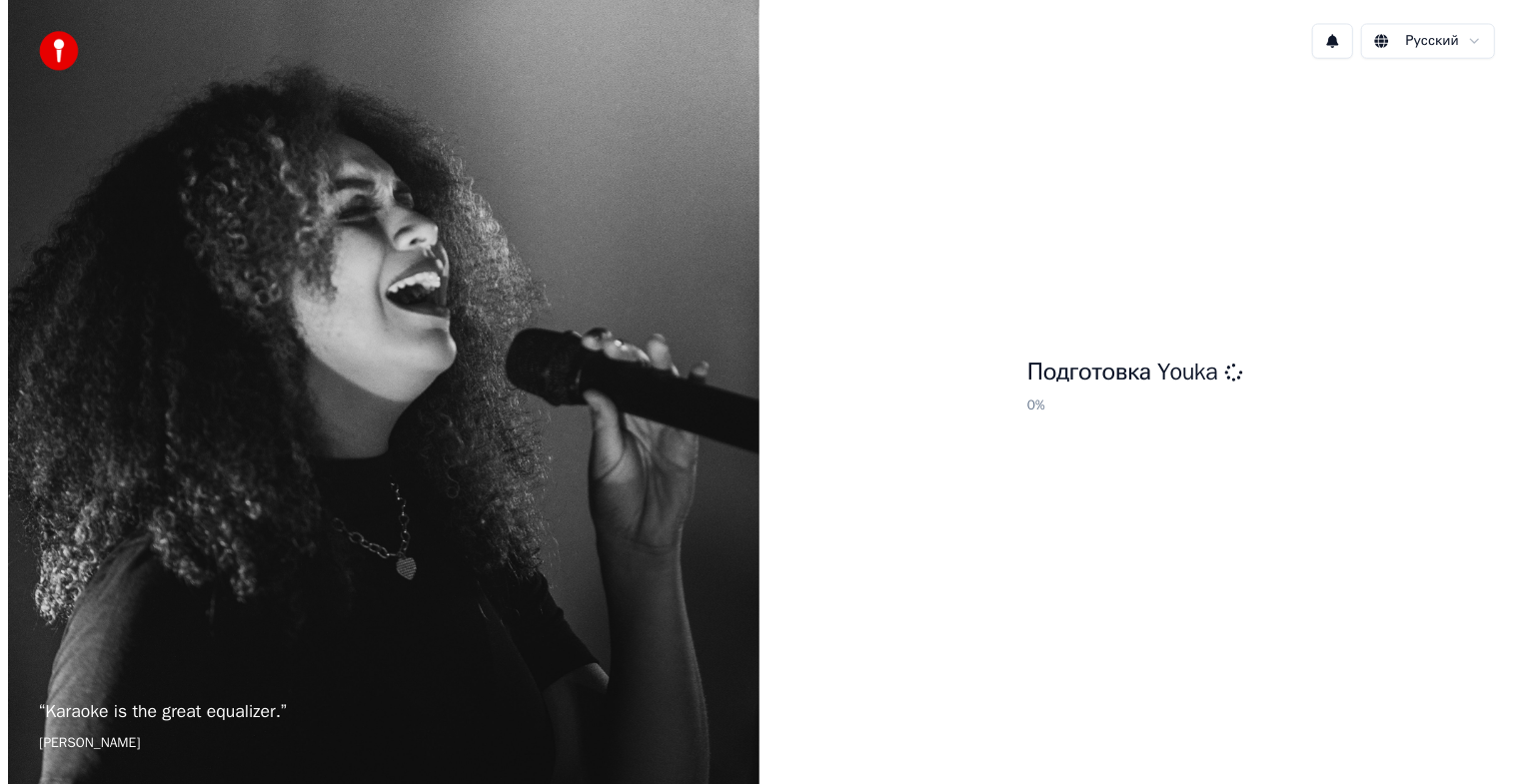 scroll, scrollTop: 0, scrollLeft: 0, axis: both 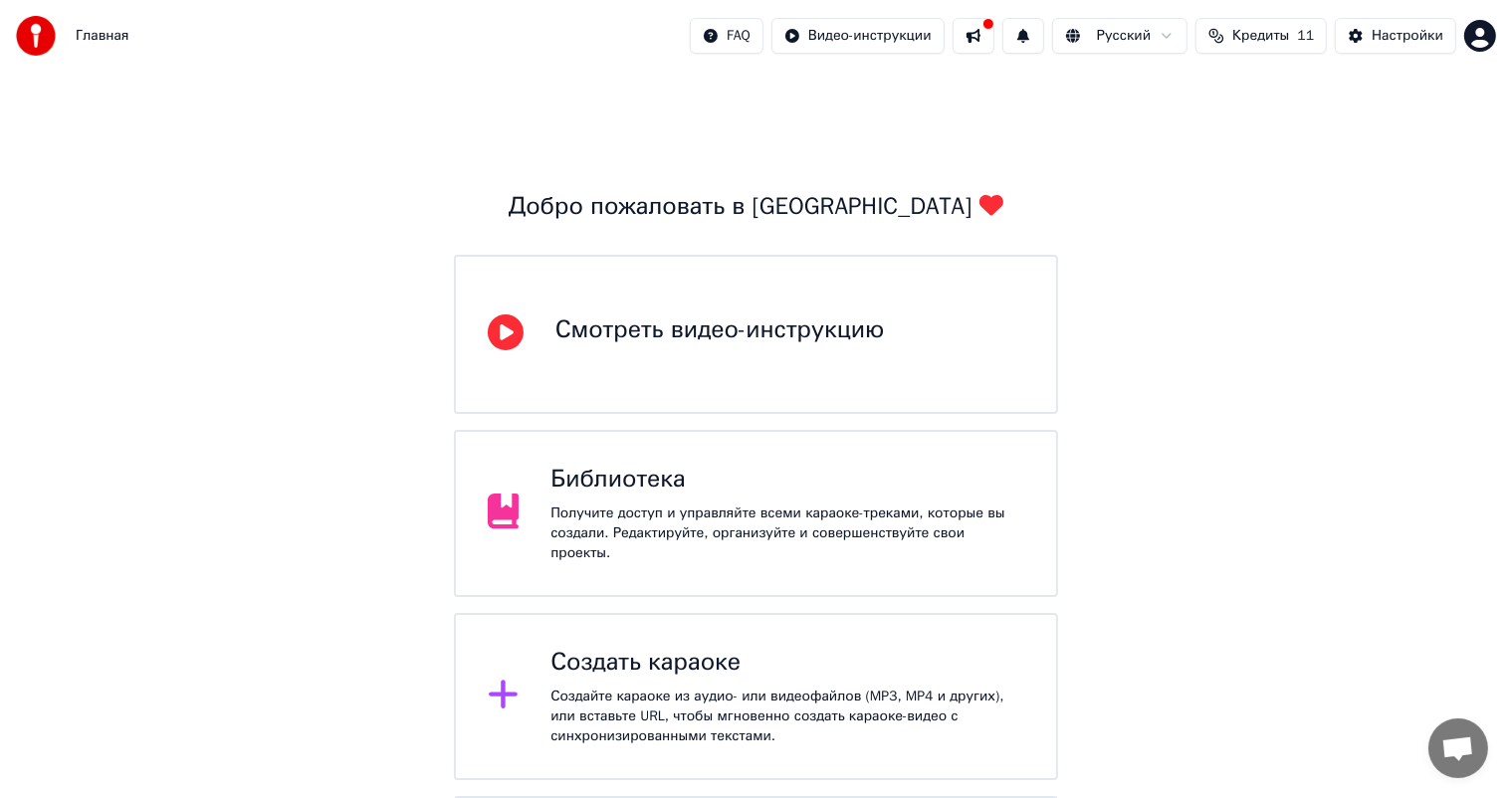 click at bounding box center [36, 36] 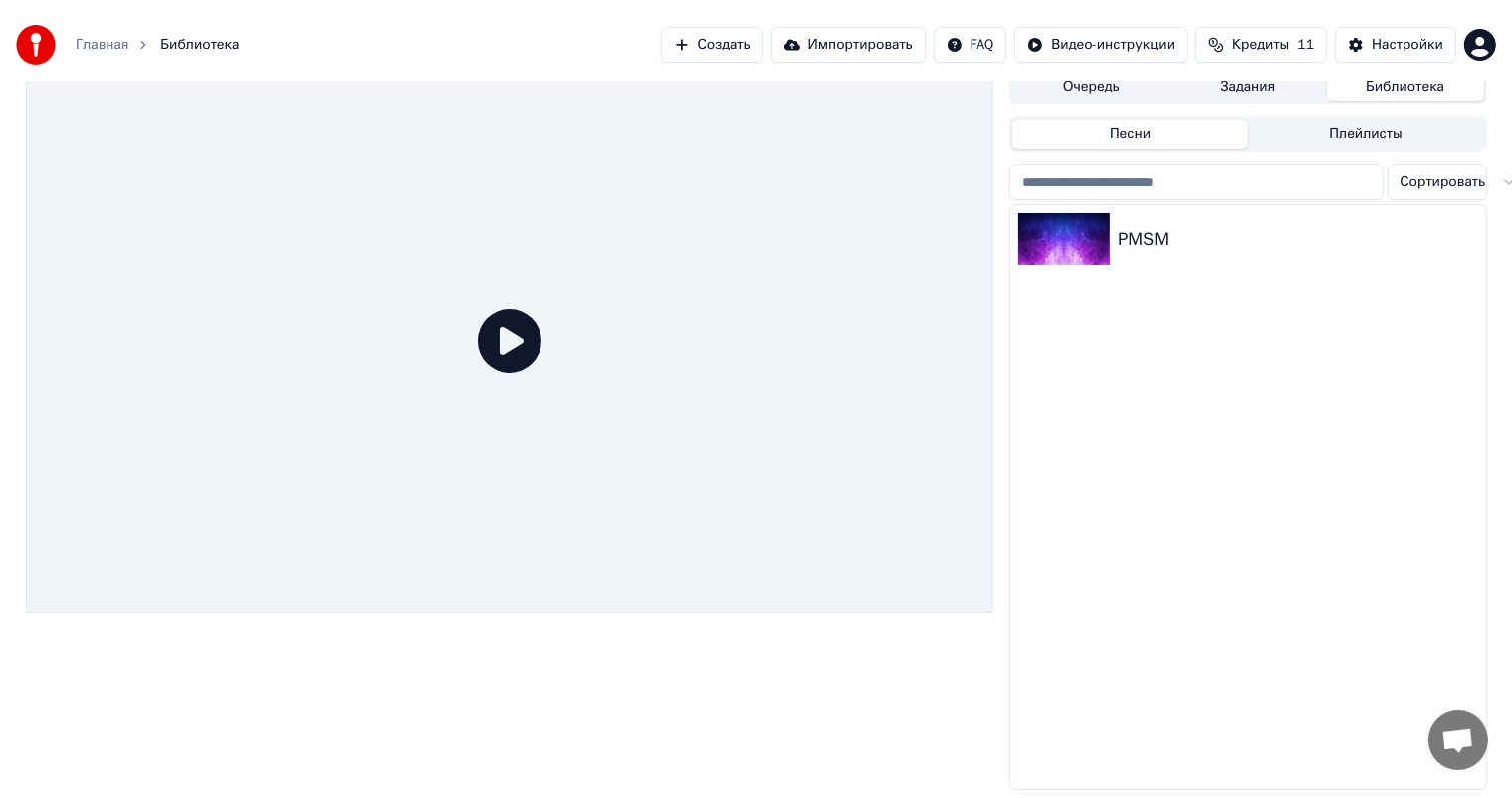 scroll, scrollTop: 0, scrollLeft: 0, axis: both 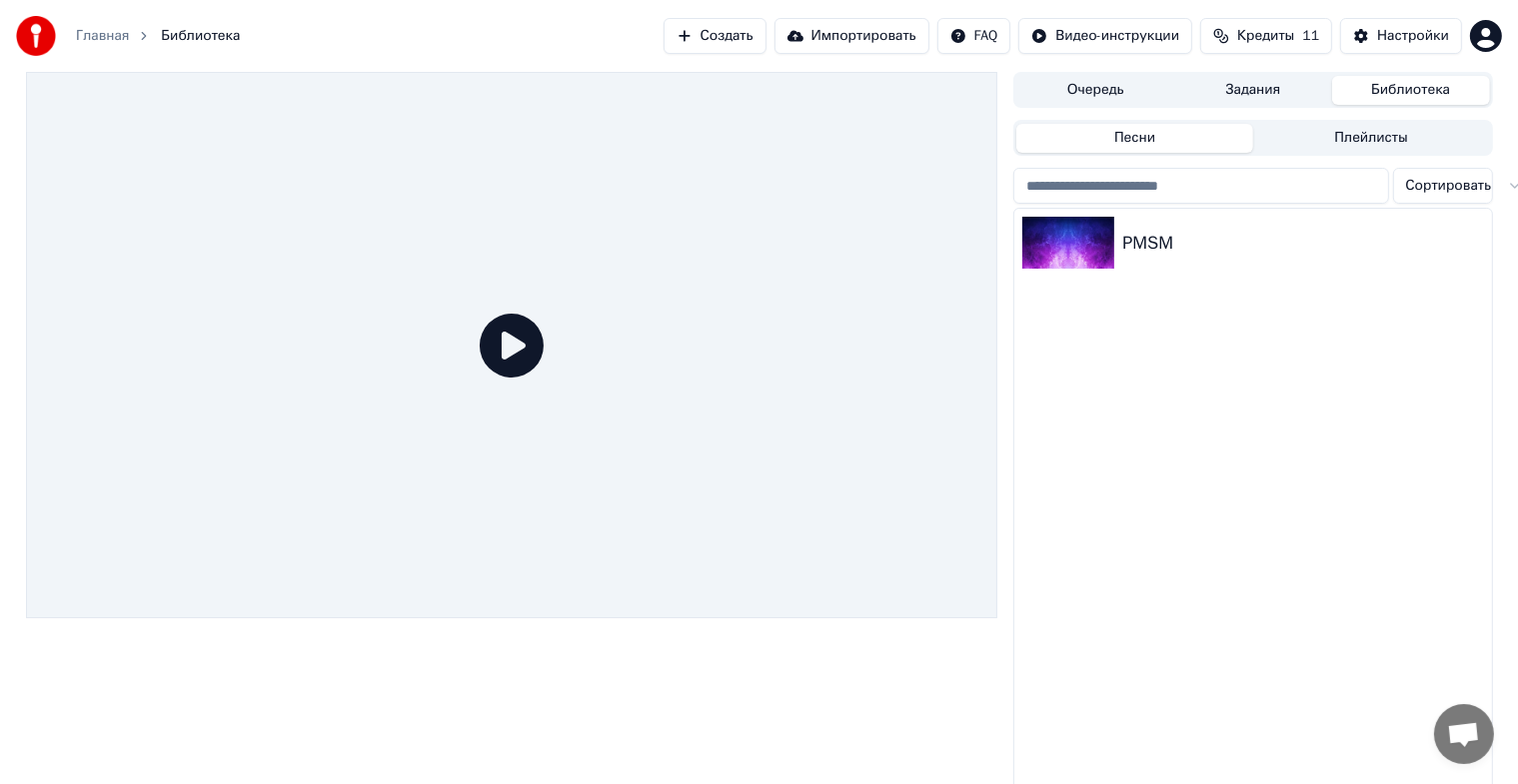 click on "Библиотека" at bounding box center [1411, 90] 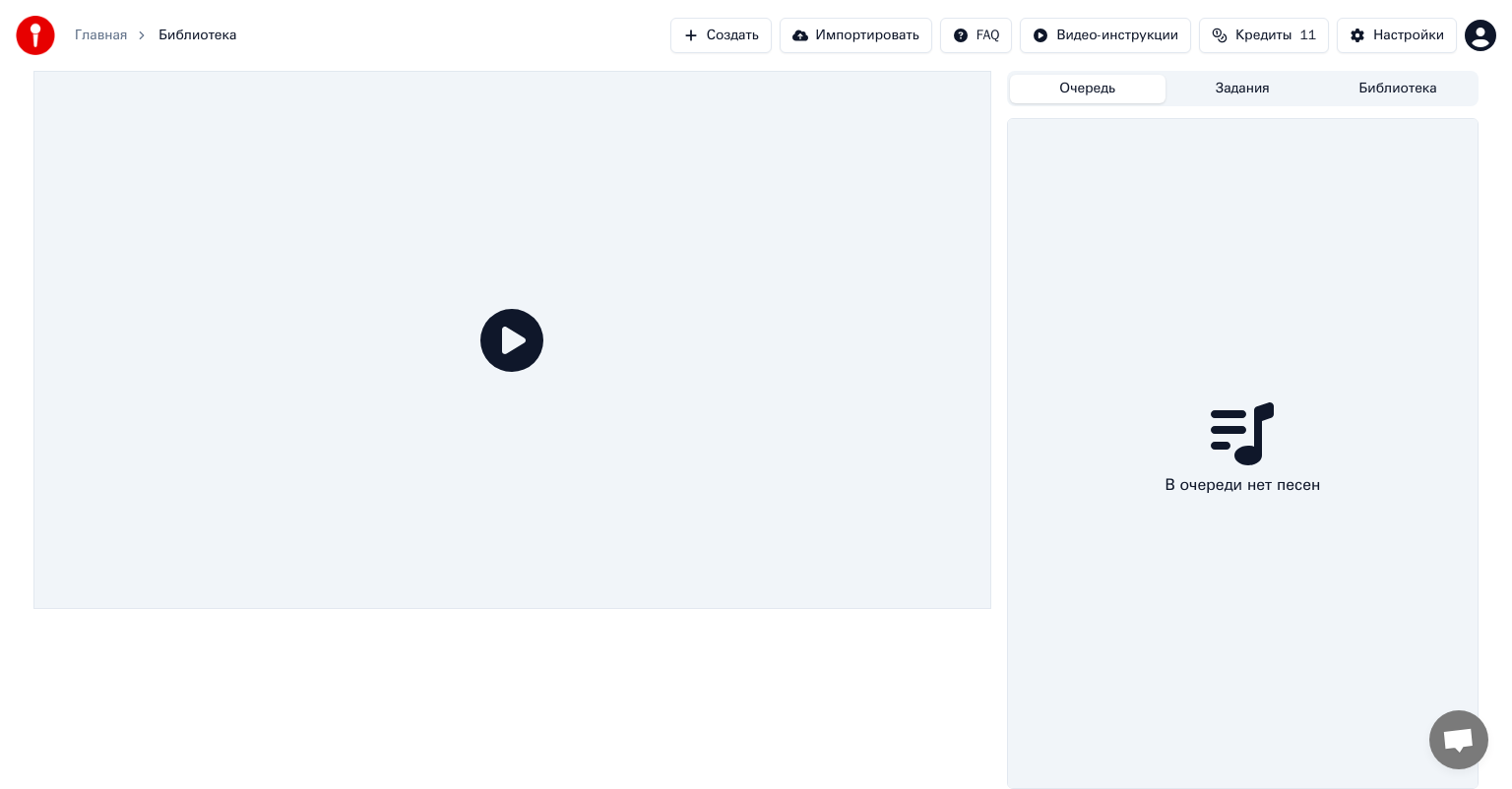 click on "Очередь" at bounding box center [1088, 89] 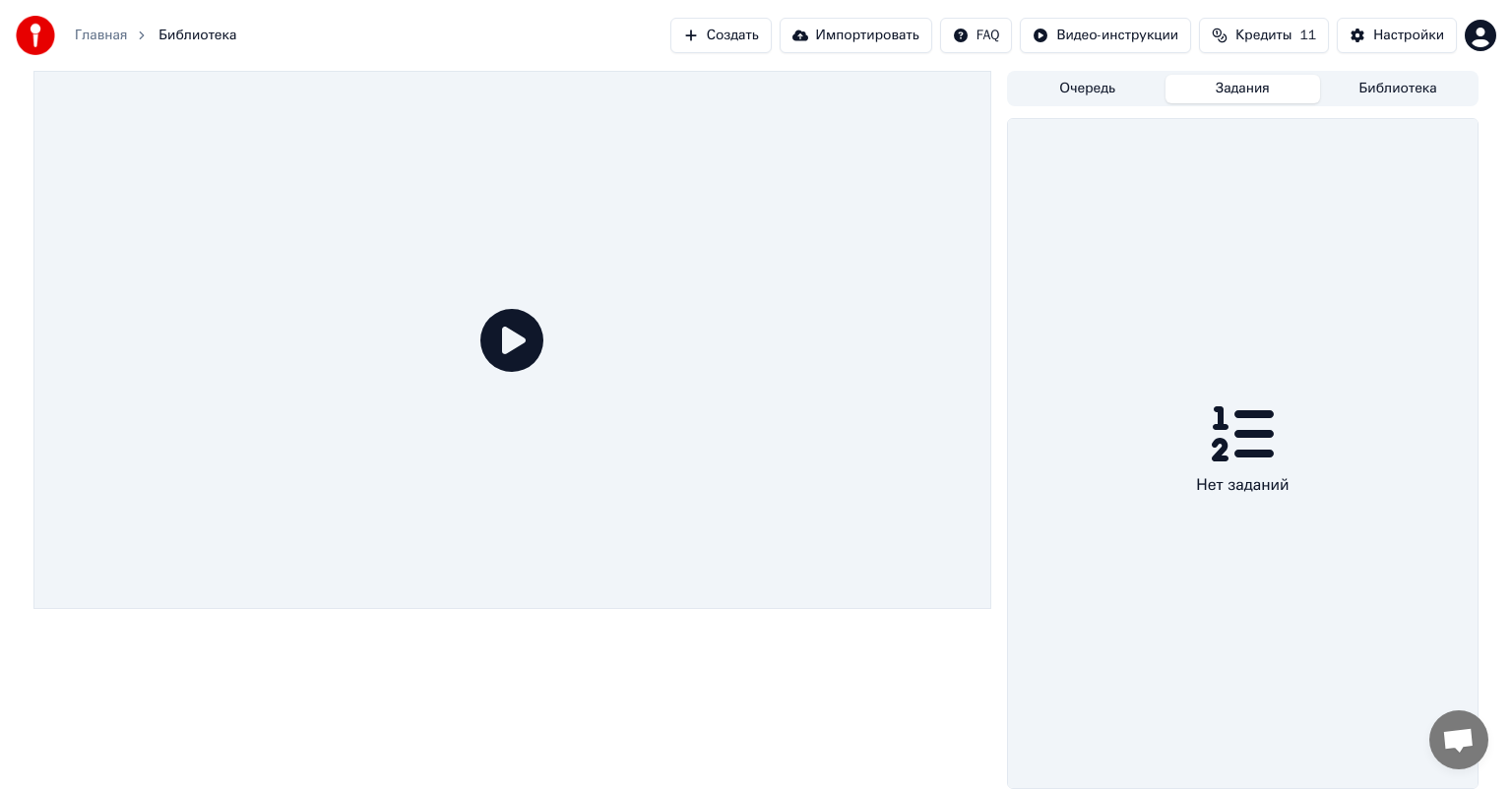 click on "Задания" at bounding box center [1243, 89] 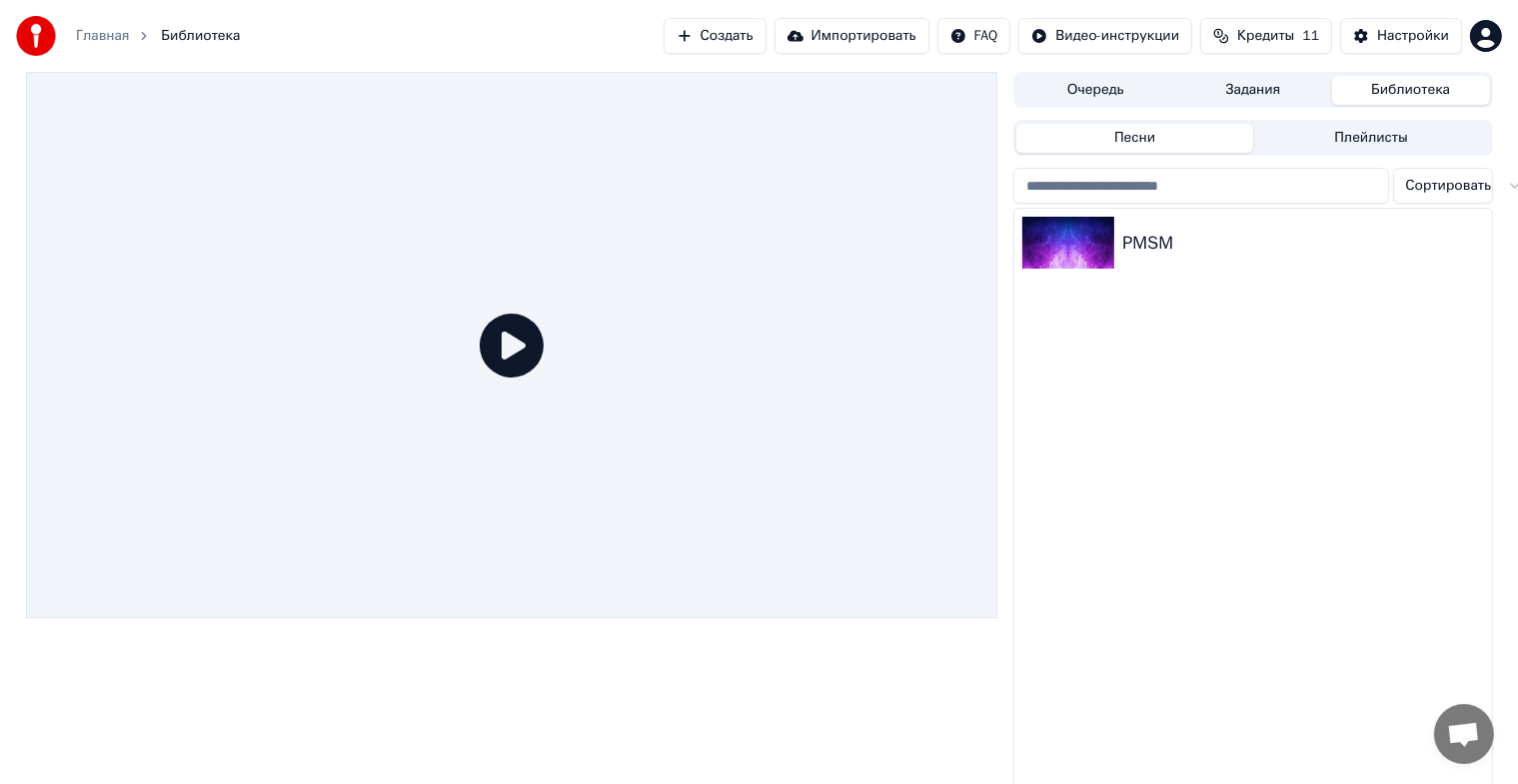 click on "Главная" at bounding box center (102, 36) 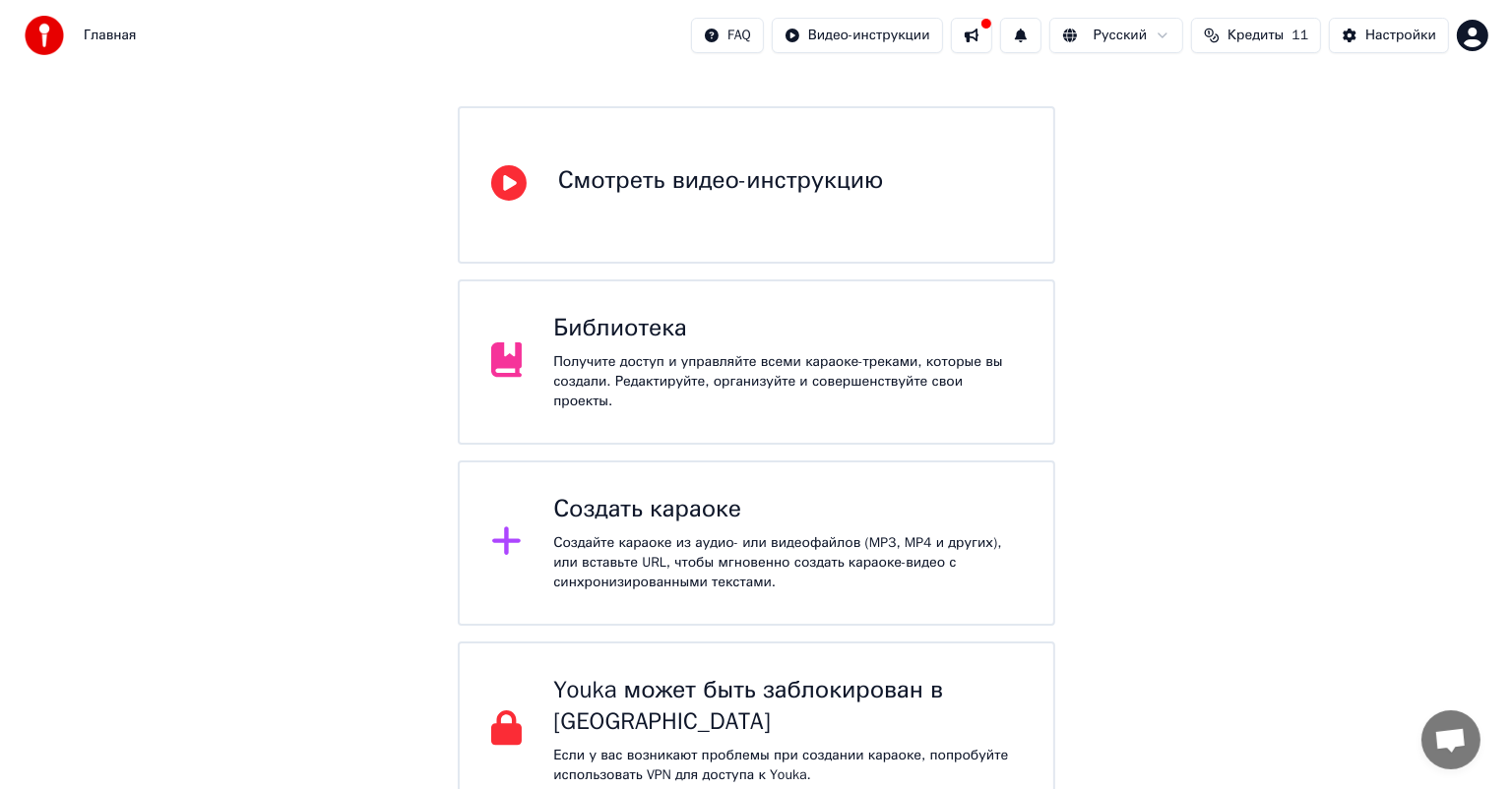 scroll, scrollTop: 147, scrollLeft: 0, axis: vertical 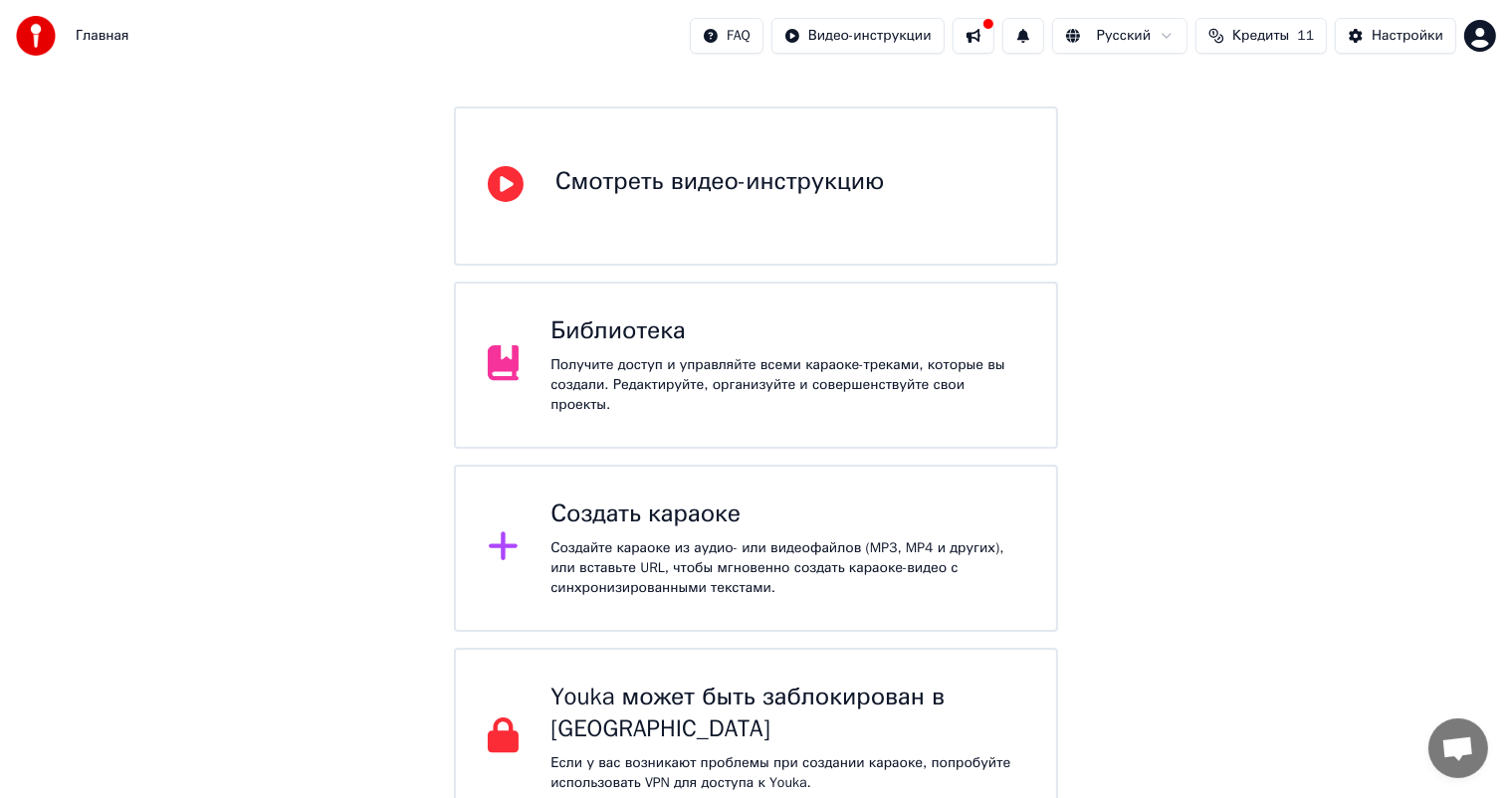 click on "Создать караоке" at bounding box center (787, 514) 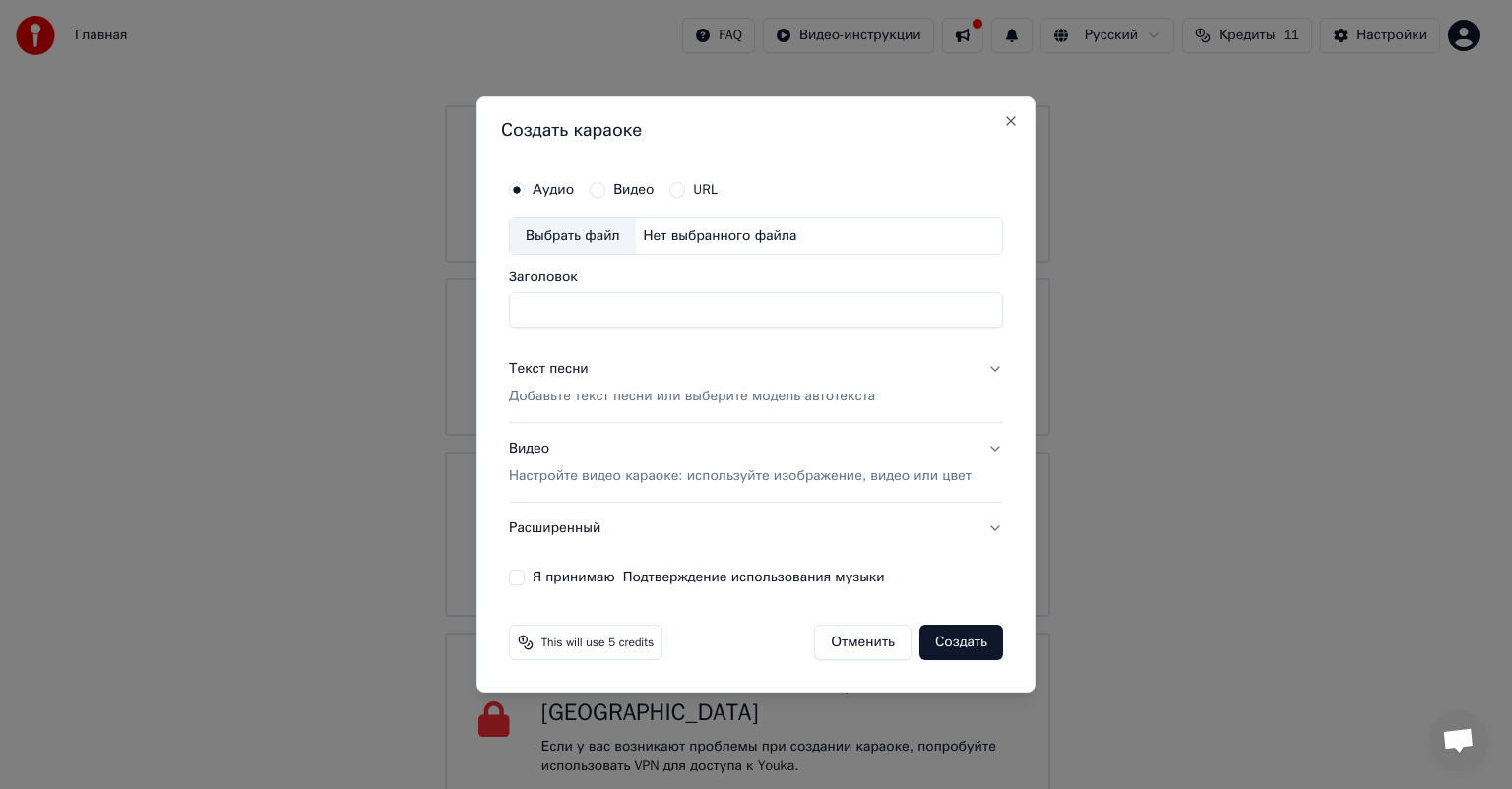 click on "Видео" at bounding box center (633, 190) 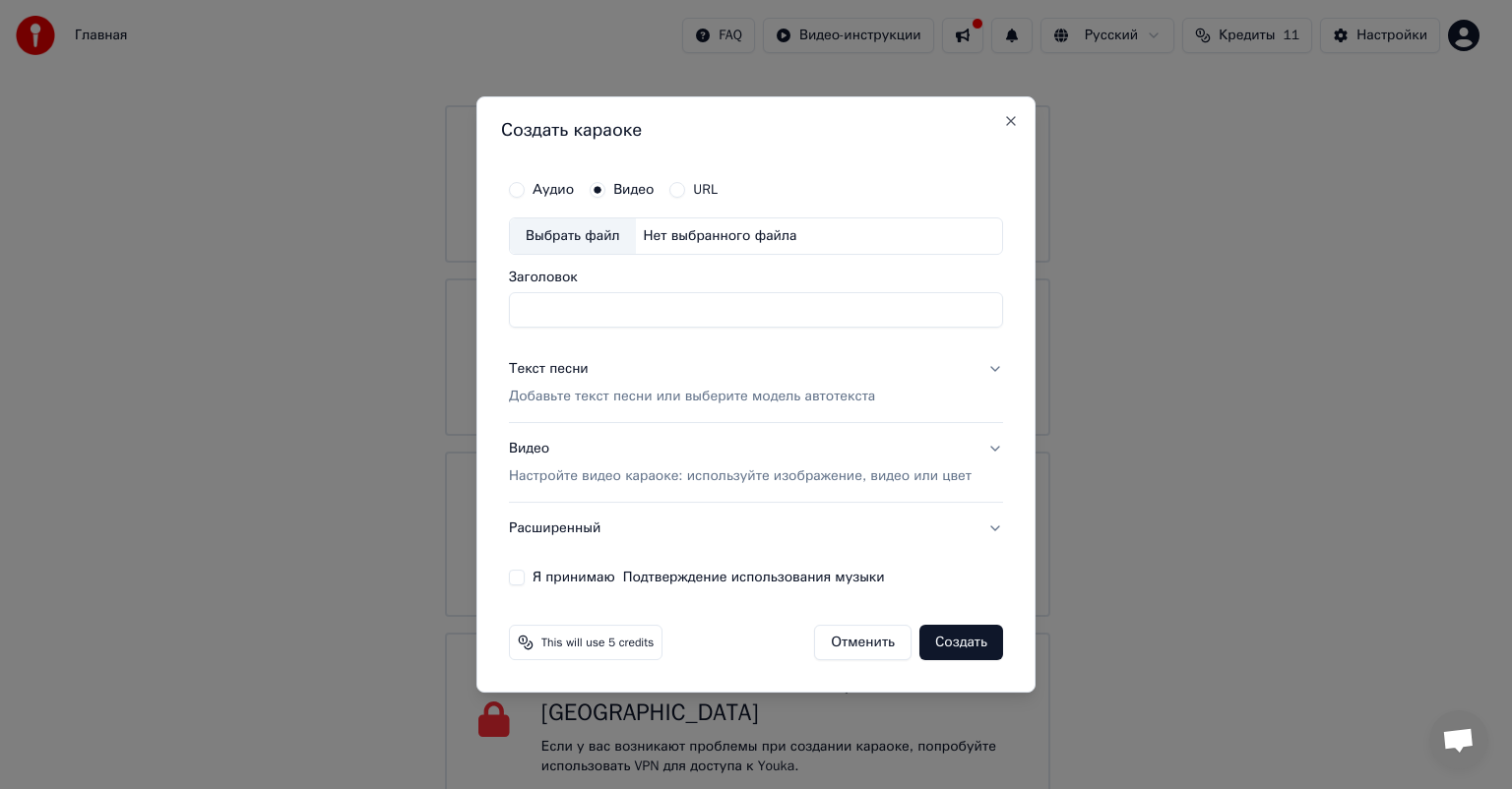 click on "Видео" at bounding box center [633, 190] 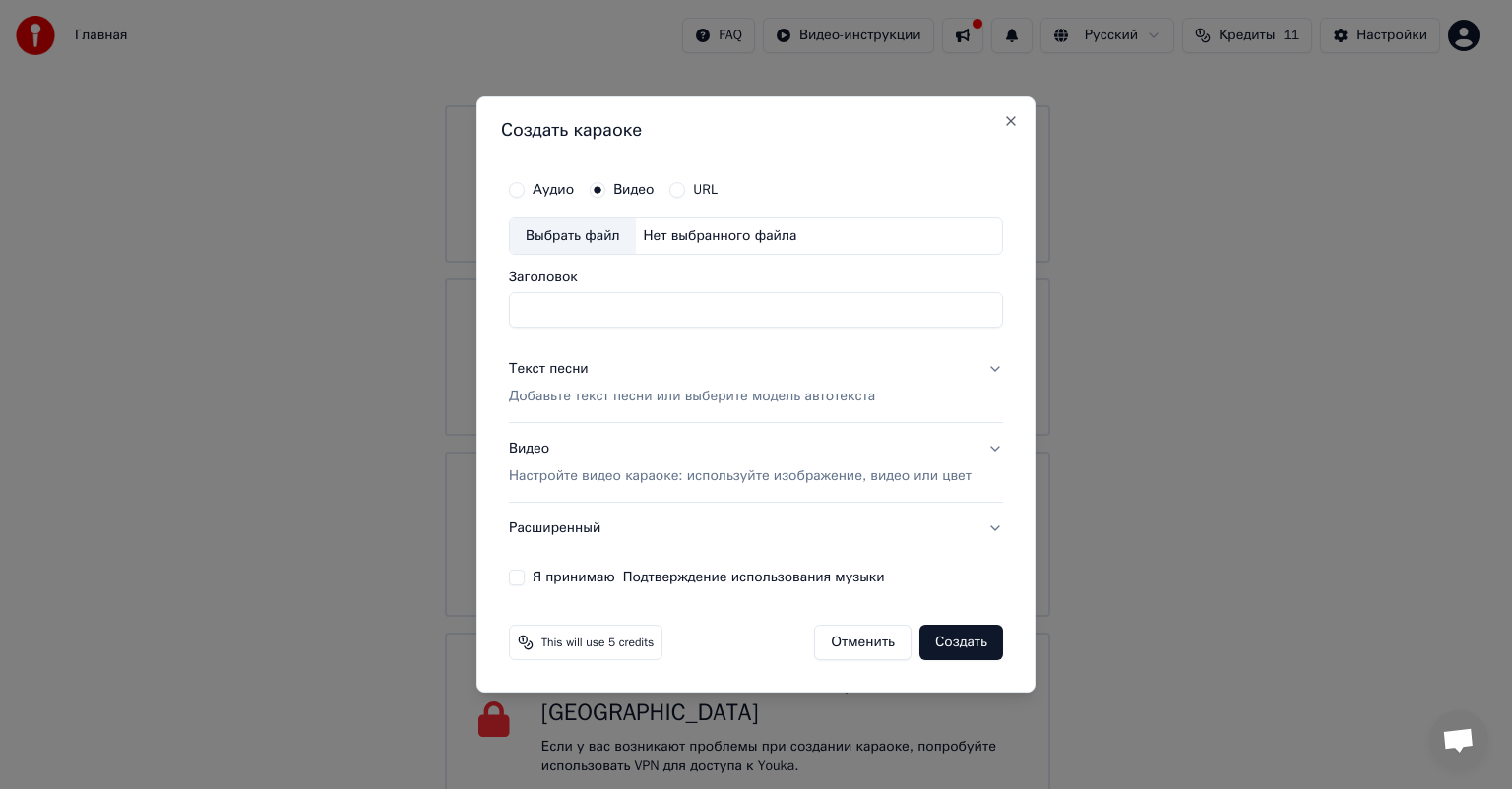 click on "Настройте видео караоке: используйте изображение, видео или цвет" at bounding box center (740, 476) 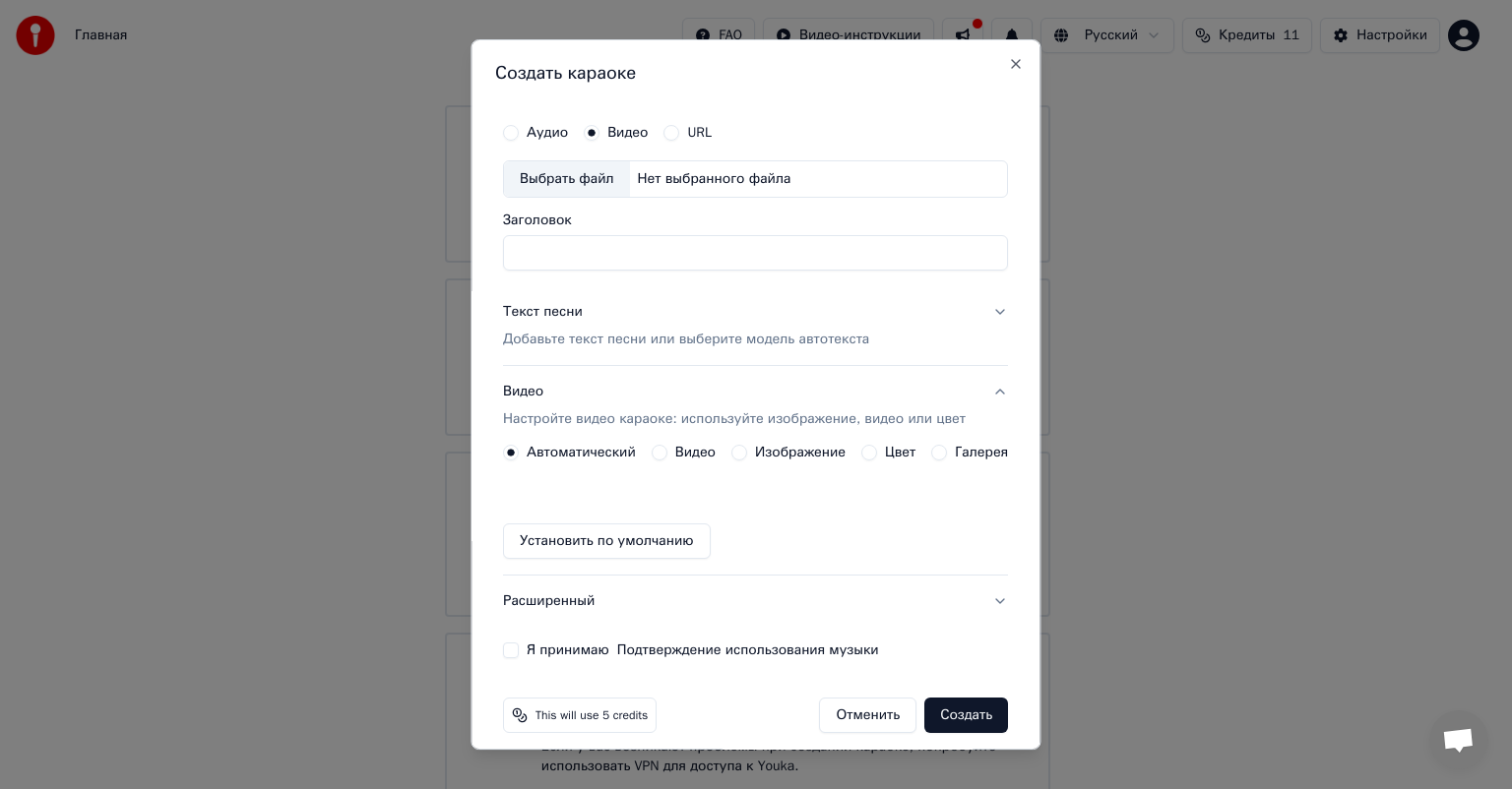 click on "Видео" at bounding box center [695, 453] 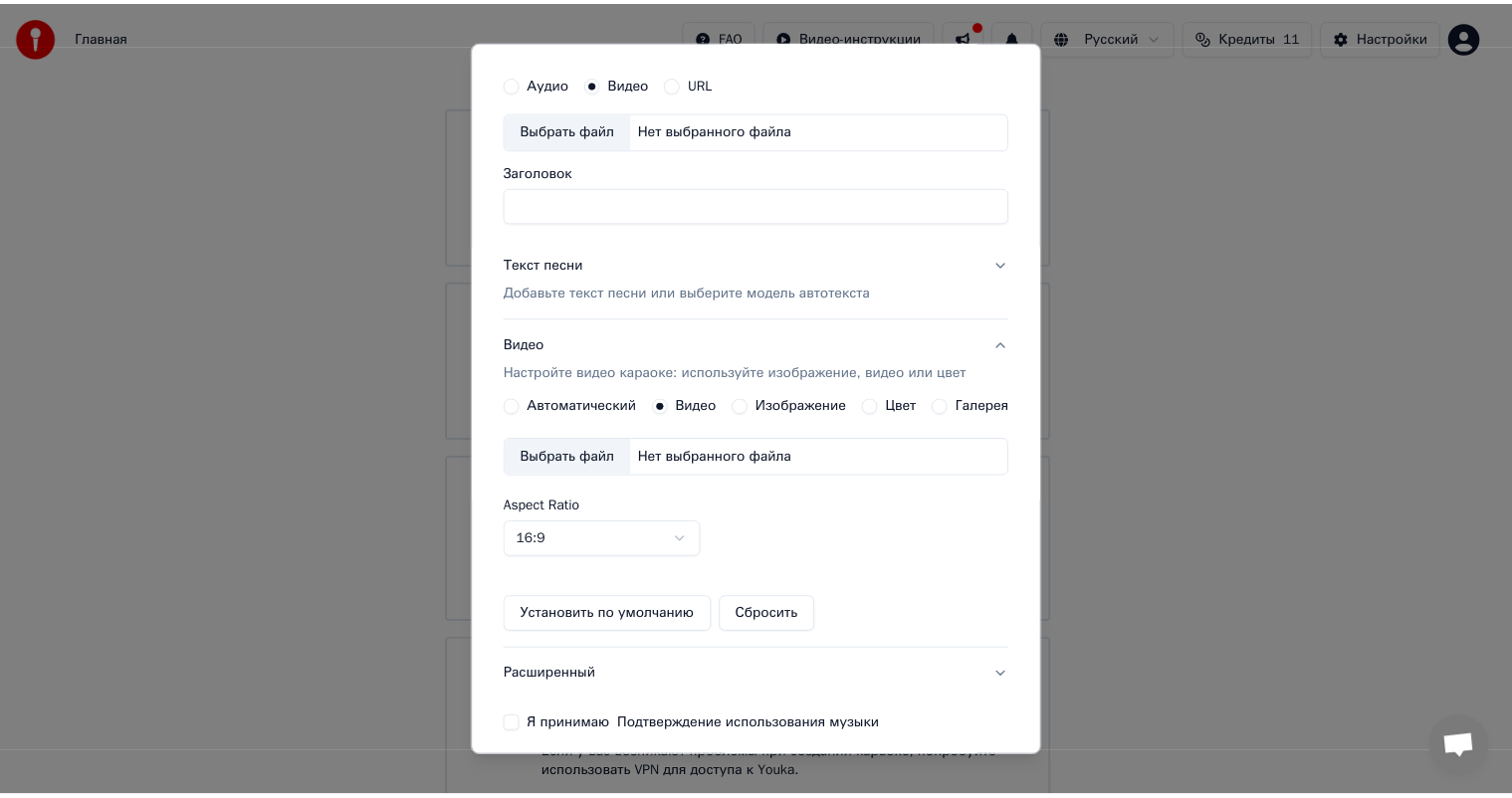 scroll, scrollTop: 0, scrollLeft: 0, axis: both 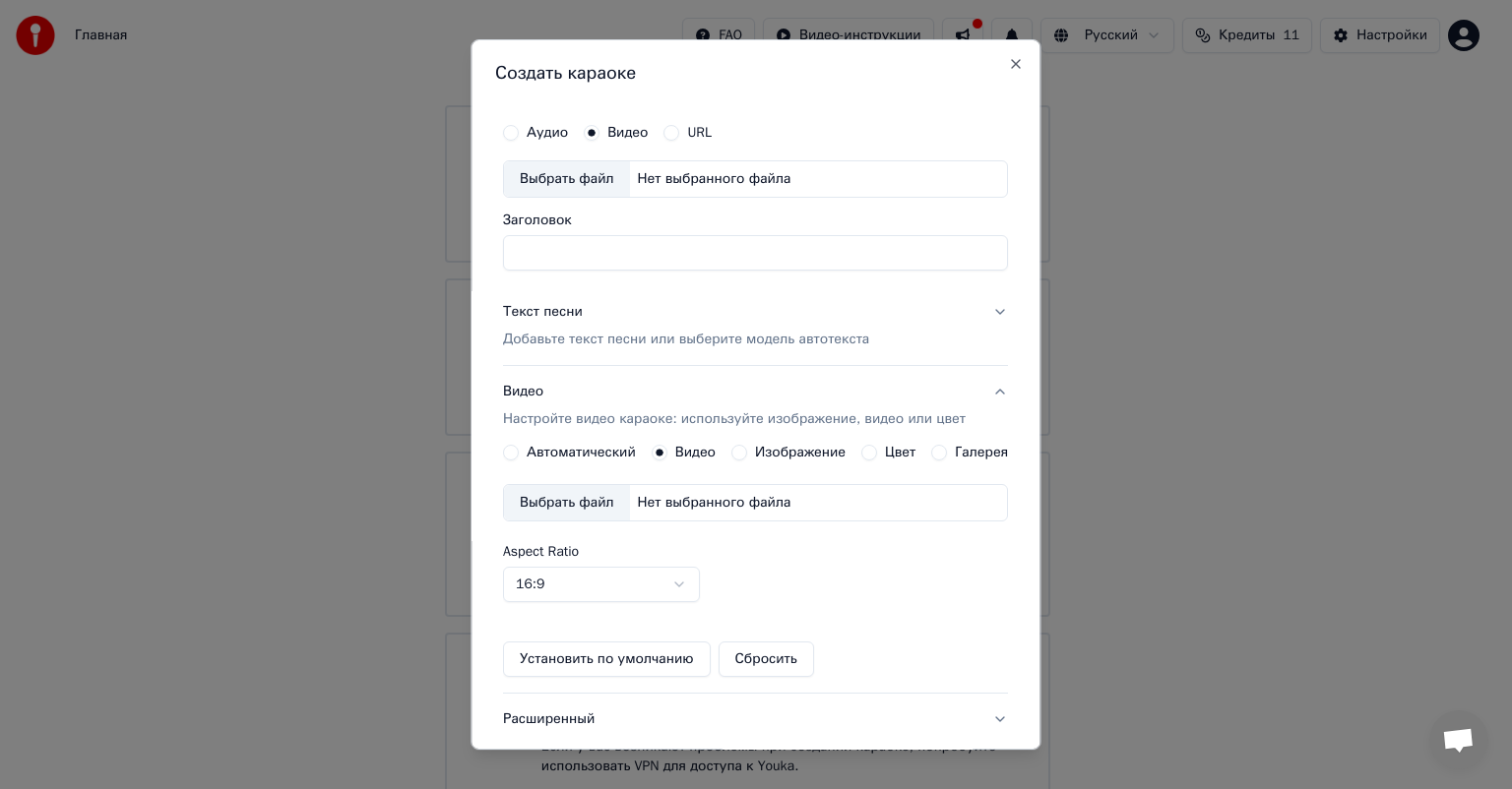 click on "Изображение" at bounding box center (800, 453) 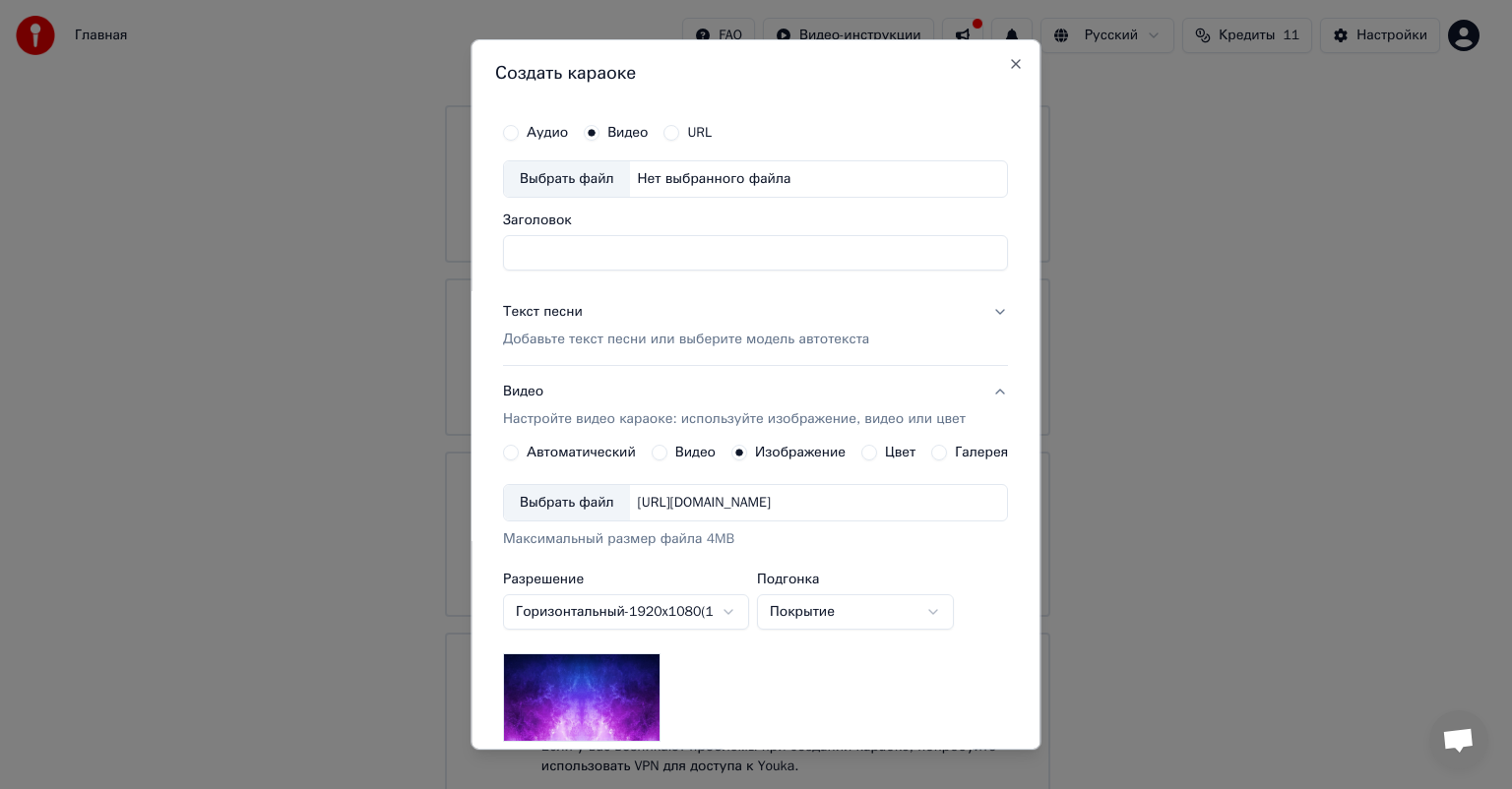 click on "Автоматический" at bounding box center (581, 453) 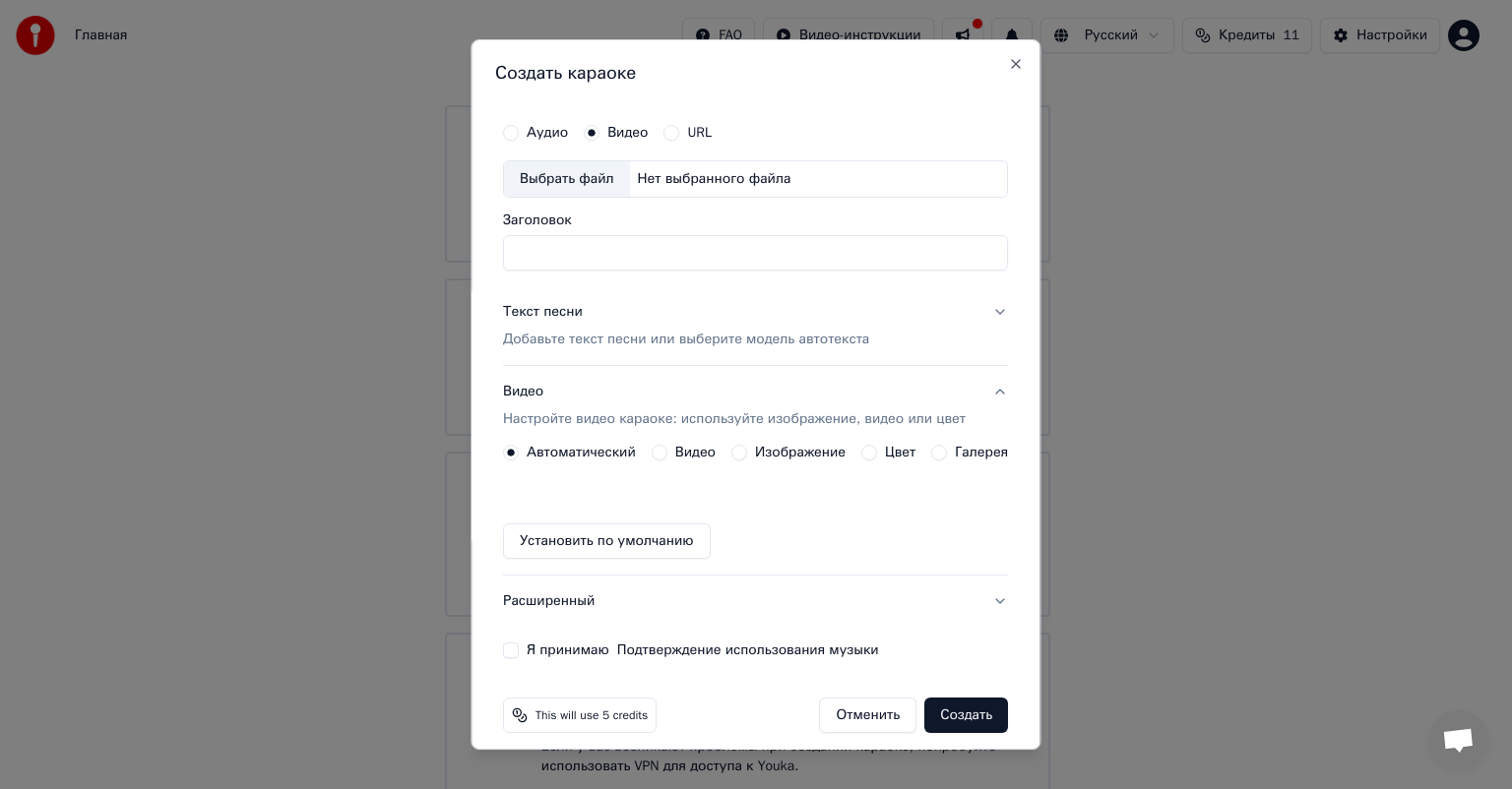 click on "URL" at bounding box center (700, 133) 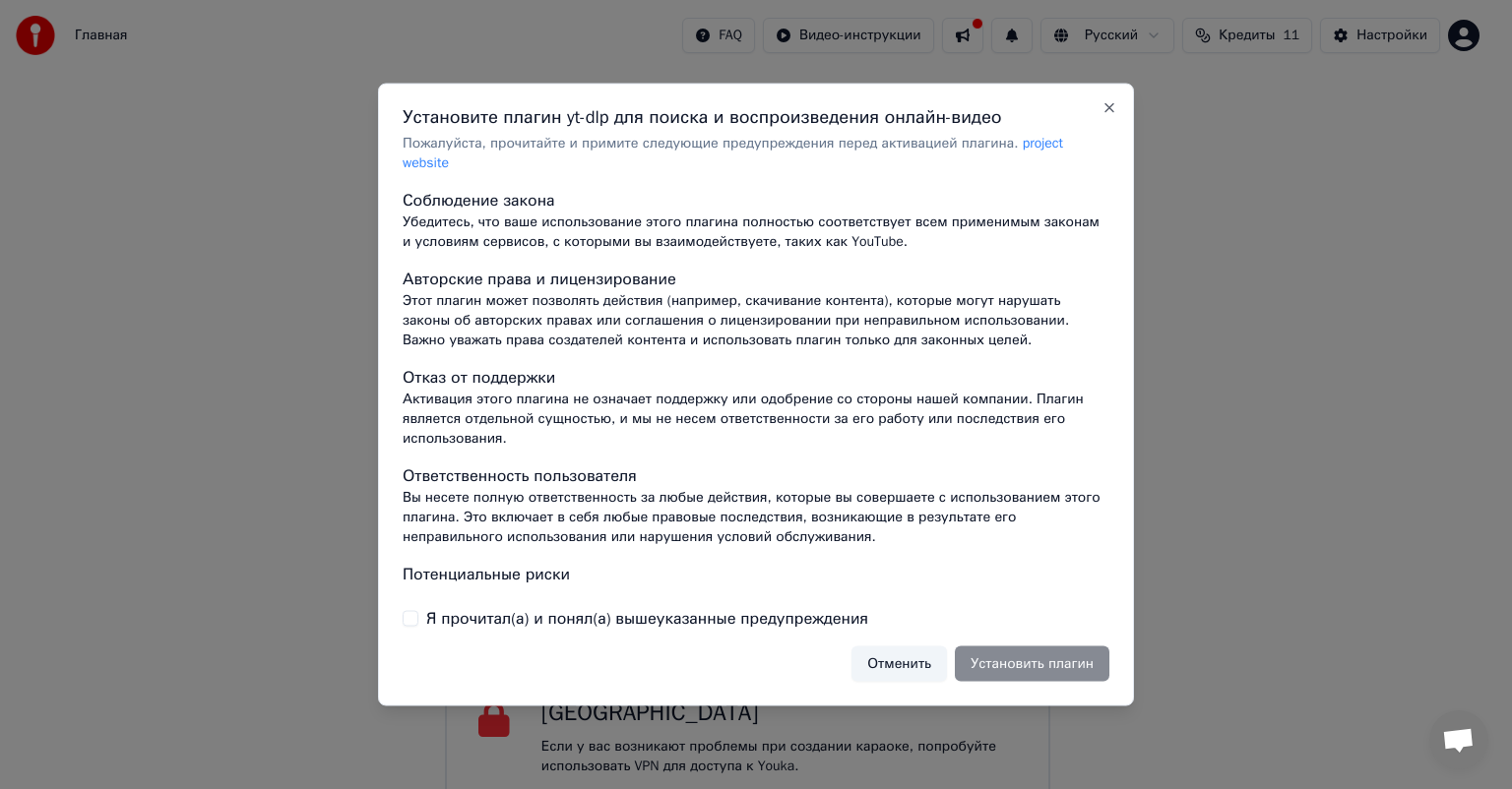 click on "Установите плагин yt-dlp для поиска и воспроизведения онлайн-видео Пожалуйста, прочитайте и примите следующие предупреждения перед активацией плагина.   project website Соблюдение закона Убедитесь, что ваше использование этого плагина полностью соответствует всем применимым законам и условиям сервисов, с которыми вы взаимодействуете, таких как YouTube. Авторские права и лицензирование Отказ от поддержки Ответственность пользователя Потенциальные риски Осознанное согласие Я прочитал(а) и понял(а) вышеуказанные предупреждения Отменить Установить плагин Close" at bounding box center [756, 394] 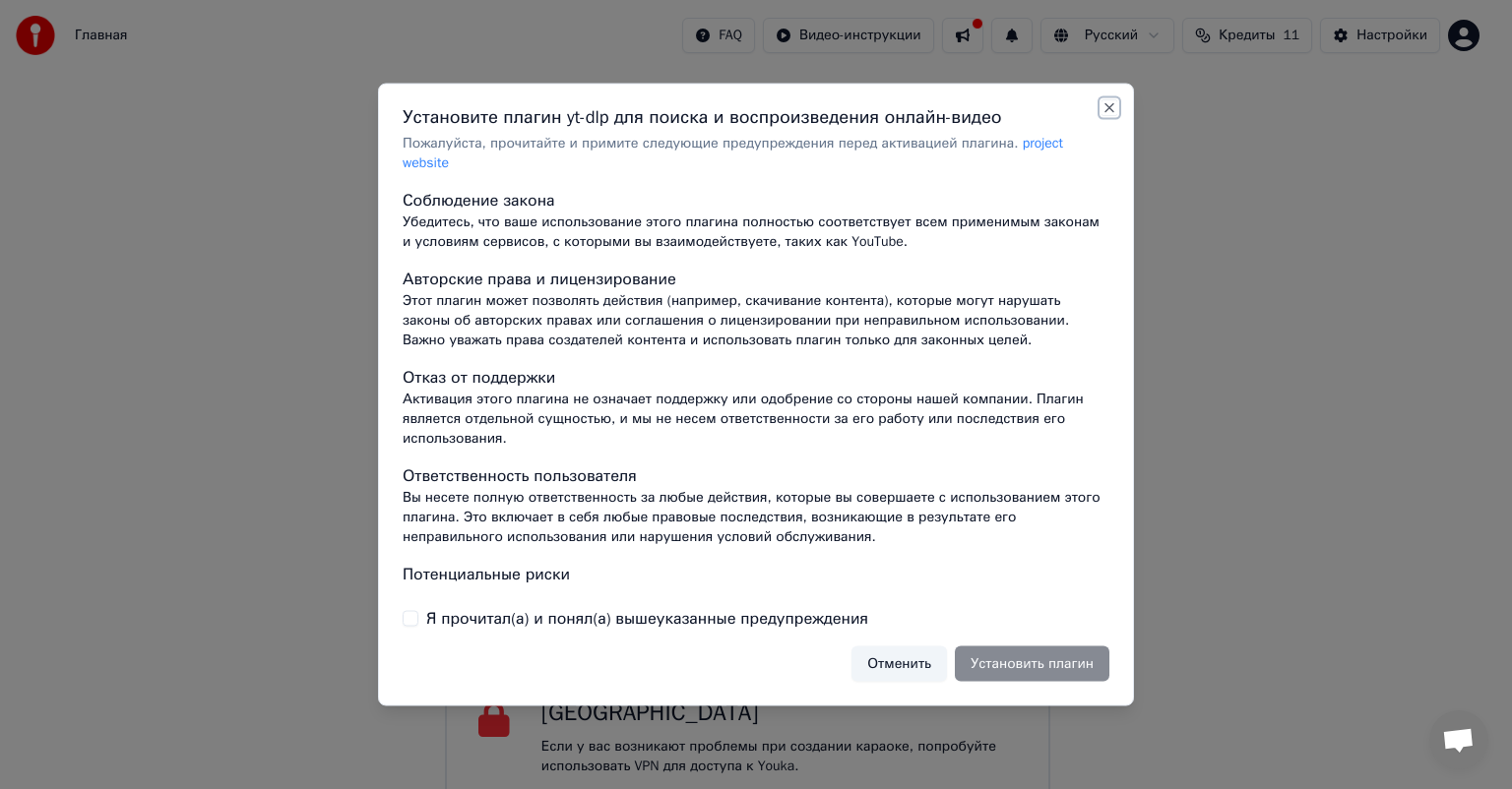 click on "Close" at bounding box center (1109, 108) 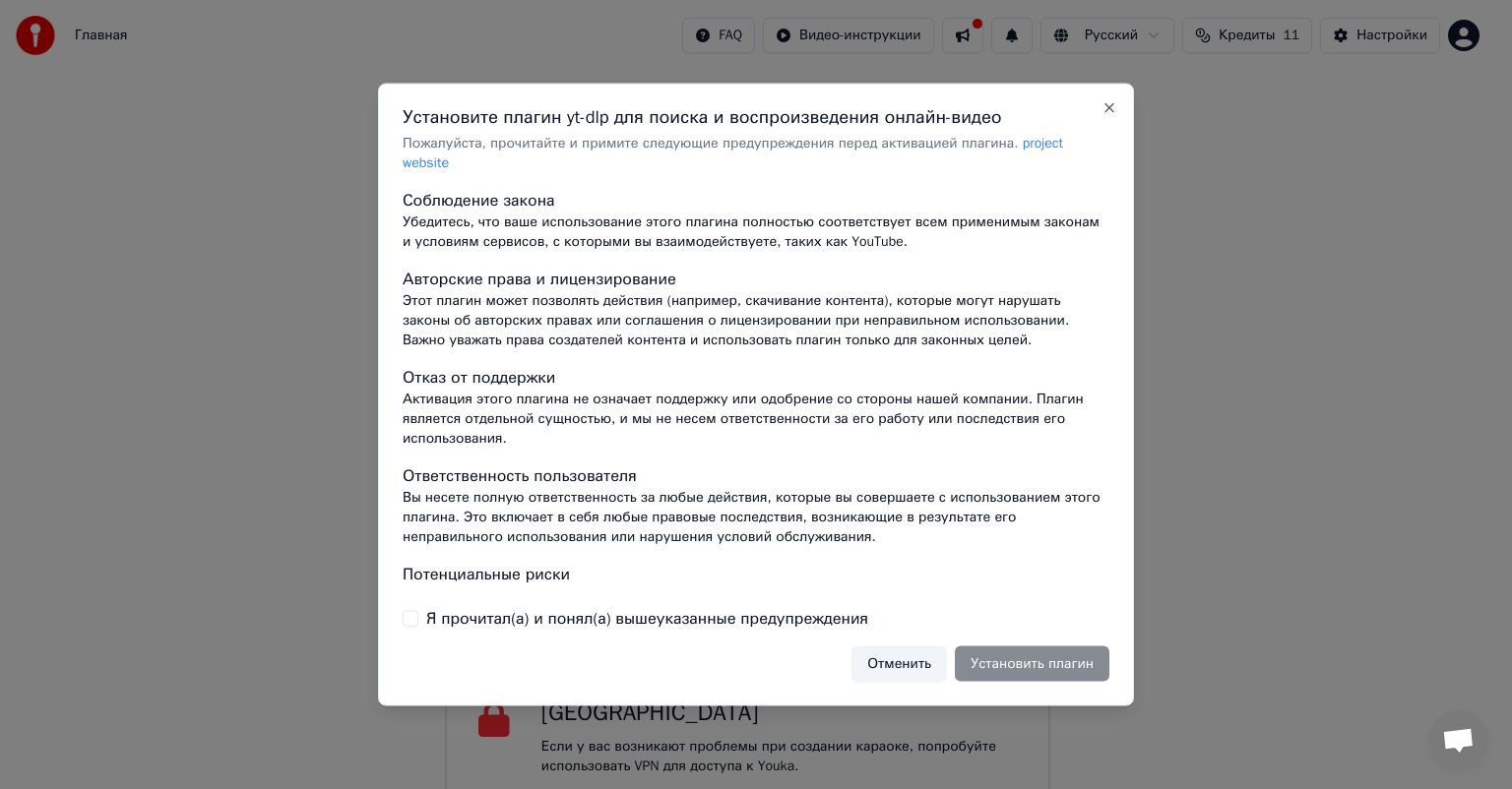 click on "Отменить" at bounding box center (899, 663) 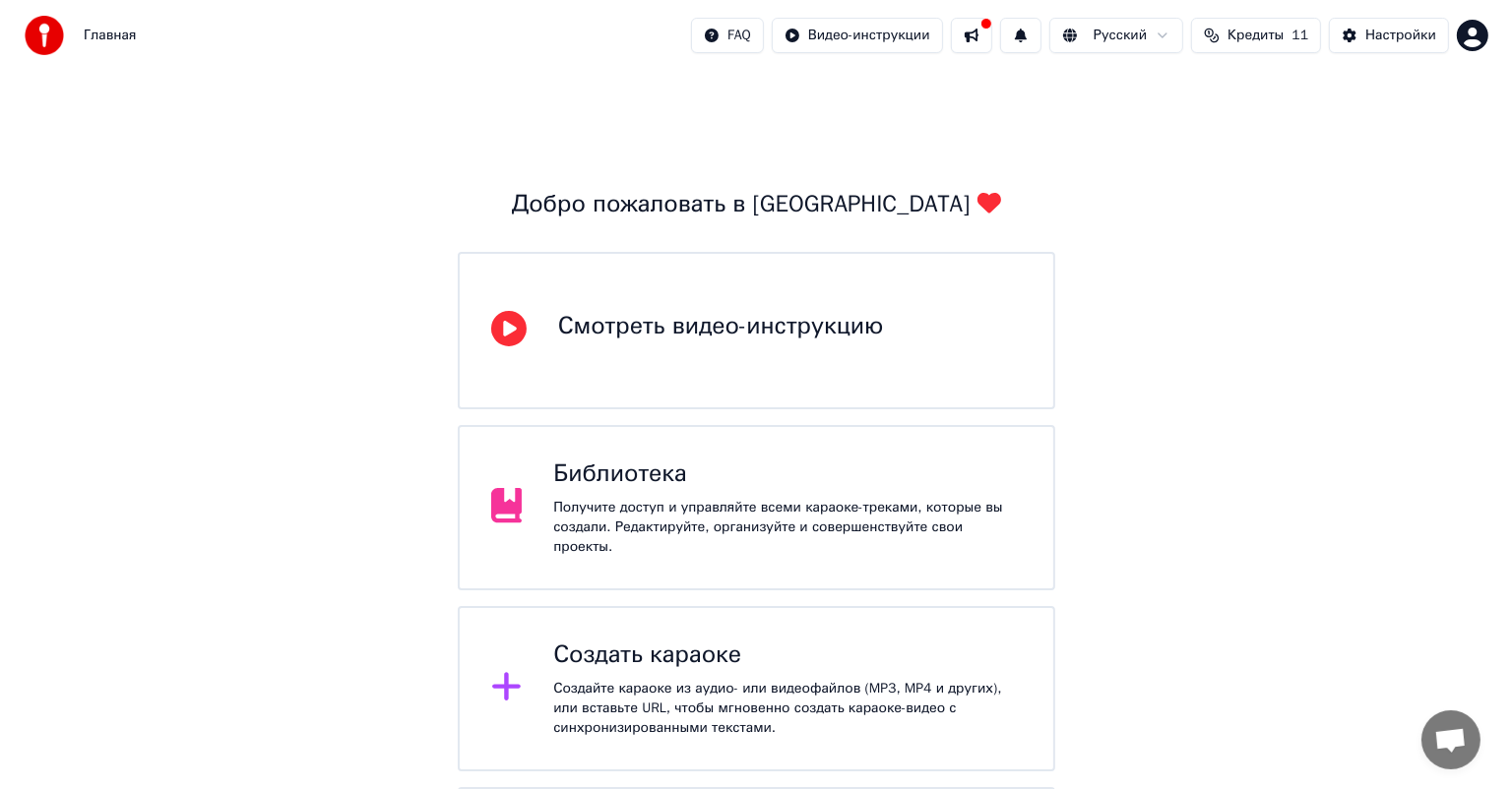 scroll, scrollTop: 147, scrollLeft: 0, axis: vertical 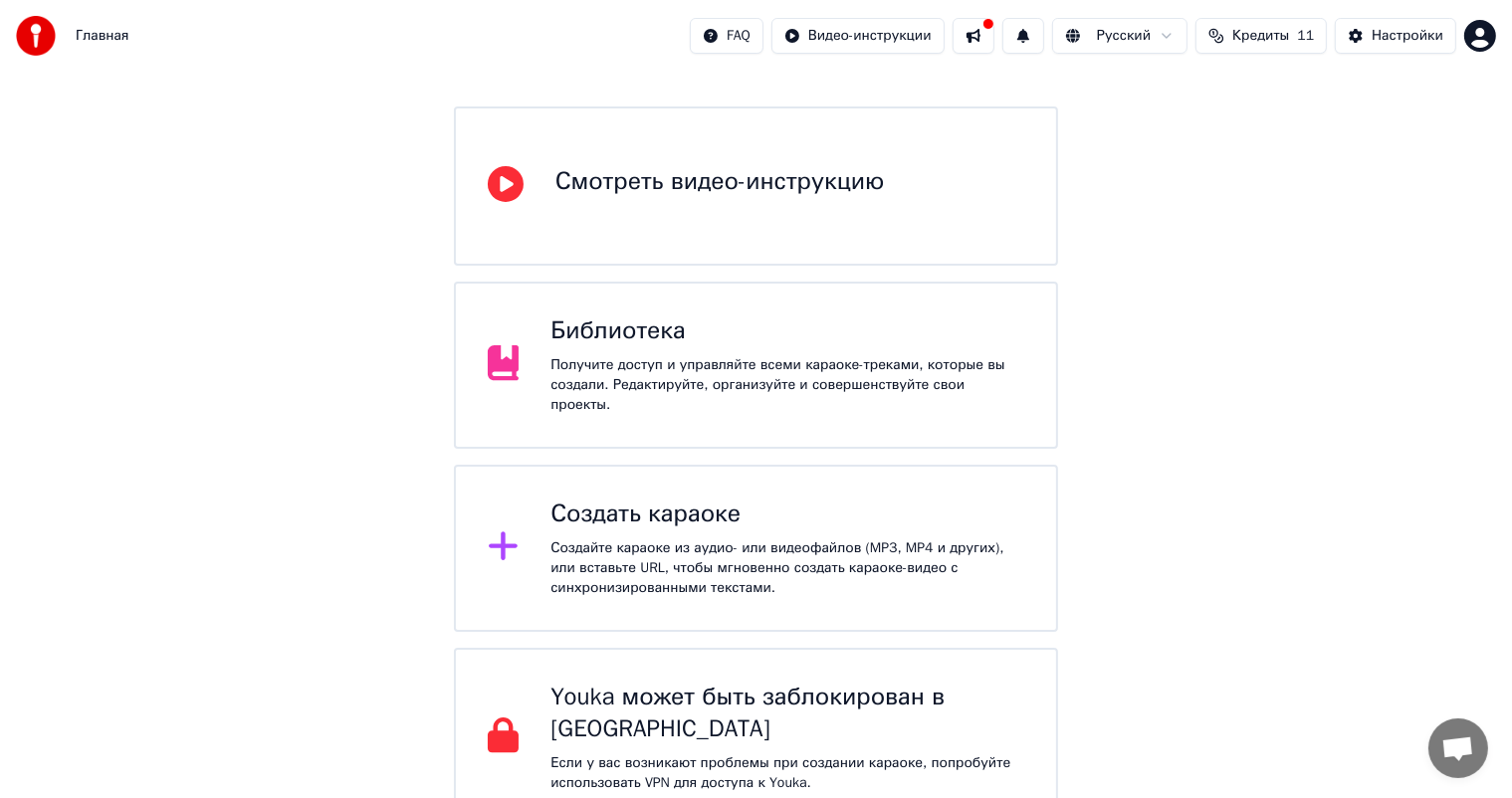click on "Создать караоке" at bounding box center (787, 514) 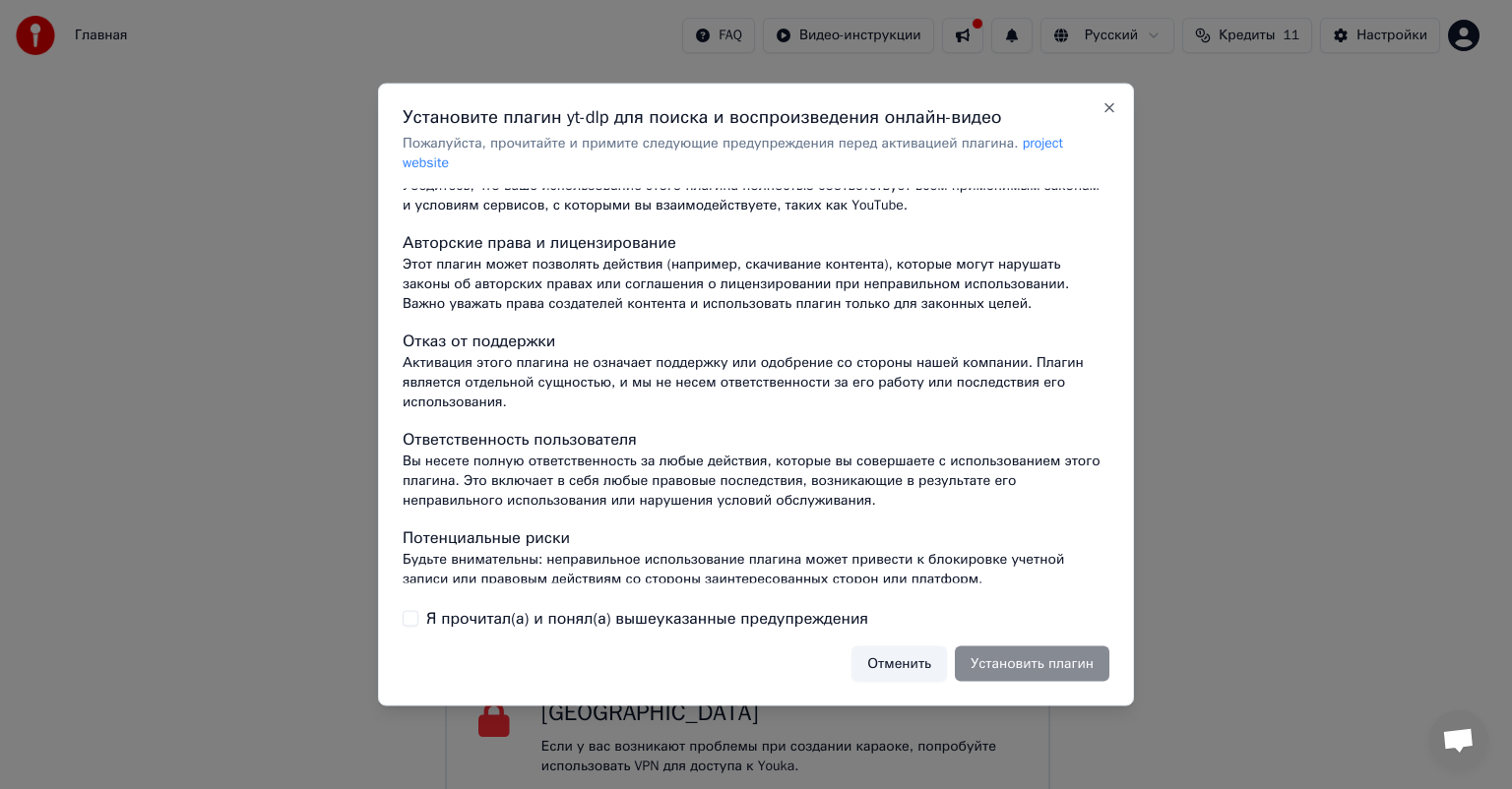 scroll, scrollTop: 0, scrollLeft: 0, axis: both 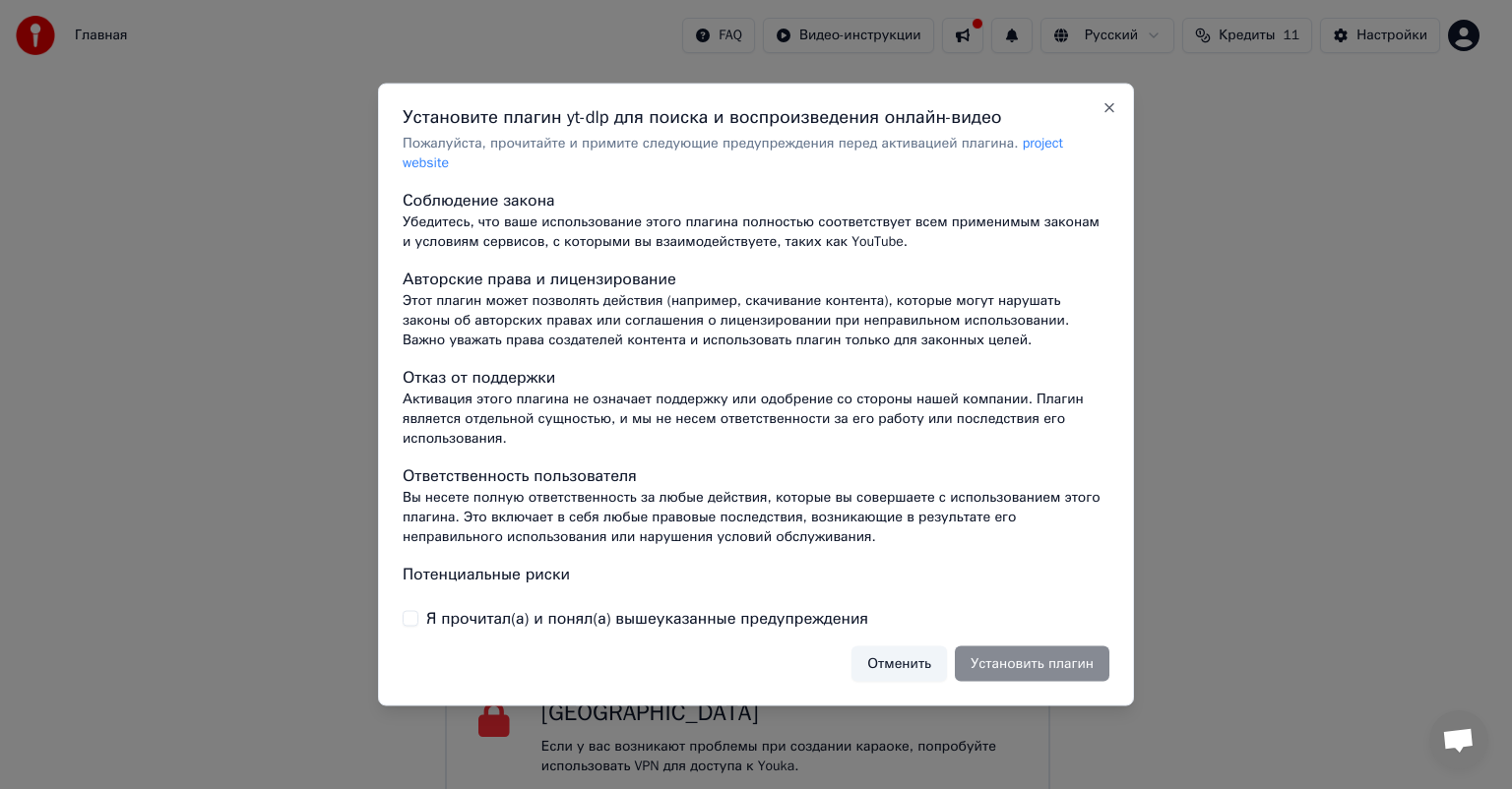 click on "Отменить" at bounding box center (899, 663) 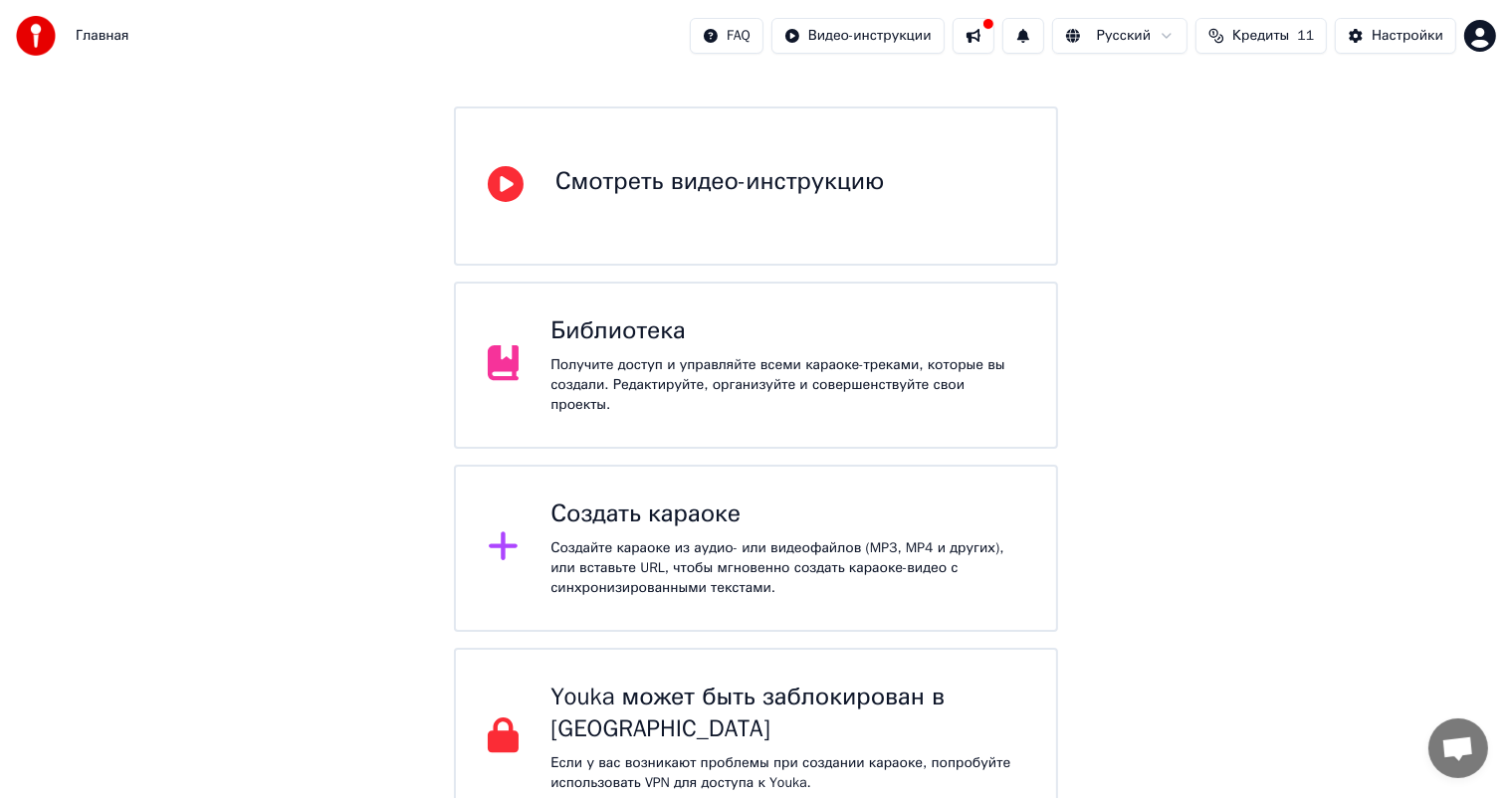 click on "Создать караоке Создайте караоке из аудио- или видеофайлов (MP3, MP4 и других), или вставьте URL, чтобы мгновенно создать караоке-видео с синхронизированными текстами." at bounding box center [756, 548] 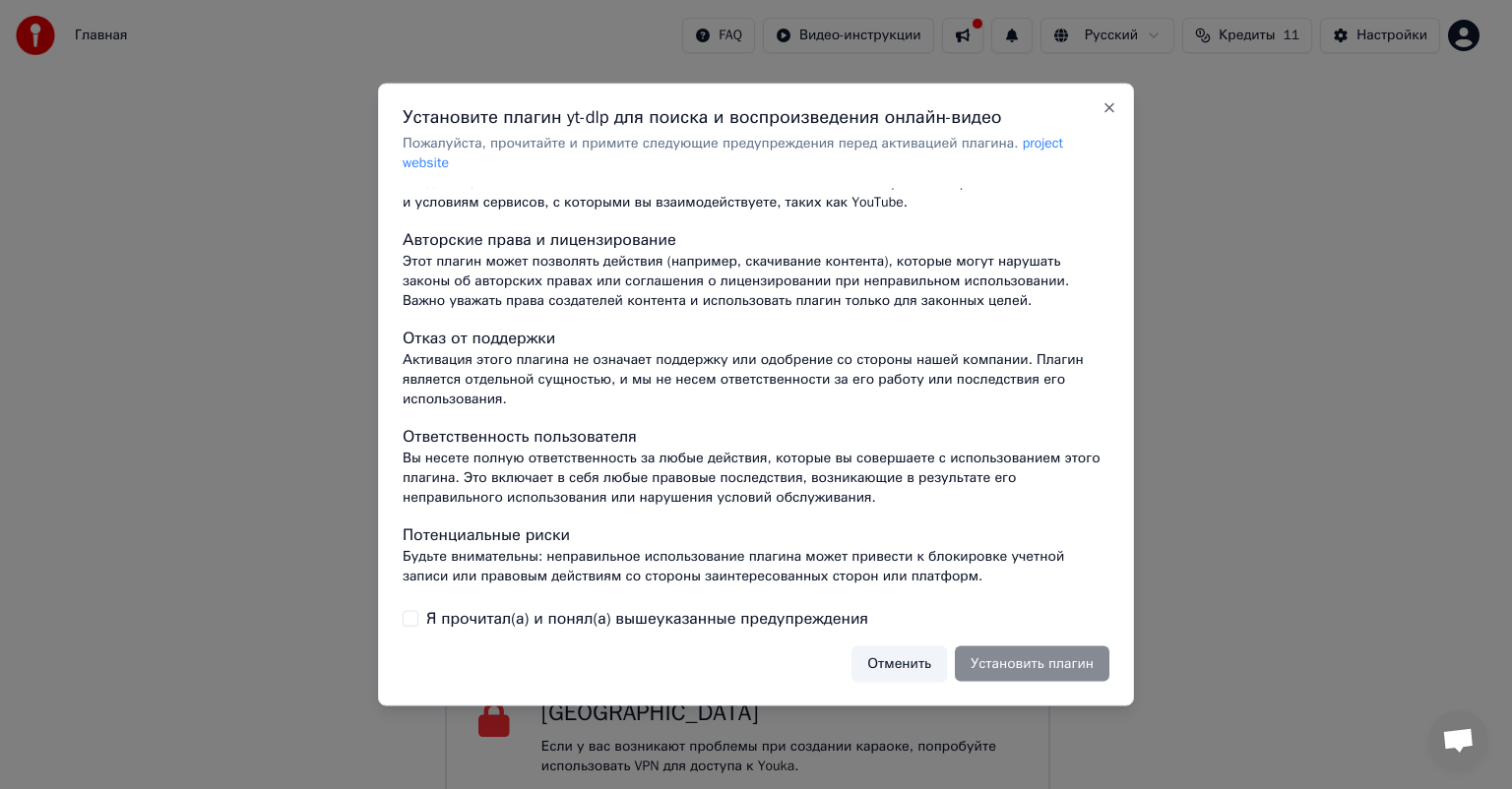 scroll, scrollTop: 0, scrollLeft: 0, axis: both 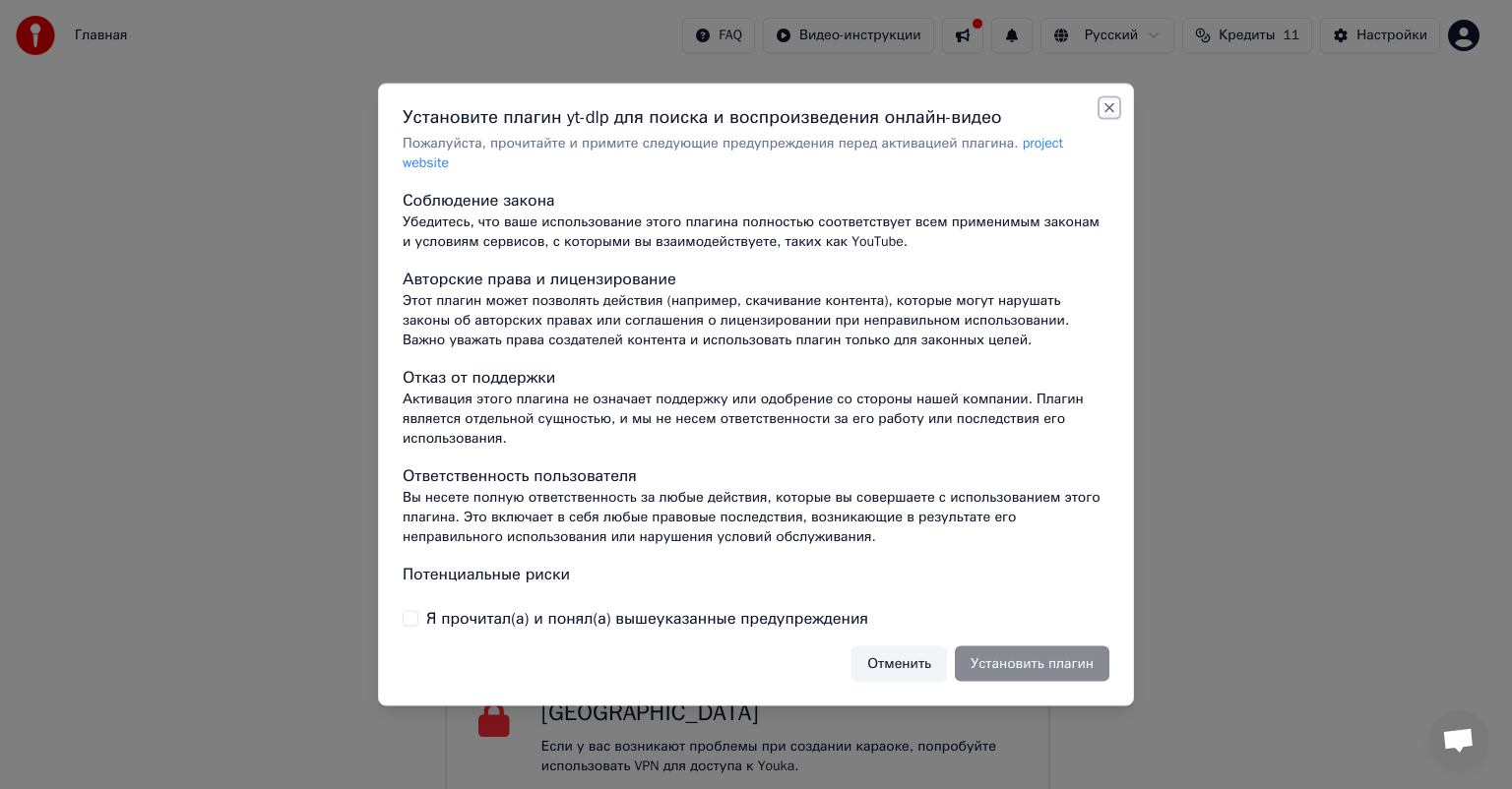 click on "Close" at bounding box center [1109, 108] 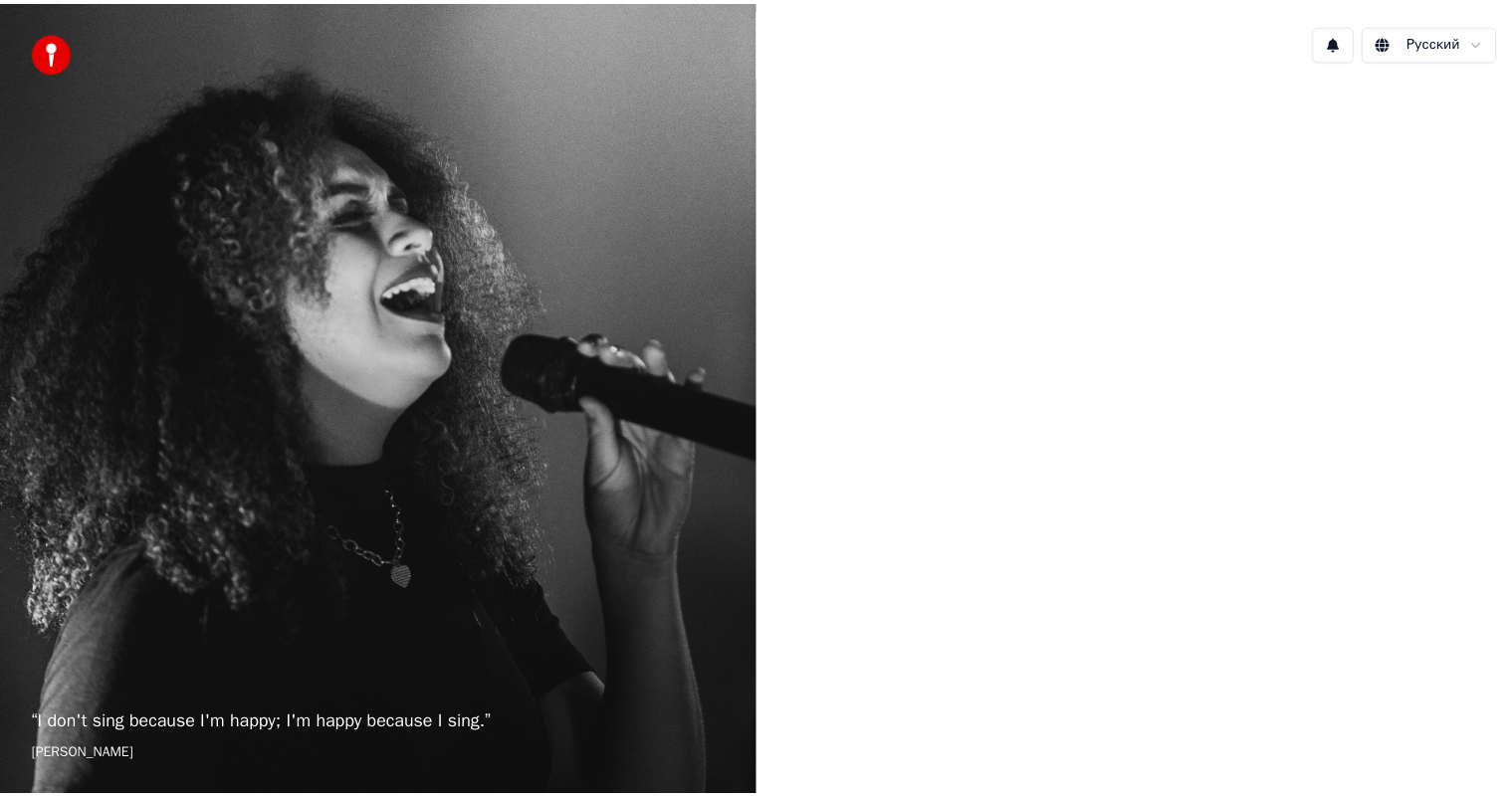 scroll, scrollTop: 0, scrollLeft: 0, axis: both 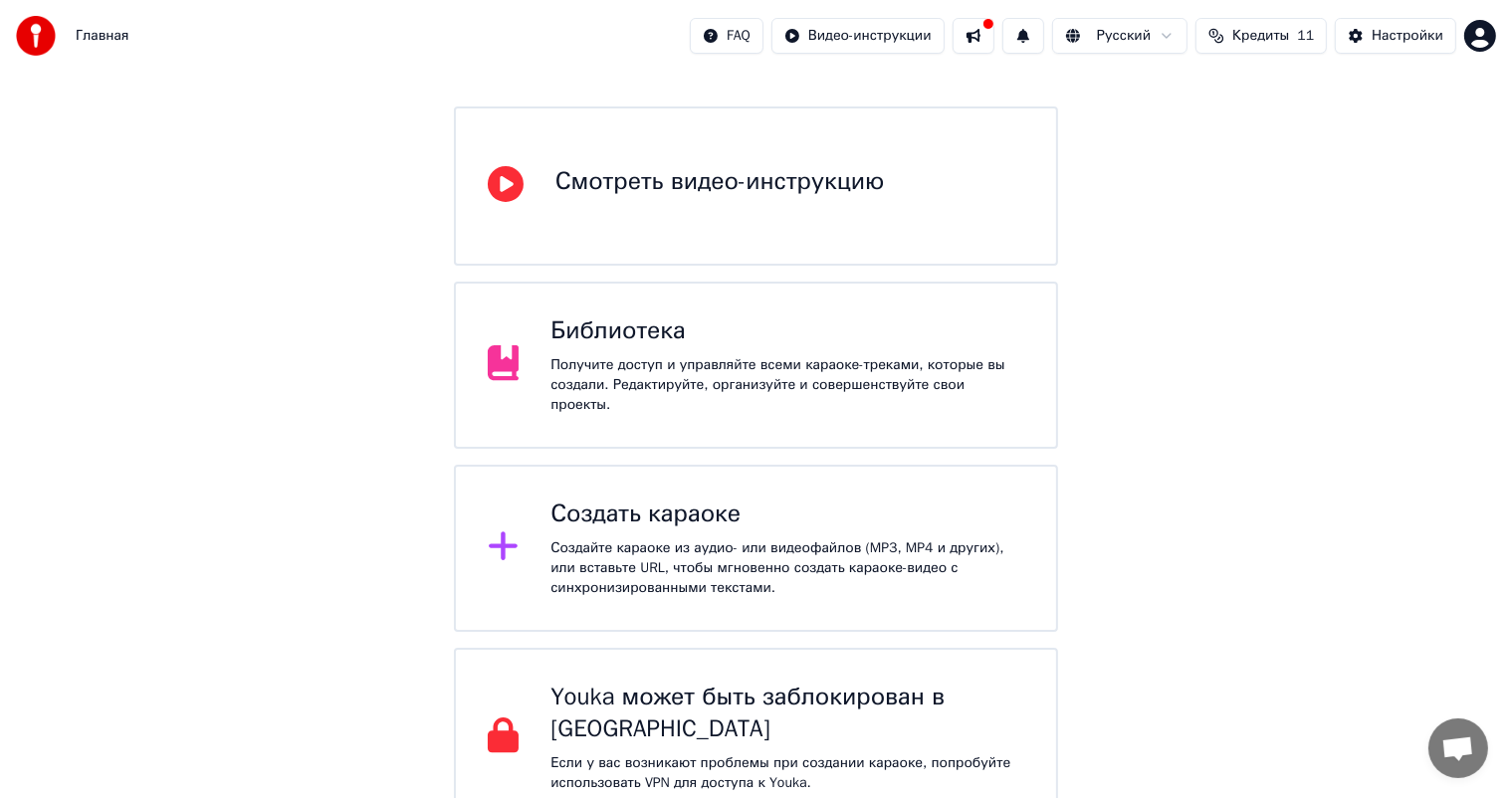 click on "Создать караоке Создайте караоке из аудио- или видеофайлов (MP3, MP4 и других), или вставьте URL, чтобы мгновенно создать караоке-видео с синхронизированными текстами." at bounding box center [787, 548] 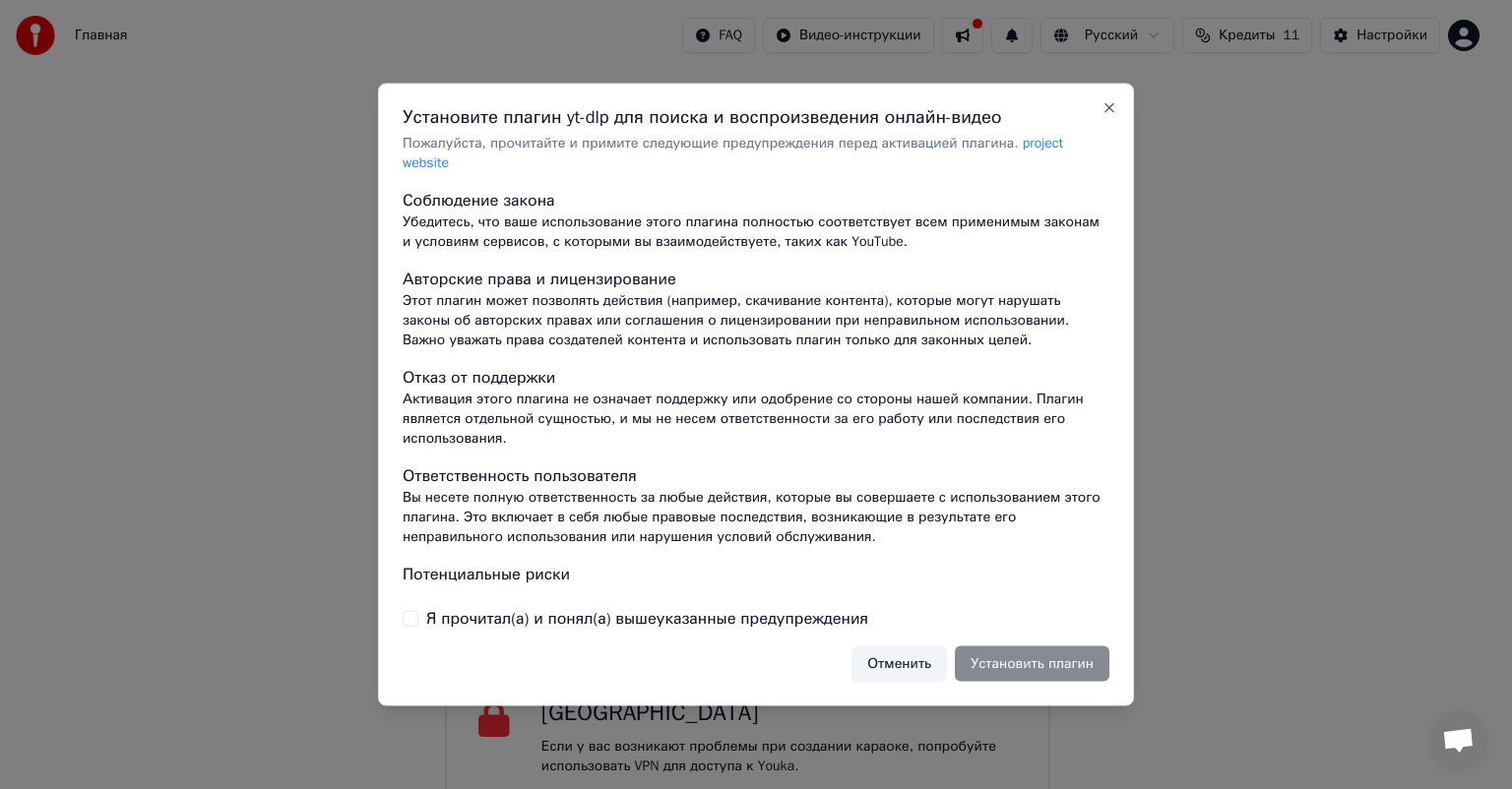 click on "Я прочитал(а) и понял(а) вышеуказанные предупреждения" at bounding box center [410, 618] 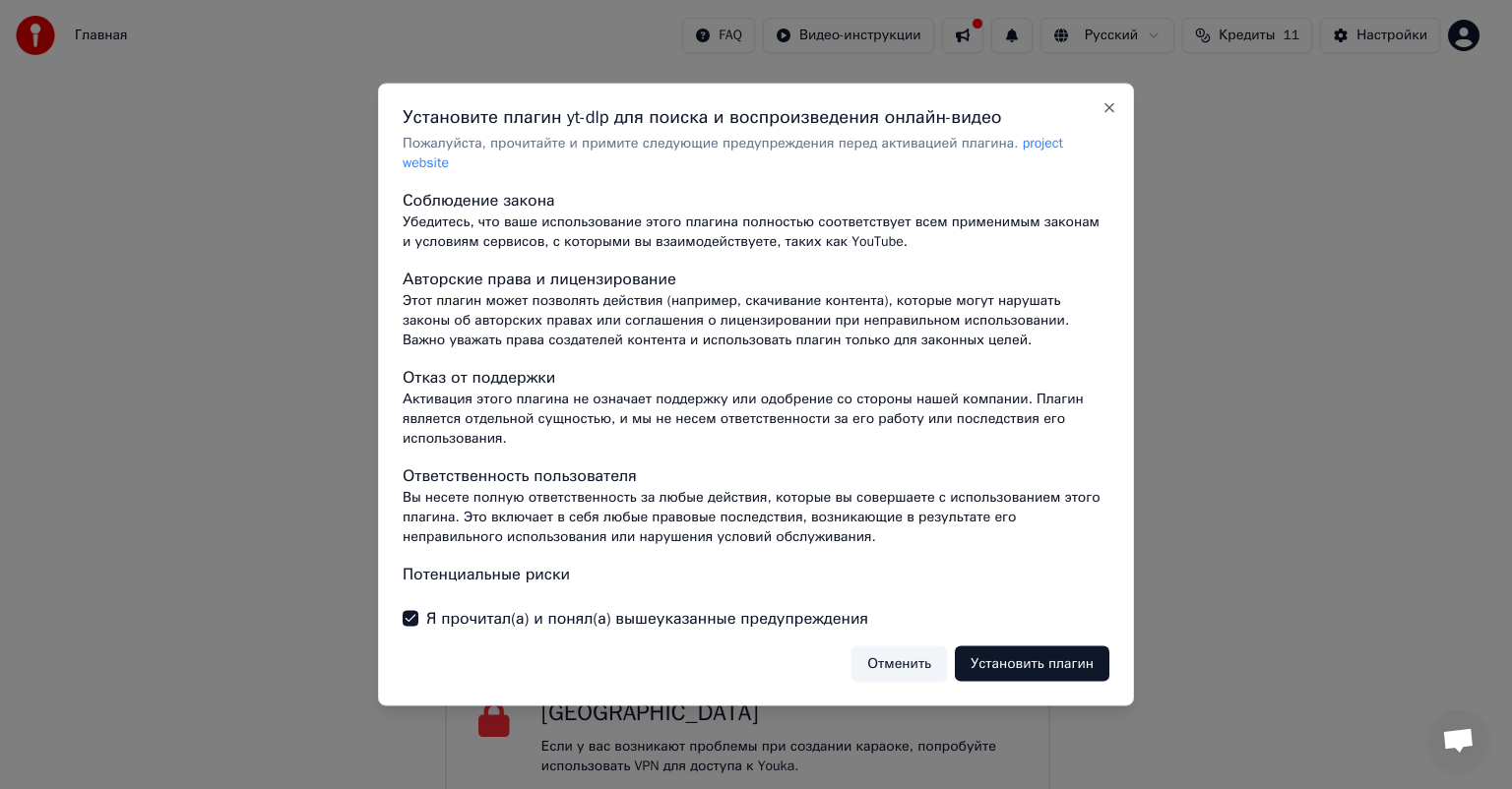 click on "Установить плагин" at bounding box center (1032, 663) 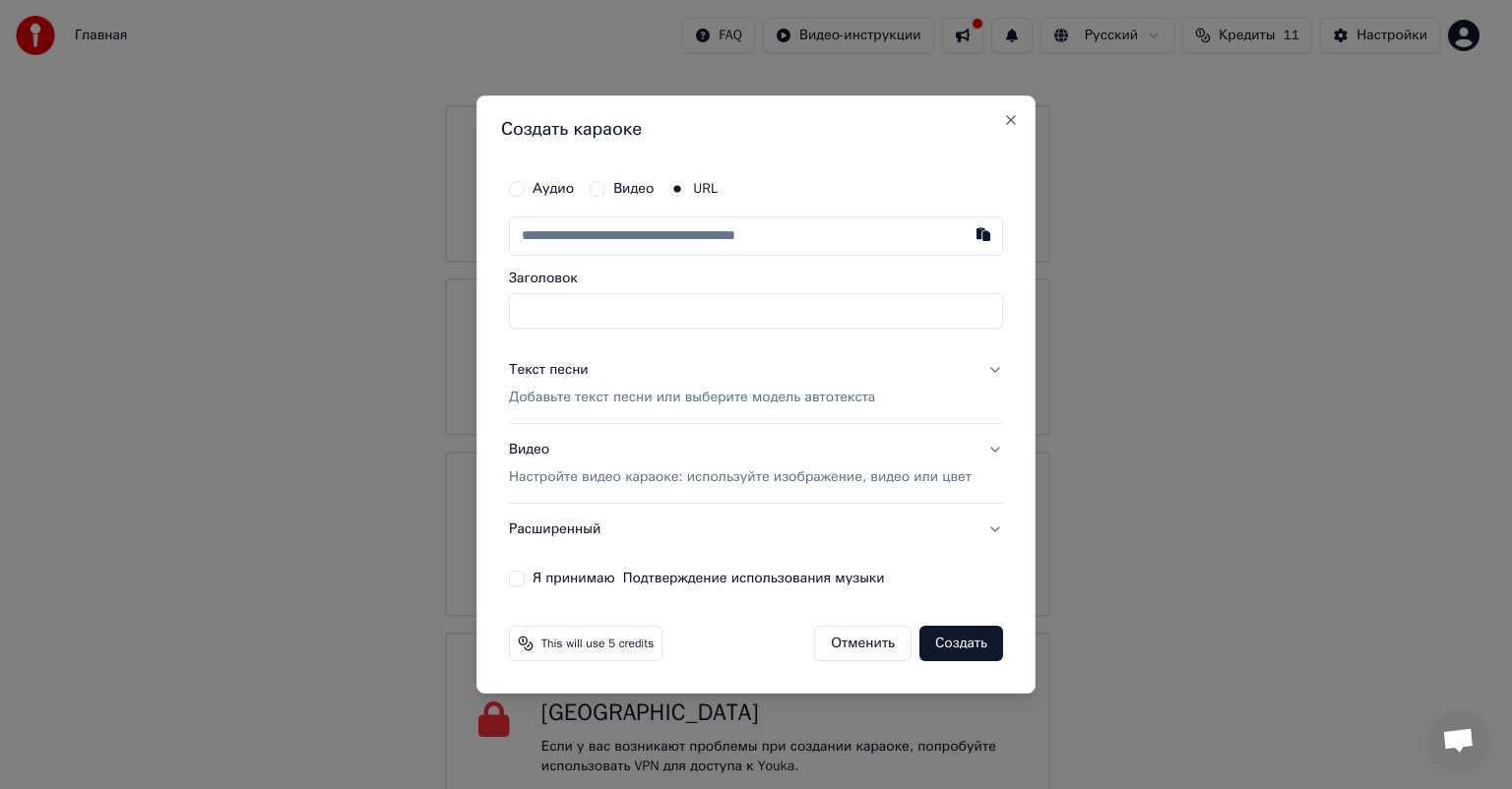 click on "Видео" at bounding box center (633, 189) 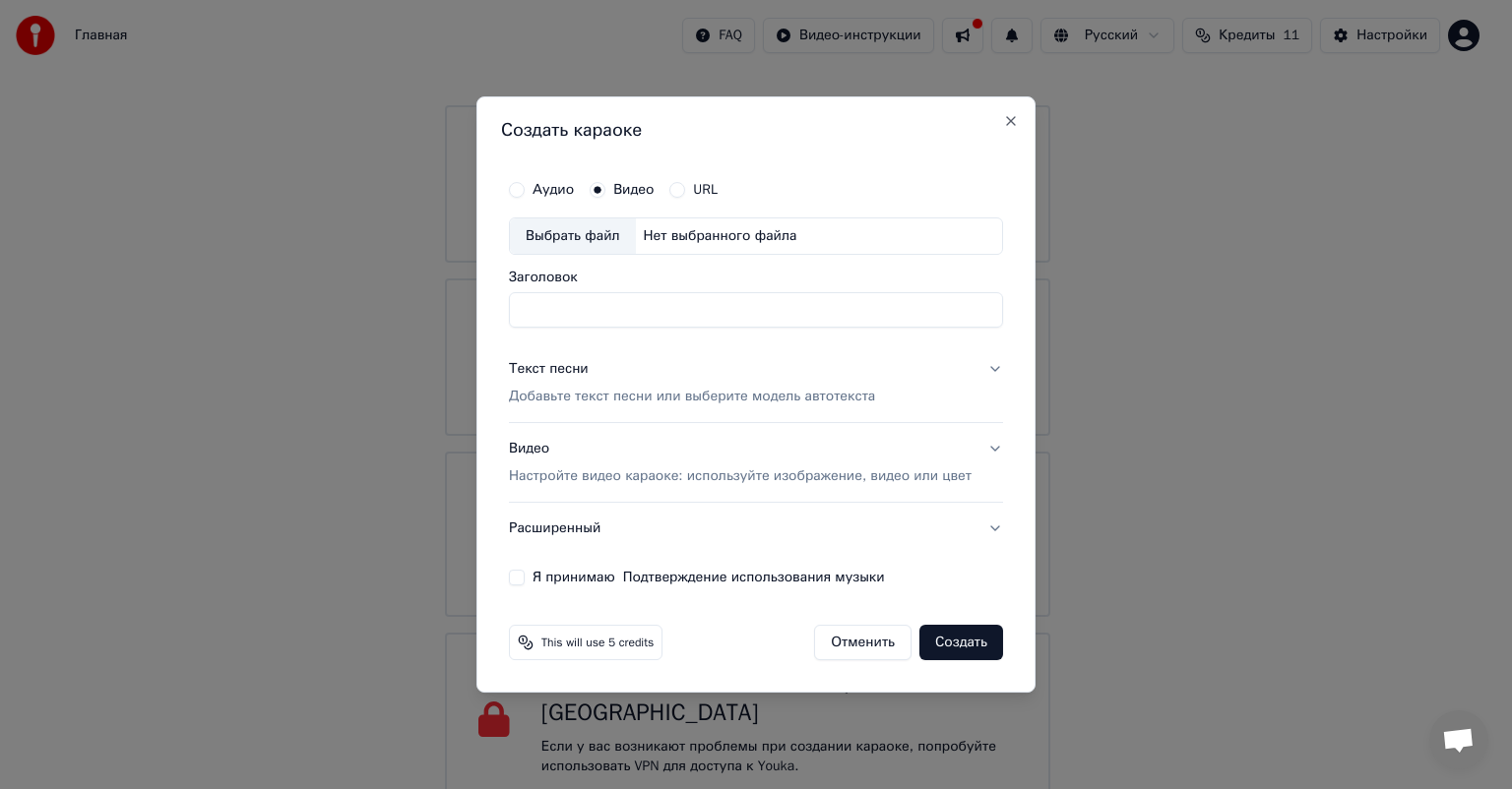 click on "Настройте видео караоке: используйте изображение, видео или цвет" at bounding box center (740, 476) 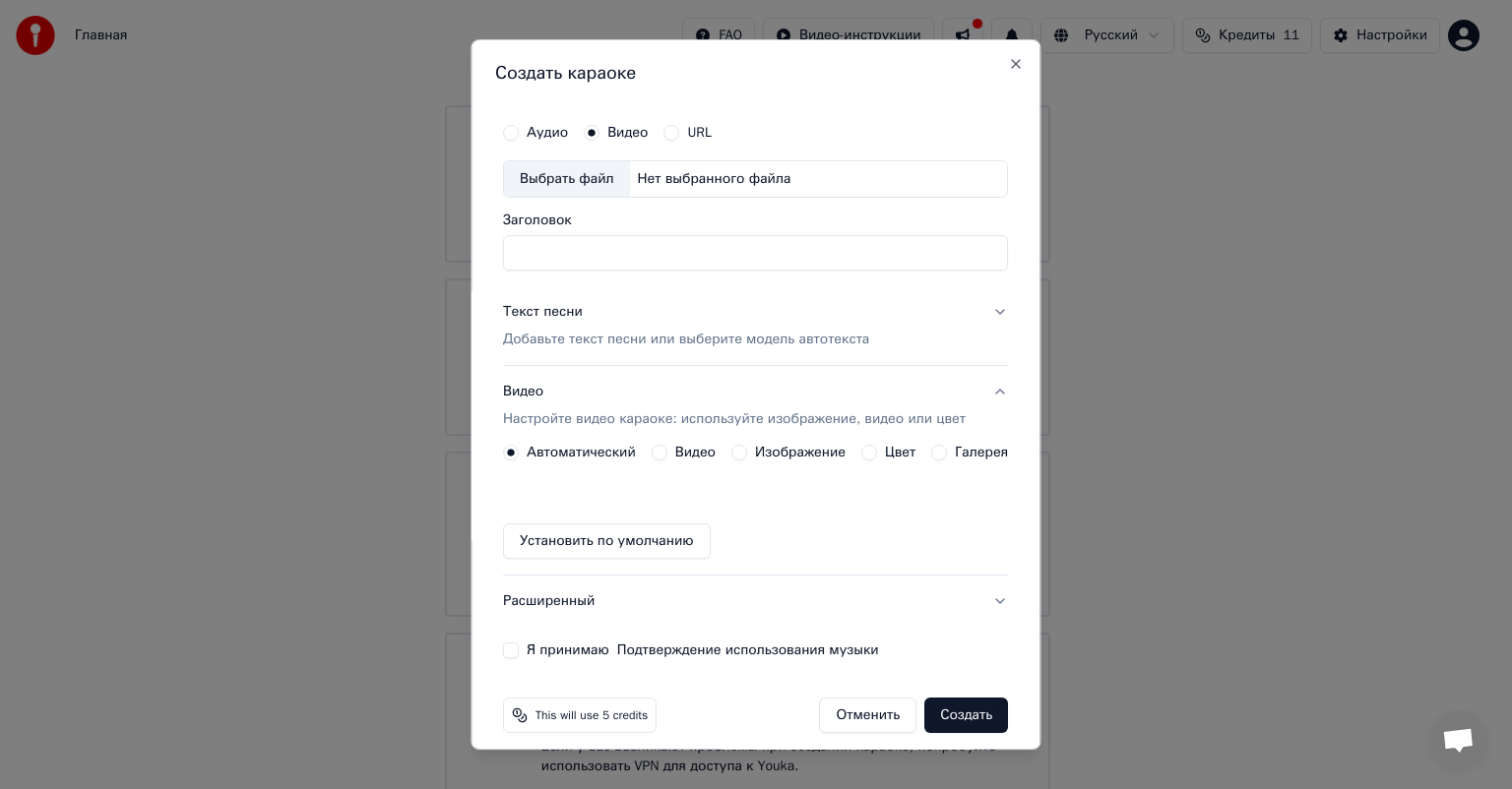 click on "Установить по умолчанию" at bounding box center [606, 541] 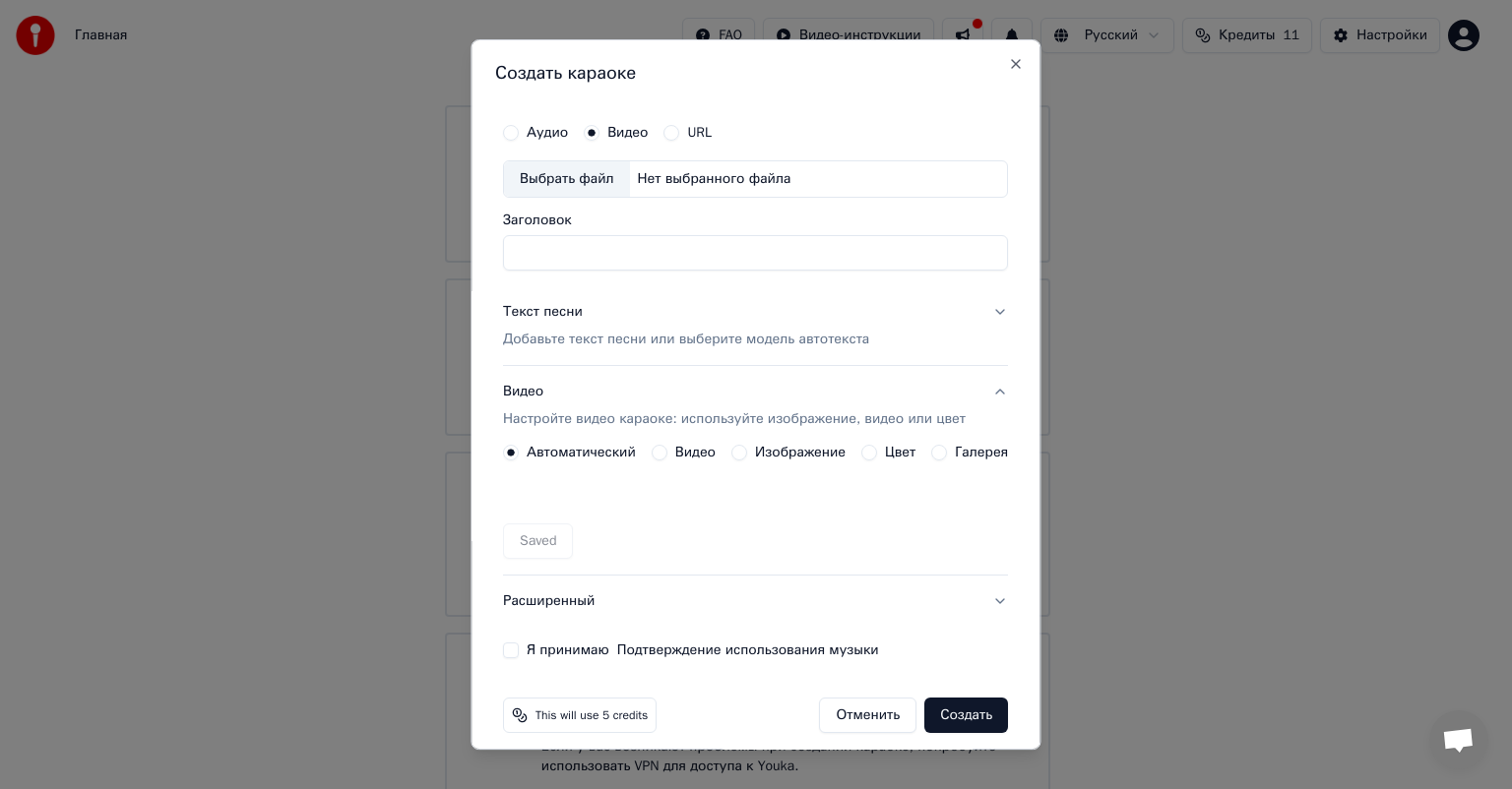 click on "Saved" at bounding box center [755, 541] 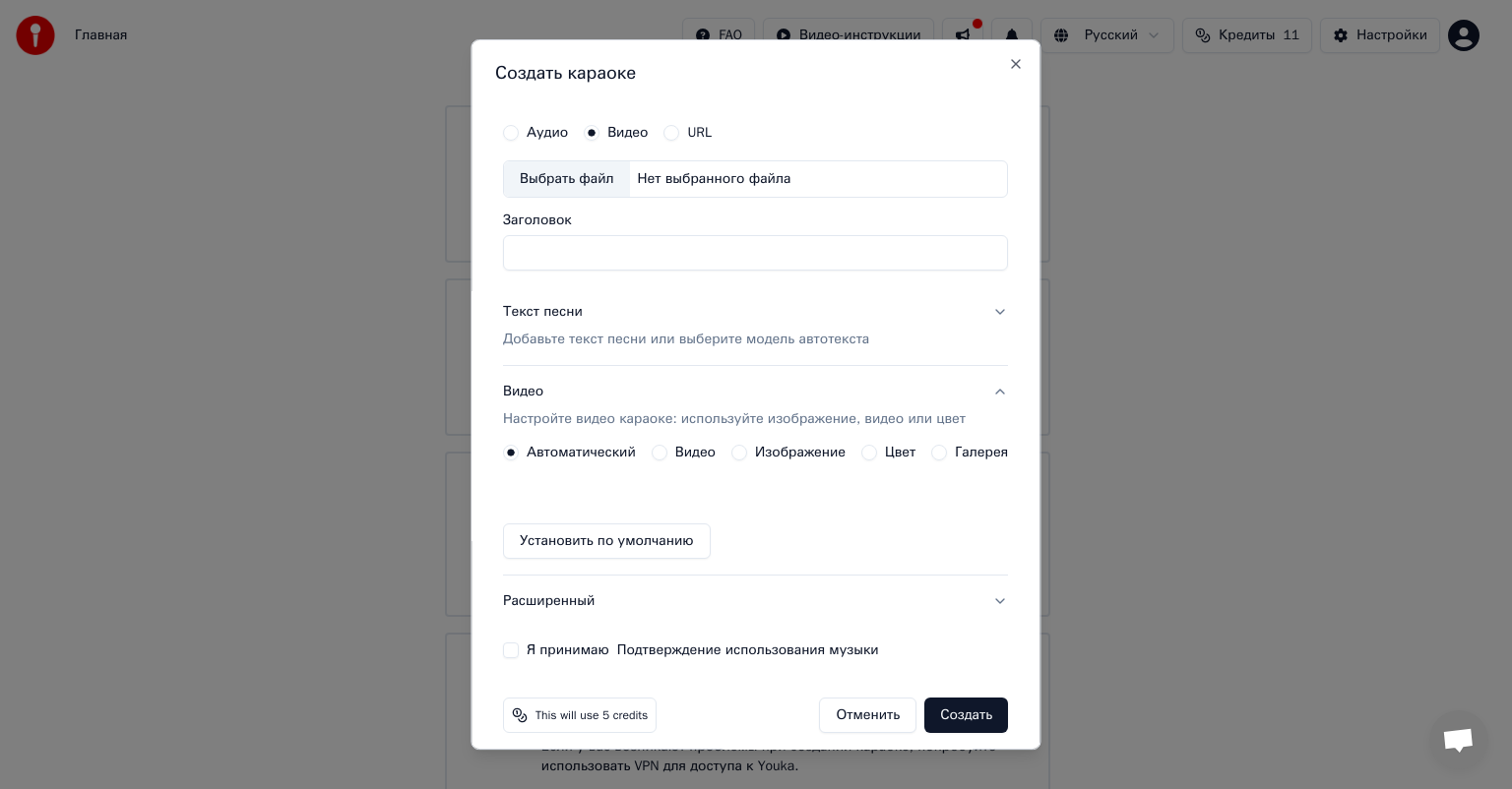 click on "Установить по умолчанию" at bounding box center (606, 541) 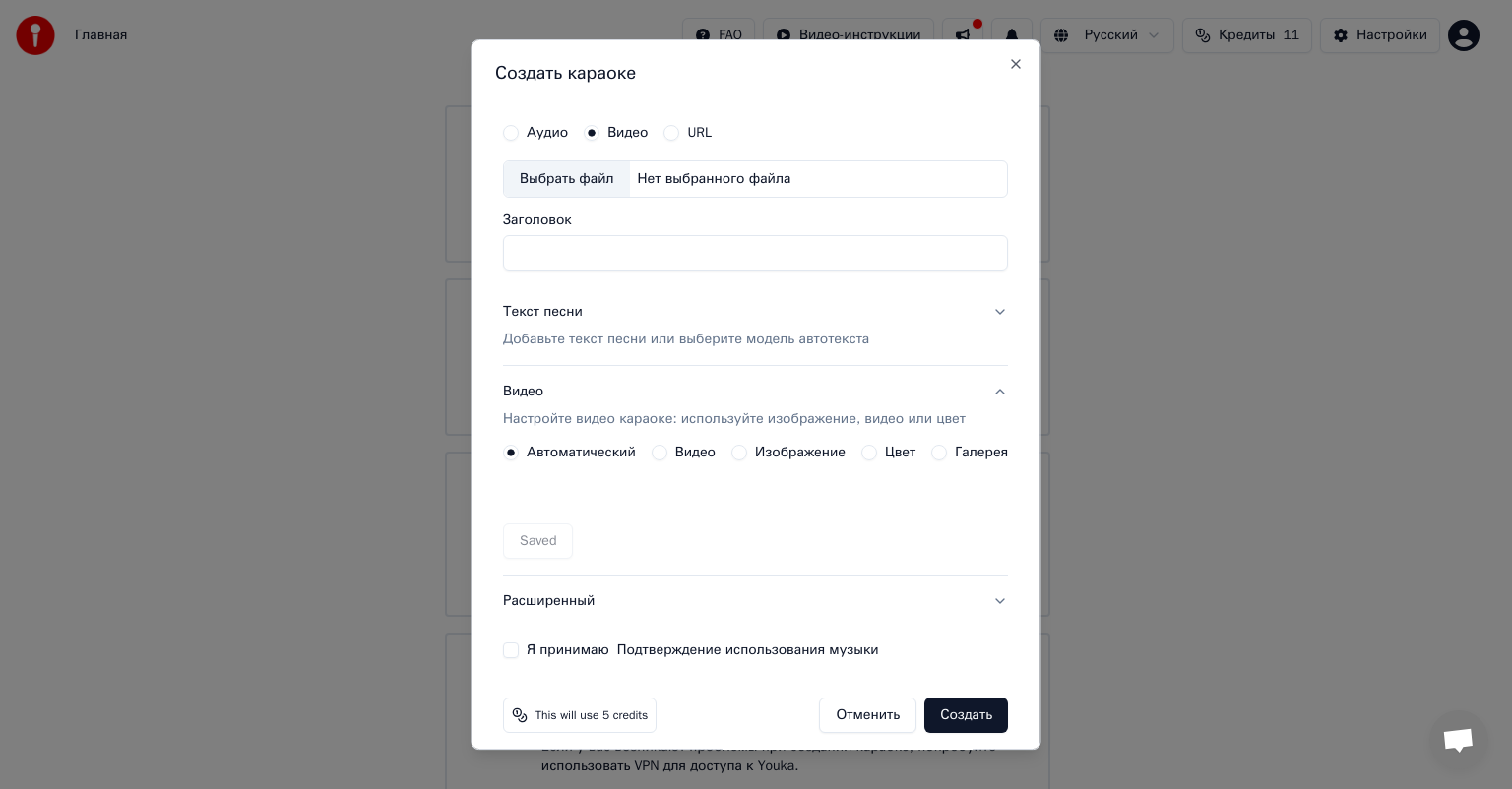 click on "Saved" at bounding box center (755, 541) 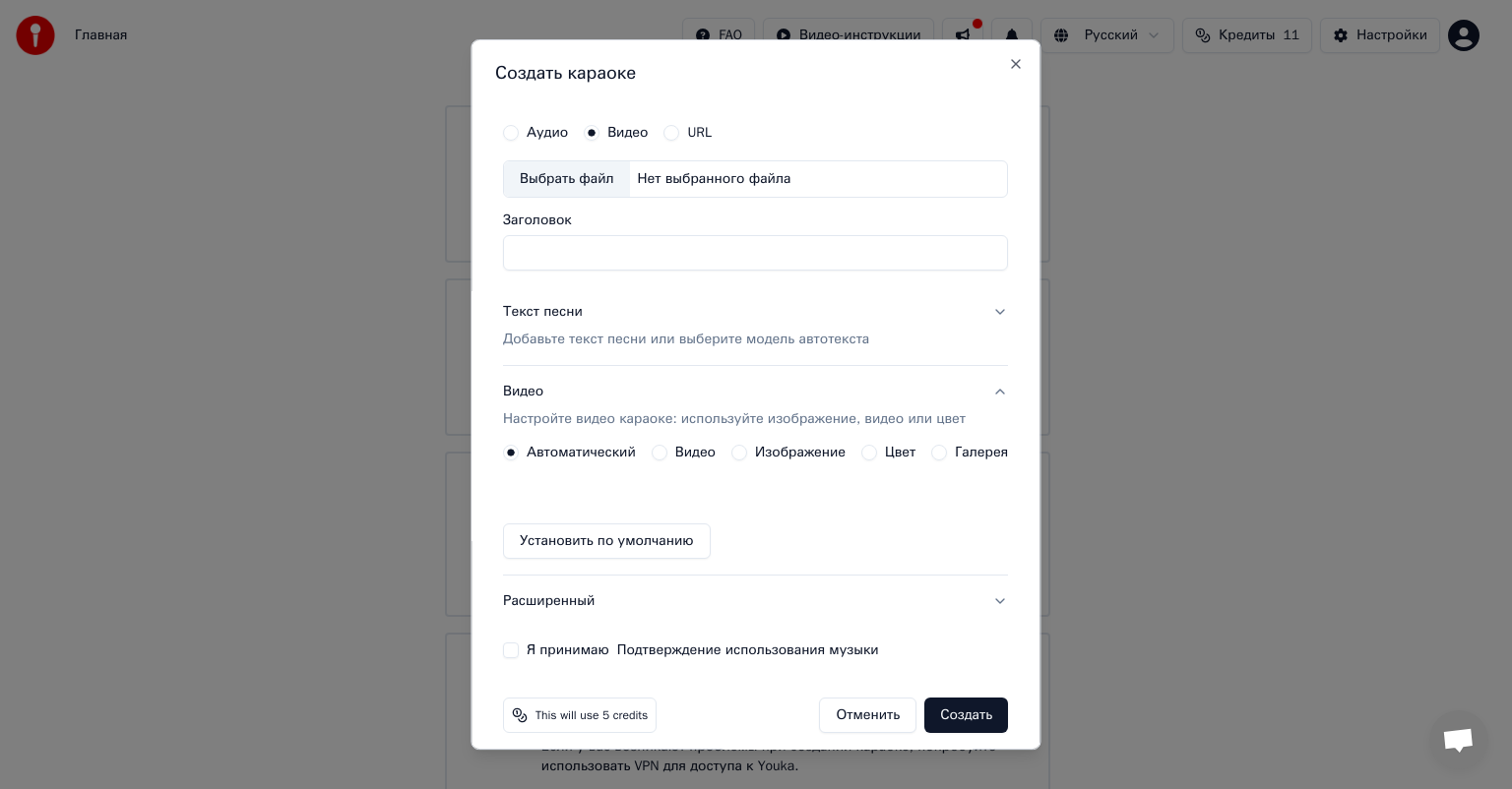 click on "Установить по умолчанию" at bounding box center [606, 541] 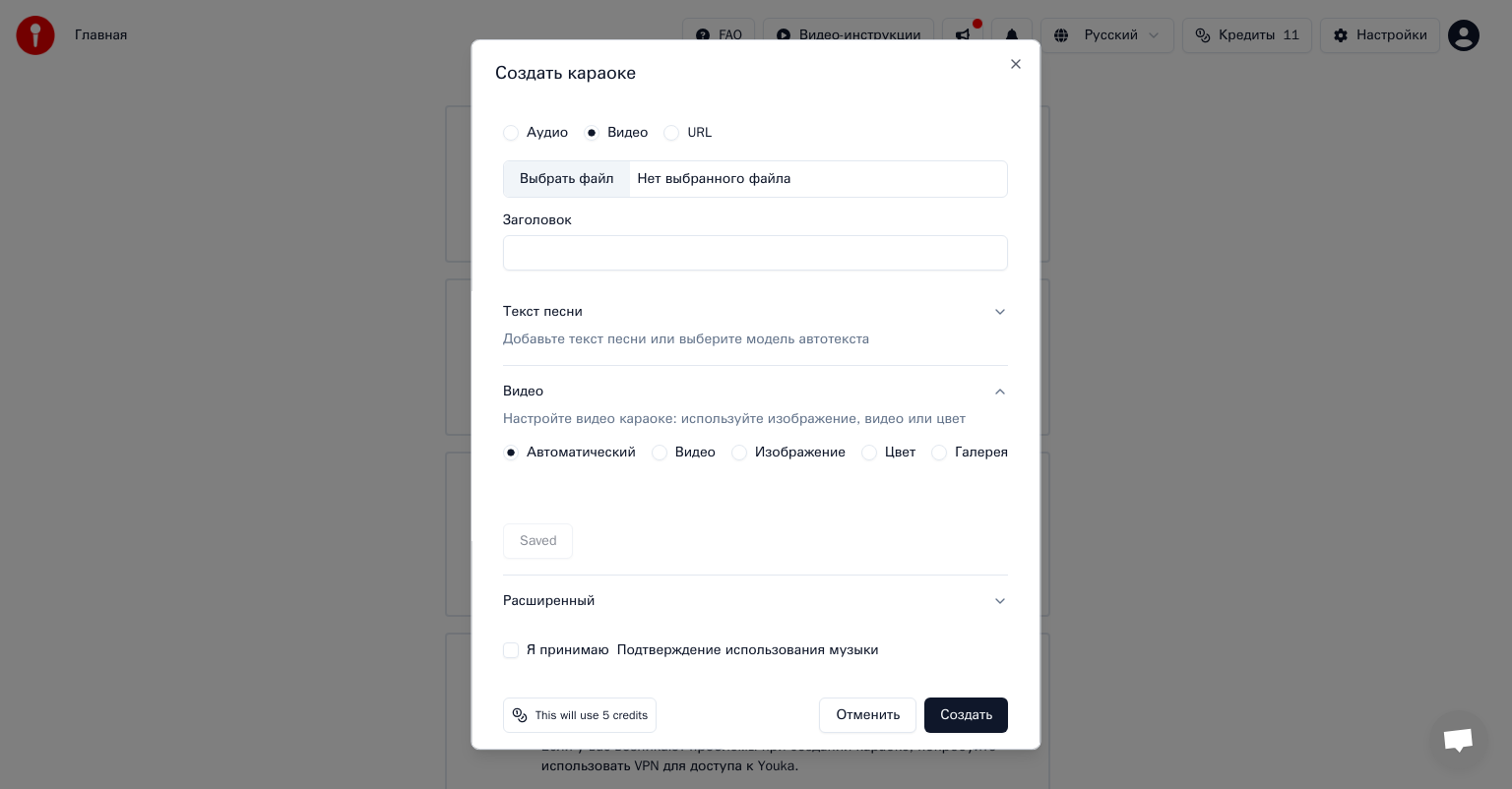 click on "Автоматический Видео Изображение Цвет Галерея Saved" at bounding box center (755, 502) 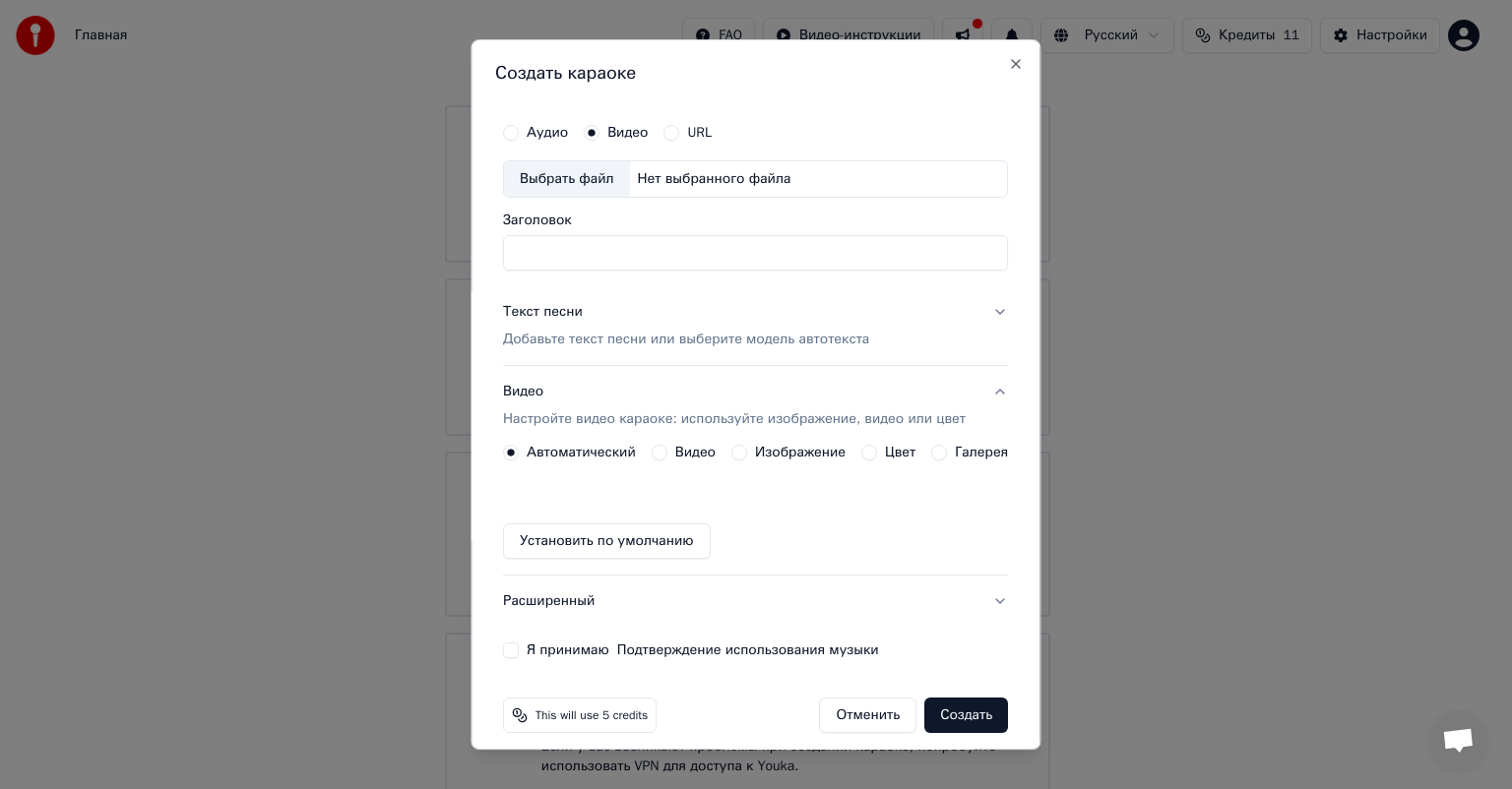 click on "Установить по умолчанию" at bounding box center (755, 541) 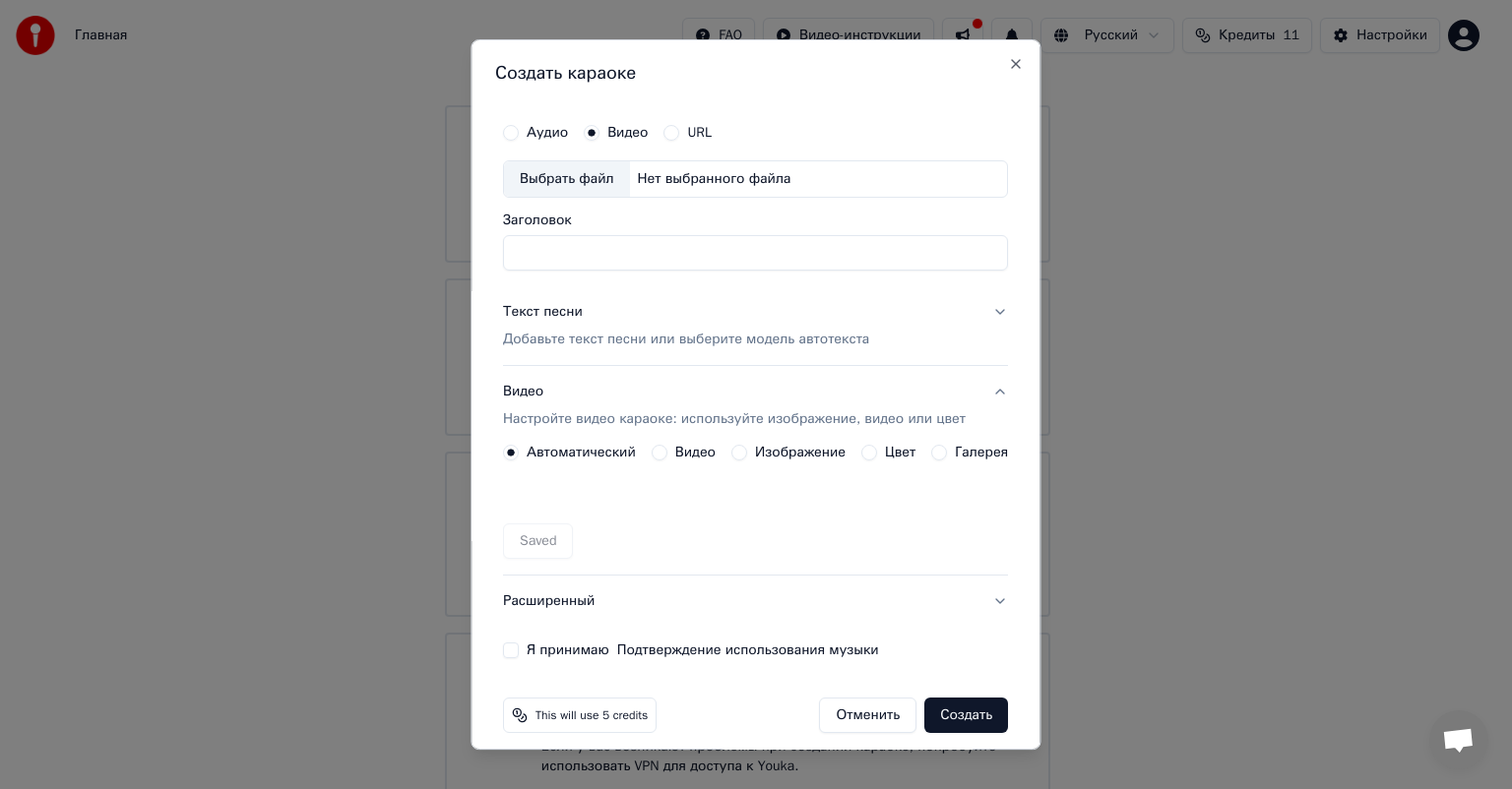click on "Saved" at bounding box center (755, 541) 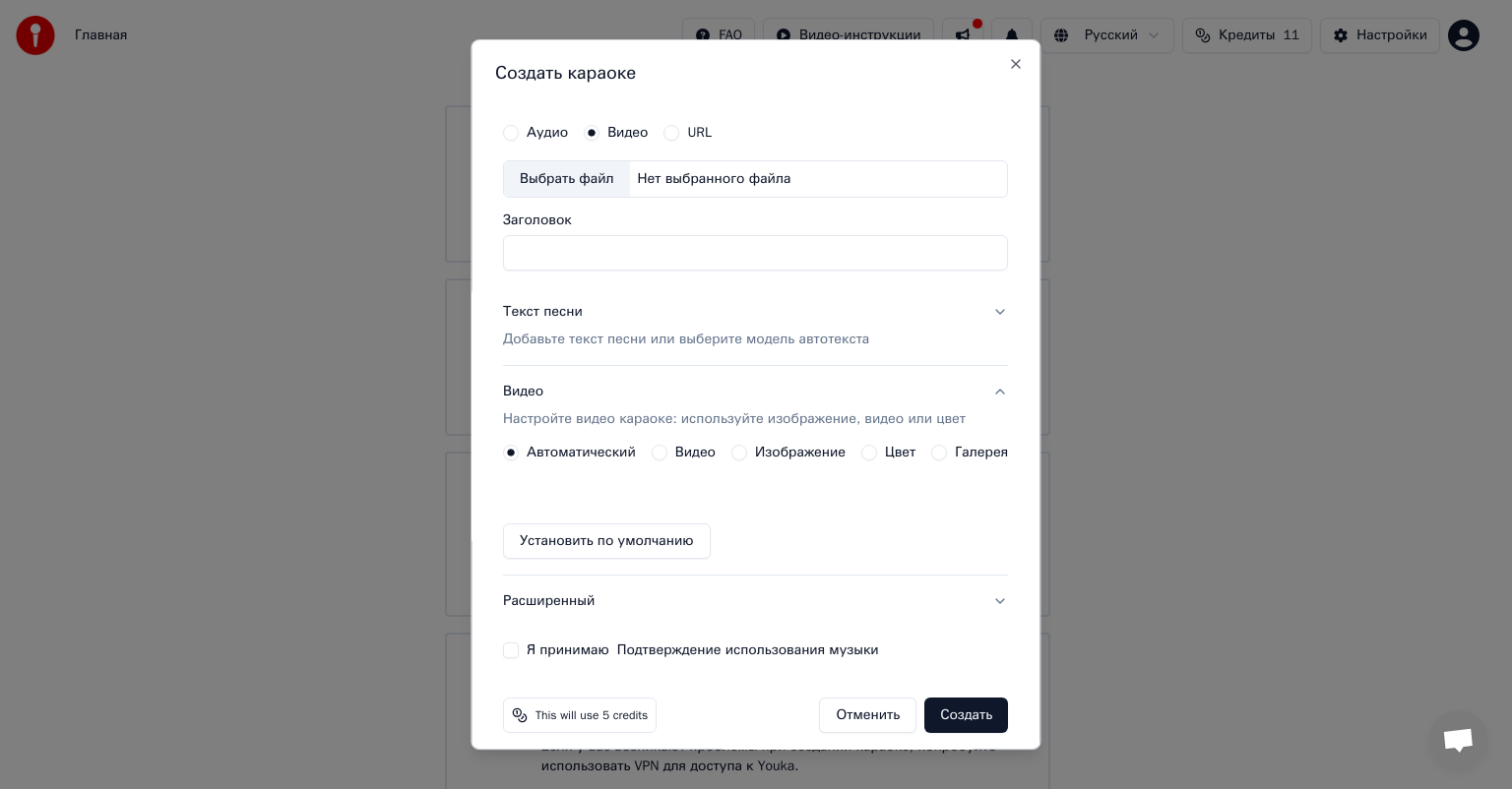 click on "Настройте видео караоке: используйте изображение, видео или цвет" at bounding box center [734, 419] 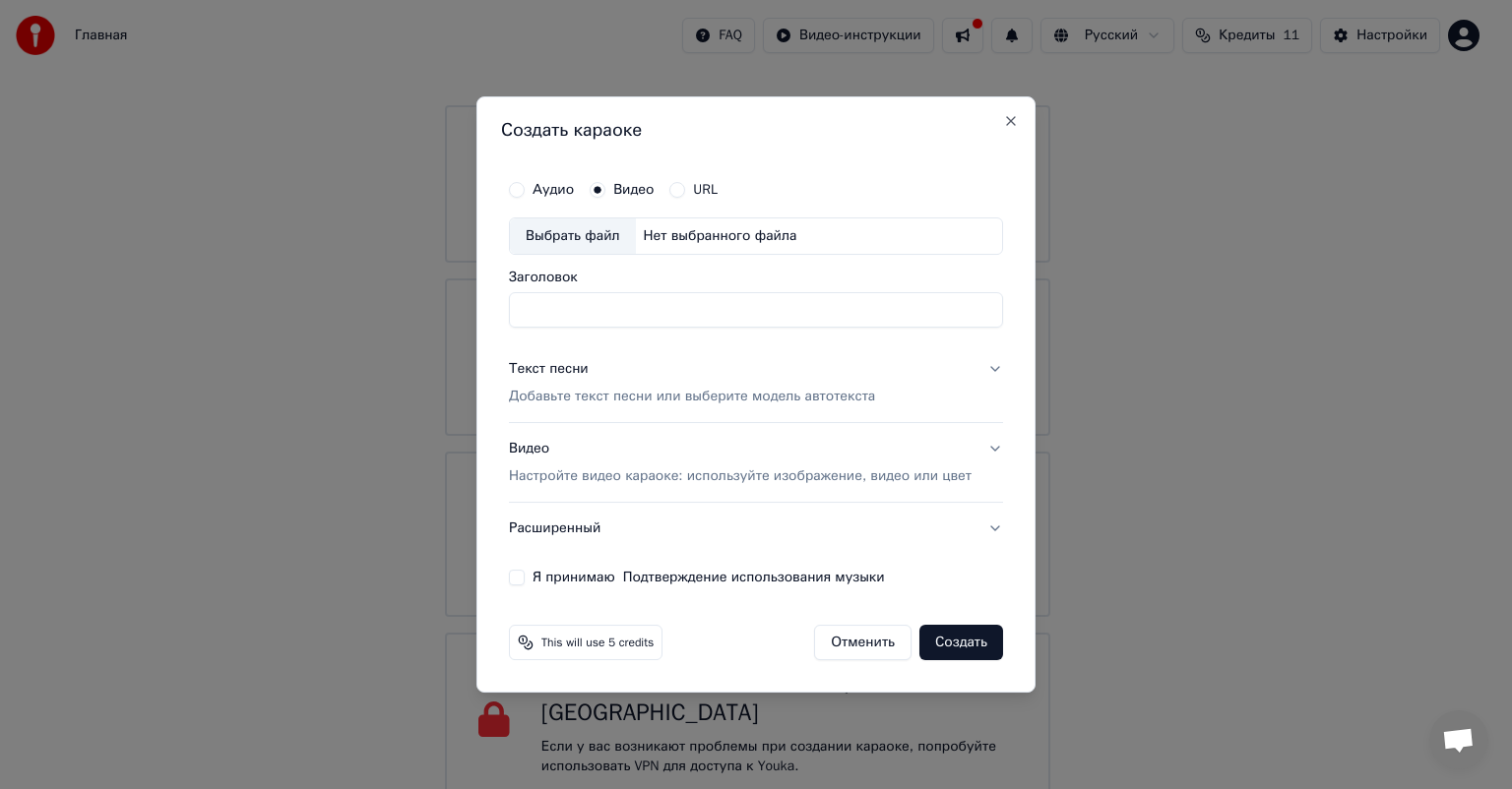 click on "Видео Настройте видео караоке: используйте изображение, видео или цвет" at bounding box center [740, 462] 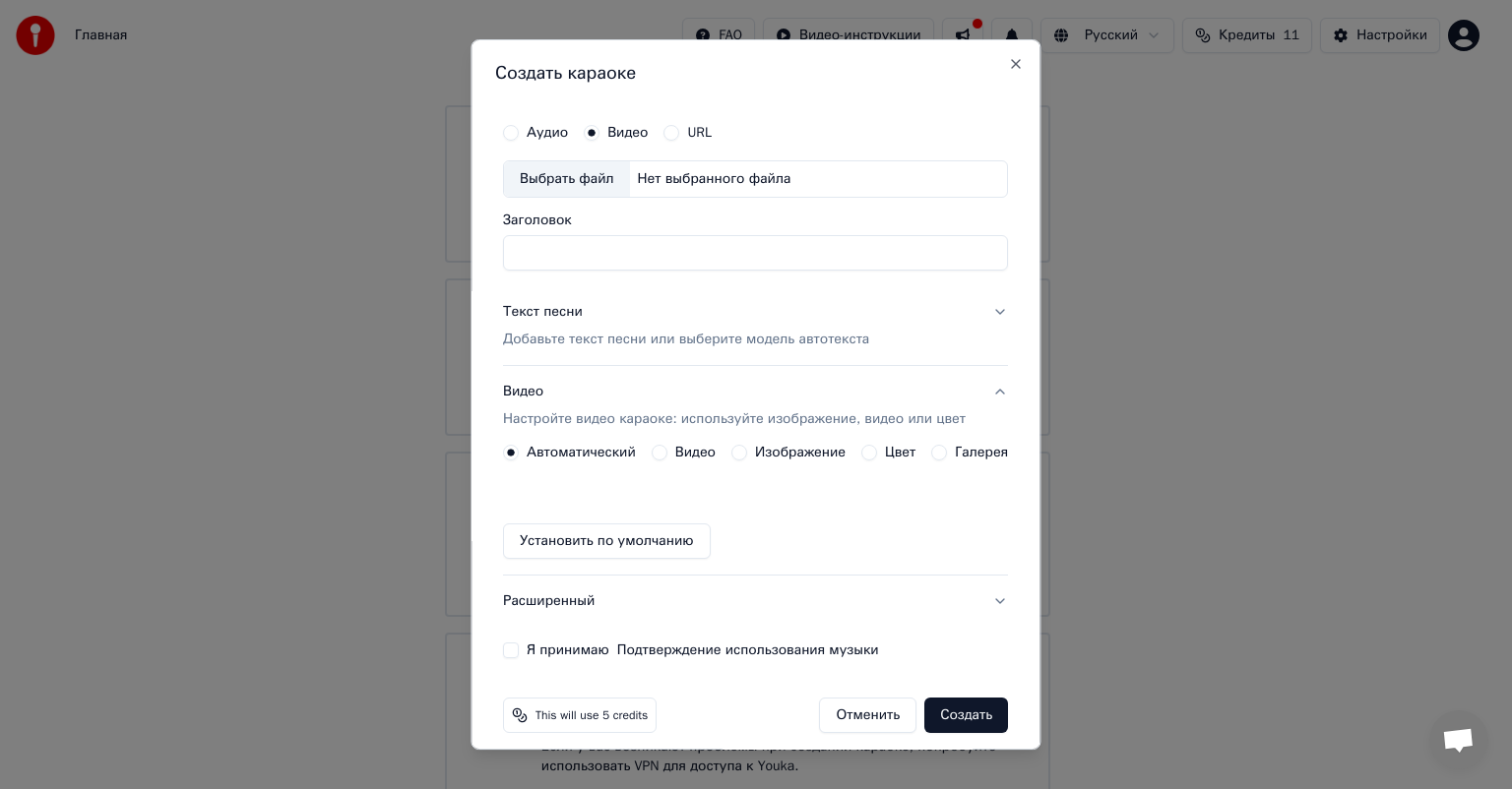 click on "Аудио" at bounding box center [547, 133] 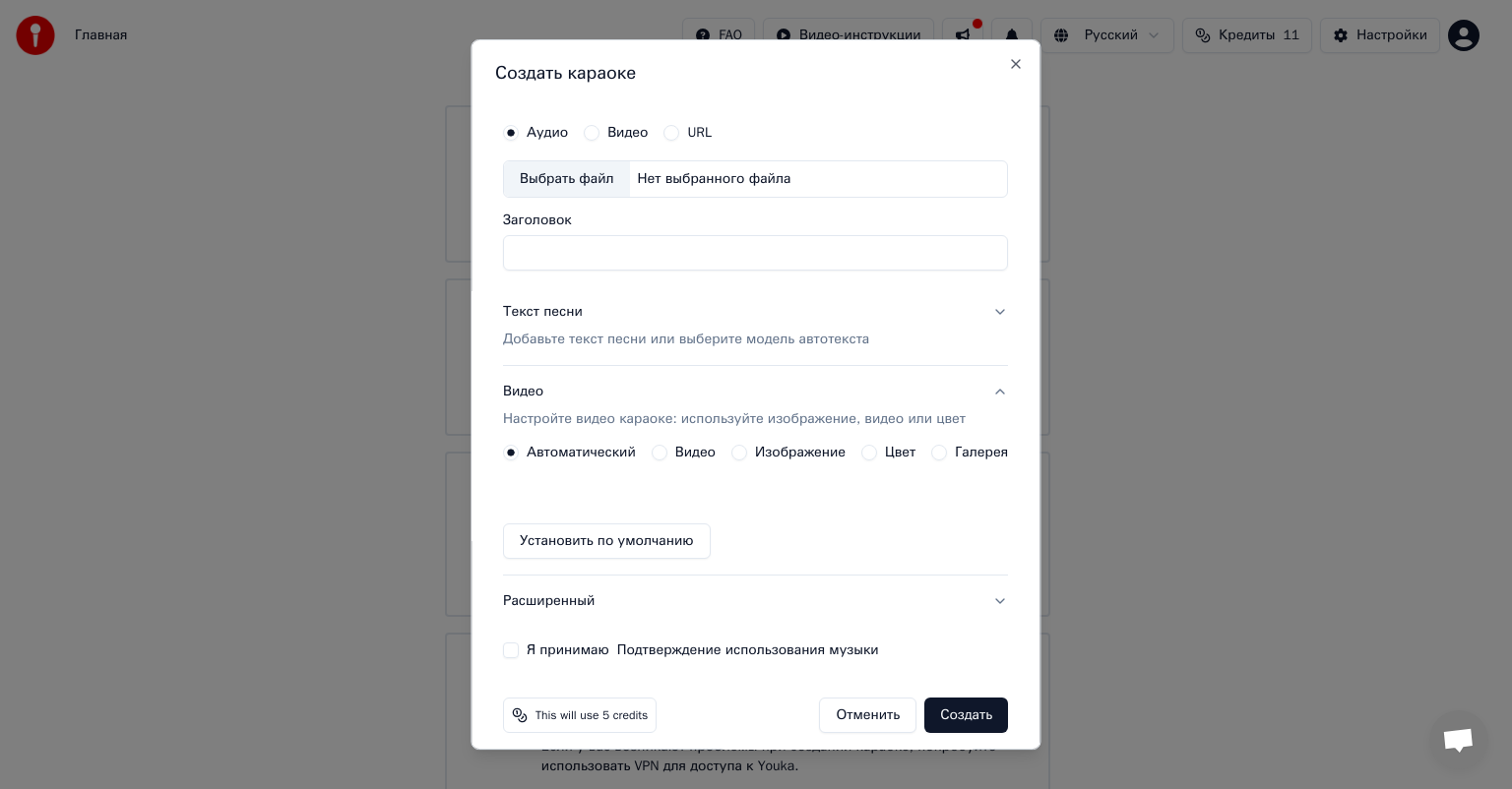 click on "Видео" at bounding box center (628, 133) 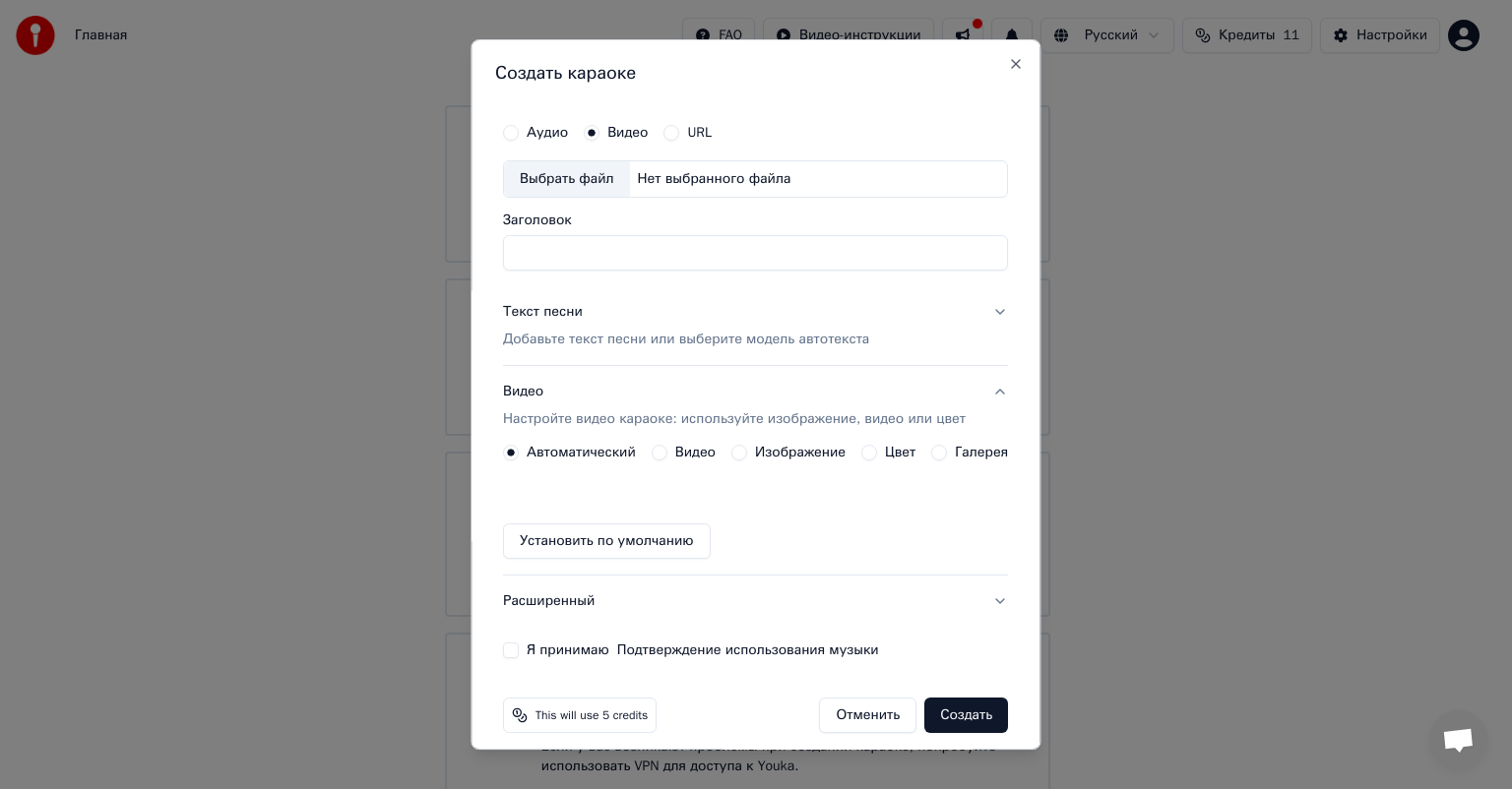 click on "Аудио" at bounding box center [547, 133] 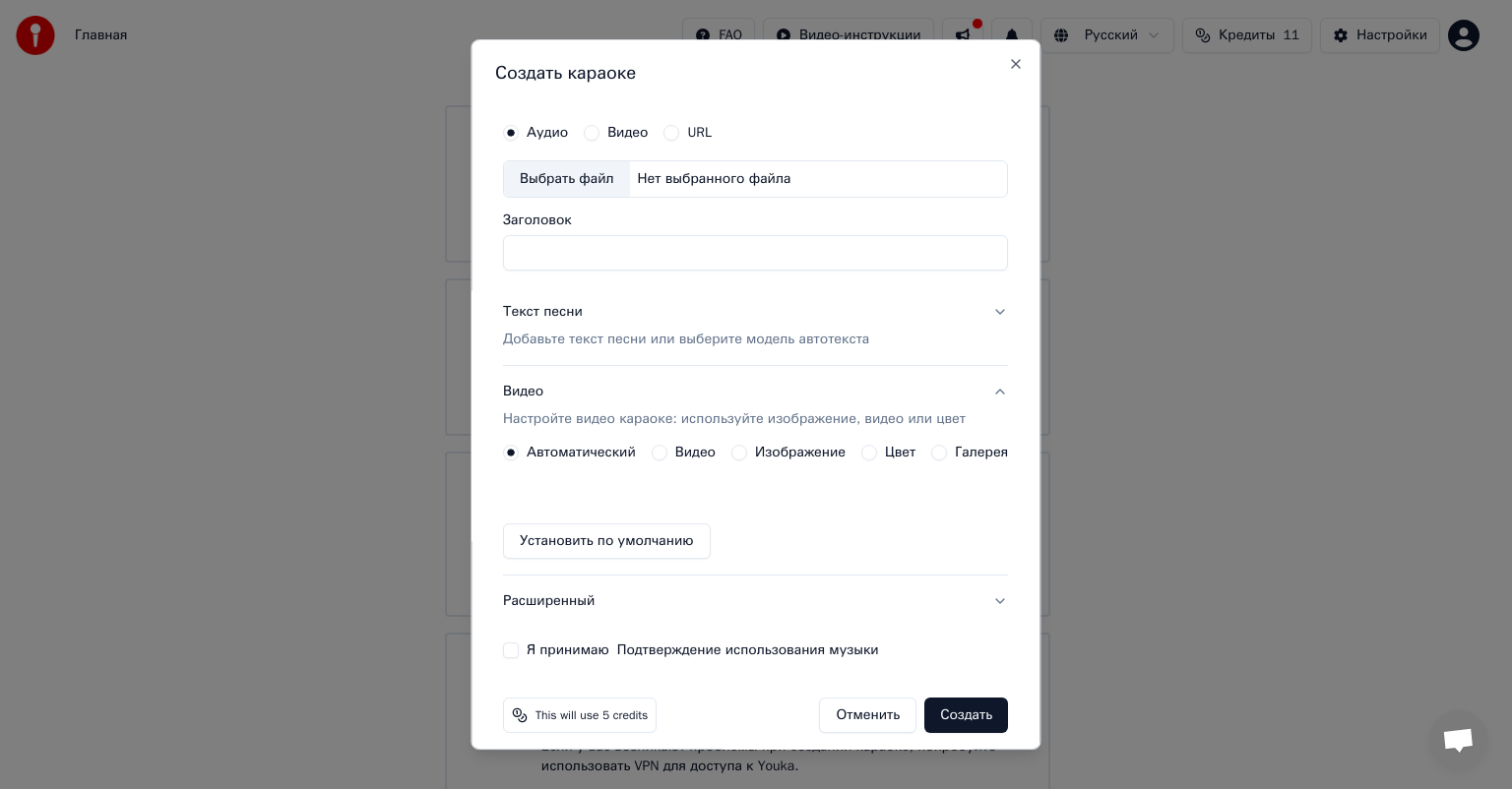 click on "Видео" at bounding box center [628, 133] 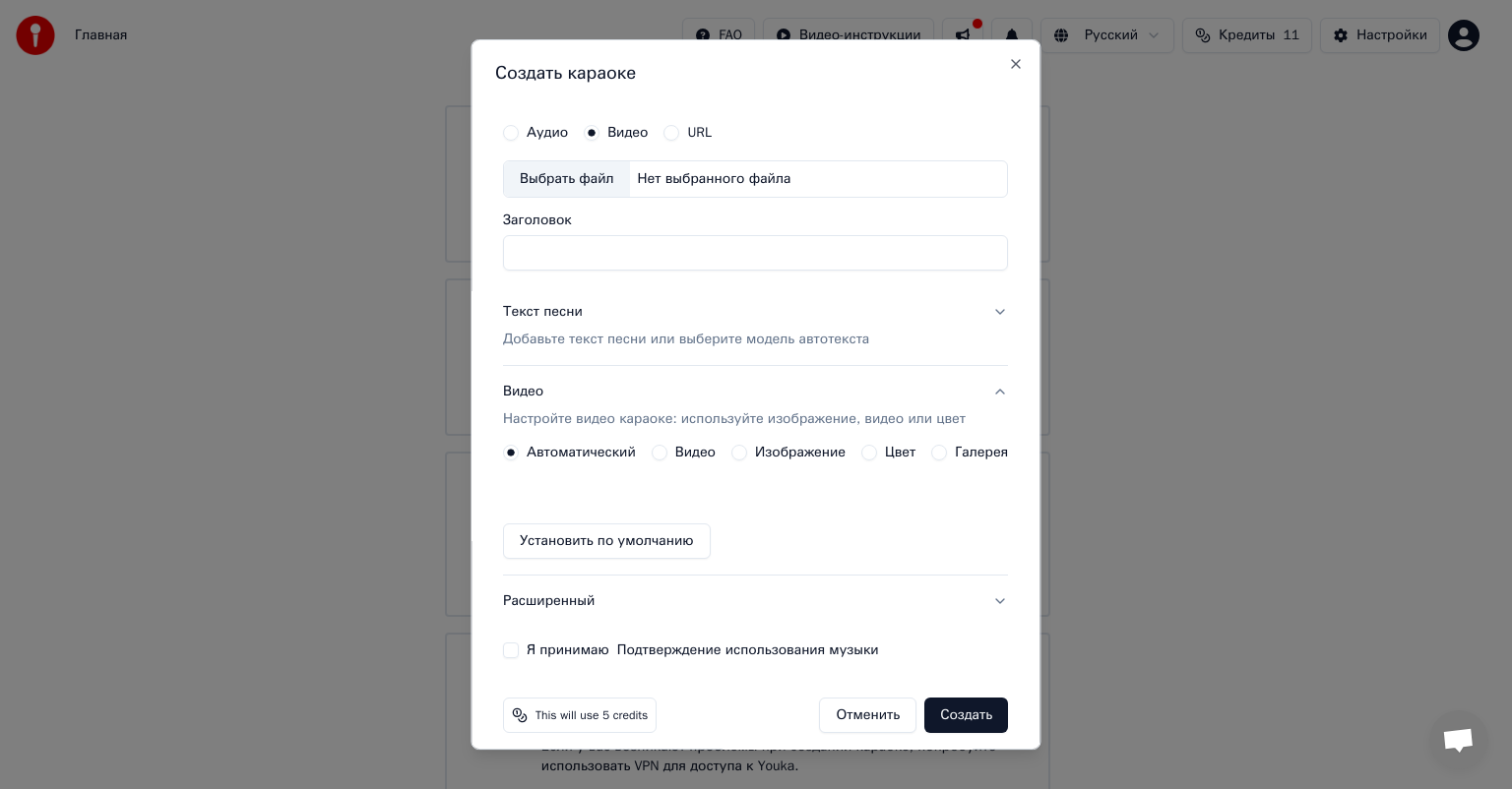 click on "Выбрать файл" at bounding box center (567, 179) 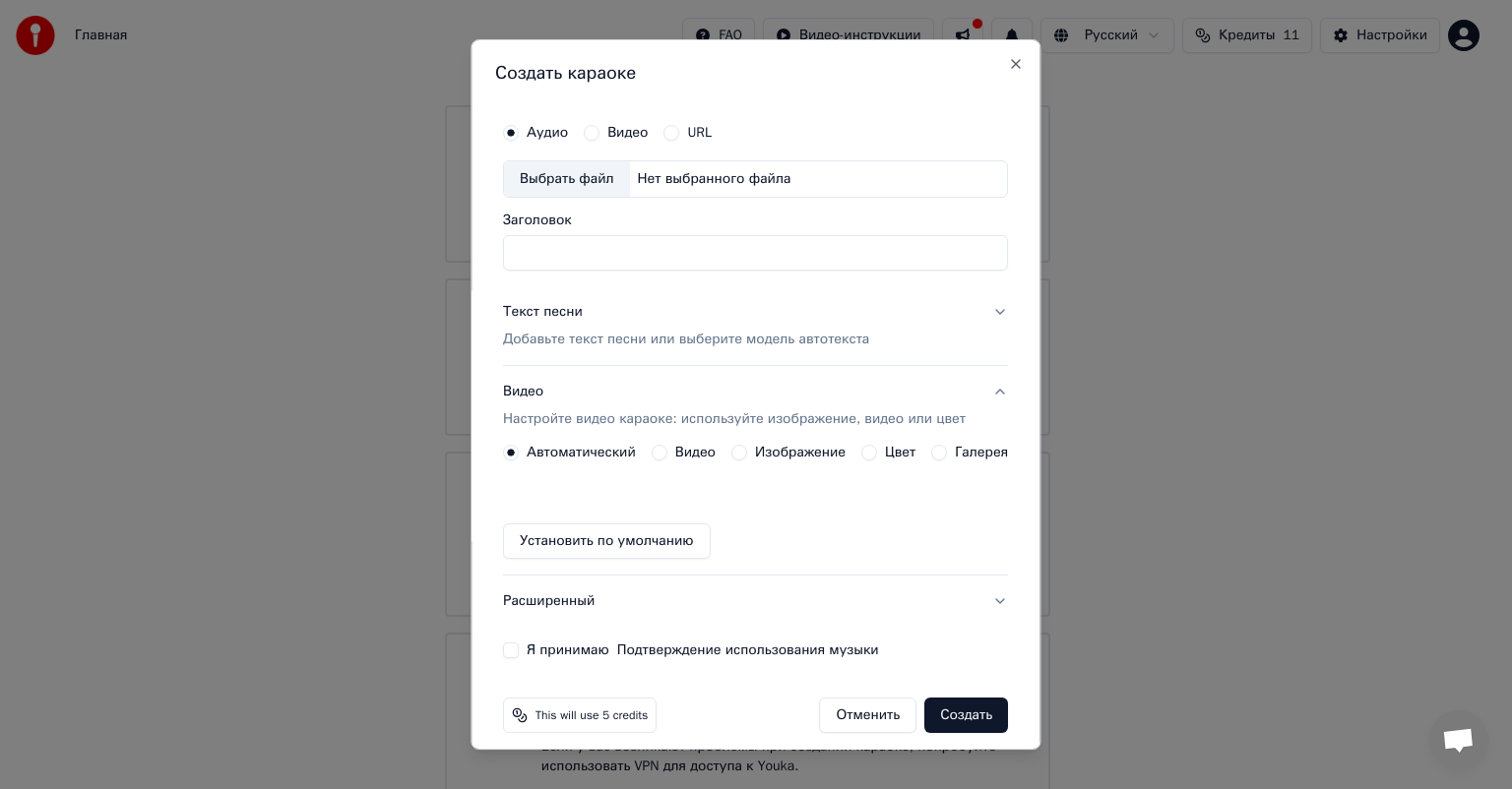 click on "Заголовок" at bounding box center [755, 253] 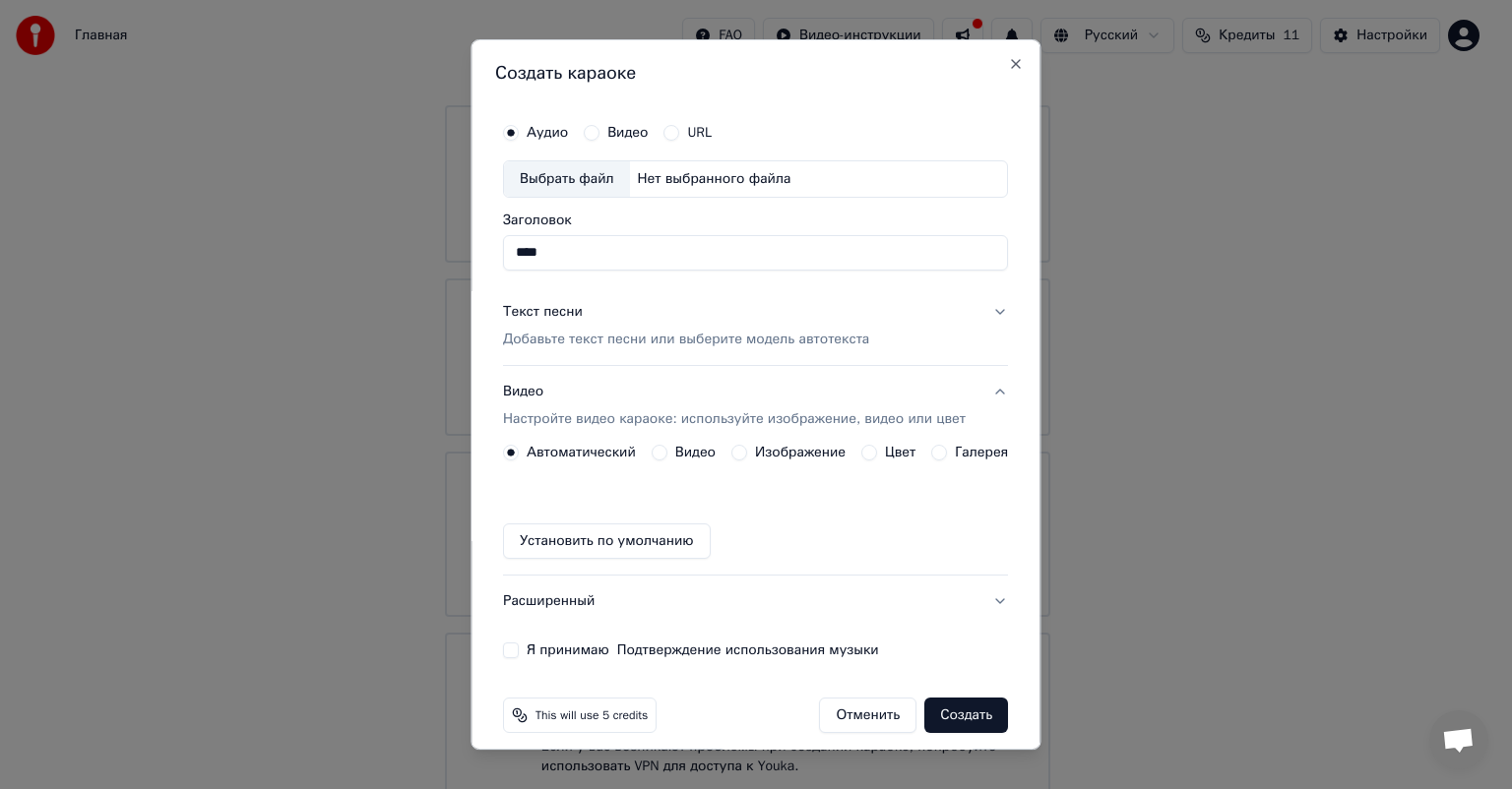 type on "****" 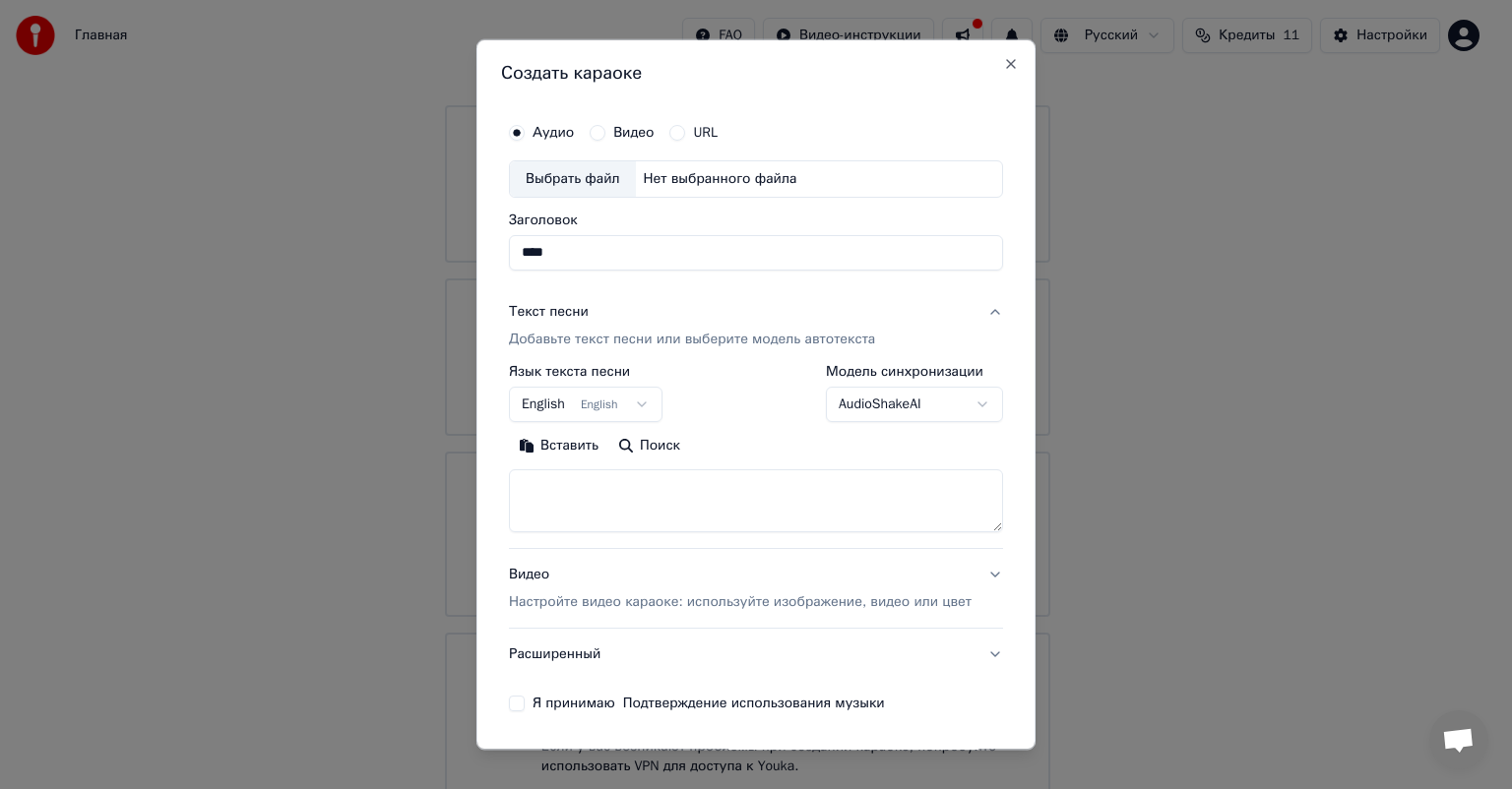 click at bounding box center (756, 501) 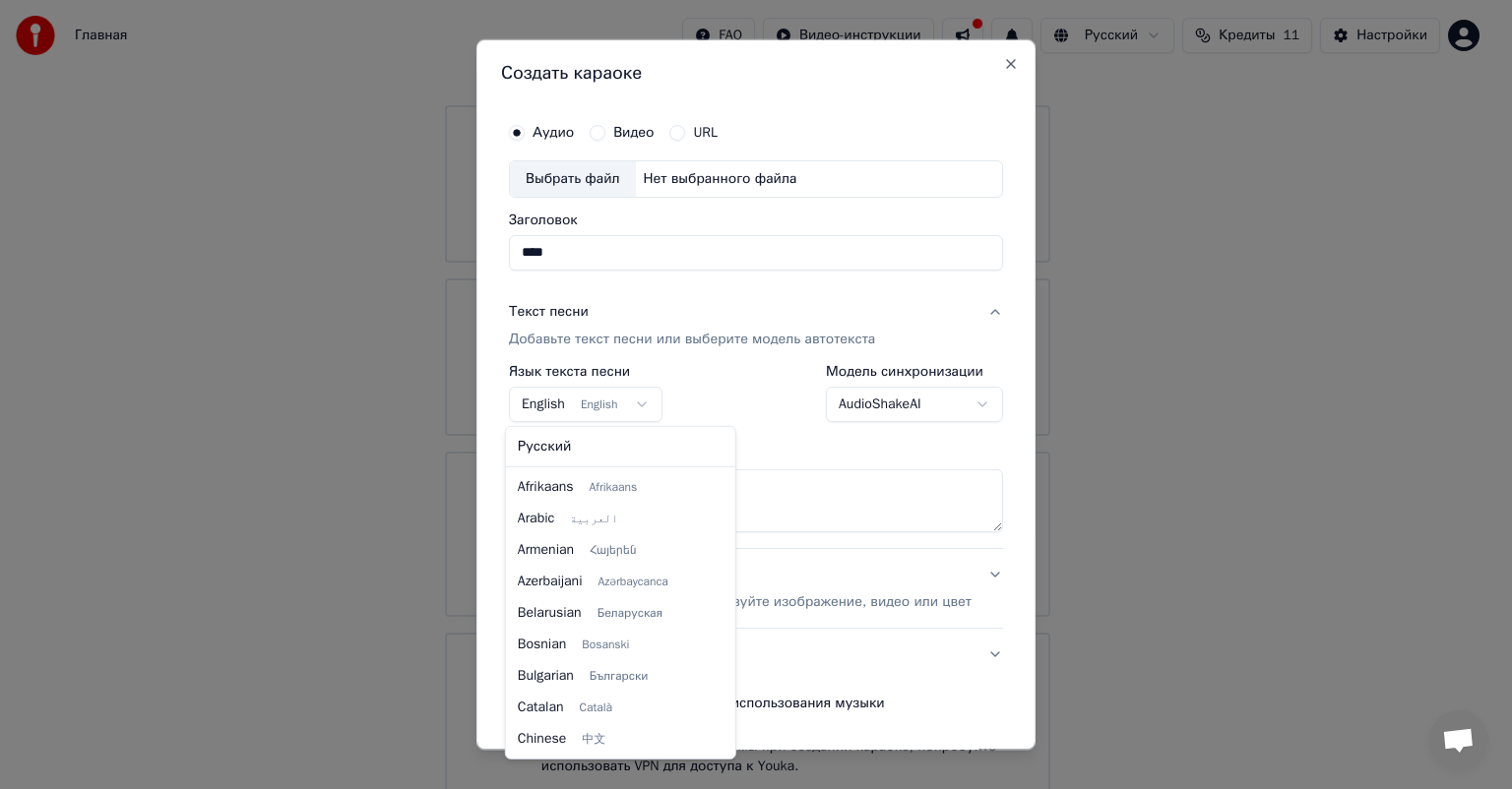 scroll, scrollTop: 157, scrollLeft: 0, axis: vertical 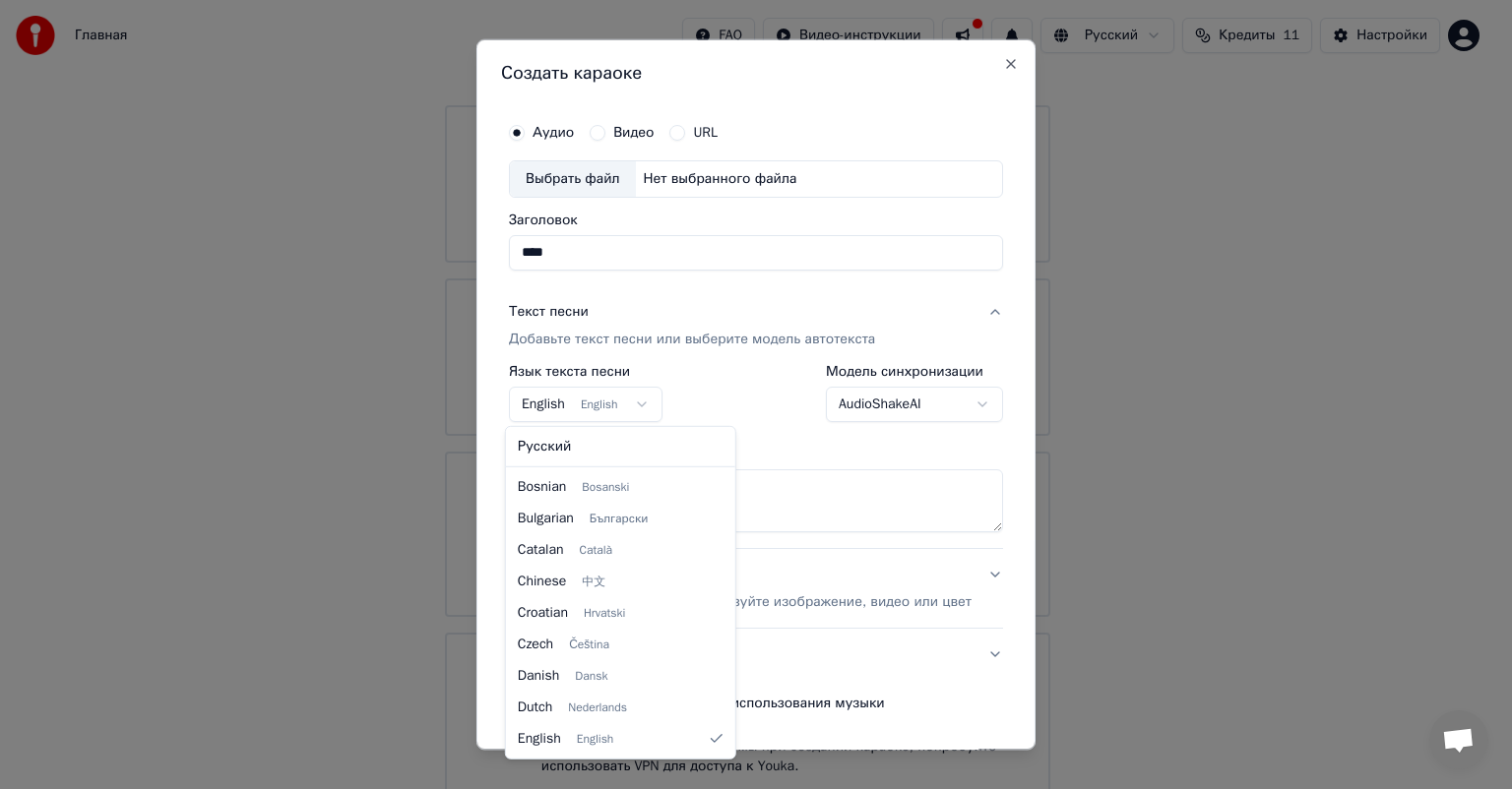 select on "**" 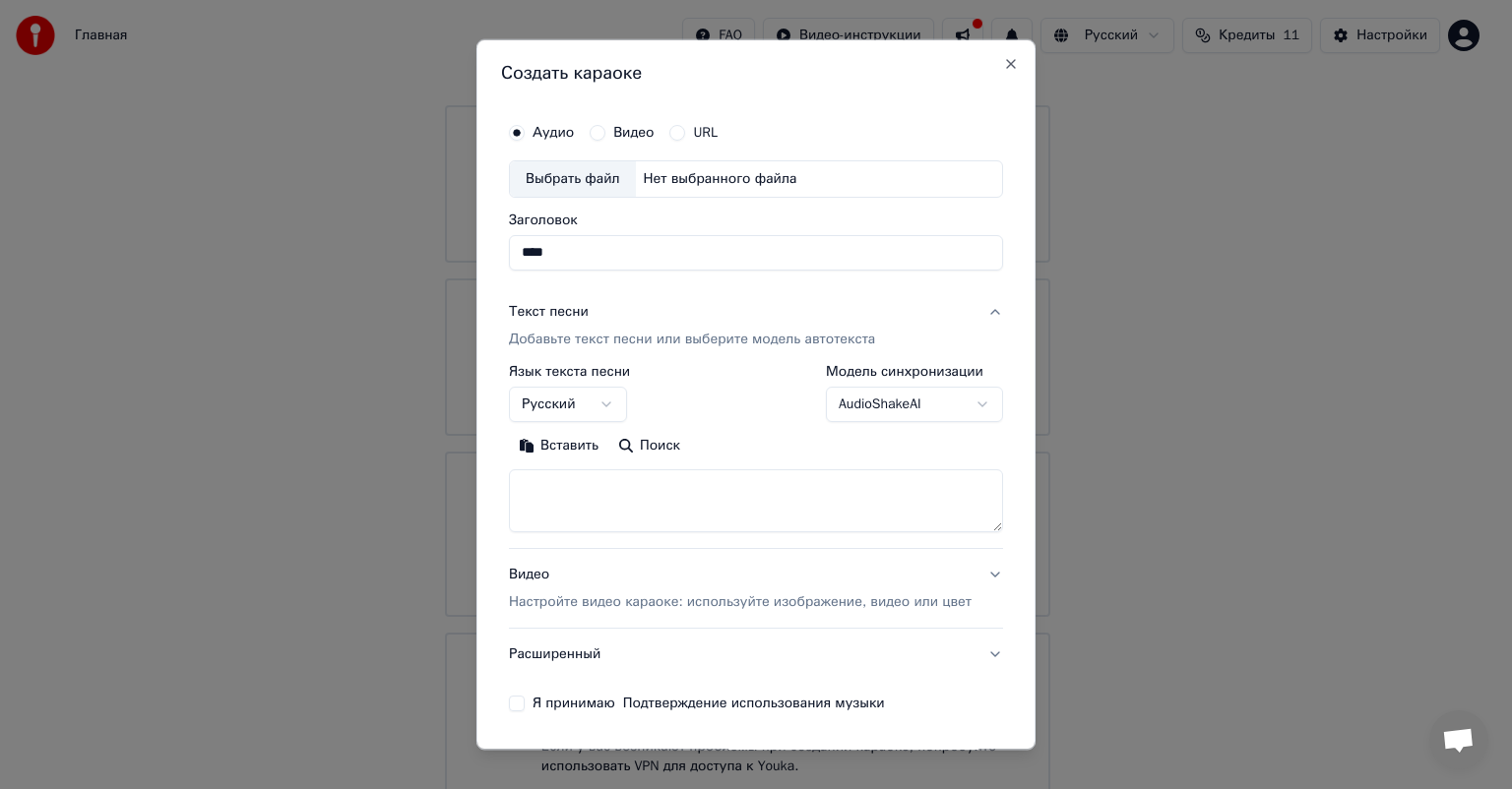 click at bounding box center [756, 501] 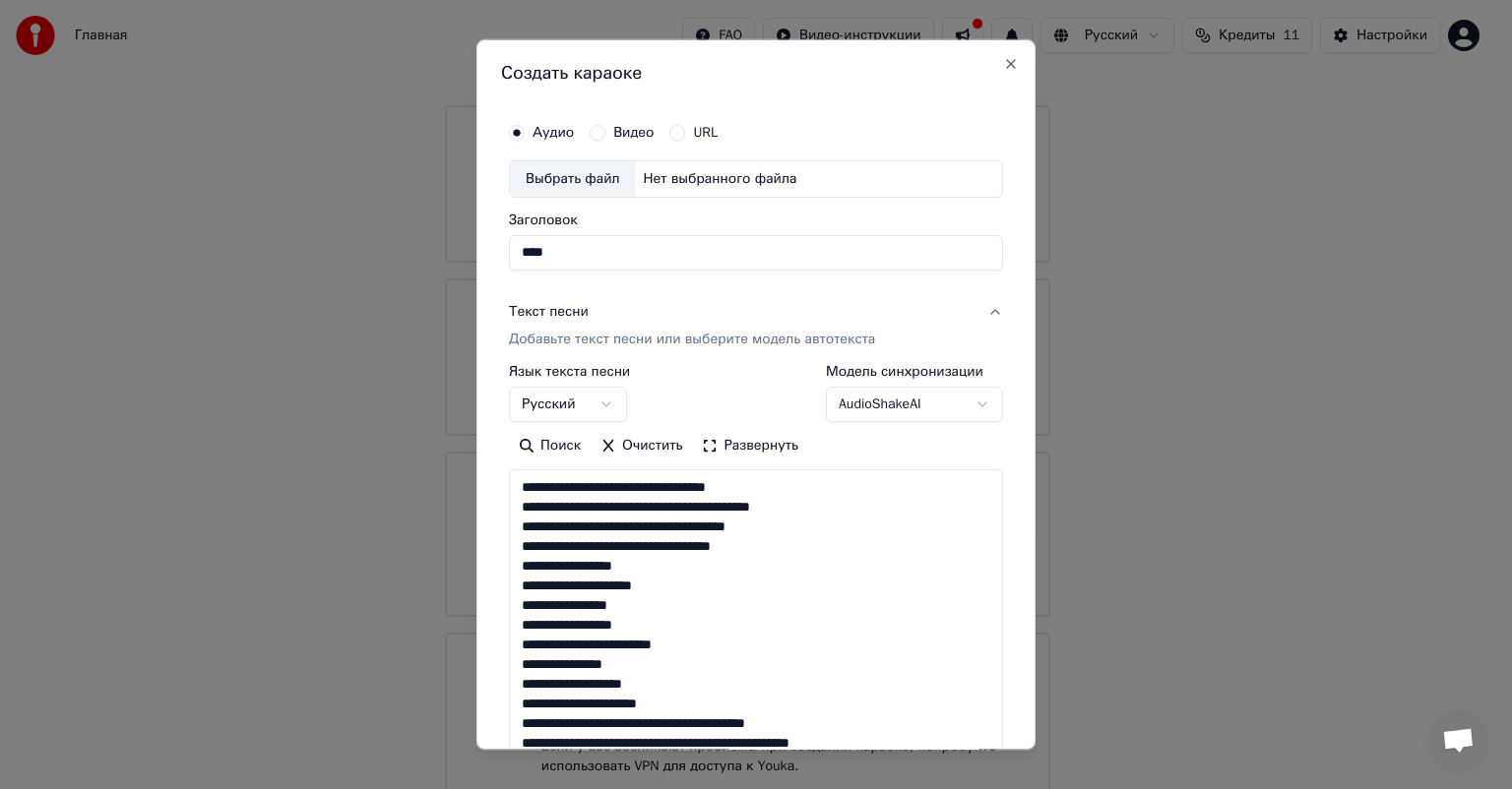 scroll, scrollTop: 555, scrollLeft: 0, axis: vertical 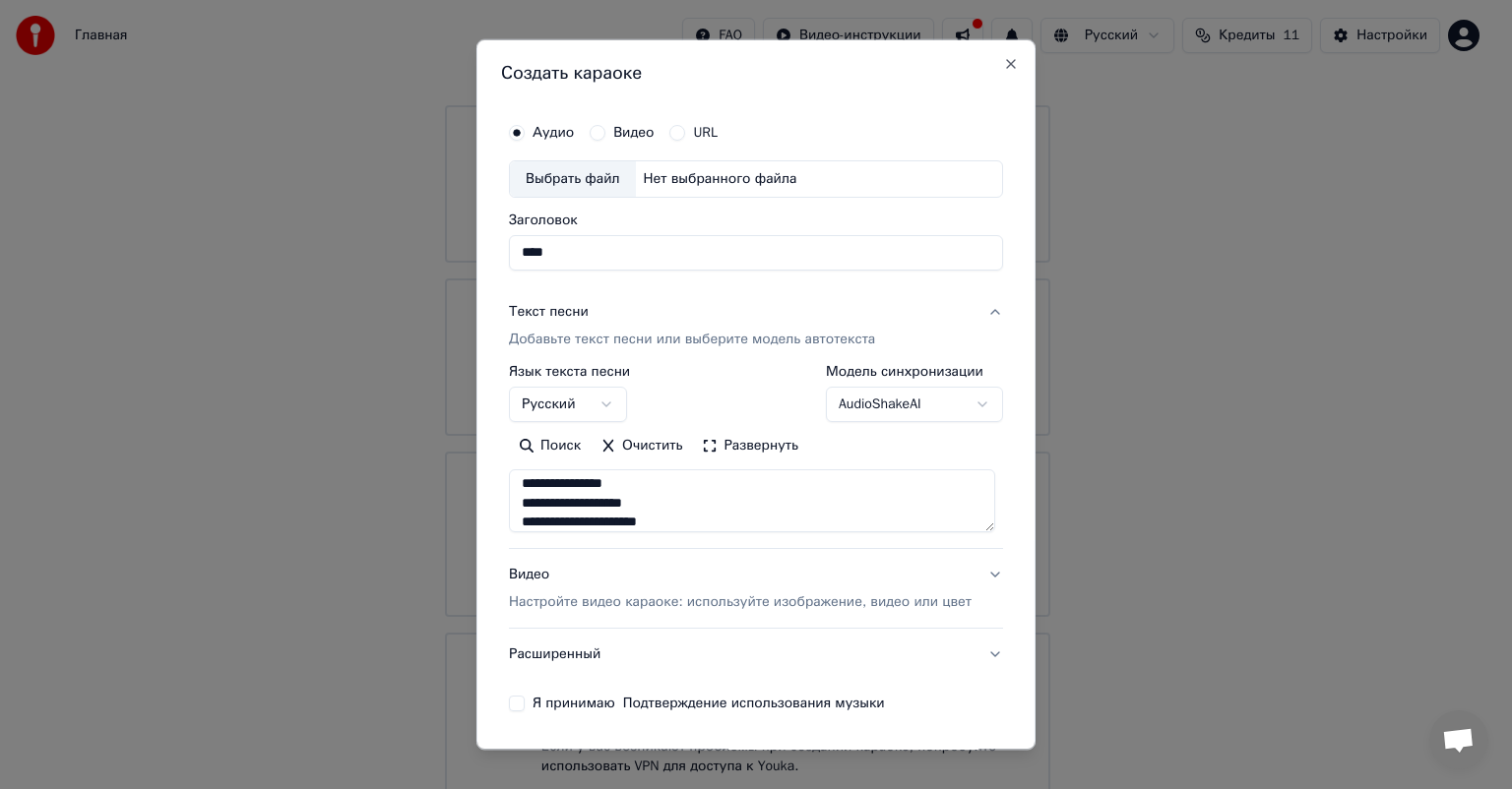 type on "**********" 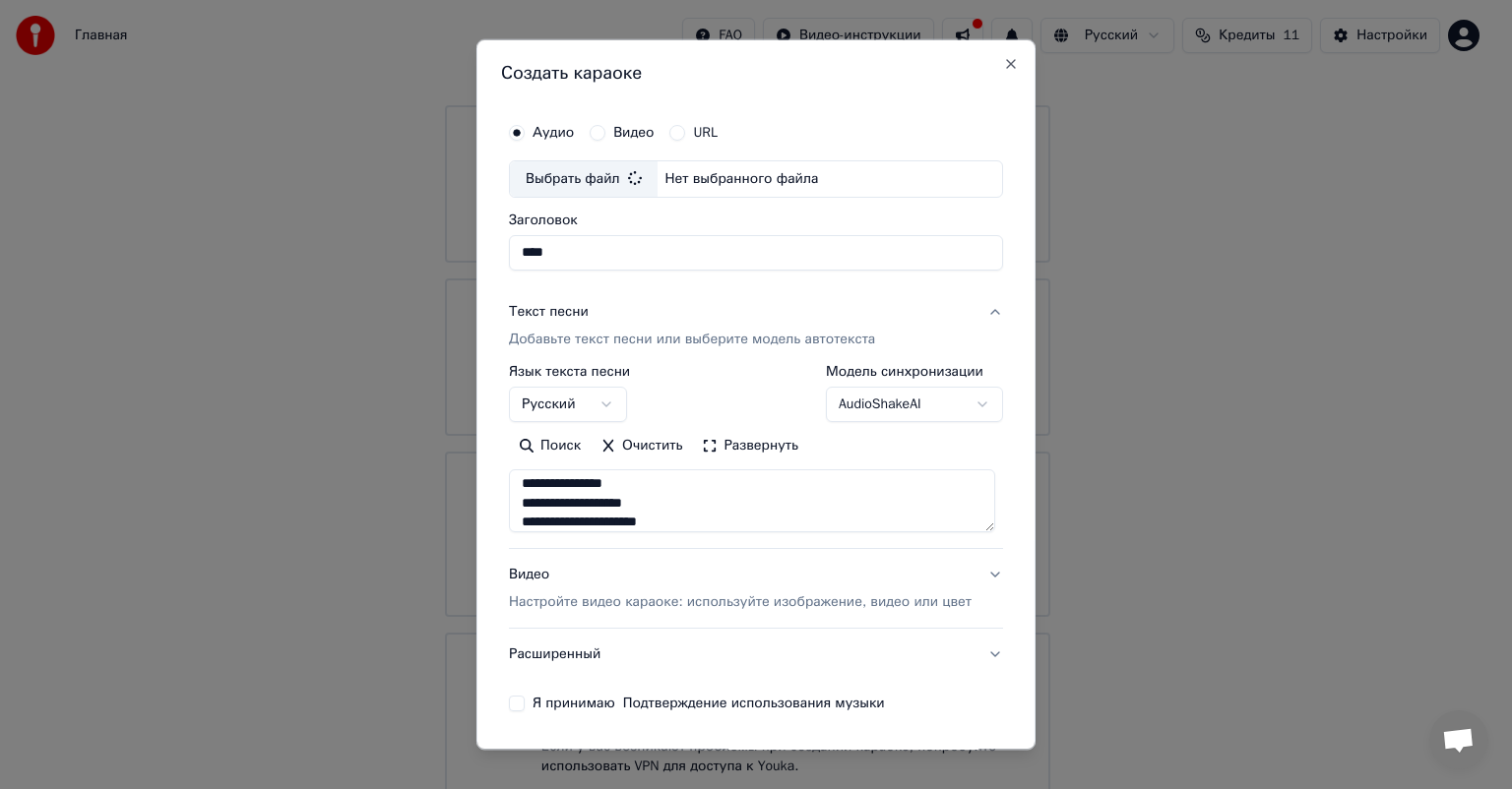 type on "********" 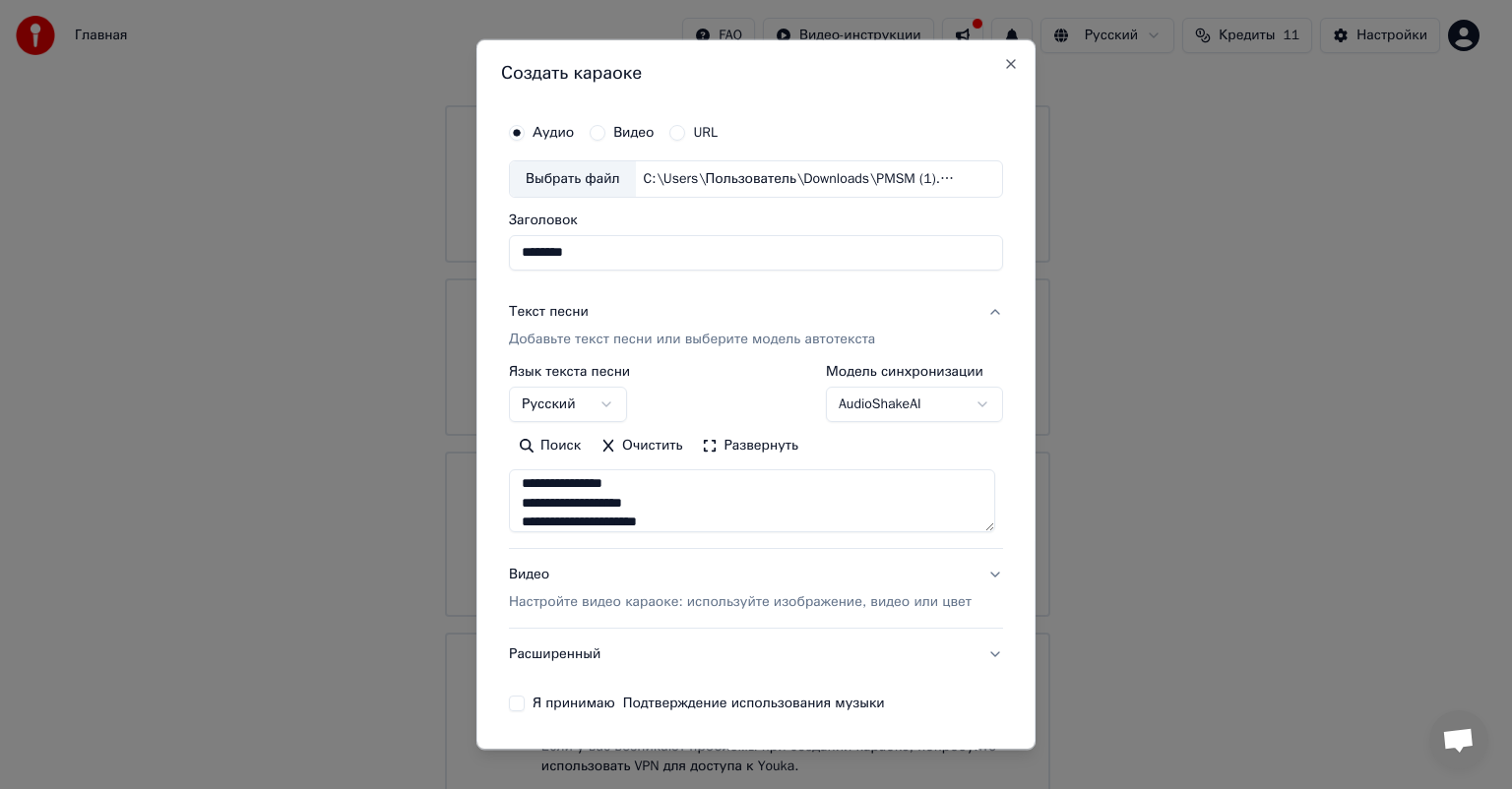 scroll, scrollTop: 67, scrollLeft: 0, axis: vertical 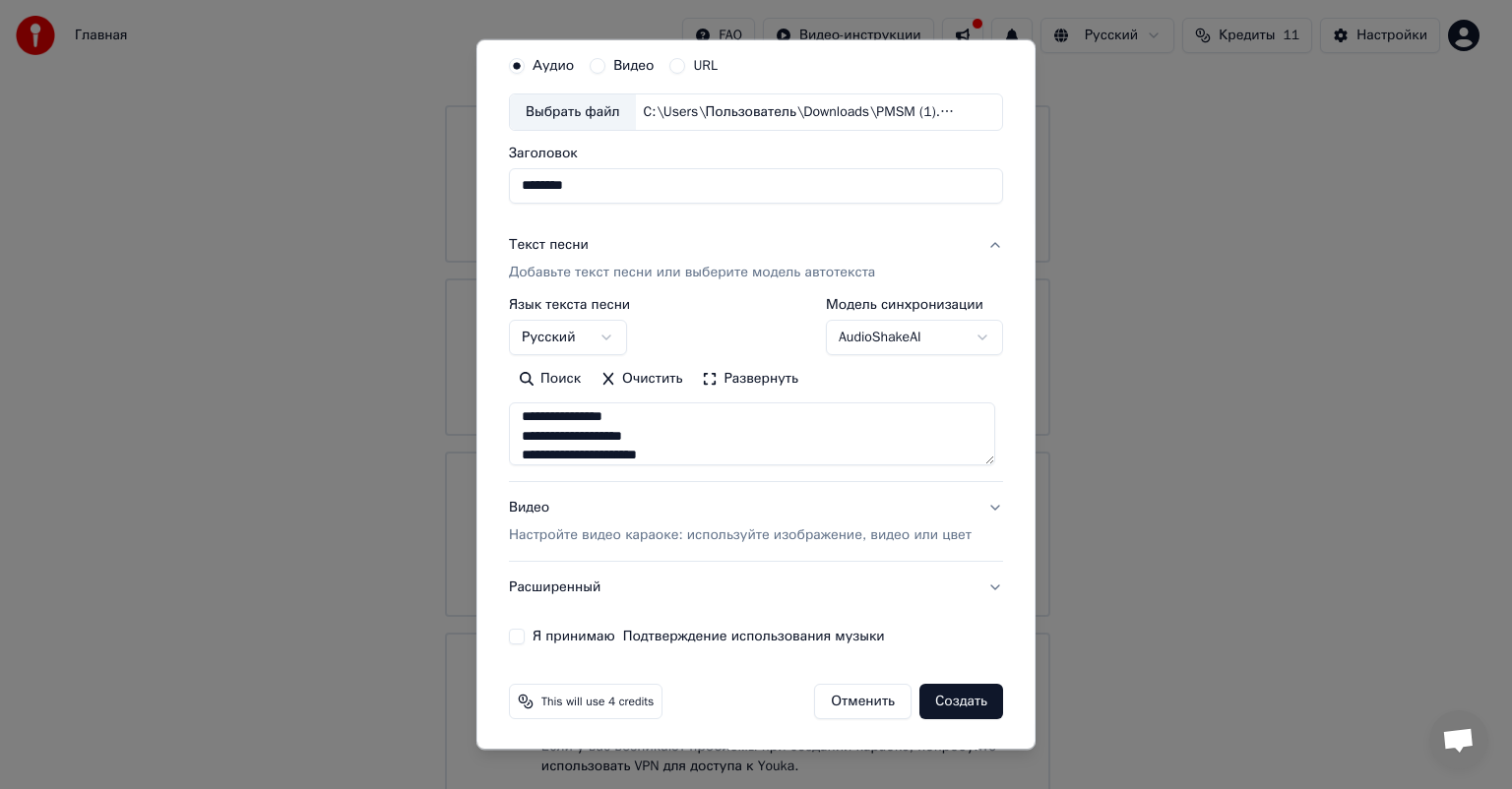 click on "Настройте видео караоке: используйте изображение, видео или цвет" at bounding box center (740, 535) 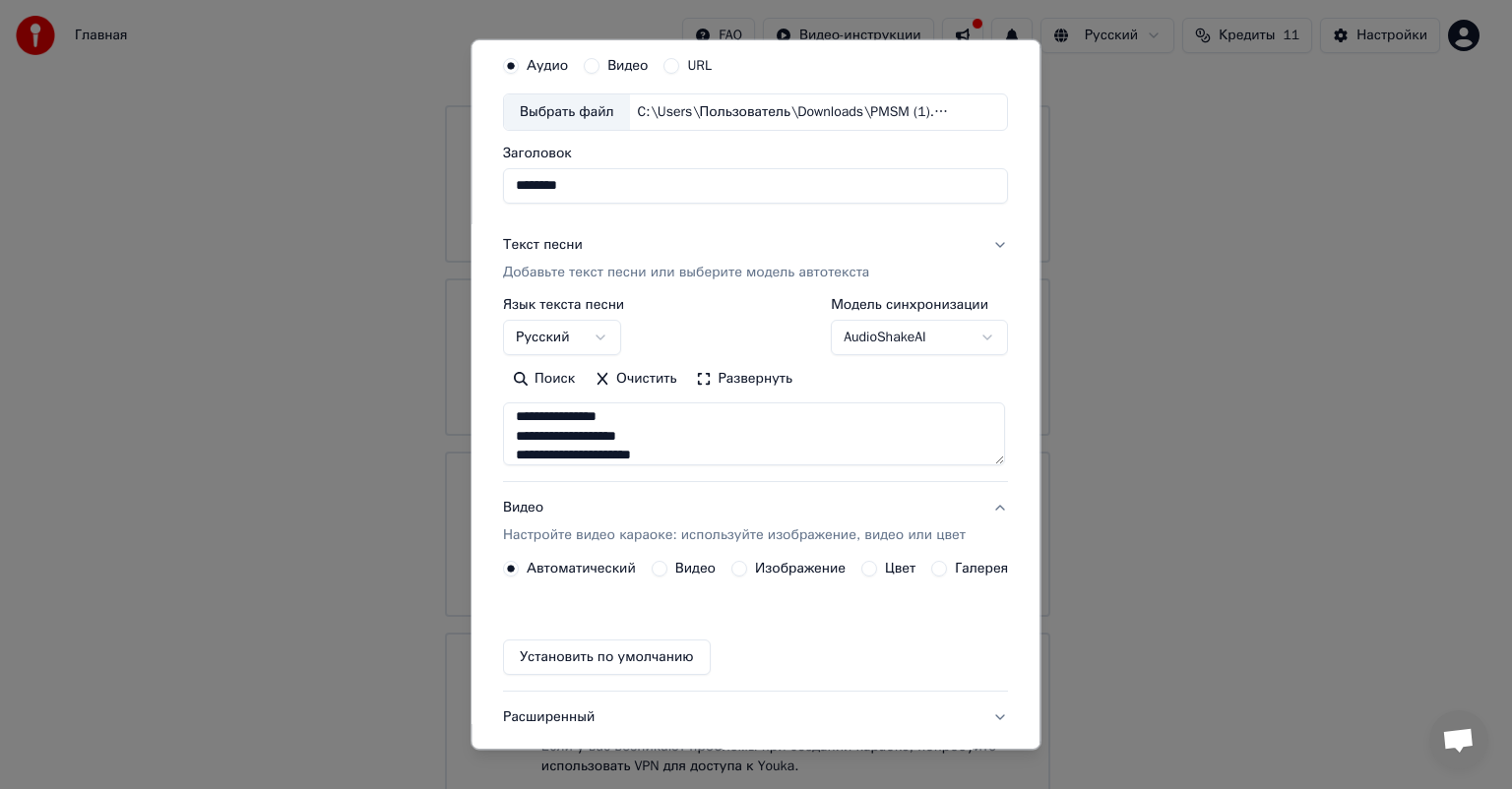 scroll, scrollTop: 15, scrollLeft: 0, axis: vertical 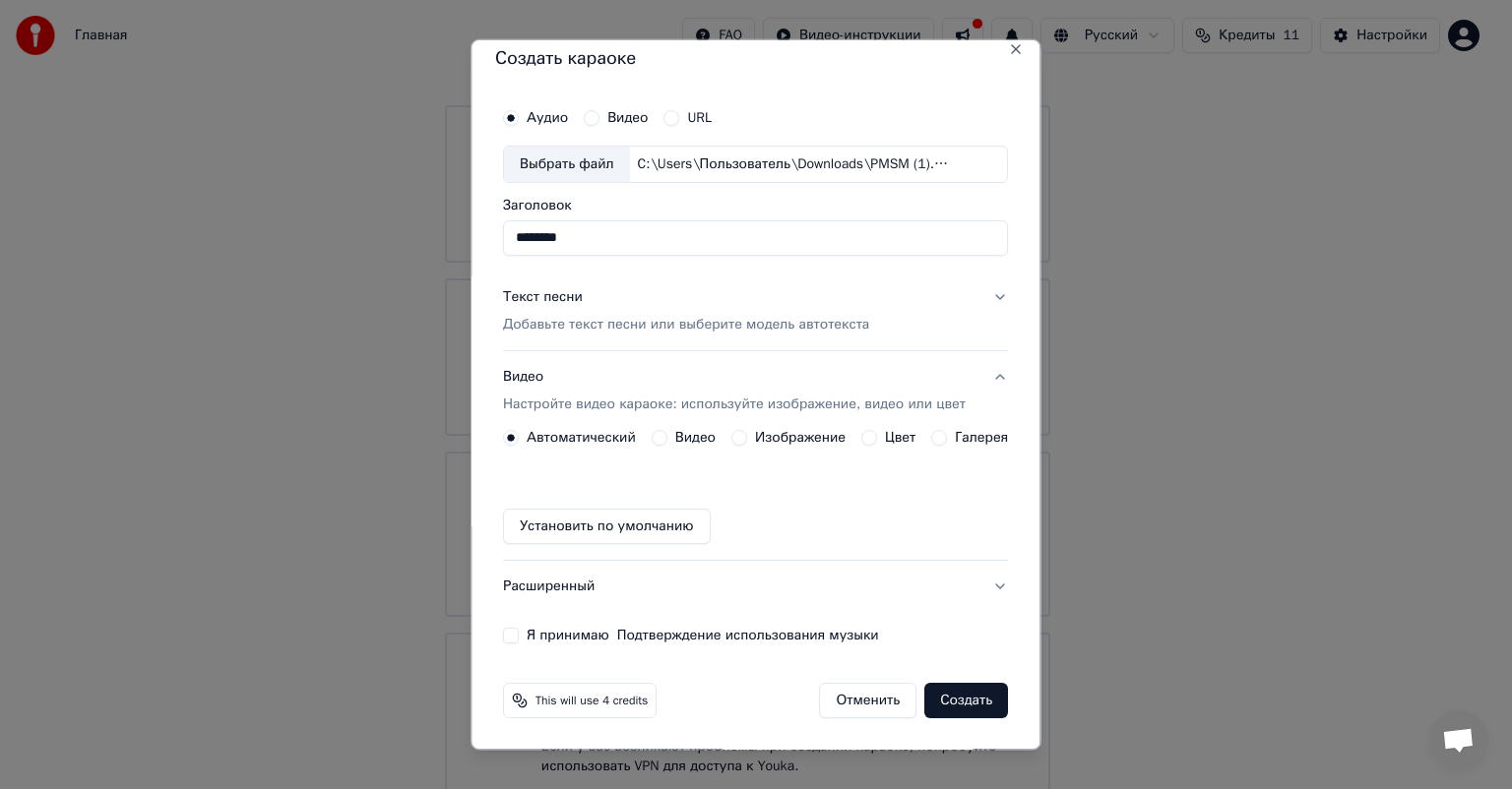 click on "Видео" at bounding box center [695, 438] 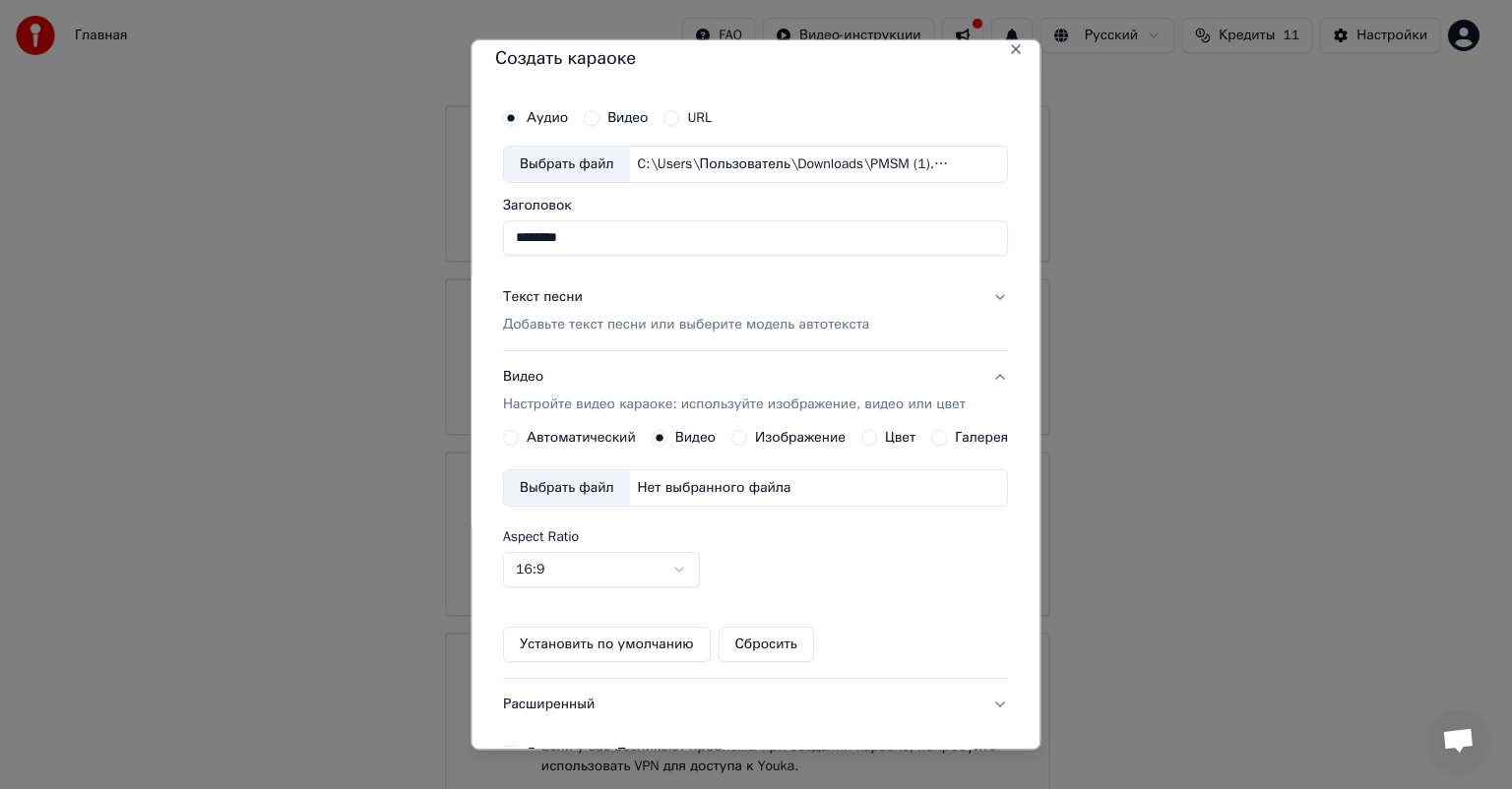 click on "Выбрать файл" at bounding box center [567, 488] 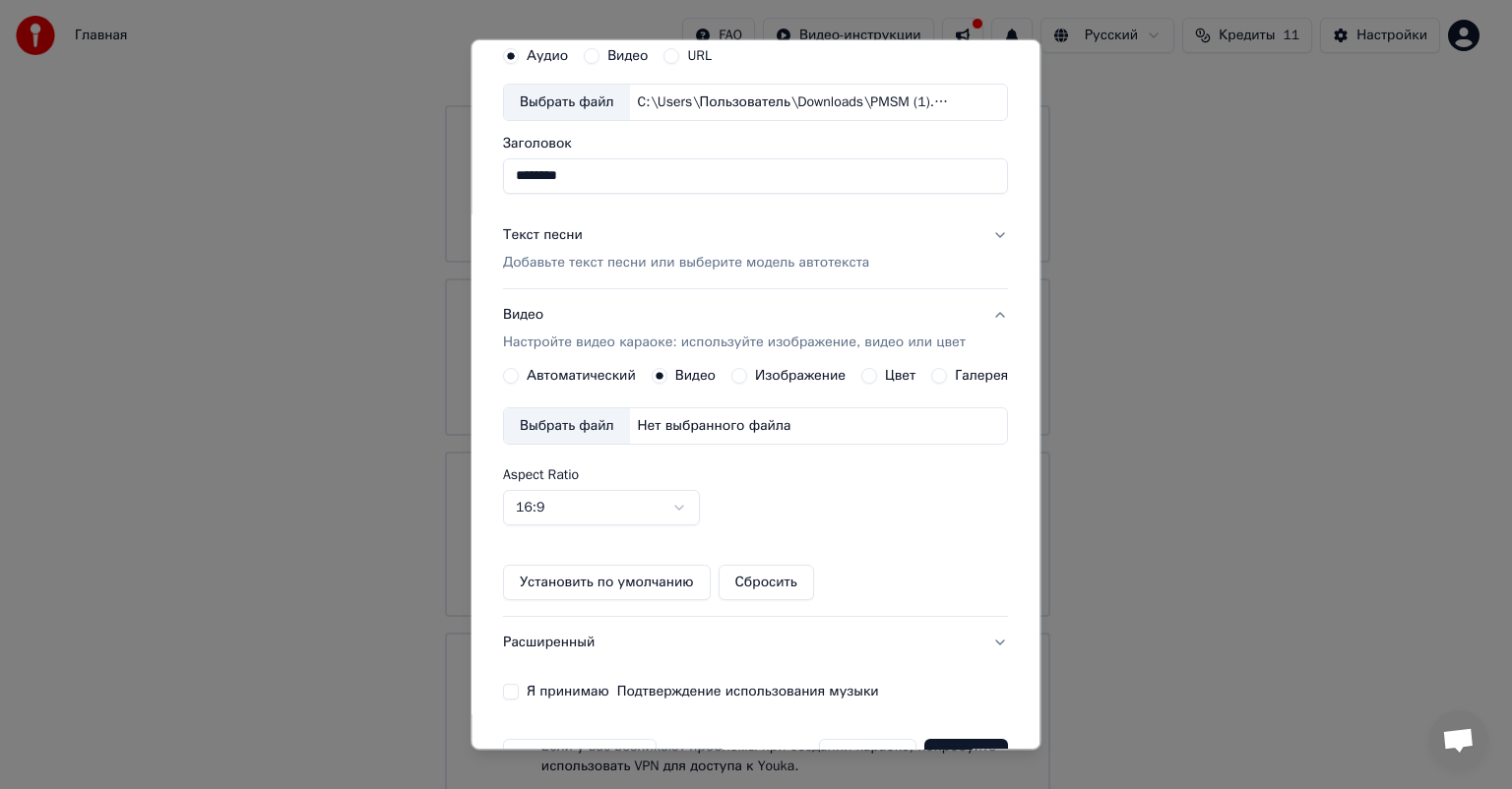 scroll, scrollTop: 132, scrollLeft: 0, axis: vertical 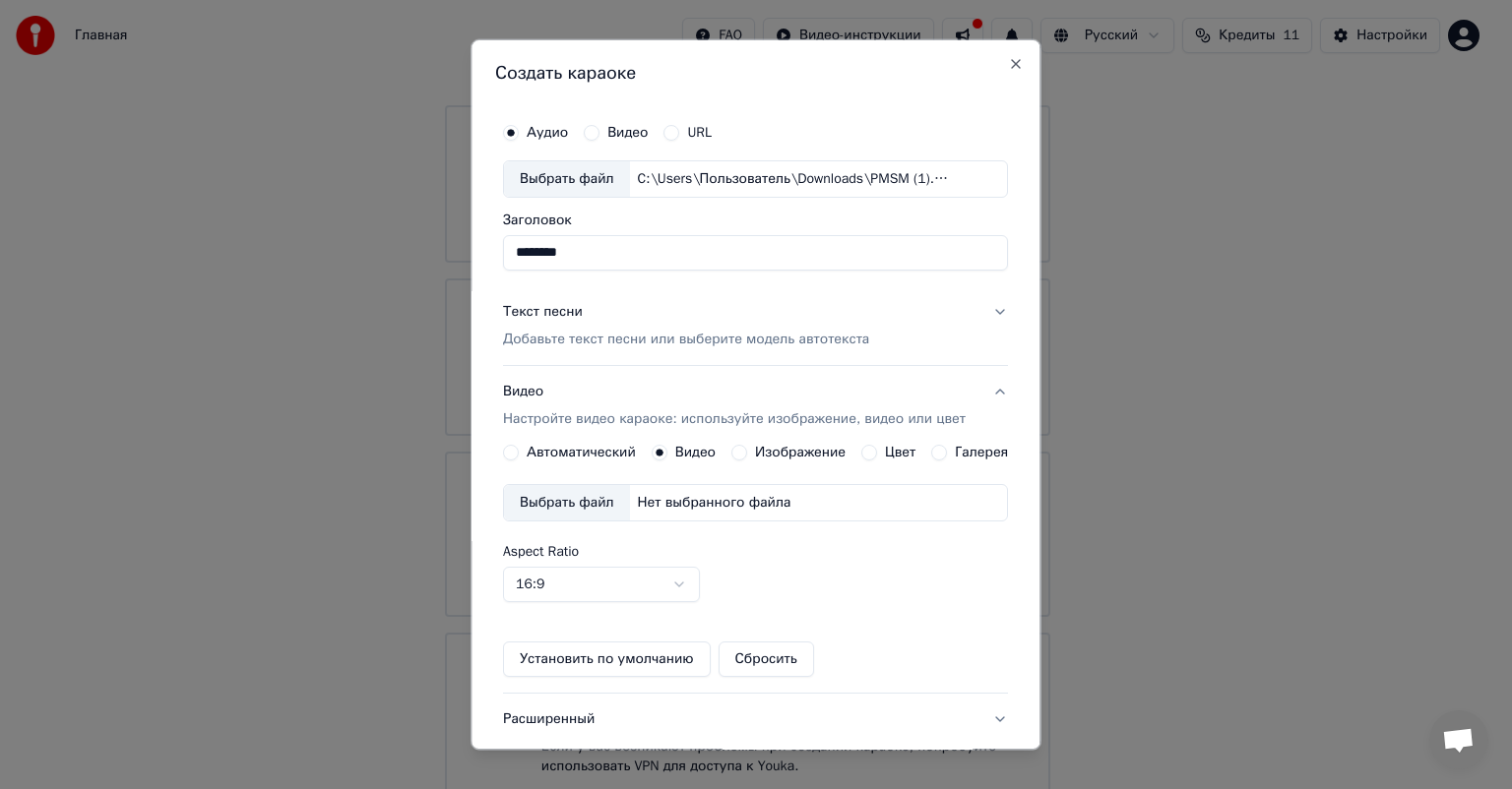 click on "URL" at bounding box center (700, 133) 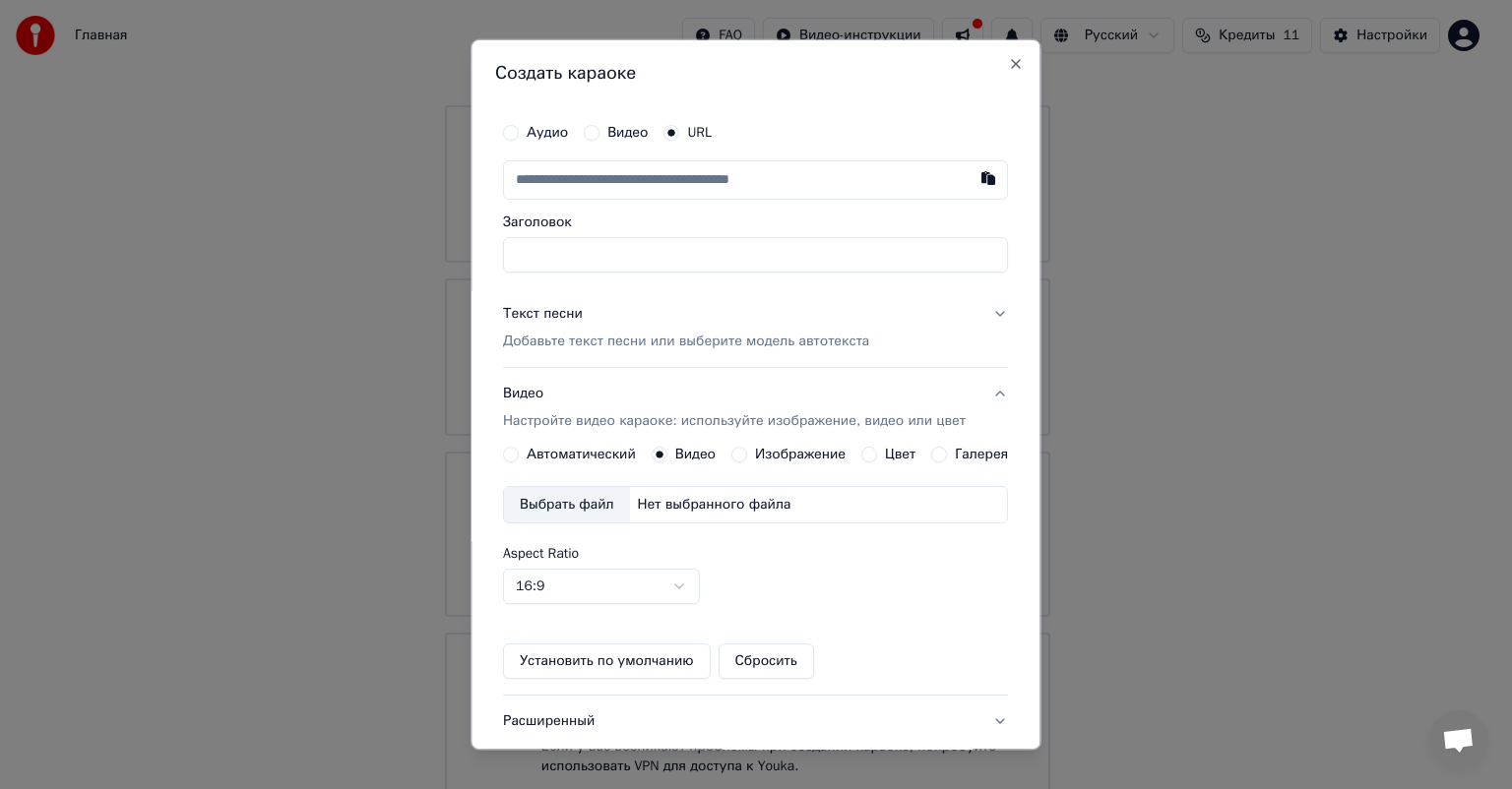 click on "Аудио" at bounding box center (547, 133) 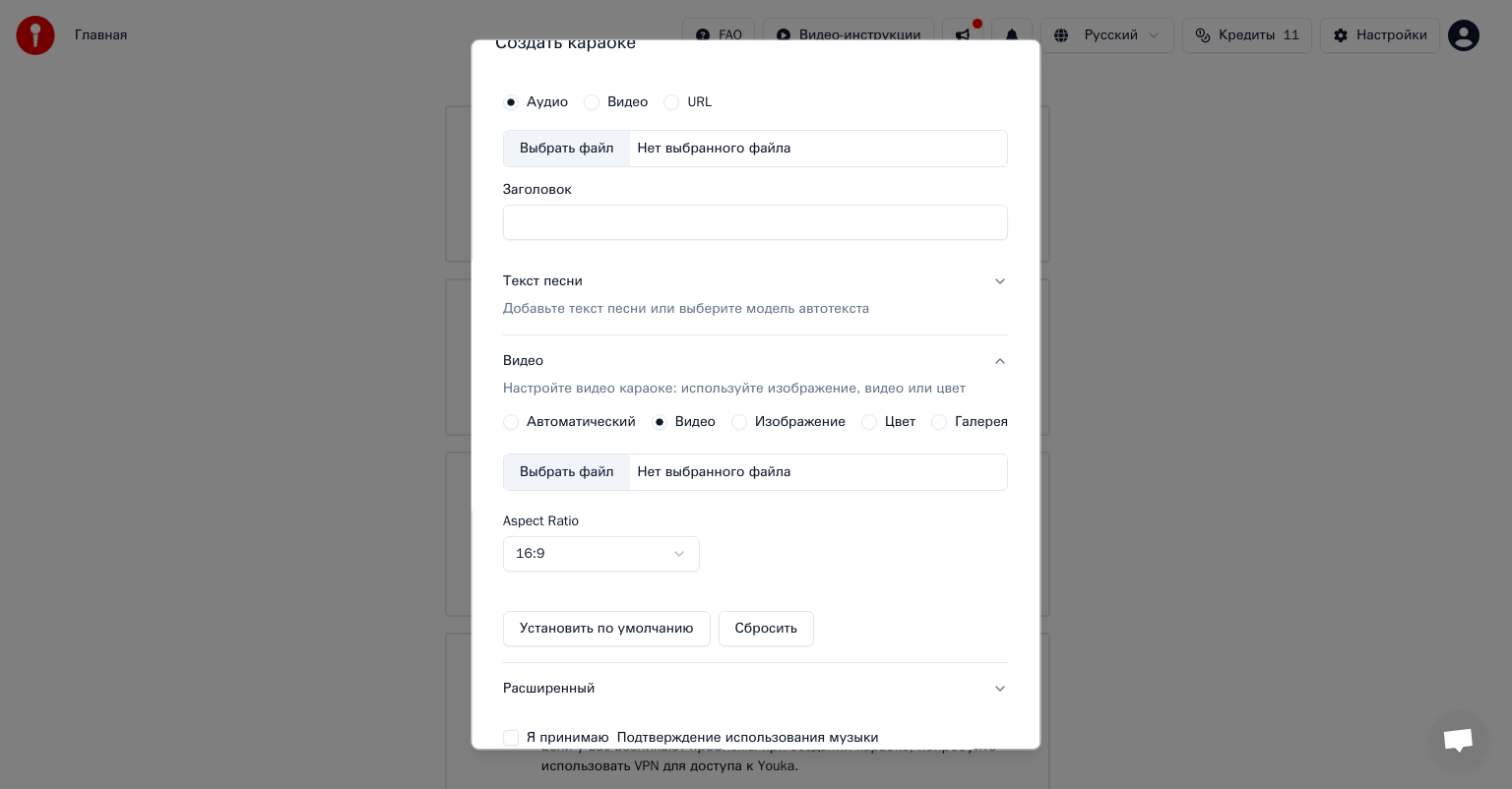 scroll, scrollTop: 0, scrollLeft: 0, axis: both 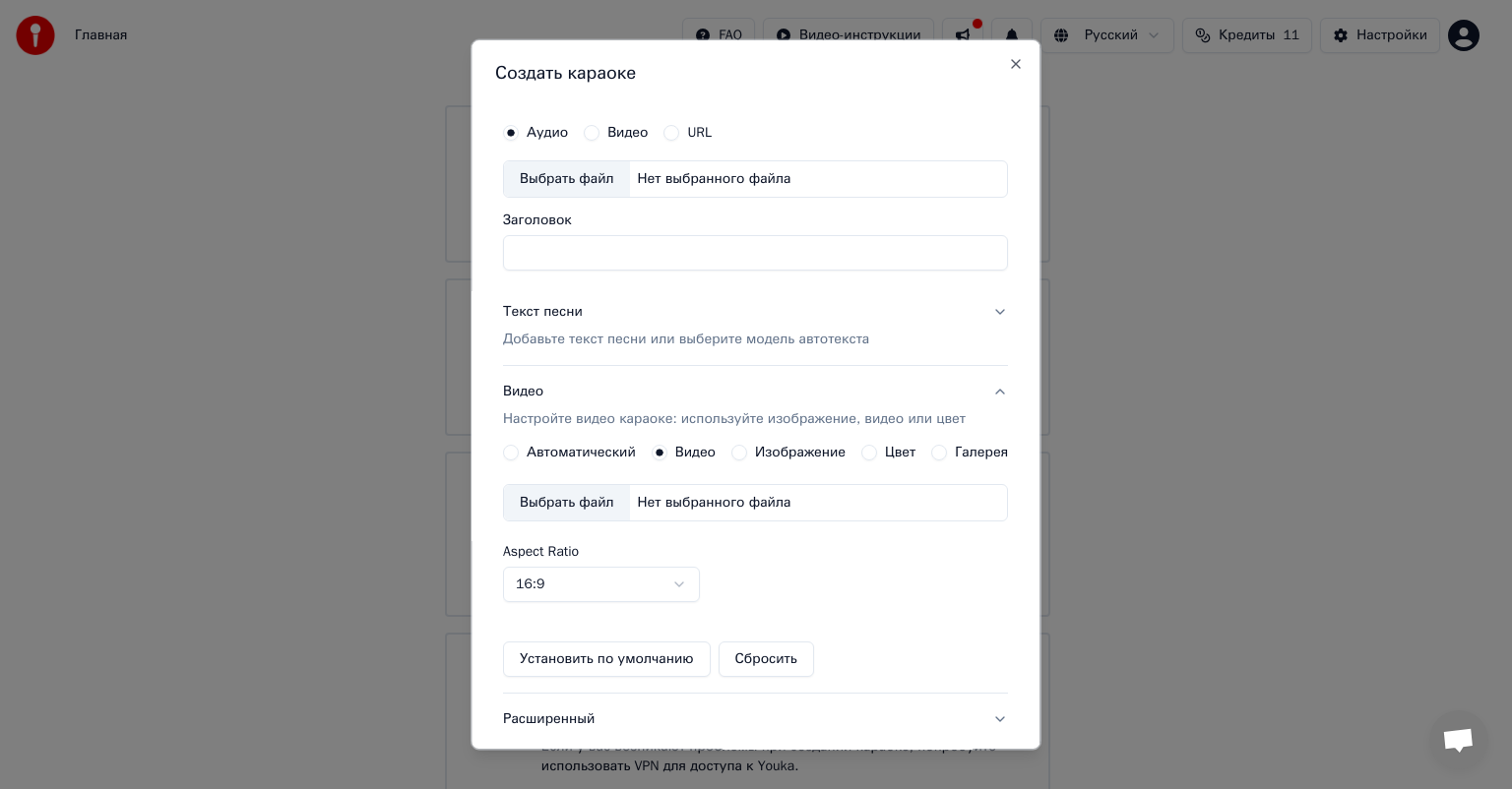 click on "Выбрать файл" at bounding box center (567, 179) 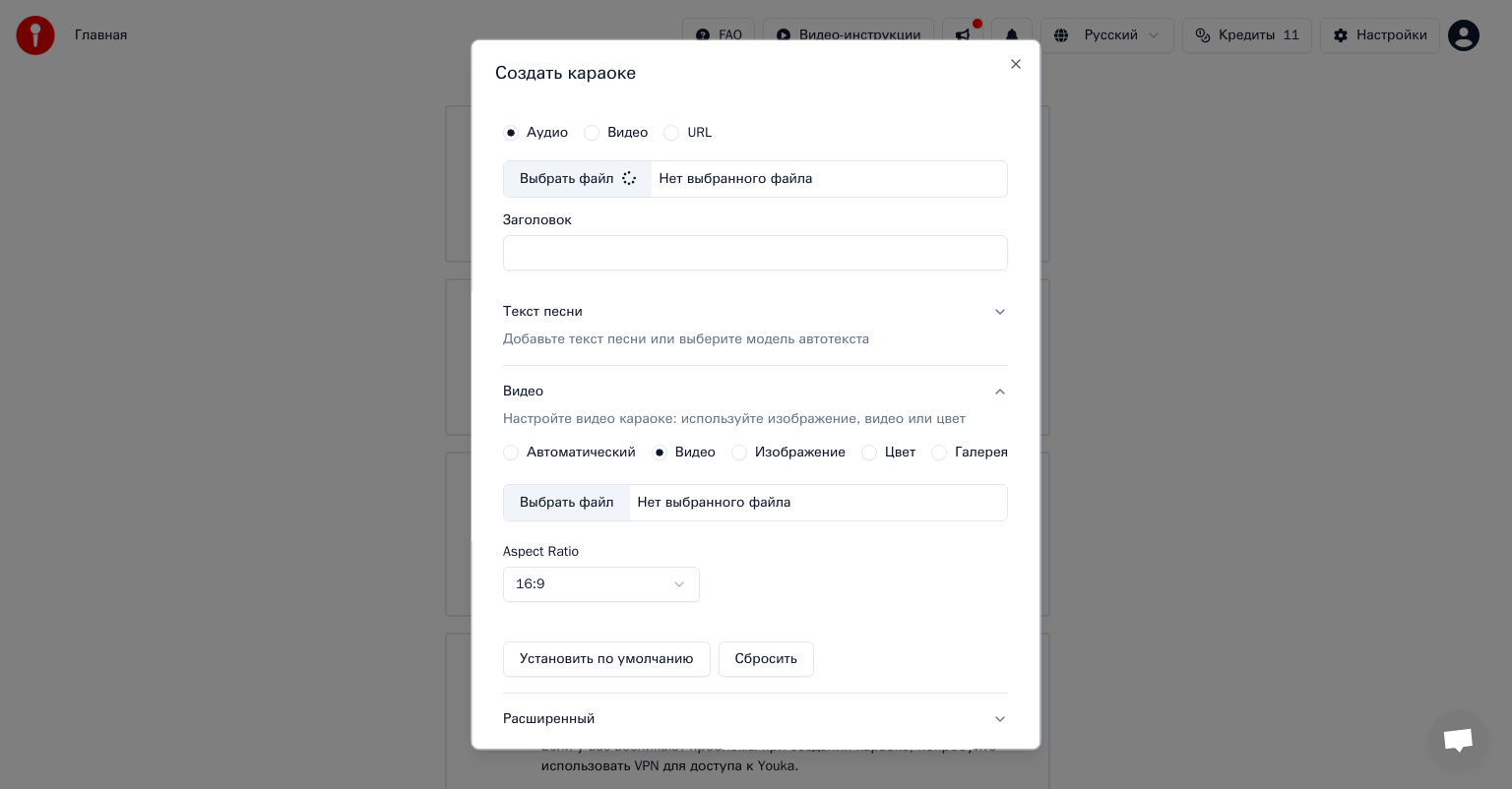type on "********" 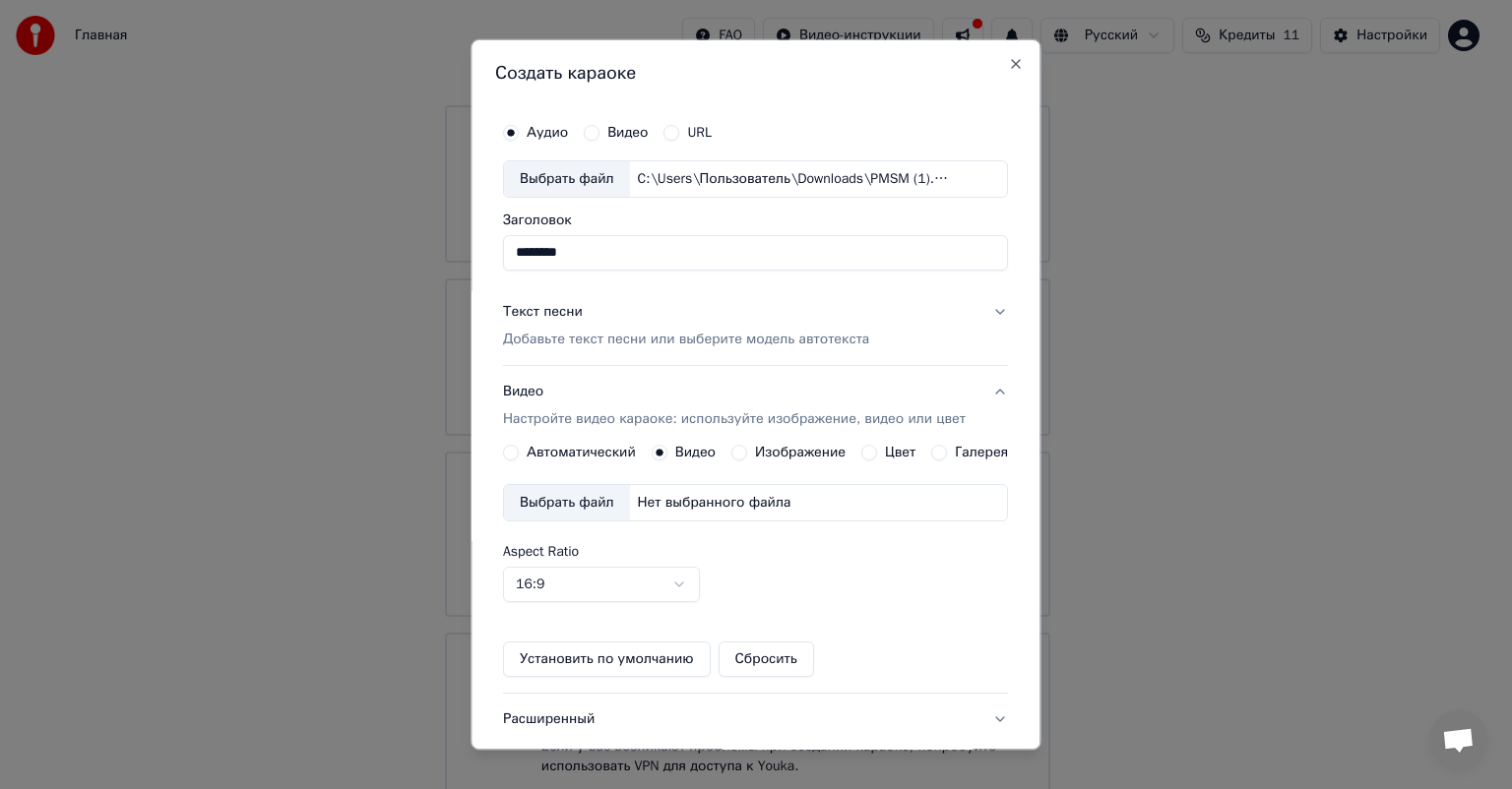 click on "Добавьте текст песни или выберите модель автотекста" at bounding box center [686, 339] 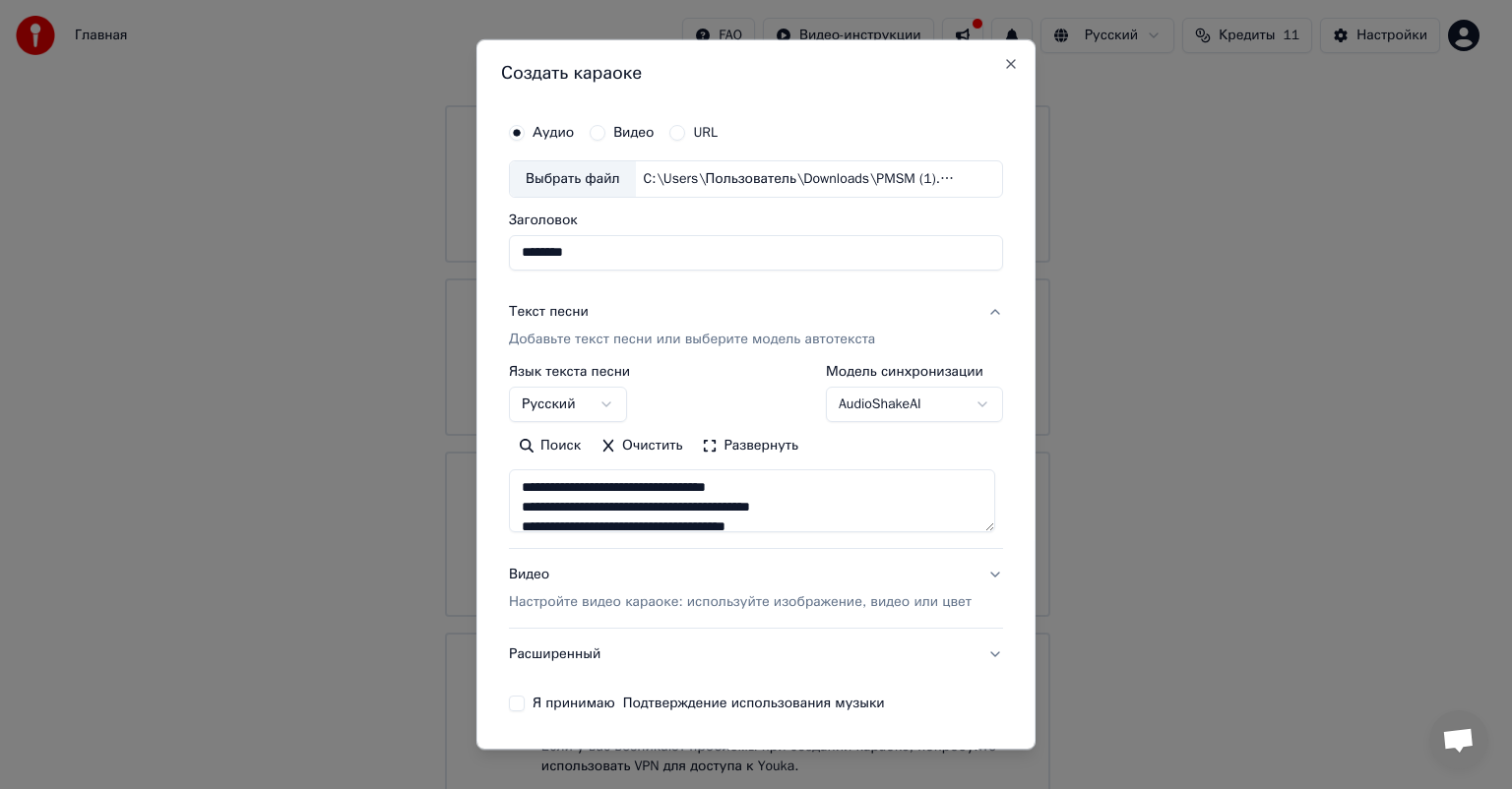scroll, scrollTop: 67, scrollLeft: 0, axis: vertical 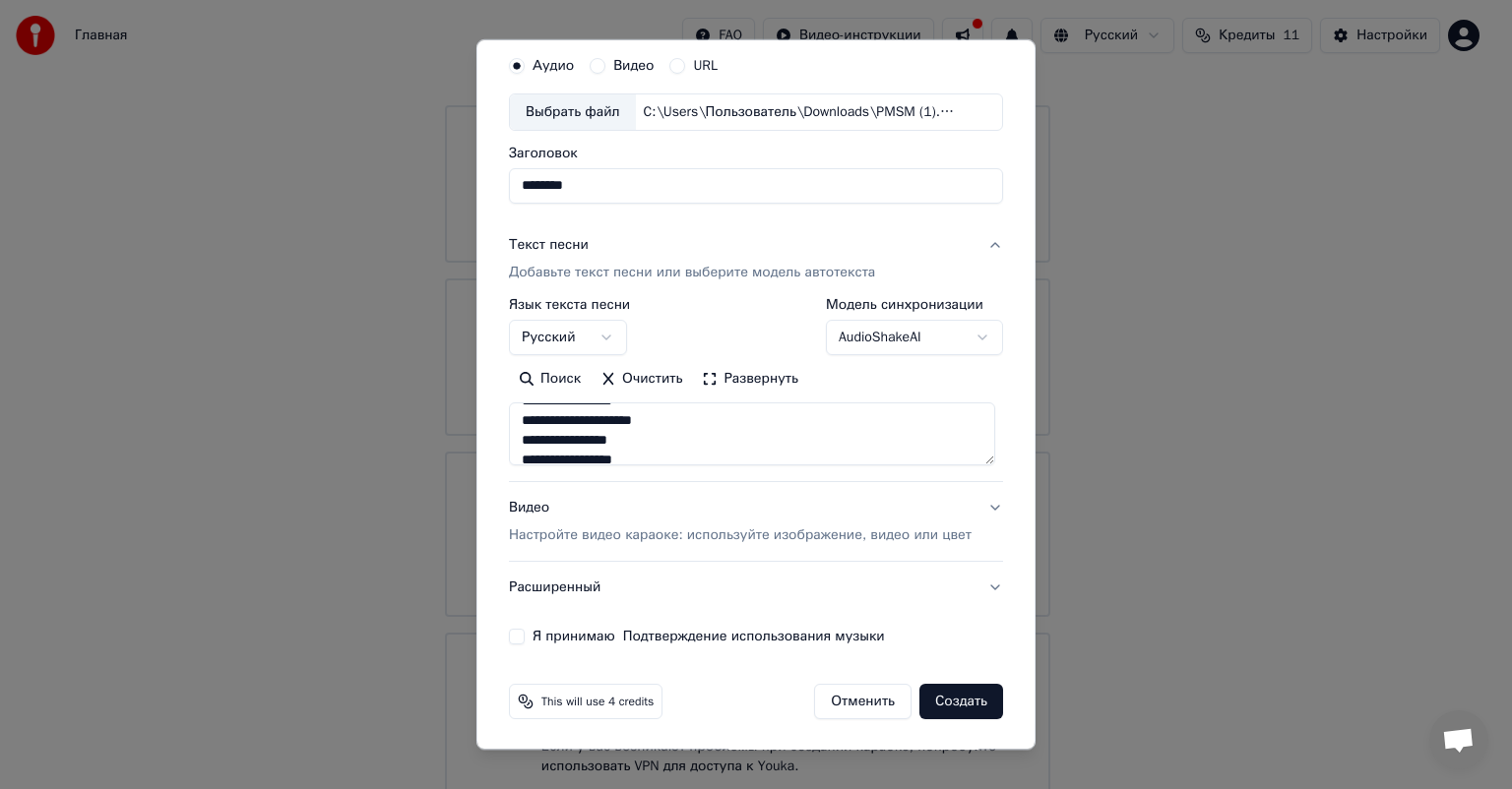 click on "Настройте видео караоке: используйте изображение, видео или цвет" at bounding box center (740, 535) 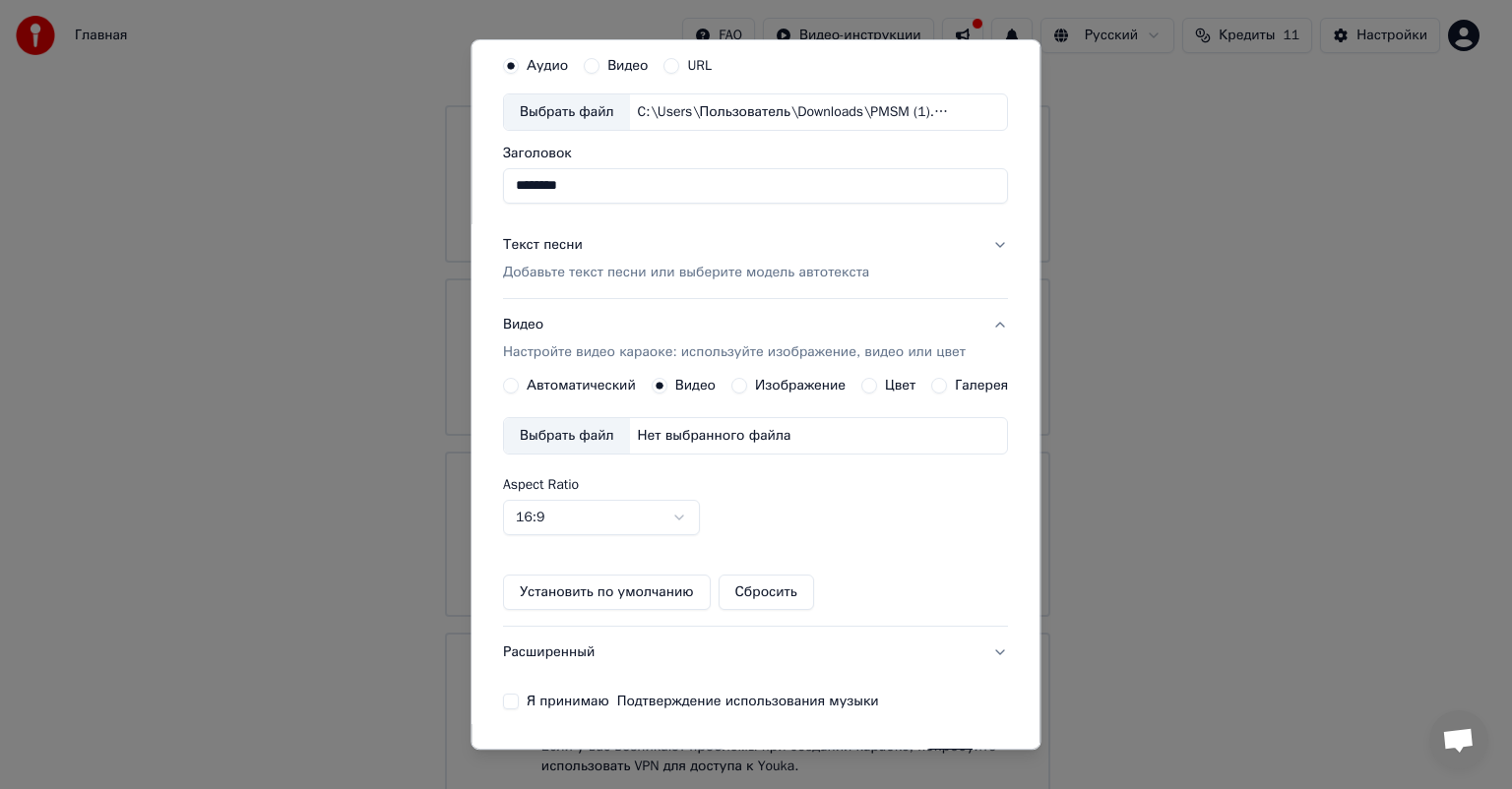 click on "Нет выбранного файла" at bounding box center (715, 436) 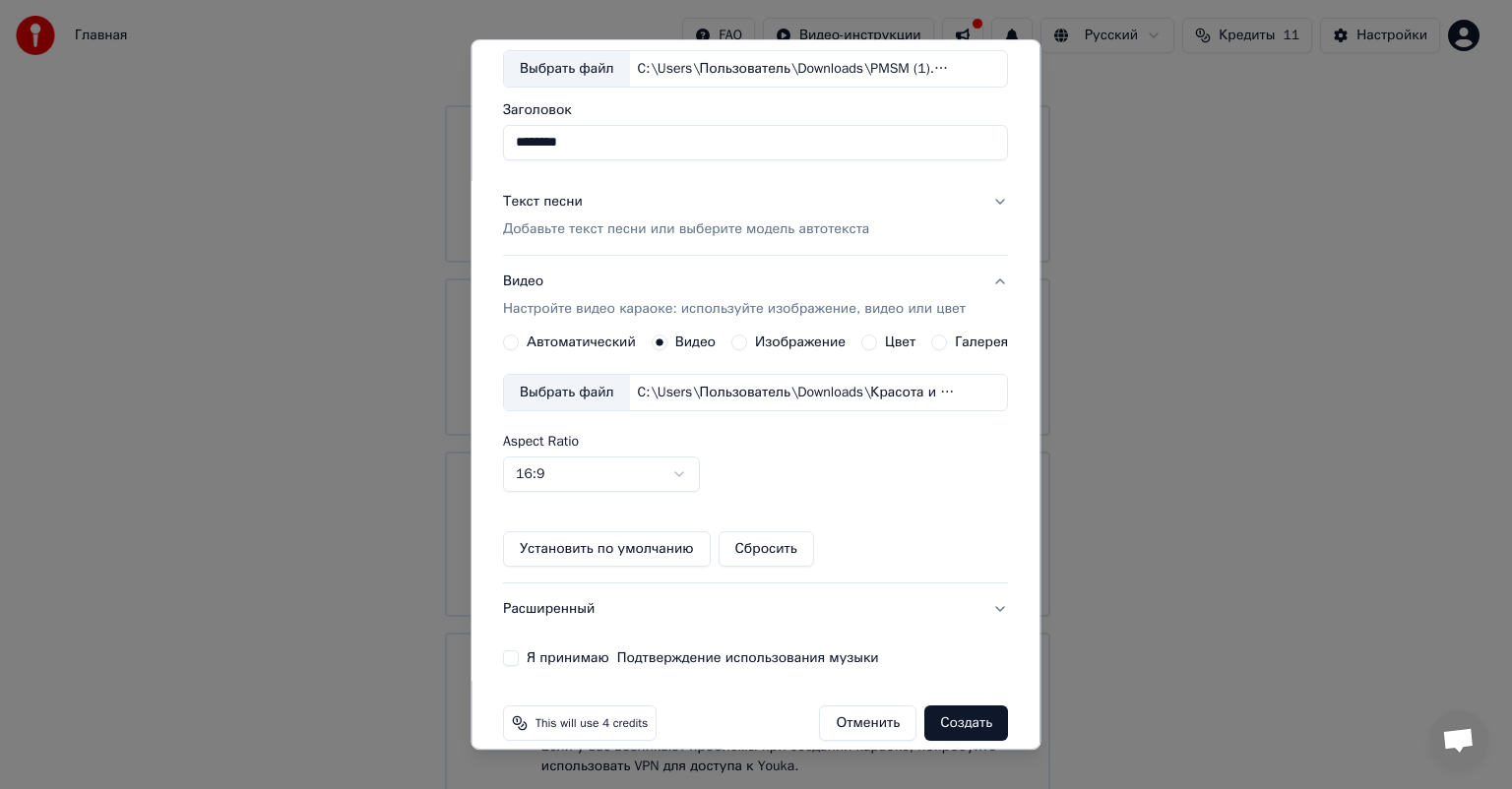 scroll, scrollTop: 132, scrollLeft: 0, axis: vertical 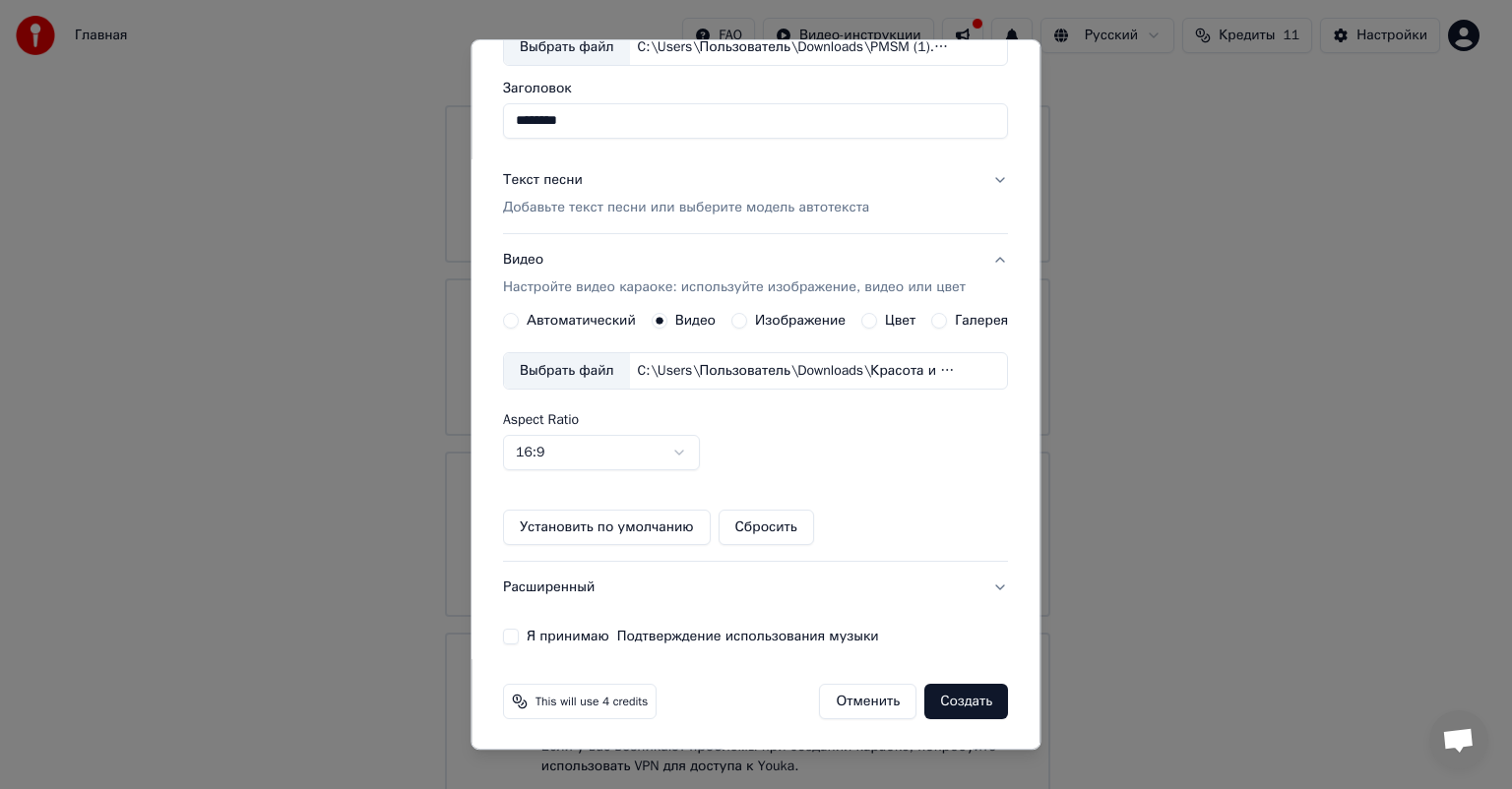 click on "Создать" at bounding box center (967, 701) 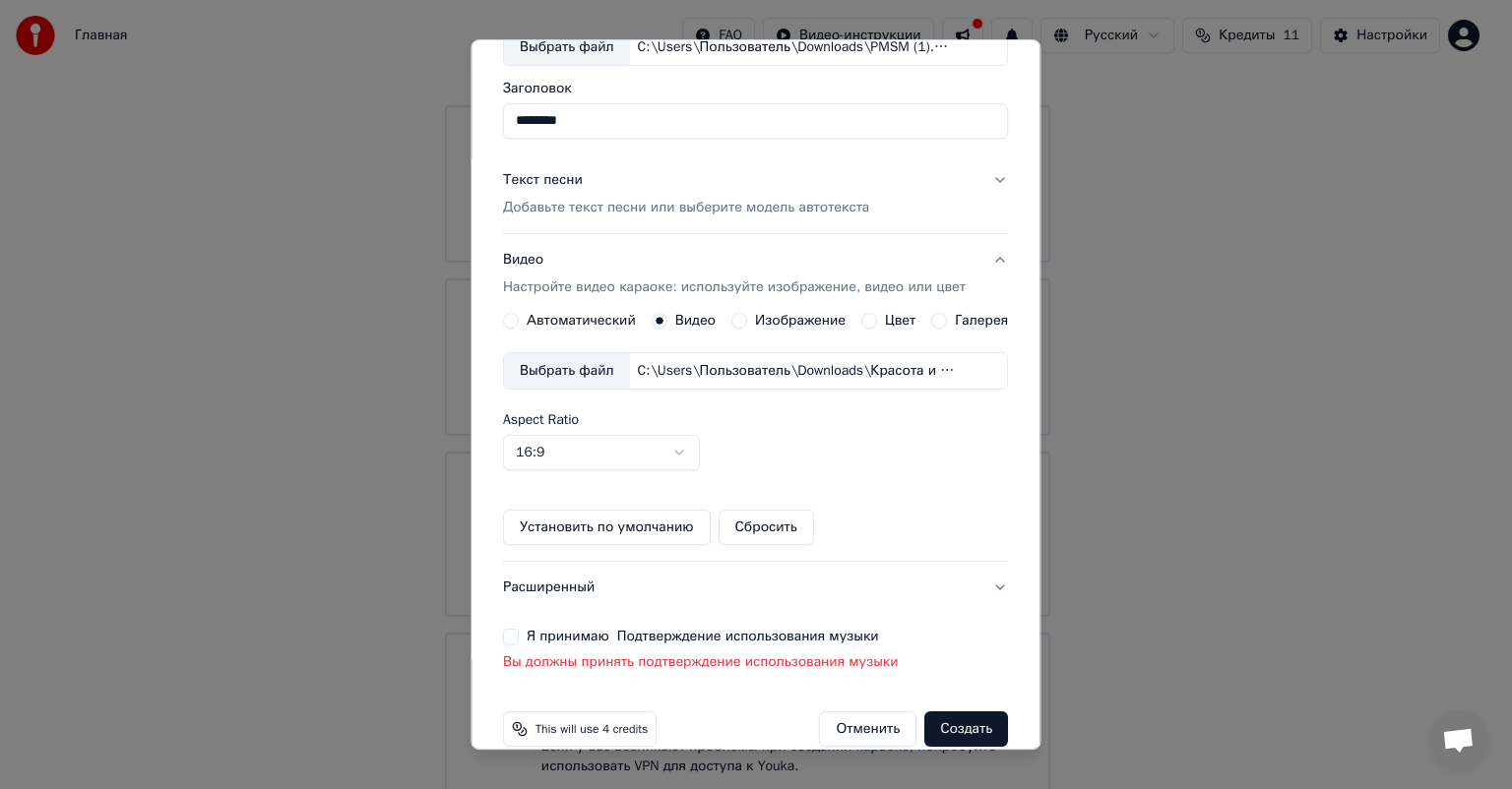 click on "Я принимаю   Подтверждение использования музыки" at bounding box center (511, 637) 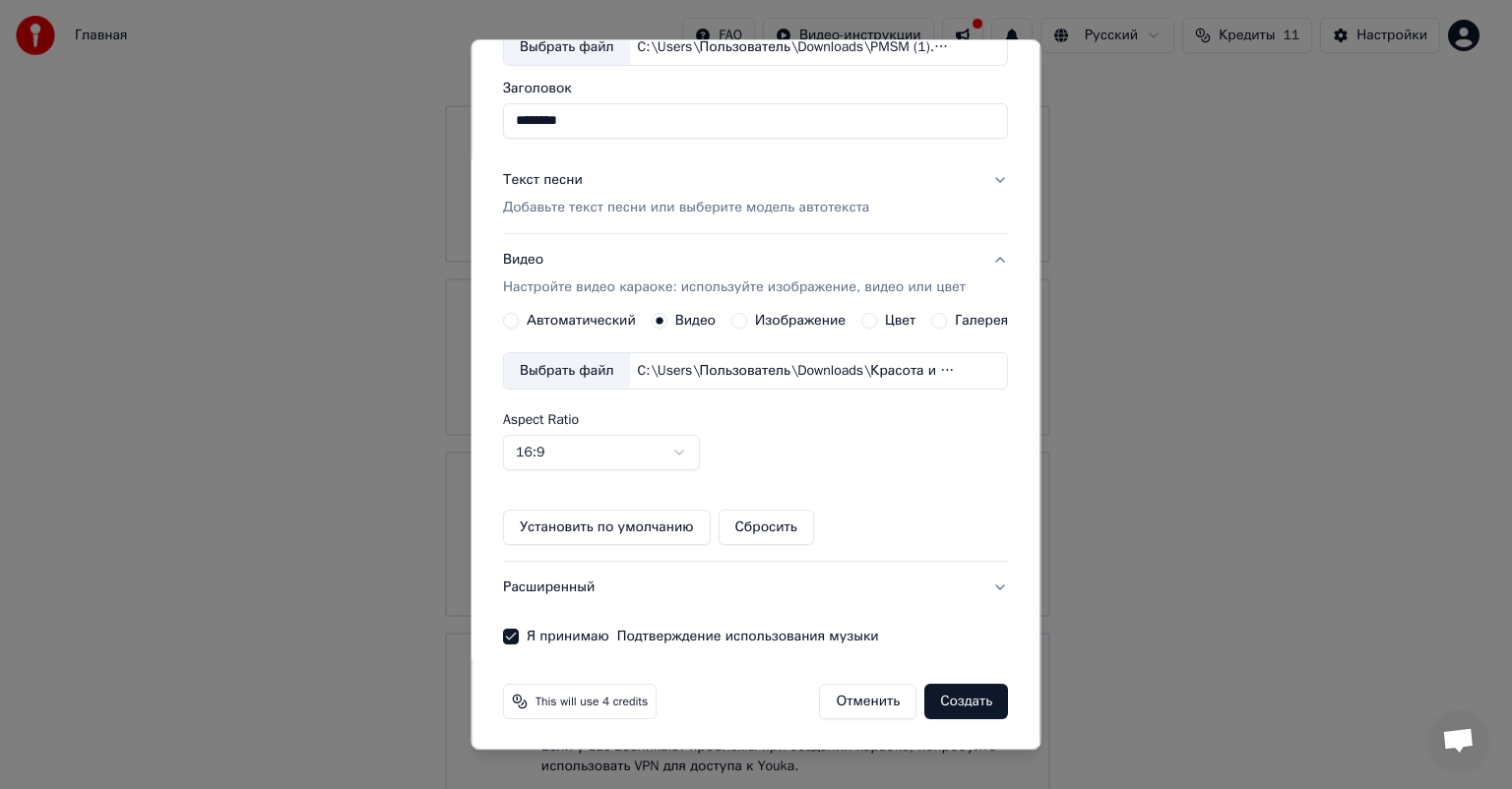 click on "Создать" at bounding box center (967, 701) 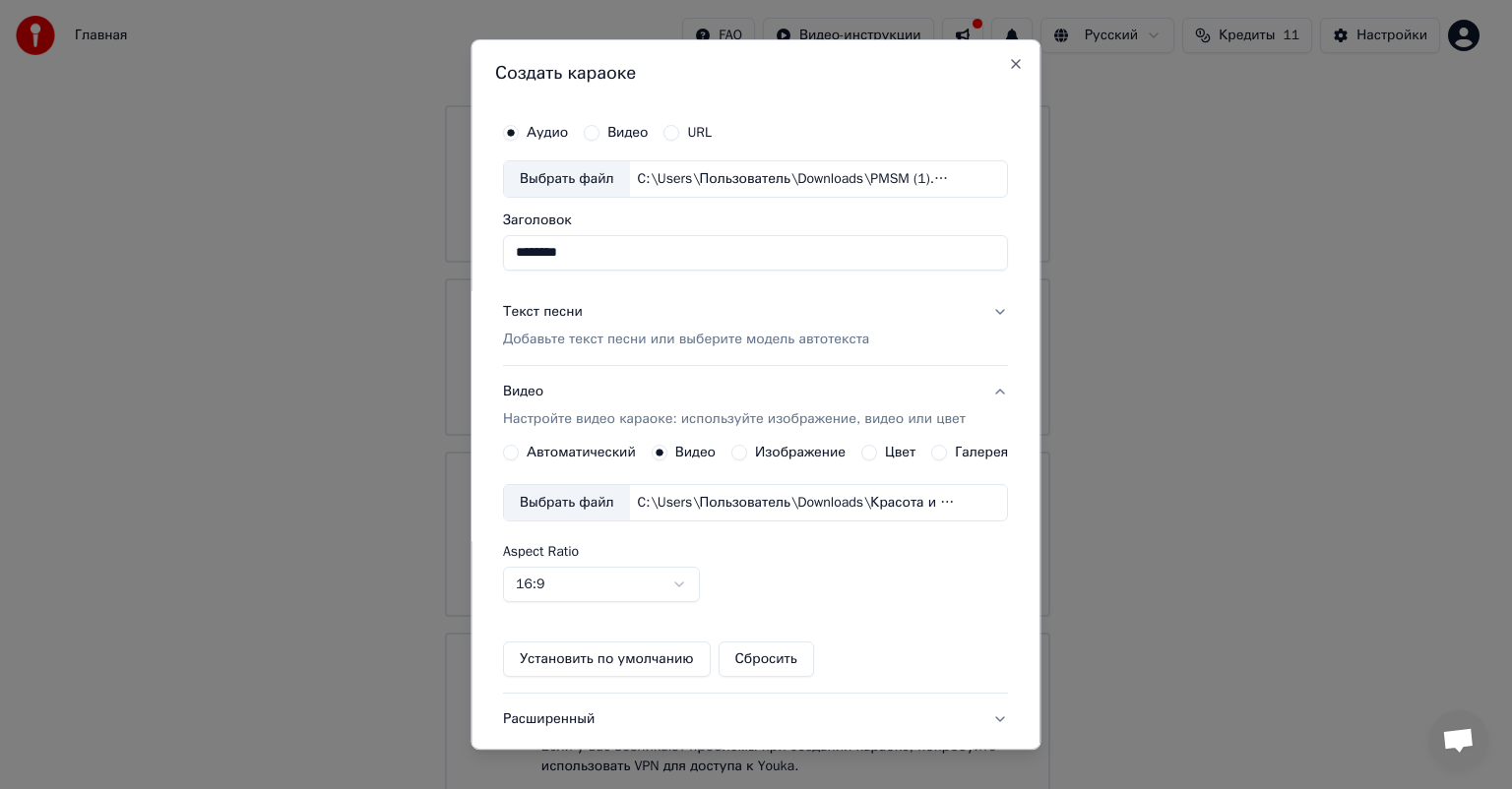scroll, scrollTop: 0, scrollLeft: 0, axis: both 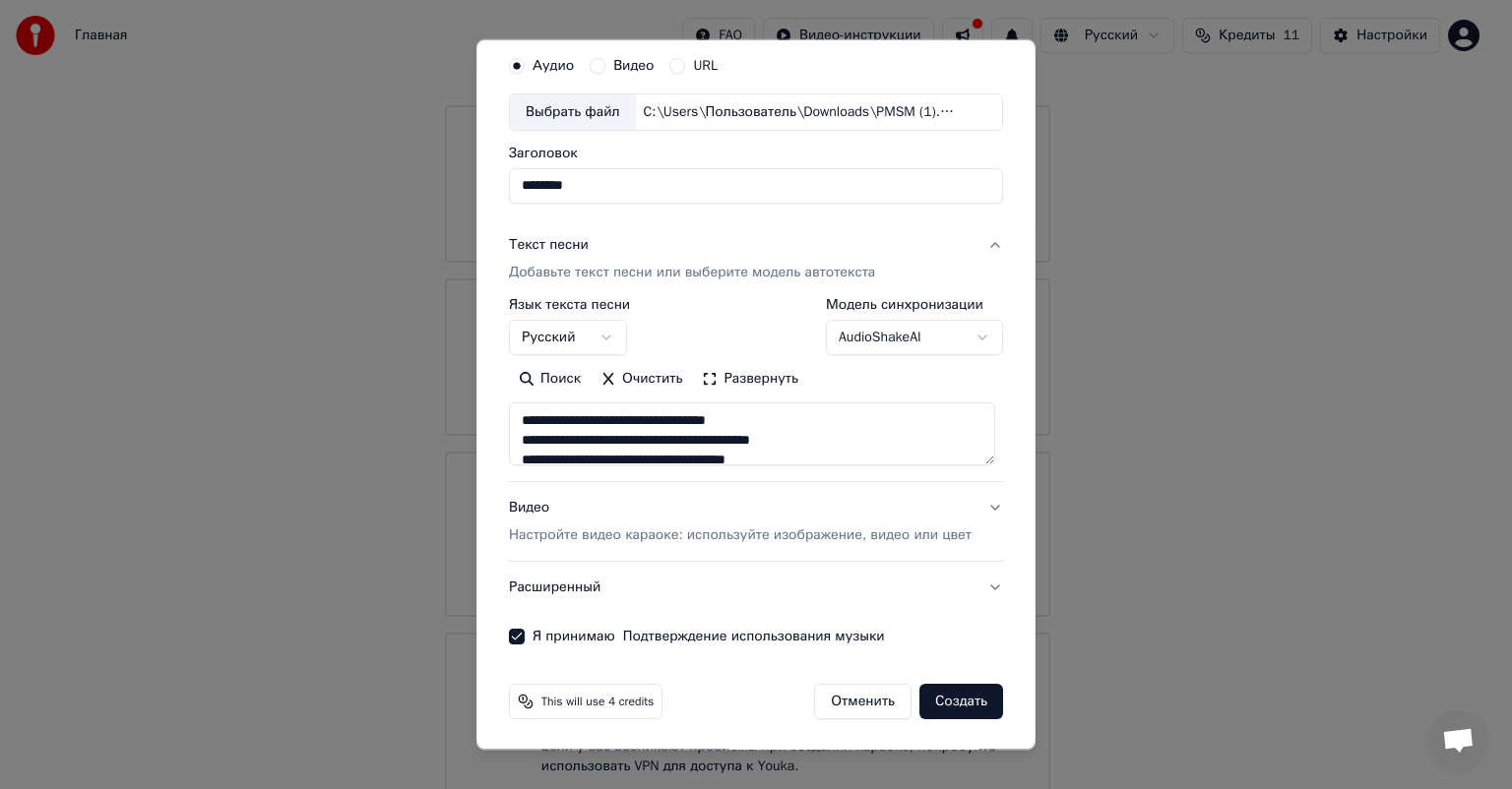 click on "Создать" at bounding box center [961, 701] 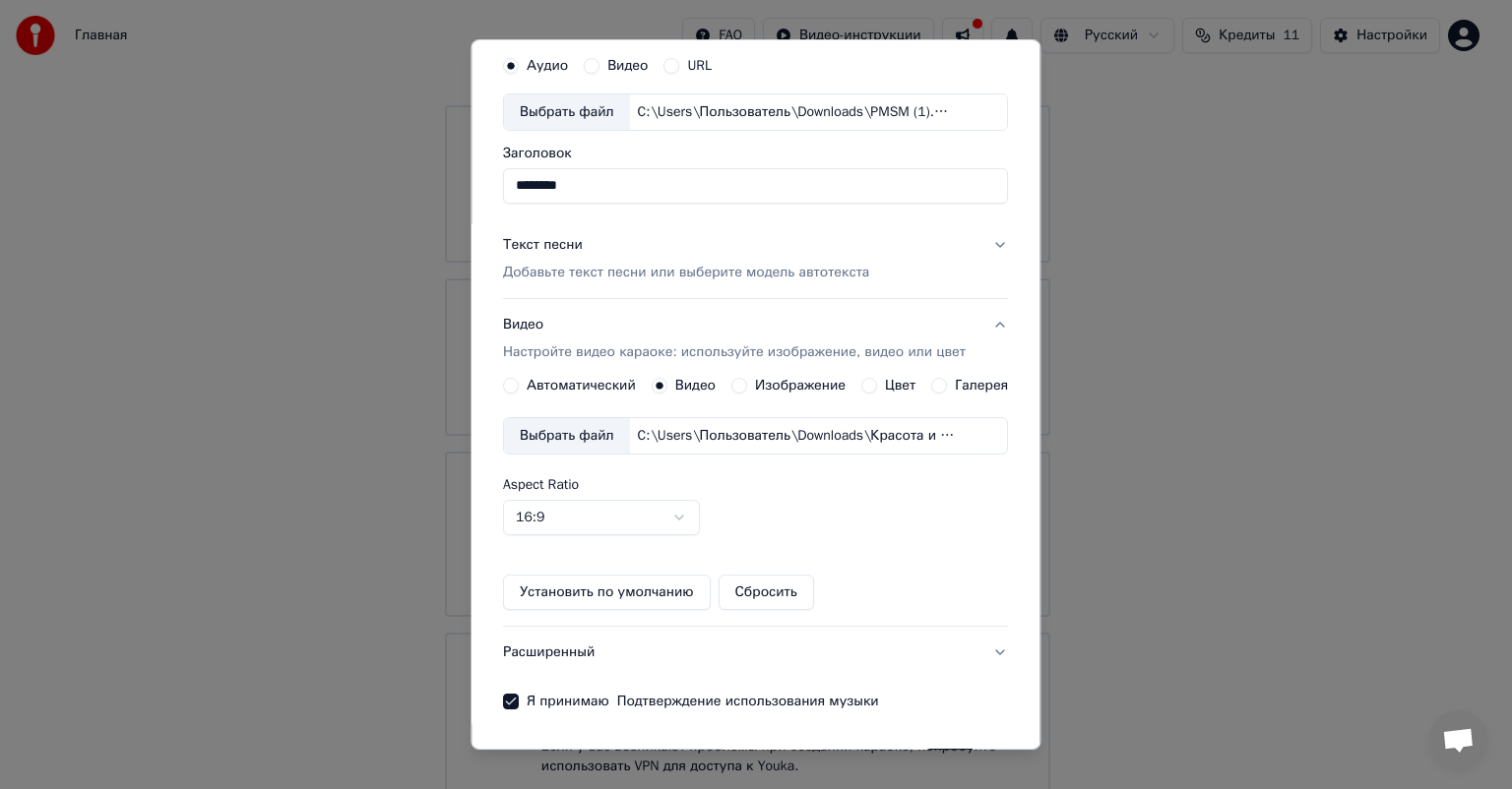 scroll, scrollTop: 132, scrollLeft: 0, axis: vertical 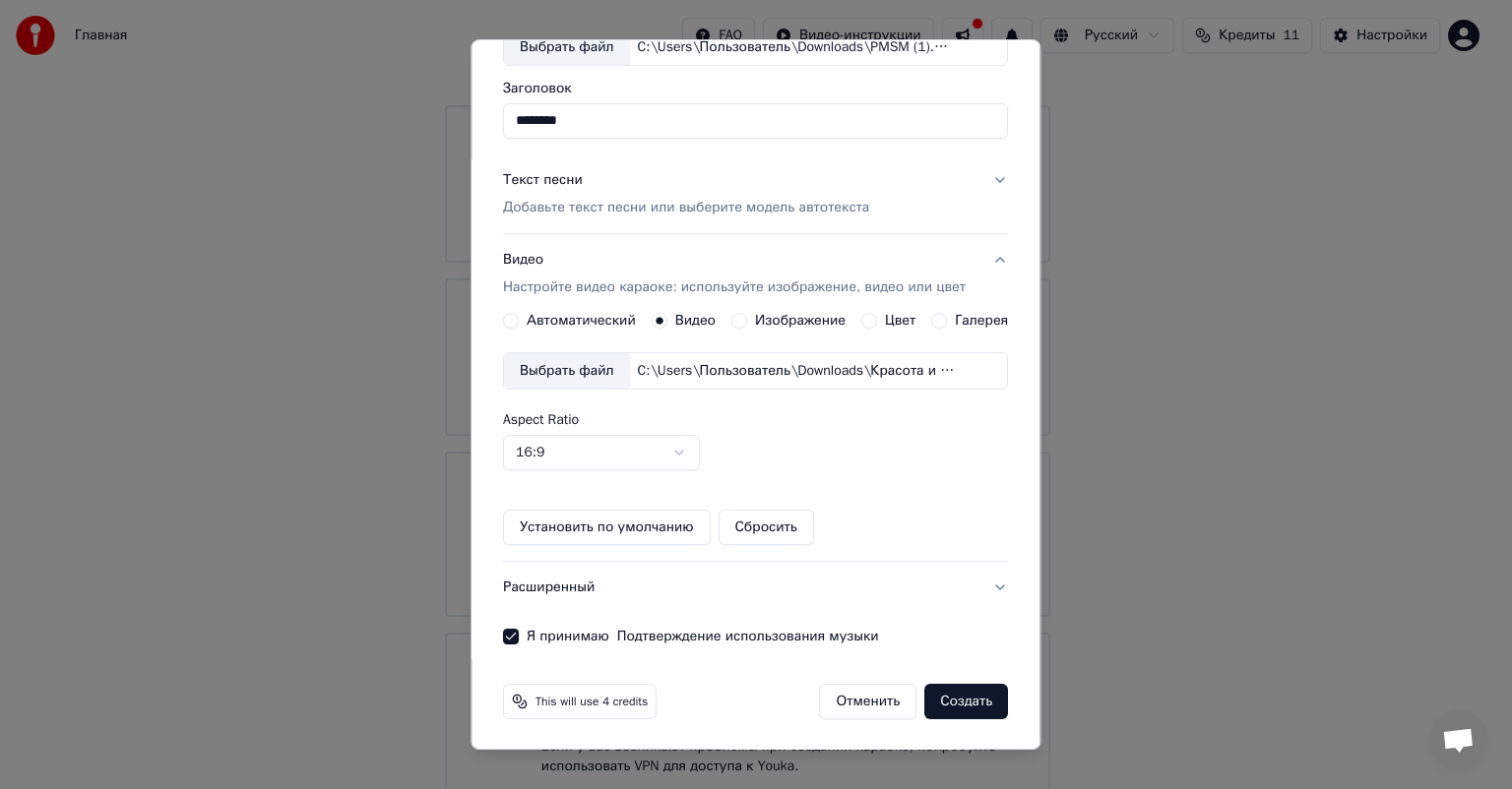 click on "Установить по умолчанию" at bounding box center [606, 527] 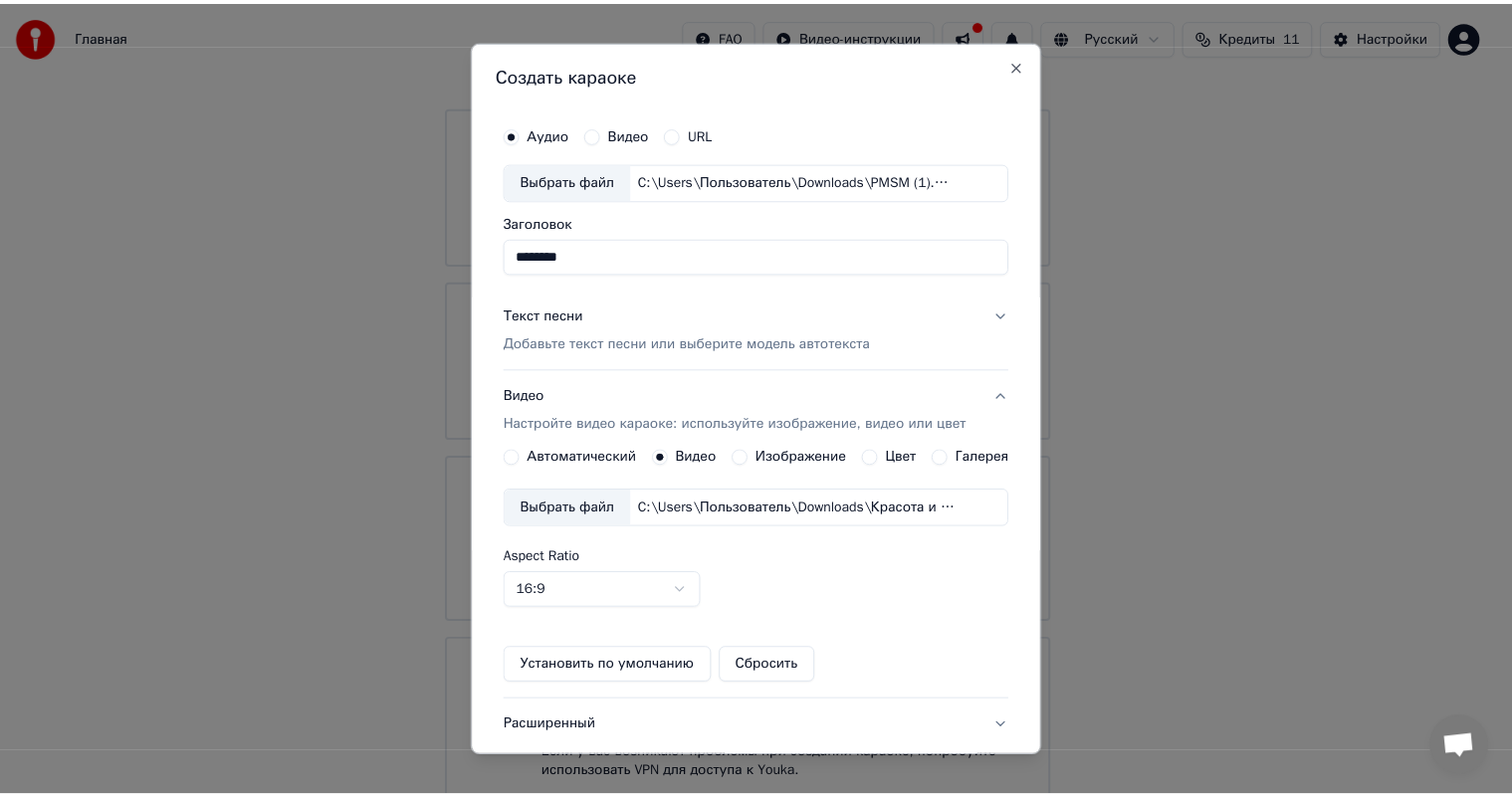 scroll, scrollTop: 133, scrollLeft: 0, axis: vertical 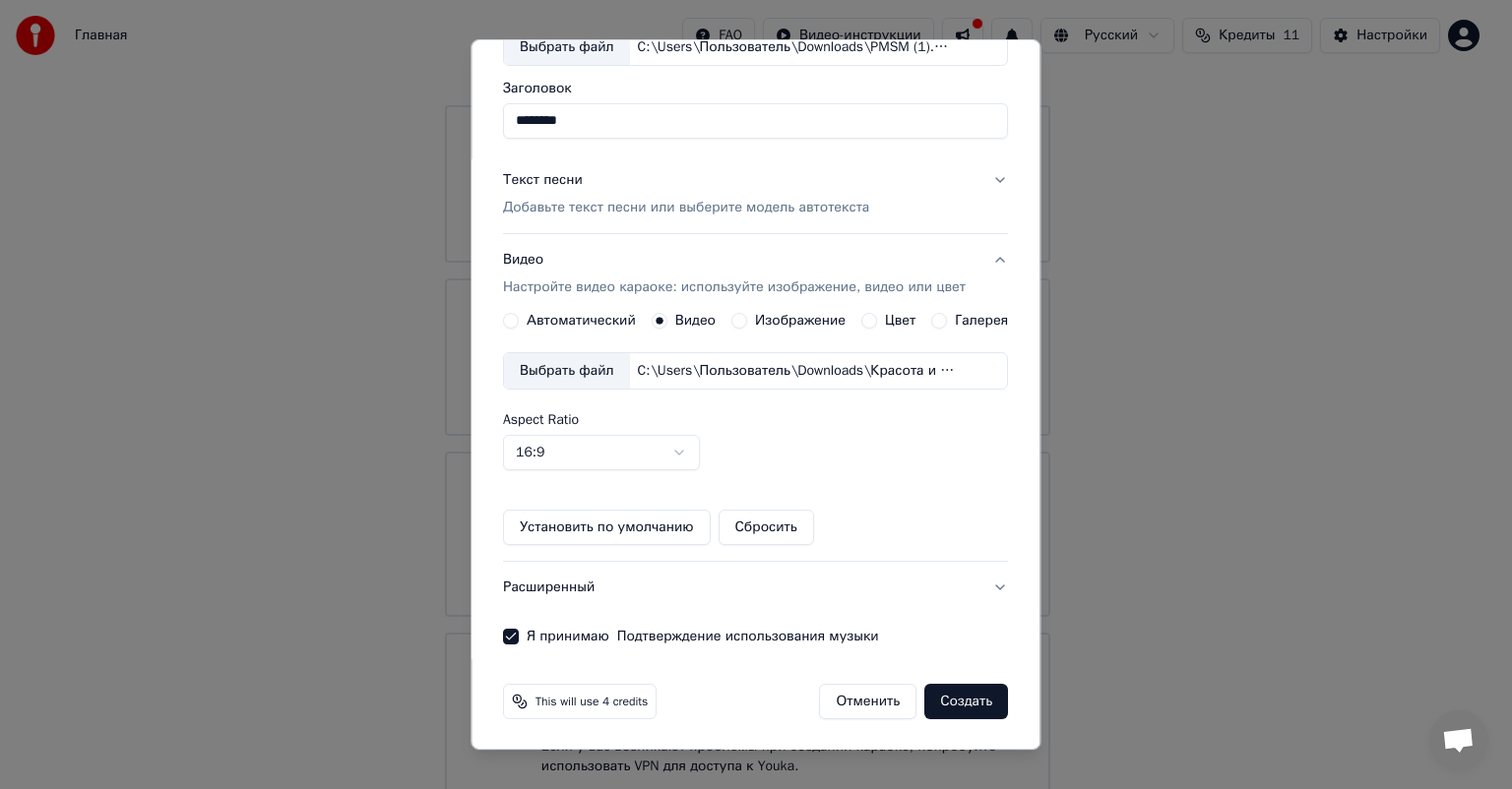 click on "Создать" at bounding box center (967, 701) 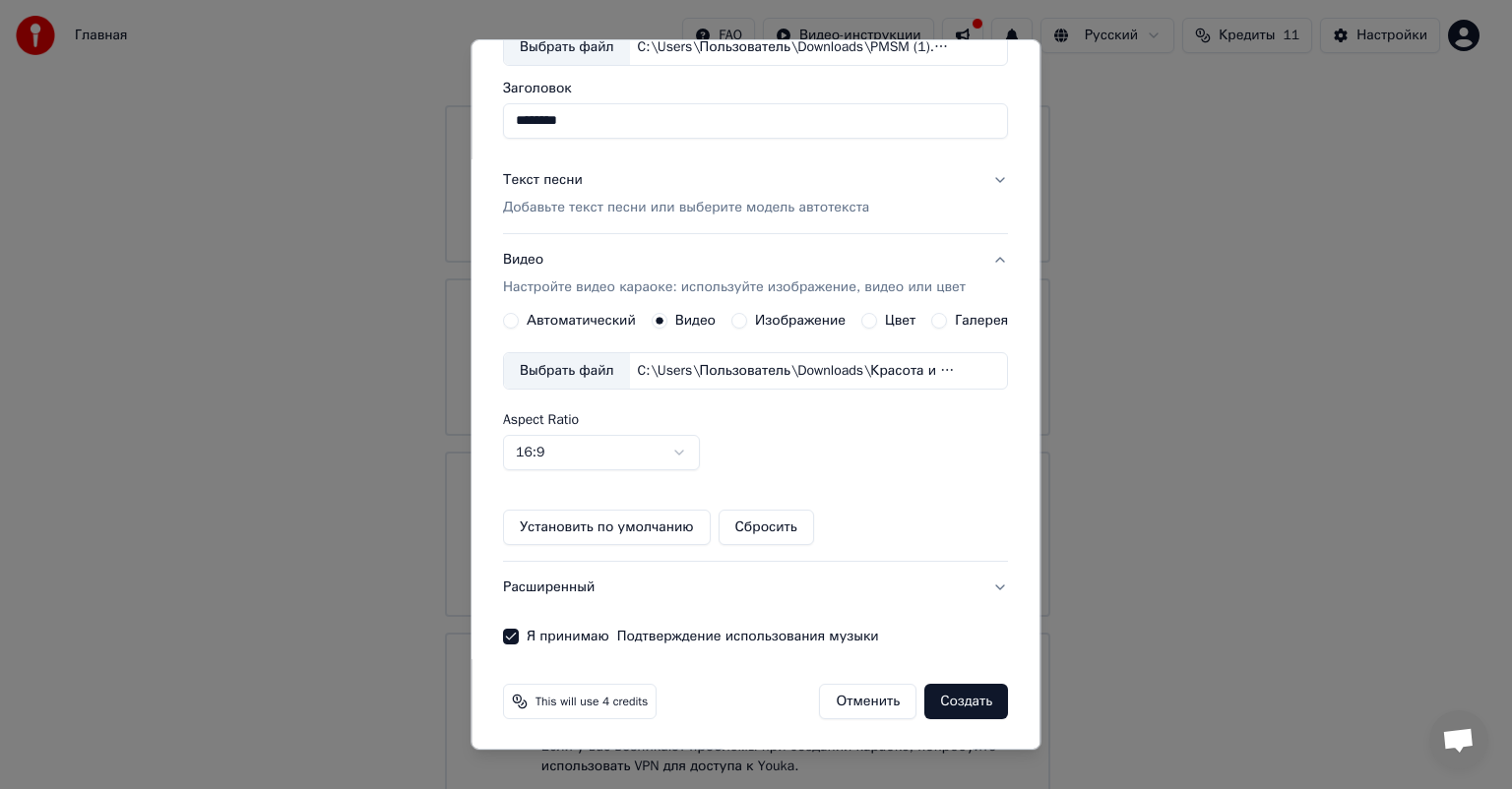 click on "This will use 4 credits" at bounding box center (592, 701) 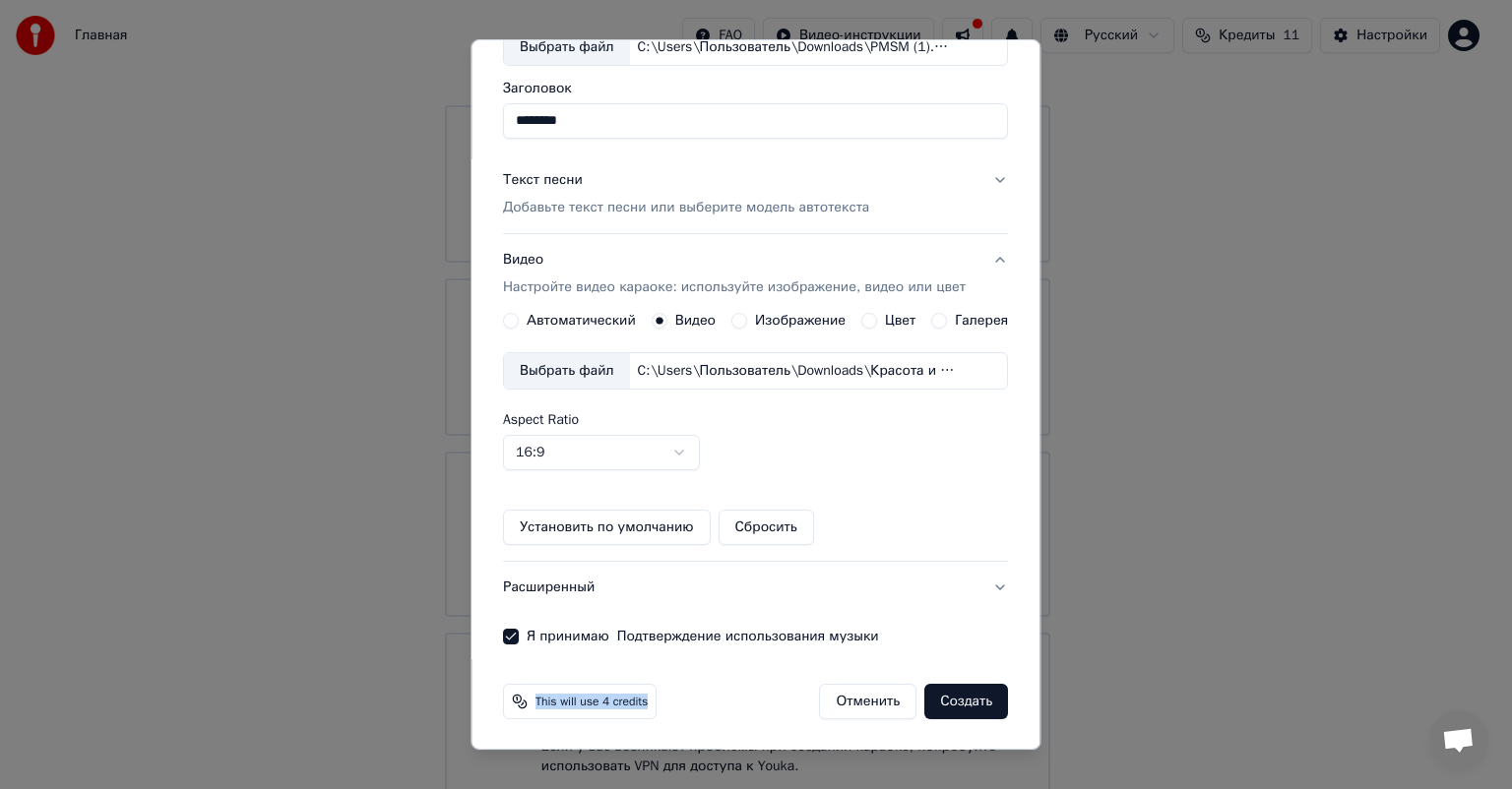 drag, startPoint x: 503, startPoint y: 697, endPoint x: 854, endPoint y: 692, distance: 351.036 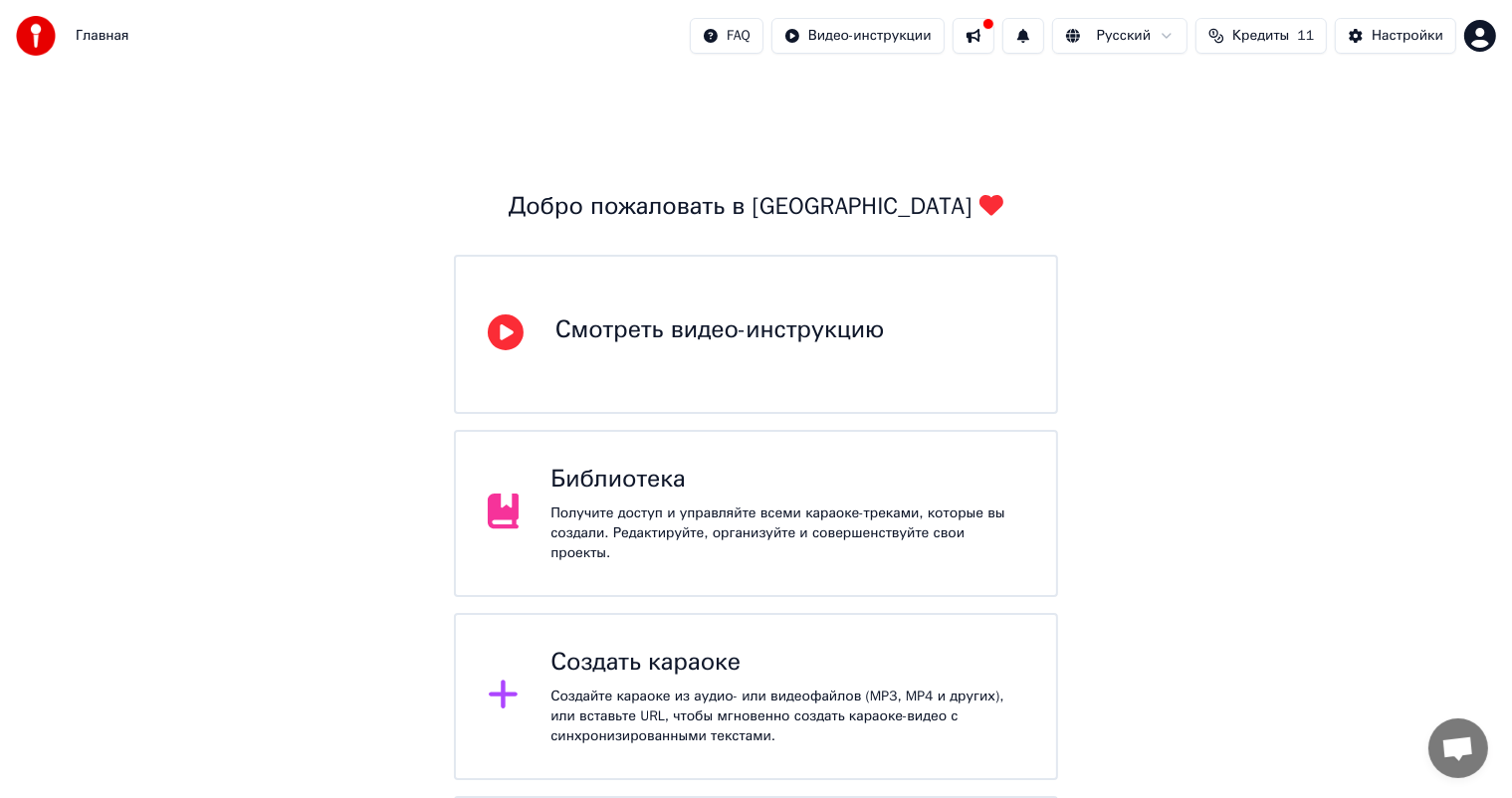 scroll, scrollTop: 0, scrollLeft: 0, axis: both 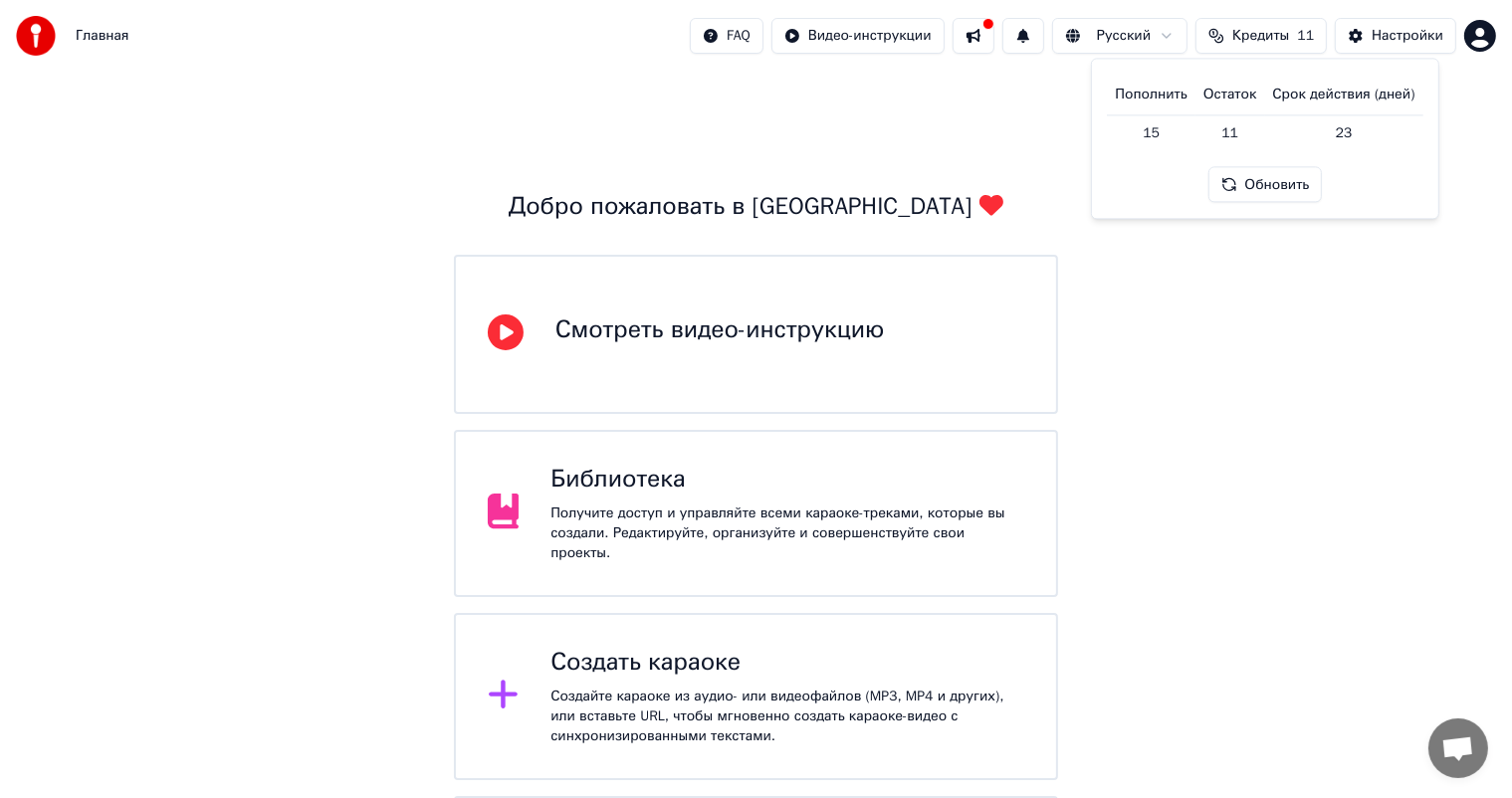 click on "Добро пожаловать в Youka Смотреть видео-инструкцию Библиотека Получите доступ и управляйте всеми караоке-треками, которые вы создали. Редактируйте, организуйте и совершенствуйте свои проекты. Создать караоке Создайте караоке из аудио- или видеофайлов (MP3, MP4 и других), или вставьте URL, чтобы мгновенно создать караоке-видео с синхронизированными текстами. Youka может быть заблокирован в России Если у вас возникают проблемы при создании караоке, попробуйте использовать VPN для доступа к Youka." at bounding box center [756, 523] 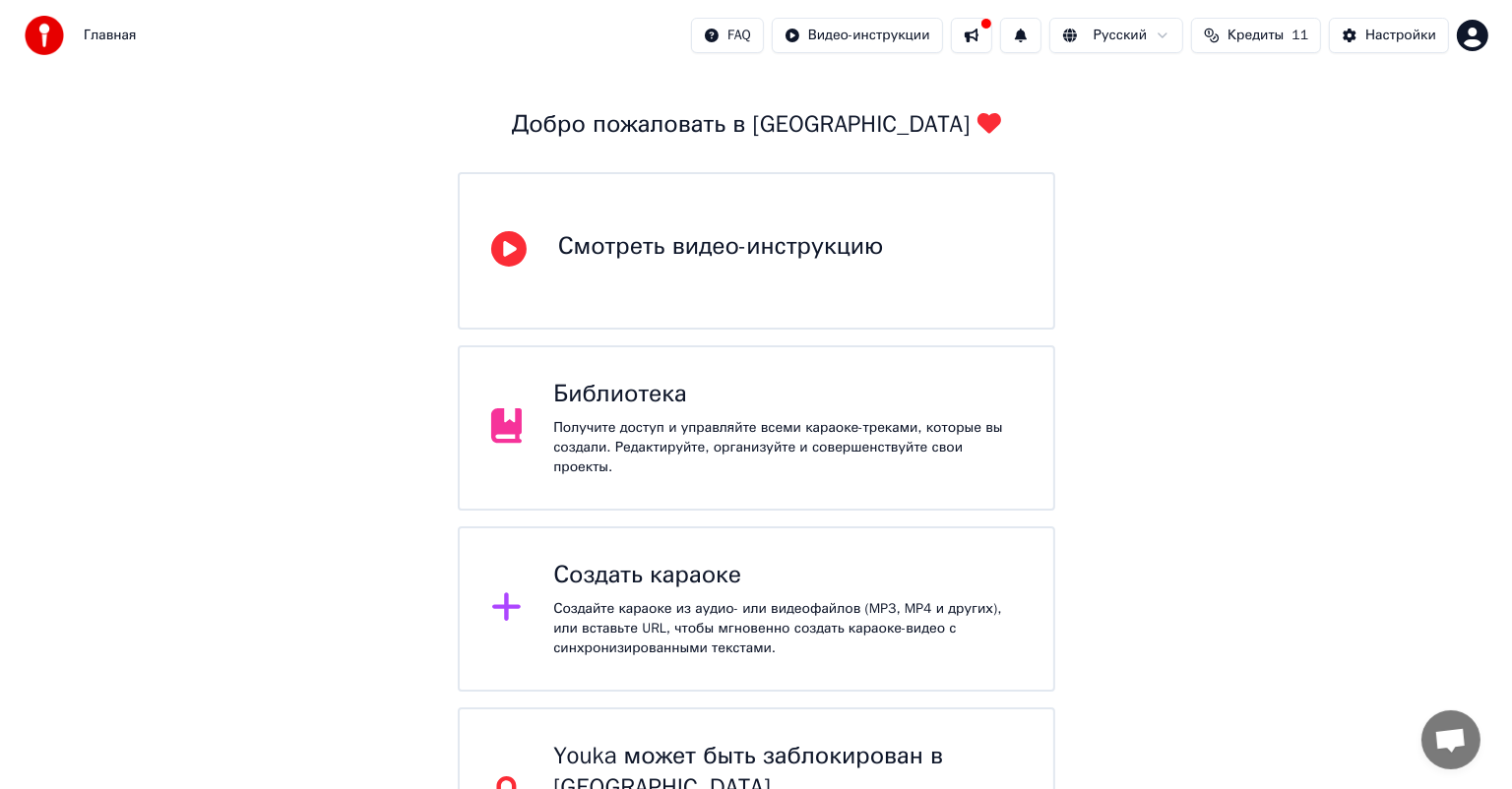 scroll, scrollTop: 147, scrollLeft: 0, axis: vertical 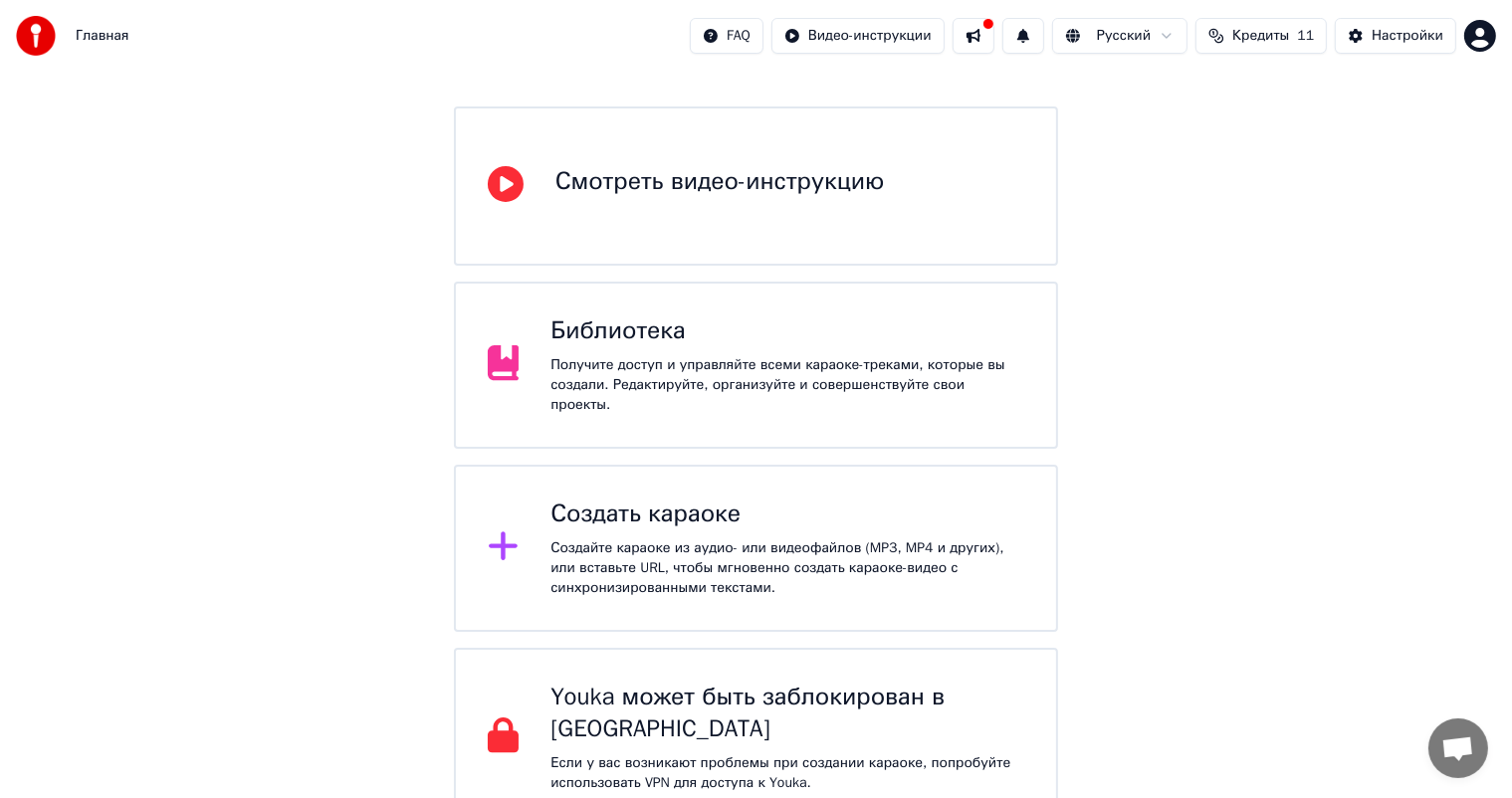 click on "Создать караоке" at bounding box center (787, 514) 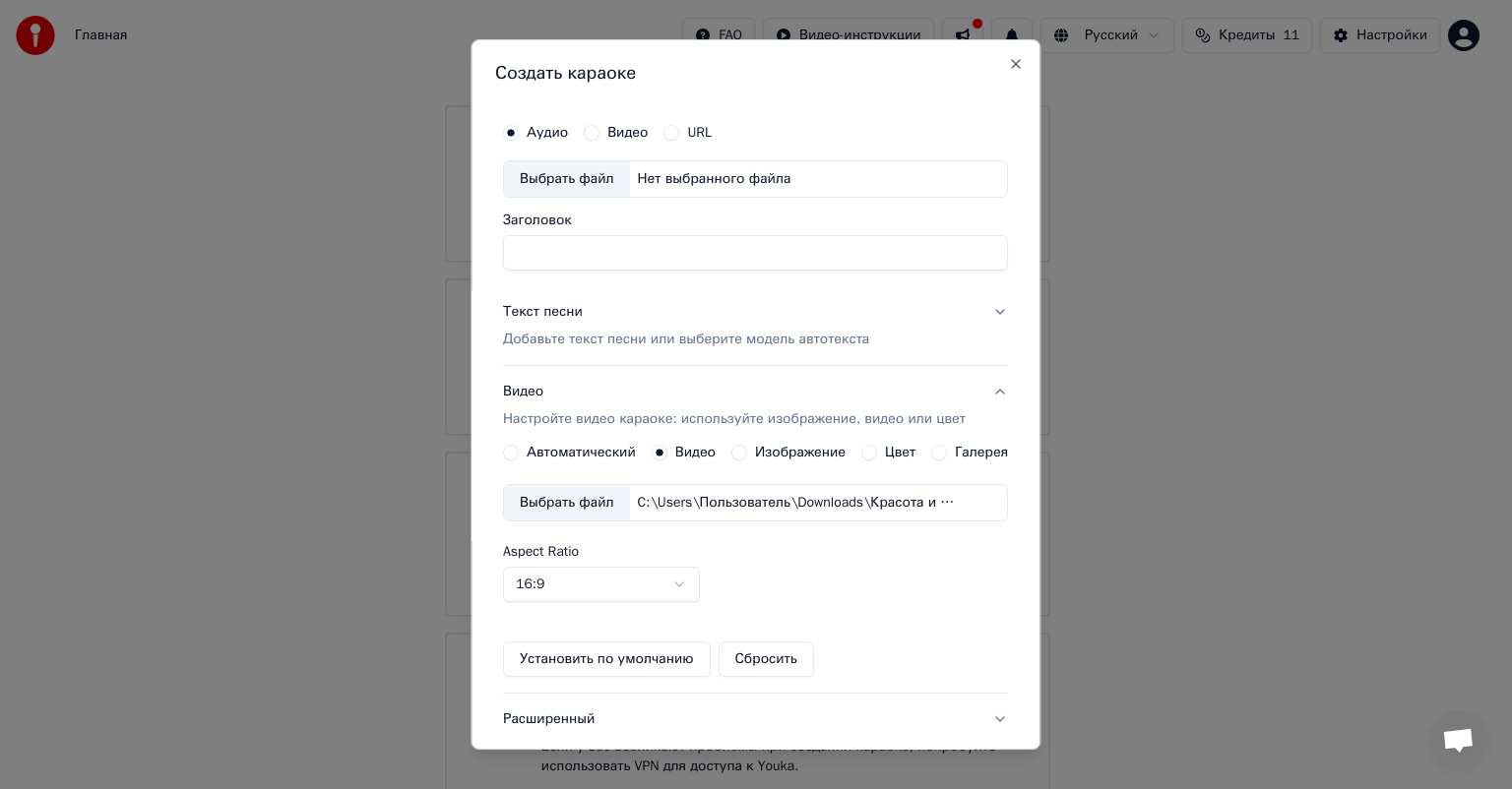 click on "Заголовок" at bounding box center [755, 253] 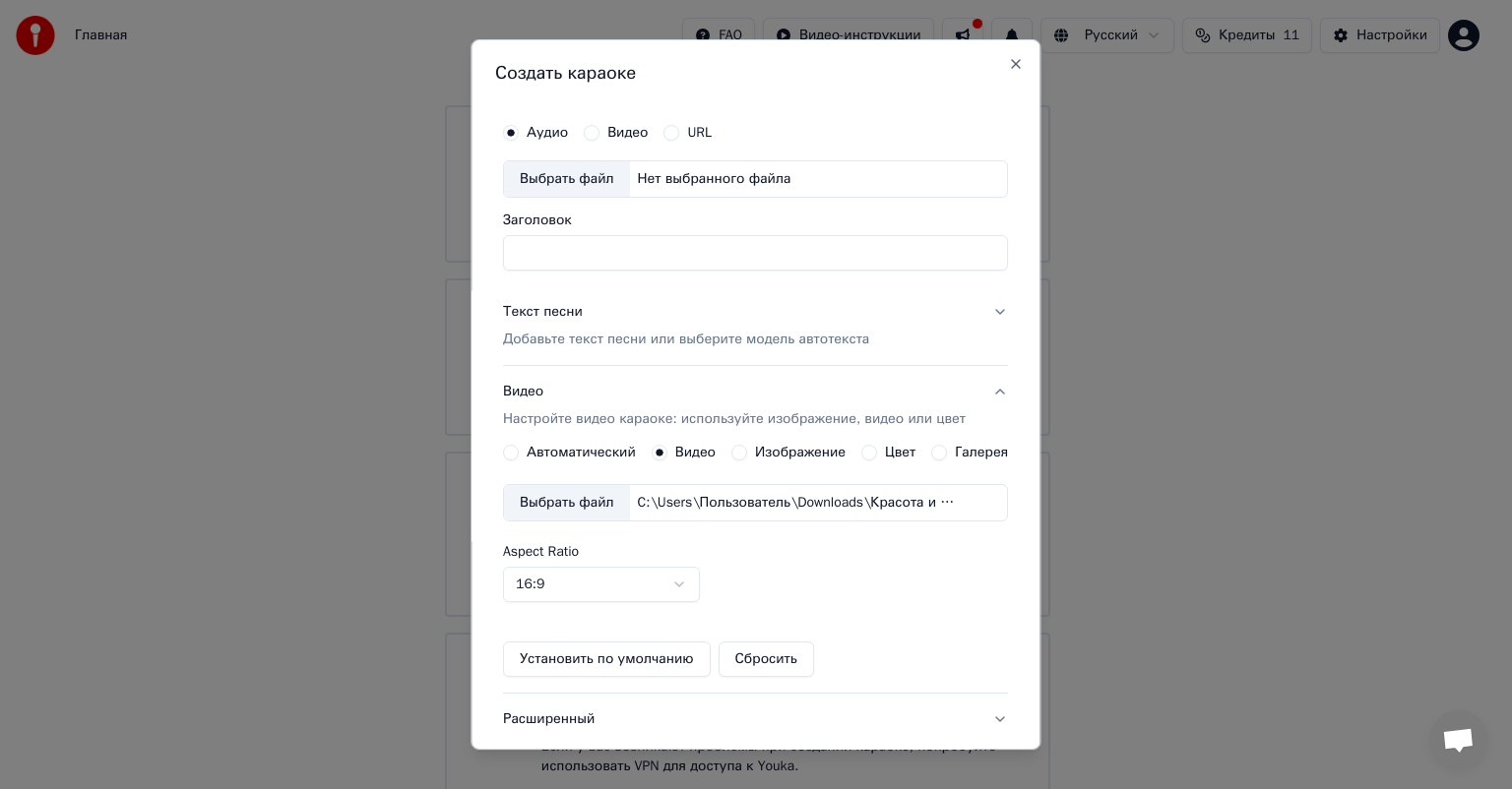 click on "Выбрать файл" at bounding box center [567, 179] 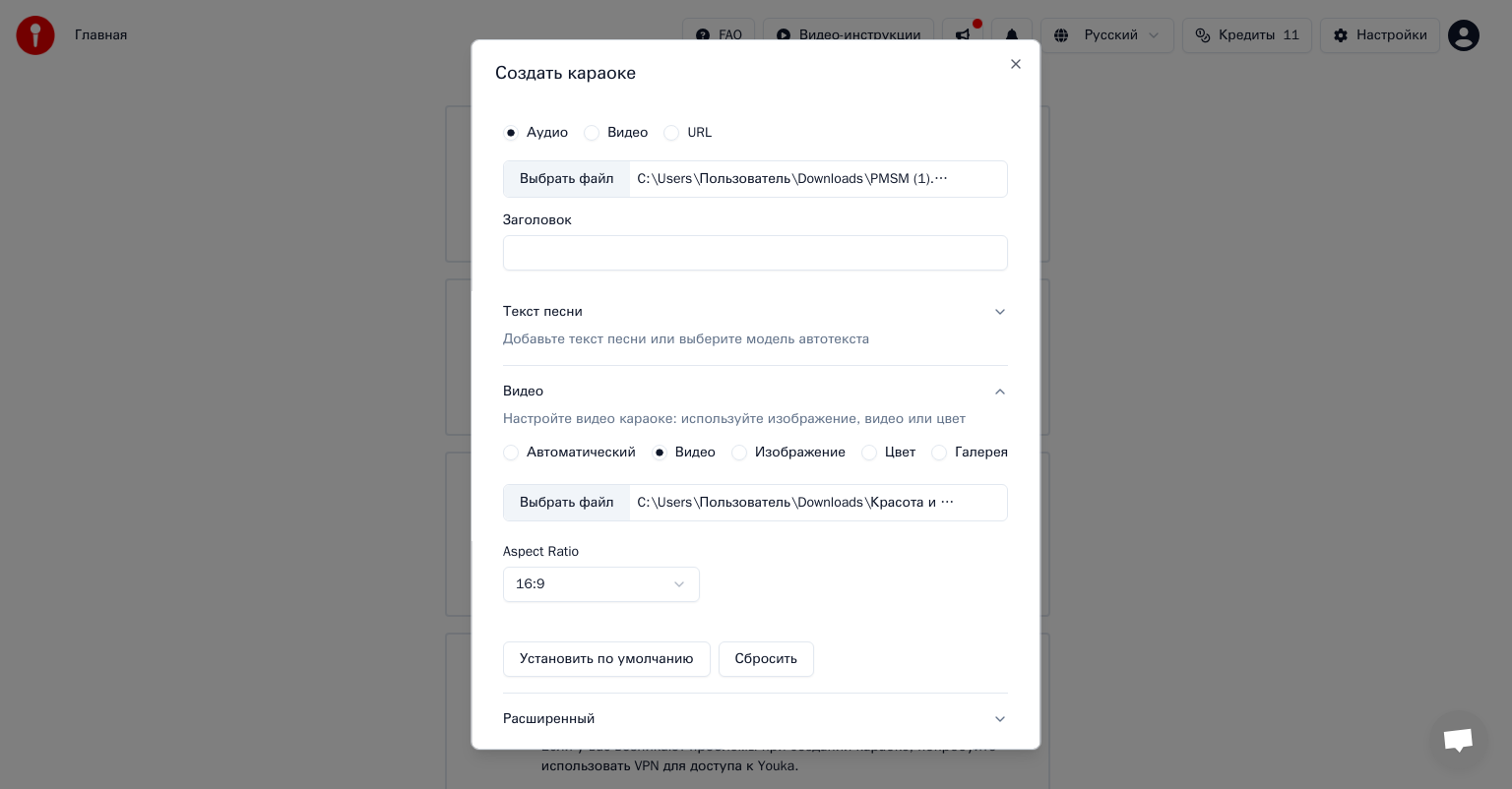 type on "********" 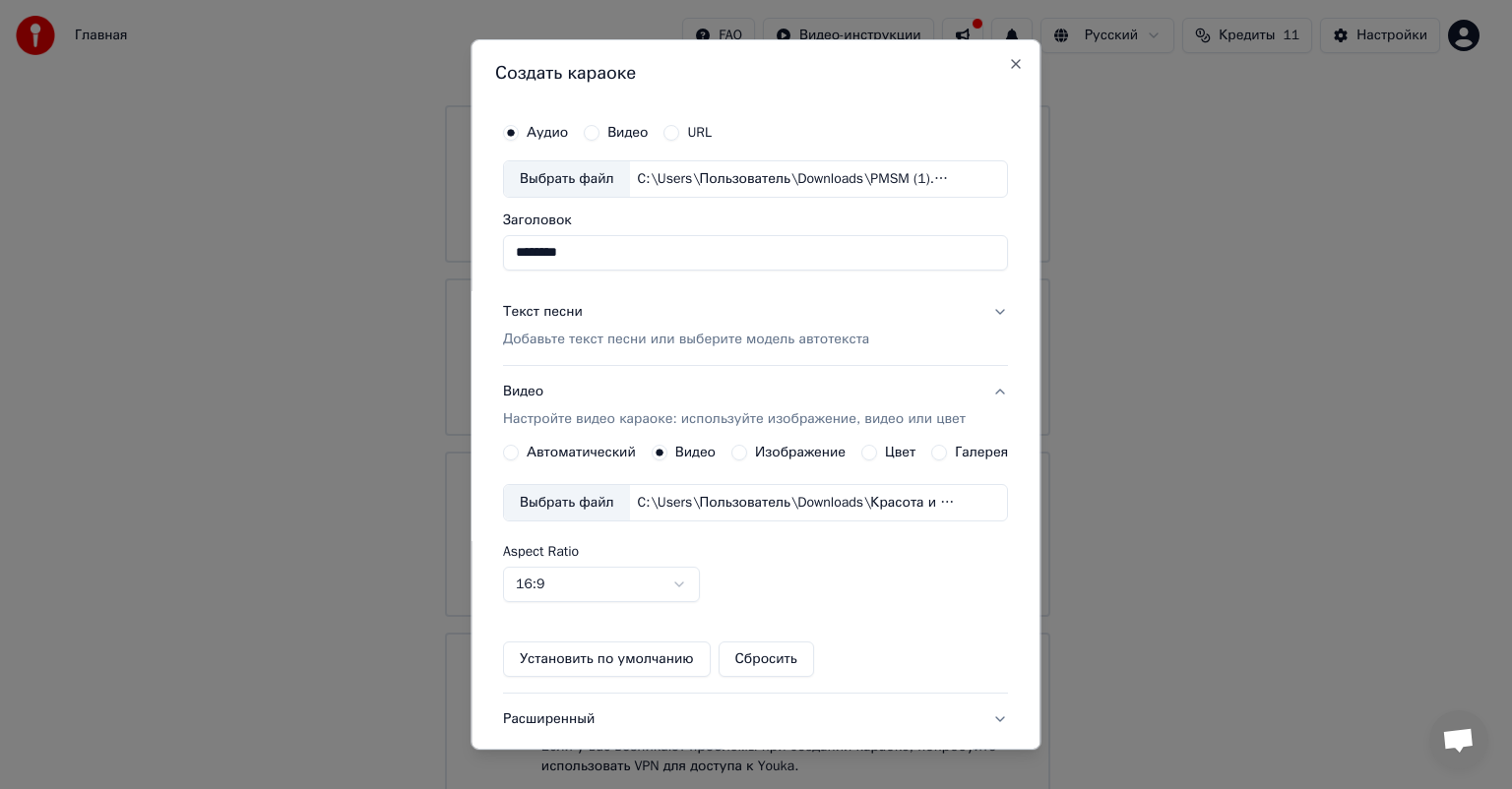 click on "Добавьте текст песни или выберите модель автотекста" at bounding box center (686, 339) 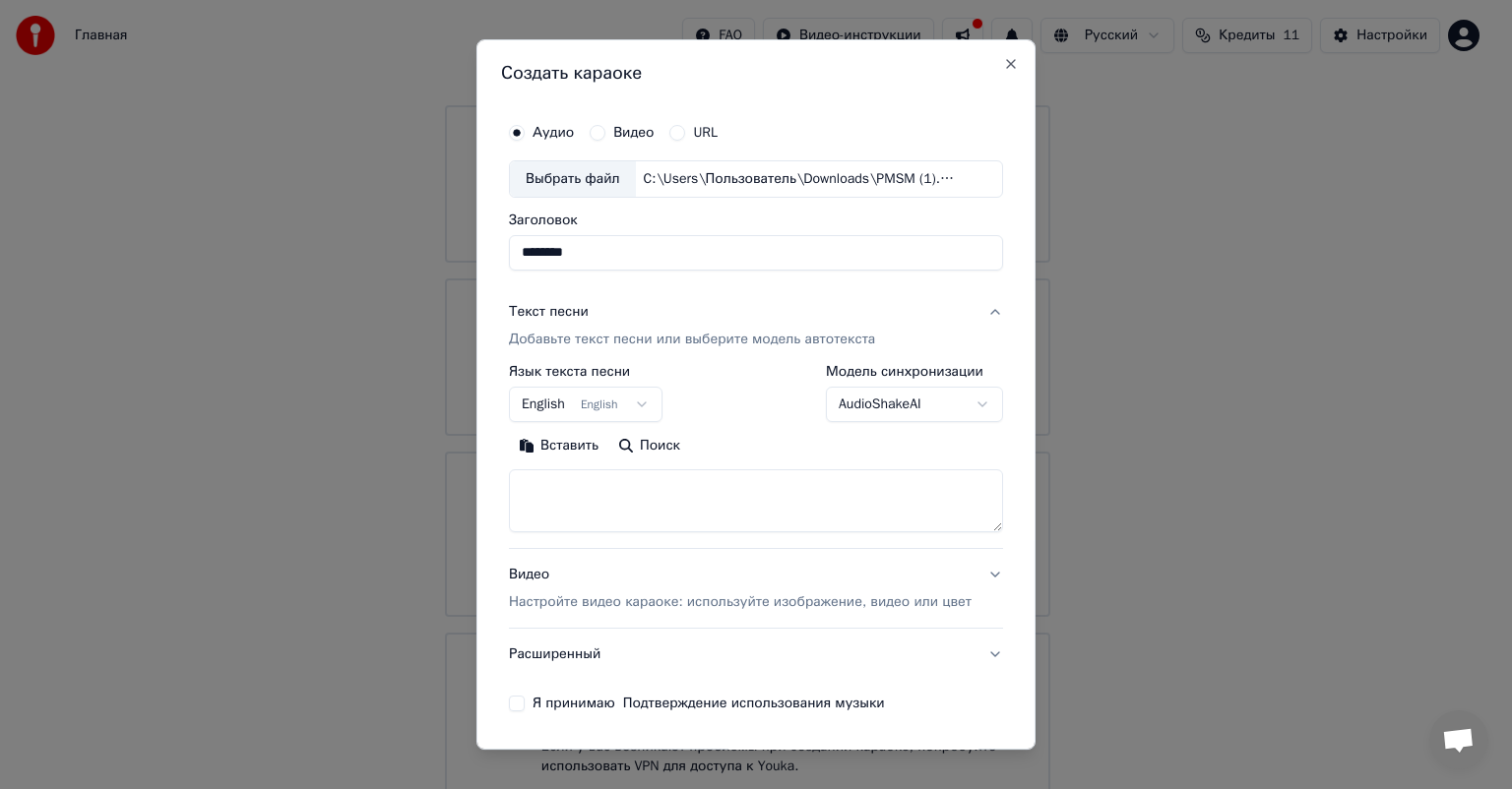 click on "Главная FAQ Видео-инструкции Русский Кредиты 11 Настройки Добро пожаловать в Youka Смотреть видео-инструкцию Библиотека Получите доступ и управляйте всеми караоке-треками, которые вы создали. Редактируйте, организуйте и совершенствуйте свои проекты. Создать караоке Создайте караоке из аудио- или видеофайлов (MP3, MP4 и других), или вставьте URL, чтобы мгновенно создать караоке-видео с синхронизированными текстами. Youka может быть заблокирован в России Если у вас возникают проблемы при создании караоке, попробуйте использовать VPN для доступа к Youka. Создать караоке" at bounding box center [747, 332] 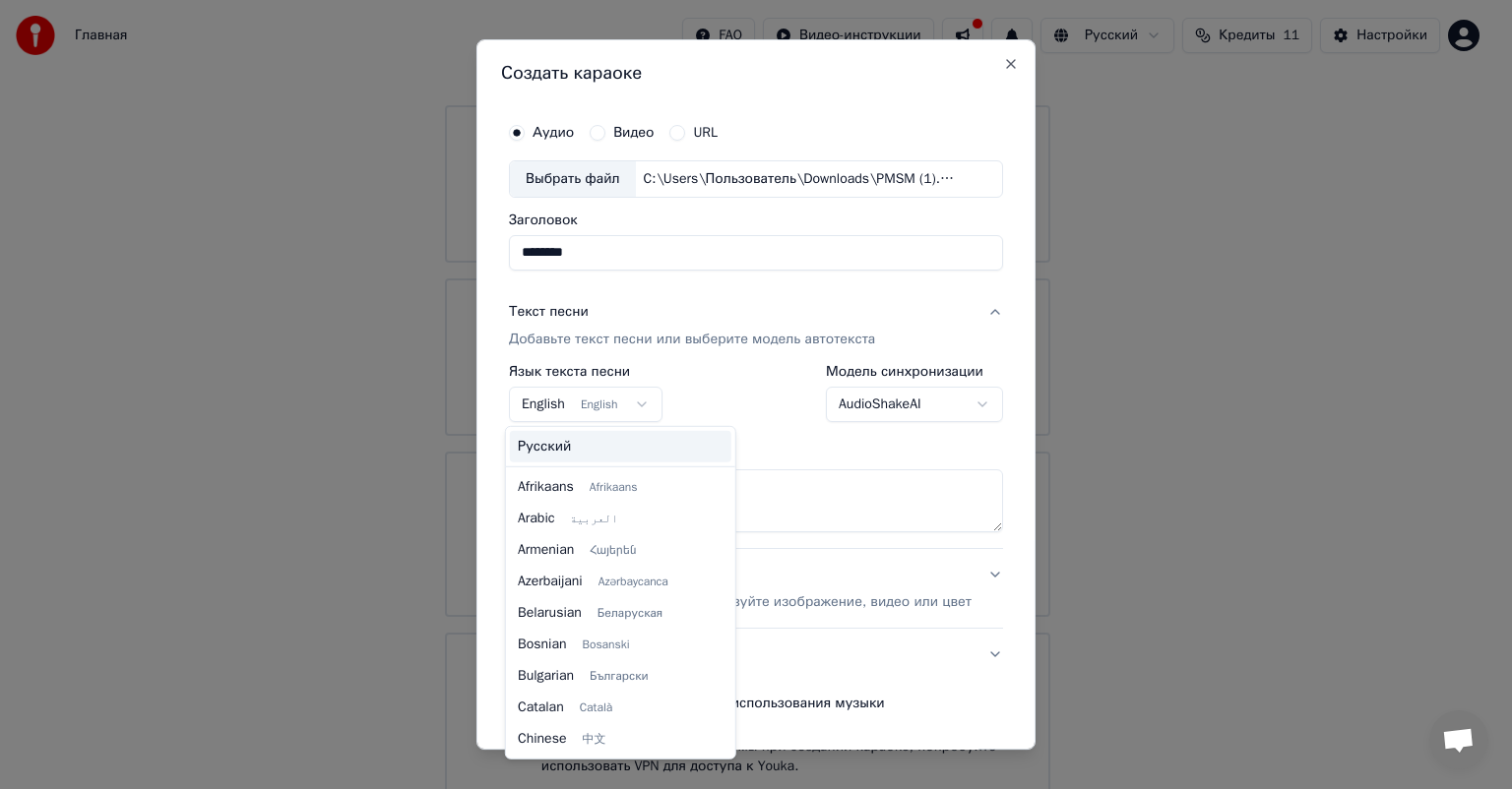 scroll, scrollTop: 157, scrollLeft: 0, axis: vertical 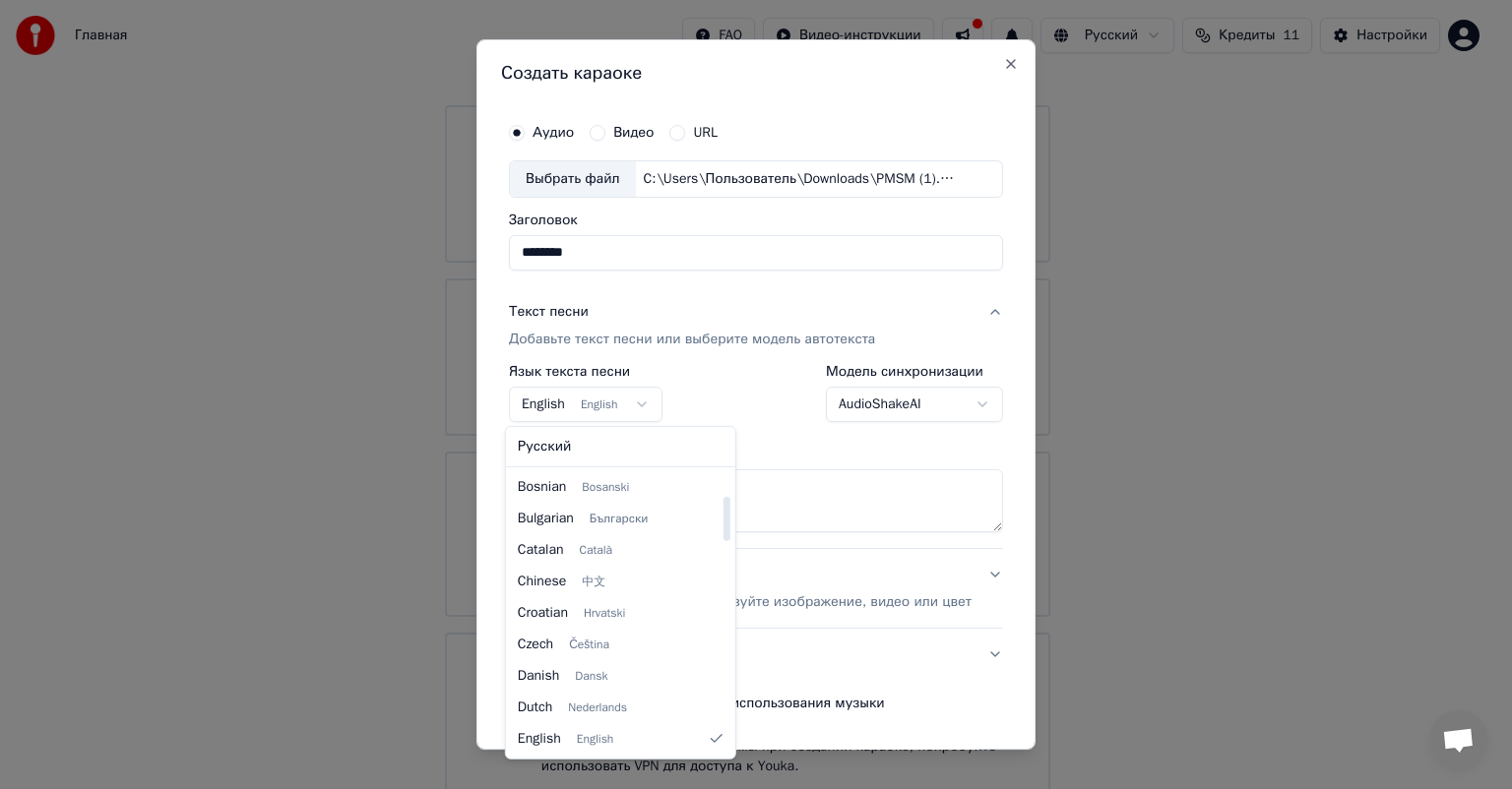 click on "Русский Afrikaans Afrikaans Arabic العربية Armenian Հայերեն Azerbaijani Azərbaycanca Belarusian Беларуская Bosnian Bosanski Bulgarian Български Catalan Català Chinese 中文 Croatian Hrvatski Czech Čeština Danish Dansk Dutch Nederlands English English Estonian Eesti Filipino Filipino Finnish Suomi French Français Galician Galego German Deutsch Greek Ελληνικά Hebrew עברית Hindi हिन्दी Hungarian Magyar Icelandic Íslenska Indonesian Bahasa Indonesia Italian Italiano Japanese 日本語 Kannada ಕನ್ನಡ Kazakh Қазақша Korean 한국어 Kurdish Kurmanji Latvian Latviešu Lithuanian Lietuvių Macedonian Македонски Maori Māori Malay Bahasa Melayu Marathi मराठी Nepali नेपाली Norwegian Norsk Persian فارسی Polish Polski Portuguese Português Romanian Română Serbian Српски Slovak Slovenčina Slovenian Slovenščina Spanish Español Swahili Kiswahili Swedish Svenska Tamil தமிழ் Thai" at bounding box center (620, 592) 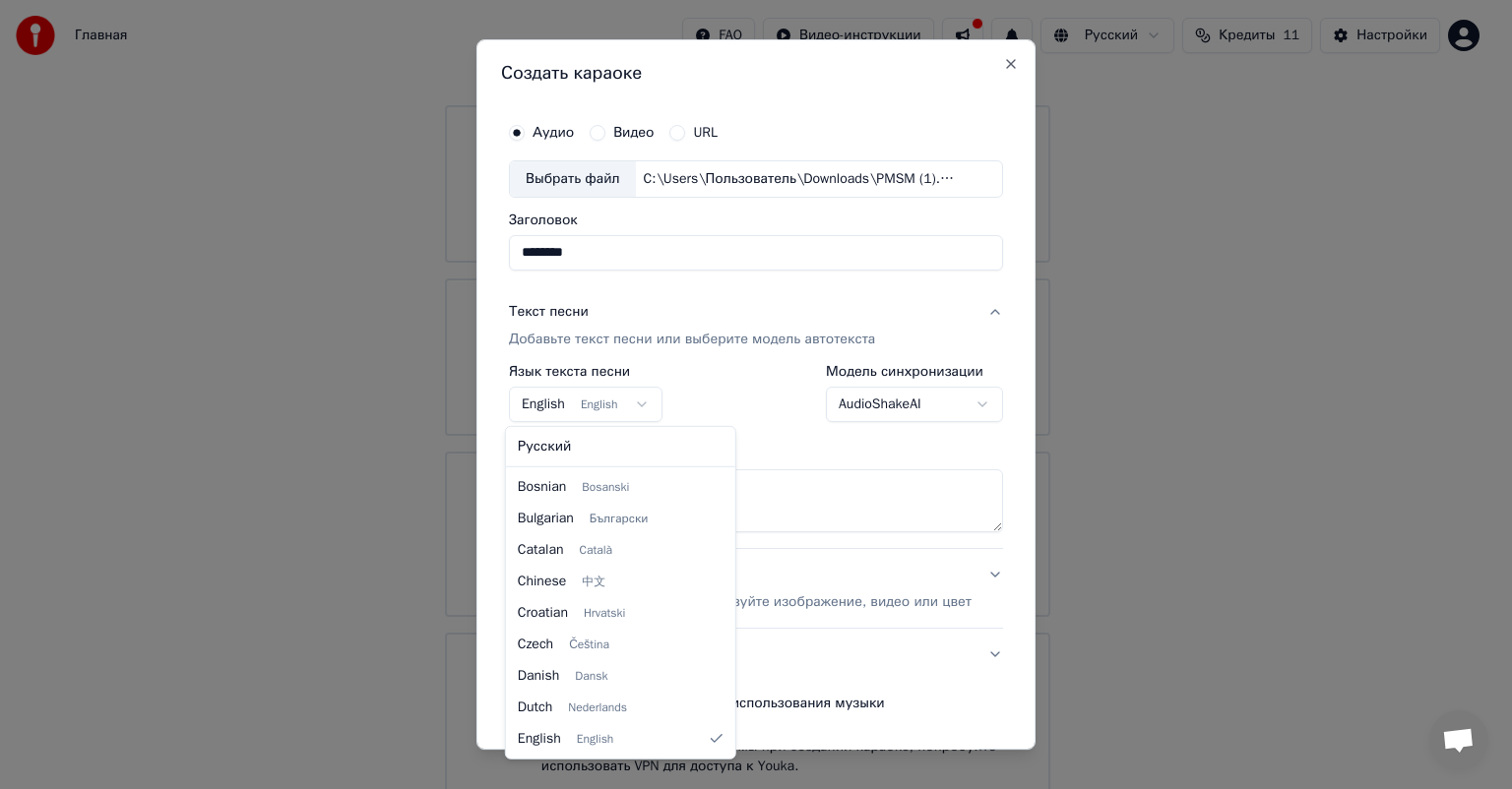 select on "**" 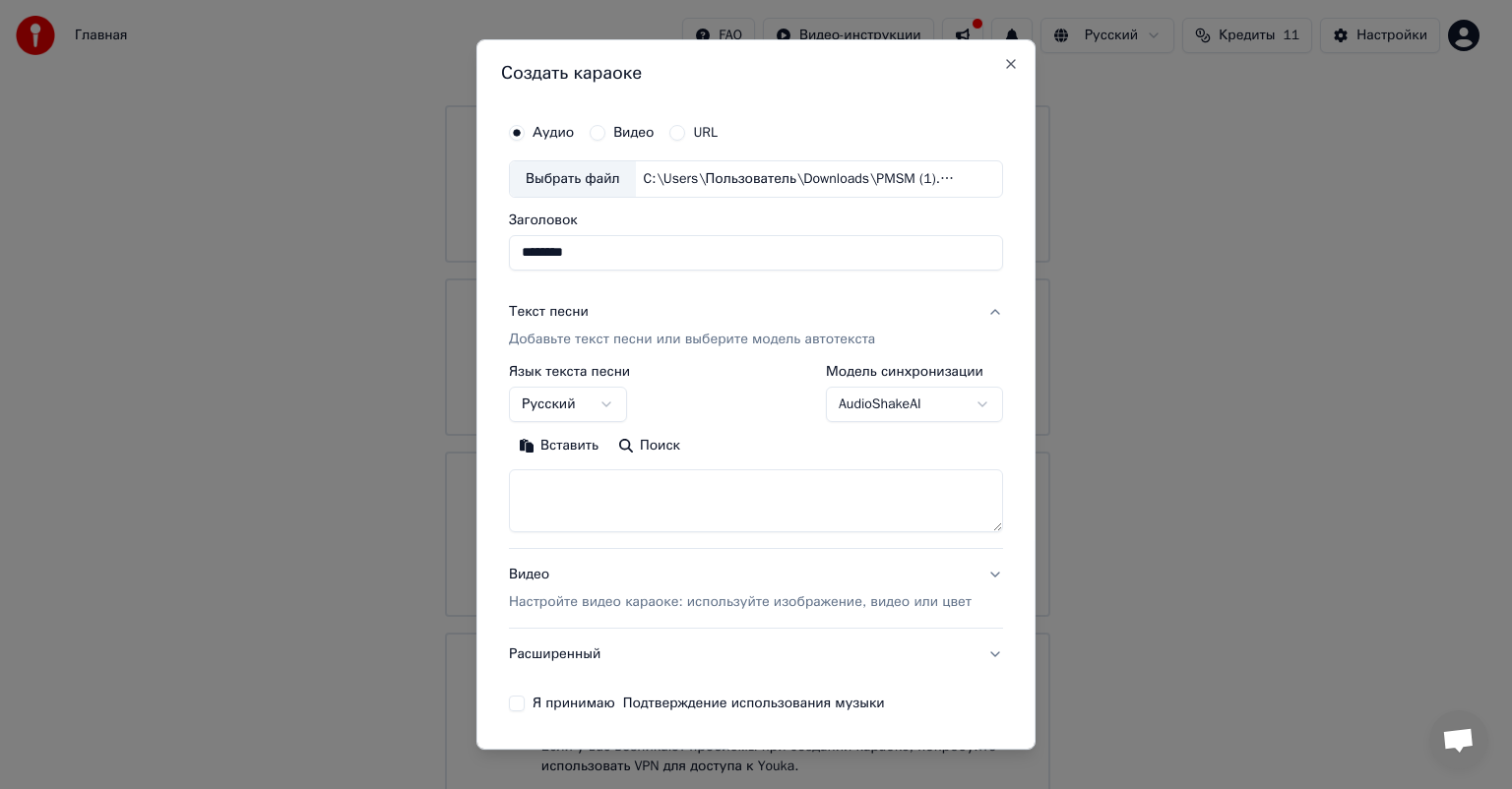 click at bounding box center [756, 501] 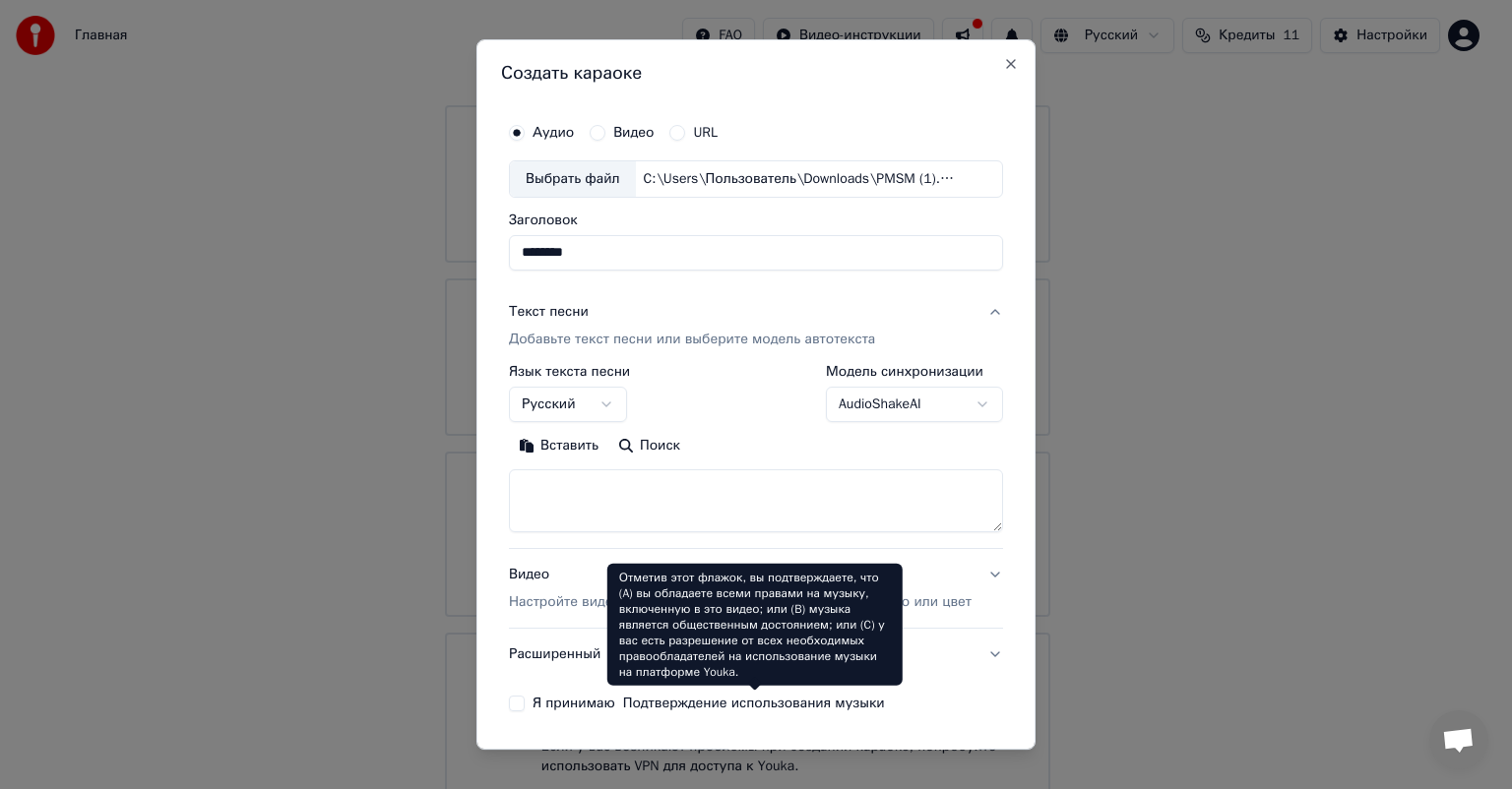 paste on "**********" 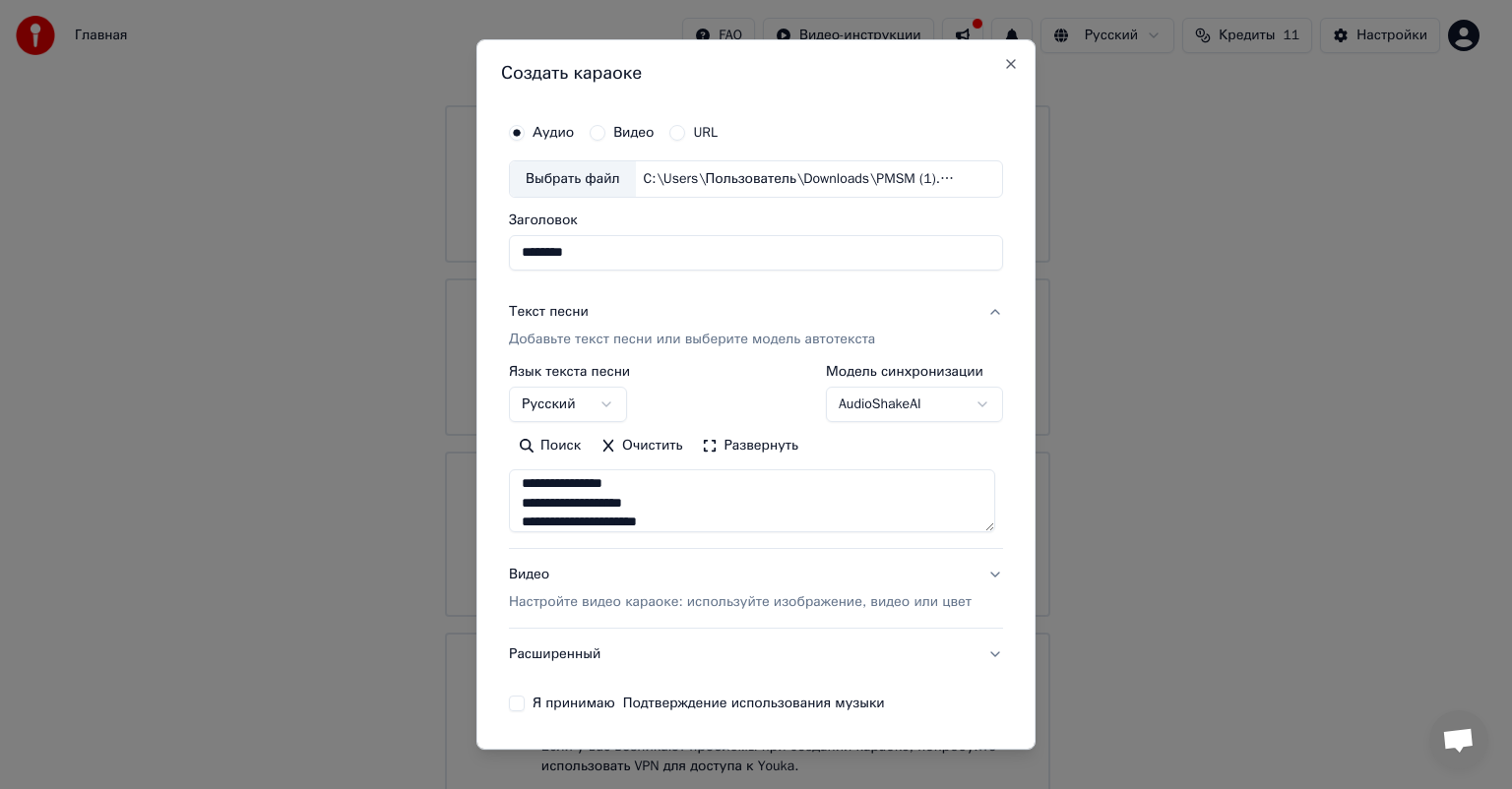 scroll, scrollTop: 564, scrollLeft: 0, axis: vertical 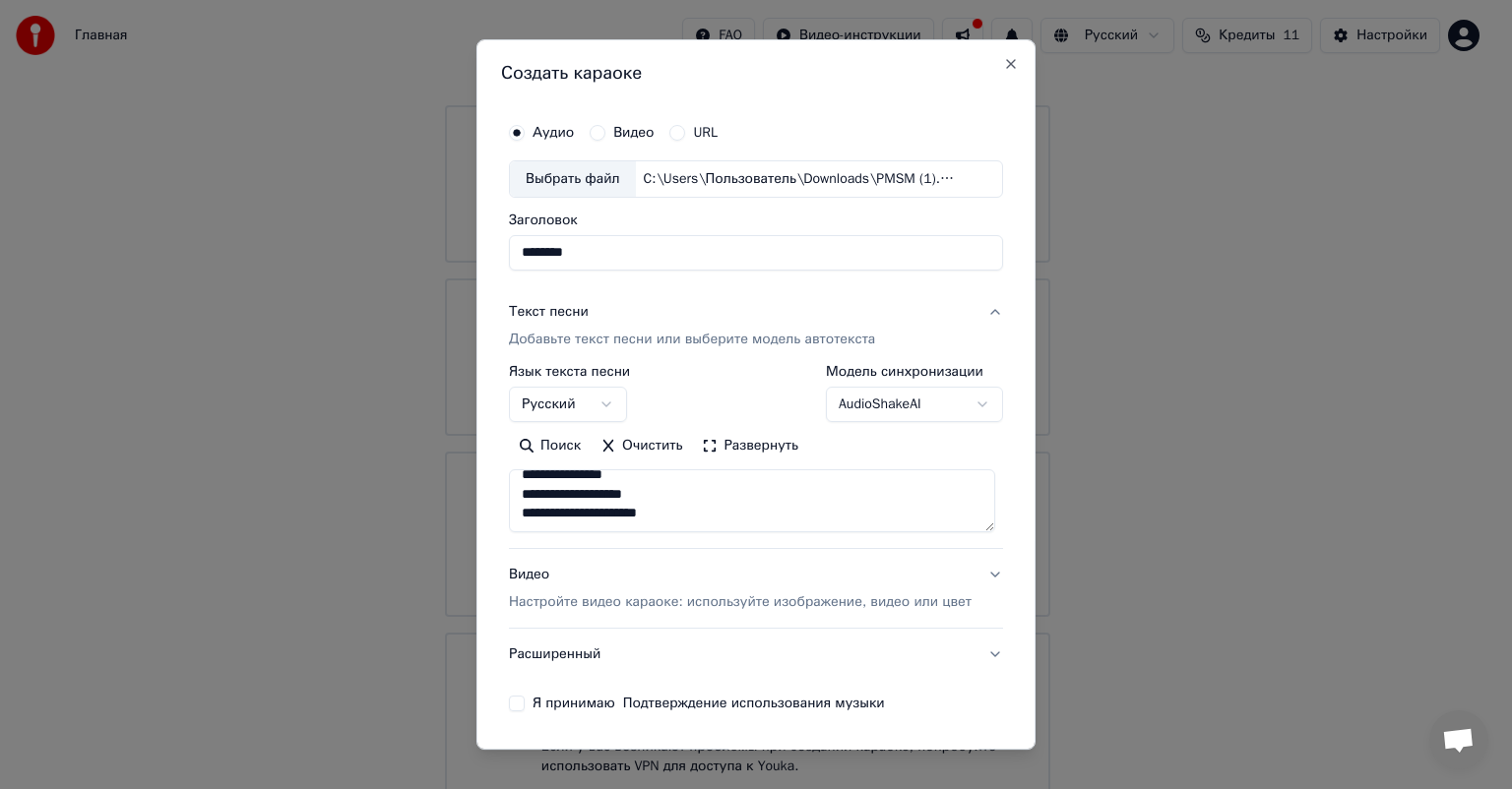 type on "**********" 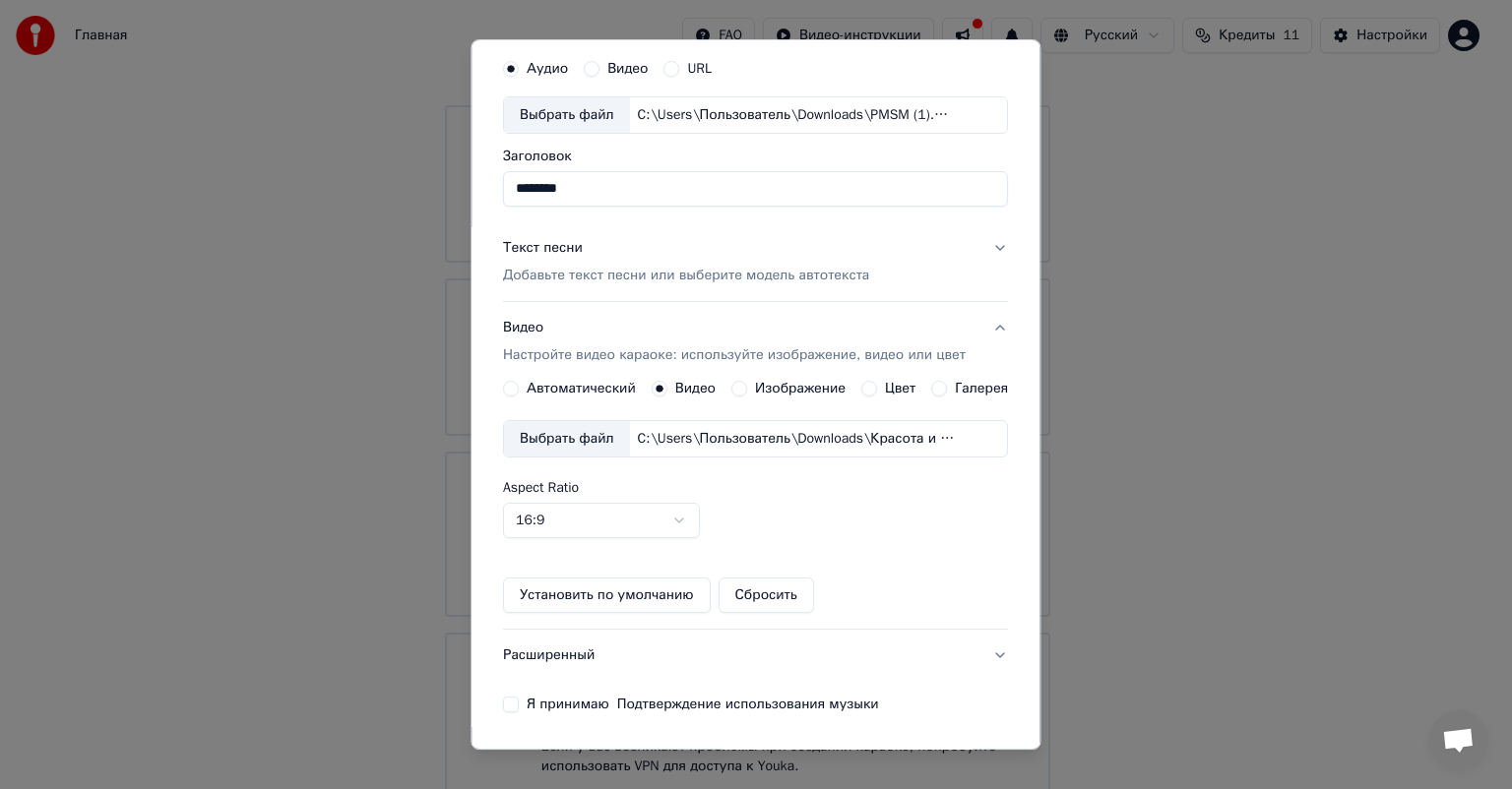 scroll, scrollTop: 98, scrollLeft: 0, axis: vertical 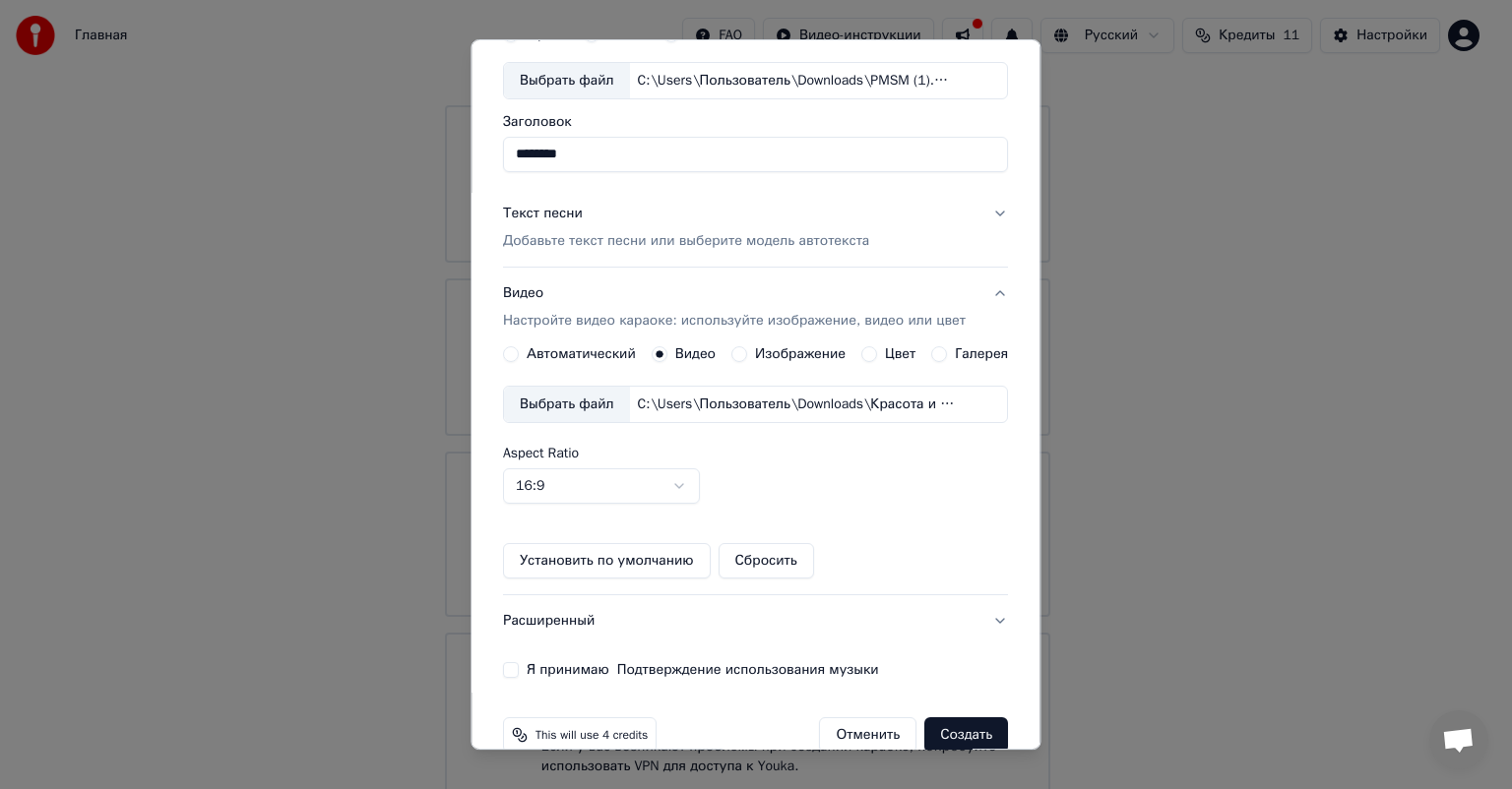 click on "Выбрать файл" at bounding box center (567, 404) 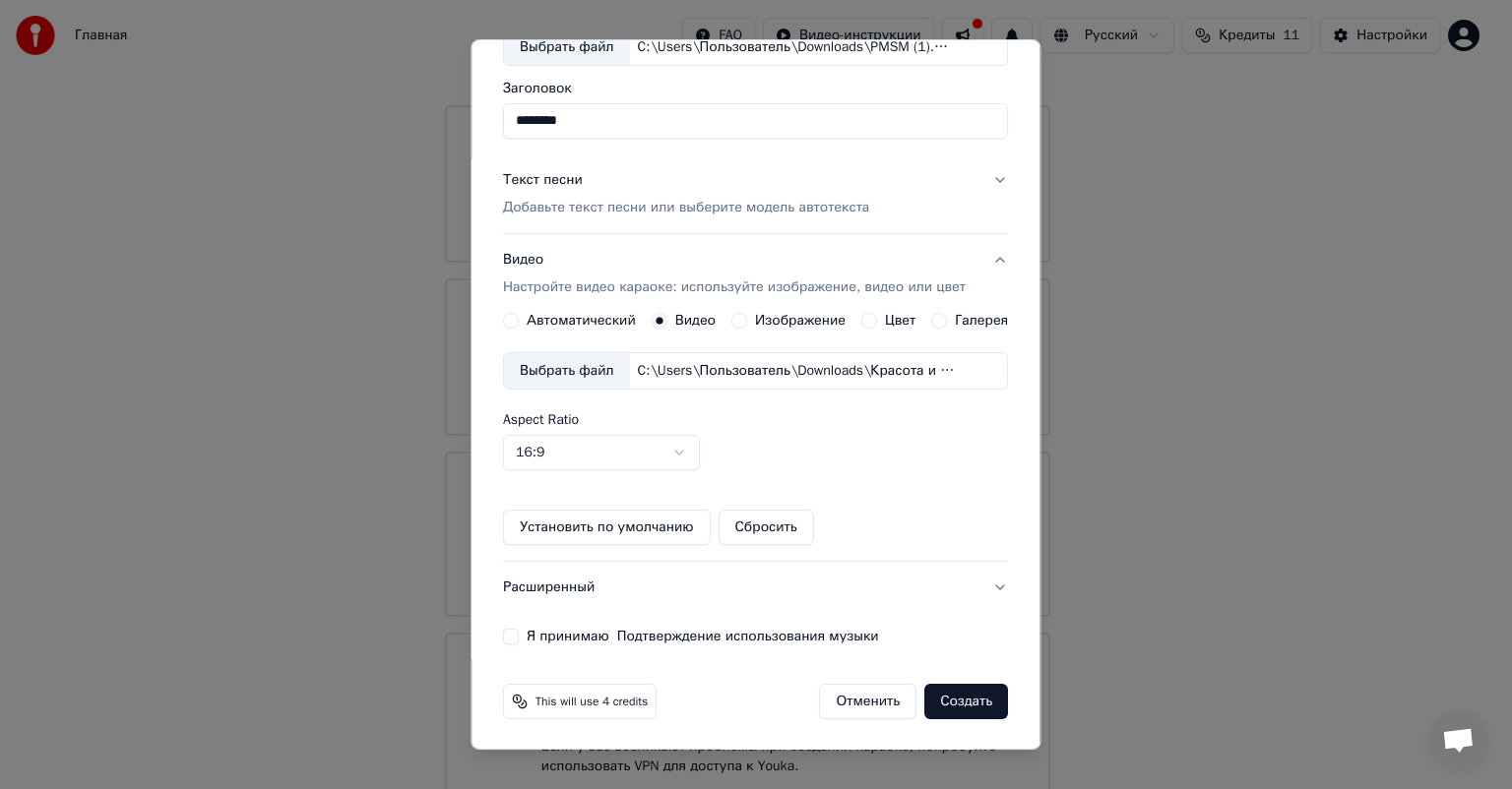 click on "Главная FAQ Видео-инструкции Русский Кредиты 11 Настройки Добро пожаловать в Youka Смотреть видео-инструкцию Библиотека Получите доступ и управляйте всеми караоке-треками, которые вы создали. Редактируйте, организуйте и совершенствуйте свои проекты. Создать караоке Создайте караоке из аудио- или видеофайлов (MP3, MP4 и других), или вставьте URL, чтобы мгновенно создать караоке-видео с синхронизированными текстами. Youka может быть заблокирован в России Если у вас возникают проблемы при создании караоке, попробуйте использовать VPN для доступа к Youka. Создать караоке" at bounding box center [747, 332] 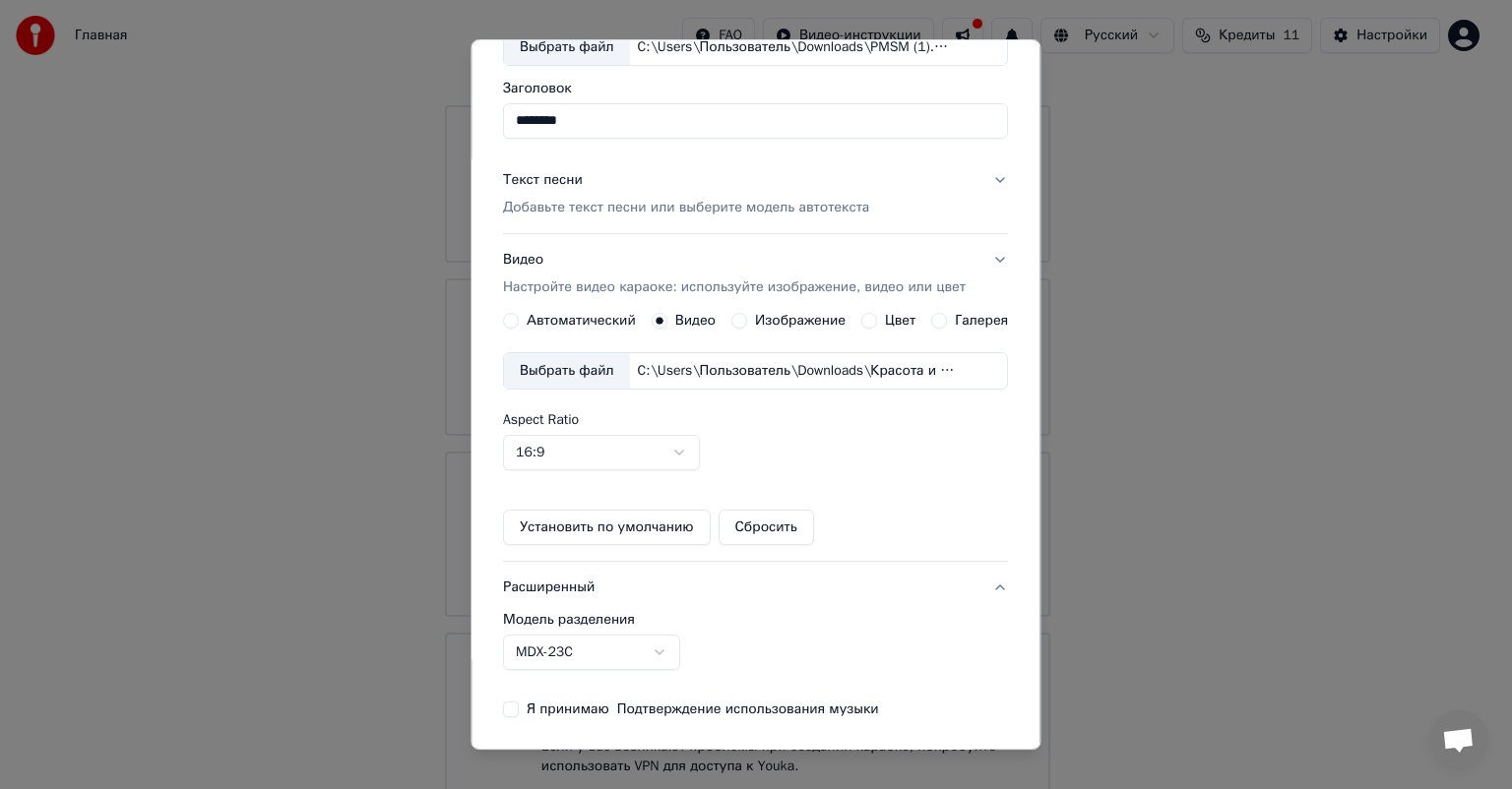 scroll, scrollTop: 0, scrollLeft: 0, axis: both 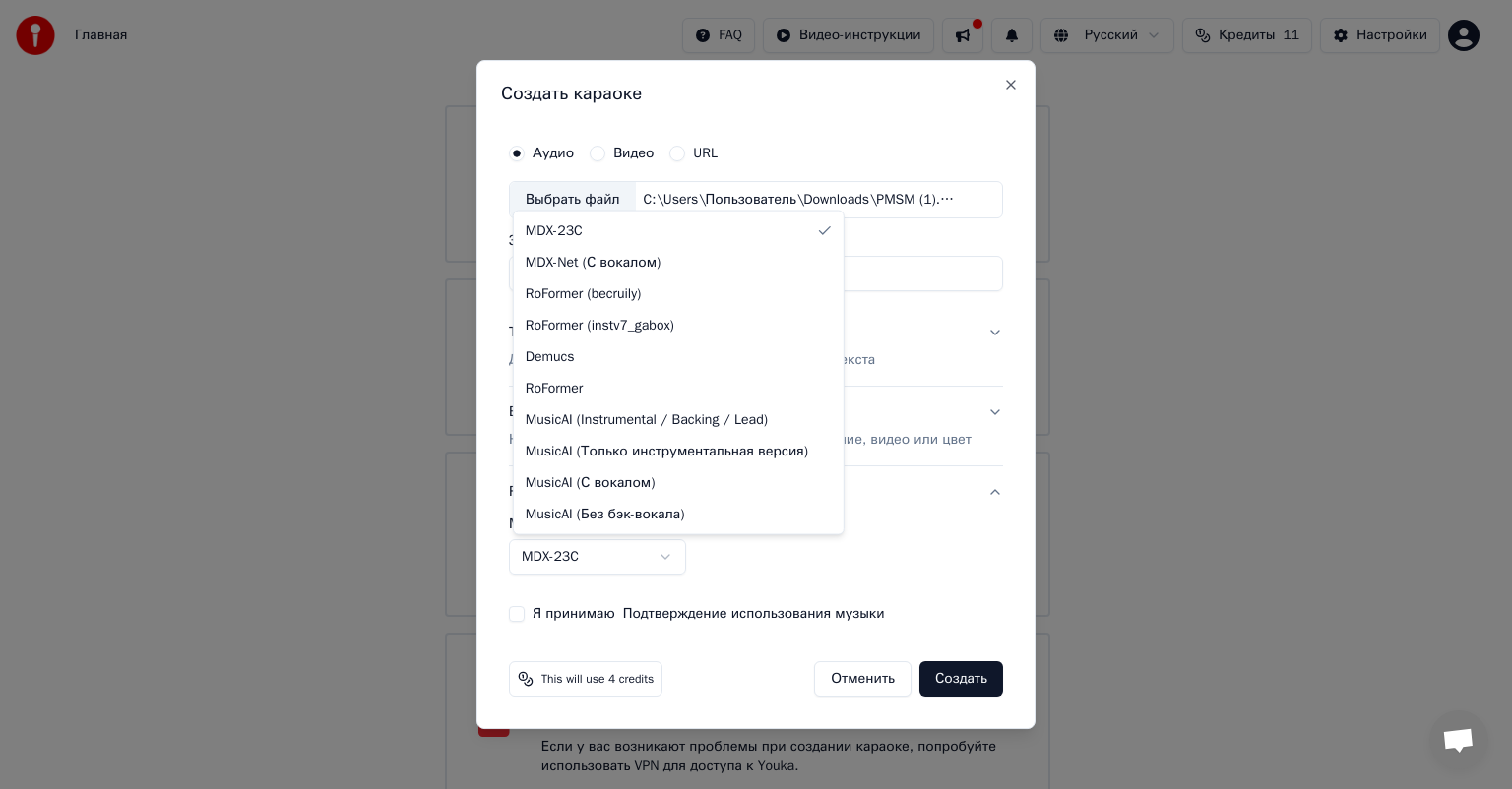 click on "Главная FAQ Видео-инструкции Русский Кредиты 11 Настройки Добро пожаловать в Youka Смотреть видео-инструкцию Библиотека Получите доступ и управляйте всеми караоке-треками, которые вы создали. Редактируйте, организуйте и совершенствуйте свои проекты. Создать караоке Создайте караоке из аудио- или видеофайлов (MP3, MP4 и других), или вставьте URL, чтобы мгновенно создать караоке-видео с синхронизированными текстами. Youka может быть заблокирован в России Если у вас возникают проблемы при создании караоке, попробуйте использовать VPN для доступа к Youka. Создать караоке" at bounding box center [747, 332] 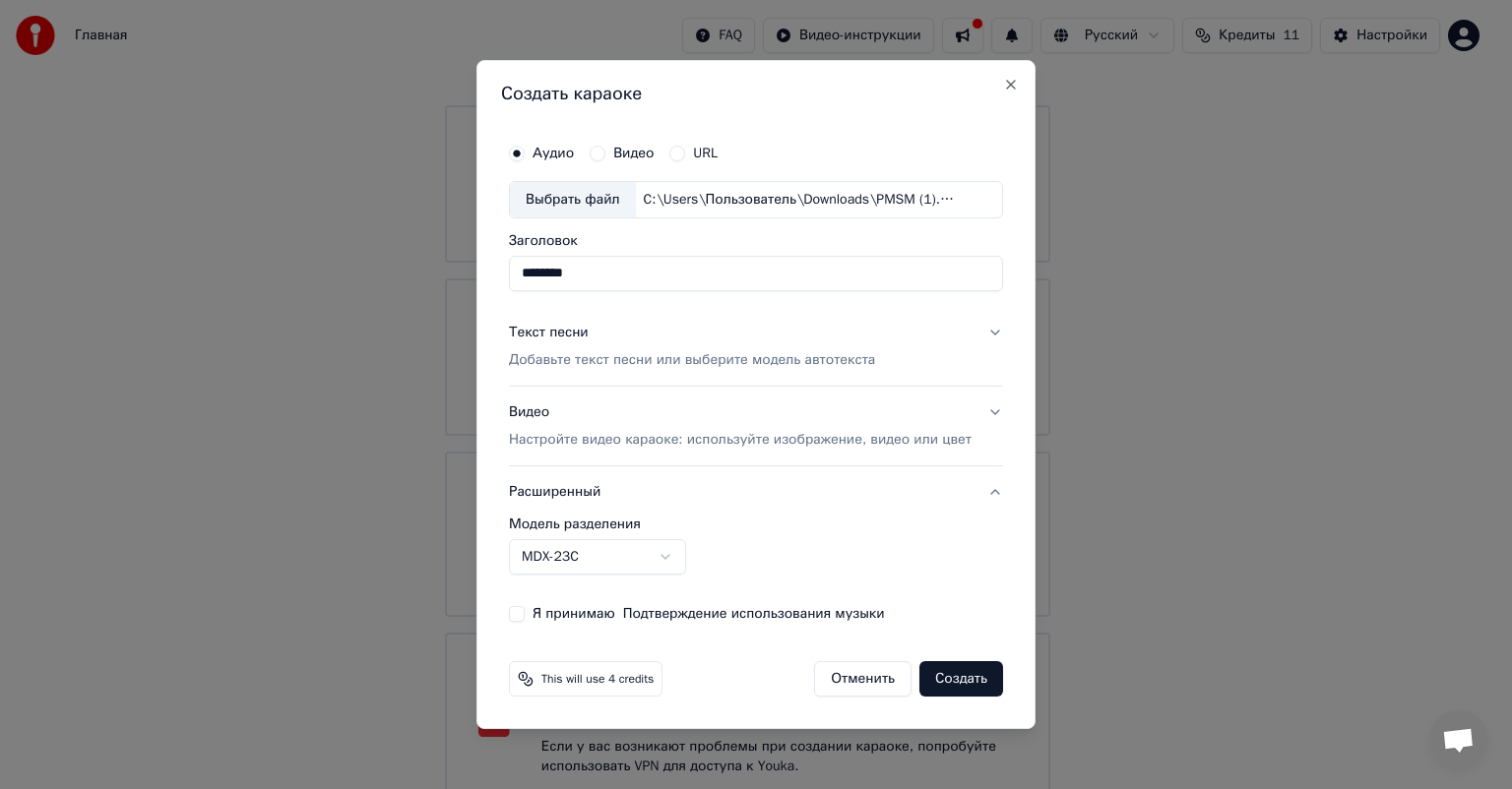 click on "**********" at bounding box center (756, 546) 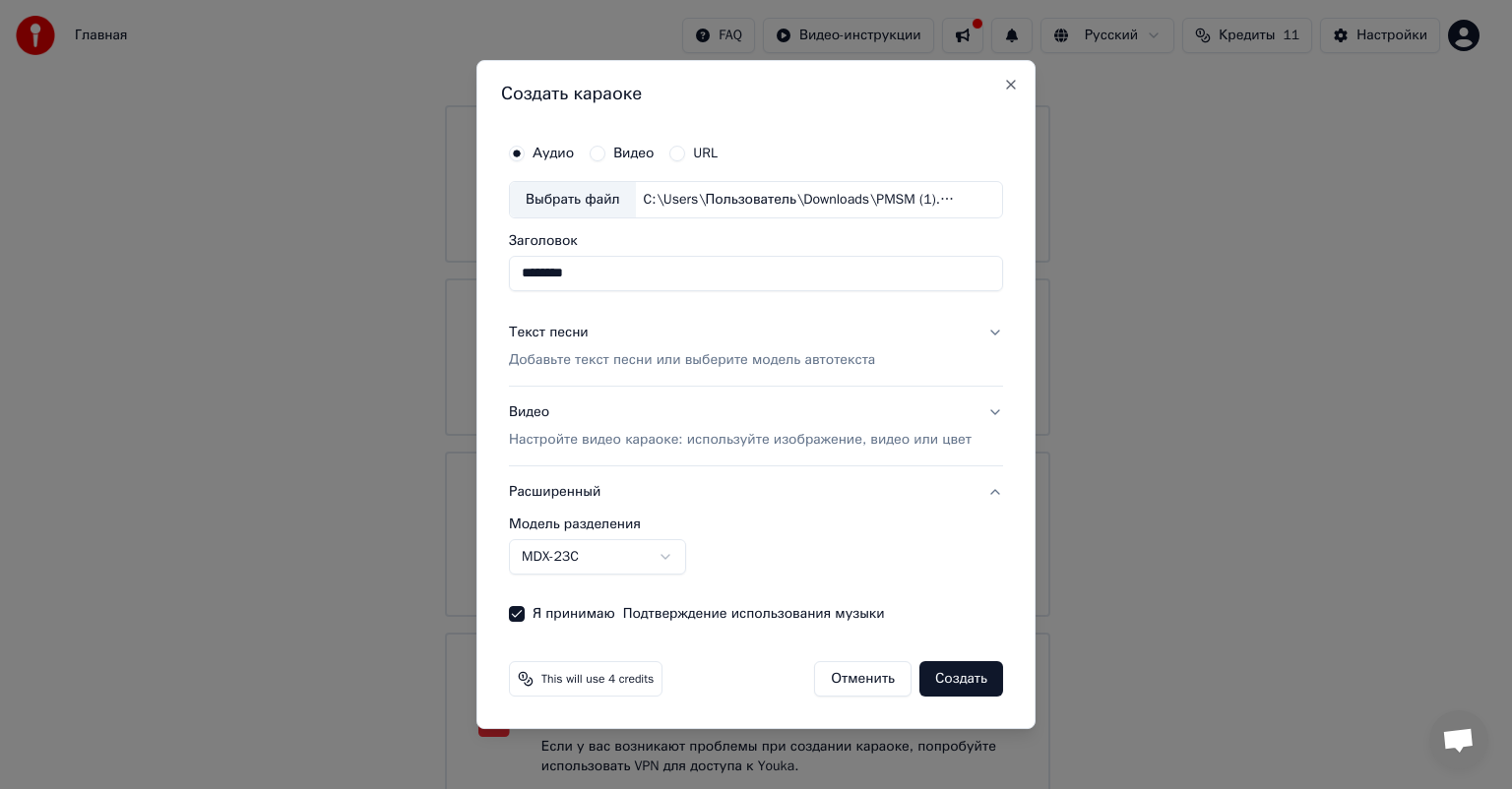 click on "Создать" at bounding box center [961, 679] 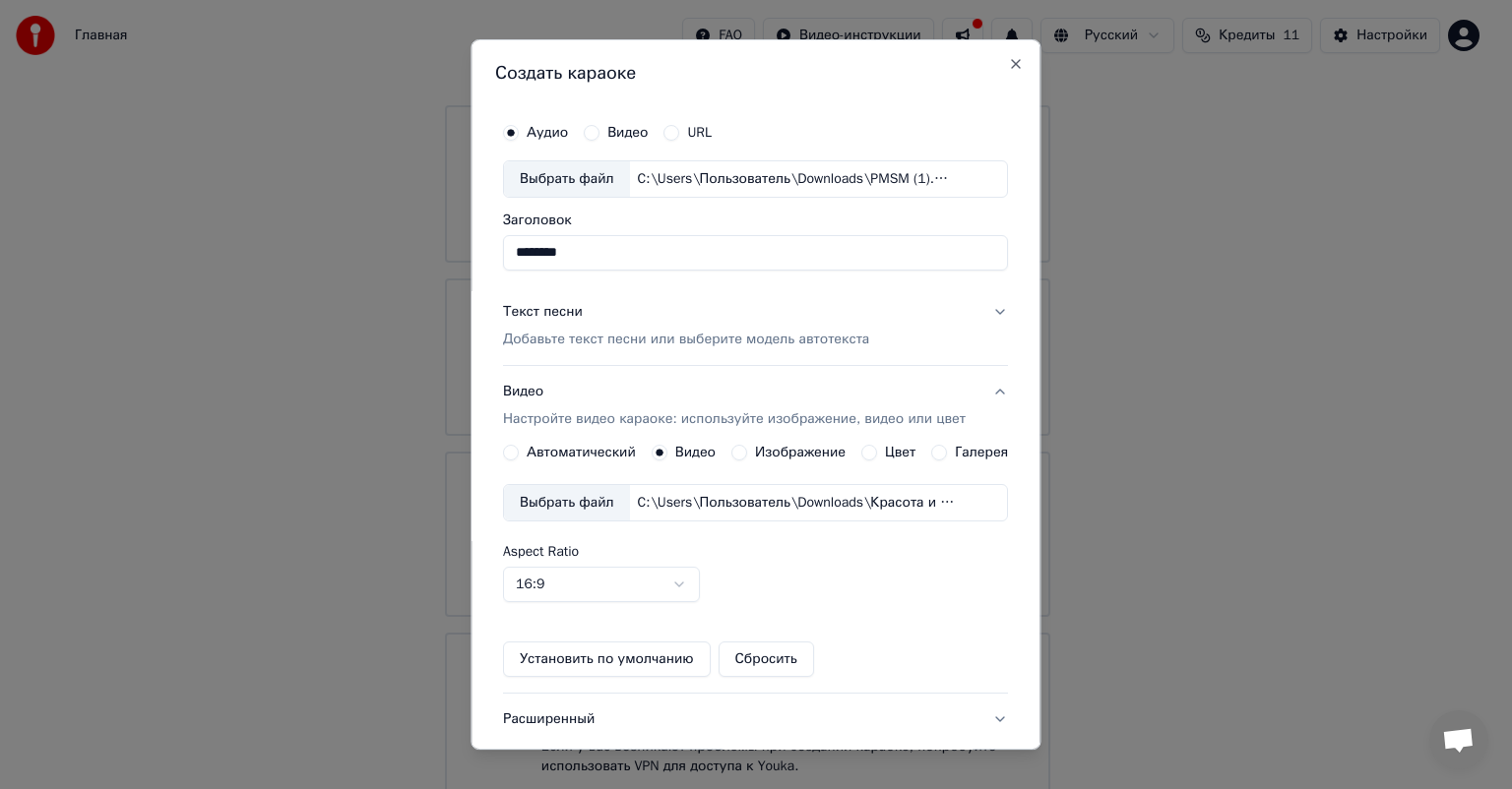 click on "Настройте видео караоке: используйте изображение, видео или цвет" at bounding box center (734, 419) 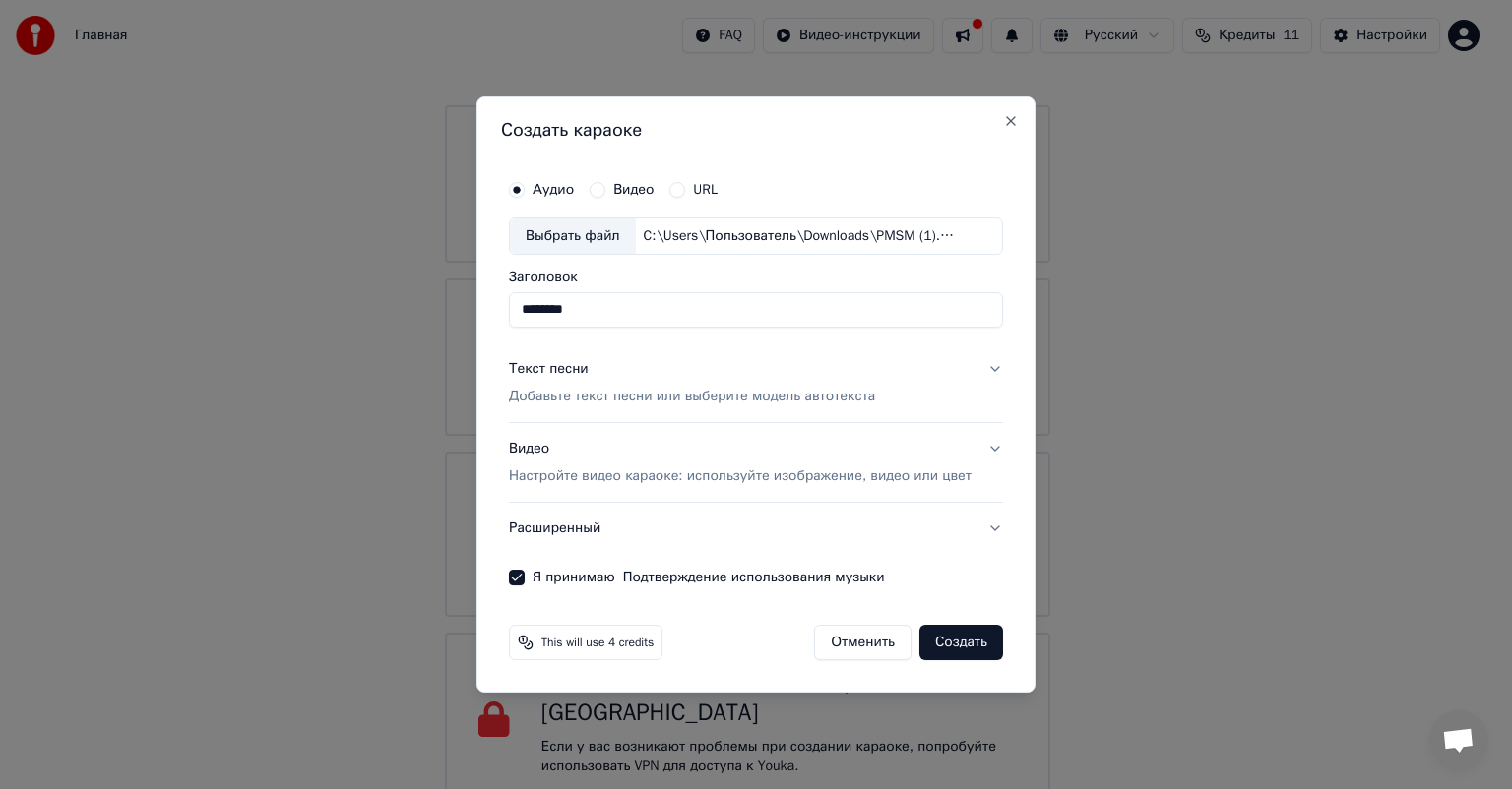 click on "Создать" at bounding box center (961, 642) 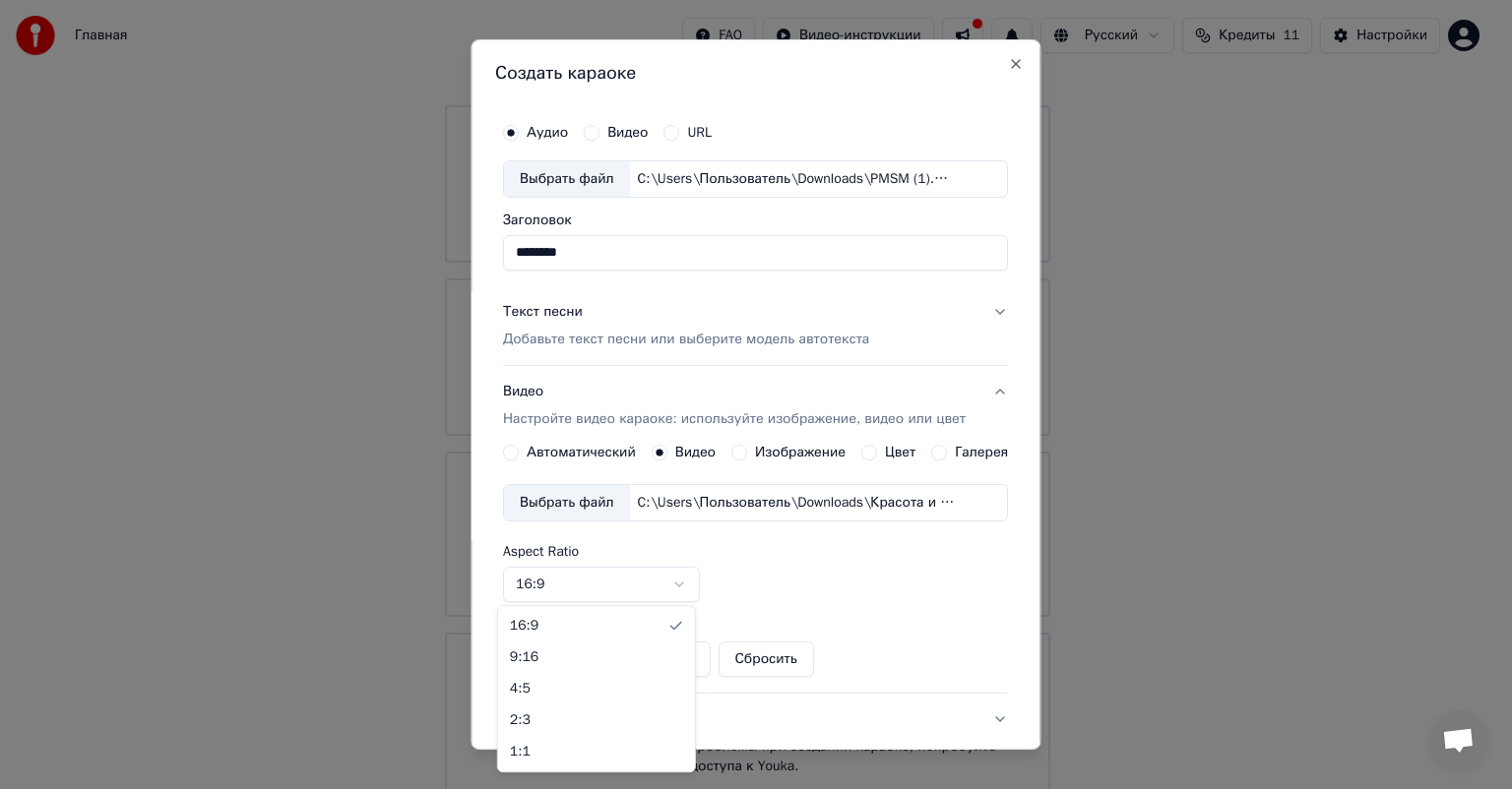 click on "Главная FAQ Видео-инструкции Русский Кредиты 11 Настройки Добро пожаловать в Youka Смотреть видео-инструкцию Библиотека Получите доступ и управляйте всеми караоке-треками, которые вы создали. Редактируйте, организуйте и совершенствуйте свои проекты. Создать караоке Создайте караоке из аудио- или видеофайлов (MP3, MP4 и других), или вставьте URL, чтобы мгновенно создать караоке-видео с синхронизированными текстами. Youka может быть заблокирован в России Если у вас возникают проблемы при создании караоке, попробуйте использовать VPN для доступа к Youka. Создать караоке" at bounding box center [747, 332] 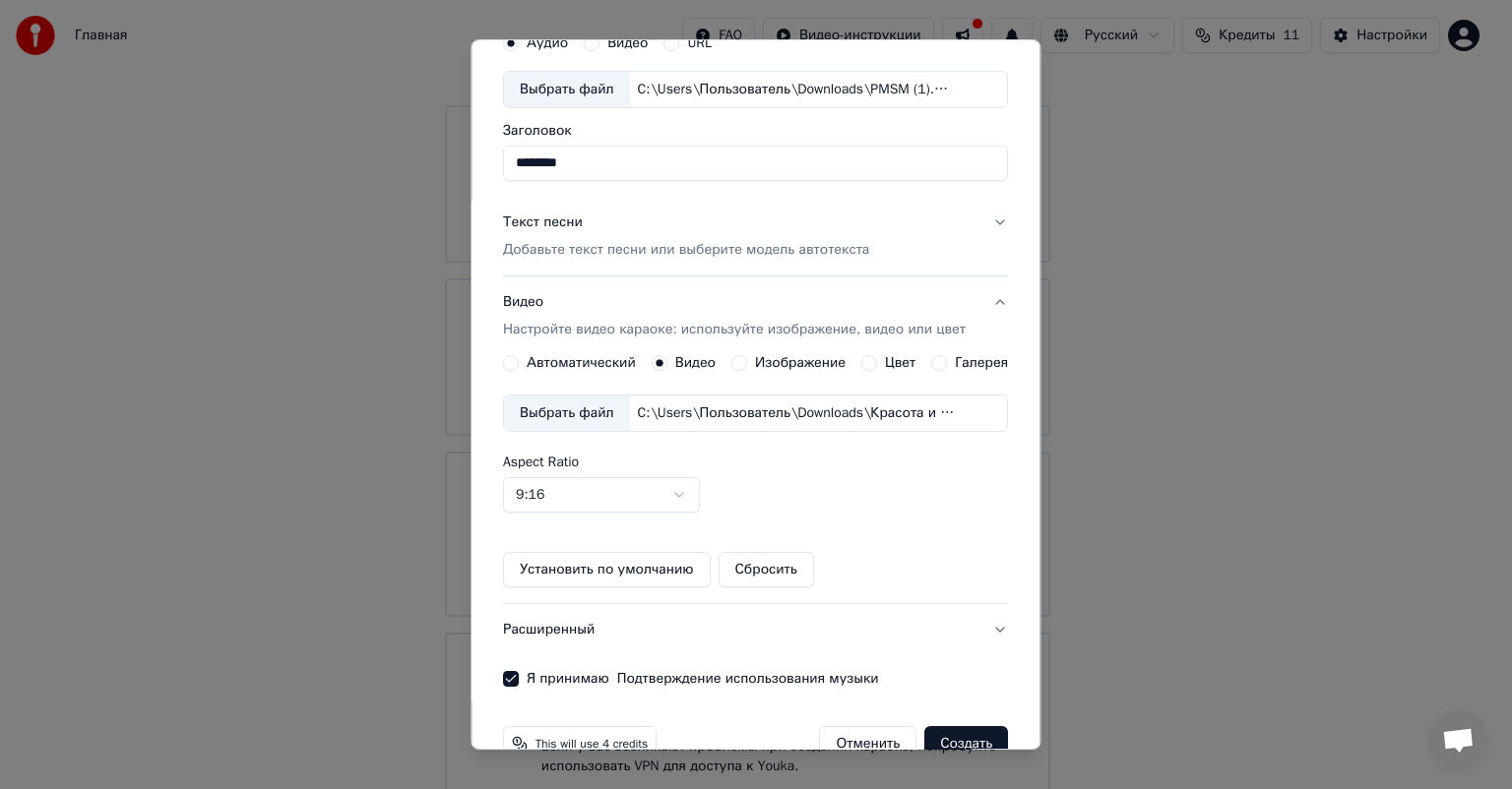 scroll, scrollTop: 132, scrollLeft: 0, axis: vertical 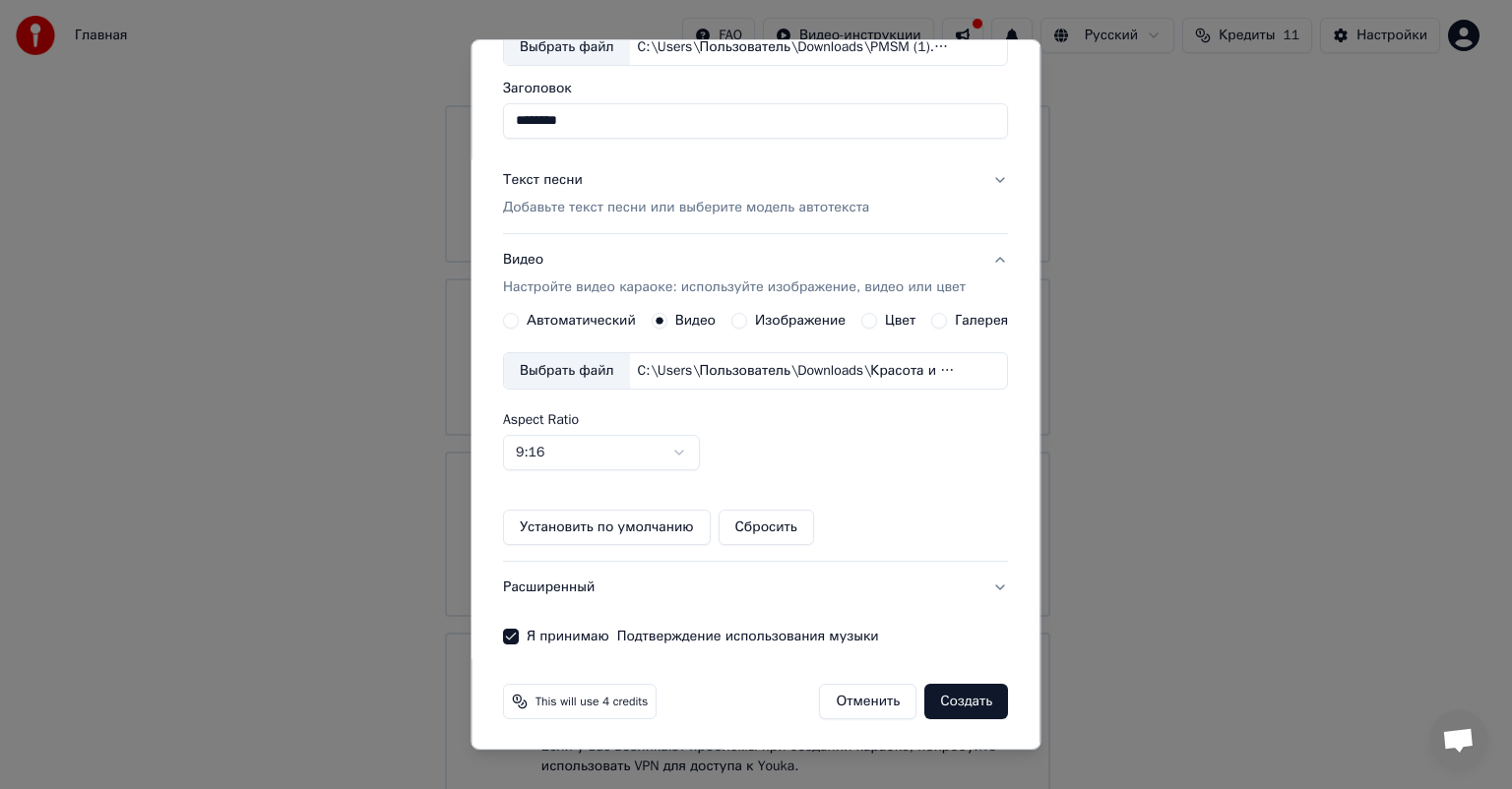 click on "Создать" at bounding box center [967, 701] 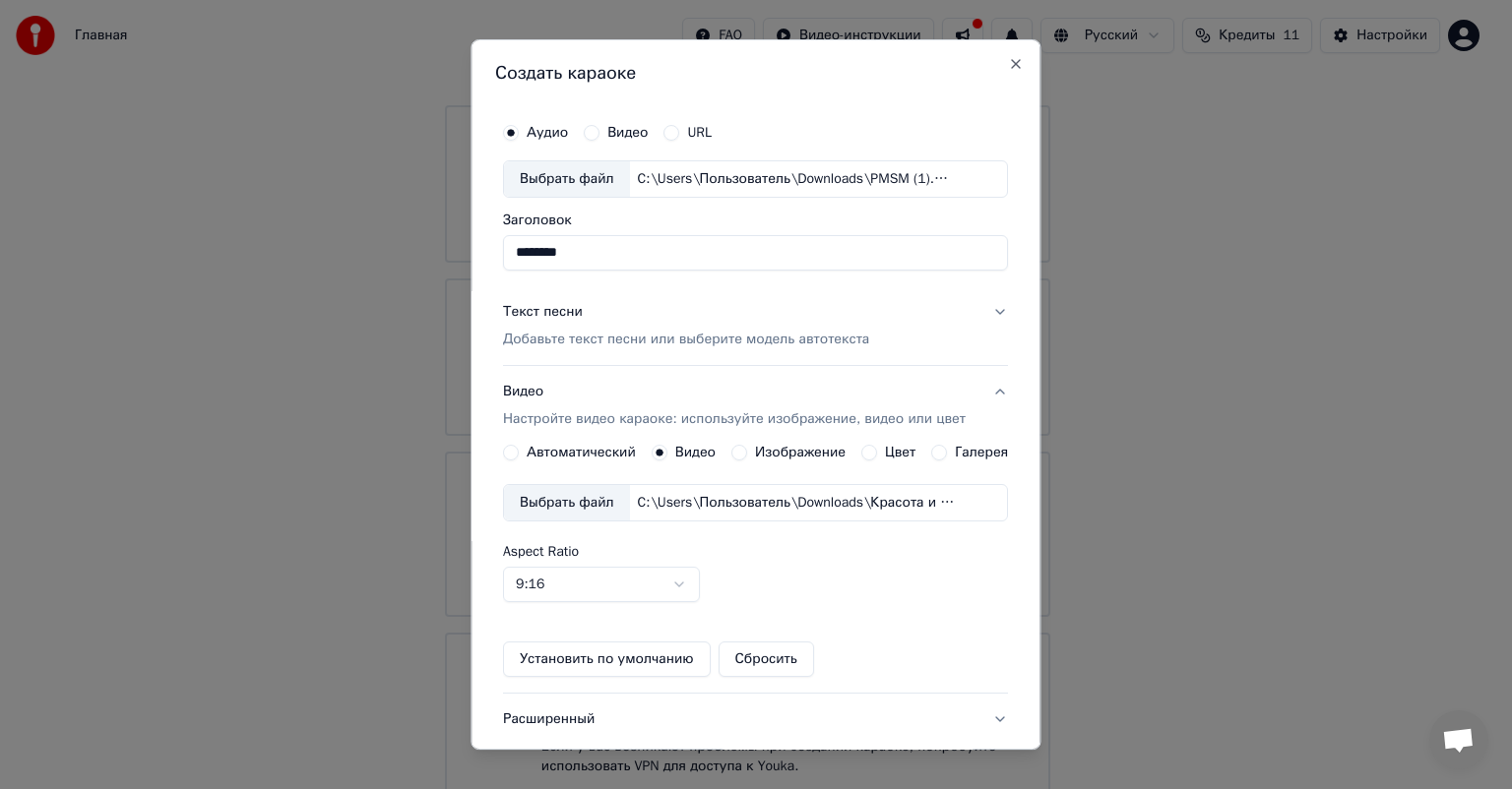 scroll, scrollTop: 132, scrollLeft: 0, axis: vertical 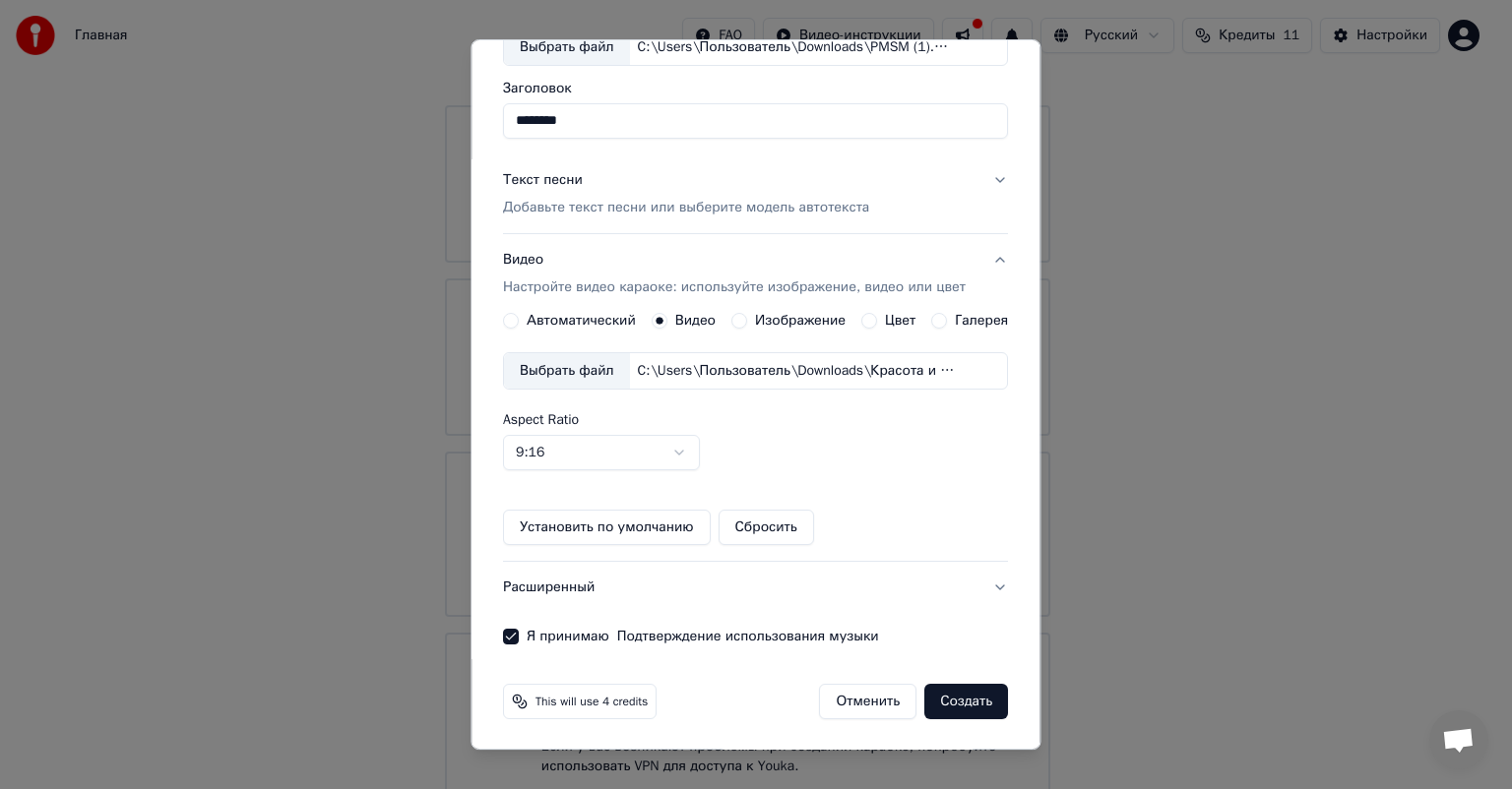 click on "Создать" at bounding box center (967, 701) 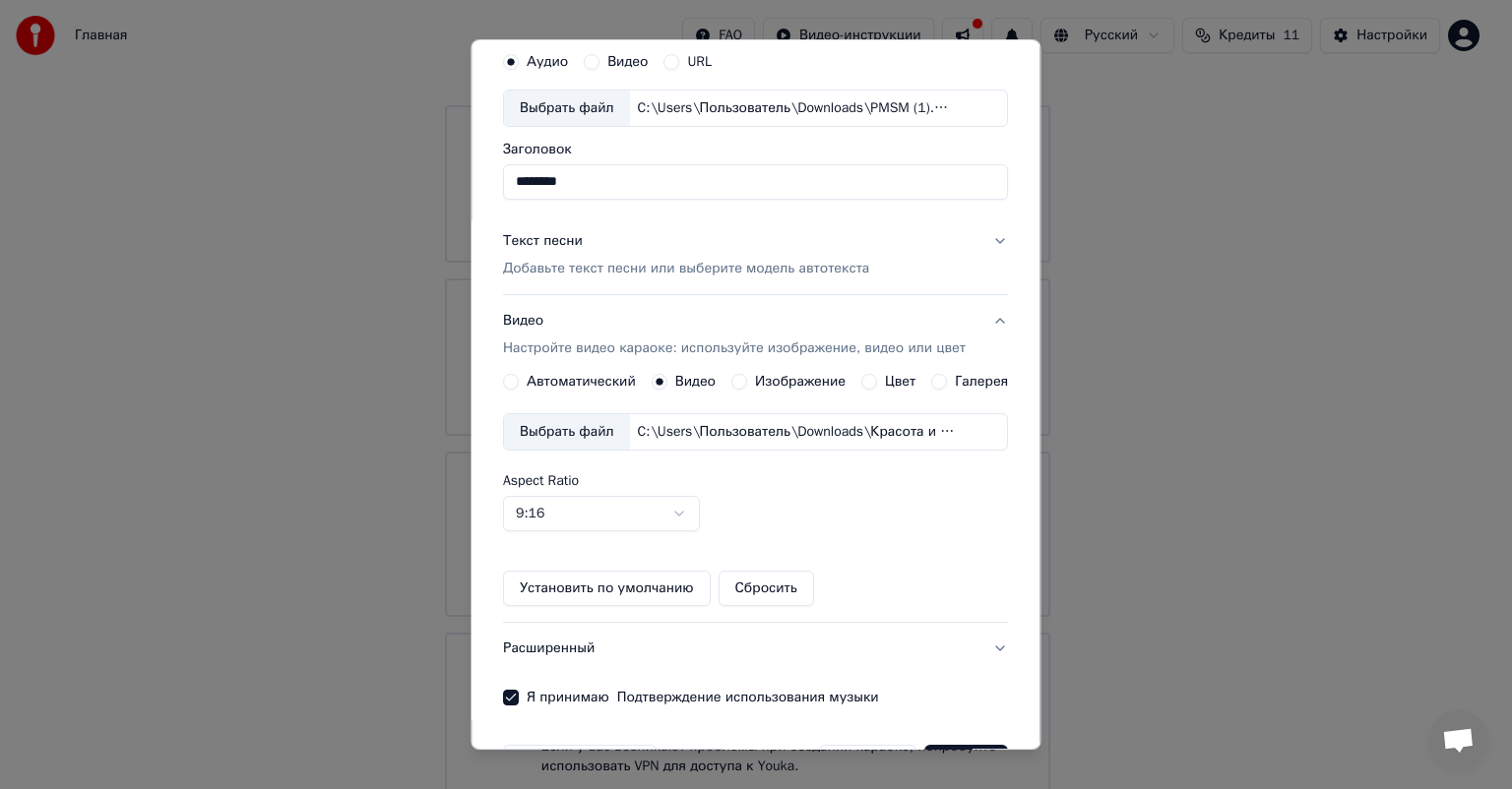 scroll, scrollTop: 132, scrollLeft: 0, axis: vertical 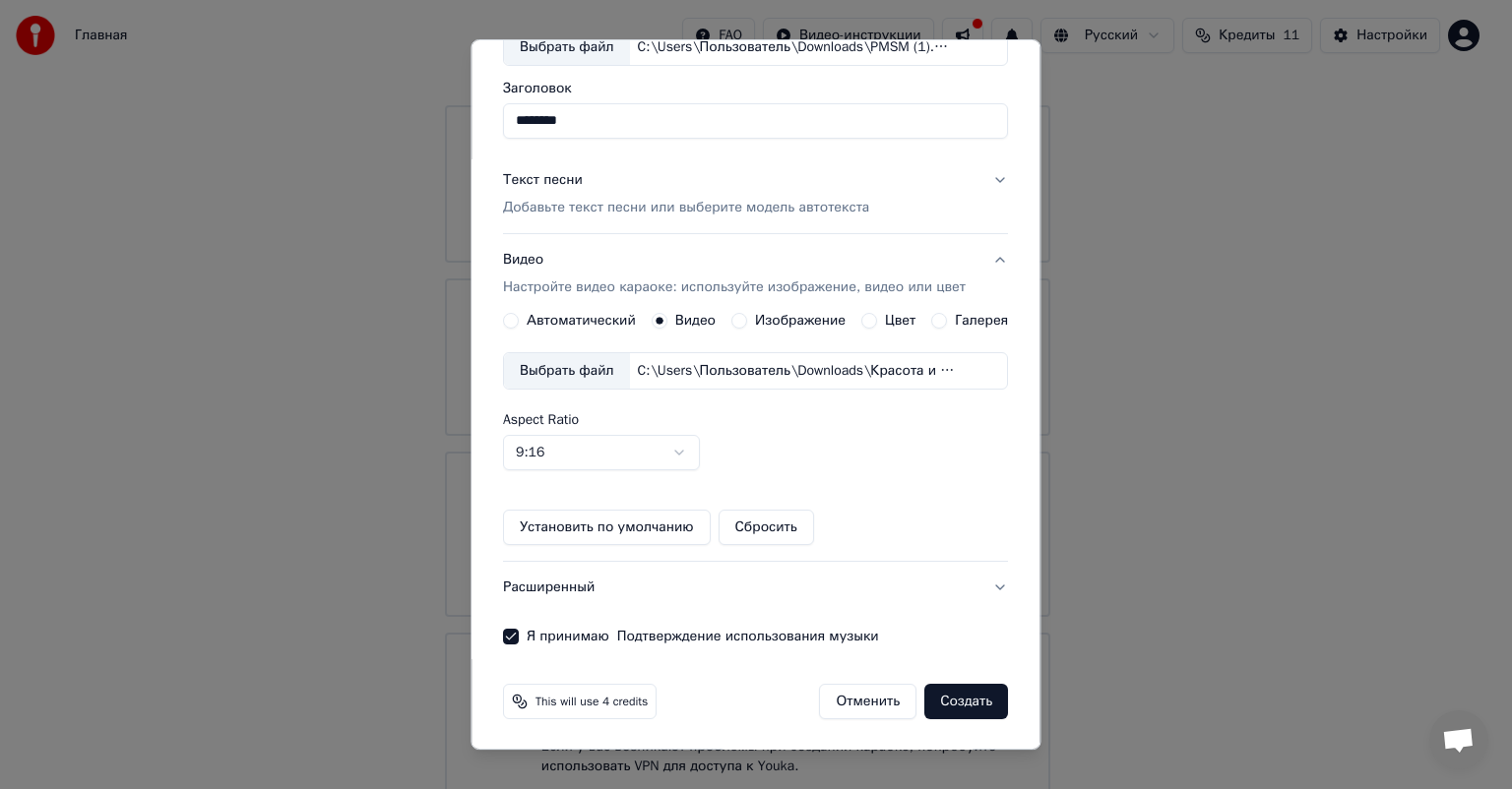 click on "Создать" at bounding box center (967, 701) 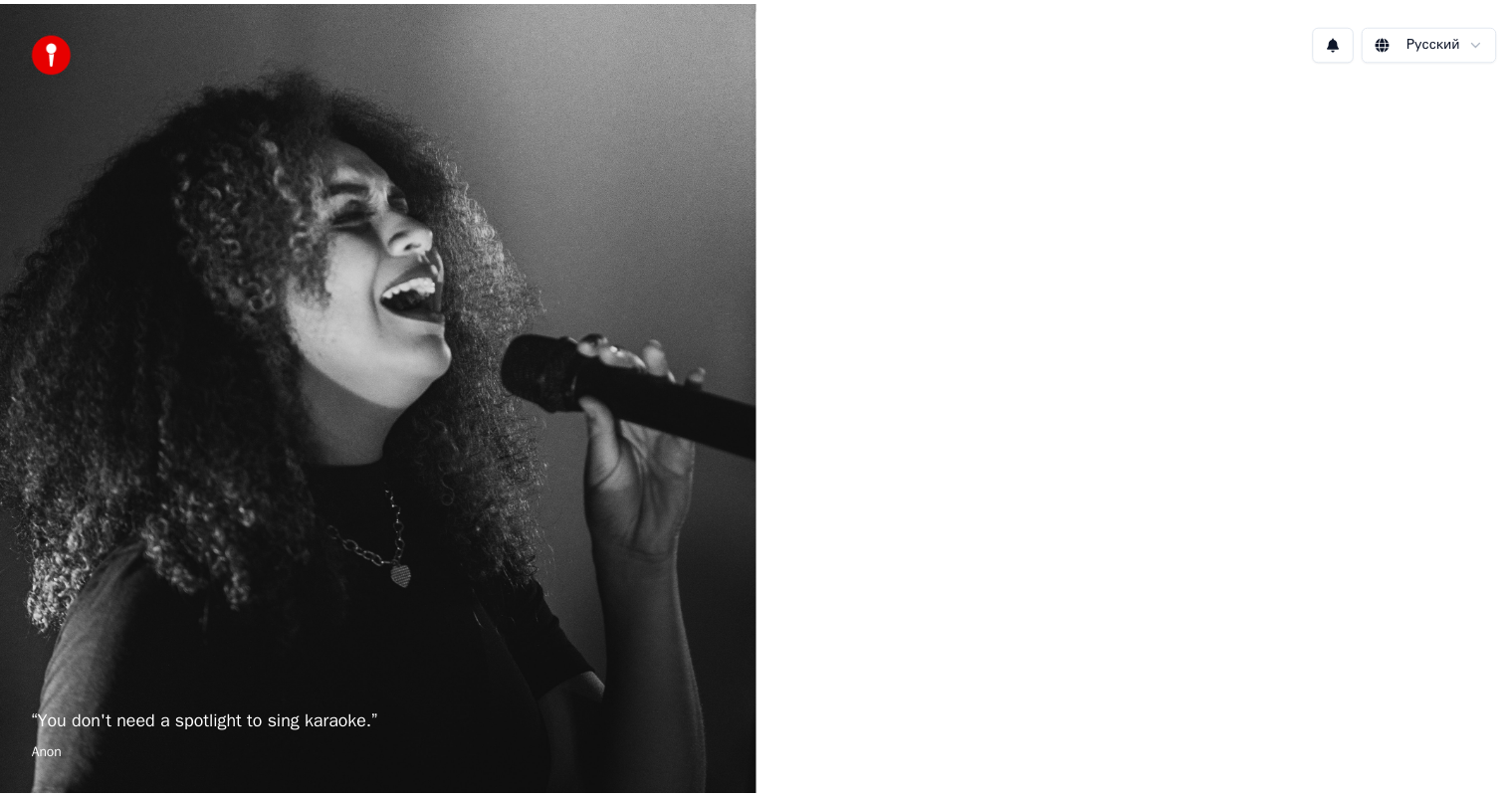 scroll, scrollTop: 0, scrollLeft: 0, axis: both 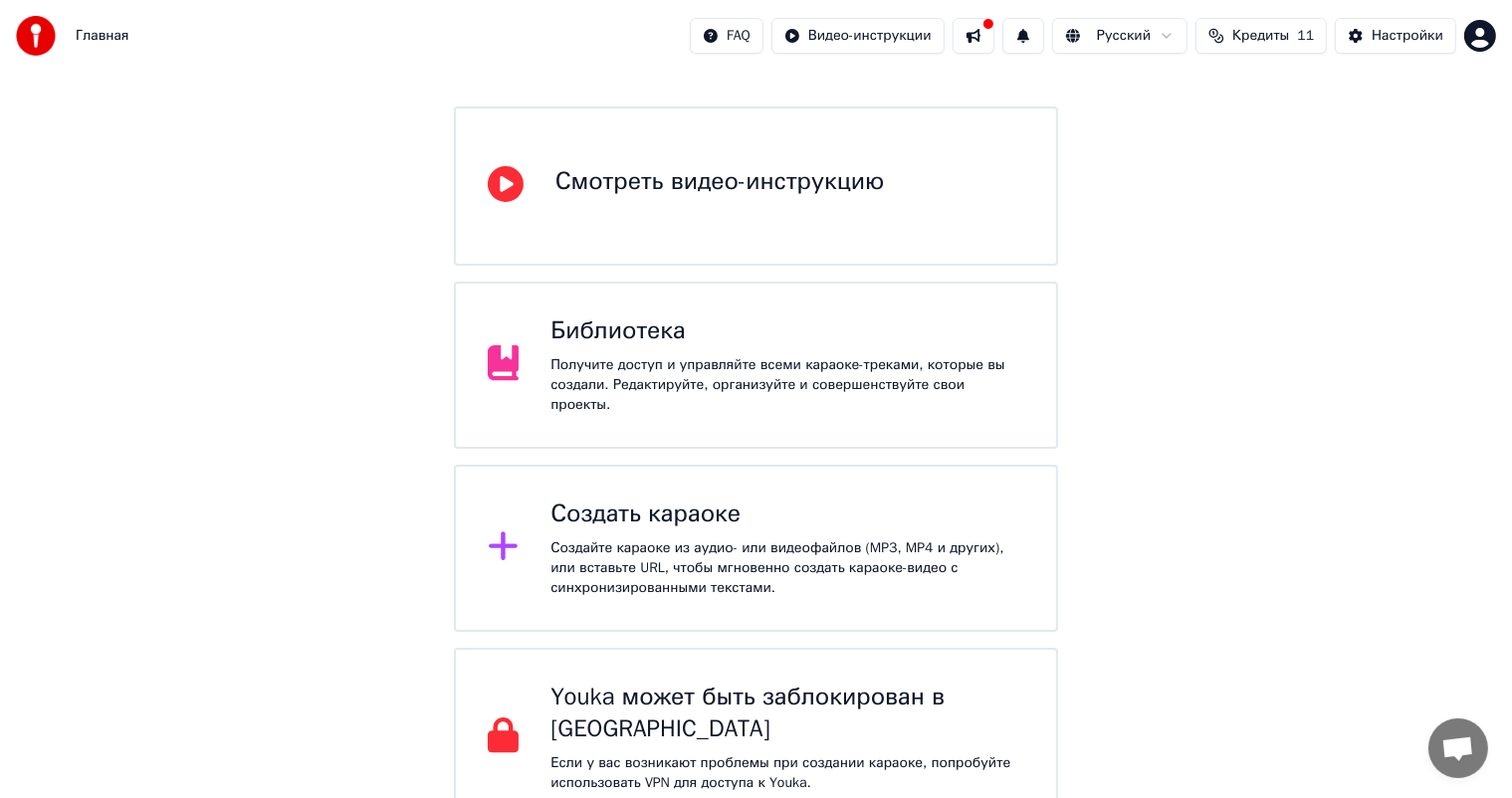click on "Создать караоке" at bounding box center [787, 514] 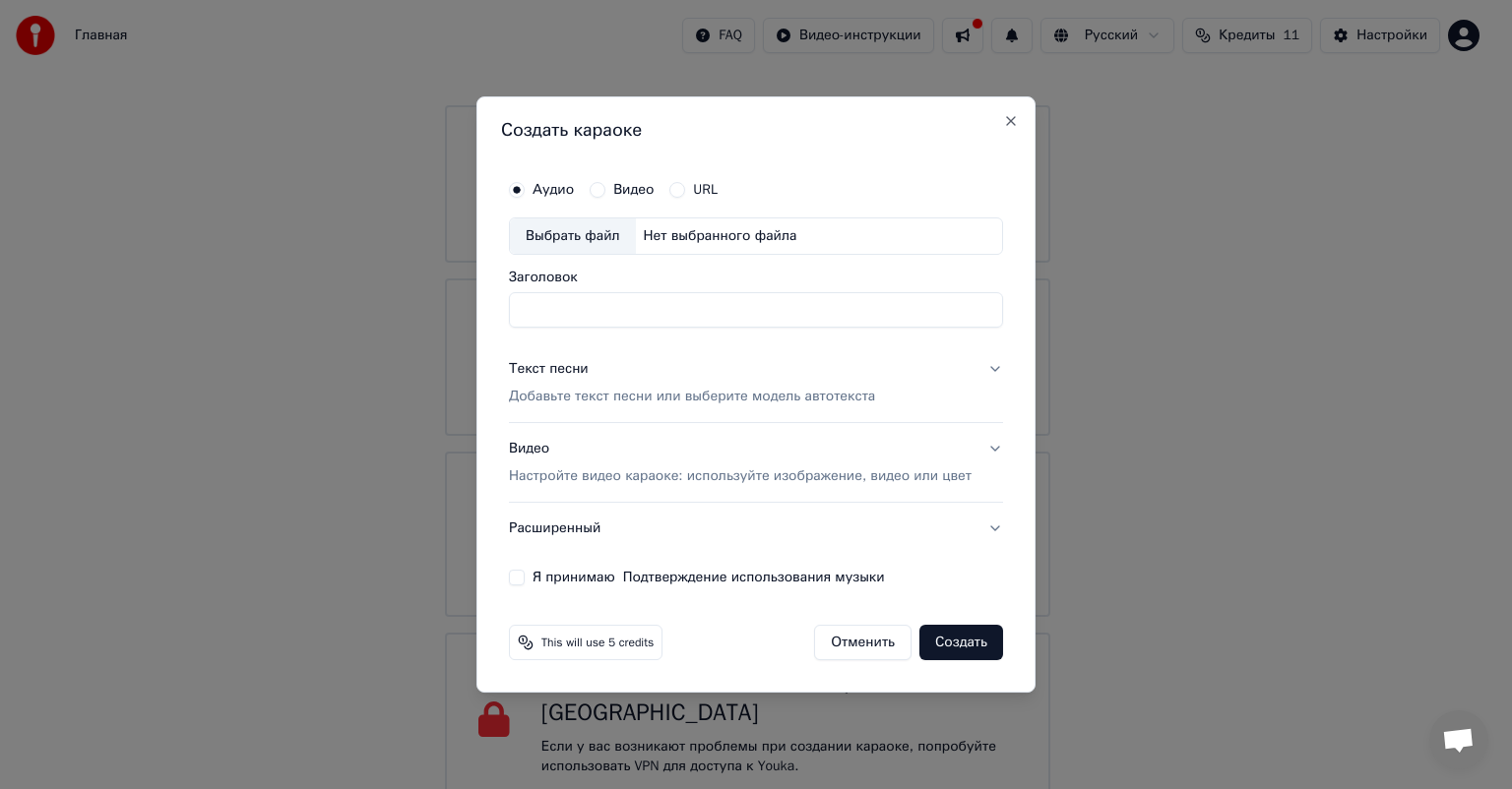 click on "Выбрать файл" at bounding box center (573, 236) 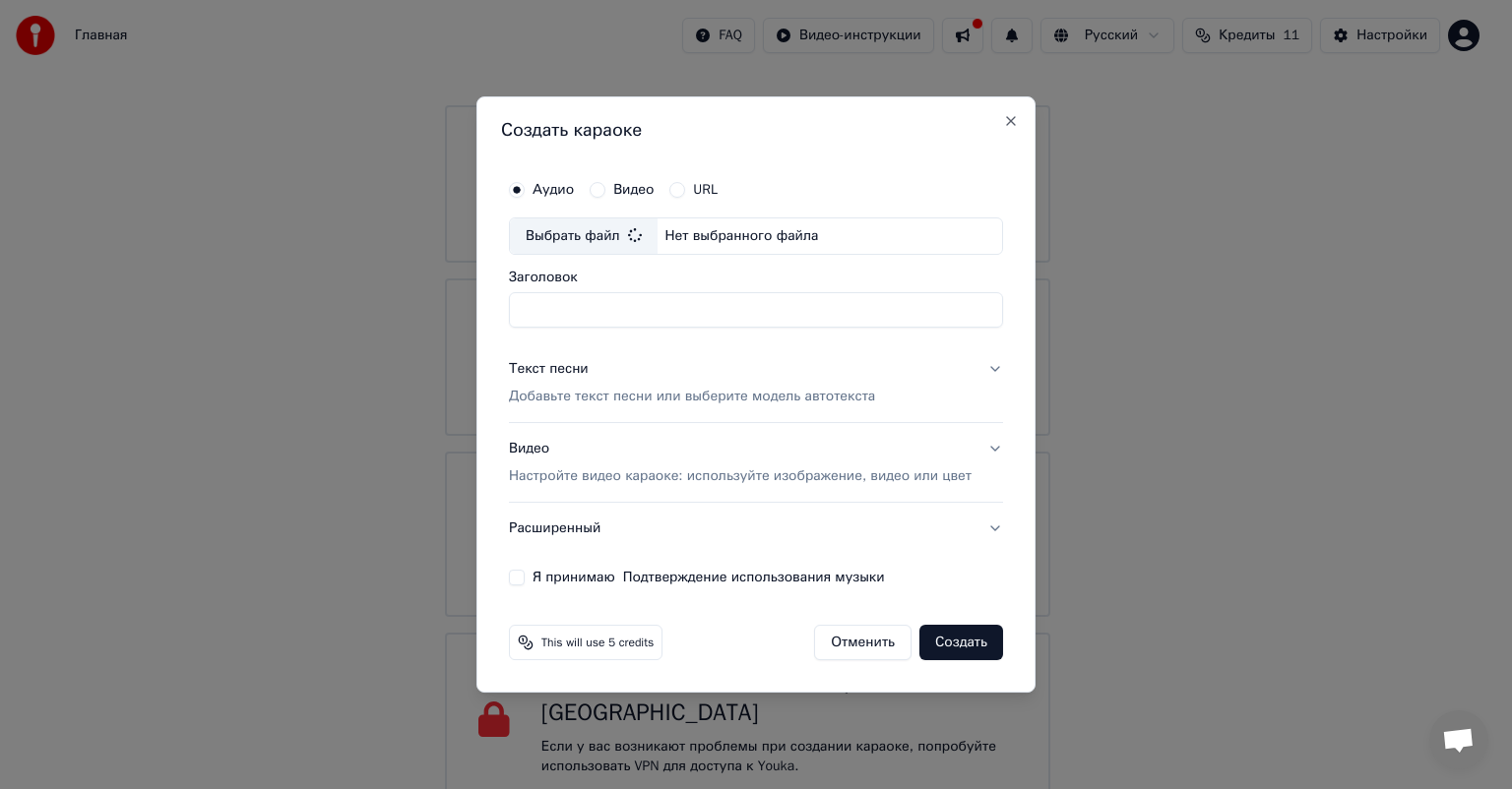 type on "********" 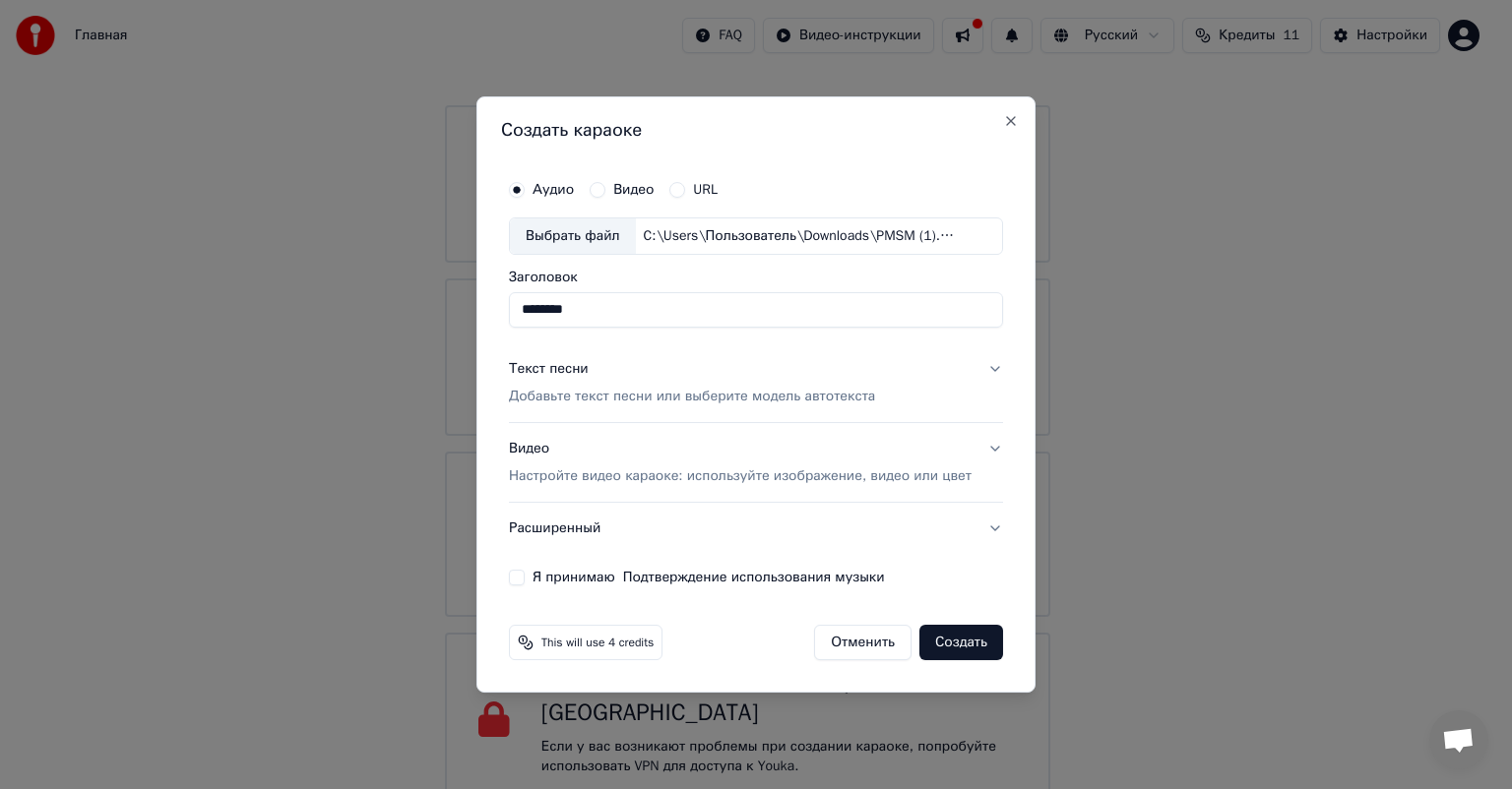 click on "Добавьте текст песни или выберите модель автотекста" at bounding box center (692, 396) 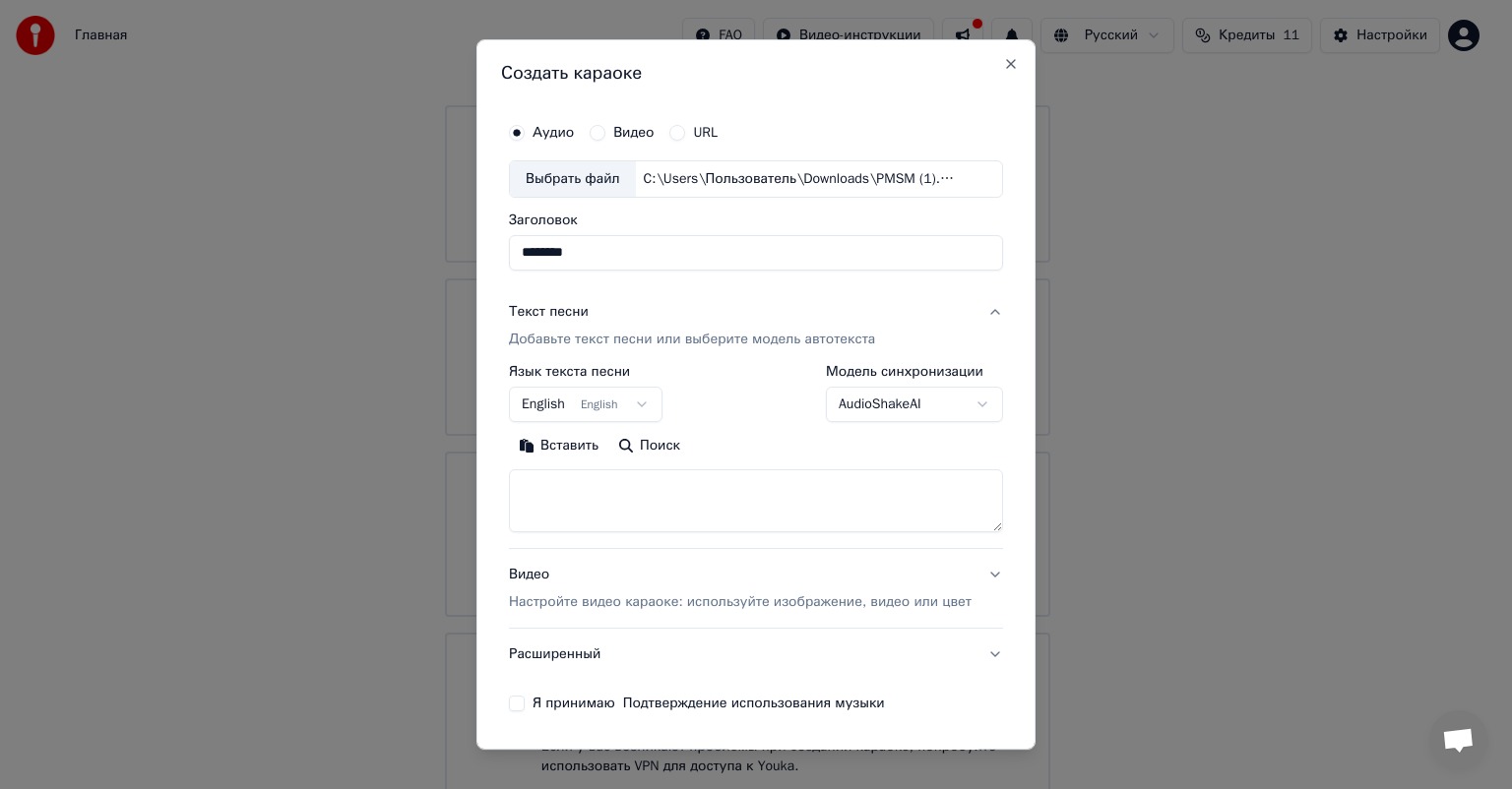 click on "English English" at bounding box center [586, 404] 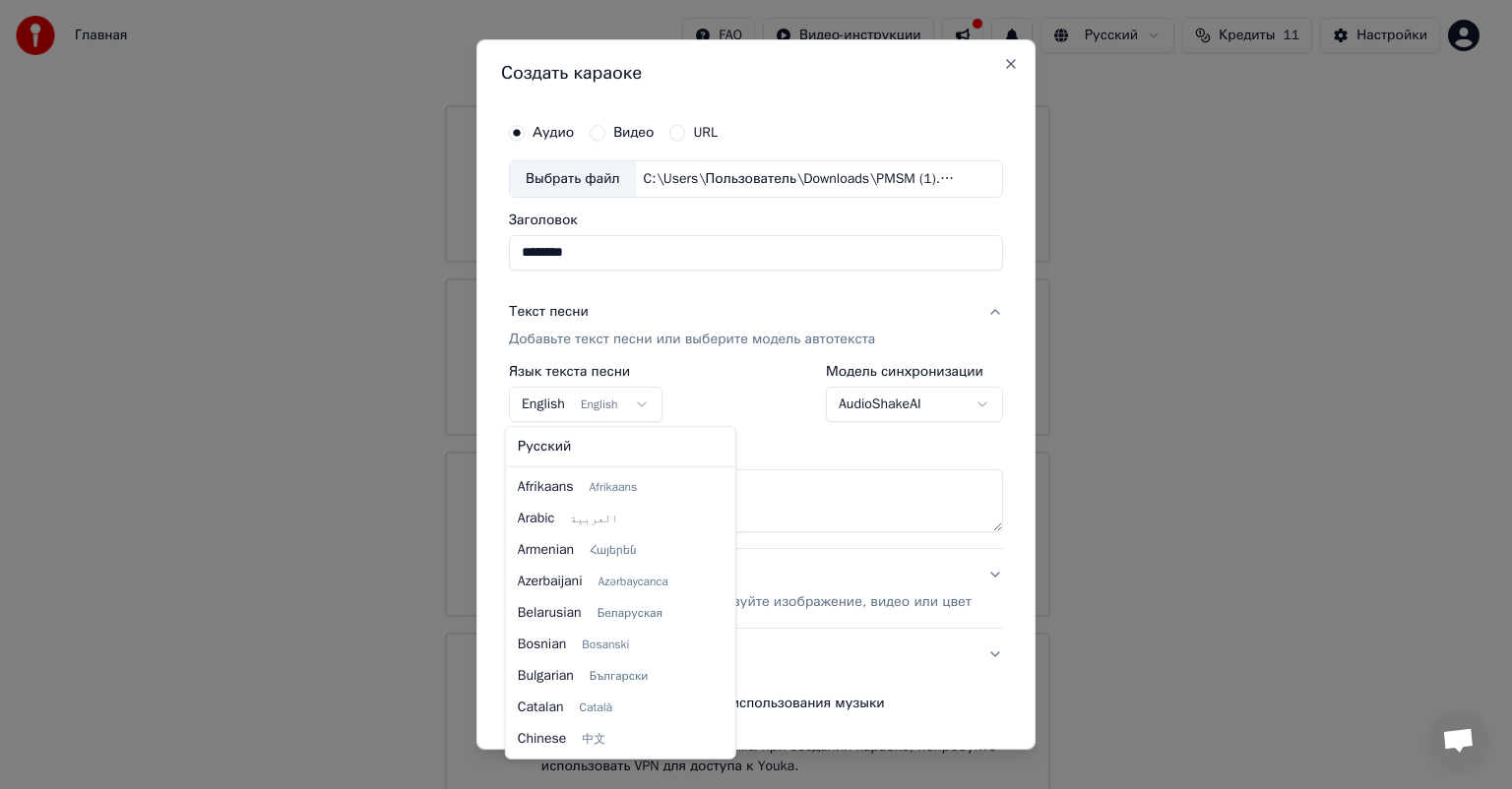 scroll, scrollTop: 157, scrollLeft: 0, axis: vertical 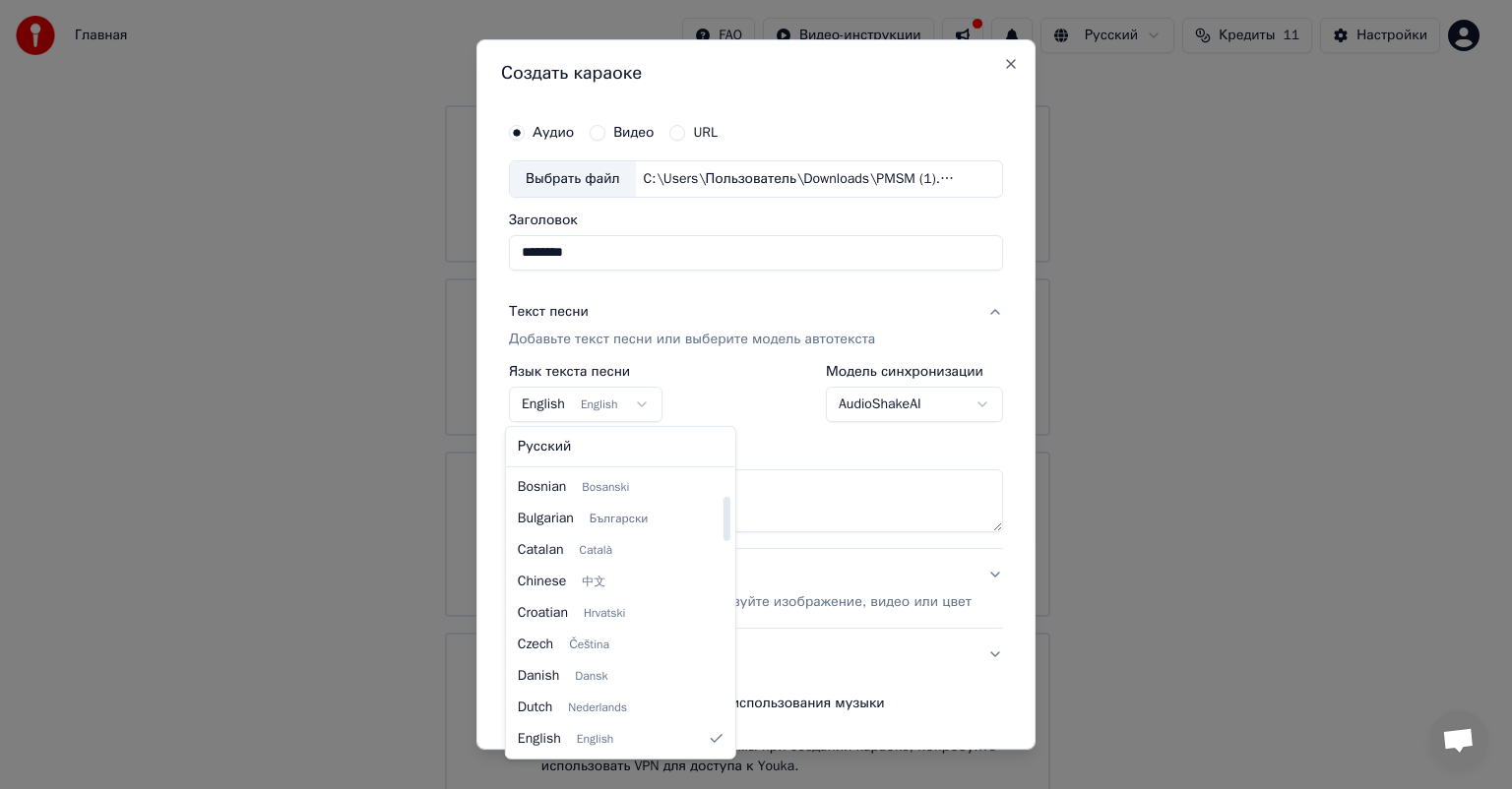 select on "**" 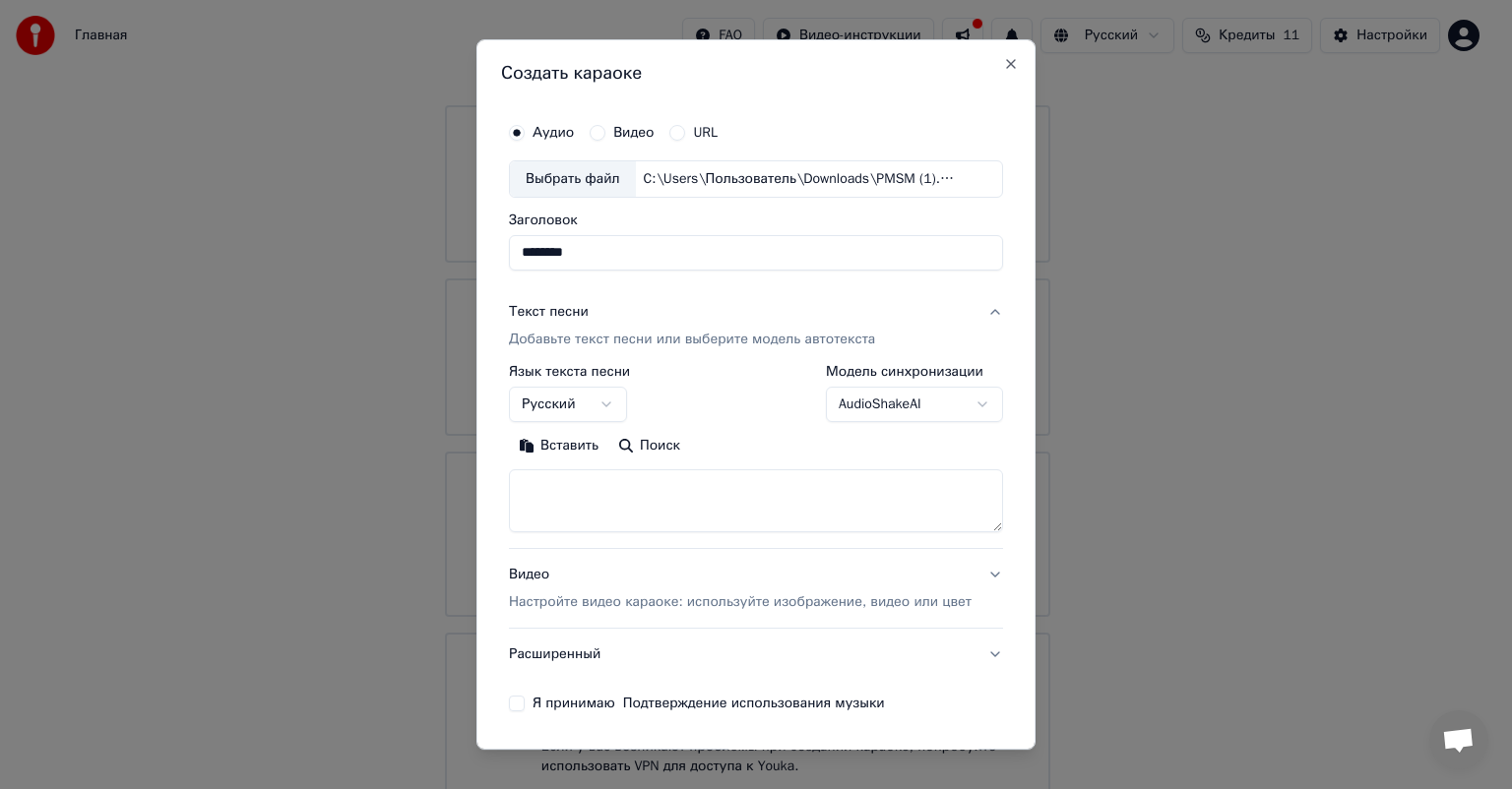 click on "Вставить" at bounding box center (558, 446) 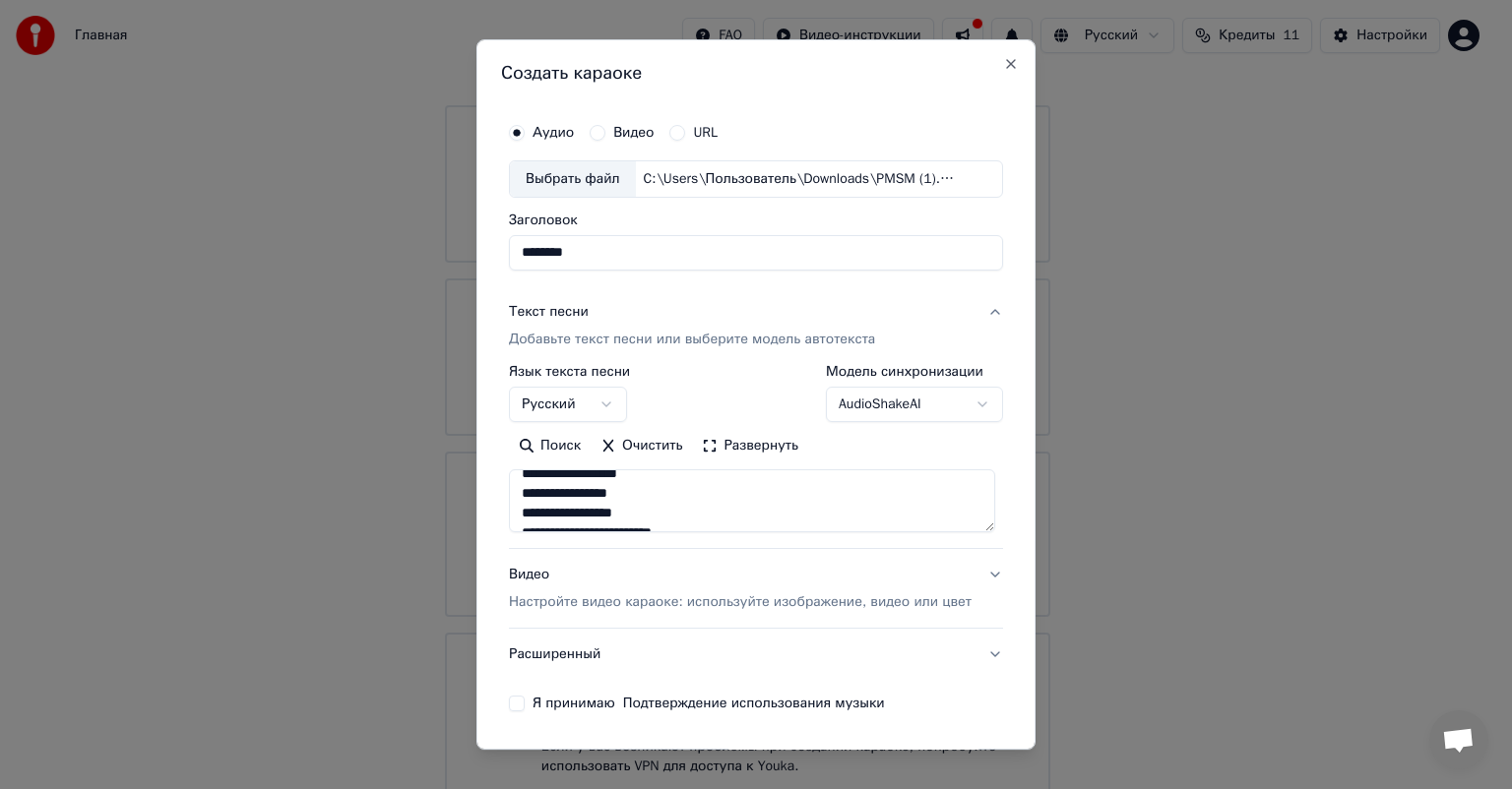 scroll, scrollTop: 394, scrollLeft: 0, axis: vertical 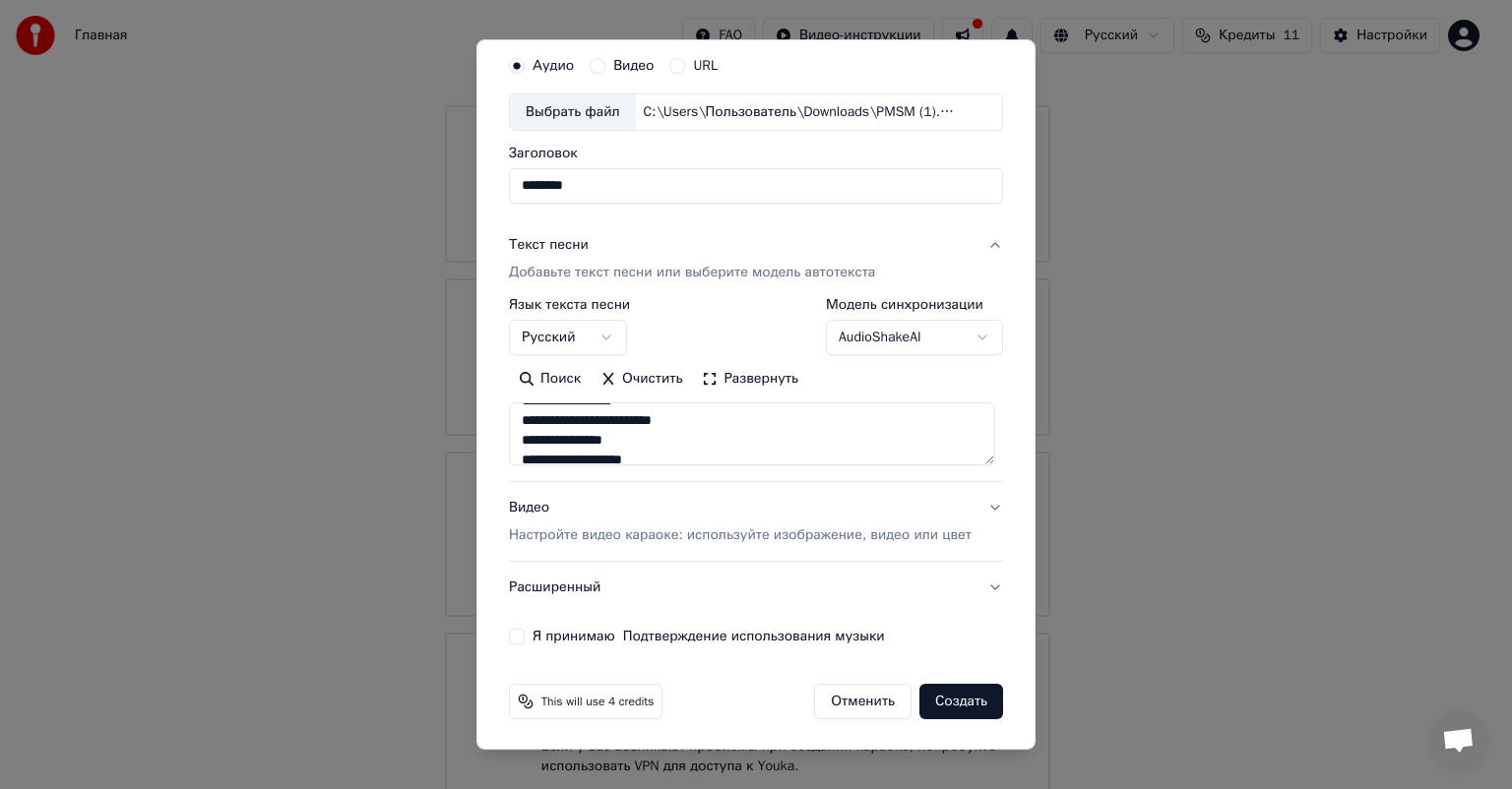 click on "Настройте видео караоке: используйте изображение, видео или цвет" at bounding box center (740, 535) 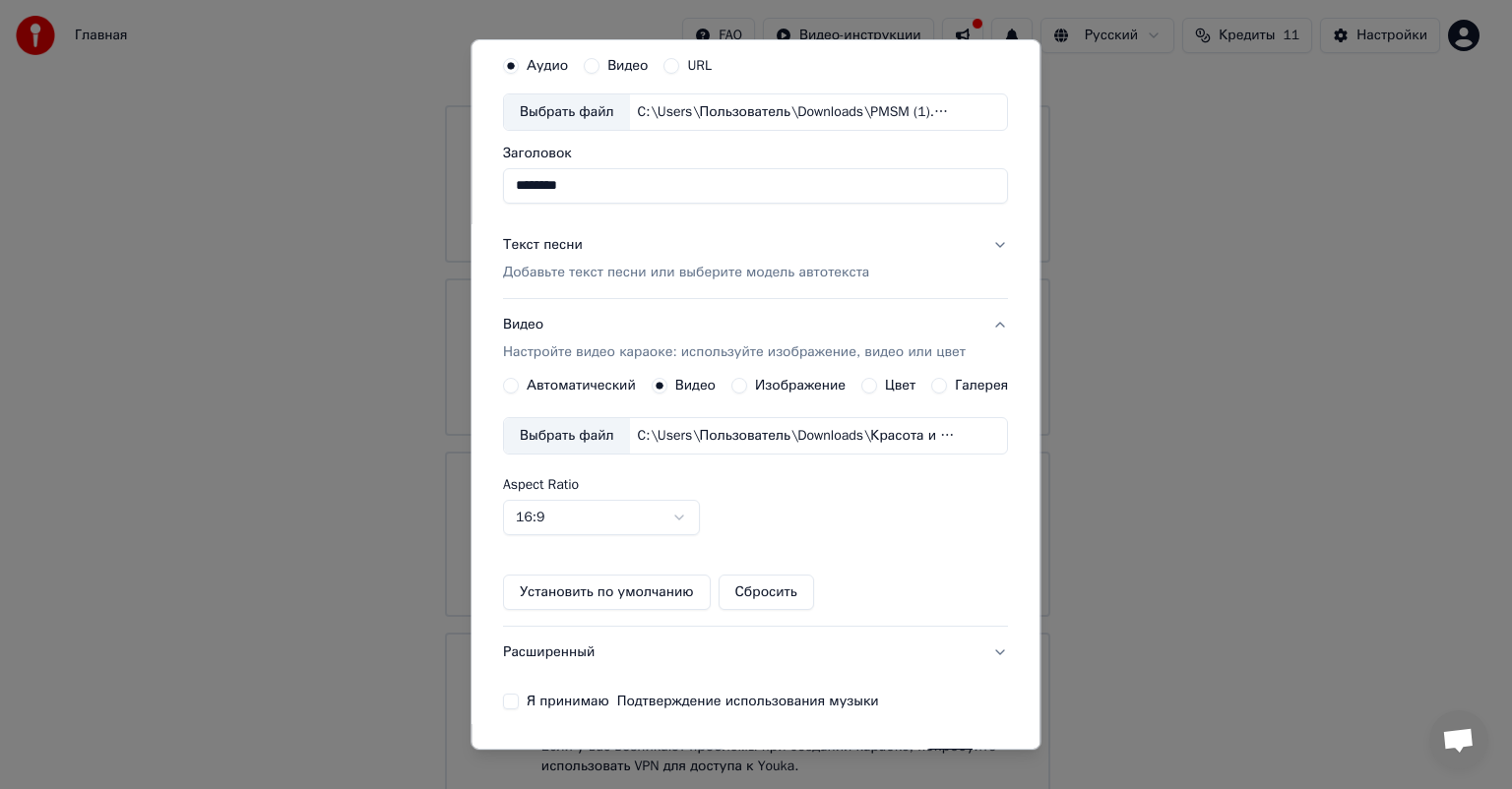 click on "C:\Users\Пользователь\Downloads\Красота и величие заснеженных гор720.mpeg" at bounding box center [797, 436] 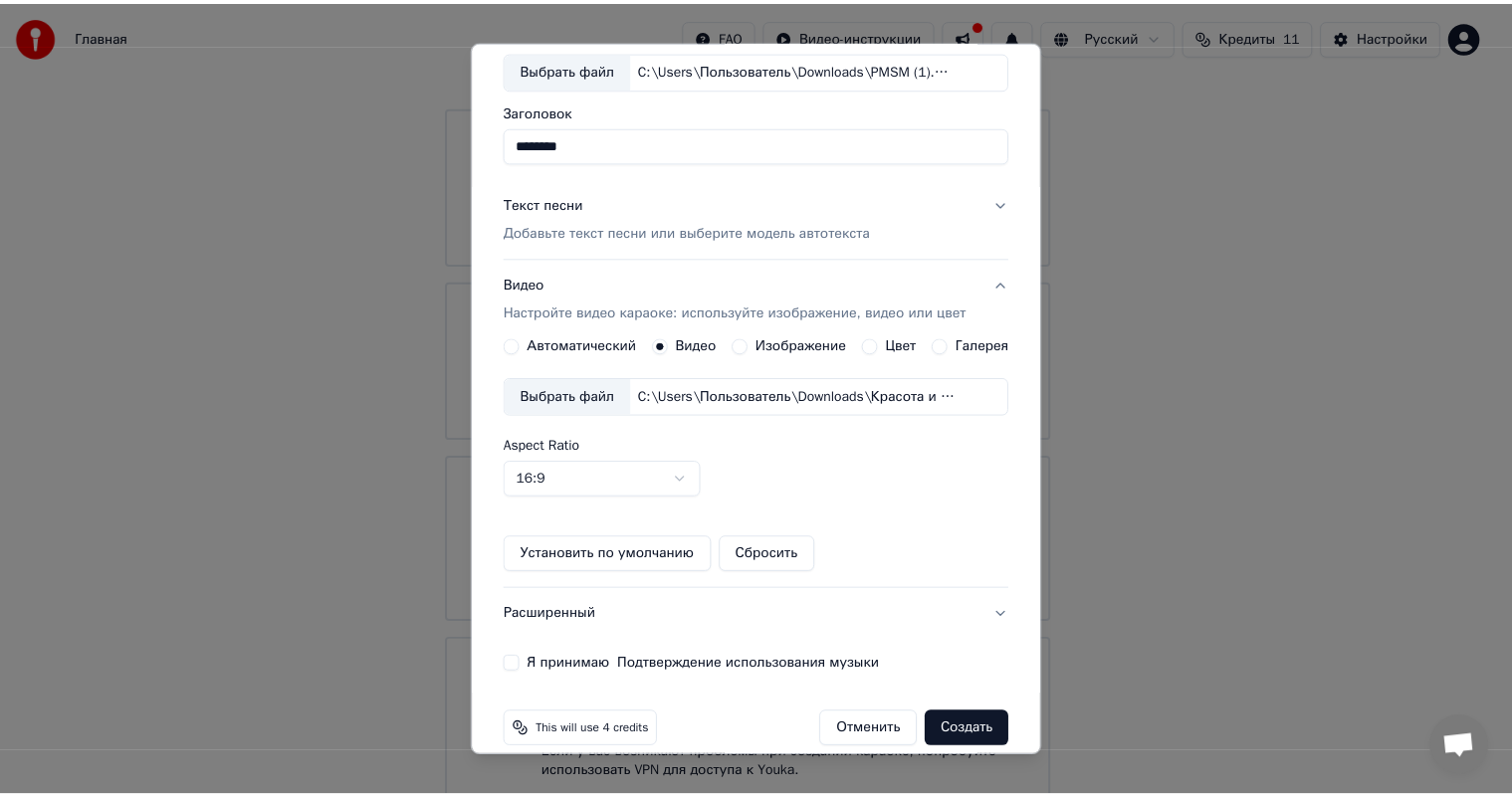 scroll, scrollTop: 133, scrollLeft: 0, axis: vertical 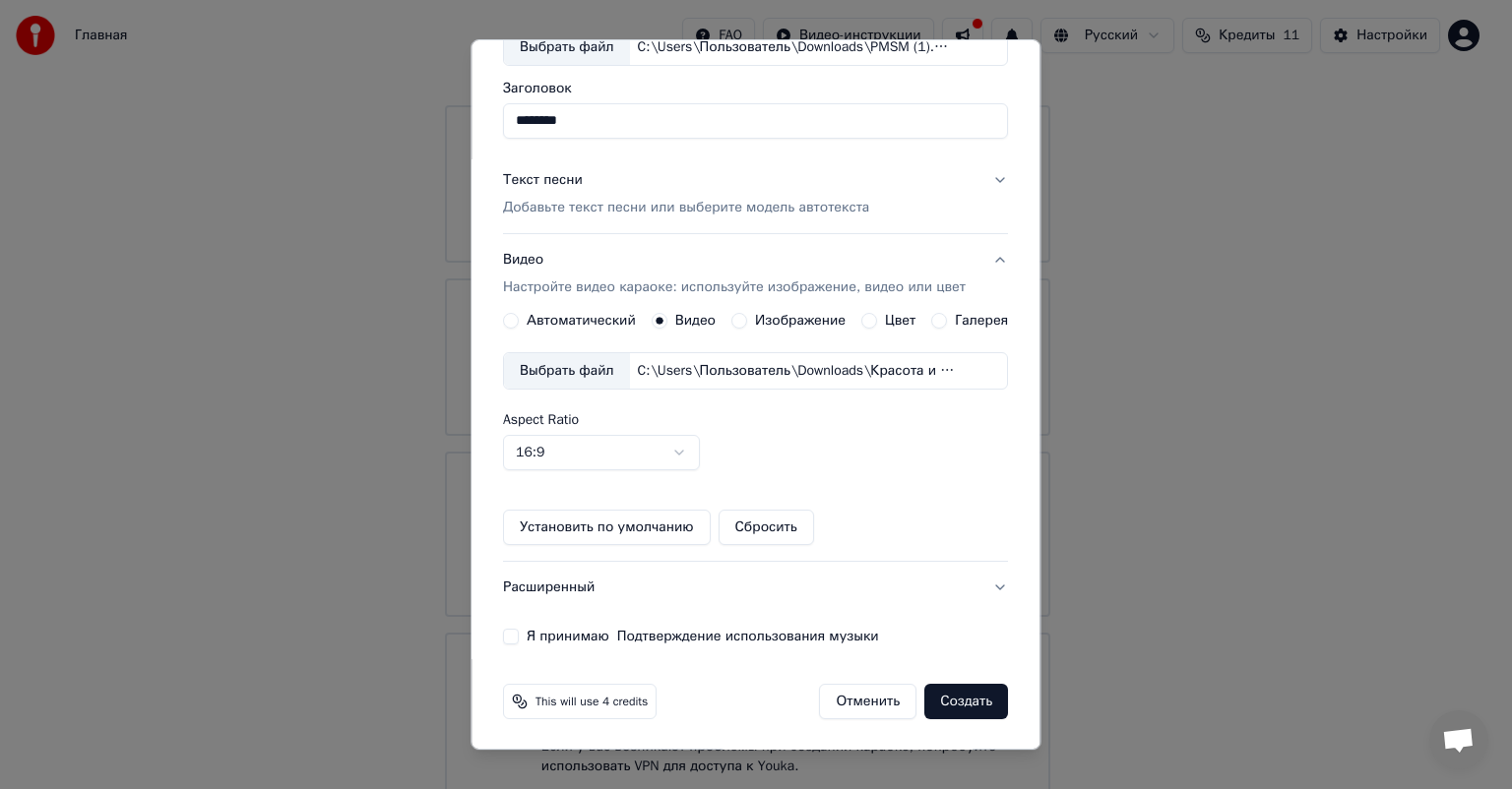click on "Я принимаю   Подтверждение использования музыки" at bounding box center [511, 637] 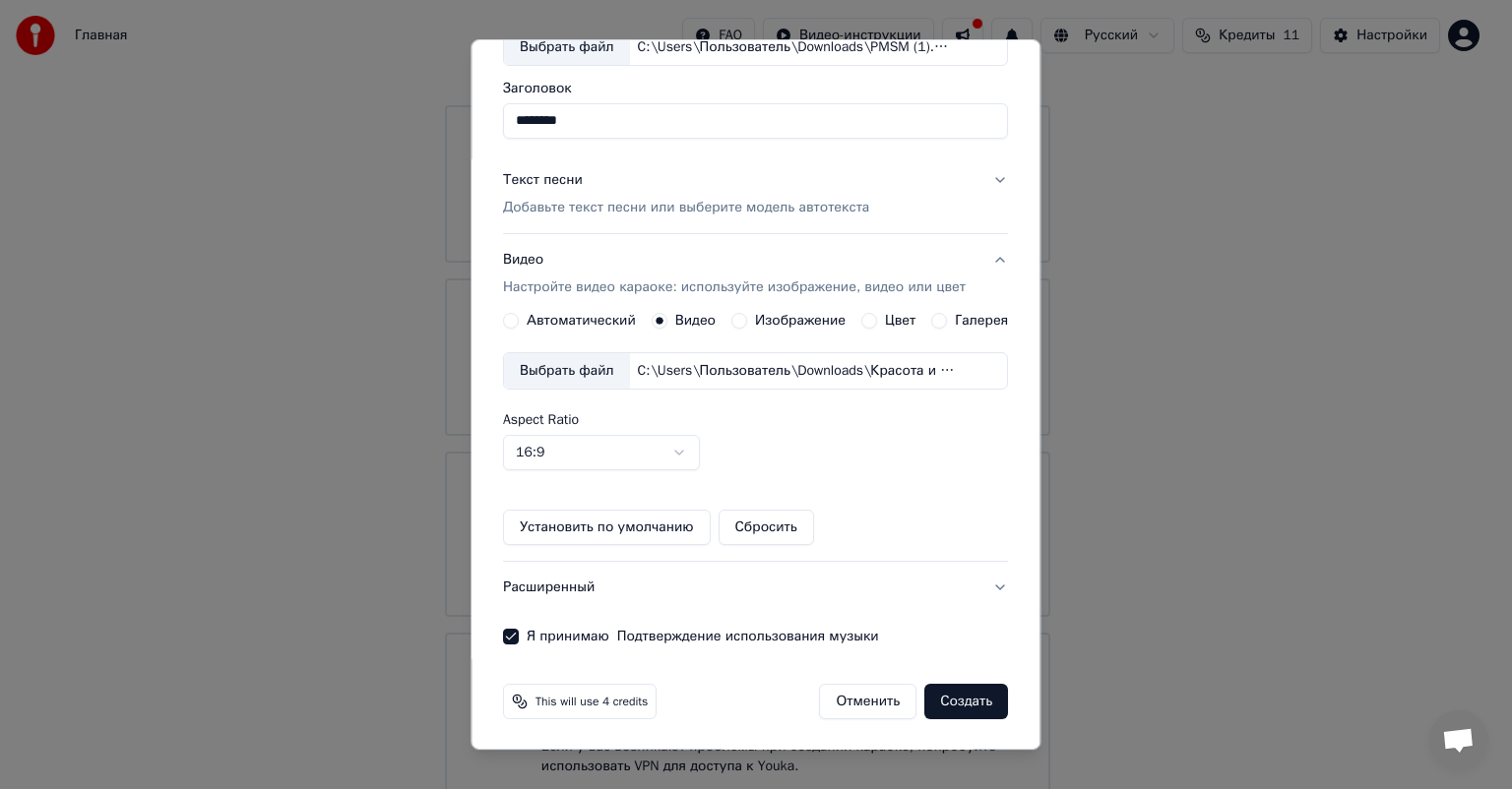 click on "Создать" at bounding box center [967, 701] 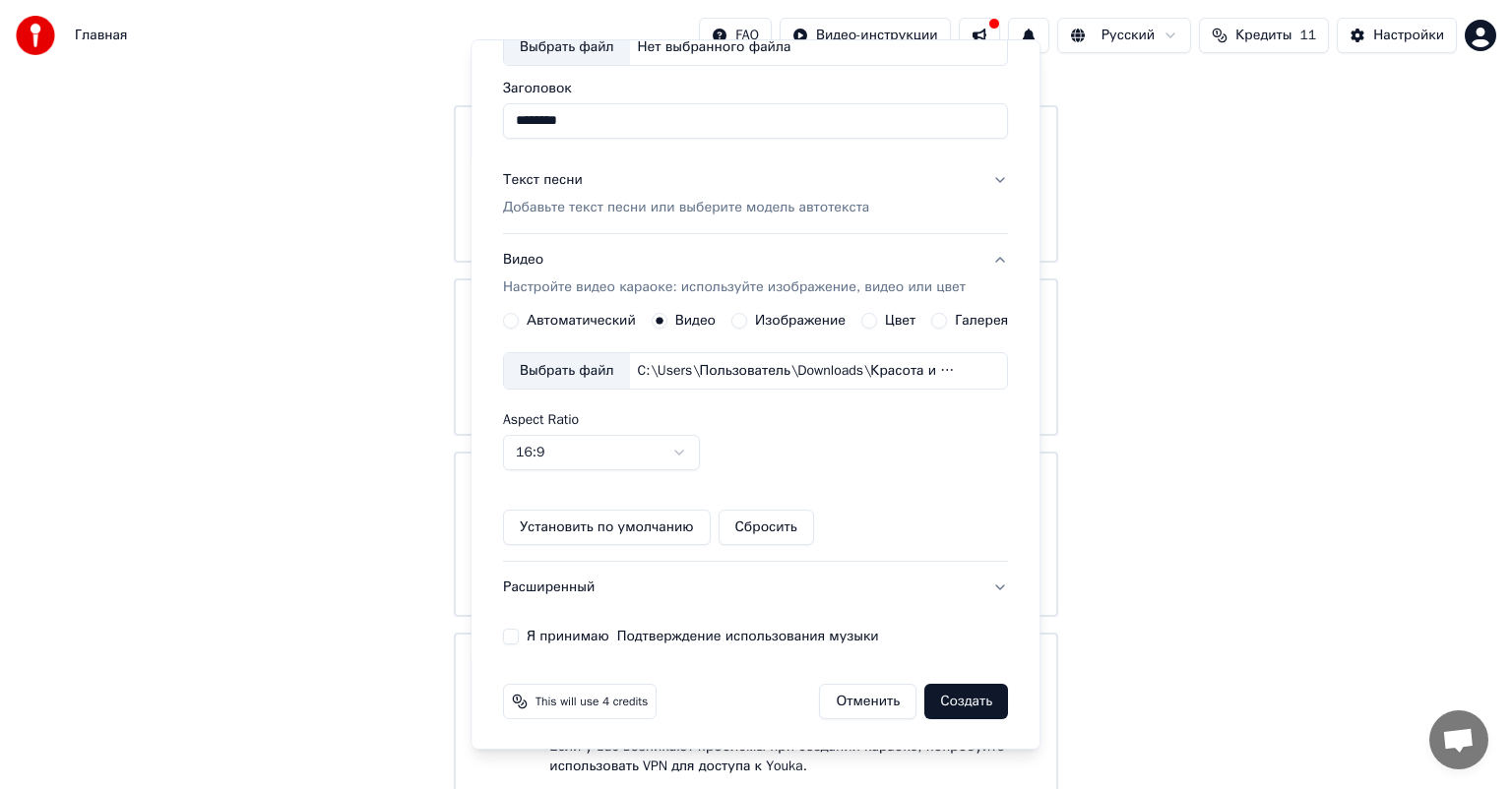 type 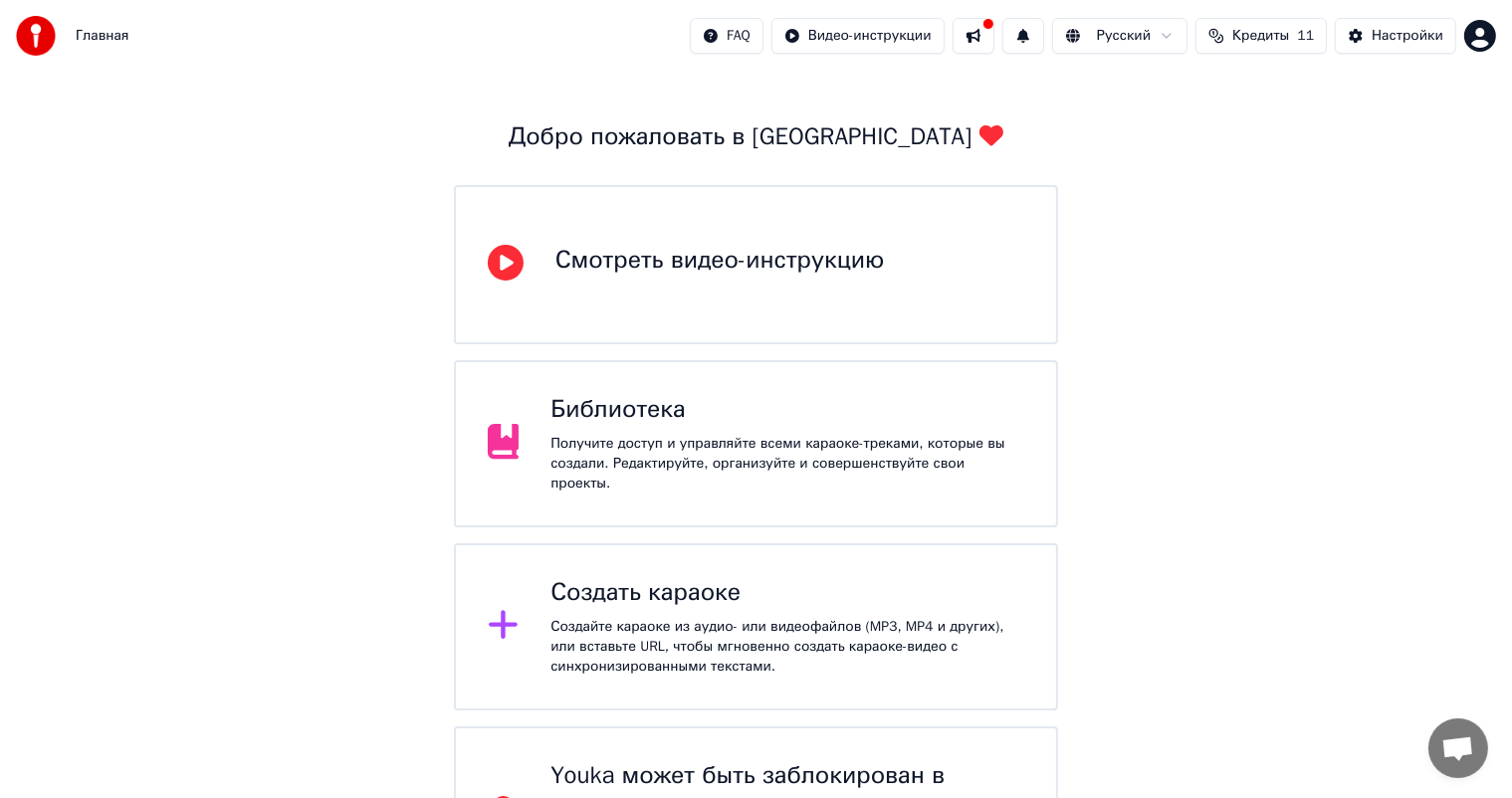 scroll, scrollTop: 0, scrollLeft: 0, axis: both 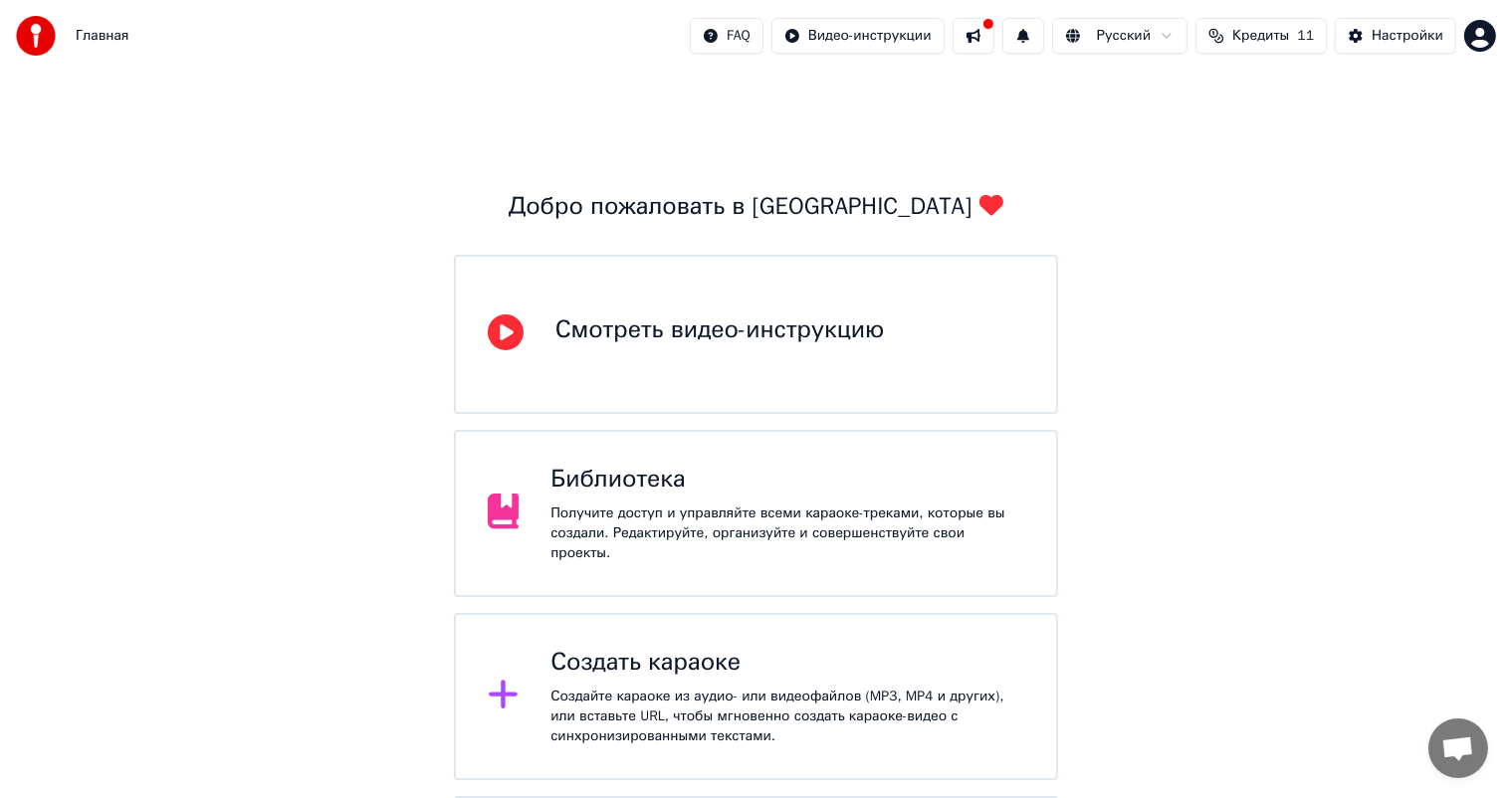 click at bounding box center (36, 36) 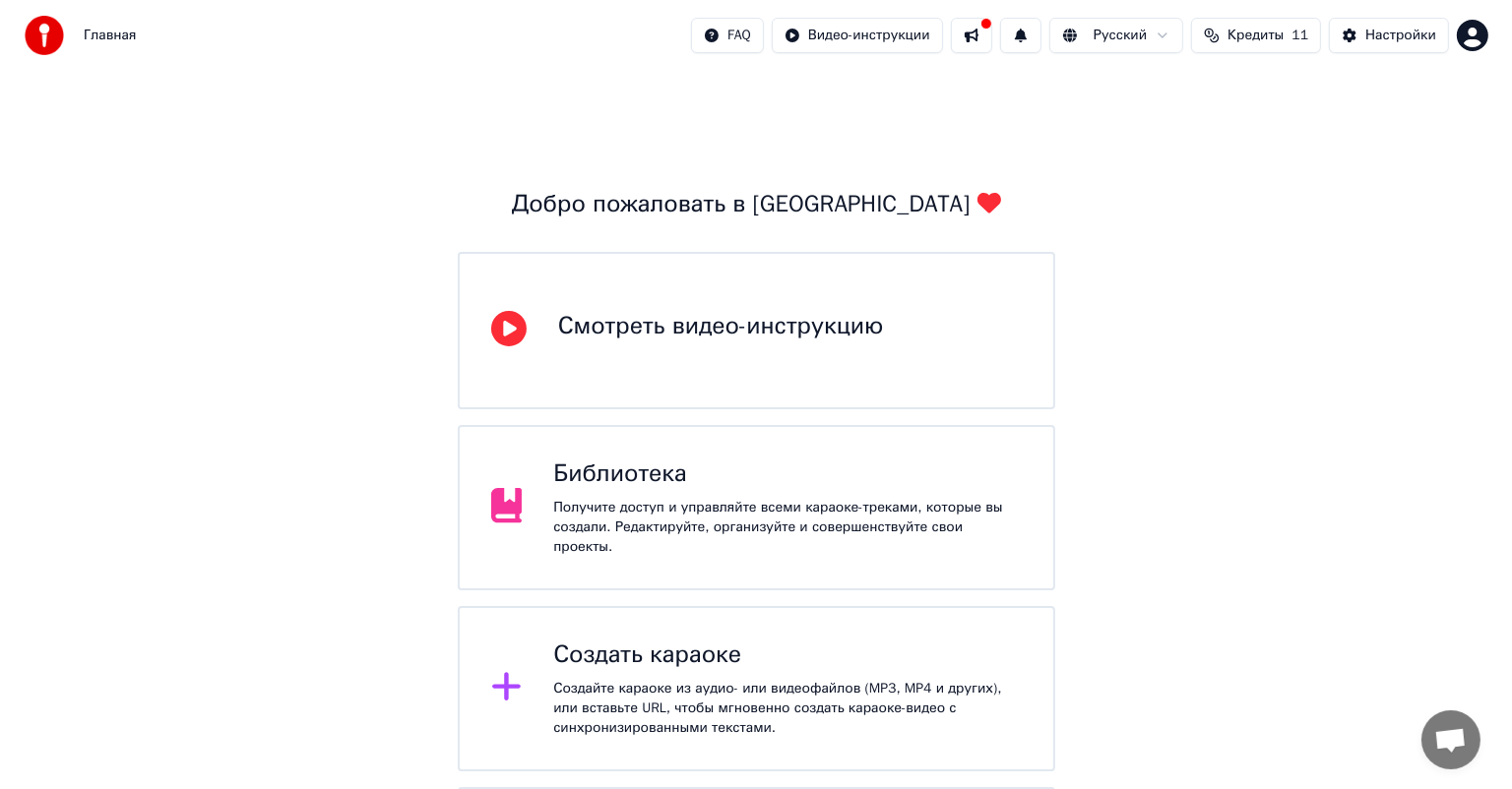 scroll, scrollTop: 147, scrollLeft: 0, axis: vertical 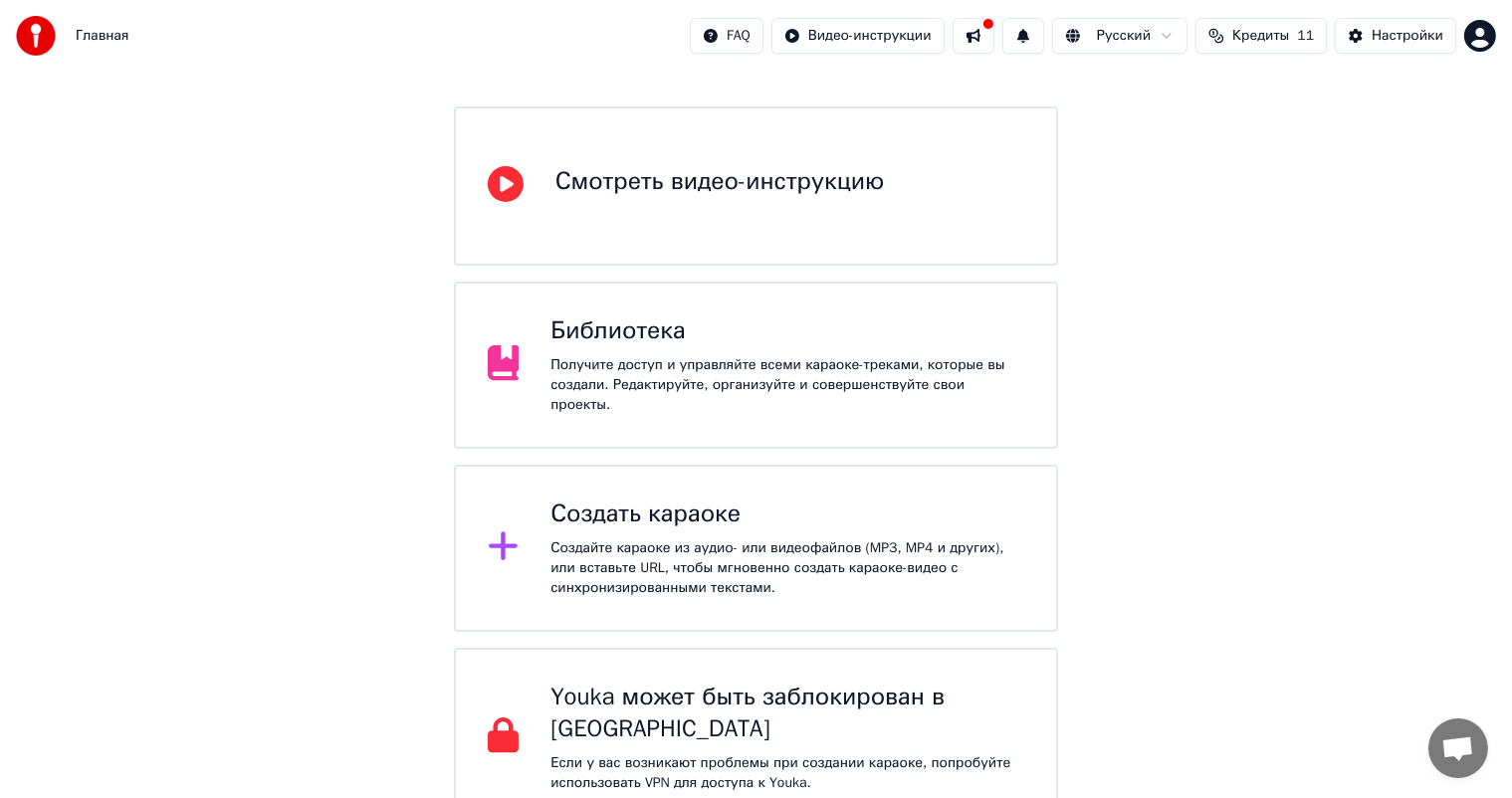 click on "Создать караоке" at bounding box center (787, 514) 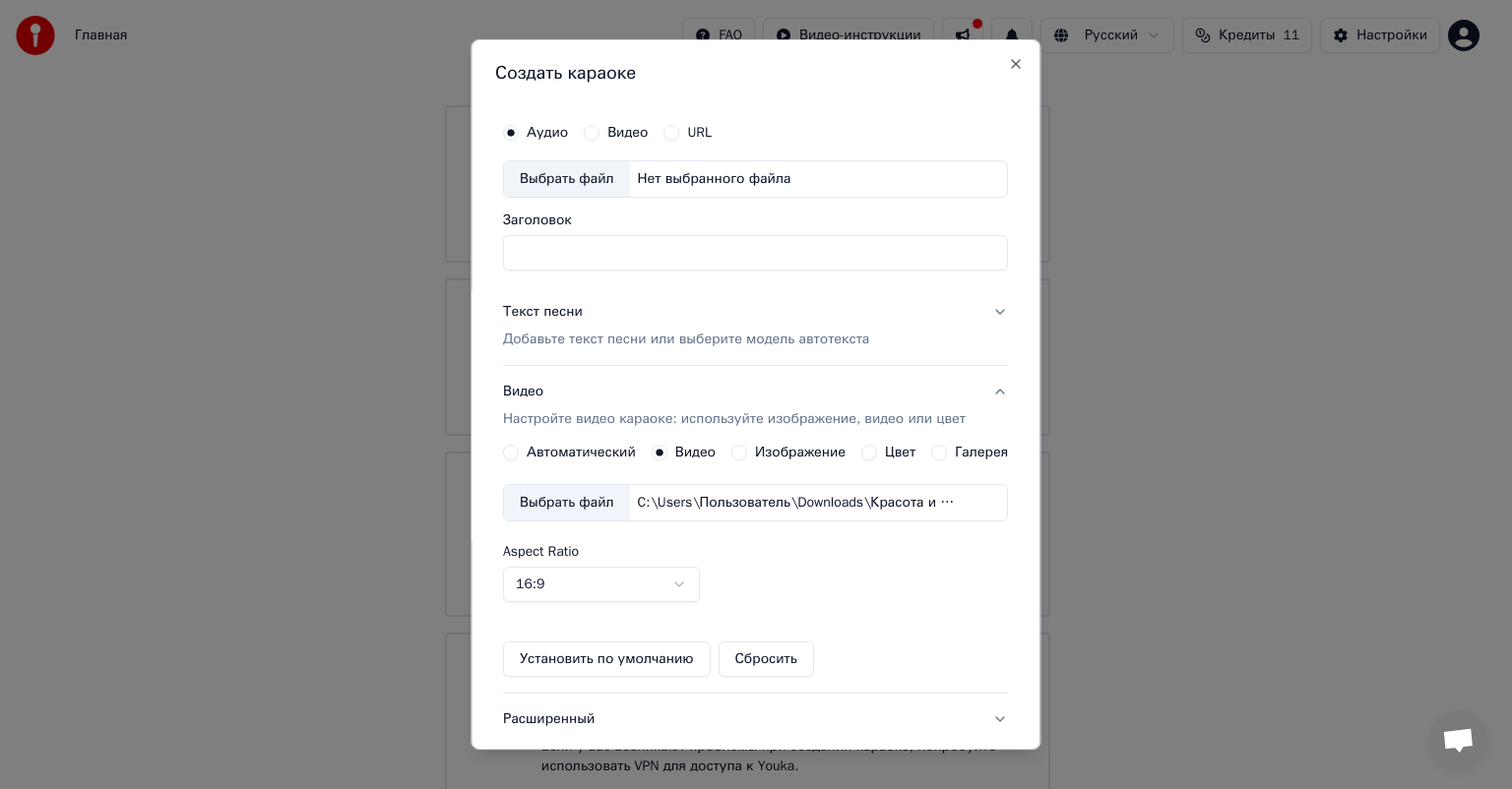 click on "Видео" at bounding box center (628, 133) 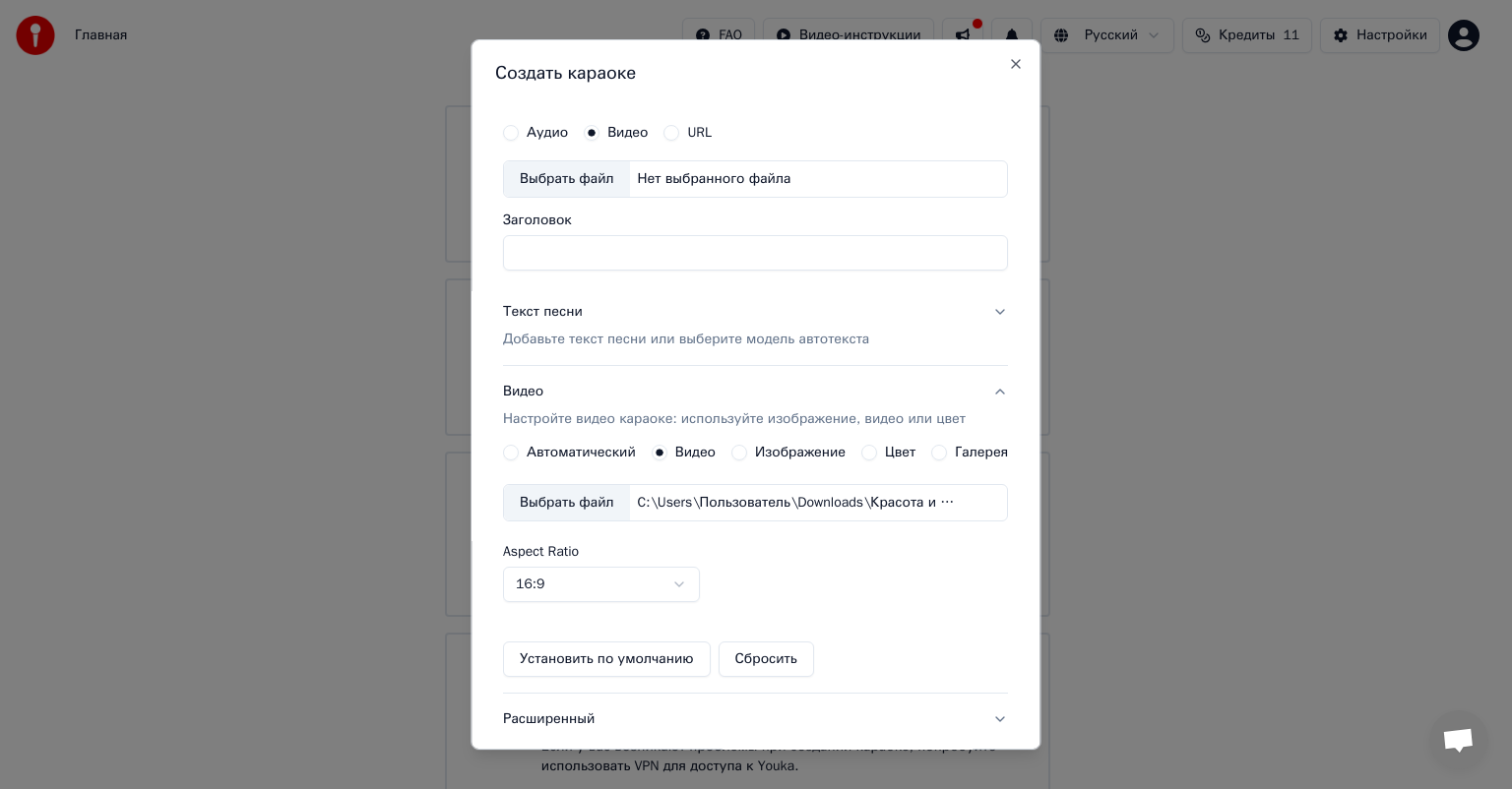 click on "Выбрать файл" at bounding box center [567, 179] 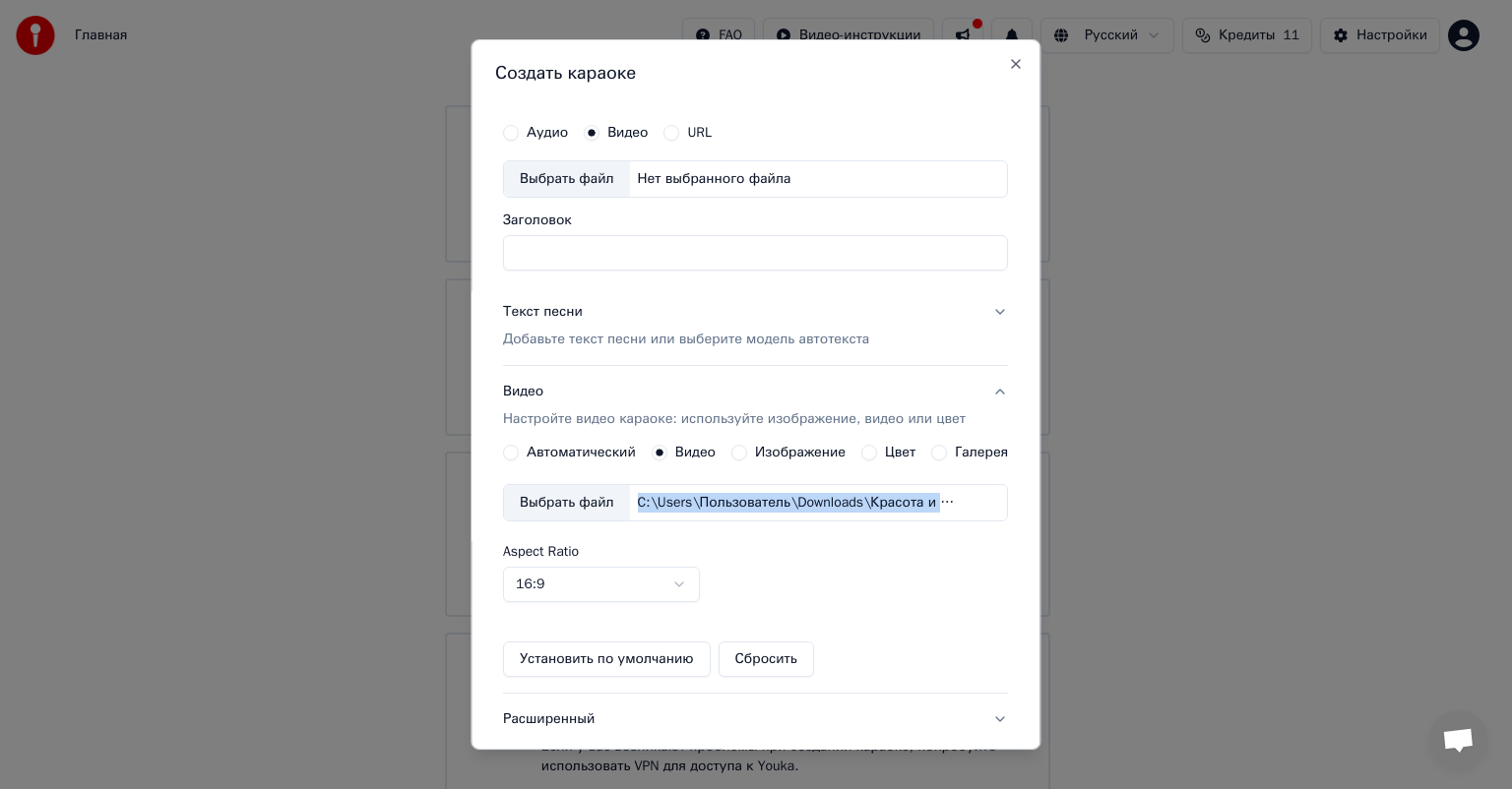 drag, startPoint x: 626, startPoint y: 498, endPoint x: 1006, endPoint y: 500, distance: 380.0053 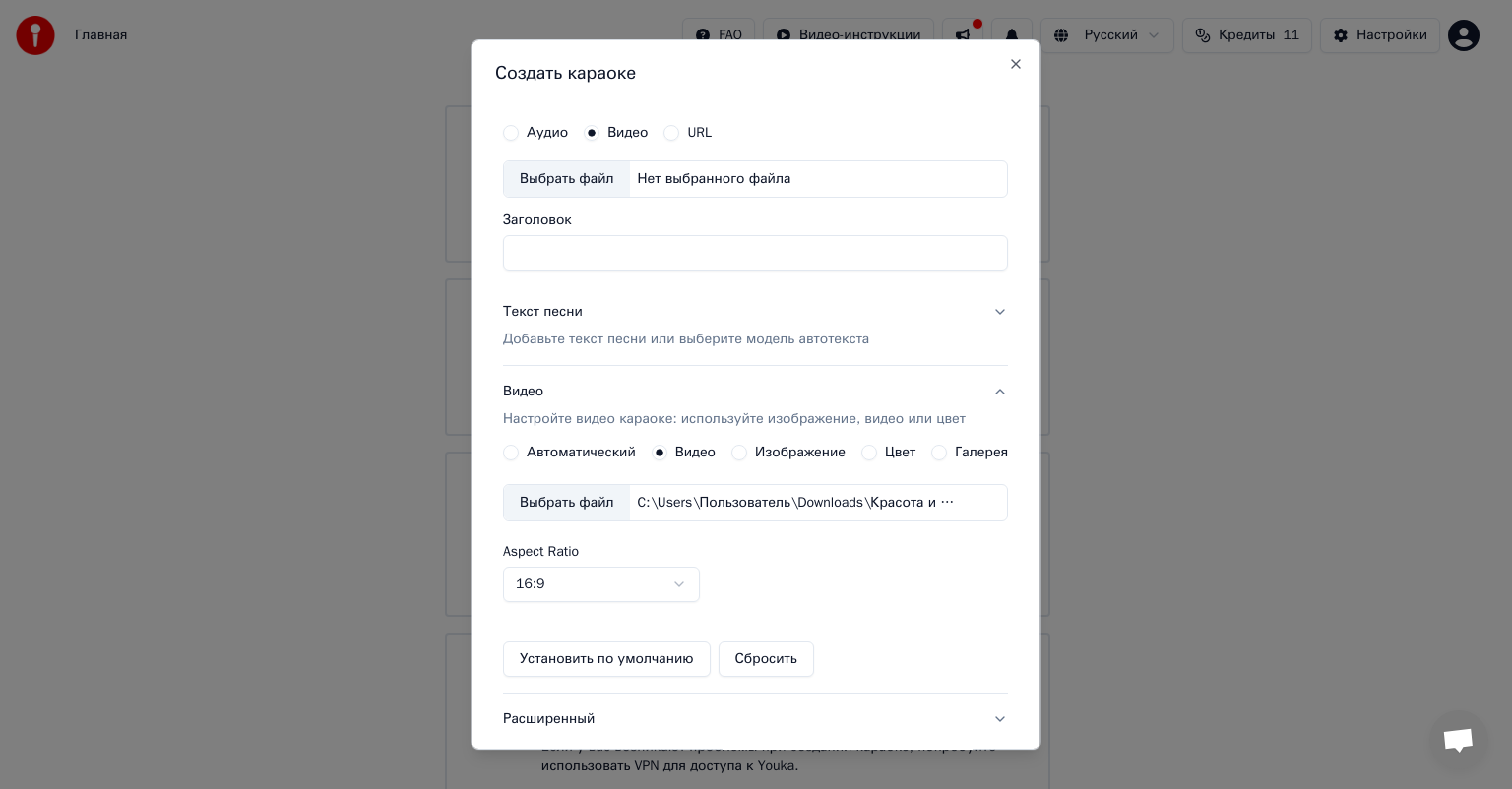 click on "Aspect Ratio 16:9 **** **** *** *** ***" at bounding box center (755, 574) 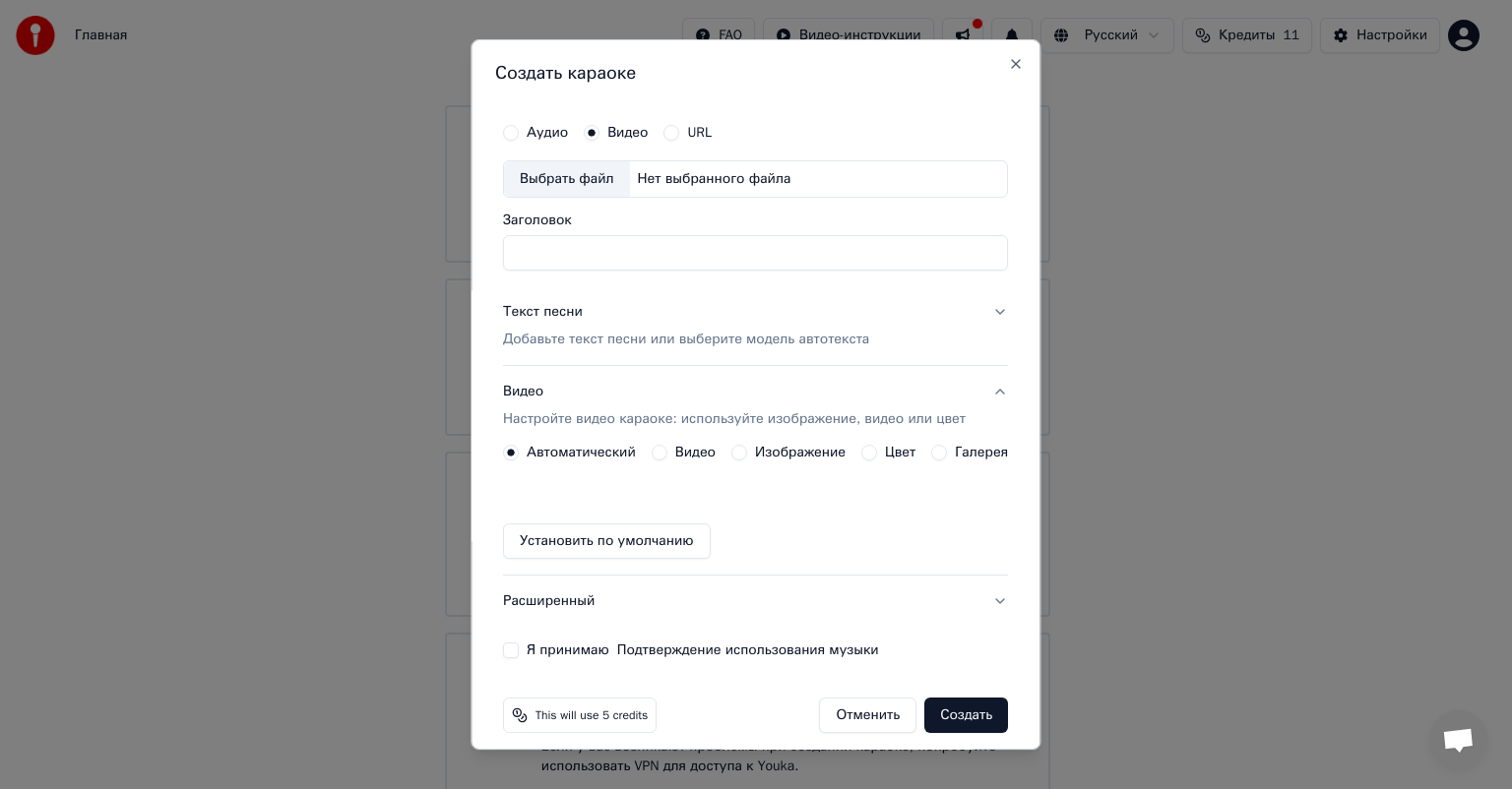 click on "Аудио" at bounding box center [547, 133] 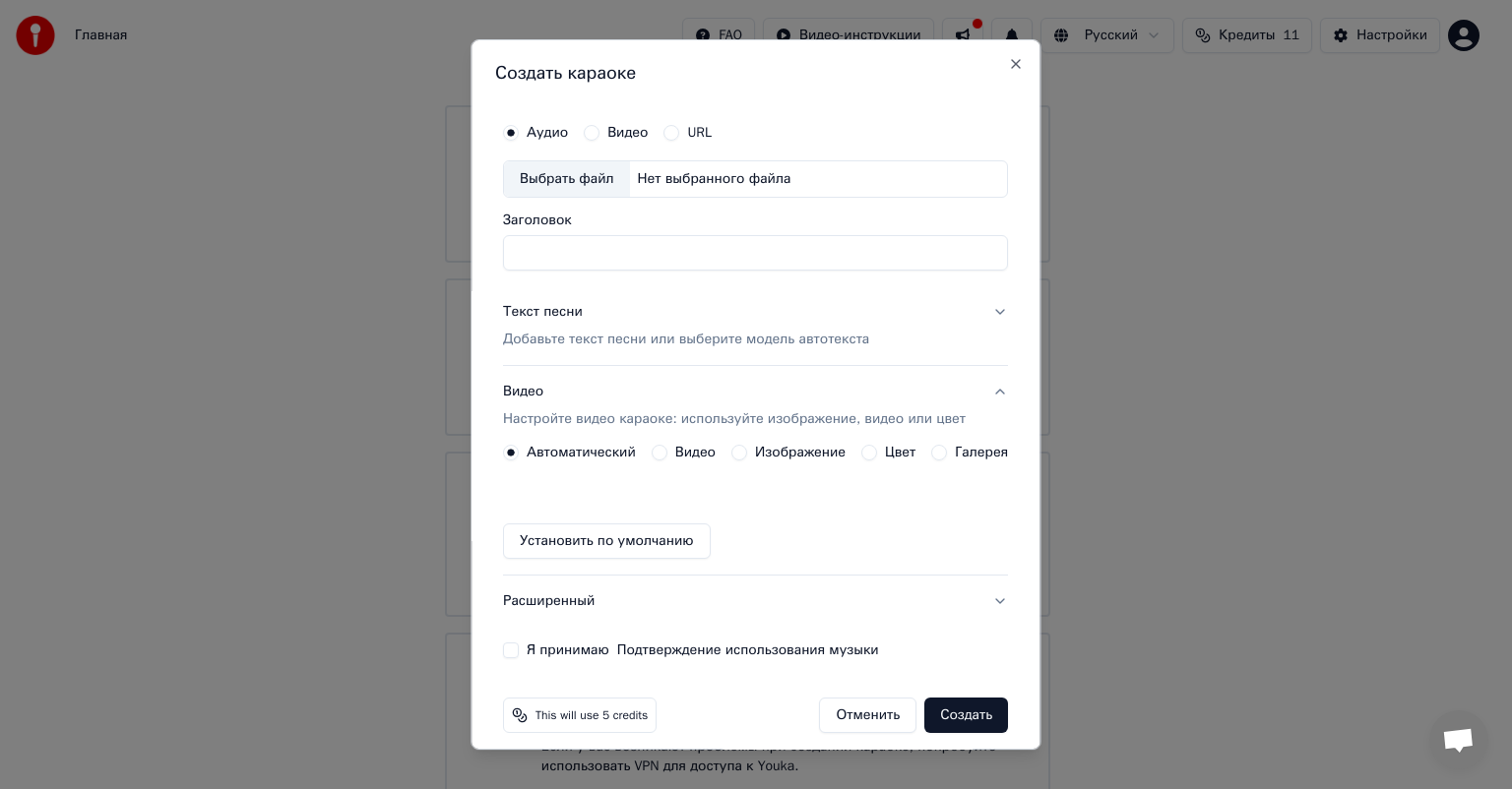 click on "Выбрать файл" at bounding box center (567, 179) 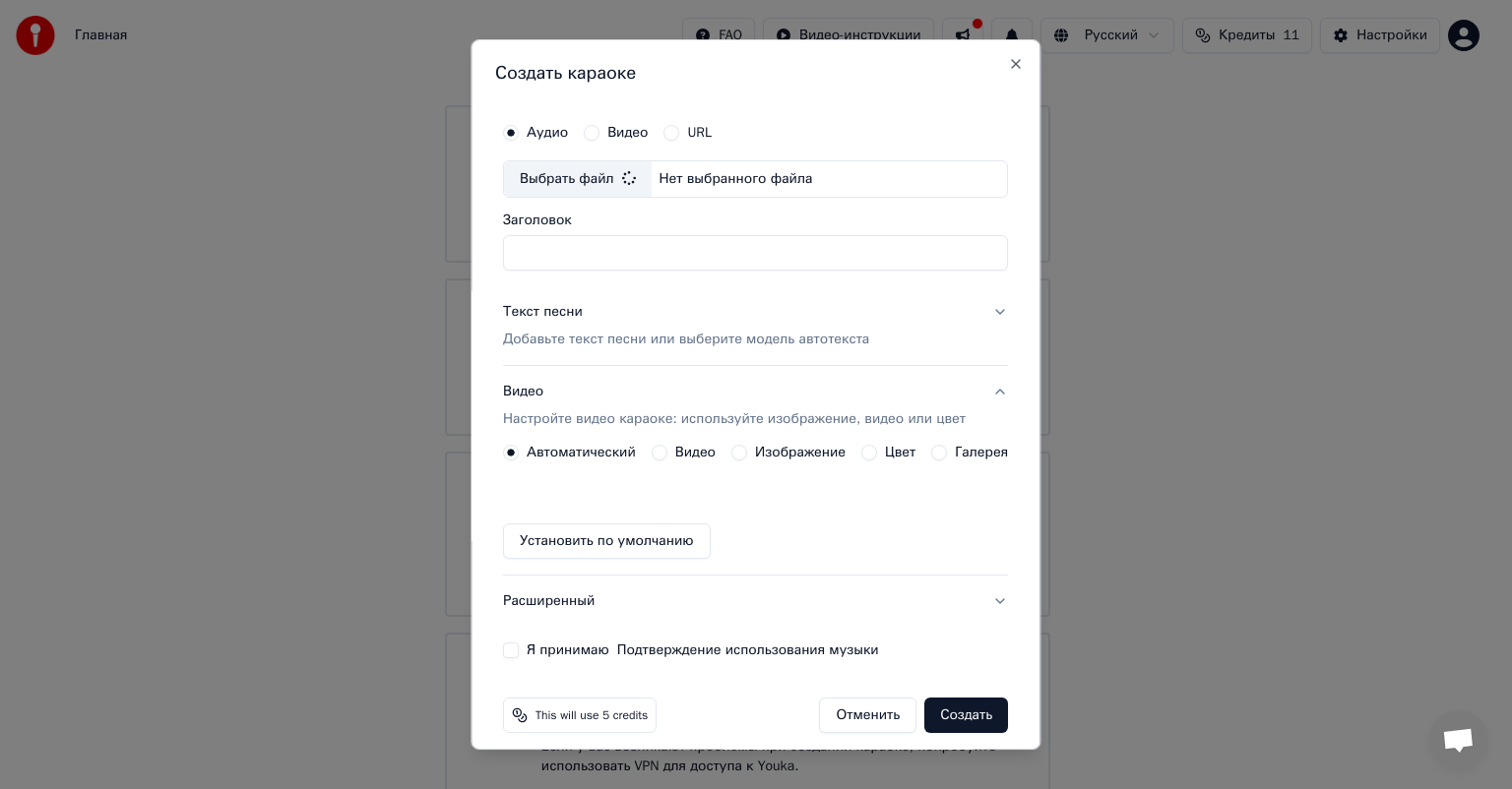 type on "********" 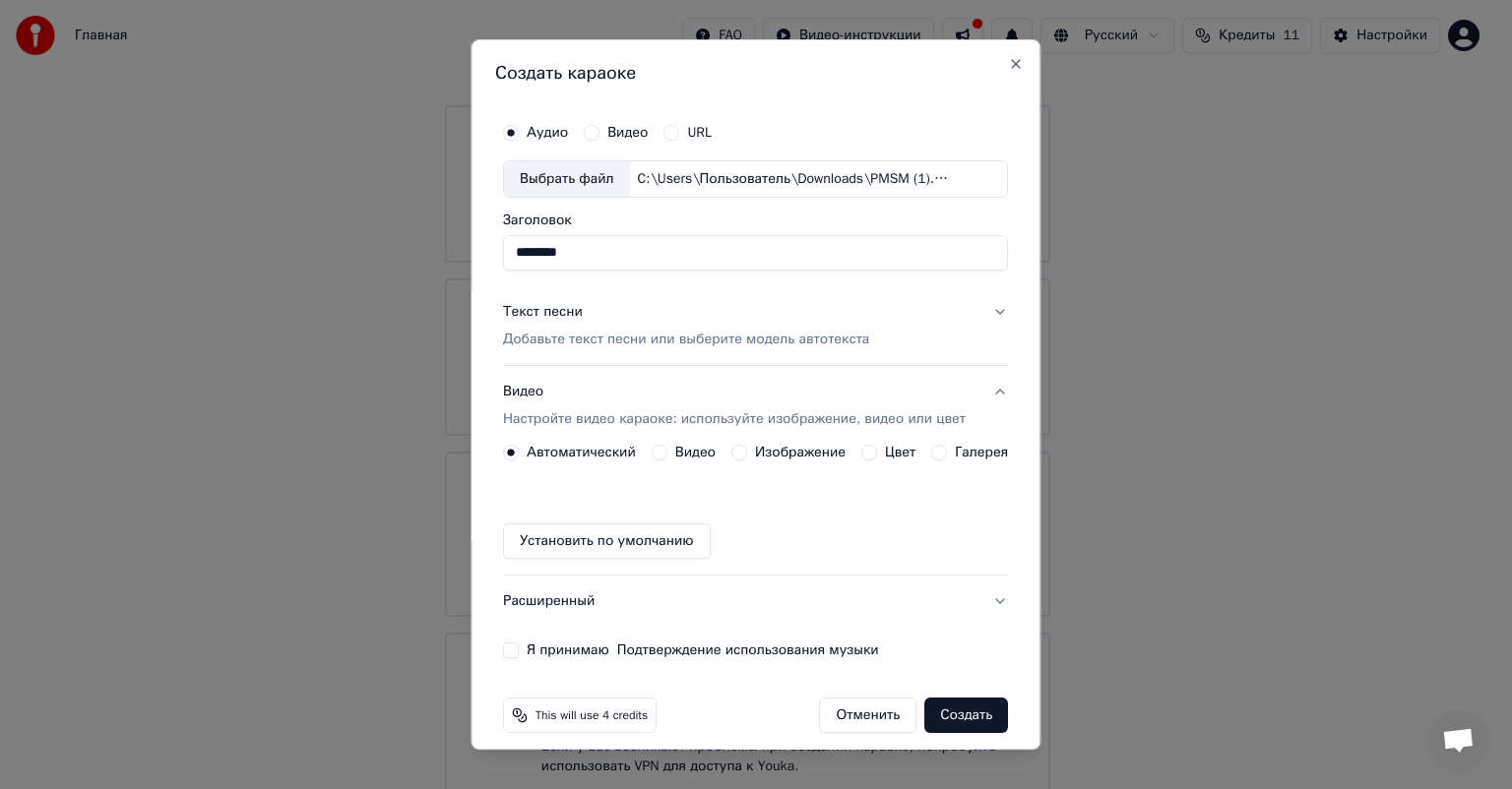 click on "Добавьте текст песни или выберите модель автотекста" at bounding box center (686, 339) 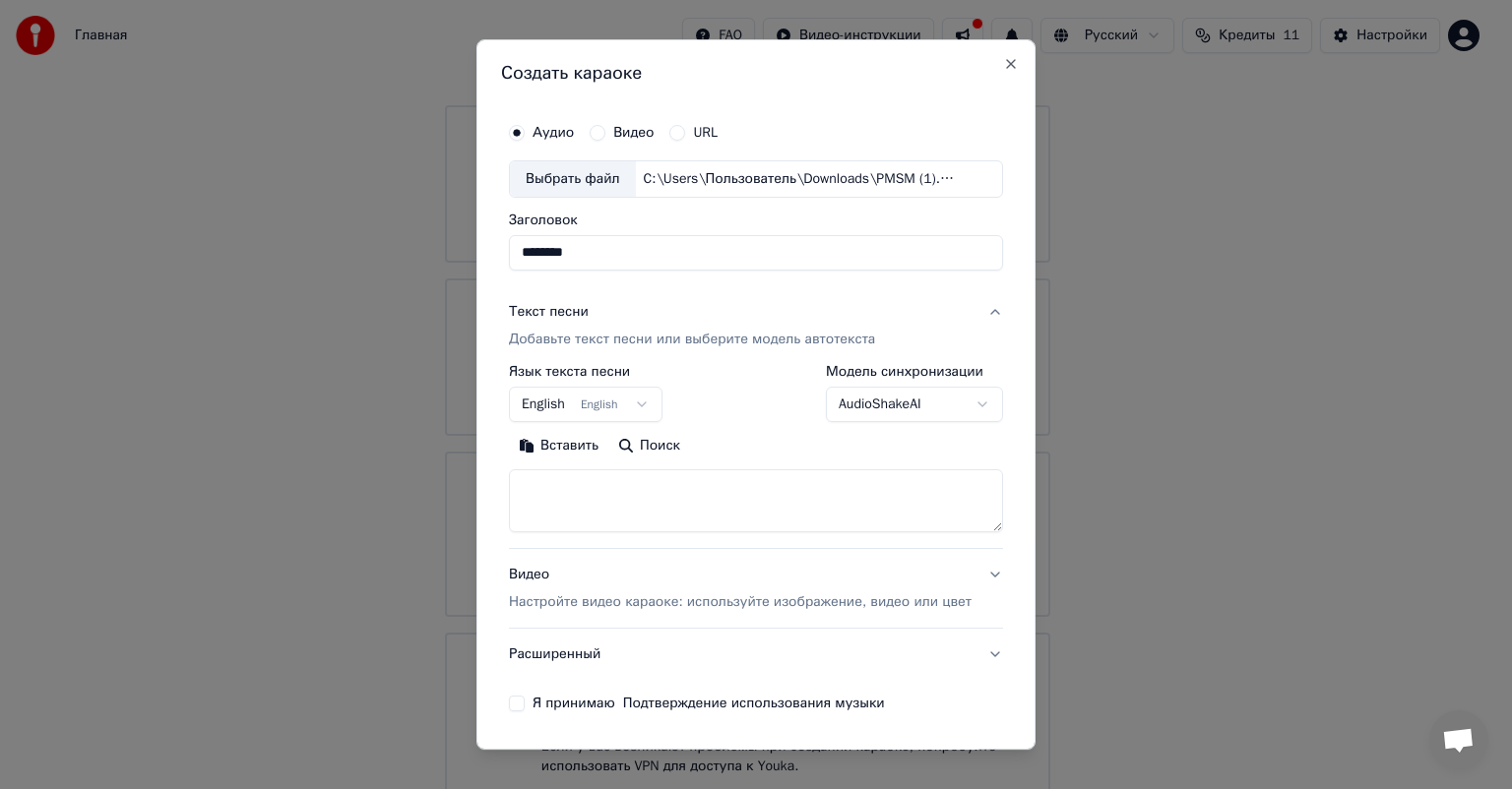 click on "English English" at bounding box center (586, 404) 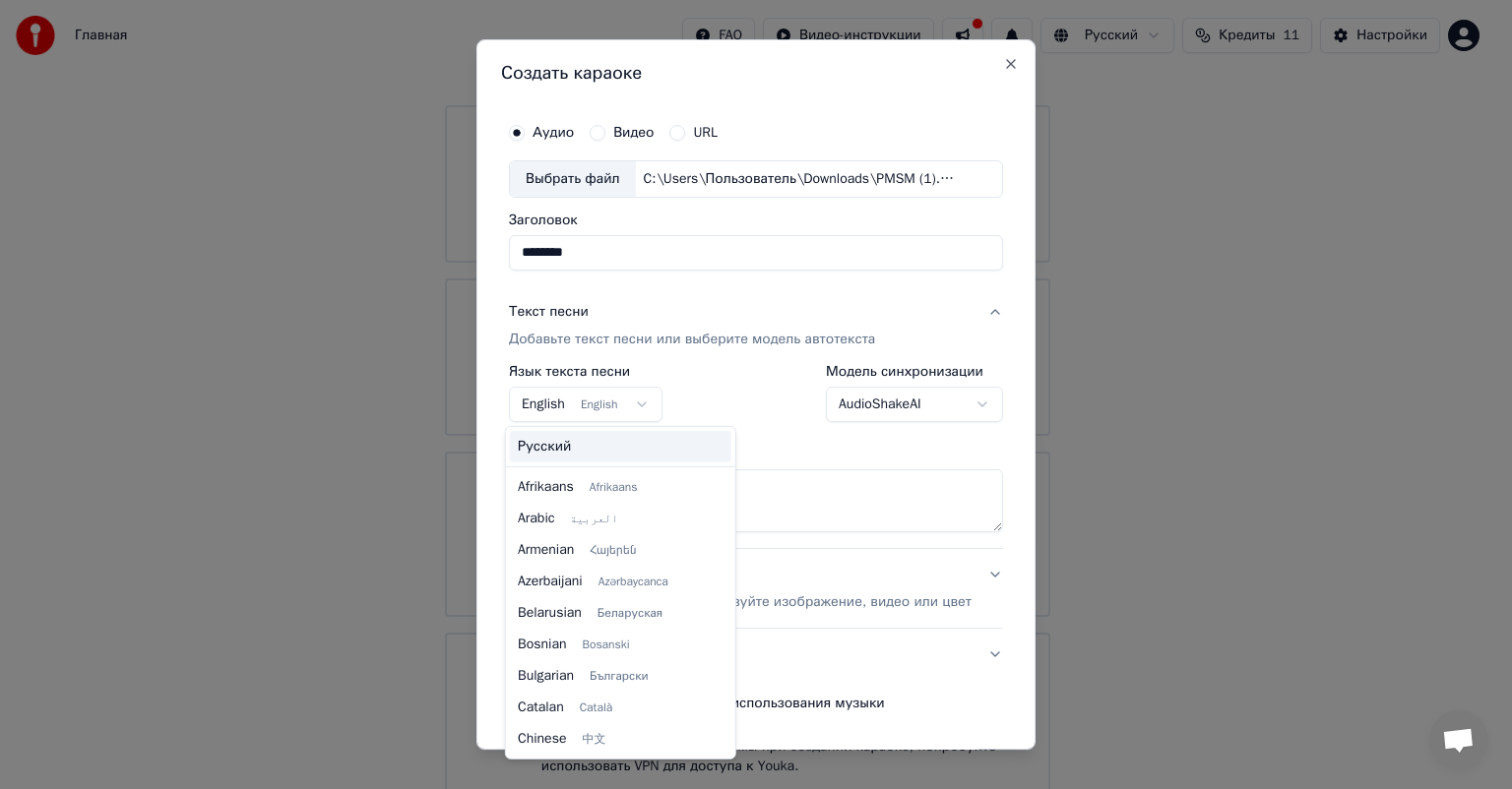 scroll, scrollTop: 157, scrollLeft: 0, axis: vertical 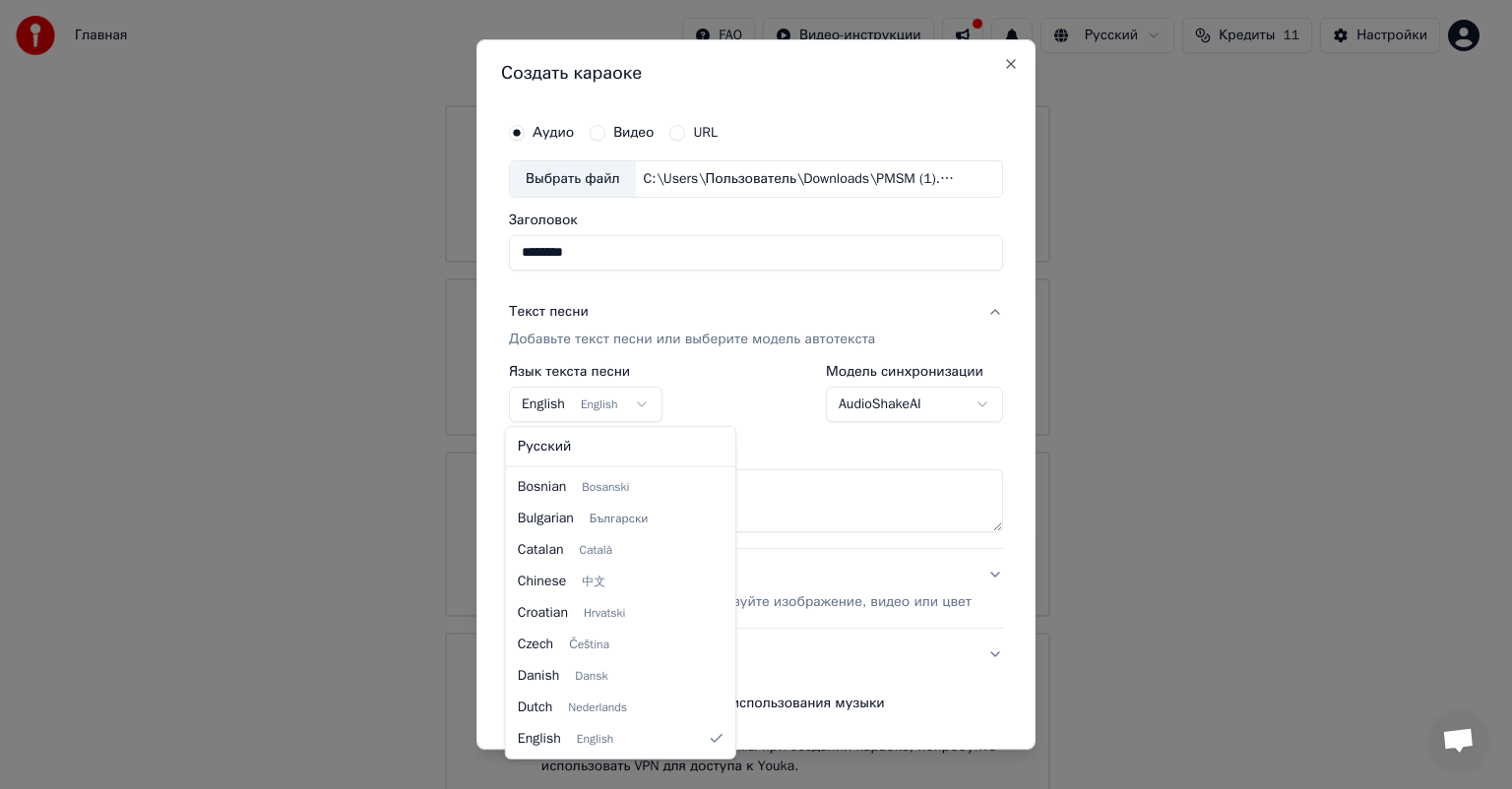 select on "**" 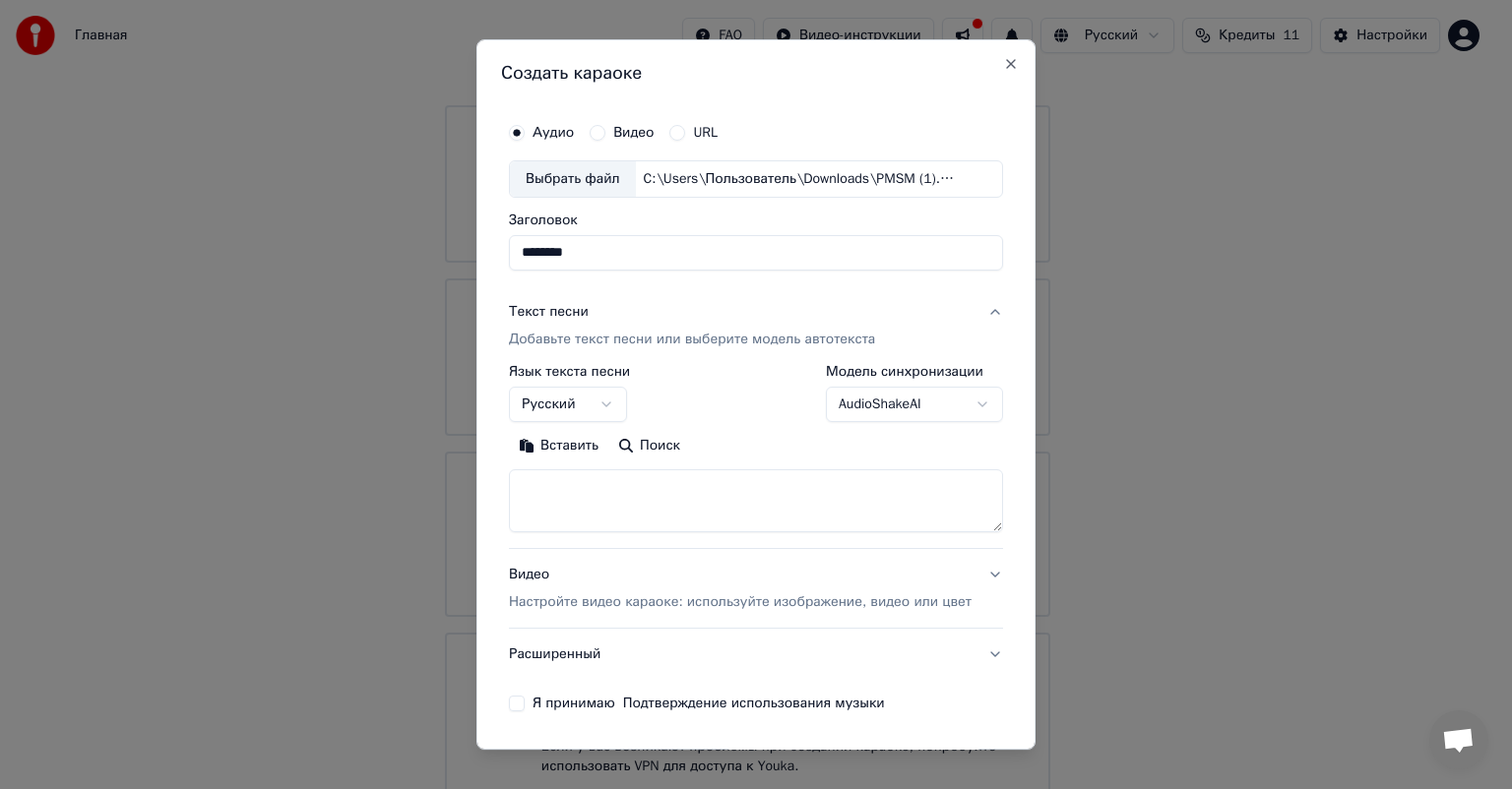 click on "Вставить" at bounding box center (558, 446) 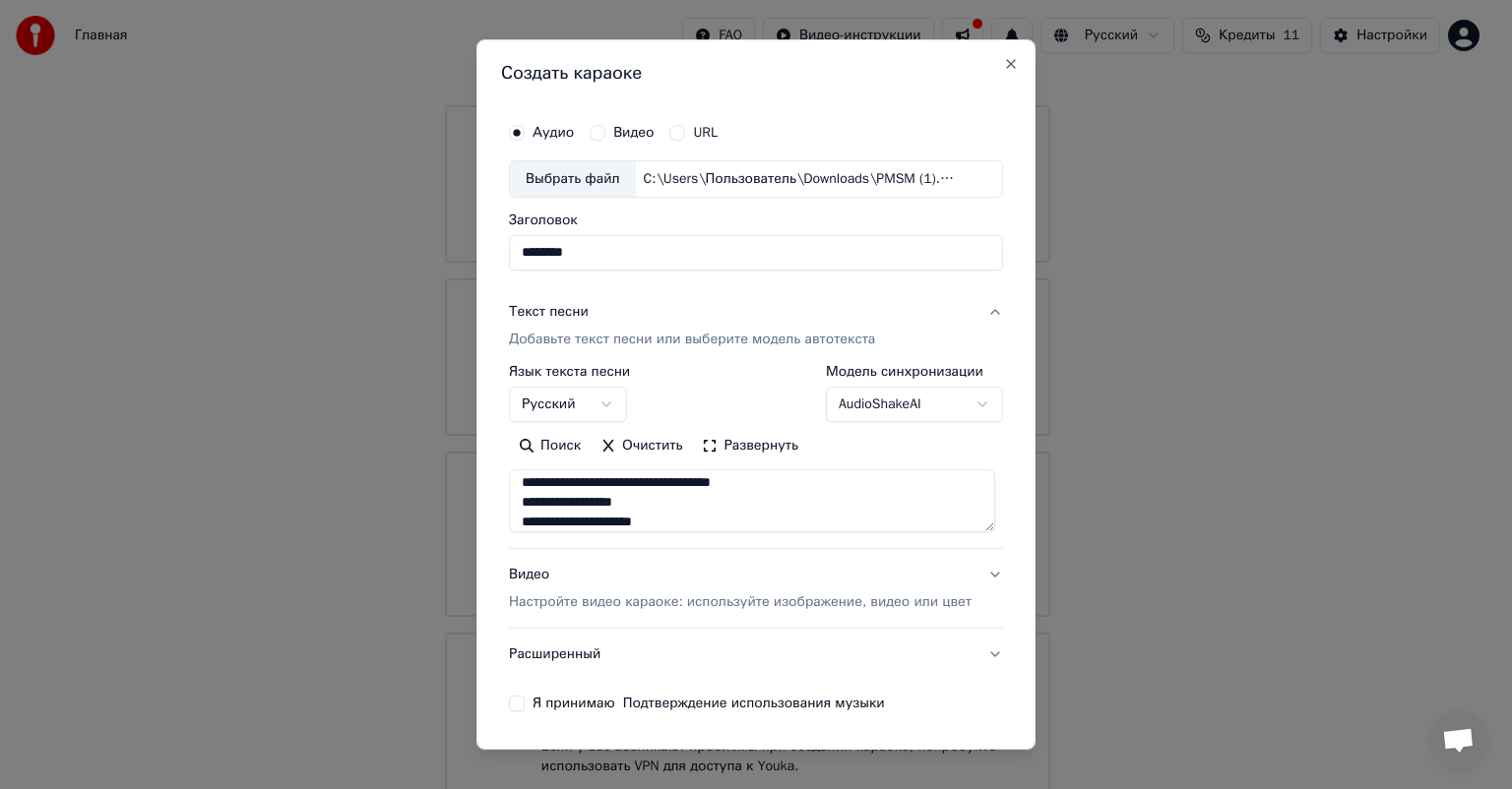 scroll, scrollTop: 98, scrollLeft: 0, axis: vertical 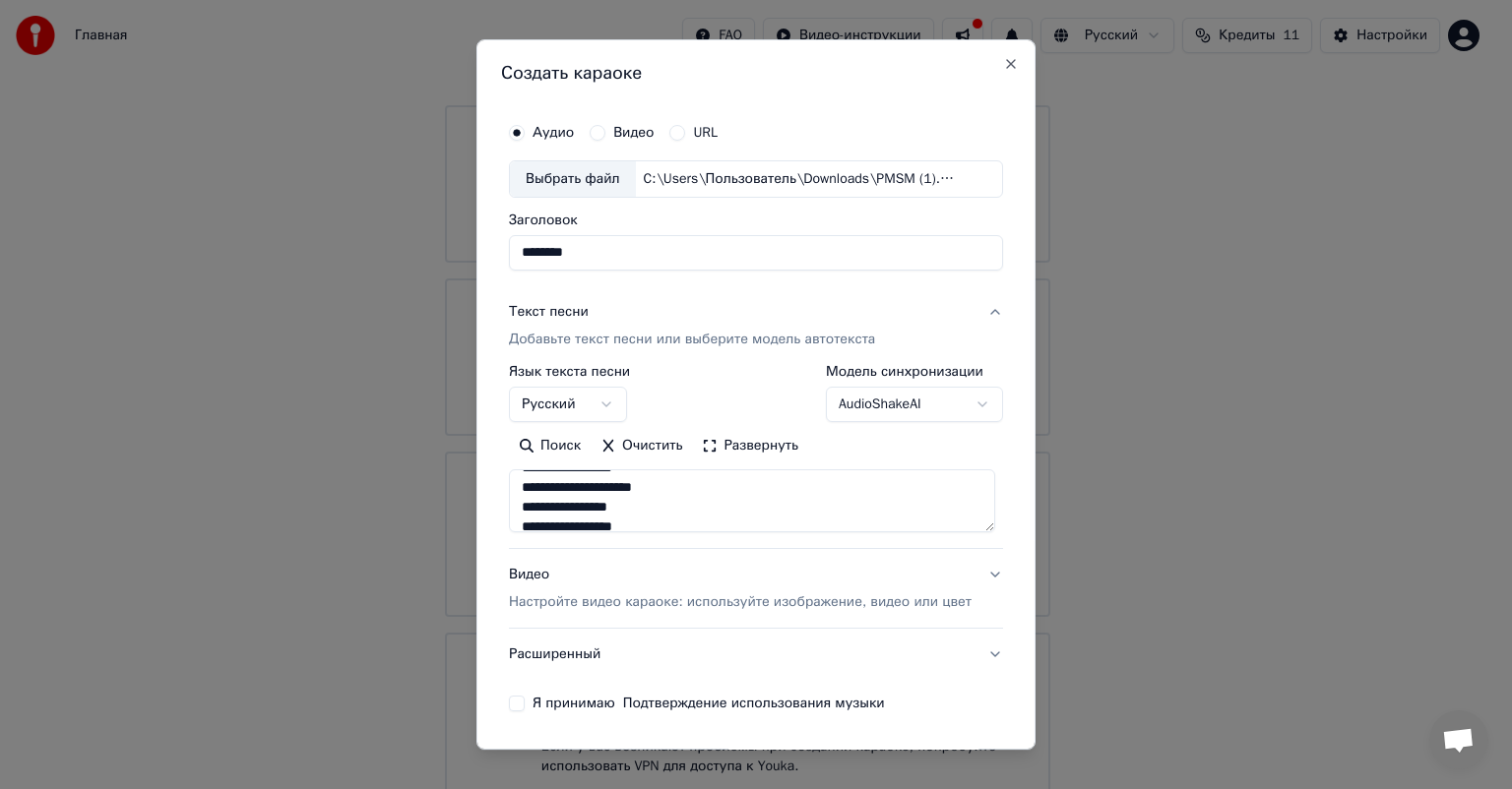click on "Настройте видео караоке: используйте изображение, видео или цвет" at bounding box center (740, 602) 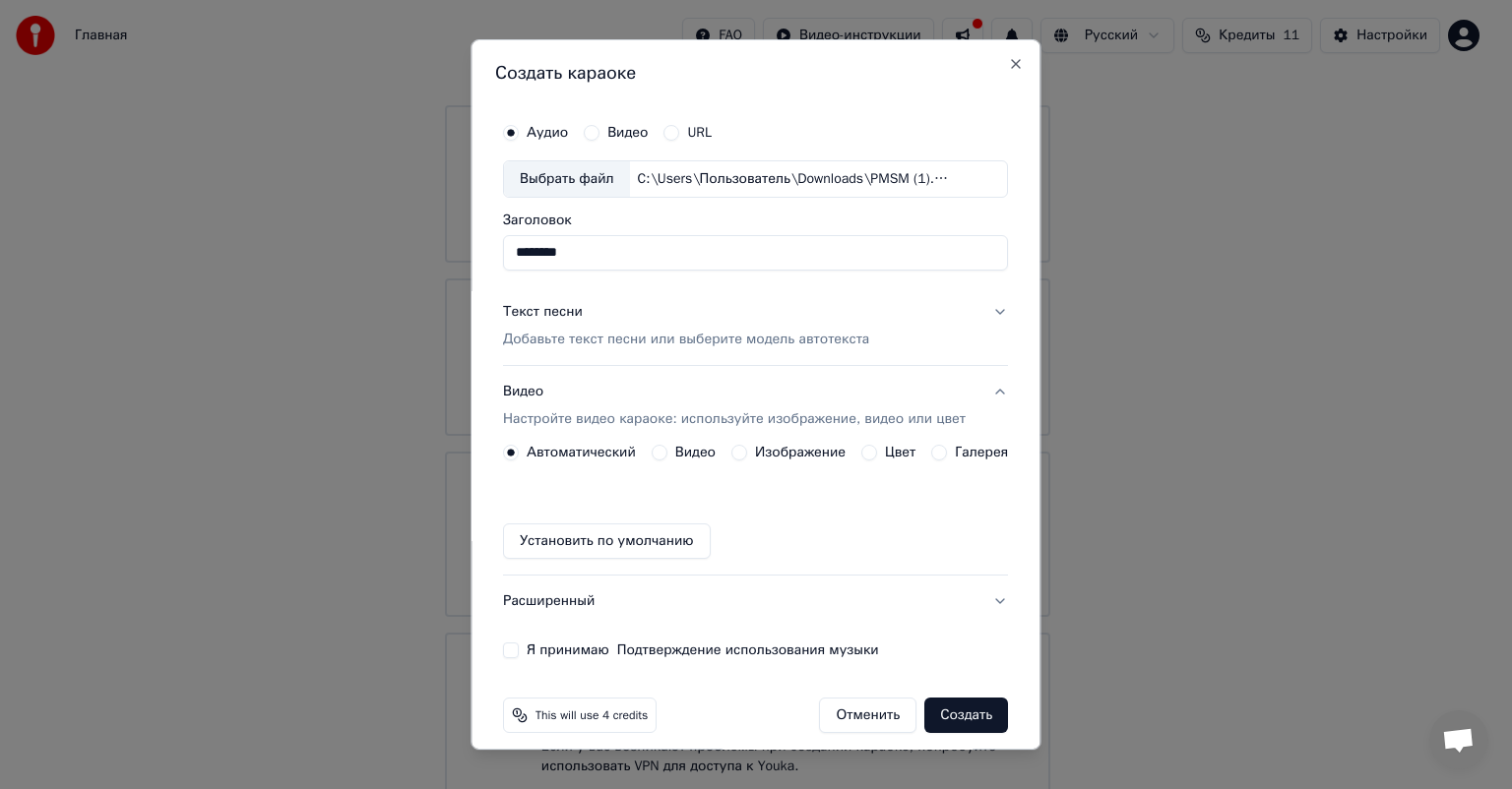click on "Установить по умолчанию" at bounding box center (606, 541) 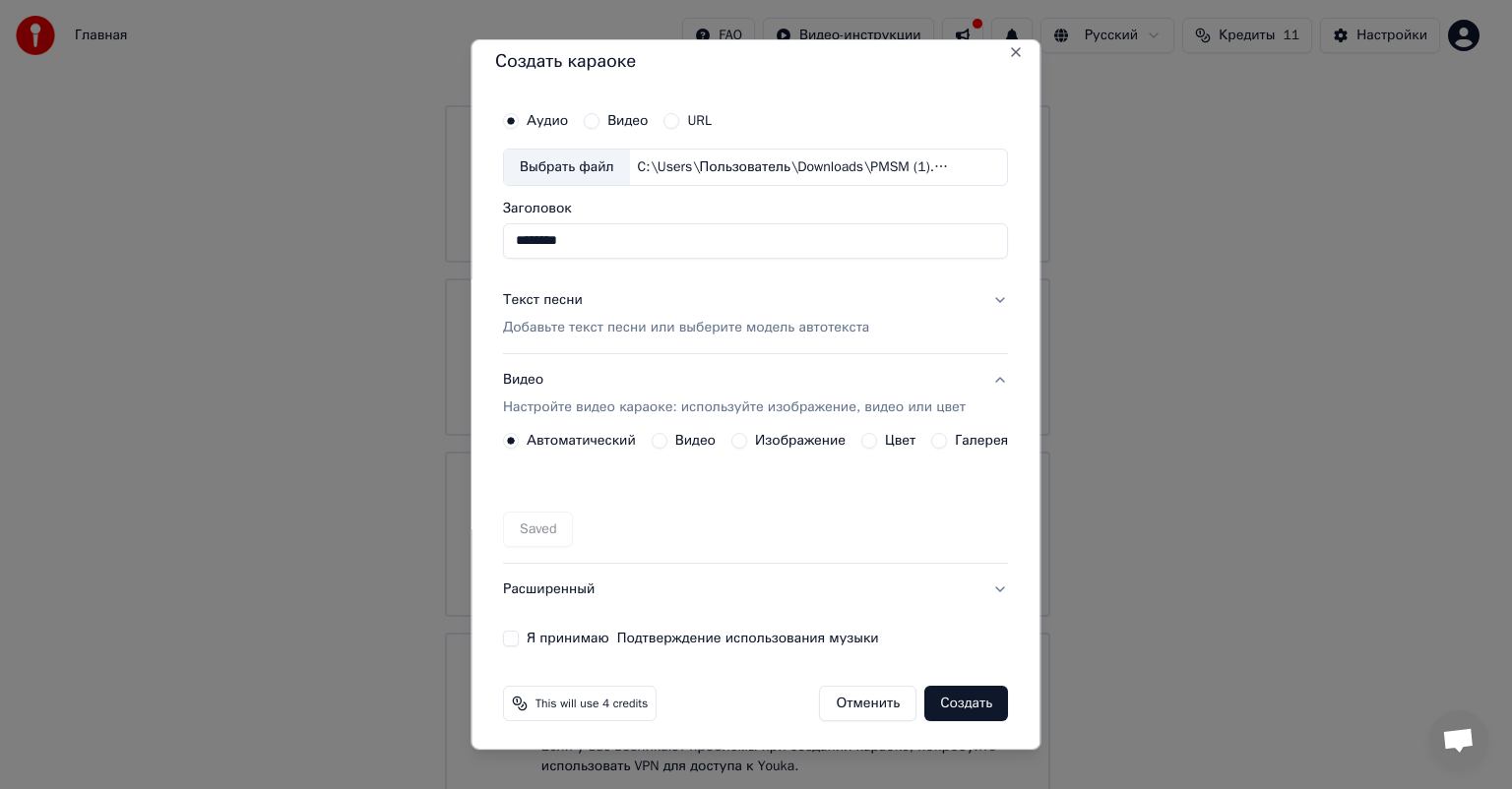 scroll, scrollTop: 15, scrollLeft: 0, axis: vertical 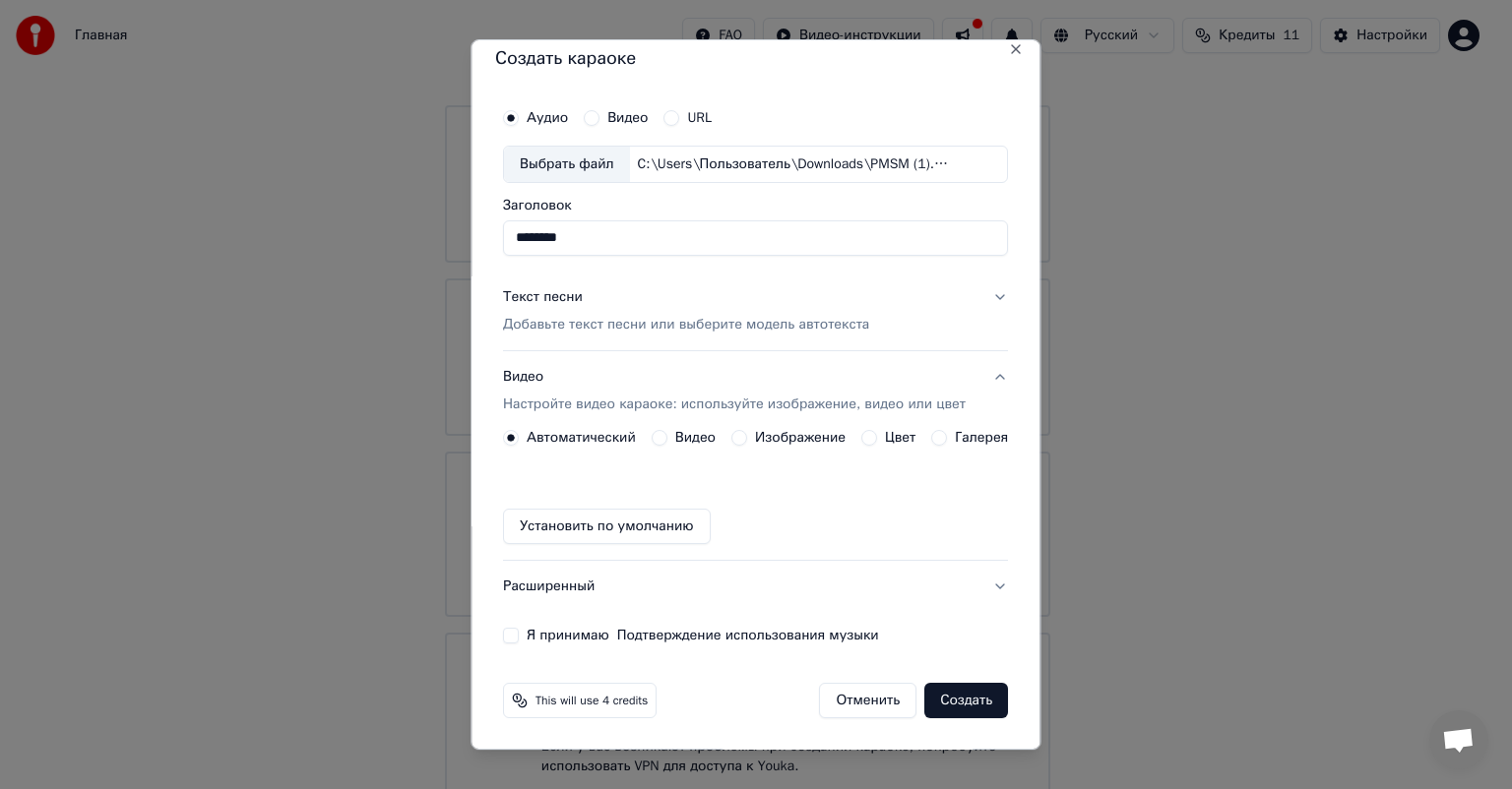 click on "Я принимаю   Подтверждение использования музыки" at bounding box center (511, 636) 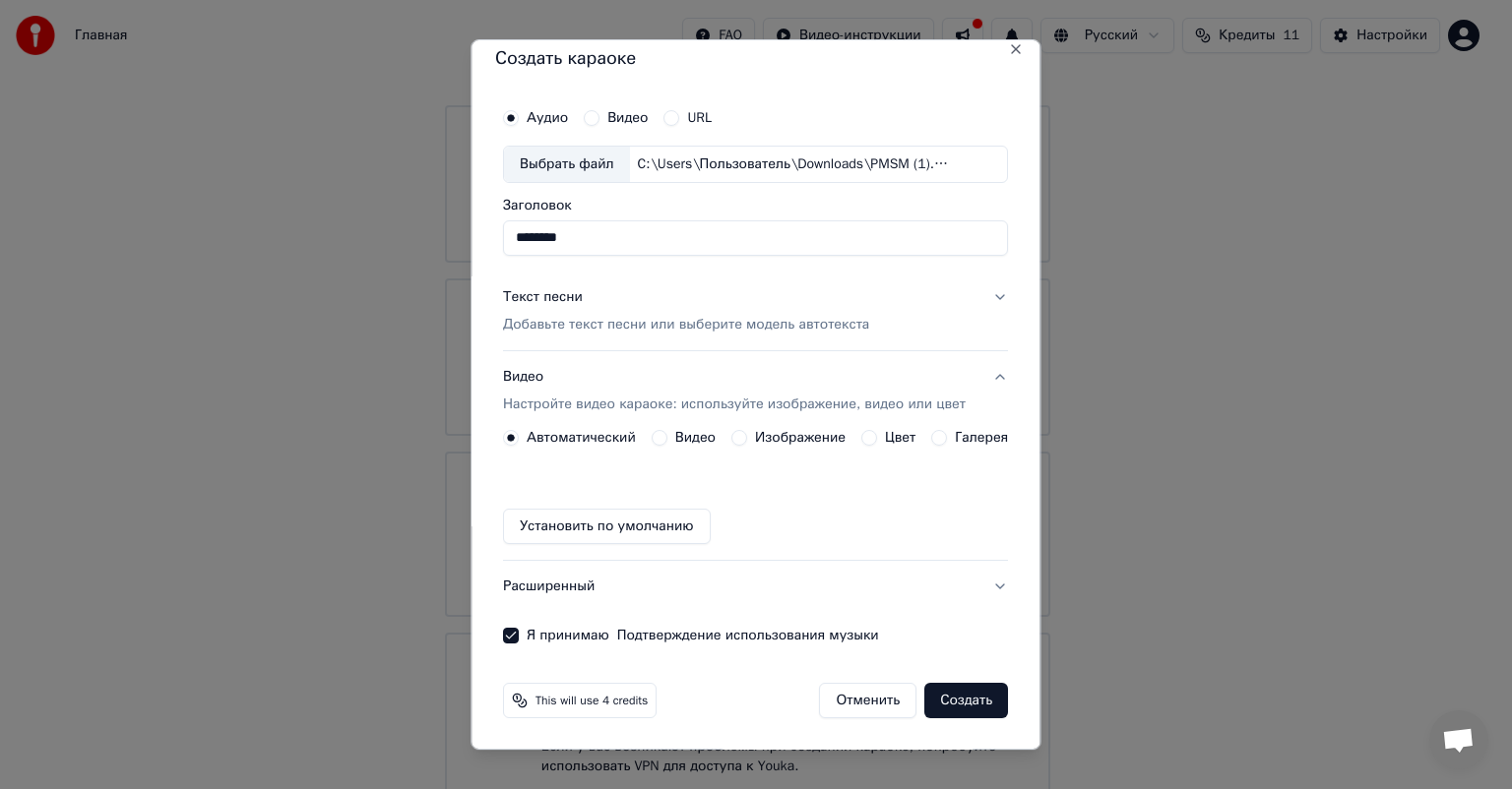 click on "Создать" at bounding box center [967, 700] 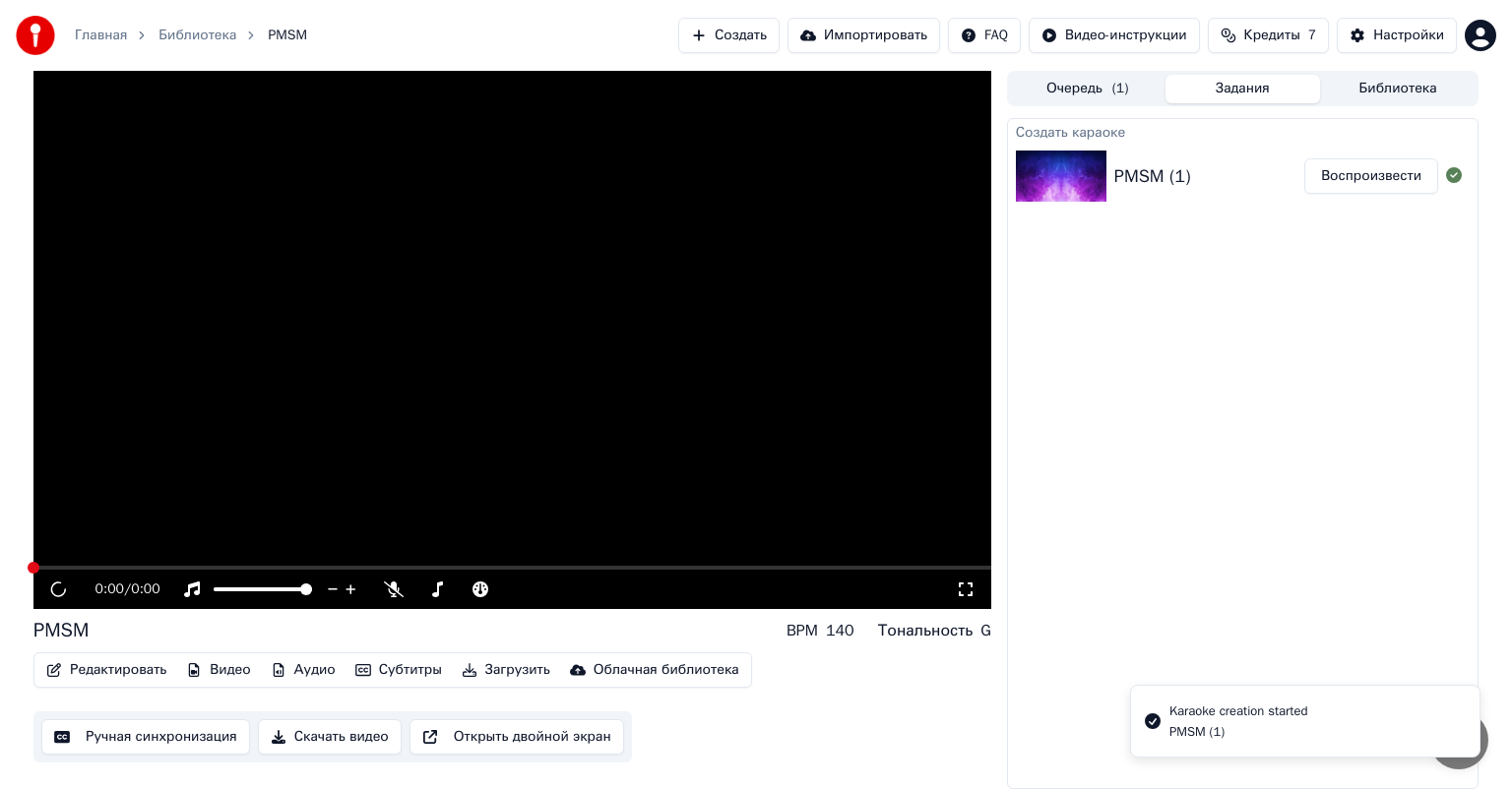 scroll, scrollTop: 0, scrollLeft: 0, axis: both 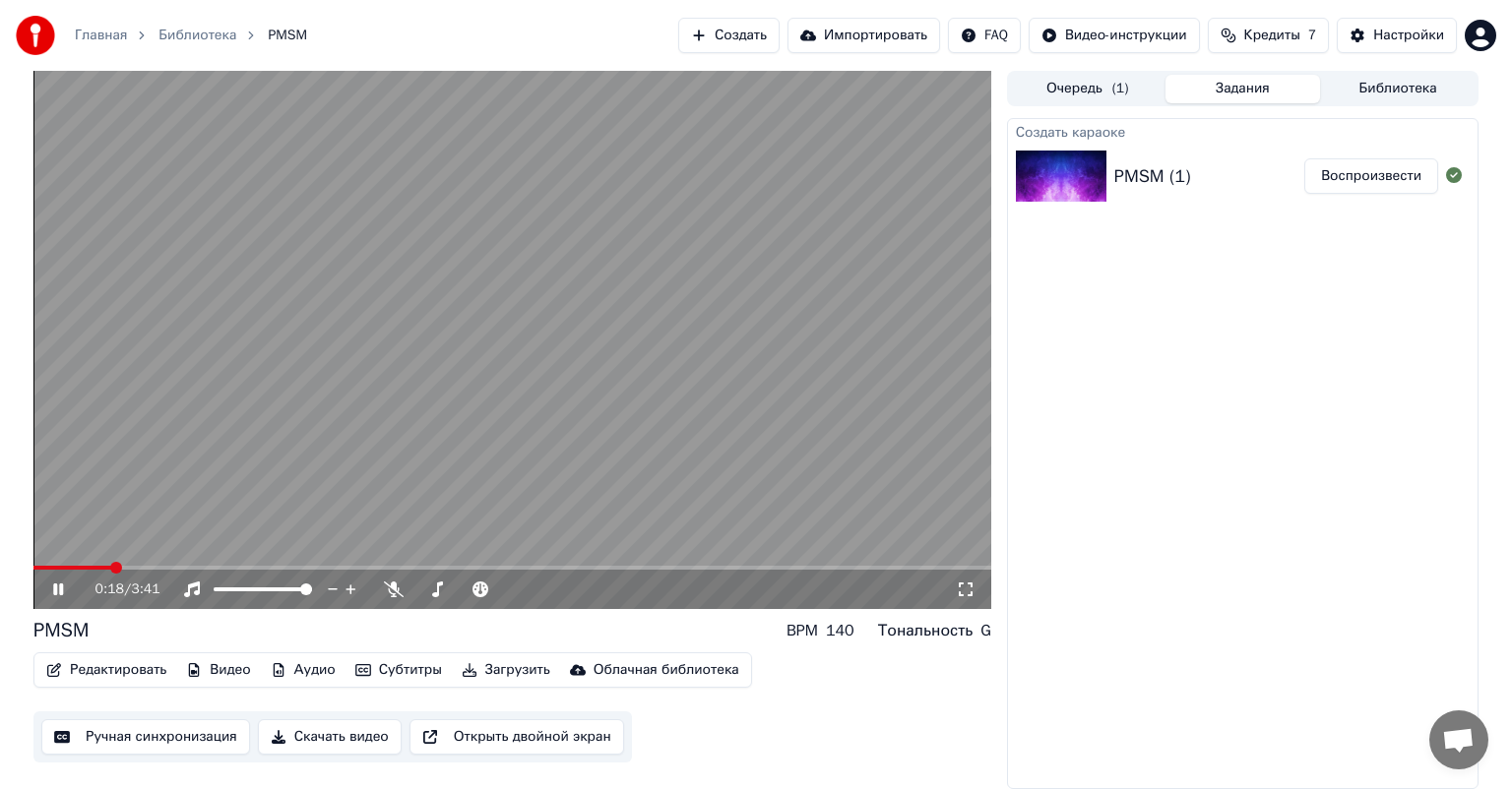 click at bounding box center [512, 568] 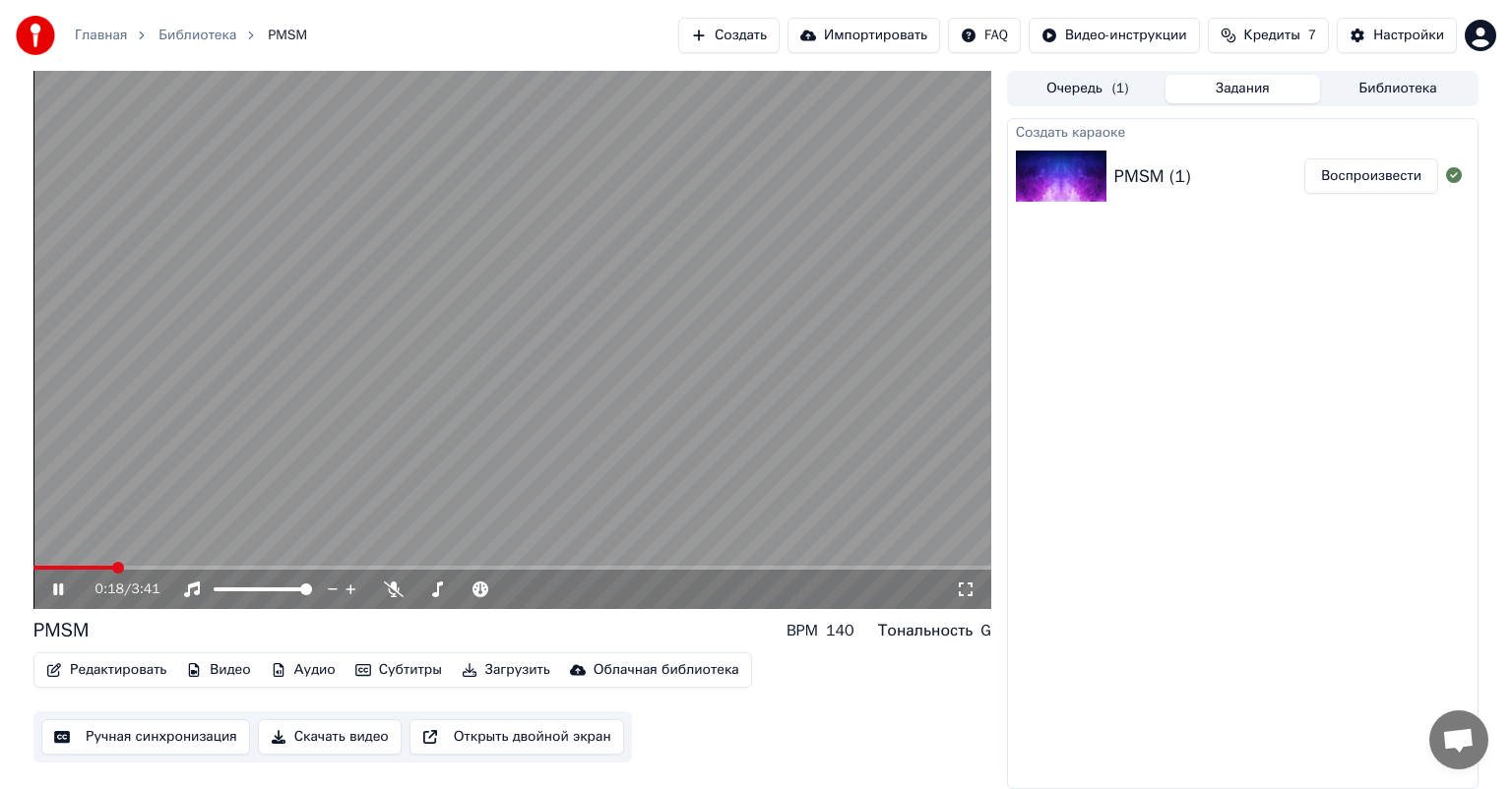 click at bounding box center [512, 568] 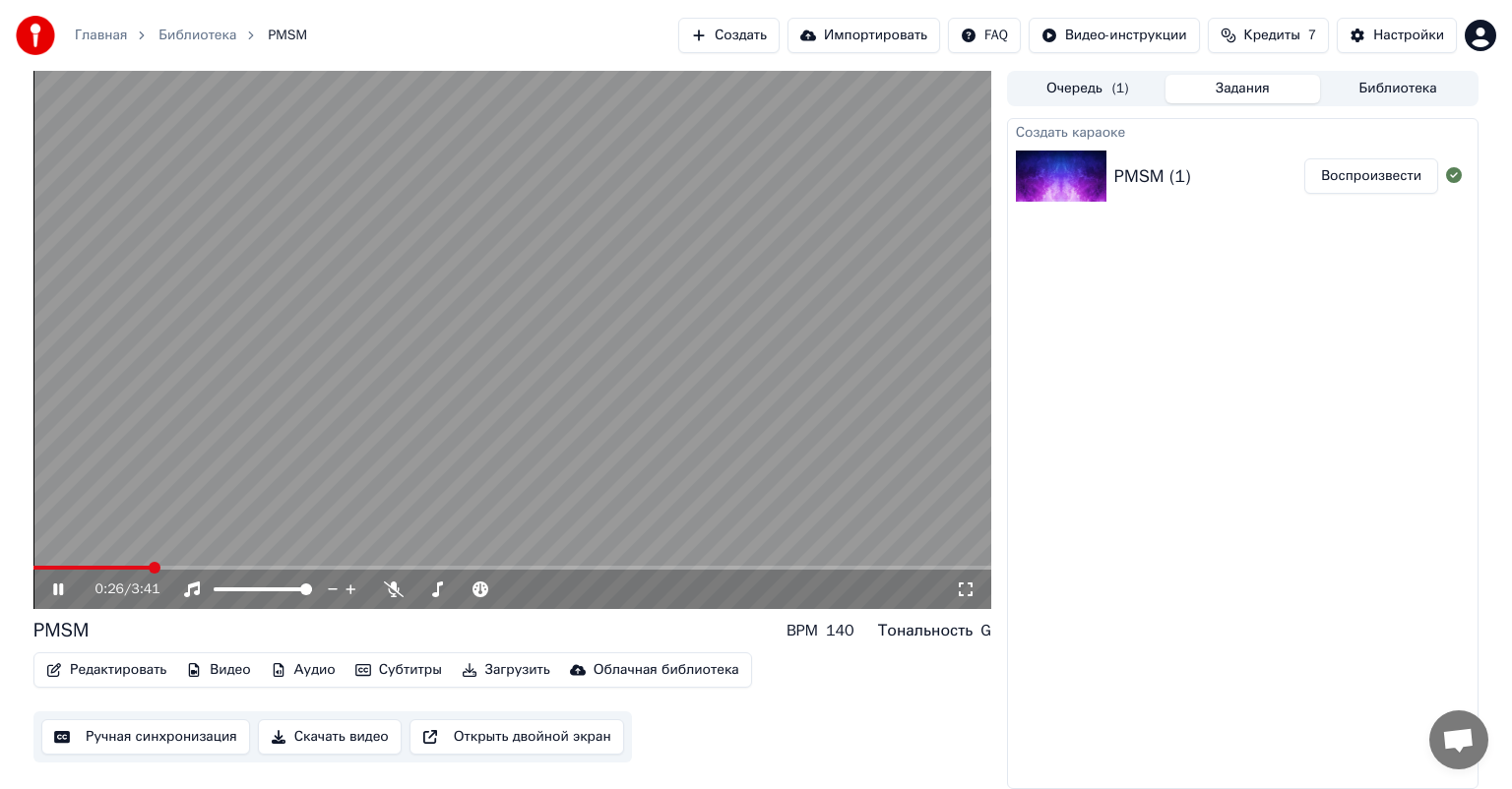 click on "Видео" at bounding box center (218, 670) 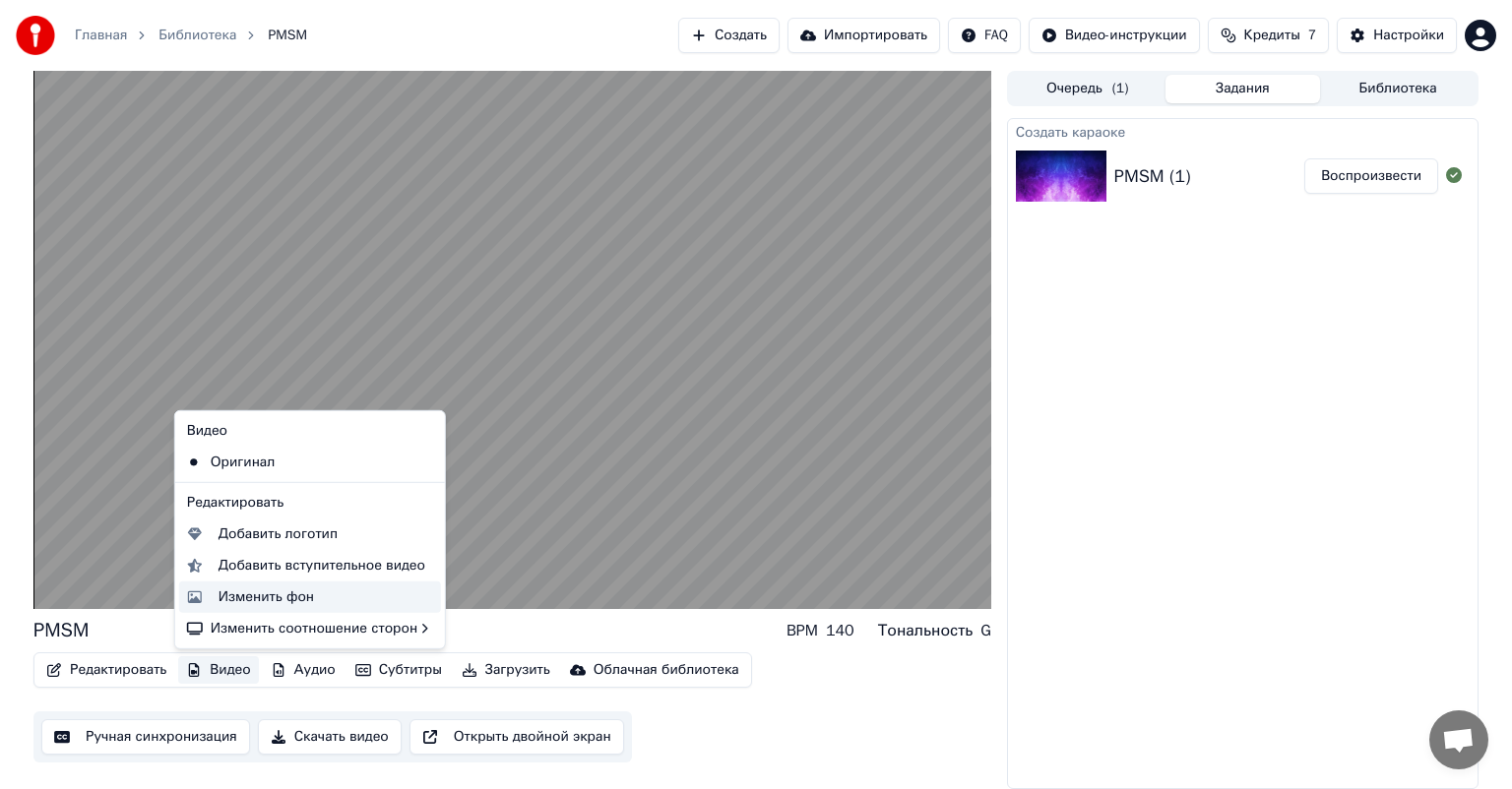 click on "Изменить фон" at bounding box center [266, 597] 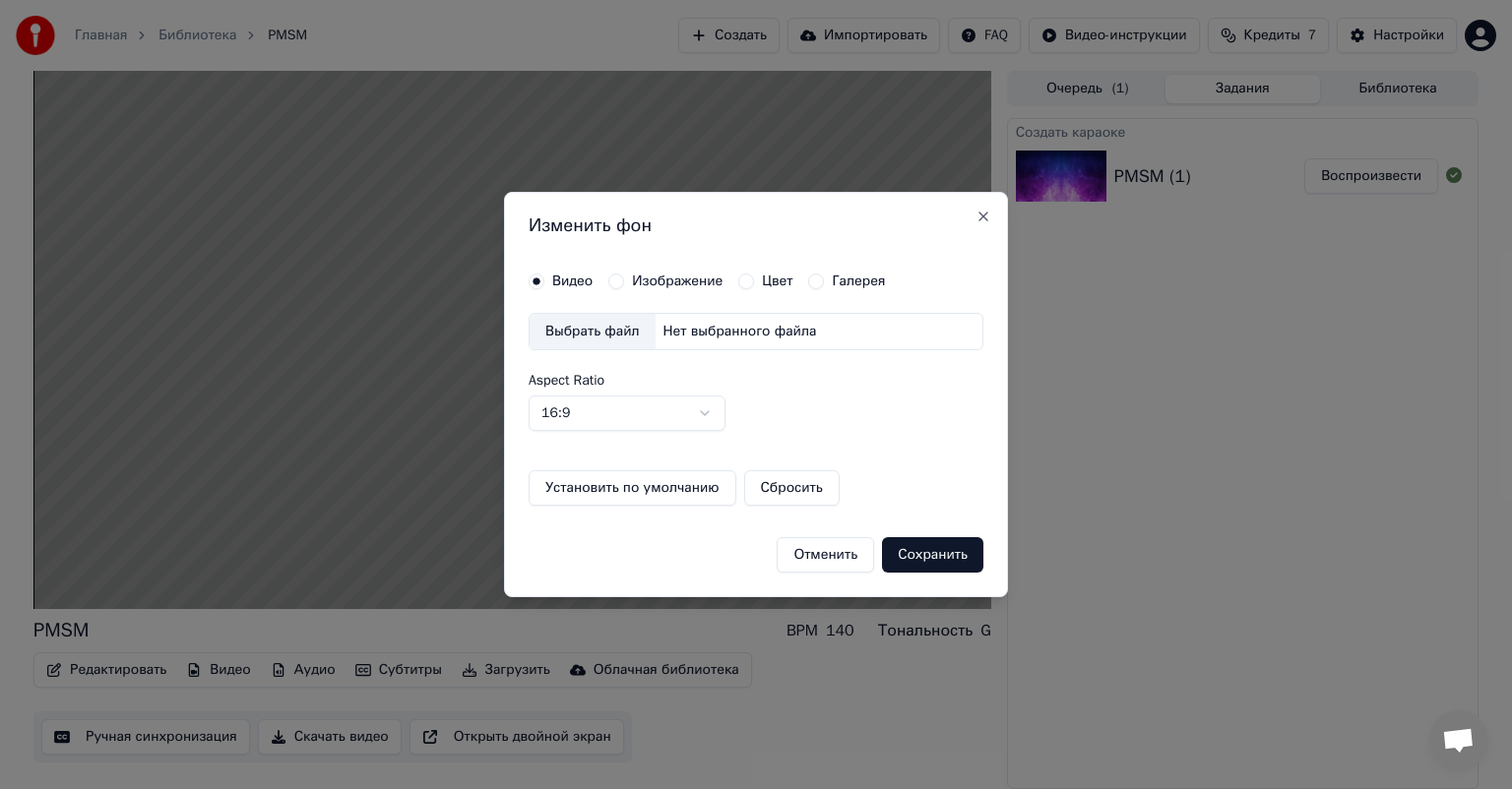 click on "Выбрать файл" at bounding box center (593, 332) 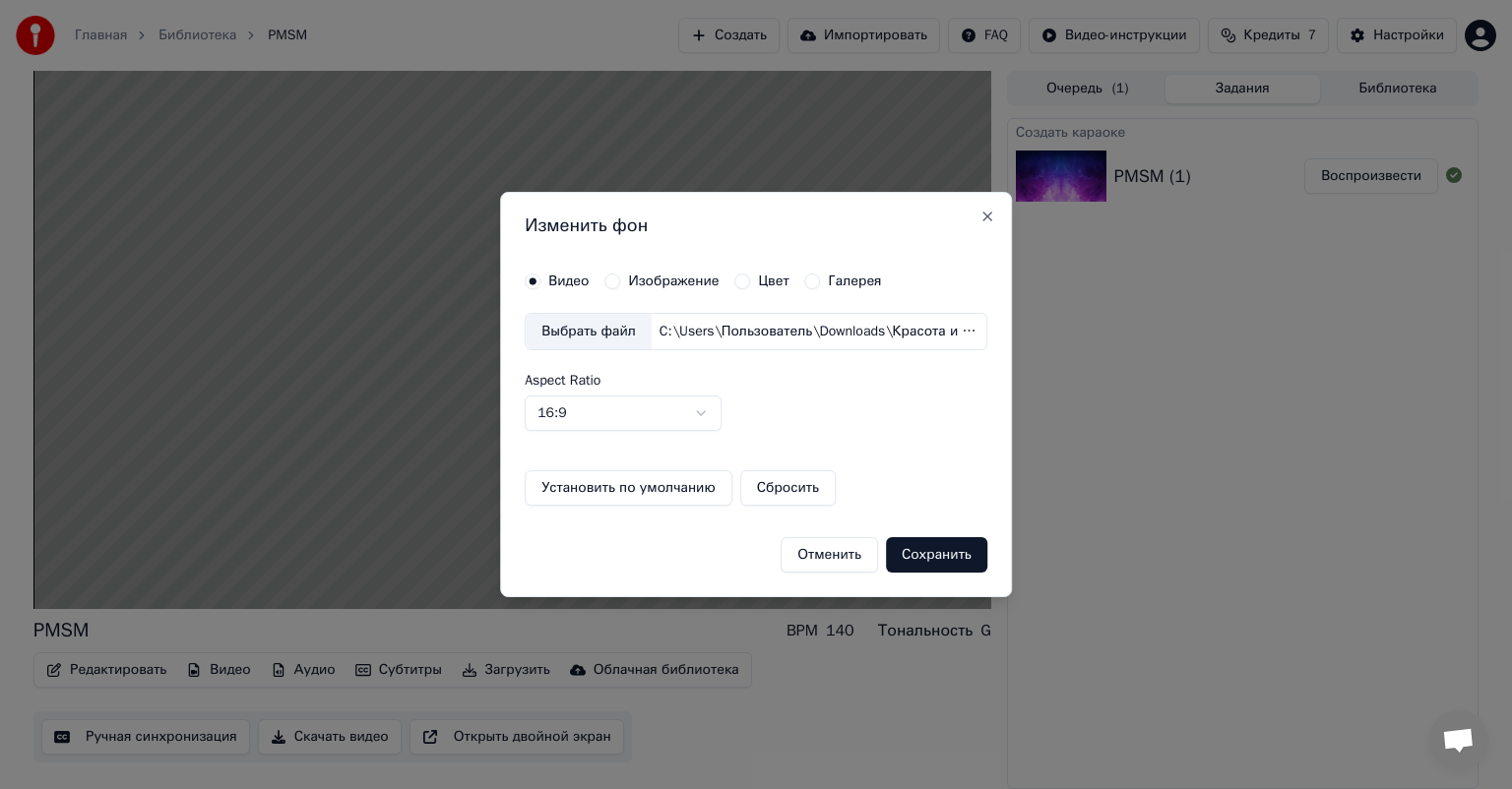 click on "Сохранить" at bounding box center [936, 555] 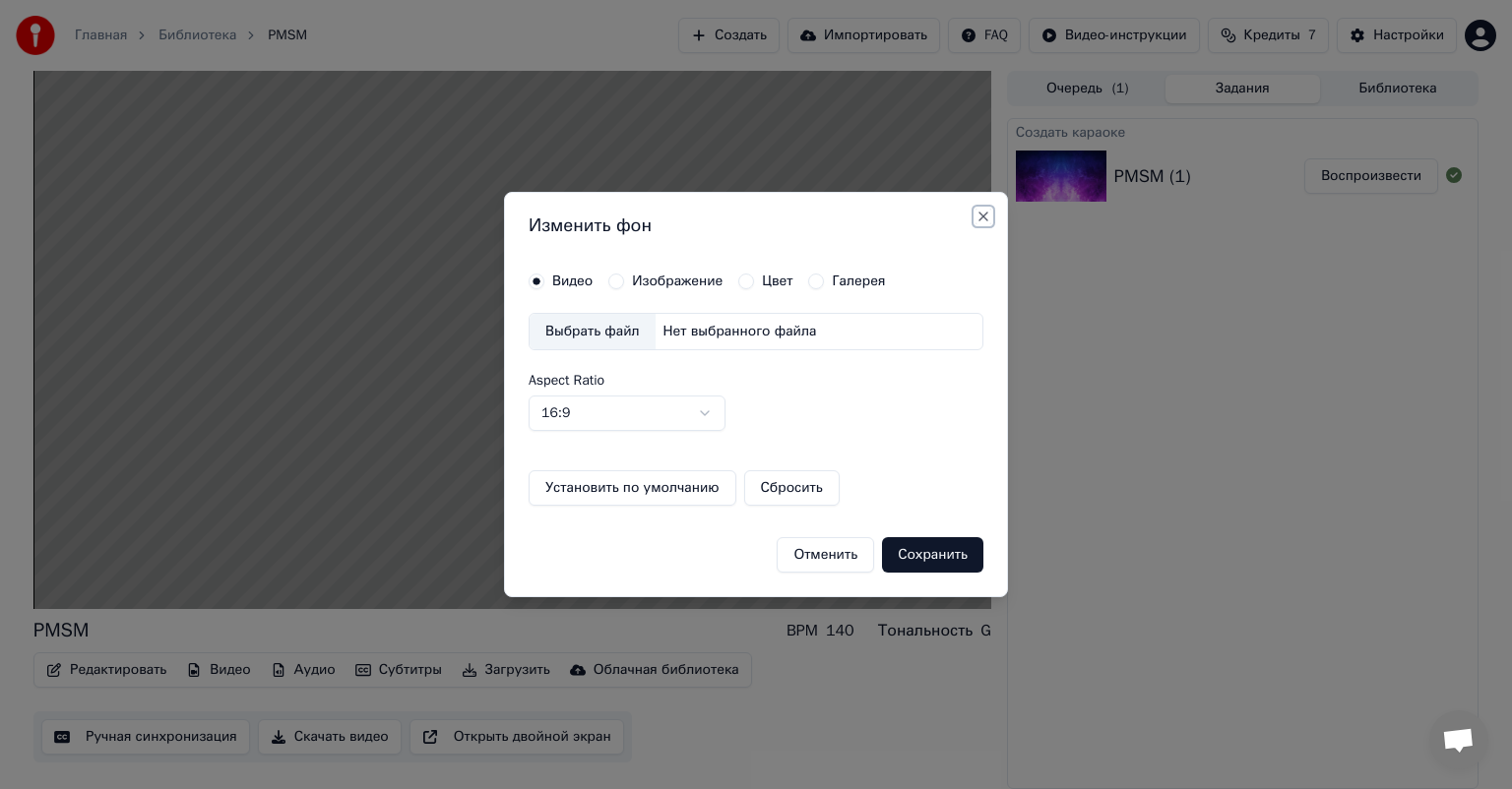 click on "Close" at bounding box center [983, 216] 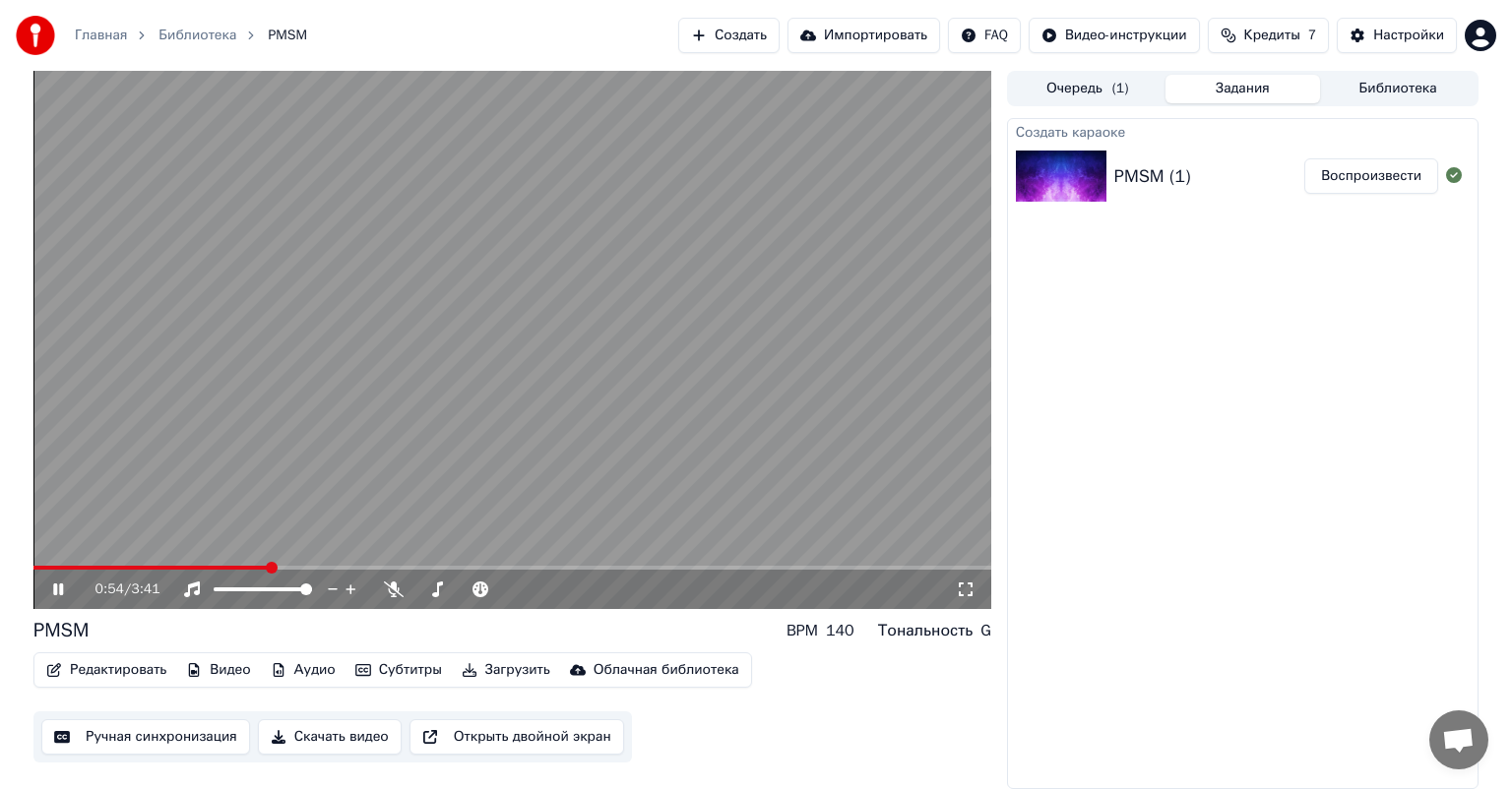 click on "0:54  /  3:41" at bounding box center (512, 589) 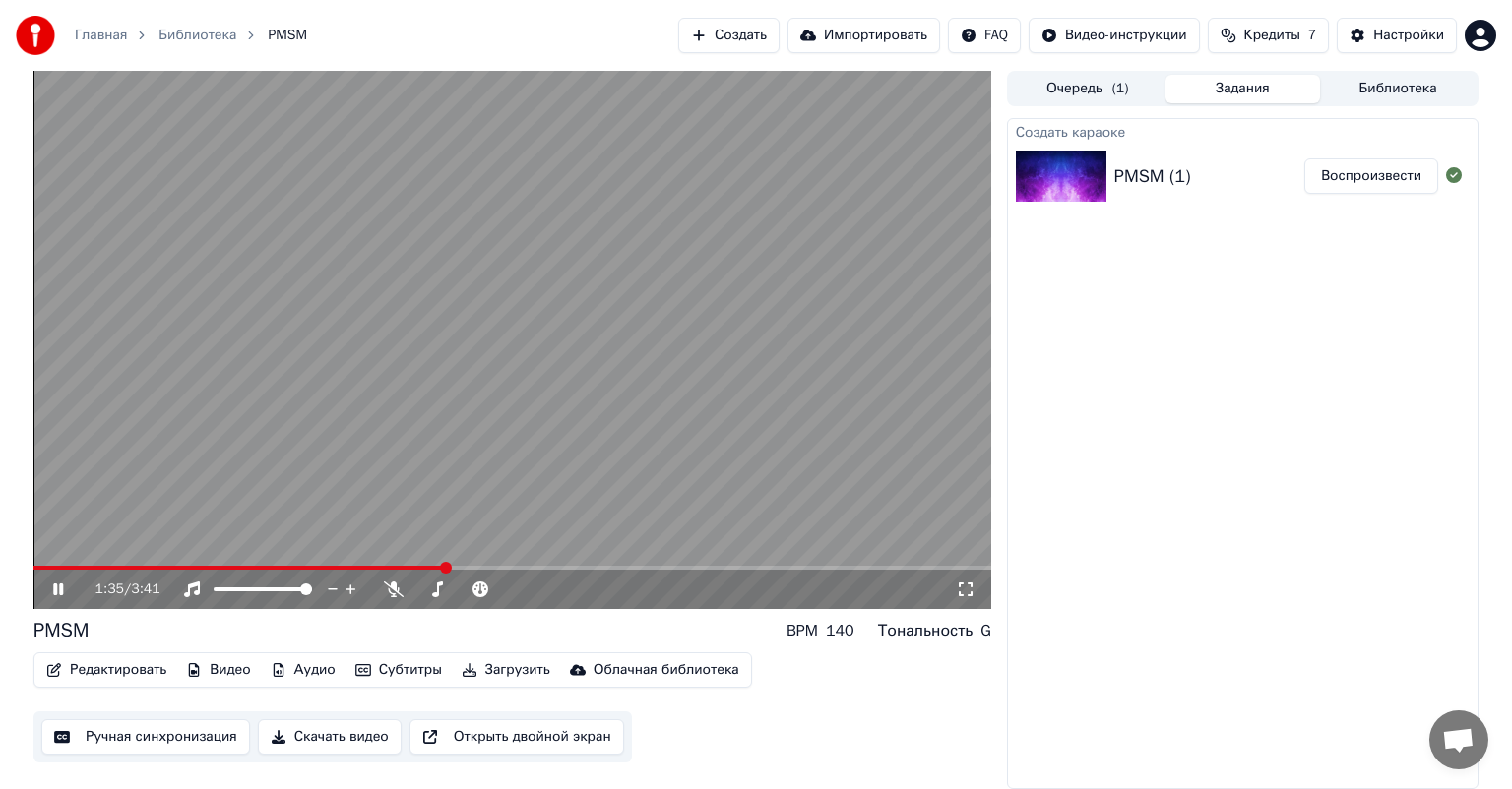 click at bounding box center (512, 568) 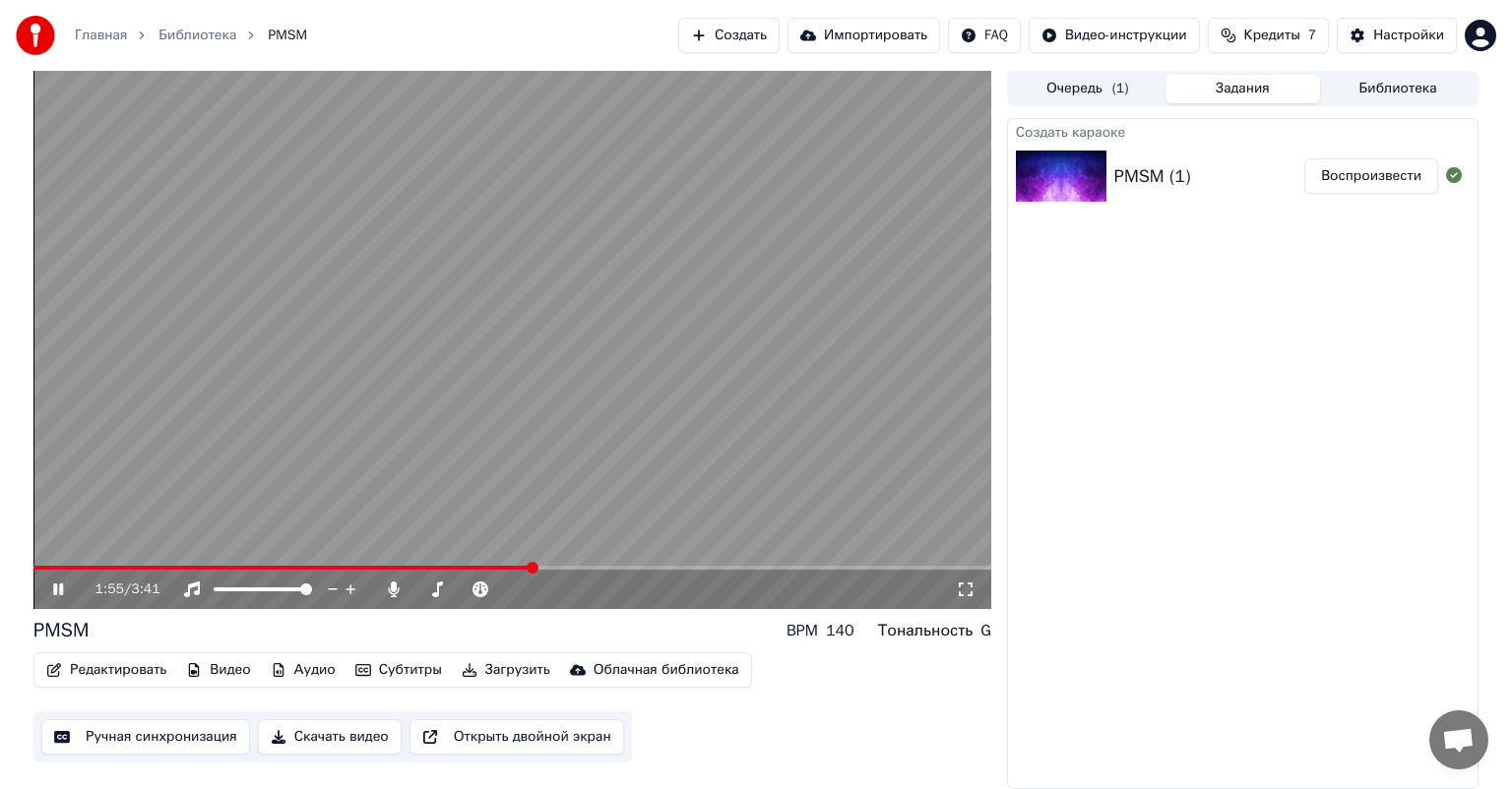 click 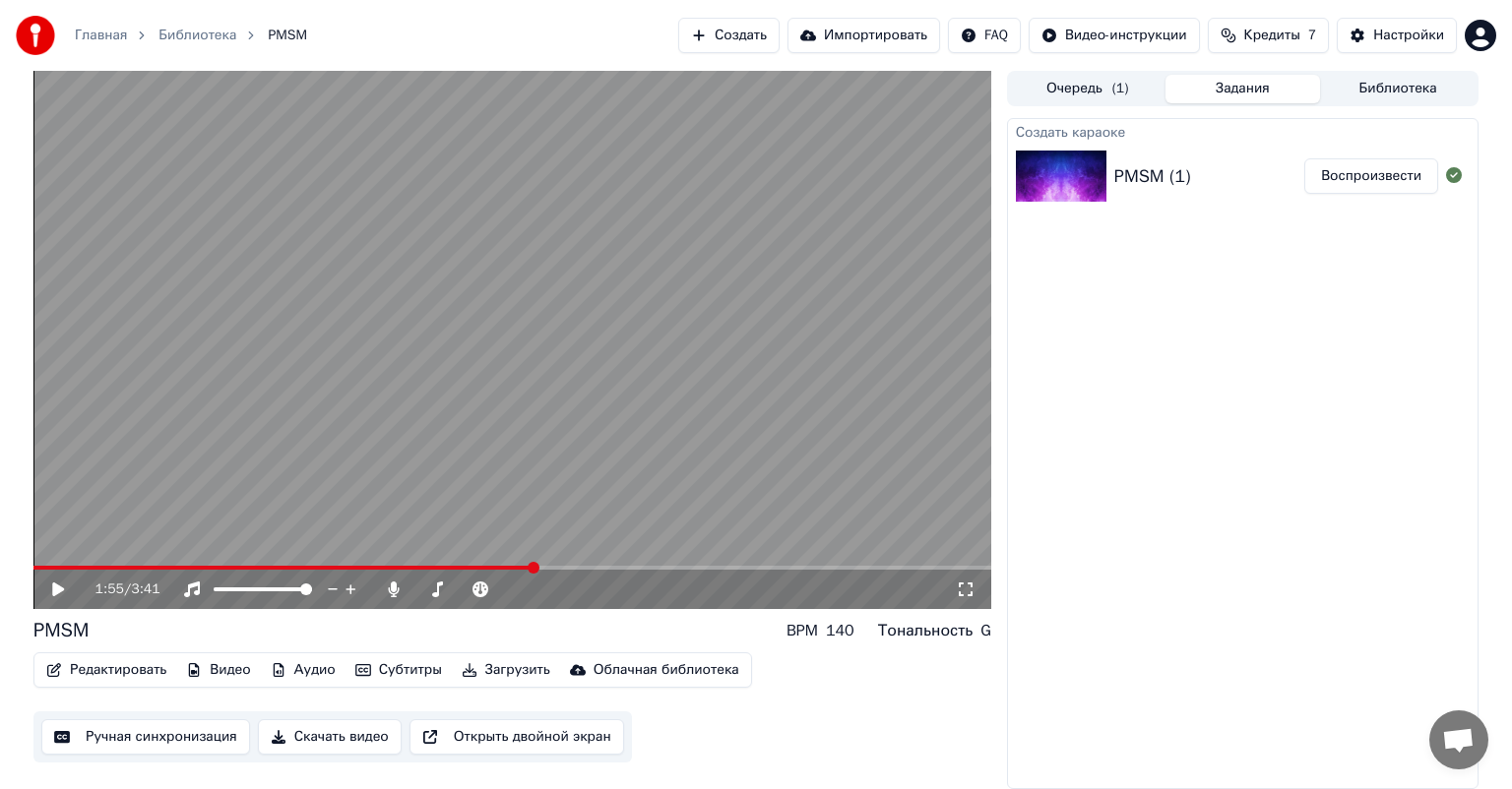 click on "Видео" at bounding box center (218, 670) 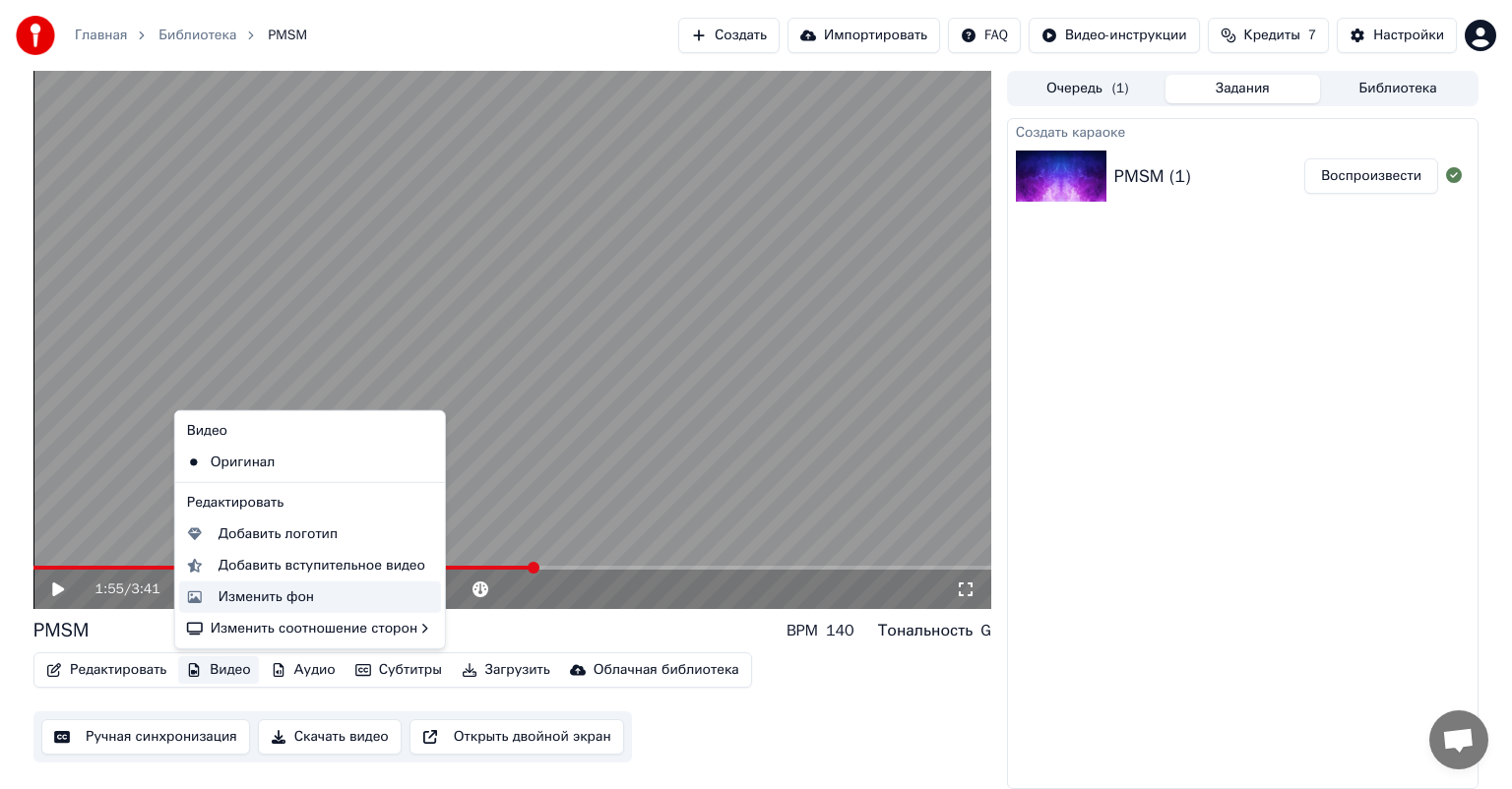 click on "Изменить фон" at bounding box center (266, 597) 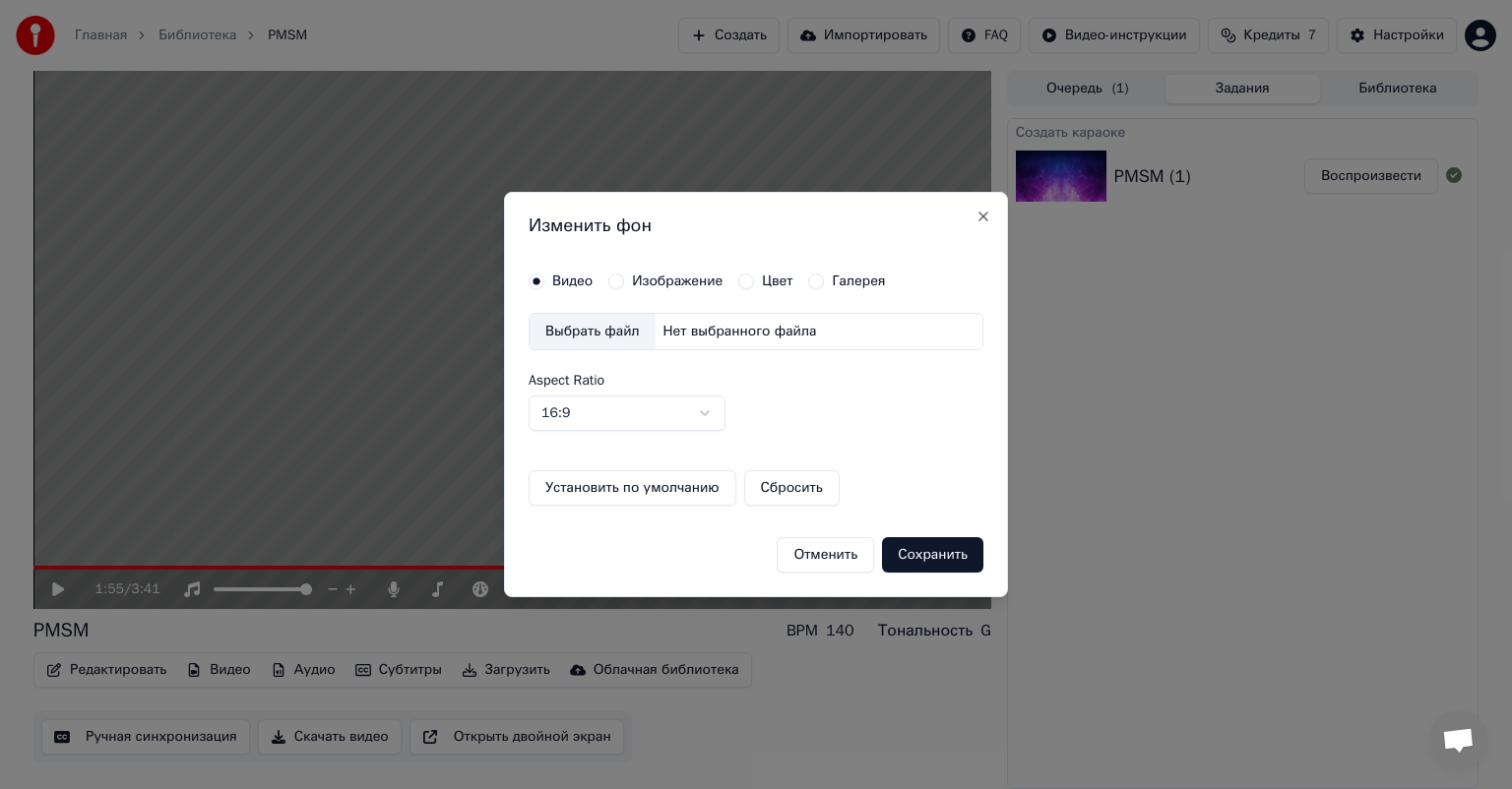 click on "Нет выбранного файла" at bounding box center (740, 332) 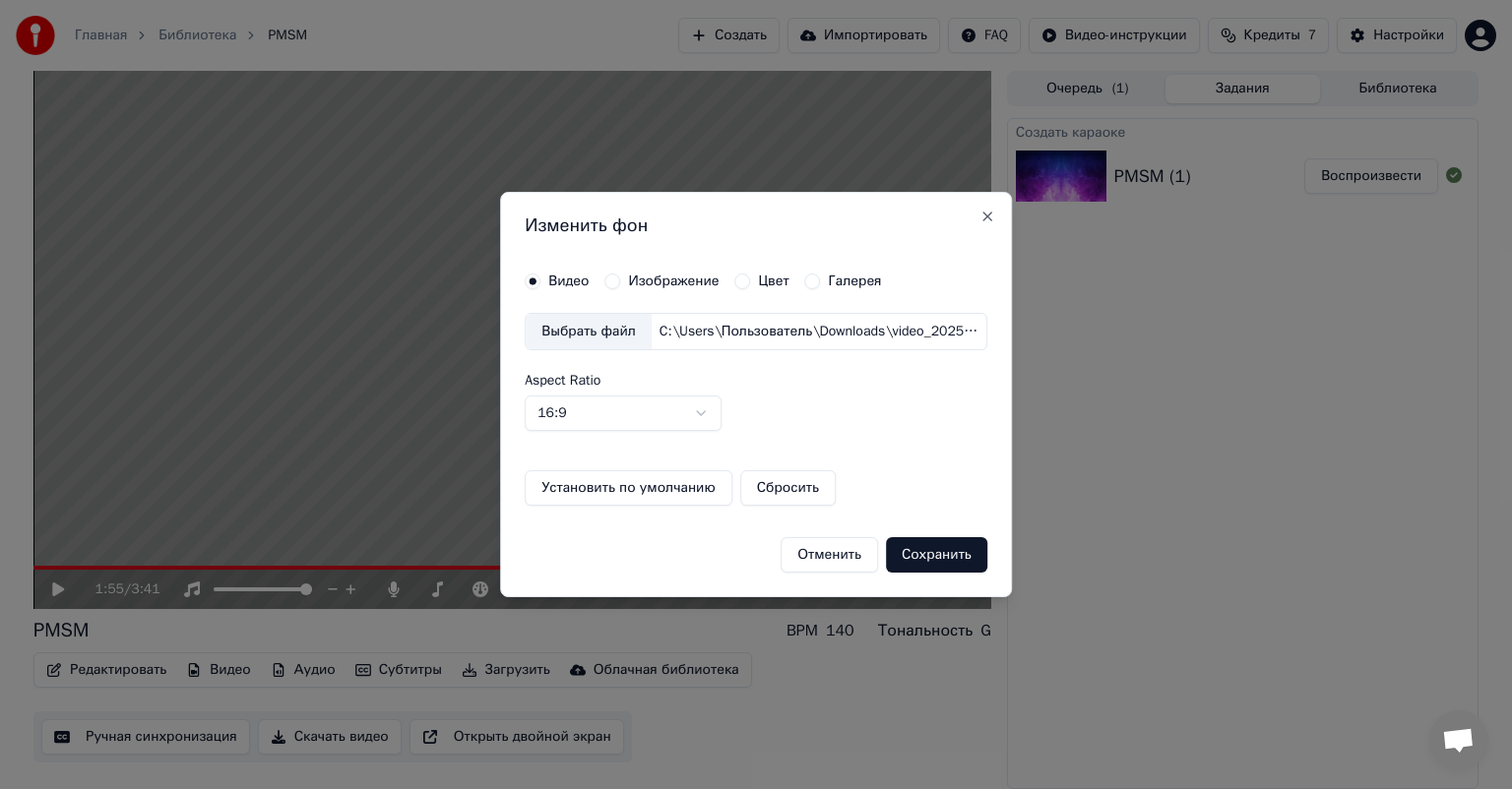 click on "Сохранить" at bounding box center [936, 555] 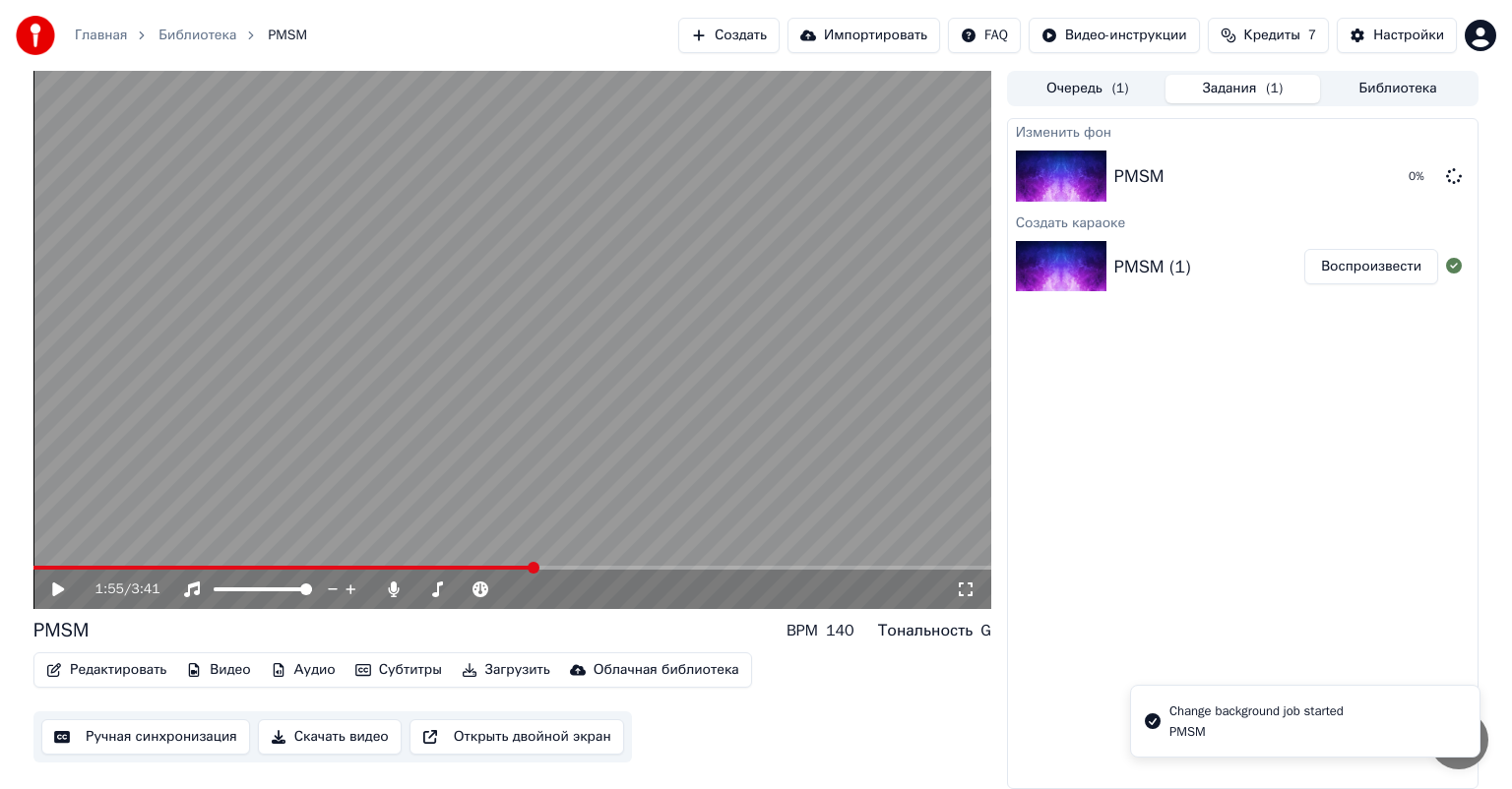 click at bounding box center [284, 568] 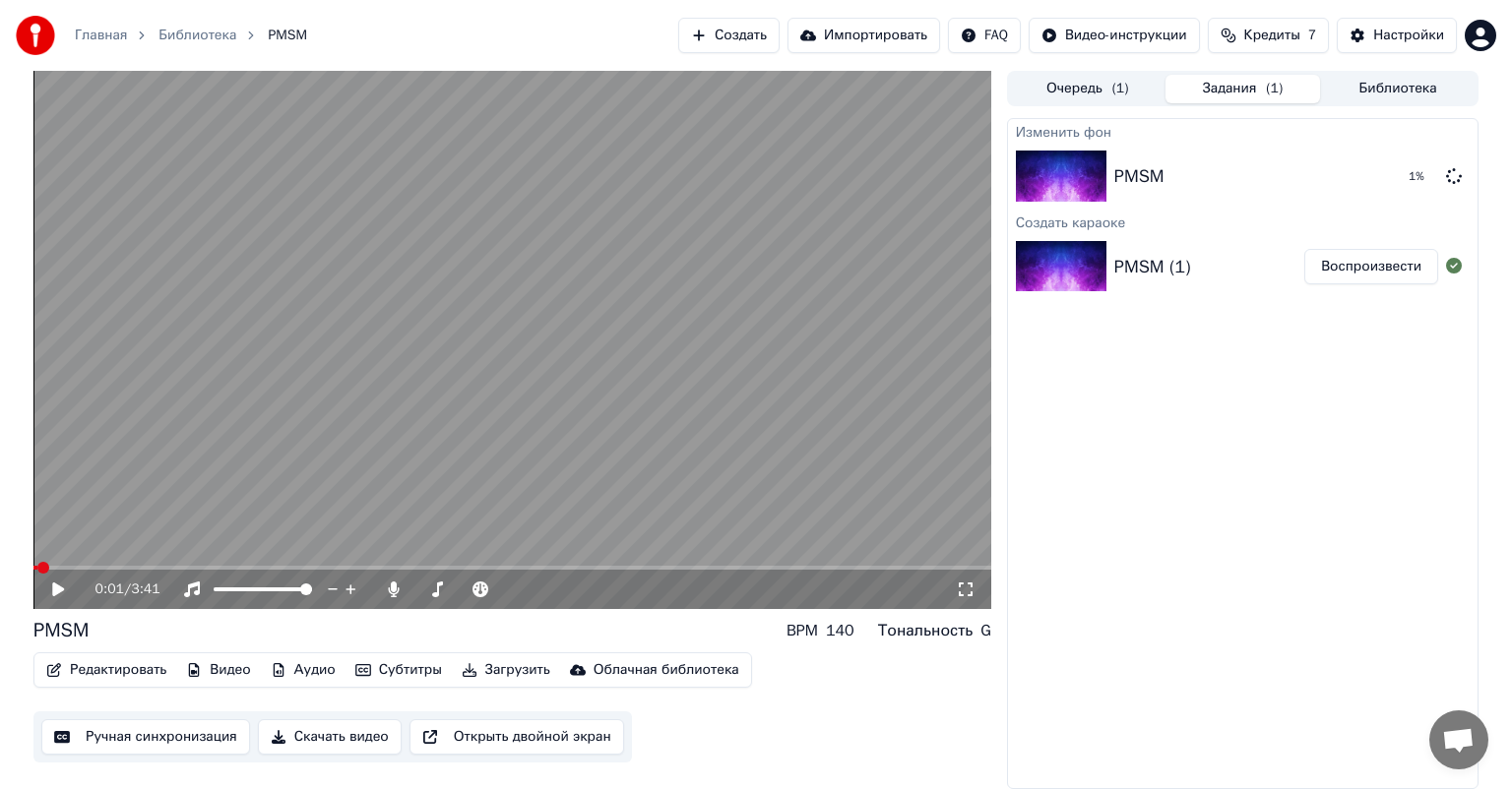 click 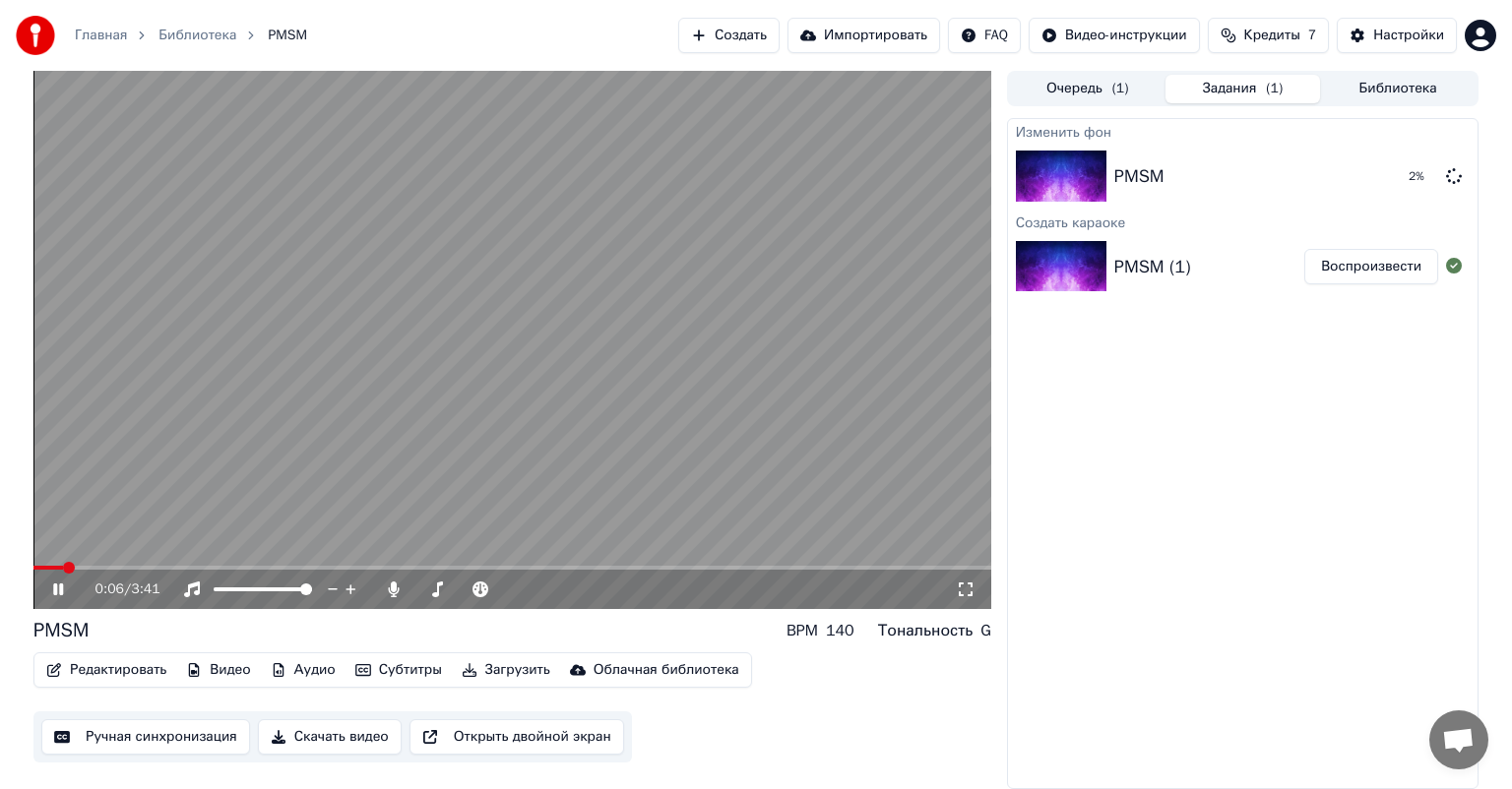 click 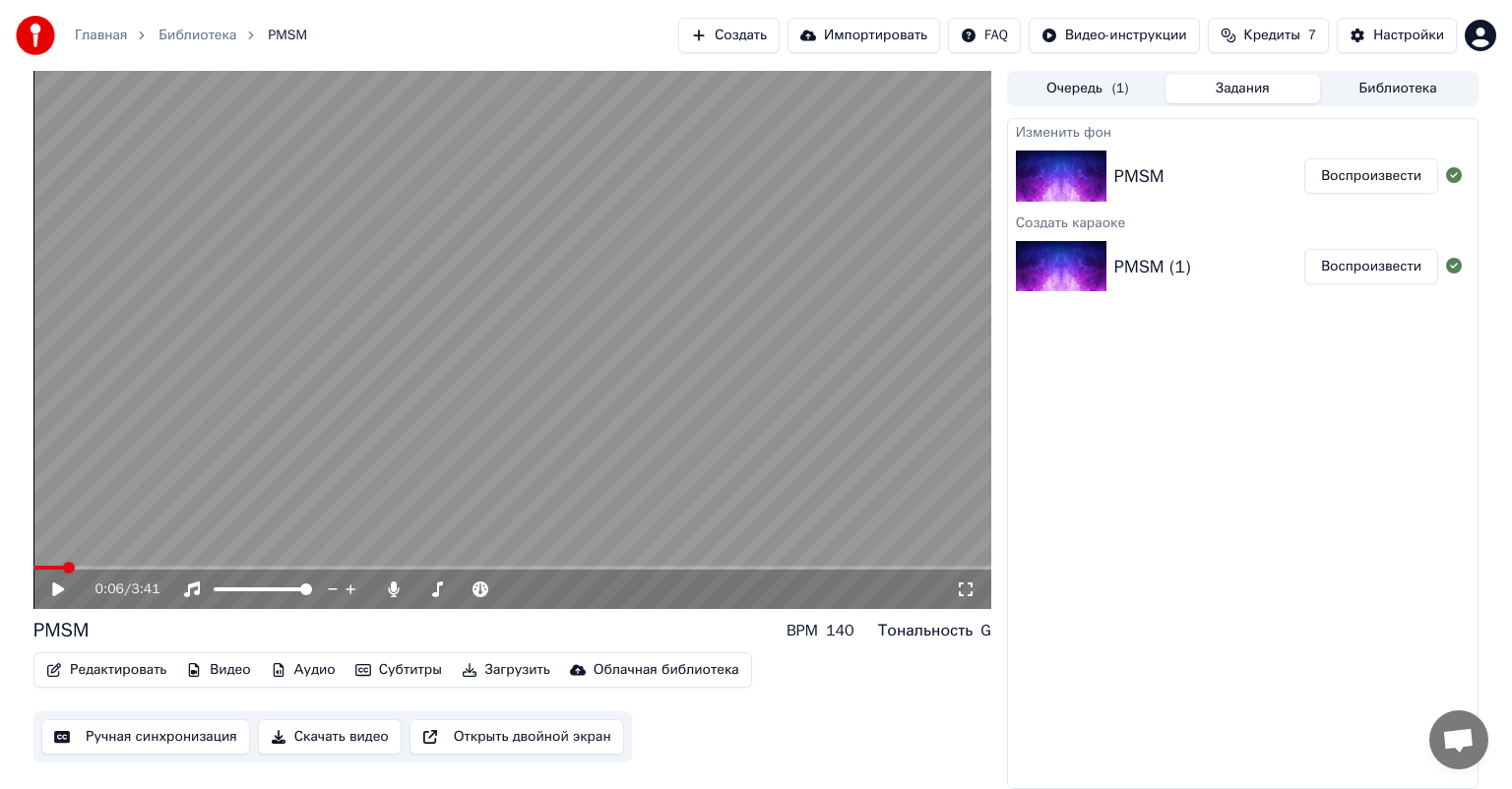 click at bounding box center (512, 339) 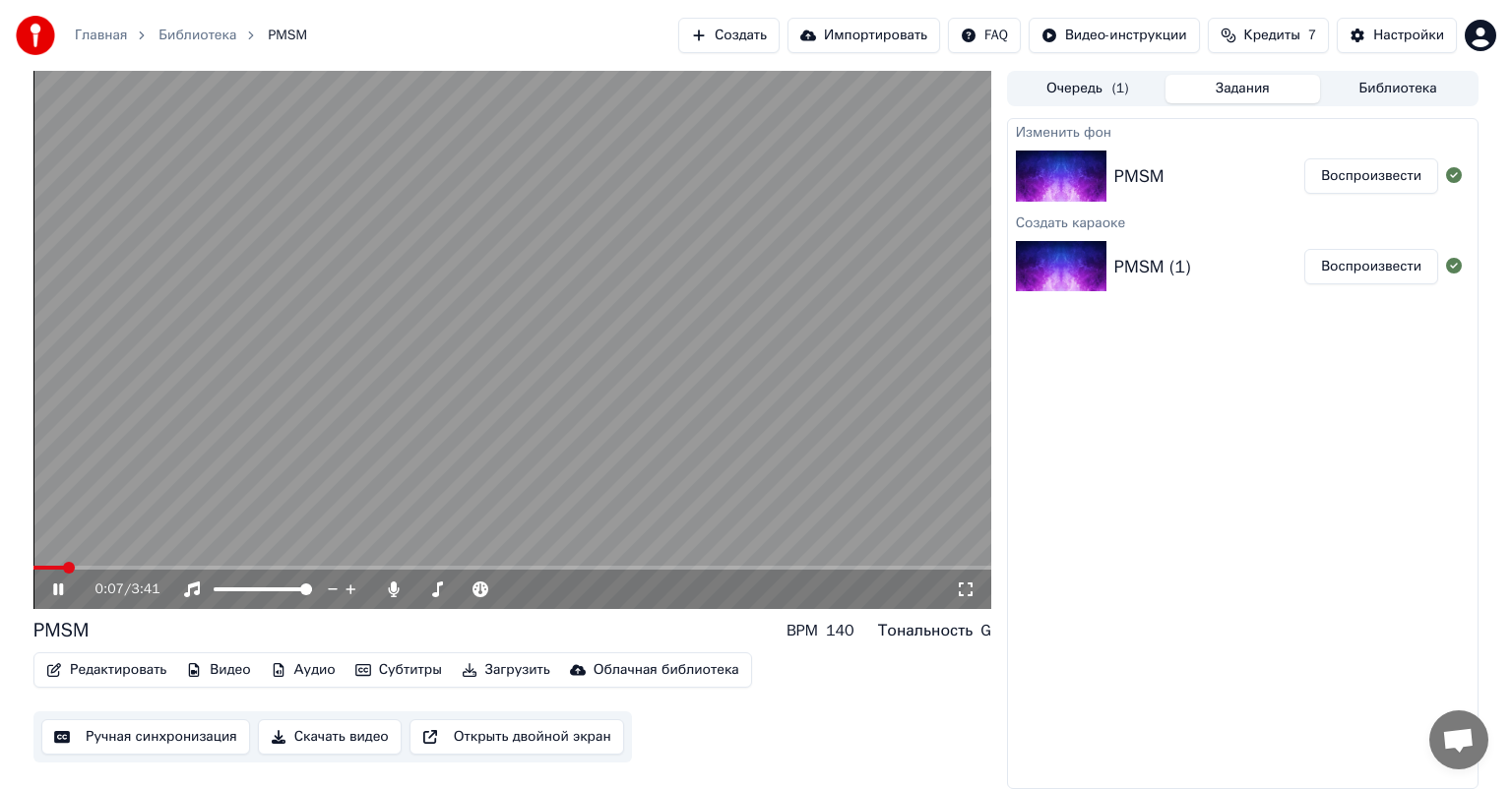 click at bounding box center (48, 568) 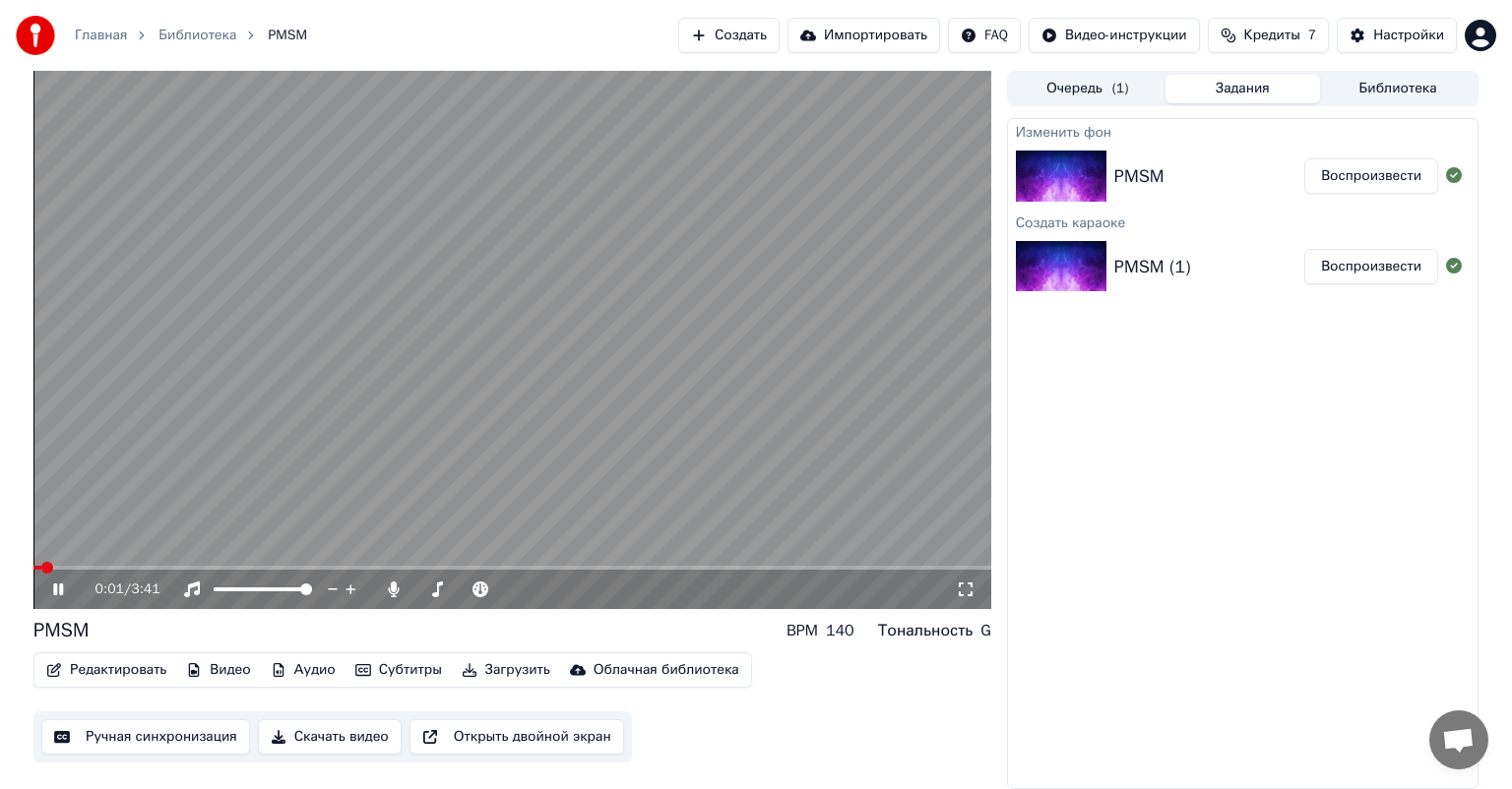 click on "0:01  /  3:41" at bounding box center [512, 589] 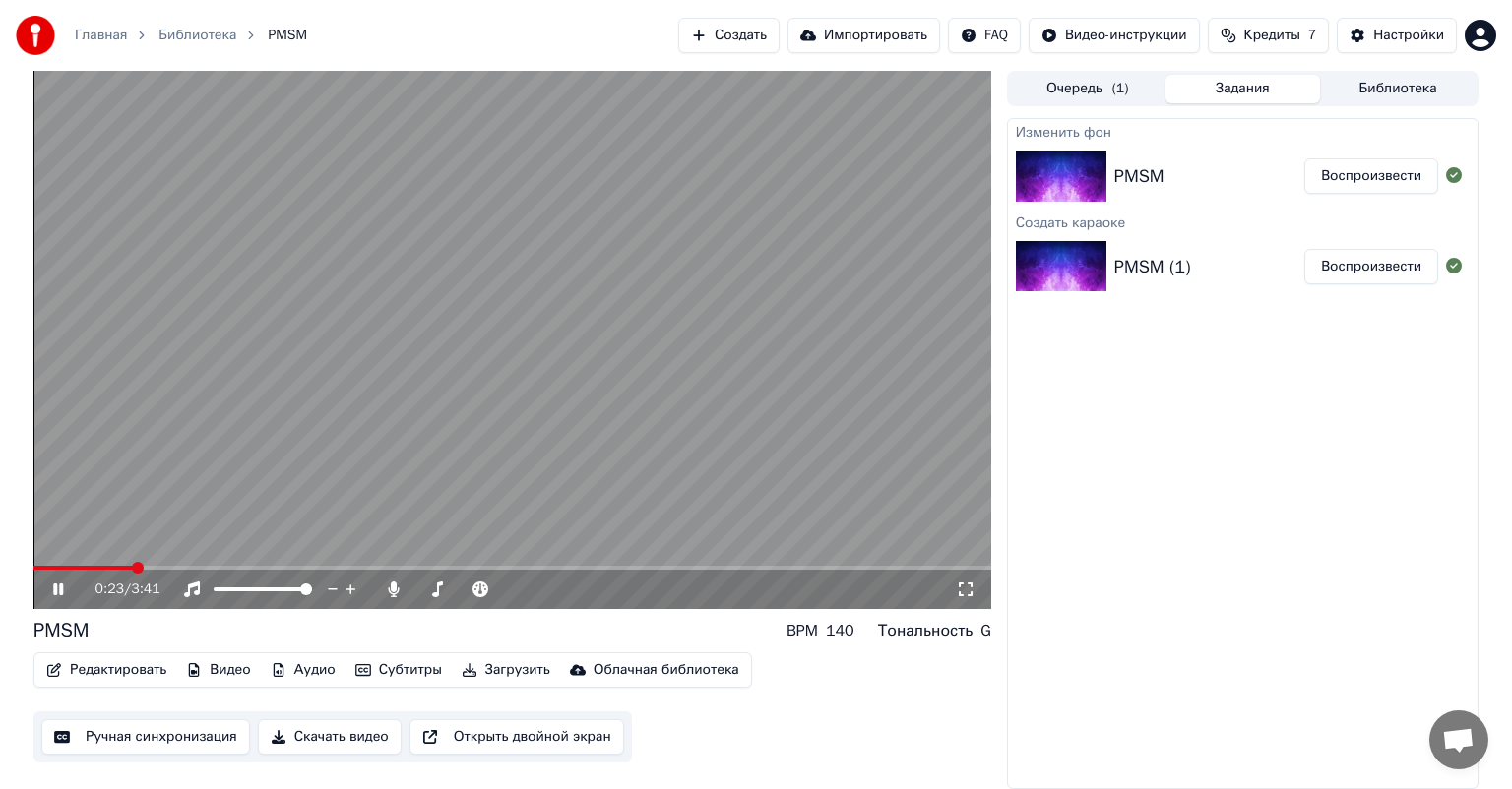 click at bounding box center [512, 568] 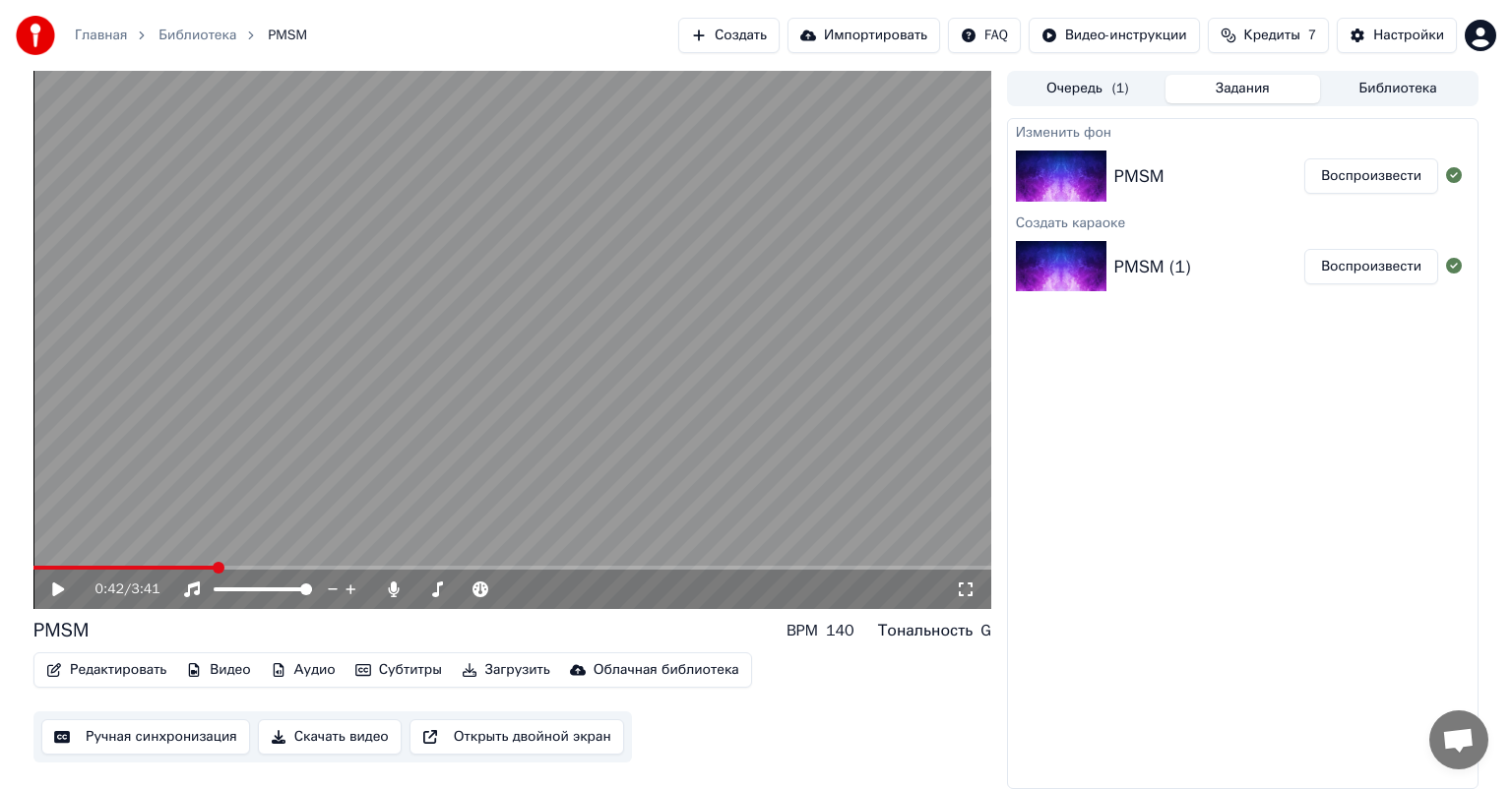 click at bounding box center (512, 568) 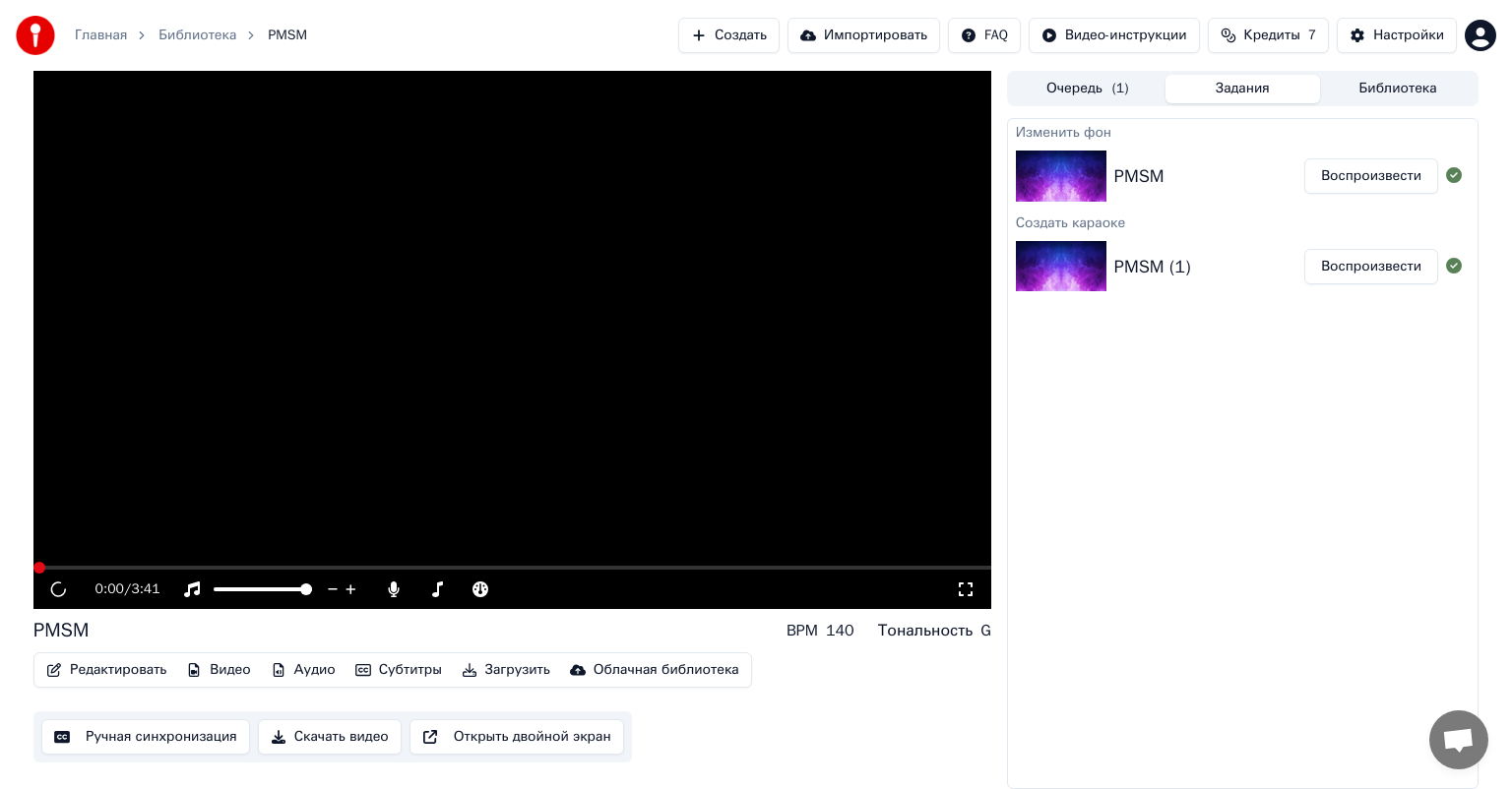 click on "Воспроизвести" at bounding box center [1371, 176] 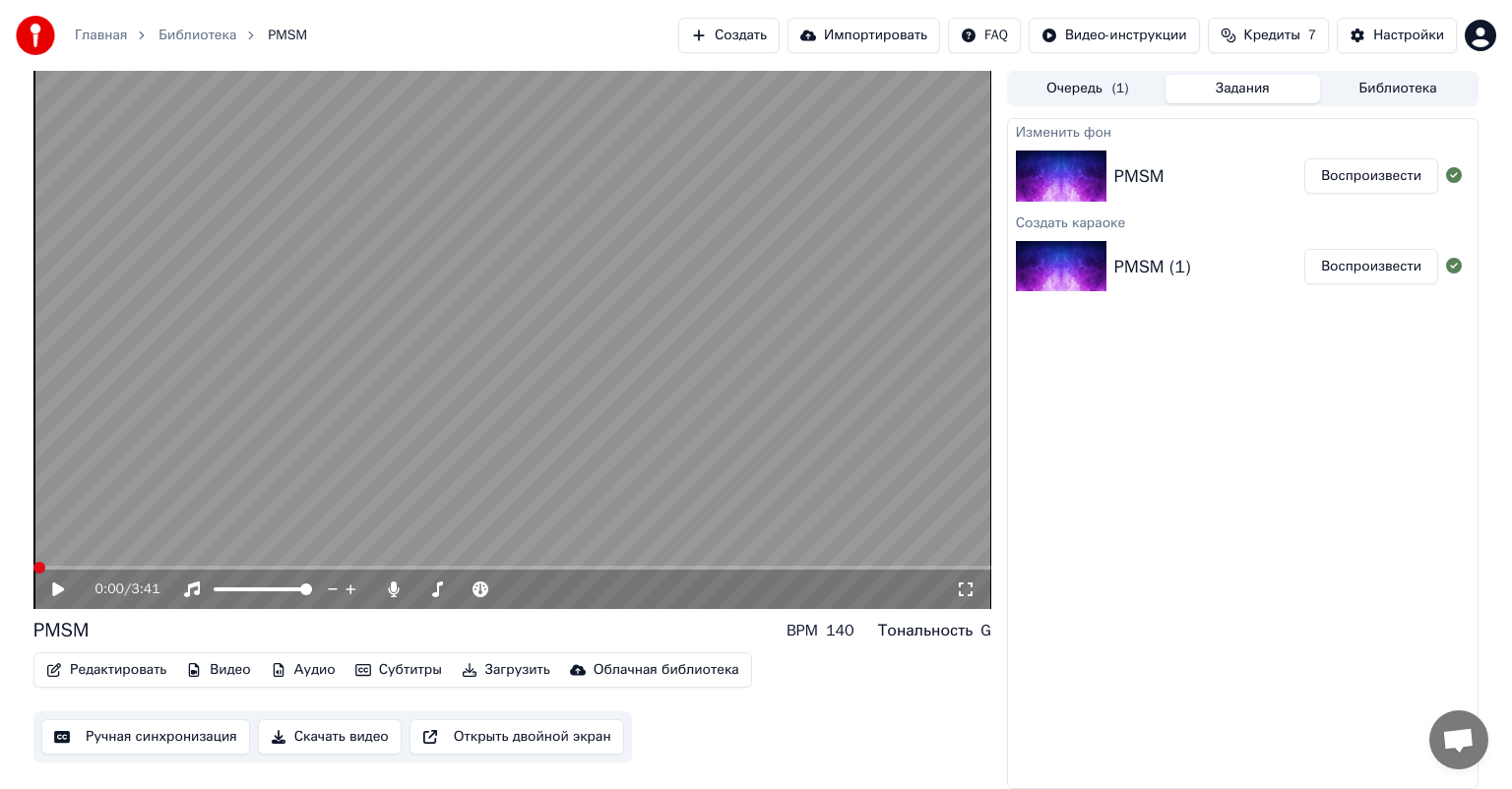 click at bounding box center [512, 568] 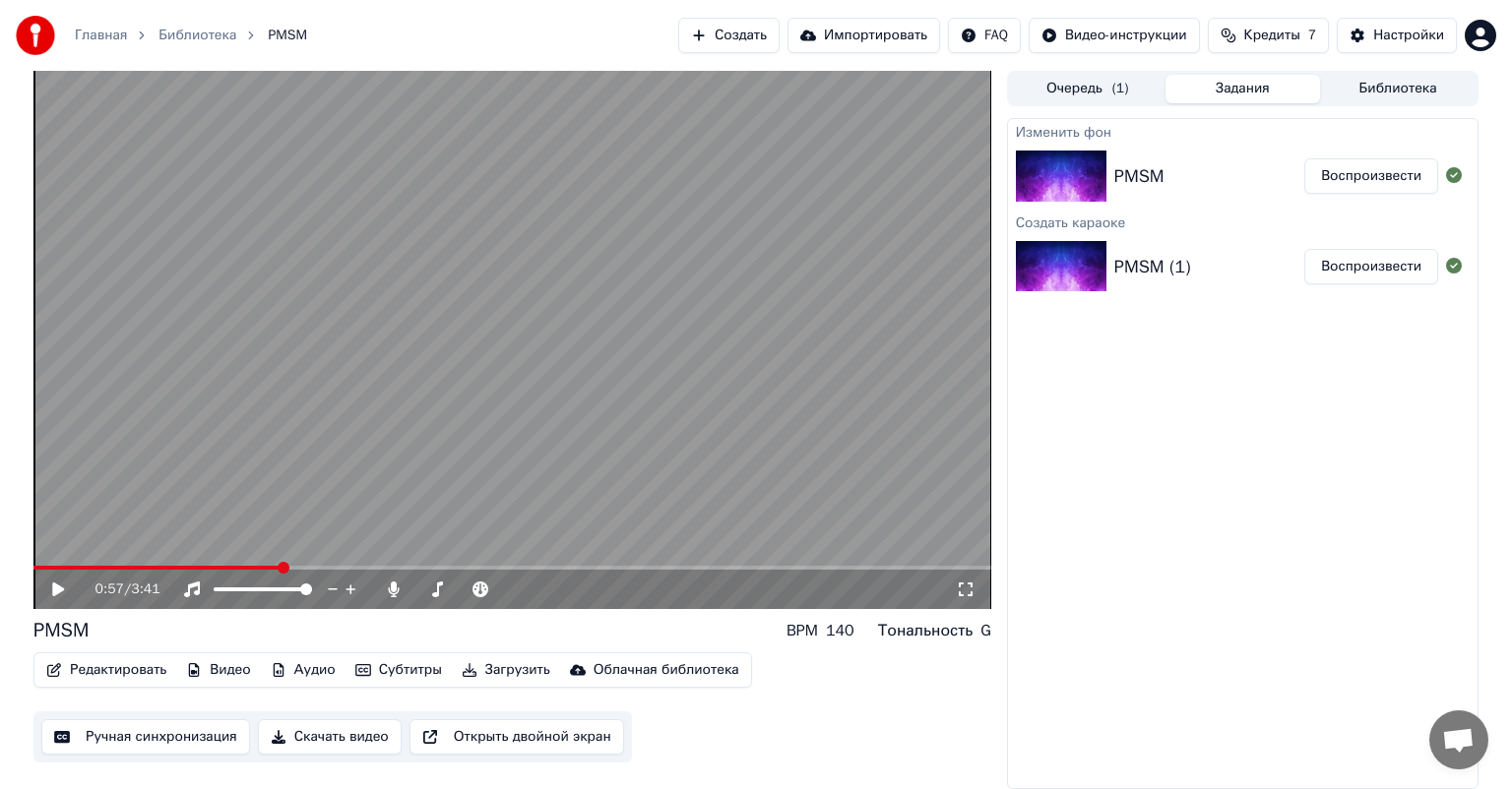 click at bounding box center (512, 568) 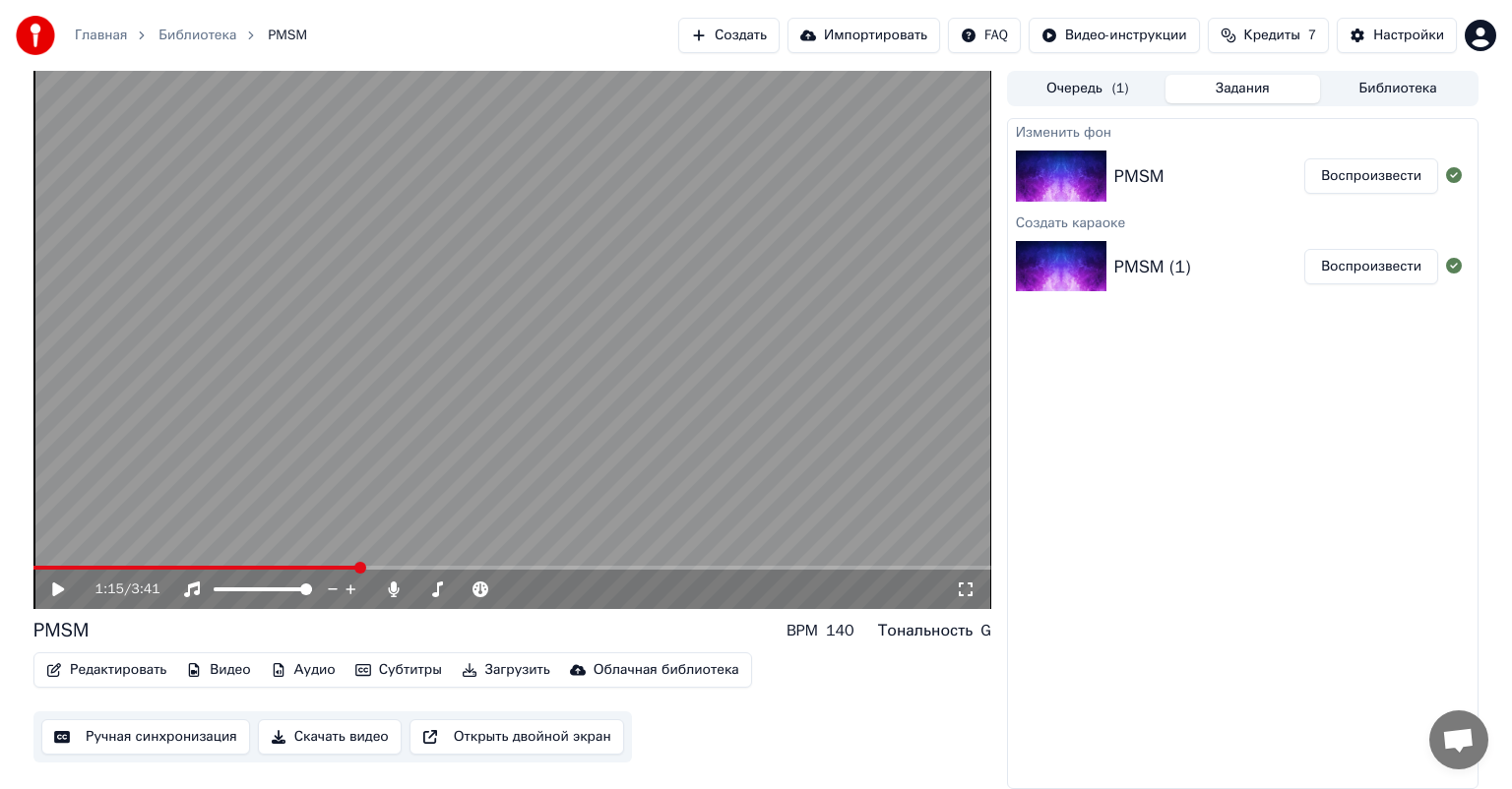 click at bounding box center (512, 568) 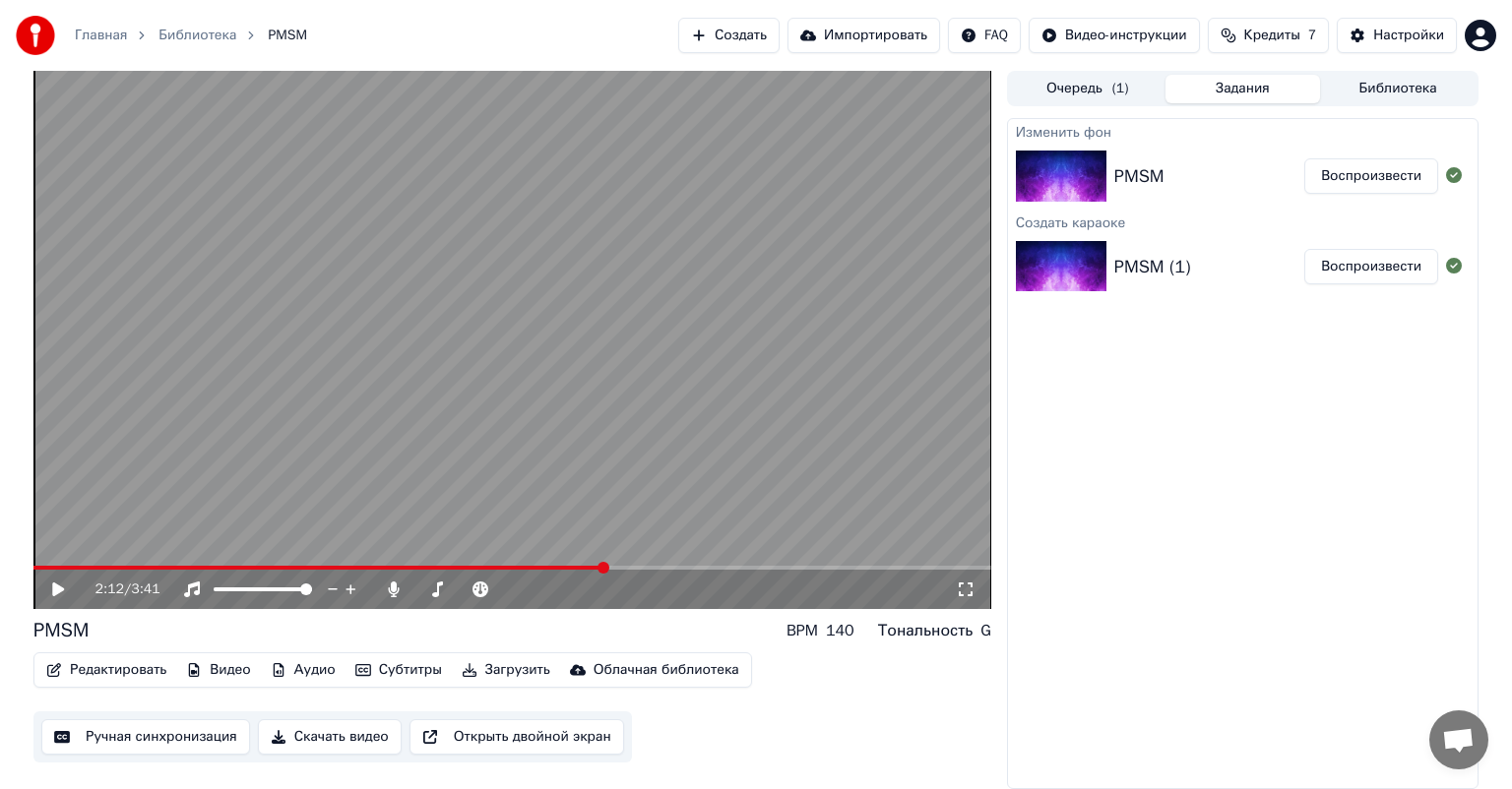 click at bounding box center (512, 339) 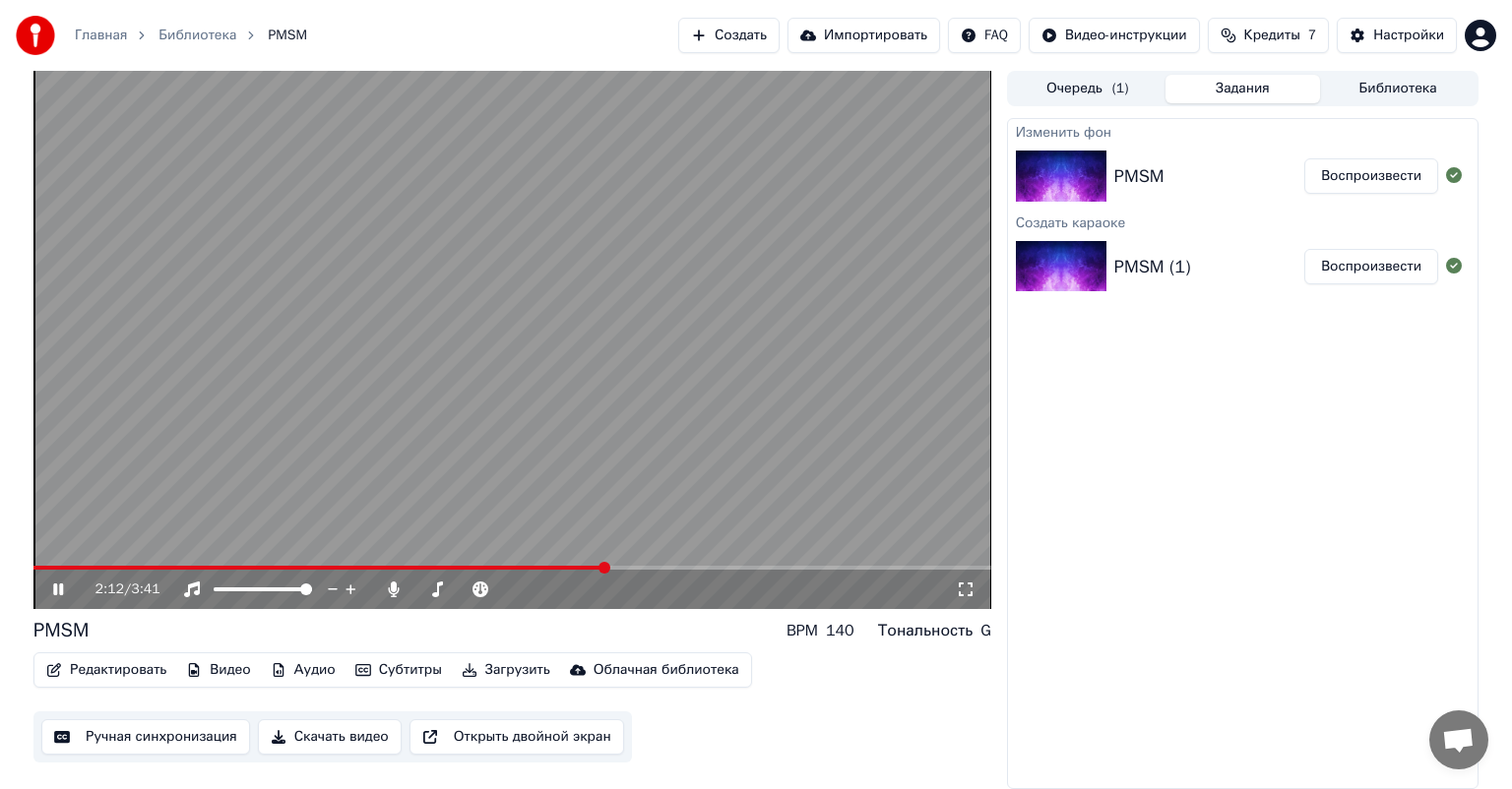 click at bounding box center (512, 568) 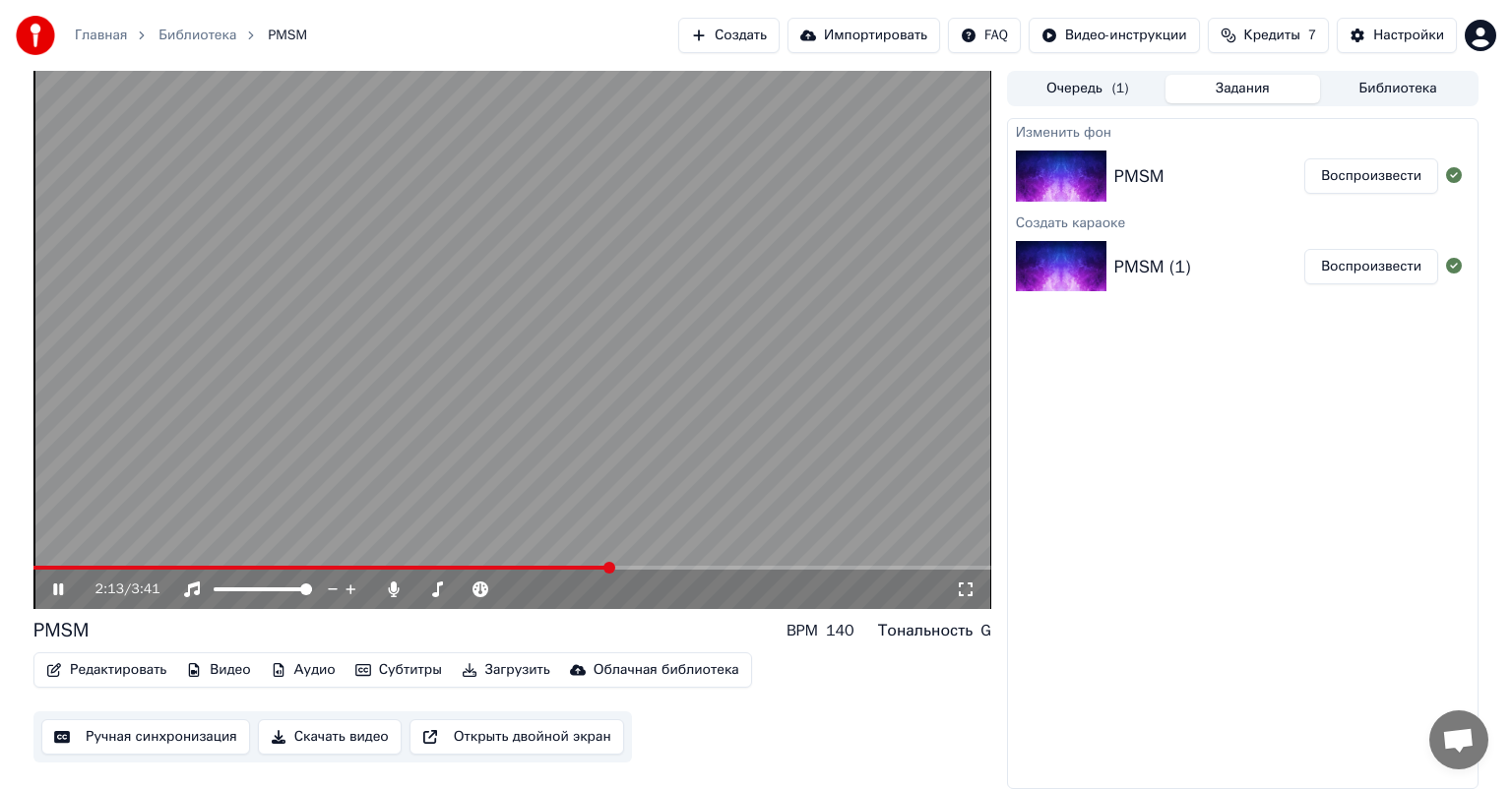 click at bounding box center (512, 568) 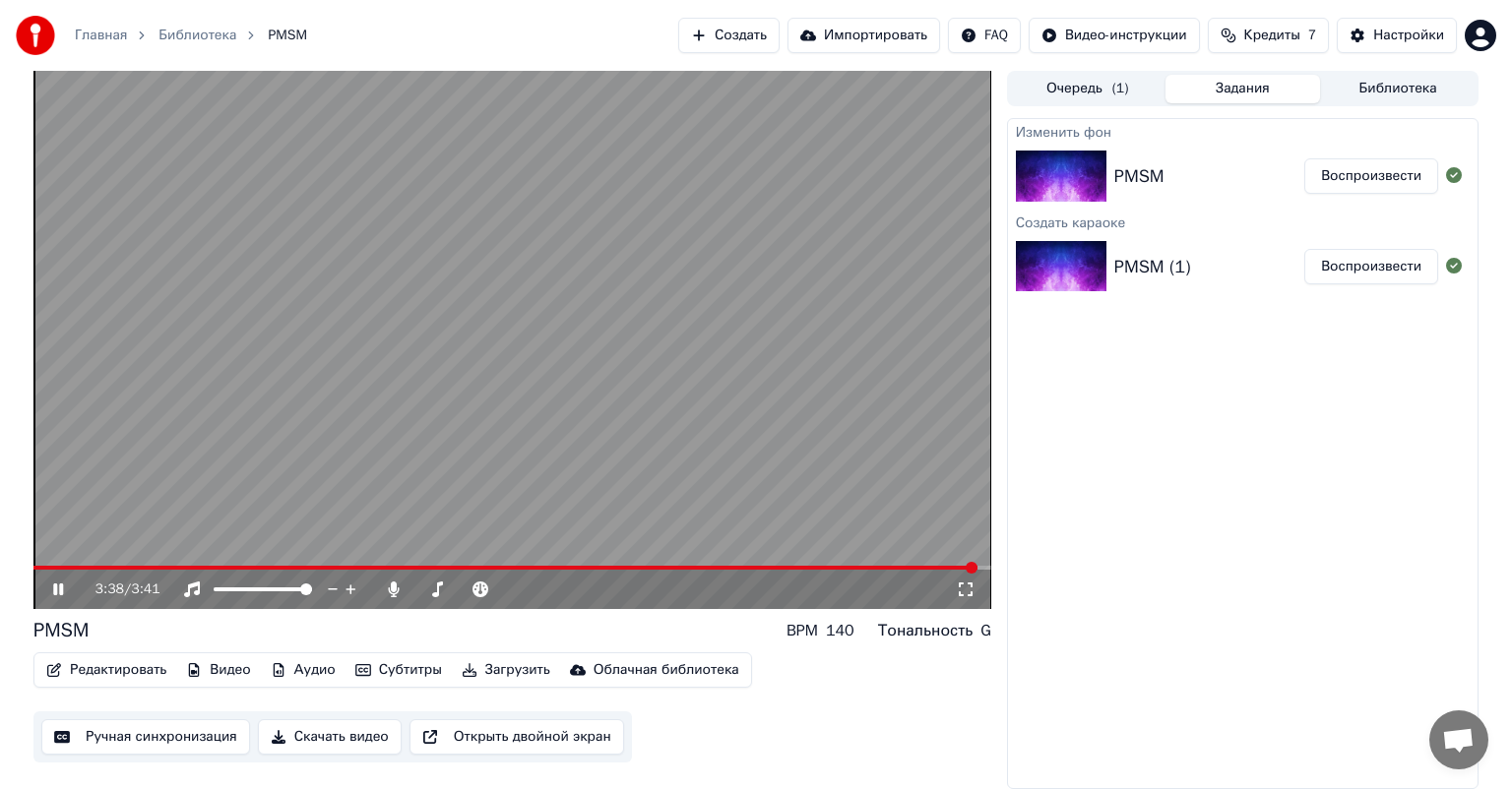 click at bounding box center (512, 568) 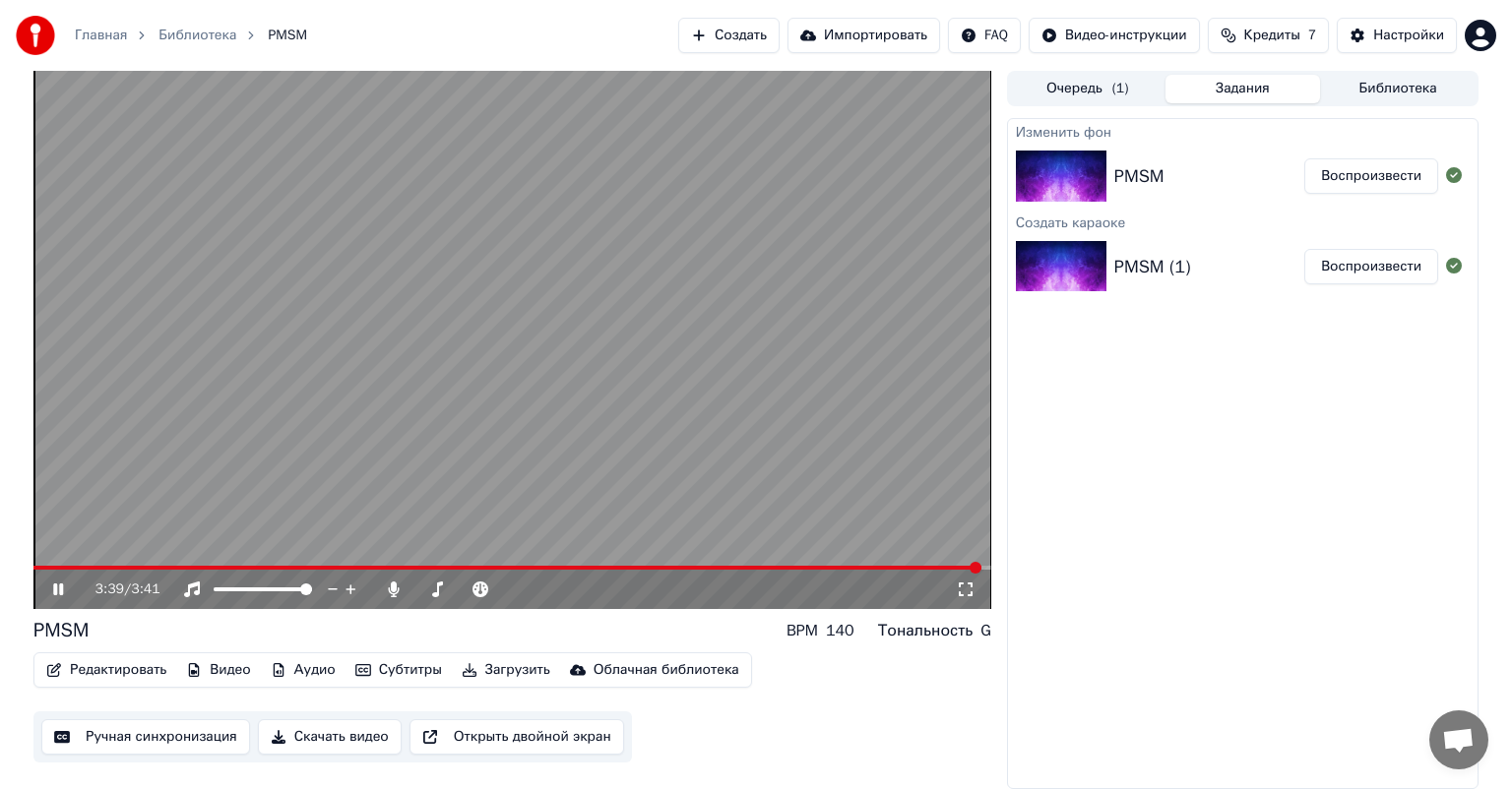 click at bounding box center (512, 568) 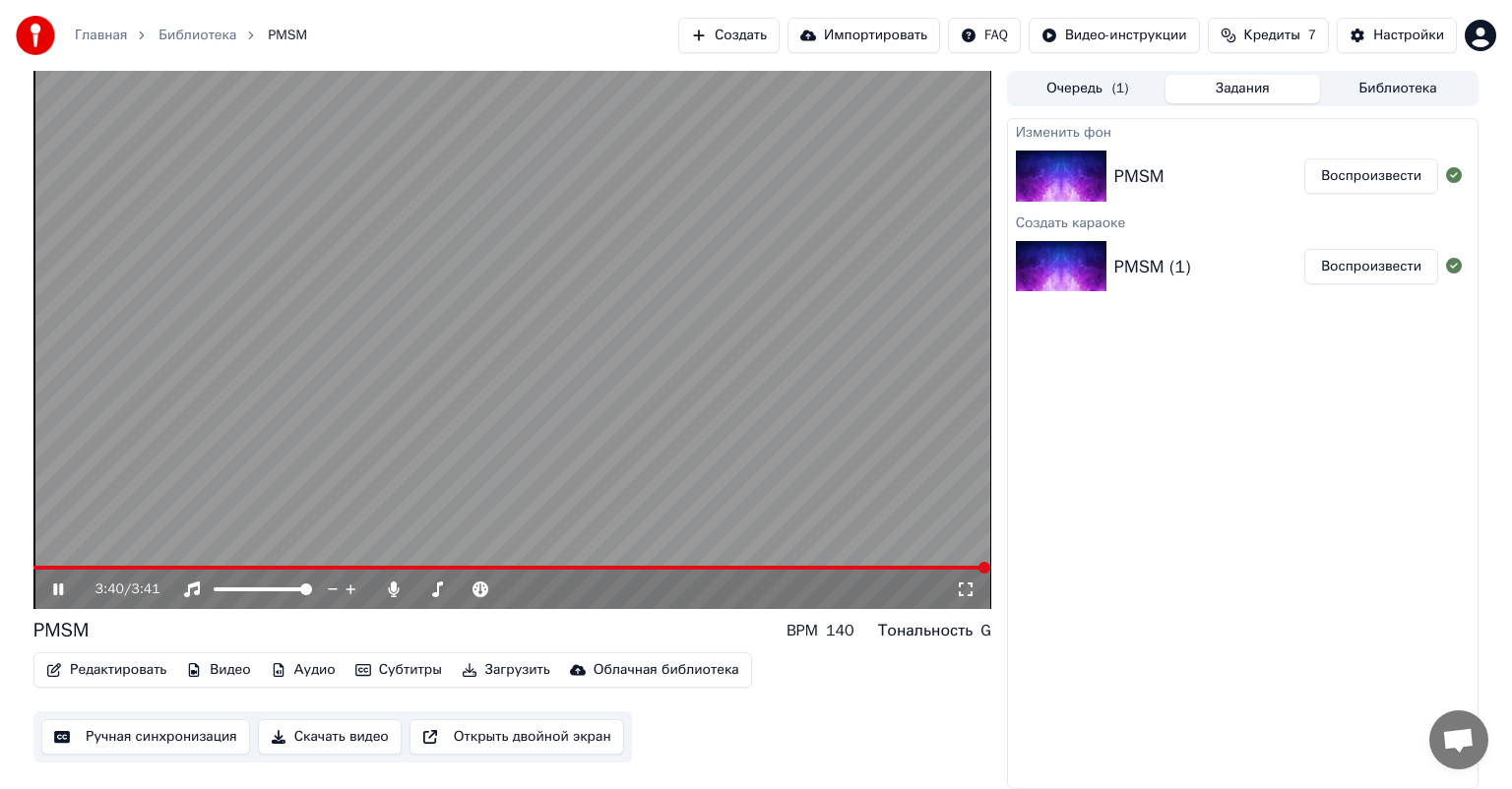 click on "Загрузить" at bounding box center (506, 670) 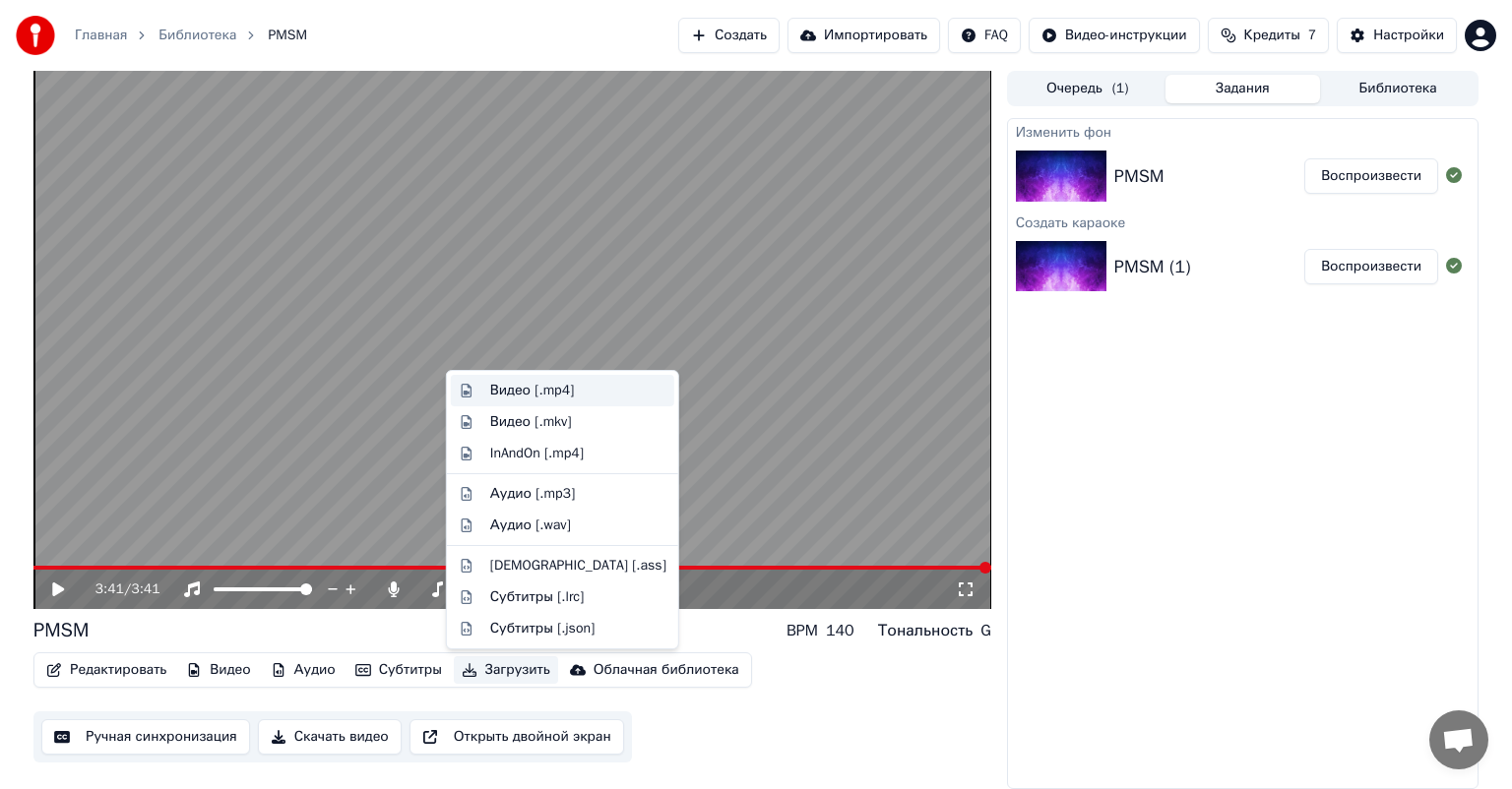 click on "Видео [.mp4]" at bounding box center [532, 391] 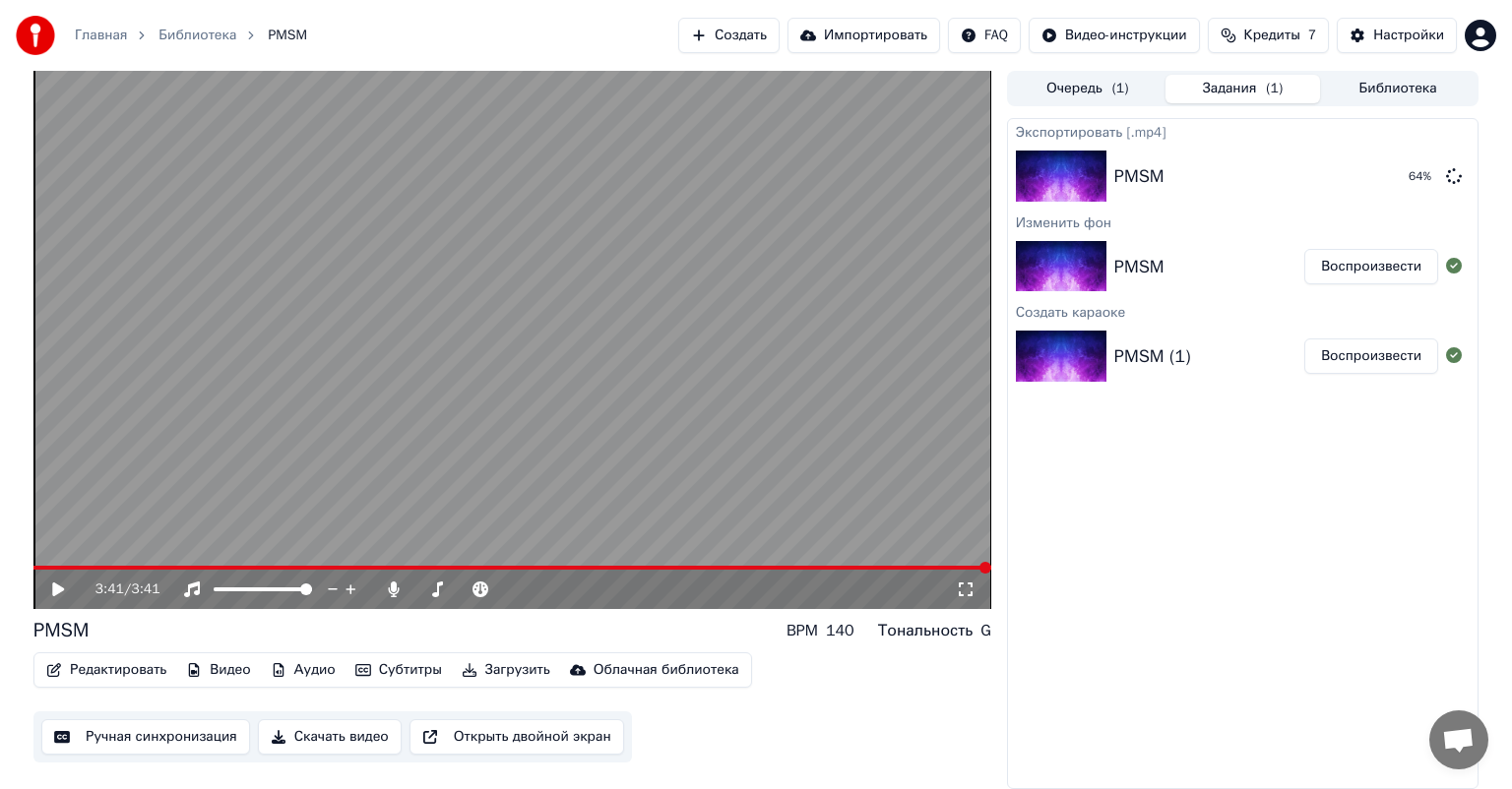 click at bounding box center [512, 339] 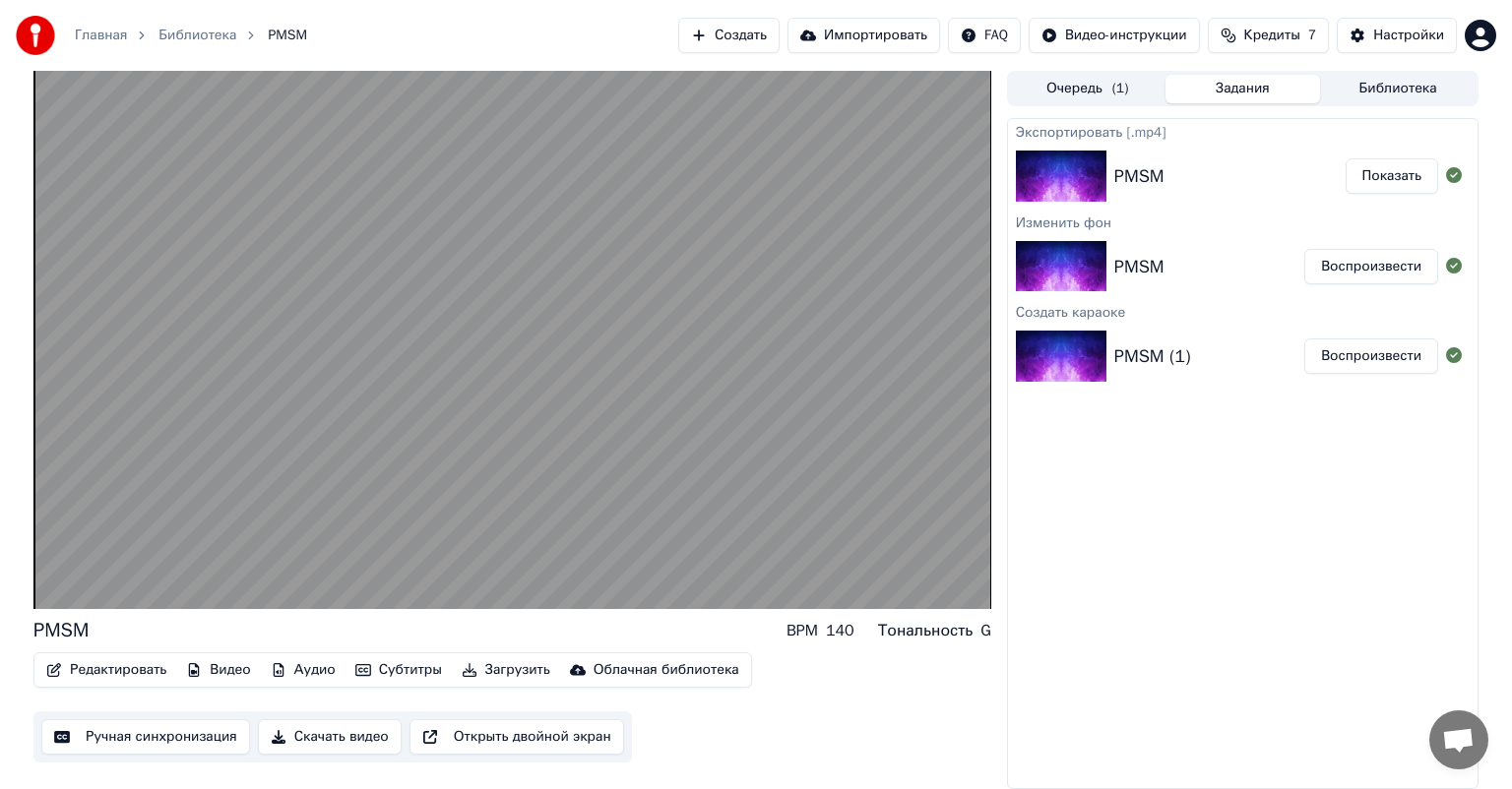 click on "Показать" at bounding box center (1392, 176) 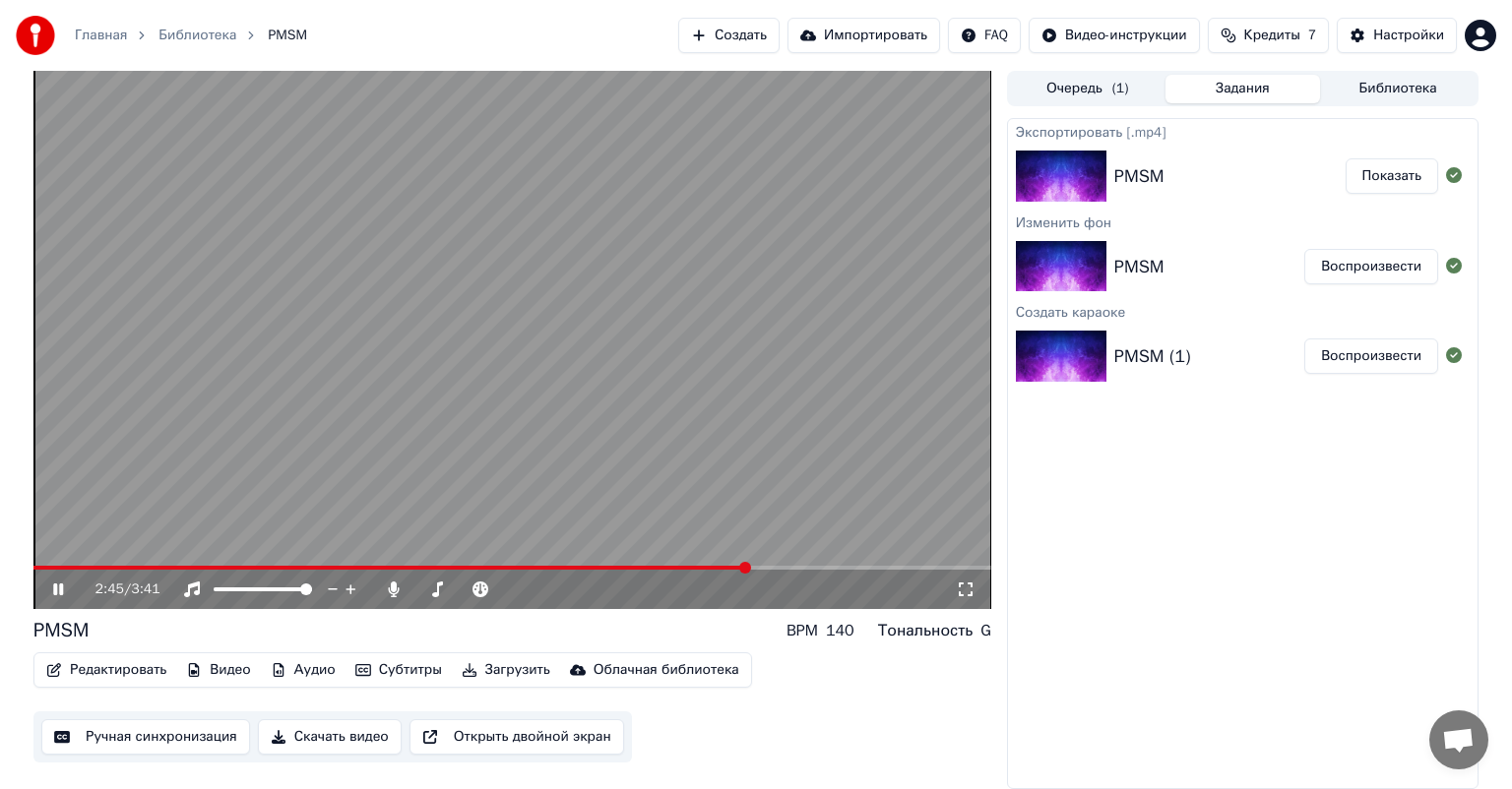 click at bounding box center (745, 568) 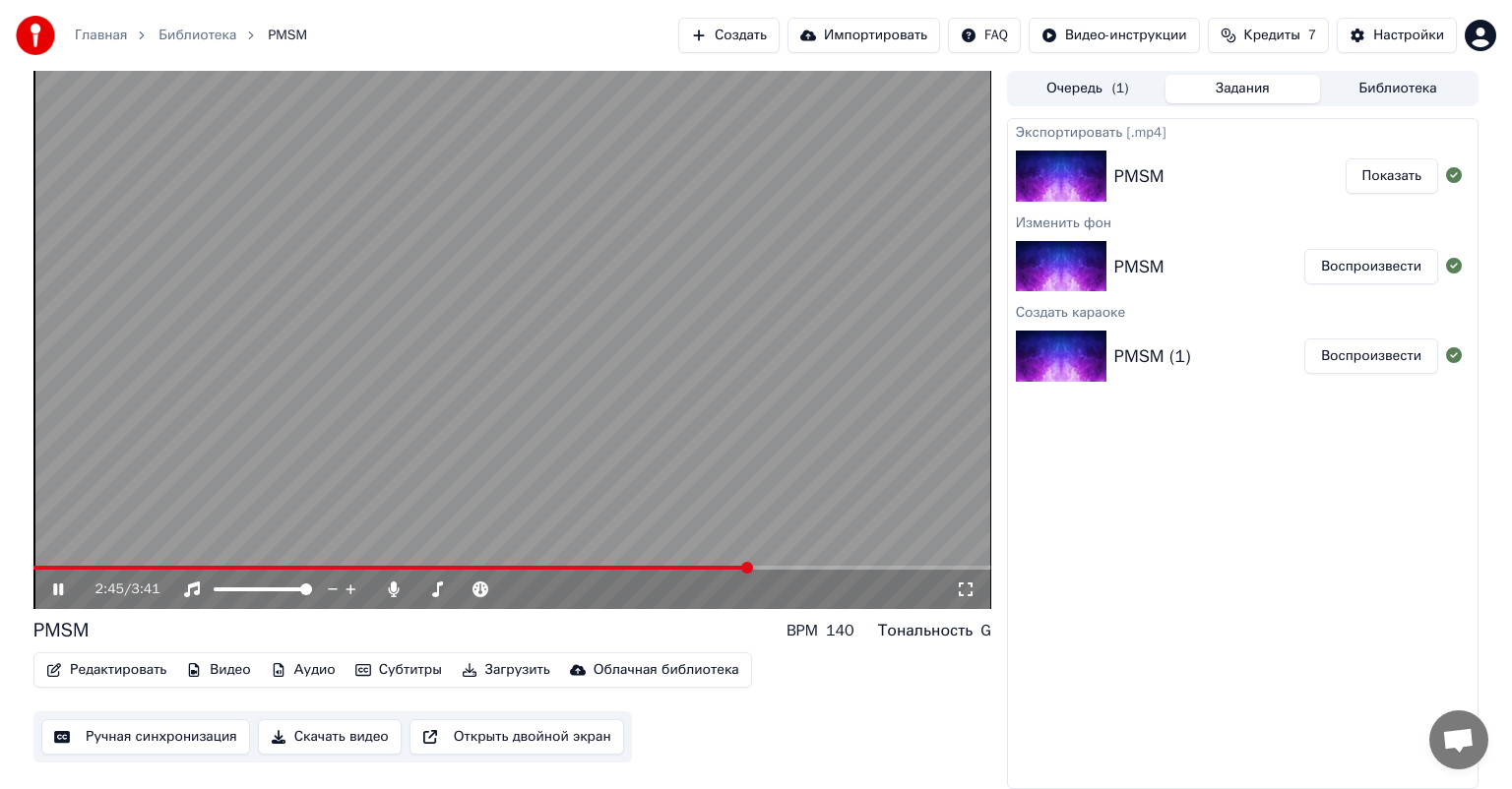 click at bounding box center [392, 568] 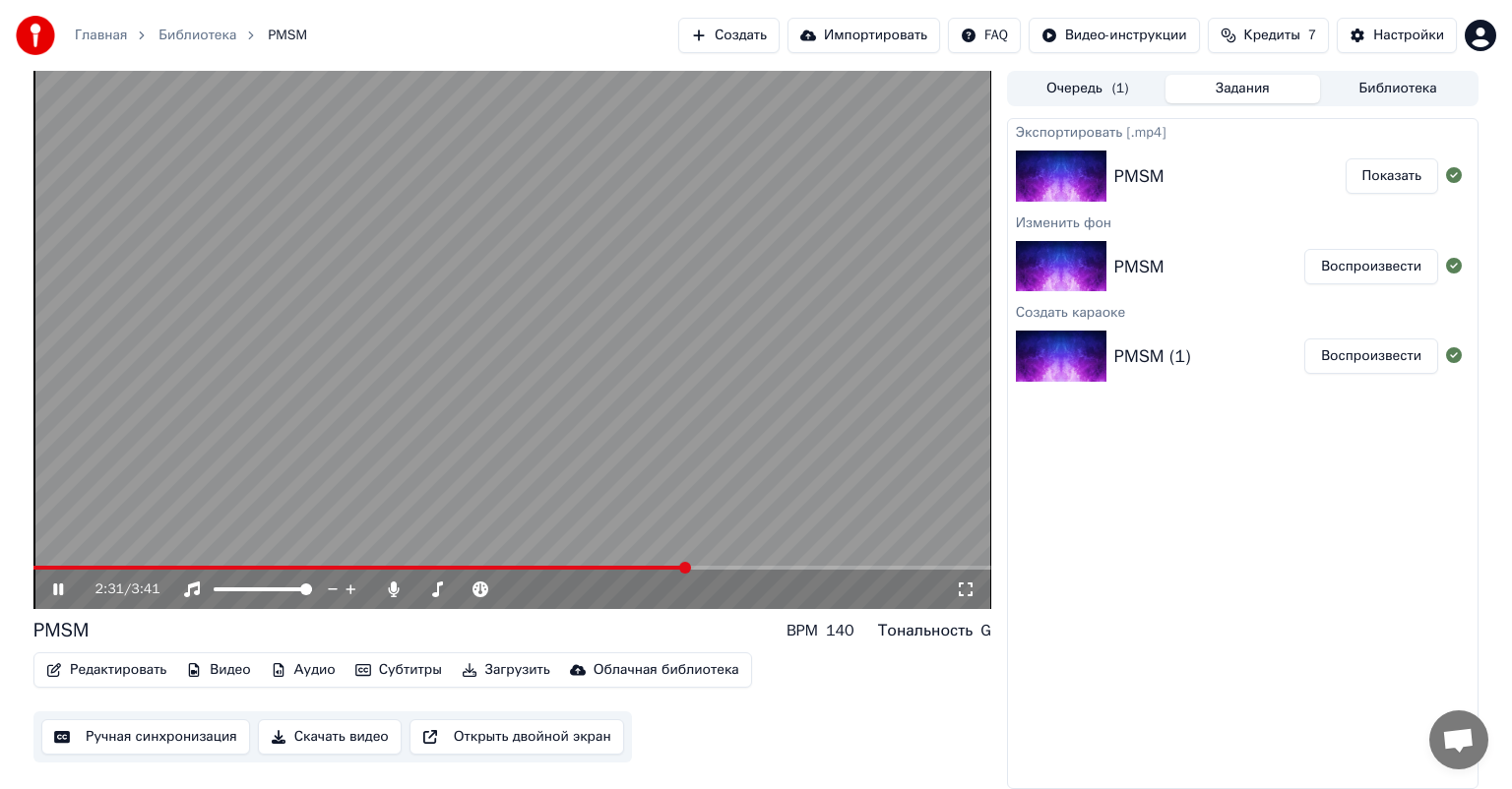 click at bounding box center [360, 568] 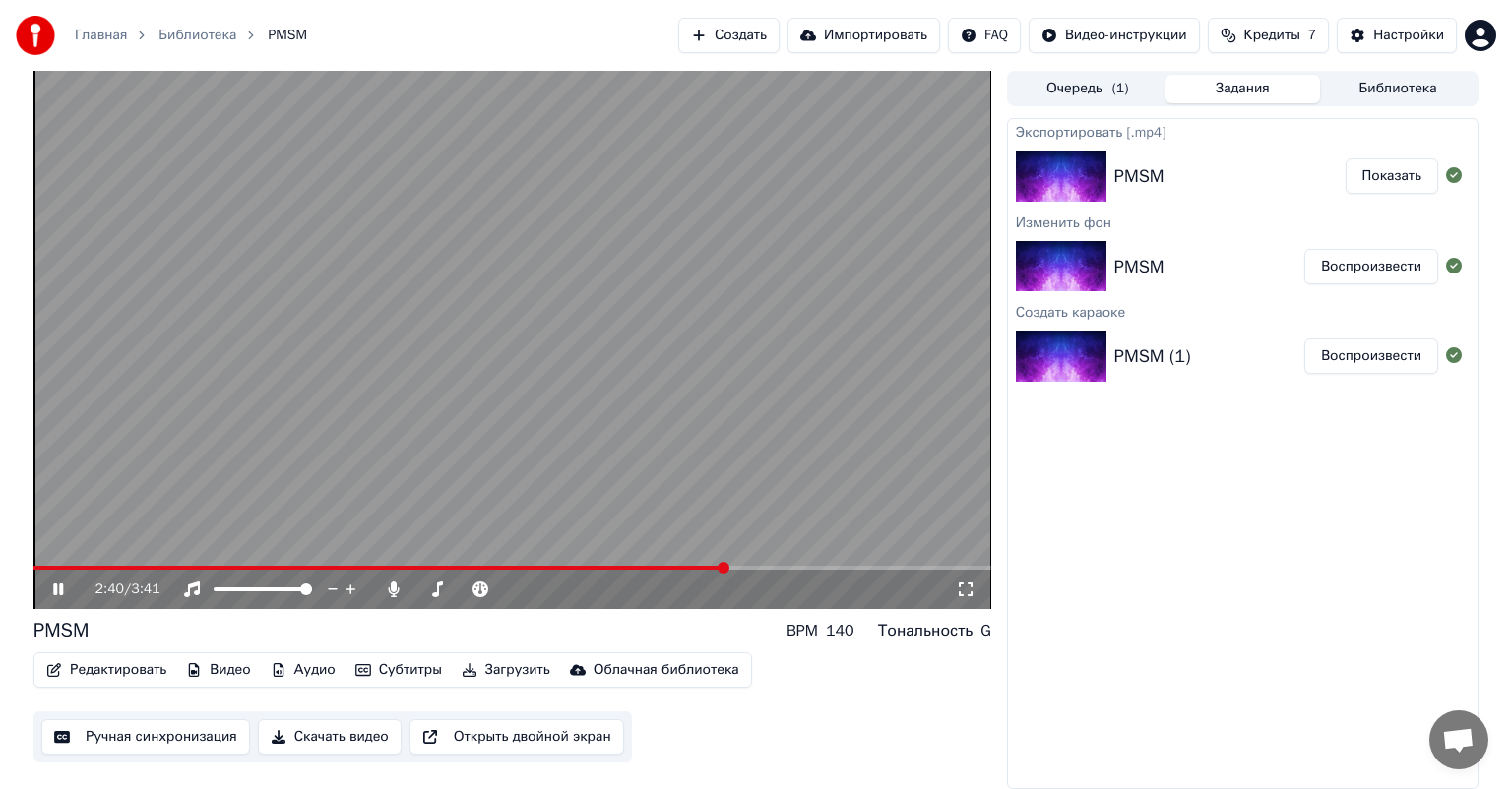 click at bounding box center (380, 568) 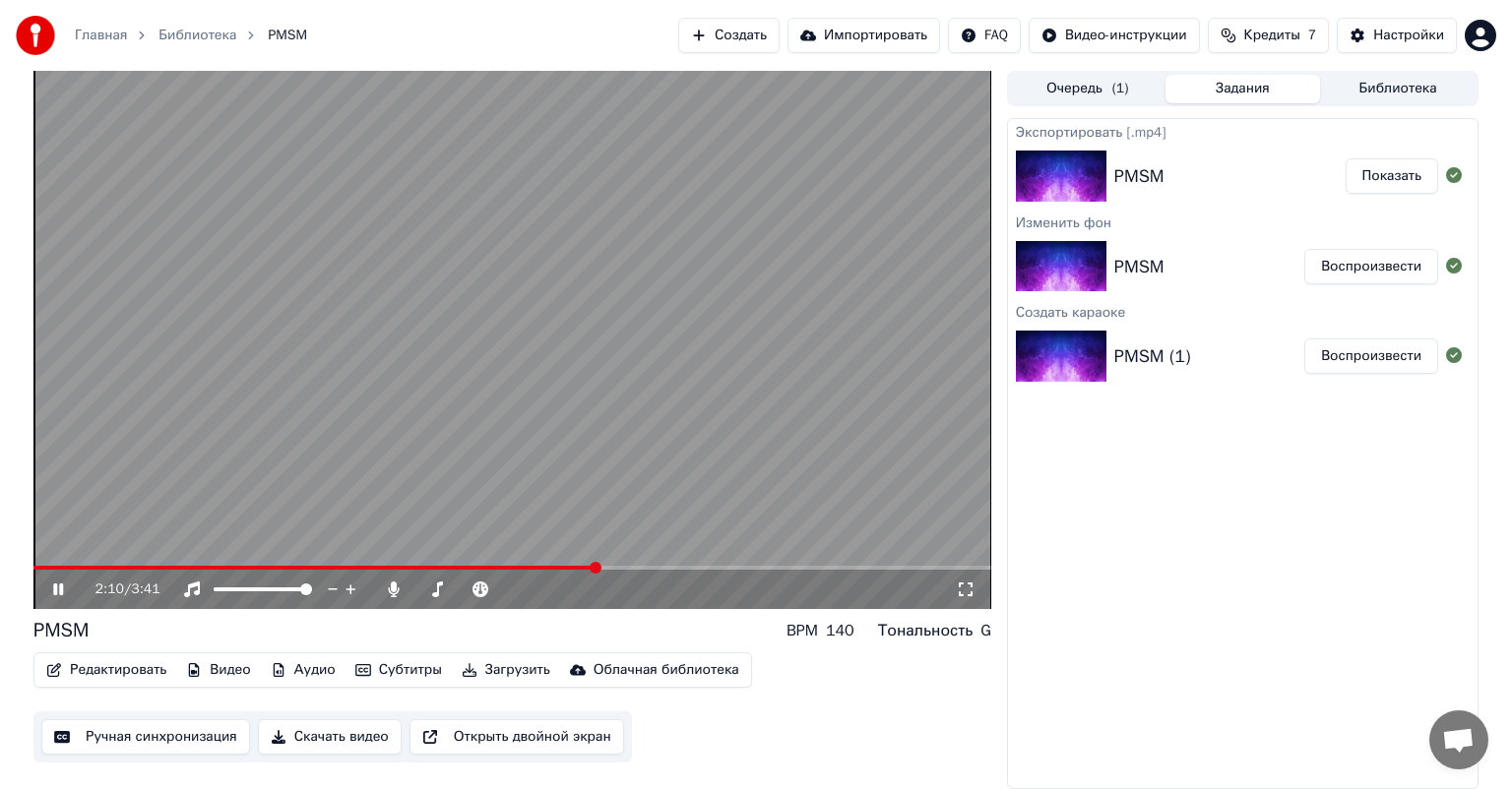 click at bounding box center (315, 568) 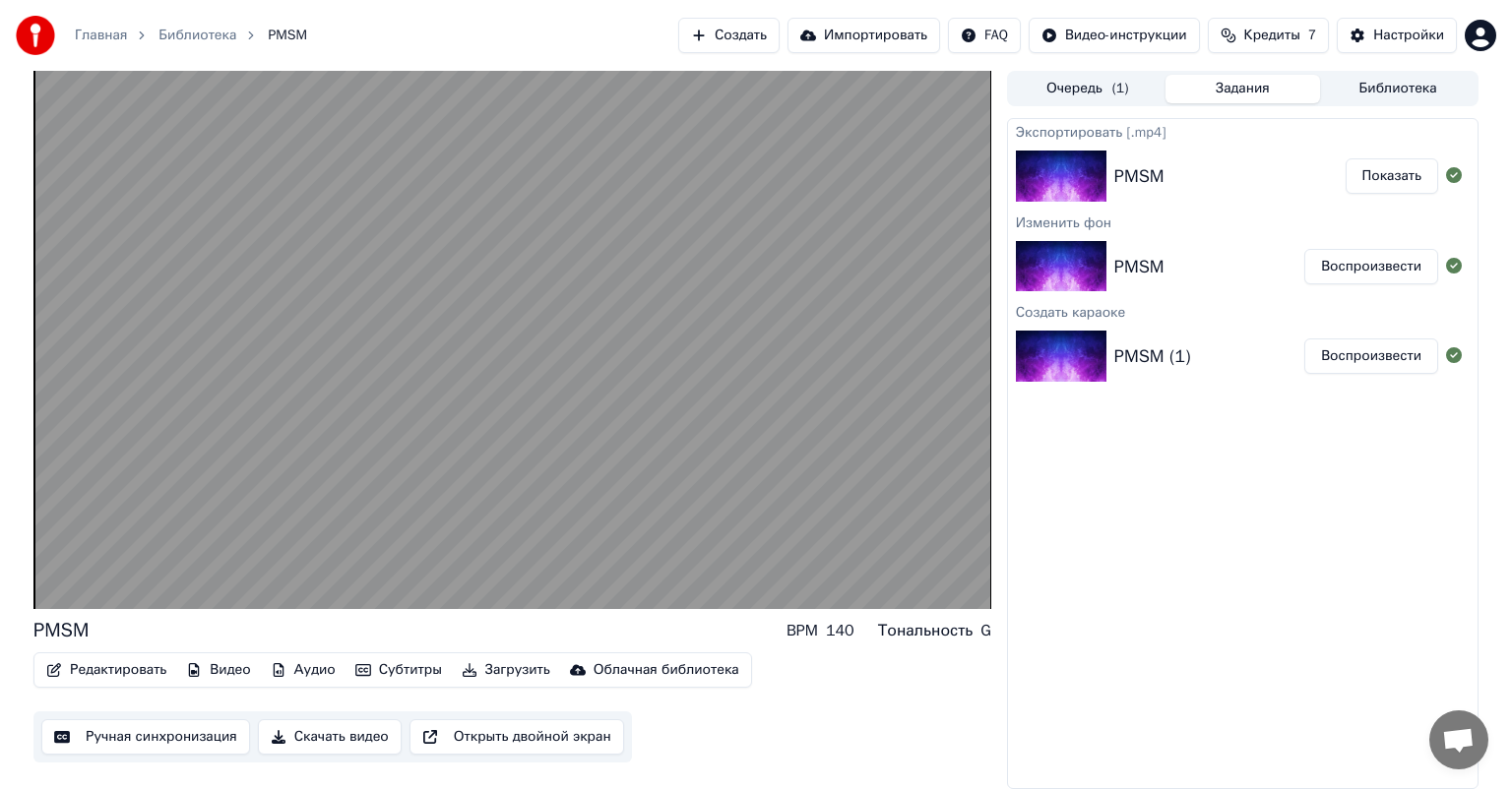click on "Редактировать" at bounding box center (106, 670) 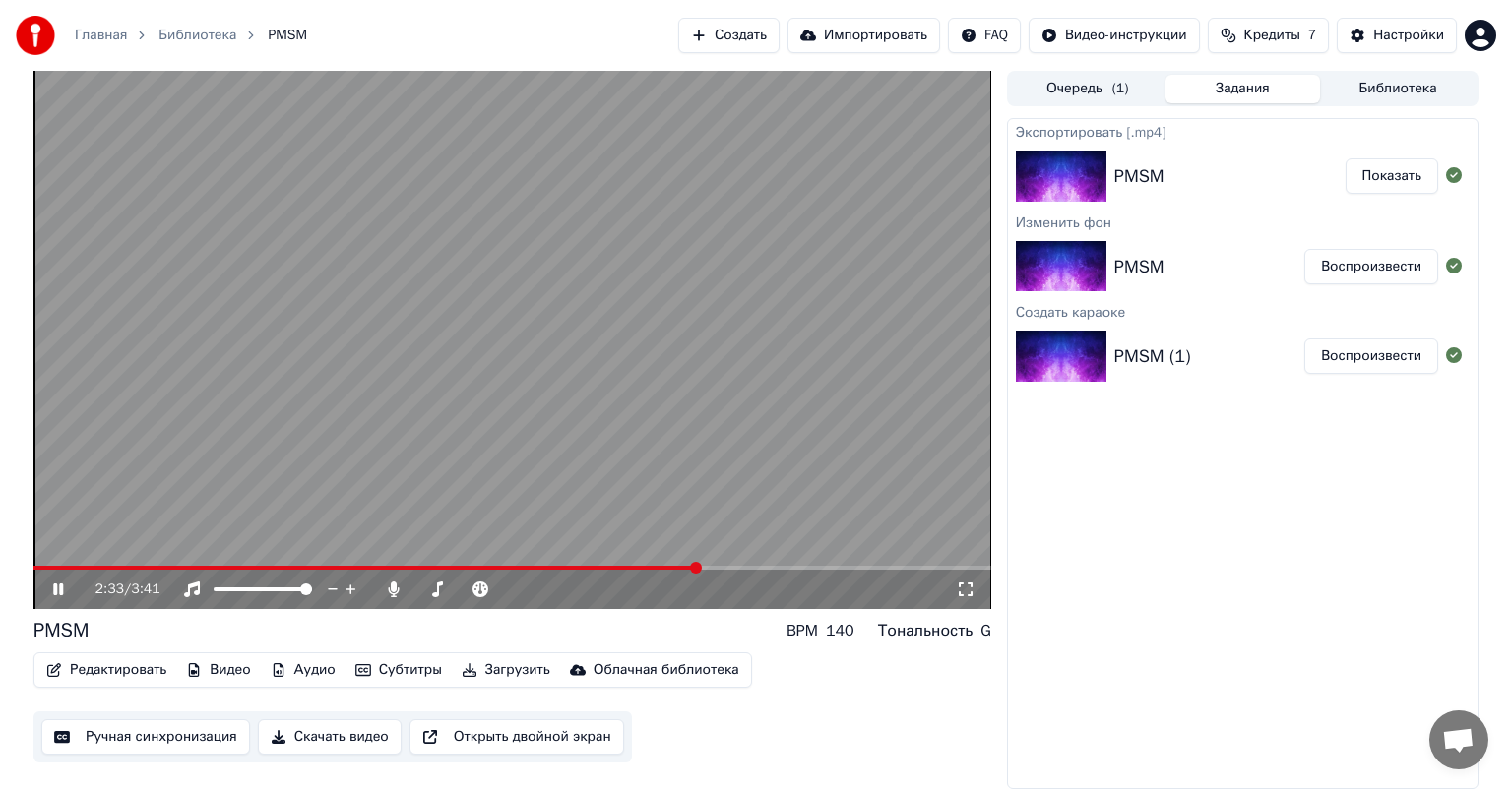 click at bounding box center [512, 339] 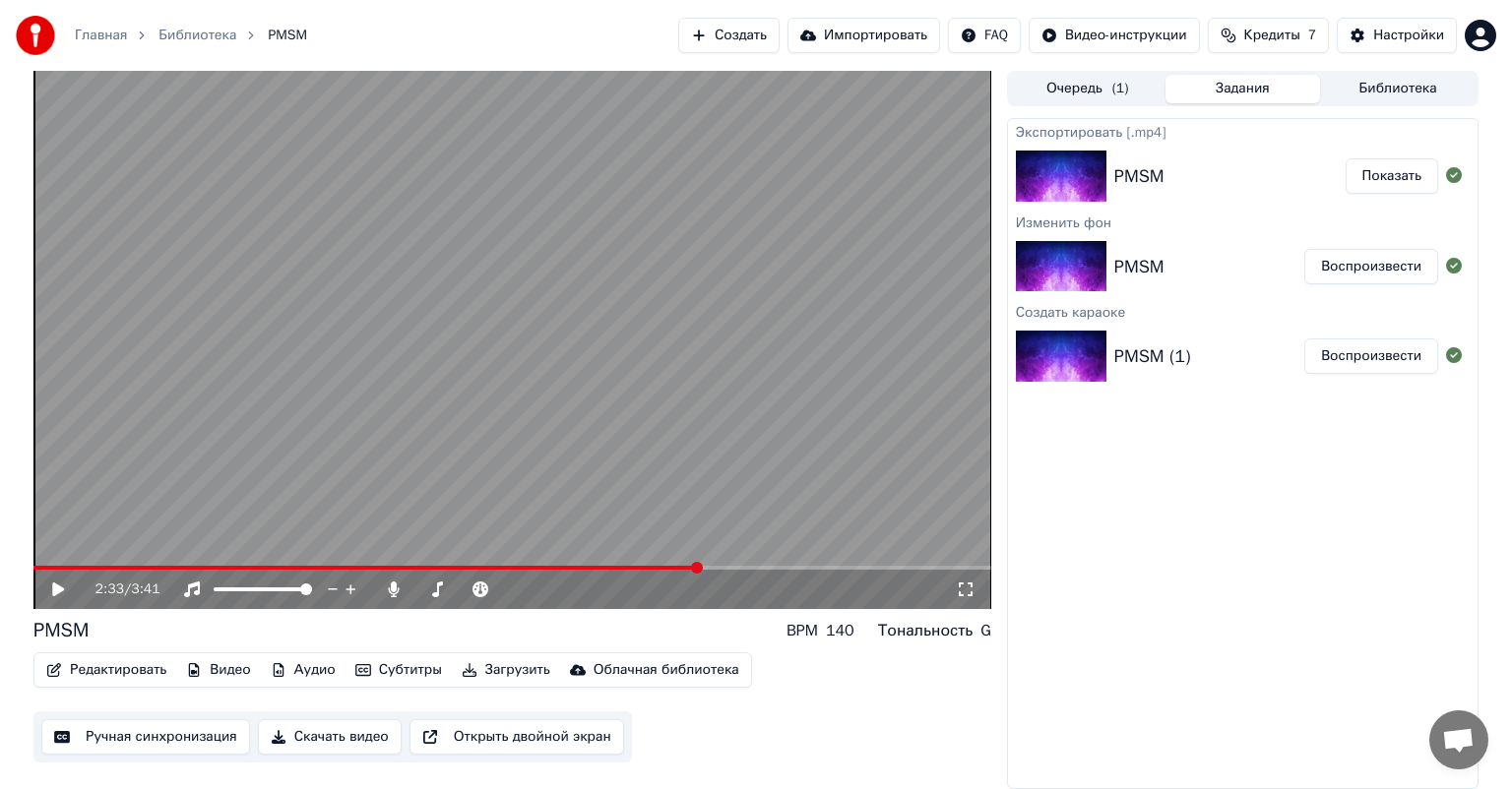click at bounding box center (512, 339) 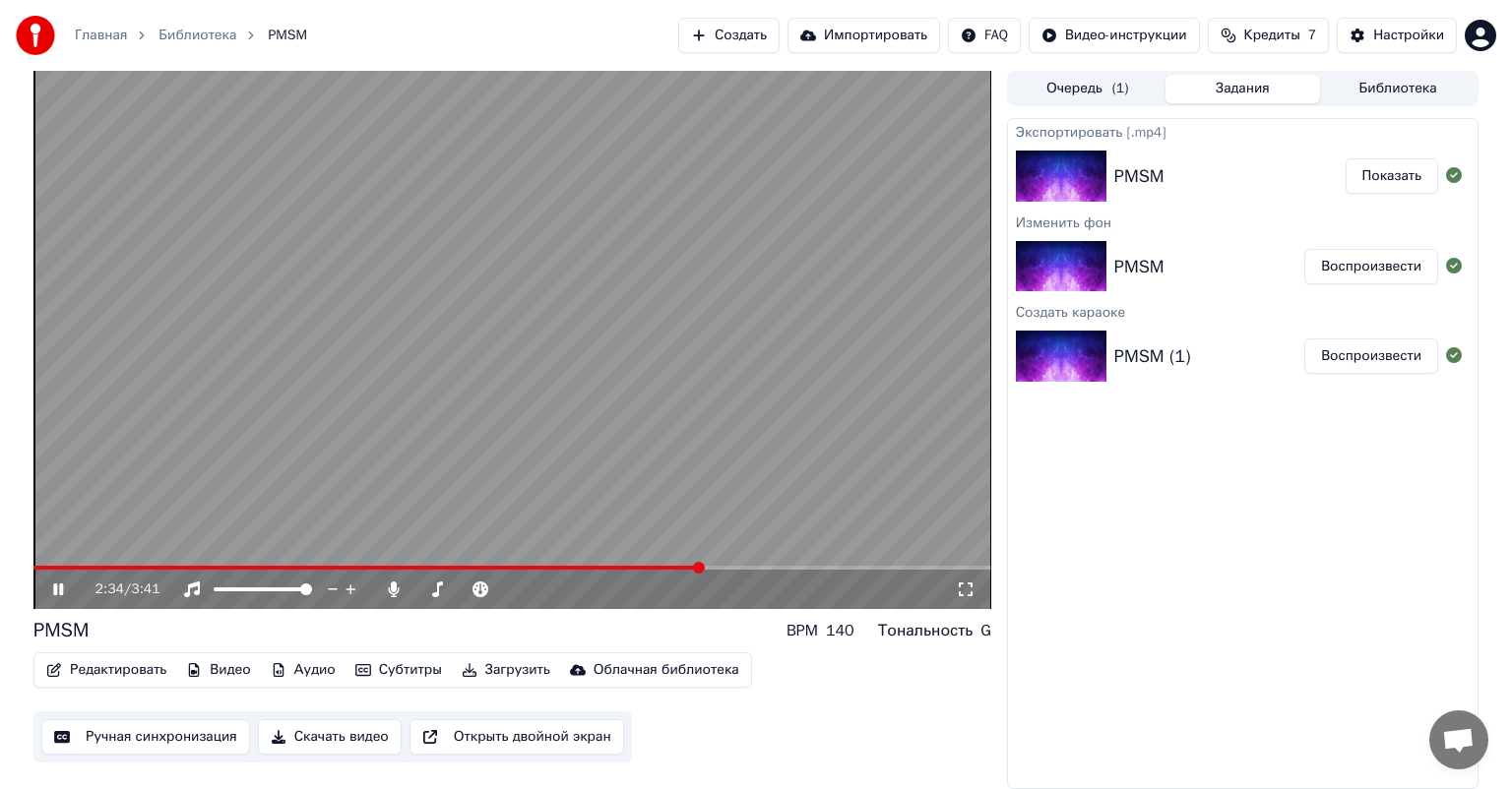 click at bounding box center (699, 568) 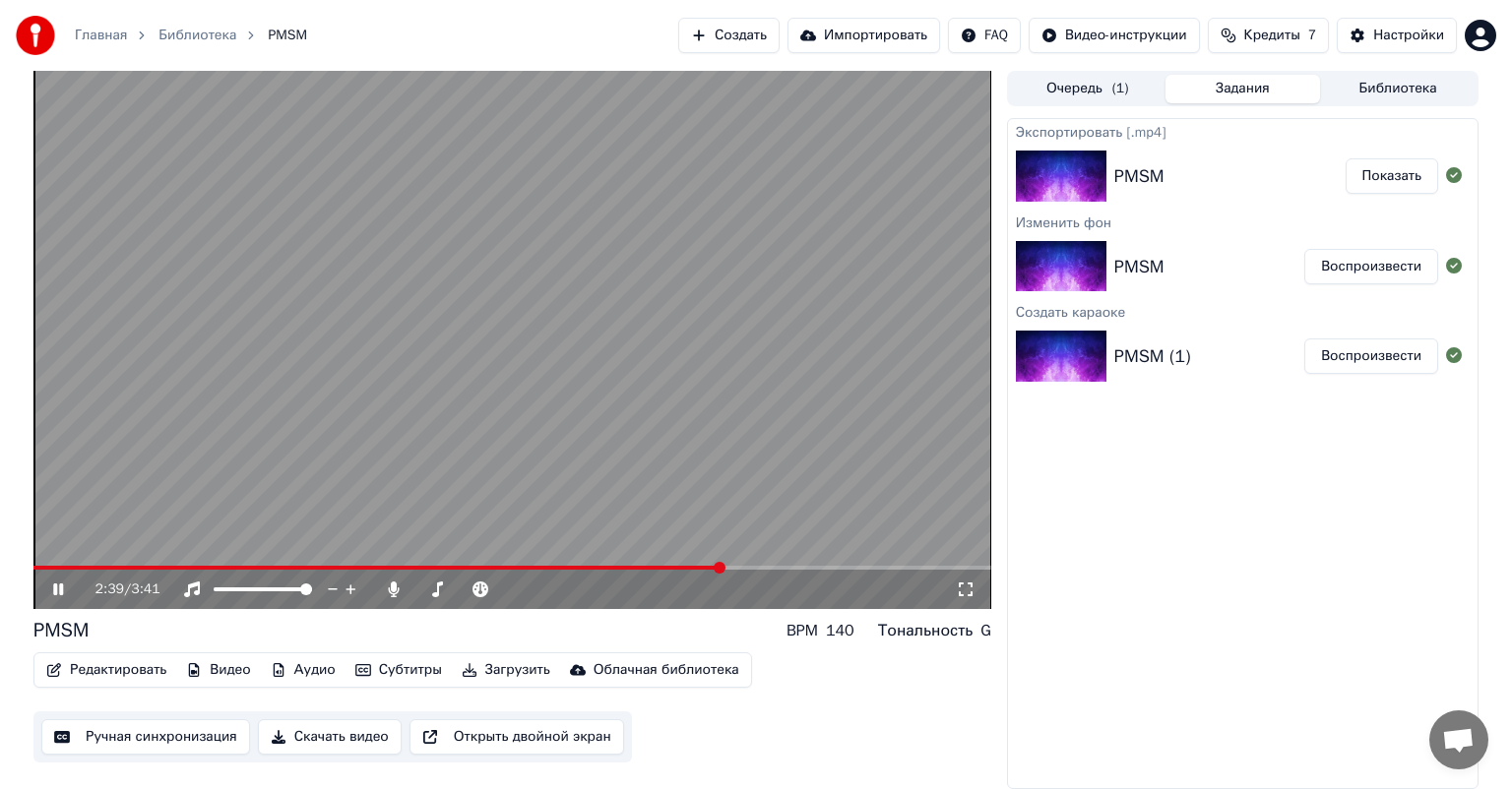 click at bounding box center [512, 568] 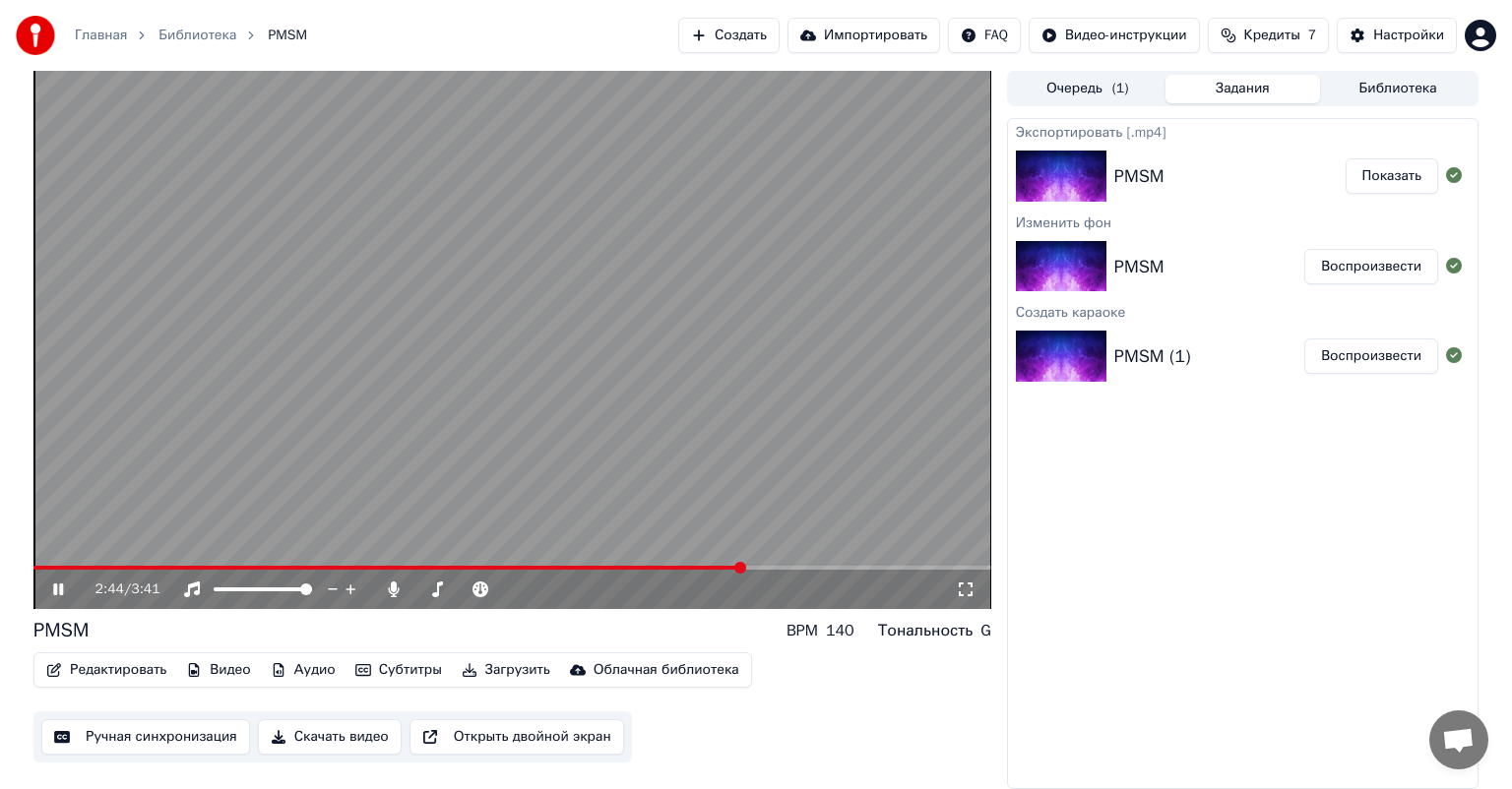 click at bounding box center [512, 568] 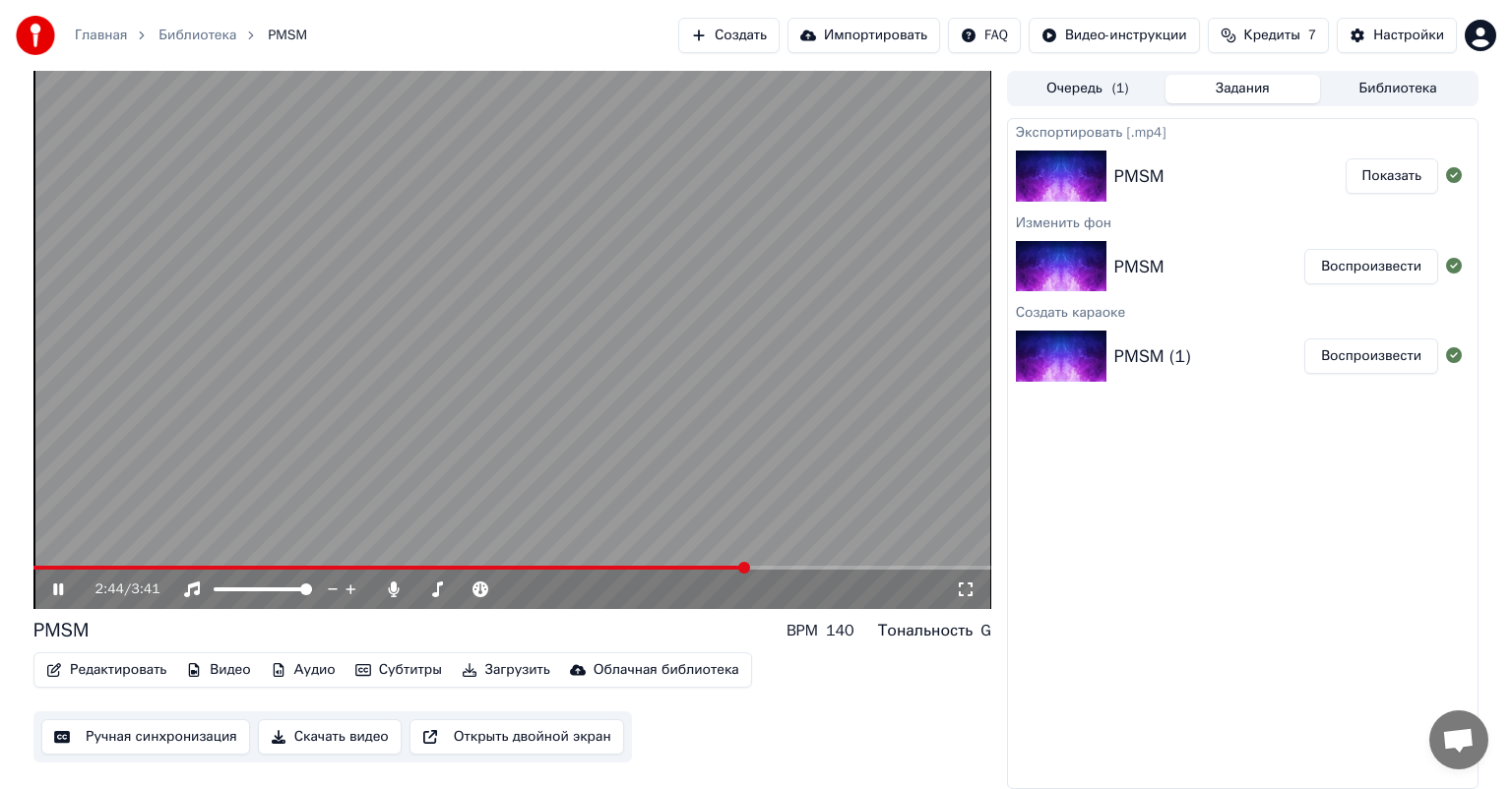 click at bounding box center (512, 568) 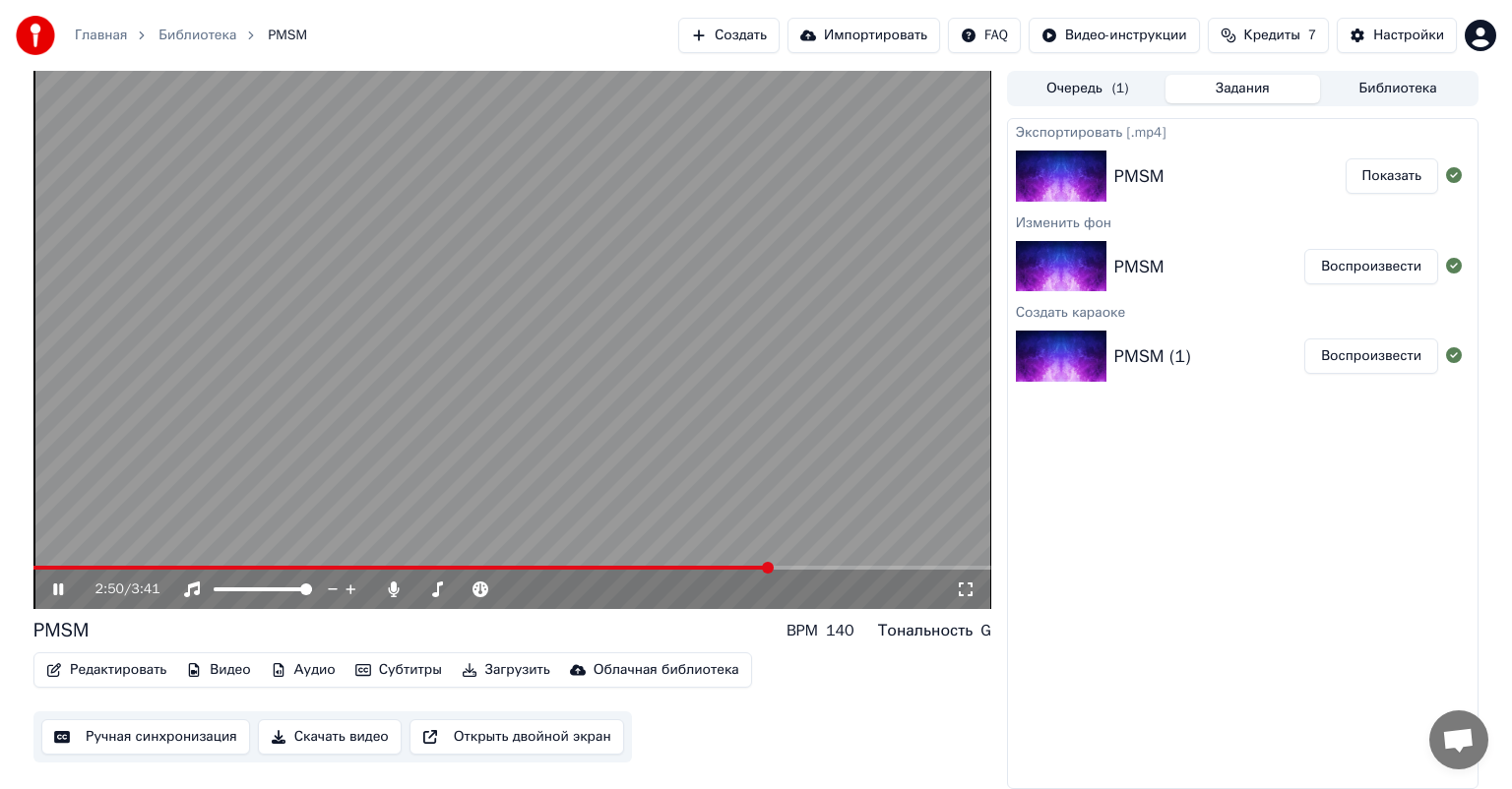 click at bounding box center [512, 568] 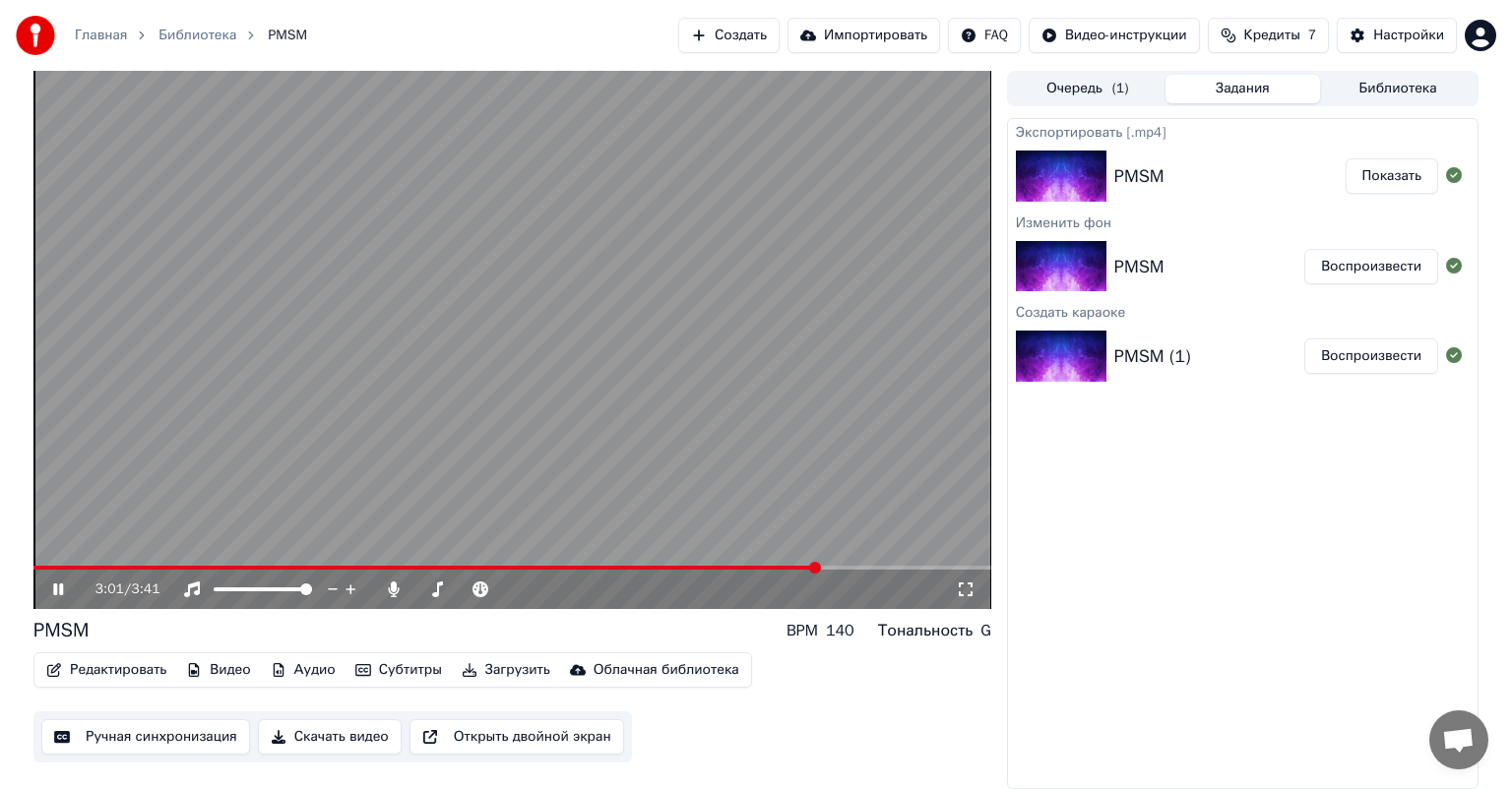 click 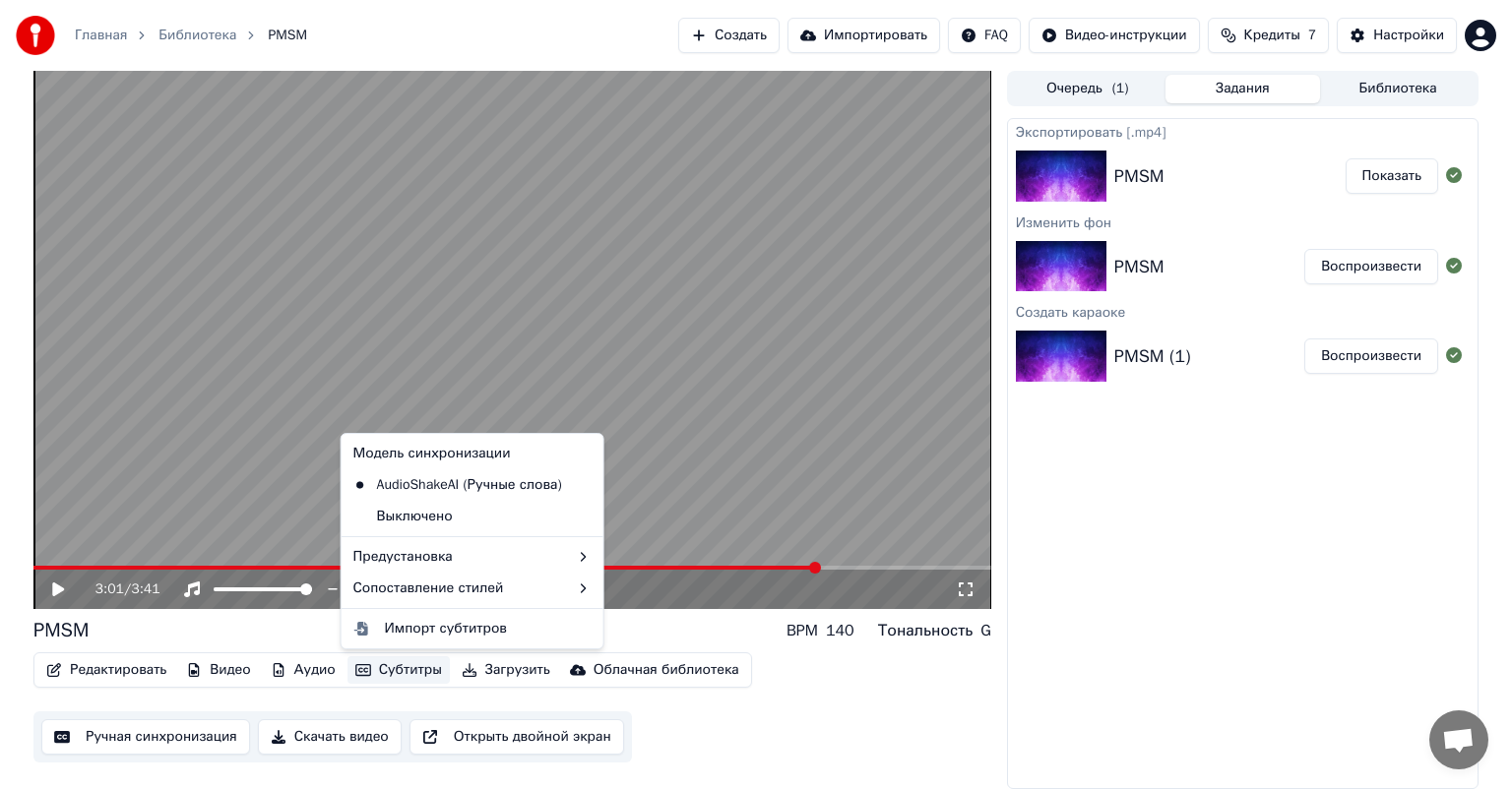 click on "Субтитры" at bounding box center (399, 670) 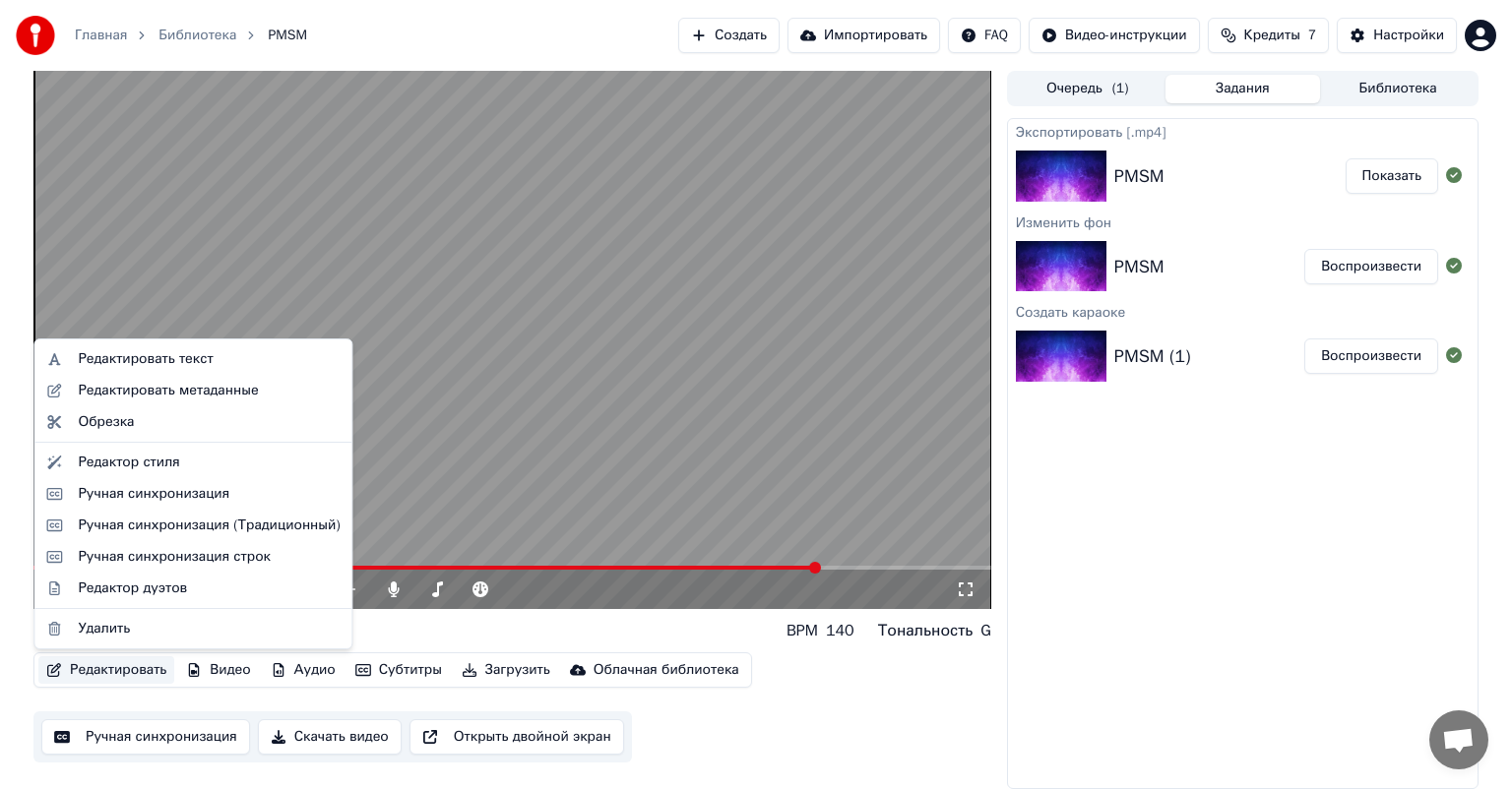 click on "Редактировать" at bounding box center (106, 670) 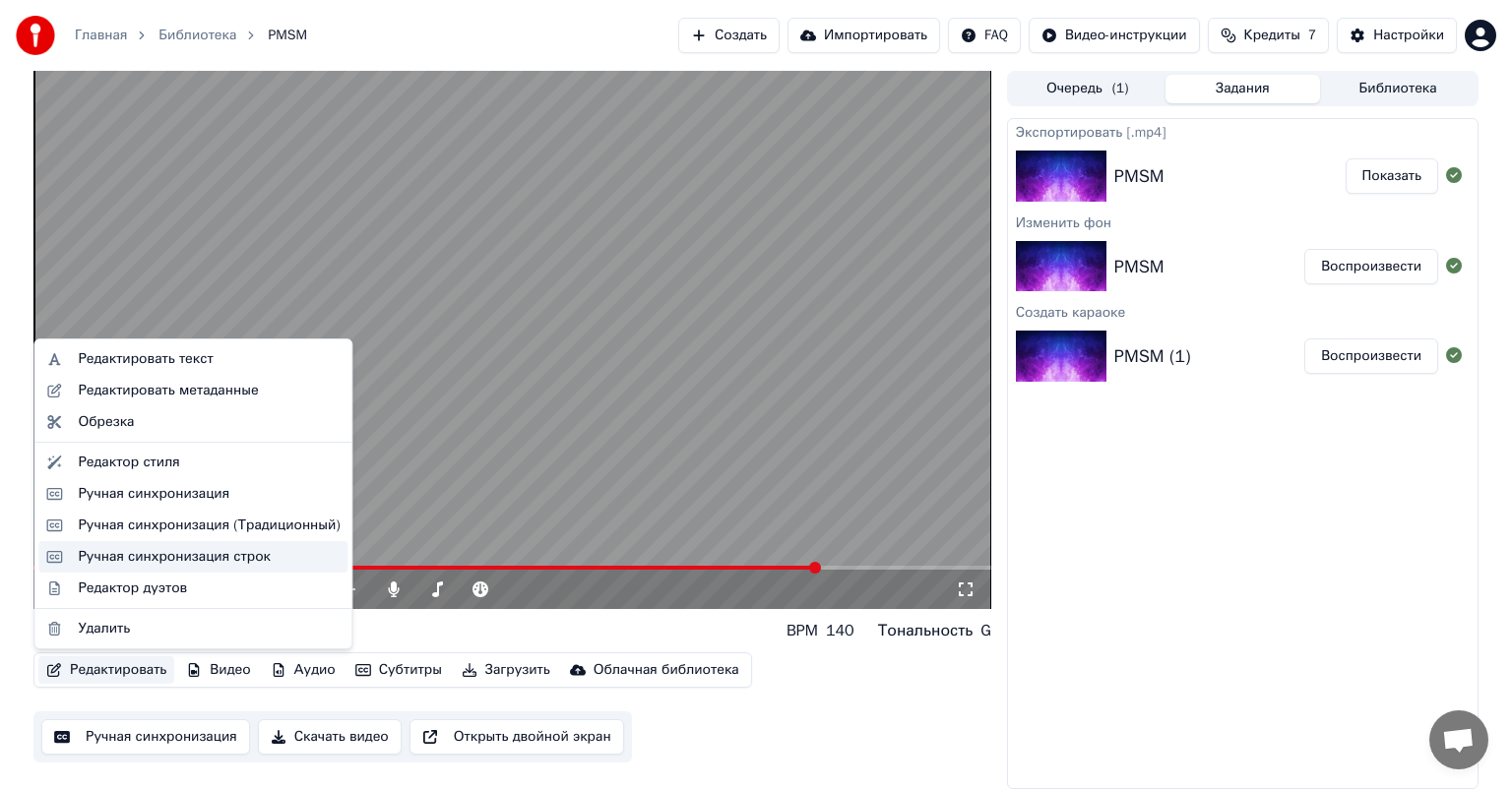 click on "Ручная синхронизация строк" at bounding box center (174, 557) 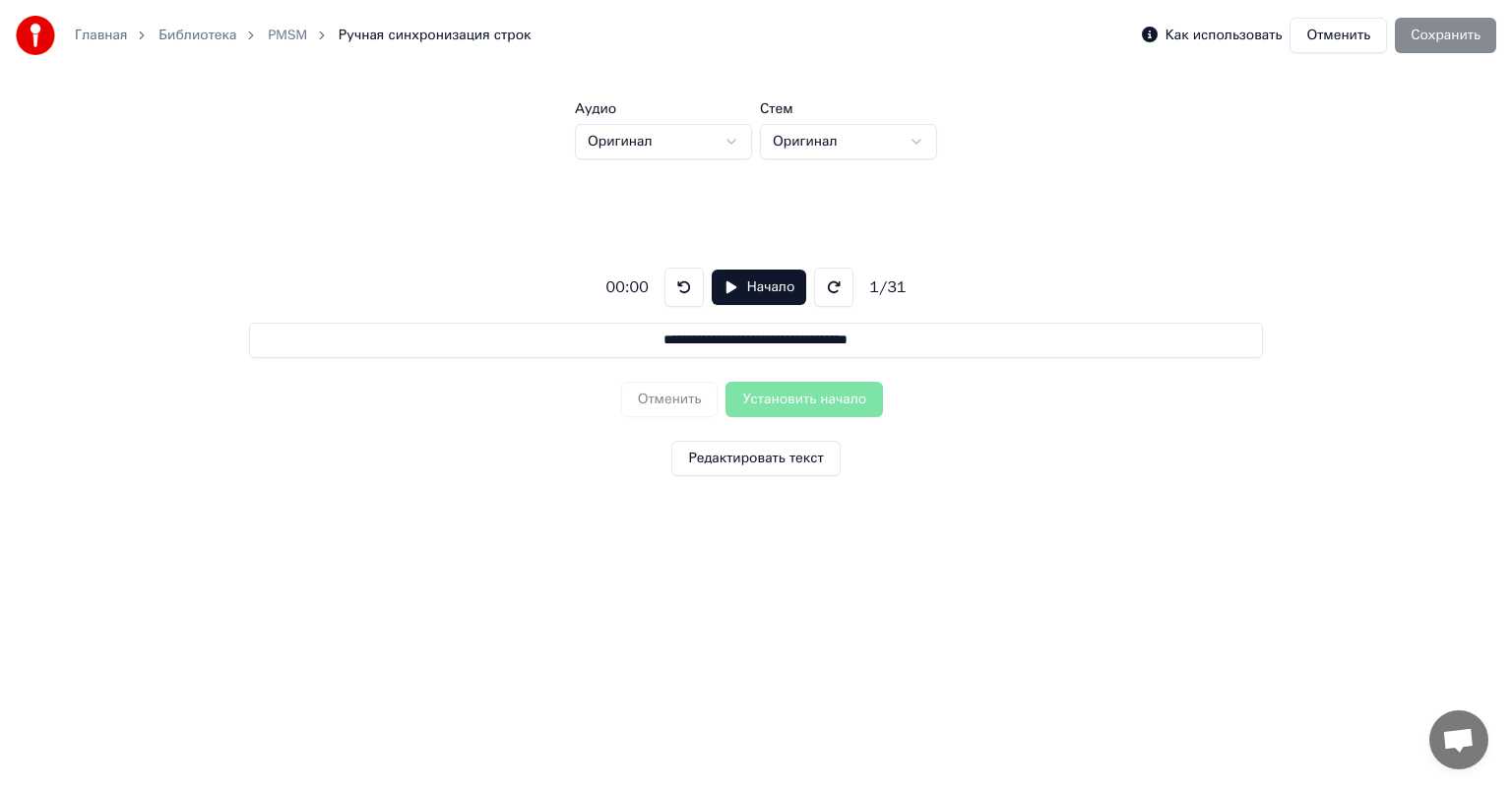 click on "Начало" at bounding box center (759, 287) 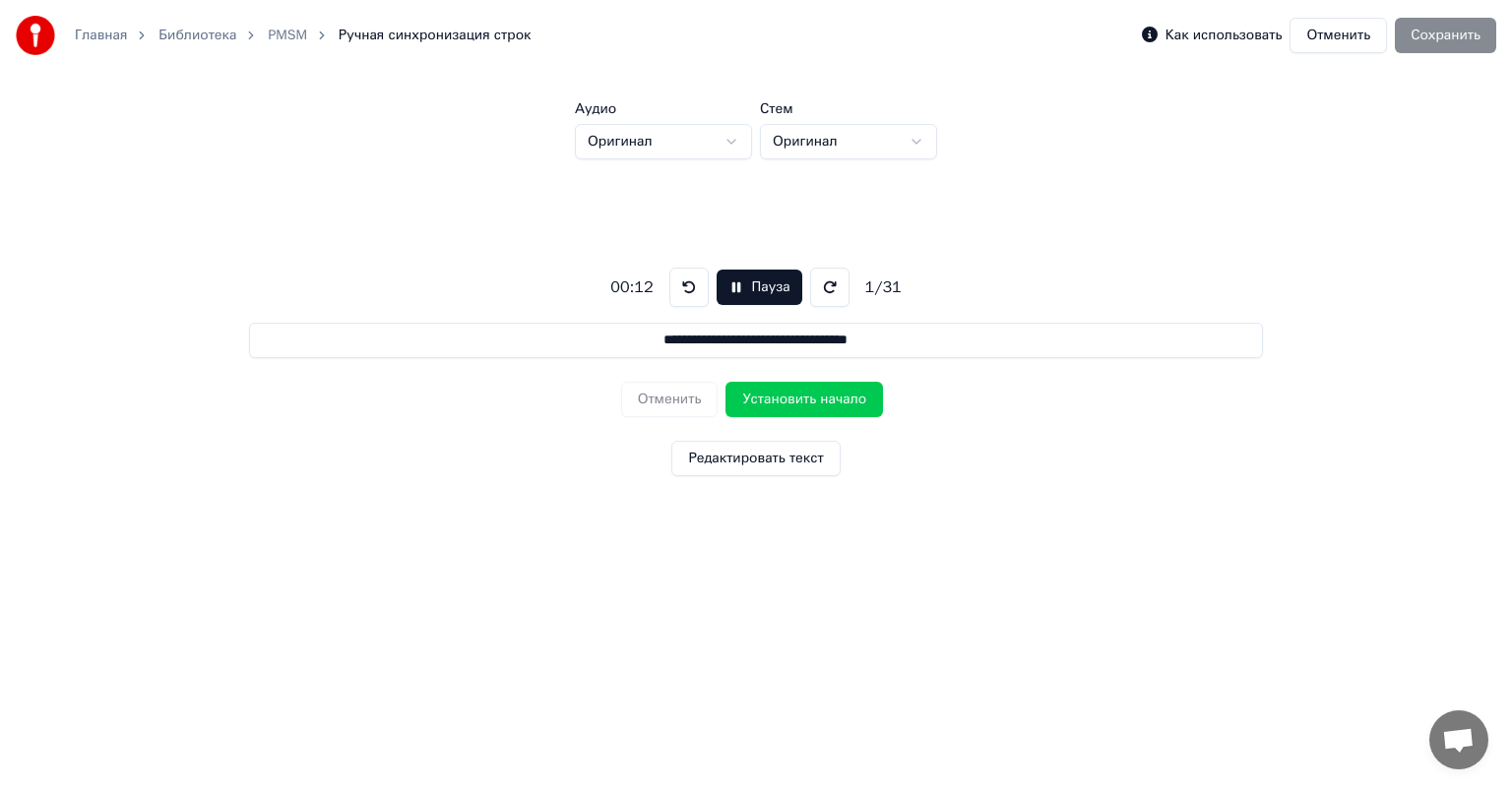 click on "Редактировать текст" at bounding box center (755, 458) 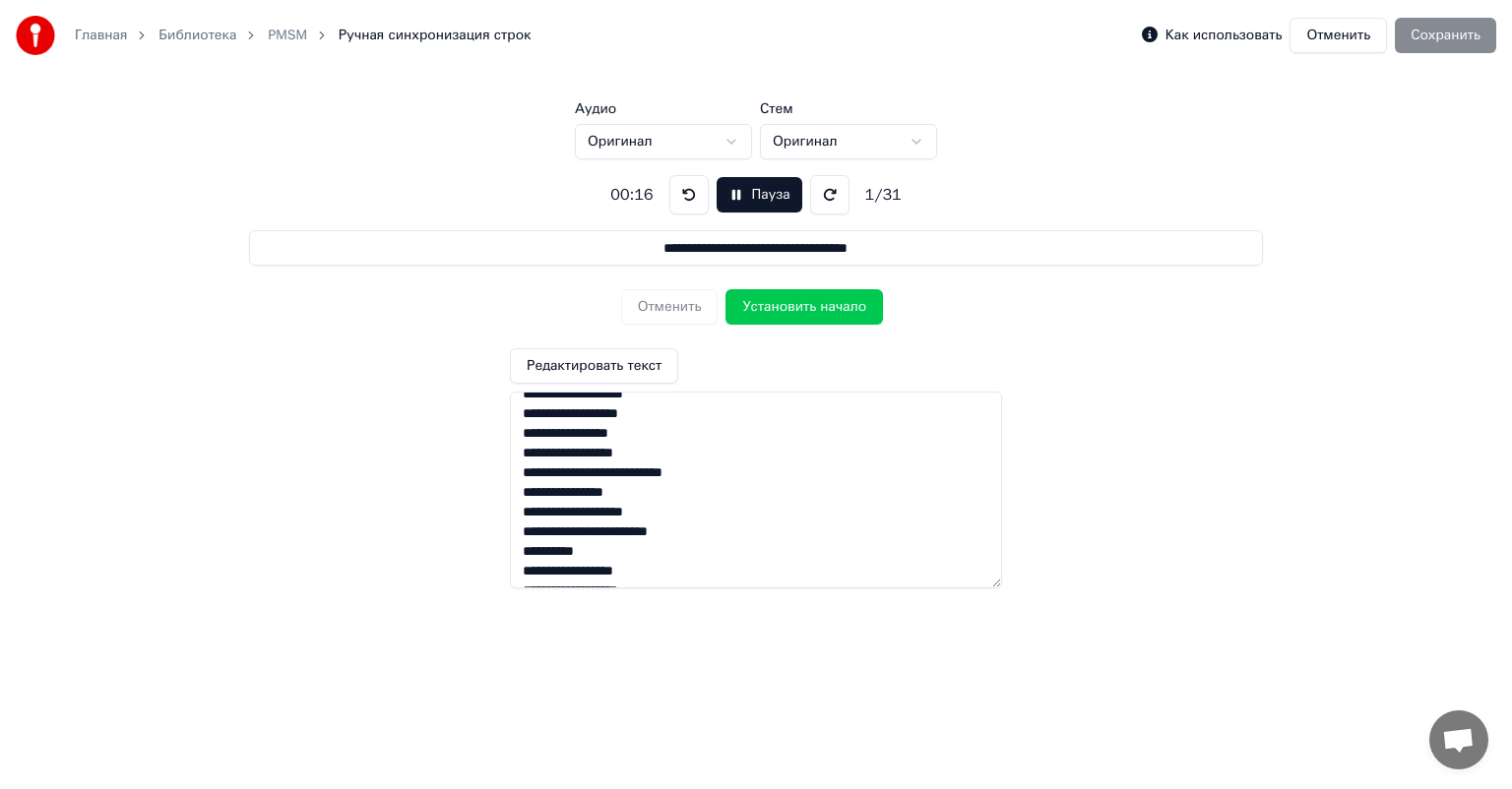scroll, scrollTop: 429, scrollLeft: 0, axis: vertical 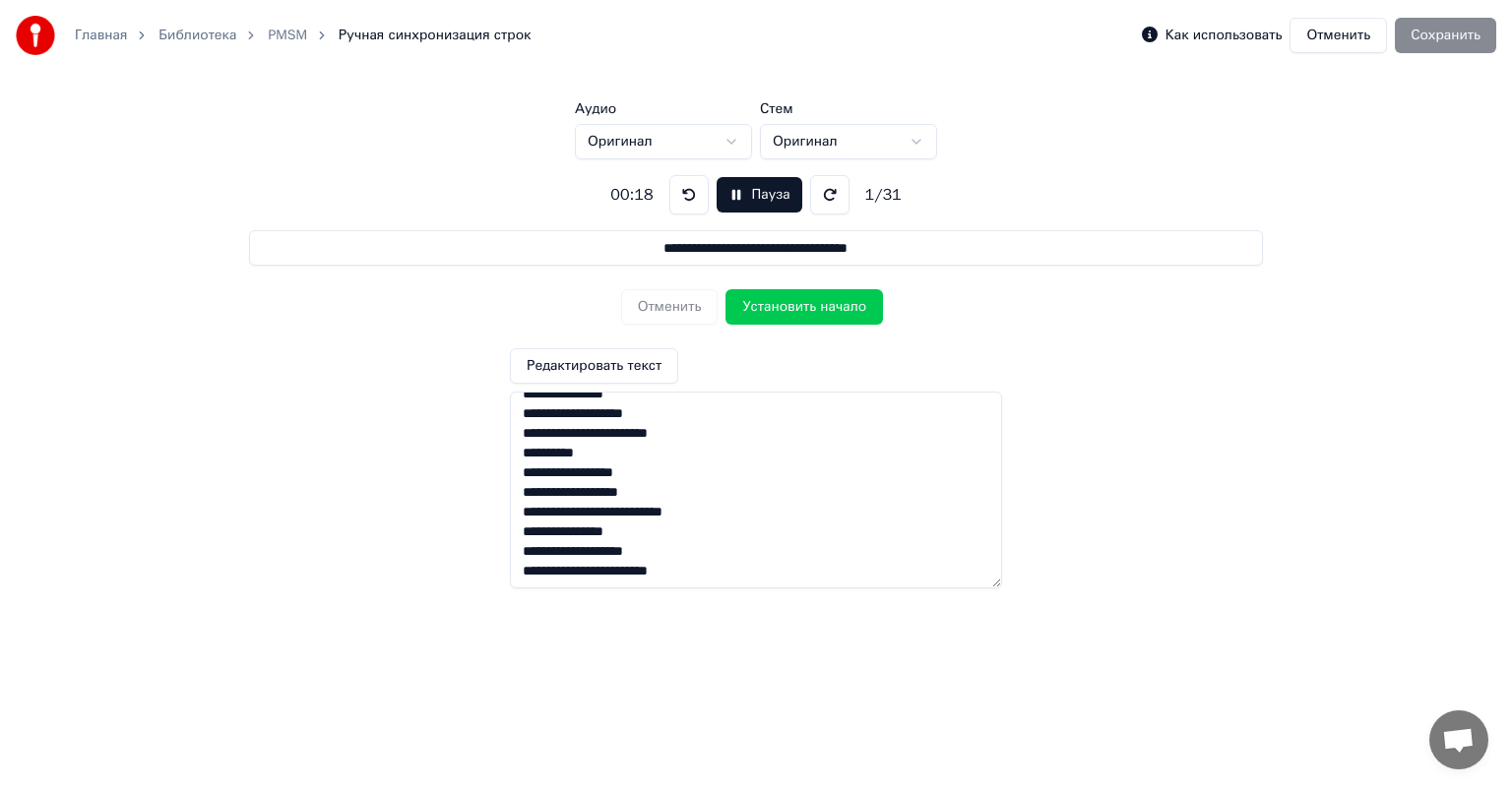 drag, startPoint x: 613, startPoint y: 452, endPoint x: 501, endPoint y: 451, distance: 112.00446 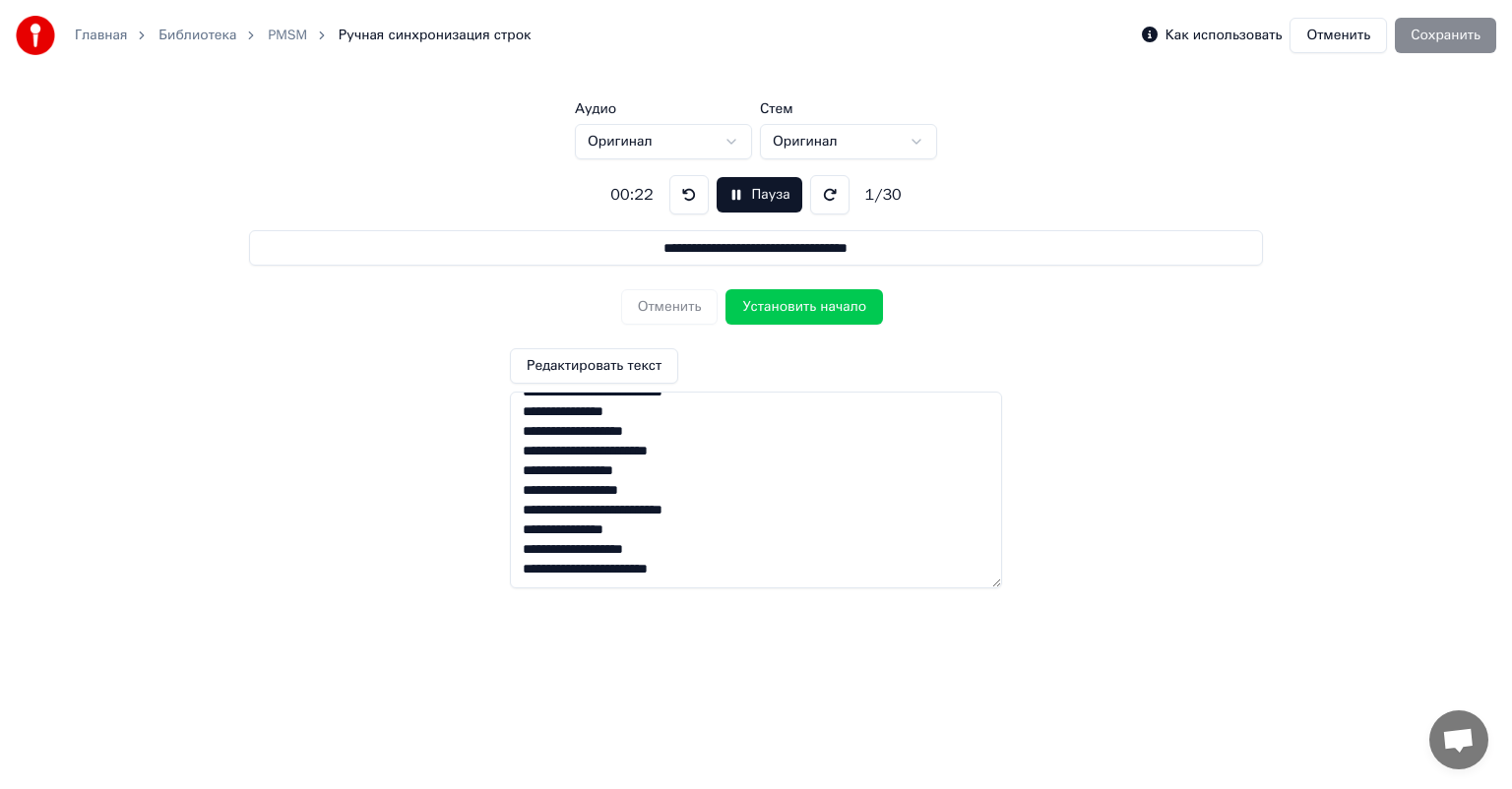 scroll, scrollTop: 410, scrollLeft: 0, axis: vertical 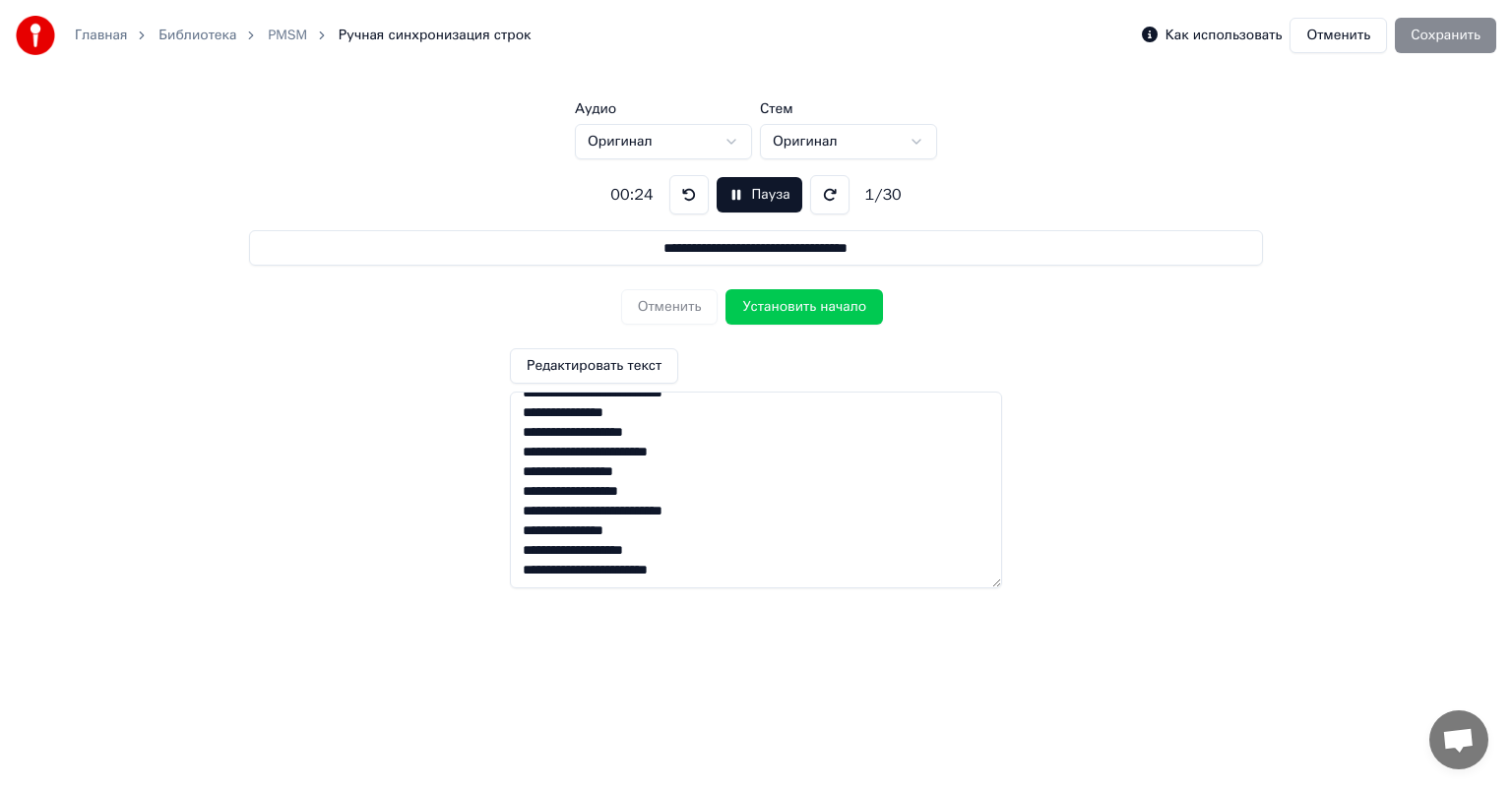type on "**********" 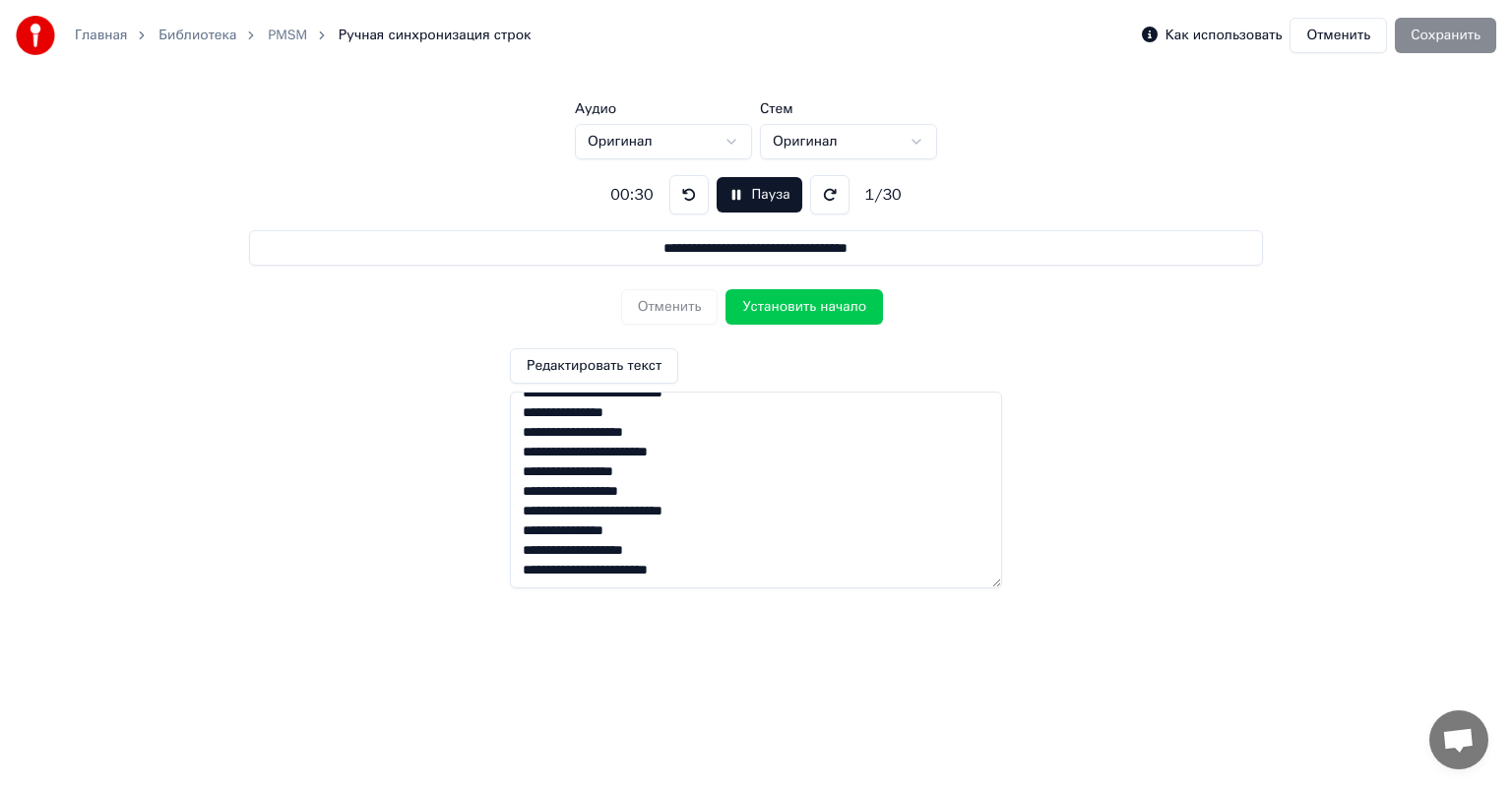 click at bounding box center (830, 195) 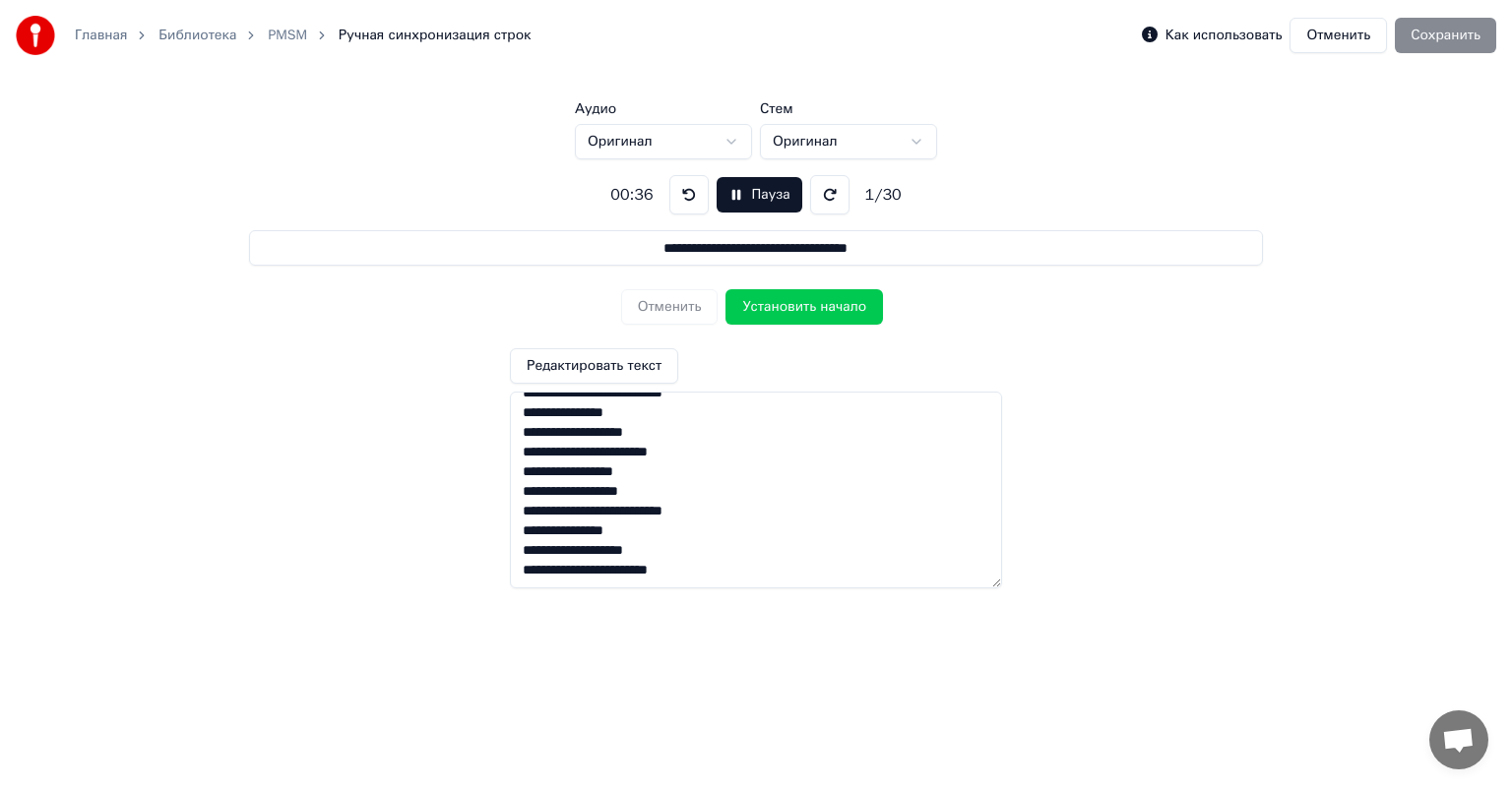 click on "**********" at bounding box center (756, 248) 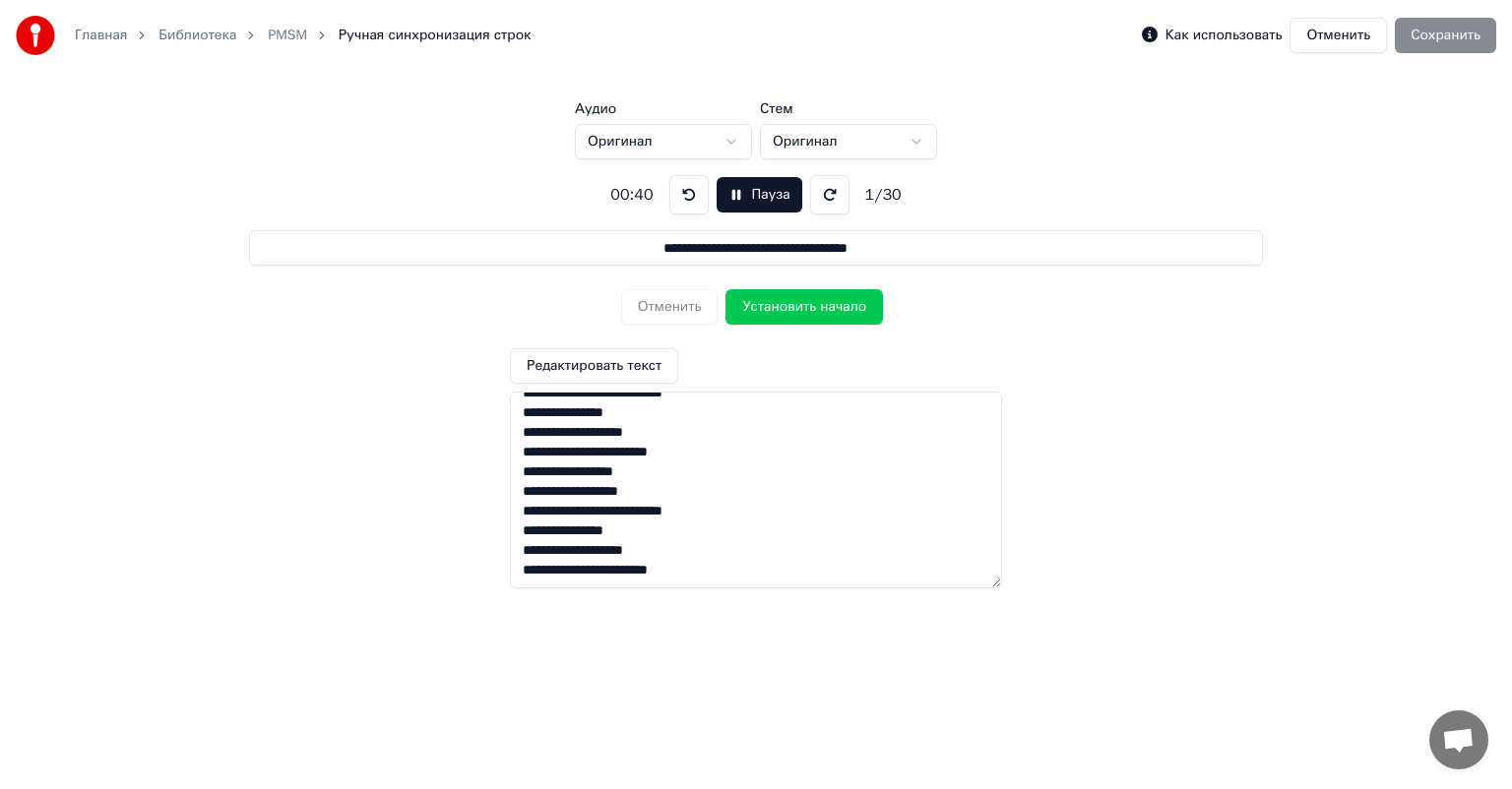 click on "**********" at bounding box center (756, 248) 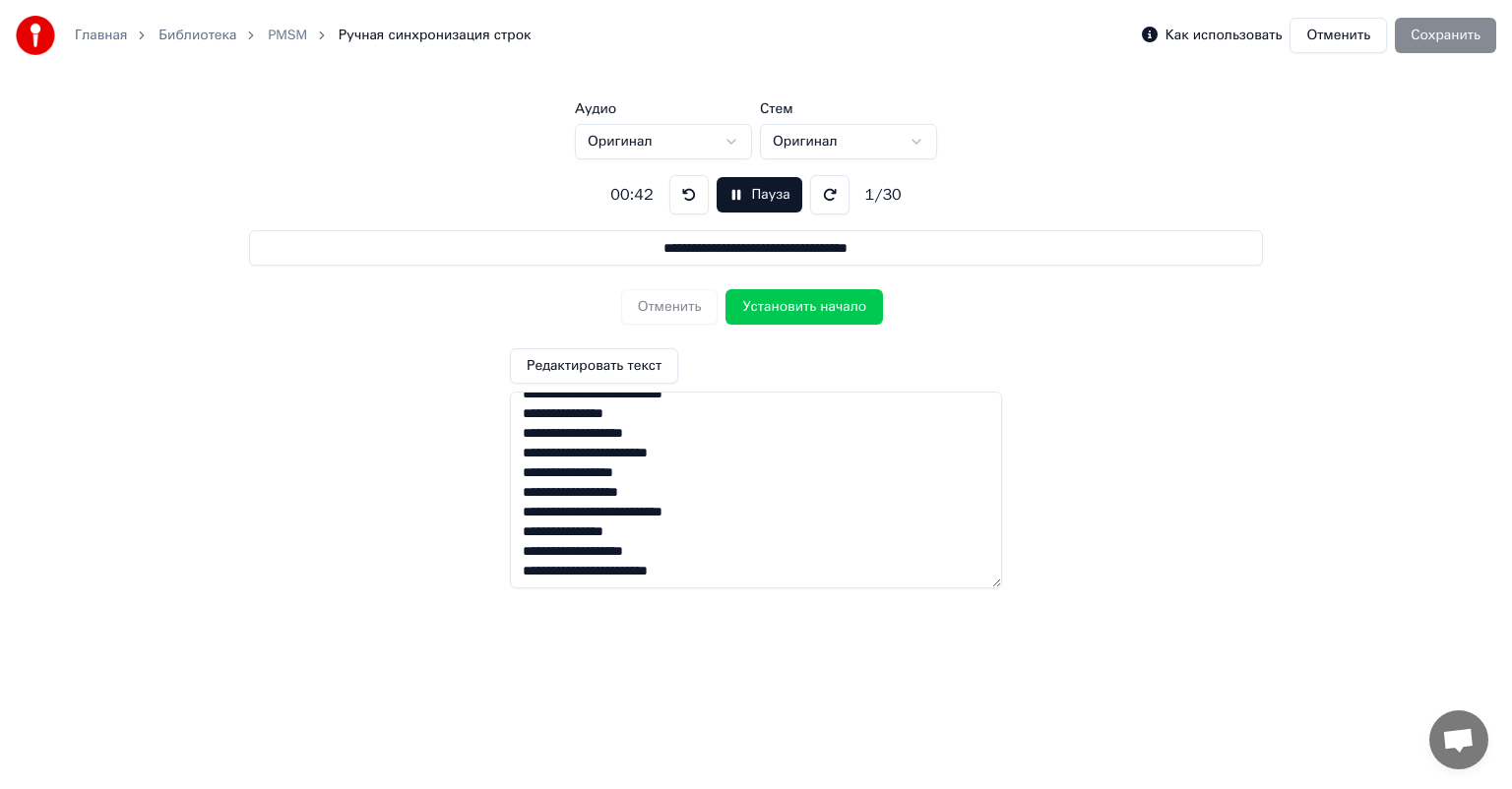 click on "Отменить Установить начало" at bounding box center [756, 307] 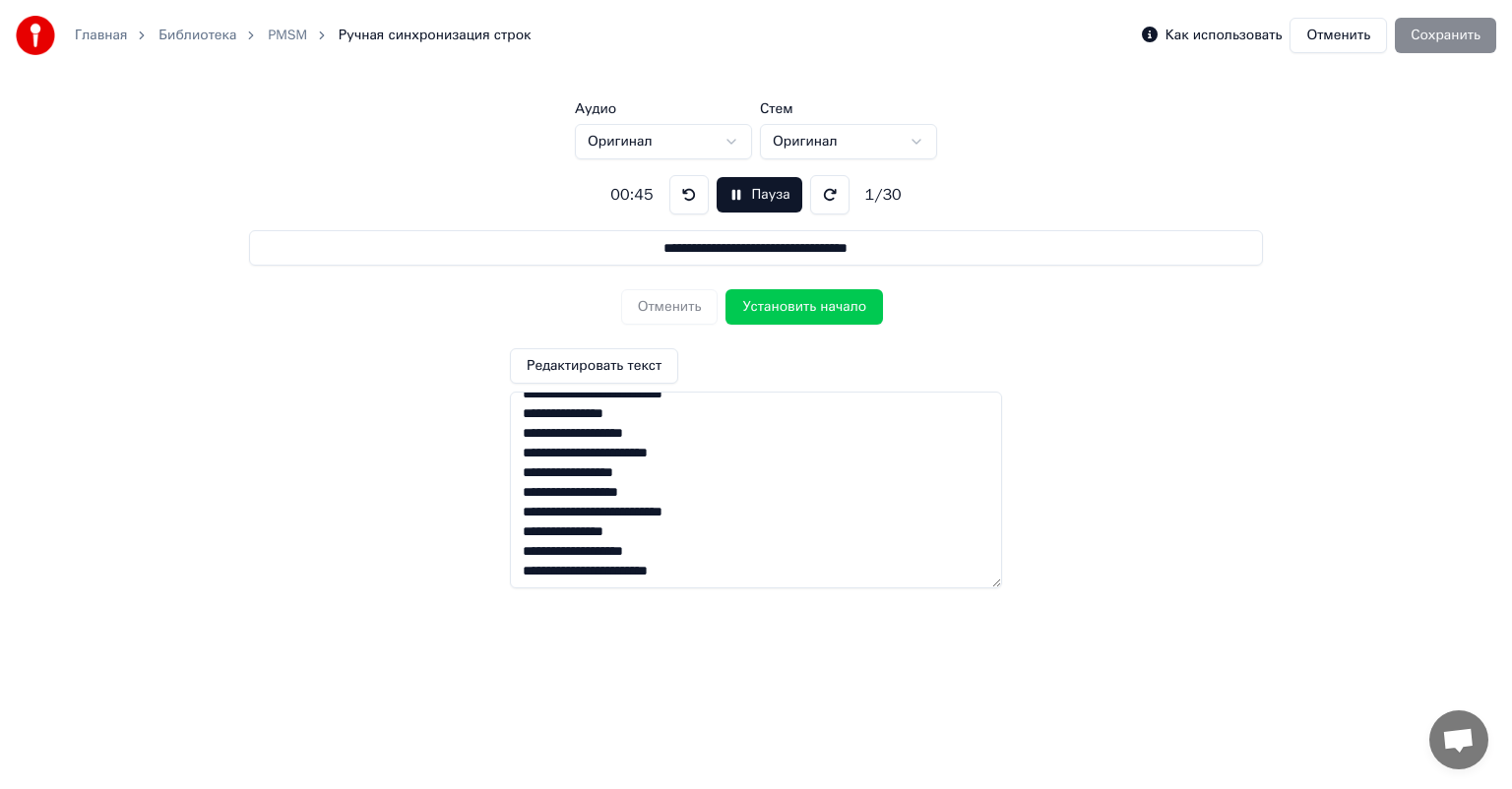 click on "Как использовать Отменить Сохранить" at bounding box center [1319, 35] 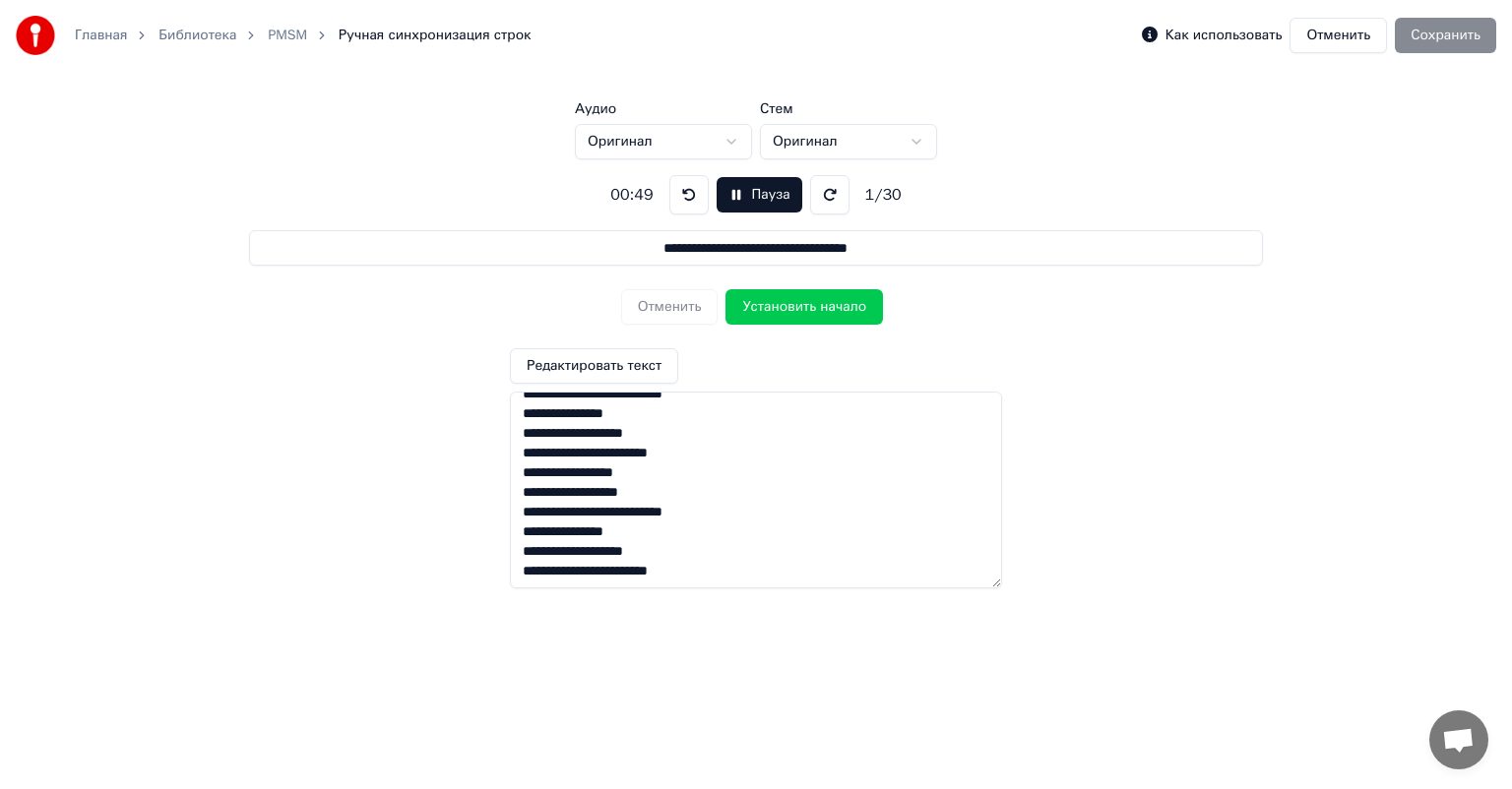 scroll, scrollTop: 409, scrollLeft: 0, axis: vertical 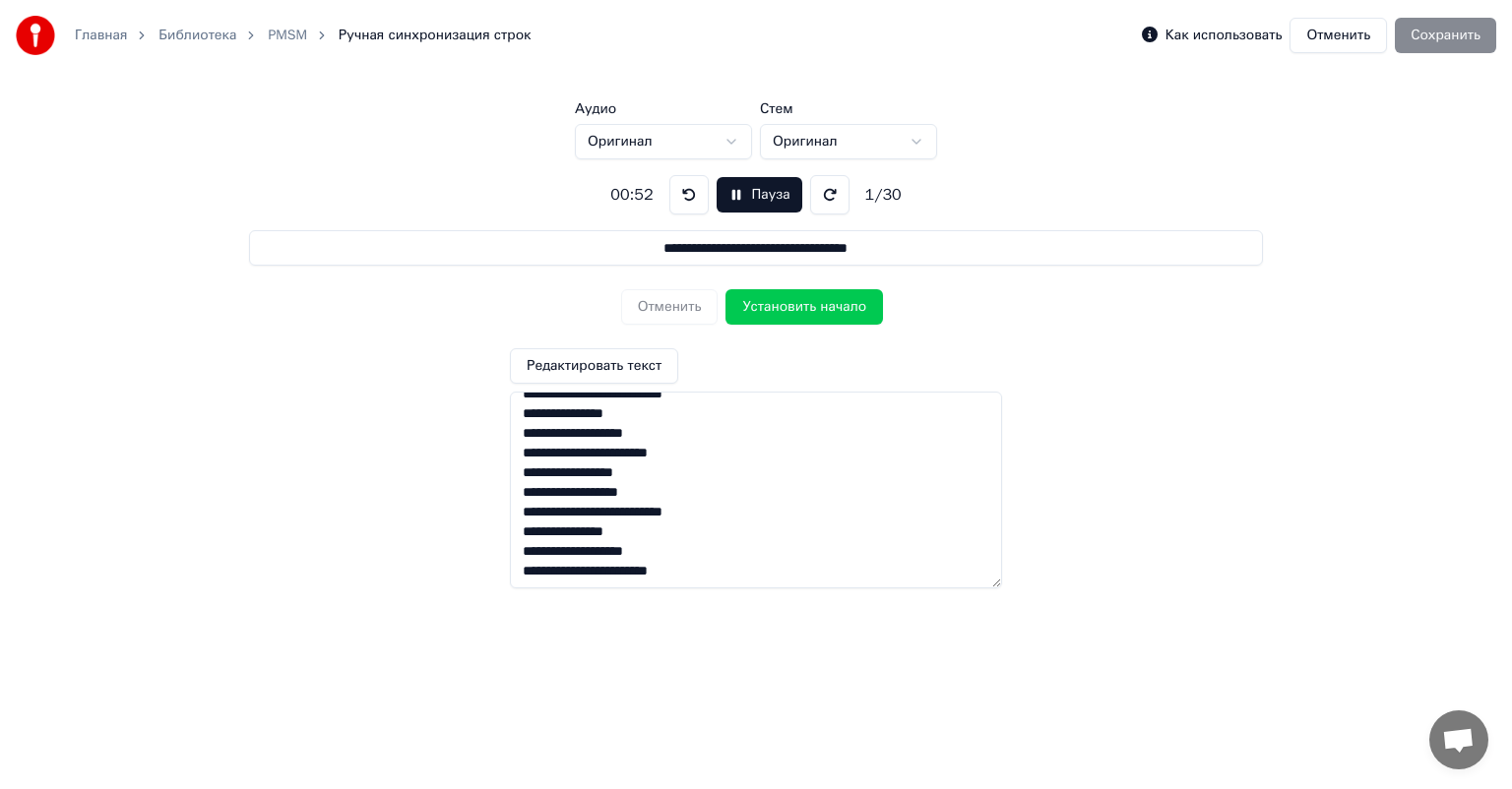 click on "**********" at bounding box center (756, 303) 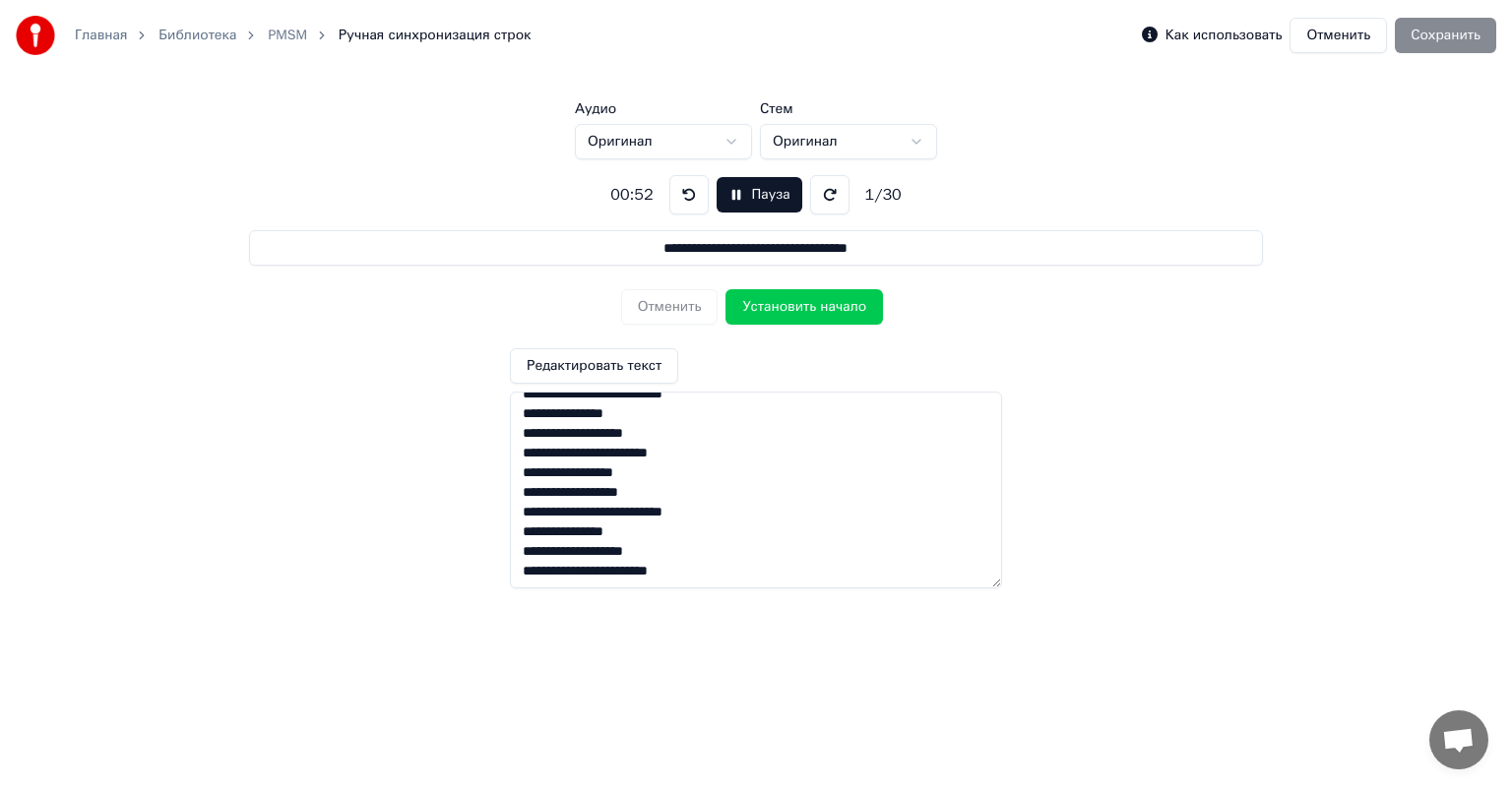 click on "**********" at bounding box center (756, 303) 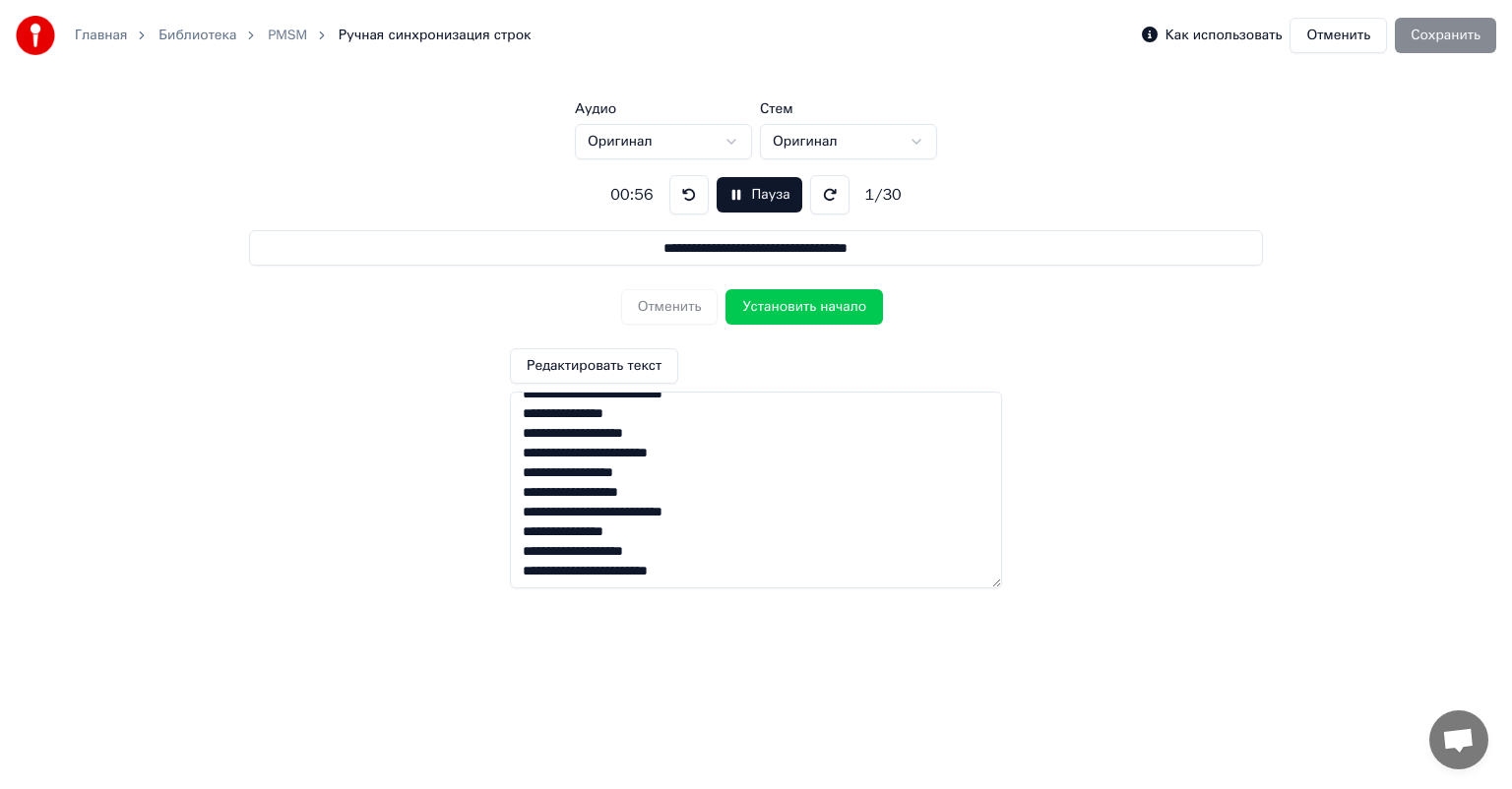 click on "Установить начало" at bounding box center (804, 307) 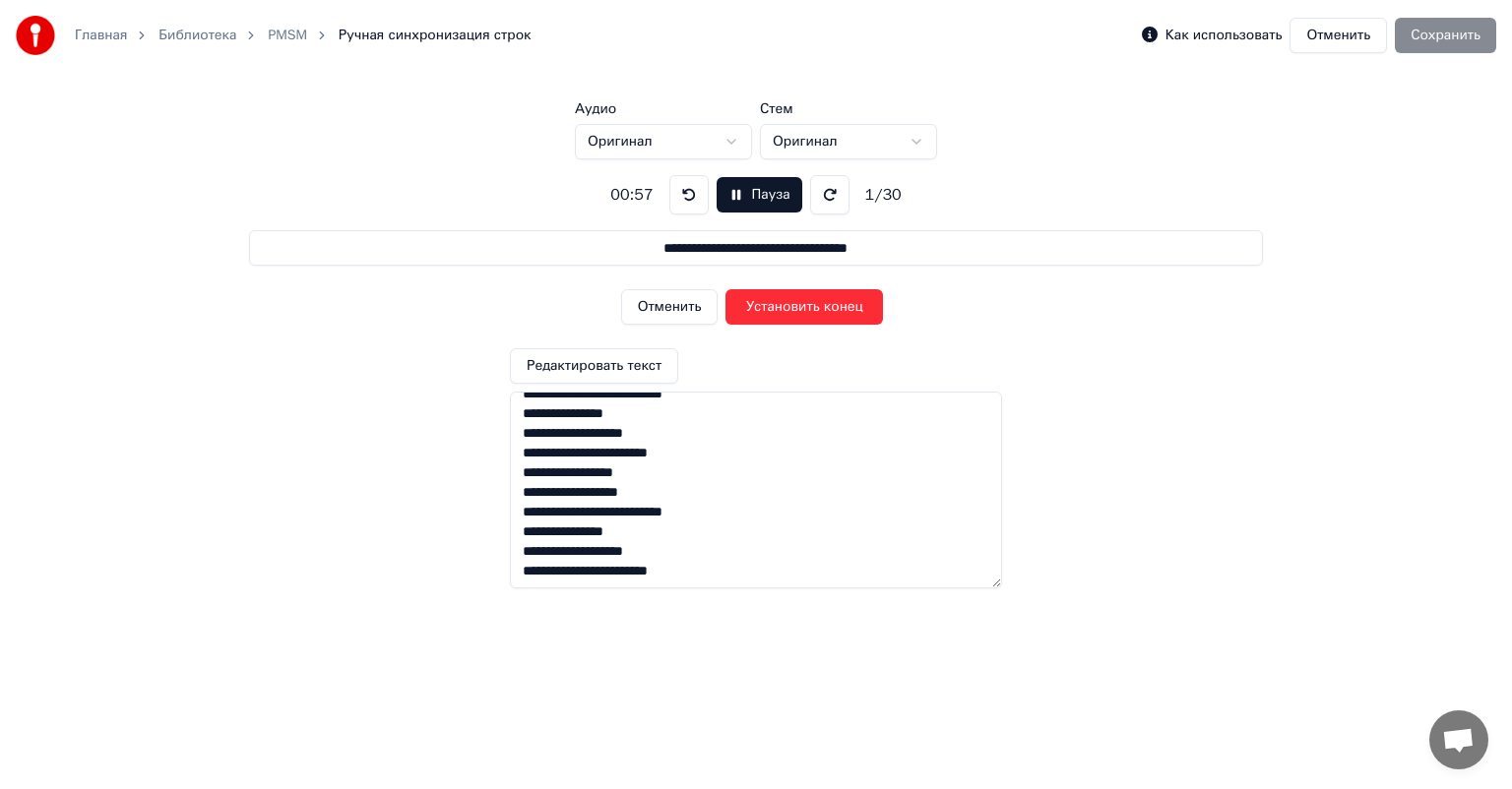 click on "Как использовать Отменить Сохранить" at bounding box center [1319, 35] 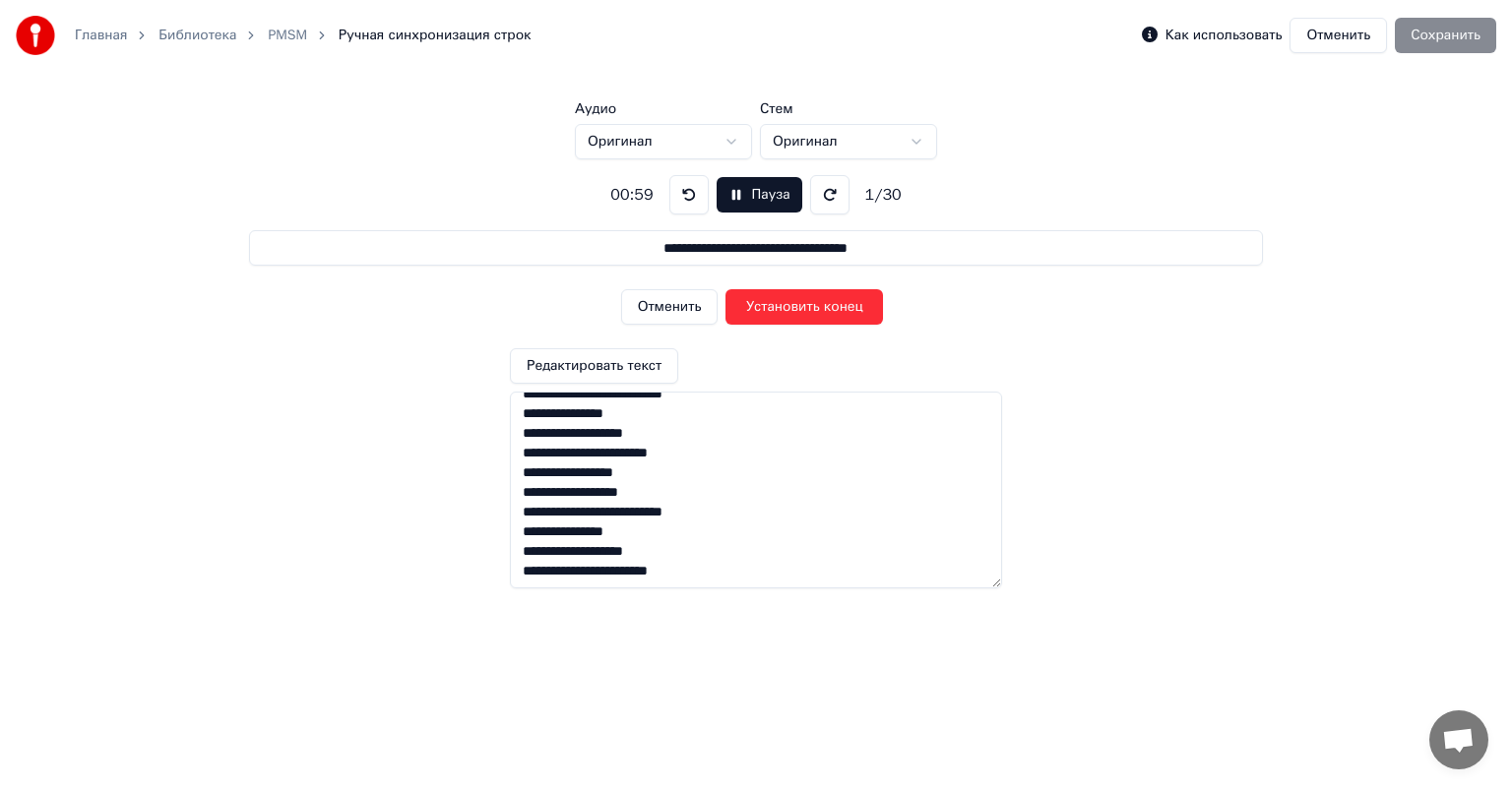 click on "Отменить" at bounding box center (1338, 35) 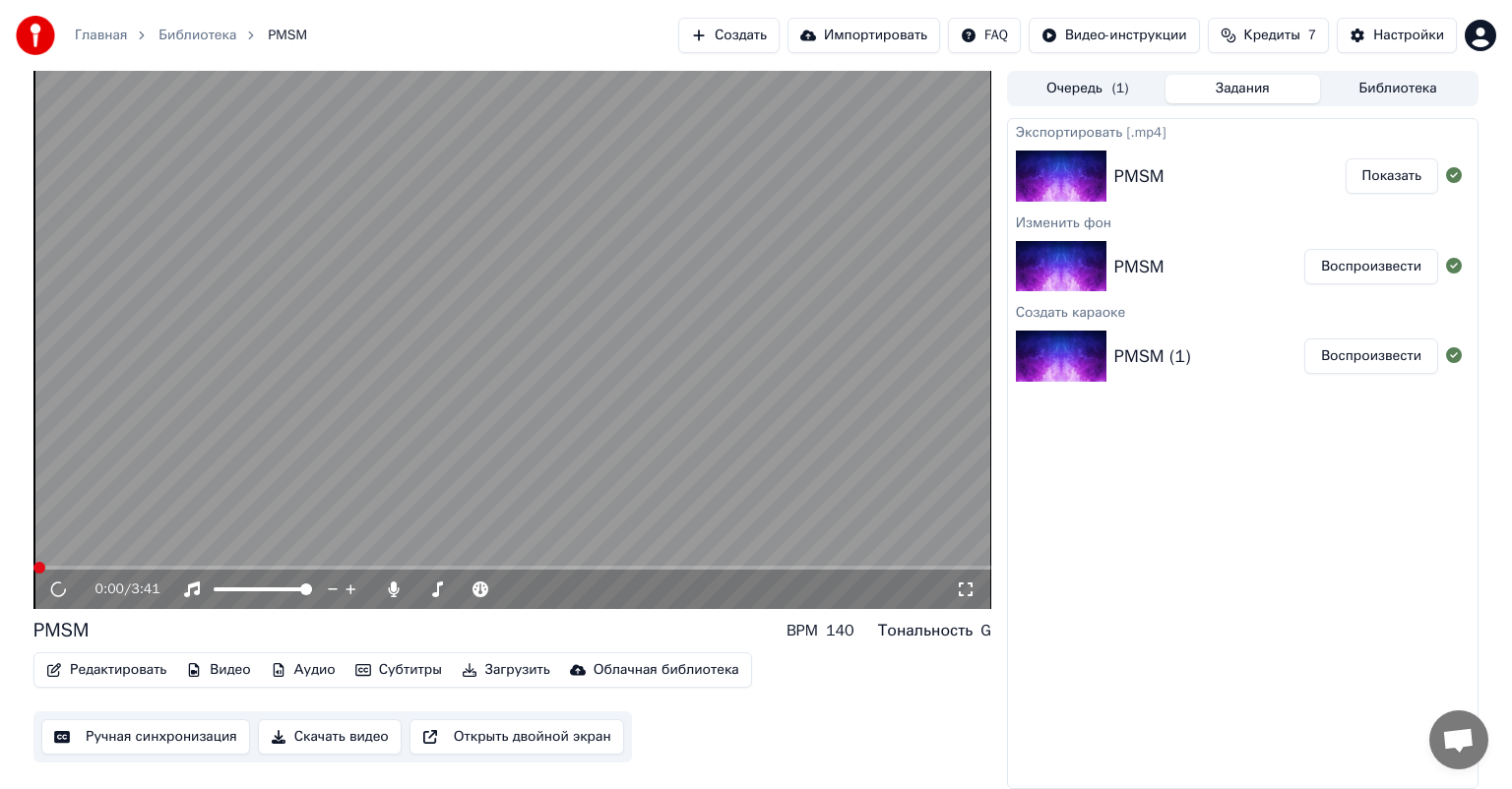 click on "Субтитры" at bounding box center (399, 670) 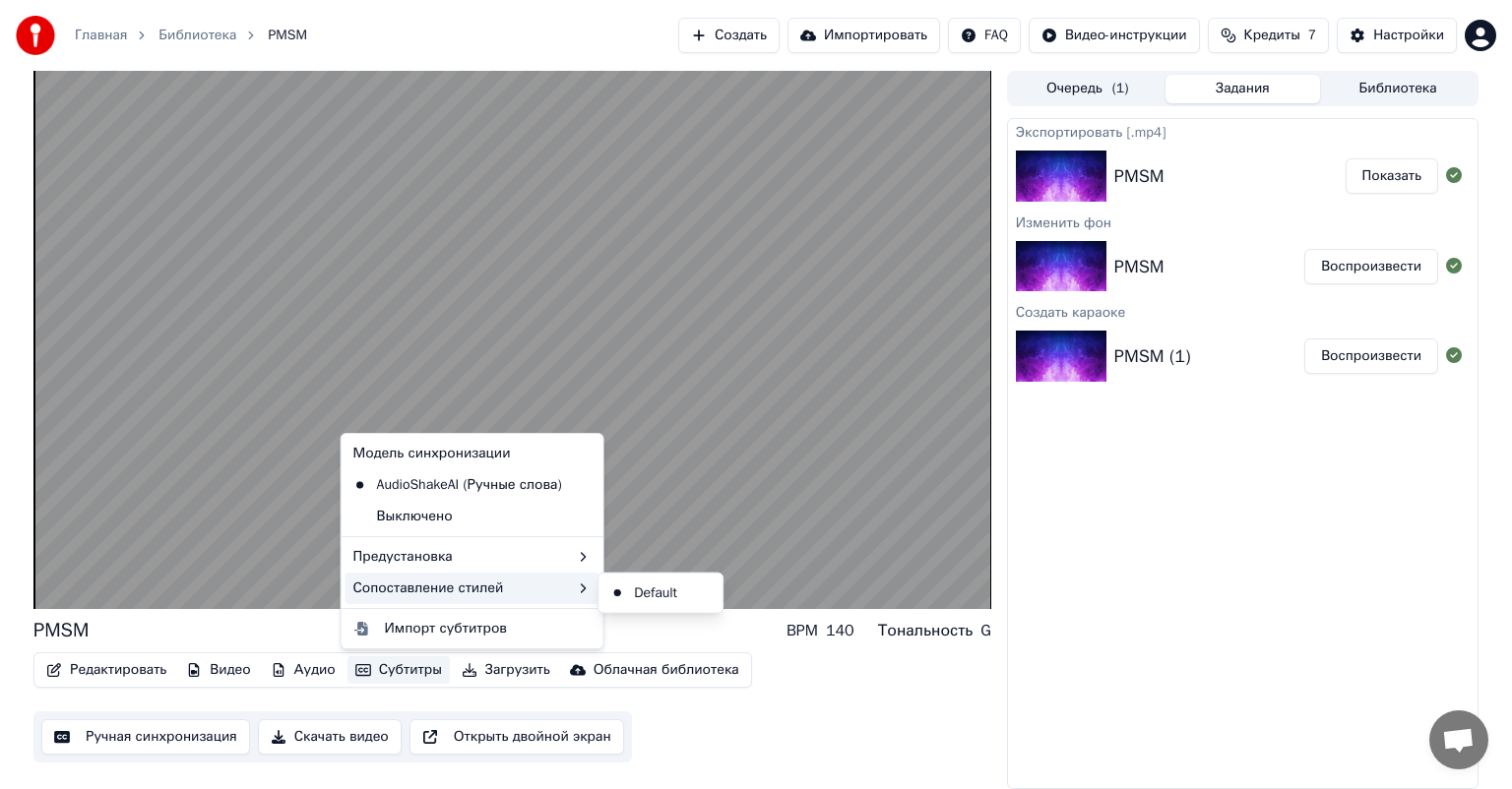 click on "Сопоставление стилей" at bounding box center (472, 588) 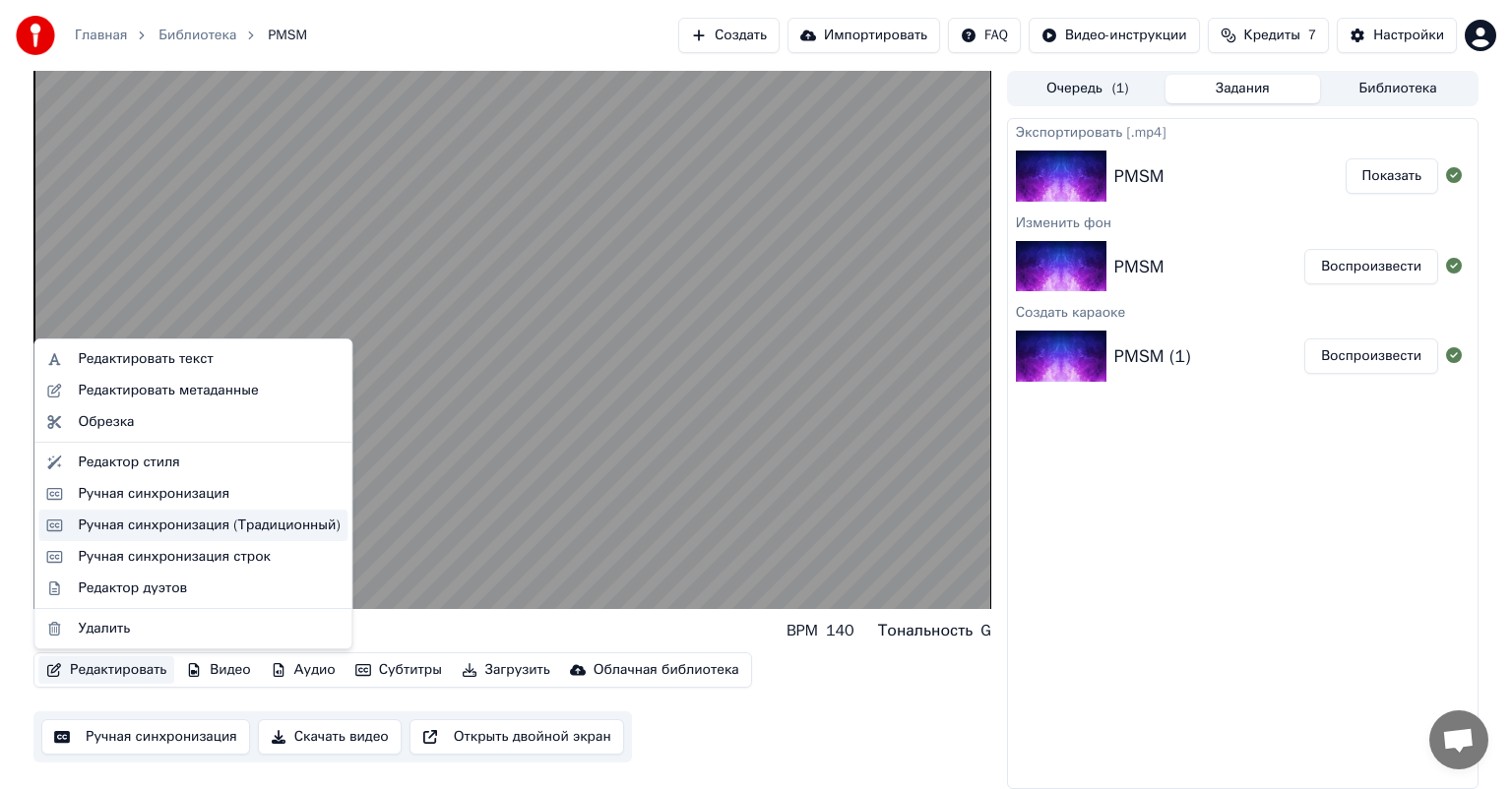 click on "Ручная синхронизация (Традиционный)" at bounding box center [209, 525] 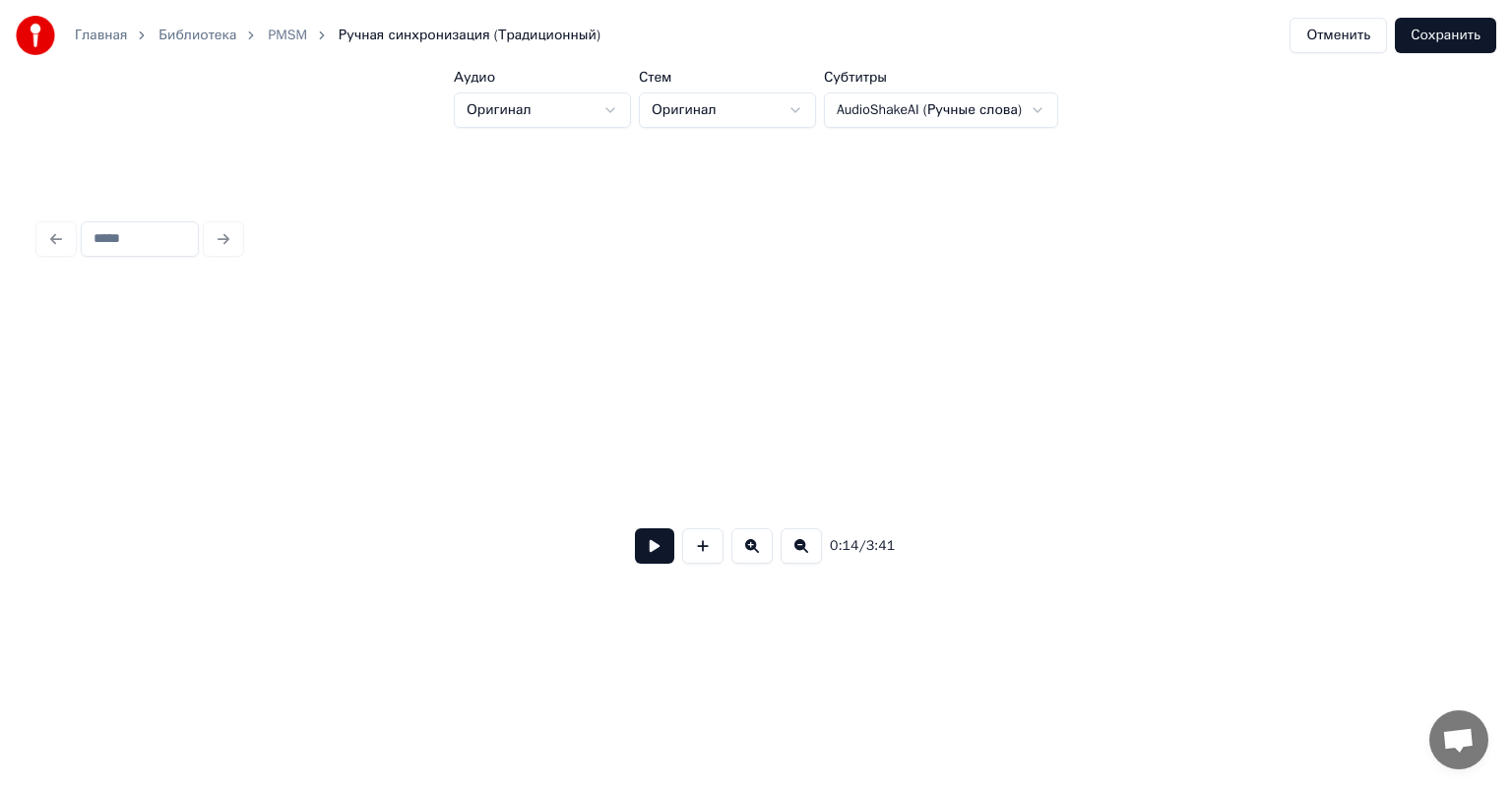 scroll, scrollTop: 0, scrollLeft: 2780, axis: horizontal 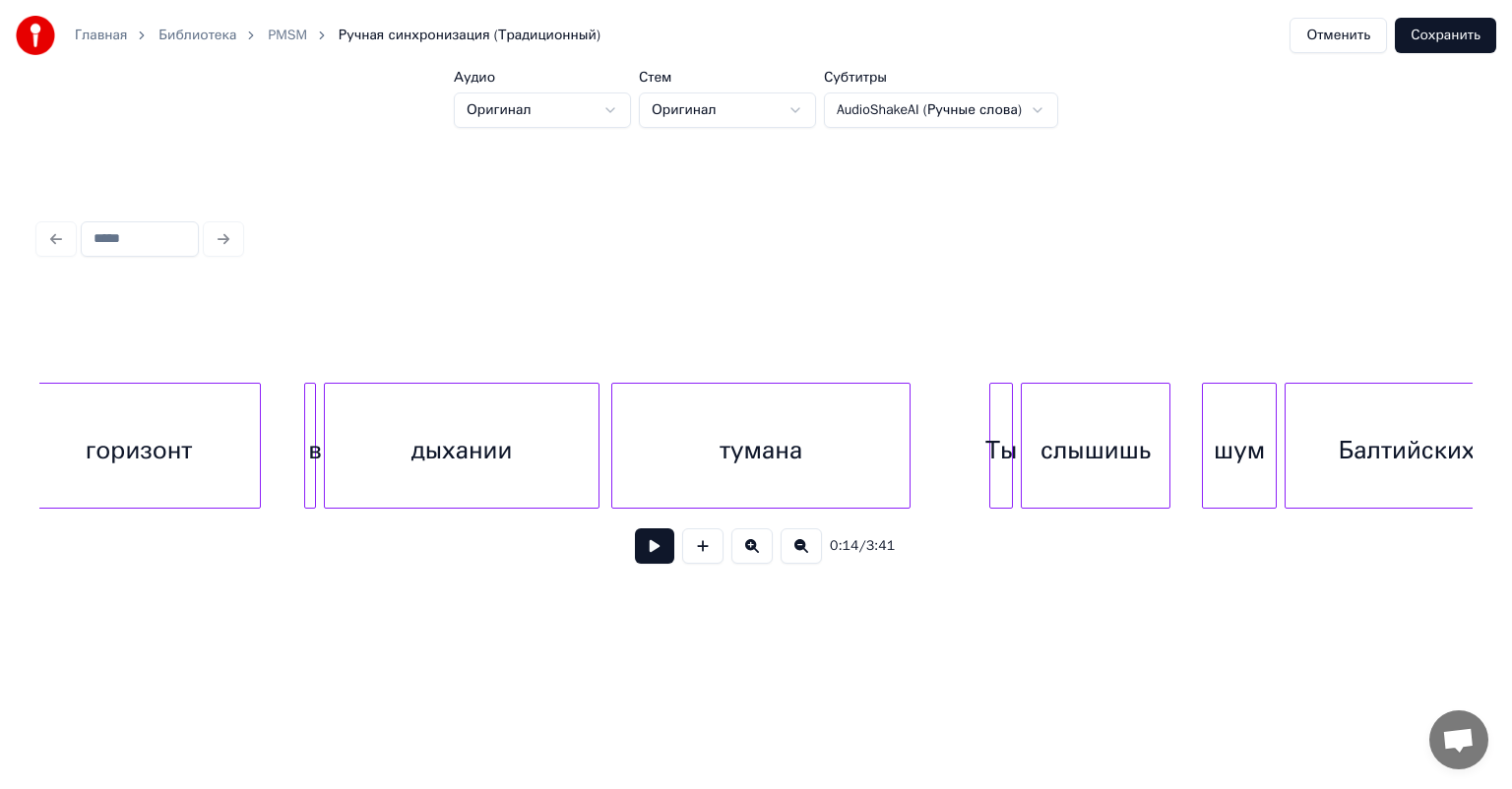 click on "тумана" at bounding box center [761, 451] 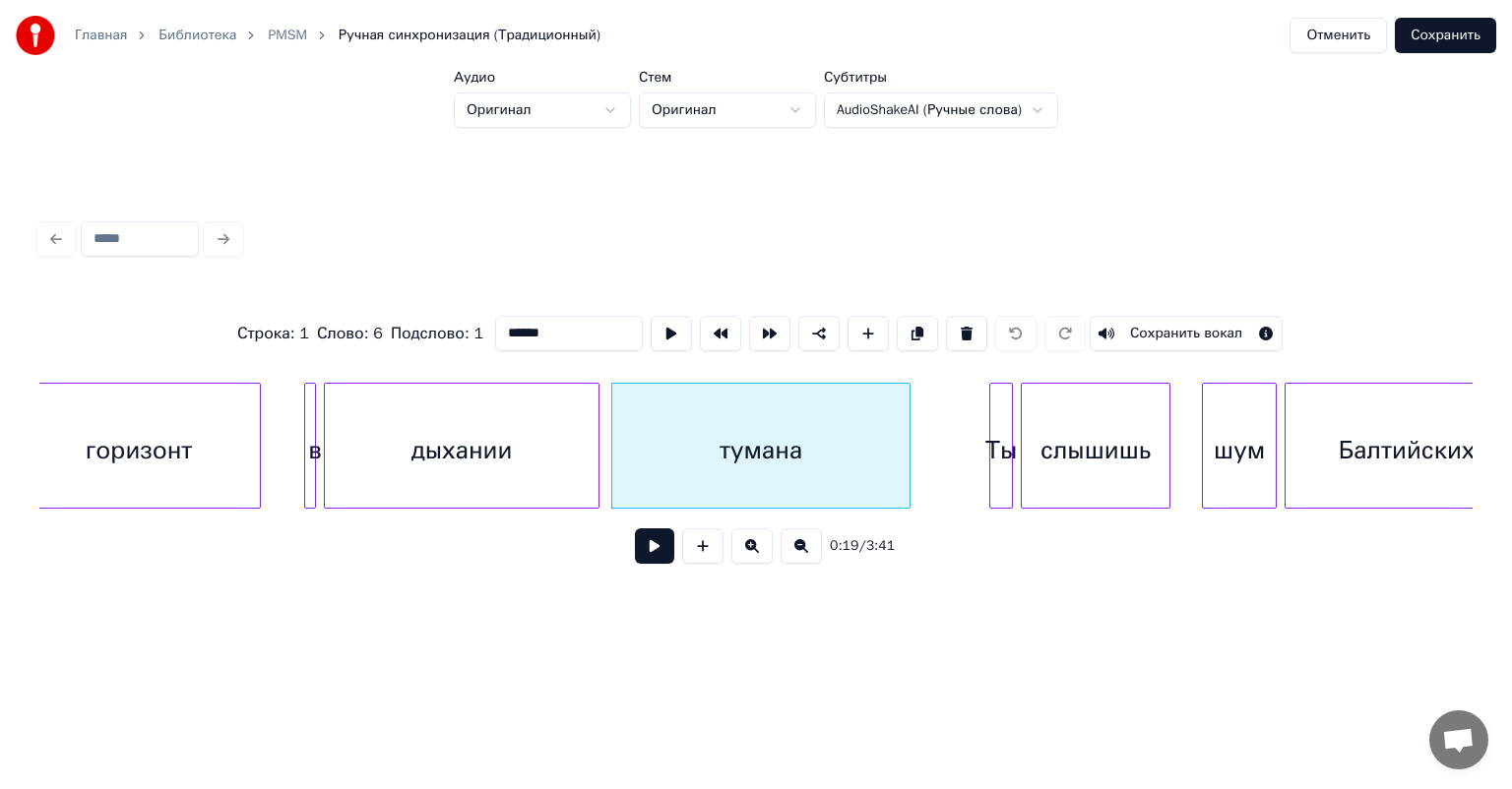 click at bounding box center (655, 546) 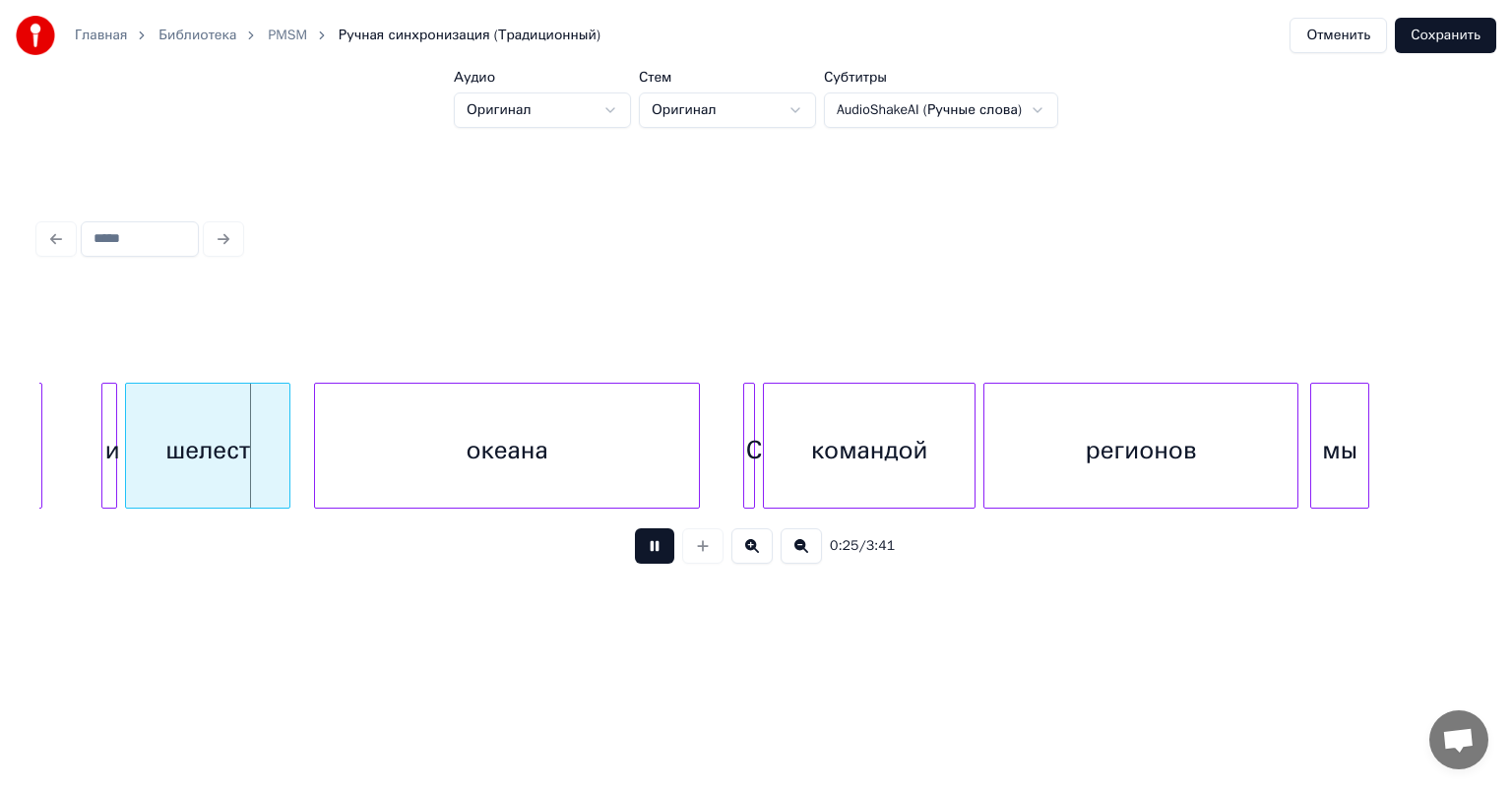 scroll, scrollTop: 0, scrollLeft: 4759, axis: horizontal 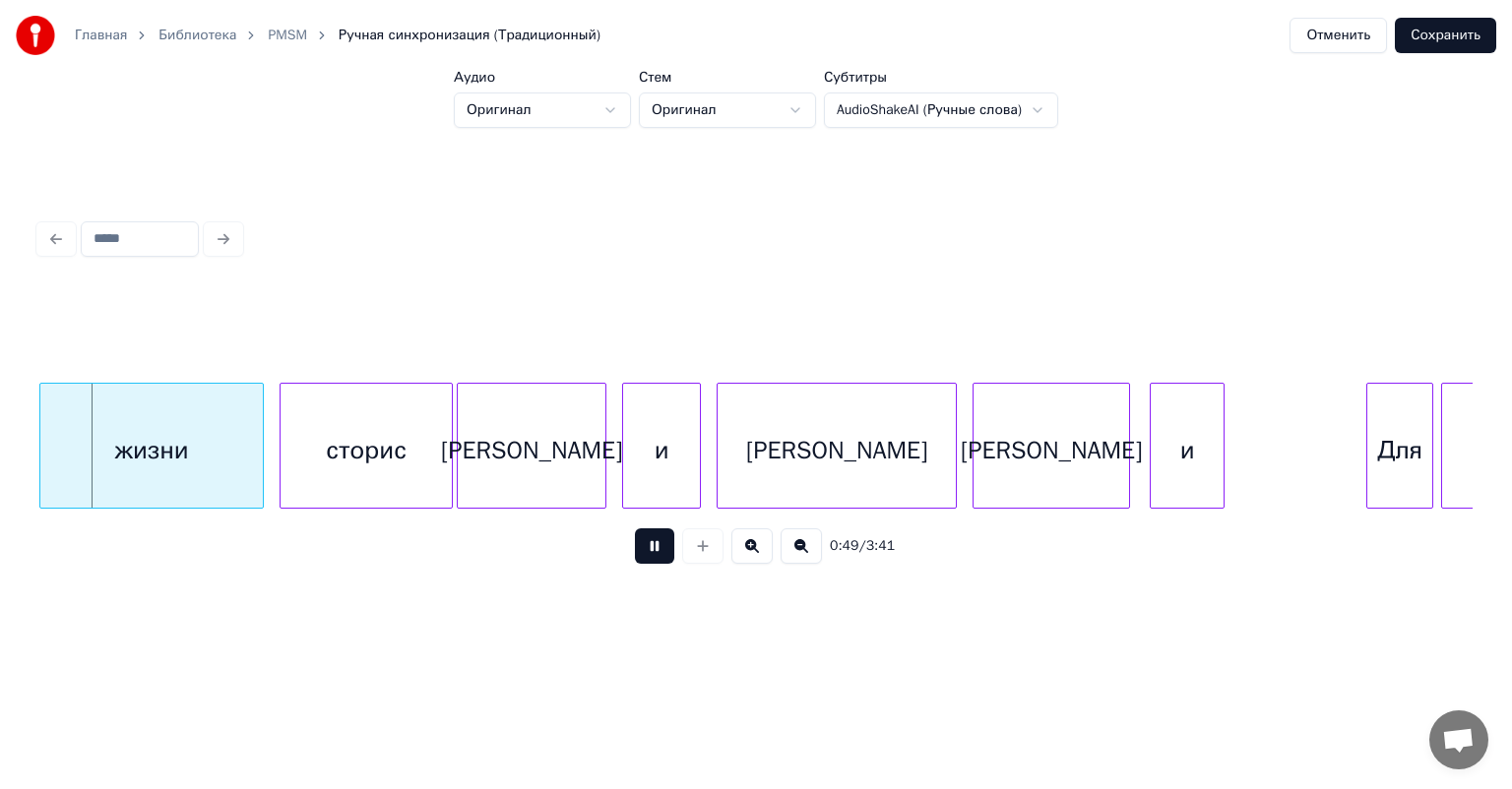 click on "0:49  /  3:41" at bounding box center (756, 546) 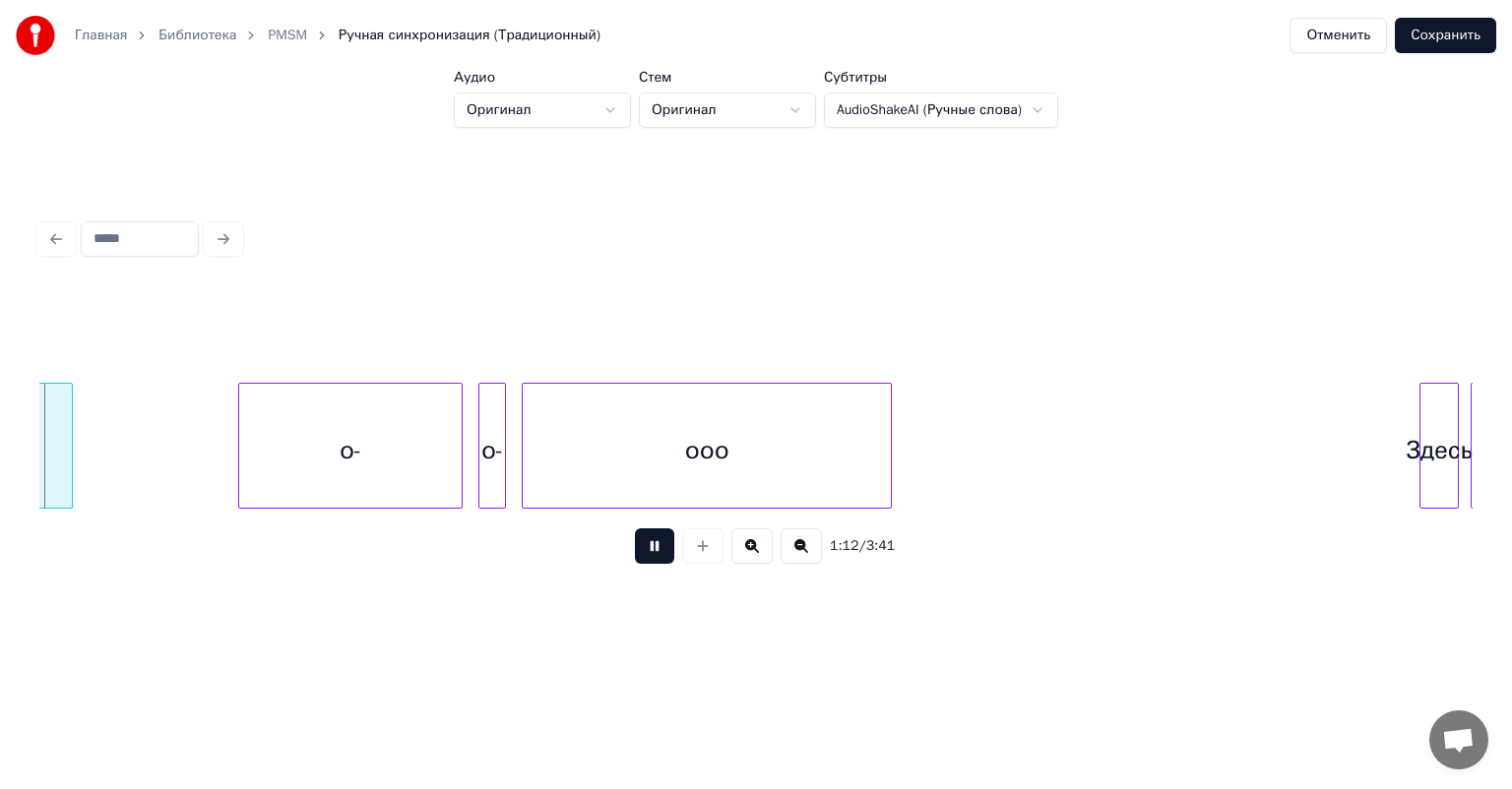 scroll, scrollTop: 0, scrollLeft: 14224, axis: horizontal 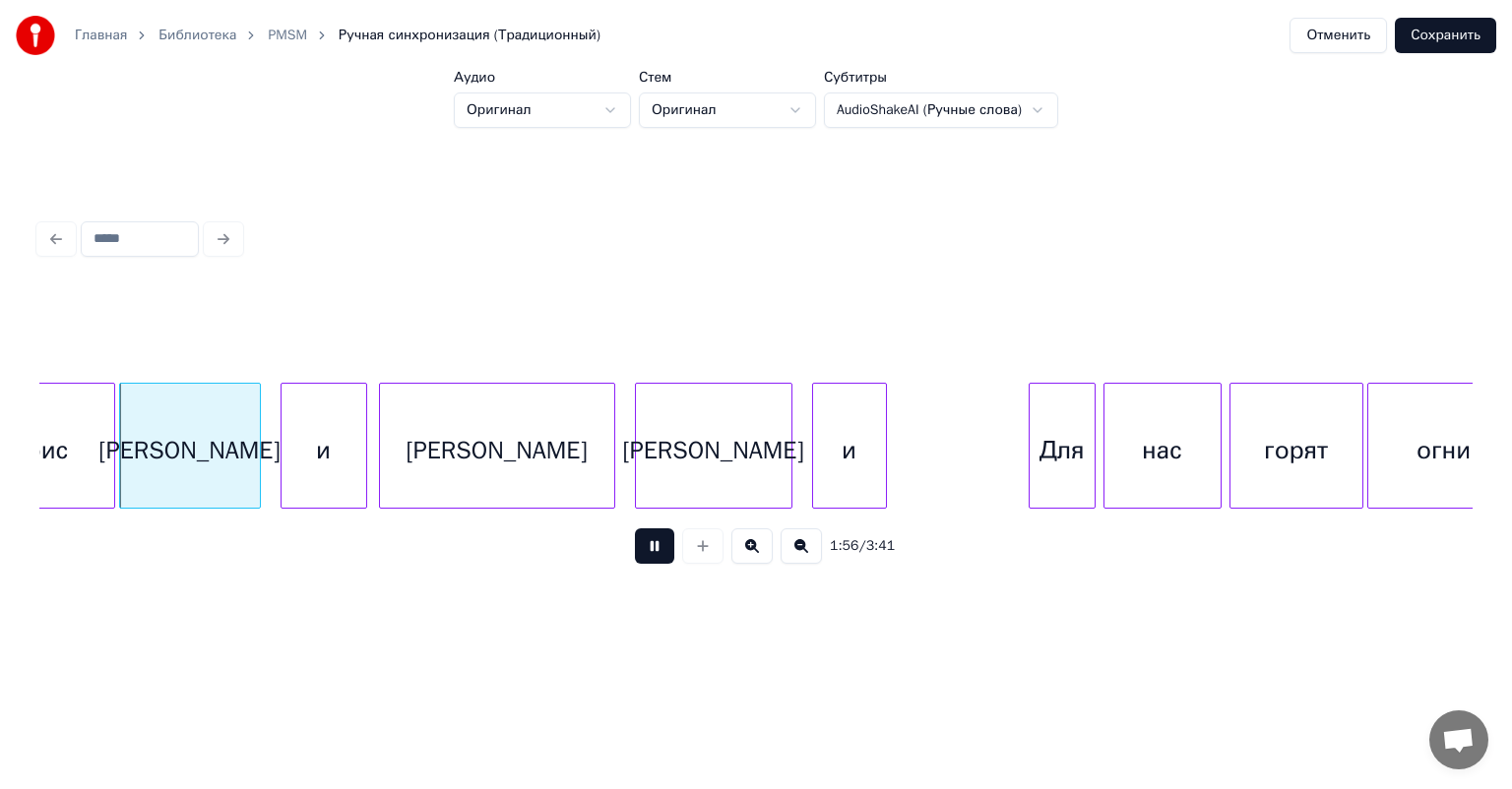click on "огни" at bounding box center [1444, 451] 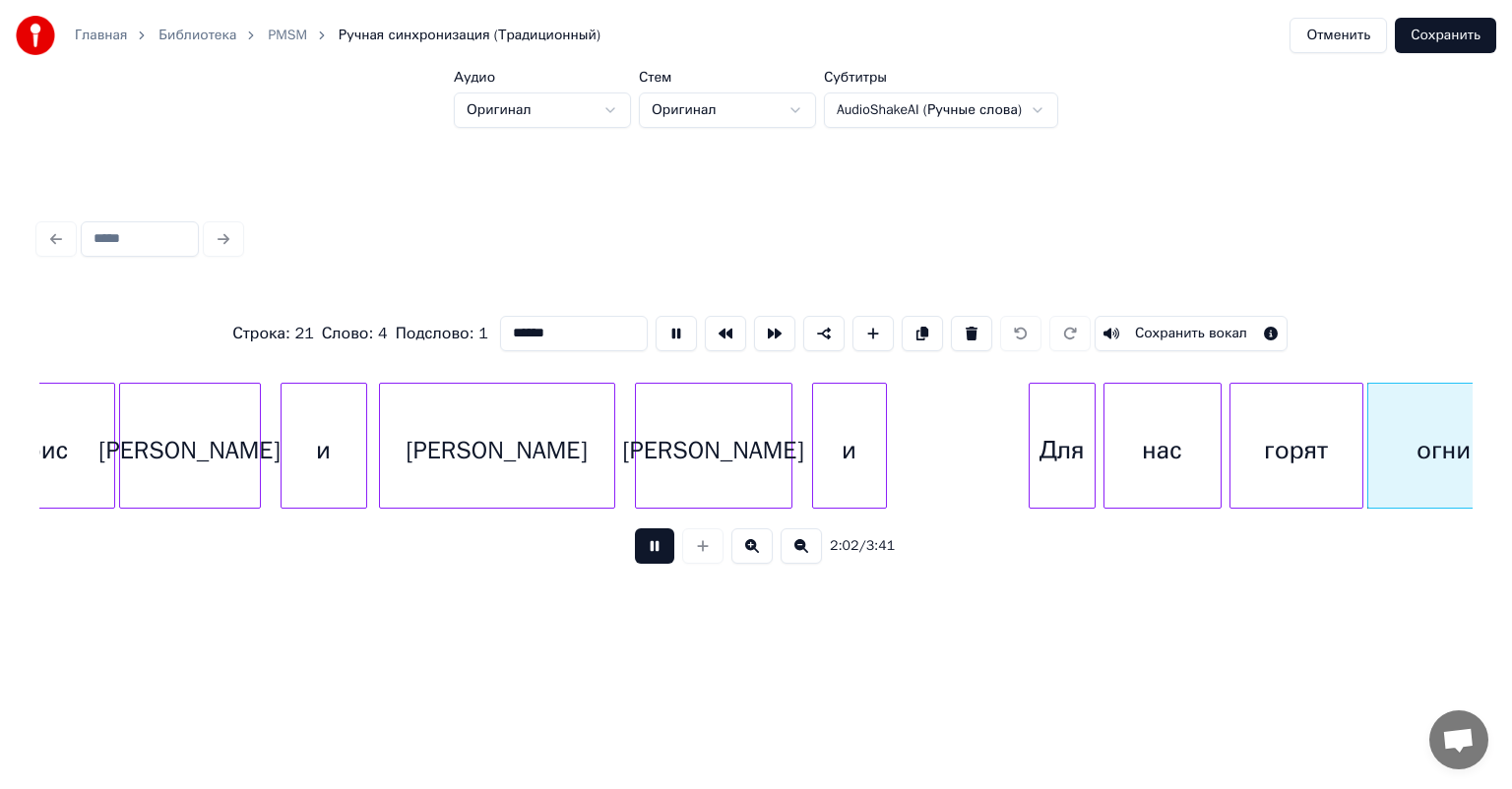type on "****" 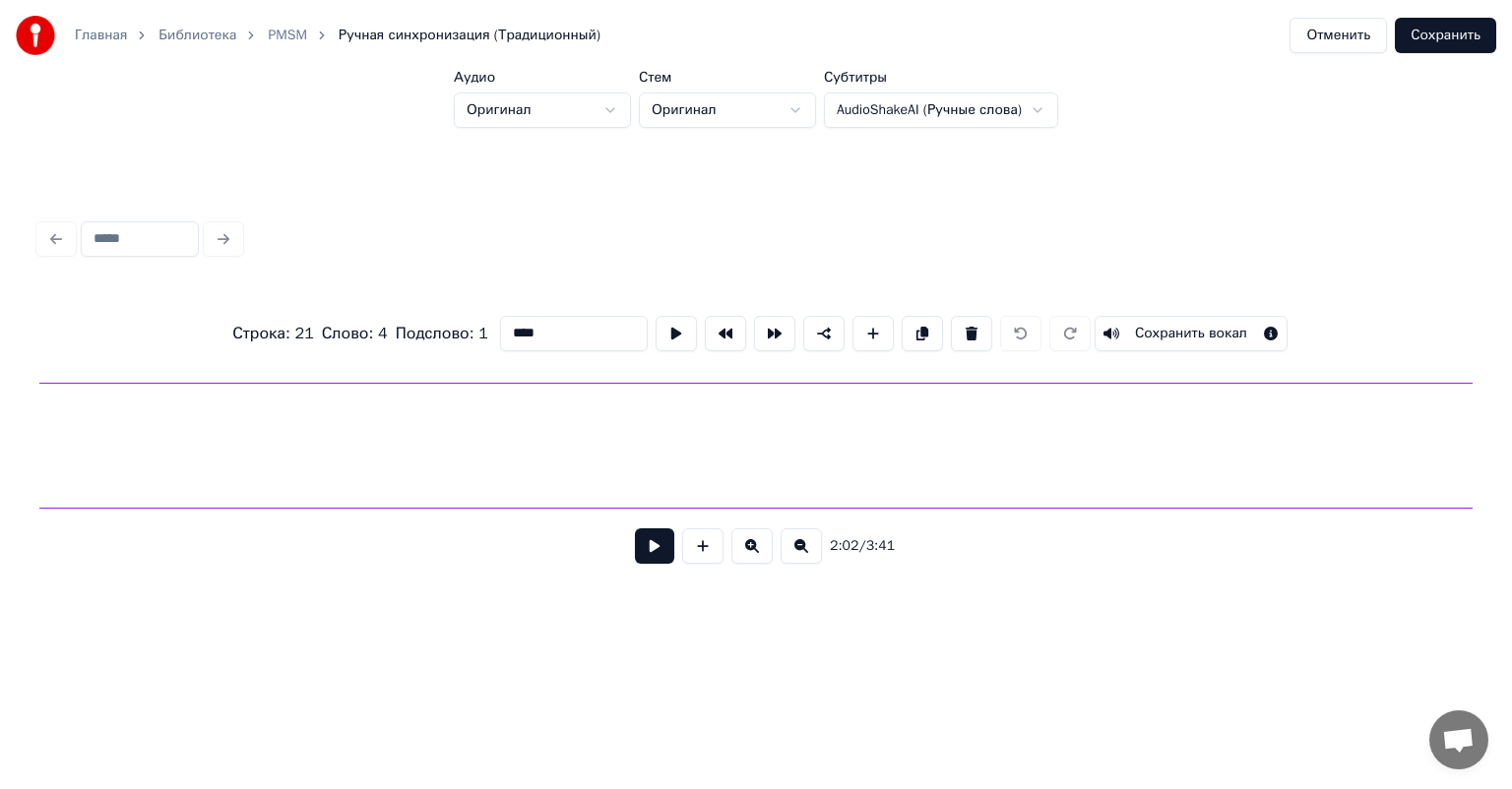 scroll, scrollTop: 0, scrollLeft: 28265, axis: horizontal 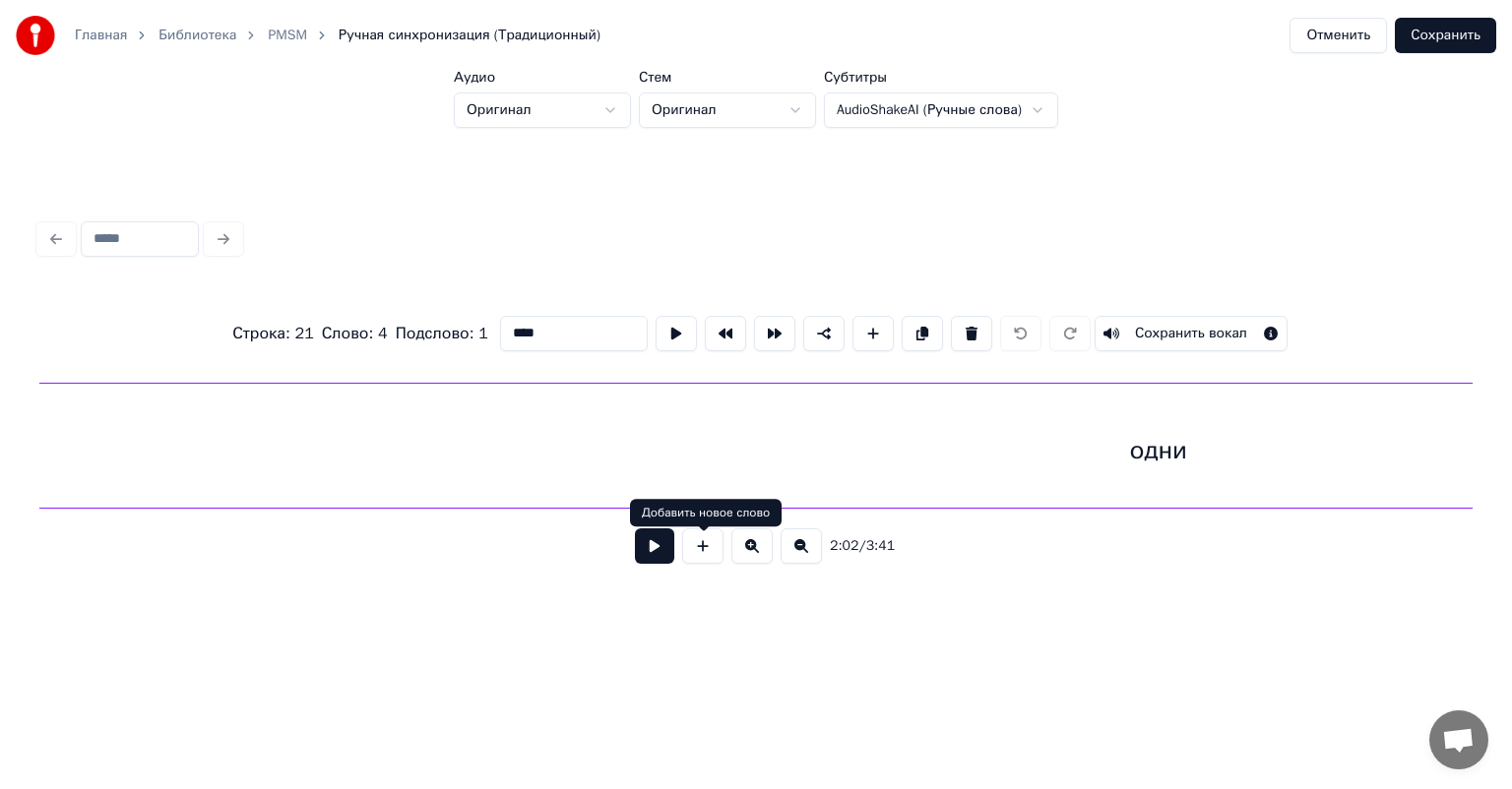 click at bounding box center (655, 546) 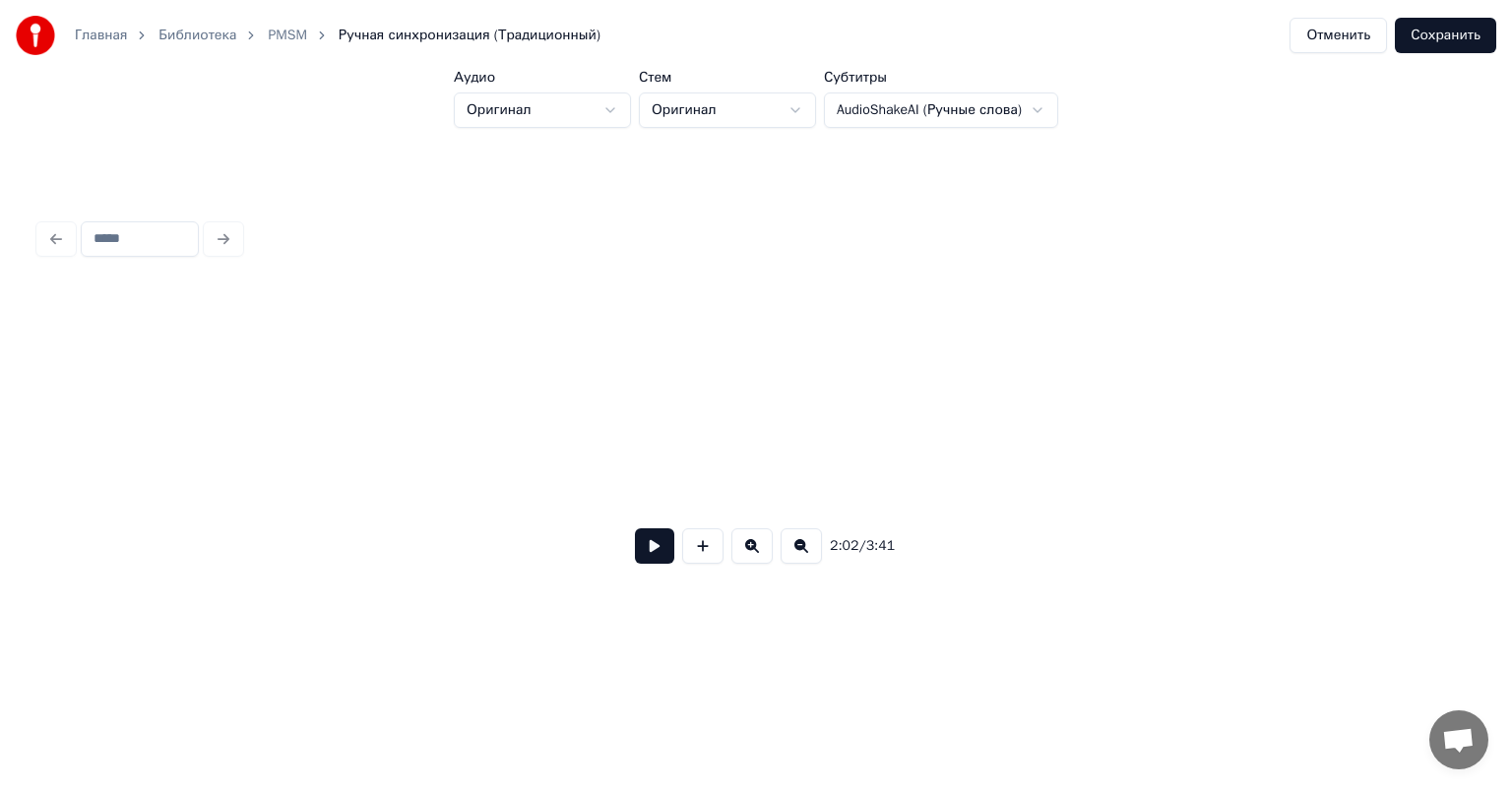 scroll, scrollTop: 0, scrollLeft: 24180, axis: horizontal 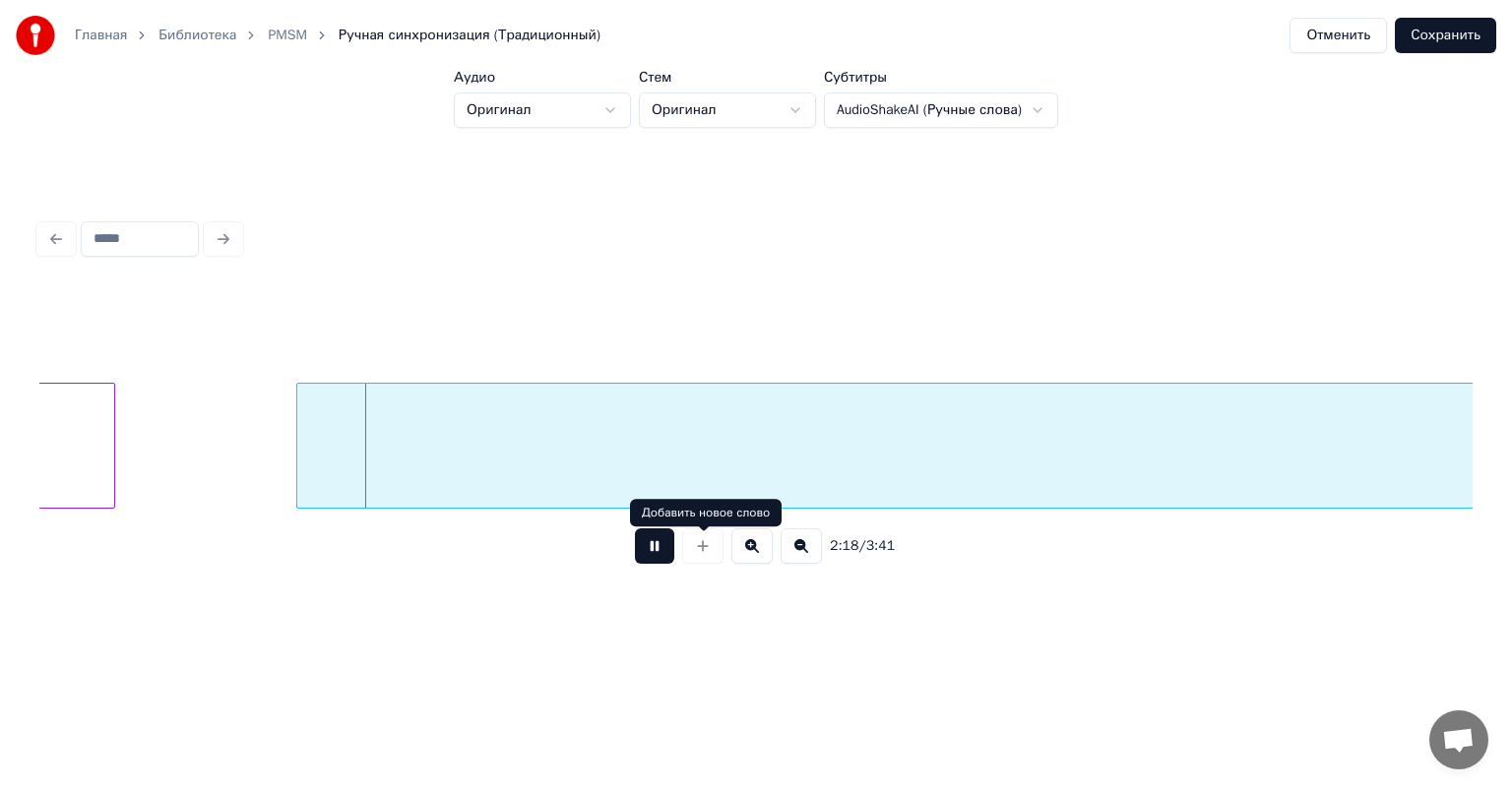 click at bounding box center [655, 546] 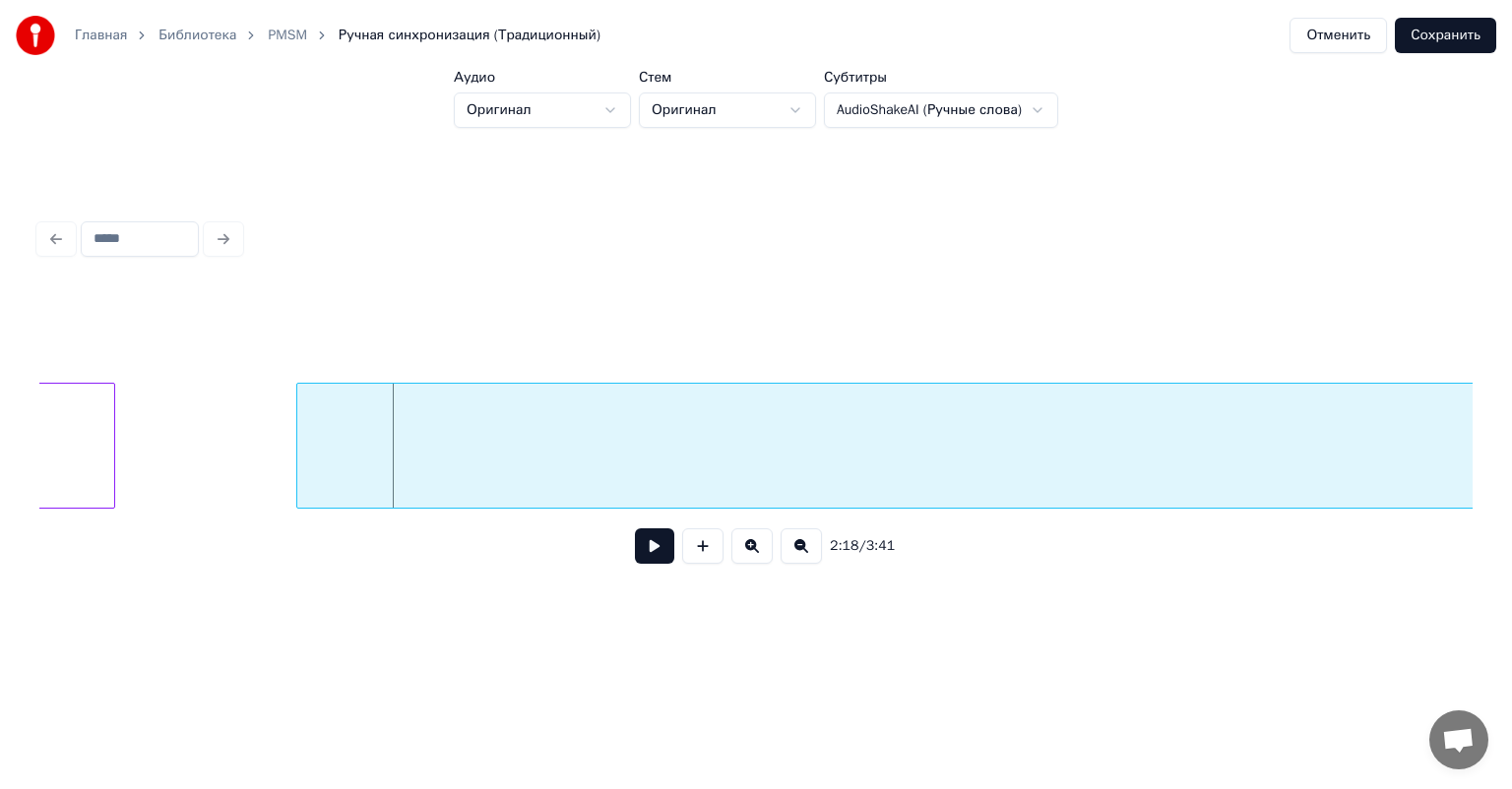 click on "одни" at bounding box center (2432, 451) 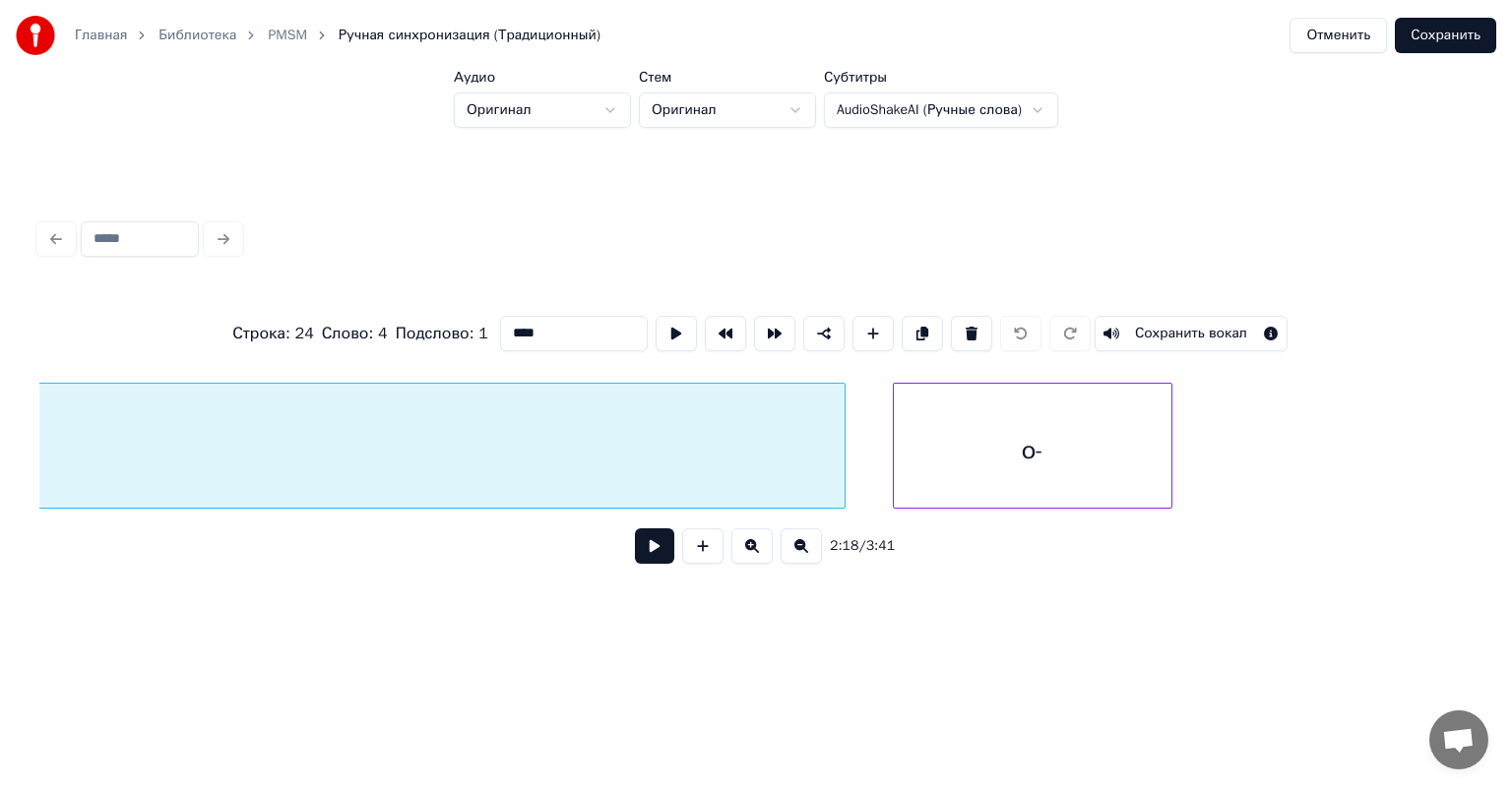 scroll, scrollTop: 0, scrollLeft: 30469, axis: horizontal 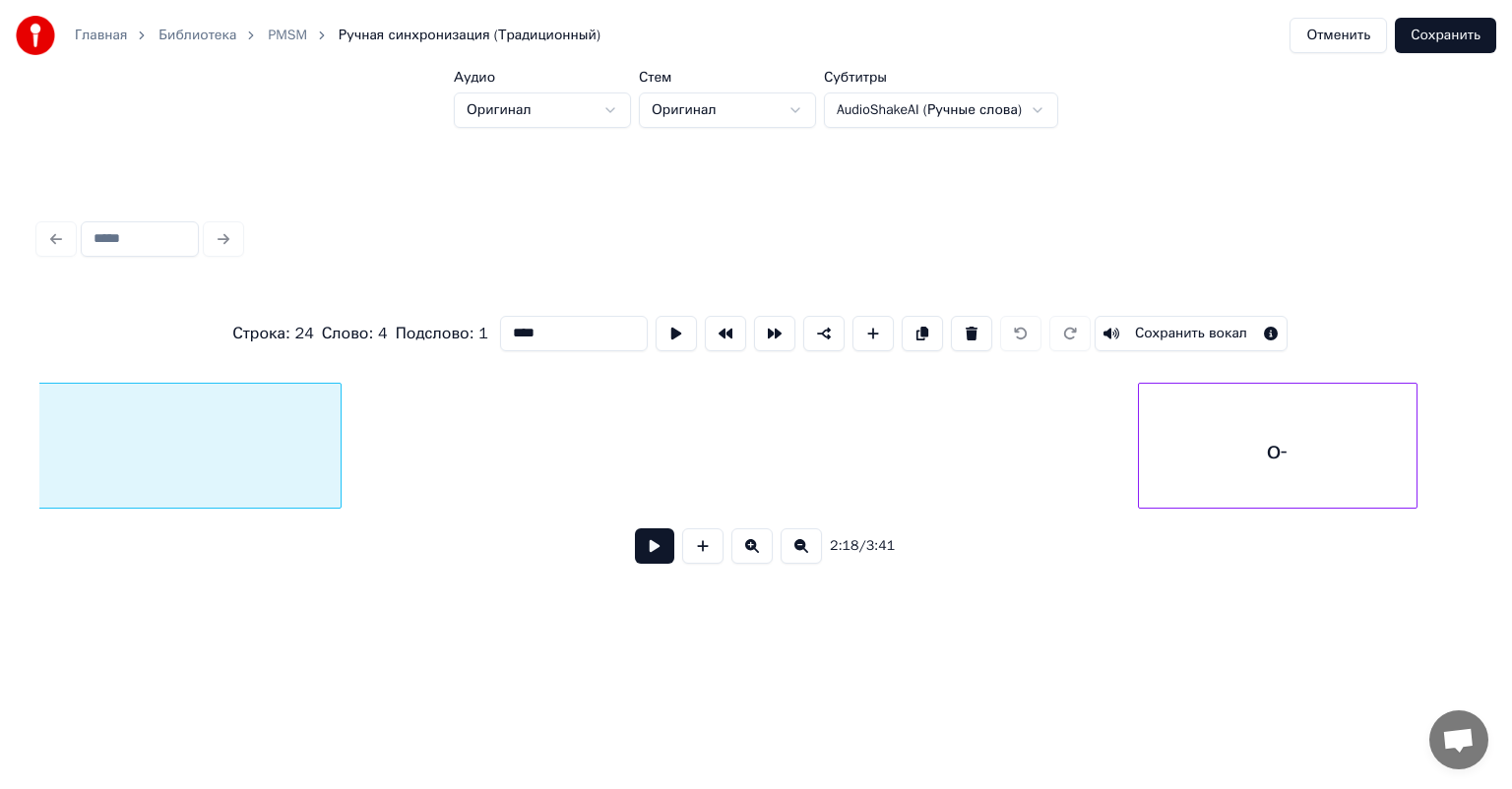 click at bounding box center [338, 446] 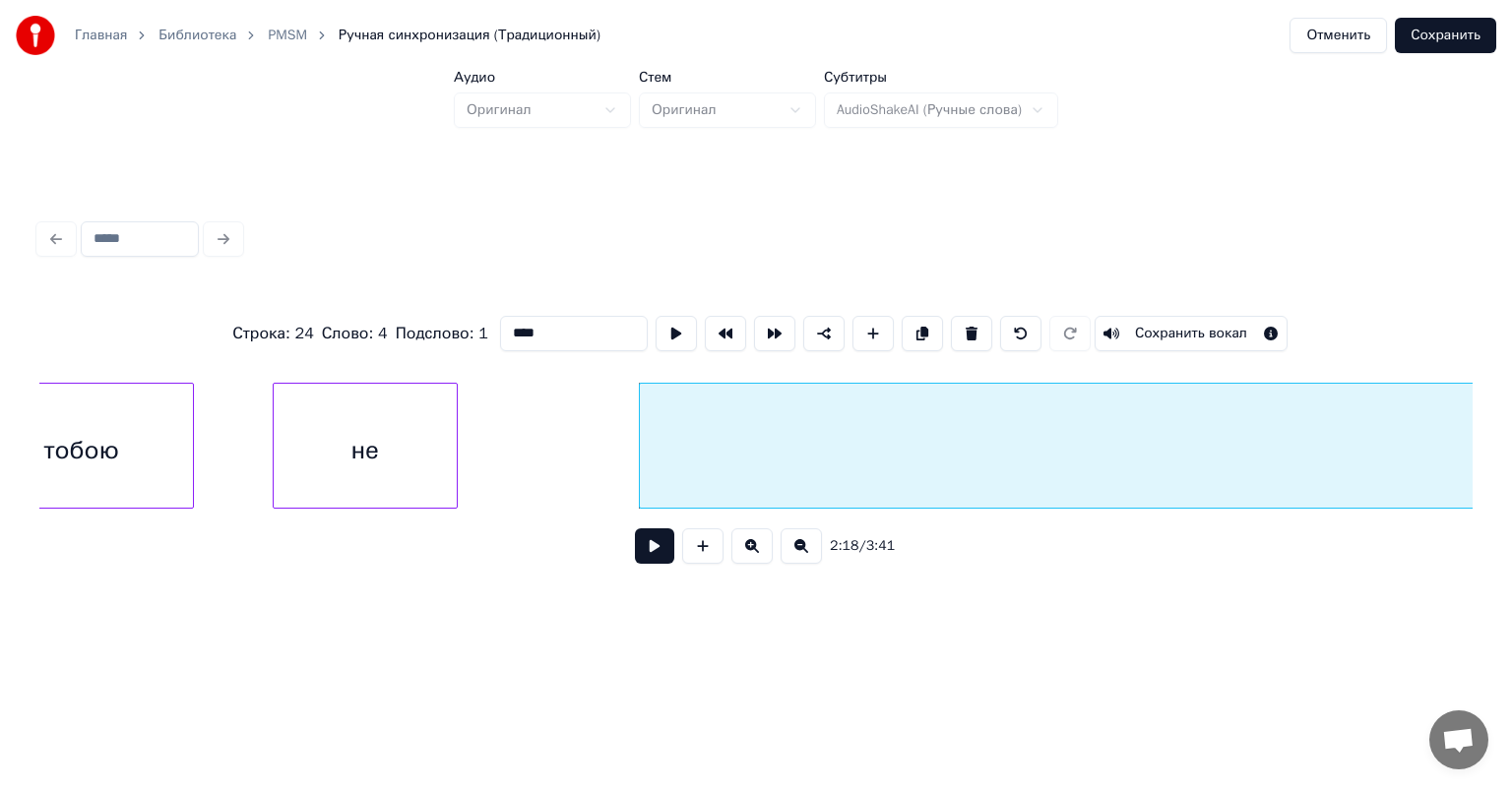 scroll, scrollTop: 0, scrollLeft: 26551, axis: horizontal 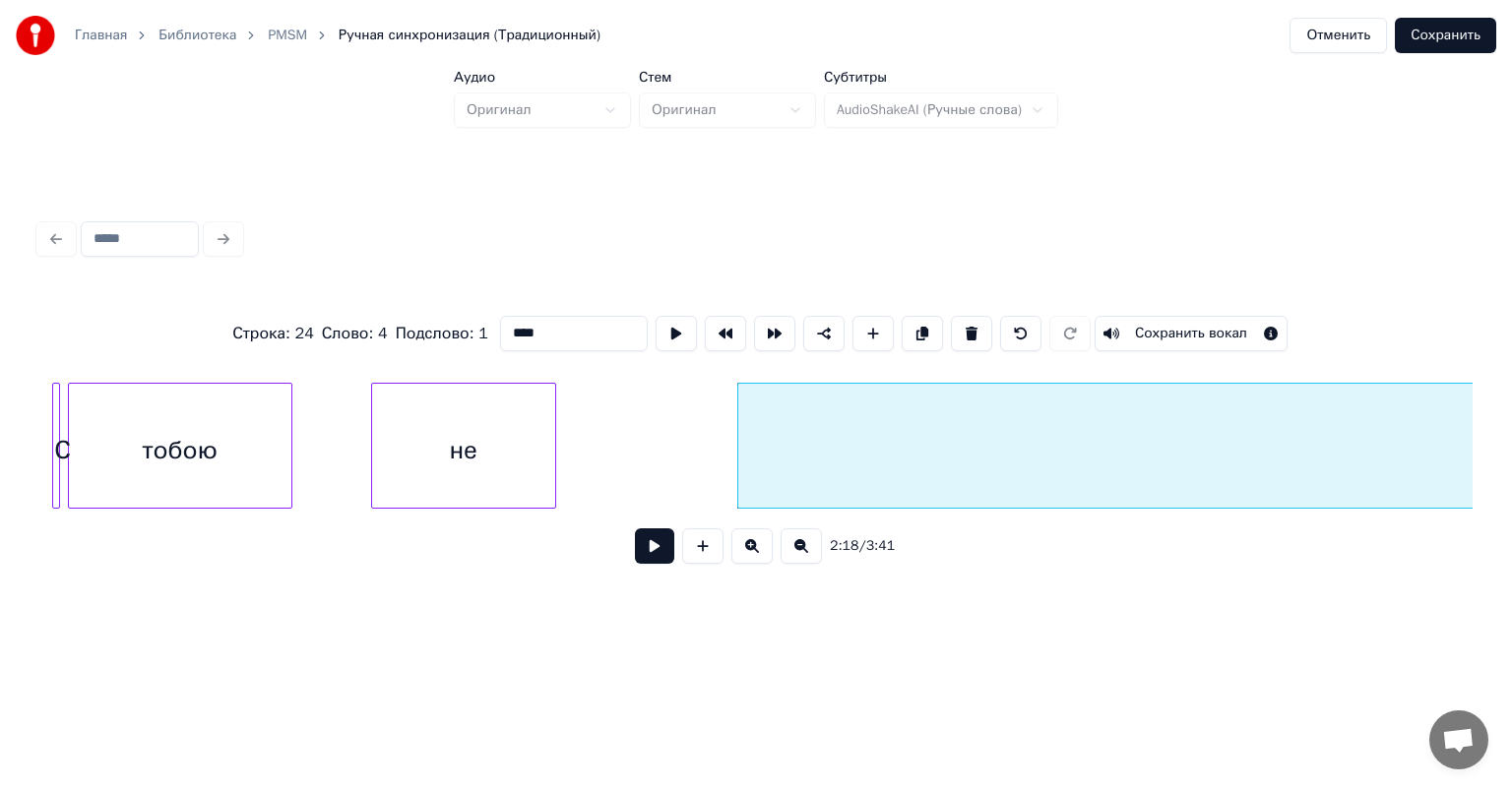 click on "не" at bounding box center [464, 451] 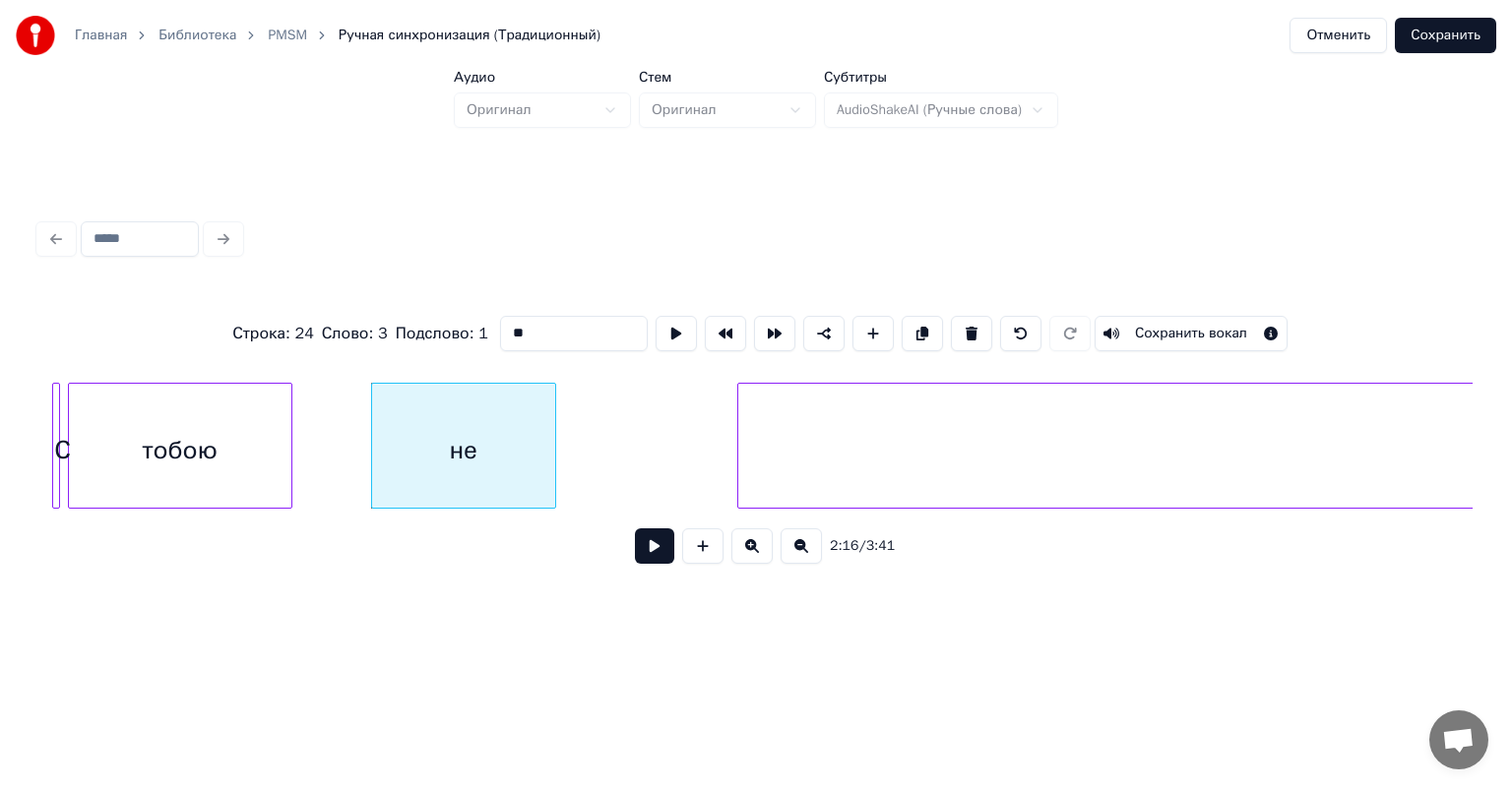 click at bounding box center [655, 546] 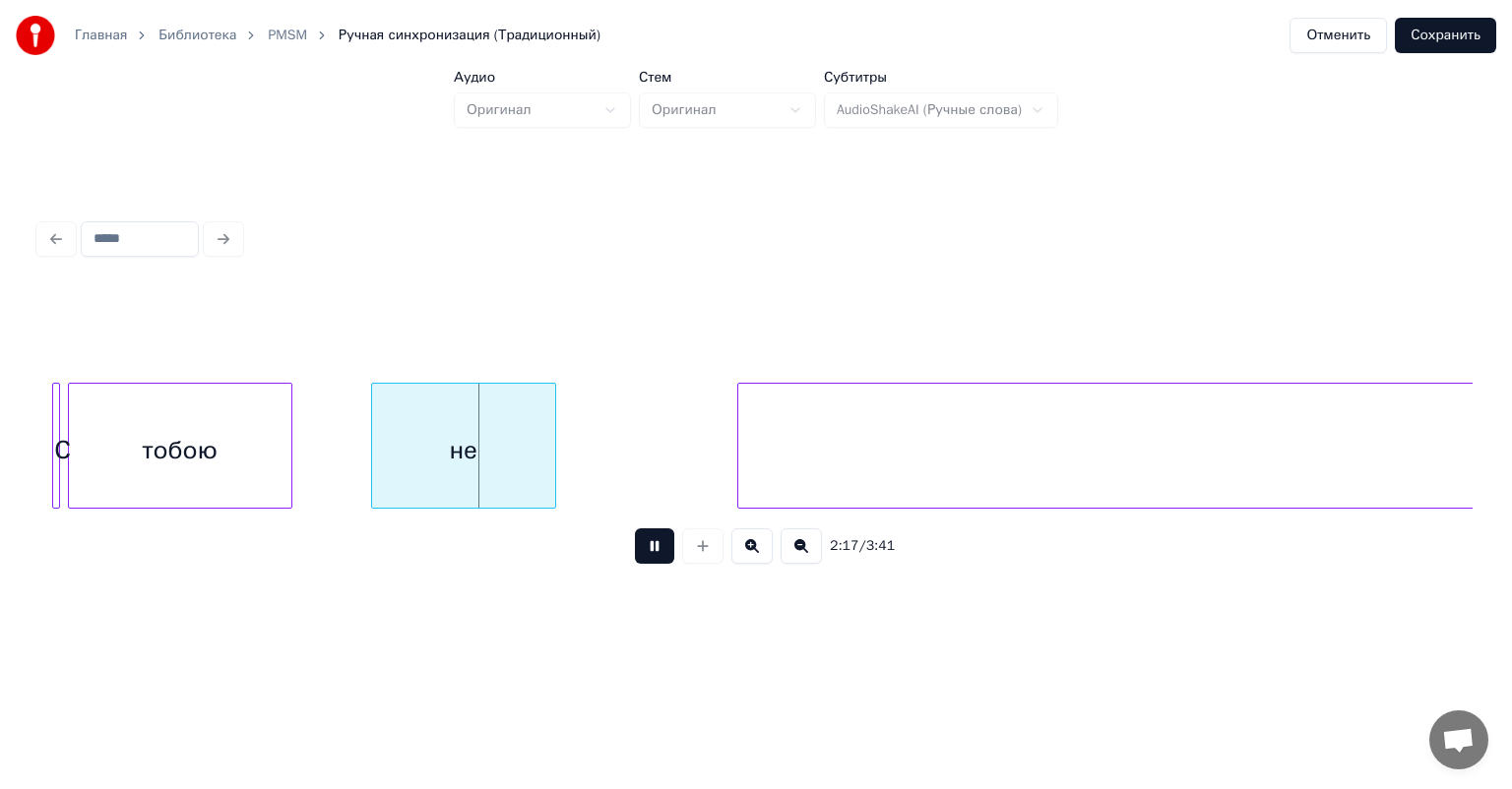 click at bounding box center [655, 546] 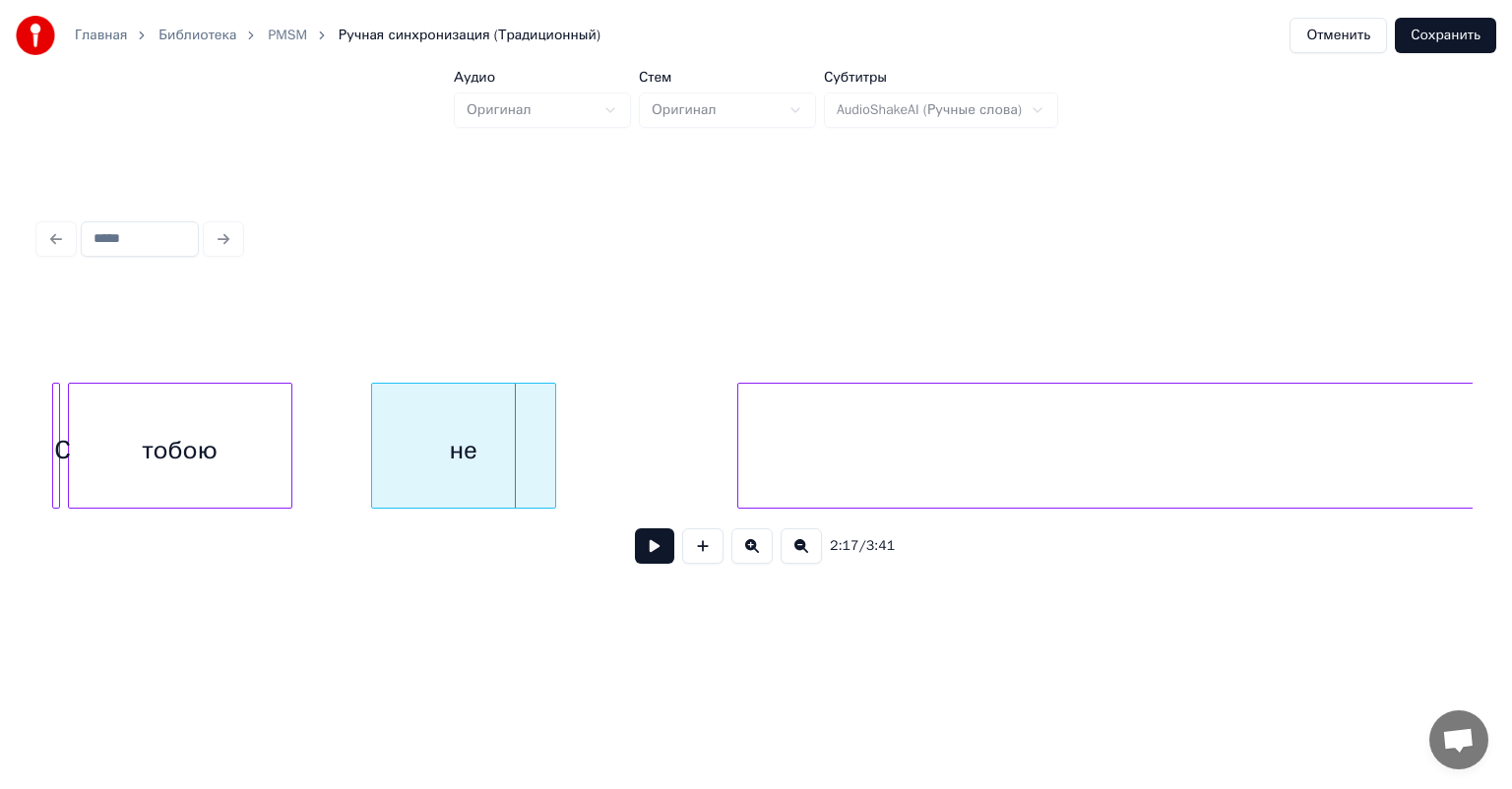 click on "не" at bounding box center [464, 451] 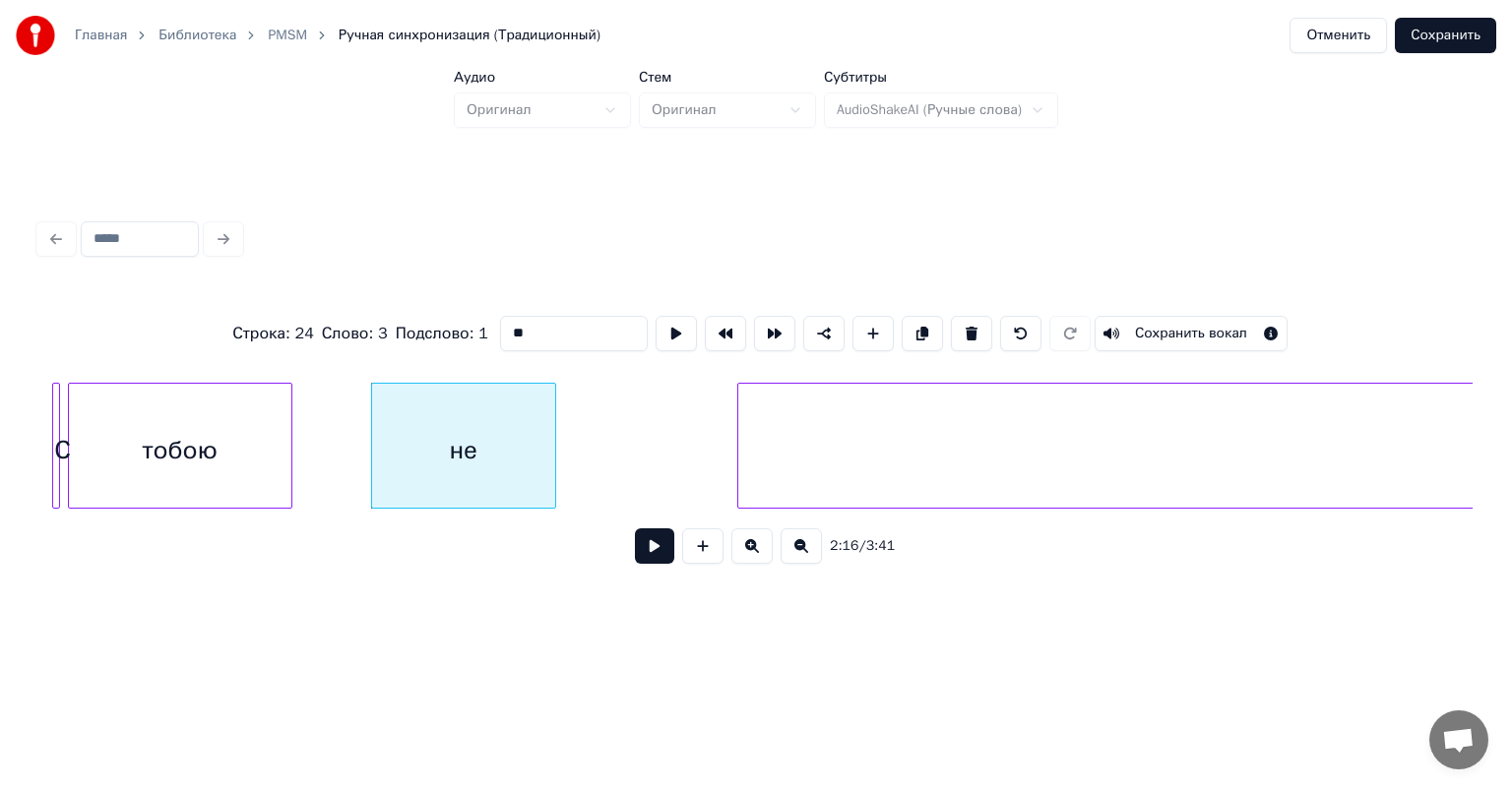 click on "одни" at bounding box center (2498, 451) 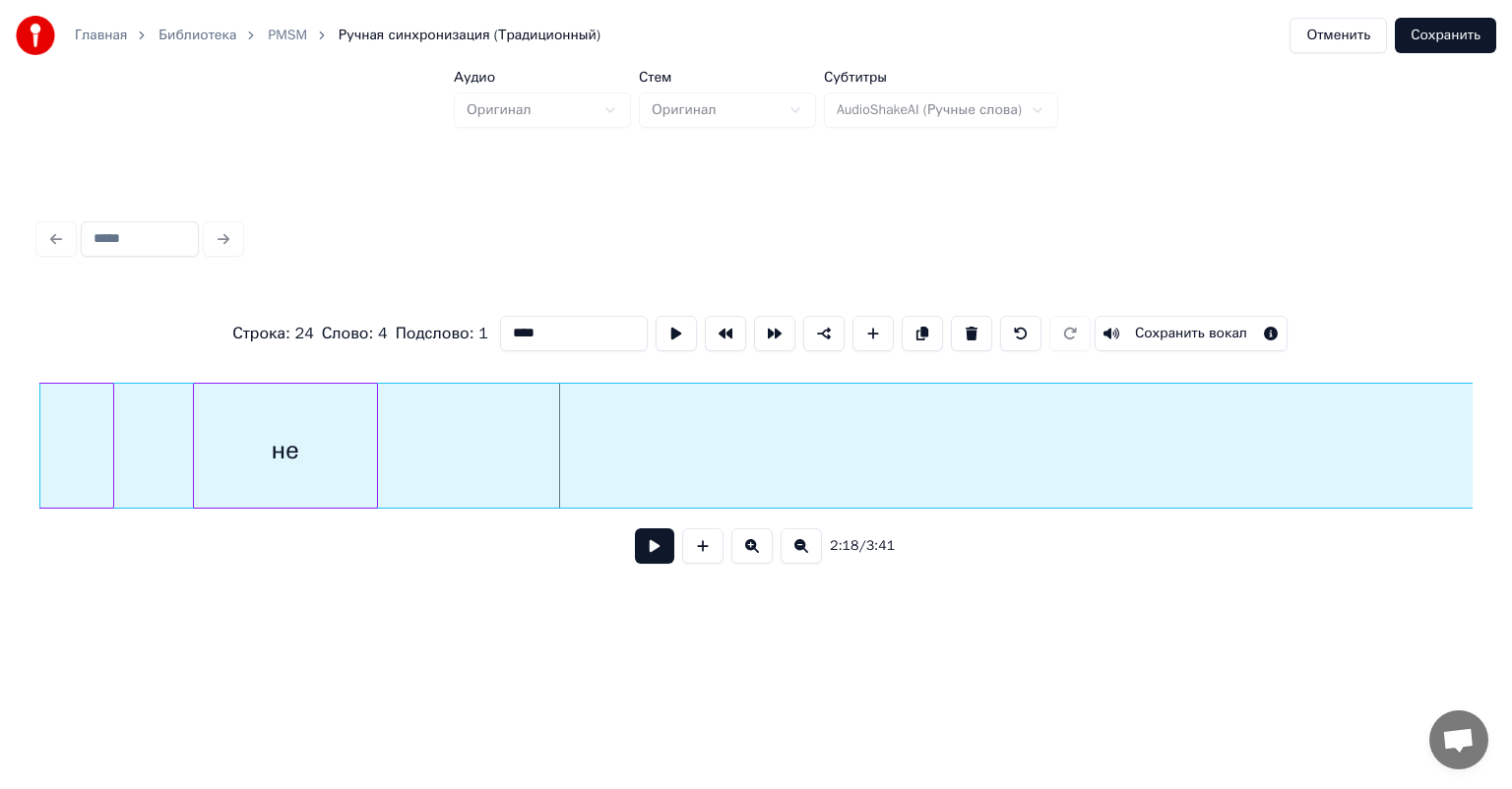 scroll, scrollTop: 0, scrollLeft: 26724, axis: horizontal 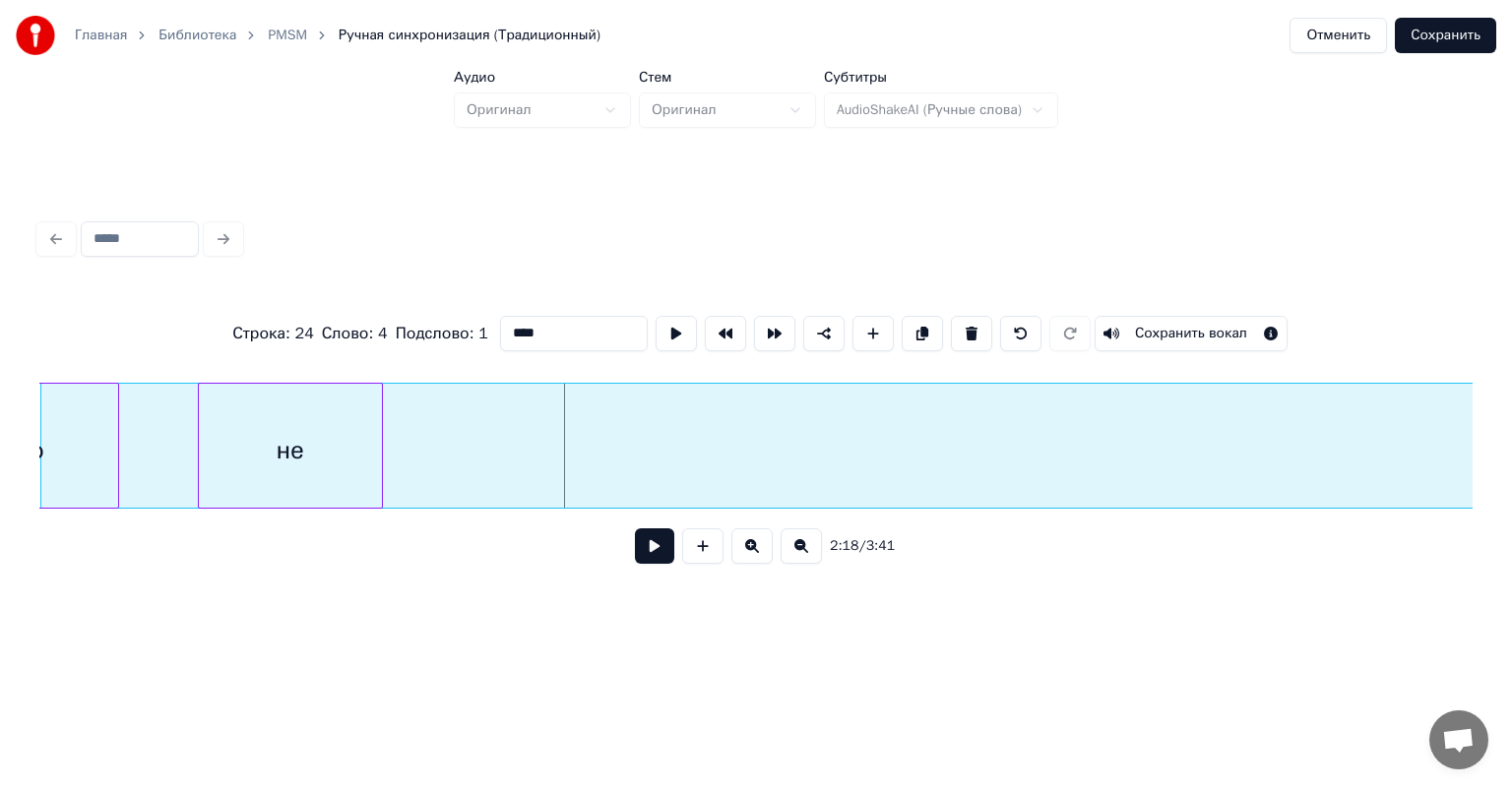 click on "одни" at bounding box center [1801, 451] 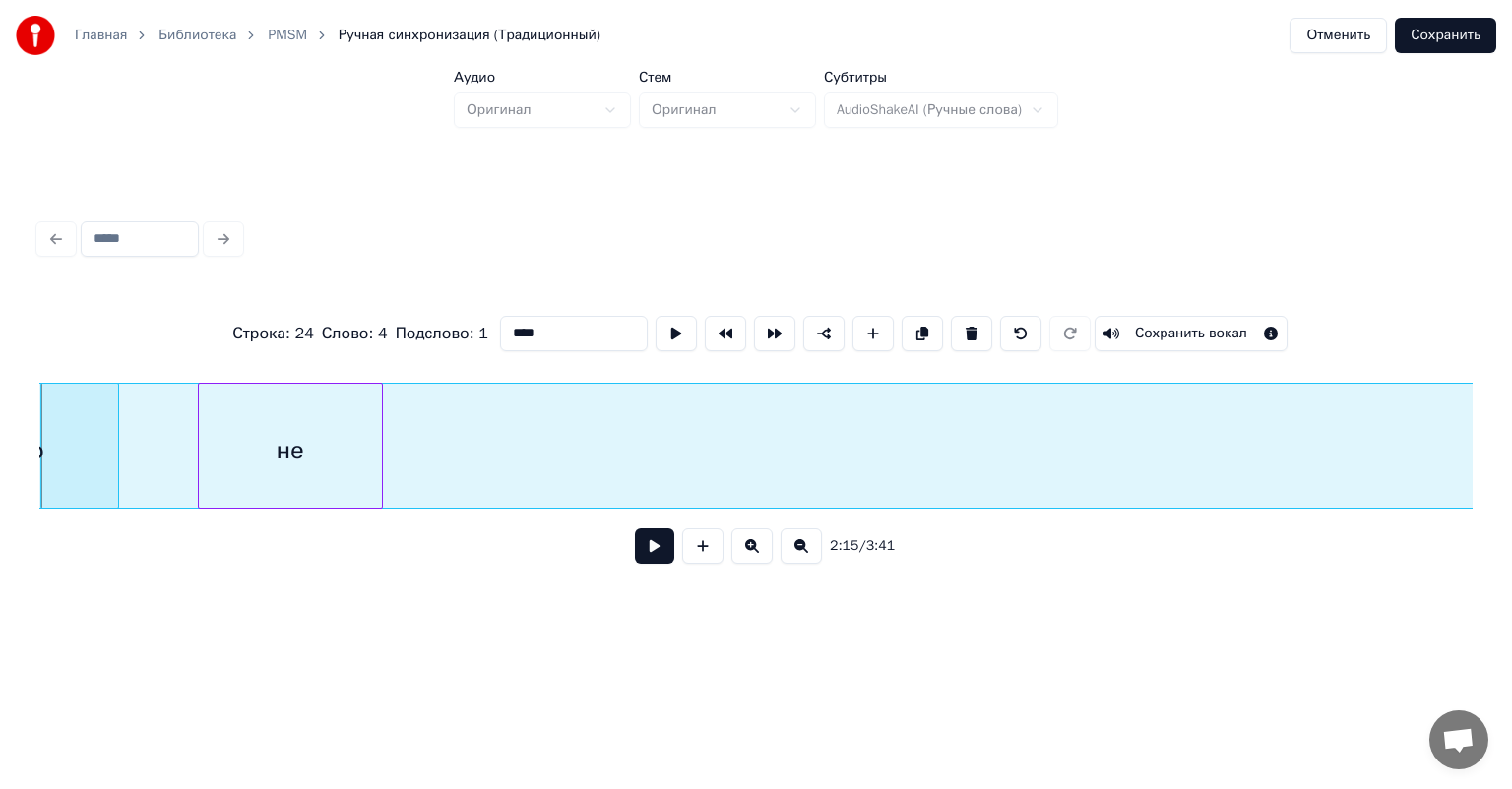 click on "одни" at bounding box center [1801, 451] 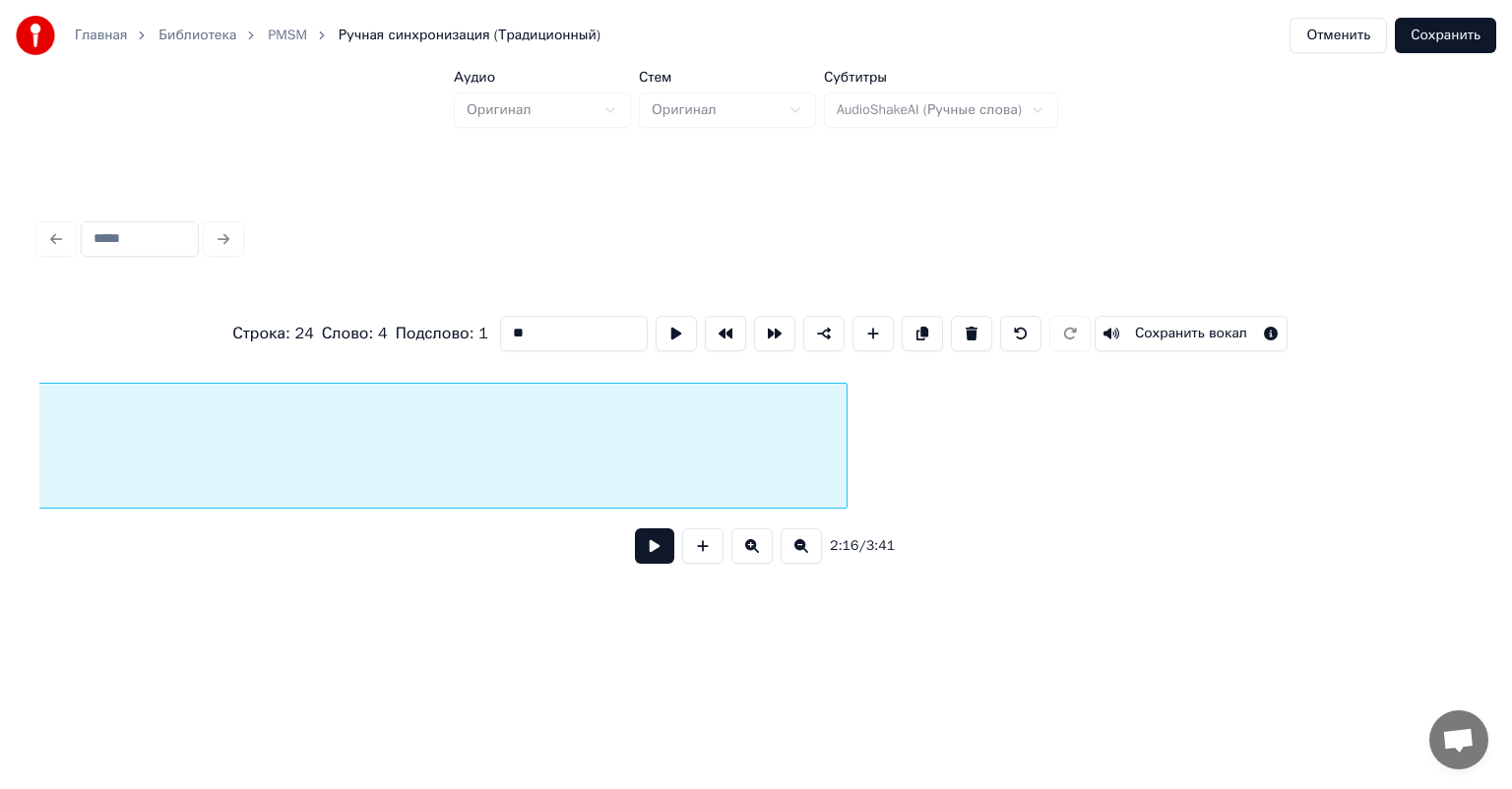 scroll, scrollTop: 0, scrollLeft: 29417, axis: horizontal 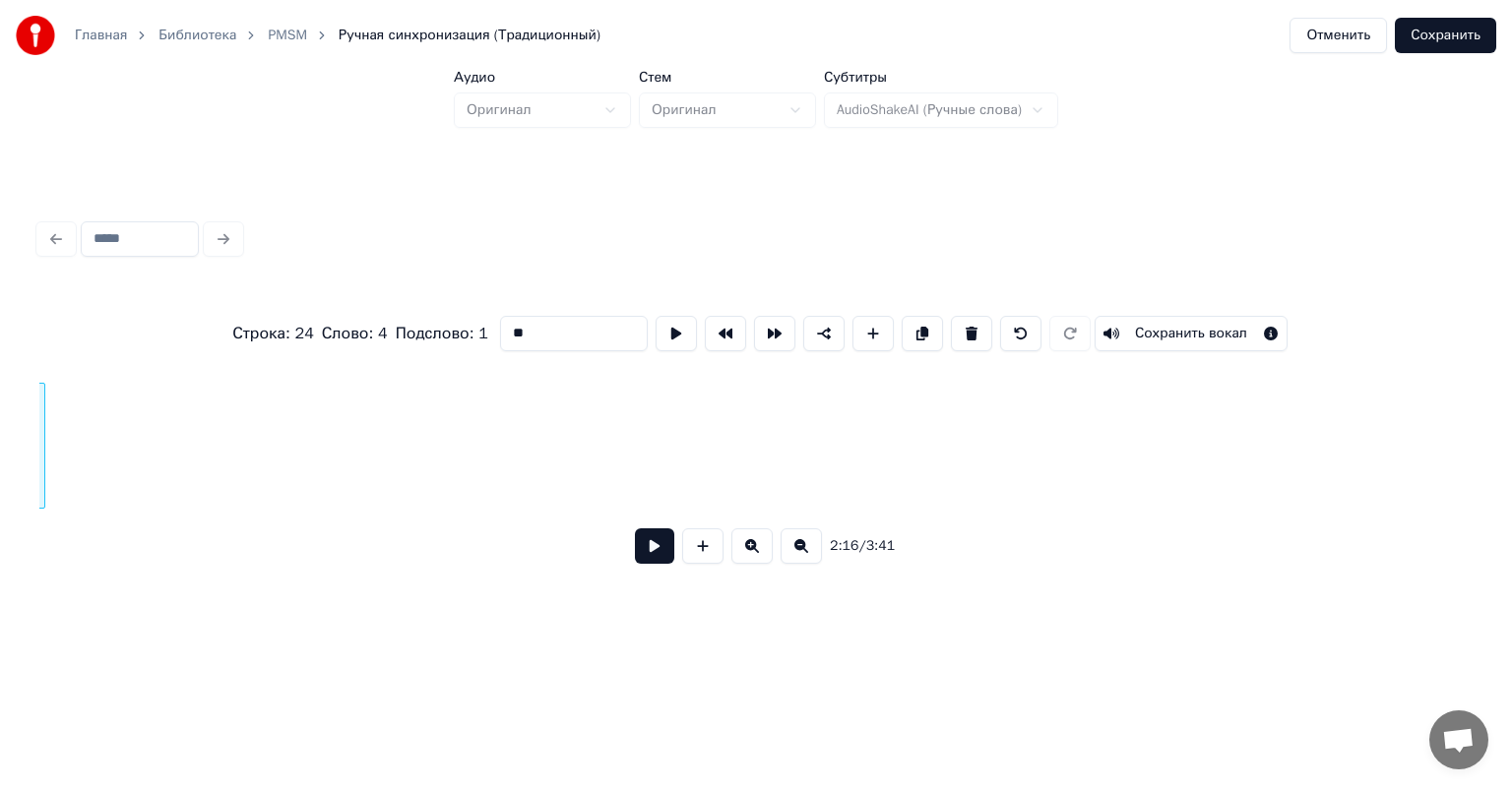 click at bounding box center (41, 446) 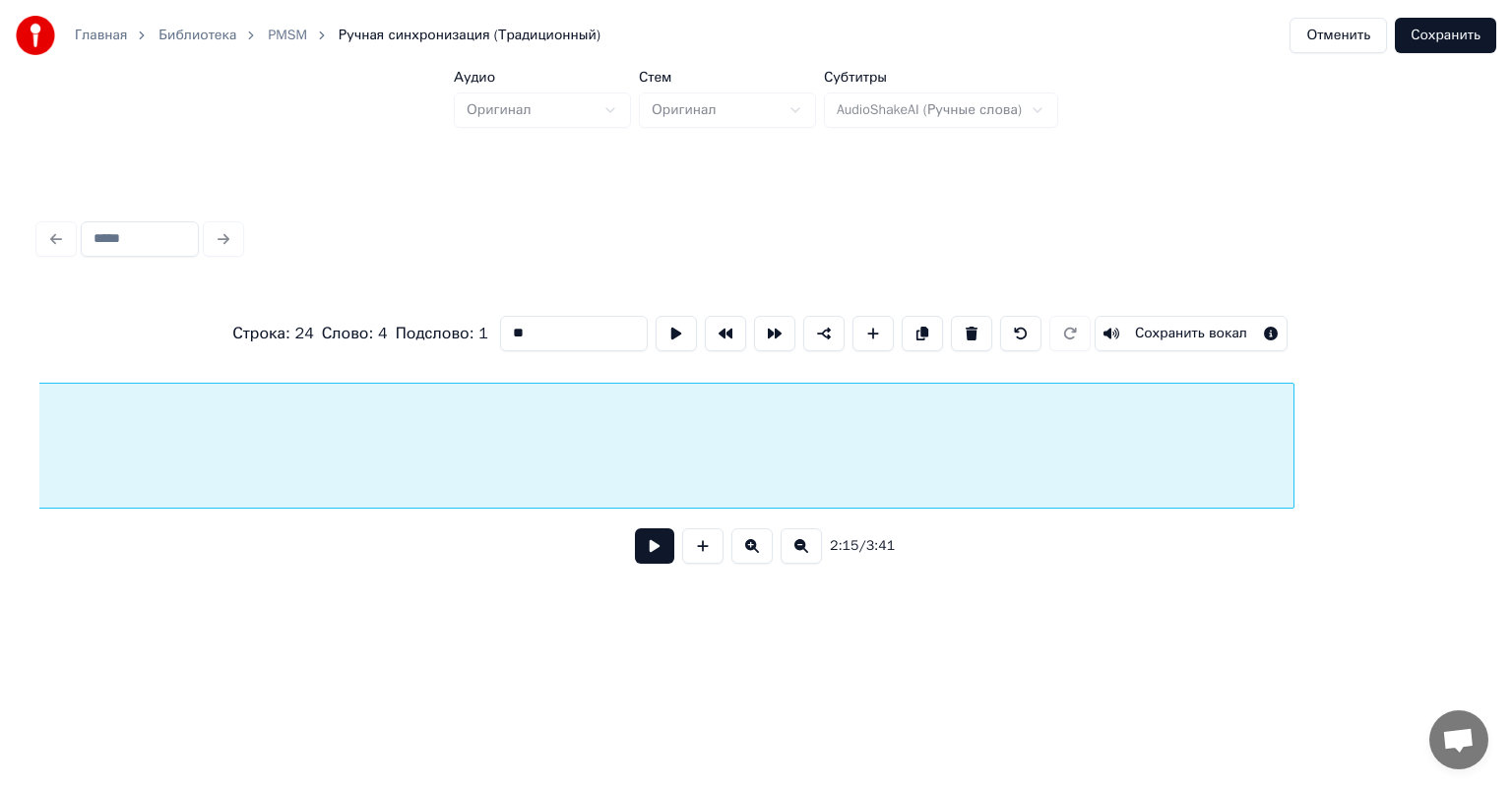 scroll, scrollTop: 0, scrollLeft: 28608, axis: horizontal 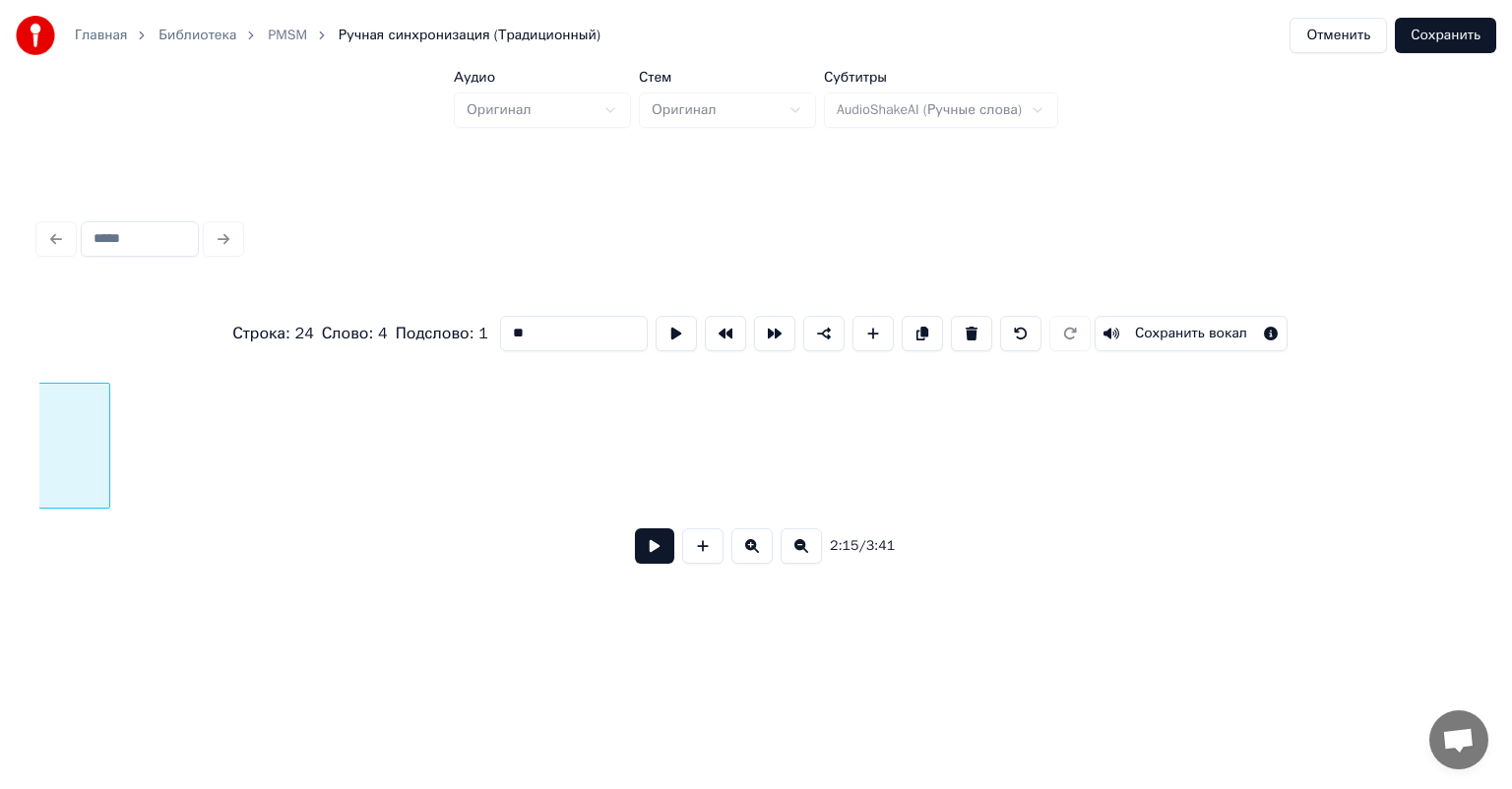click at bounding box center [106, 446] 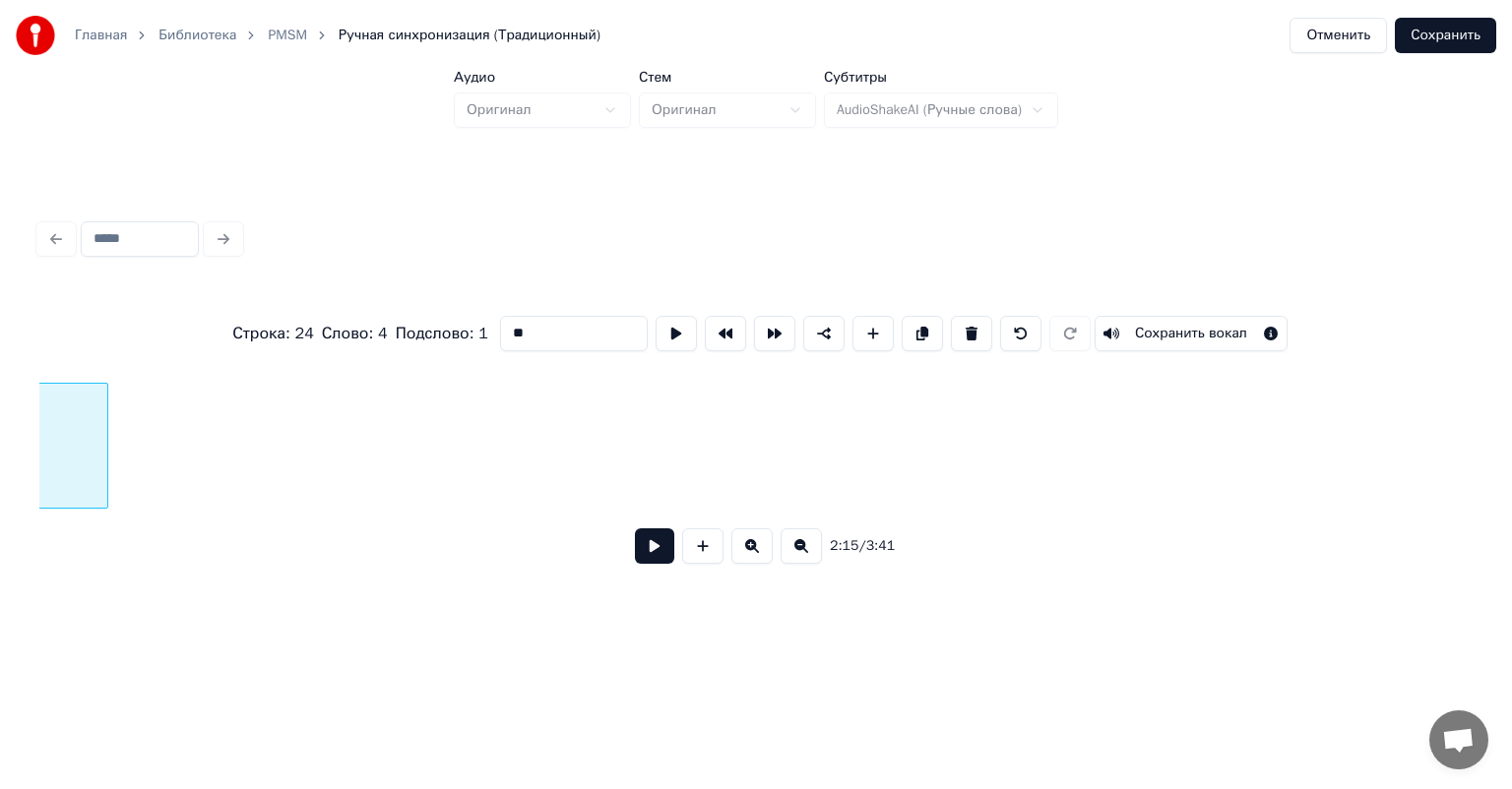 scroll, scrollTop: 0, scrollLeft: 26725, axis: horizontal 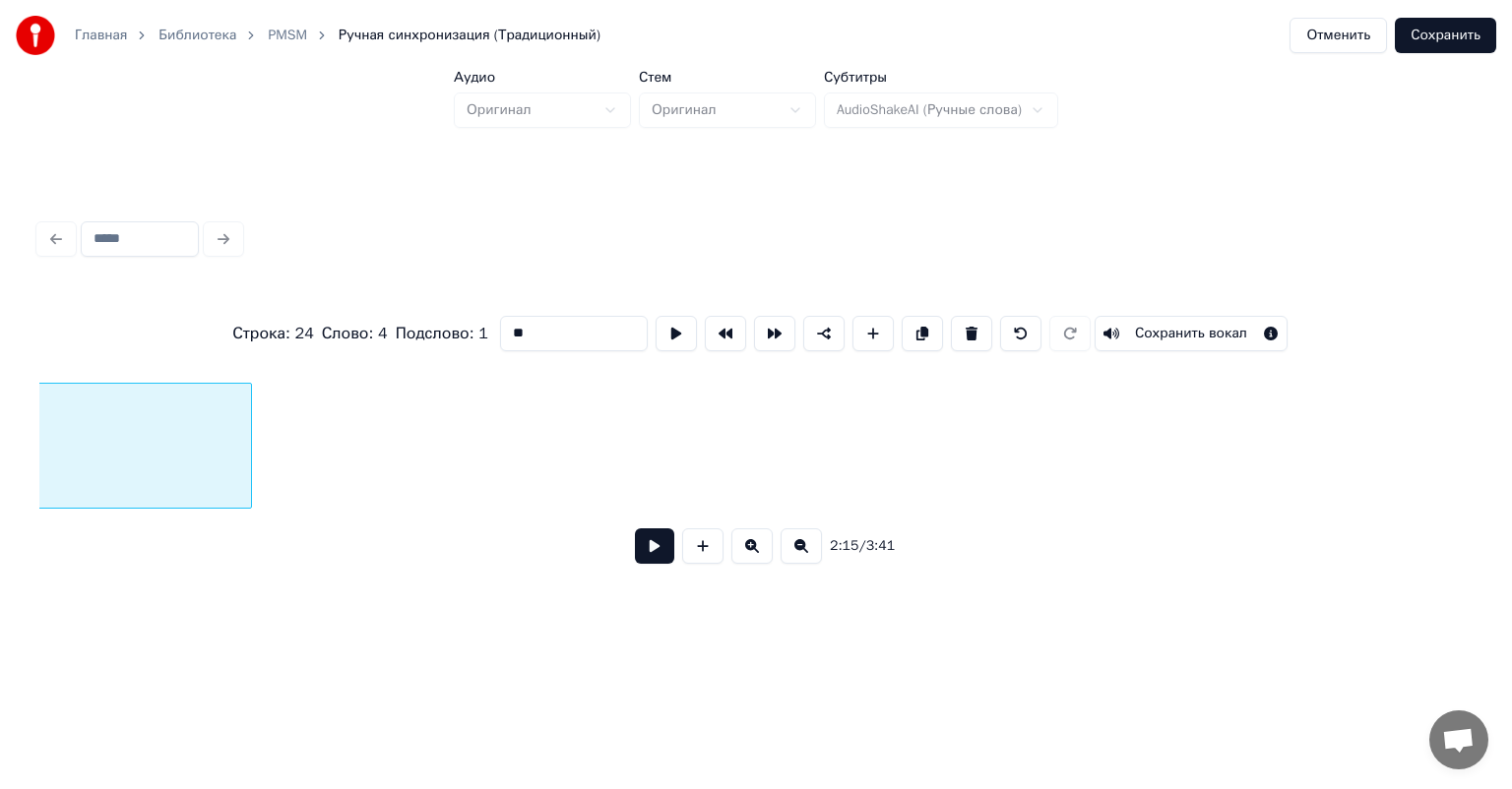 click at bounding box center (248, 446) 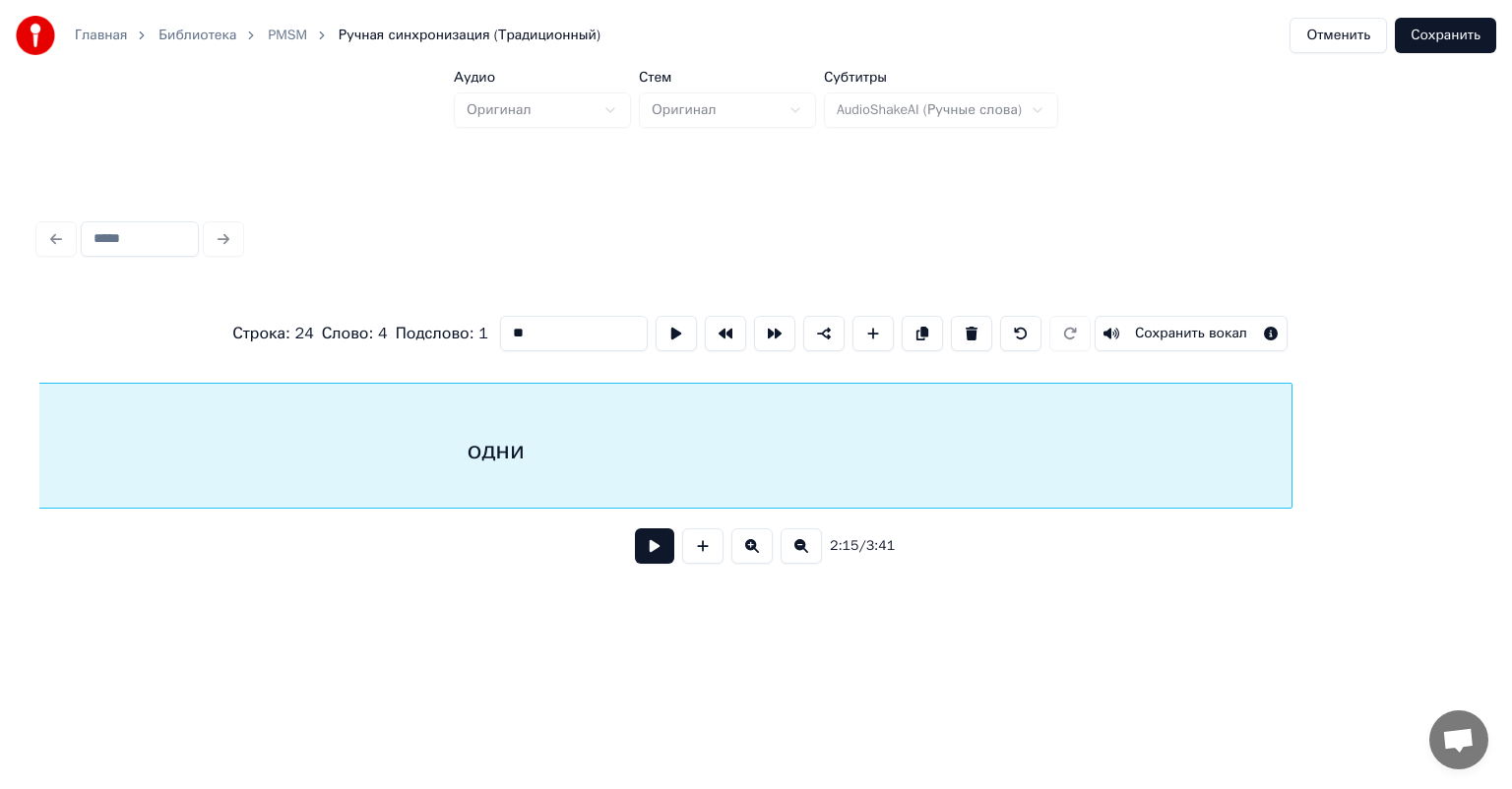 scroll, scrollTop: 0, scrollLeft: 27188, axis: horizontal 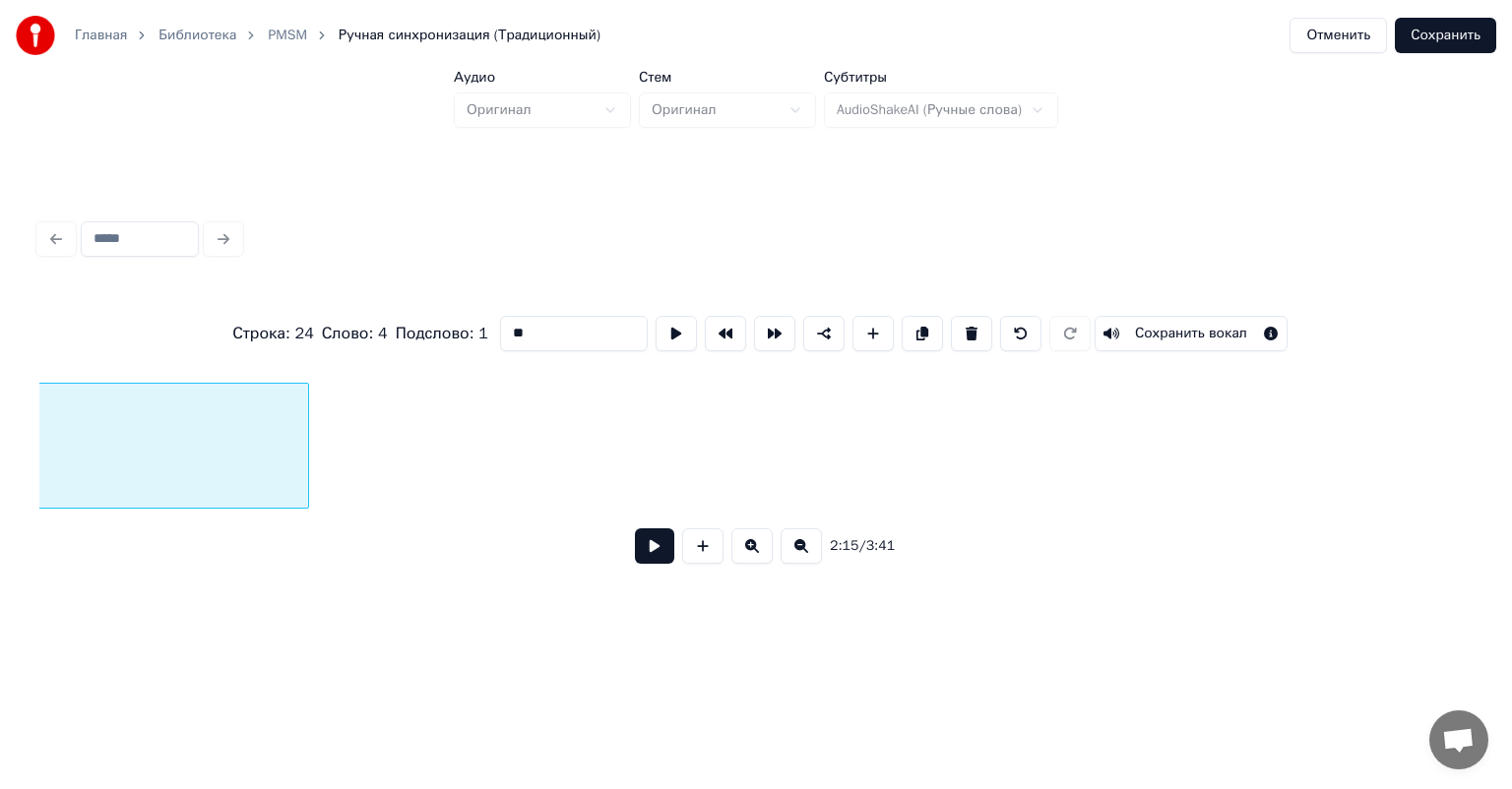 click at bounding box center [305, 446] 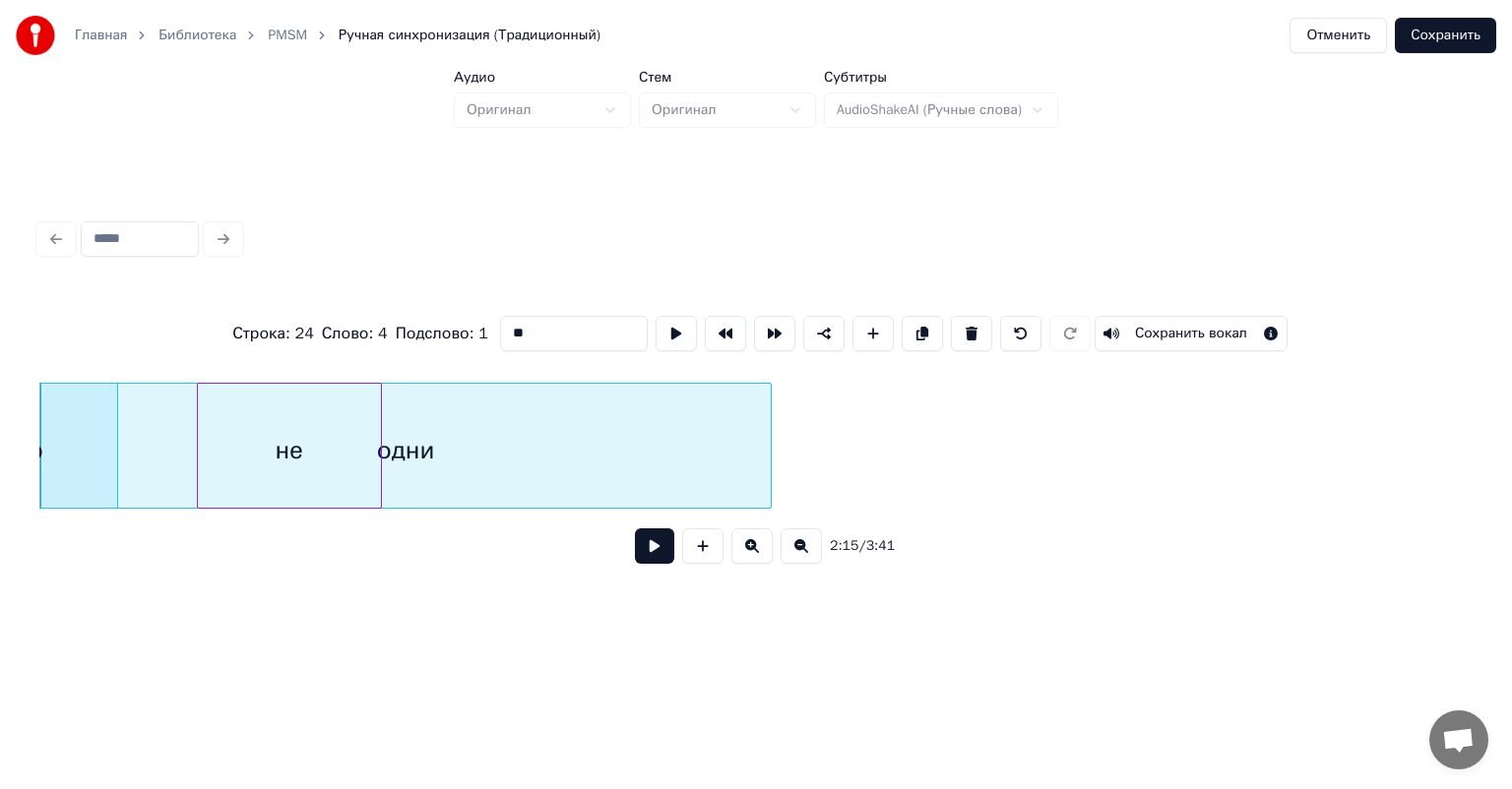 click on "тобою" at bounding box center [6, 451] 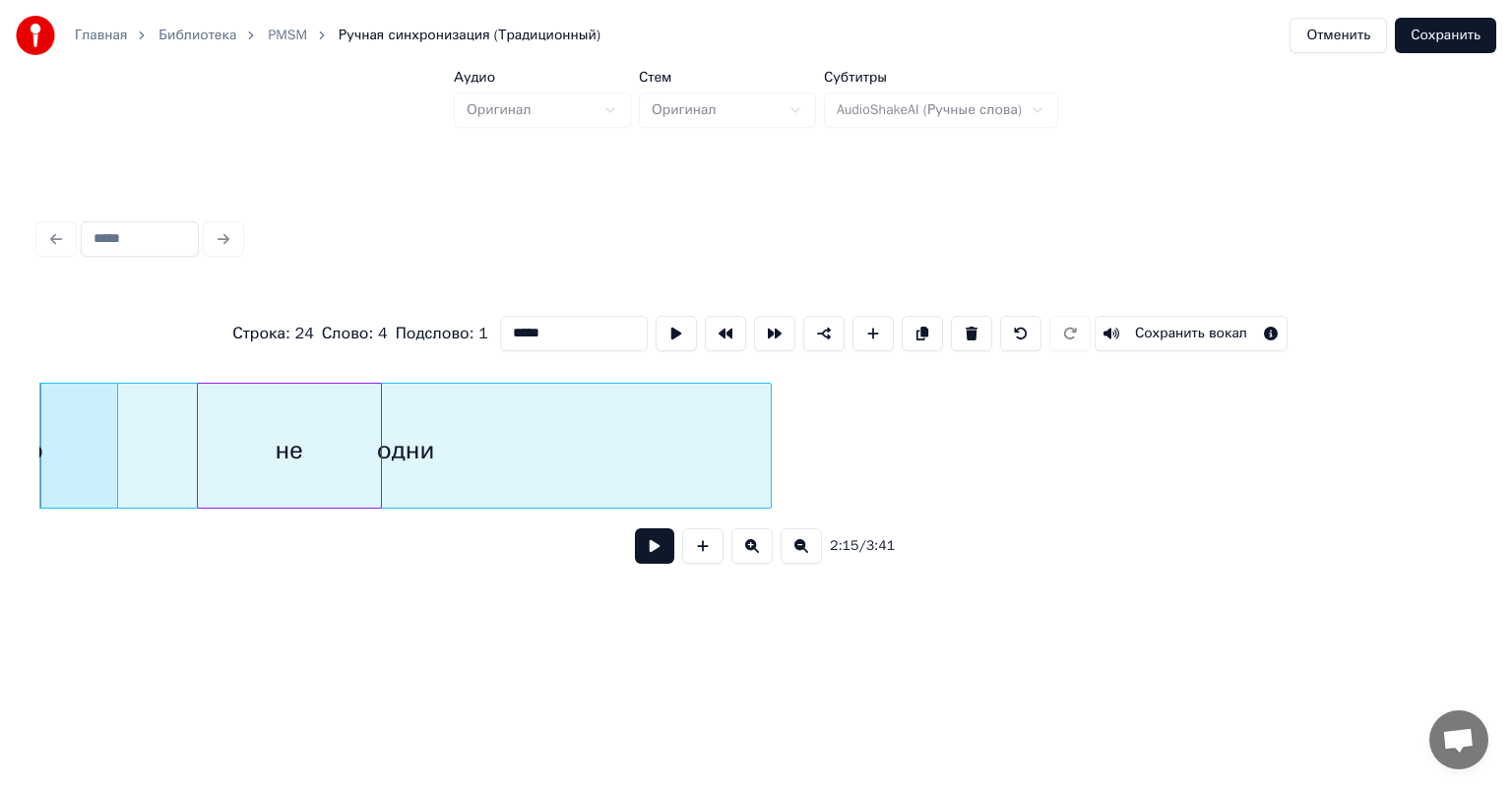 scroll, scrollTop: 0, scrollLeft: 26578, axis: horizontal 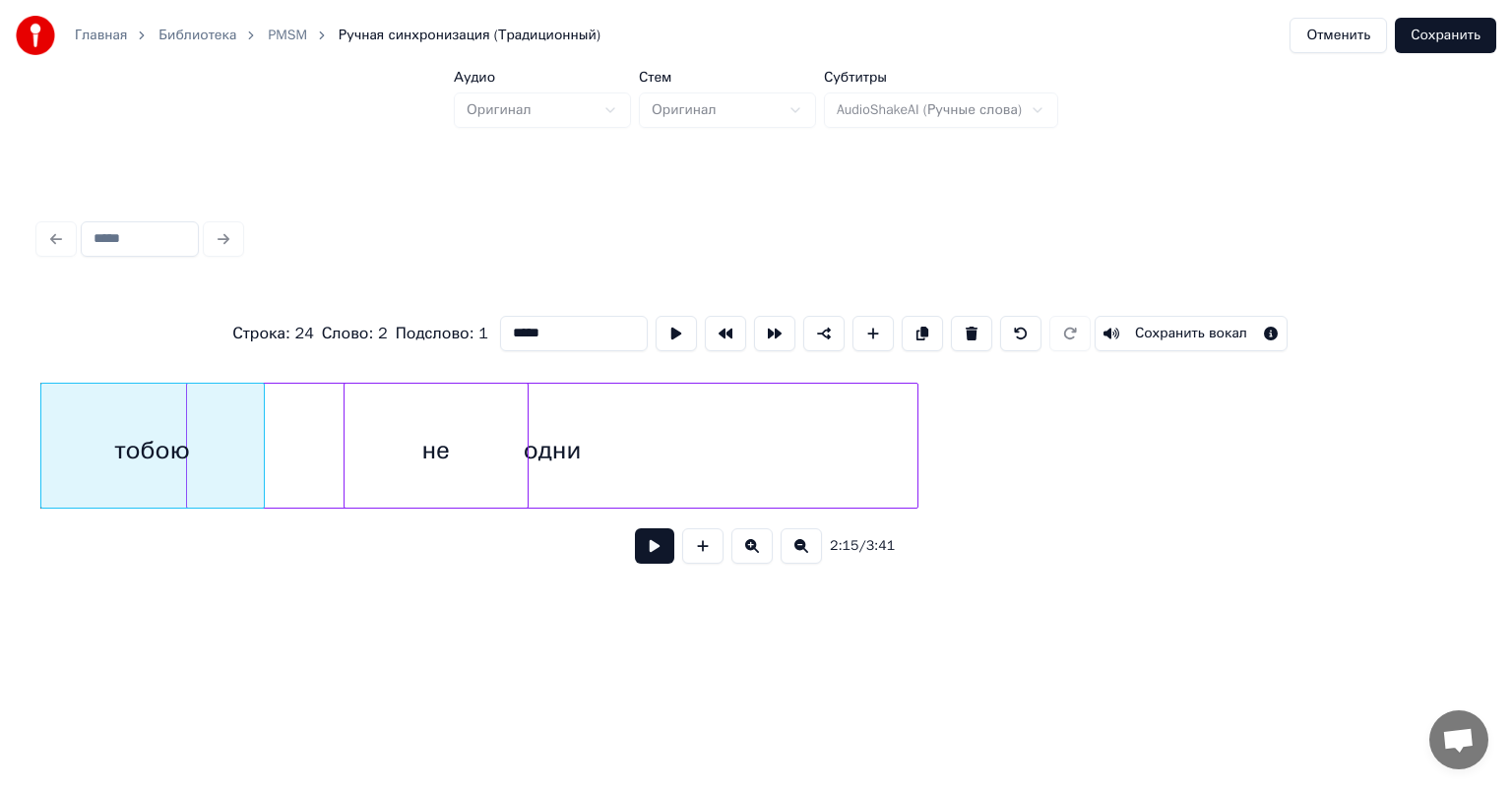 click on "тобою" at bounding box center [153, 451] 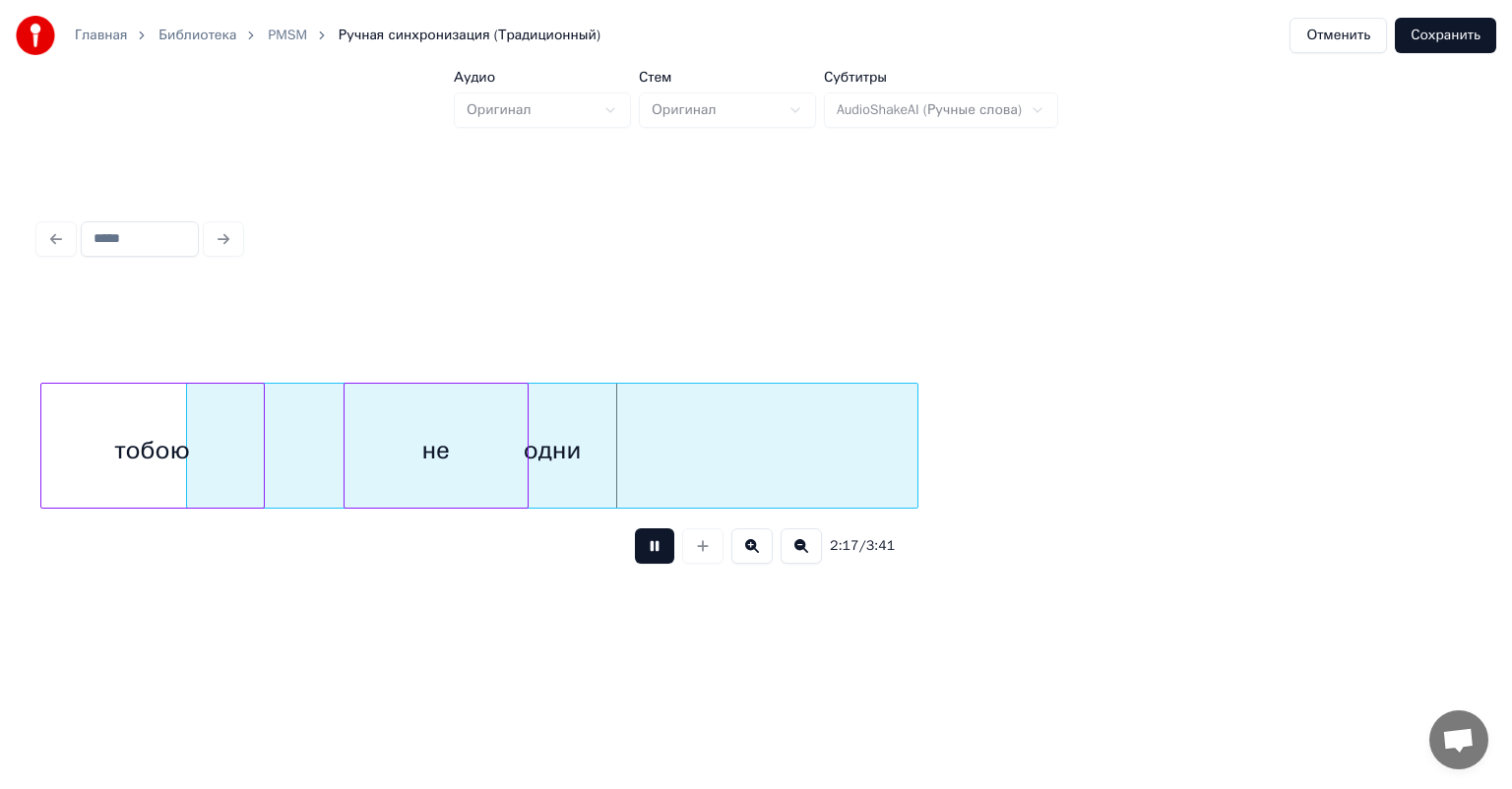 click at bounding box center [655, 546] 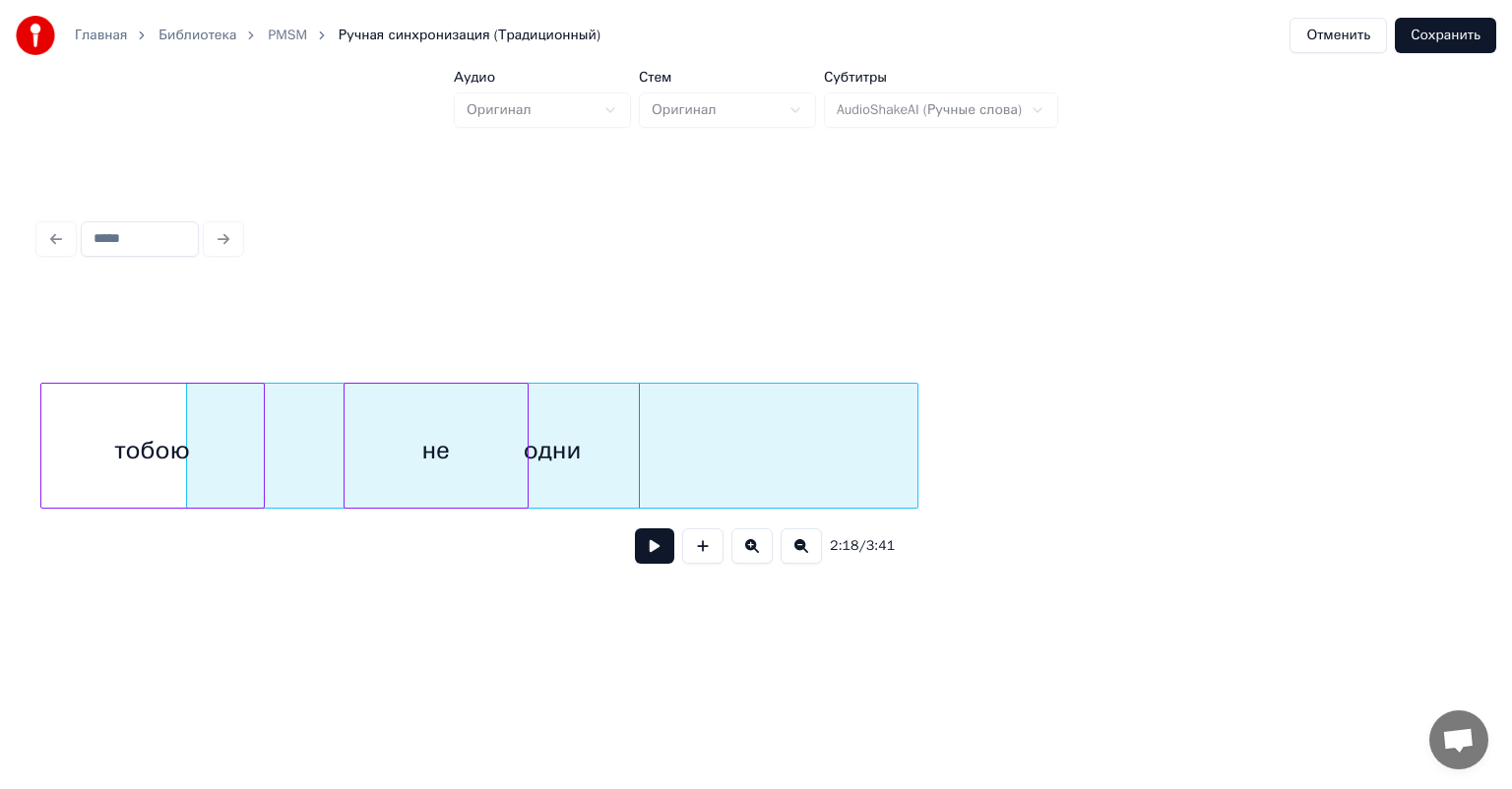 click on "одни" at bounding box center [551, 446] 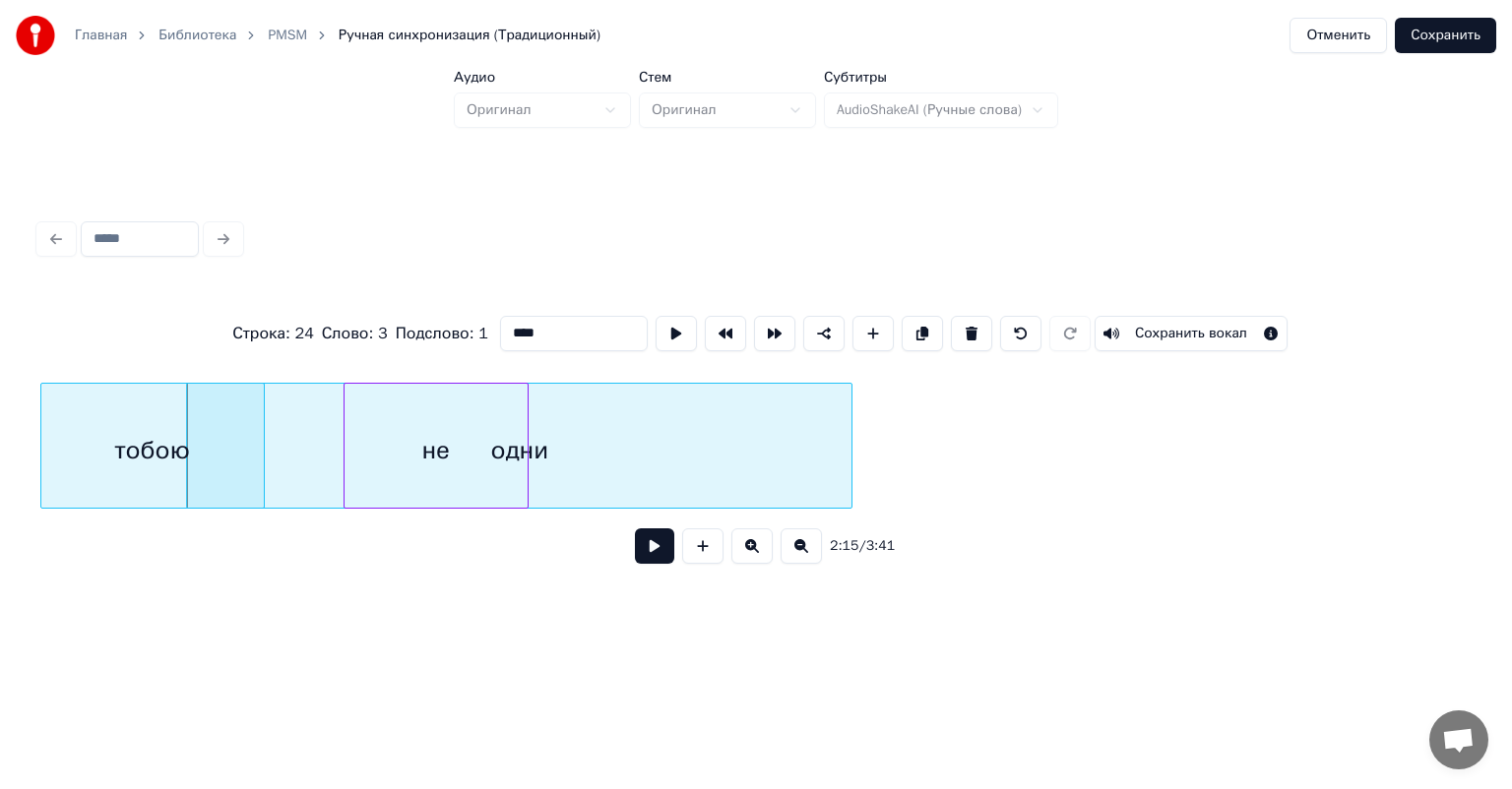 click at bounding box center [849, 446] 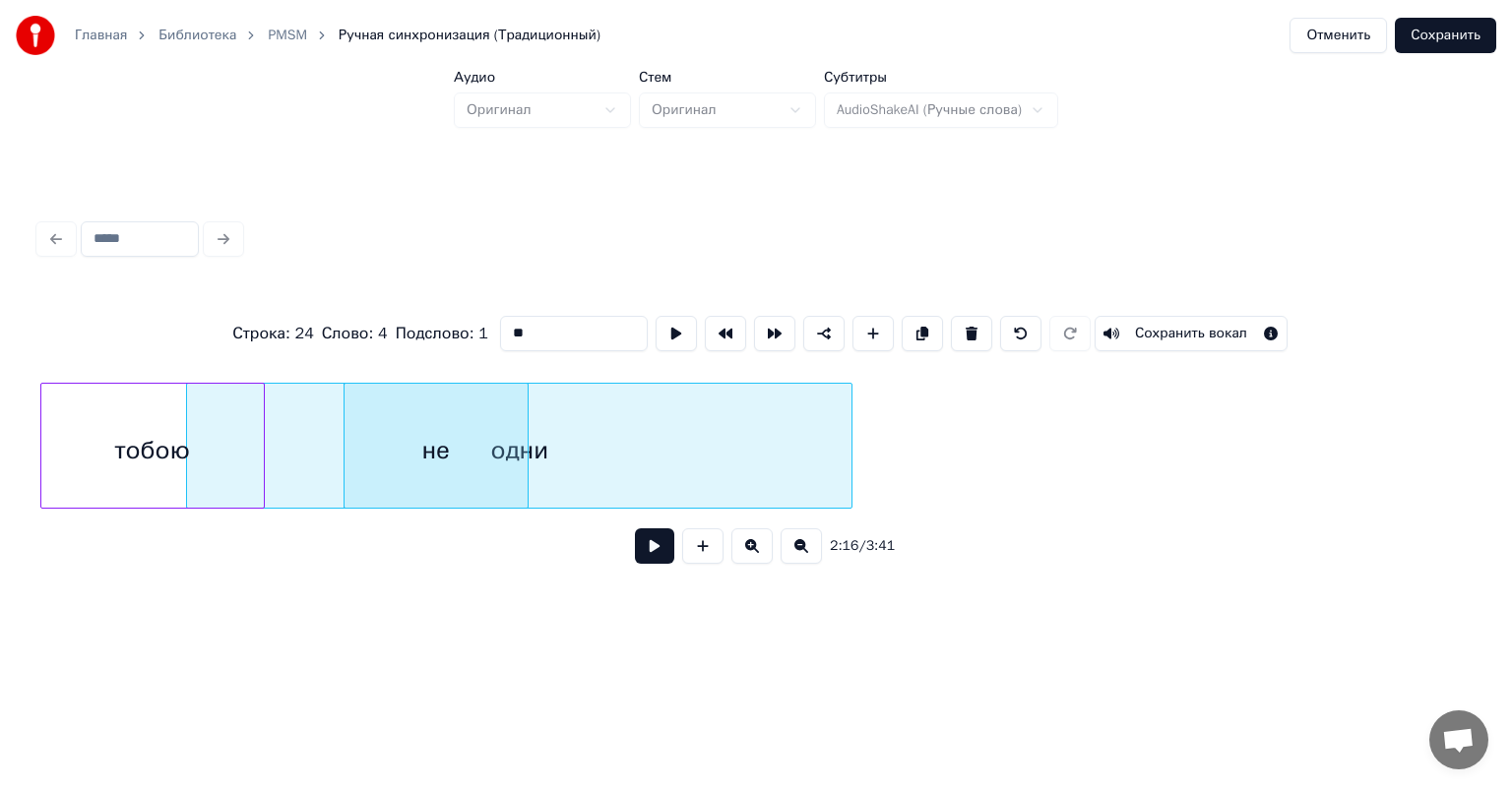 click on "одни" at bounding box center [519, 451] 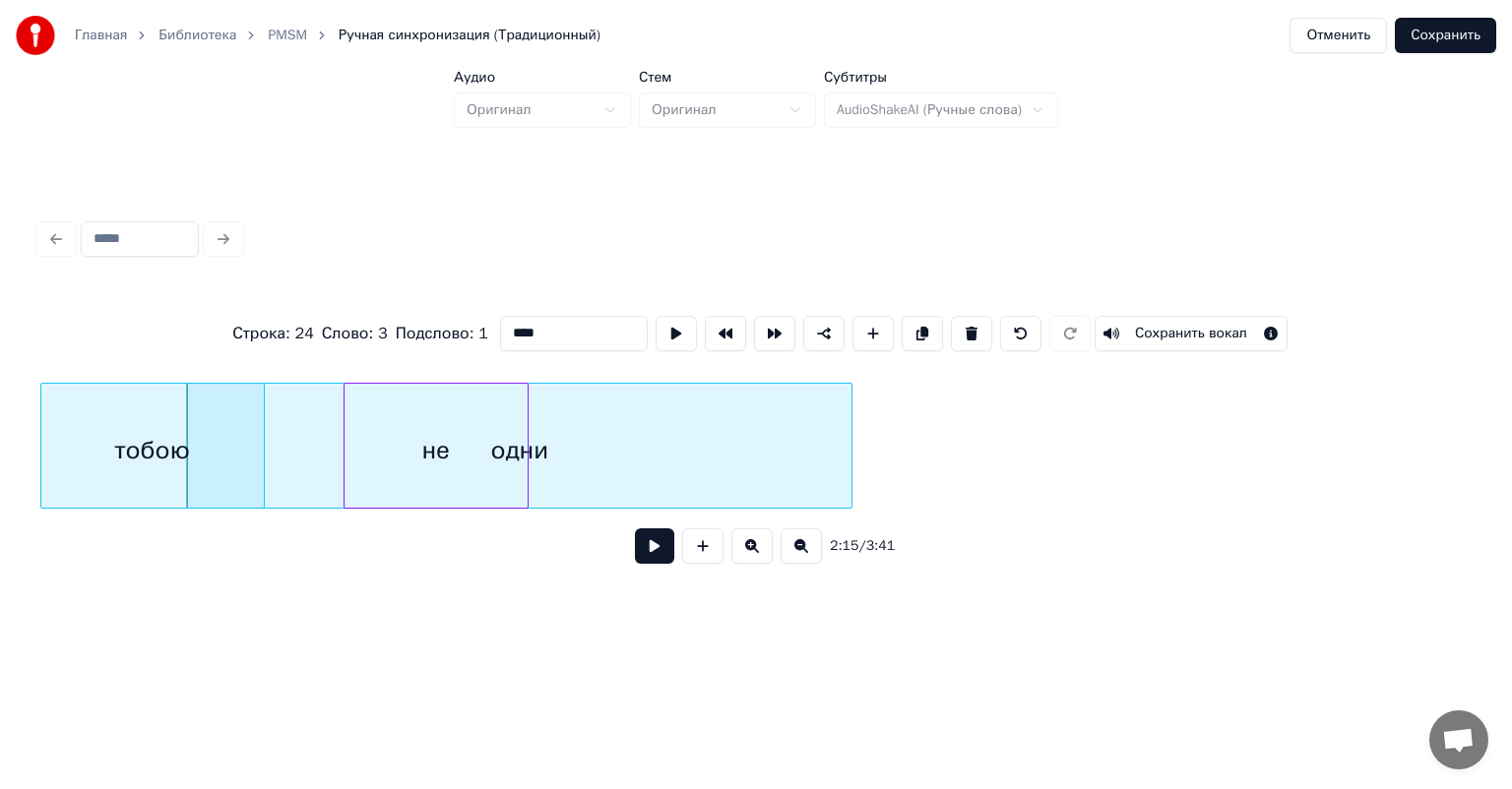 click on "одни" at bounding box center (519, 451) 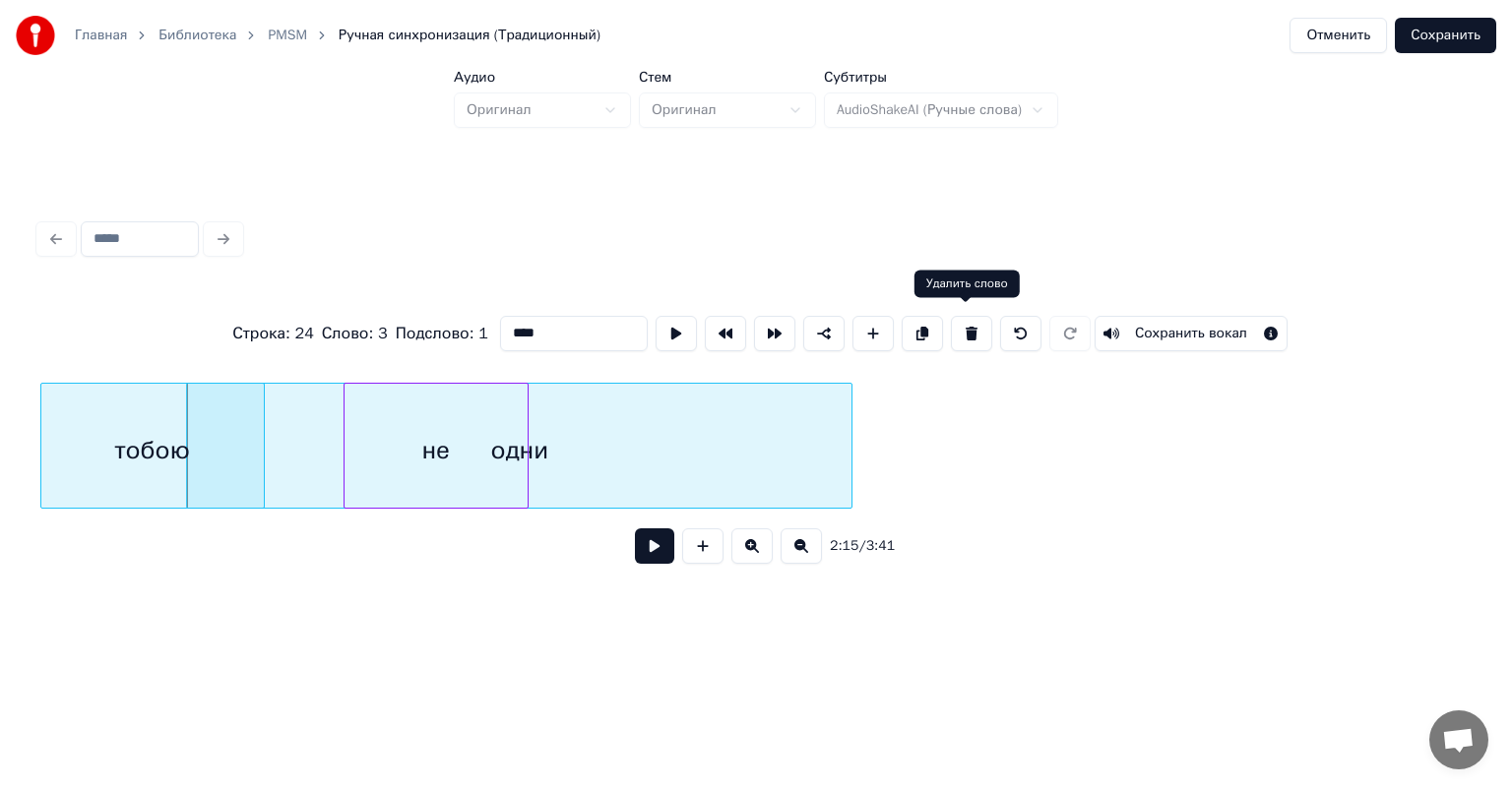 click at bounding box center (972, 334) 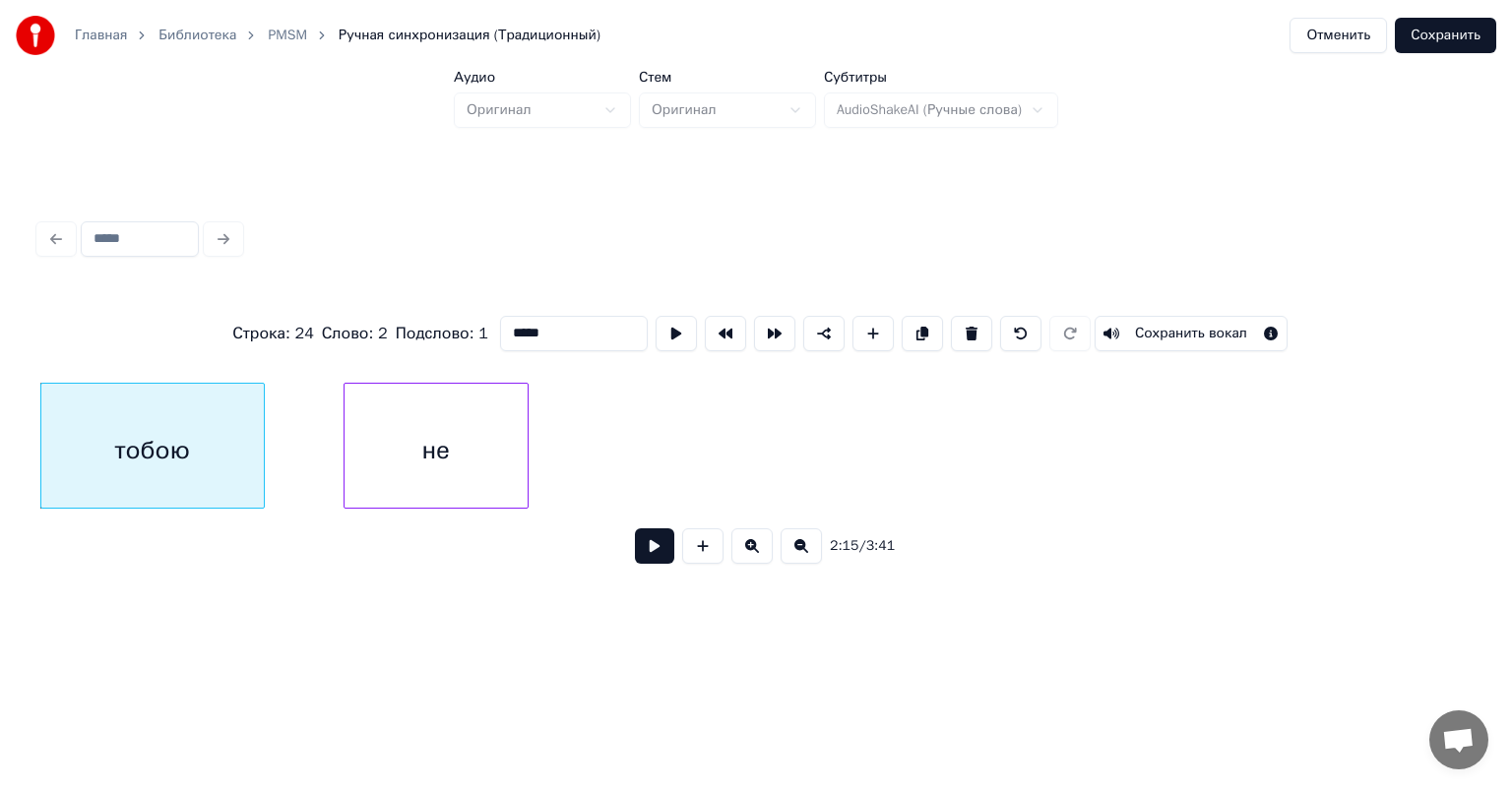 click on "не" at bounding box center [436, 451] 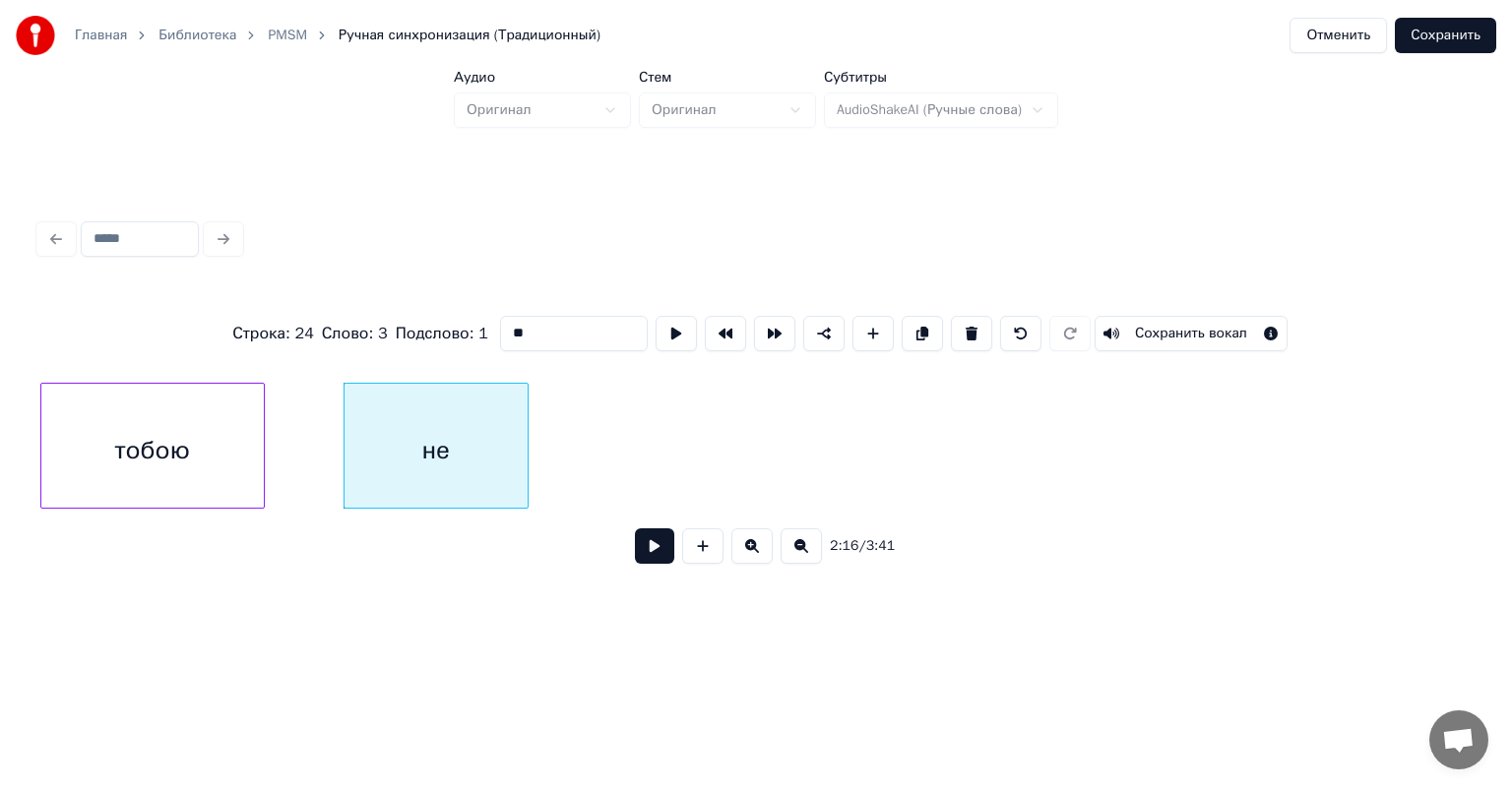 click on "**" at bounding box center [574, 334] 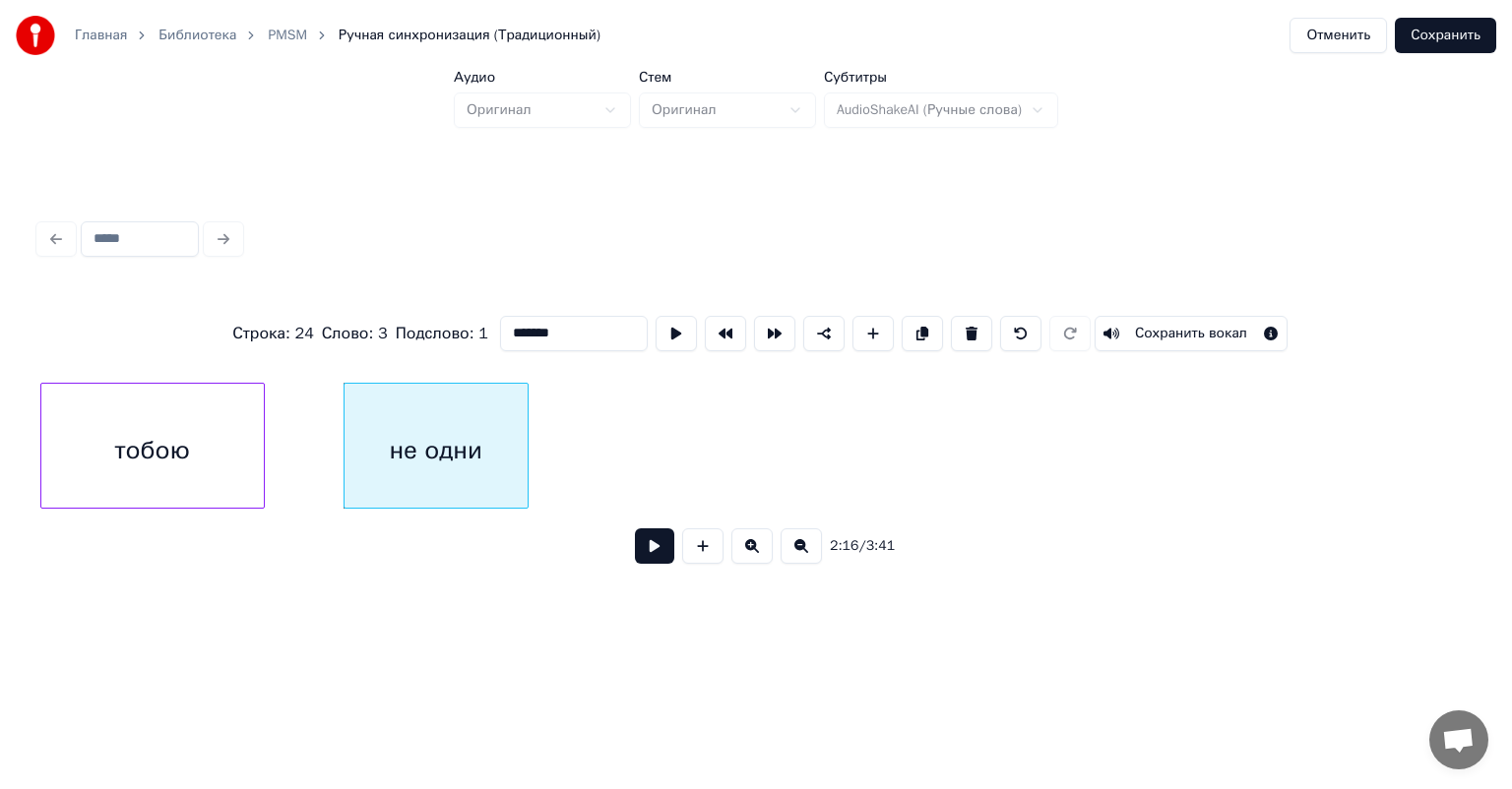 click on "тобою" at bounding box center (153, 451) 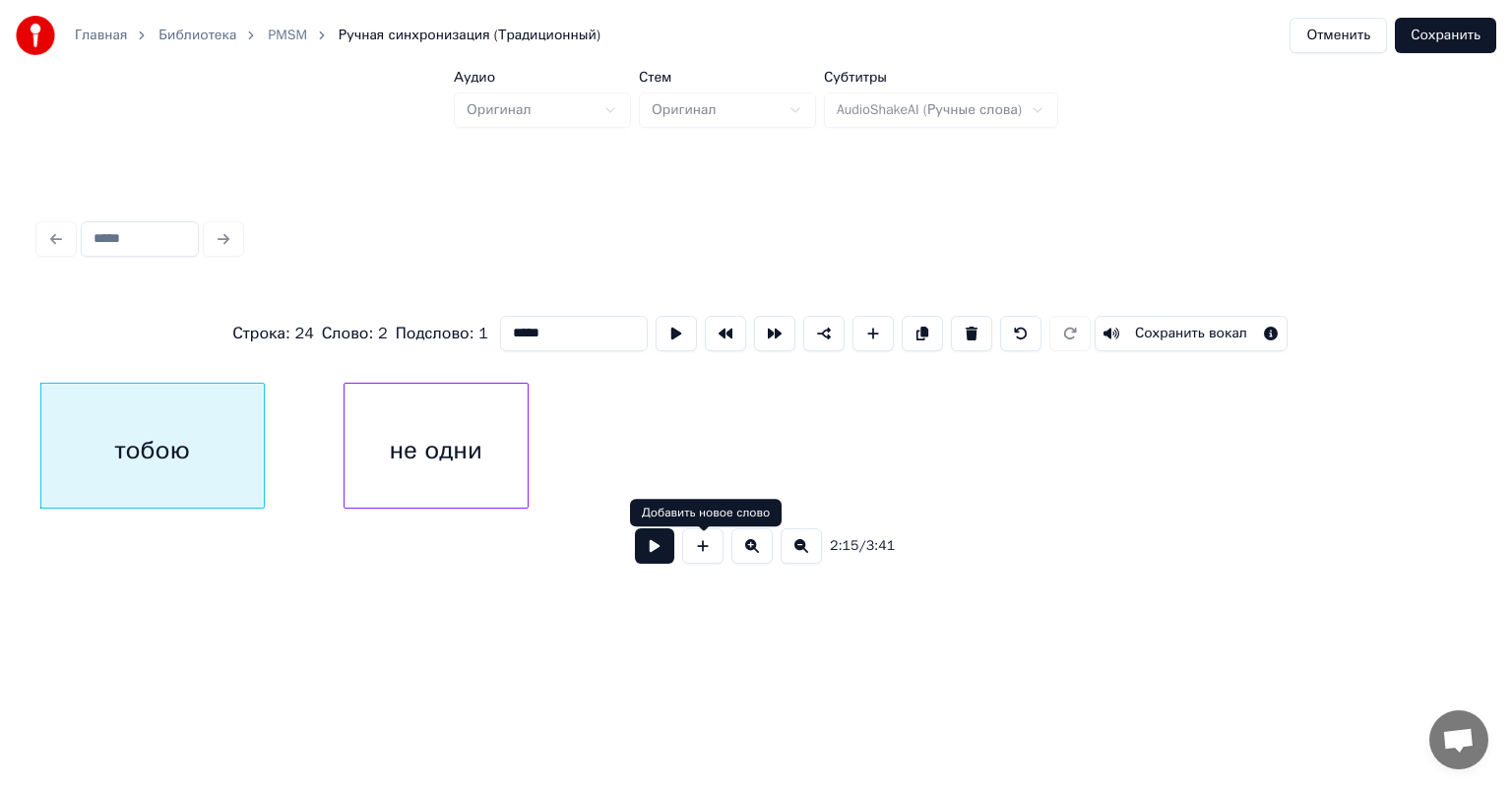 type on "*****" 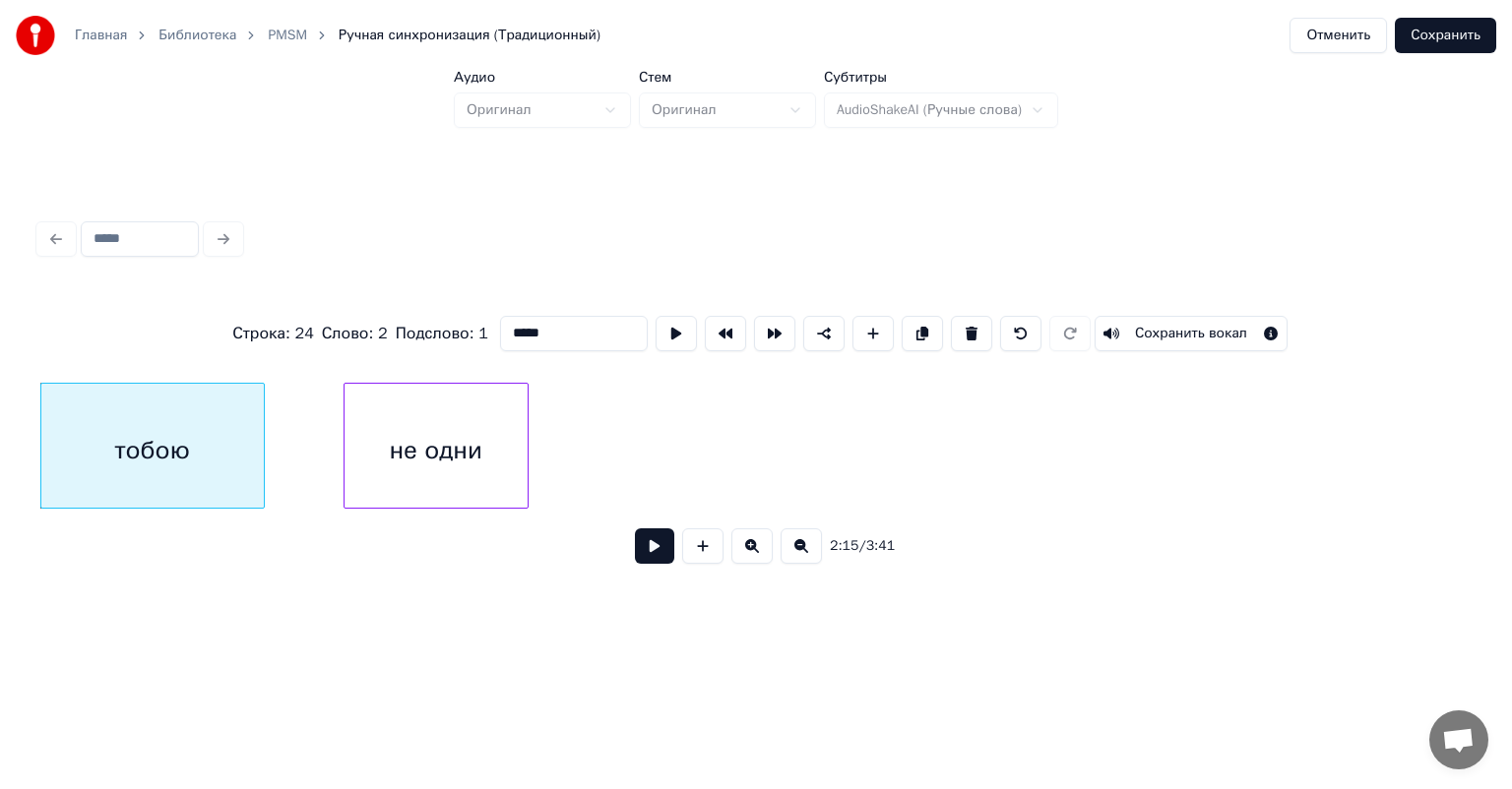 click at bounding box center [655, 546] 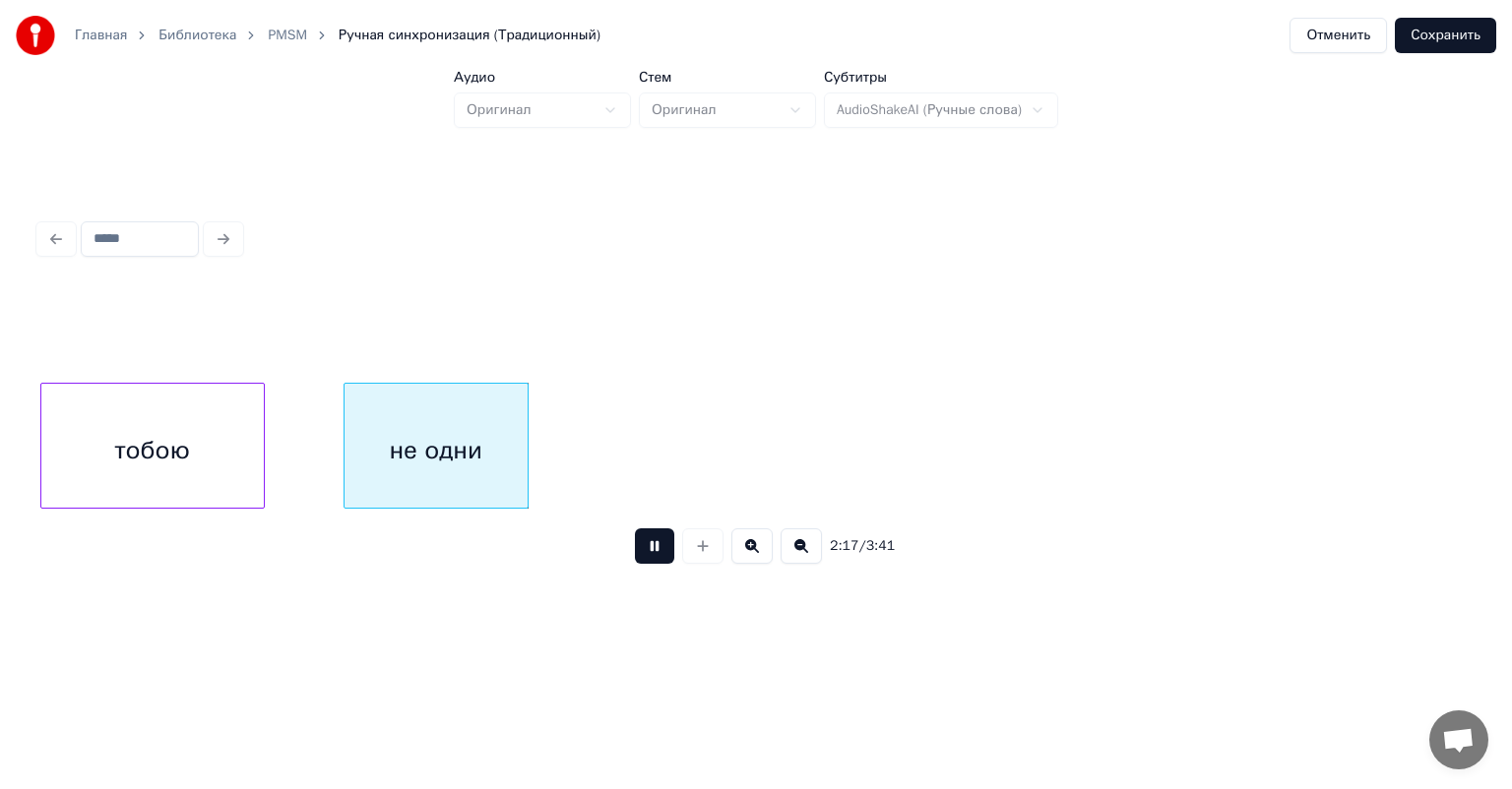click at bounding box center (655, 546) 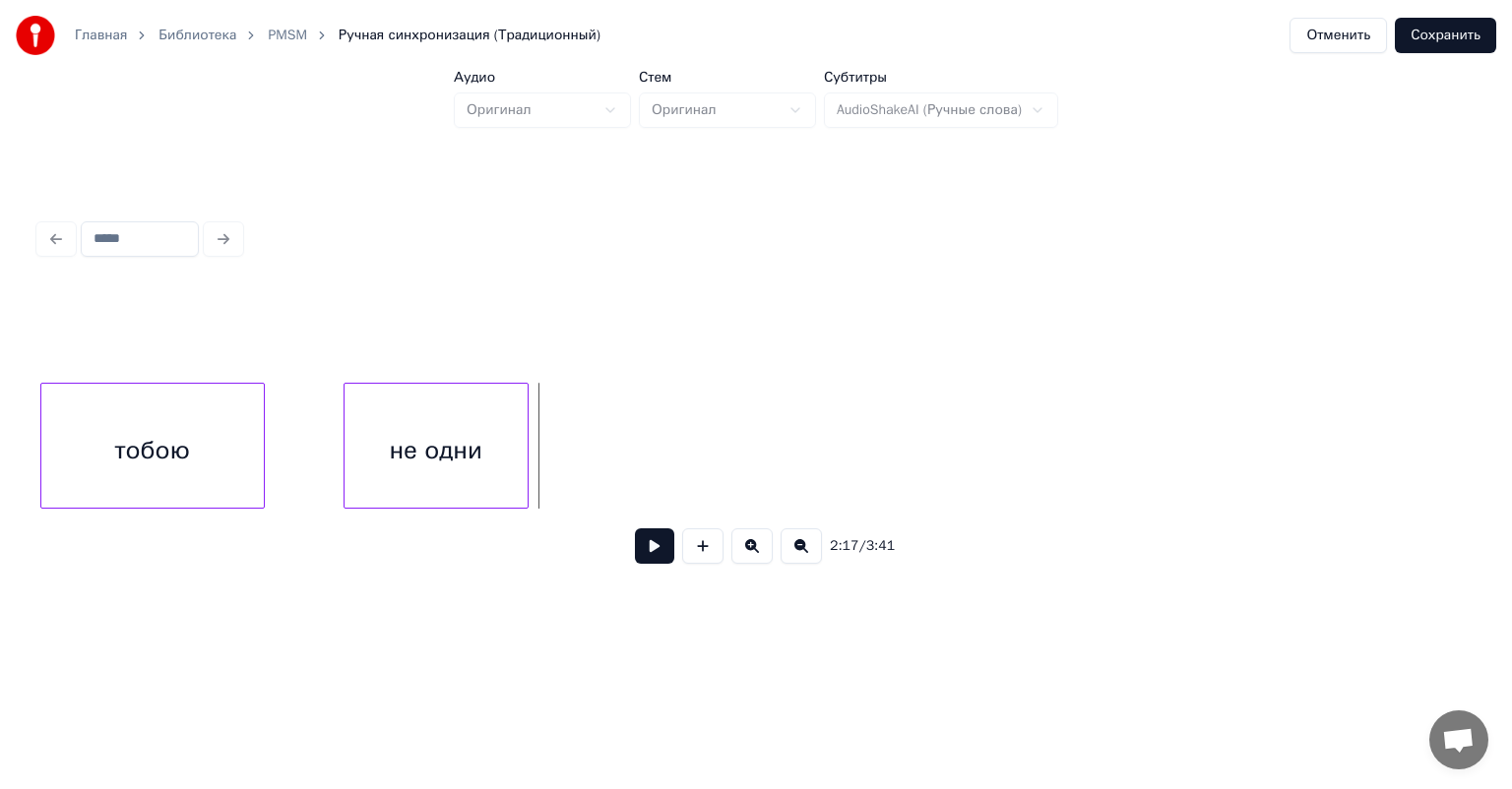 click at bounding box center (655, 546) 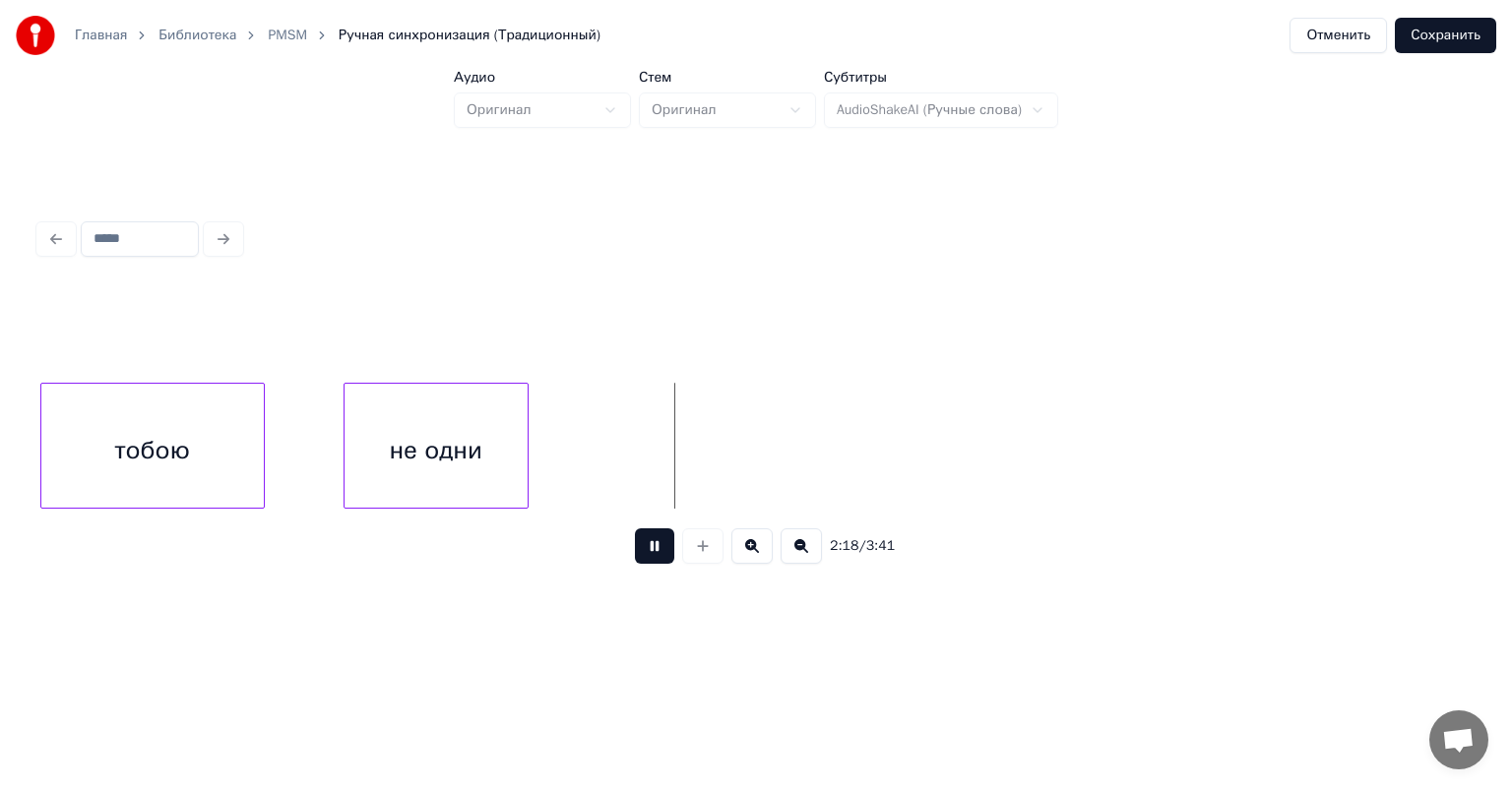 click at bounding box center (655, 546) 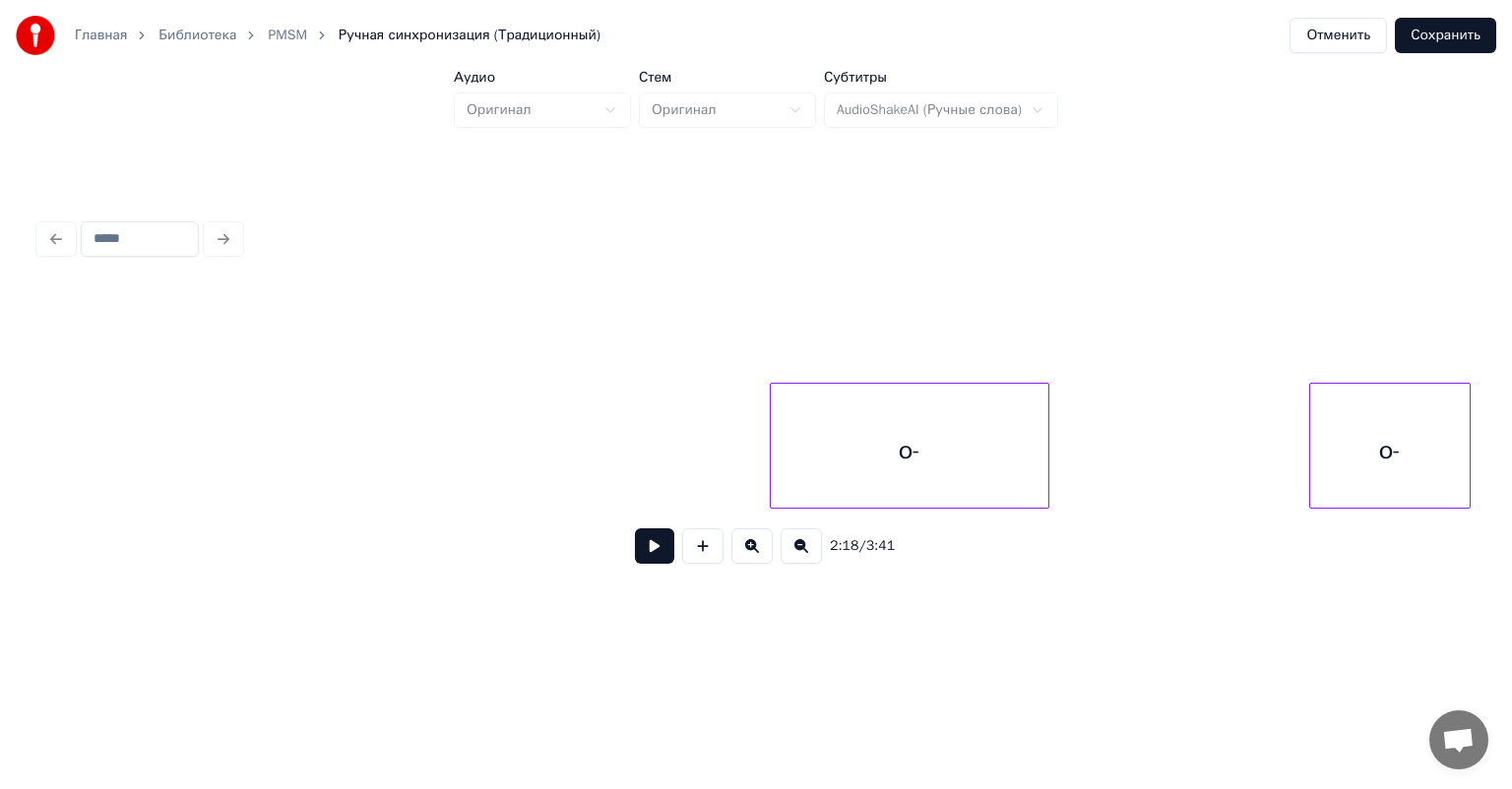scroll, scrollTop: 0, scrollLeft: 30862, axis: horizontal 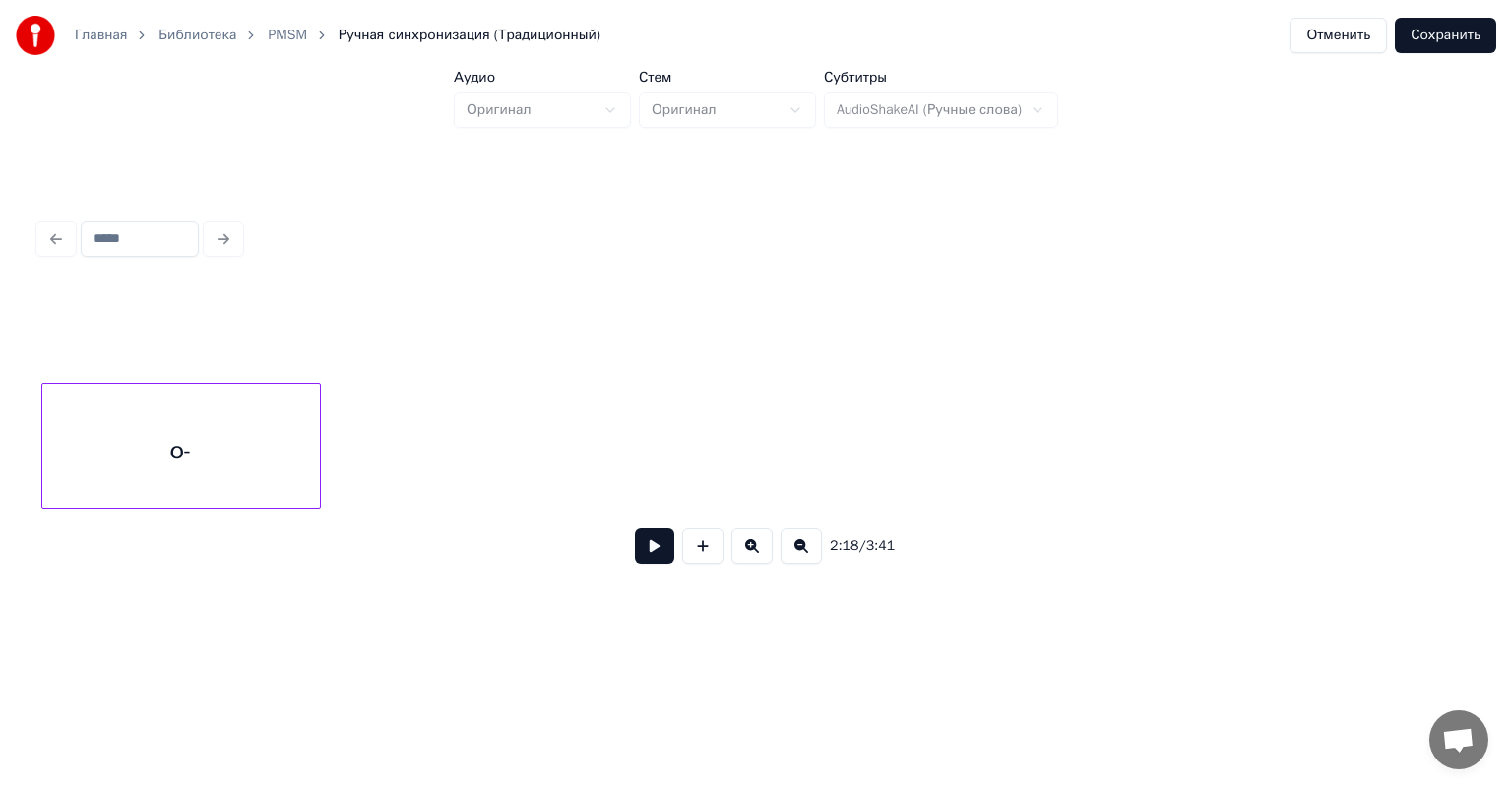 click on "Главная Библиотека PMSM Ручная синхронизация (Традиционный) Отменить Сохранить Аудио Оригинал Стем Оригинал Субтитры AudioShakeAI (Ручные слова) 2:18  /  3:41" at bounding box center (756, 316) 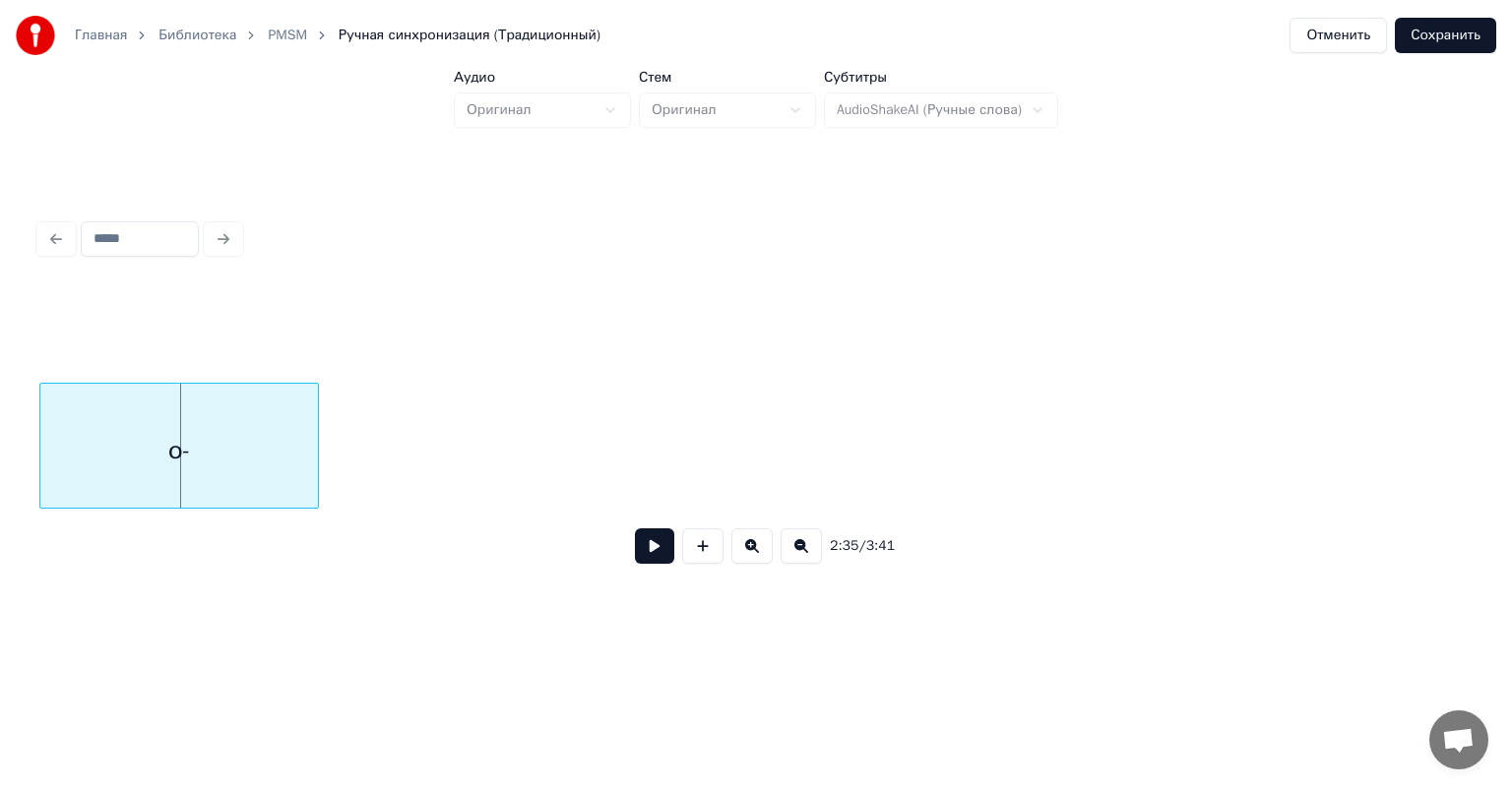 scroll, scrollTop: 0, scrollLeft: 30518, axis: horizontal 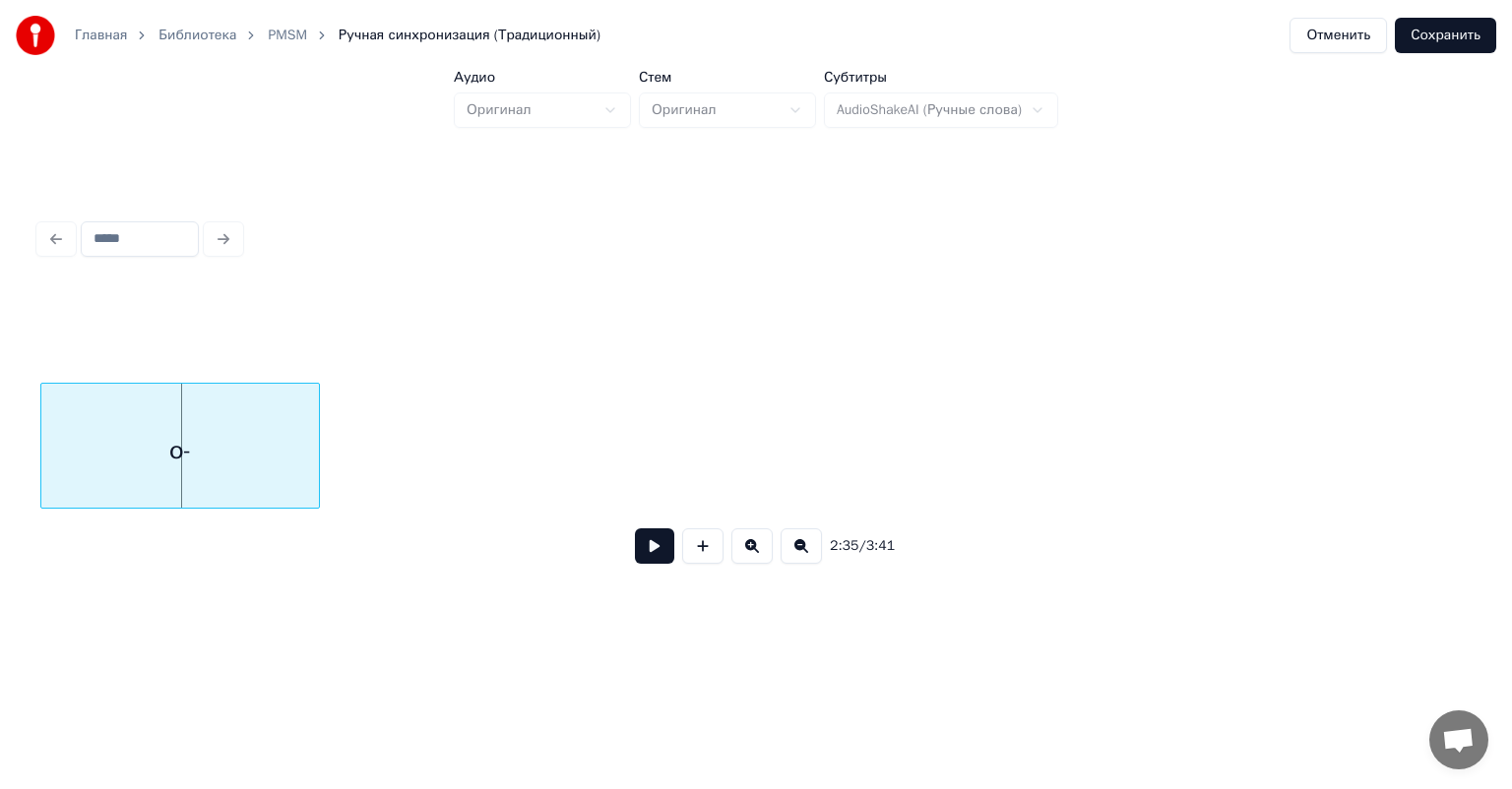 click on "о-" at bounding box center (180, 451) 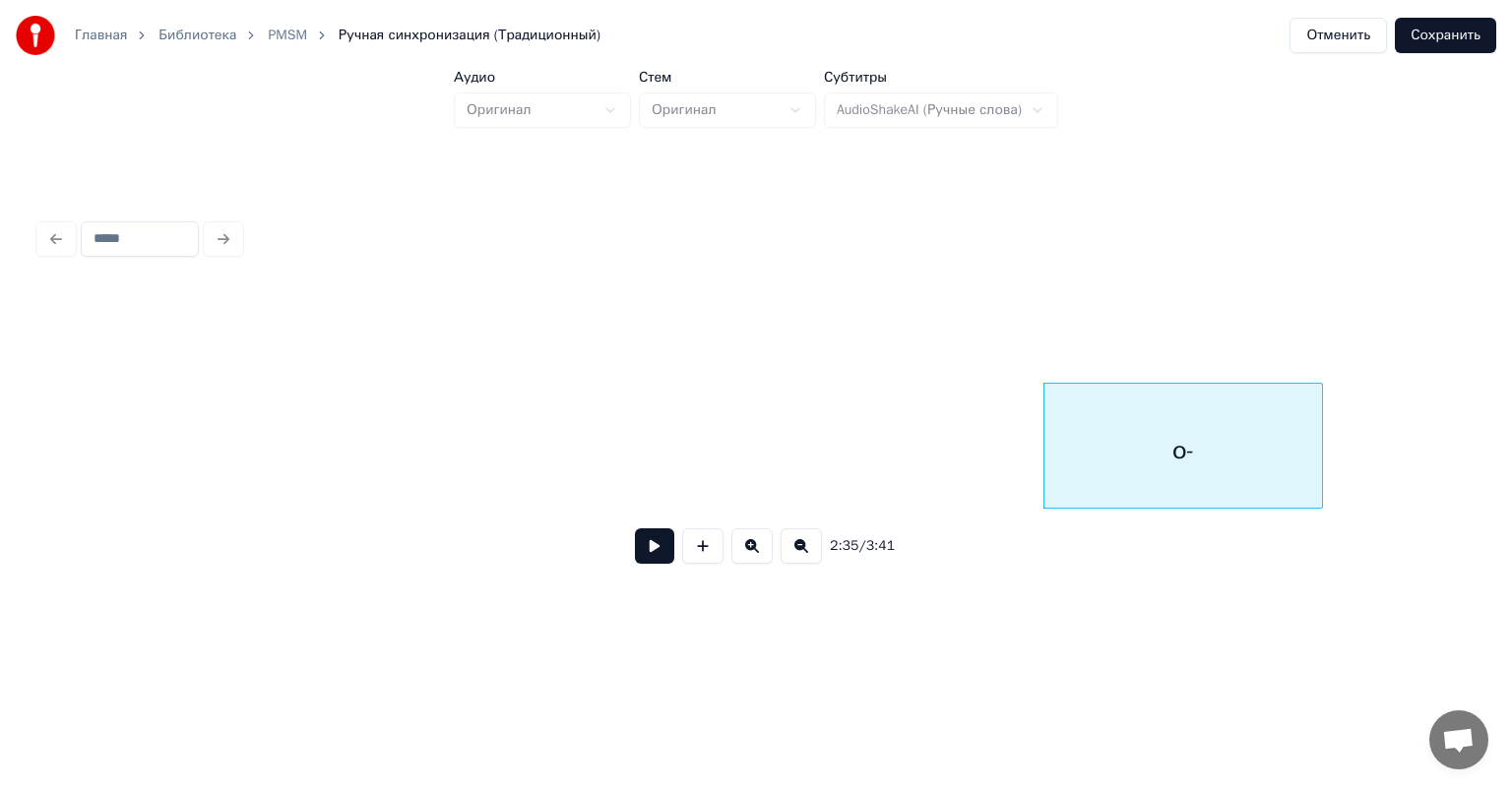 scroll, scrollTop: 0, scrollLeft: 29464, axis: horizontal 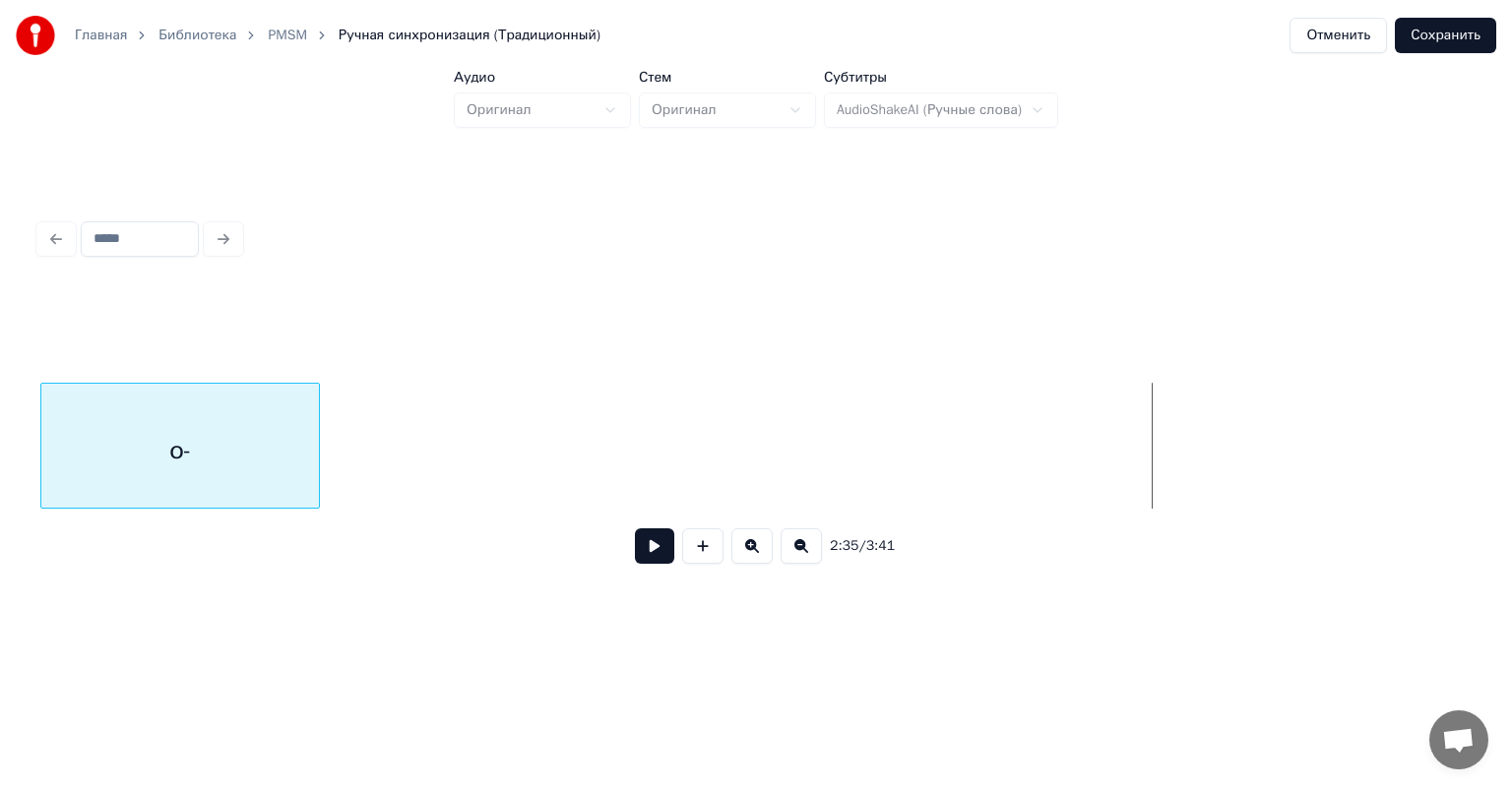 click on "о-" at bounding box center [180, 451] 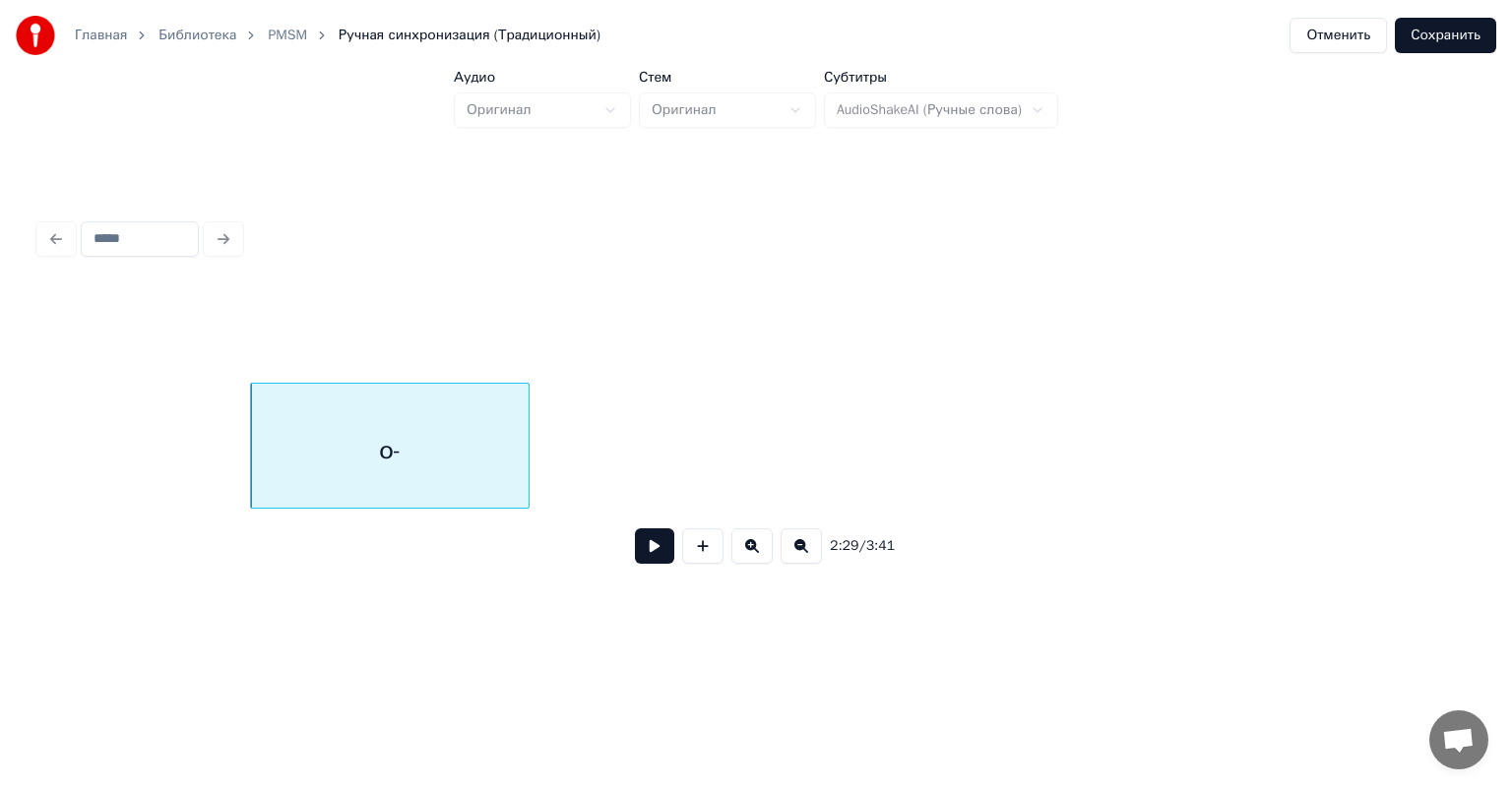 scroll, scrollTop: 0, scrollLeft: 28853, axis: horizontal 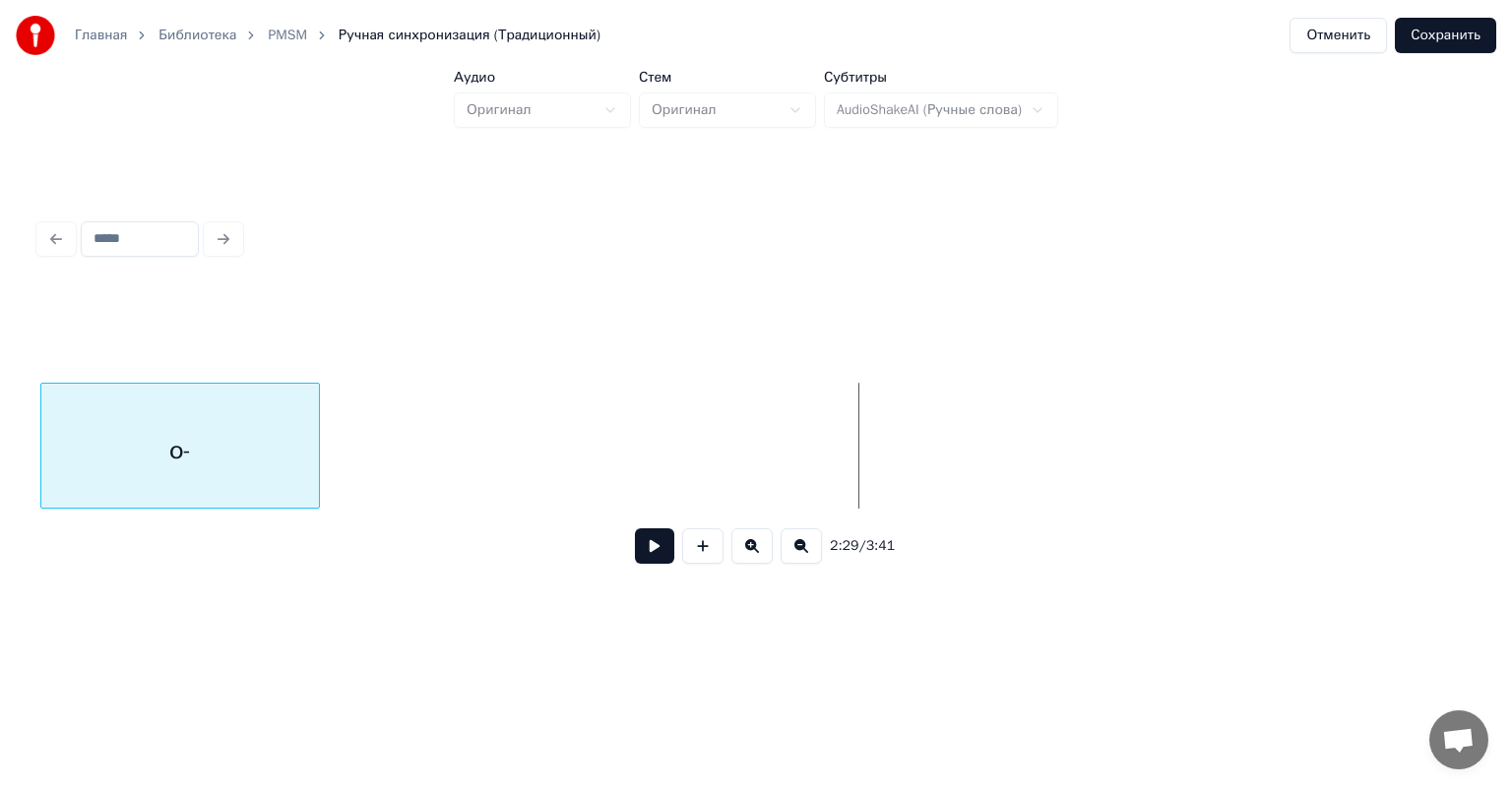 click on "Главная Библиотека PMSM Ручная синхронизация (Традиционный) Отменить Сохранить Аудио Оригинал Стем Оригинал Субтитры AudioShakeAI (Ручные слова) 2:29  /  3:41" at bounding box center (756, 316) 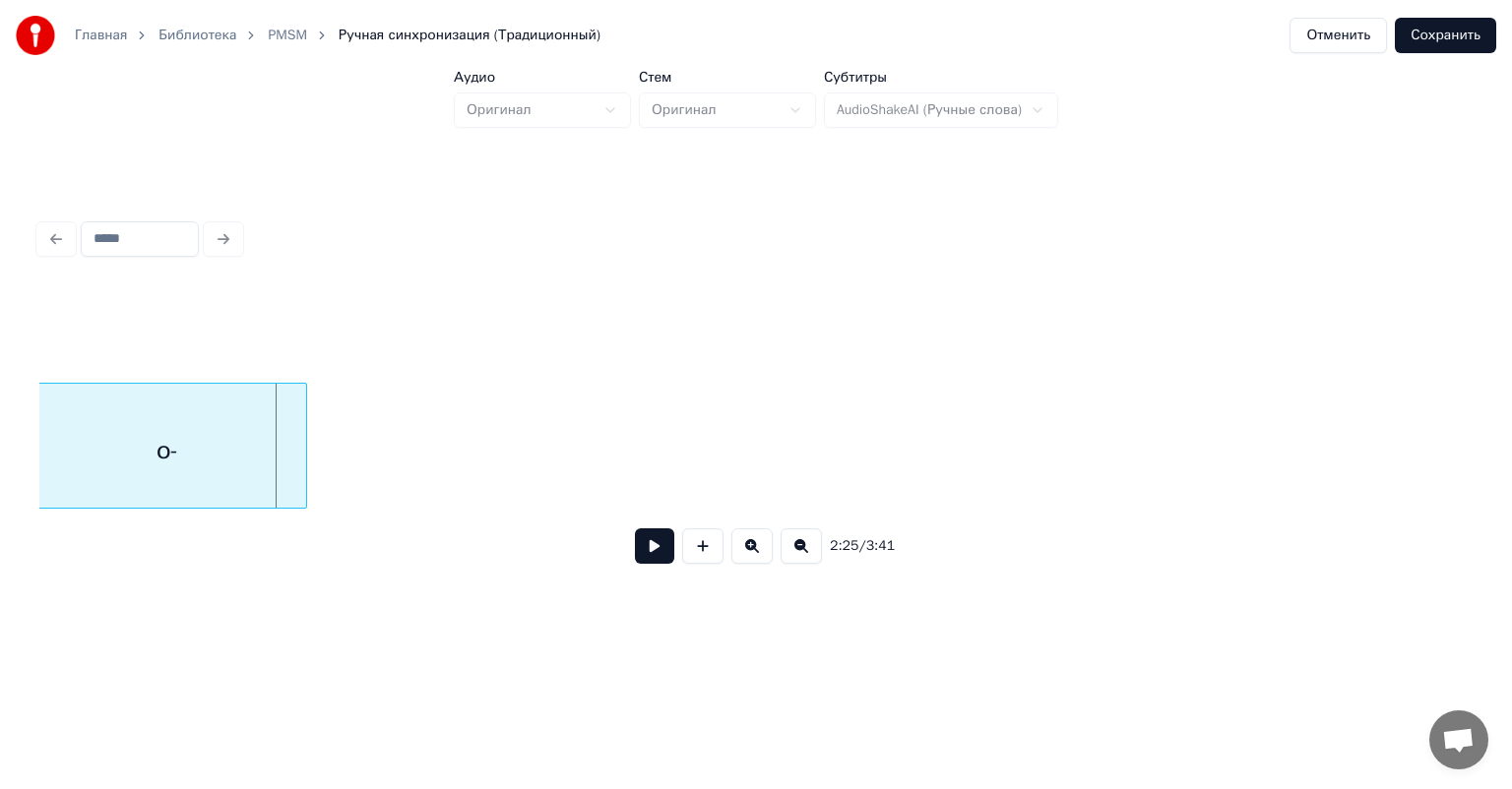 scroll, scrollTop: 0, scrollLeft: 28341, axis: horizontal 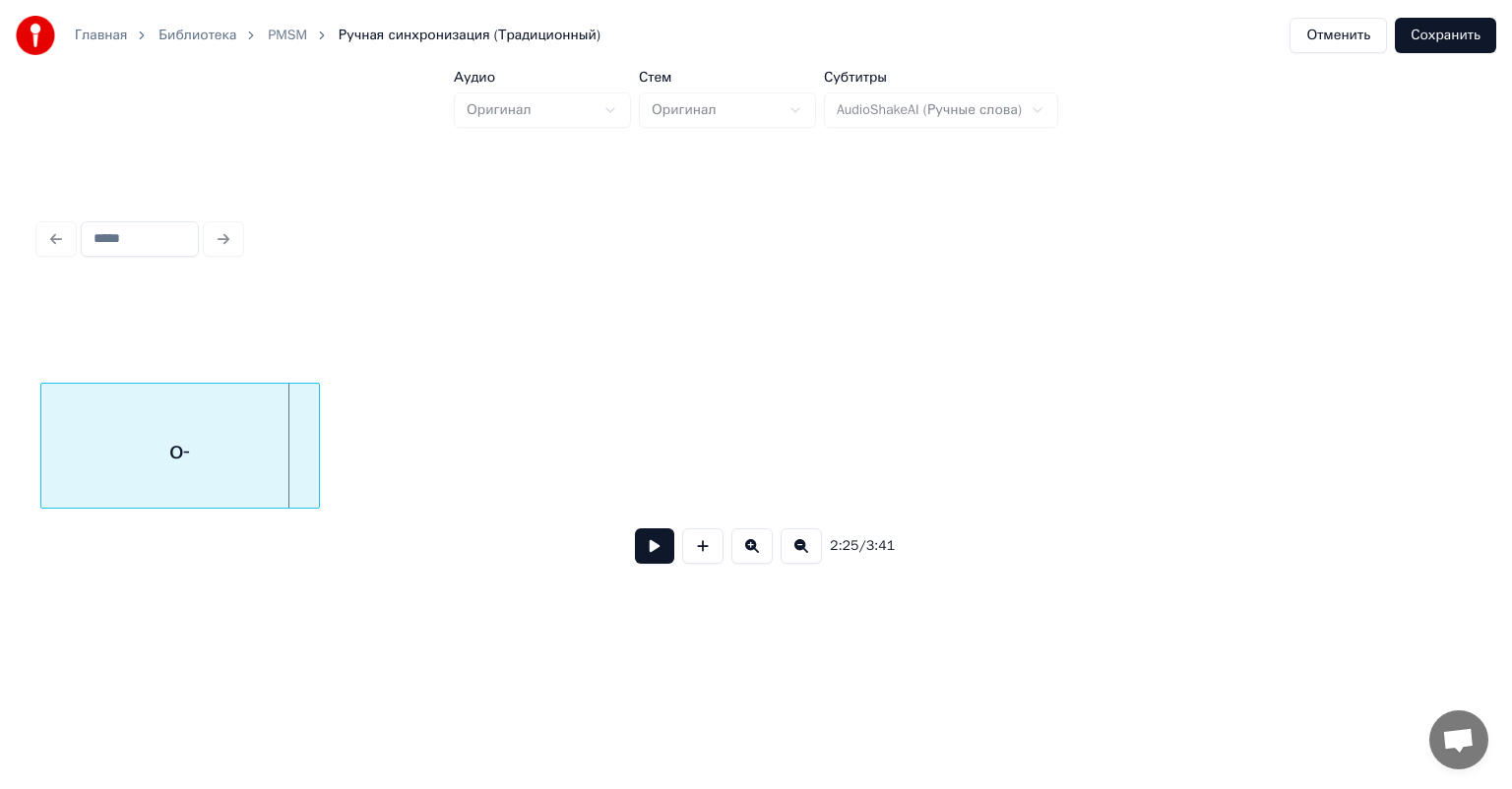 click on "Главная Библиотека PMSM Ручная синхронизация (Традиционный) Отменить Сохранить Аудио Оригинал Стем Оригинал Субтитры AudioShakeAI (Ручные слова) 2:25  /  3:41" at bounding box center [756, 316] 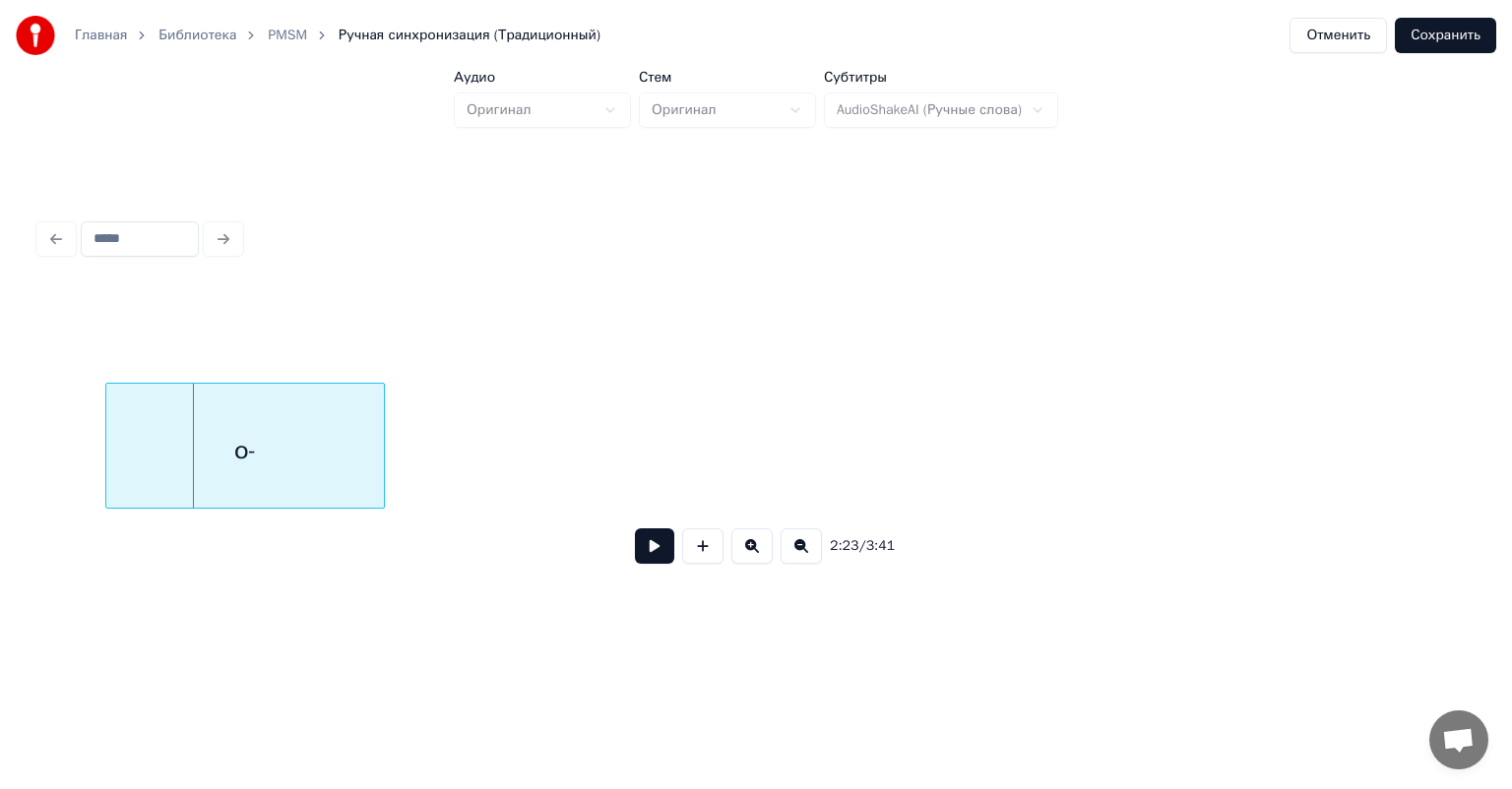 scroll, scrollTop: 0, scrollLeft: 28109, axis: horizontal 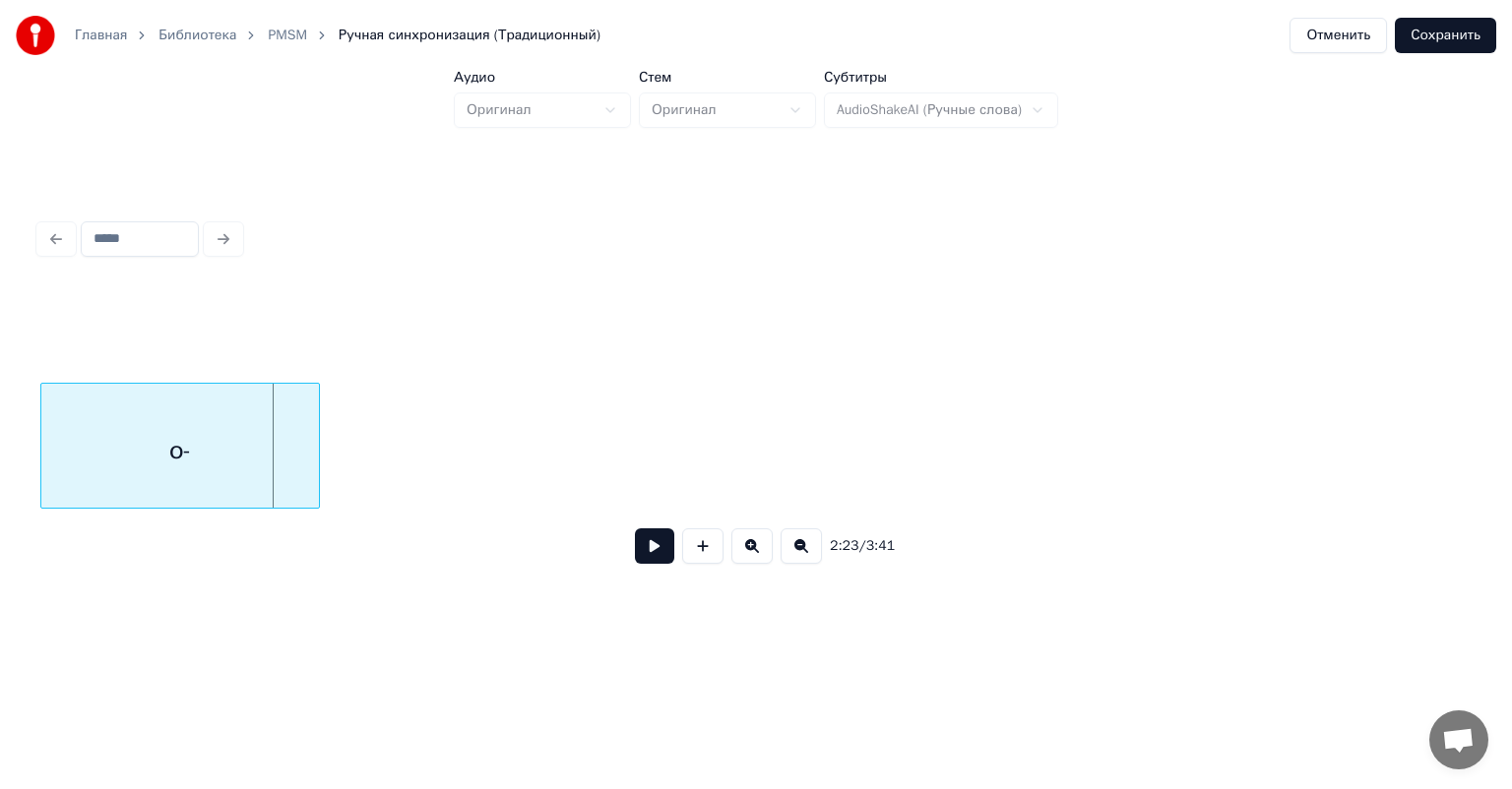 click on "Главная Библиотека PMSM Ручная синхронизация (Традиционный) Отменить Сохранить Аудио Оригинал Стем Оригинал Субтитры AudioShakeAI (Ручные слова) 2:23  /  3:41" at bounding box center [756, 316] 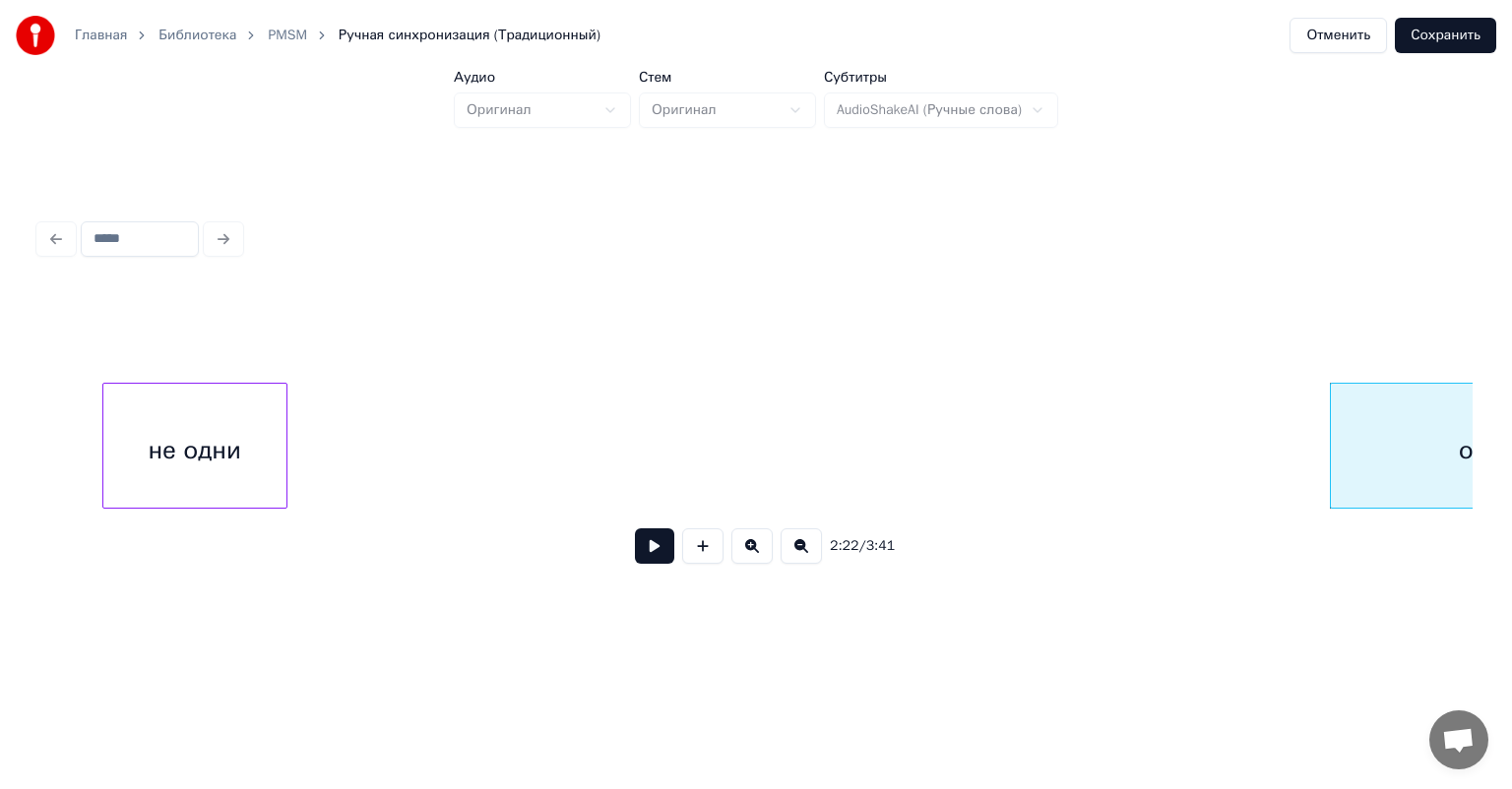 scroll, scrollTop: 0, scrollLeft: 26949, axis: horizontal 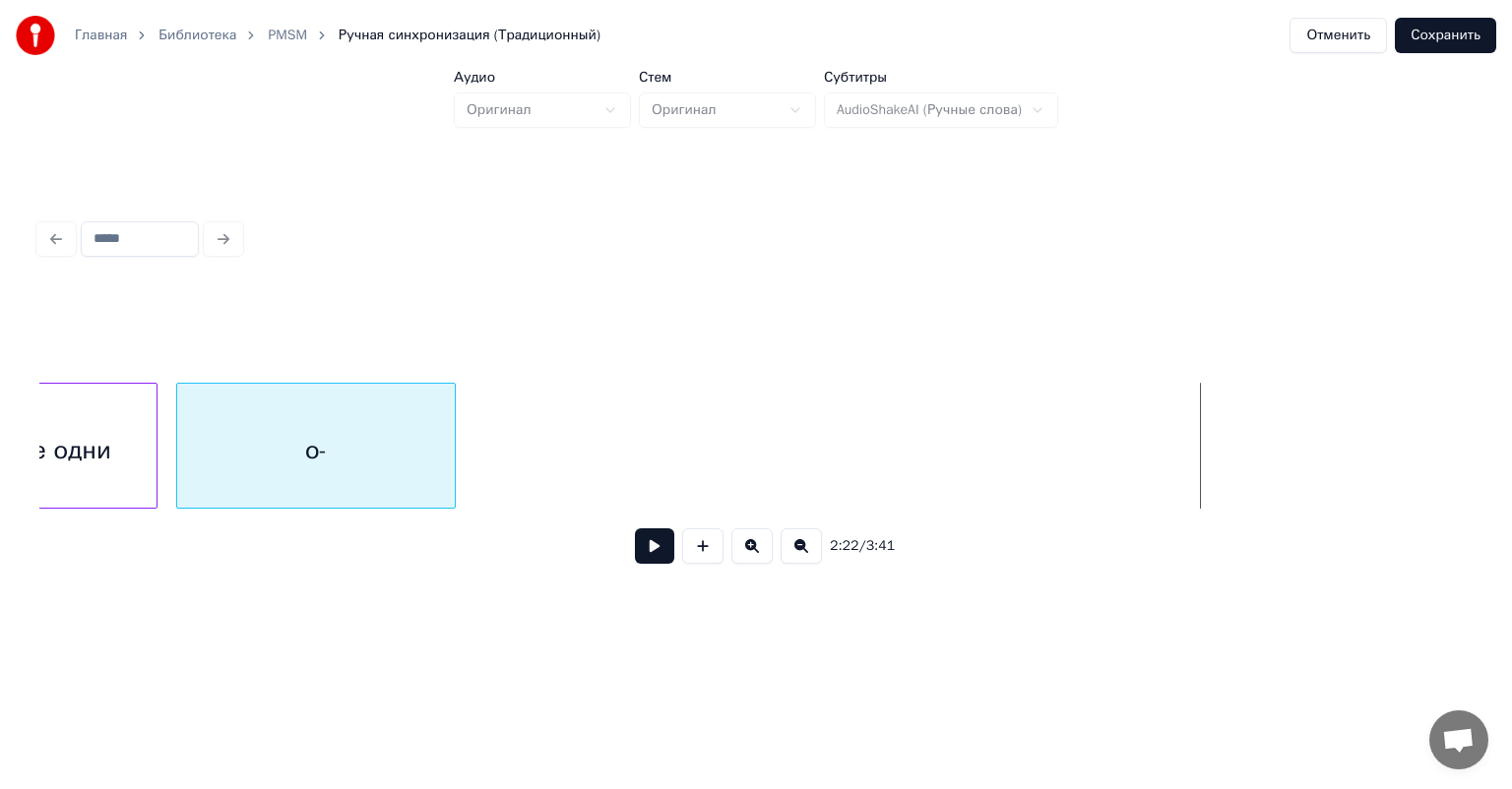 click on "о-" at bounding box center (316, 451) 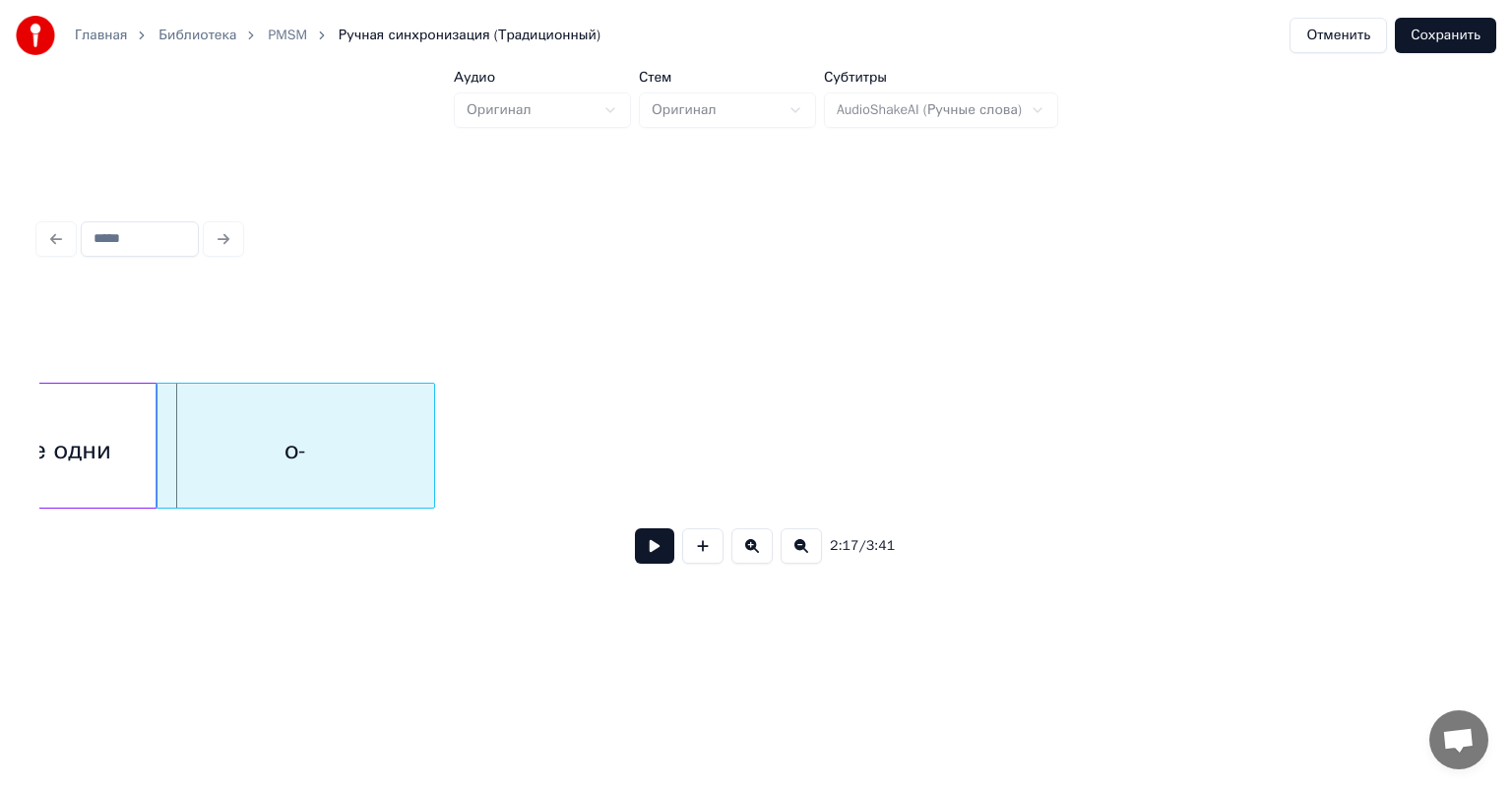 click on "о-" at bounding box center (295, 451) 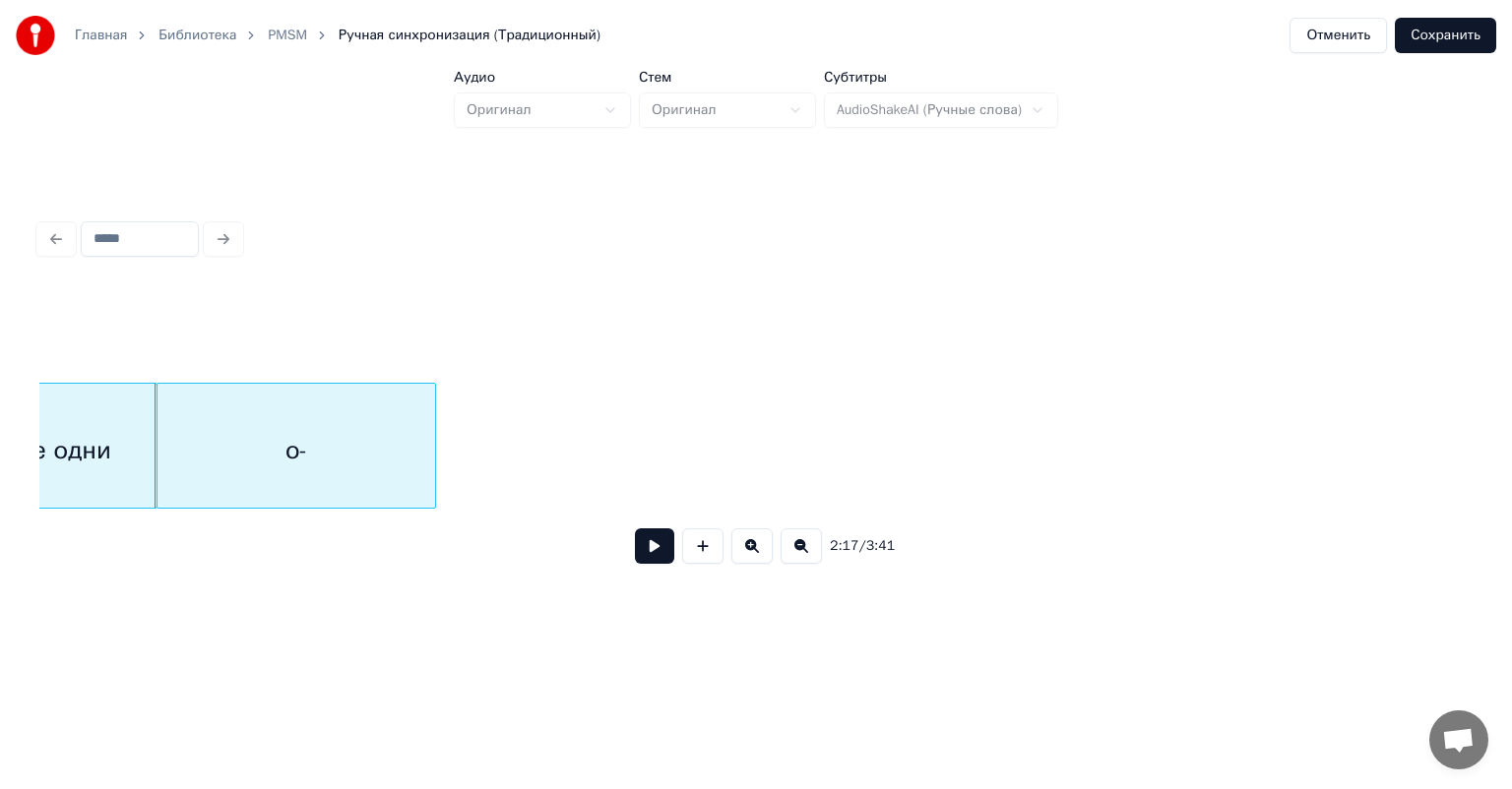 click on "о-" at bounding box center [296, 451] 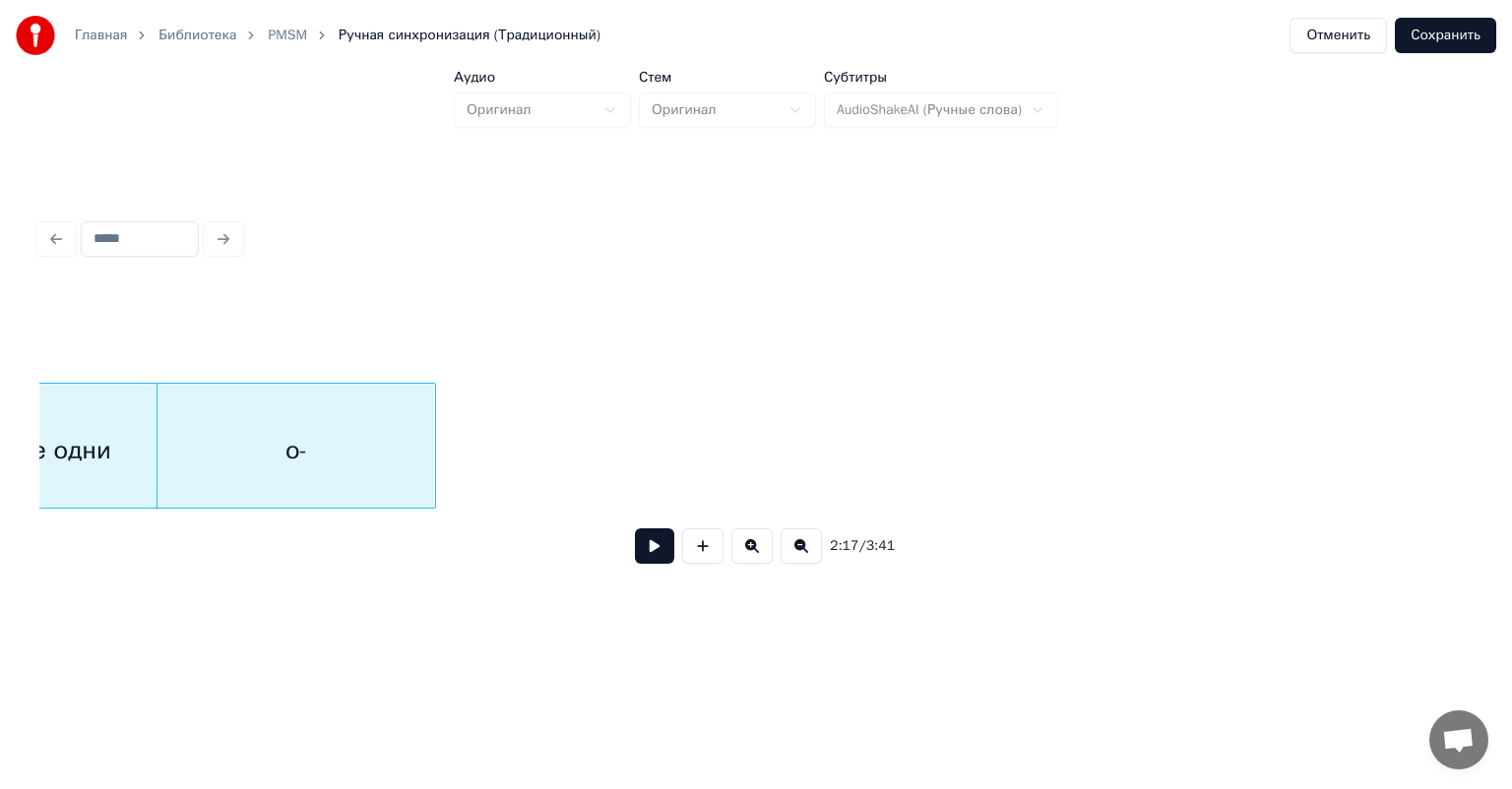 click on "не одни" at bounding box center [65, 451] 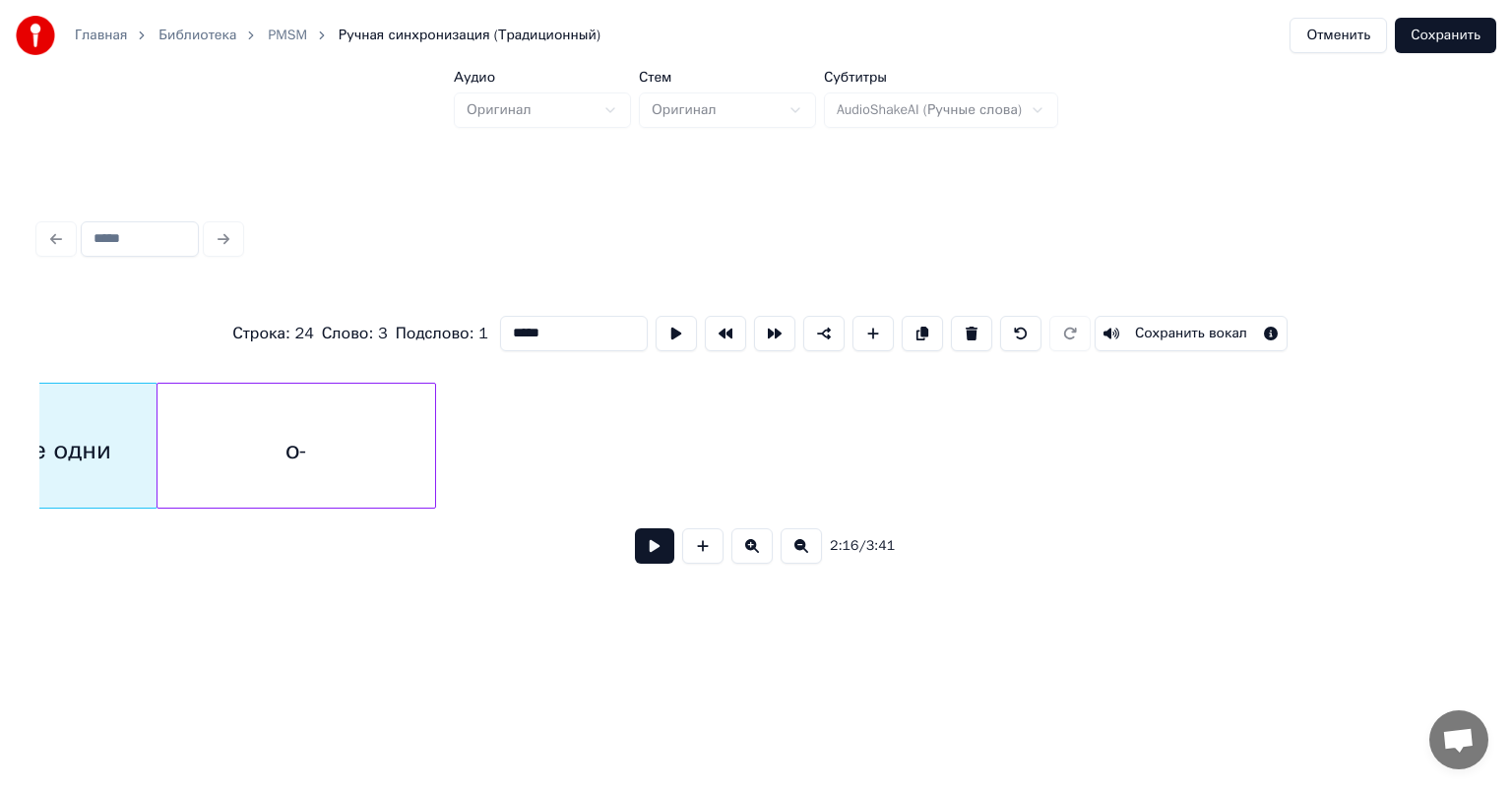 type on "*******" 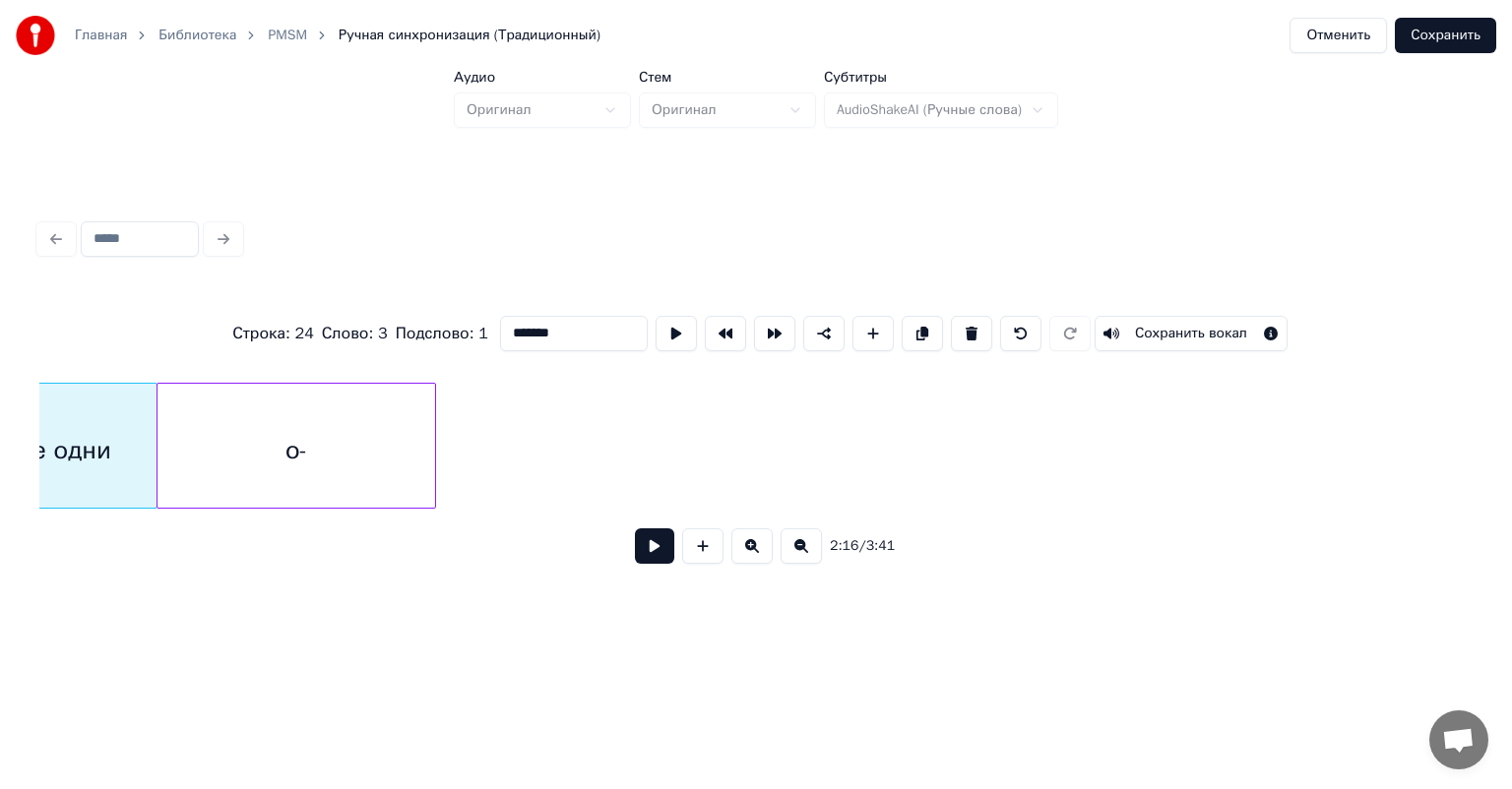 scroll, scrollTop: 0, scrollLeft: 26881, axis: horizontal 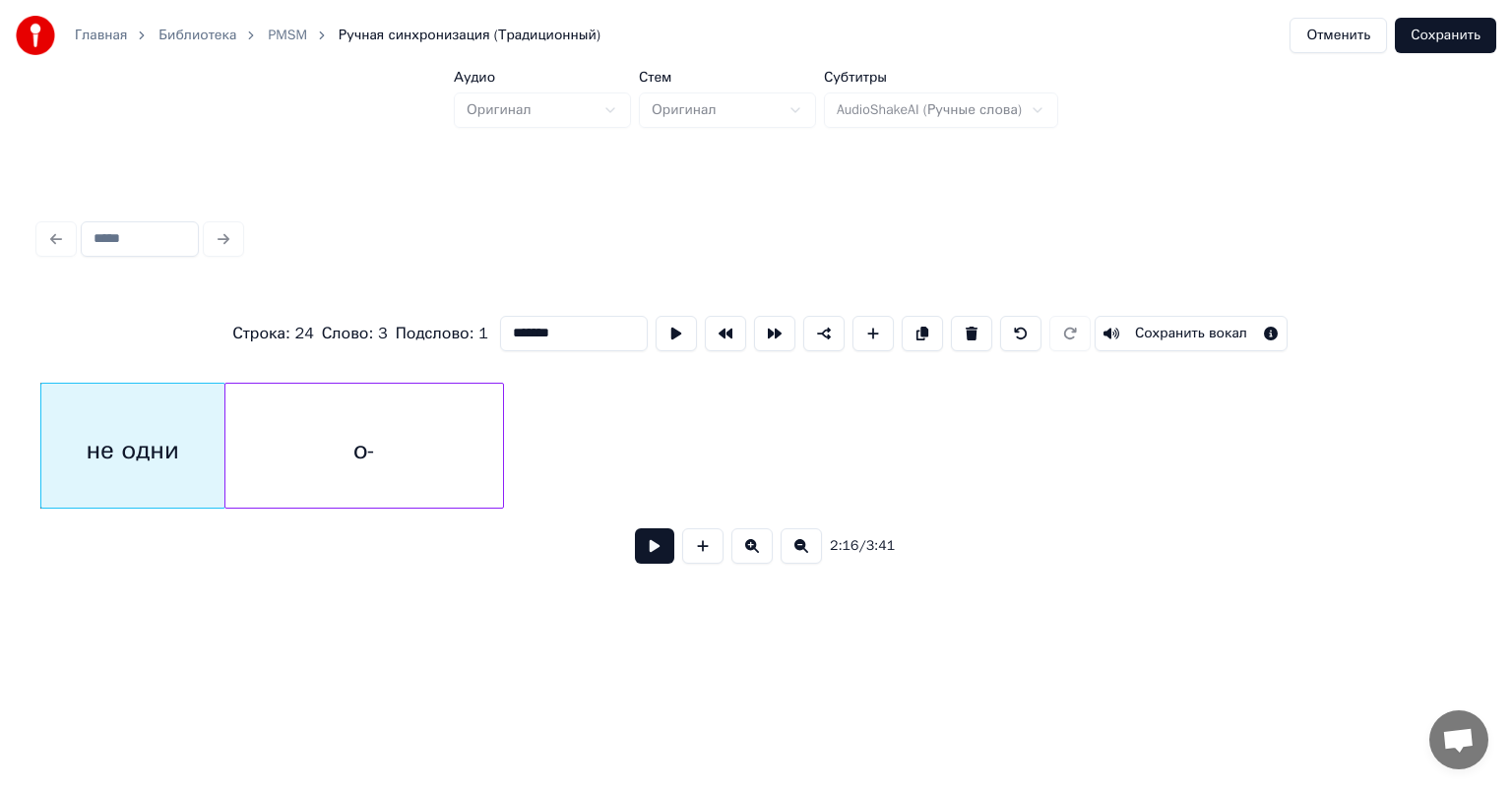 click on "не одни" at bounding box center (133, 451) 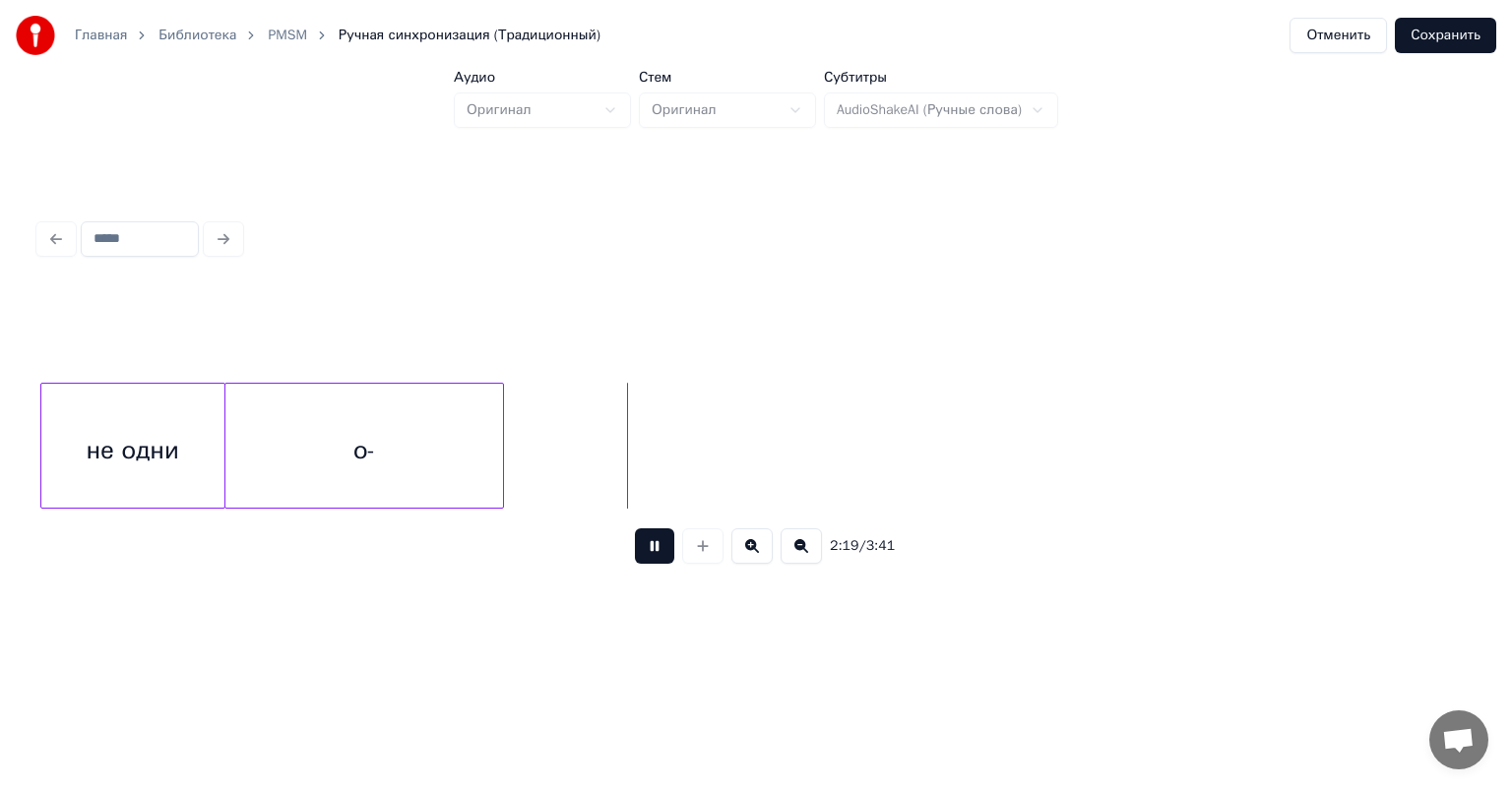 click at bounding box center (655, 546) 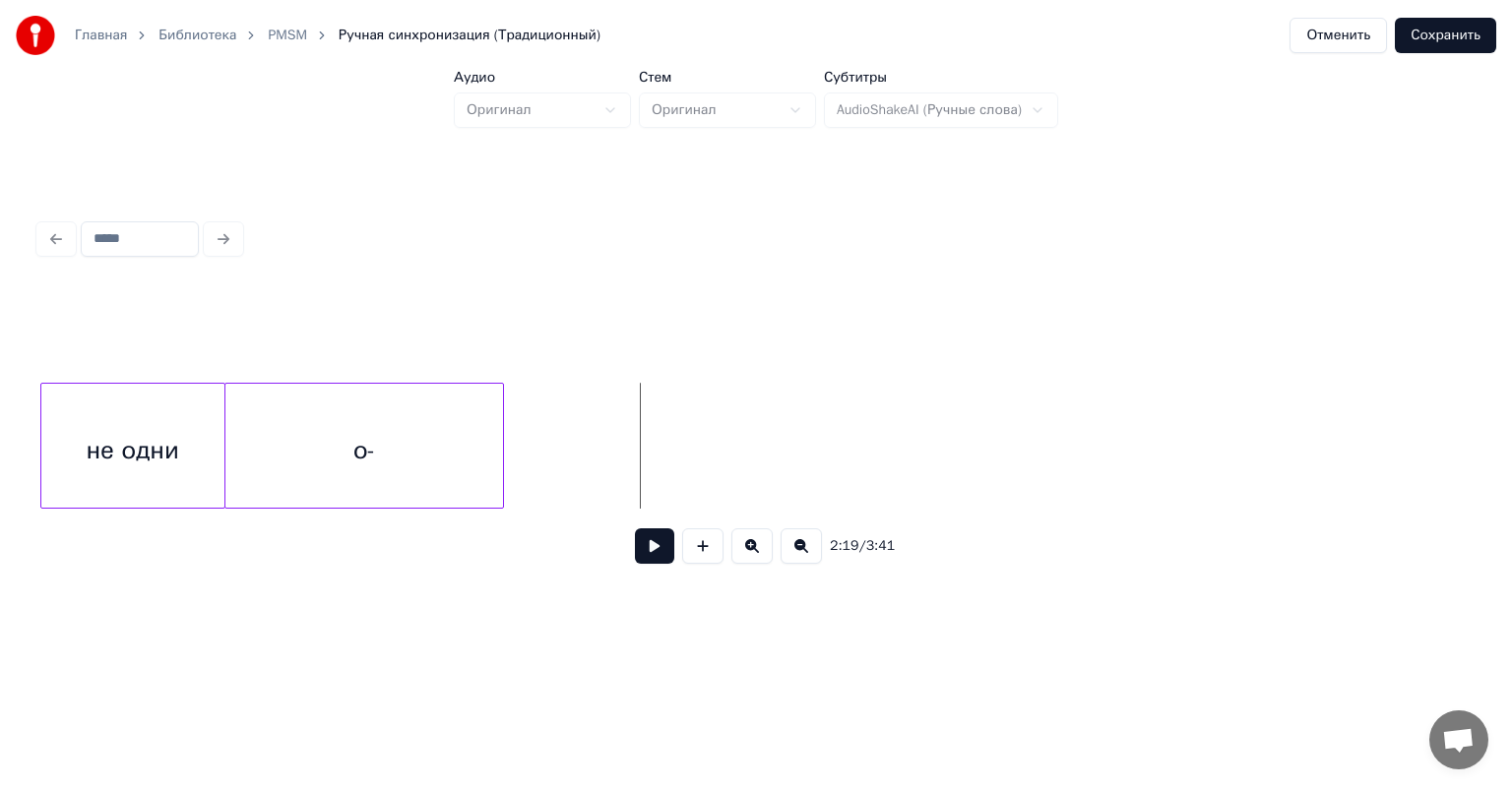click on "о-" at bounding box center (364, 451) 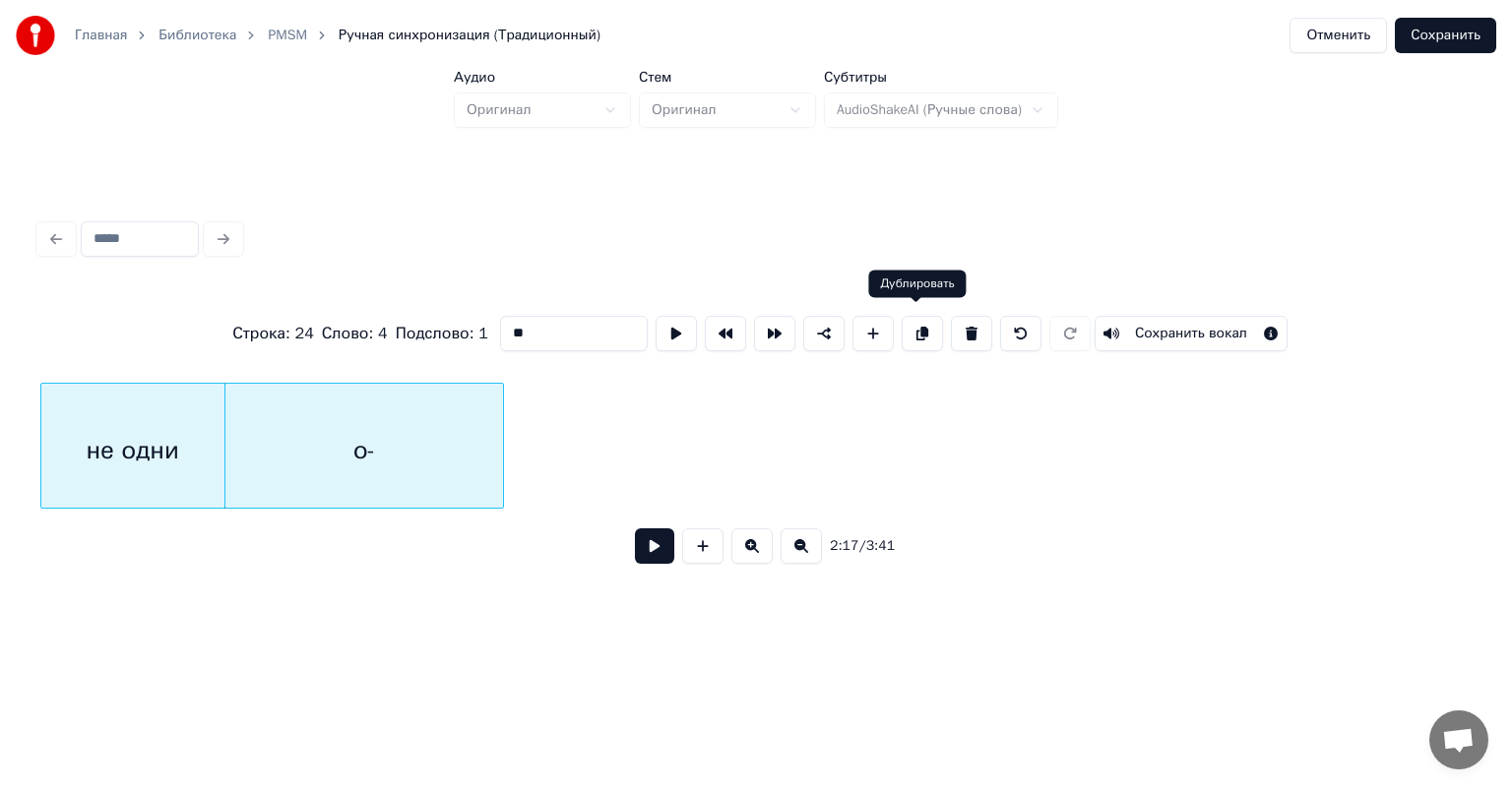 click at bounding box center (922, 334) 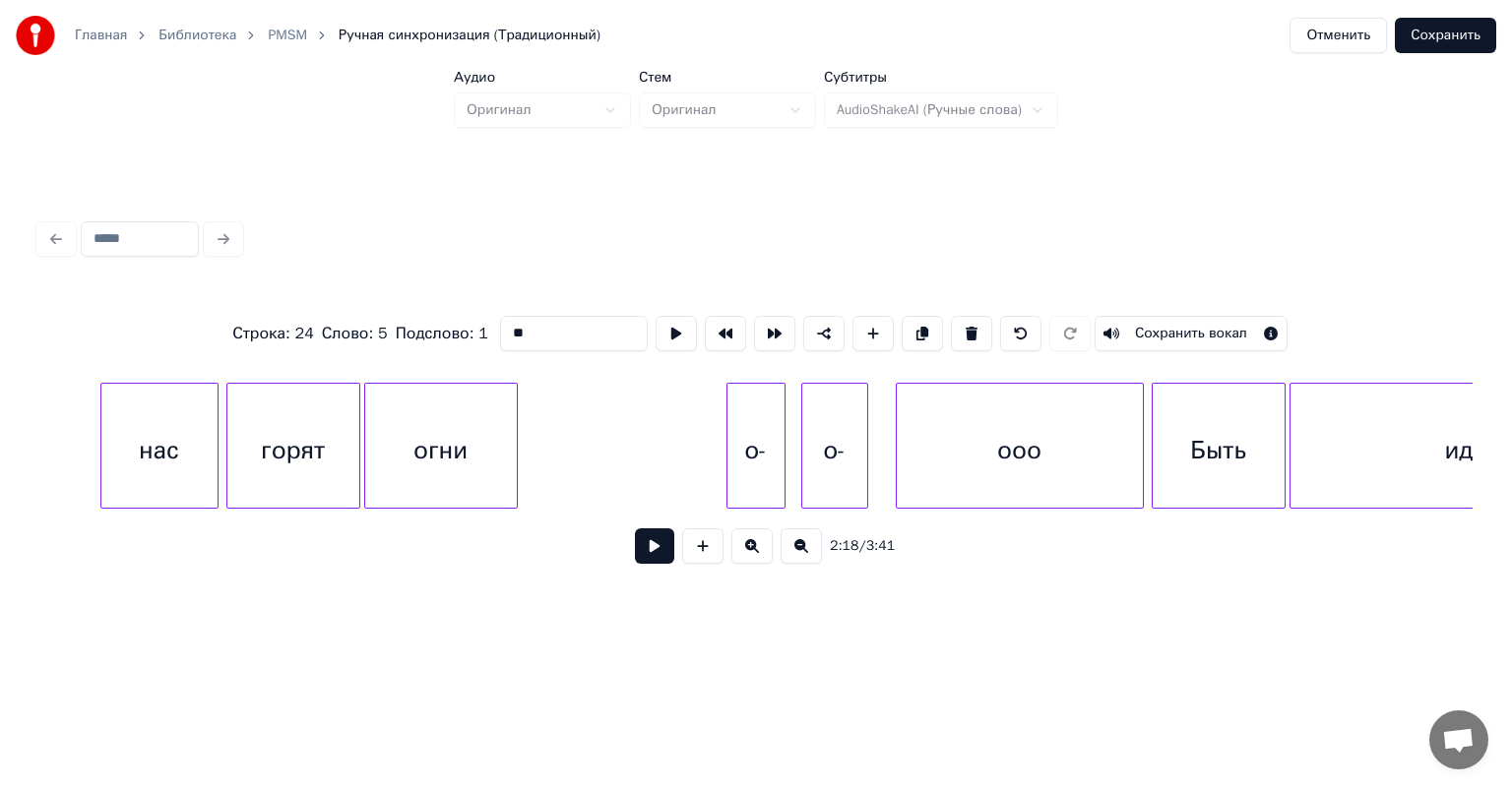 scroll, scrollTop: 0, scrollLeft: 24003, axis: horizontal 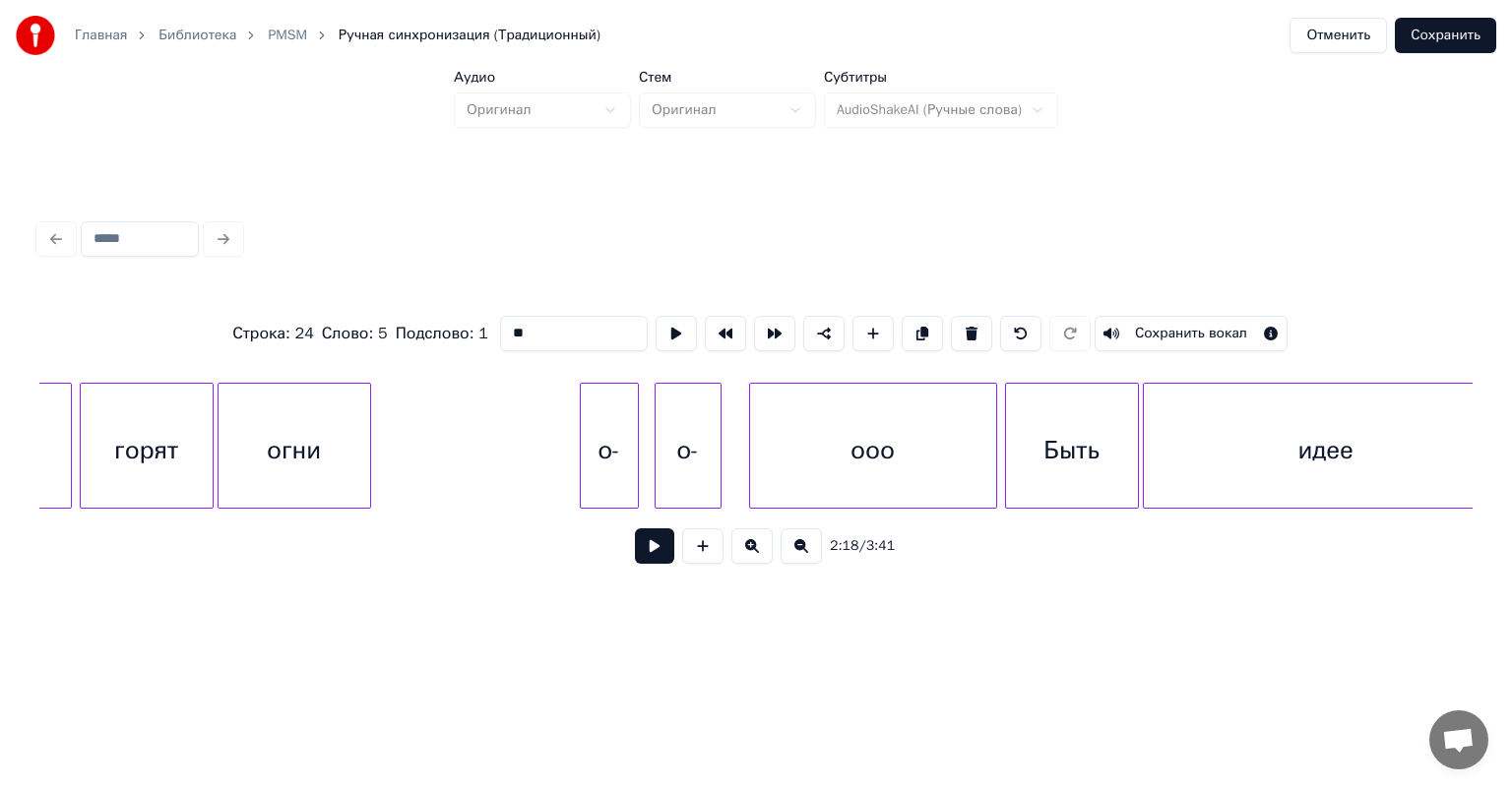 click on "о-" at bounding box center (609, 451) 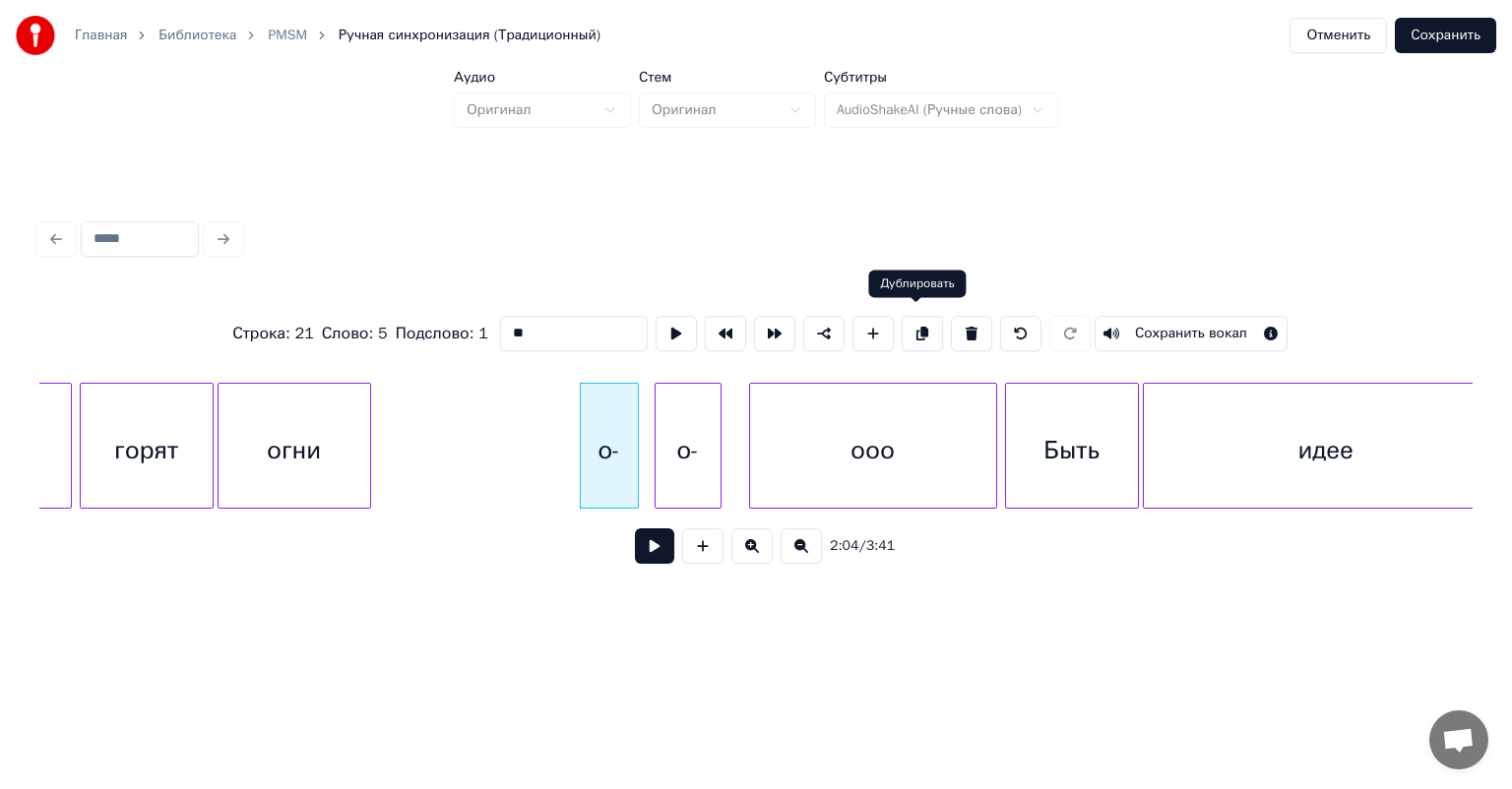click at bounding box center (922, 334) 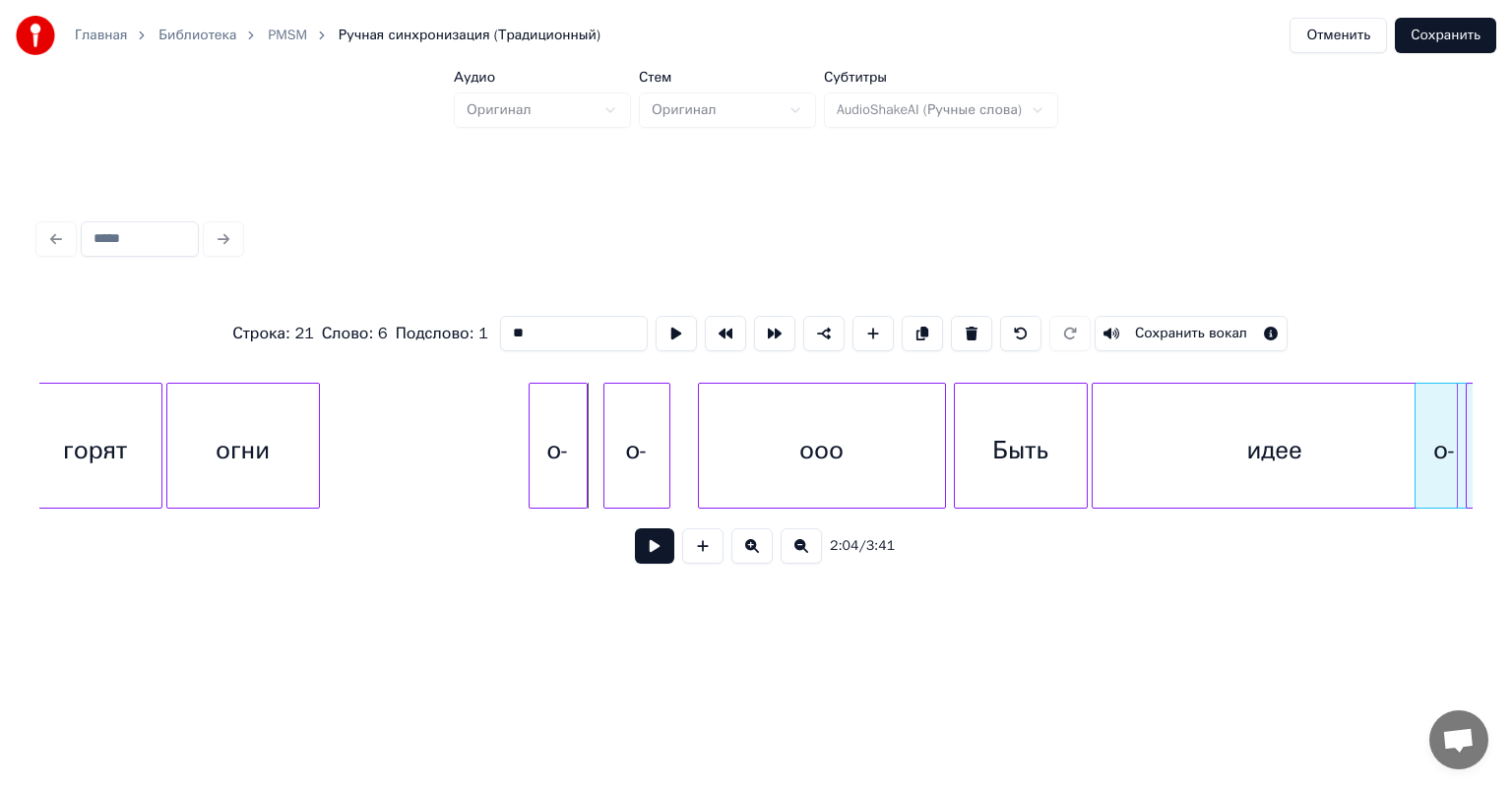scroll, scrollTop: 0, scrollLeft: 24055, axis: horizontal 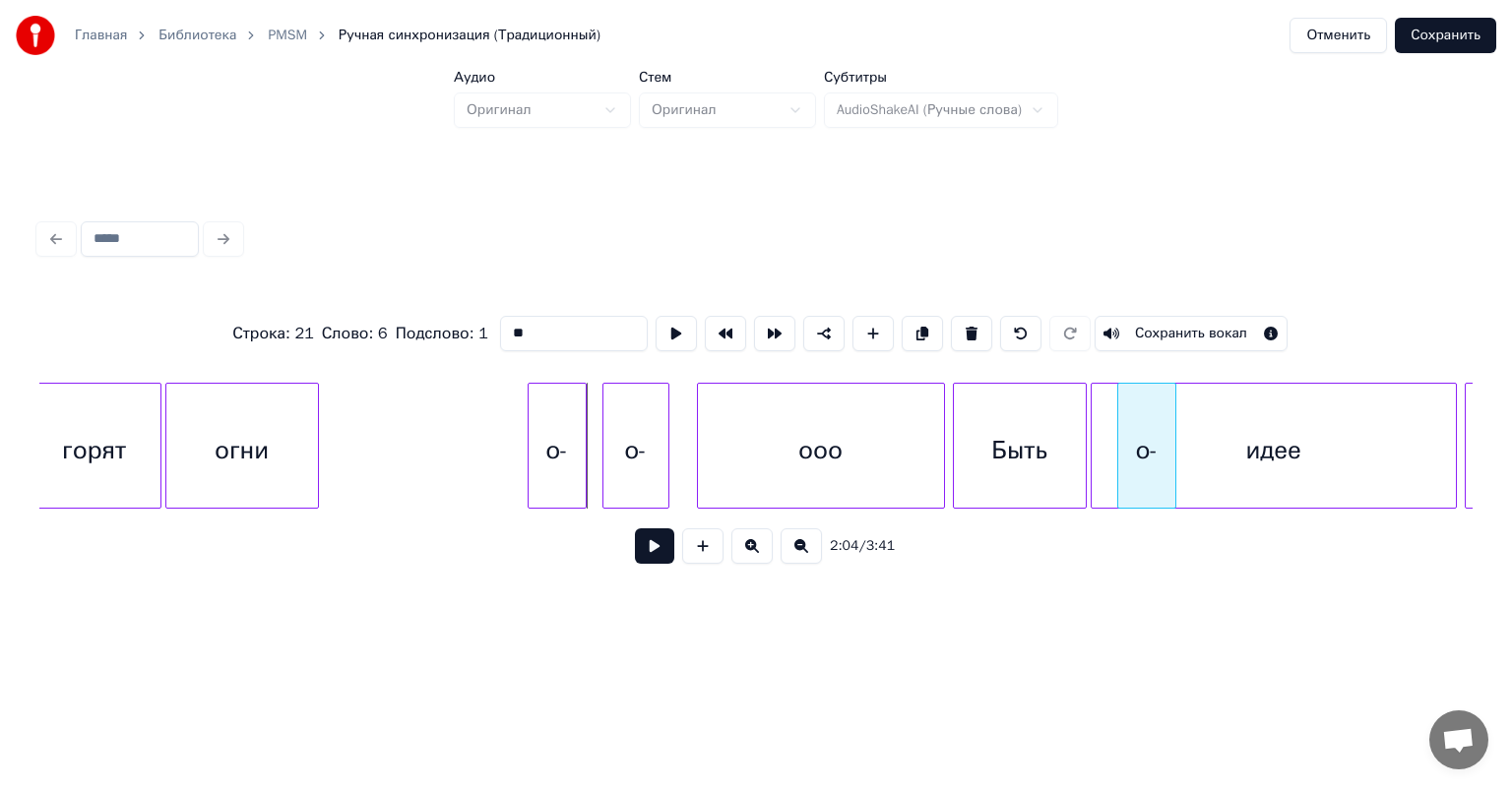 click on "ооо о- о- огни горят Быть идее о- верным" at bounding box center [-2247, 446] 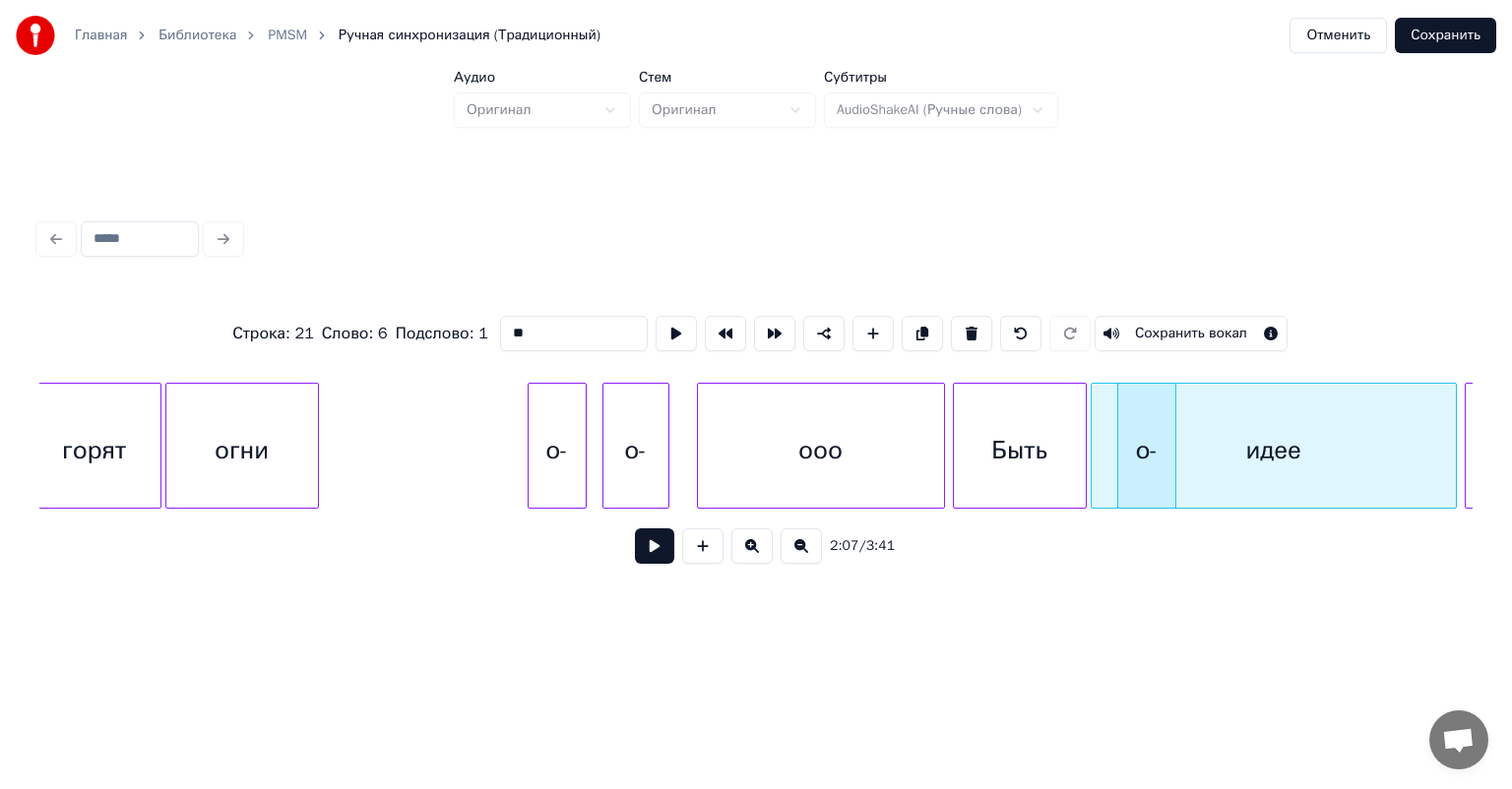 click on "о-" at bounding box center (1147, 451) 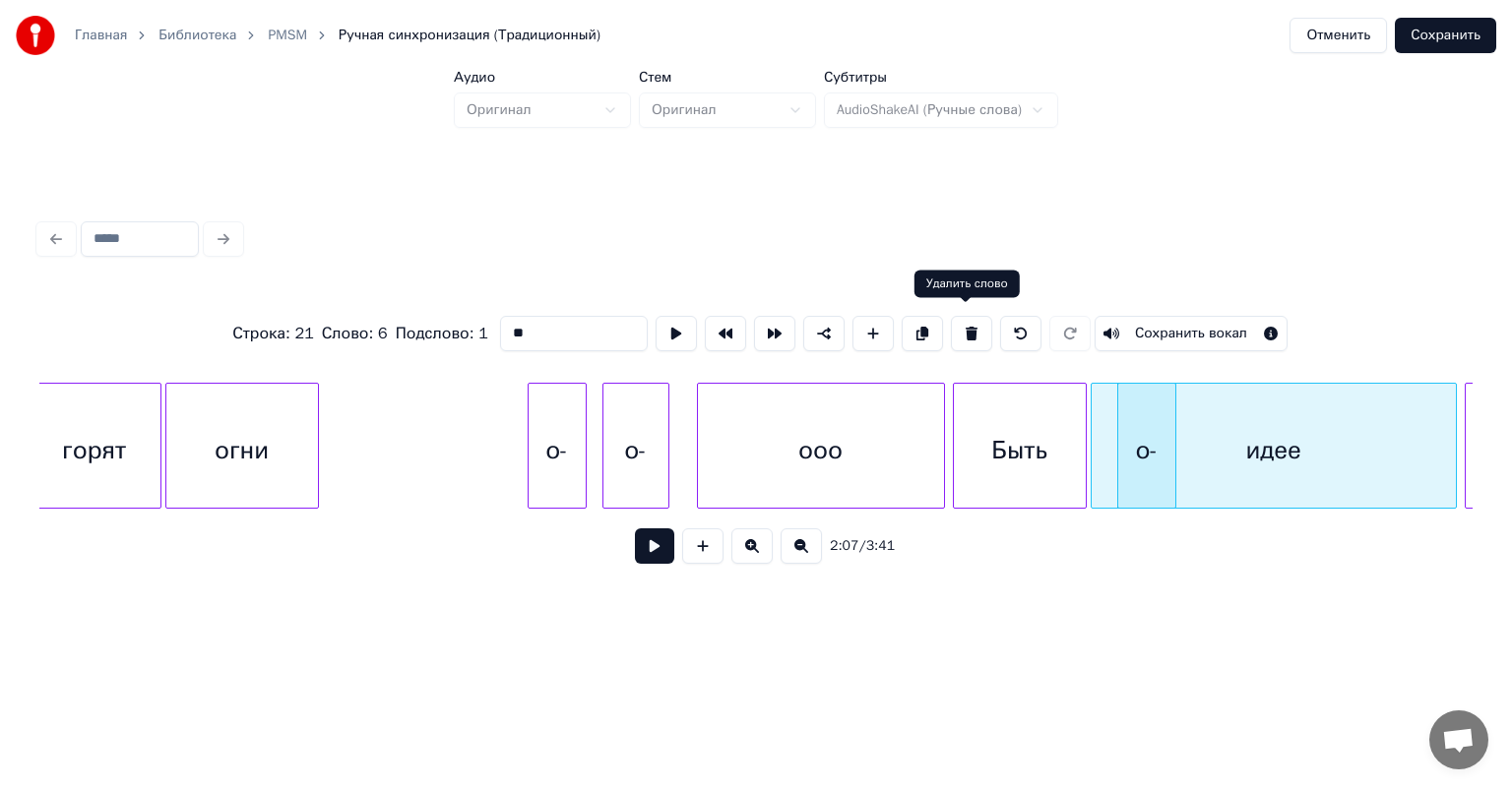 click at bounding box center [972, 334] 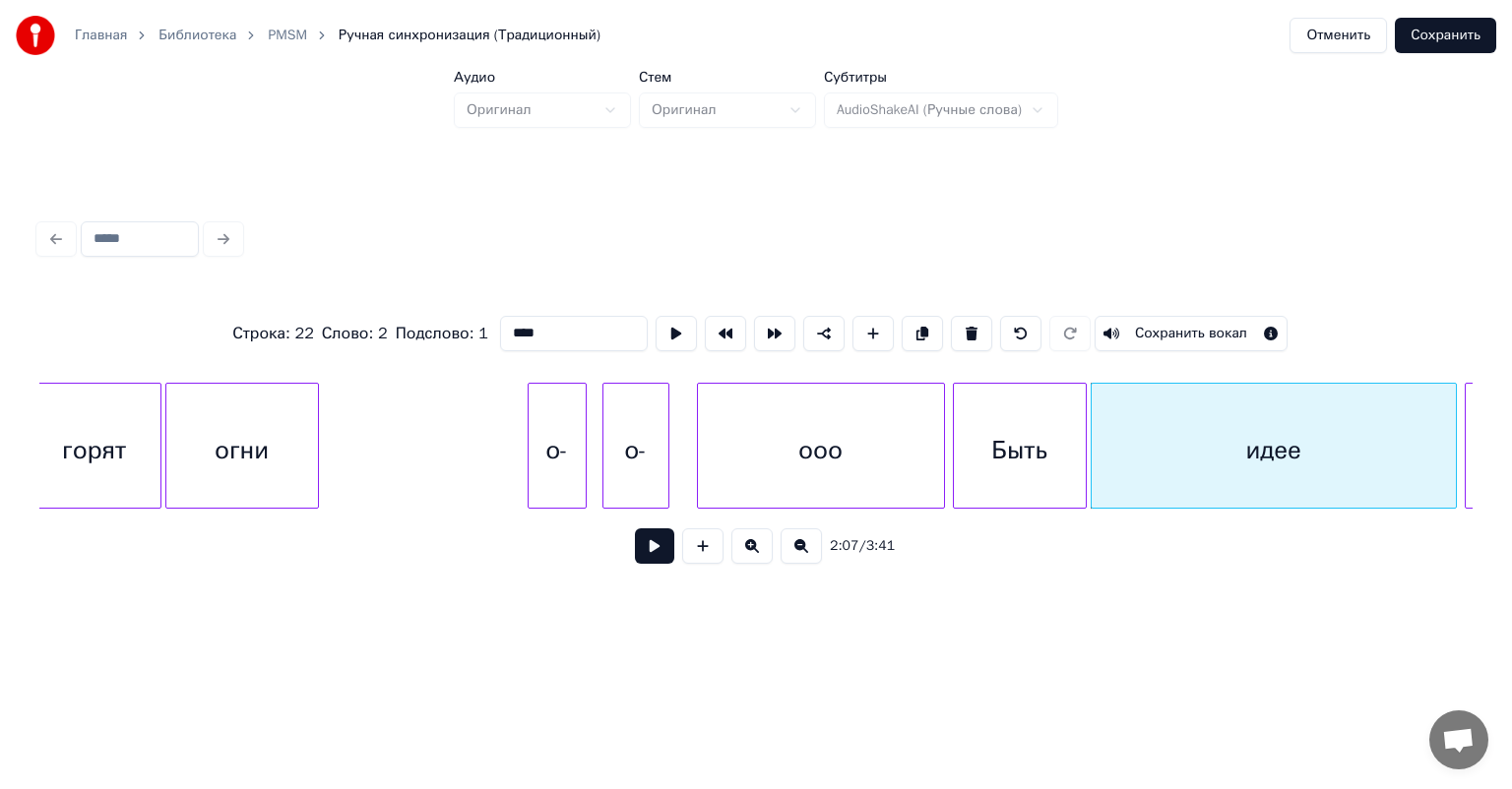 click on "ооо" at bounding box center (821, 451) 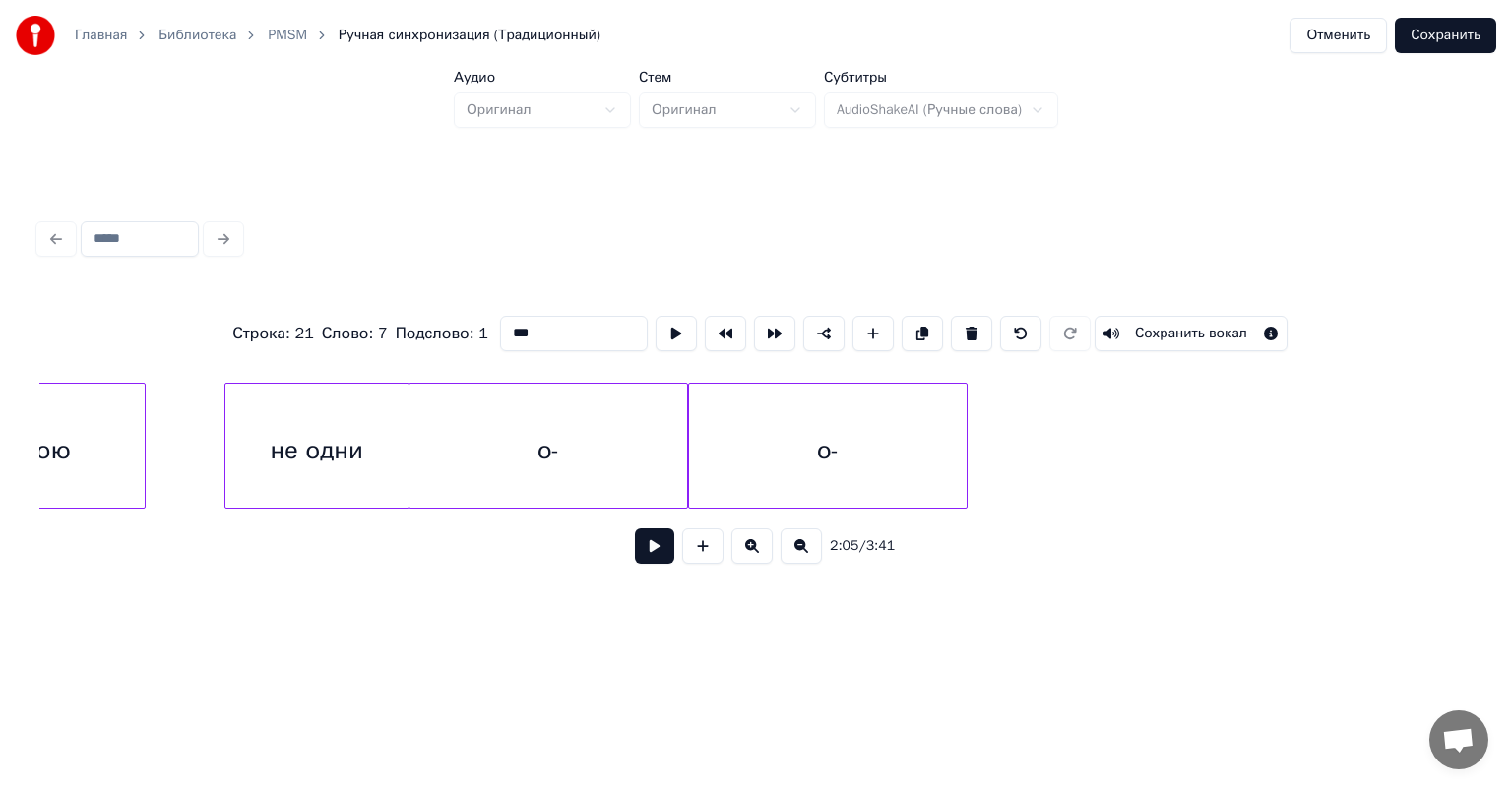 scroll, scrollTop: 0, scrollLeft: 26574, axis: horizontal 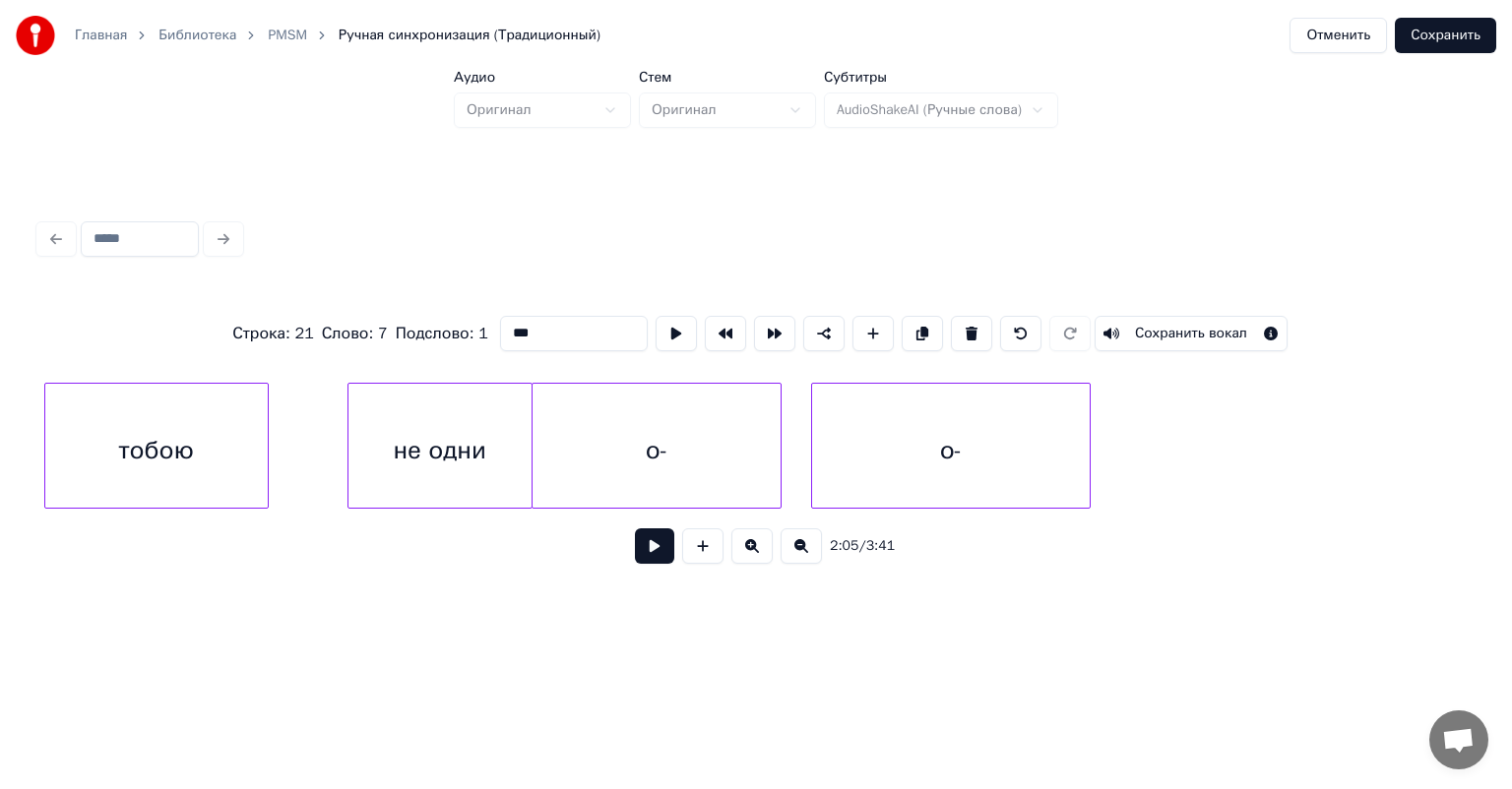 click at bounding box center (778, 446) 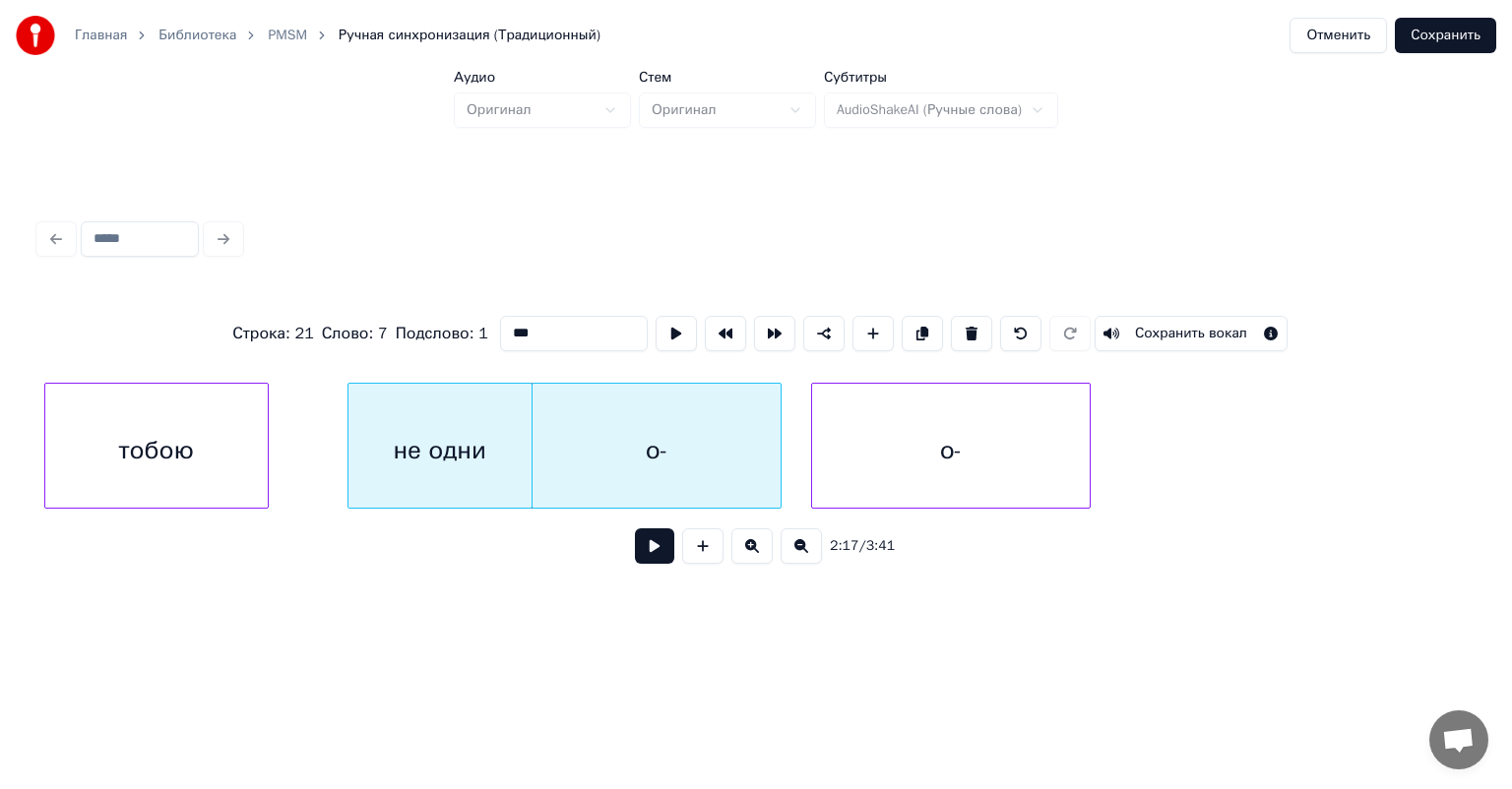 click on "не одни" at bounding box center [440, 451] 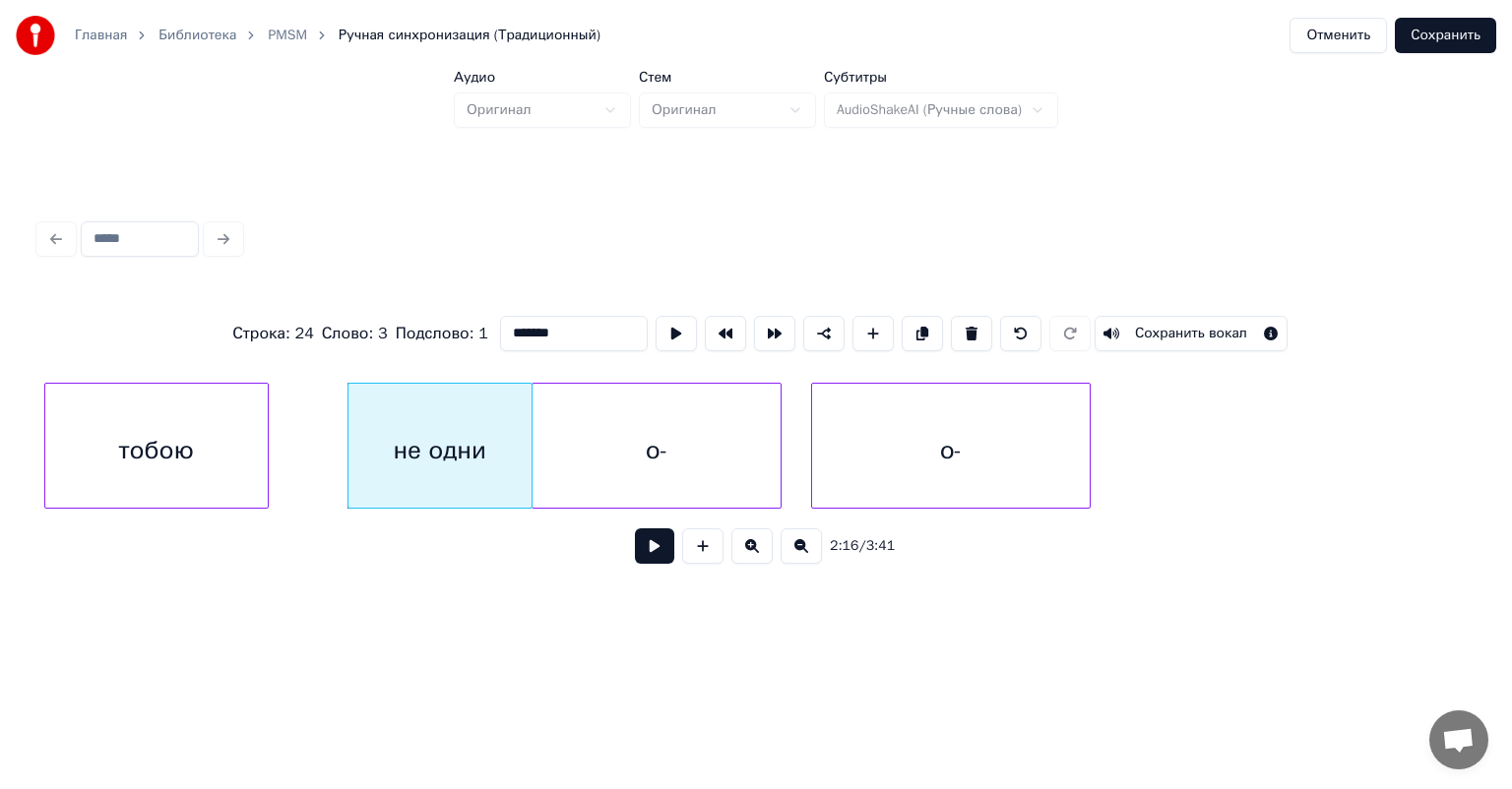 click on "тобою" at bounding box center [157, 451] 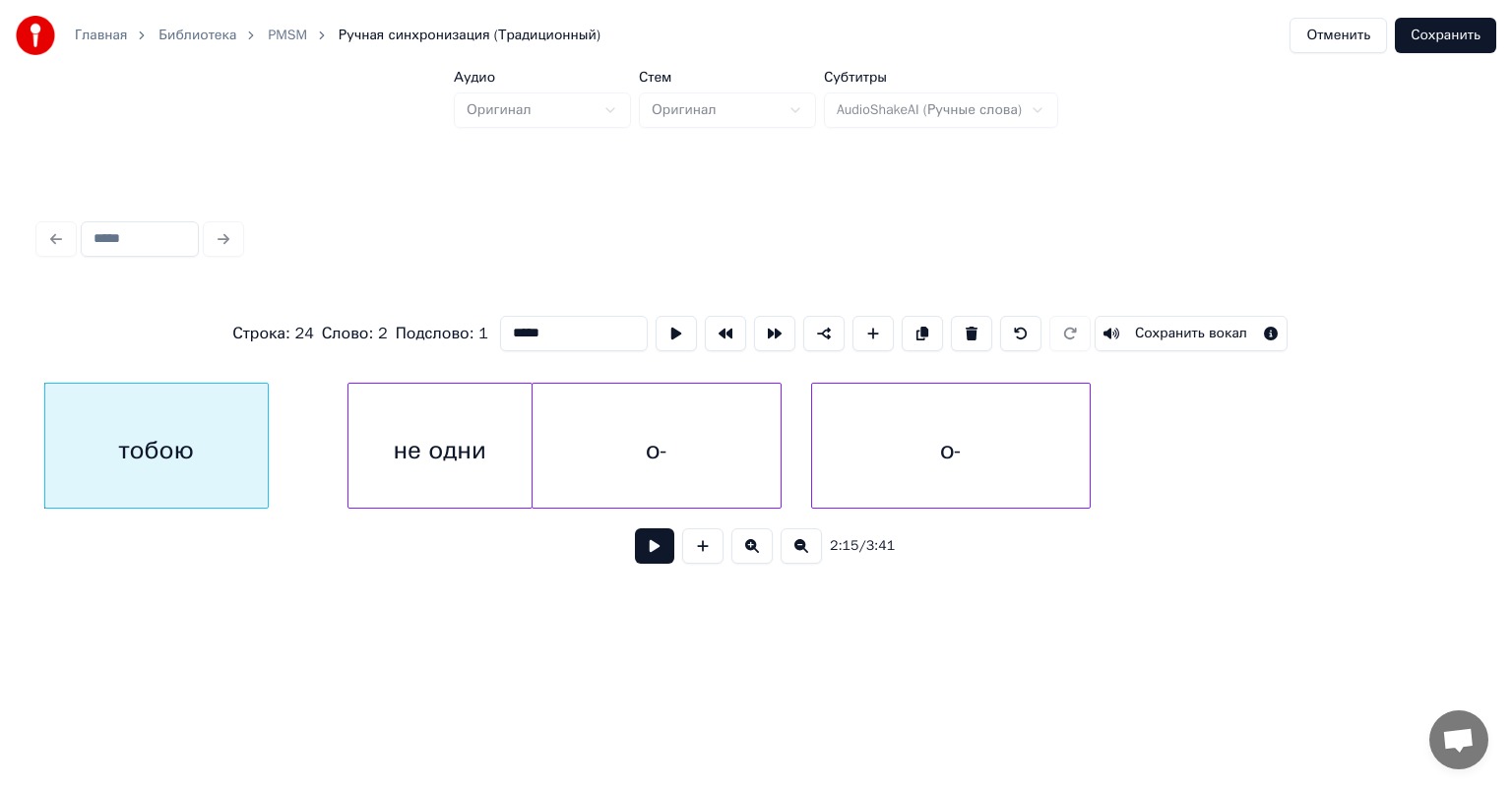 click at bounding box center [655, 546] 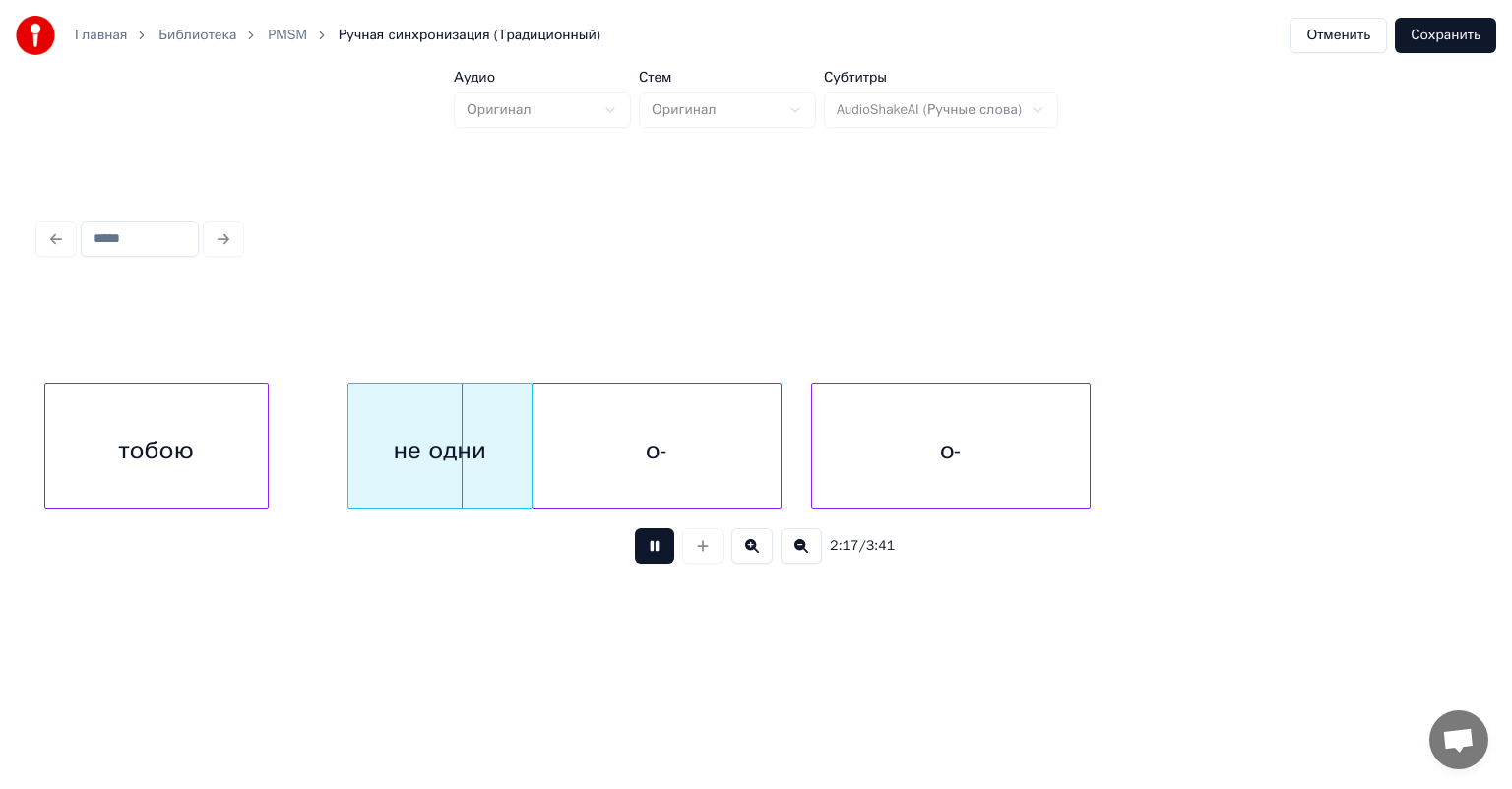 click at bounding box center (655, 546) 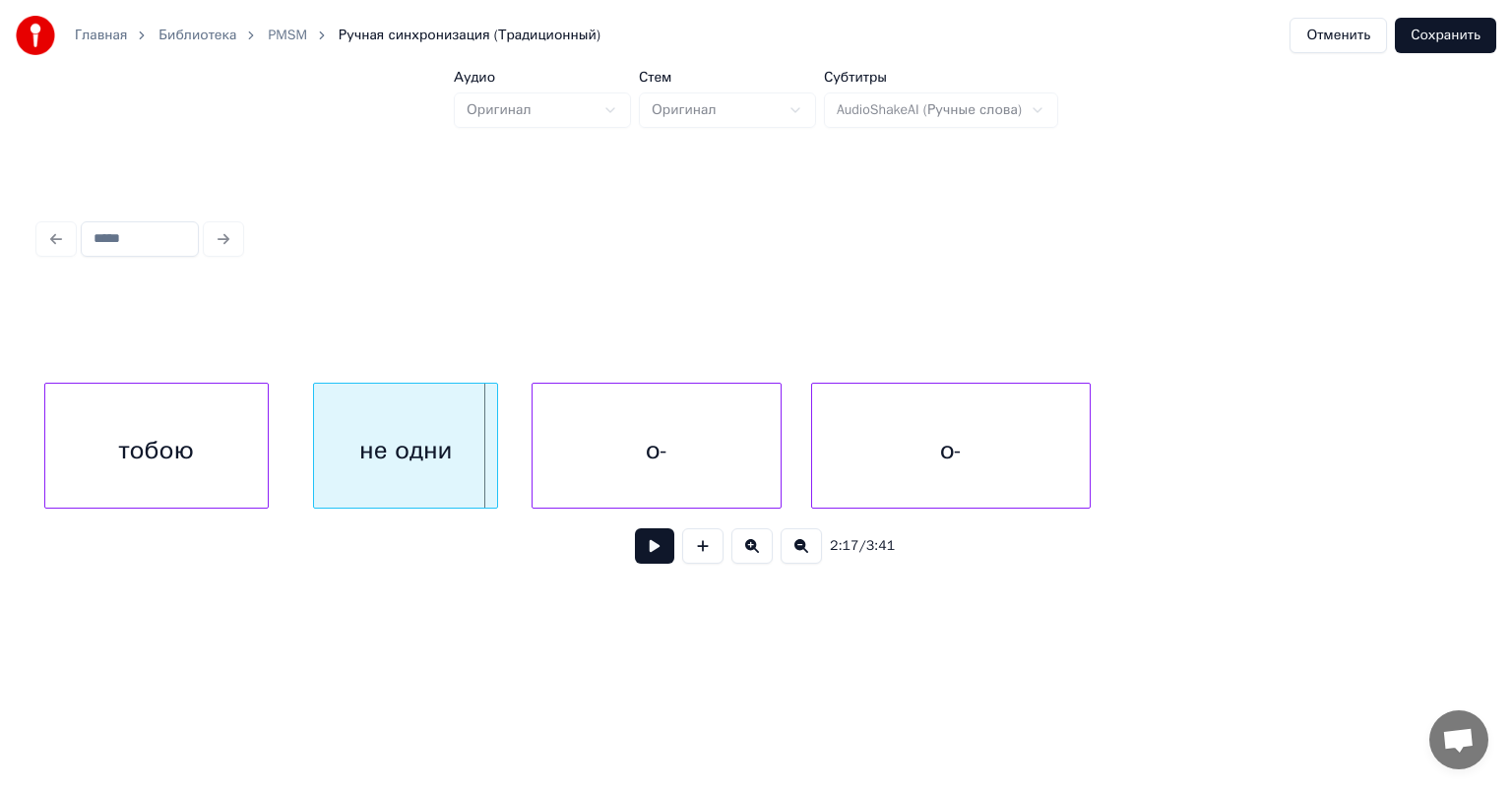 click on "не одни" at bounding box center (406, 451) 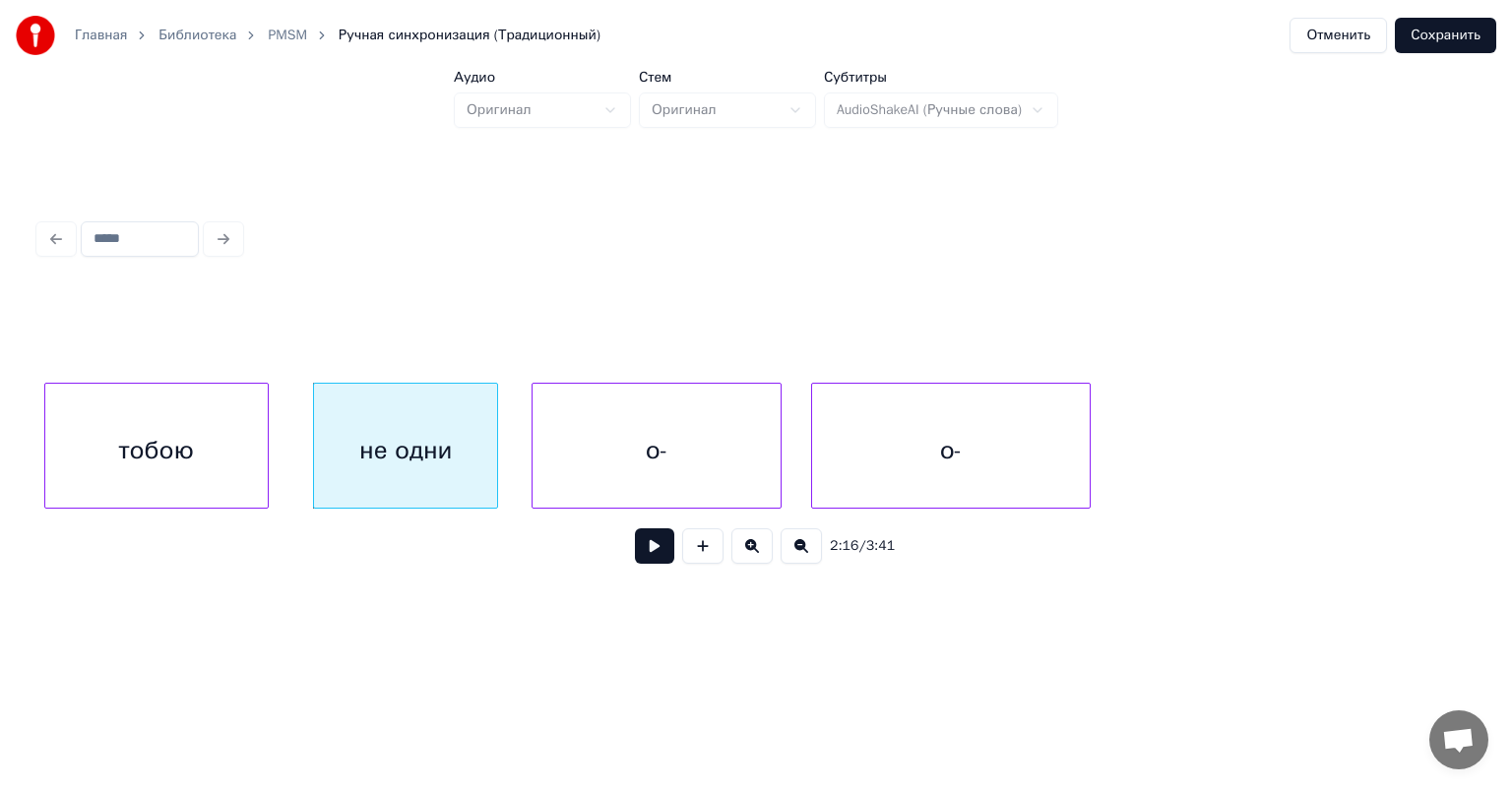 click on "тобою" at bounding box center (157, 451) 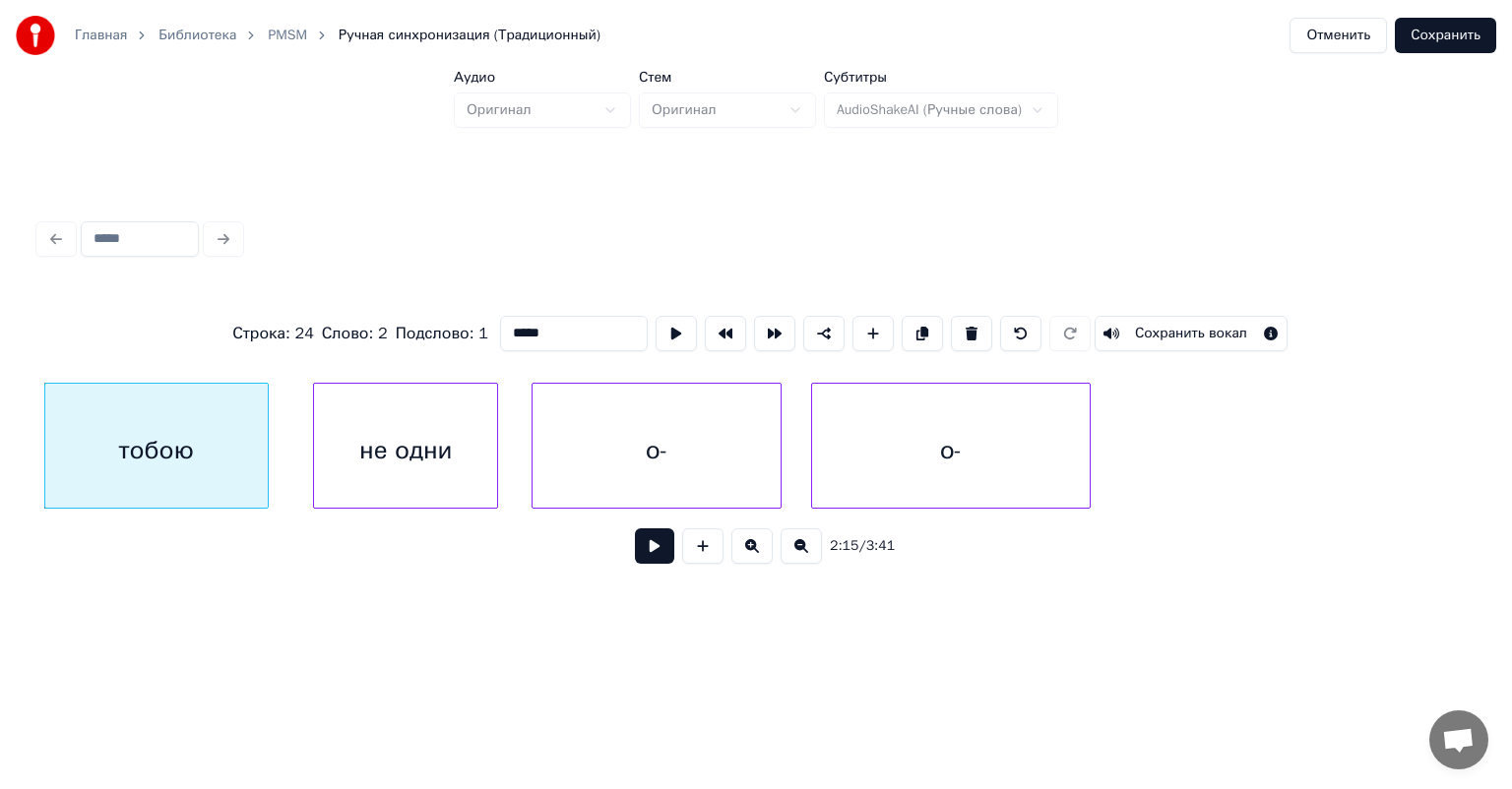 click at bounding box center [655, 546] 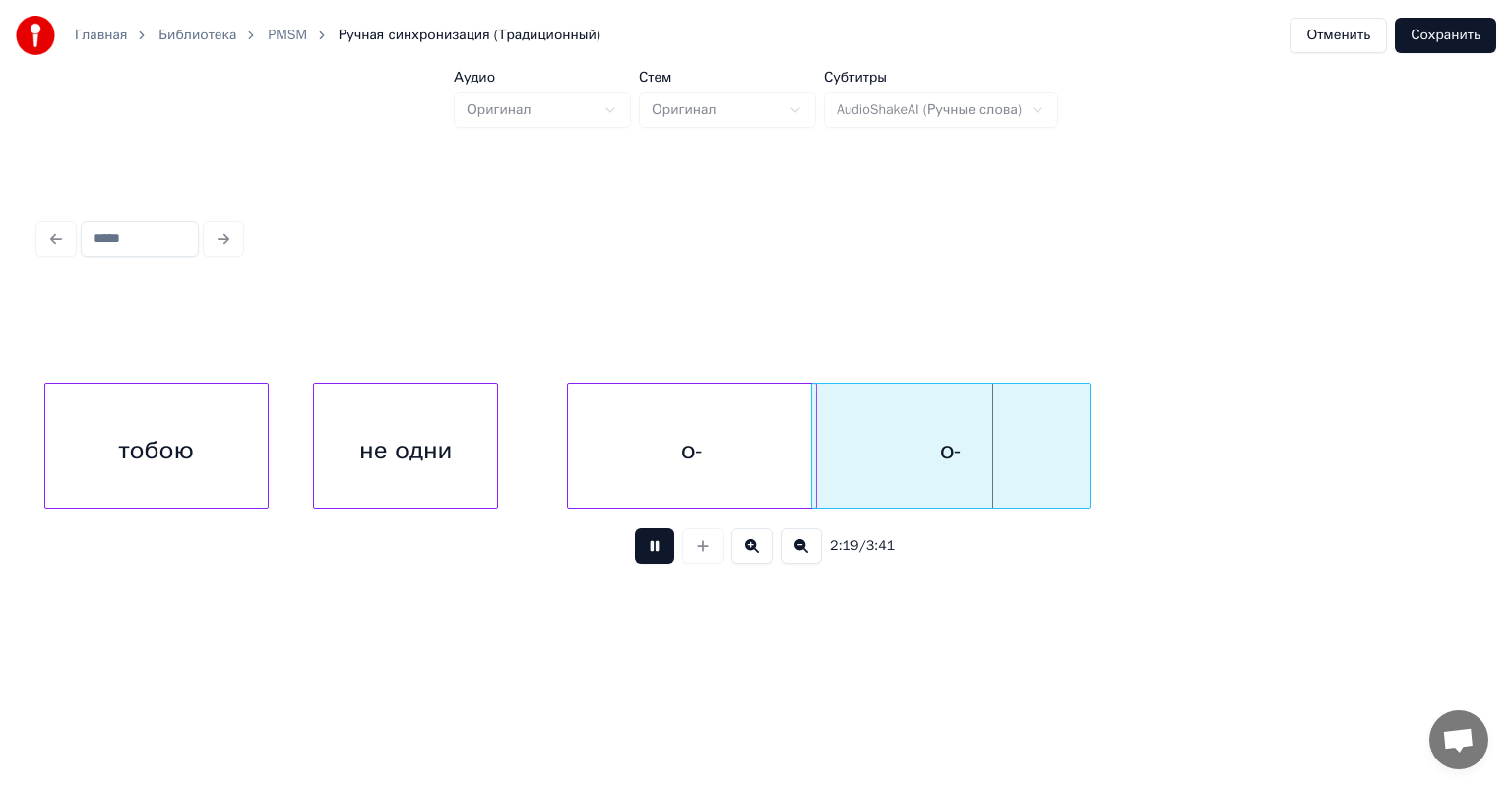 click on "о-" at bounding box center [692, 451] 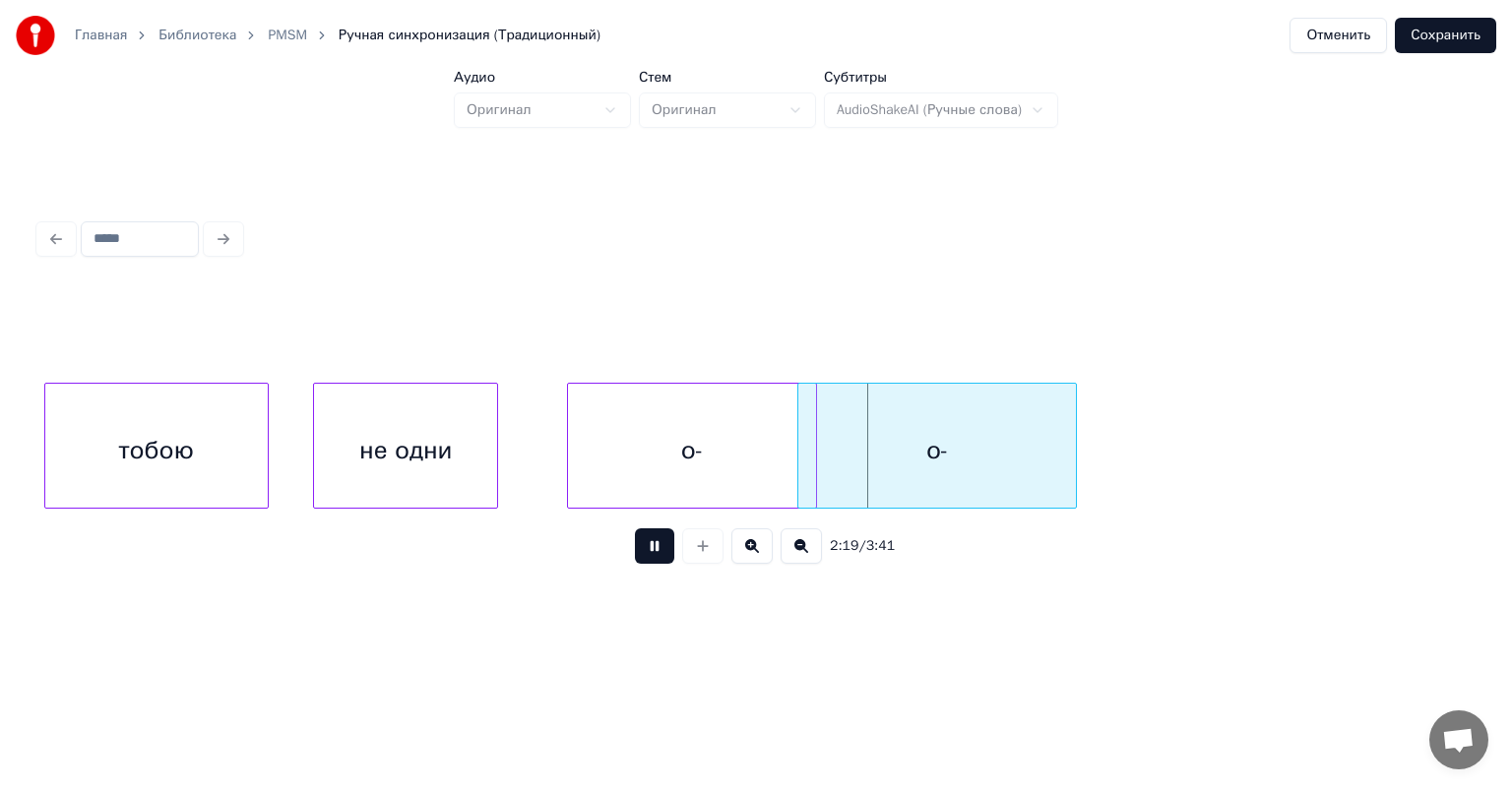 click on "о-" at bounding box center [937, 451] 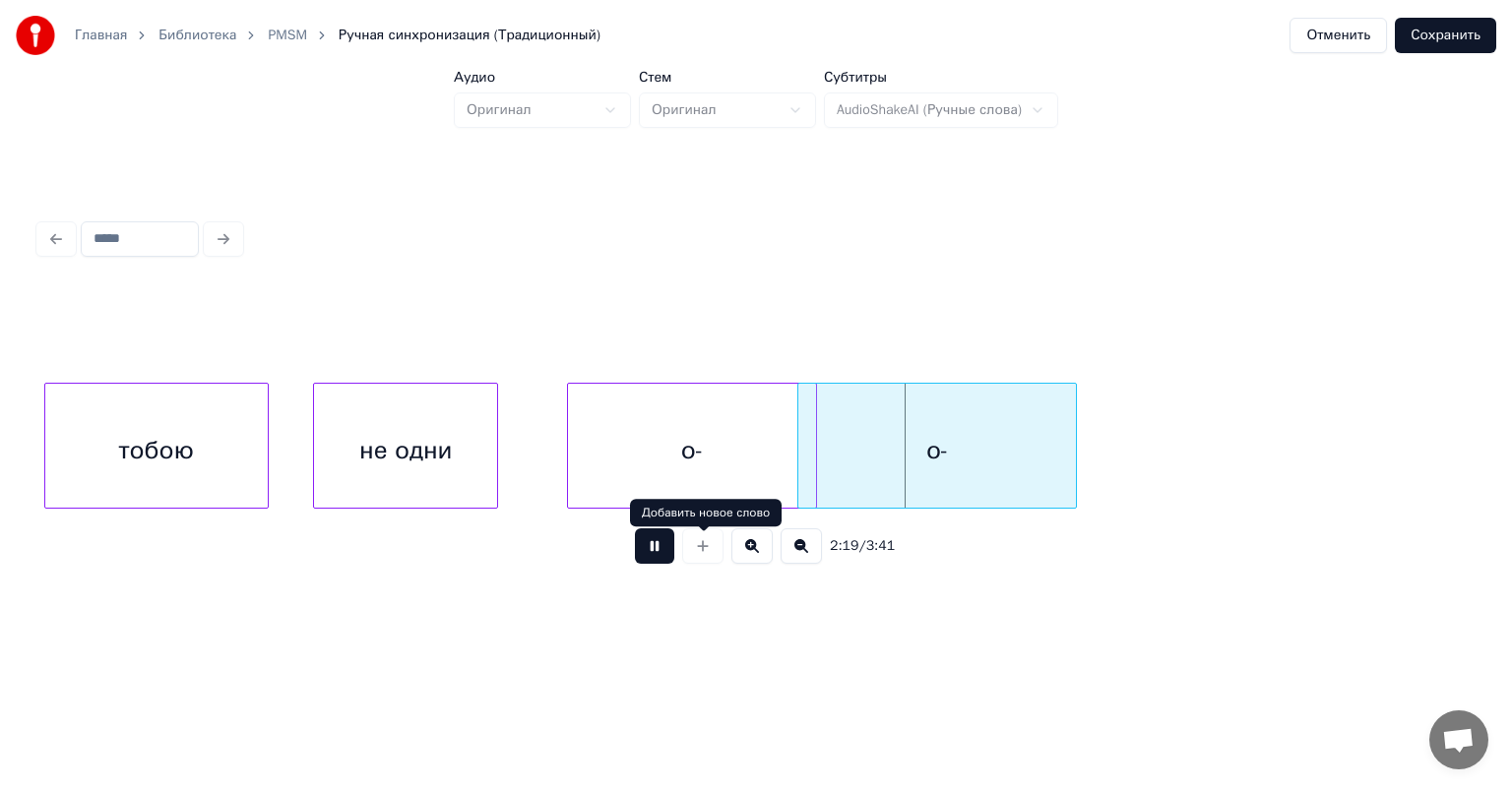 click at bounding box center [655, 546] 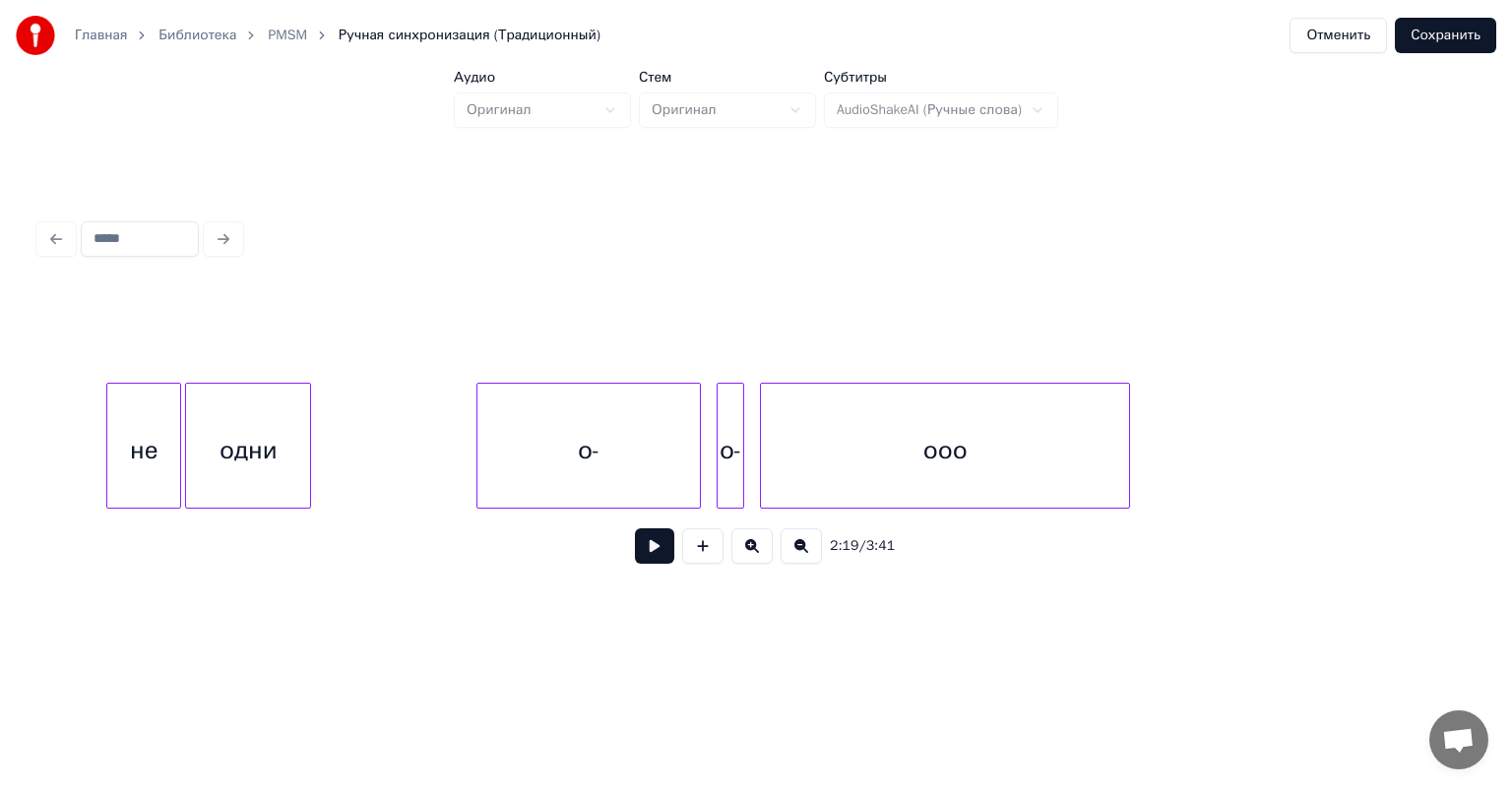 scroll, scrollTop: 0, scrollLeft: 14083, axis: horizontal 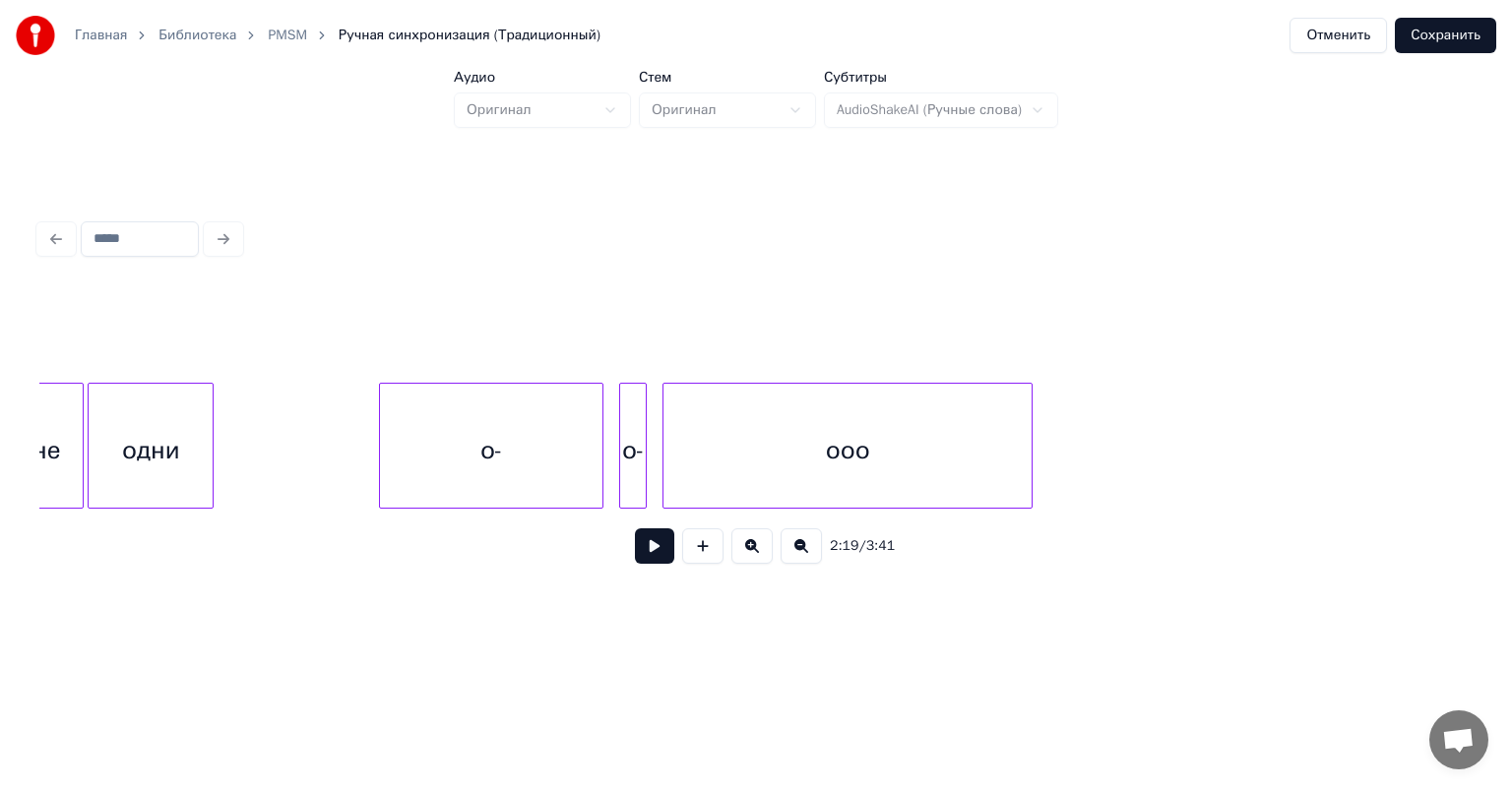 click on "о-" at bounding box center (491, 451) 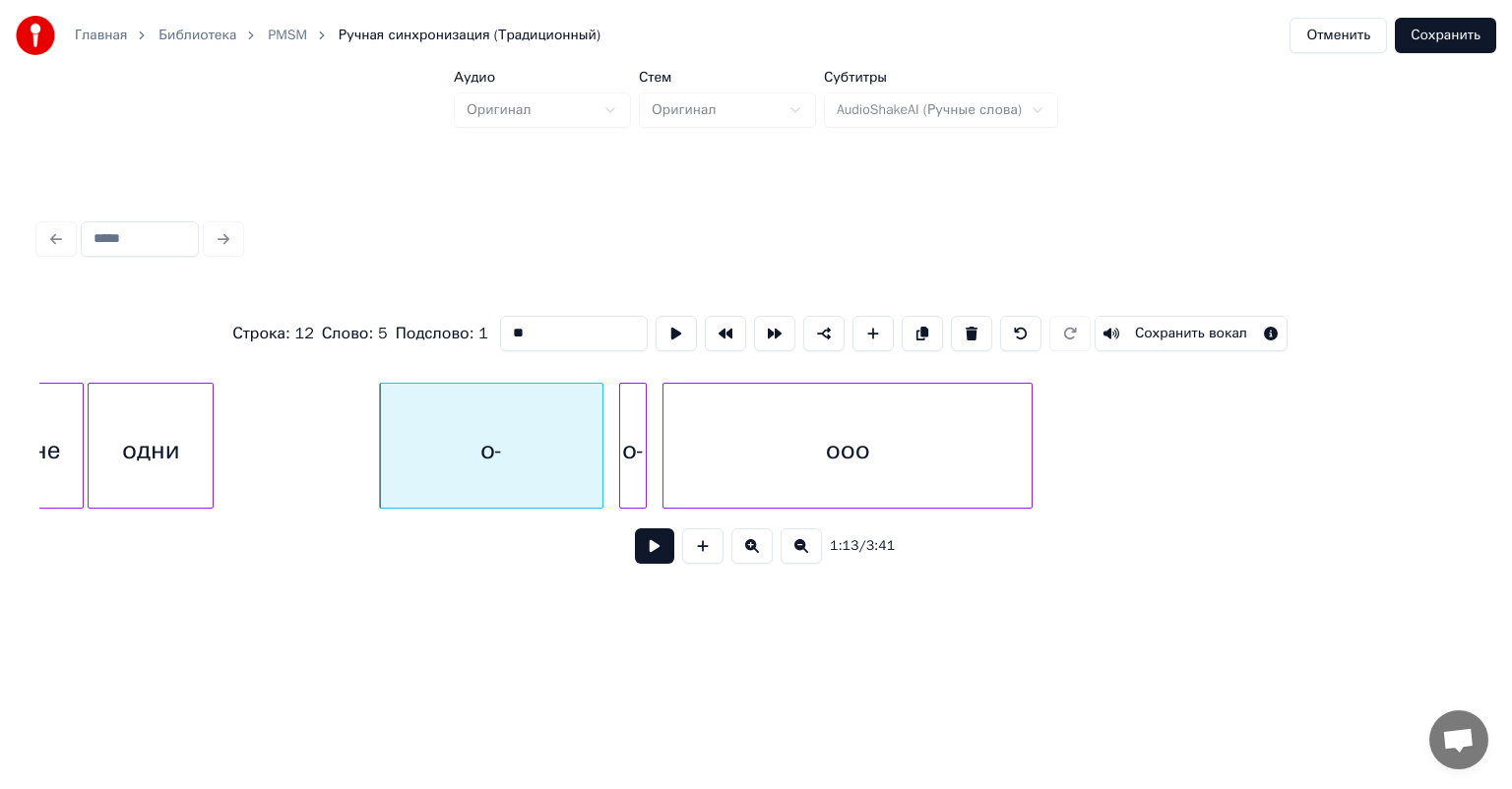 type 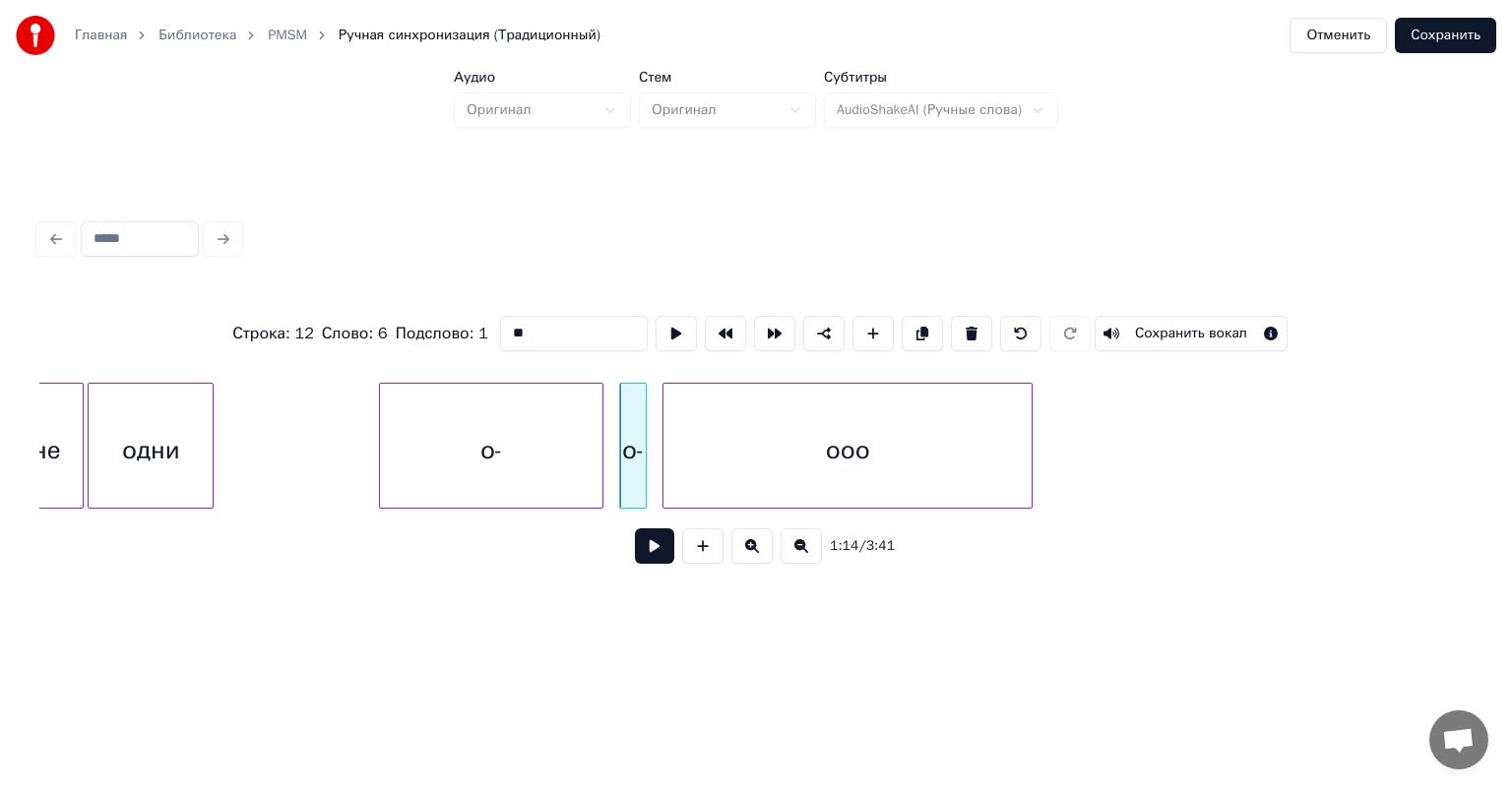 click on "ооо" at bounding box center [848, 451] 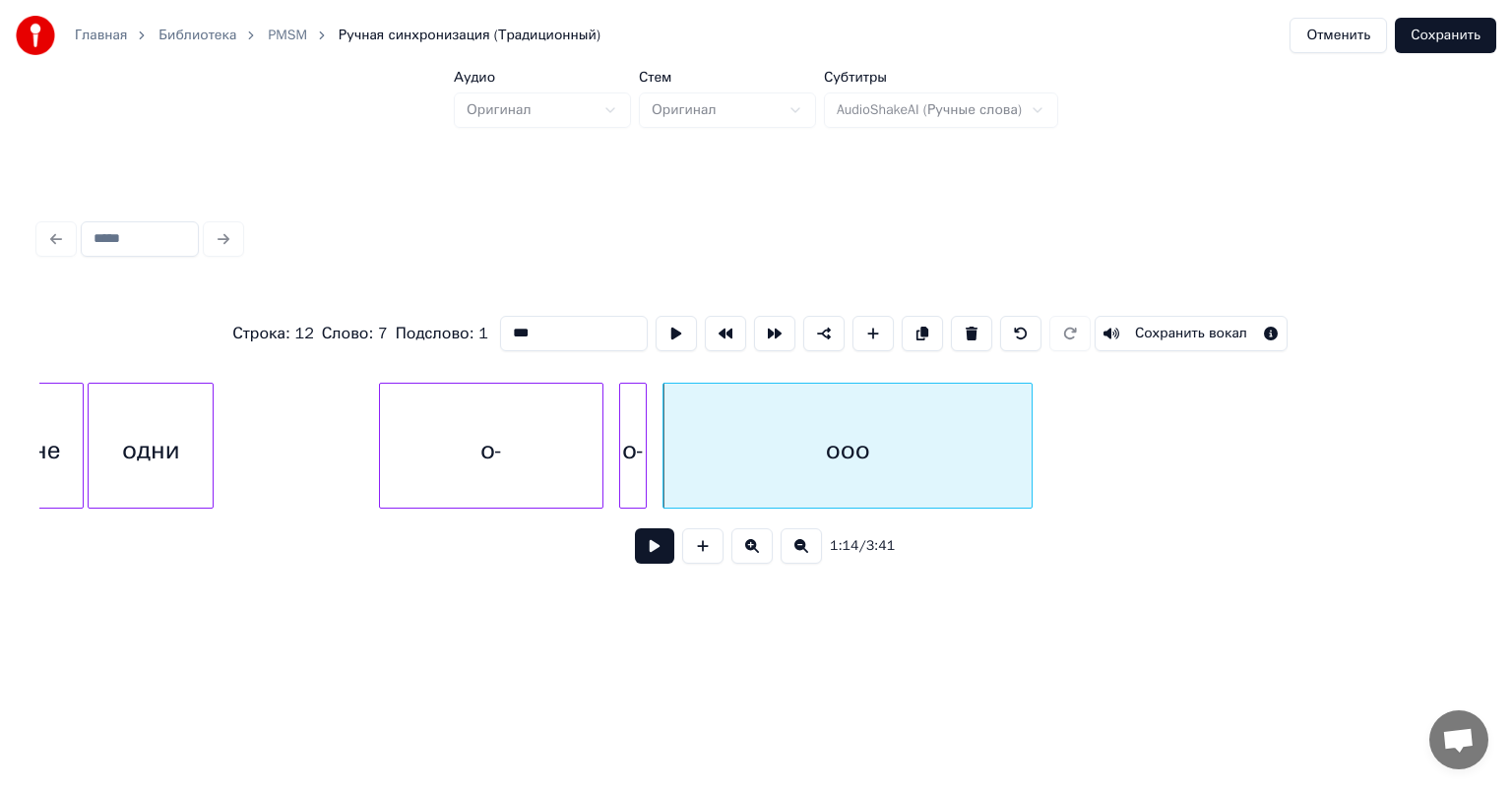 click at bounding box center (922, 334) 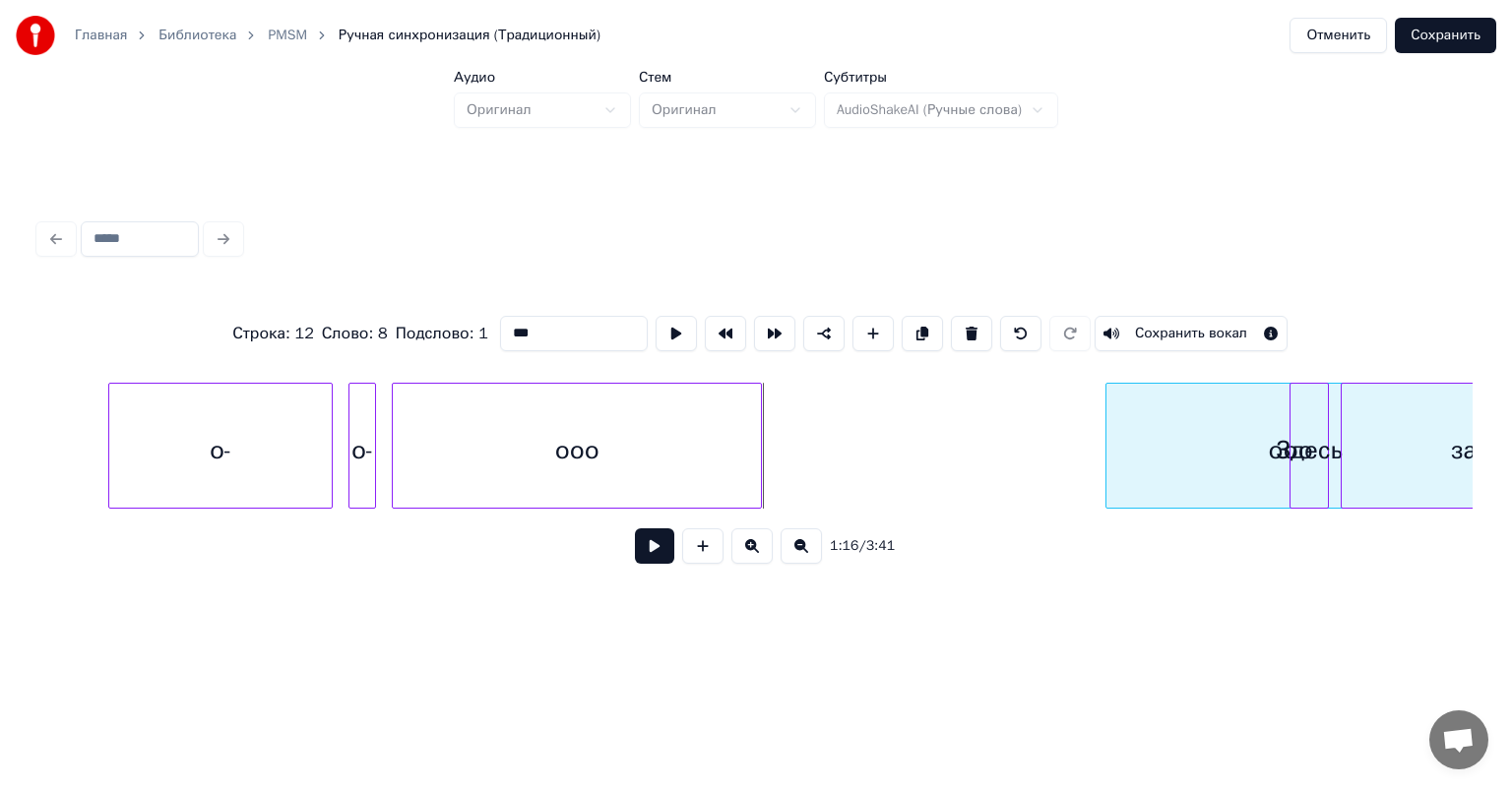 scroll, scrollTop: 0, scrollLeft: 14356, axis: horizontal 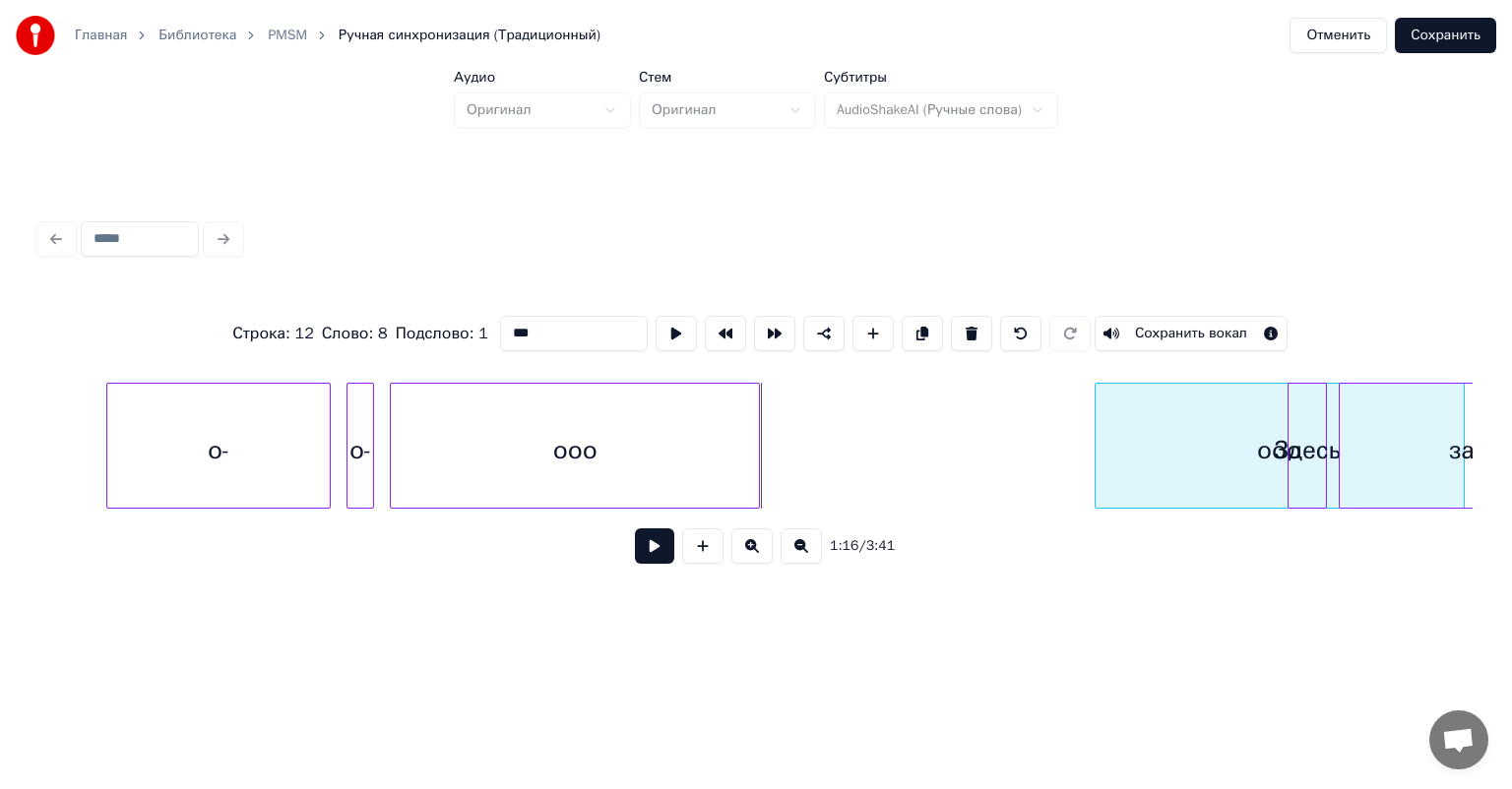 click on "Главная Библиотека PMSM Ручная синхронизация (Традиционный) Отменить Сохранить Аудио Оригинал Стем Оригинал Субтитры AudioShakeAI (Ручные слова) Строка :   12 Слово :   8 Подслово :   1 *** Сохранить вокал 1:16  /  3:41" at bounding box center [756, 316] 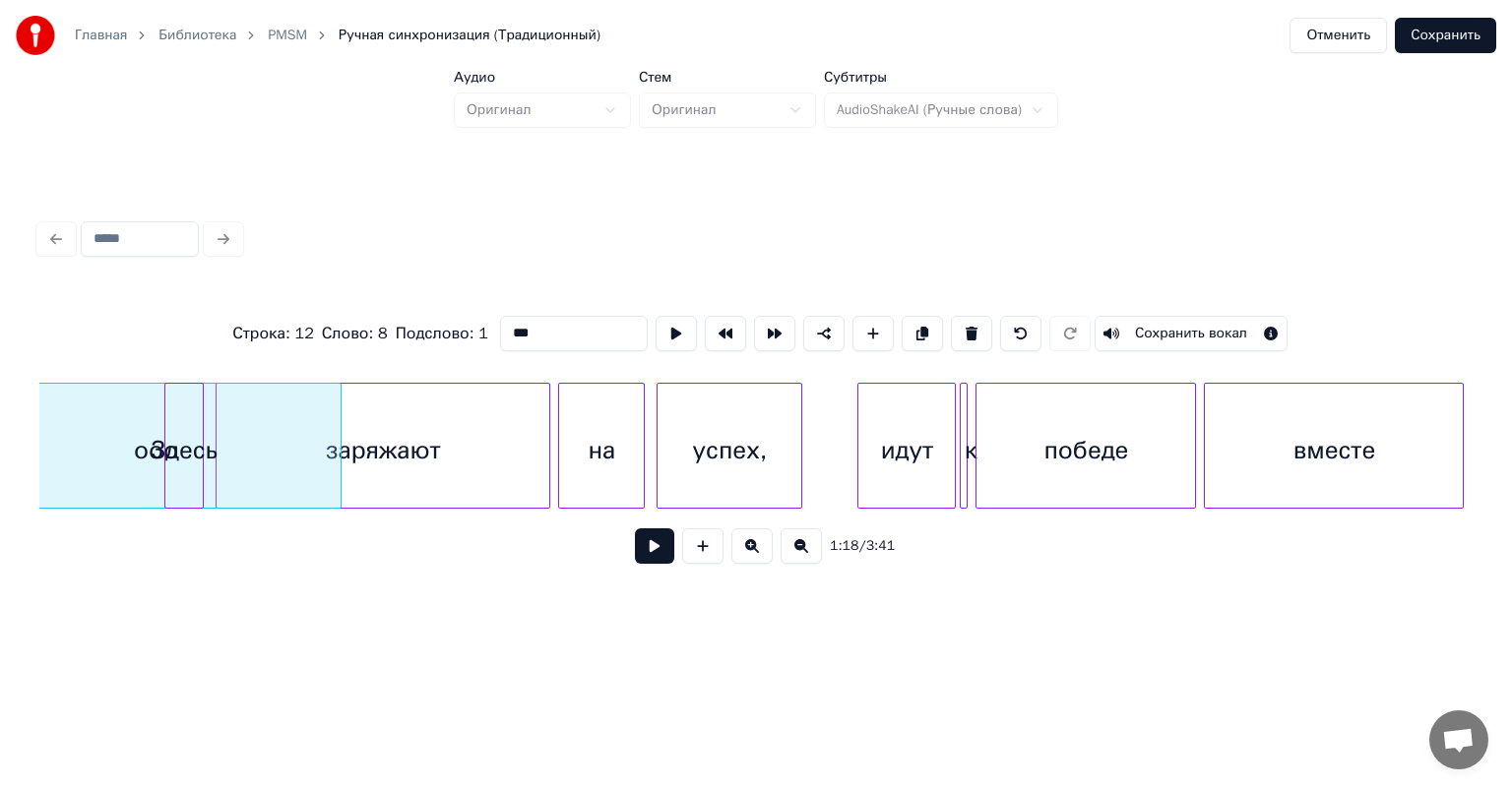 scroll, scrollTop: 0, scrollLeft: 15381, axis: horizontal 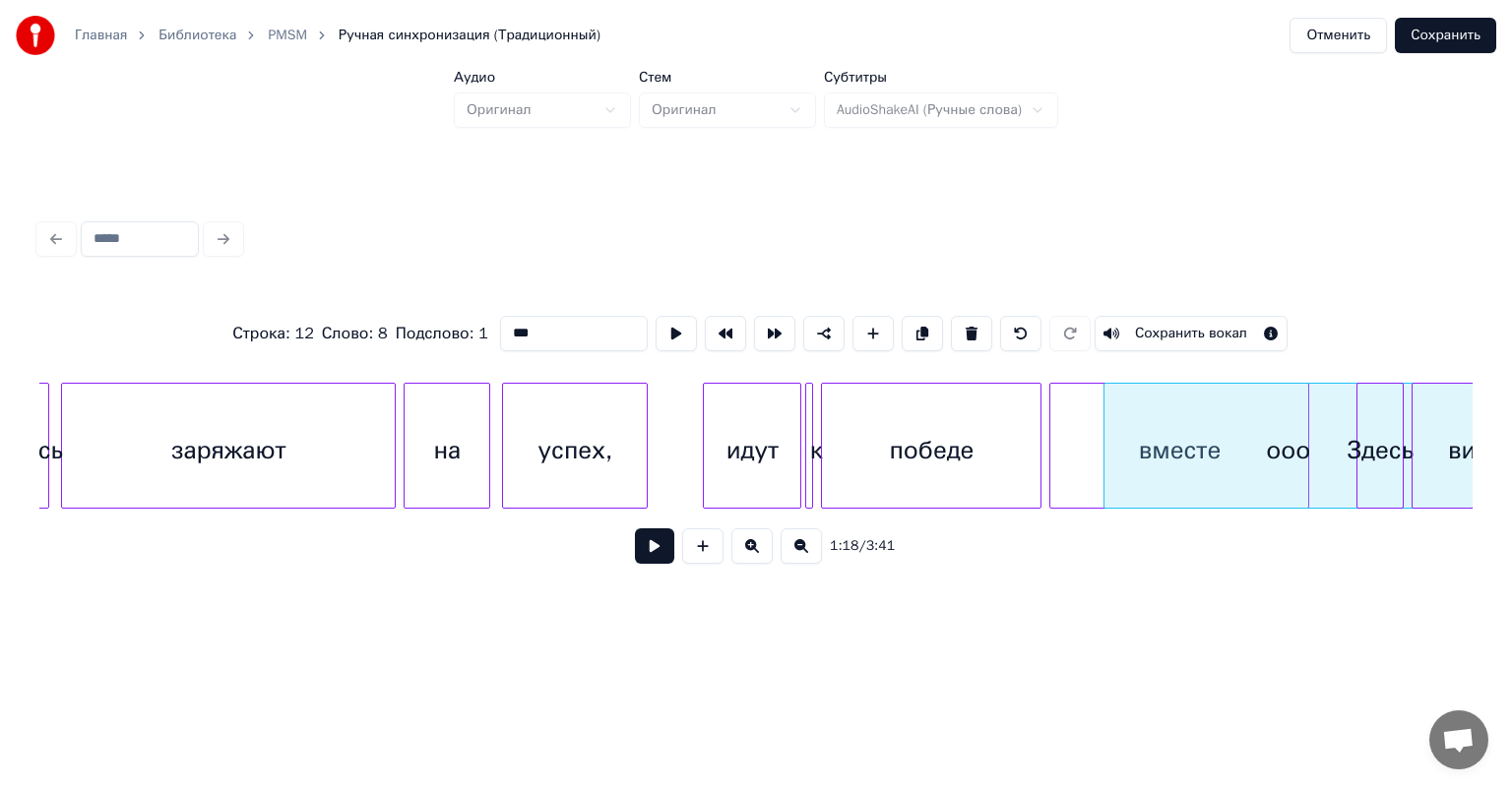 click on "Главная Библиотека PMSM Ручная синхронизация (Традиционный) Отменить Сохранить Аудио Оригинал Стем Оригинал Субтитры AudioShakeAI (Ручные слова) Строка :   12 Слово :   8 Подслово :   1 *** Сохранить вокал 1:18  /  3:41" at bounding box center [756, 316] 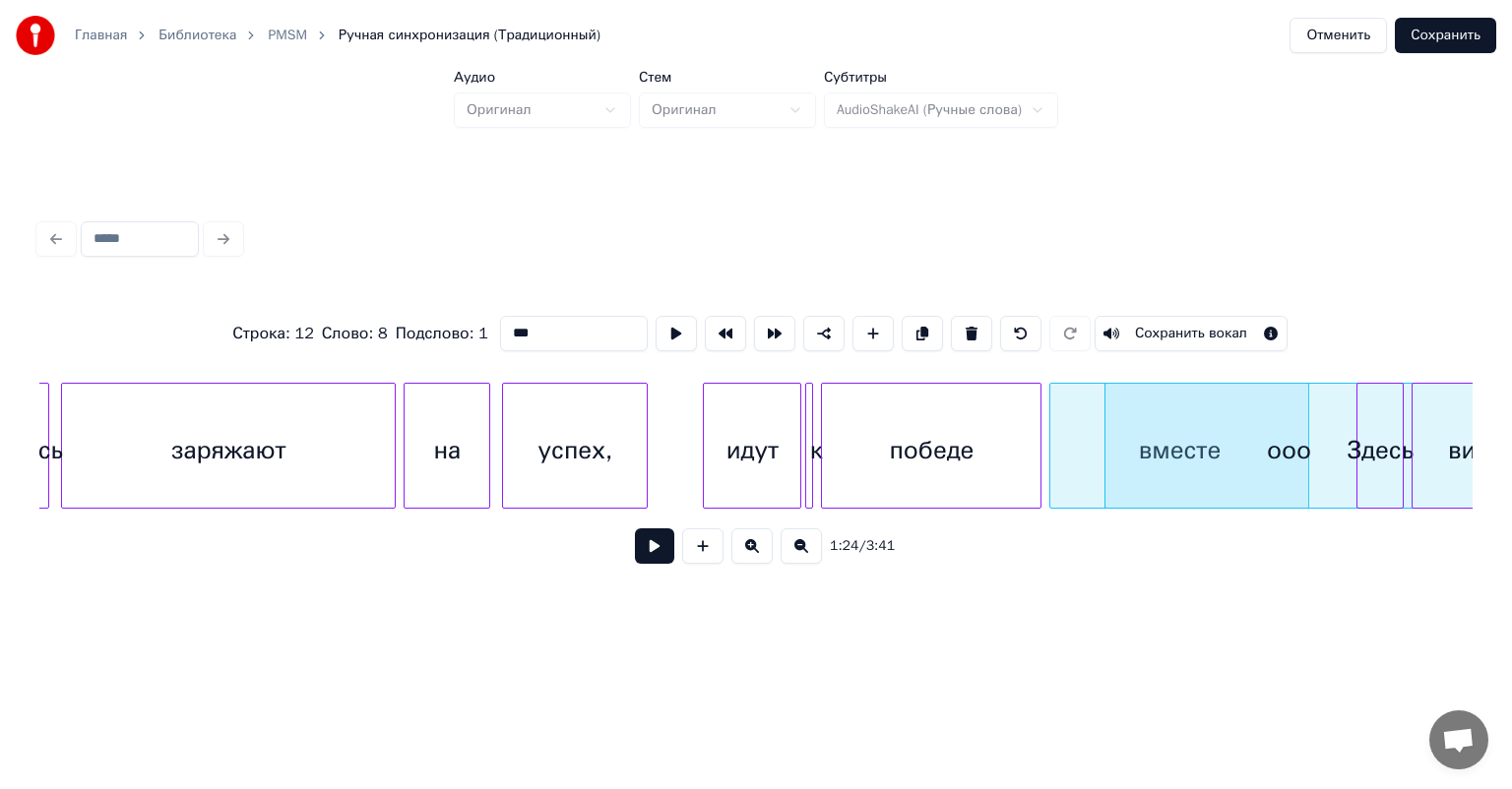 scroll, scrollTop: 0, scrollLeft: 15635, axis: horizontal 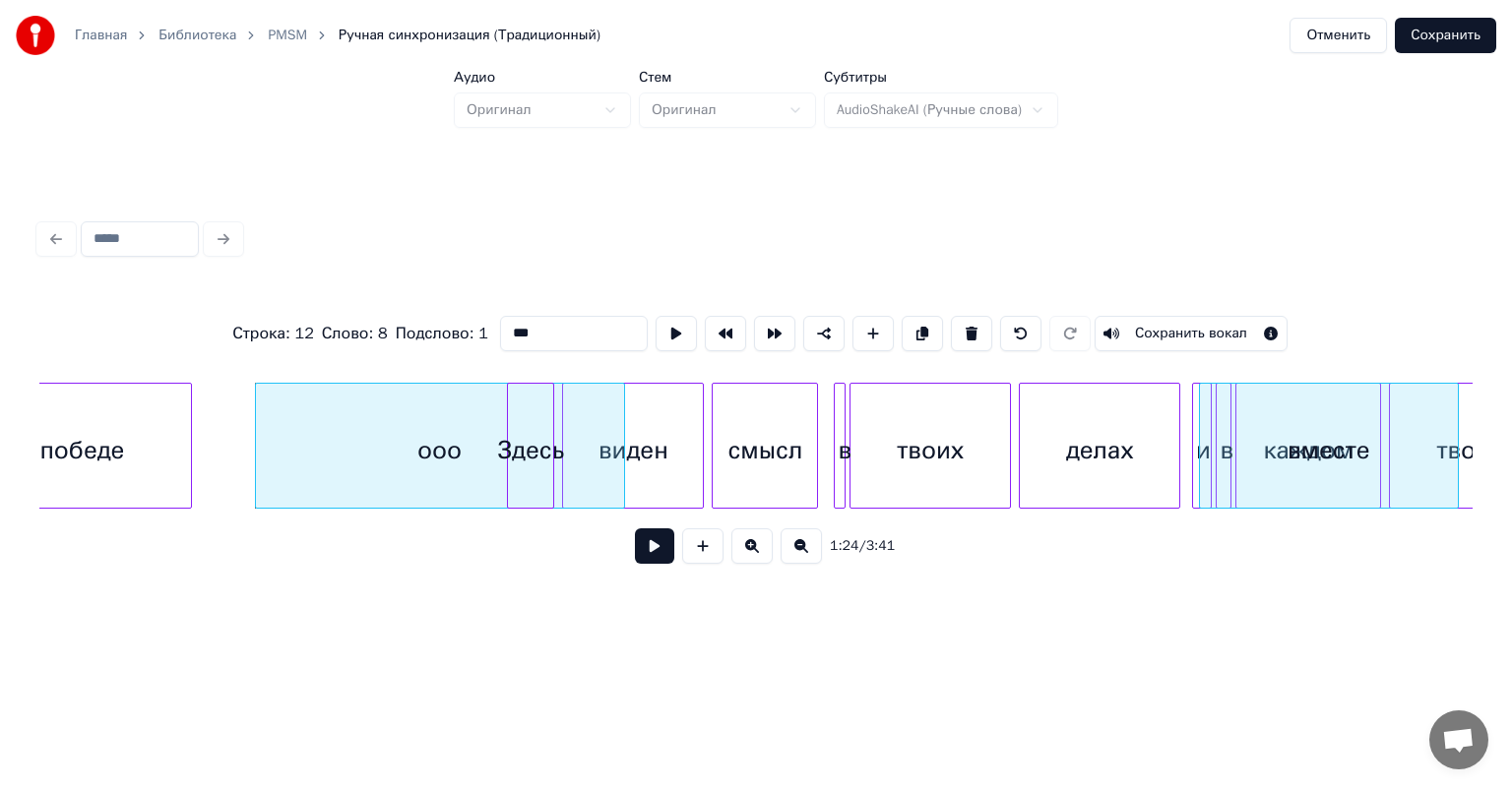 click on "вместе" at bounding box center [1329, 451] 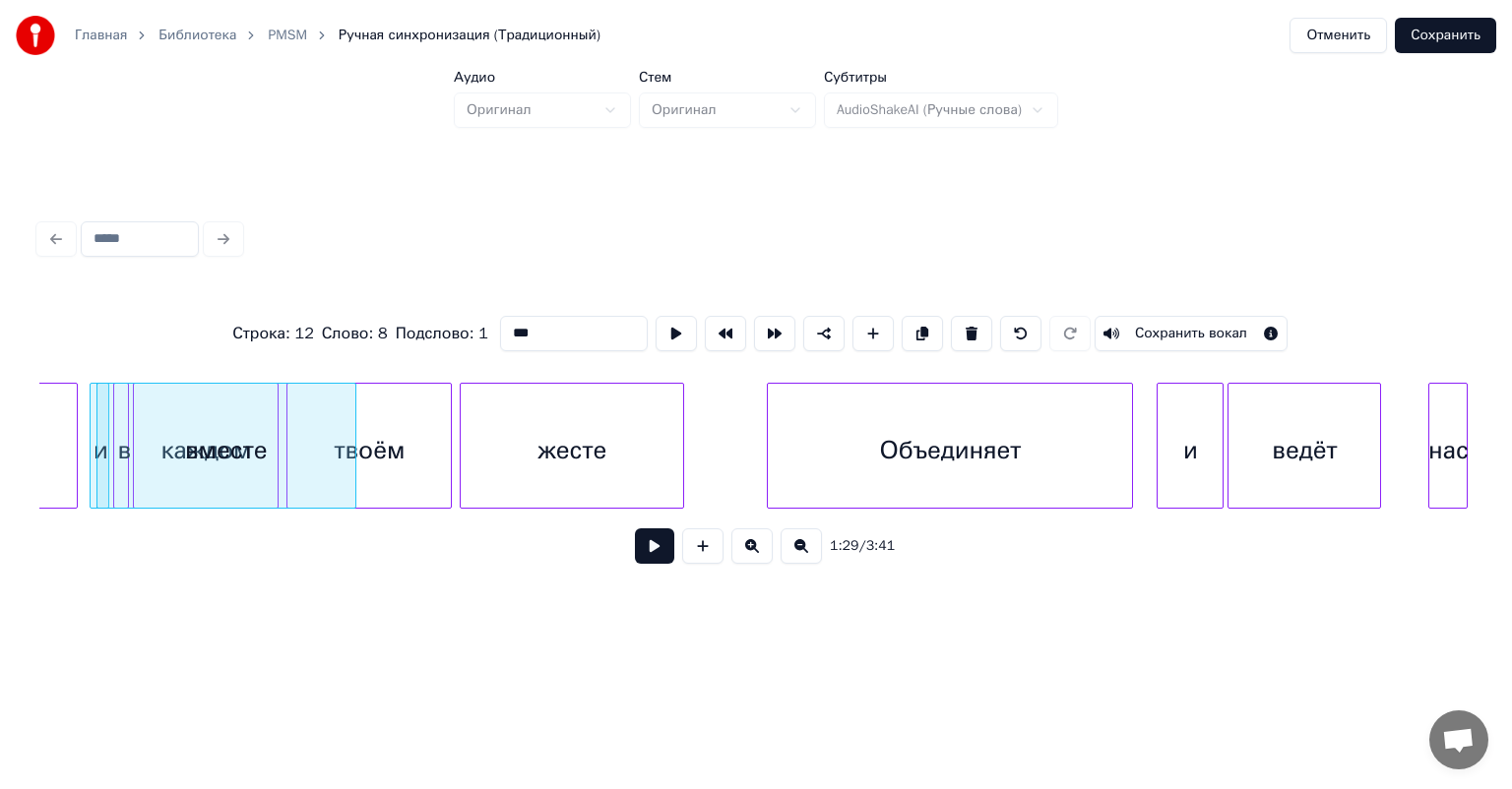 scroll, scrollTop: 0, scrollLeft: 16924, axis: horizontal 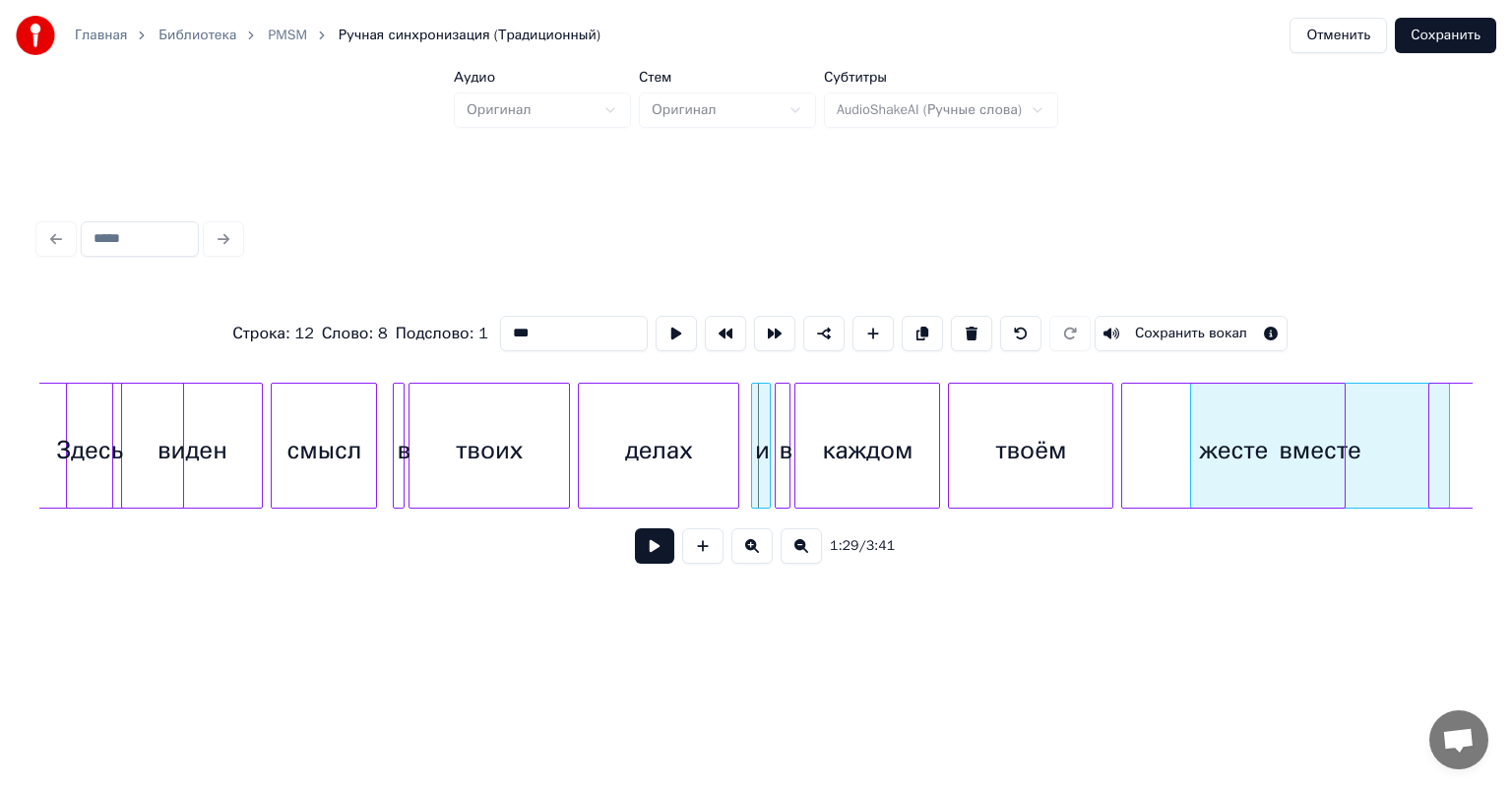 click on "каждом твоём и в делах вместе жесте Объединяет твоих смысл в виден ооо Здесь" at bounding box center (4883, 446) 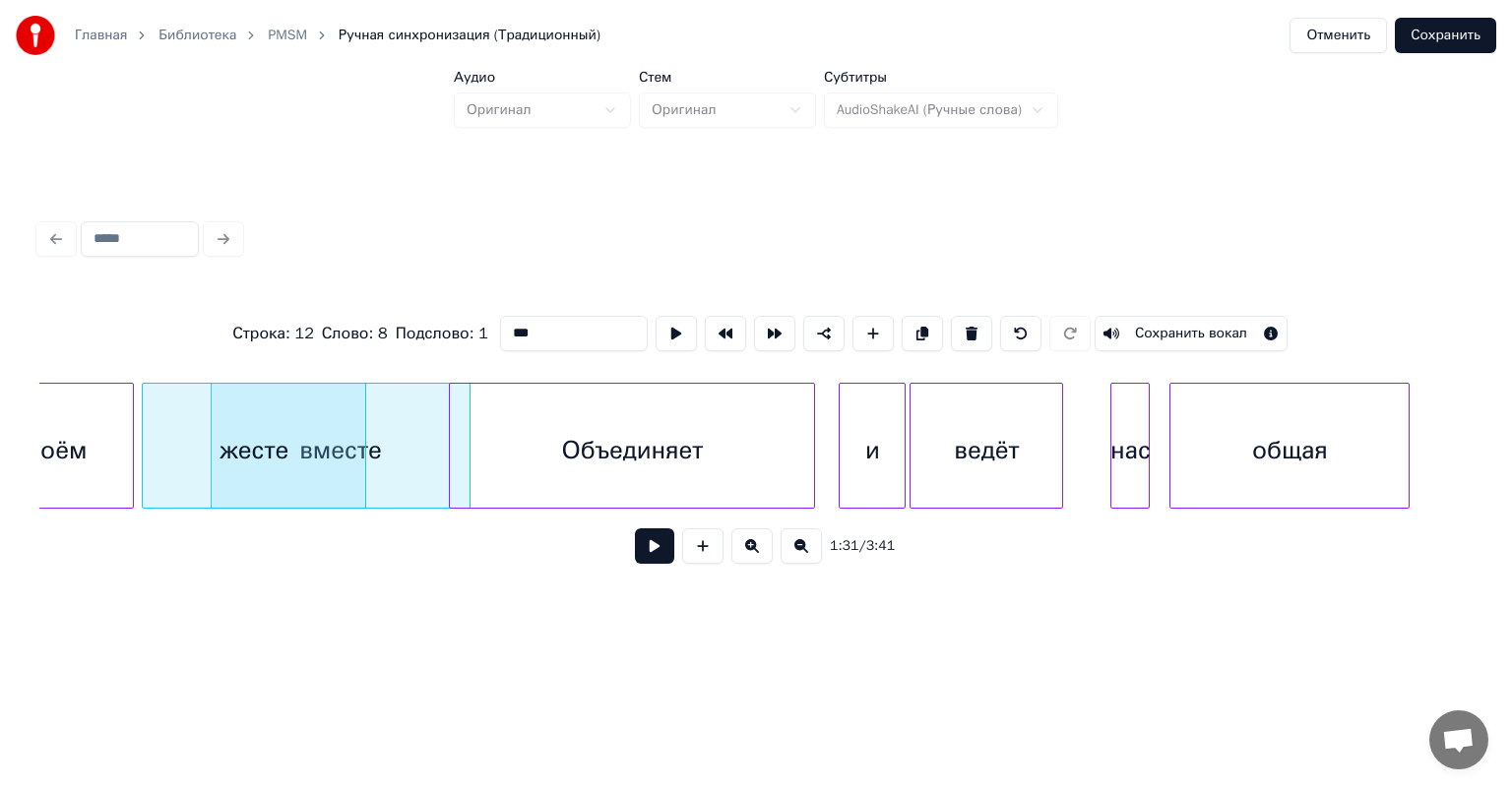 scroll, scrollTop: 0, scrollLeft: 17709, axis: horizontal 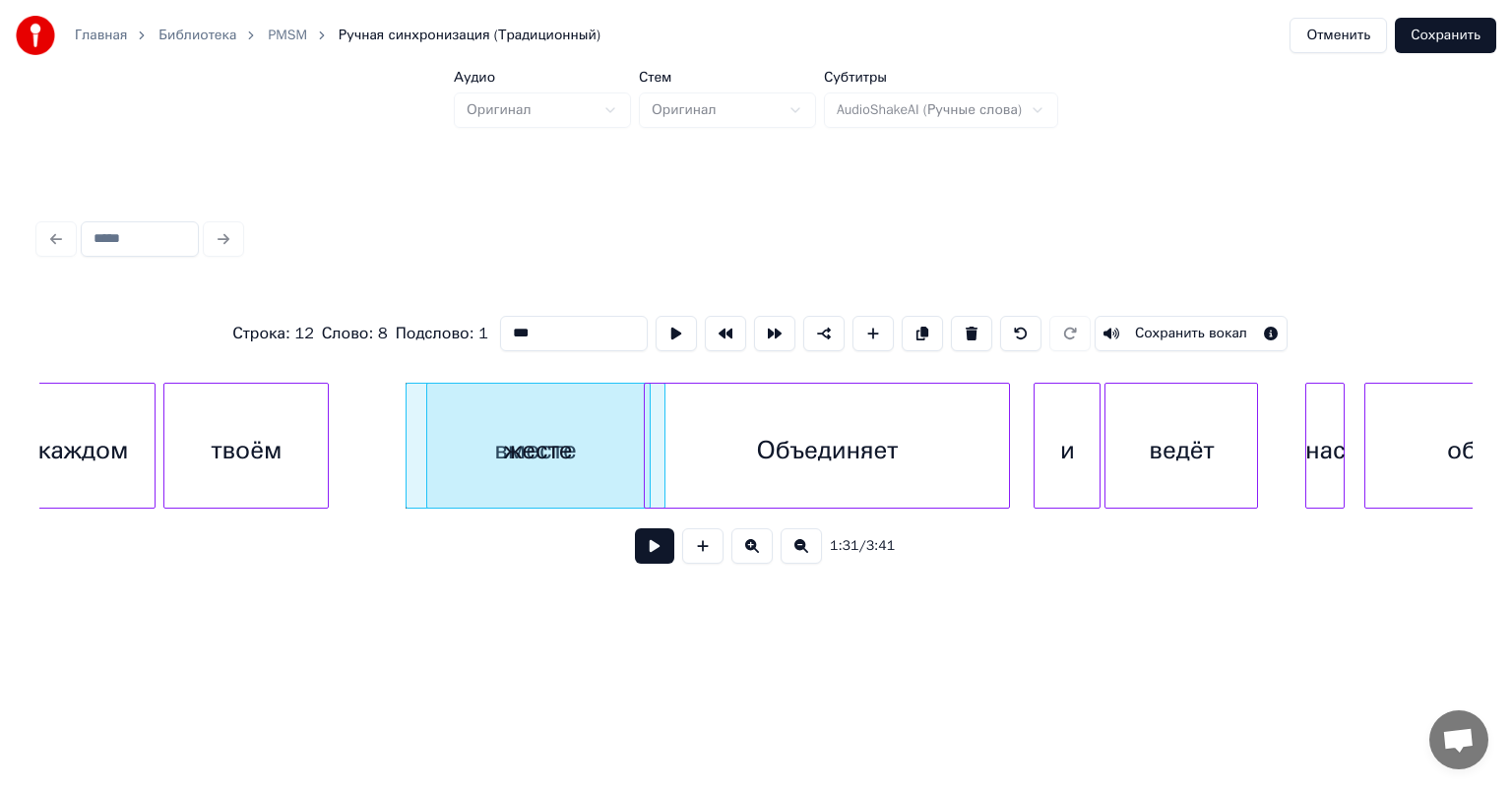 click on "жесте" at bounding box center [538, 451] 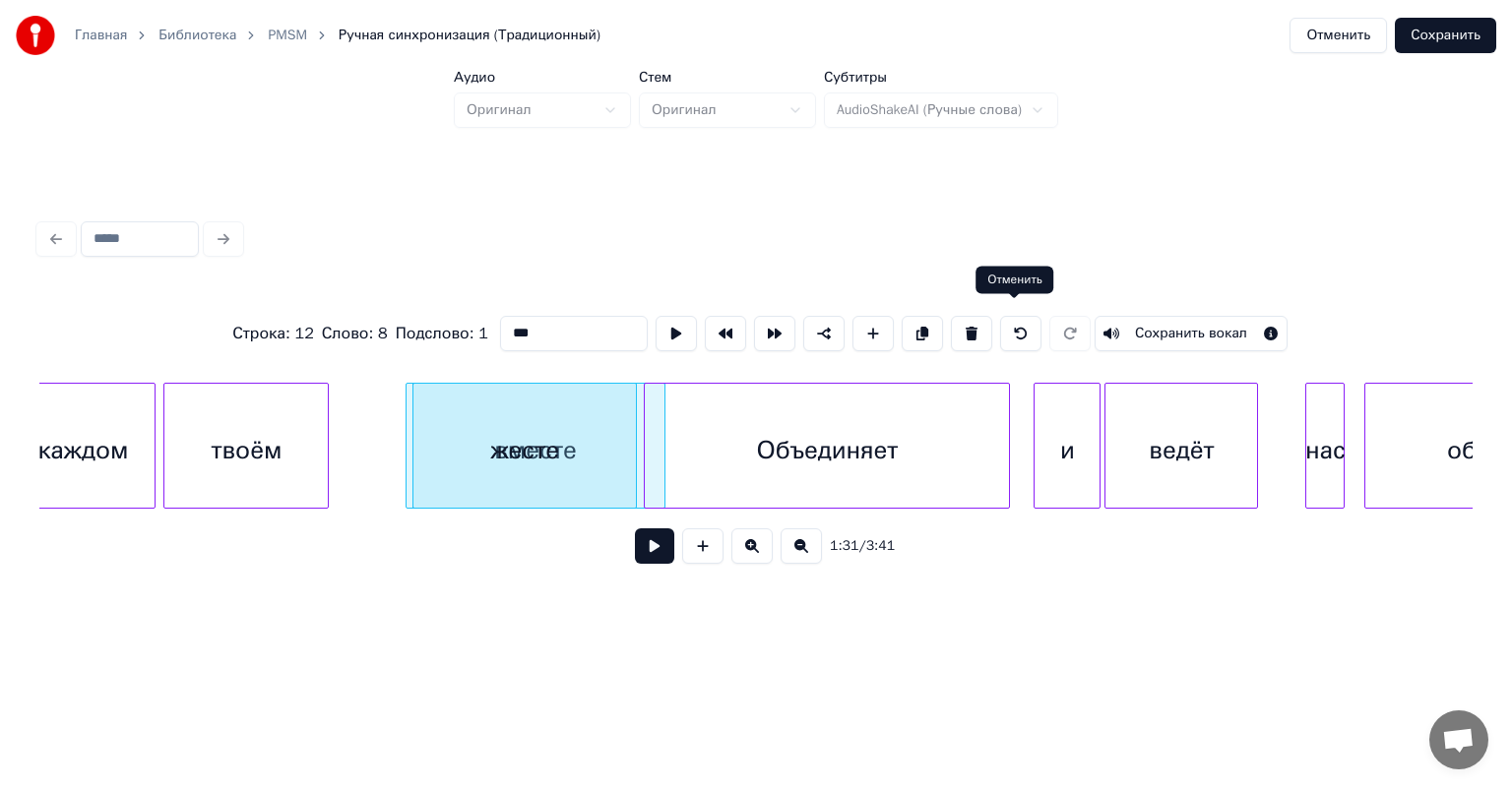 click at bounding box center (1021, 334) 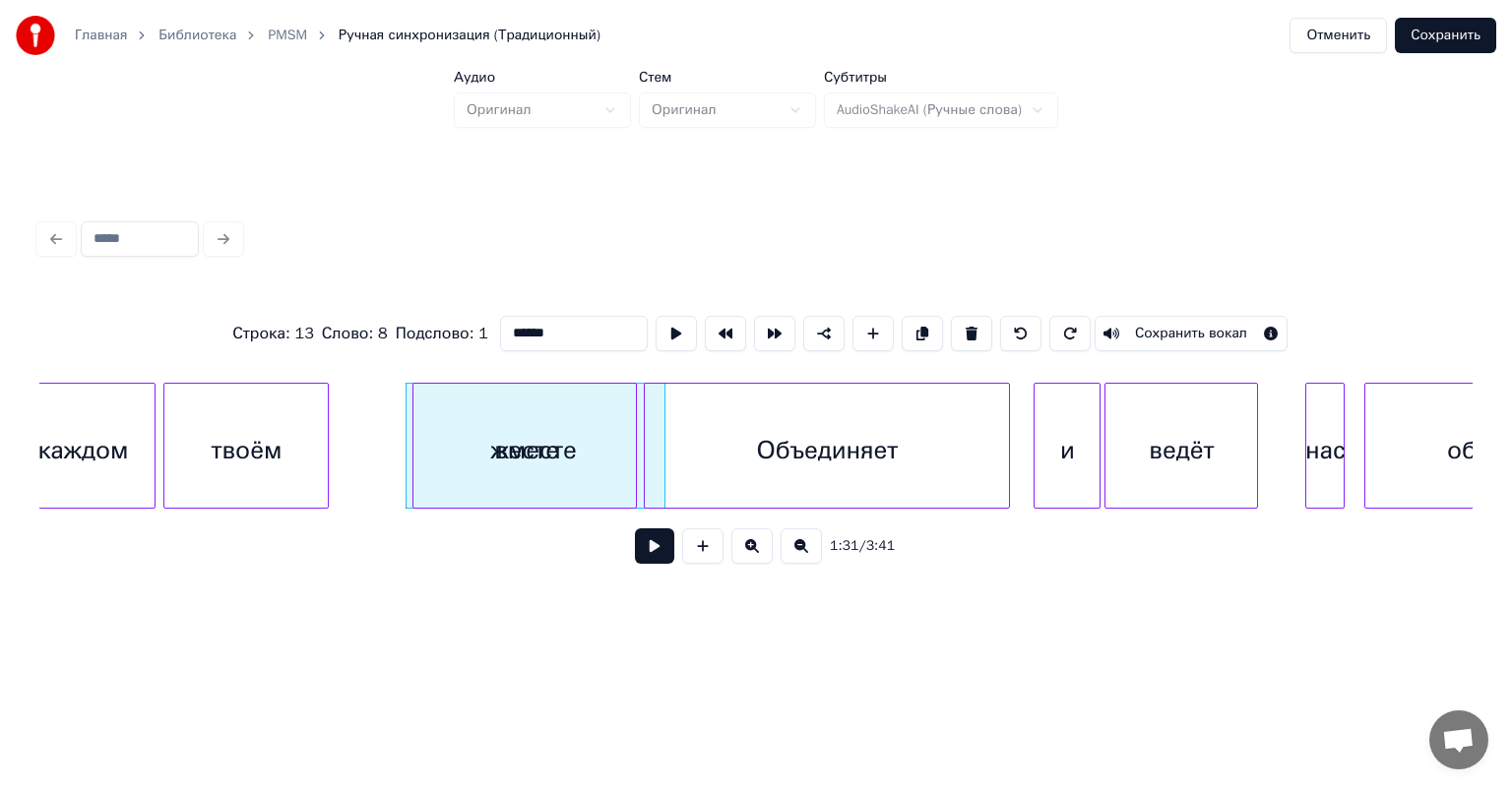 click at bounding box center [1021, 334] 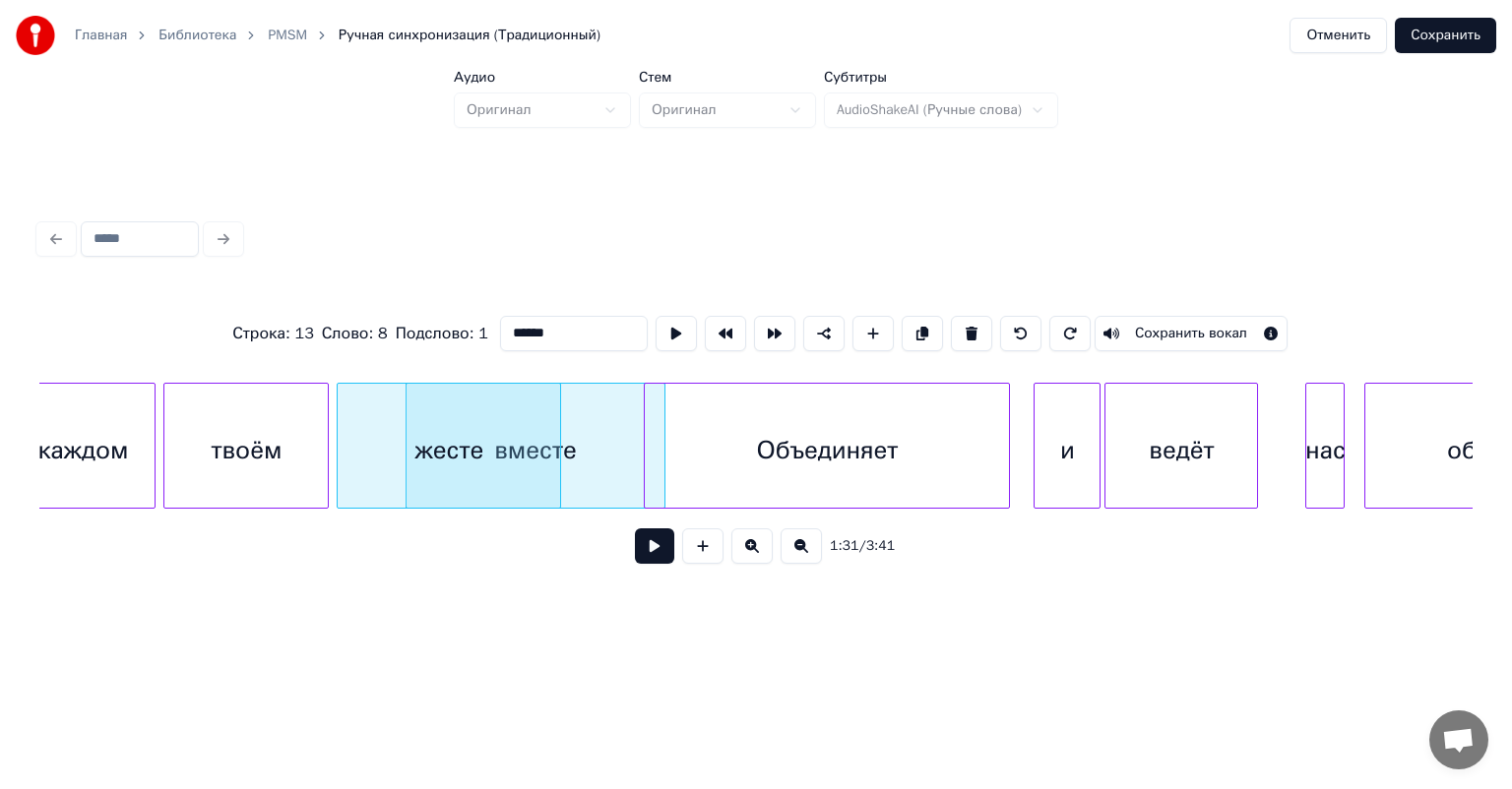 click at bounding box center [1021, 334] 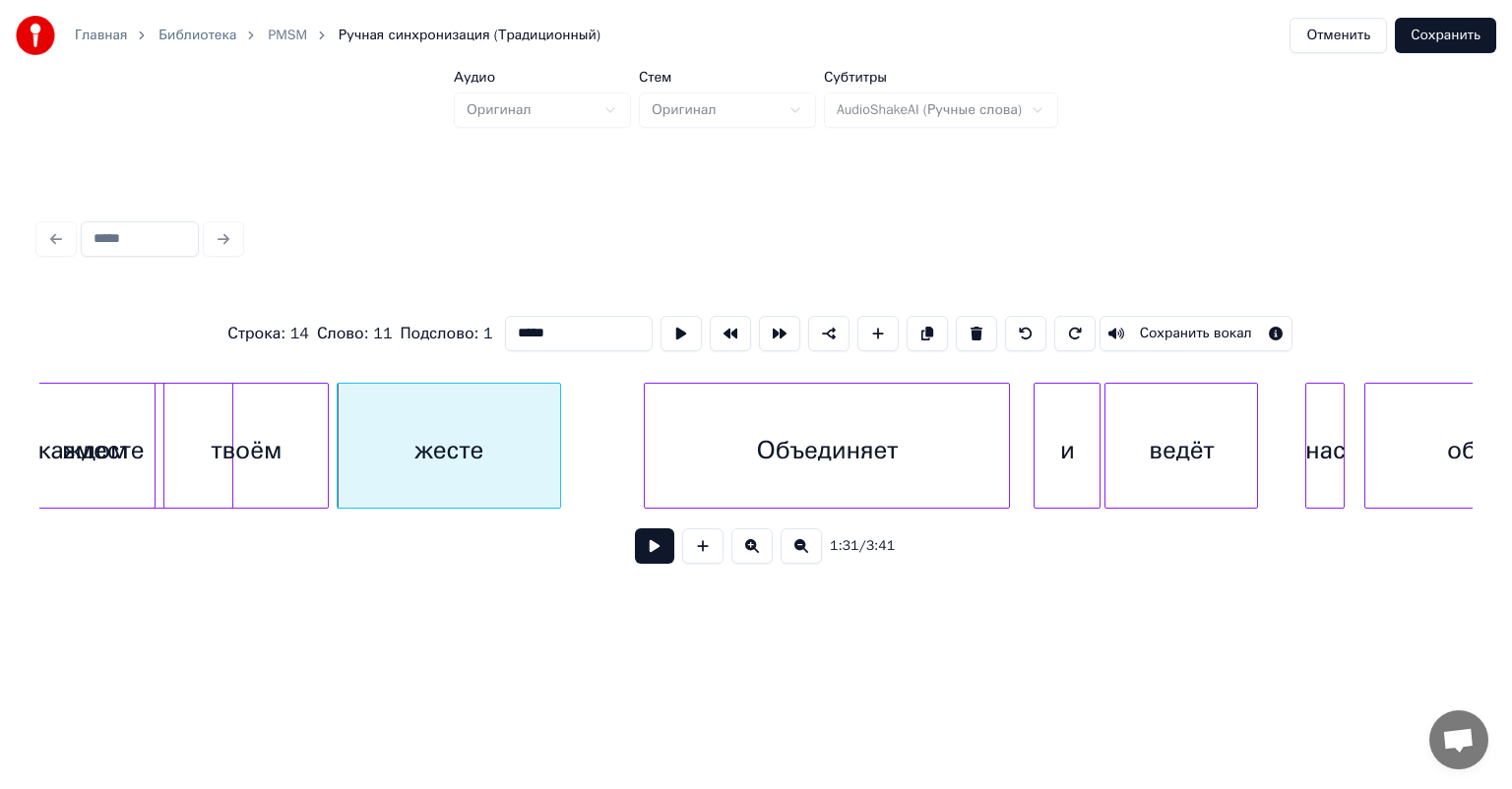 click at bounding box center (1026, 334) 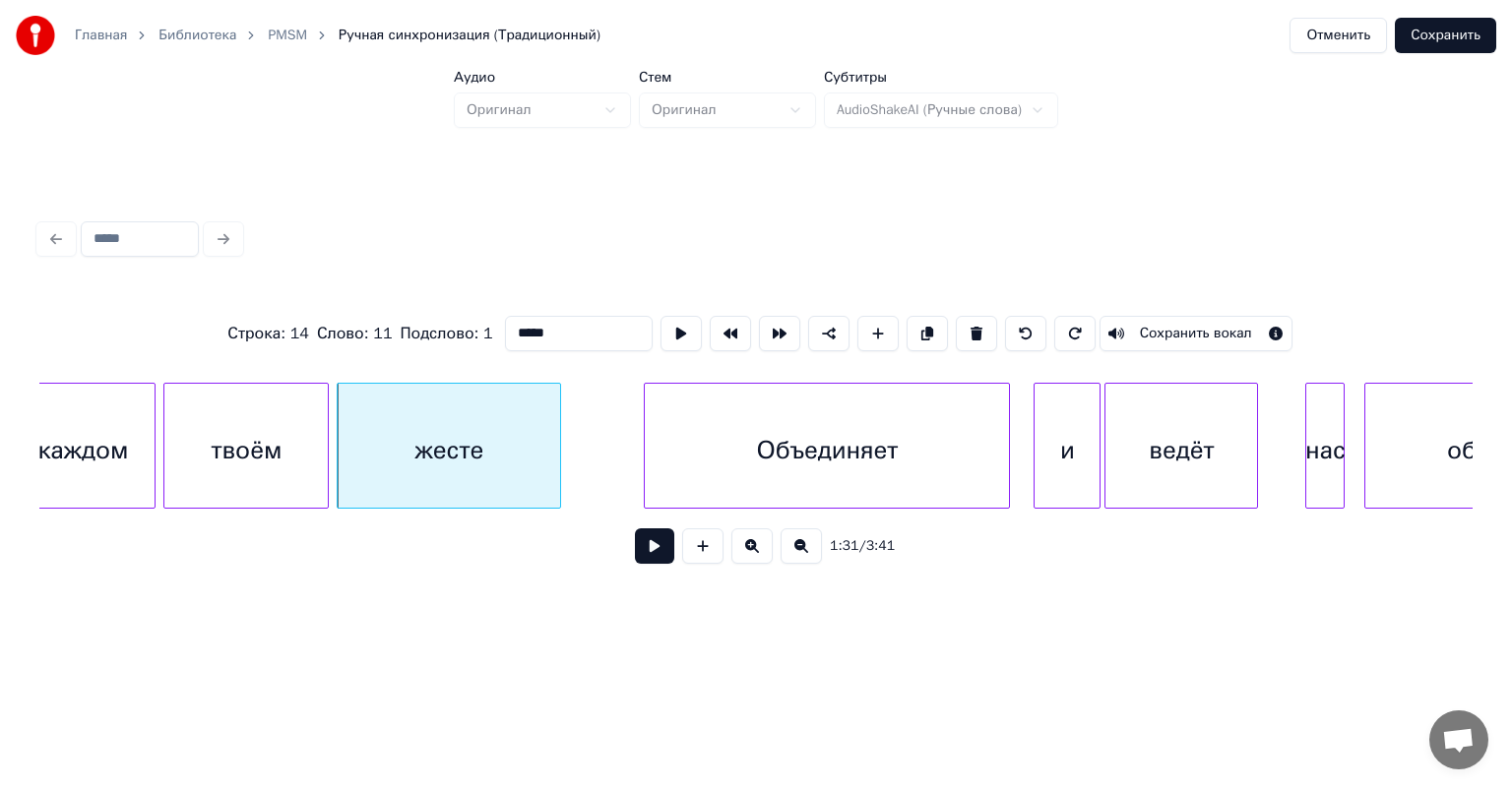 click at bounding box center (1026, 334) 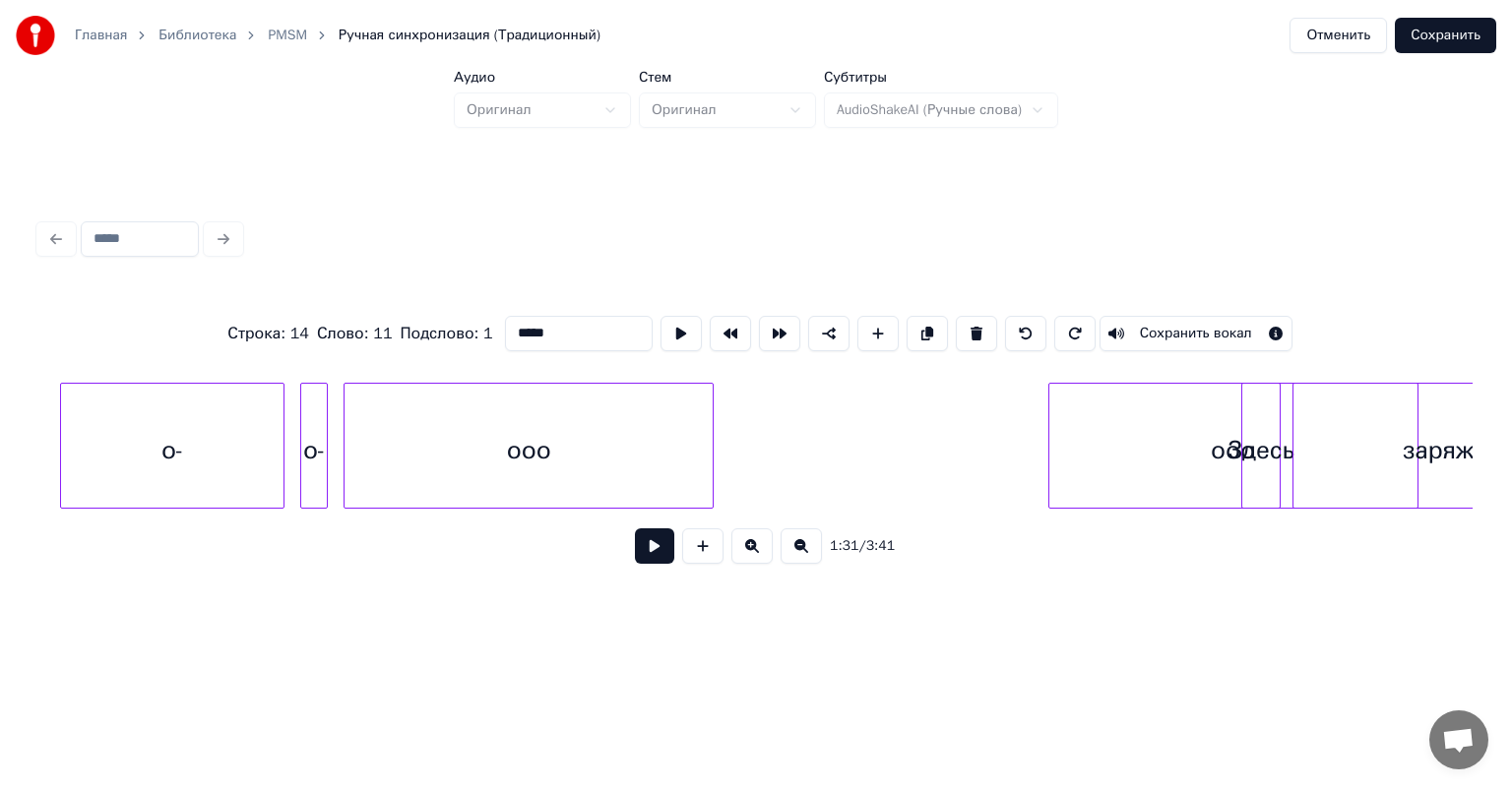 scroll, scrollTop: 0, scrollLeft: 14474, axis: horizontal 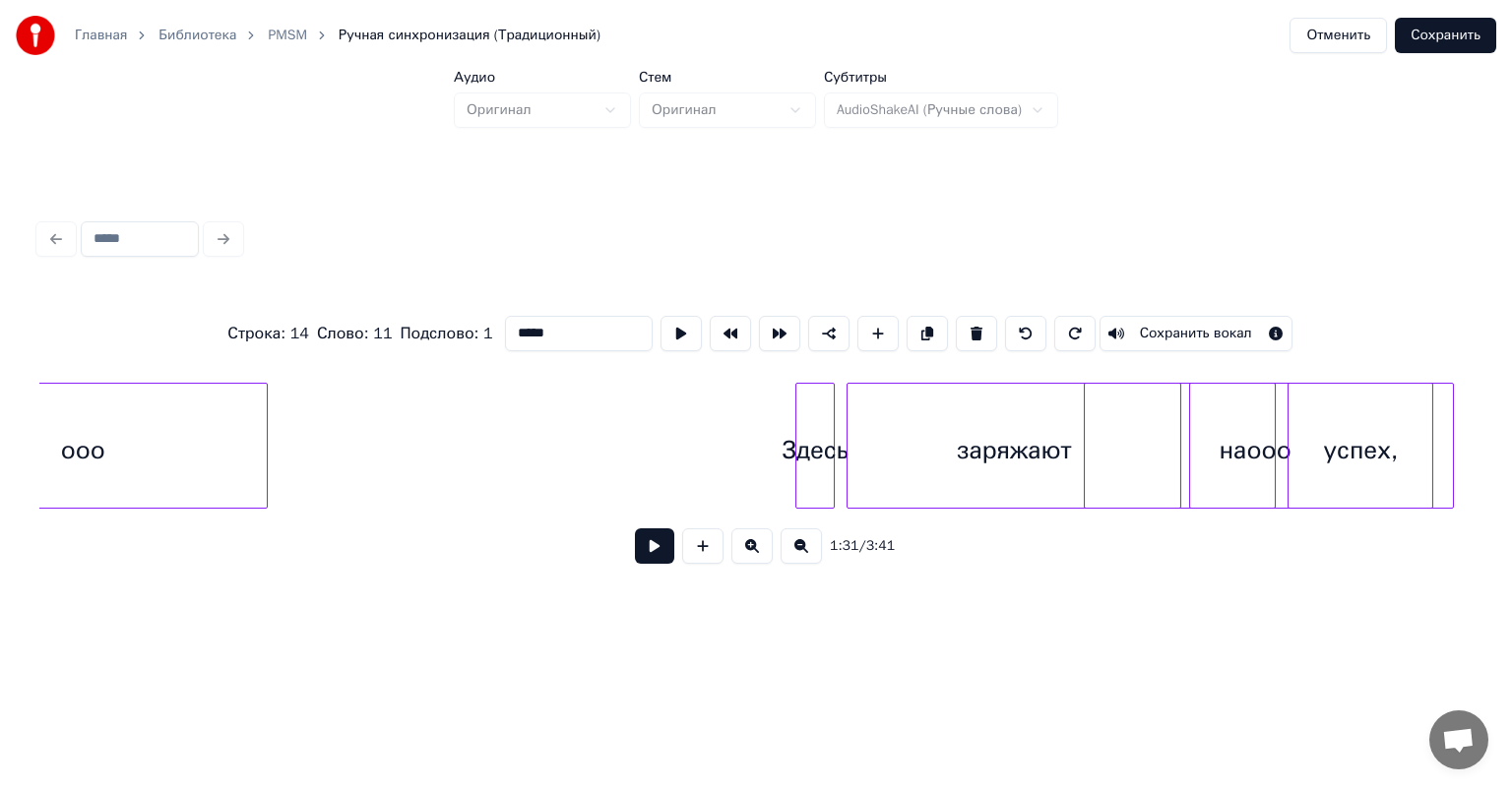 click on "Главная Библиотека PMSM Ручная синхронизация (Традиционный) Отменить Сохранить Аудио Оригинал Стем Оригинал Субтитры AudioShakeAI (Ручные слова) Строка :   14 Слово :   11 Подслово :   1 ***** Сохранить вокал 1:31  /  3:41" at bounding box center [756, 316] 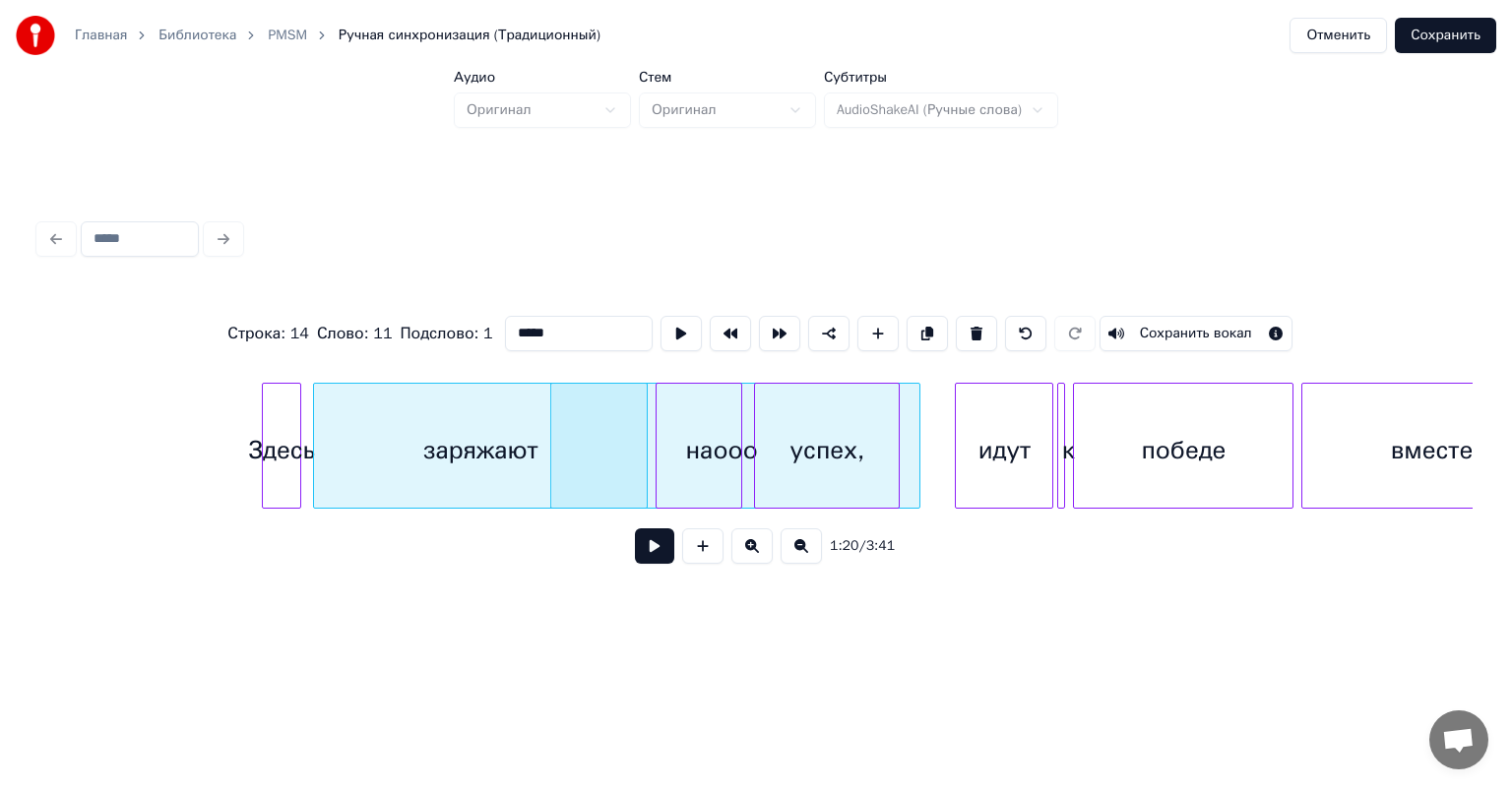 scroll, scrollTop: 0, scrollLeft: 15578, axis: horizontal 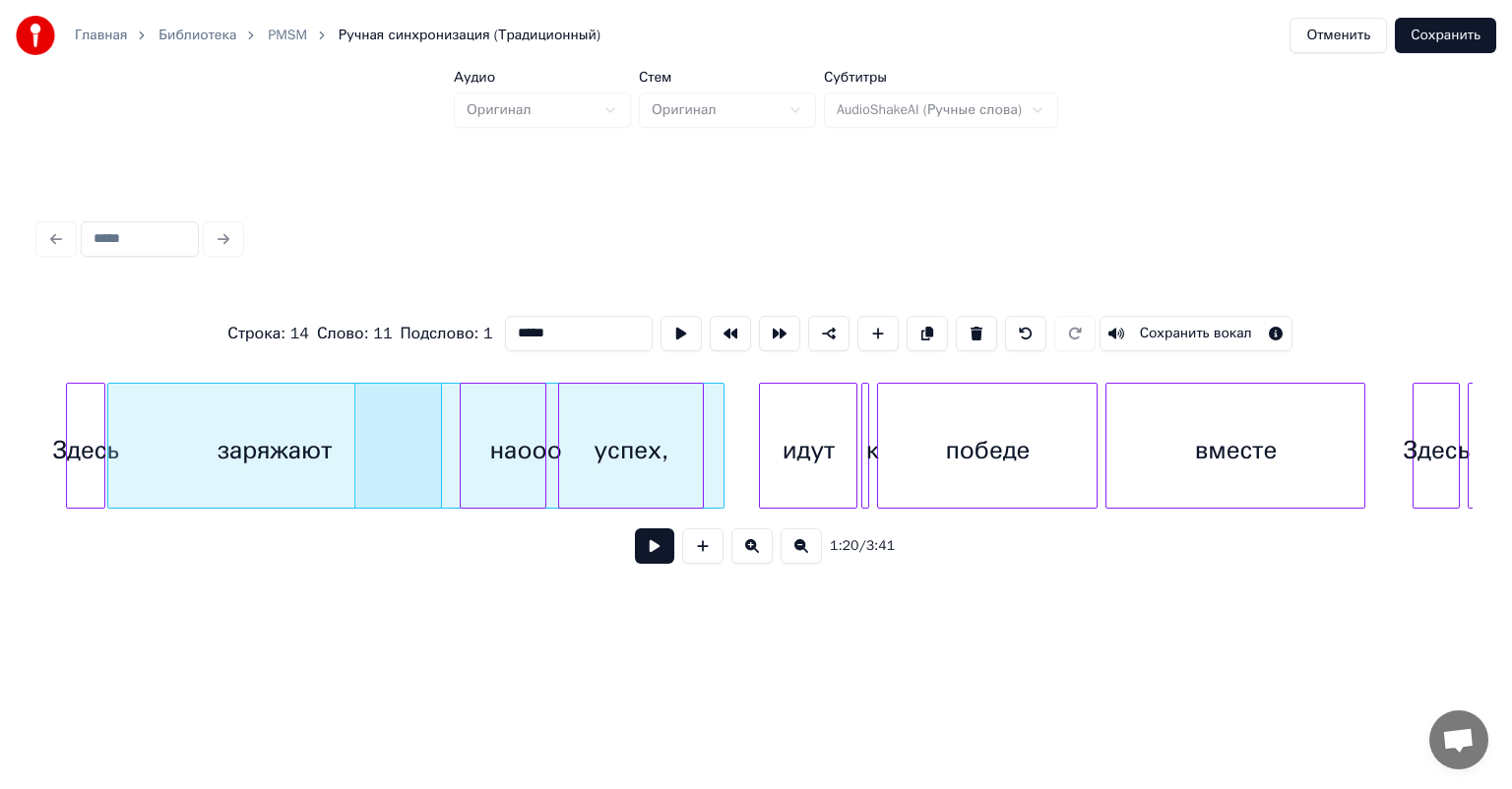 click on "заряжают" at bounding box center (275, 451) 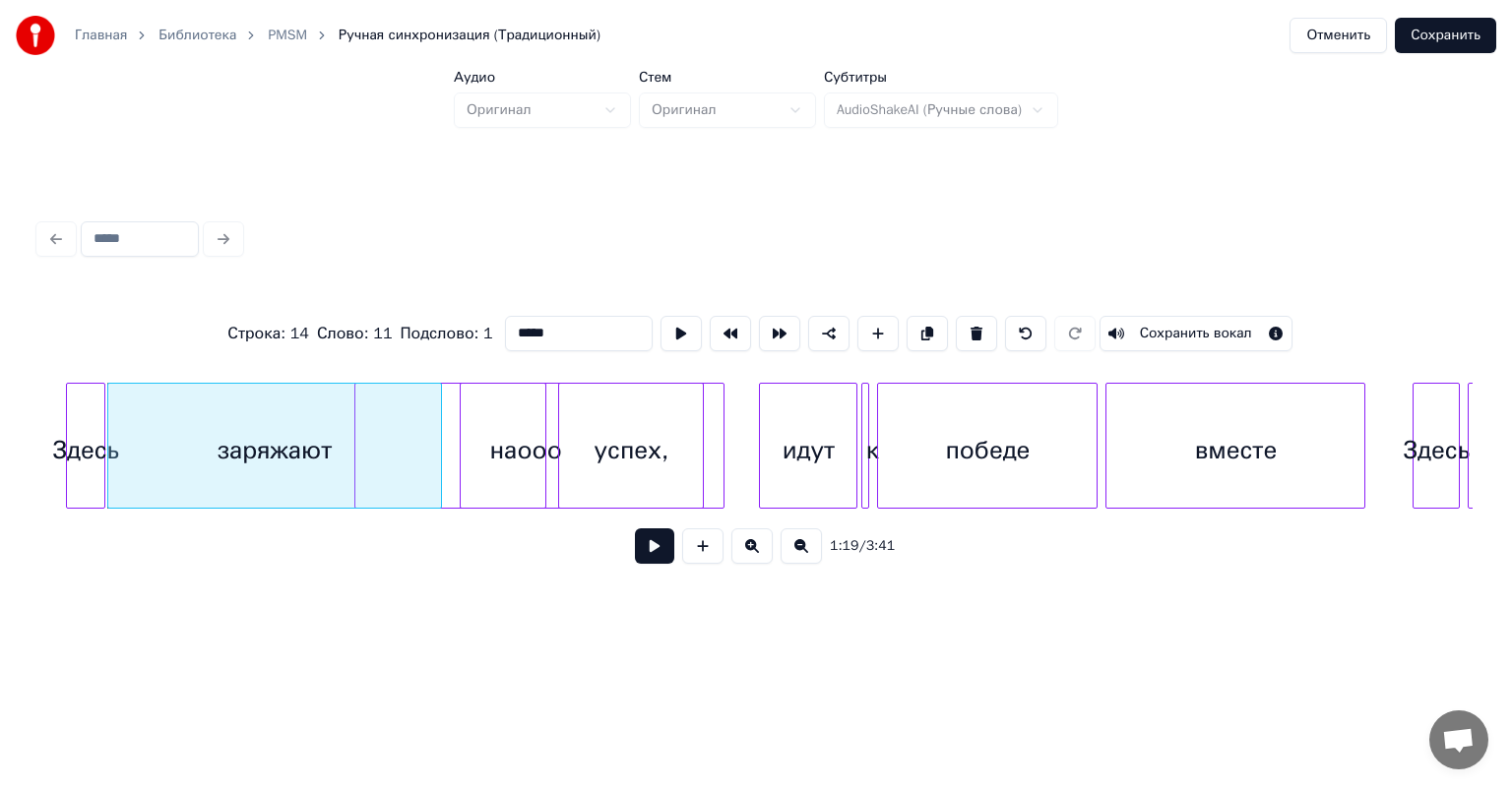 click at bounding box center [1026, 334] 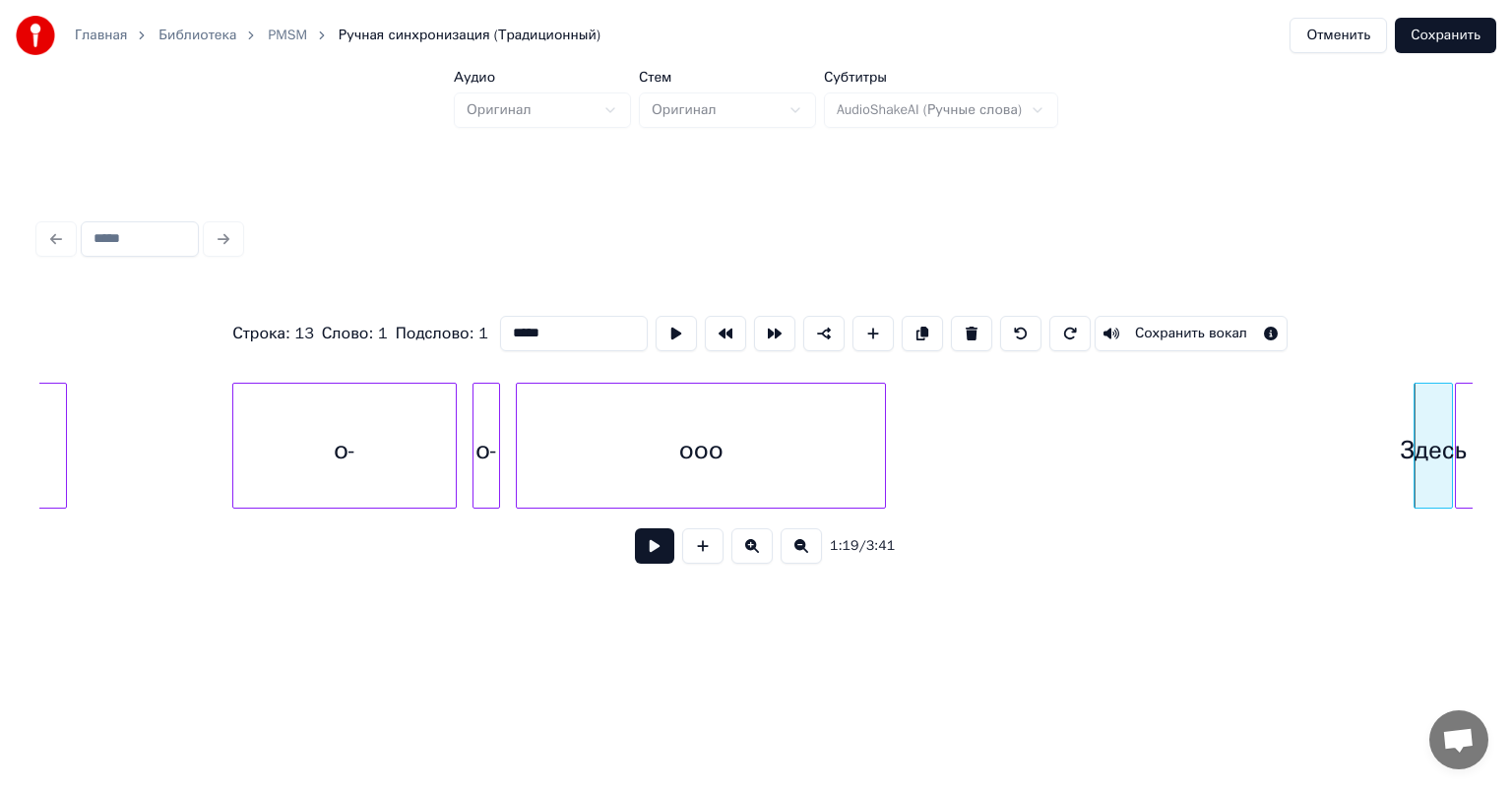 scroll, scrollTop: 0, scrollLeft: 14182, axis: horizontal 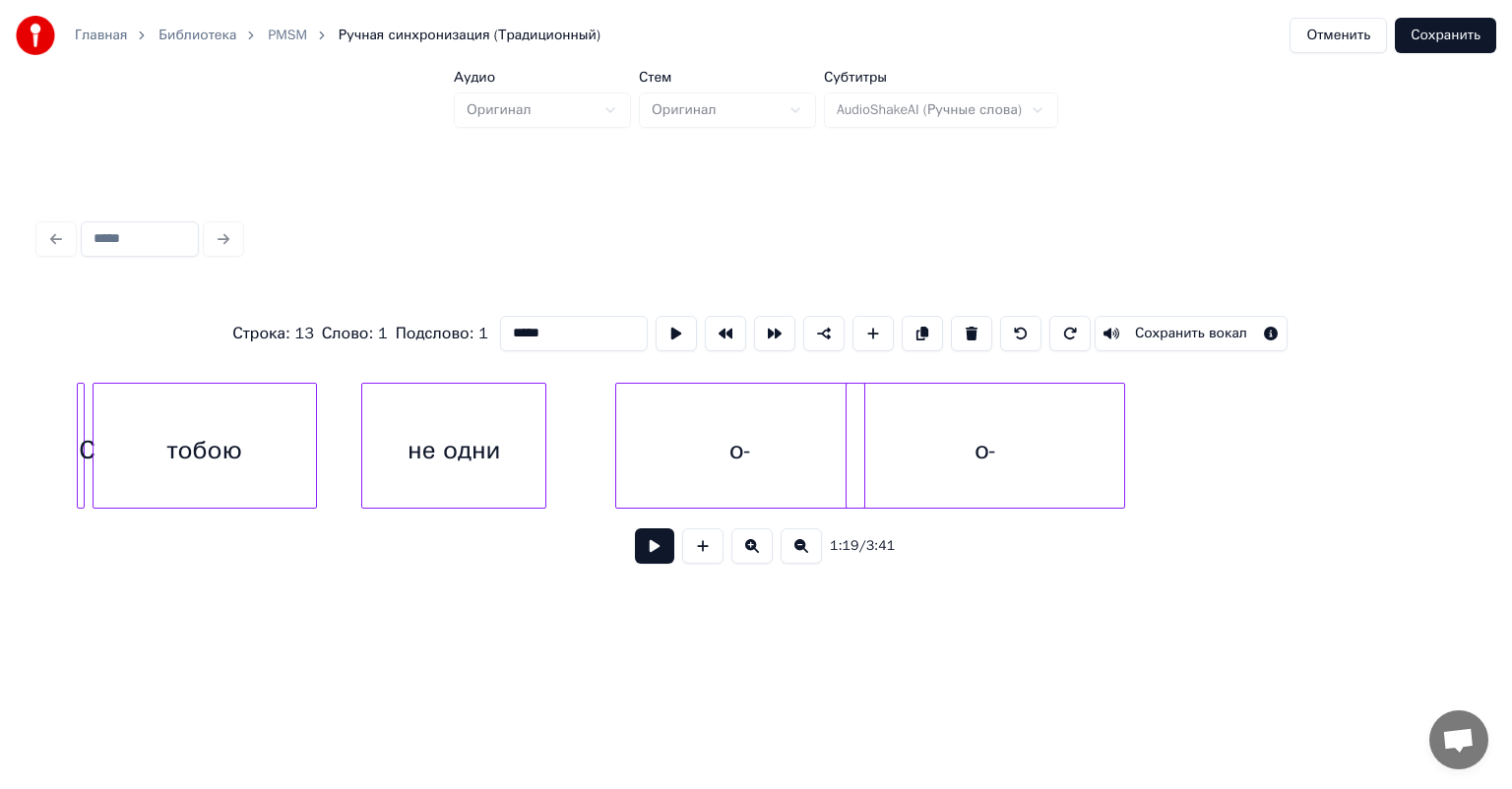 click on "о-" at bounding box center [740, 451] 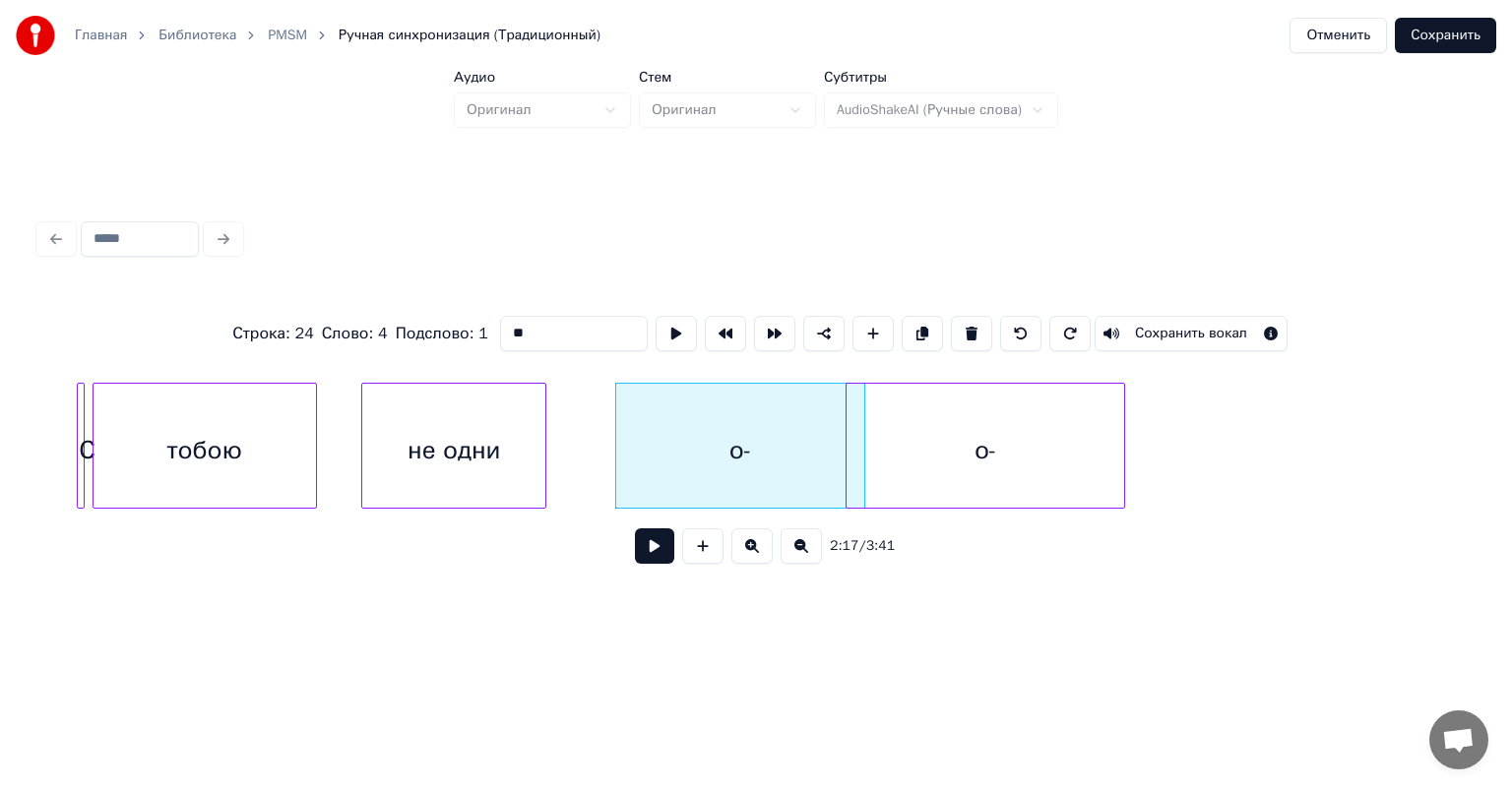 click at bounding box center (655, 546) 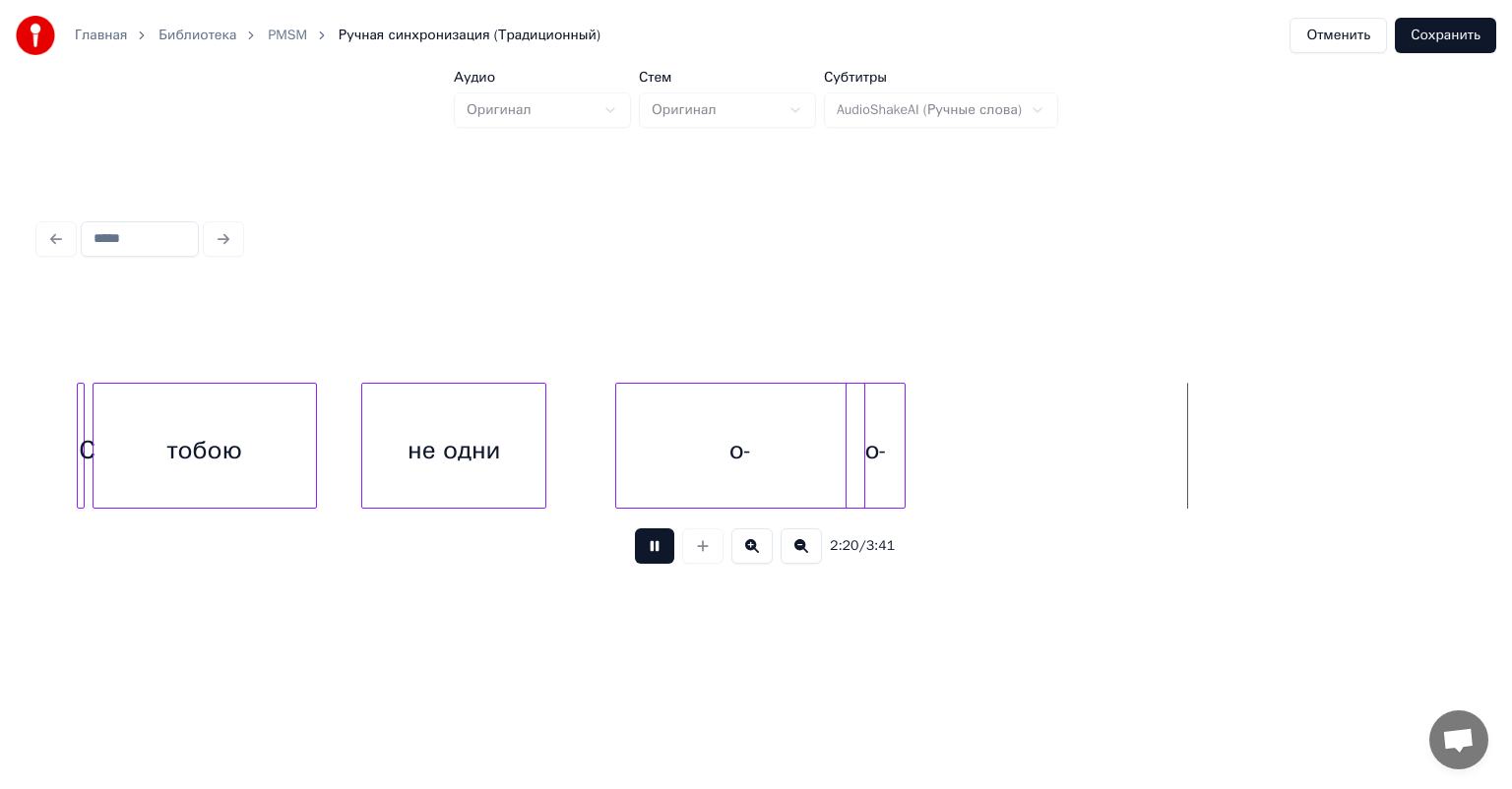 click at bounding box center (902, 446) 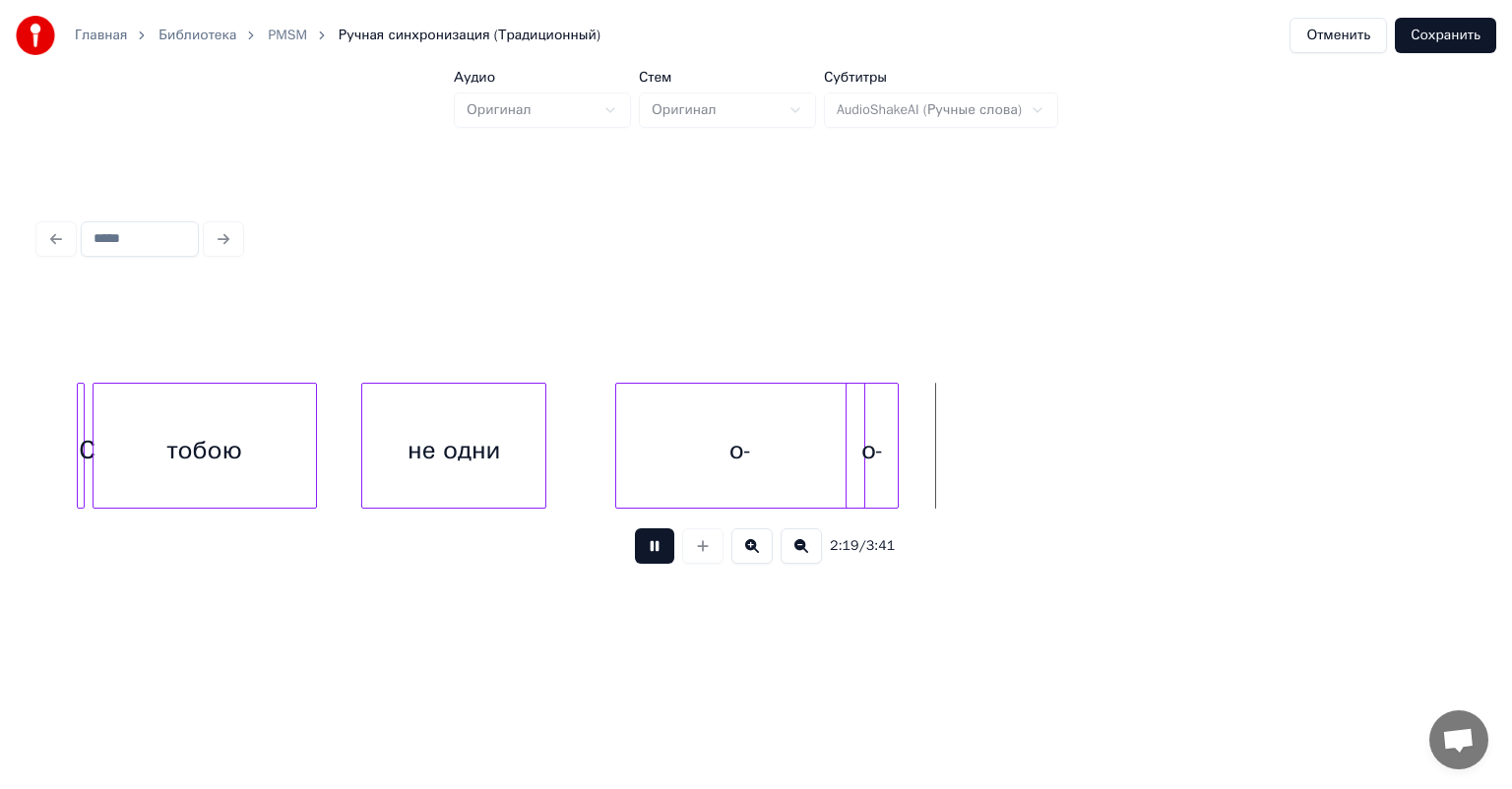 click on "о-" at bounding box center (740, 451) 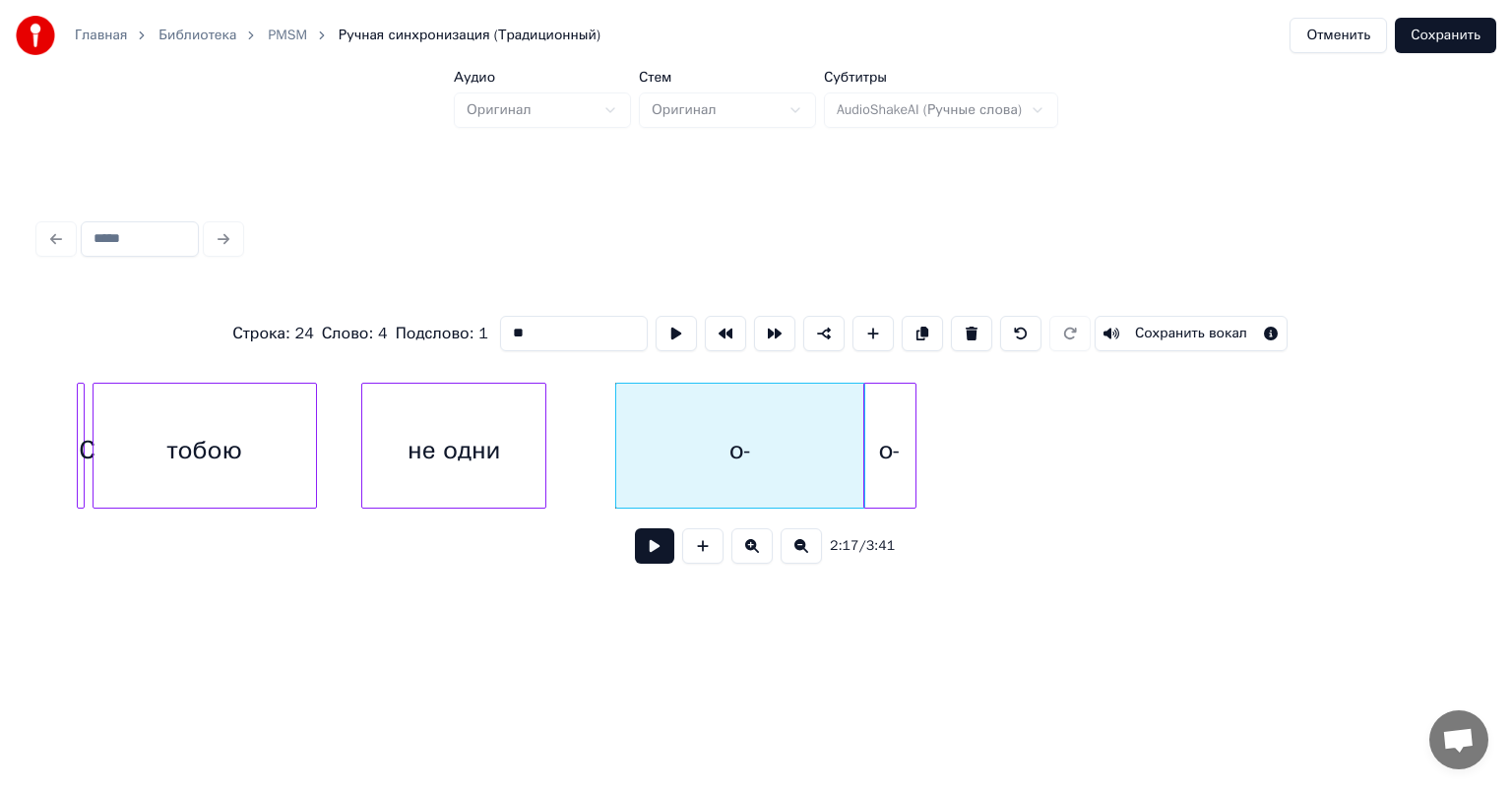 click on "о-" at bounding box center (890, 451) 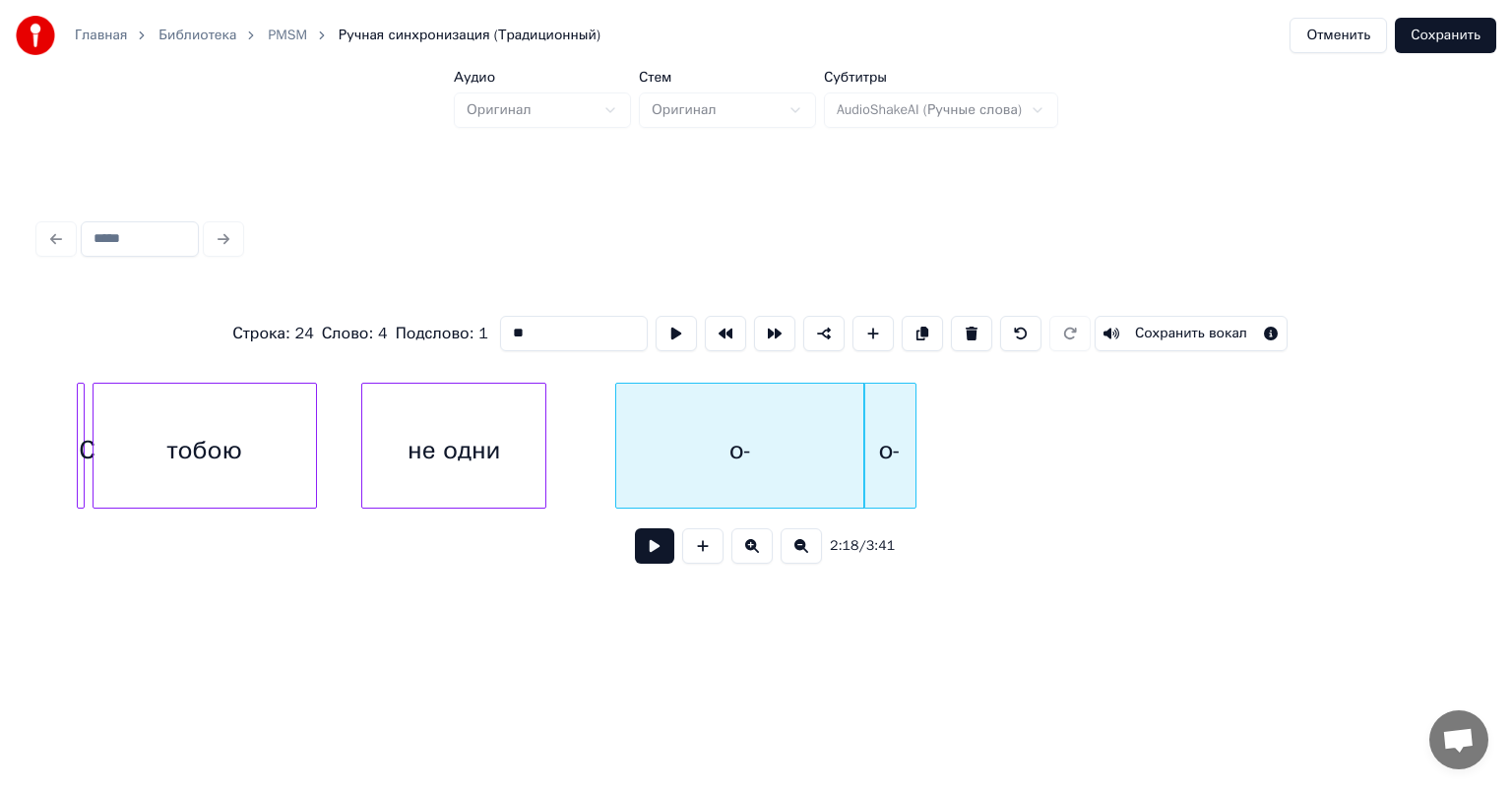 click on "о-" at bounding box center [740, 451] 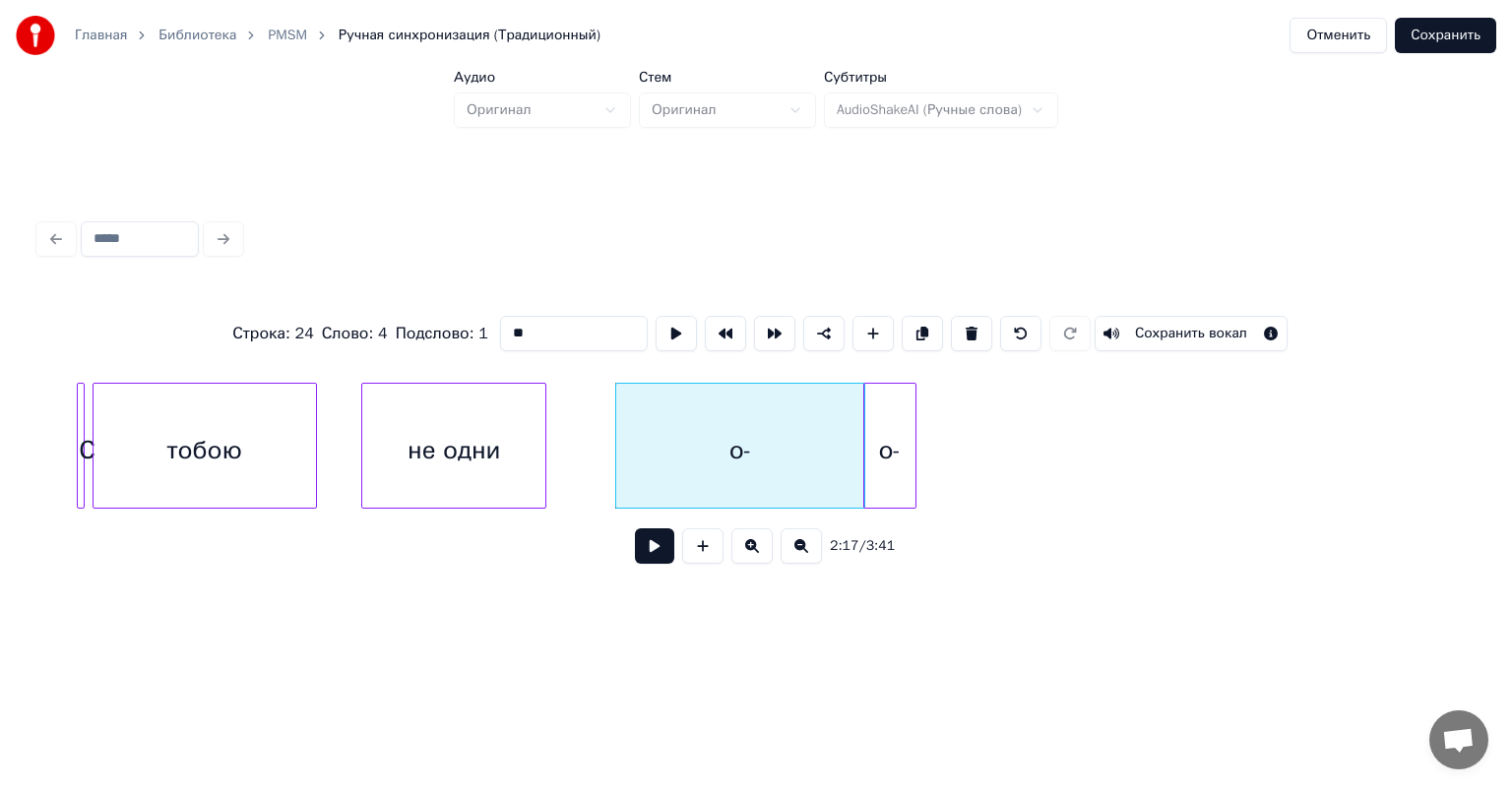 click at bounding box center [655, 546] 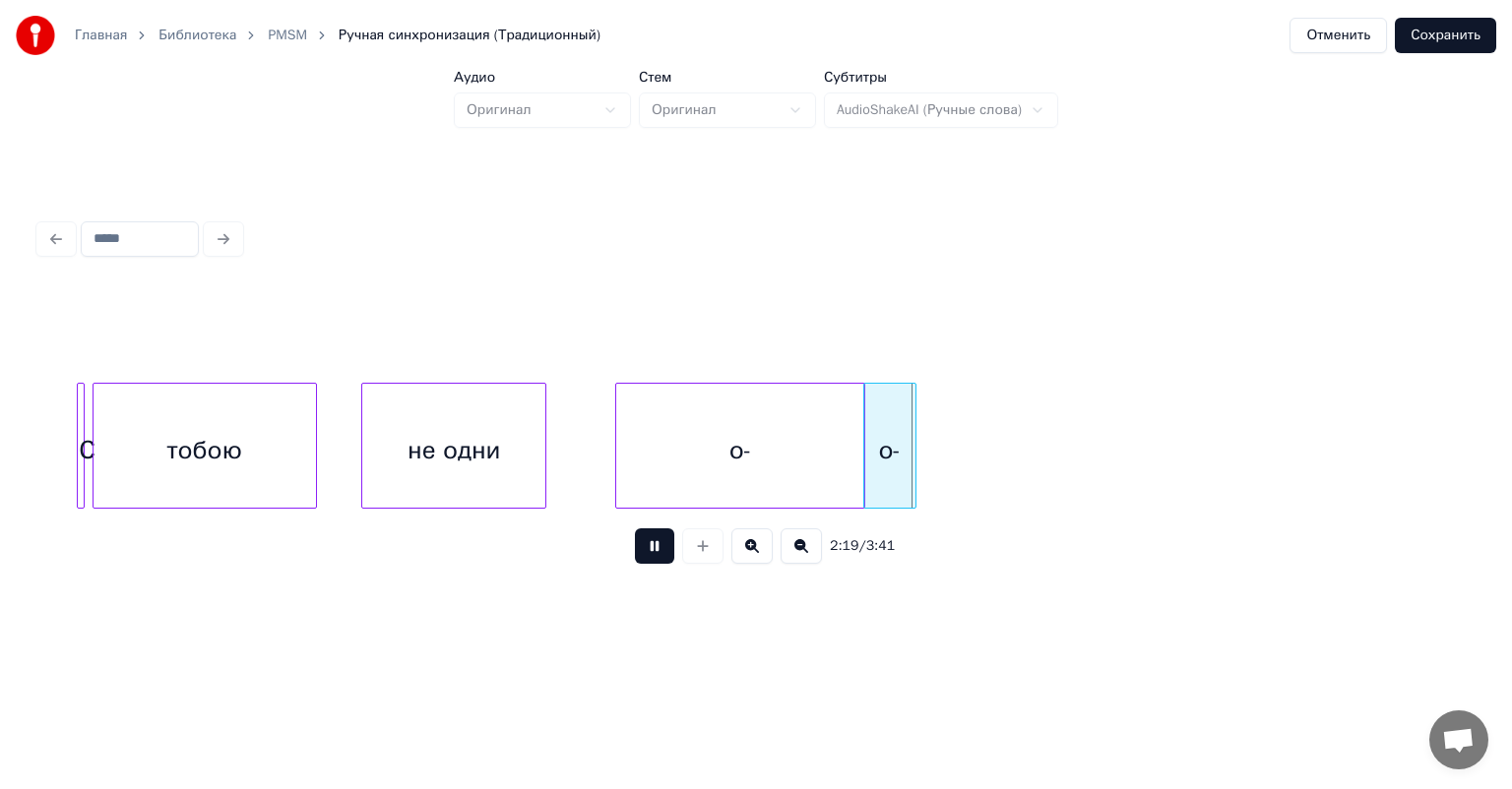 click at bounding box center [655, 546] 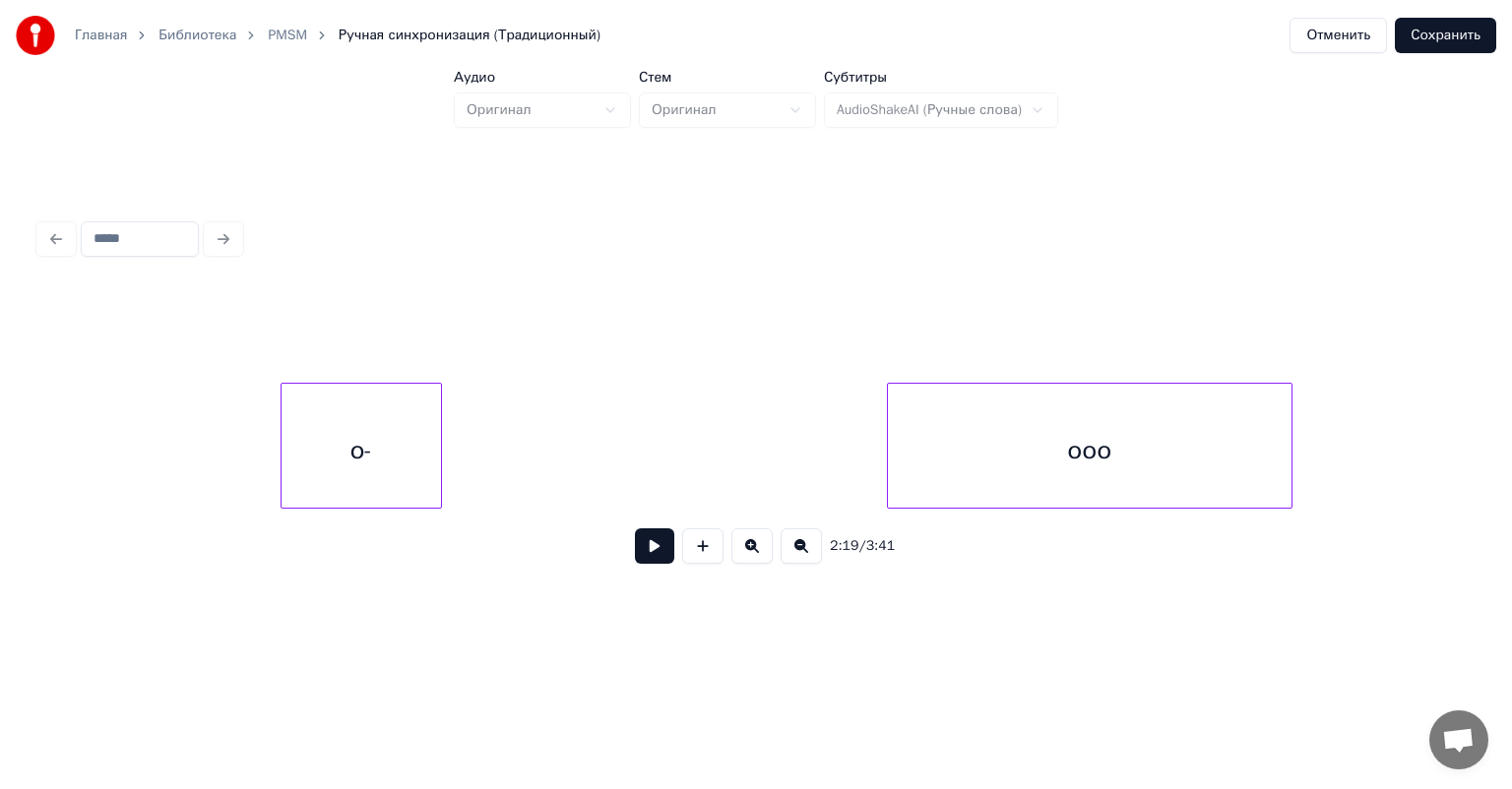 scroll, scrollTop: 0, scrollLeft: 31817, axis: horizontal 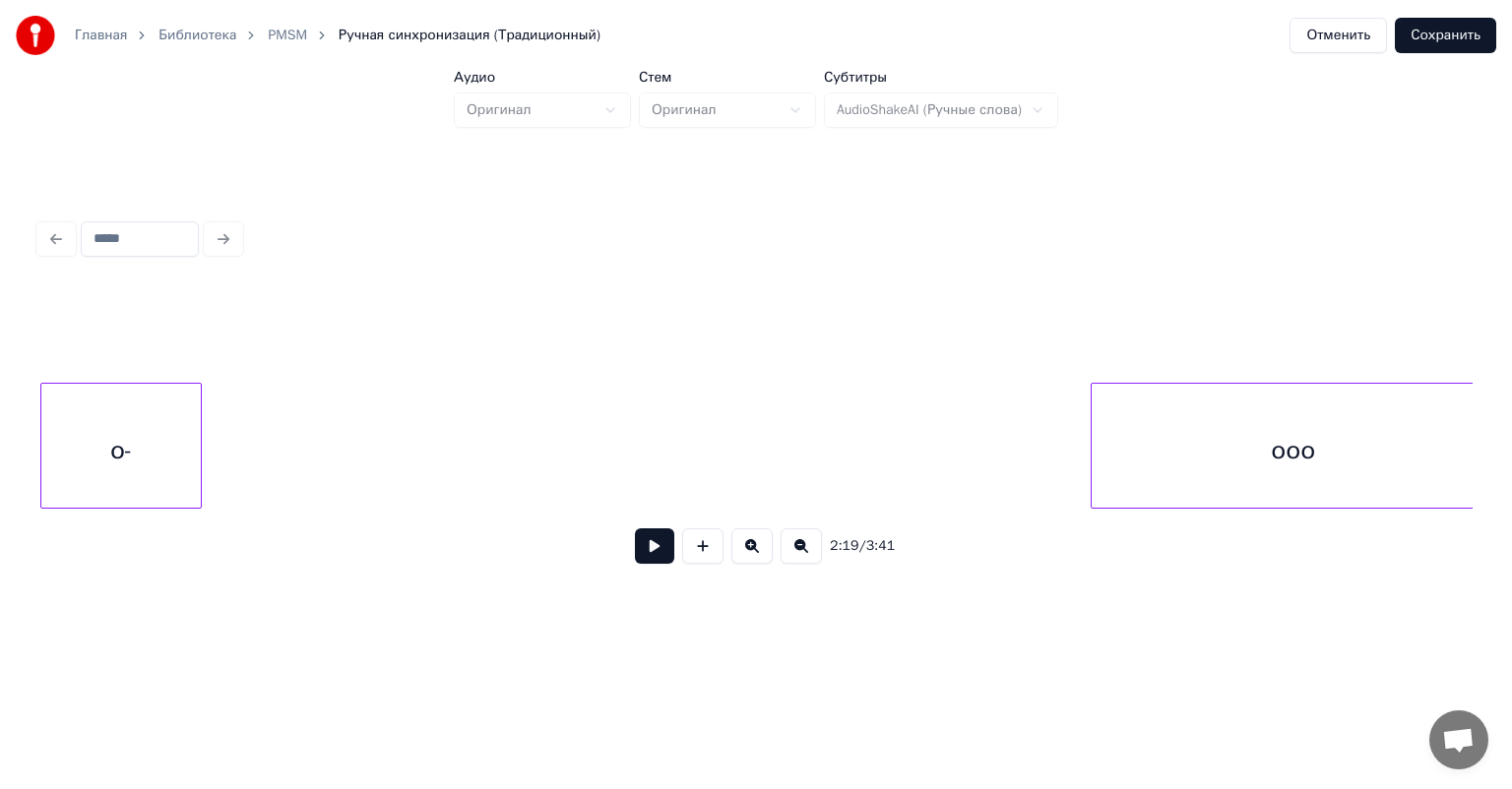 click on "Главная Библиотека PMSM Ручная синхронизация (Традиционный) Отменить Сохранить Аудио Оригинал Стем Оригинал Субтитры AudioShakeAI (Ручные слова) 2:19  /  3:41" at bounding box center (756, 316) 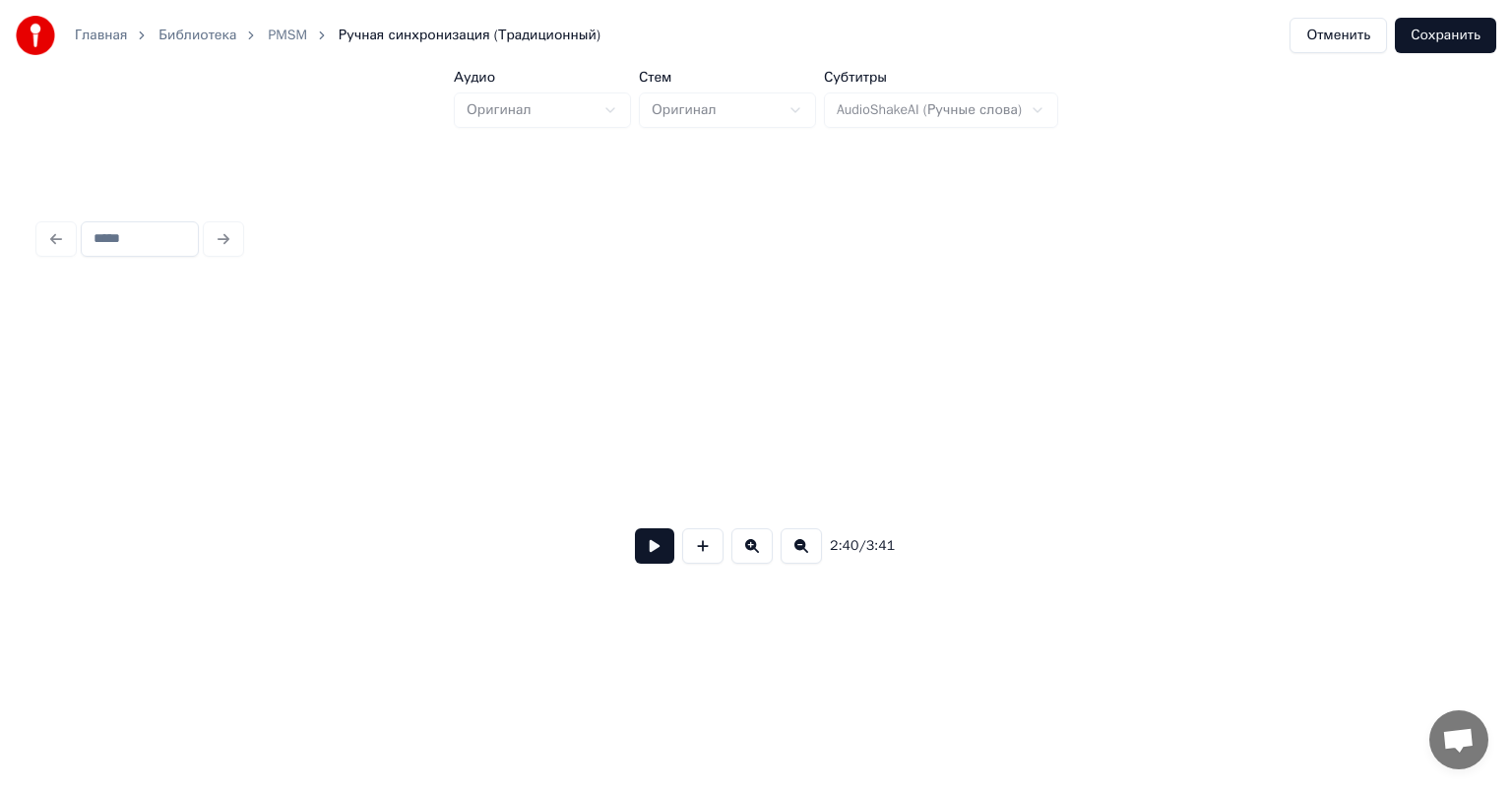 scroll, scrollTop: 0, scrollLeft: 30592, axis: horizontal 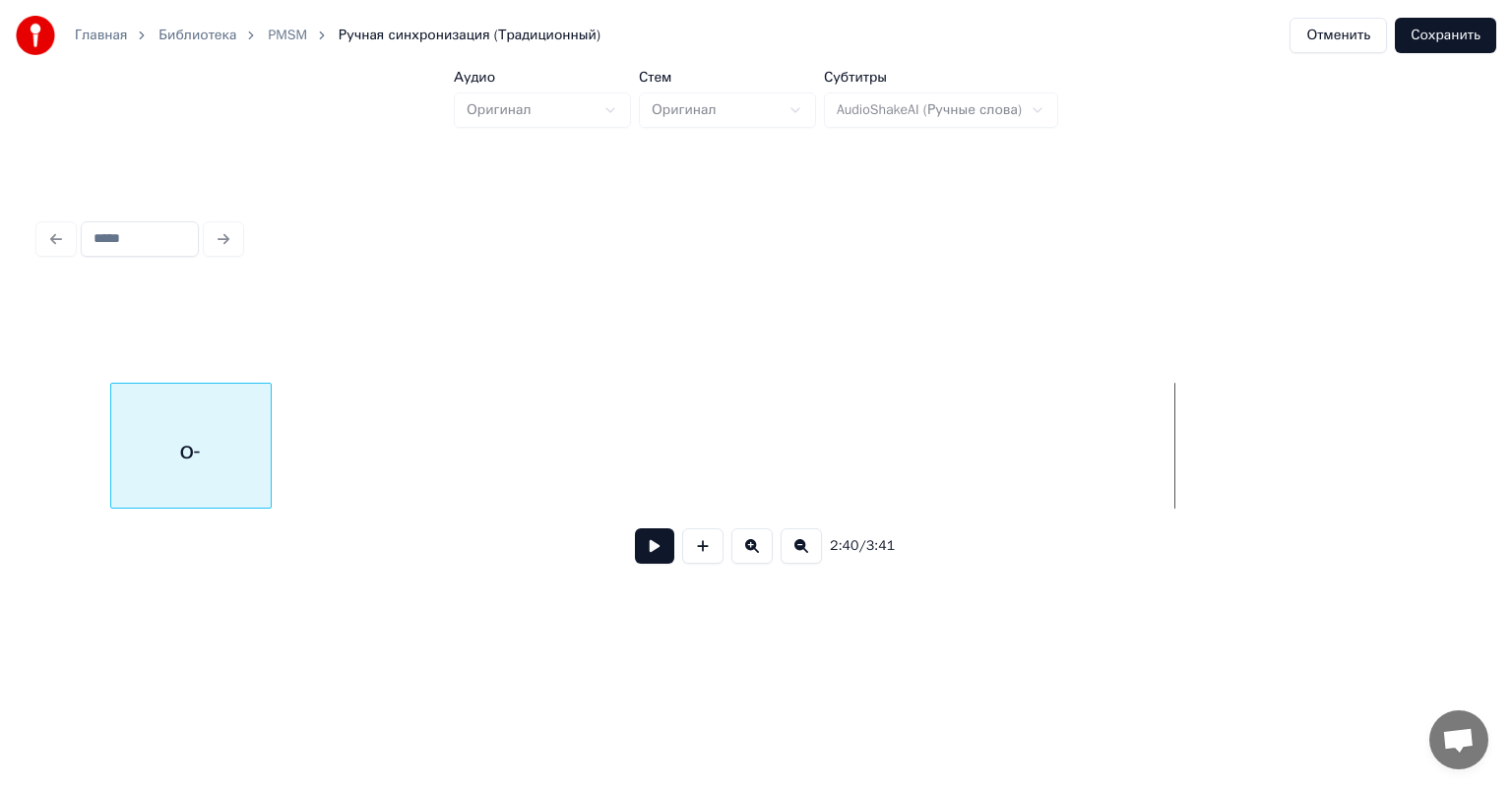 click on "о-" at bounding box center [191, 451] 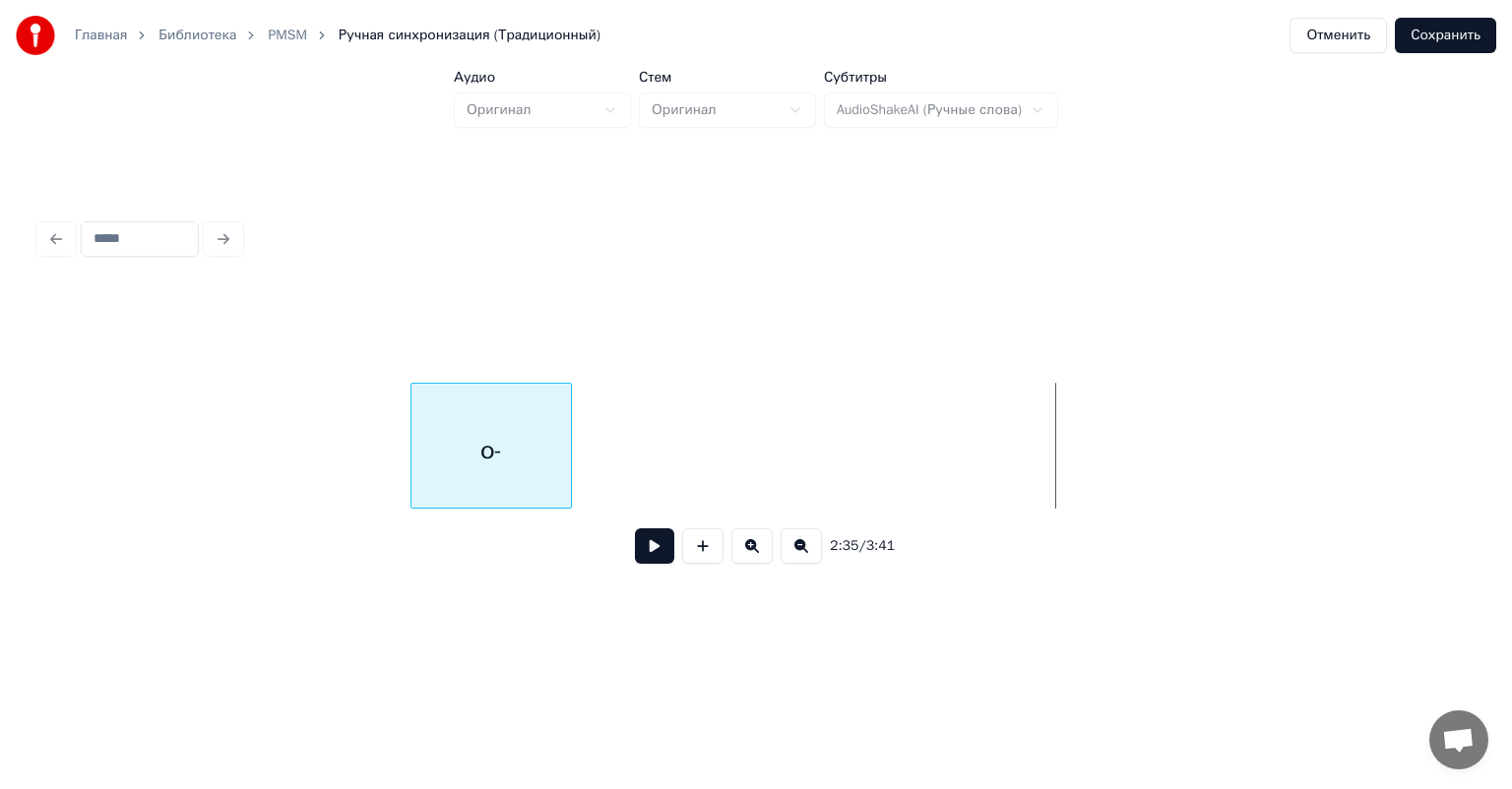 scroll, scrollTop: 0, scrollLeft: 29390, axis: horizontal 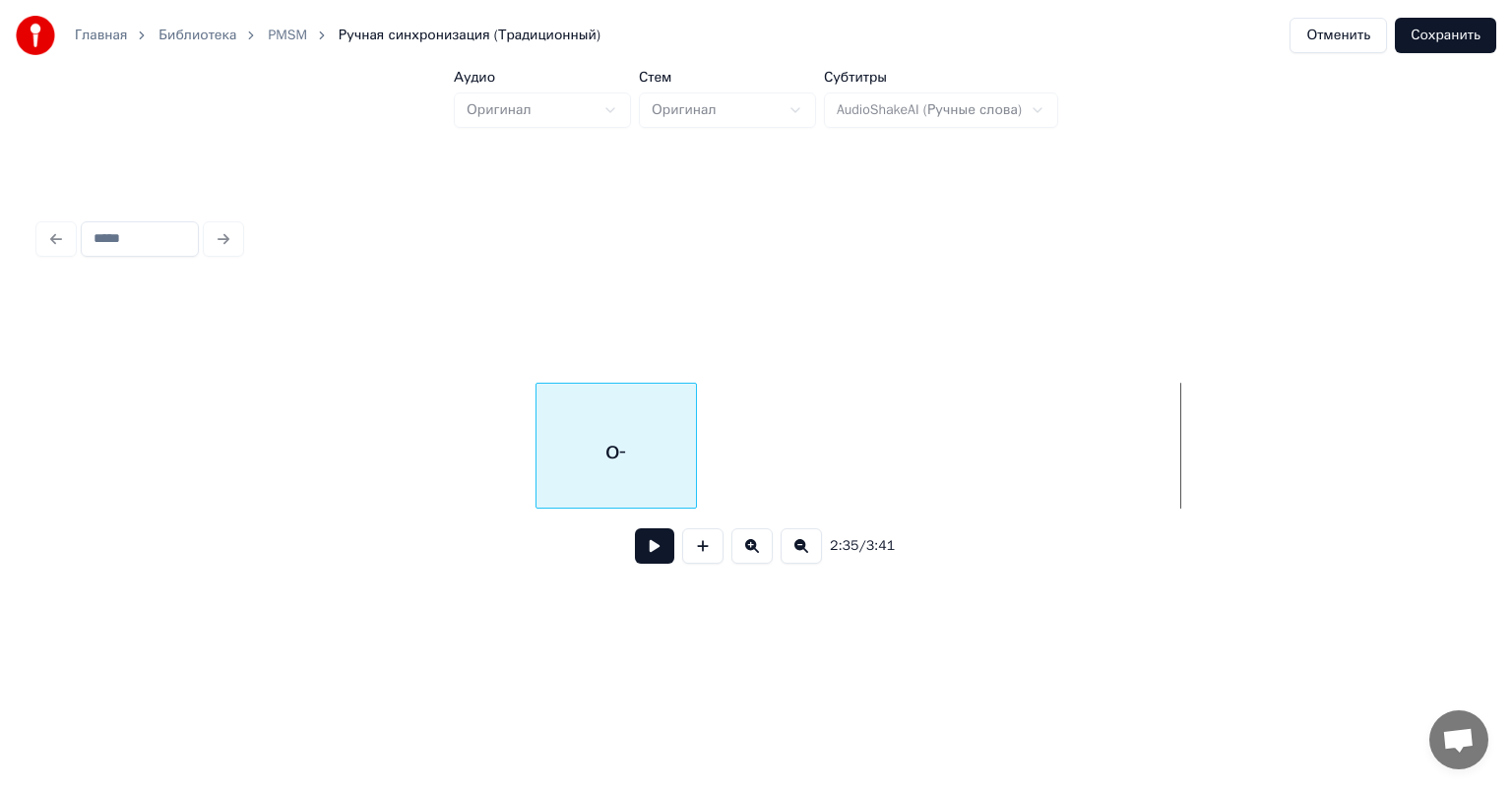 click on "Главная Библиотека PMSM Ручная синхронизация (Традиционный) Отменить Сохранить Аудио Оригинал Стем Оригинал Субтитры AudioShakeAI (Ручные слова) 2:35  /  3:41" at bounding box center (756, 316) 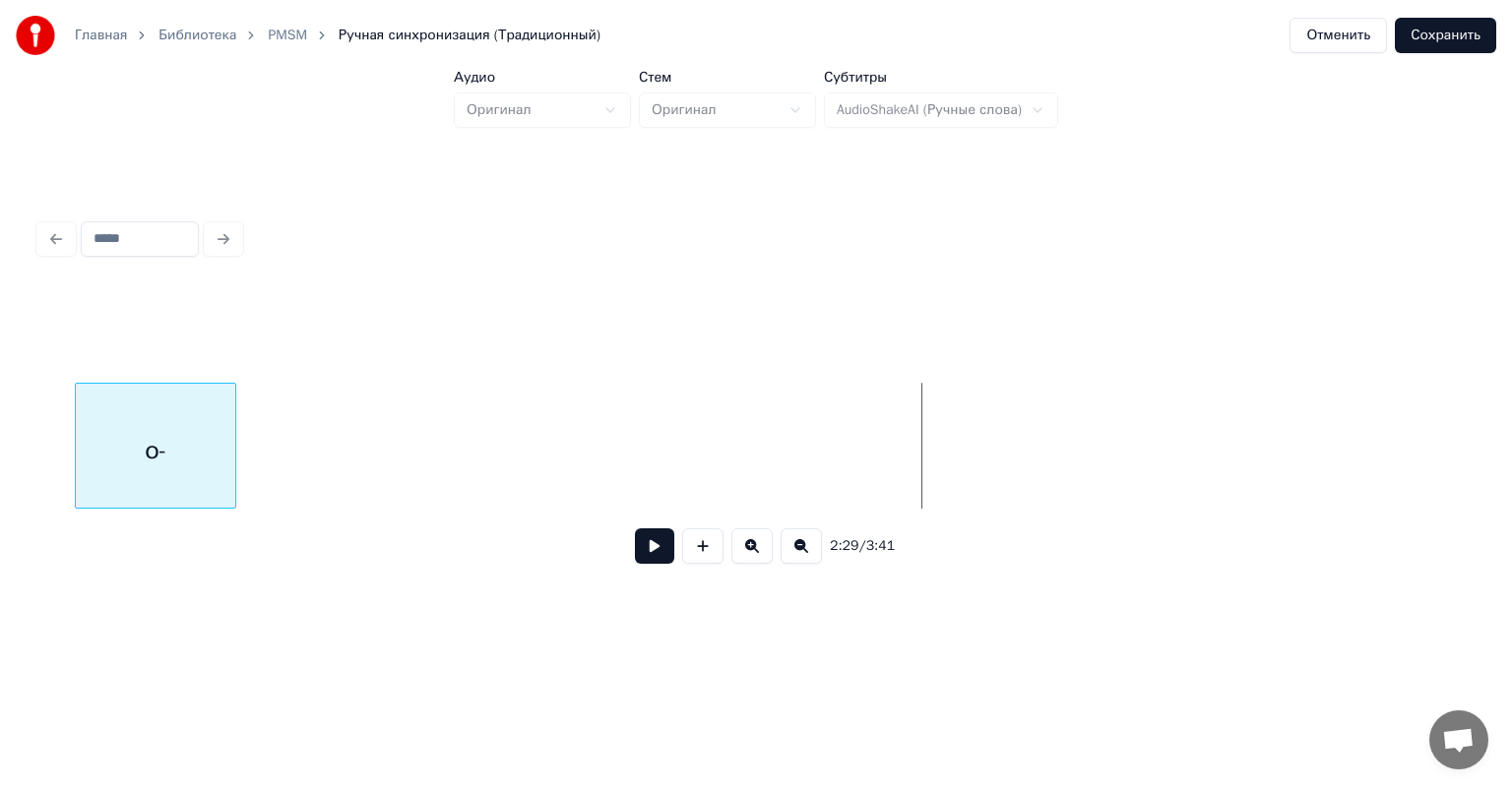scroll, scrollTop: 0, scrollLeft: 28394, axis: horizontal 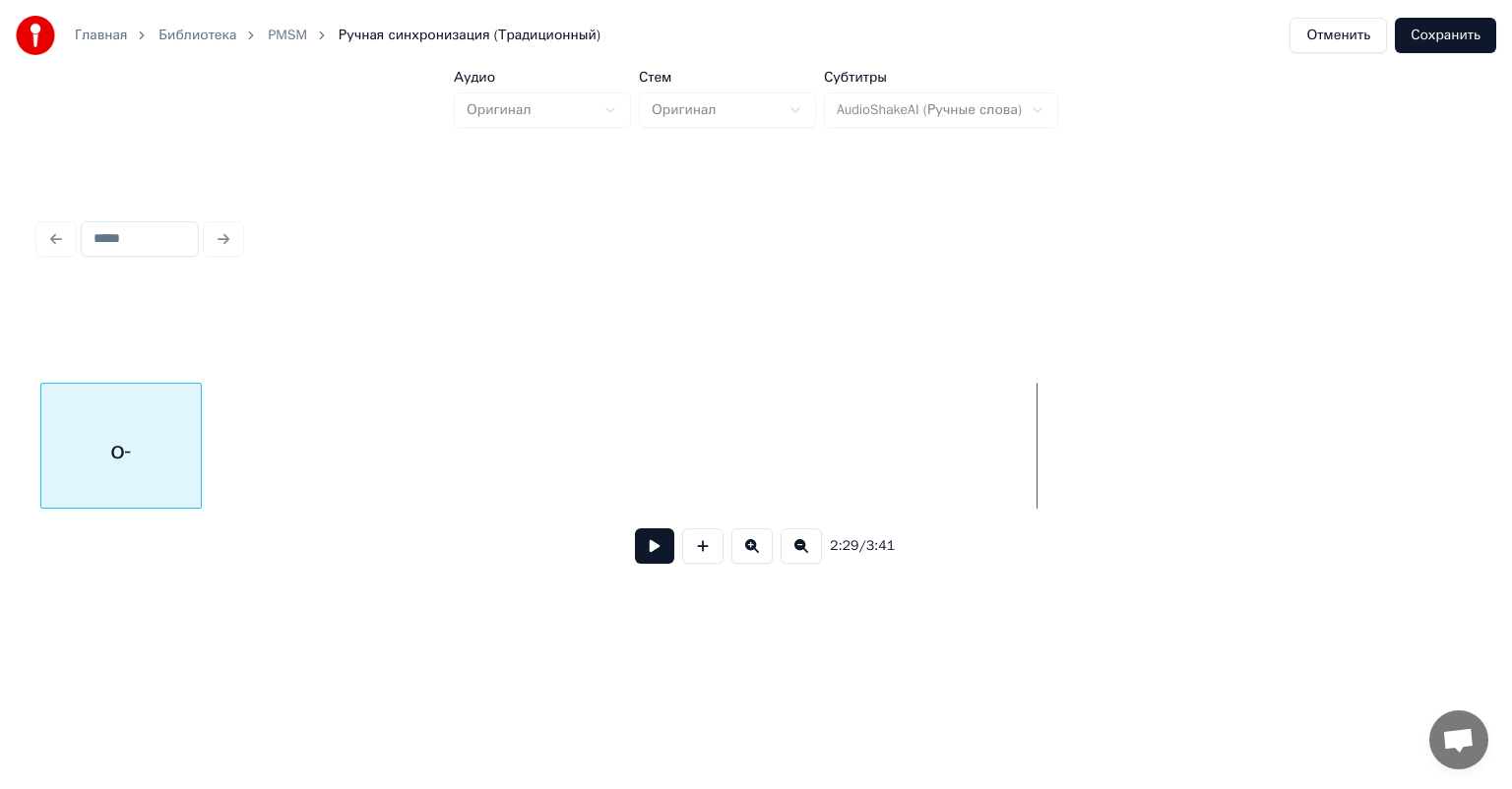 click on "о-" at bounding box center (121, 446) 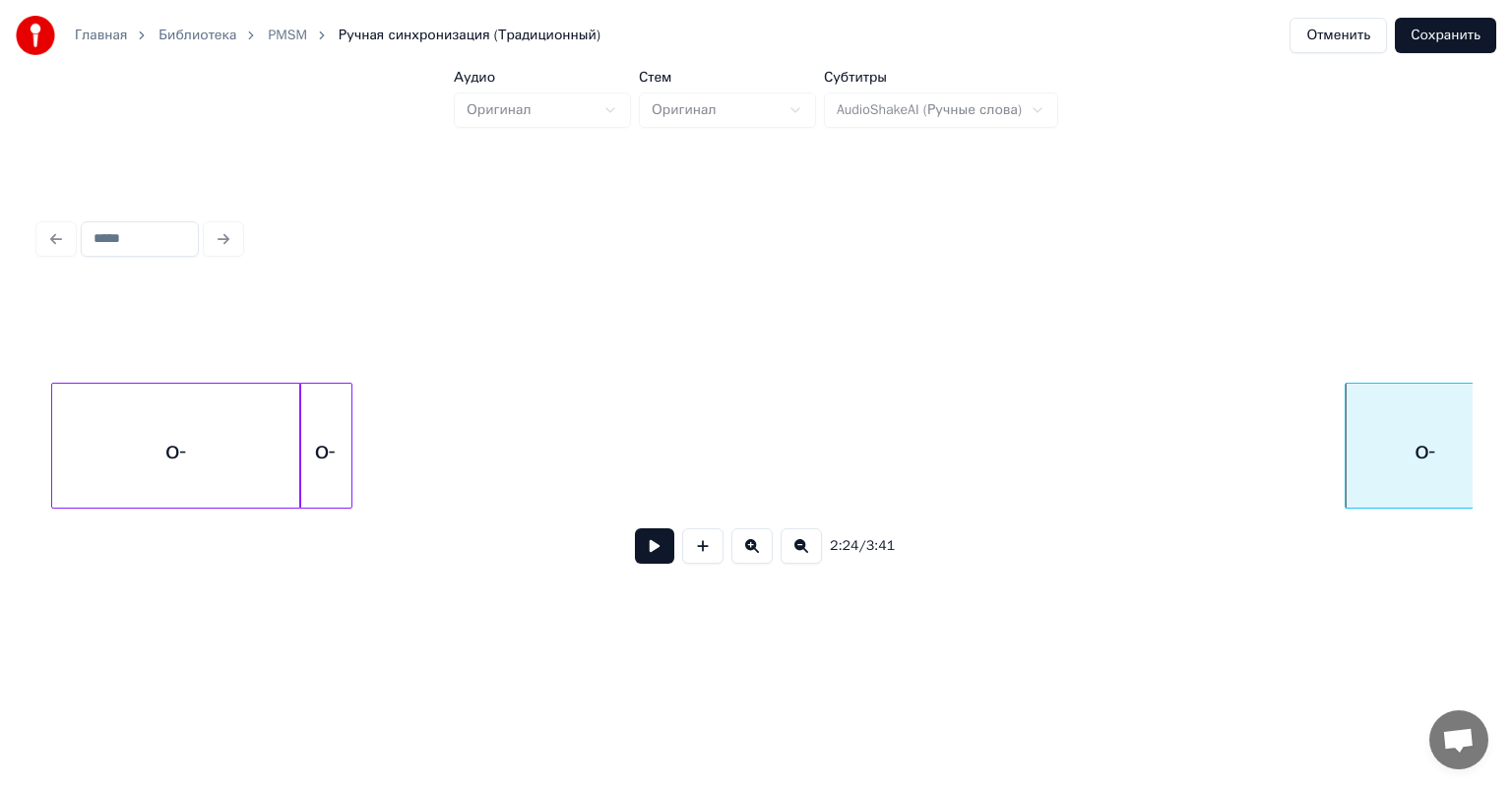 scroll, scrollTop: 0, scrollLeft: 27118, axis: horizontal 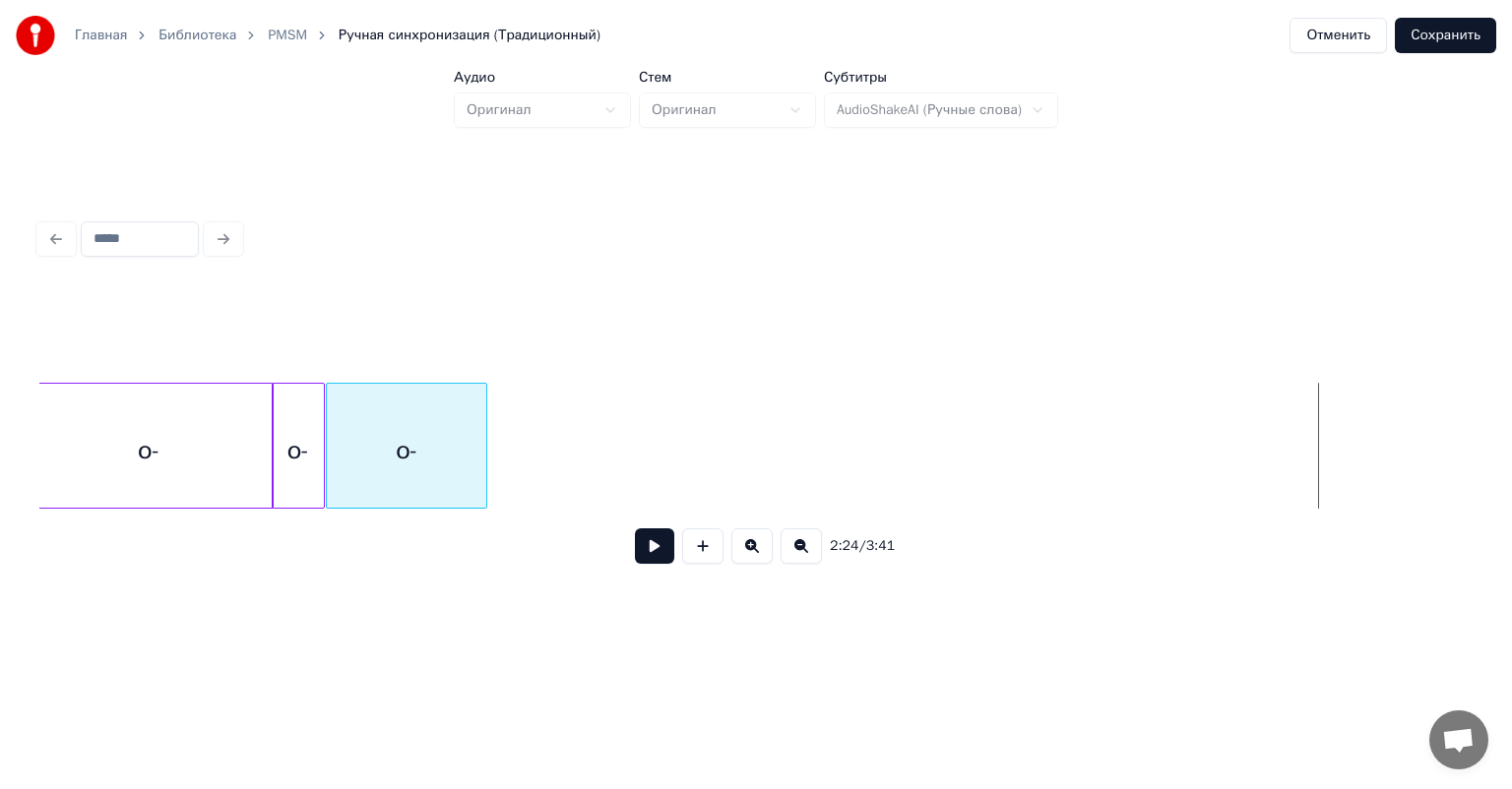 click on "о-" at bounding box center [407, 451] 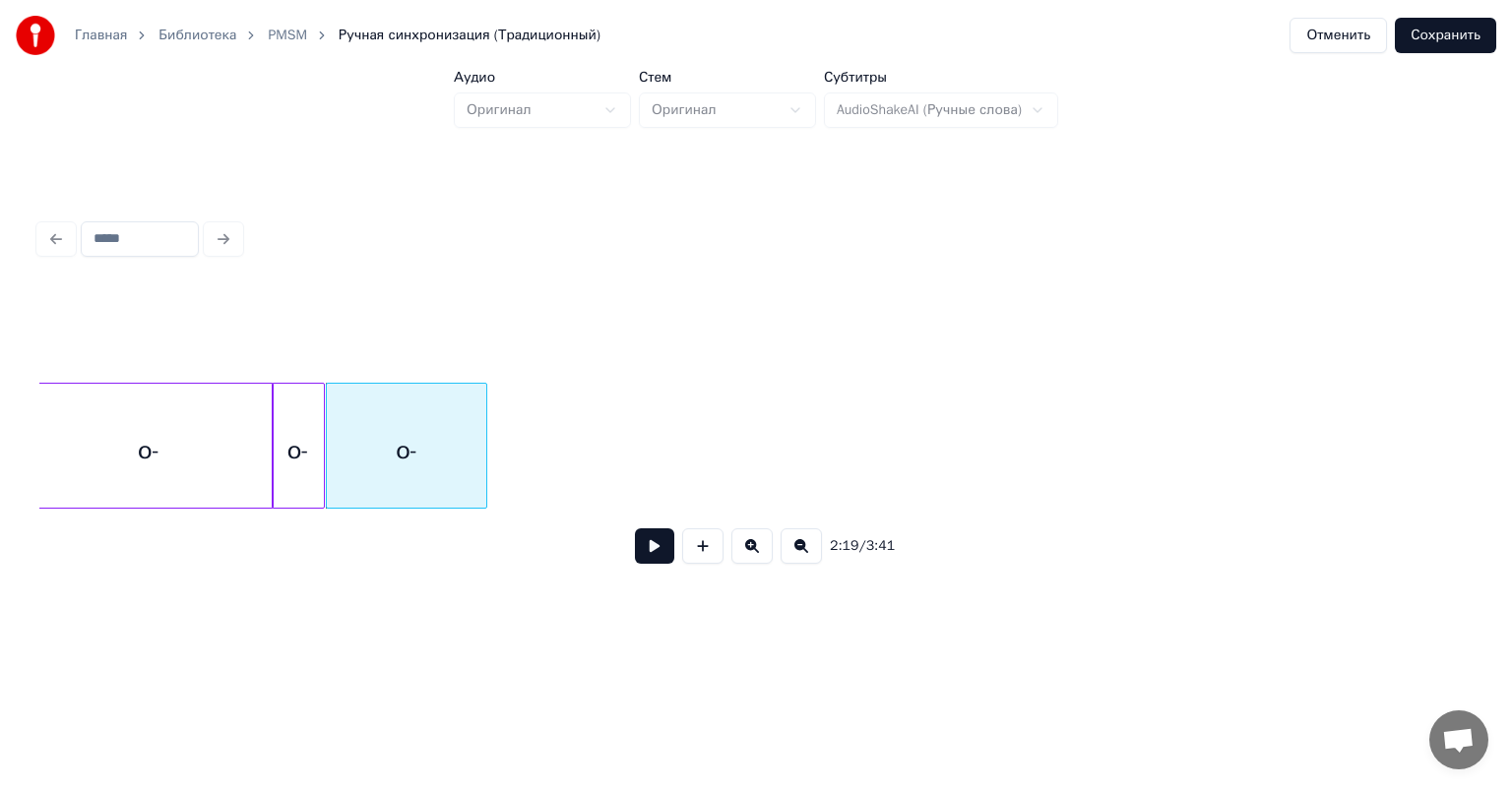click on "о-" at bounding box center (407, 446) 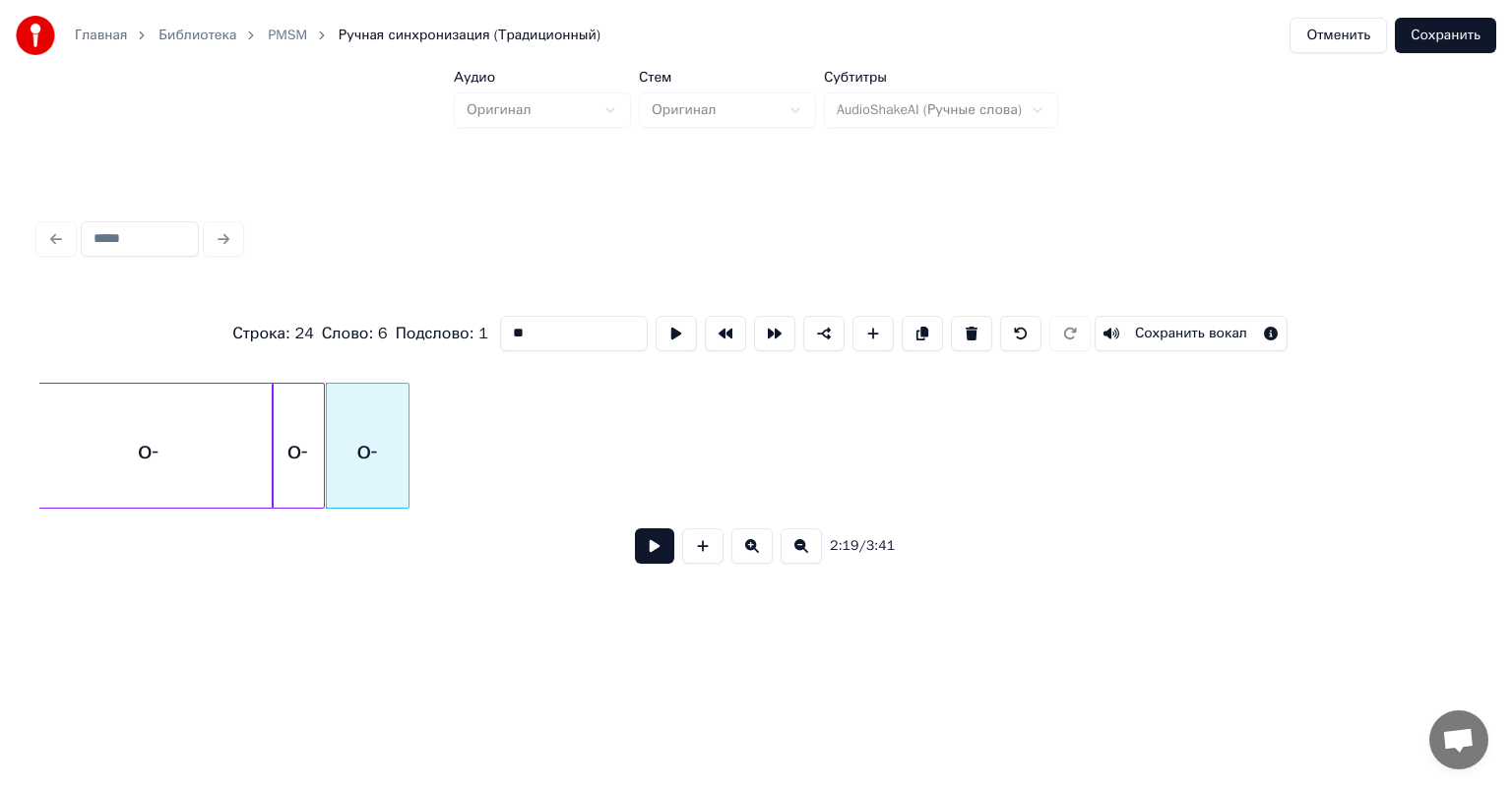 click at bounding box center (406, 446) 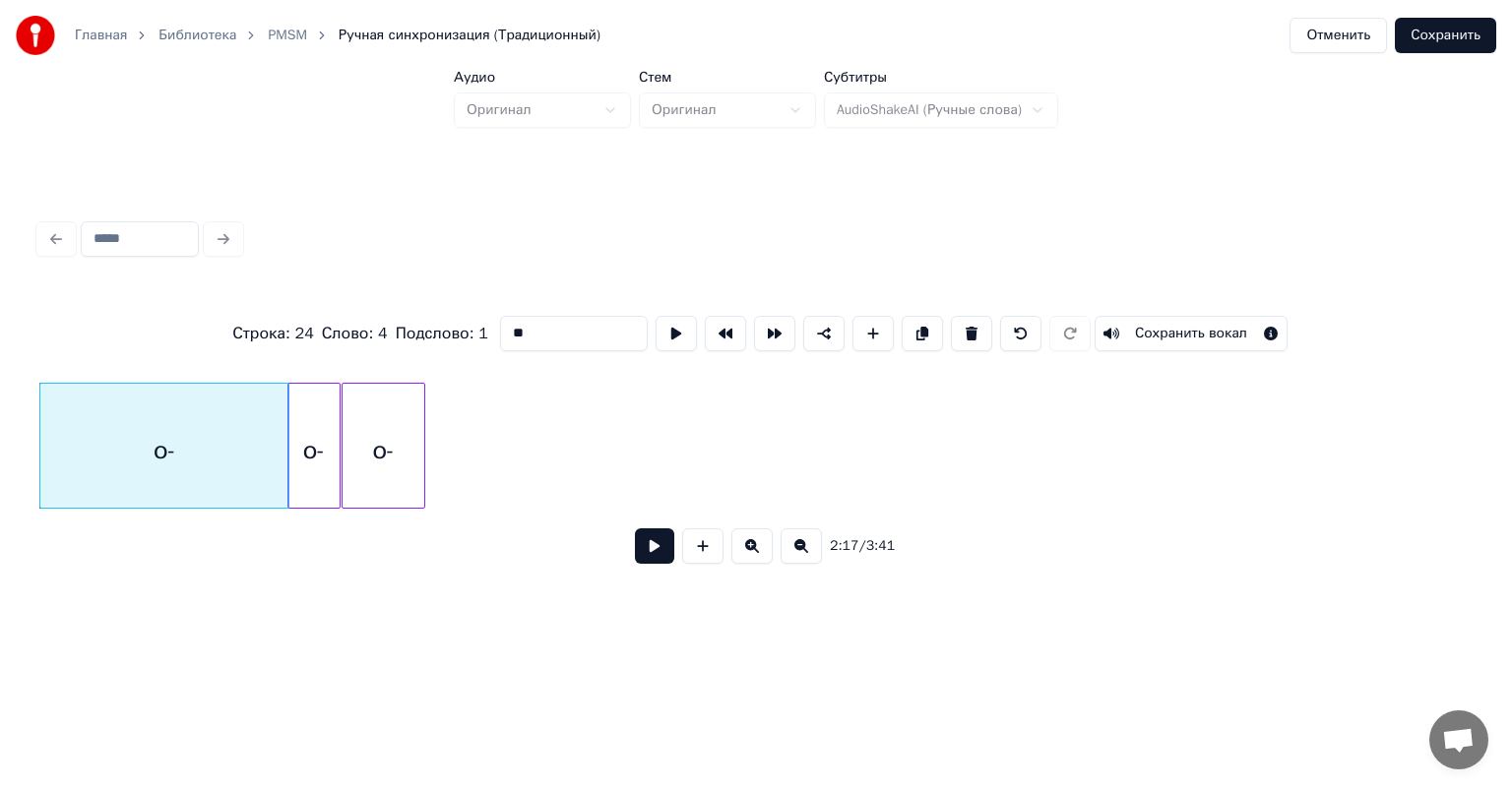 click at bounding box center (655, 546) 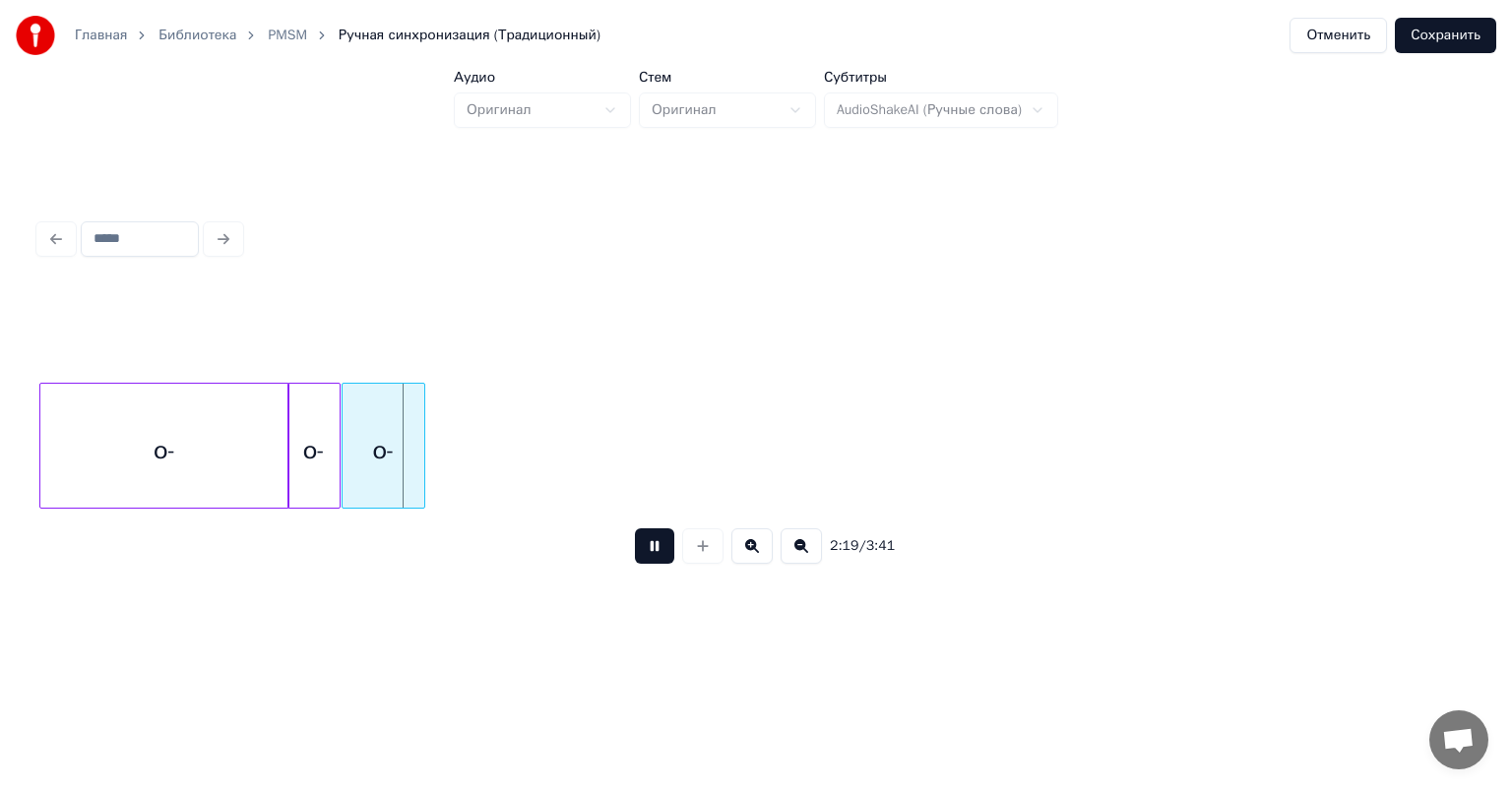 click at bounding box center [655, 546] 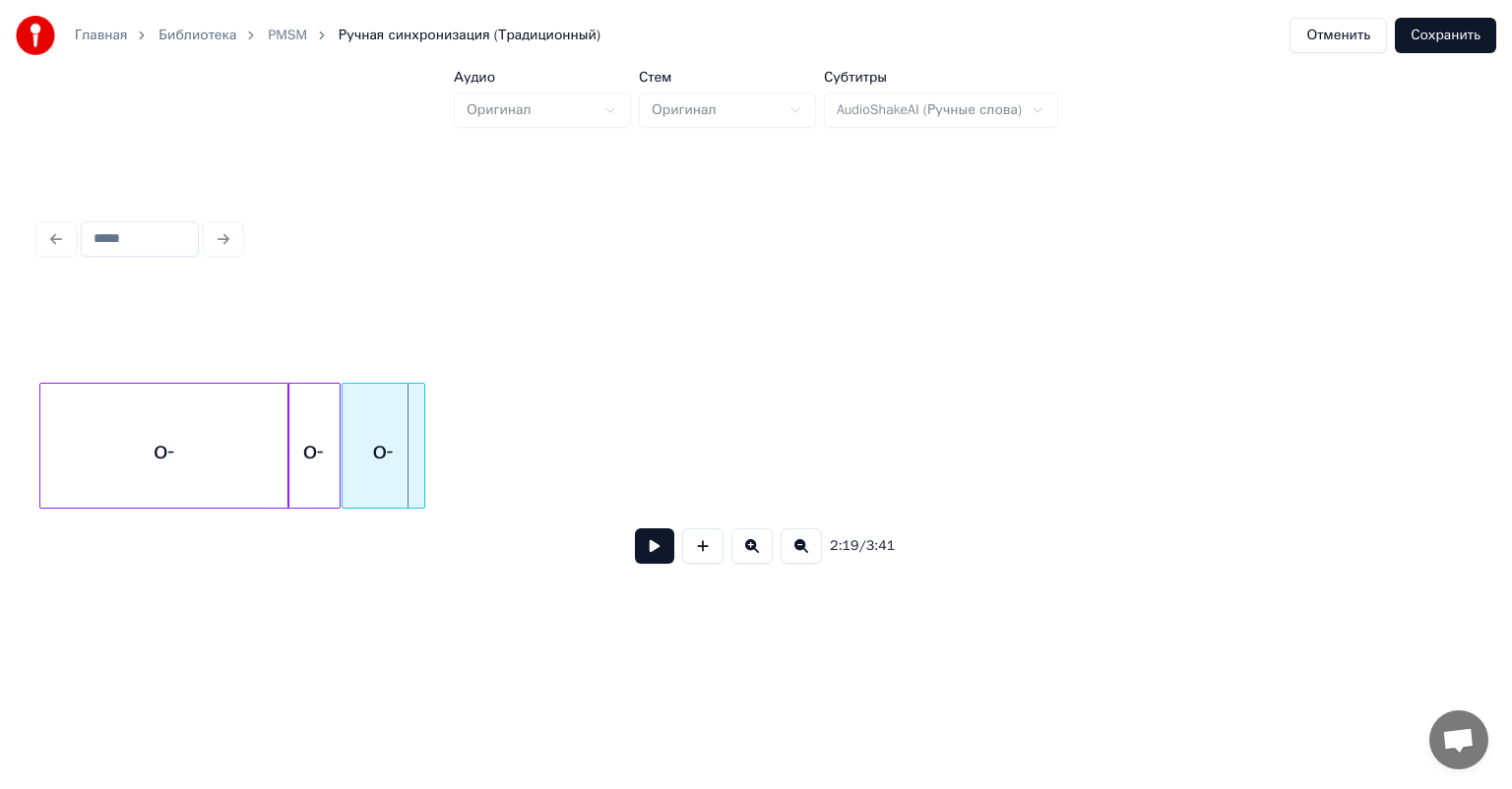 click at bounding box center (655, 546) 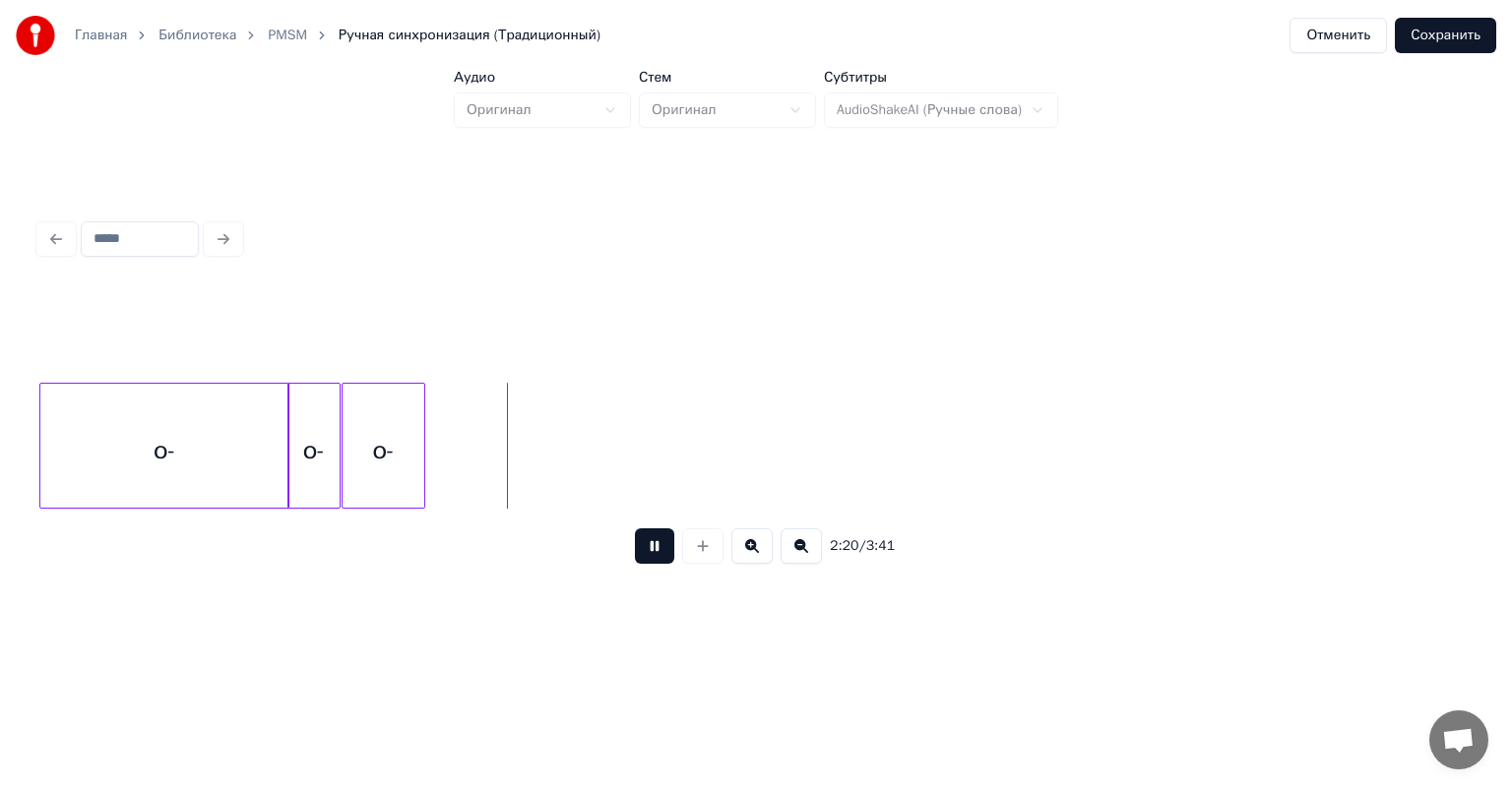 click at bounding box center [655, 546] 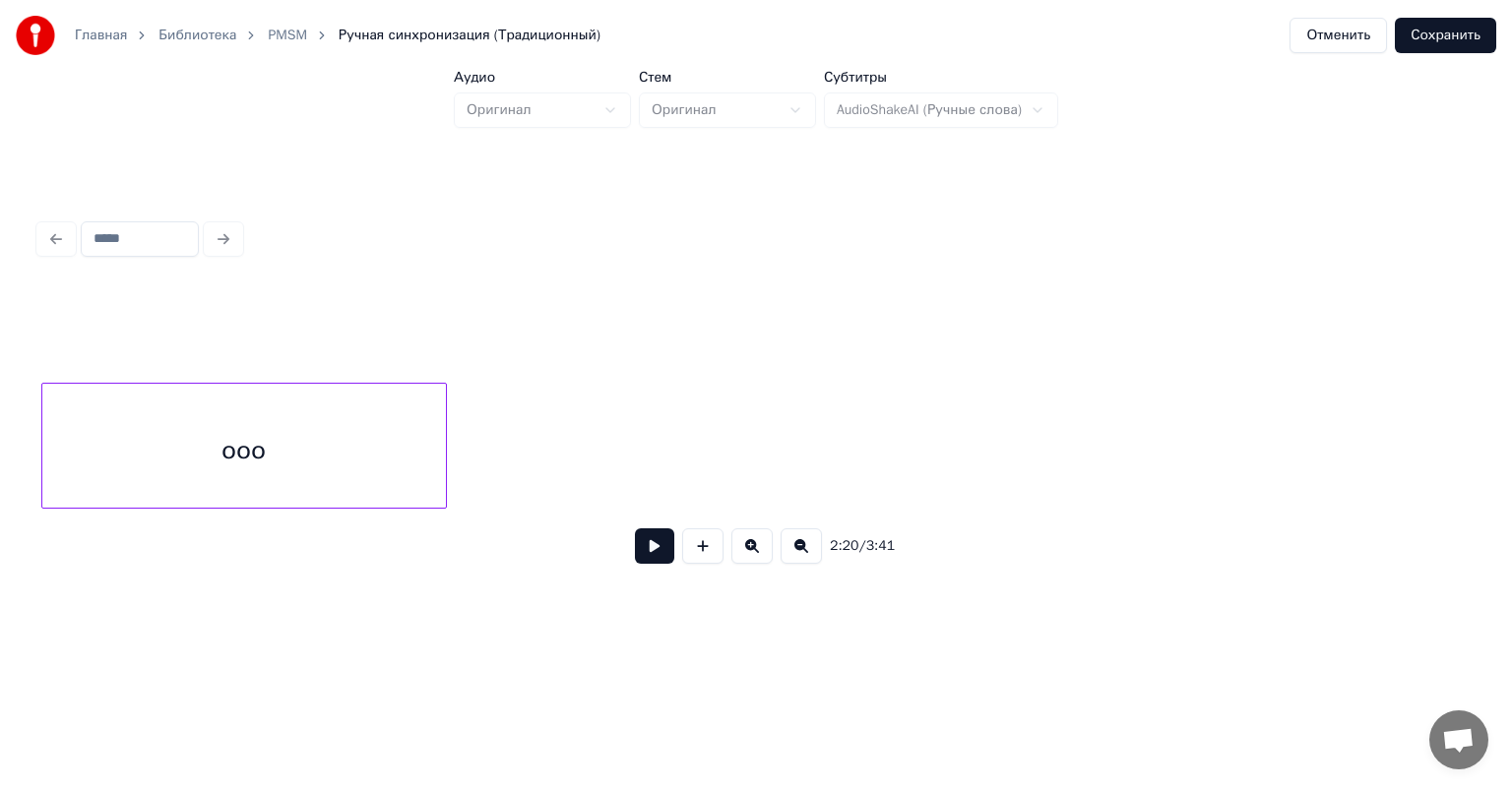 scroll, scrollTop: 0, scrollLeft: 31575, axis: horizontal 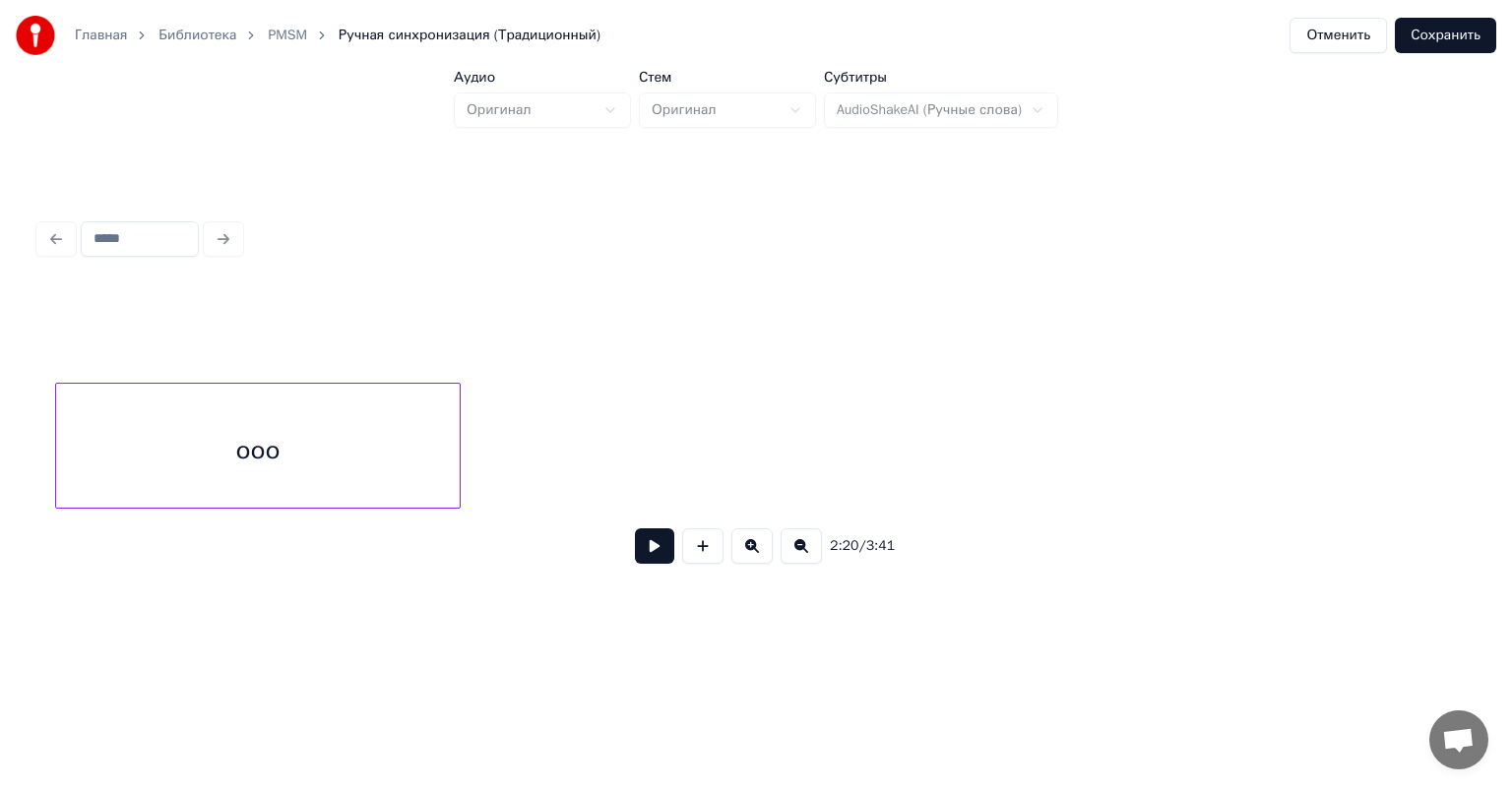 click on "ооо" at bounding box center (-9767, 446) 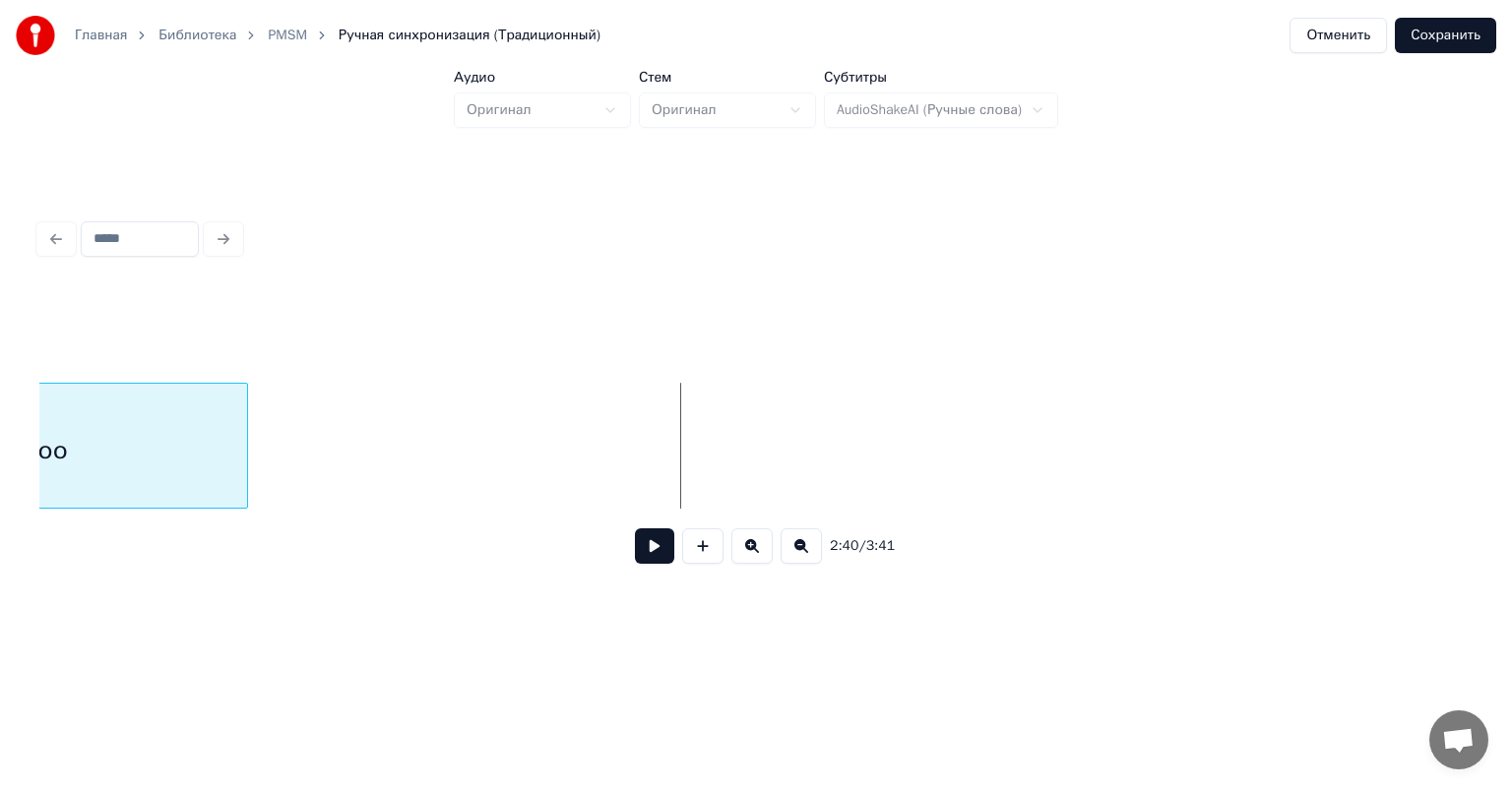 scroll, scrollTop: 0, scrollLeft: 30733, axis: horizontal 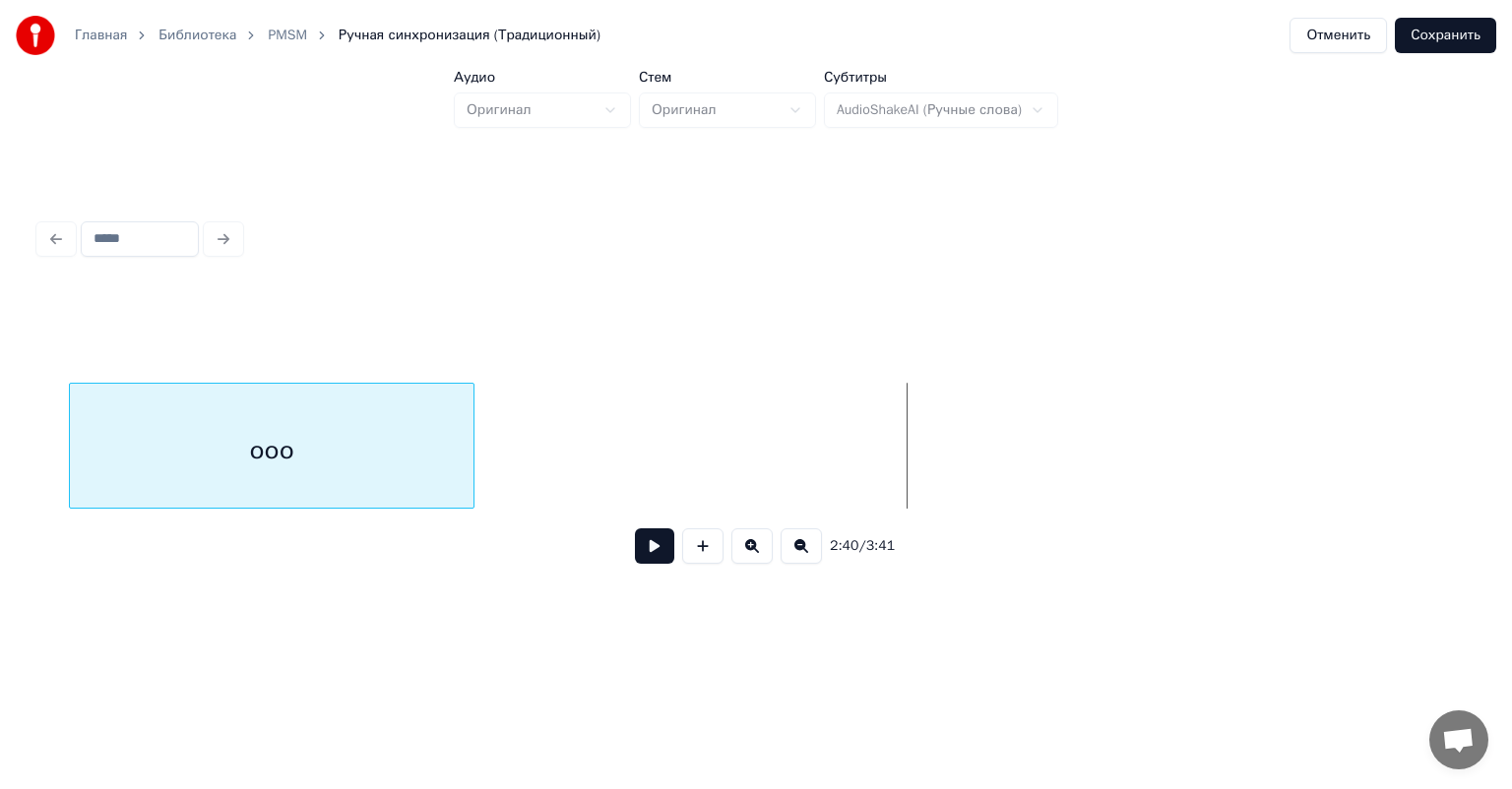 click on "ооо" at bounding box center (272, 451) 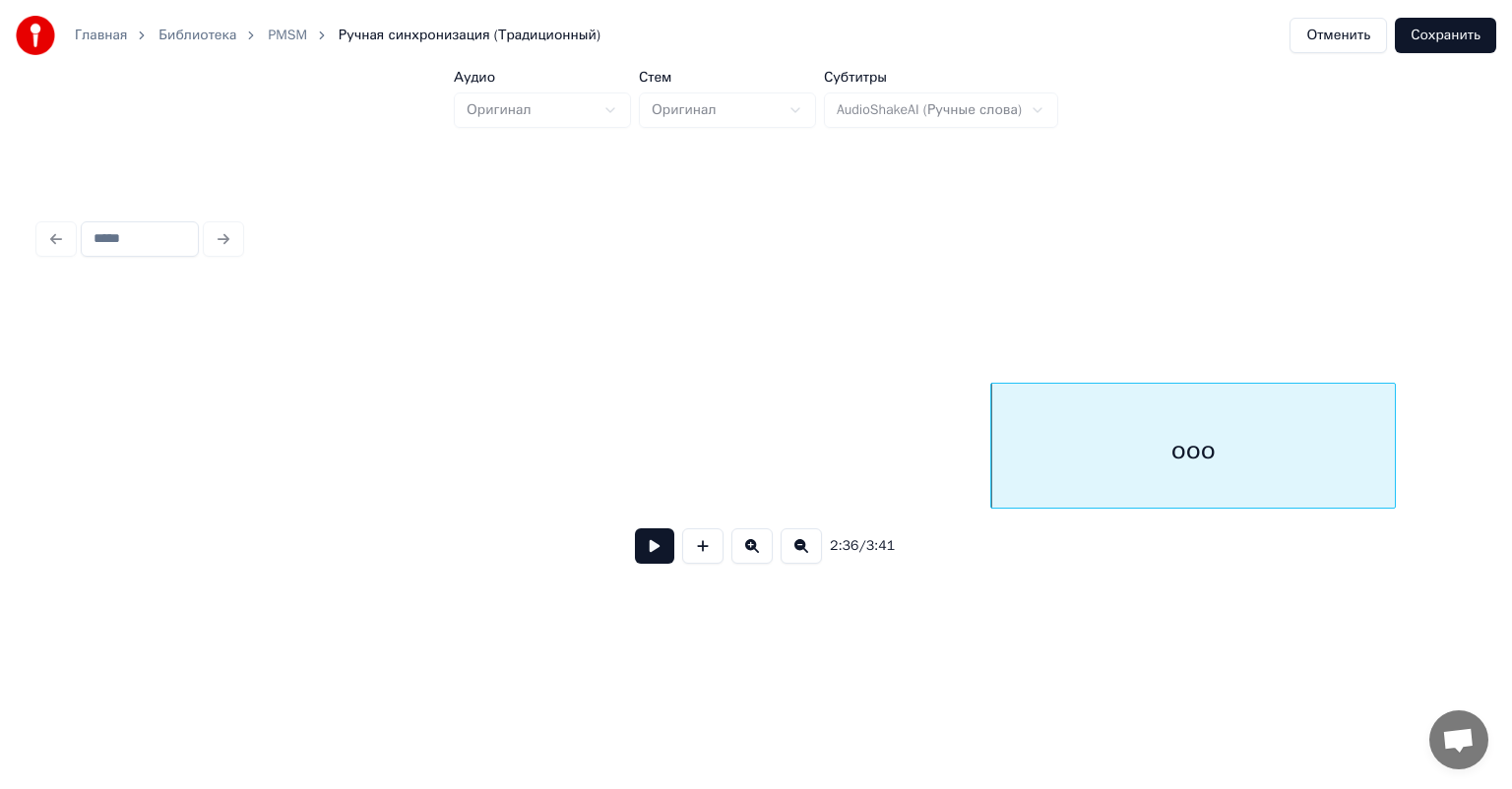 scroll, scrollTop: 0, scrollLeft: 30004, axis: horizontal 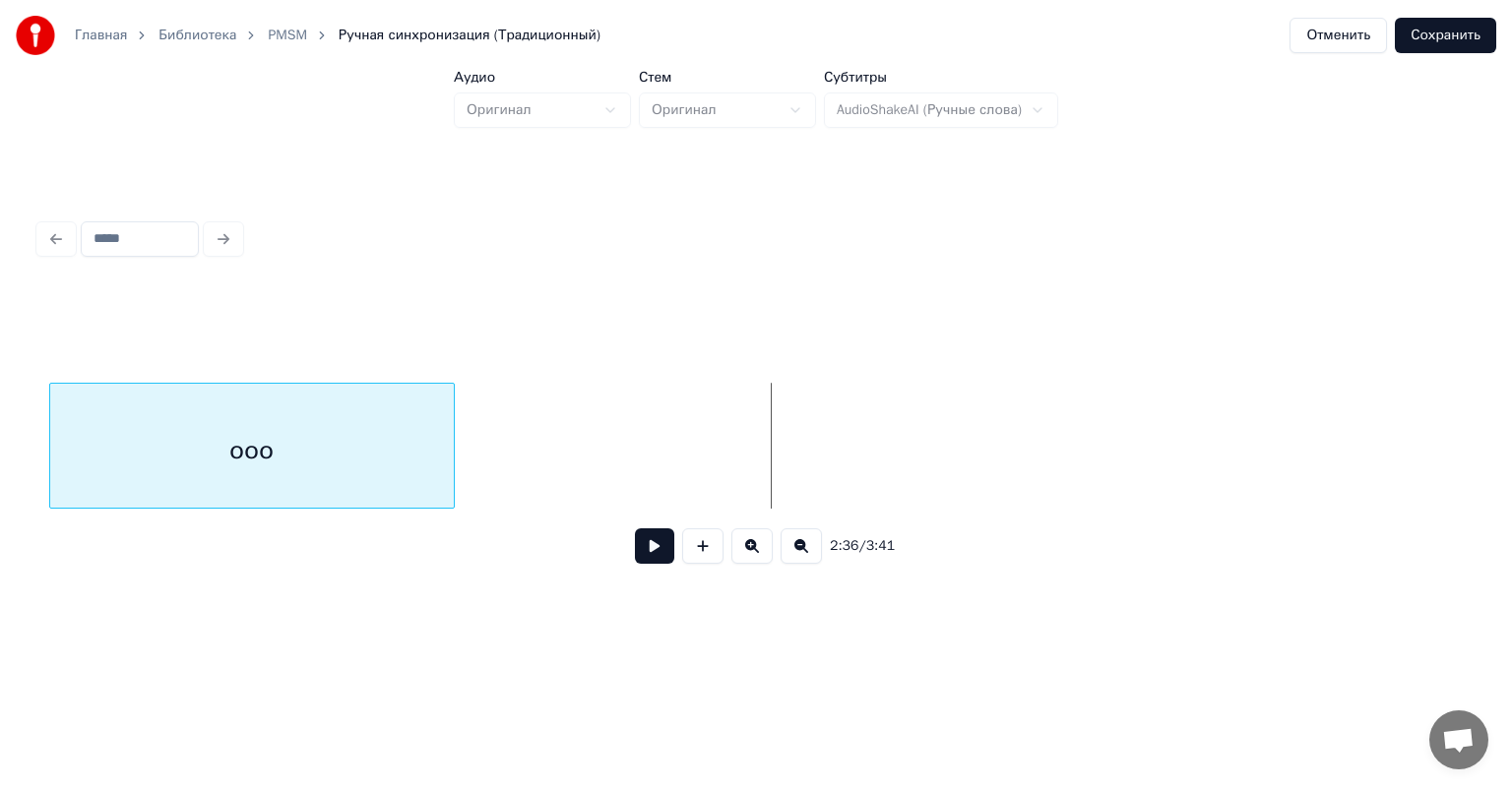 click on "ооо" at bounding box center (252, 451) 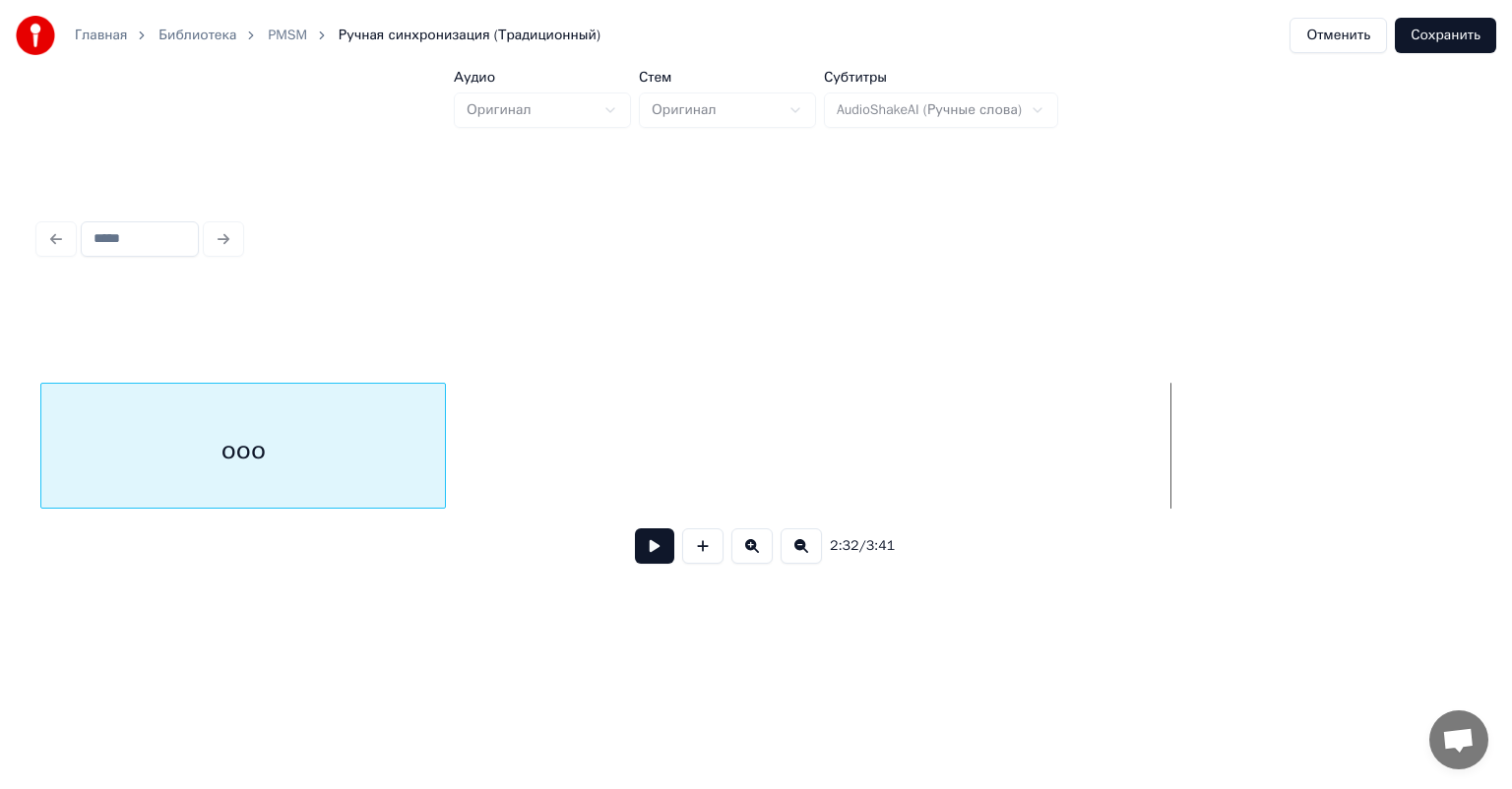 click on "ооо" at bounding box center (243, 451) 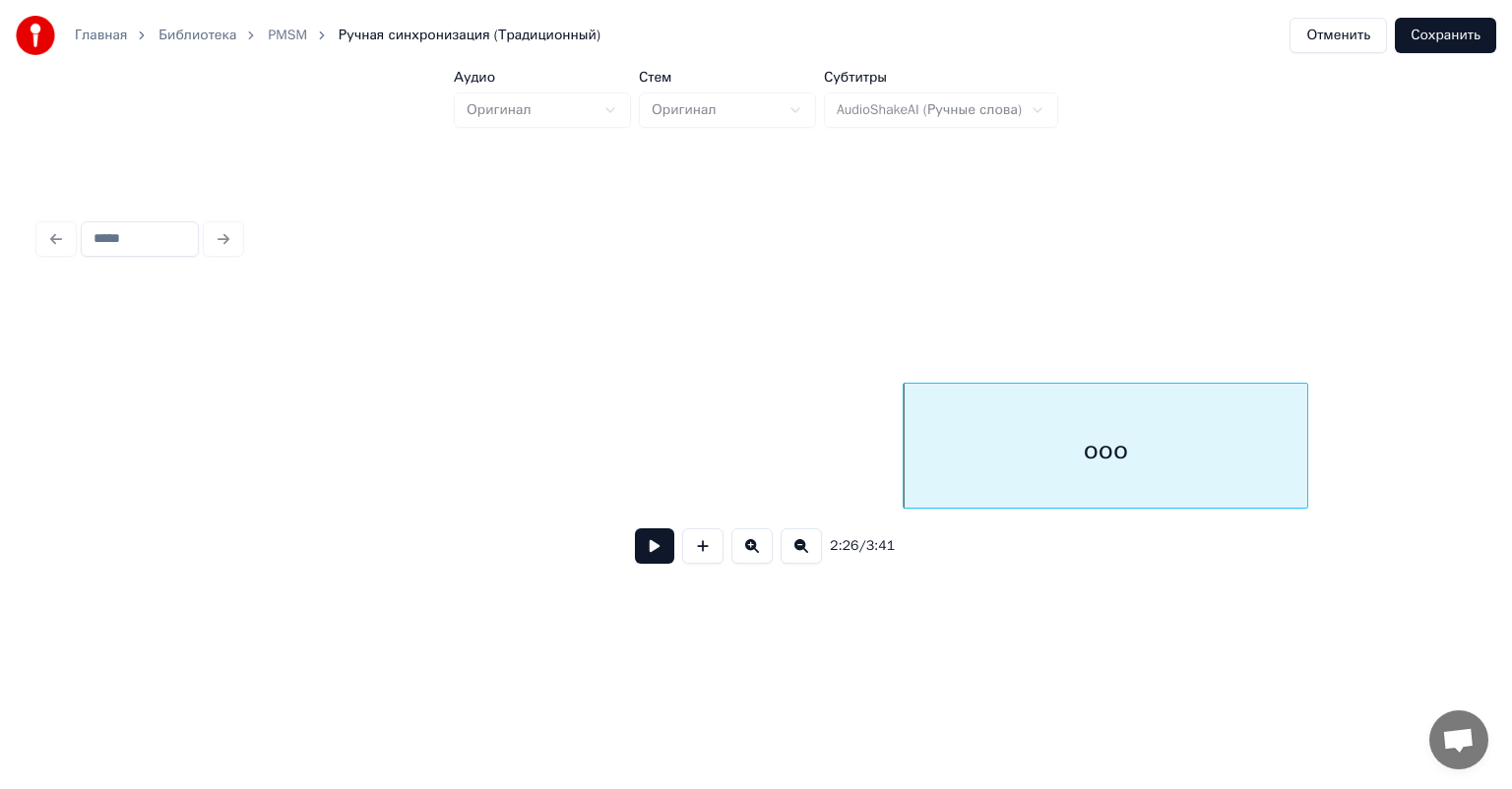 scroll, scrollTop: 0, scrollLeft: 28045, axis: horizontal 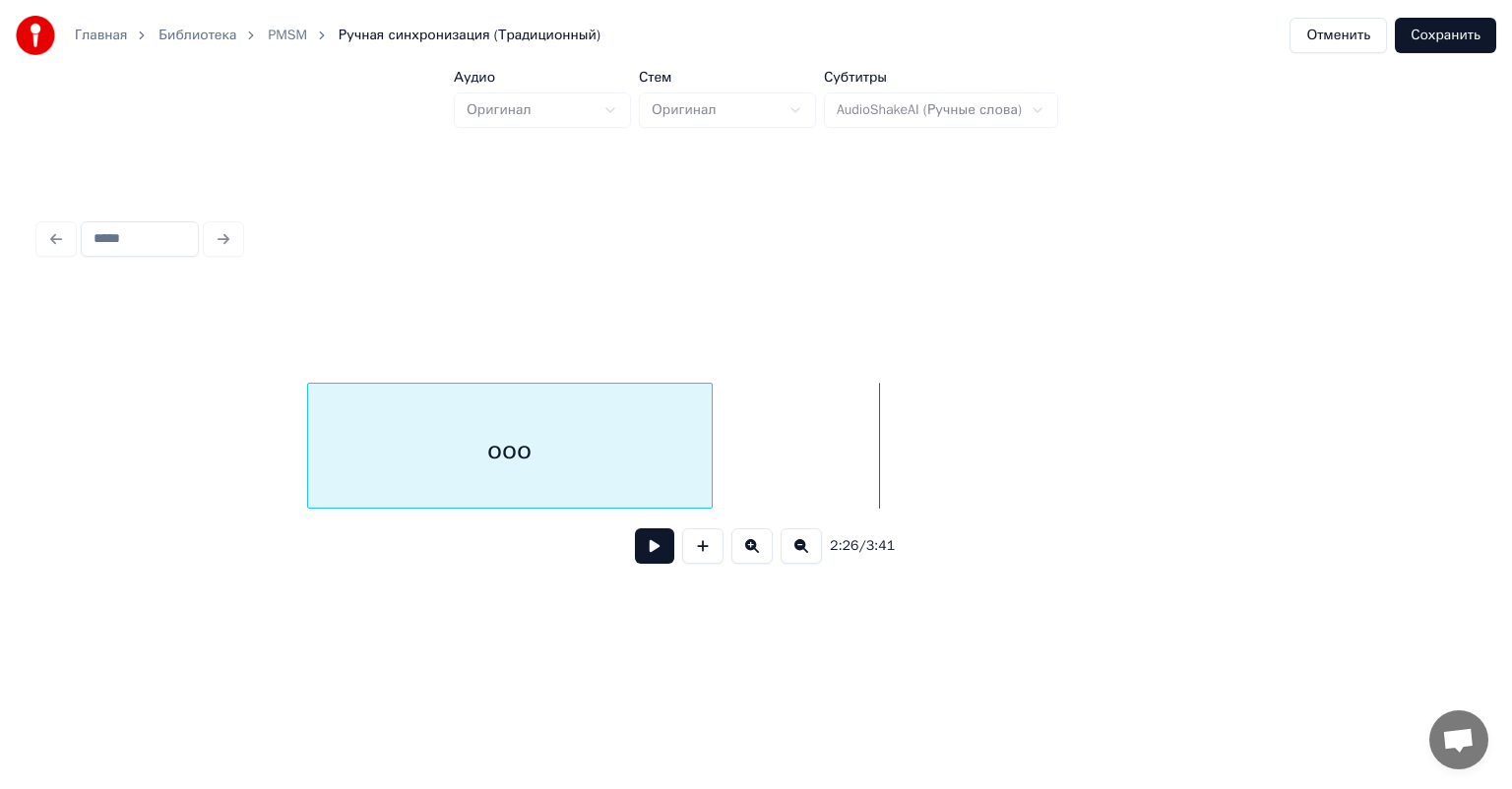 click on "ооо" at bounding box center (510, 451) 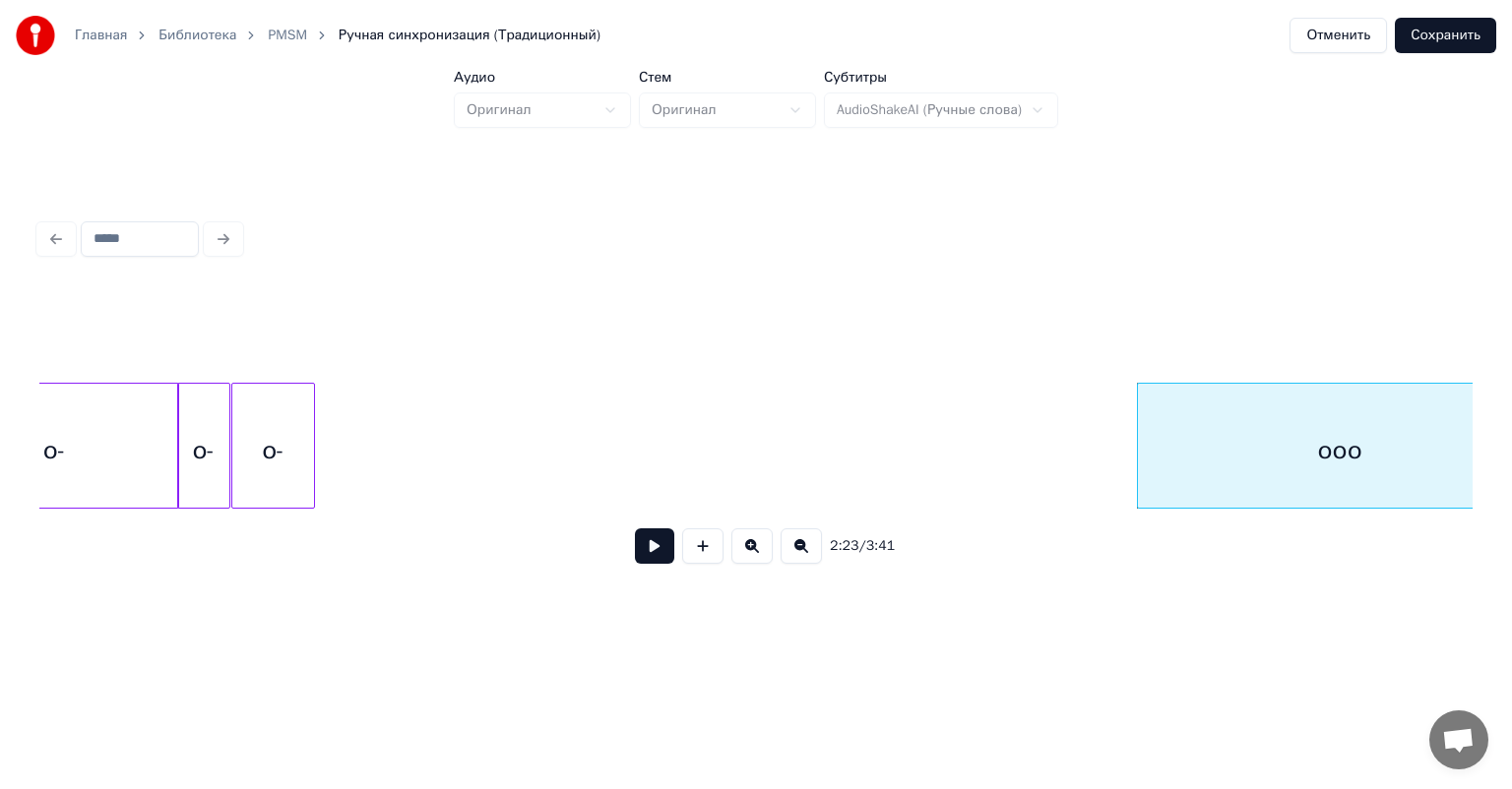 scroll, scrollTop: 0, scrollLeft: 27310, axis: horizontal 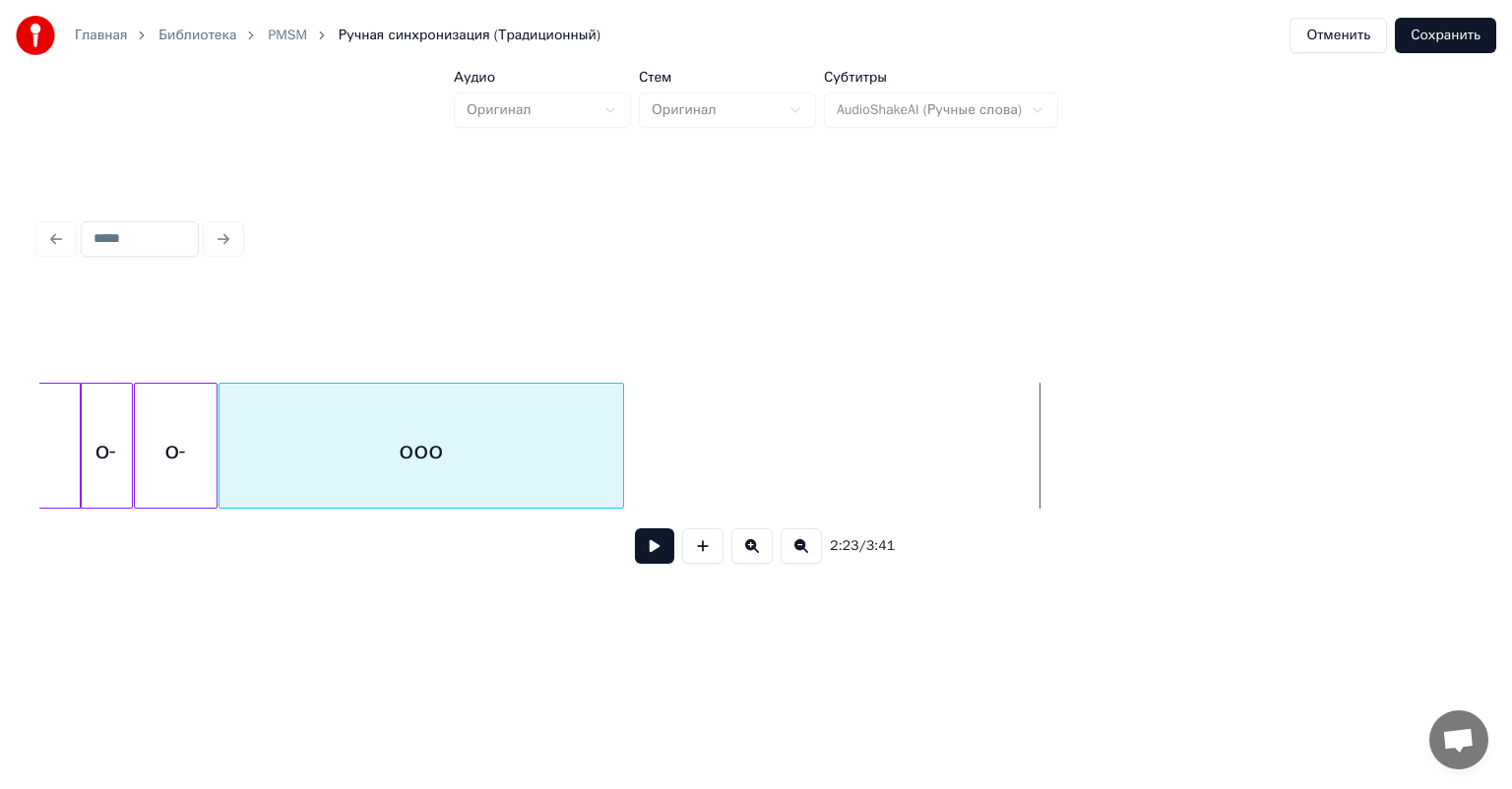 click on "ооо" at bounding box center (421, 451) 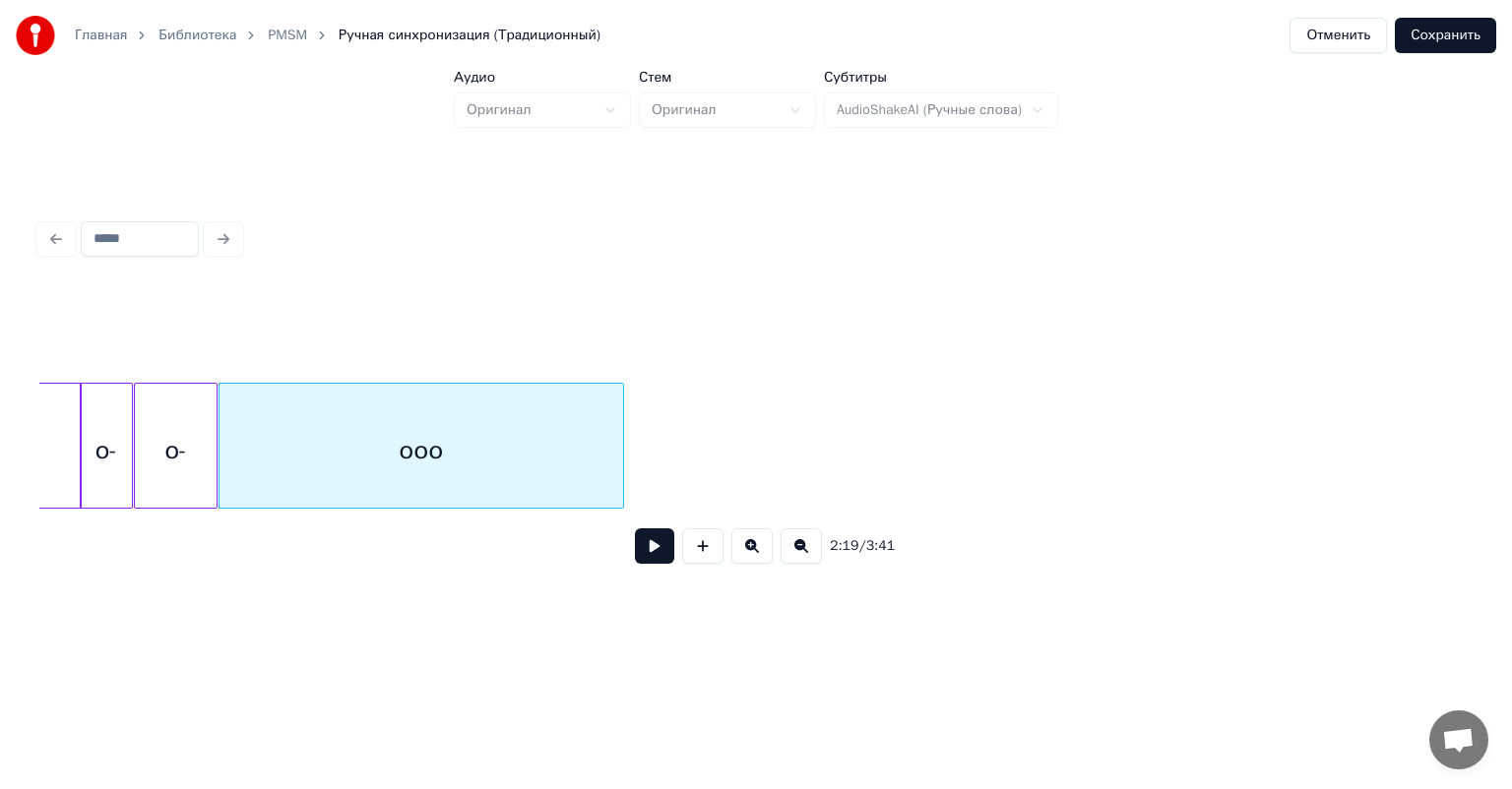 click on "2:19  /  3:41" at bounding box center [756, 396] 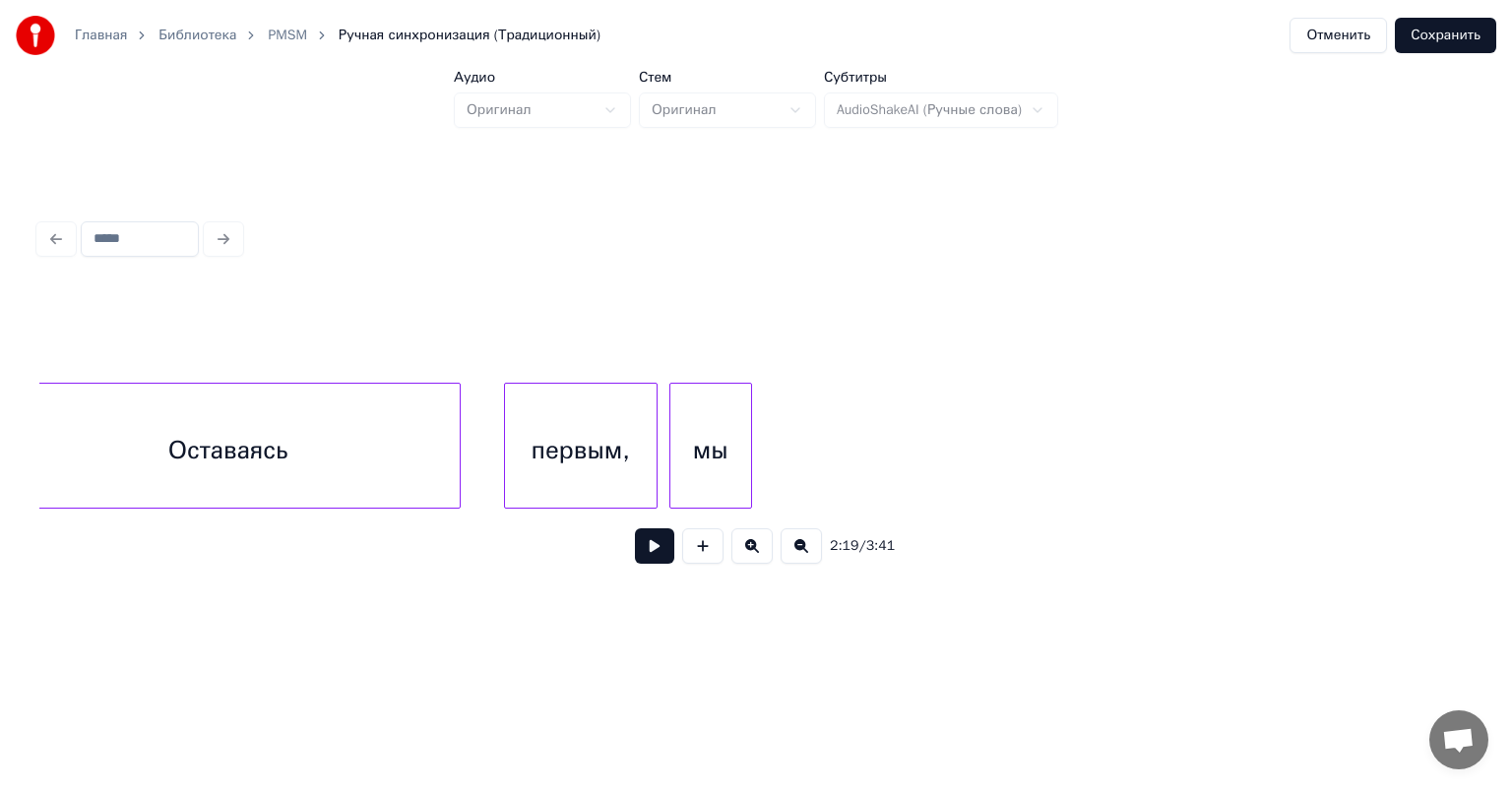 scroll, scrollTop: 0, scrollLeft: 24518, axis: horizontal 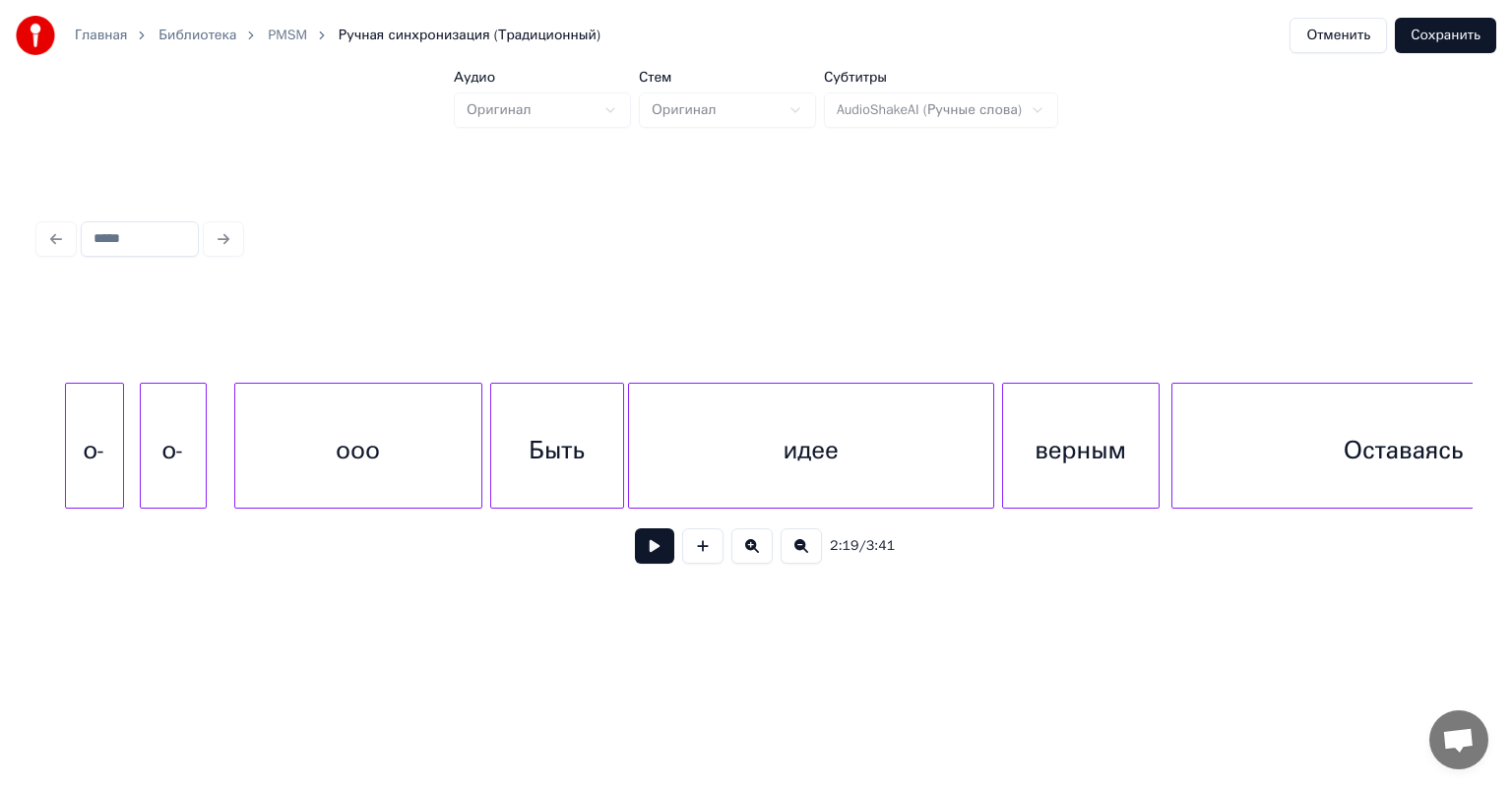 click on "Быть" at bounding box center (557, 451) 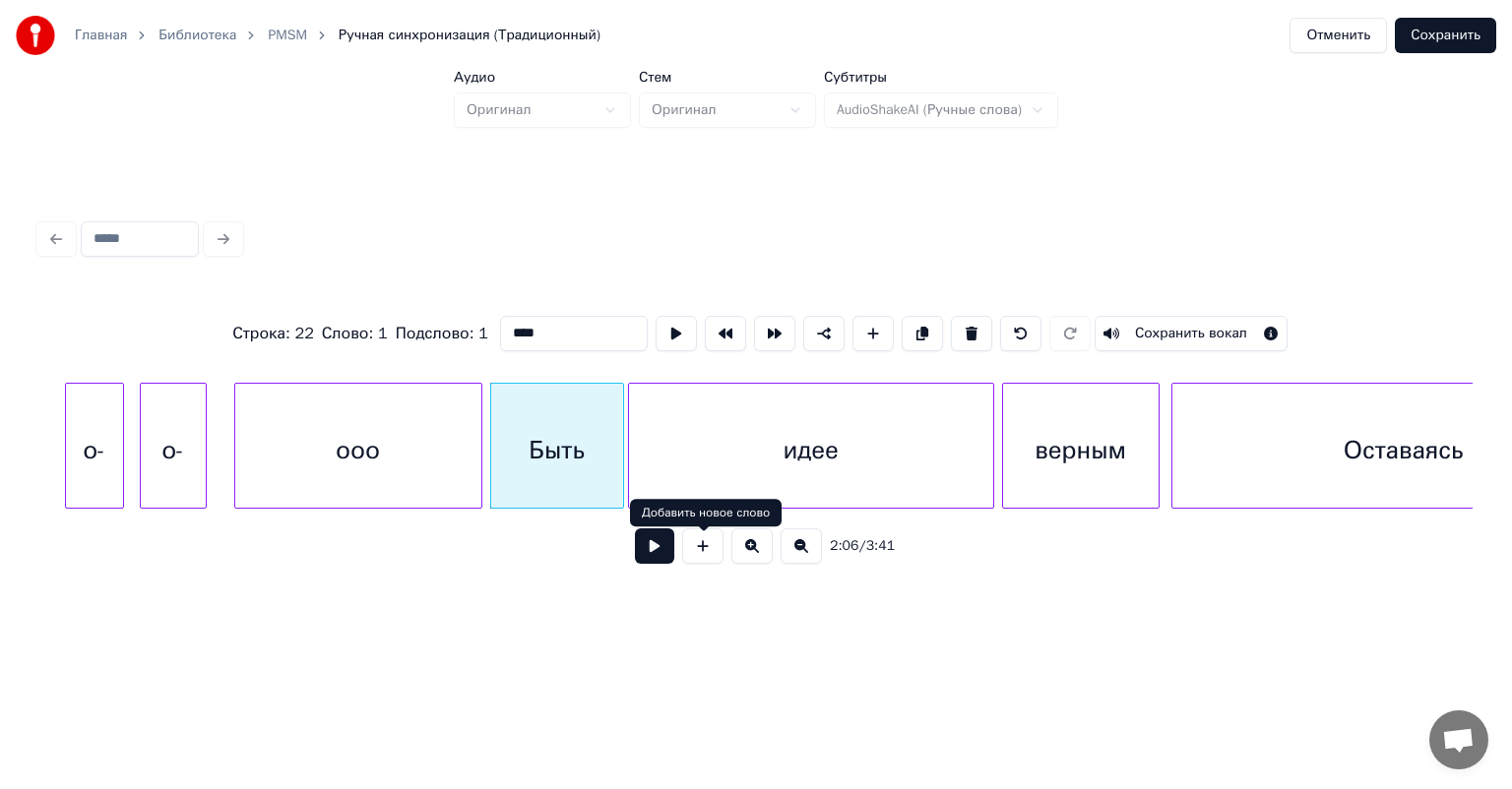 click at bounding box center (655, 546) 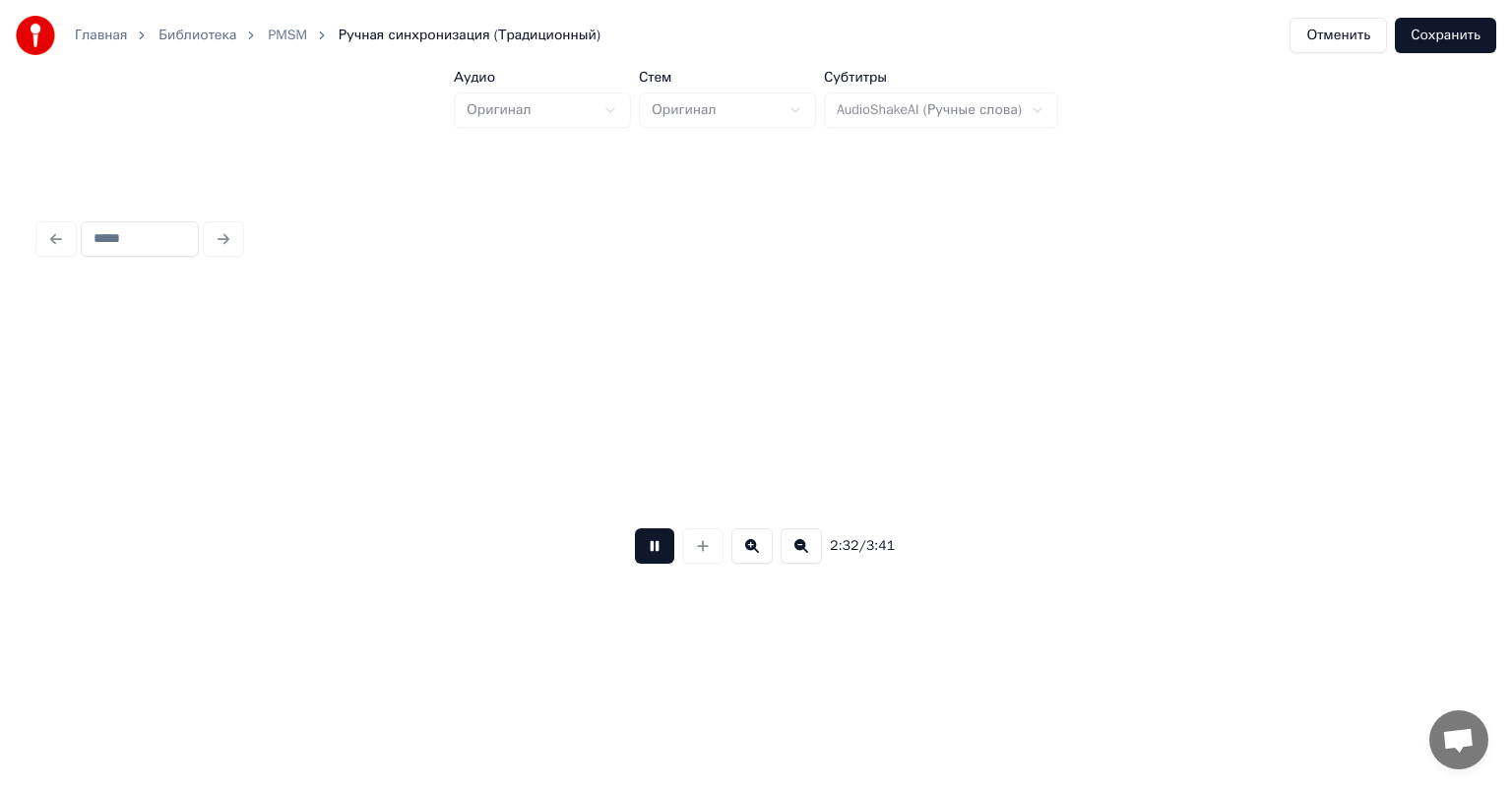 scroll, scrollTop: 0, scrollLeft: 30106, axis: horizontal 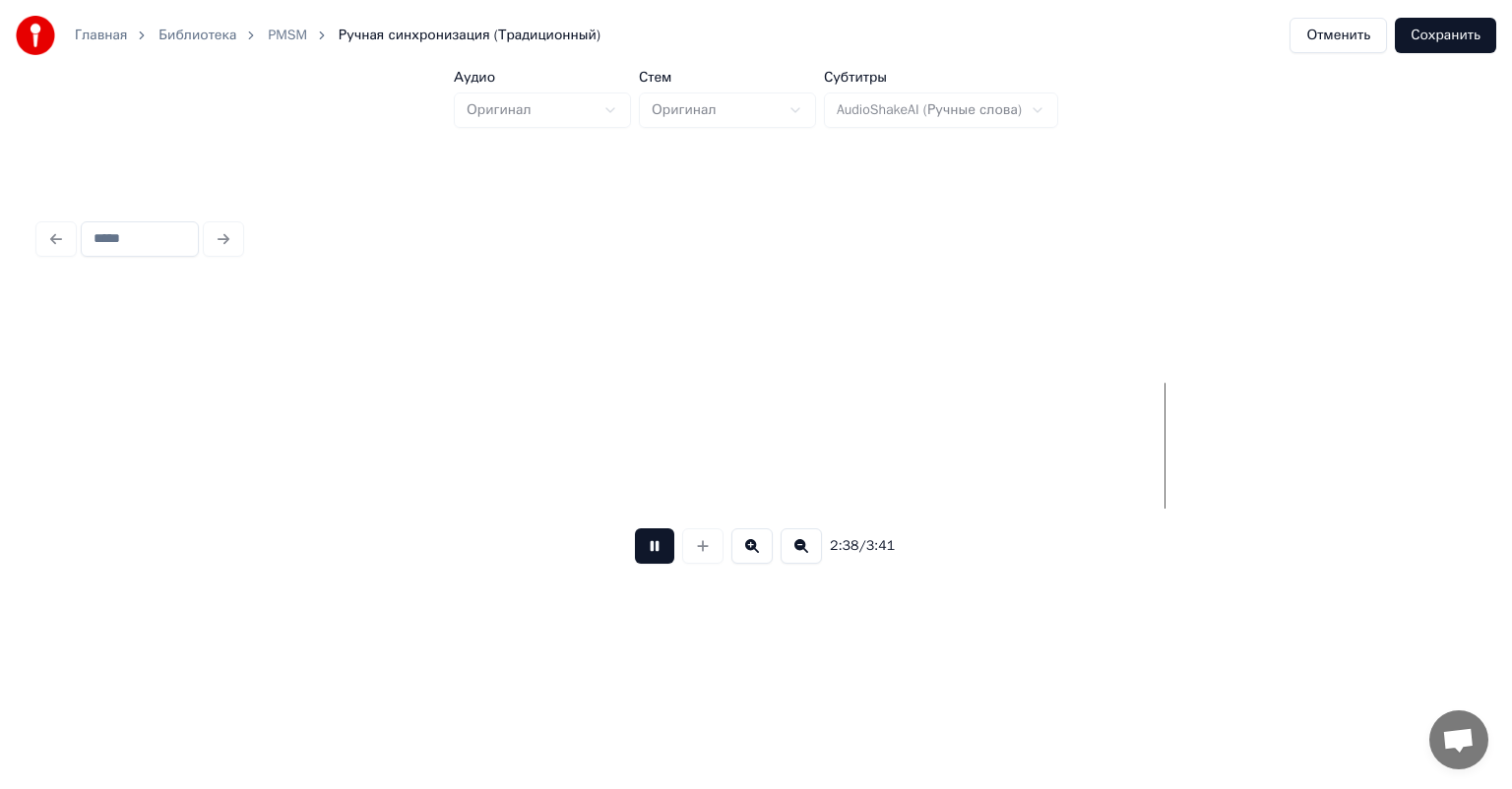 click at bounding box center [655, 546] 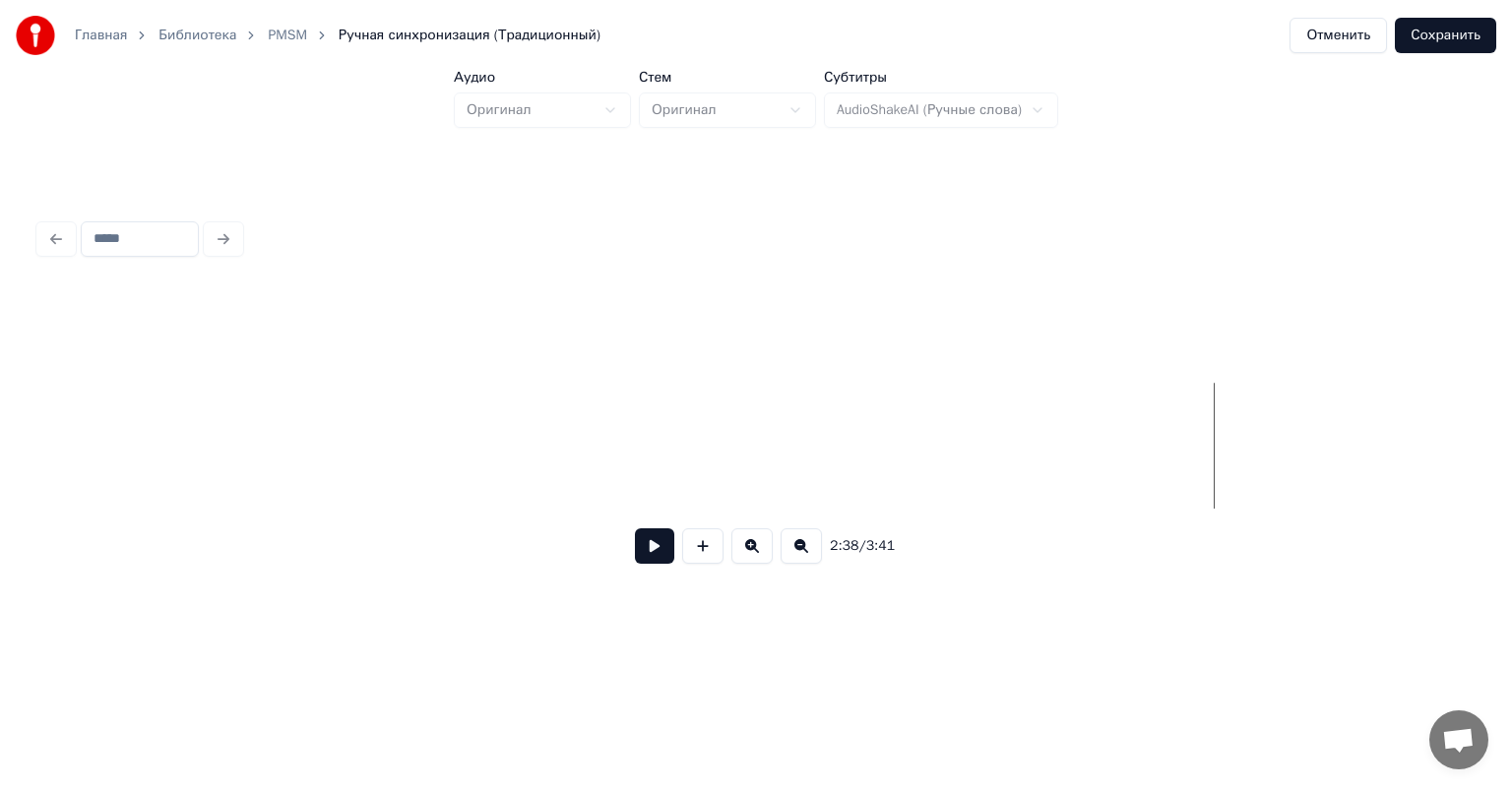 click at bounding box center [-8298, 446] 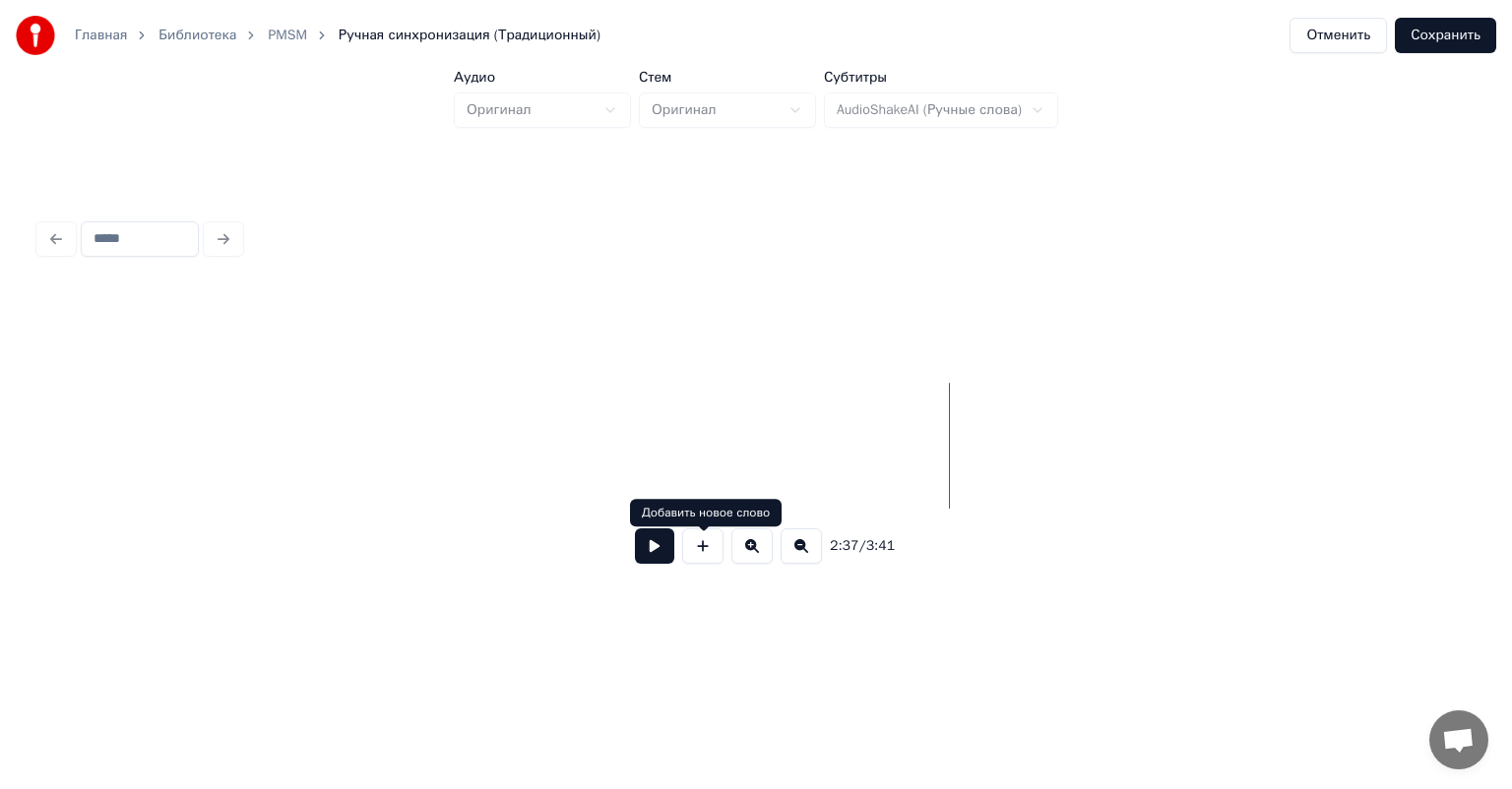 click at bounding box center [655, 546] 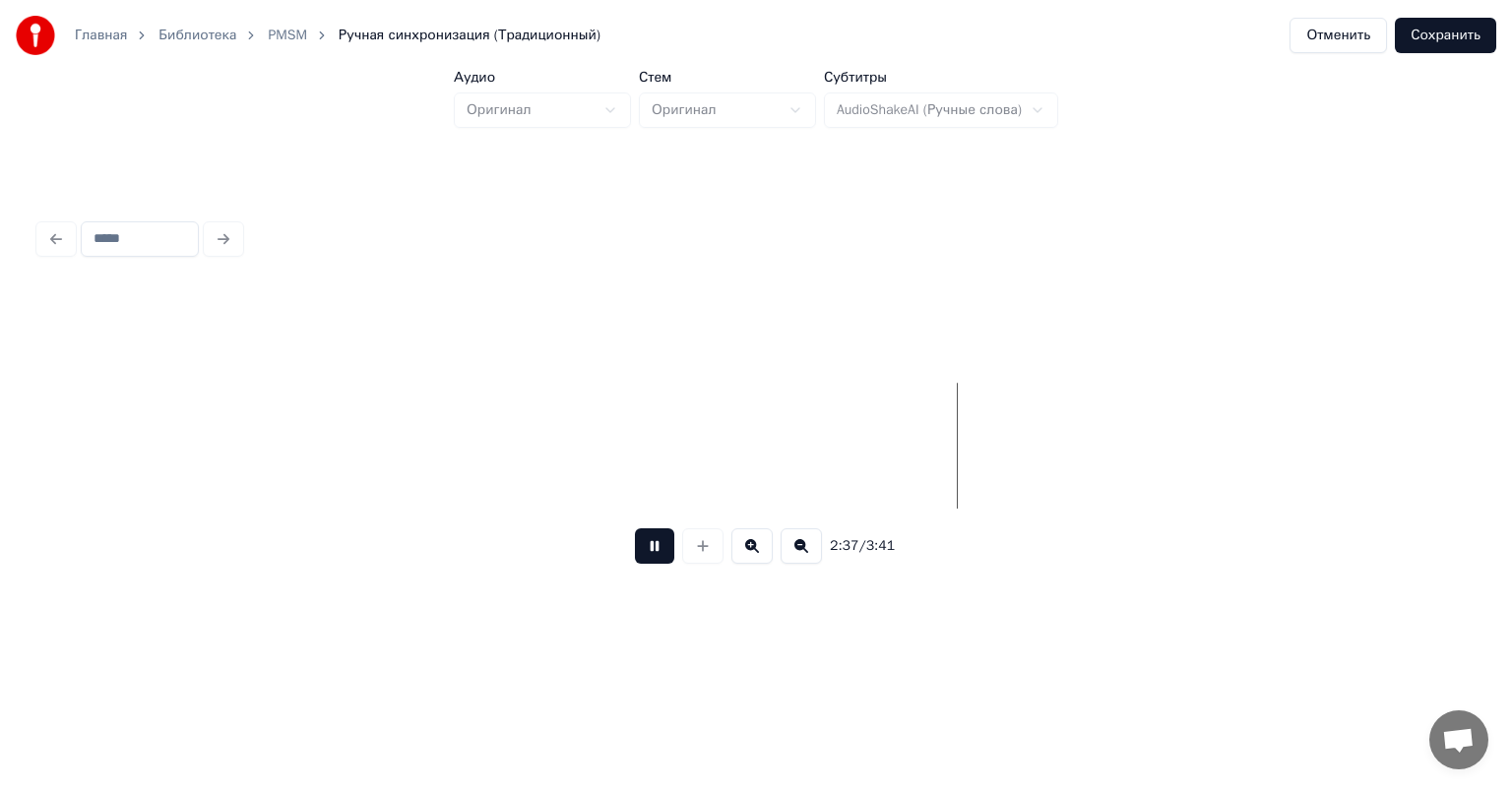 click at bounding box center (655, 546) 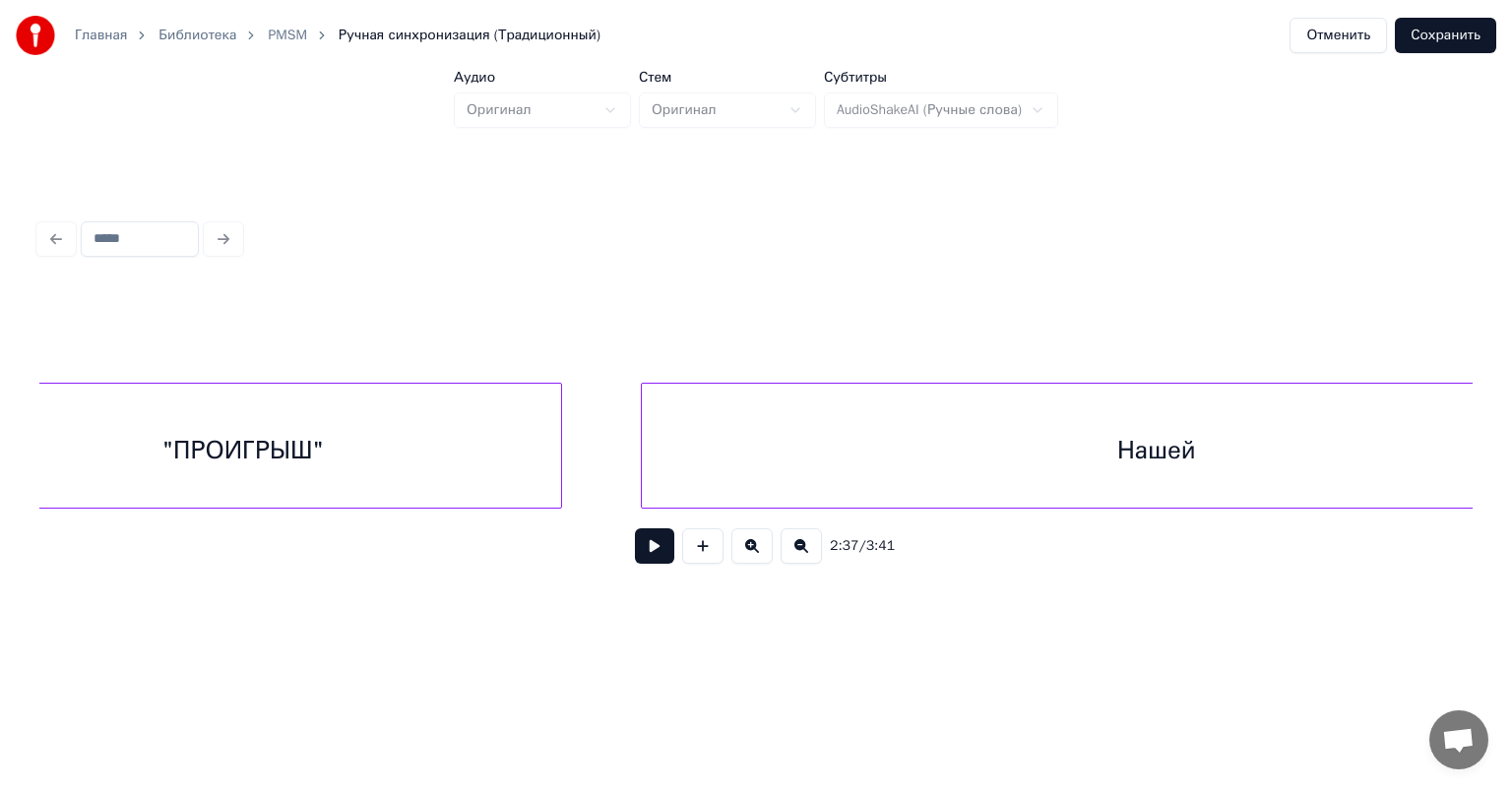 scroll, scrollTop: 0, scrollLeft: 34389, axis: horizontal 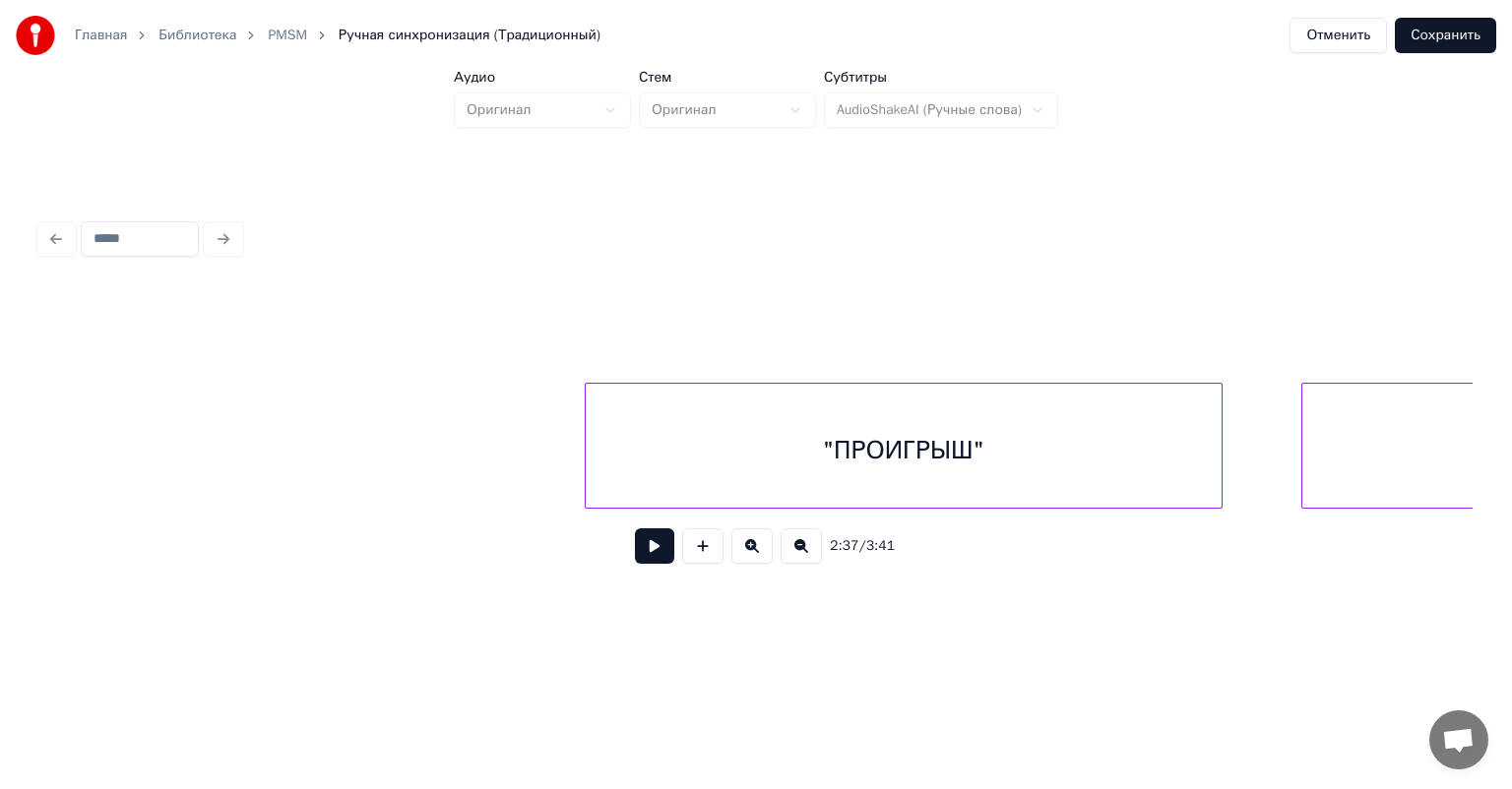 click on ""ПРОИГРЫШ"" at bounding box center [904, 451] 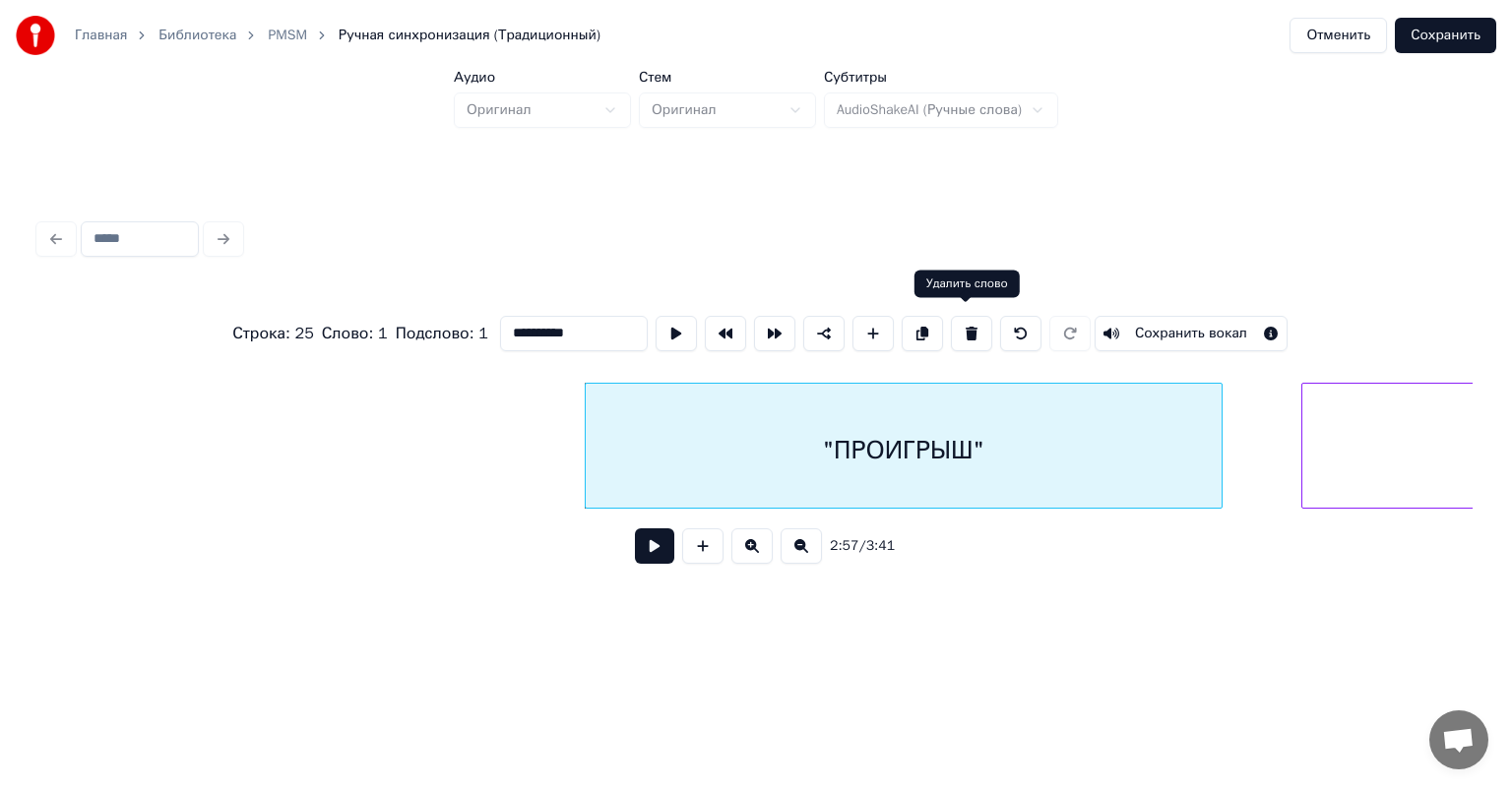click at bounding box center (972, 334) 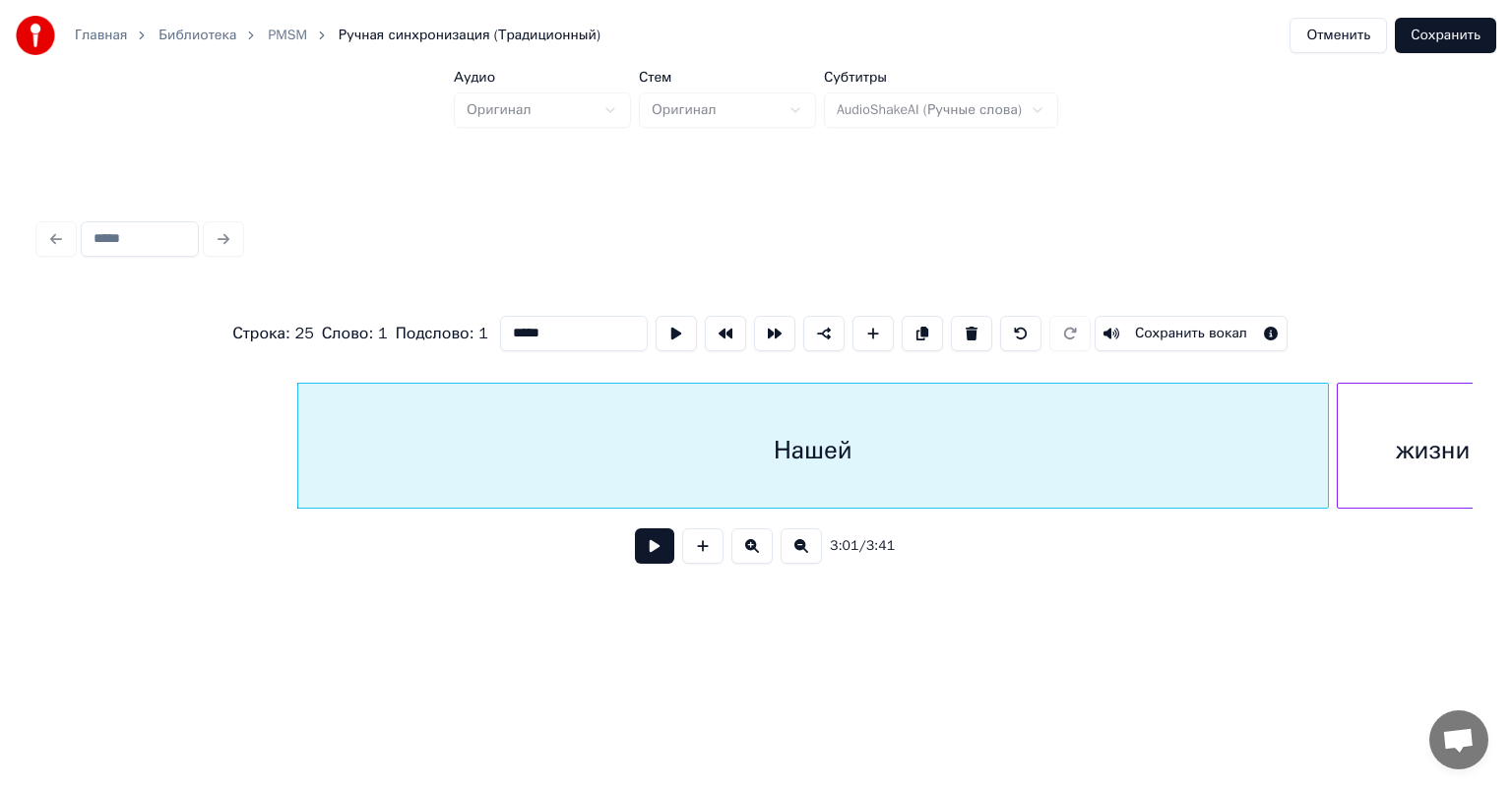 scroll, scrollTop: 0, scrollLeft: 35368, axis: horizontal 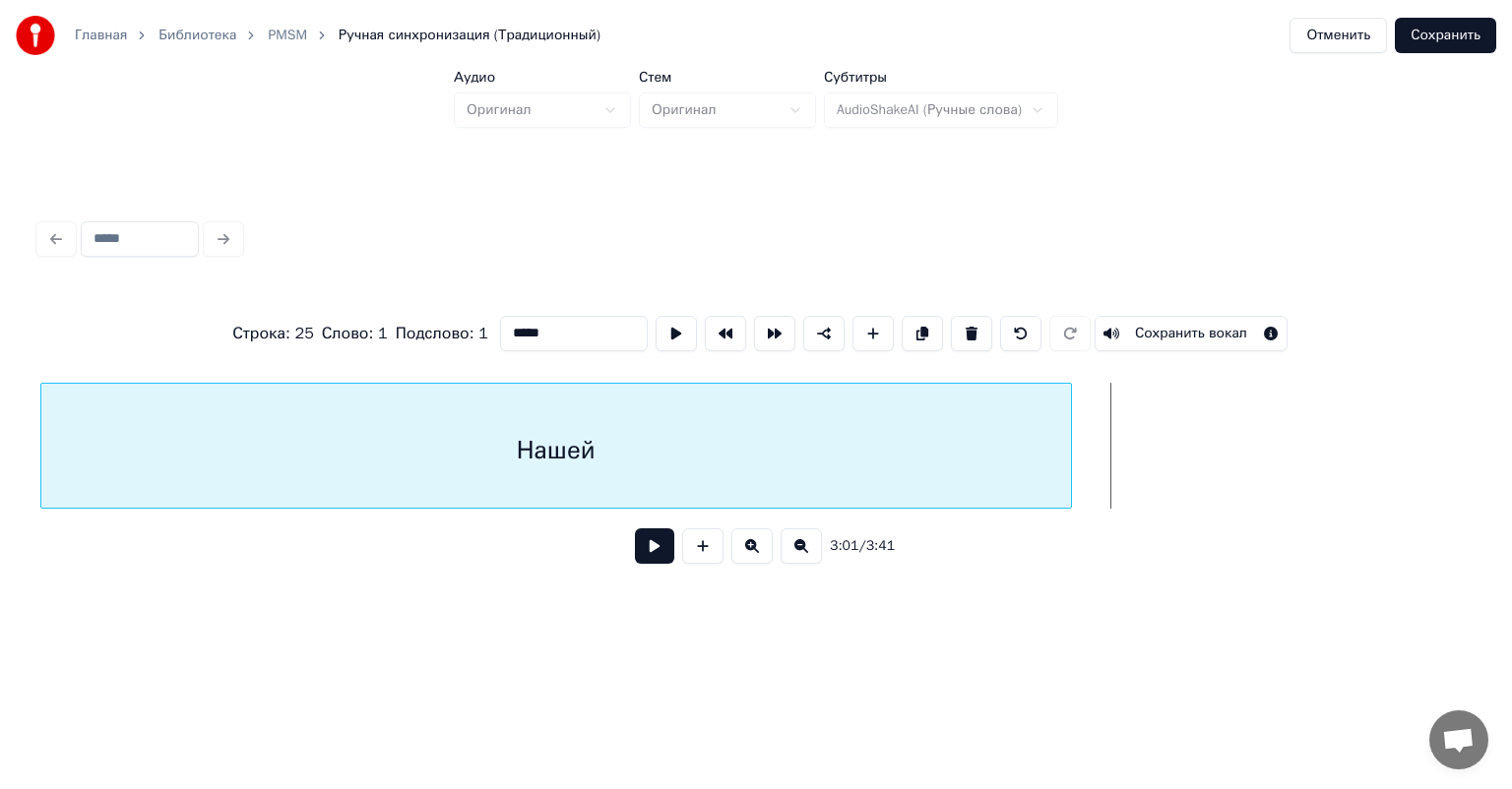 click on "Главная Библиотека PMSM Ручная синхронизация (Традиционный) Отменить Сохранить Аудио Оригинал Стем Оригинал Субтитры AudioShakeAI (Ручные слова) Строка :   25 Слово :   1 Подслово :   1 ***** Сохранить вокал 3:01  /  3:41" at bounding box center [756, 316] 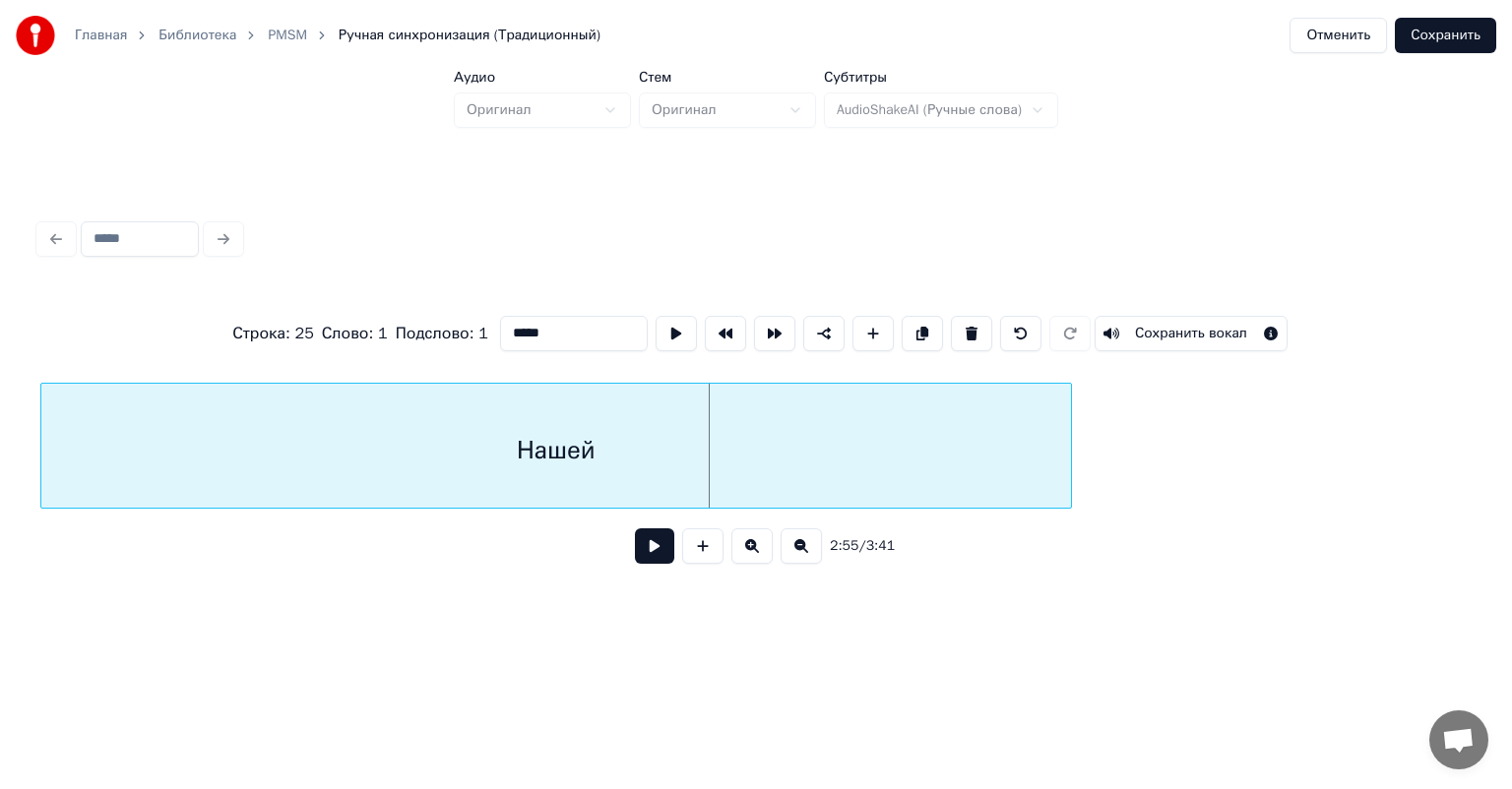 click on "Нашей" at bounding box center (556, 451) 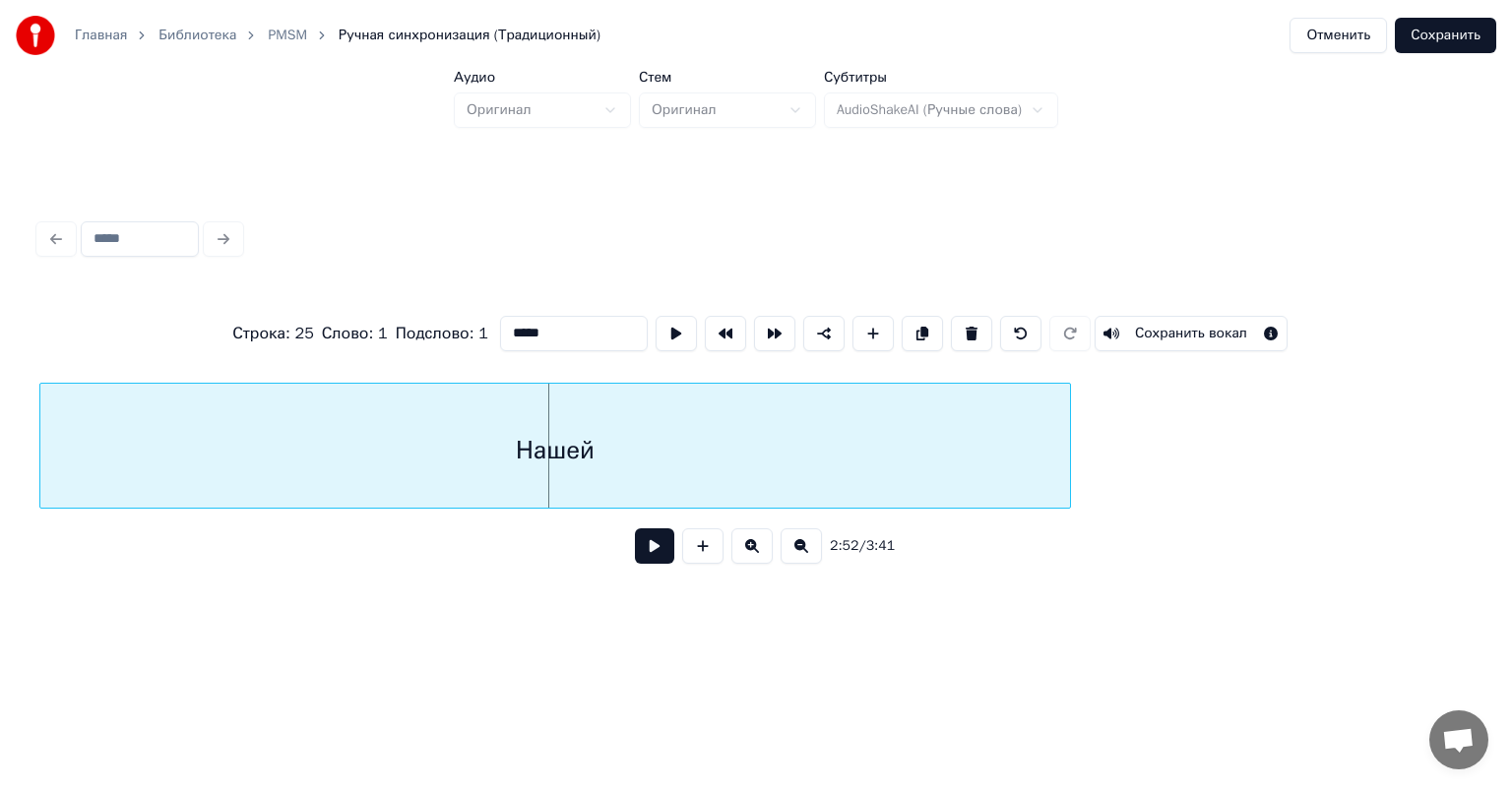 scroll, scrollTop: 0, scrollLeft: 33401, axis: horizontal 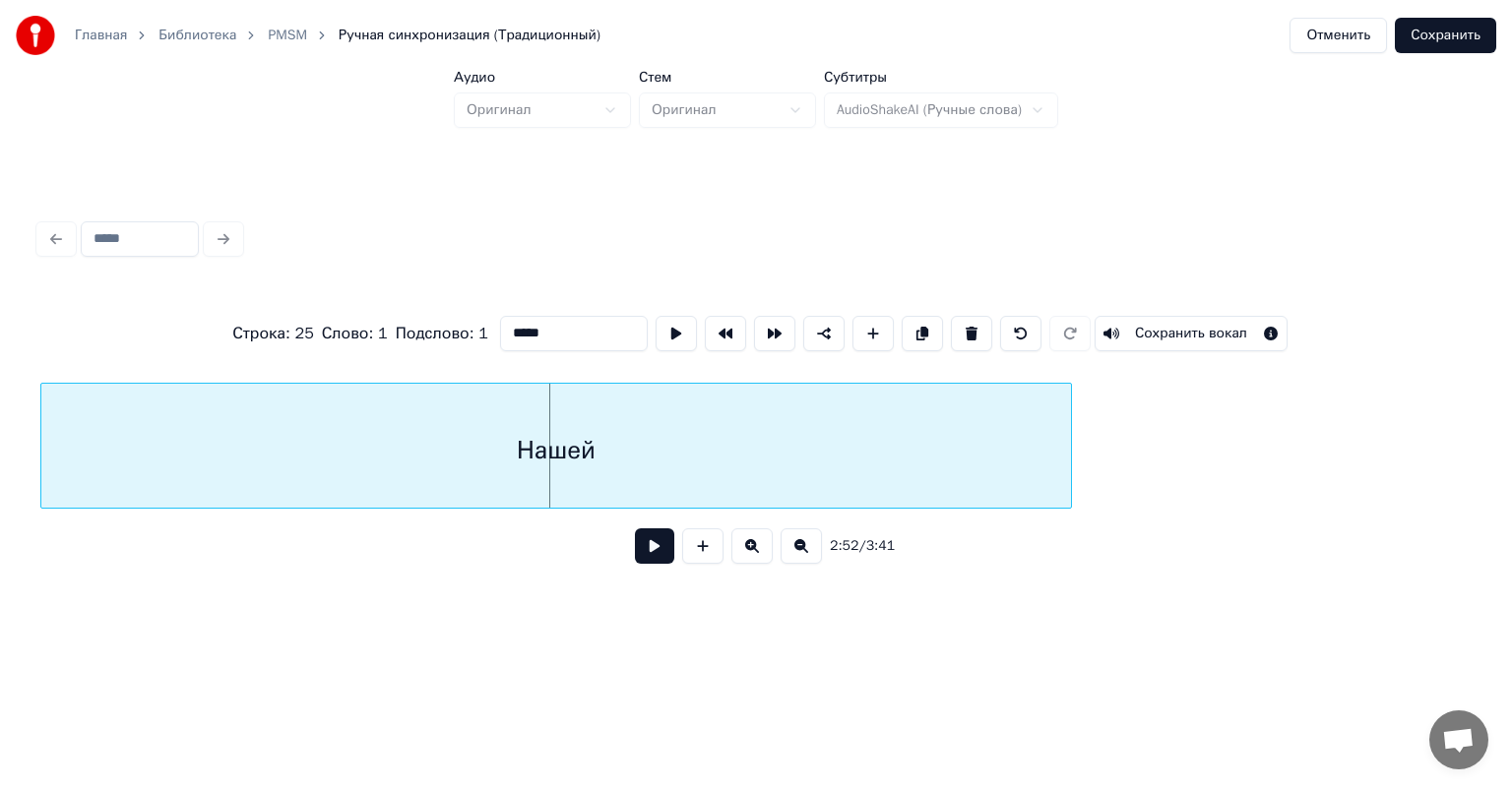 click on "Нашей" at bounding box center [556, 451] 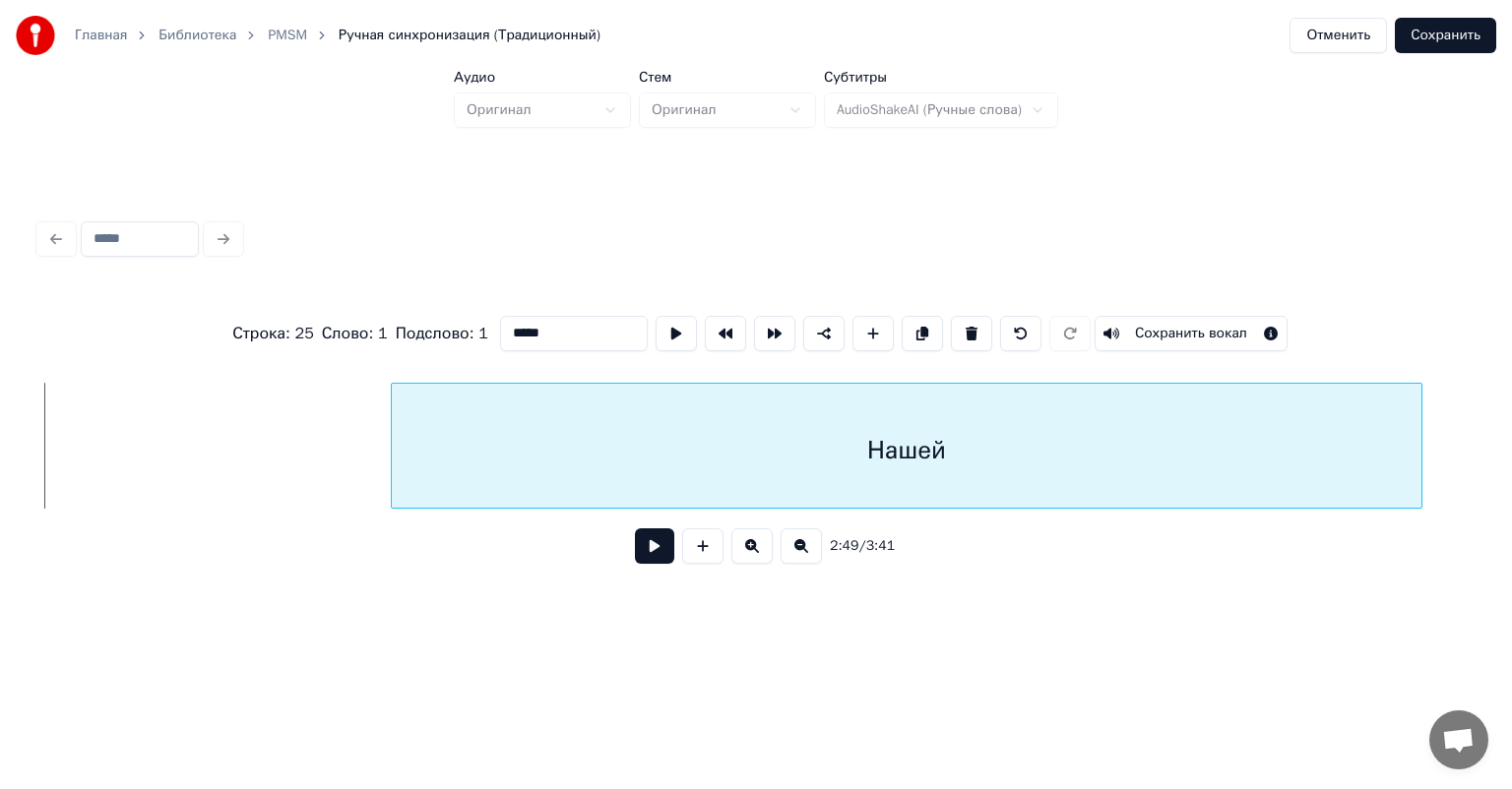 click on "Нашей" at bounding box center [907, 451] 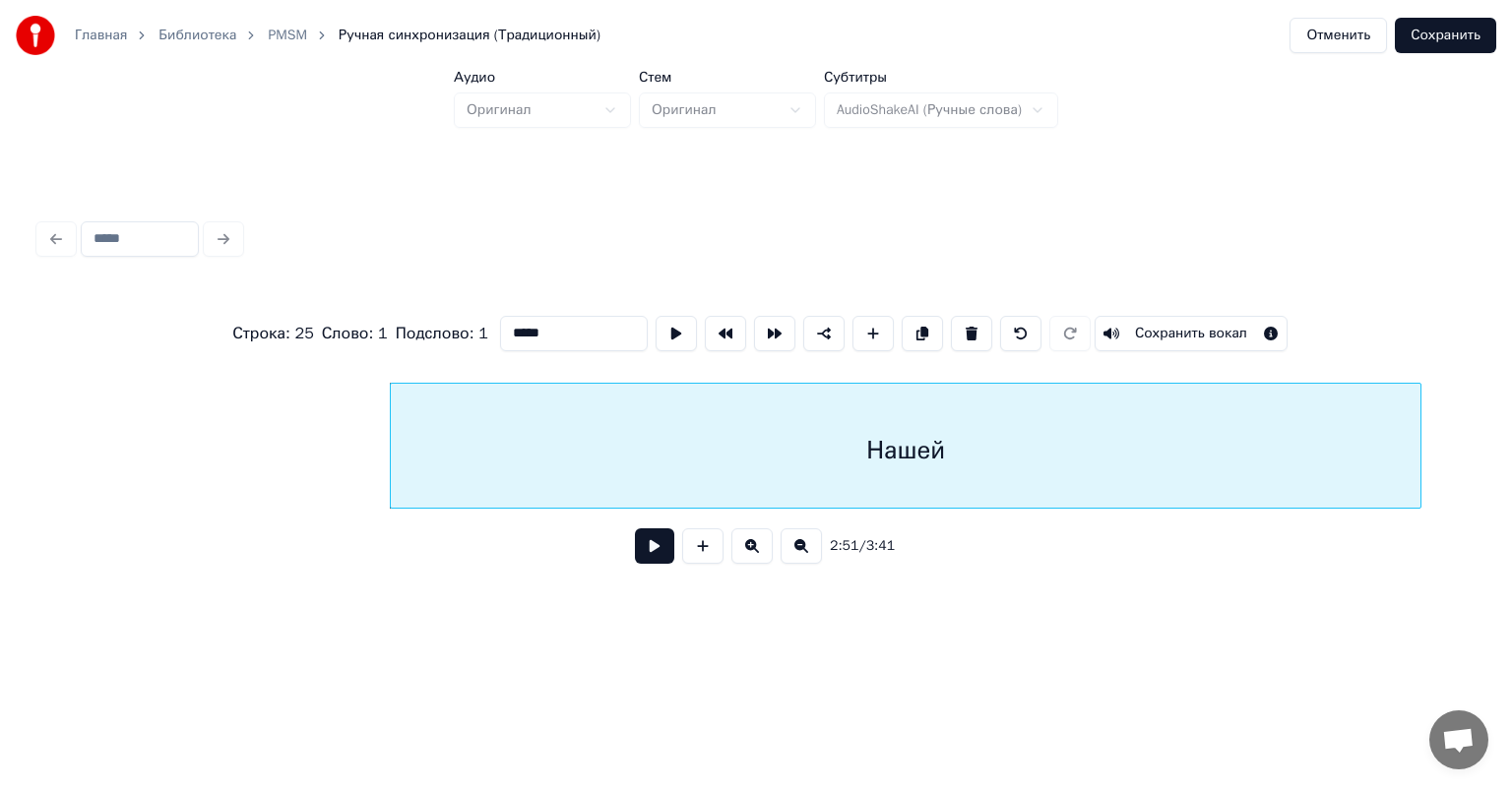click on "Нашей" at bounding box center [-11593, 446] 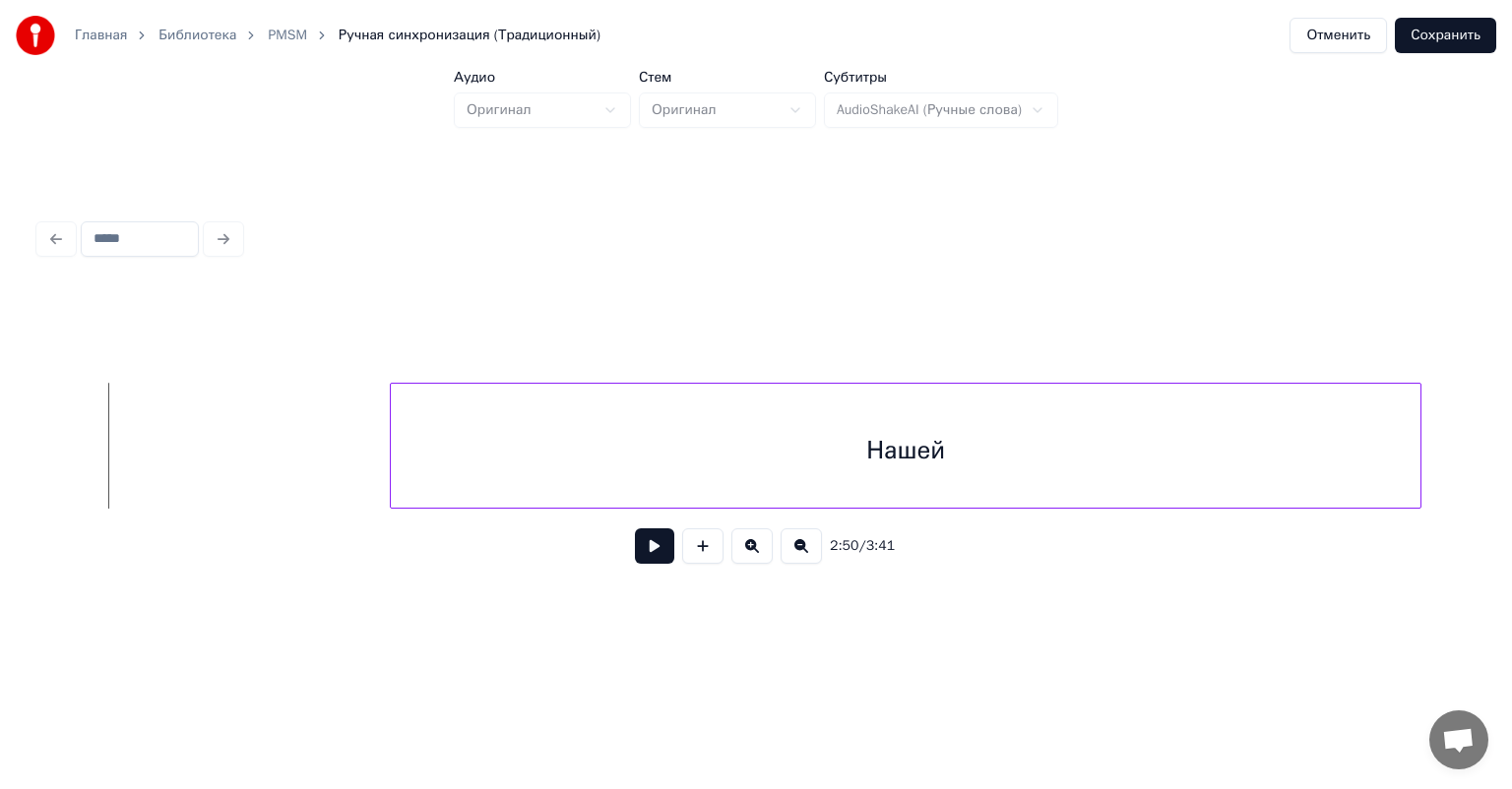 click at bounding box center [655, 546] 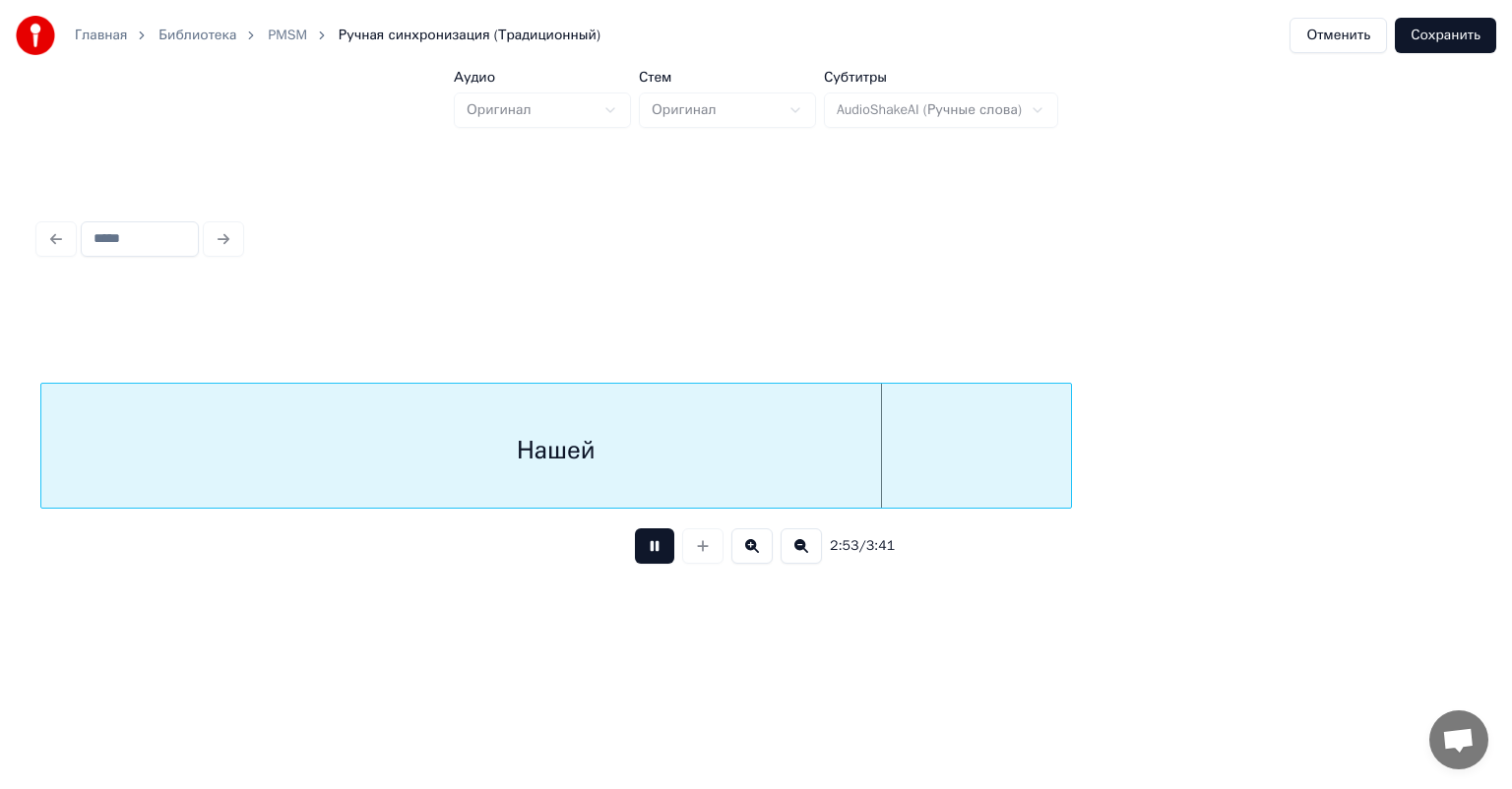 click on "Нашей" at bounding box center [556, 451] 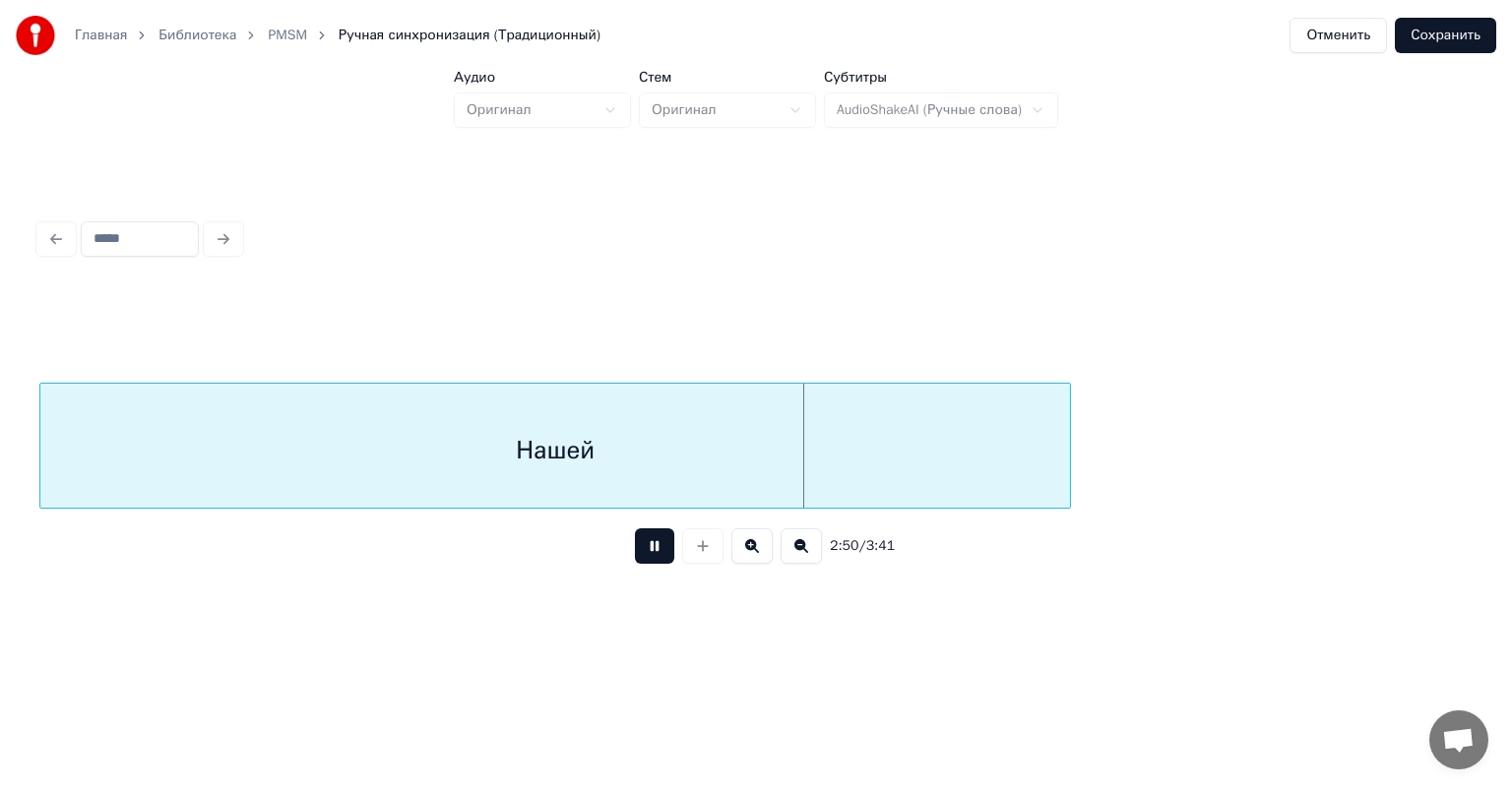 scroll, scrollTop: 0, scrollLeft: 32681, axis: horizontal 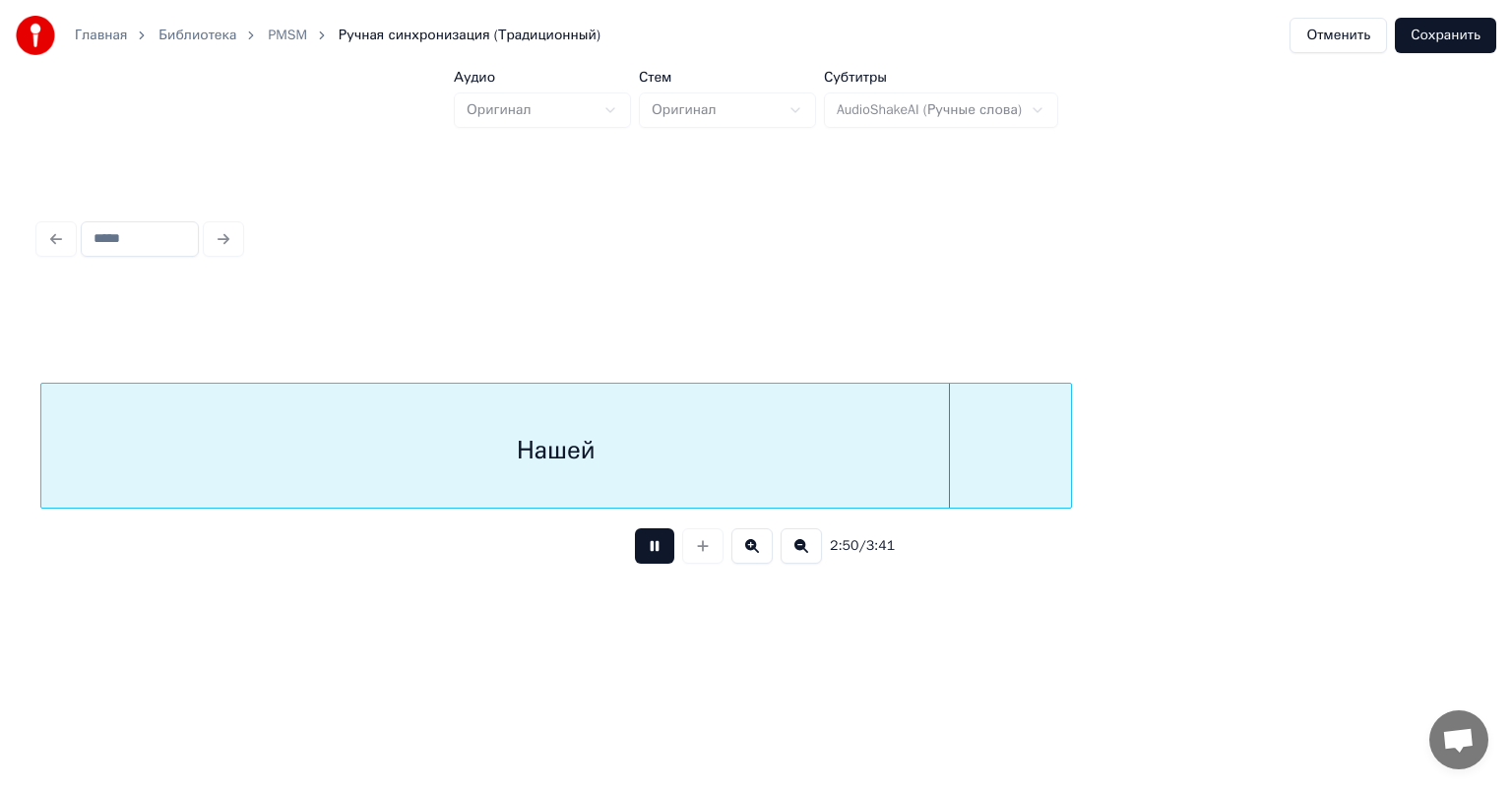 click on "Нашей" at bounding box center [556, 451] 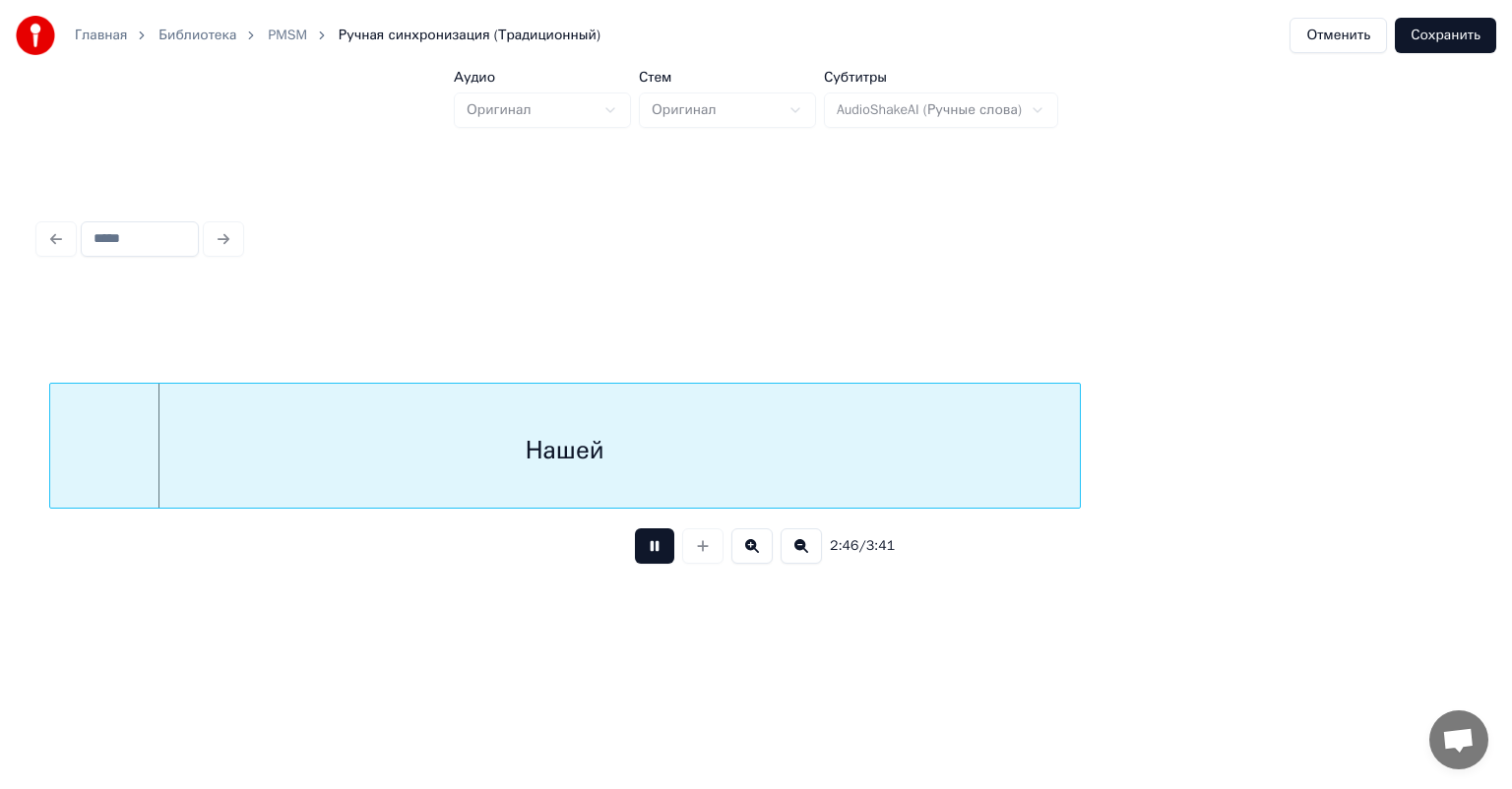 click at bounding box center [655, 546] 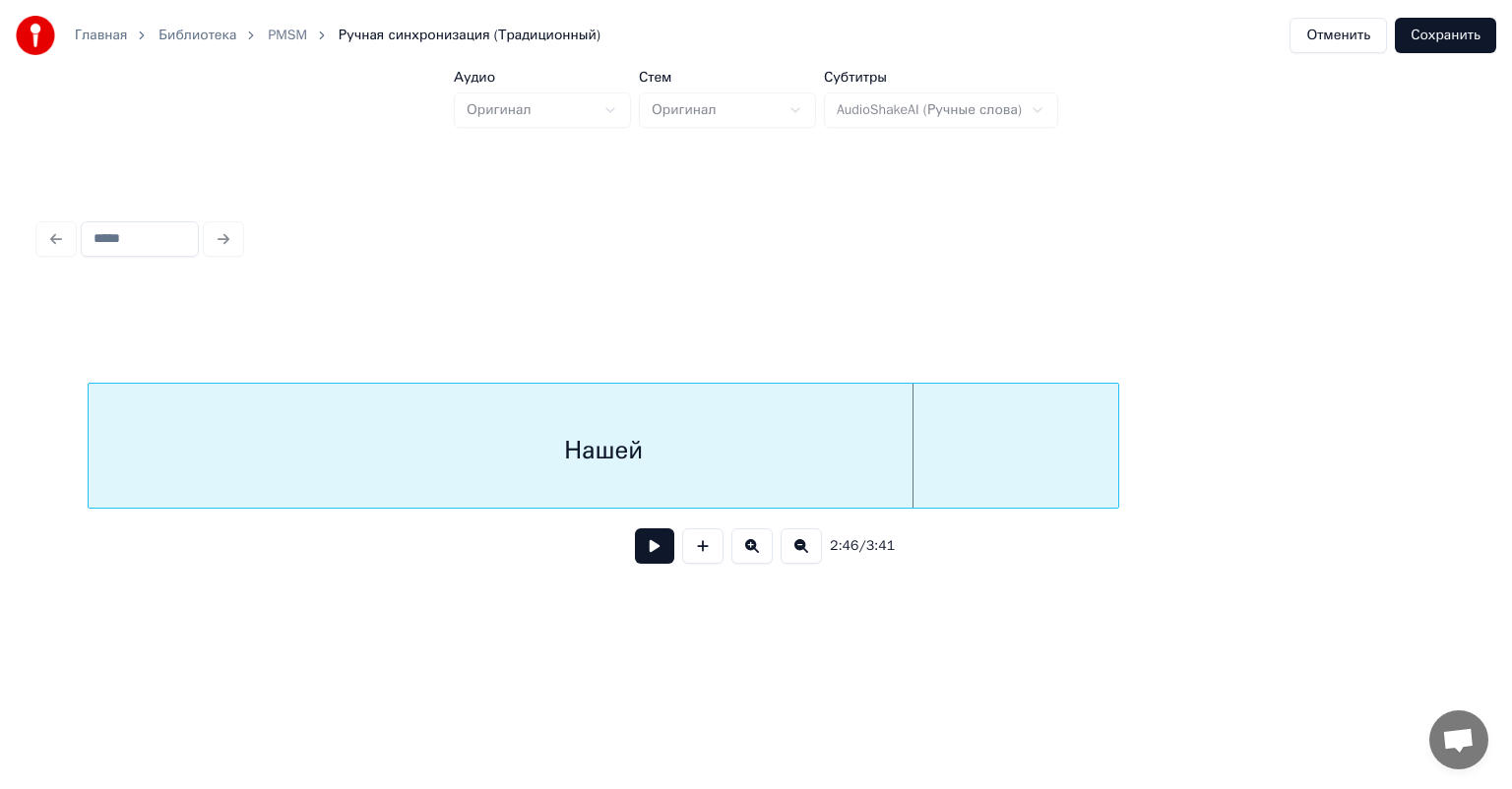 click on "Главная Библиотека PMSM Ручная синхронизация (Традиционный) Отменить Сохранить Аудио Оригинал Стем Оригинал Субтитры AudioShakeAI (Ручные слова) 2:46  /  3:41" at bounding box center [756, 316] 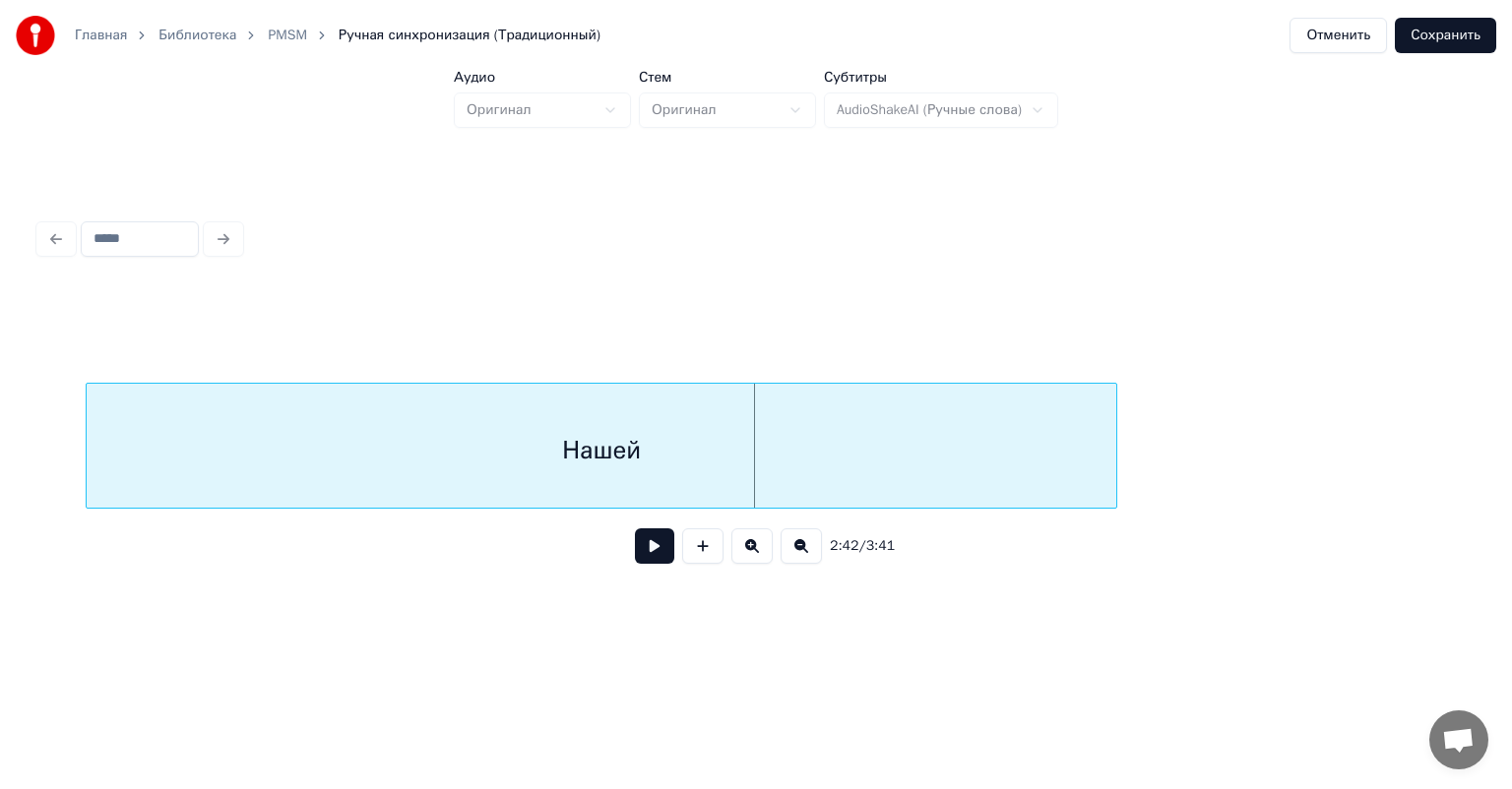 click on "Нашей" at bounding box center (601, 451) 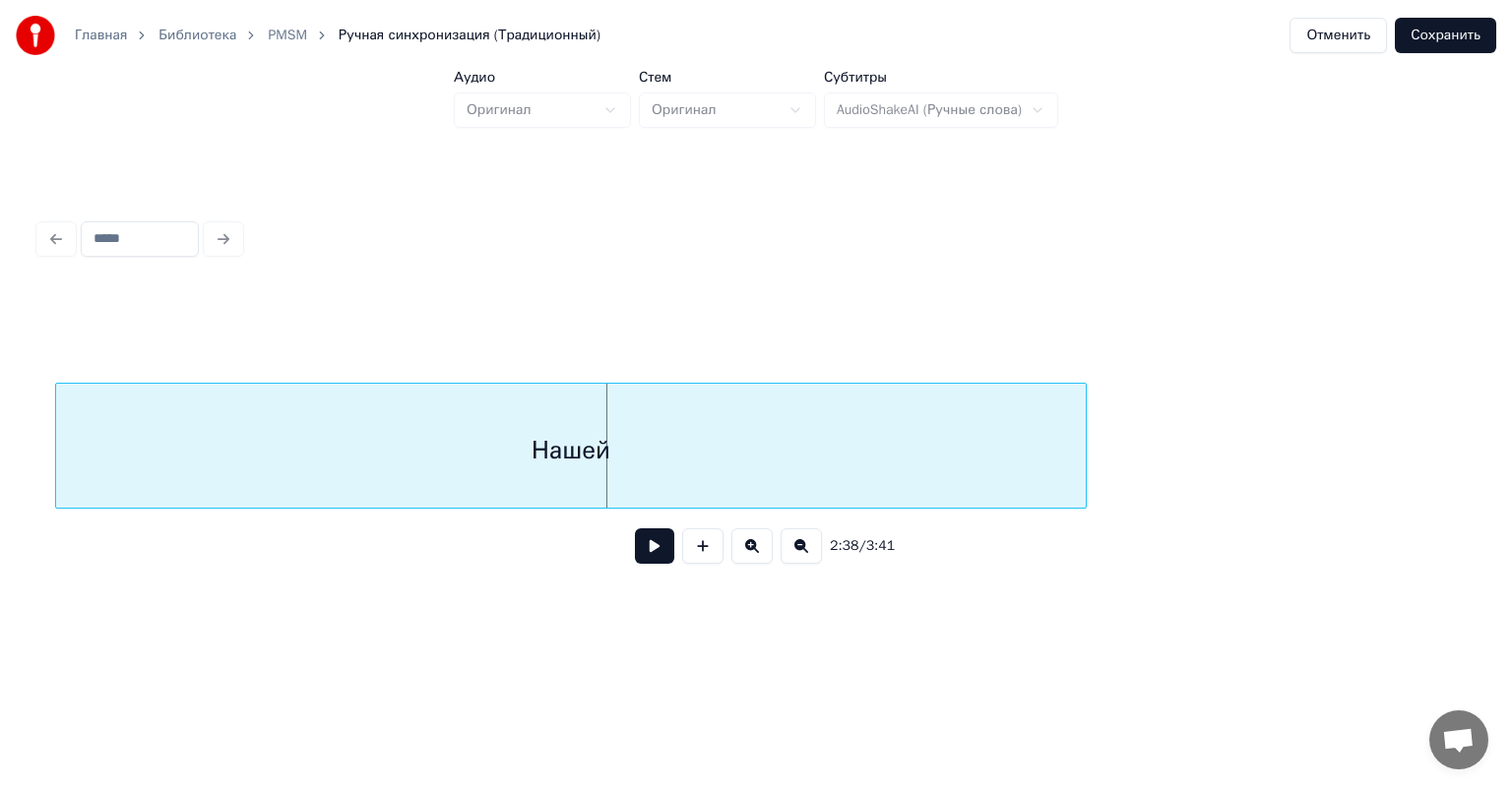 scroll, scrollTop: 0, scrollLeft: 30604, axis: horizontal 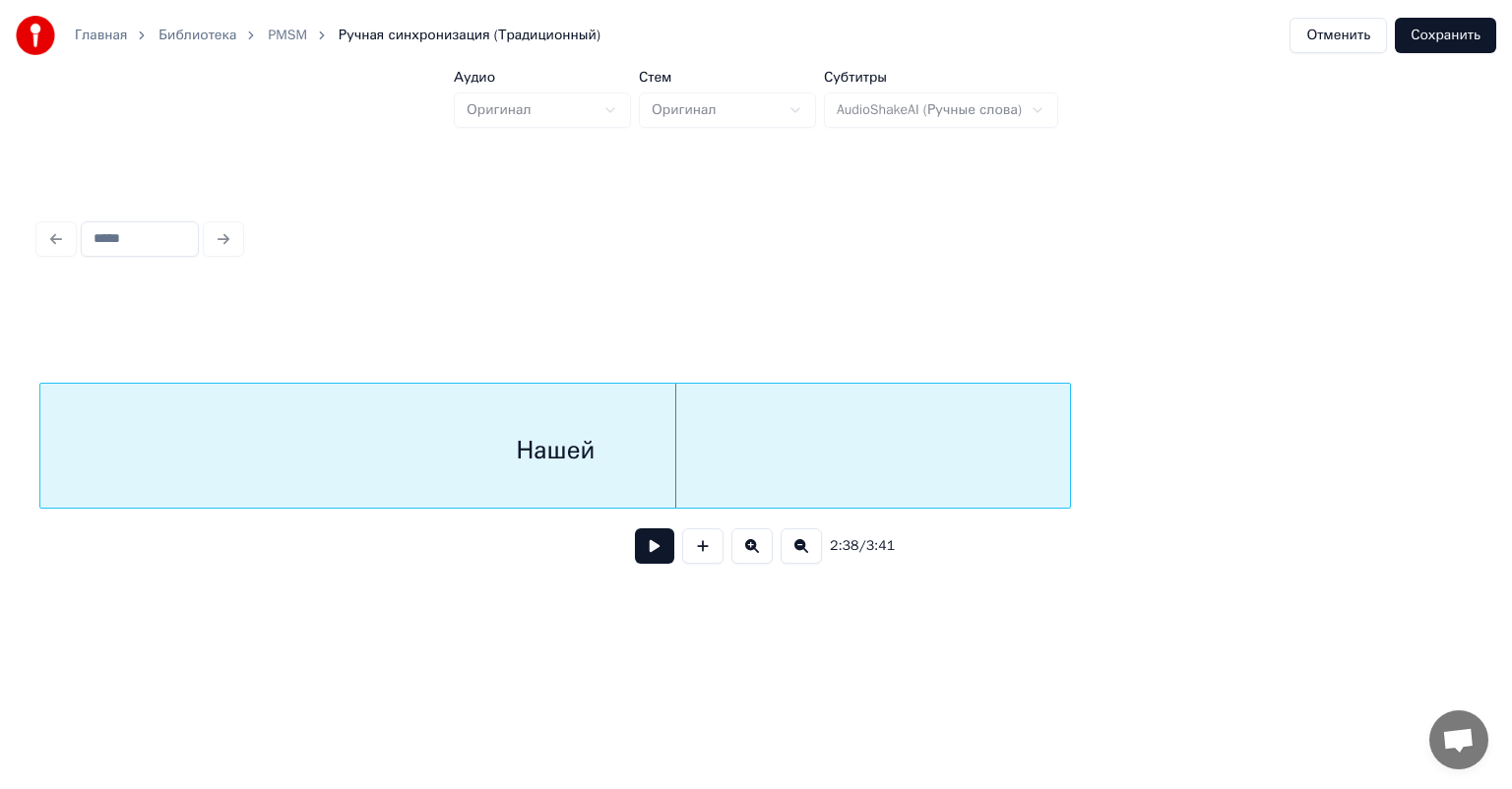 click on "Нашей" at bounding box center [555, 451] 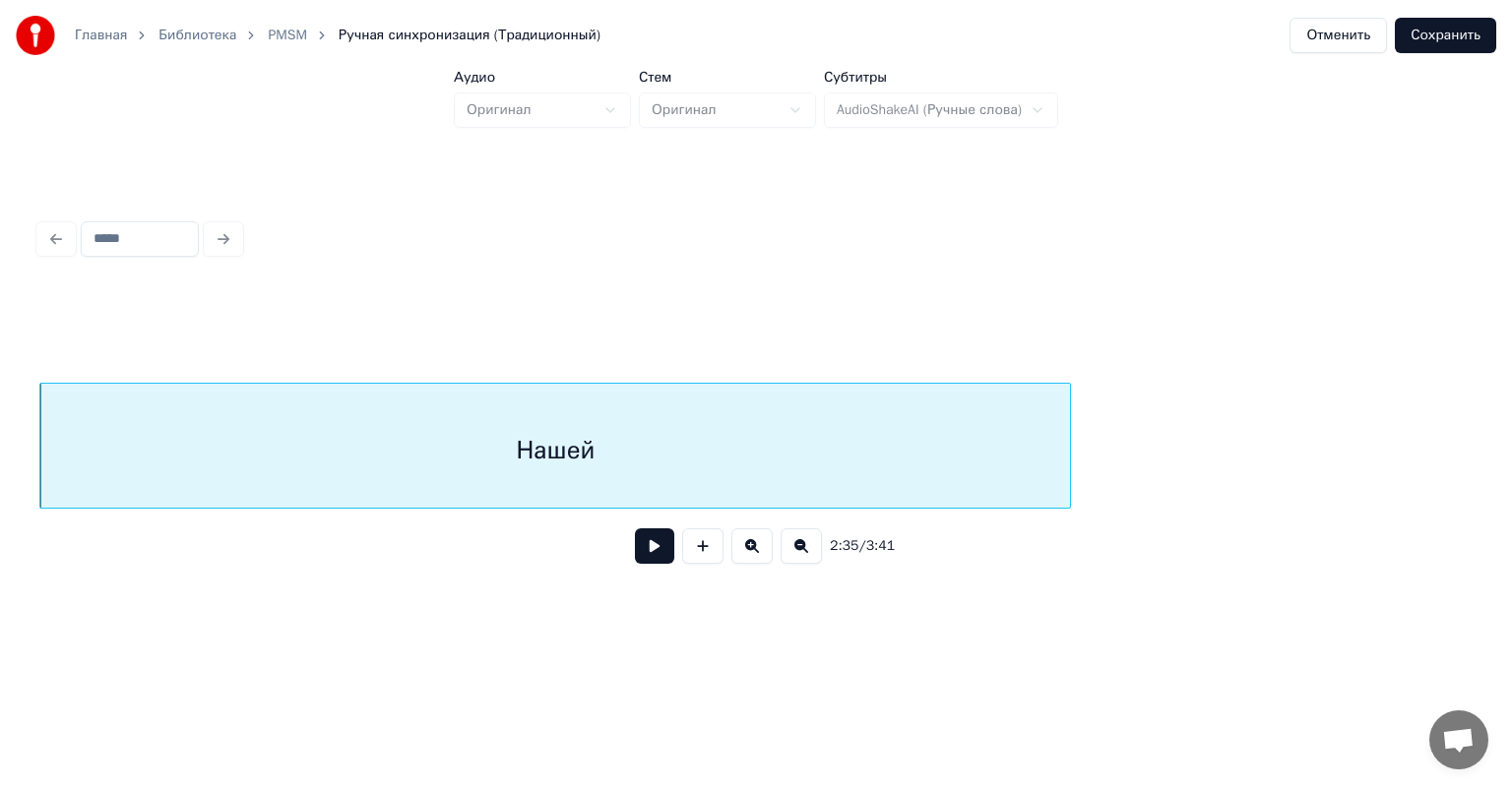 click on "Нашей" at bounding box center [-8796, 446] 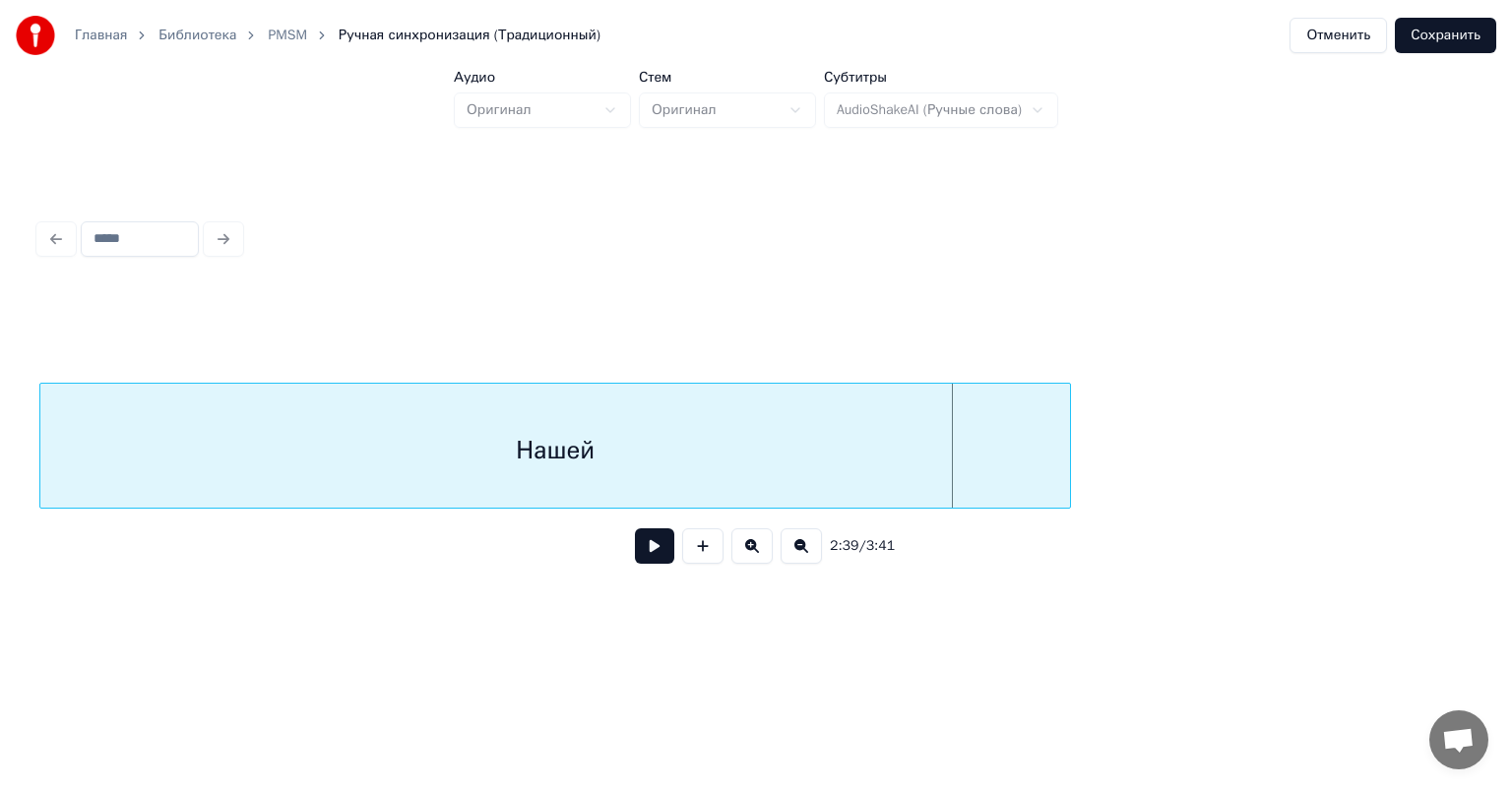 click on "Нашей" at bounding box center [555, 451] 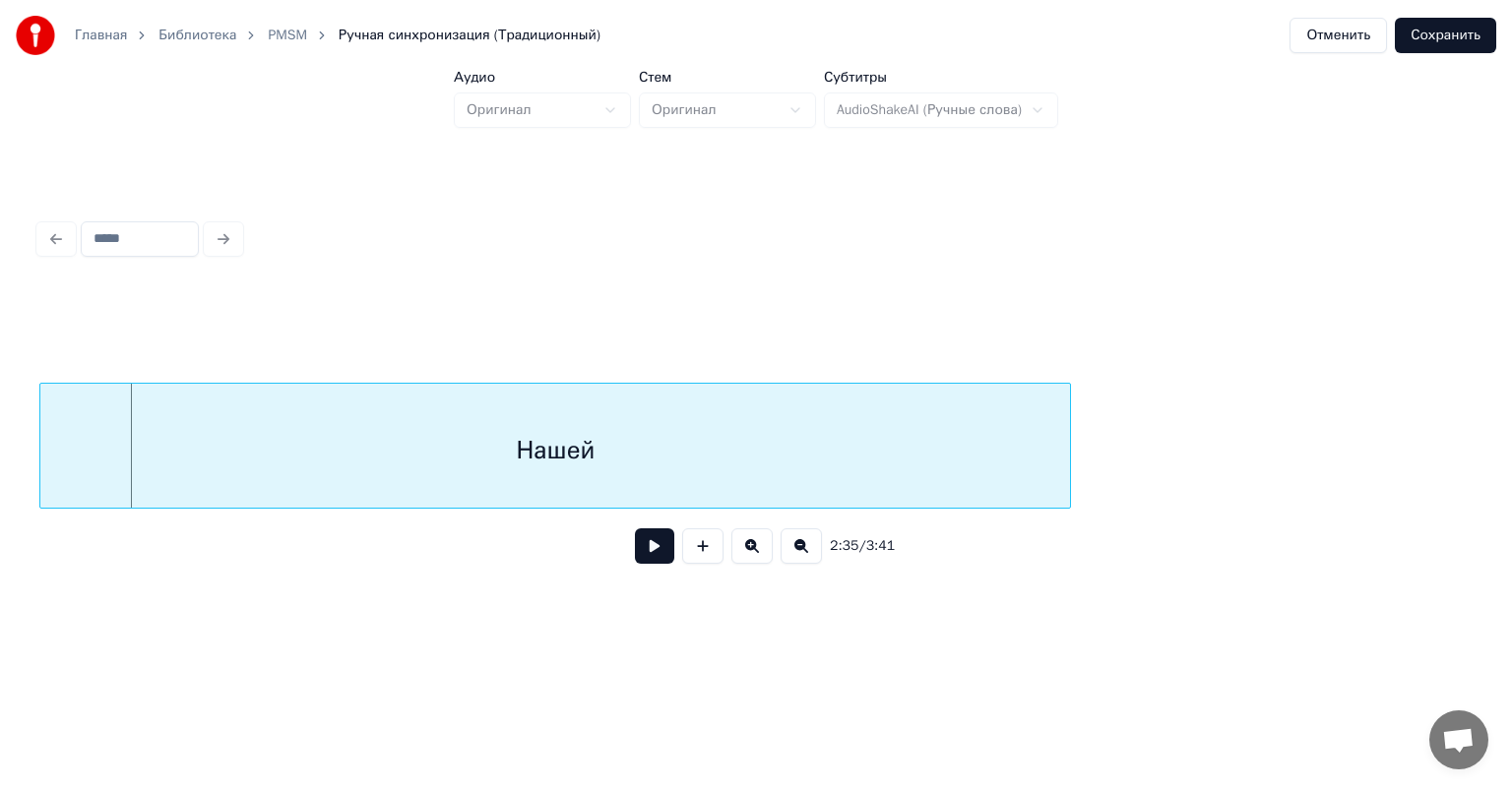 scroll, scrollTop: 0, scrollLeft: 30446, axis: horizontal 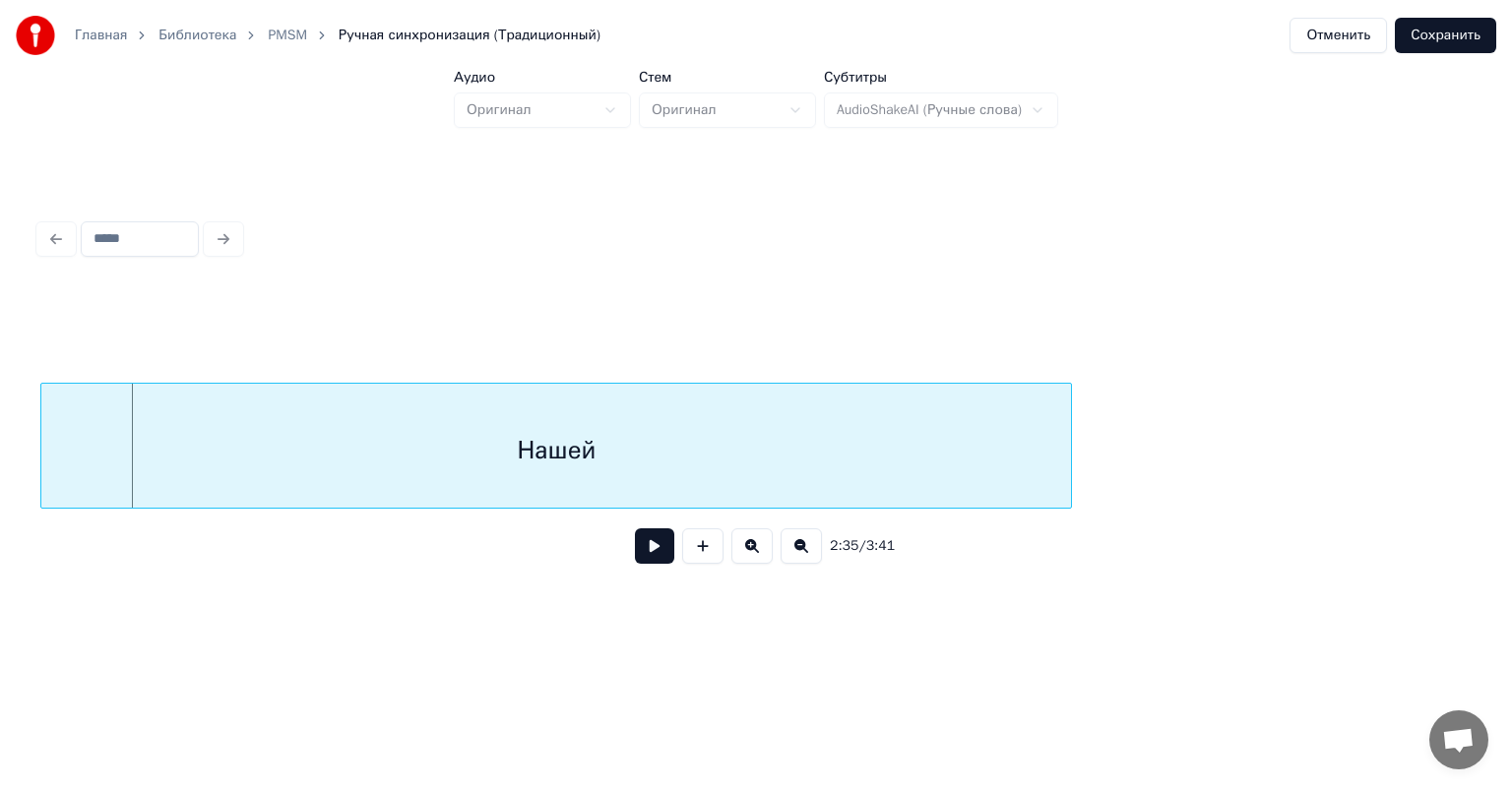 click on "Нашей" at bounding box center [556, 451] 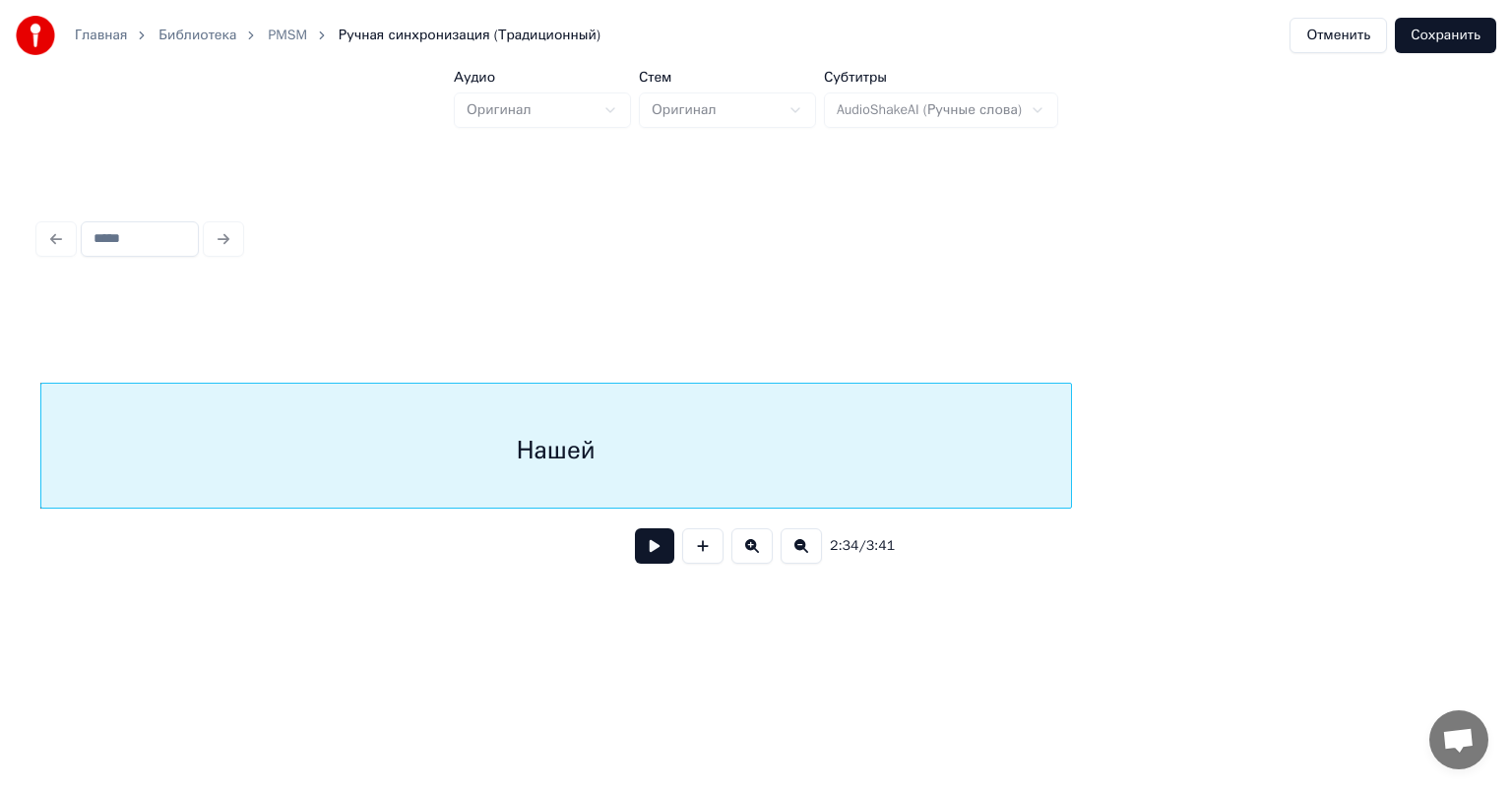 click on "Нашей" at bounding box center [556, 451] 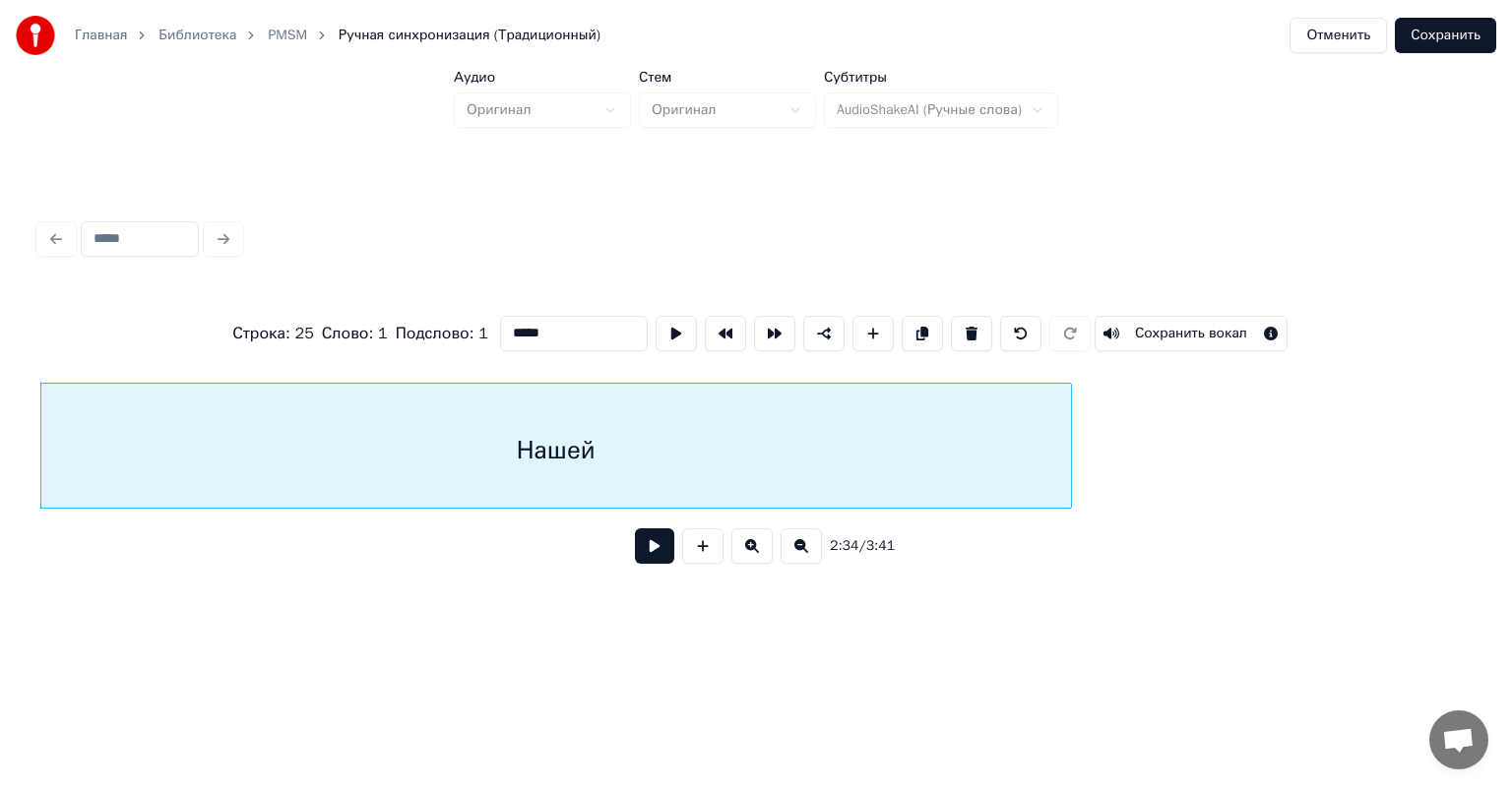scroll, scrollTop: 0, scrollLeft: 30422, axis: horizontal 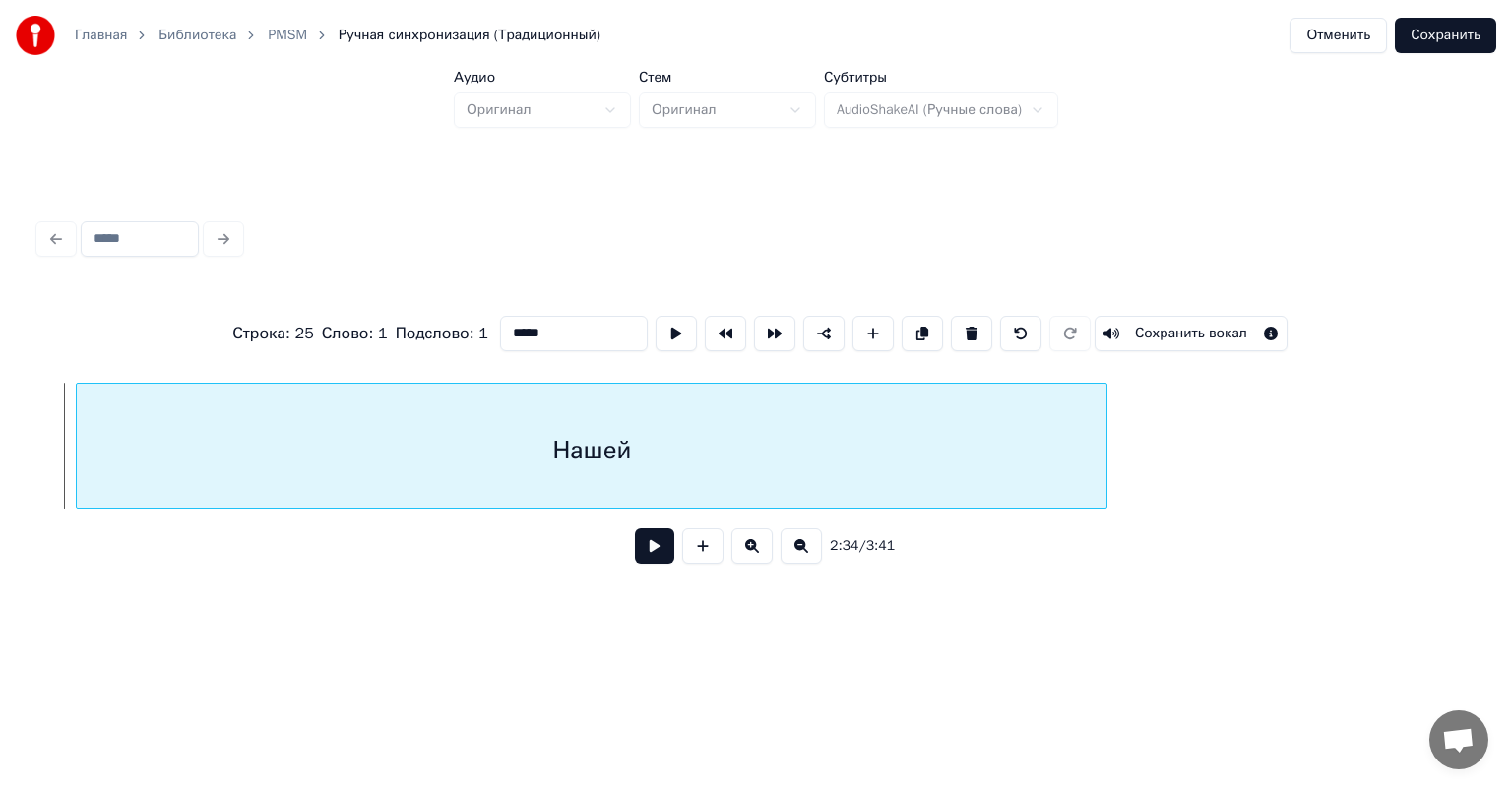 click on "Нашей" at bounding box center (592, 451) 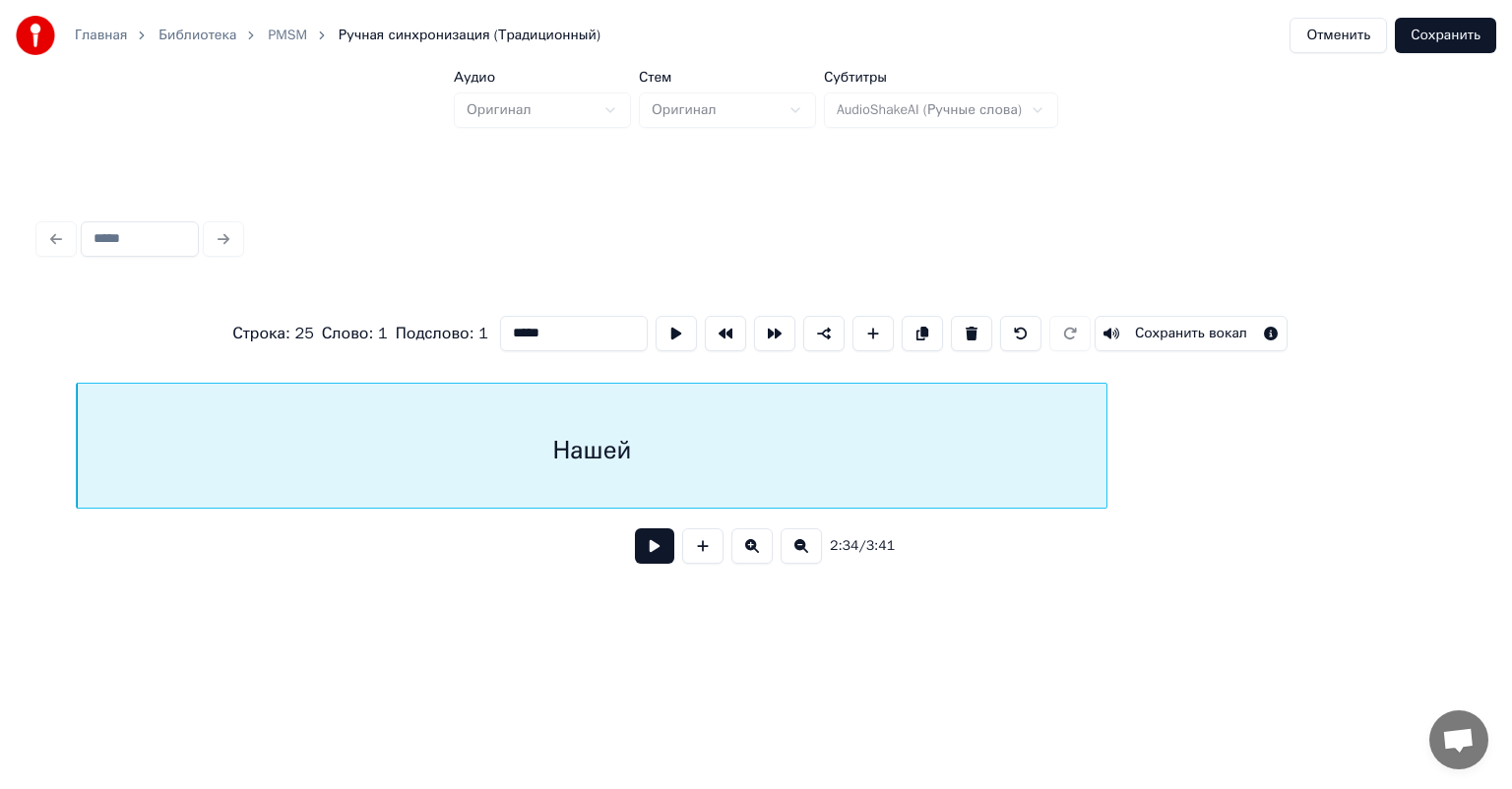 click at bounding box center [655, 546] 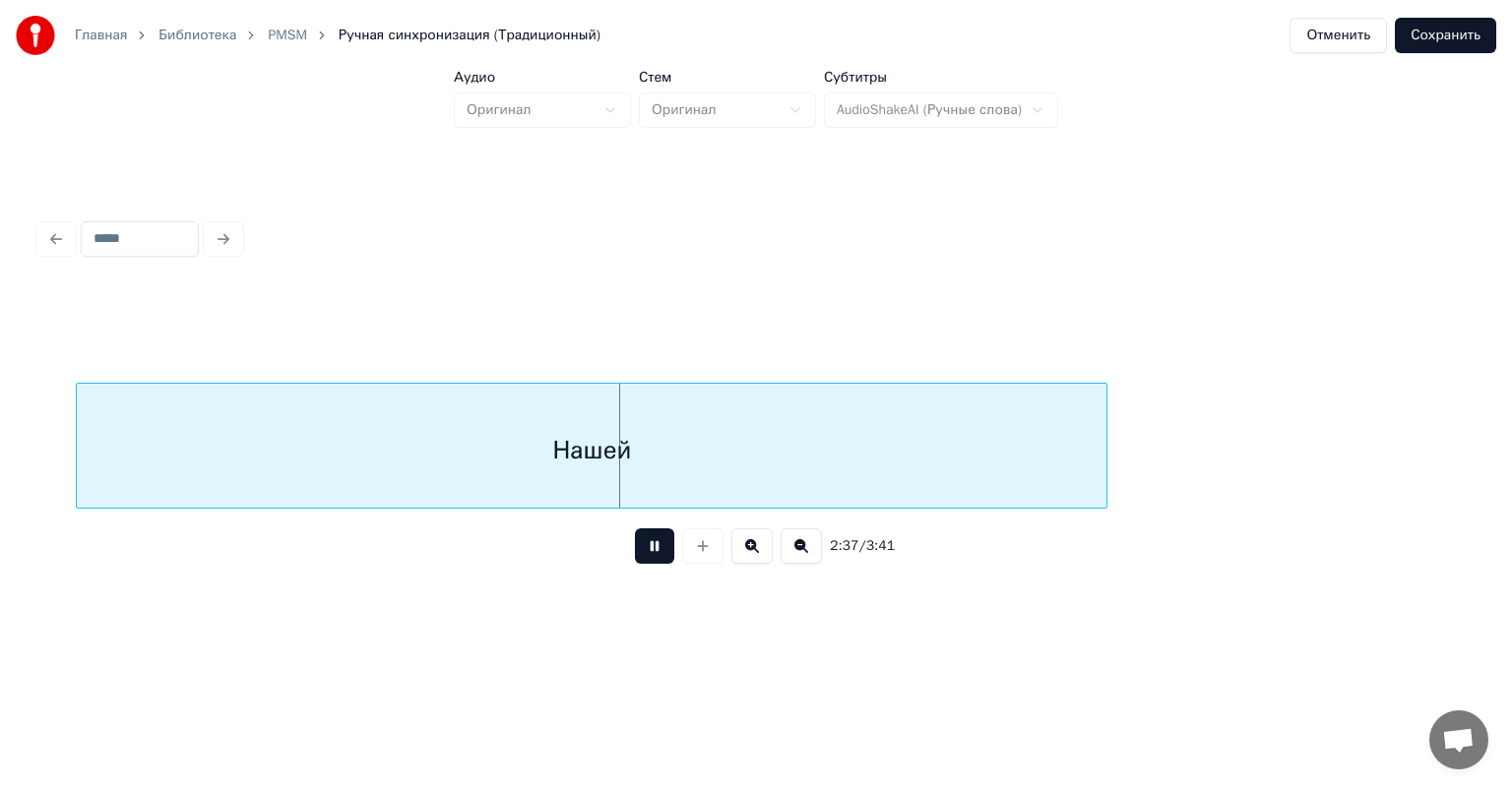 click at bounding box center (655, 546) 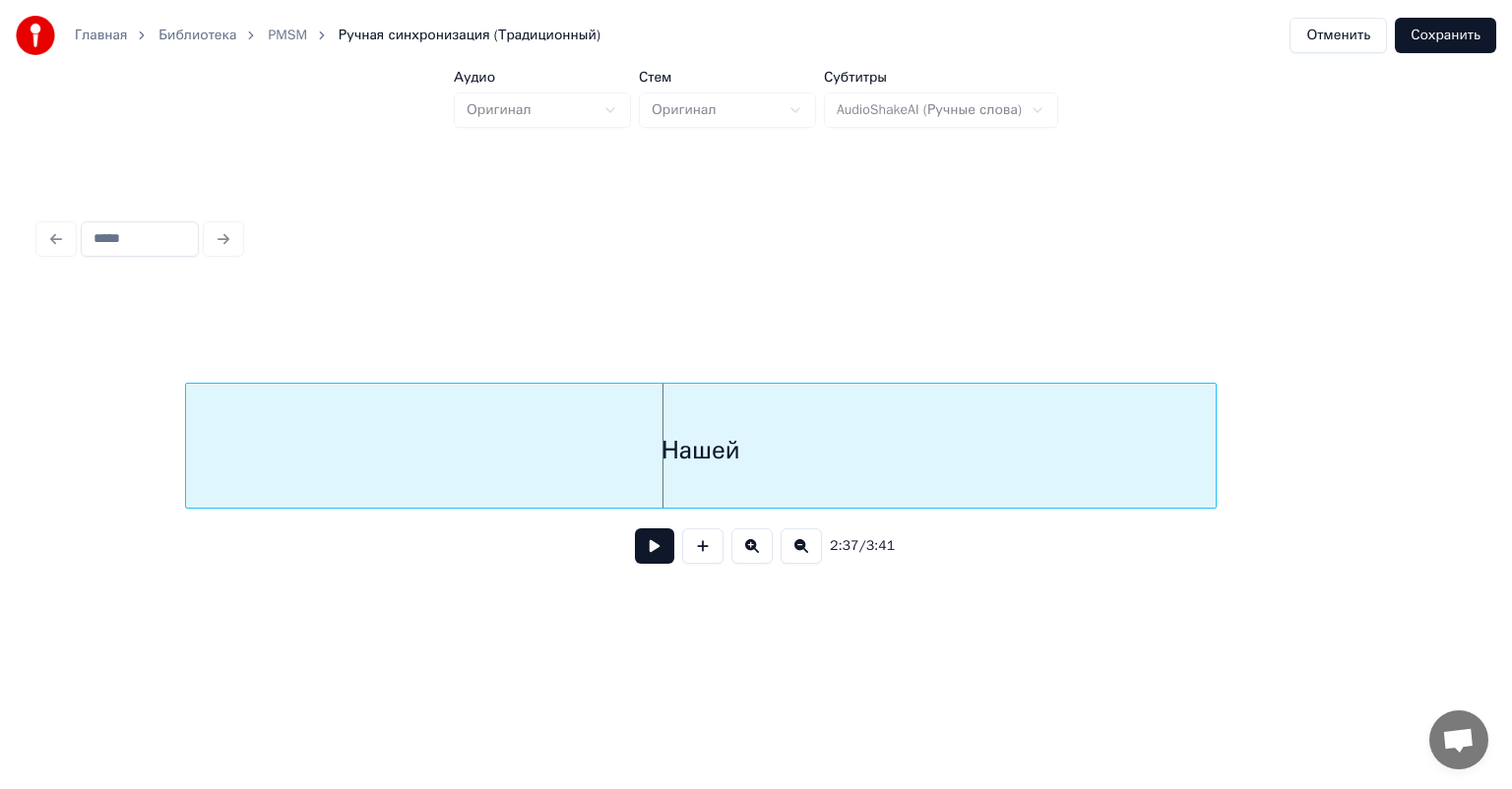 click on "Нашей" at bounding box center (701, 451) 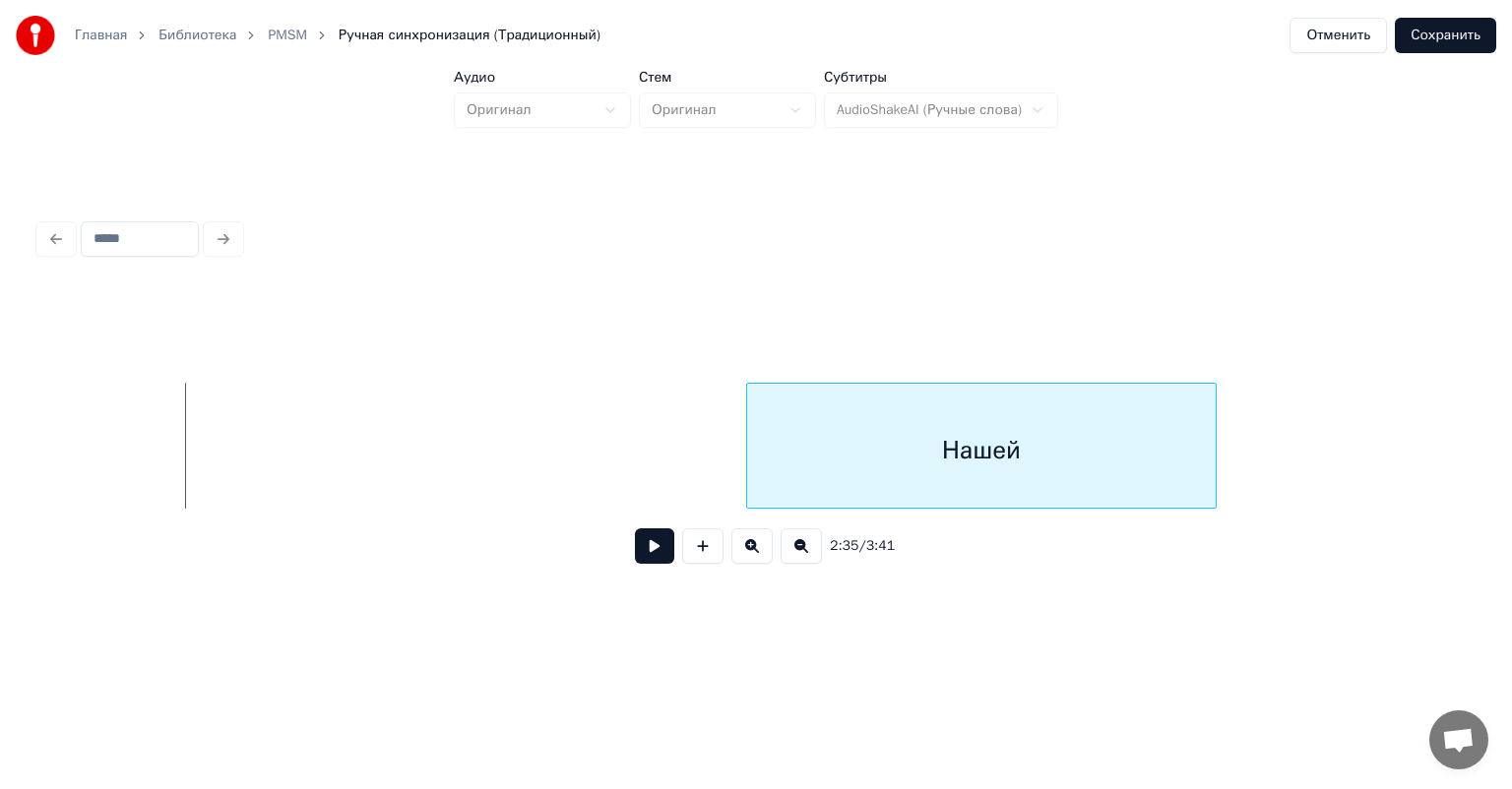 click at bounding box center [750, 446] 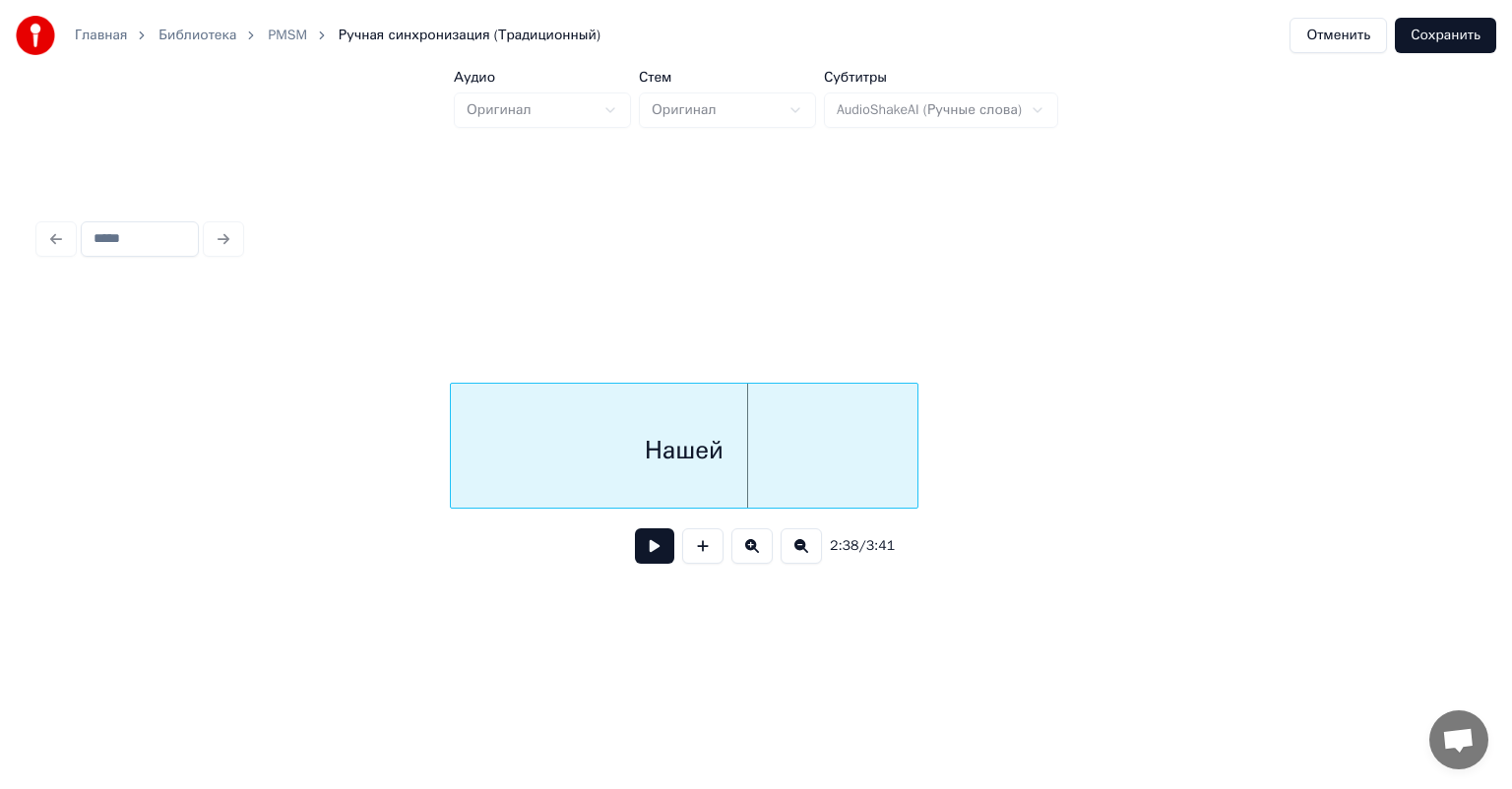 click on "Нашей" at bounding box center (684, 451) 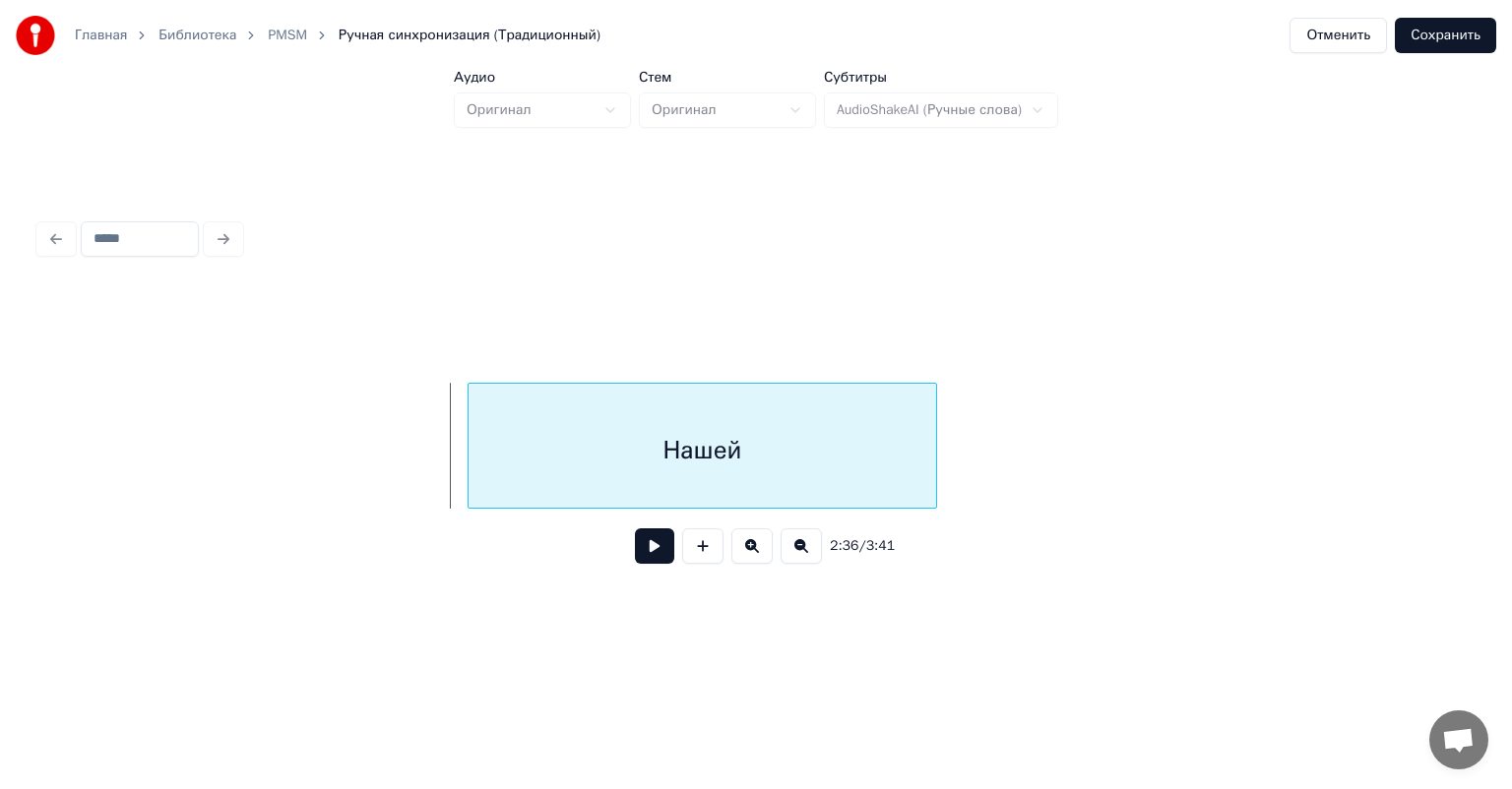 click on "Нашей" at bounding box center (702, 451) 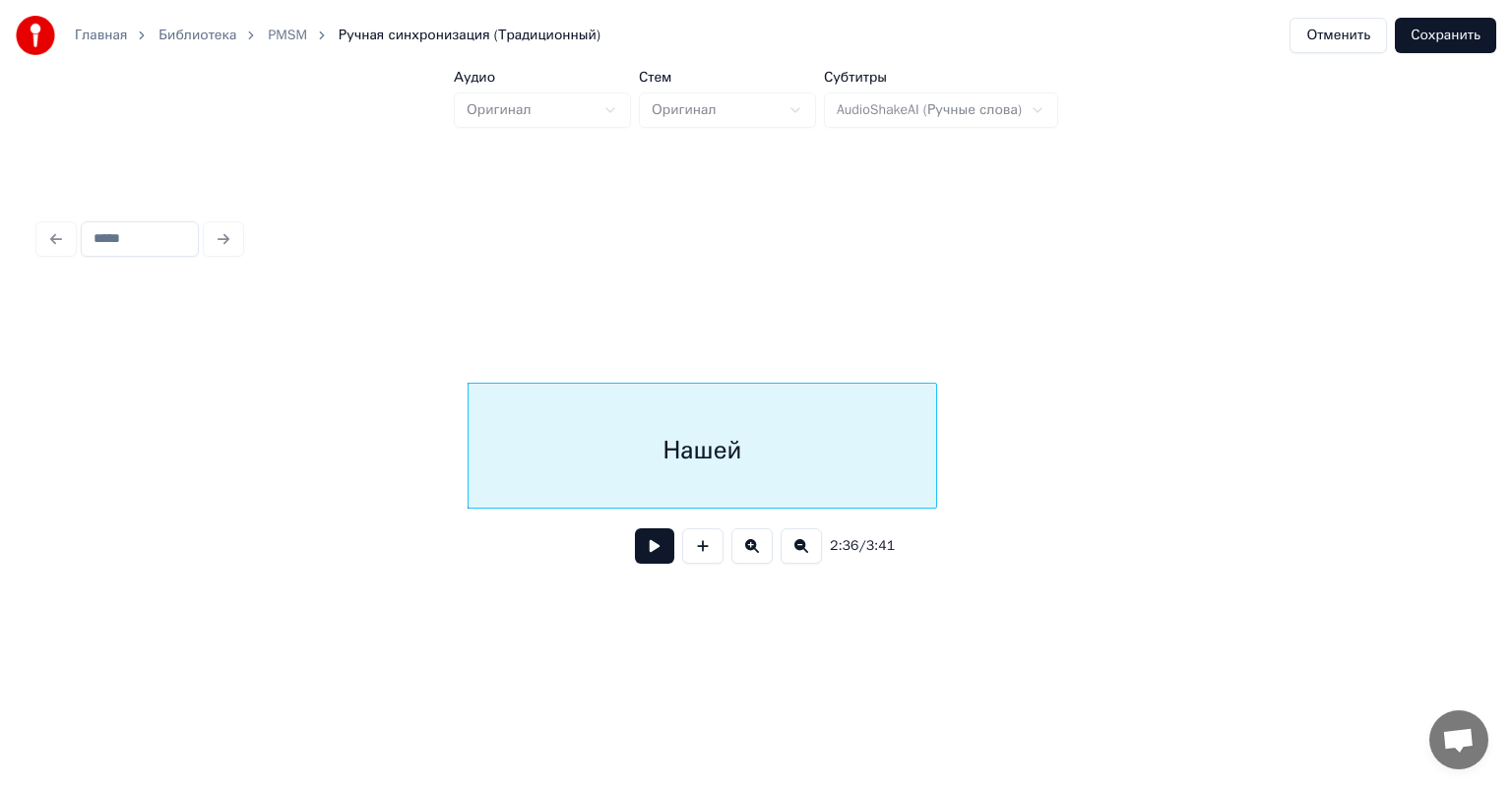 click at bounding box center [655, 546] 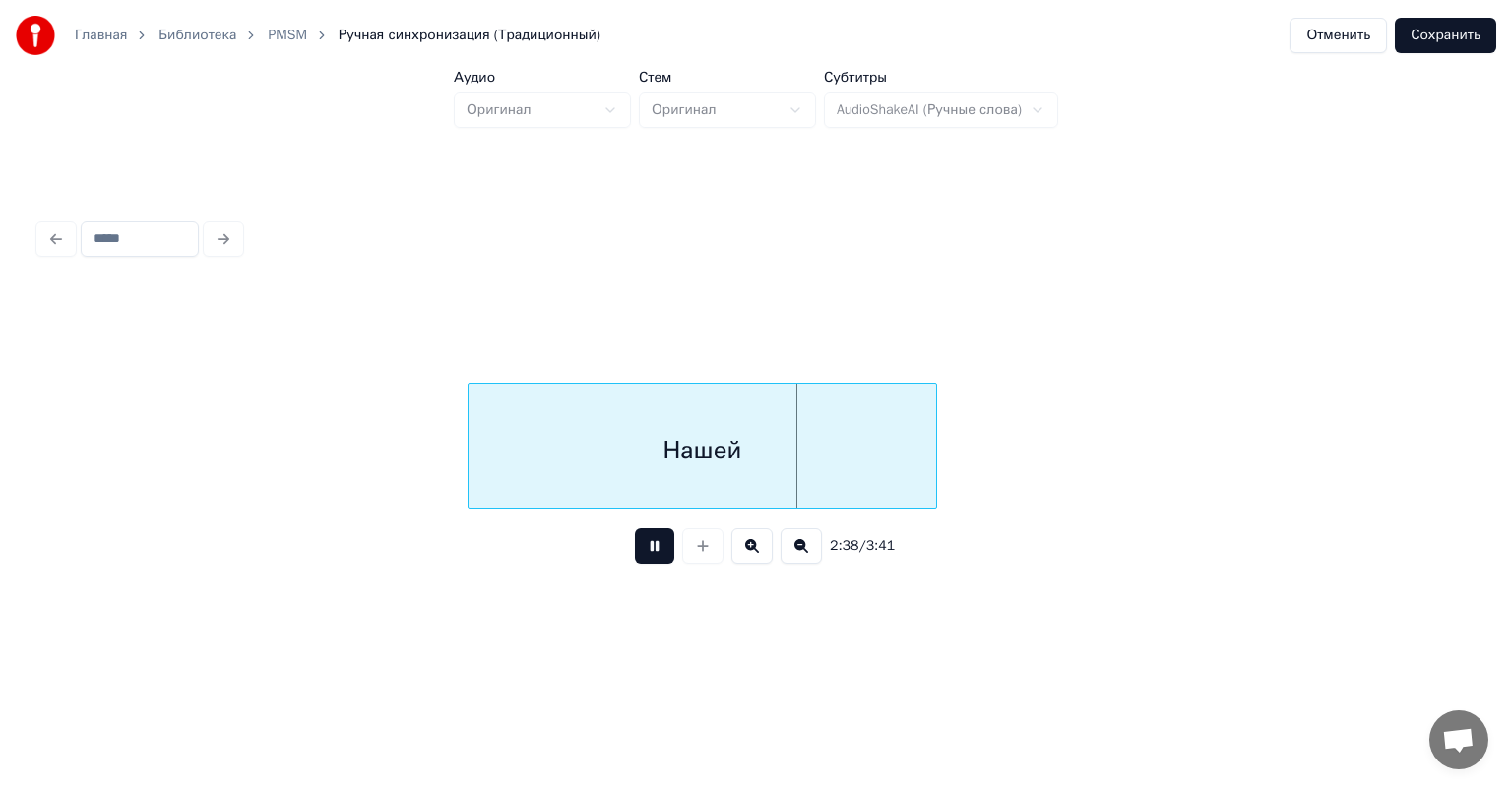 click at bounding box center (655, 546) 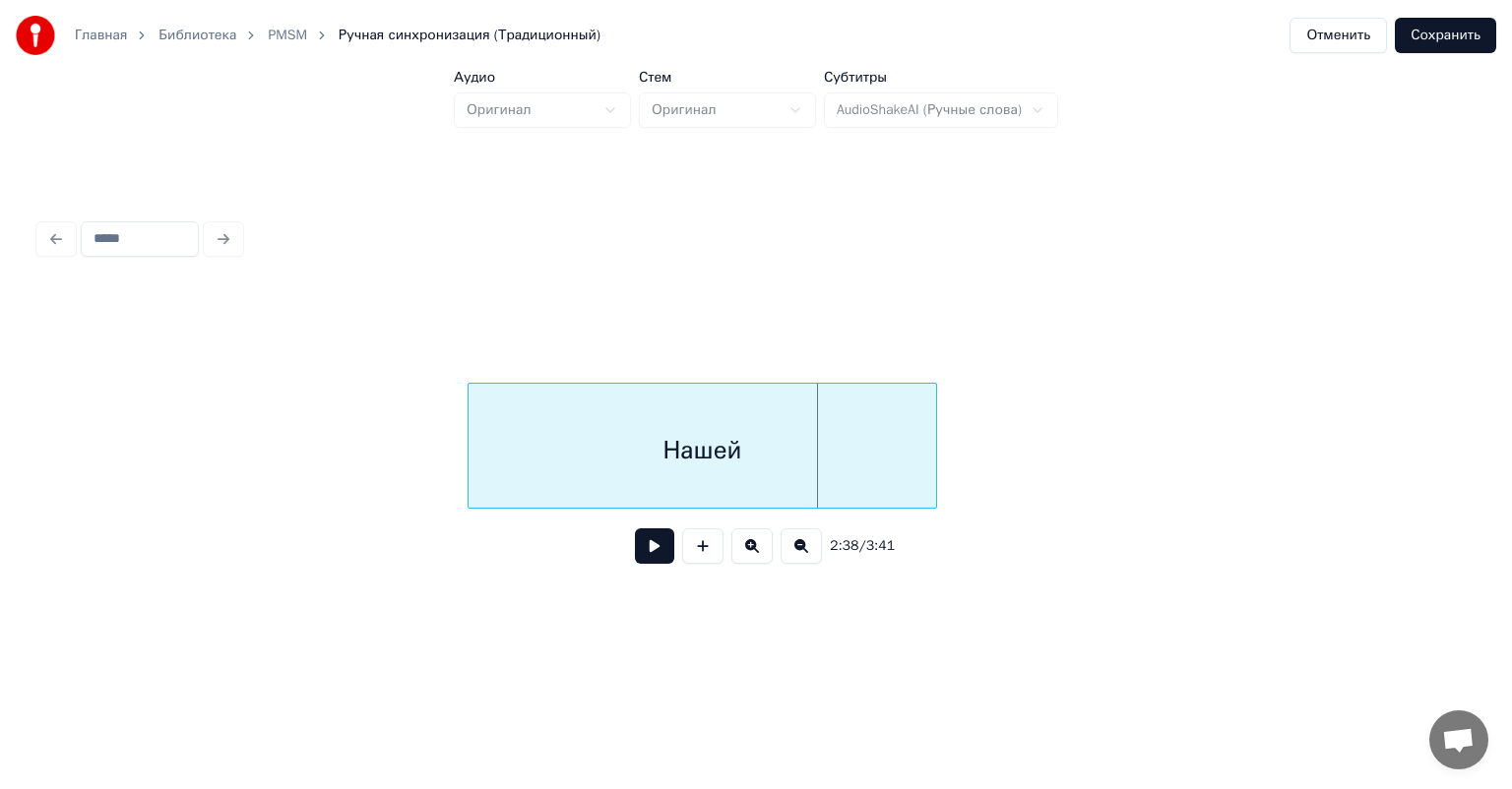 click at bounding box center [655, 546] 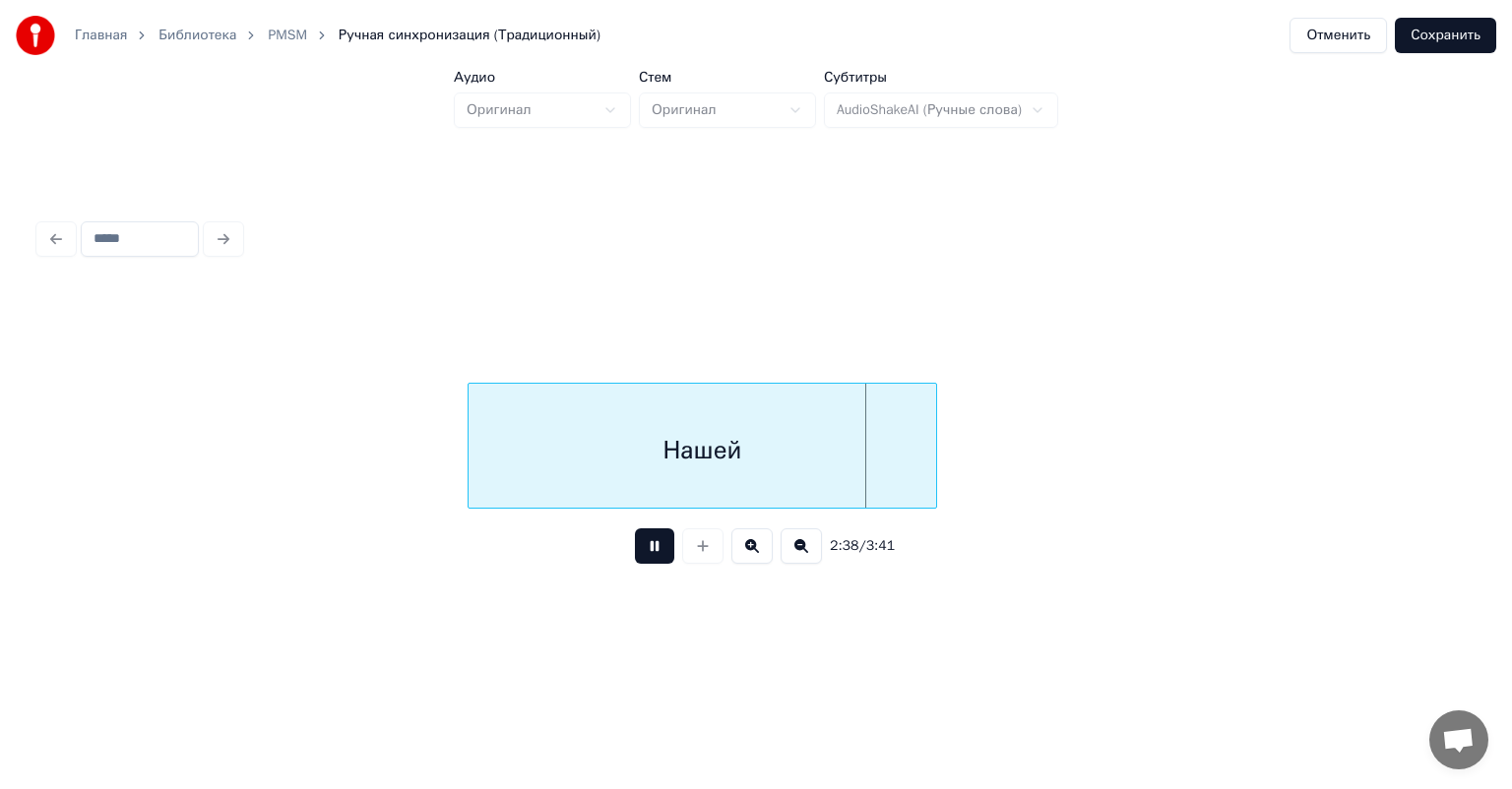 click at bounding box center [655, 546] 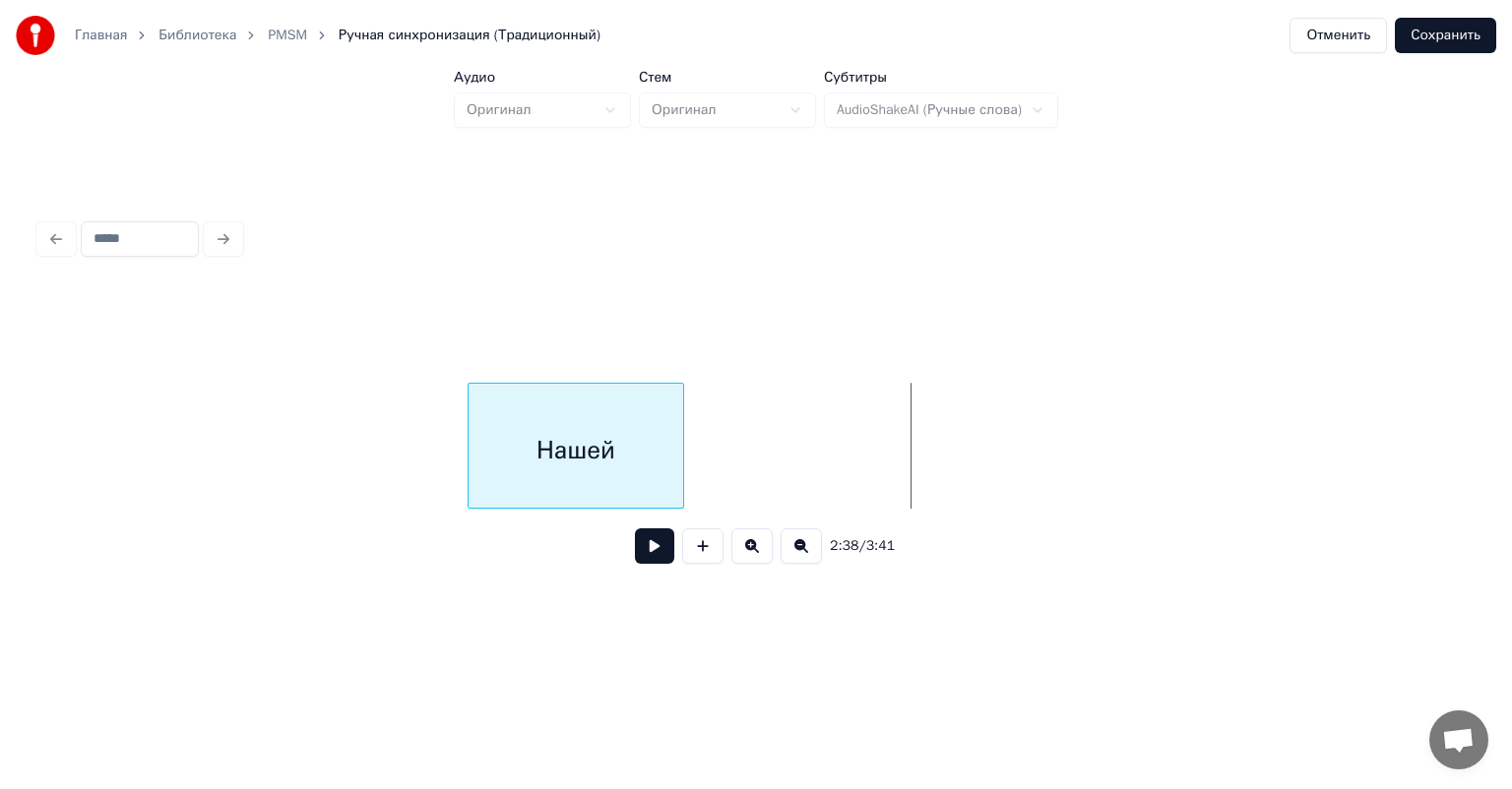 click at bounding box center [680, 446] 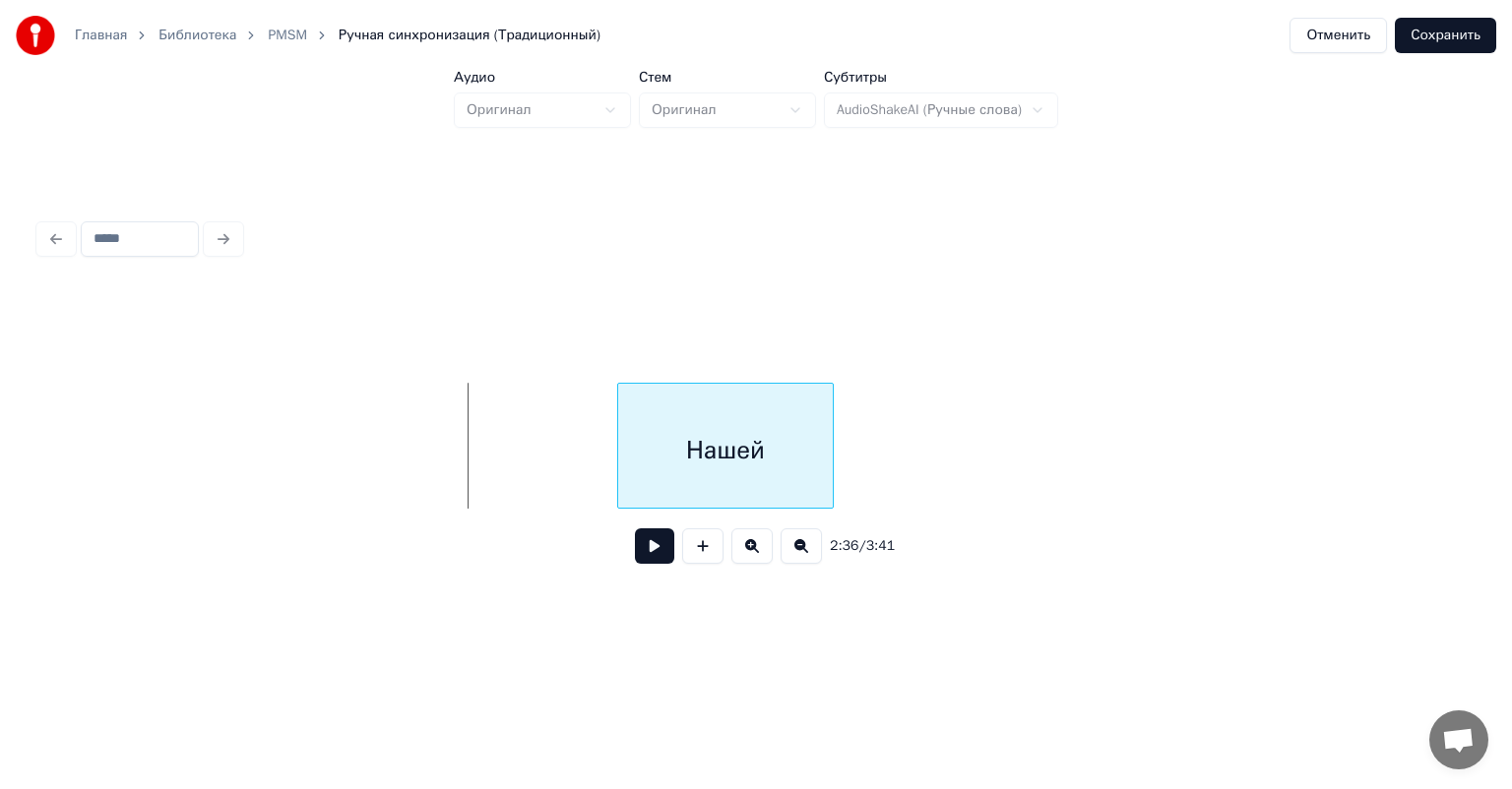 click on "Нашей" at bounding box center [725, 451] 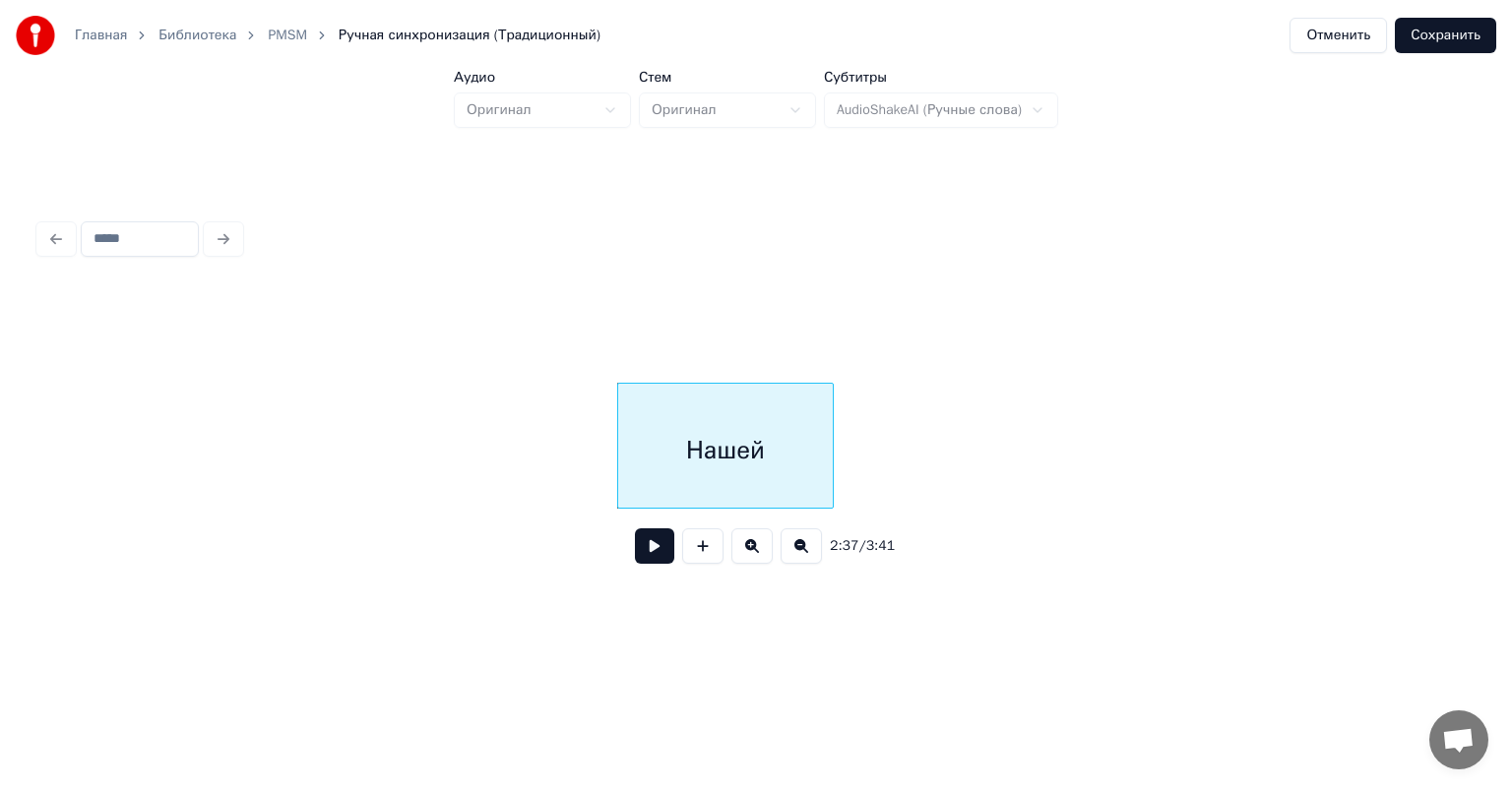 click on "Нашей" at bounding box center (-8614, 446) 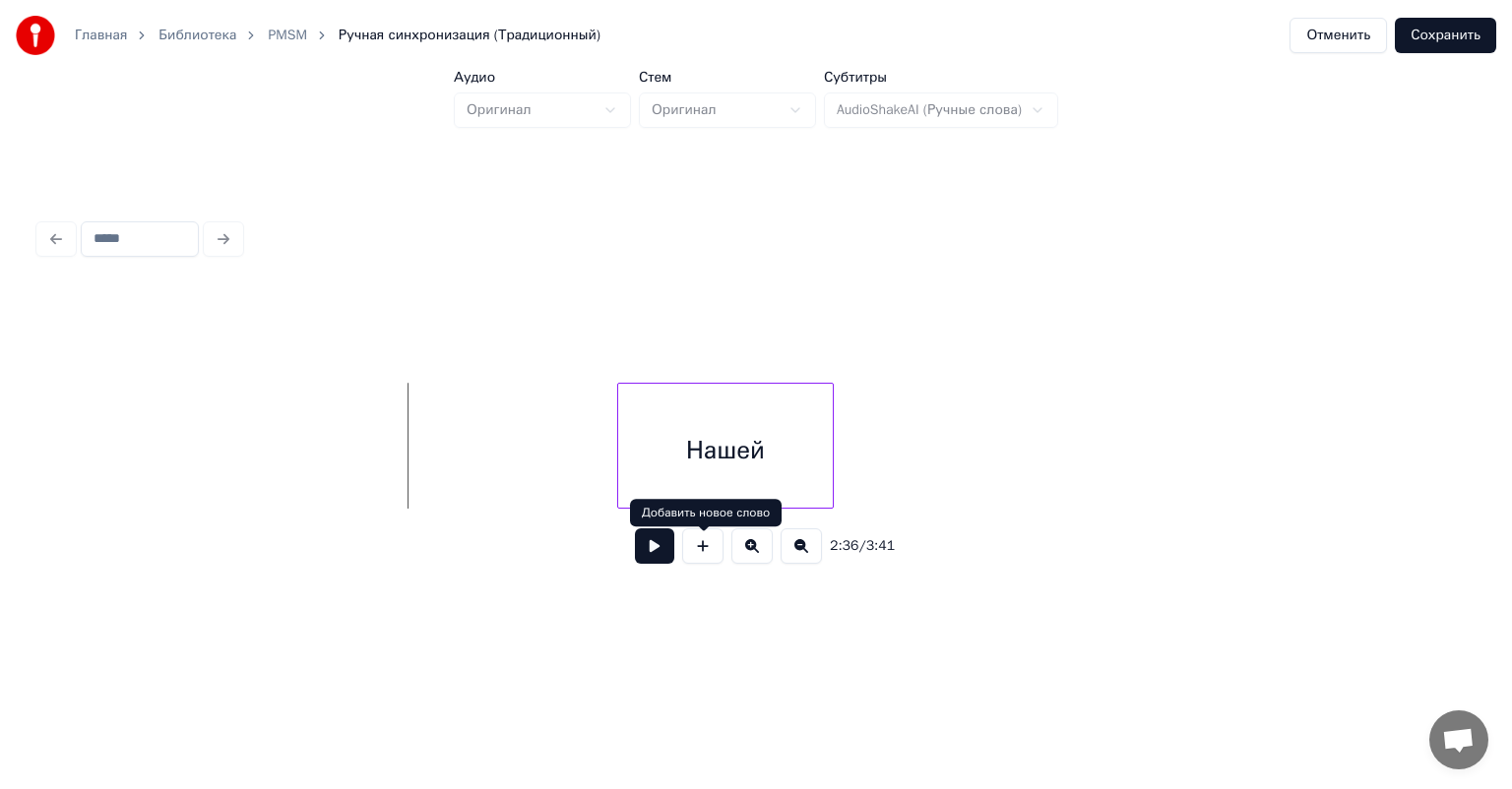 click at bounding box center [655, 546] 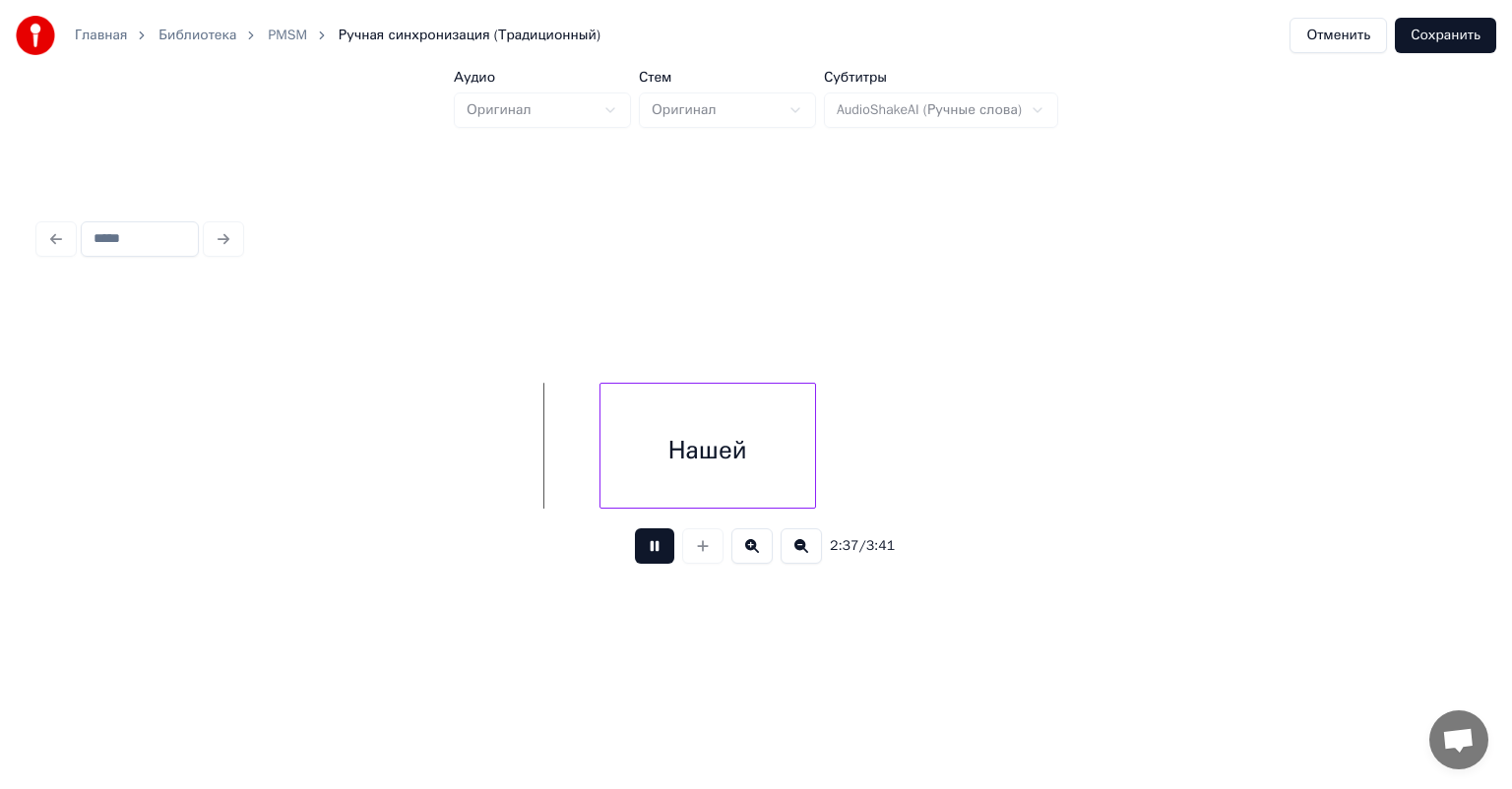 click on "Нашей" at bounding box center [708, 451] 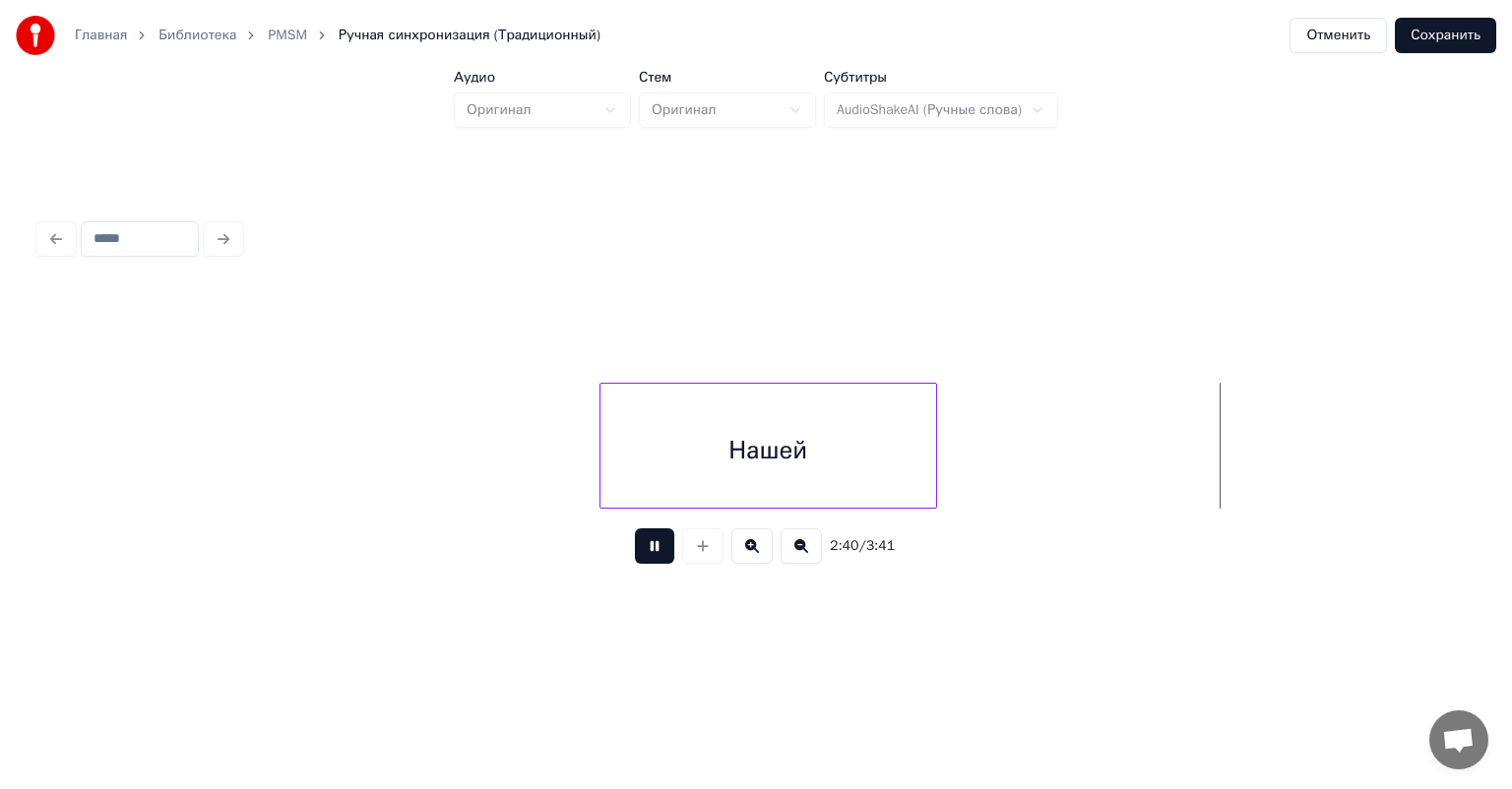 click at bounding box center (933, 446) 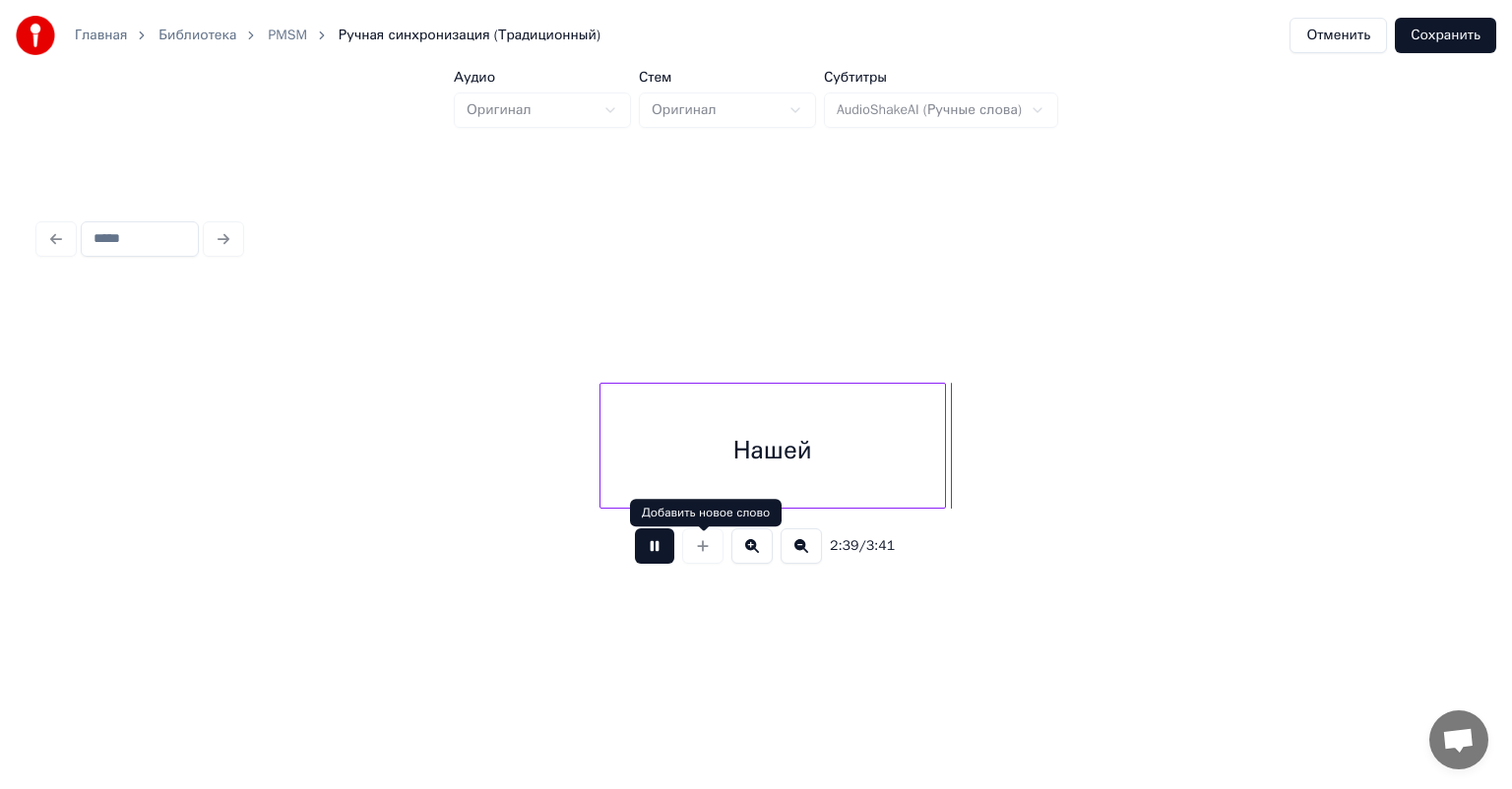 click at bounding box center (655, 546) 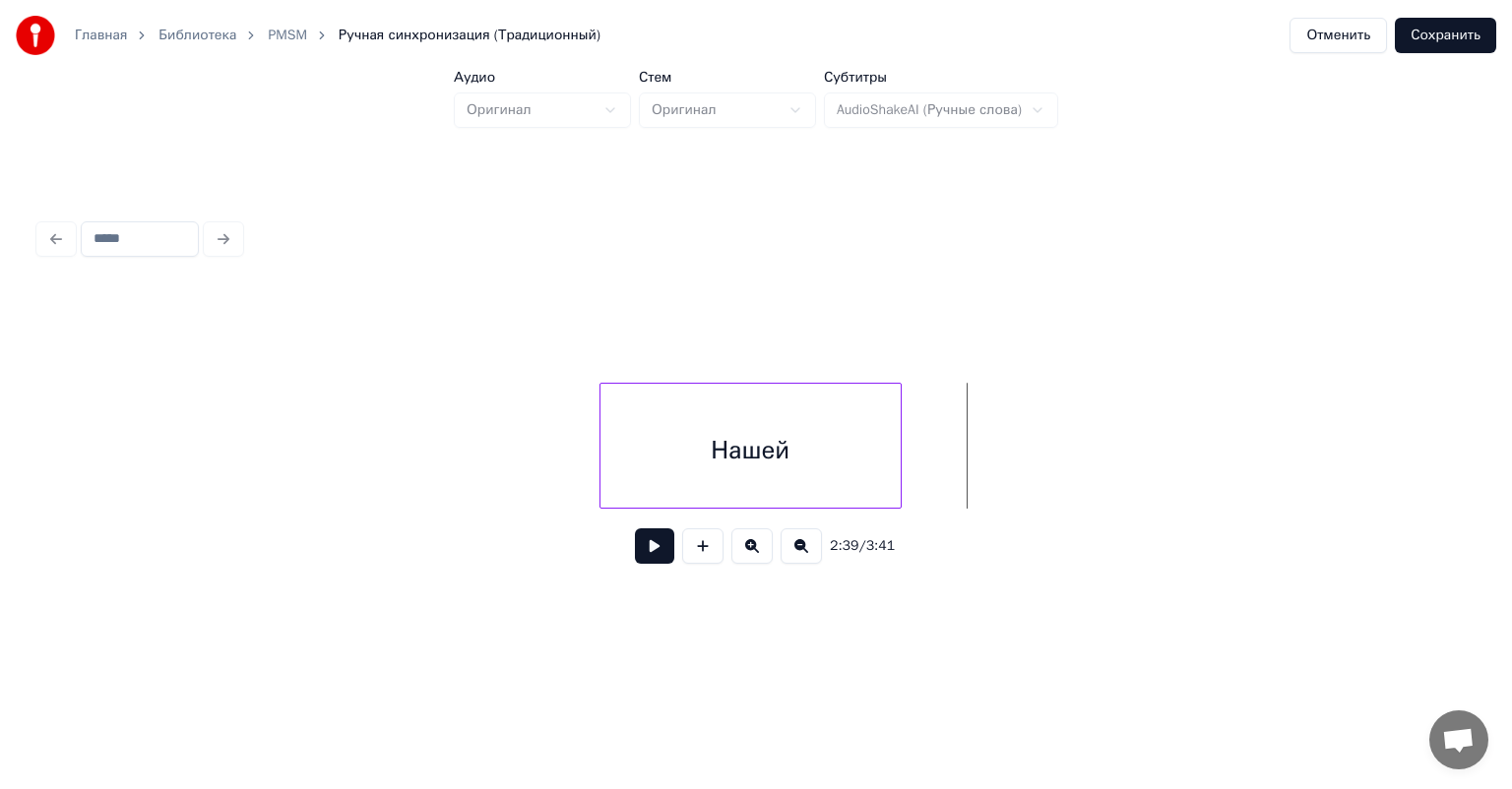 click at bounding box center (898, 446) 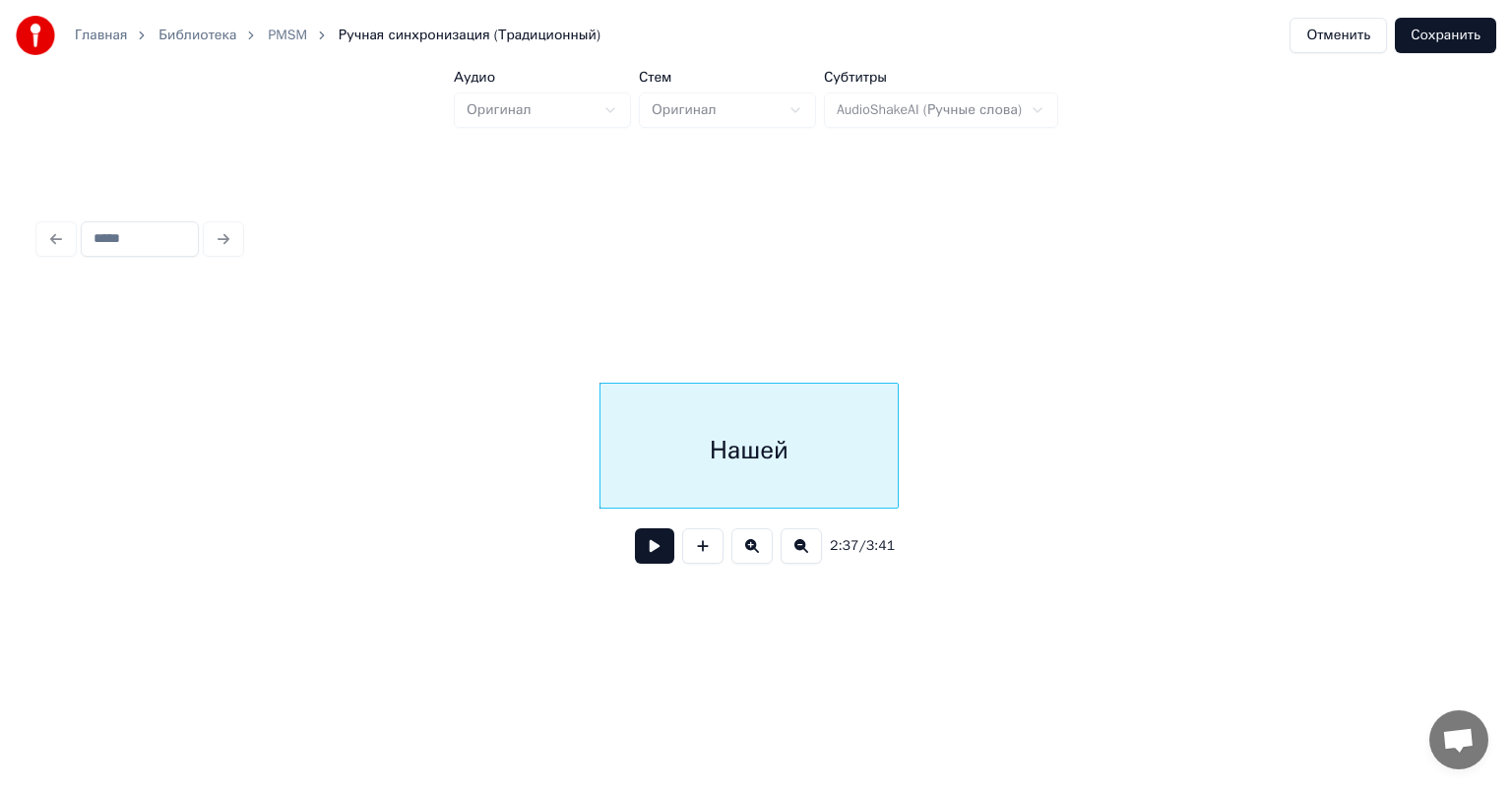 click on "Нашей" at bounding box center [749, 451] 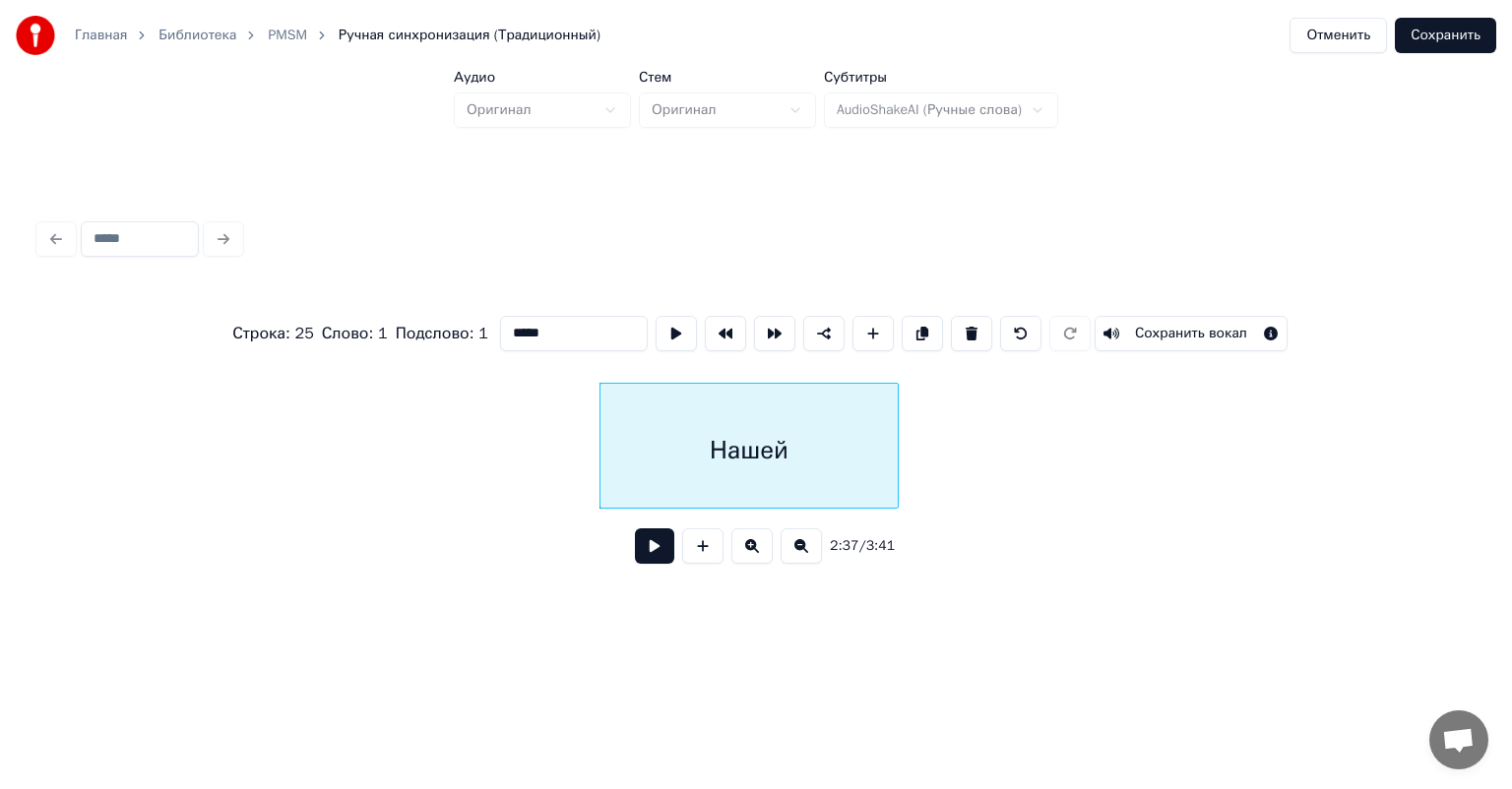 click at bounding box center (655, 546) 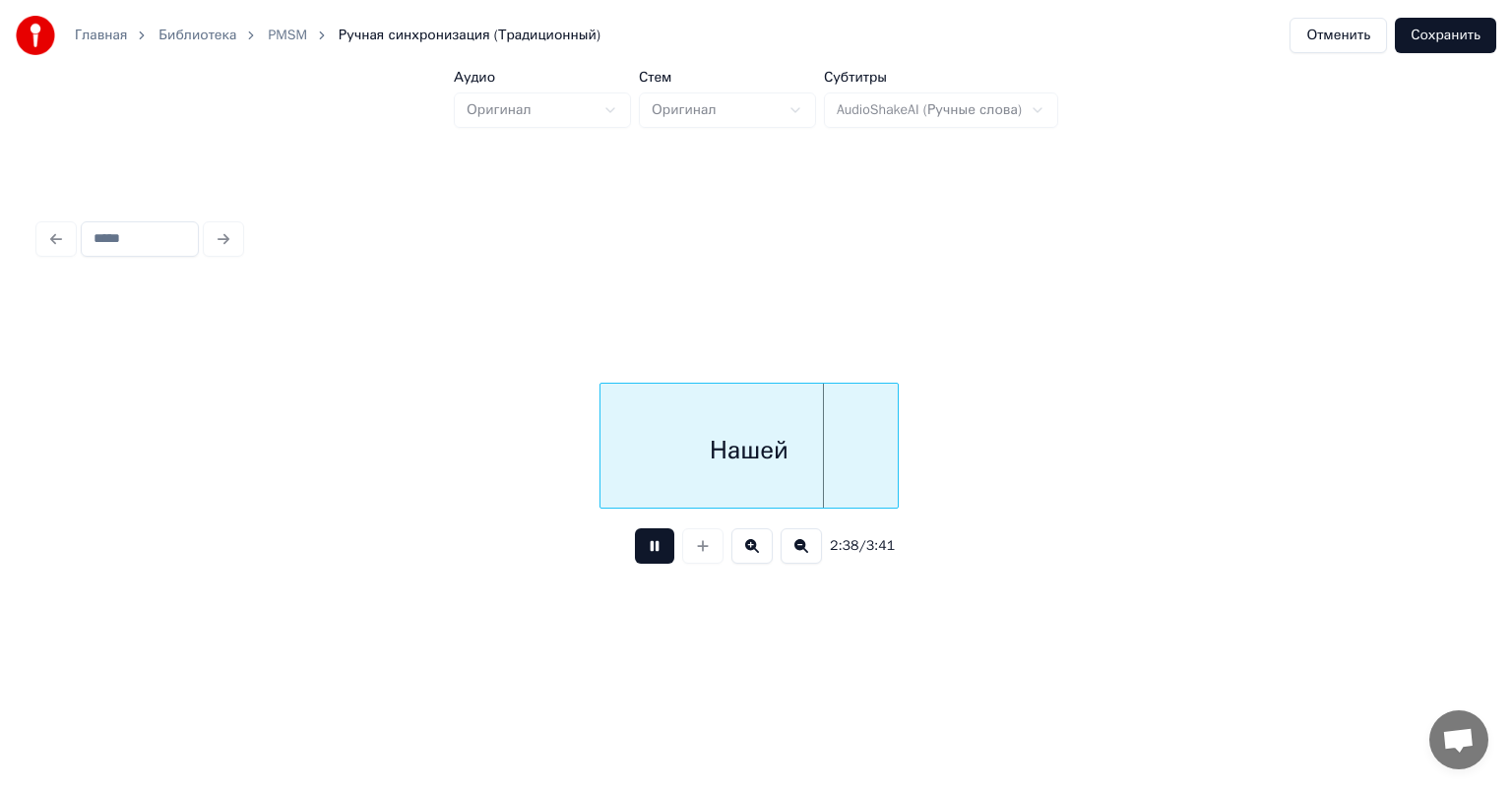 click at bounding box center (655, 546) 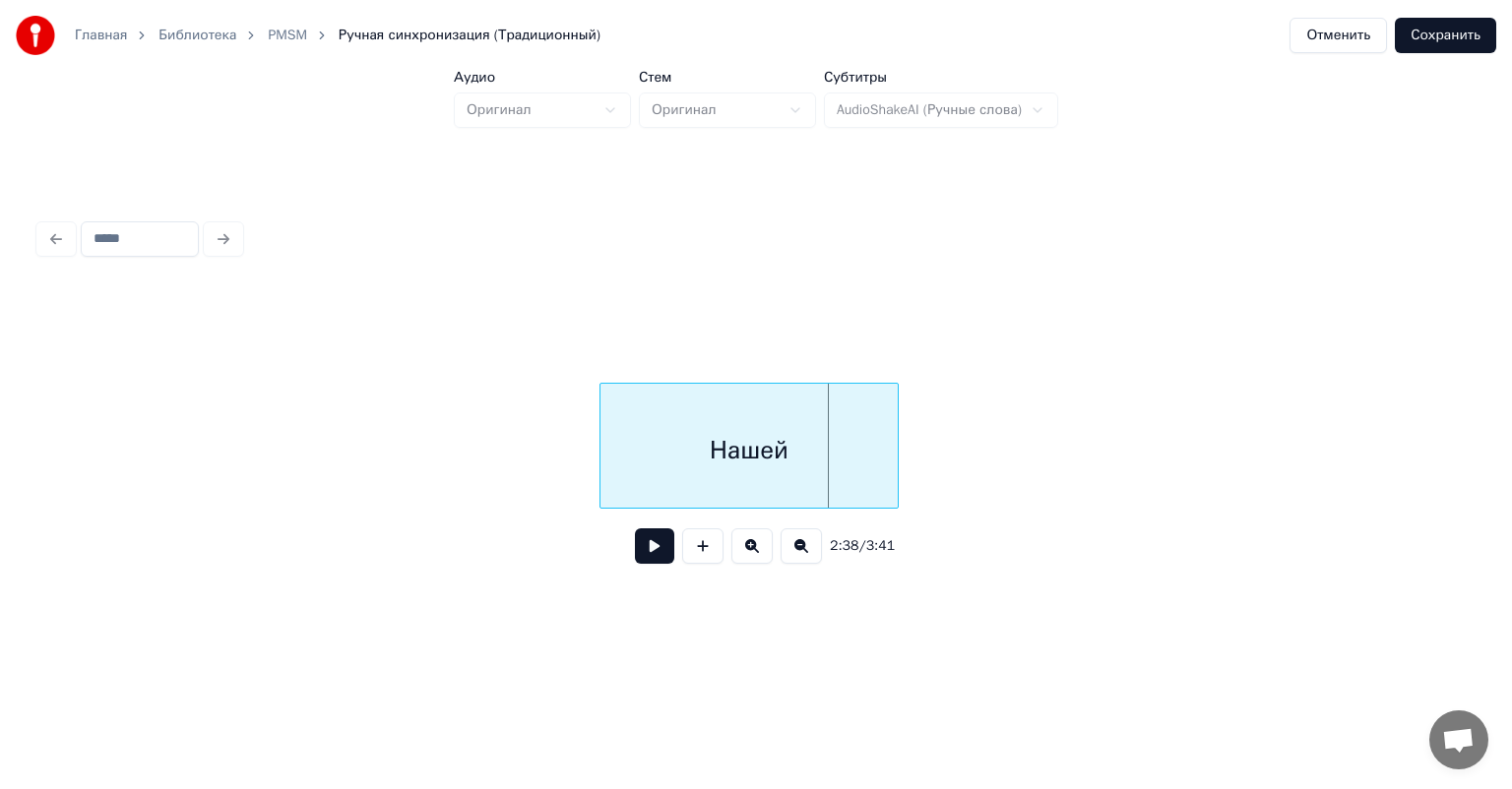 click at bounding box center (655, 546) 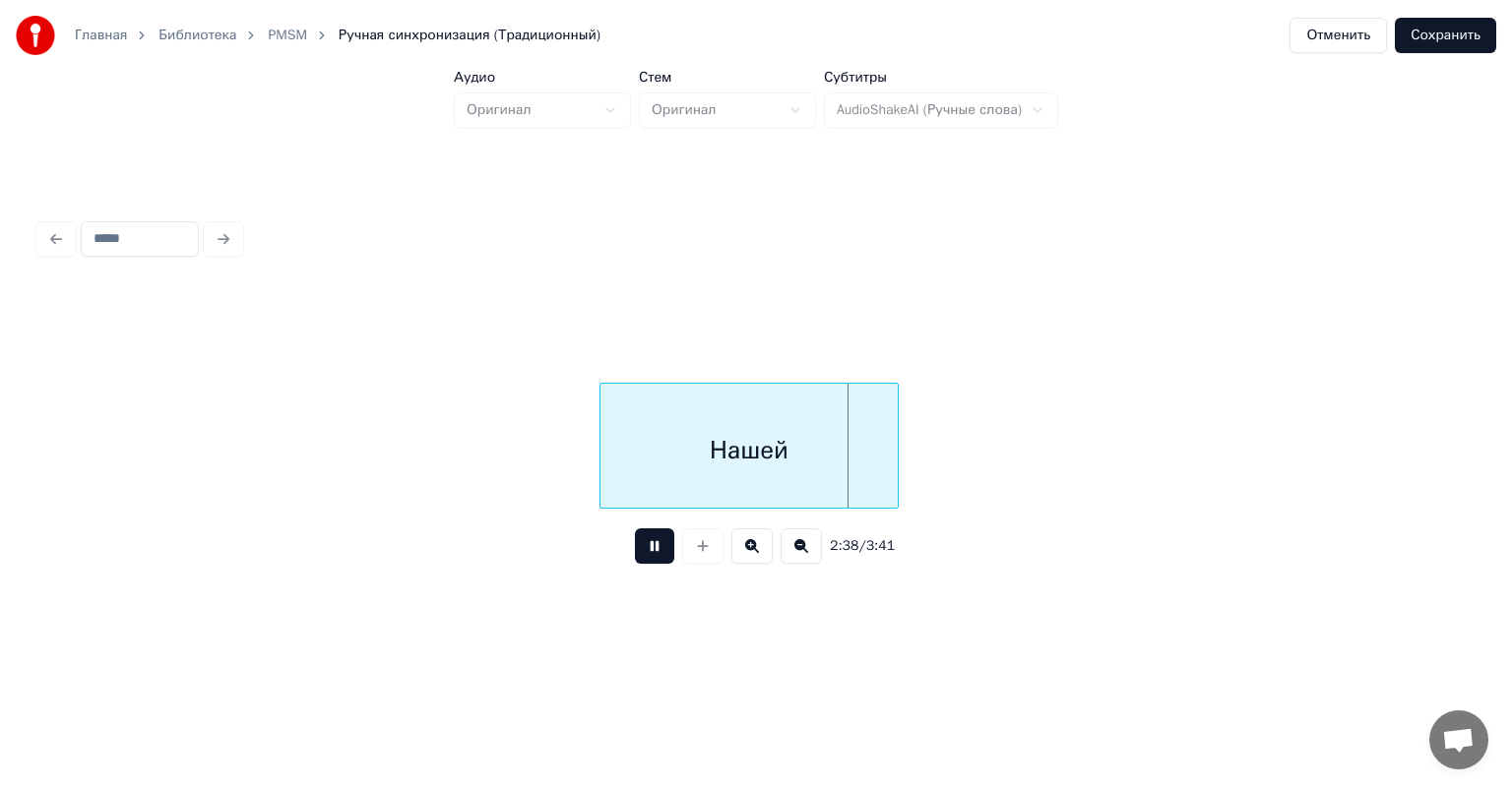 click at bounding box center (655, 546) 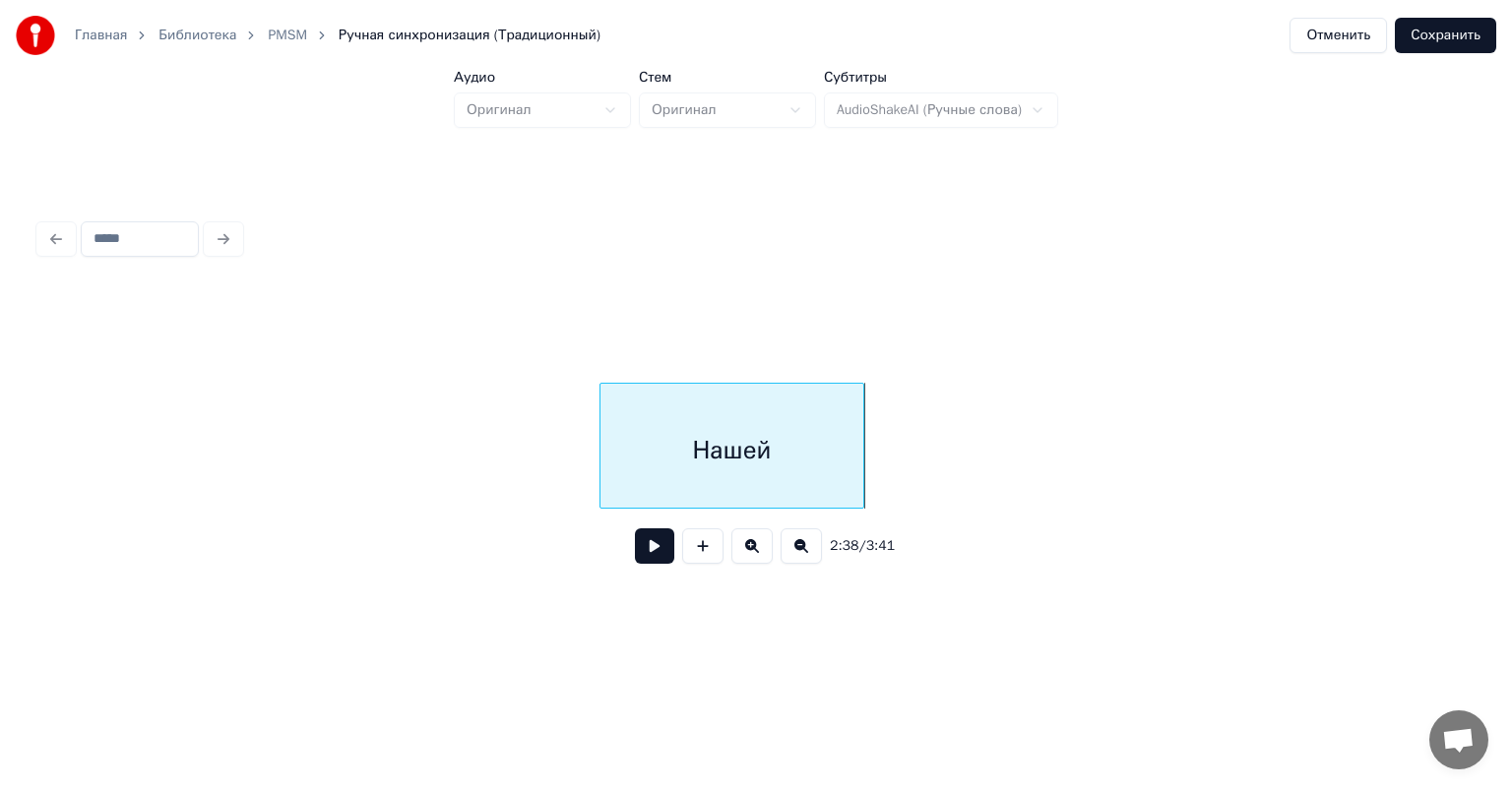 click at bounding box center (860, 446) 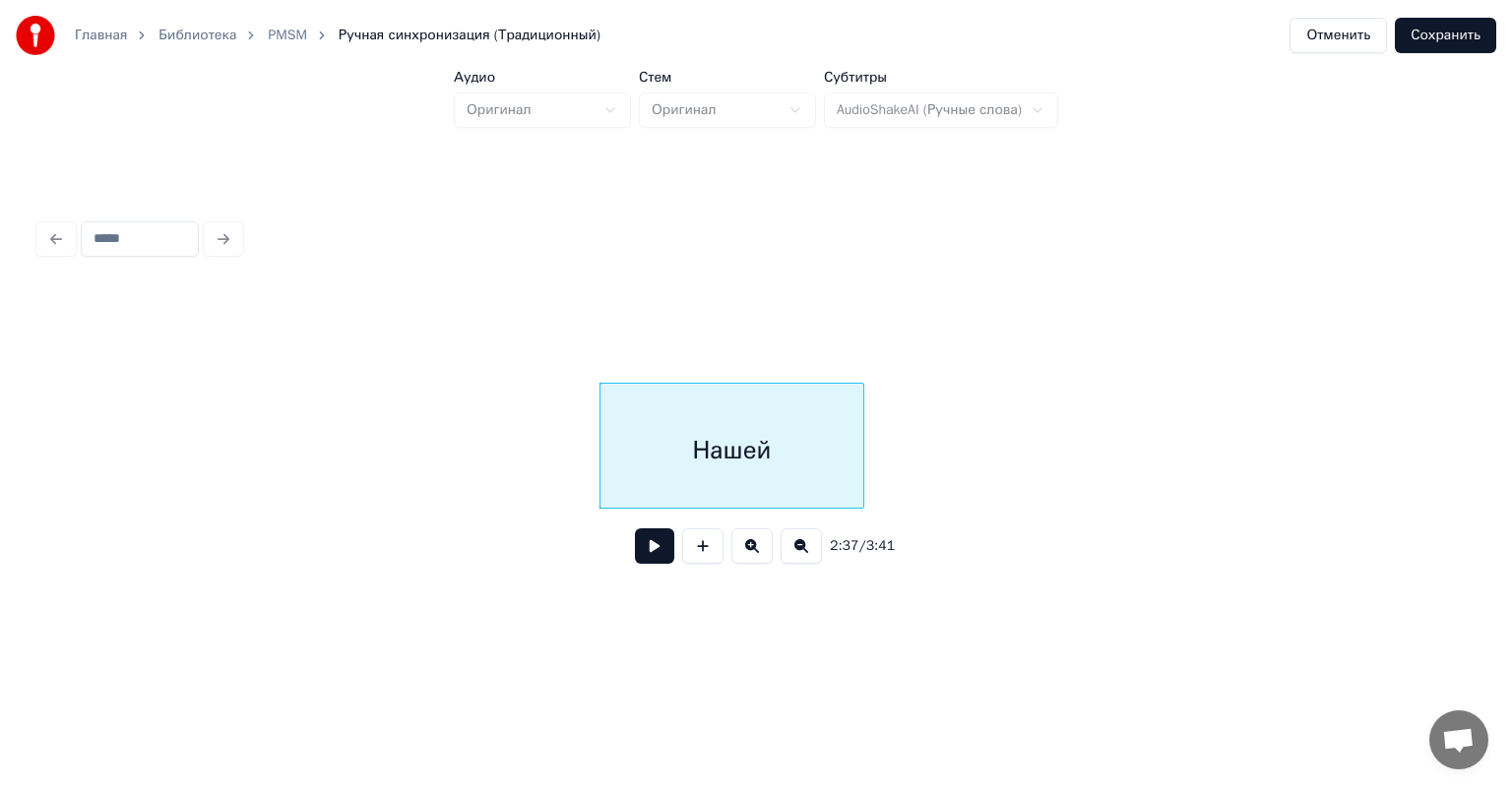 click at bounding box center (655, 546) 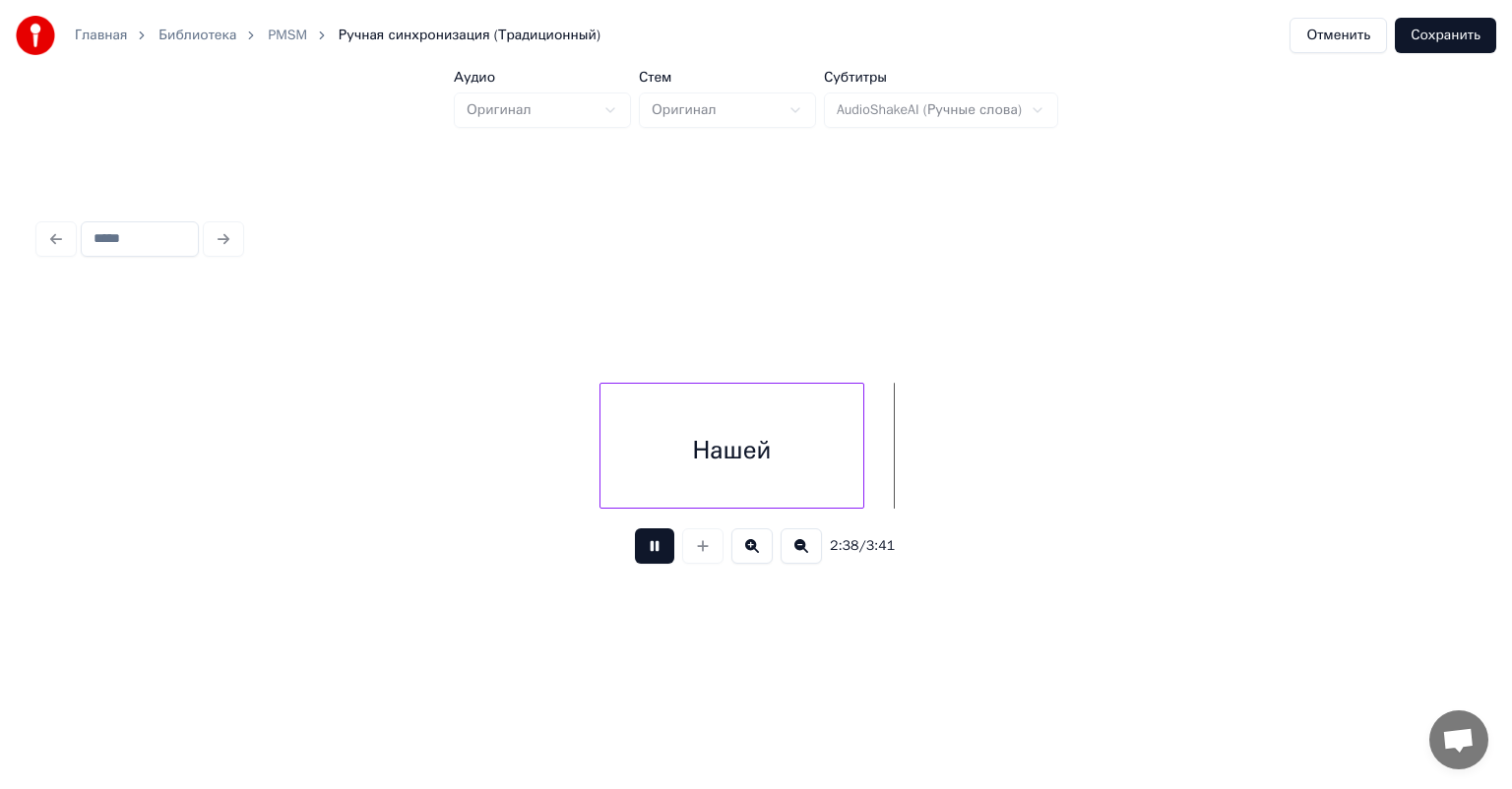click at bounding box center (655, 546) 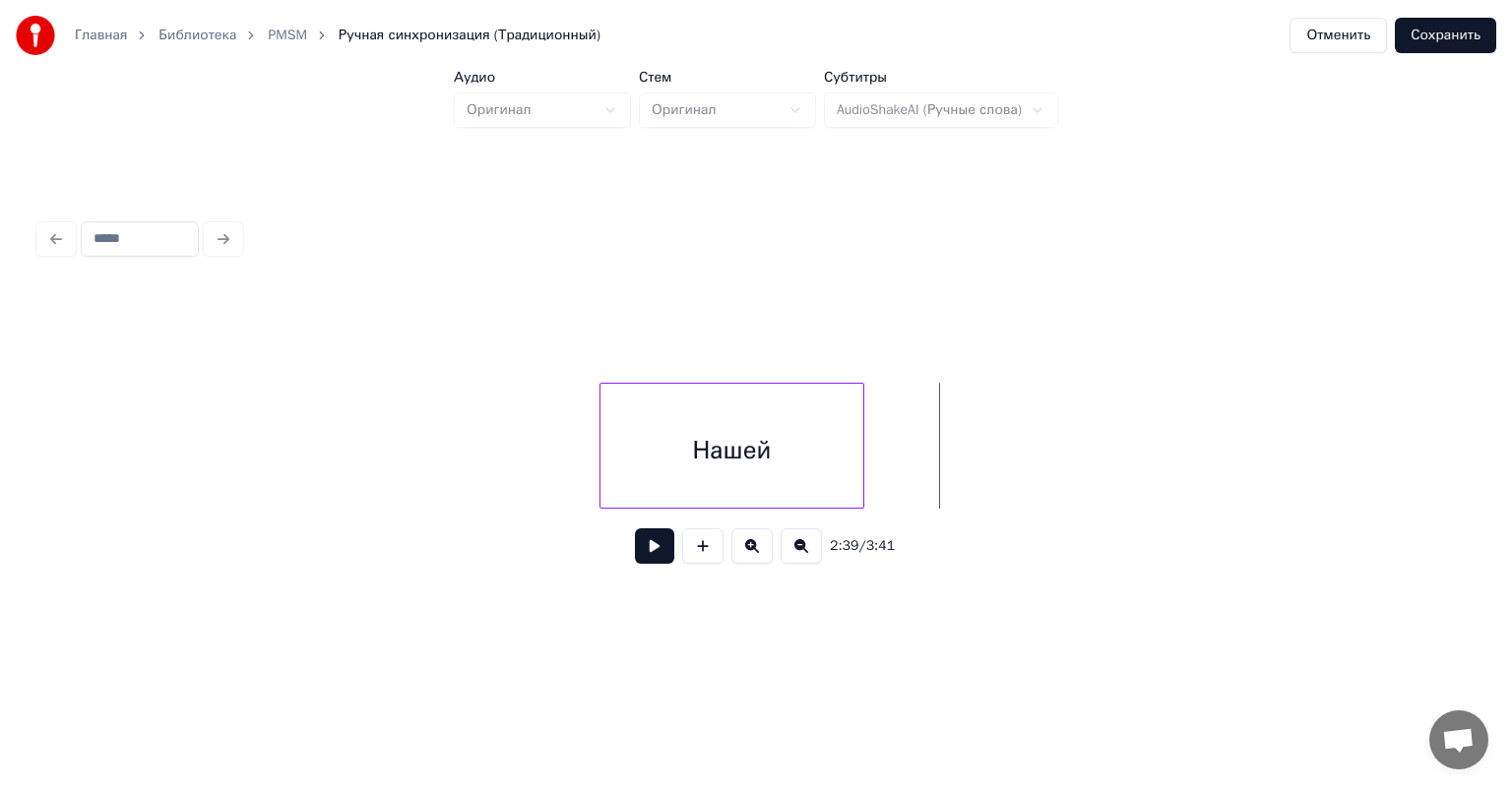 click at bounding box center (655, 546) 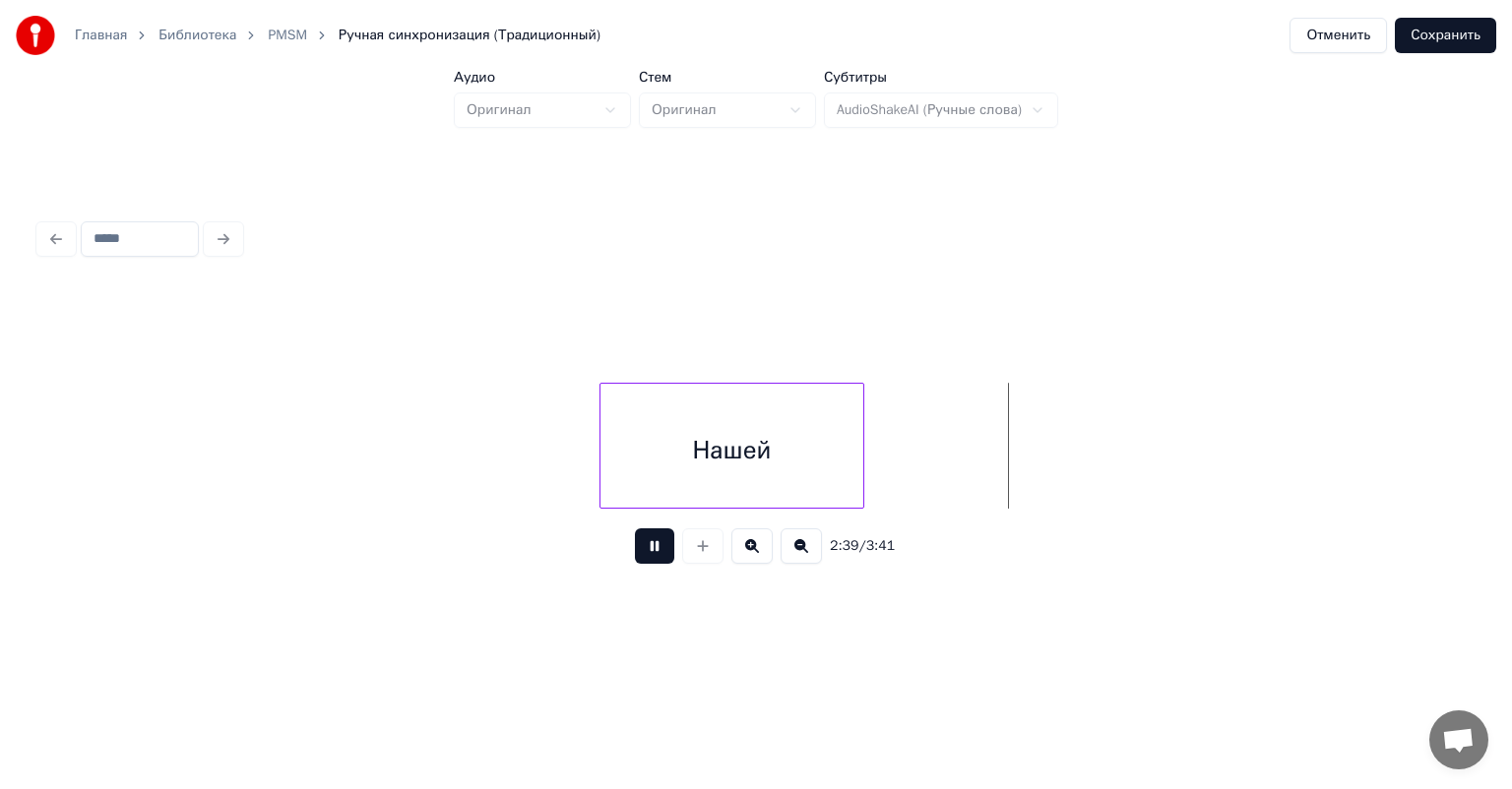 click at bounding box center (655, 546) 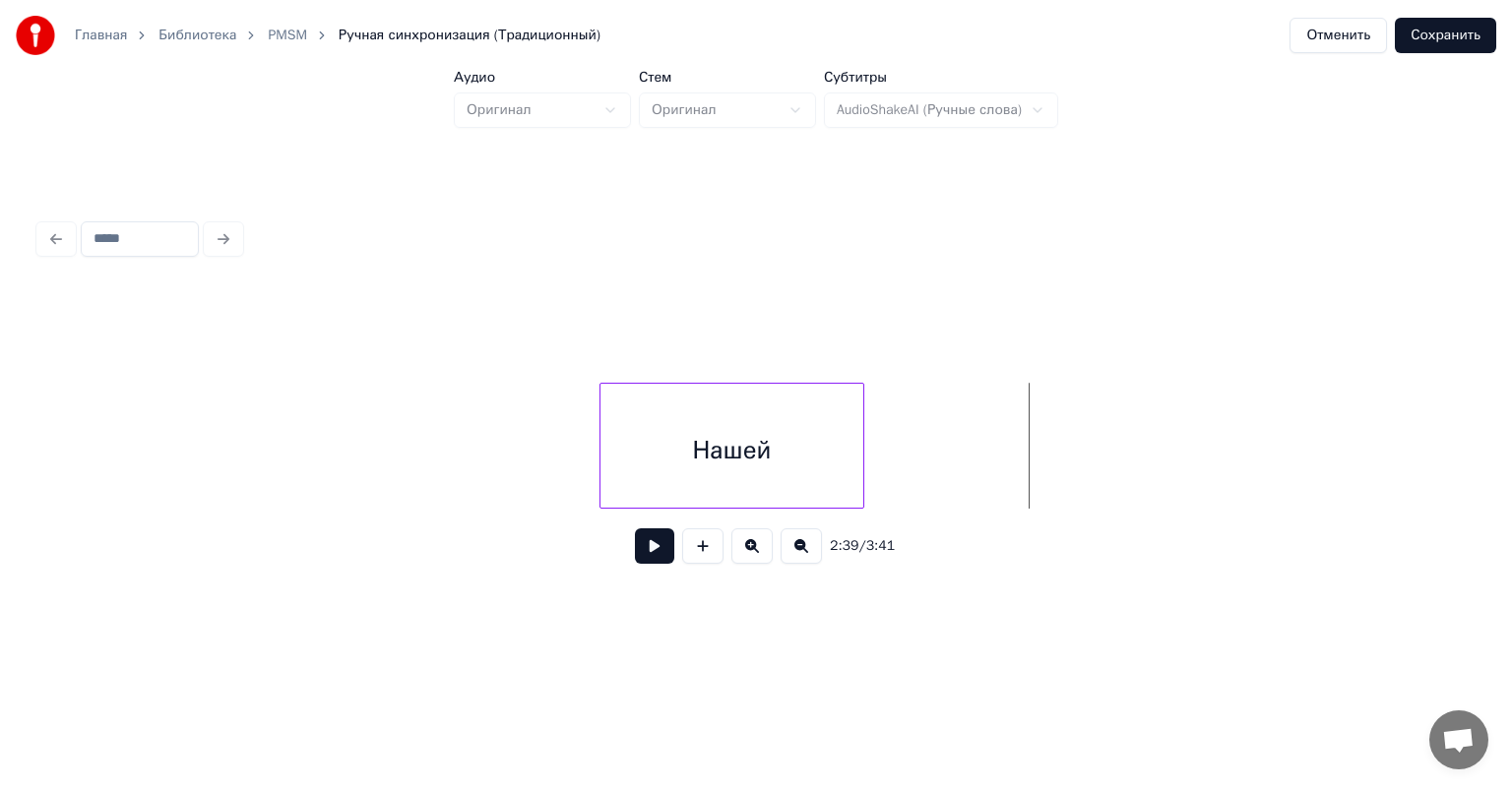 click at bounding box center [655, 546] 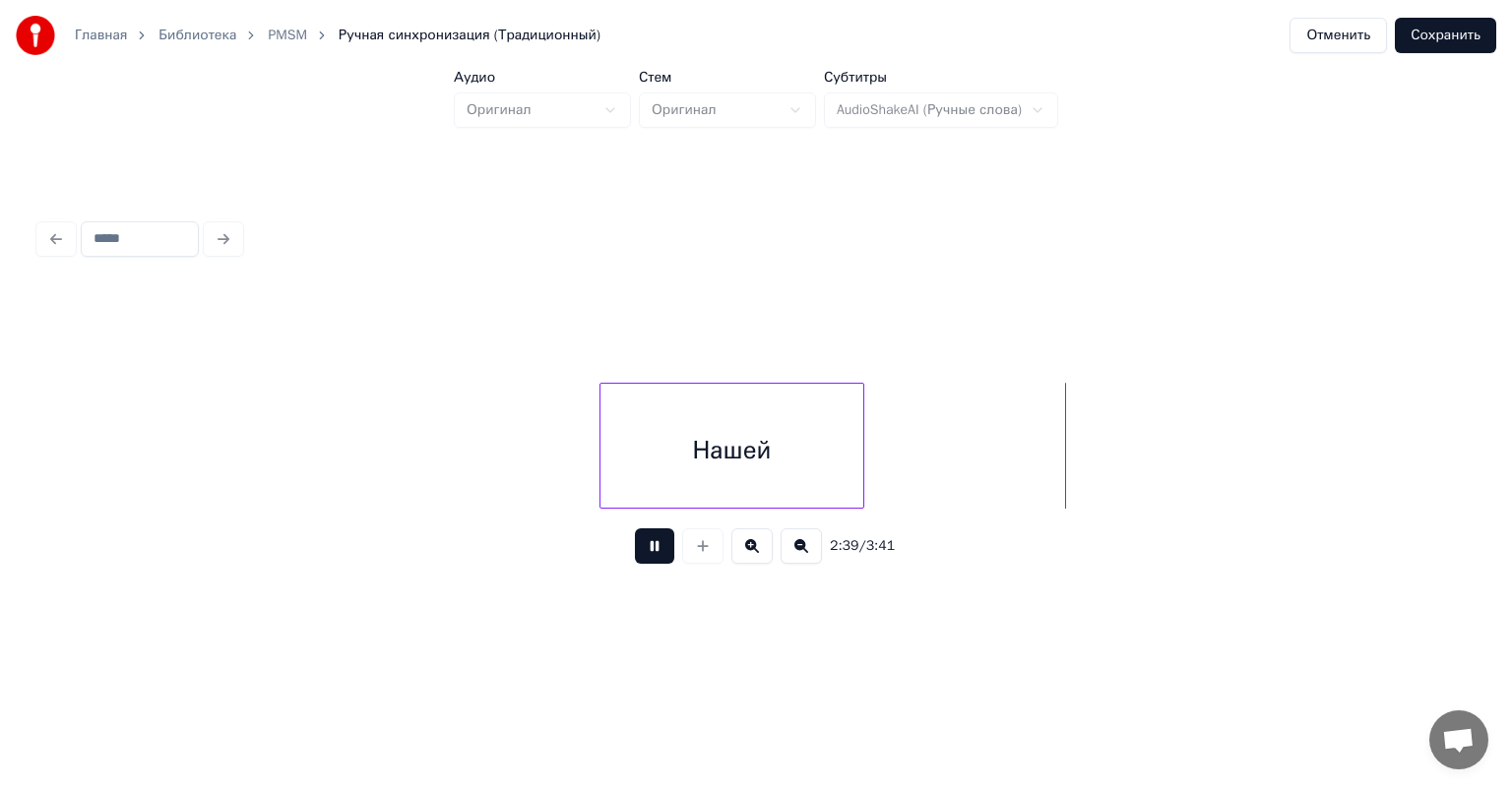 click at bounding box center [655, 546] 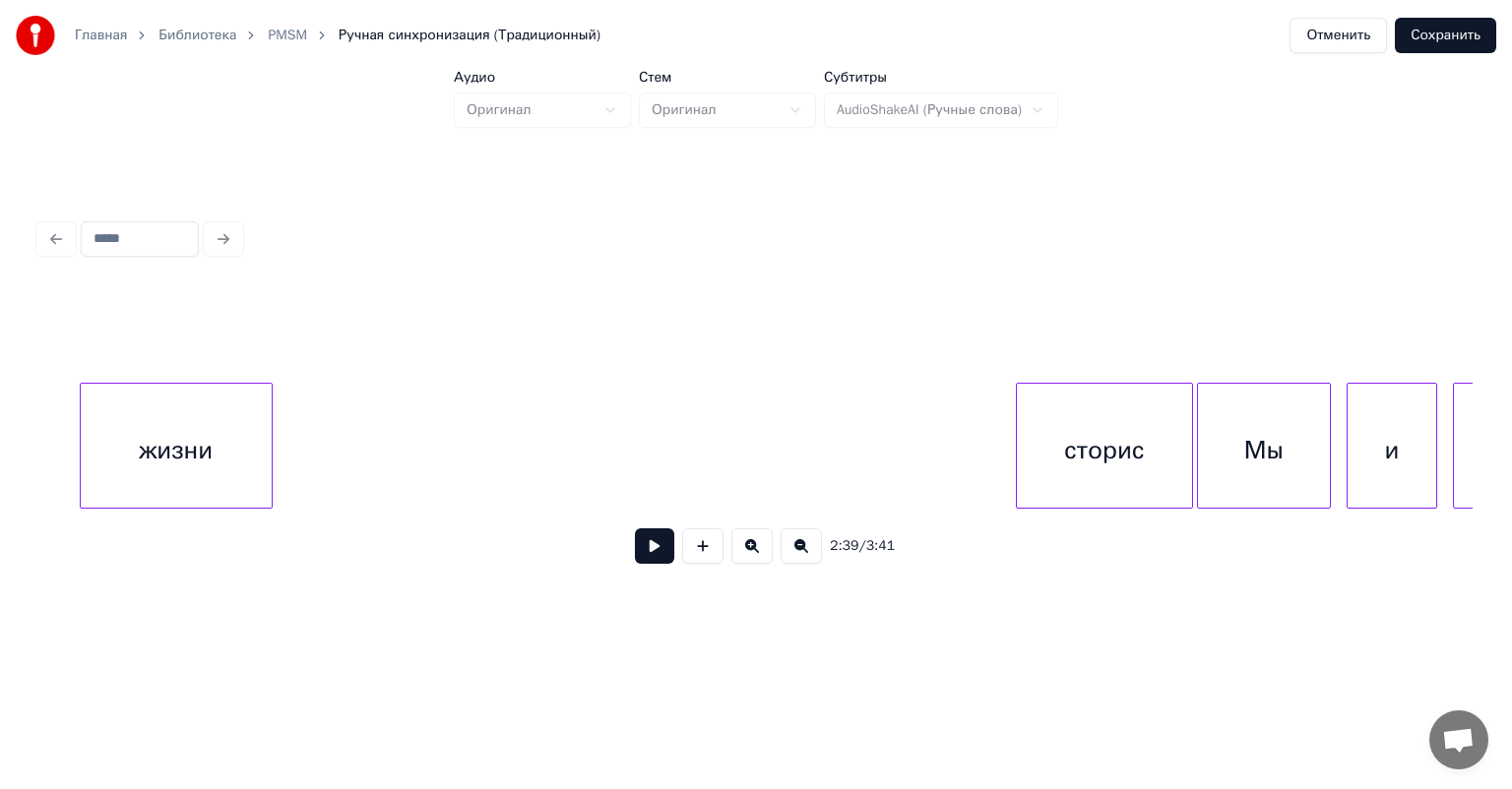 scroll, scrollTop: 0, scrollLeft: 35939, axis: horizontal 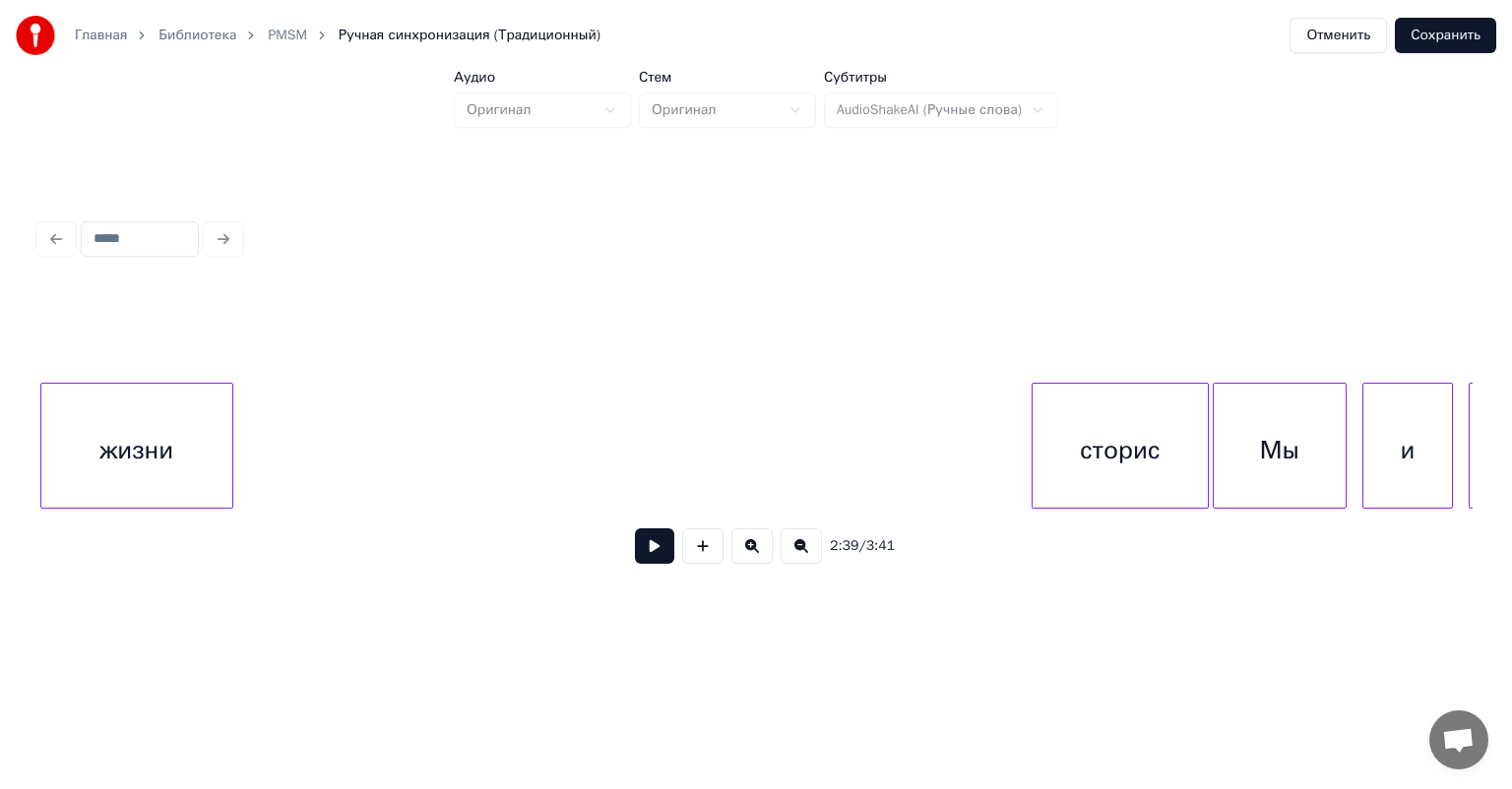 click on "Главная Библиотека PMSM Ручная синхронизация (Традиционный) Отменить Сохранить Аудио Оригинал Стем Оригинал Субтитры AudioShakeAI (Ручные слова) 2:39  /  3:41" at bounding box center [756, 316] 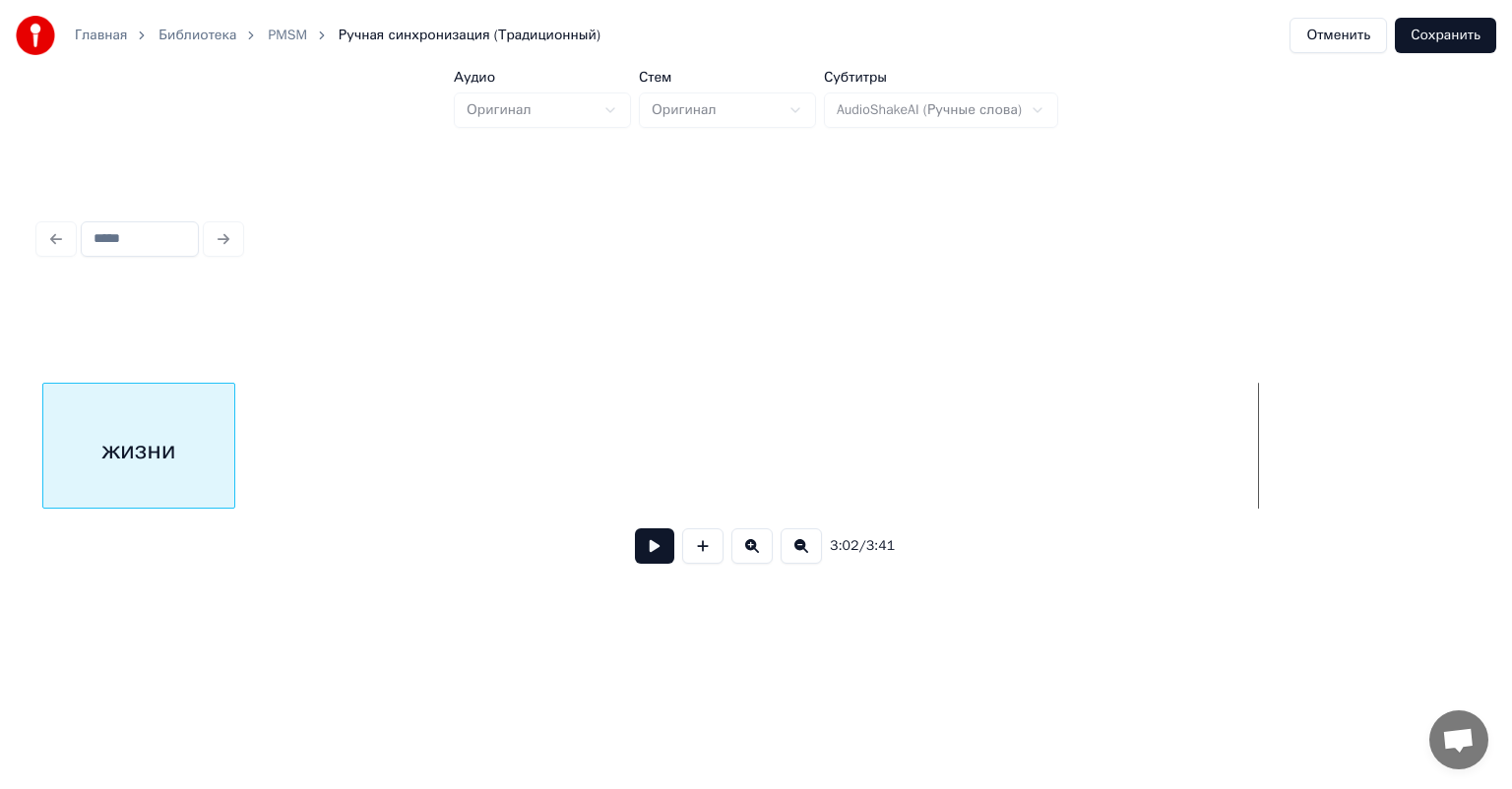 click on "жизни" at bounding box center (139, 451) 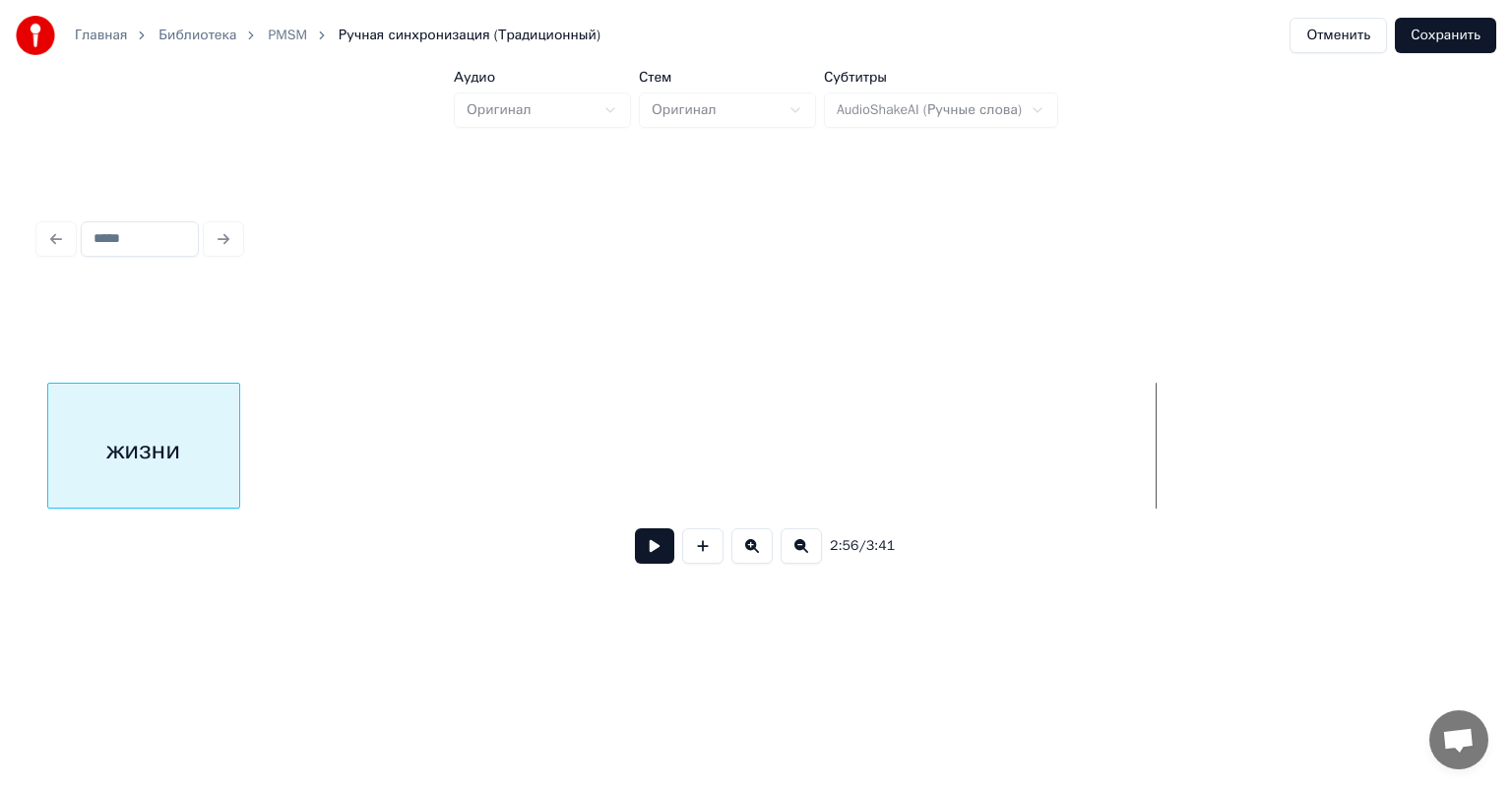 scroll, scrollTop: 0, scrollLeft: 33603, axis: horizontal 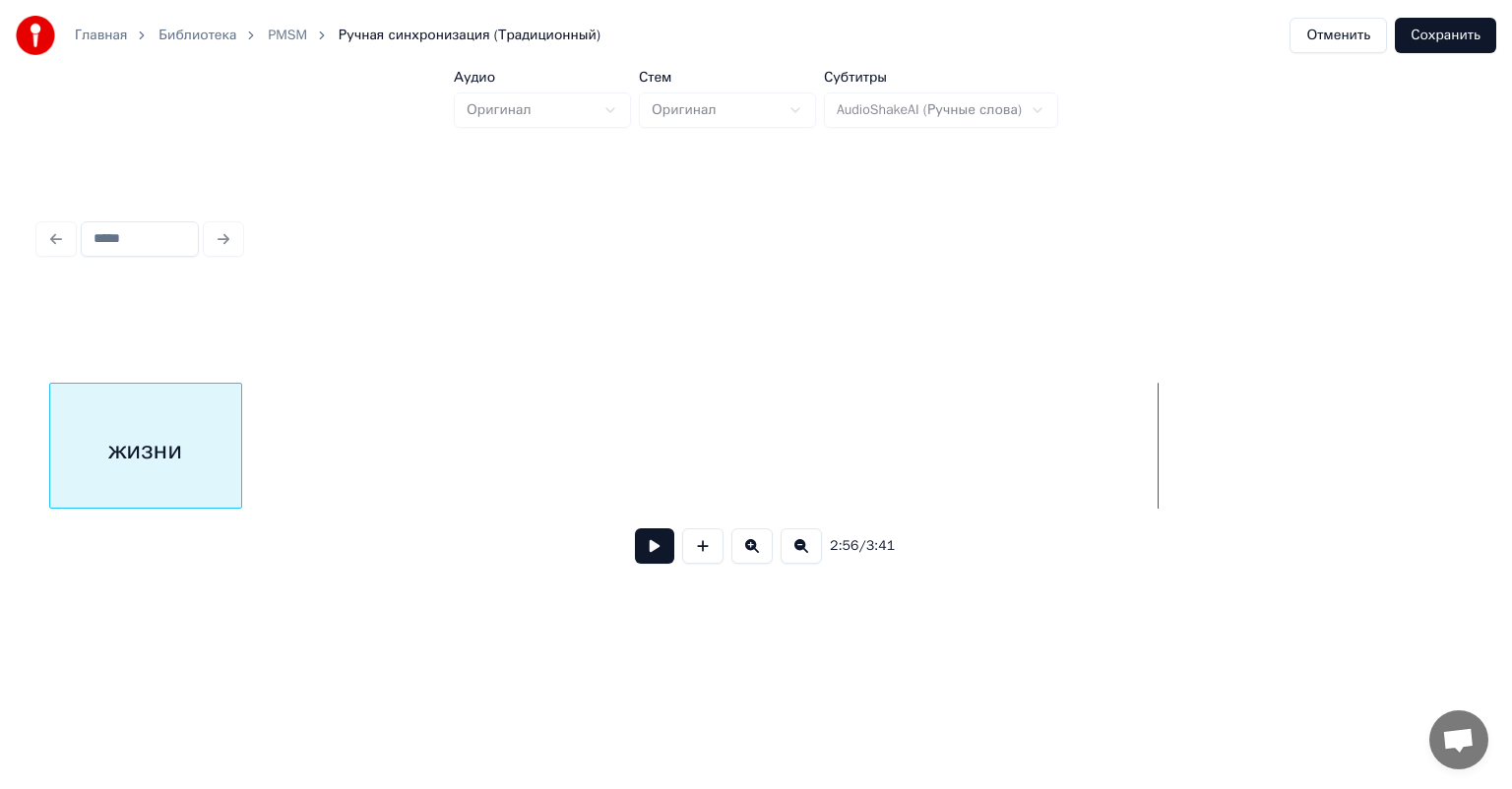 click on "жизни" at bounding box center [146, 451] 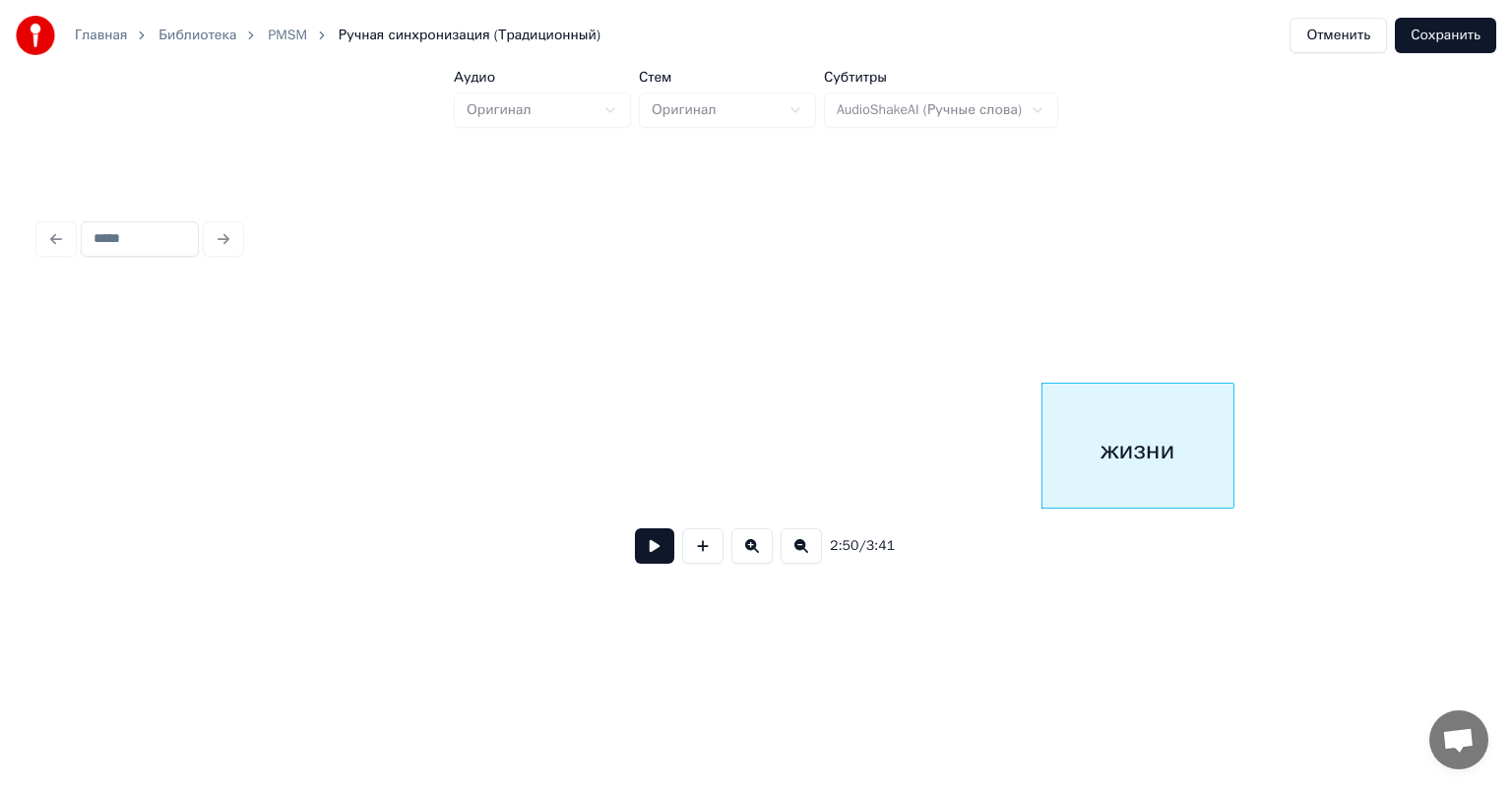 scroll, scrollTop: 0, scrollLeft: 32650, axis: horizontal 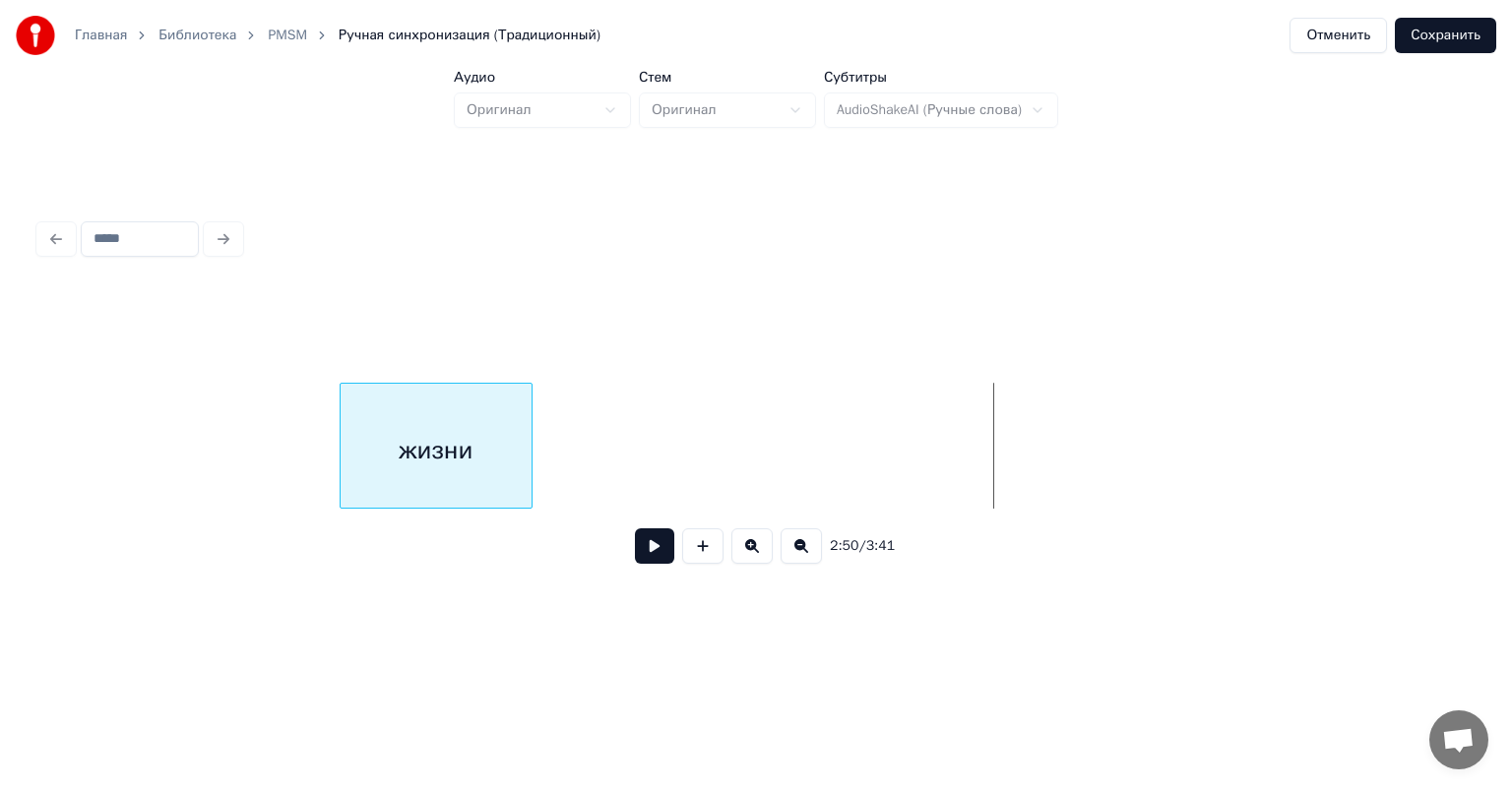 click on "жизни" at bounding box center [436, 451] 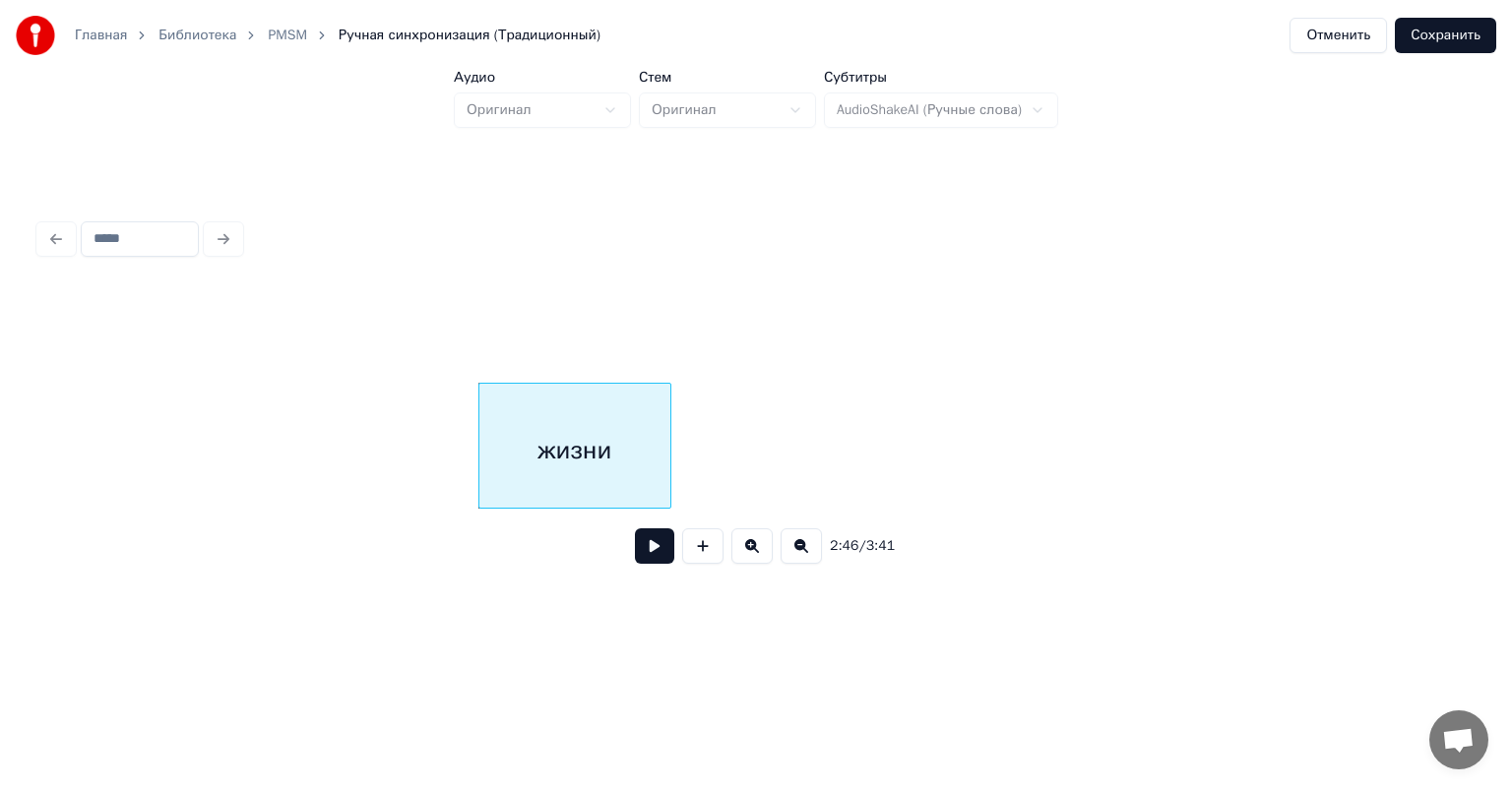 scroll, scrollTop: 0, scrollLeft: 32036, axis: horizontal 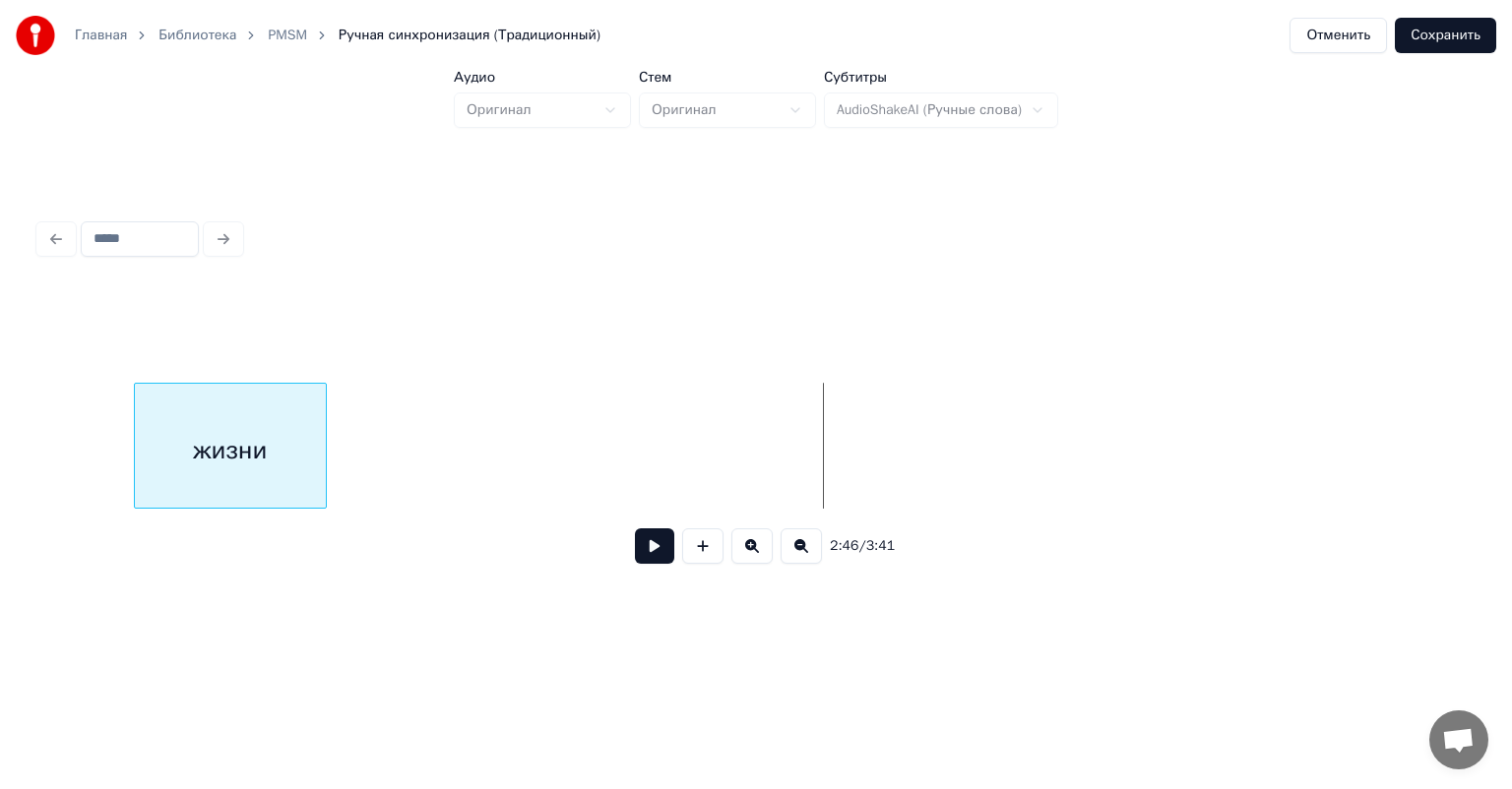 click on "жизни" at bounding box center (230, 451) 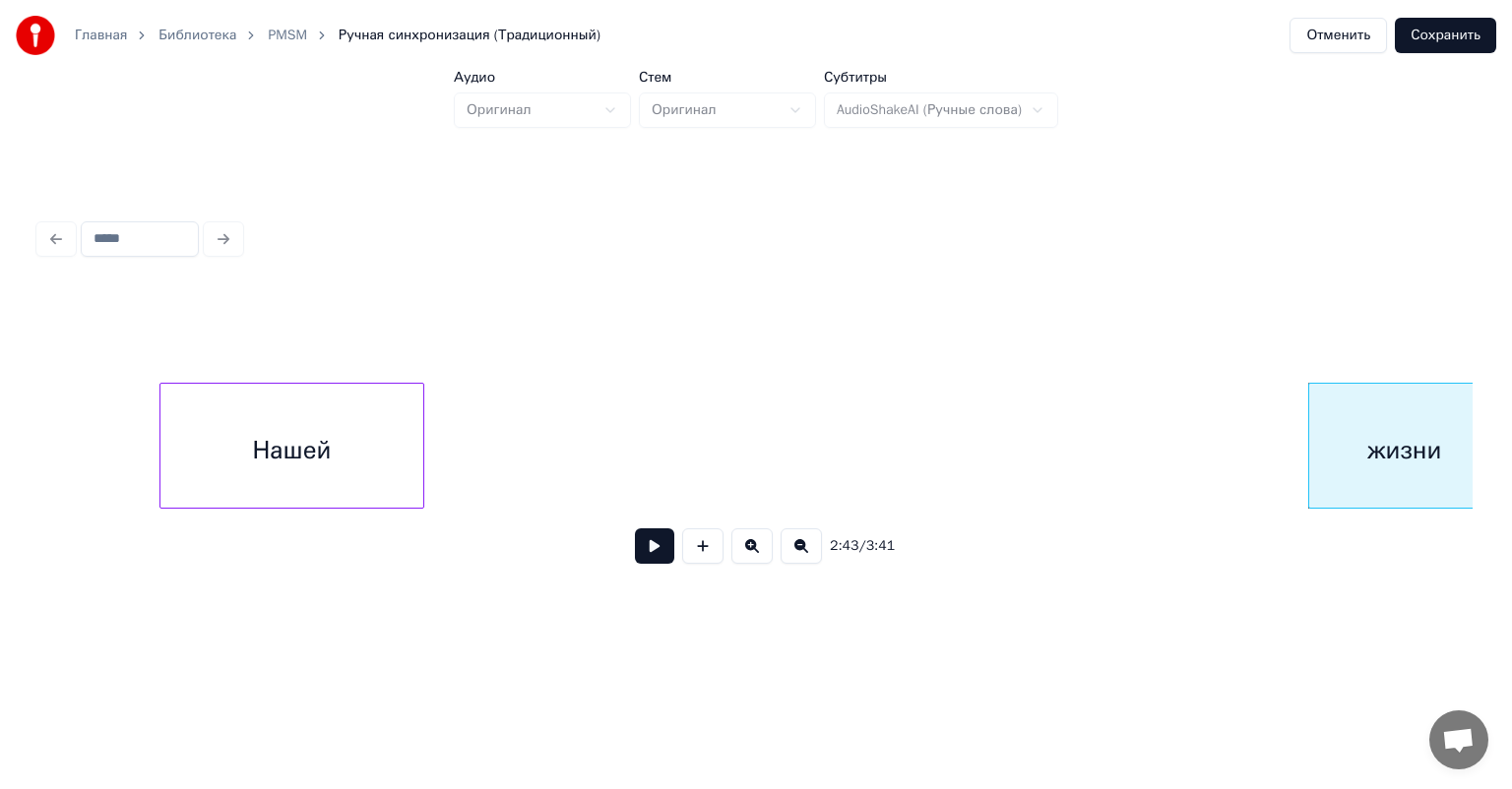 scroll, scrollTop: 0, scrollLeft: 30910, axis: horizontal 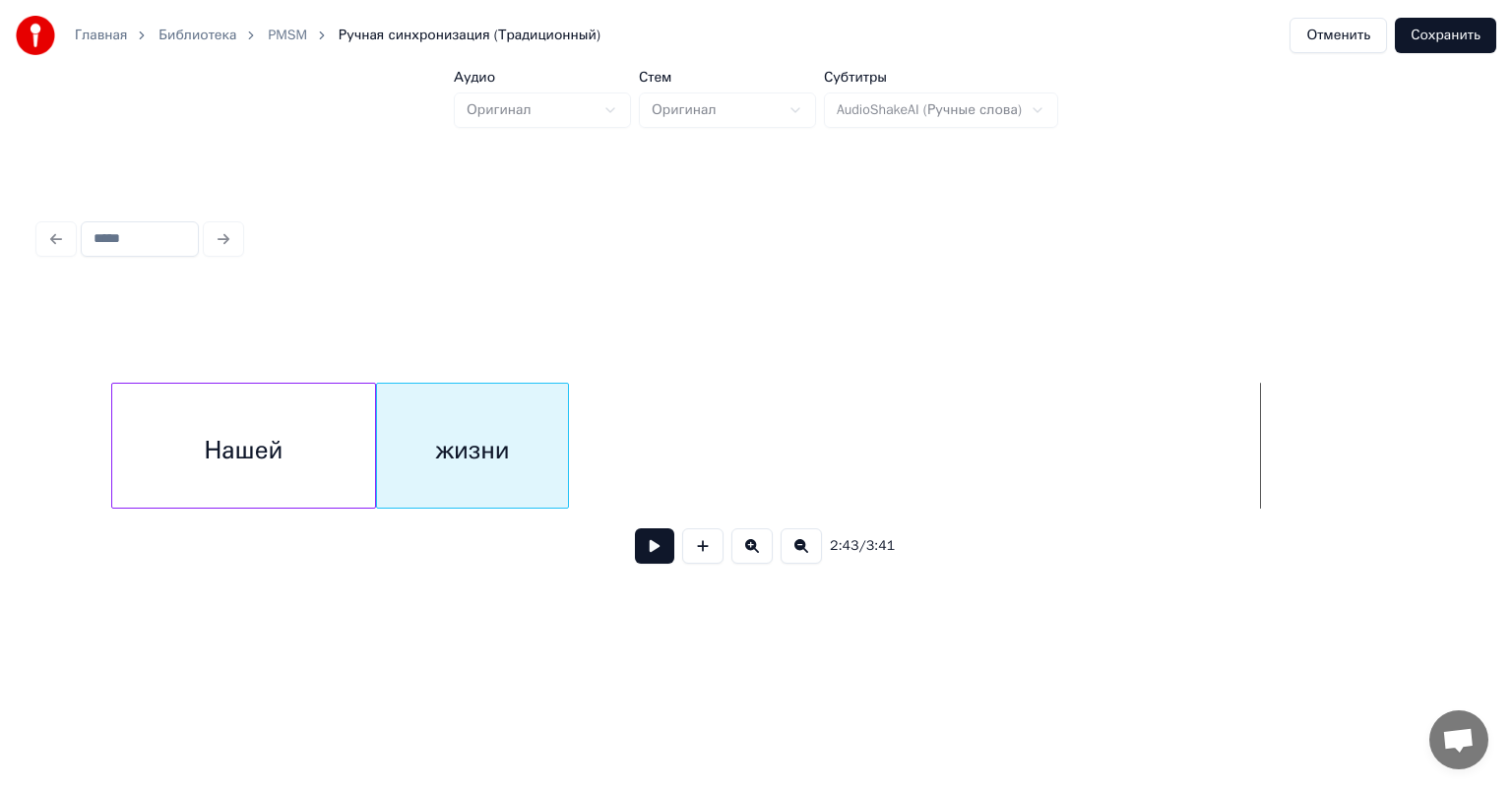 click on "жизни" at bounding box center [472, 451] 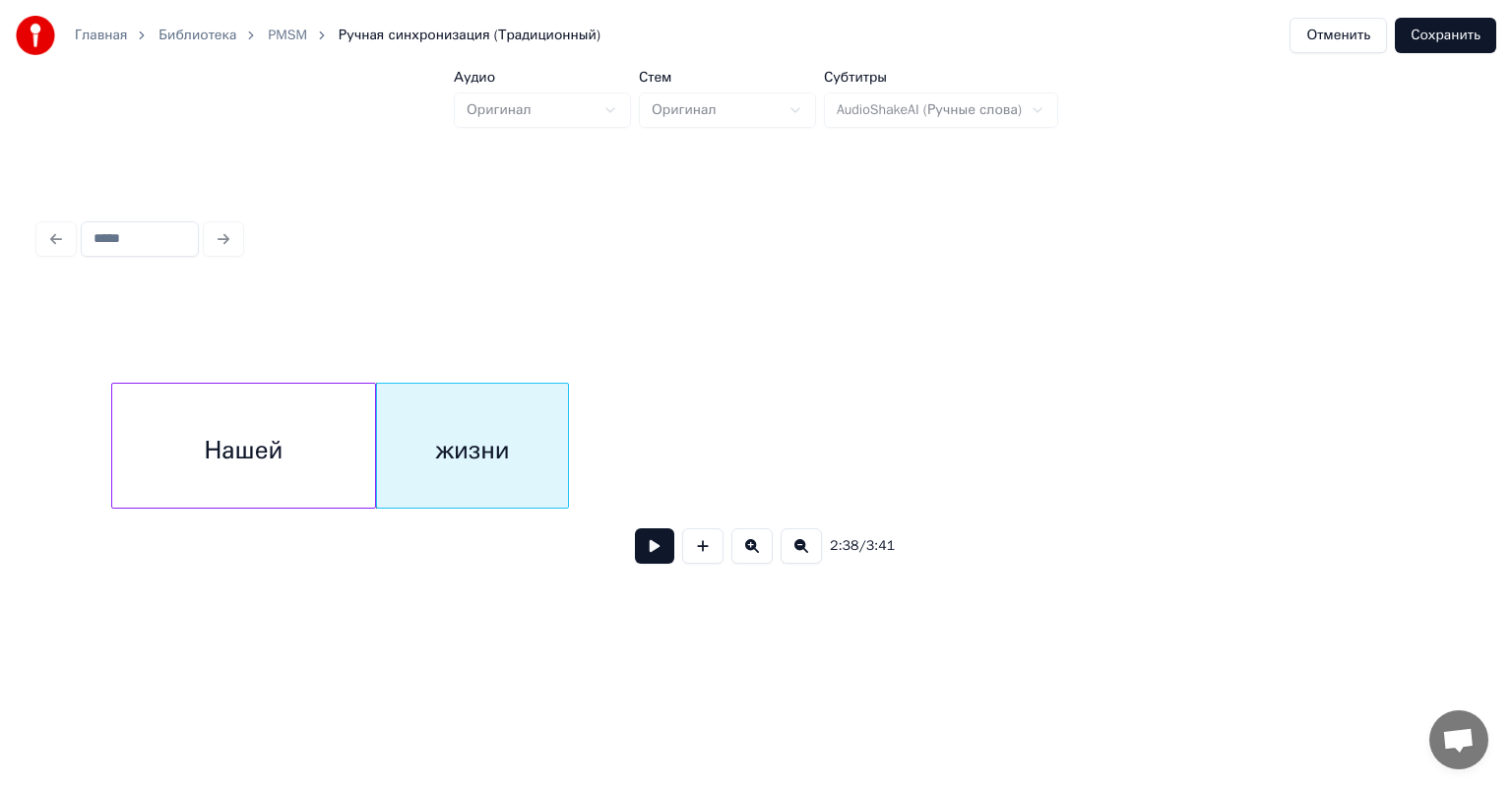 click on "Нашей" at bounding box center [244, 451] 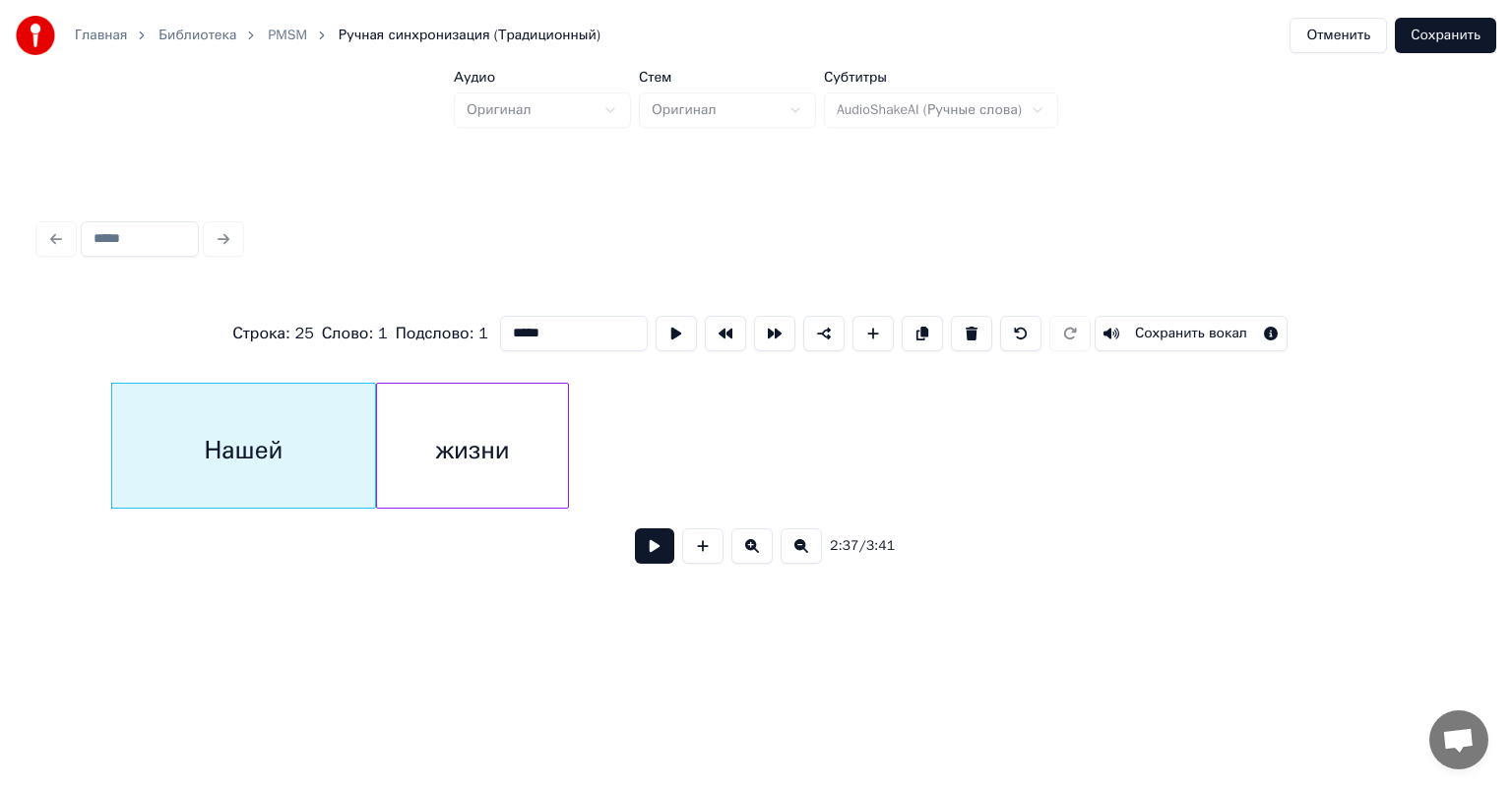 click at bounding box center (655, 546) 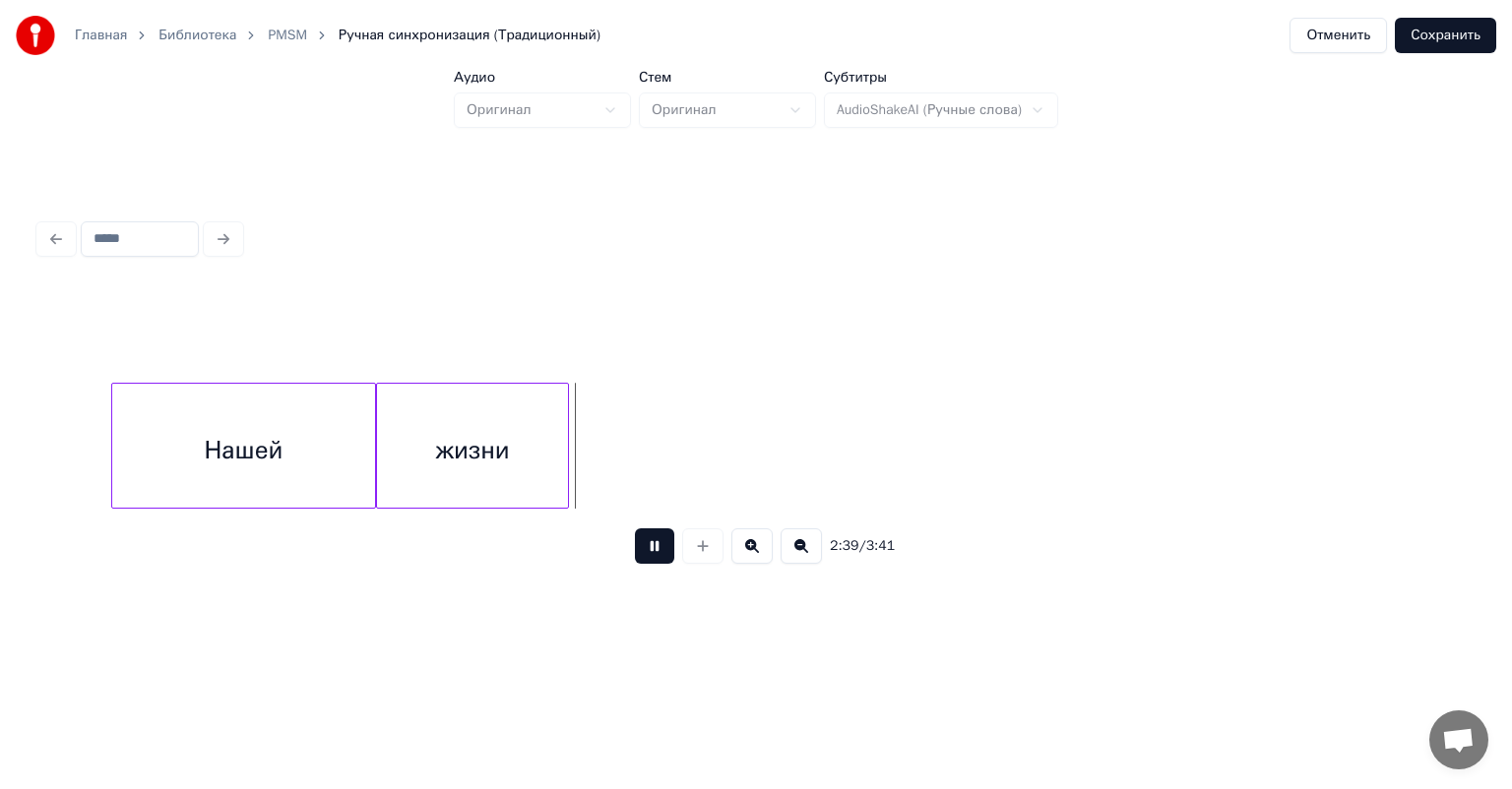 click at bounding box center [655, 546] 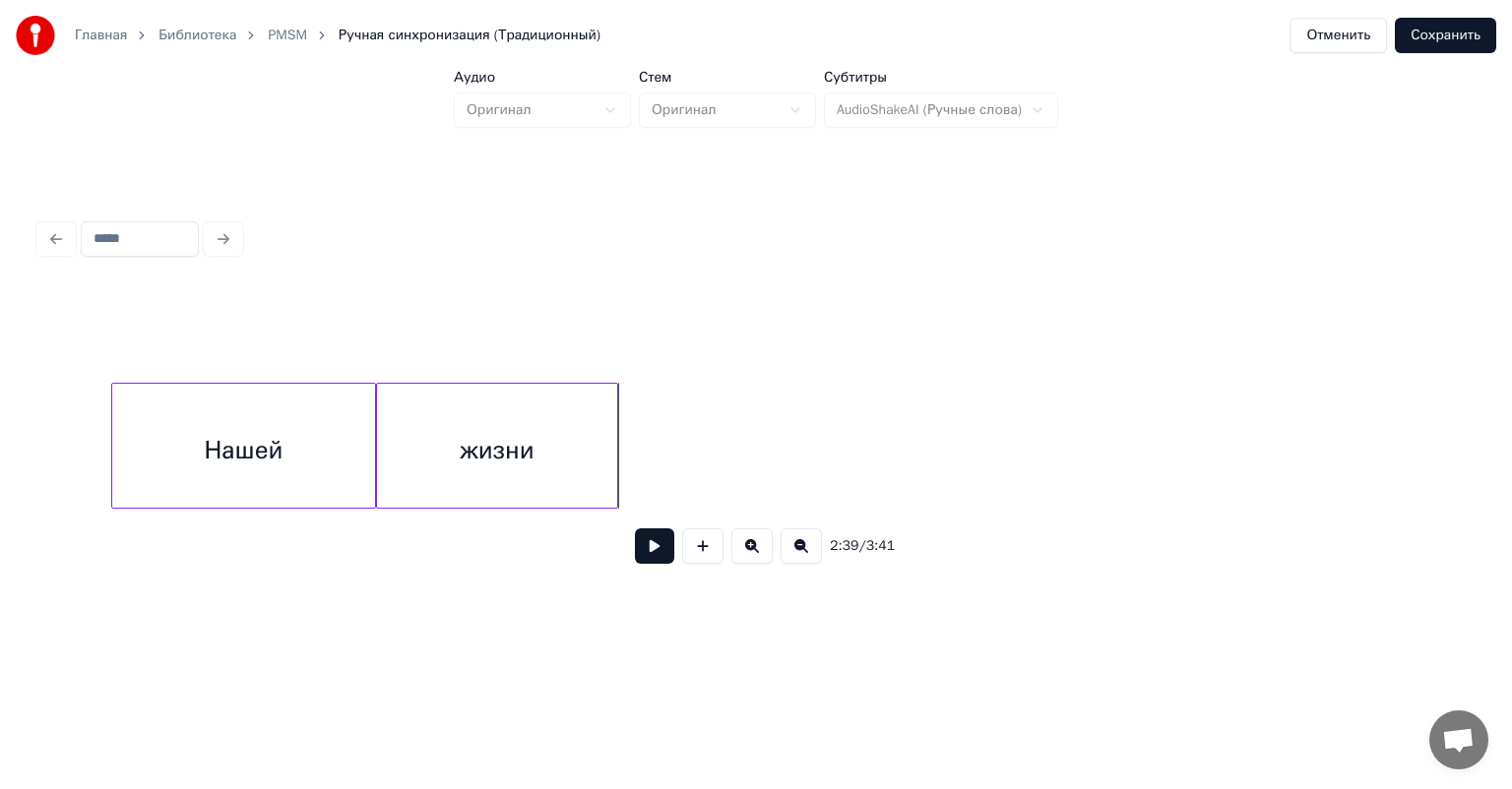 click at bounding box center (614, 446) 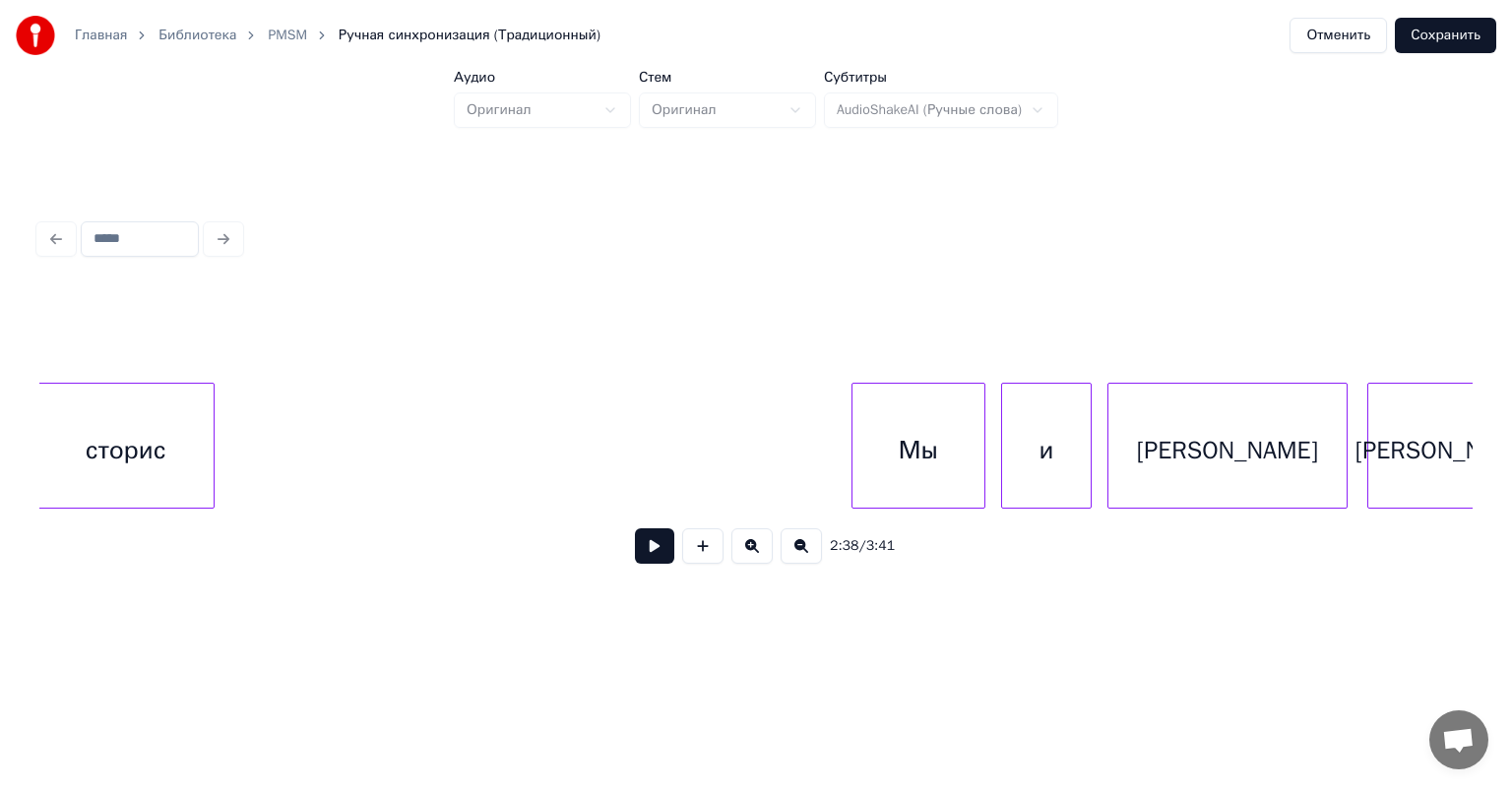 scroll, scrollTop: 0, scrollLeft: 36174, axis: horizontal 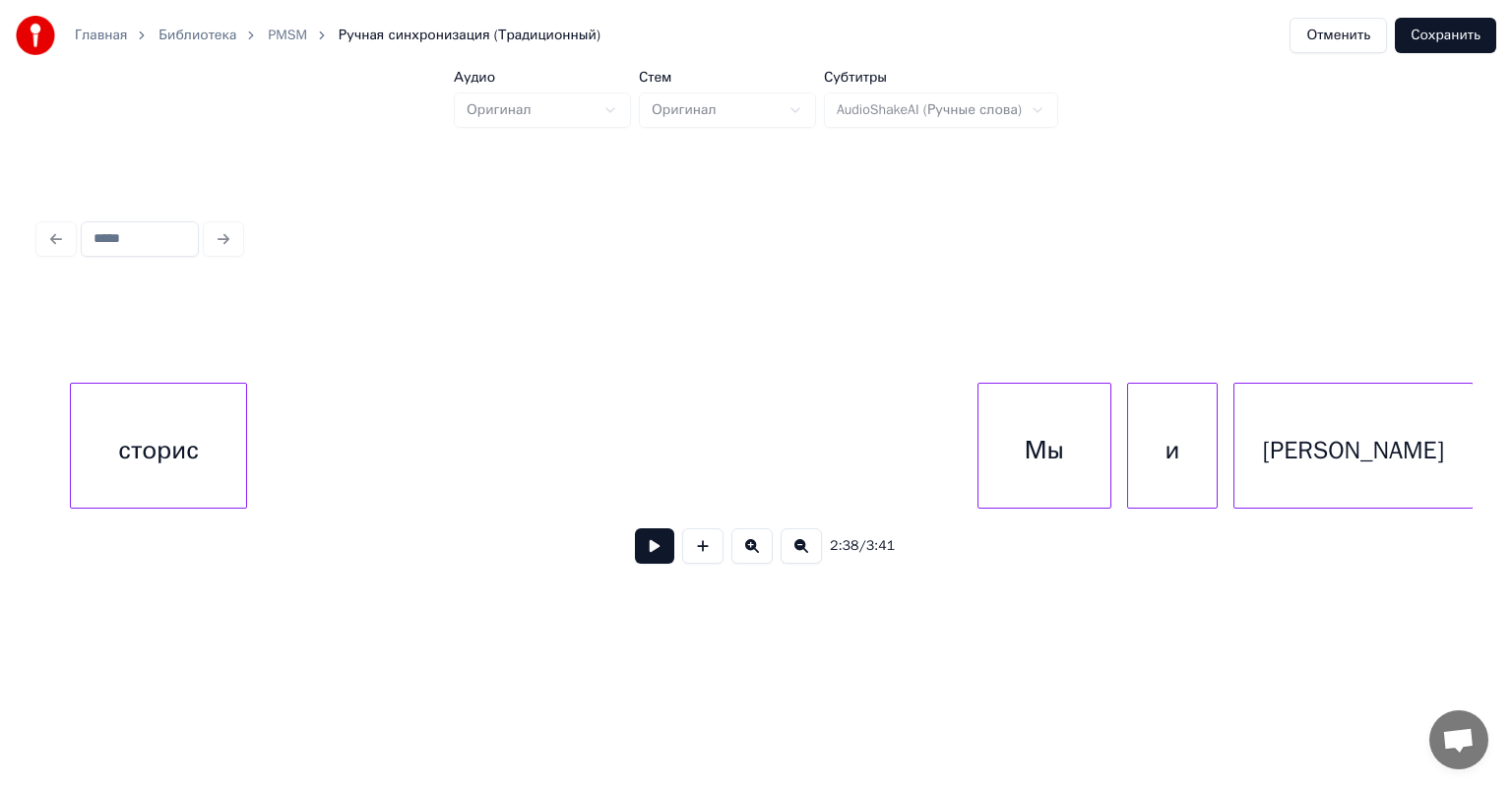 click on "Главная Библиотека PMSM Ручная синхронизация (Традиционный) Отменить Сохранить Аудио Оригинал Стем Оригинал Субтитры AudioShakeAI (Ручные слова) 2:38  /  3:41" at bounding box center (756, 316) 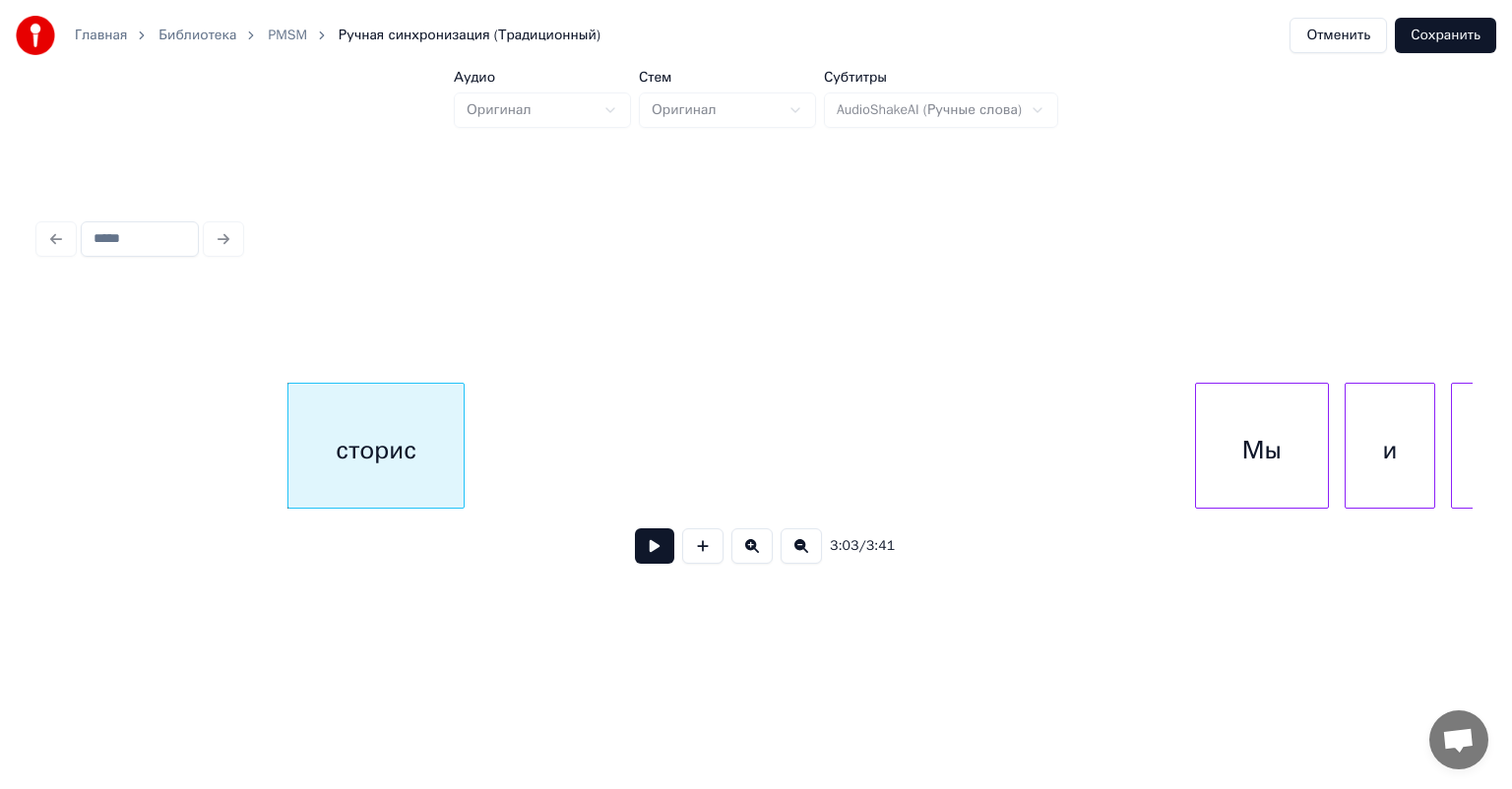 scroll, scrollTop: 0, scrollLeft: 35859, axis: horizontal 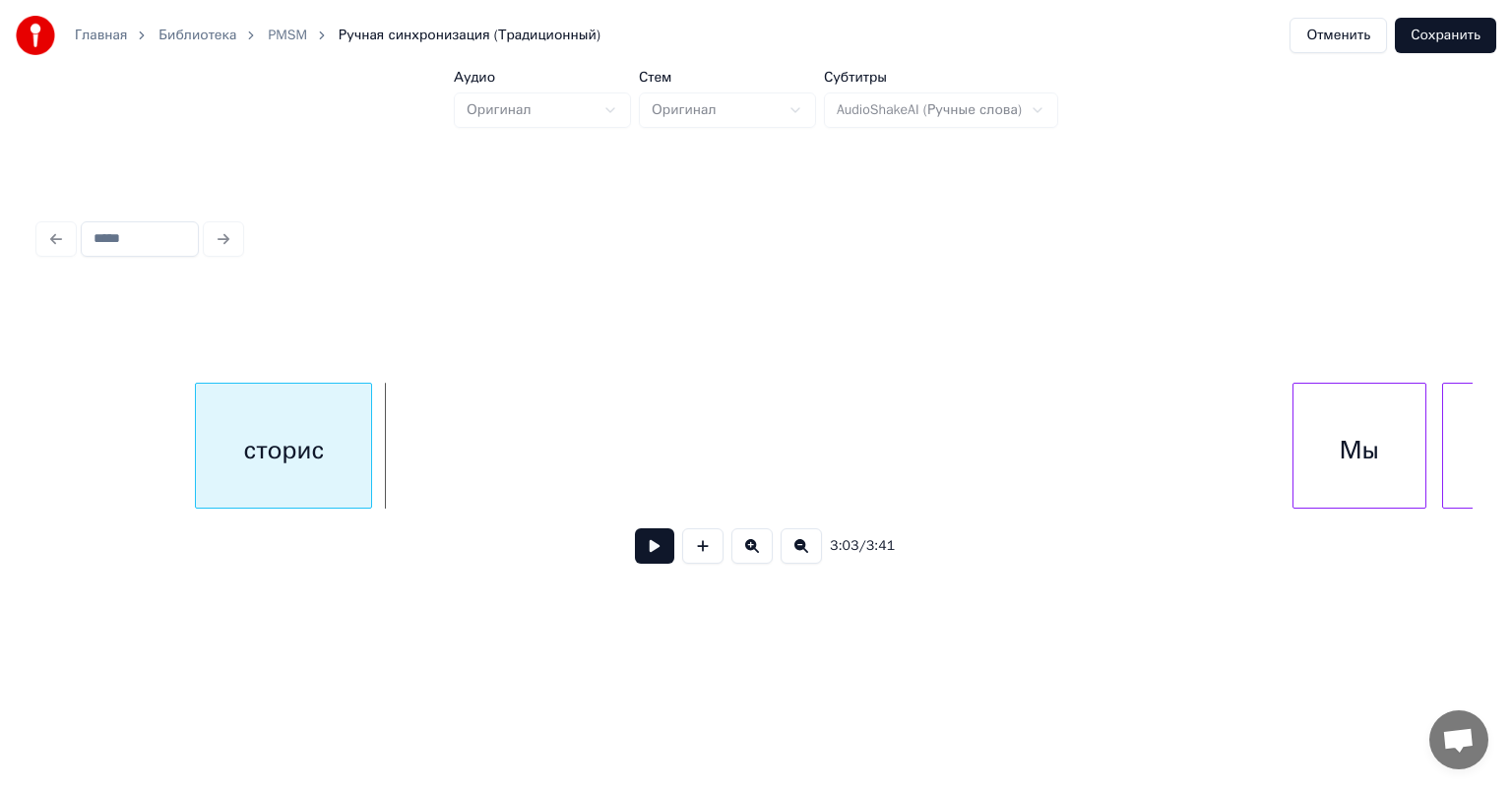 click on "сторис" at bounding box center [284, 451] 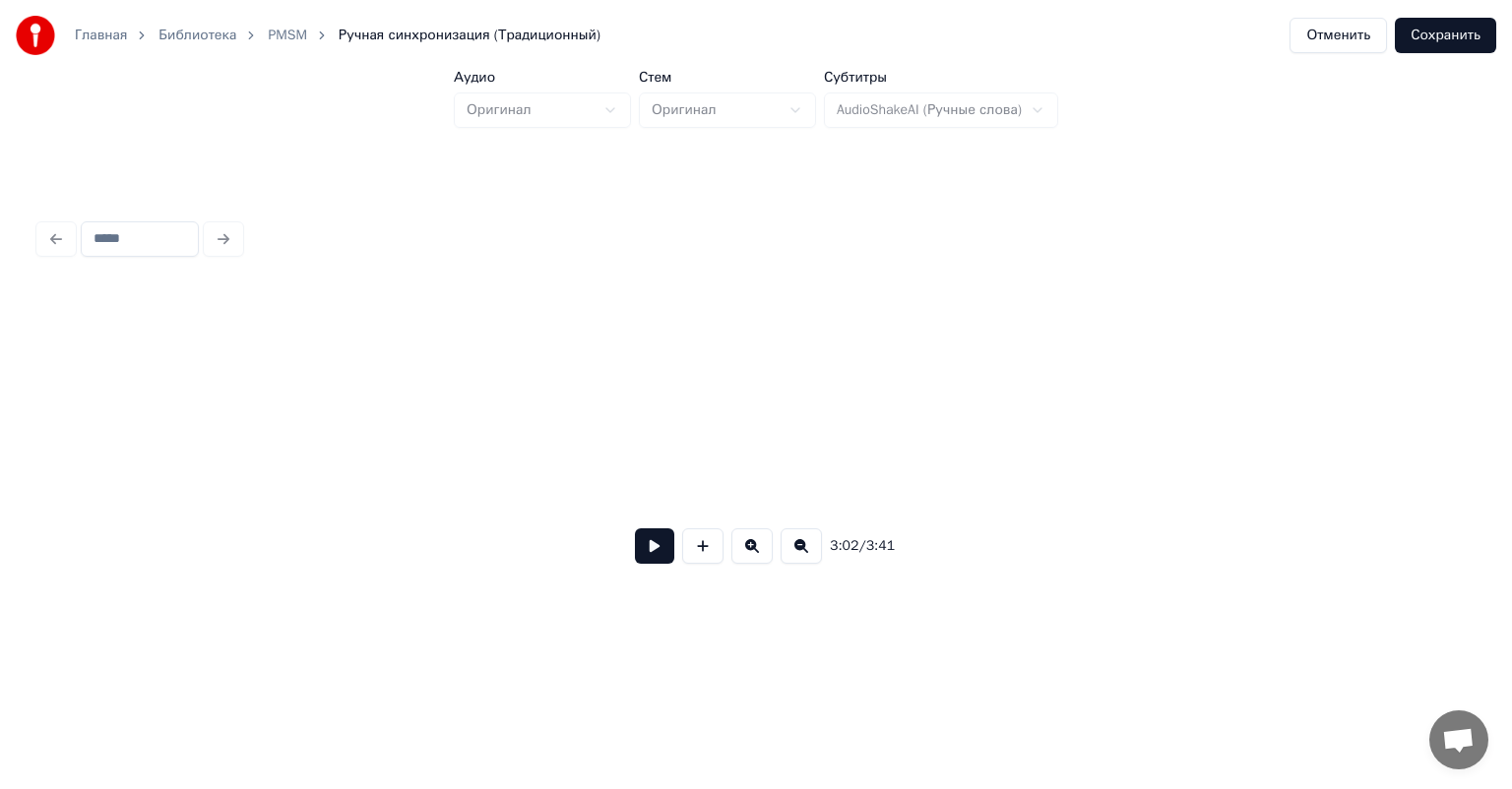 scroll, scrollTop: 0, scrollLeft: 34756, axis: horizontal 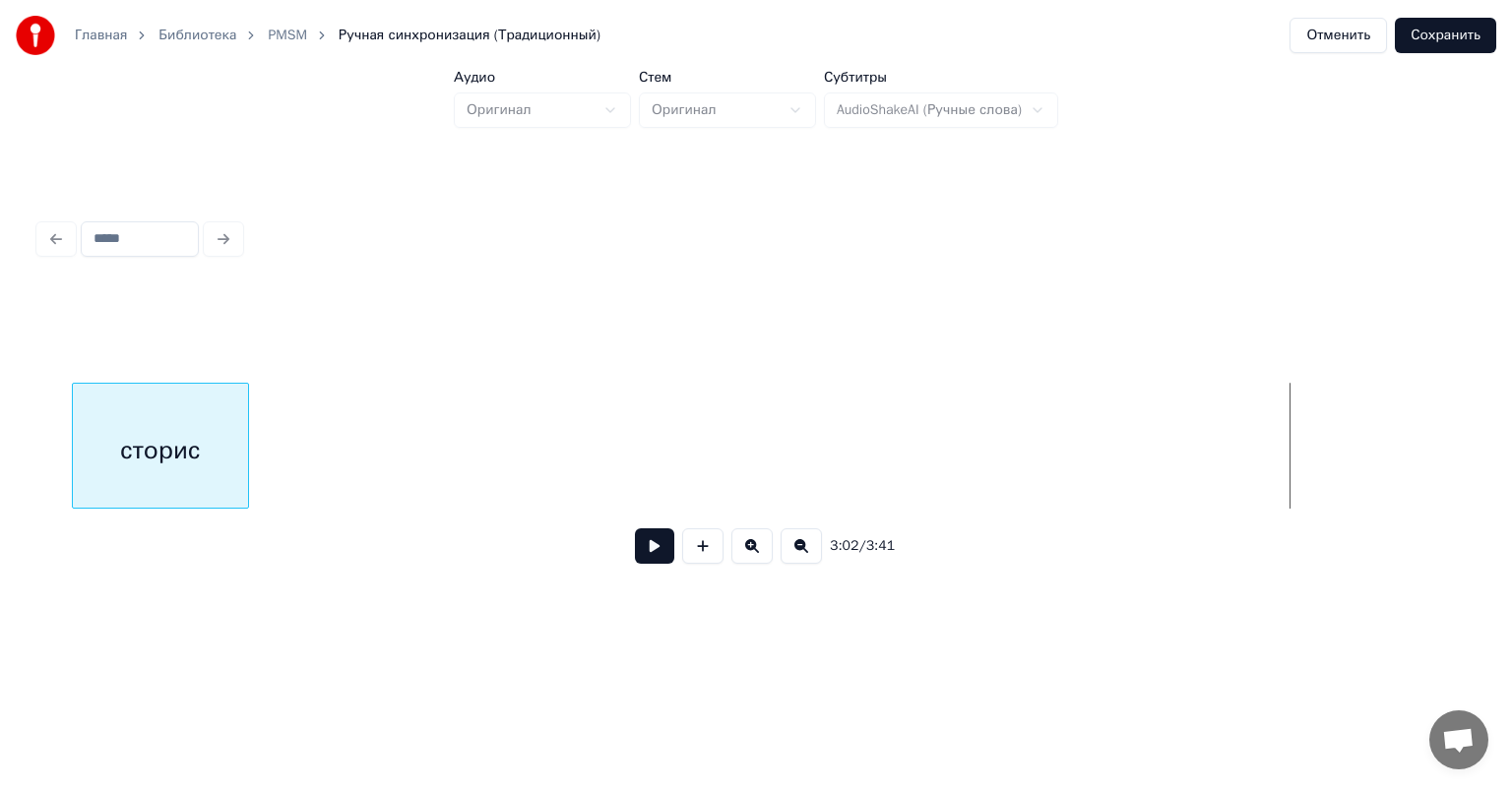 click on "сторис" at bounding box center (160, 451) 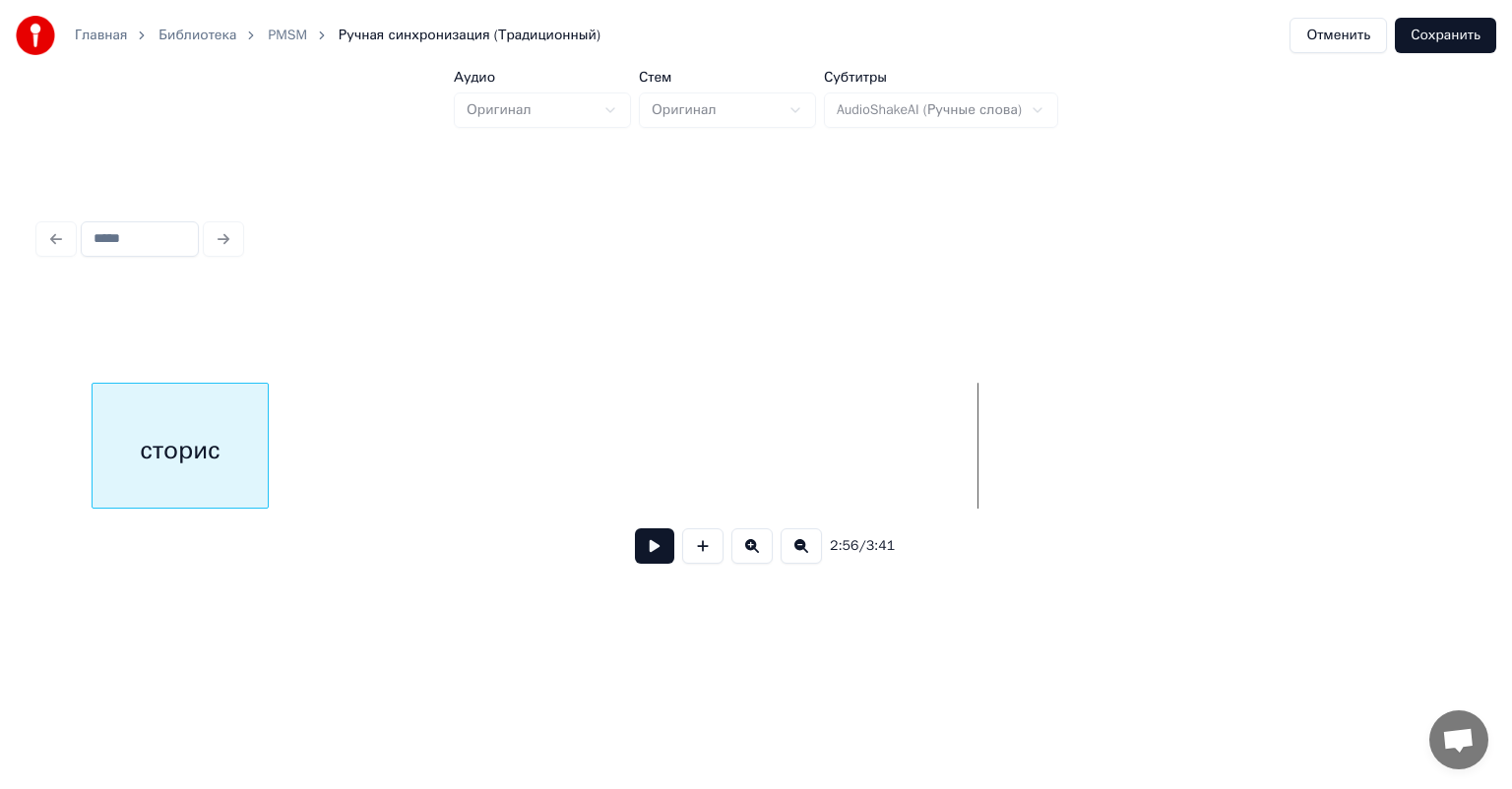 scroll, scrollTop: 0, scrollLeft: 33761, axis: horizontal 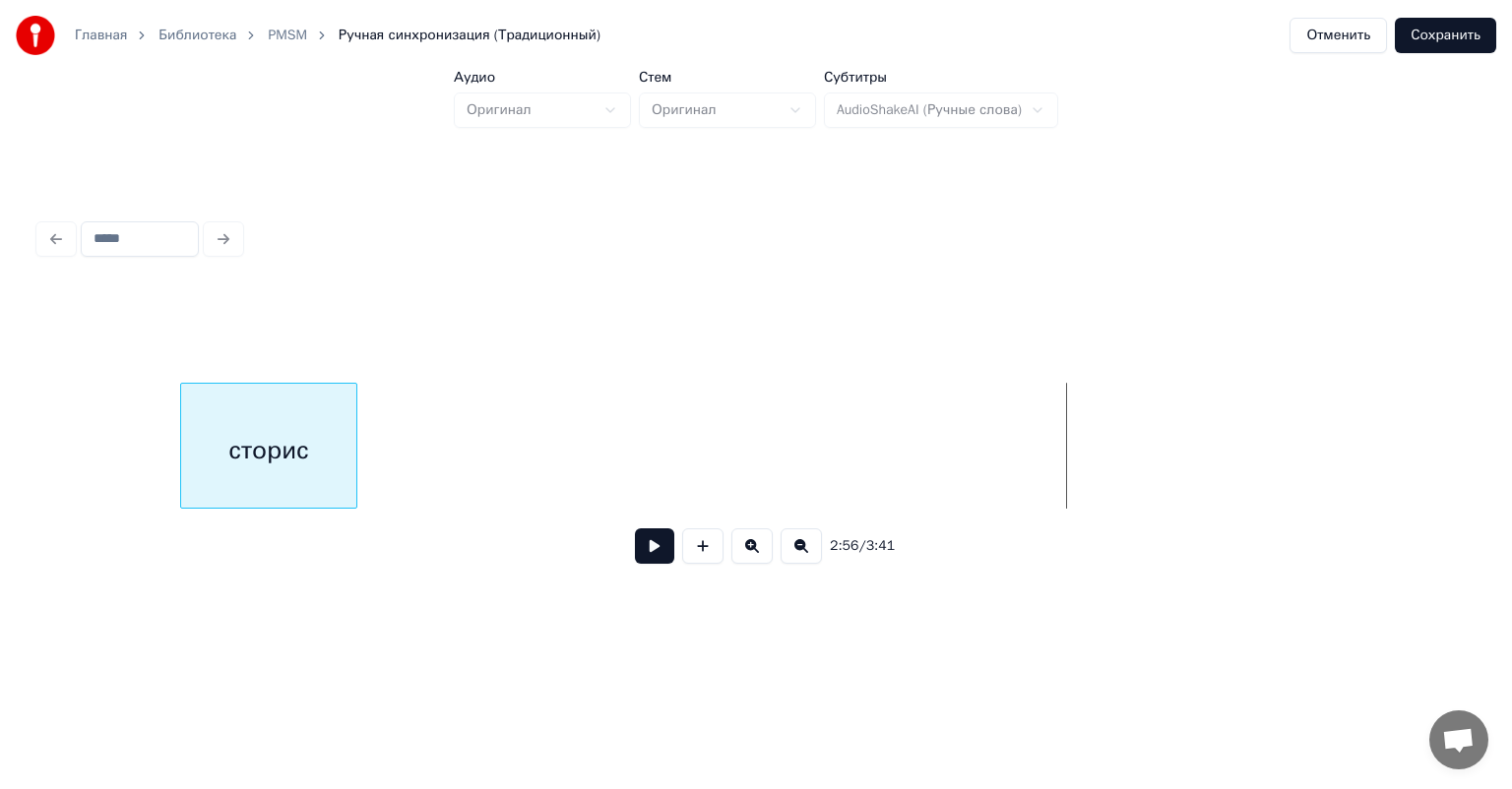 click on "сторис" at bounding box center [269, 451] 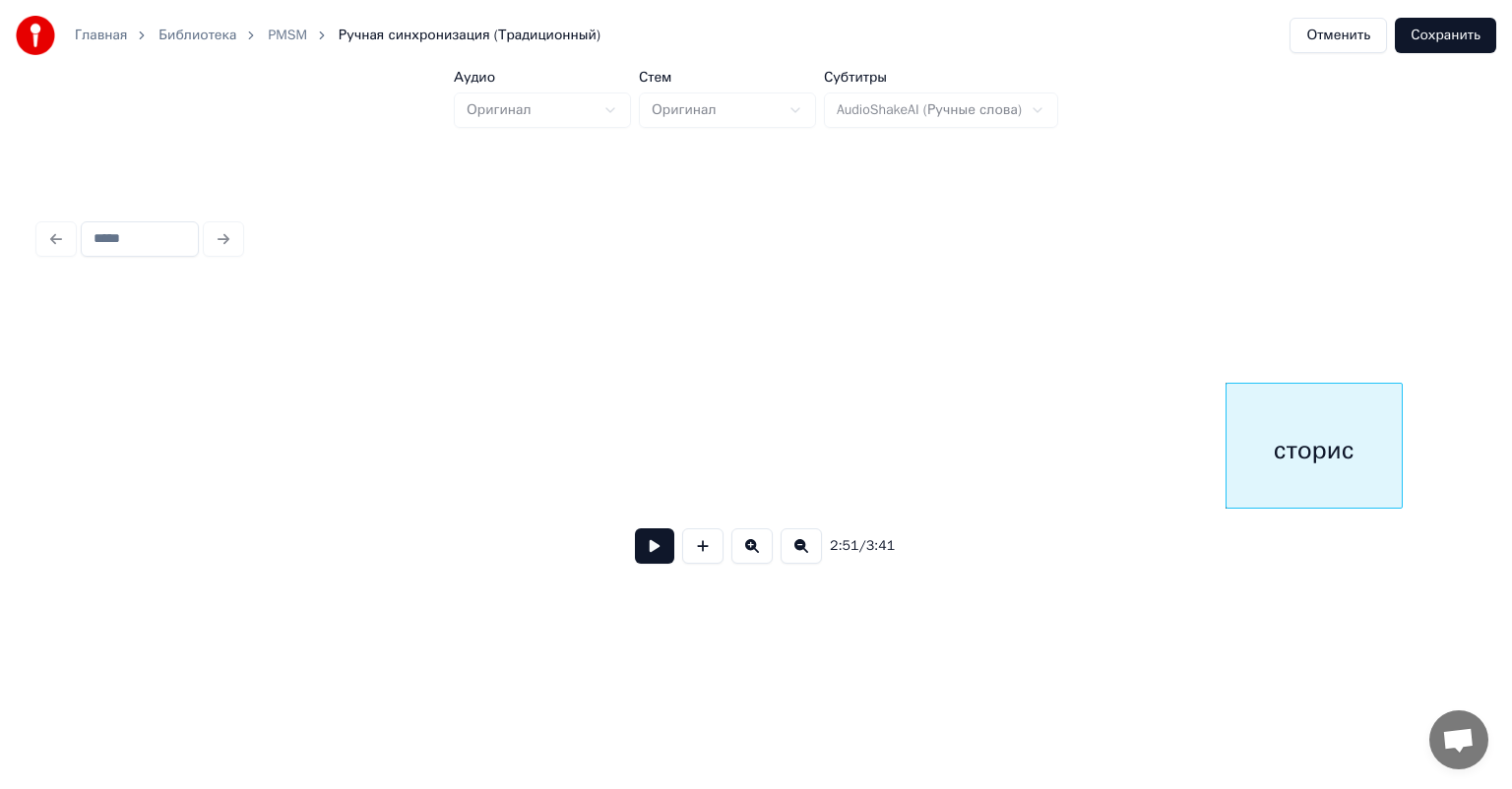 scroll, scrollTop: 0, scrollLeft: 32601, axis: horizontal 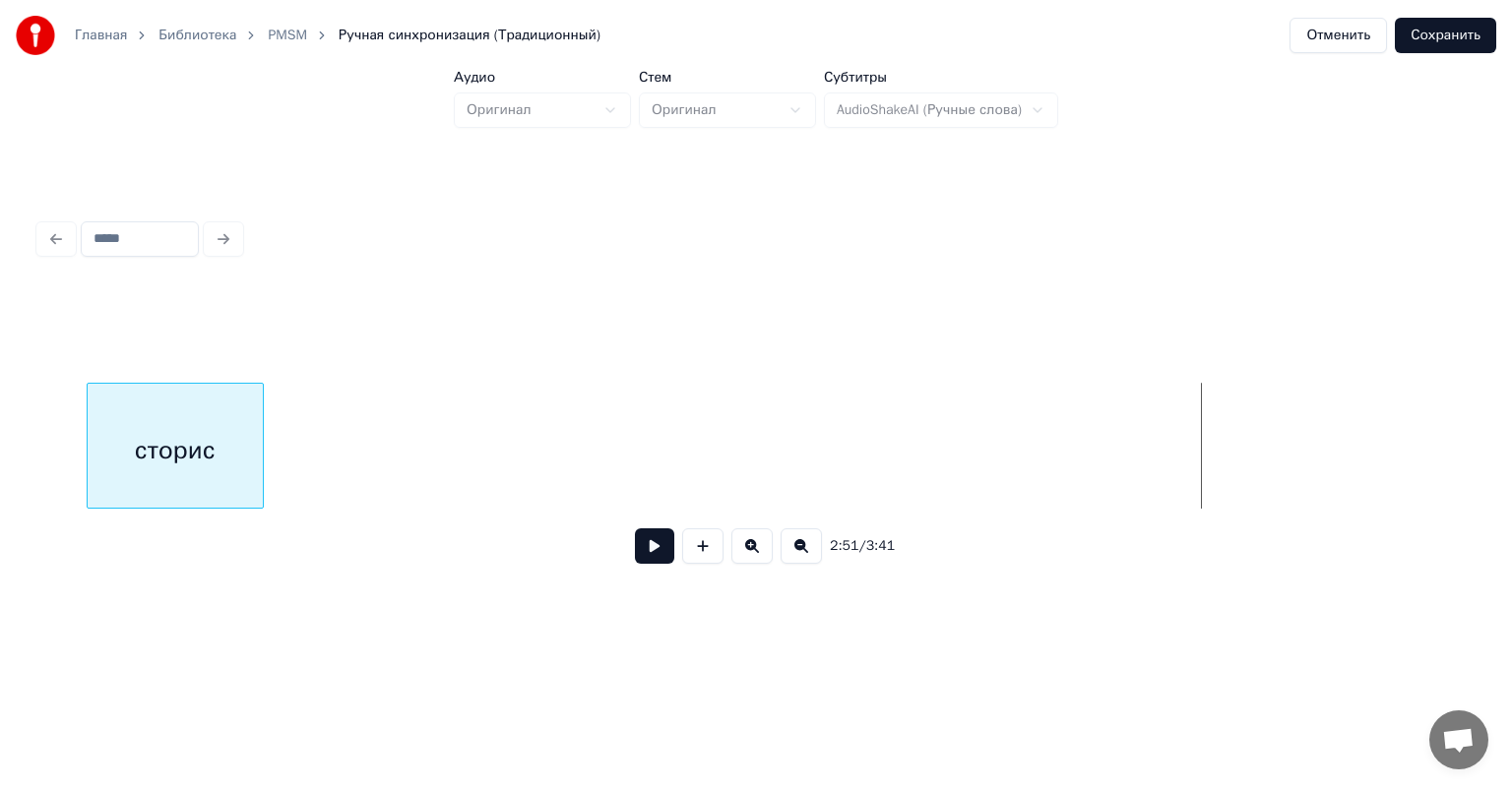 click on "сторис" at bounding box center [175, 451] 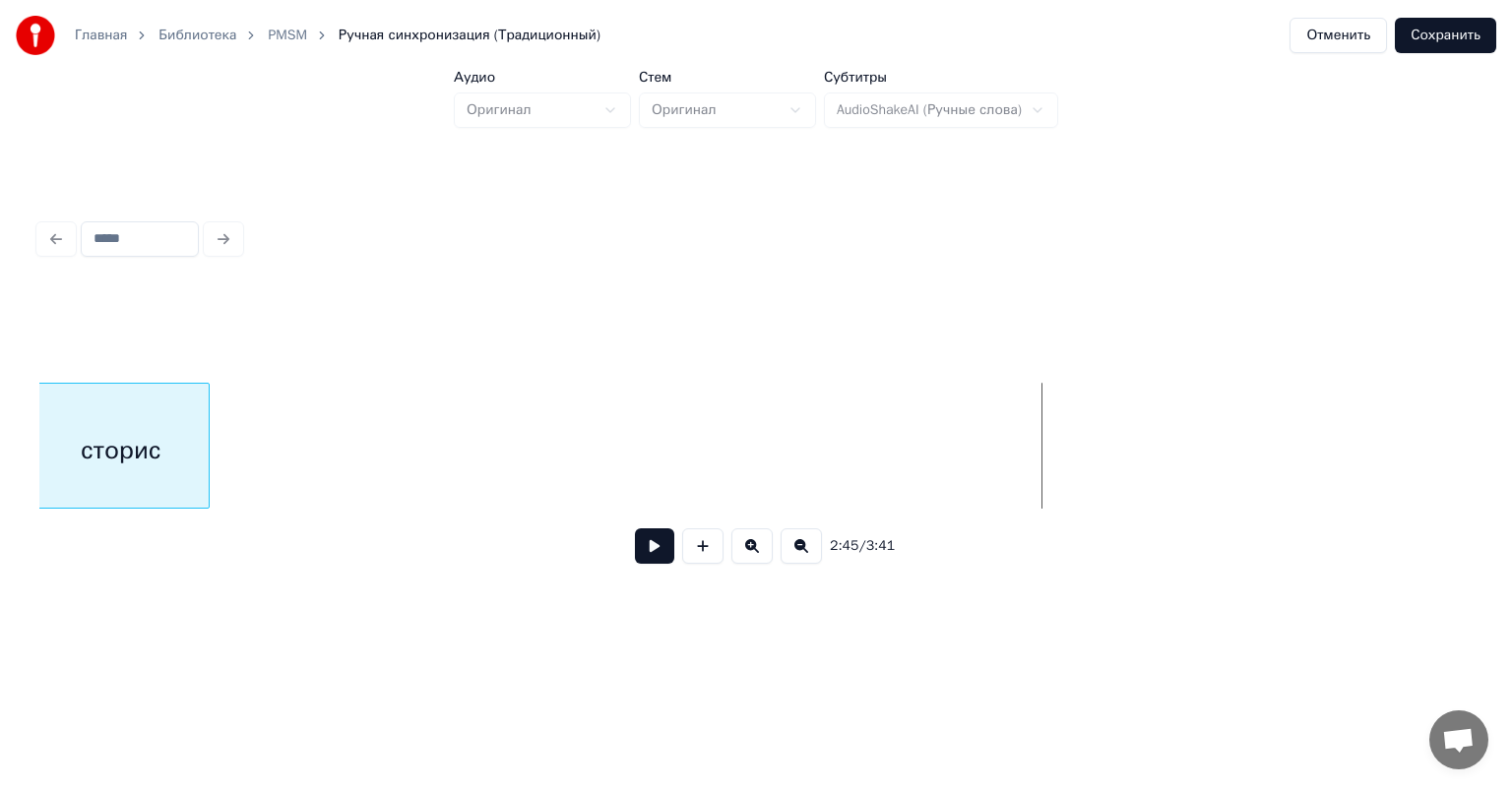scroll, scrollTop: 0, scrollLeft: 31638, axis: horizontal 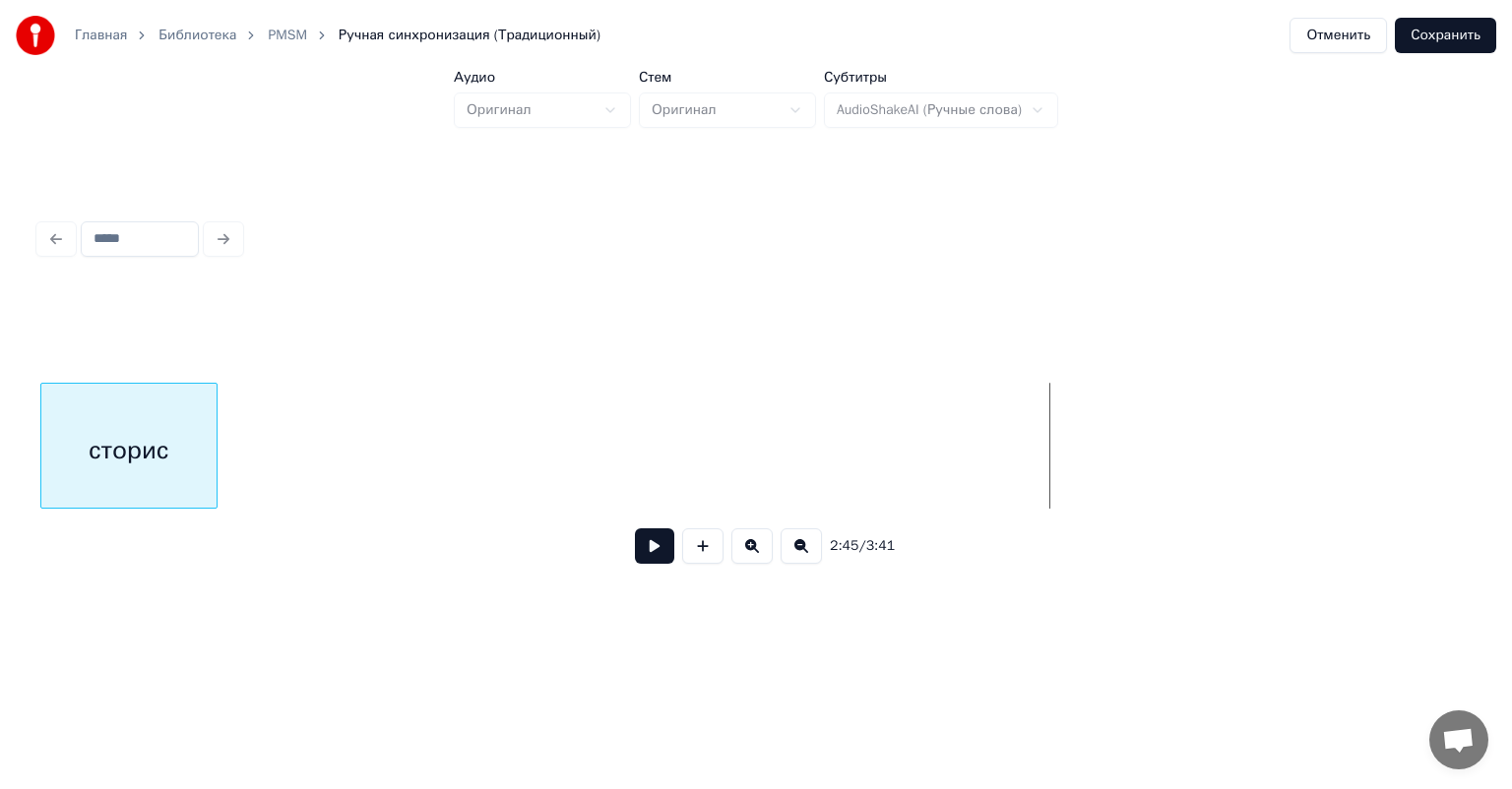 click on "сторис" at bounding box center (129, 451) 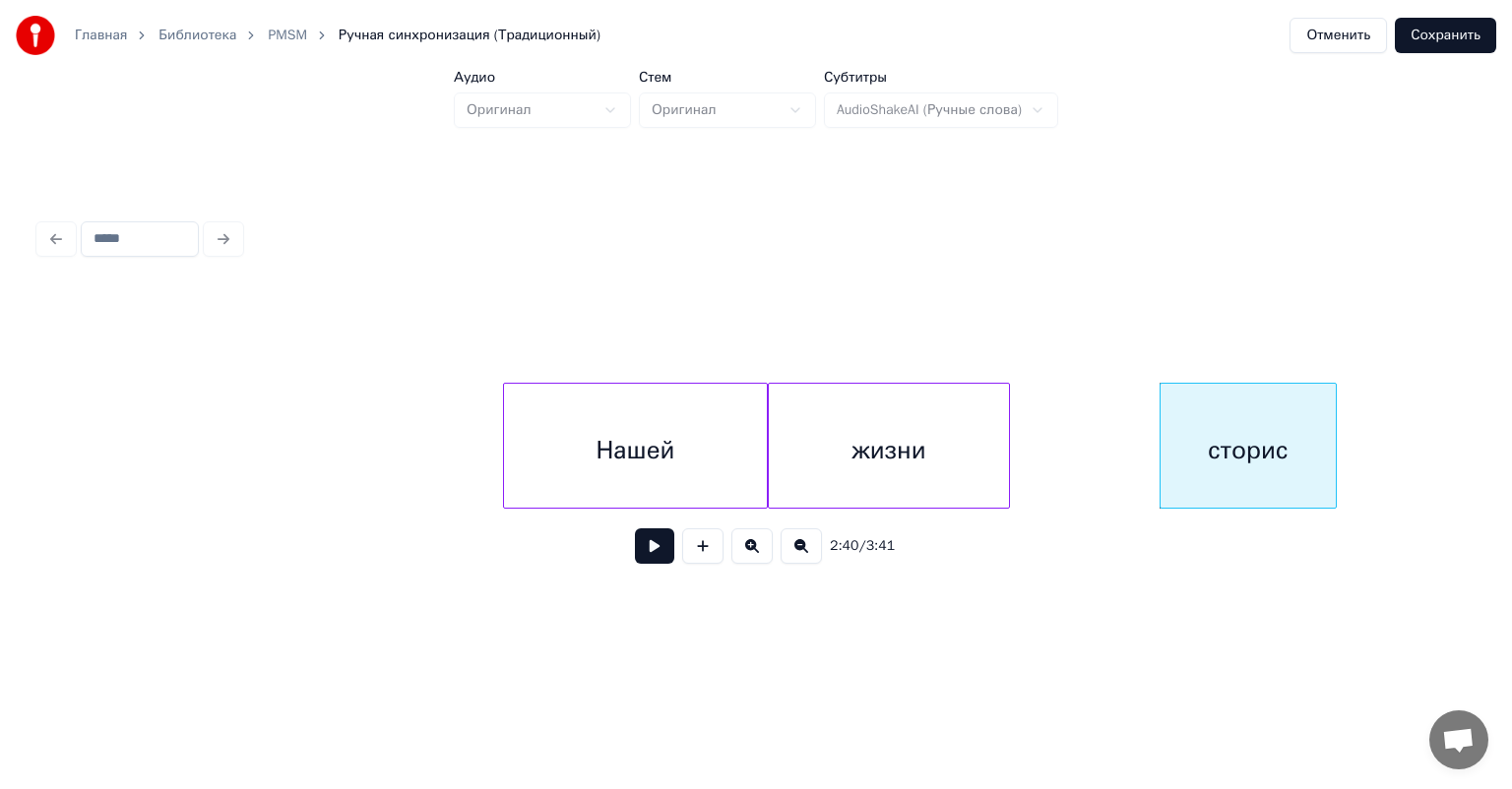scroll, scrollTop: 0, scrollLeft: 30788, axis: horizontal 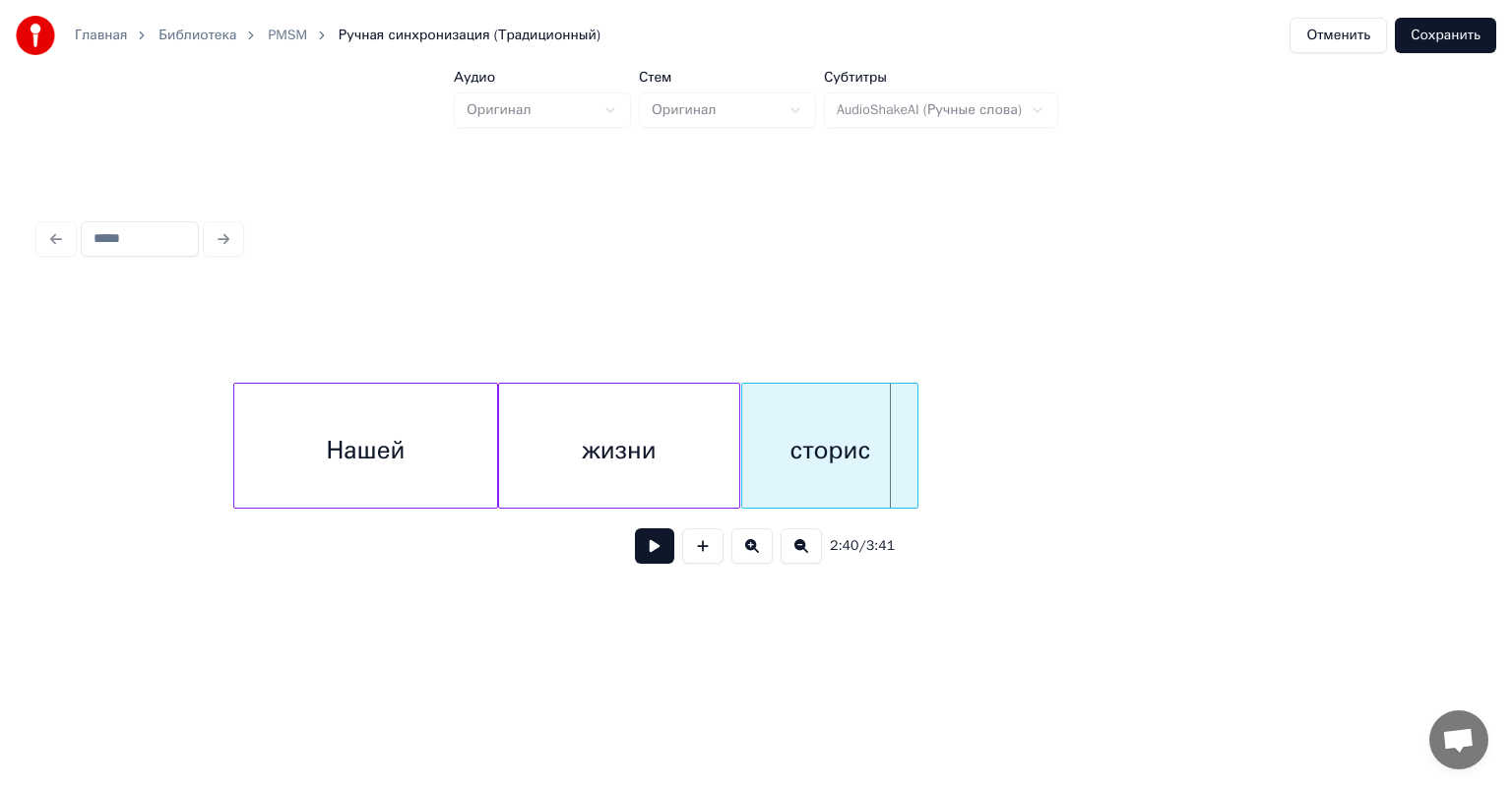 click on "сторис" at bounding box center [830, 451] 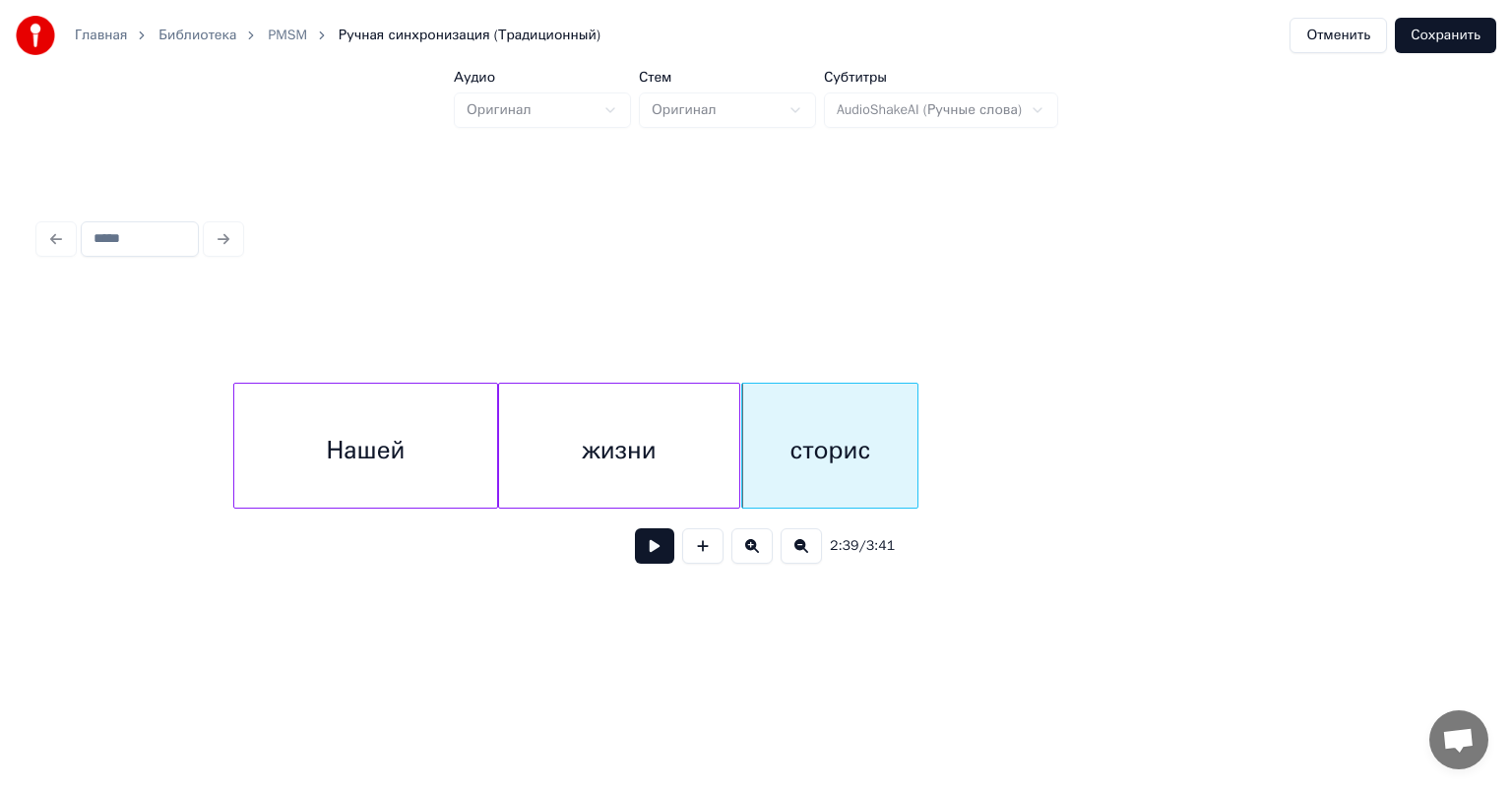 click on "Нашей" at bounding box center [366, 451] 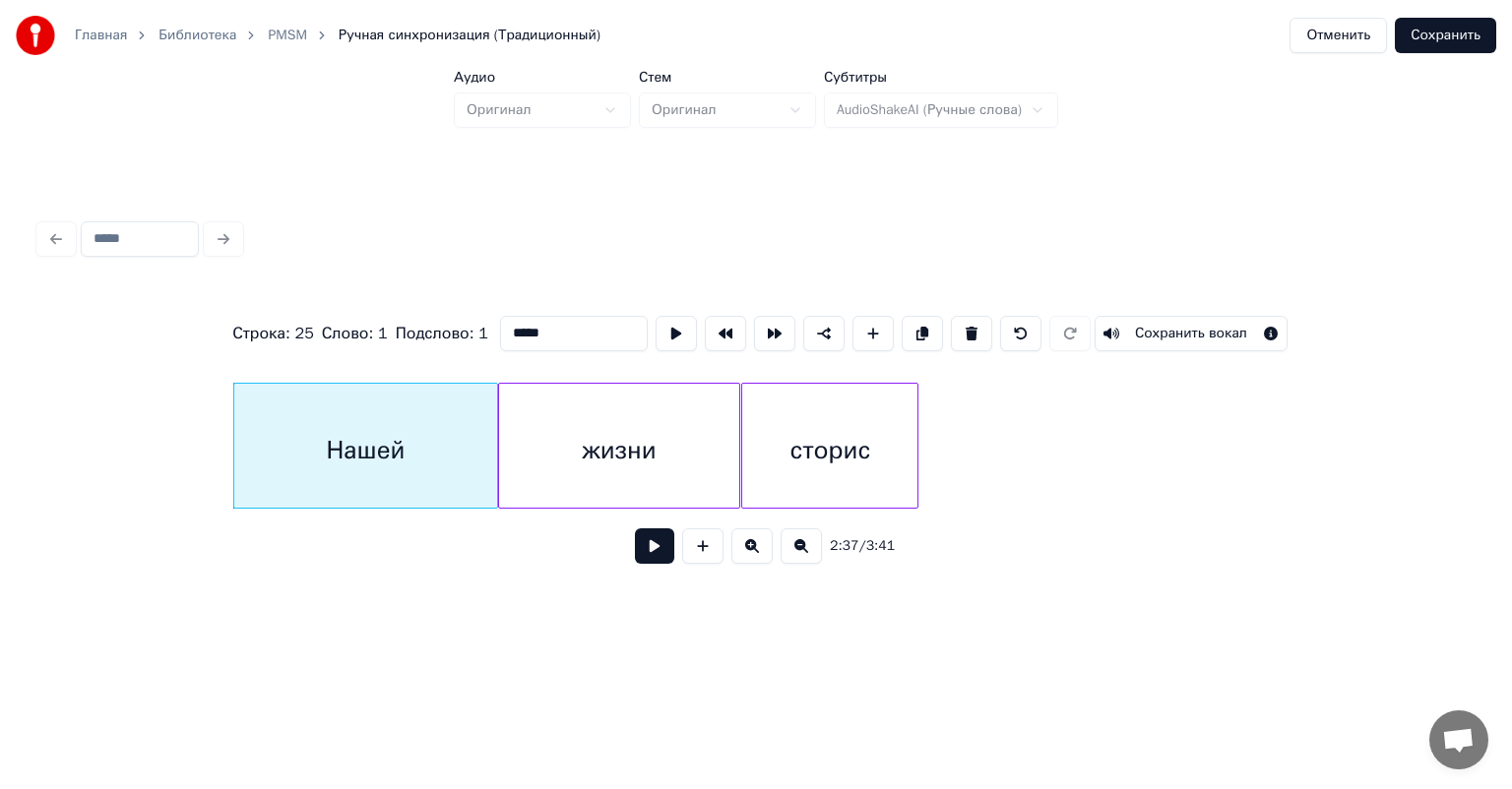 click at bounding box center (655, 546) 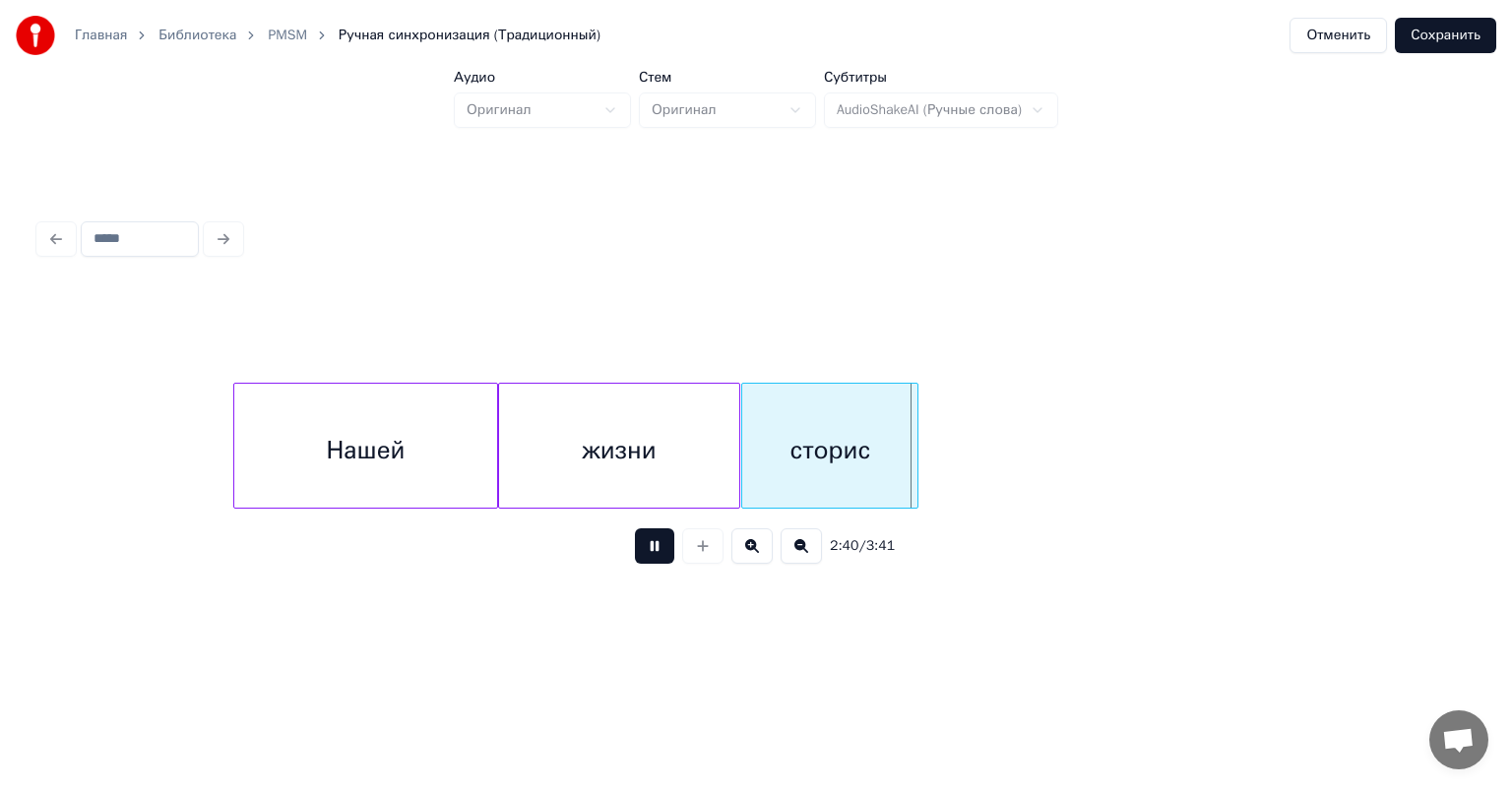 click at bounding box center (655, 546) 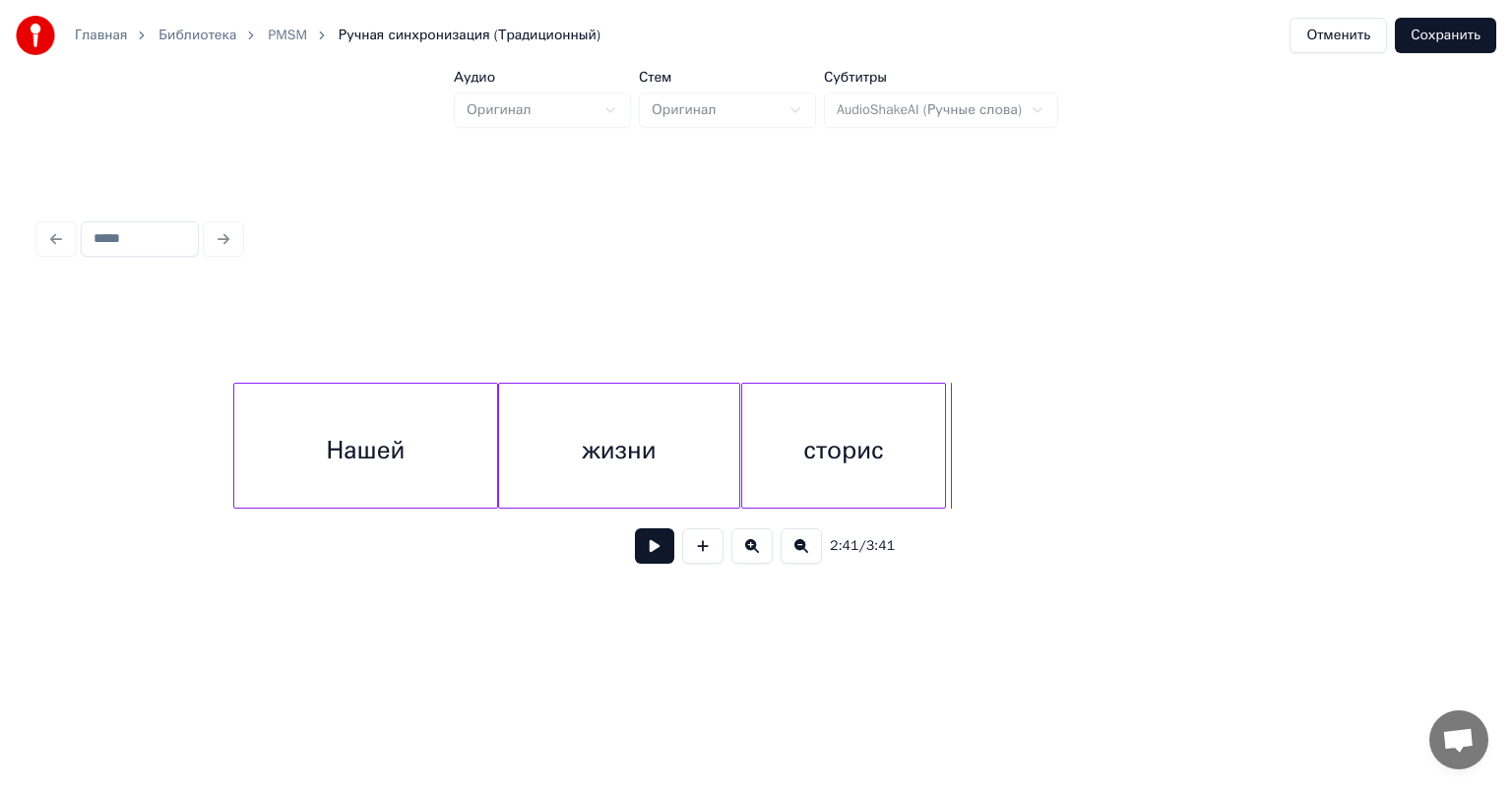 click at bounding box center [942, 446] 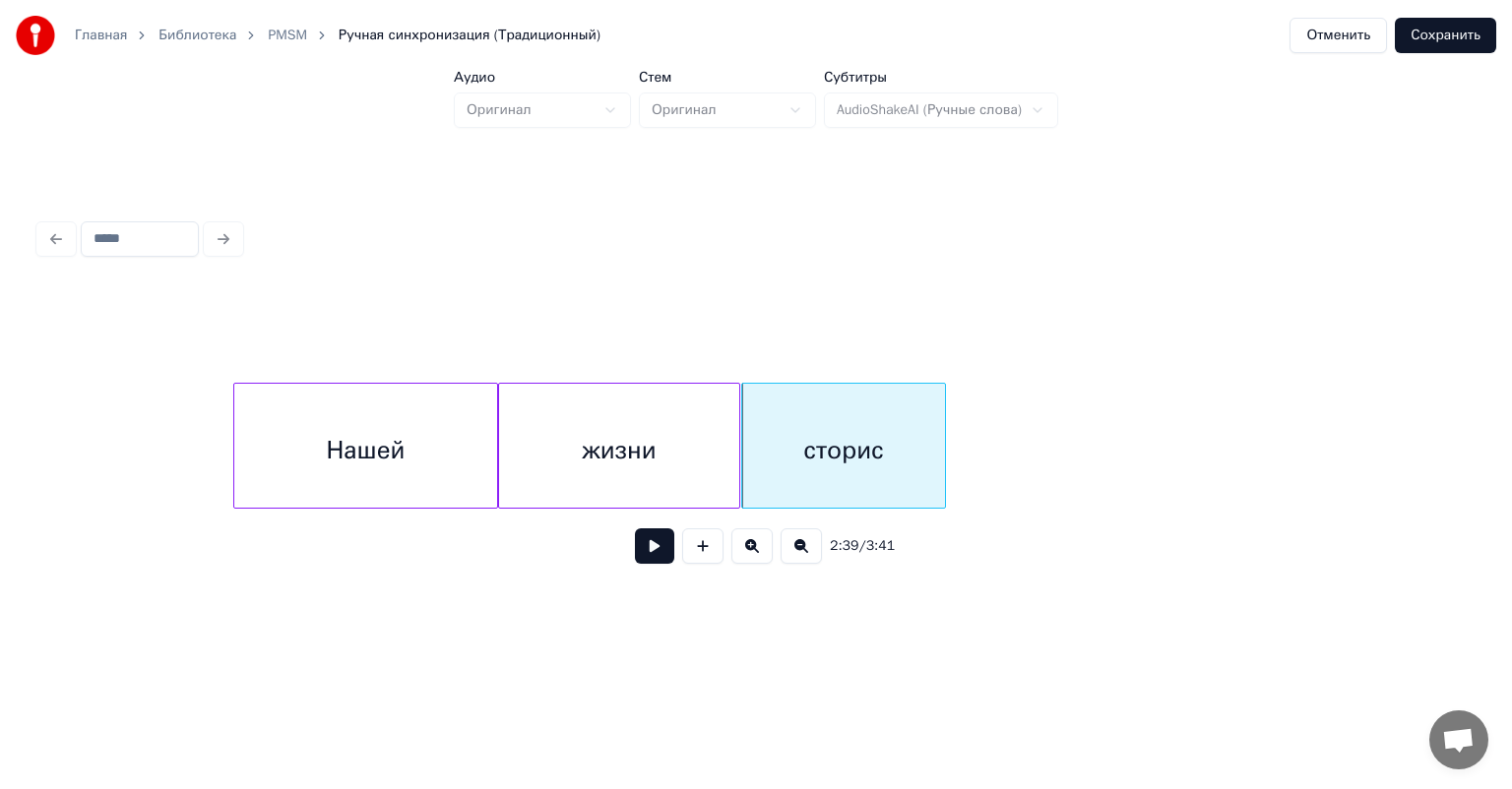 click at bounding box center [655, 546] 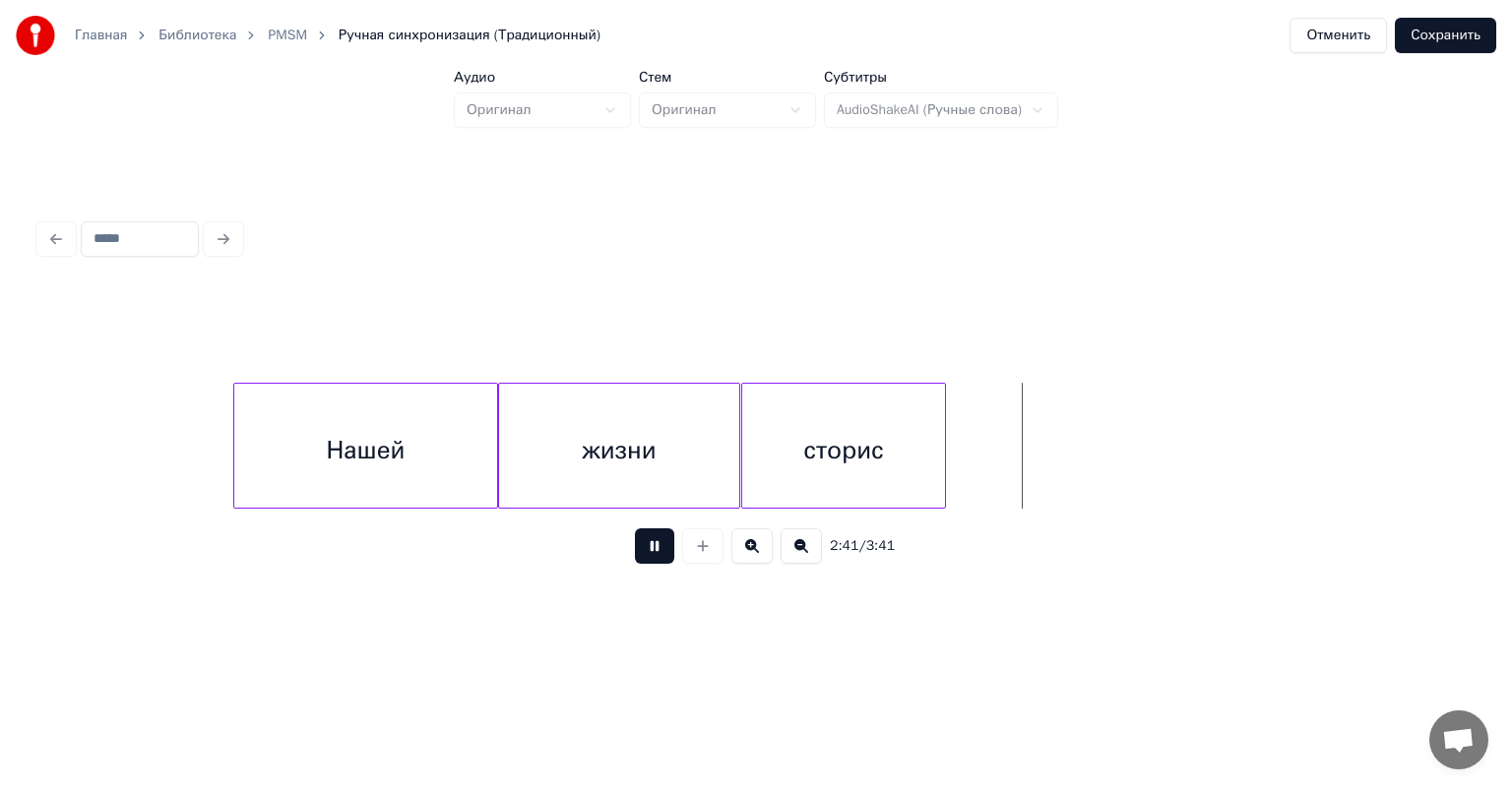 click at bounding box center [655, 546] 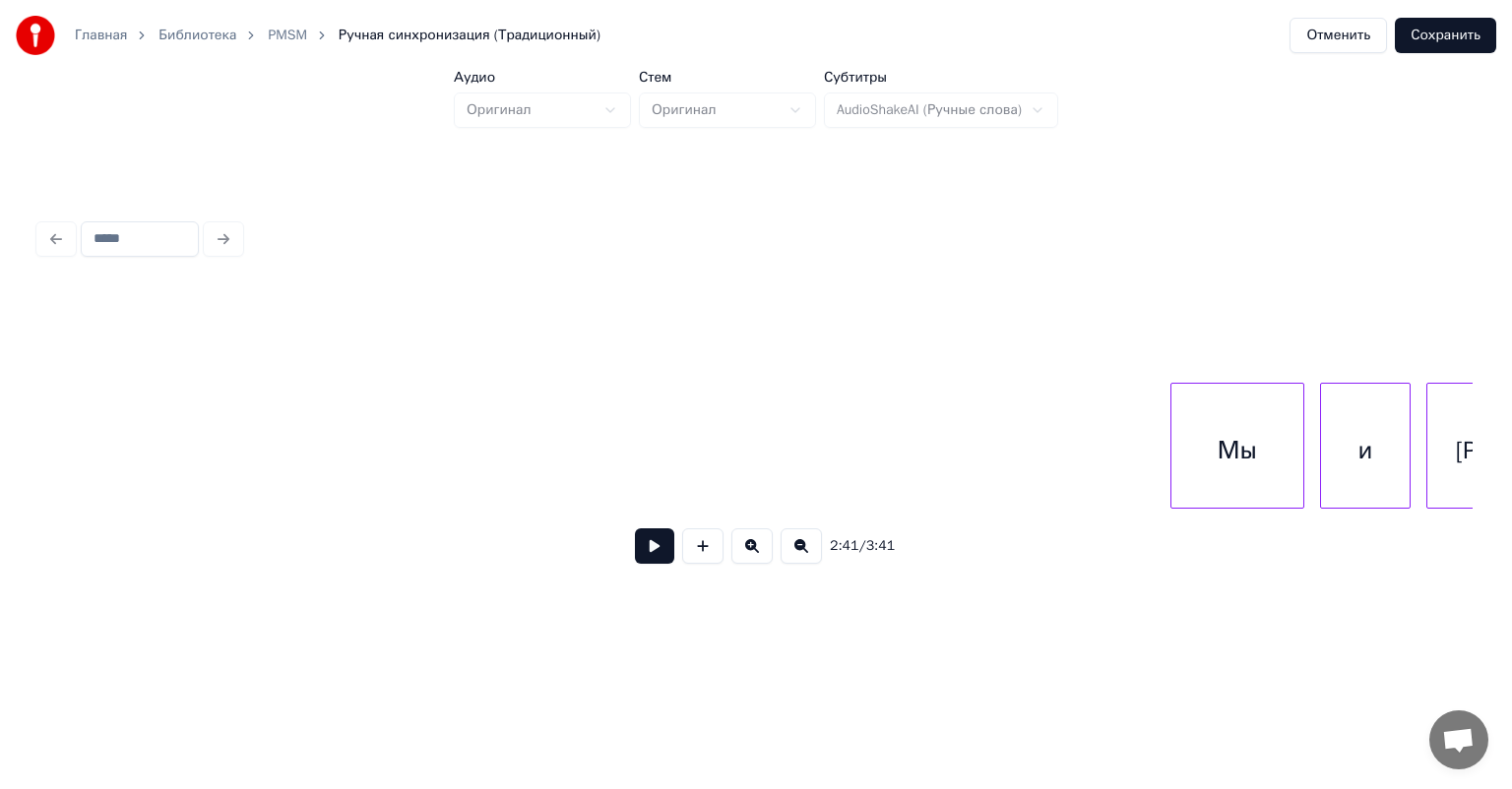 scroll, scrollTop: 0, scrollLeft: 36079, axis: horizontal 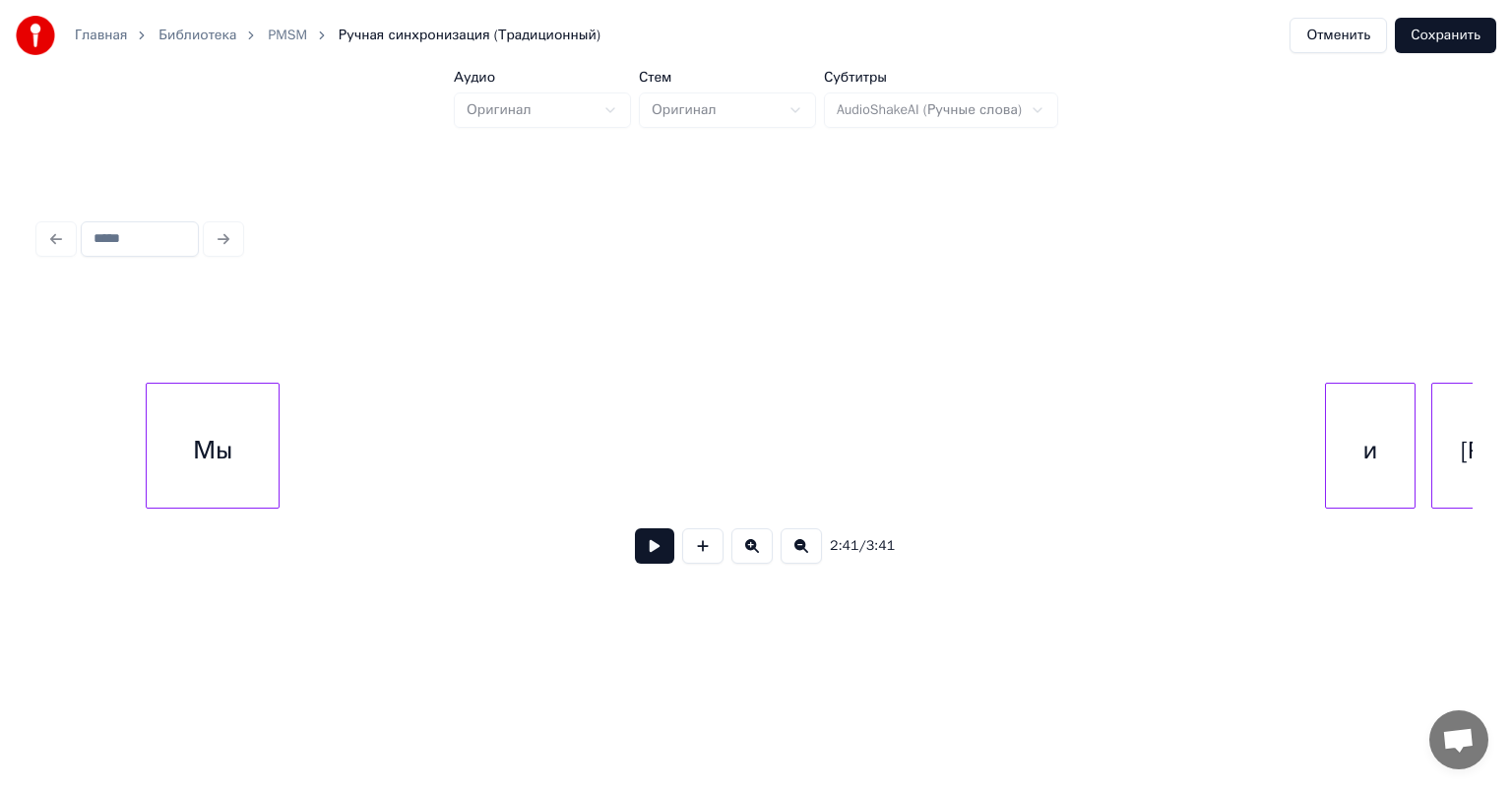 click on "Мы и Филип" at bounding box center (-14168, 446) 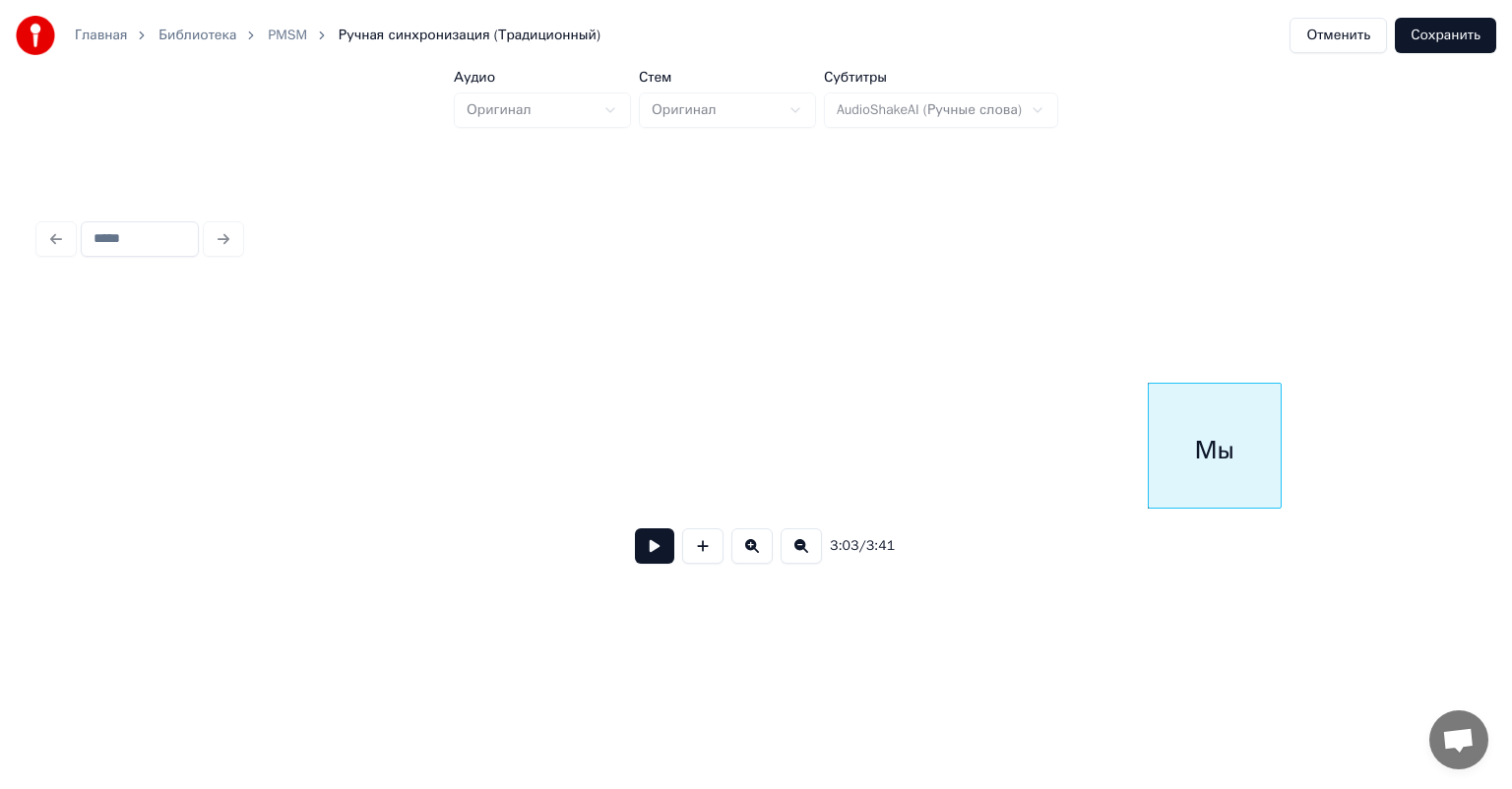 scroll, scrollTop: 0, scrollLeft: 35050, axis: horizontal 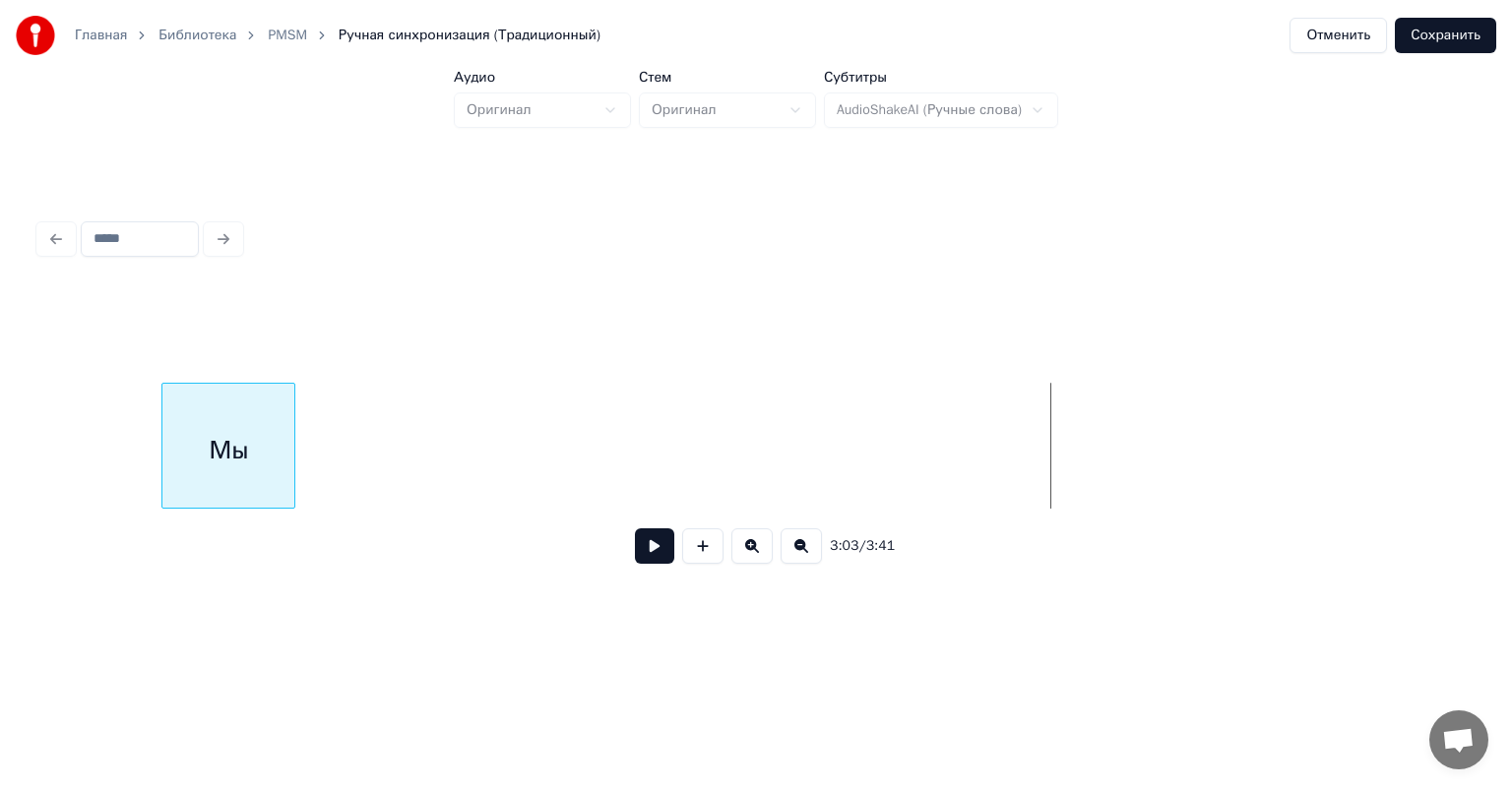 click on "Мы" at bounding box center (228, 451) 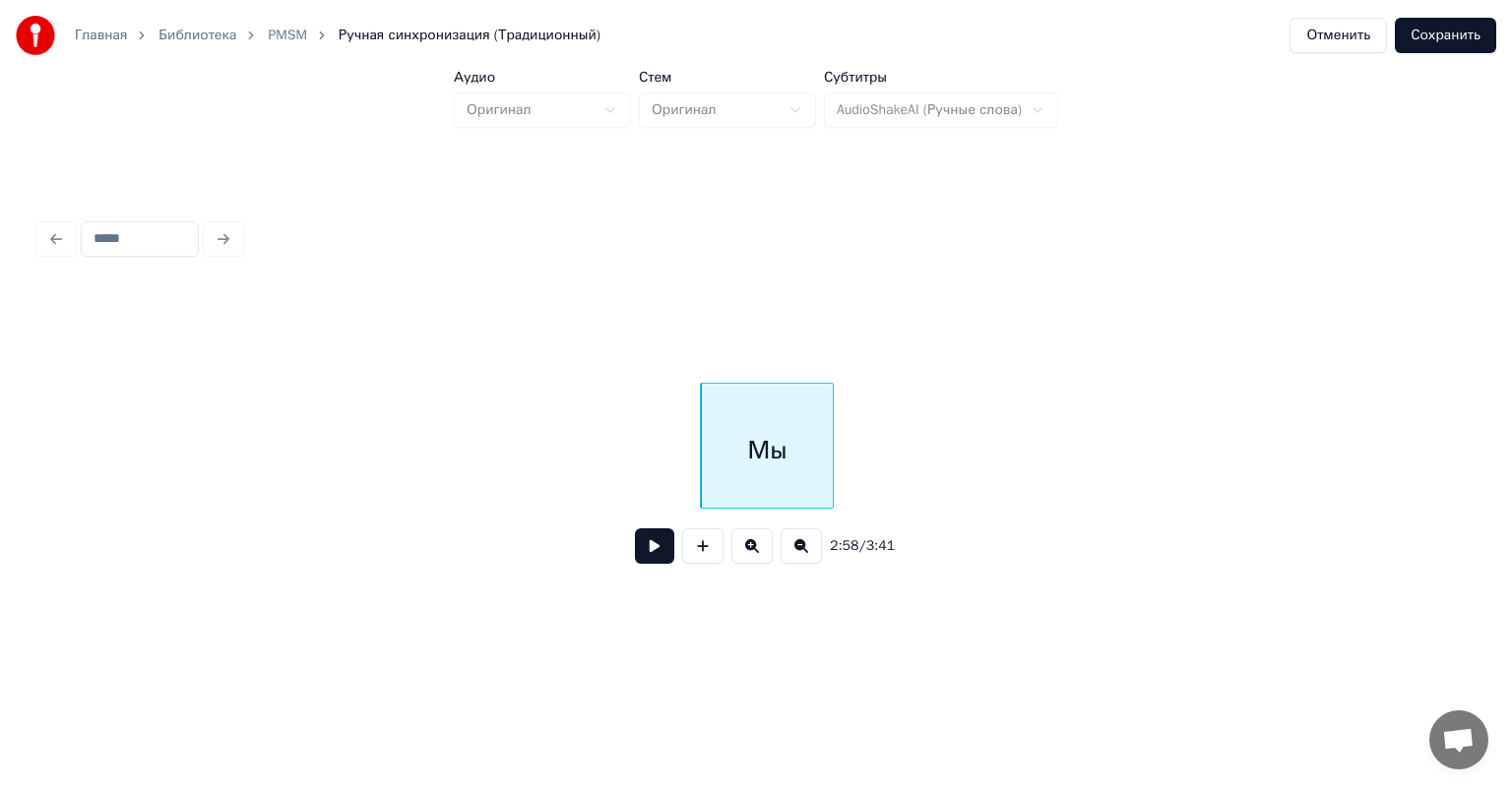 scroll, scrollTop: 0, scrollLeft: 34462, axis: horizontal 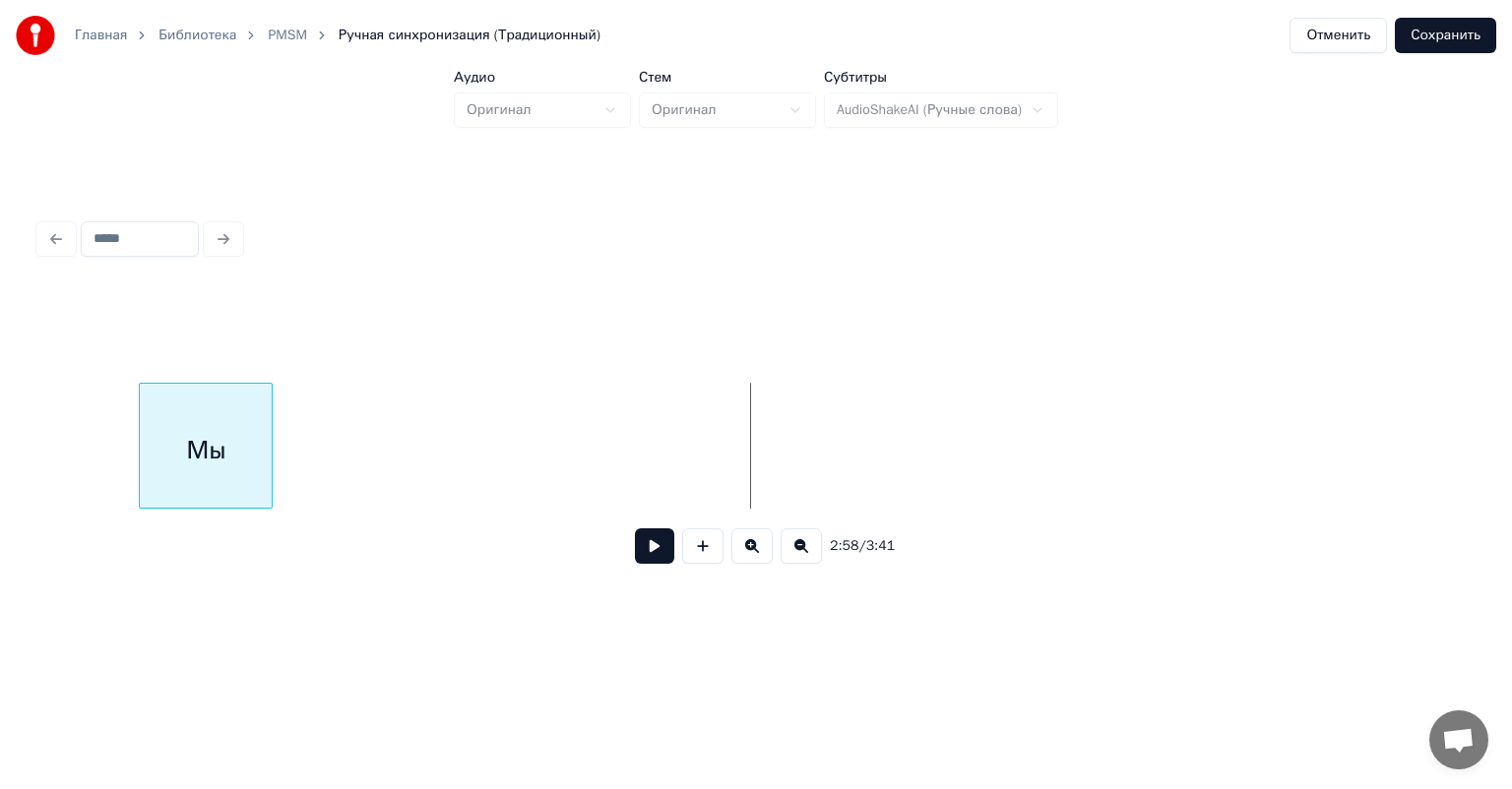 click on "Мы" at bounding box center [206, 451] 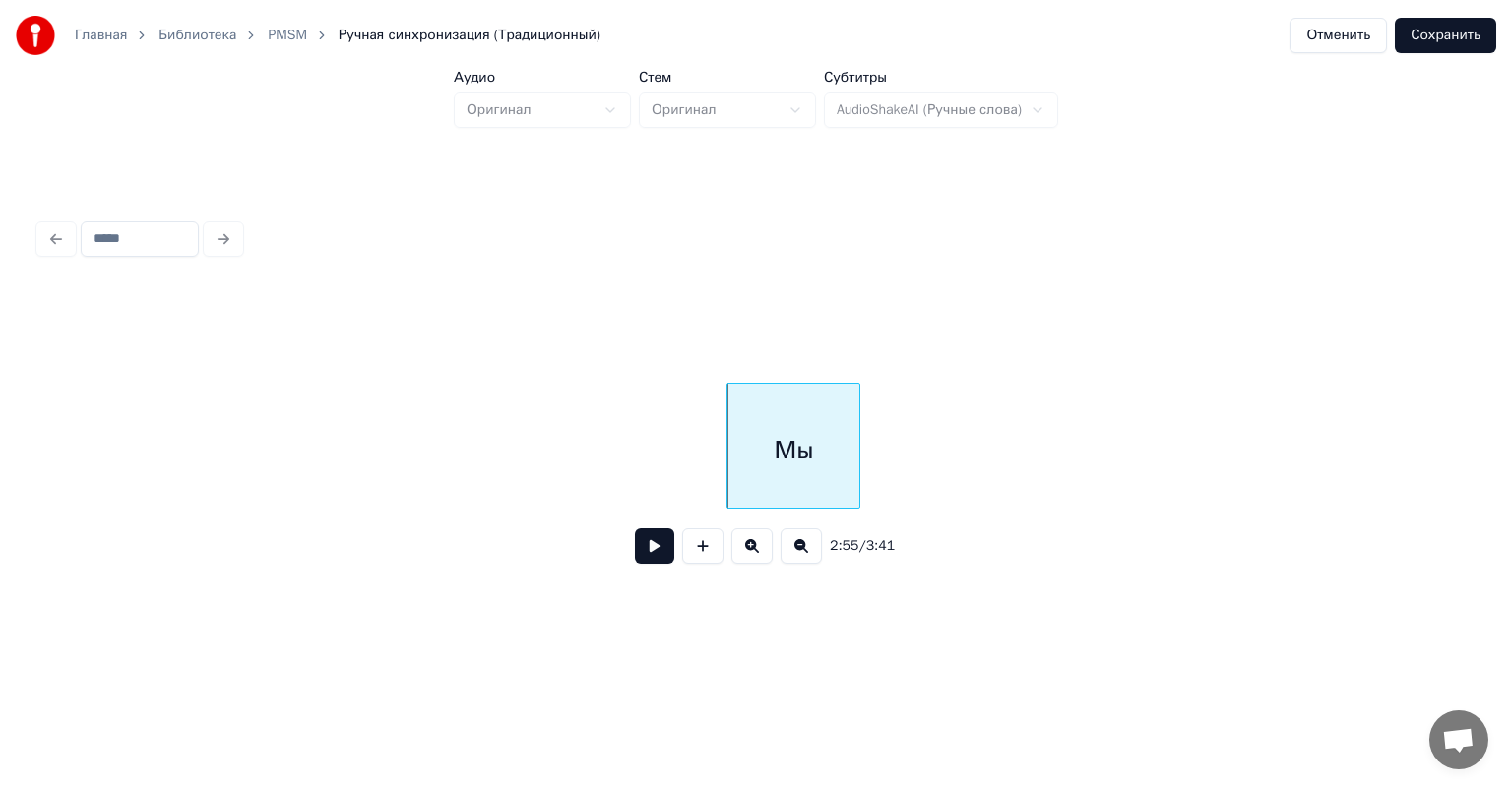scroll, scrollTop: 0, scrollLeft: 33825, axis: horizontal 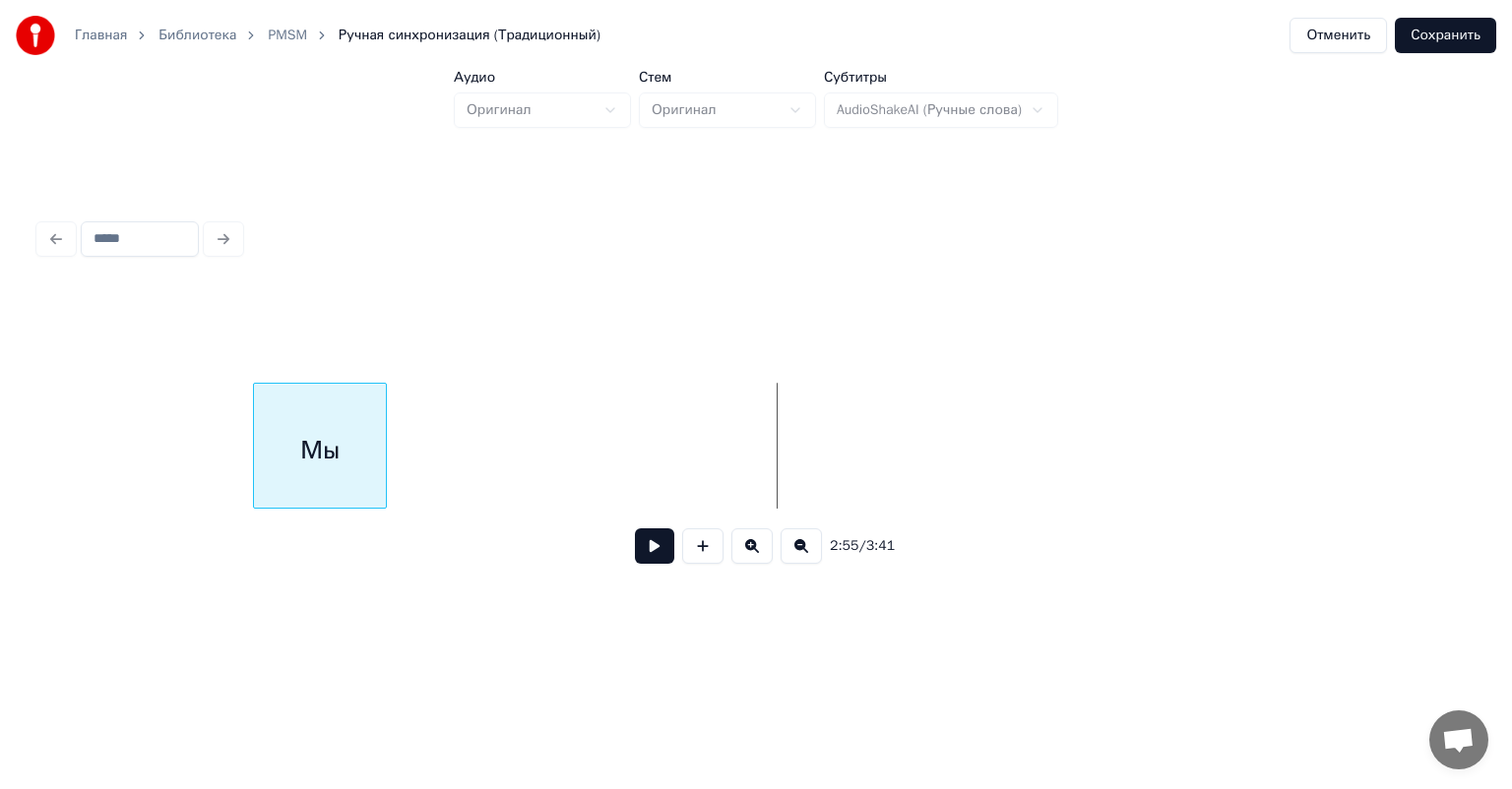 click on "Мы" at bounding box center (756, 446) 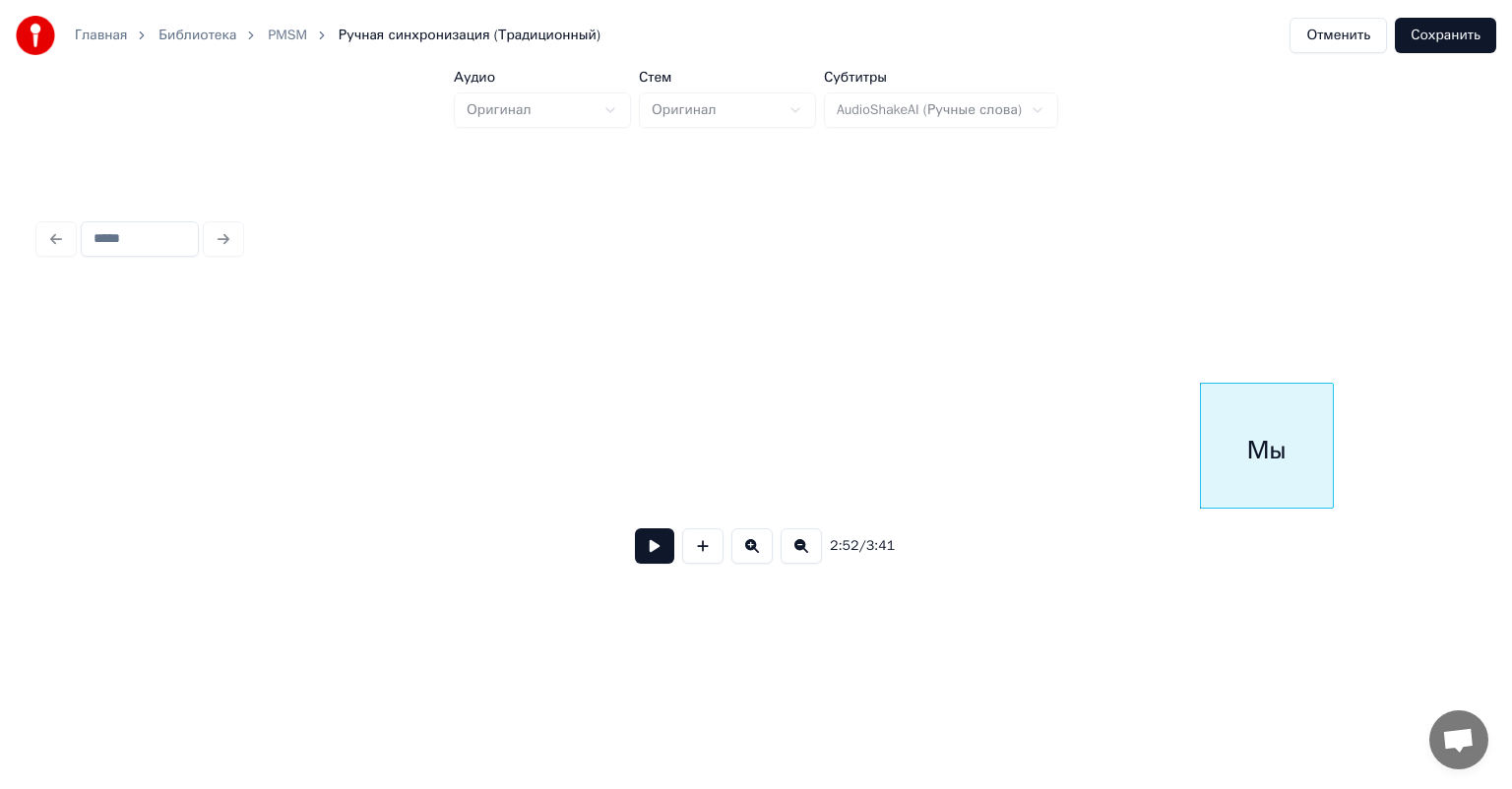 scroll, scrollTop: 0, scrollLeft: 32894, axis: horizontal 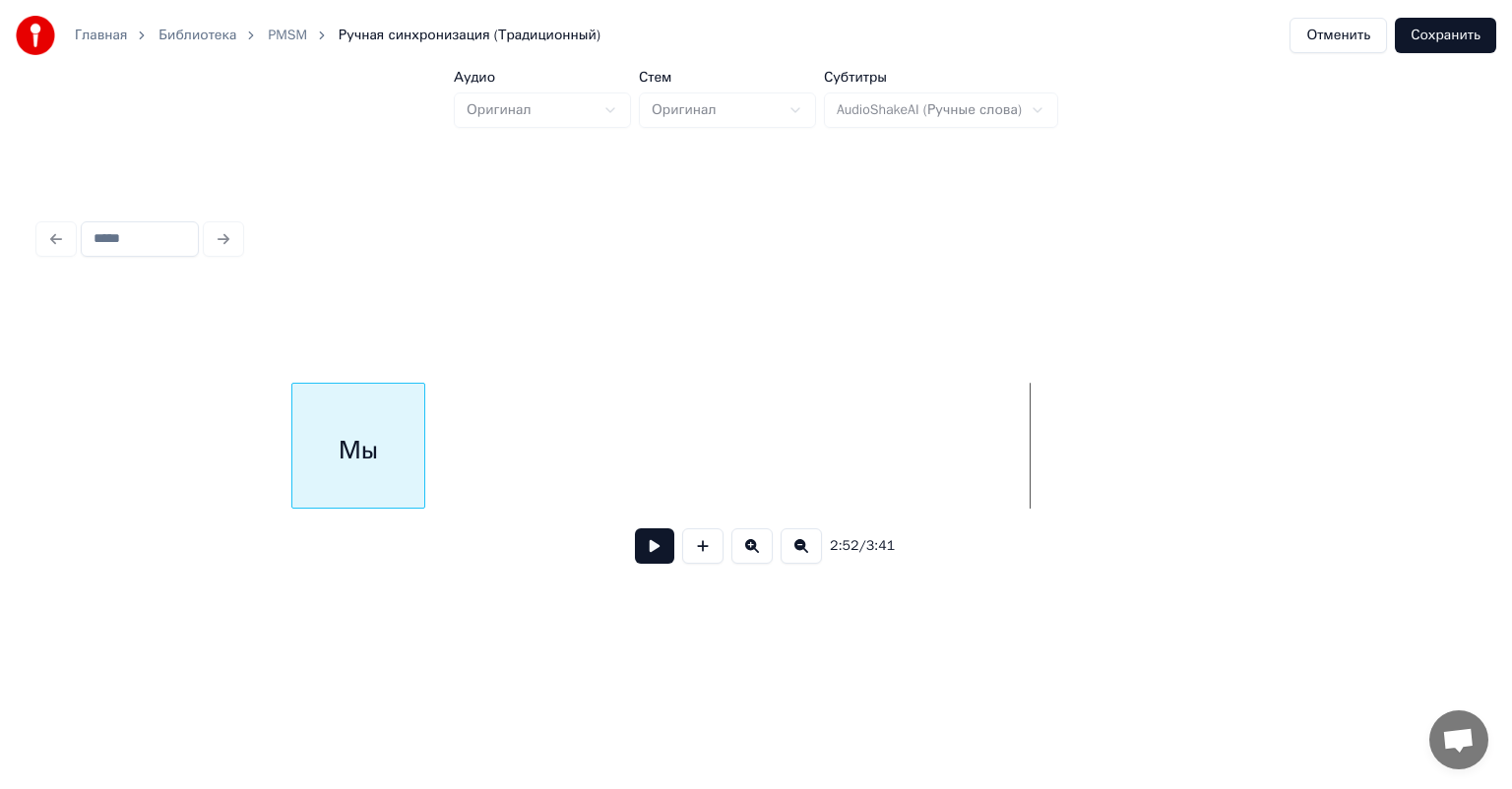 click on "Мы" at bounding box center [358, 451] 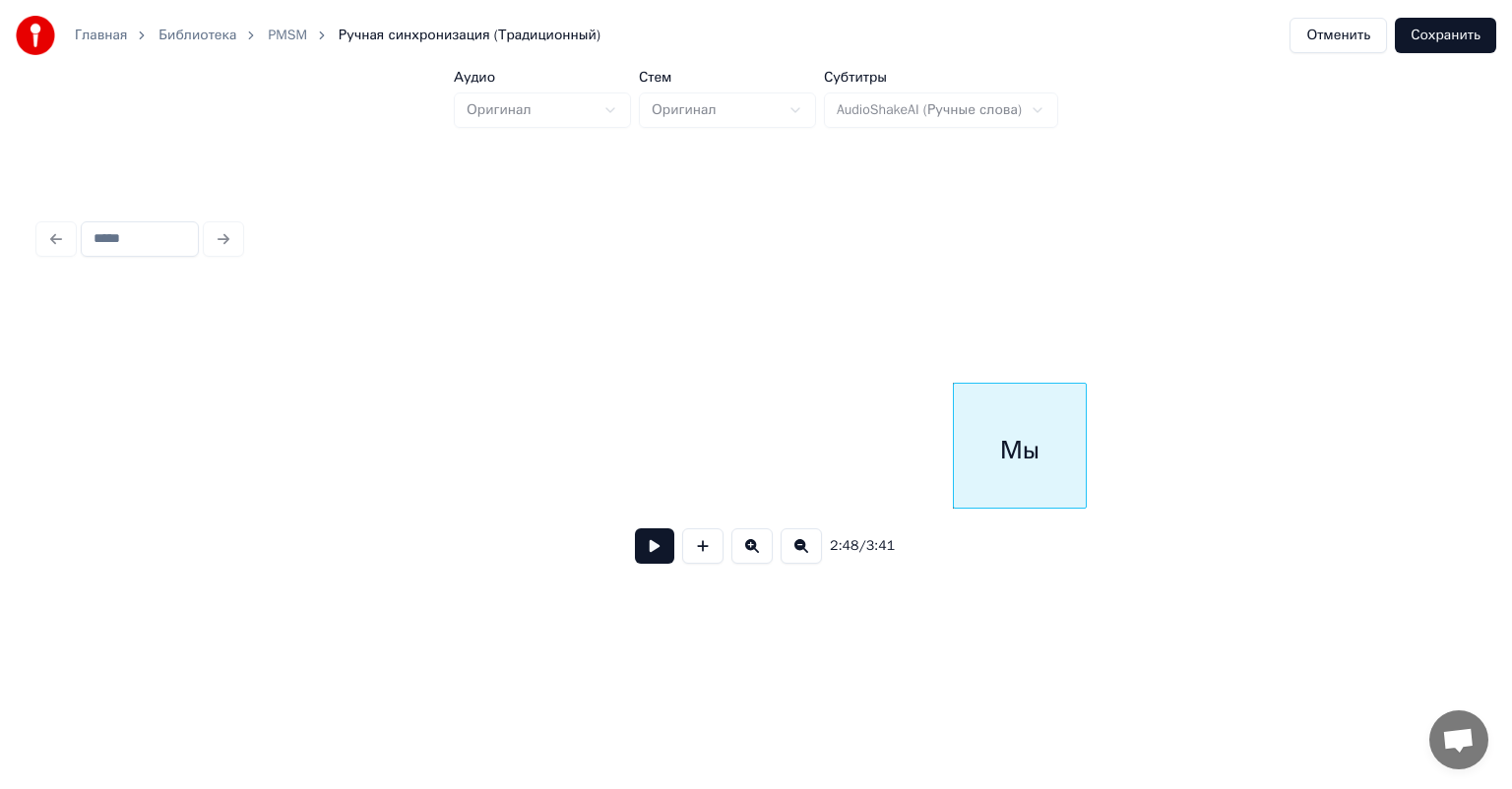 scroll, scrollTop: 0, scrollLeft: 32184, axis: horizontal 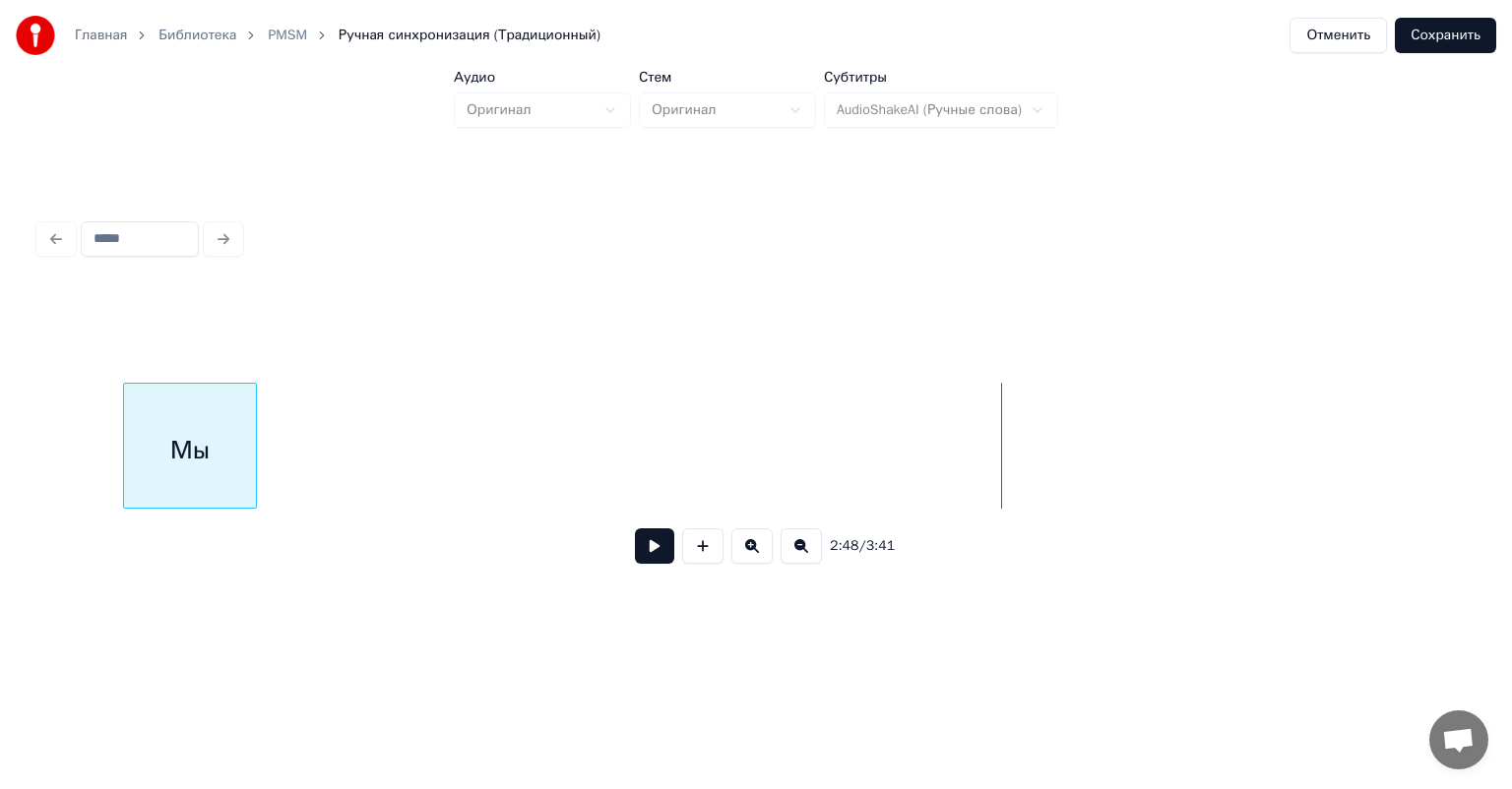 click on "Мы" at bounding box center (190, 451) 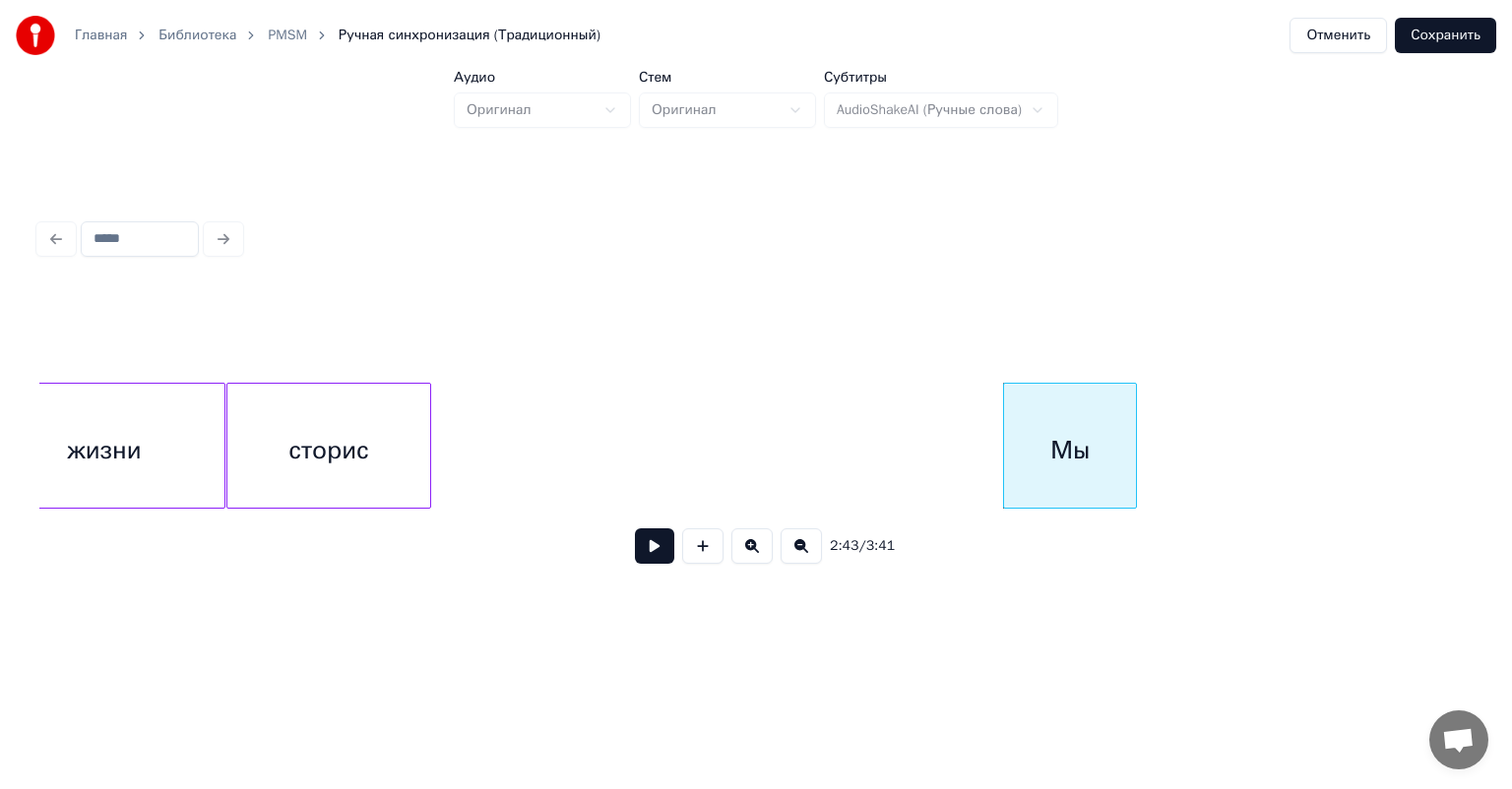 scroll, scrollTop: 0, scrollLeft: 31376, axis: horizontal 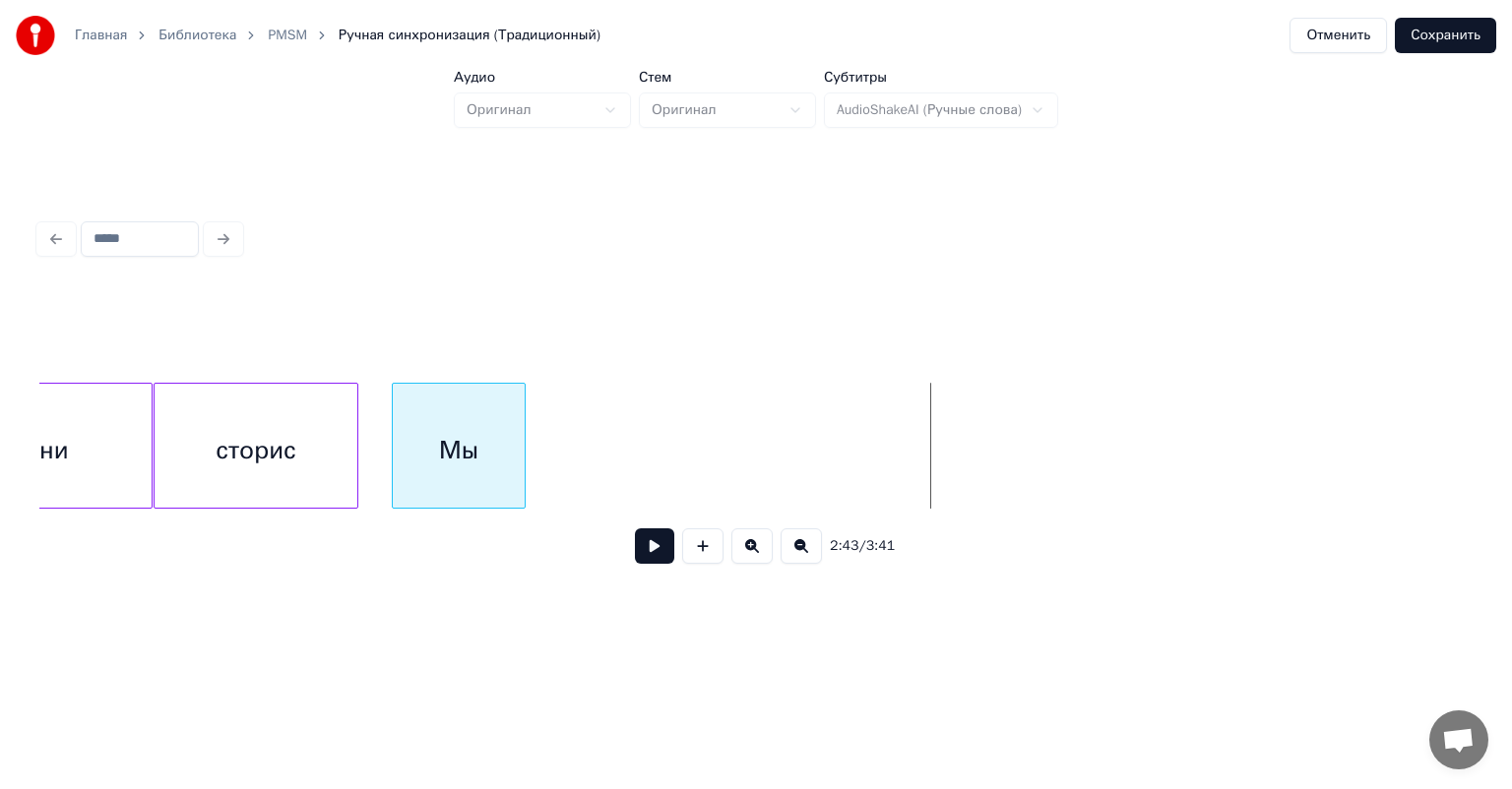 click on "Мы" at bounding box center [459, 451] 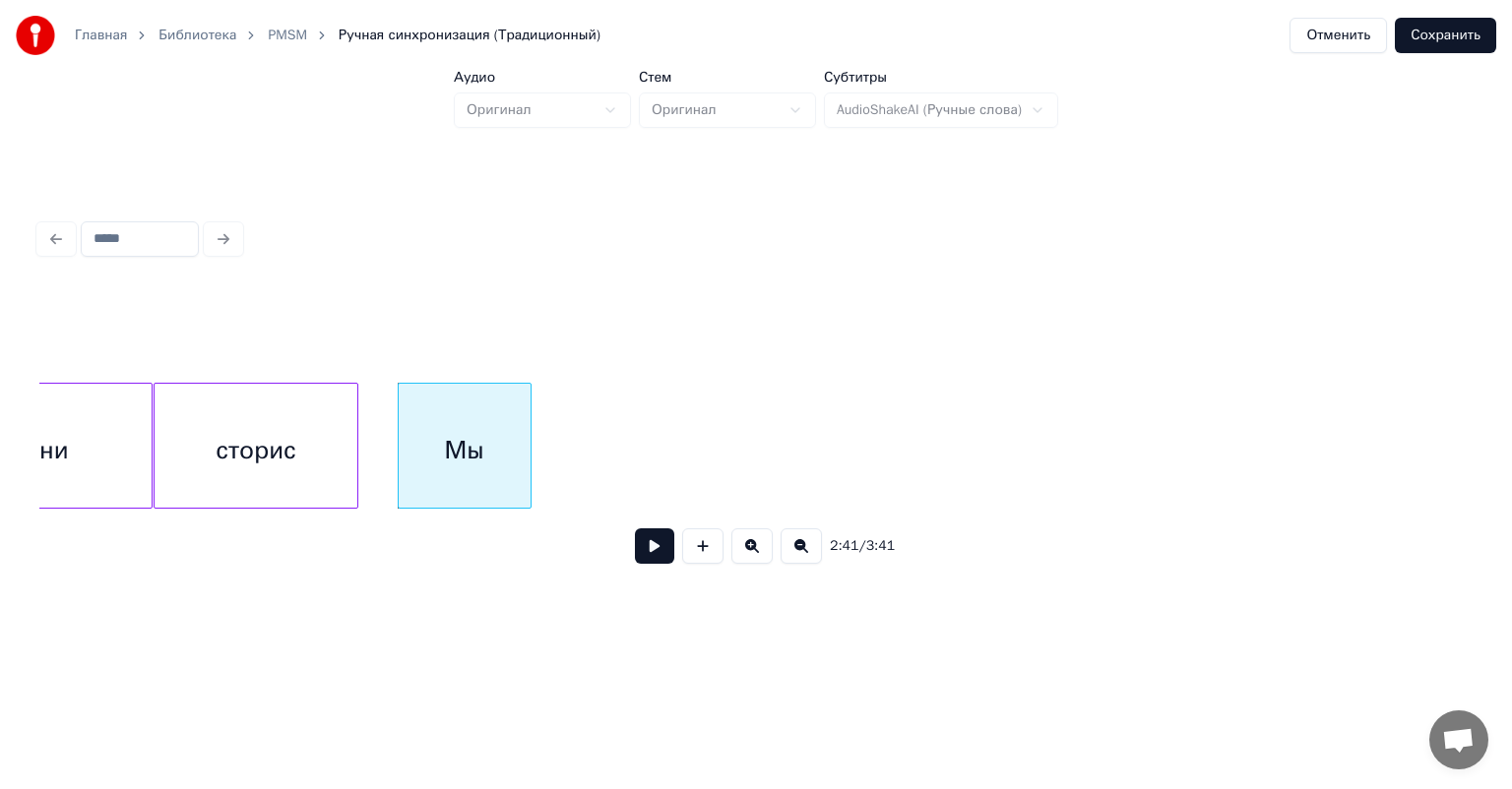 click on "сторис" at bounding box center [255, 451] 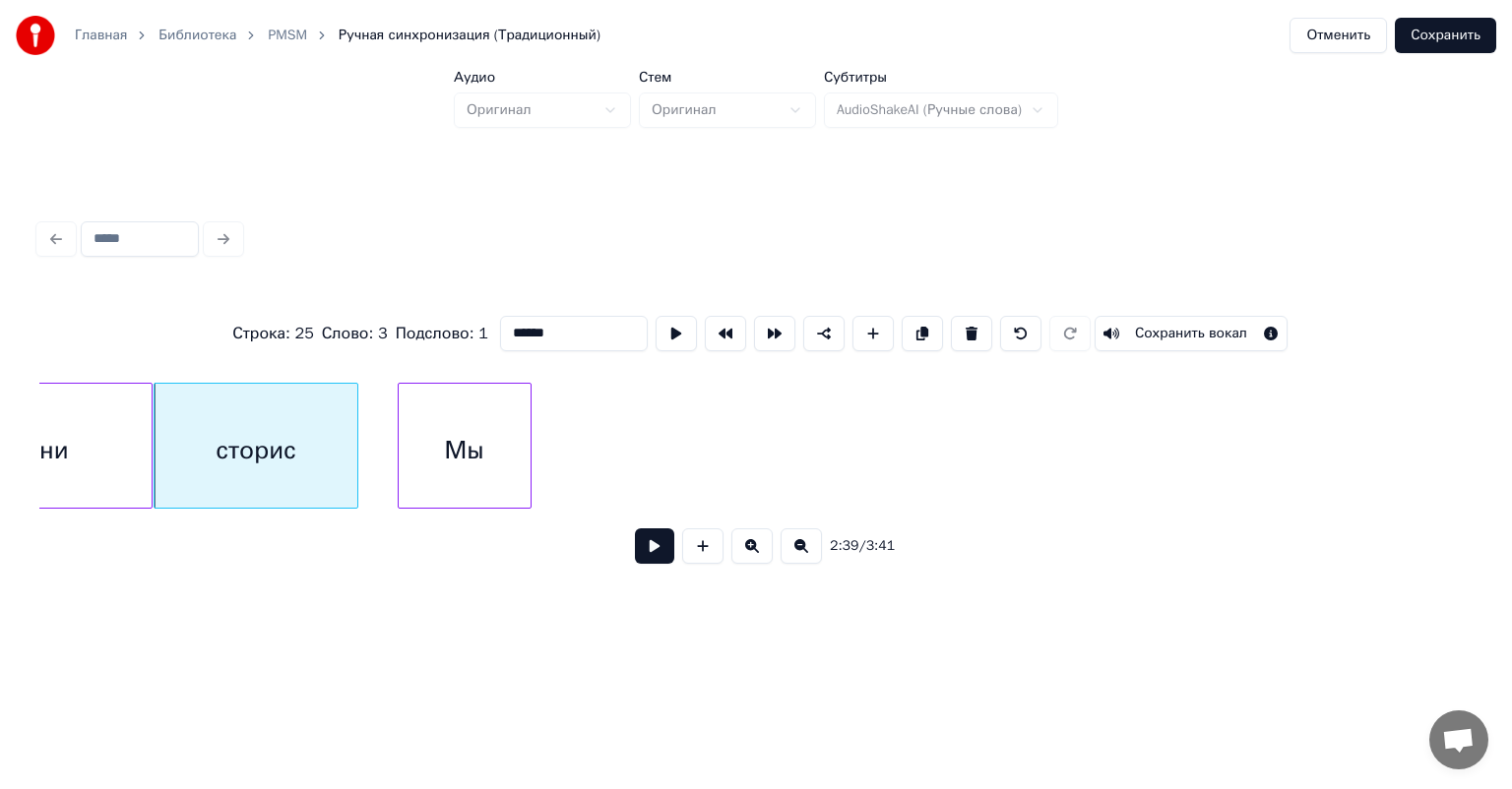 click at bounding box center (655, 546) 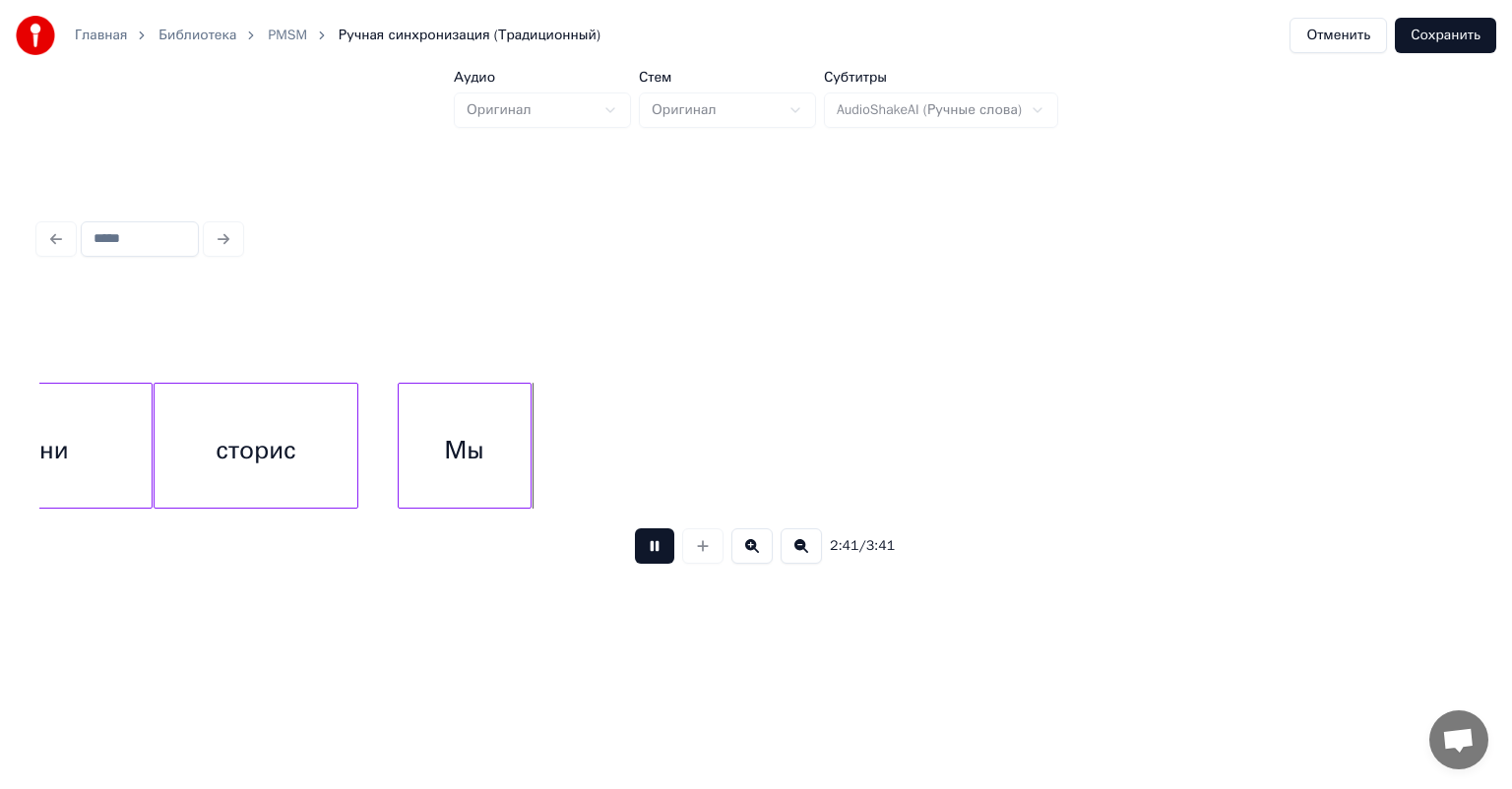 click at bounding box center [655, 546] 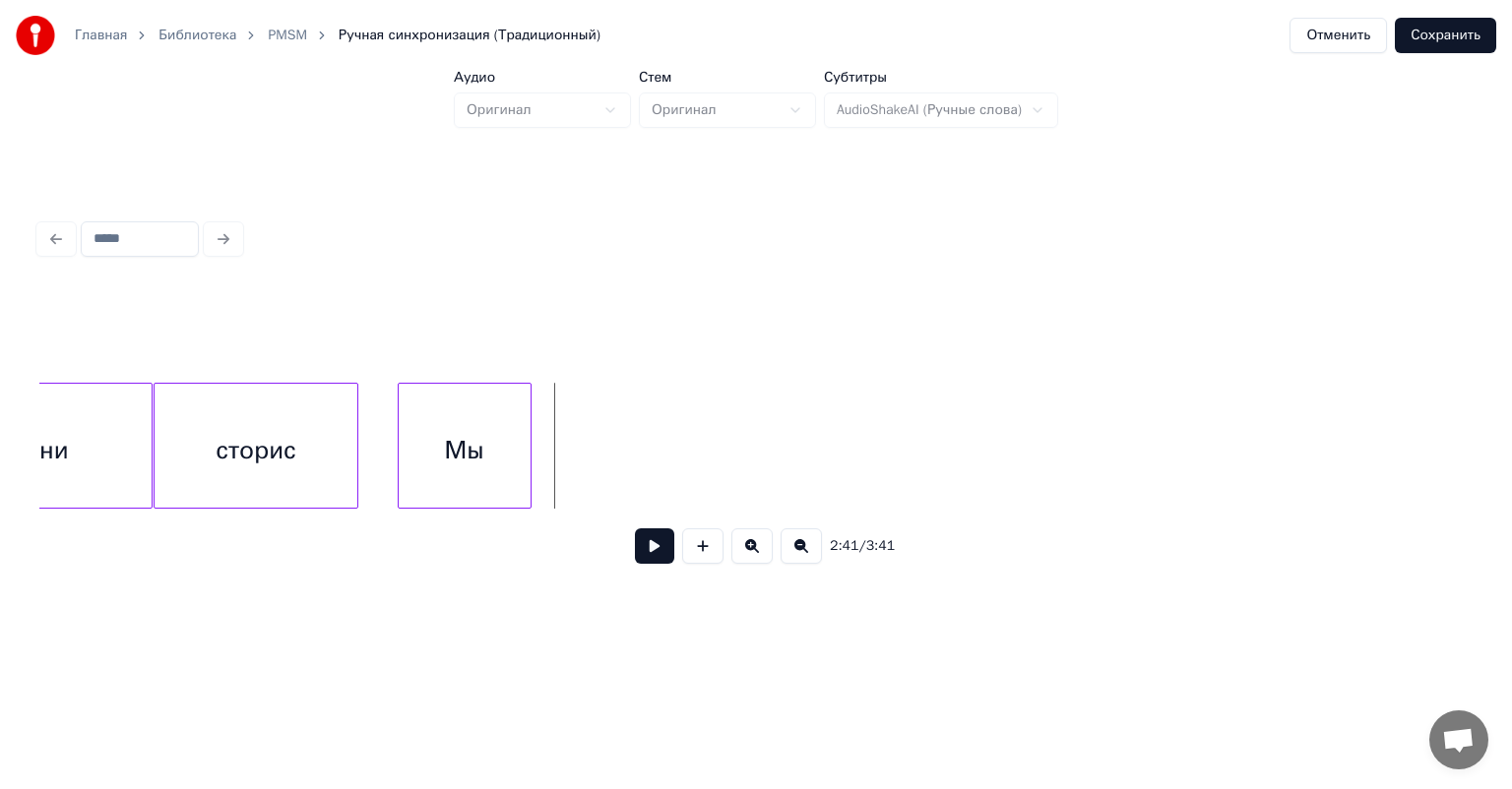 click at bounding box center [655, 546] 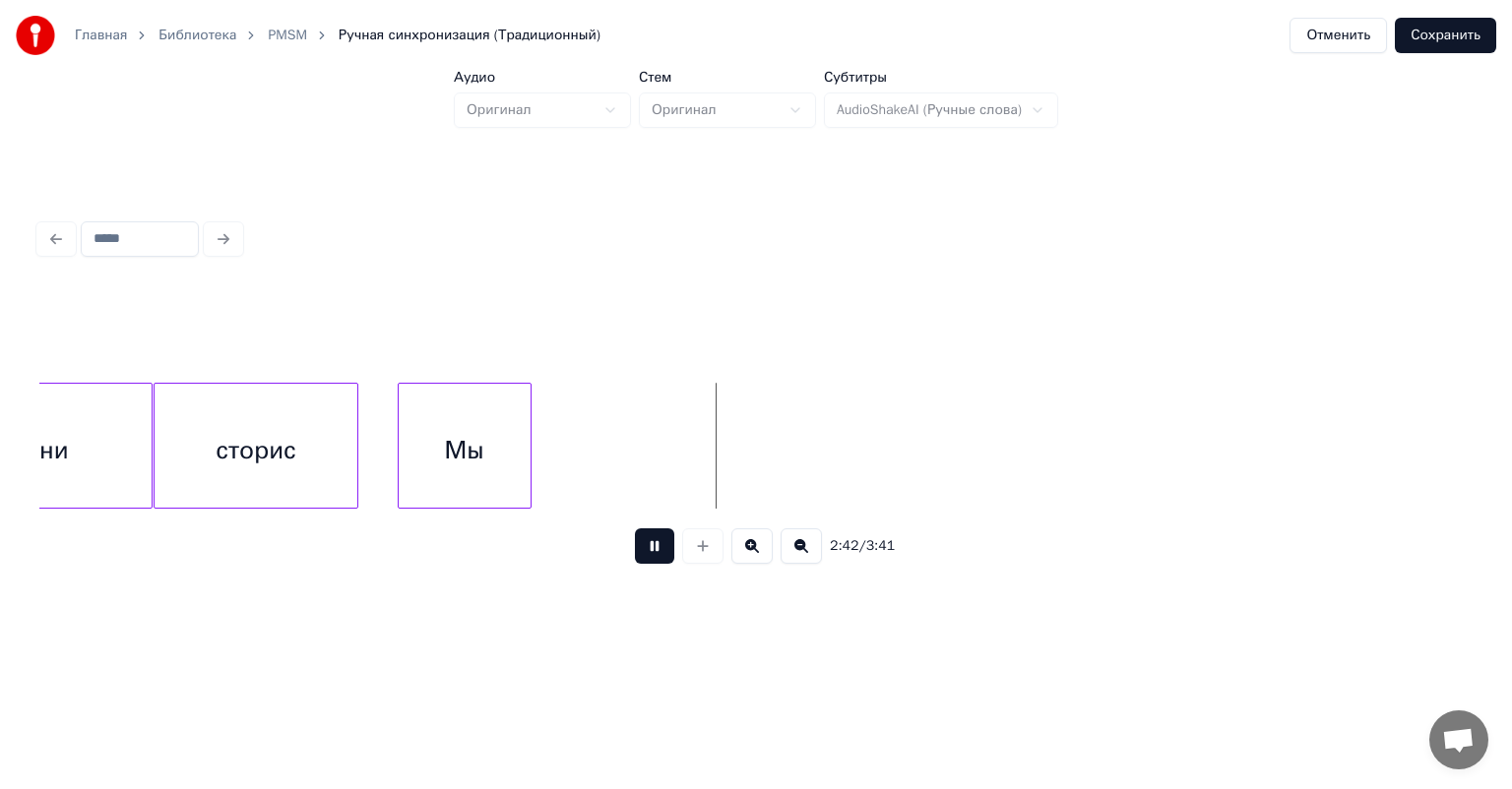 click at bounding box center (655, 546) 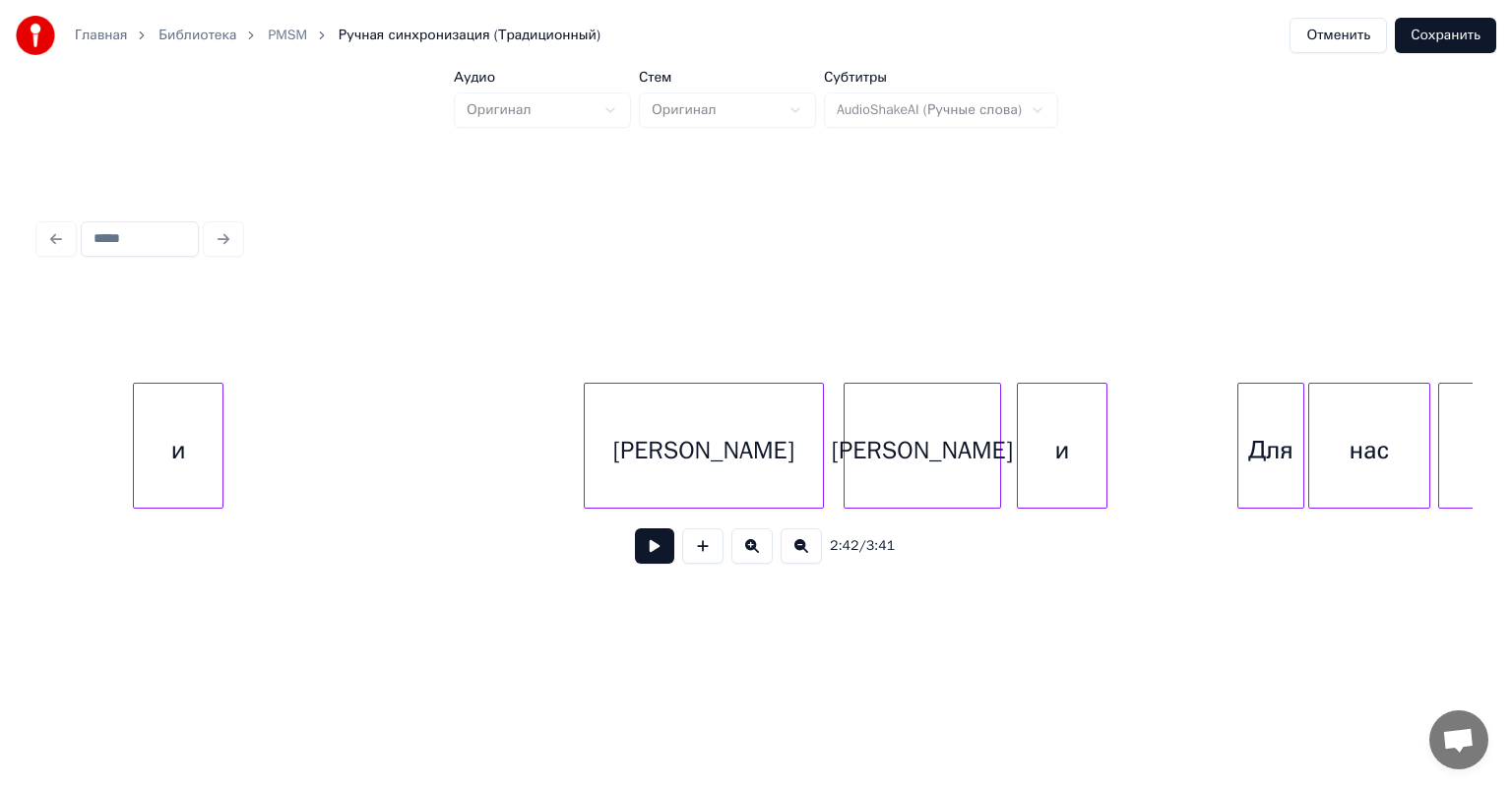 scroll, scrollTop: 0, scrollLeft: 36797, axis: horizontal 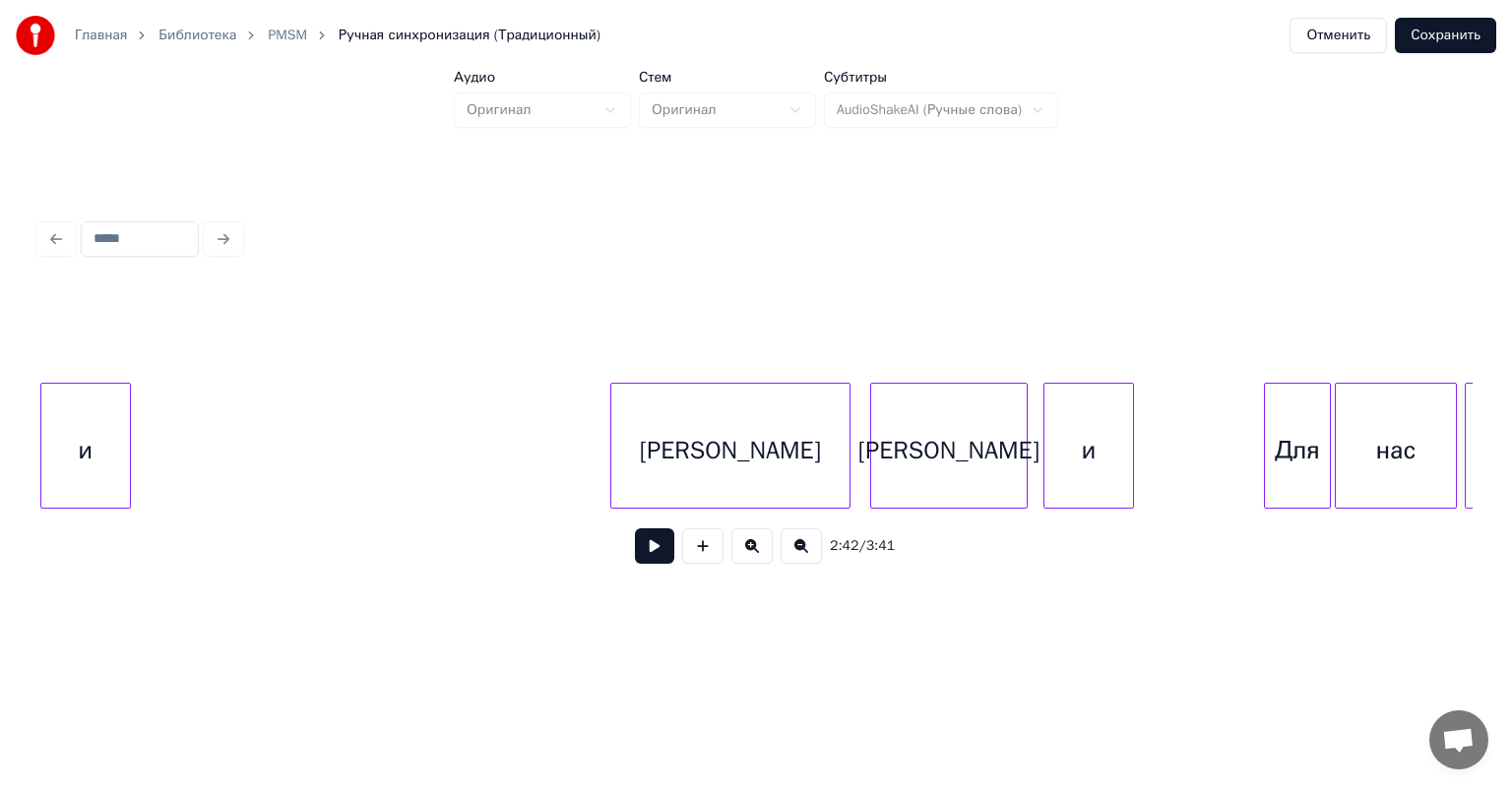 click on "Главная Библиотека PMSM Ручная синхронизация (Традиционный) Отменить Сохранить Аудио Оригинал Стем Оригинал Субтитры AudioShakeAI (Ручные слова) 2:42  /  3:41" at bounding box center (756, 316) 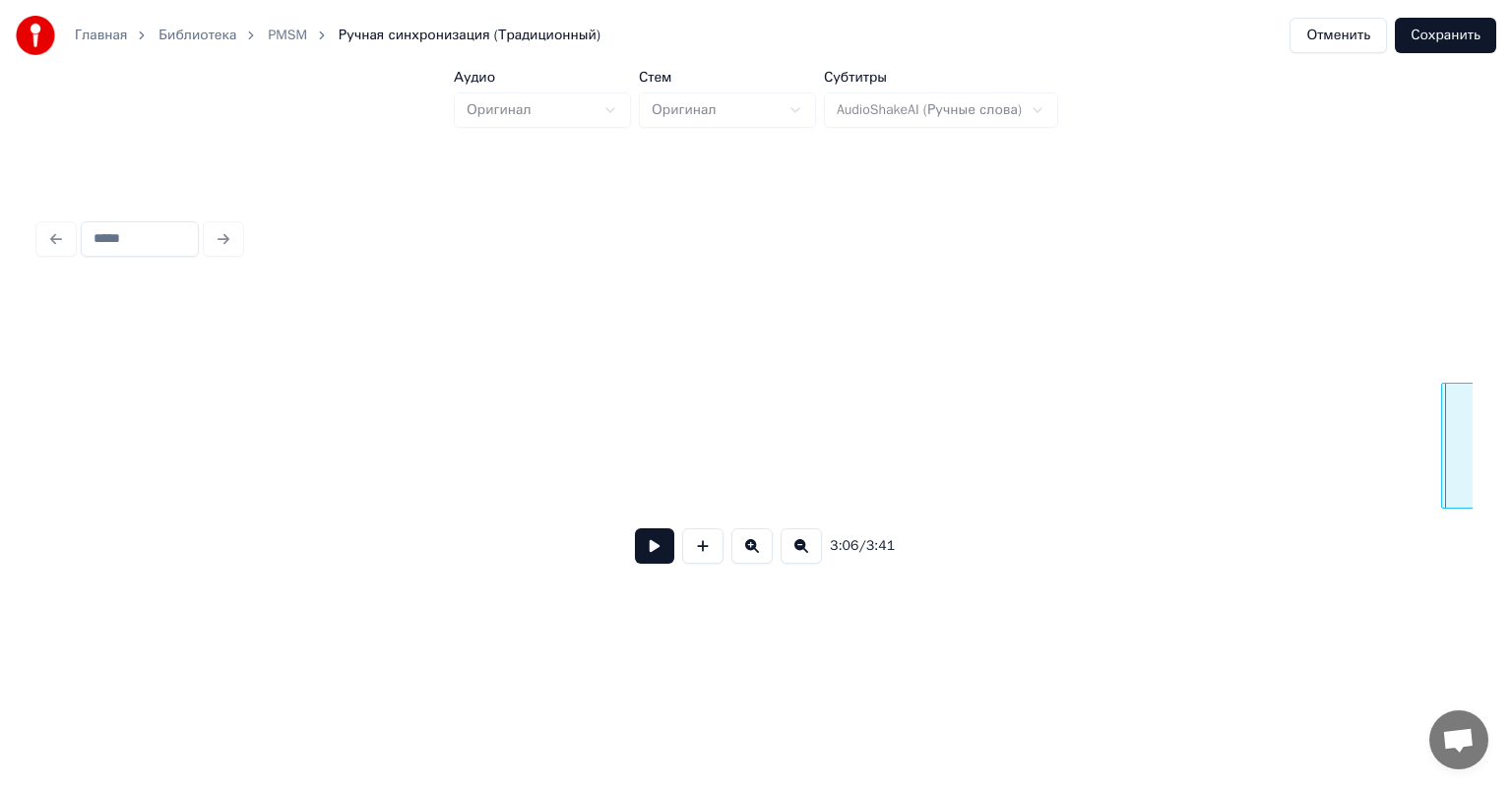 scroll, scrollTop: 0, scrollLeft: 35451, axis: horizontal 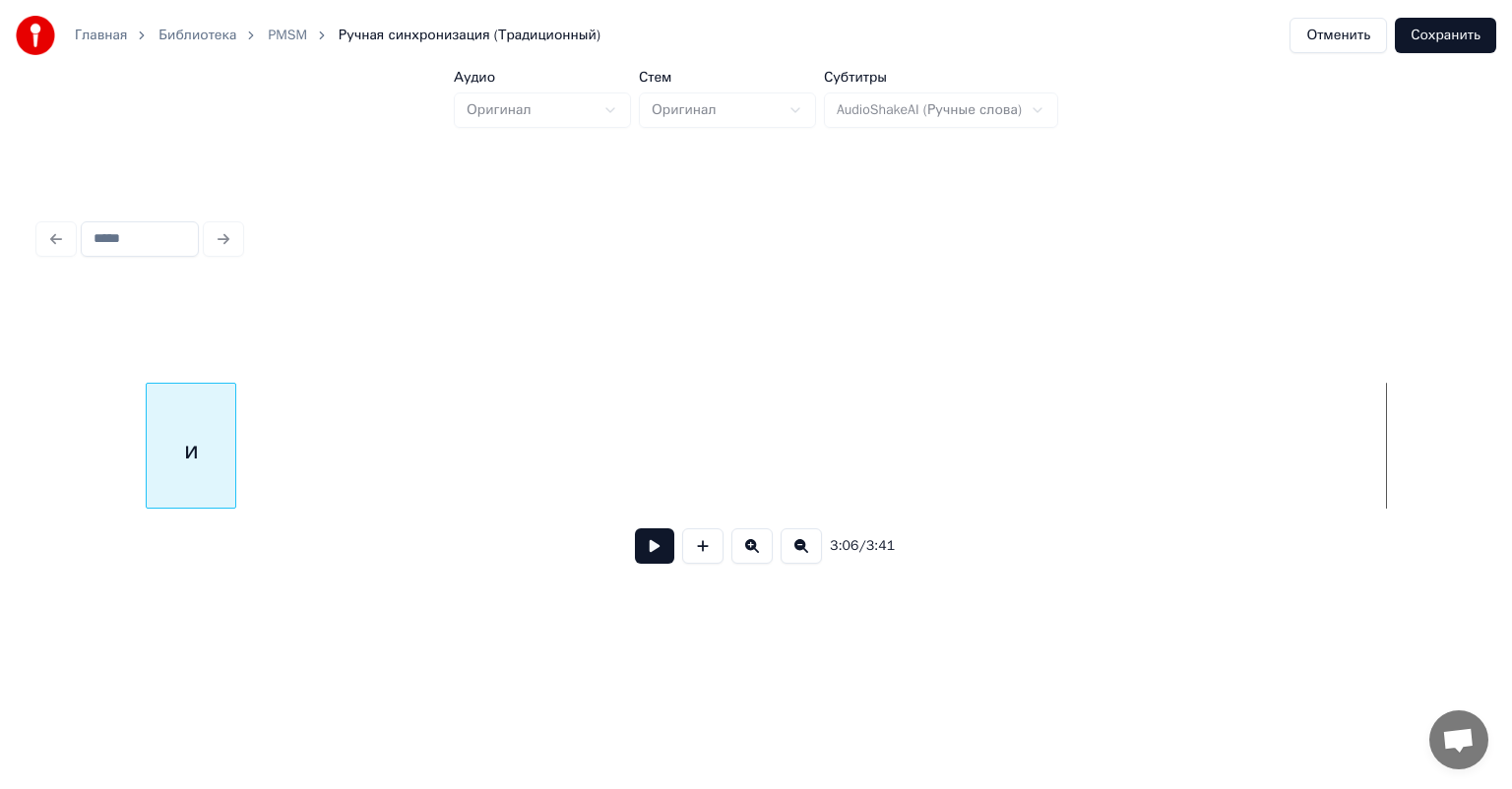 click on "и" at bounding box center (191, 451) 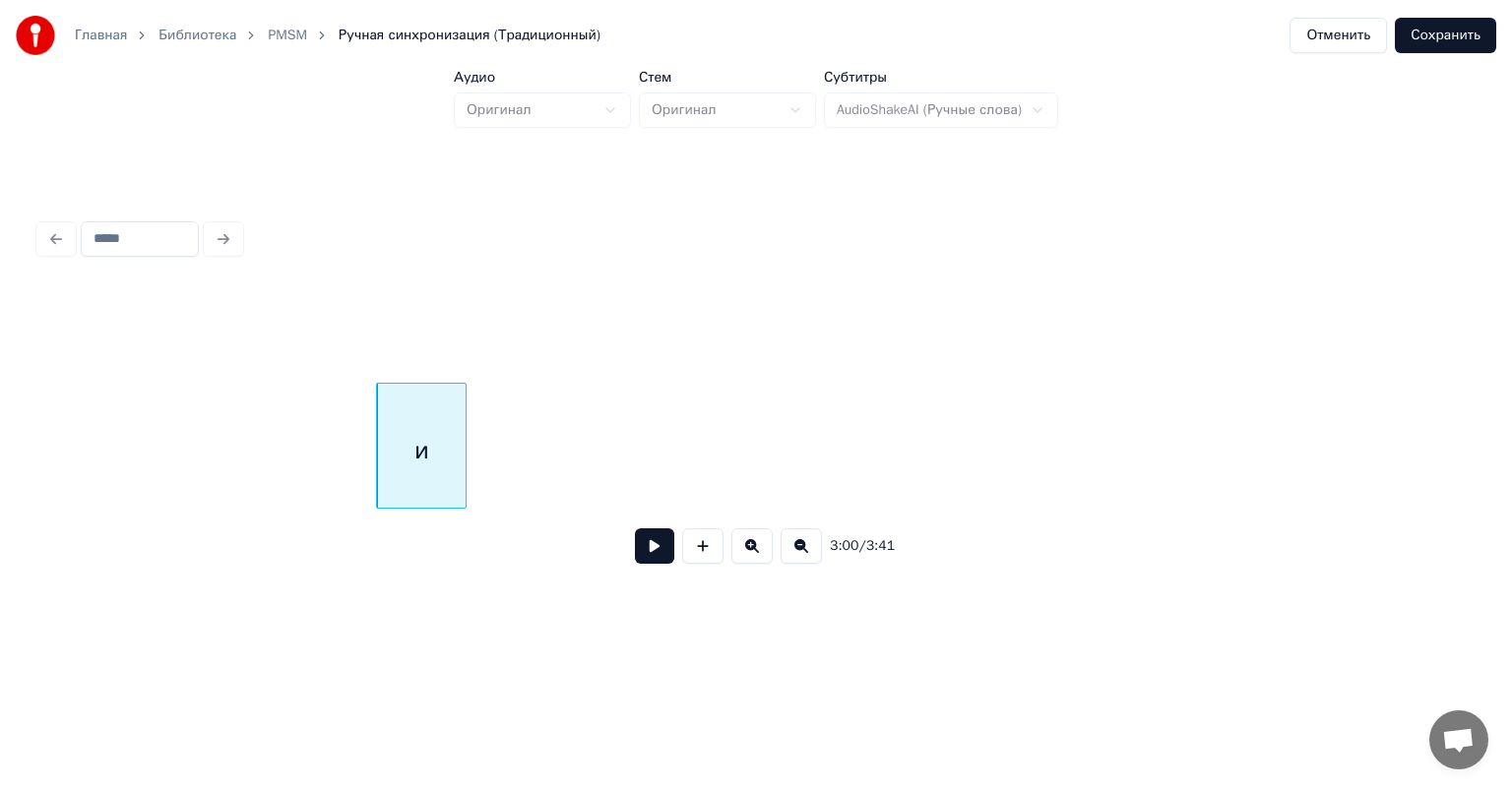 scroll, scrollTop: 0, scrollLeft: 34511, axis: horizontal 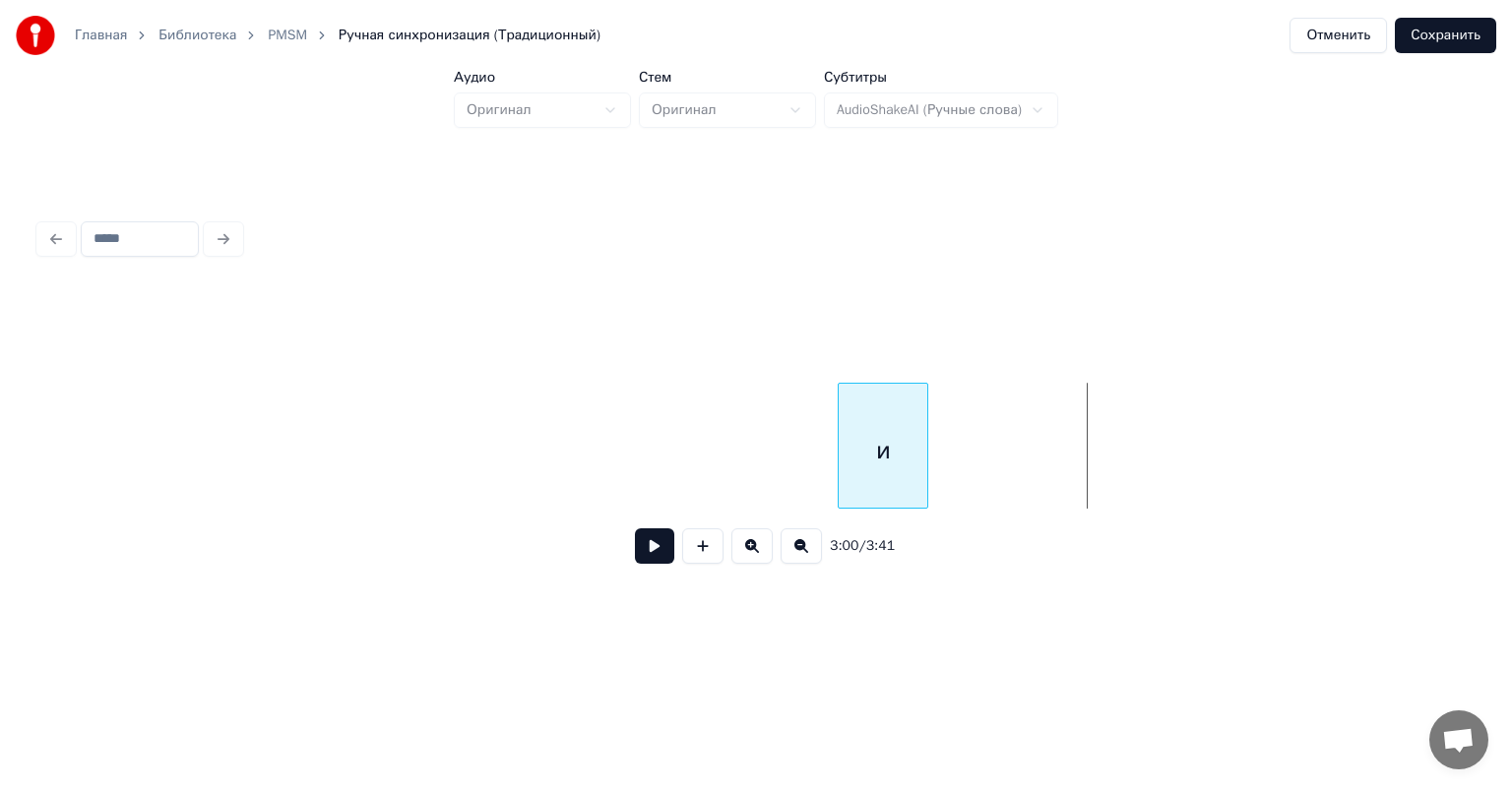 click on "и" at bounding box center (883, 451) 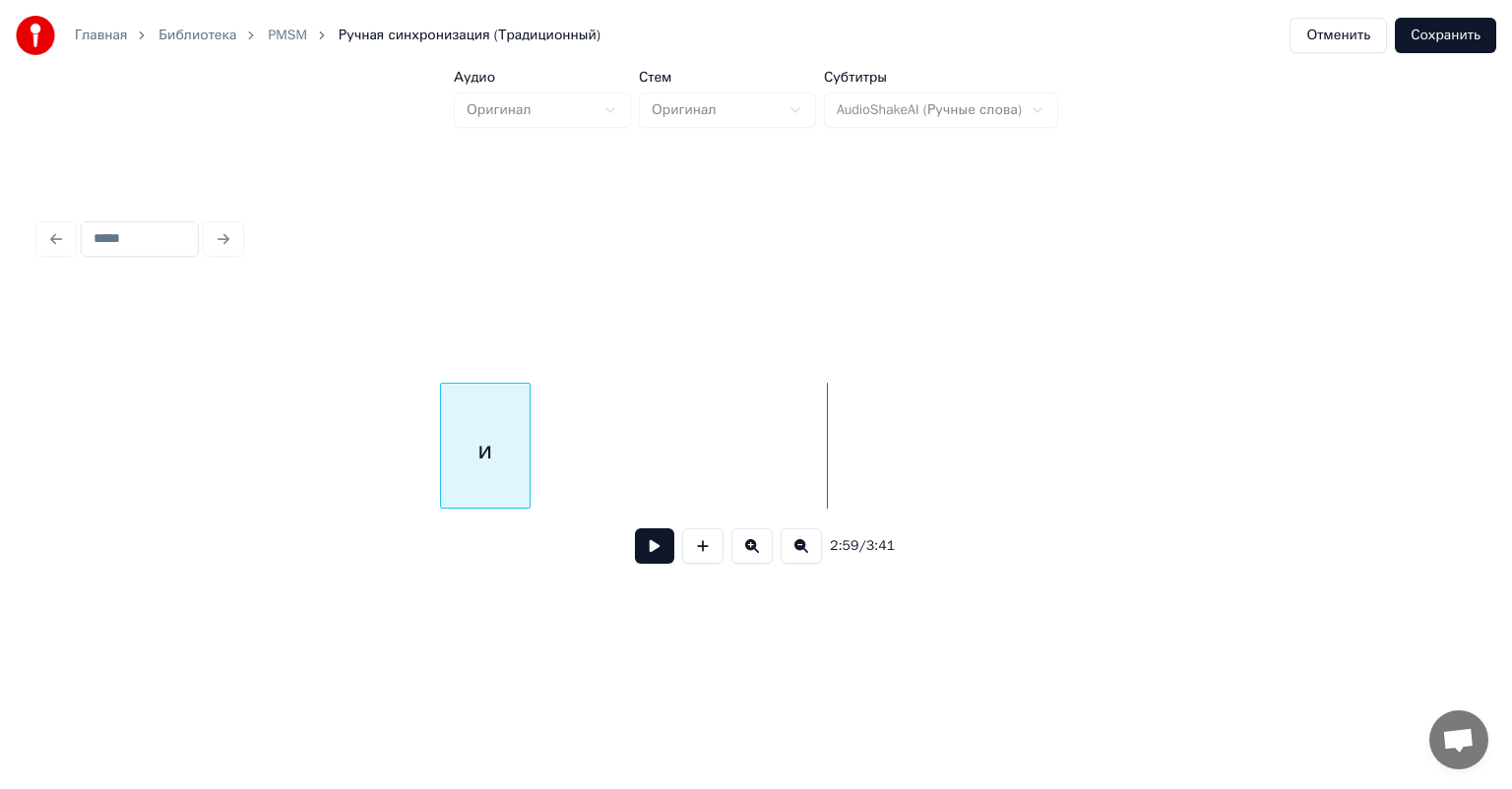 click on "и" at bounding box center (485, 451) 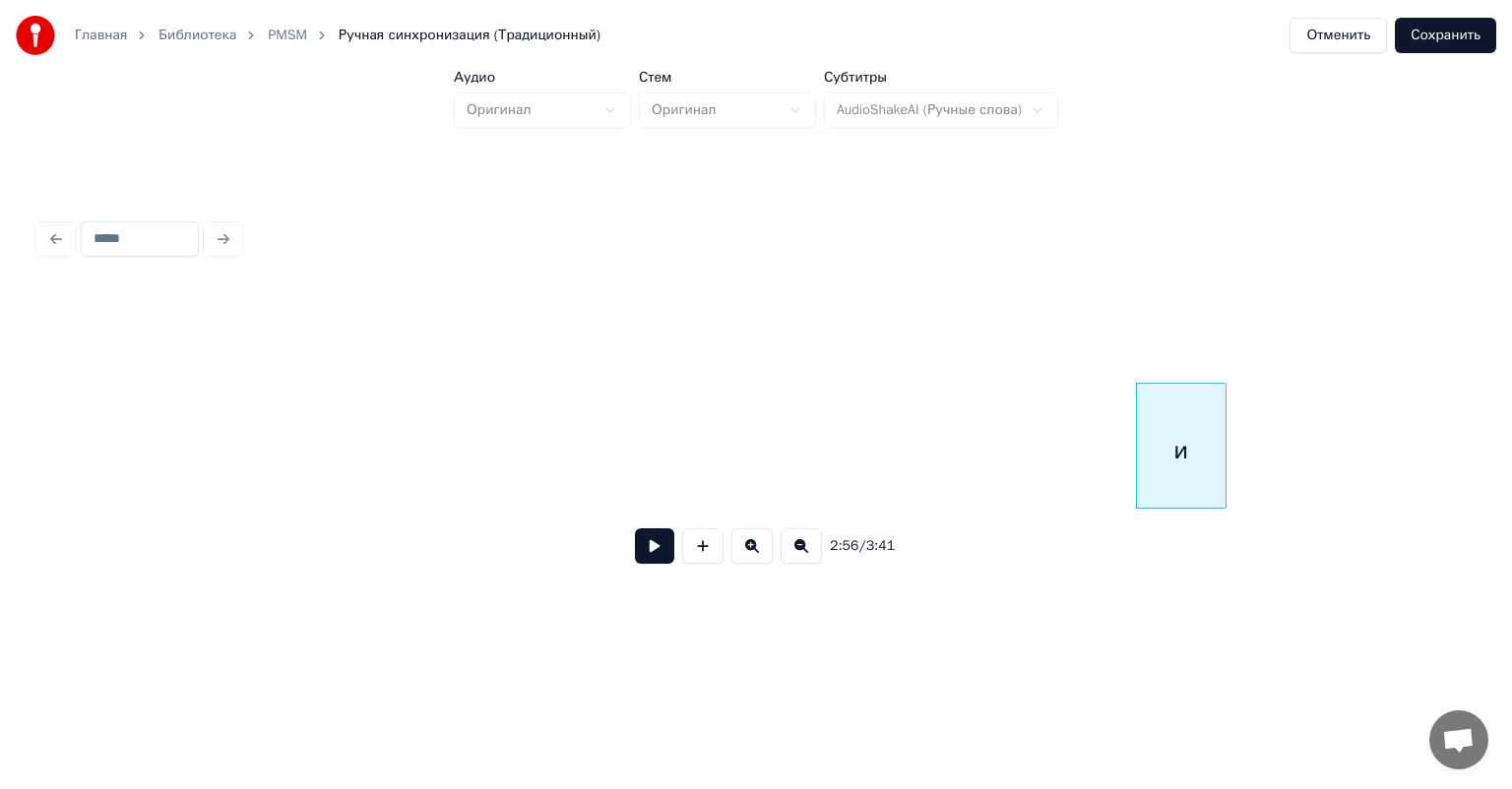 scroll, scrollTop: 0, scrollLeft: 33825, axis: horizontal 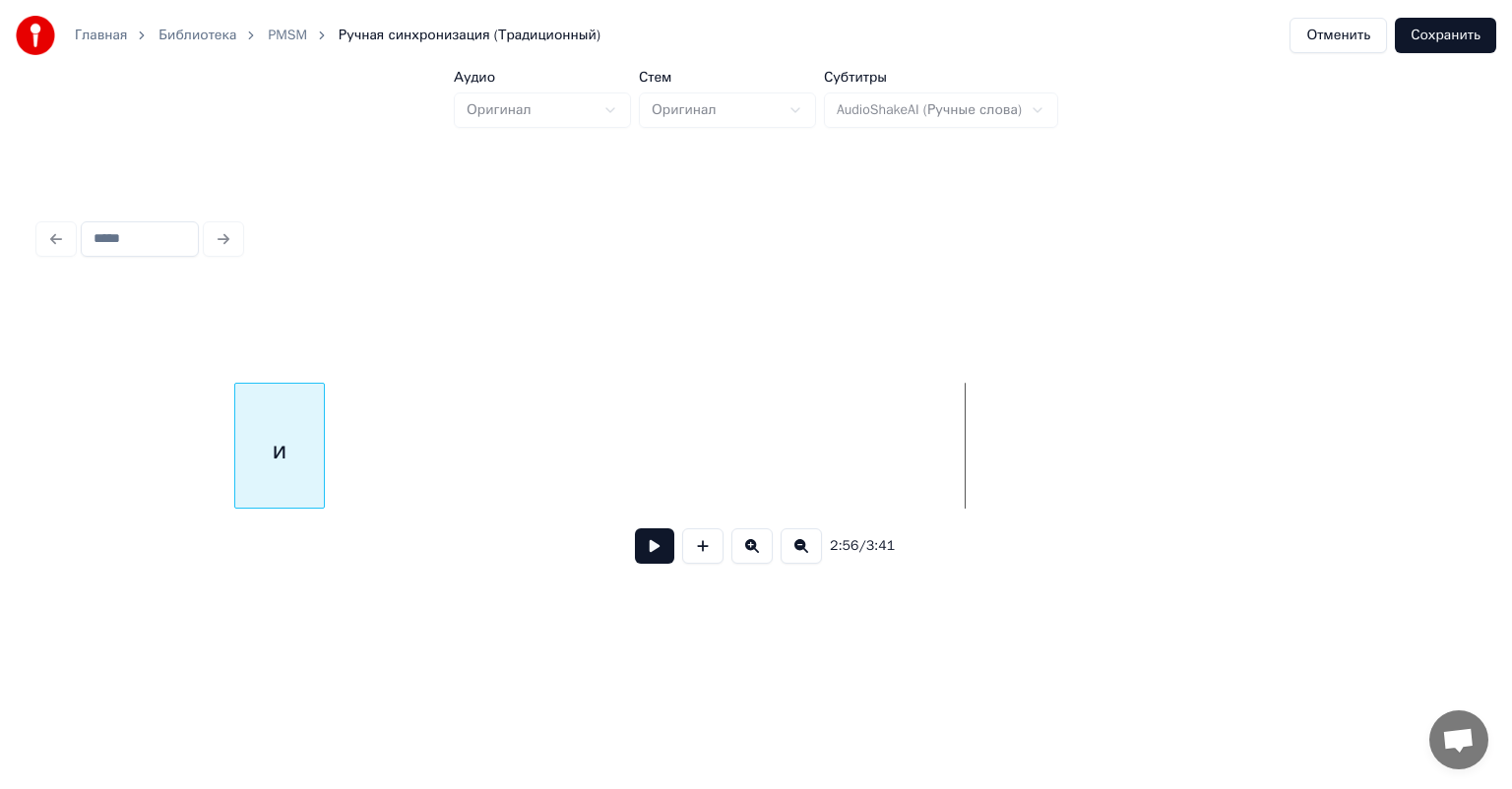 click on "и" at bounding box center (280, 451) 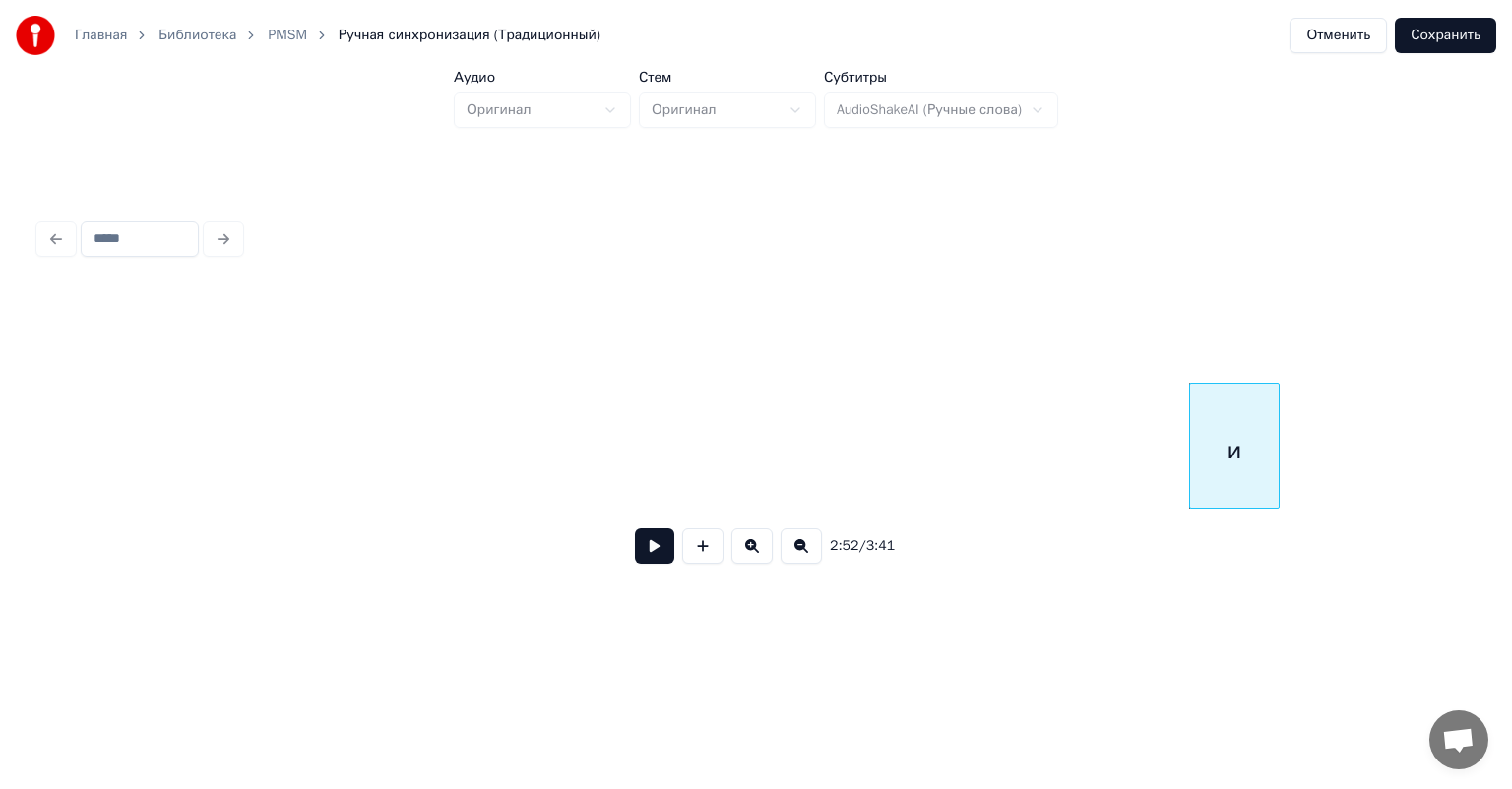 scroll, scrollTop: 0, scrollLeft: 32895, axis: horizontal 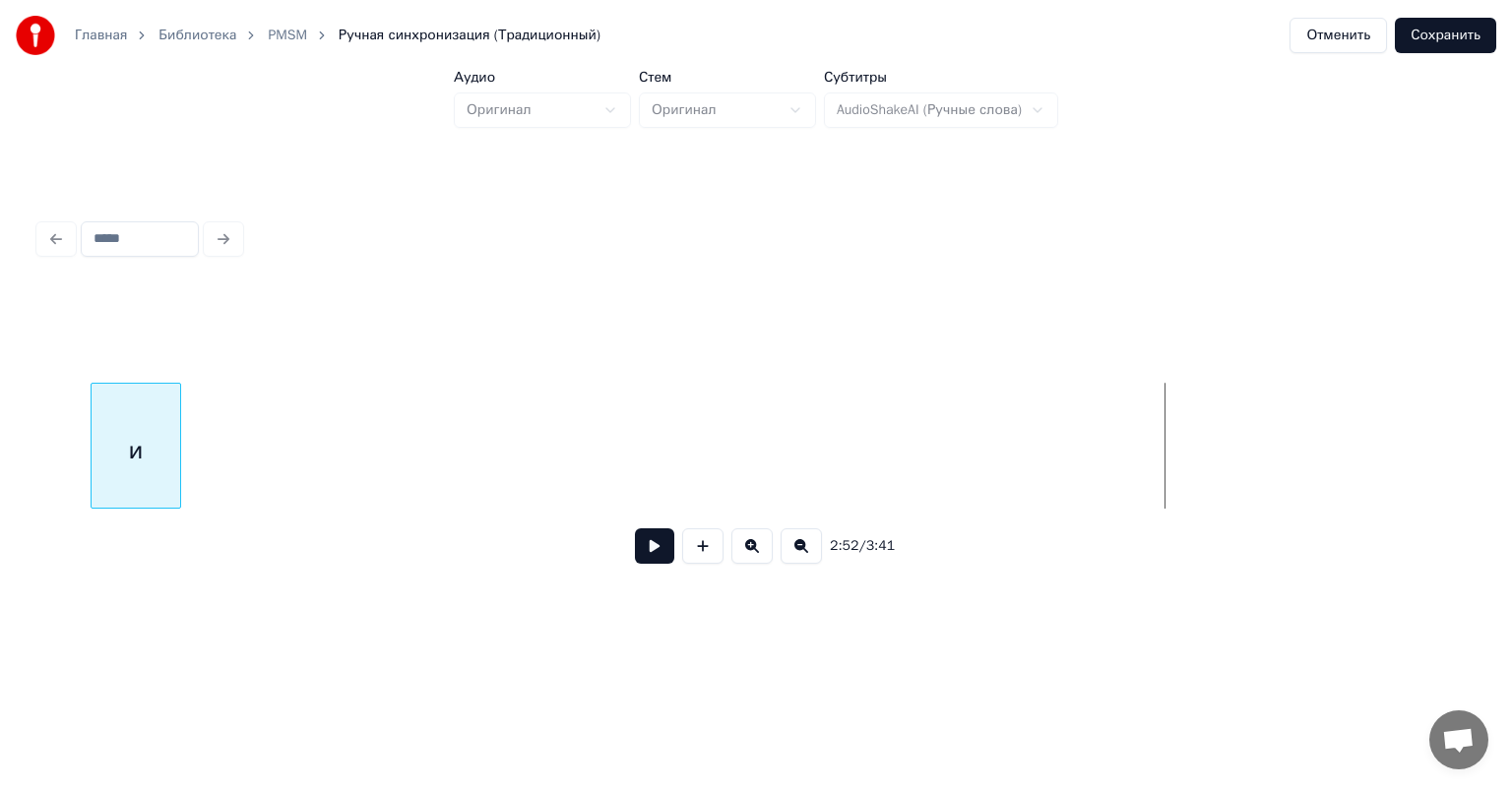click on "и" at bounding box center [136, 451] 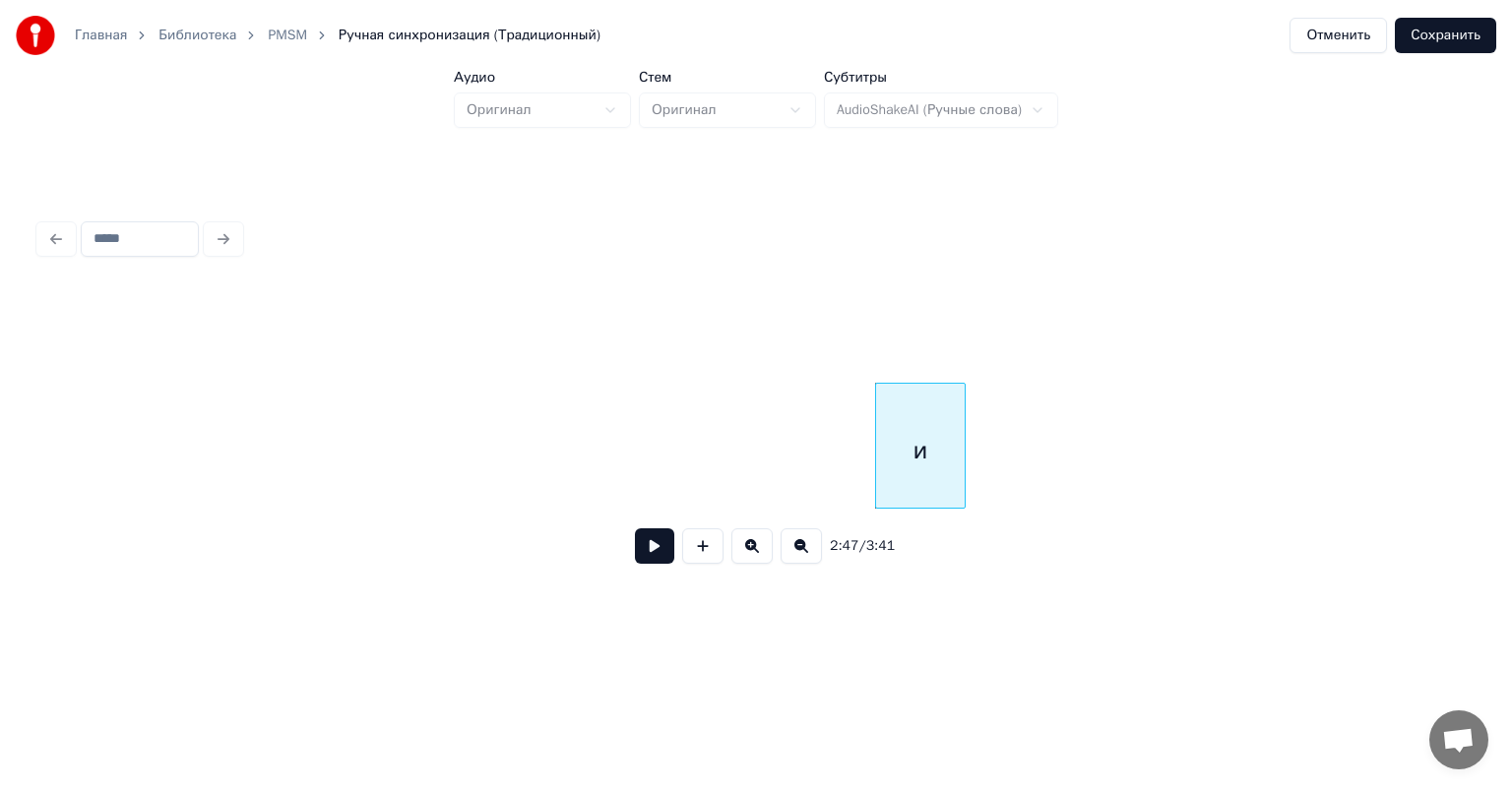 scroll, scrollTop: 0, scrollLeft: 31914, axis: horizontal 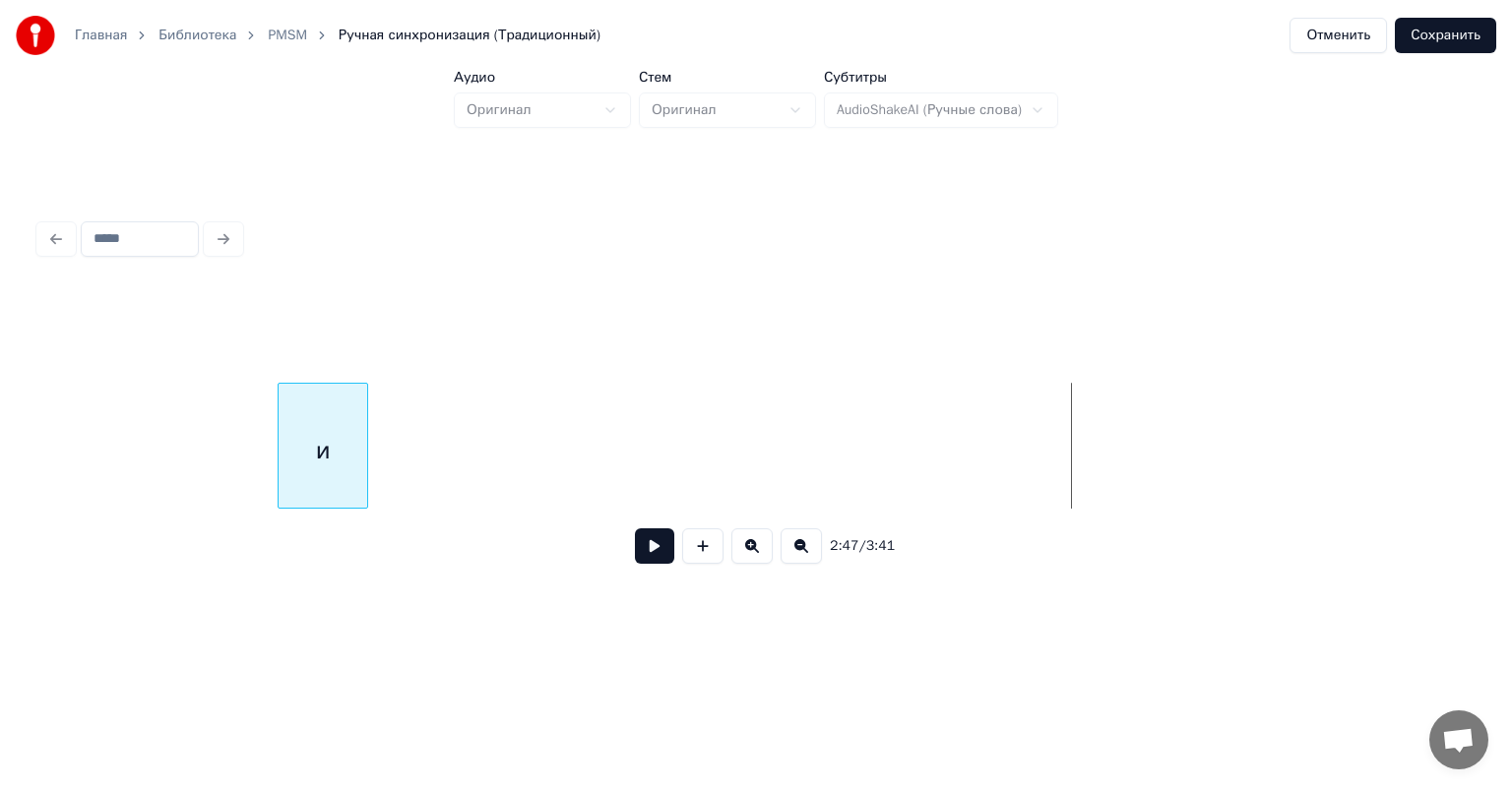 click on "и" at bounding box center (323, 451) 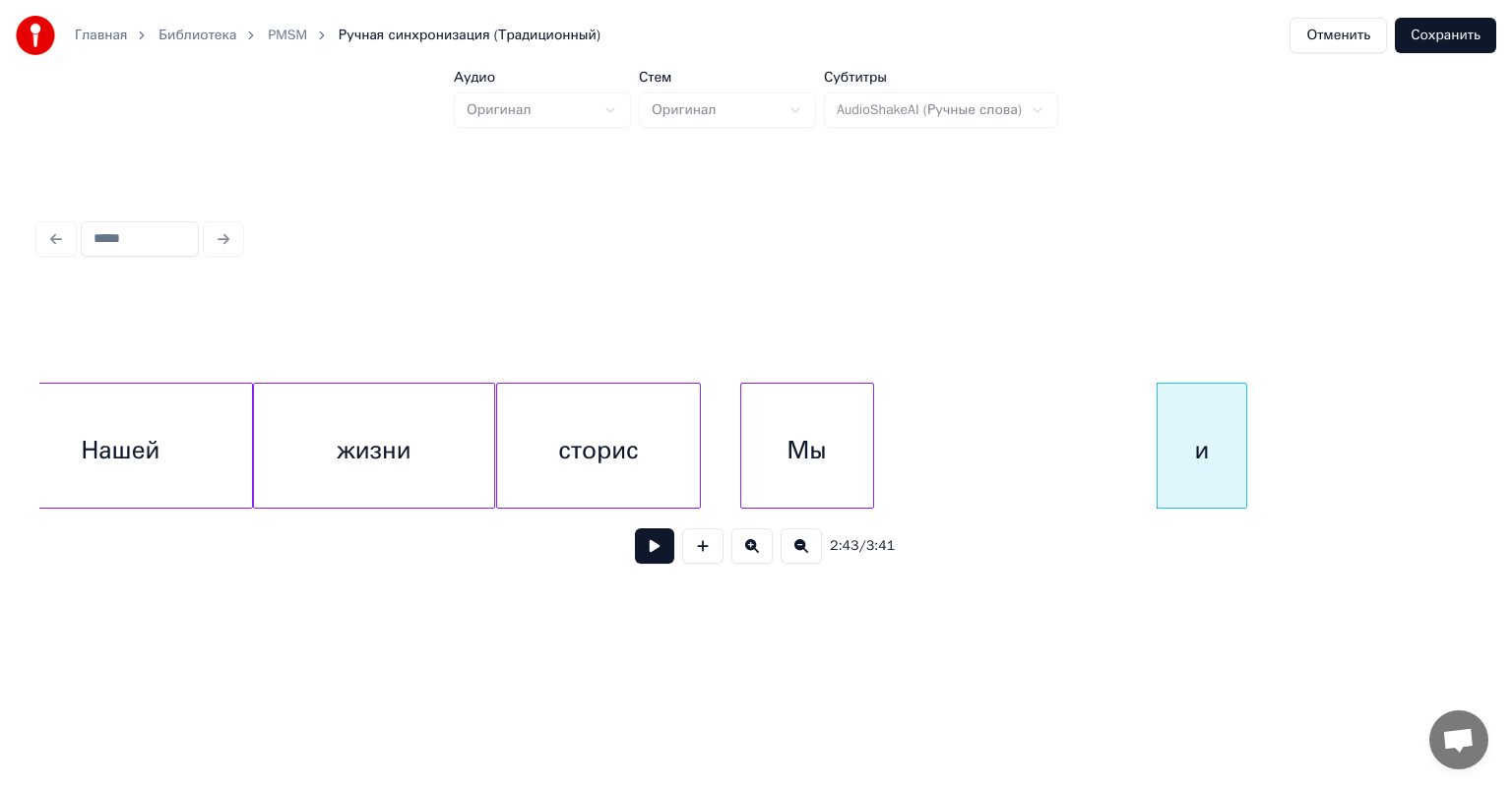 scroll, scrollTop: 0, scrollLeft: 31083, axis: horizontal 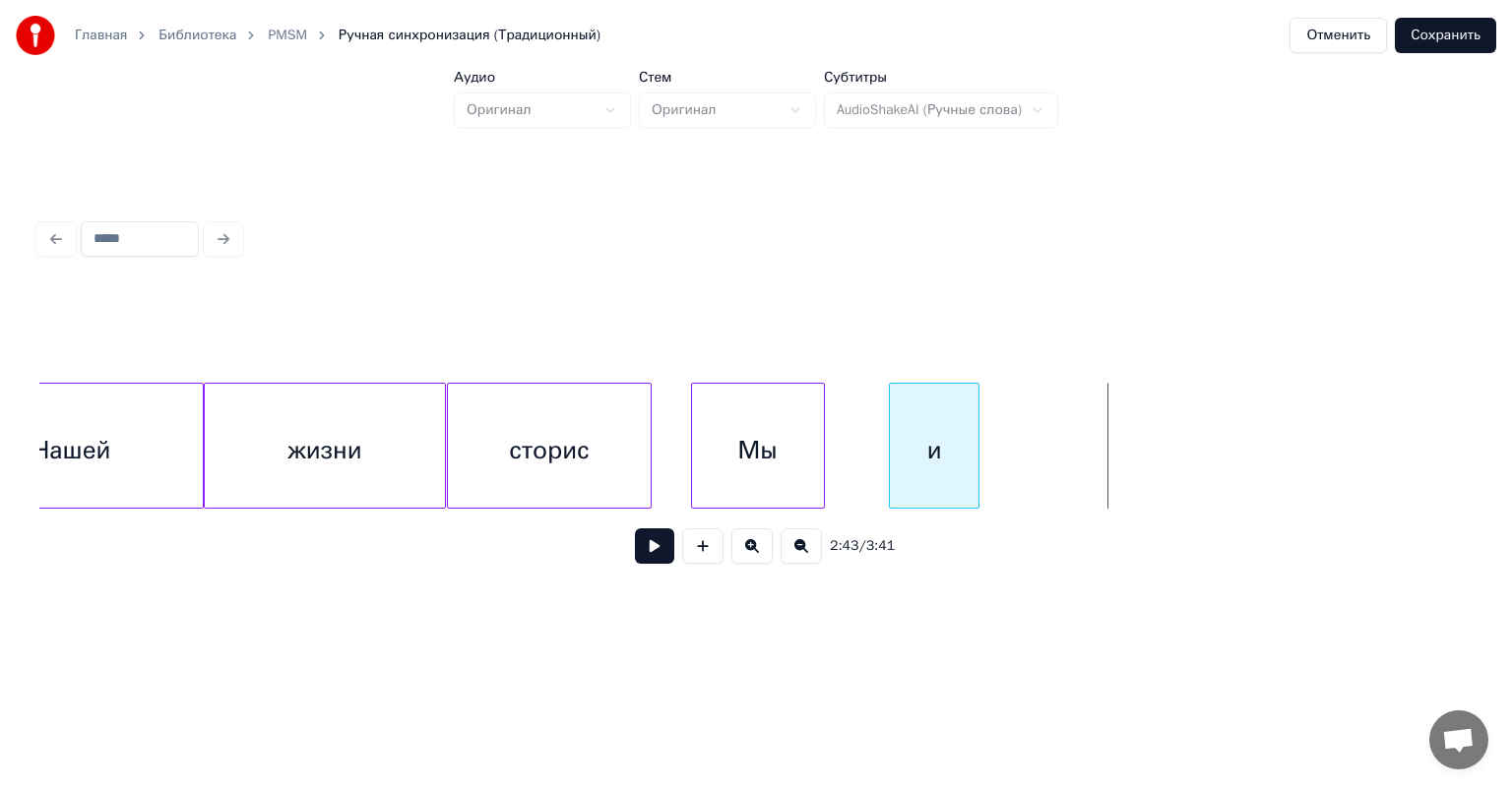 click on "и" at bounding box center [934, 451] 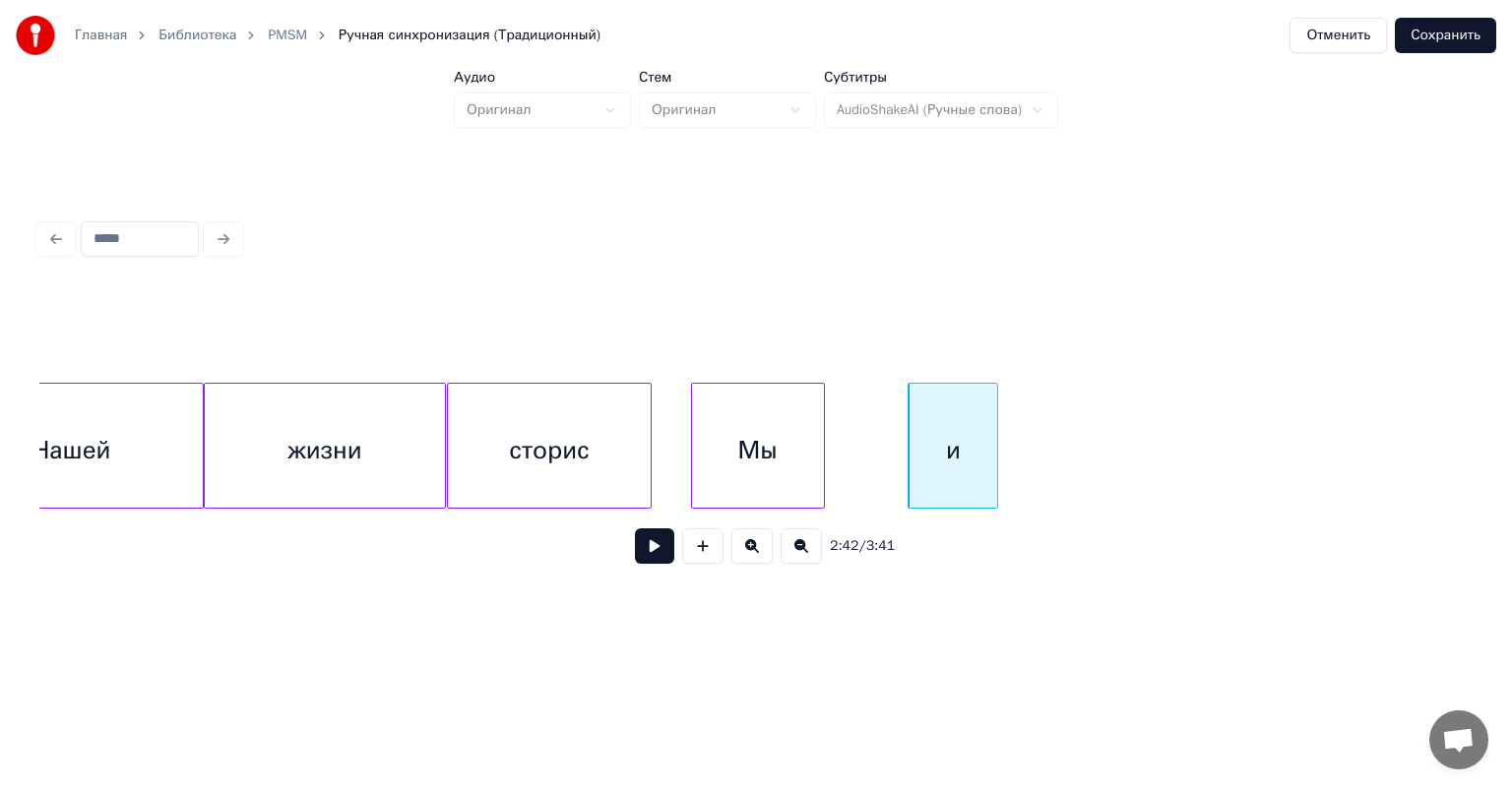 click on "Мы" at bounding box center [758, 451] 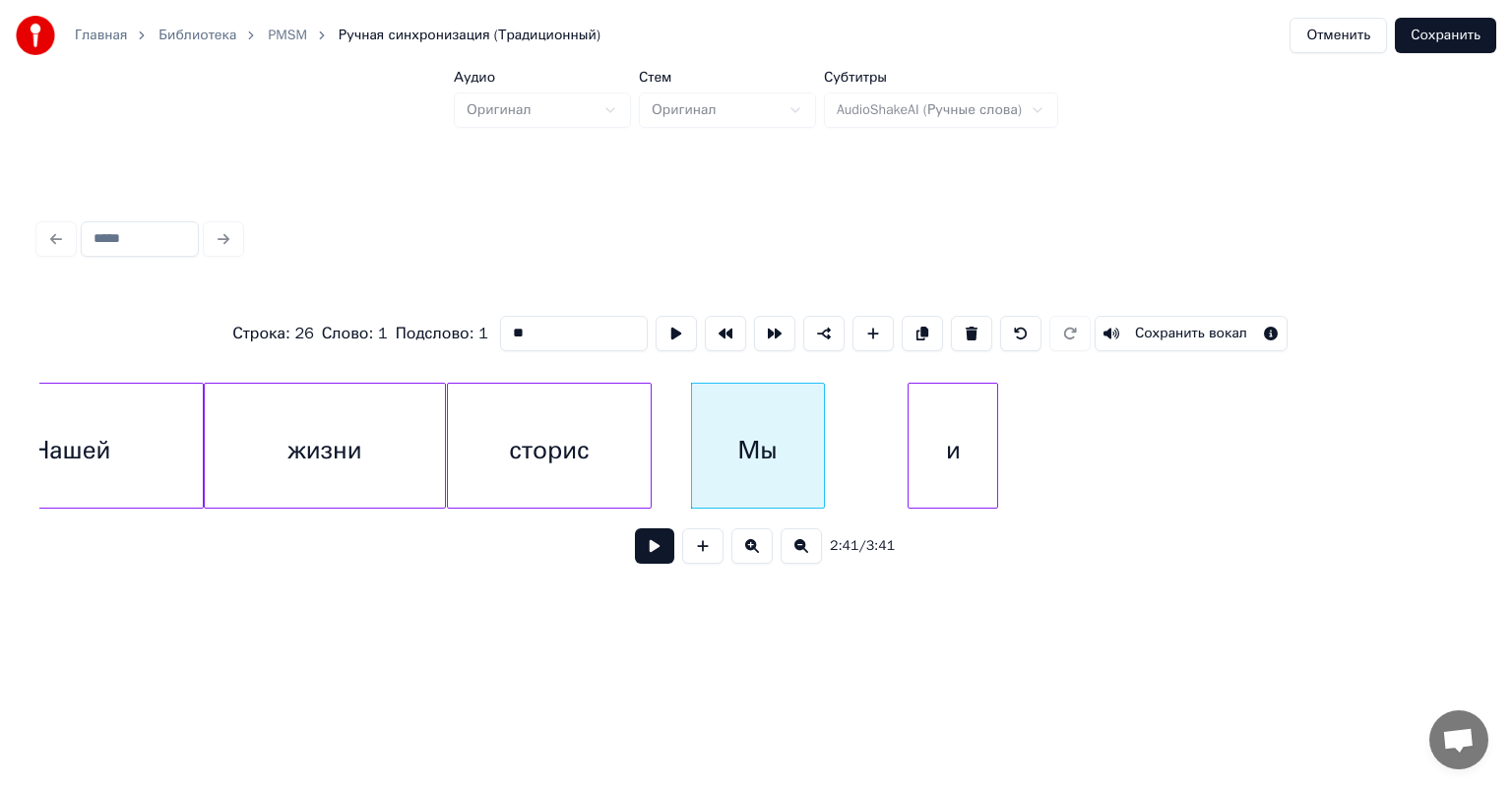 click at bounding box center (655, 546) 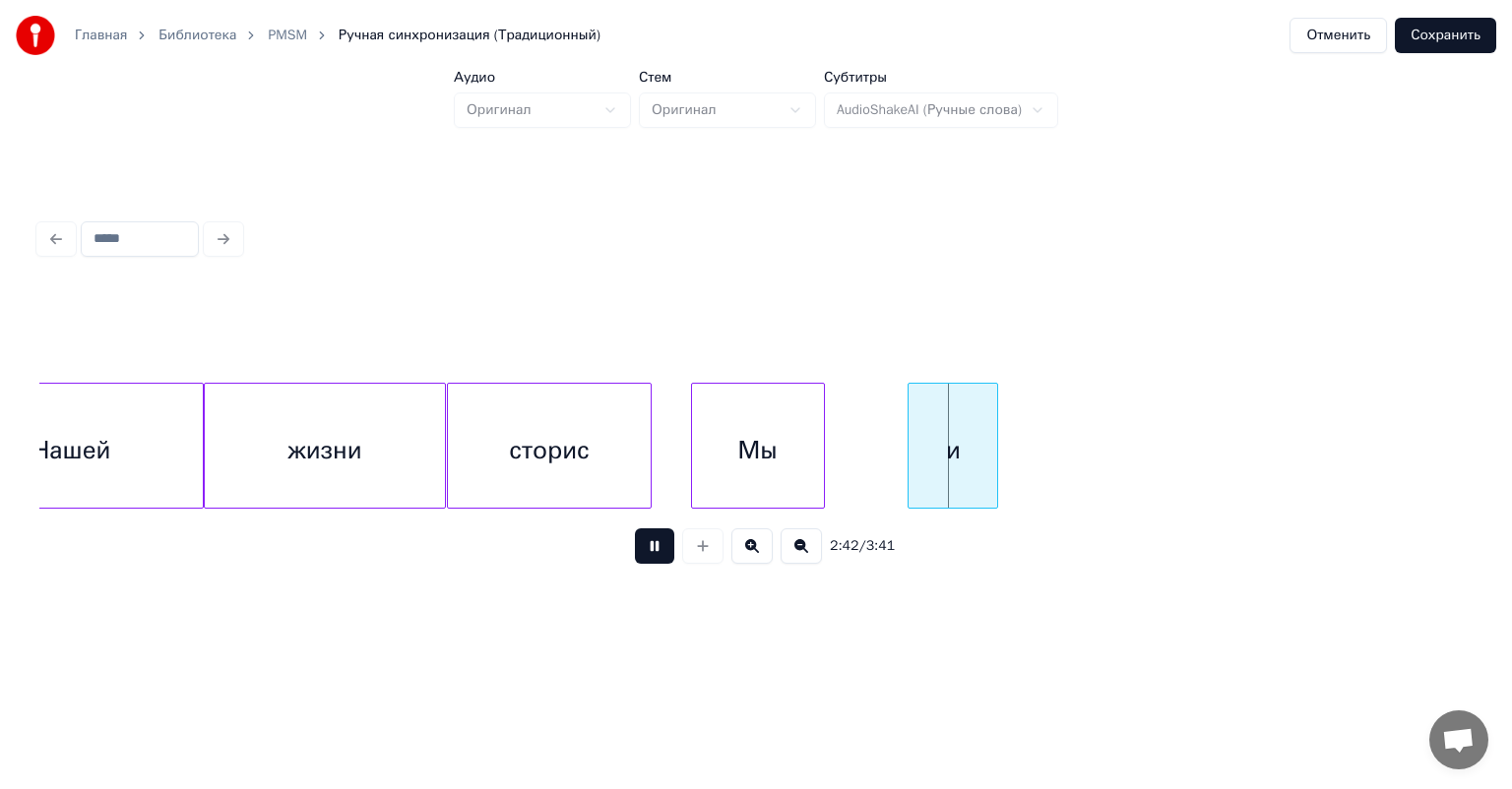 click at bounding box center [655, 546] 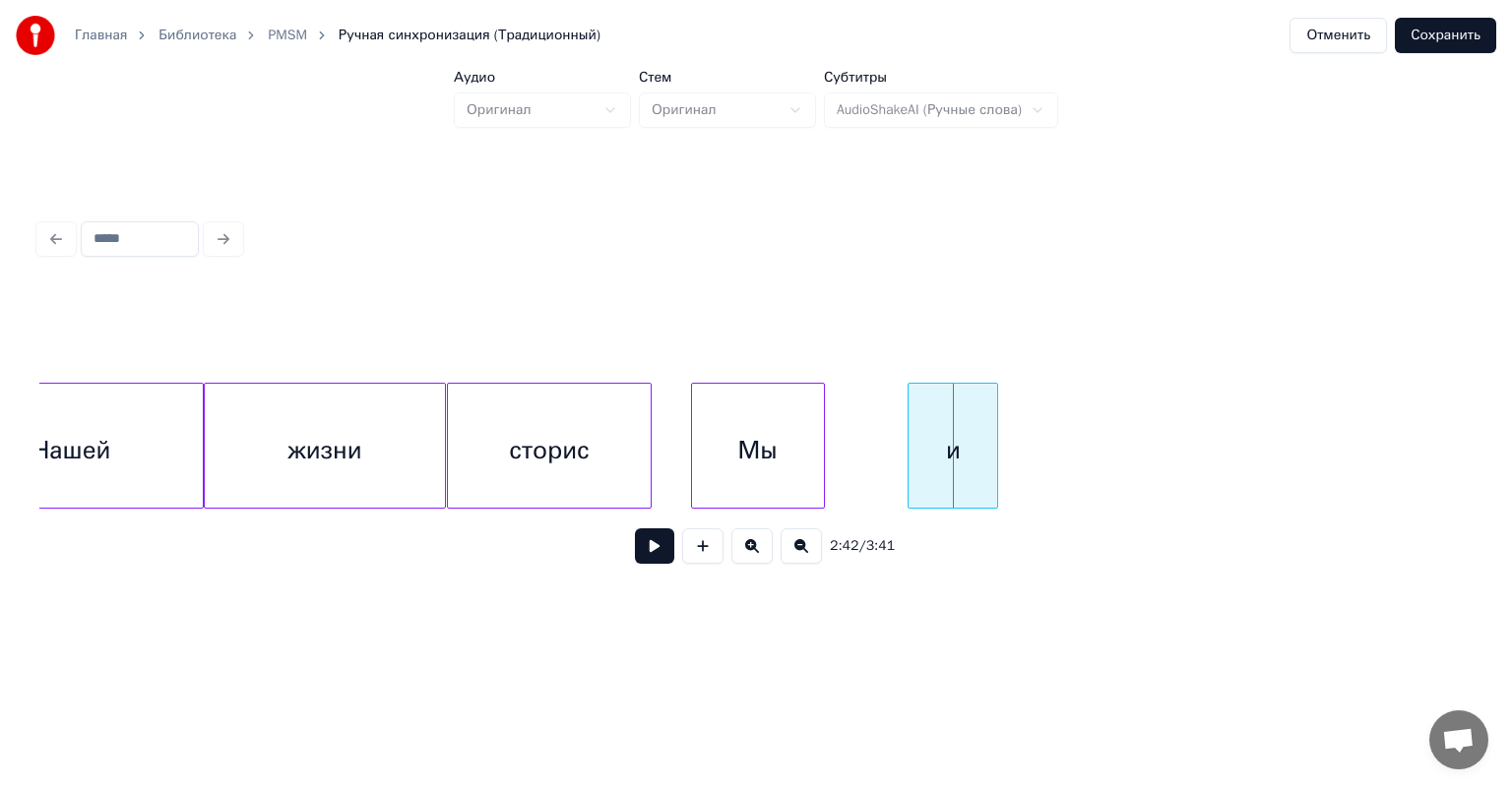 click at bounding box center [655, 546] 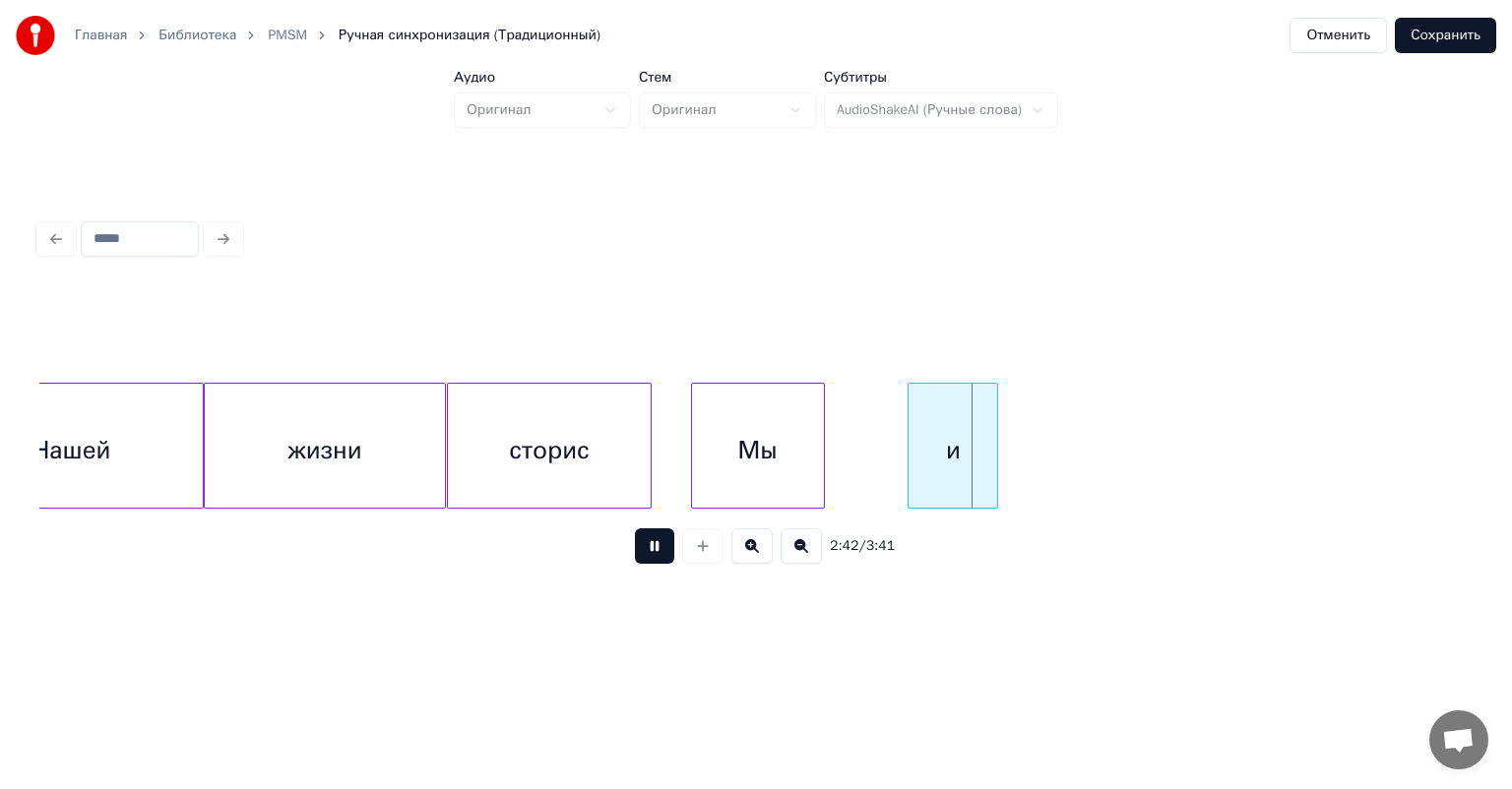 click at bounding box center (655, 546) 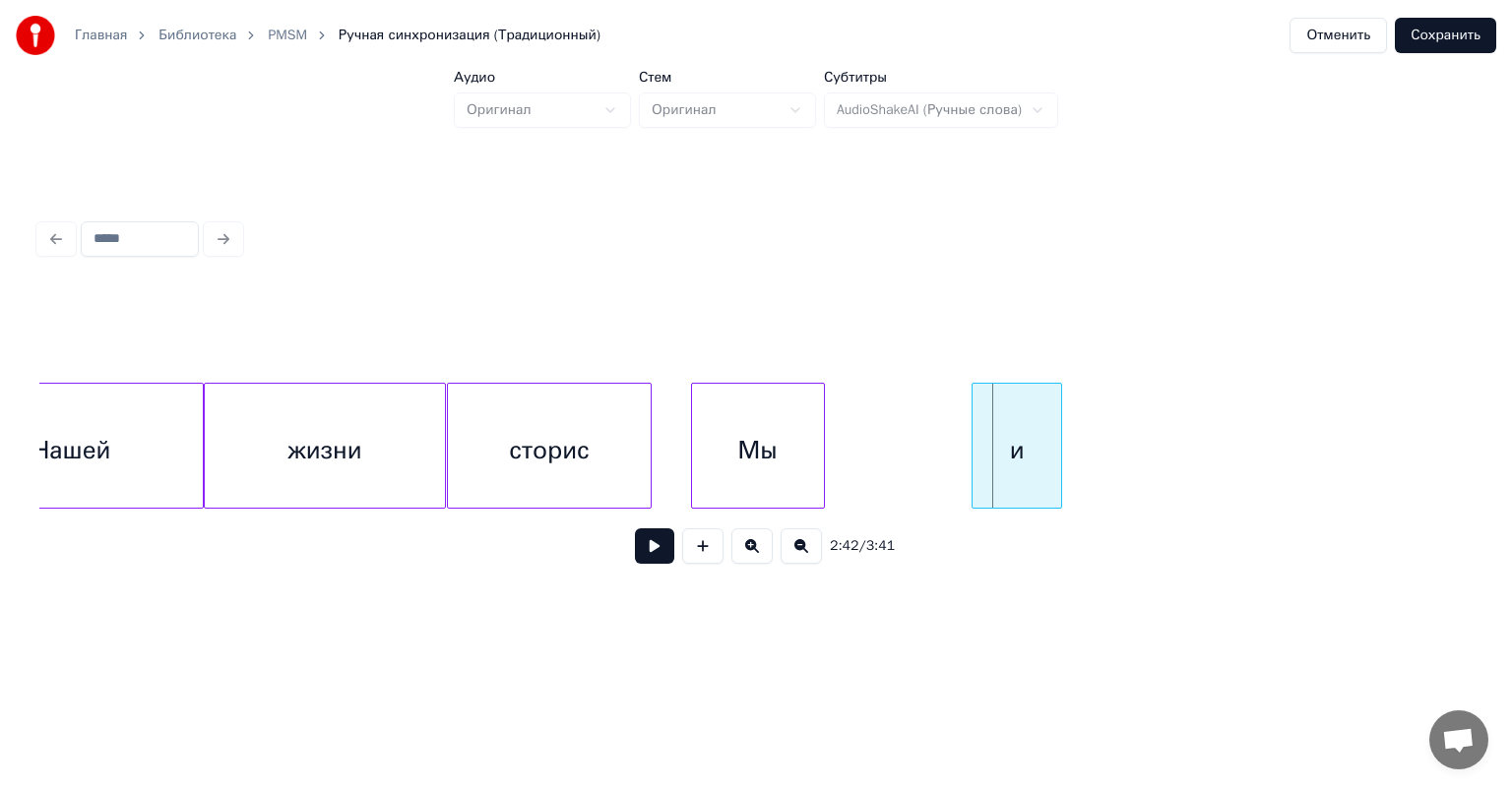 click on "и" at bounding box center (1017, 451) 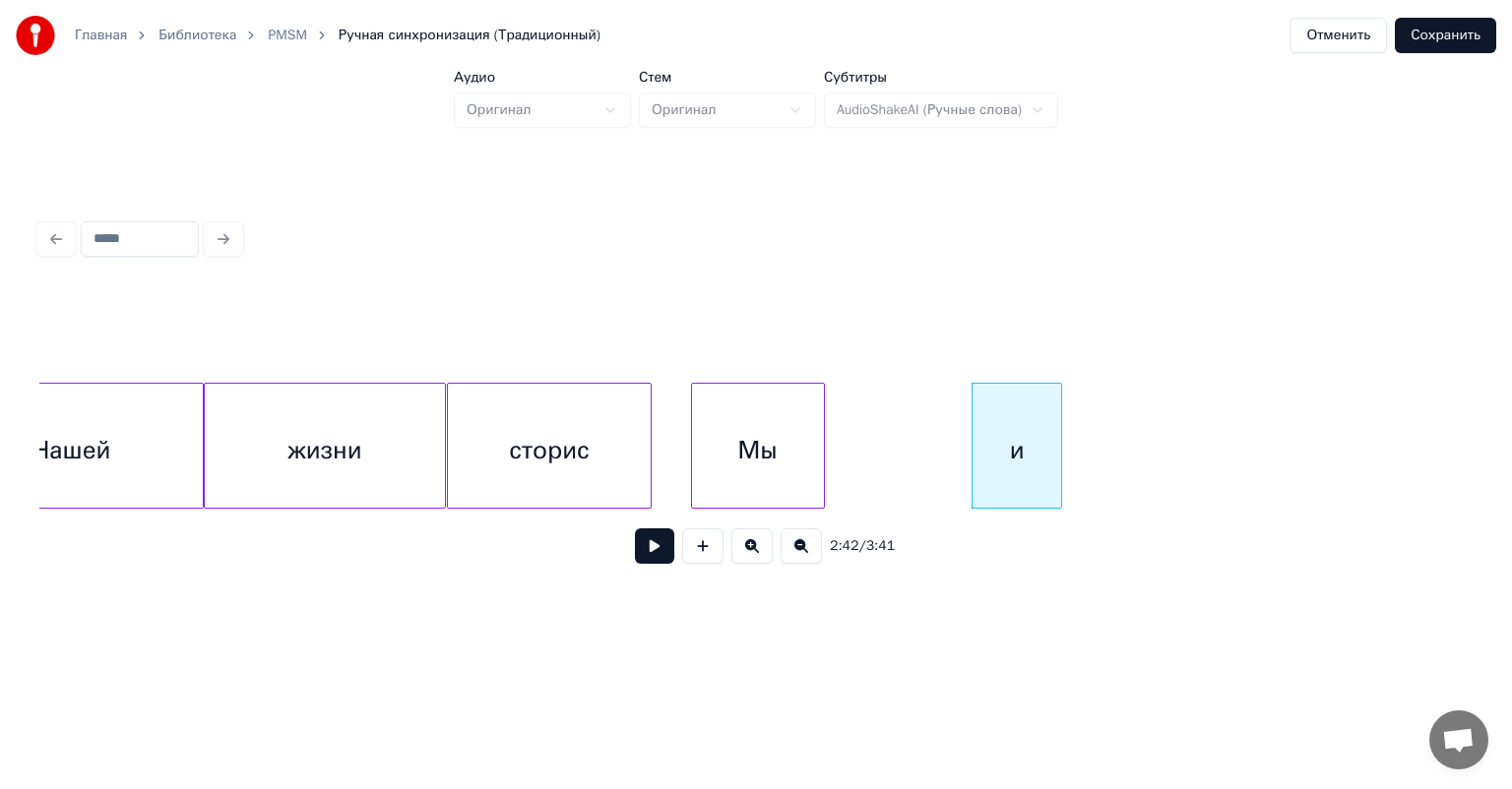 click on "и" at bounding box center [1017, 451] 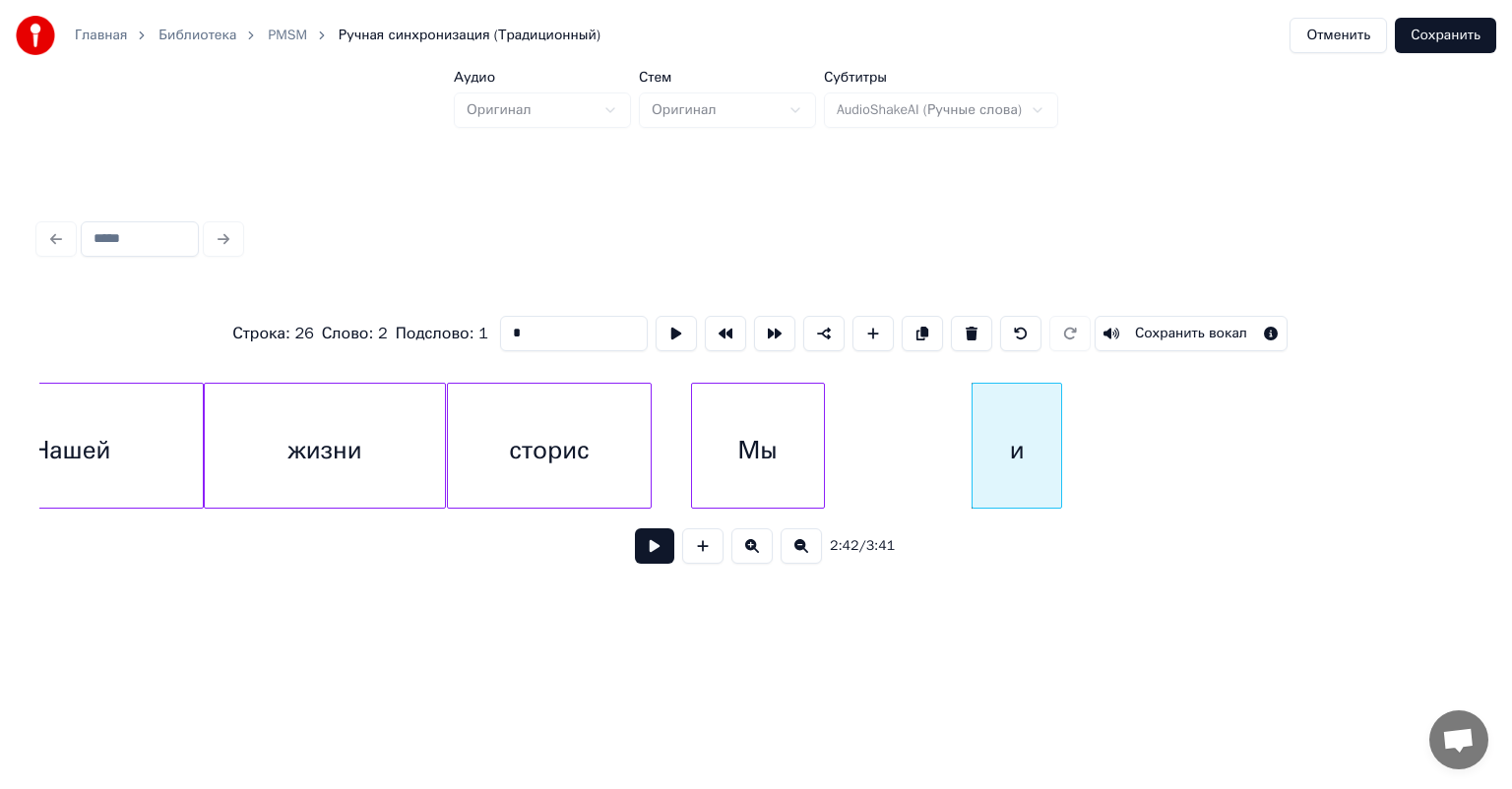 click on "*" at bounding box center [574, 334] 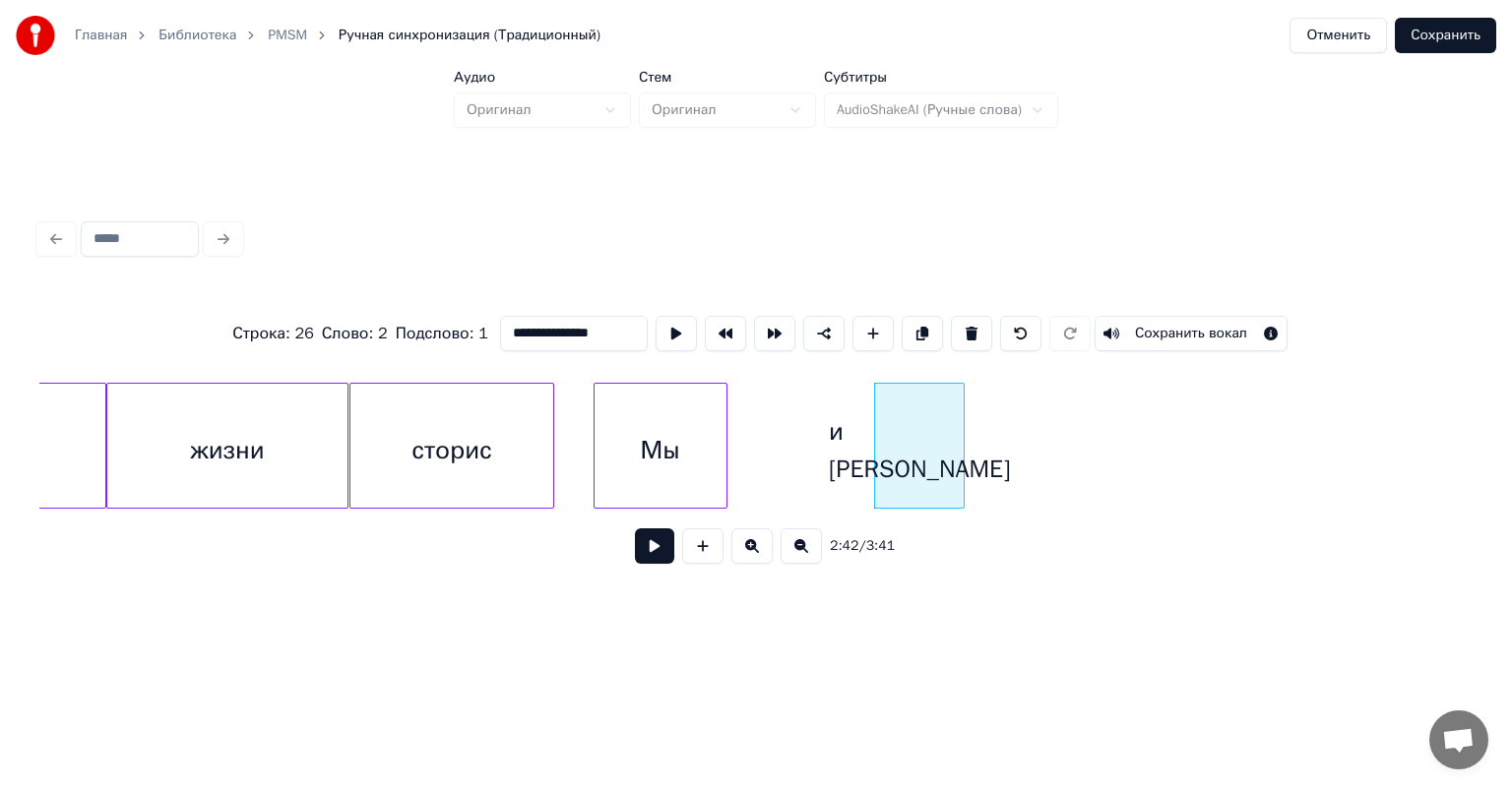 scroll, scrollTop: 0, scrollLeft: 31106, axis: horizontal 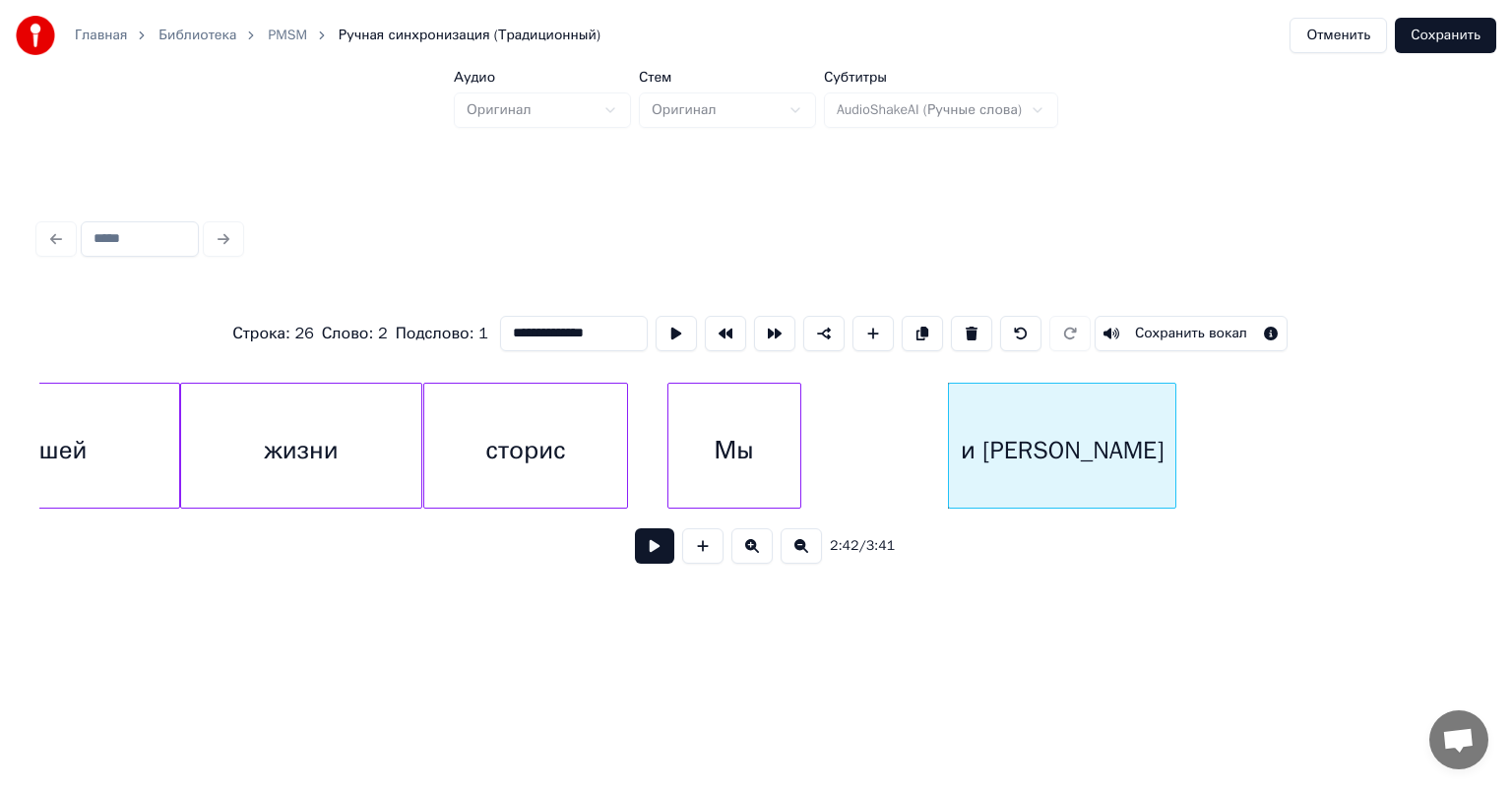 click at bounding box center (1172, 446) 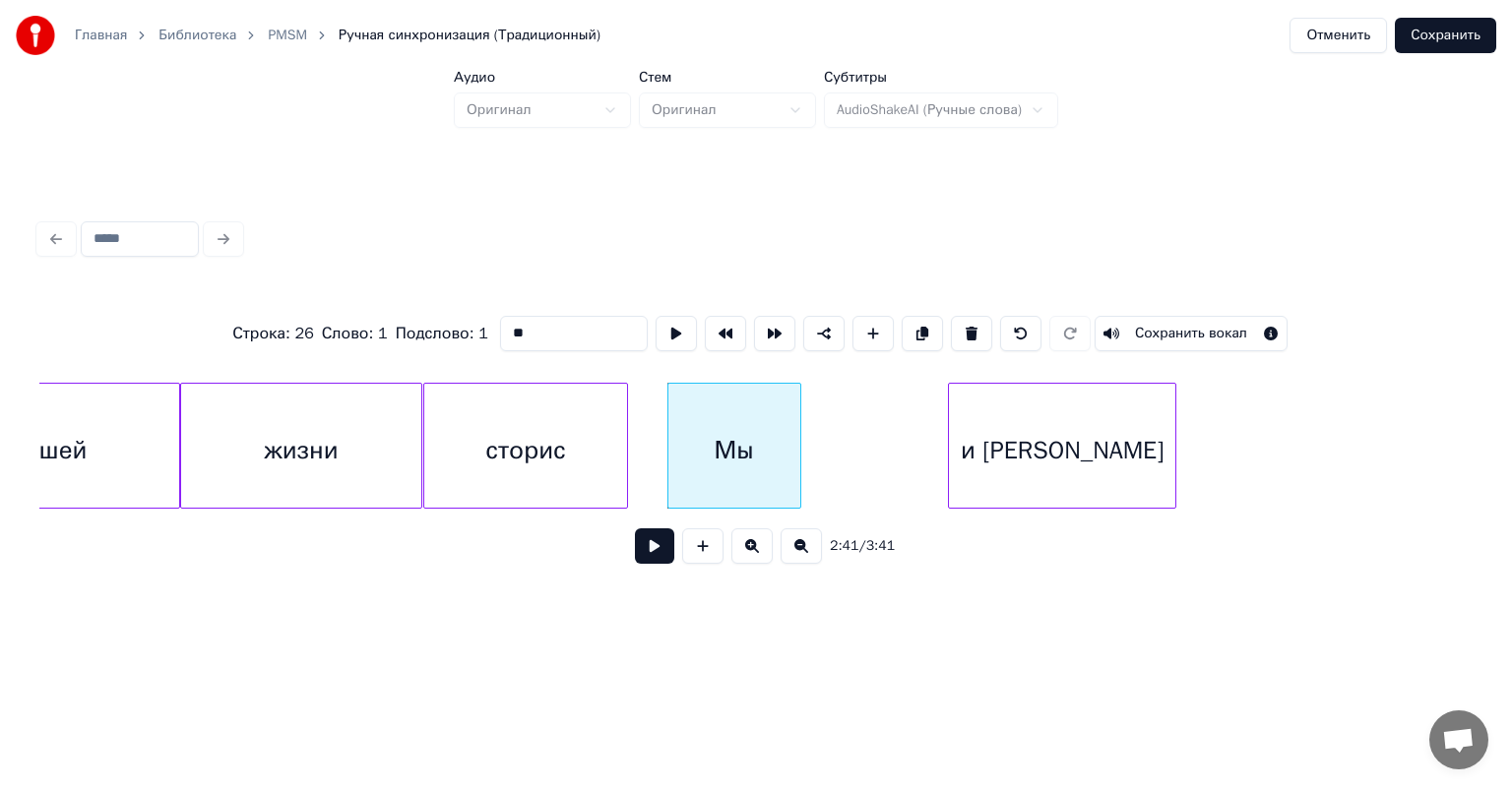 type on "**" 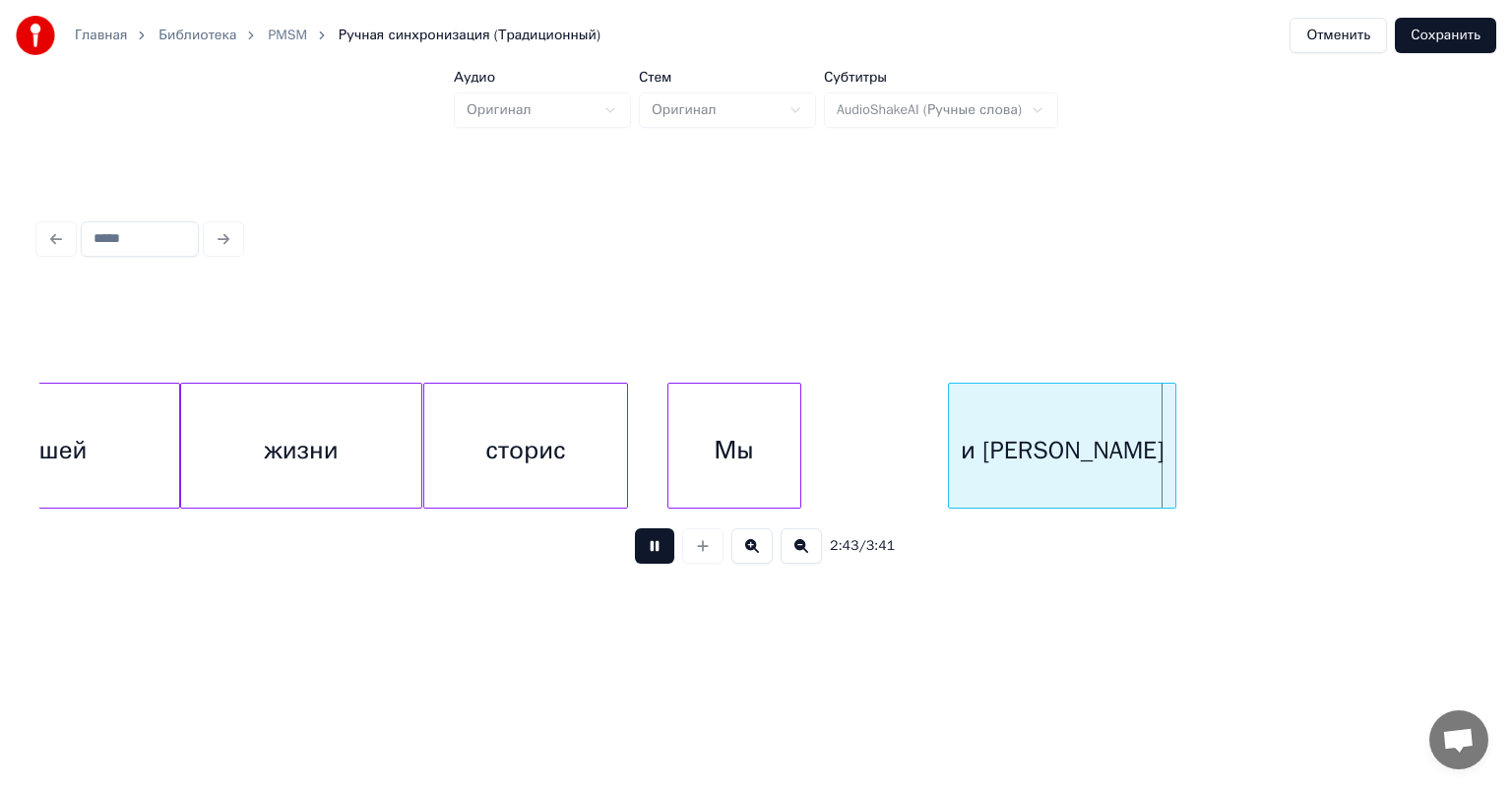 click at bounding box center (655, 546) 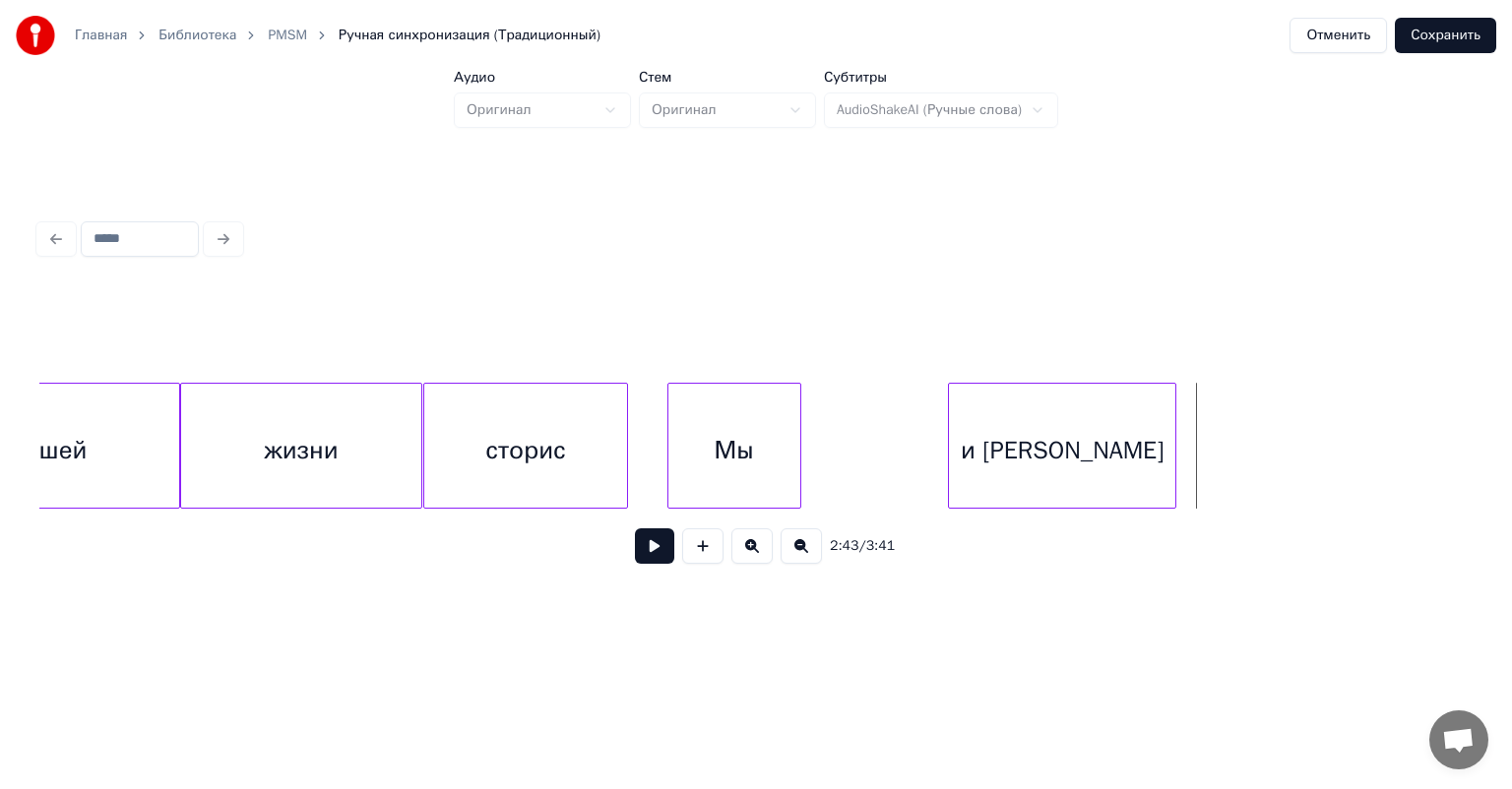 click at bounding box center [655, 546] 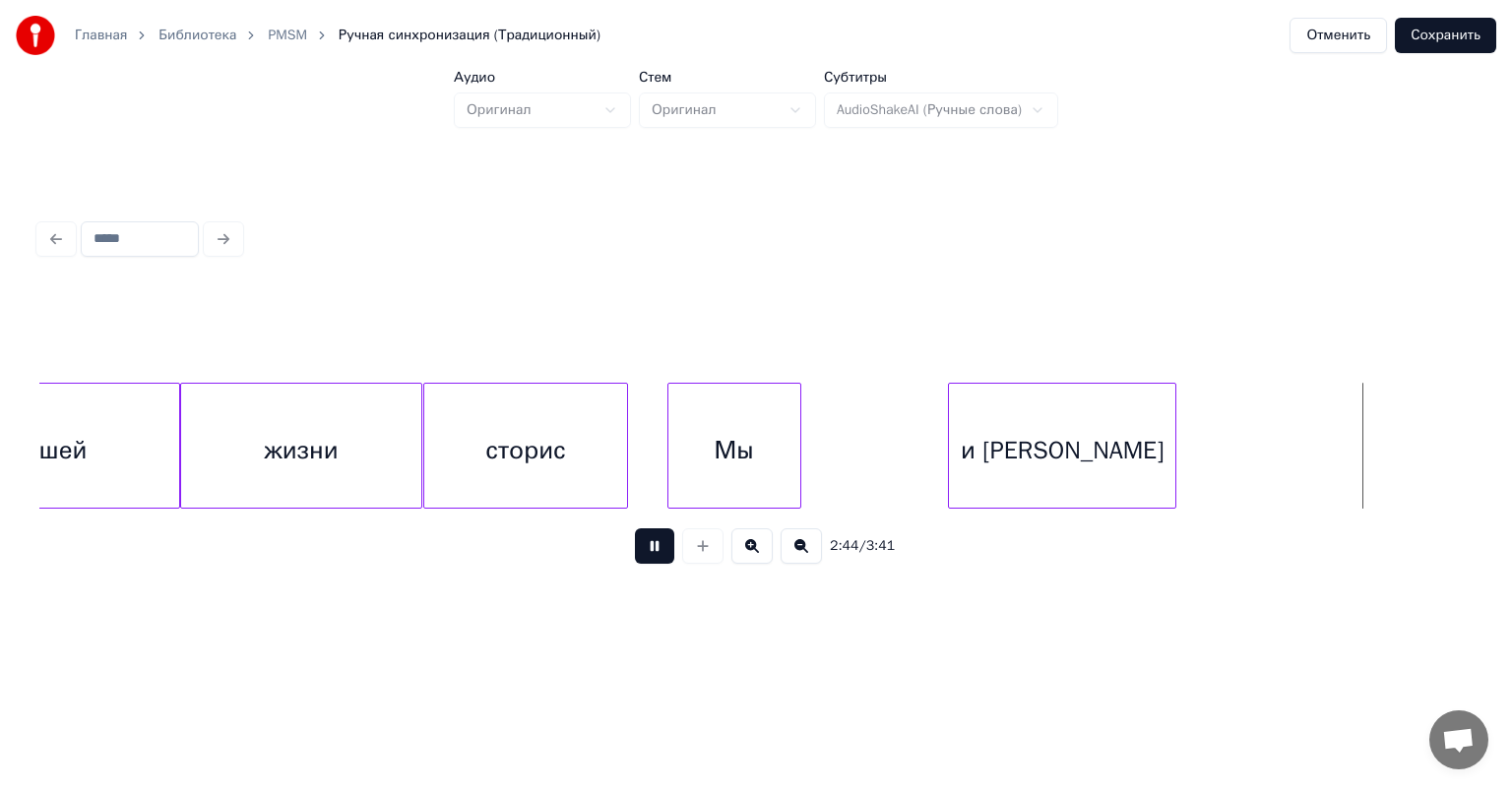 click at bounding box center [655, 546] 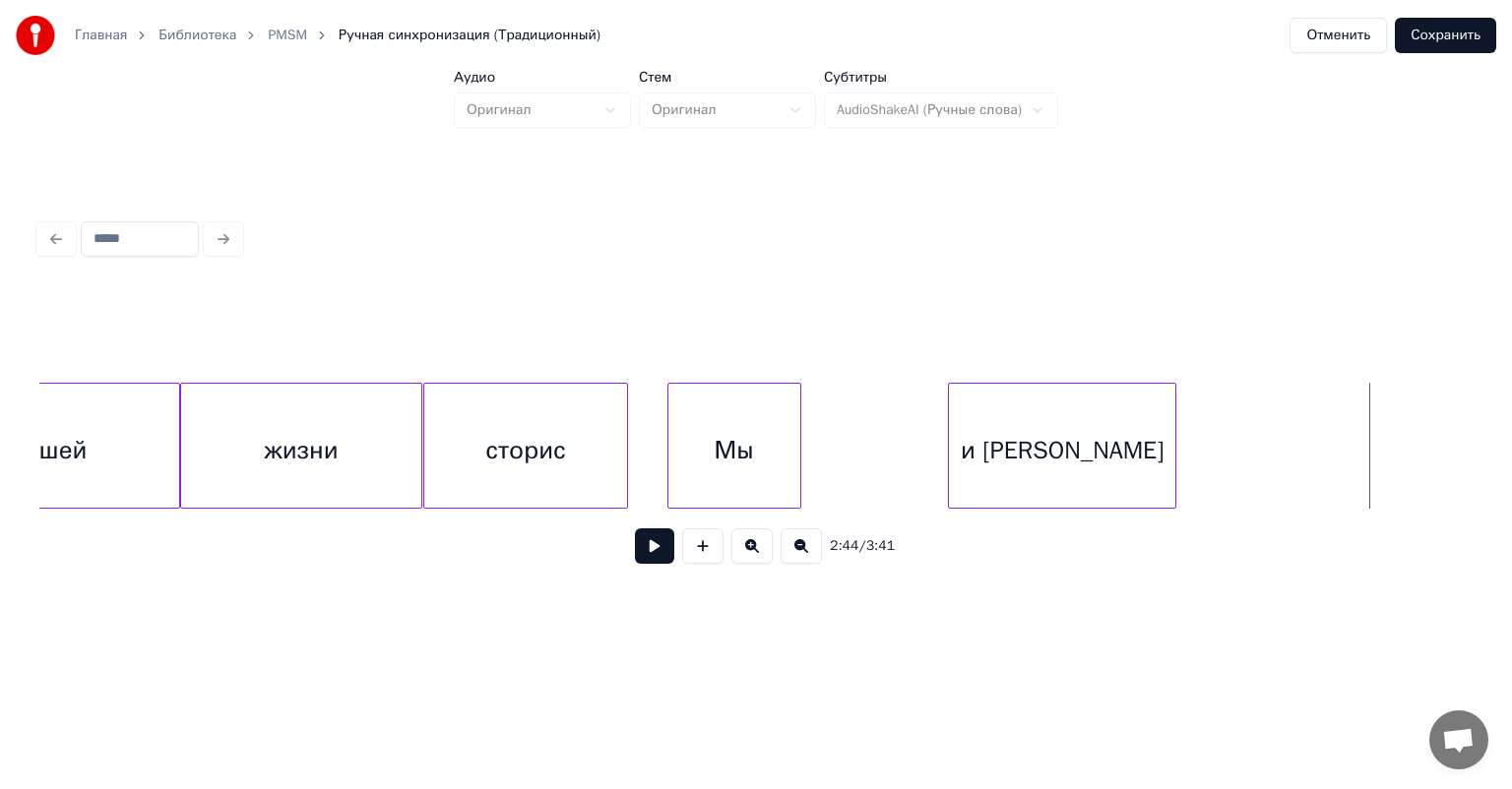 click at bounding box center [655, 546] 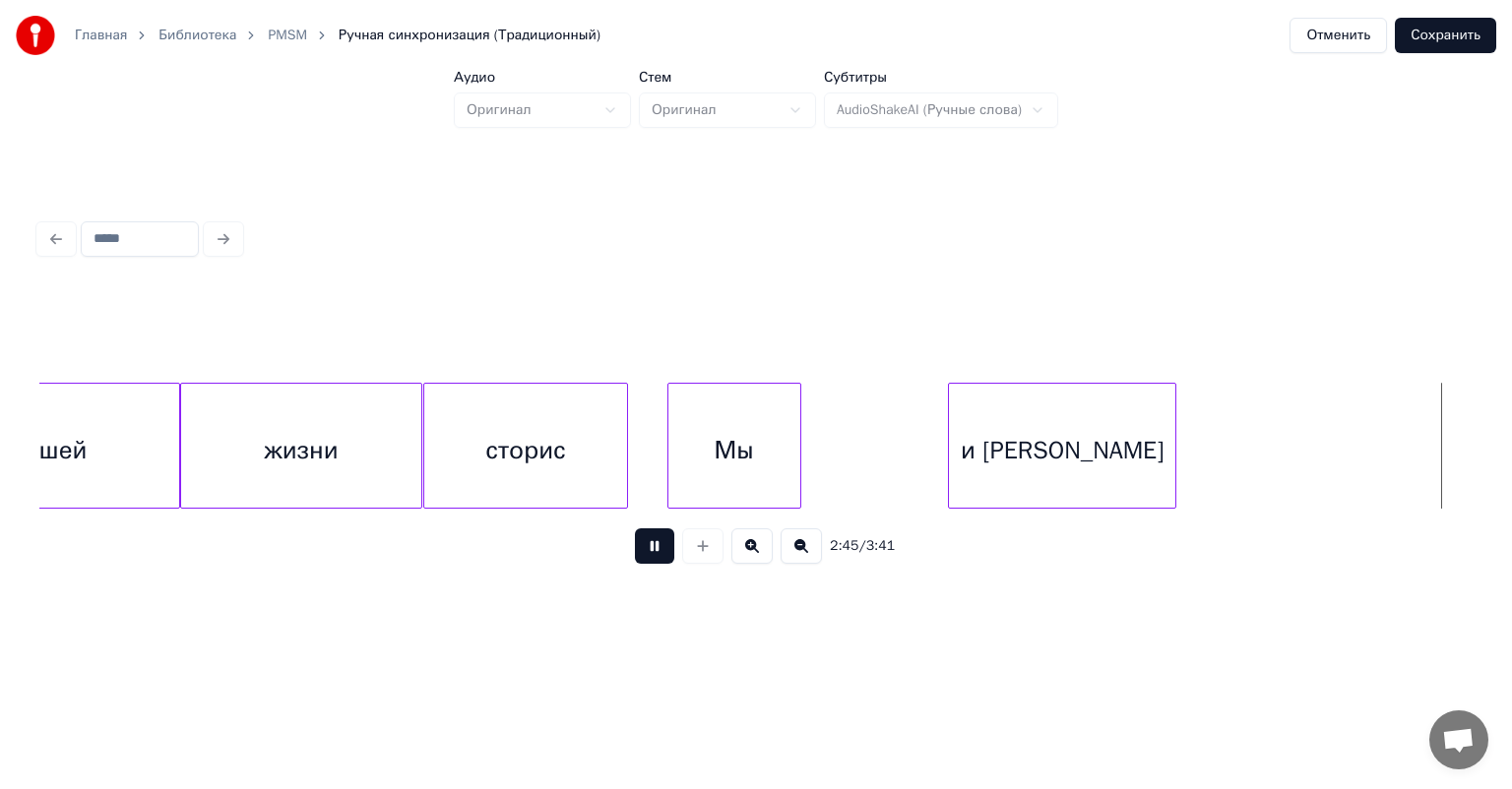 click at bounding box center [655, 546] 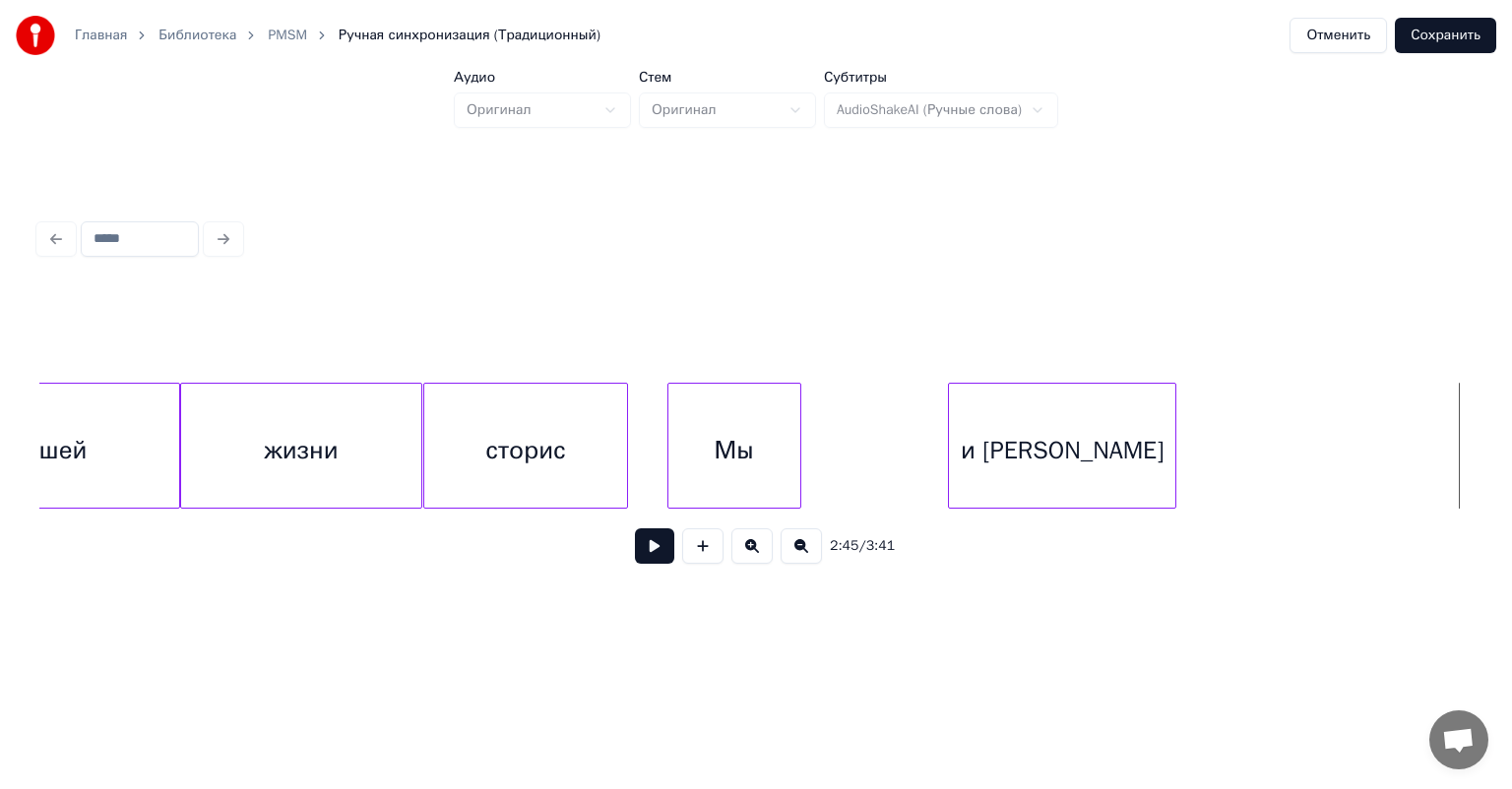 click on "и [PERSON_NAME]" at bounding box center [1062, 451] 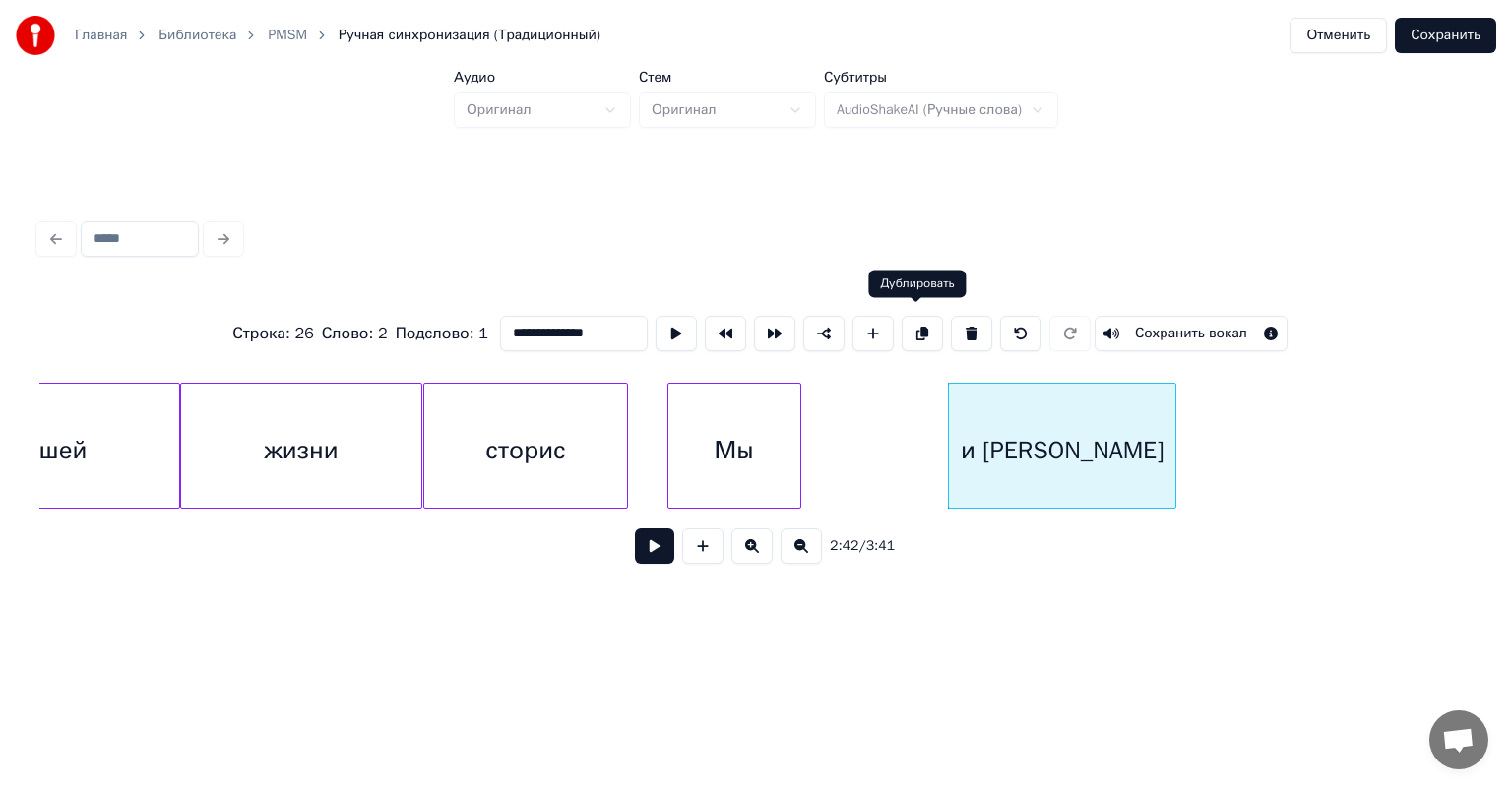 click at bounding box center (922, 334) 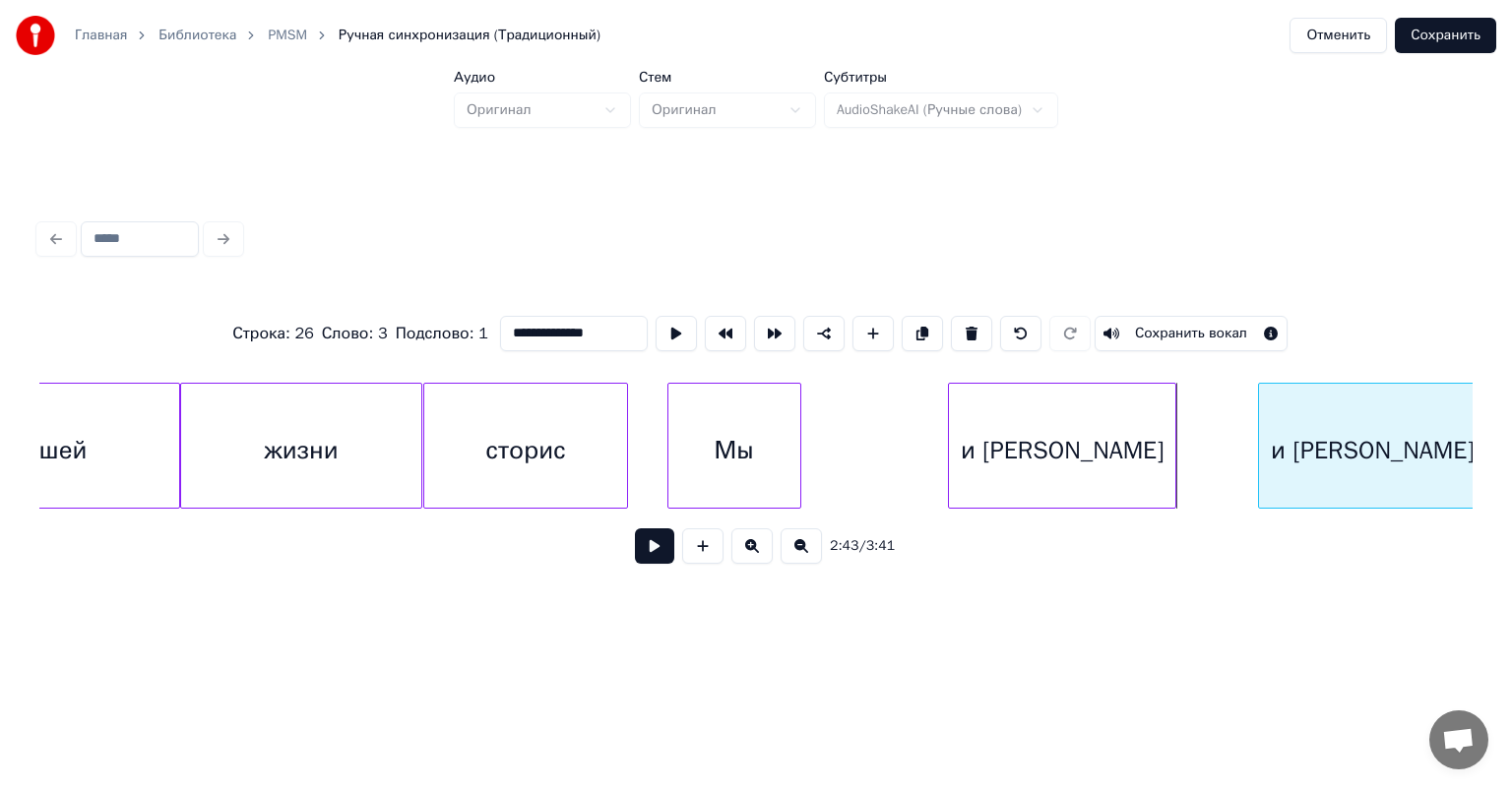 scroll, scrollTop: 0, scrollLeft: 31122, axis: horizontal 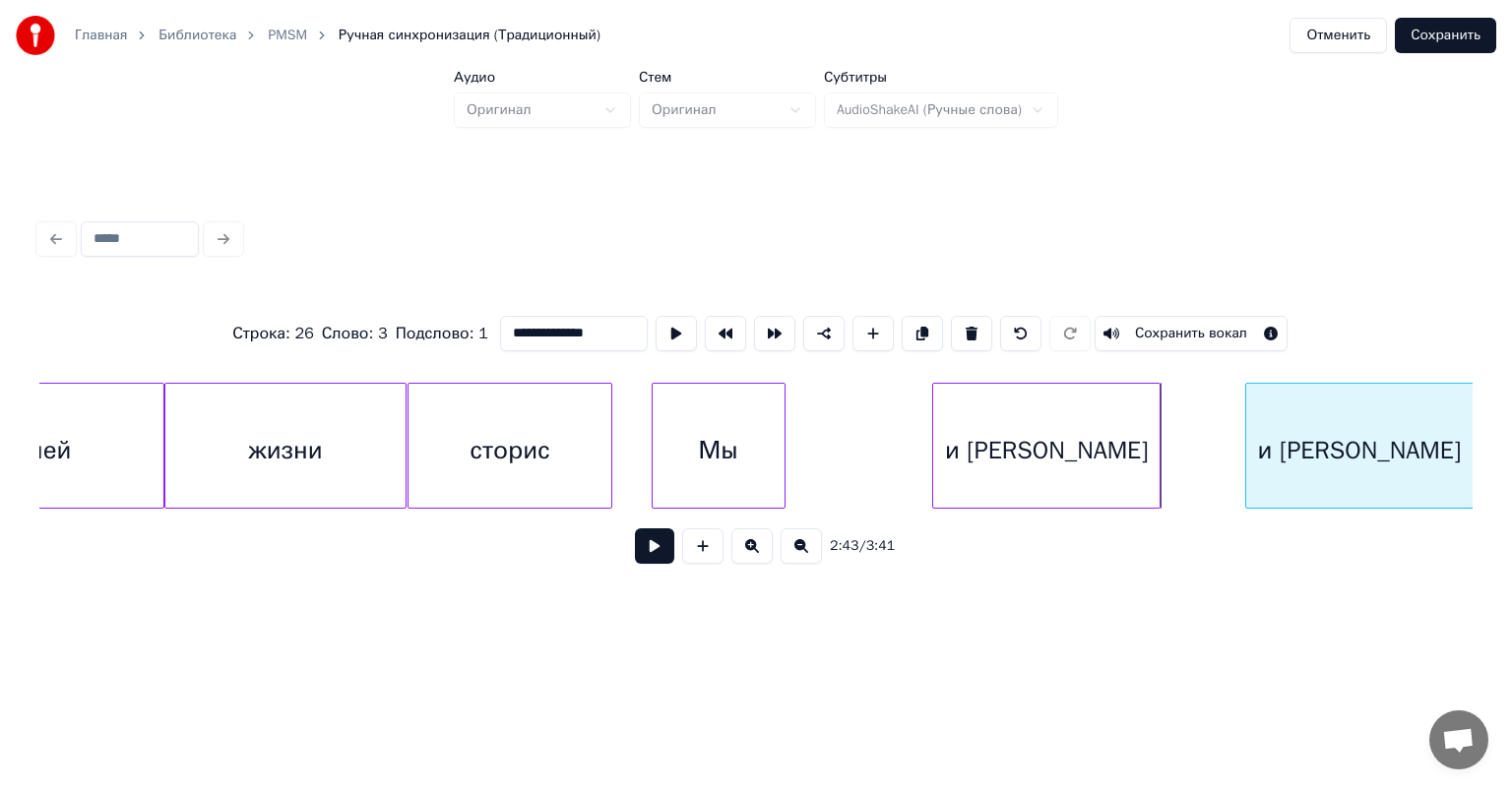 click on "и [PERSON_NAME]" at bounding box center (1359, 451) 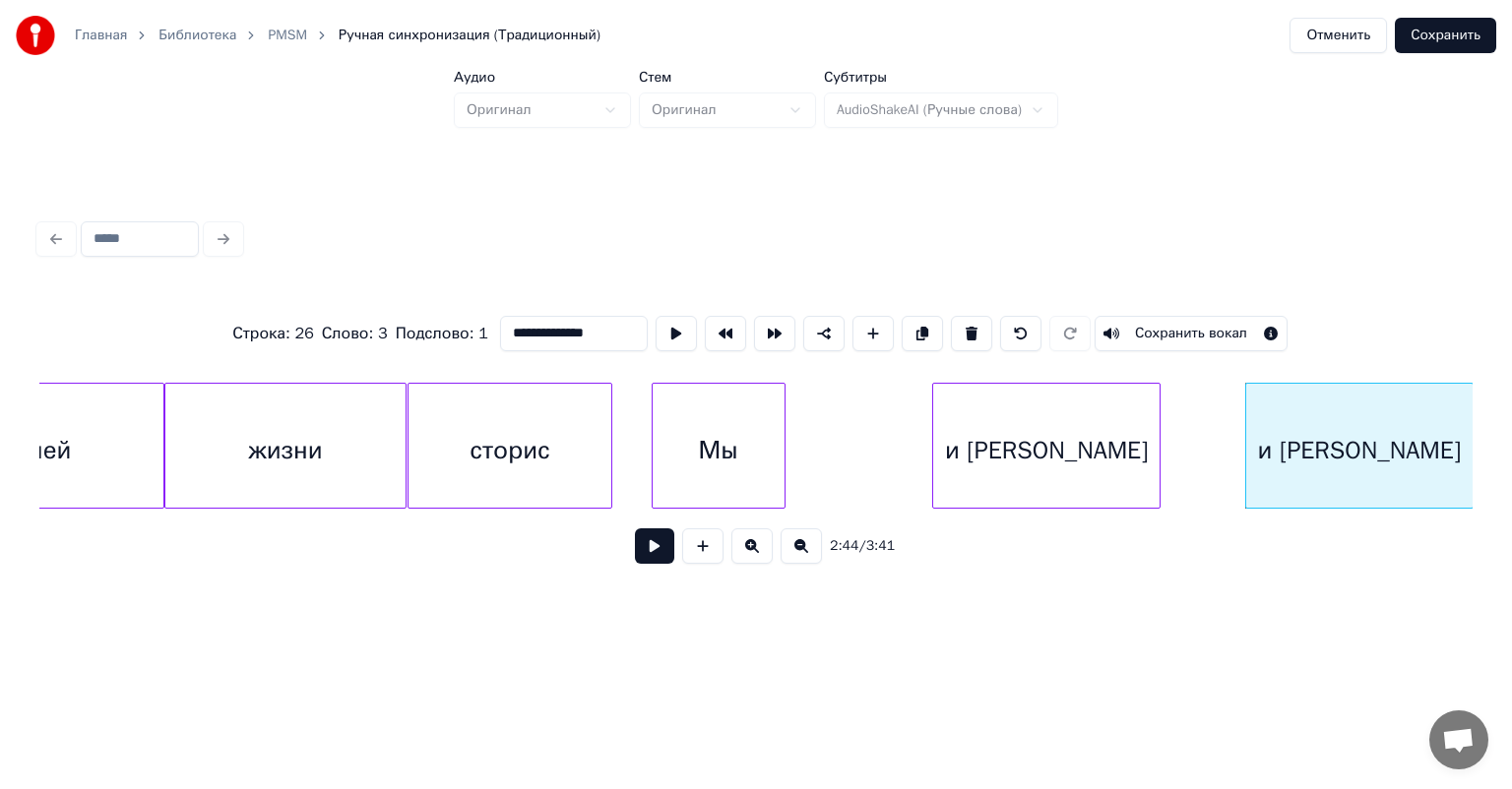 click on "Нашей жизни сторис Мы и Филип Моррис и Филип Моррис" at bounding box center [-9314, 446] 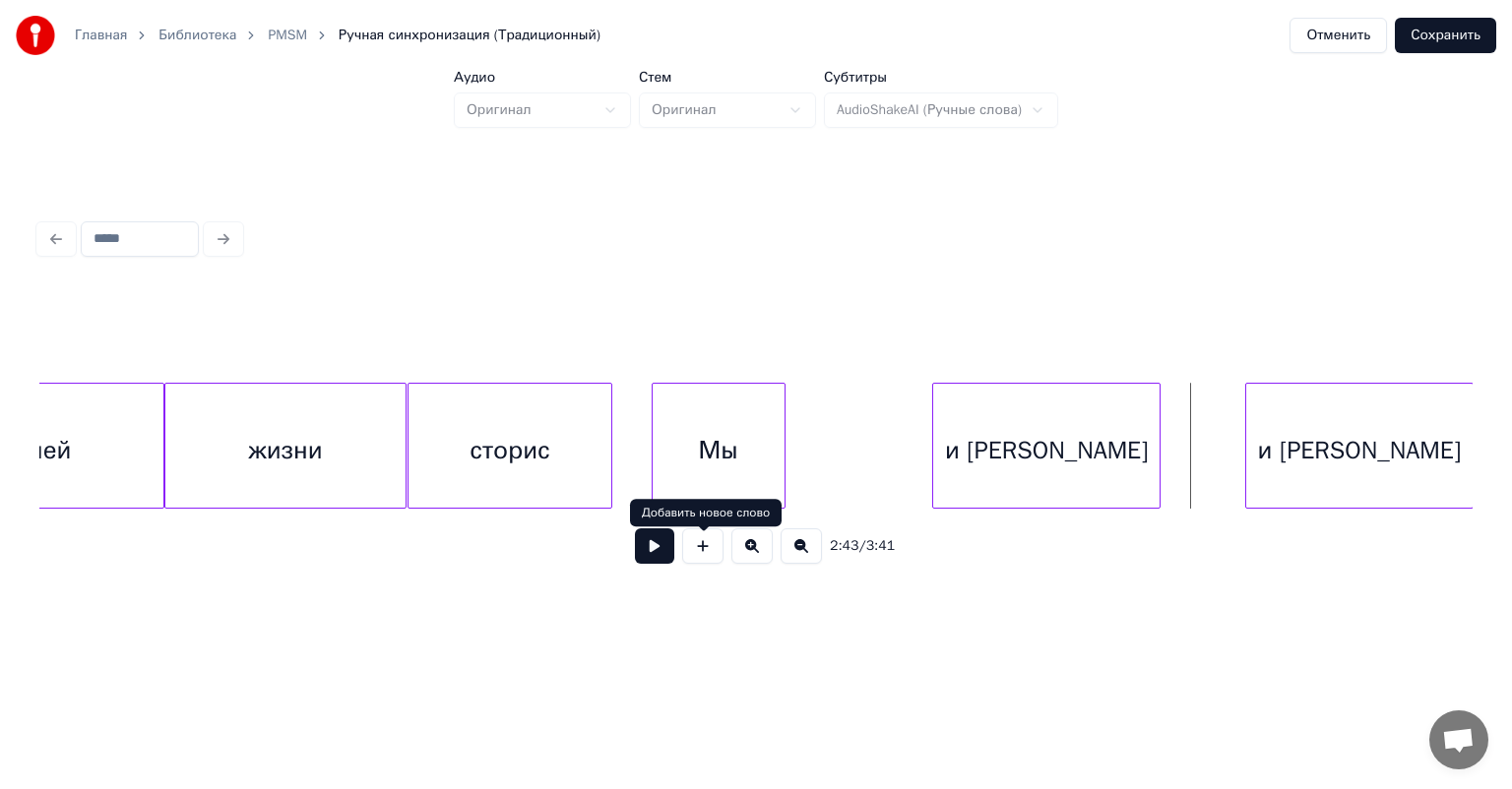 click at bounding box center [655, 546] 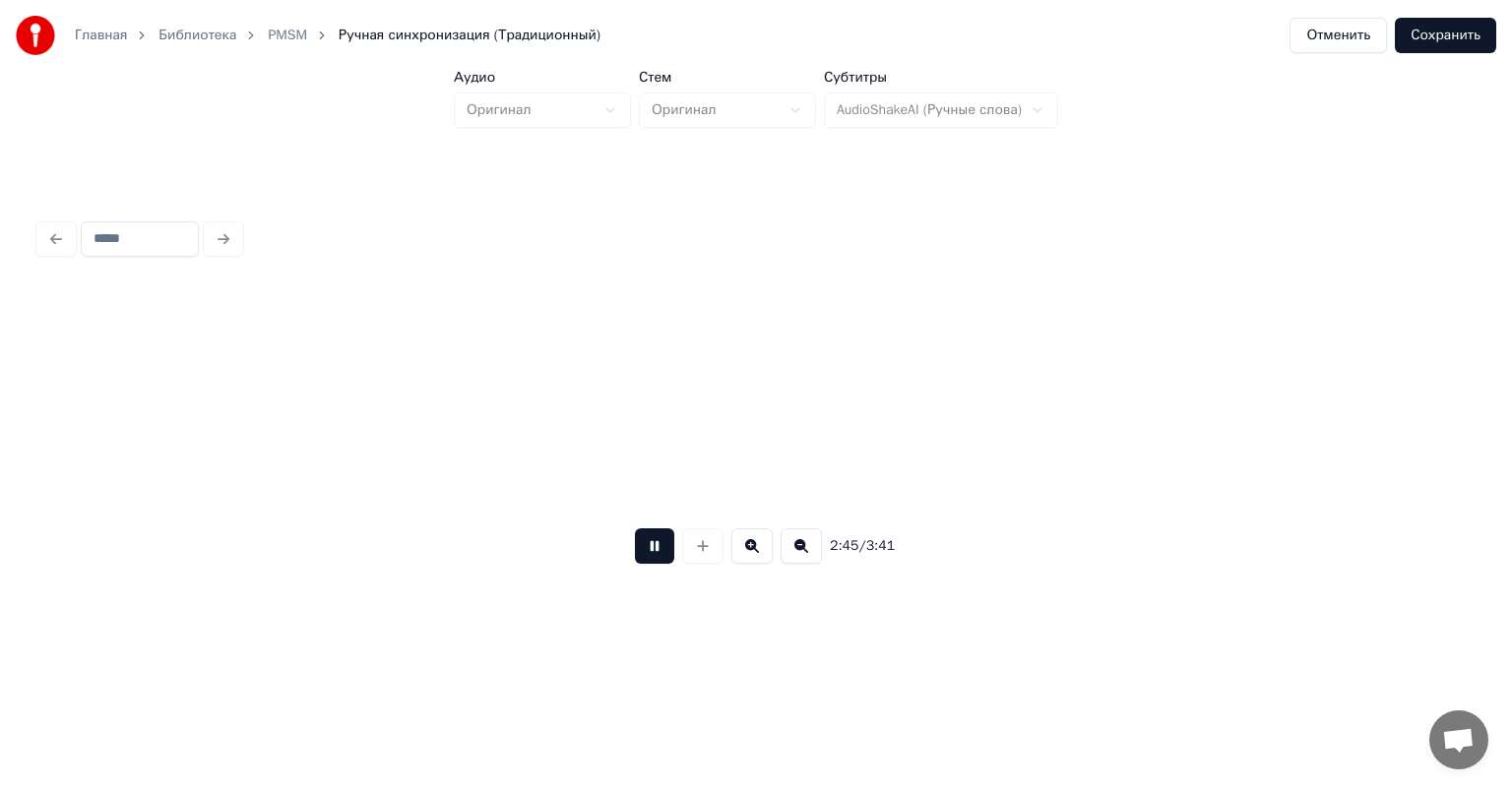 scroll, scrollTop: 0, scrollLeft: 32558, axis: horizontal 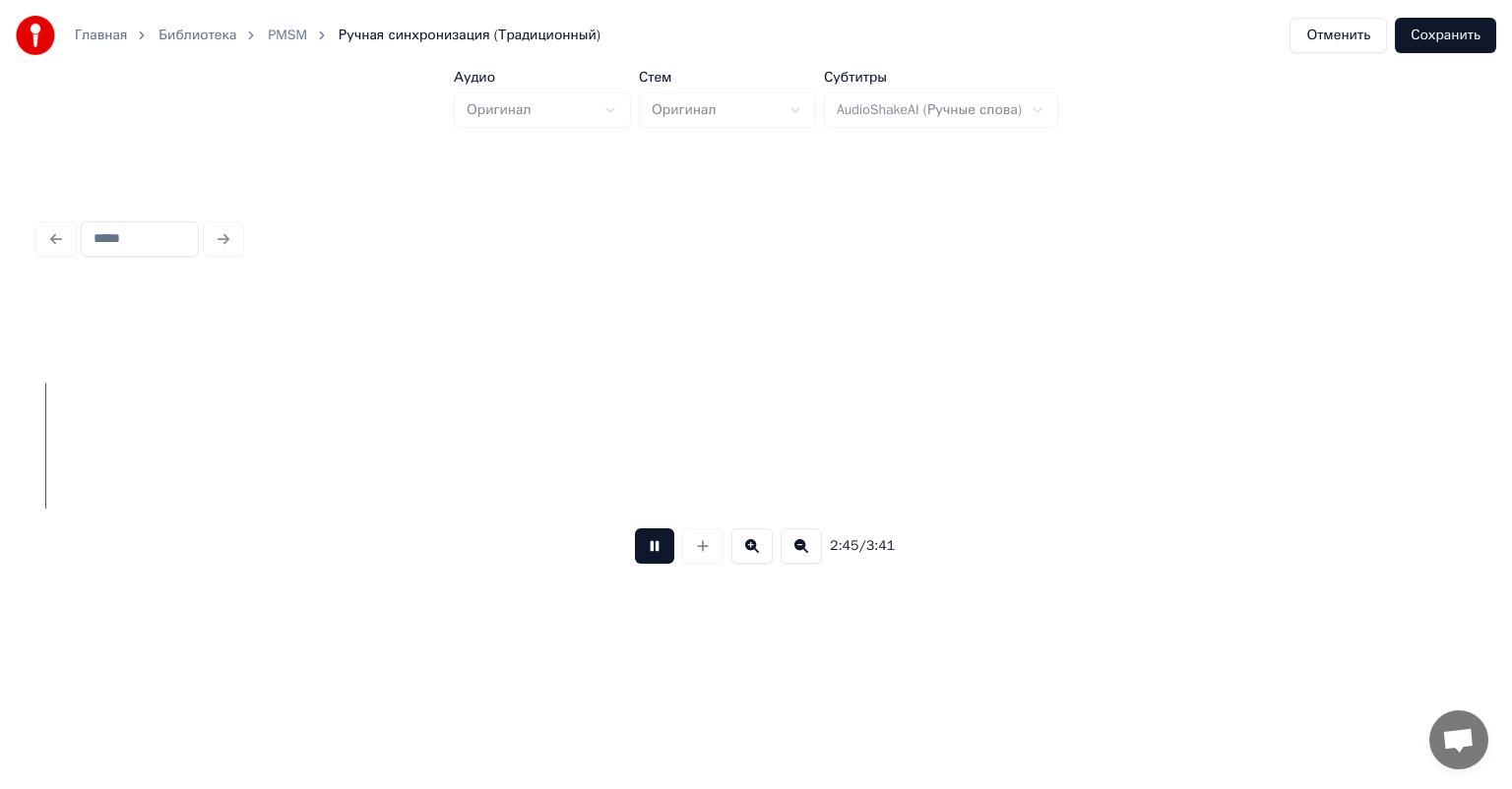 click at bounding box center (655, 546) 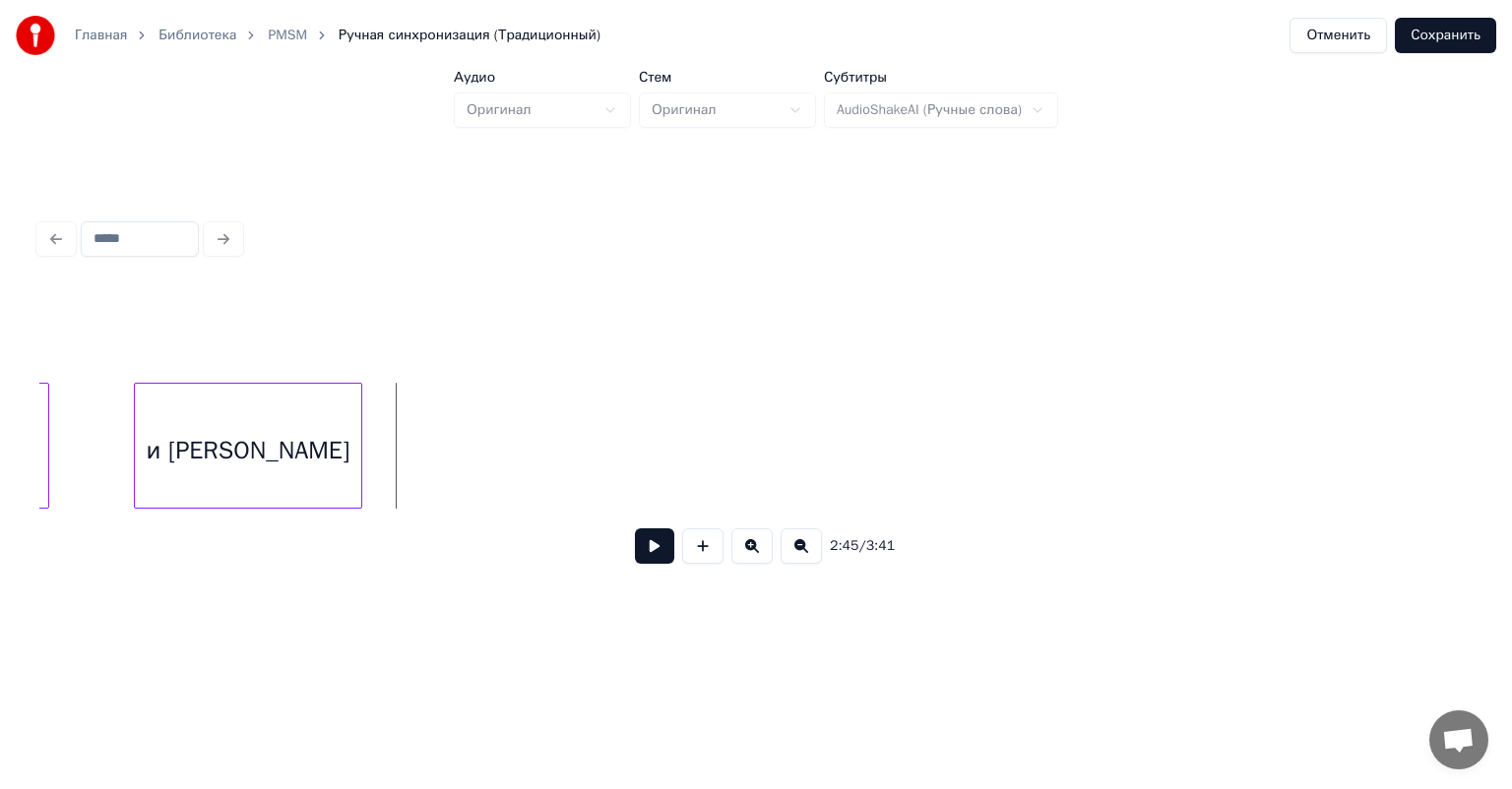 scroll, scrollTop: 0, scrollLeft: 31743, axis: horizontal 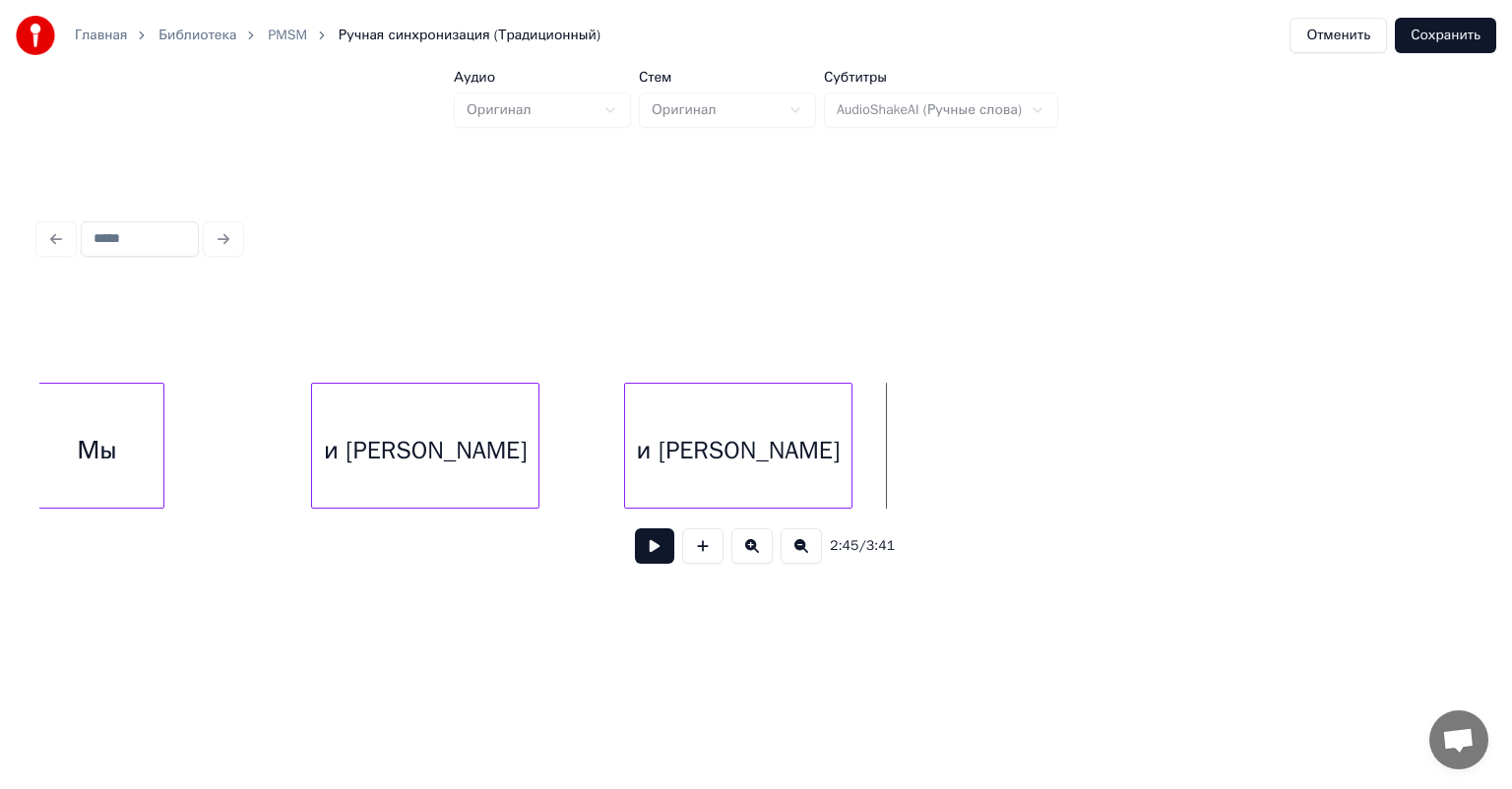 click on "и [PERSON_NAME]" at bounding box center [738, 451] 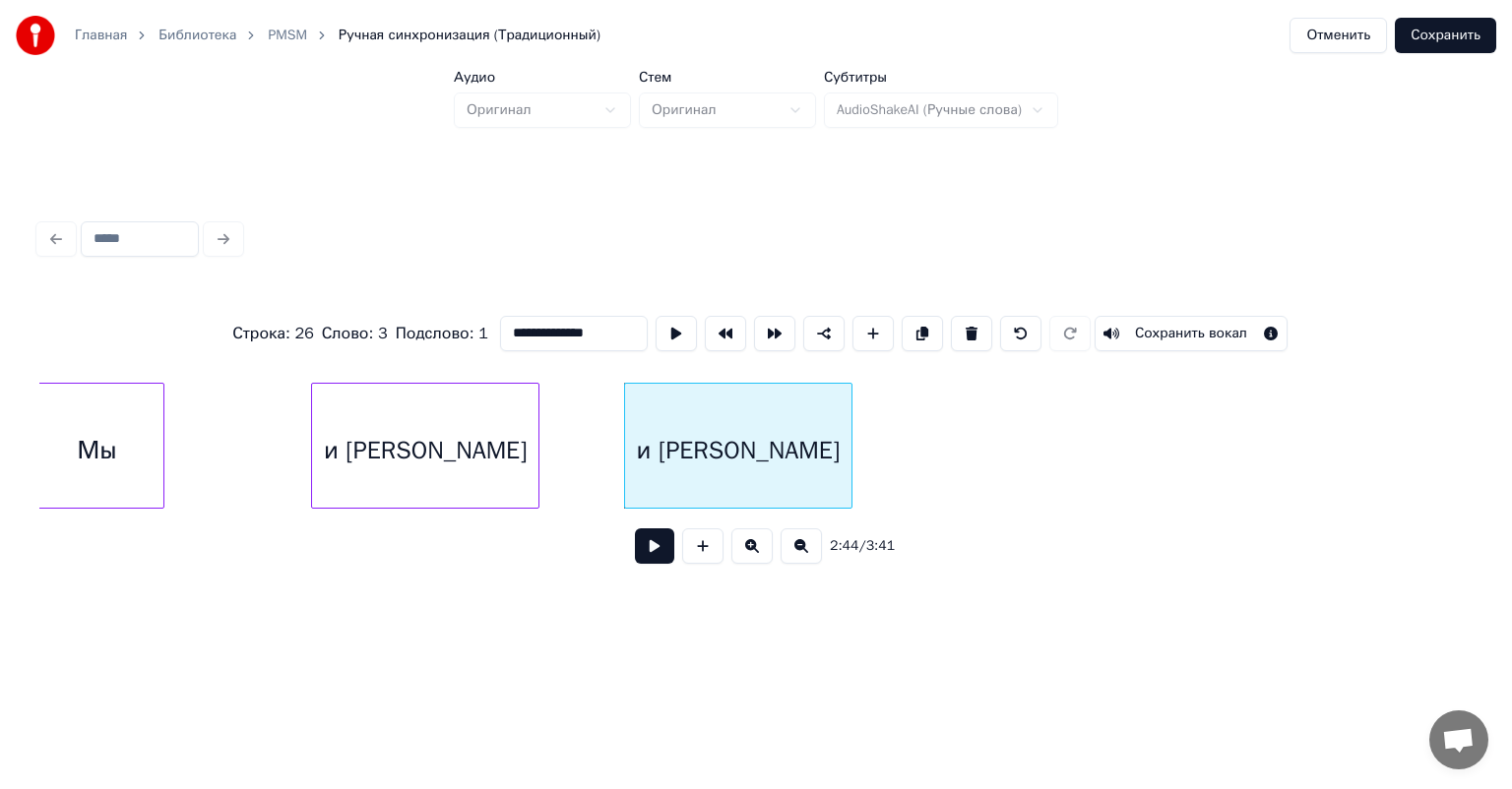 drag, startPoint x: 629, startPoint y: 324, endPoint x: 500, endPoint y: 331, distance: 129.18978 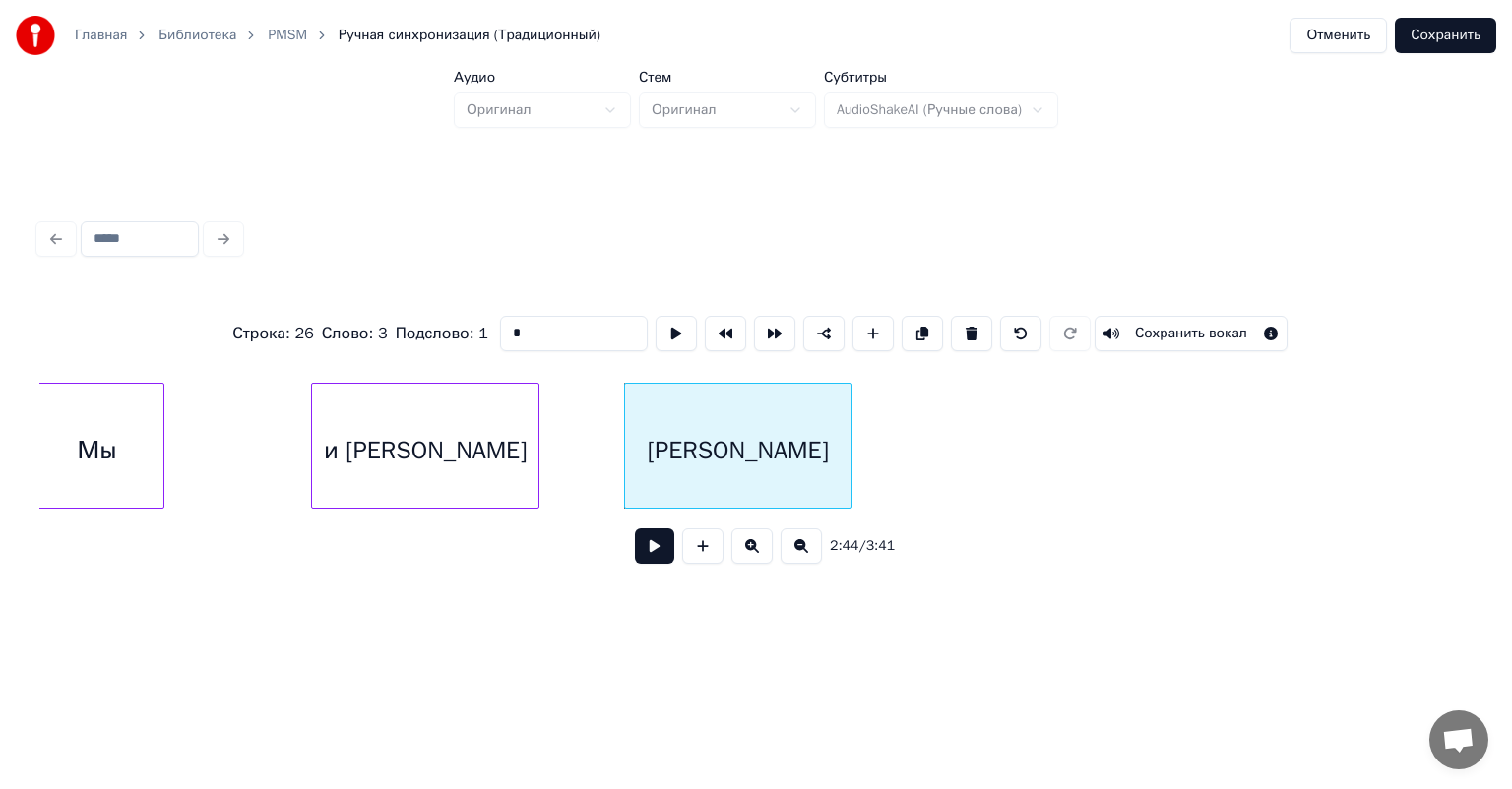 click on "[PERSON_NAME]" at bounding box center [738, 451] 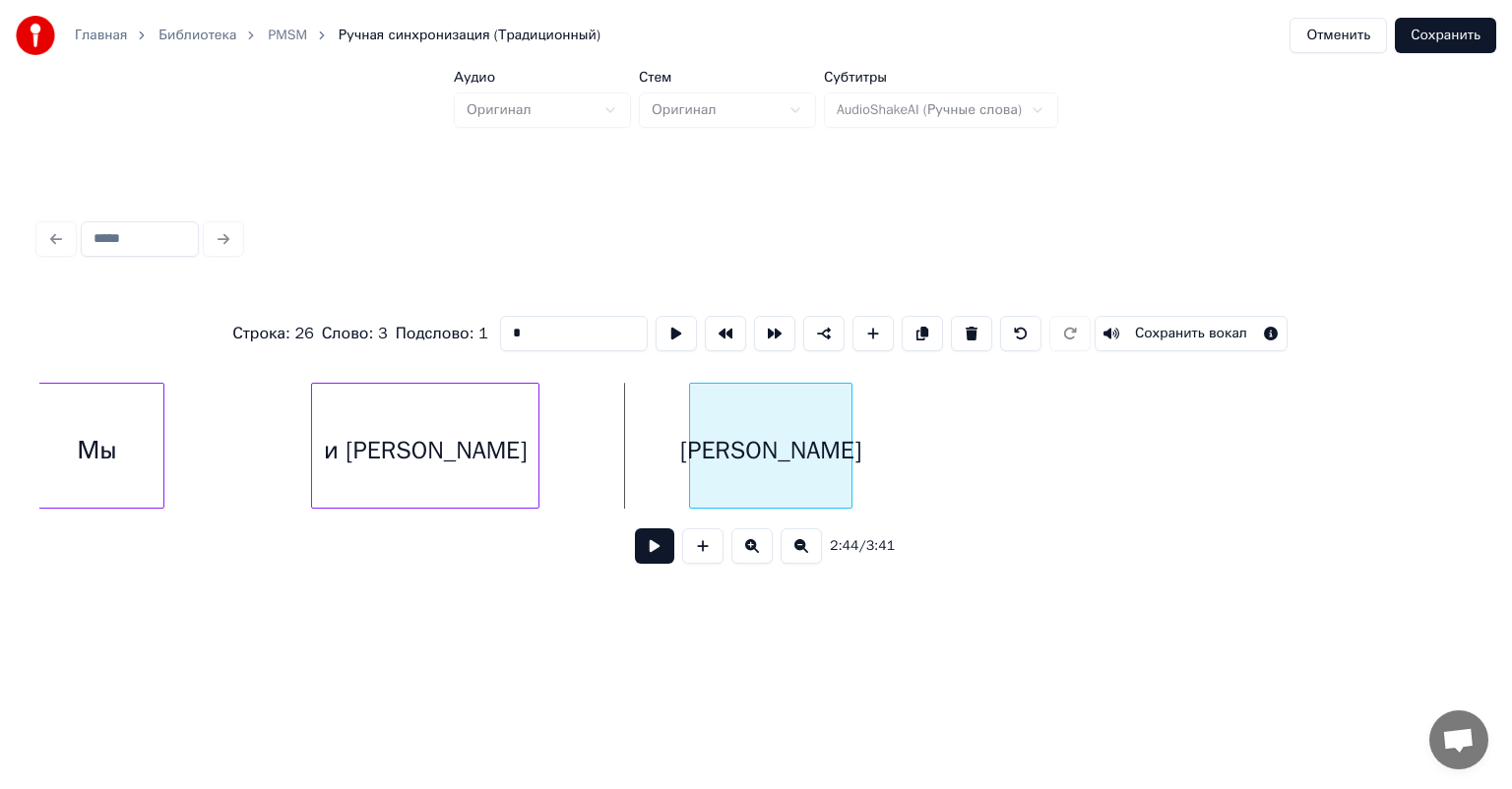 click at bounding box center (693, 446) 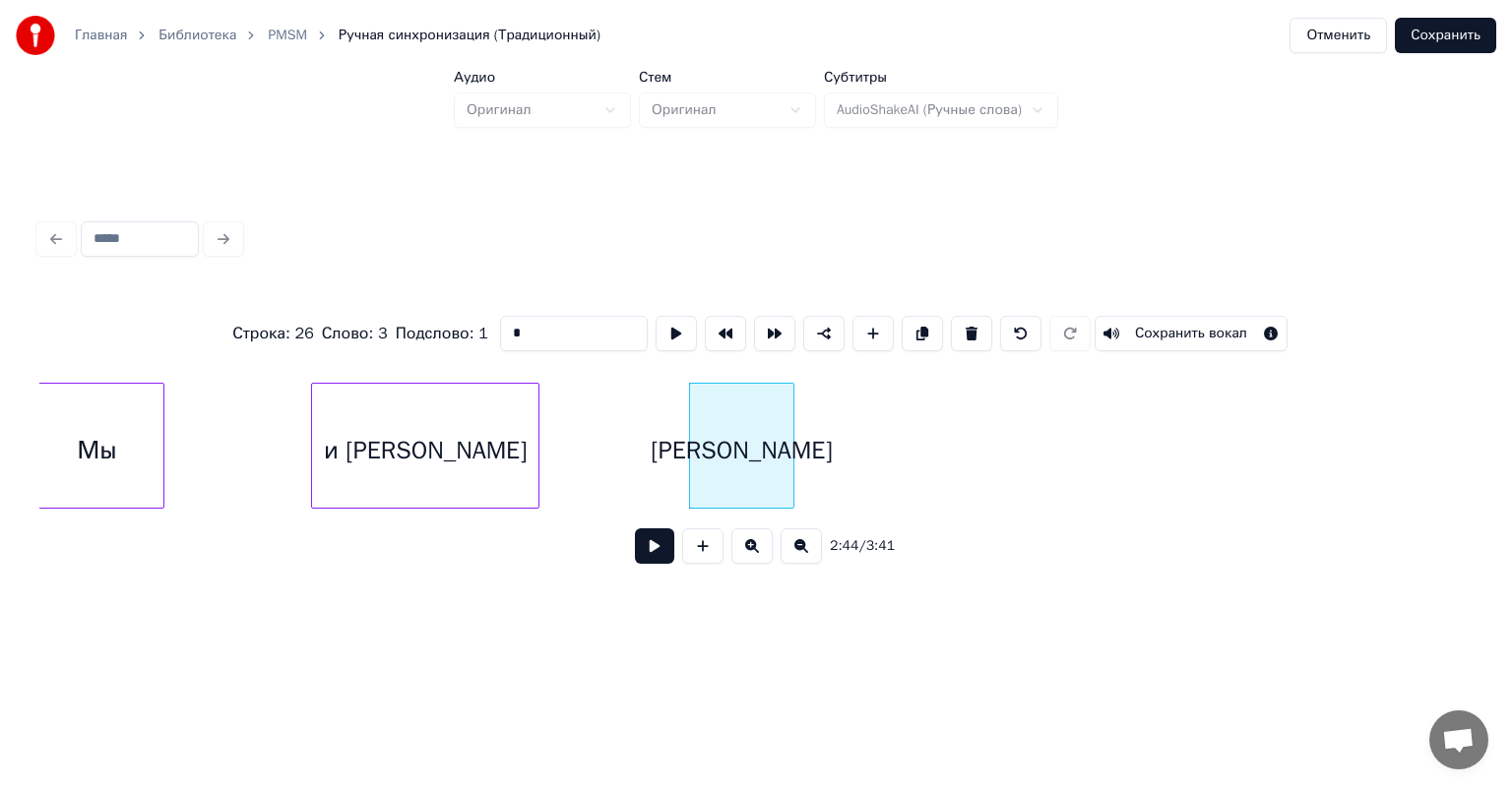 click at bounding box center [790, 446] 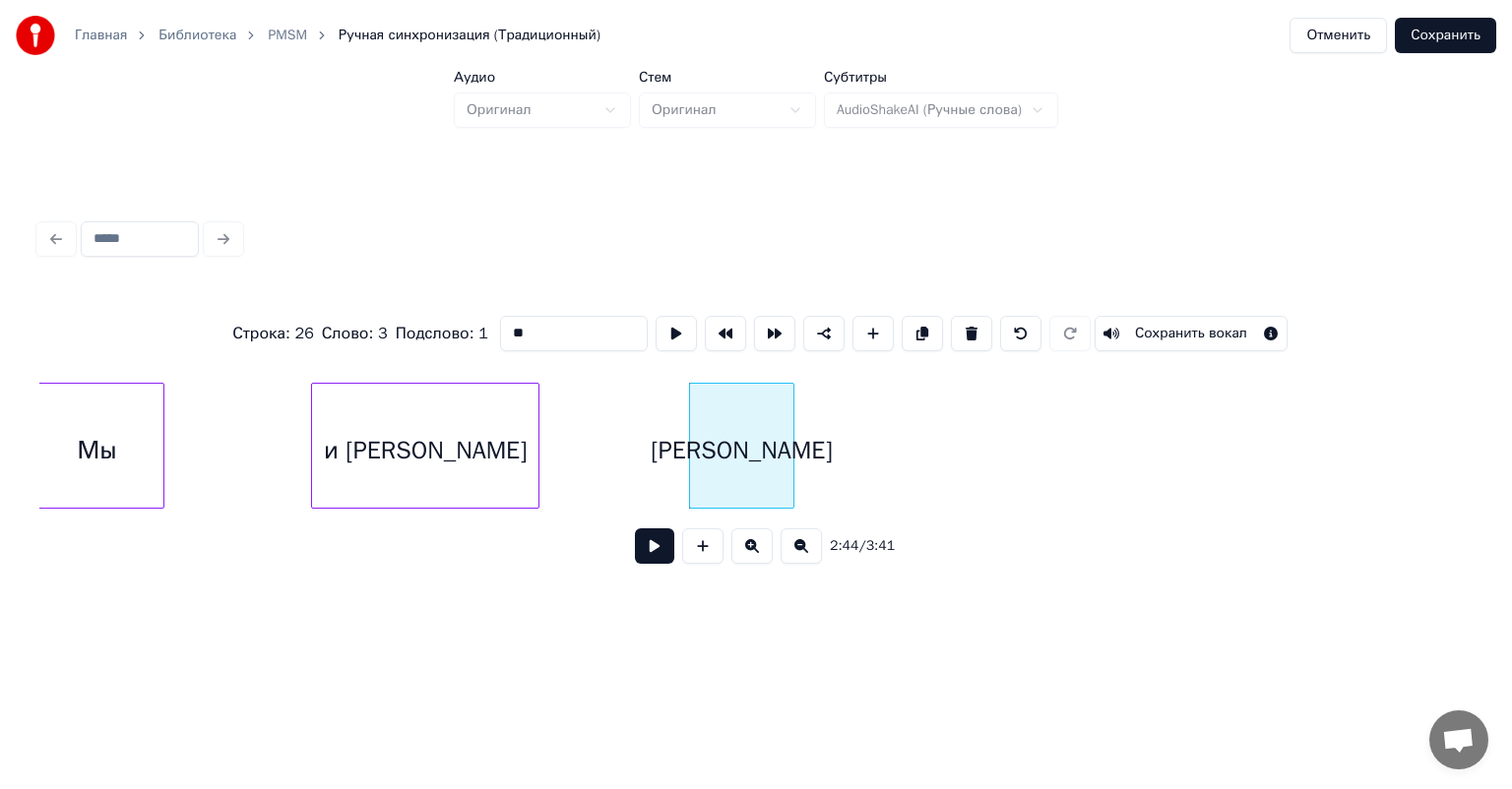 scroll, scrollTop: 0, scrollLeft: 31733, axis: horizontal 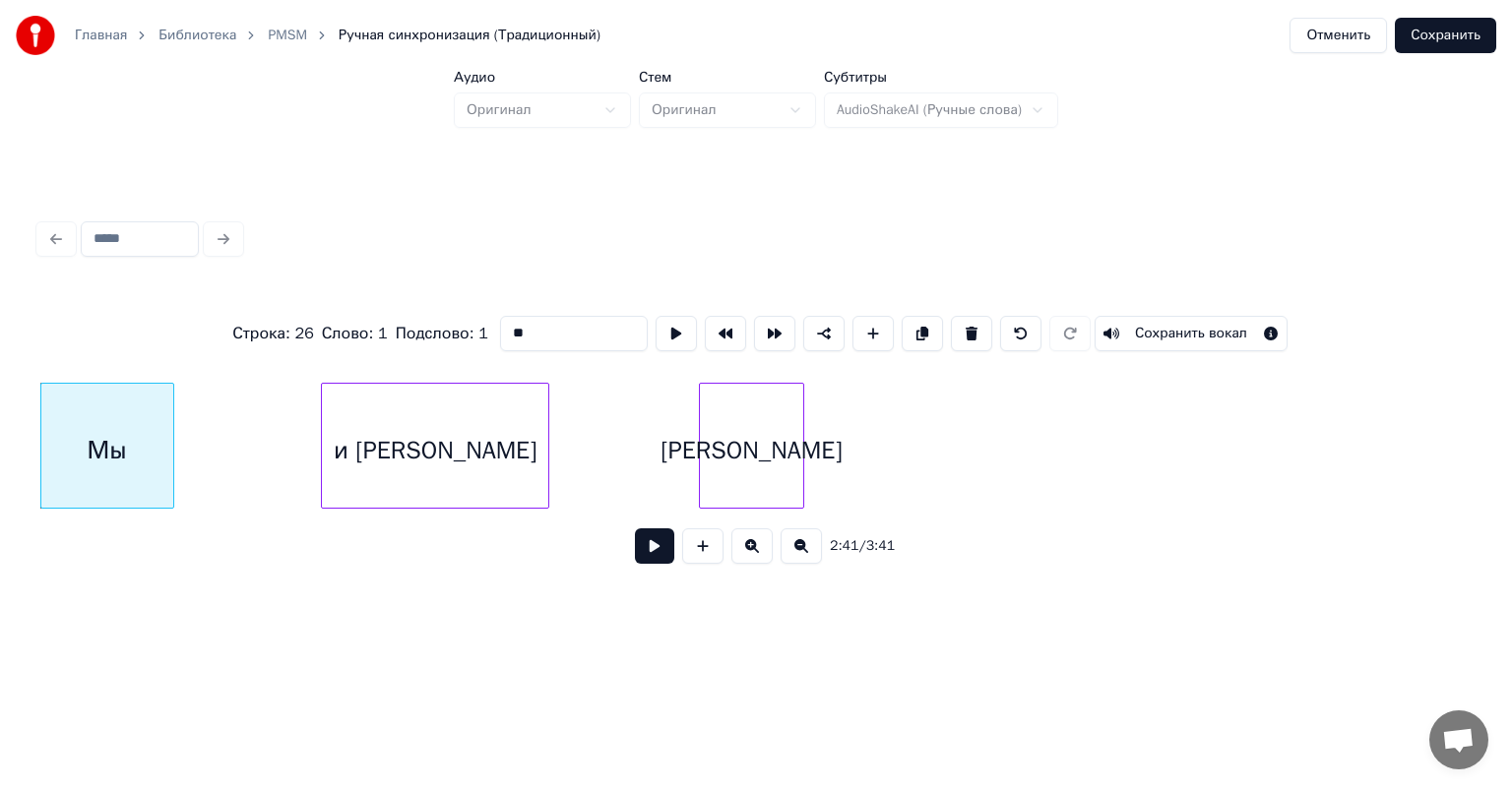 type on "**" 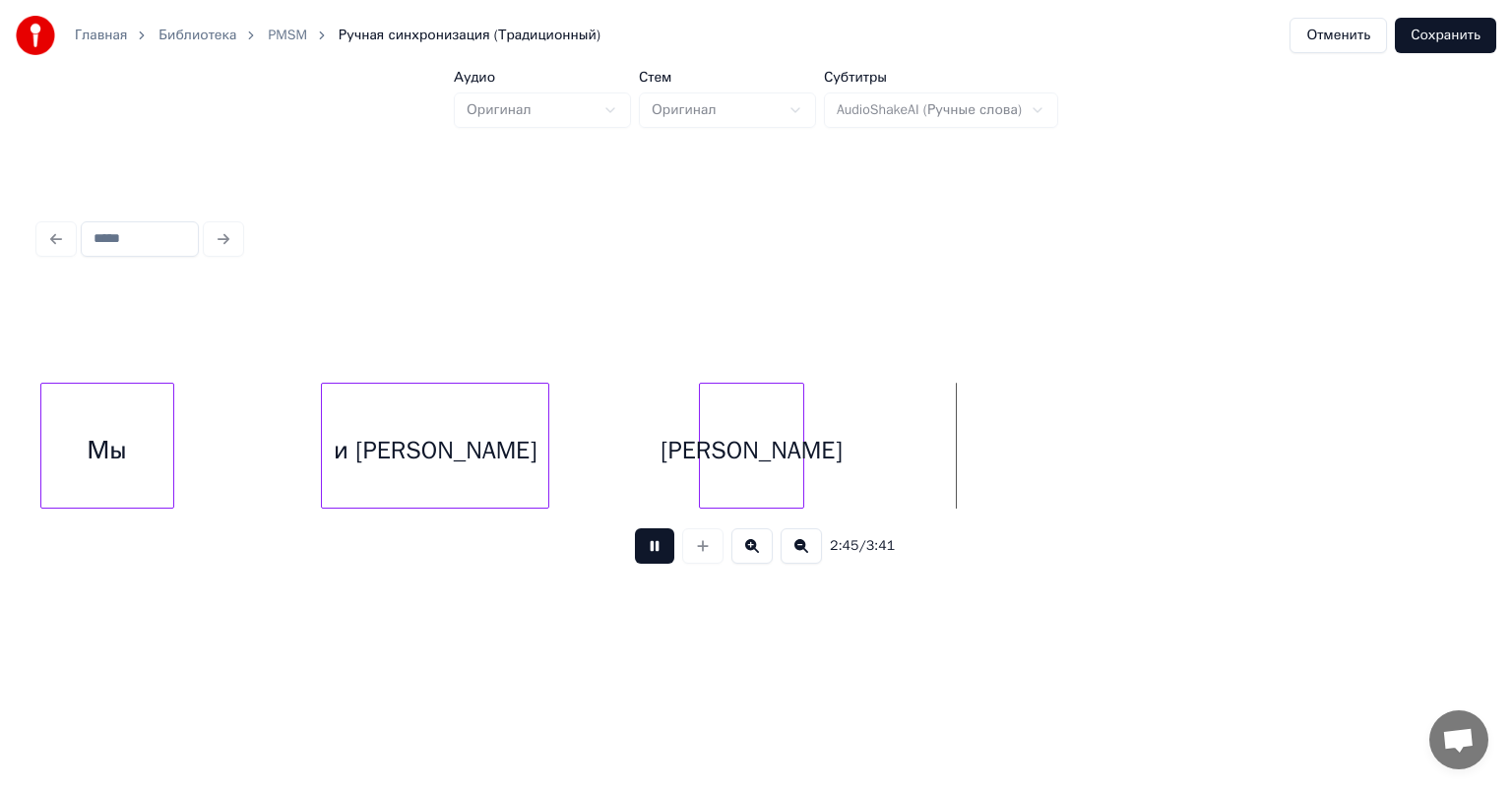 click at bounding box center [655, 546] 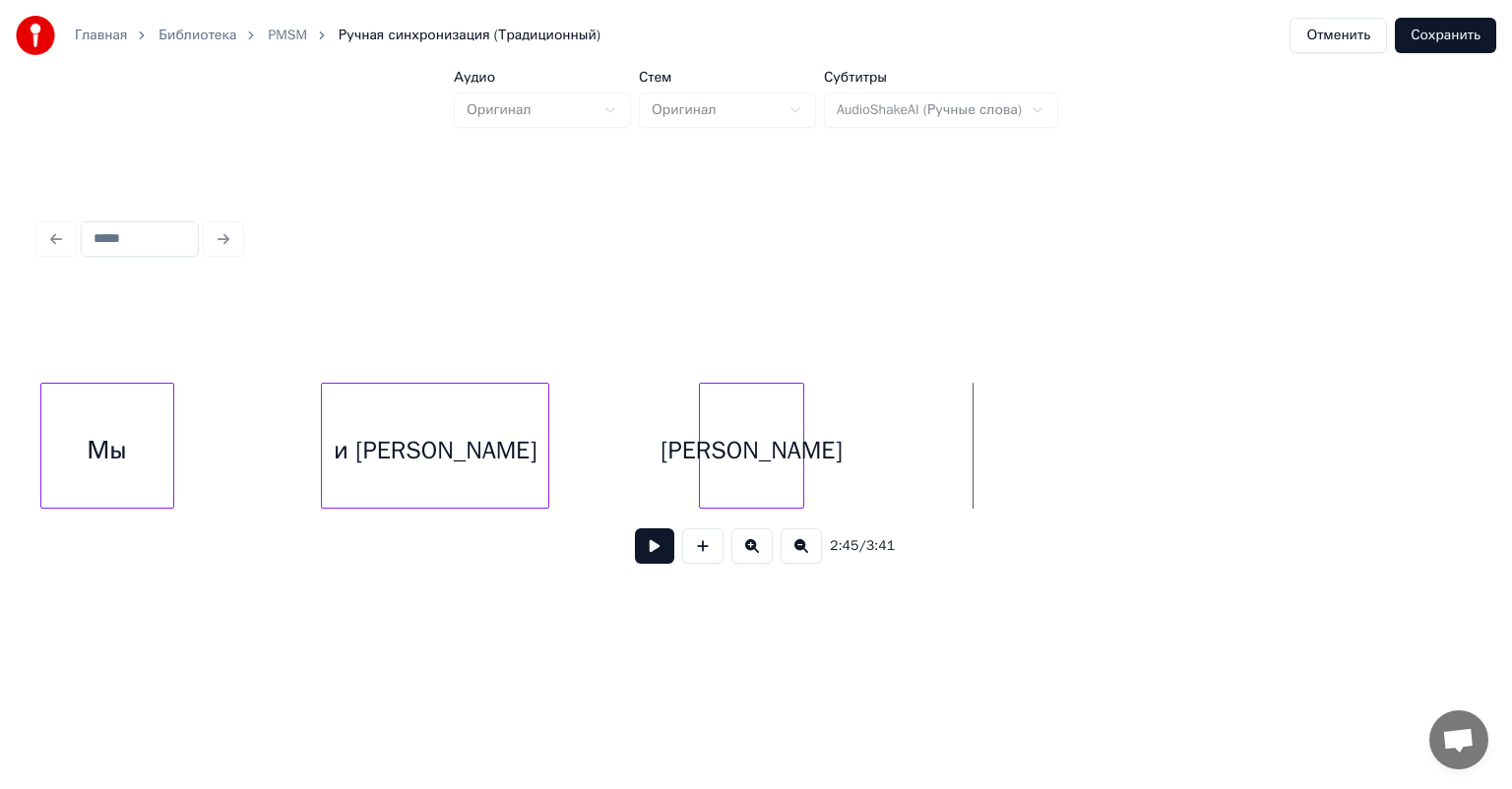 click at bounding box center [655, 546] 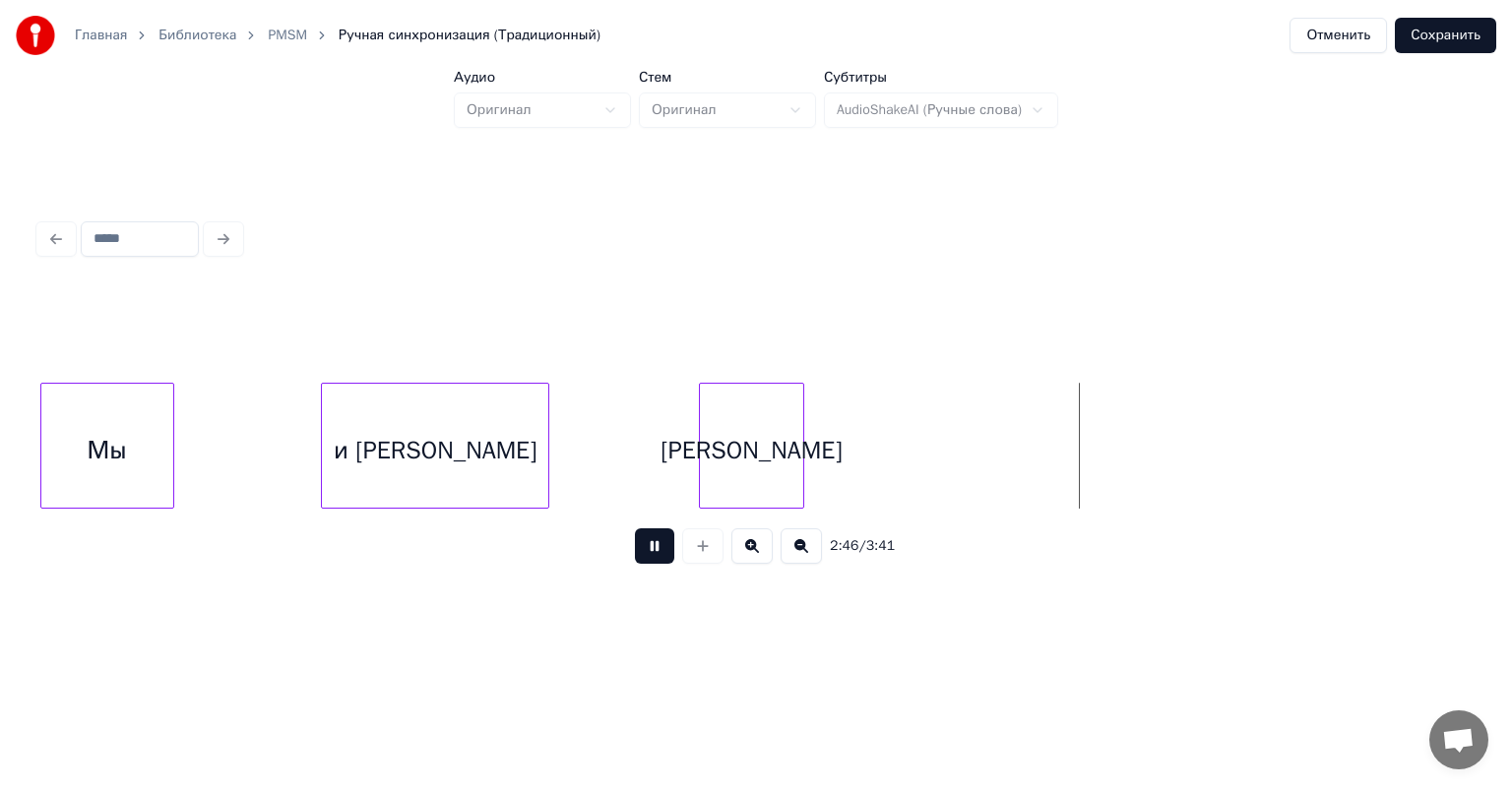 click at bounding box center (655, 546) 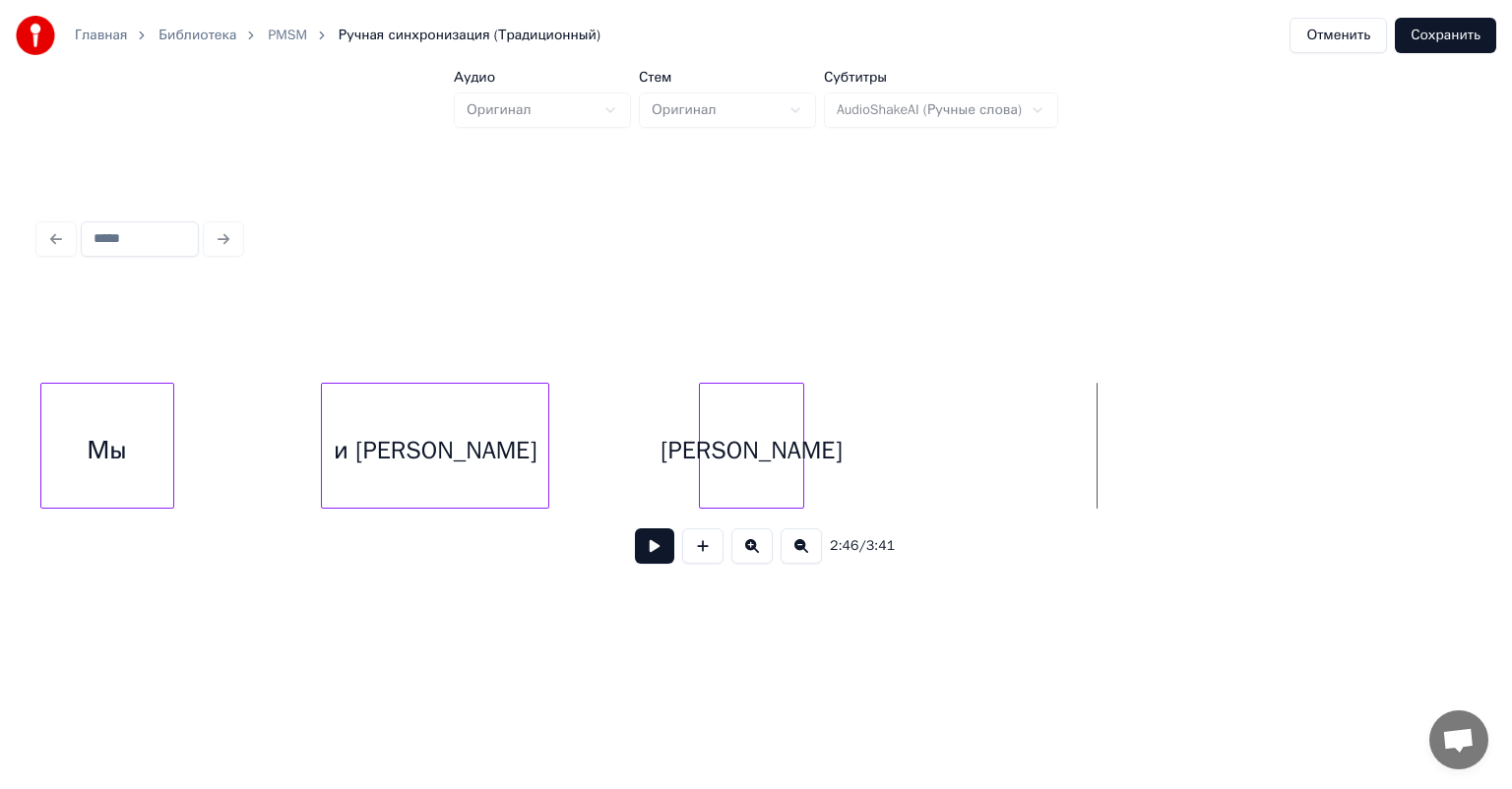 click on "[PERSON_NAME]" at bounding box center [751, 451] 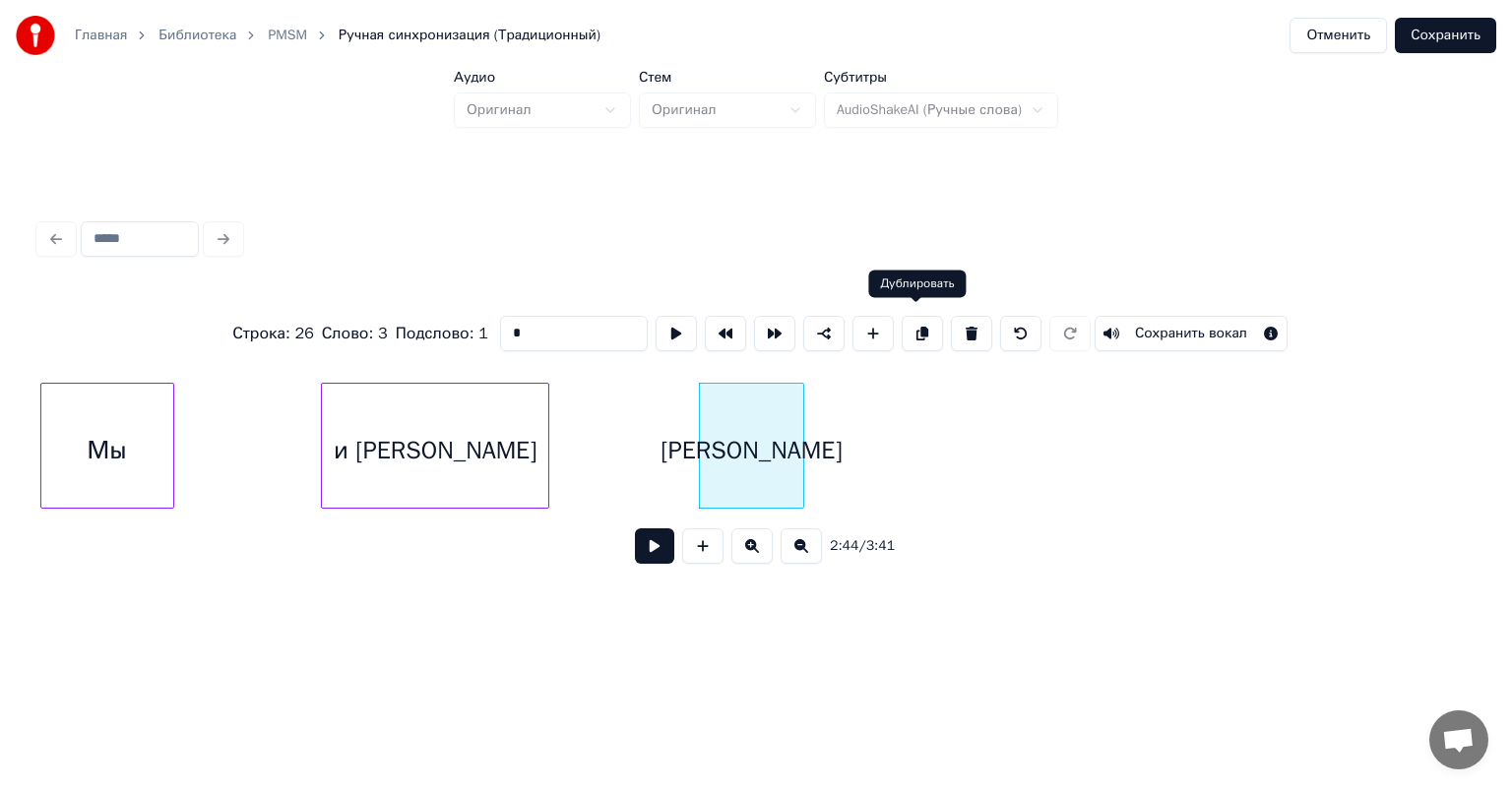 click at bounding box center [922, 334] 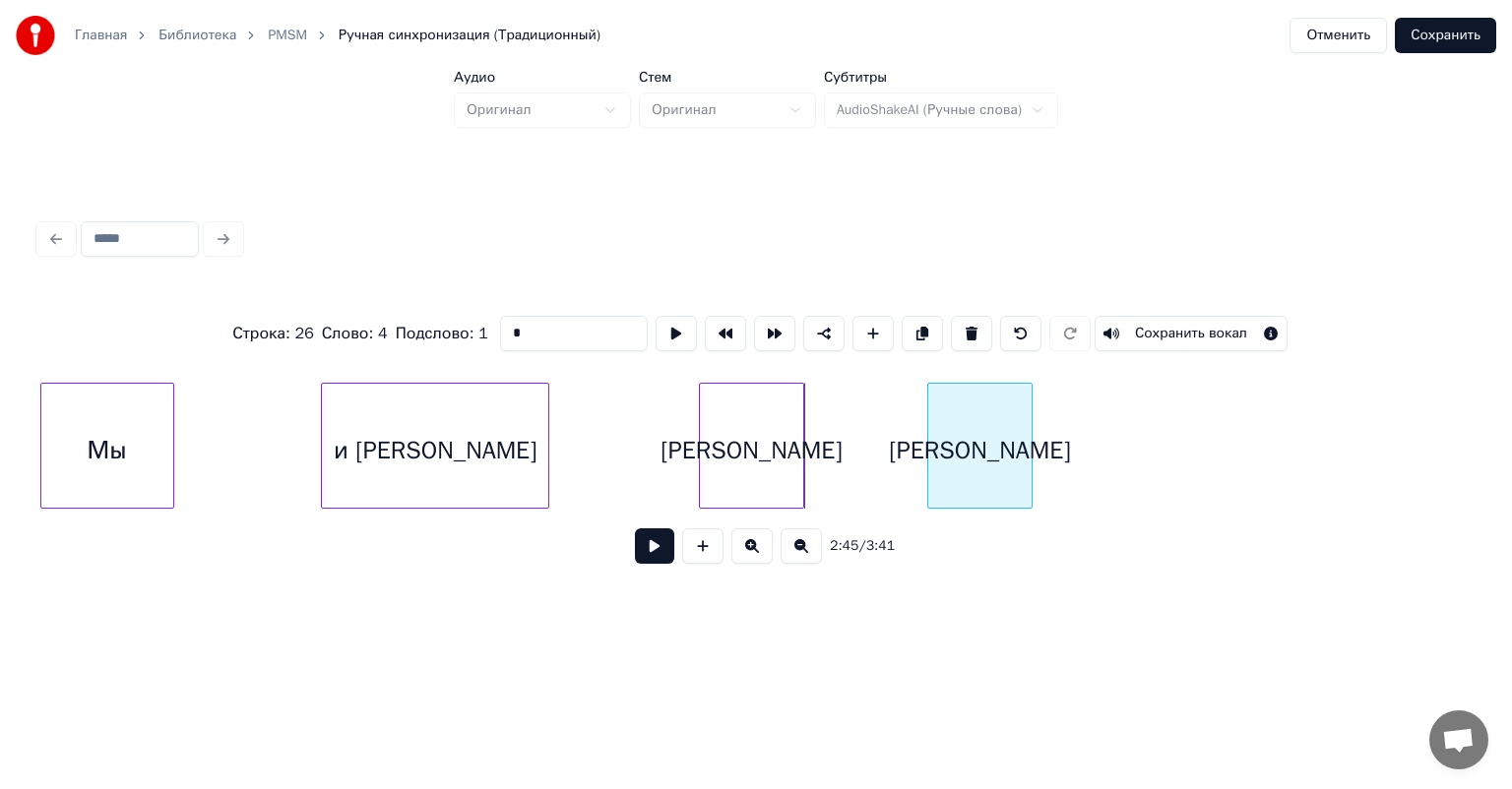 click on "[PERSON_NAME]" at bounding box center [979, 451] 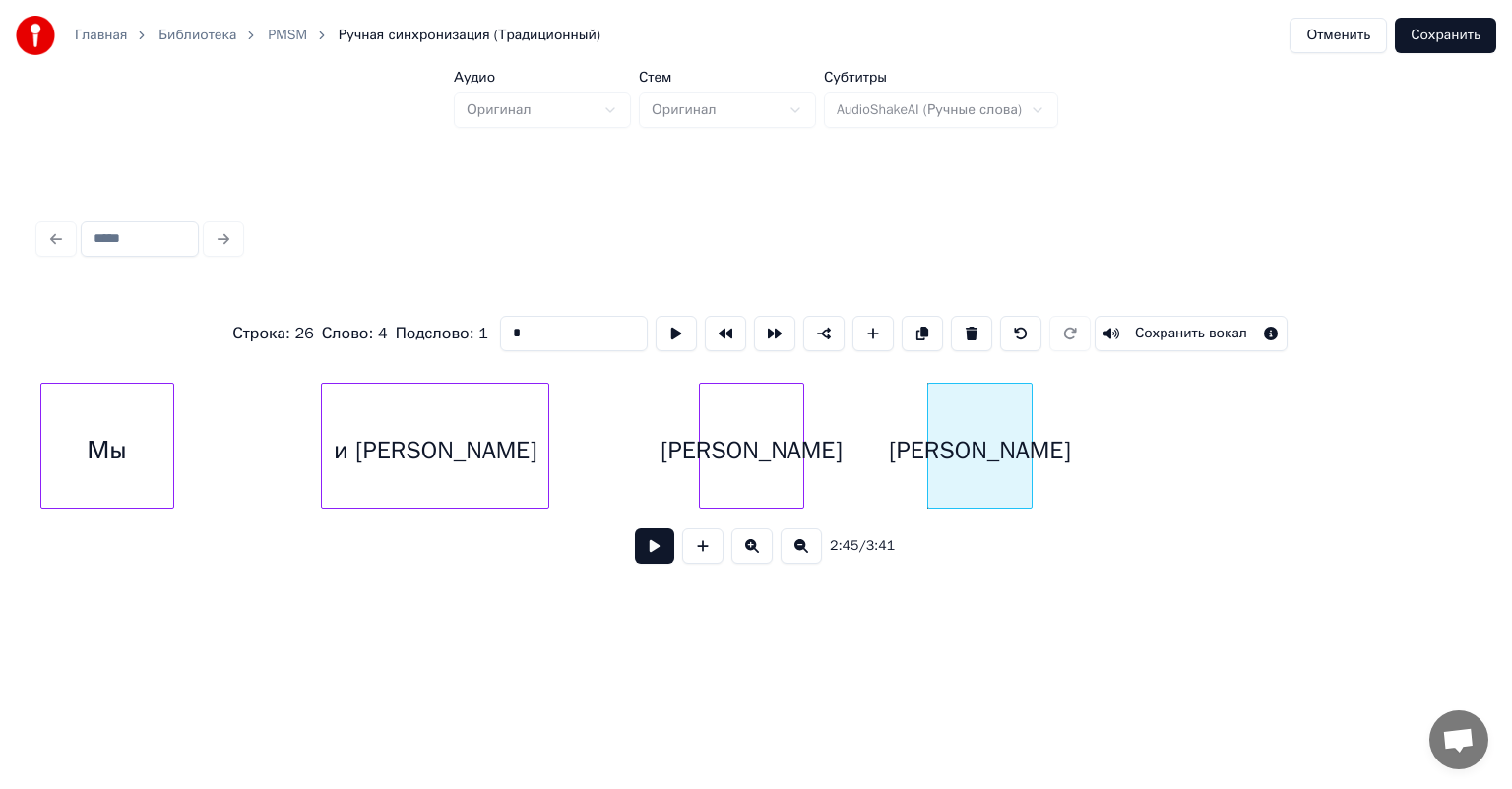 click on "[PERSON_NAME]" at bounding box center [979, 451] 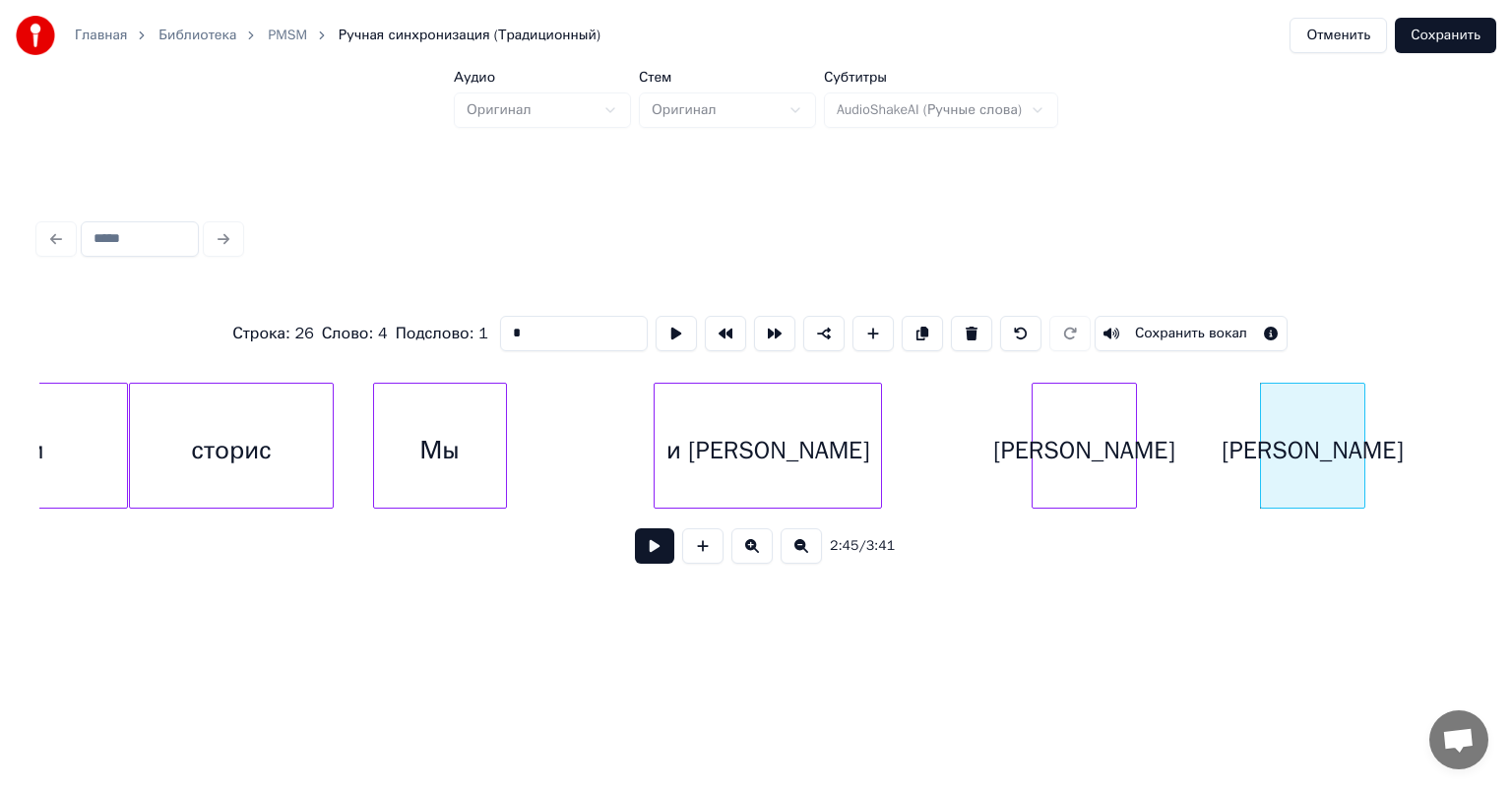 scroll, scrollTop: 0, scrollLeft: 31449, axis: horizontal 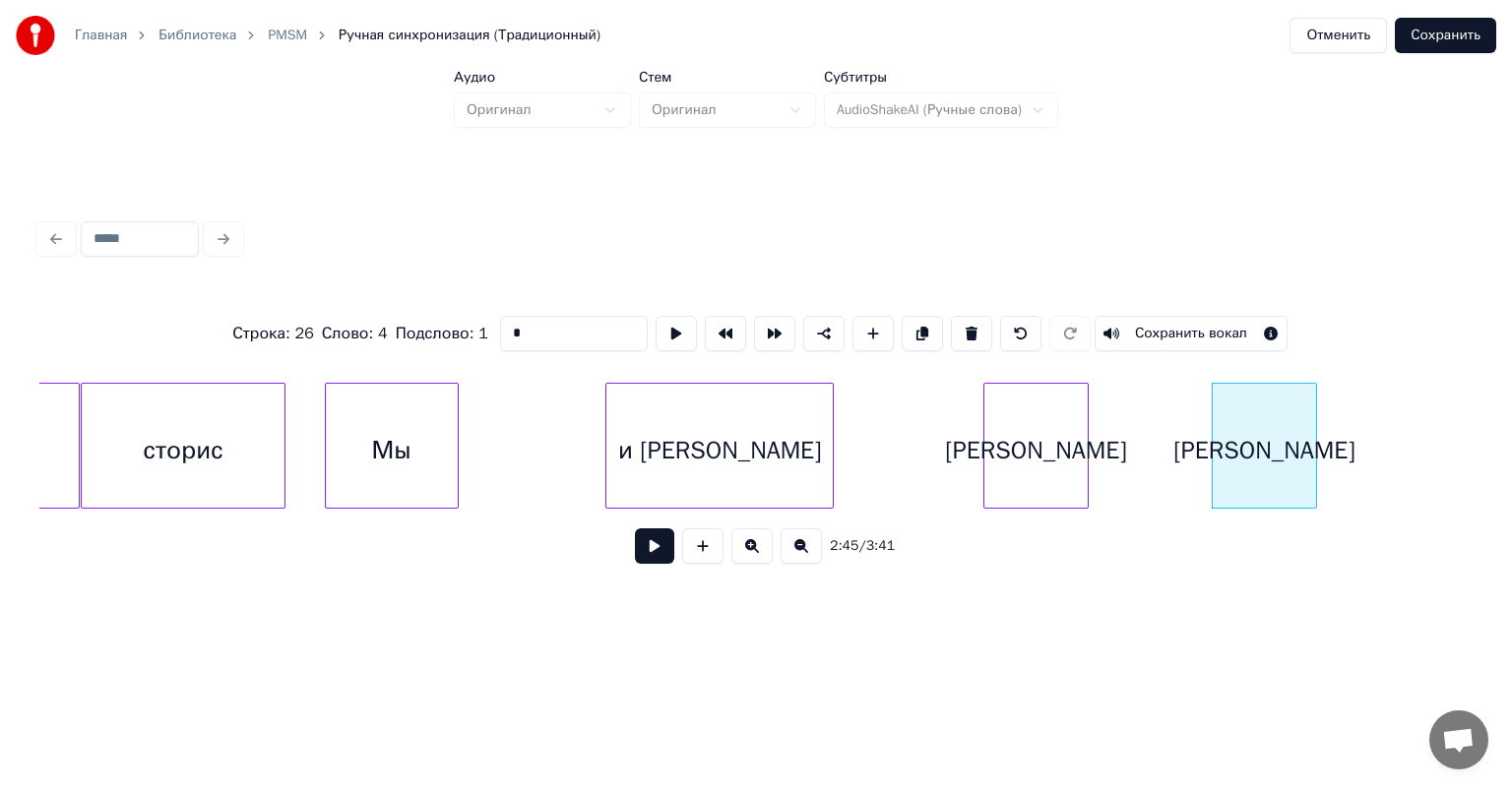 click on "[PERSON_NAME]" at bounding box center (1036, 451) 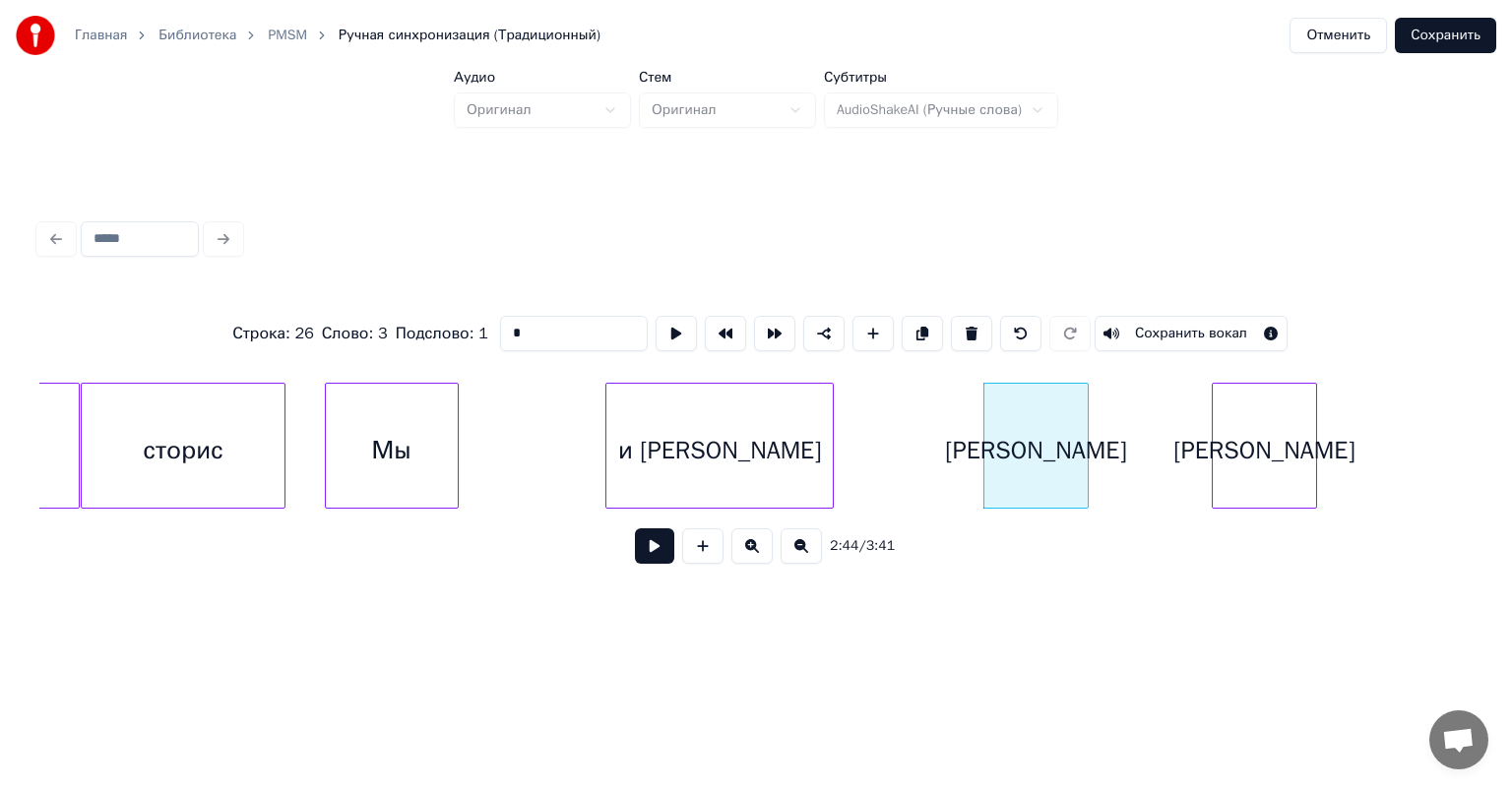 click on "*" at bounding box center [574, 334] 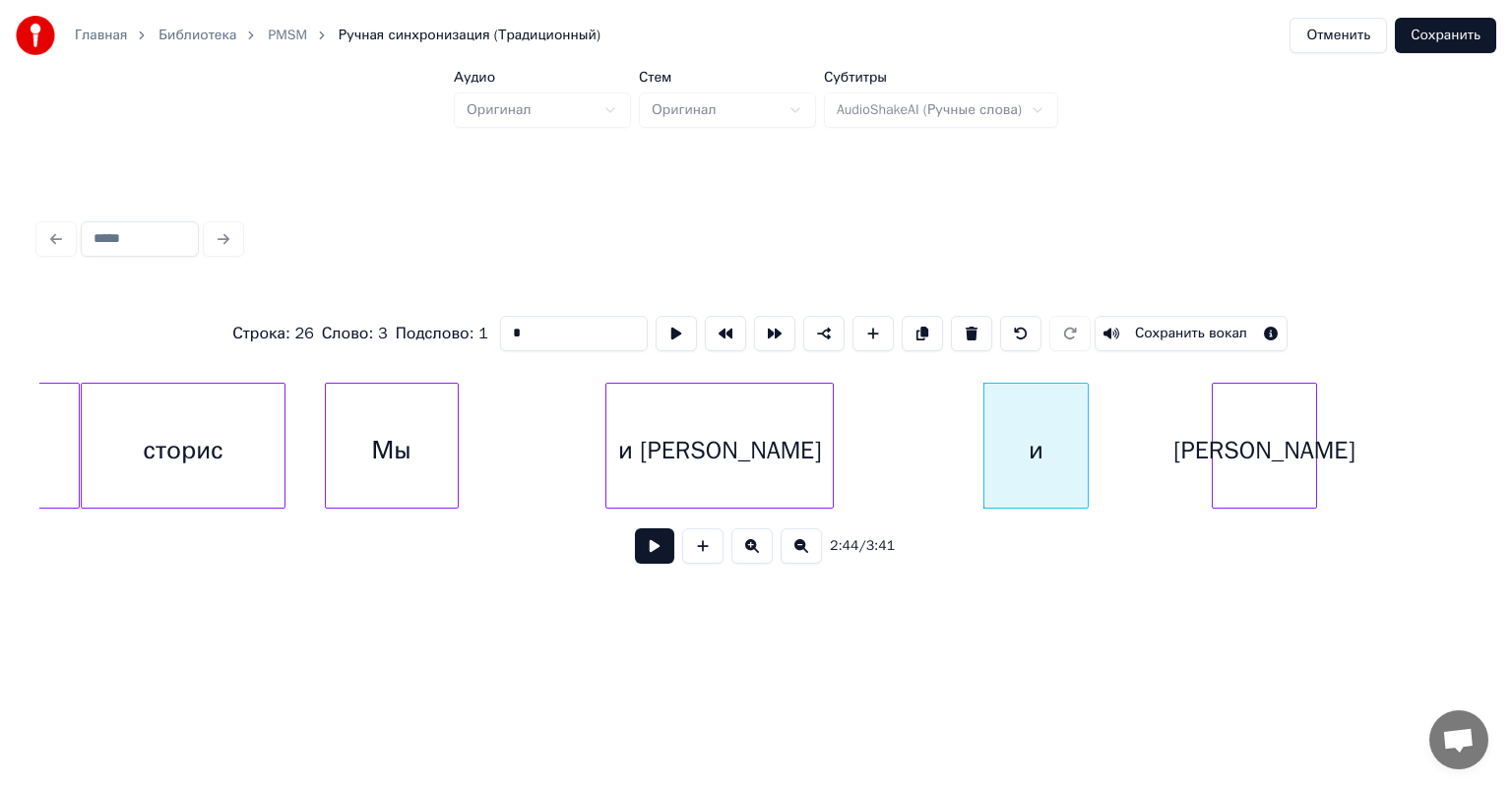click on "[PERSON_NAME]" at bounding box center [1264, 451] 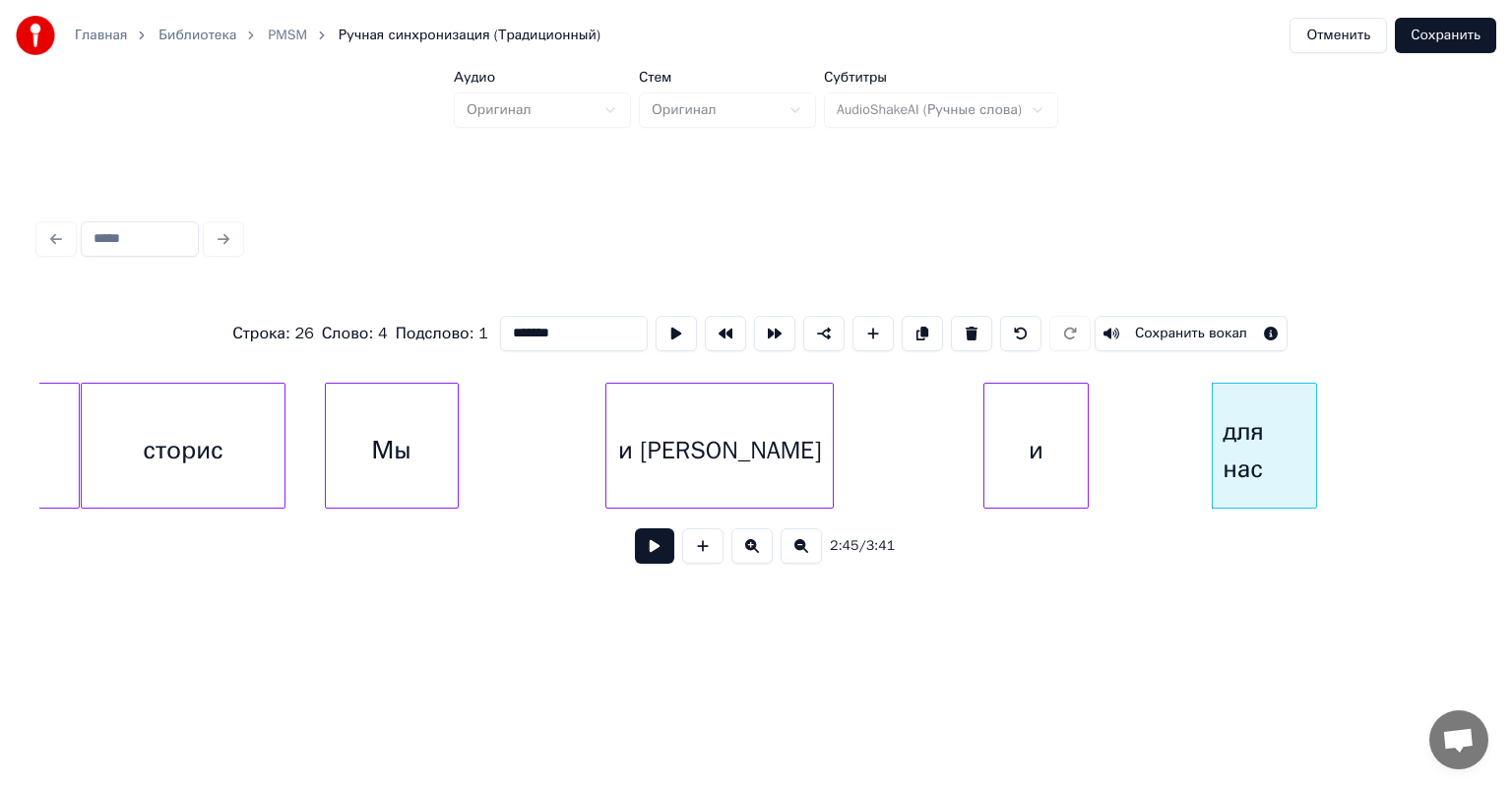 click on "для нас" at bounding box center (1264, 451) 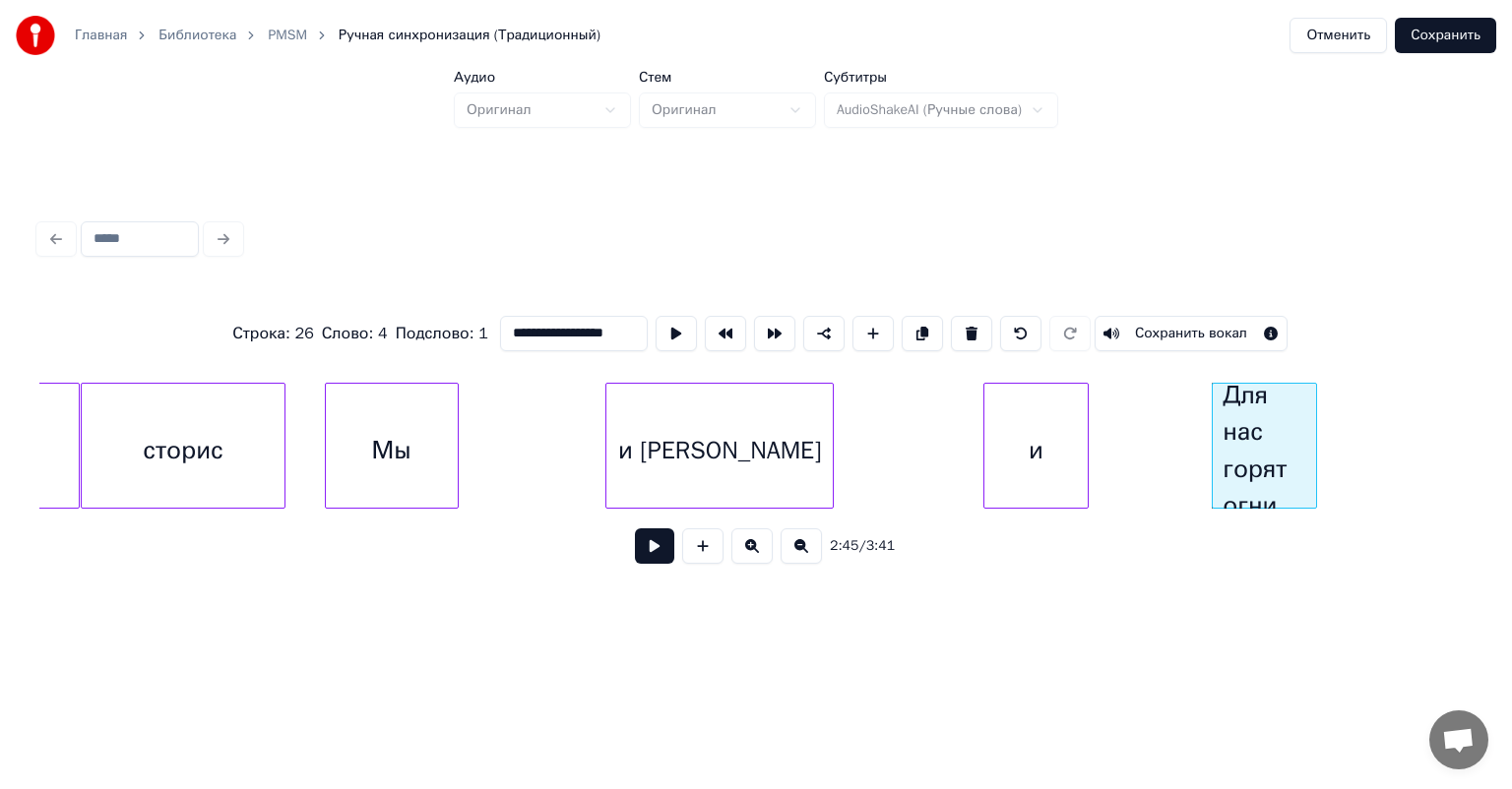 click on "и" at bounding box center (1036, 451) 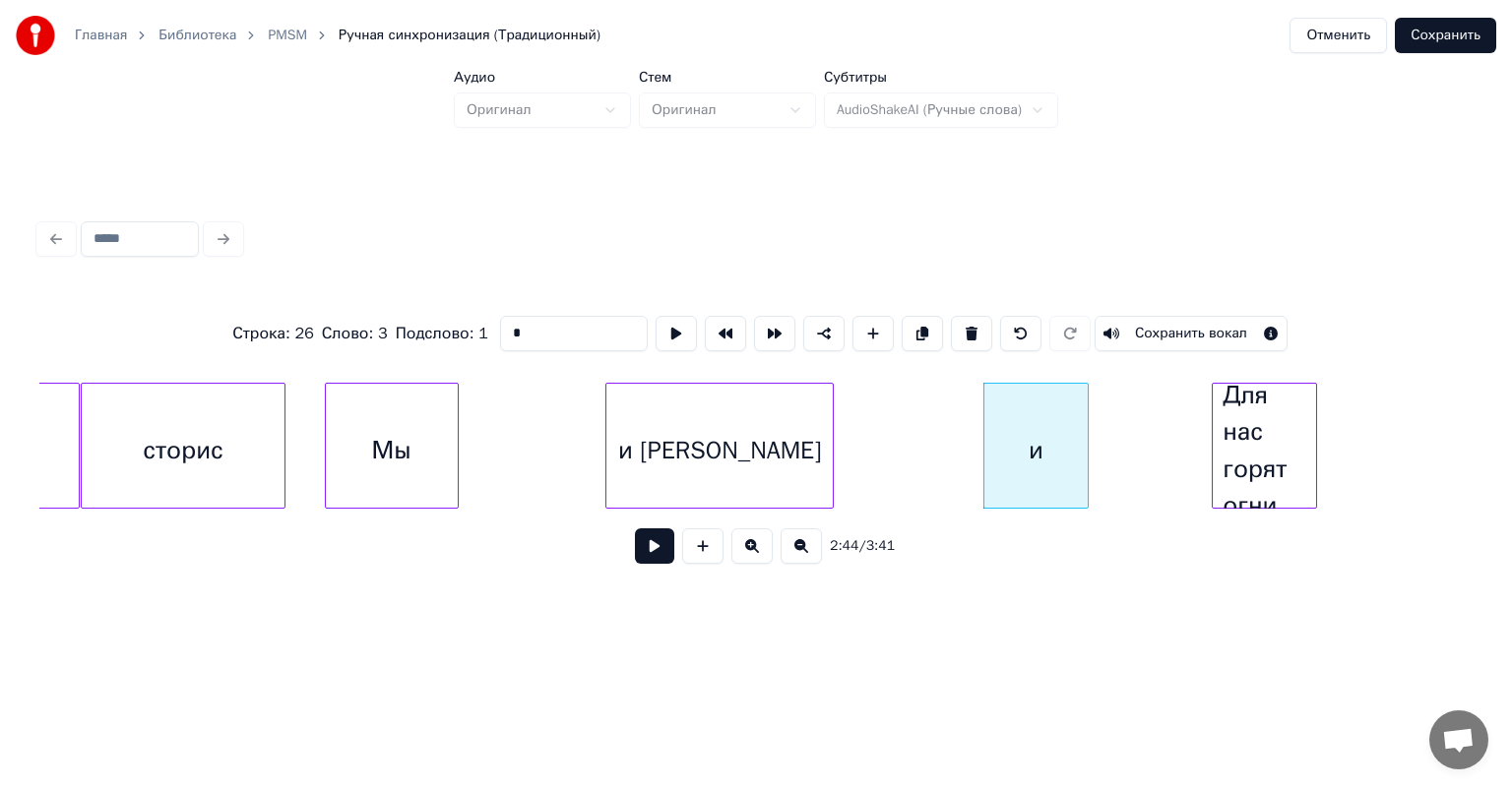 type on "*" 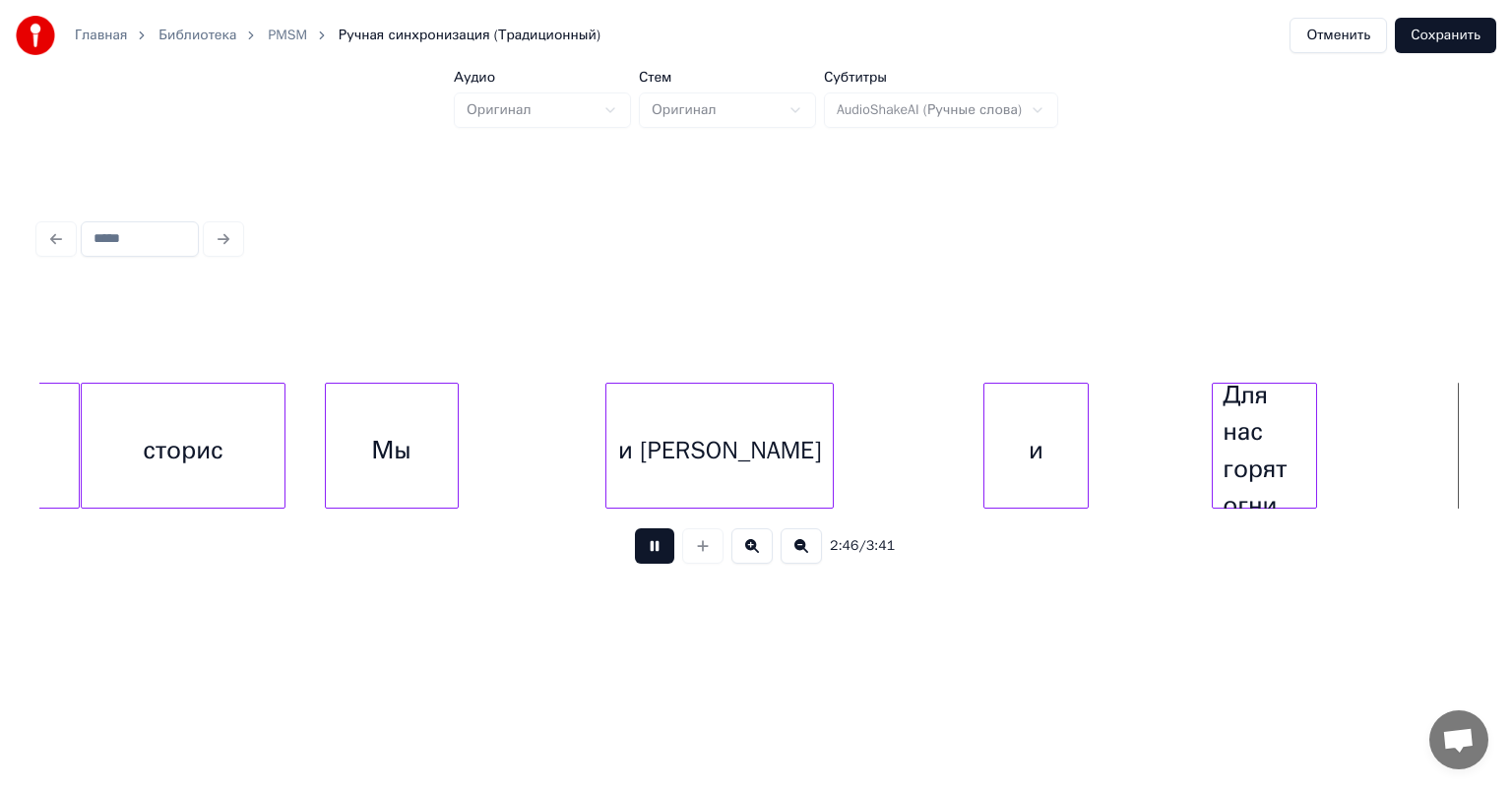 scroll, scrollTop: 0, scrollLeft: 32883, axis: horizontal 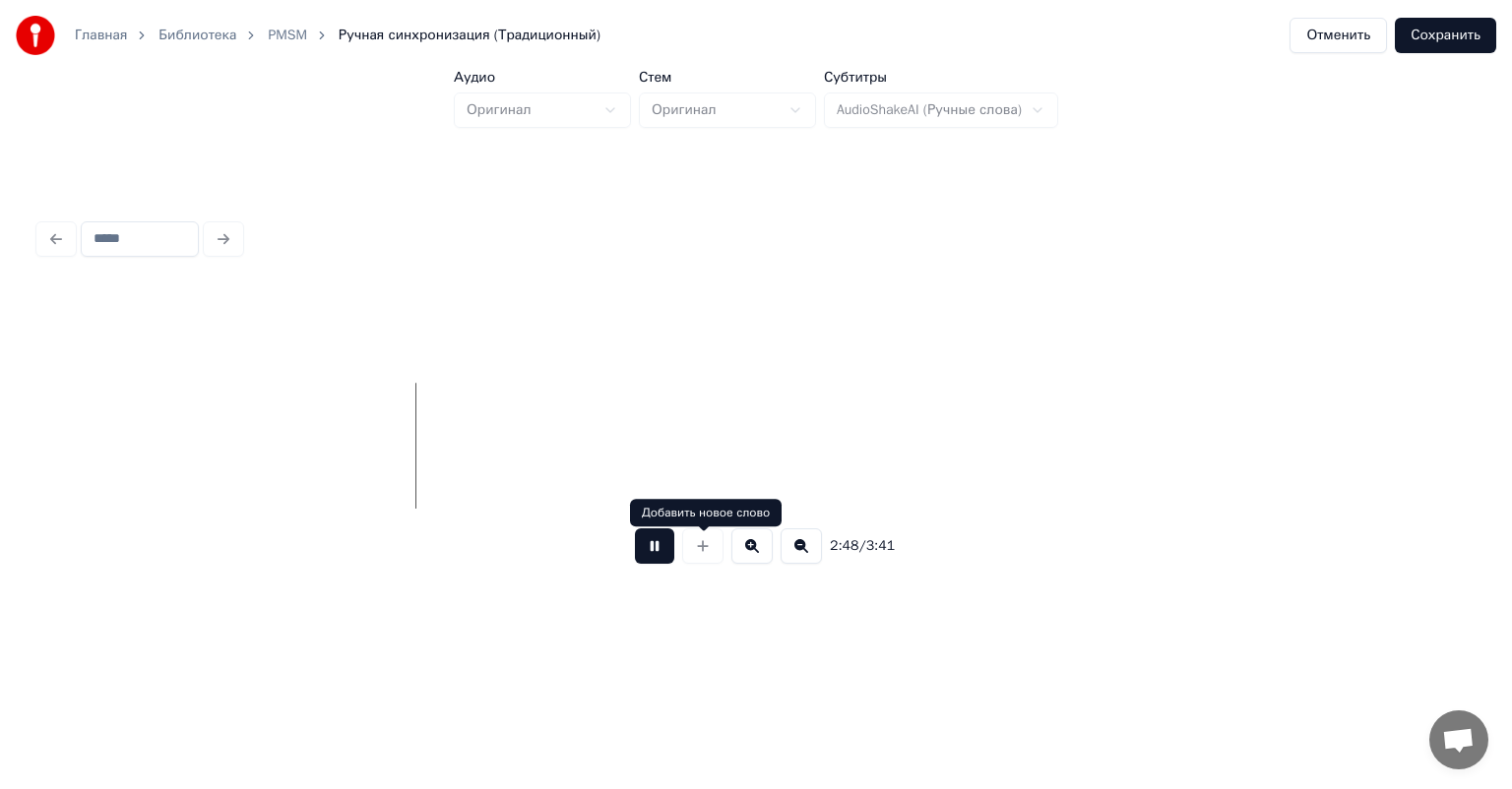 click at bounding box center [655, 546] 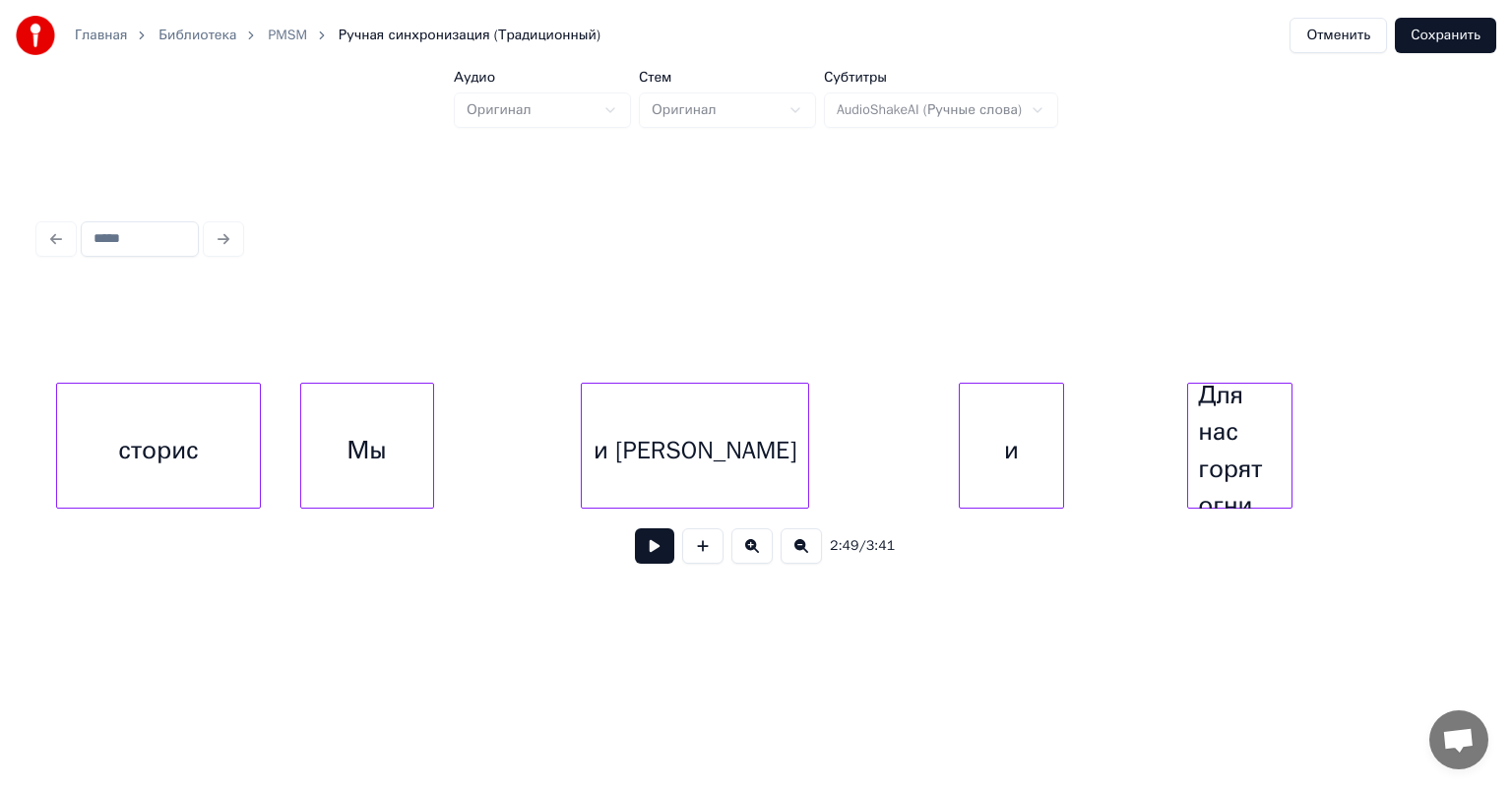 scroll, scrollTop: 0, scrollLeft: 31596, axis: horizontal 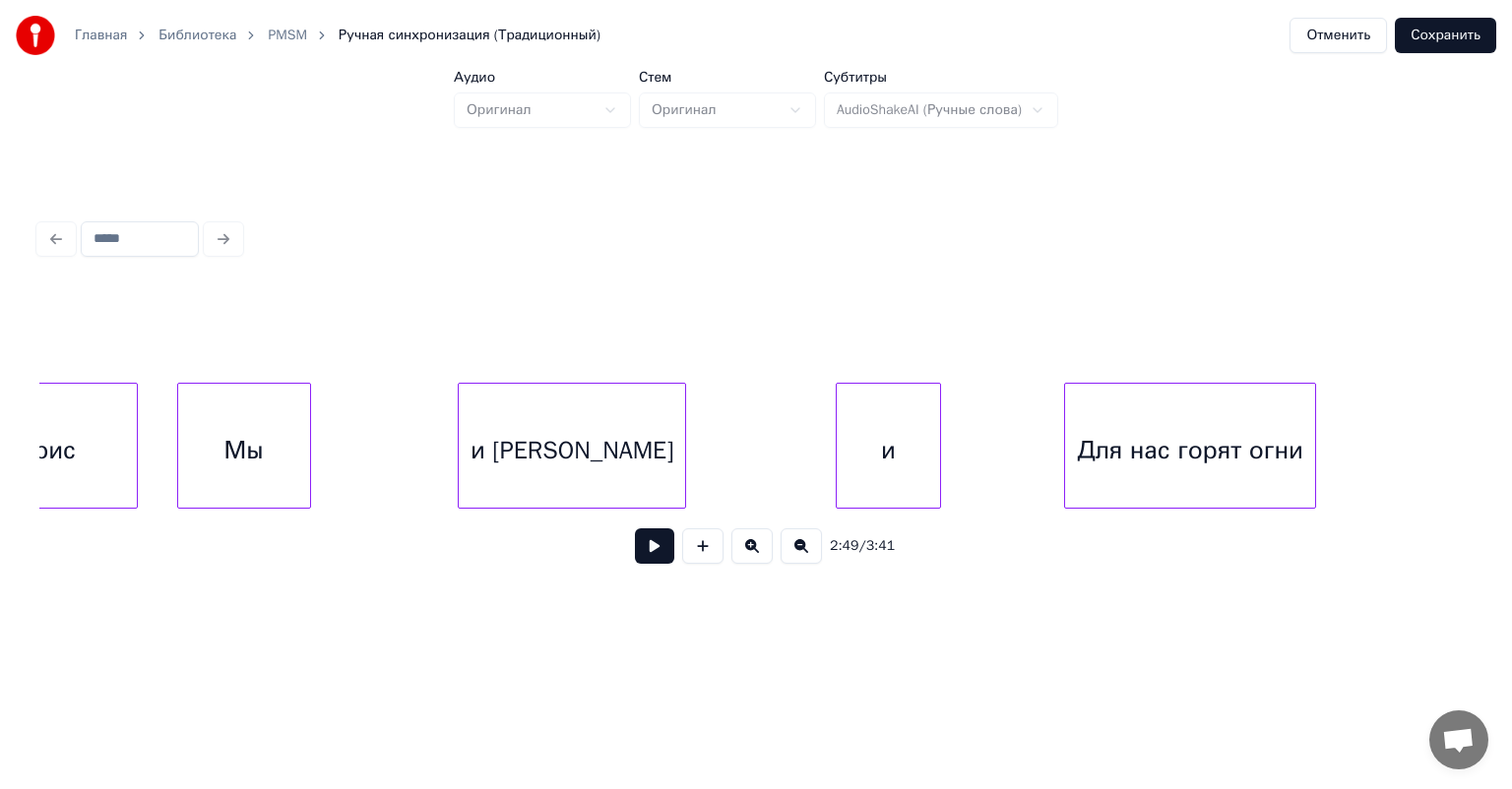 click at bounding box center [1312, 446] 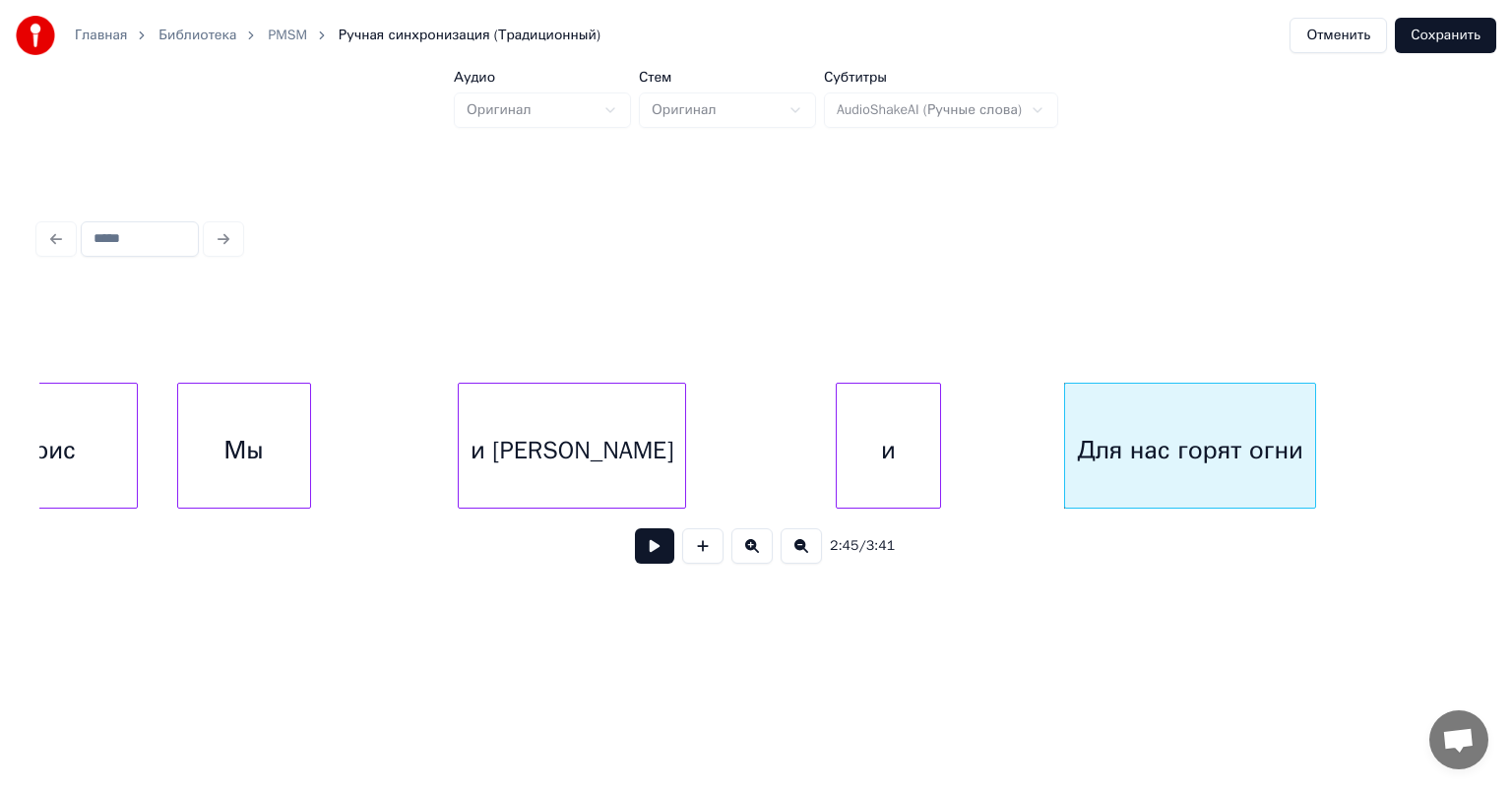 click on "Для нас горят огни" at bounding box center (1190, 451) 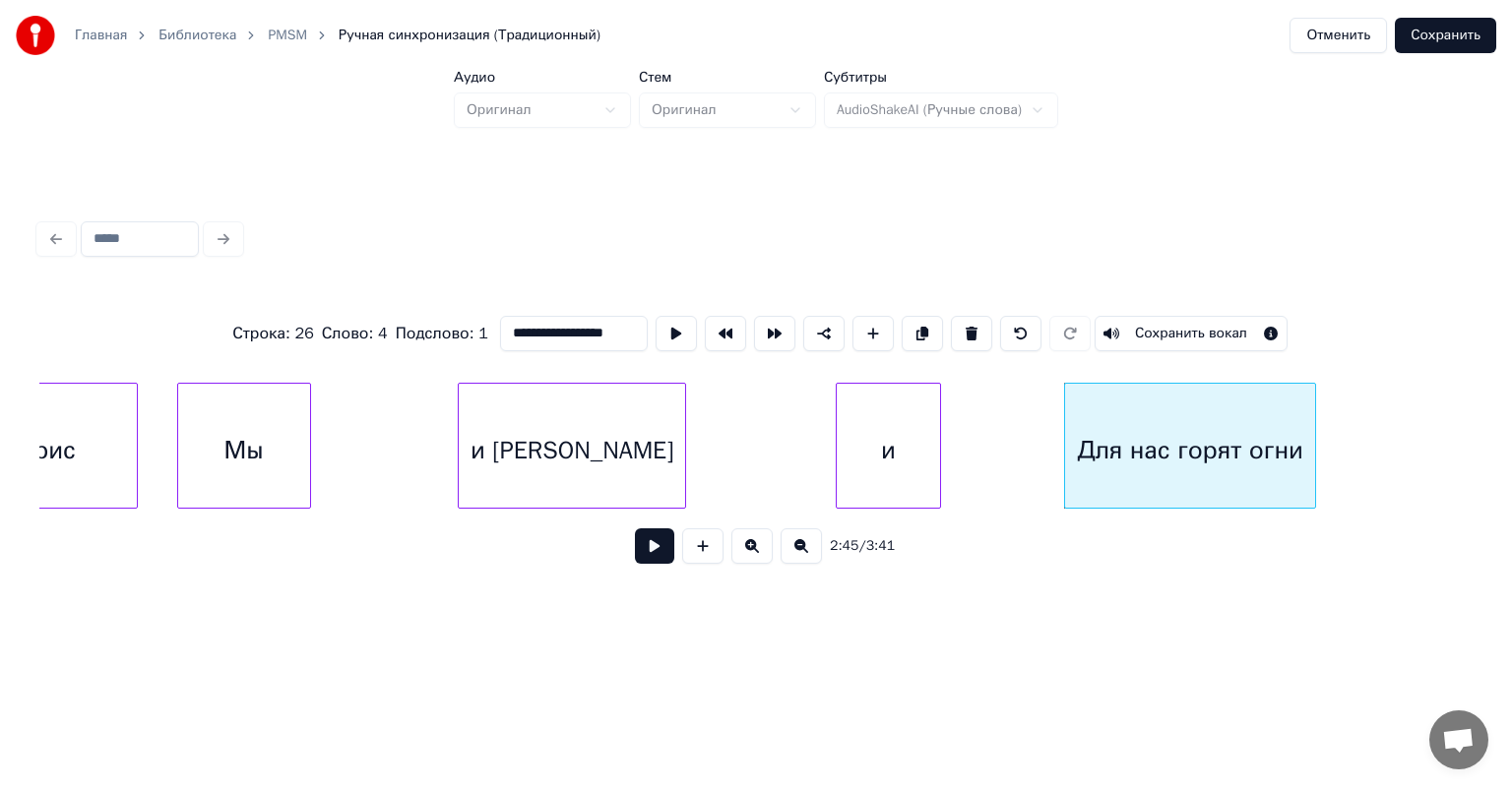 drag, startPoint x: 633, startPoint y: 327, endPoint x: 555, endPoint y: 327, distance: 78 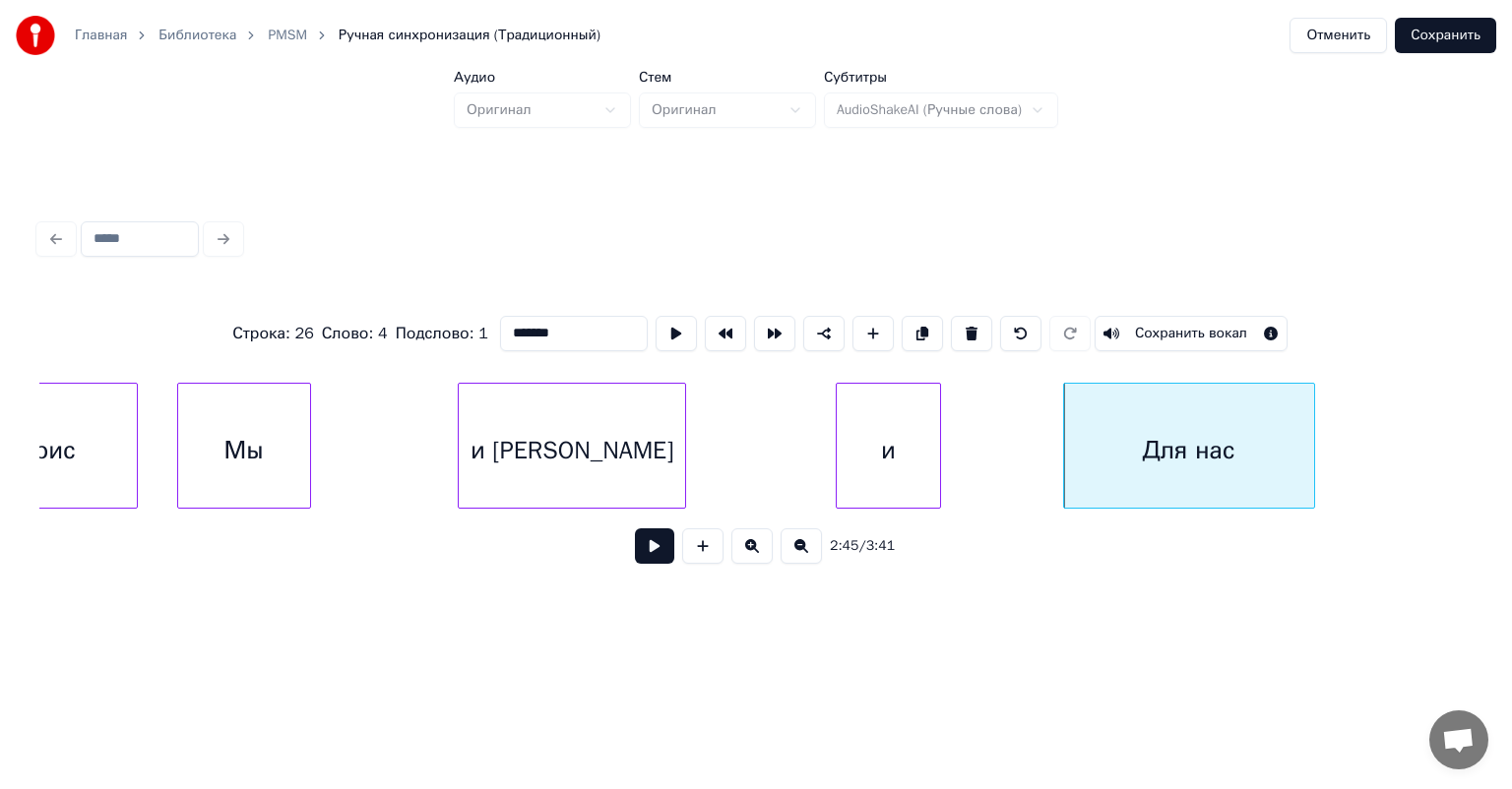 click on "Для нас" at bounding box center [1189, 451] 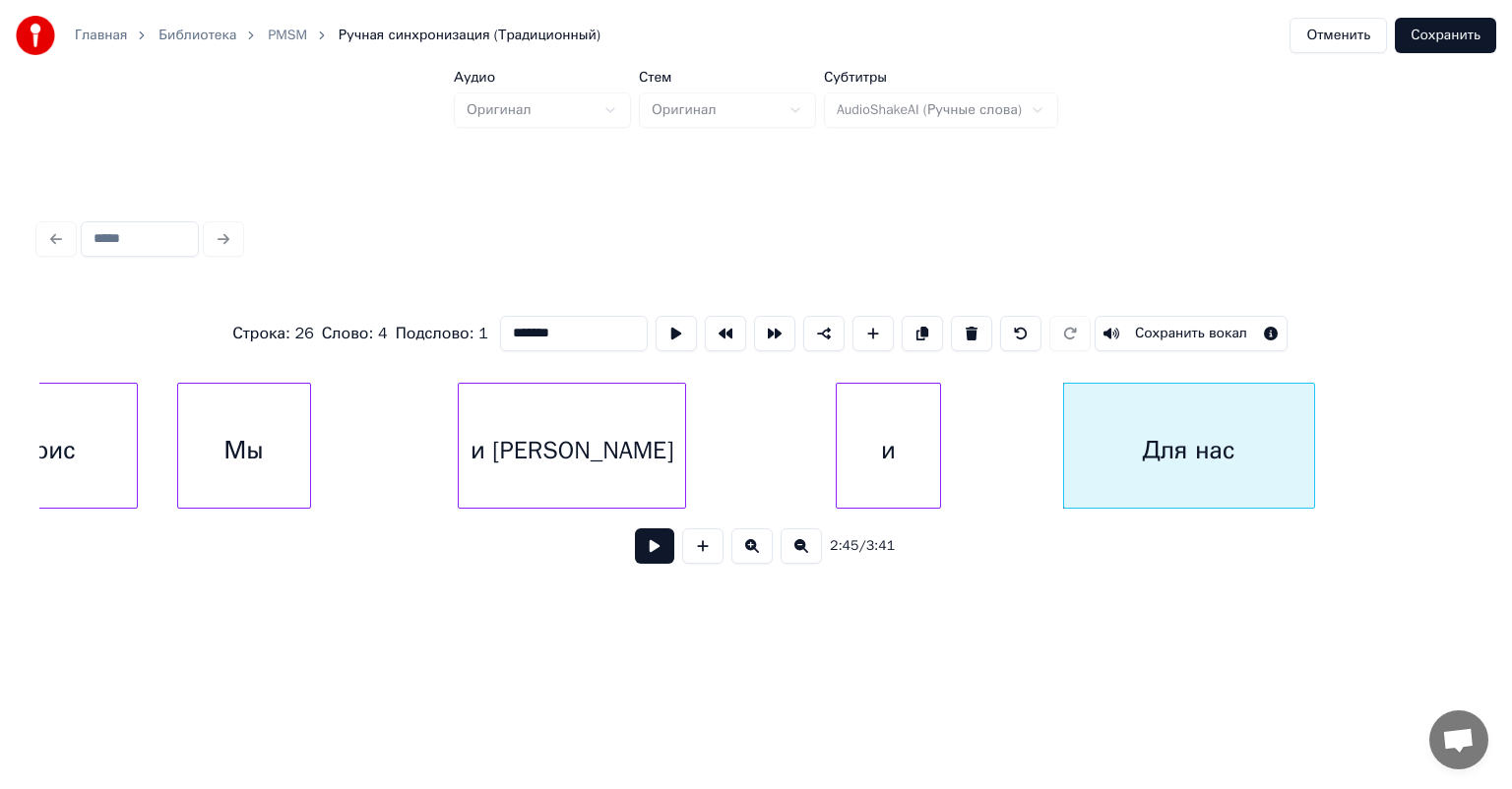 type on "*******" 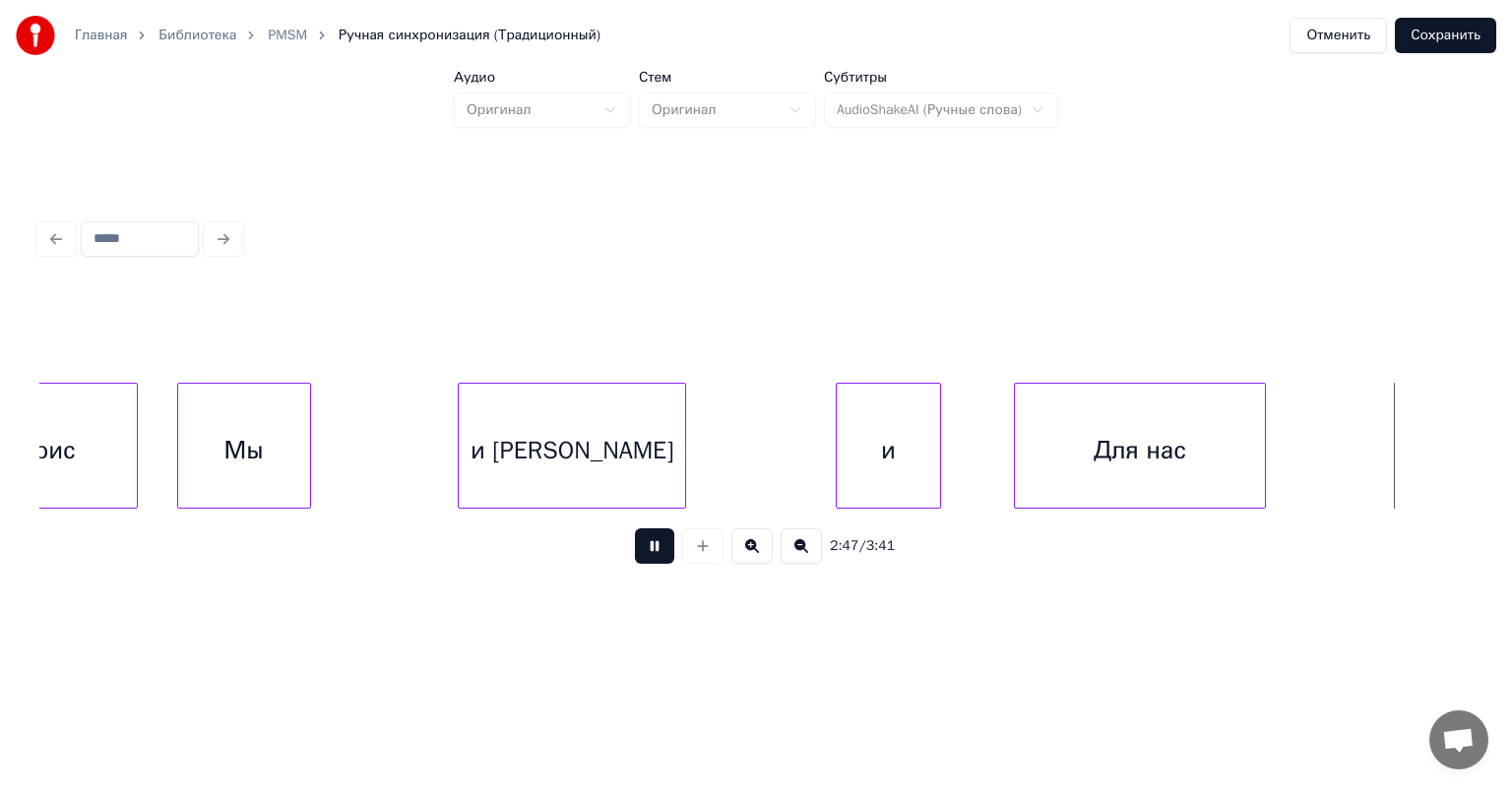 click on "Для нас" at bounding box center (1140, 451) 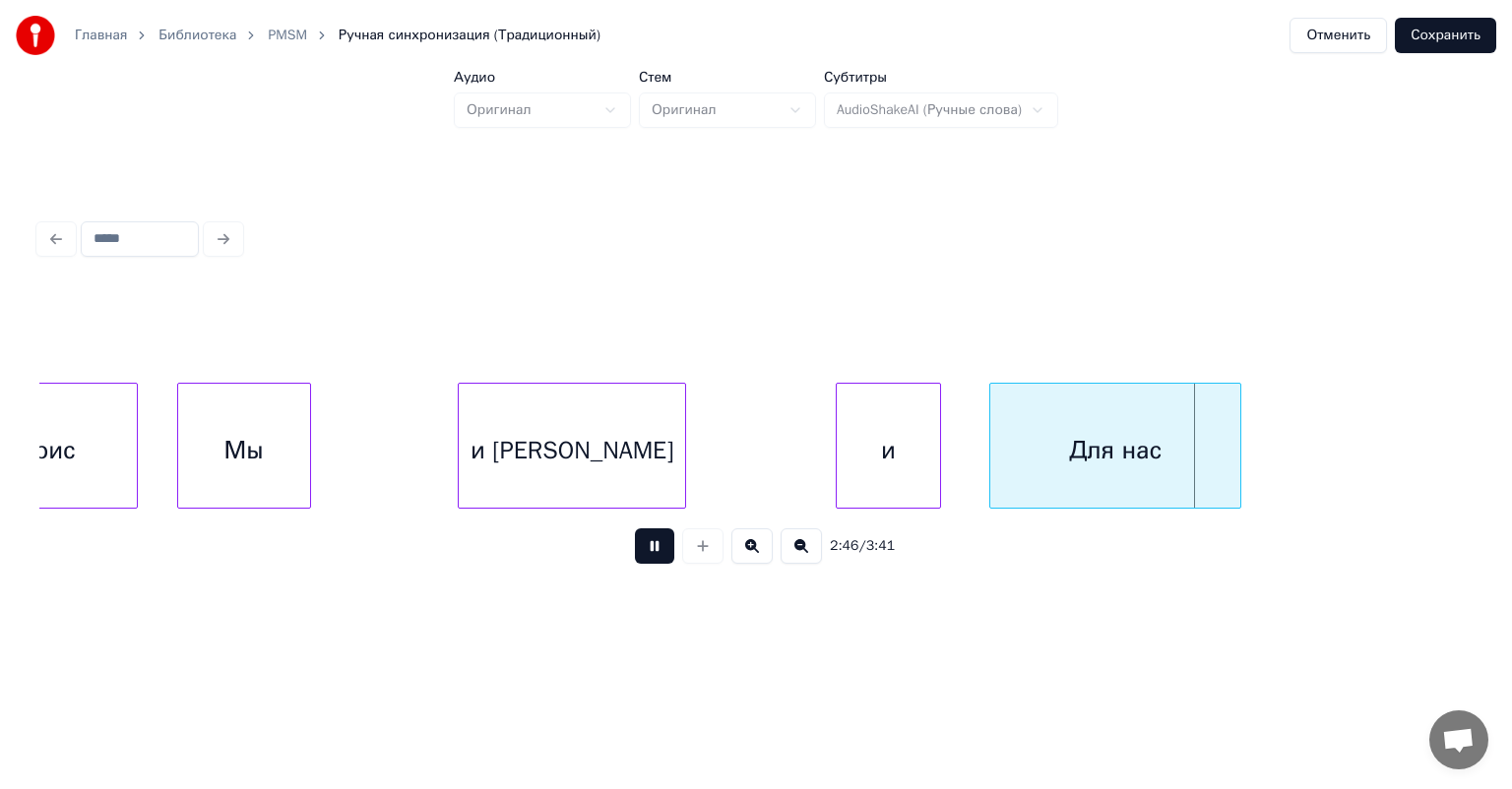 click on "Для нас" at bounding box center (1115, 451) 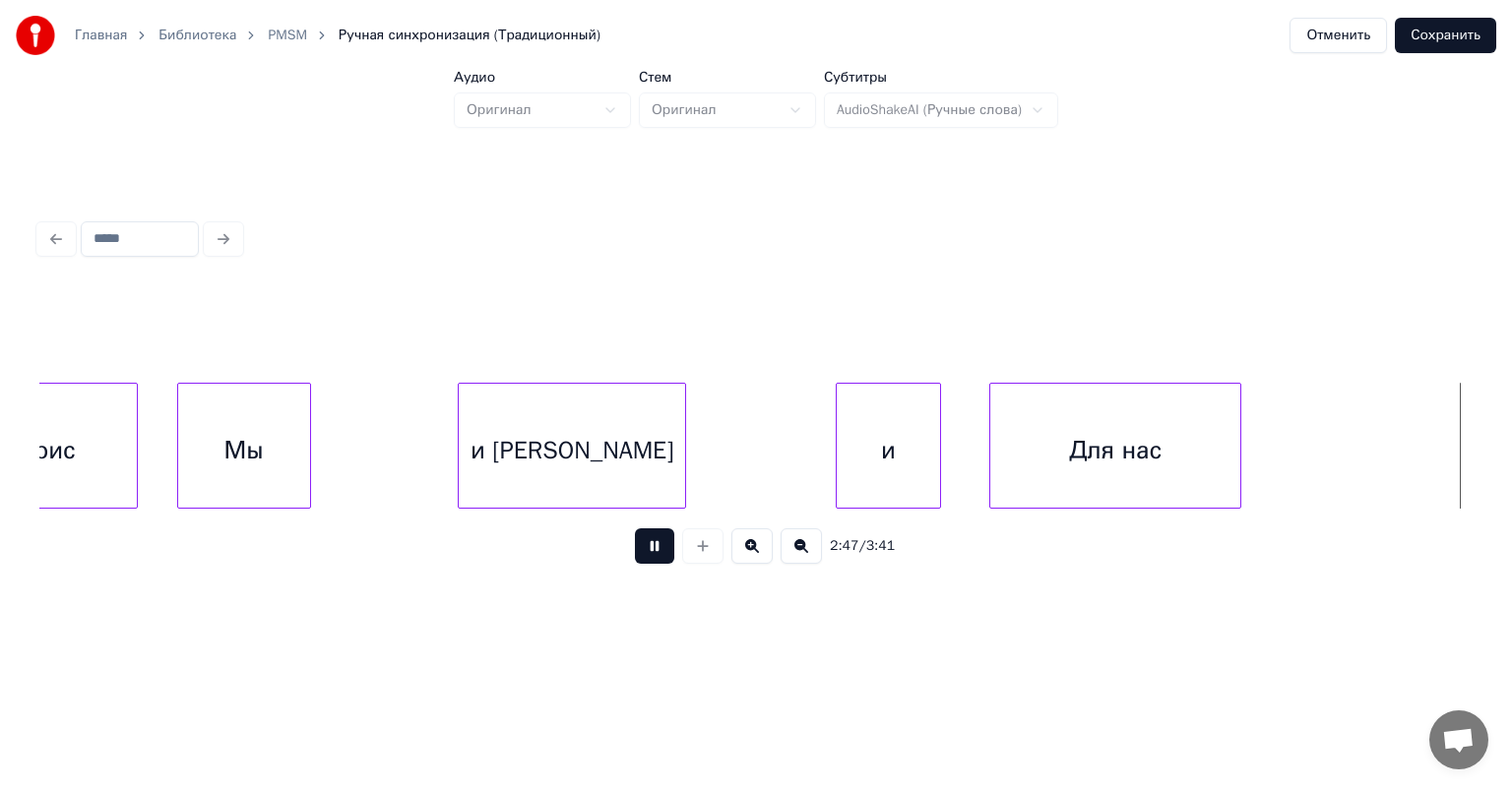 scroll, scrollTop: 0, scrollLeft: 33032, axis: horizontal 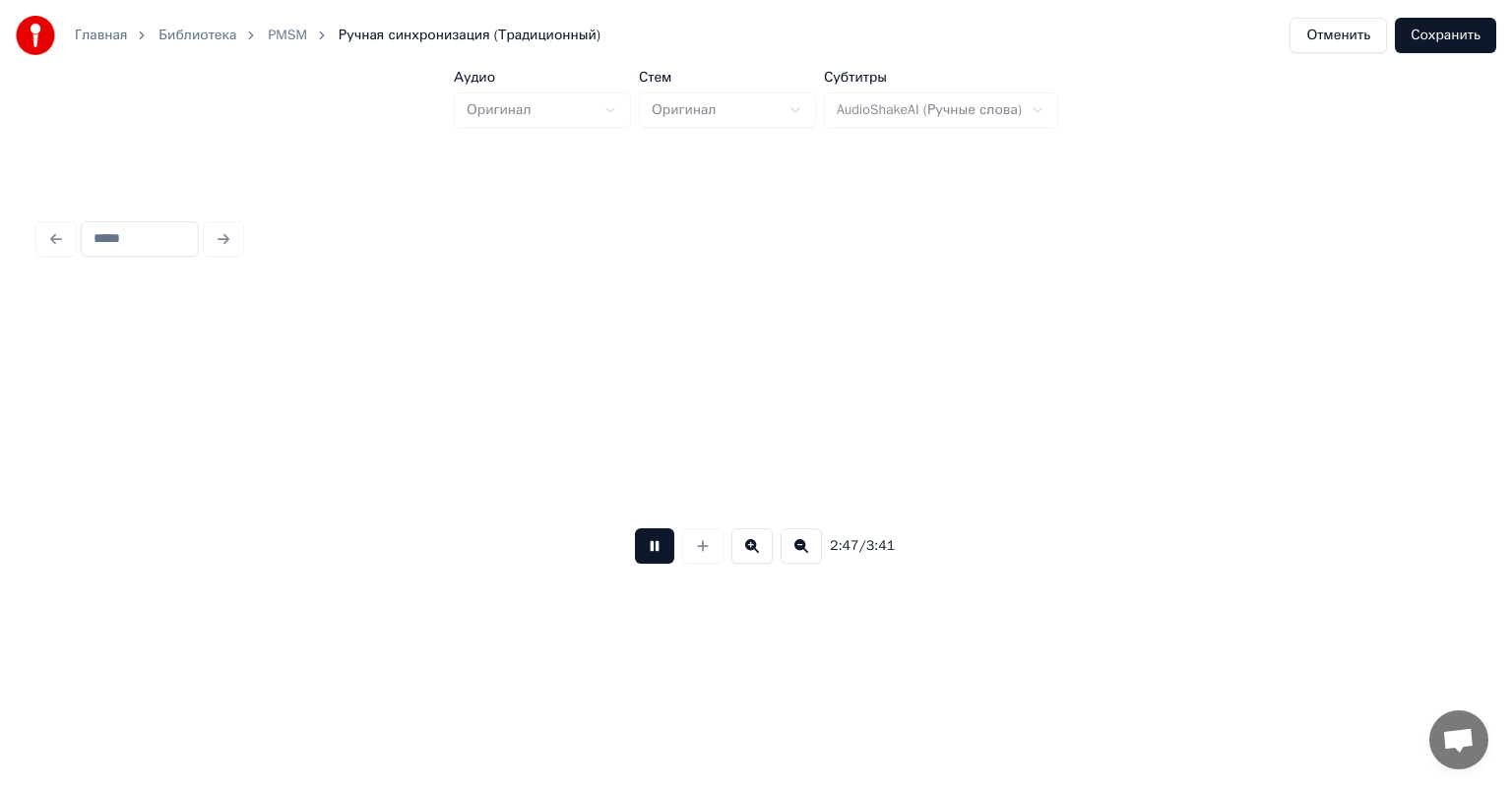 click at bounding box center [655, 546] 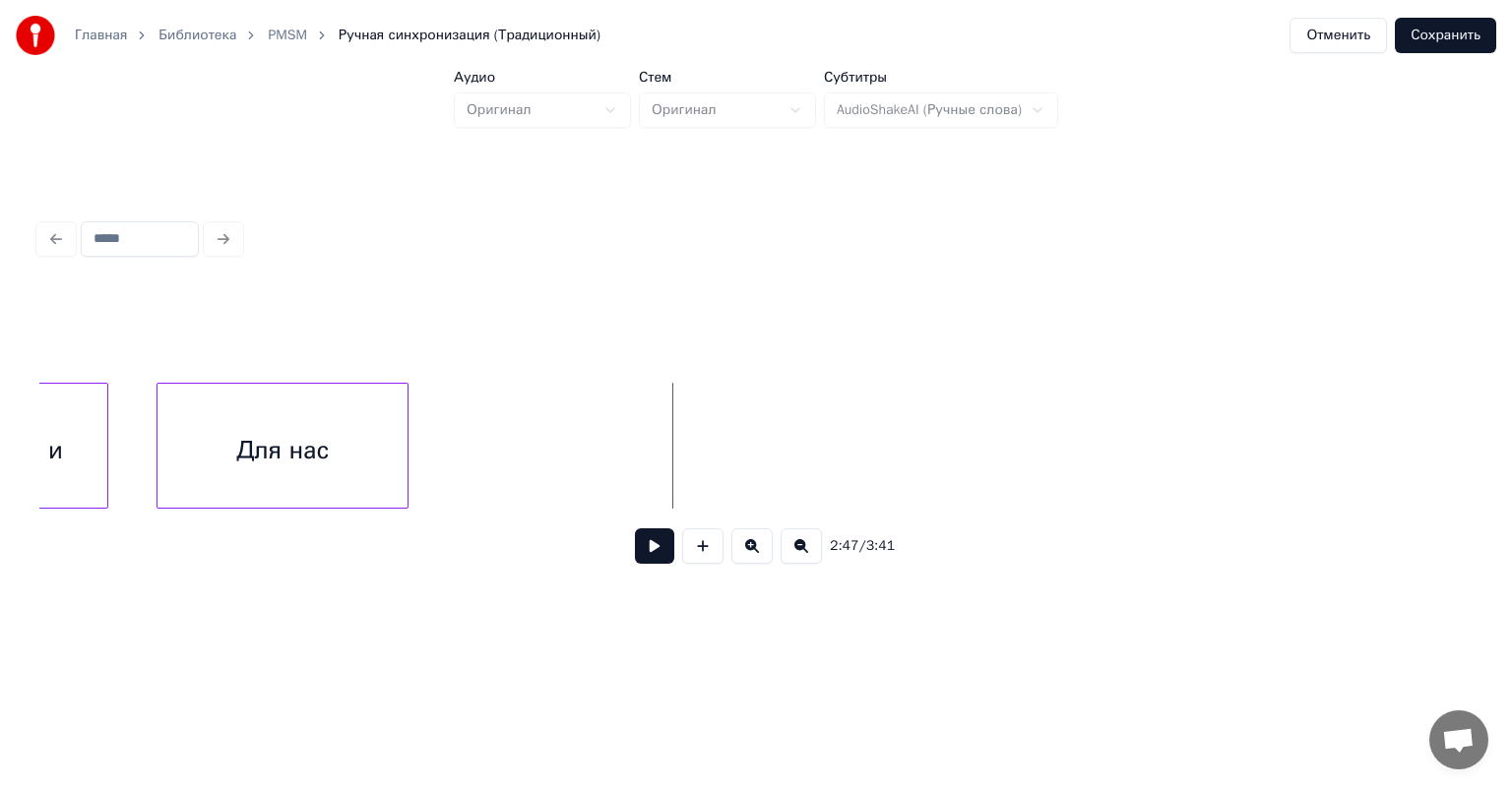 scroll, scrollTop: 0, scrollLeft: 32135, axis: horizontal 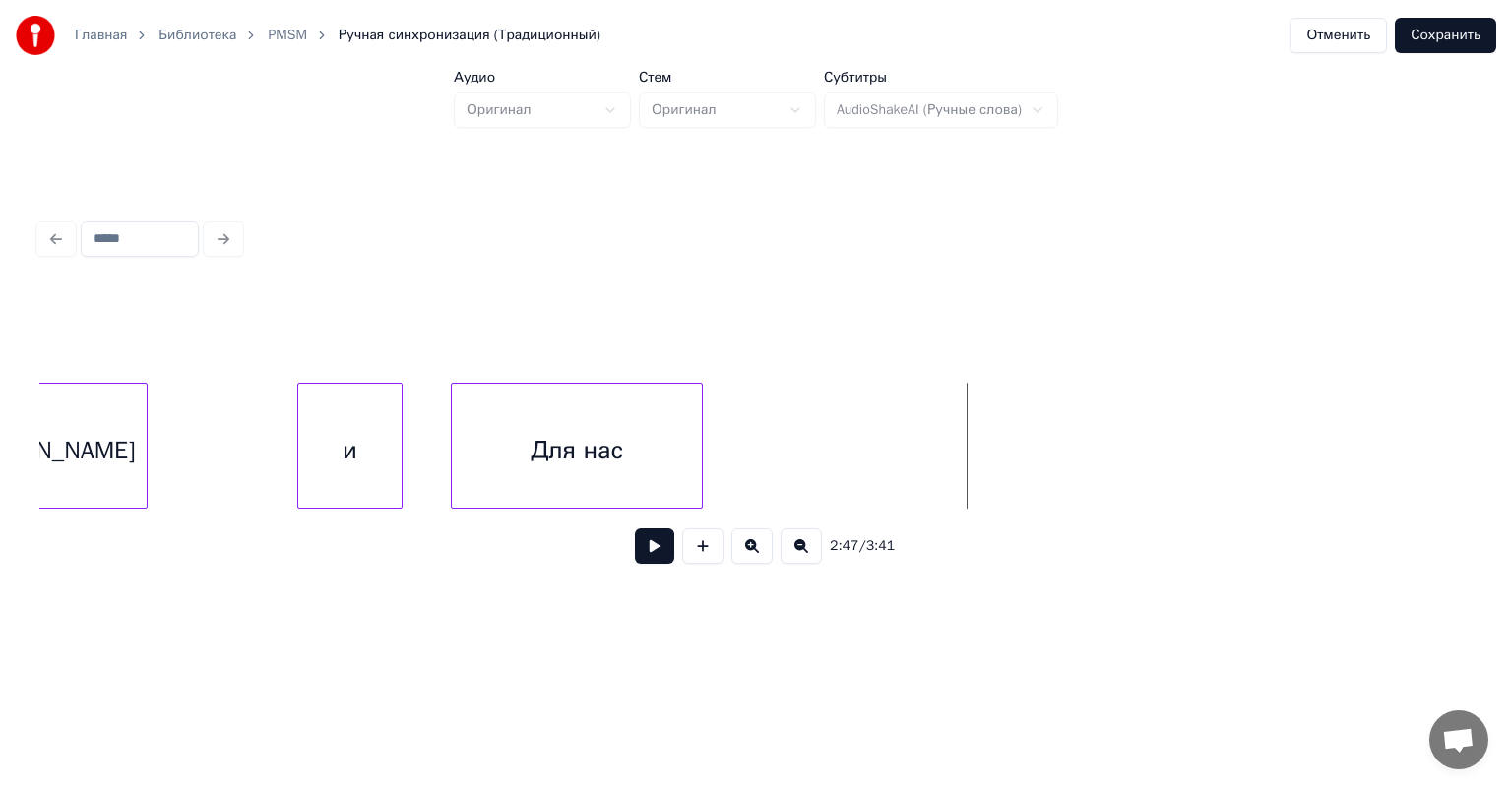 click on "Для нас" at bounding box center (577, 451) 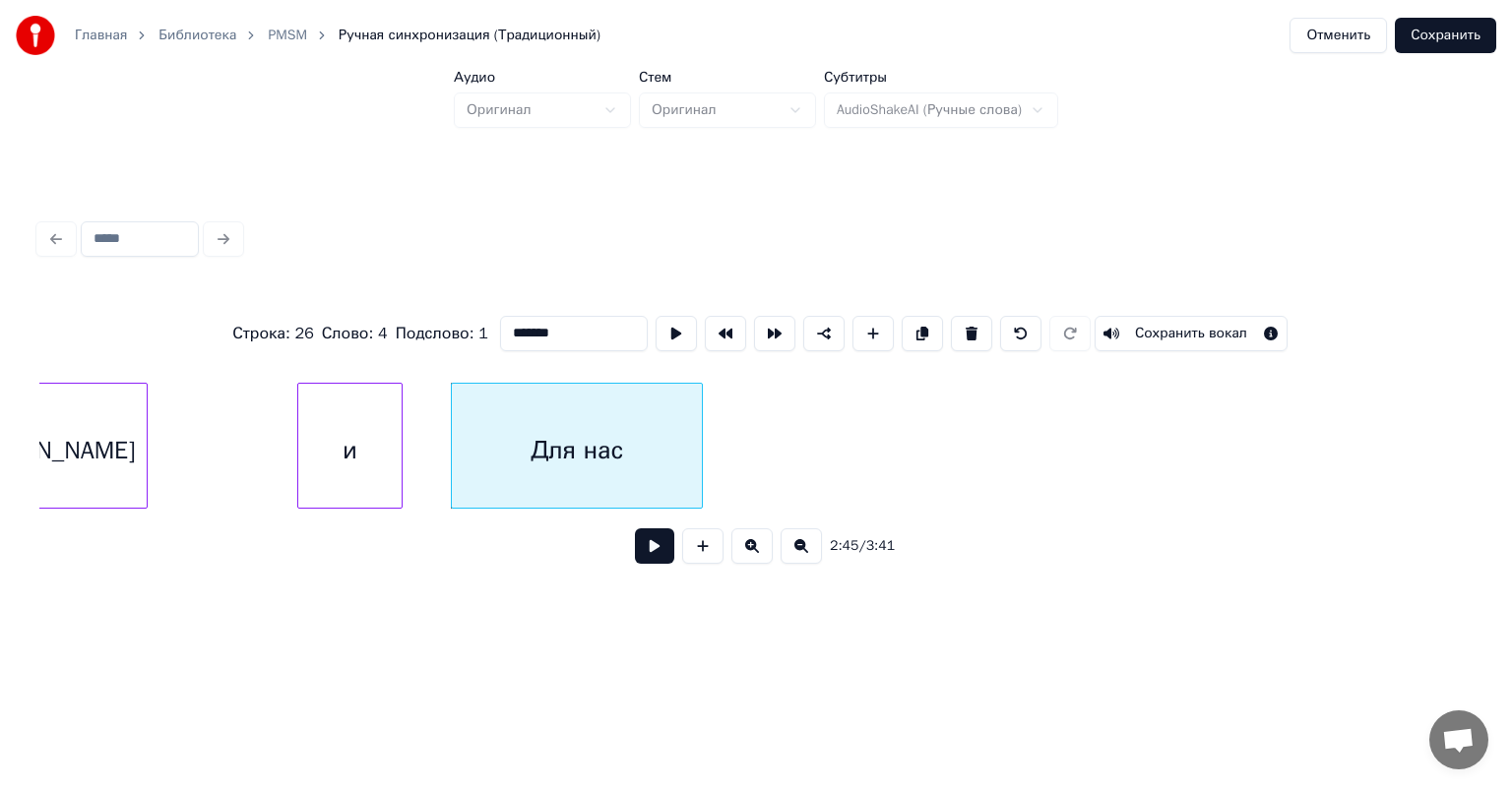 click on "*******" at bounding box center [574, 334] 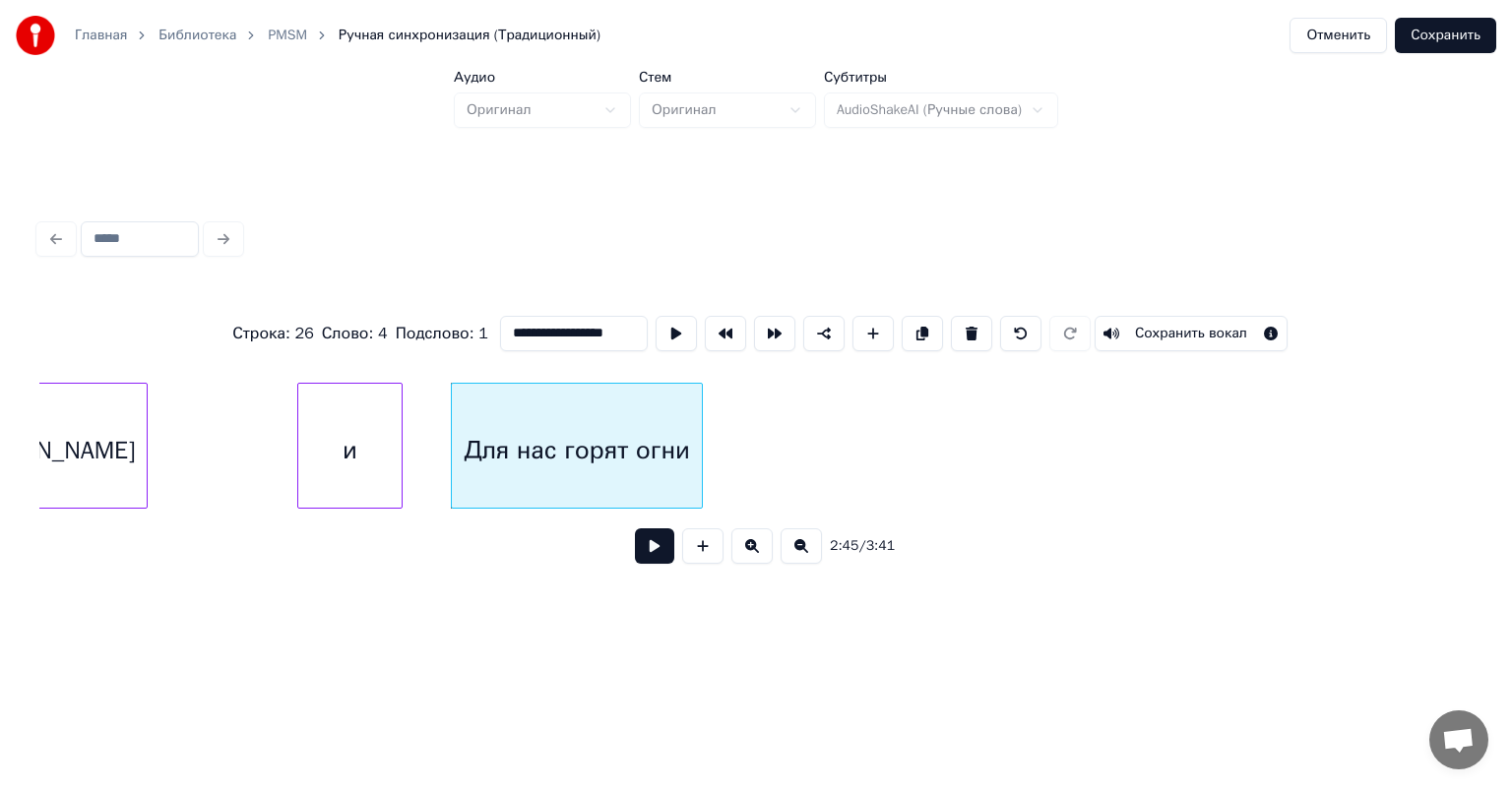 click on "**********" at bounding box center (756, 332) 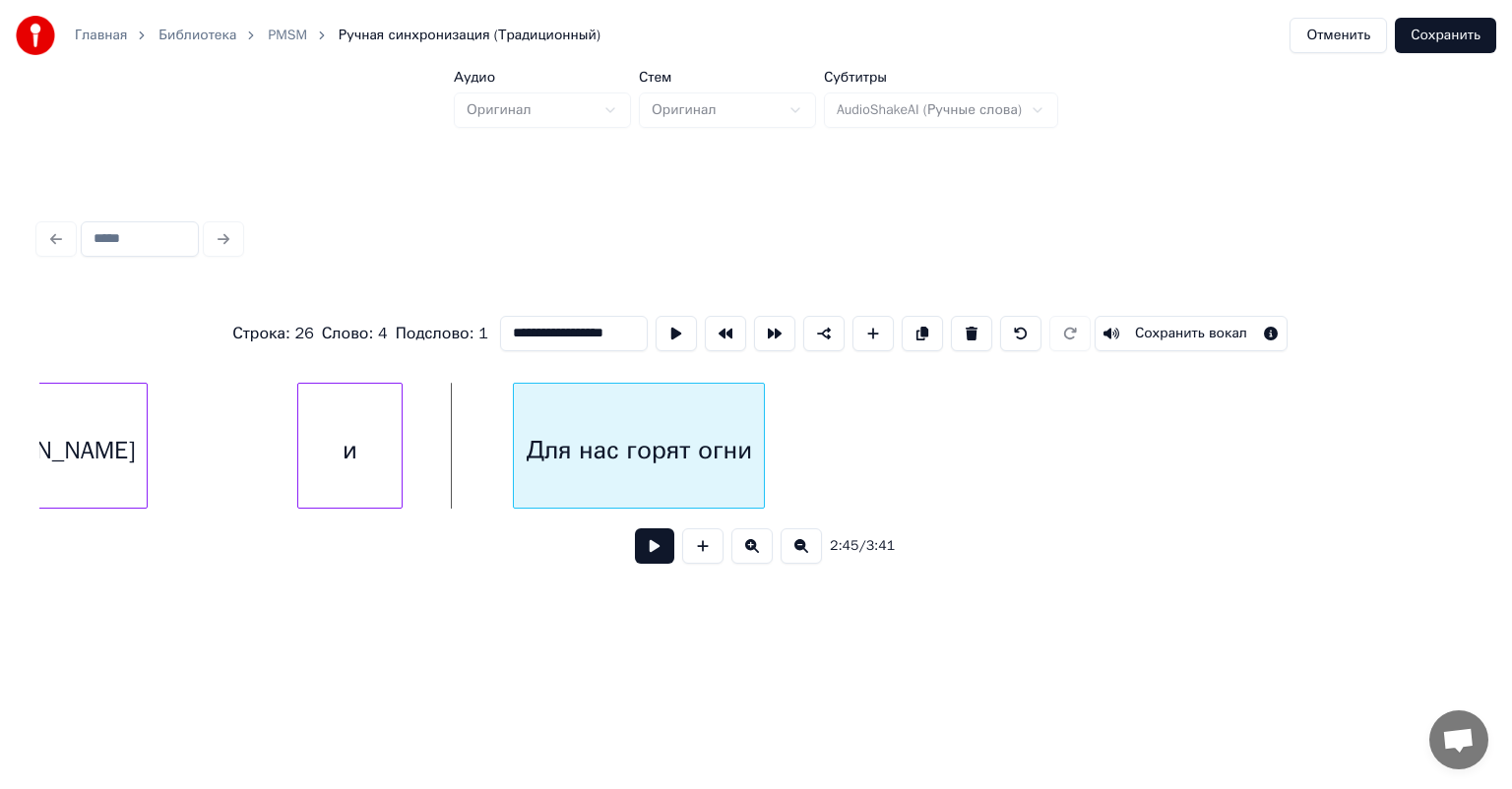 click on "Для нас горят огни" at bounding box center (639, 451) 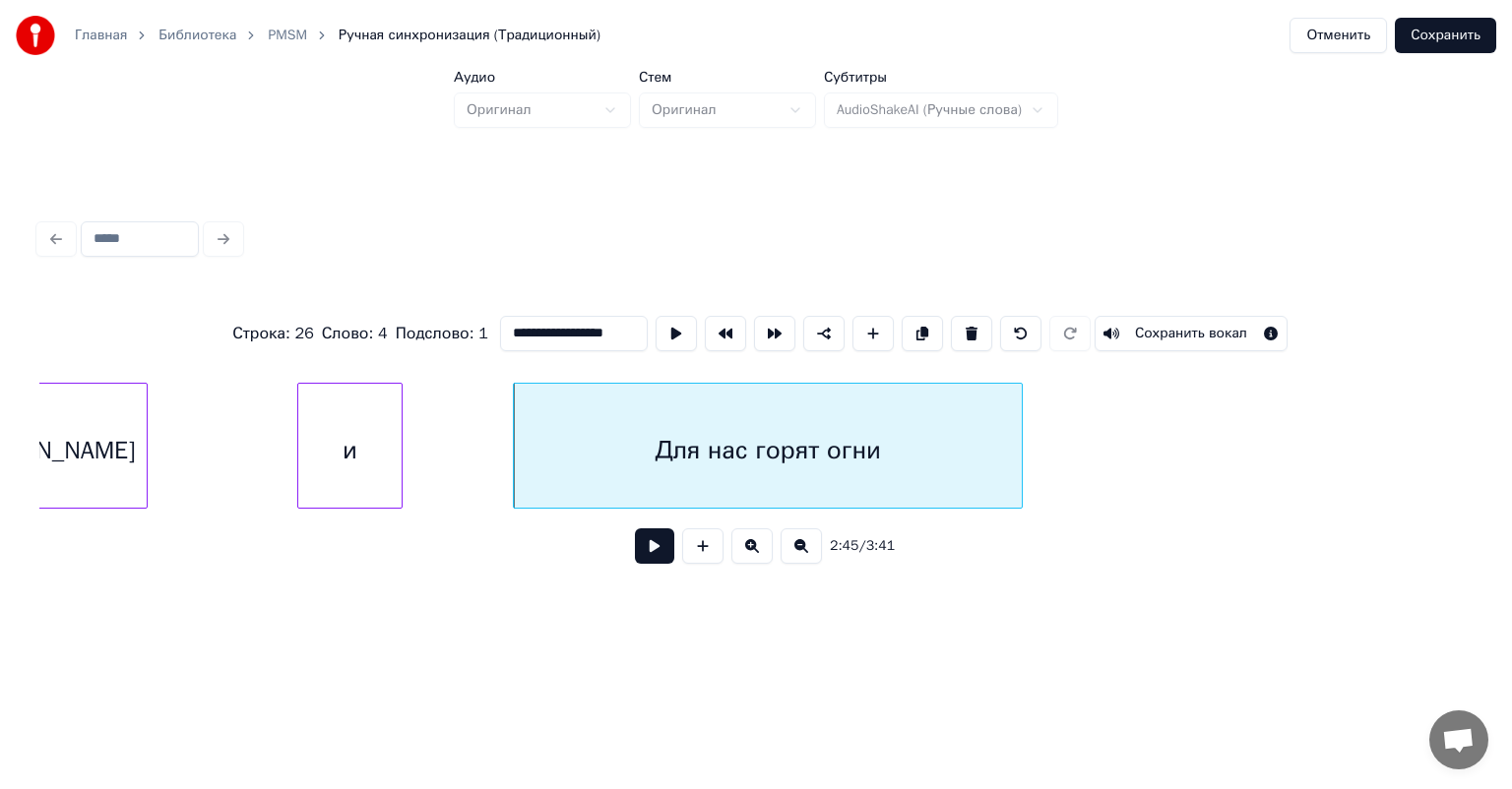 click at bounding box center [1019, 446] 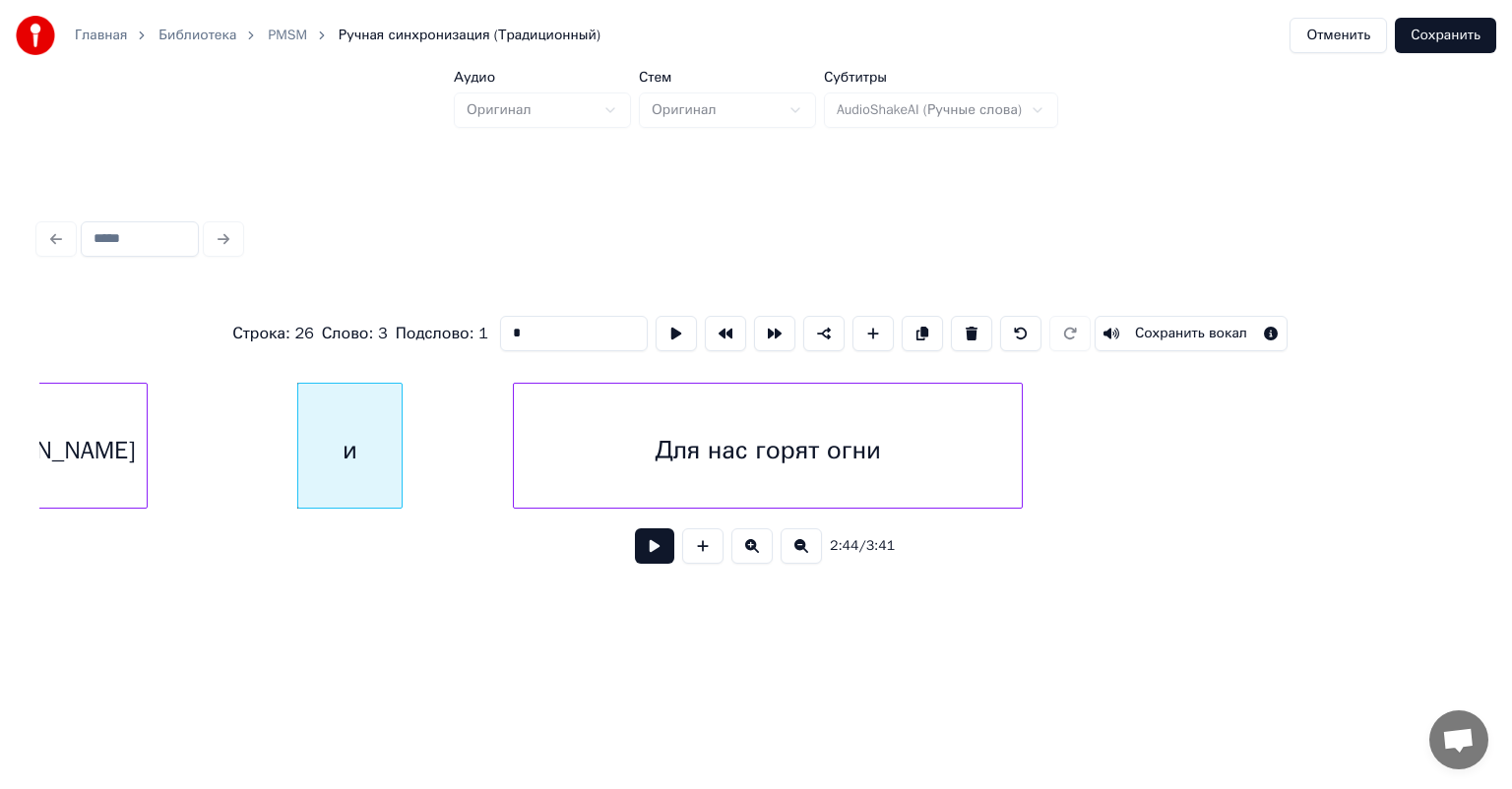 click at bounding box center (655, 546) 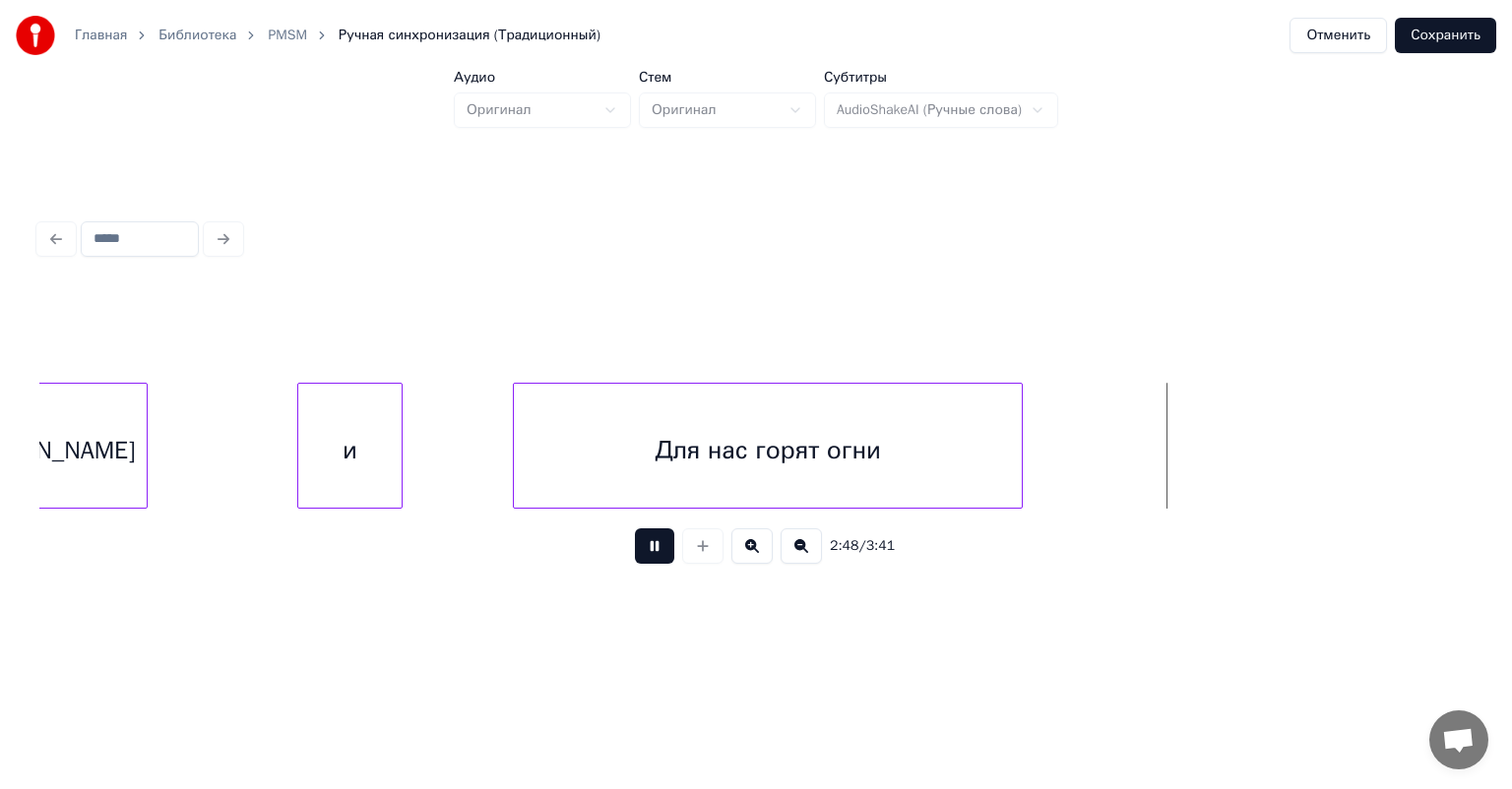 click at bounding box center [655, 546] 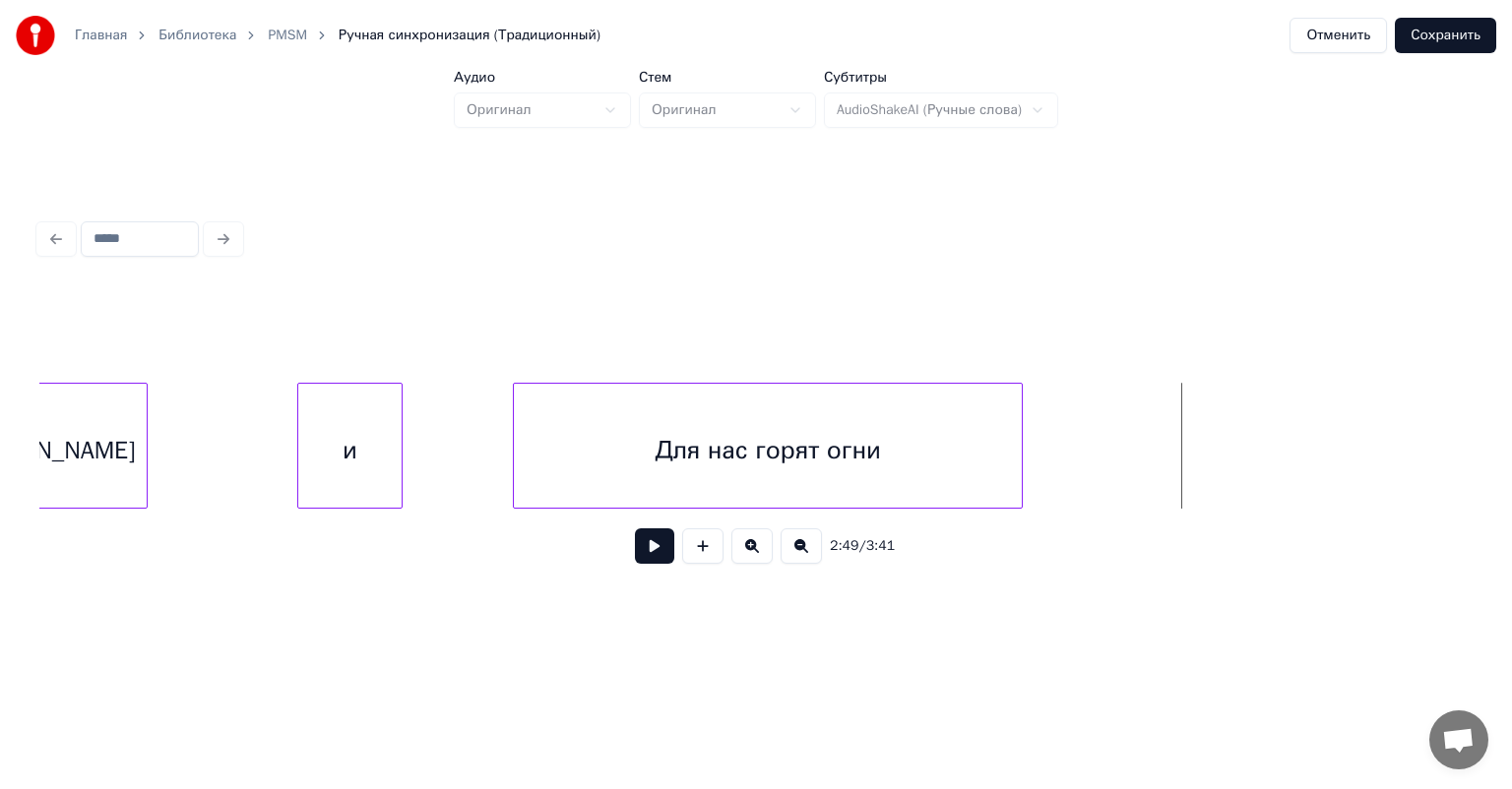 click on "Для нас горят огни" at bounding box center (768, 446) 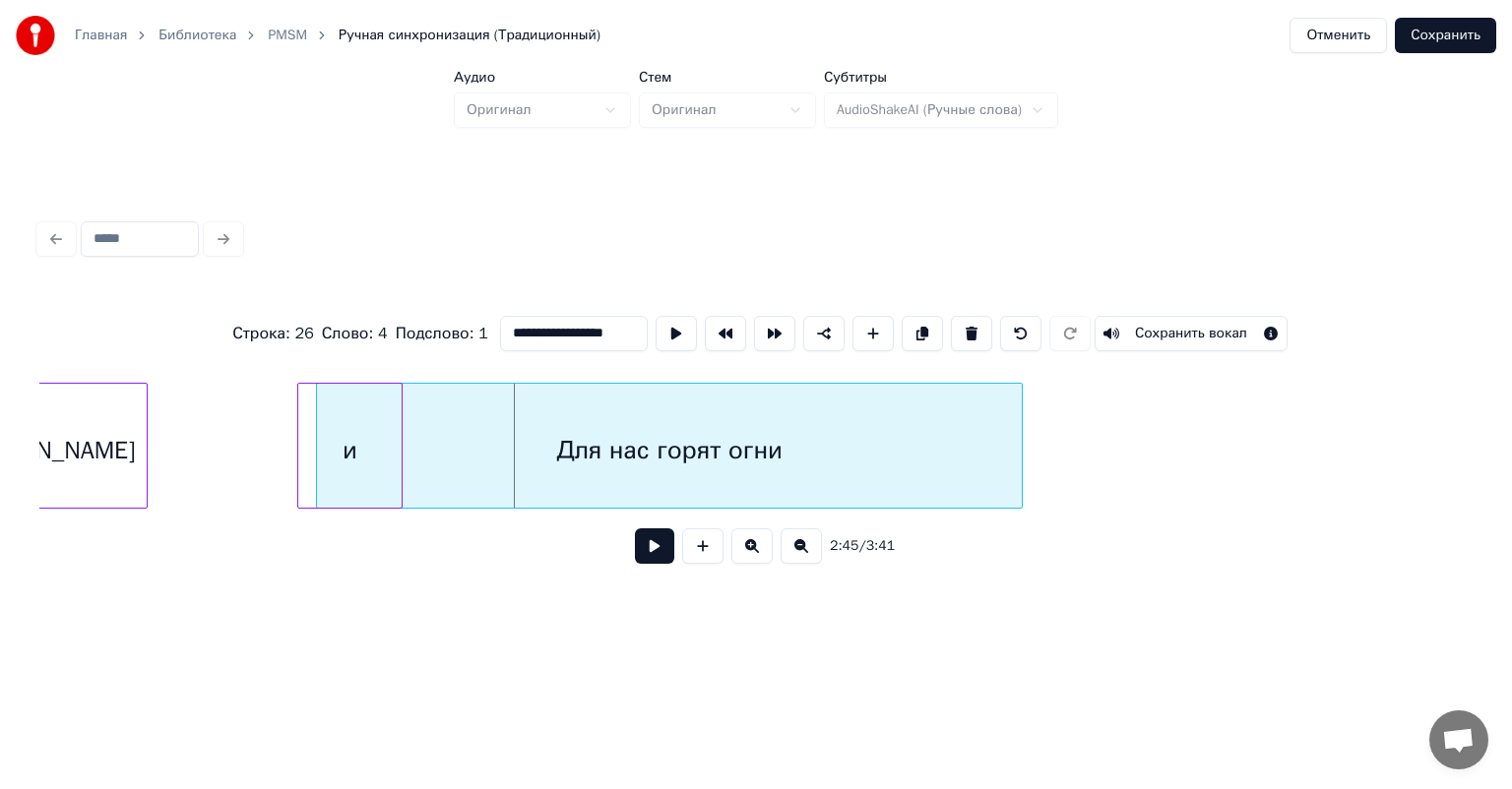 click at bounding box center (320, 446) 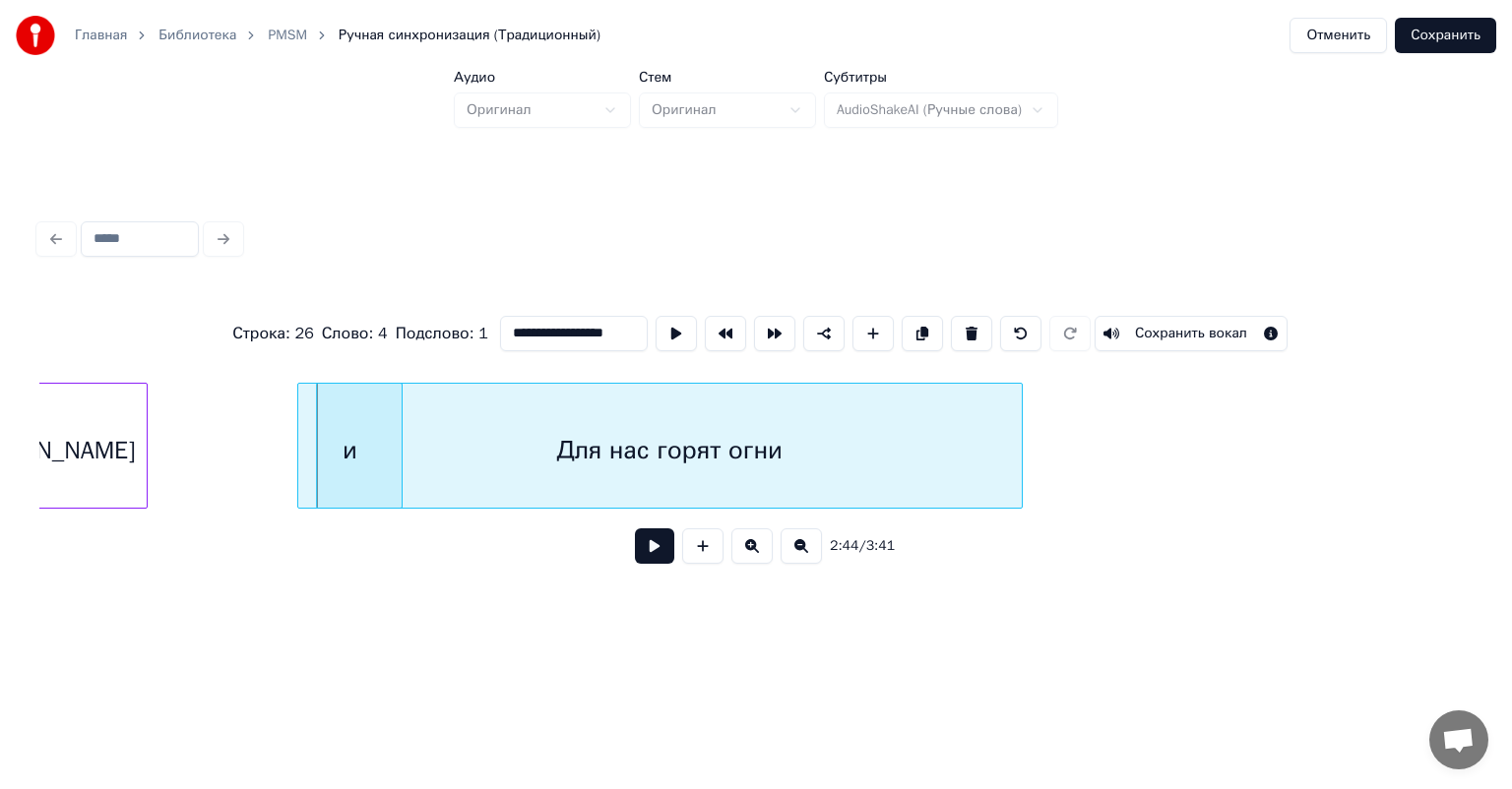 click on "и" at bounding box center (349, 451) 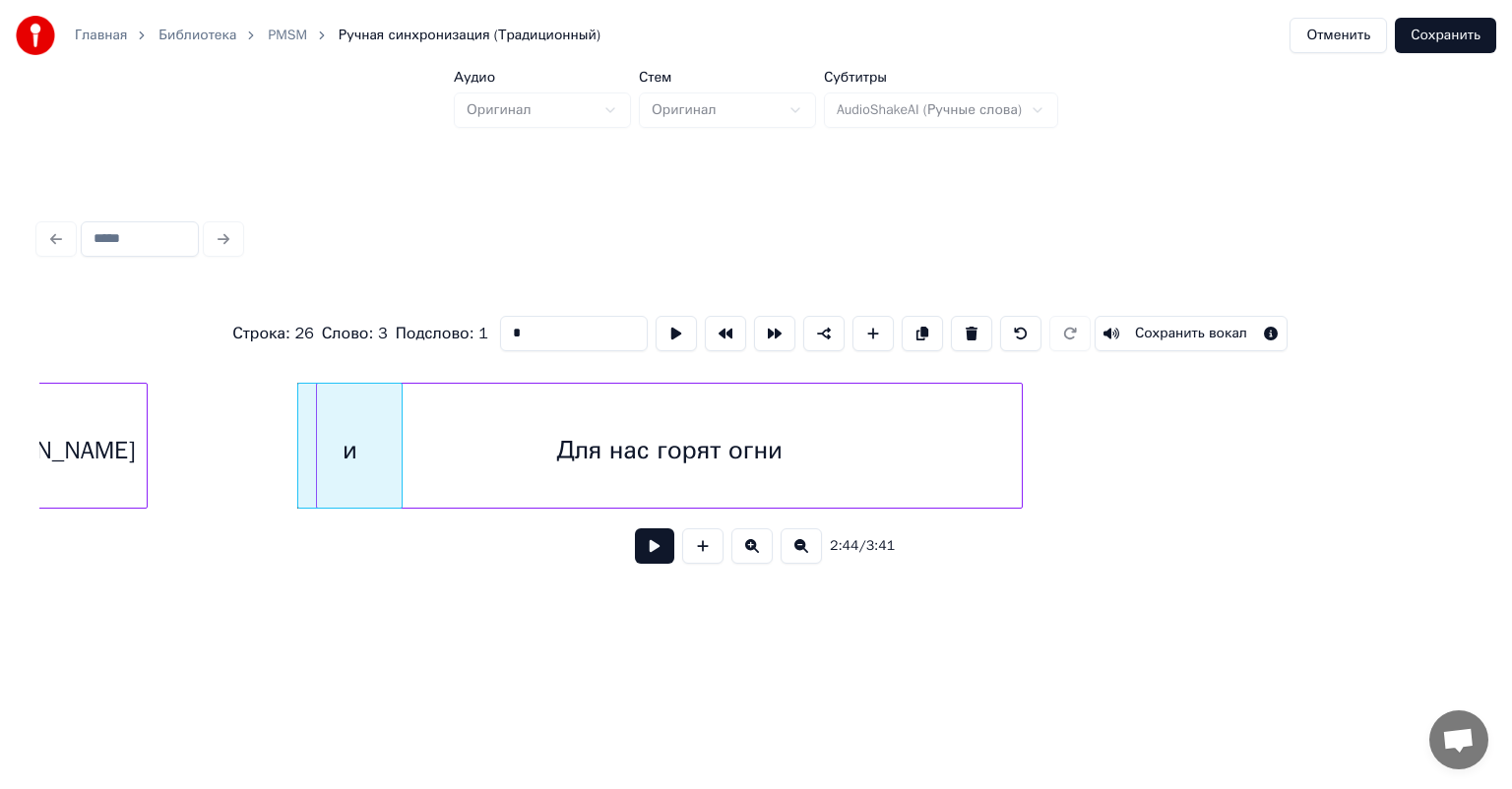 click on "и" at bounding box center [349, 451] 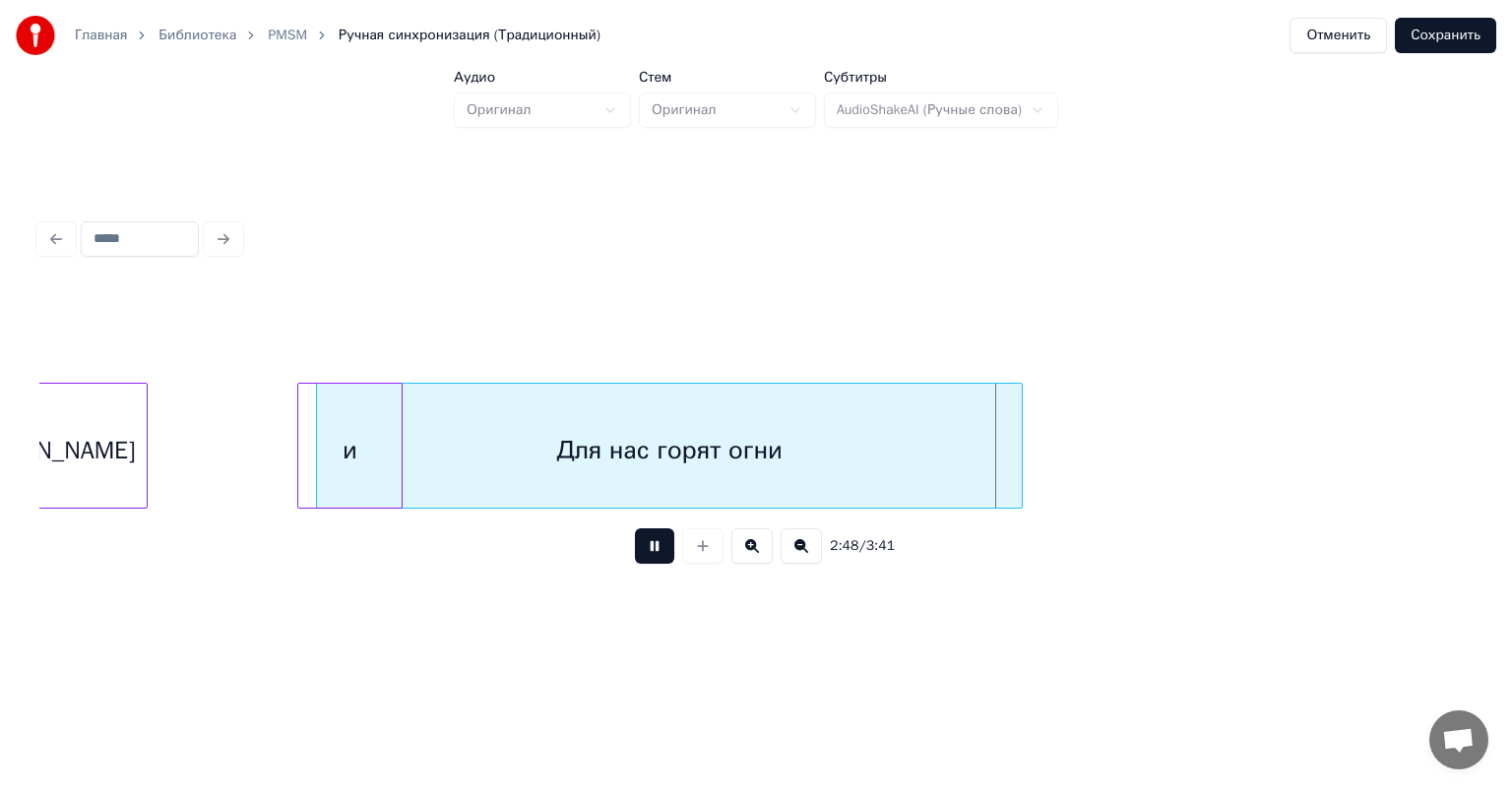 click on "Для нас горят огни и и Филип Моррис" at bounding box center (-10327, 446) 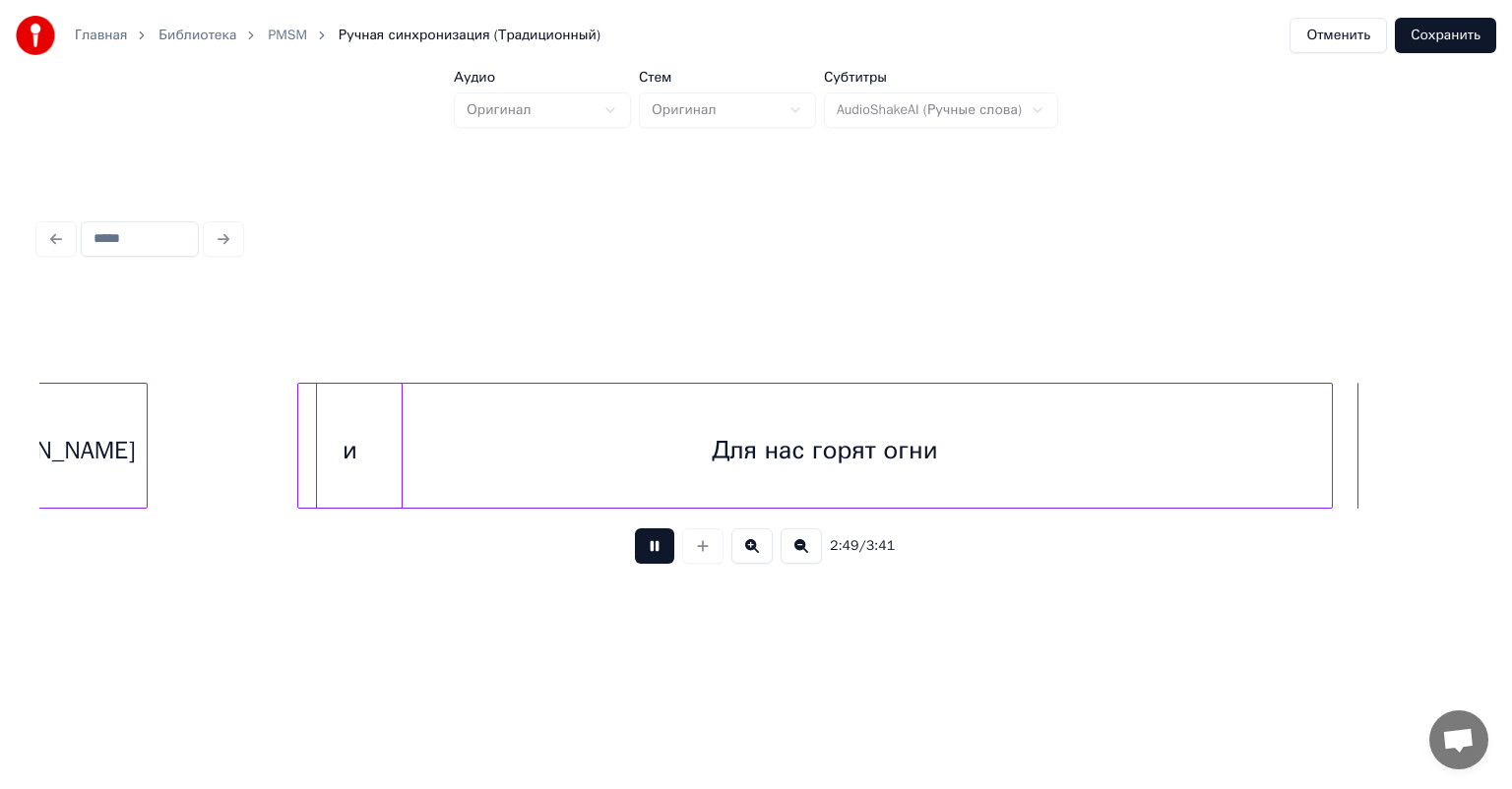 click at bounding box center (1329, 446) 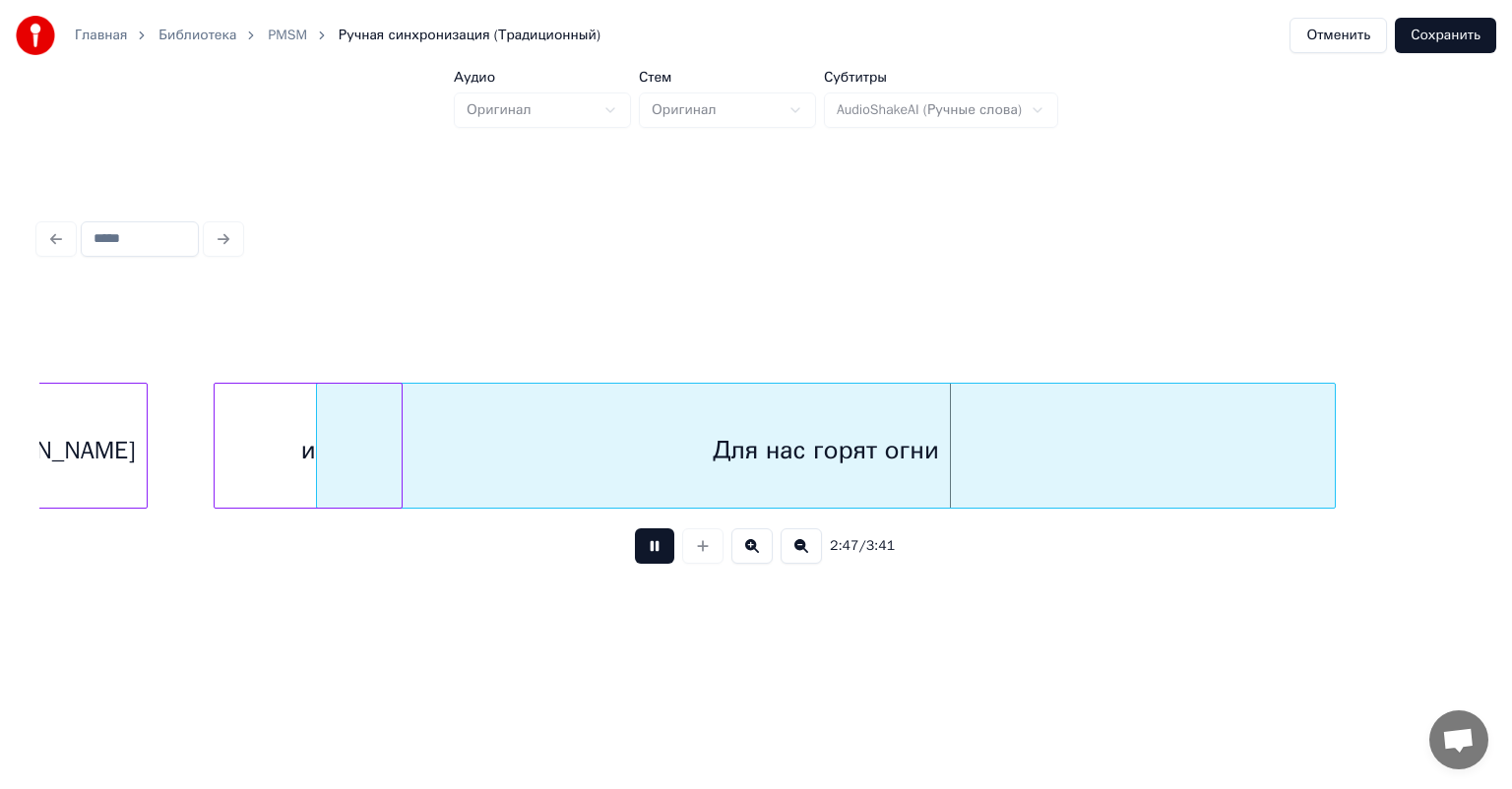 click at bounding box center [218, 446] 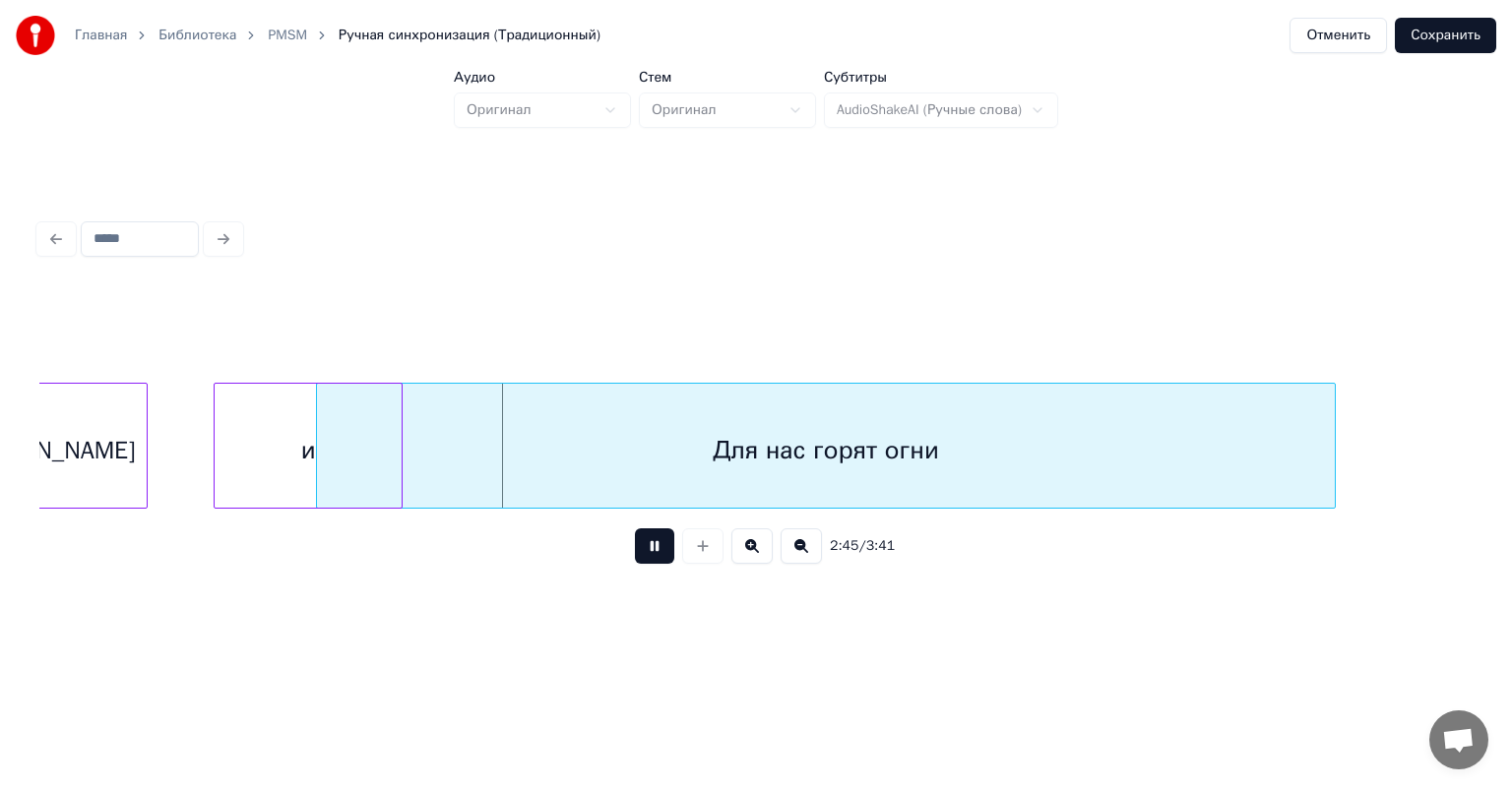 click on "и" at bounding box center (307, 451) 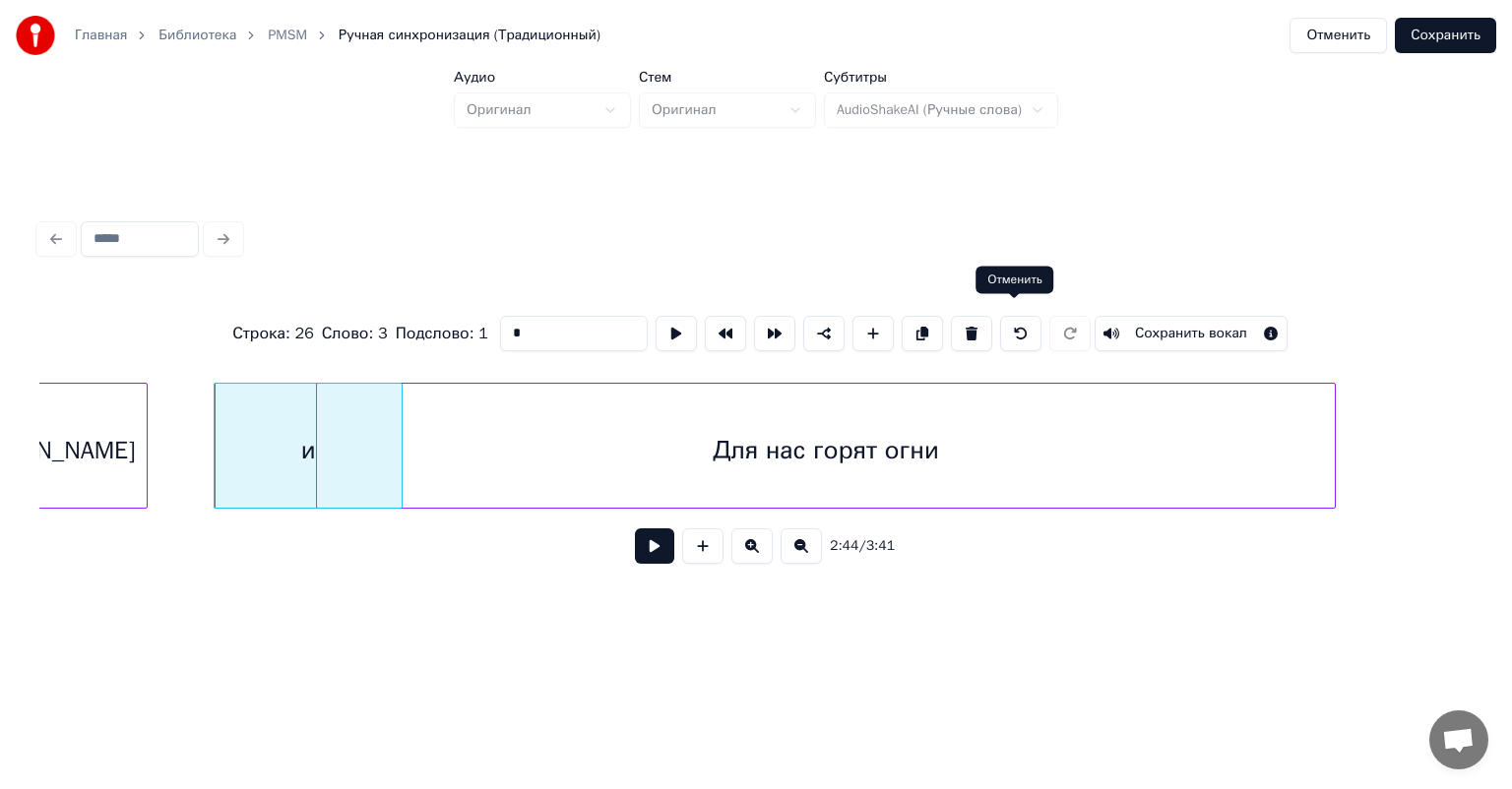 click at bounding box center (1021, 334) 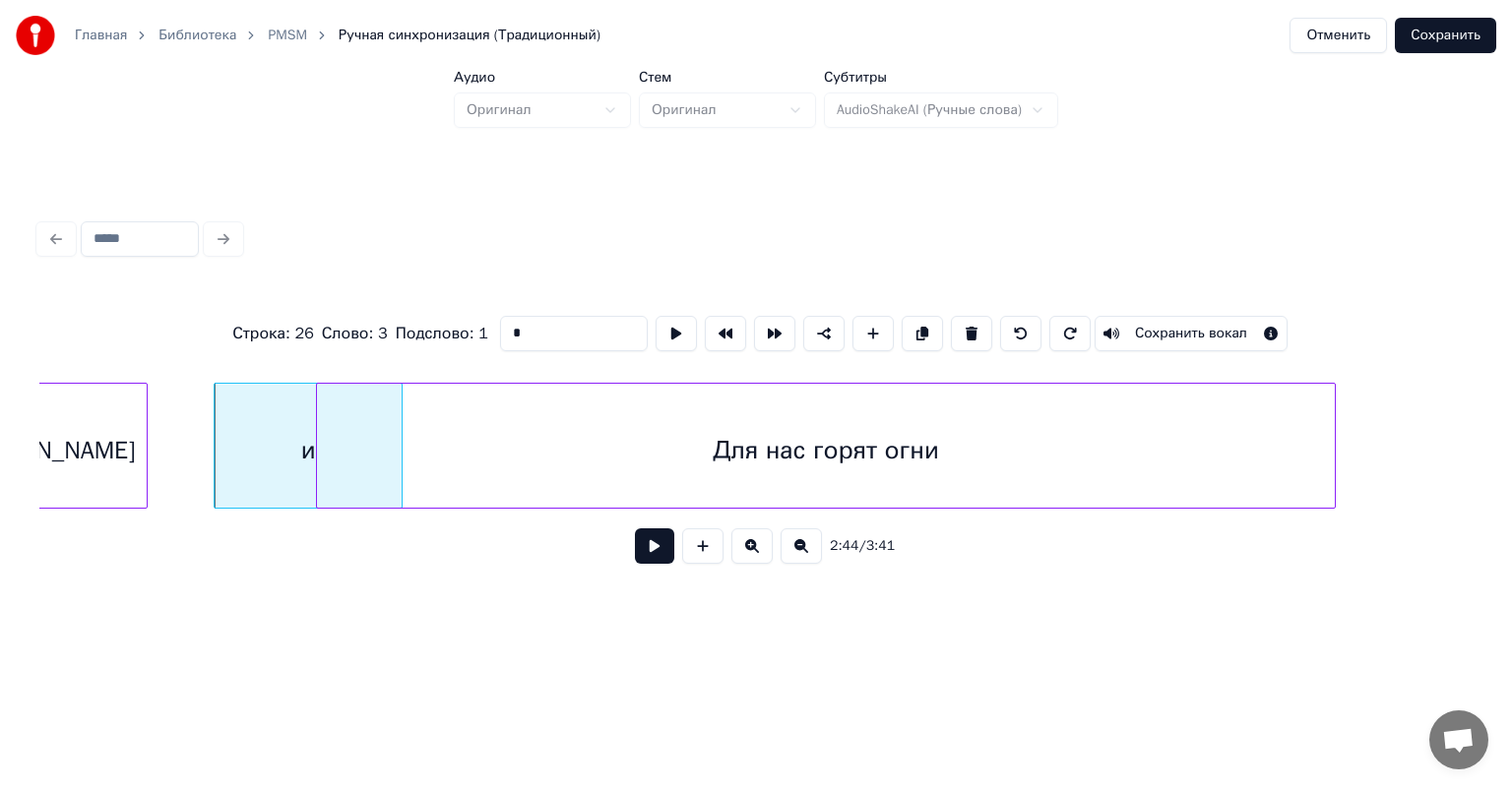 click on "и" at bounding box center (307, 451) 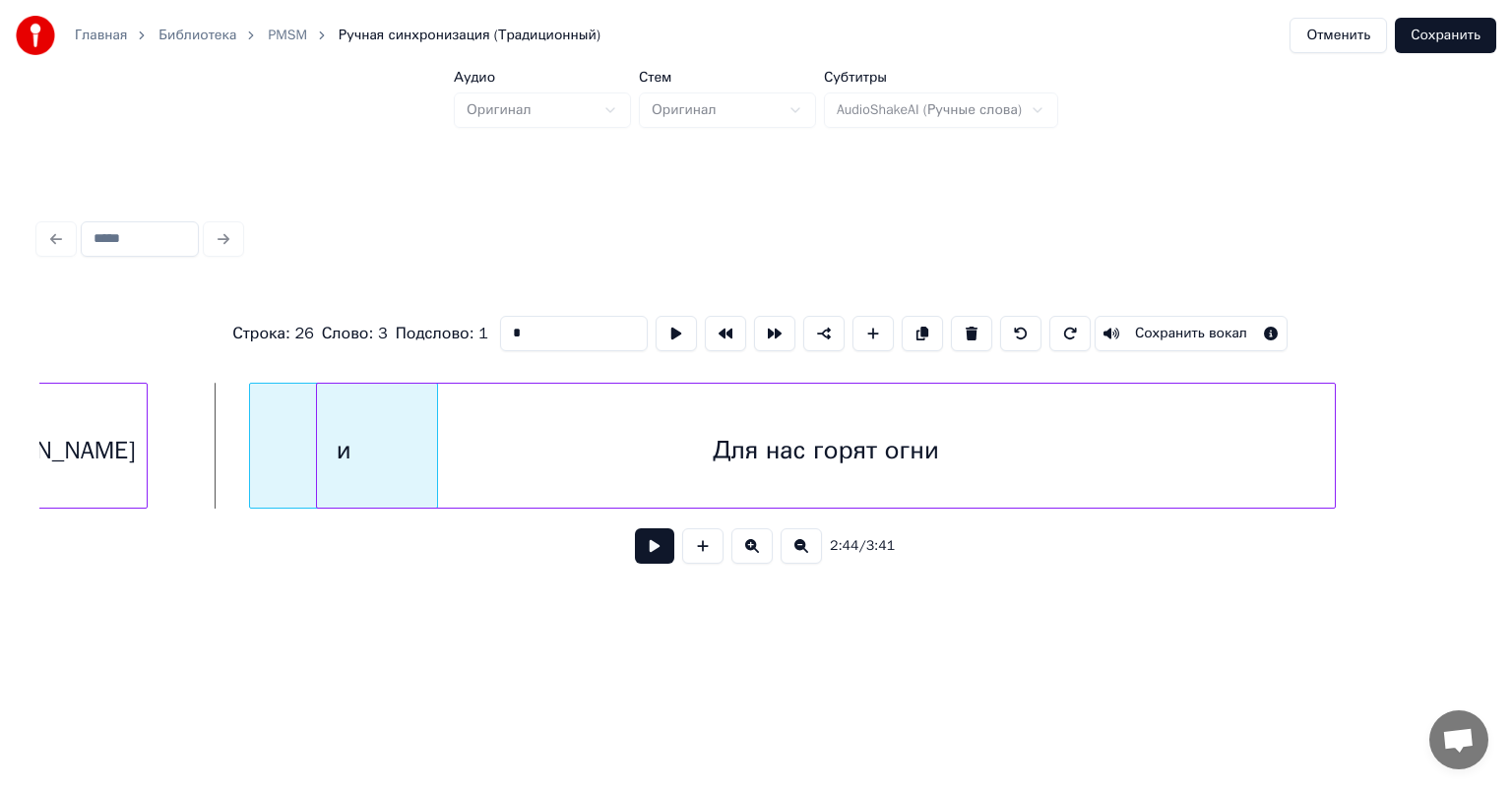 click on "и" at bounding box center (343, 451) 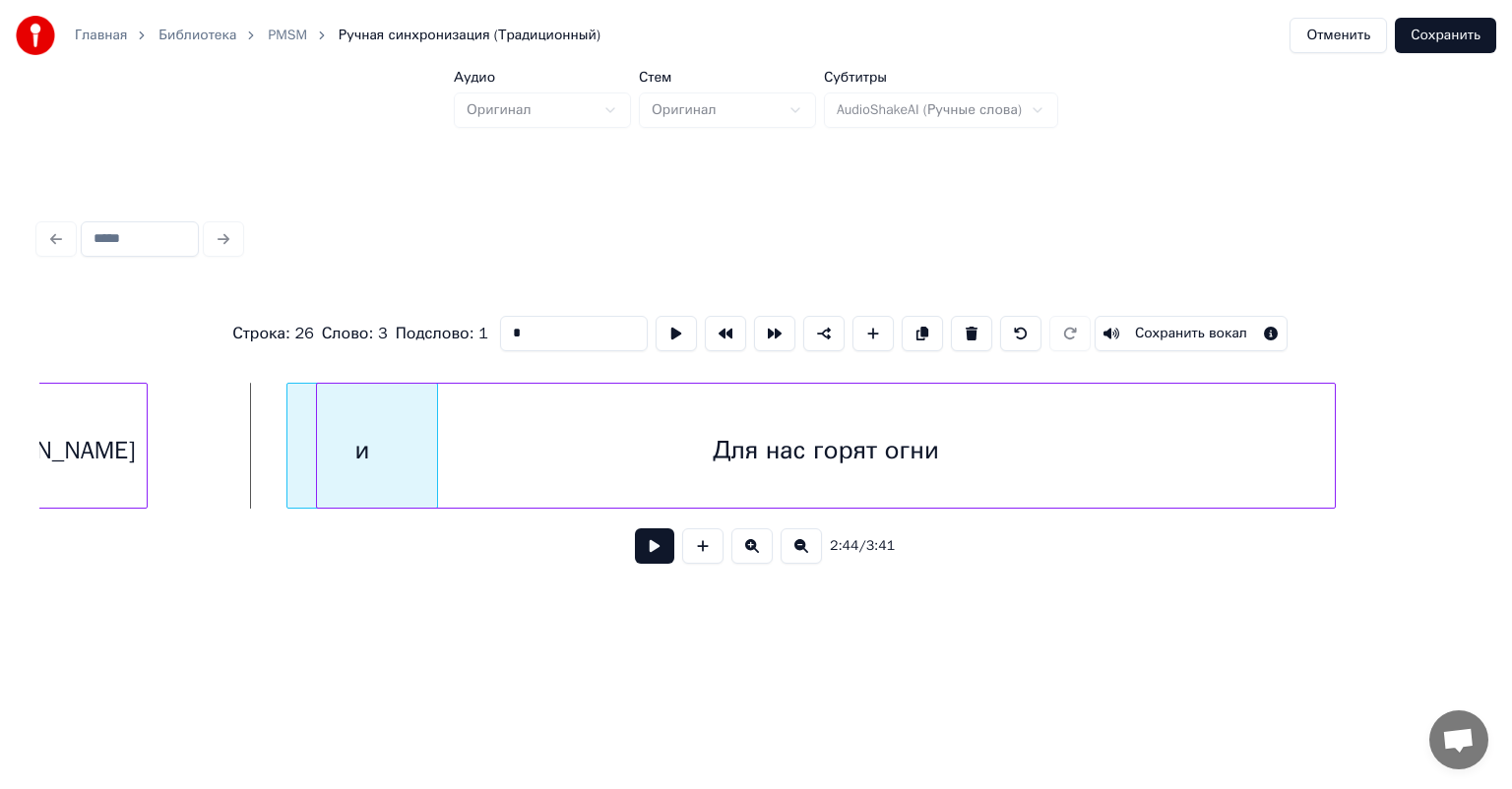 click at bounding box center (290, 446) 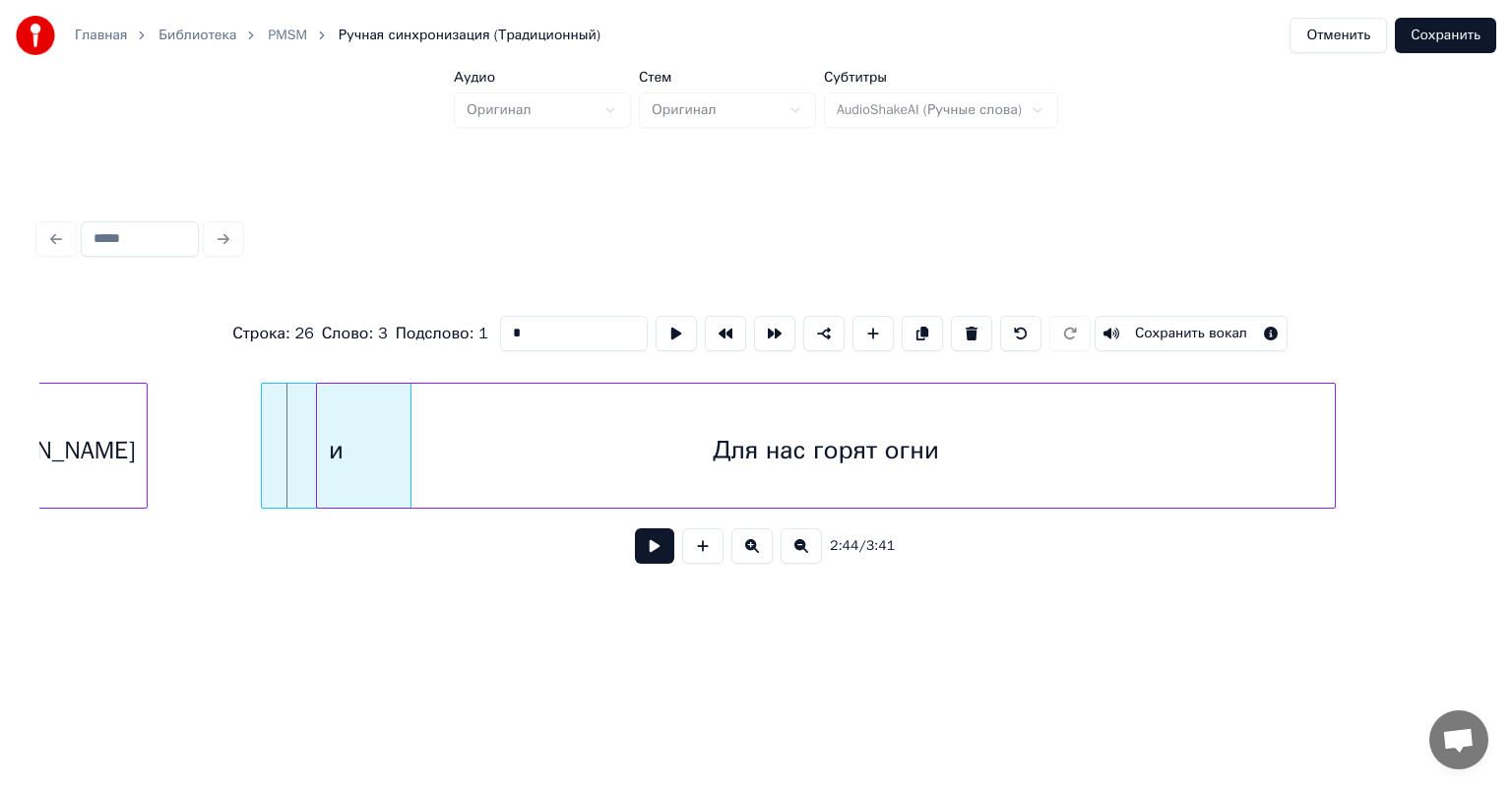 click on "и" at bounding box center (337, 451) 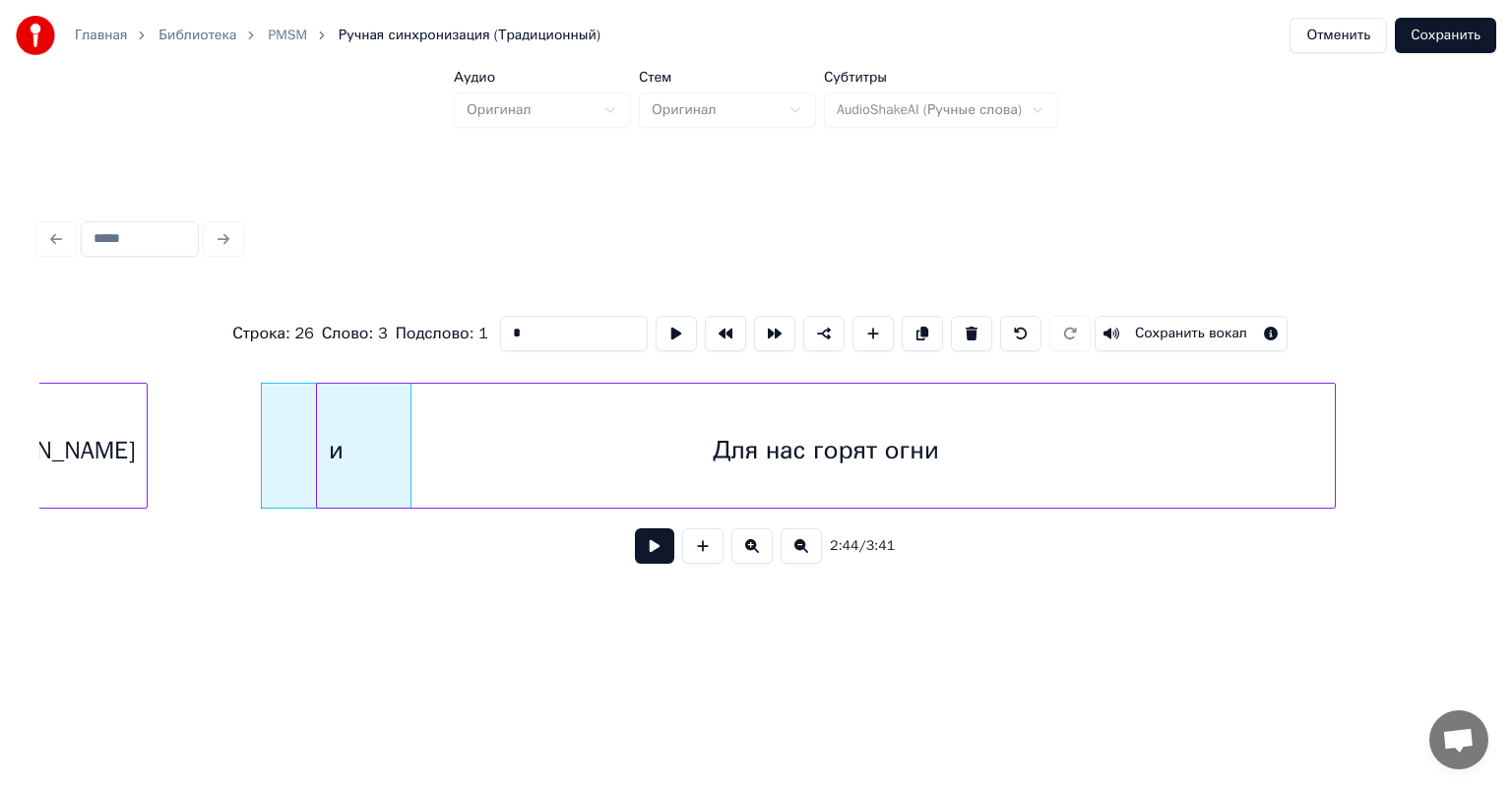 click on "и" at bounding box center [337, 451] 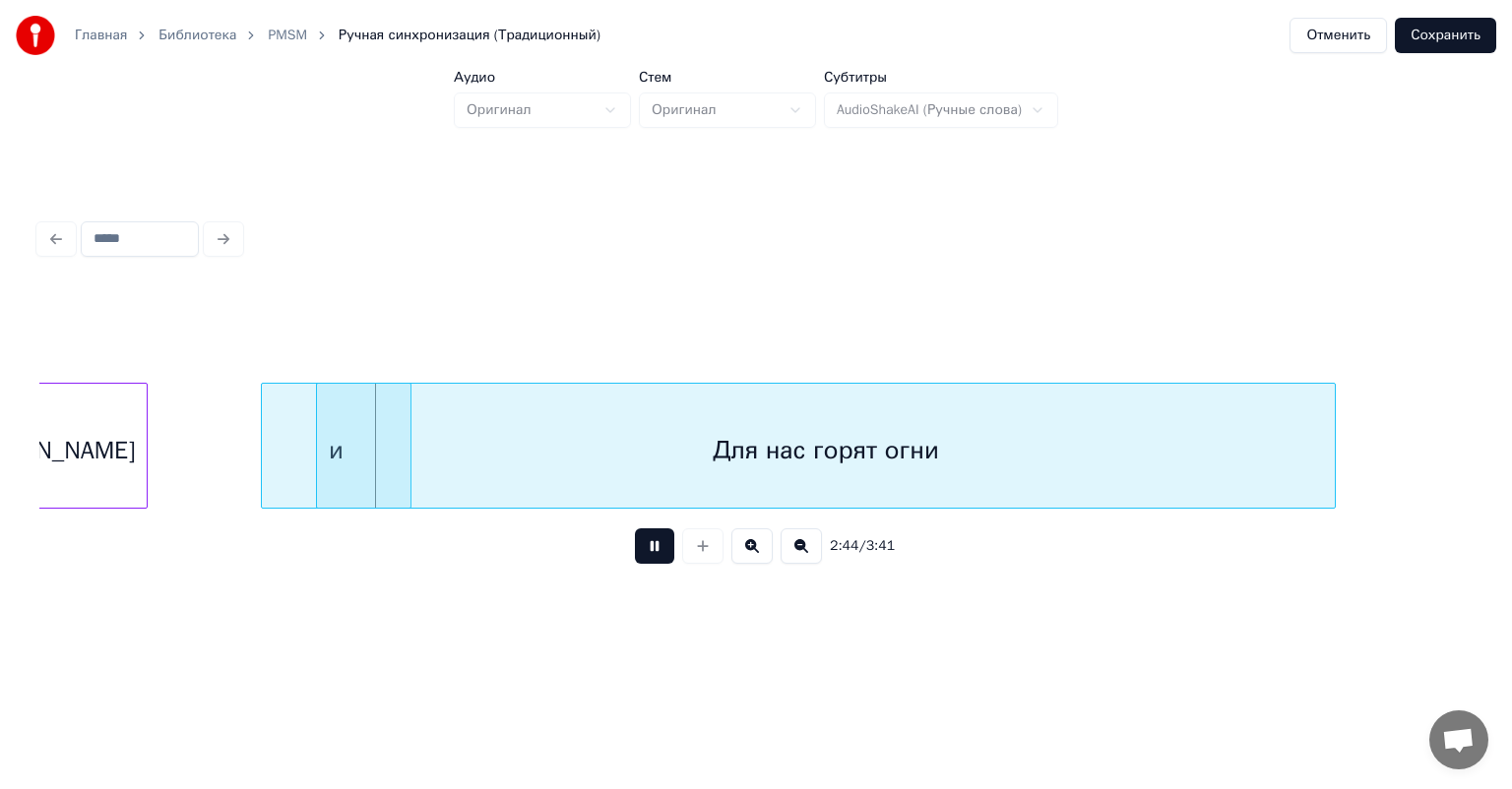 click at bounding box center (655, 546) 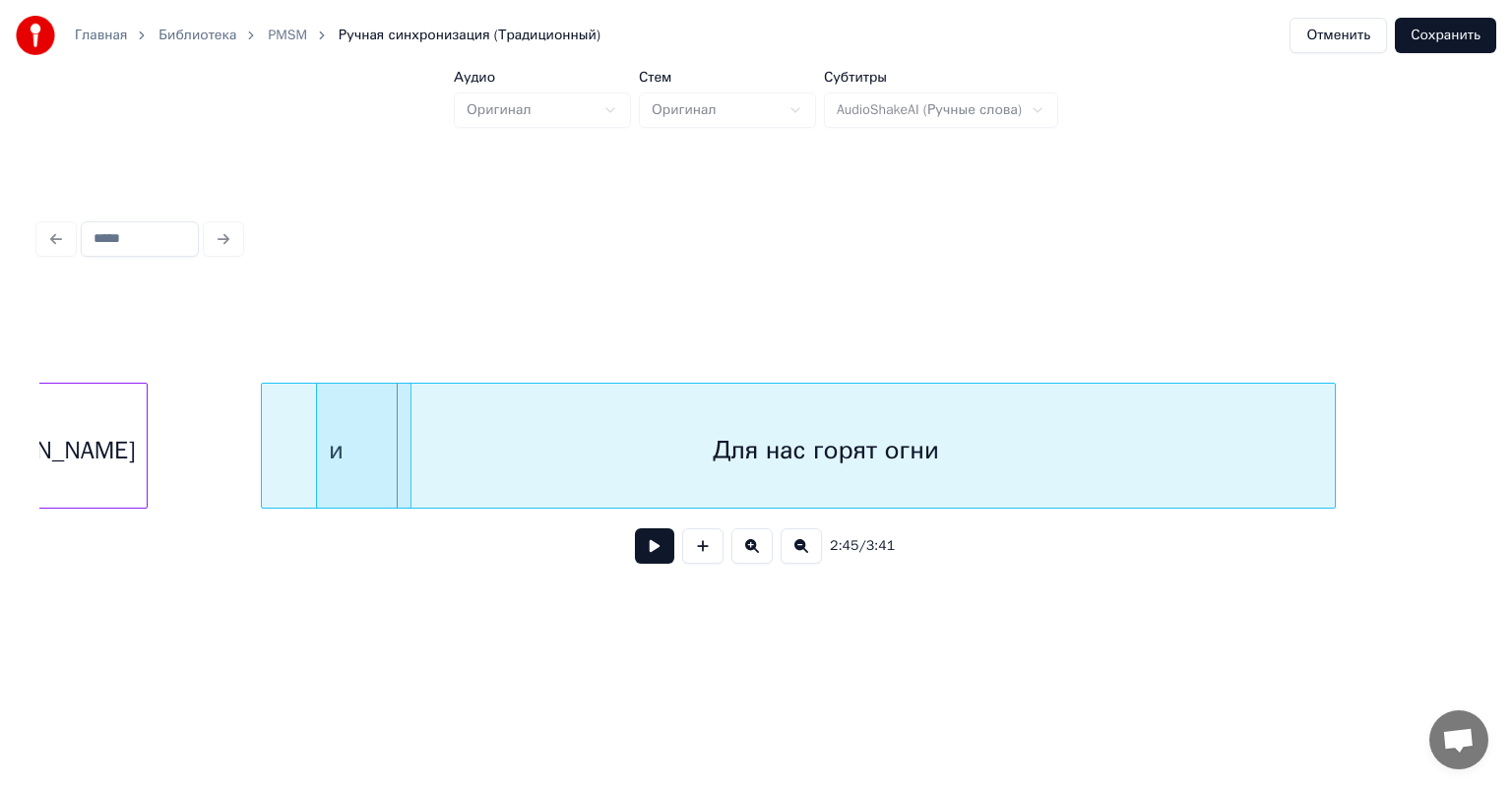 click at bounding box center [655, 546] 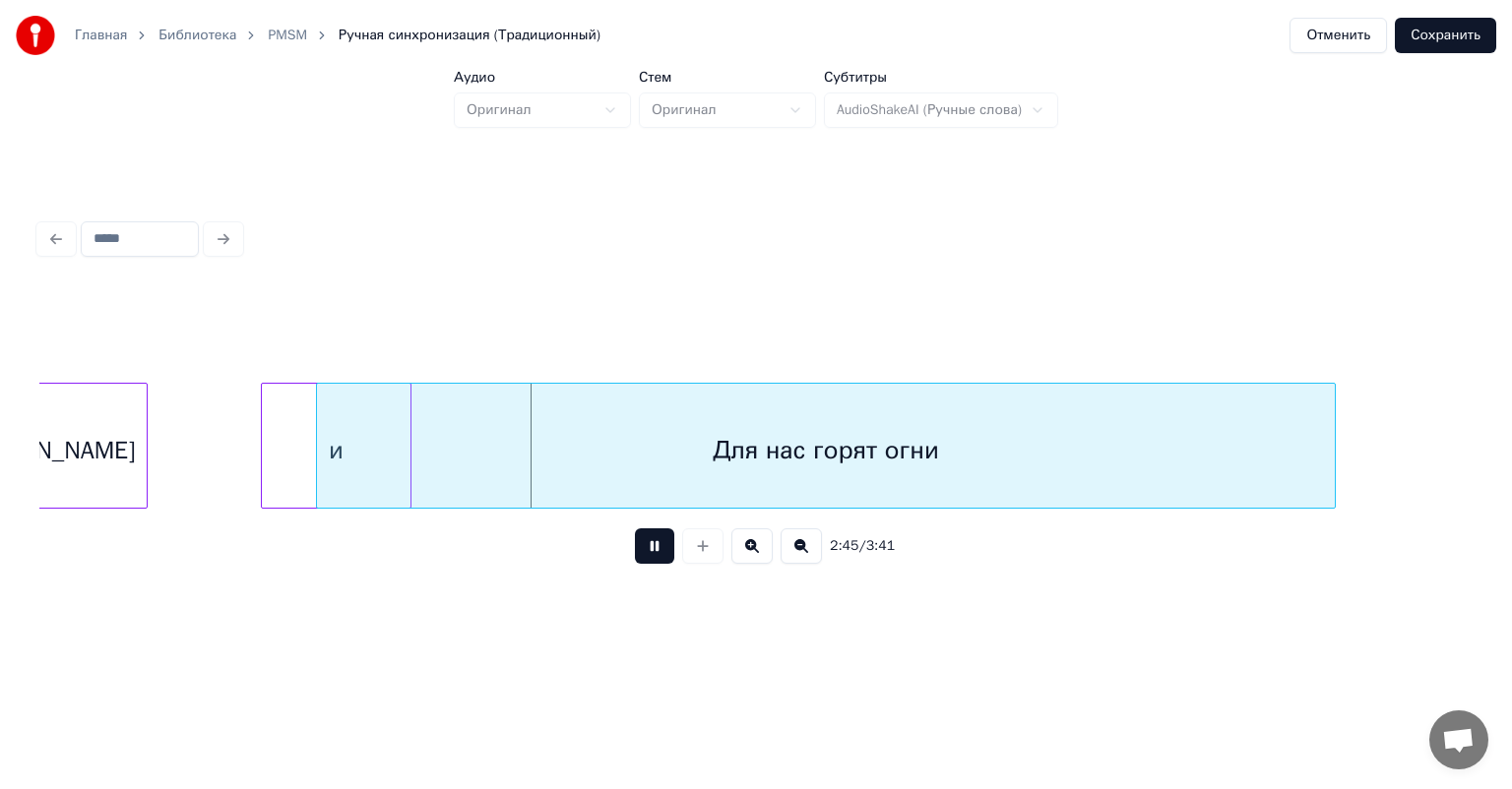 click at bounding box center (655, 546) 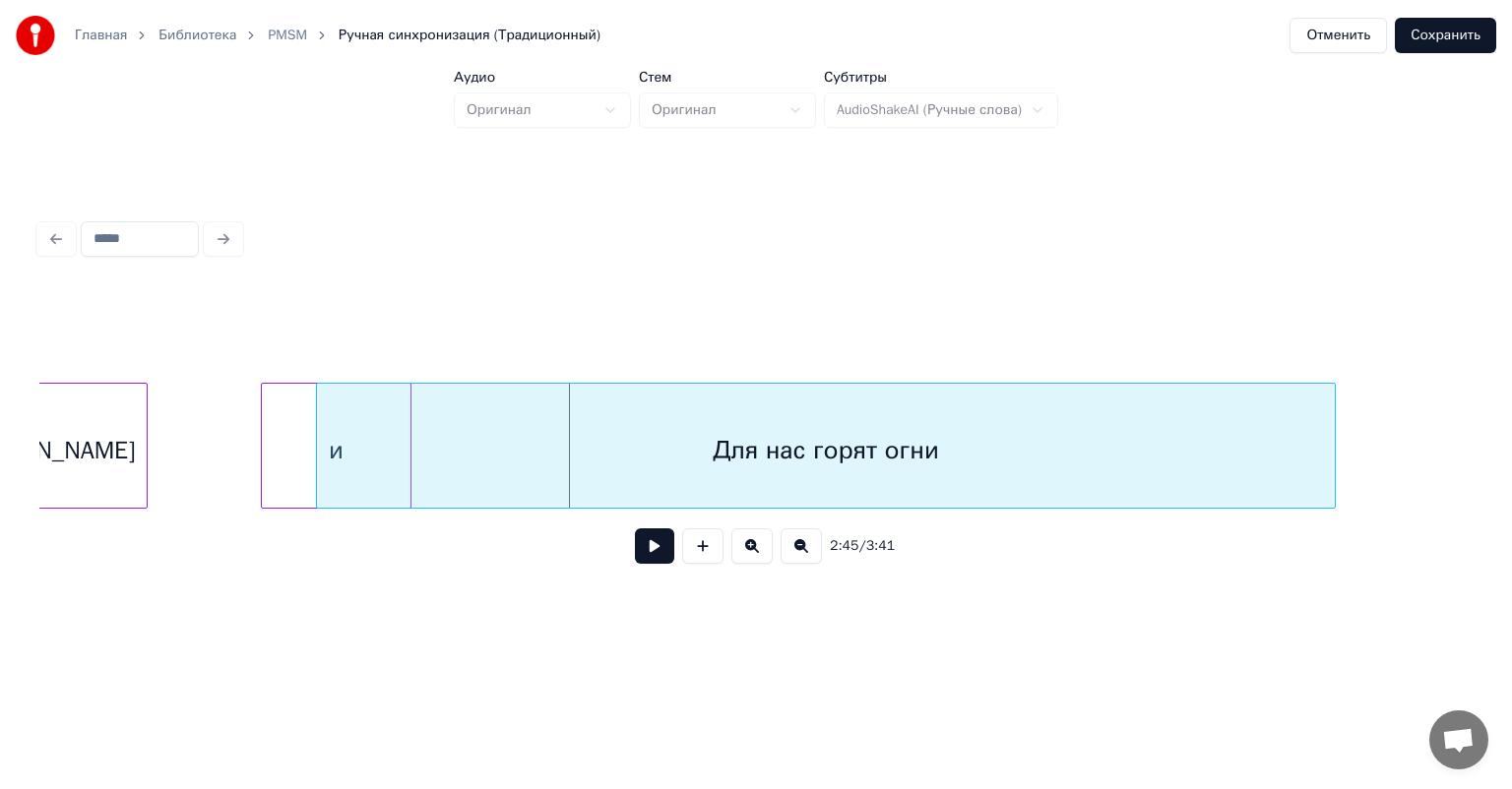 click on "Для нас горят огни" at bounding box center [825, 451] 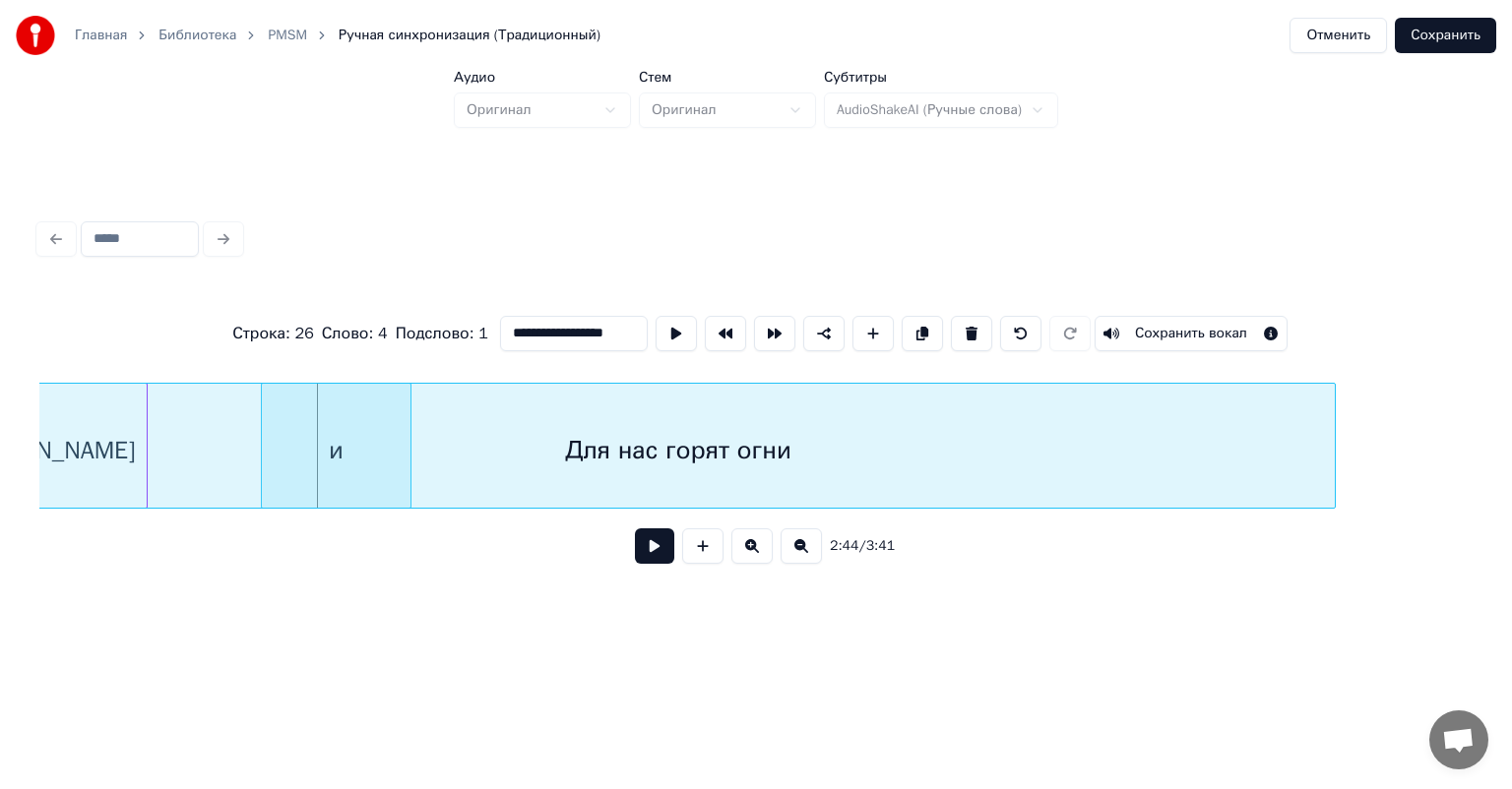 click on "**********" at bounding box center (756, 316) 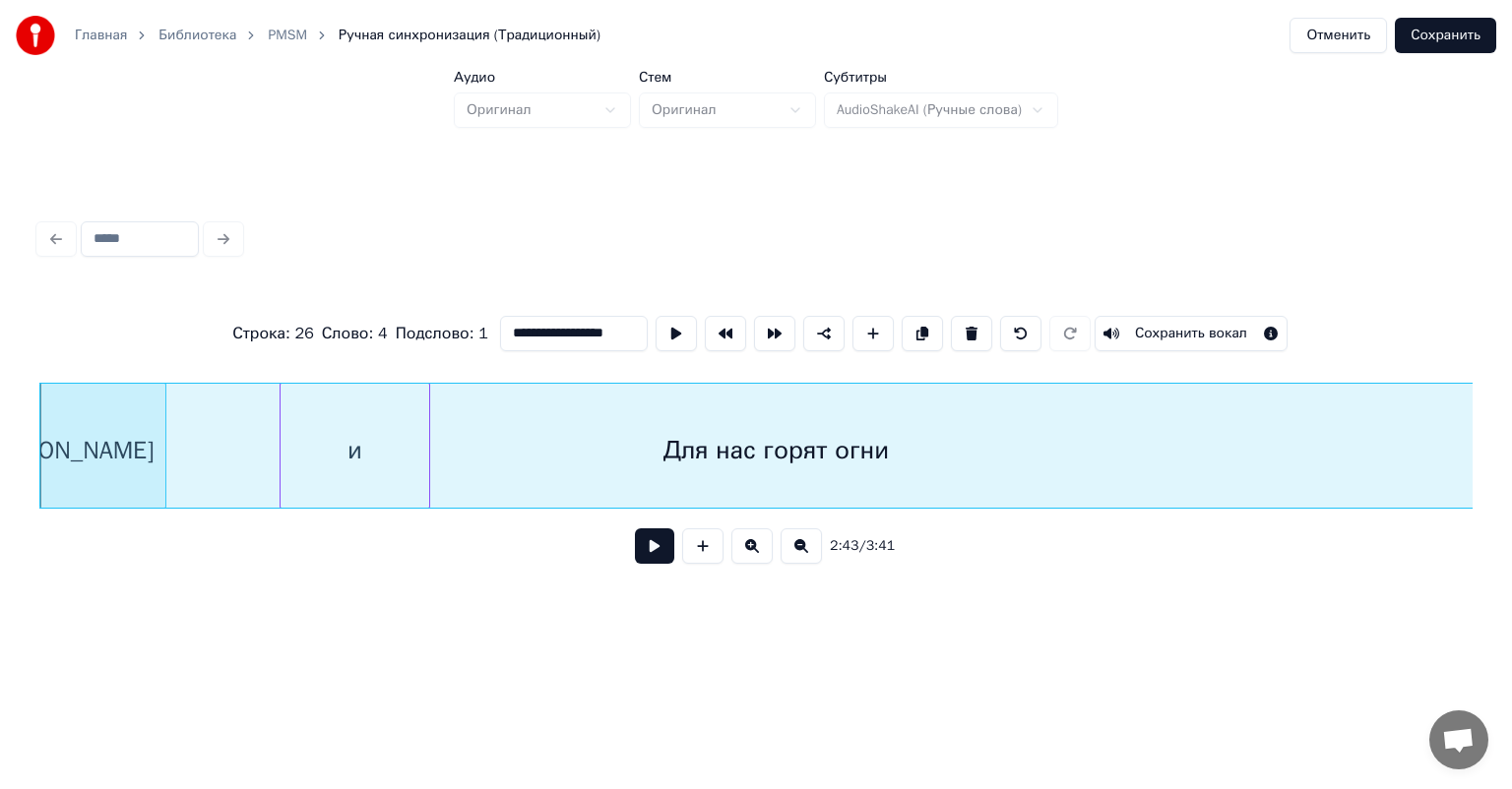 click on "**********" at bounding box center (756, 316) 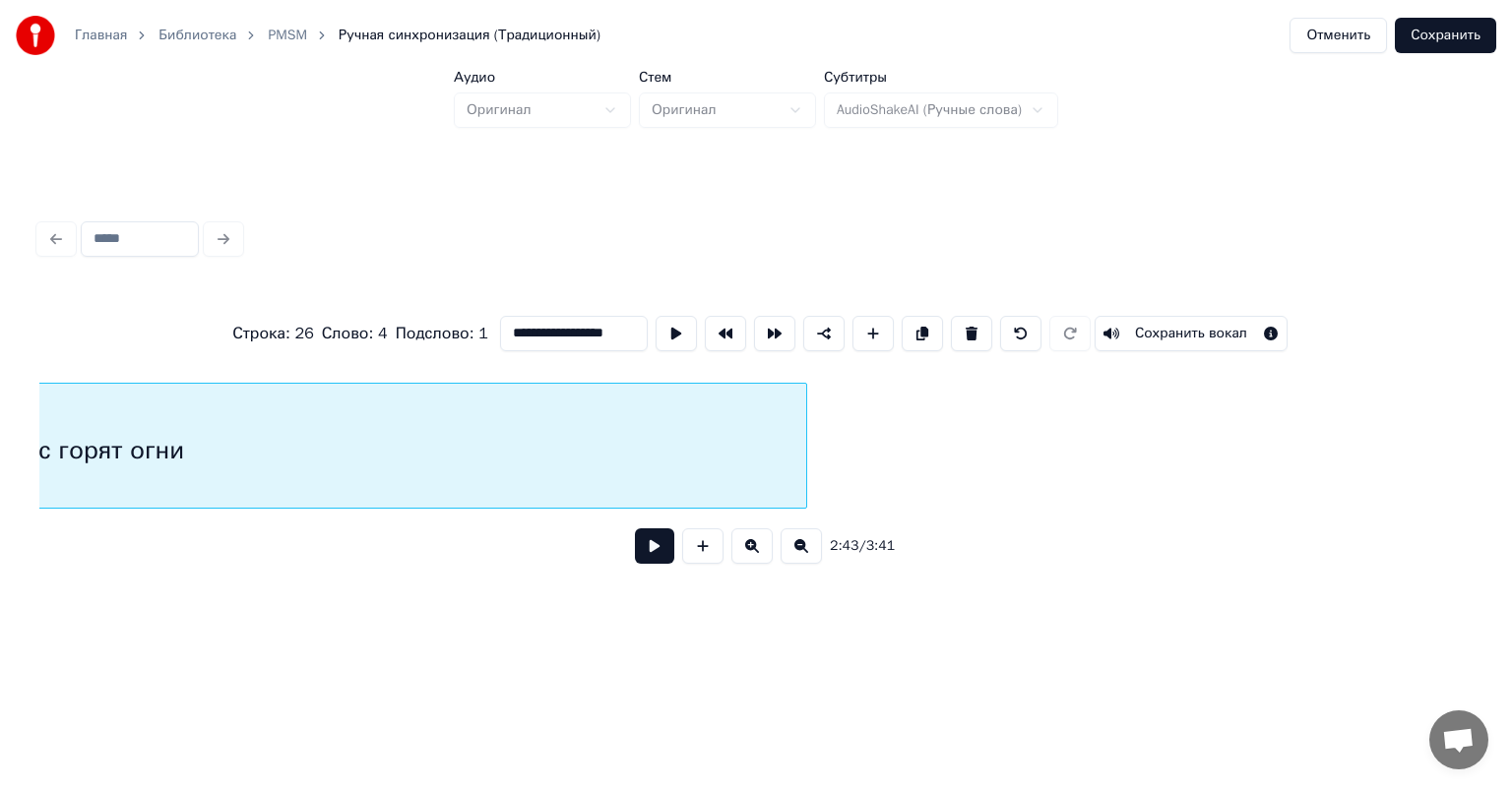scroll, scrollTop: 0, scrollLeft: 32846, axis: horizontal 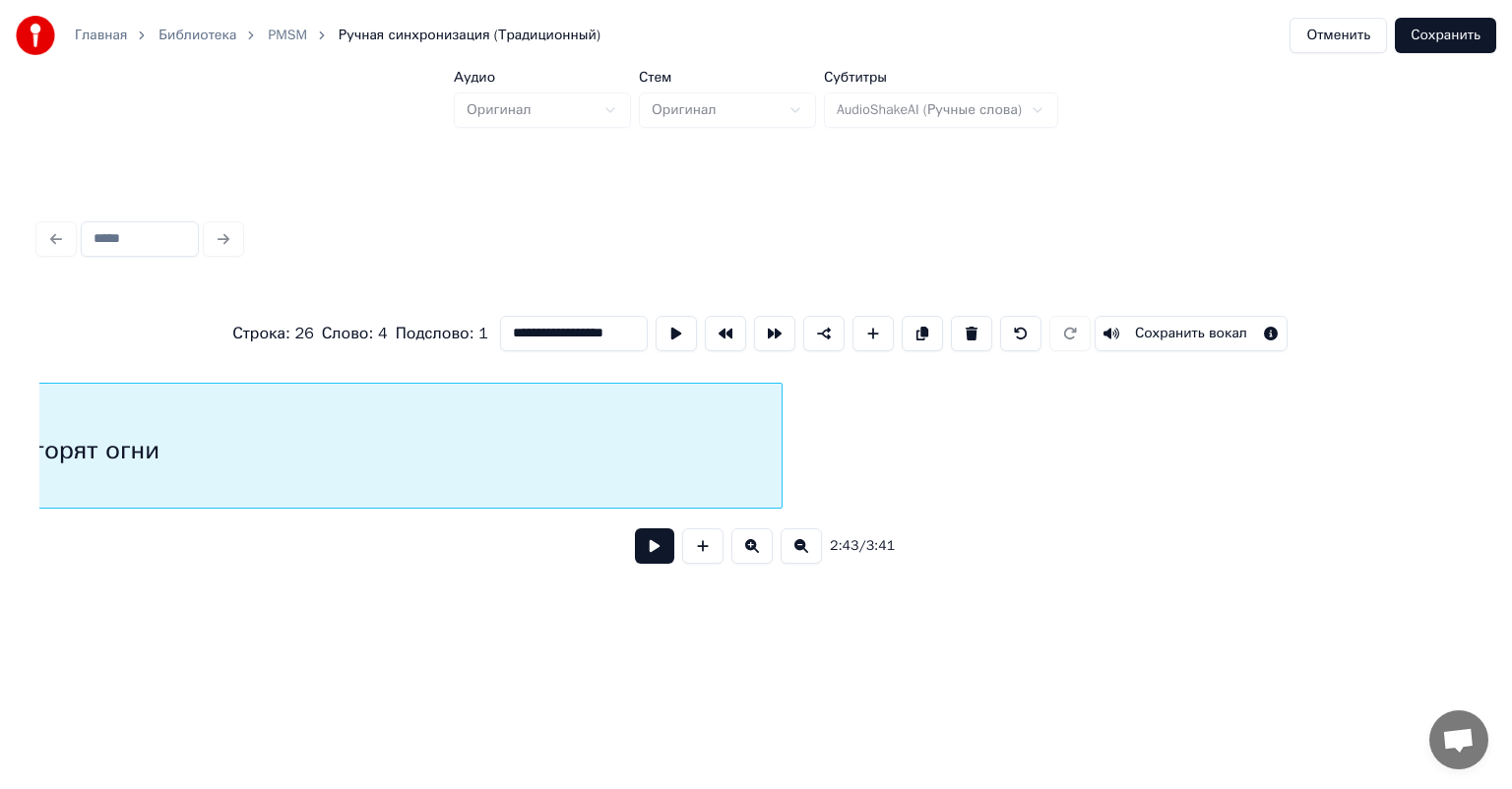click on "Для нас горят огни" at bounding box center (46, 451) 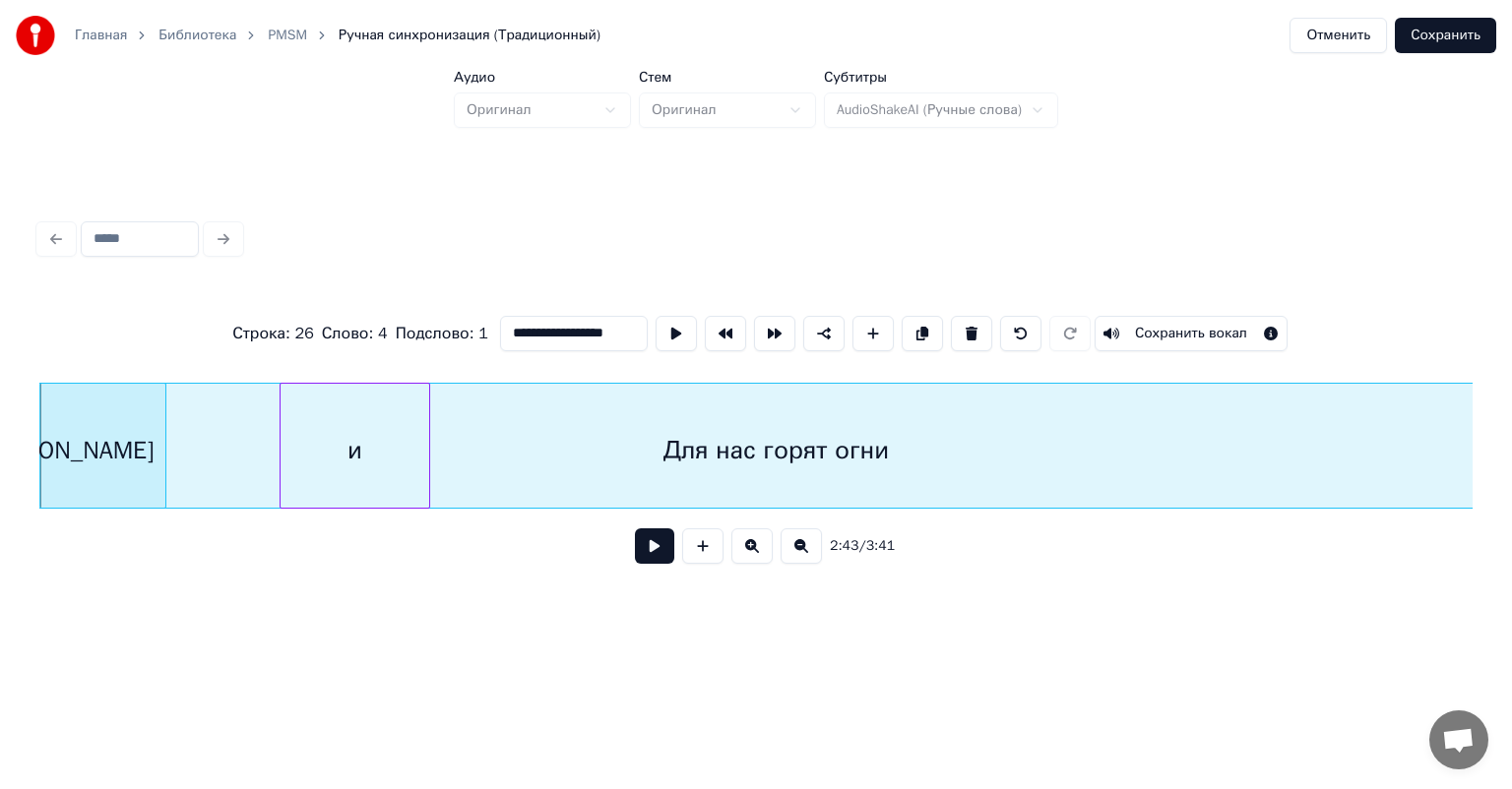 click on "Для нас горят огни" at bounding box center [776, 451] 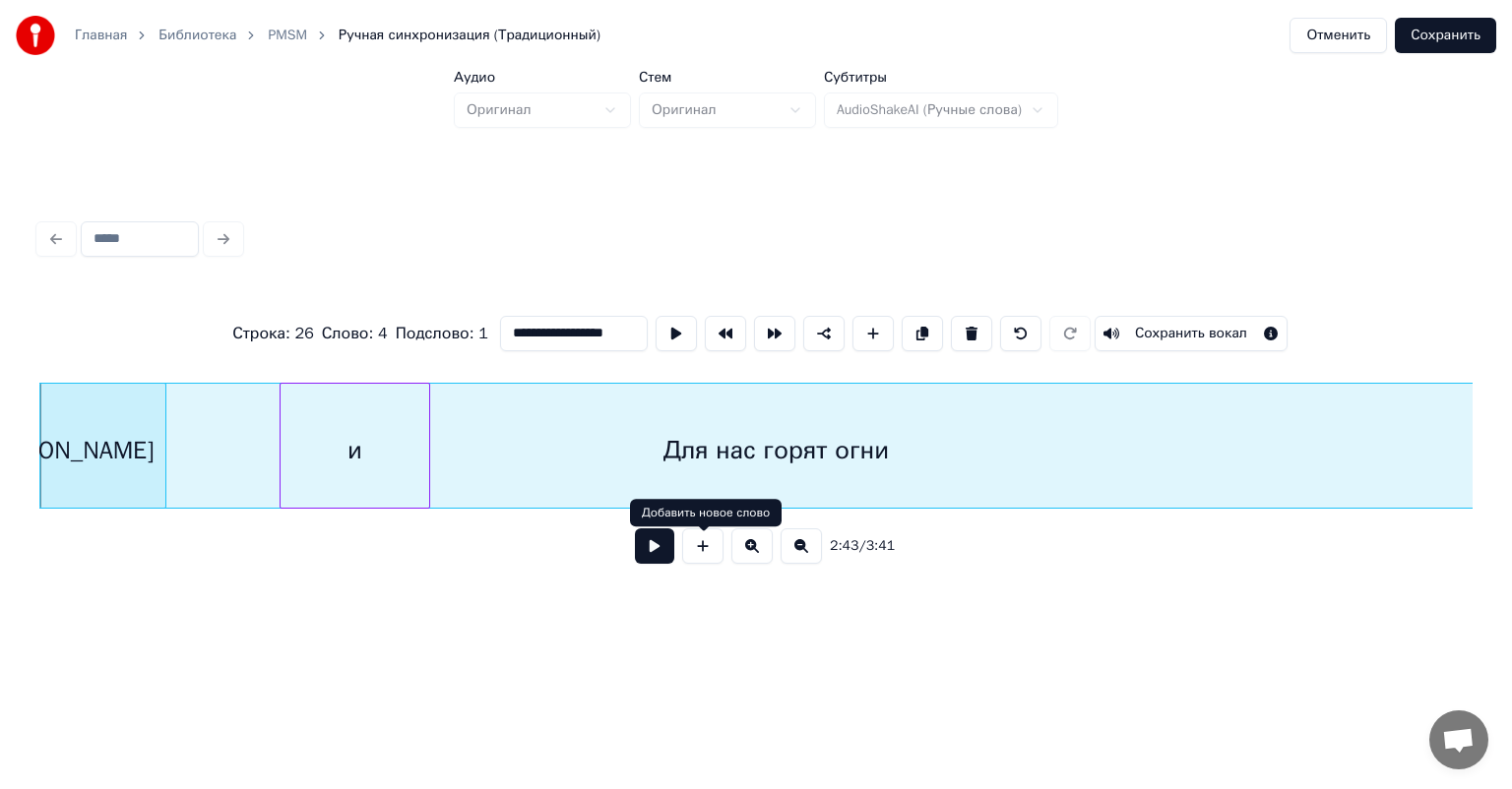 click at bounding box center [655, 546] 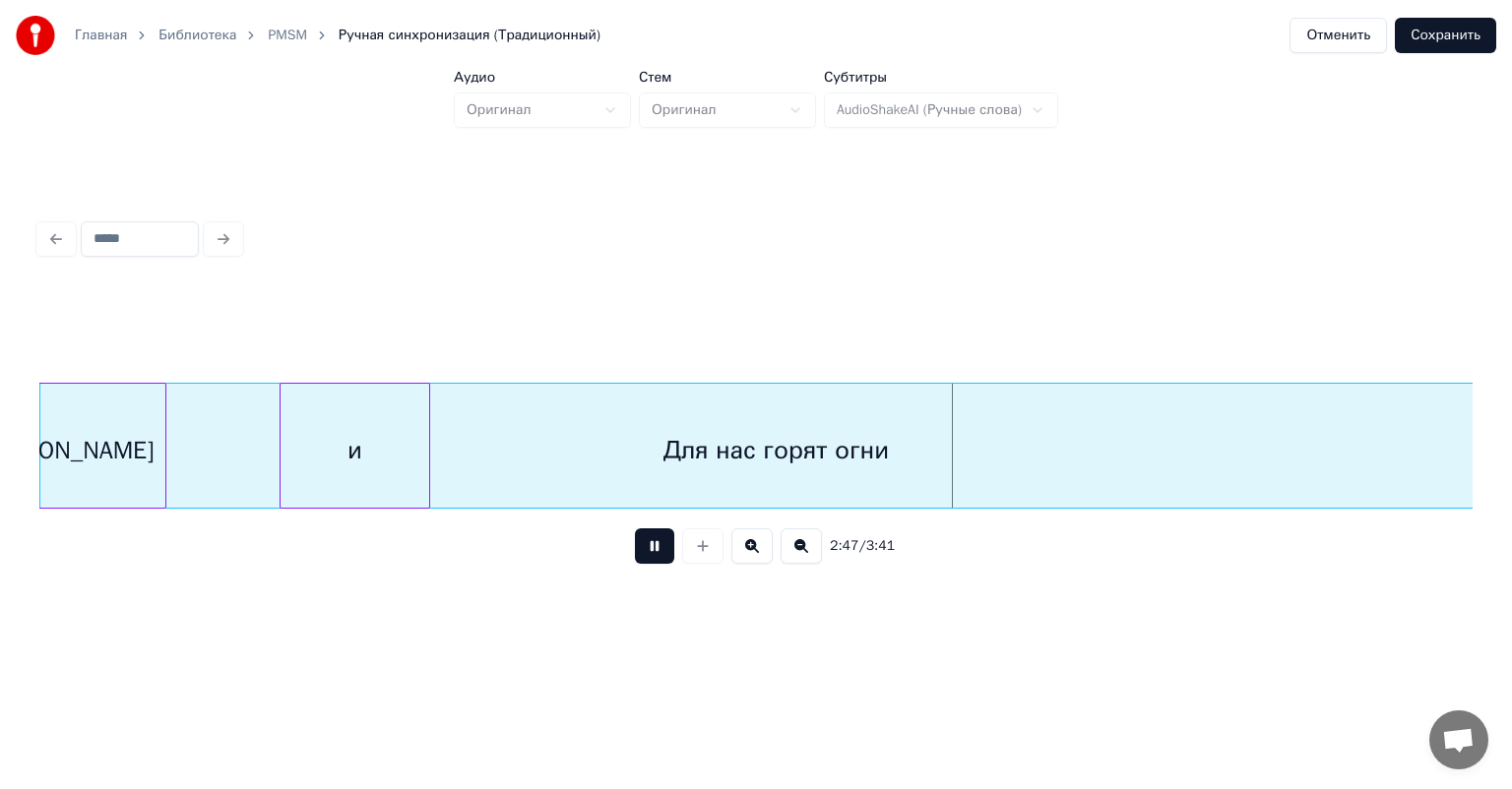 click at bounding box center [655, 546] 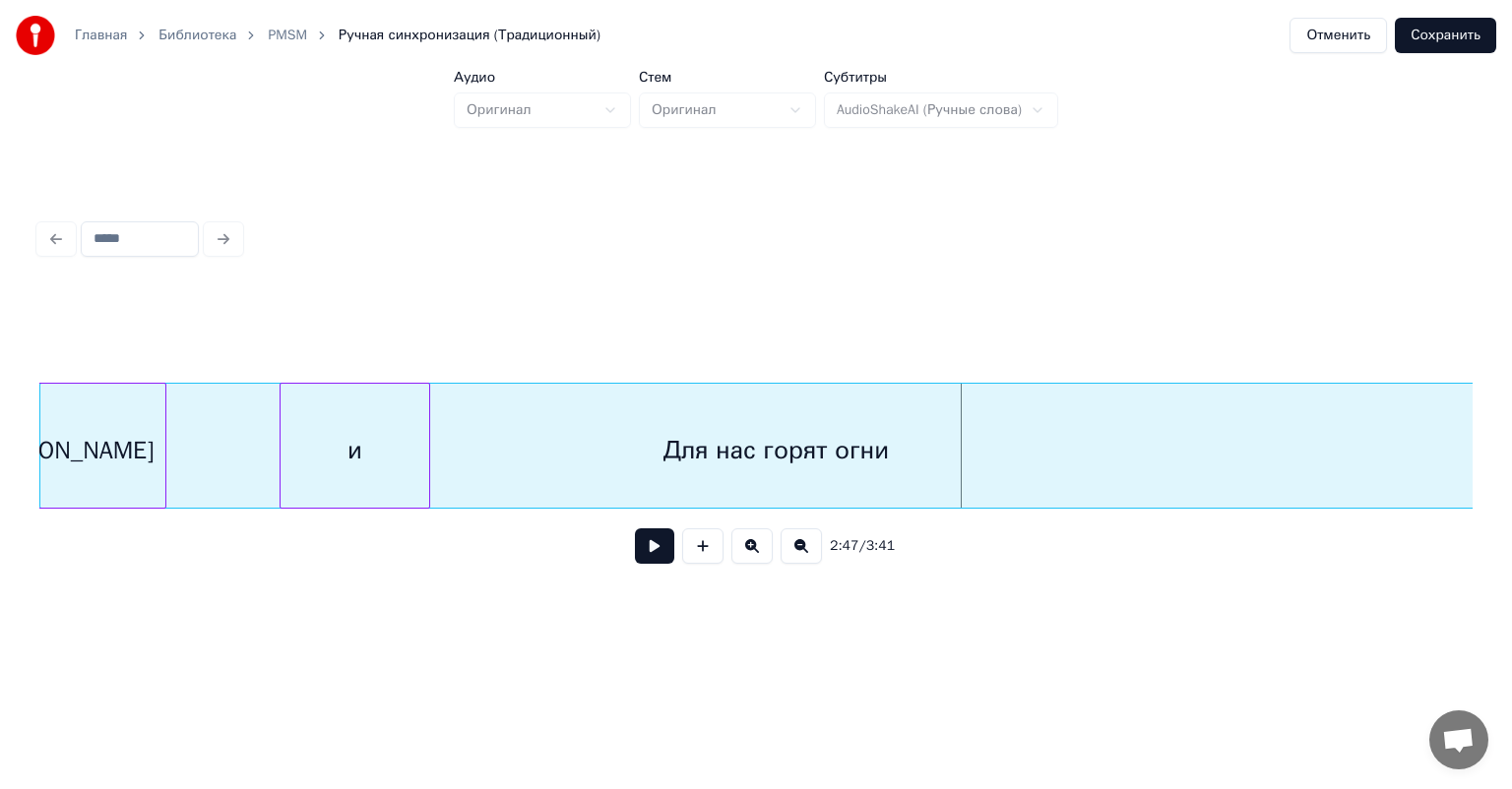 click at bounding box center [655, 546] 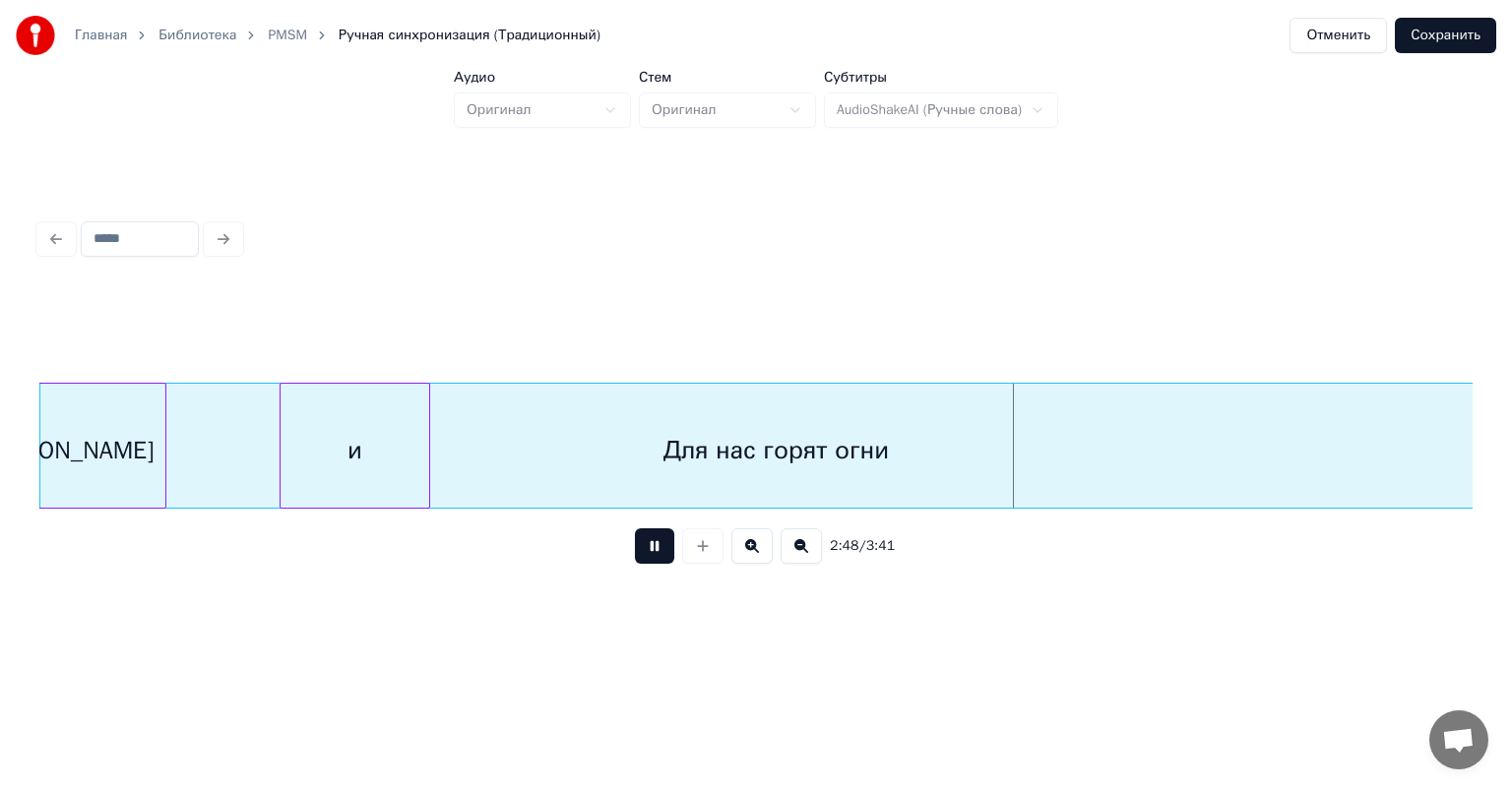 click at bounding box center [655, 546] 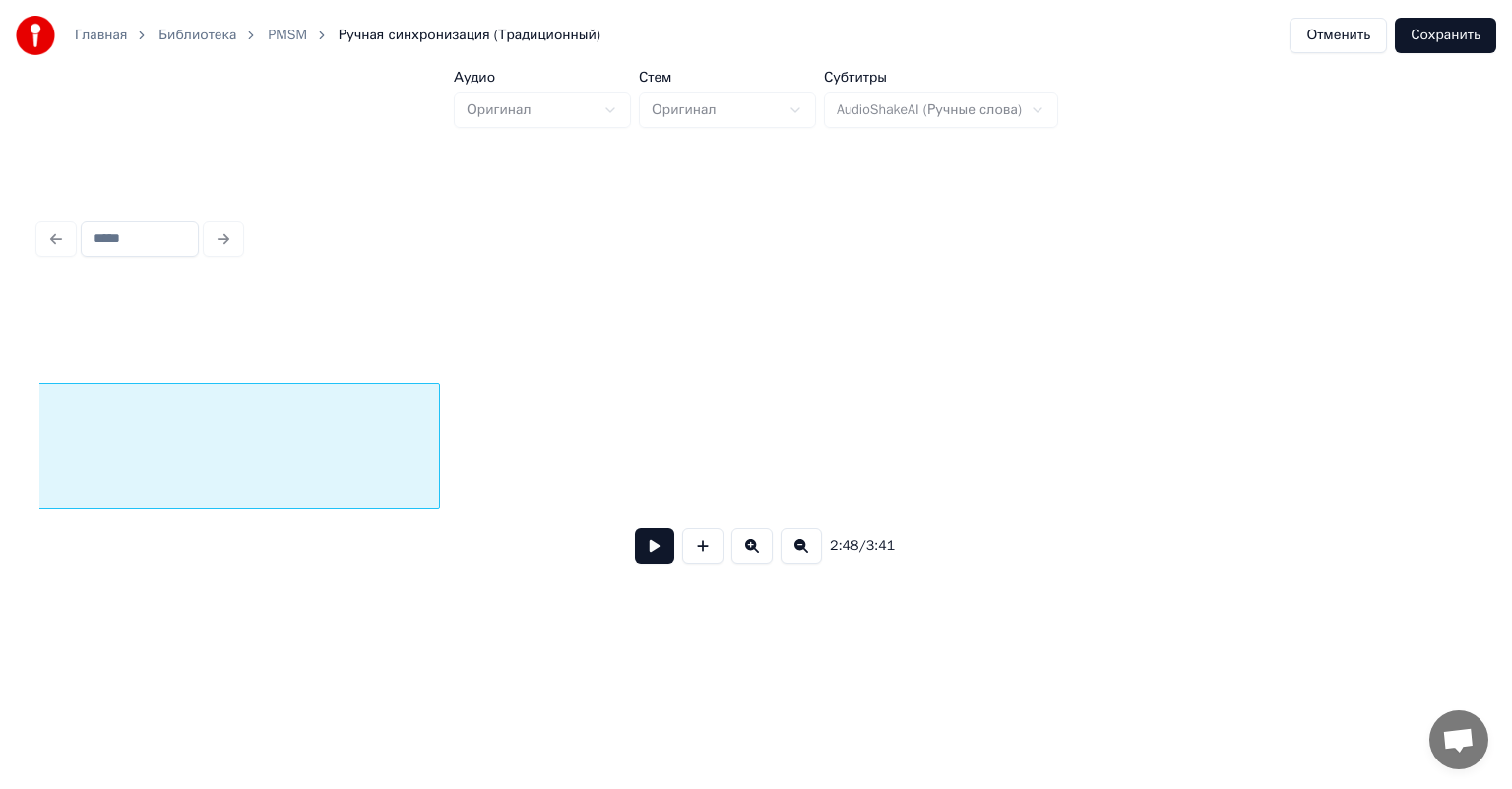 scroll, scrollTop: 0, scrollLeft: 32673, axis: horizontal 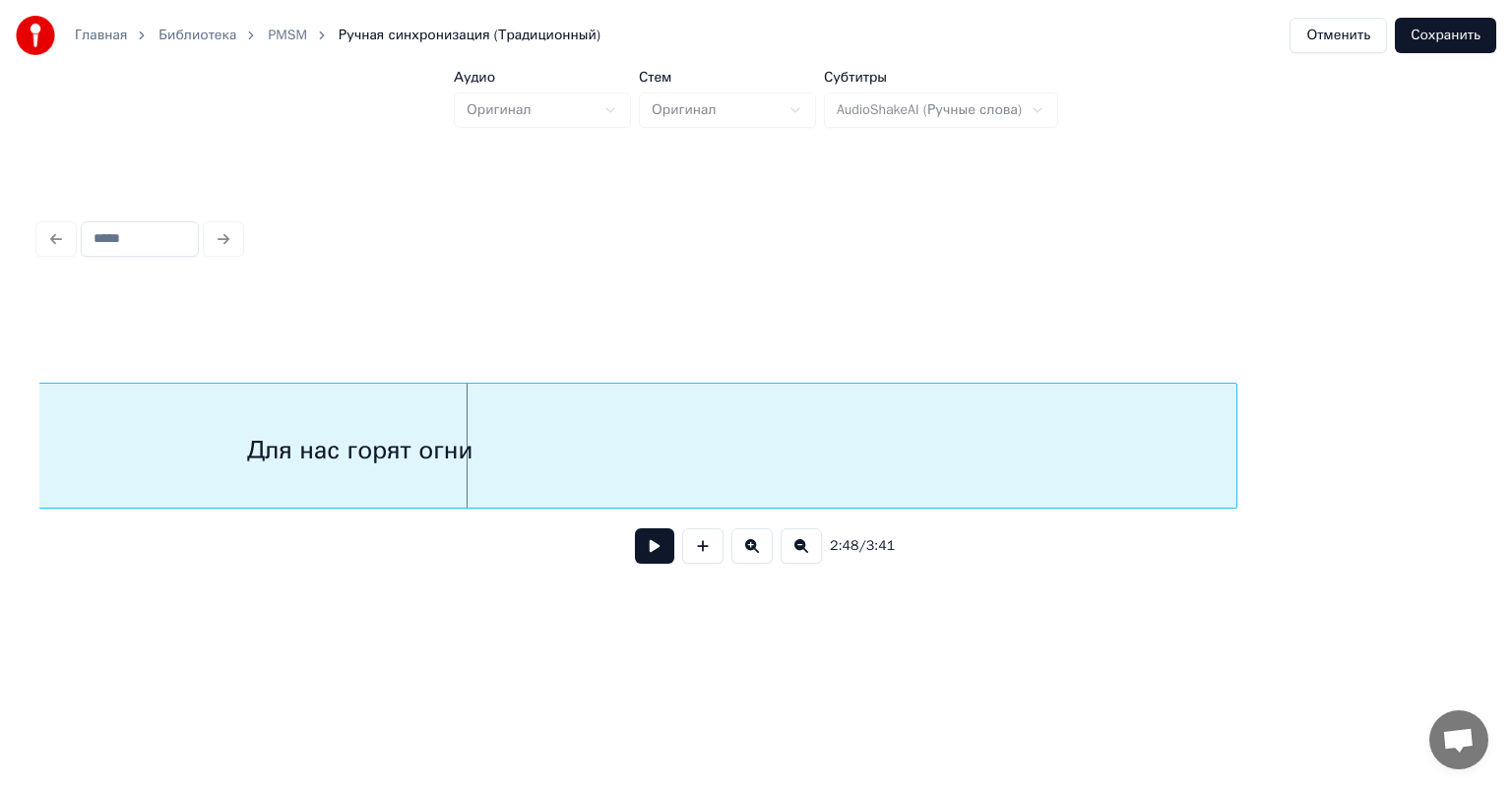 click at bounding box center [1233, 446] 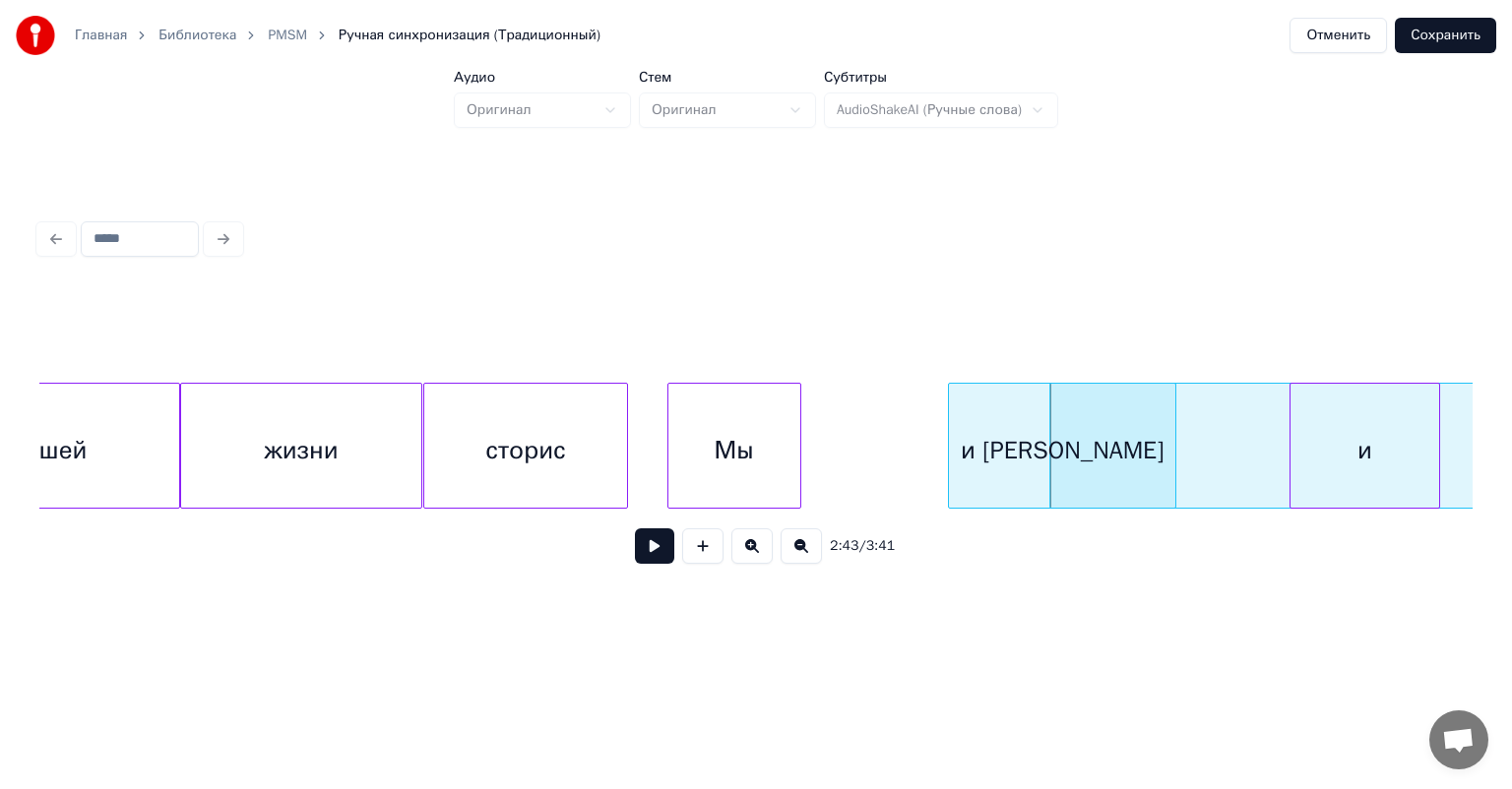 scroll, scrollTop: 0, scrollLeft: 31082, axis: horizontal 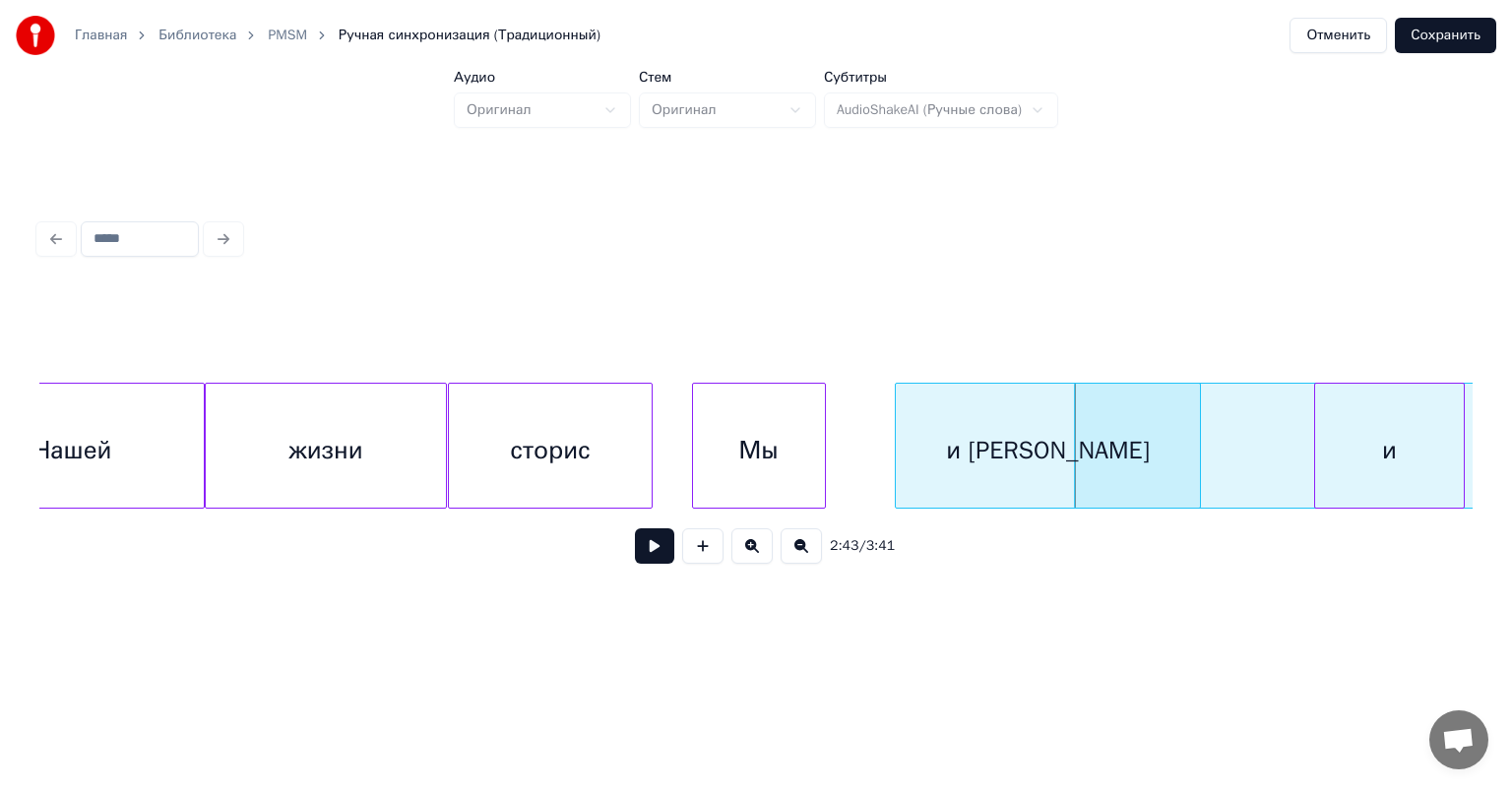 click at bounding box center [899, 446] 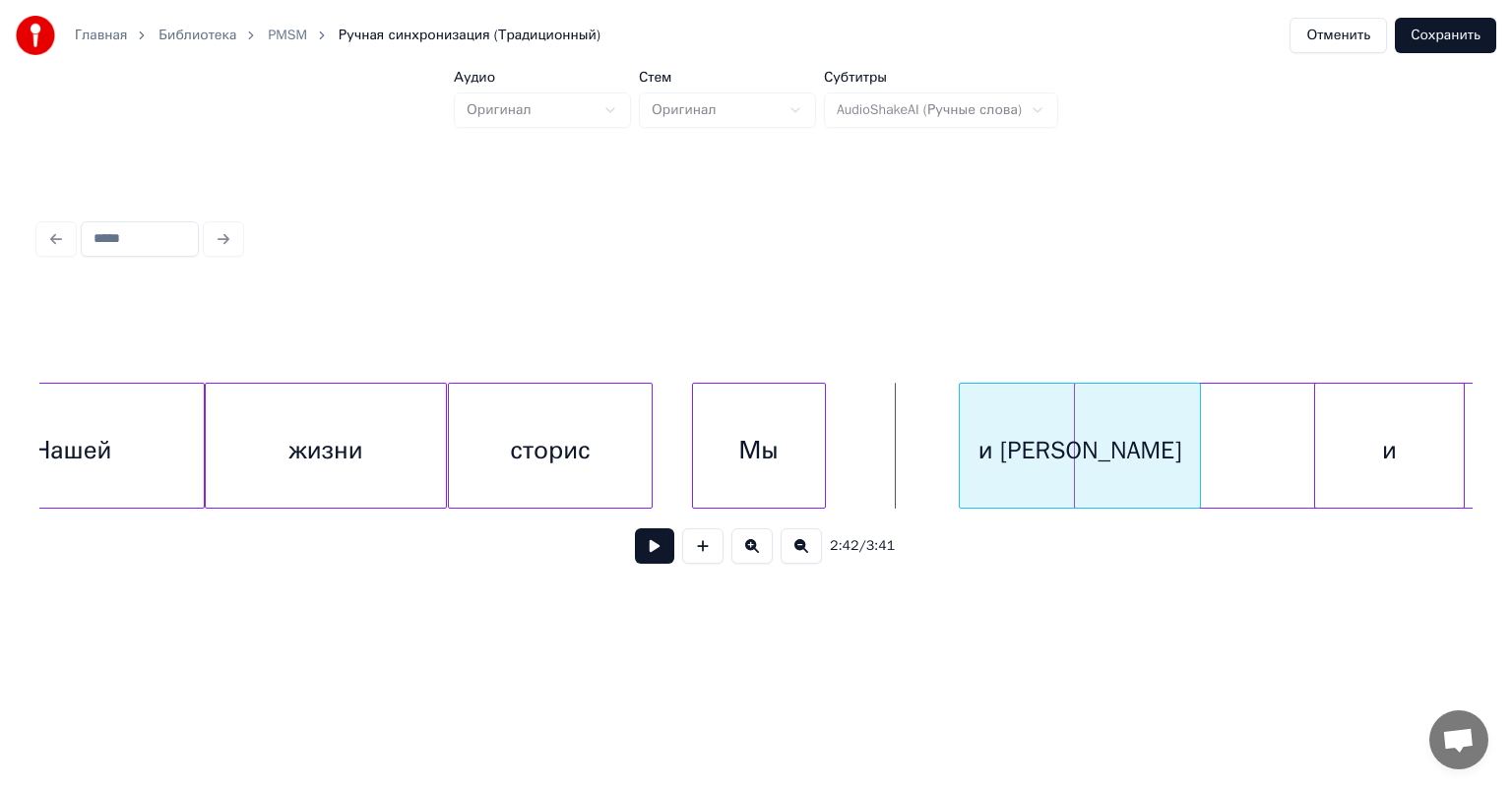 click at bounding box center [963, 446] 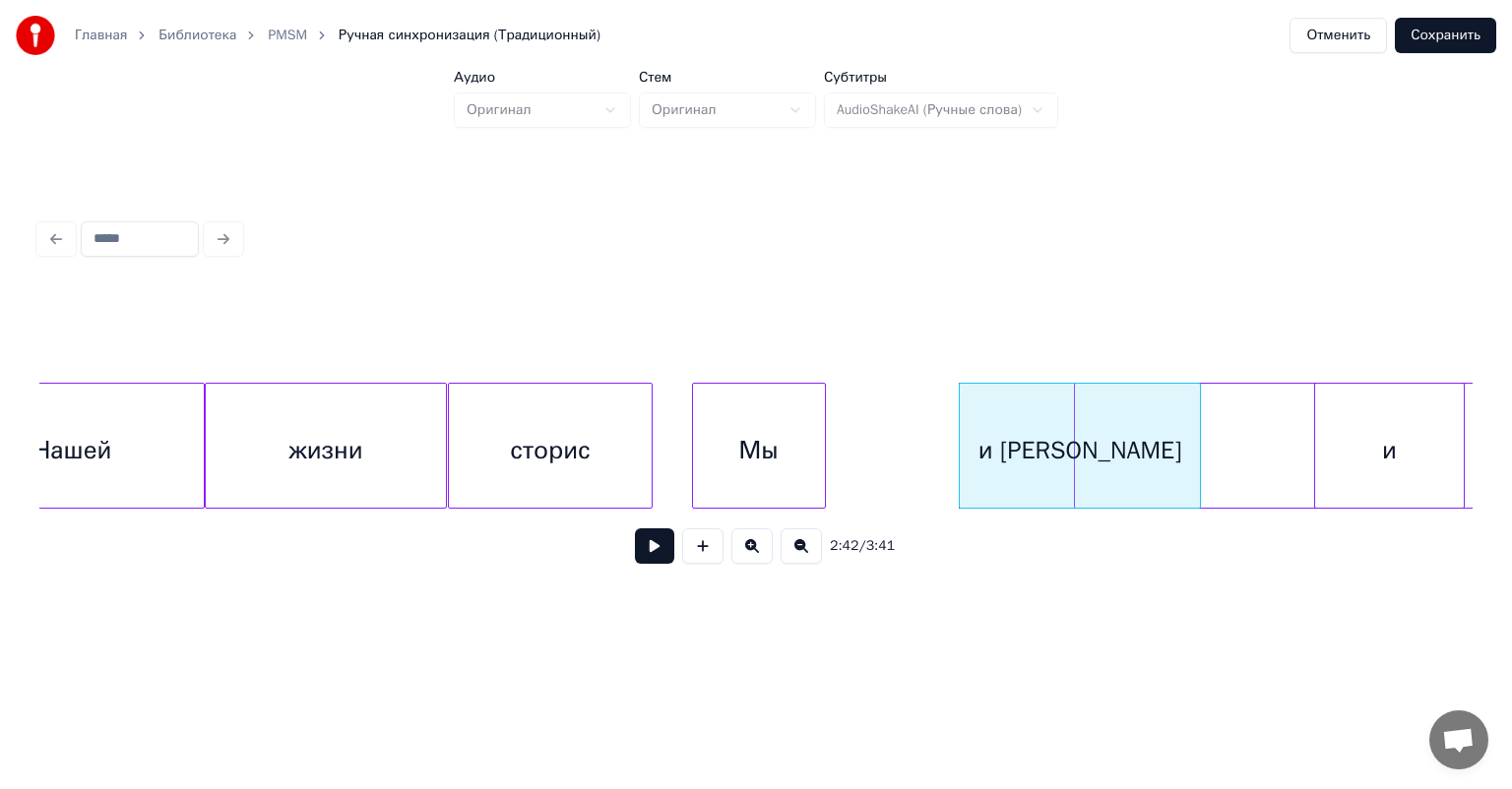 click on "Для нас горят огни" at bounding box center [1951, 451] 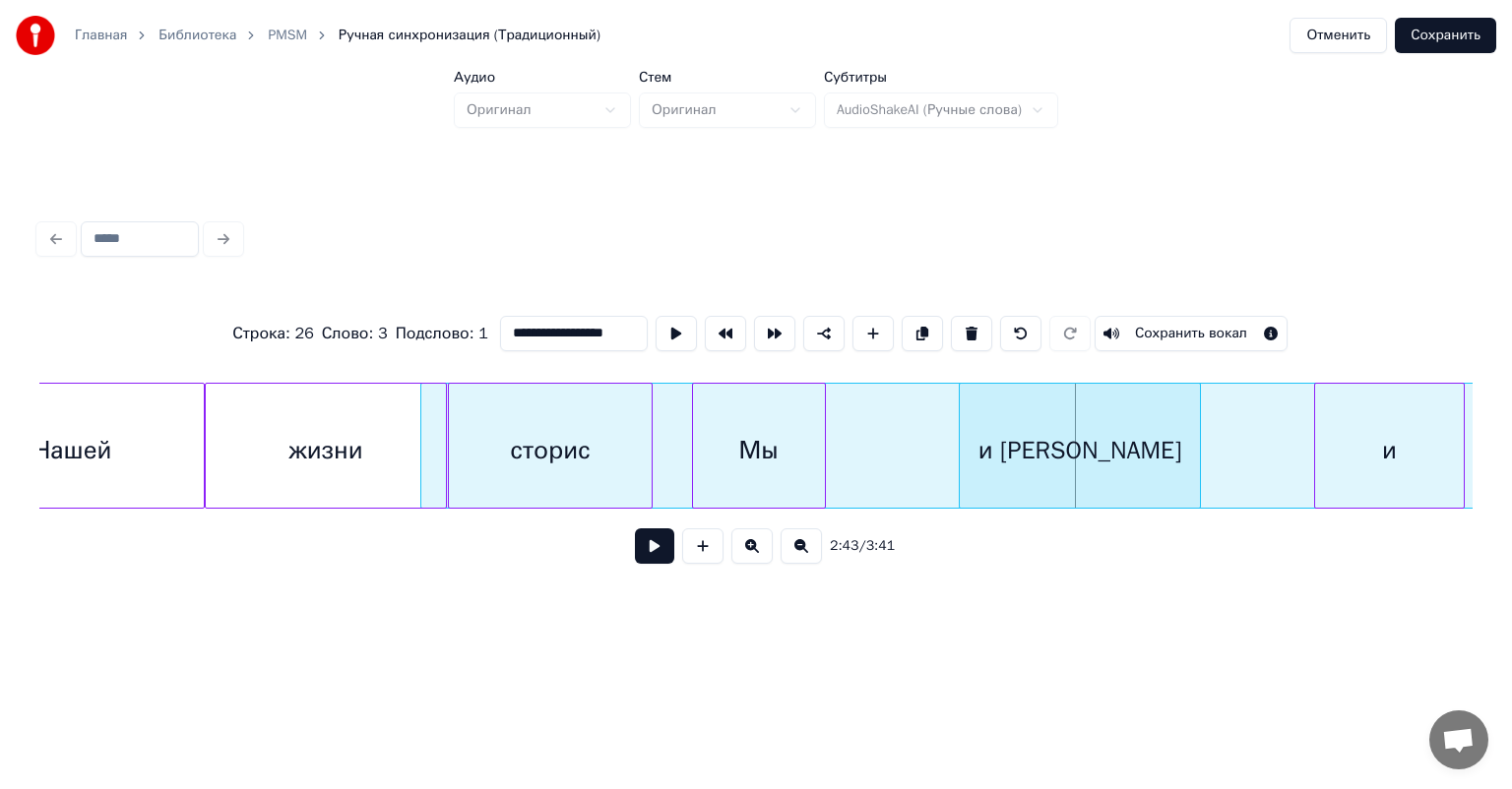 click at bounding box center (424, 446) 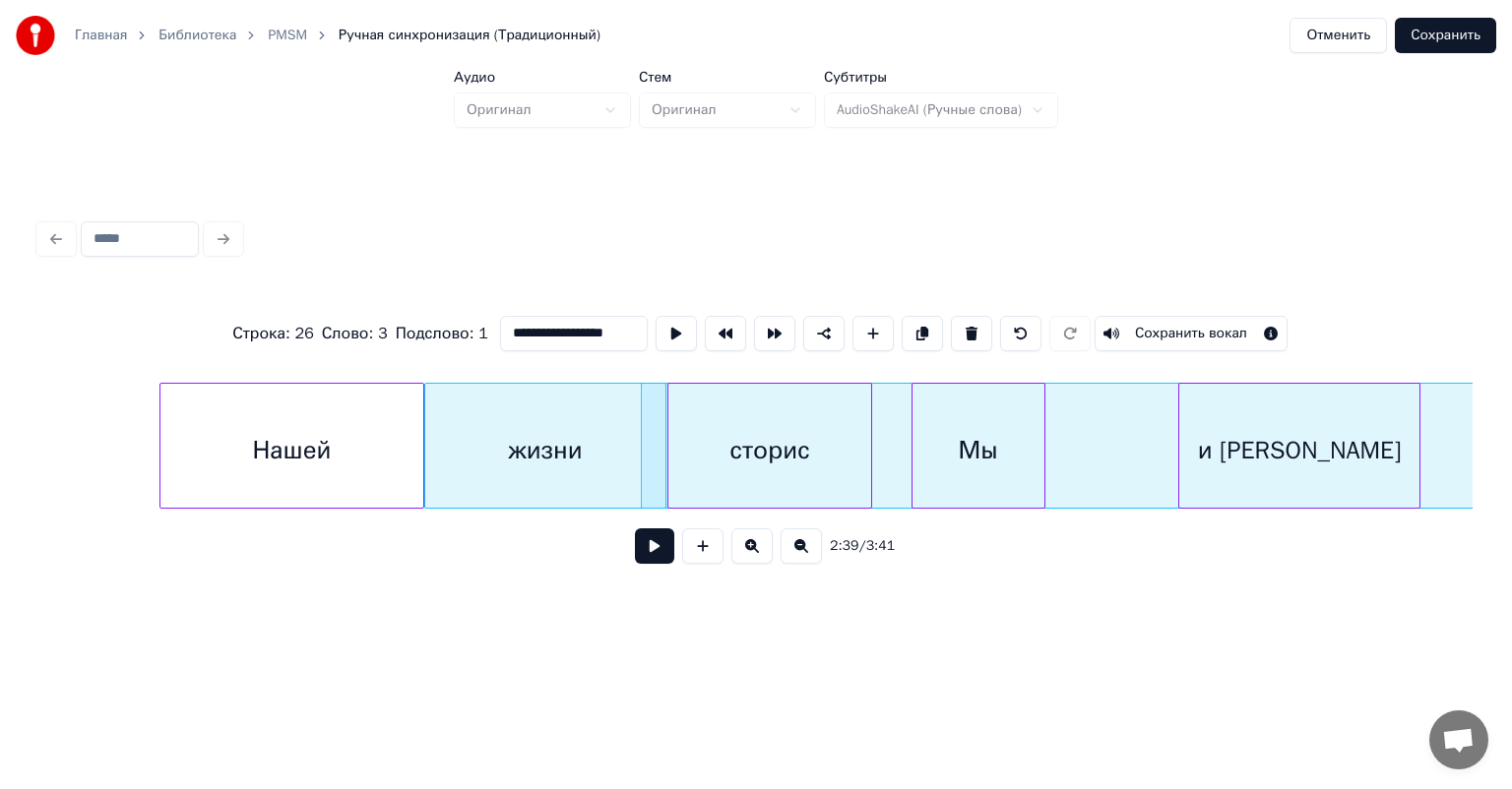scroll, scrollTop: 0, scrollLeft: 30837, axis: horizontal 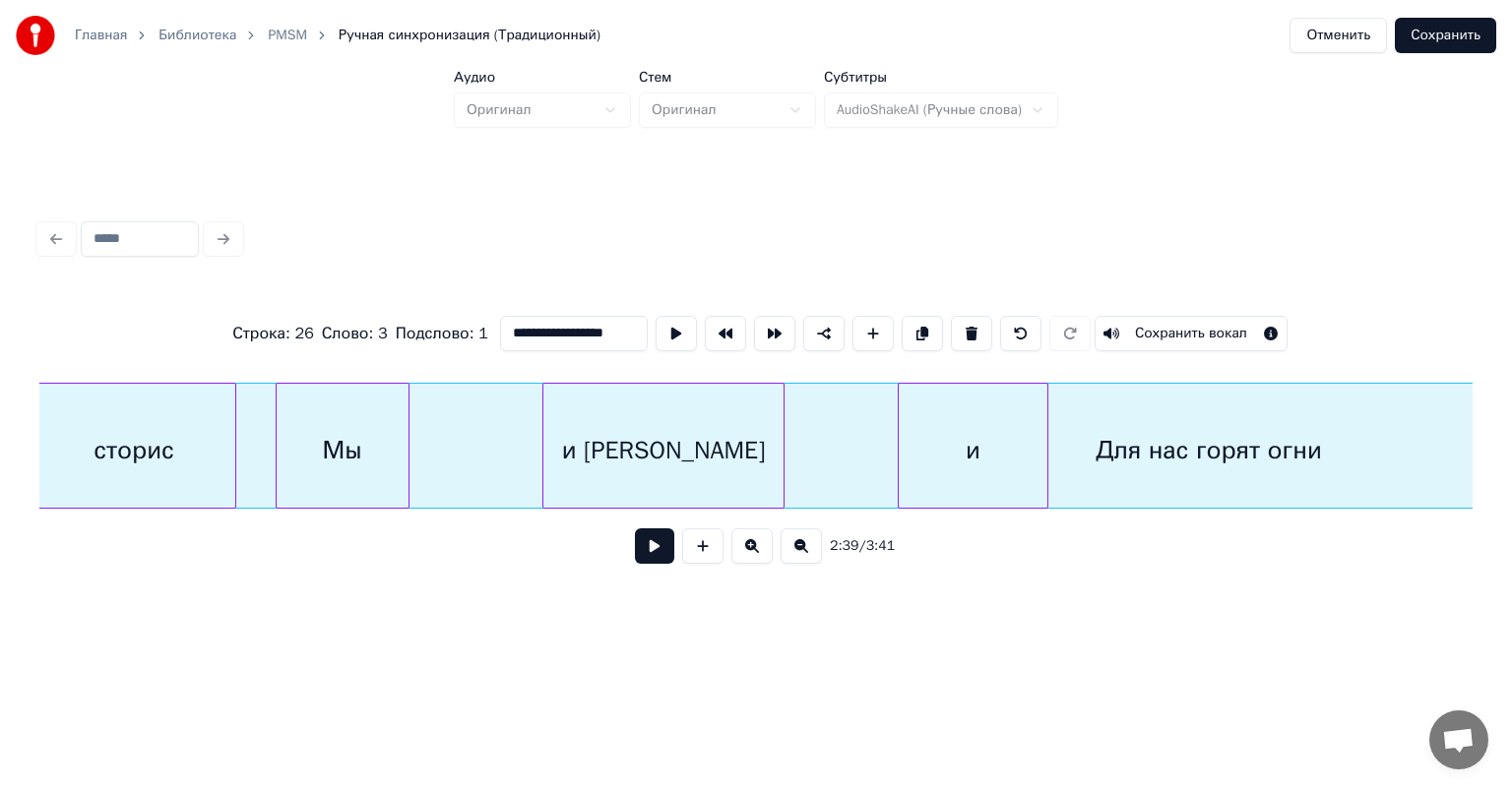 click on "Для нас горят огни" at bounding box center [1209, 451] 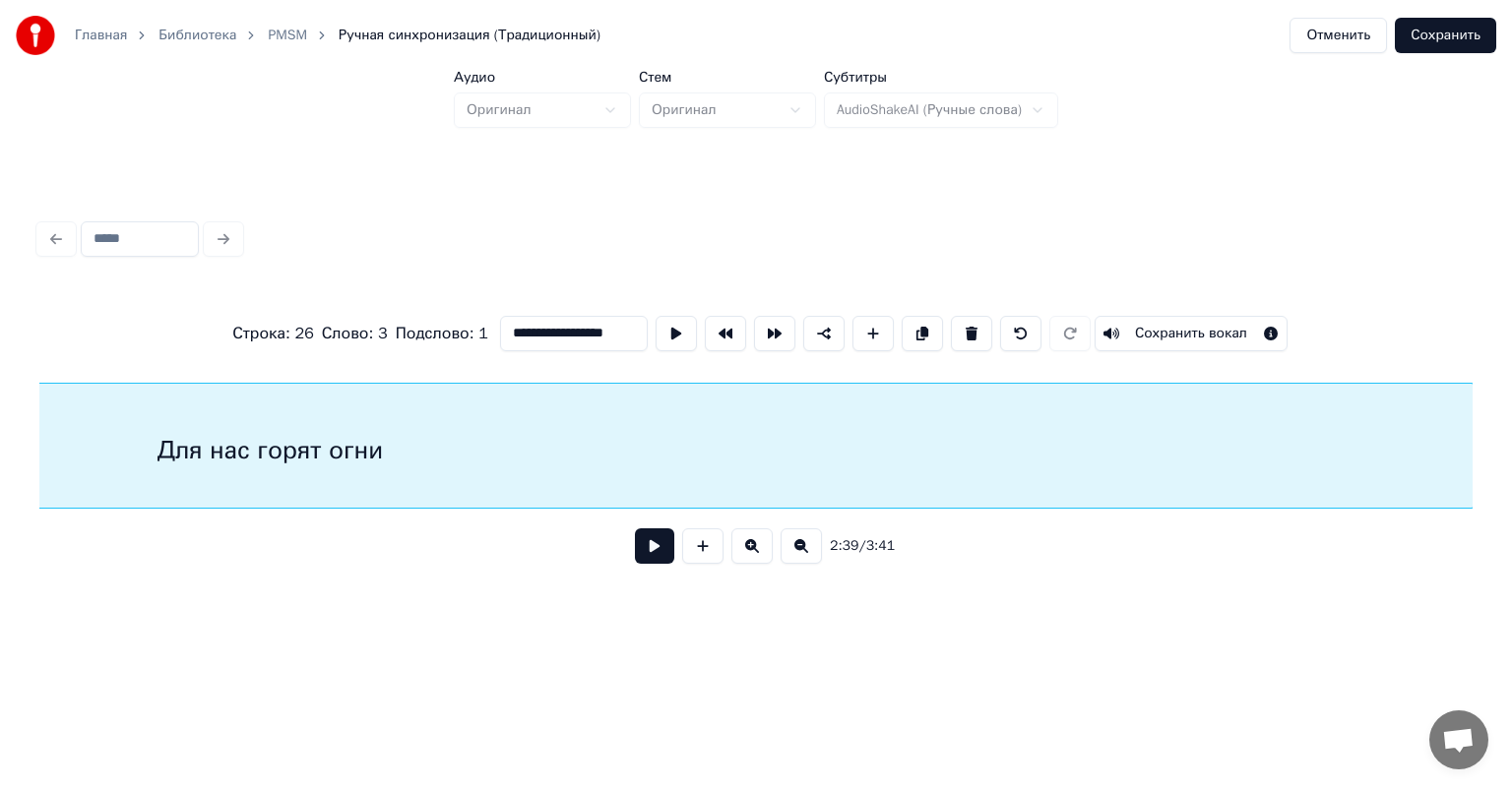 scroll, scrollTop: 0, scrollLeft: 31556, axis: horizontal 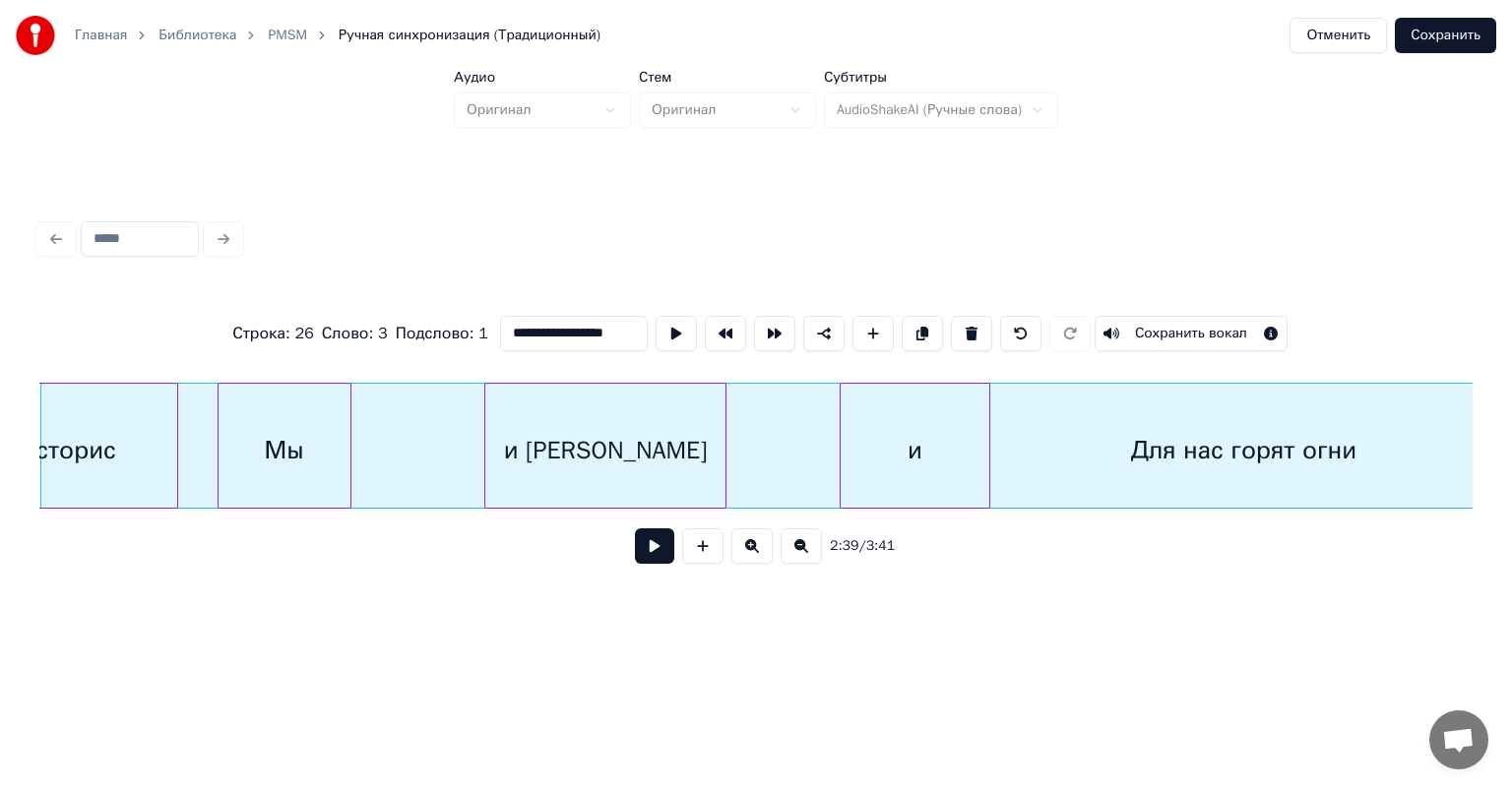 click on "Для нас горят огни" at bounding box center (1244, 451) 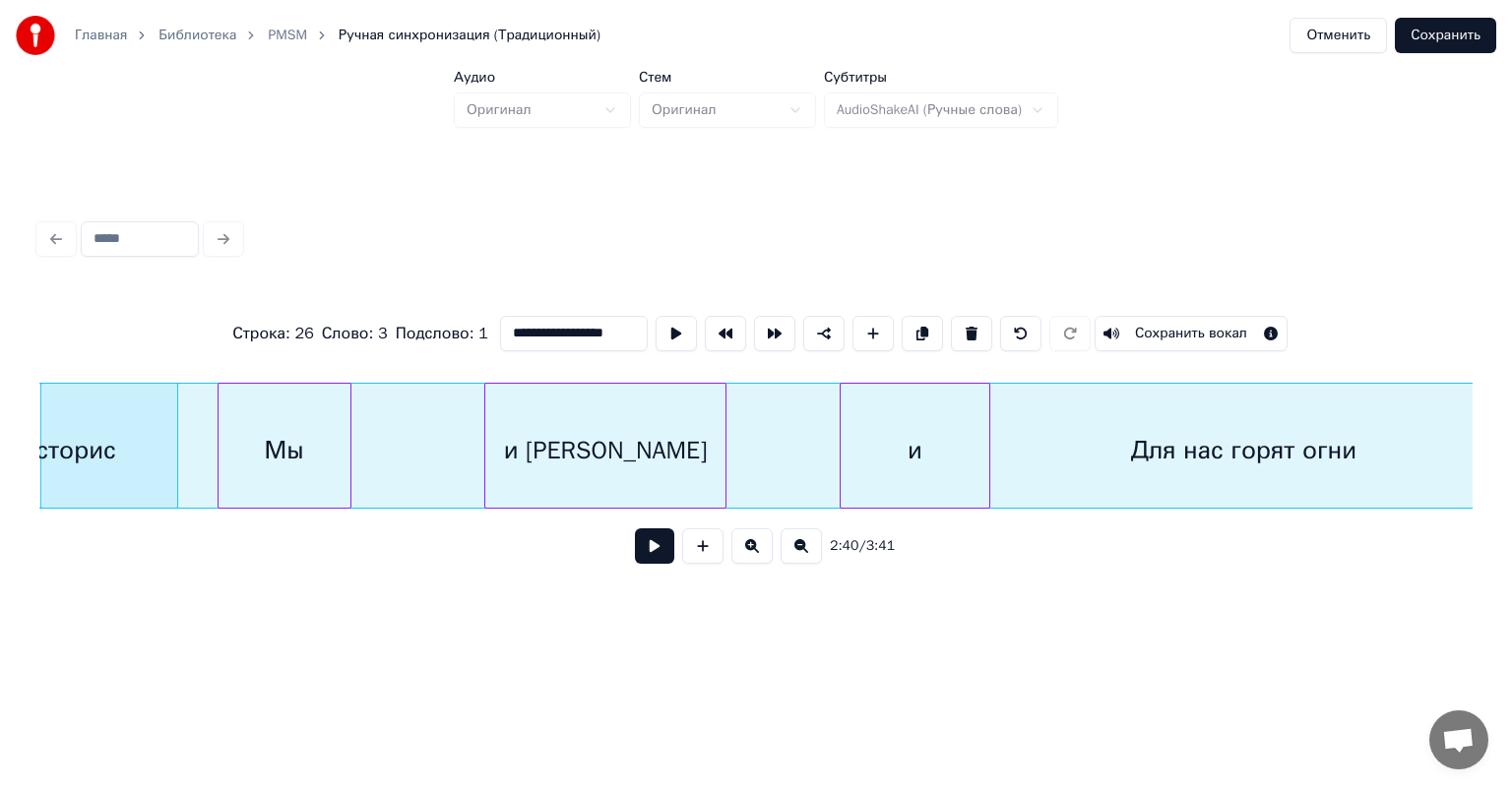 click on "и" at bounding box center (915, 451) 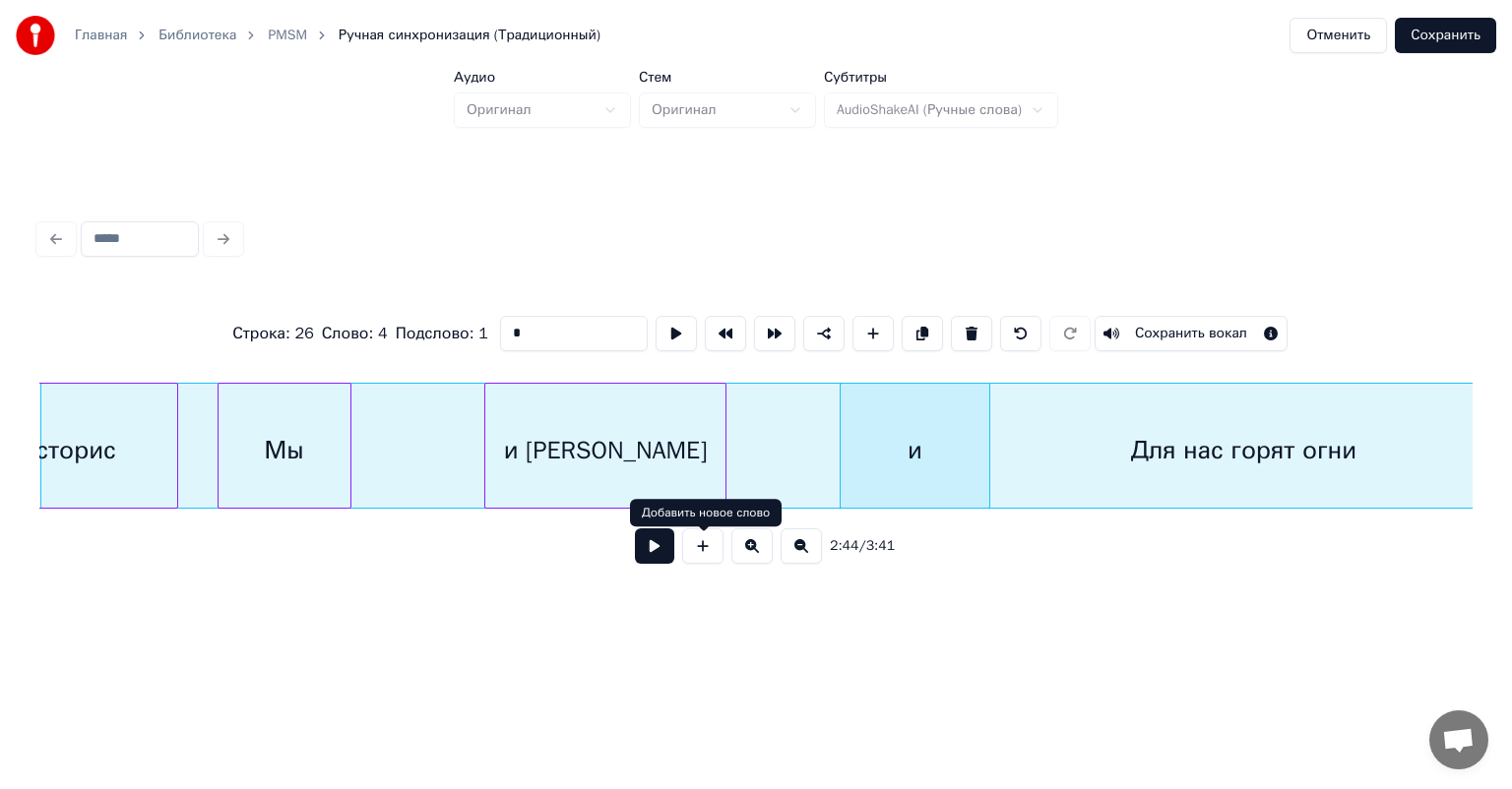 click at bounding box center [655, 546] 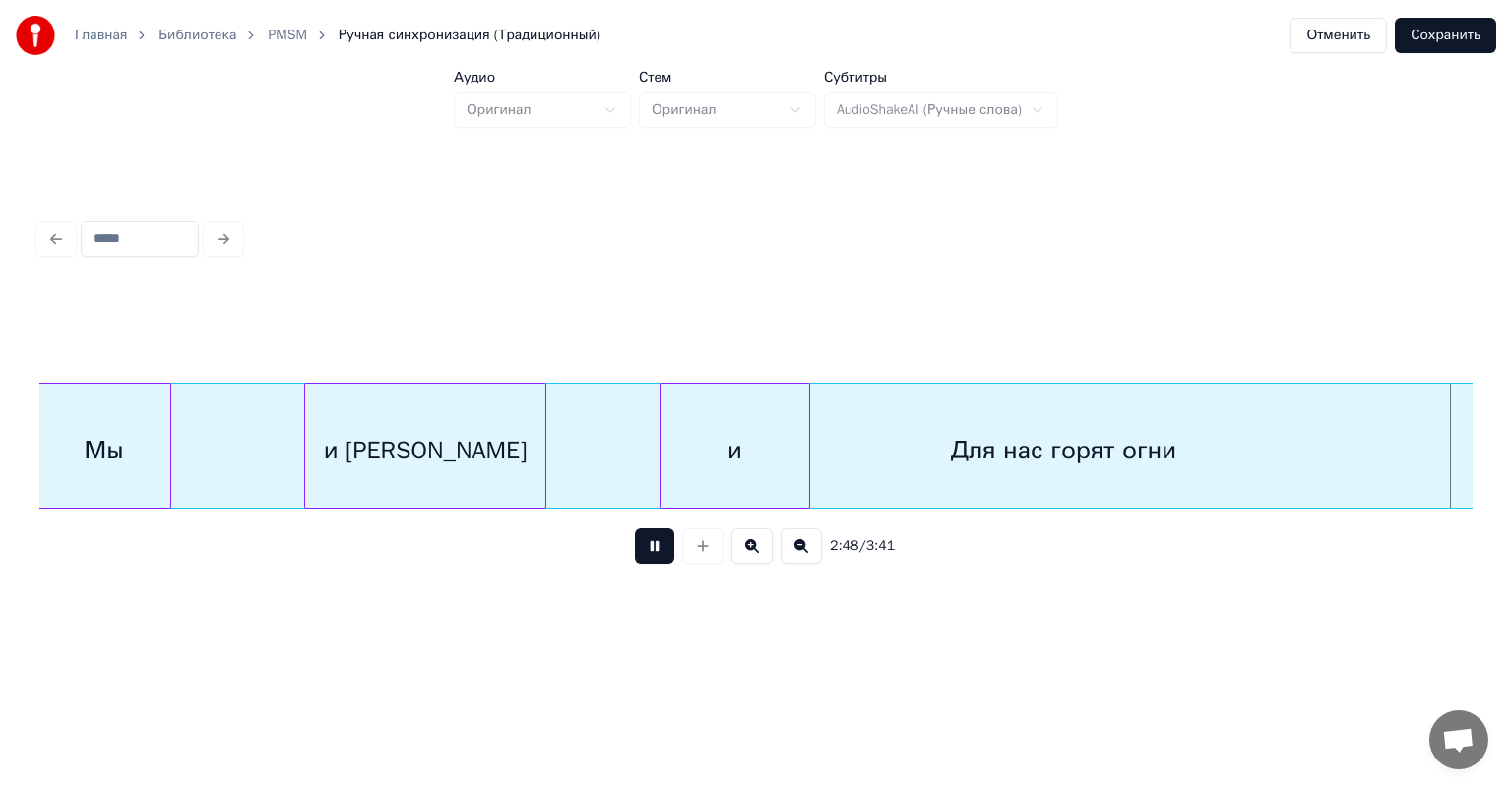 scroll, scrollTop: 0, scrollLeft: 33172, axis: horizontal 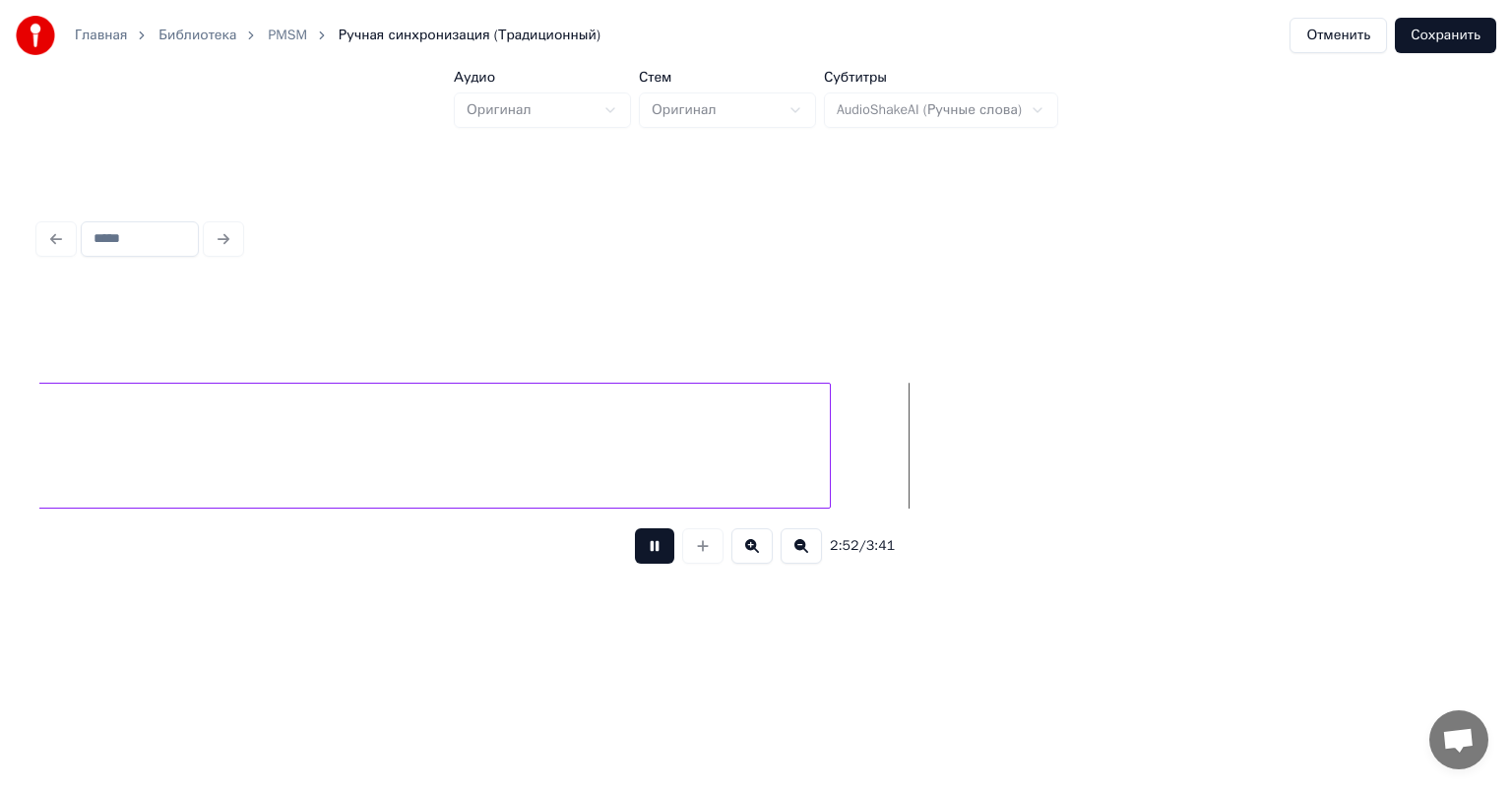 click on "Для нас горят огни" at bounding box center (-372, 451) 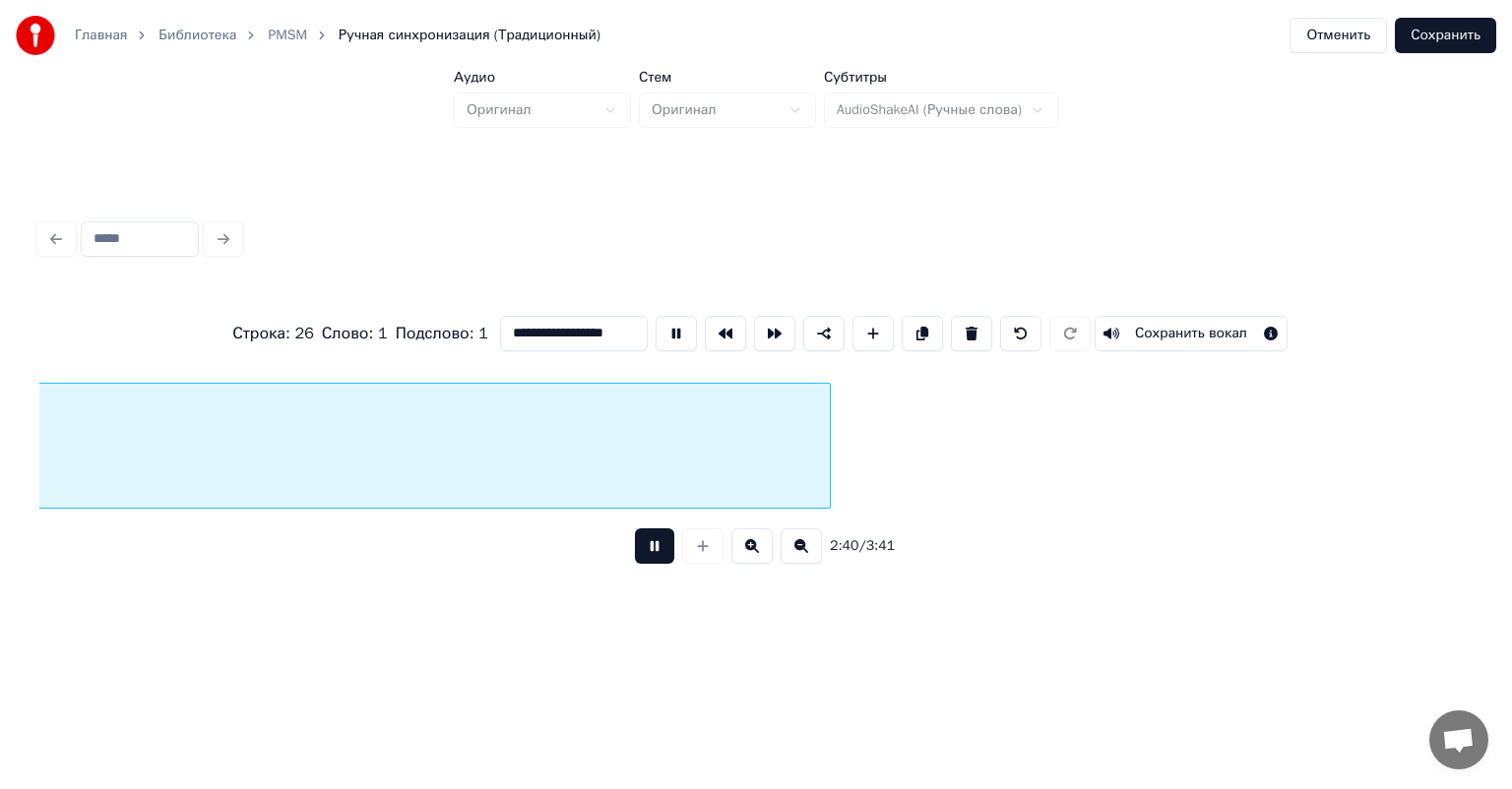 scroll, scrollTop: 0, scrollLeft: 31556, axis: horizontal 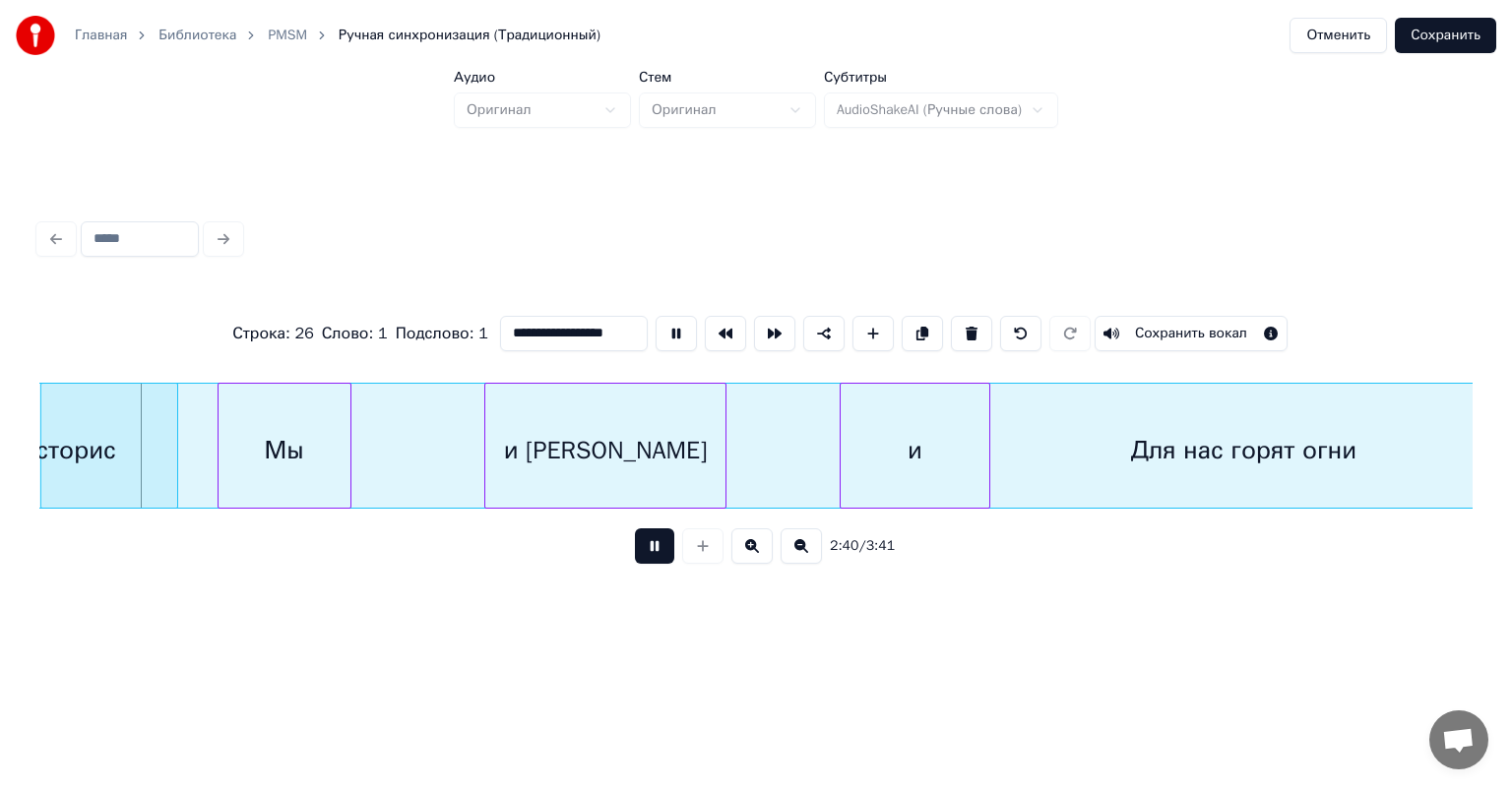 click on "Для нас горят огни" at bounding box center (1244, 451) 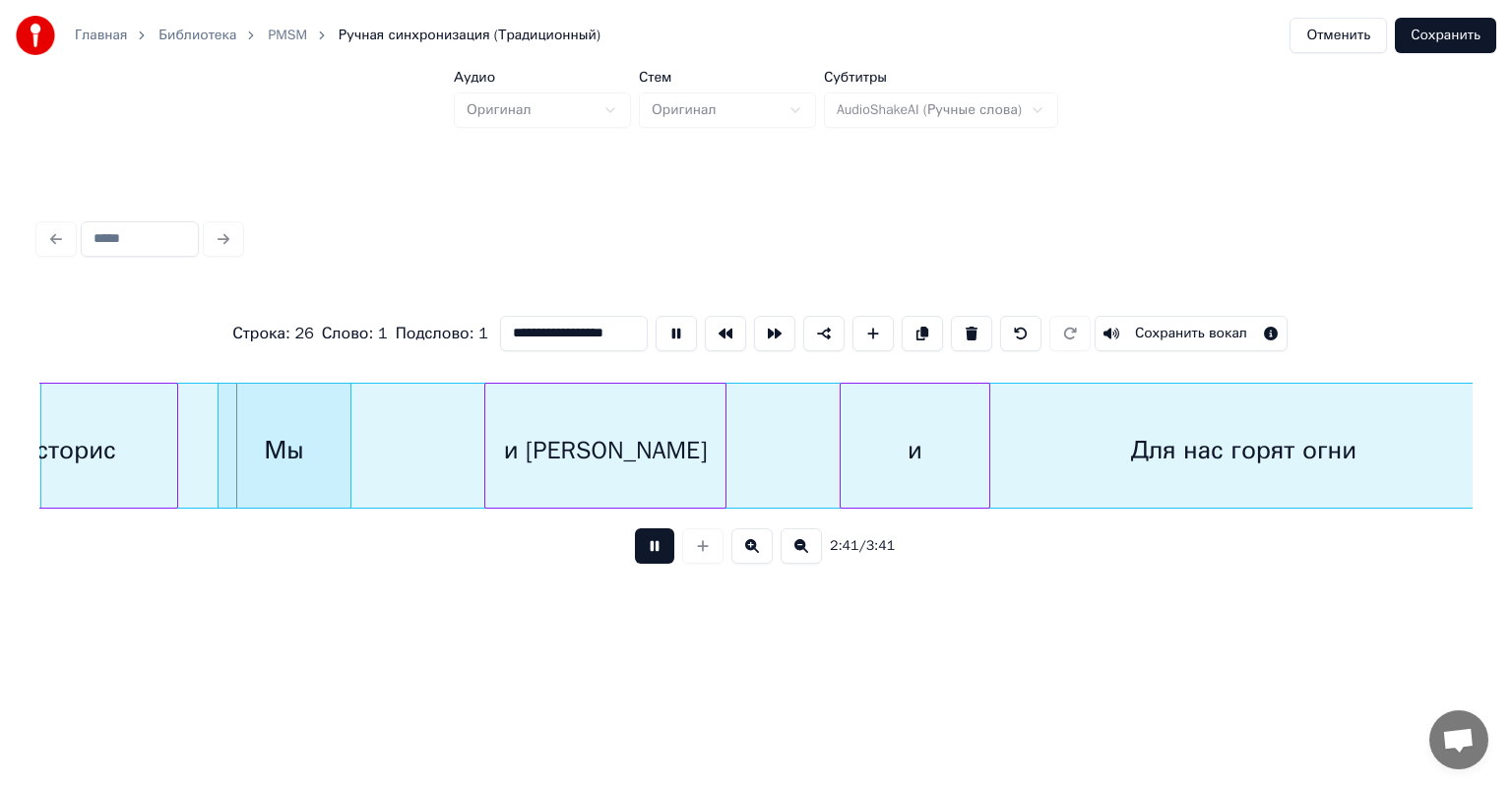click at bounding box center (972, 334) 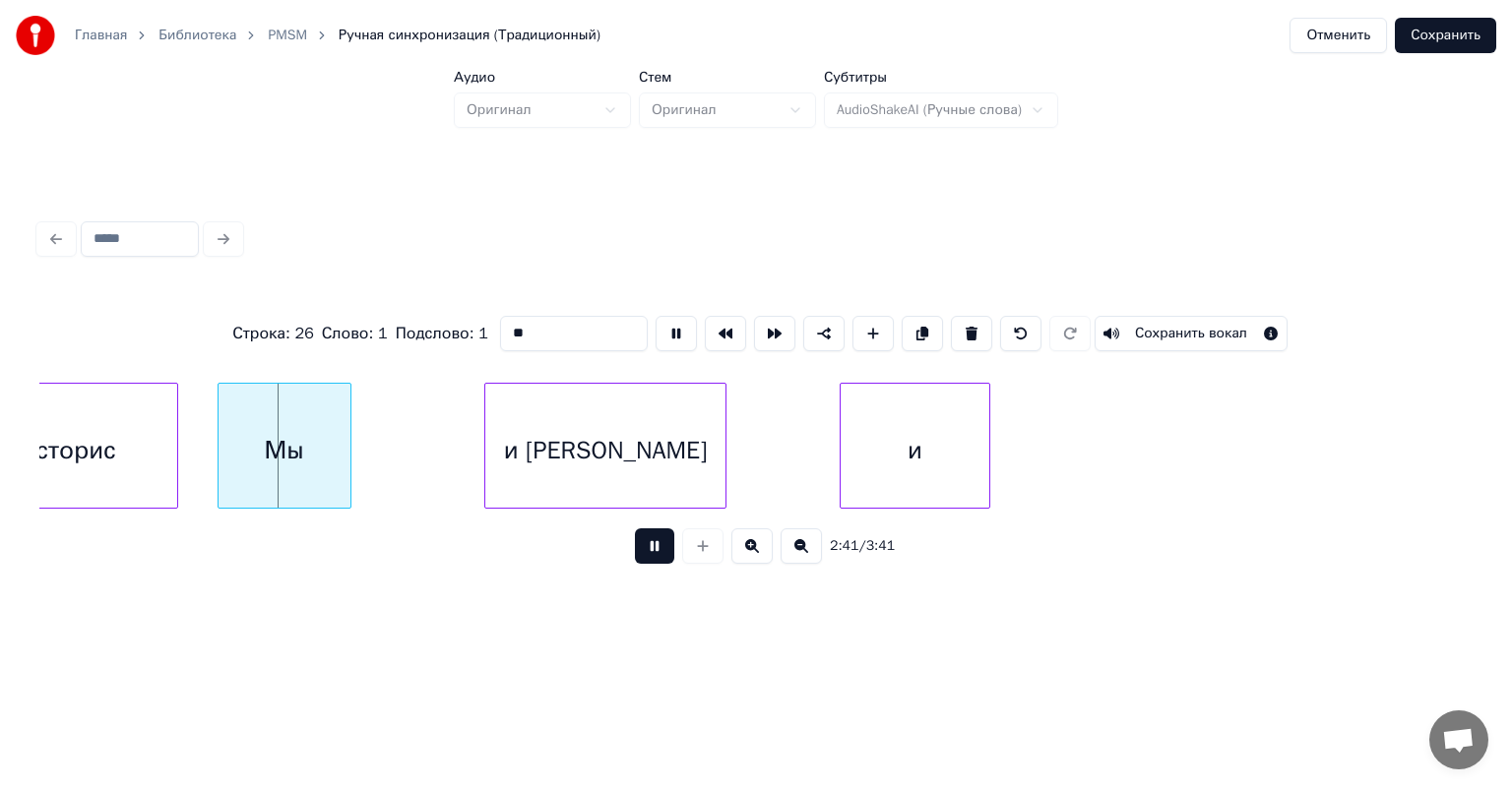 click on "и" at bounding box center [915, 451] 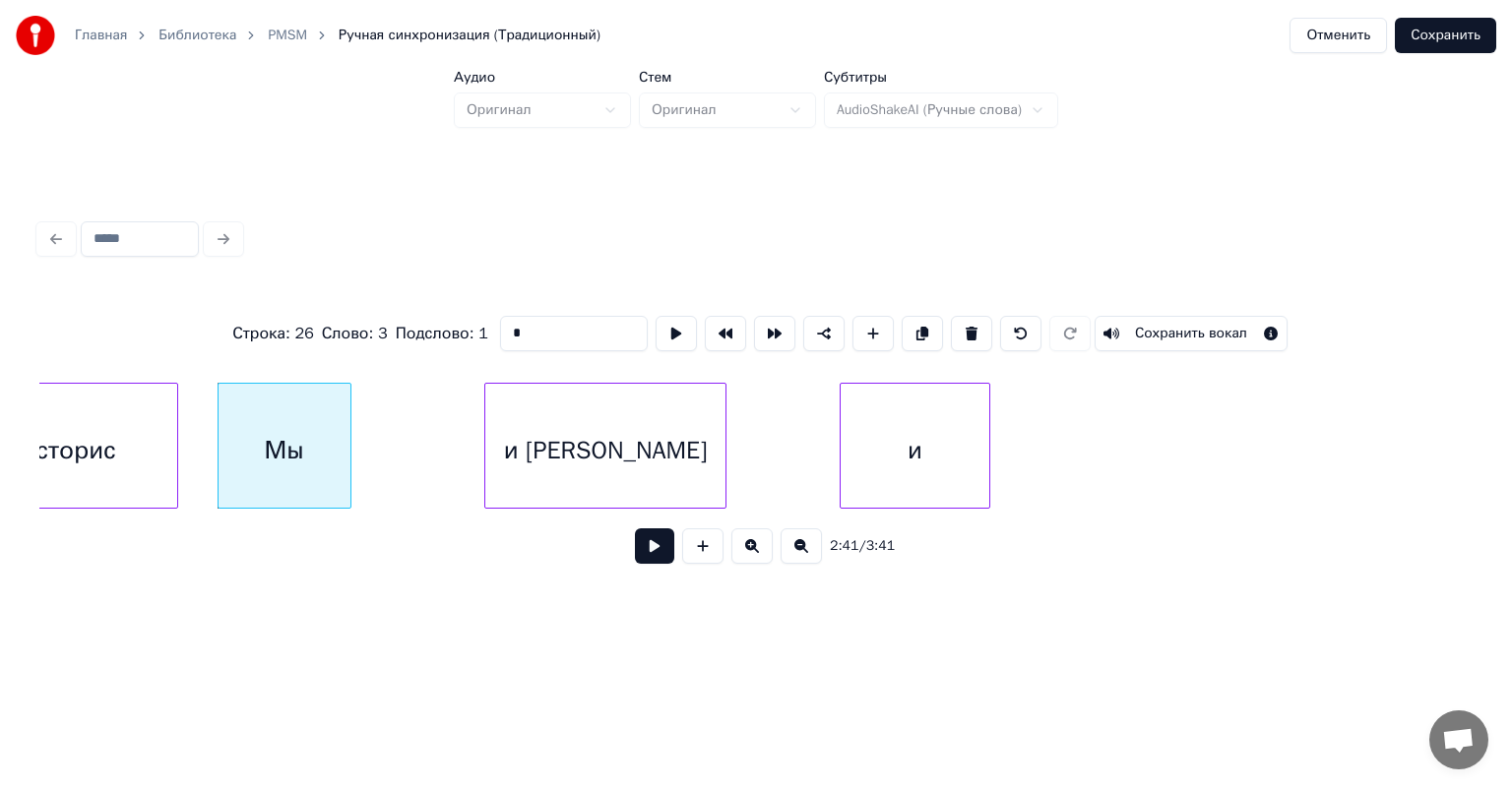 click on "и" at bounding box center [915, 451] 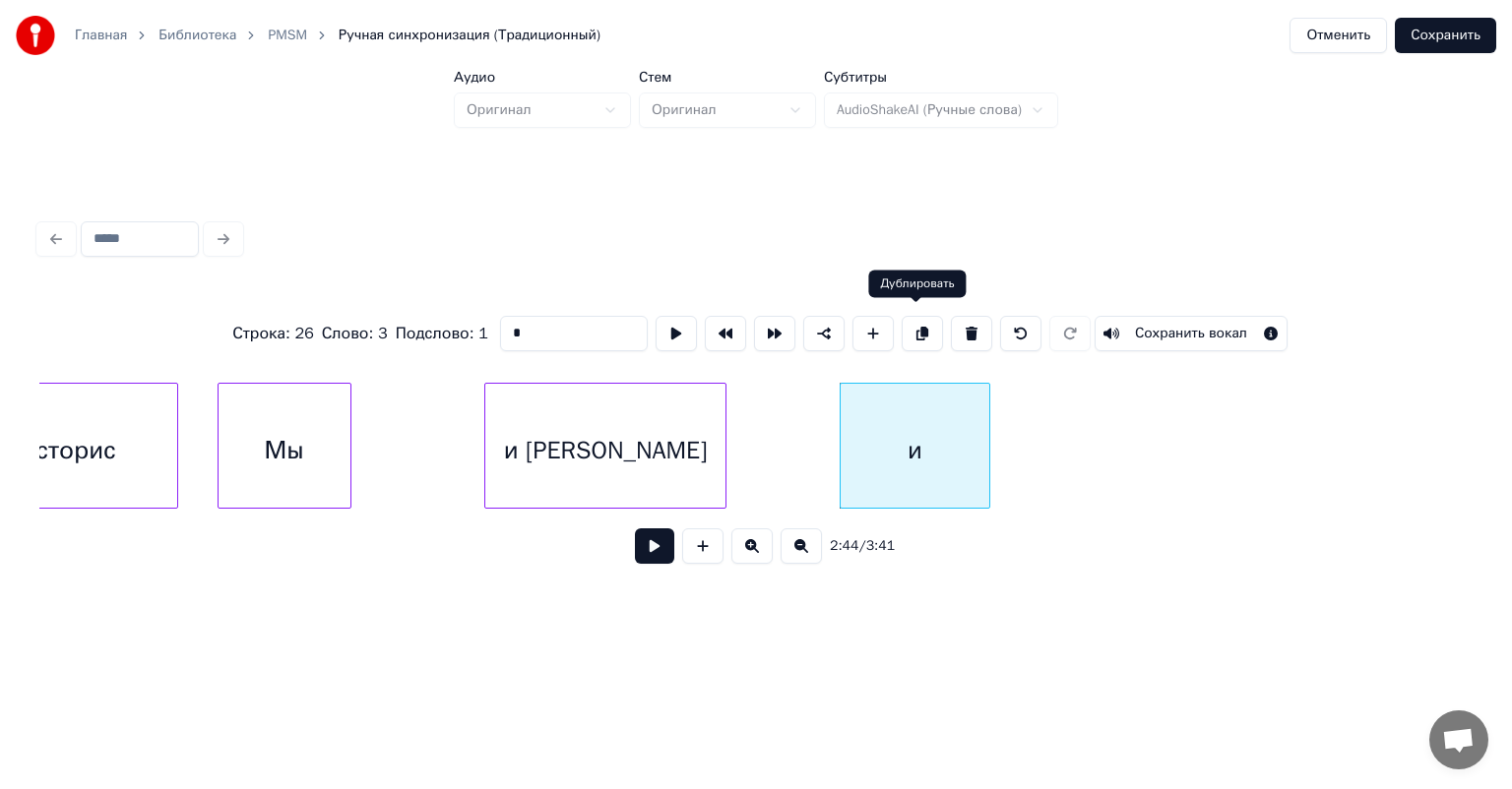 click at bounding box center (922, 334) 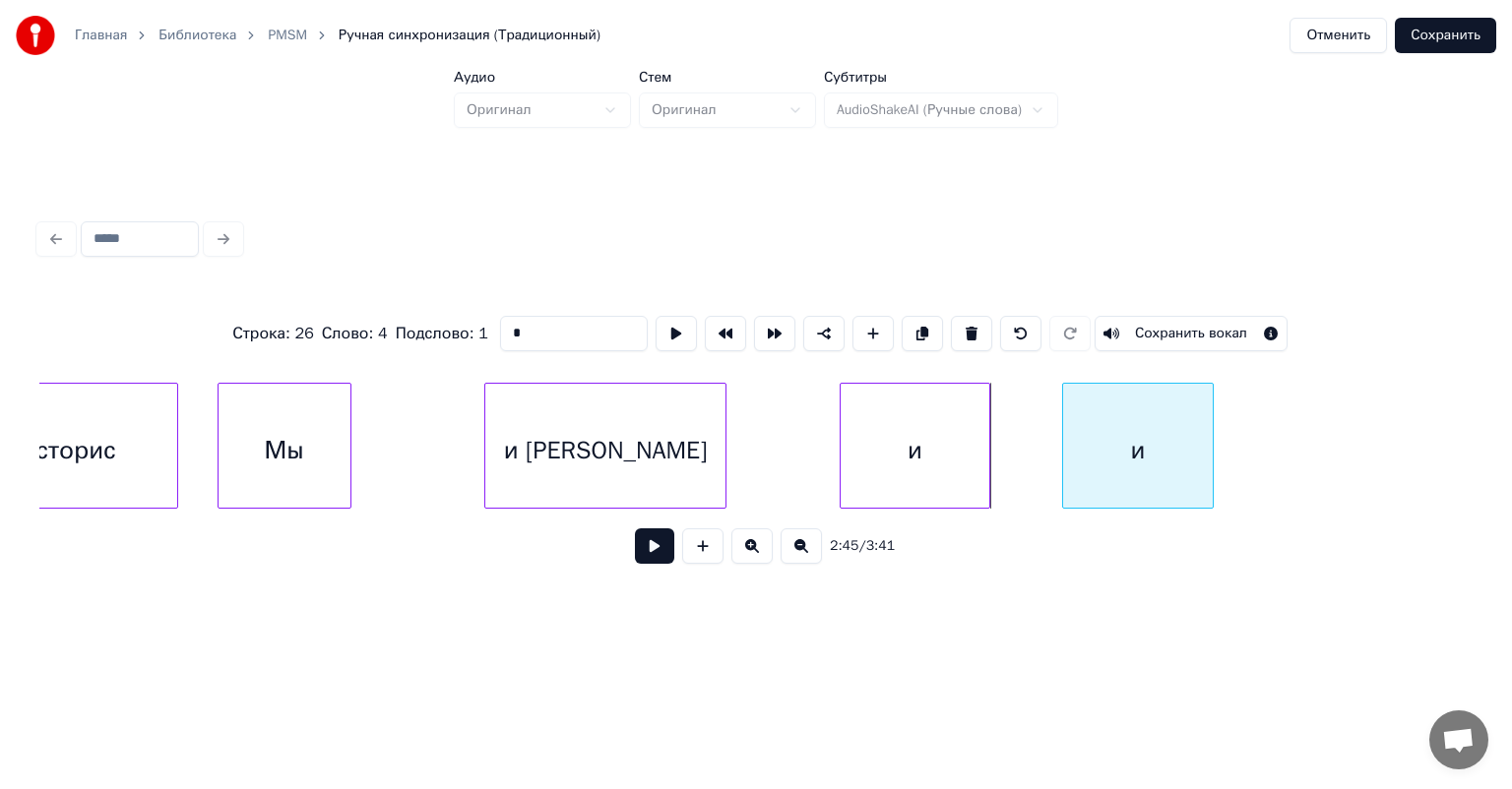 click on "и" at bounding box center [1138, 451] 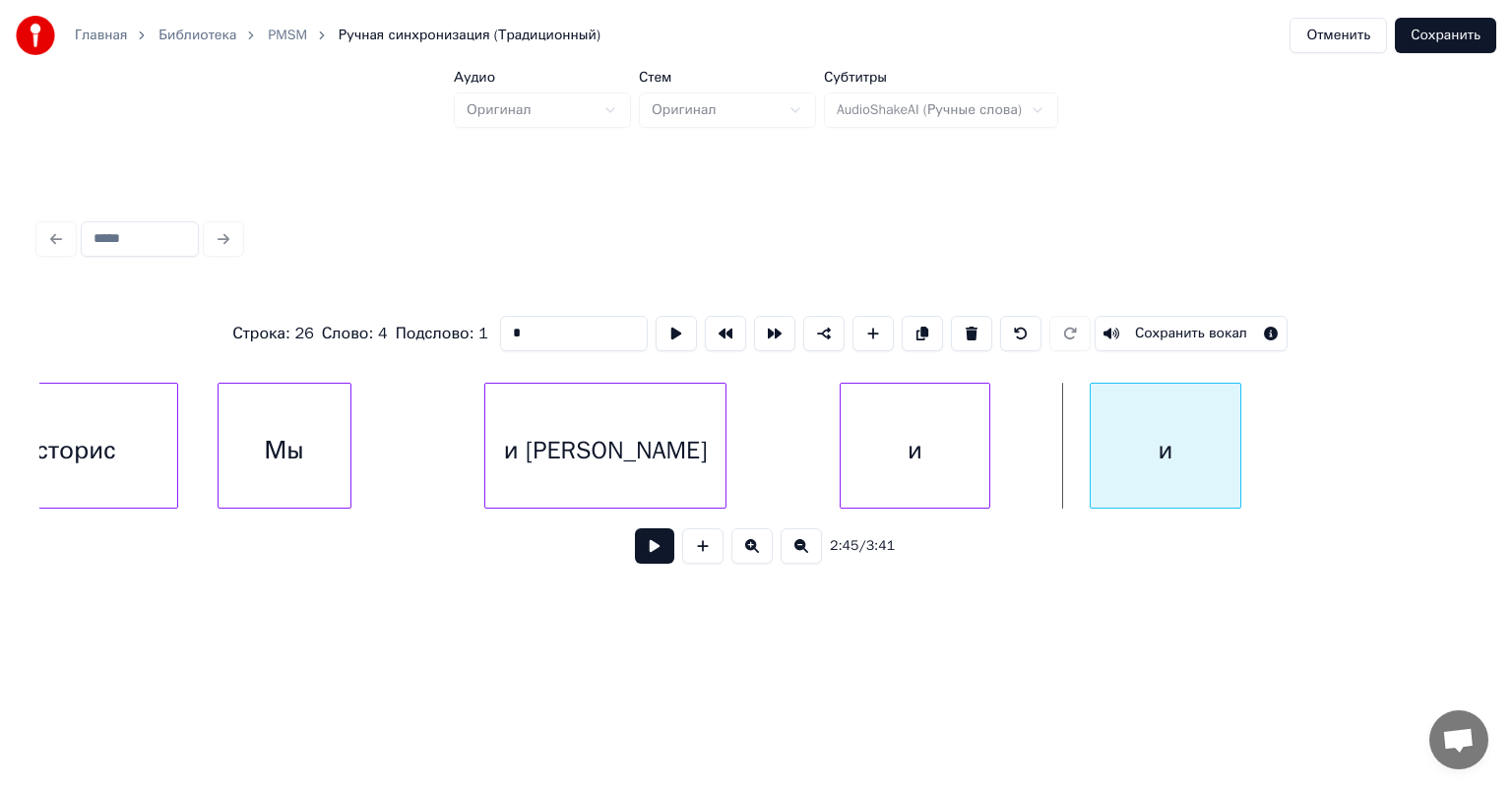 click on "и" at bounding box center [1166, 451] 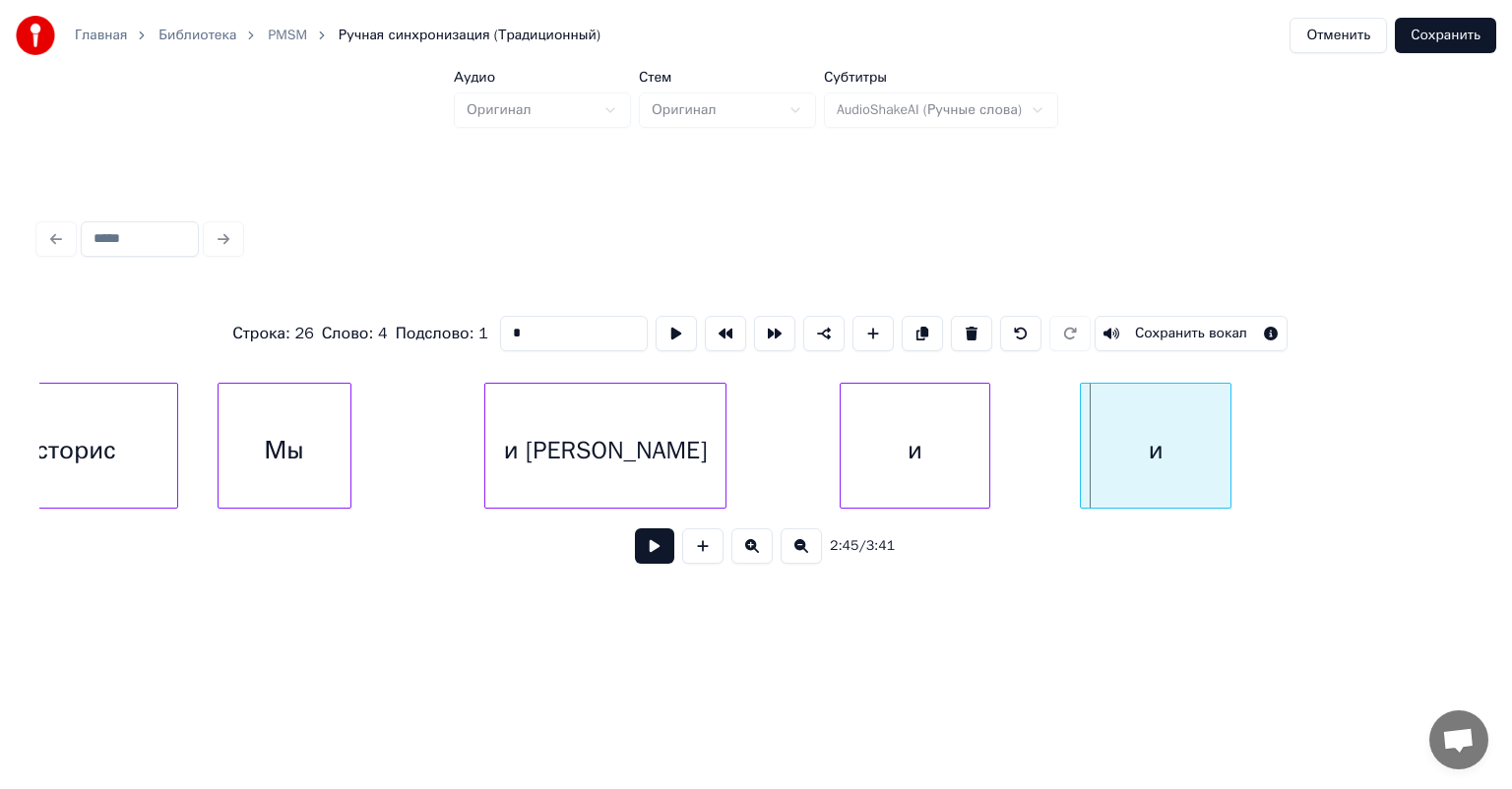 click on "и" at bounding box center (1156, 451) 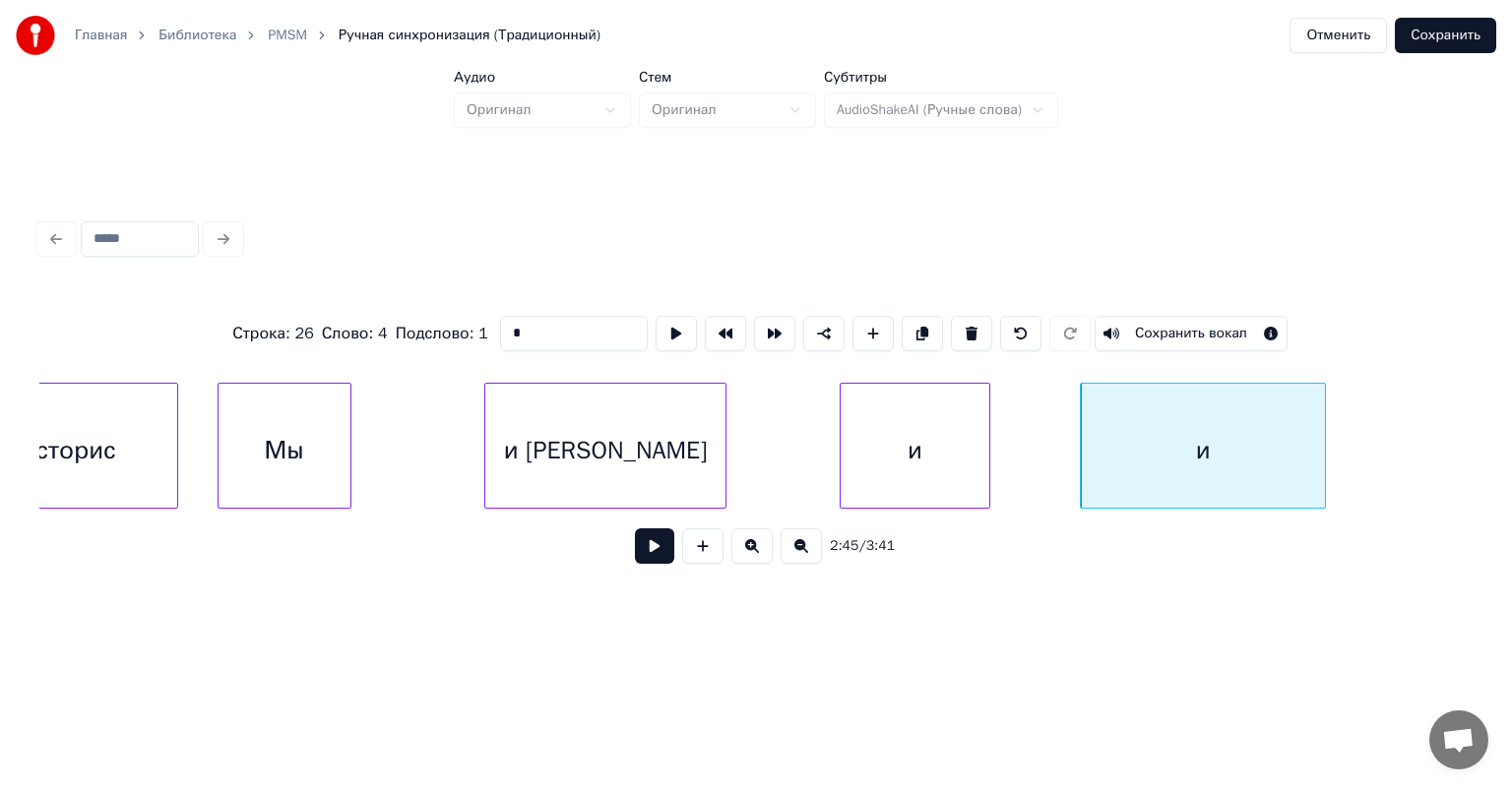 click at bounding box center (1322, 446) 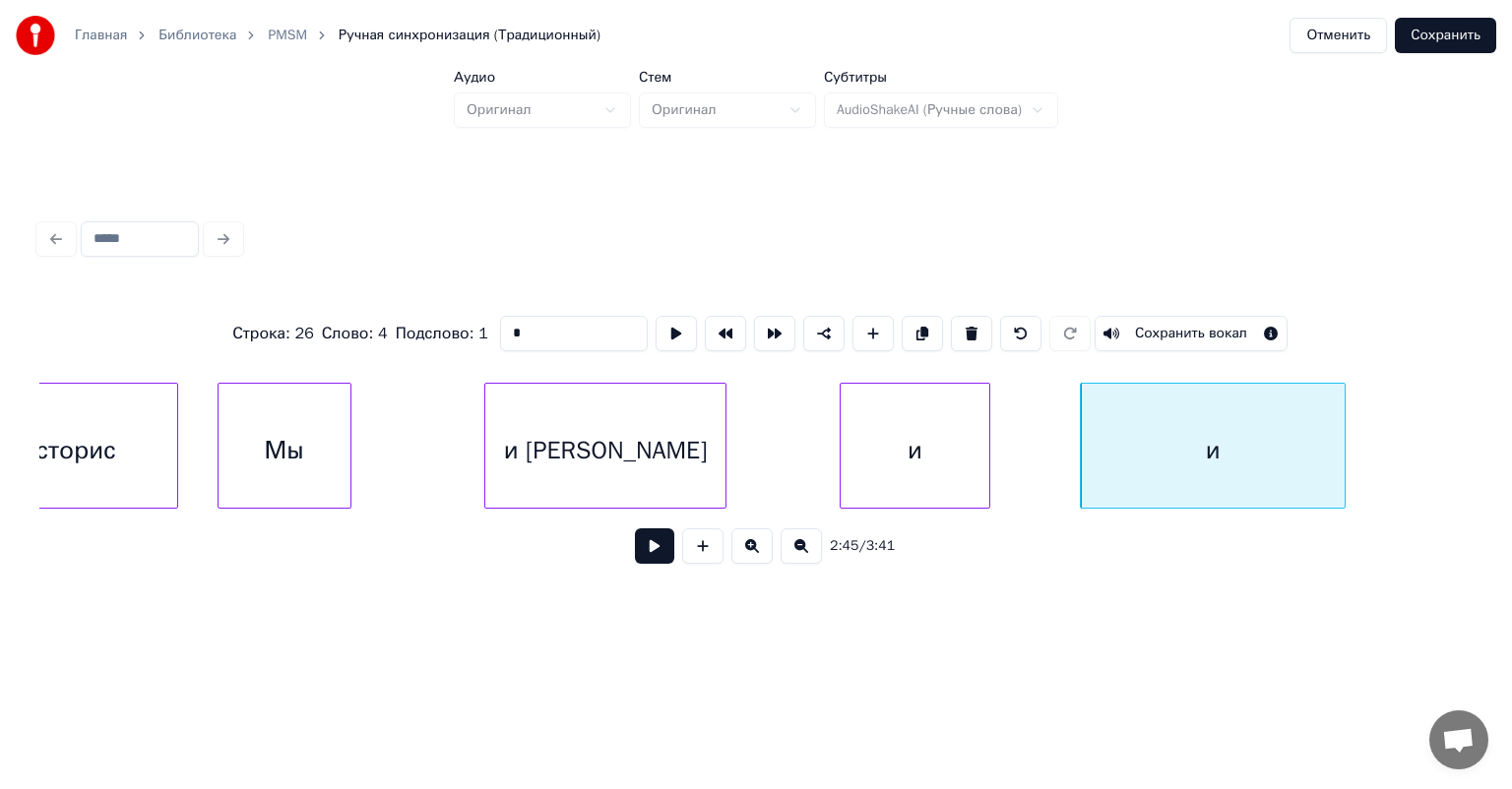 click on "и" at bounding box center [1213, 451] 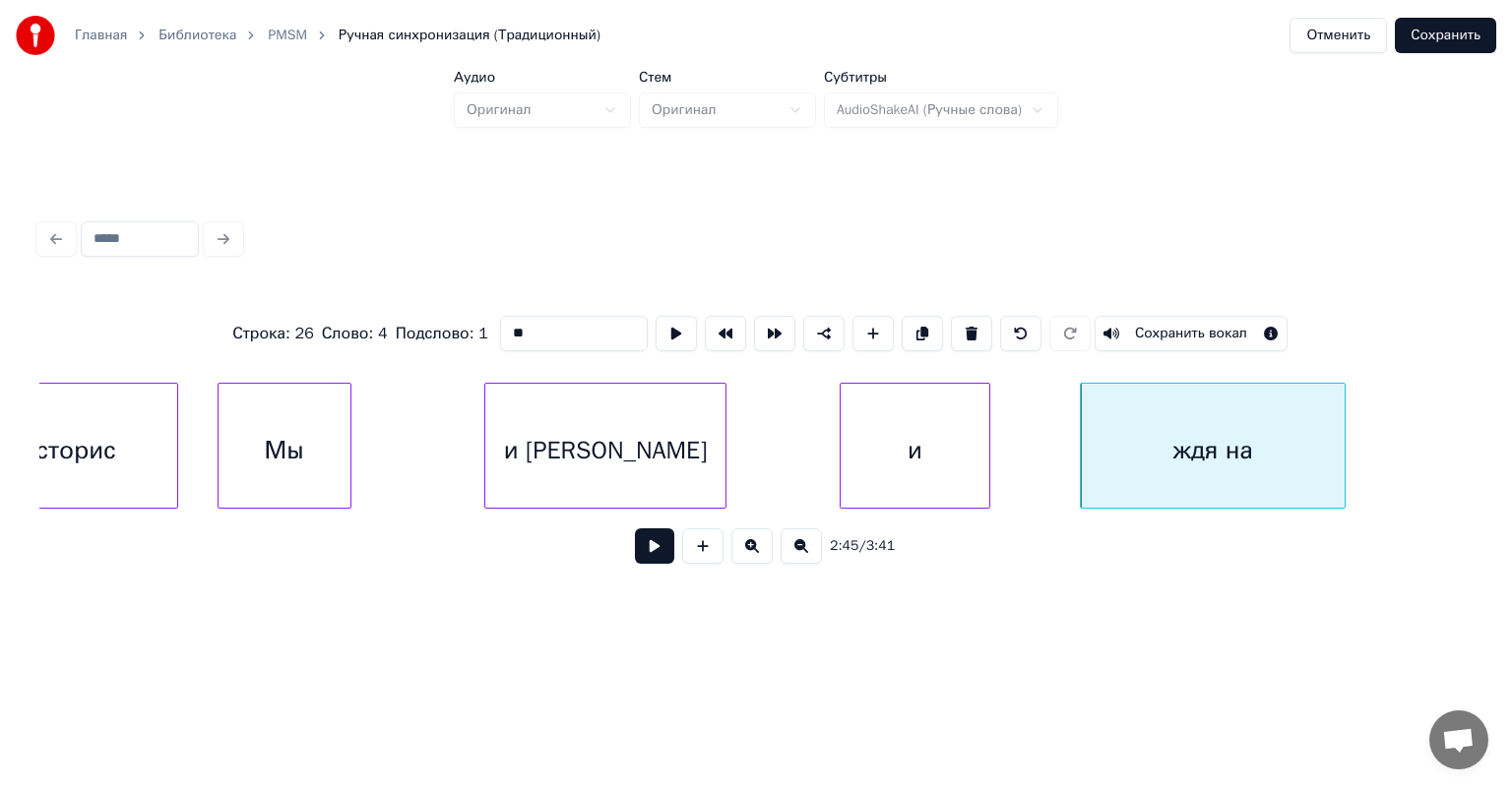type on "*" 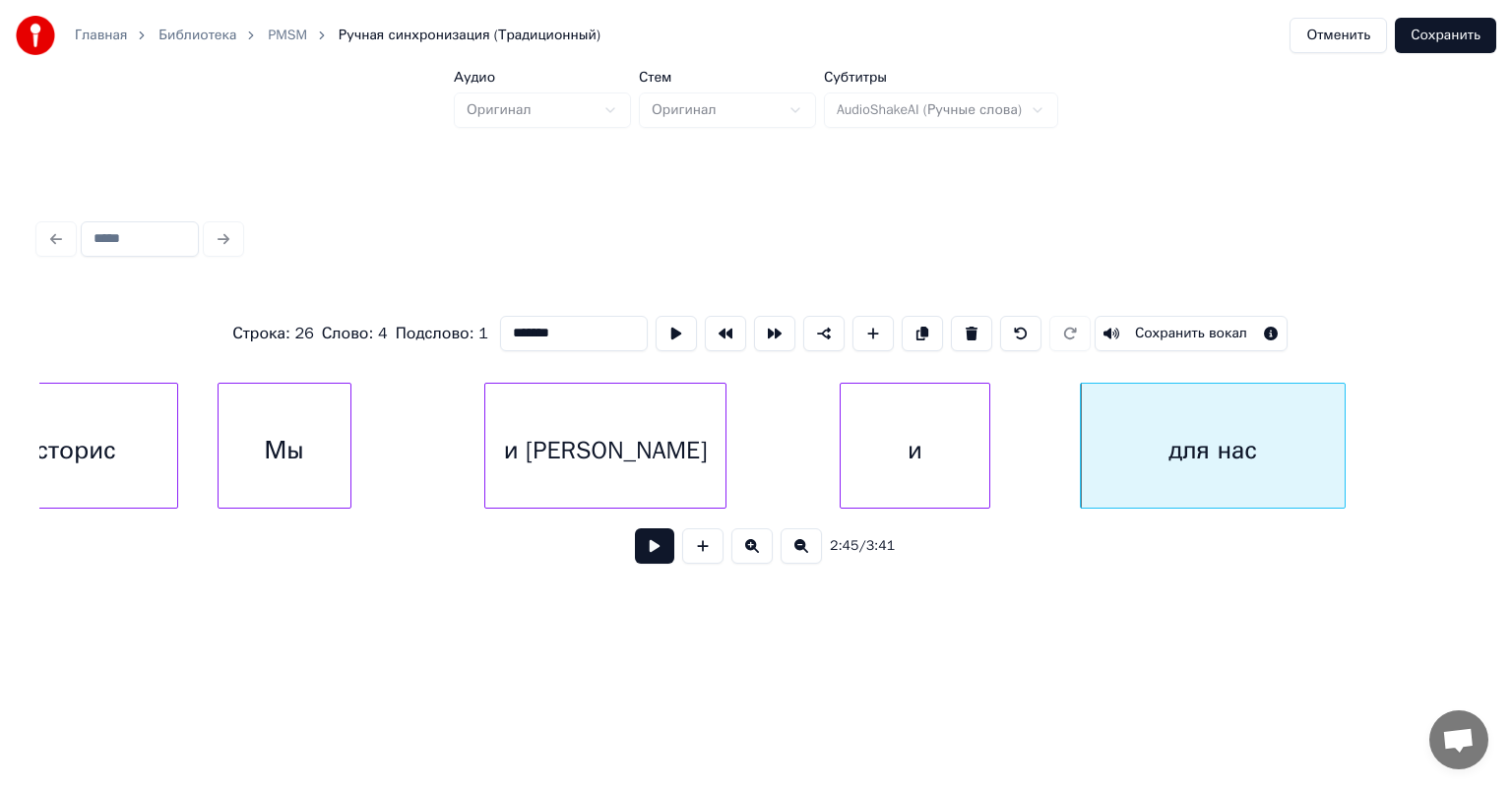 type on "*******" 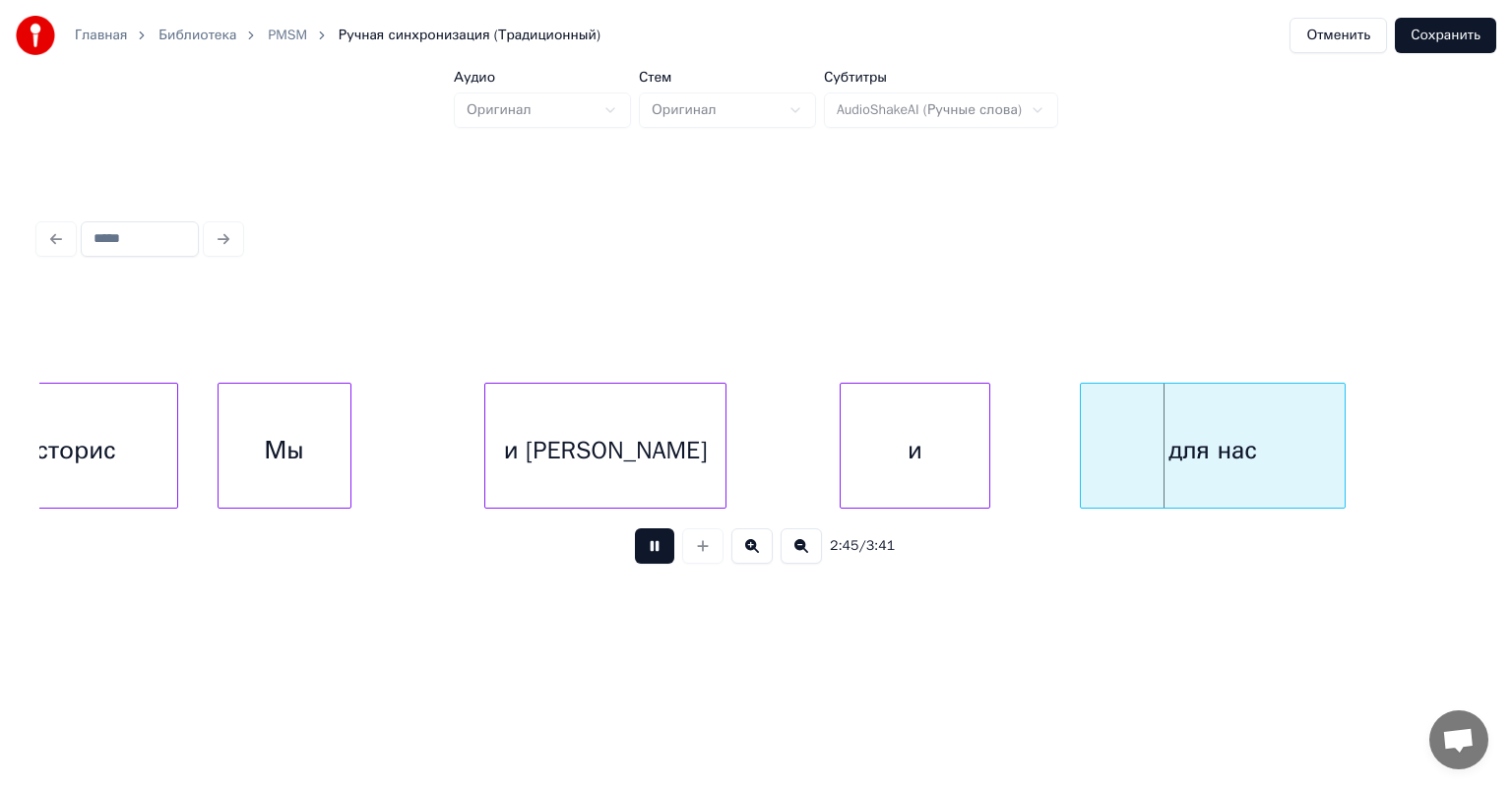 click at bounding box center (655, 546) 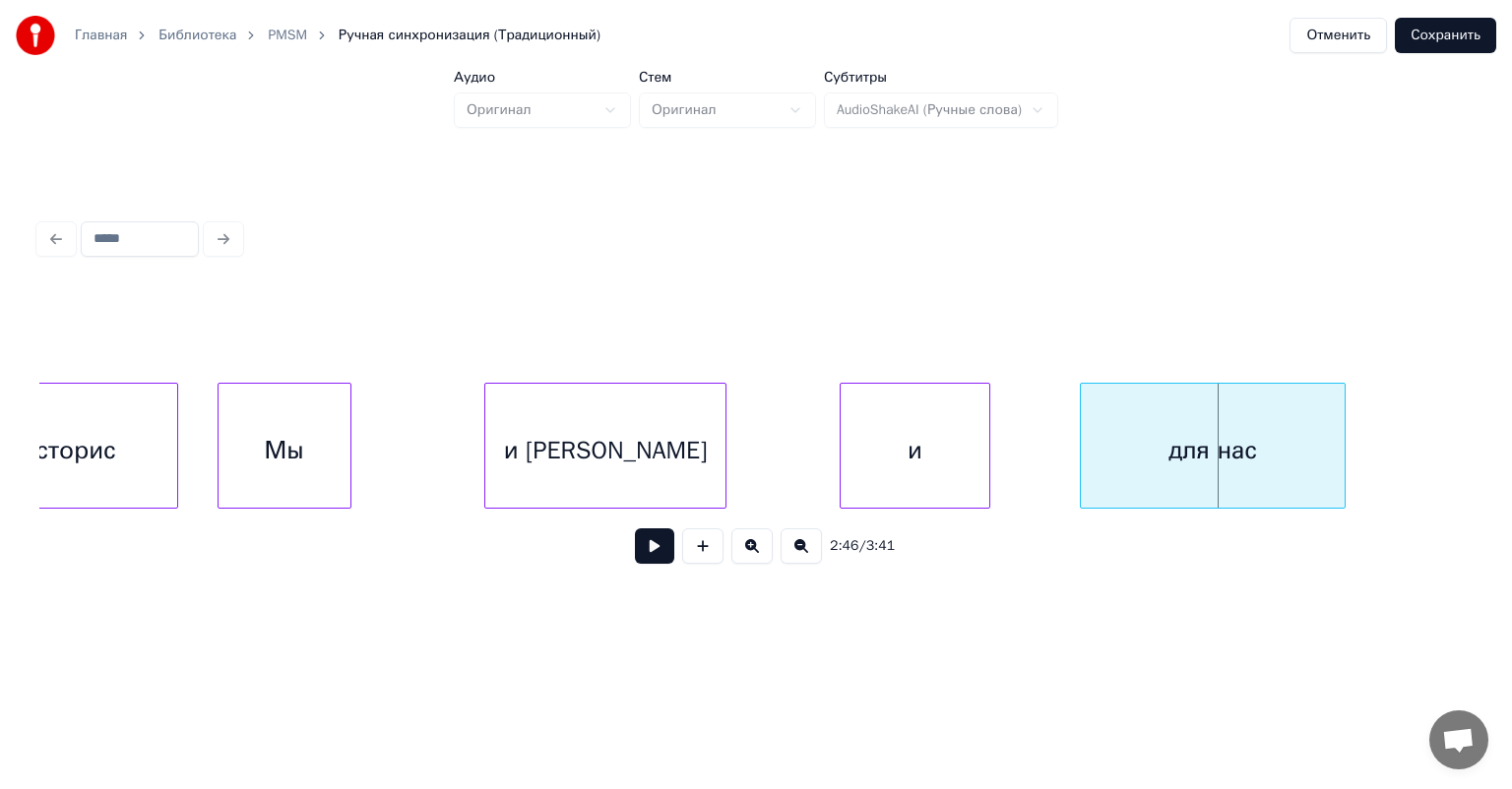 click at bounding box center (655, 546) 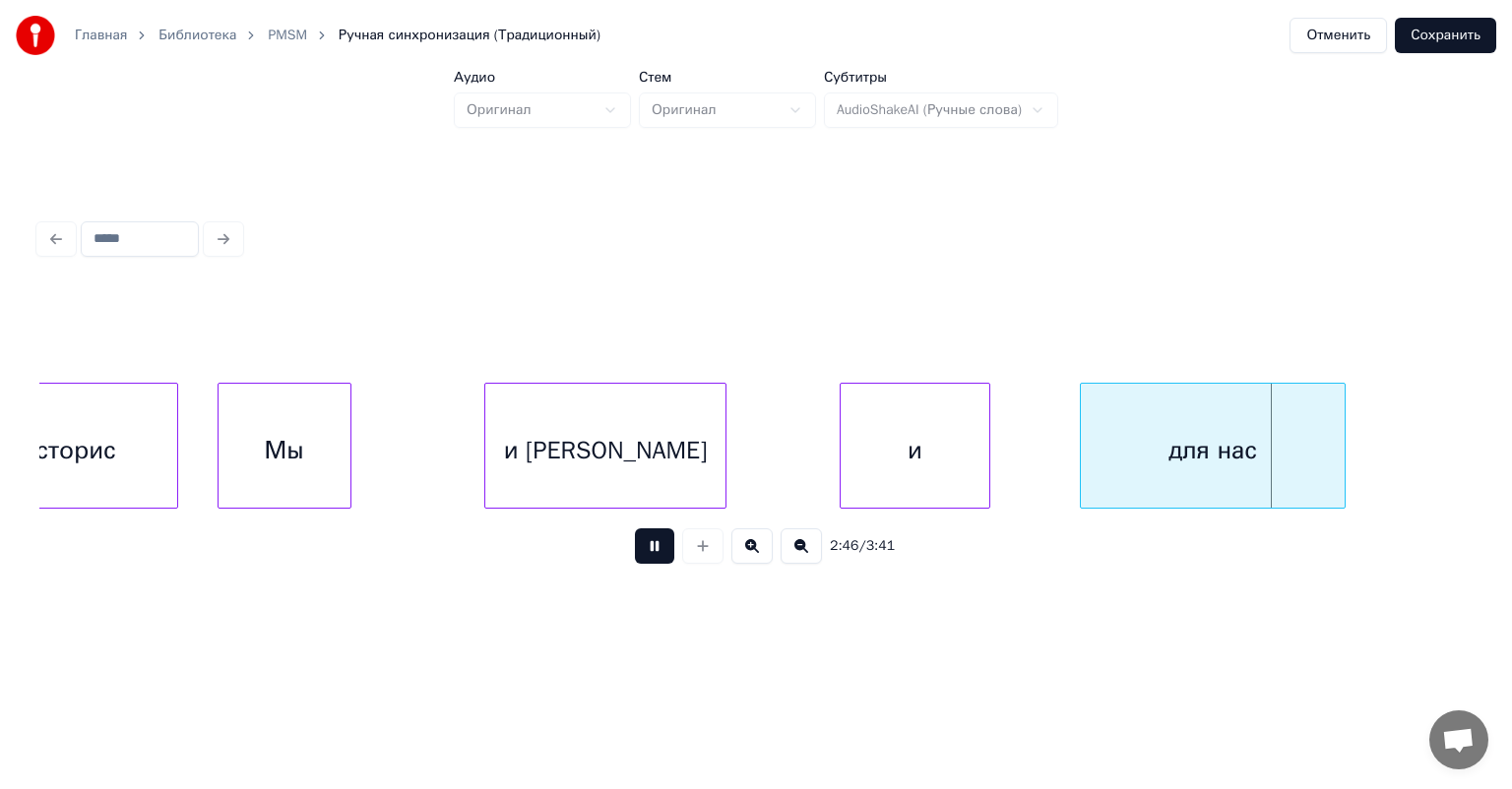 click at bounding box center (655, 546) 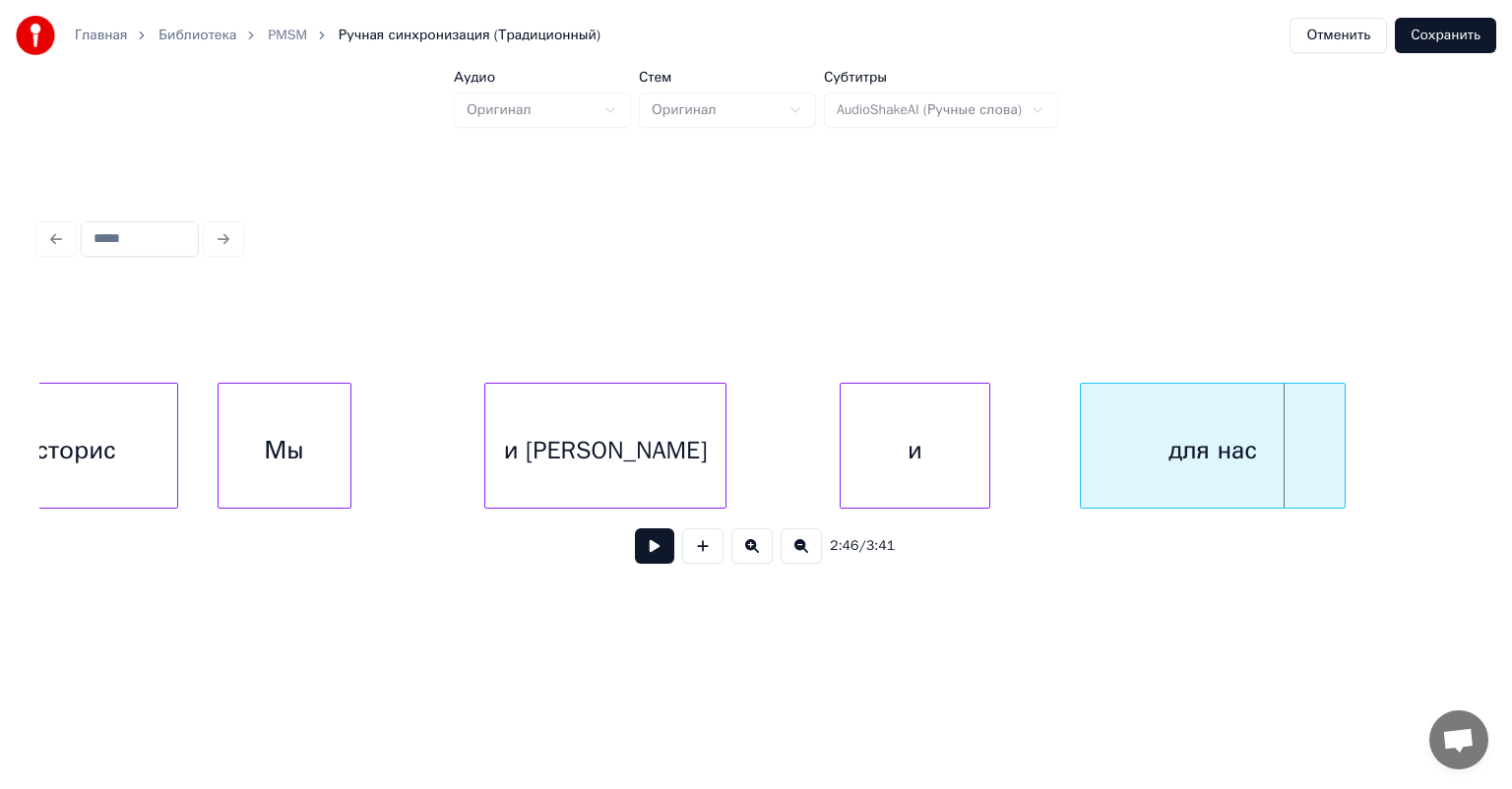 click at bounding box center (655, 546) 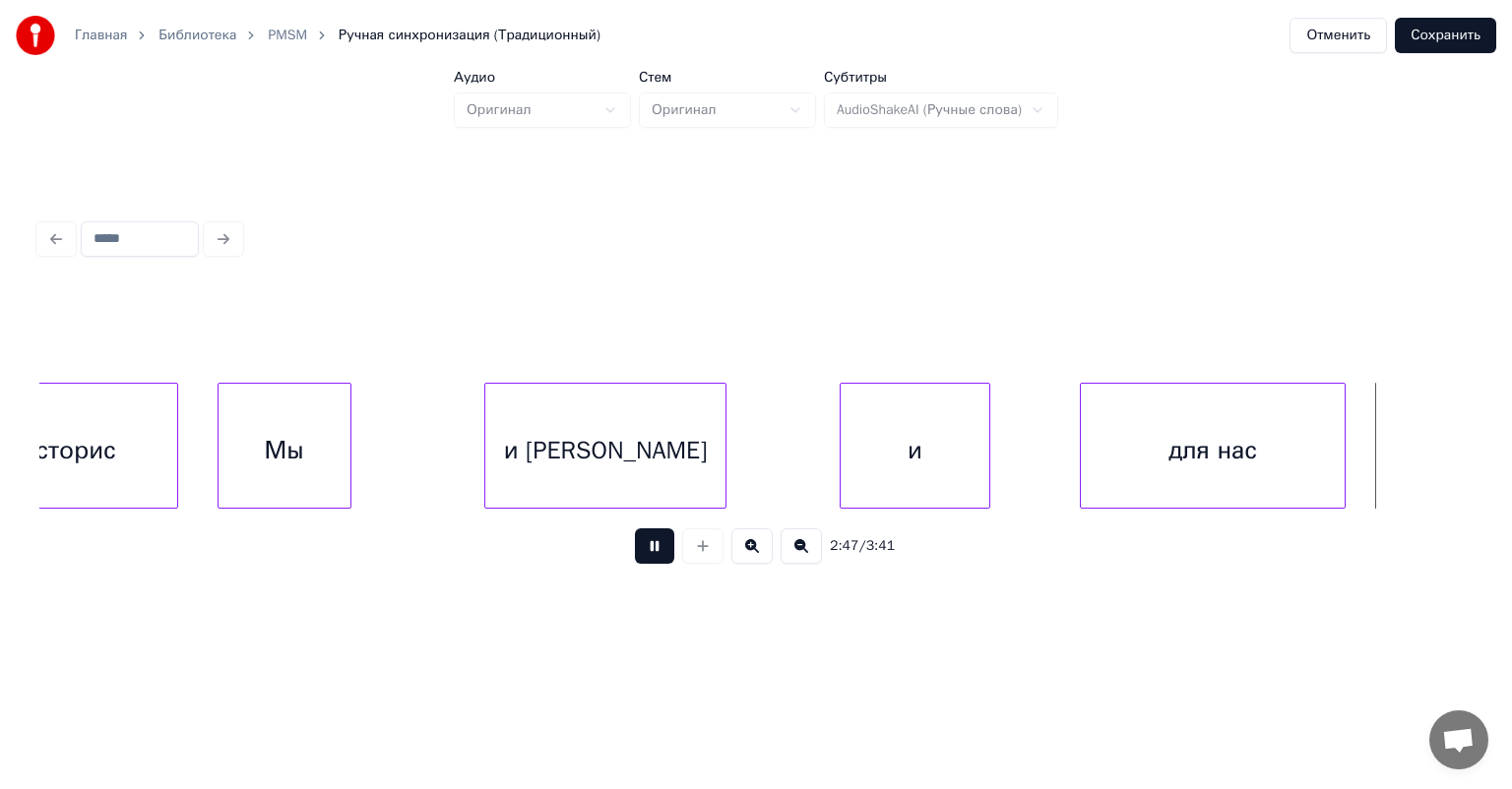 click at bounding box center [655, 546] 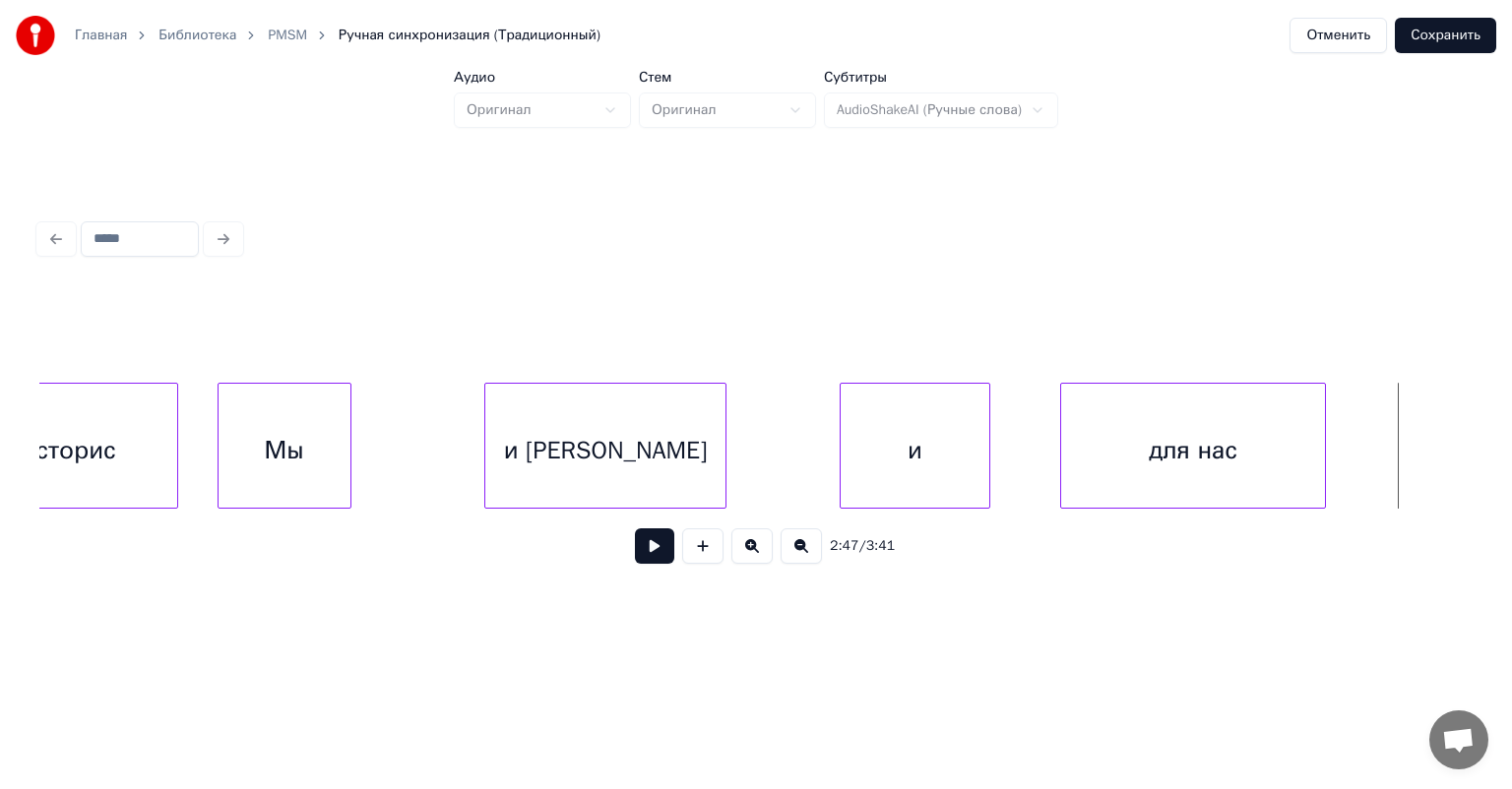 click on "для нас" at bounding box center (1193, 451) 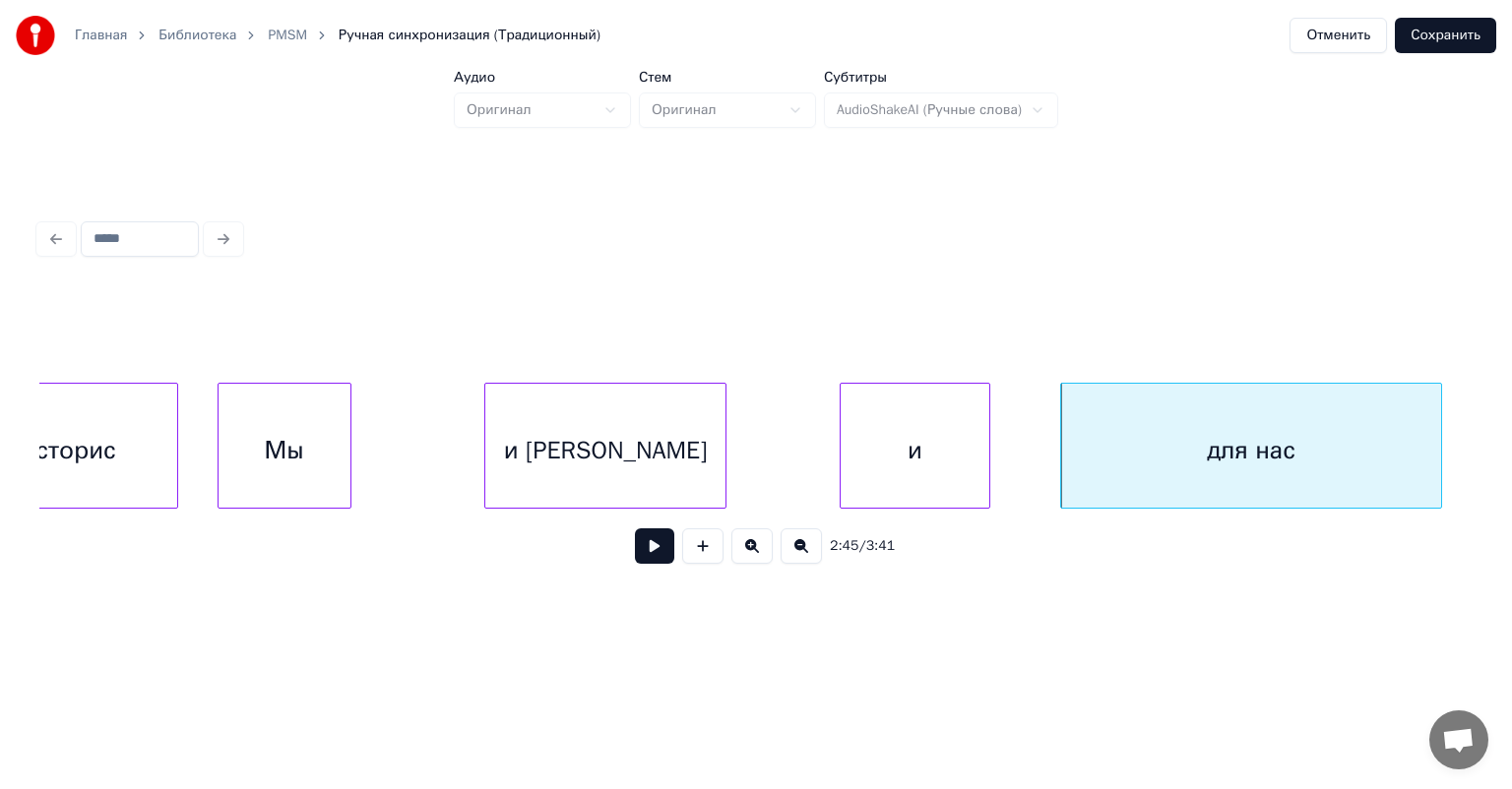 click at bounding box center [1438, 446] 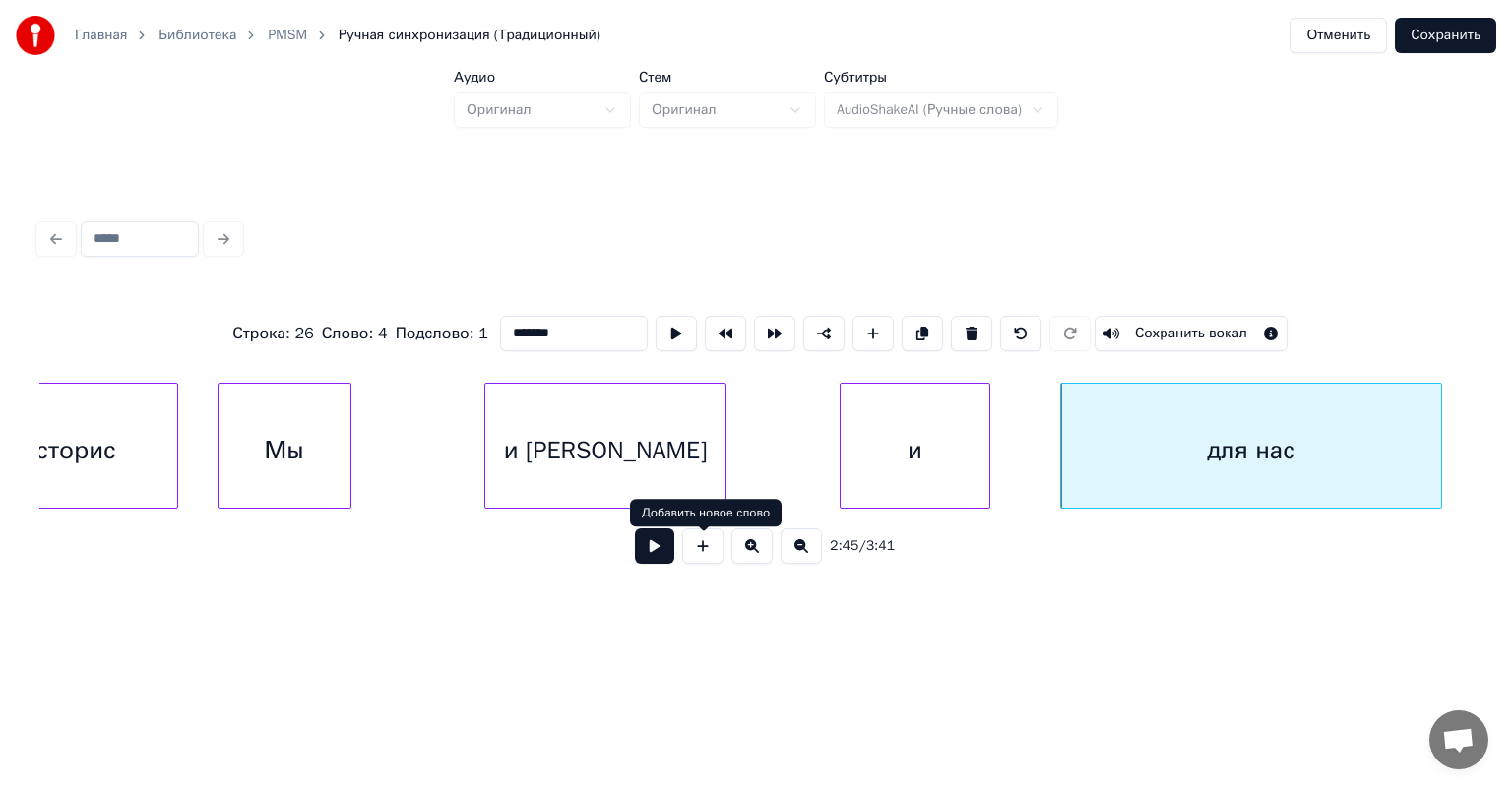click at bounding box center (655, 546) 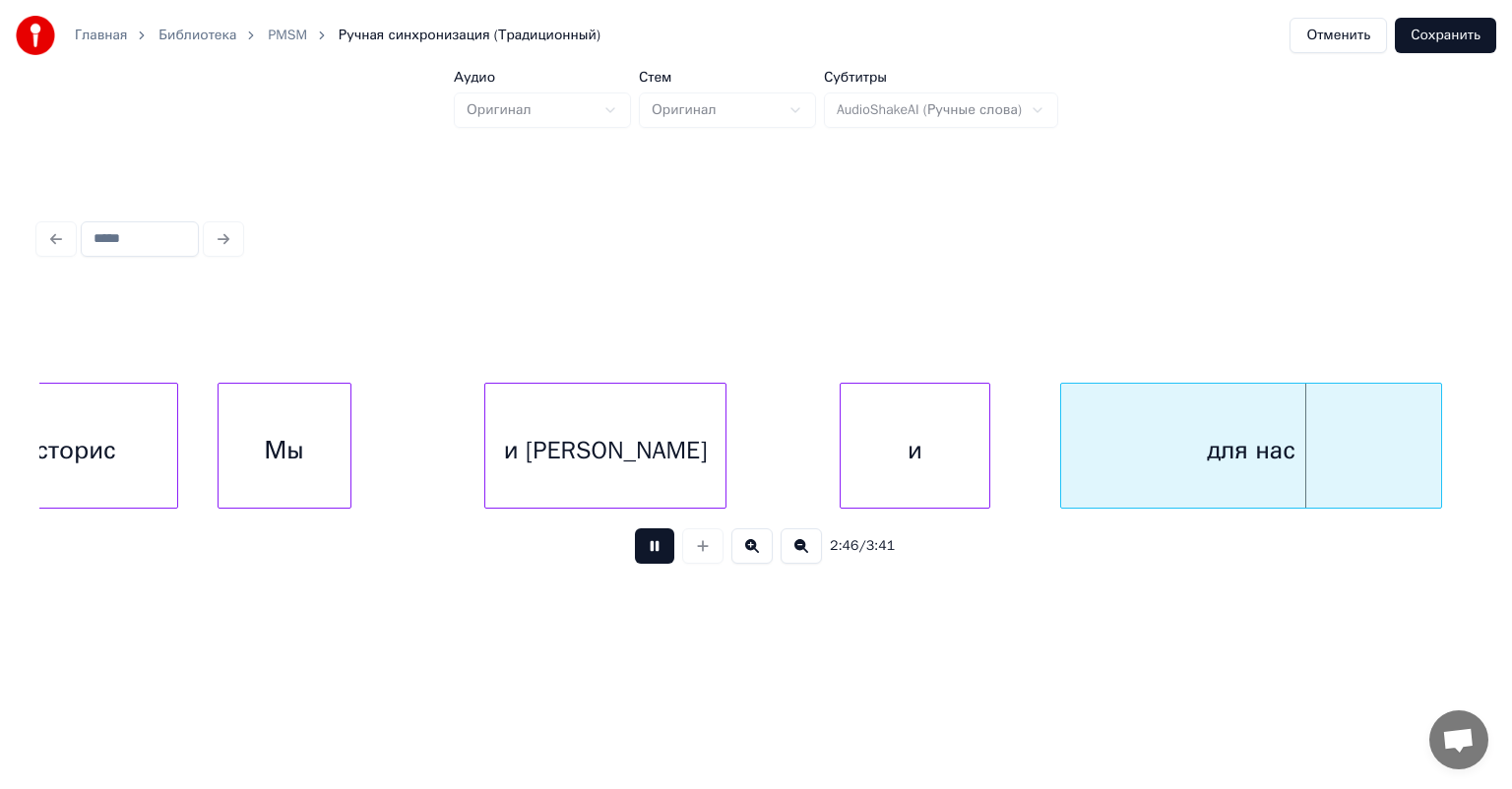 click at bounding box center (655, 546) 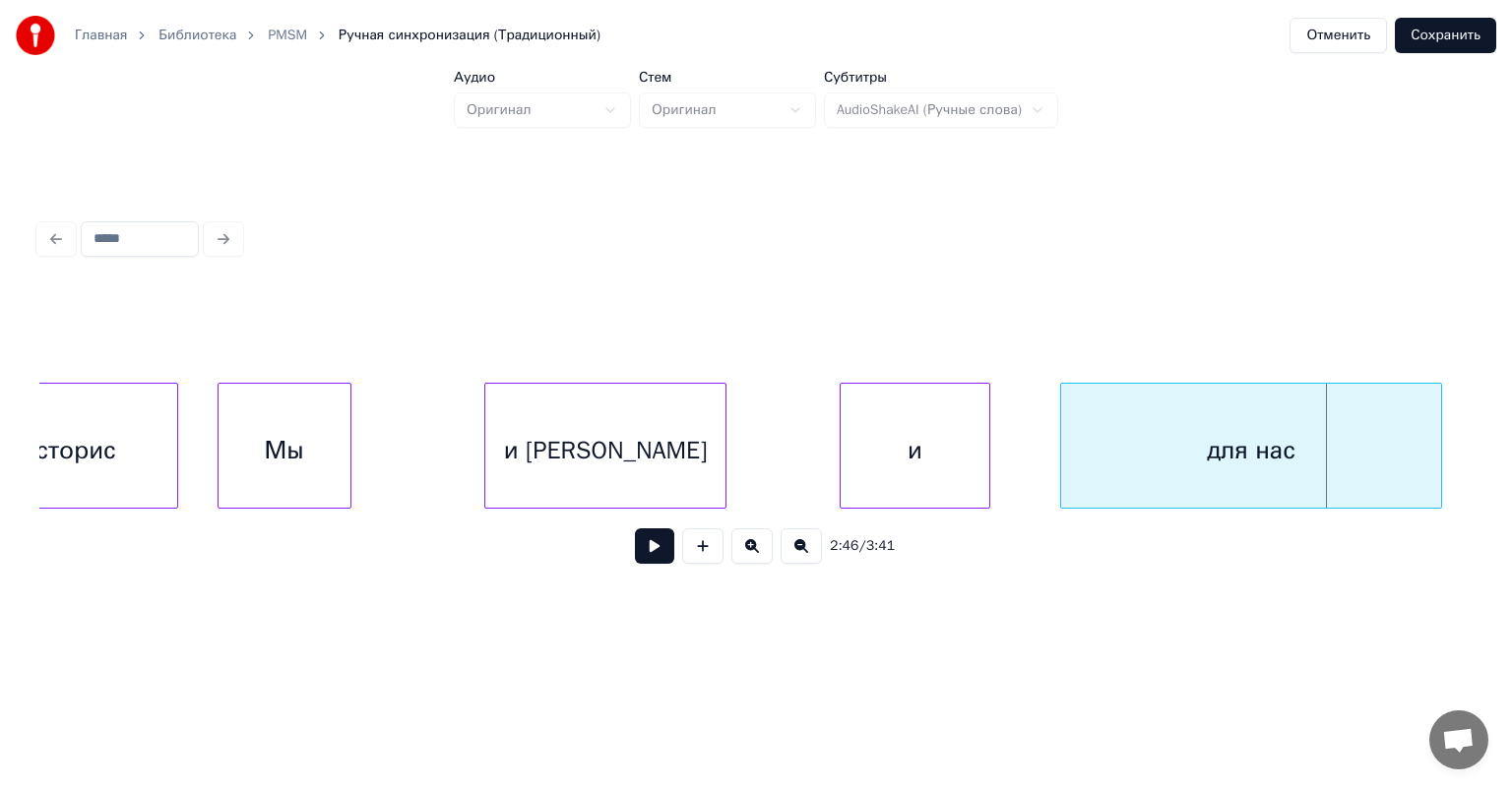 click at bounding box center [655, 546] 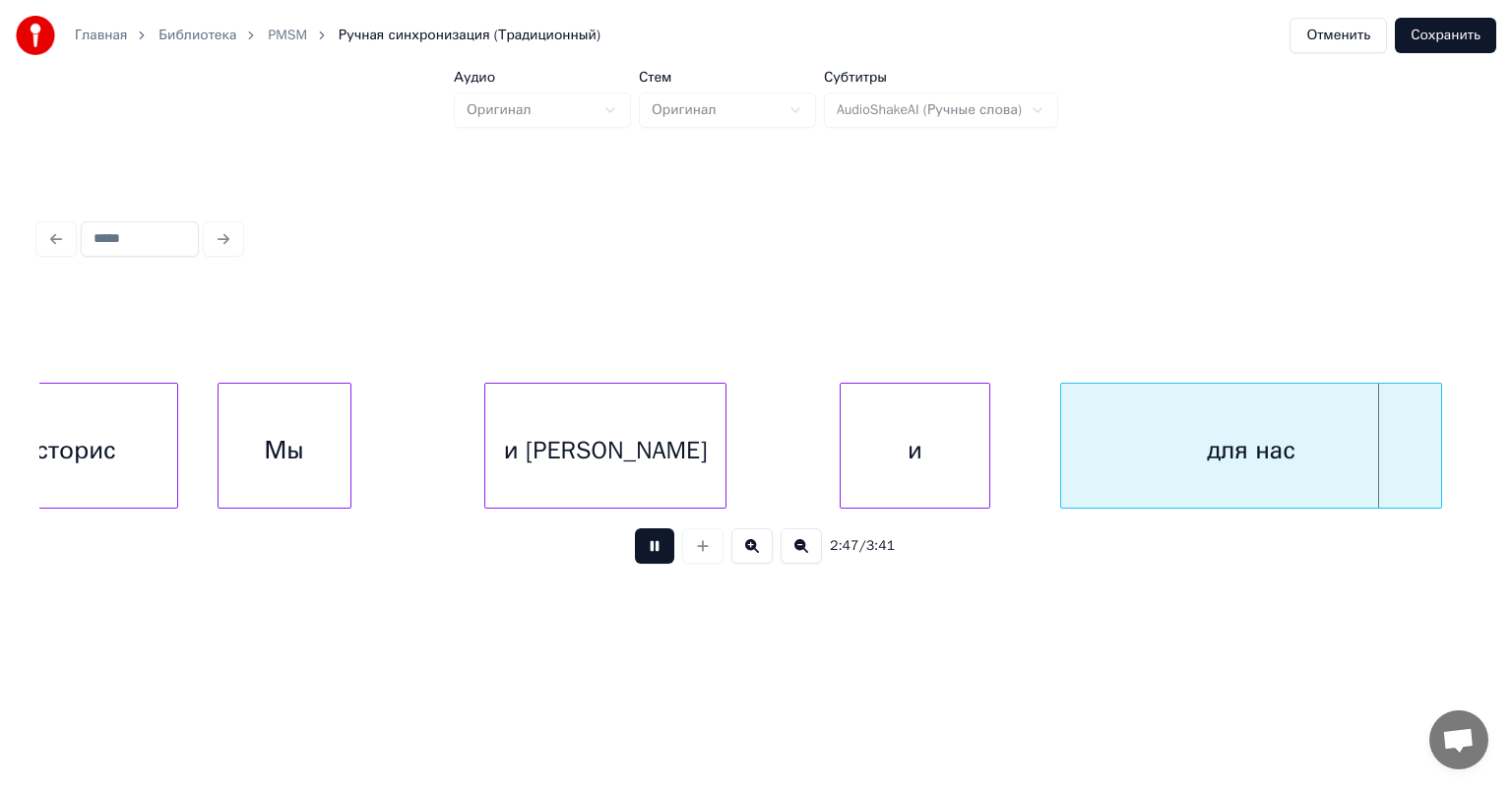 click at bounding box center (655, 546) 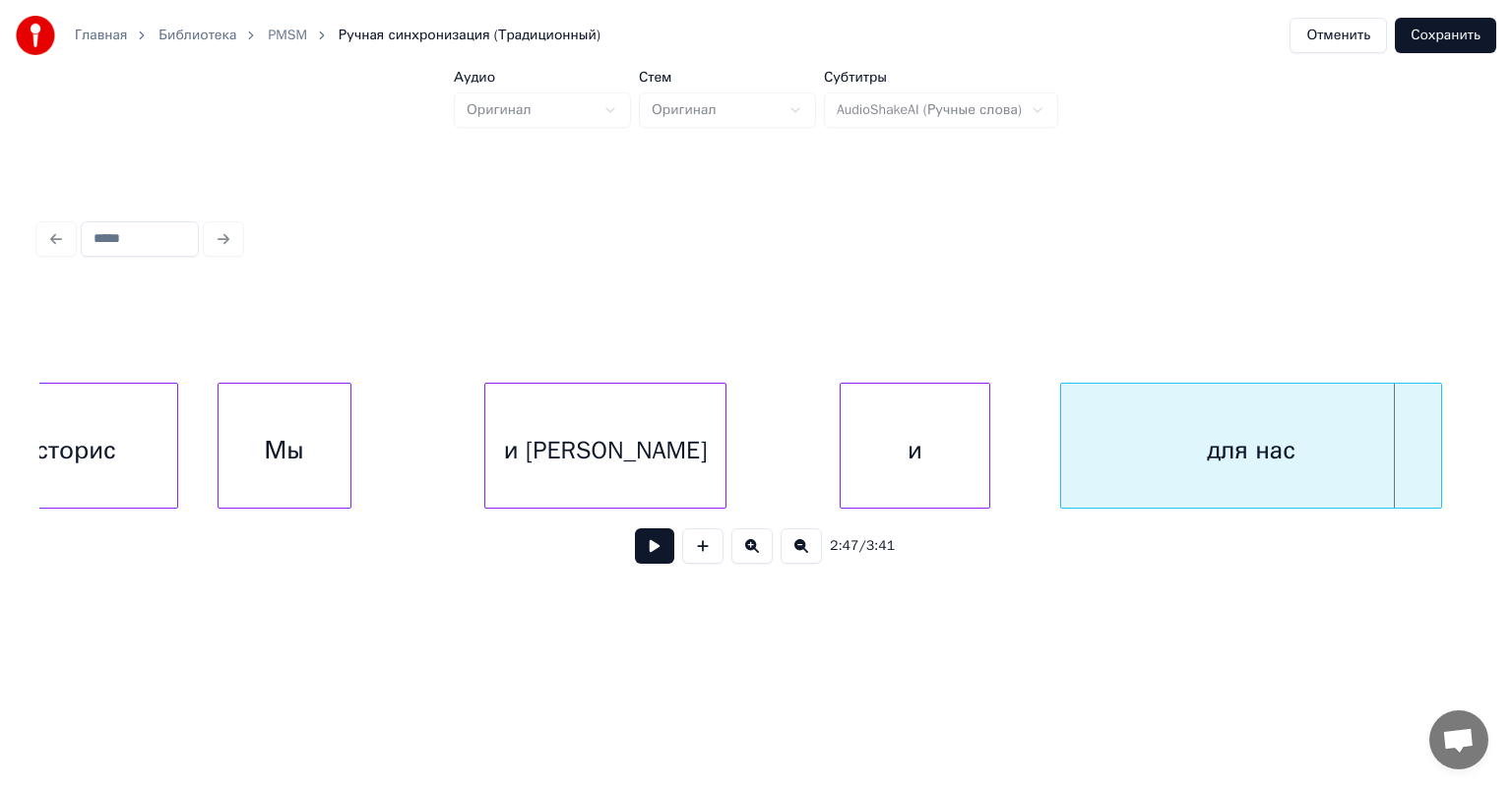 click on "для нас" at bounding box center [1250, 451] 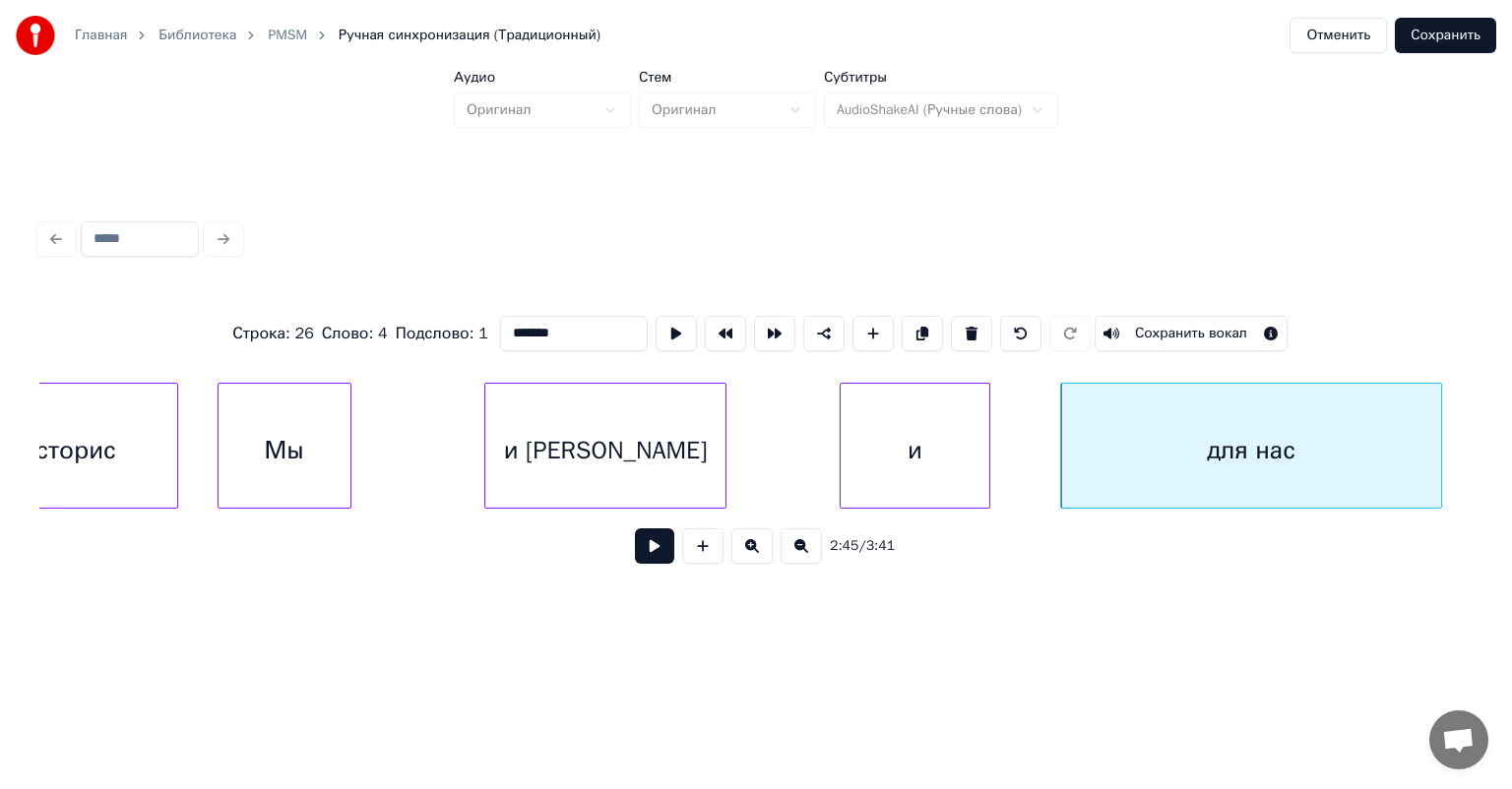 click at bounding box center [655, 546] 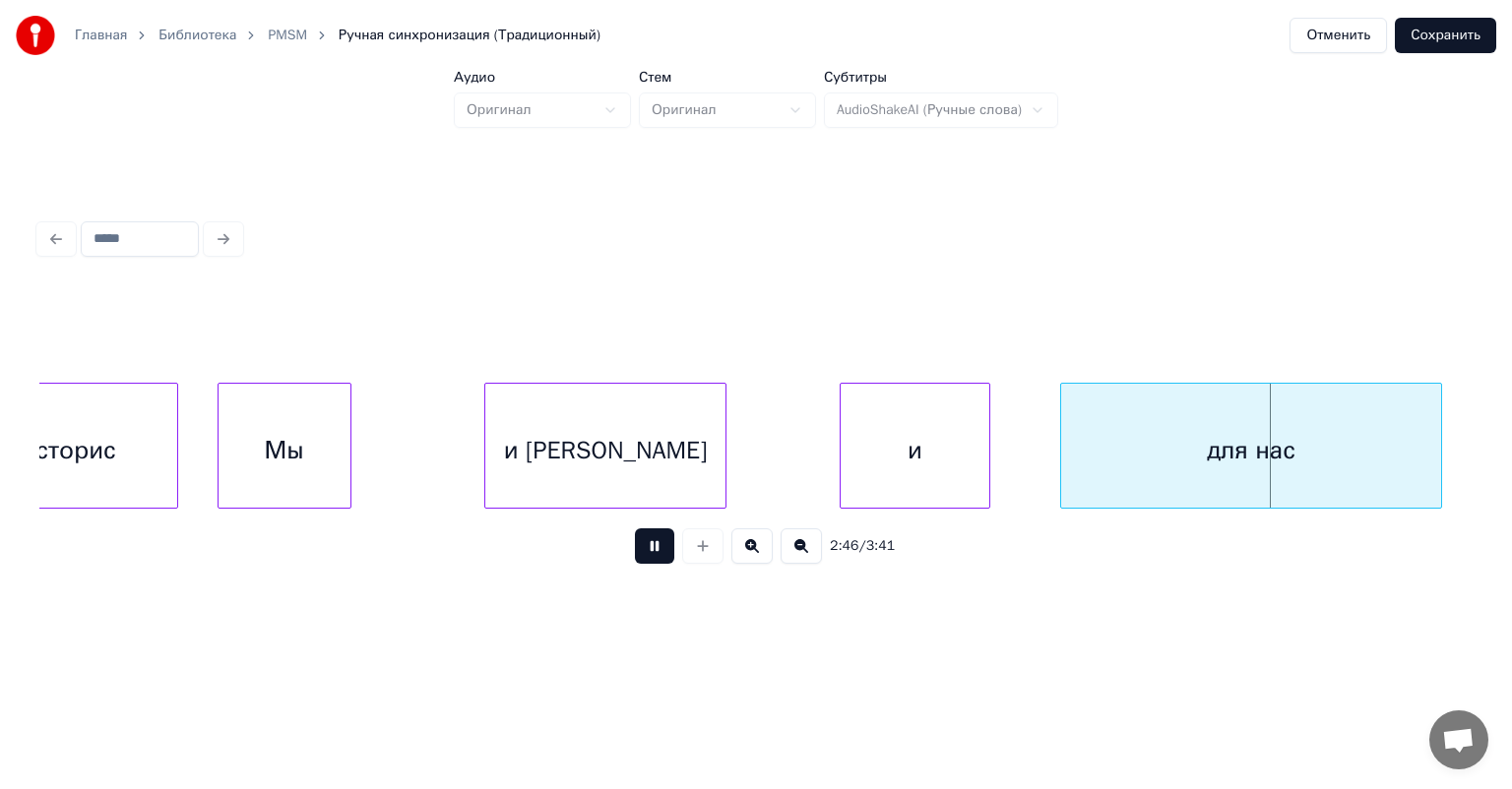 click at bounding box center (655, 546) 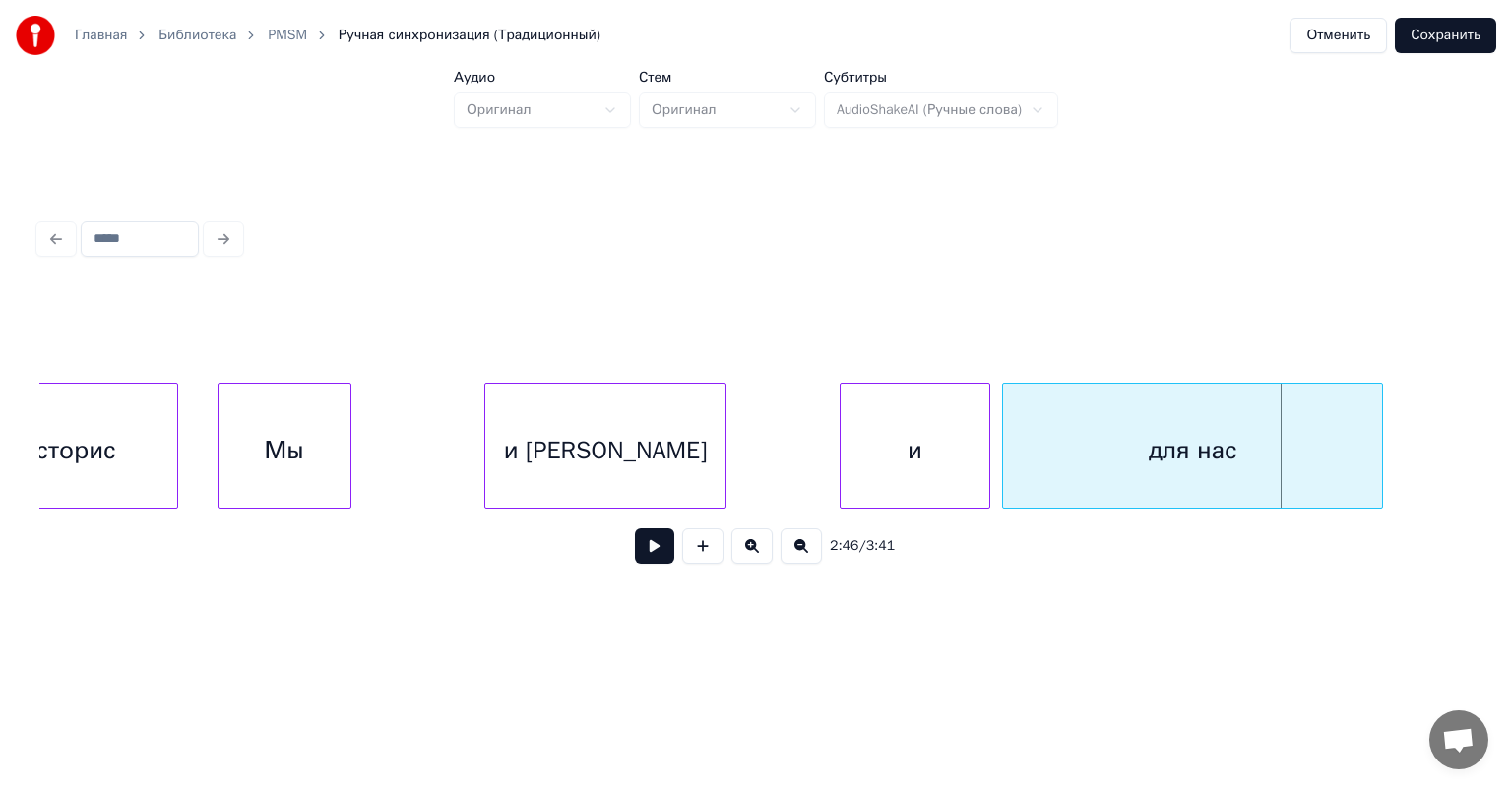 click on "для нас" at bounding box center [1192, 451] 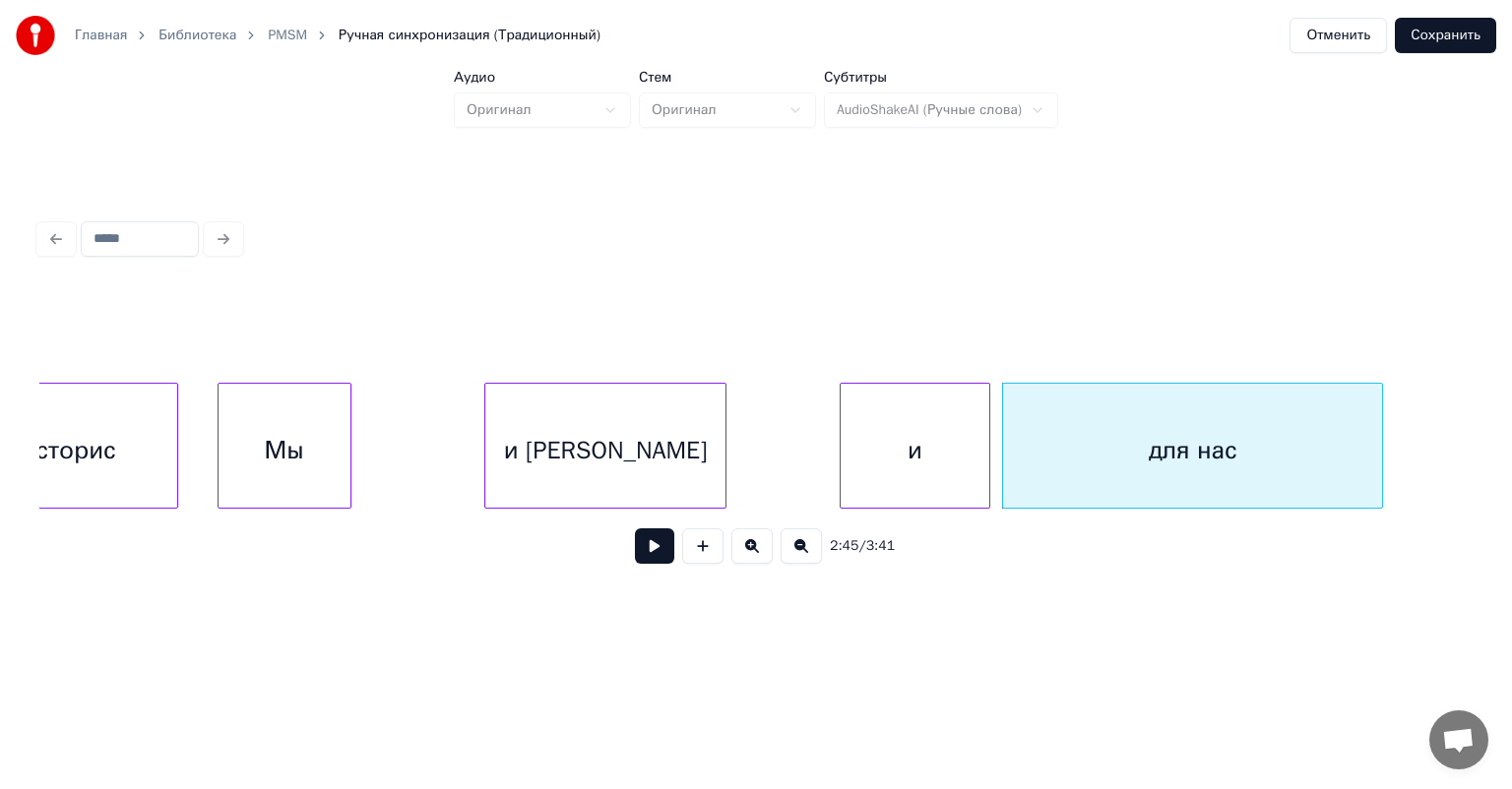 click at bounding box center (655, 546) 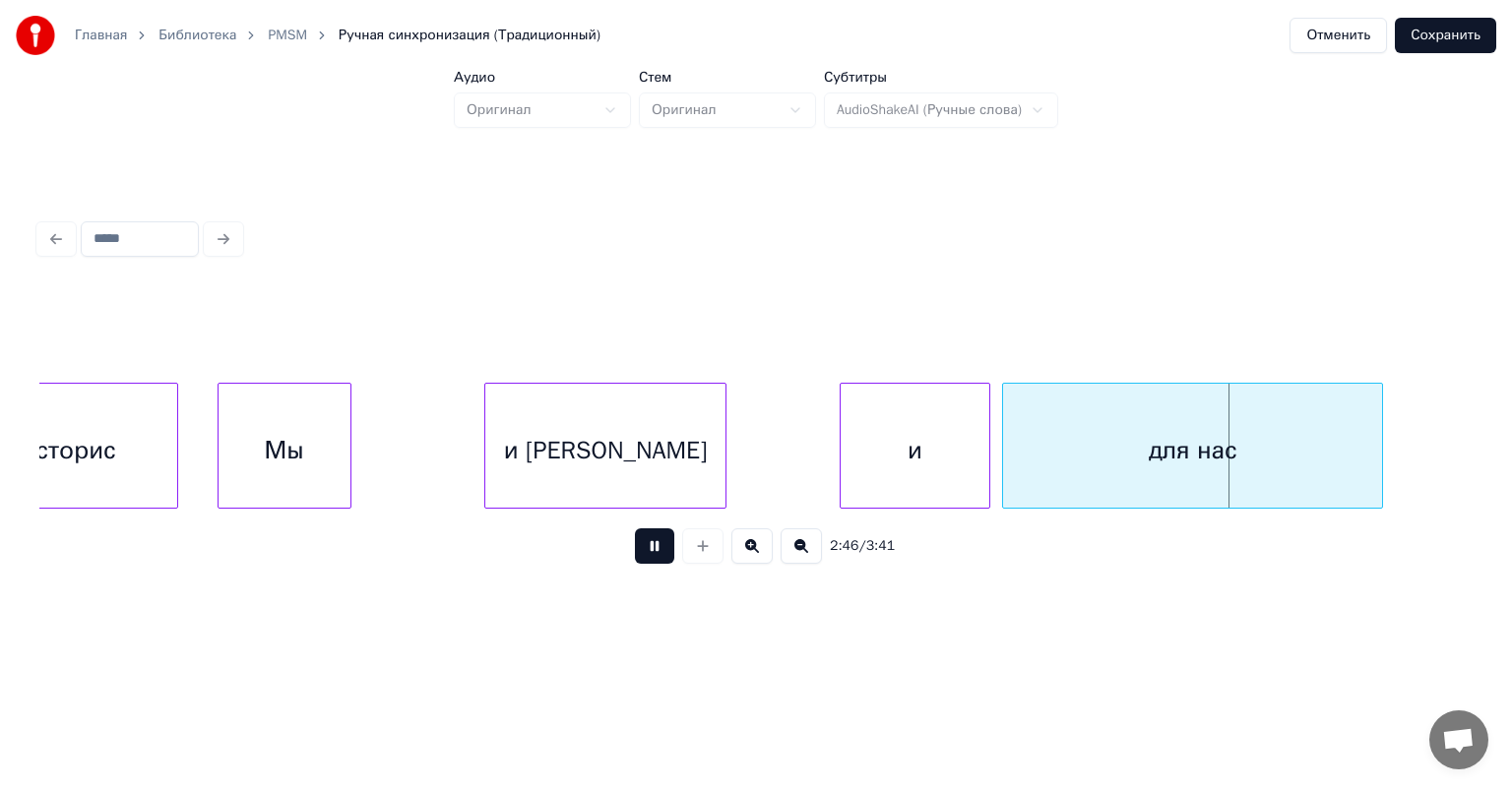 click at bounding box center [655, 546] 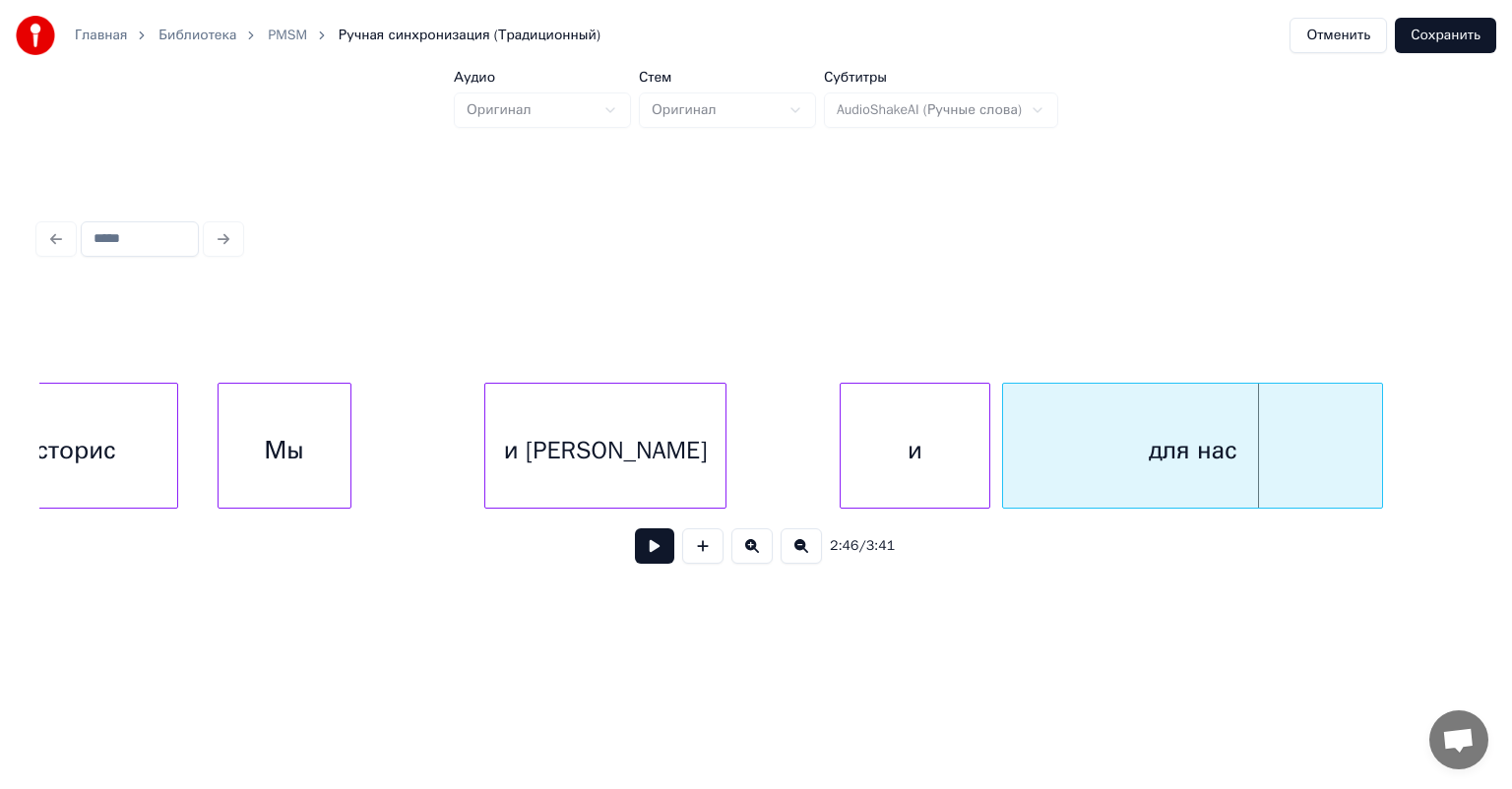 click on "для нас" at bounding box center [1192, 451] 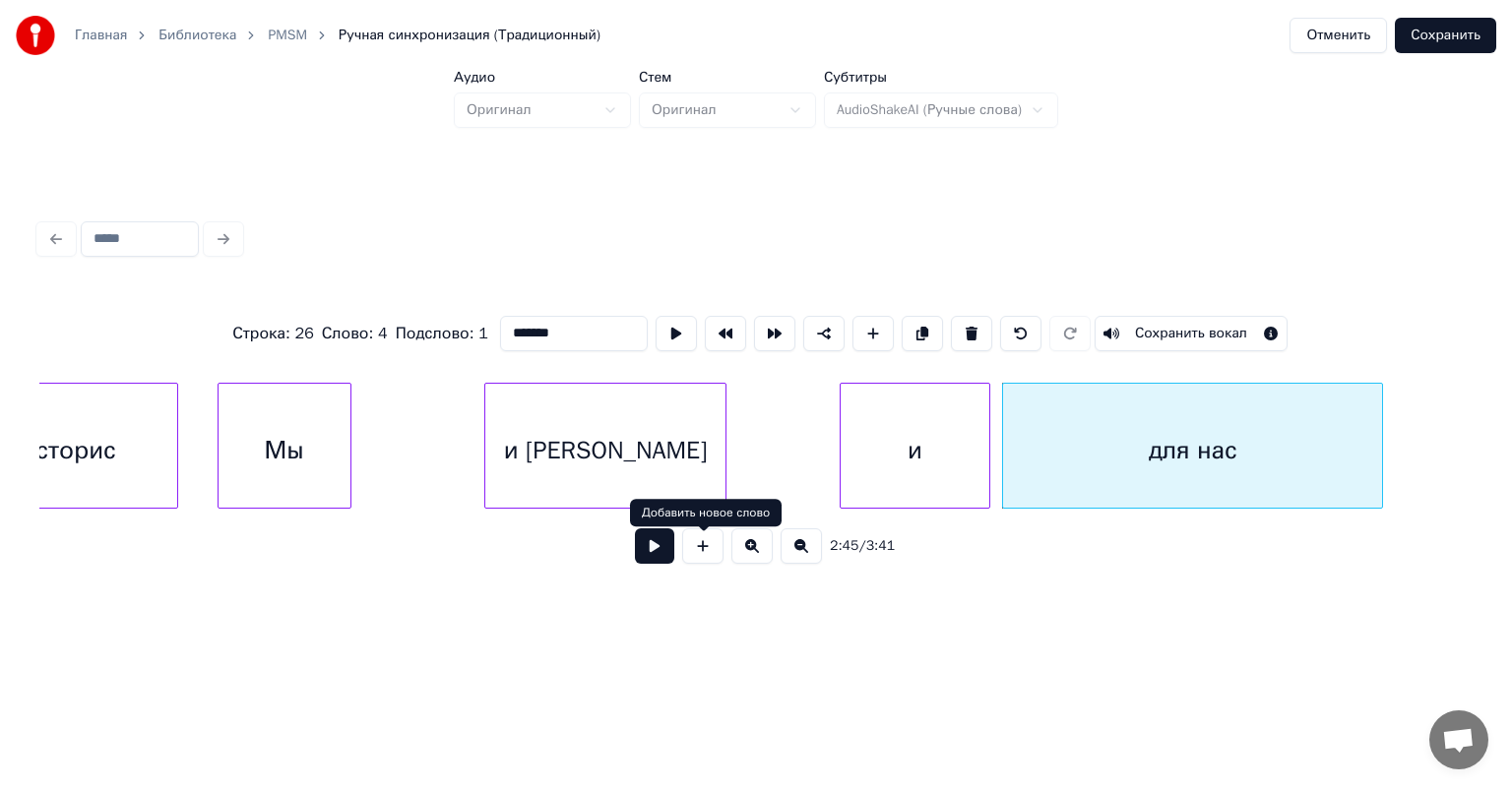 click at bounding box center [655, 546] 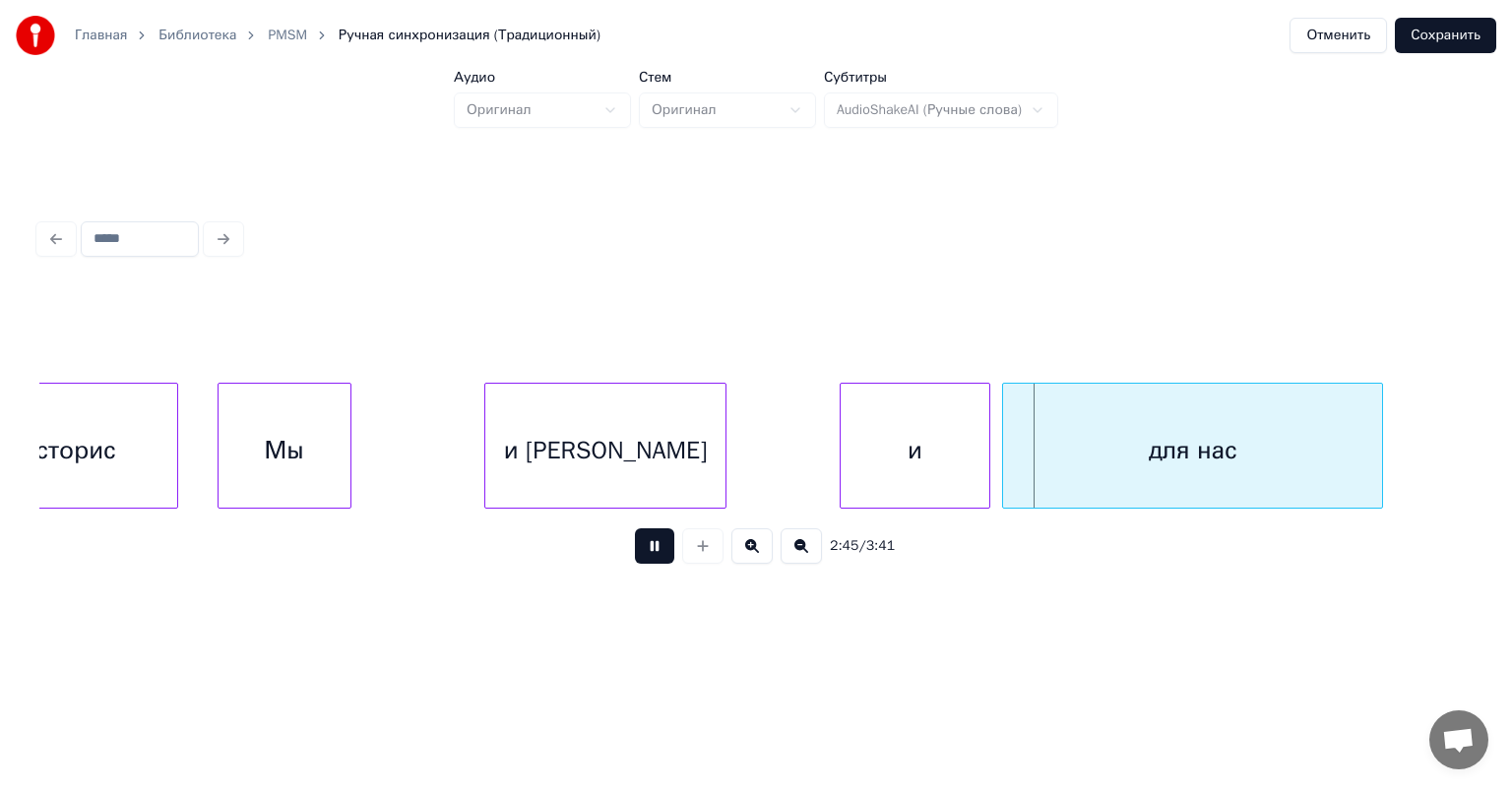 click at bounding box center [655, 546] 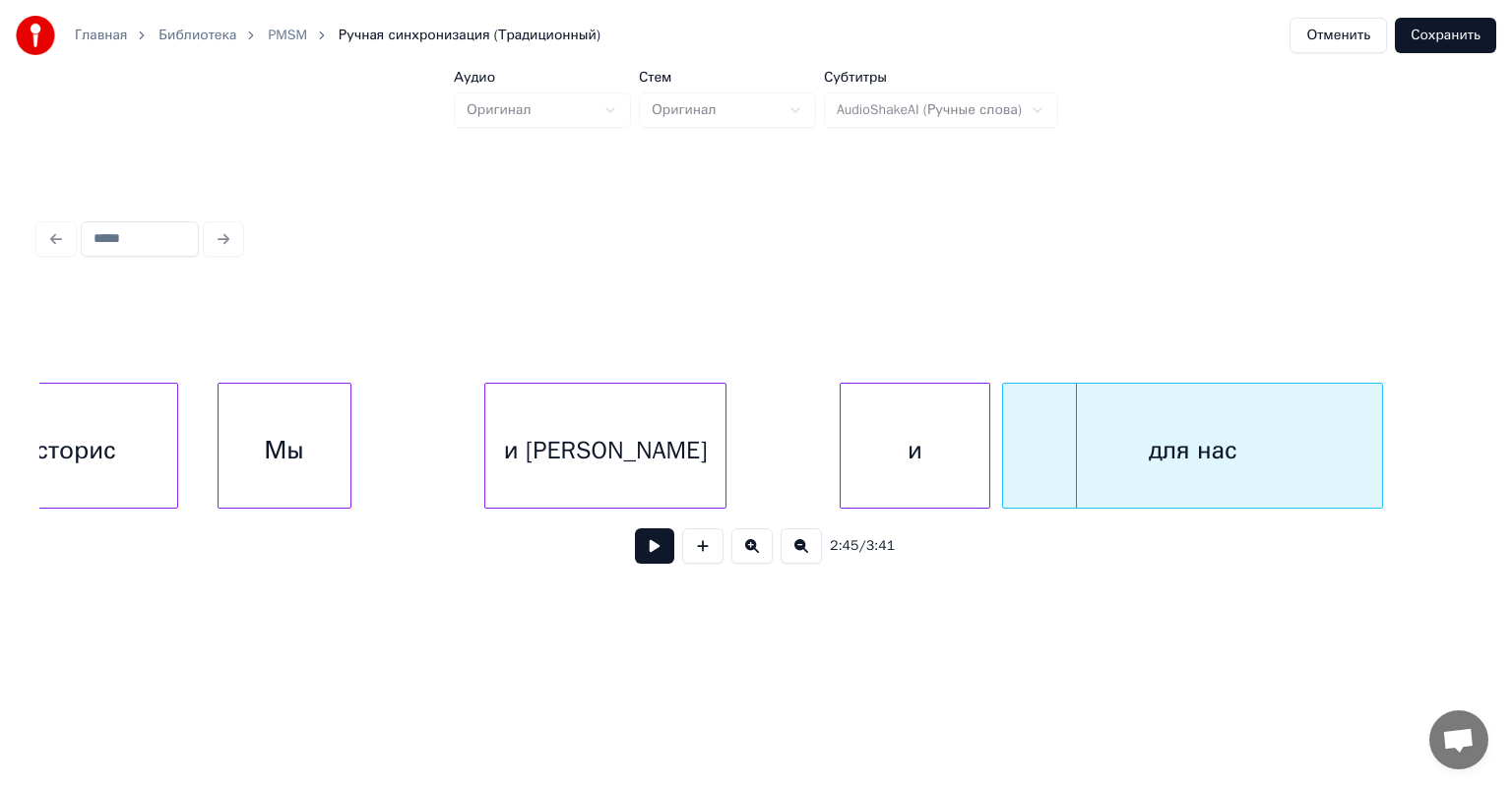 click at bounding box center [655, 546] 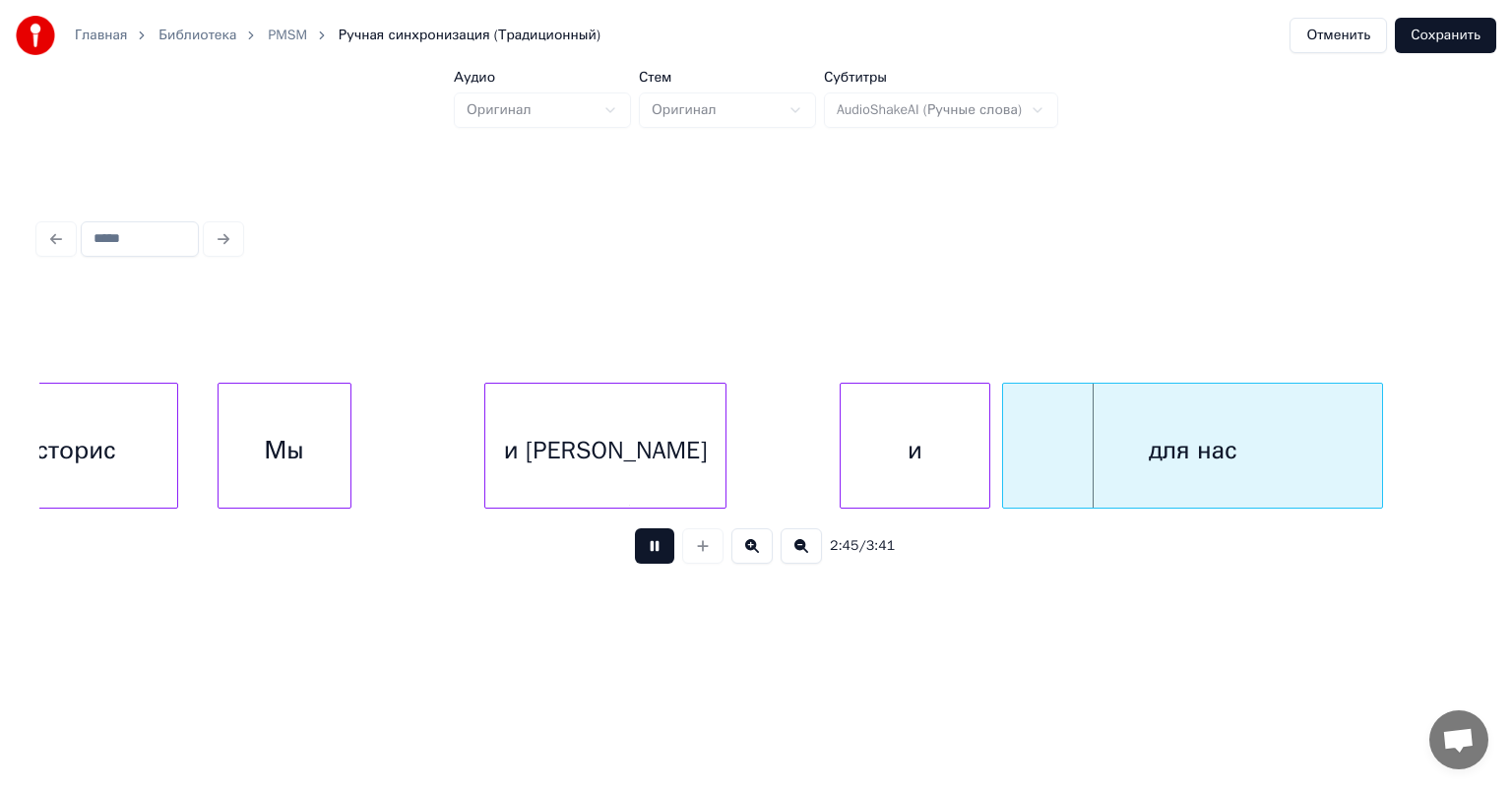 click at bounding box center [655, 546] 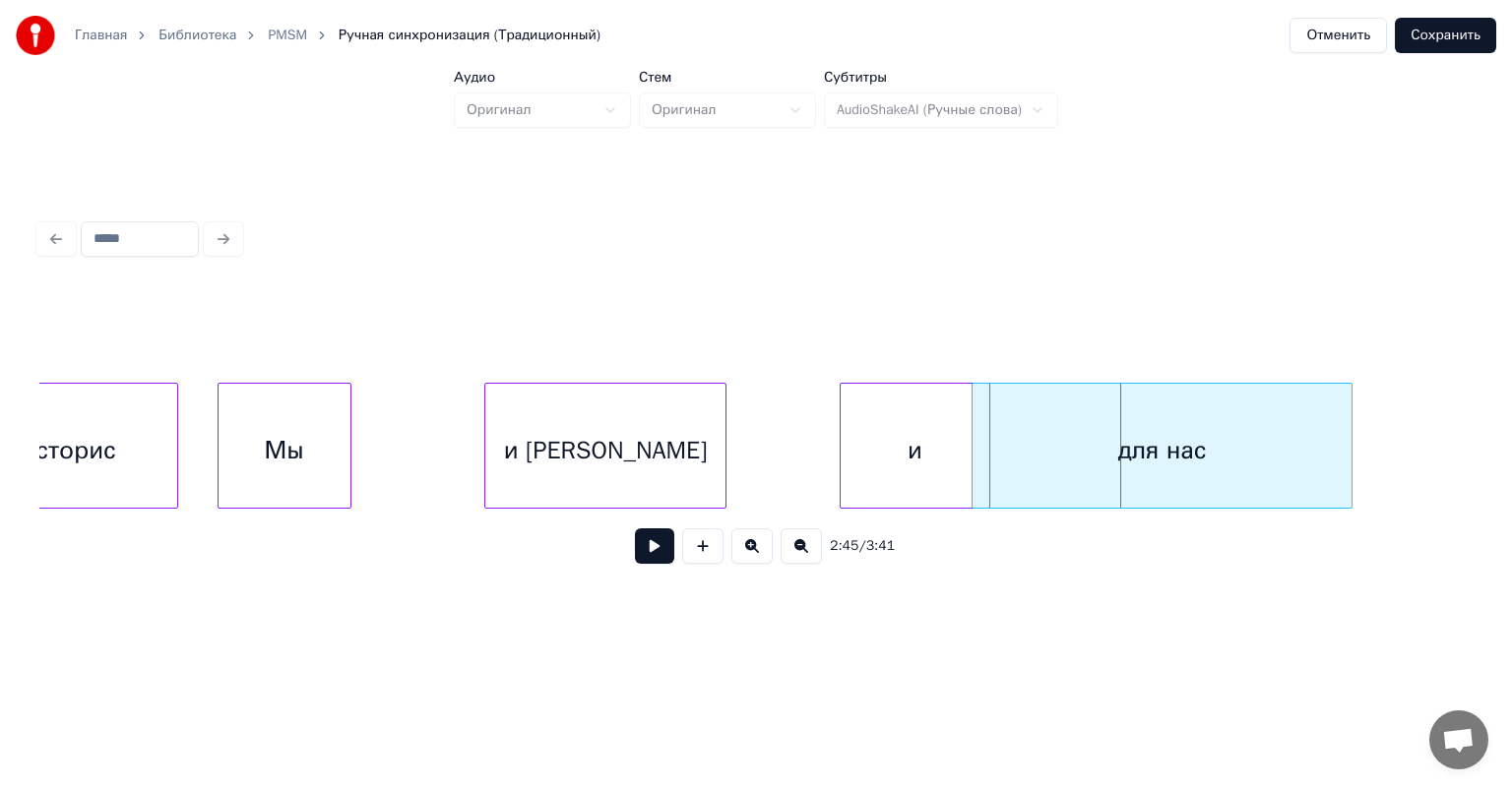 click on "для нас" at bounding box center [1162, 451] 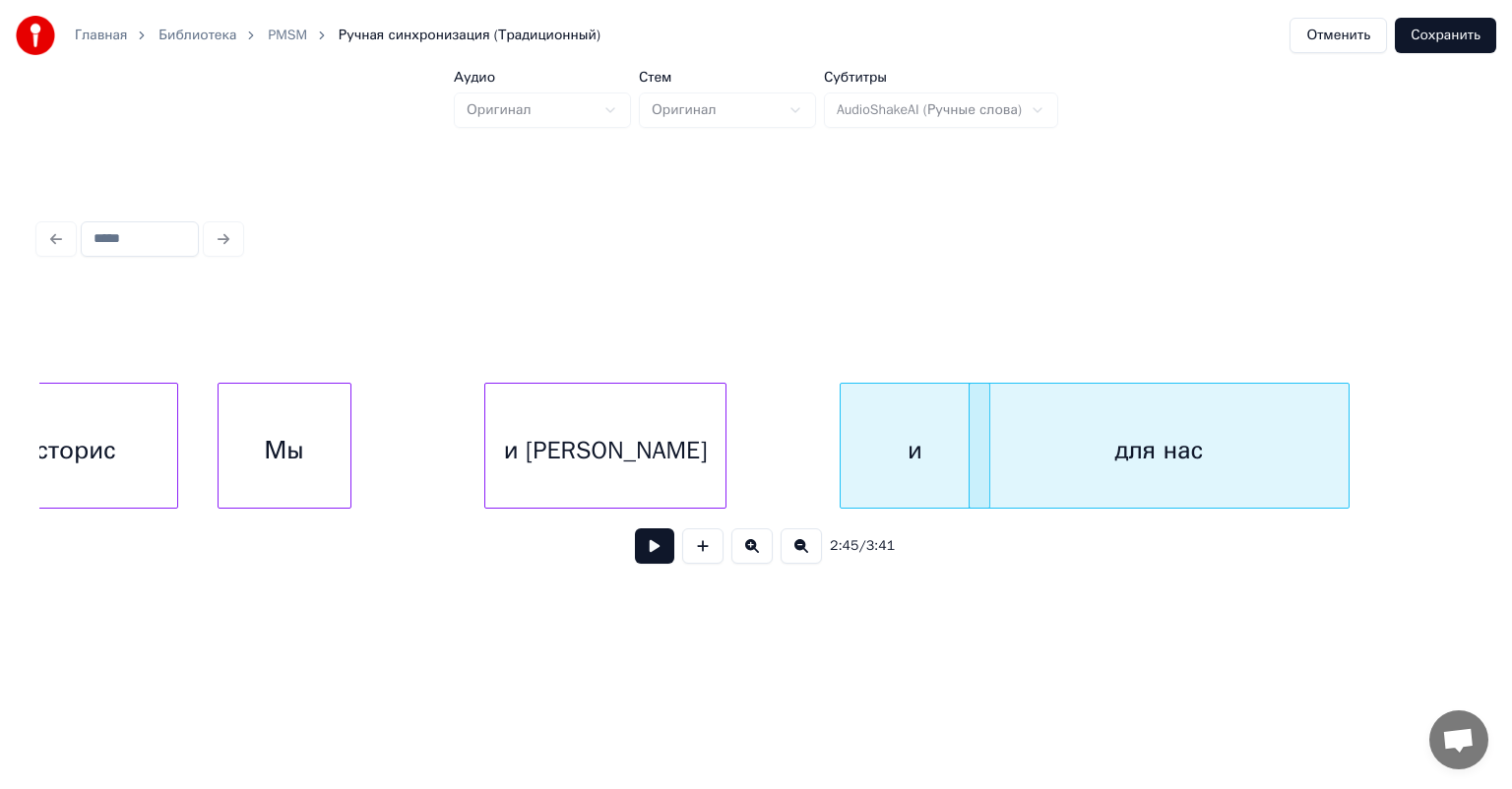 click at bounding box center [655, 546] 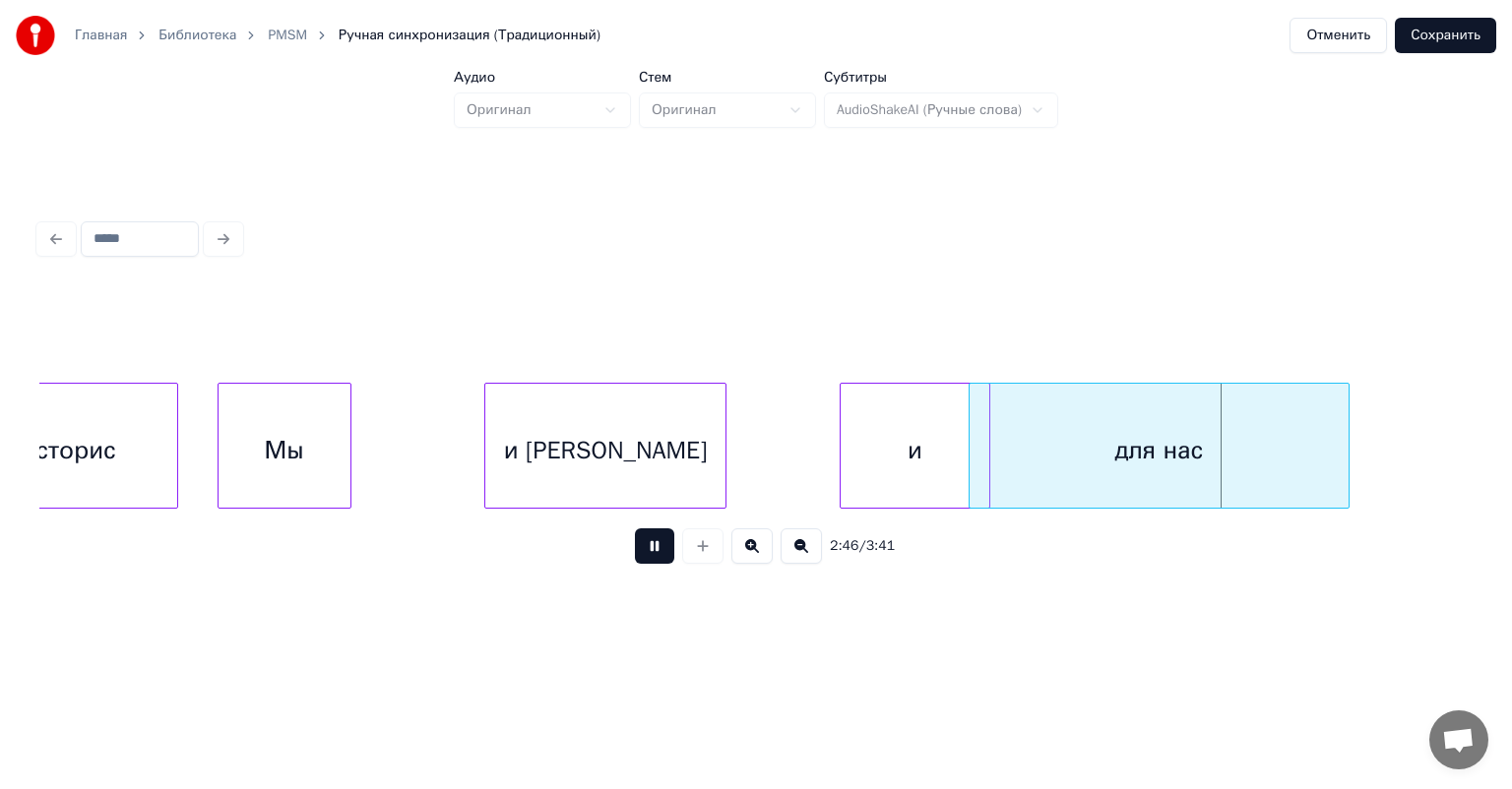 click at bounding box center [655, 546] 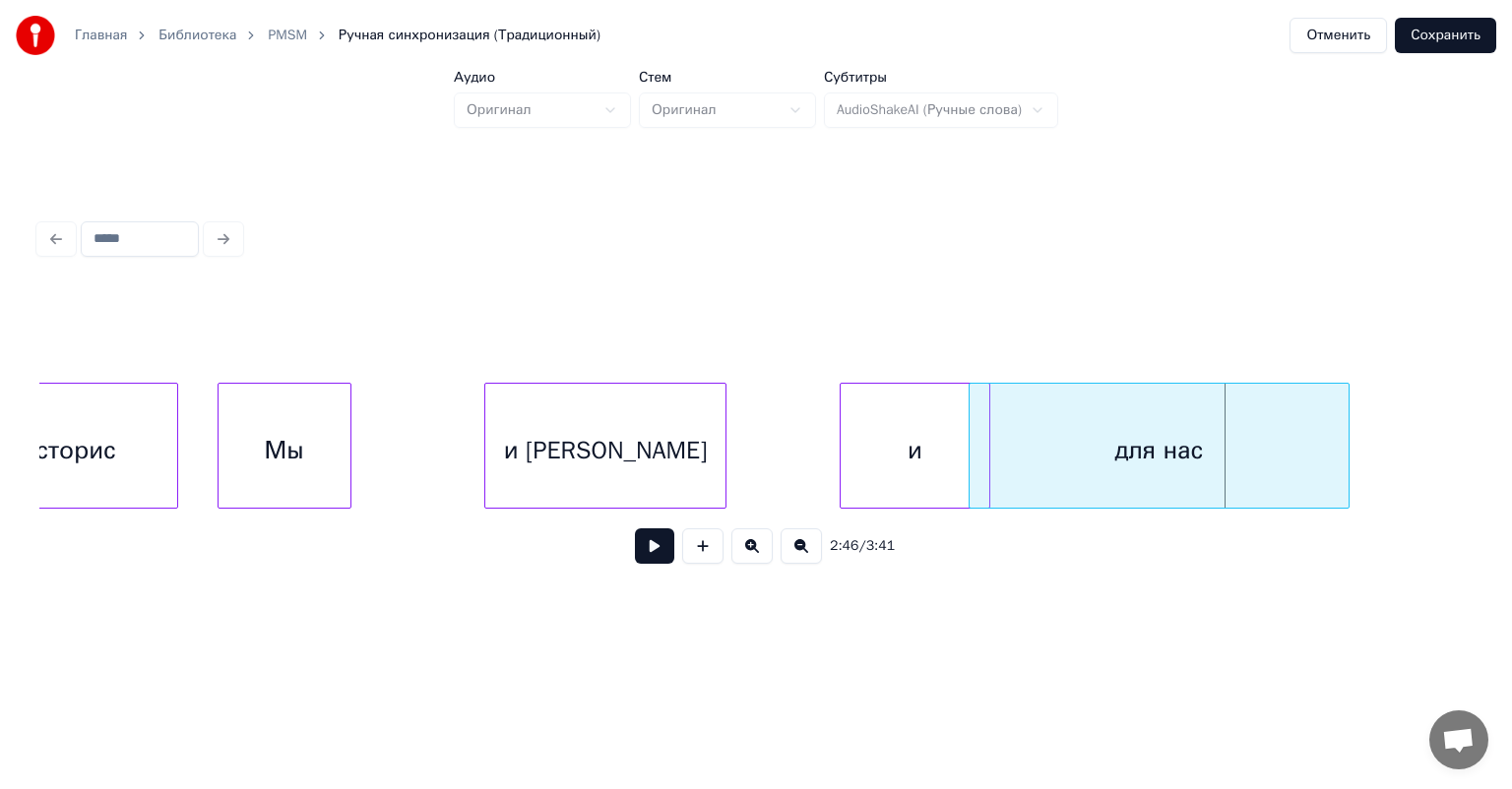 click at bounding box center (655, 546) 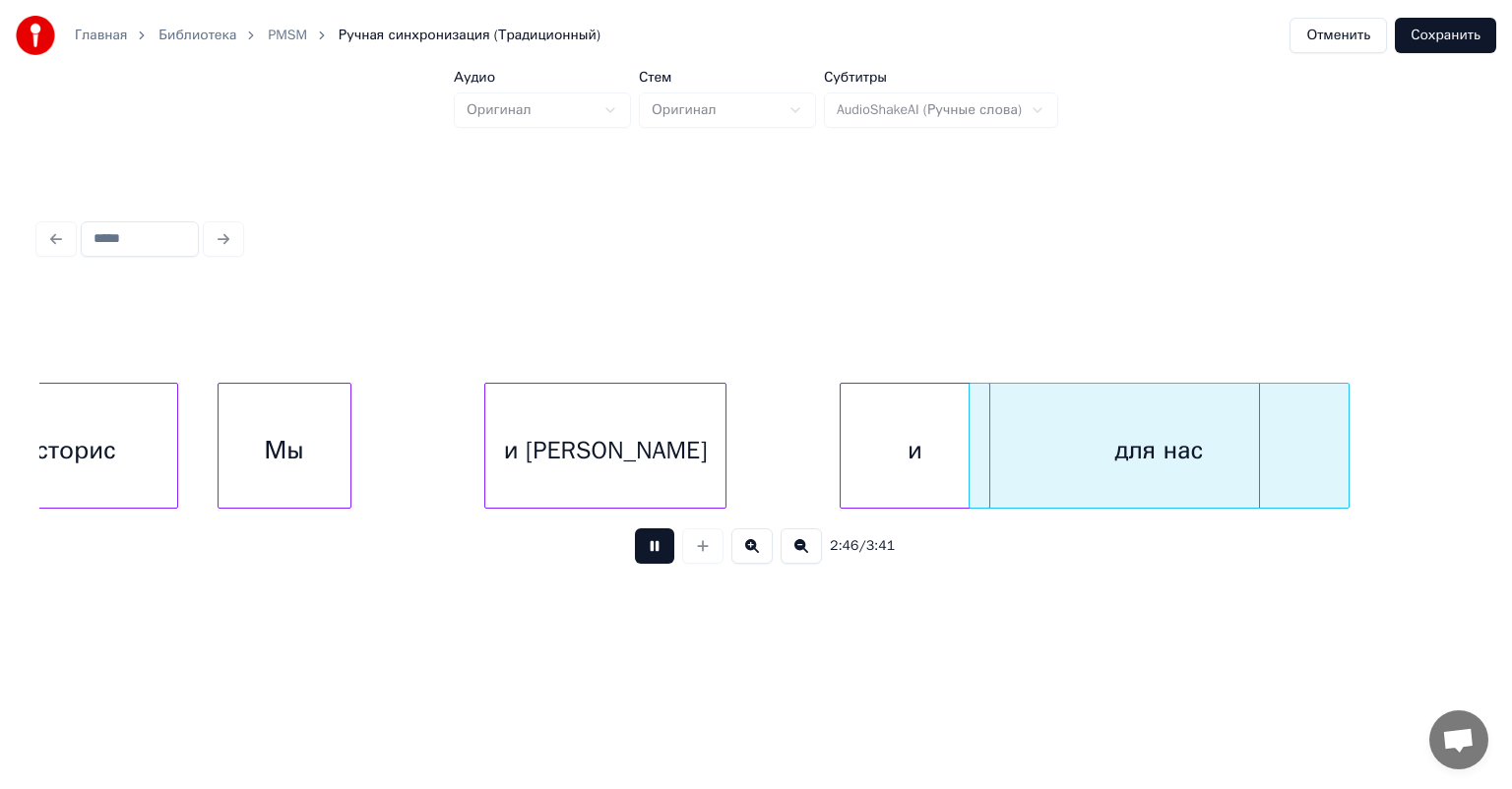 click at bounding box center [655, 546] 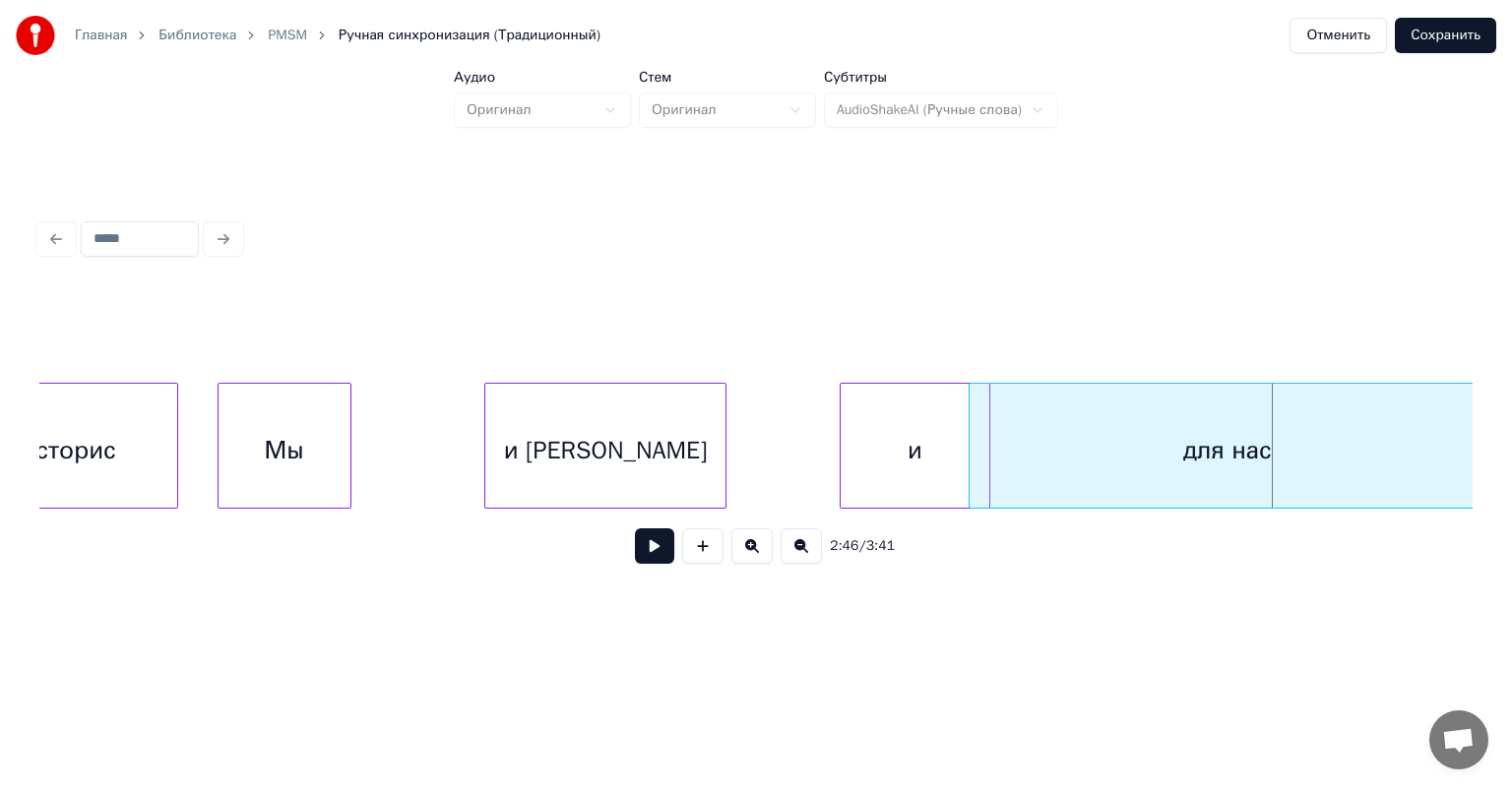 click on "Главная Библиотека PMSM Ручная синхронизация (Традиционный) Отменить Сохранить Аудио Оригинал Стем Оригинал Субтитры AudioShakeAI (Ручные слова) 2:46  /  3:41" at bounding box center [756, 316] 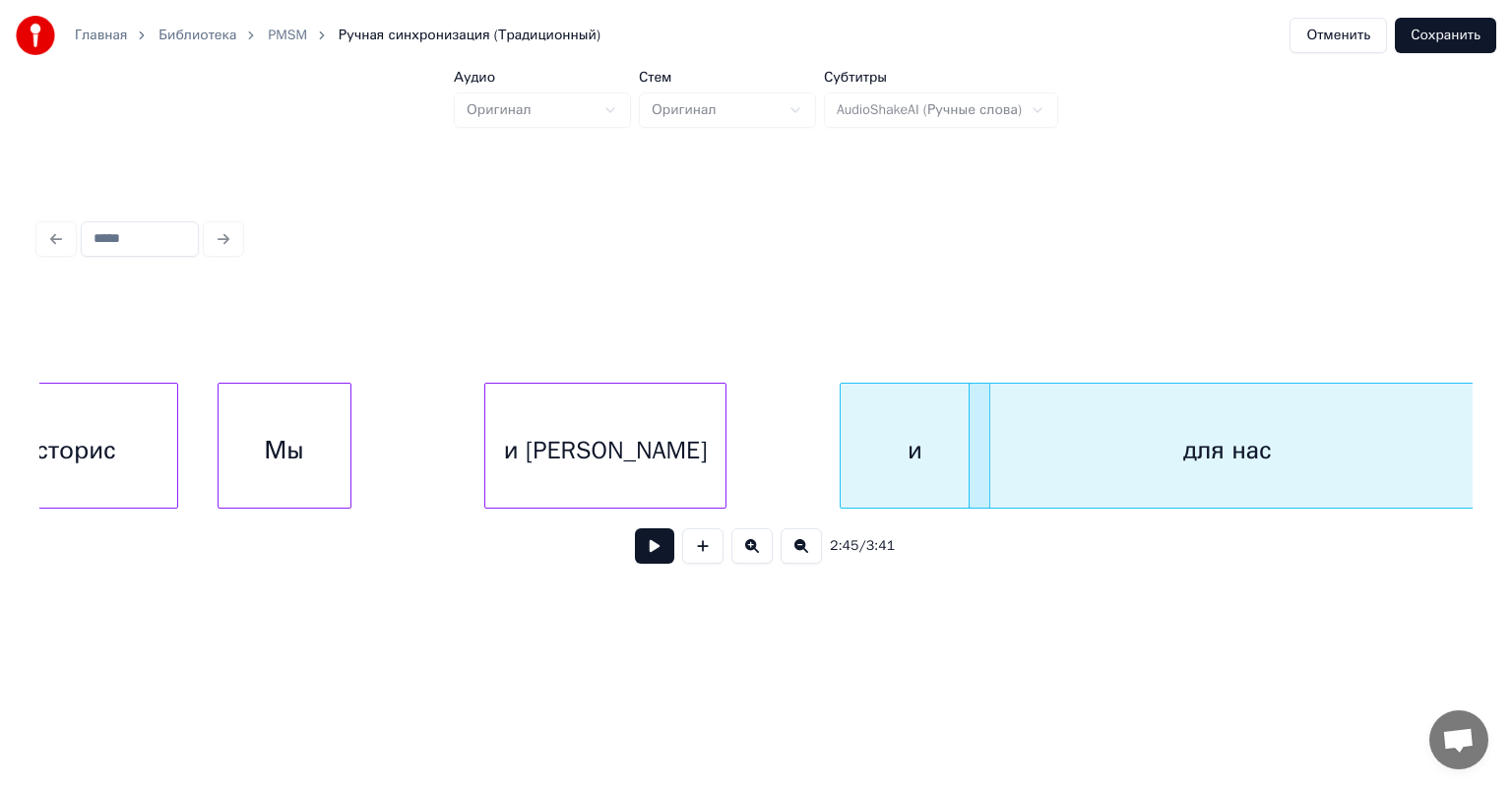 click on "для нас" at bounding box center [1228, 451] 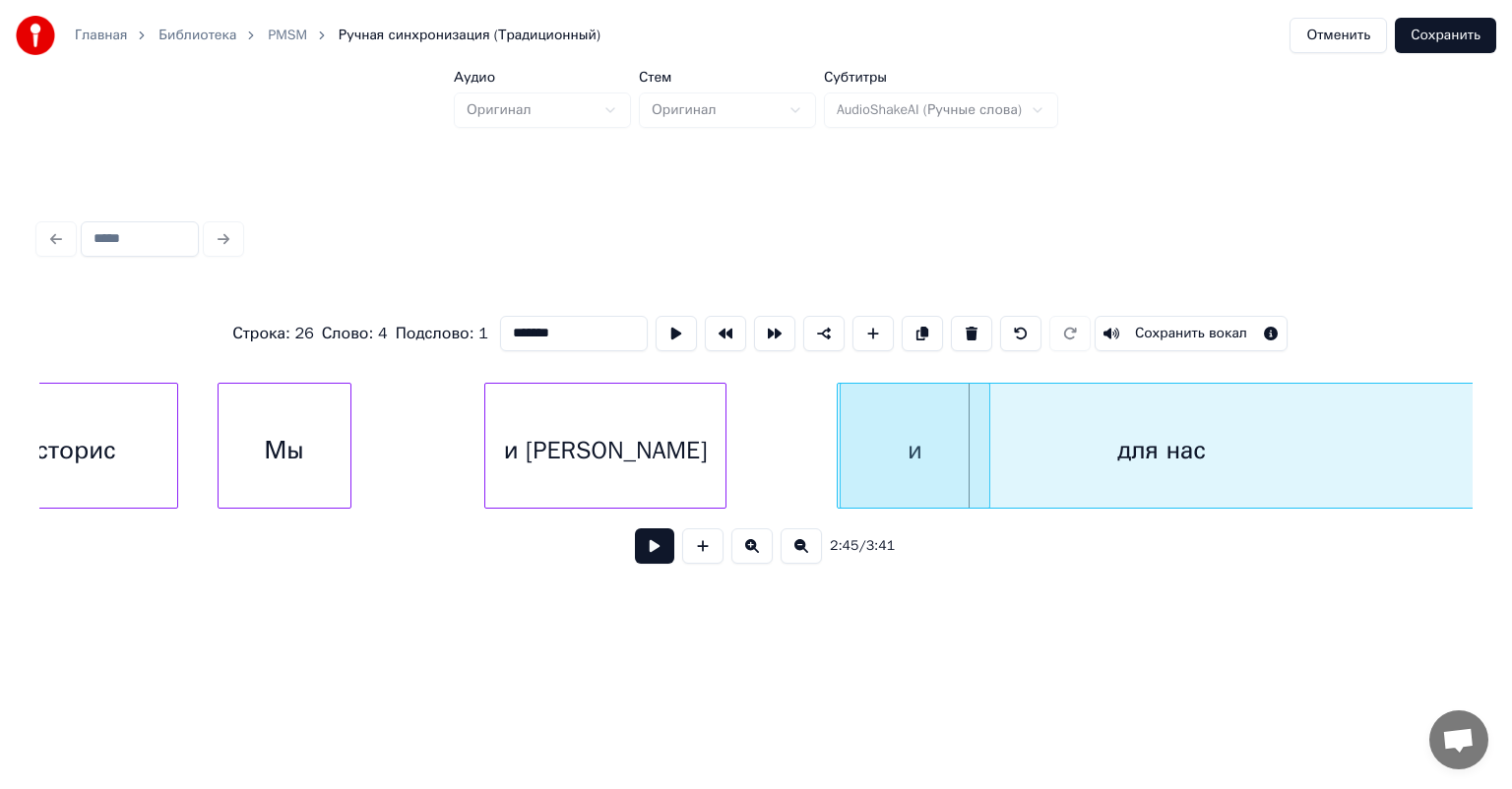 click at bounding box center [841, 446] 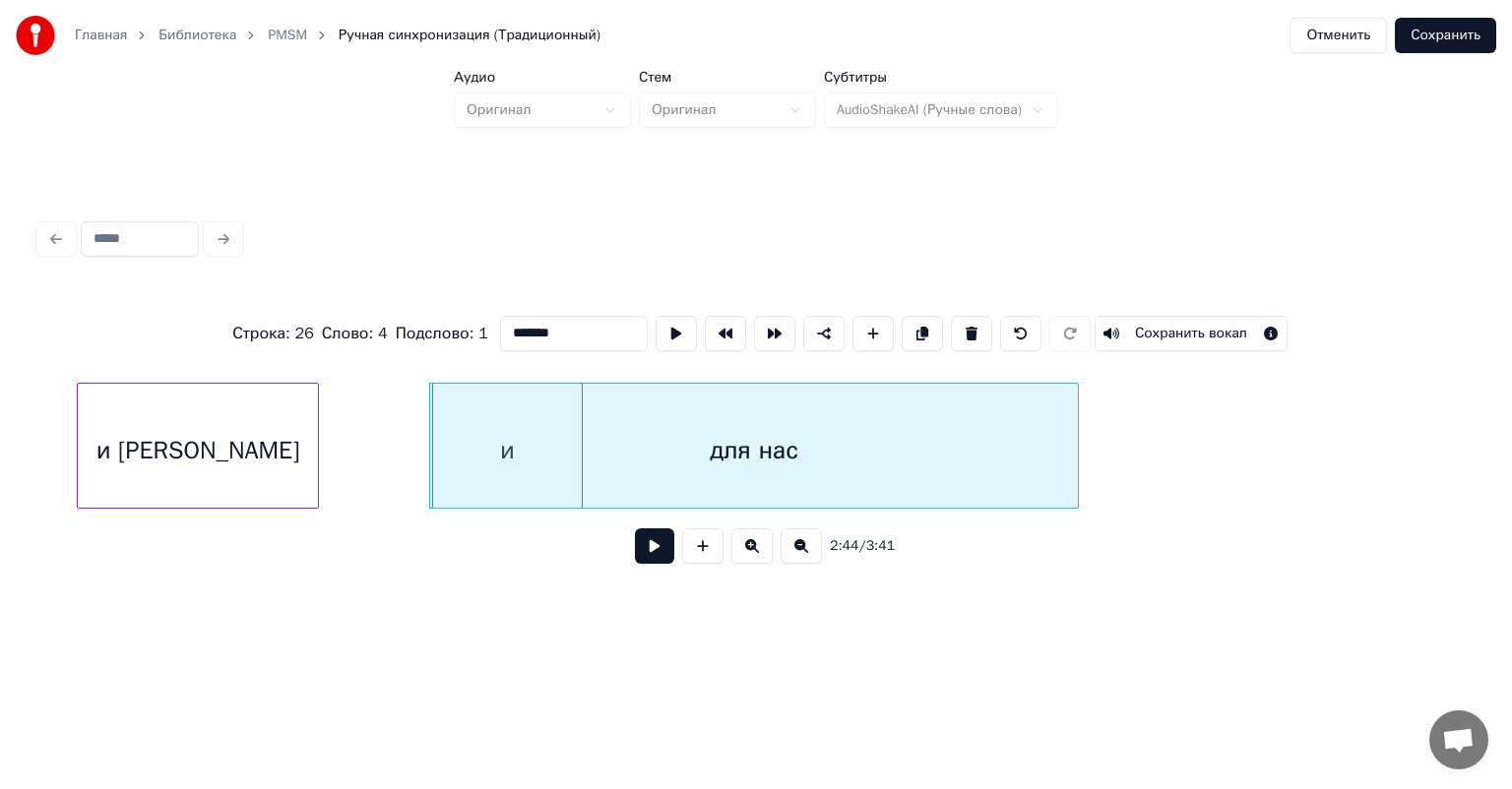 scroll, scrollTop: 0, scrollLeft: 32184, axis: horizontal 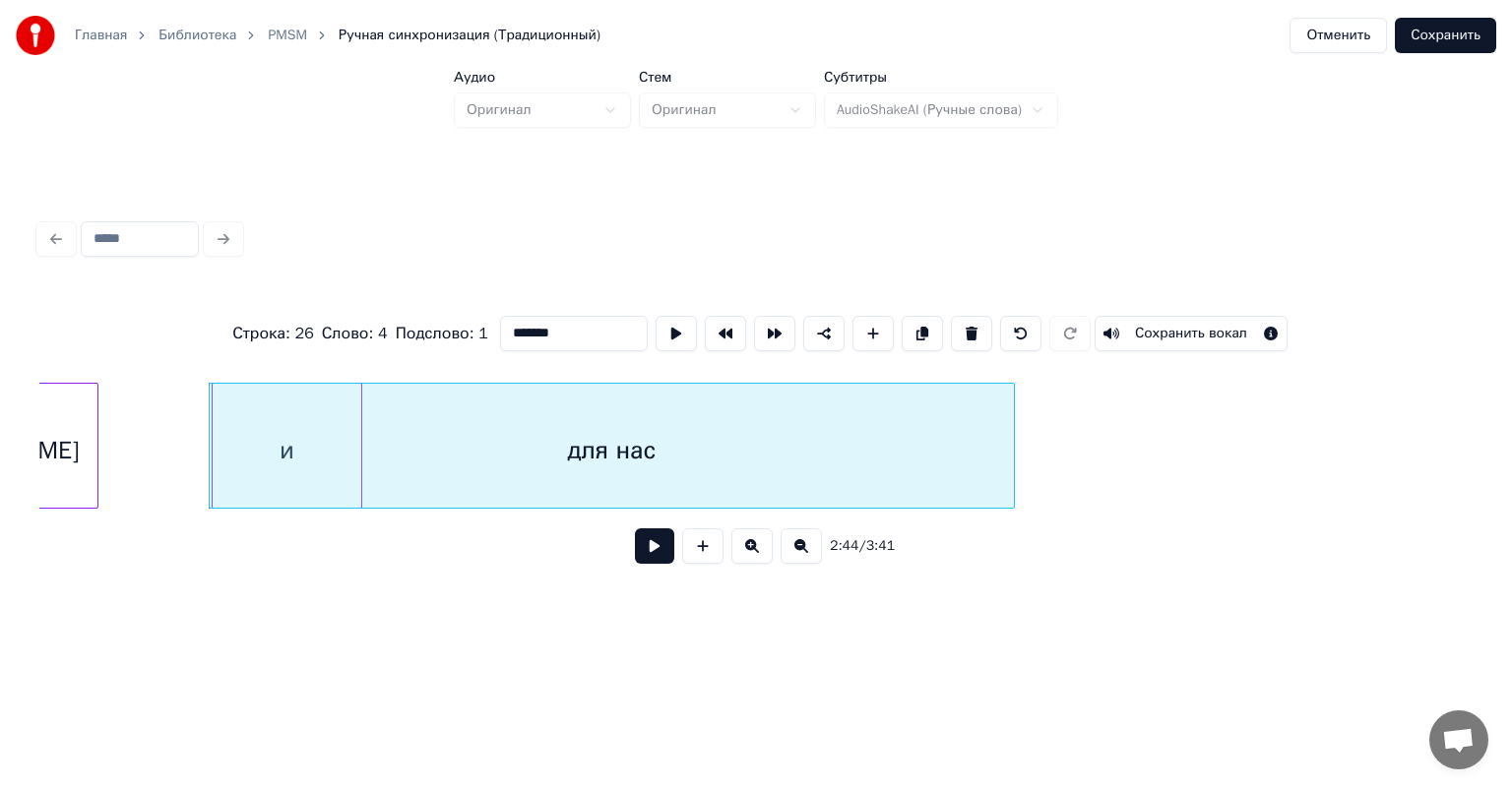 click at bounding box center (1011, 446) 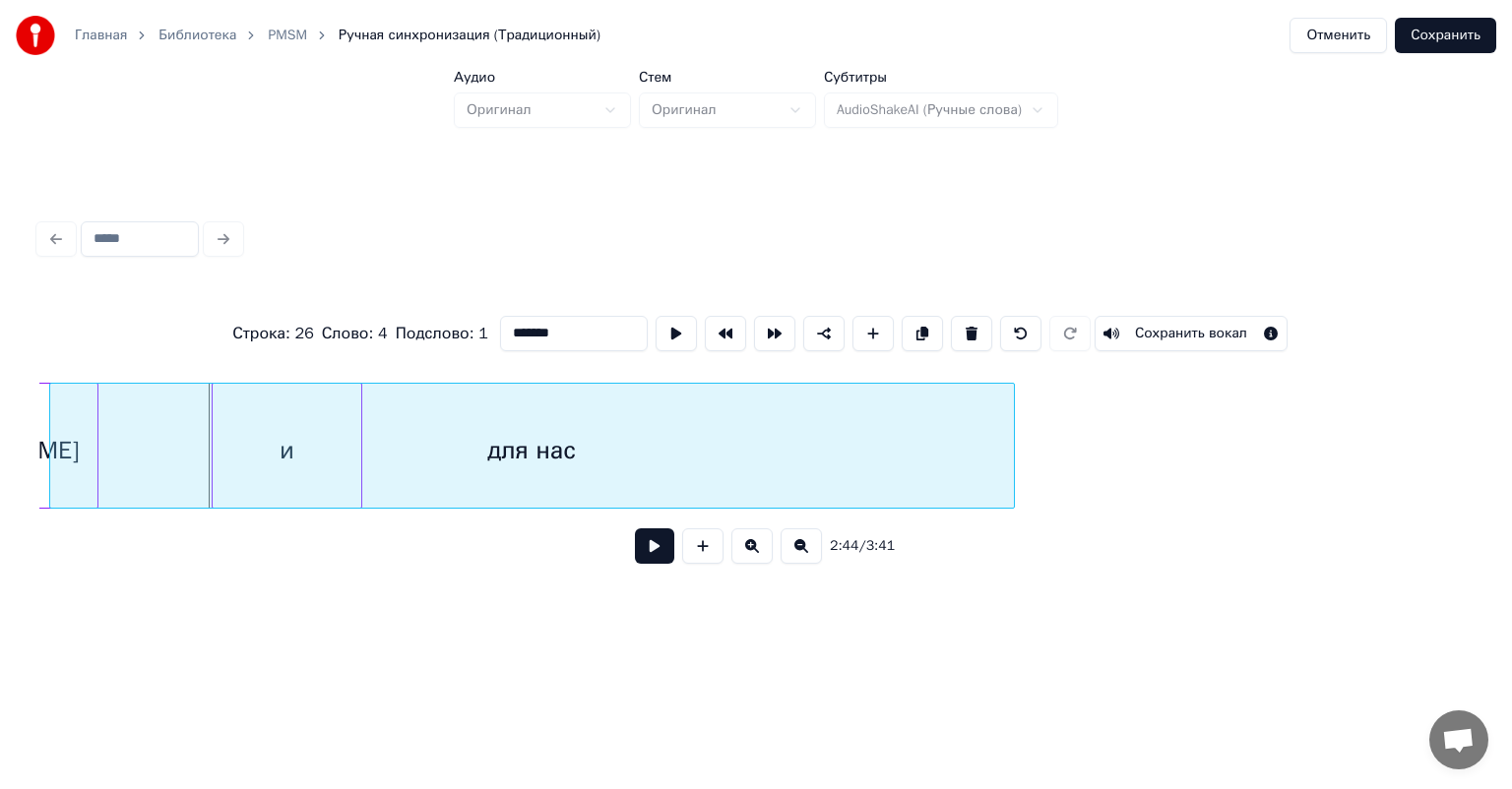 click at bounding box center [53, 446] 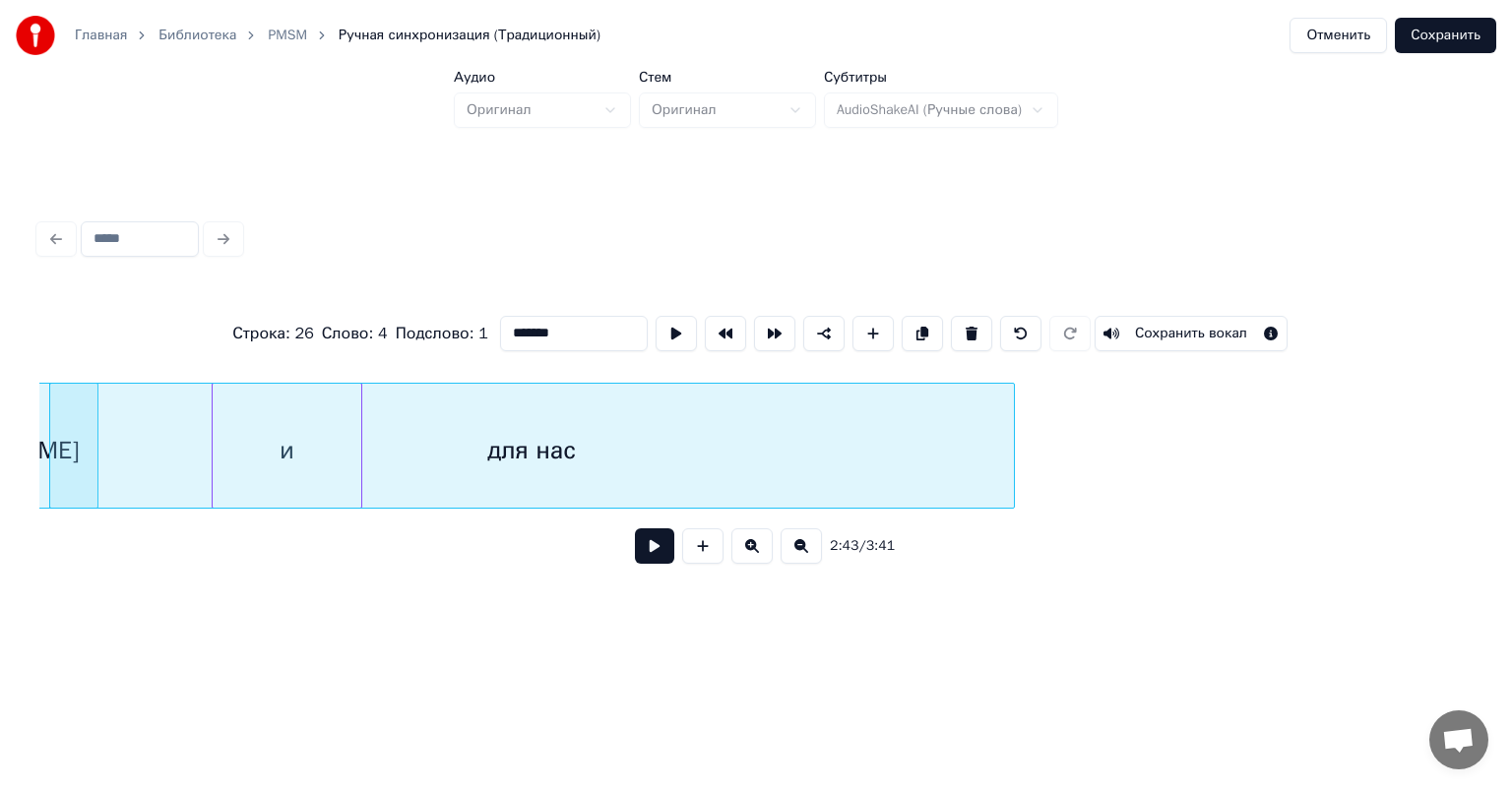click on "для нас" at bounding box center [532, 451] 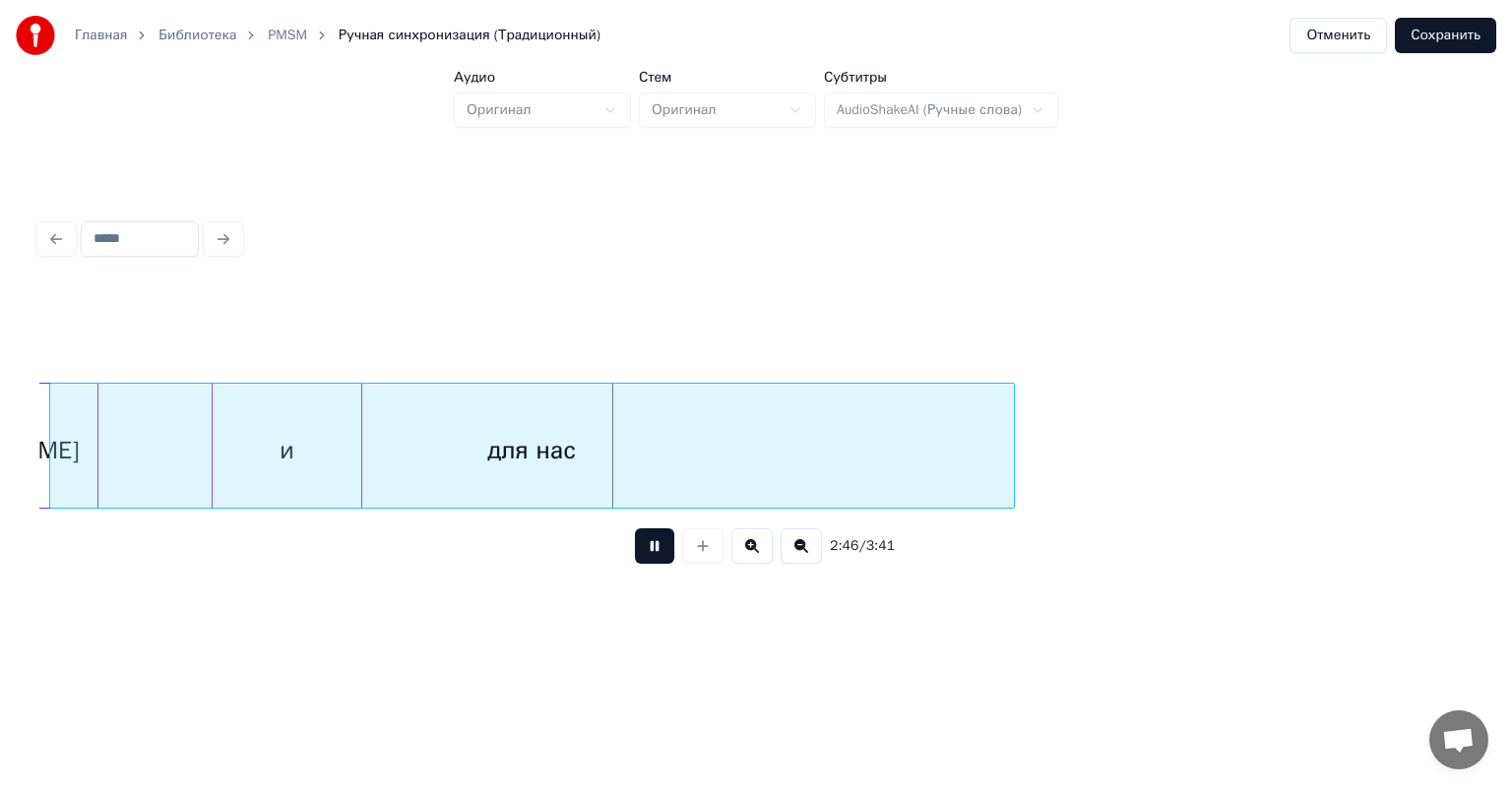 click at bounding box center [655, 546] 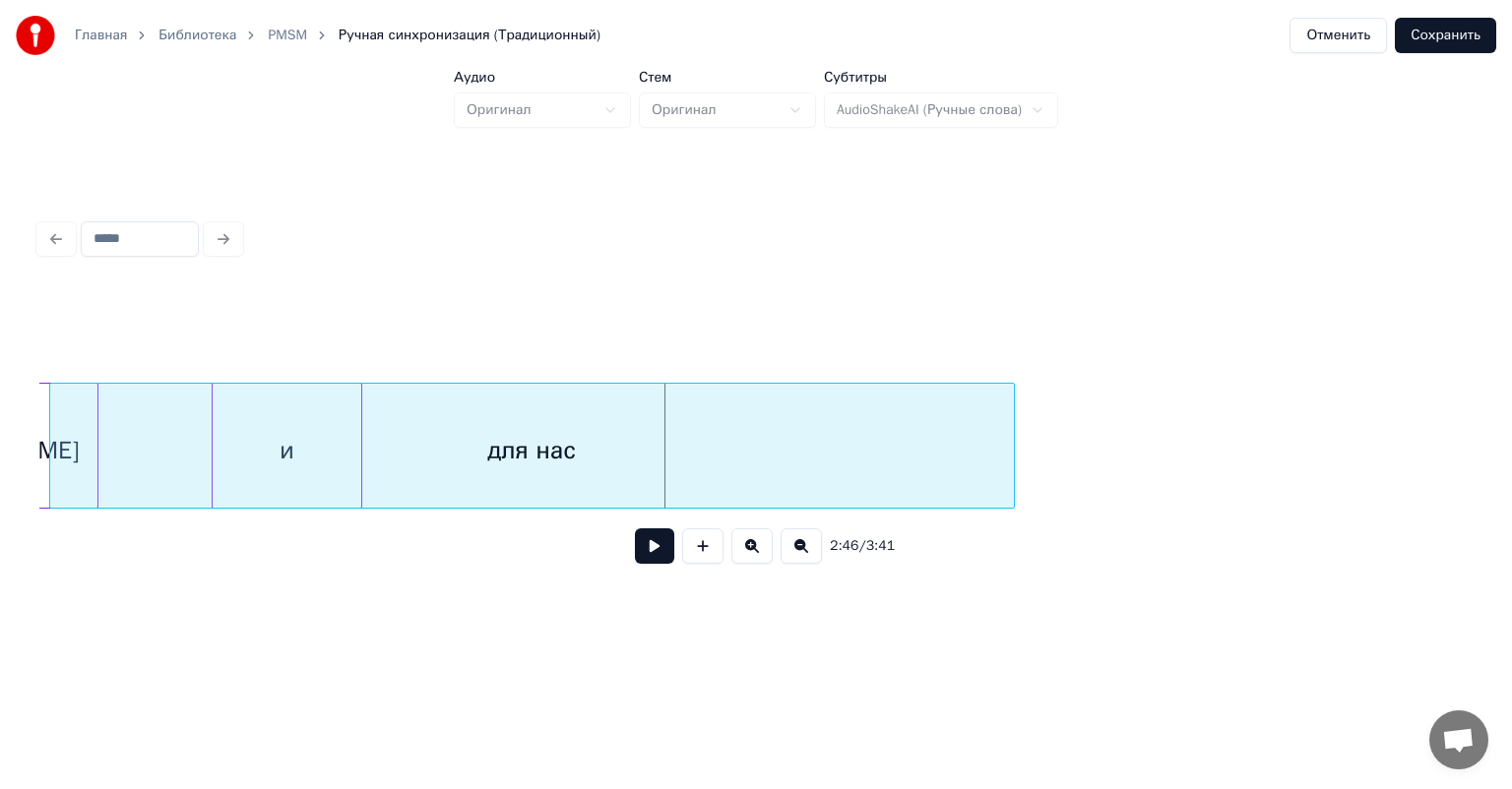 click at bounding box center [655, 546] 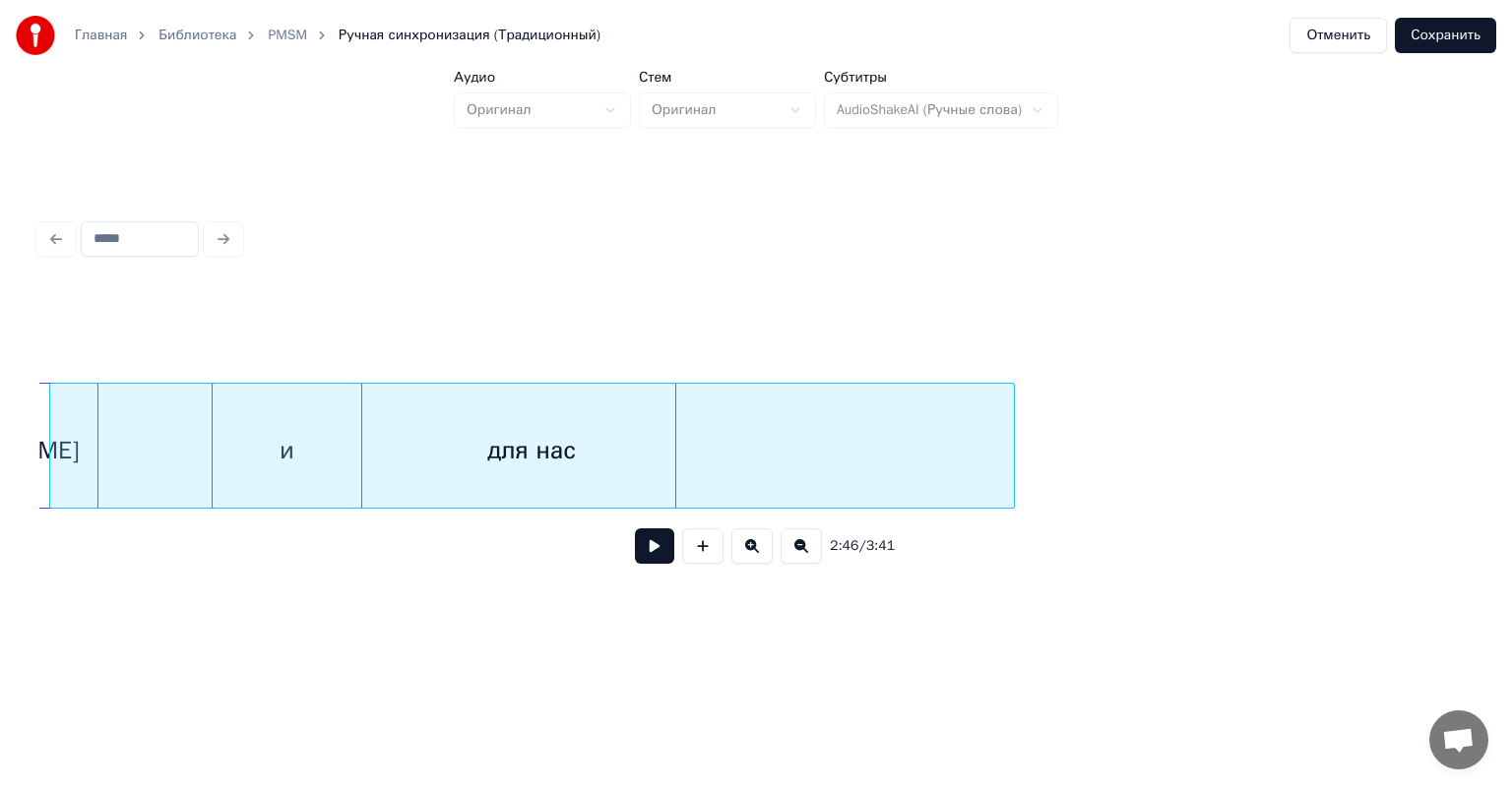 click at bounding box center [655, 546] 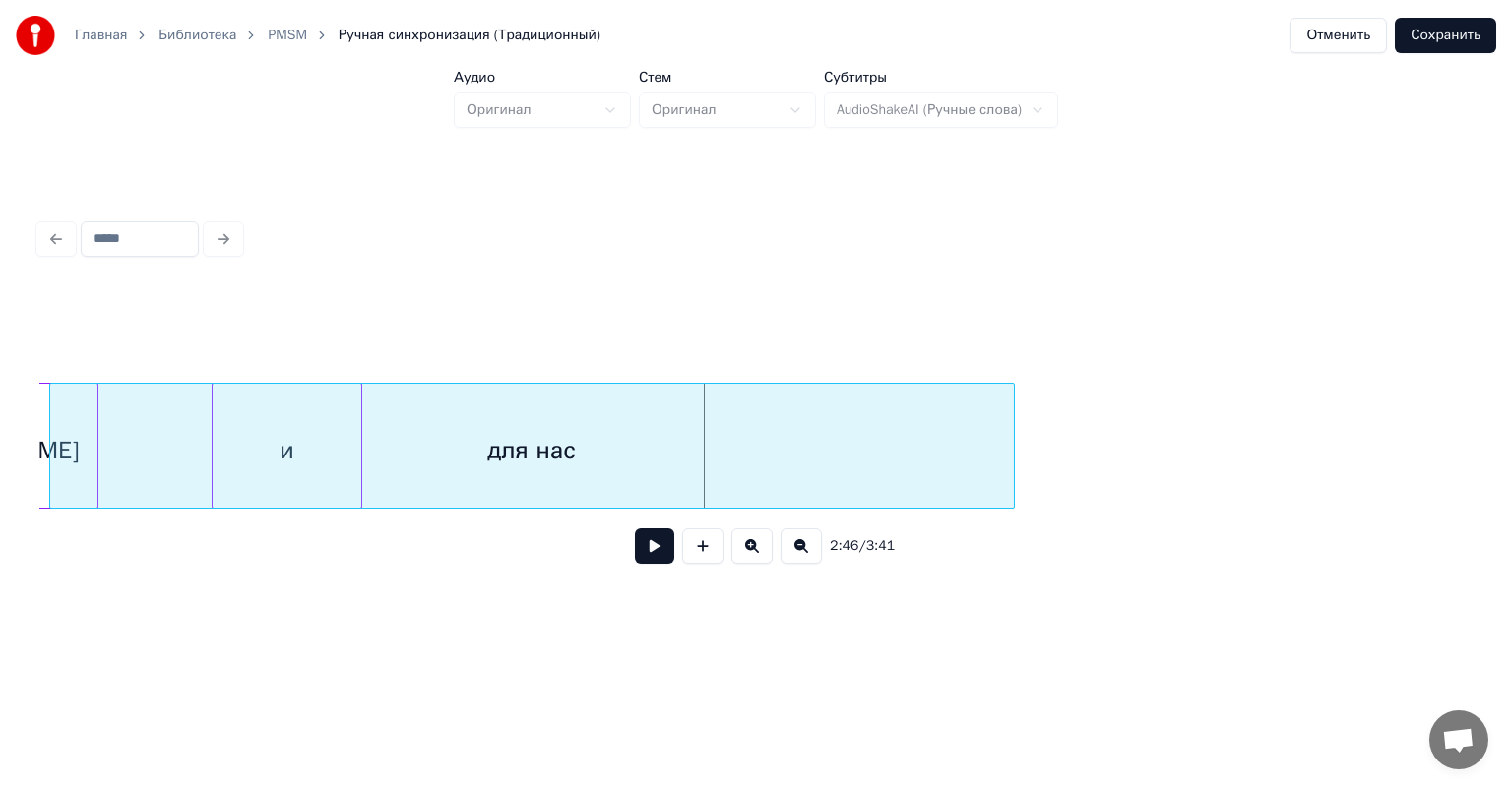click on "для нас" at bounding box center [532, 451] 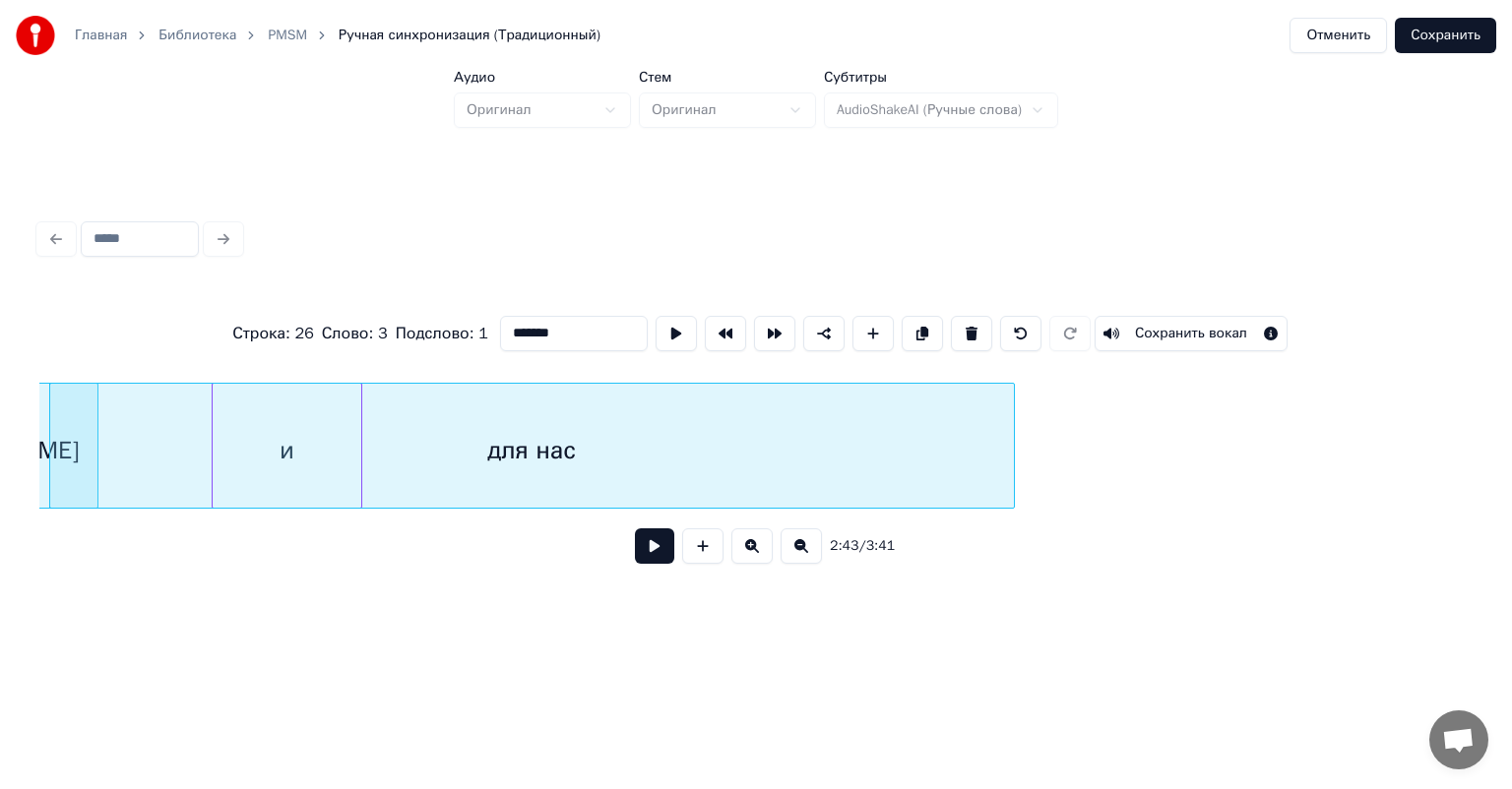 click on "для нас" at bounding box center [532, 451] 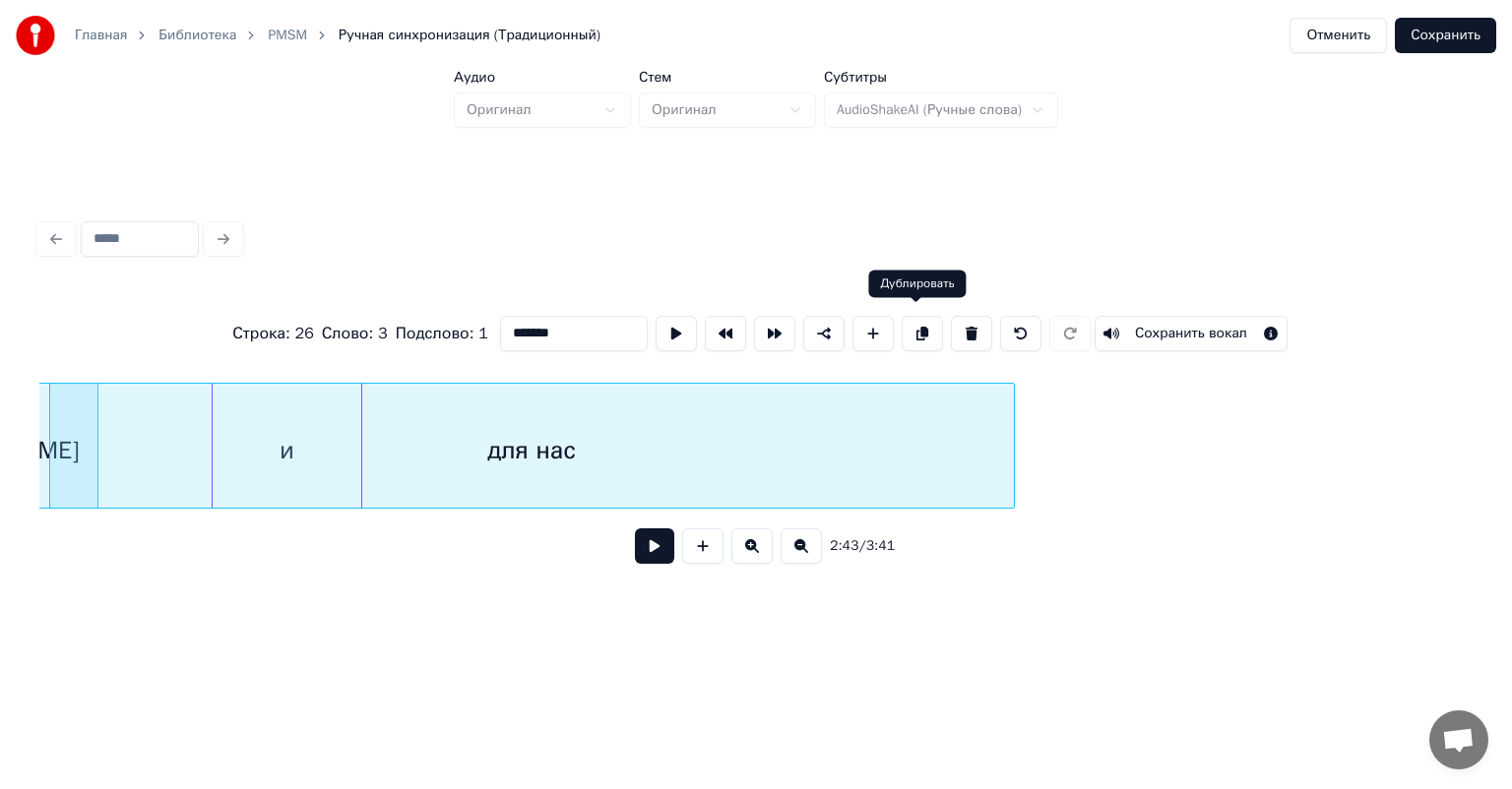 click at bounding box center [922, 334] 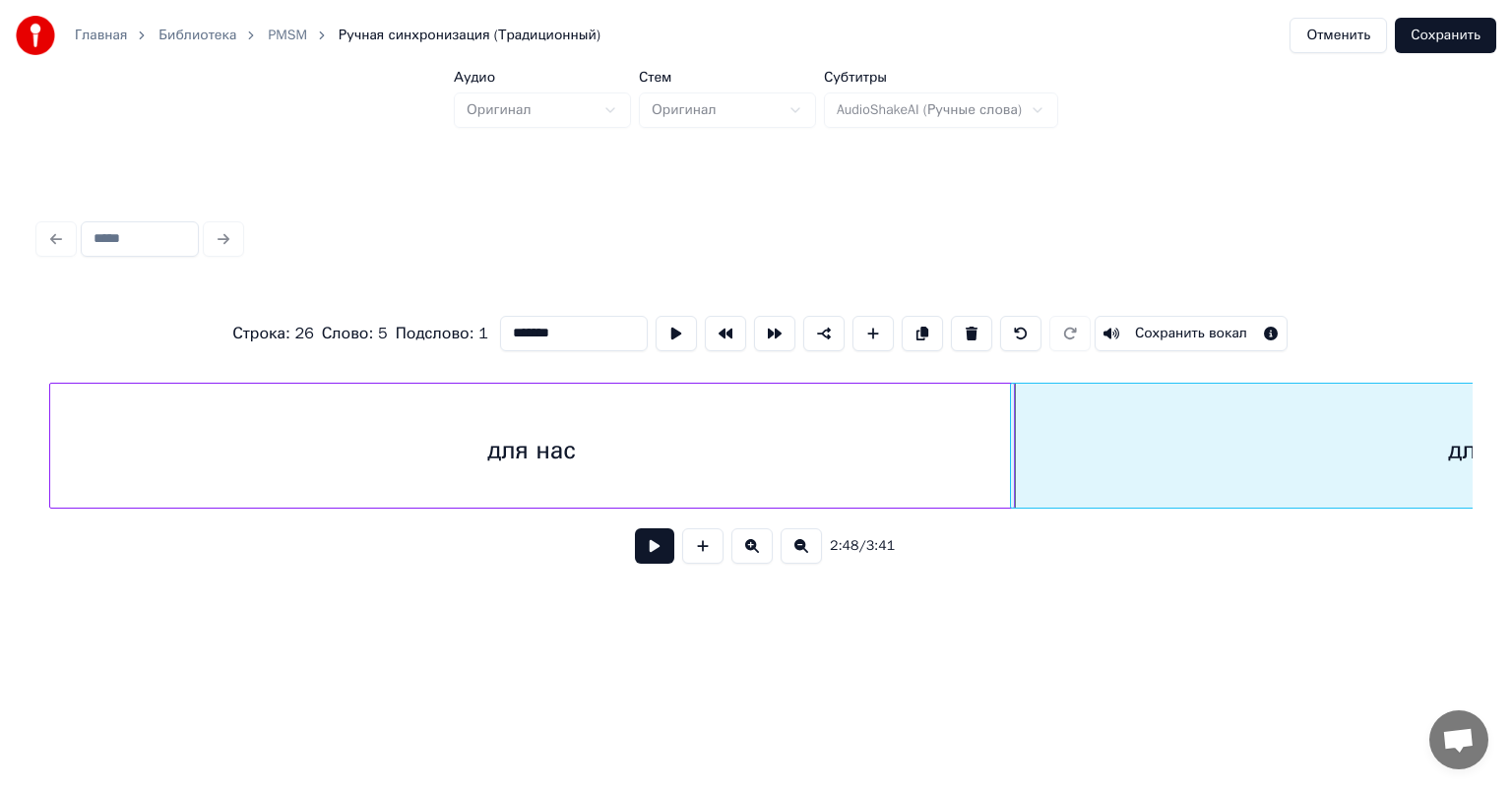 scroll, scrollTop: 0, scrollLeft: 32687, axis: horizontal 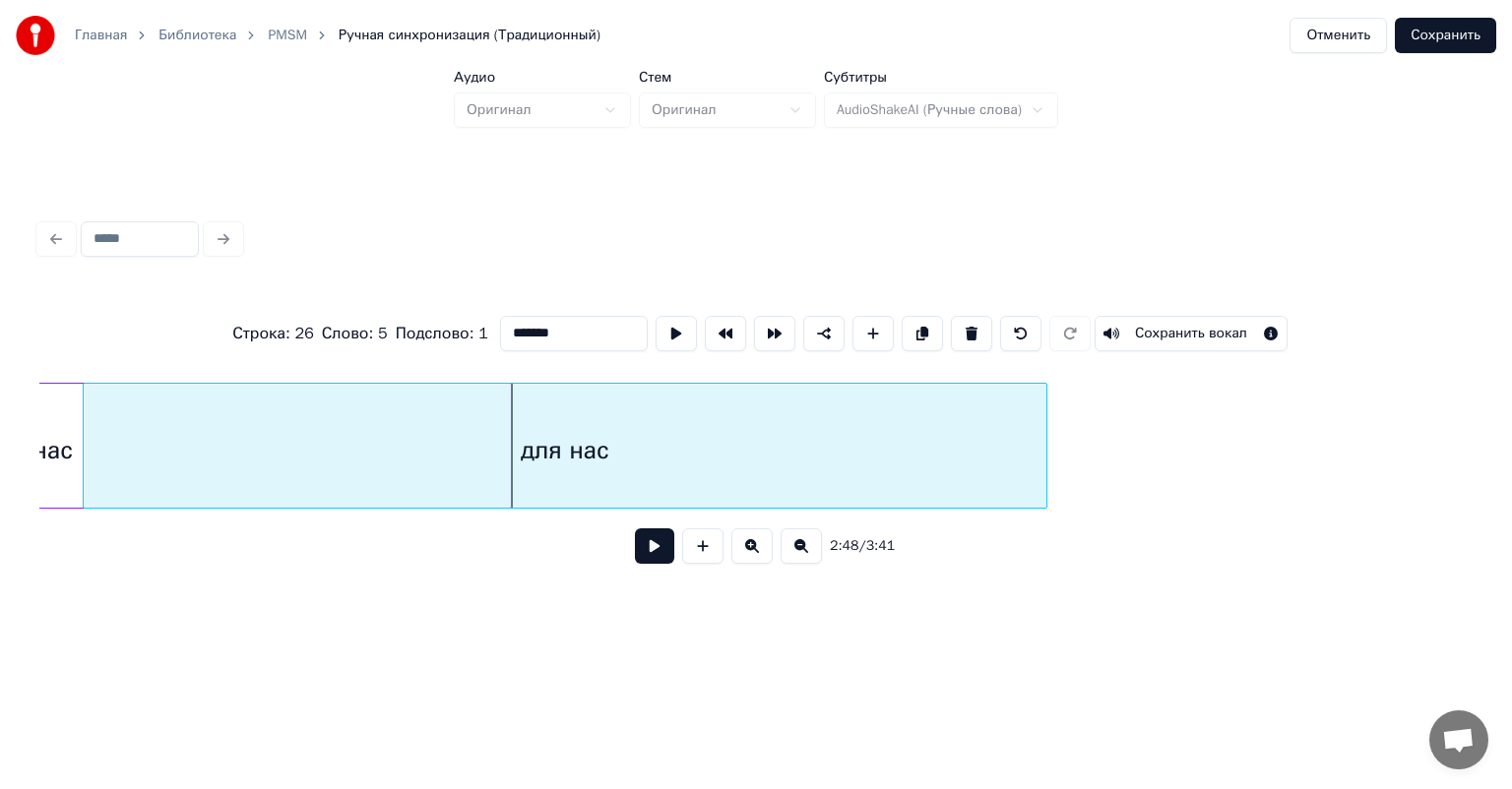 click on "для нас" at bounding box center [565, 451] 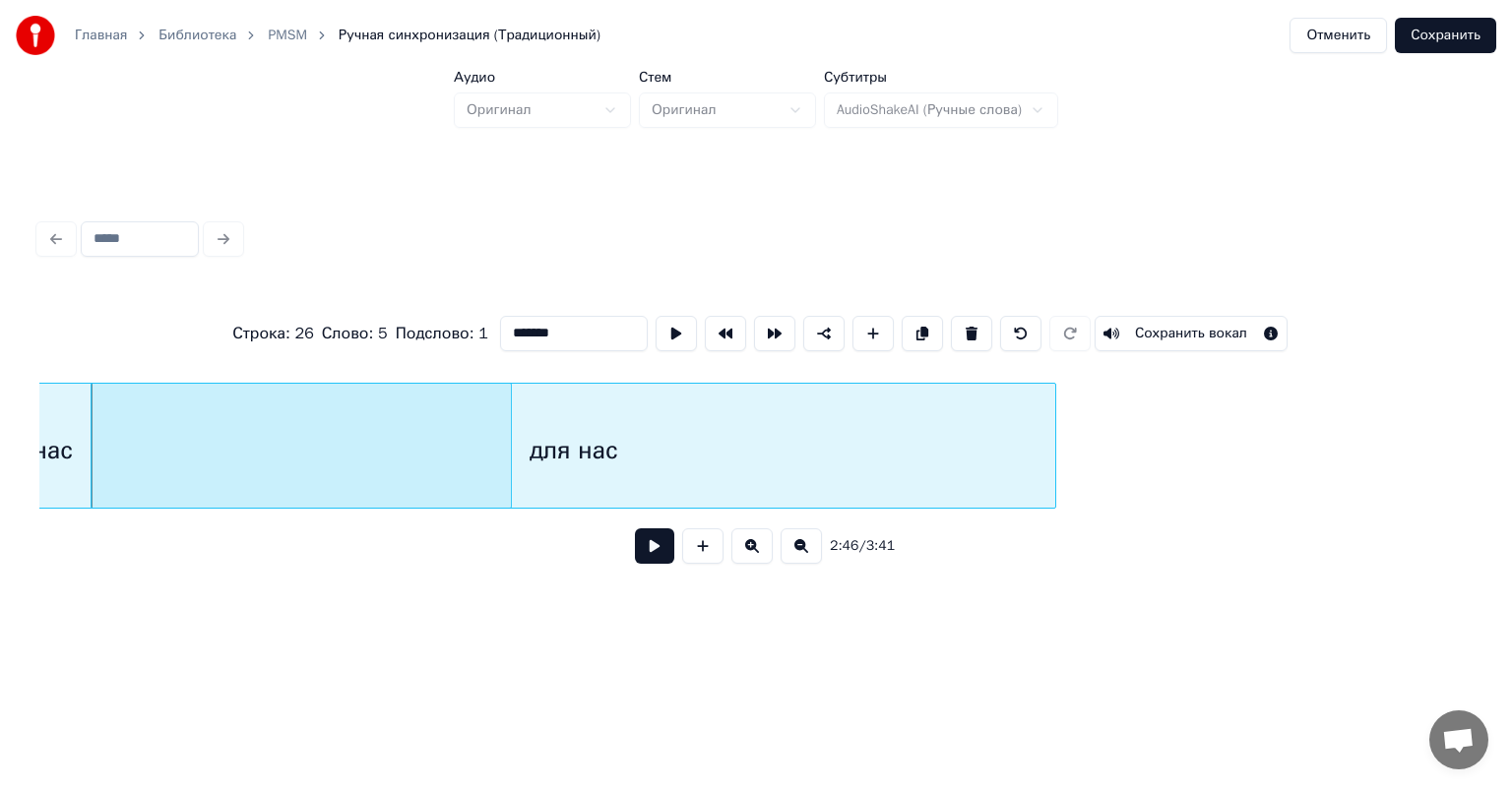 click on "для нас" at bounding box center [573, 451] 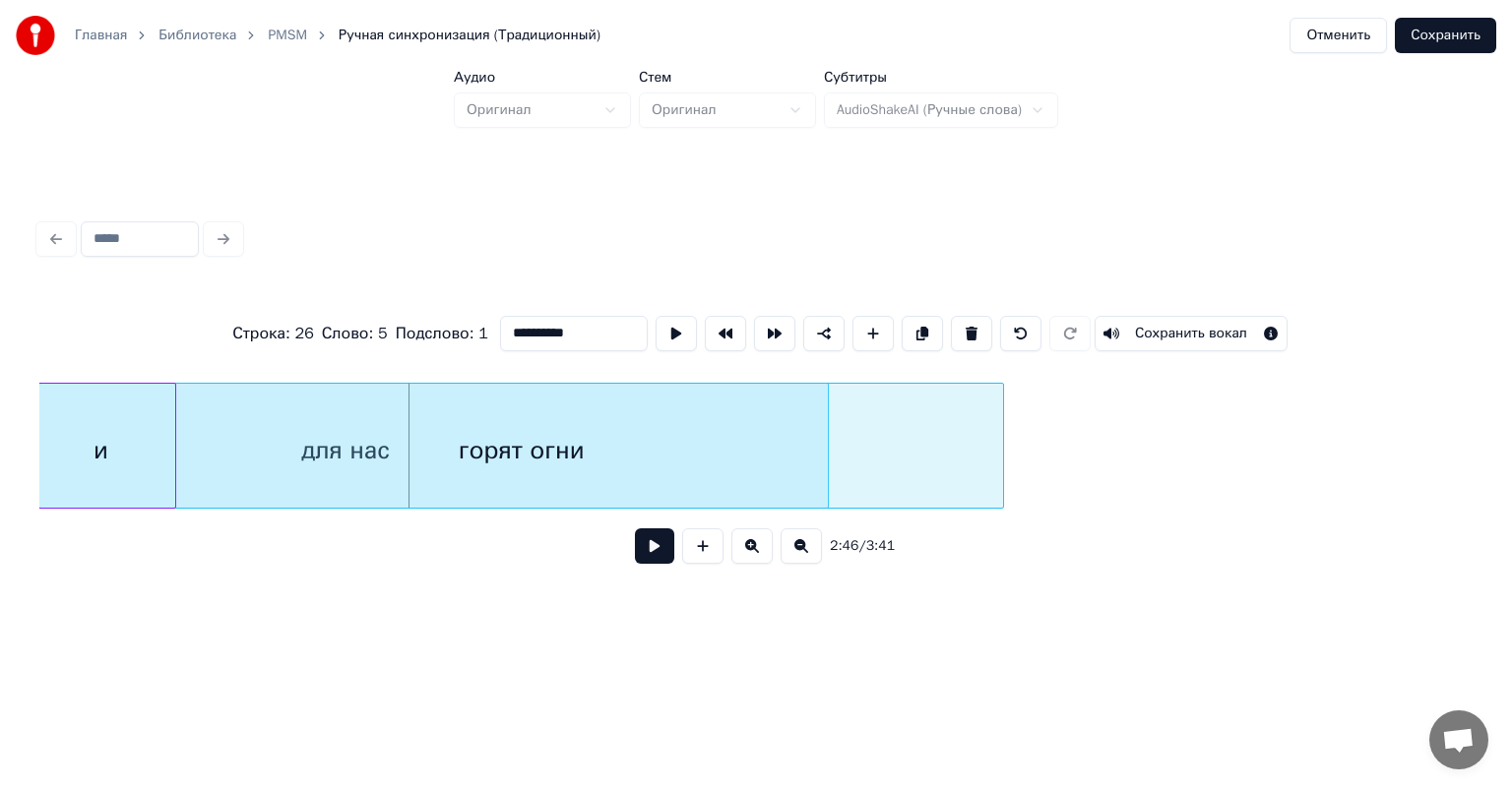 scroll, scrollTop: 0, scrollLeft: 32366, axis: horizontal 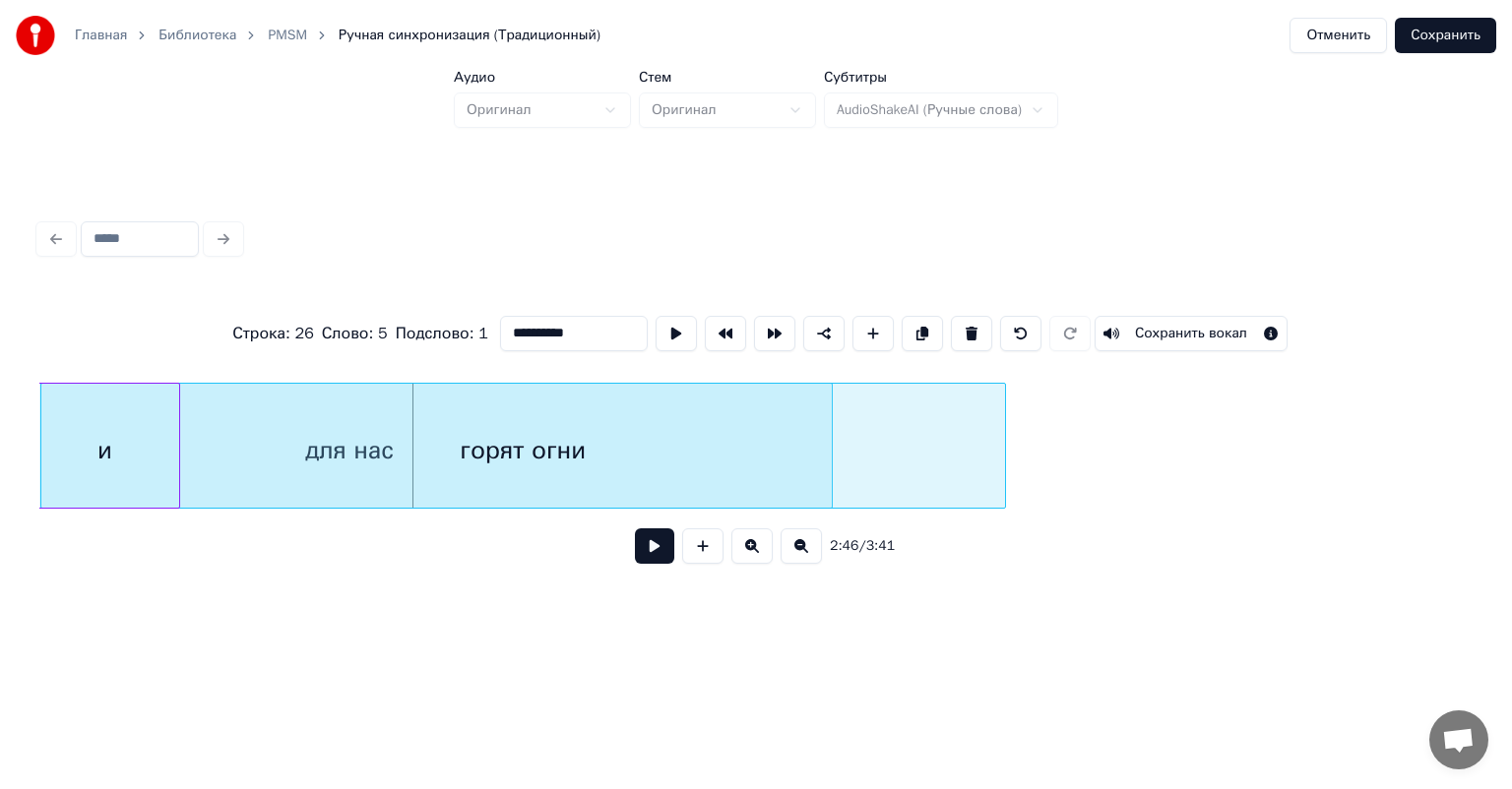 click on "горят огни" at bounding box center [523, 451] 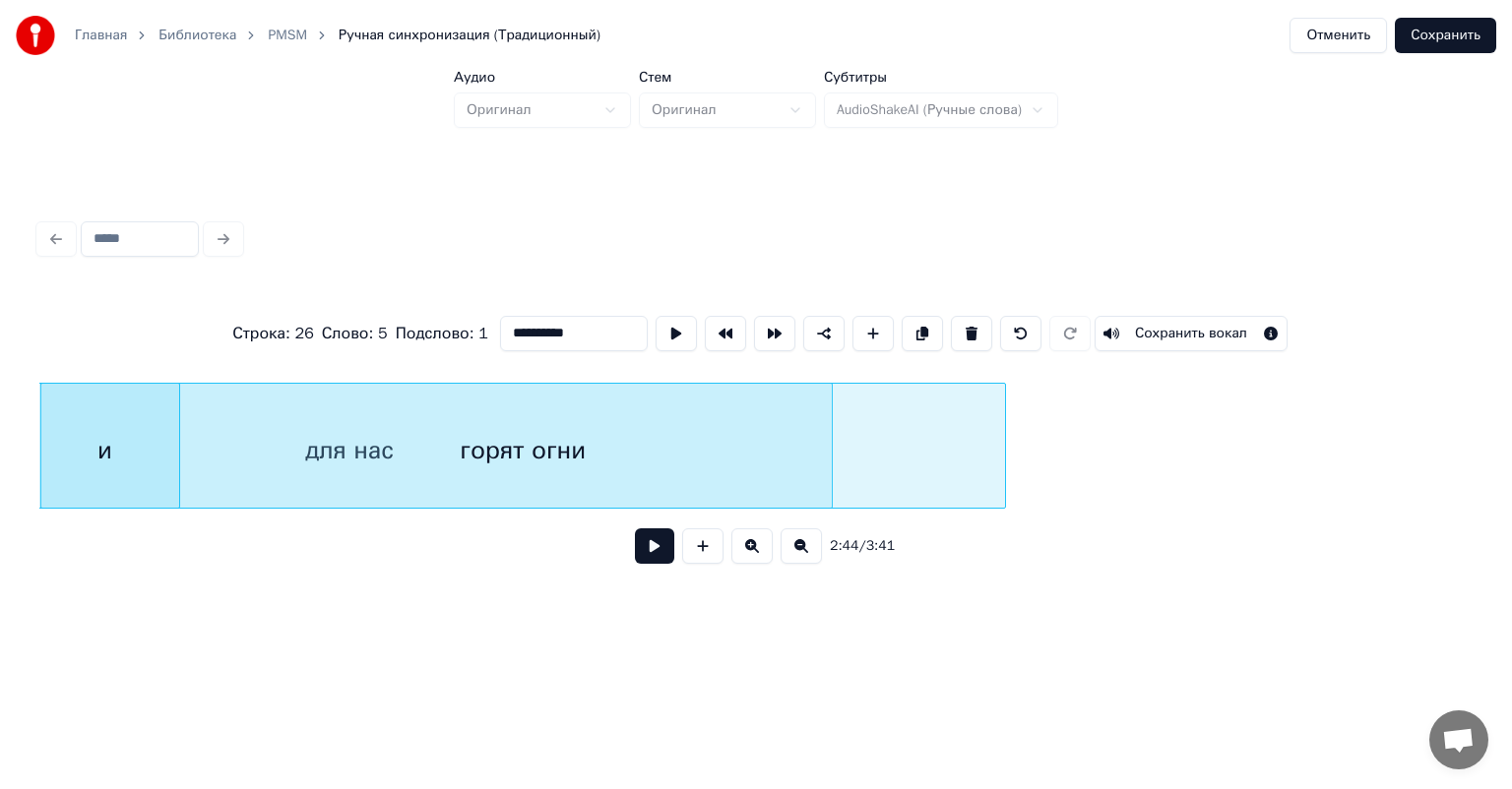 click on "горят огни" at bounding box center [523, 451] 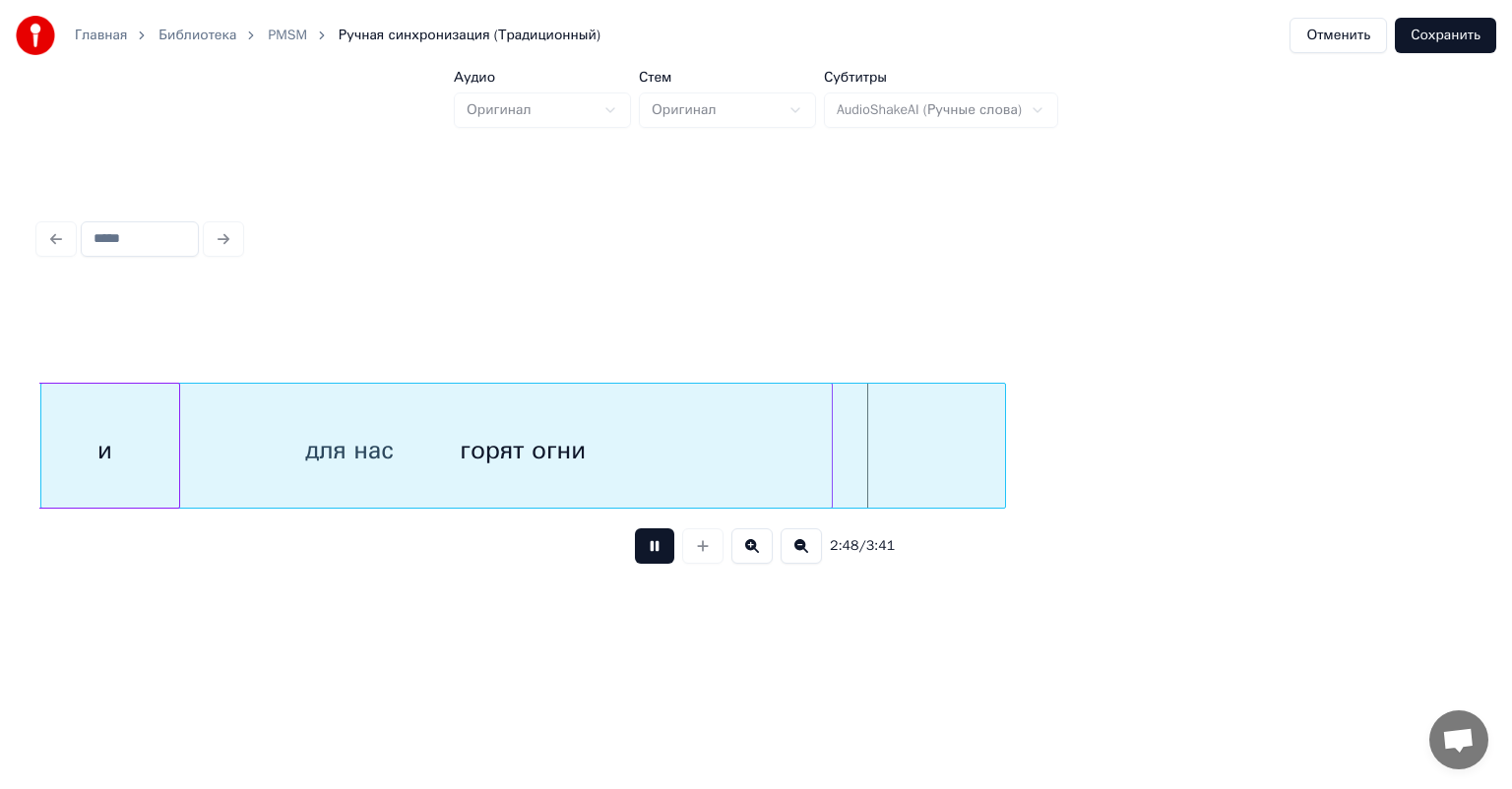 click on "горят огни" at bounding box center [523, 451] 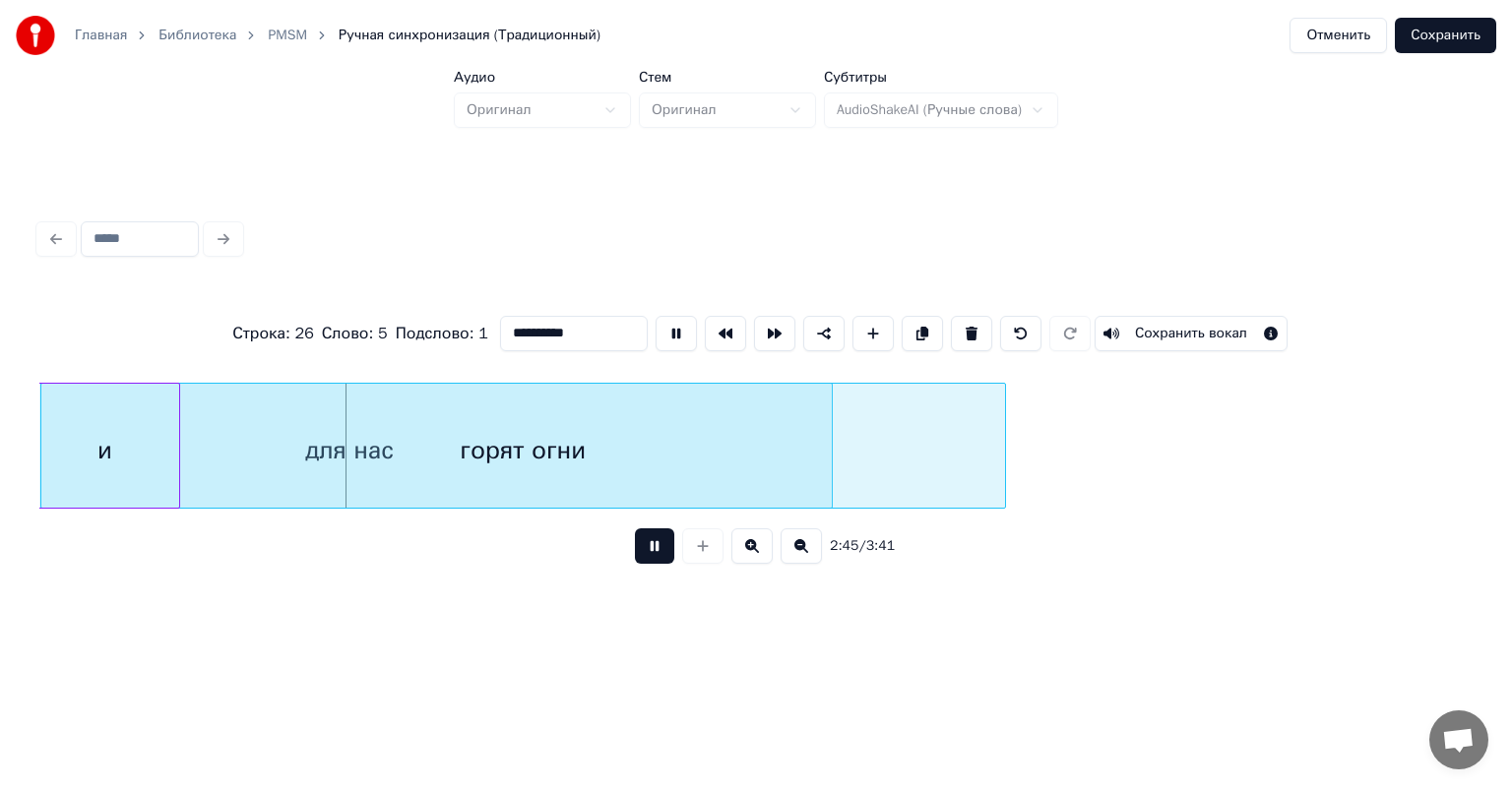 click on "горят огни" at bounding box center [523, 451] 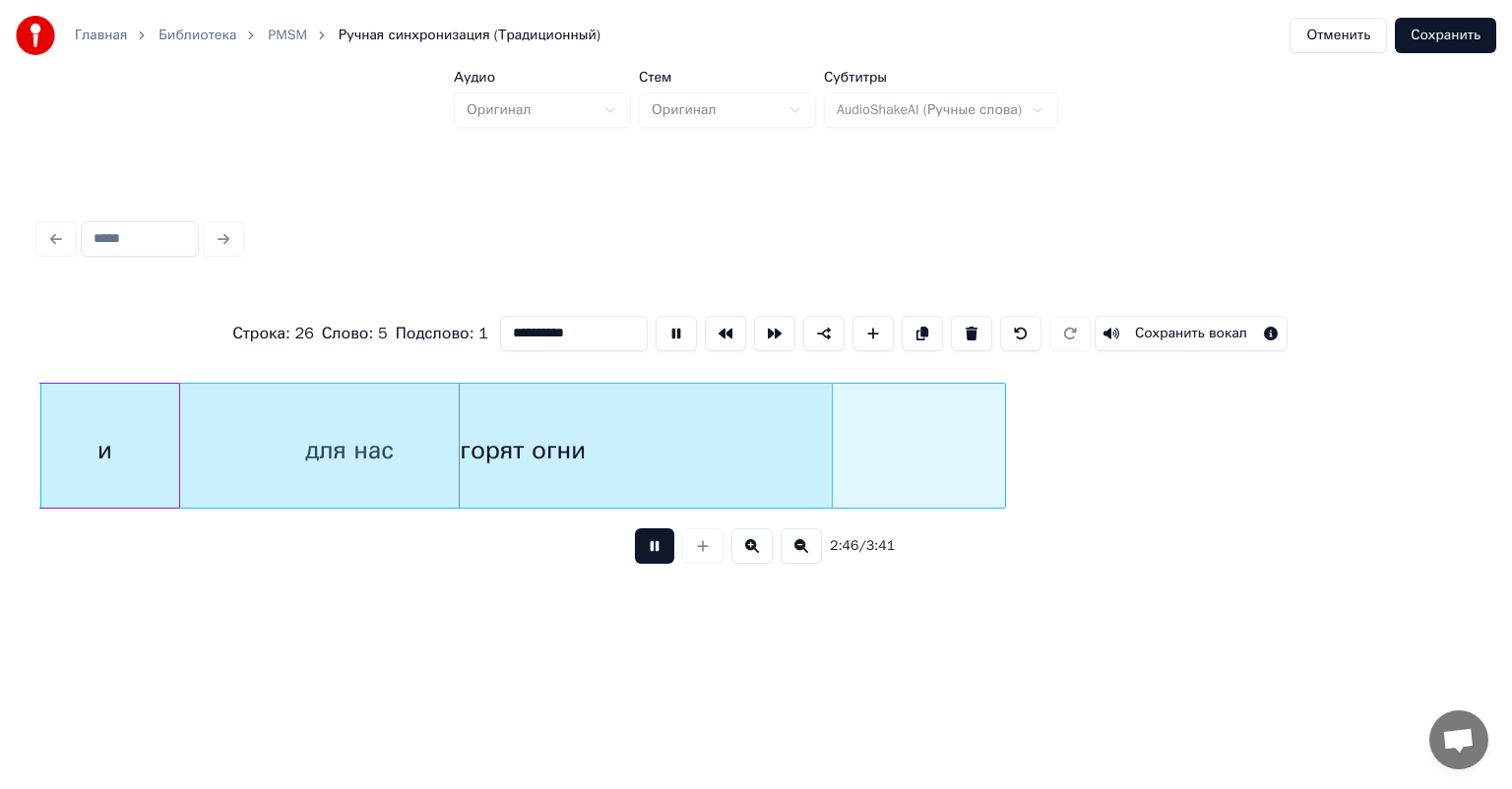 click on "горят огни" at bounding box center (523, 451) 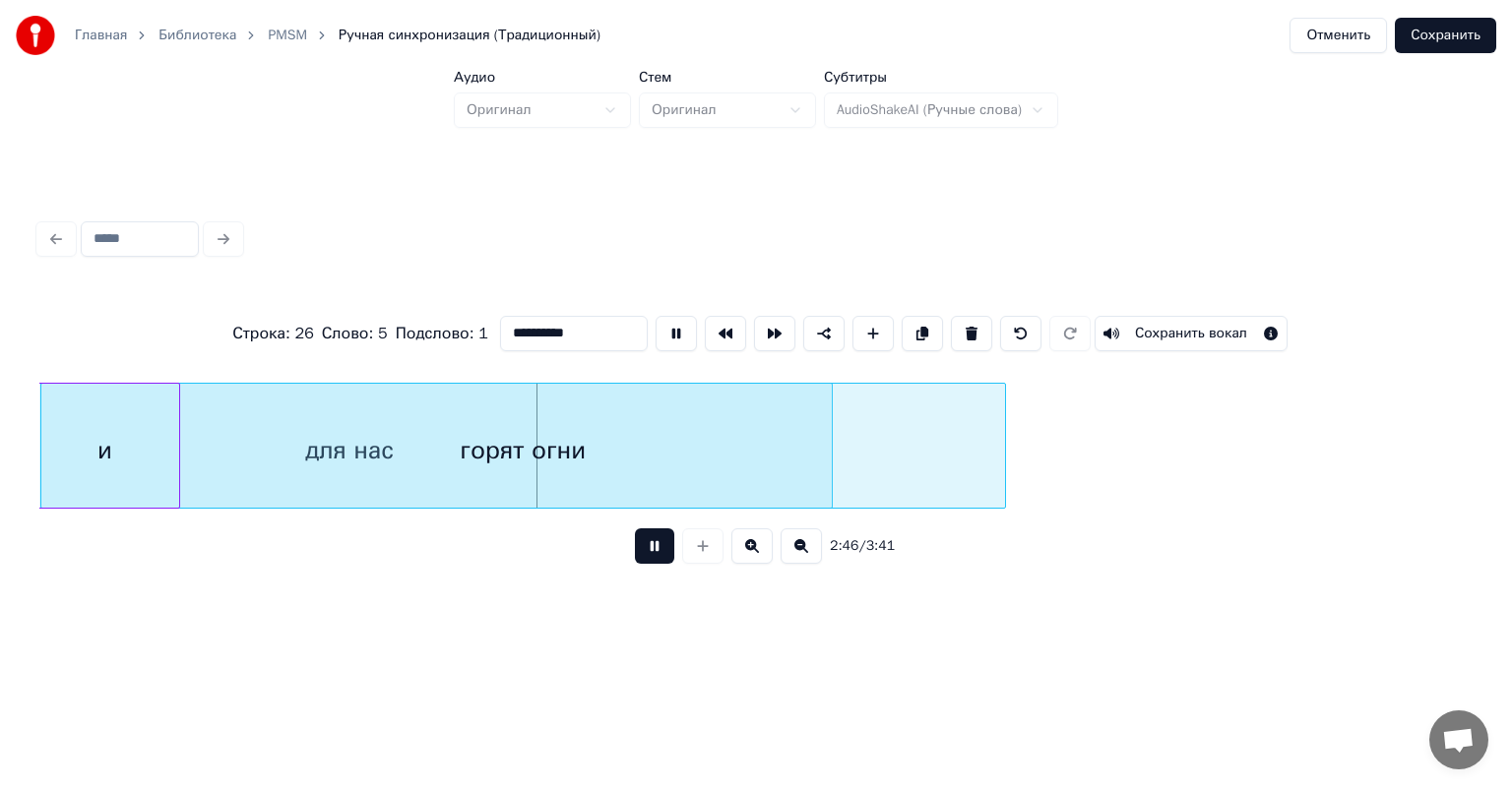 click on "горят огни" at bounding box center [523, 451] 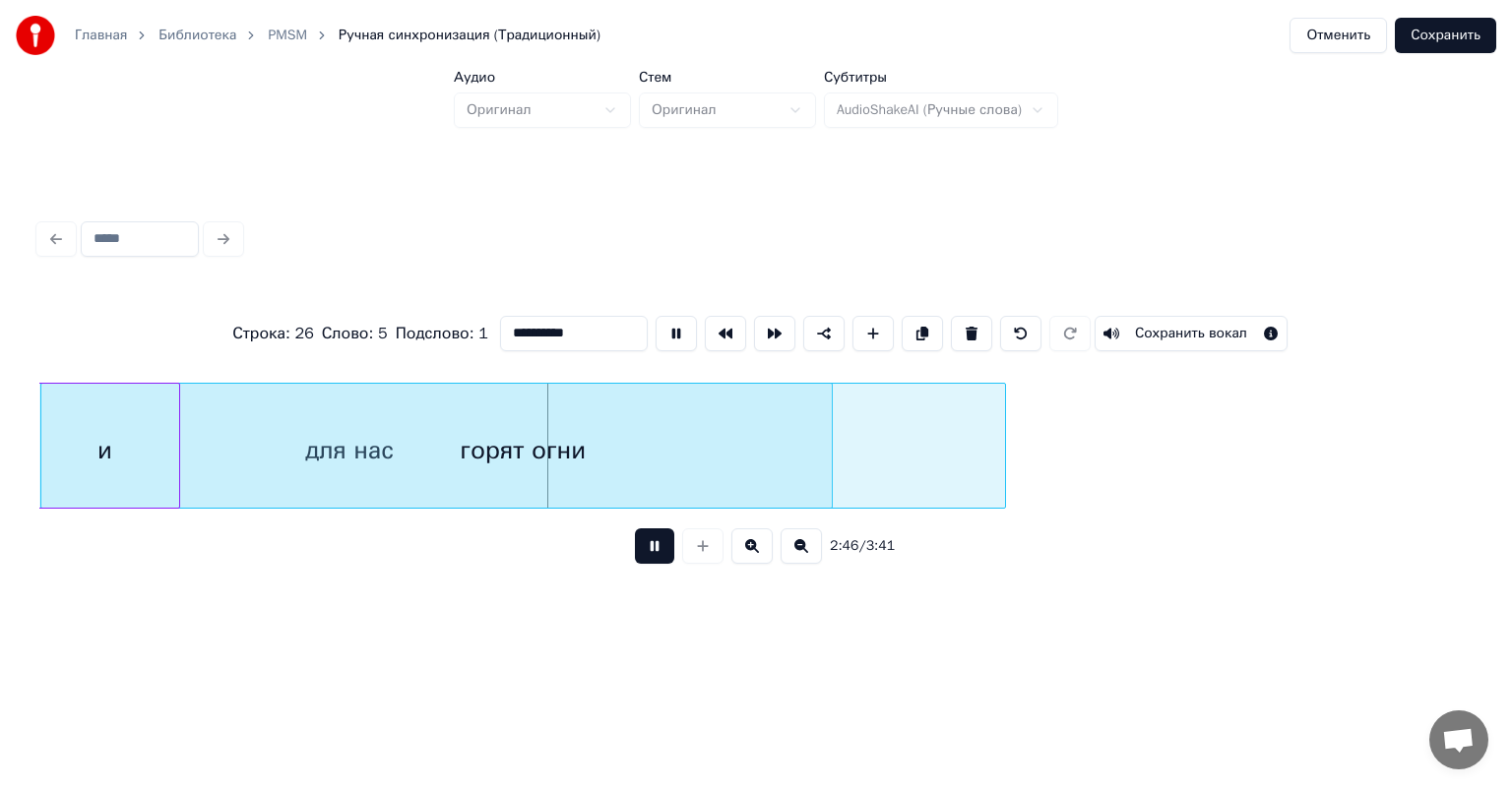 click at bounding box center [655, 546] 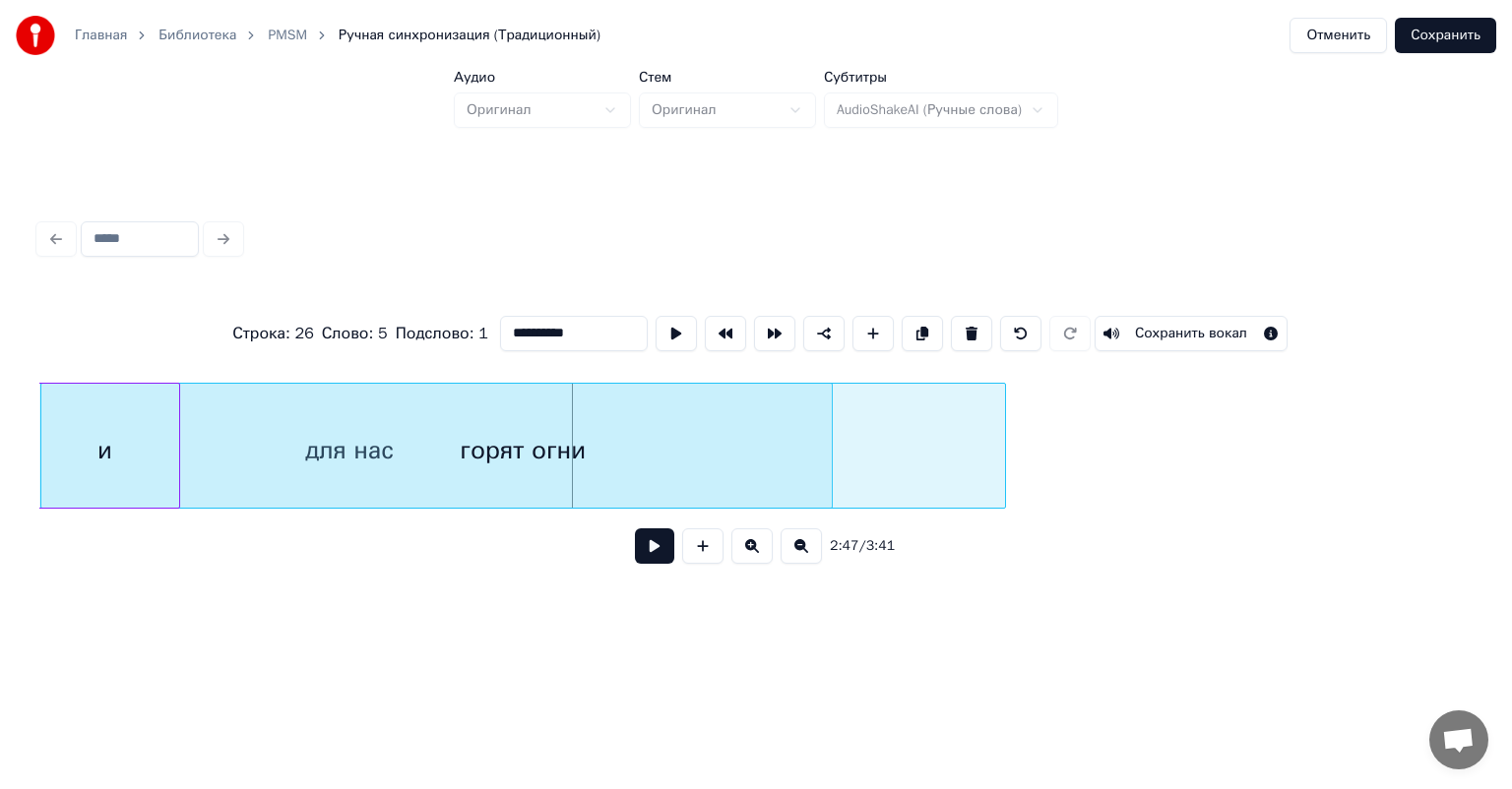 click on "горят огни" at bounding box center [523, 451] 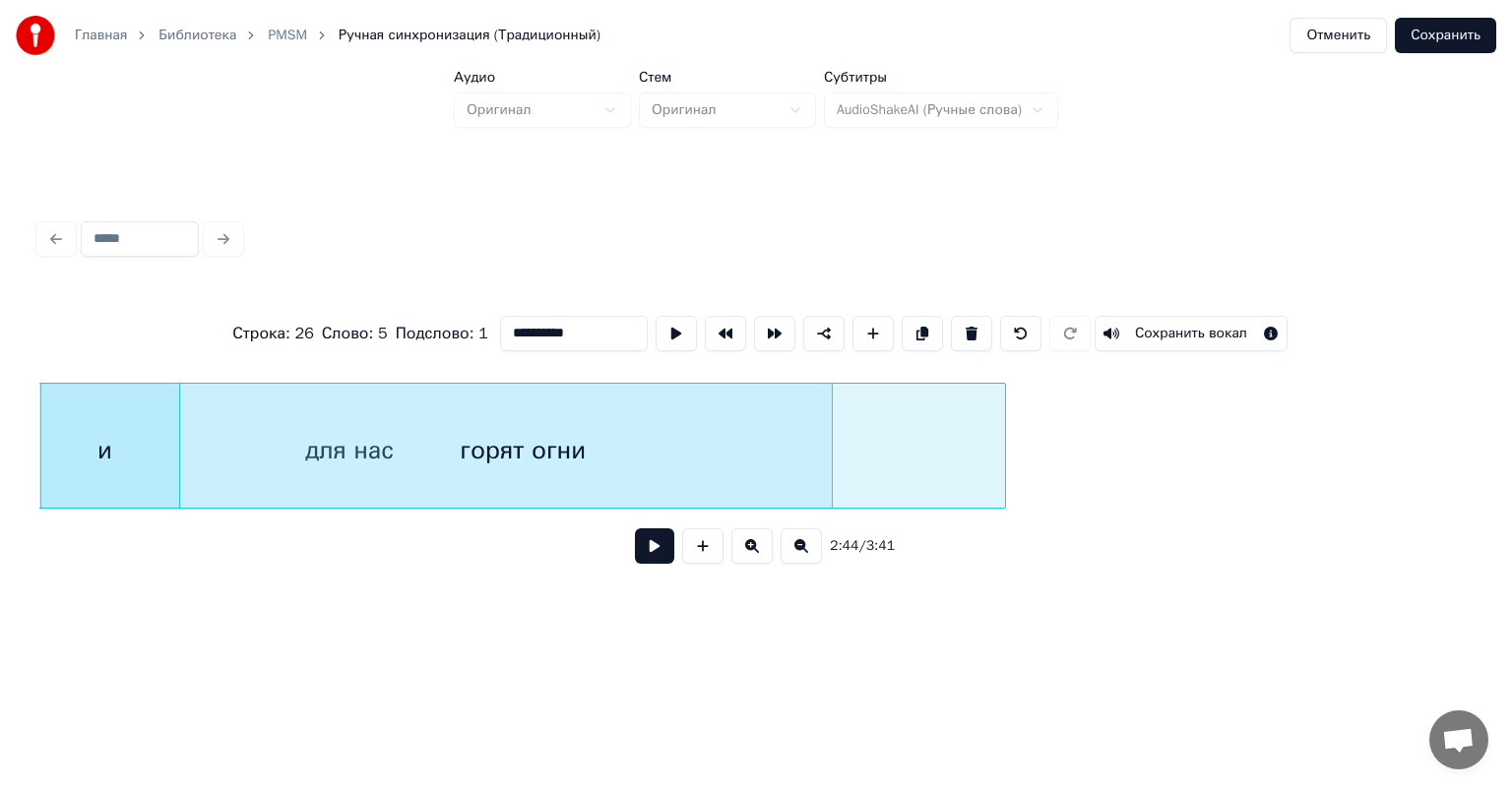 drag, startPoint x: 590, startPoint y: 329, endPoint x: 547, endPoint y: 328, distance: 43.011626 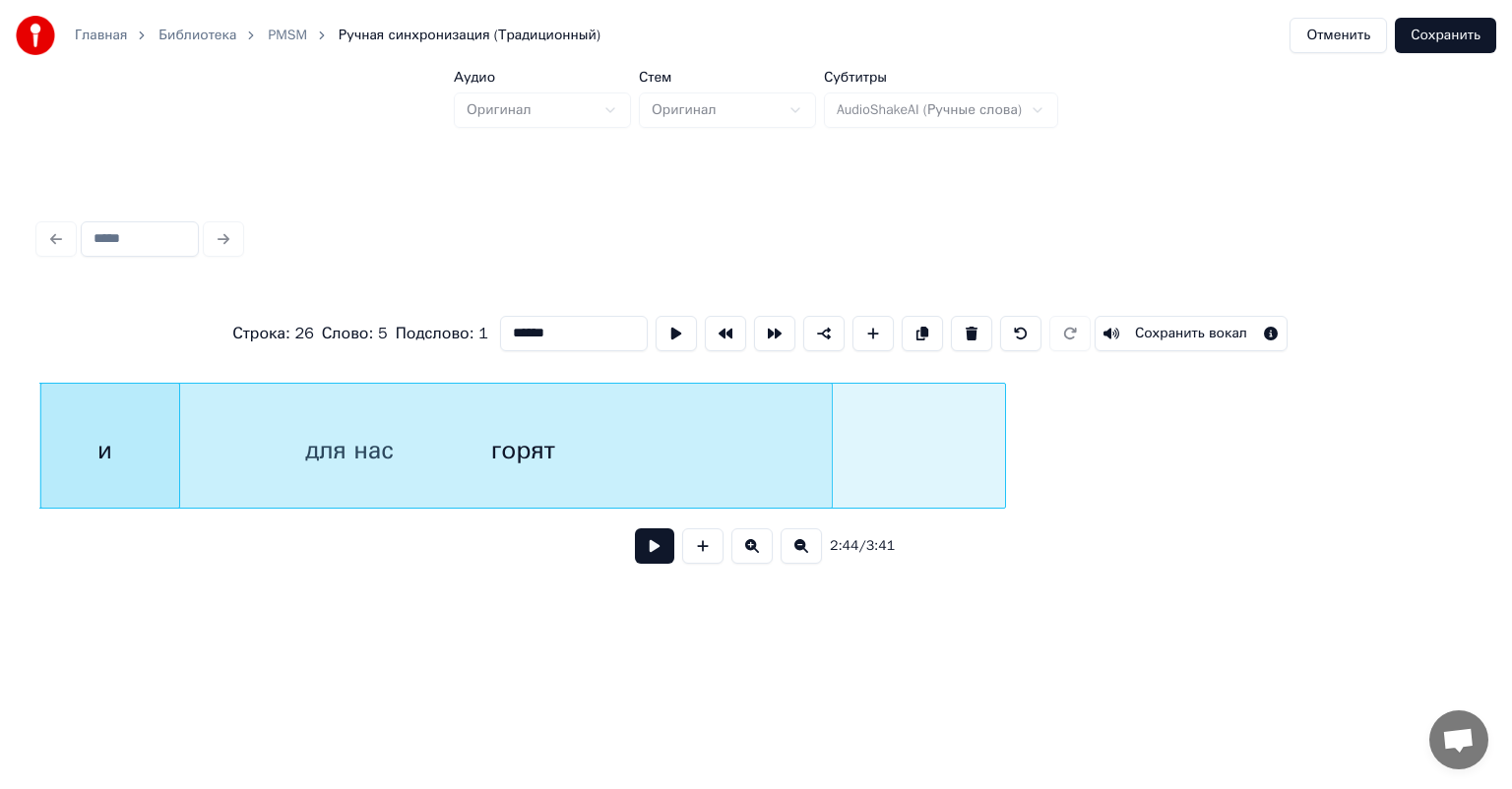 type on "*****" 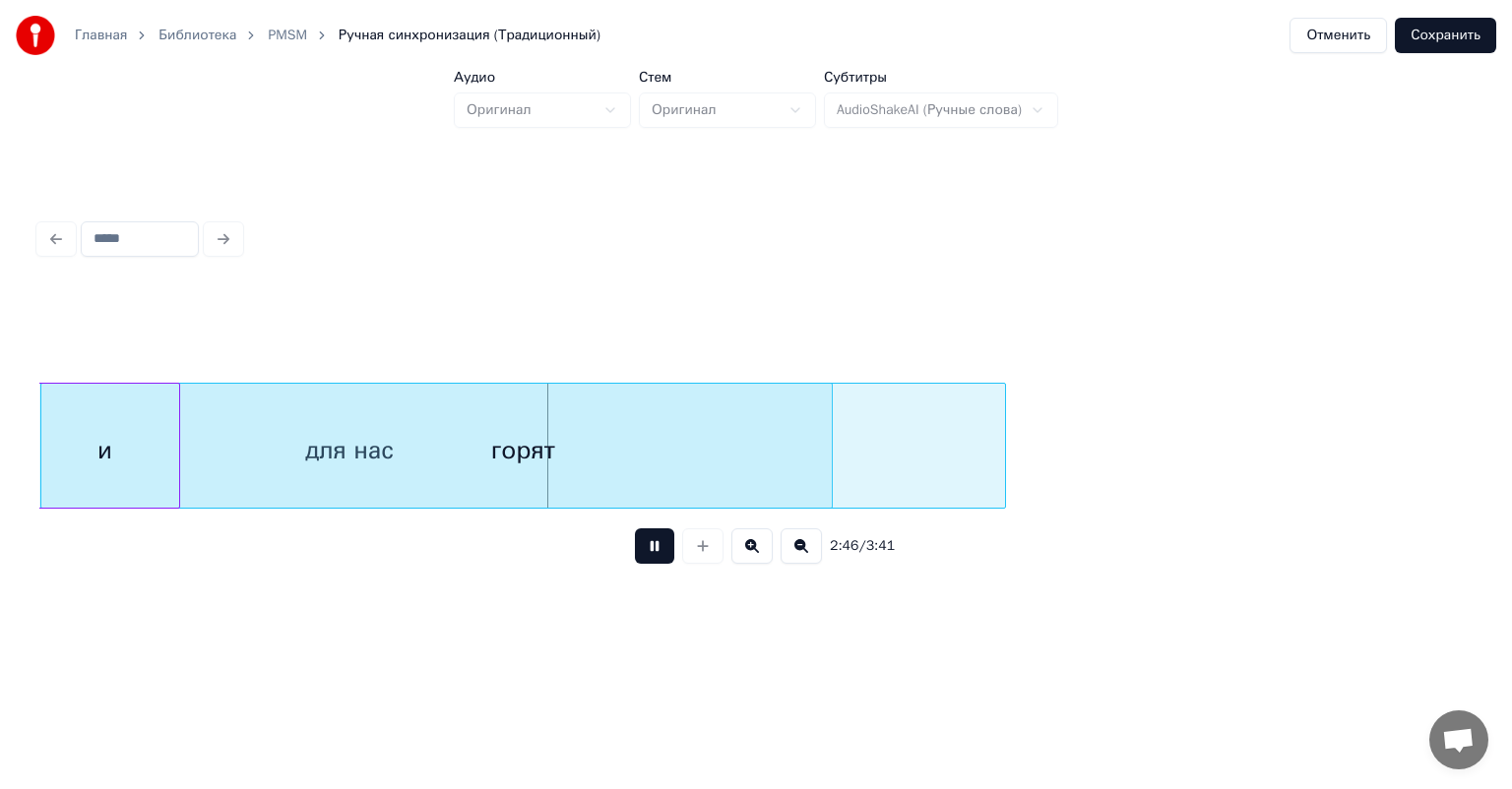 click at bounding box center [655, 546] 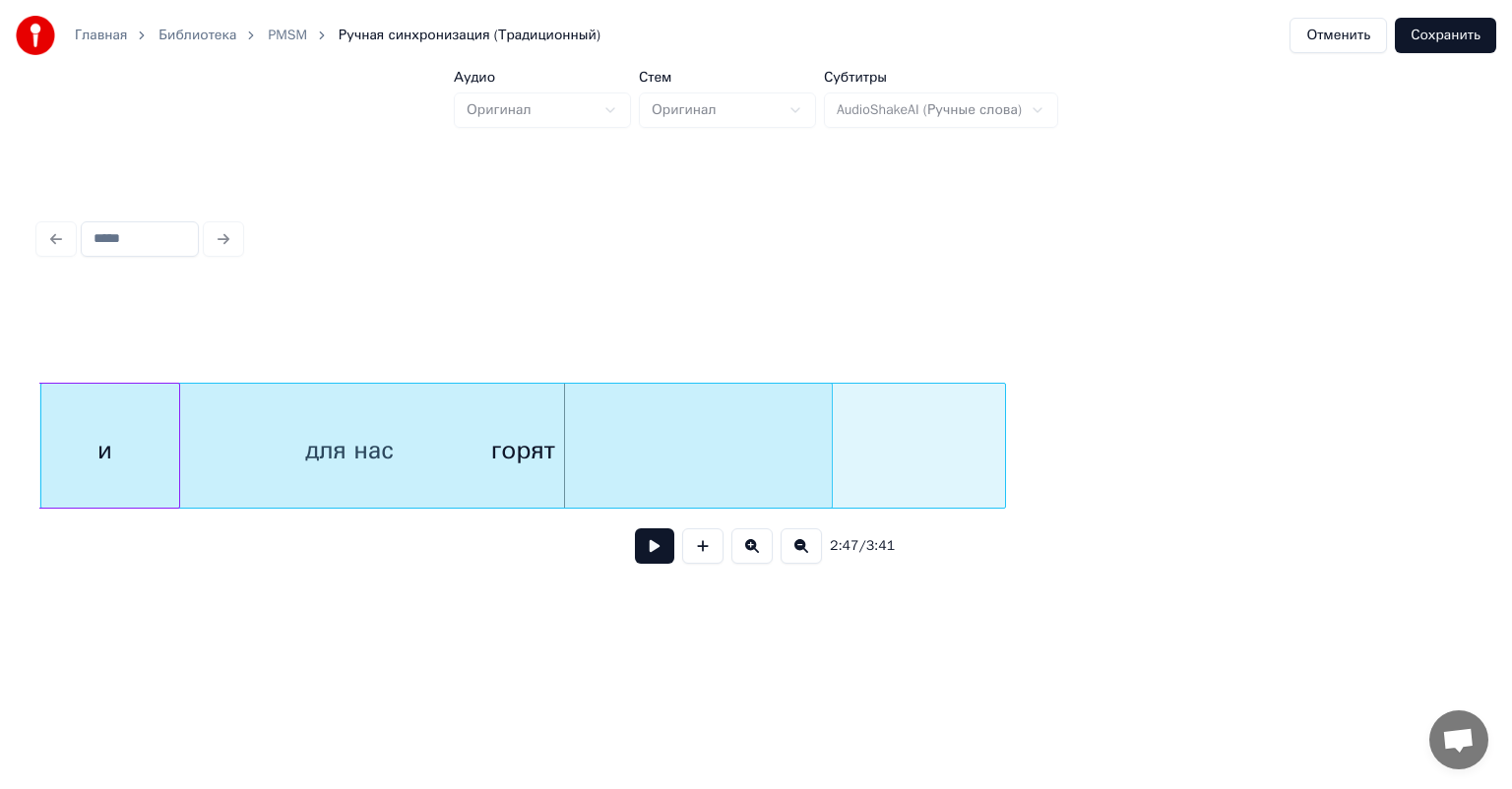 click at bounding box center [655, 546] 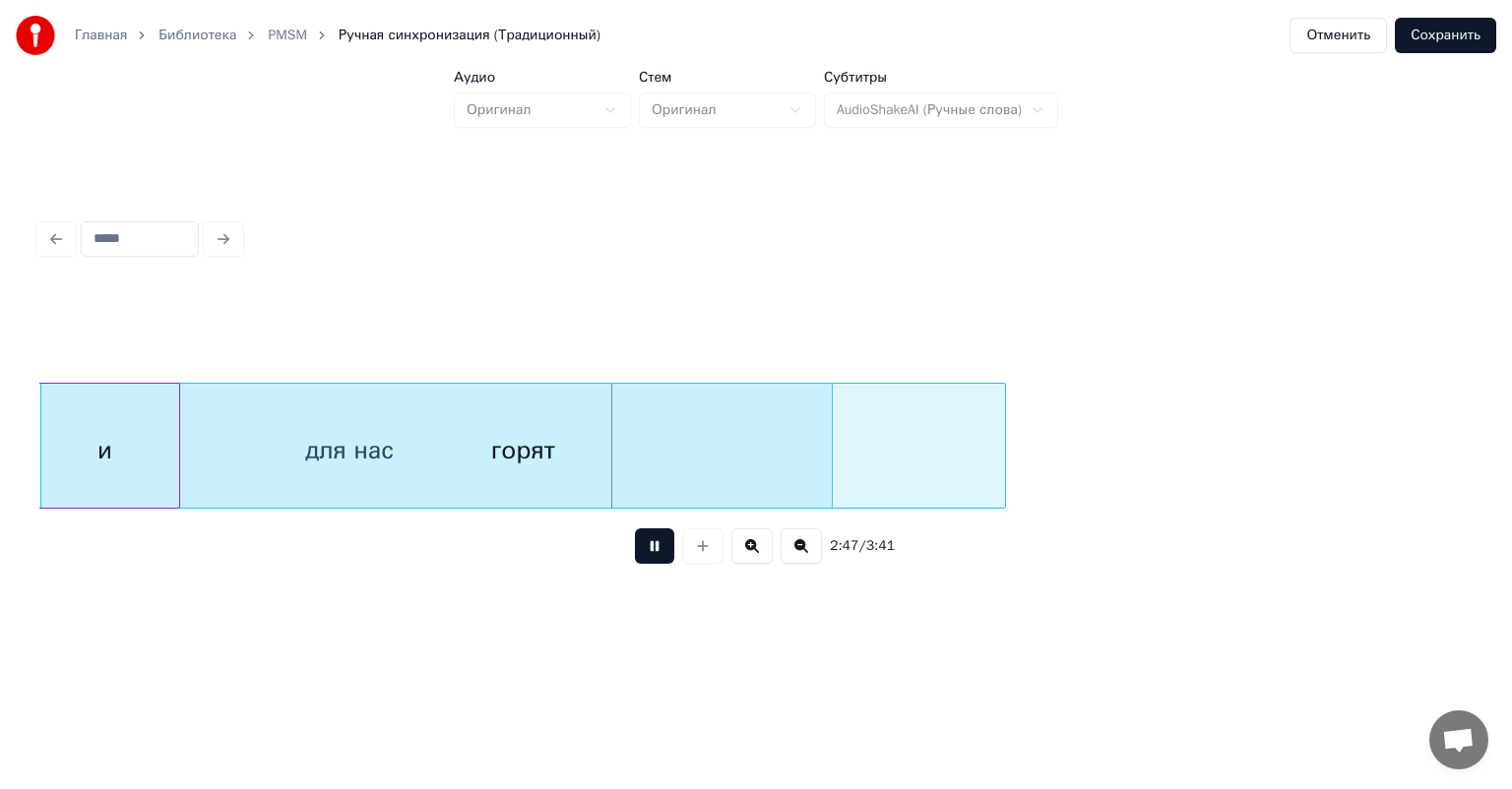 click at bounding box center (655, 546) 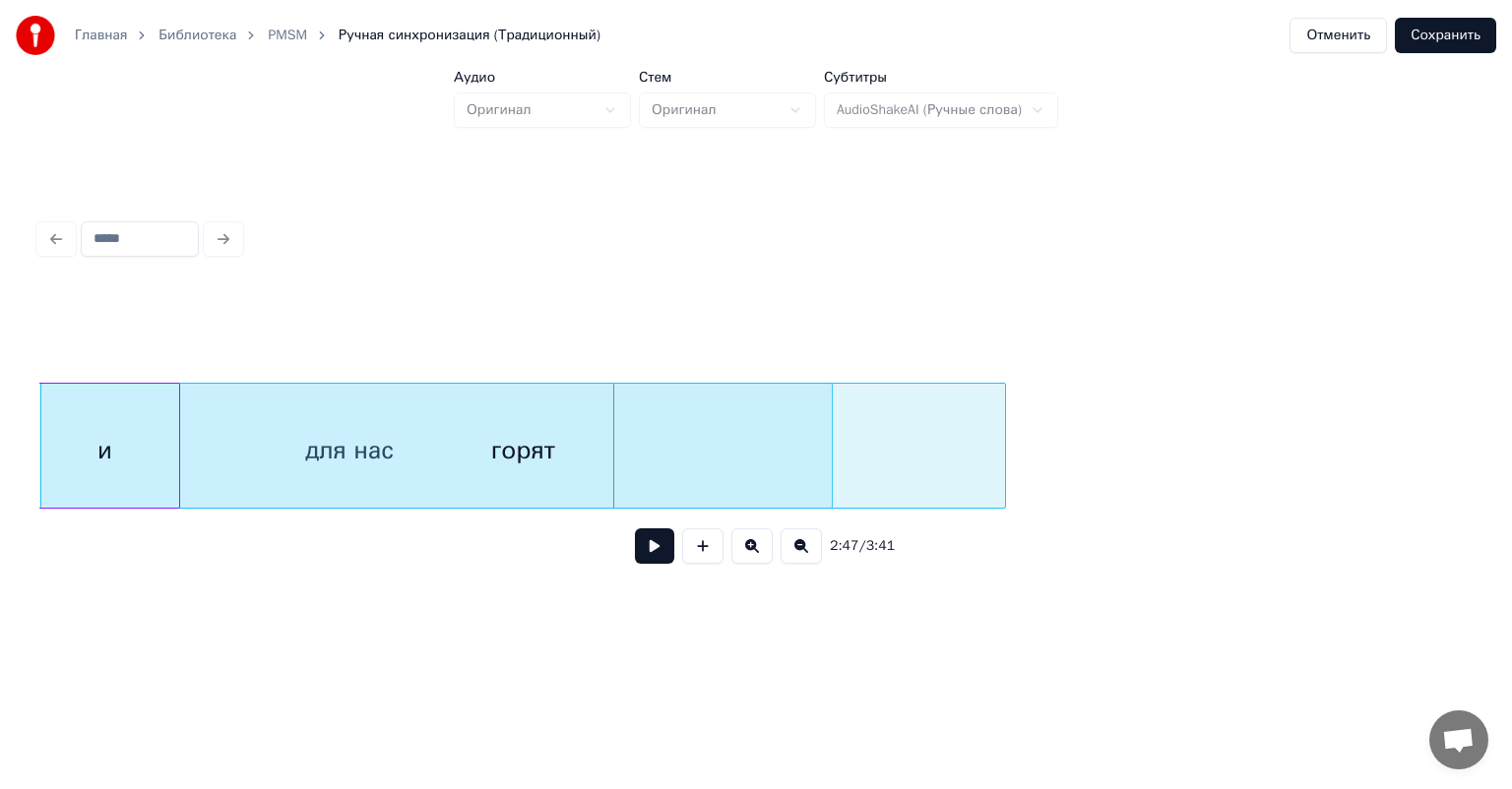 click at bounding box center (655, 546) 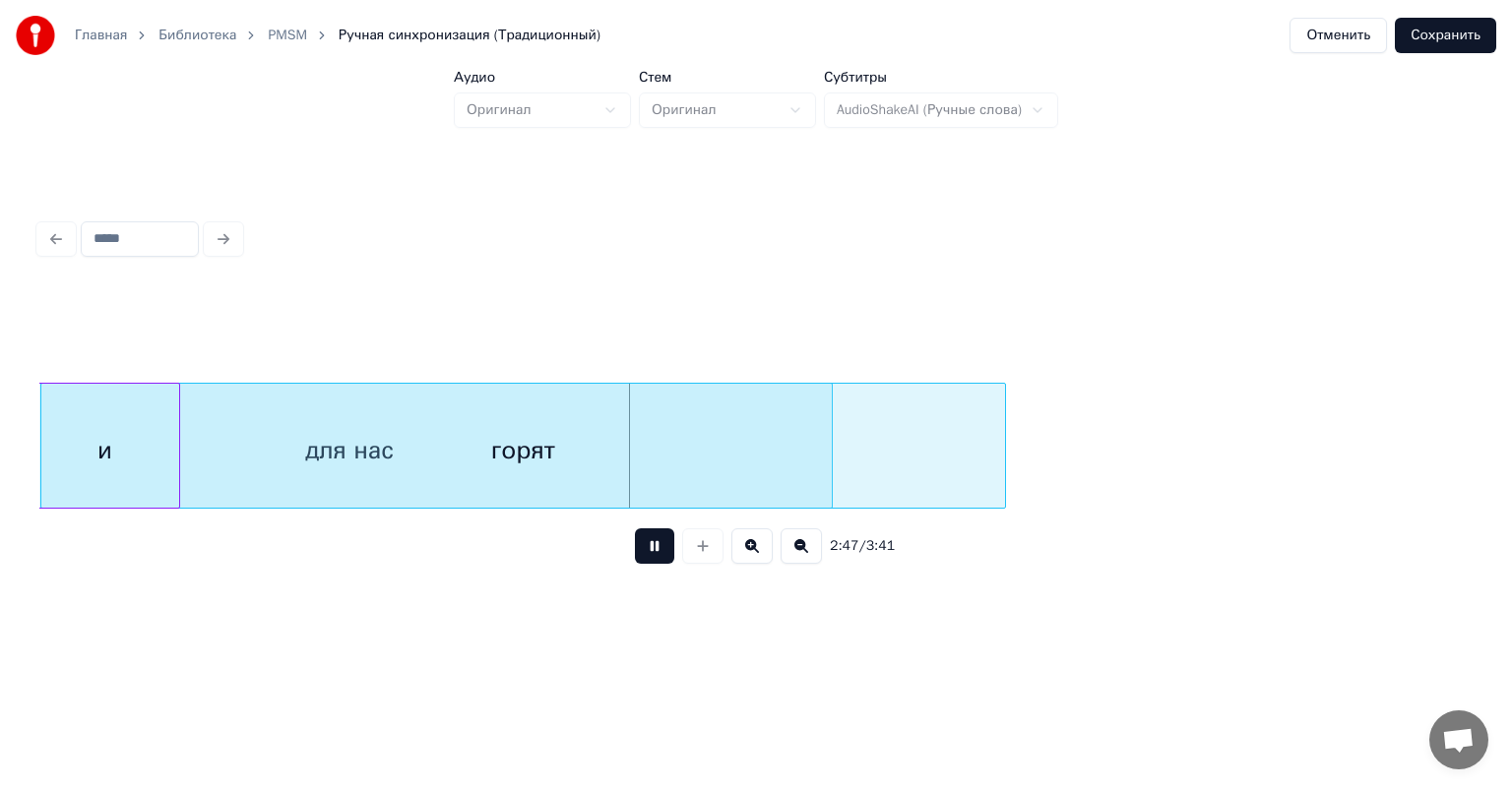 click at bounding box center (655, 546) 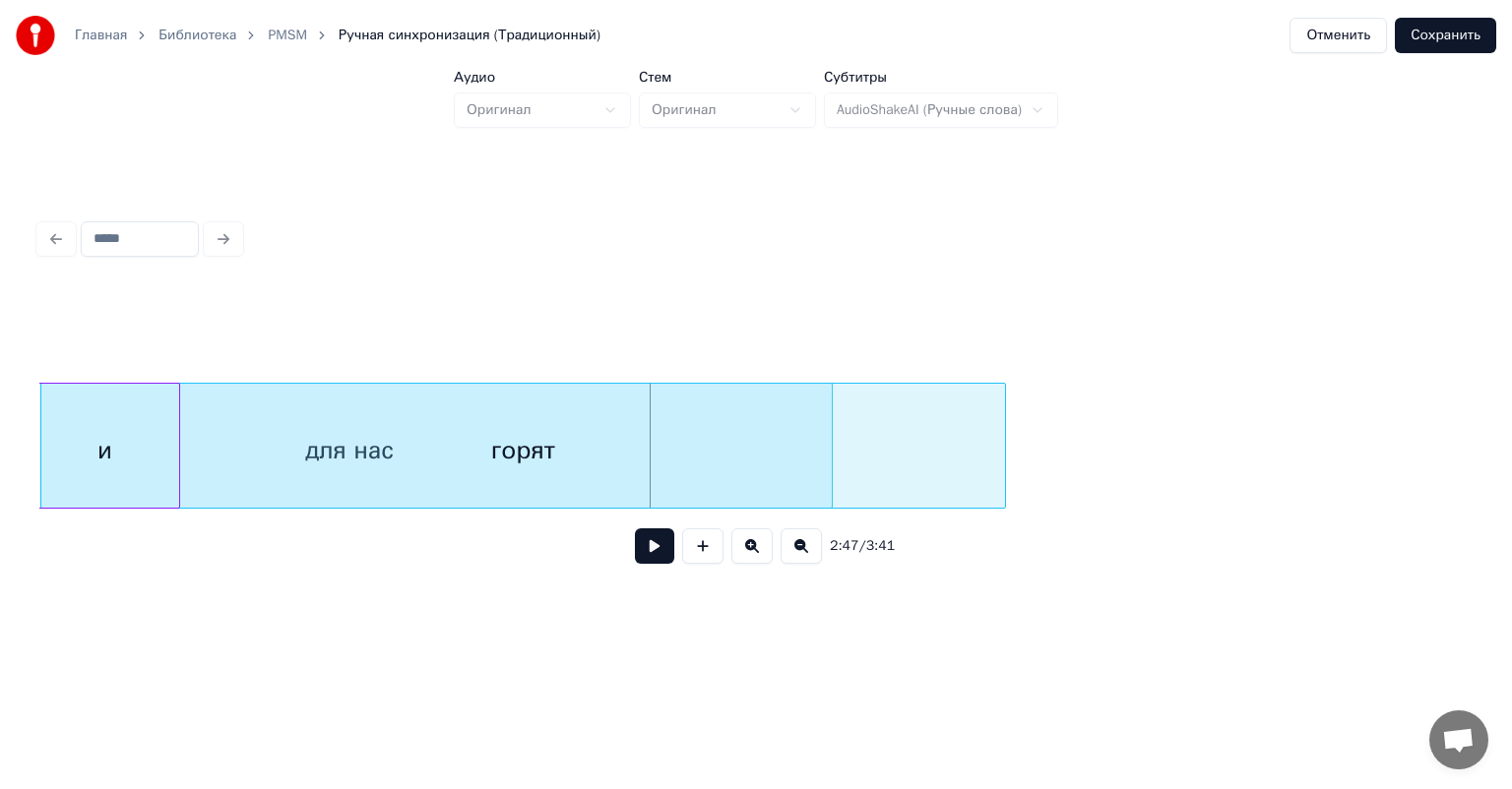 click on "горят" at bounding box center (523, 451) 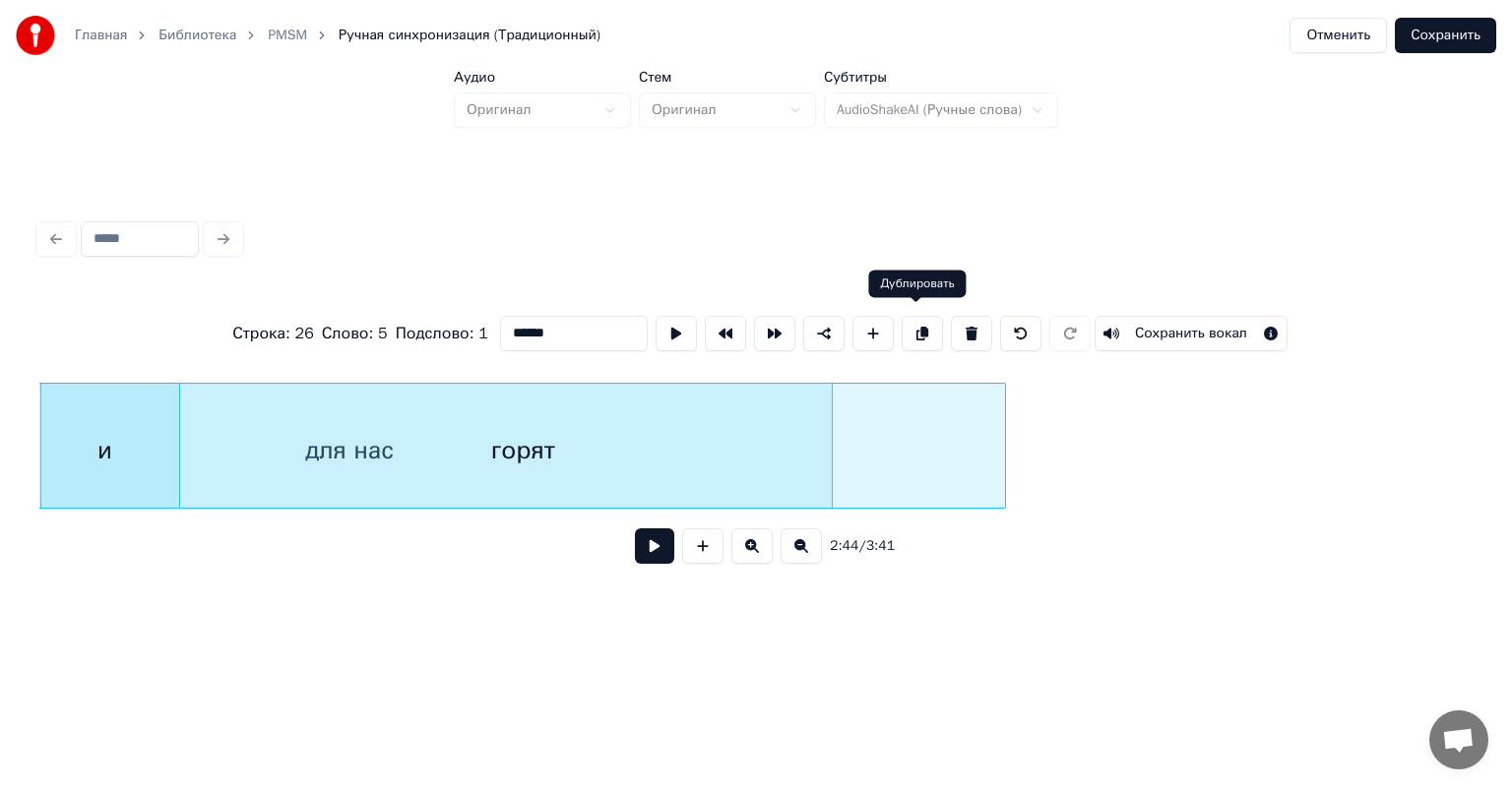 click at bounding box center (922, 334) 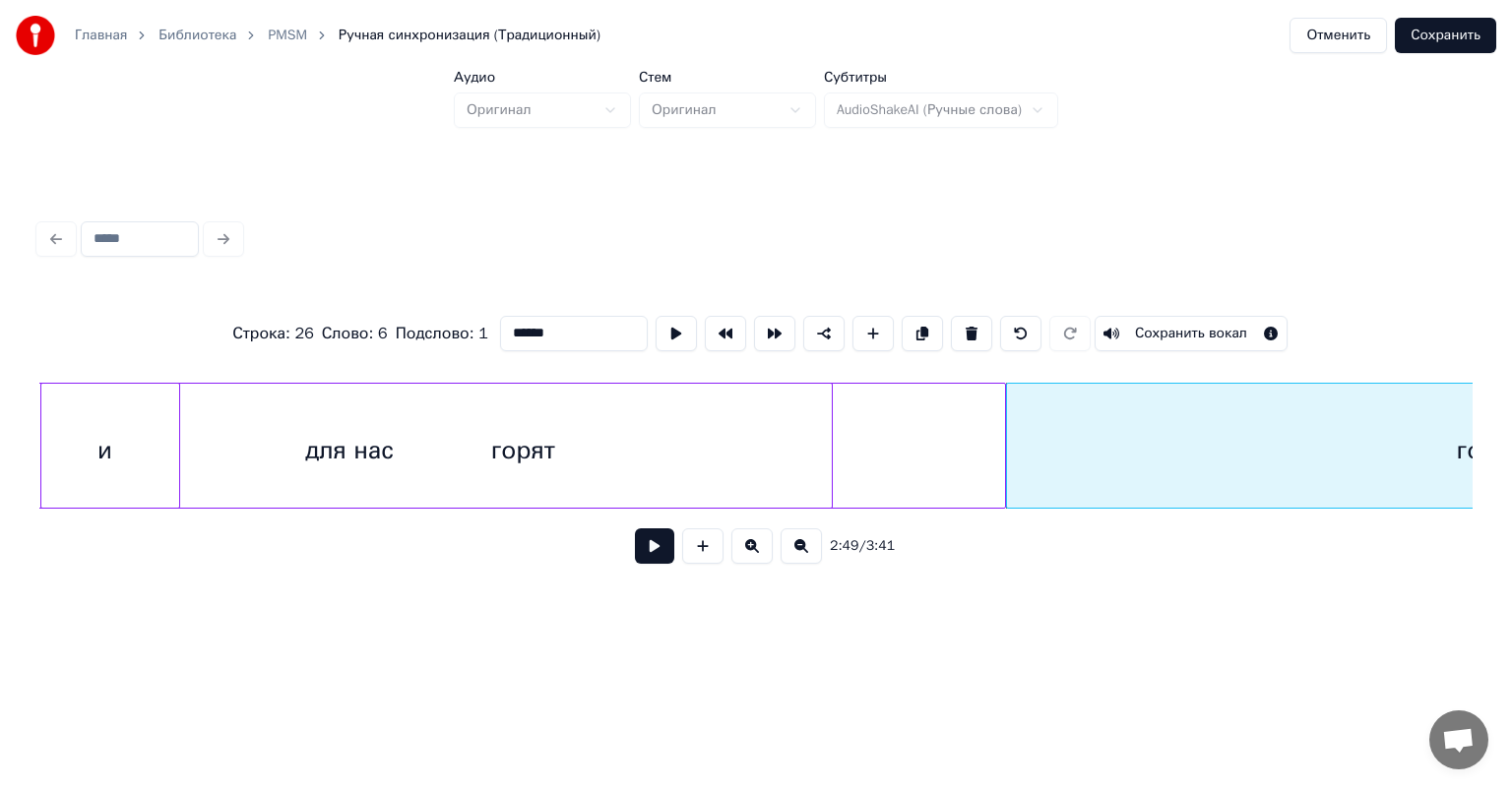 scroll, scrollTop: 0, scrollLeft: 32858, axis: horizontal 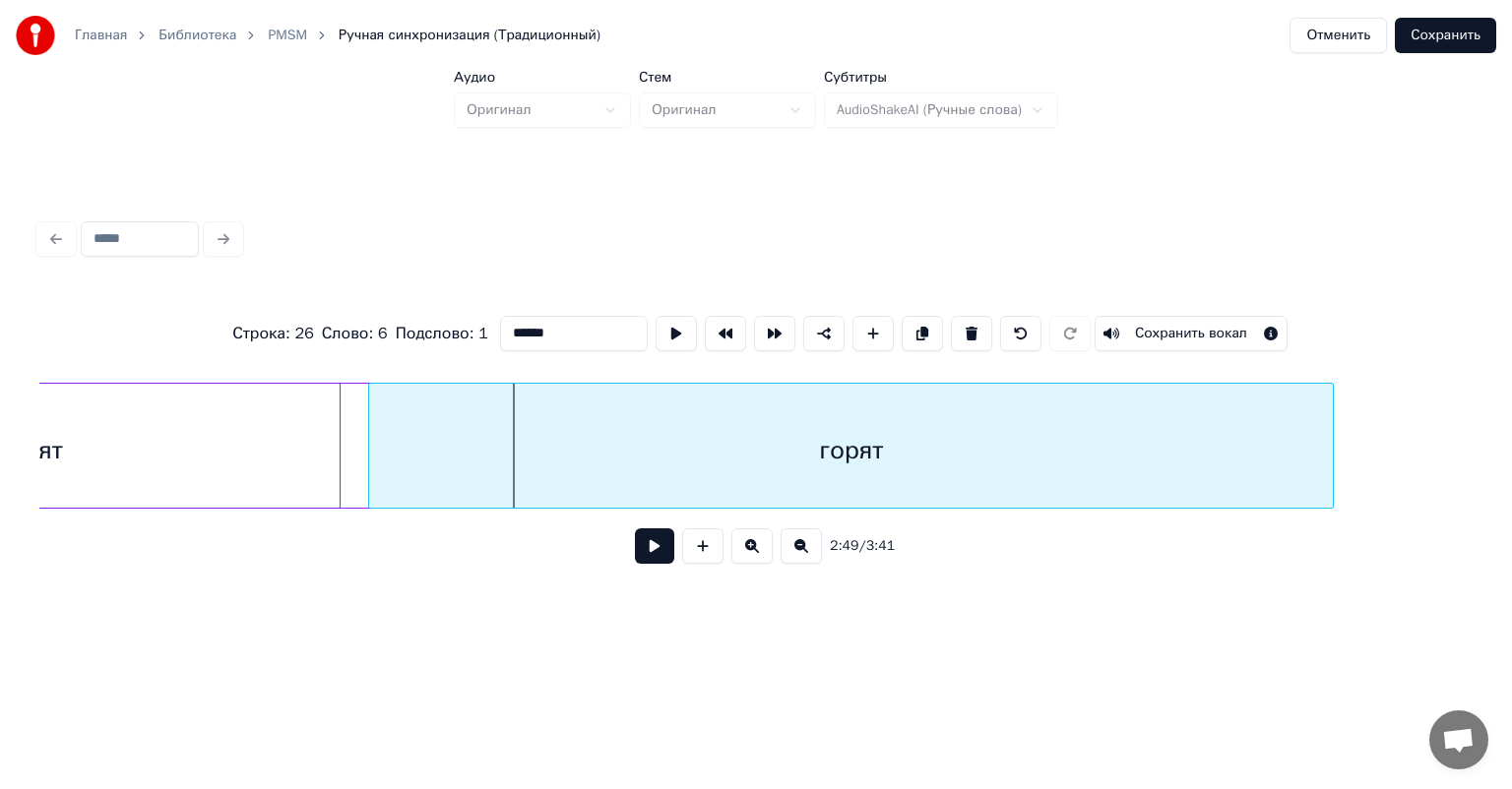 click on "горят" at bounding box center (850, 451) 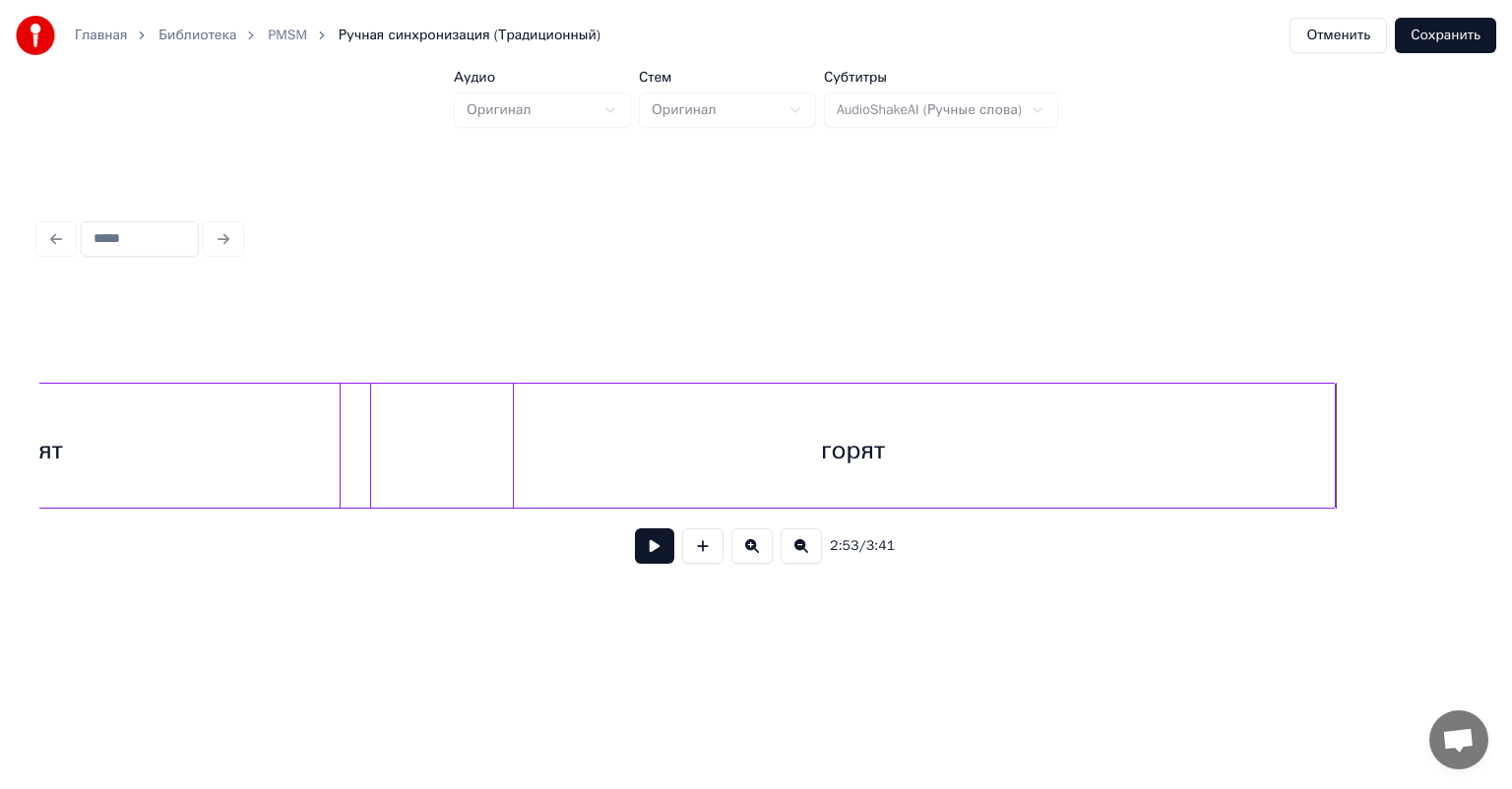 click on "для нас горят  горят" at bounding box center [-11051, 446] 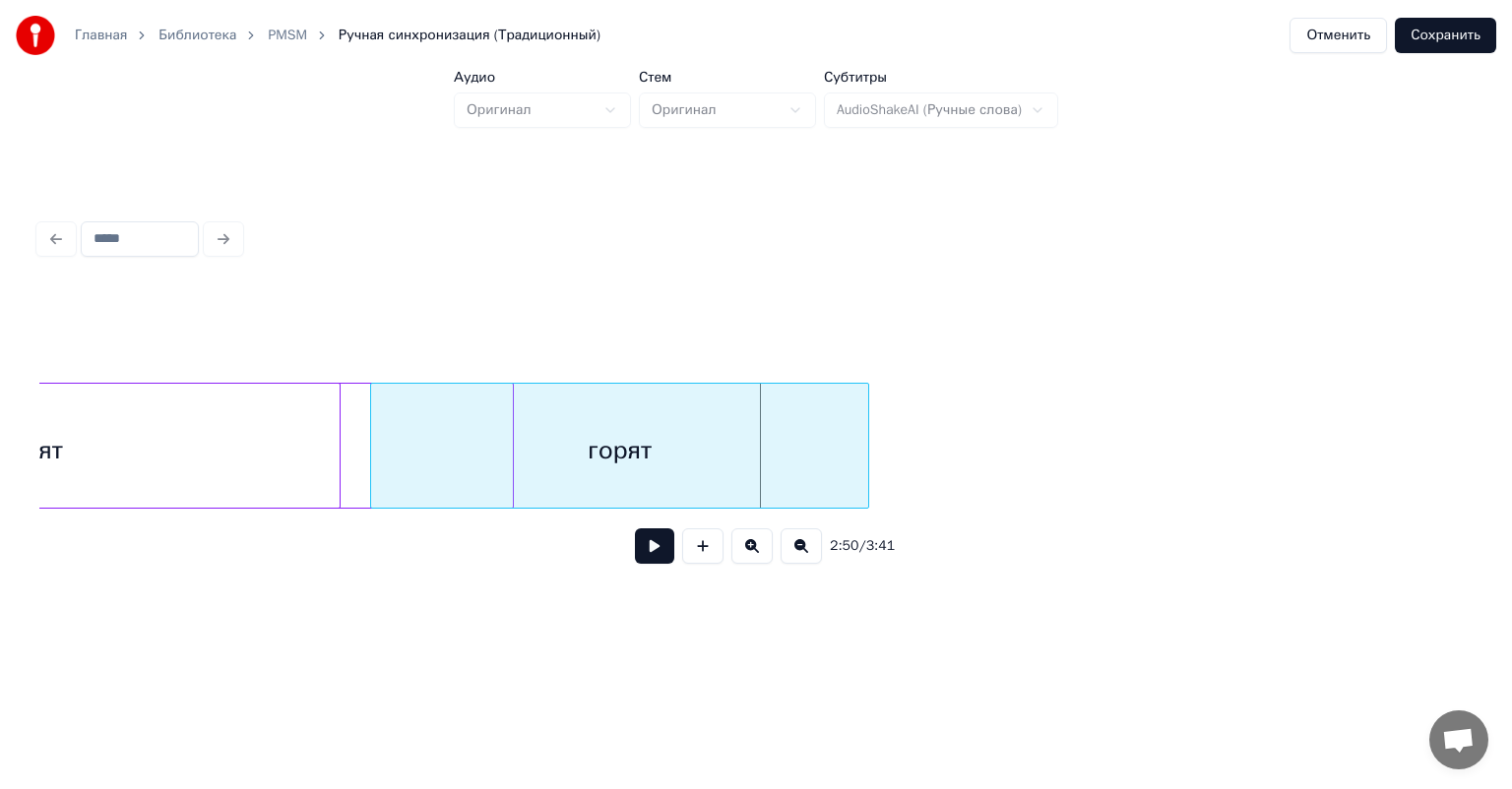 click at bounding box center [865, 446] 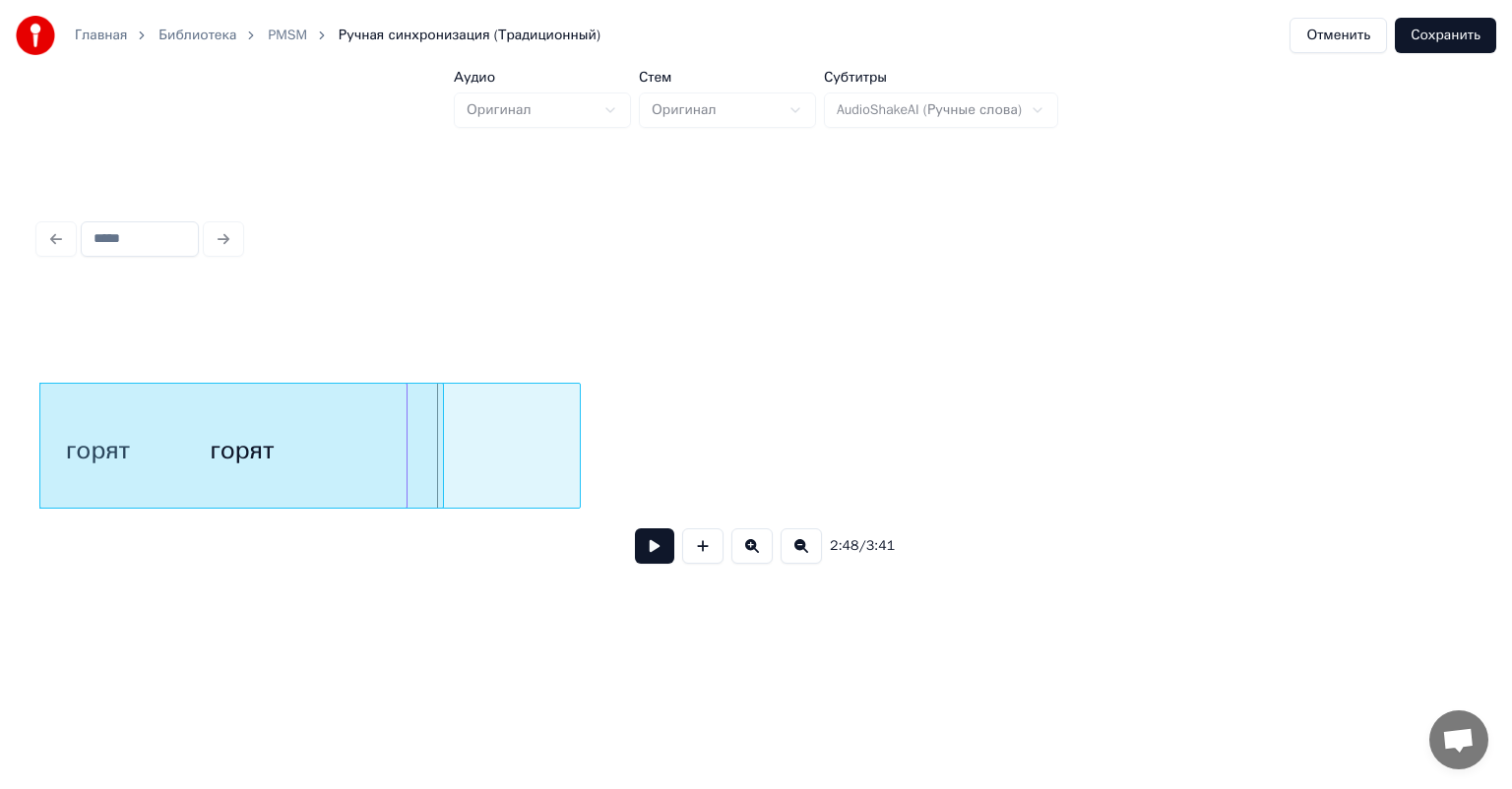 scroll, scrollTop: 0, scrollLeft: 32788, axis: horizontal 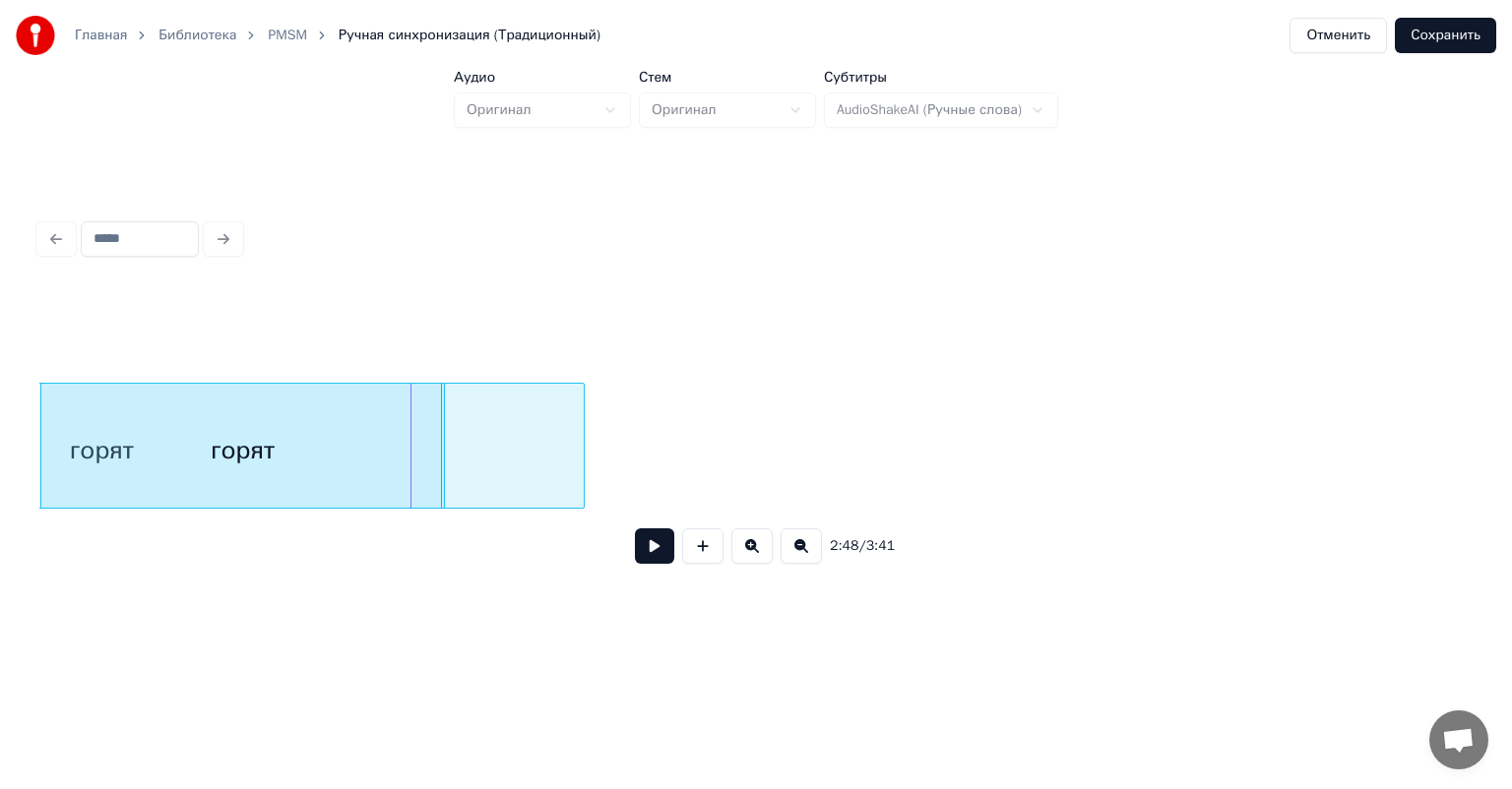 click on "горят" at bounding box center [242, 451] 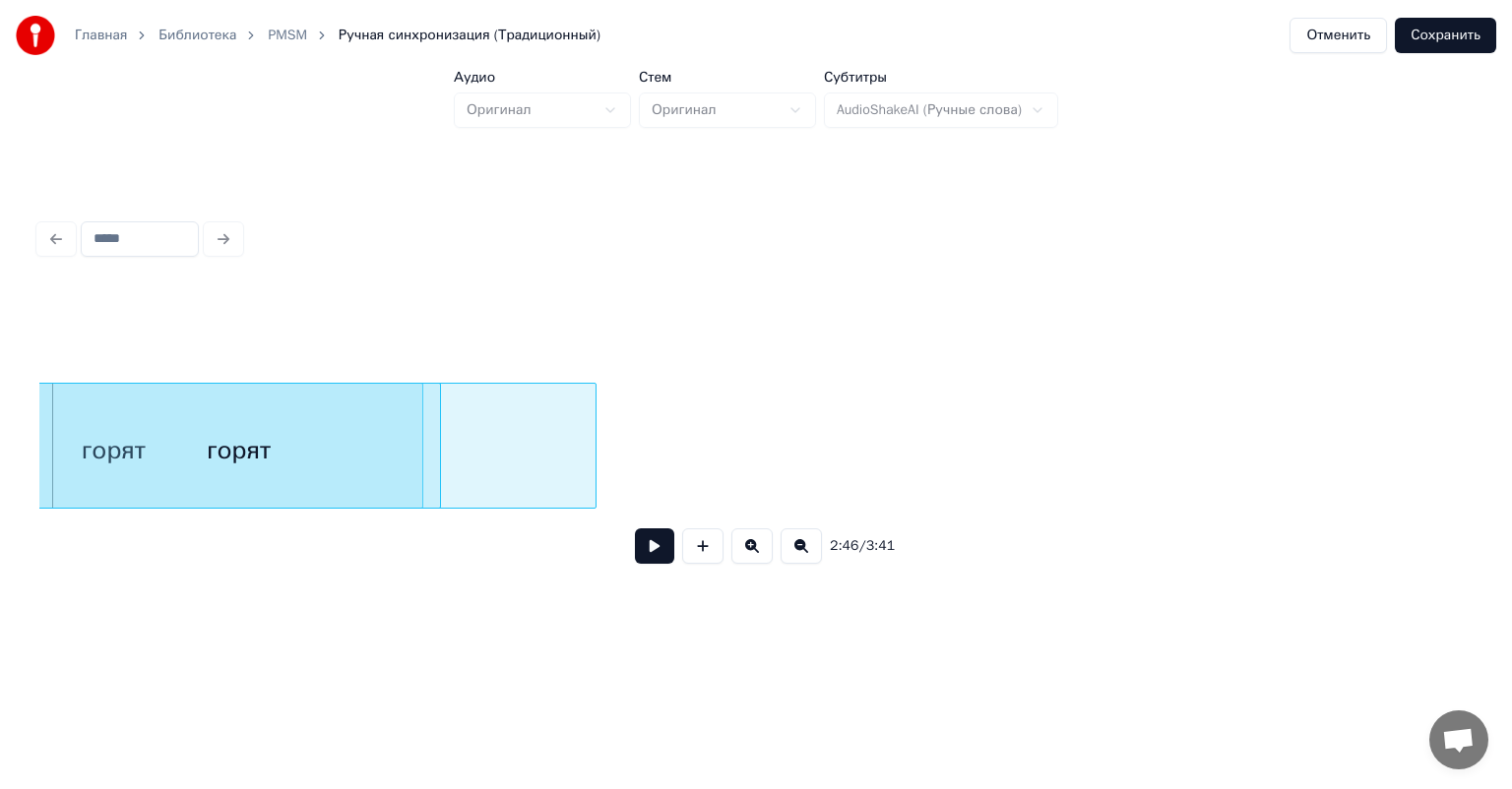 scroll, scrollTop: 0, scrollLeft: 32772, axis: horizontal 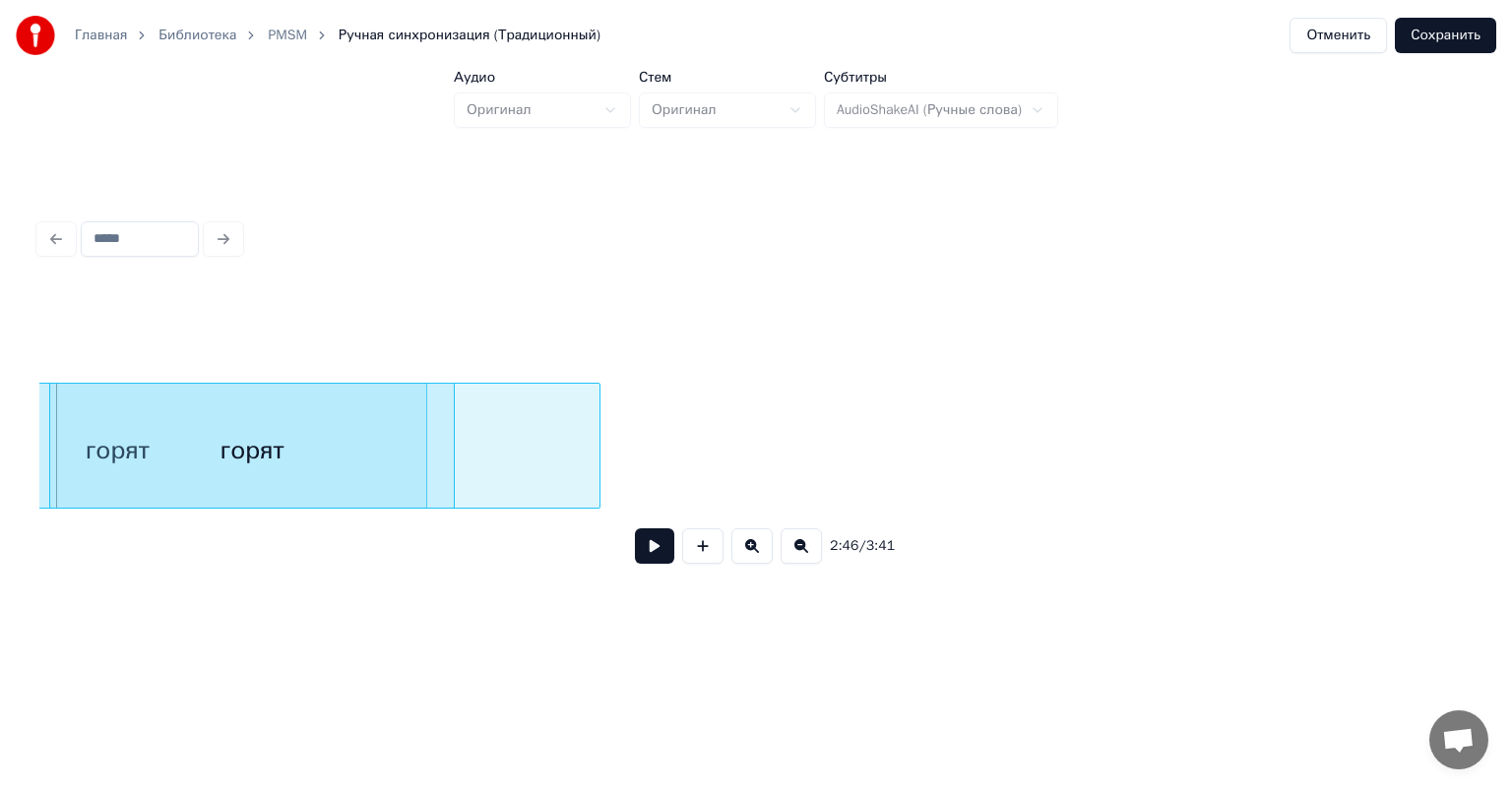 click on "горят" at bounding box center (251, 451) 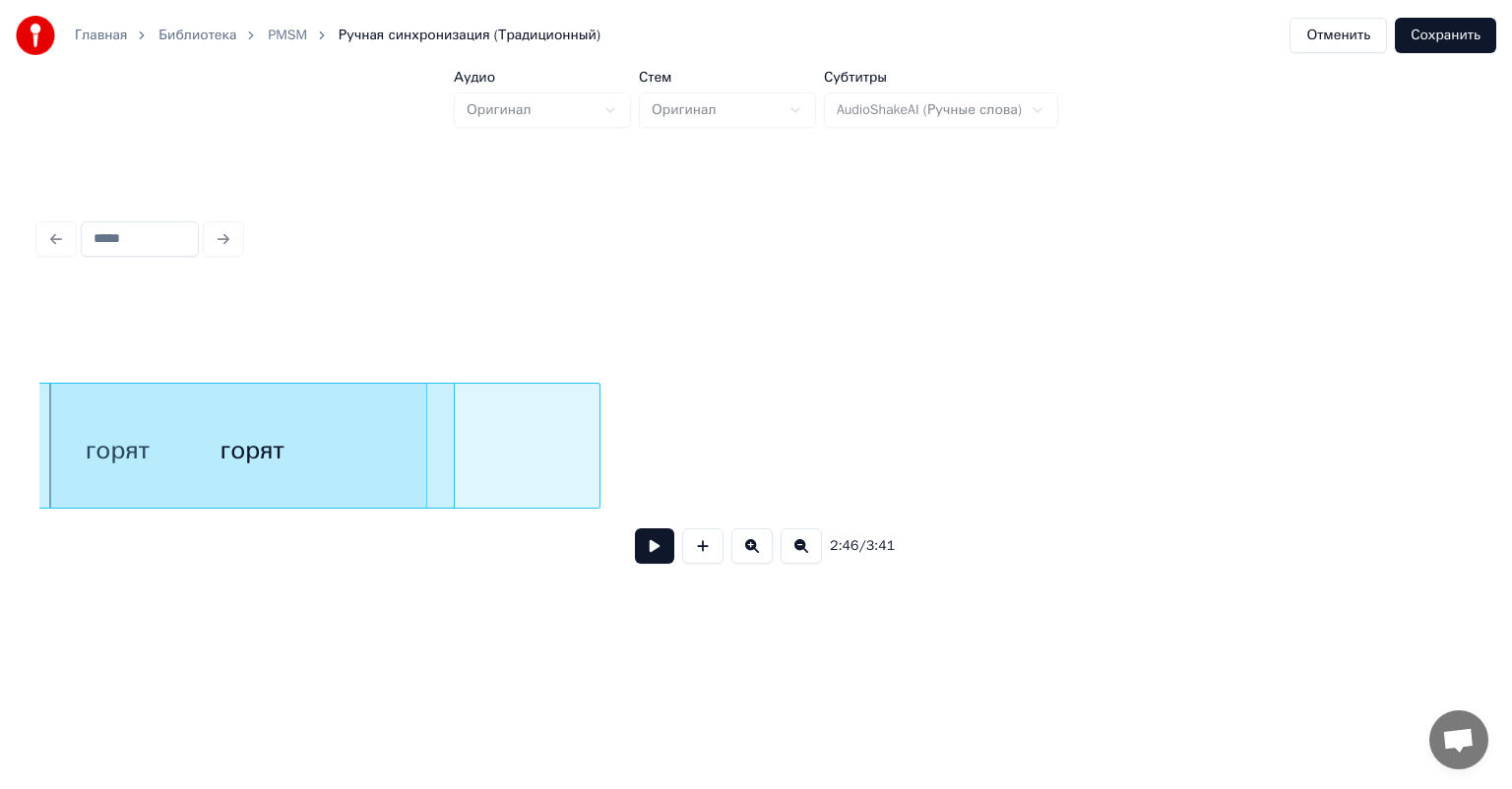 click on "горят" at bounding box center (251, 451) 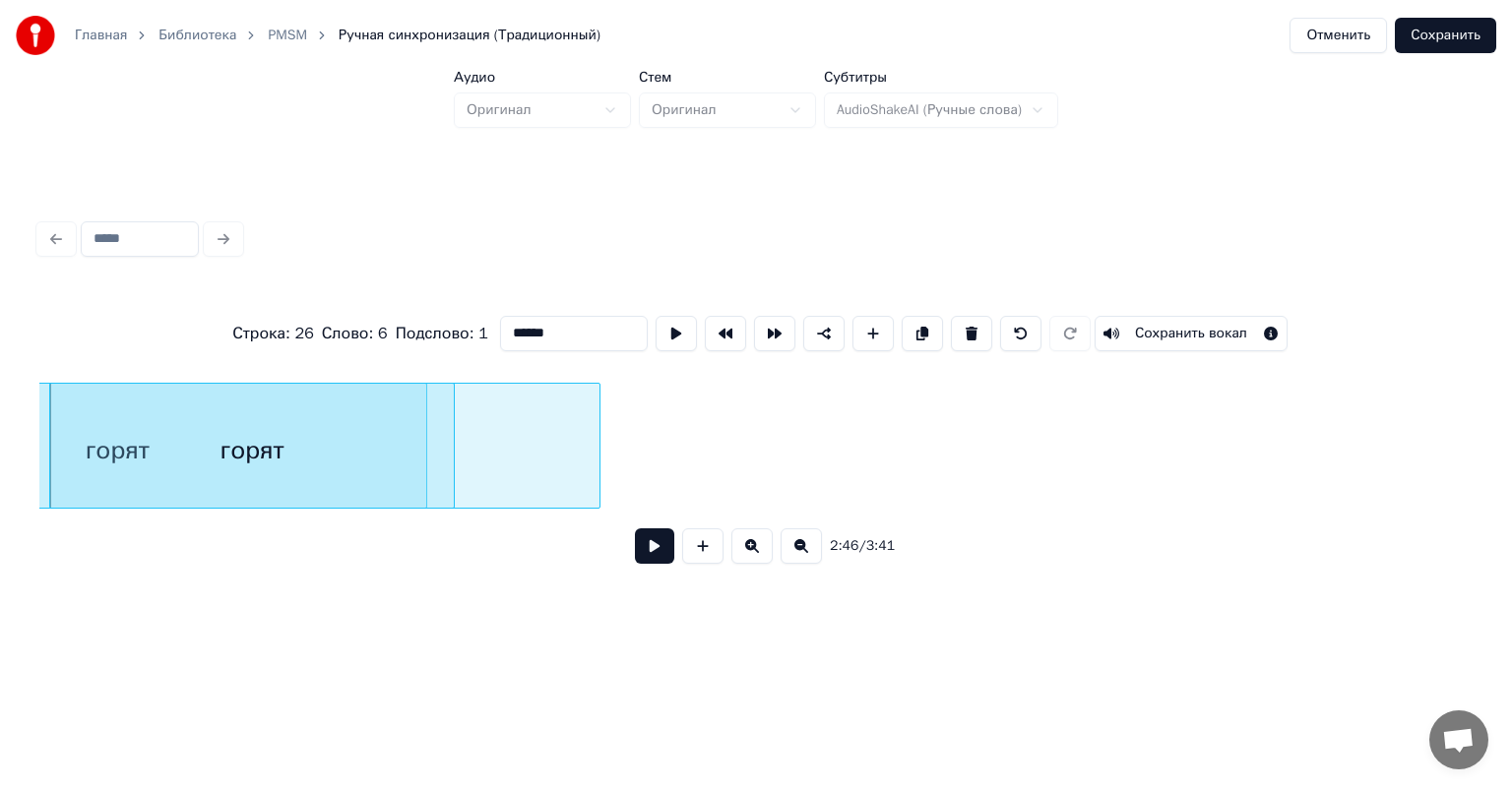 drag, startPoint x: 571, startPoint y: 319, endPoint x: 474, endPoint y: 324, distance: 97.12878 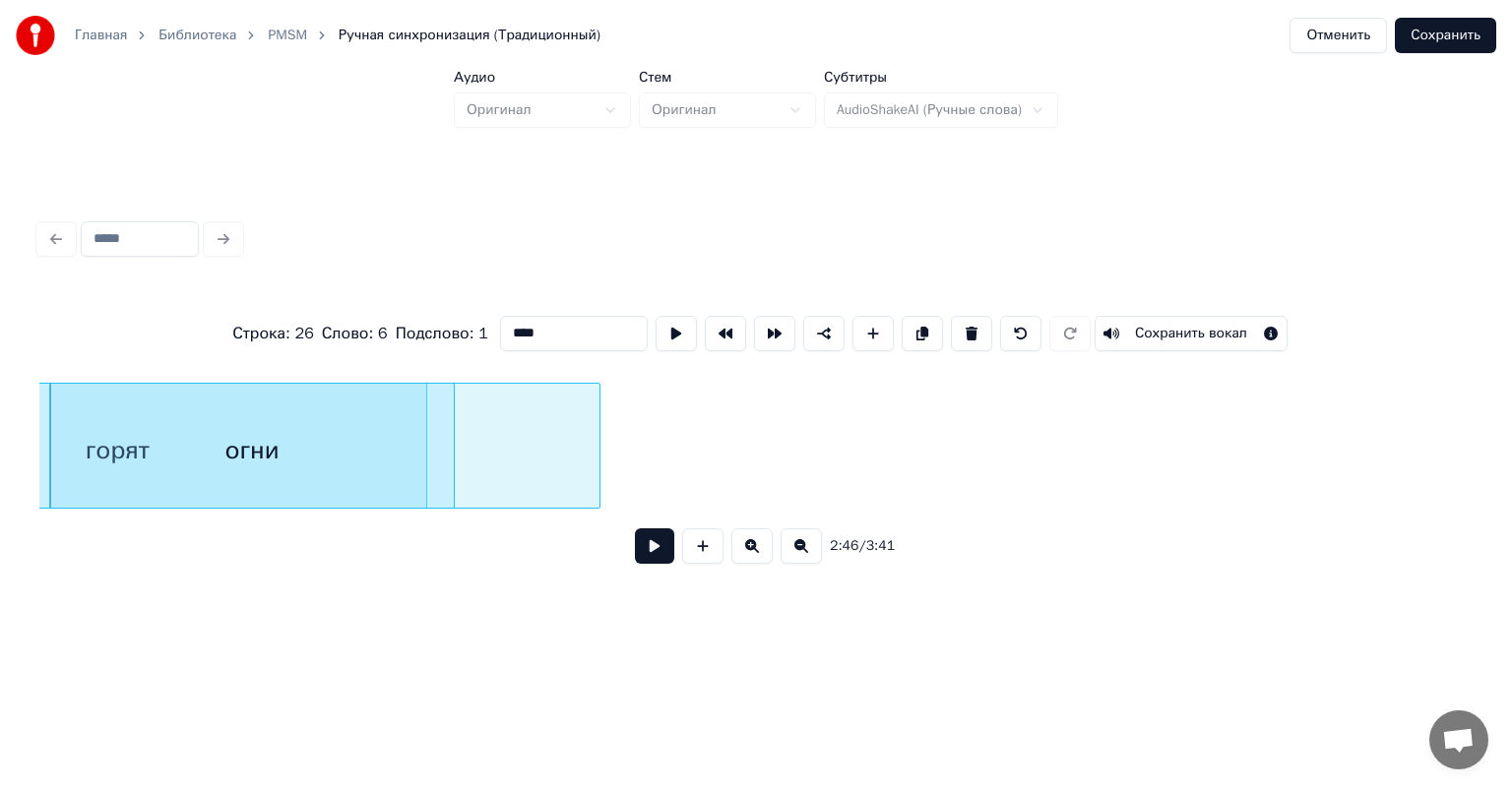 type on "****" 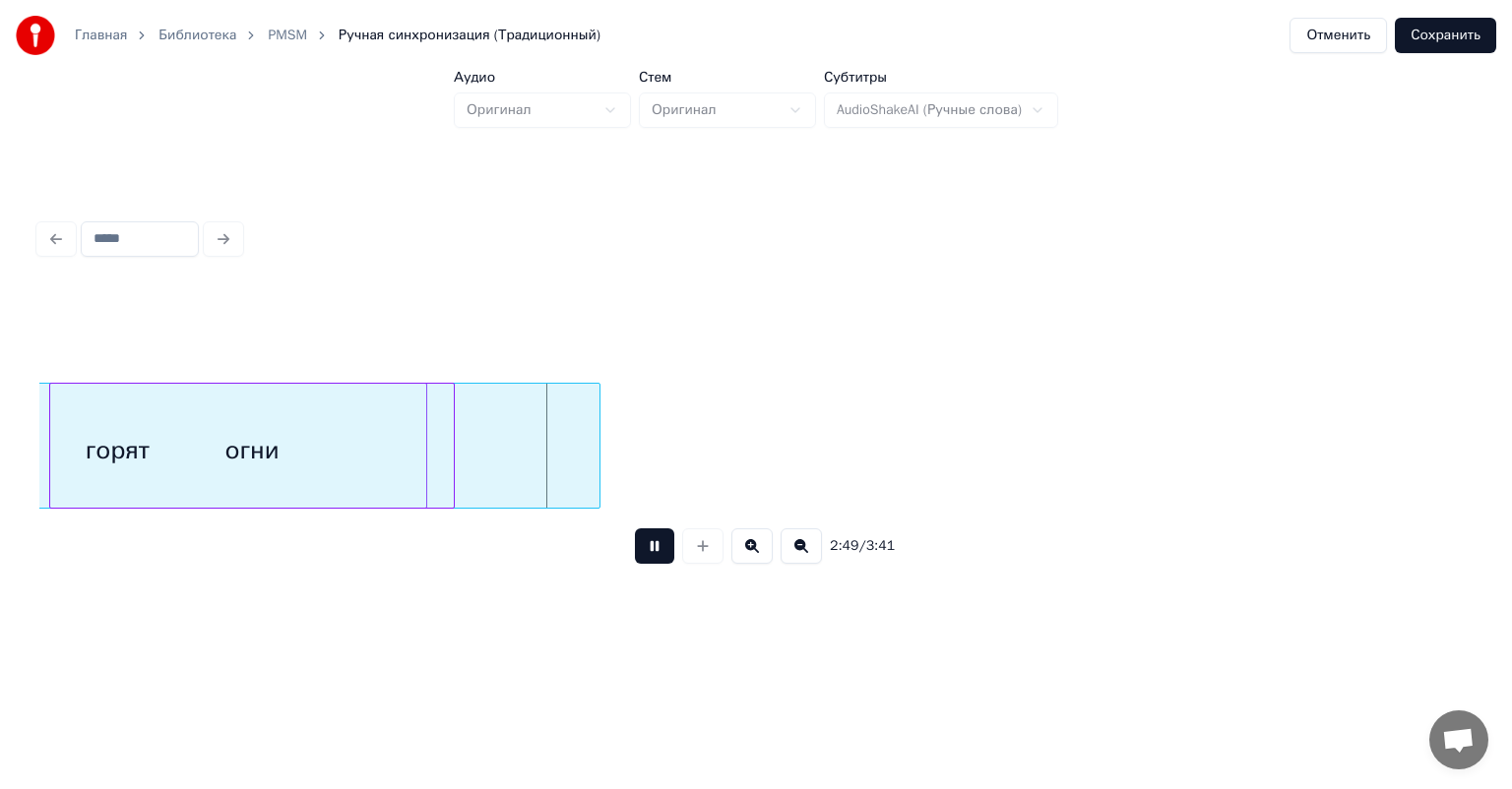 click on "огни" at bounding box center (251, 451) 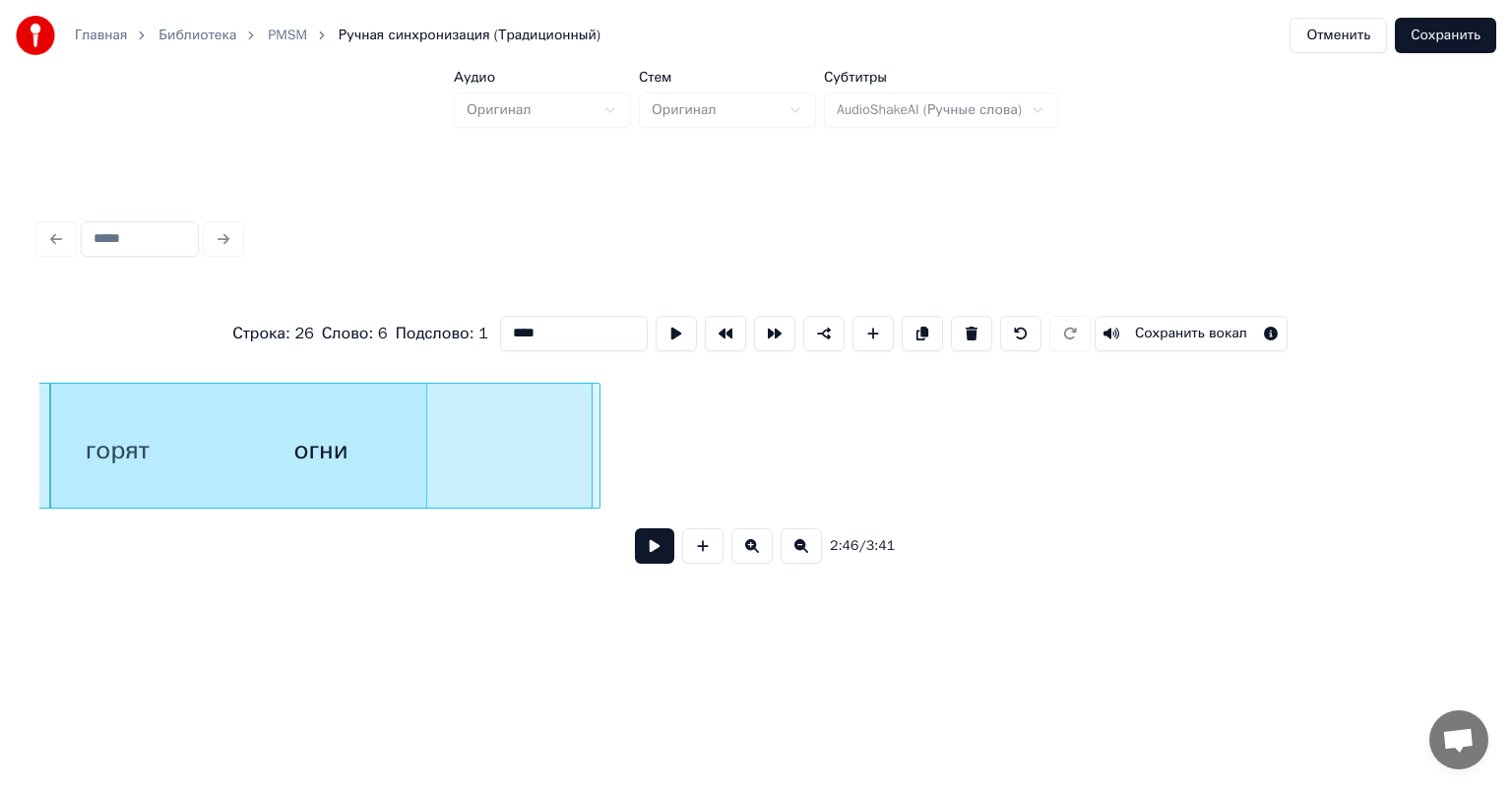click at bounding box center [589, 446] 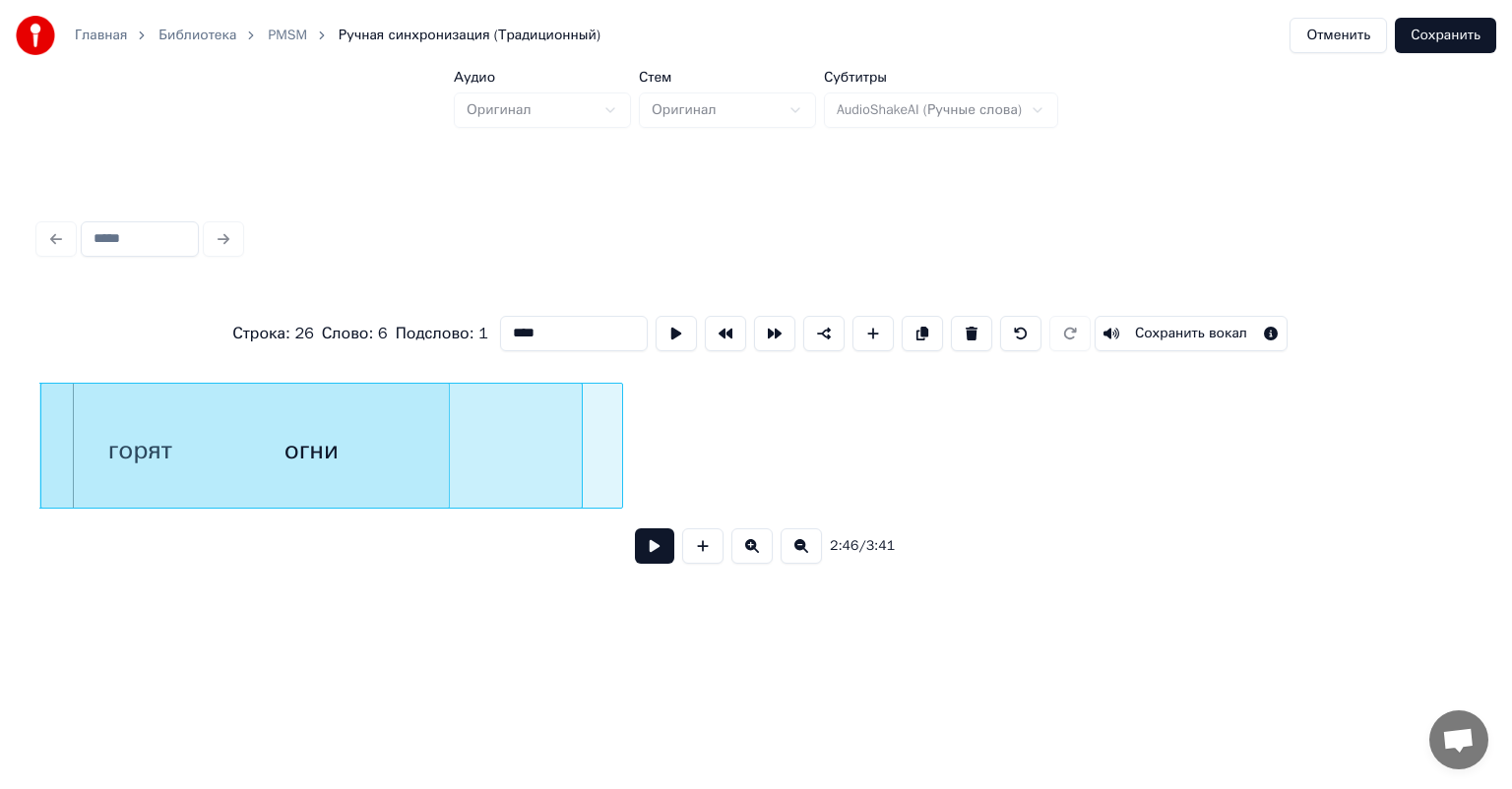 scroll, scrollTop: 0, scrollLeft: 32734, axis: horizontal 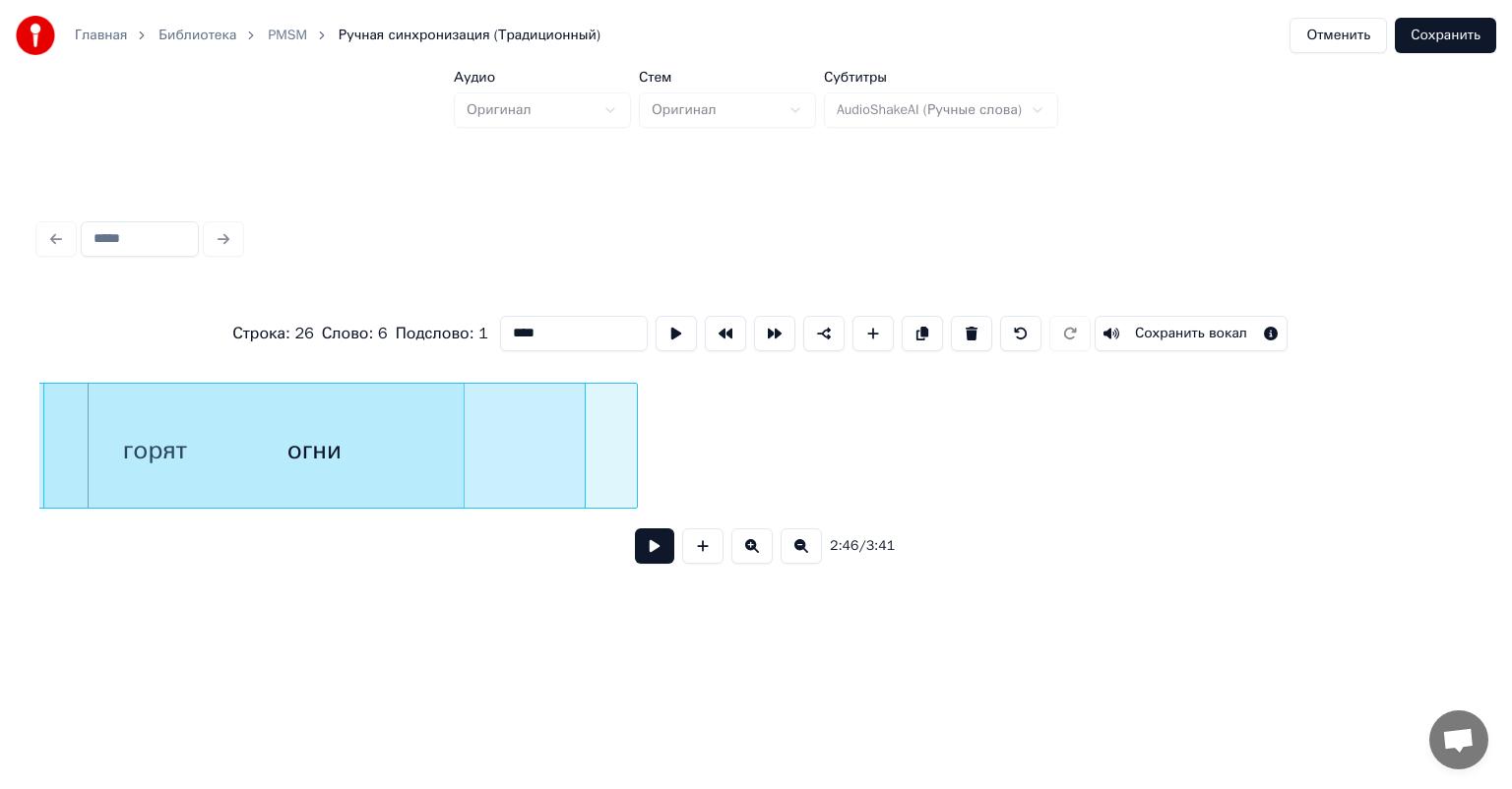 click on "огни" at bounding box center (314, 451) 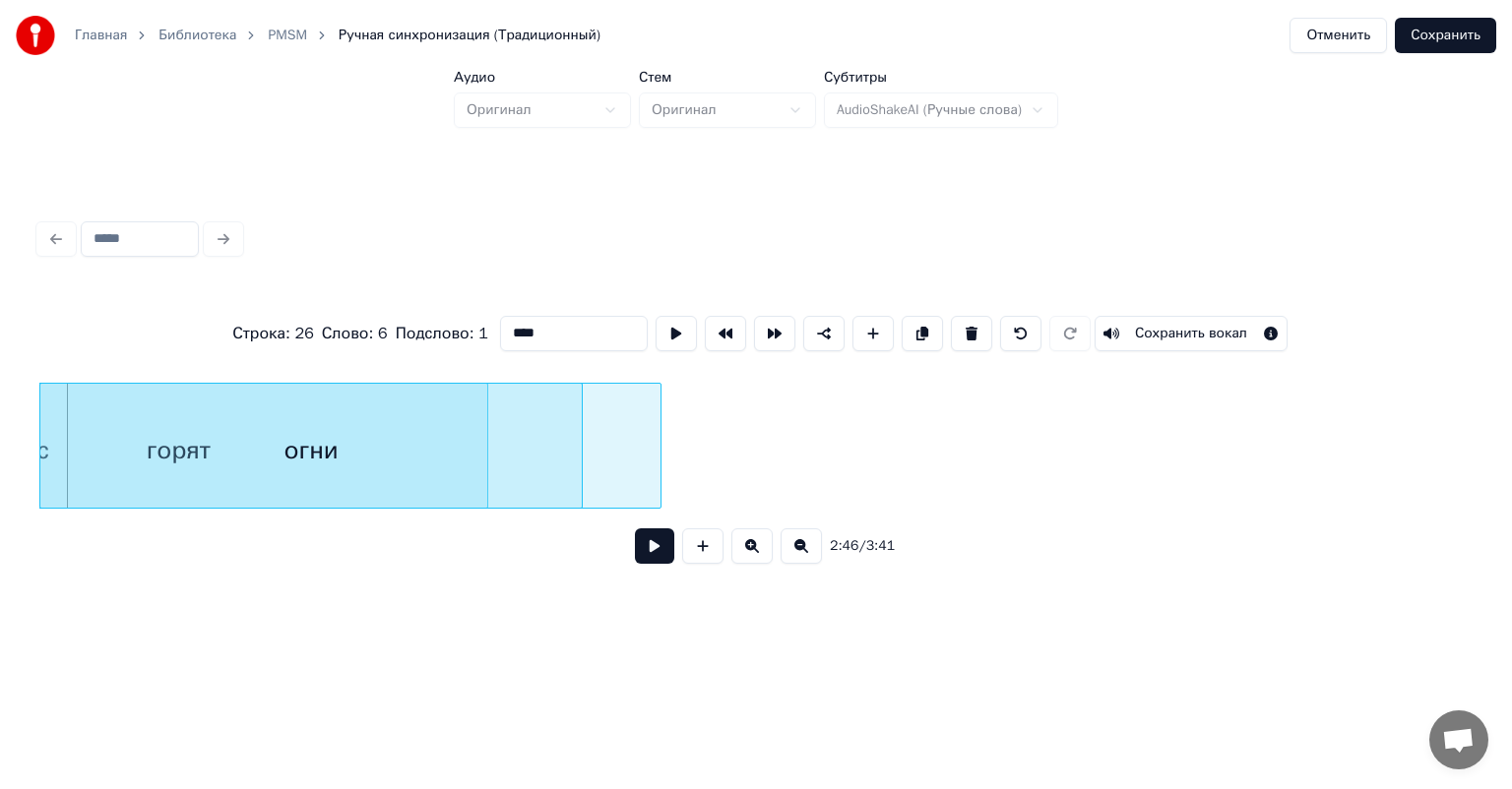 scroll, scrollTop: 0, scrollLeft: 32710, axis: horizontal 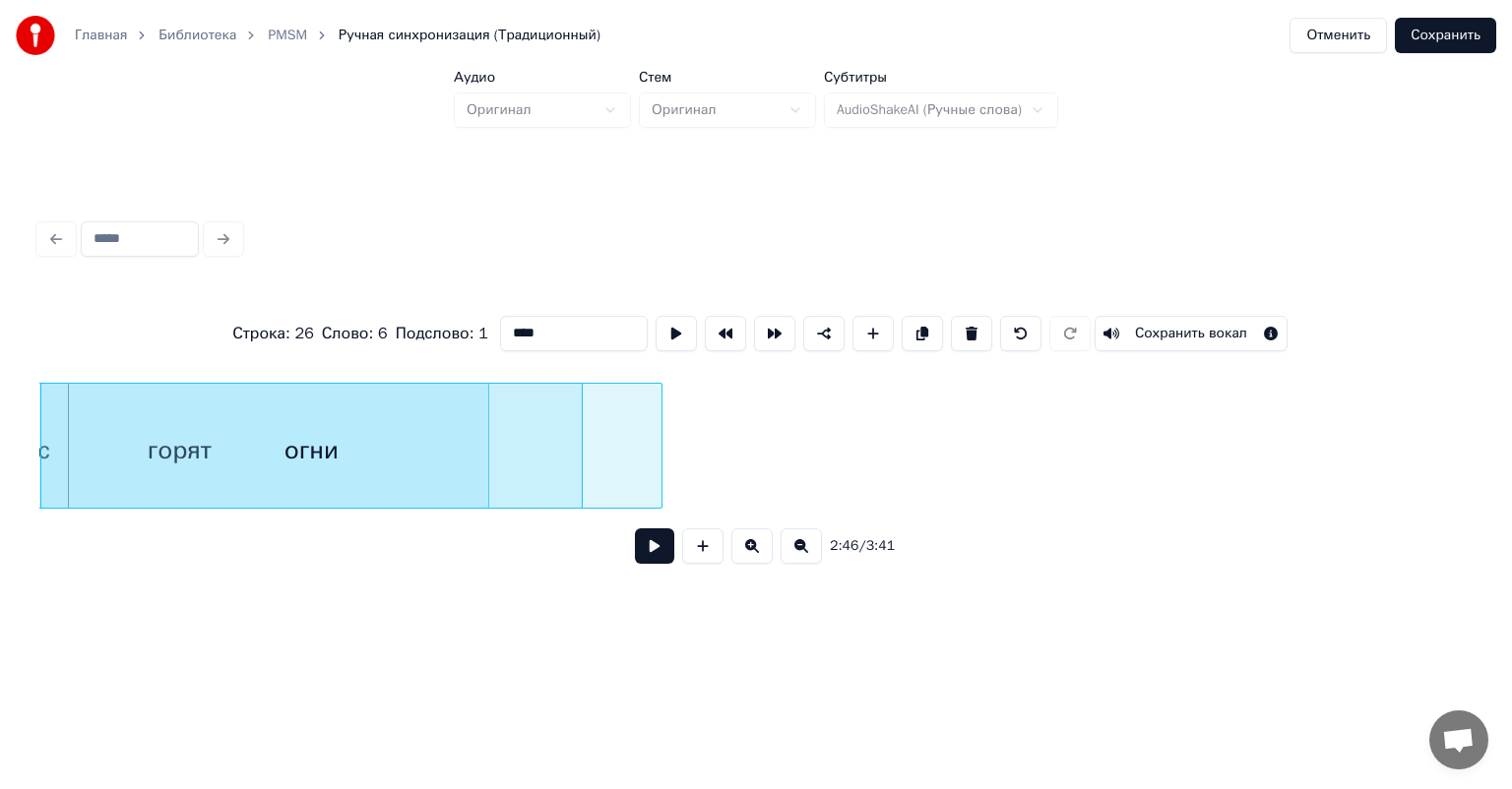 click on "огни" at bounding box center [311, 451] 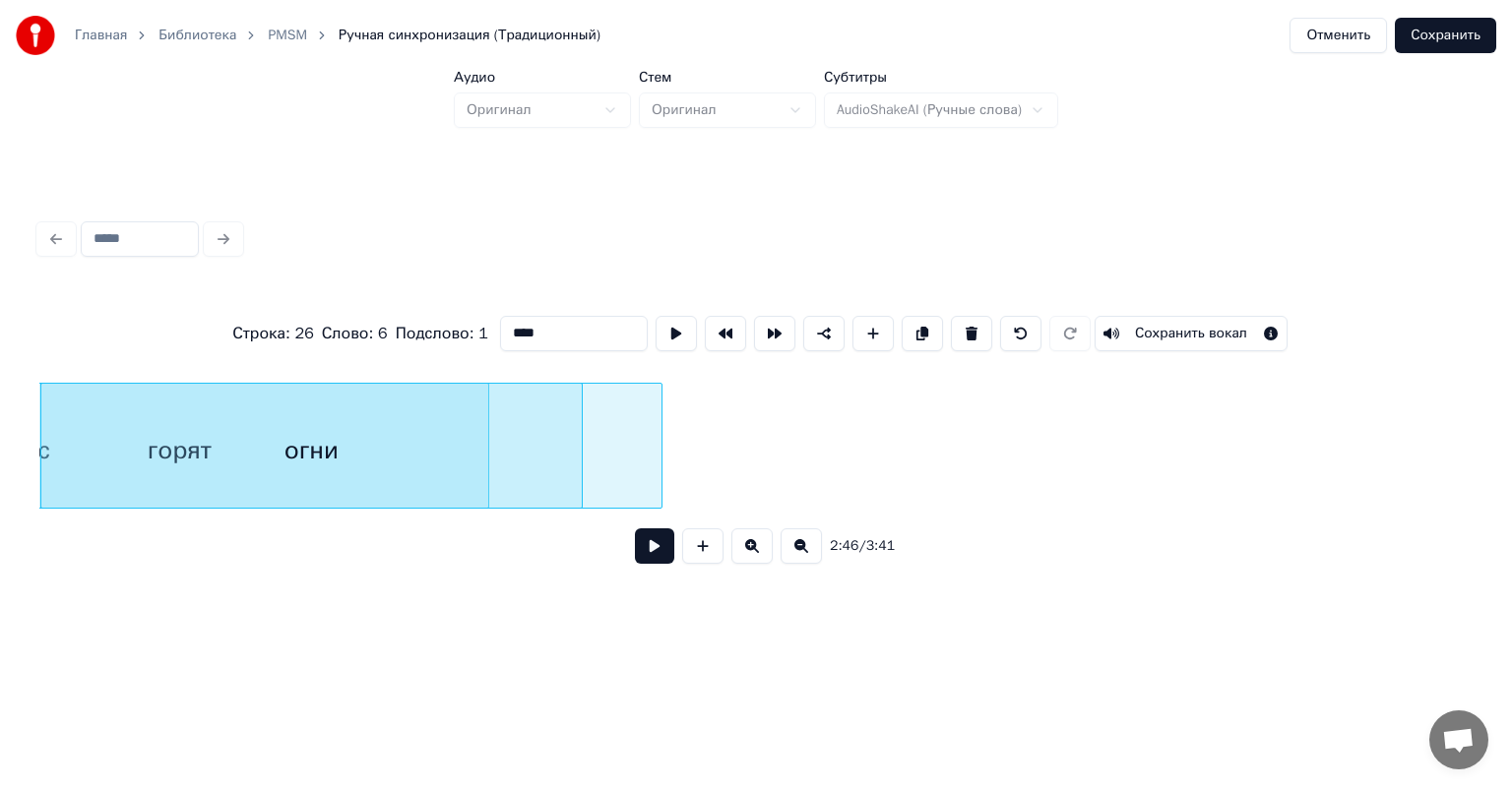 click at bounding box center (655, 546) 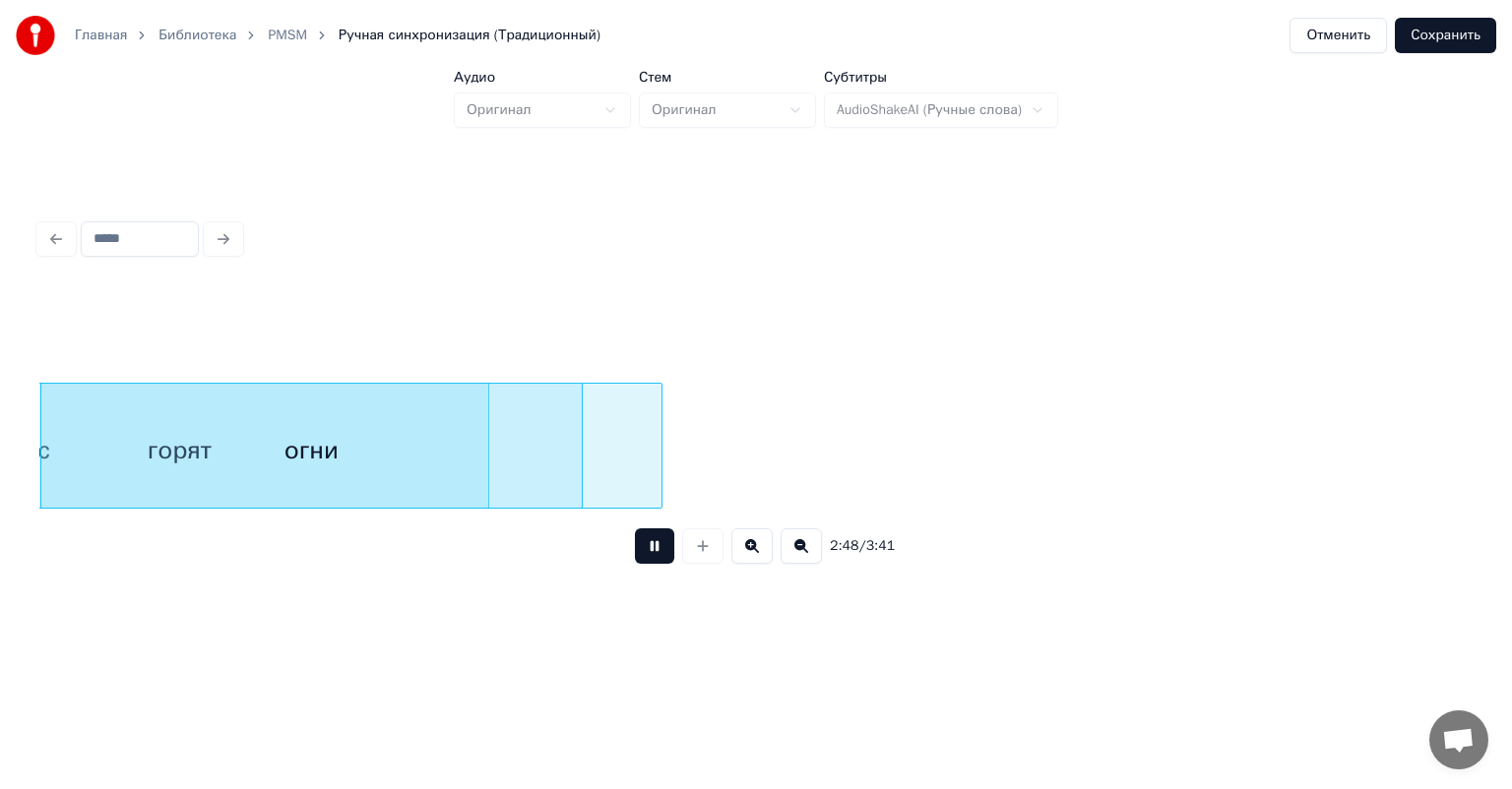 click at bounding box center [655, 546] 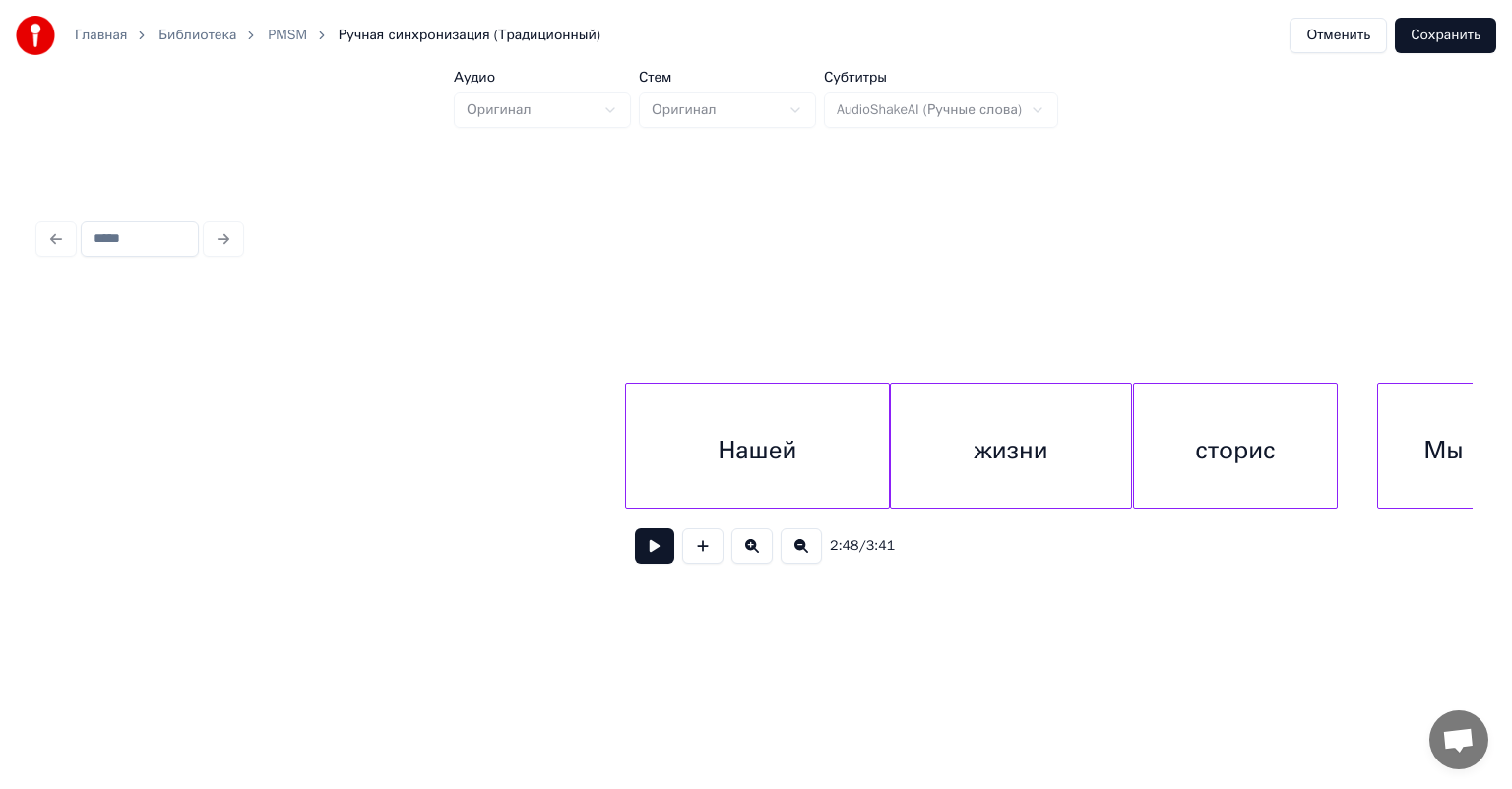 scroll, scrollTop: 0, scrollLeft: 30421, axis: horizontal 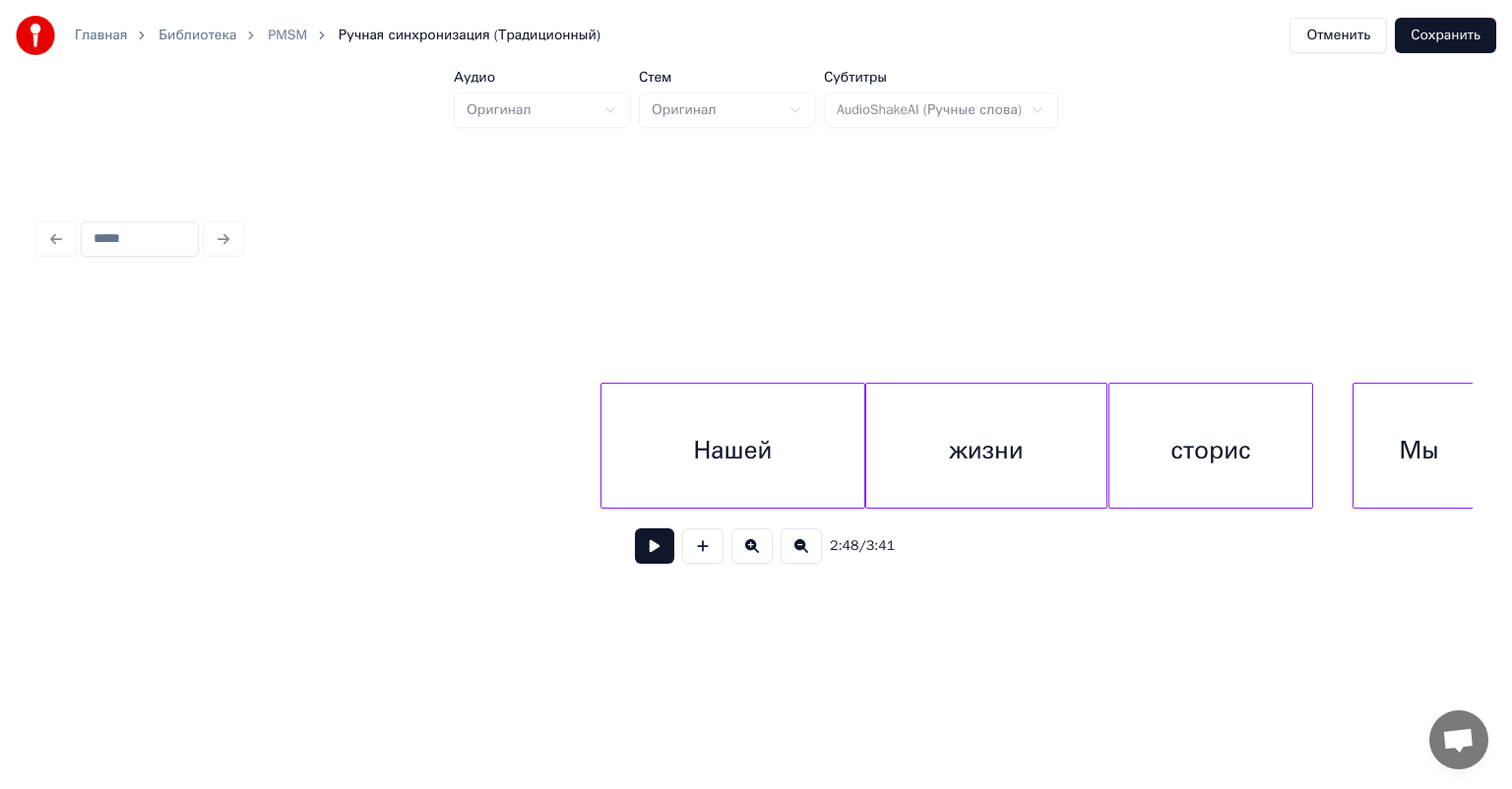 click on "Нашей" at bounding box center [733, 451] 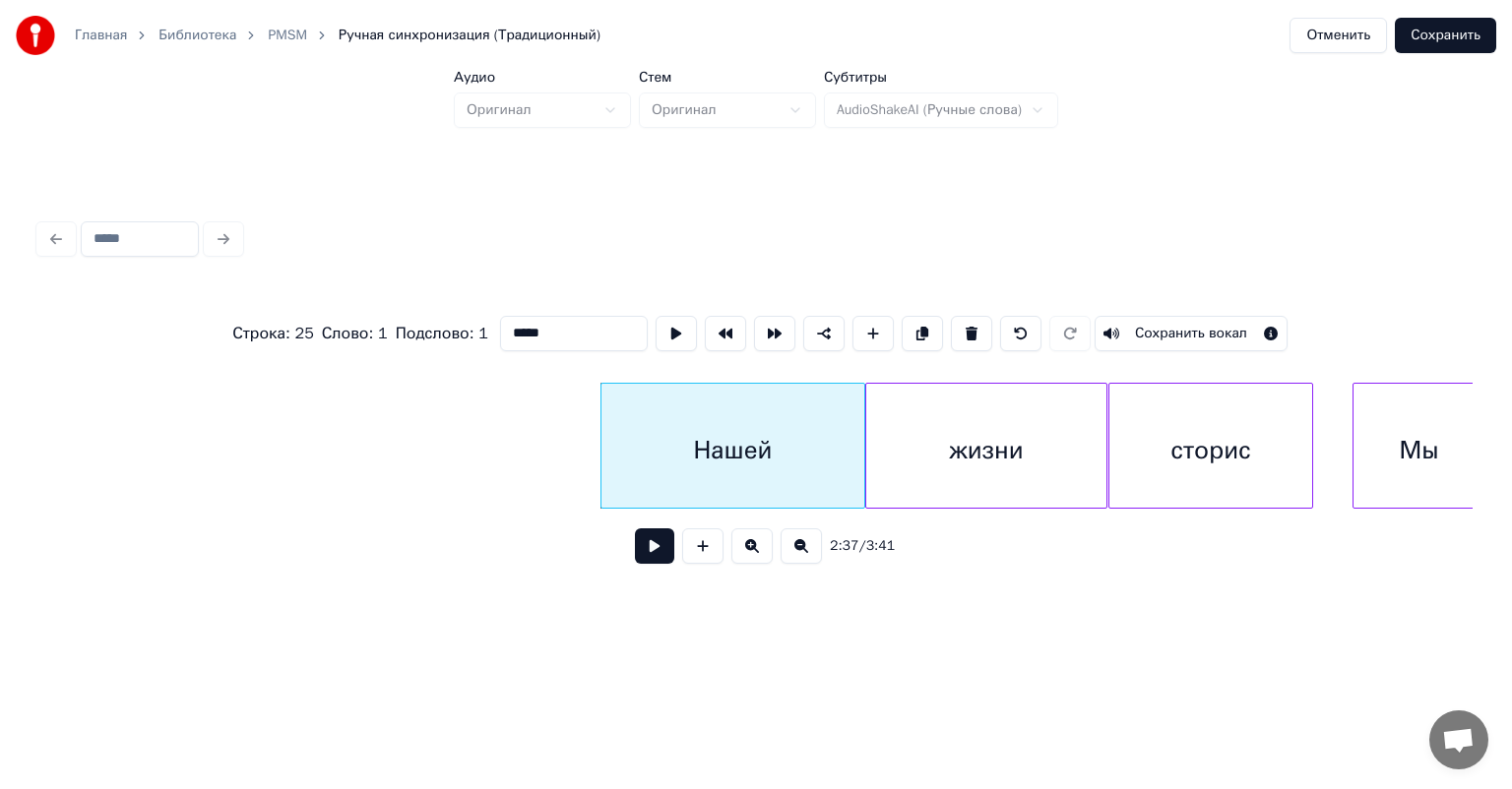 click at bounding box center (655, 546) 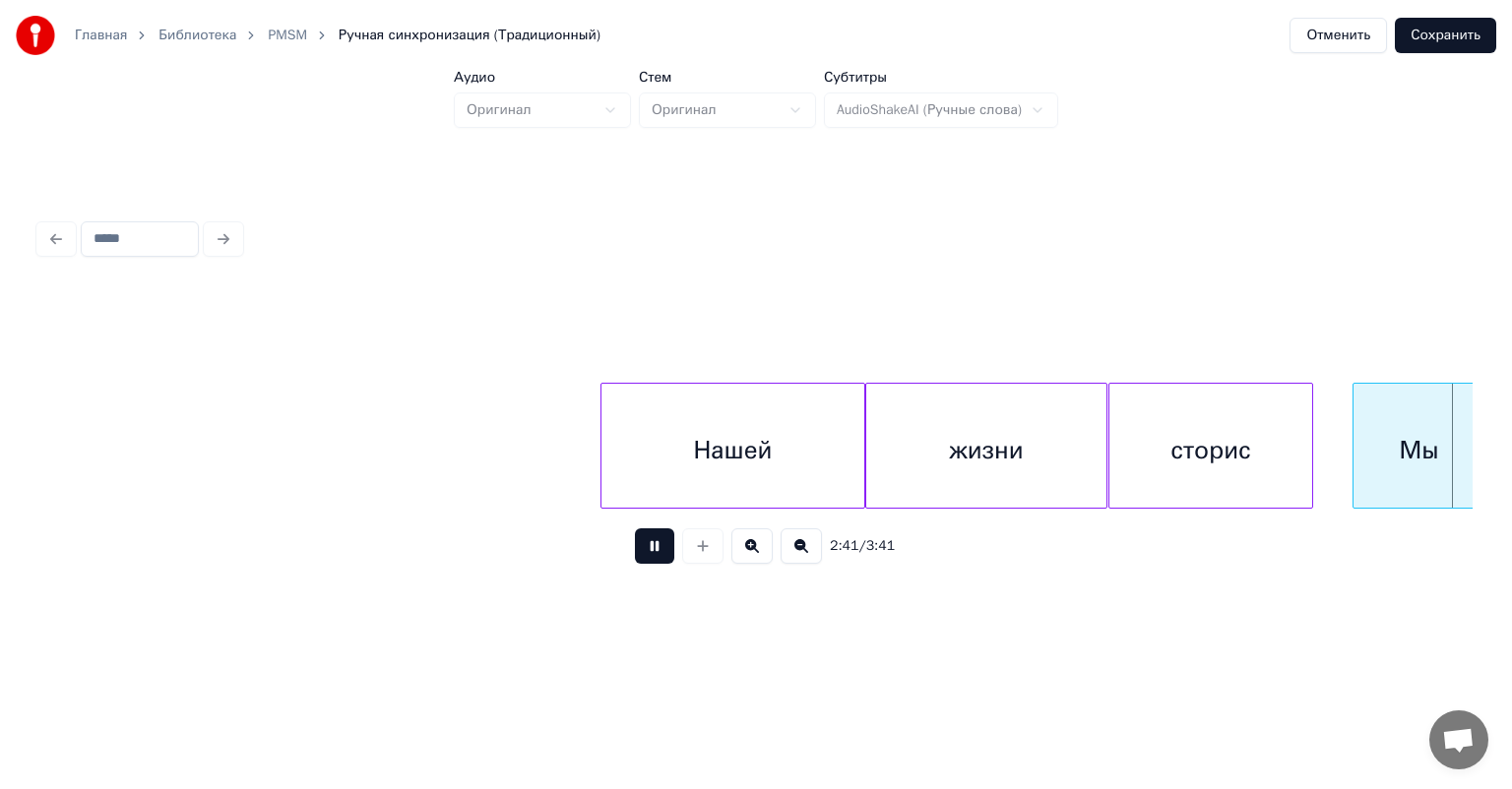 scroll, scrollTop: 0, scrollLeft: 31854, axis: horizontal 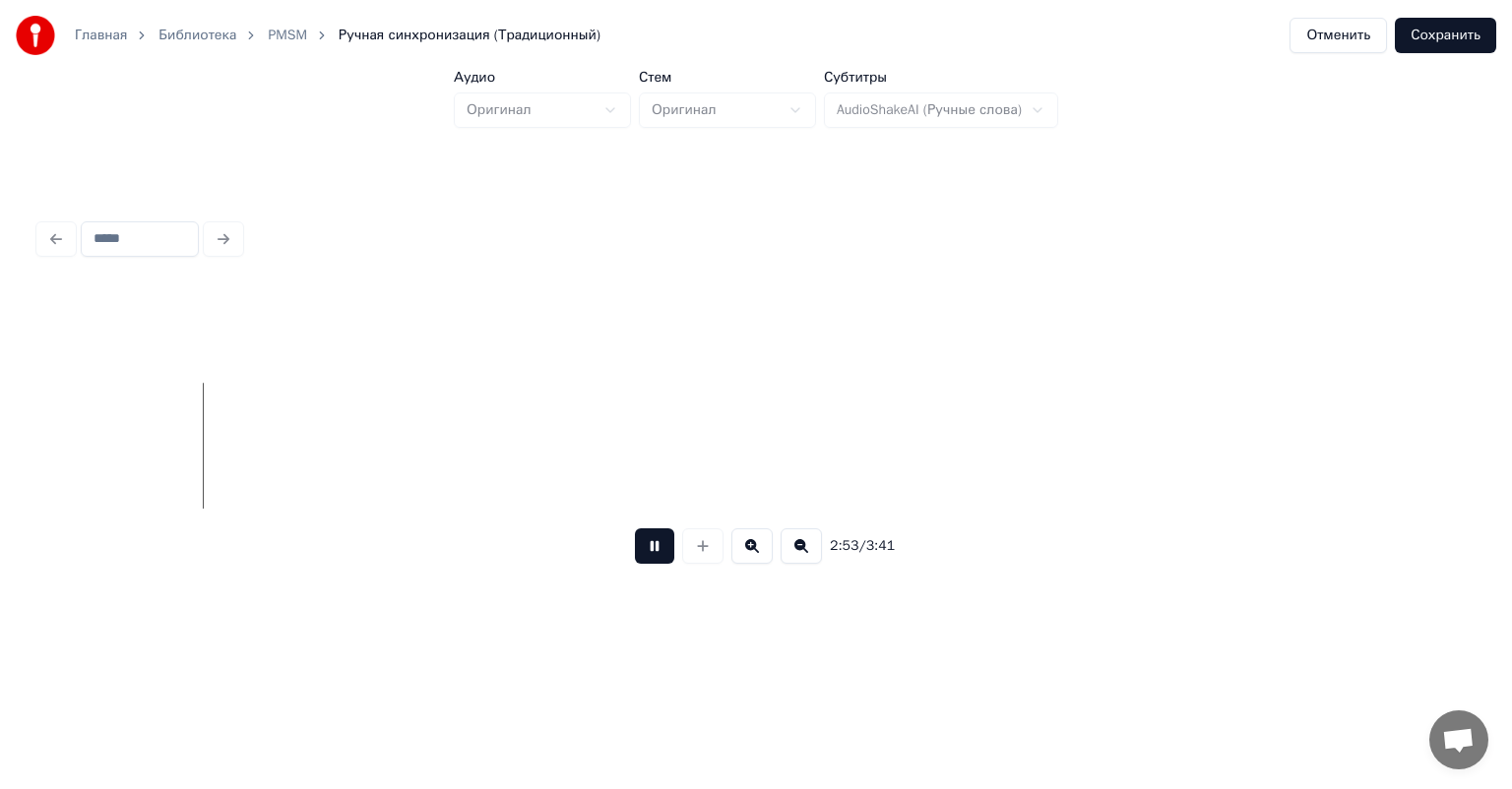 click at bounding box center [655, 546] 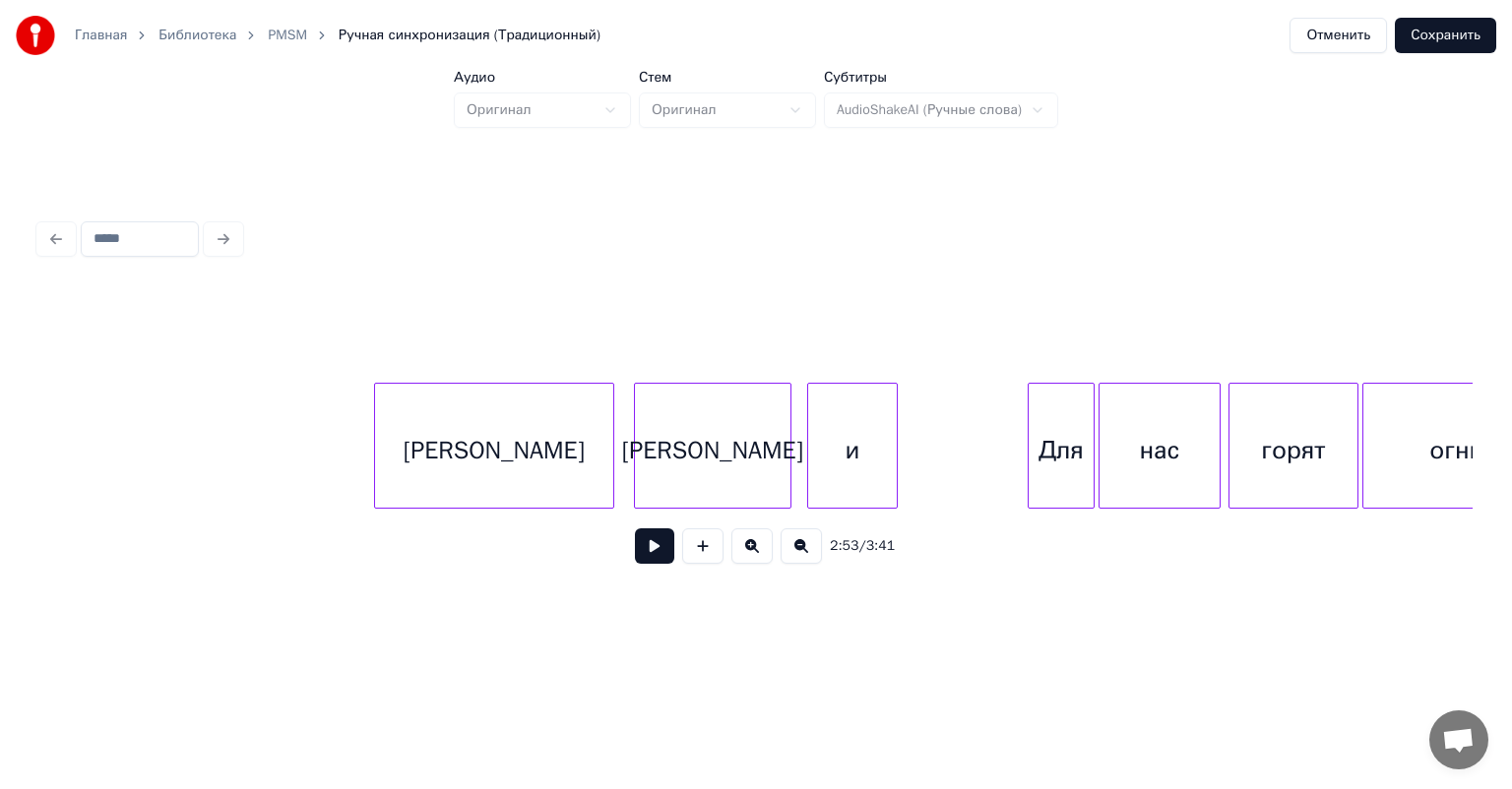 scroll, scrollTop: 0, scrollLeft: 36838, axis: horizontal 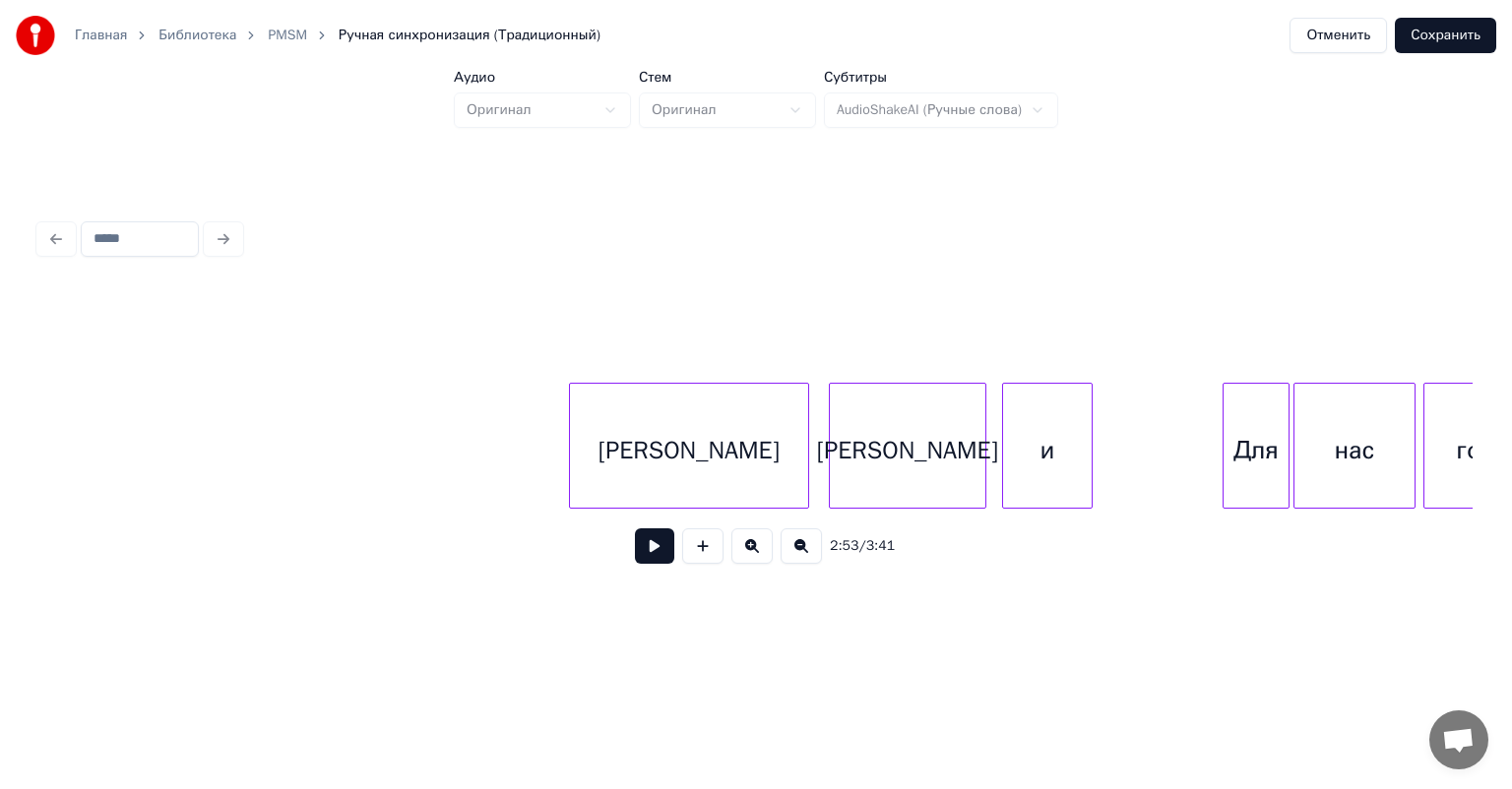 click on "[PERSON_NAME]" at bounding box center (689, 451) 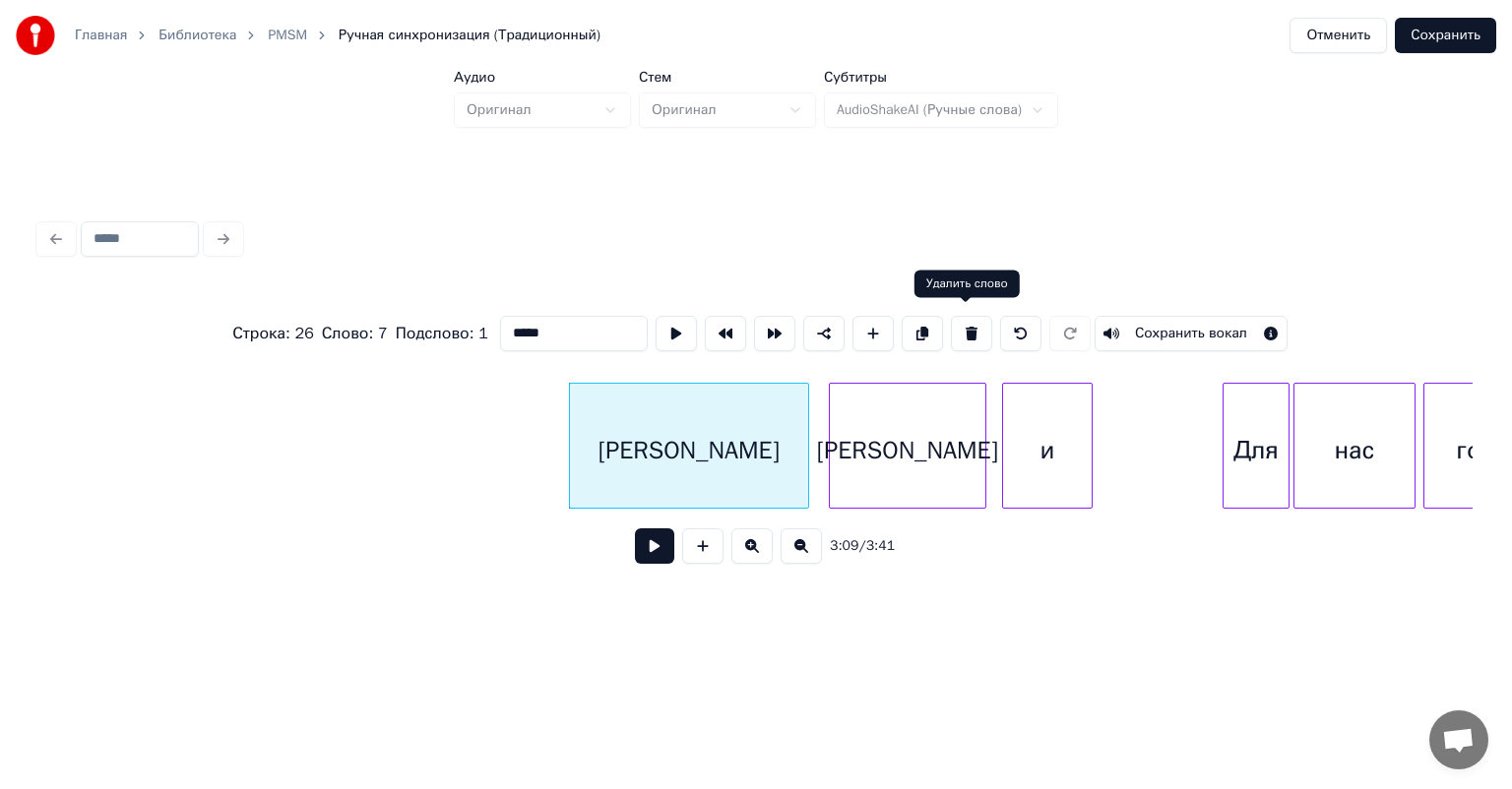 click at bounding box center (972, 334) 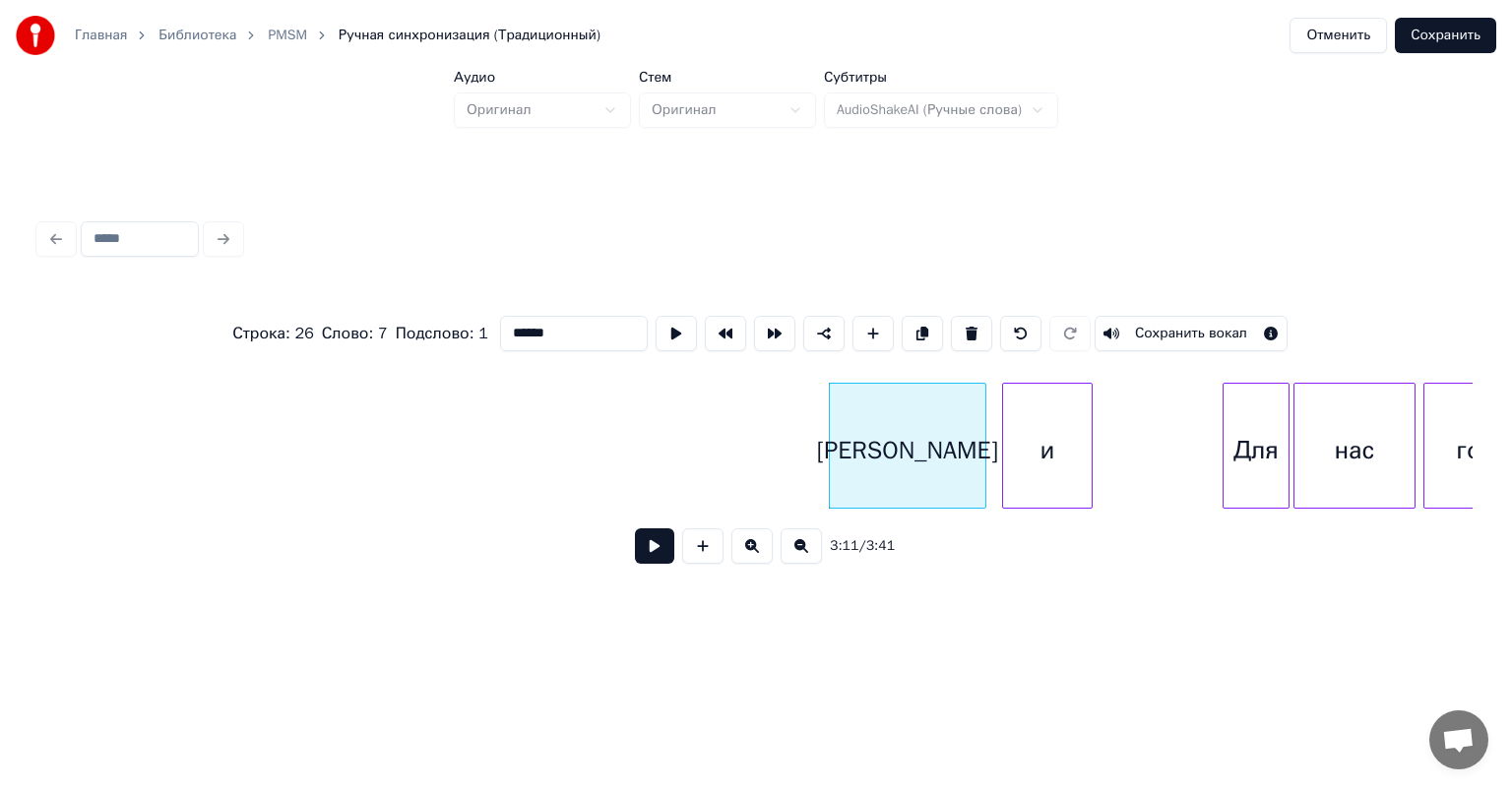 click on "[PERSON_NAME]" at bounding box center (908, 451) 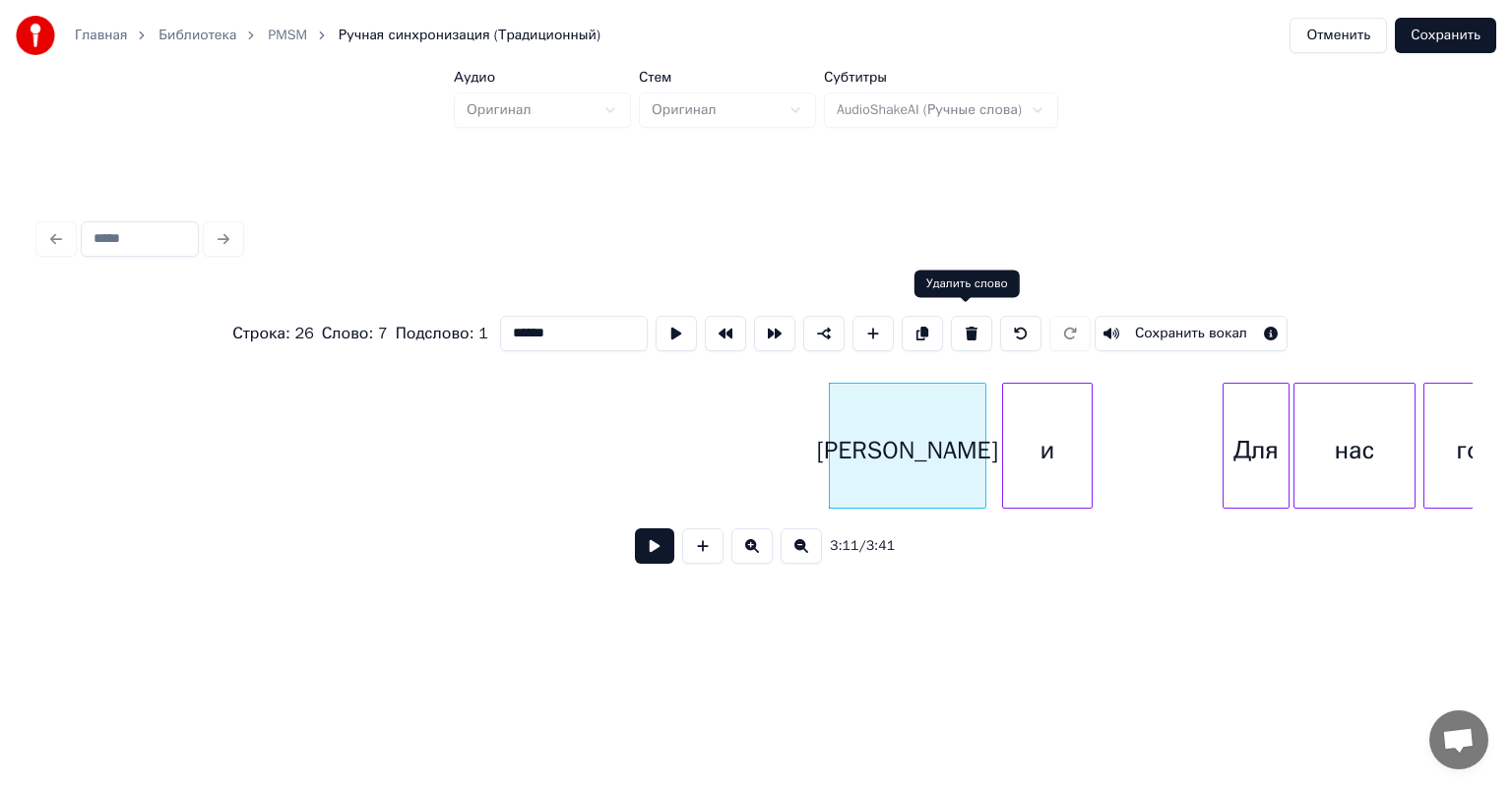 click at bounding box center (972, 334) 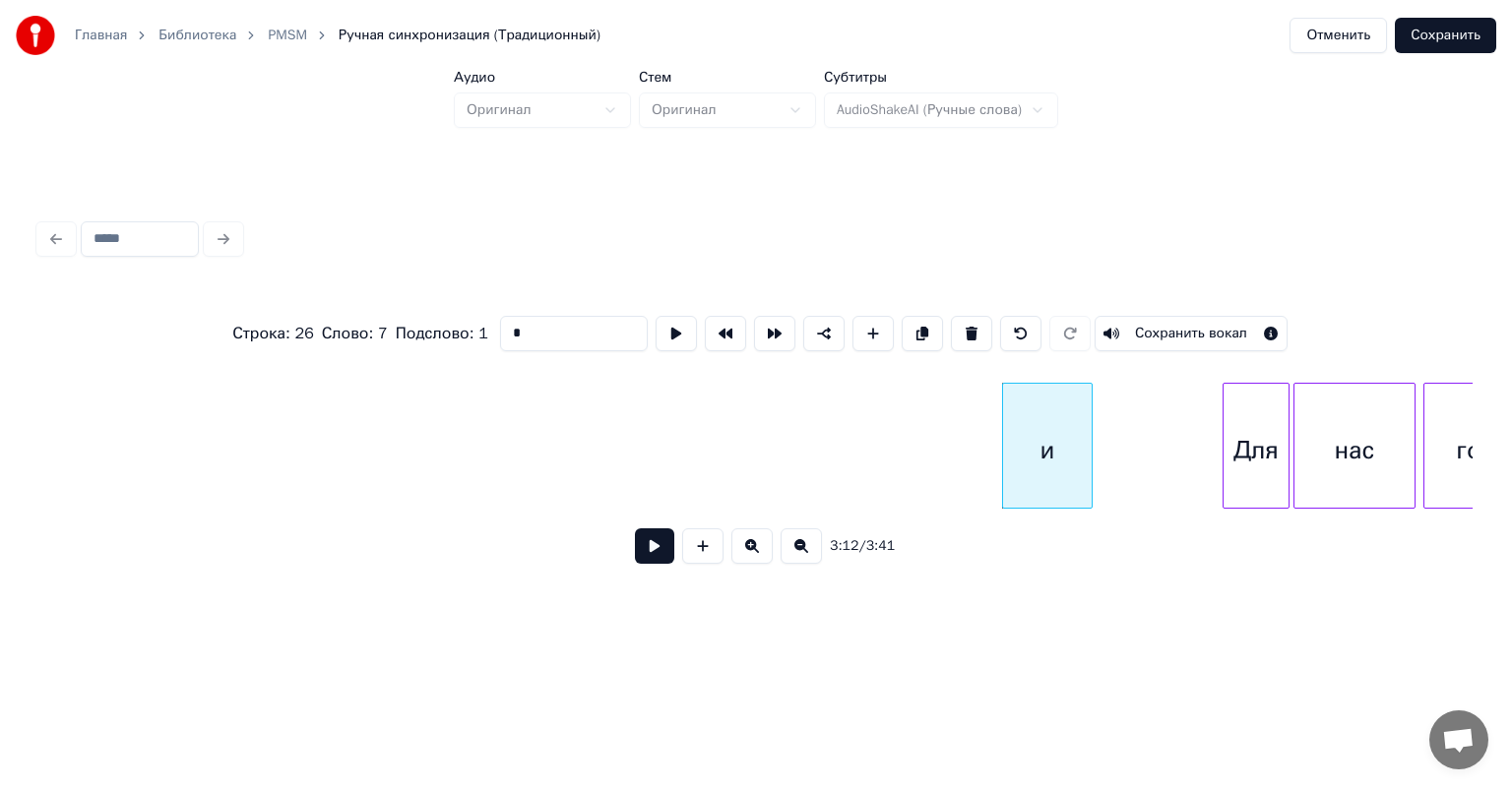 click on "и" at bounding box center (1047, 451) 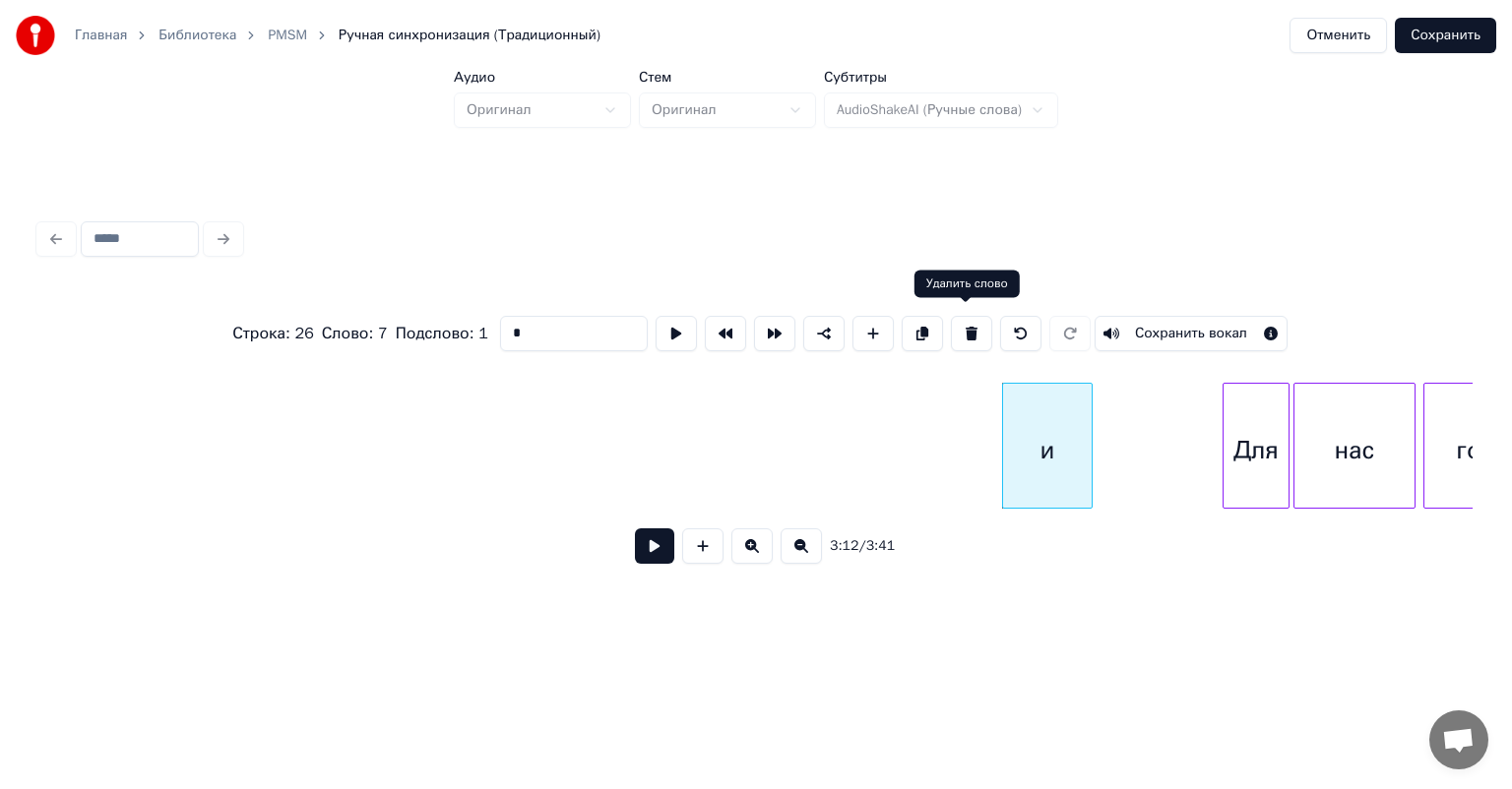 click at bounding box center [972, 334] 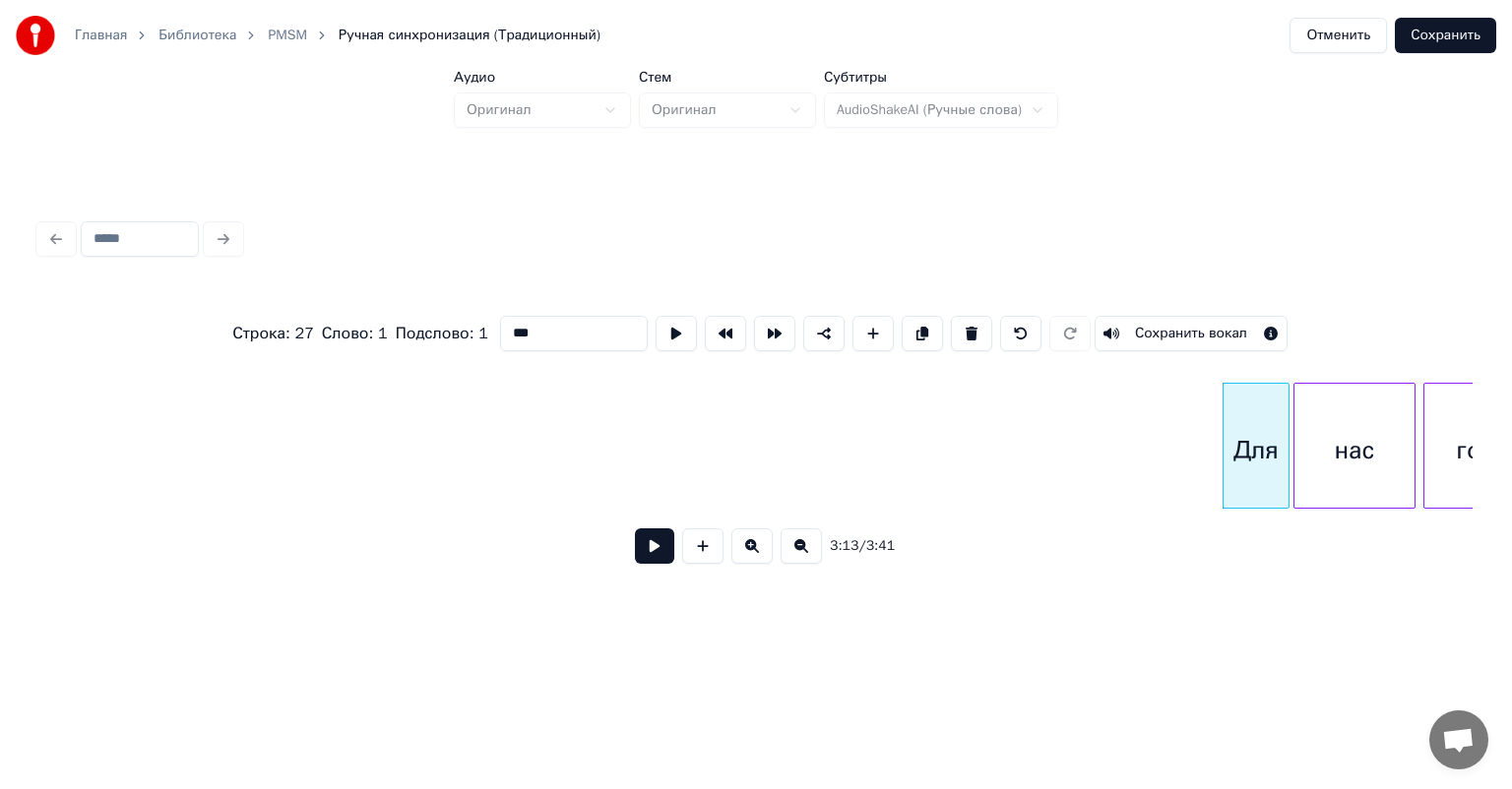 click on "Для" at bounding box center (1256, 451) 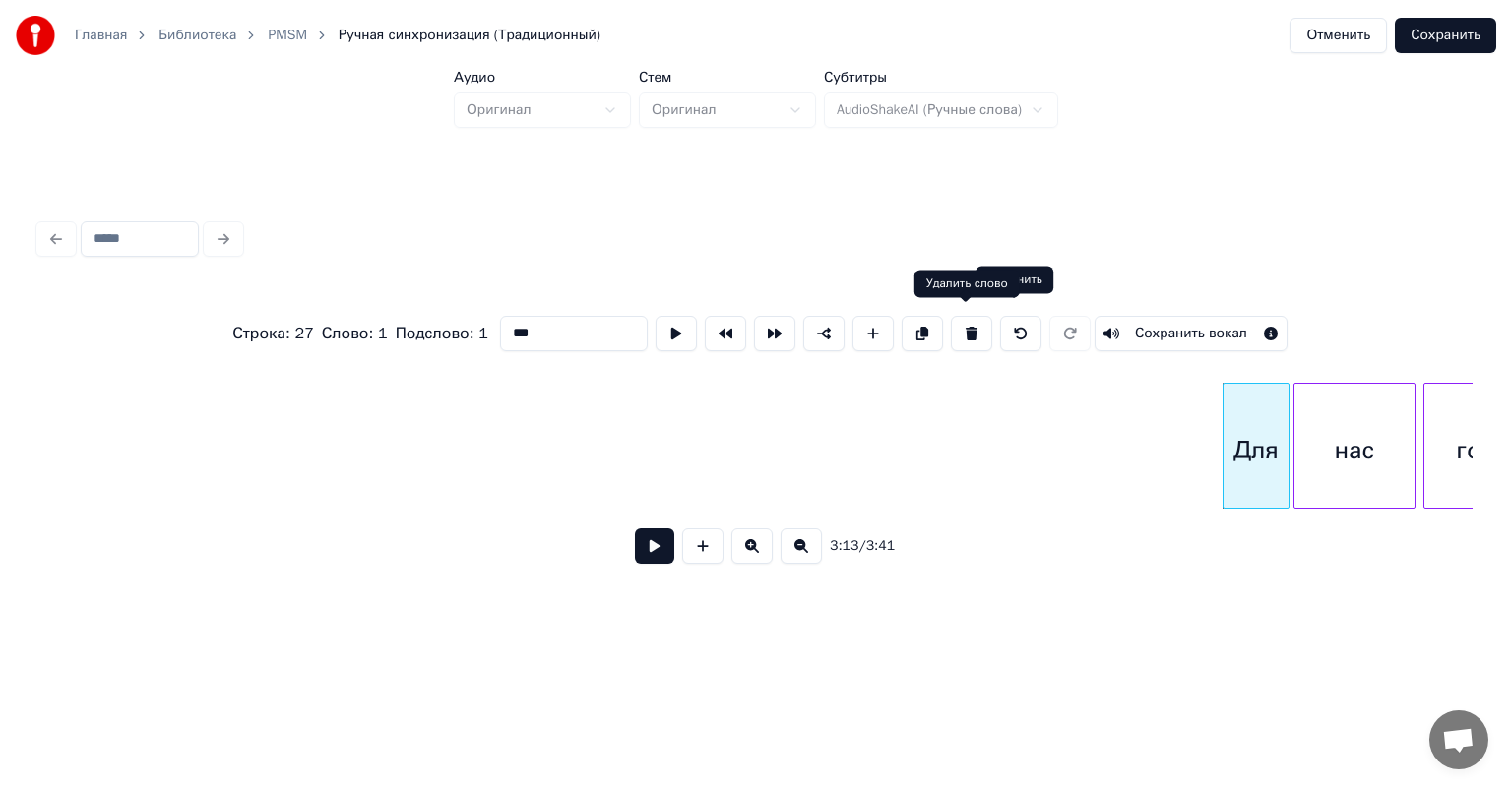 click at bounding box center (972, 334) 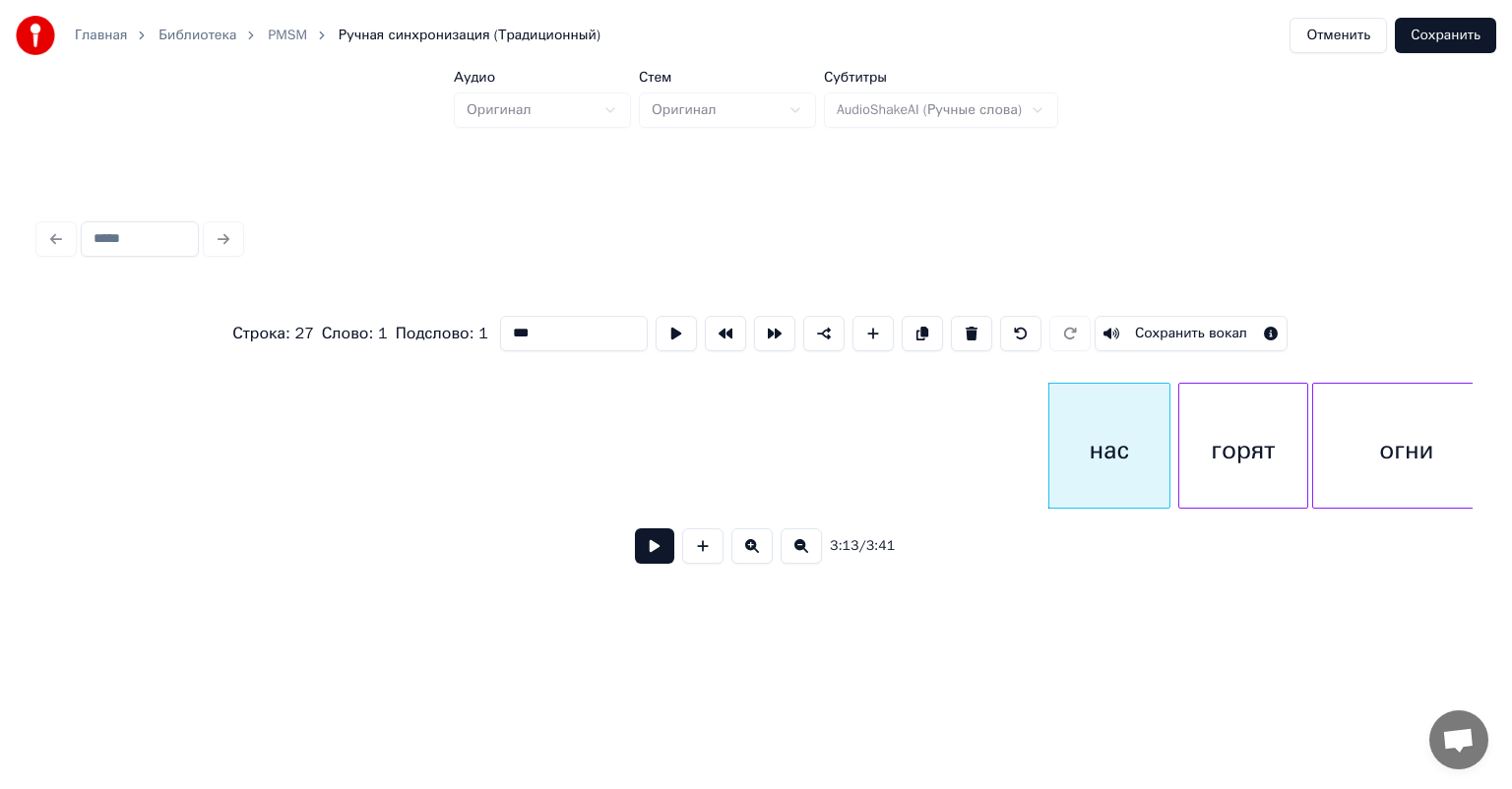 scroll, scrollTop: 0, scrollLeft: 37230, axis: horizontal 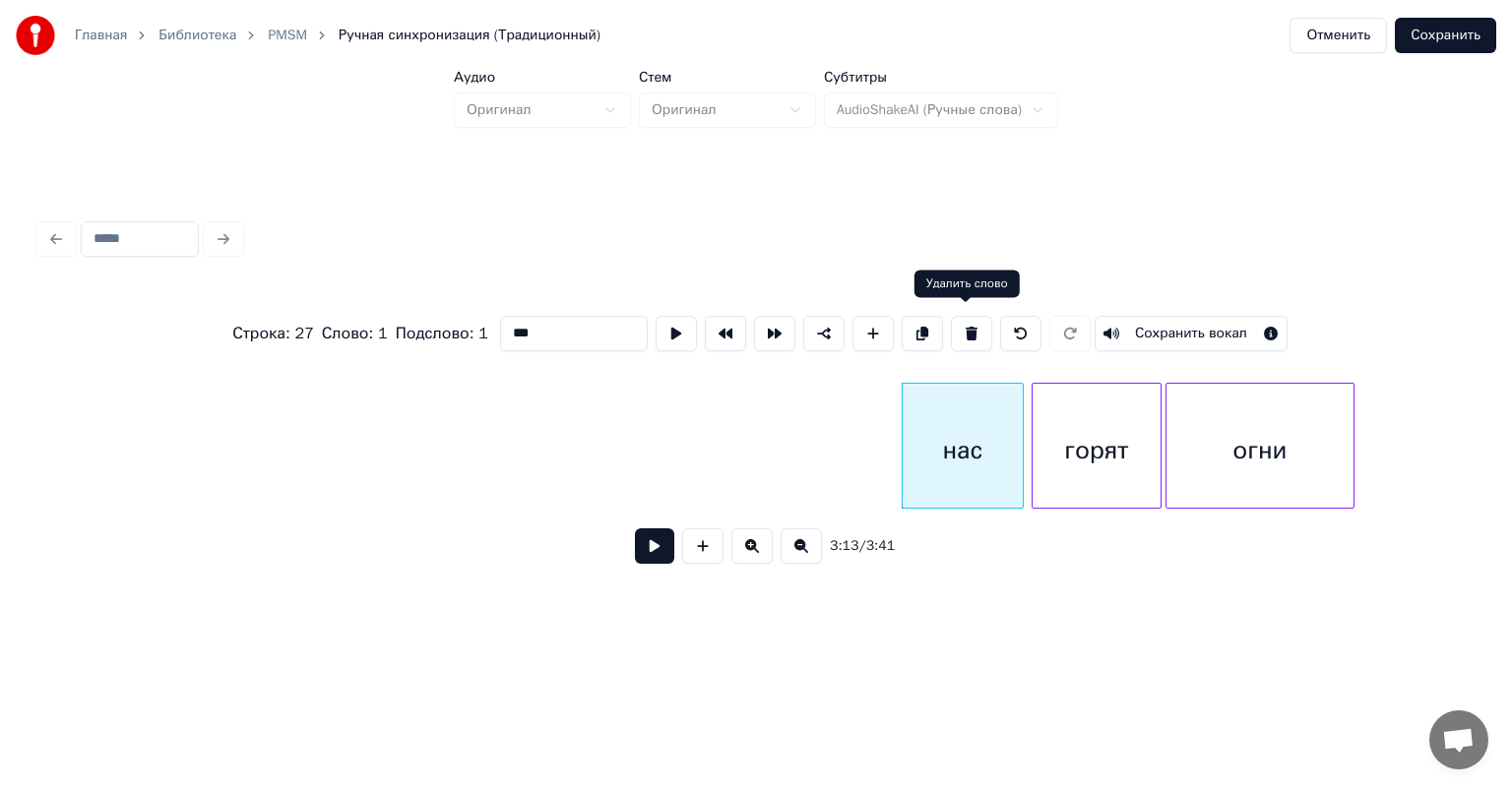 click at bounding box center (972, 334) 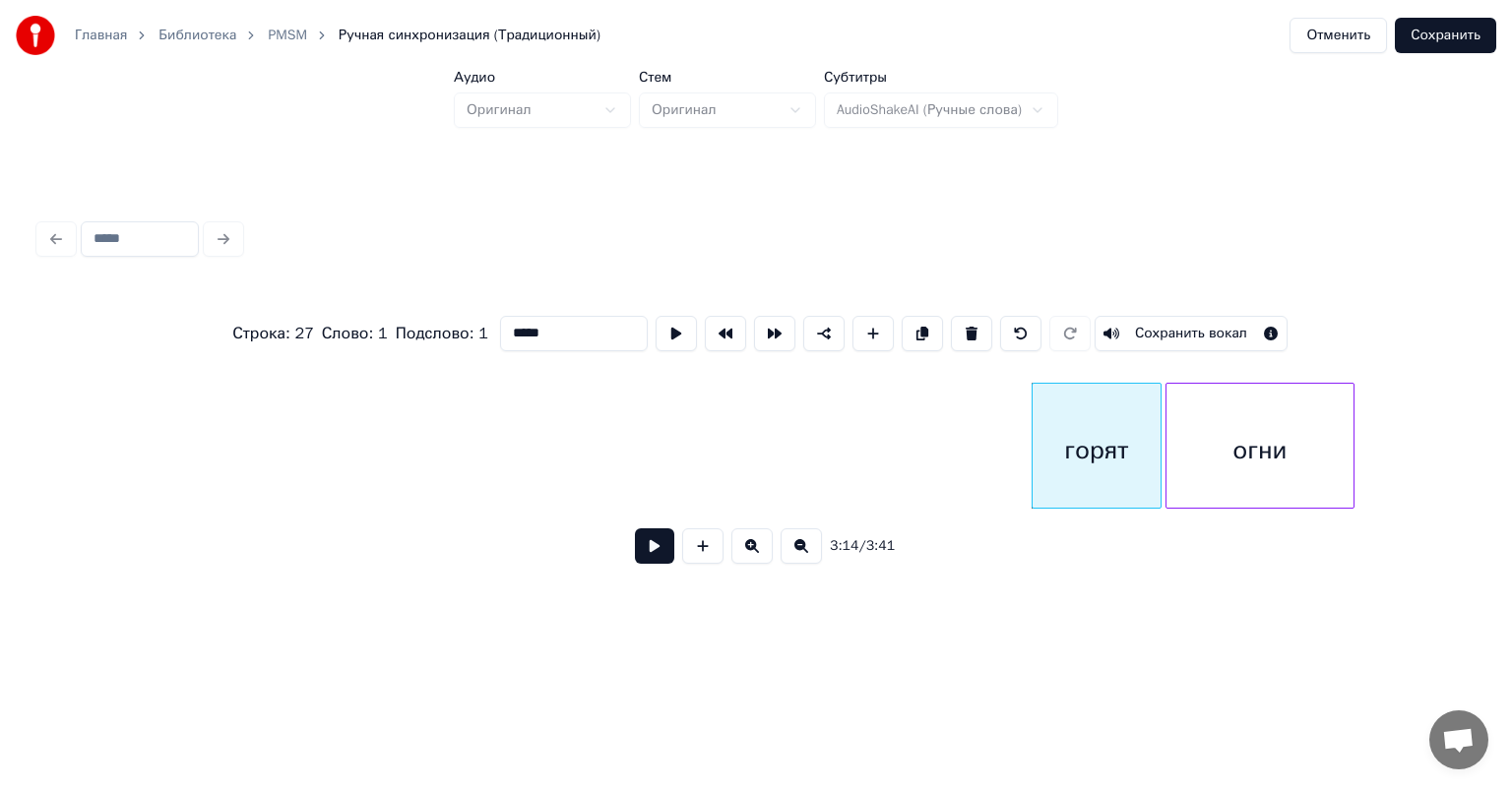 click on "горят" at bounding box center (1097, 451) 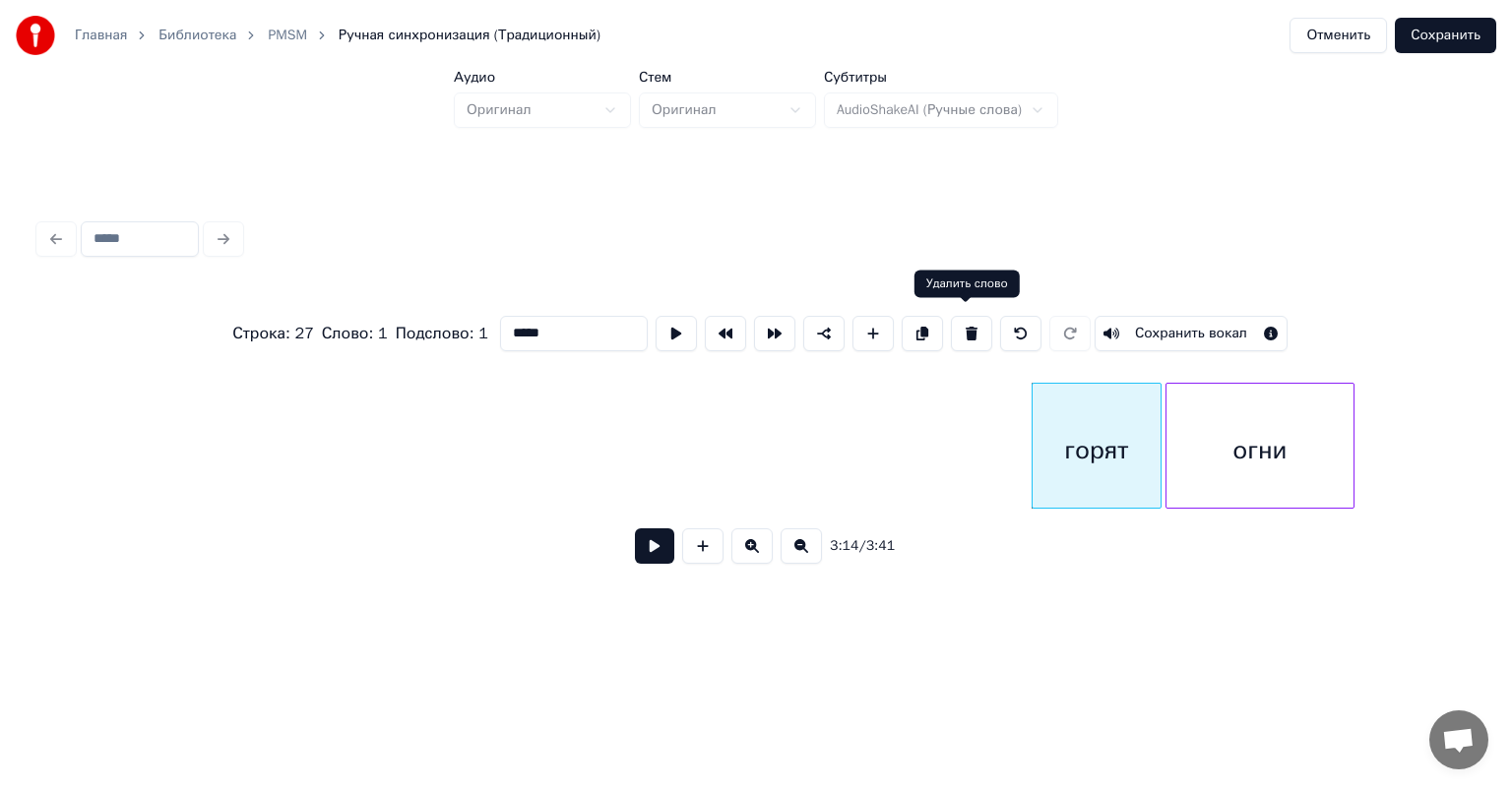 click at bounding box center (972, 334) 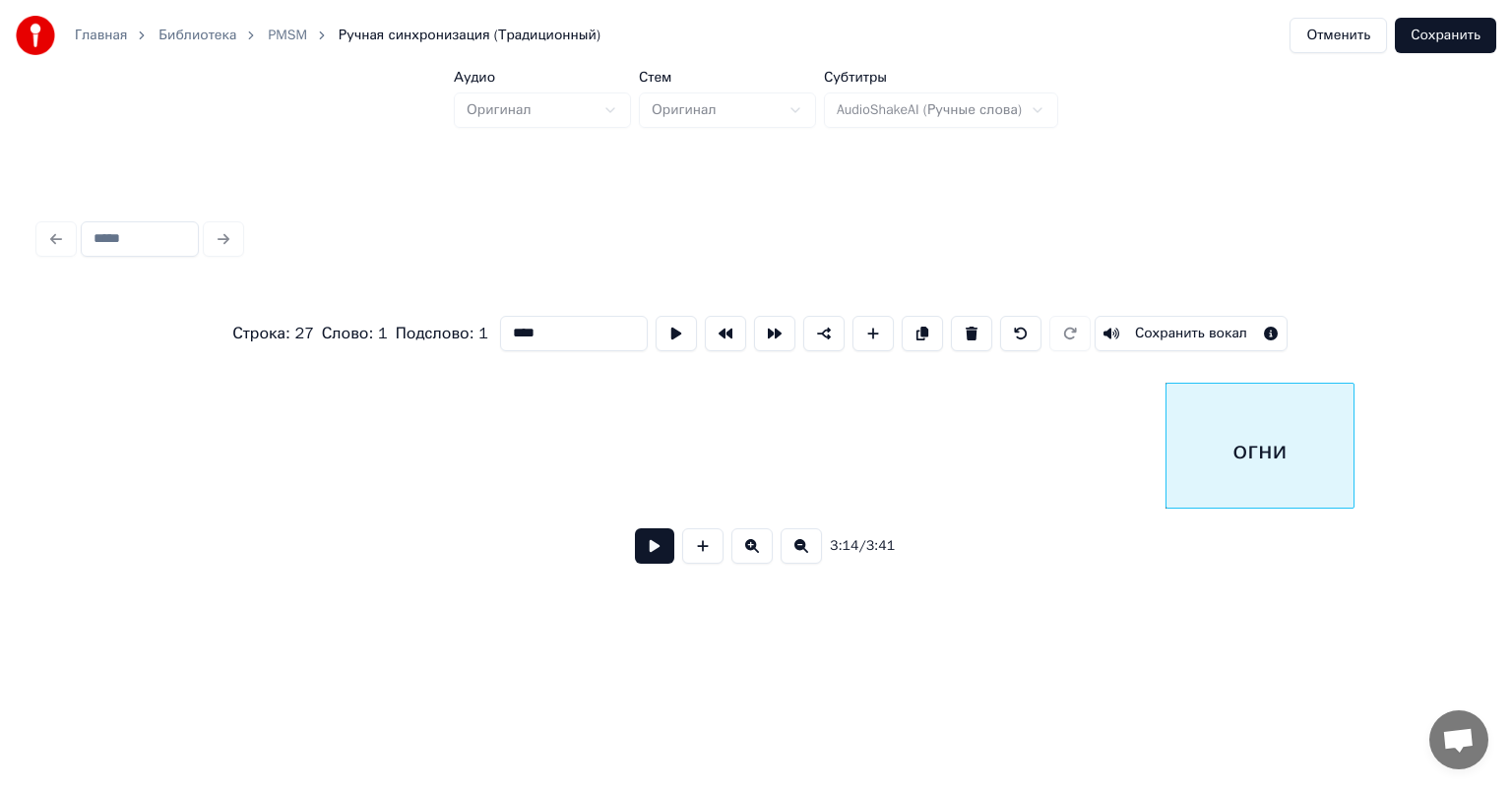 click on "огни" at bounding box center [1260, 451] 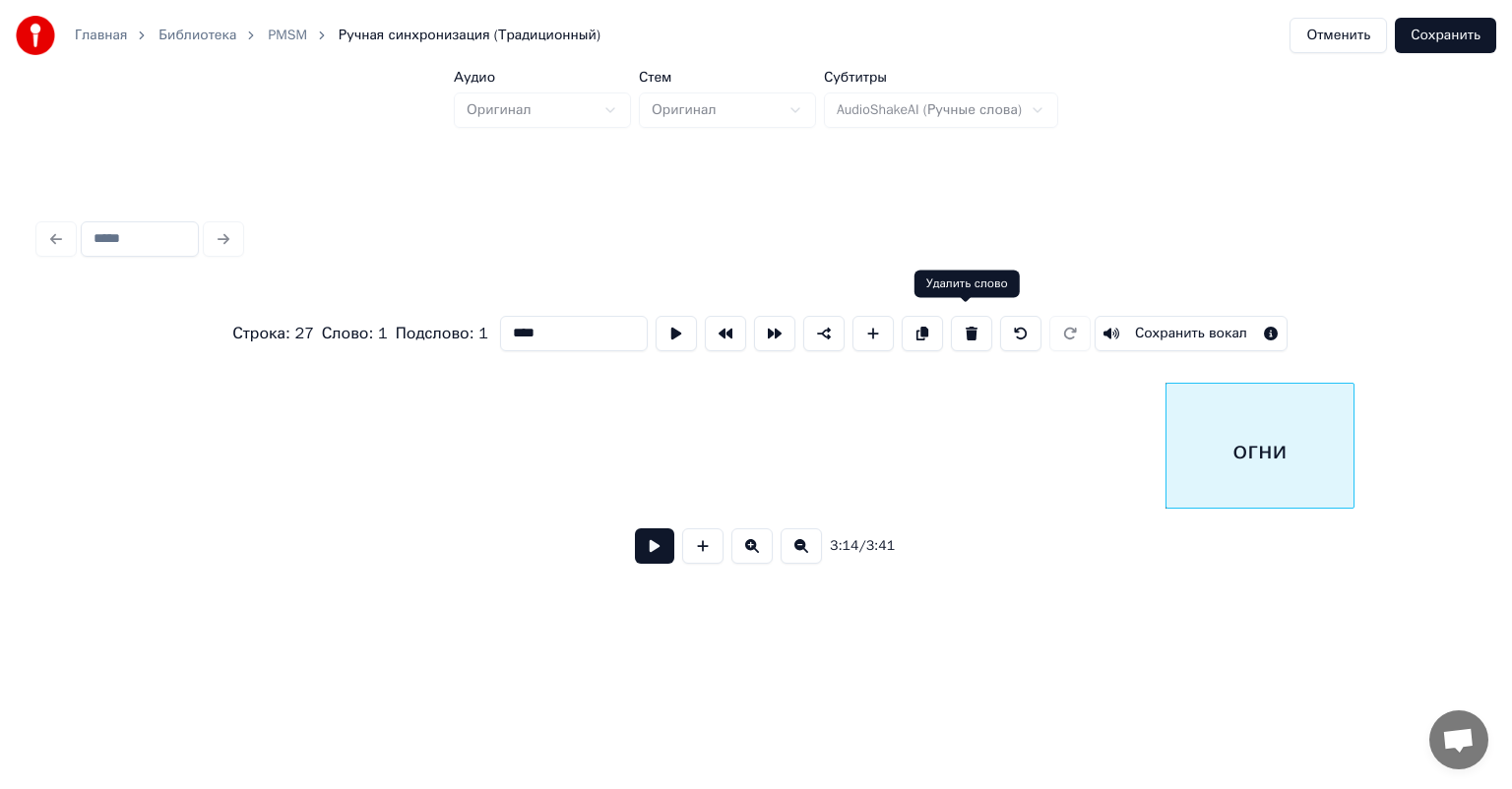 drag, startPoint x: 967, startPoint y: 327, endPoint x: 1081, endPoint y: 367, distance: 120.81391 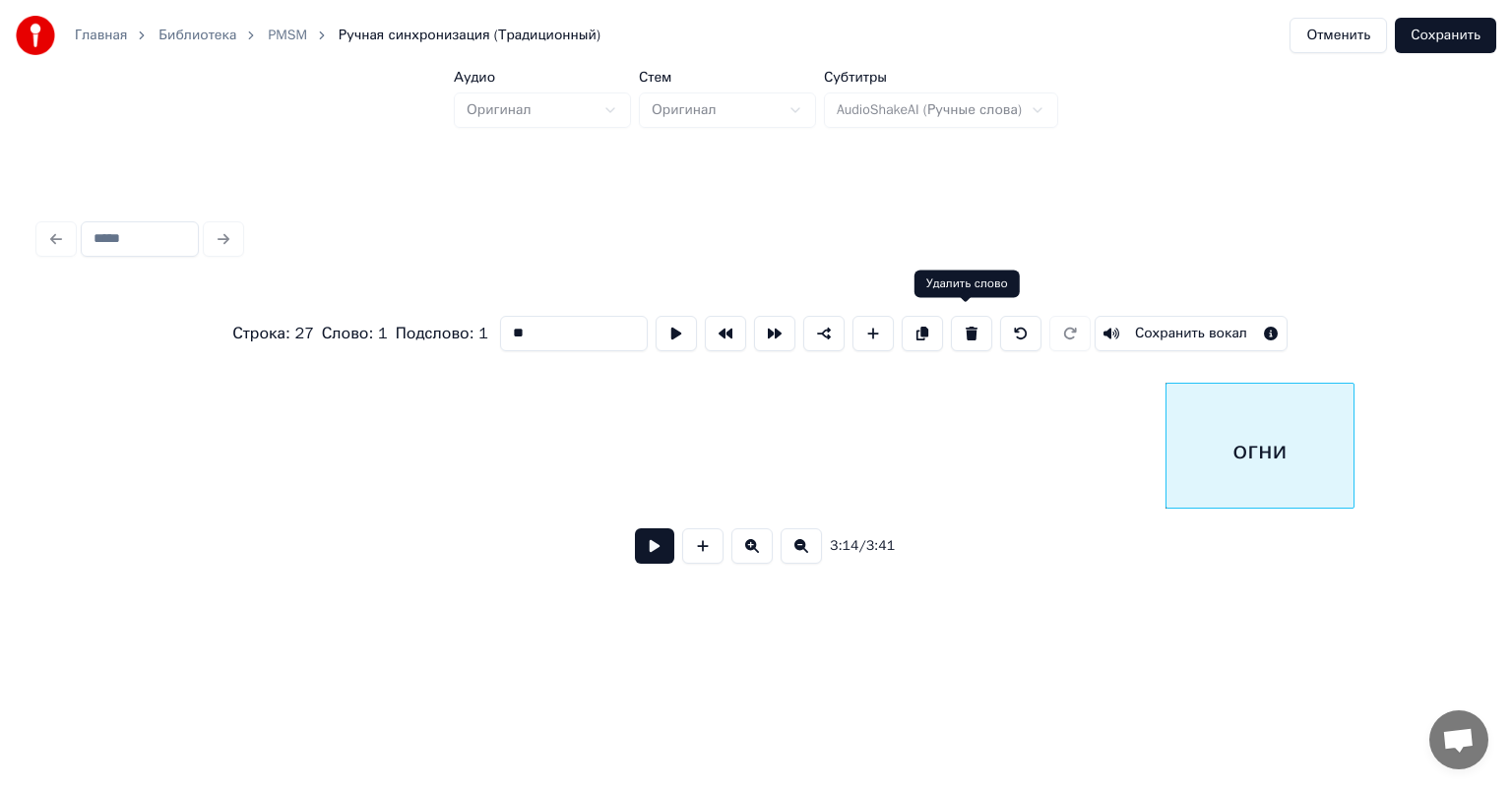 scroll, scrollTop: 0, scrollLeft: 38717, axis: horizontal 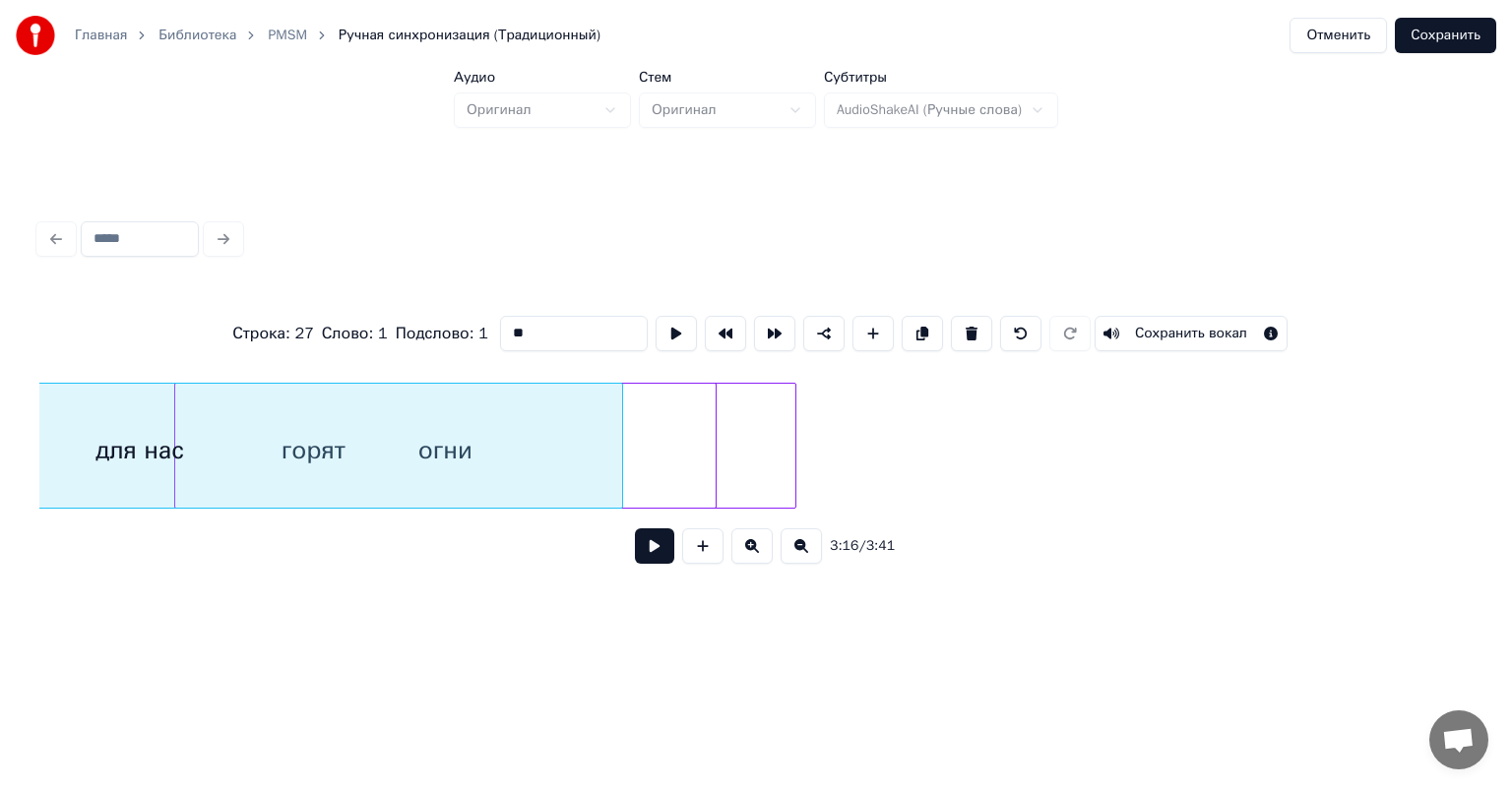 click on "для нас" at bounding box center [140, 451] 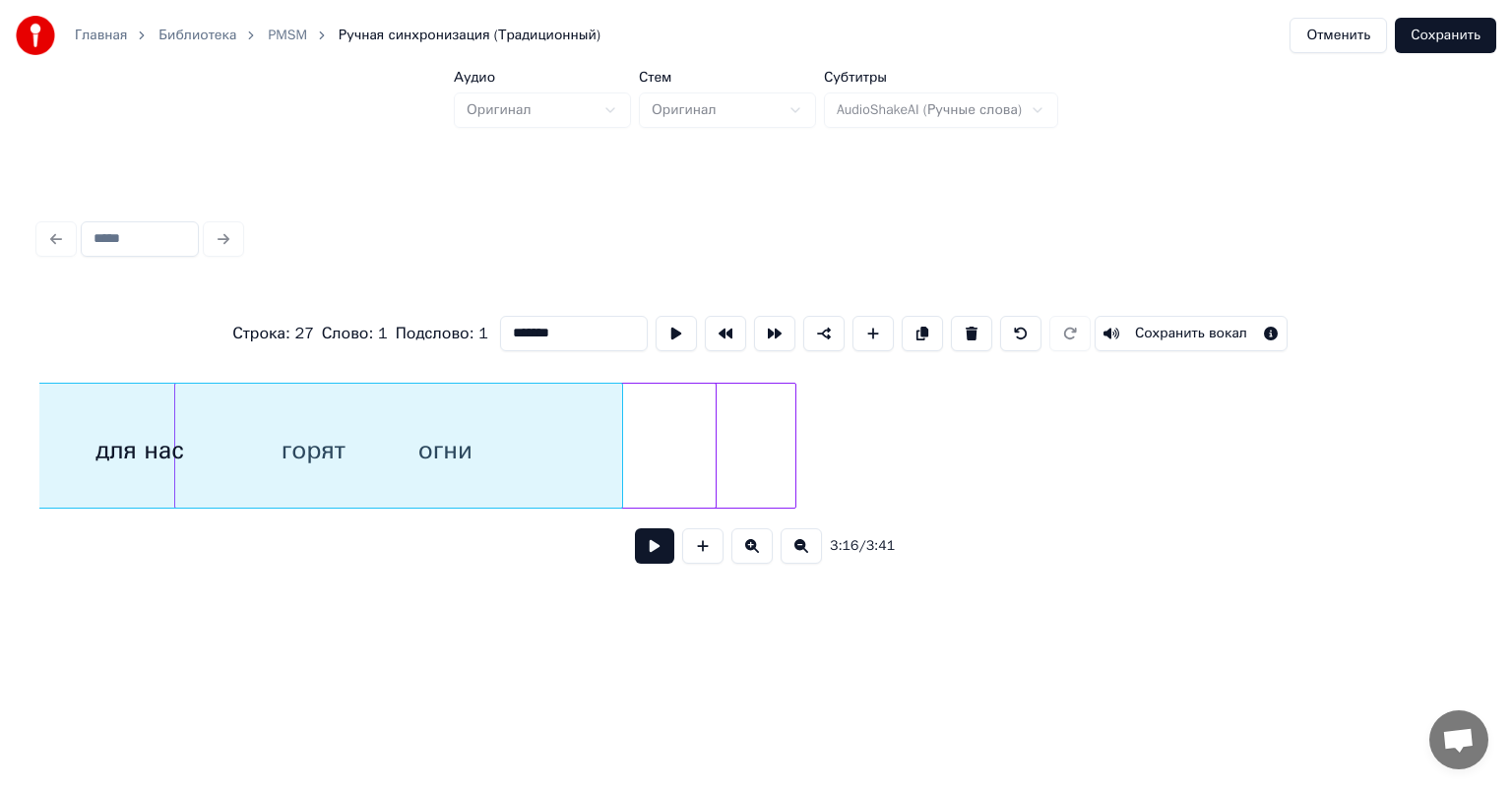 scroll, scrollTop: 0, scrollLeft: 32193, axis: horizontal 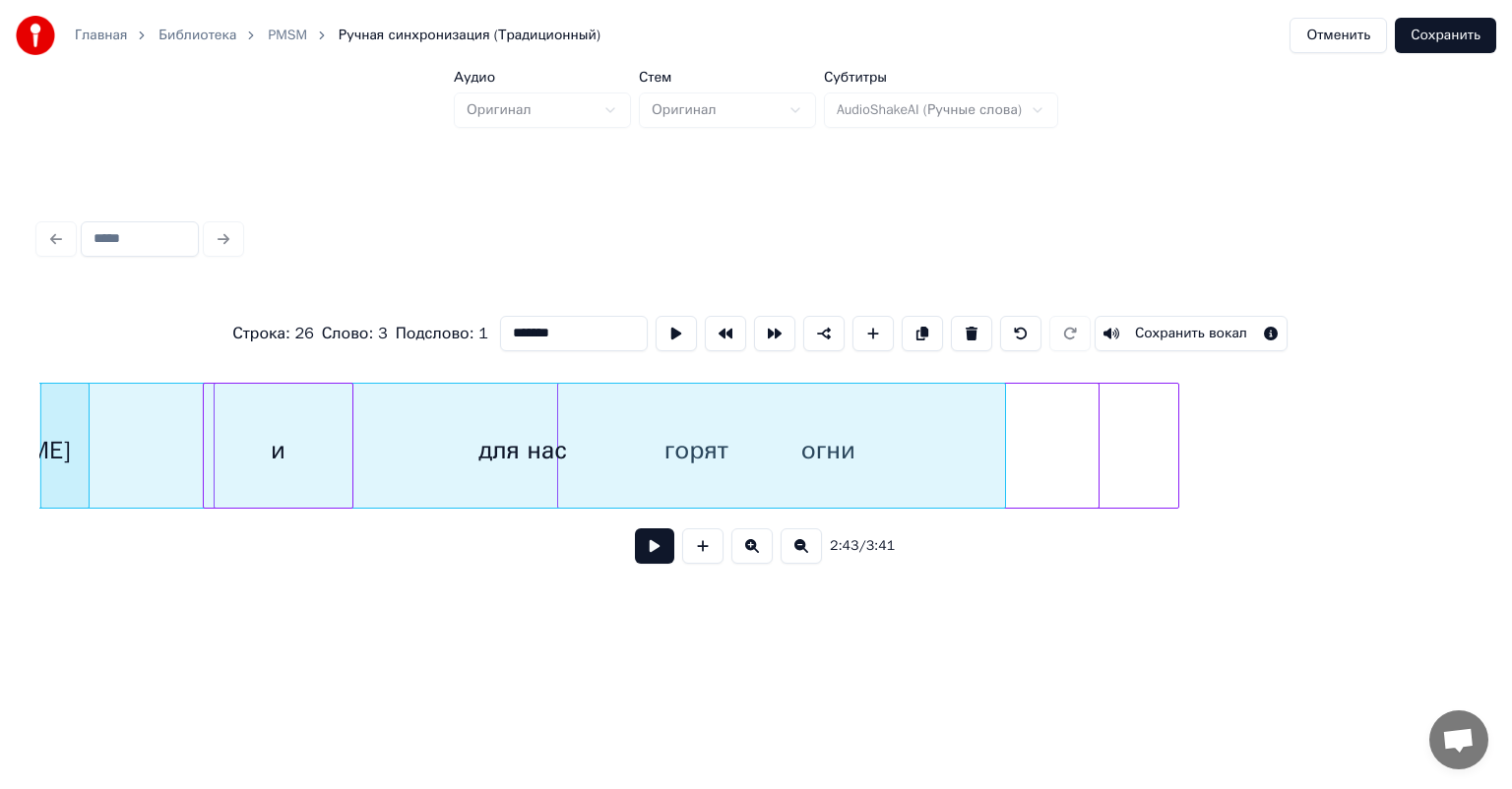 click at bounding box center (655, 546) 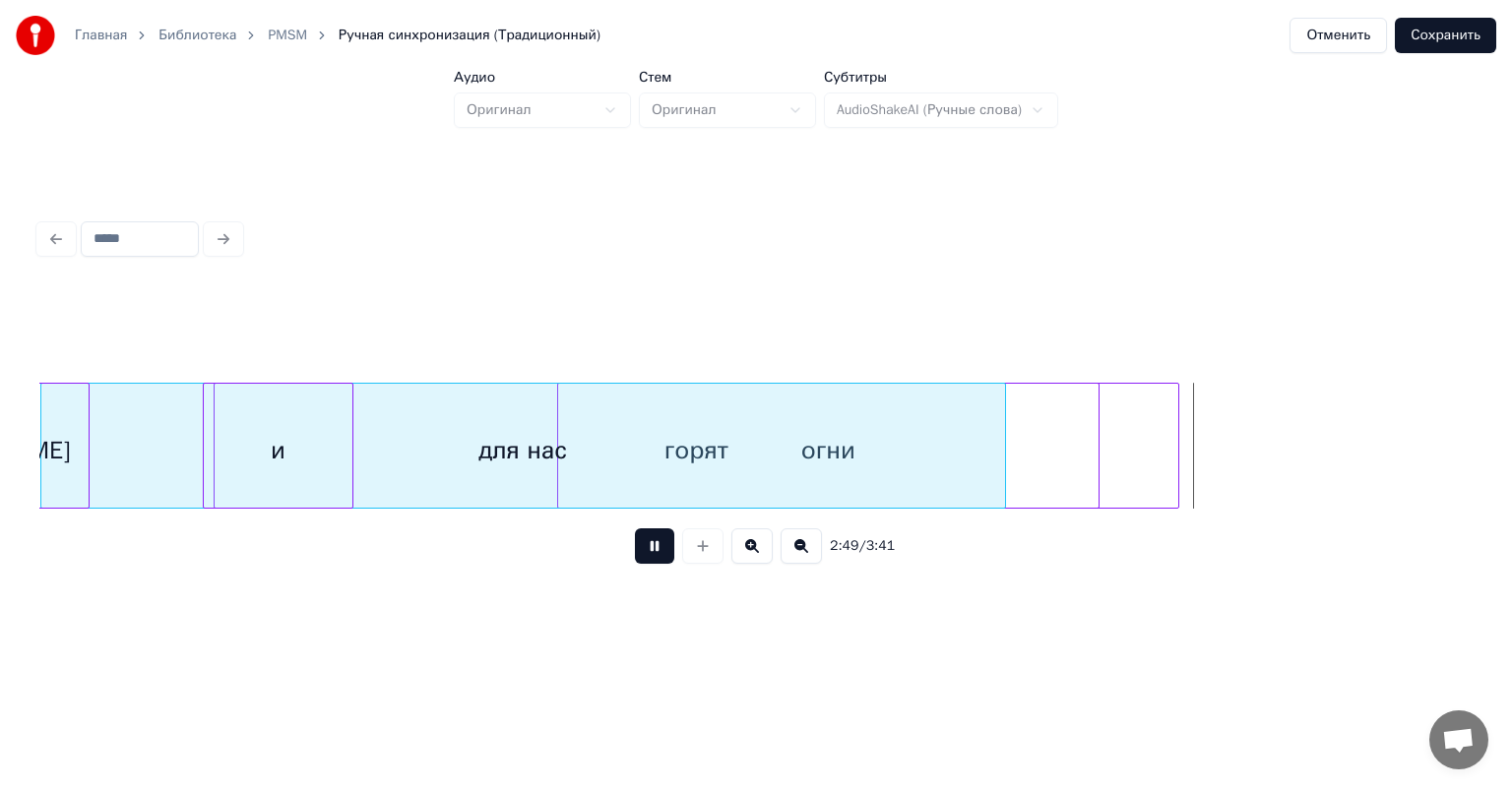 click at bounding box center [655, 546] 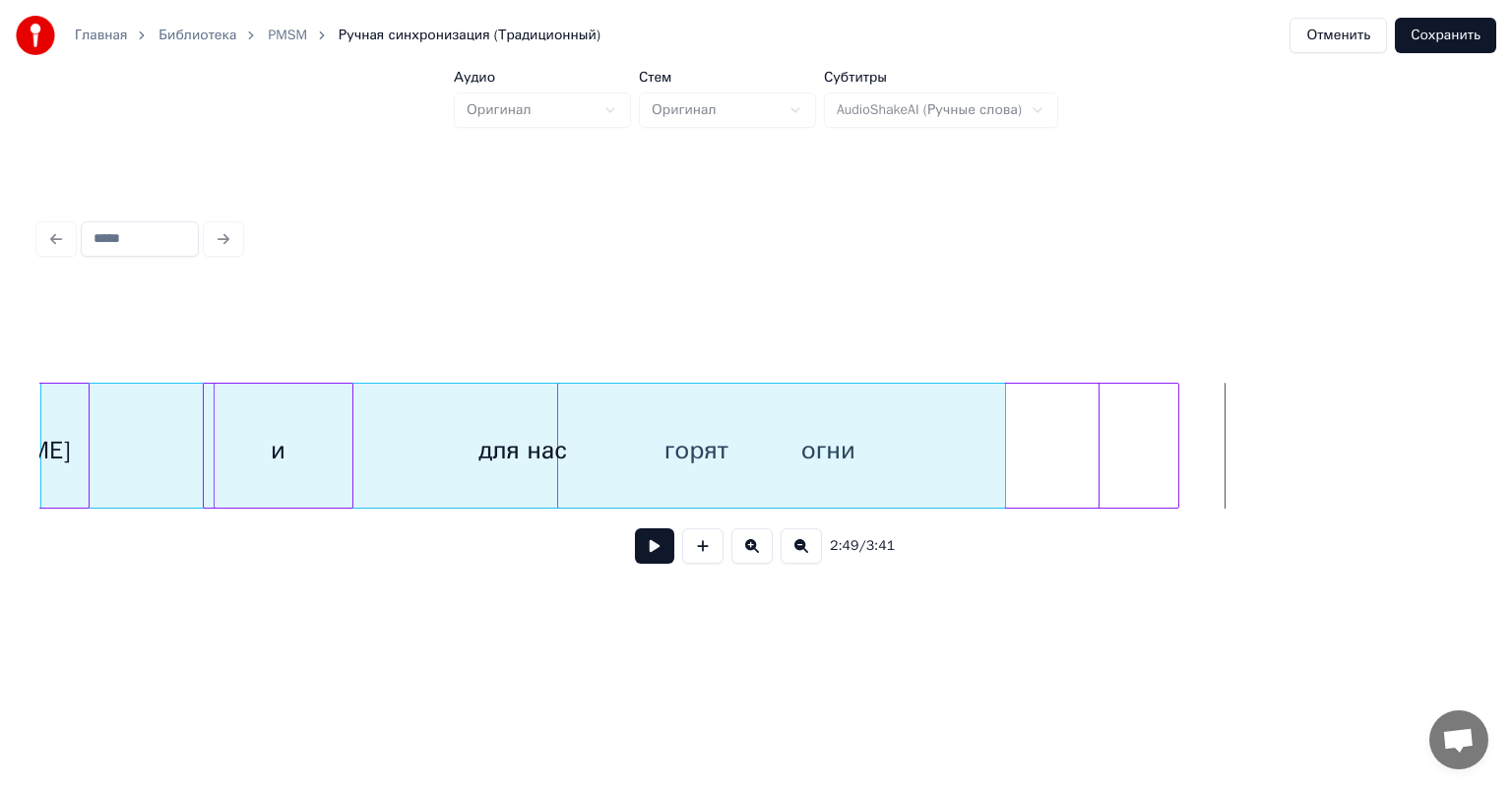 click on "для нас" at bounding box center (523, 451) 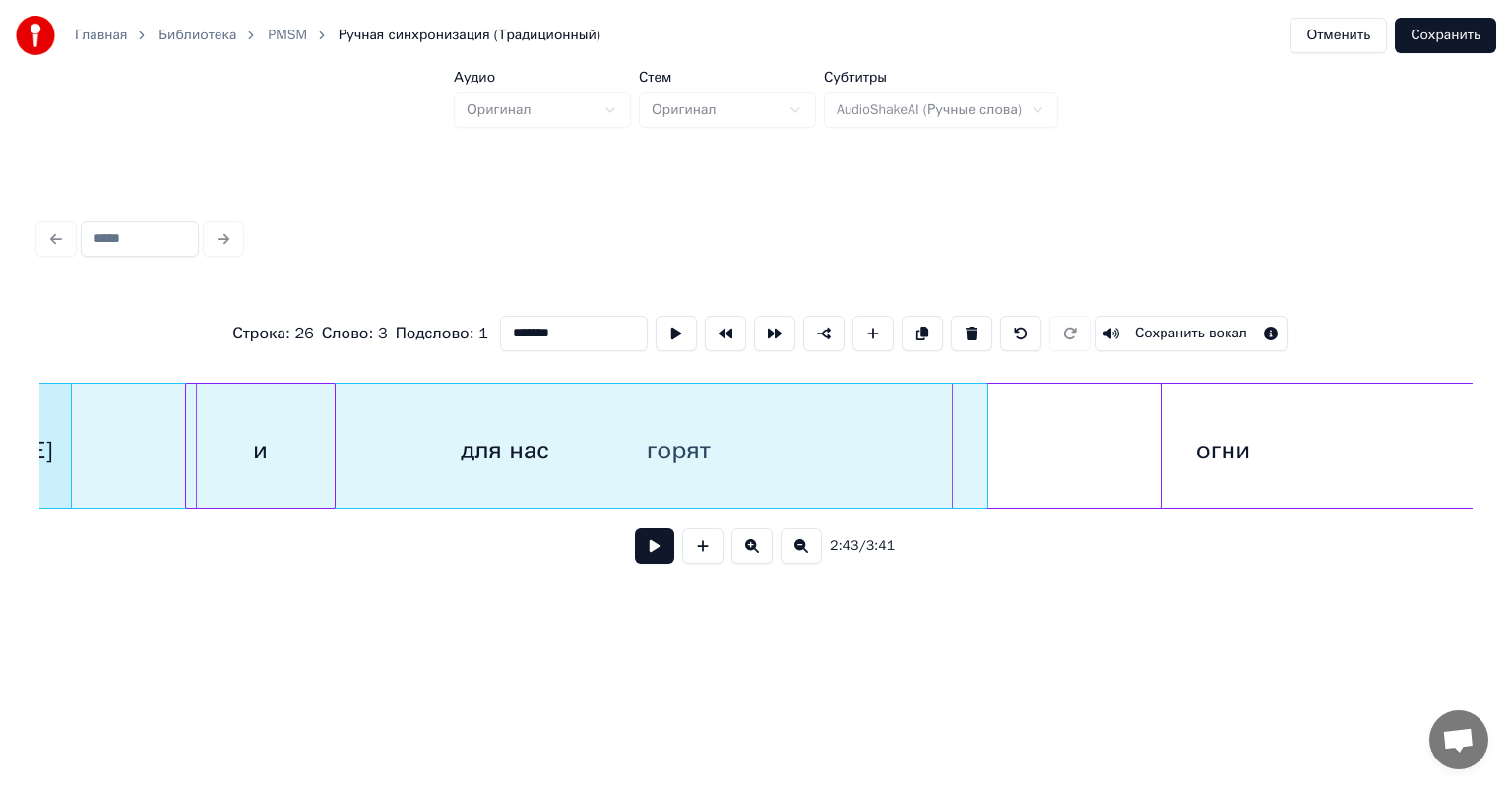 scroll, scrollTop: 0, scrollLeft: 32232, axis: horizontal 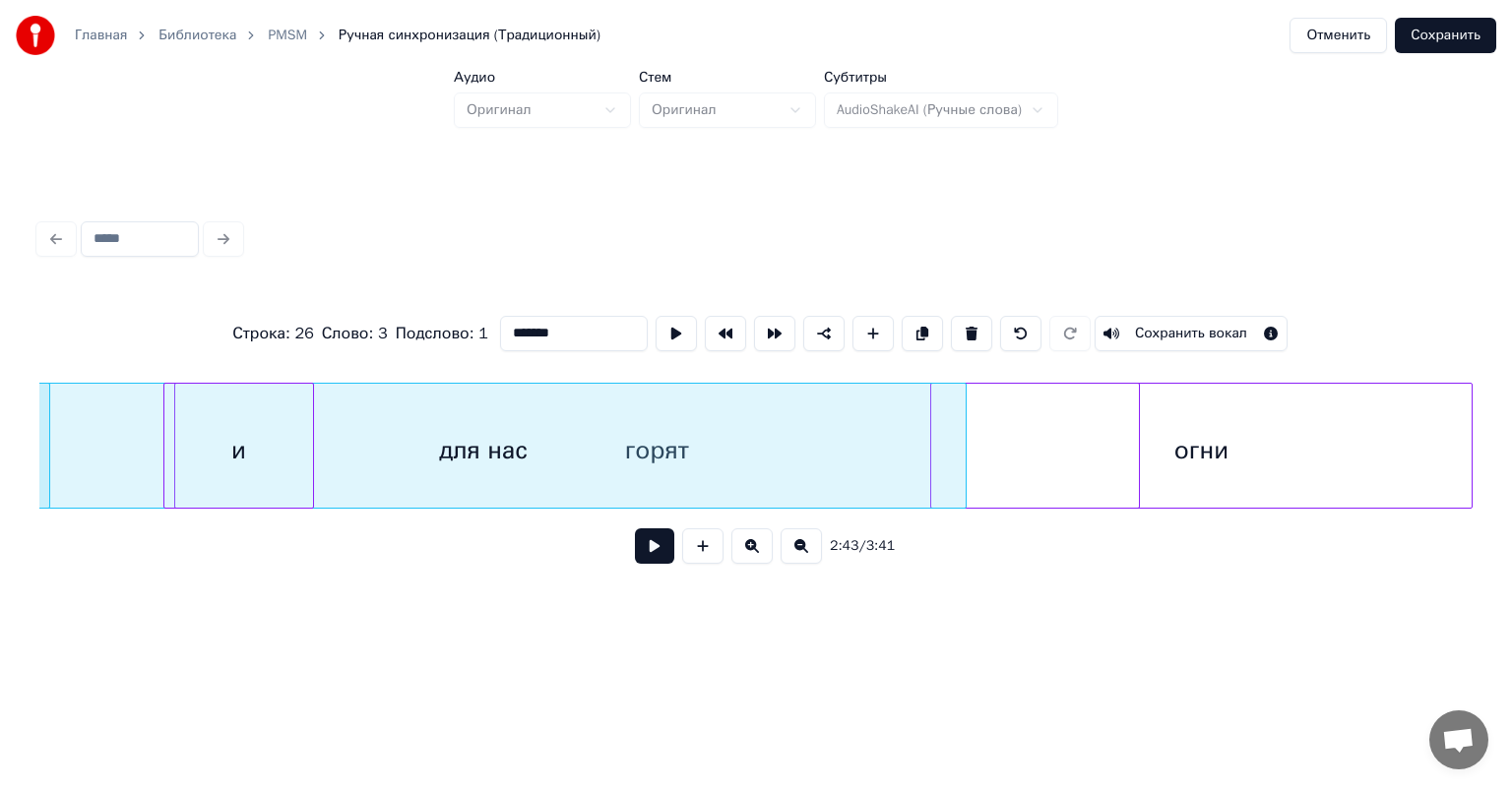 click on "Главная Библиотека PMSM Ручная синхронизация (Традиционный) Отменить Сохранить Аудио Оригинал Стем Оригинал Субтитры AudioShakeAI (Ручные слова) Строка :   26 Слово :   3 Подслово :   1 ******* Сохранить вокал 2:43  /  3:41" at bounding box center [756, 316] 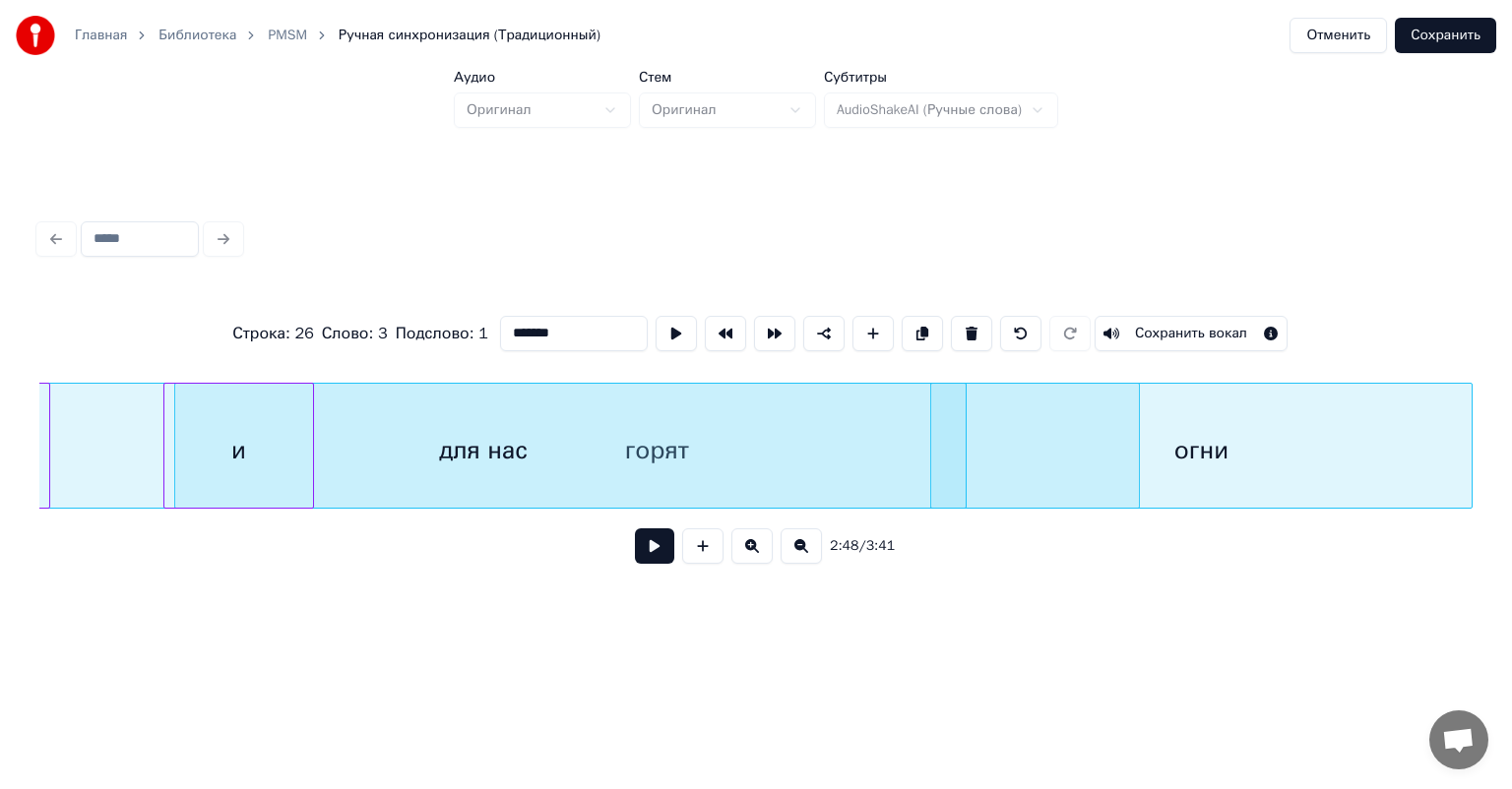 click on "для нас" at bounding box center [483, 451] 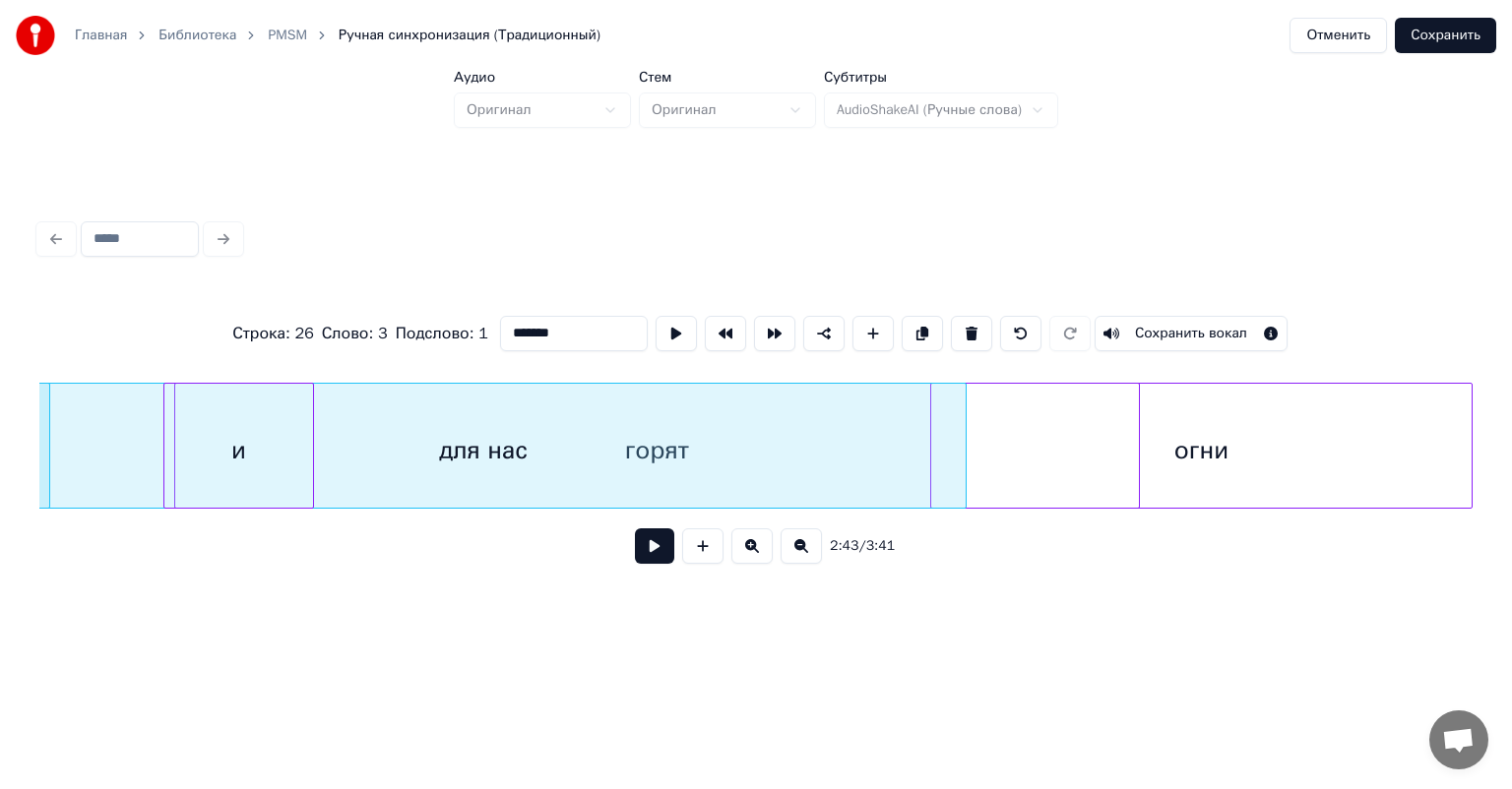 scroll, scrollTop: 0, scrollLeft: 32193, axis: horizontal 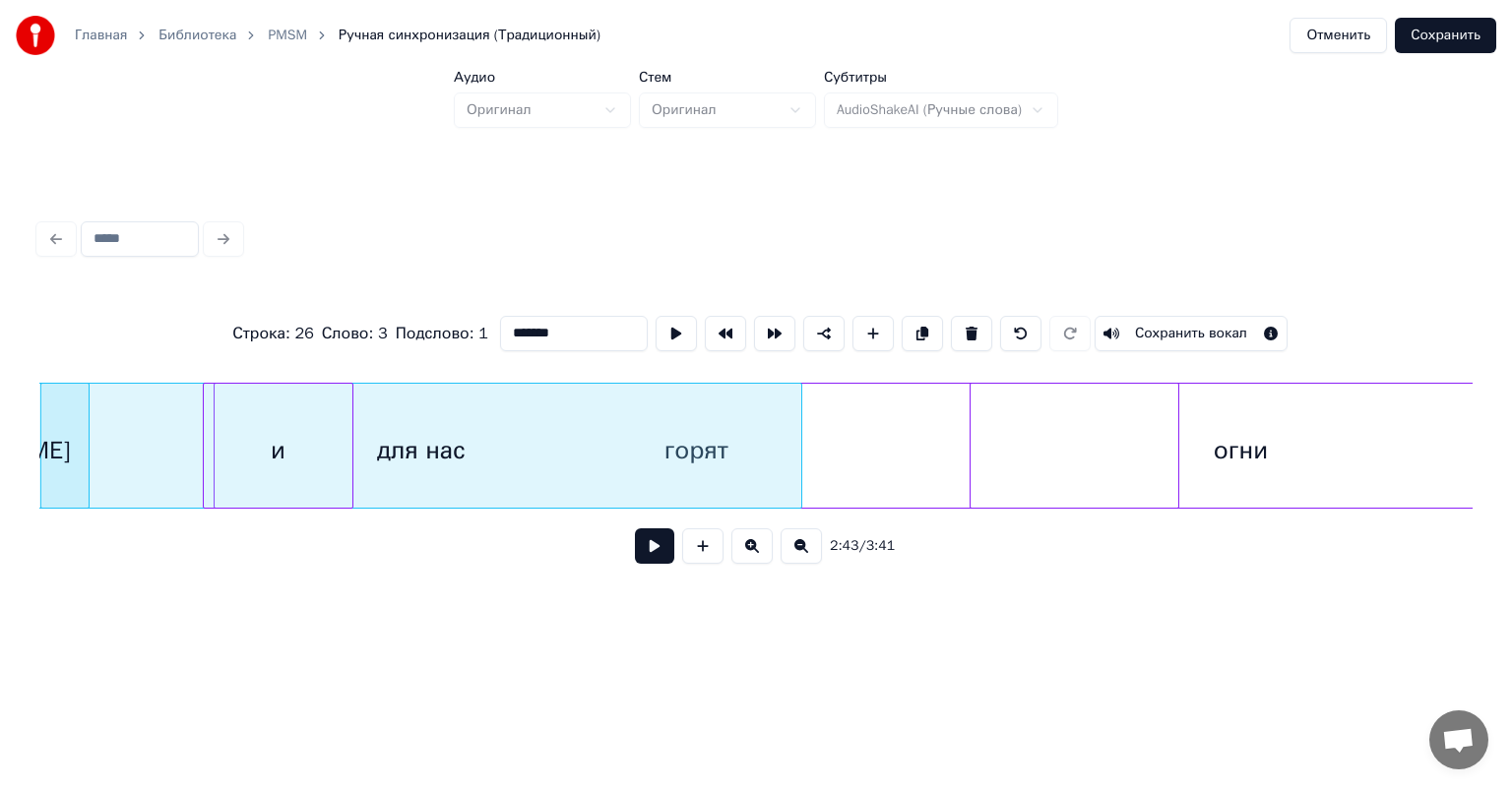 click at bounding box center (798, 446) 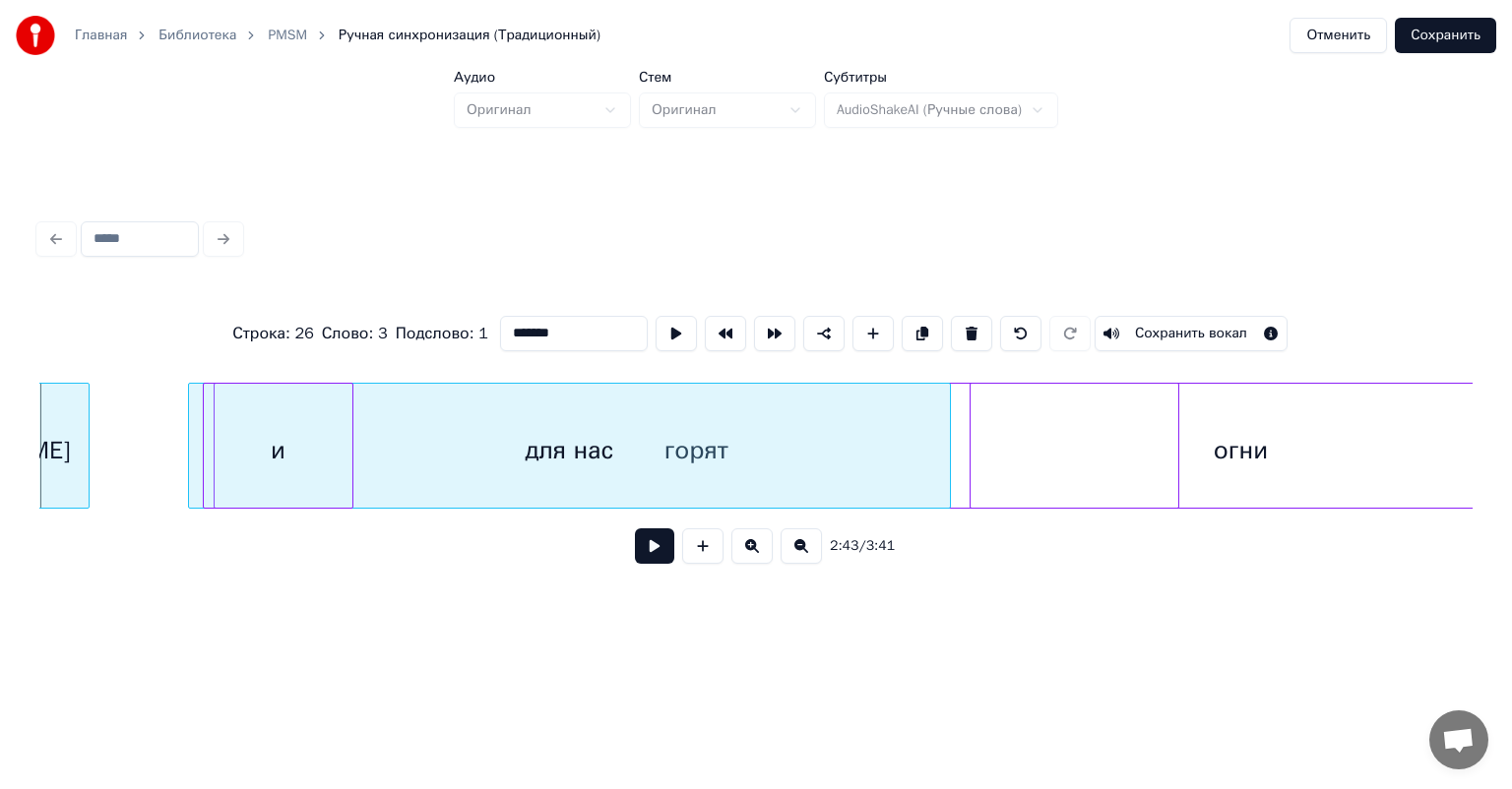 click on "для нас" at bounding box center [569, 451] 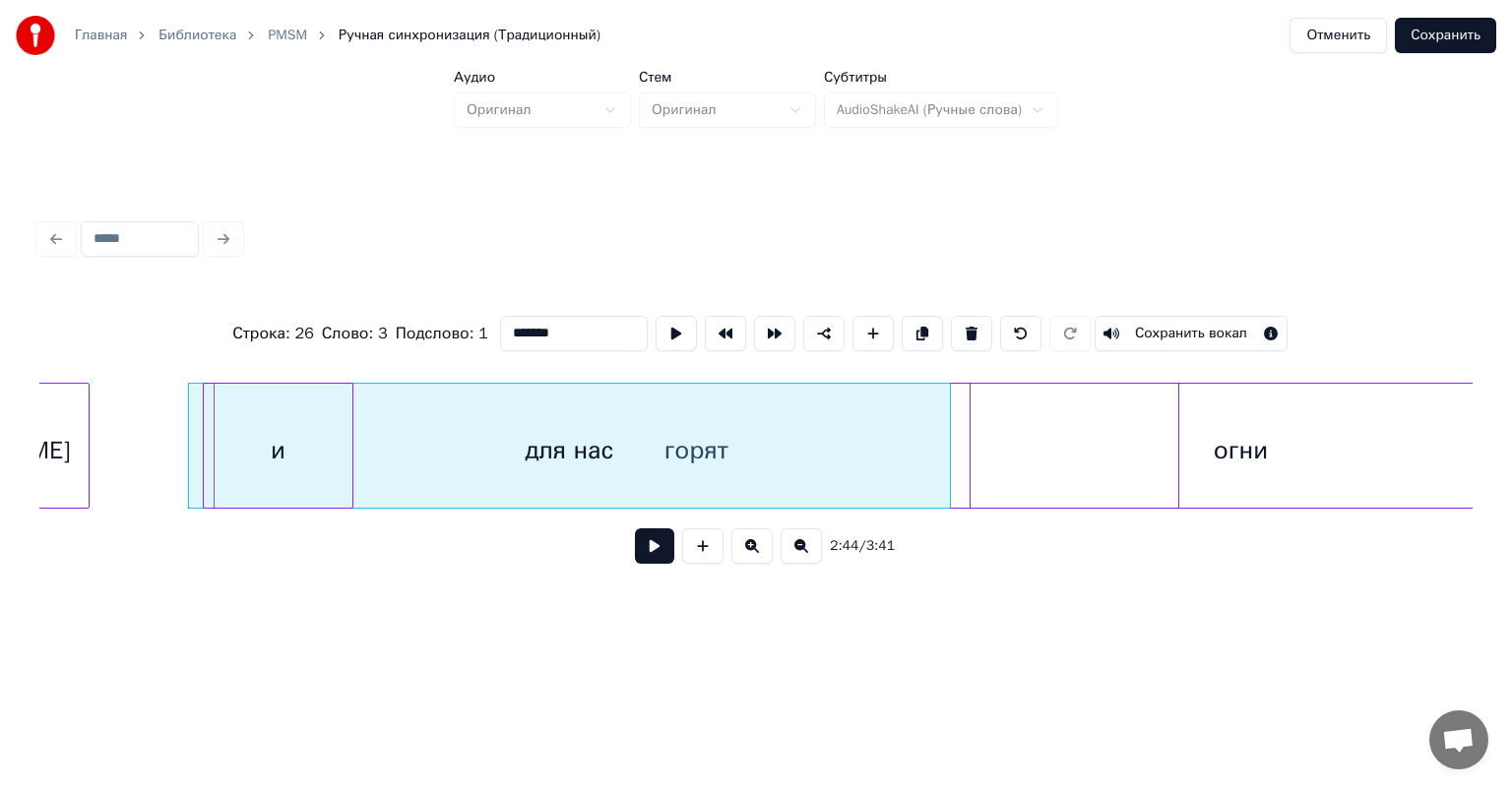 click on "горят  огни для нас и Филип Моррис и" at bounding box center [-10385, 446] 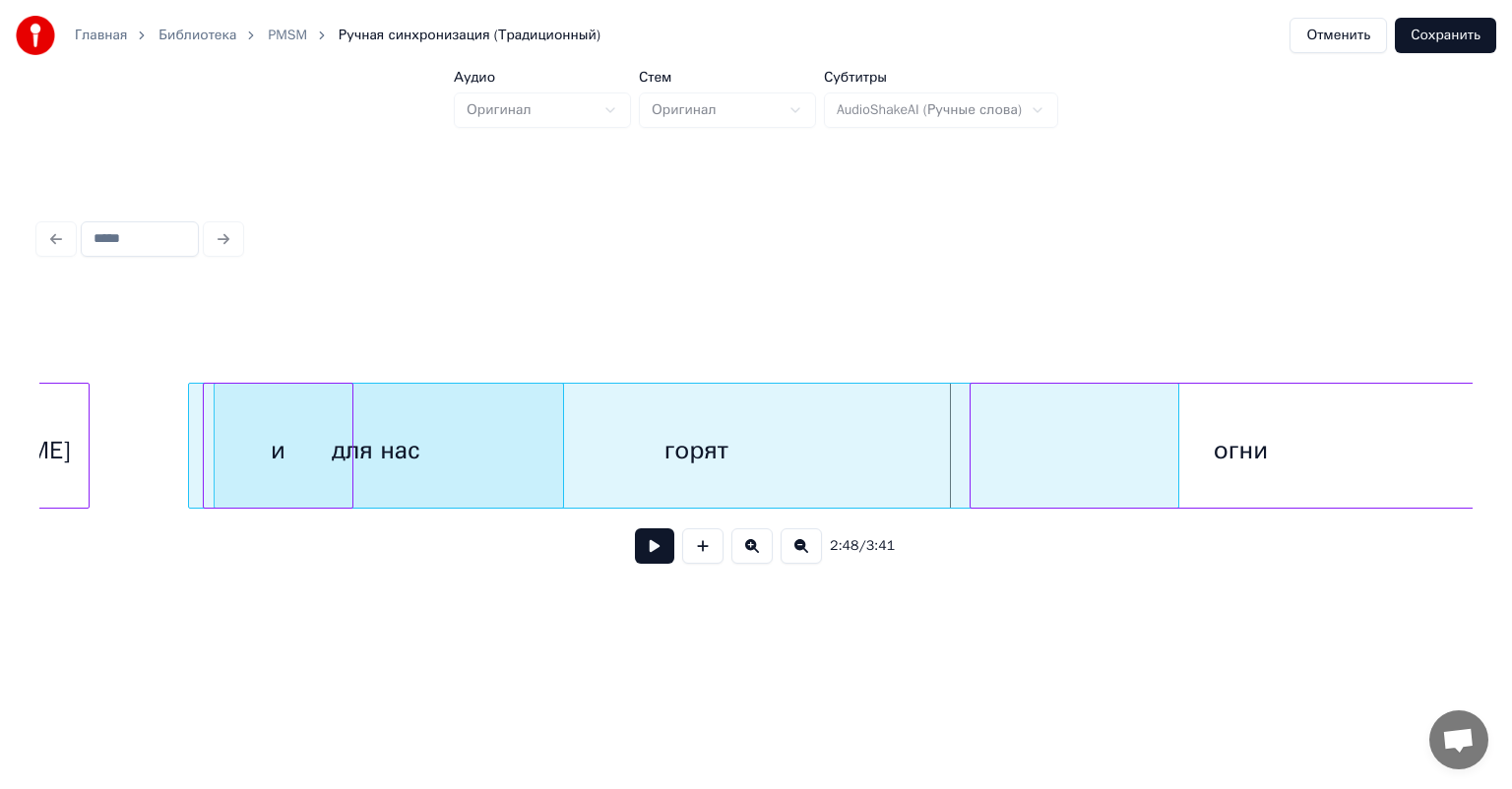 click at bounding box center [560, 446] 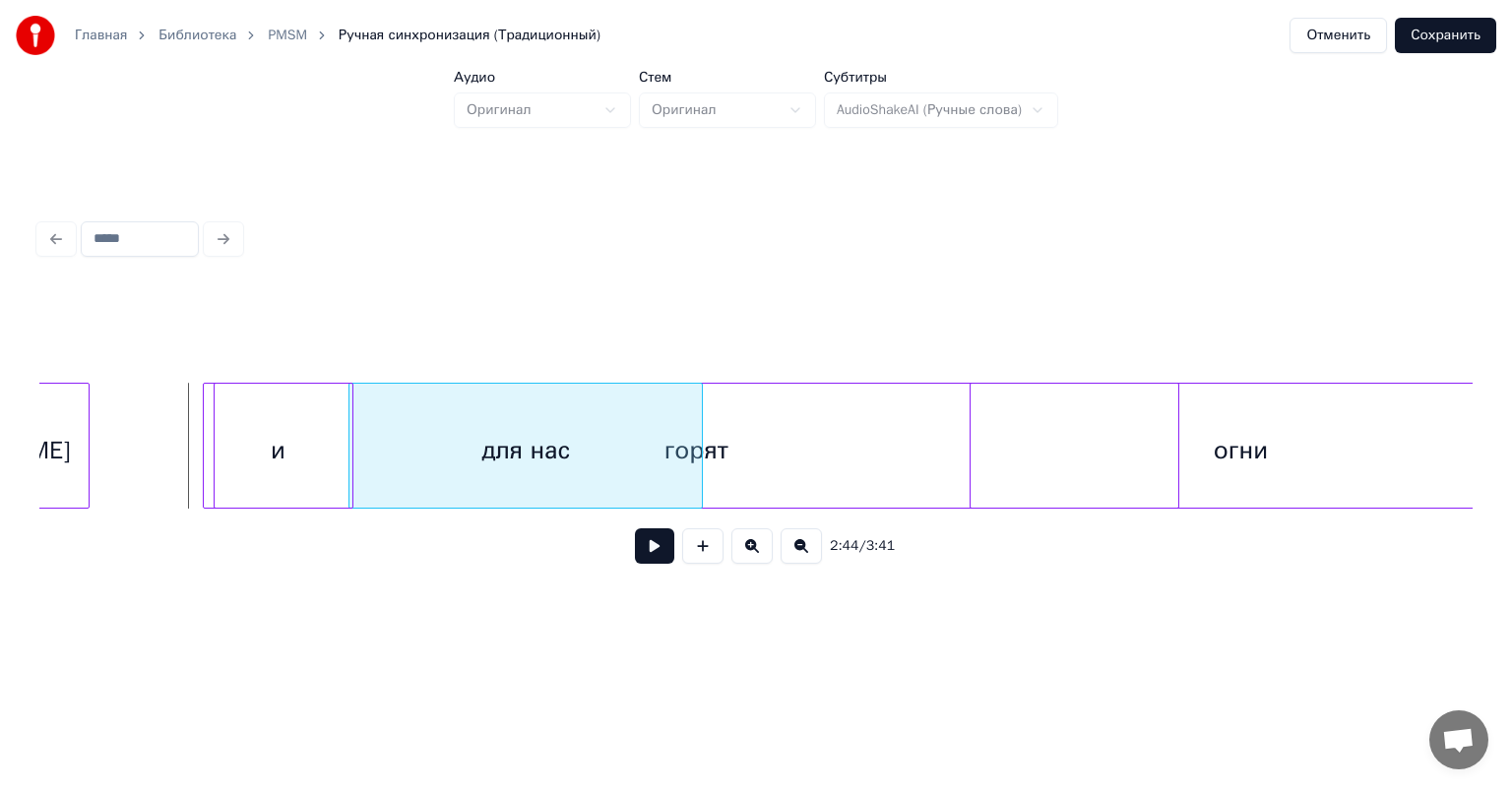 click on "для нас" at bounding box center [526, 451] 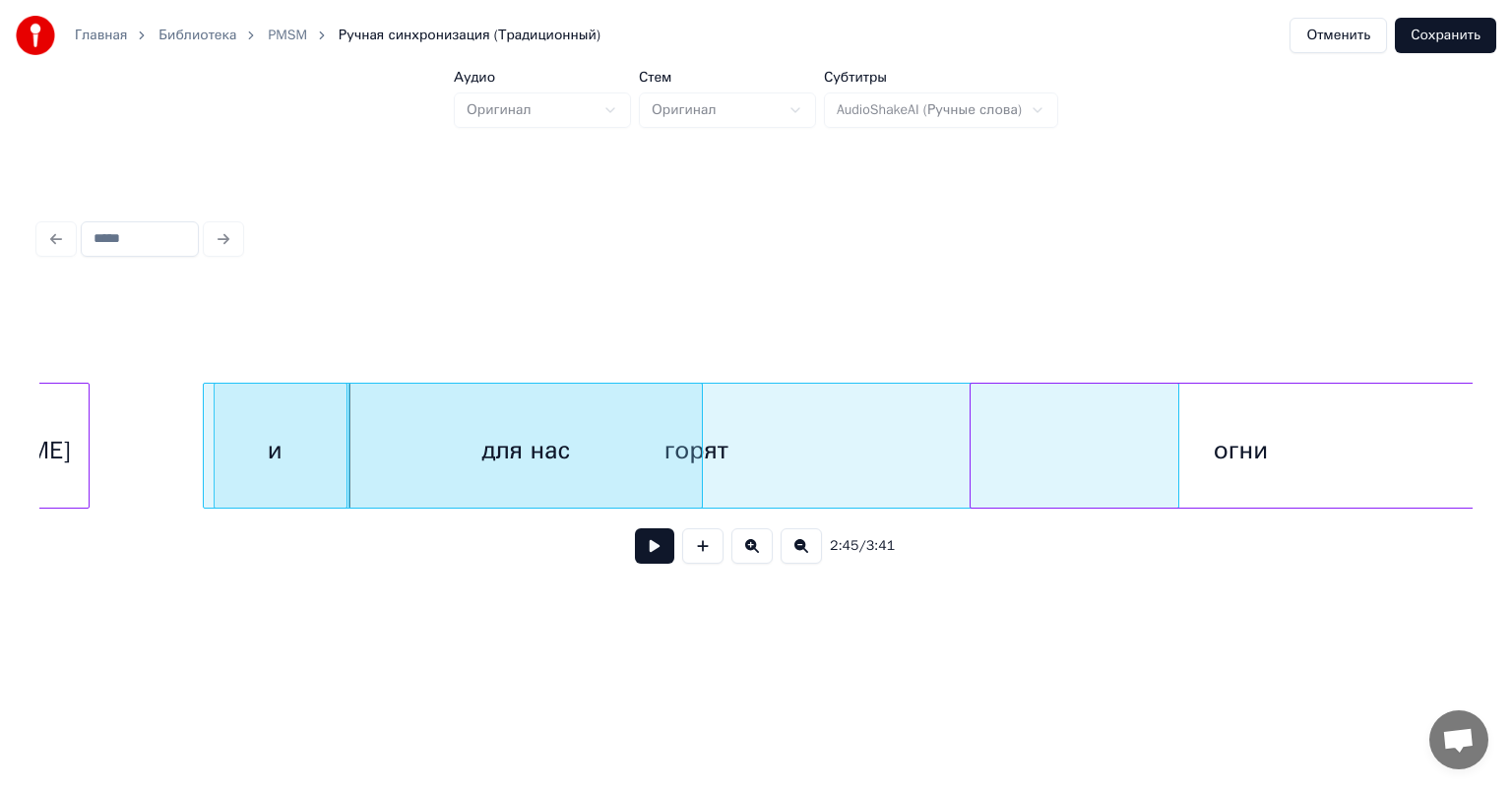 click at bounding box center [344, 446] 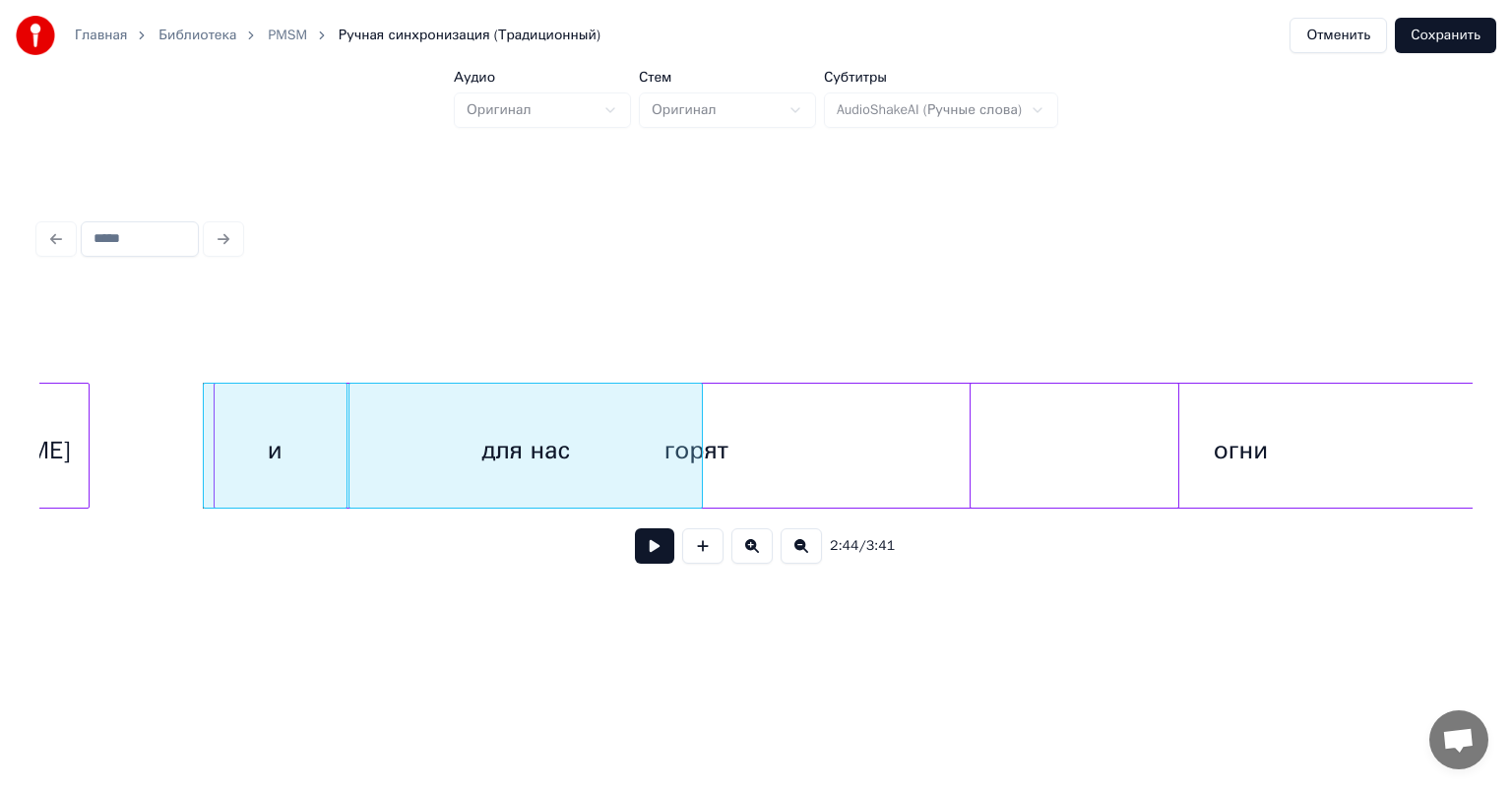click on "для нас" at bounding box center [526, 451] 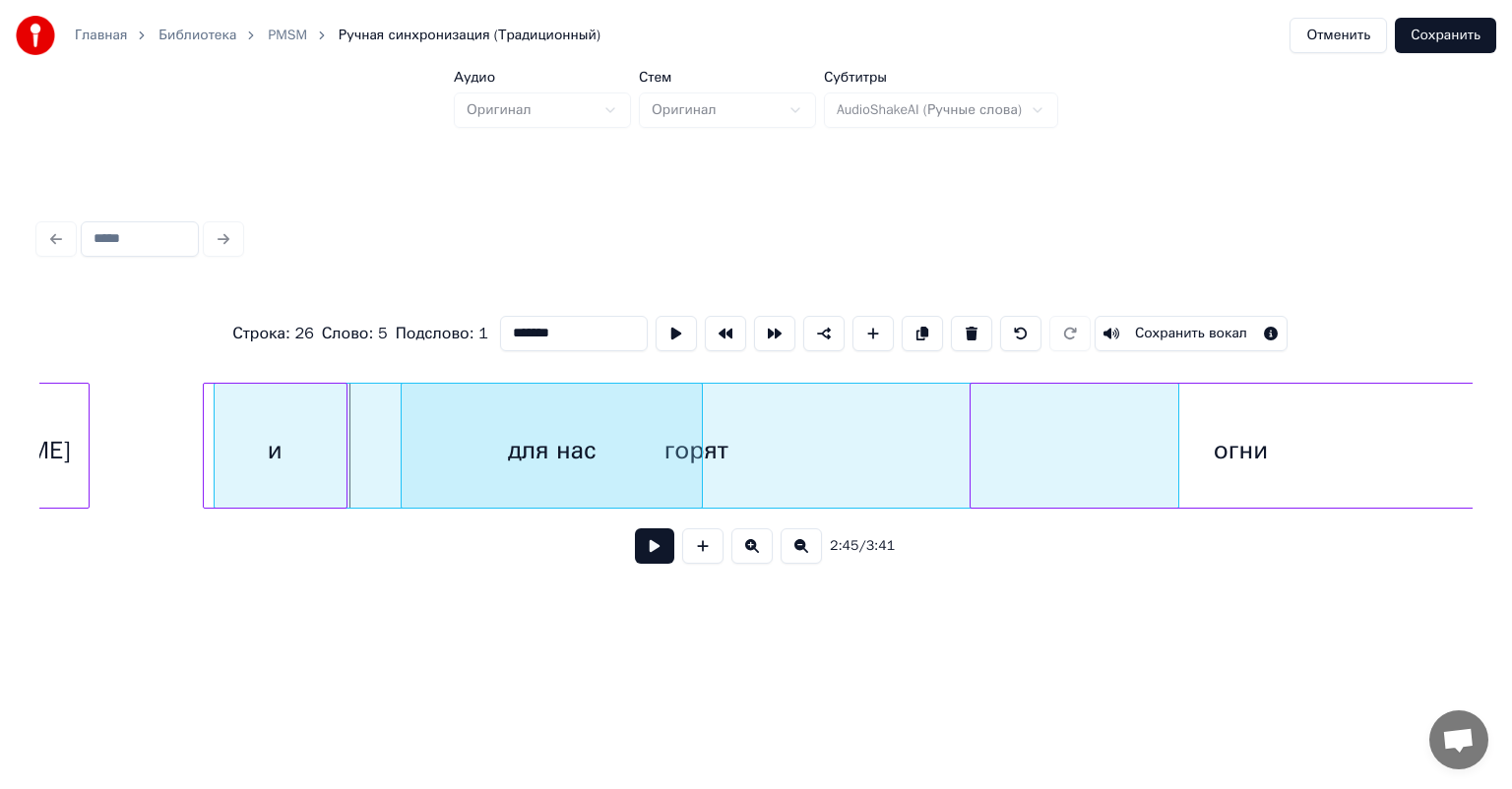 click at bounding box center (405, 446) 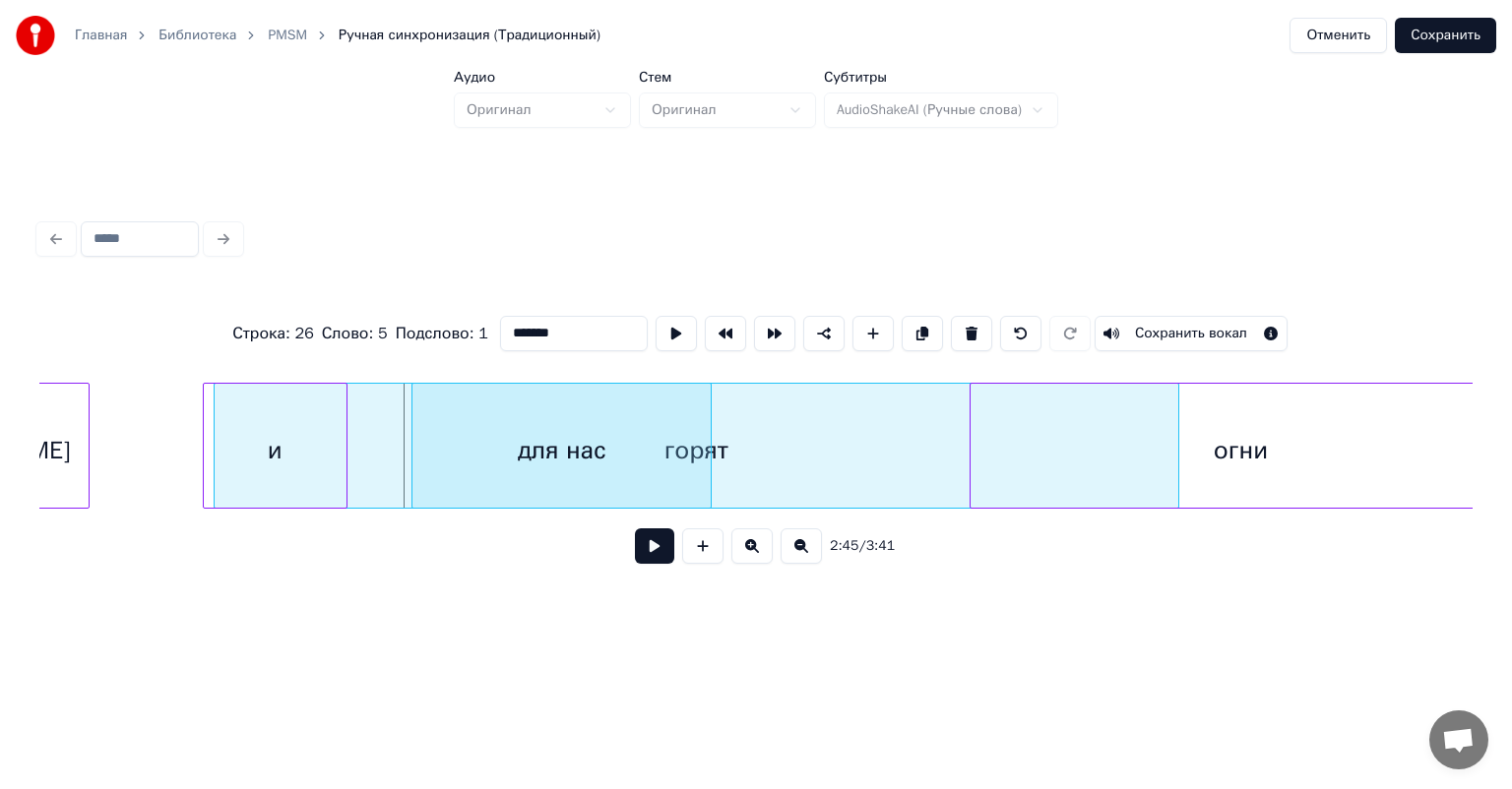 click on "для нас" at bounding box center [561, 451] 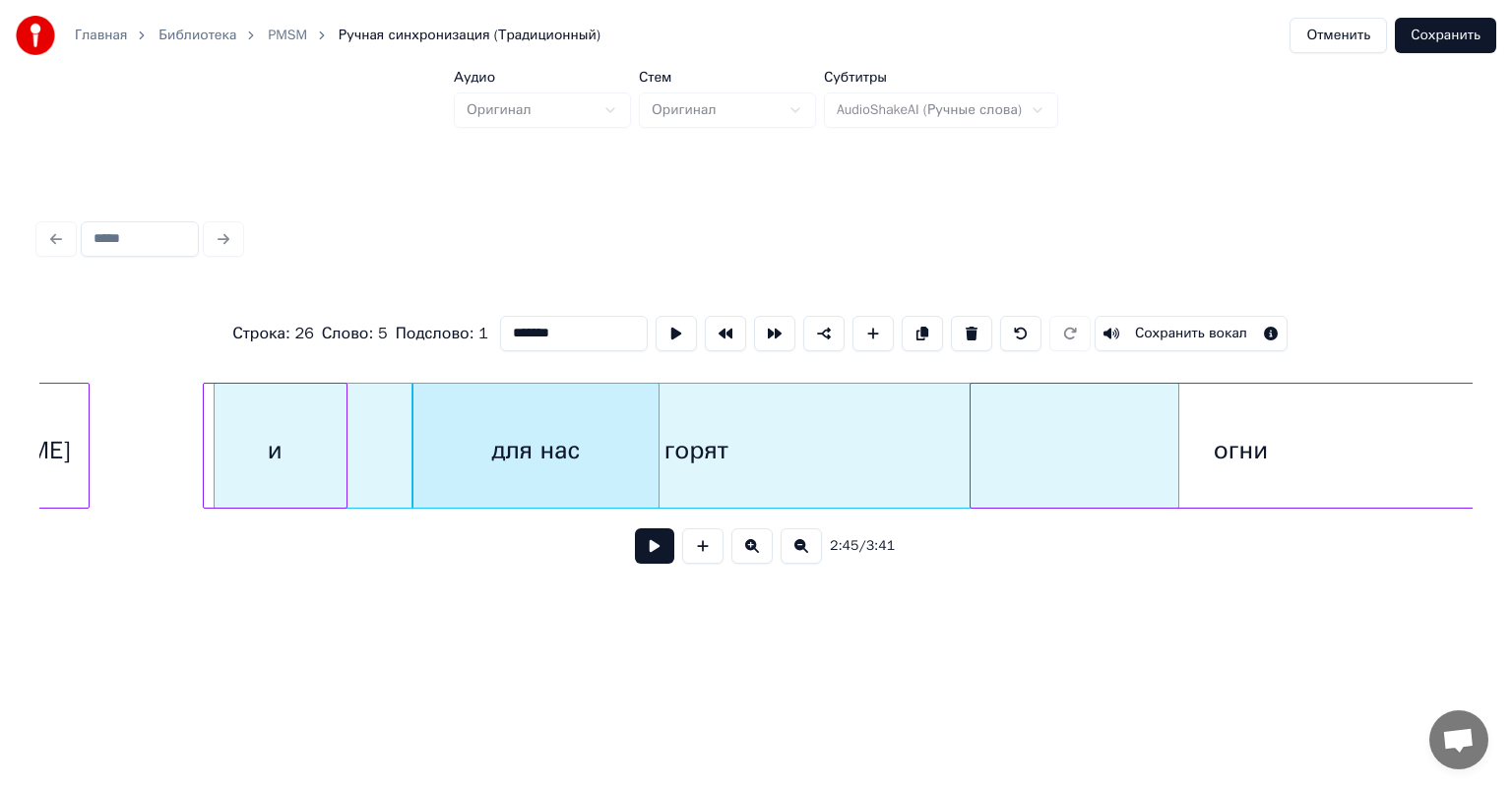 click at bounding box center [656, 446] 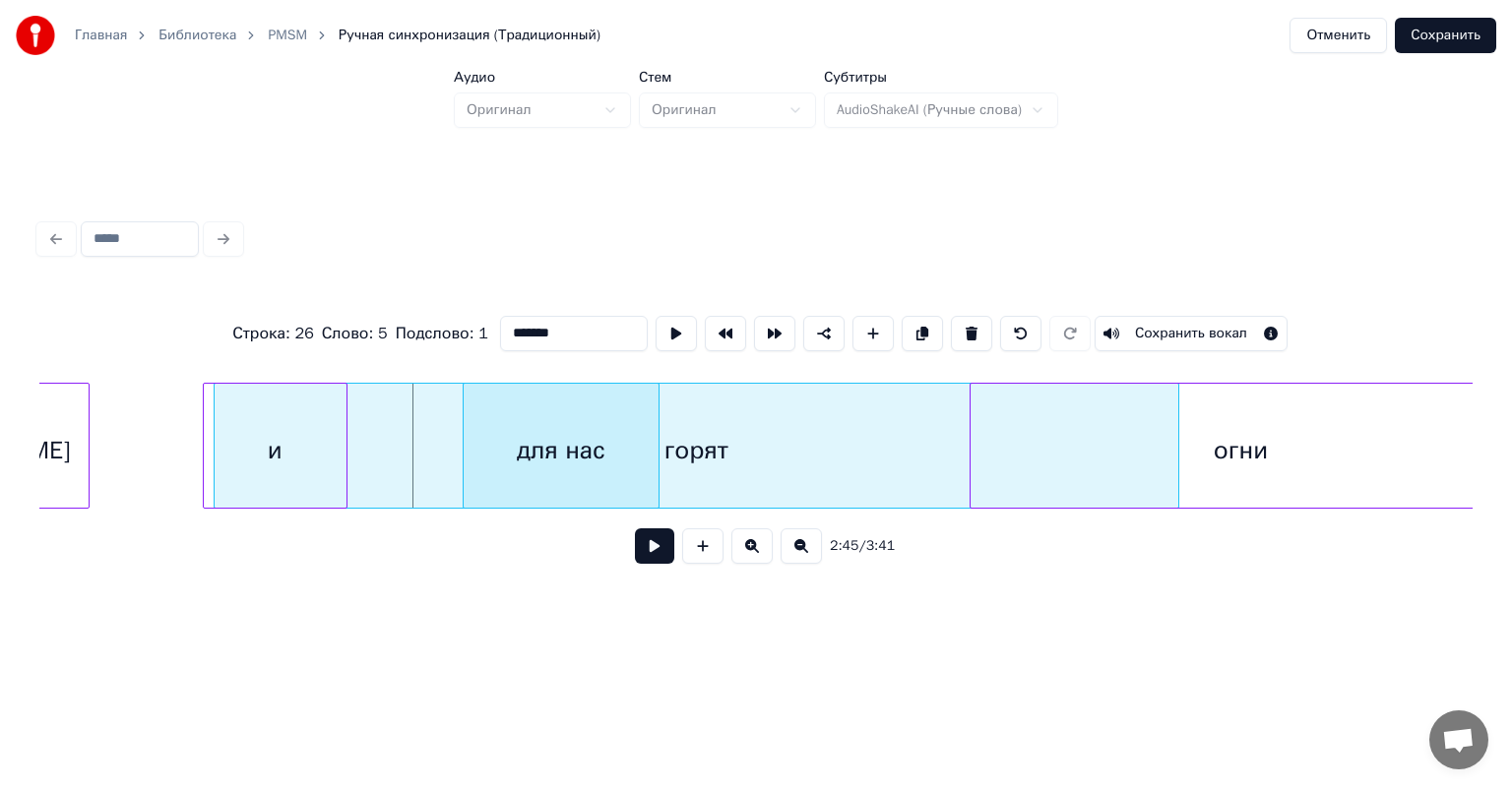 click at bounding box center [467, 446] 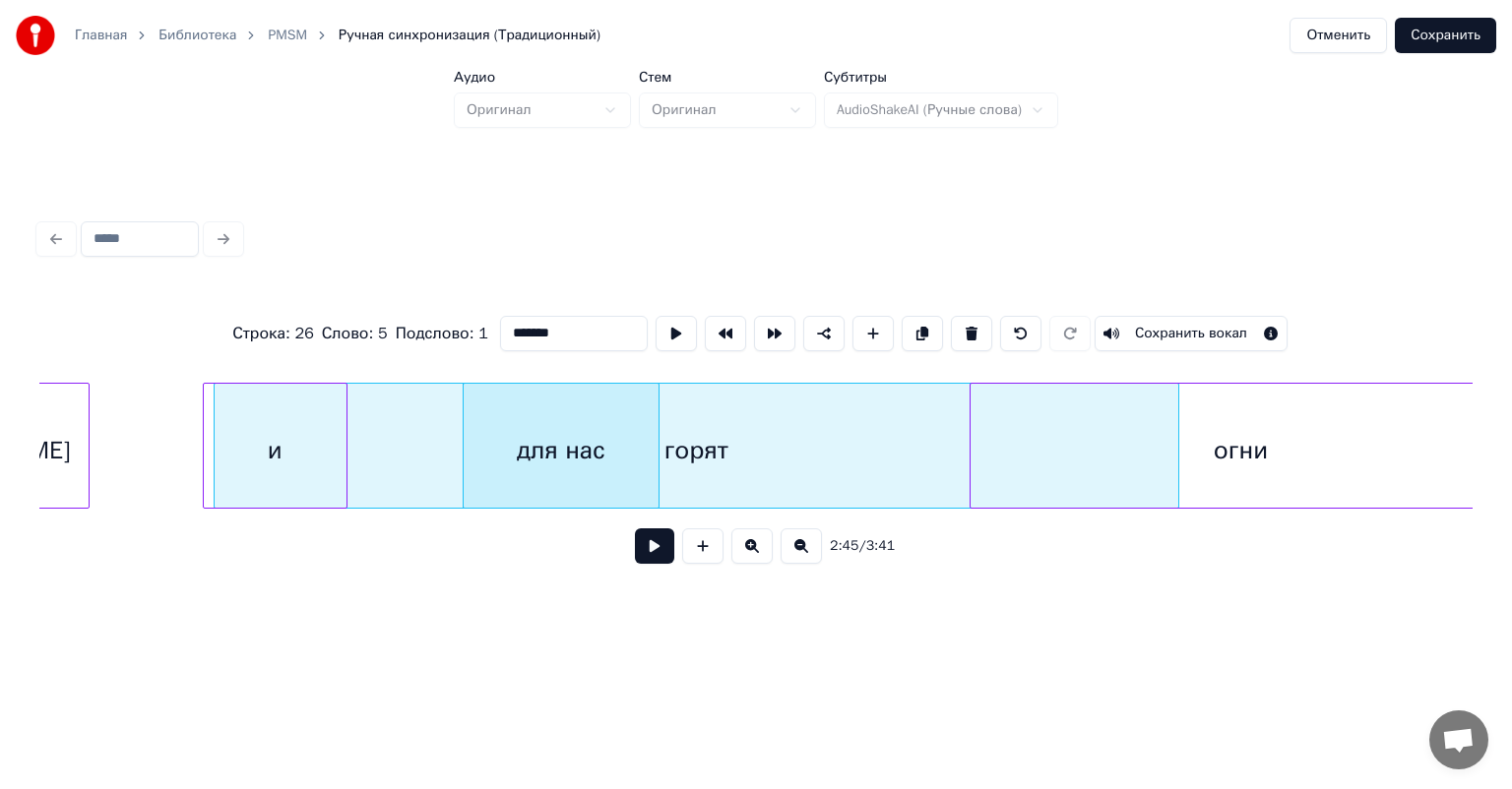 click on "и" at bounding box center (275, 451) 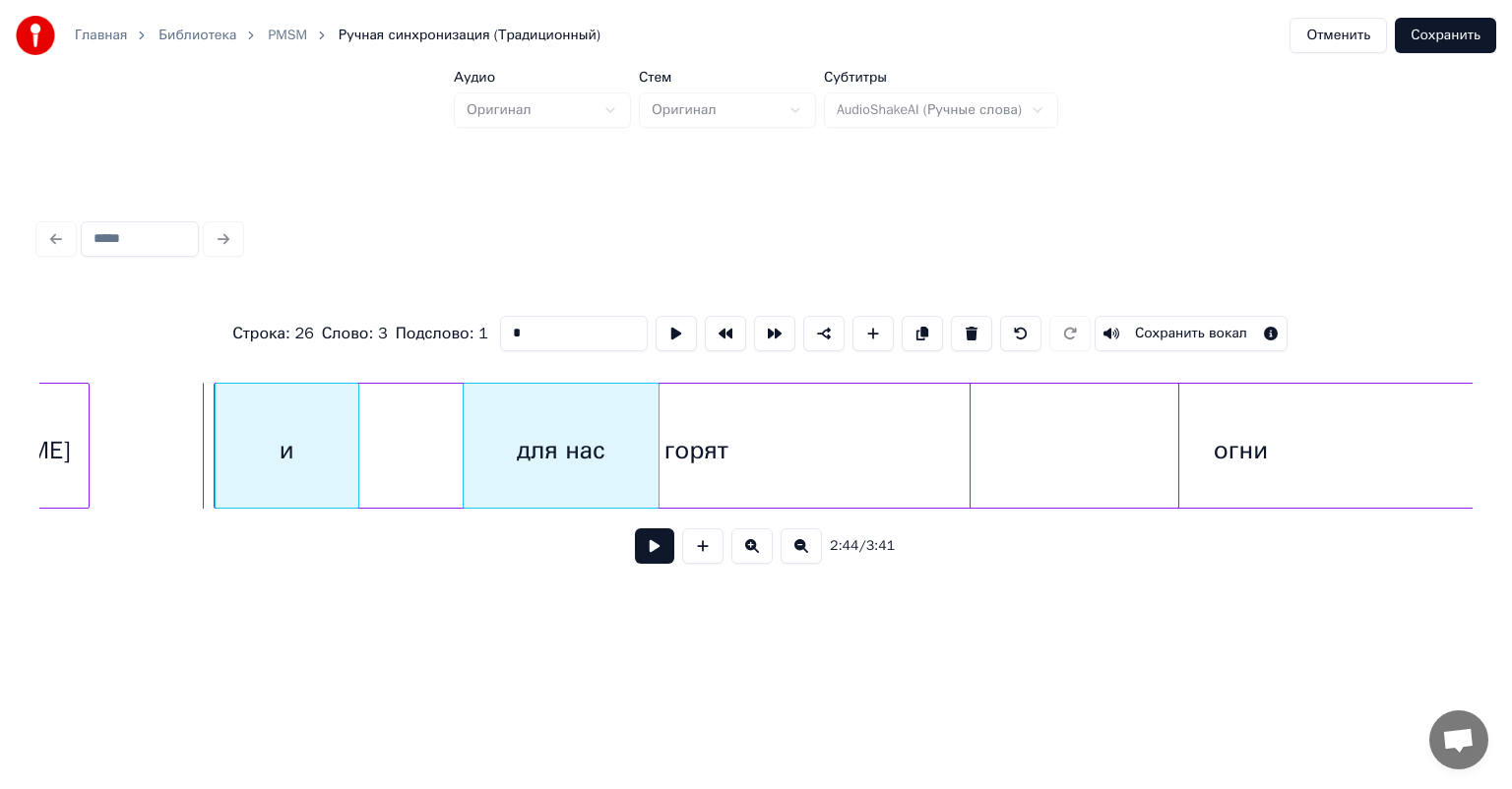 click on "и" at bounding box center [286, 451] 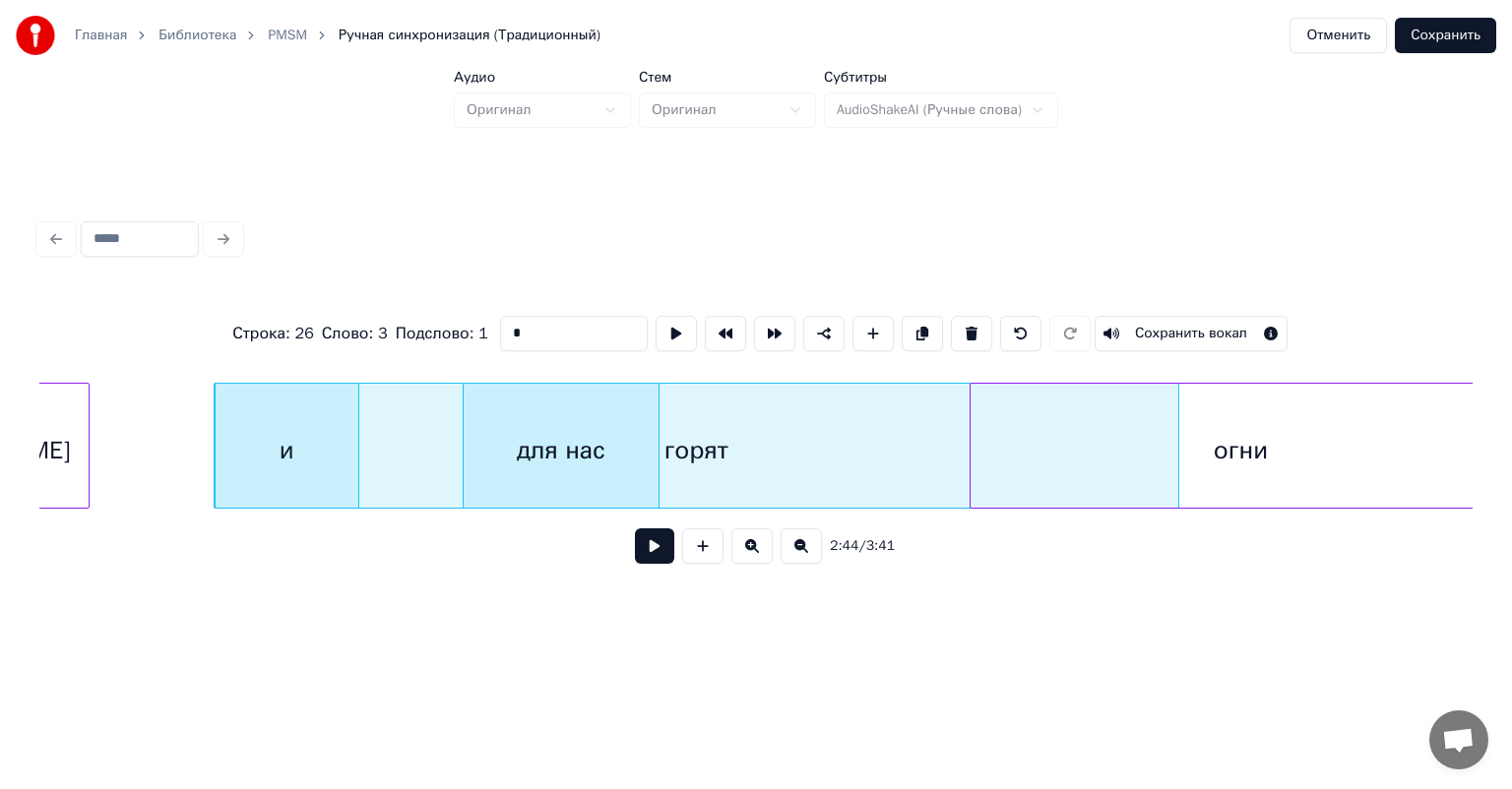 click on "и [PERSON_NAME]" at bounding box center (-32, 451) 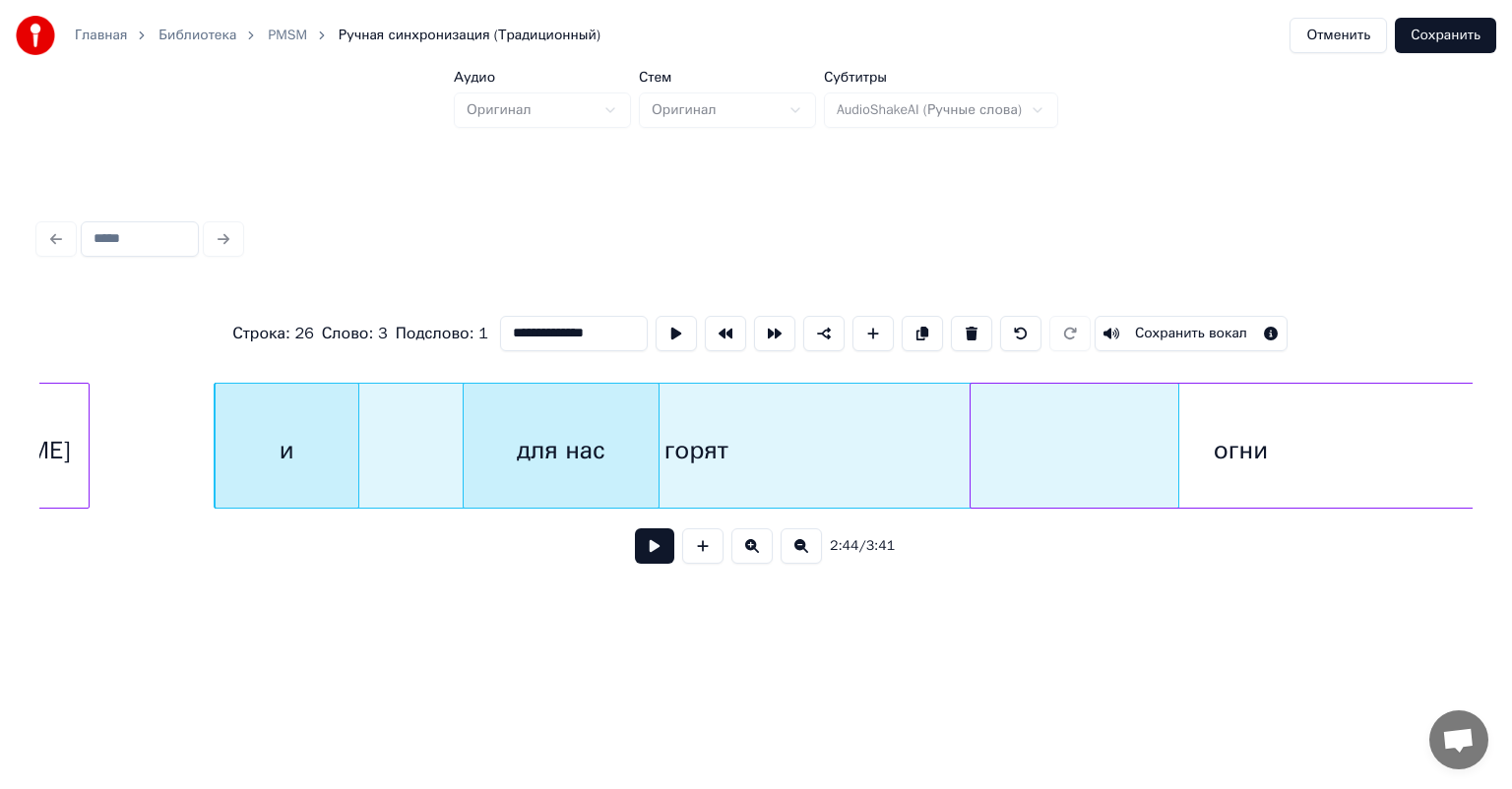 scroll, scrollTop: 0, scrollLeft: 32000, axis: horizontal 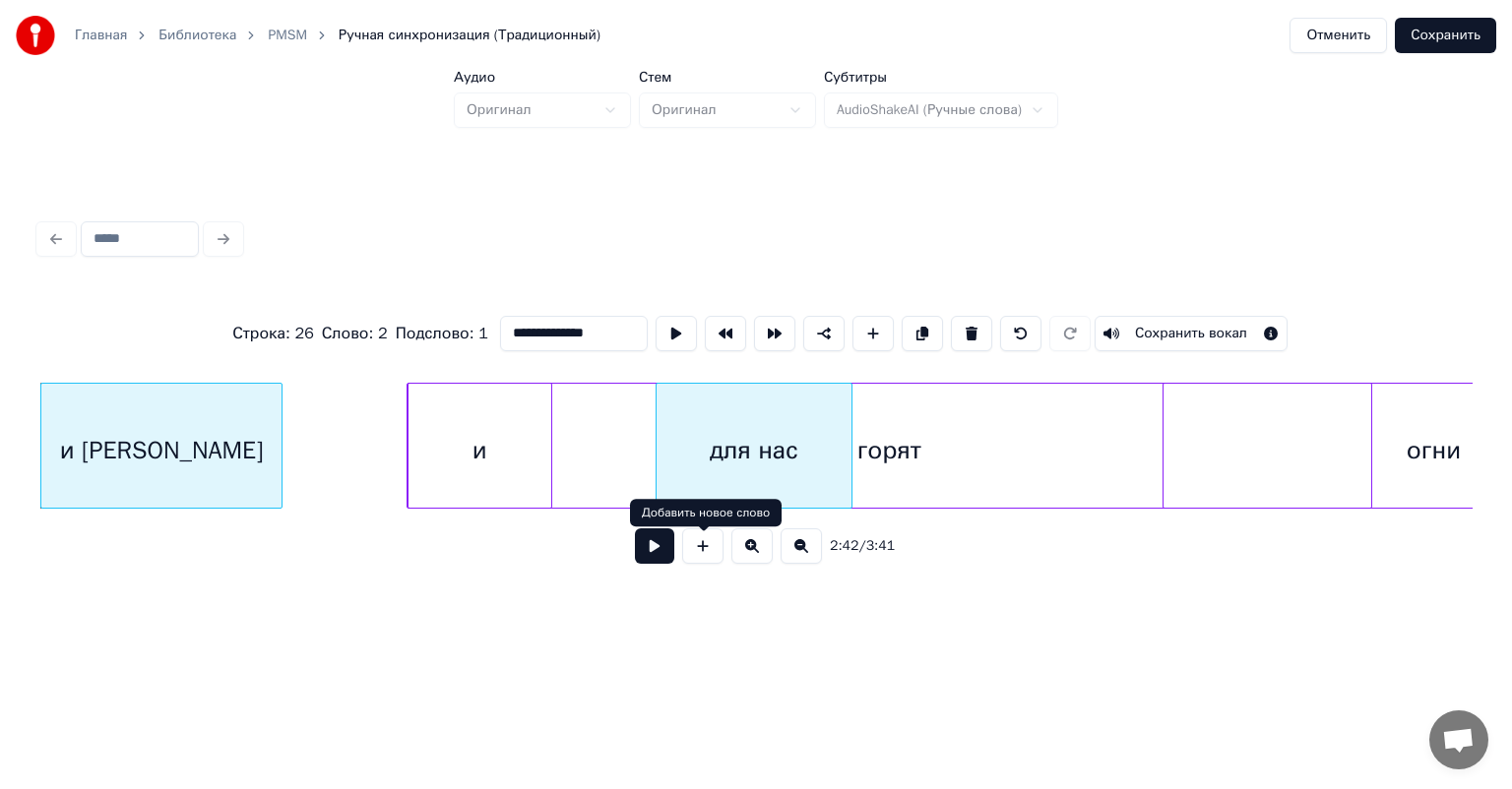 click at bounding box center (655, 546) 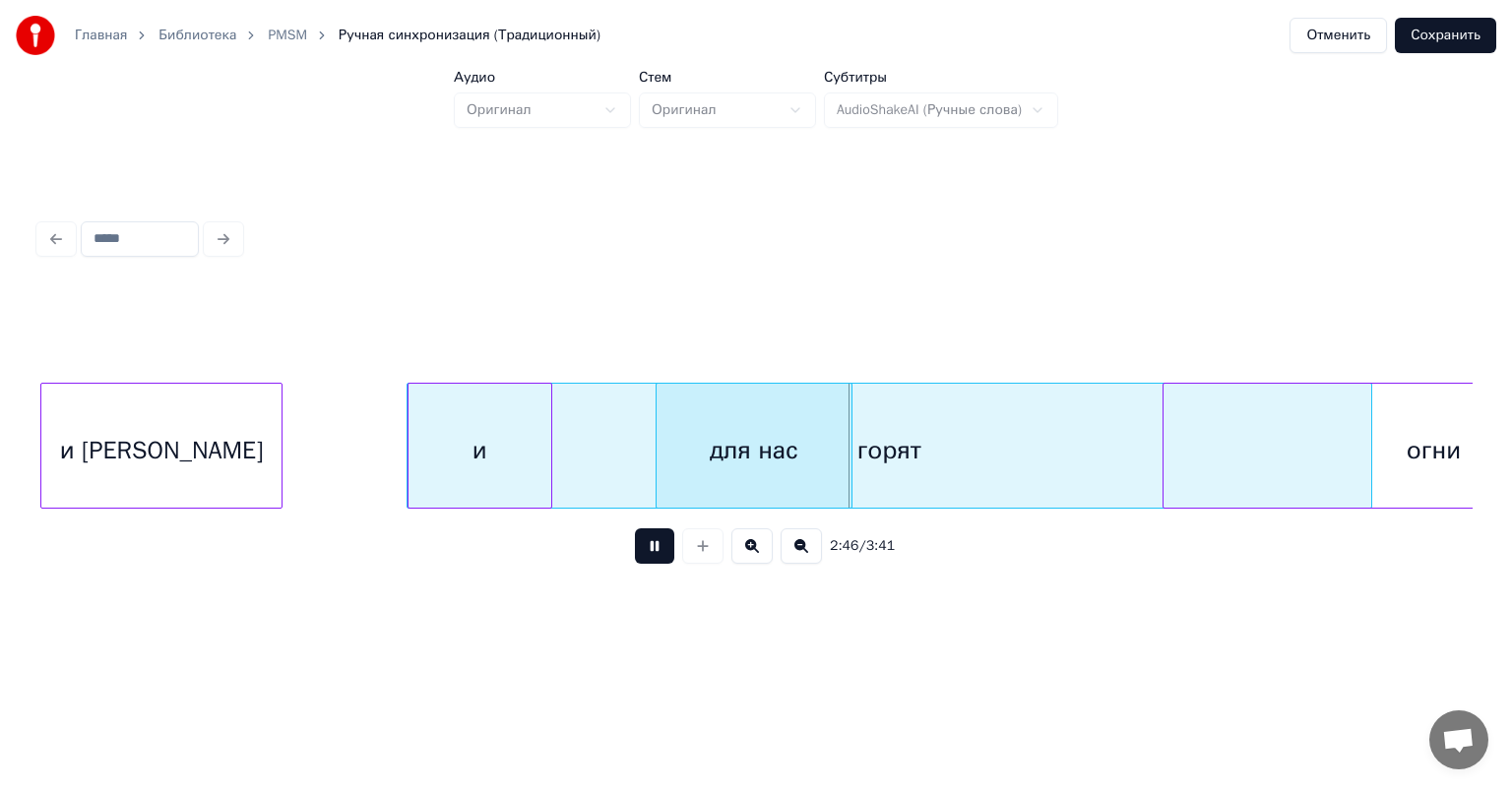 click at bounding box center [655, 546] 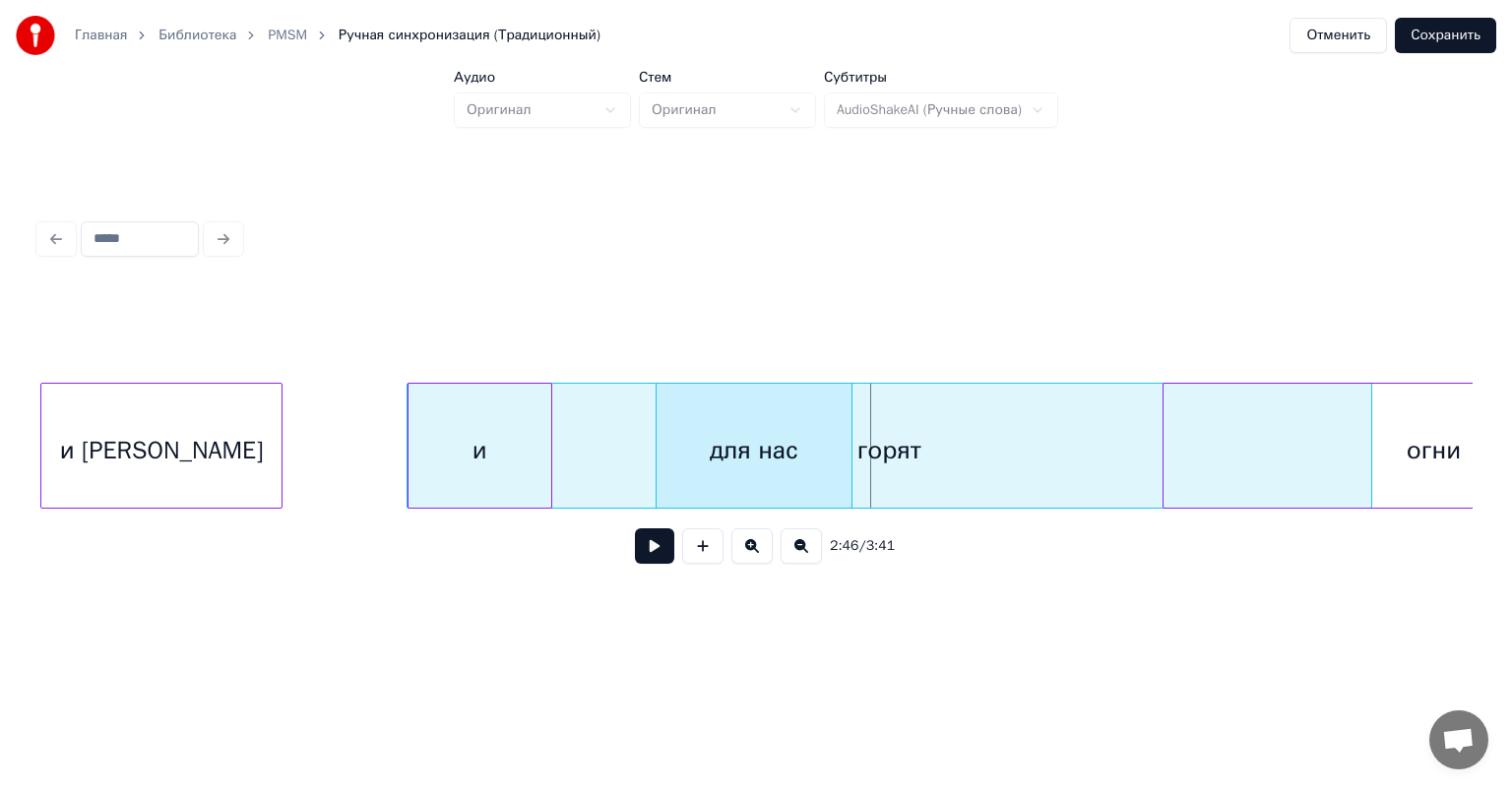 click on "горят" at bounding box center (889, 451) 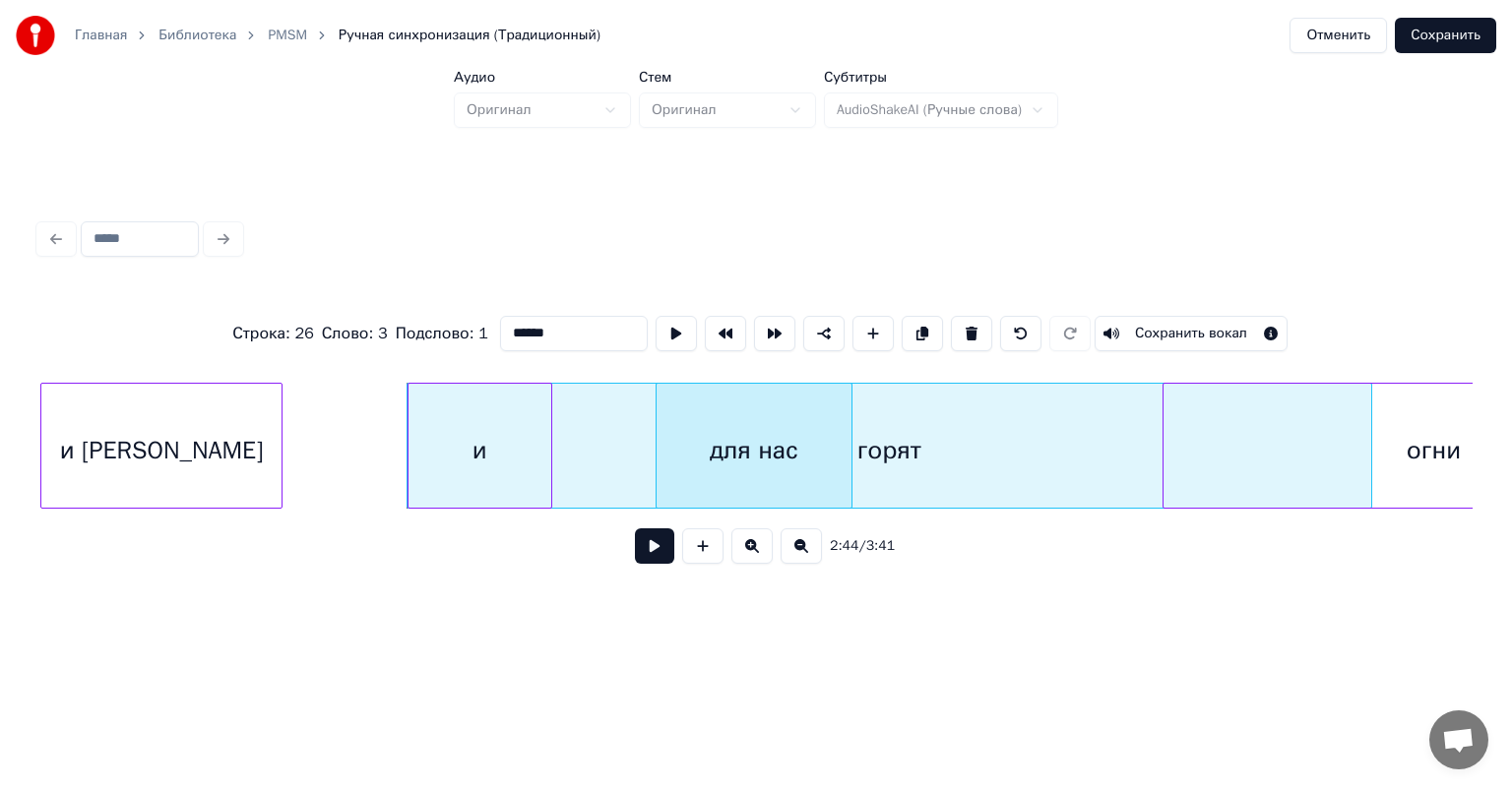 click on "горят" at bounding box center [889, 451] 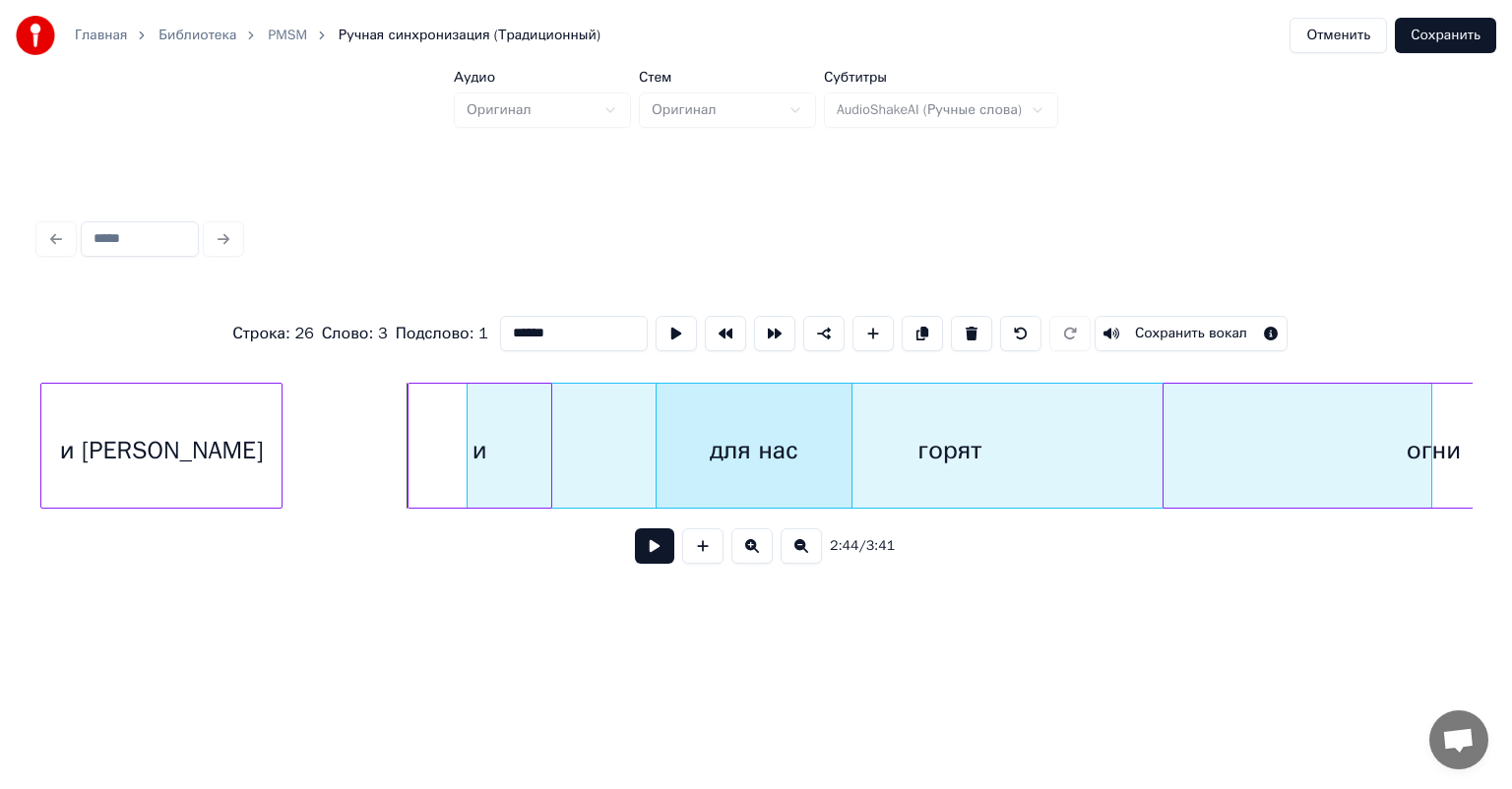 click on "горят" at bounding box center [949, 451] 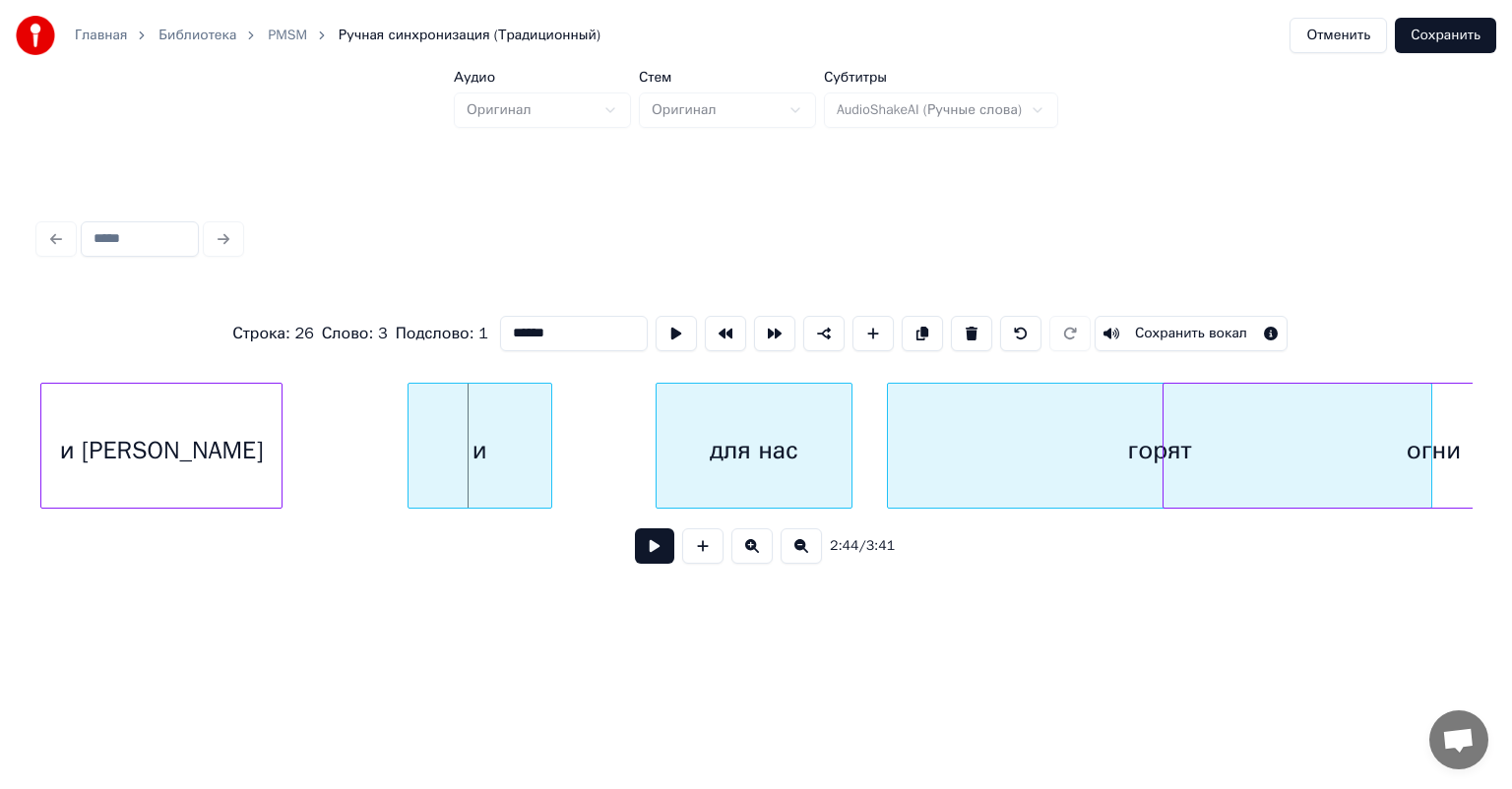 click at bounding box center (891, 446) 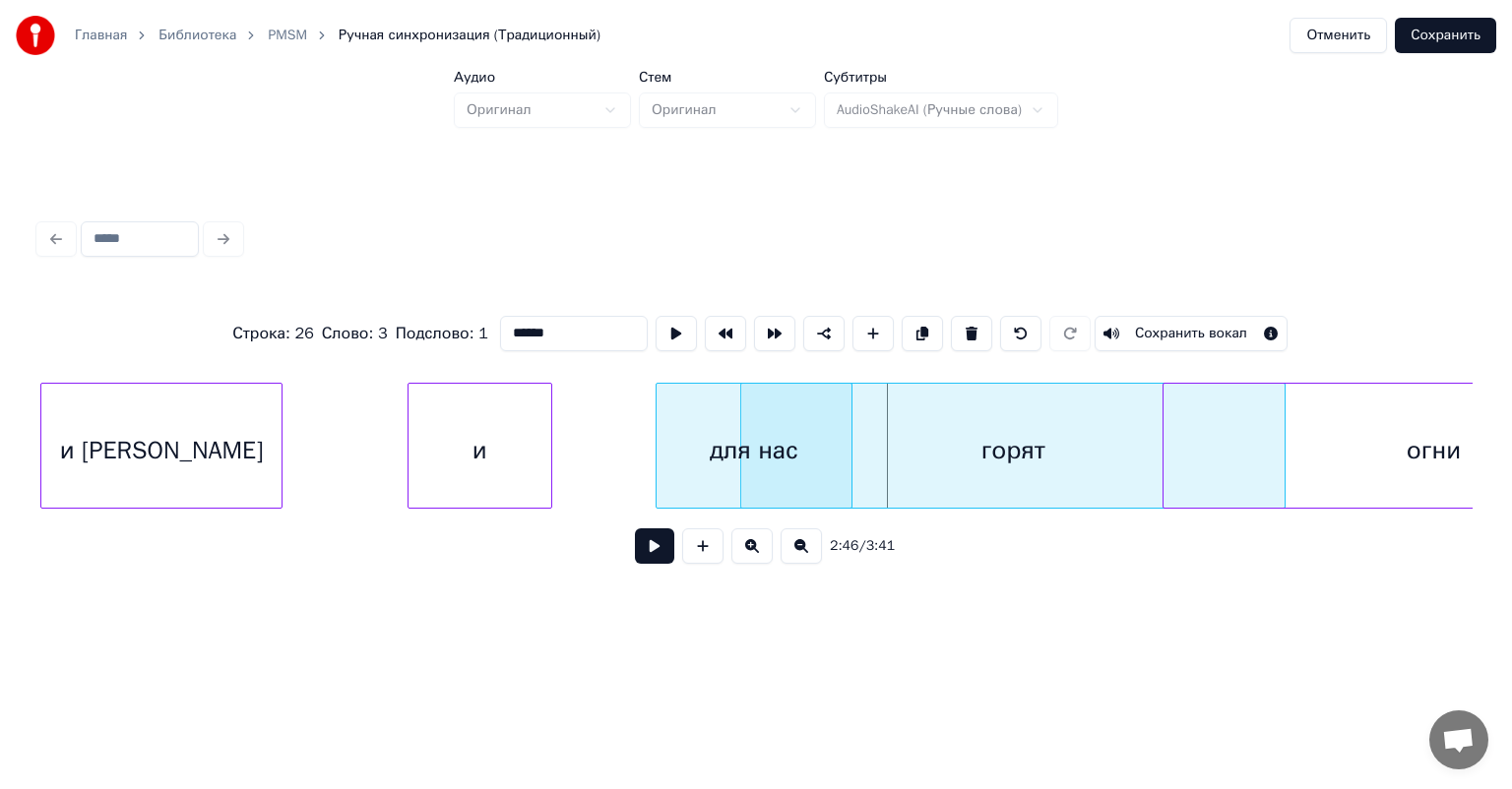 click on "горят" at bounding box center [1013, 451] 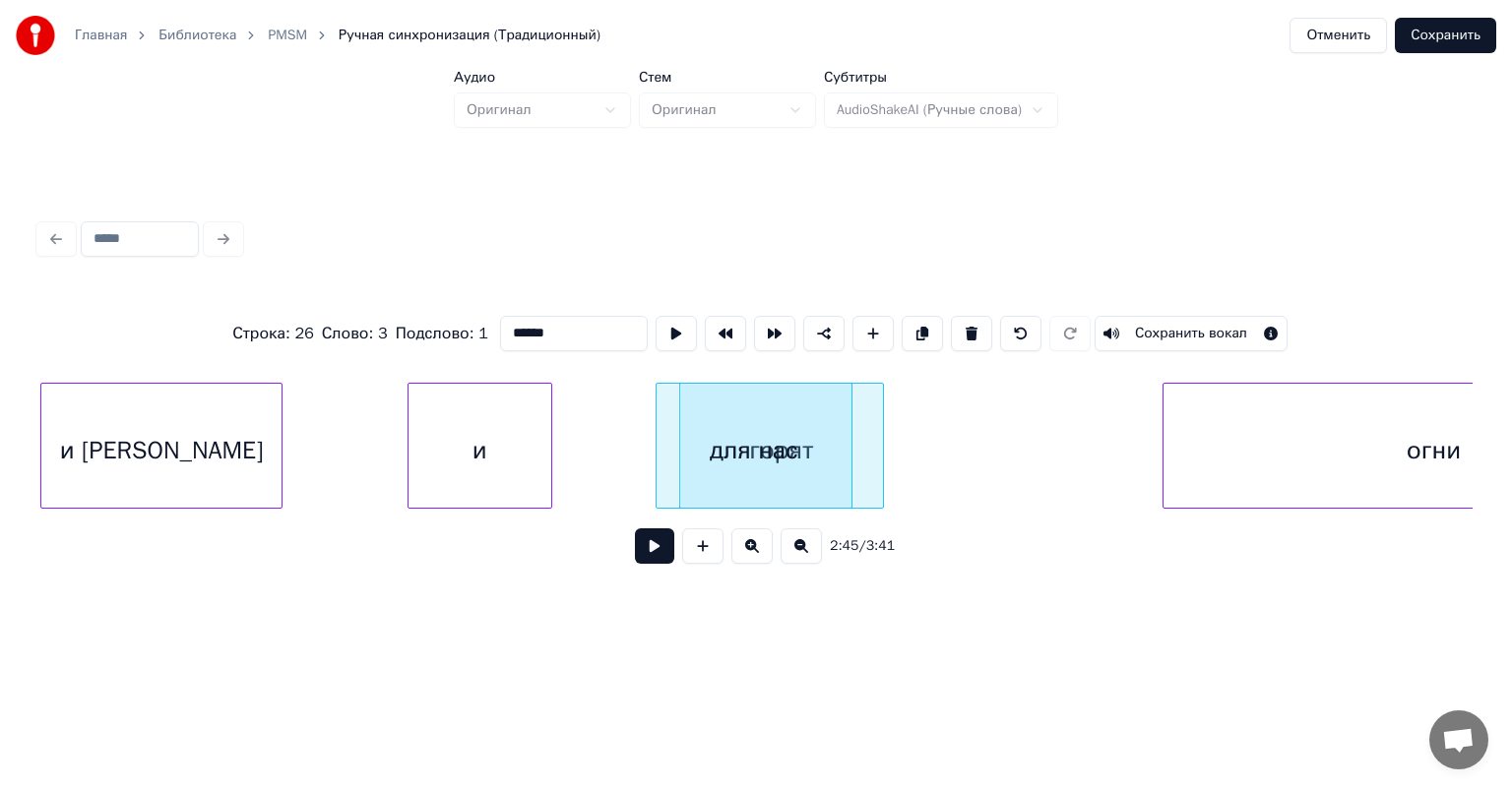 click at bounding box center [880, 446] 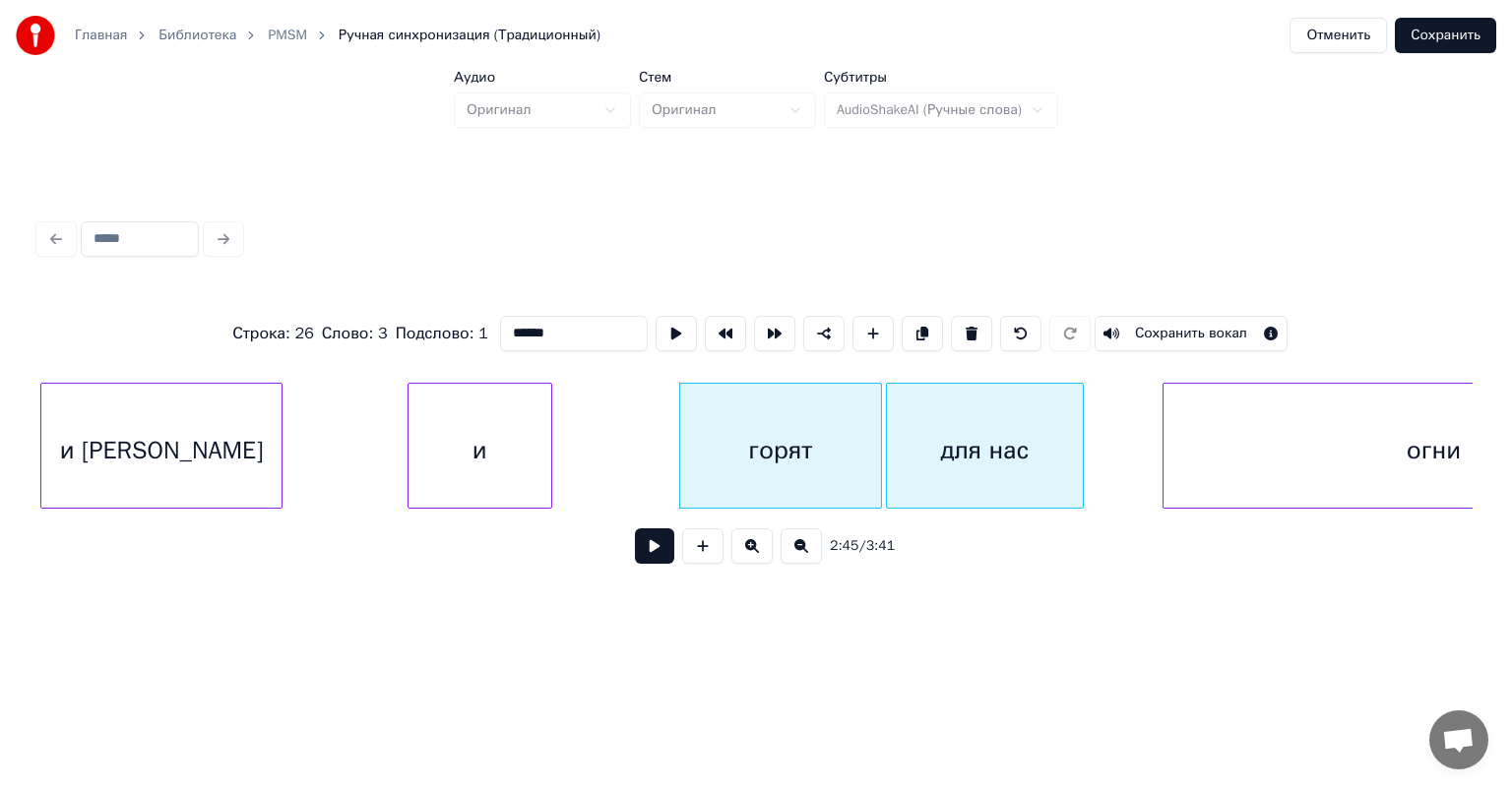 click on "для нас" at bounding box center (984, 451) 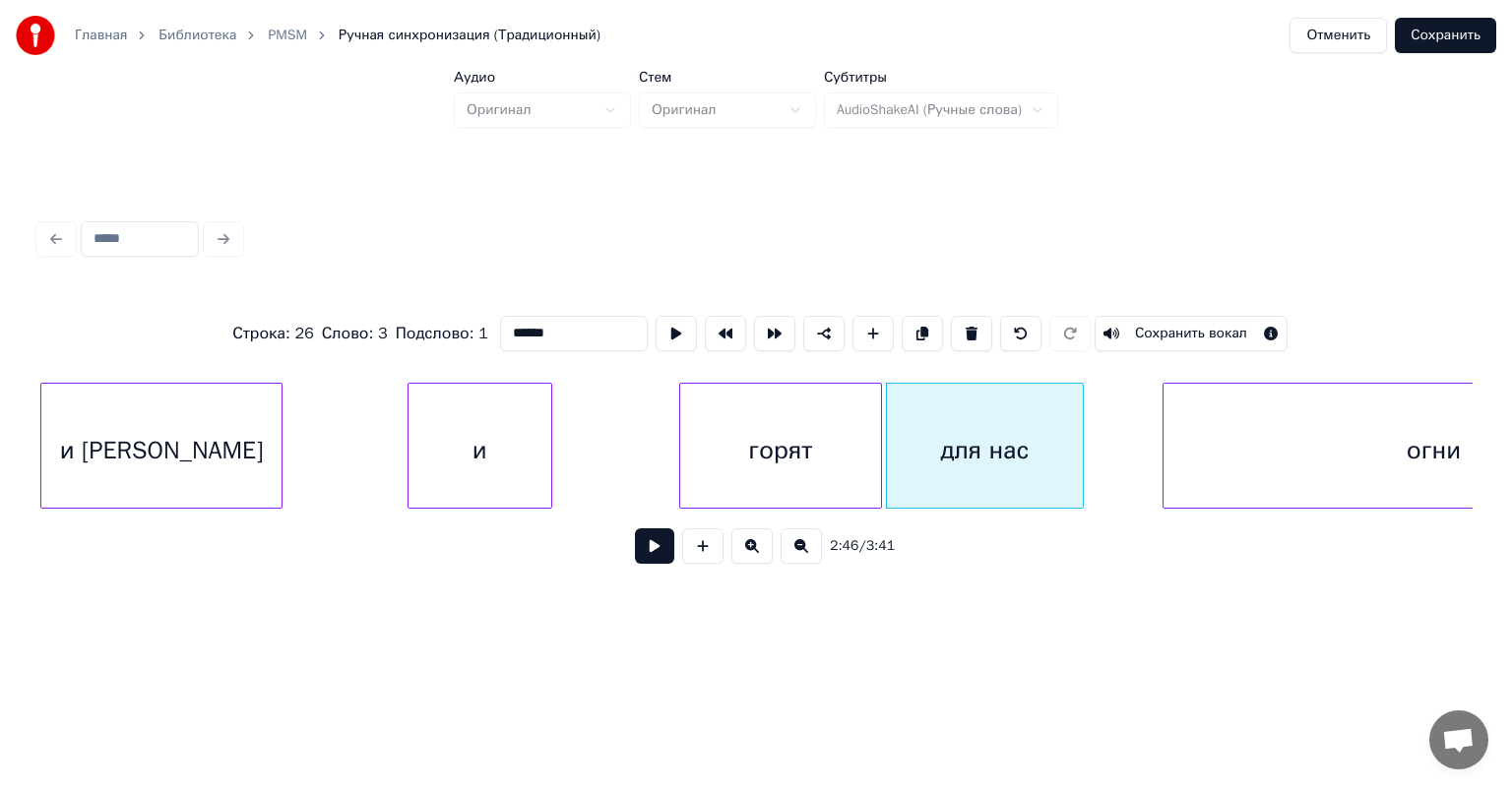 click on "горят" at bounding box center (781, 451) 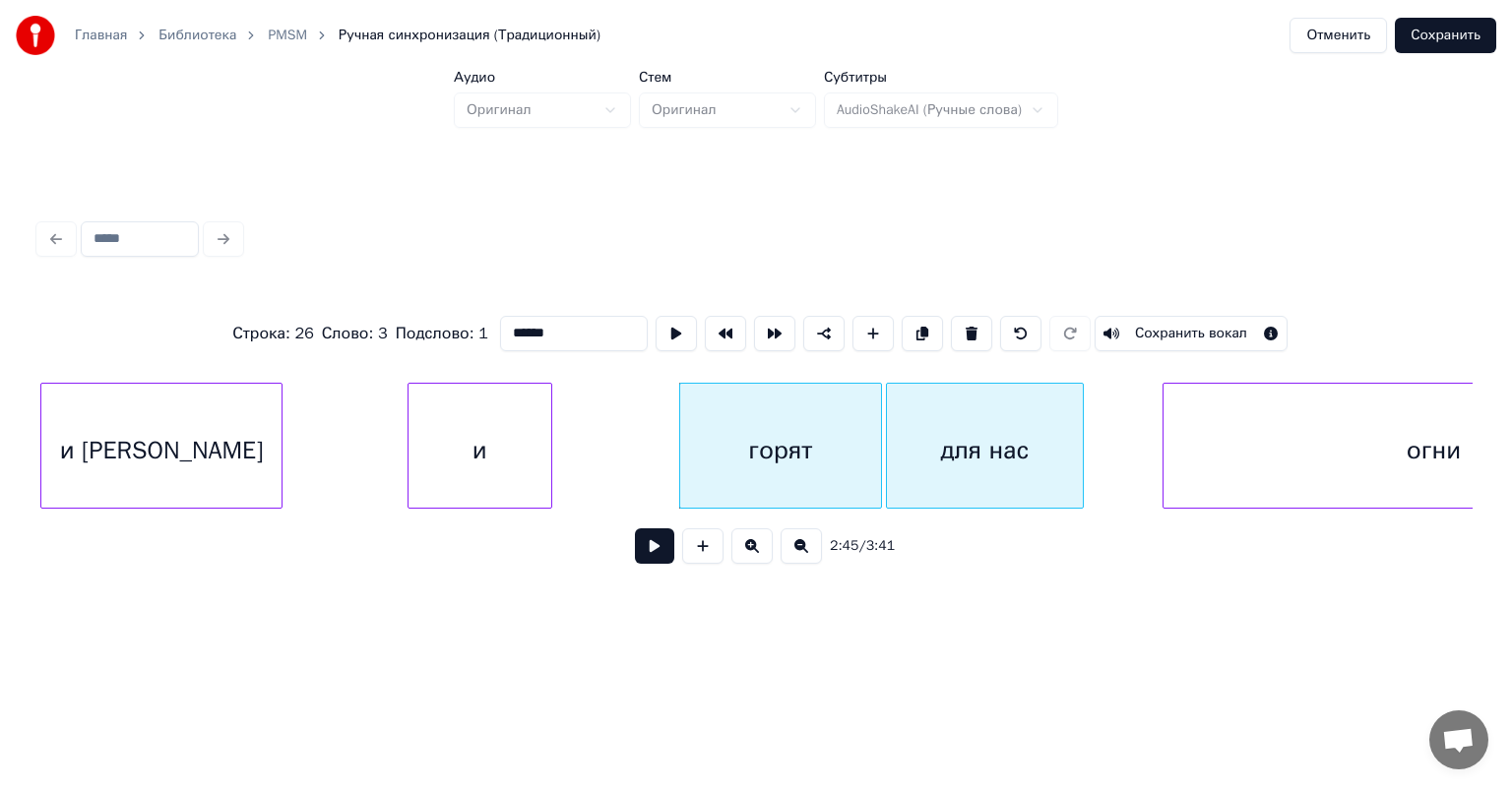 click at bounding box center (655, 546) 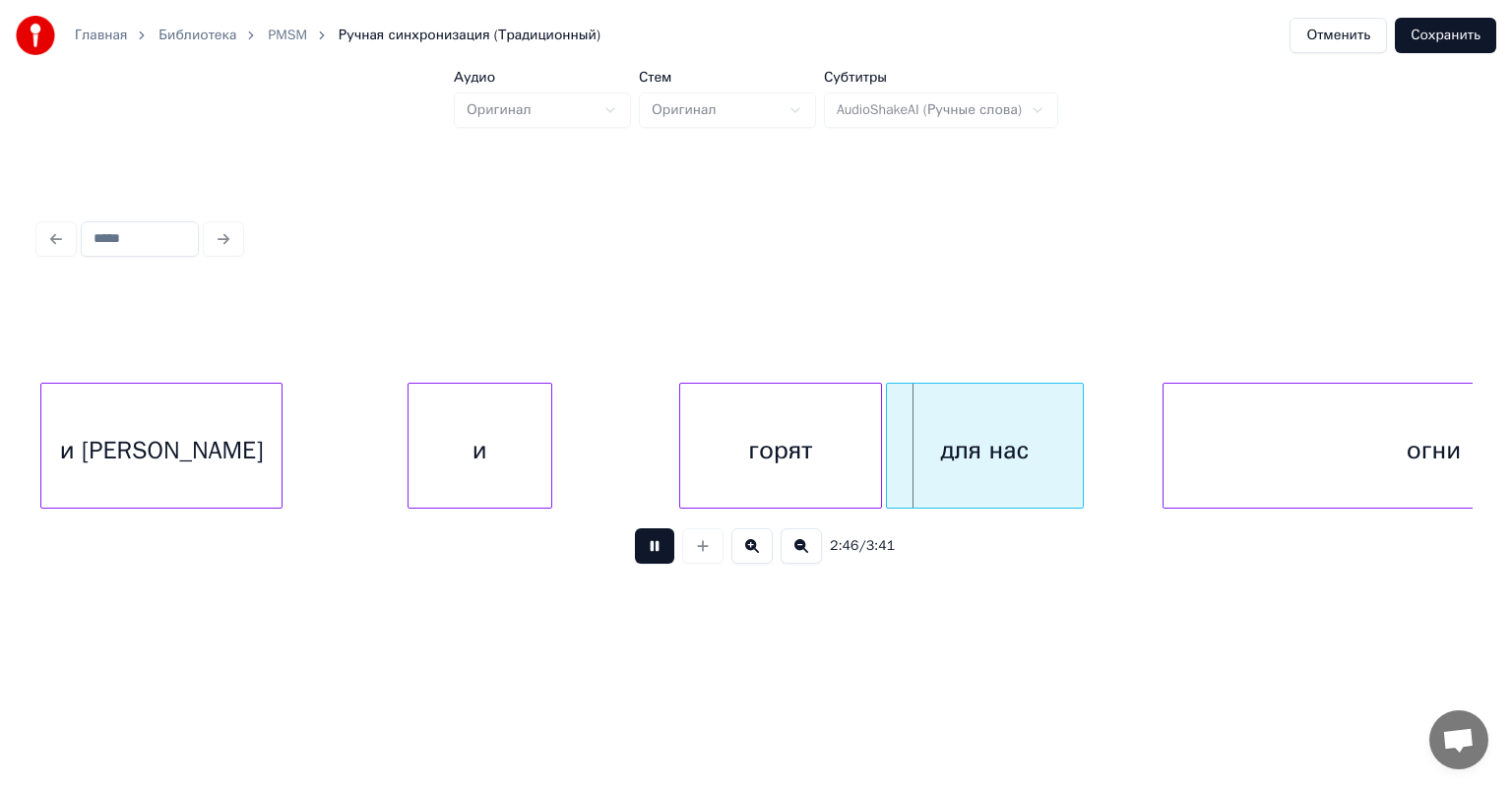 click at bounding box center (655, 546) 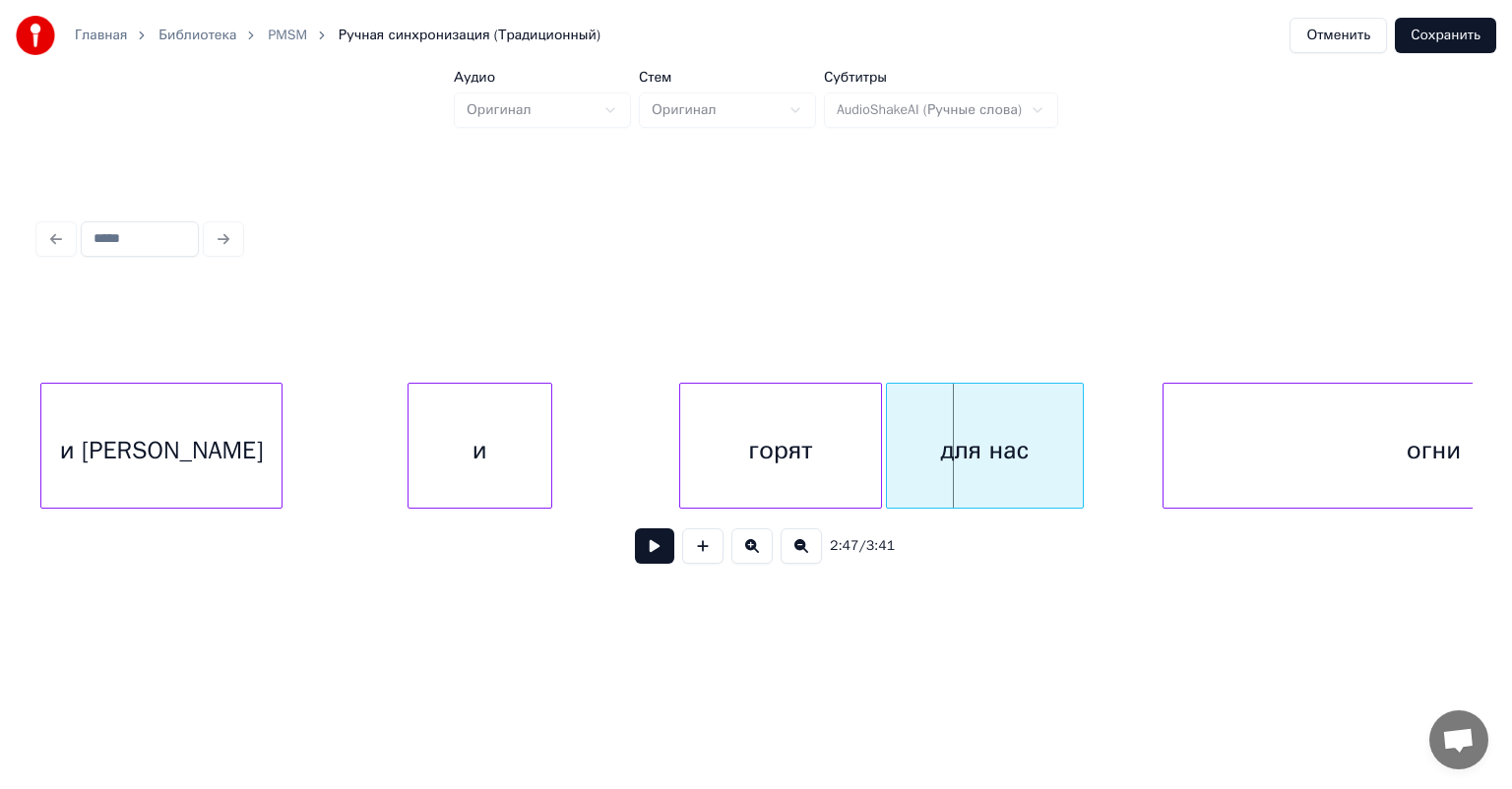 click on "и" at bounding box center [479, 451] 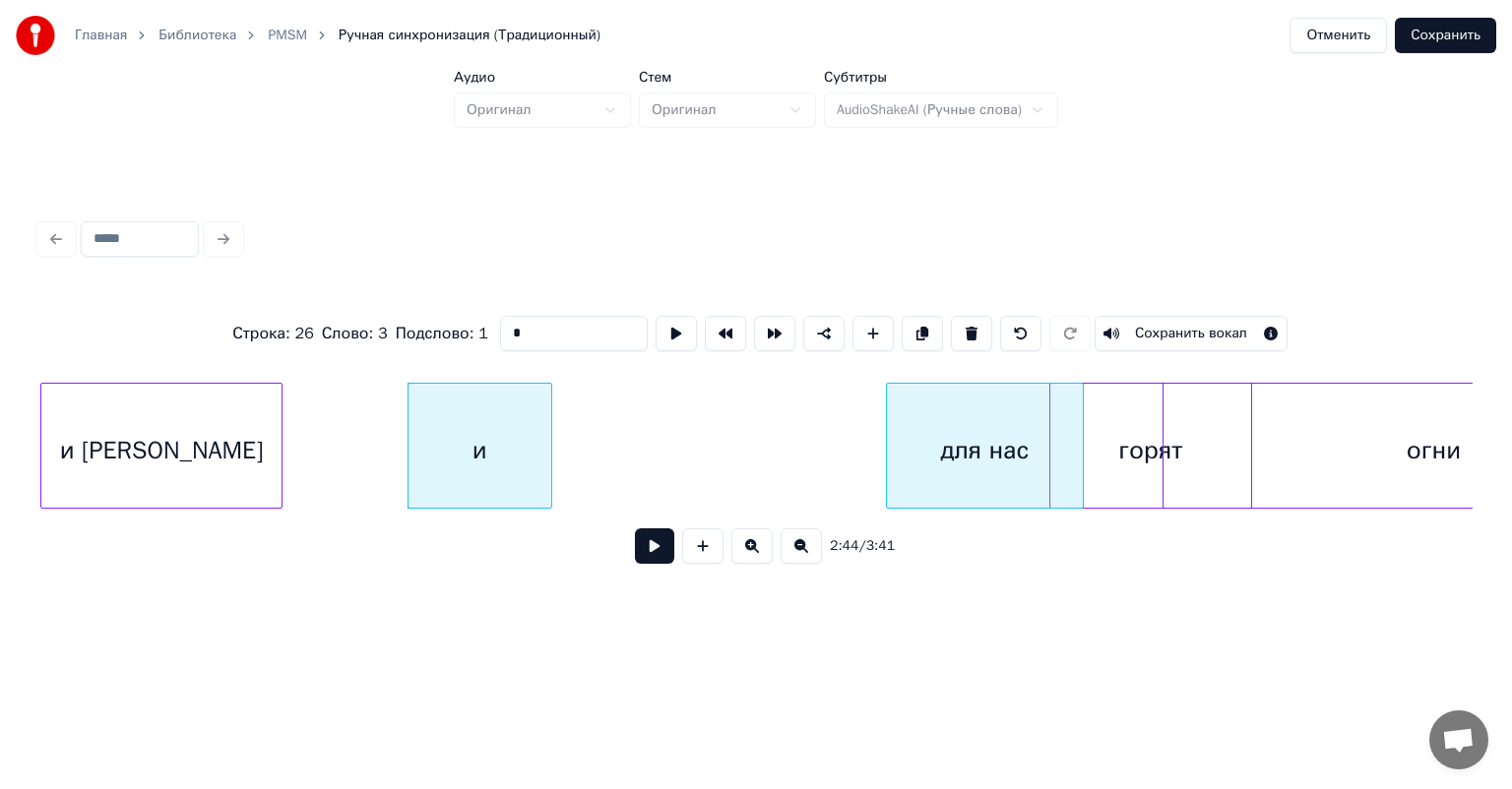click on "горят  огни для нас и Филип Моррис и" at bounding box center [-10192, 446] 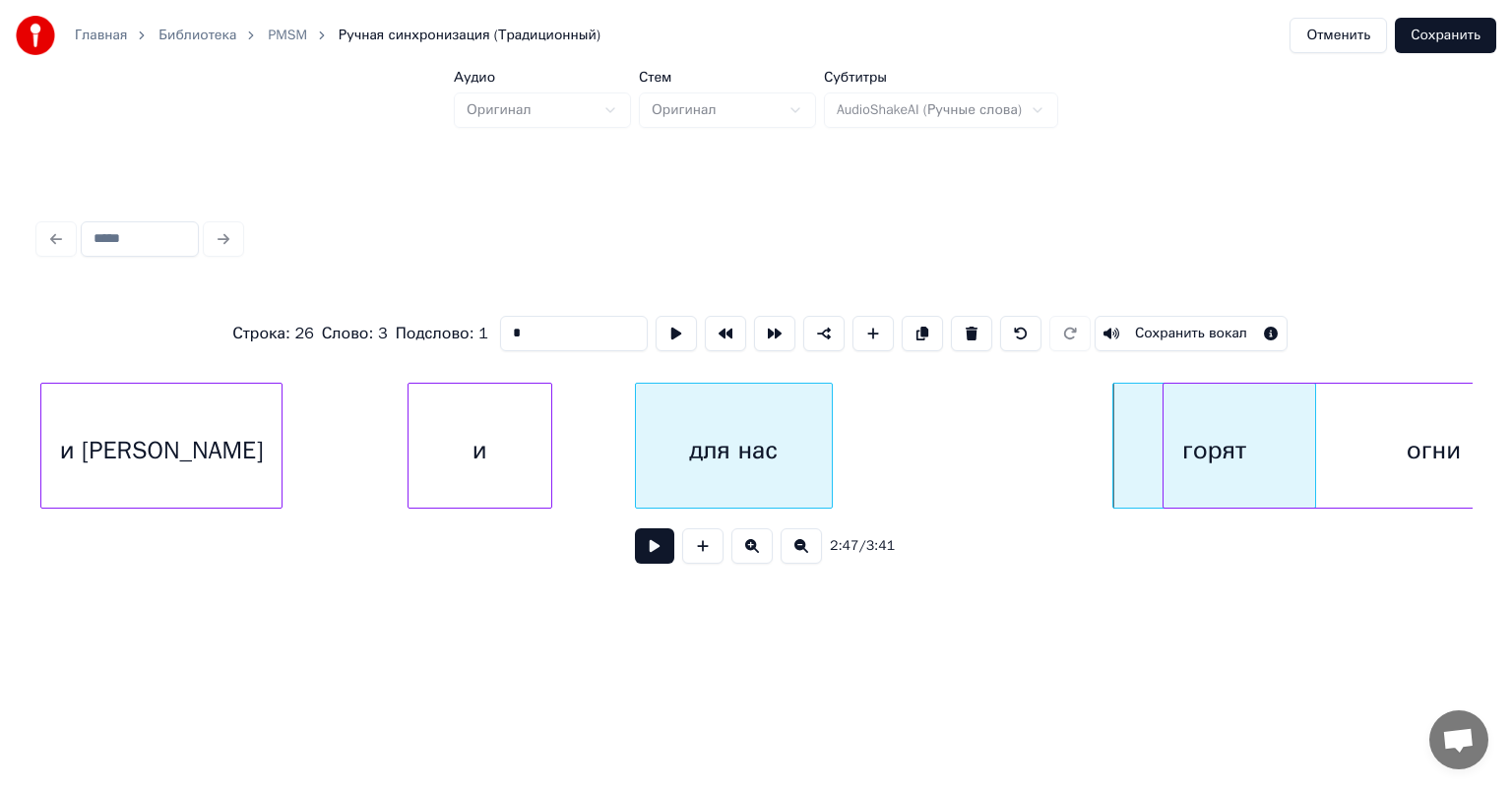 click on "для нас" at bounding box center [733, 451] 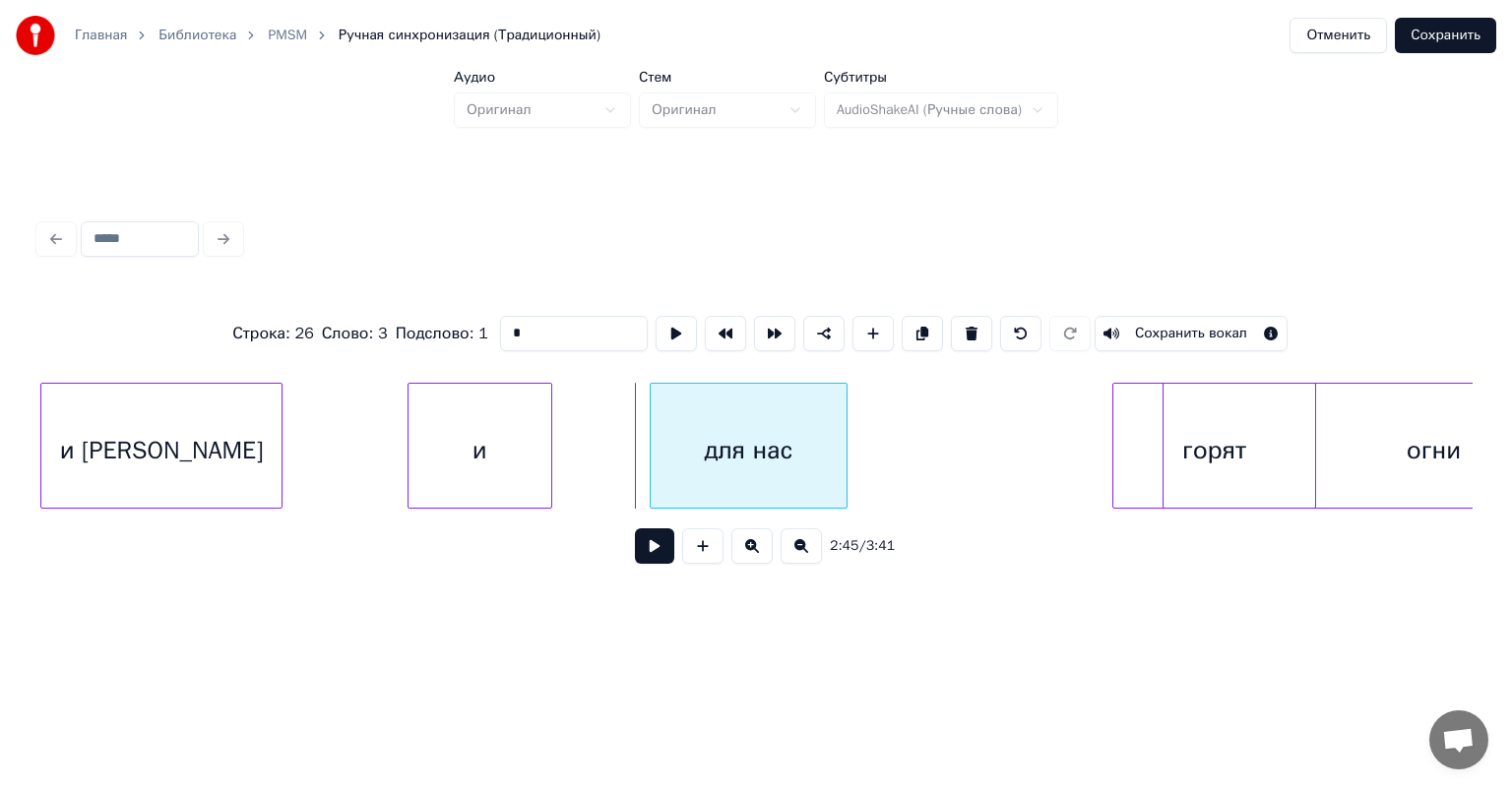 click on "для нас" at bounding box center [748, 451] 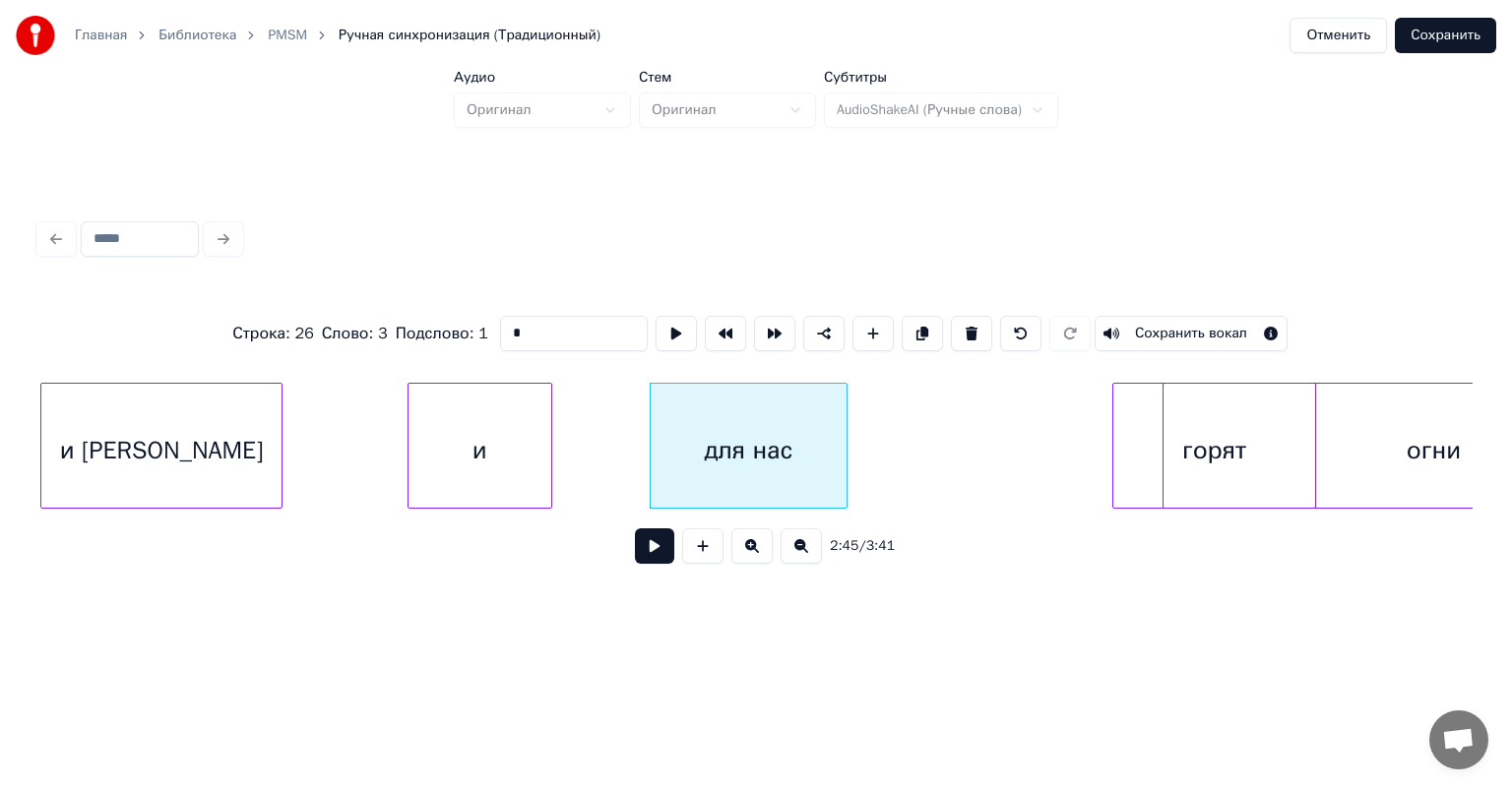 click at bounding box center [655, 546] 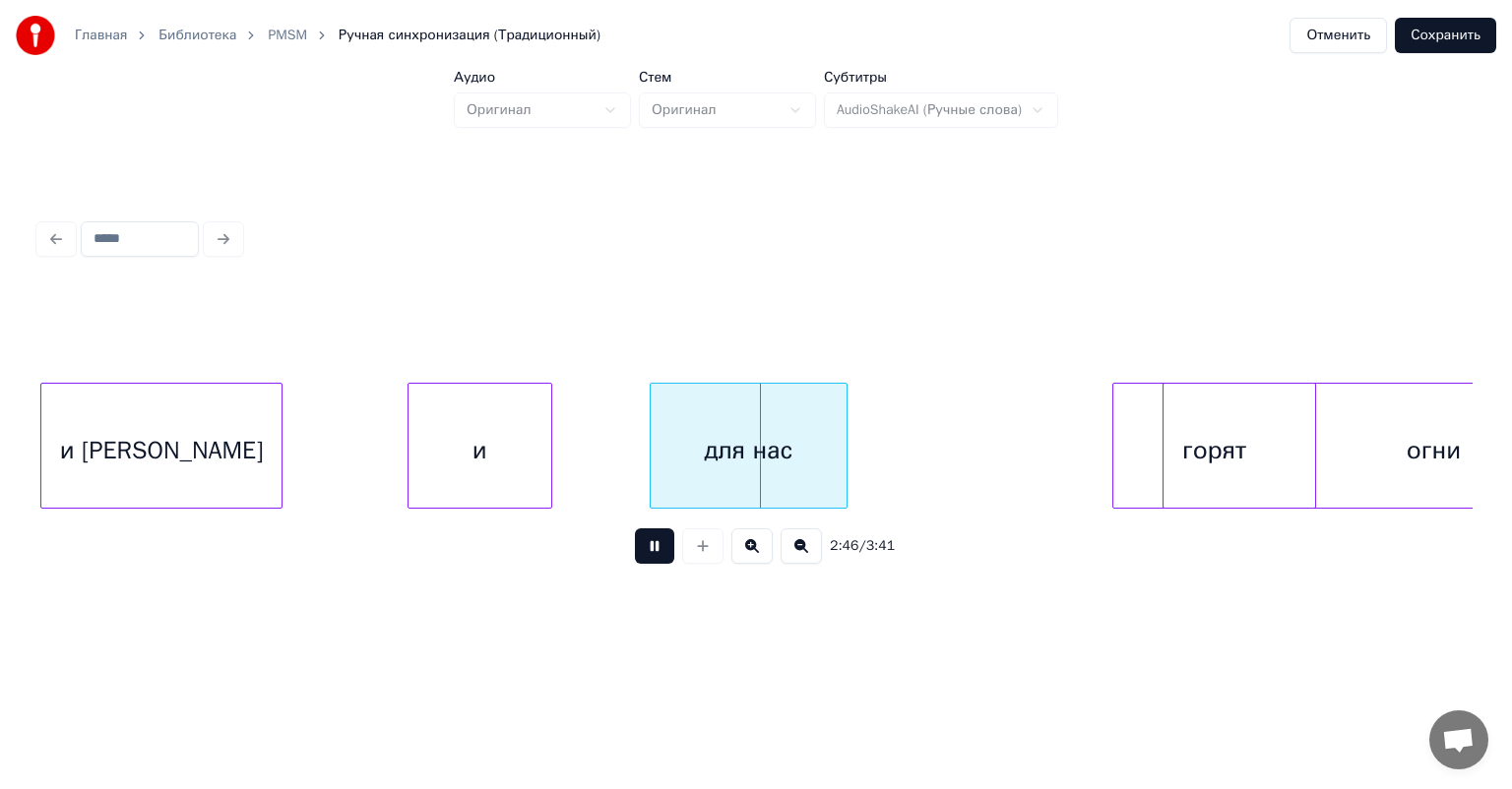 click at bounding box center [655, 546] 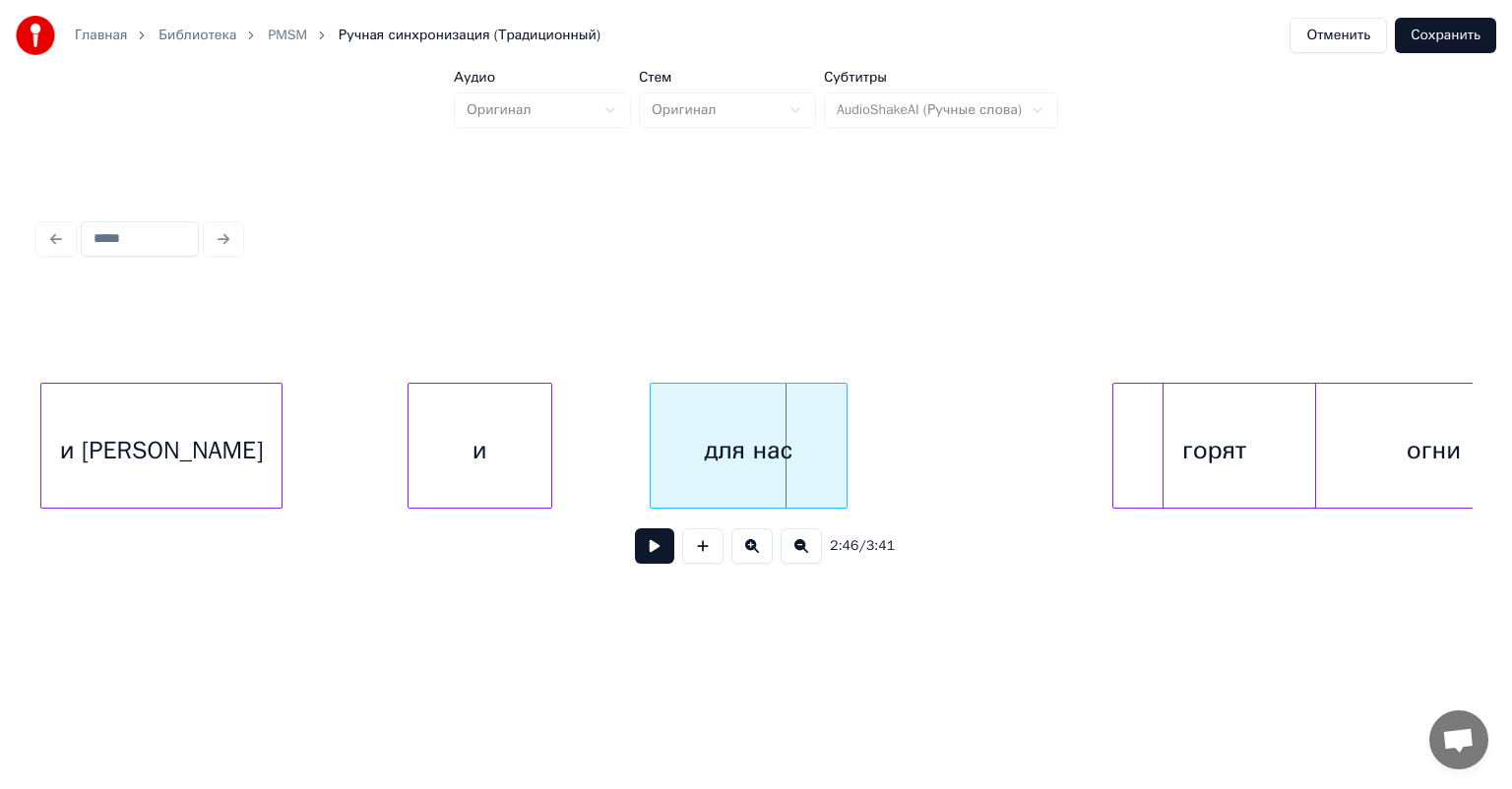 click on "и" at bounding box center [479, 451] 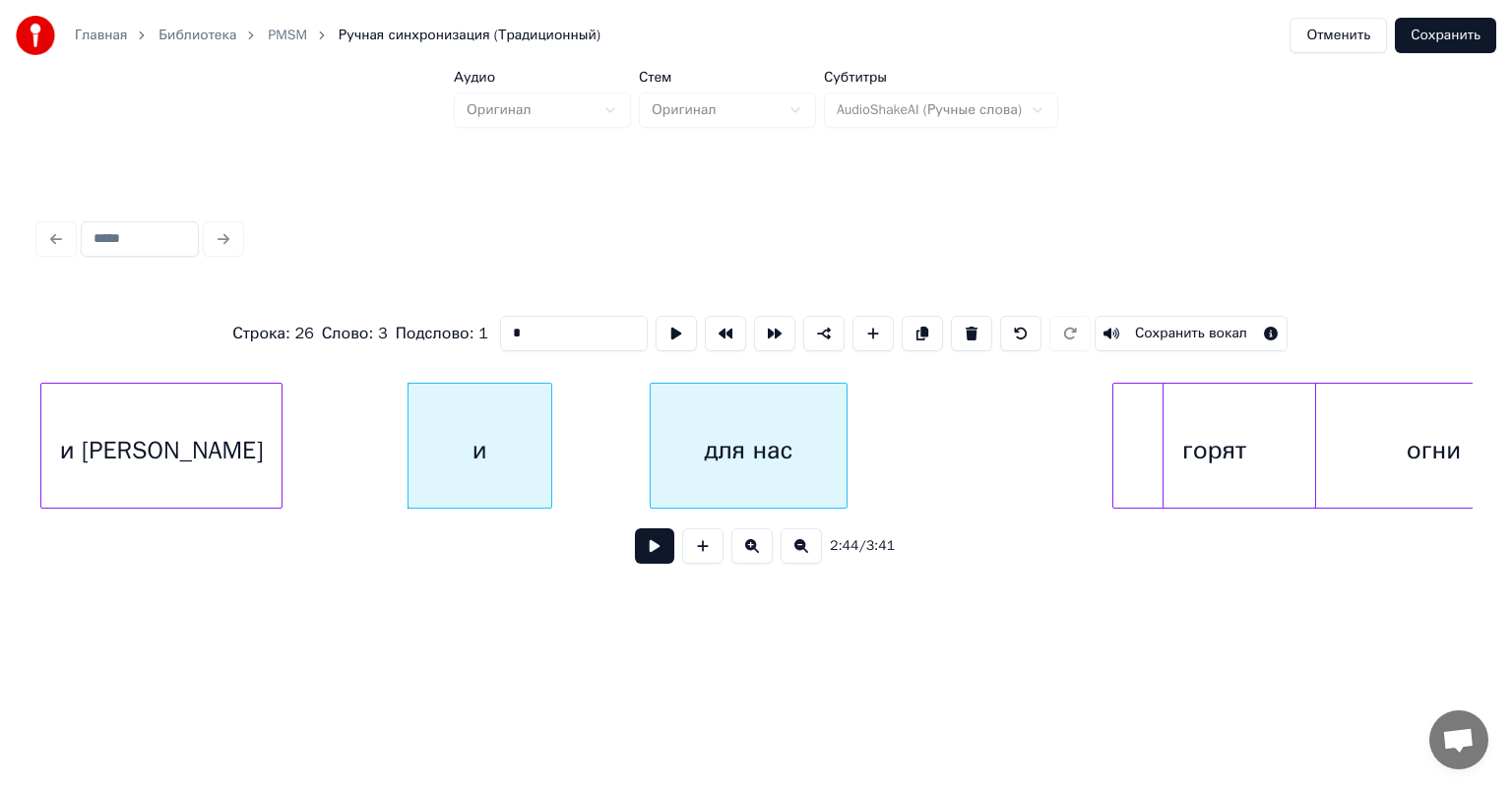 click at bounding box center (655, 546) 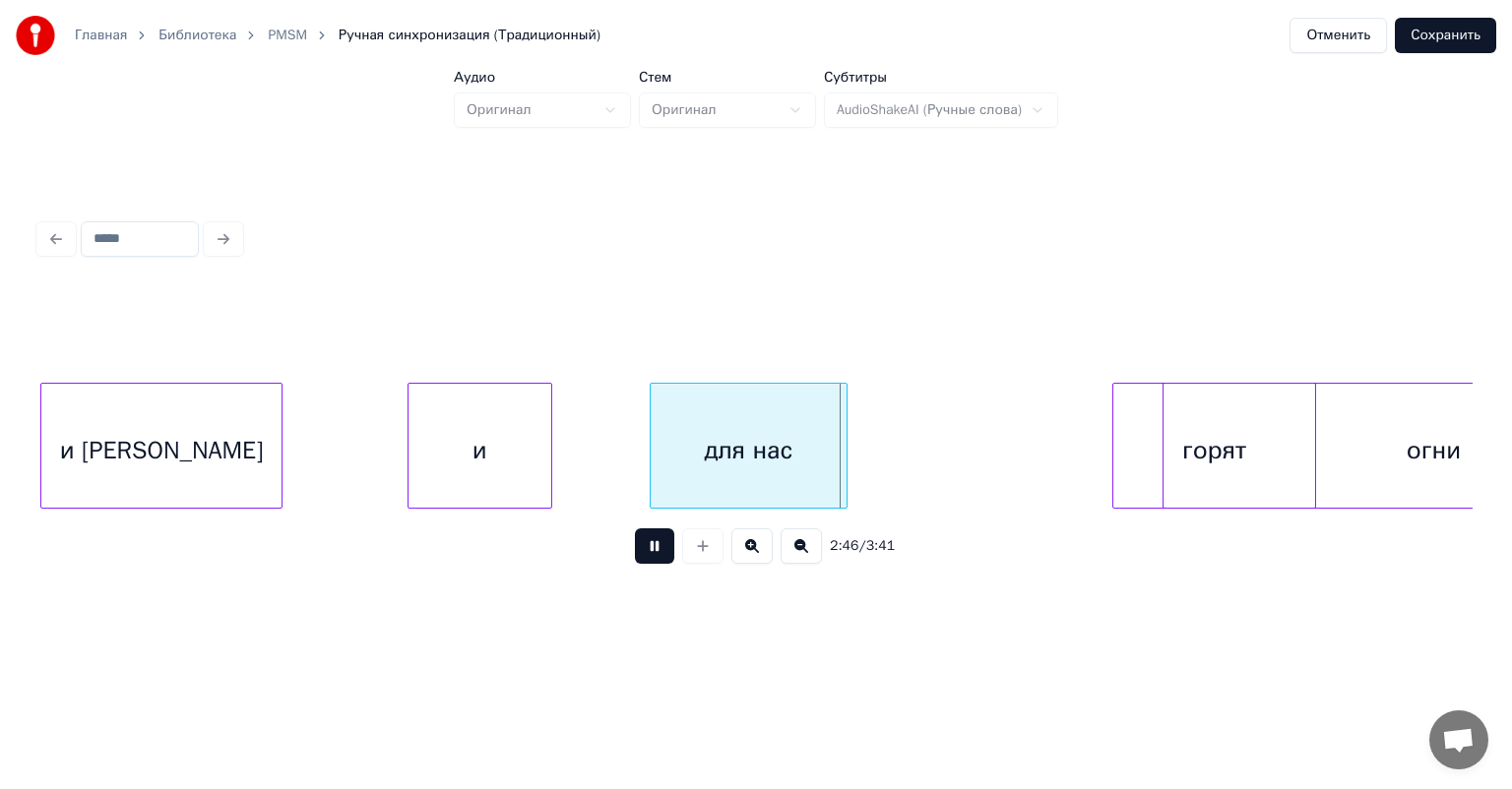 click at bounding box center [655, 546] 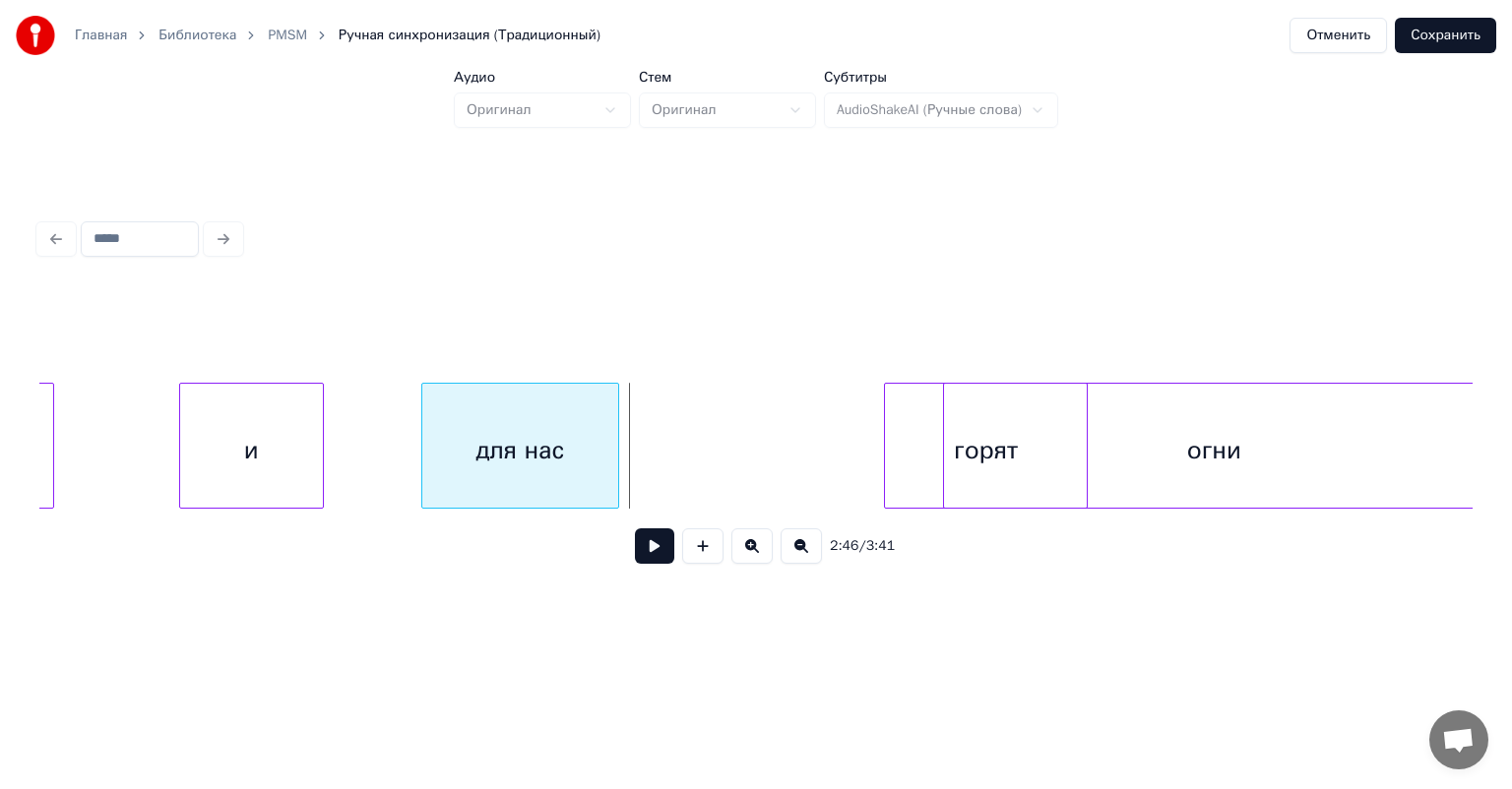 scroll, scrollTop: 0, scrollLeft: 32267, axis: horizontal 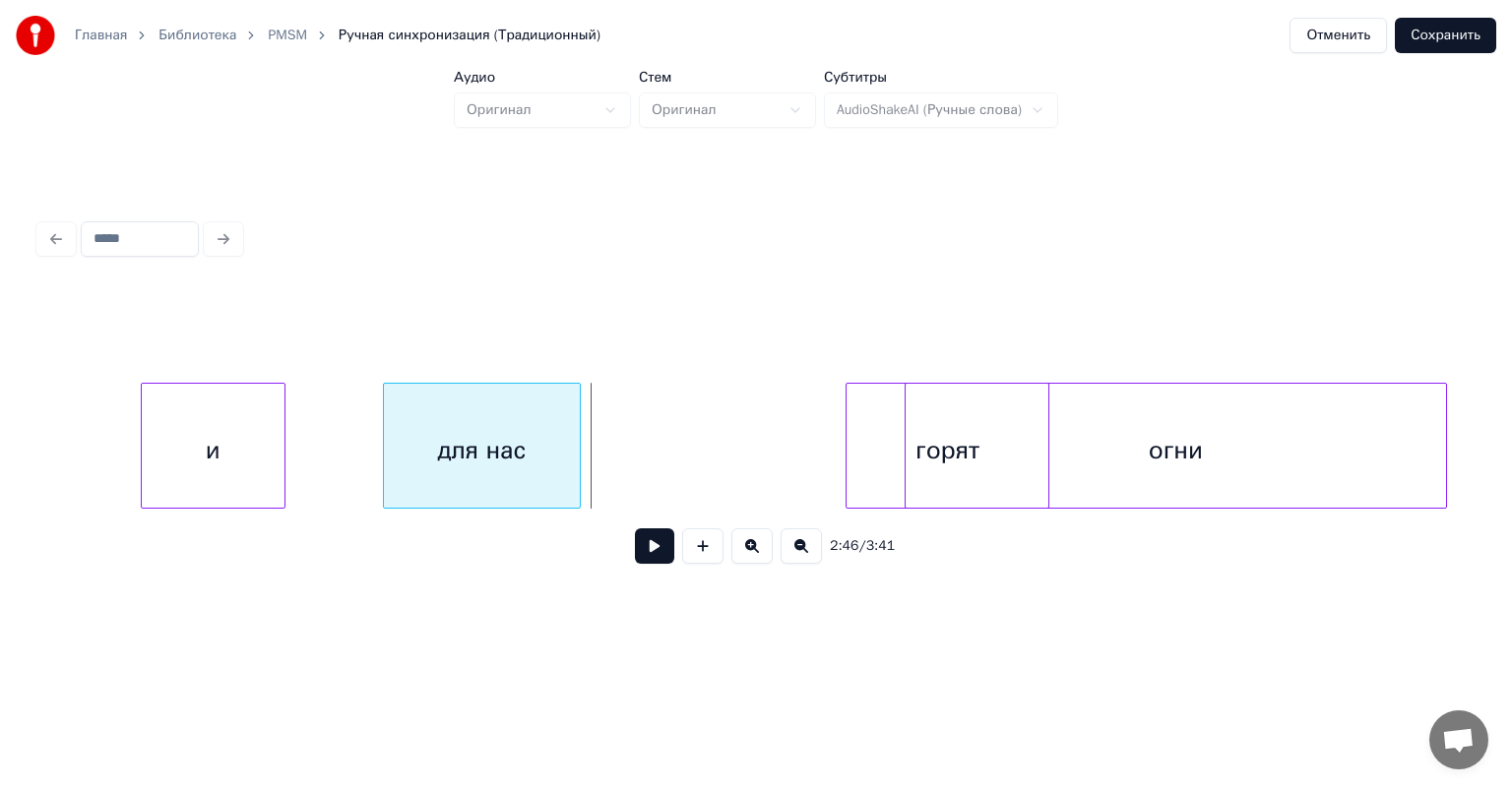 click on "огни" at bounding box center [1175, 451] 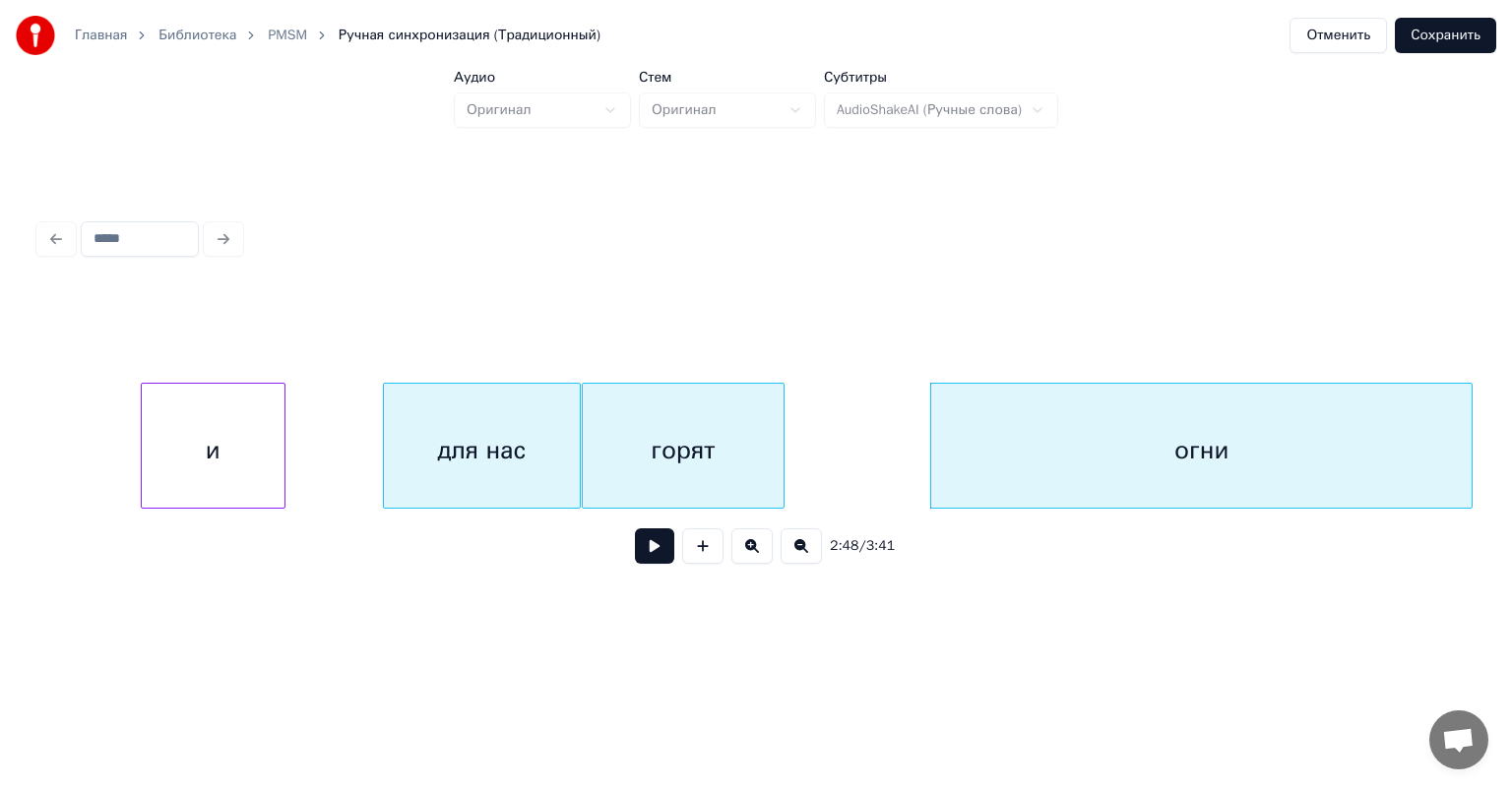 click on "горят" at bounding box center (683, 451) 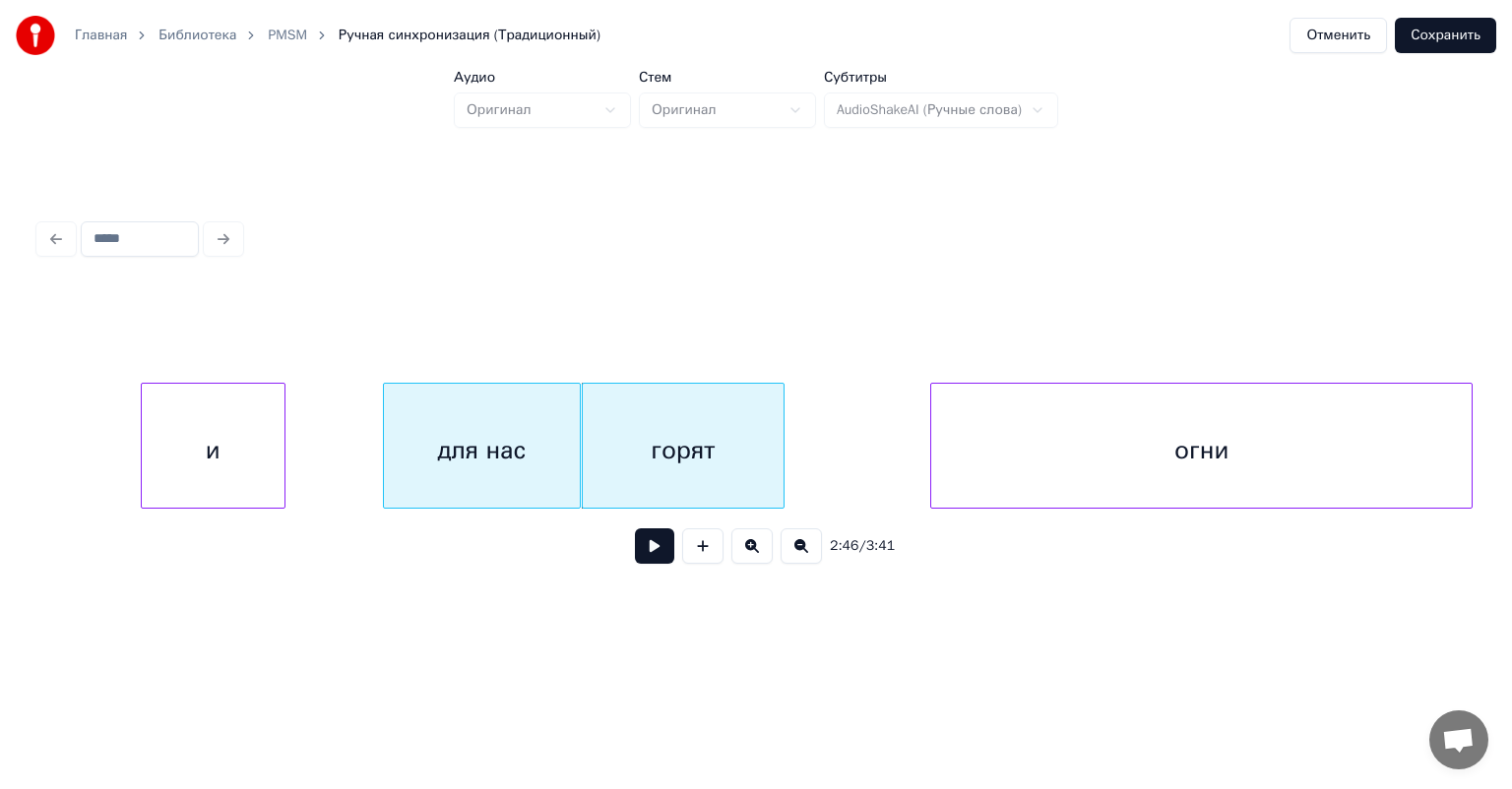 click on "для нас" at bounding box center [481, 451] 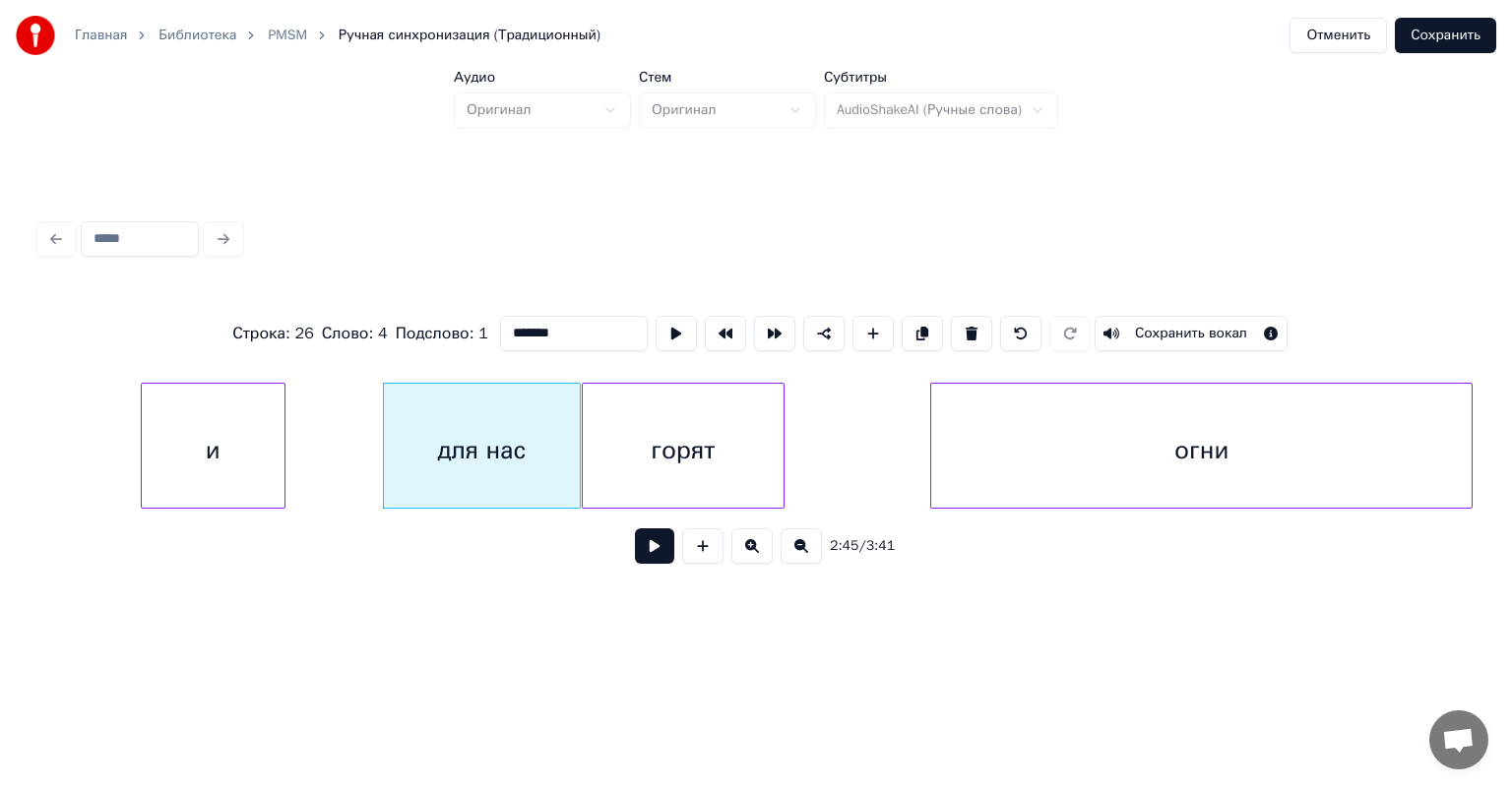 click at bounding box center [655, 546] 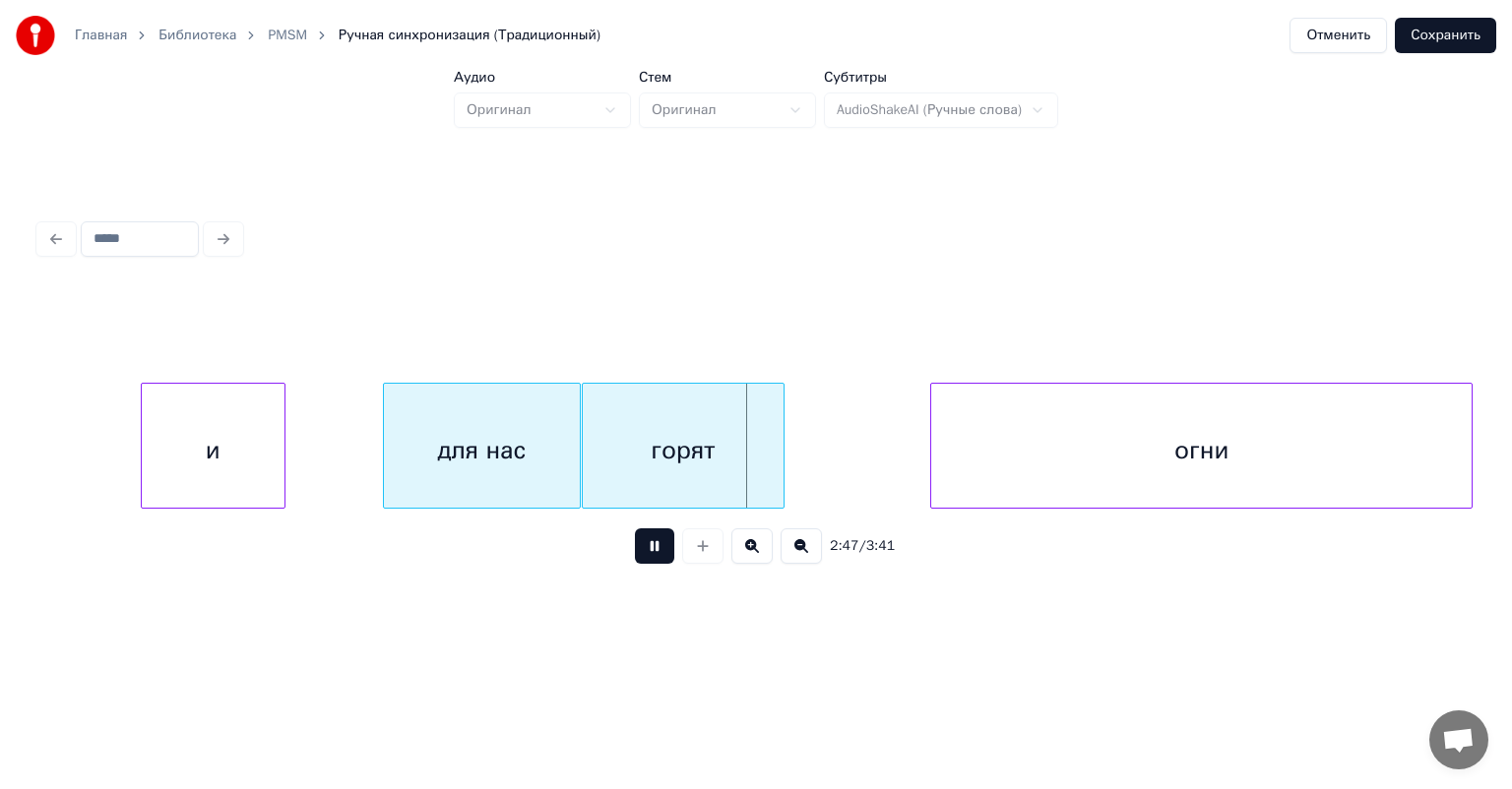 click at bounding box center [655, 546] 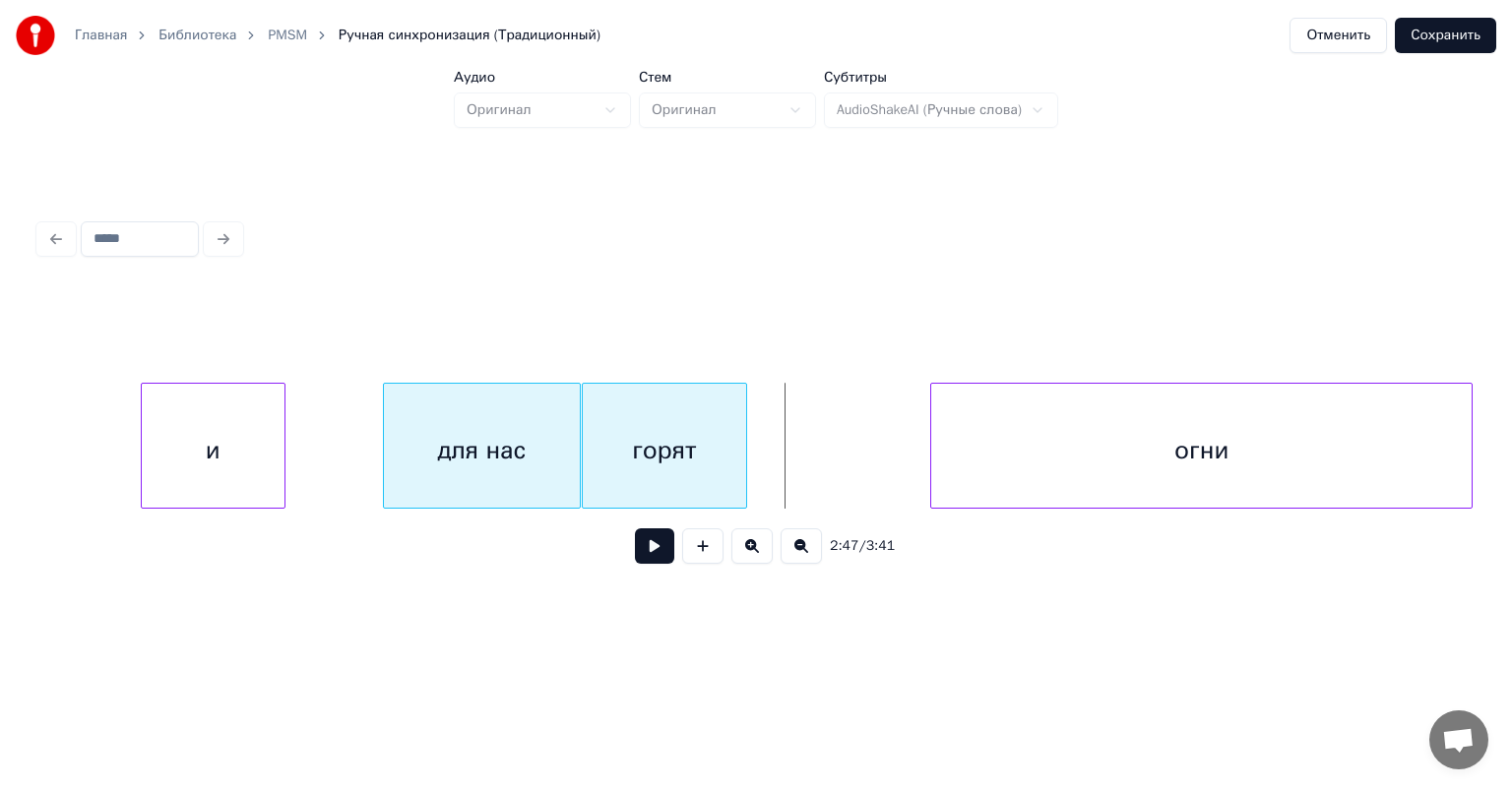 click at bounding box center [743, 446] 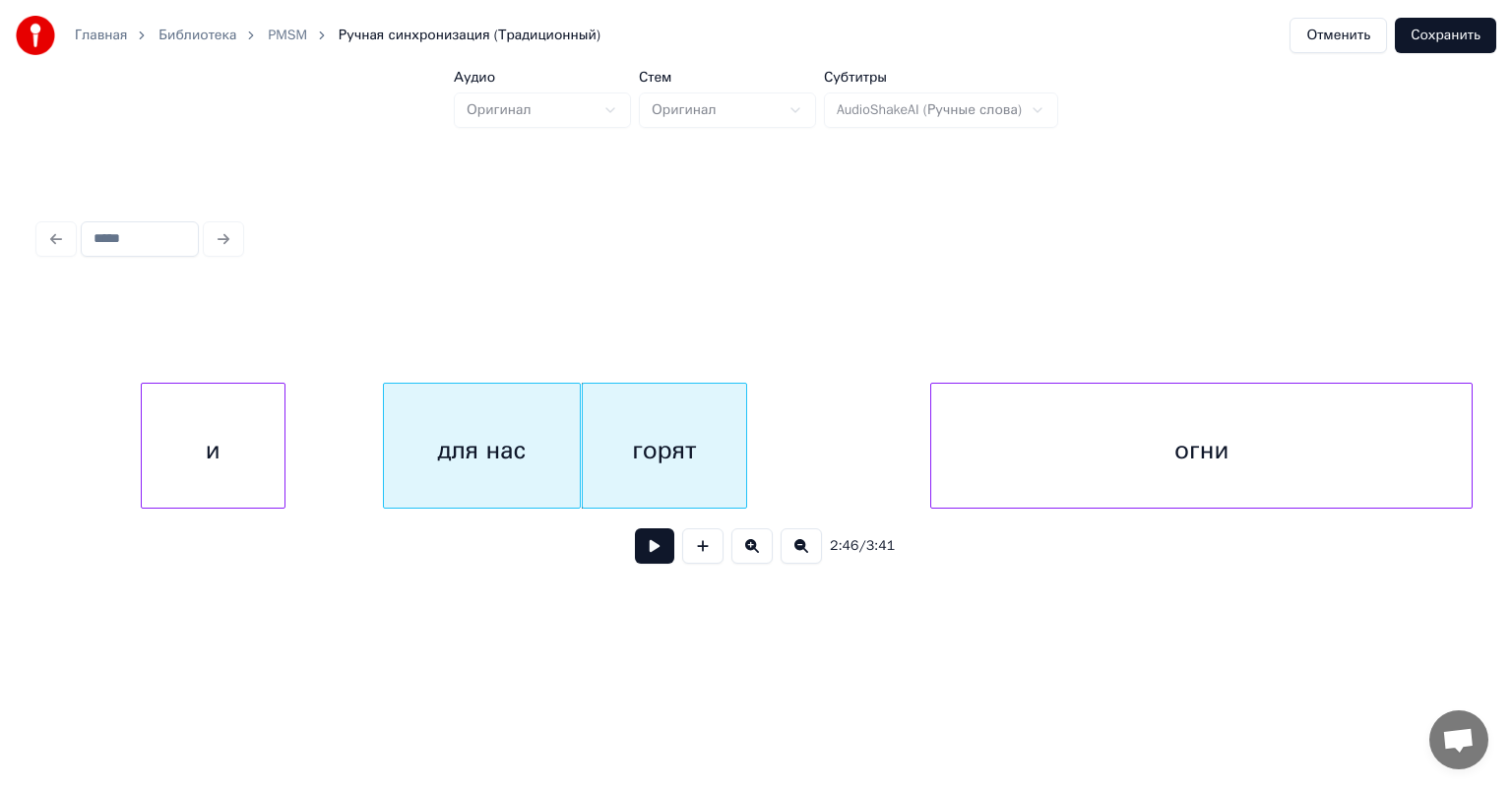 click on "горят" at bounding box center [664, 451] 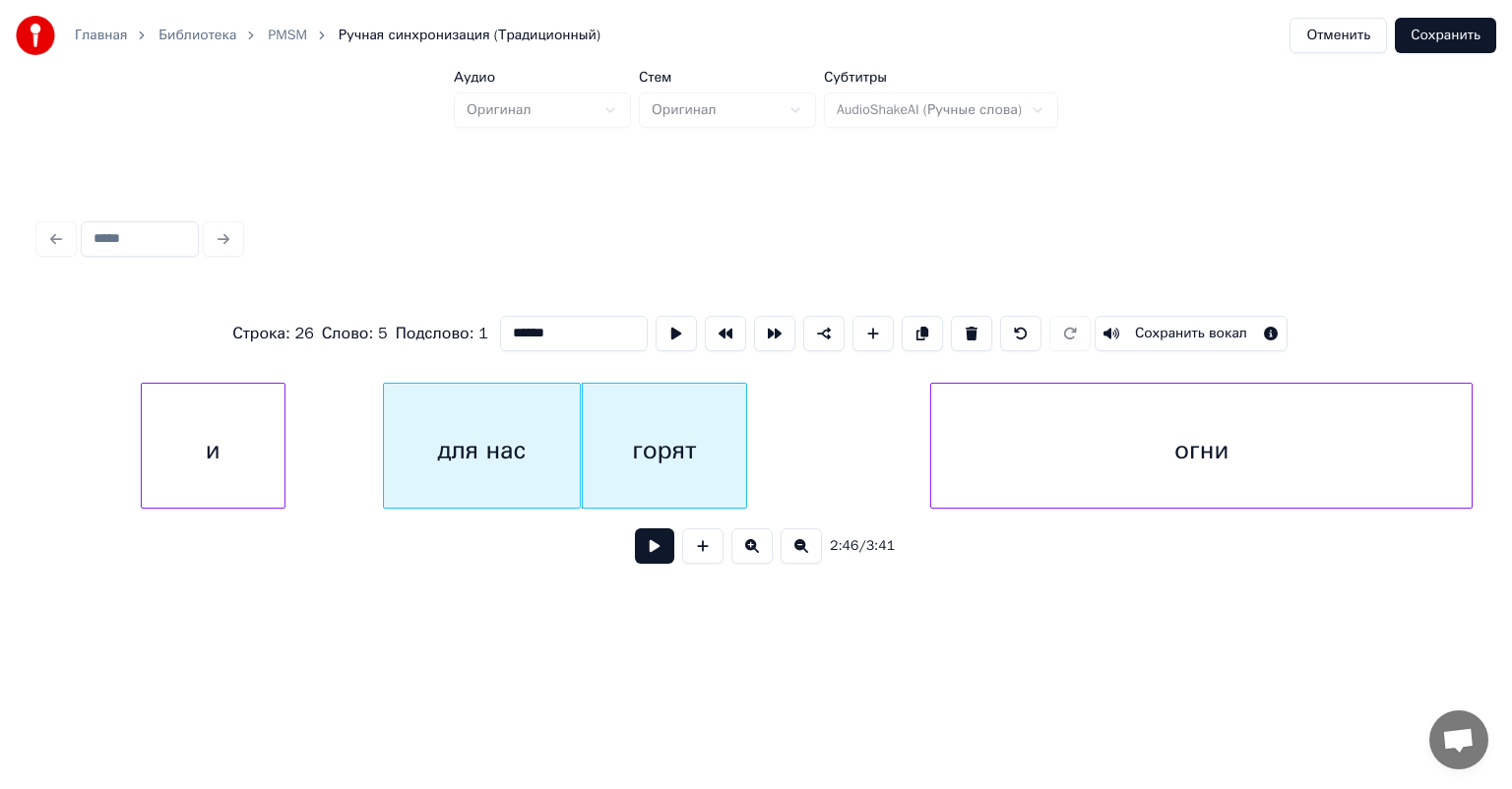 click on "2:46  /  3:41" at bounding box center [756, 546] 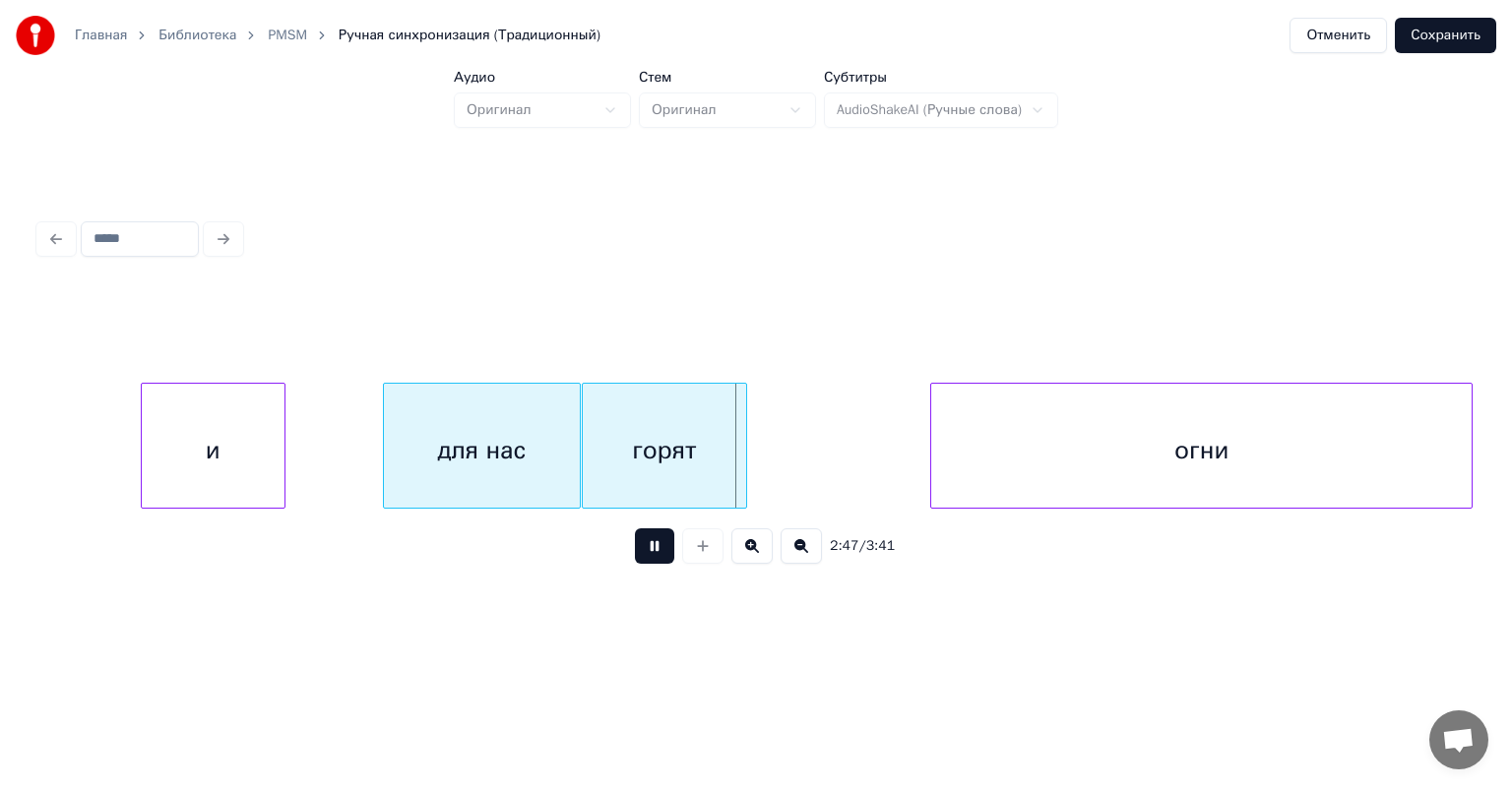 click at bounding box center (655, 546) 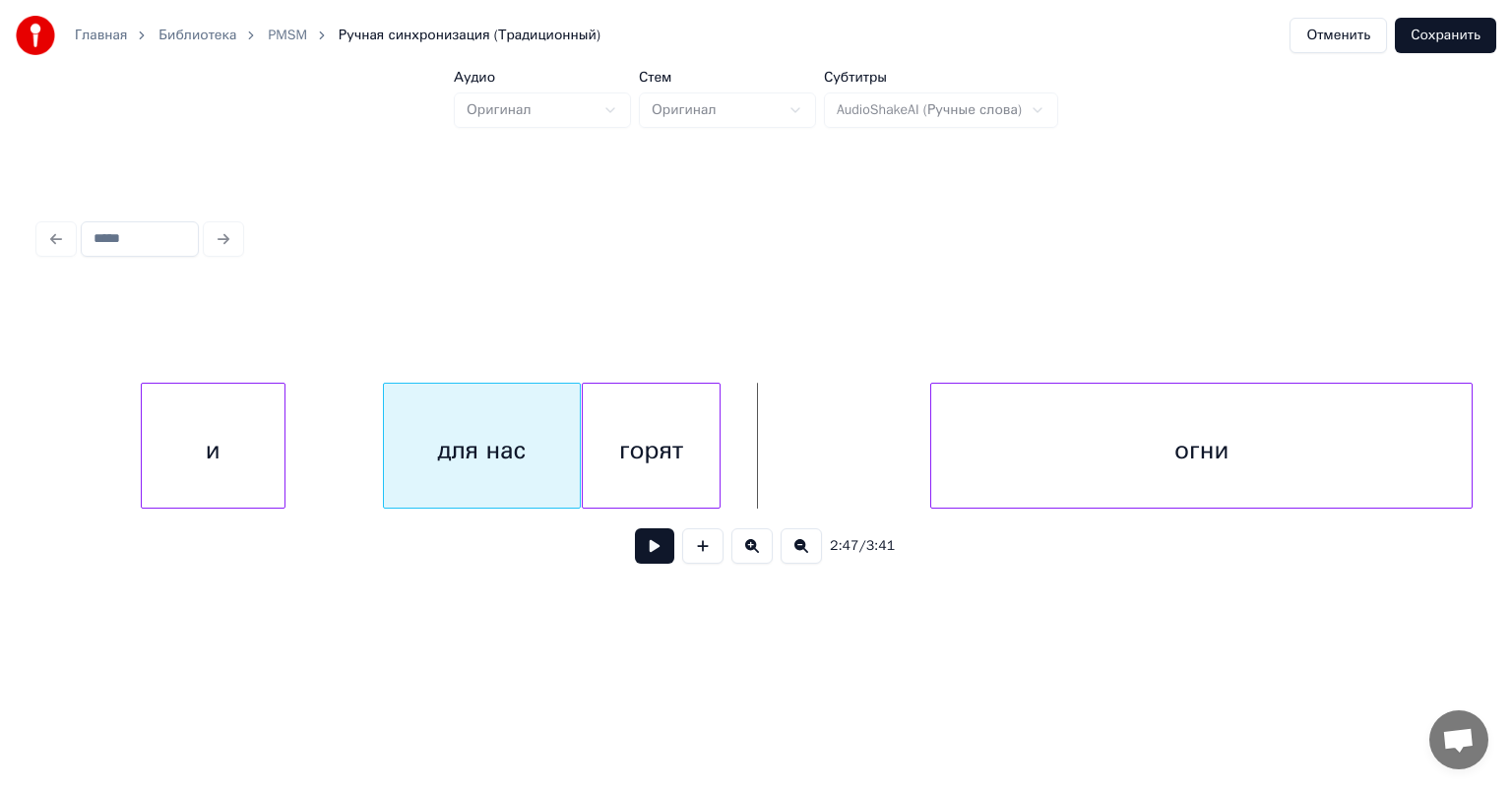 click at bounding box center [717, 446] 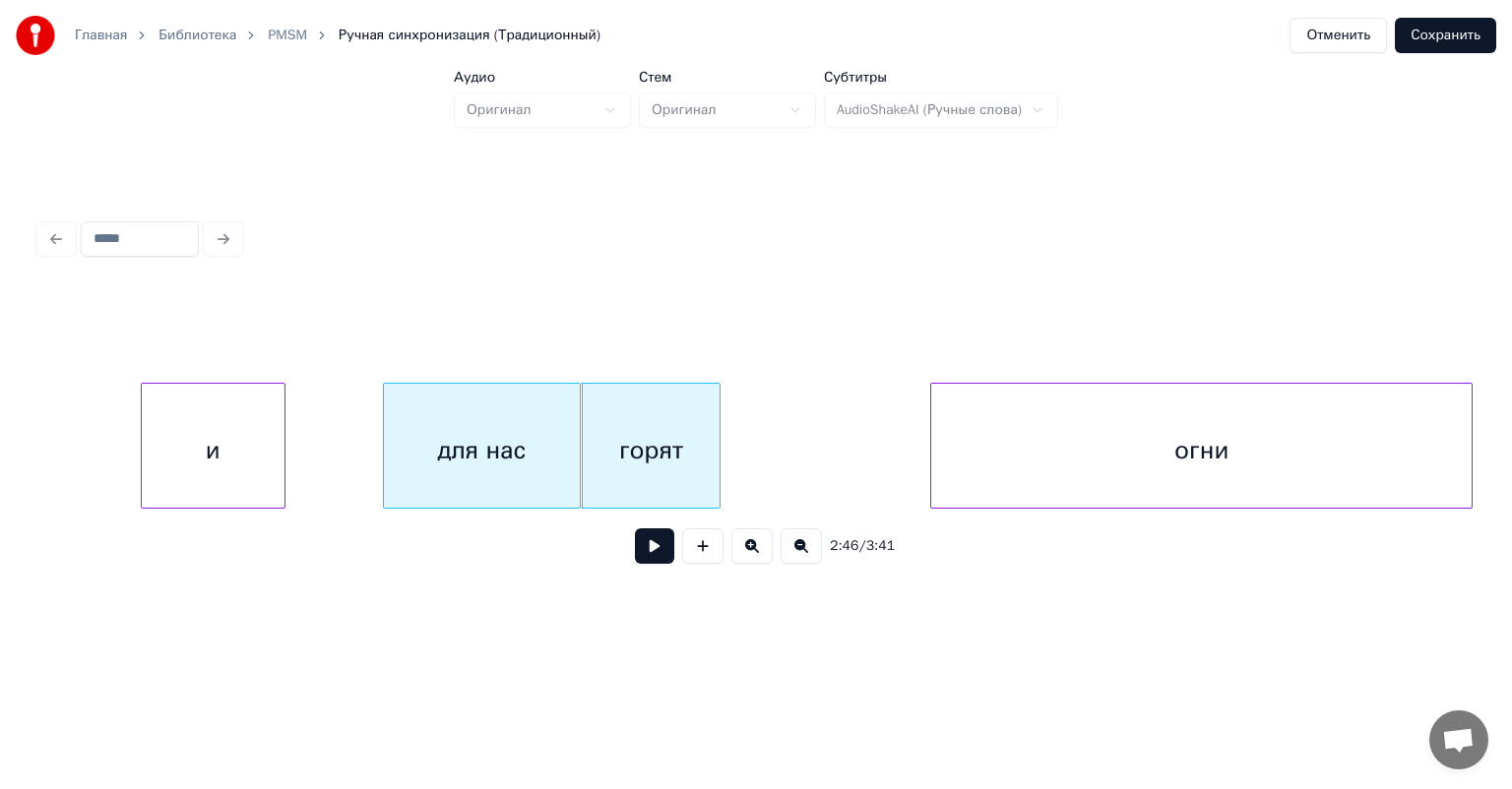 click on "горят" at bounding box center [652, 451] 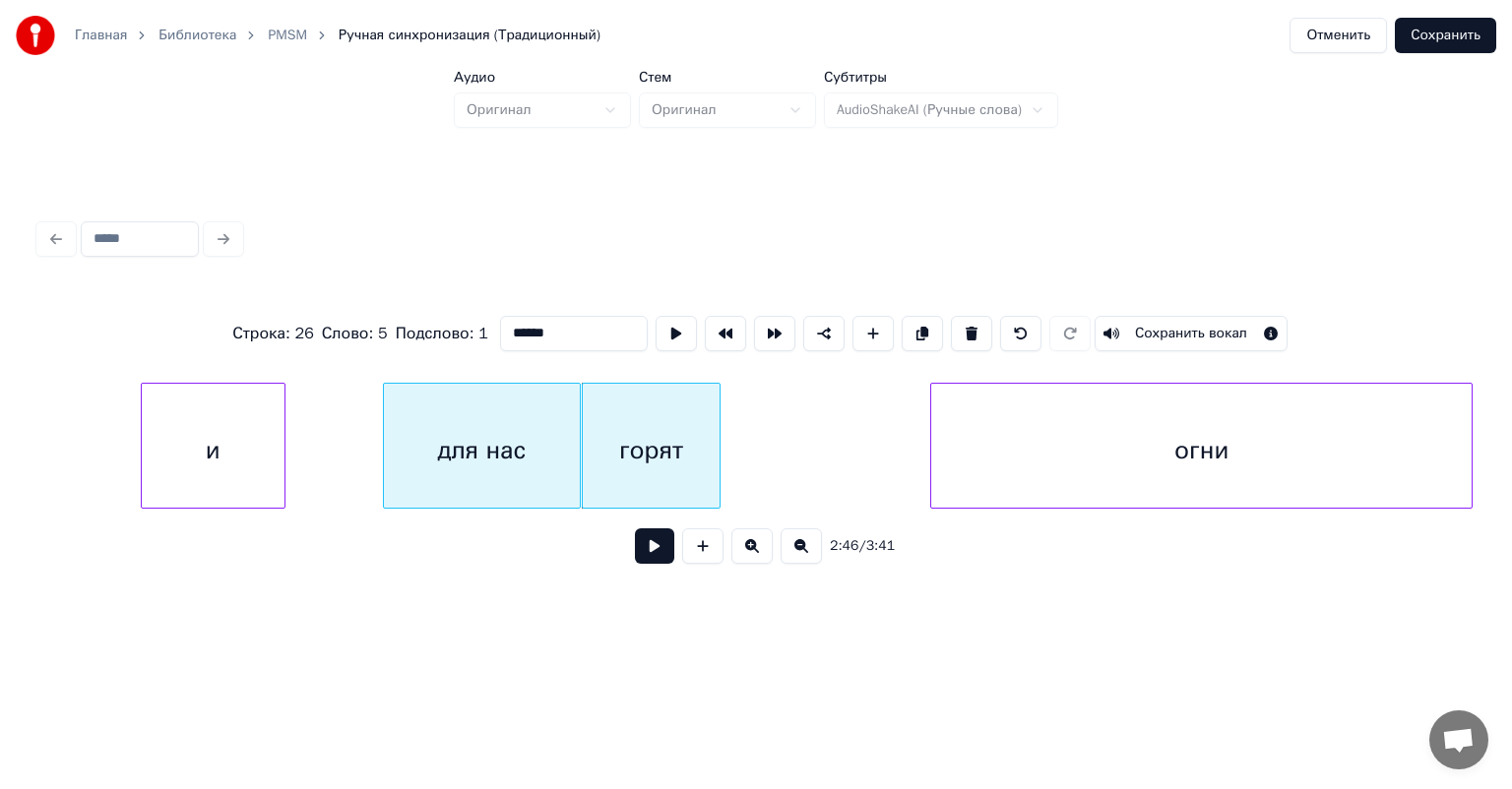click at bounding box center (655, 546) 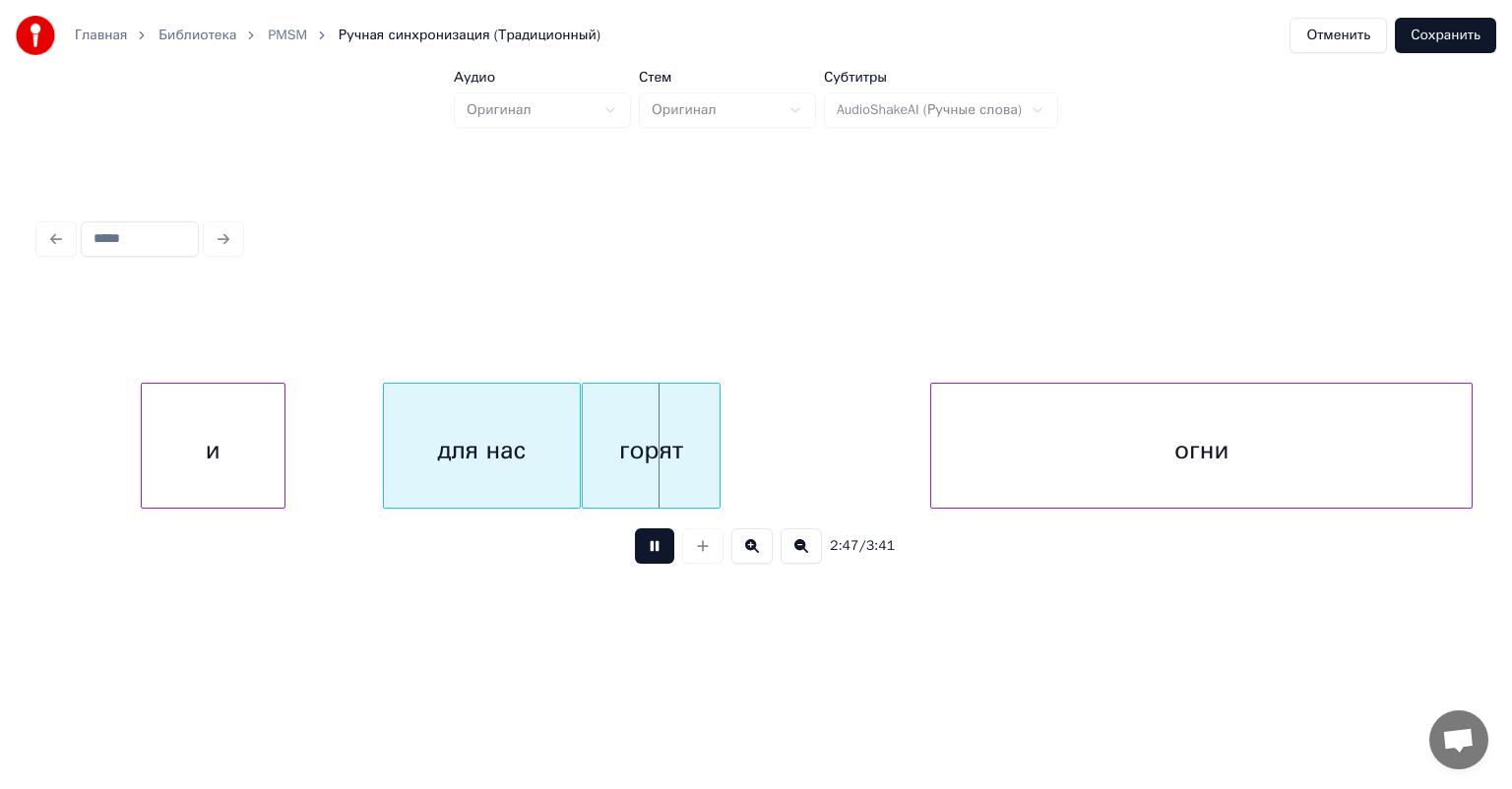 click on "2:47  /  3:41" at bounding box center (756, 546) 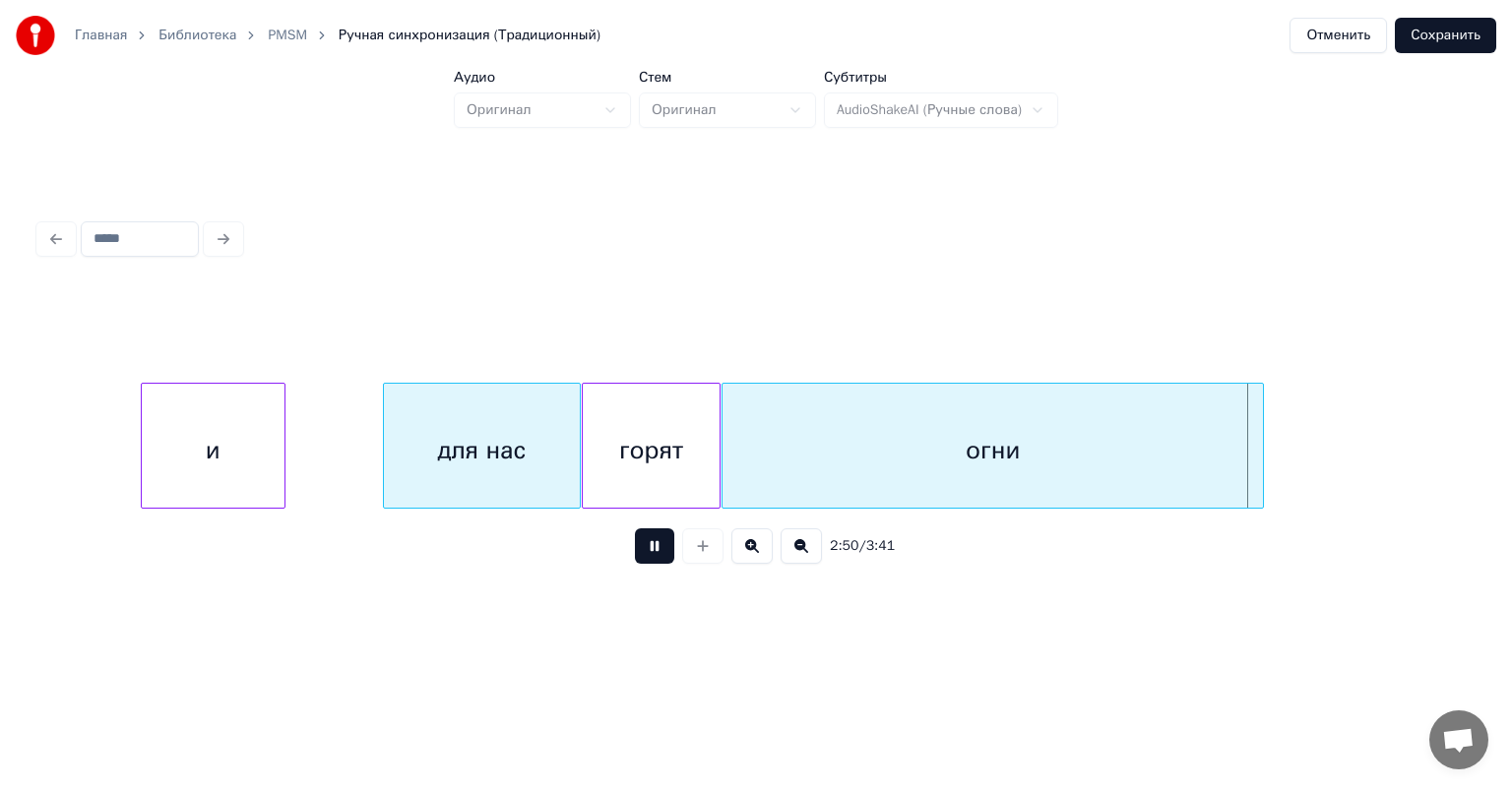 click on "огни" at bounding box center [992, 451] 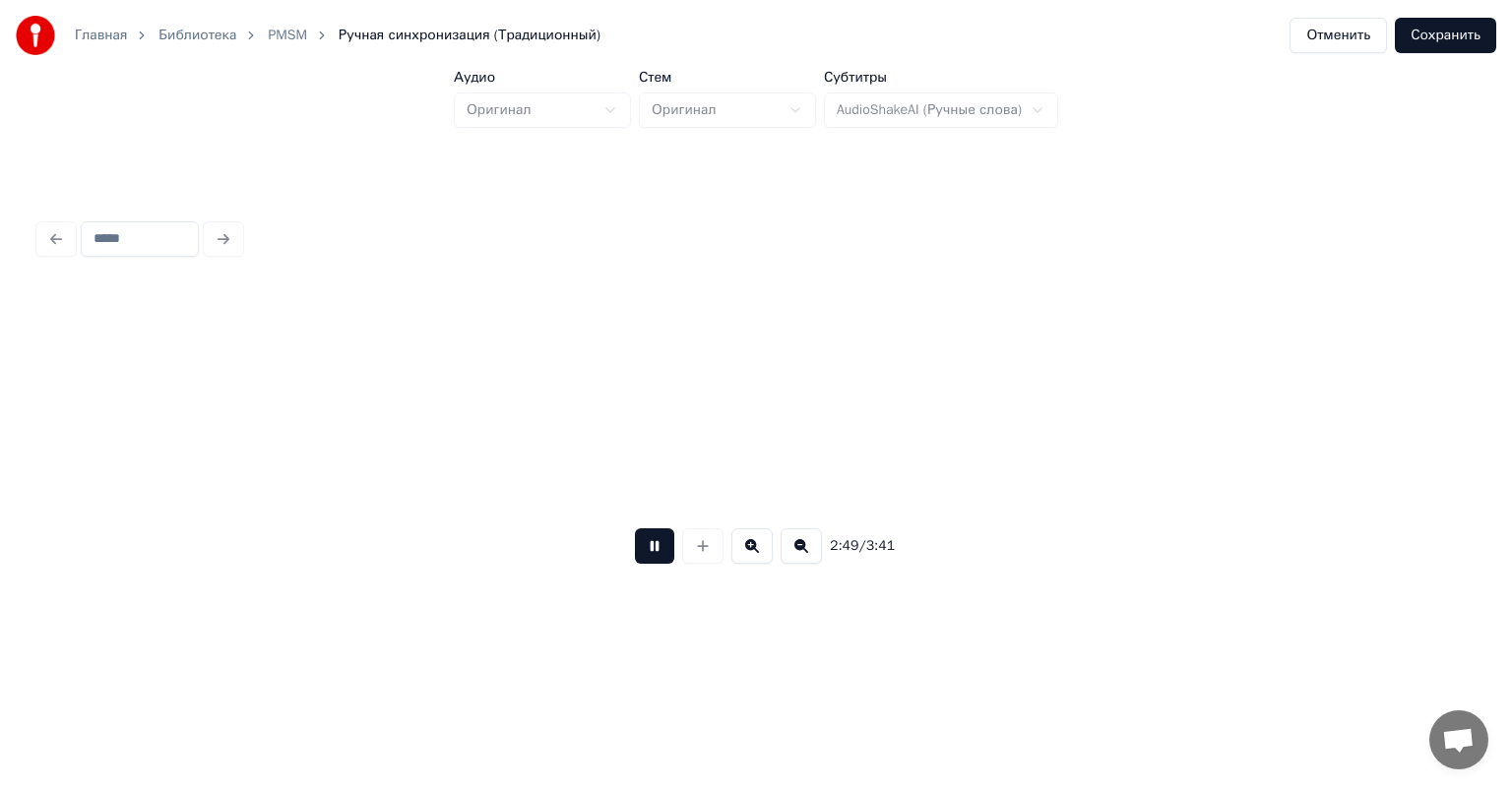 scroll, scrollTop: 0, scrollLeft: 33457, axis: horizontal 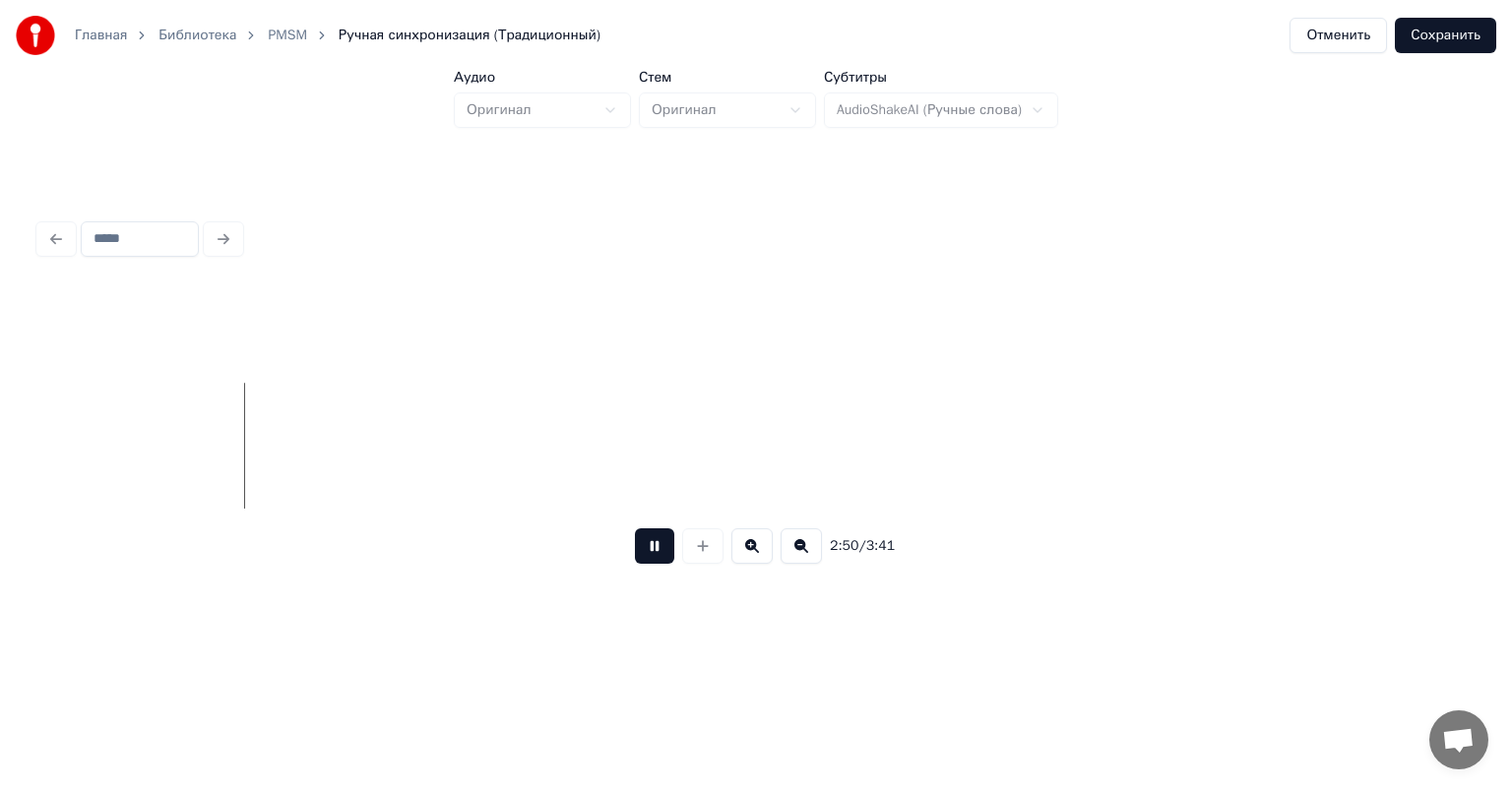 click at bounding box center [655, 546] 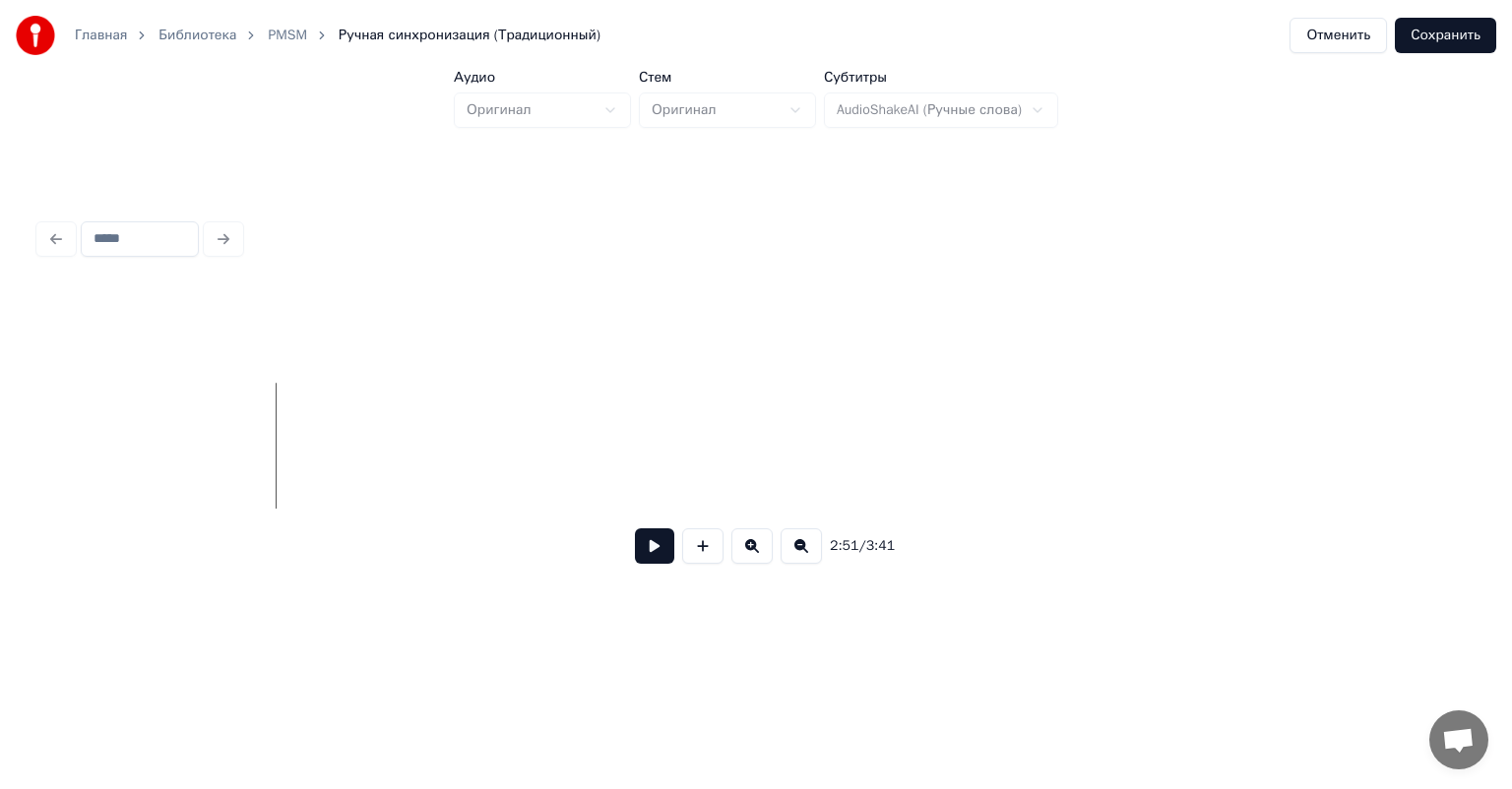 click at bounding box center [655, 546] 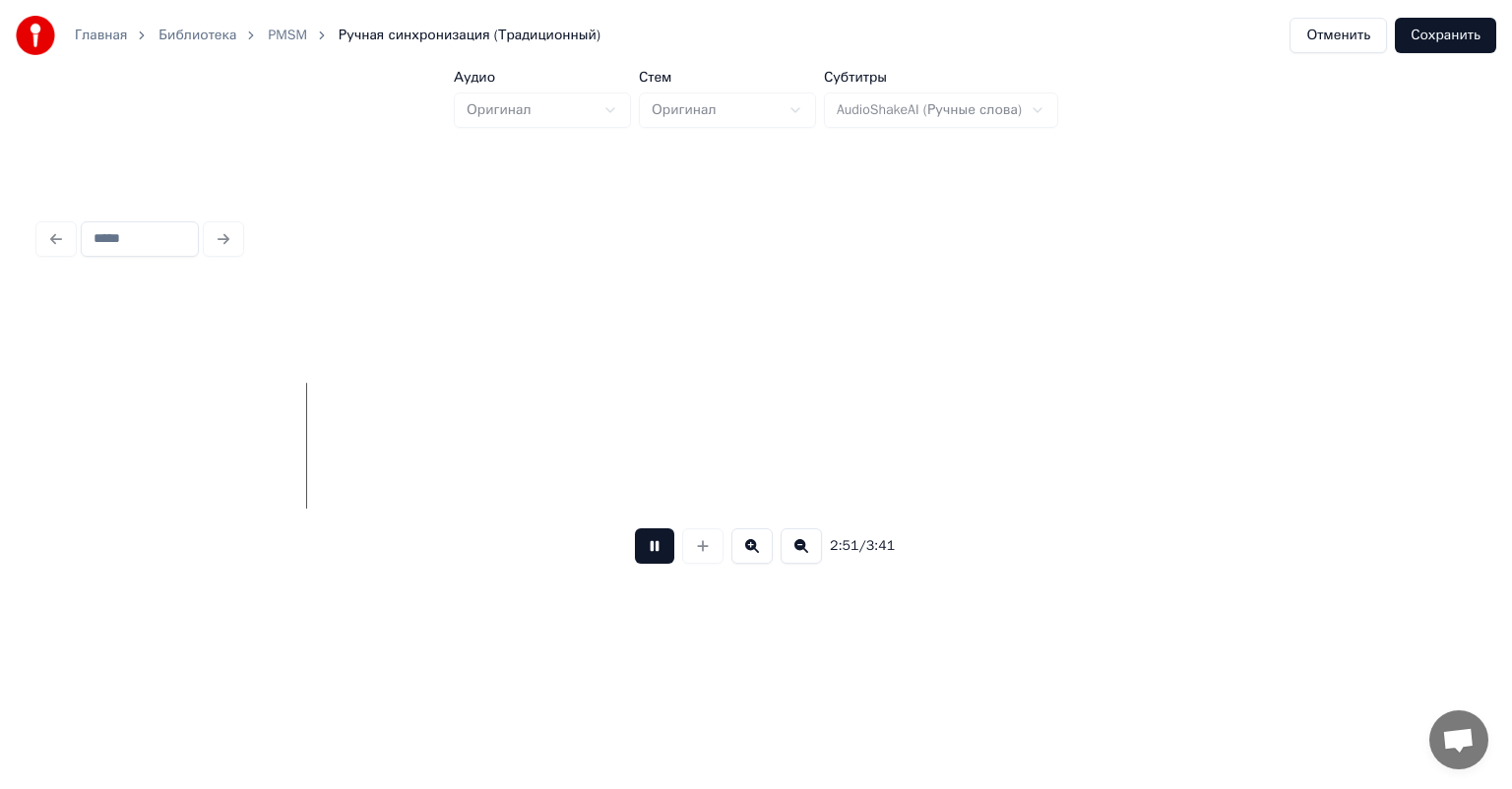 click at bounding box center (655, 546) 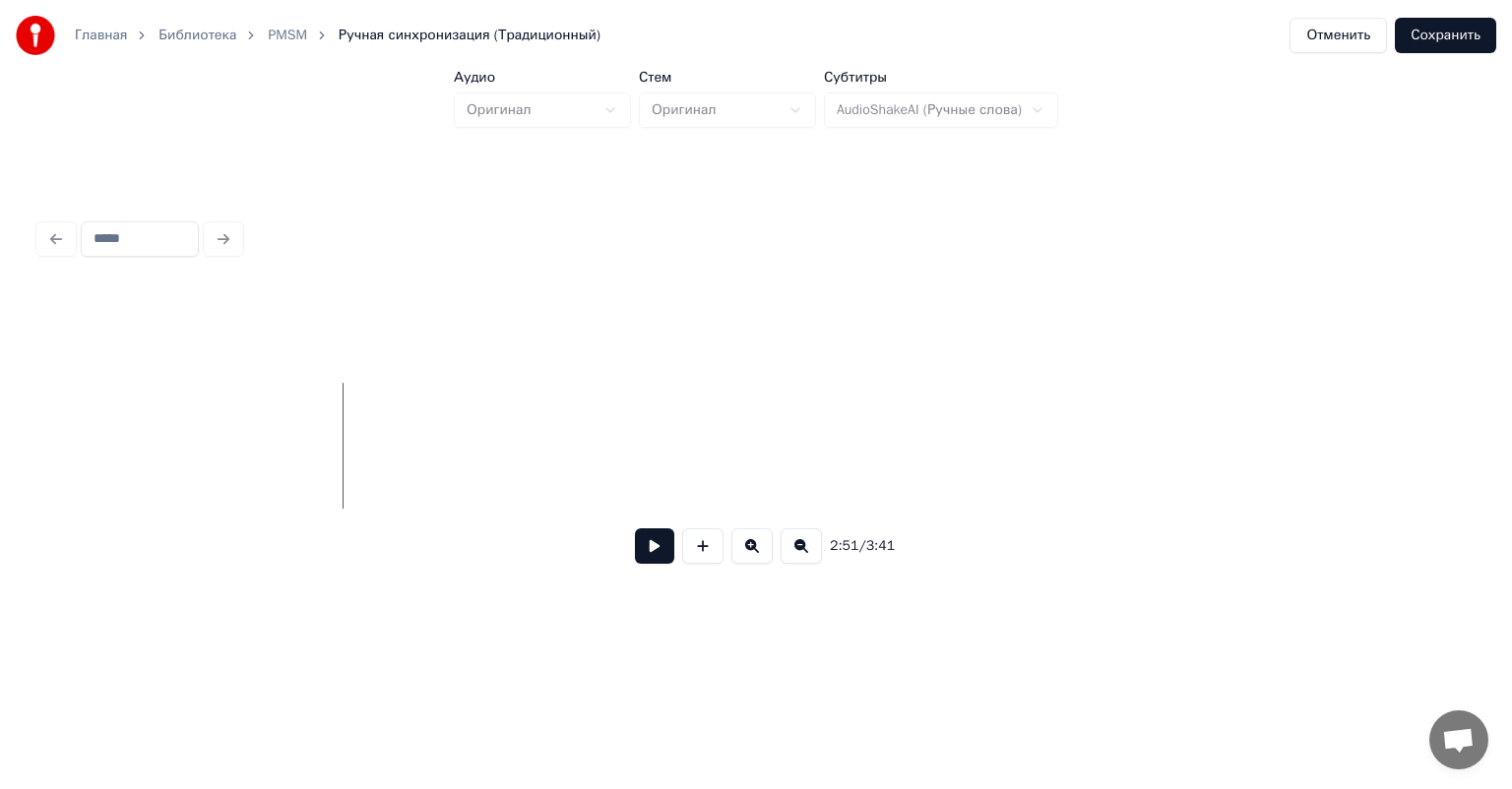 click at bounding box center [655, 546] 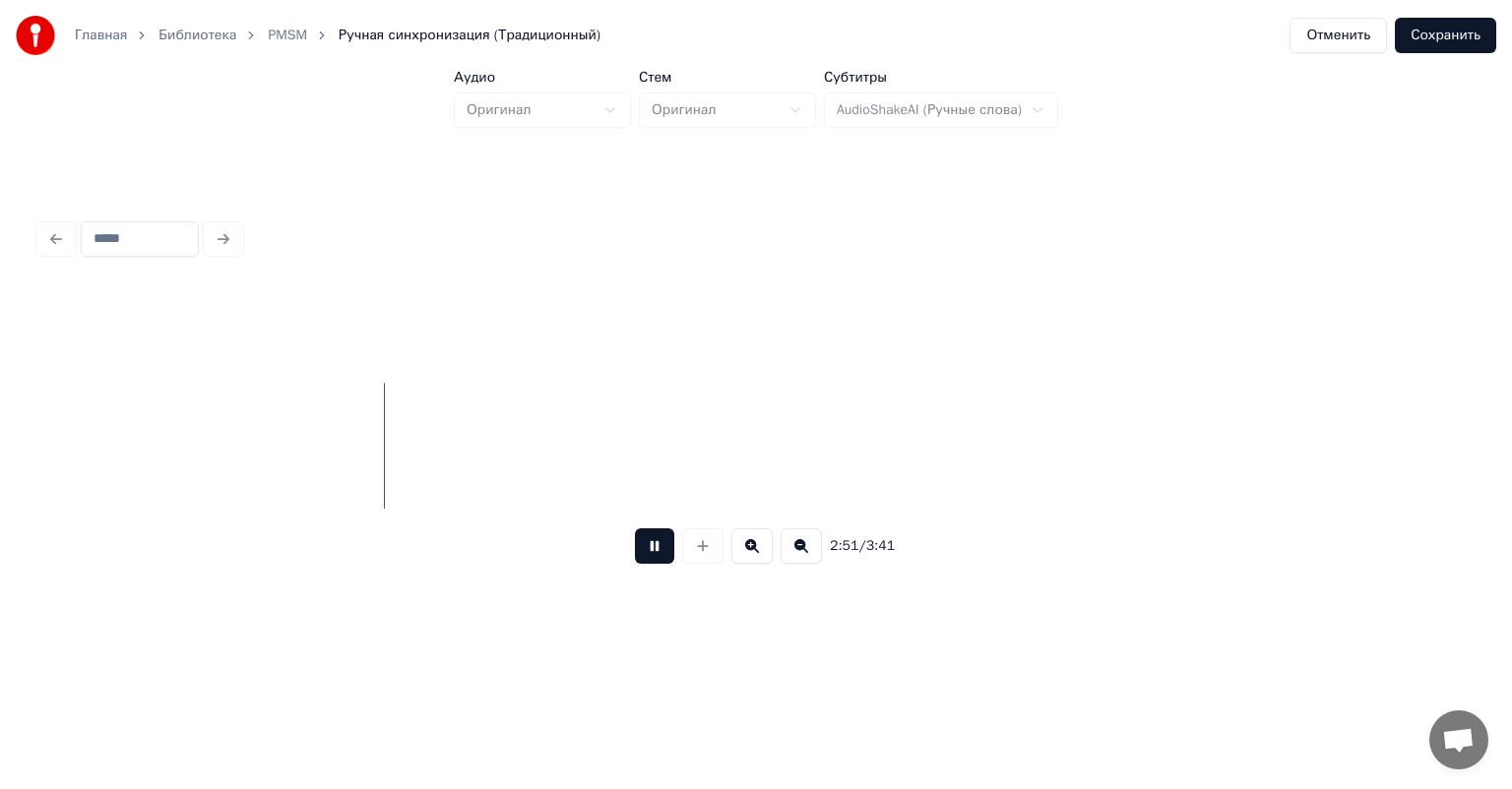 click at bounding box center (655, 546) 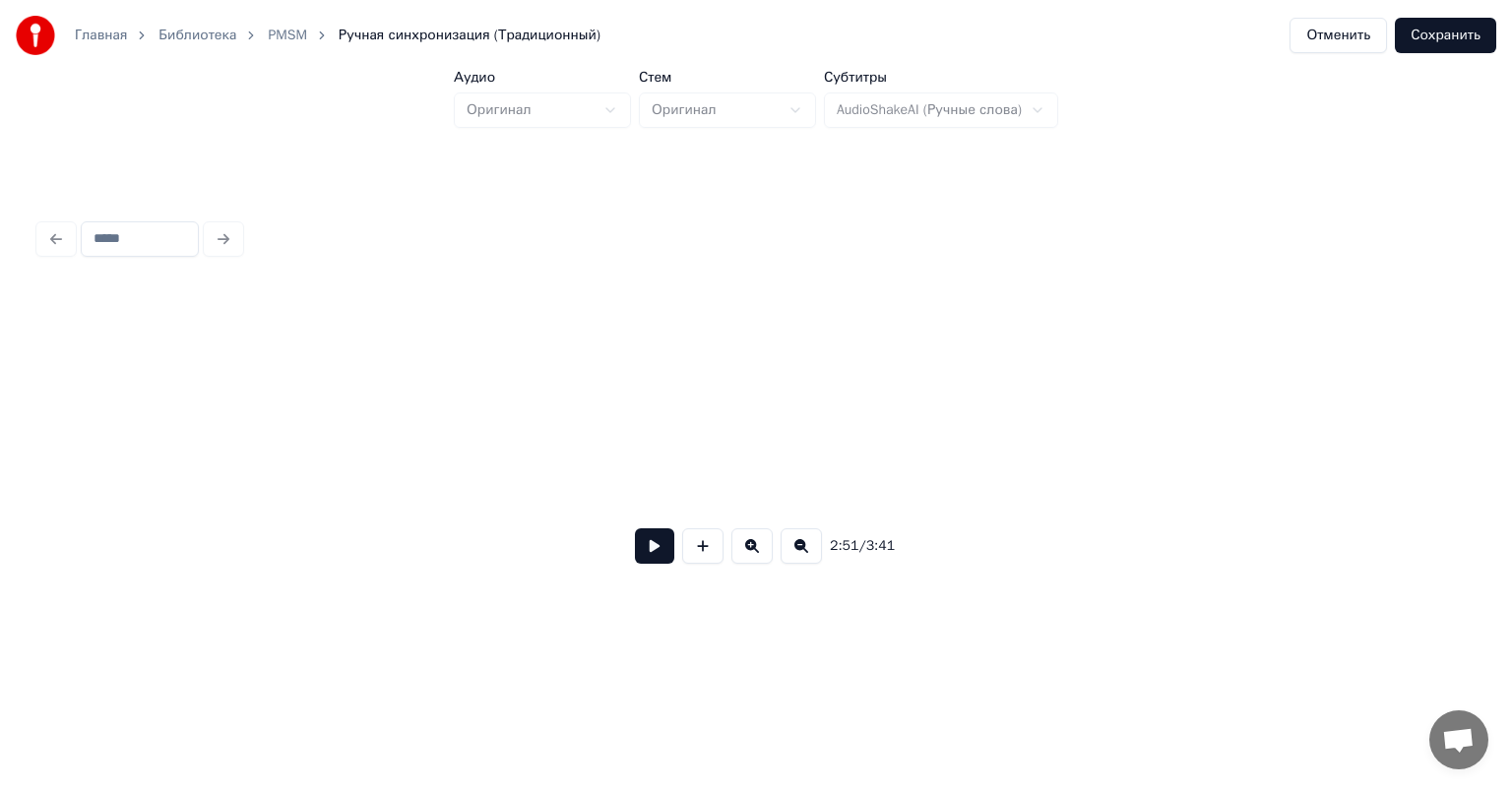 scroll, scrollTop: 0, scrollLeft: 32307, axis: horizontal 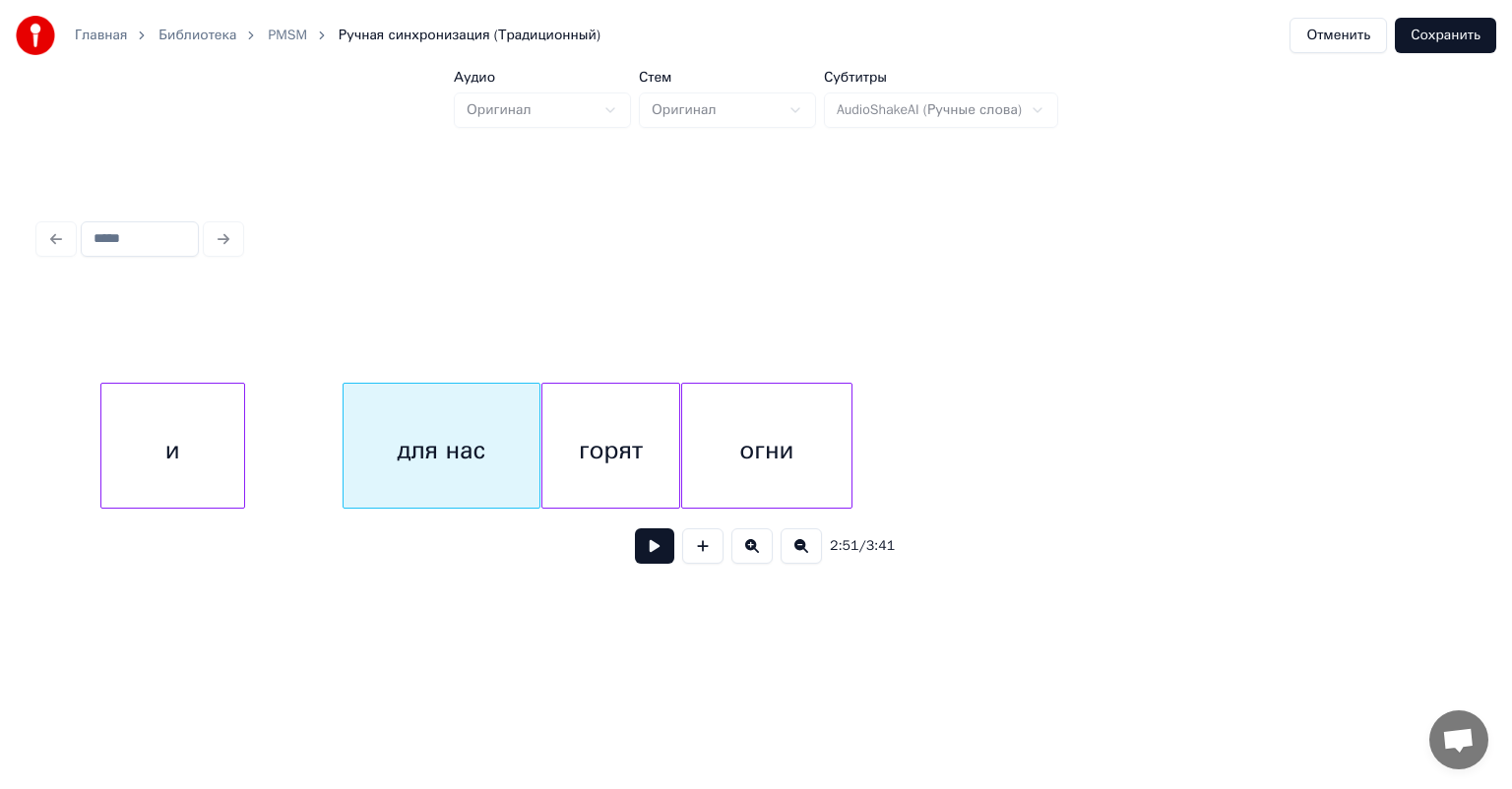 click on "огни" at bounding box center [767, 451] 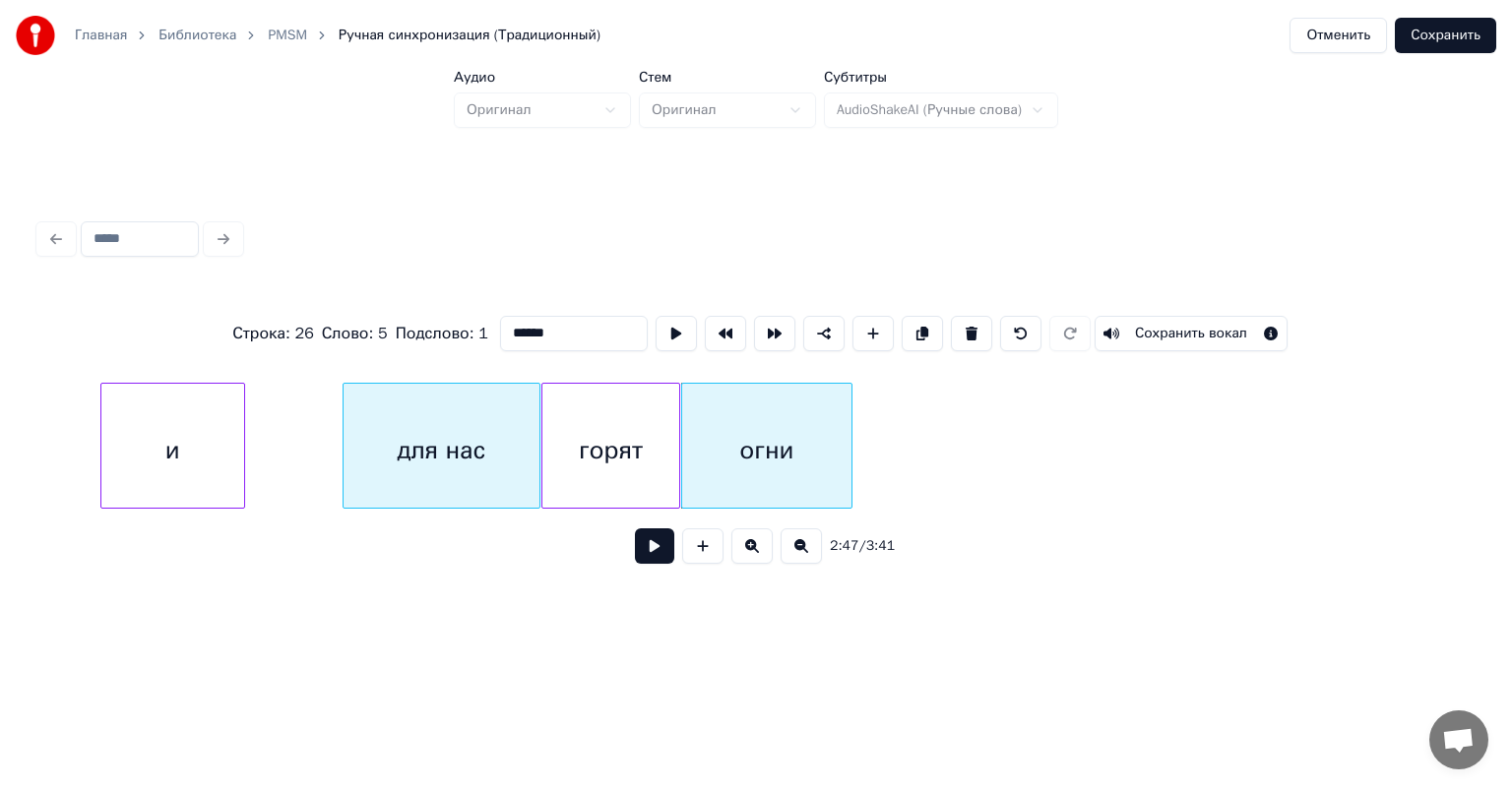 type on "****" 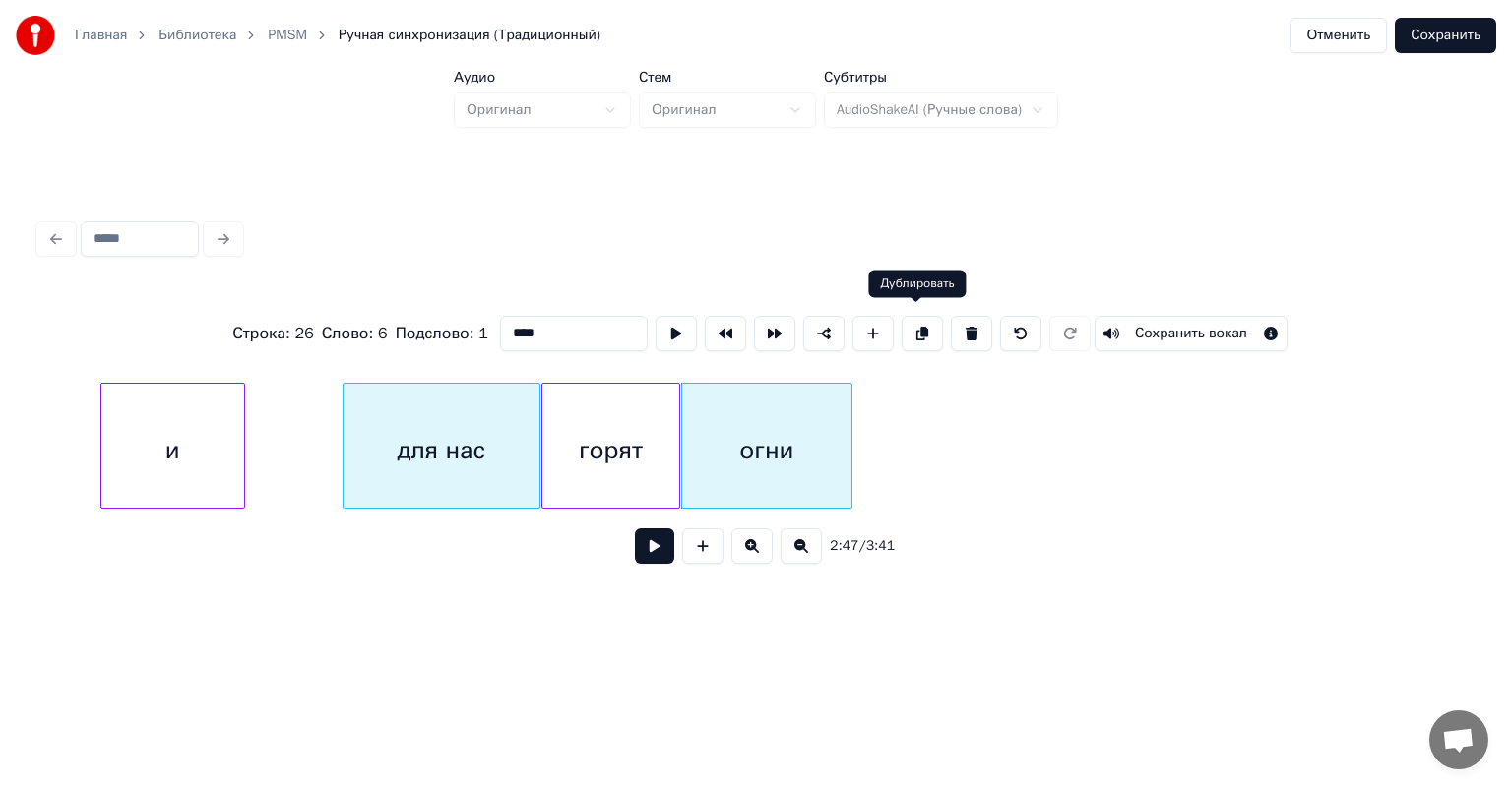 click at bounding box center [922, 334] 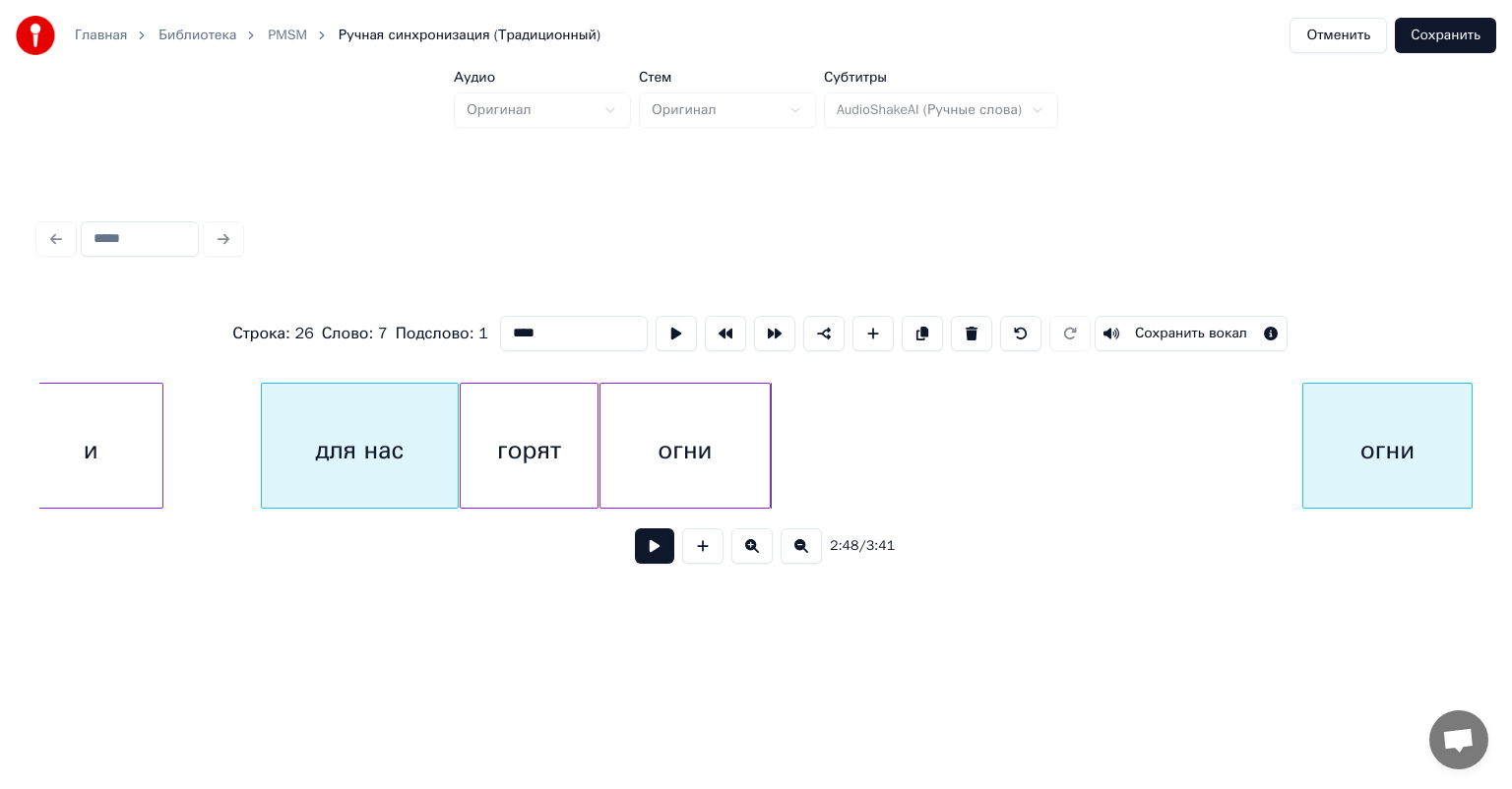 click on "Главная Библиотека PMSM Ручная синхронизация (Традиционный) Отменить Сохранить Аудио Оригинал Стем Оригинал Субтитры AudioShakeAI (Ручные слова) Строка :   26 Слово :   7 Подслово :   1 **** Сохранить вокал 2:48  /  3:41" at bounding box center (756, 316) 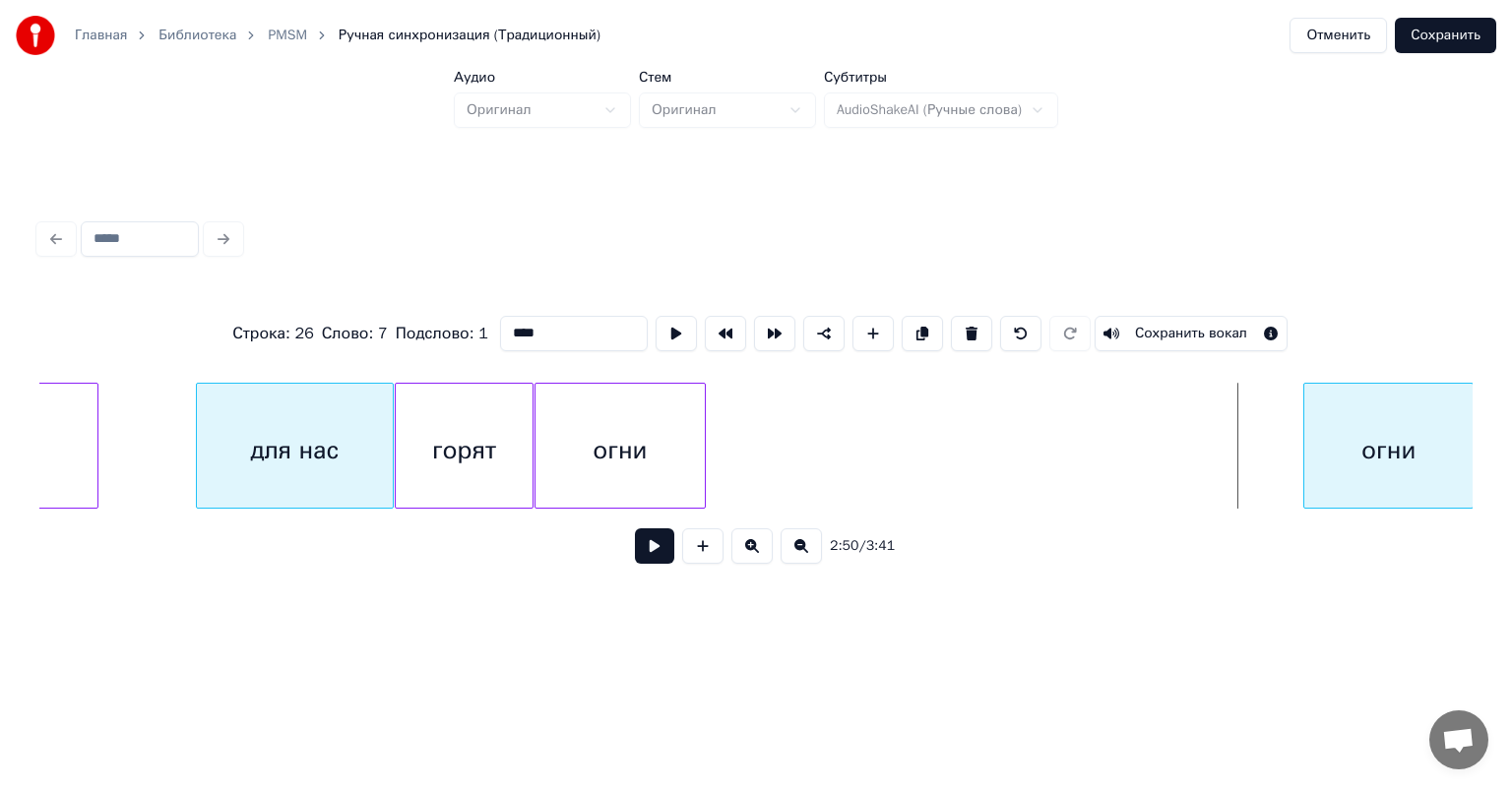 scroll, scrollTop: 0, scrollLeft: 32455, axis: horizontal 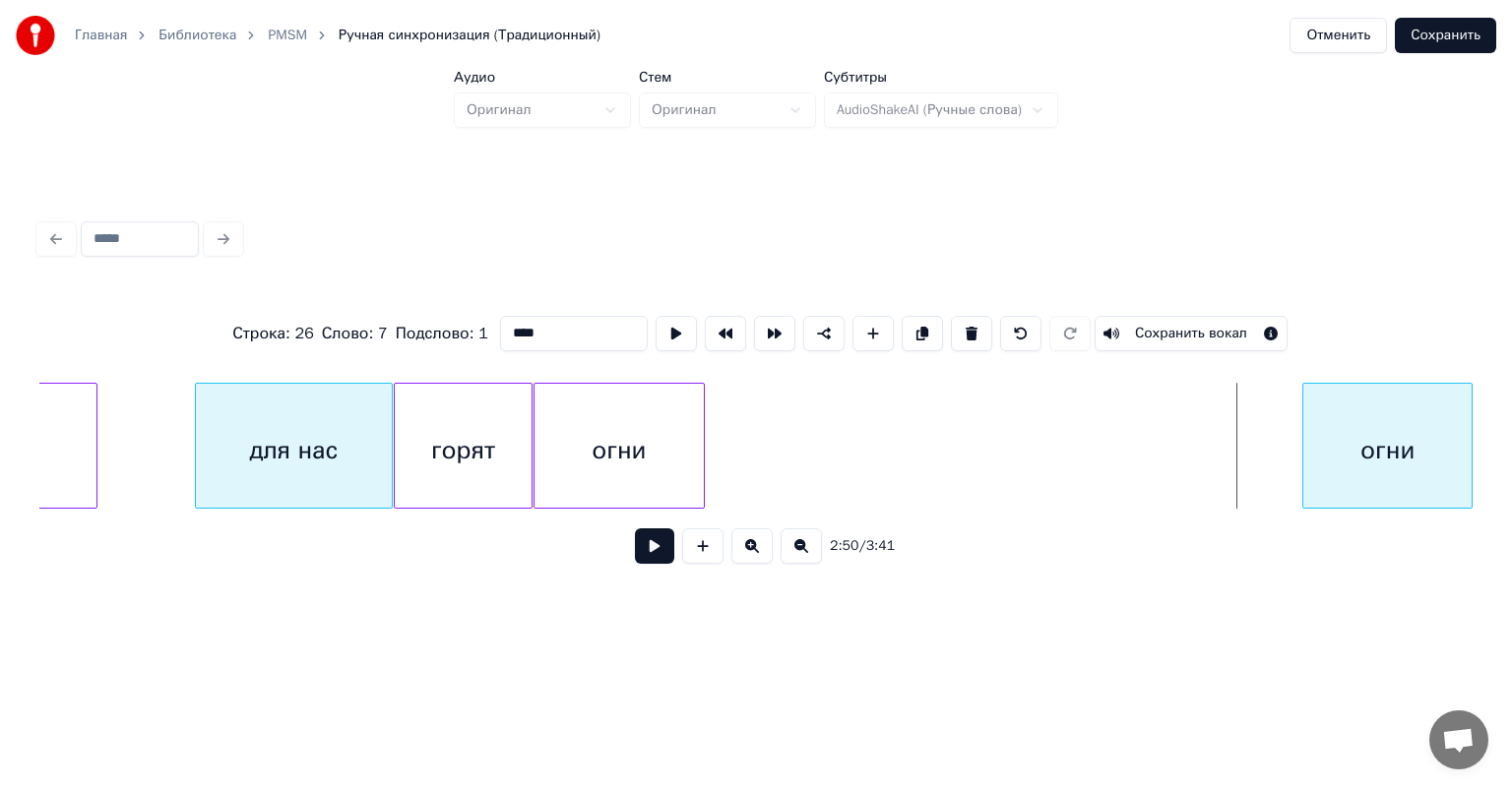 click on "огни" at bounding box center [1388, 451] 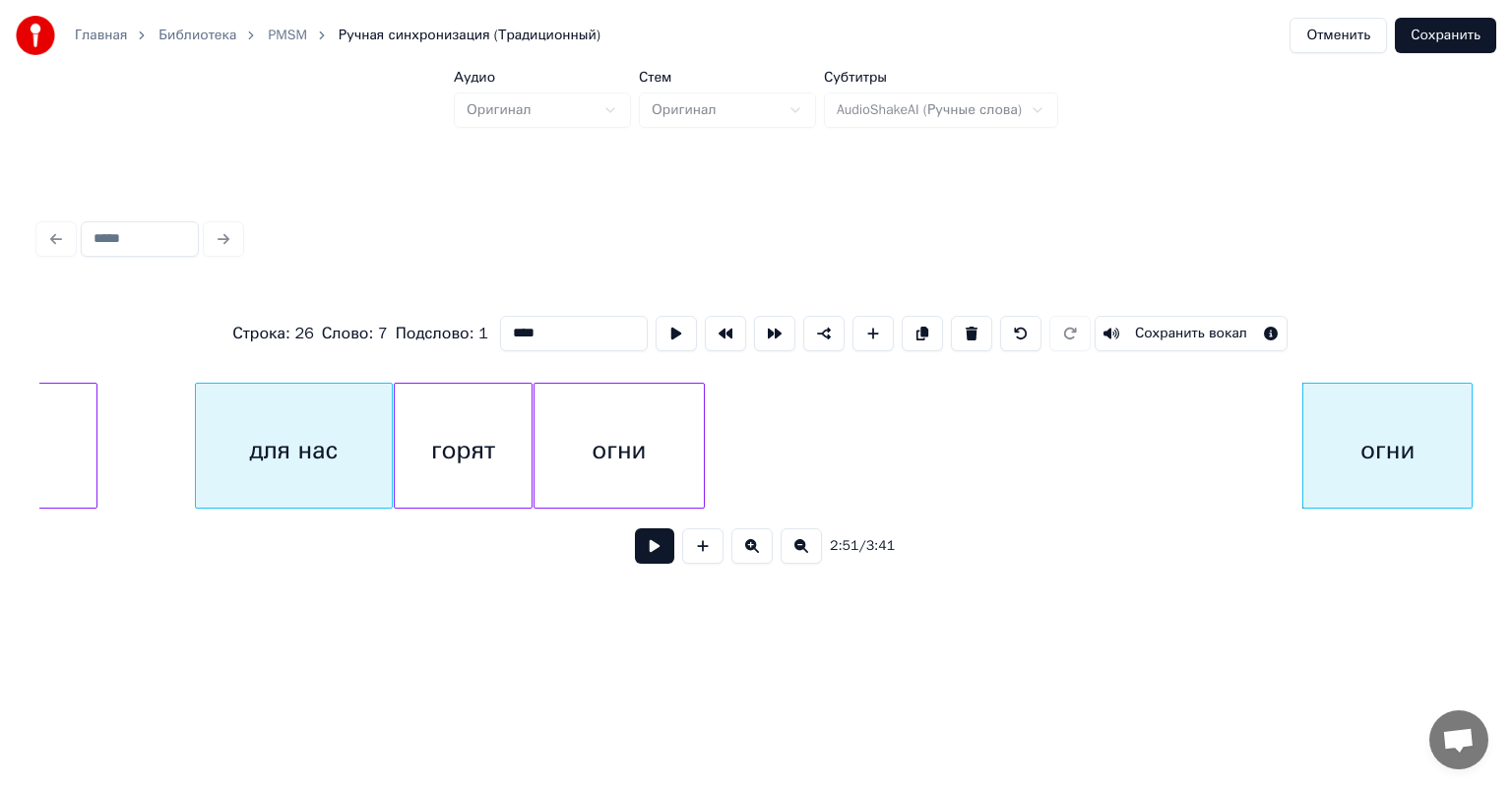 click on "огни для нас горят  и огни" at bounding box center (-10647, 446) 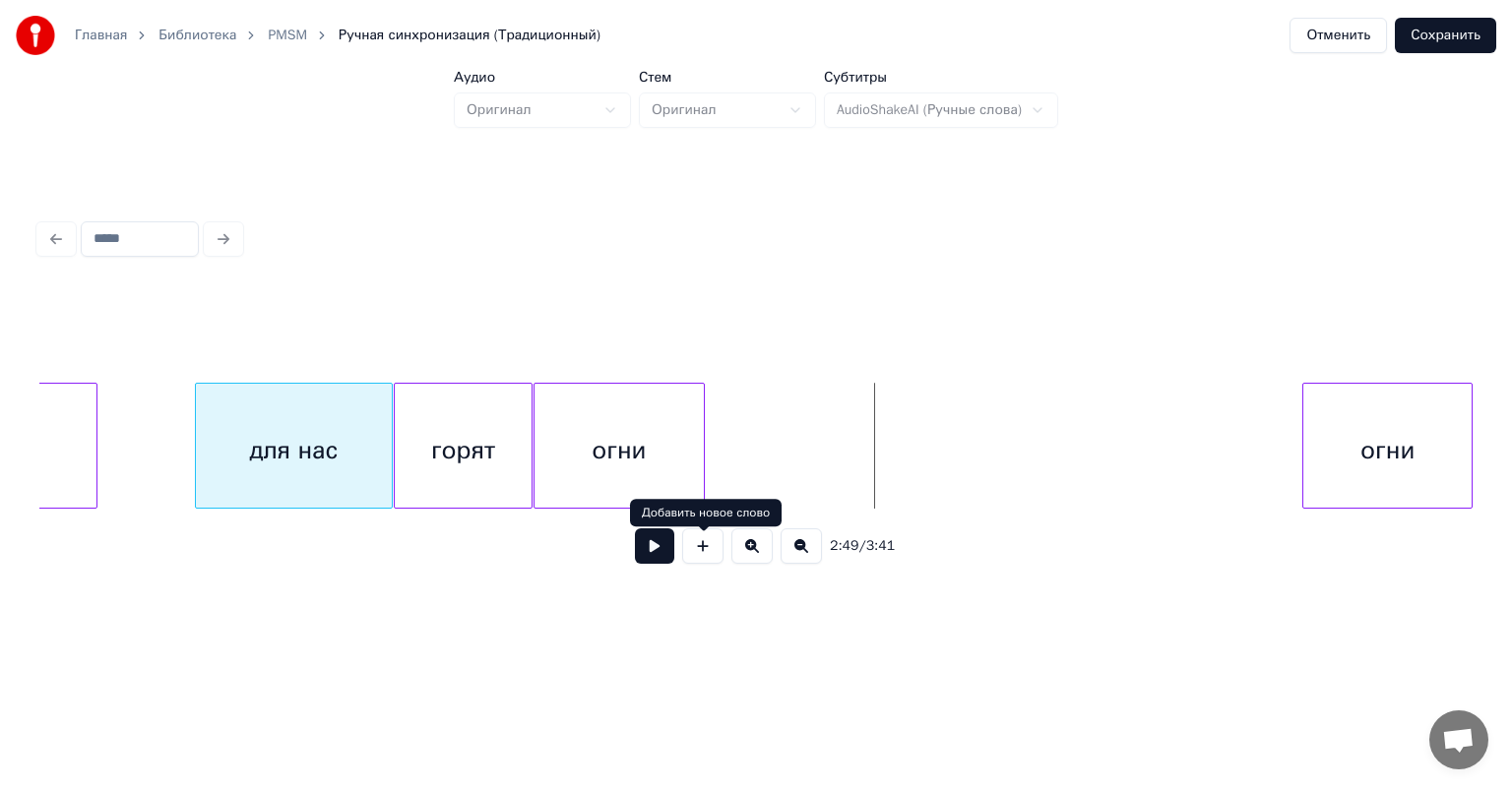 click at bounding box center (655, 546) 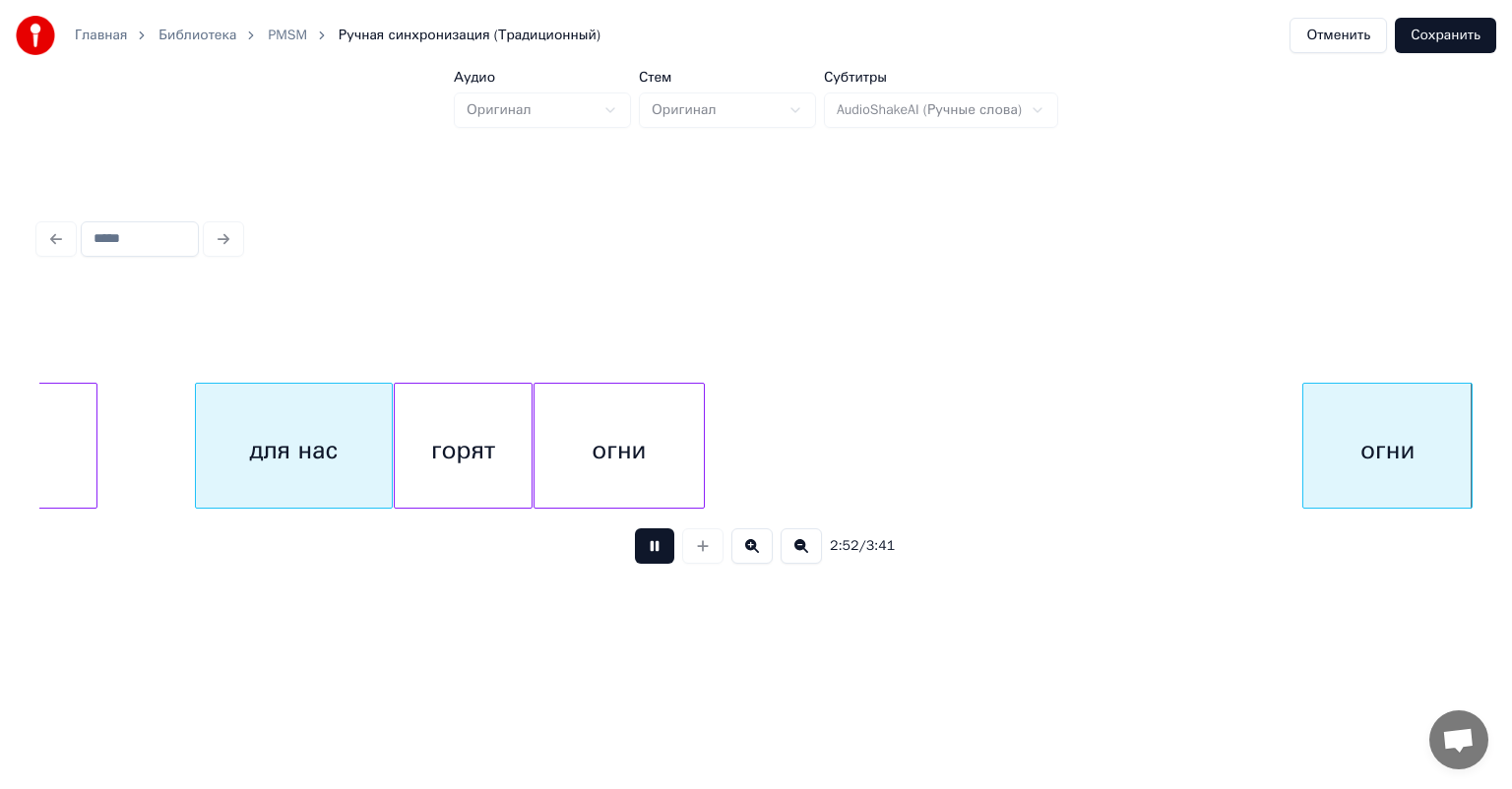 scroll, scrollTop: 0, scrollLeft: 33890, axis: horizontal 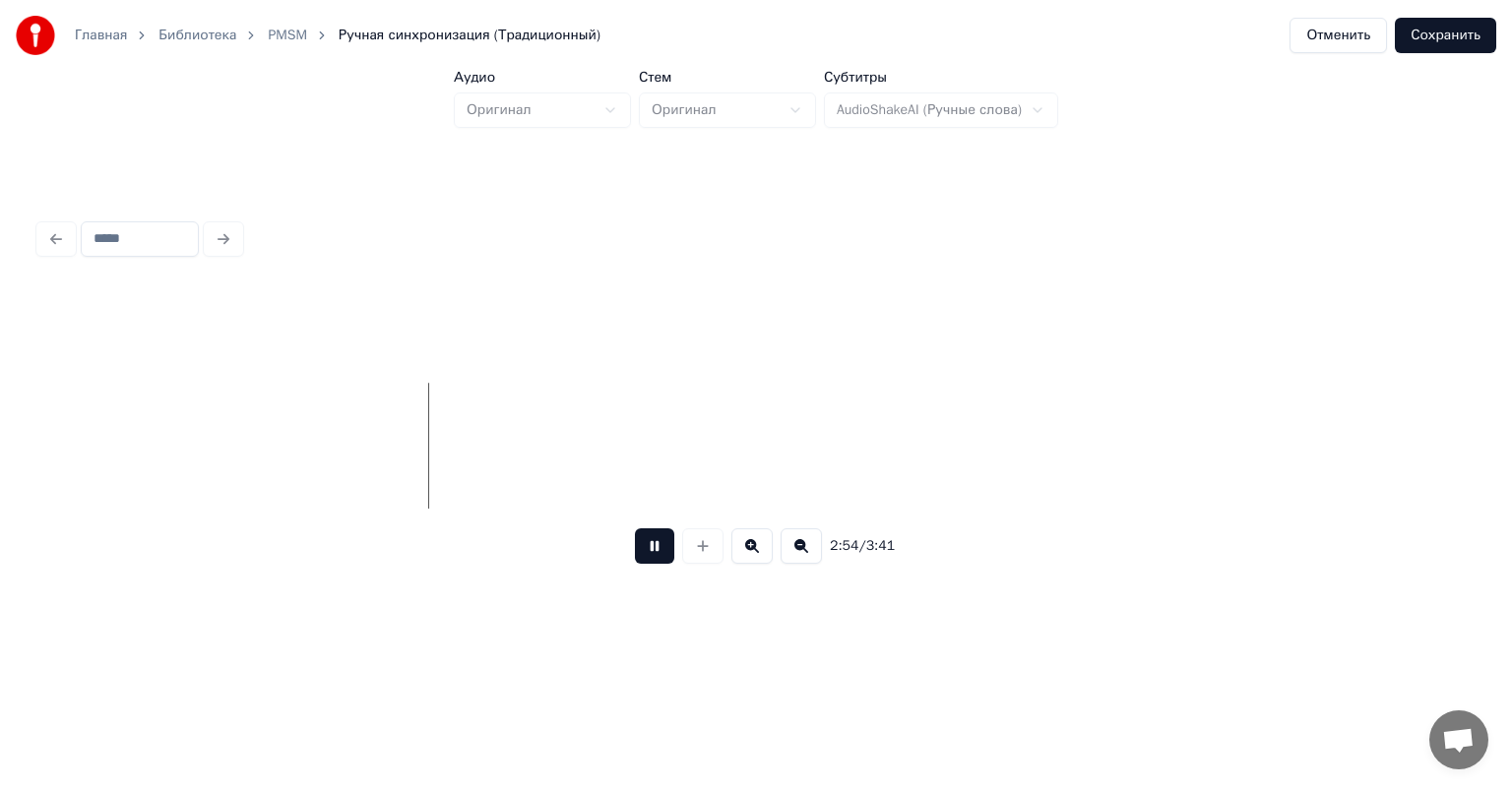 click at bounding box center [655, 546] 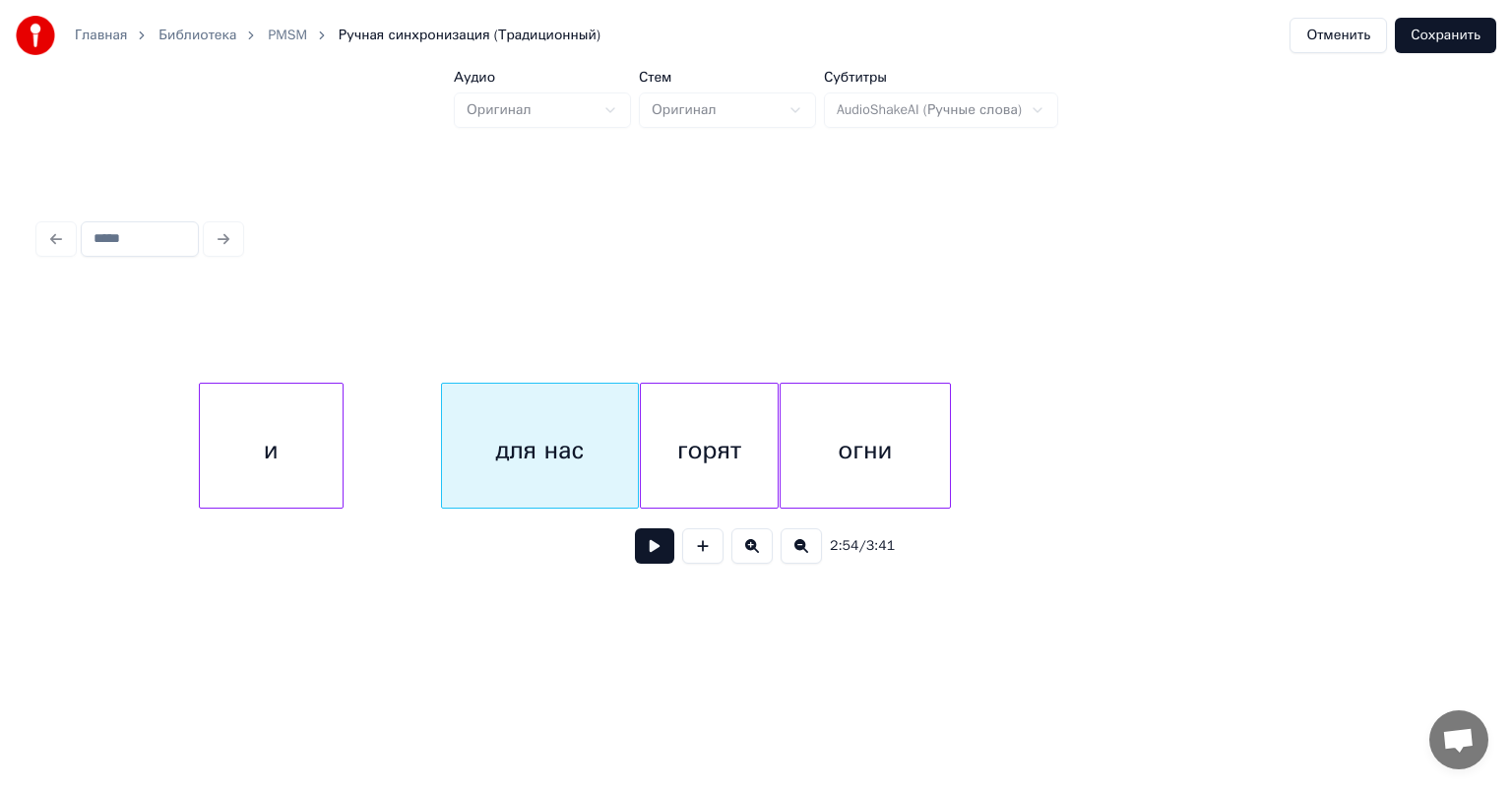 scroll, scrollTop: 0, scrollLeft: 32748, axis: horizontal 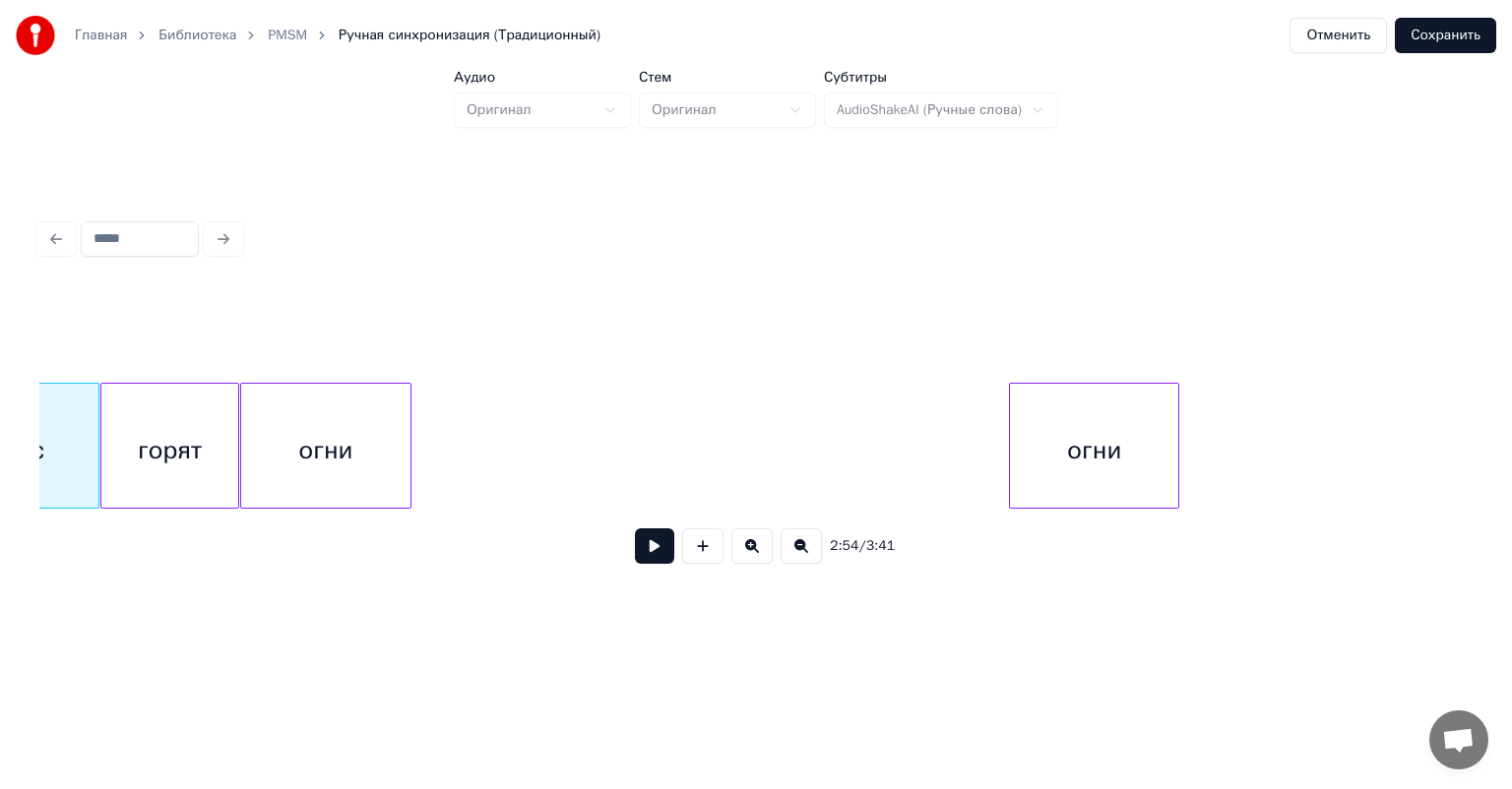 click on "огни" at bounding box center (1095, 451) 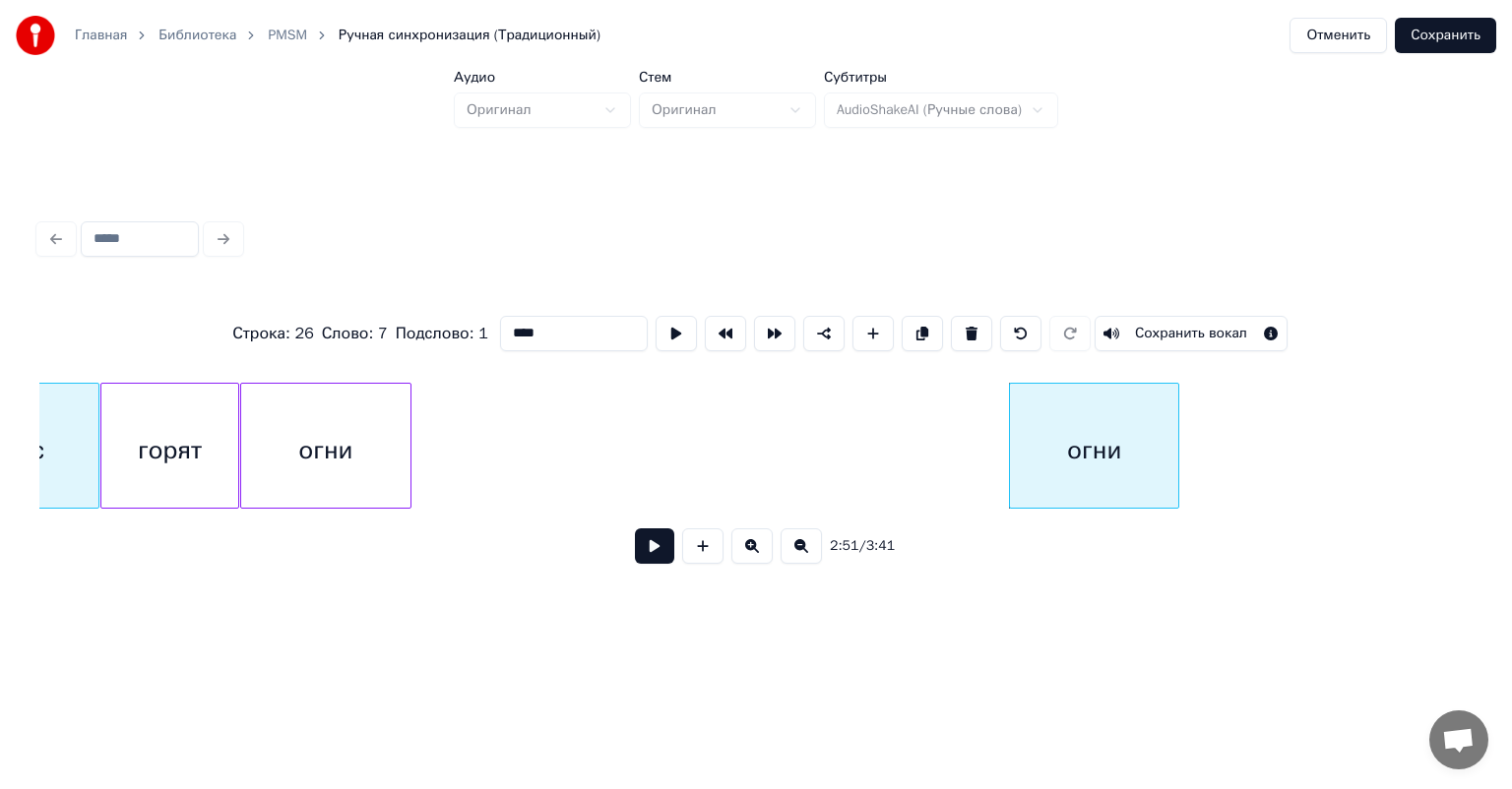 drag, startPoint x: 579, startPoint y: 323, endPoint x: 491, endPoint y: 332, distance: 88.45903 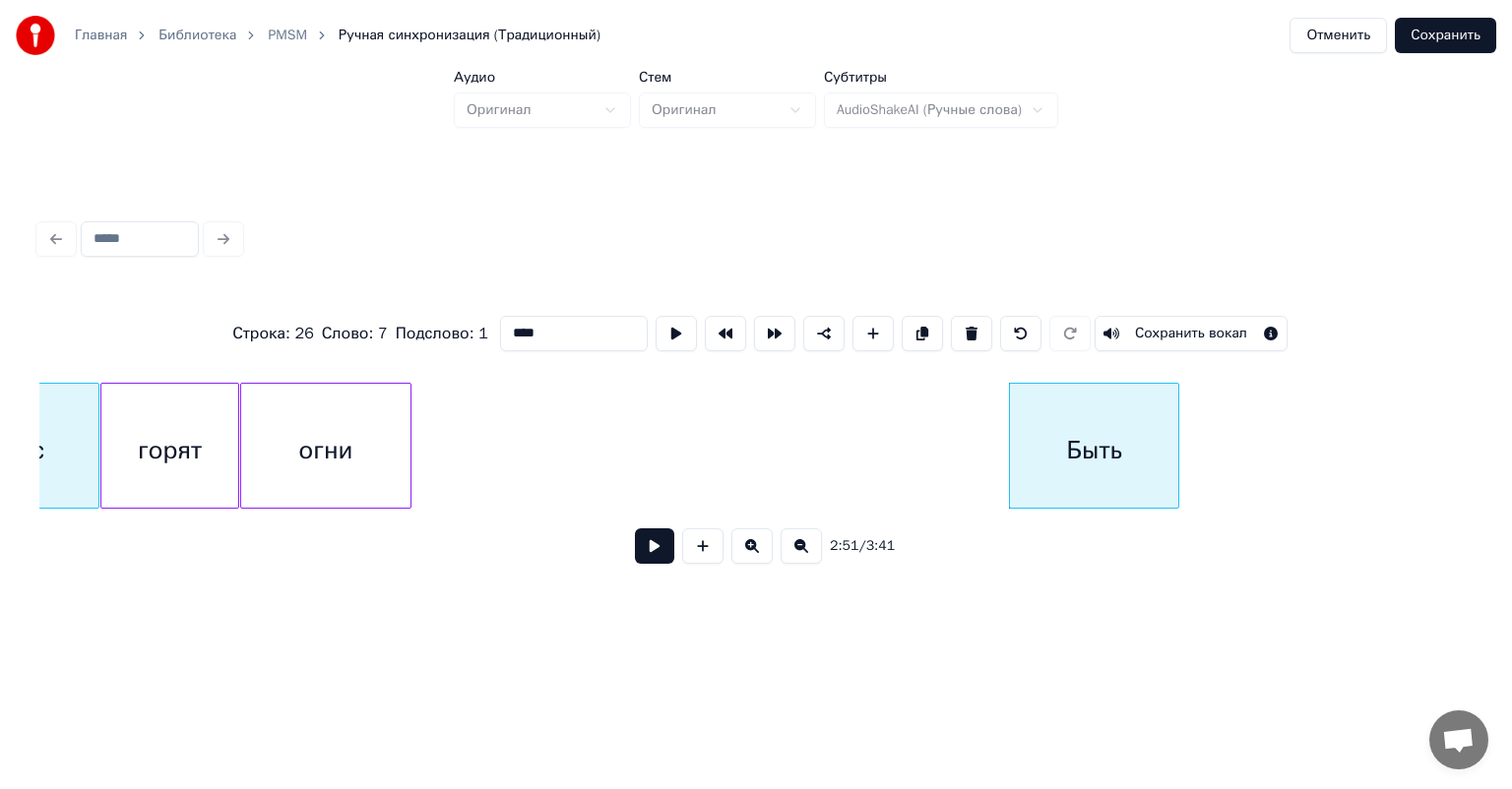 type on "****" 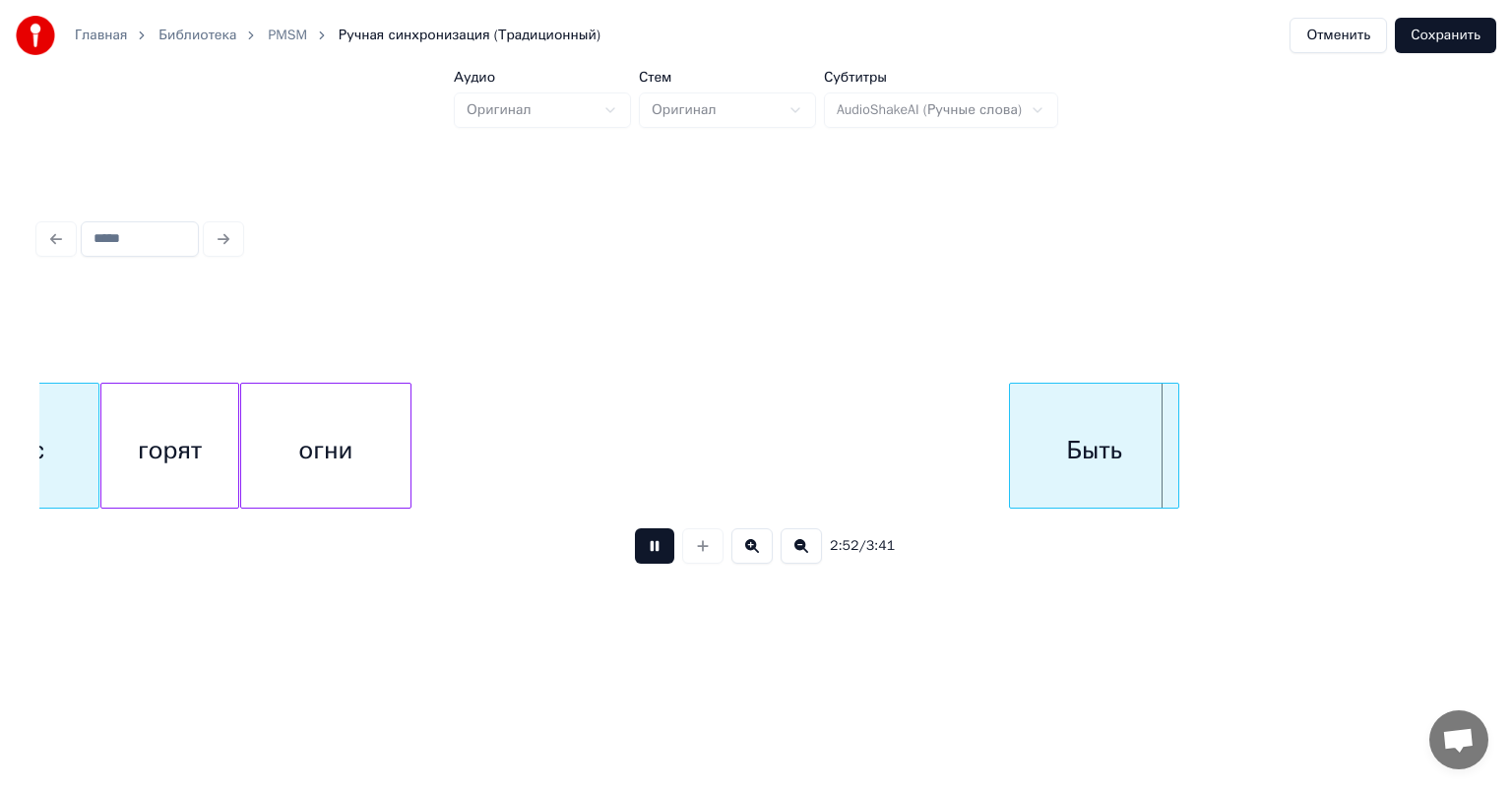 click at bounding box center (655, 546) 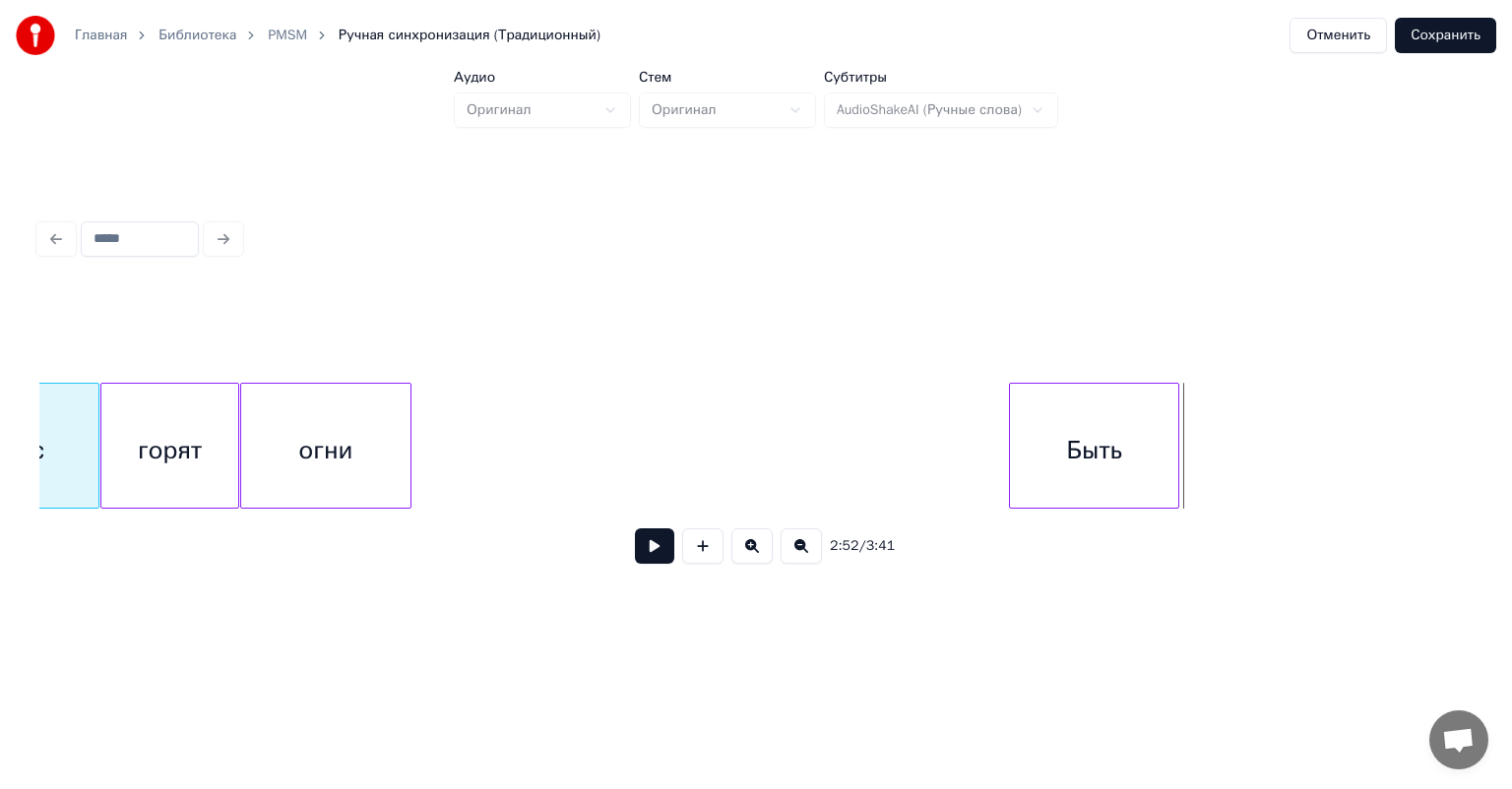 click at bounding box center [655, 546] 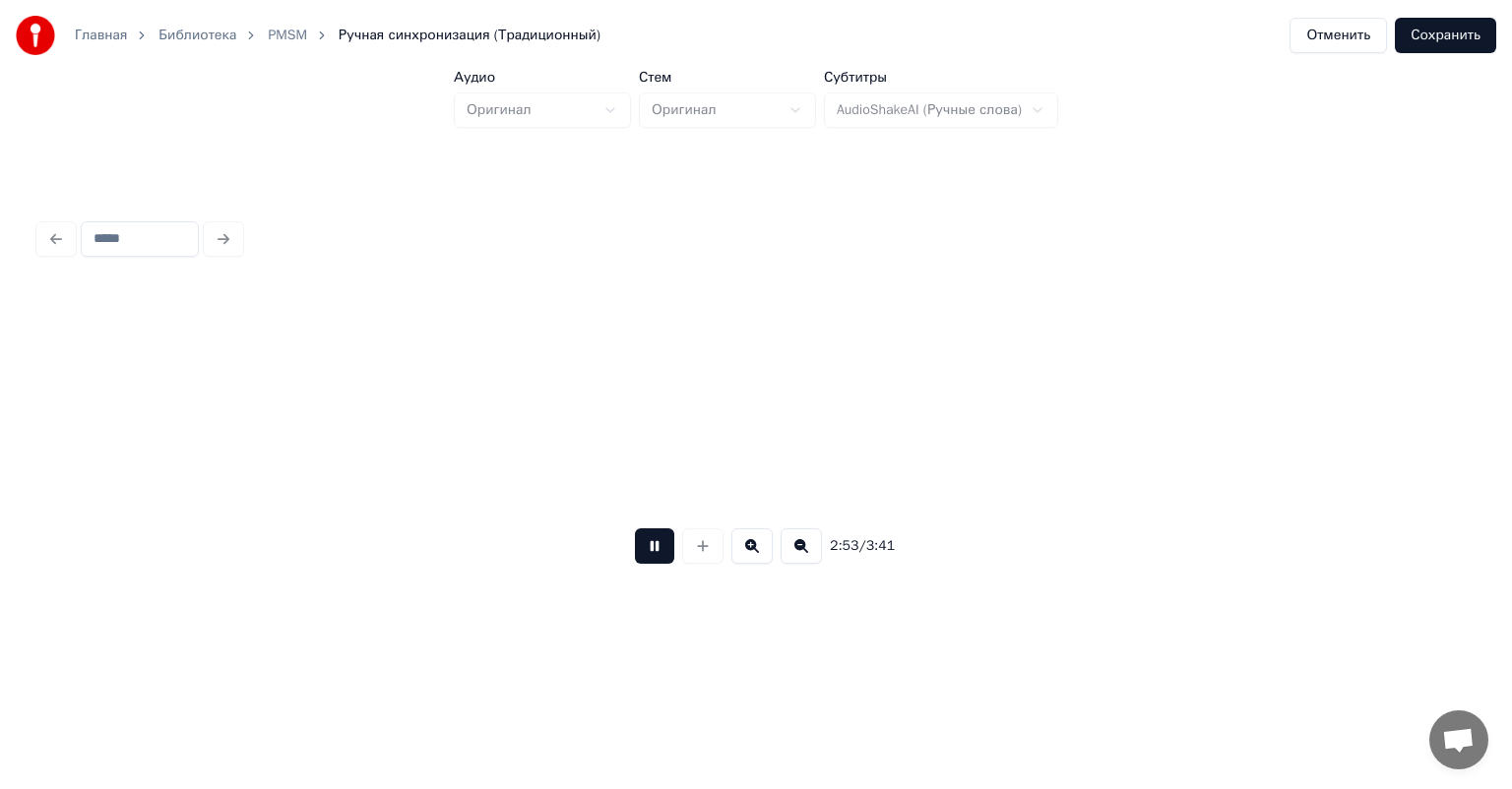 scroll, scrollTop: 0, scrollLeft: 34181, axis: horizontal 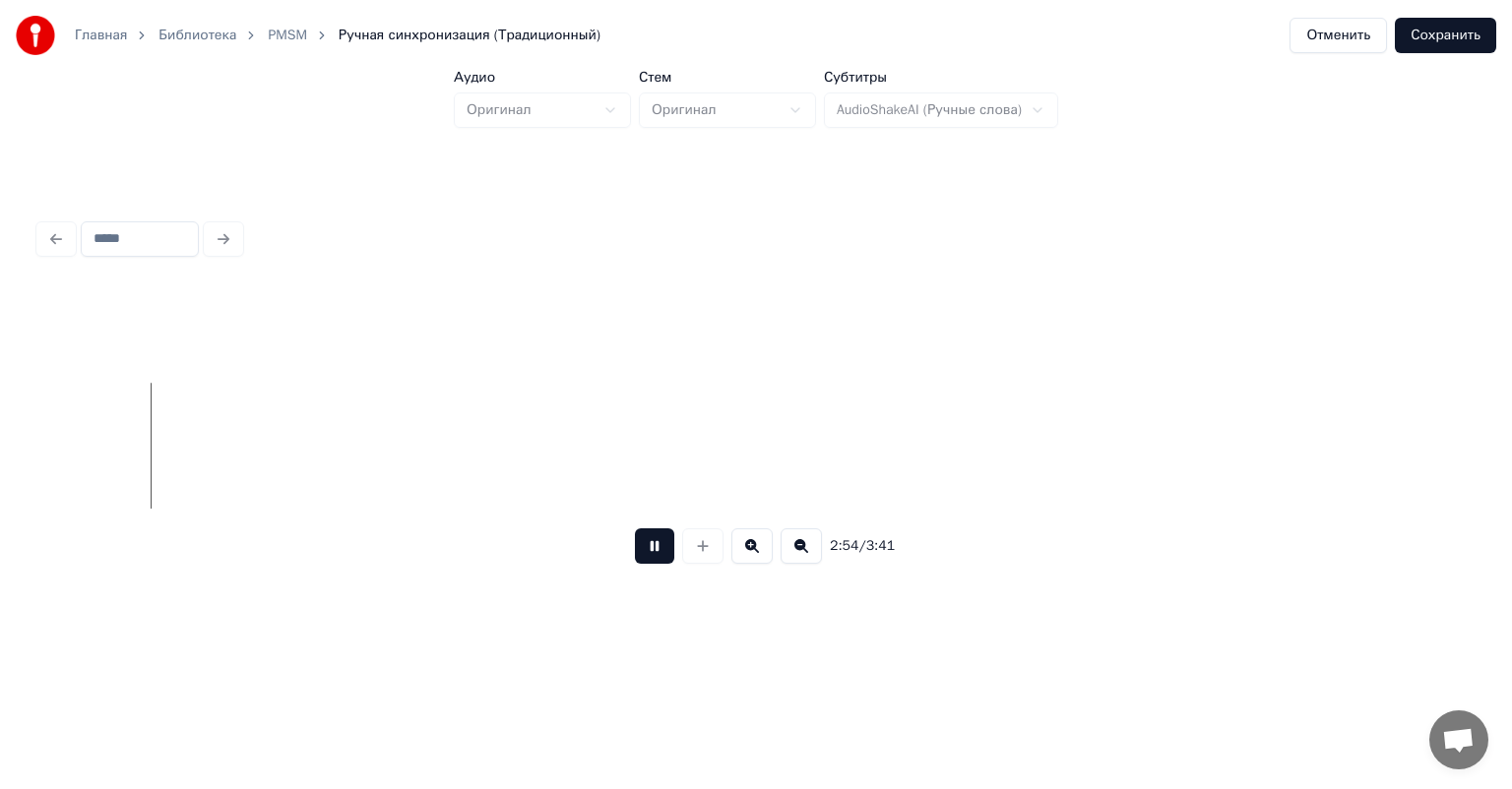 click at bounding box center [655, 546] 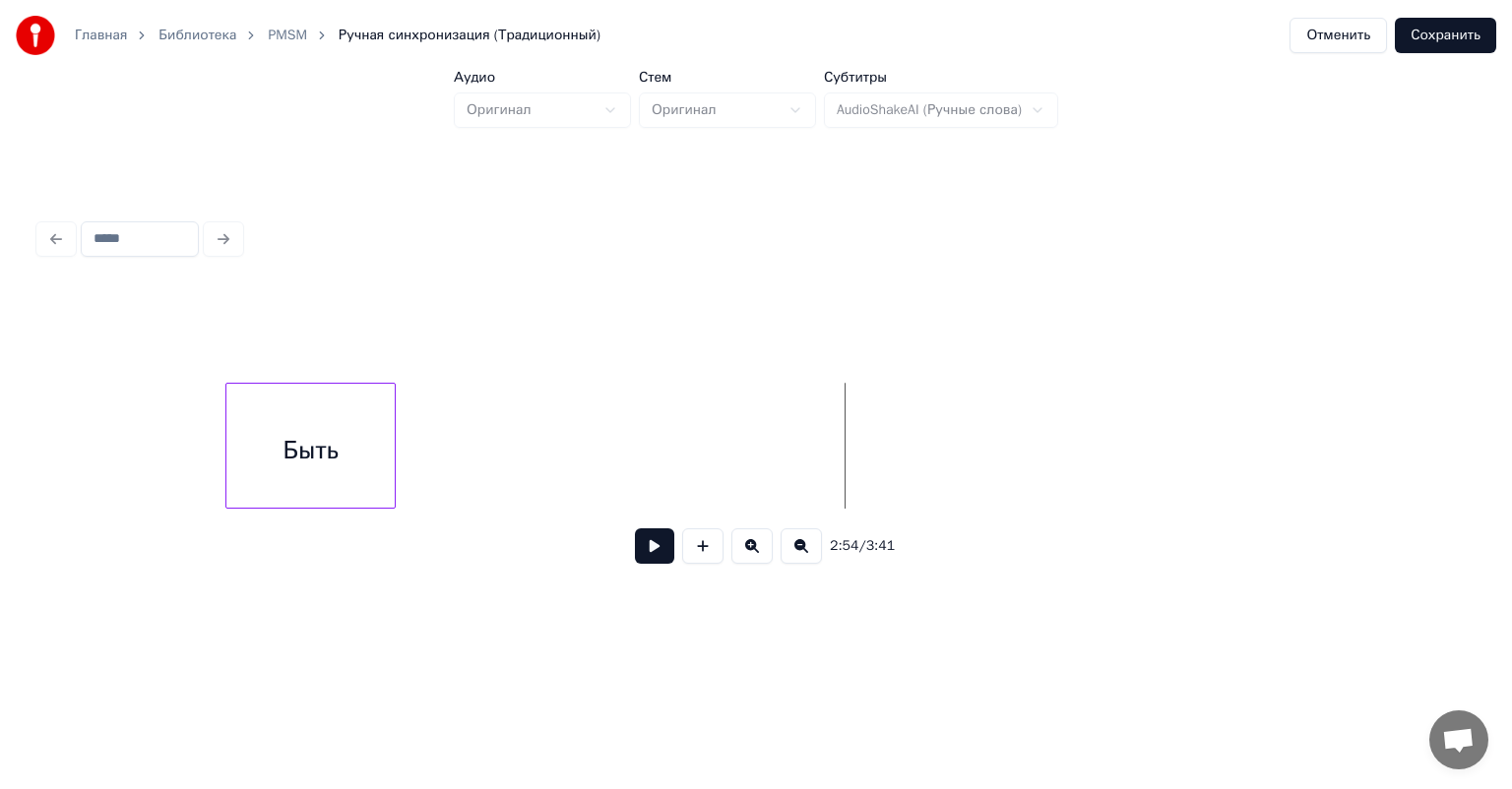 scroll, scrollTop: 0, scrollLeft: 33433, axis: horizontal 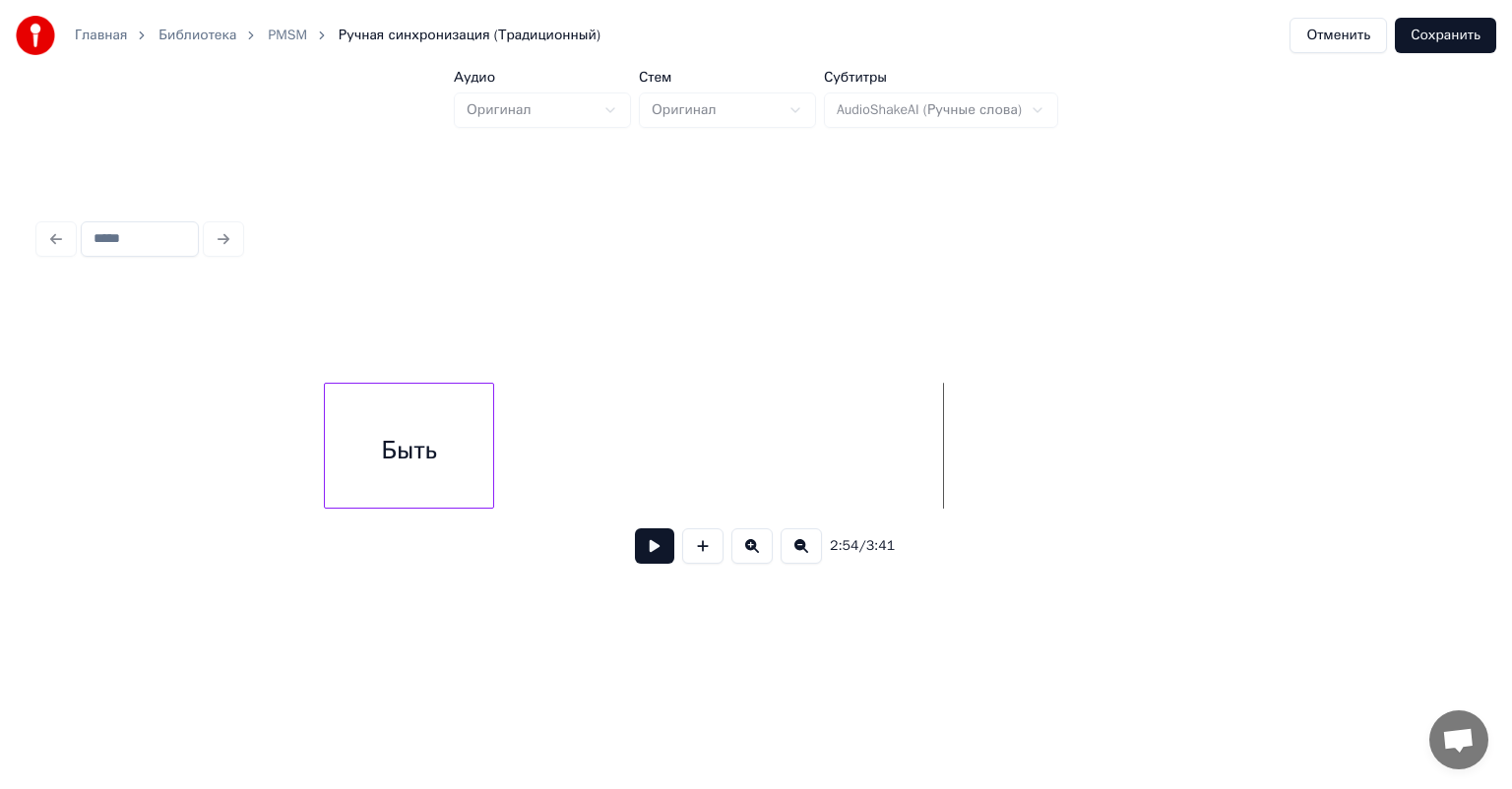 click on "Быть" at bounding box center (410, 451) 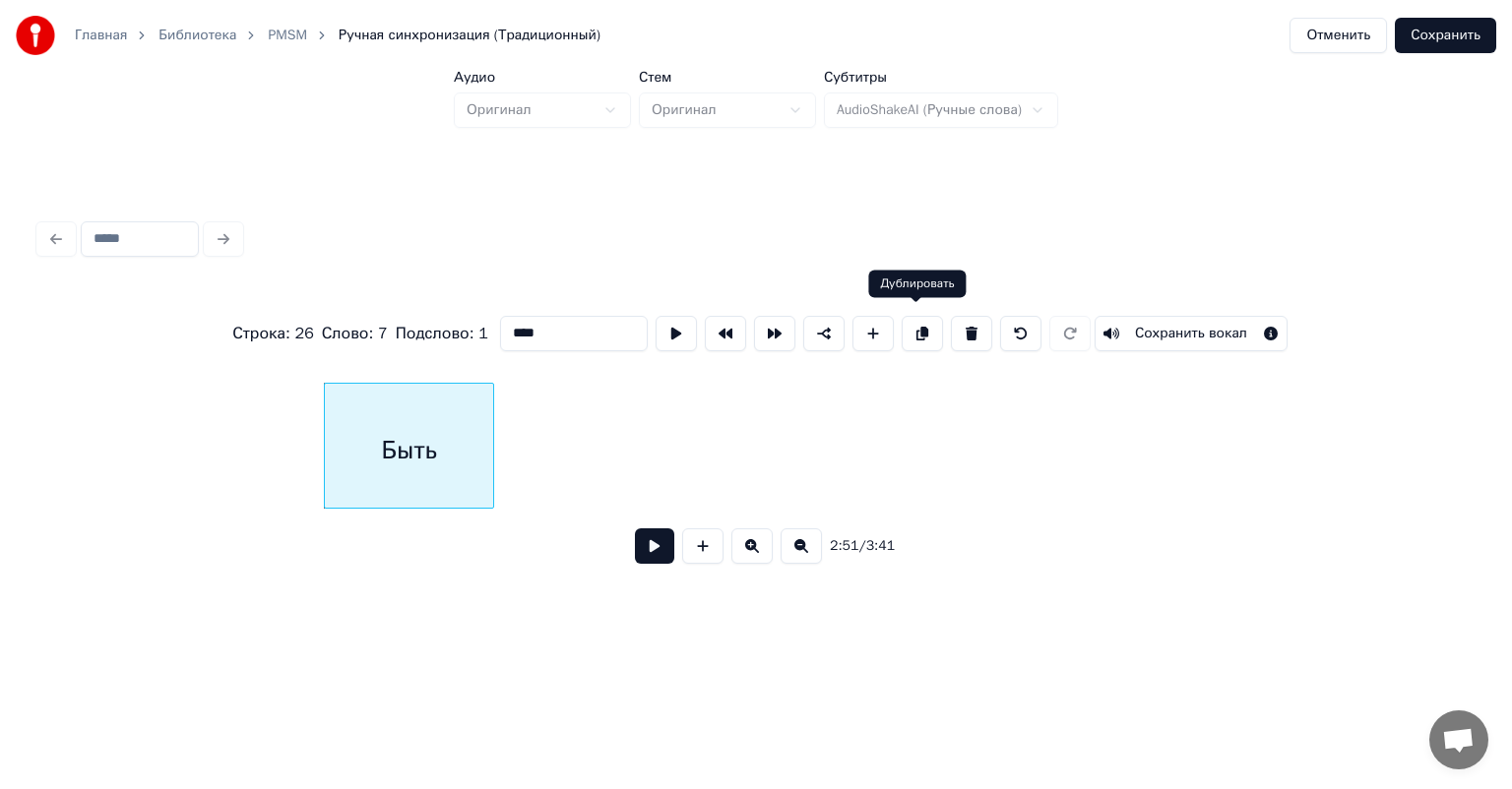 click at bounding box center [922, 334] 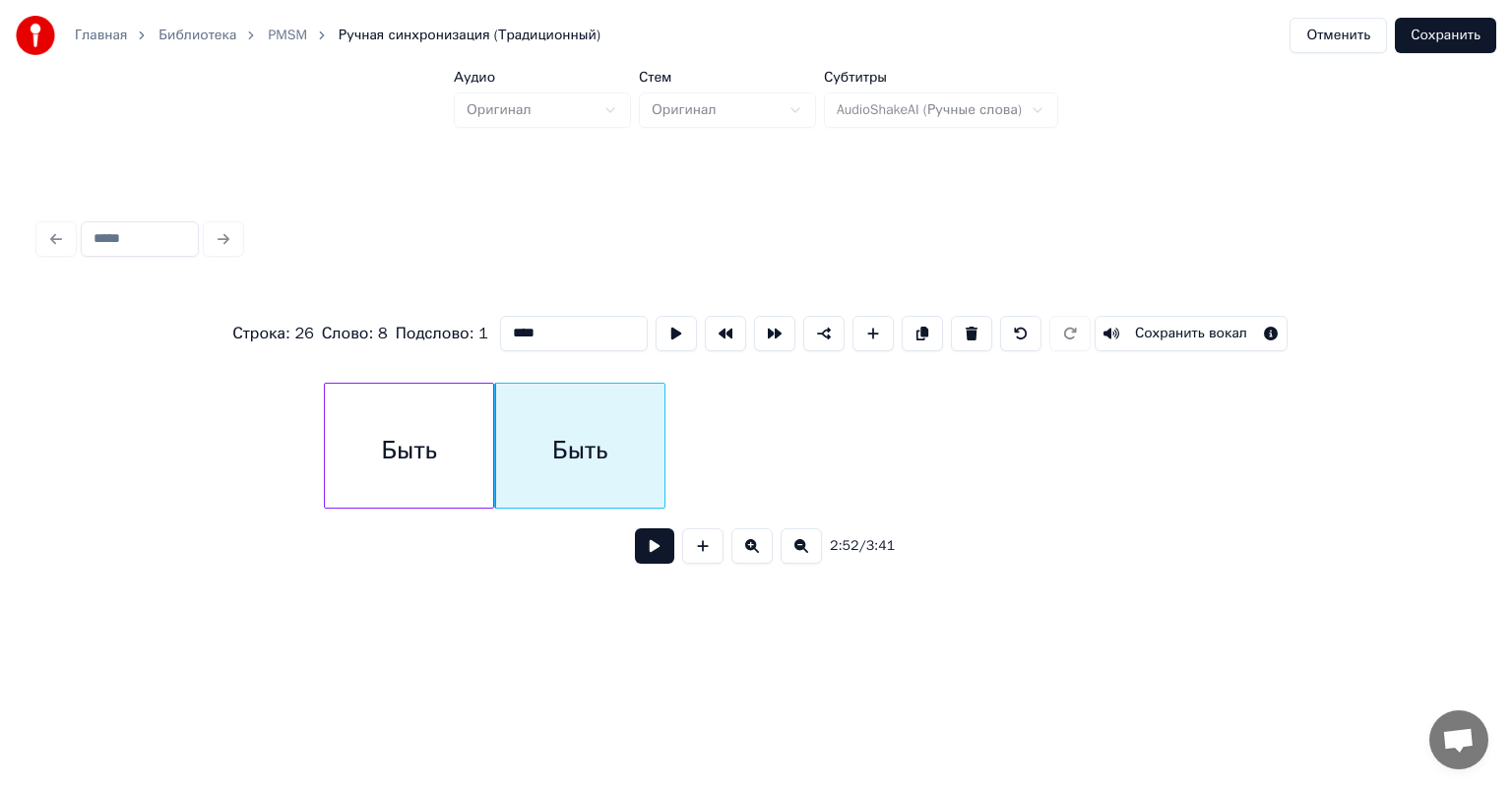 click on "Быть" at bounding box center [580, 451] 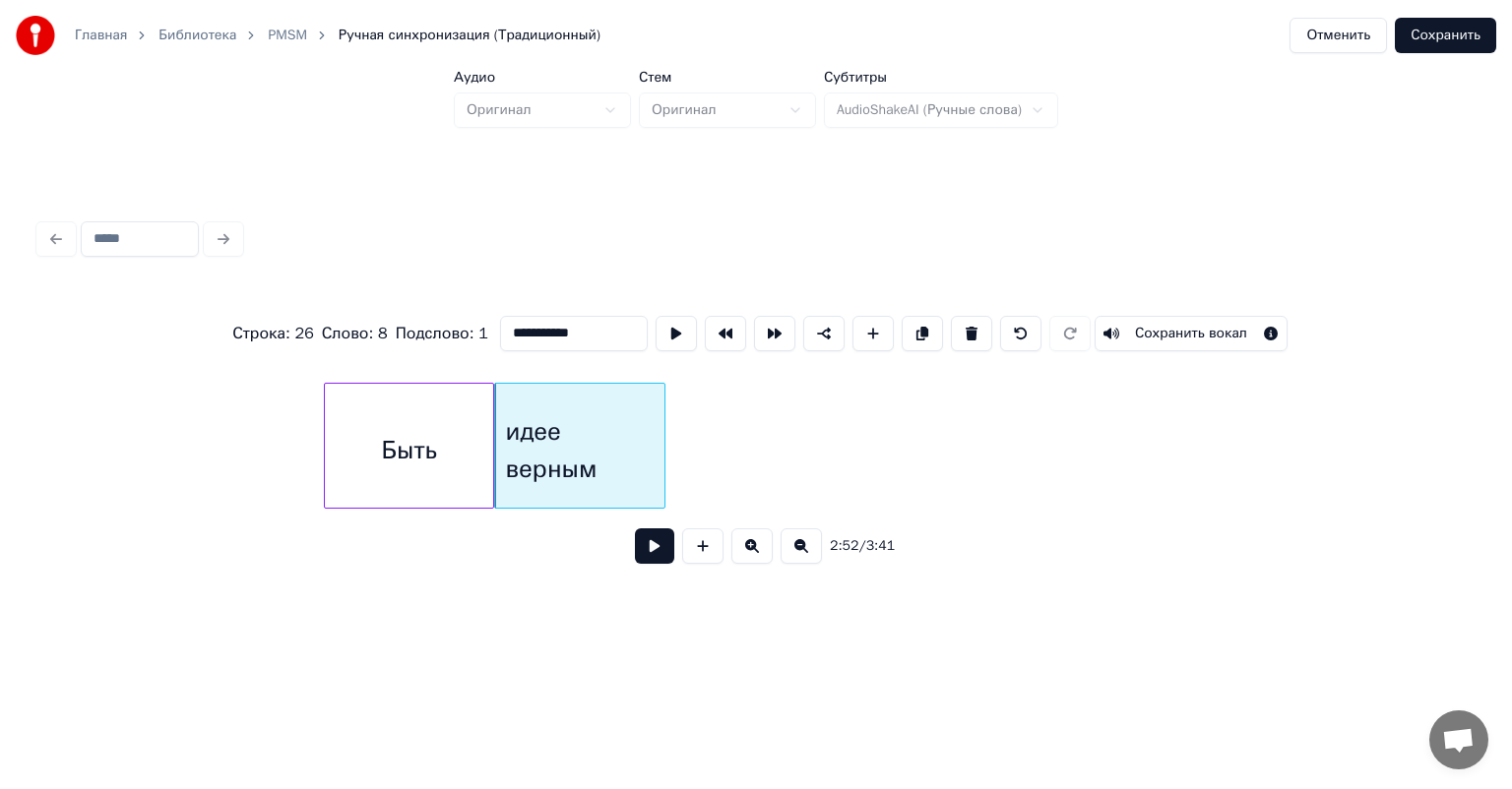 click on "Быть" at bounding box center [410, 451] 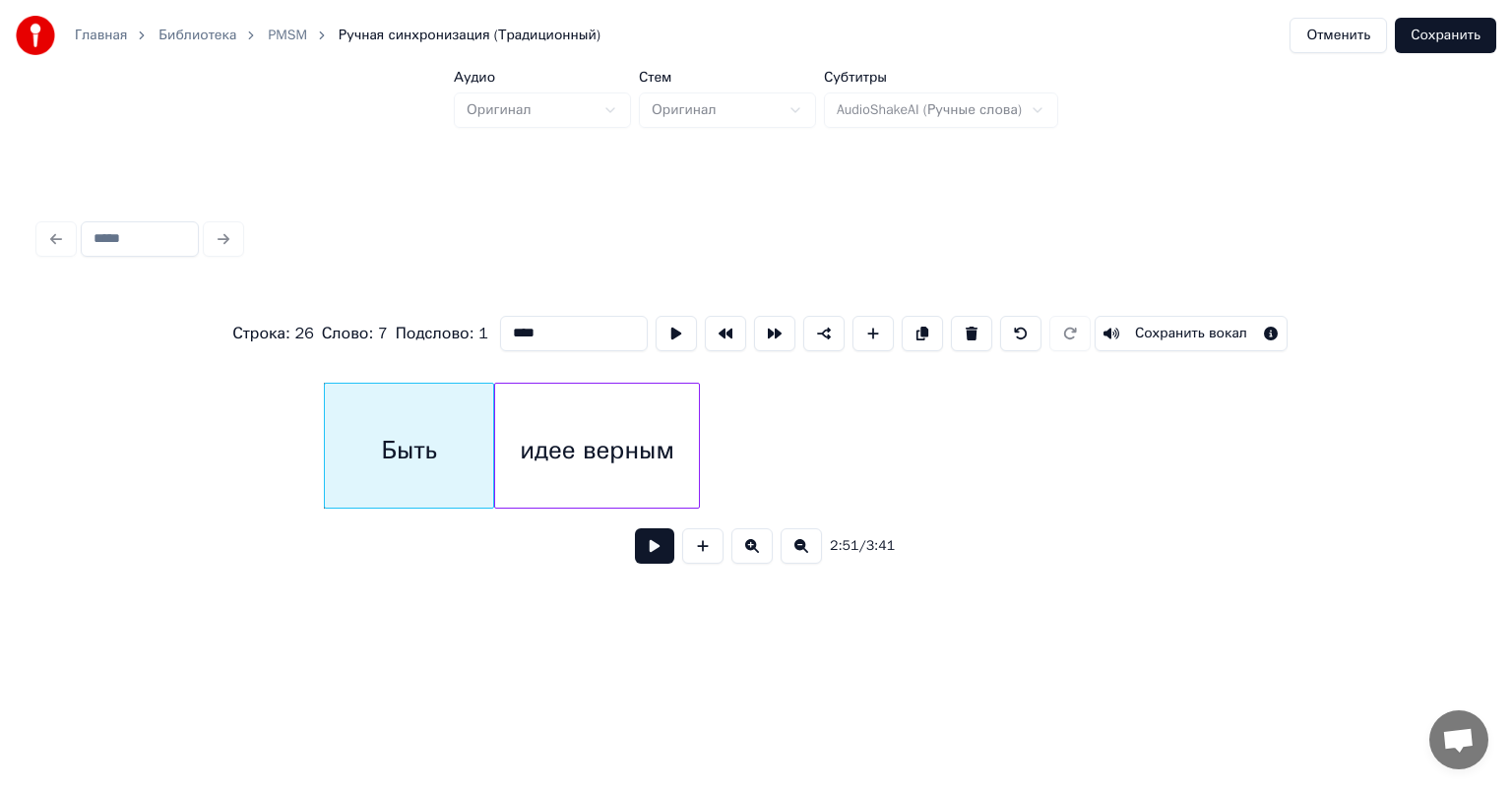 click at bounding box center (696, 446) 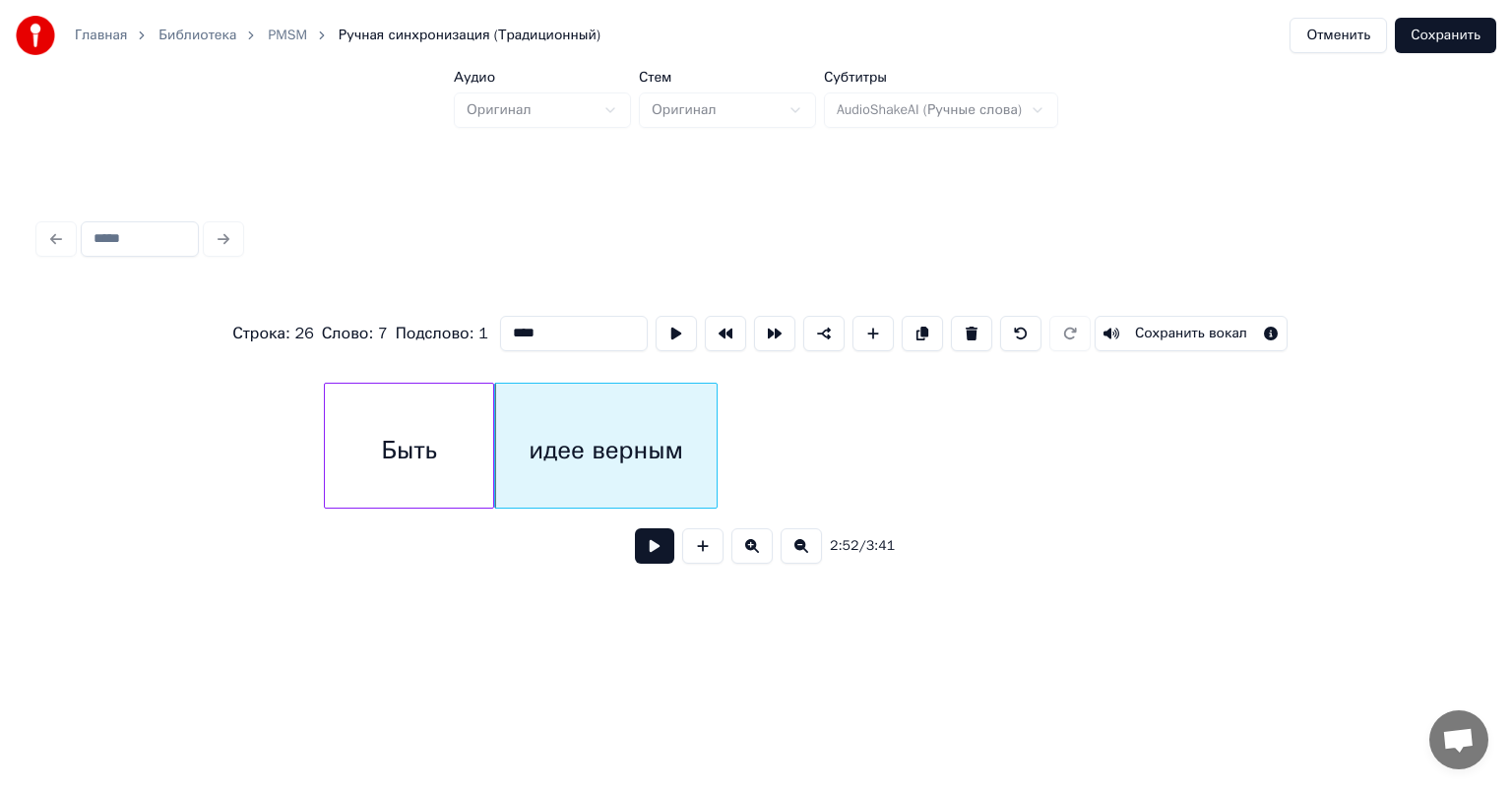 click on "Быть" at bounding box center [410, 451] 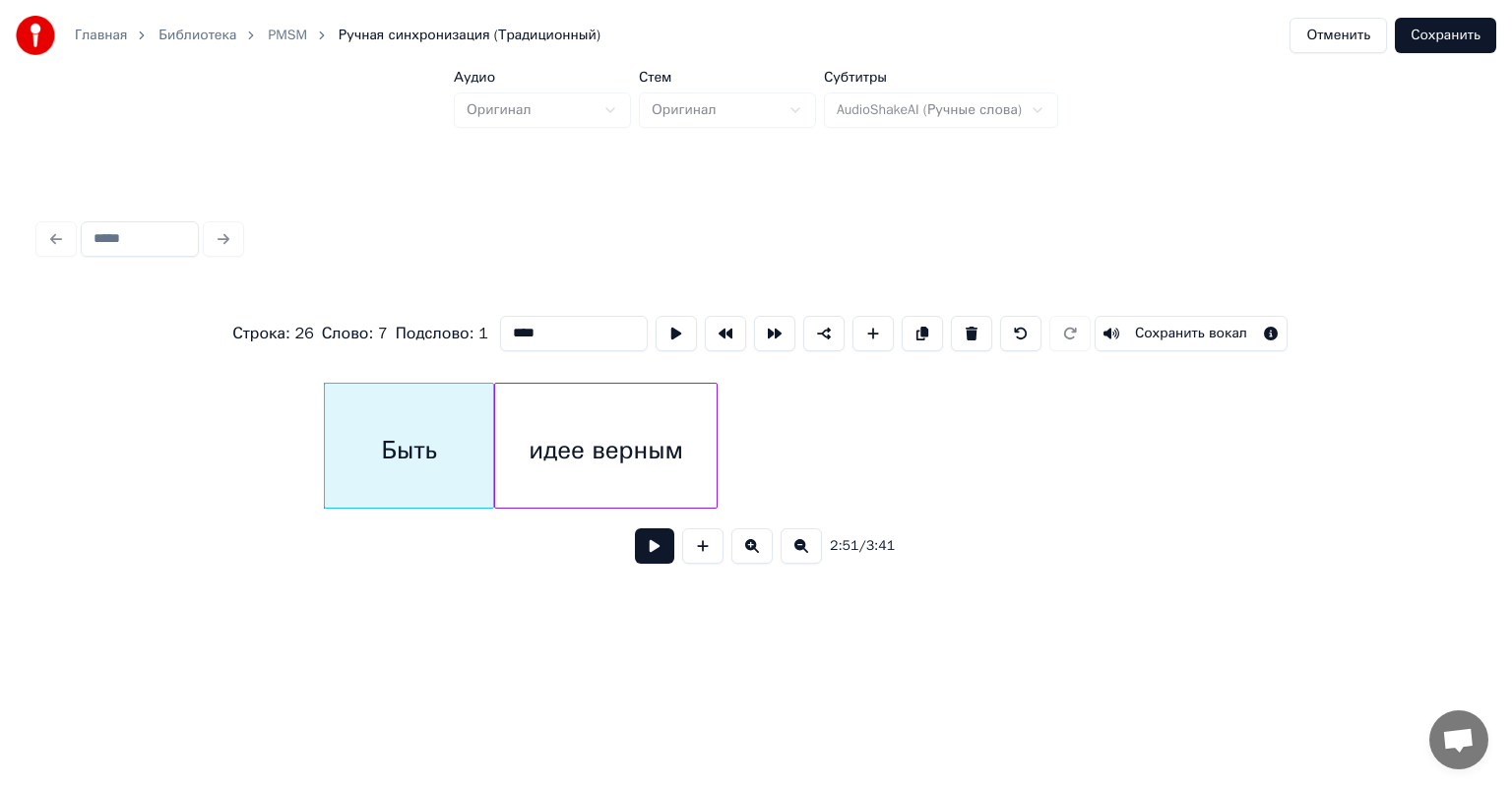 click at bounding box center [655, 546] 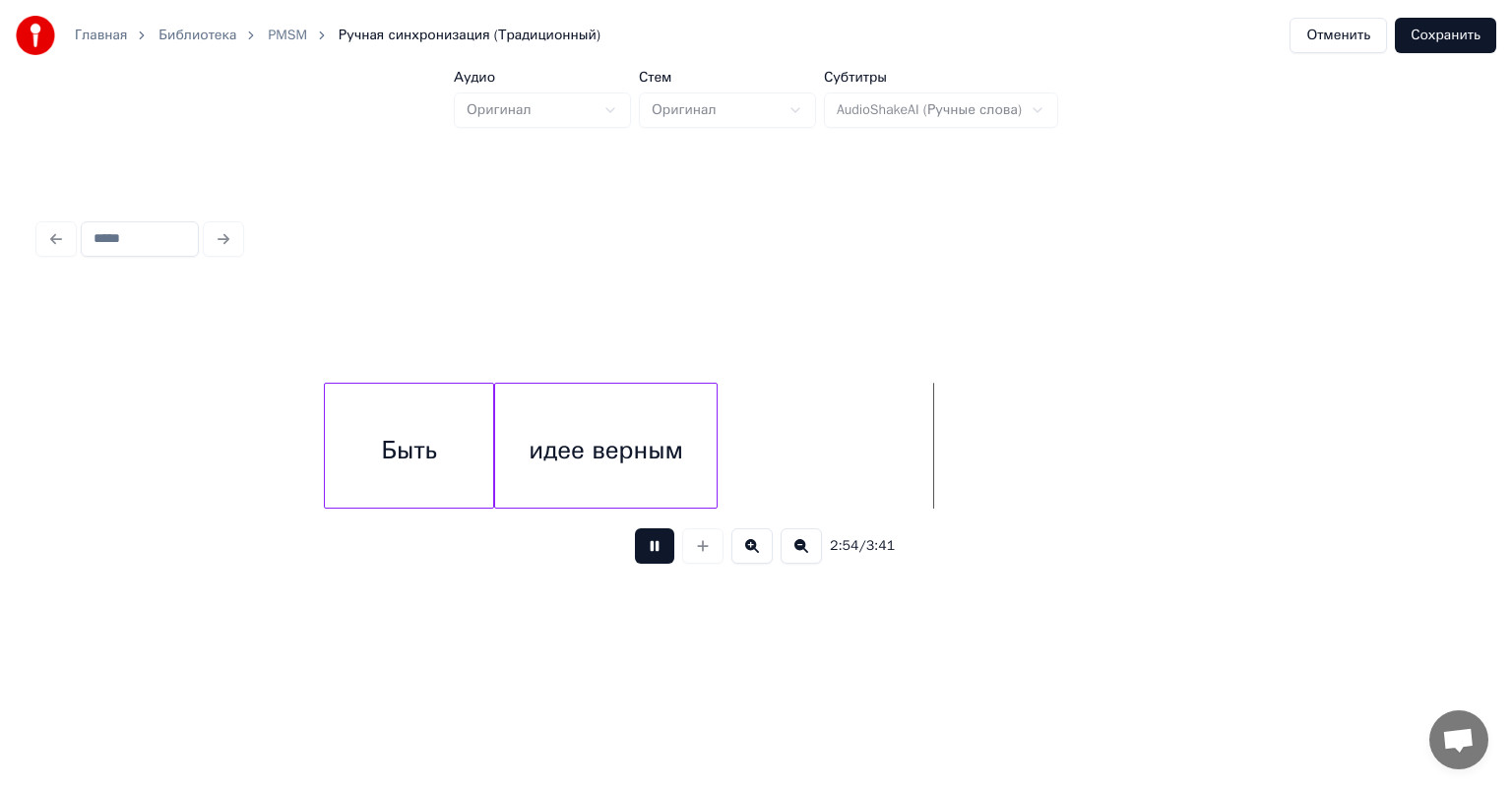 click at bounding box center (655, 546) 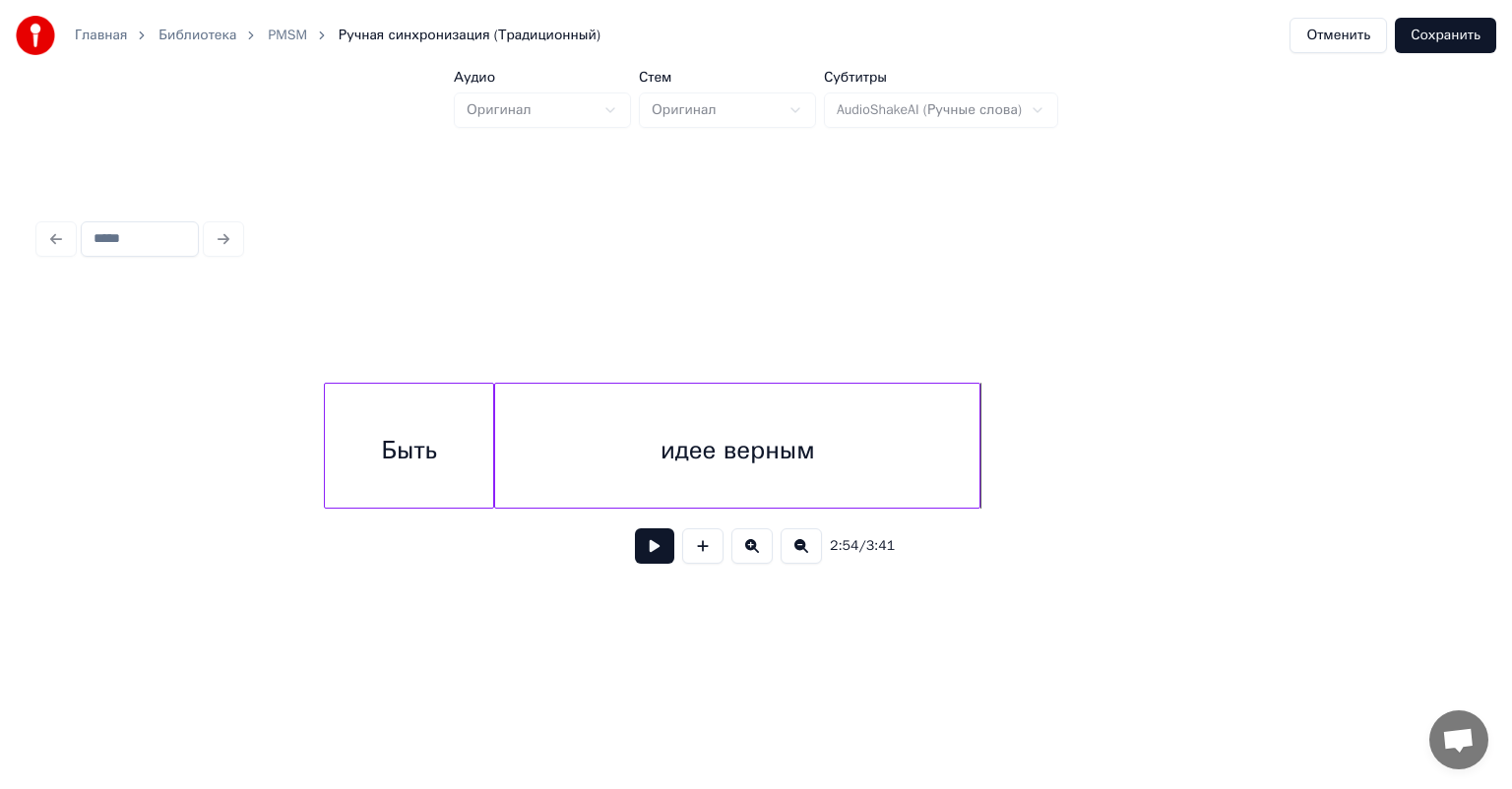 click at bounding box center [976, 446] 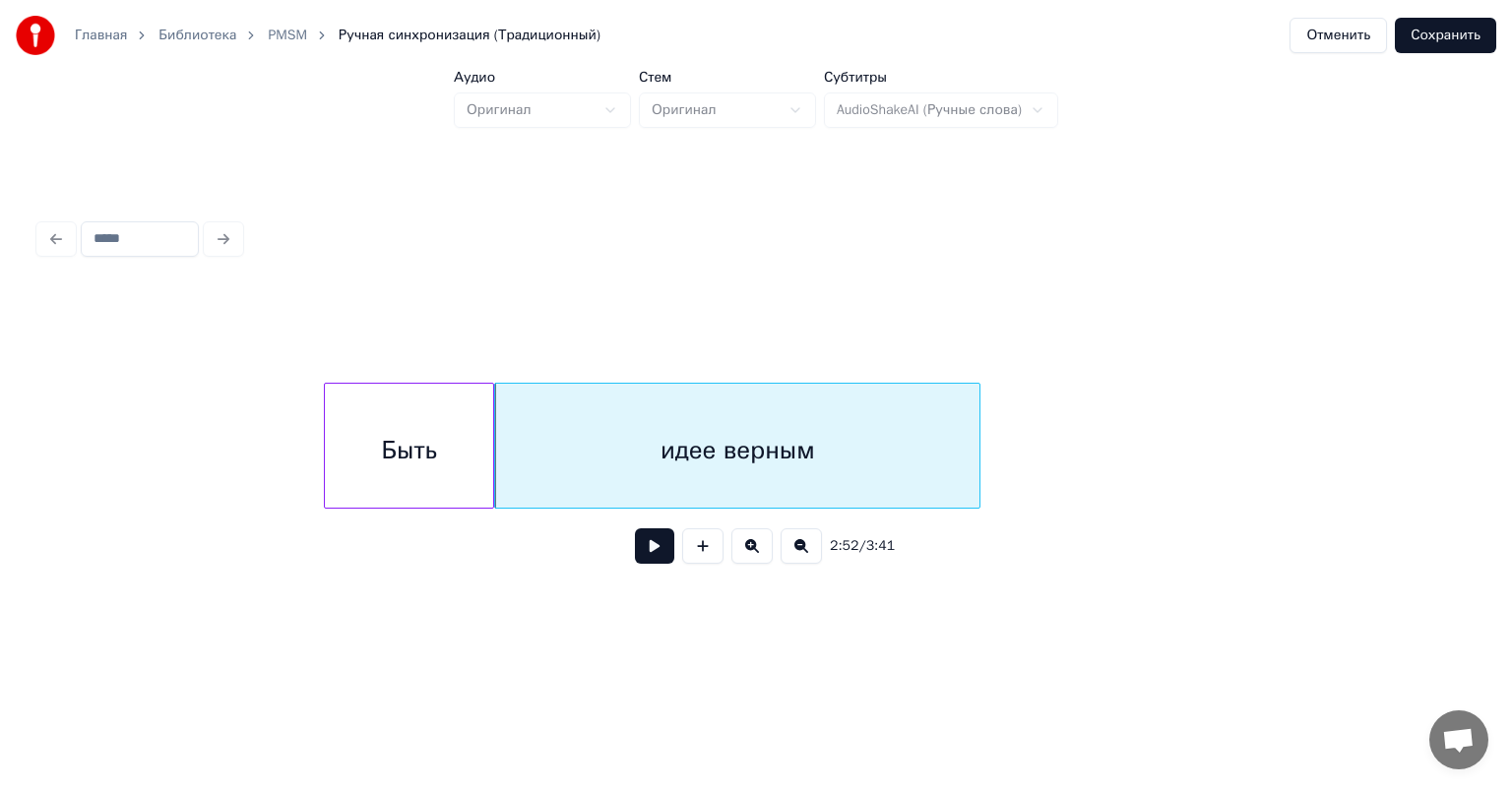 click on "Быть" at bounding box center (410, 451) 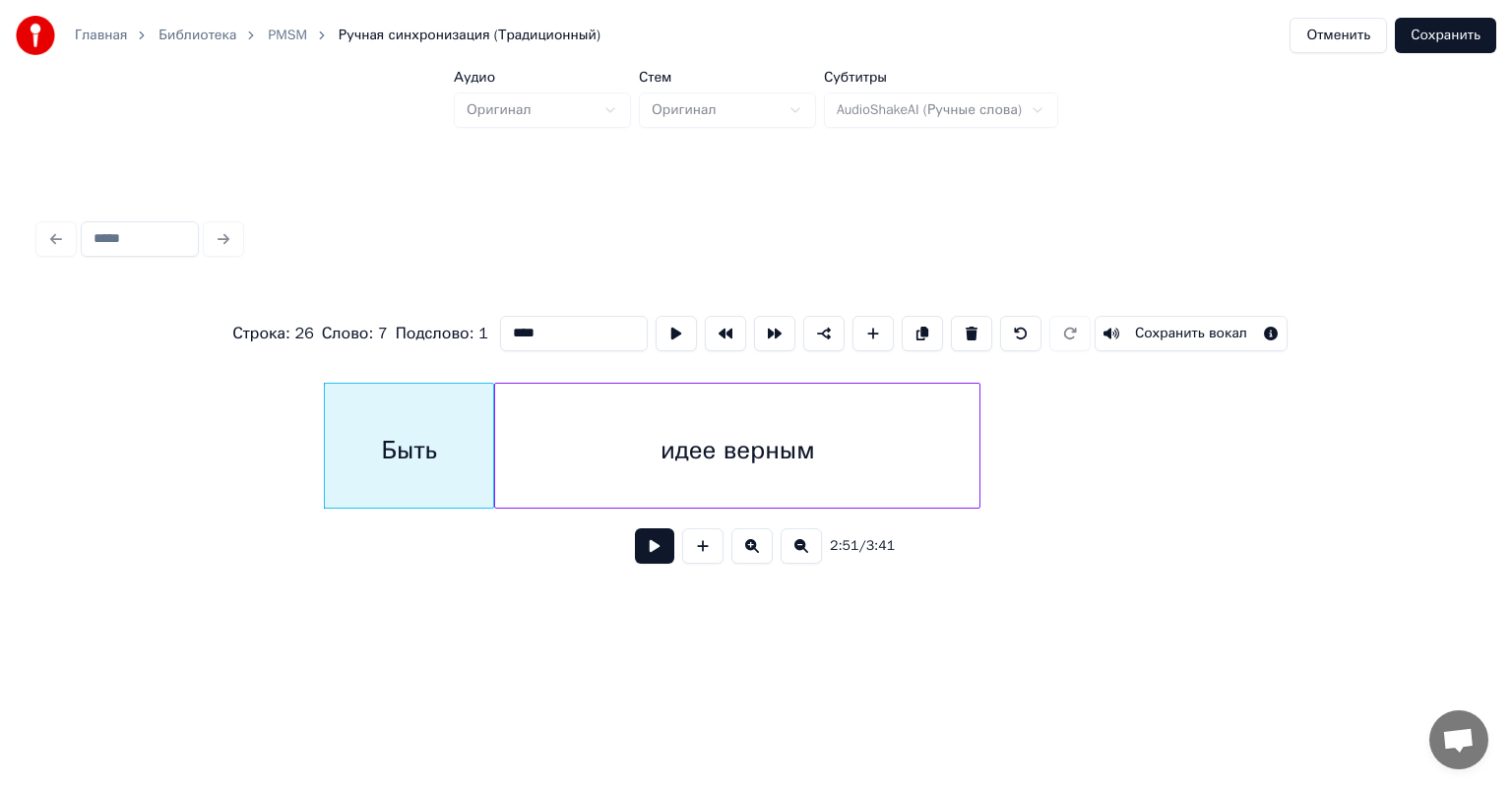click at bounding box center [655, 546] 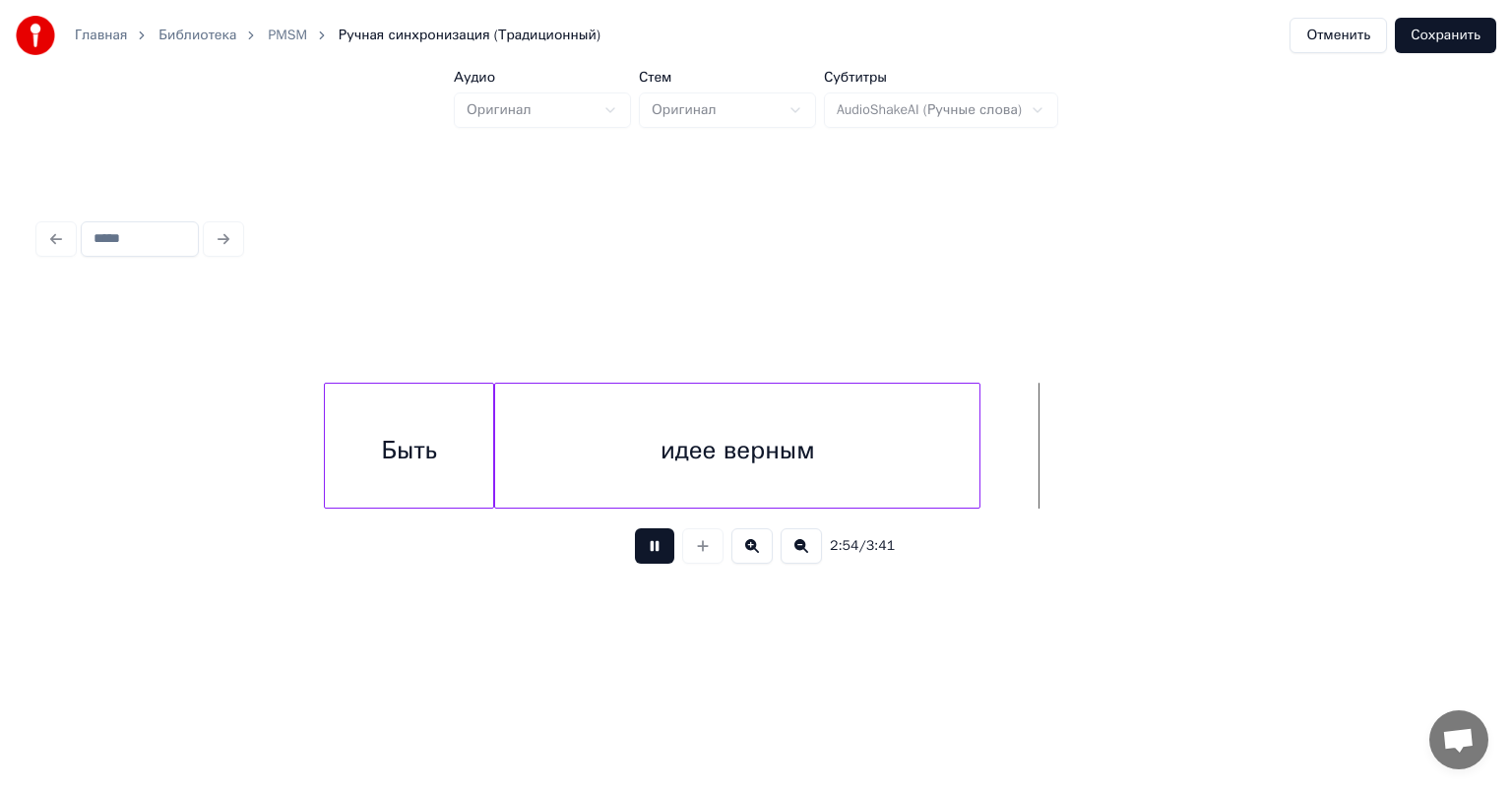 click at bounding box center [655, 546] 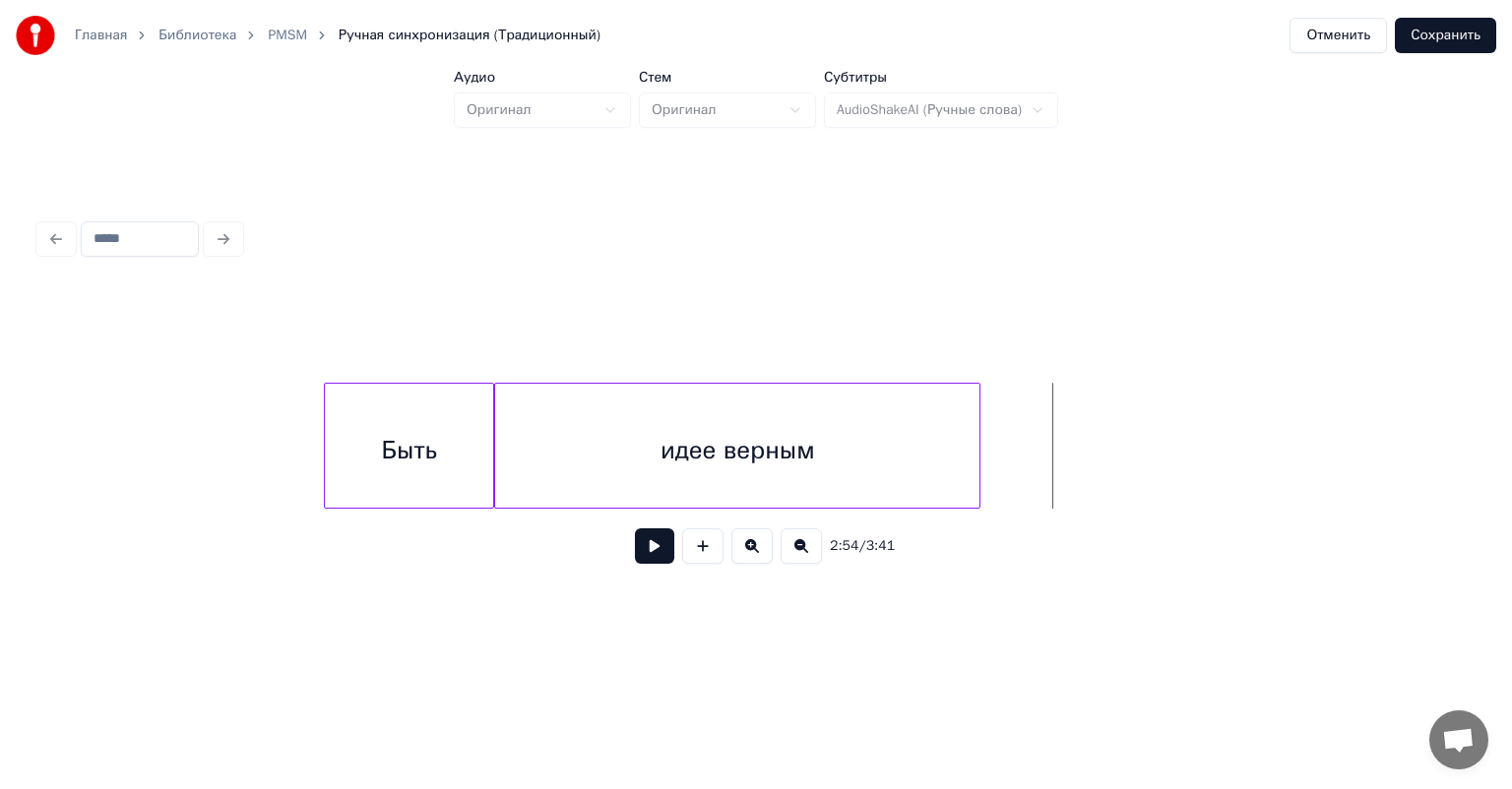 click on "идее верным" at bounding box center [737, 451] 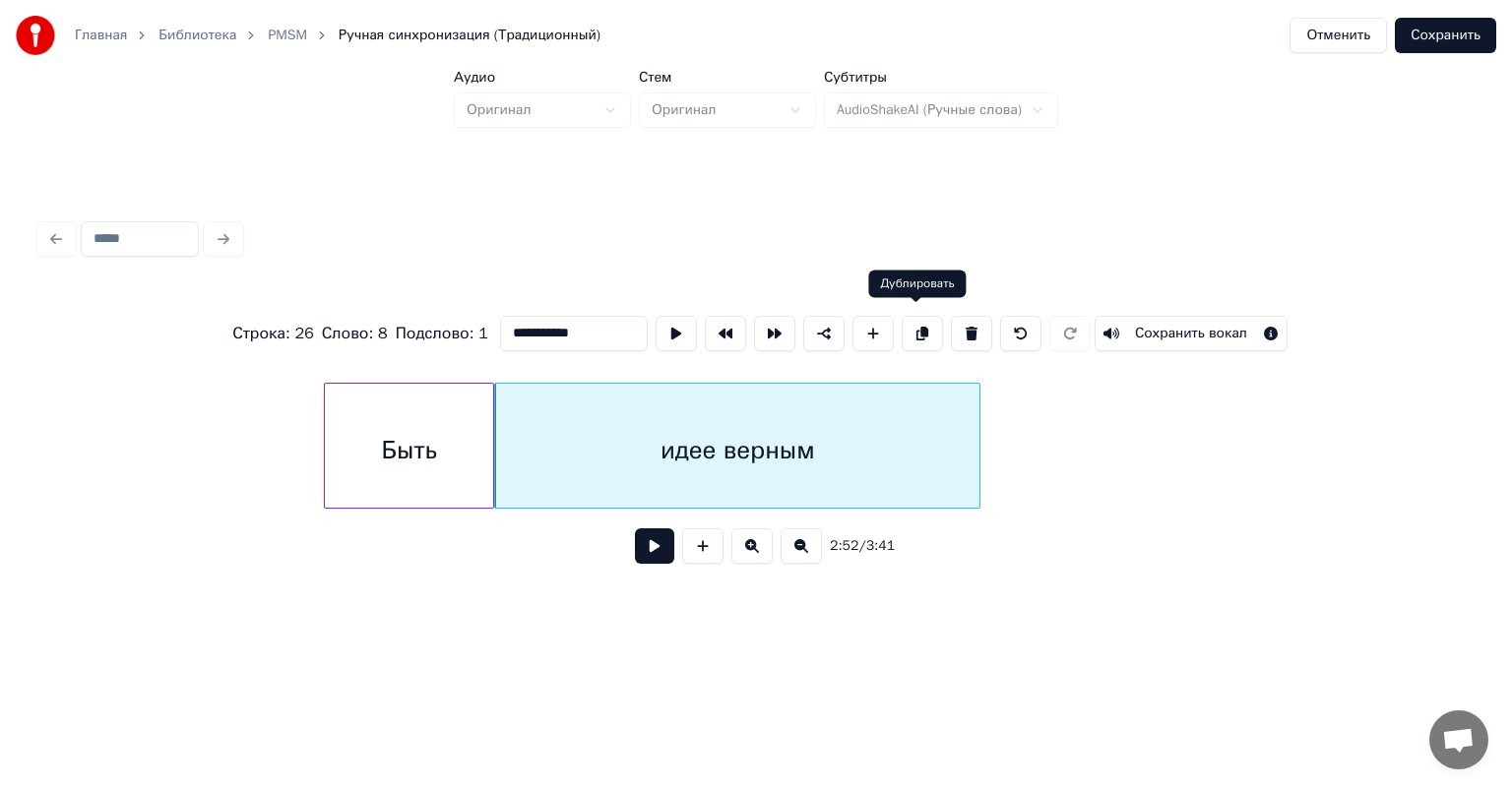 click at bounding box center (922, 334) 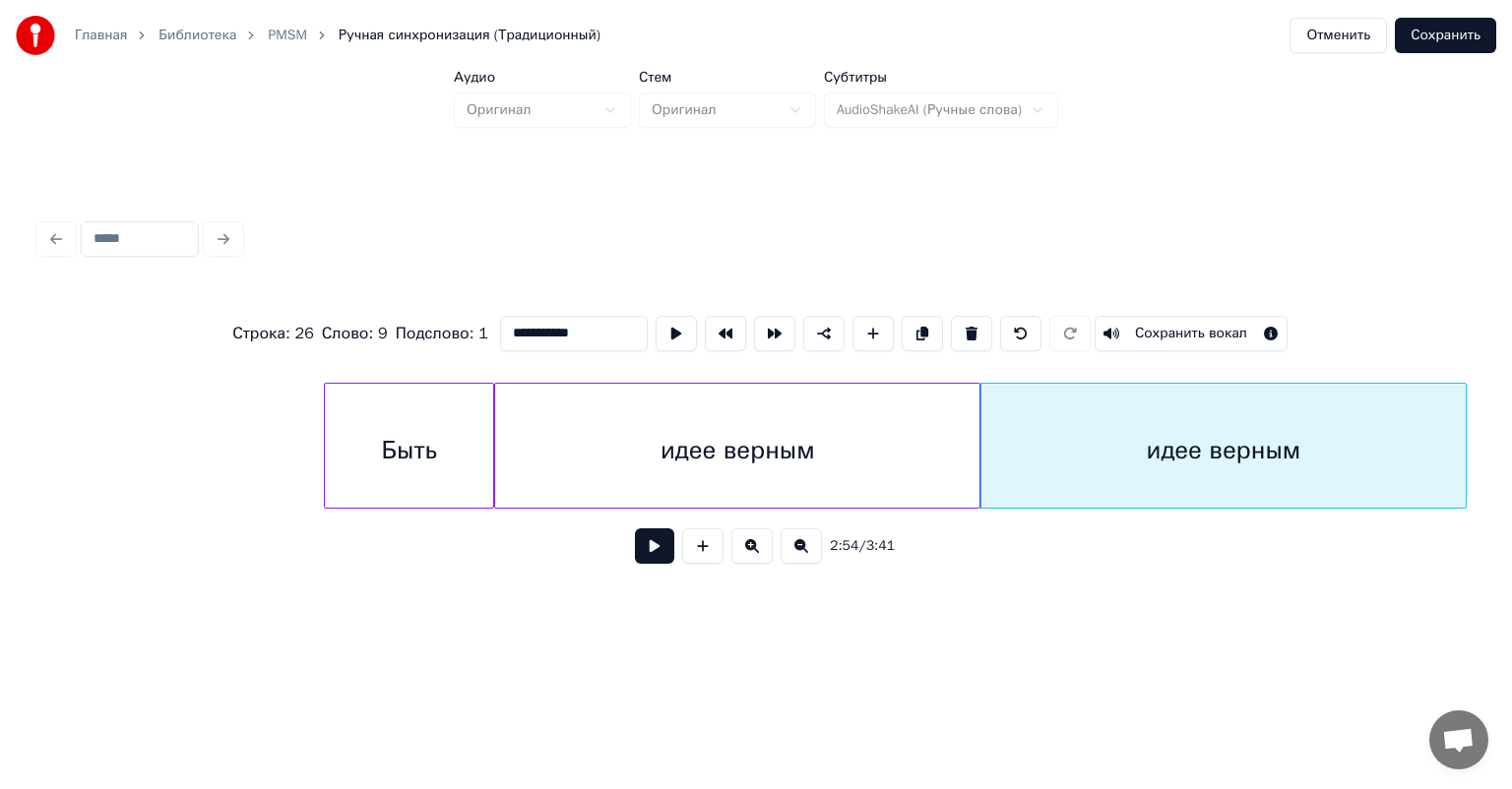 click on "идее верным" at bounding box center [737, 451] 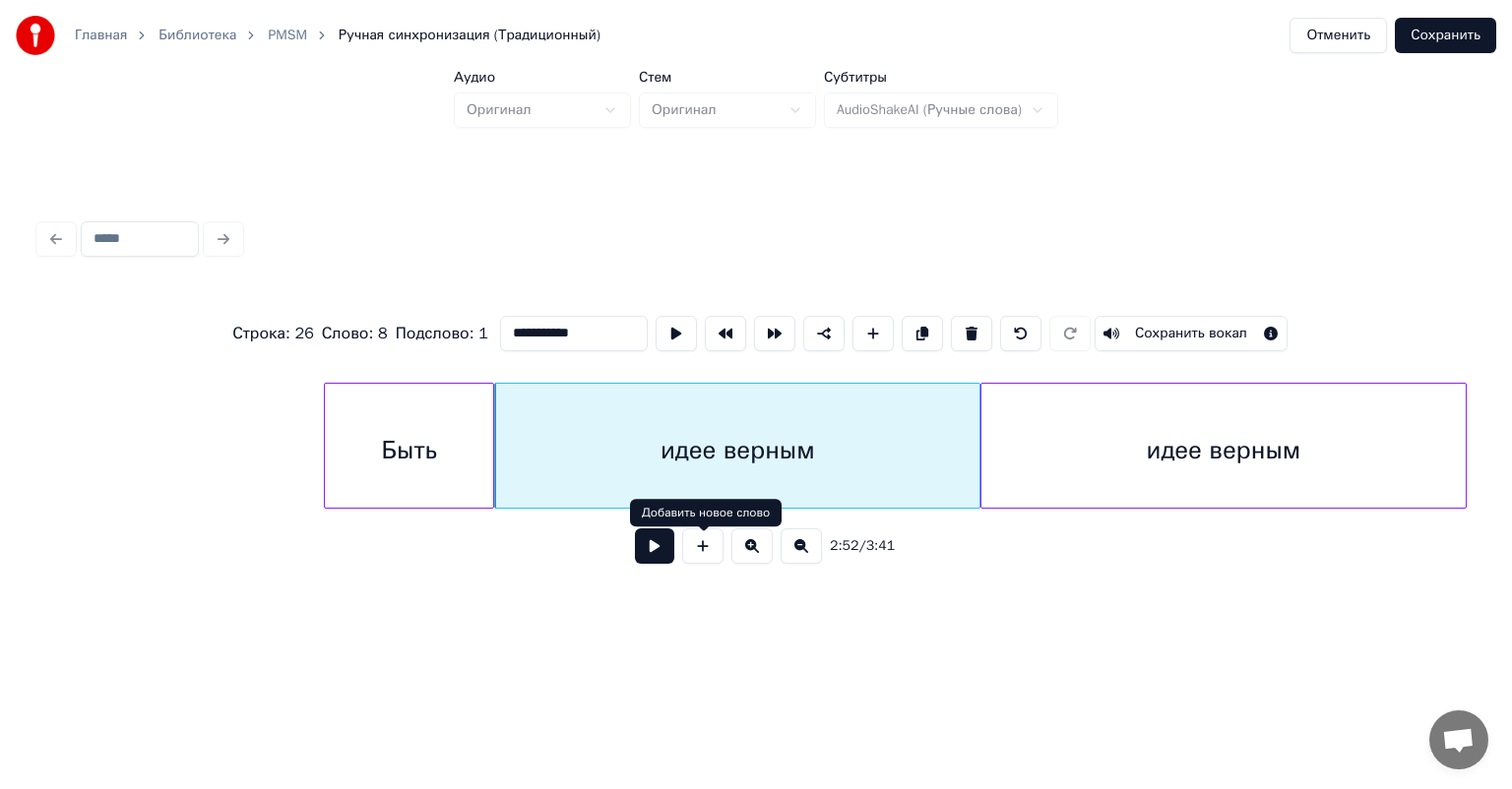 click at bounding box center (655, 546) 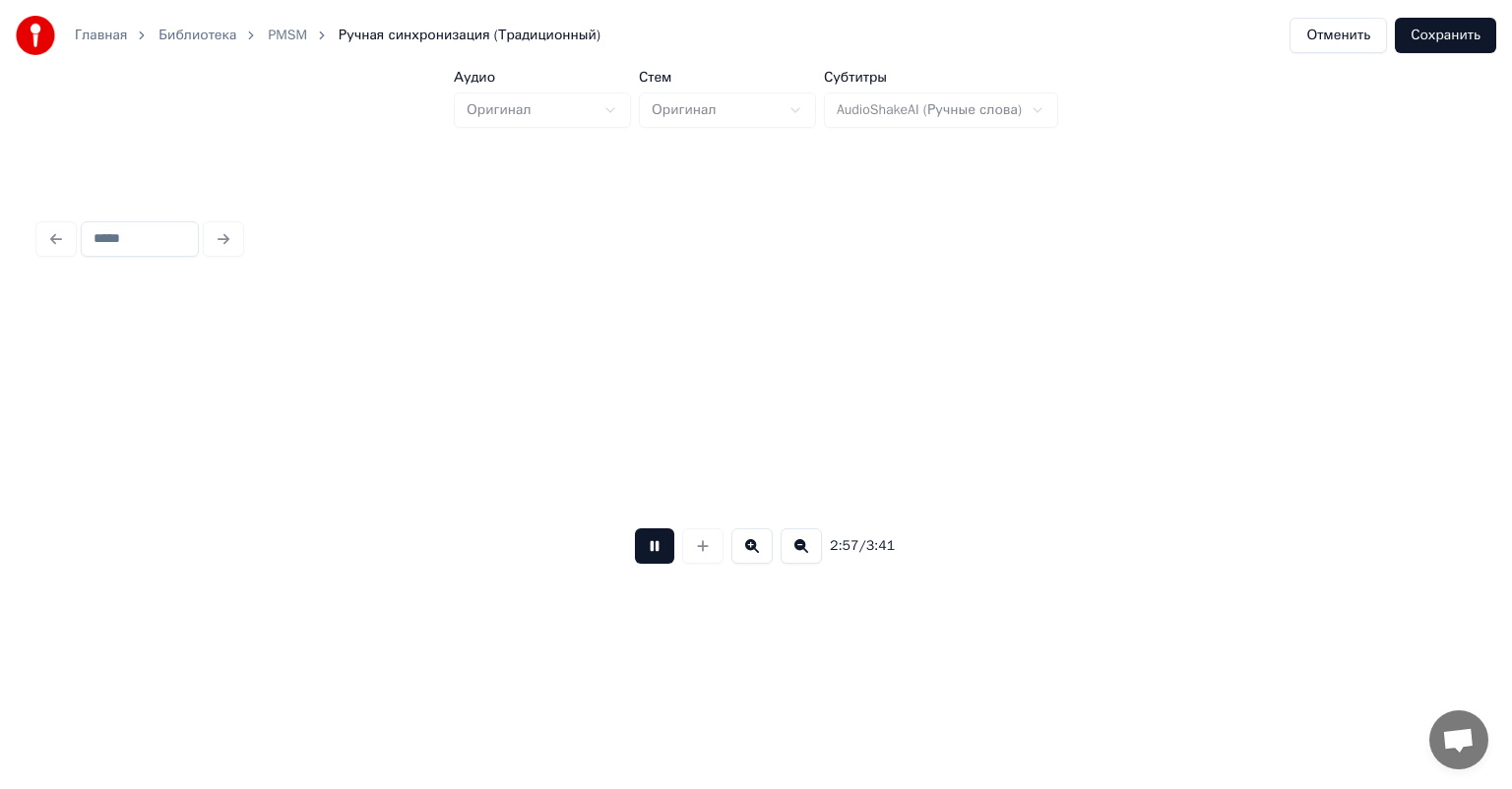 scroll, scrollTop: 0, scrollLeft: 34868, axis: horizontal 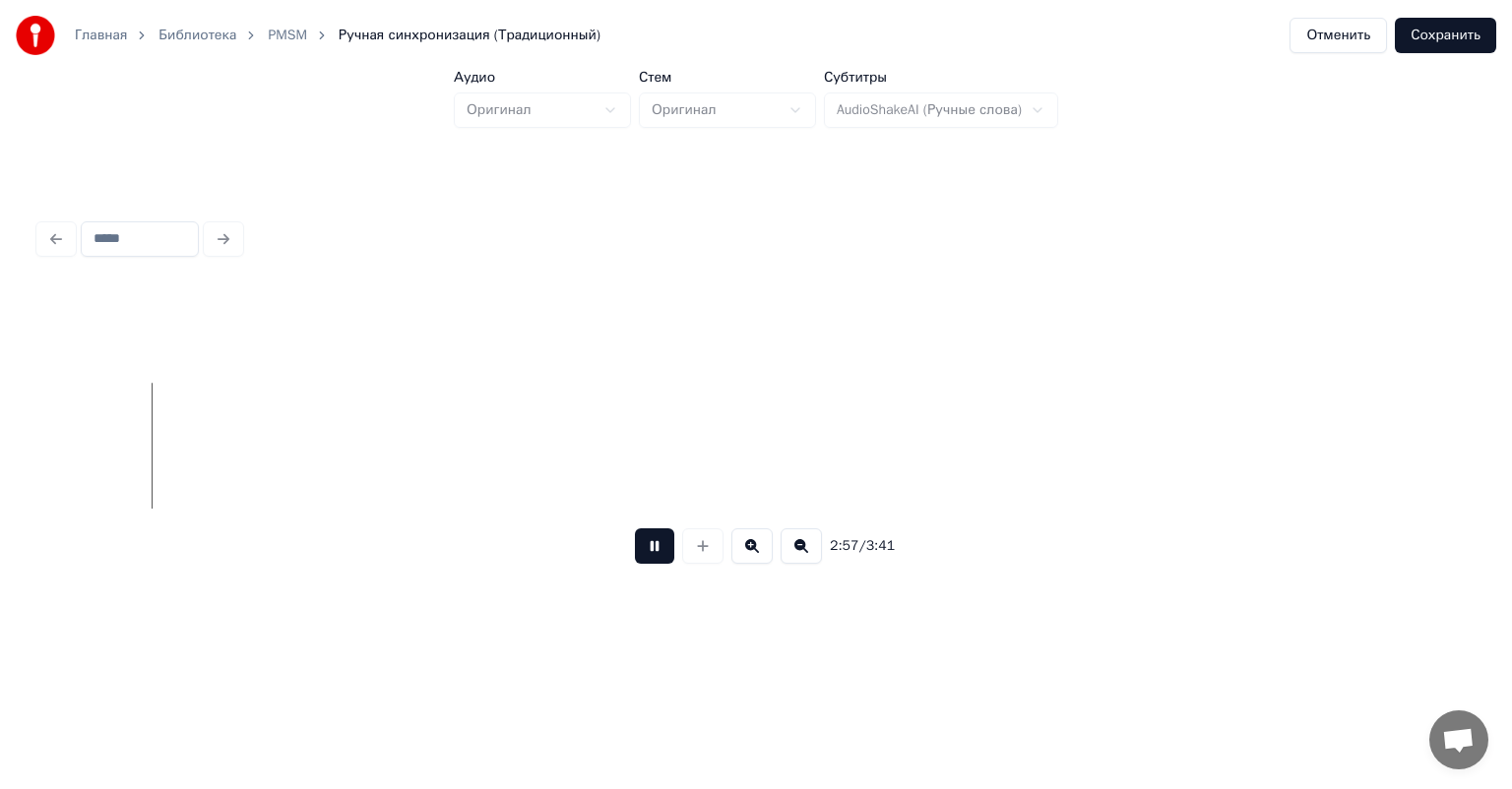 click at bounding box center [655, 546] 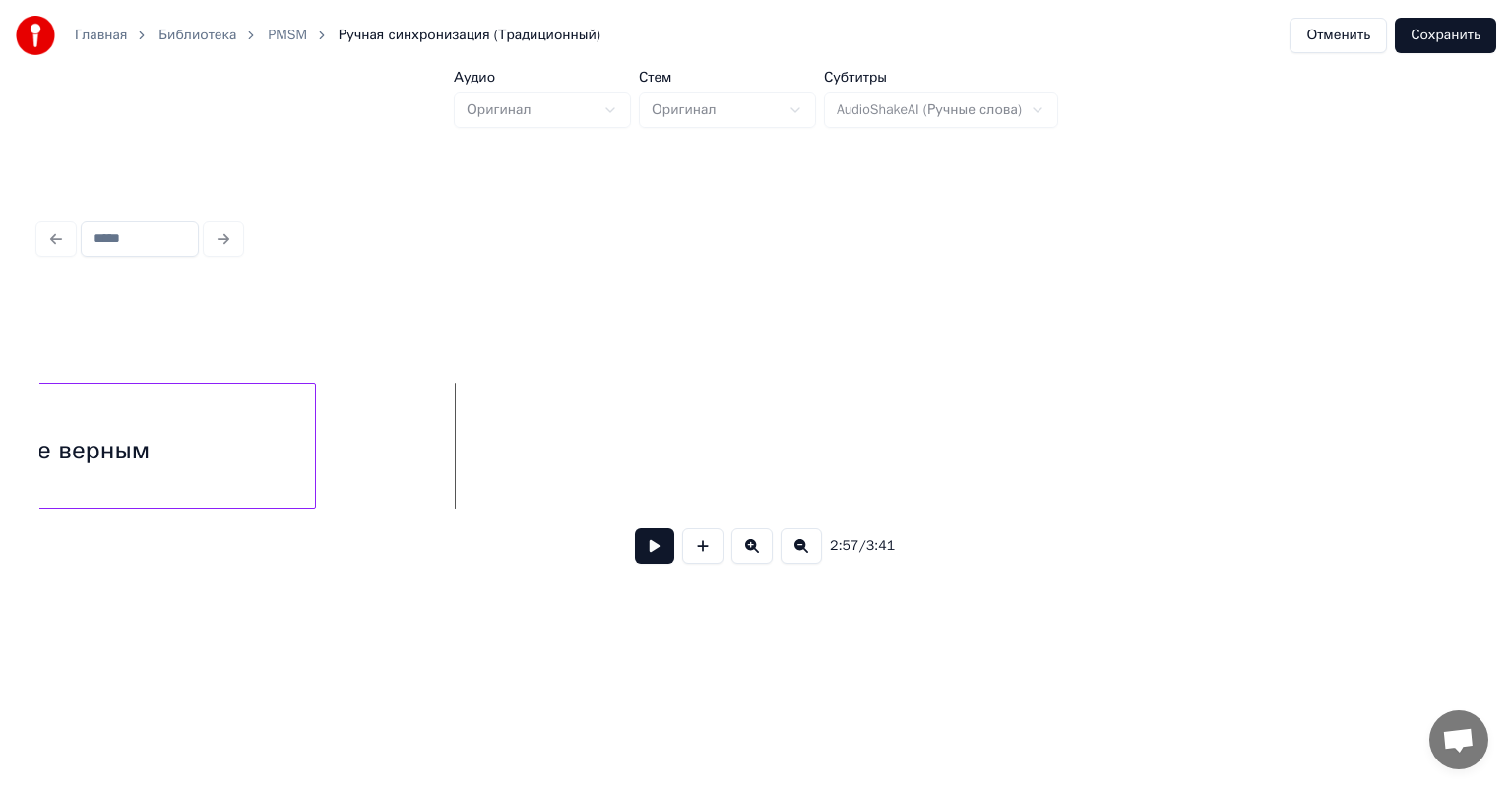 scroll, scrollTop: 0, scrollLeft: 34118, axis: horizontal 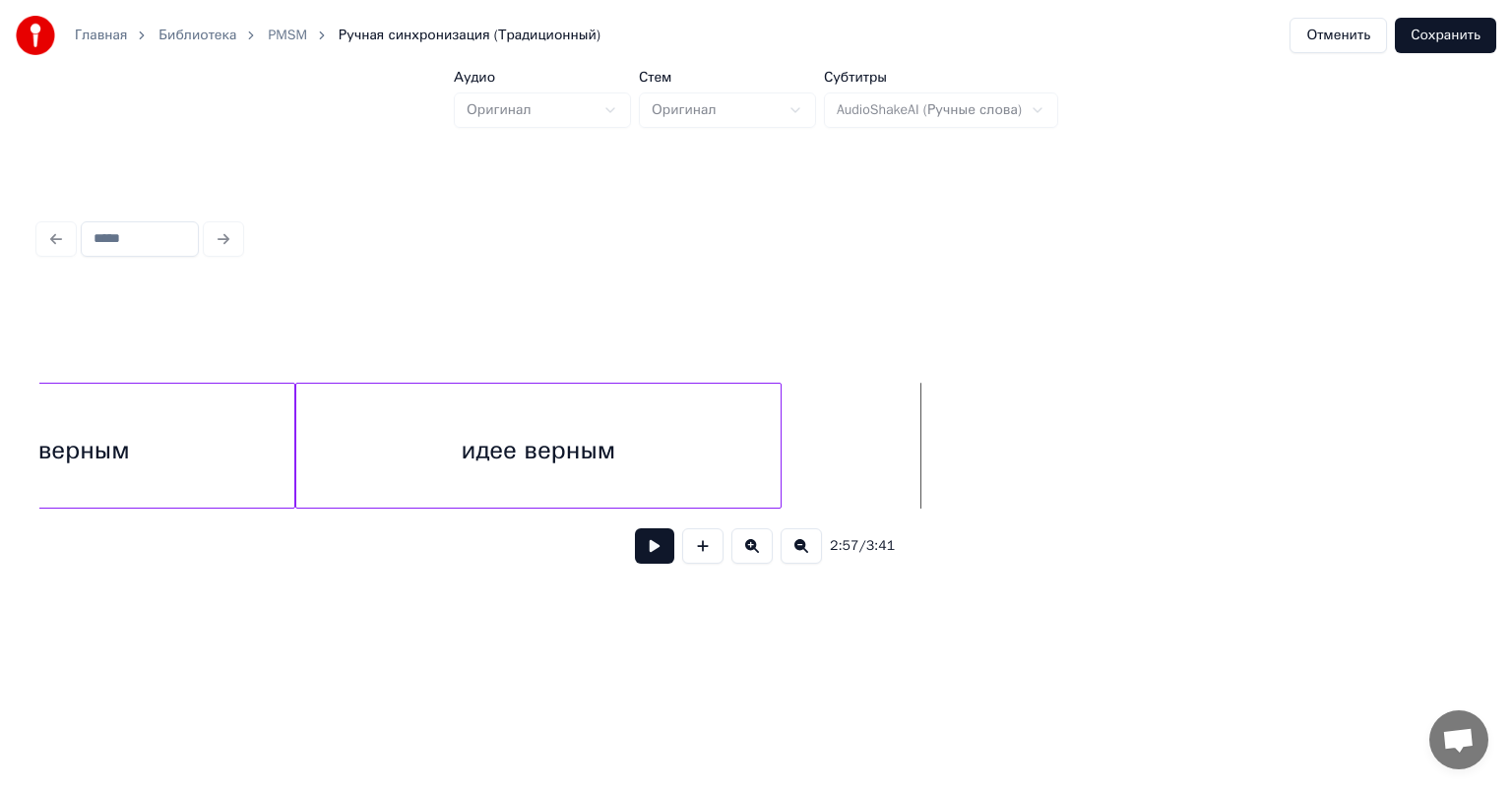 click on "идее верным" at bounding box center (538, 451) 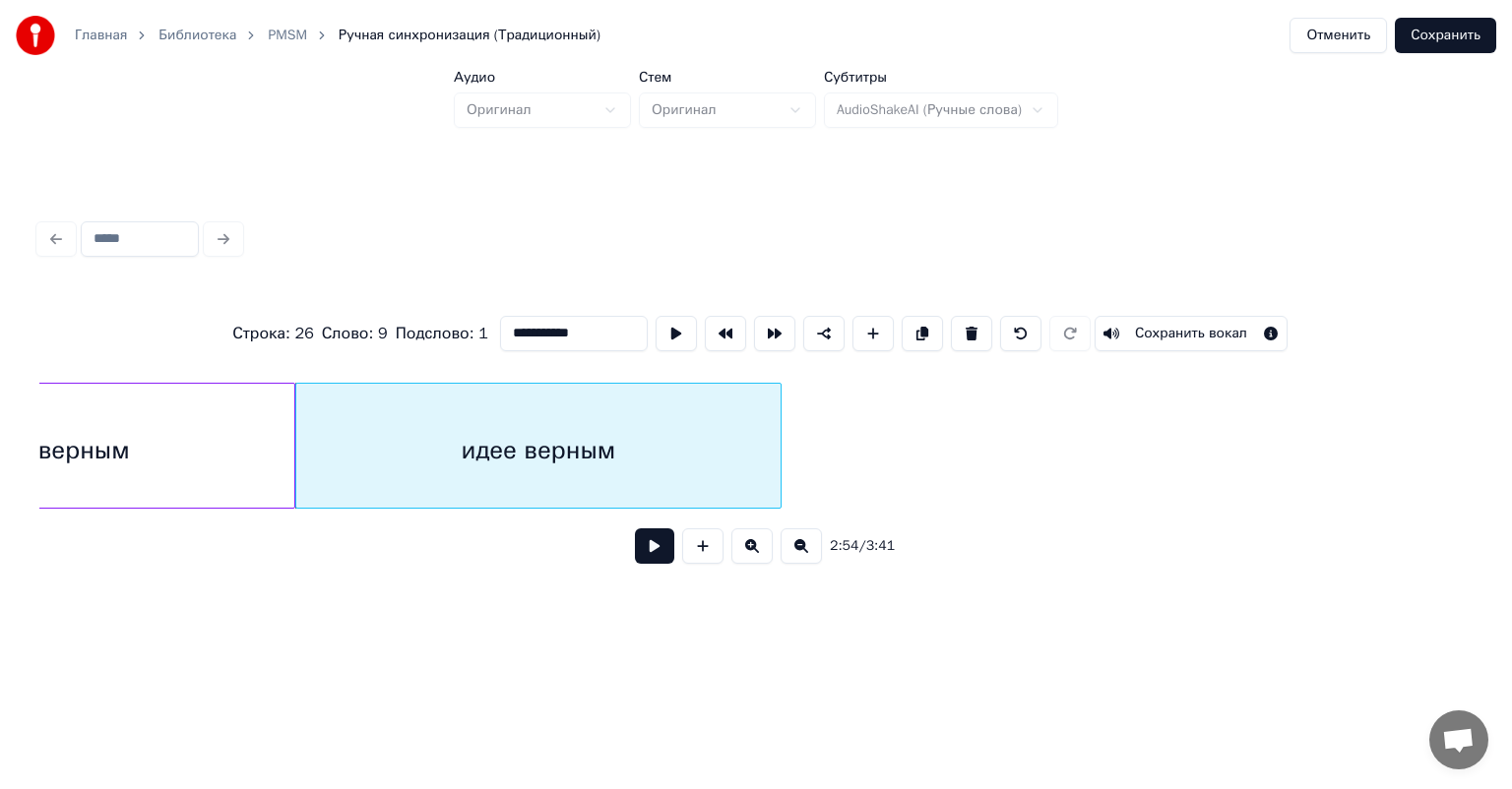 drag, startPoint x: 610, startPoint y: 328, endPoint x: 504, endPoint y: 327, distance: 106.00472 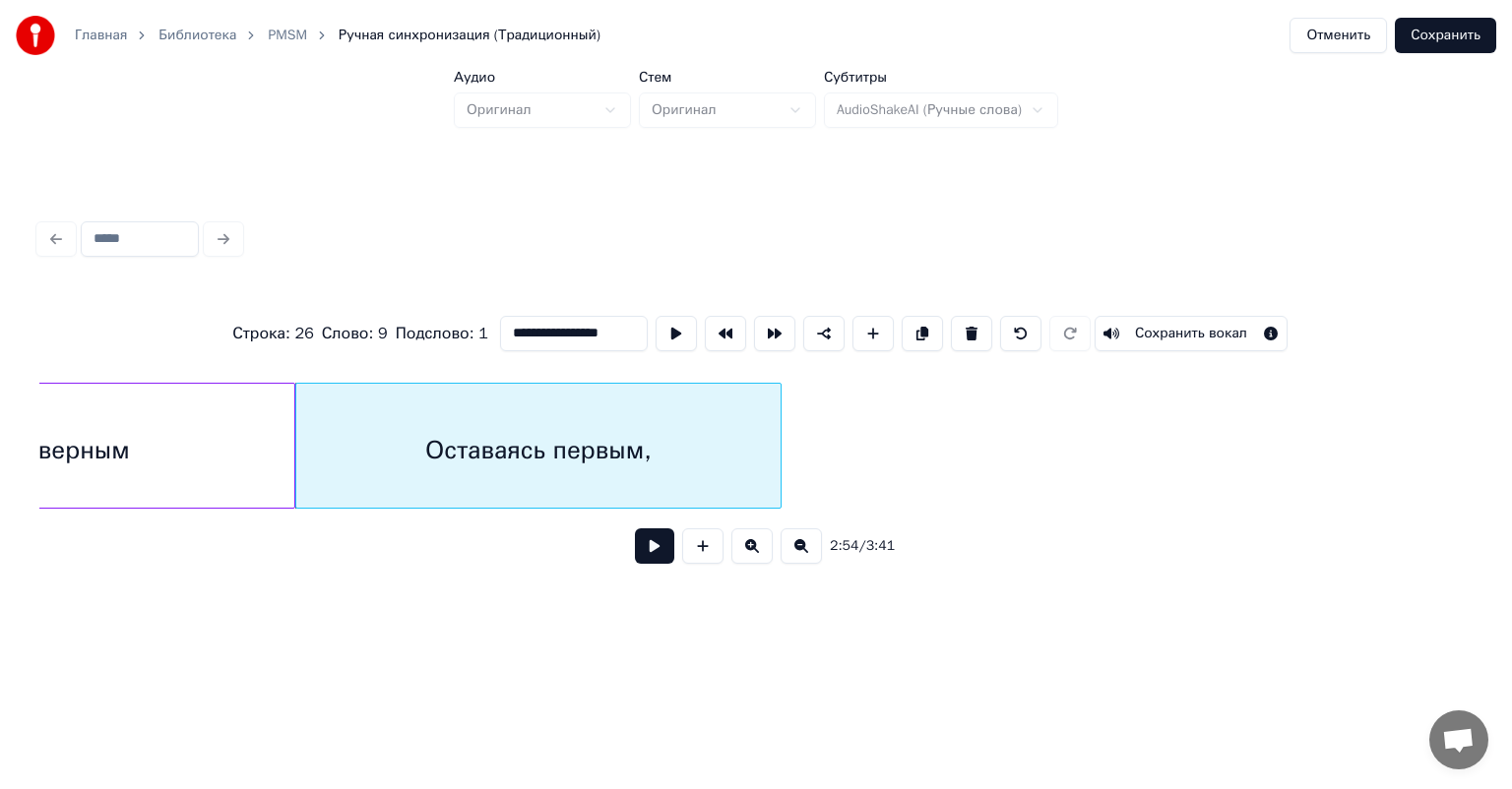 click on "идее верным" at bounding box center (52, 451) 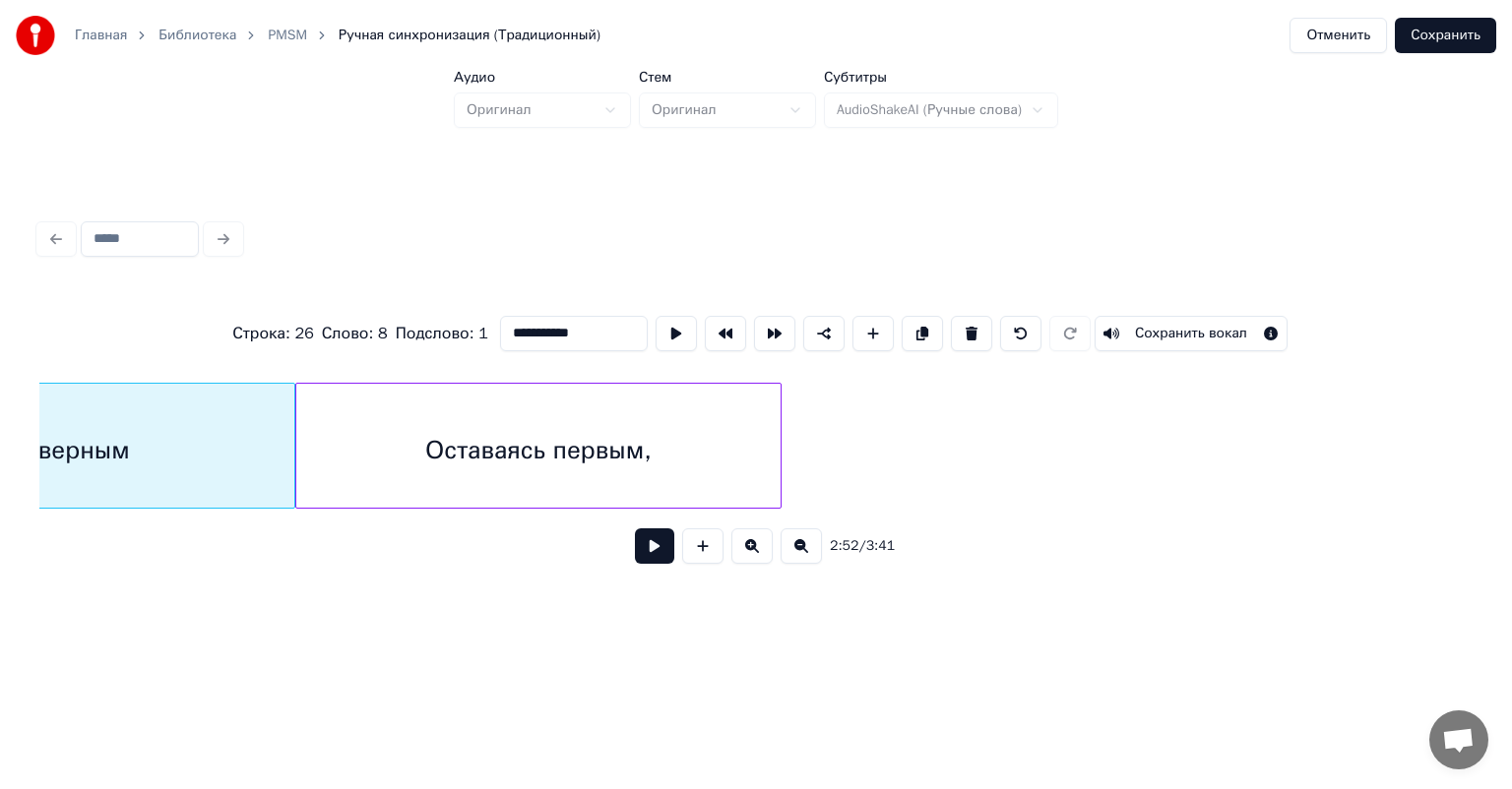 scroll, scrollTop: 0, scrollLeft: 33888, axis: horizontal 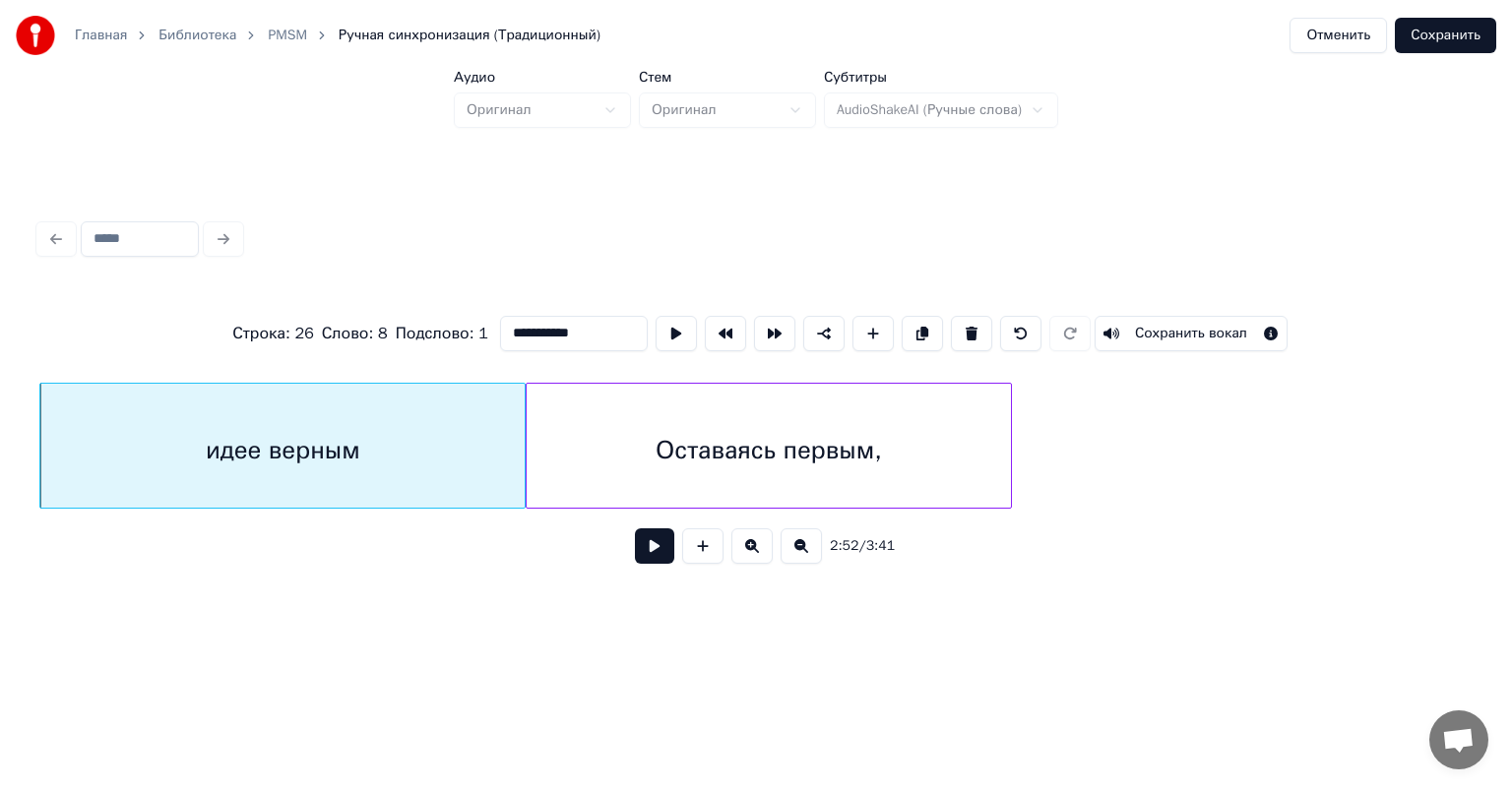 click at bounding box center (655, 546) 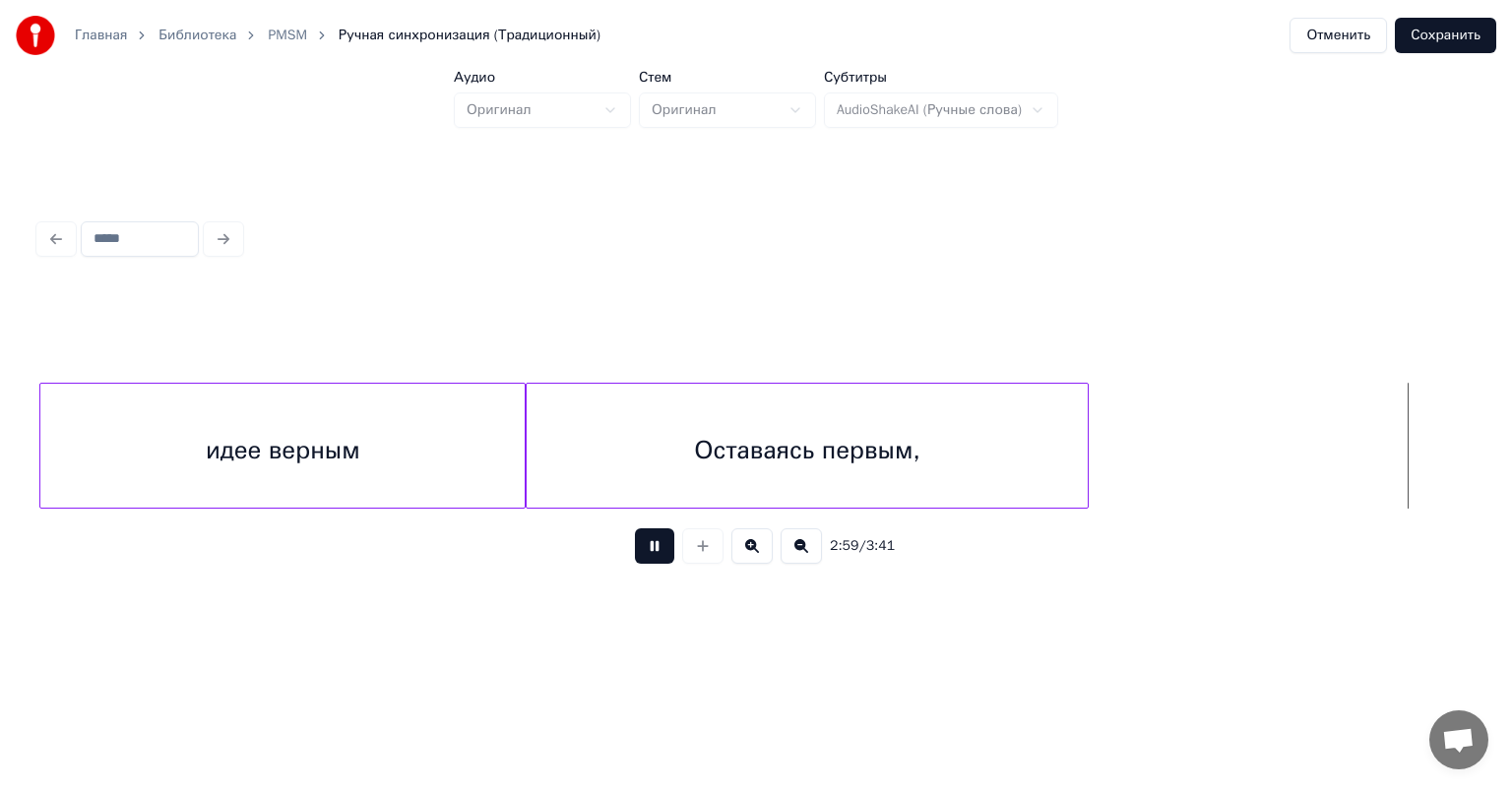 click at bounding box center [1085, 446] 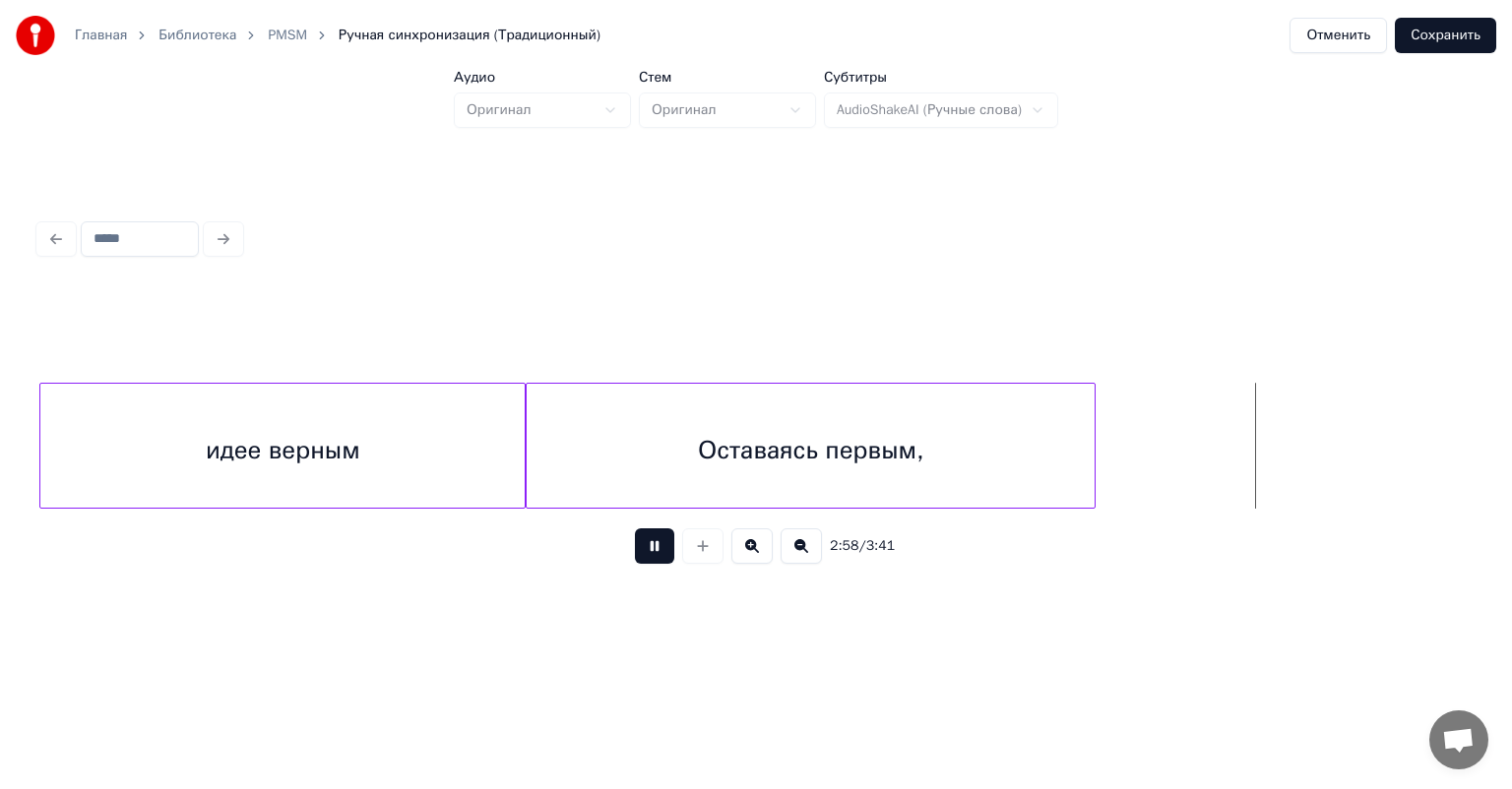 click at bounding box center [655, 546] 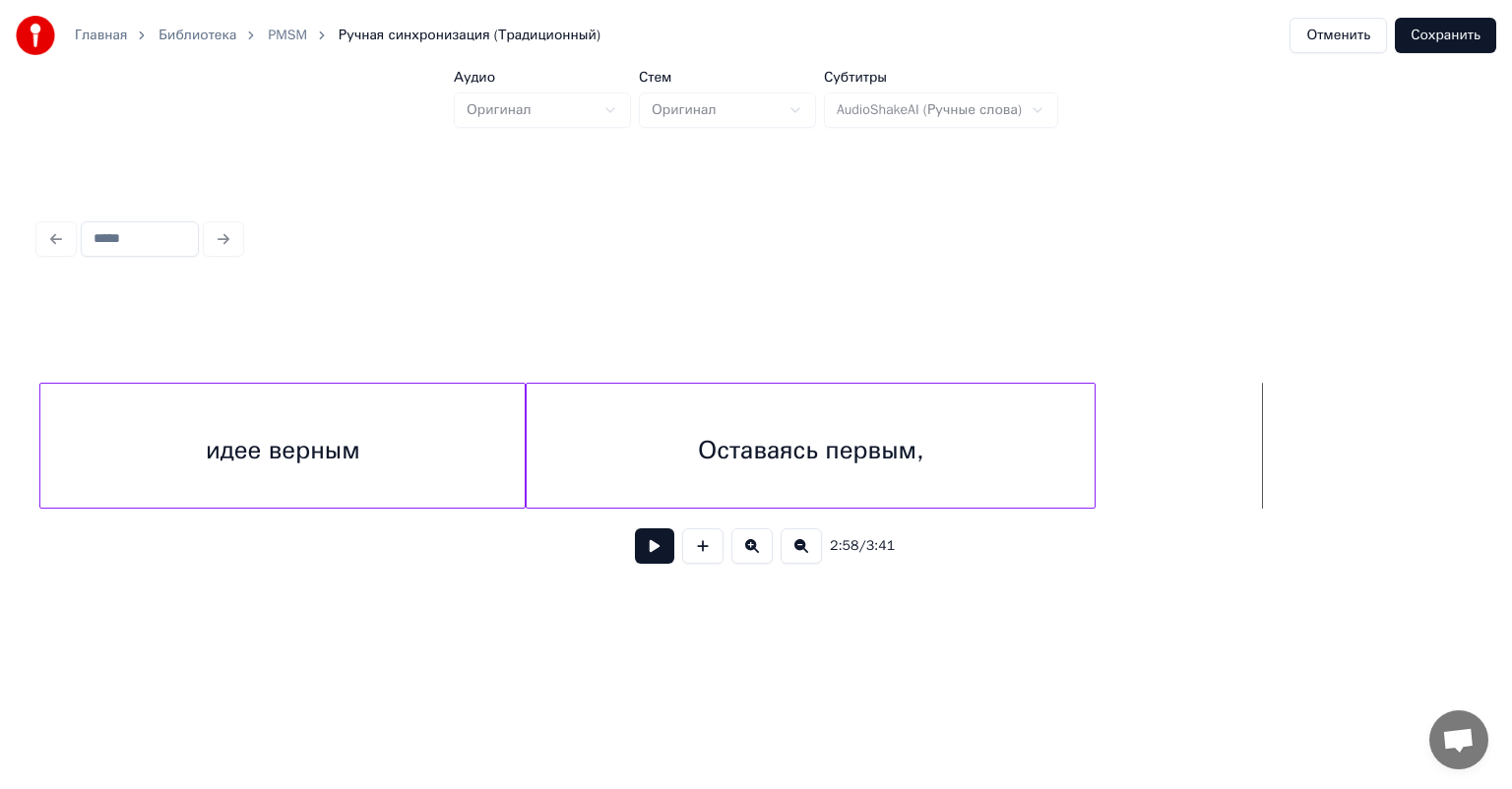 click on "Оставаясь первым, идее верным Быть" at bounding box center (-12080, 446) 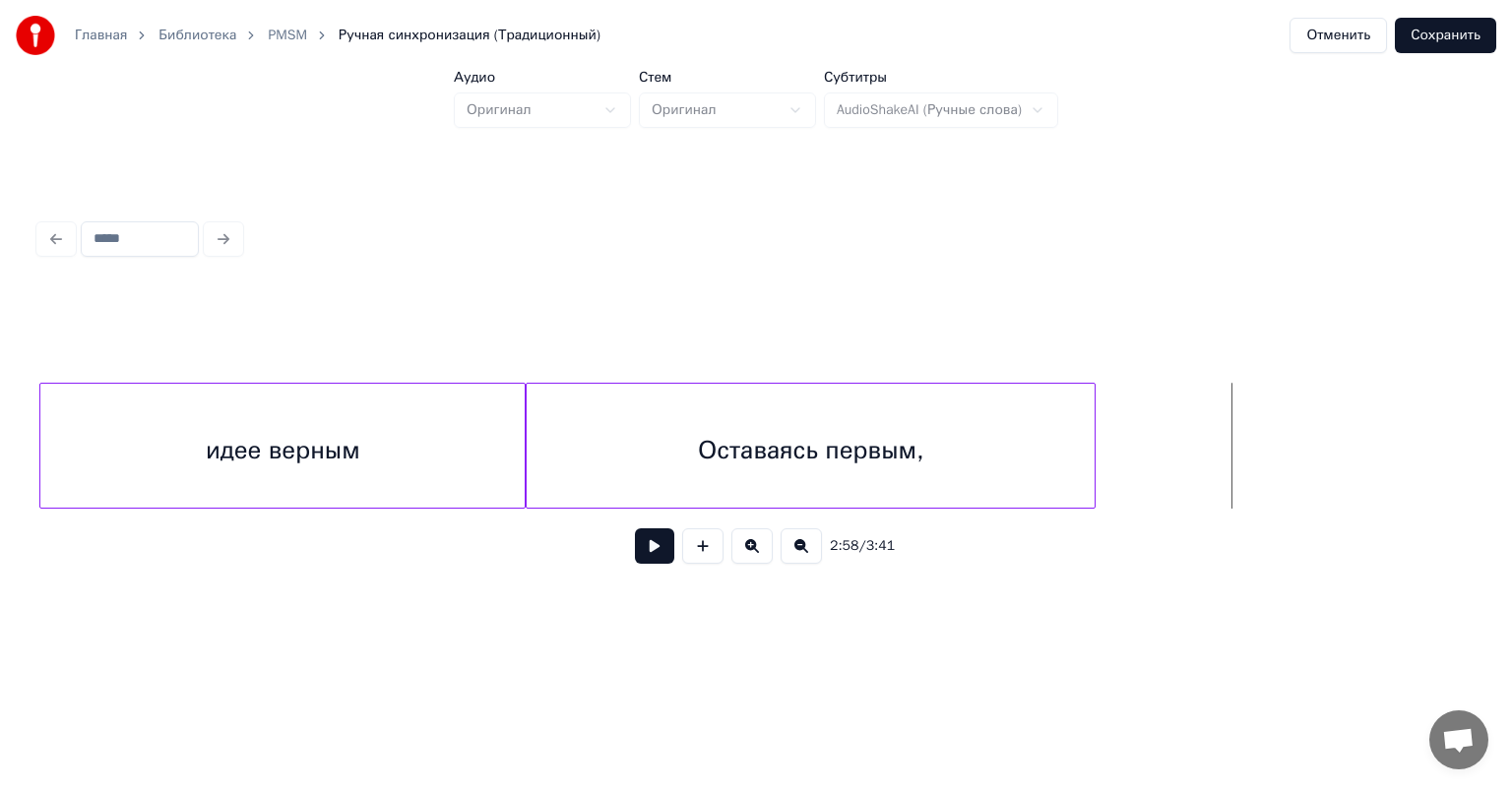 click on "Оставаясь первым," at bounding box center [810, 451] 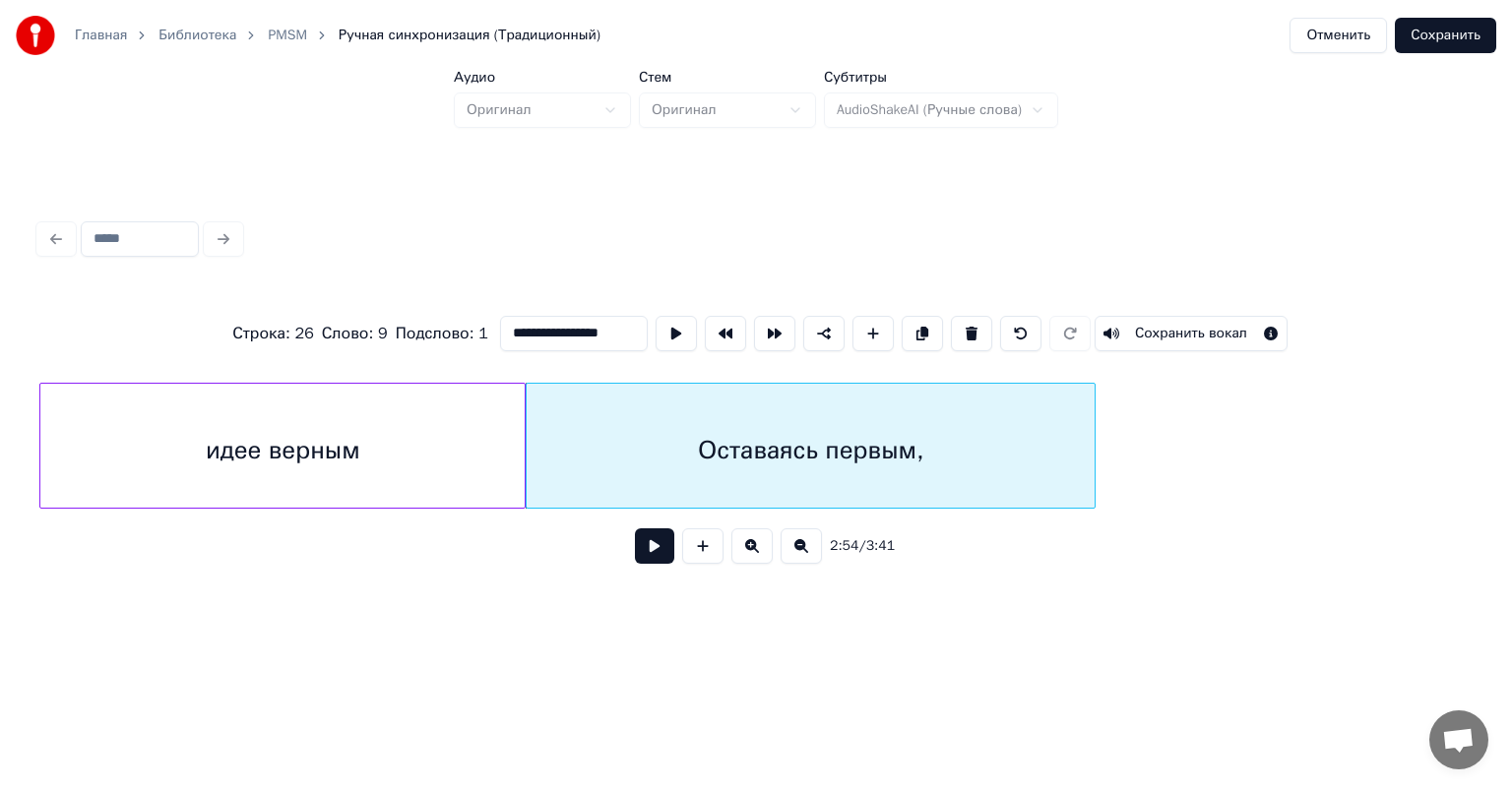 click at bounding box center (655, 546) 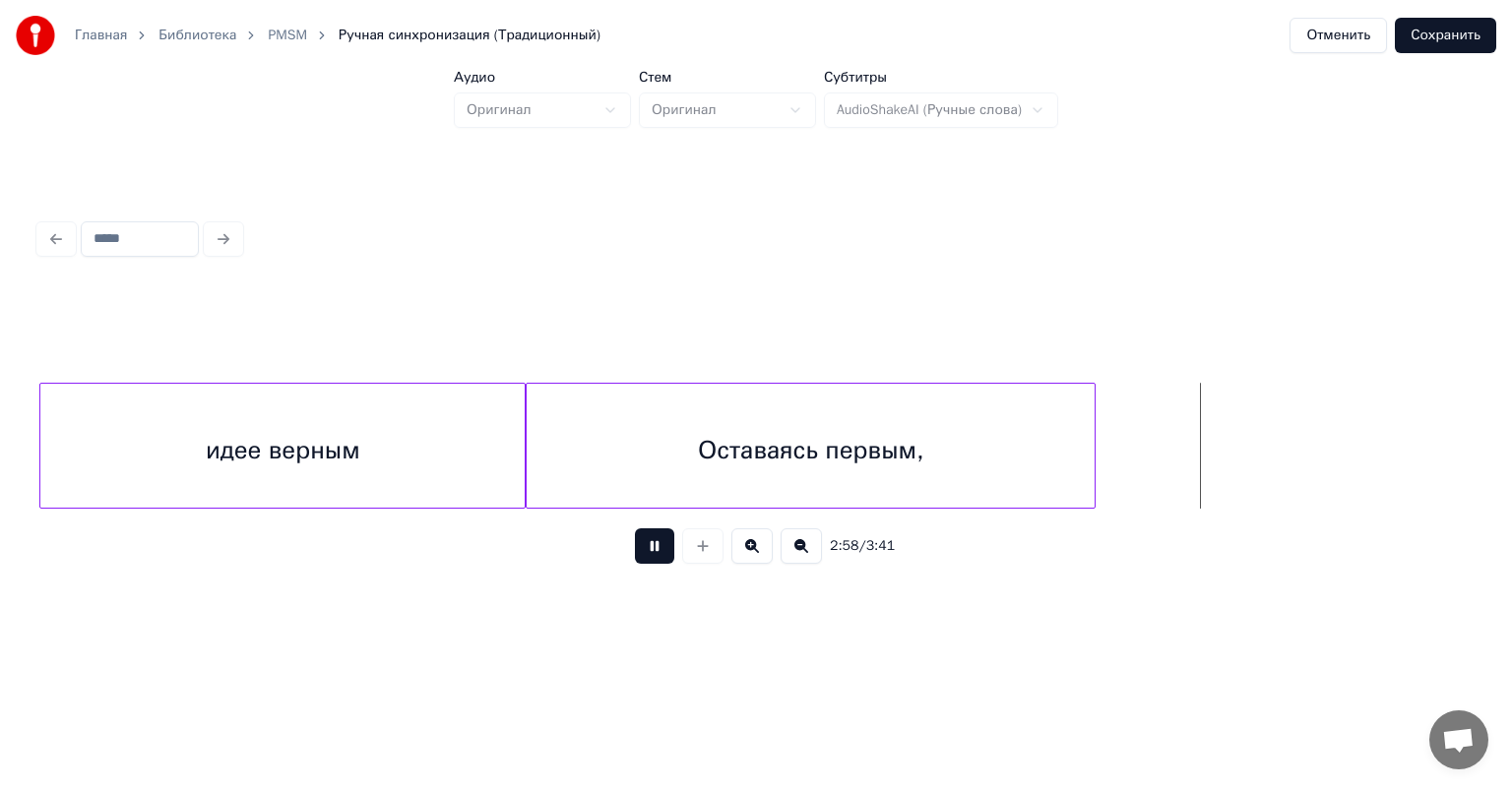 click at bounding box center [655, 546] 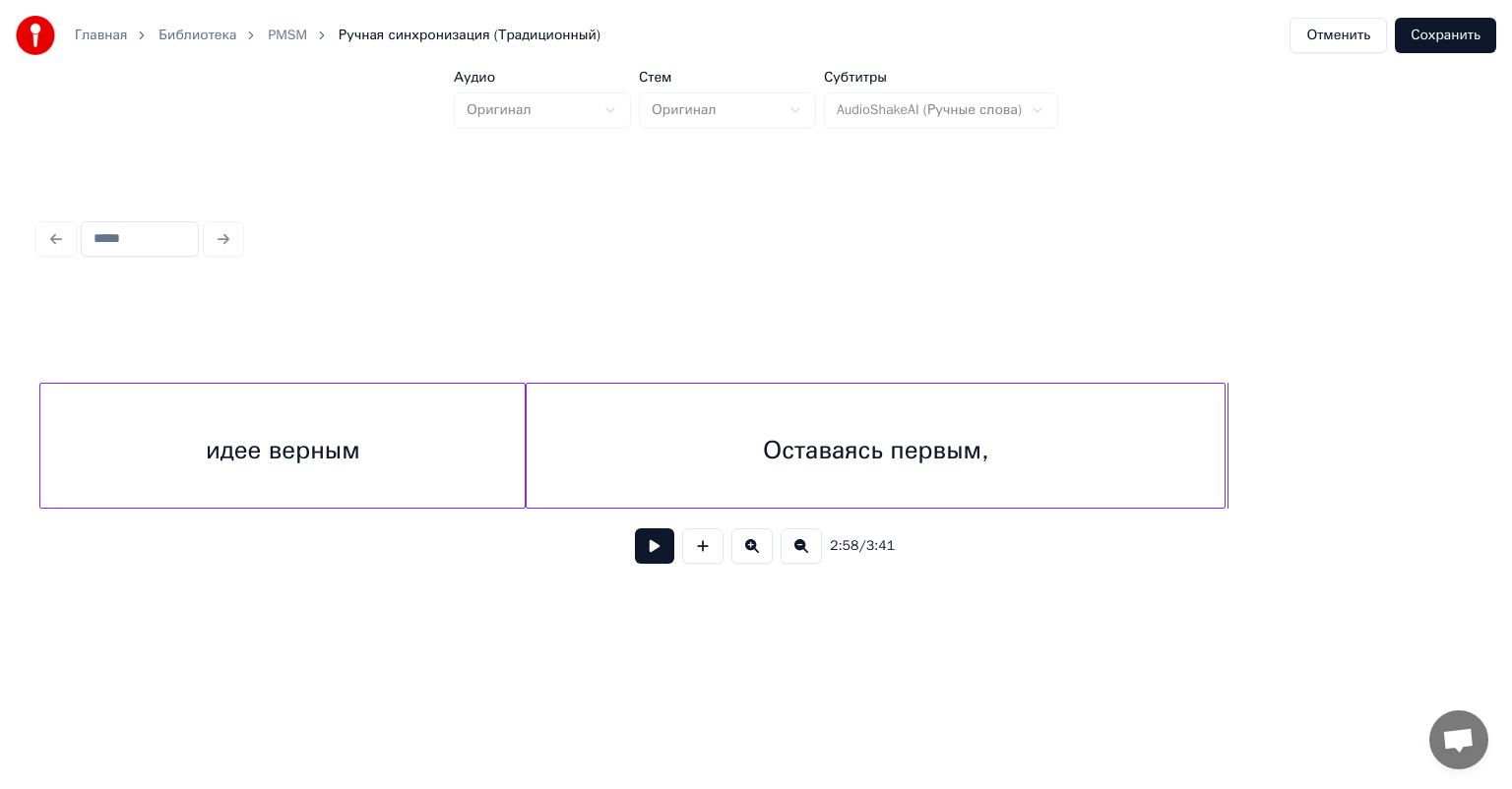 click at bounding box center (1222, 446) 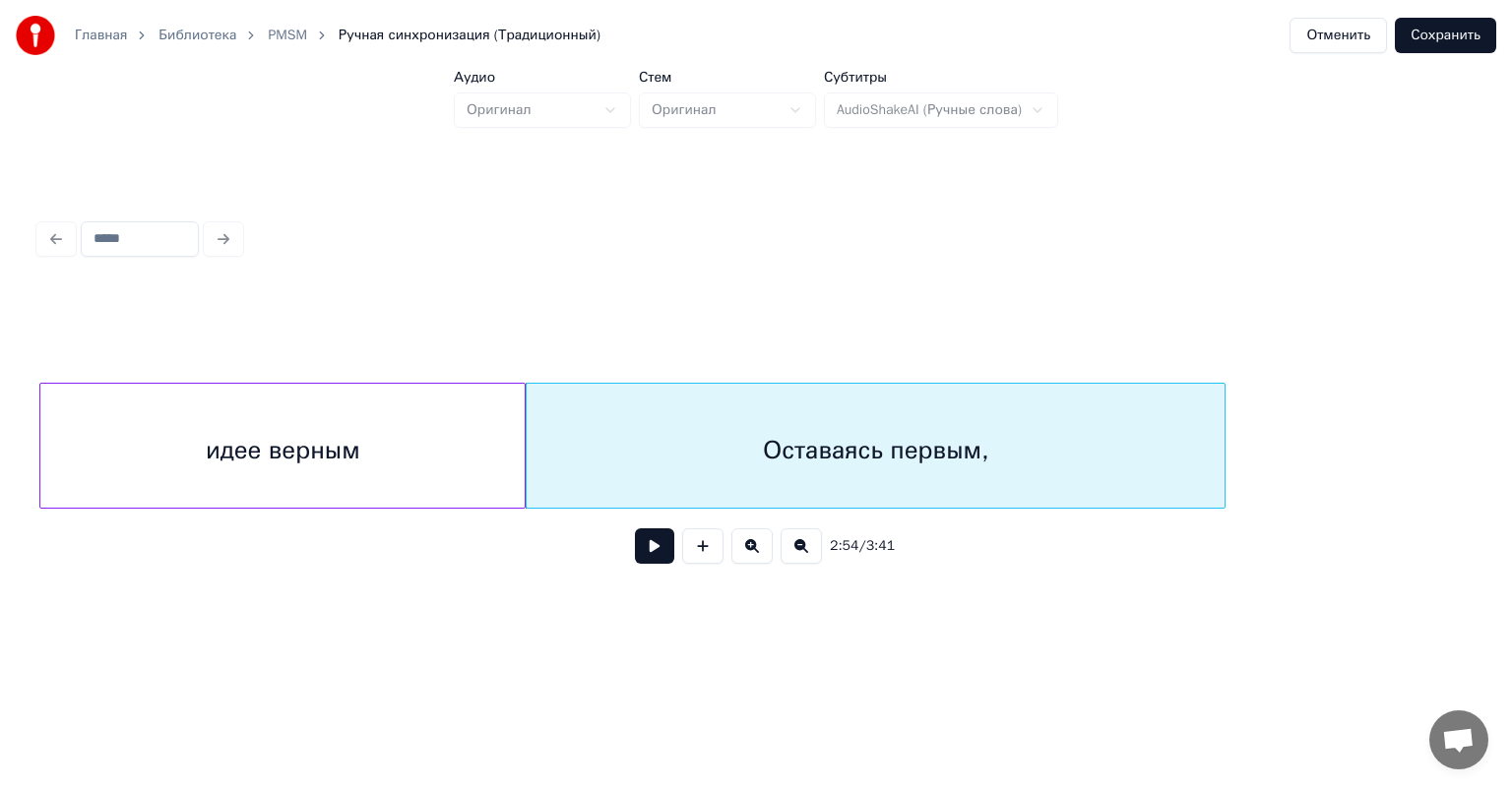 click on "идее верным" at bounding box center [283, 451] 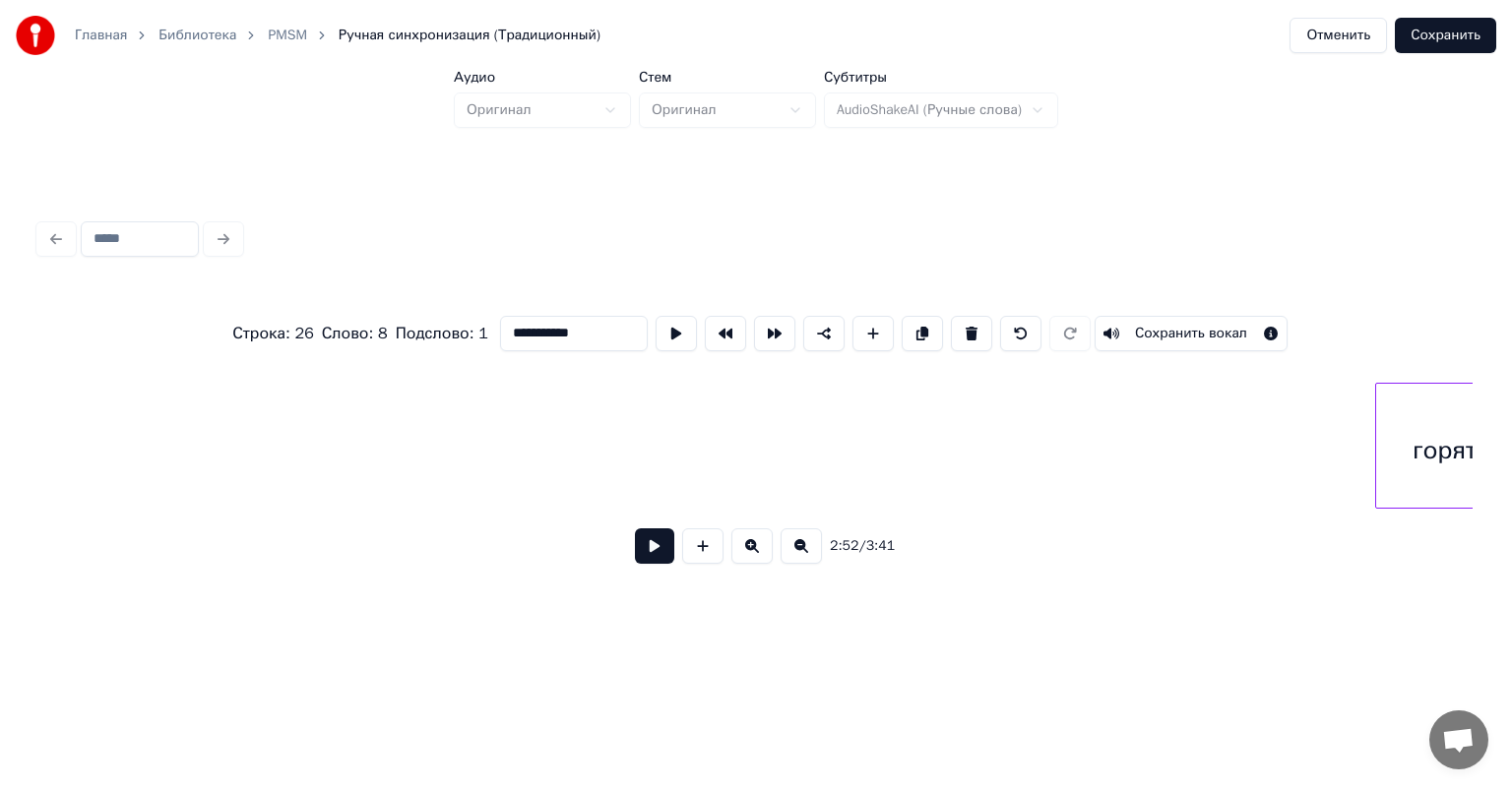 scroll, scrollTop: 0, scrollLeft: 31351, axis: horizontal 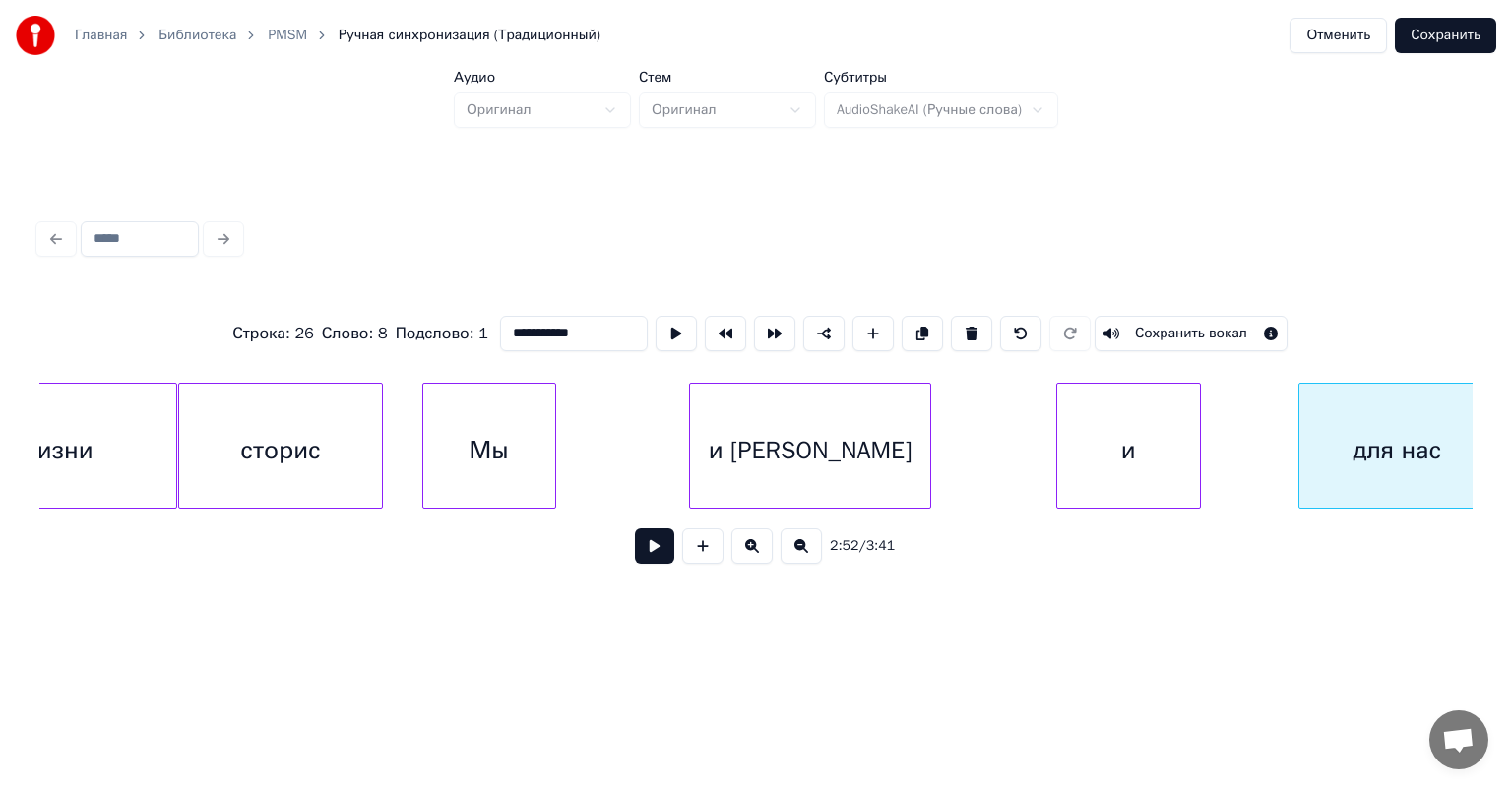 click on "сторис" at bounding box center (280, 451) 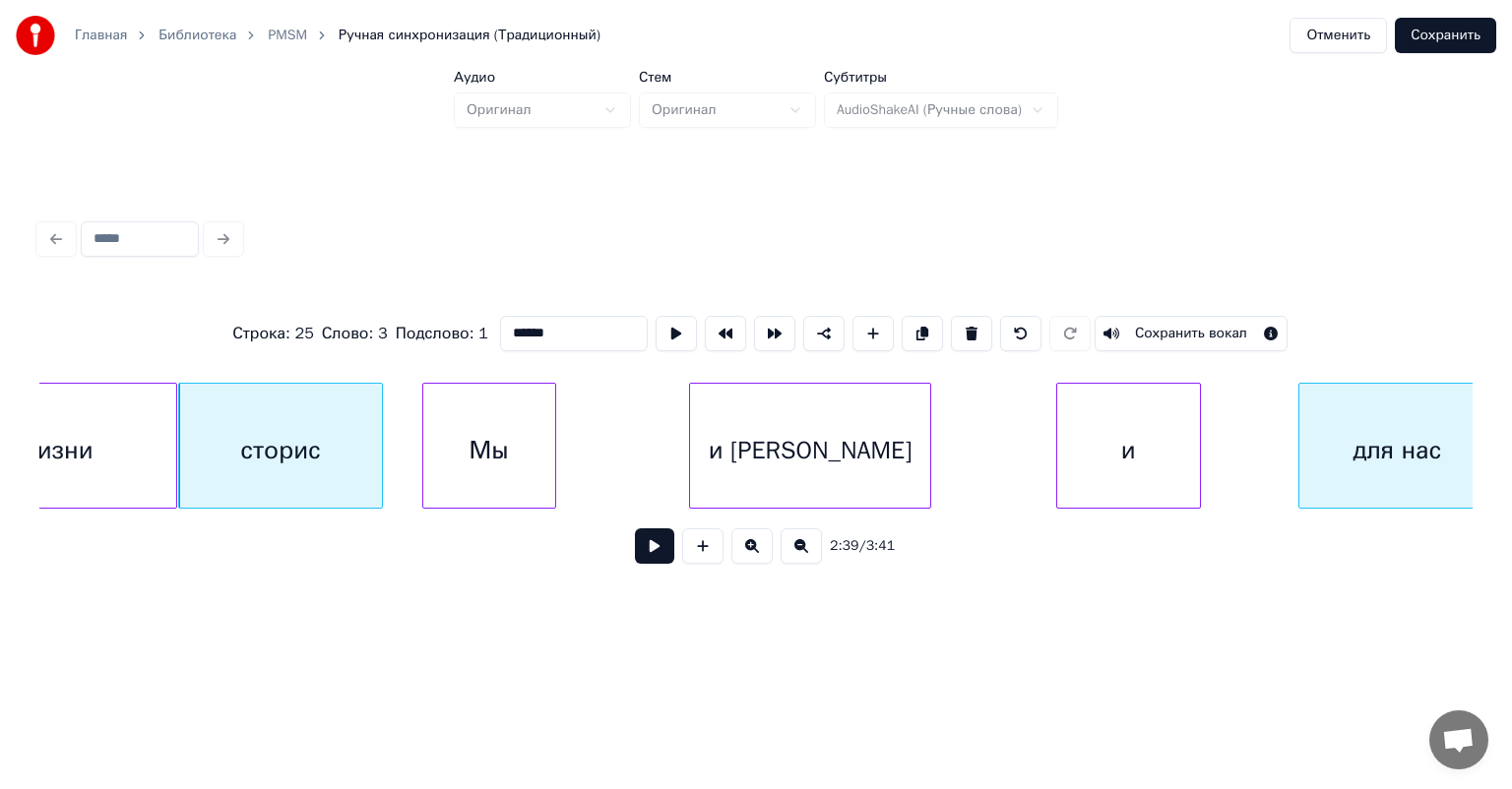 click on "Мы" at bounding box center (489, 451) 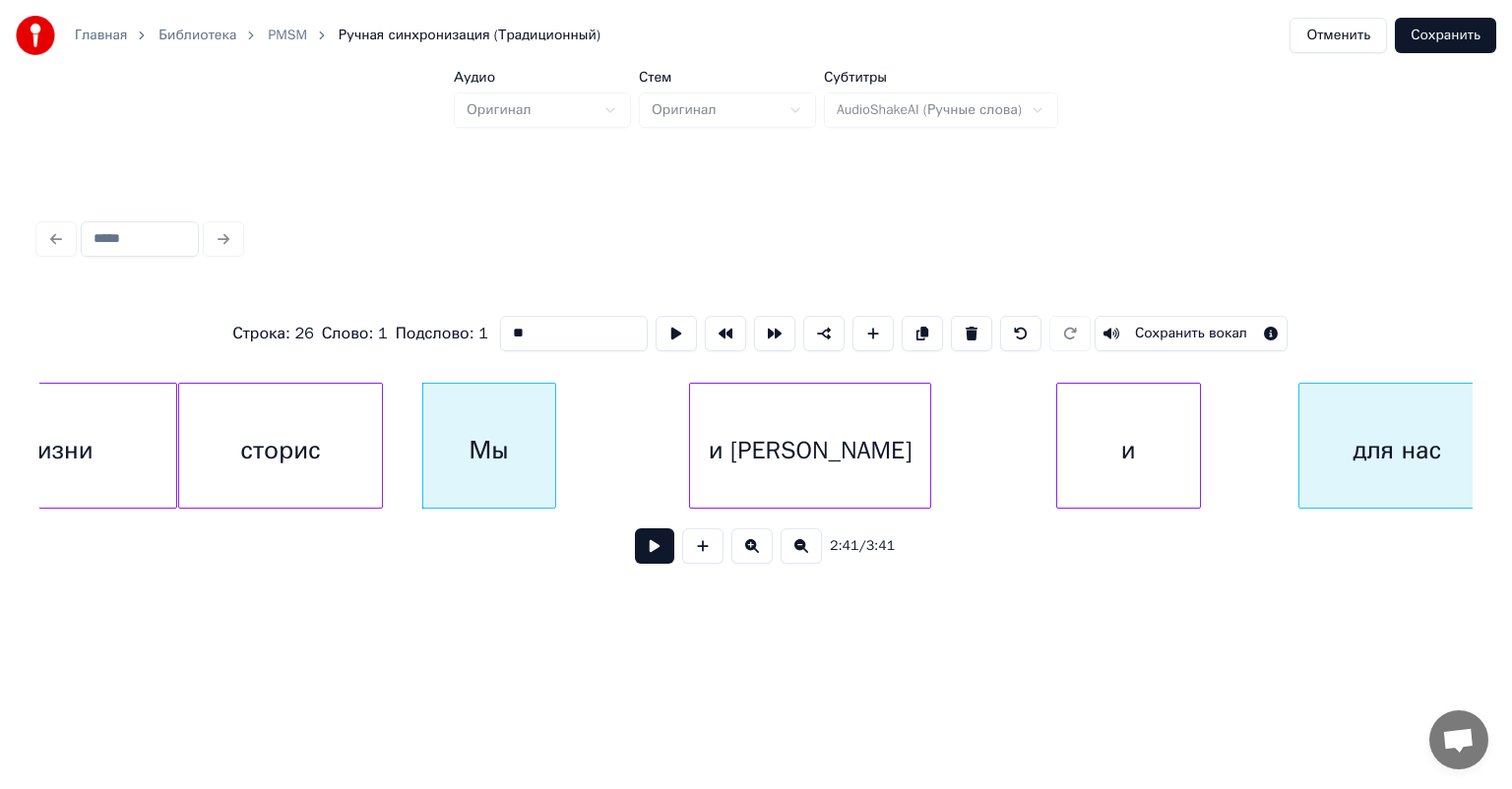 click at bounding box center (655, 546) 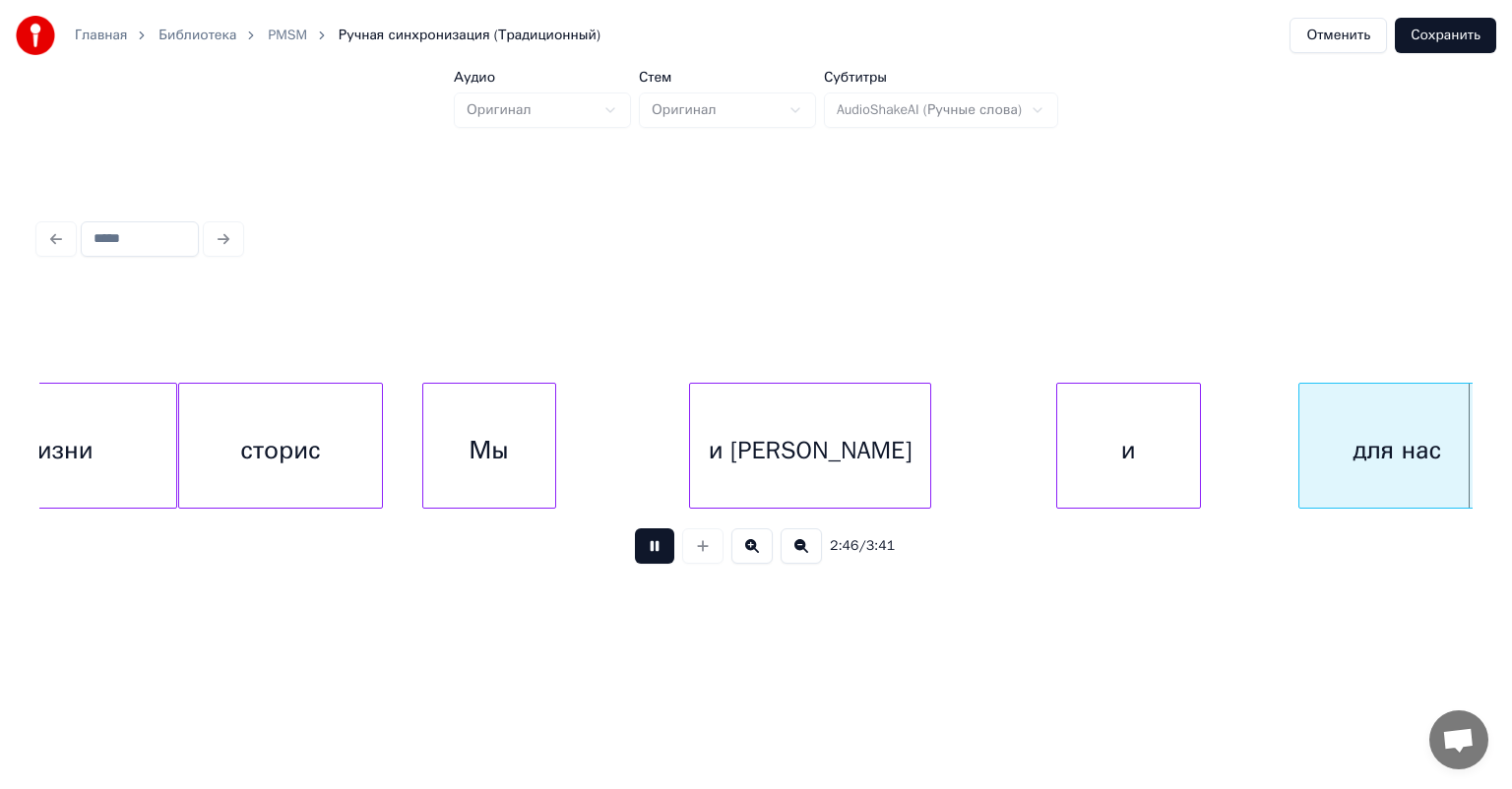 scroll, scrollTop: 0, scrollLeft: 32786, axis: horizontal 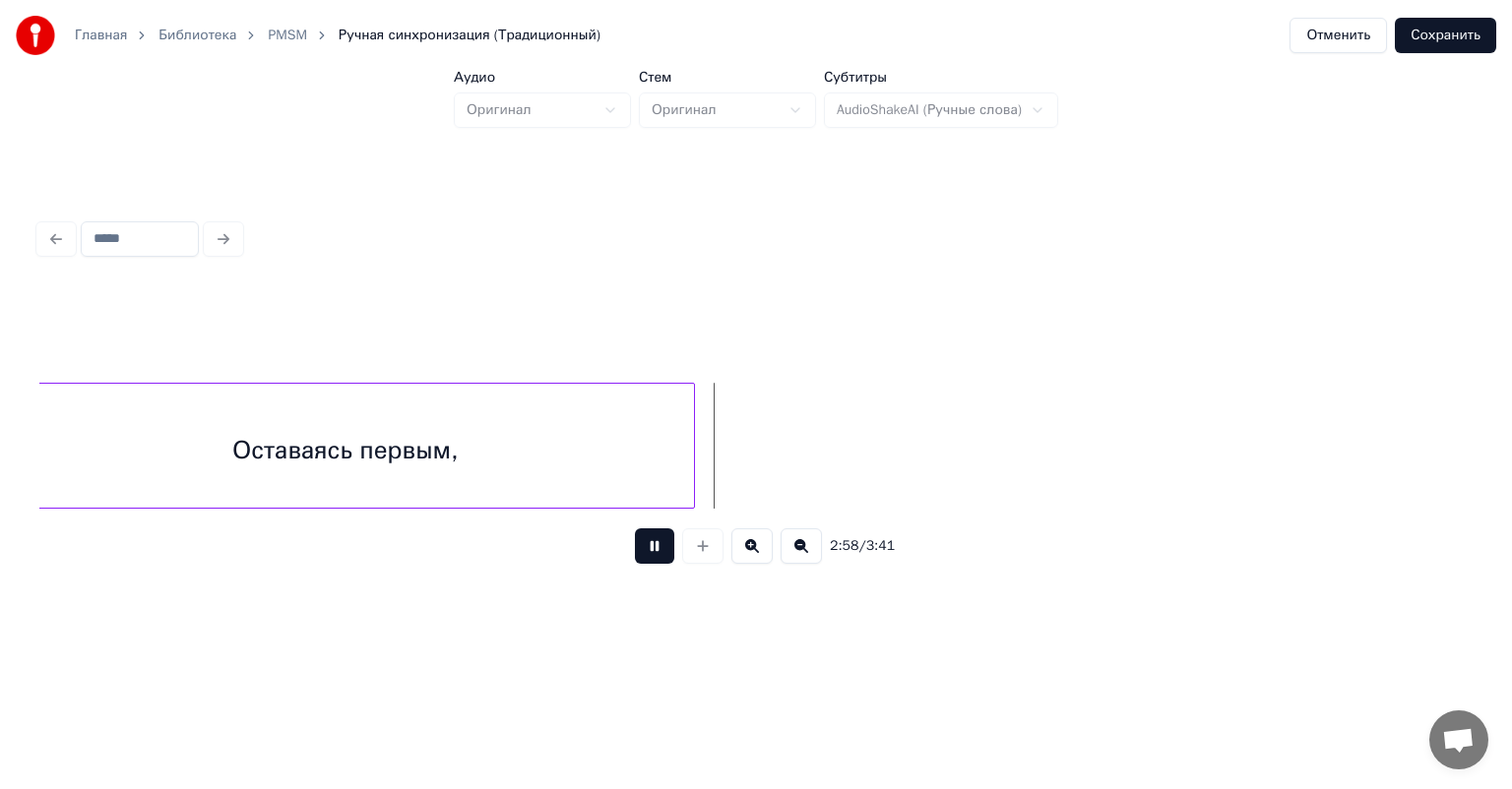 click at bounding box center (655, 546) 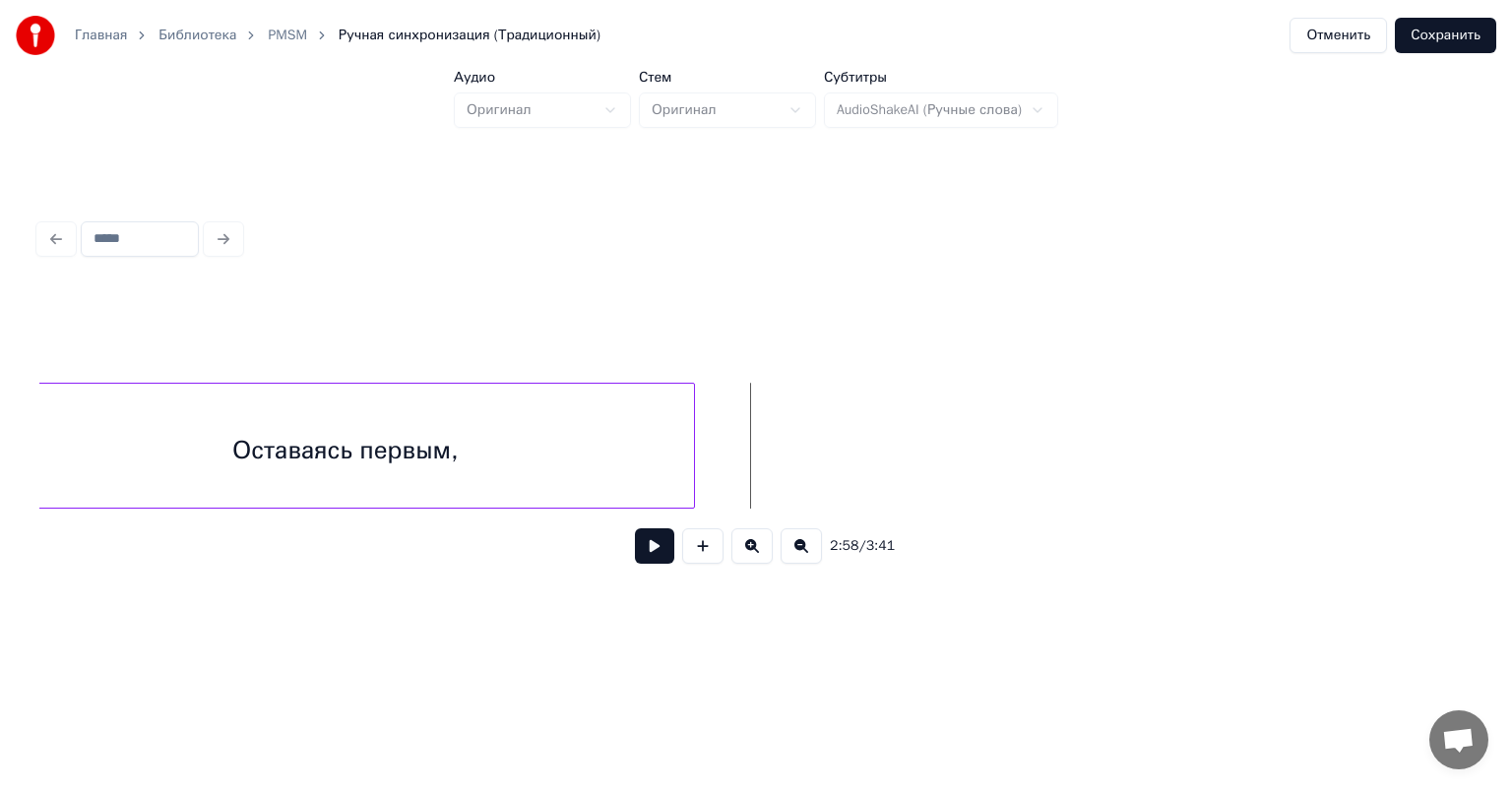 click on "Оставаясь первым," at bounding box center (345, 451) 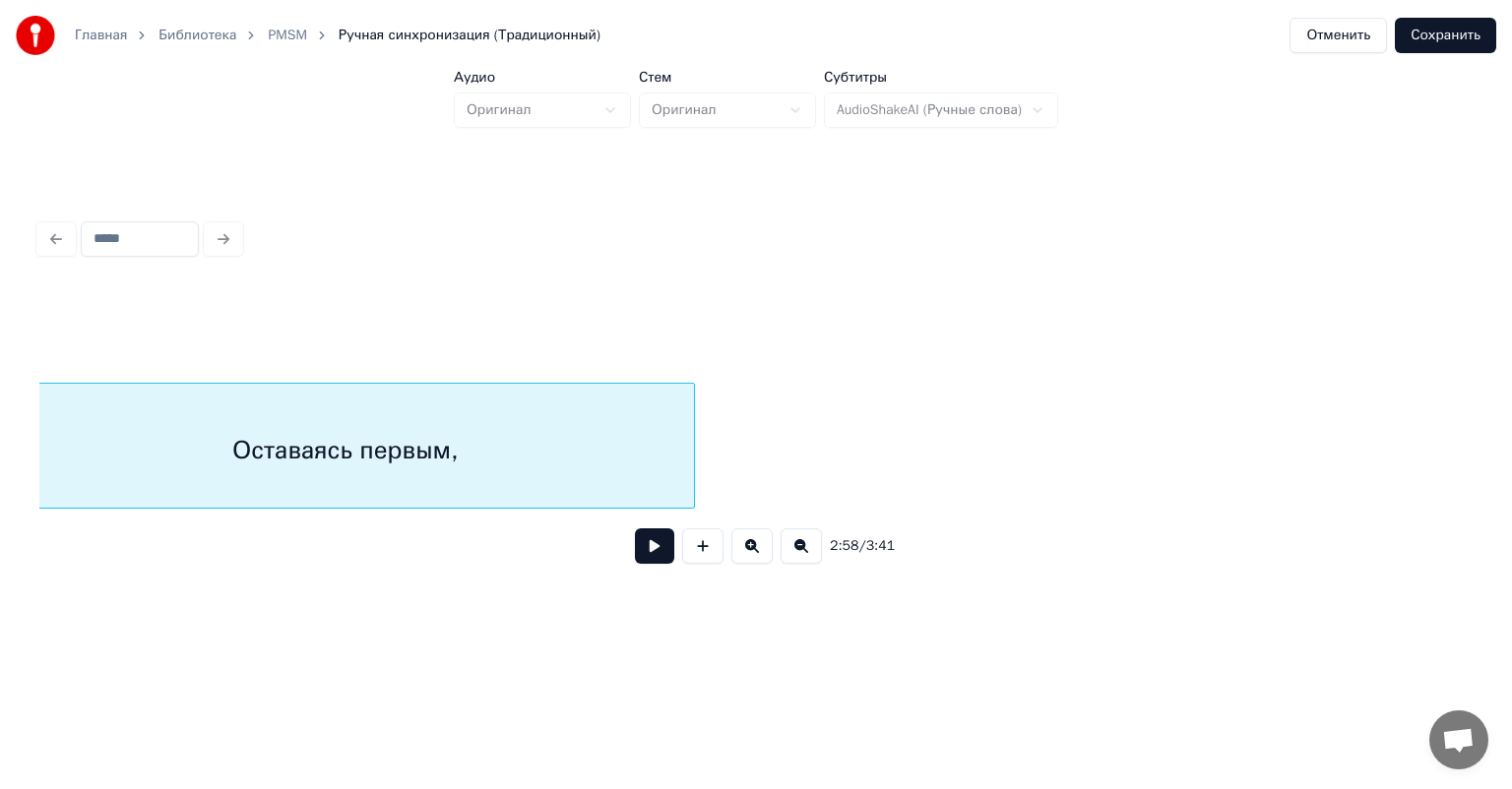 scroll, scrollTop: 0, scrollLeft: 34374, axis: horizontal 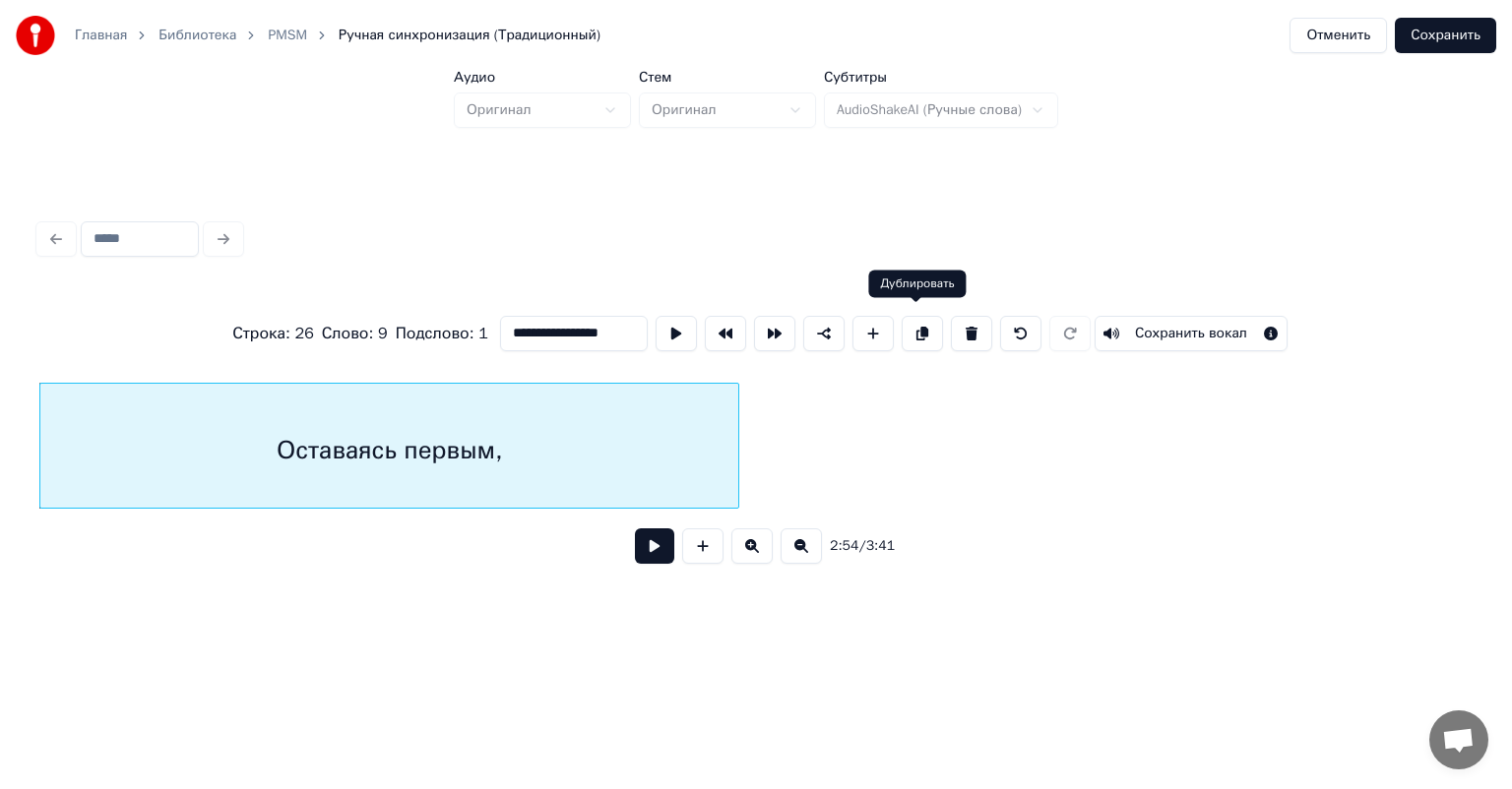 click at bounding box center [922, 334] 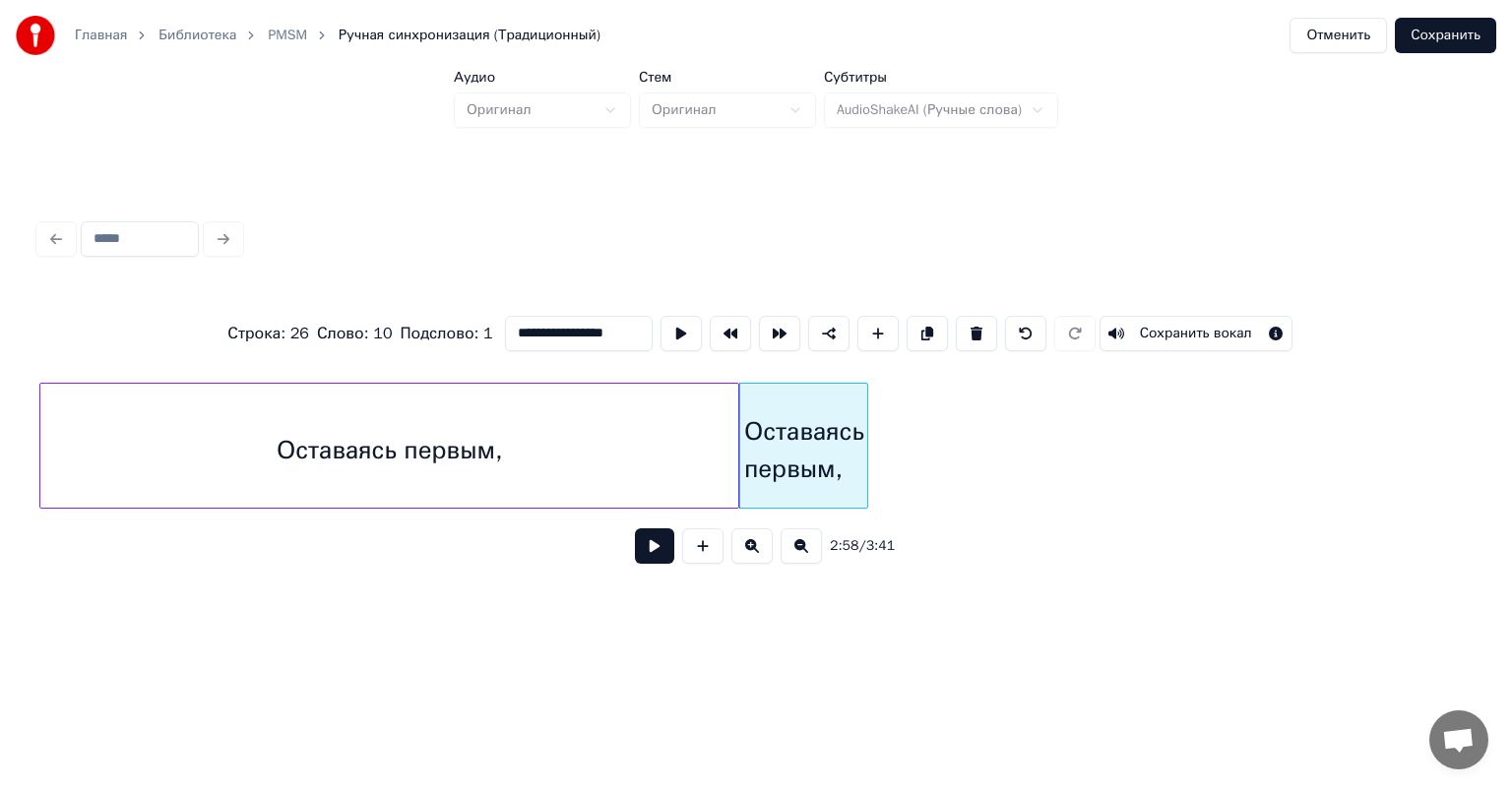 click at bounding box center (864, 446) 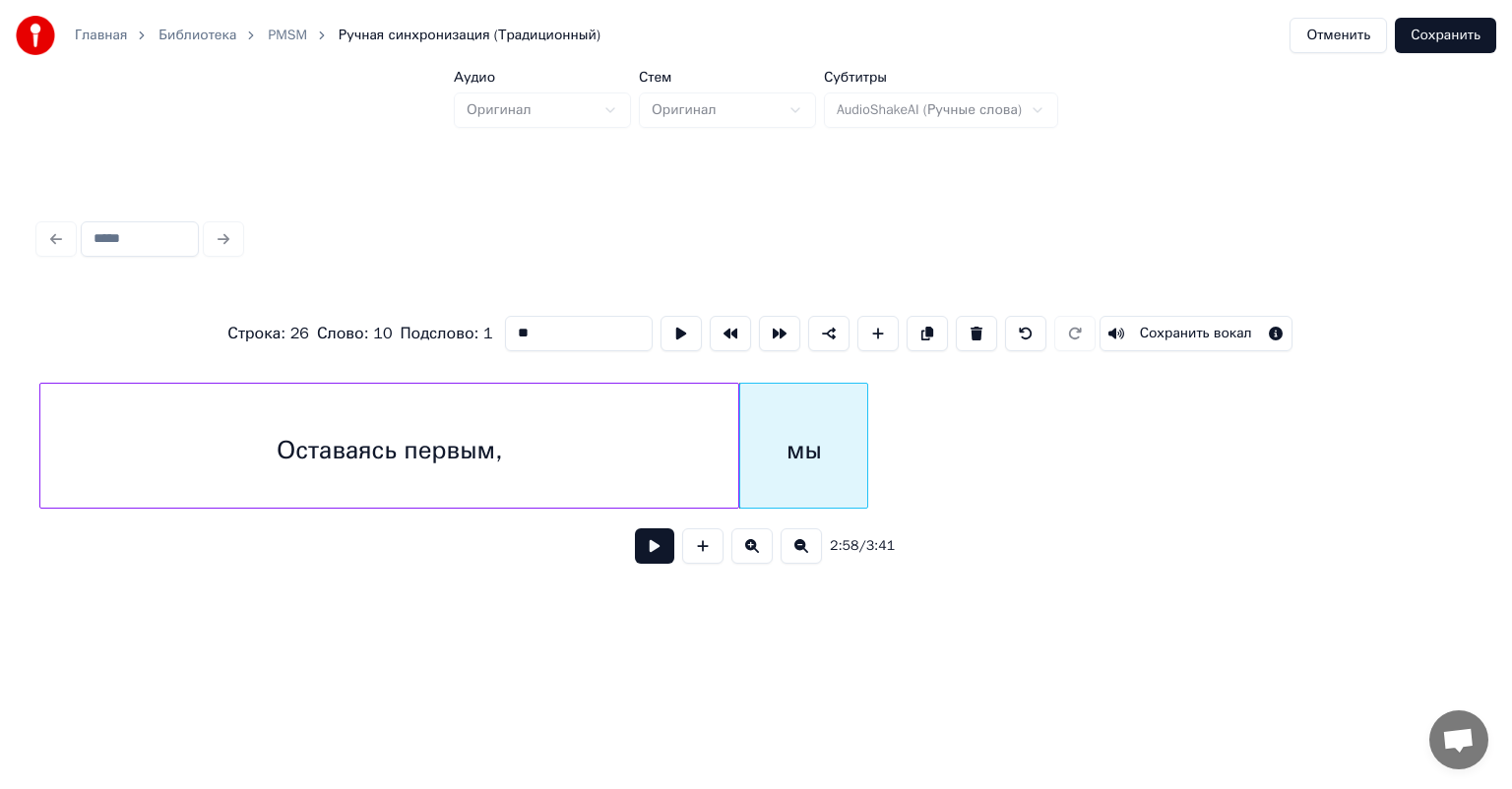 click on "Оставаясь первым," at bounding box center (389, 451) 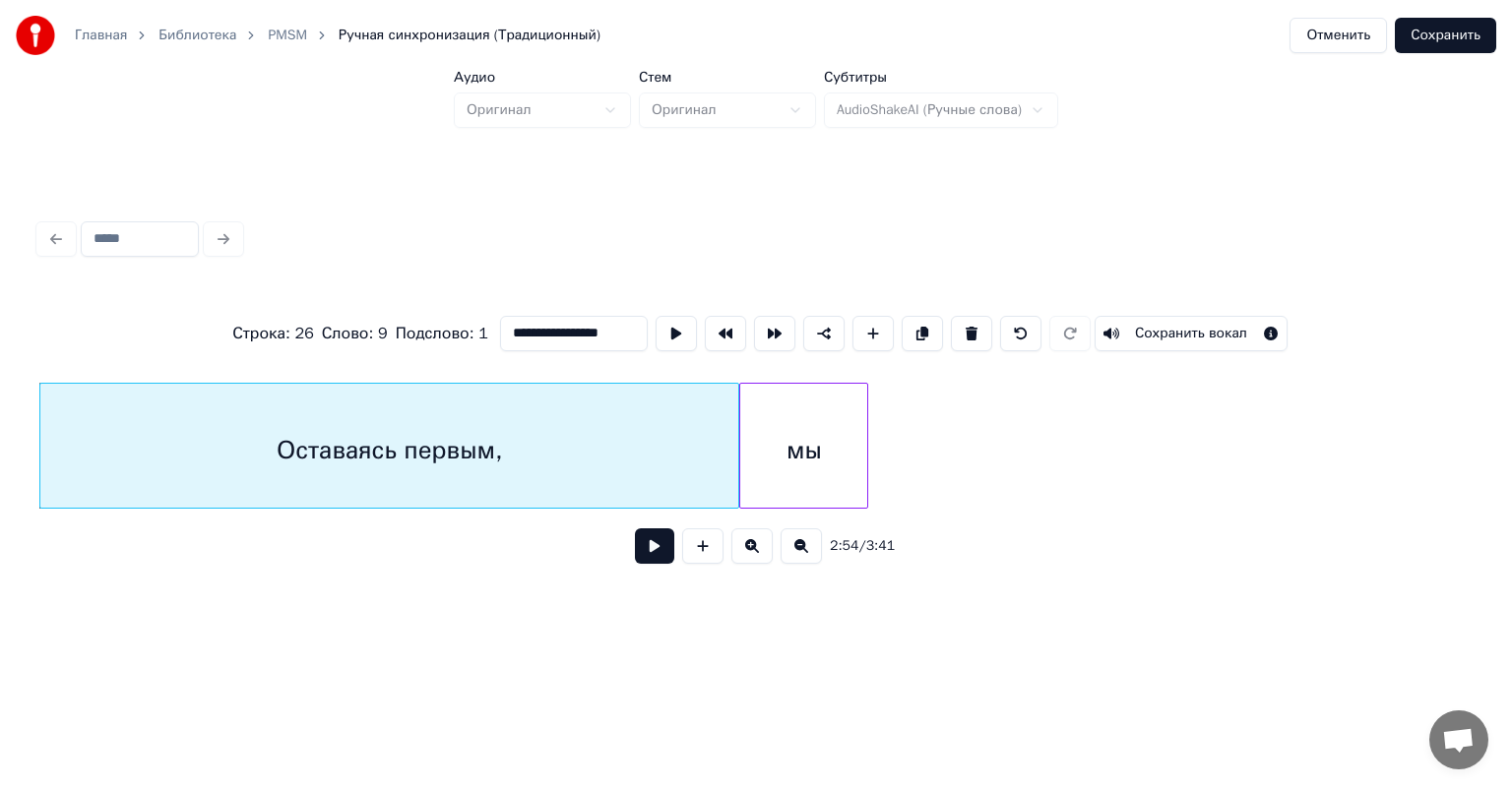 click at bounding box center [655, 546] 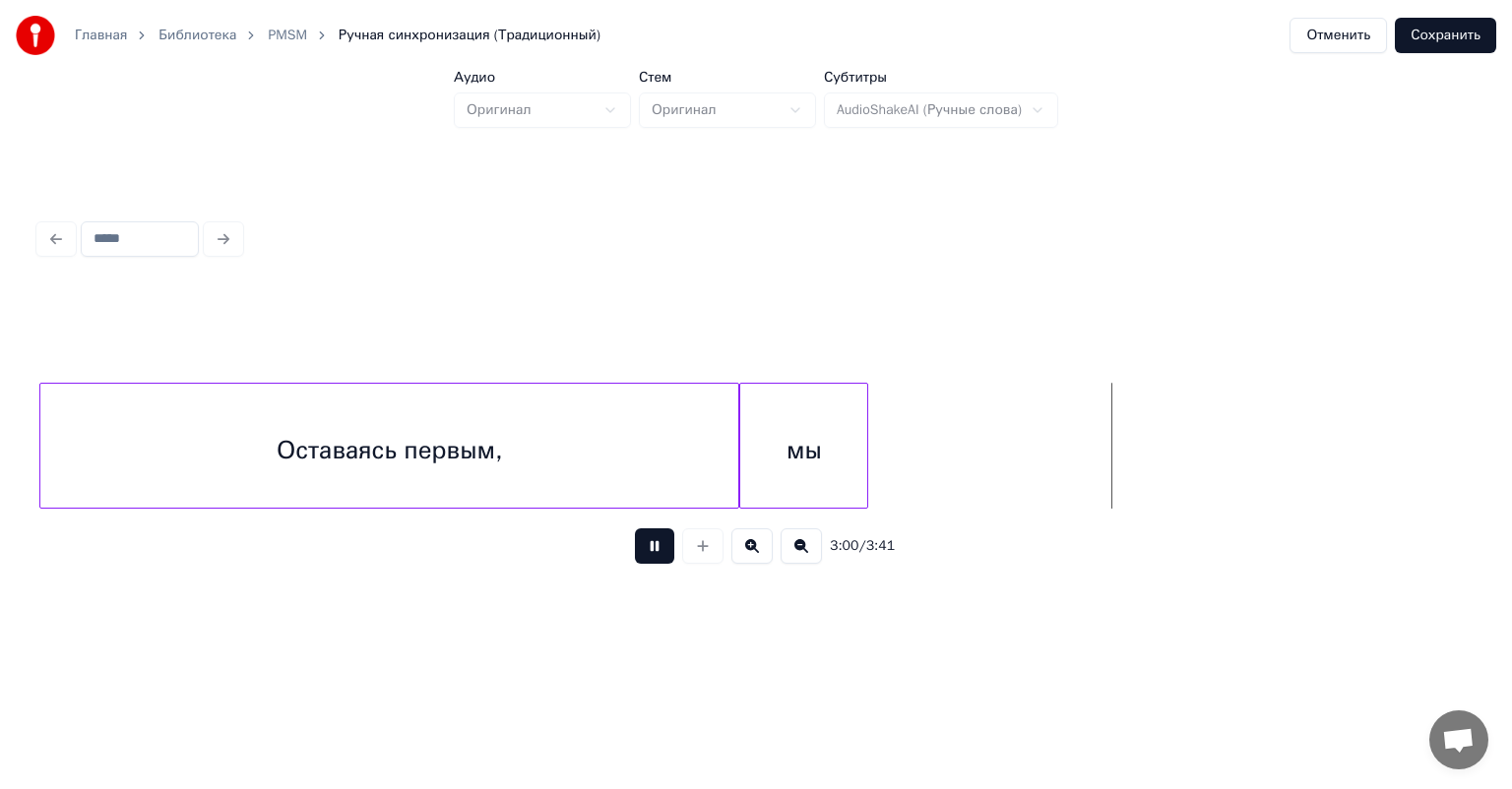 click at bounding box center (655, 546) 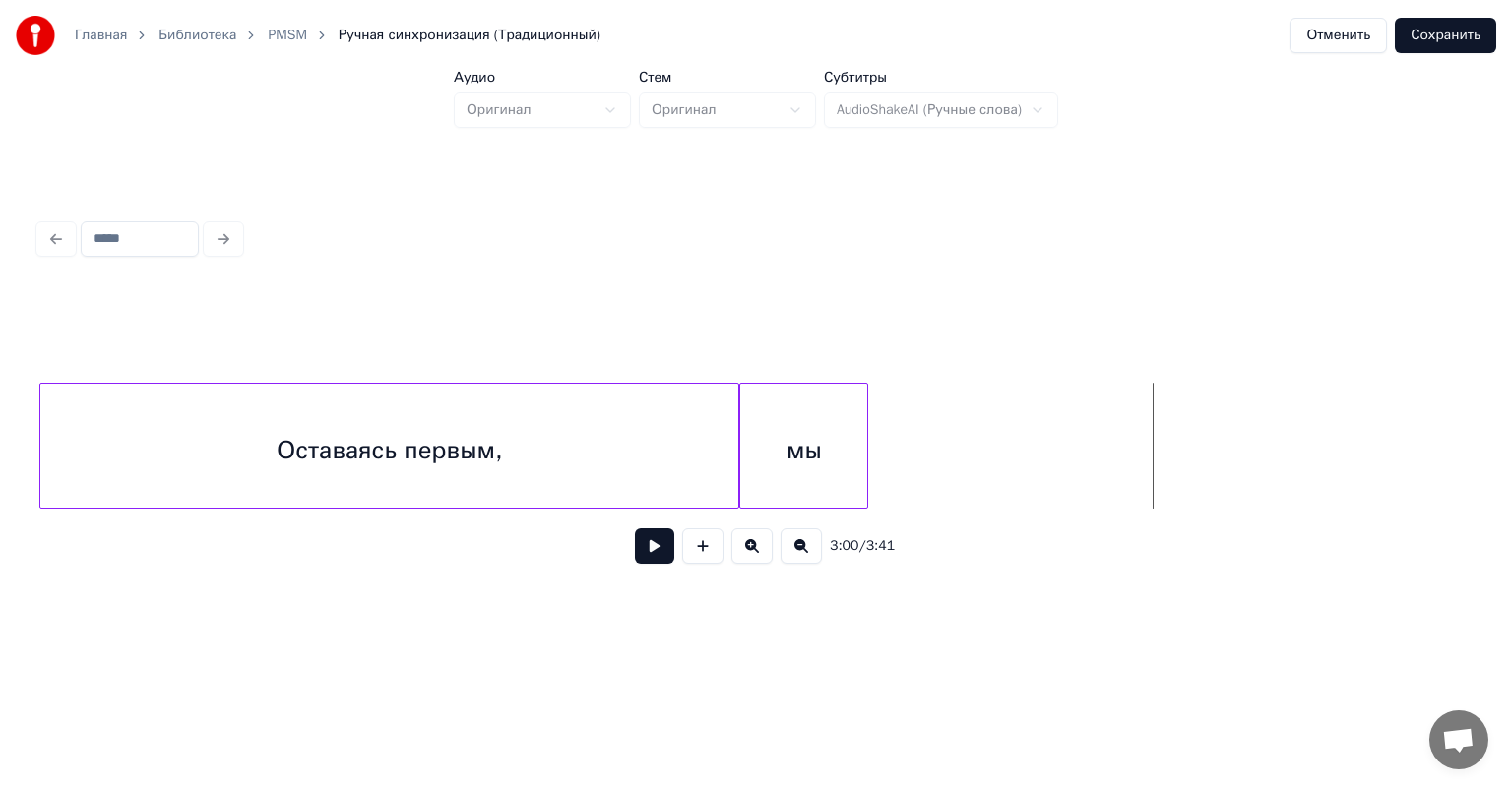 click on "мы" at bounding box center (803, 451) 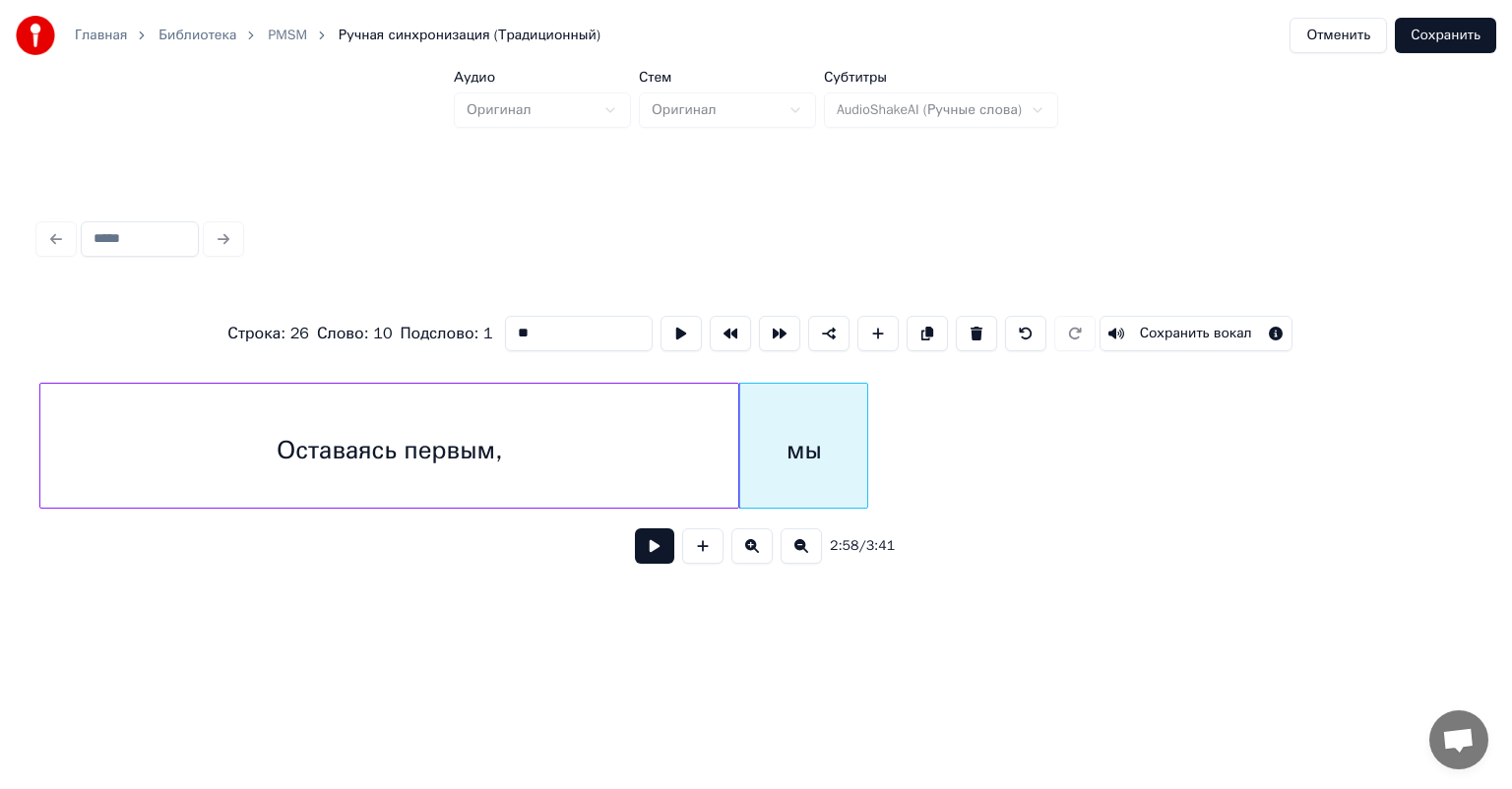 click on "мы" at bounding box center (803, 451) 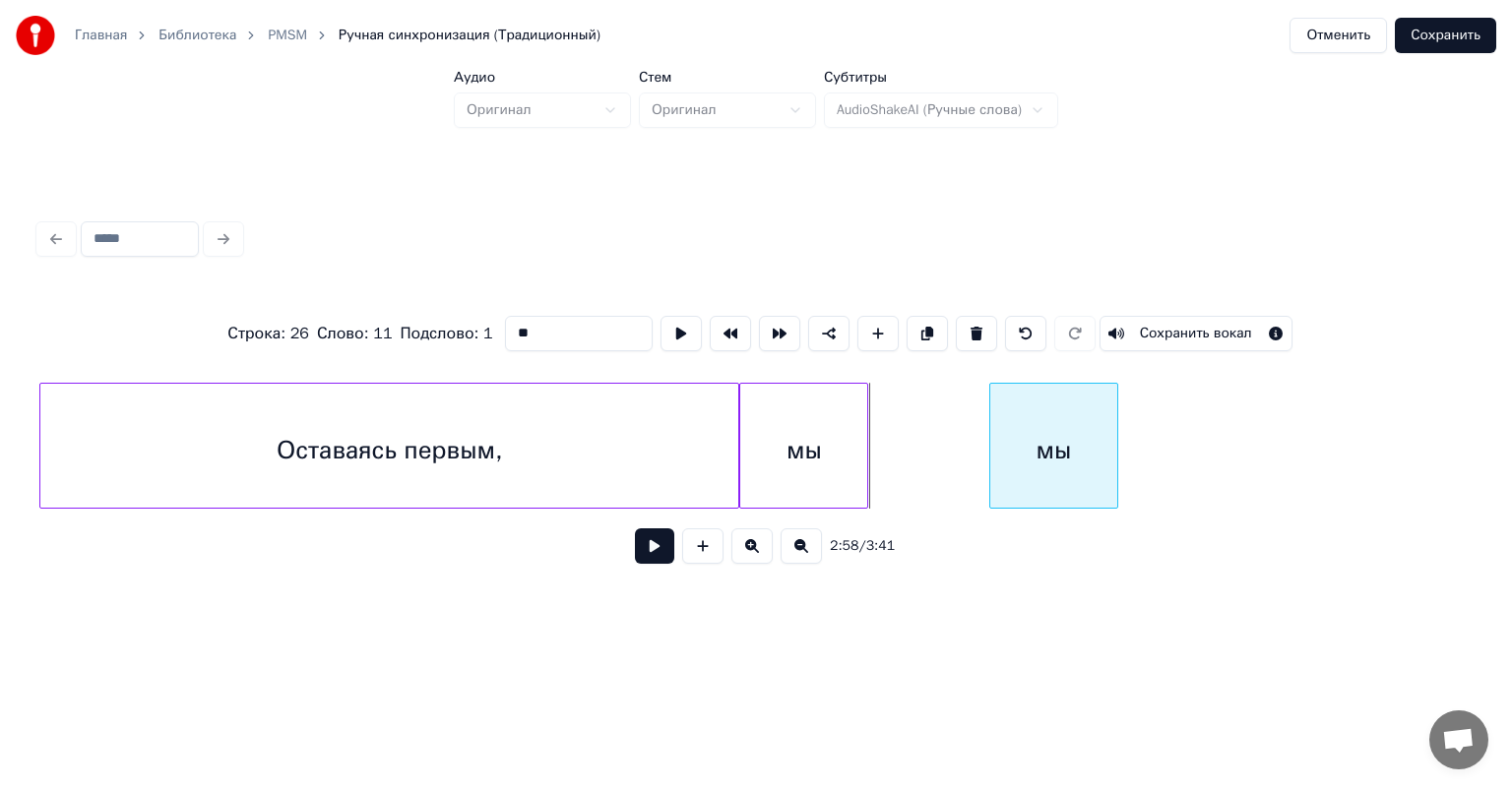 click on "мы" at bounding box center [1053, 451] 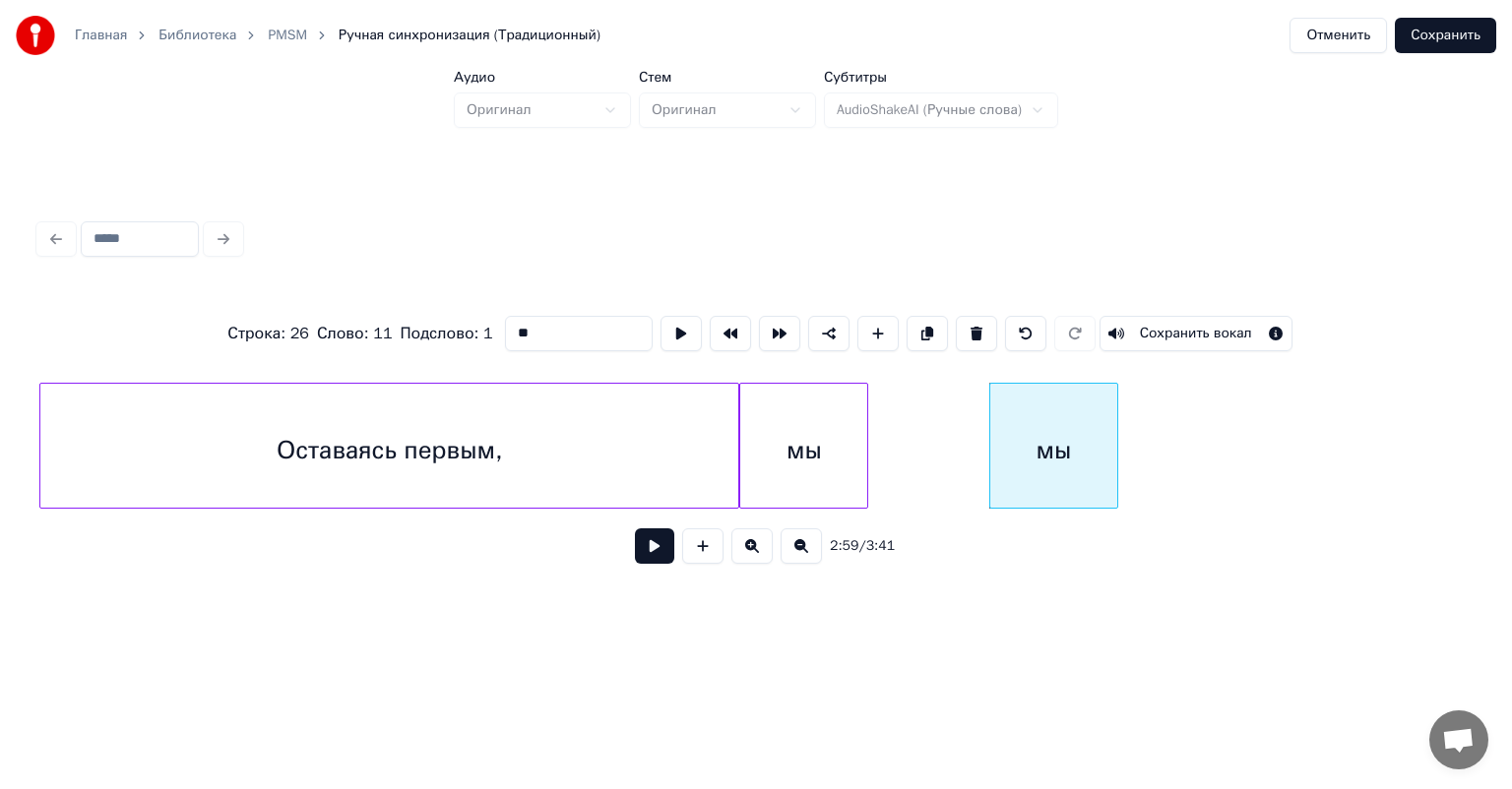 click on "26" at bounding box center [299, 334] 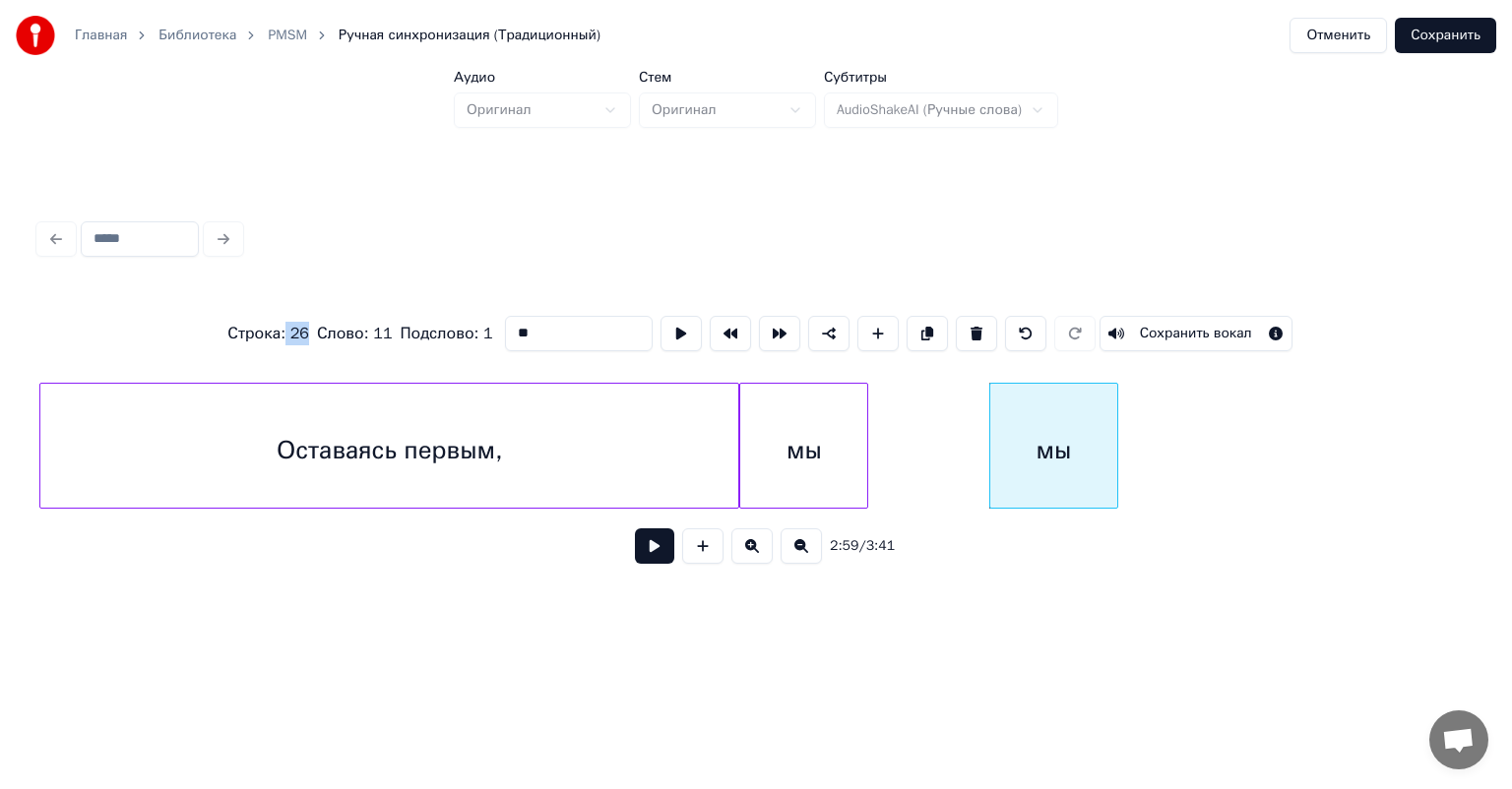 drag, startPoint x: 313, startPoint y: 325, endPoint x: 291, endPoint y: 329, distance: 22.36068 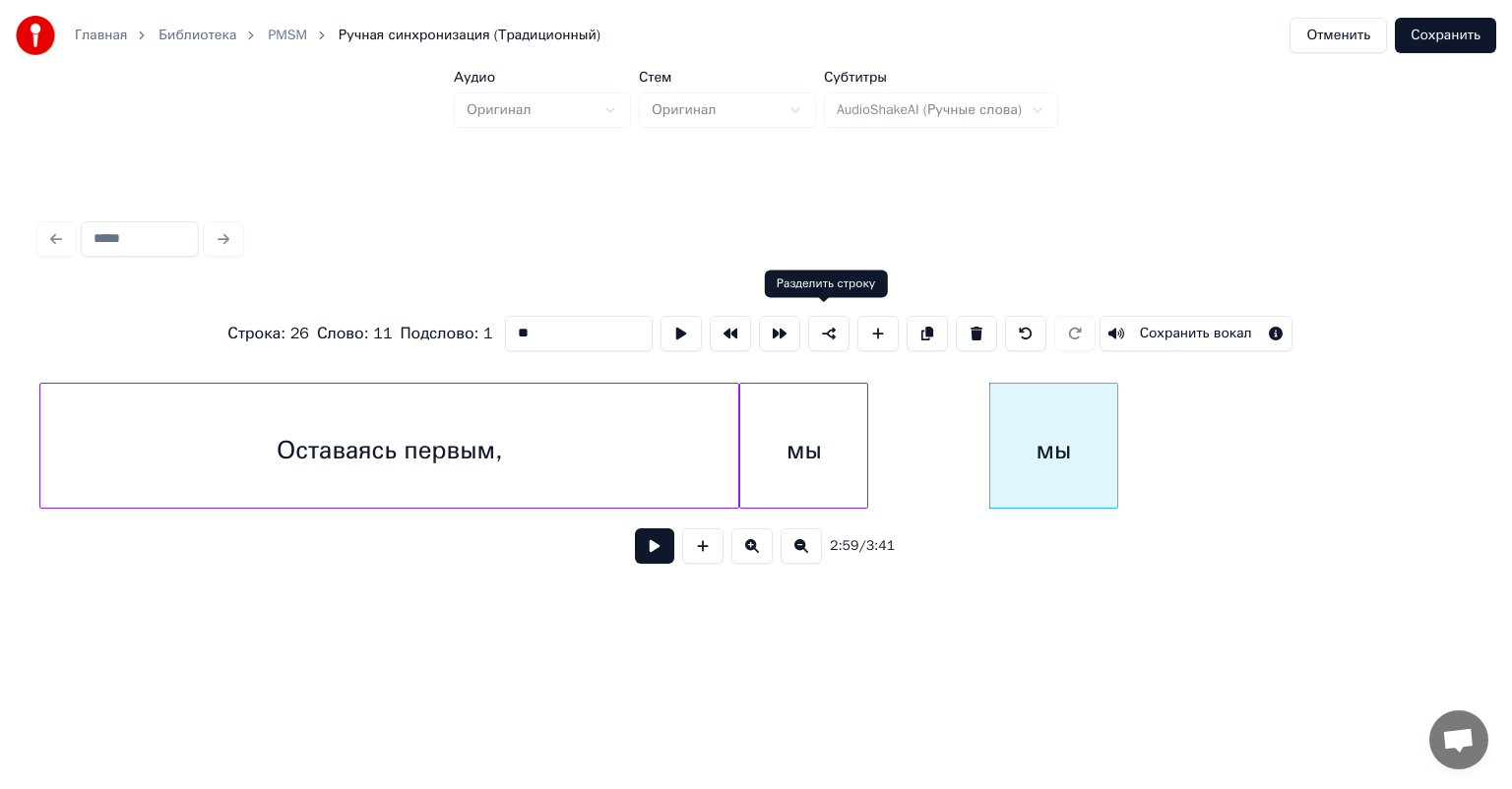 click at bounding box center (829, 334) 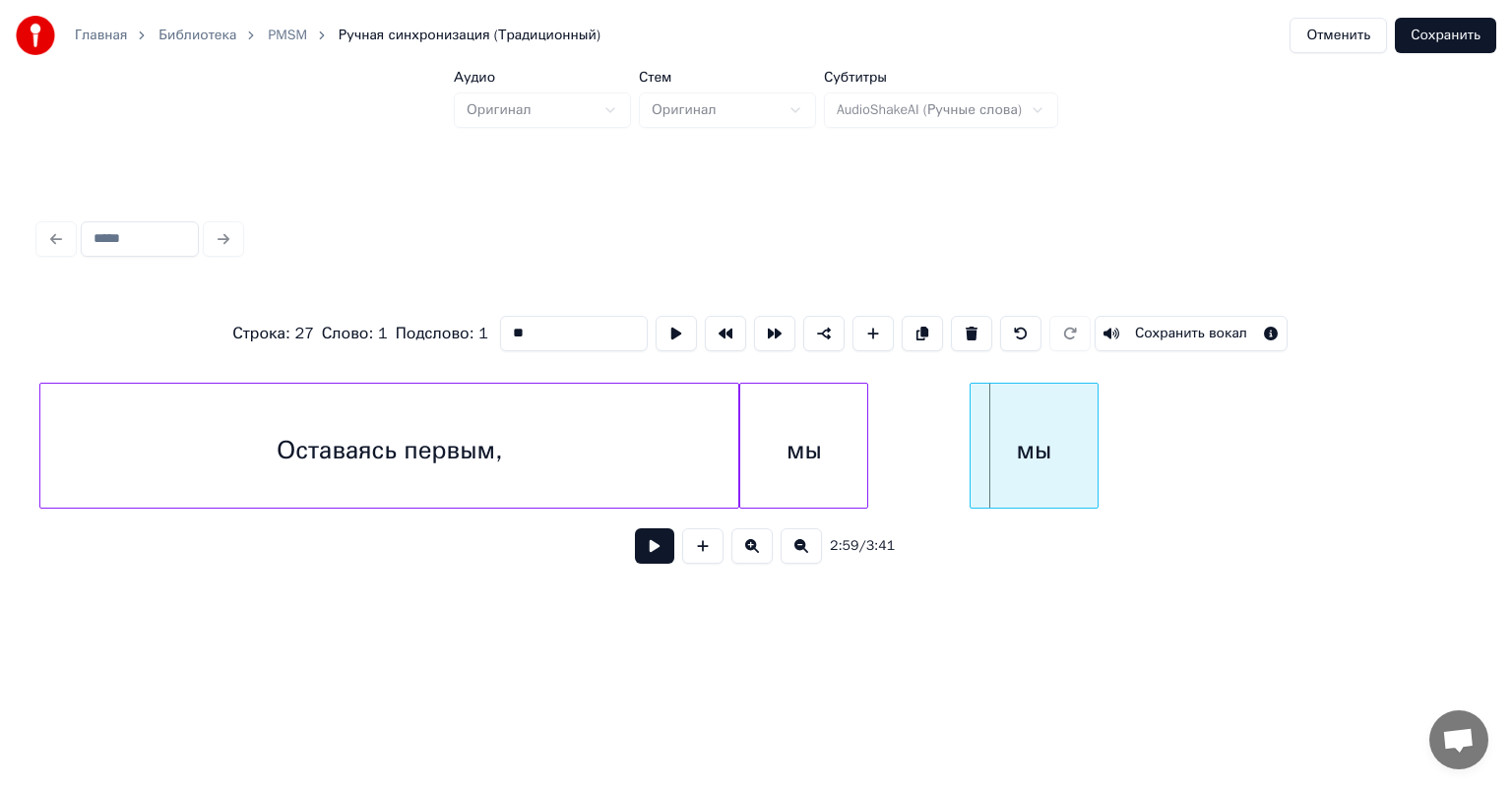 click on "мы" at bounding box center [1034, 451] 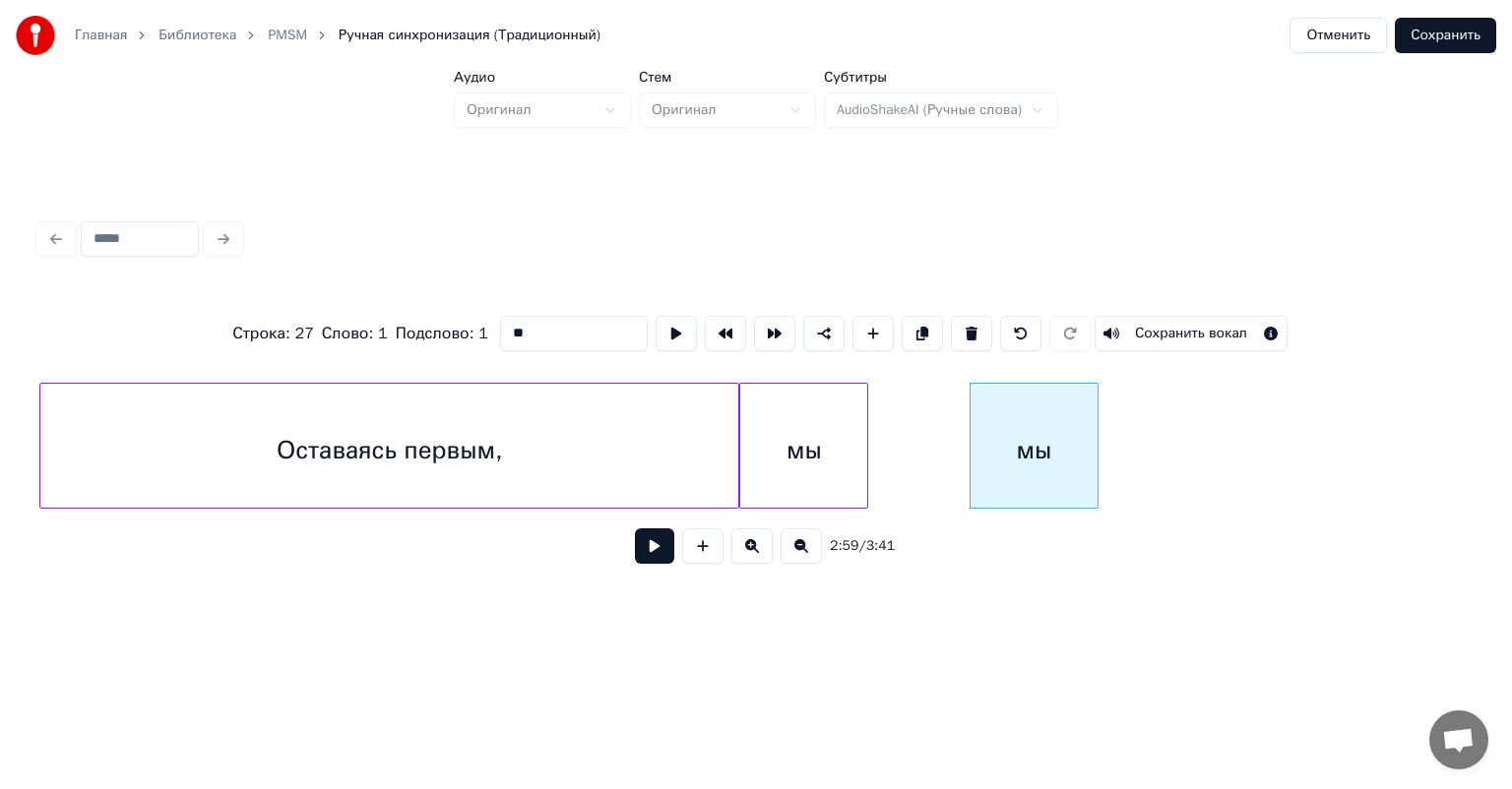 click at bounding box center [655, 546] 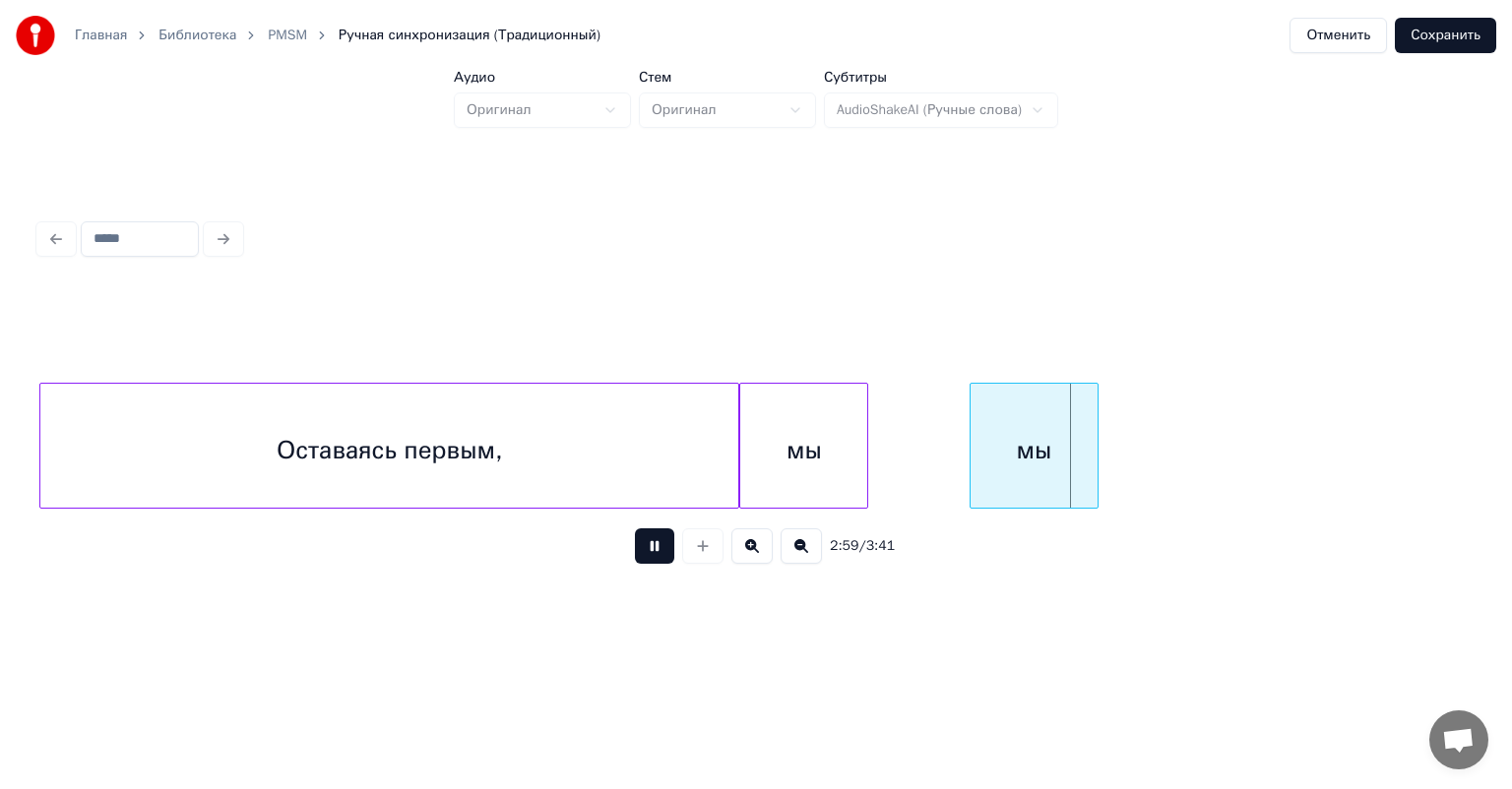 click at bounding box center [655, 546] 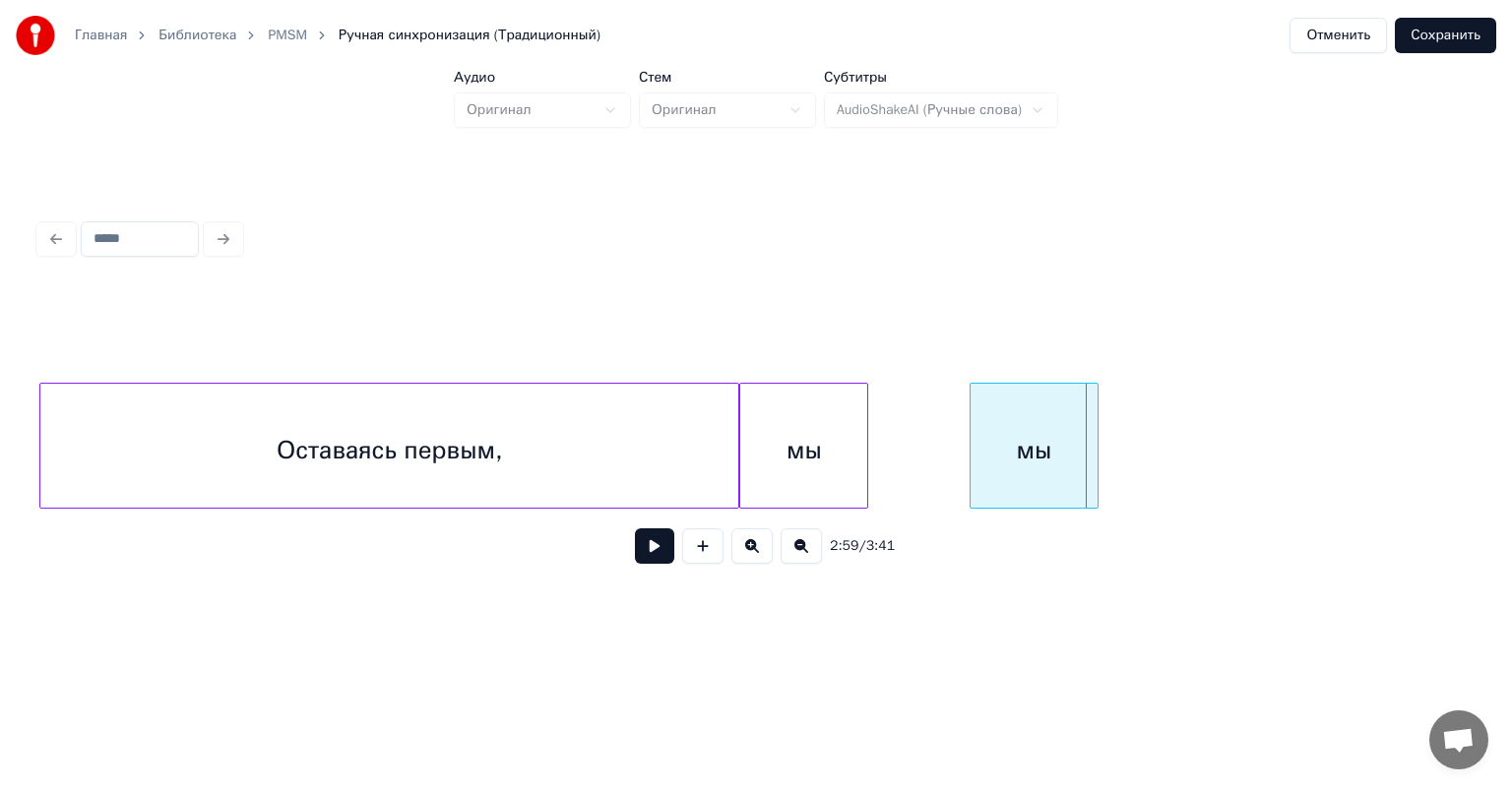 click on "мы" at bounding box center (803, 451) 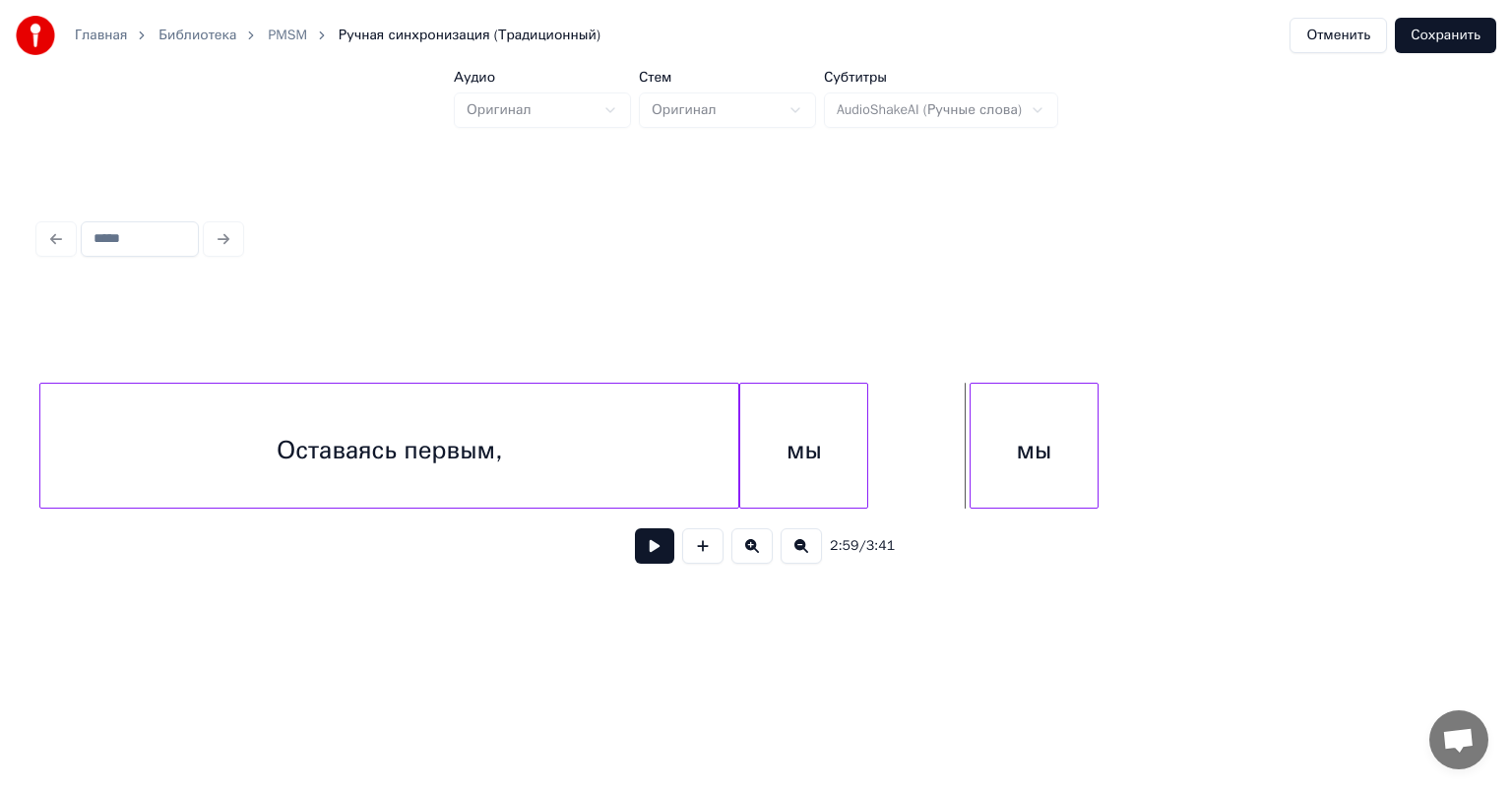 click on "мы" at bounding box center [1034, 451] 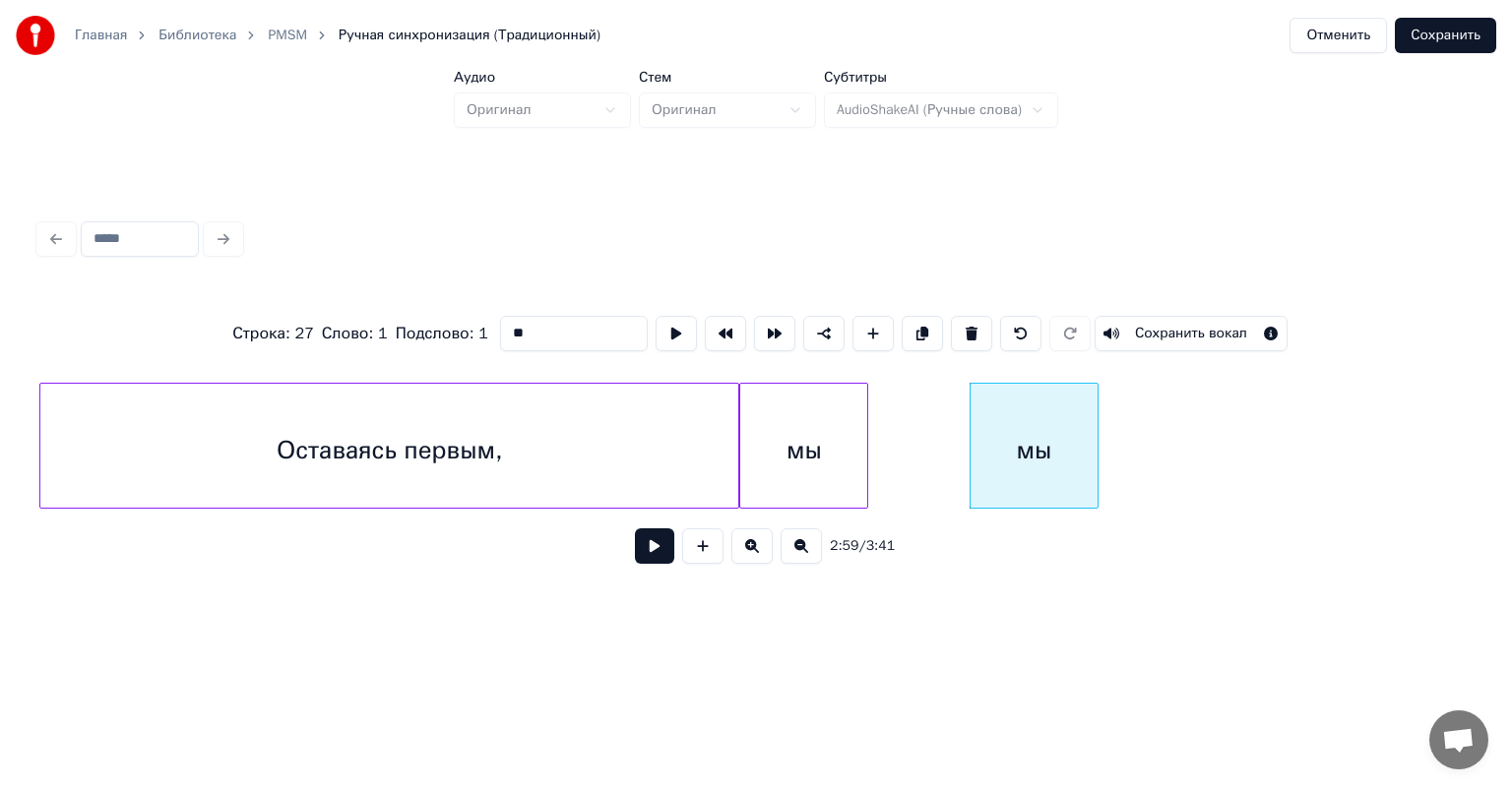 drag, startPoint x: 572, startPoint y: 324, endPoint x: 502, endPoint y: 330, distance: 70.25667 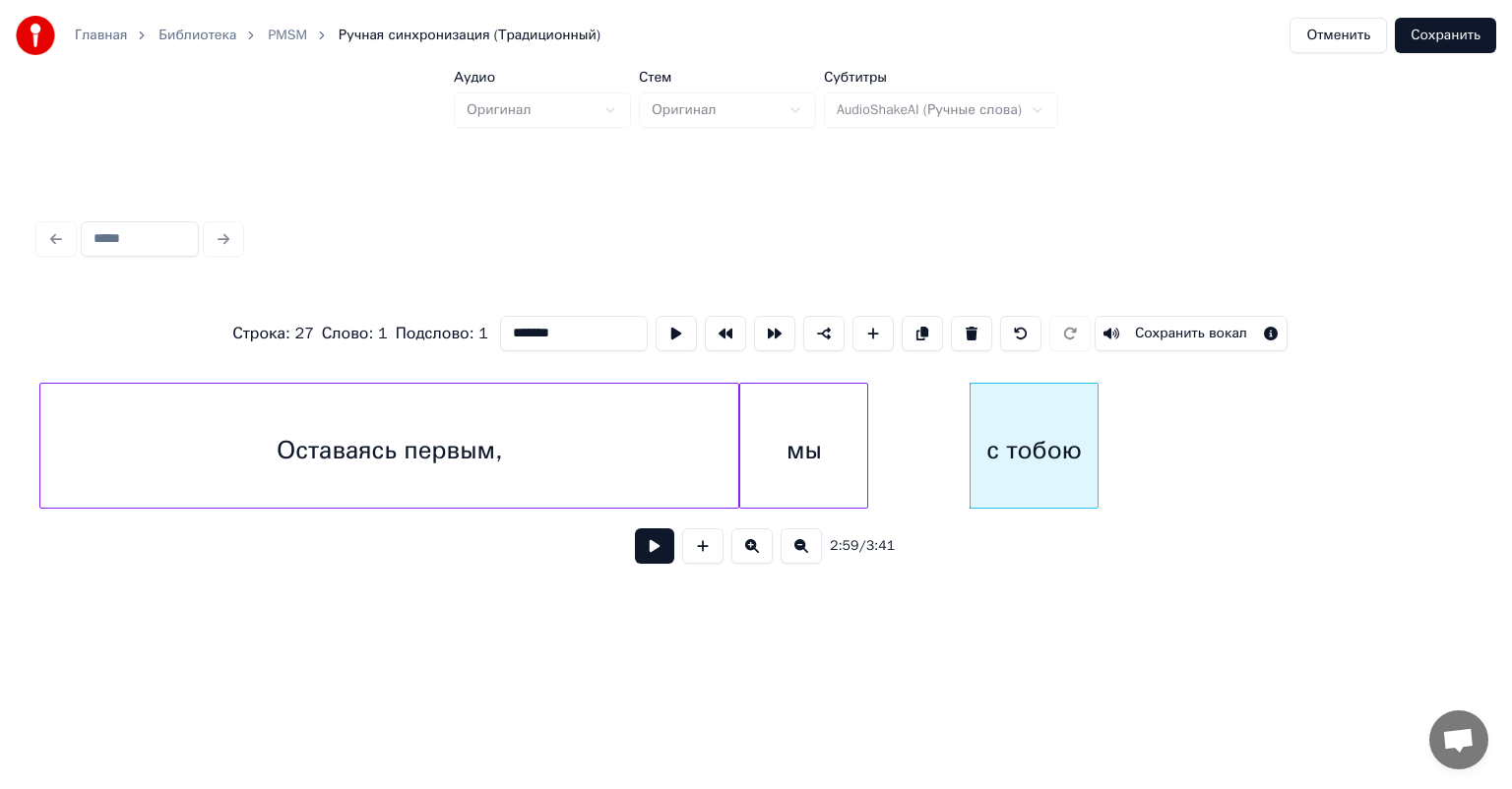 drag, startPoint x: 519, startPoint y: 331, endPoint x: 500, endPoint y: 330, distance: 19.026298 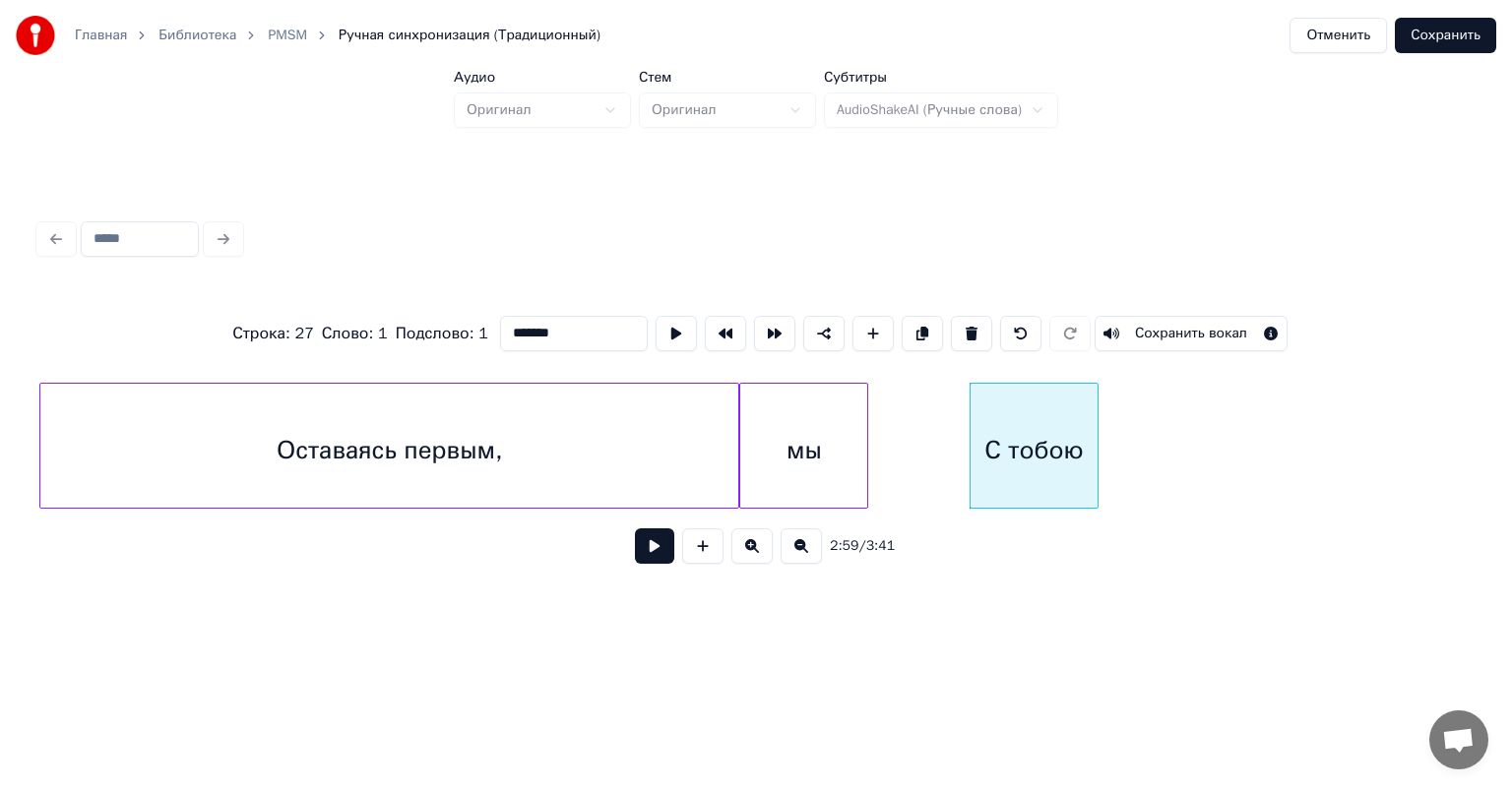 click on "Оставаясь первым," at bounding box center [389, 451] 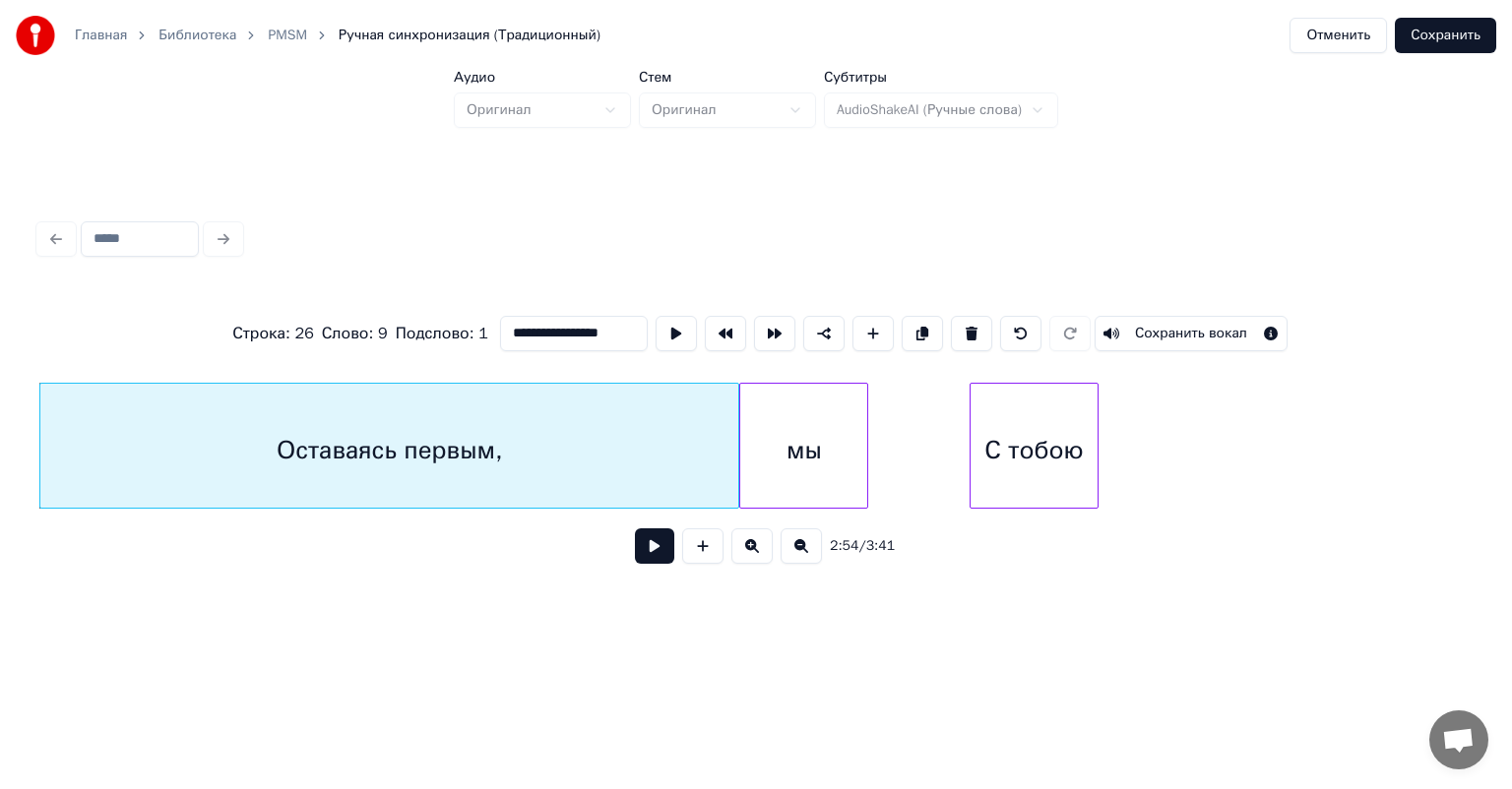 type on "**********" 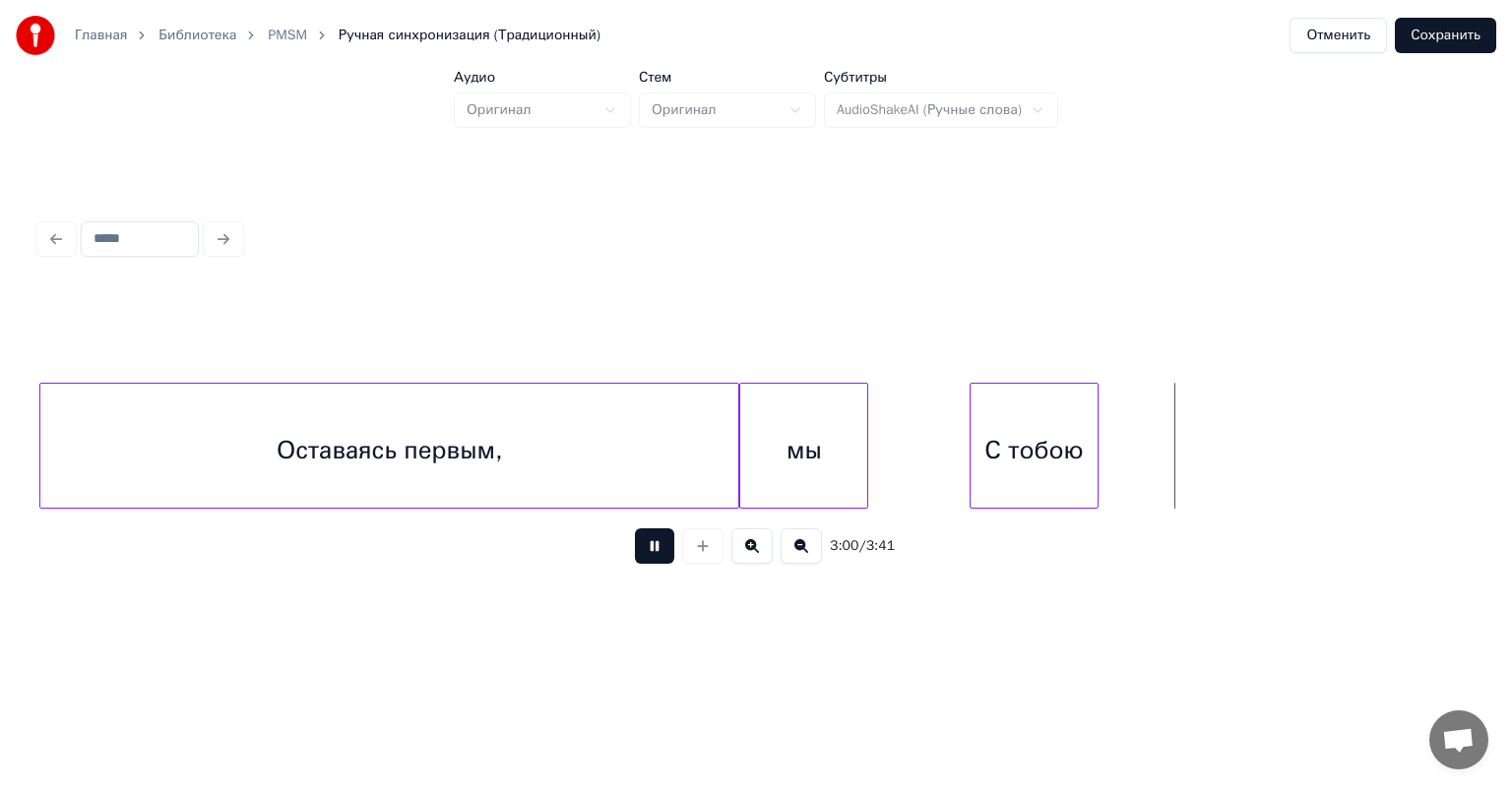 click at bounding box center (655, 546) 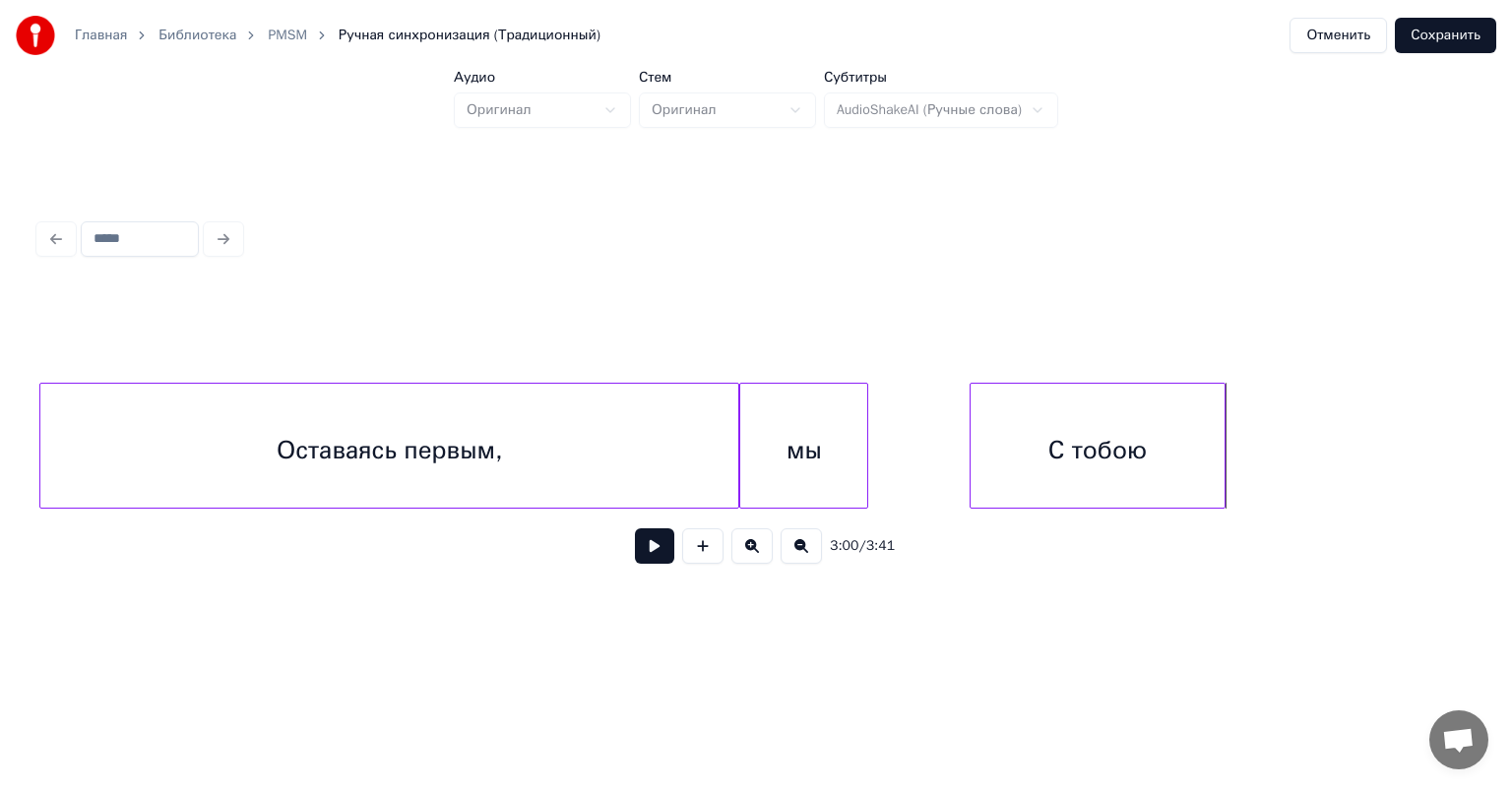 click at bounding box center (1222, 446) 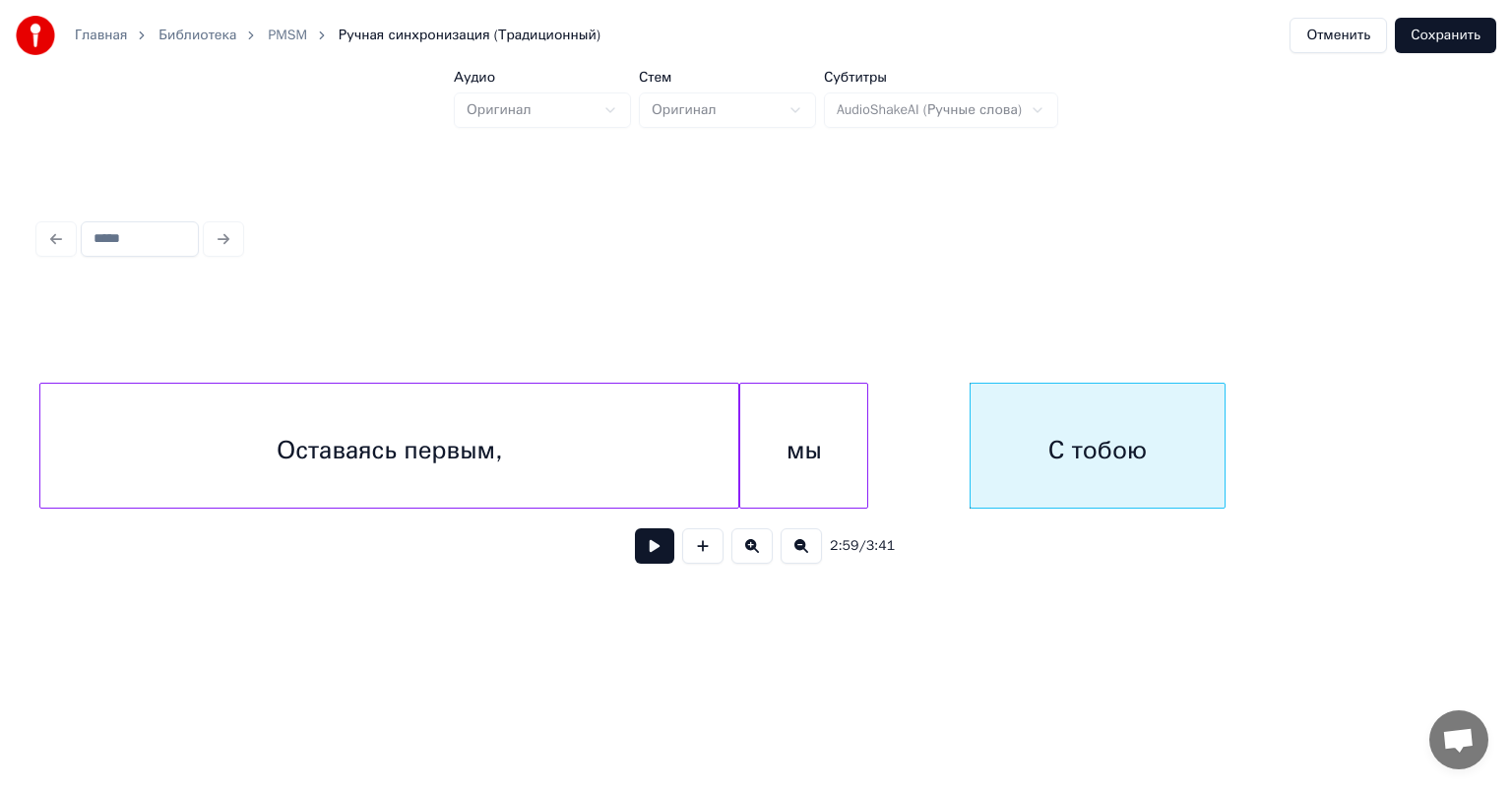 click on "Оставаясь первым," at bounding box center [389, 451] 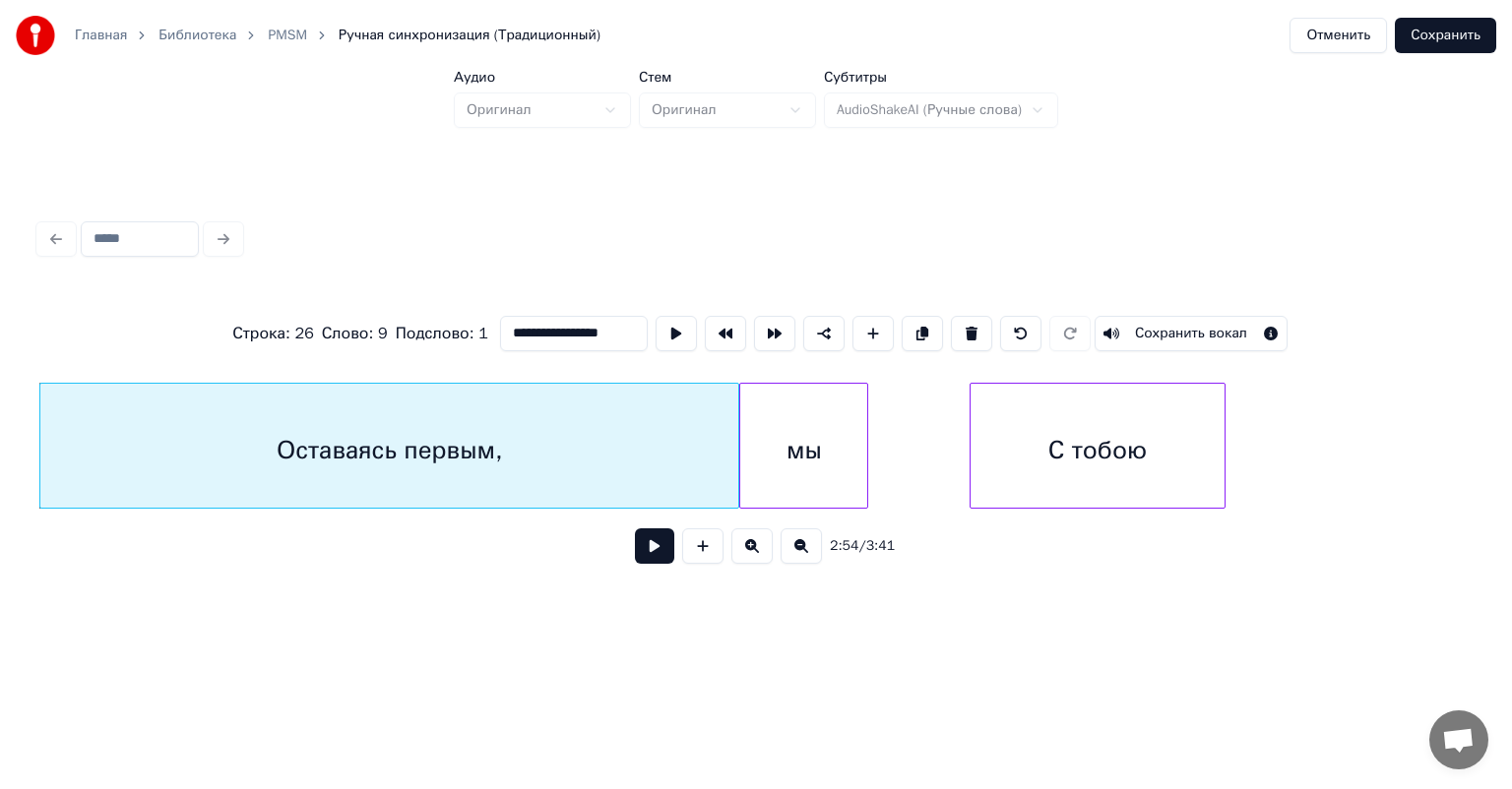 click at bounding box center (655, 546) 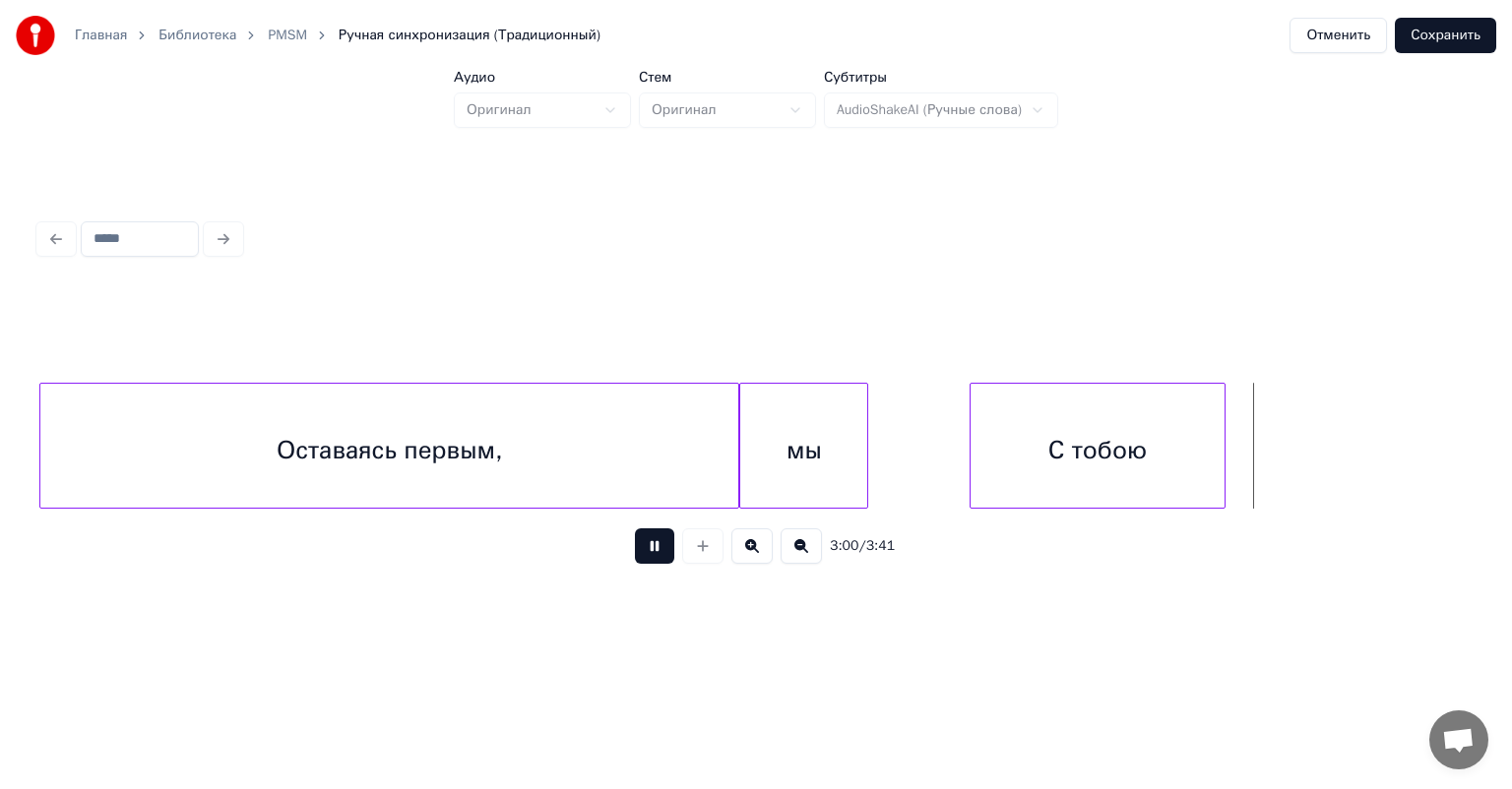 click at bounding box center [655, 546] 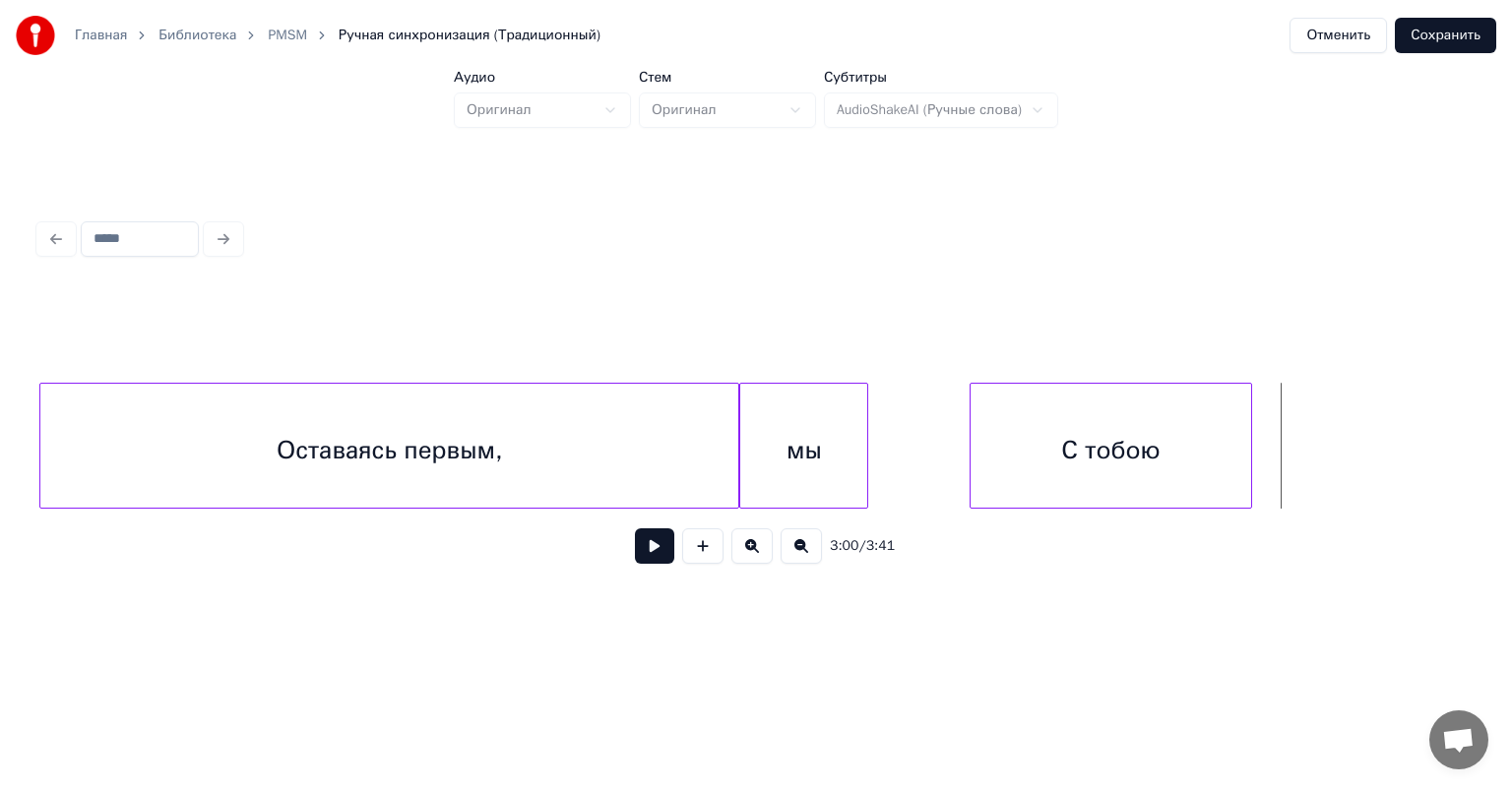 click at bounding box center [1248, 446] 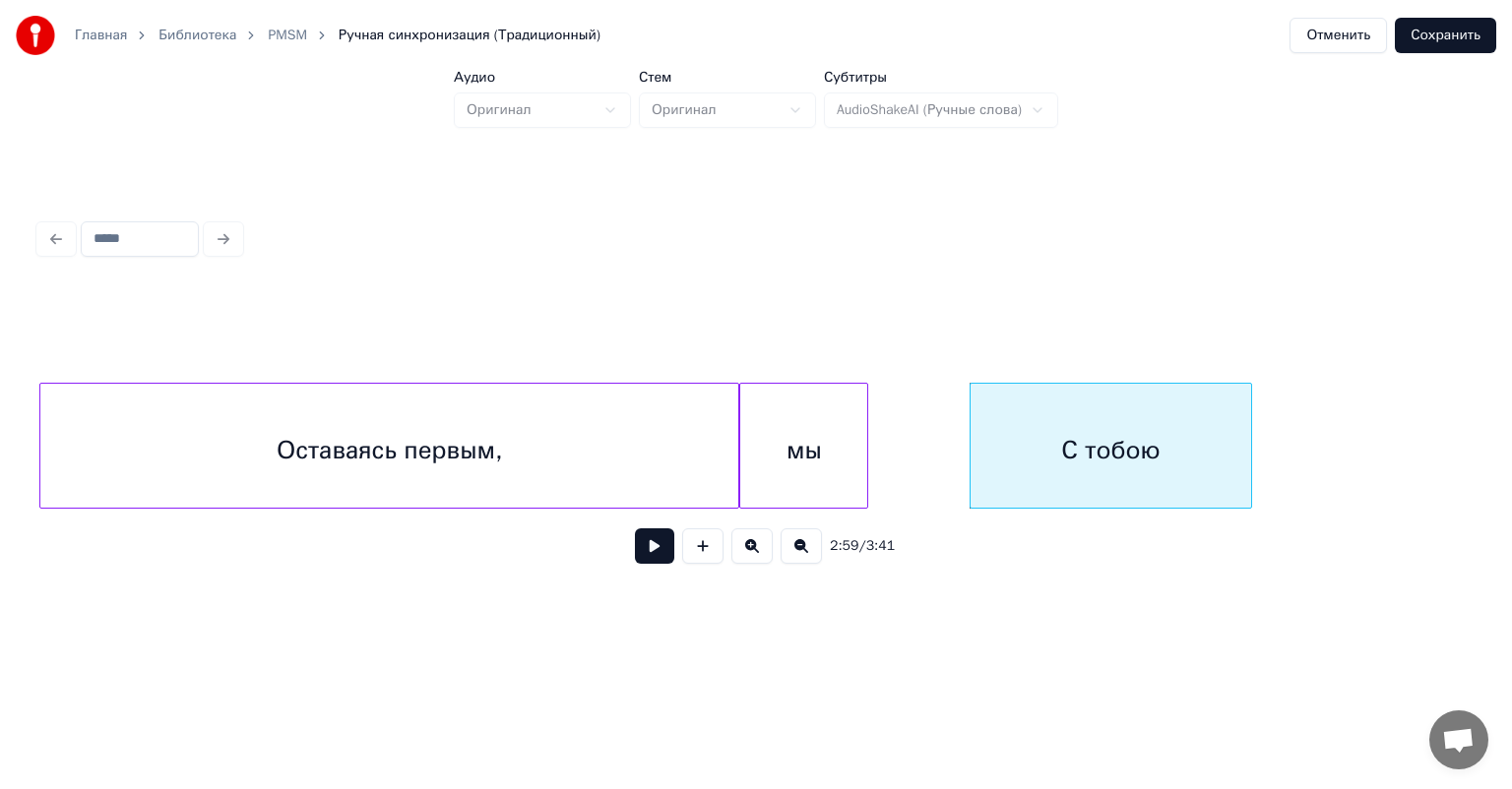 click at bounding box center [655, 546] 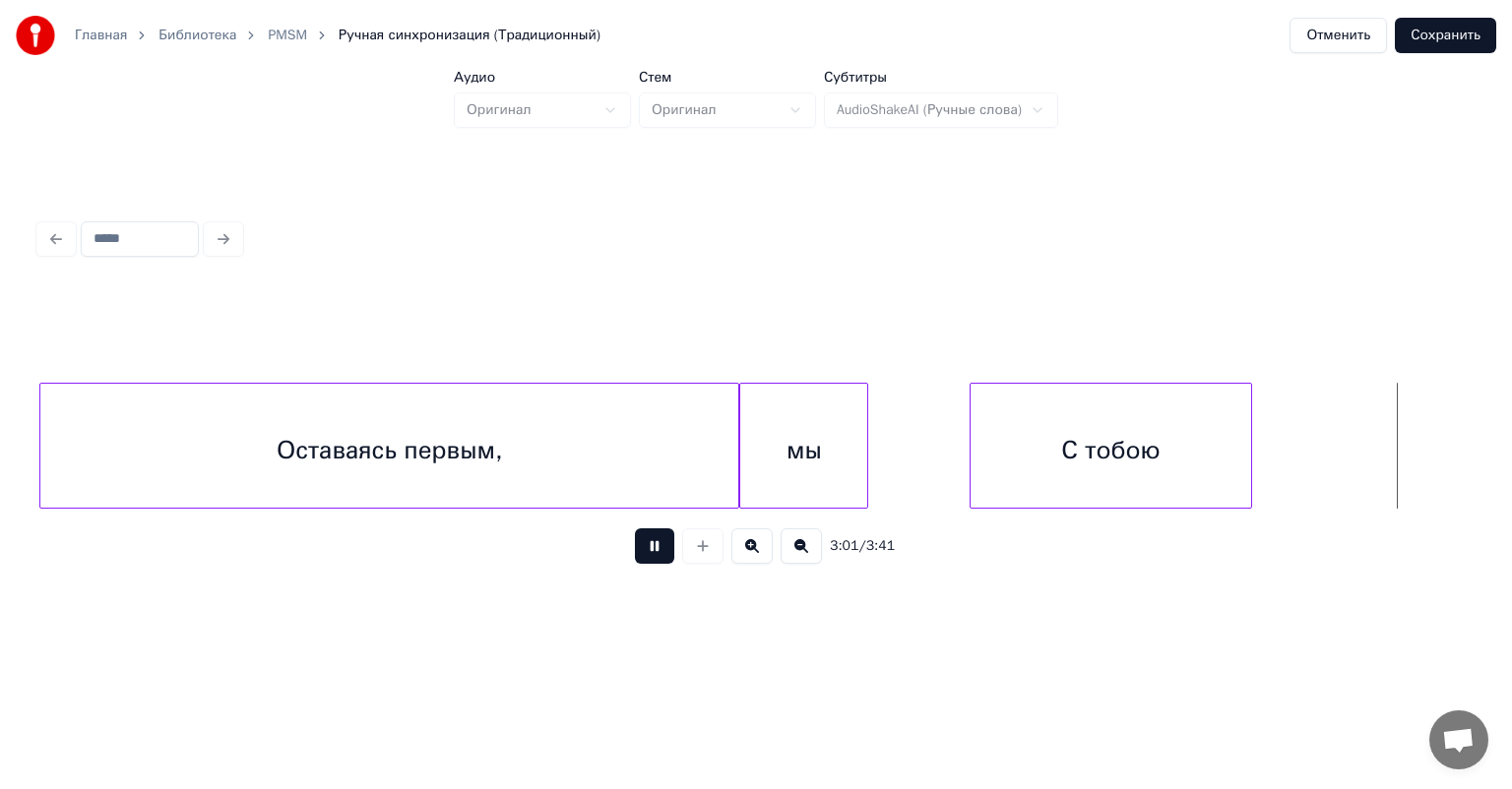 click at bounding box center [655, 546] 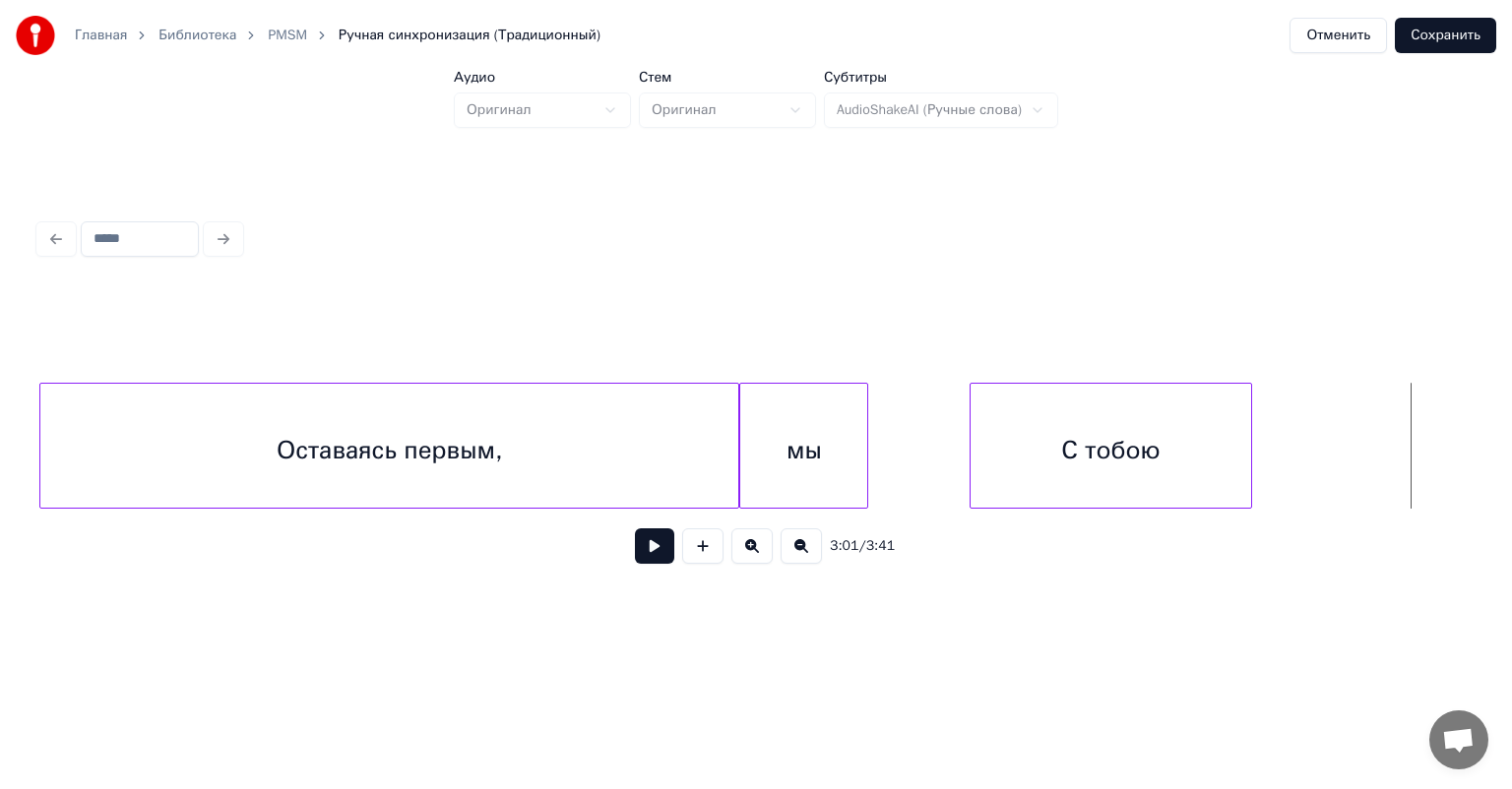 click on "С тобою" at bounding box center (1110, 451) 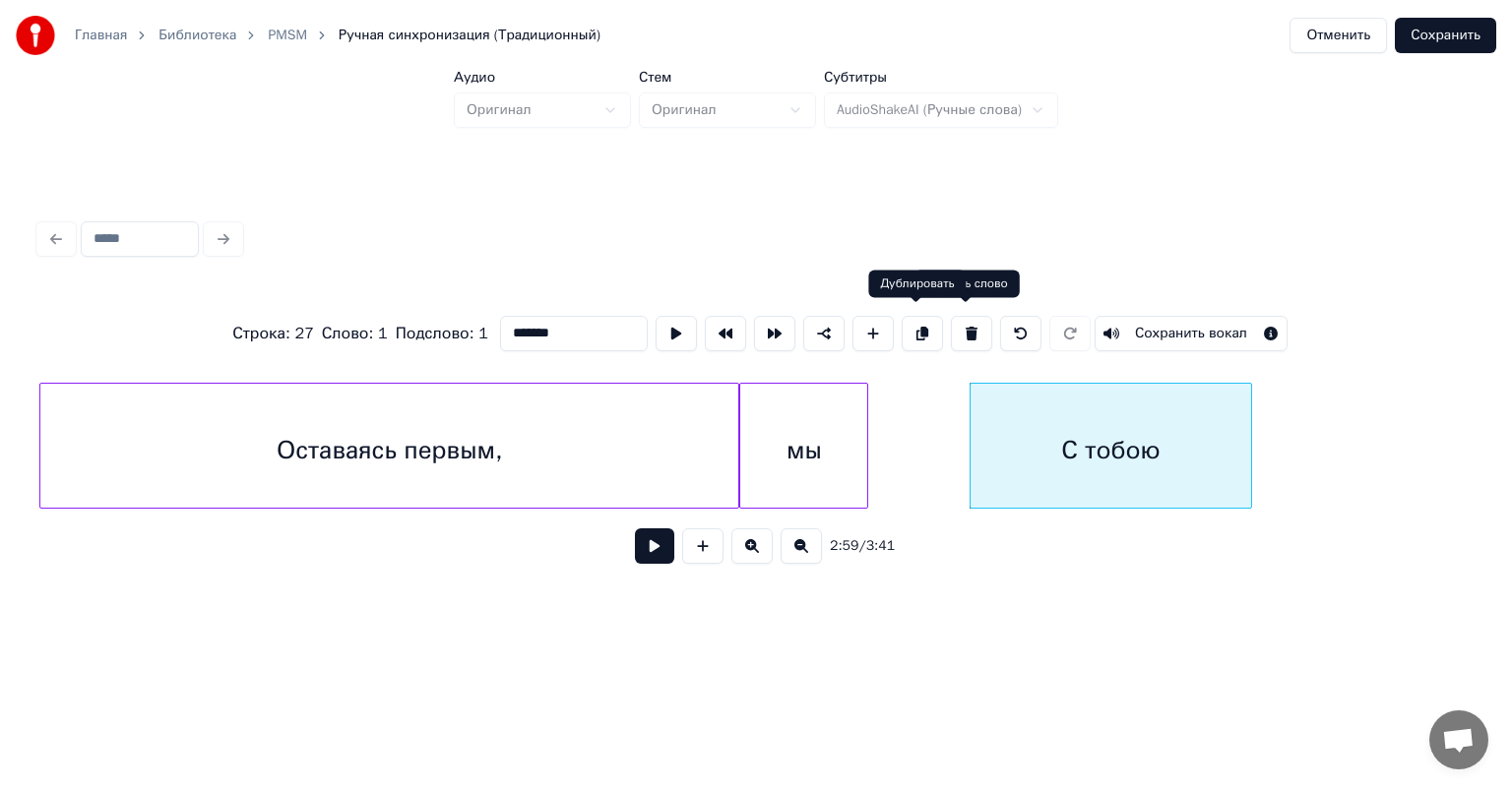 click at bounding box center [922, 334] 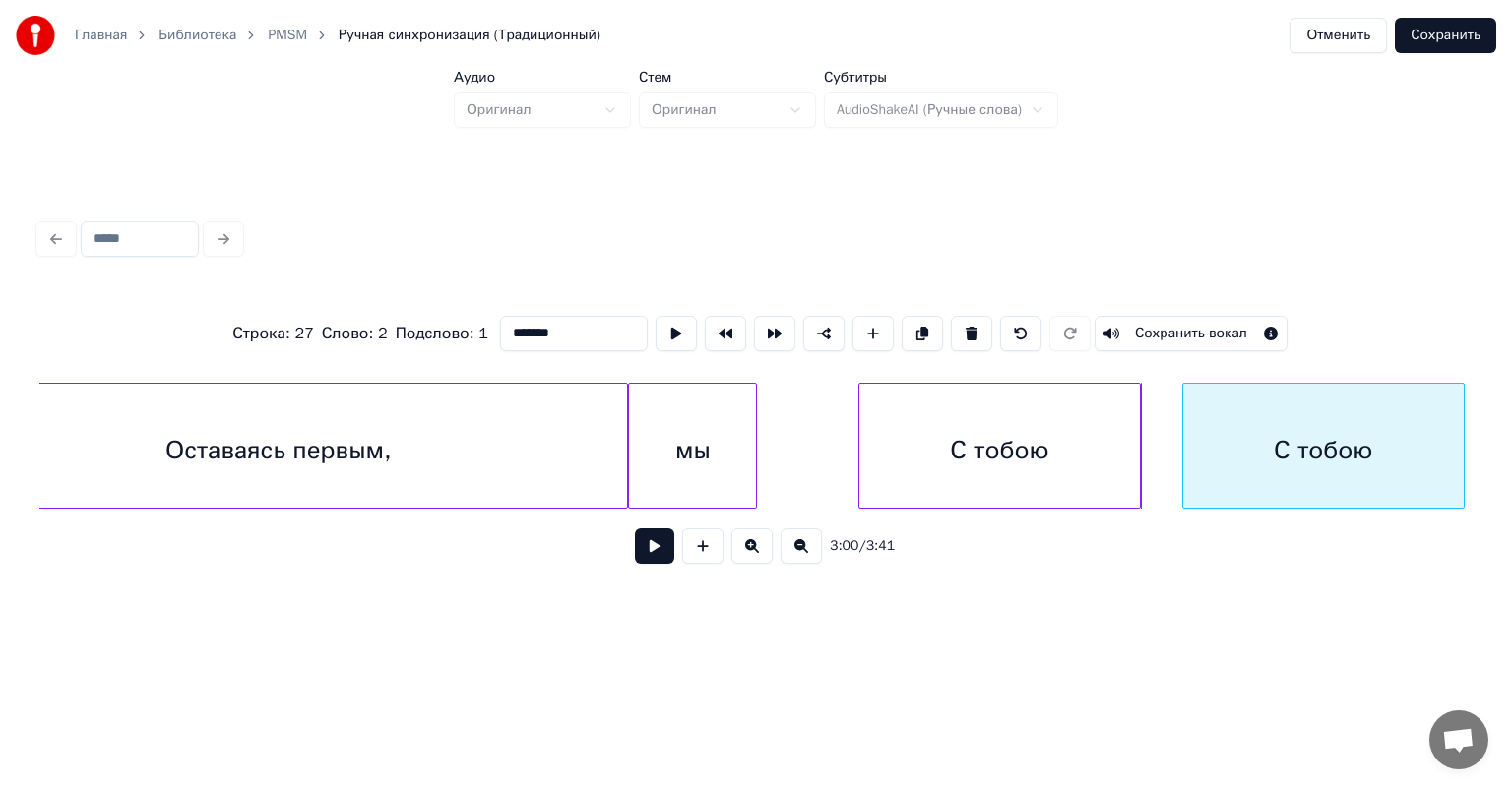 scroll, scrollTop: 0, scrollLeft: 34487, axis: horizontal 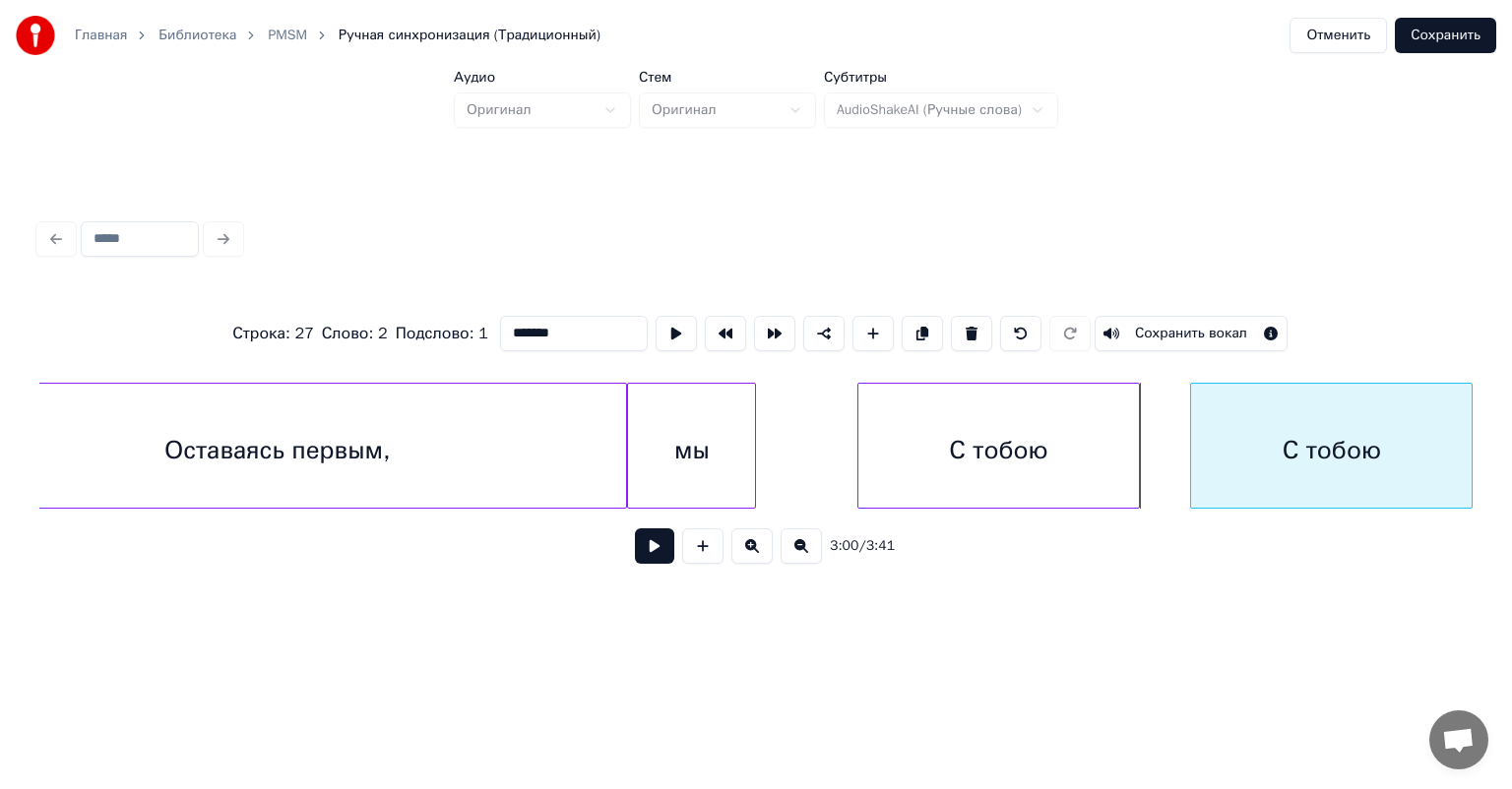 click on "С тобою" at bounding box center [1331, 451] 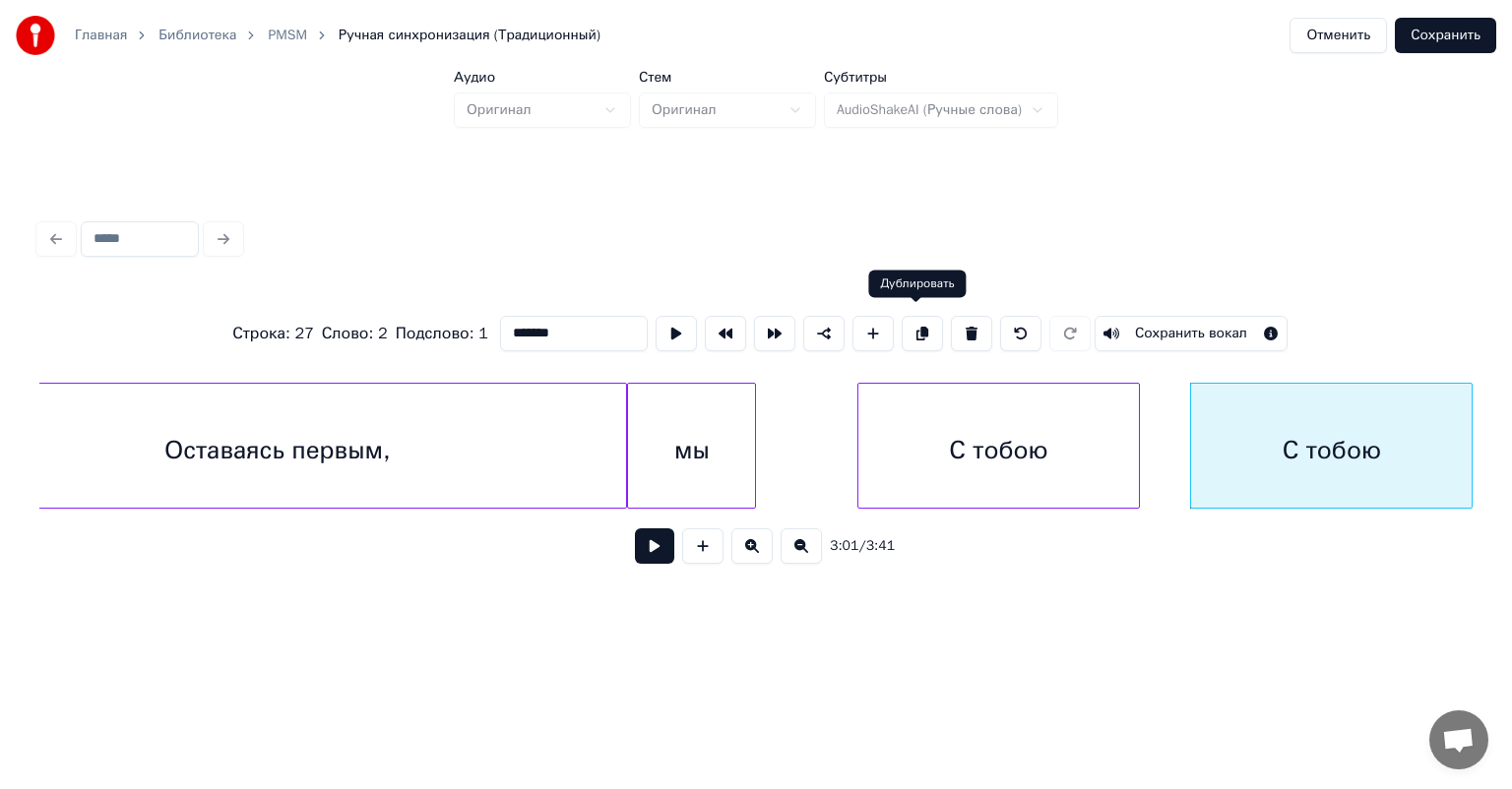 click on "С тобою" at bounding box center [1331, 451] 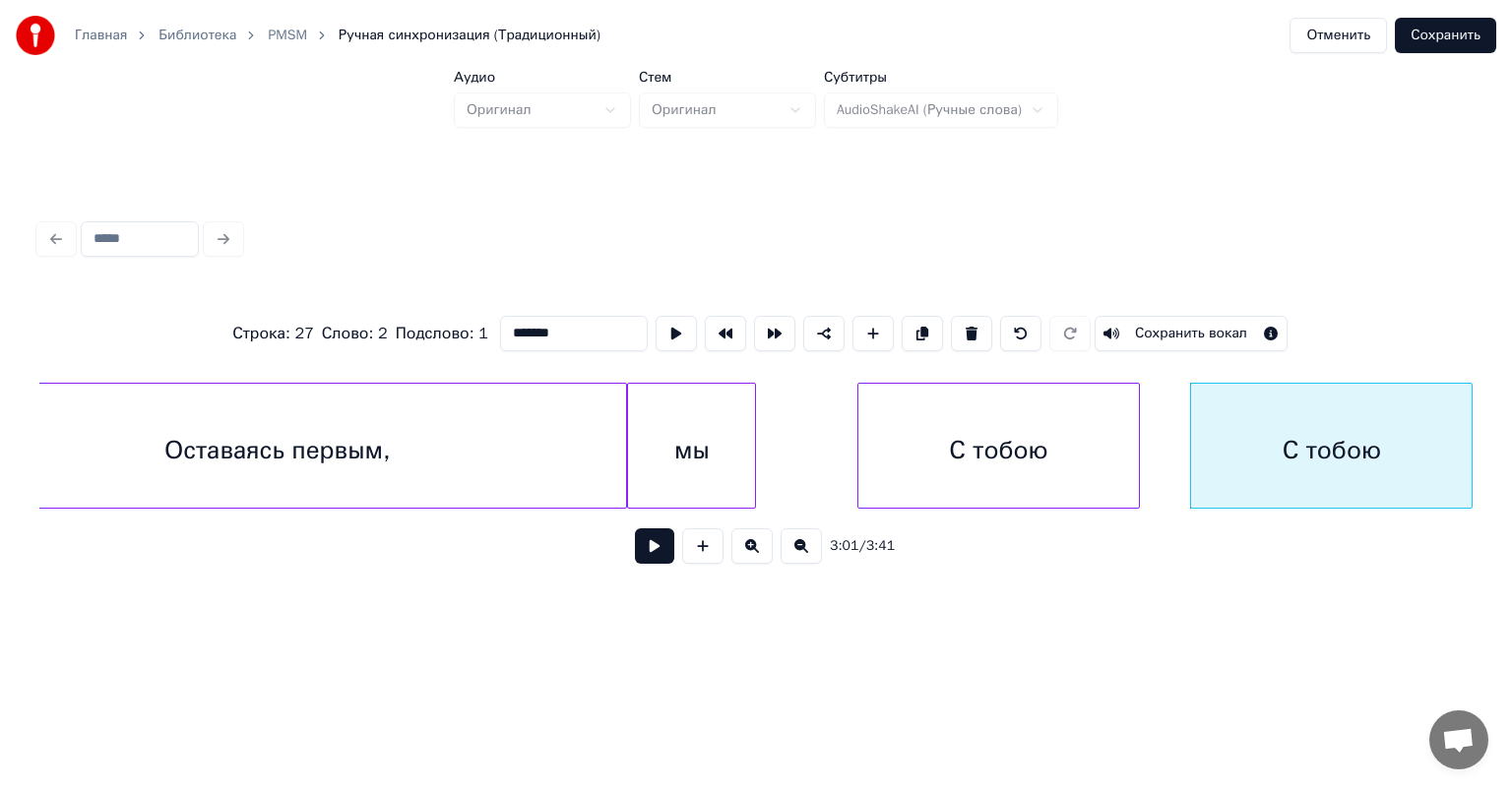 drag, startPoint x: 606, startPoint y: 327, endPoint x: 453, endPoint y: 337, distance: 153.32645 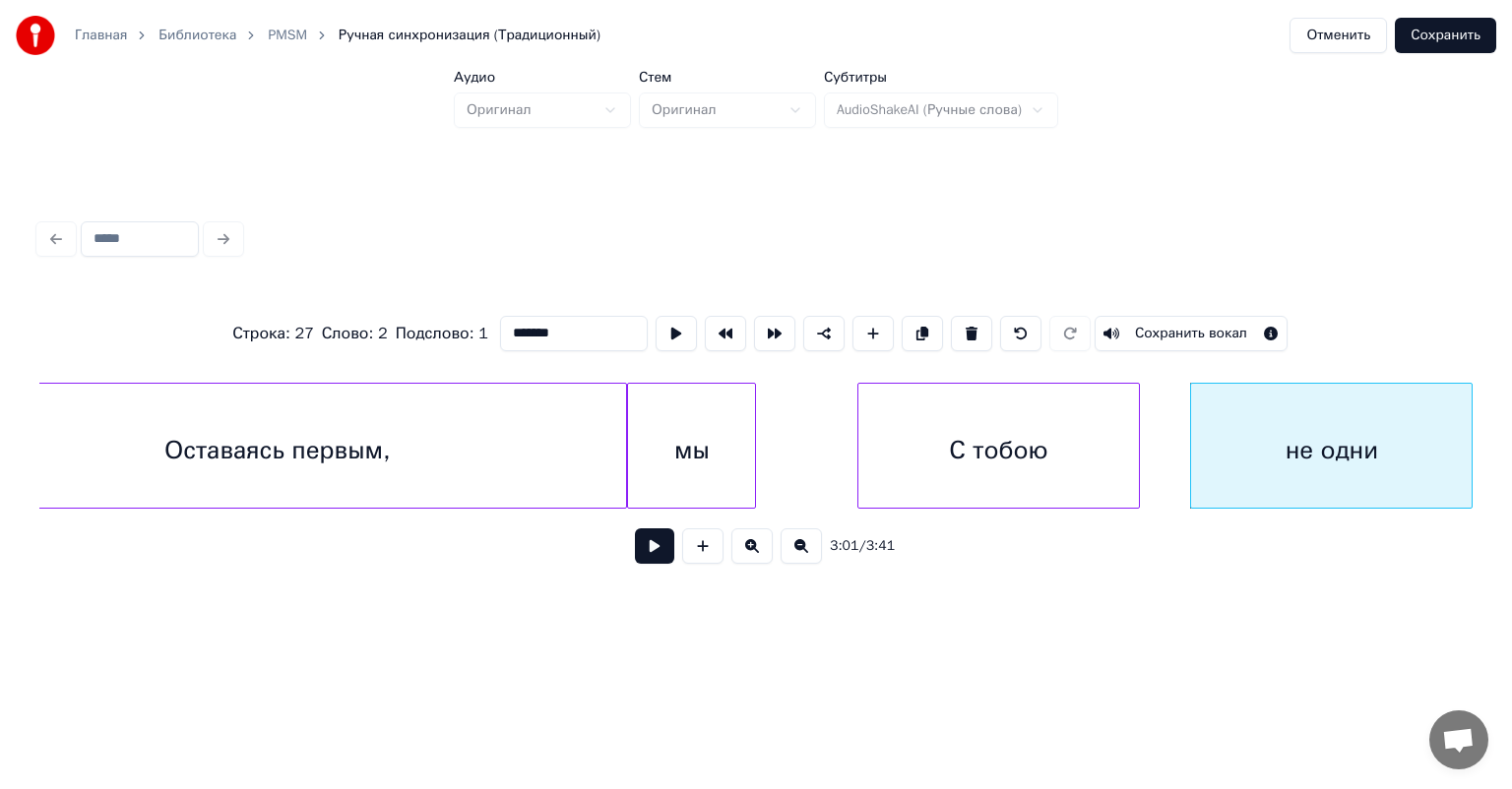click on "С тобою" at bounding box center [998, 451] 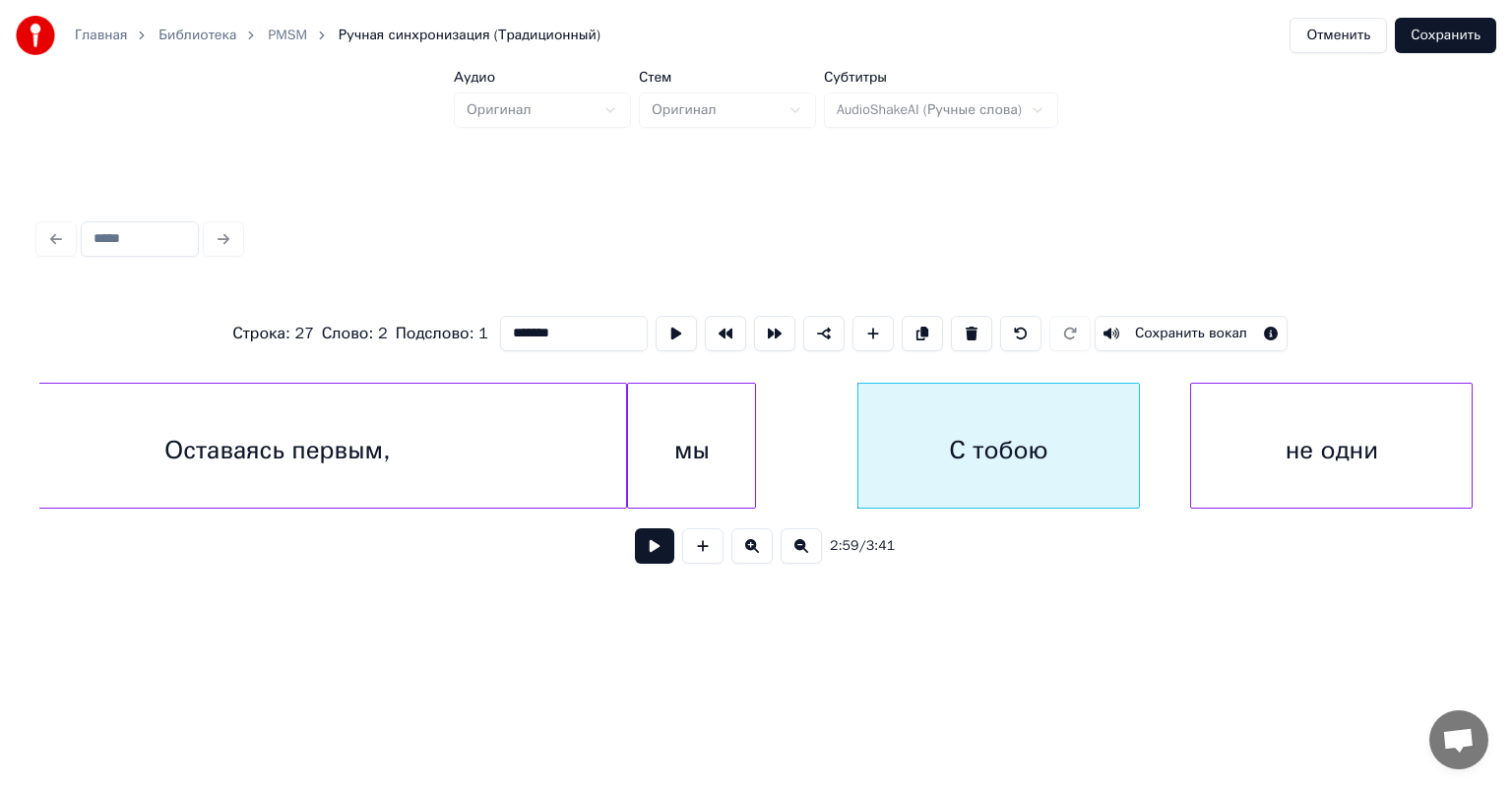 type on "*******" 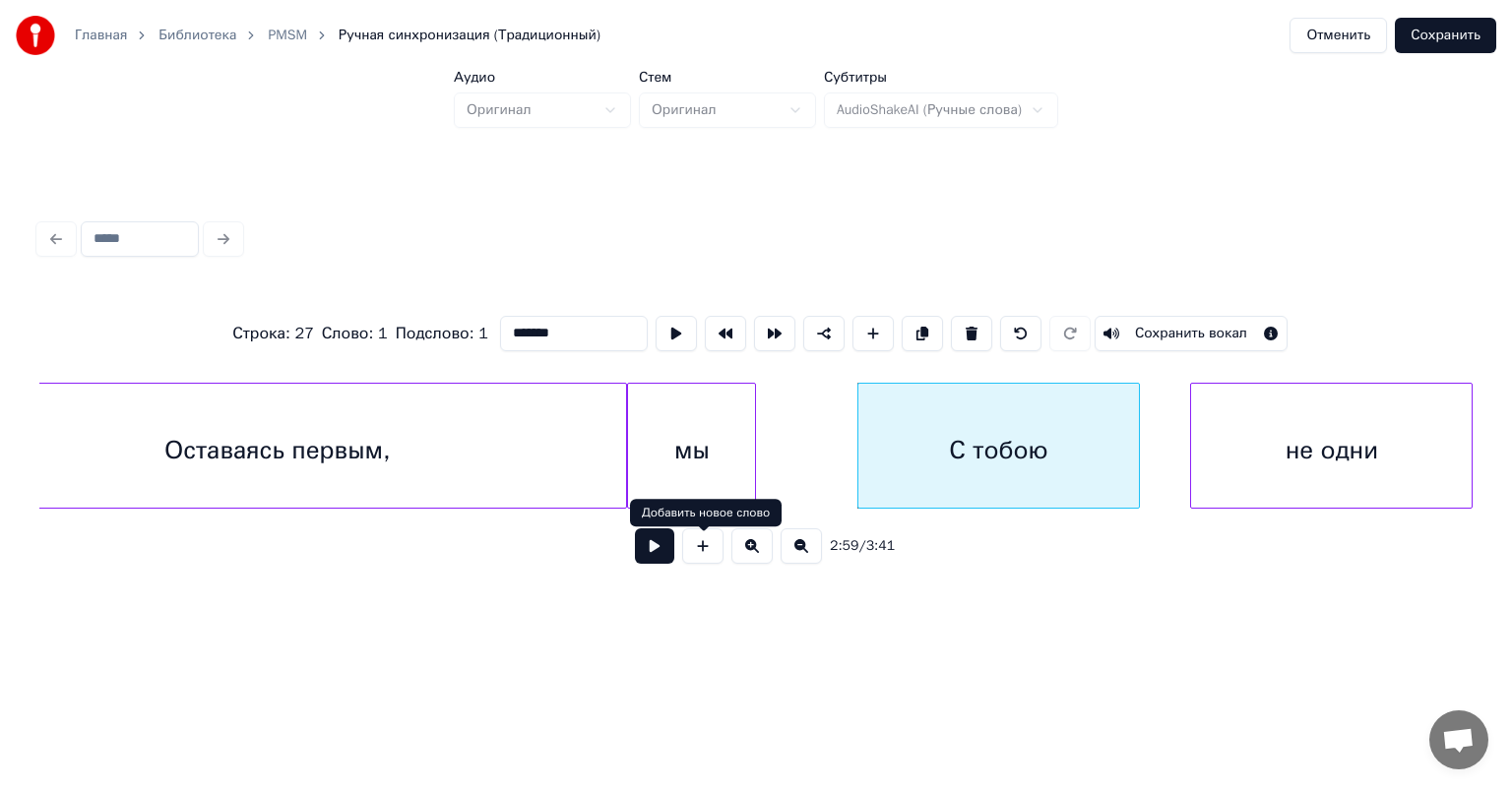 click at bounding box center [655, 546] 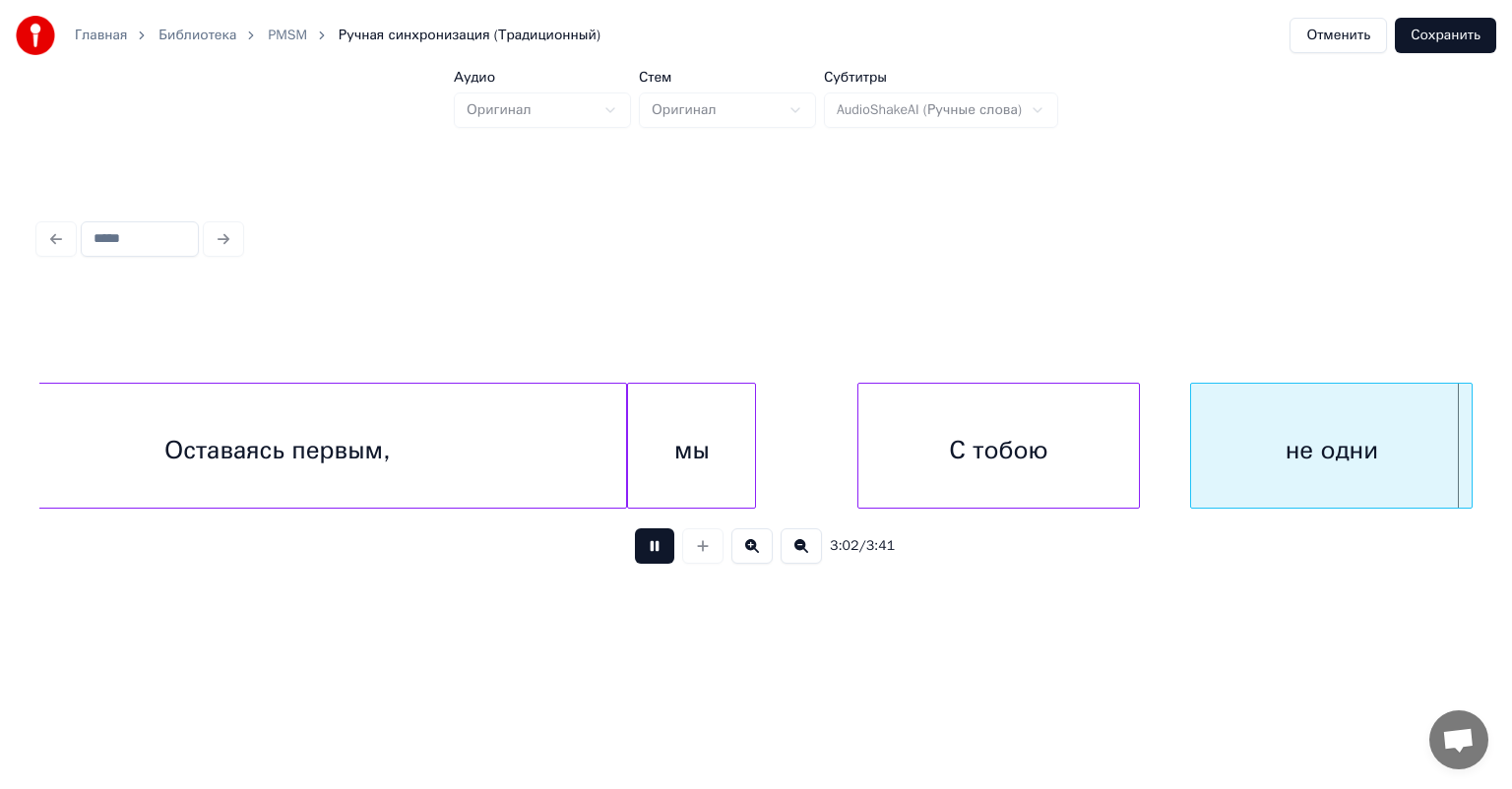 scroll, scrollTop: 0, scrollLeft: 35921, axis: horizontal 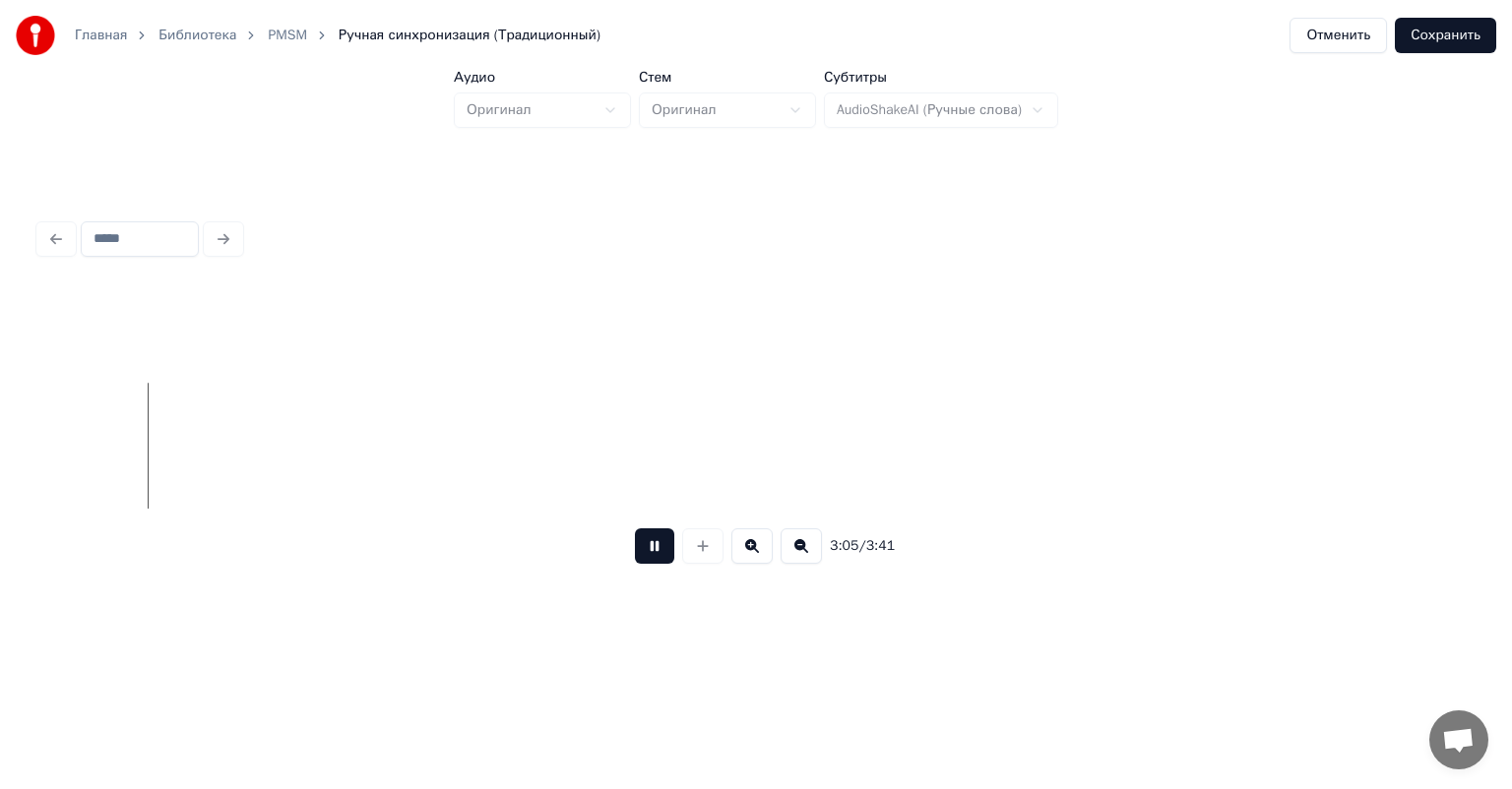 click at bounding box center [655, 546] 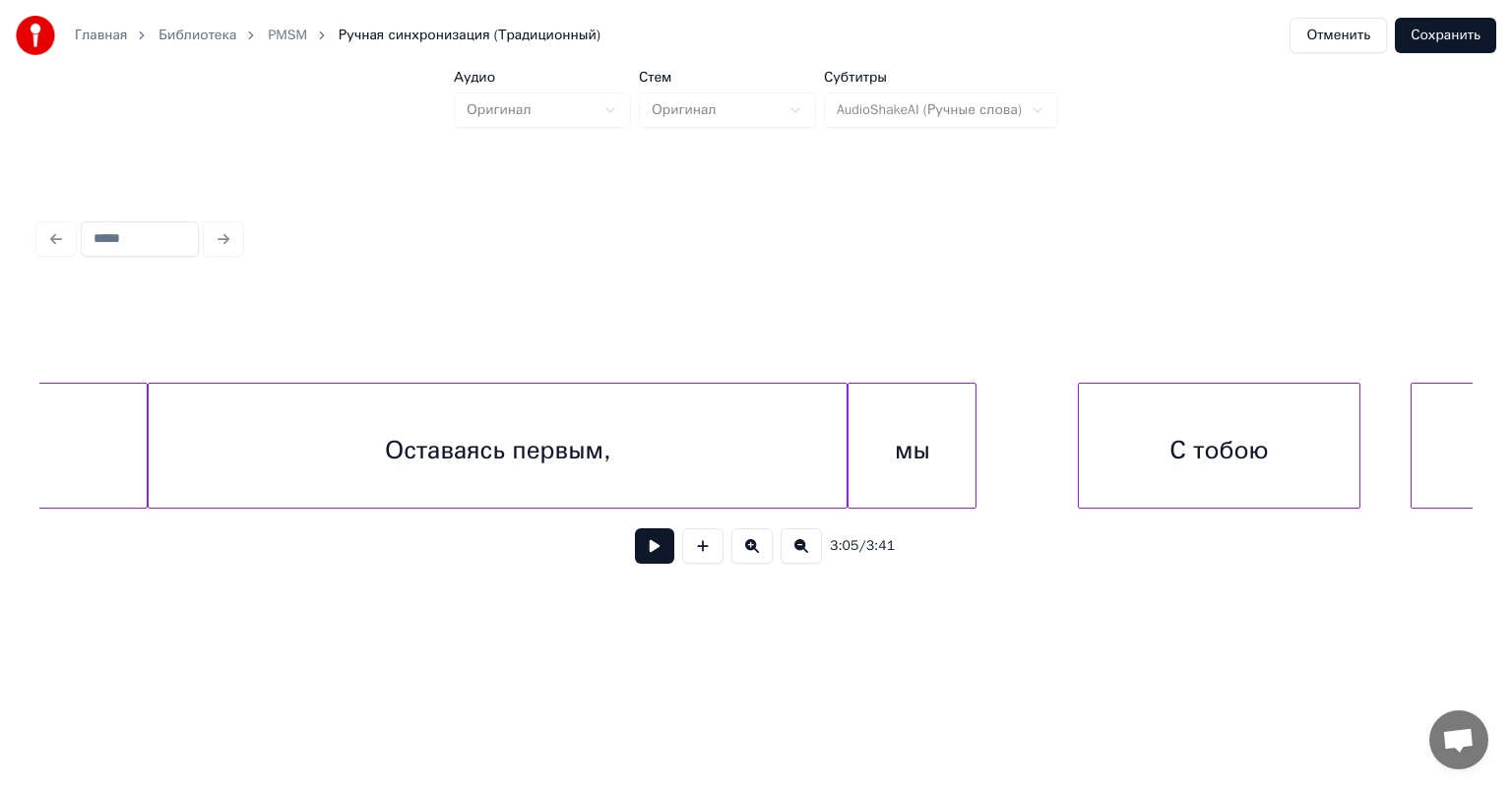 scroll, scrollTop: 0, scrollLeft: 34315, axis: horizontal 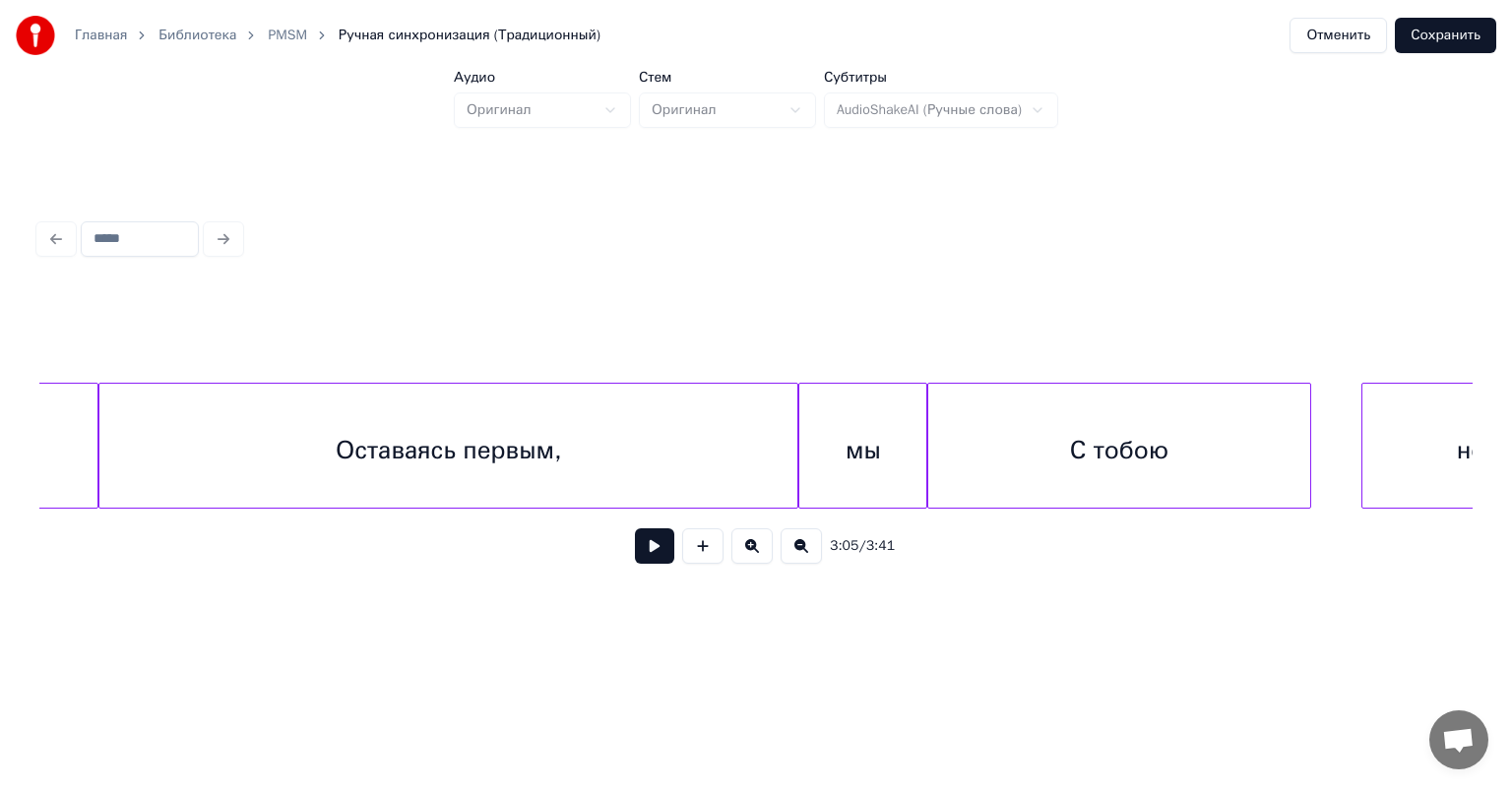 click at bounding box center [931, 446] 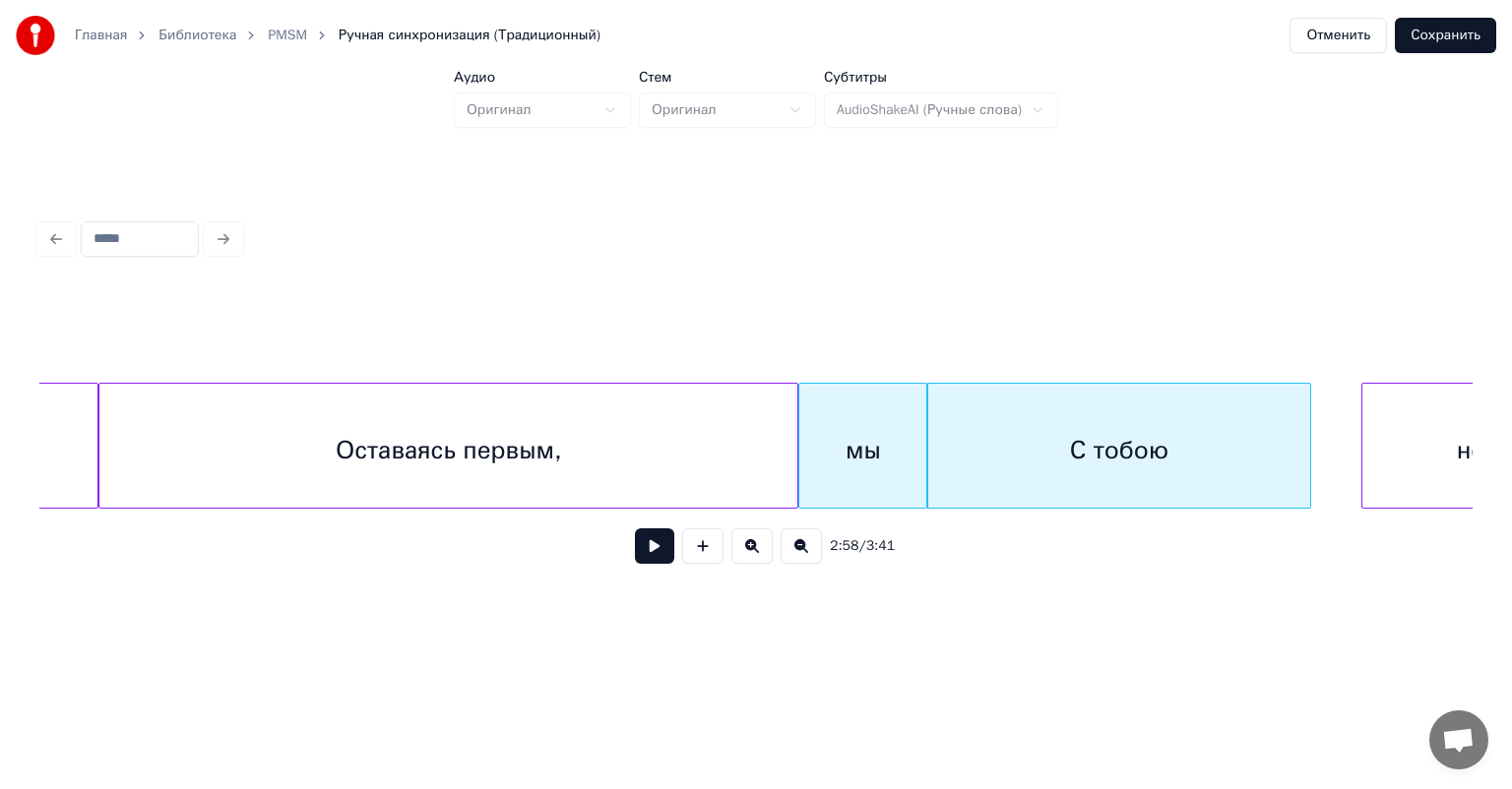 click on "С тобою" at bounding box center [1119, 451] 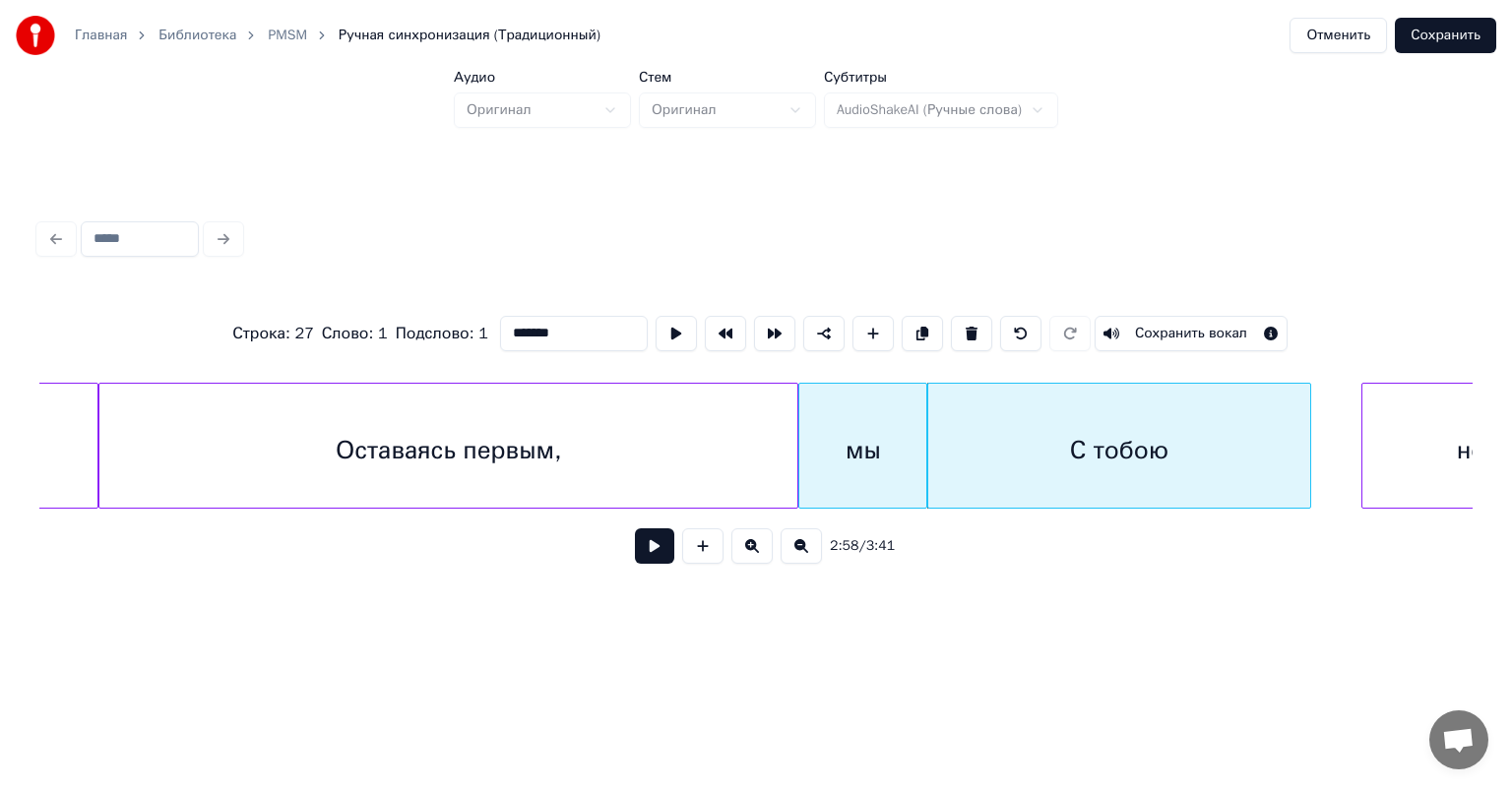 click on "мы" at bounding box center (862, 451) 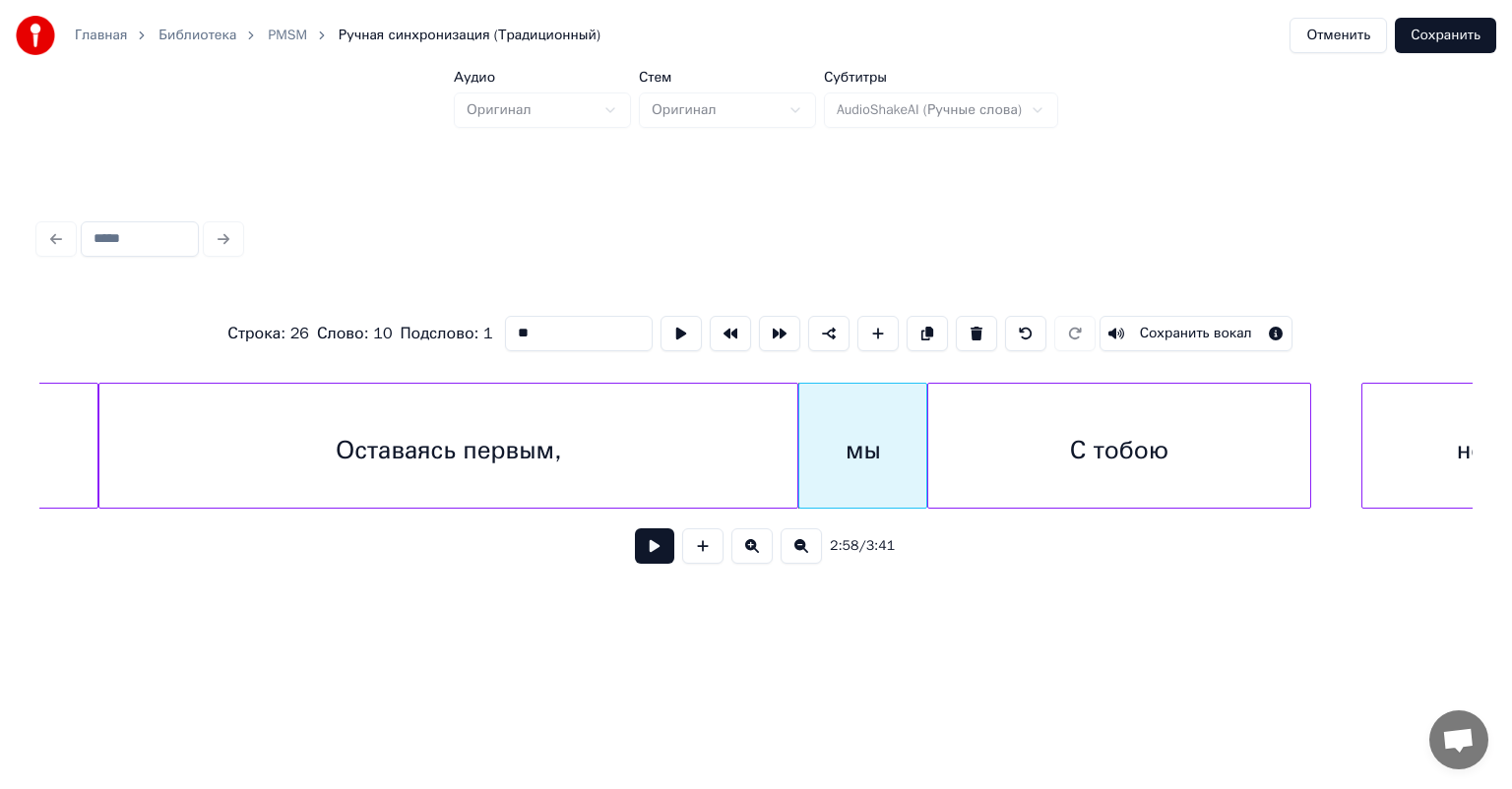 click on "С тобою" at bounding box center (1119, 451) 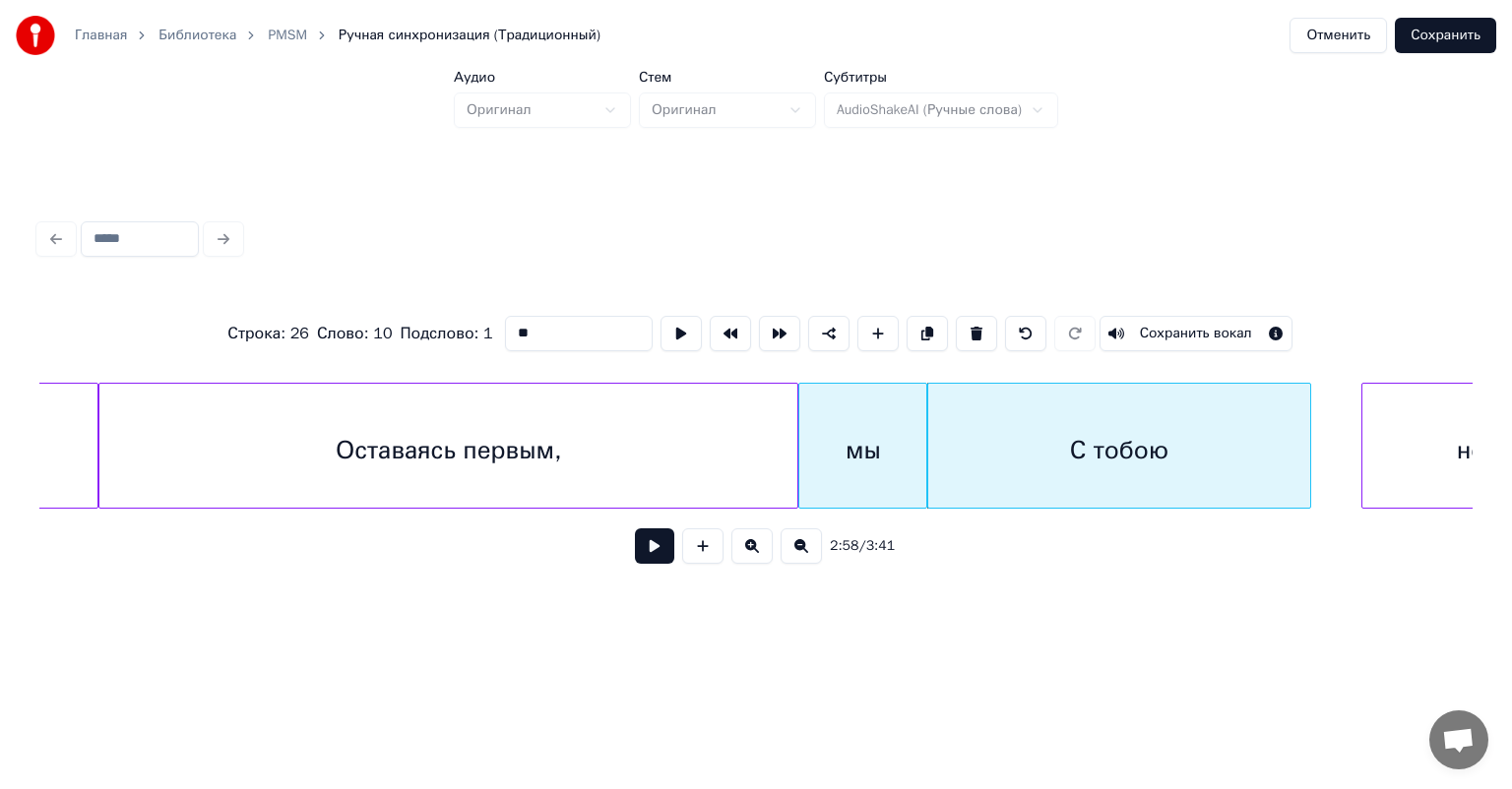 type on "*******" 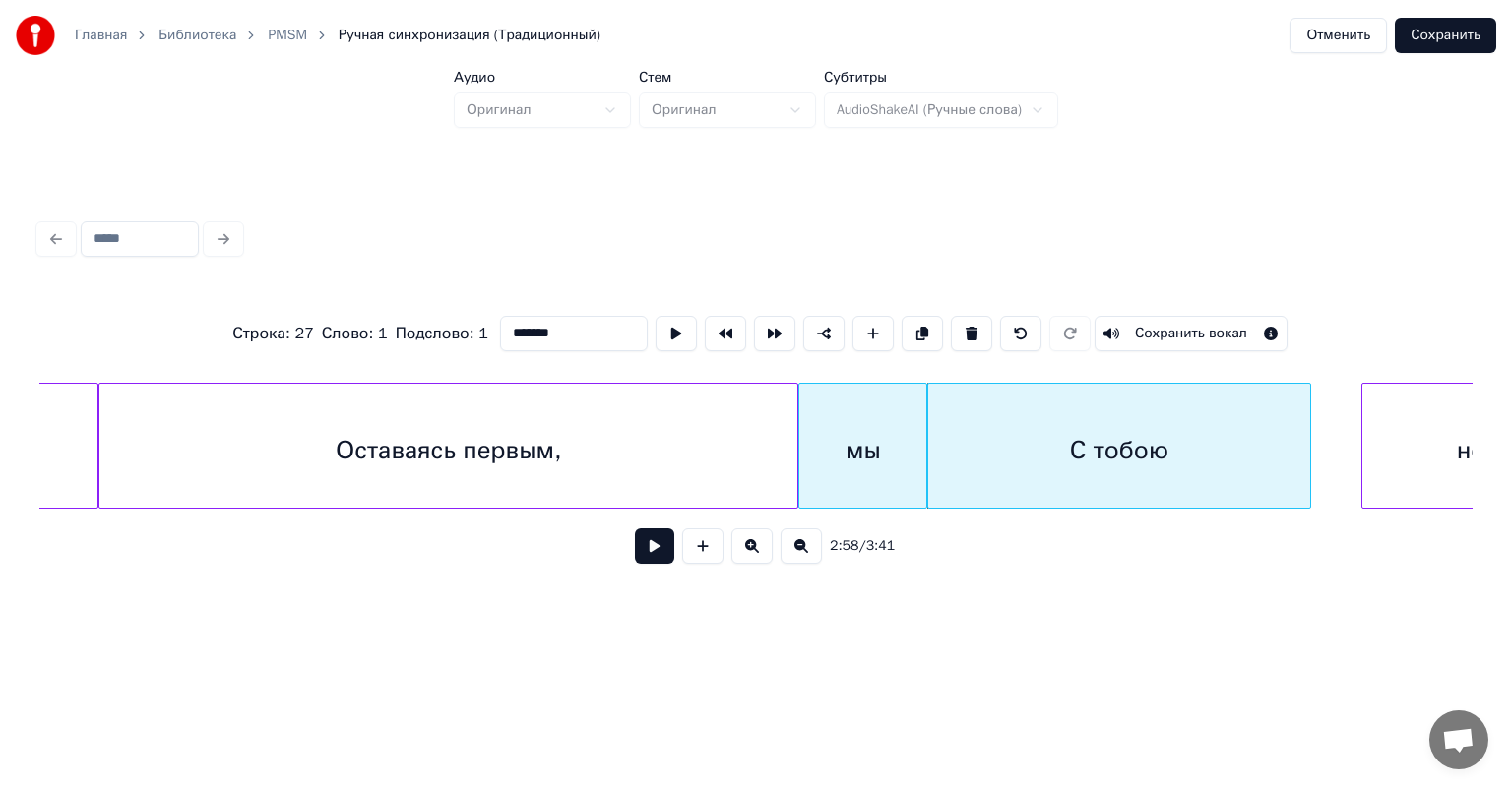 click at bounding box center (655, 546) 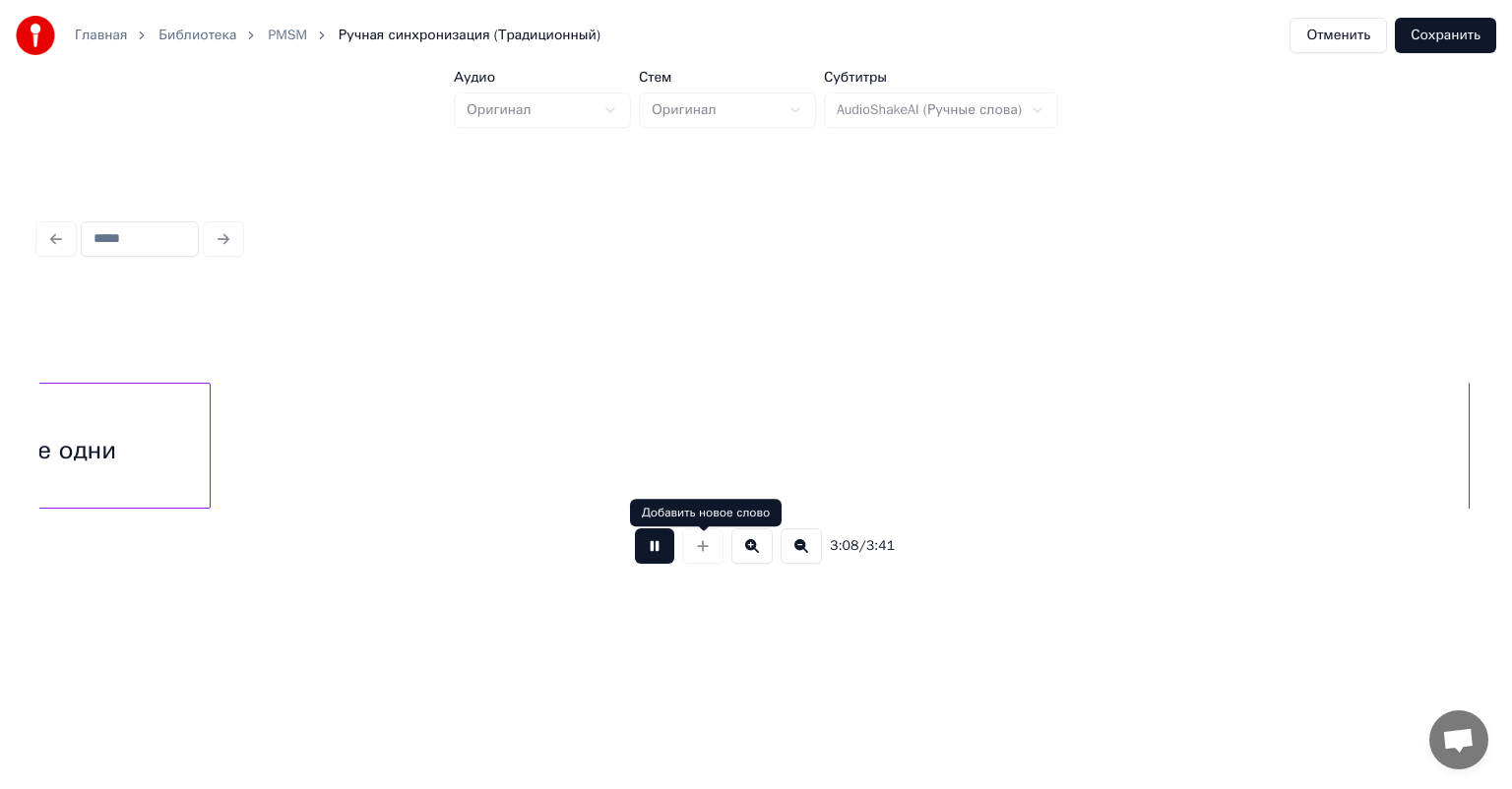 scroll, scrollTop: 0, scrollLeft: 37183, axis: horizontal 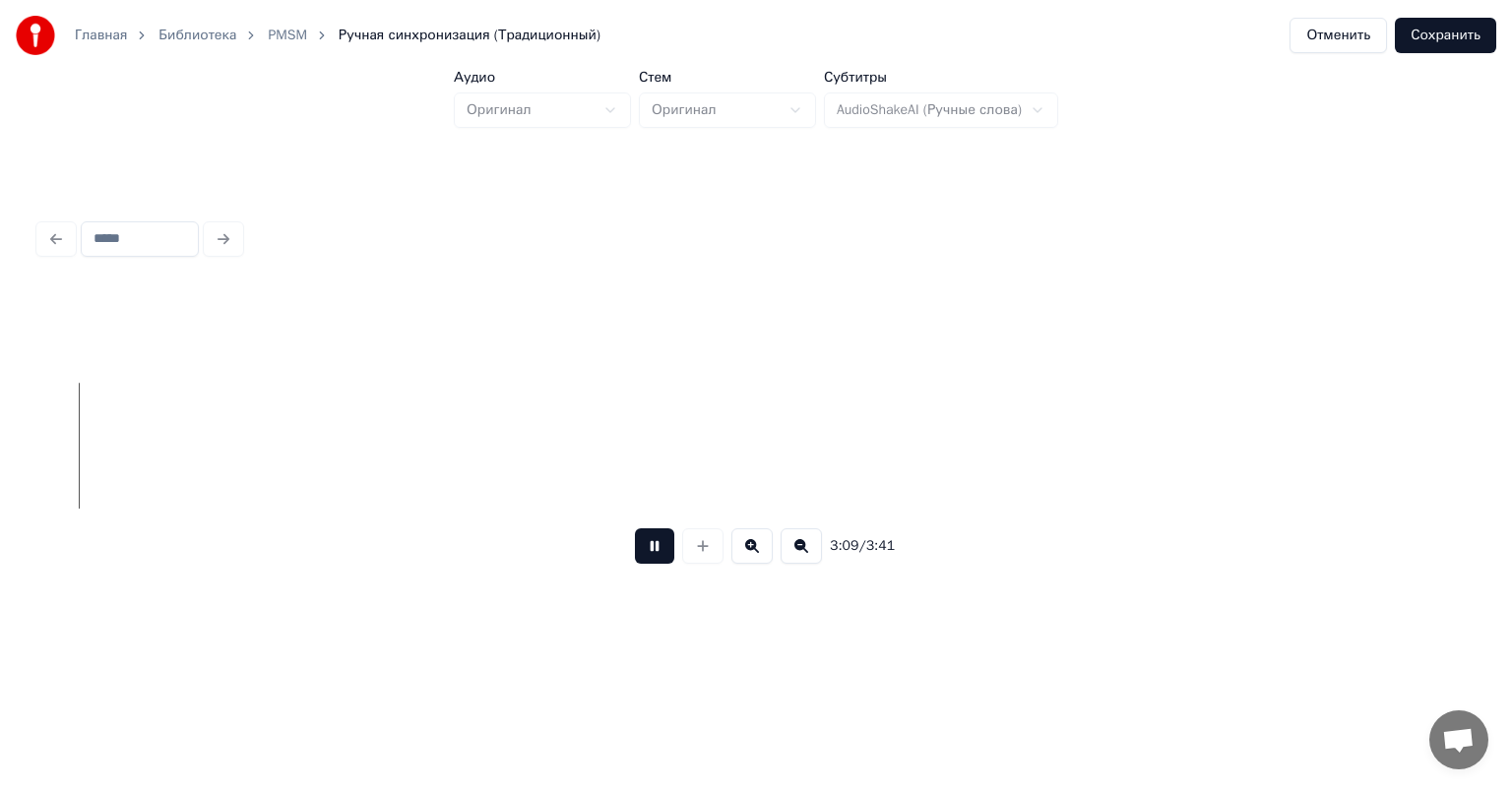 click at bounding box center [655, 546] 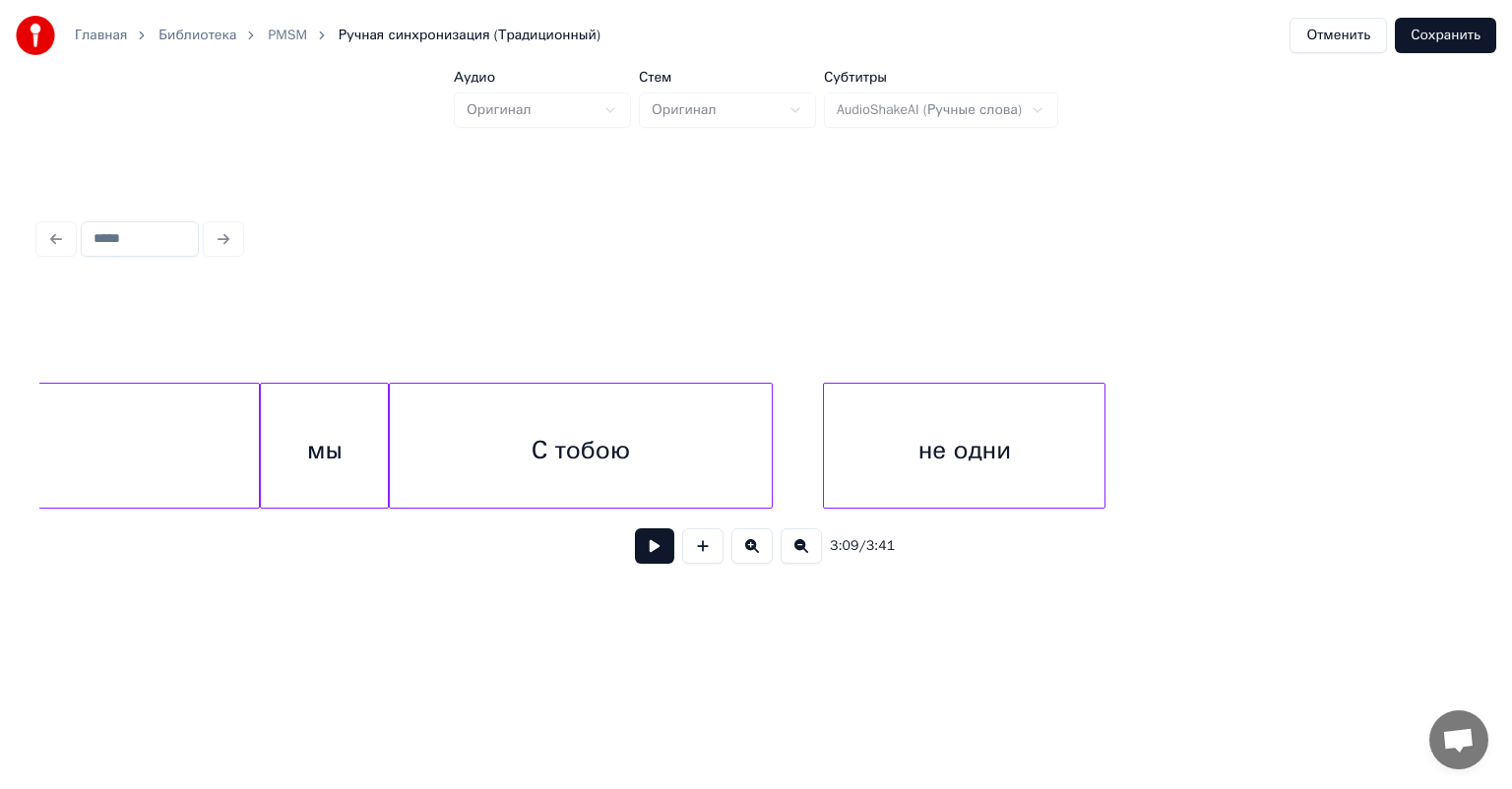 scroll, scrollTop: 0, scrollLeft: 34756, axis: horizontal 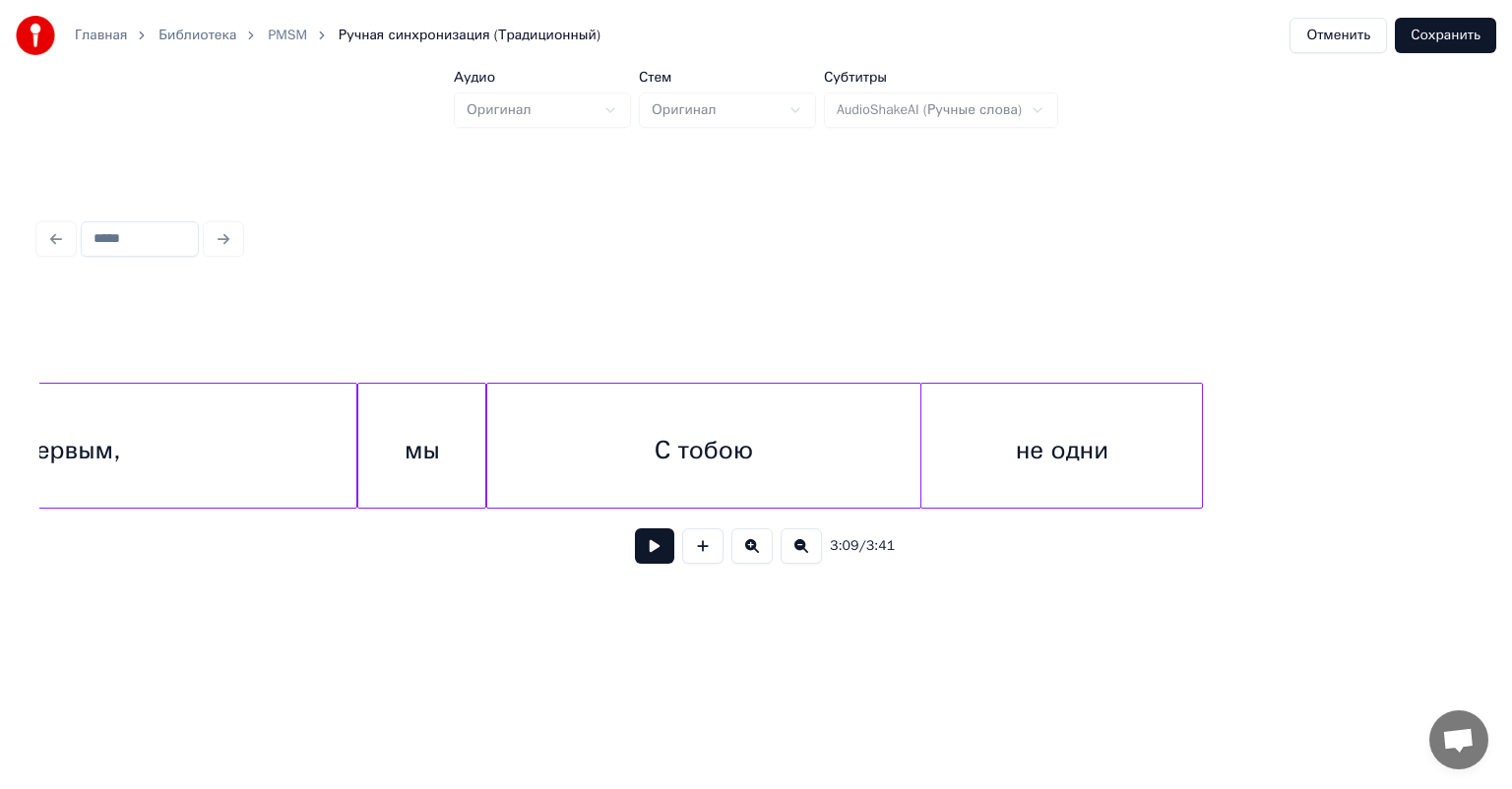 click at bounding box center [917, 446] 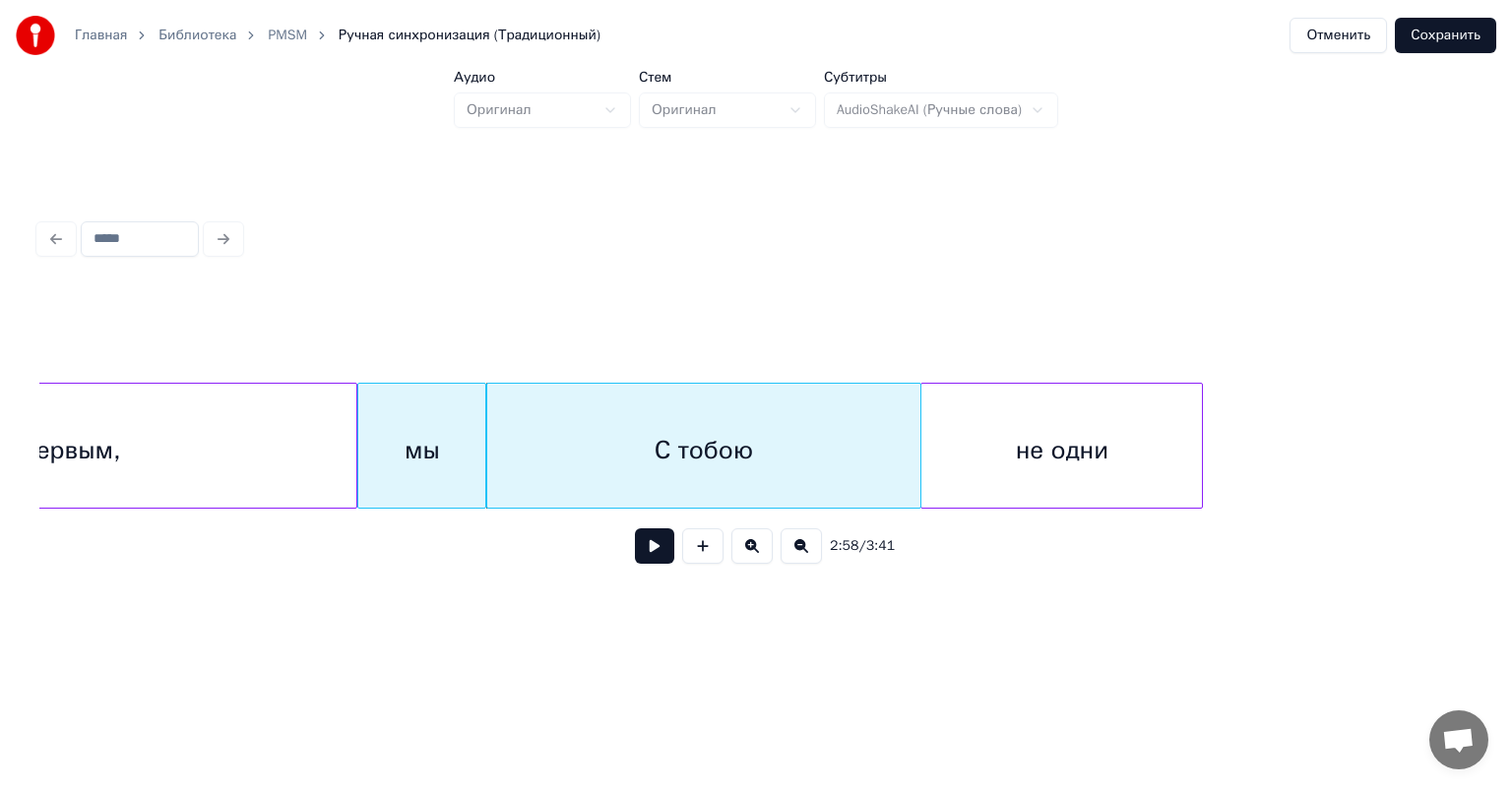 click on "С тобою" at bounding box center [704, 451] 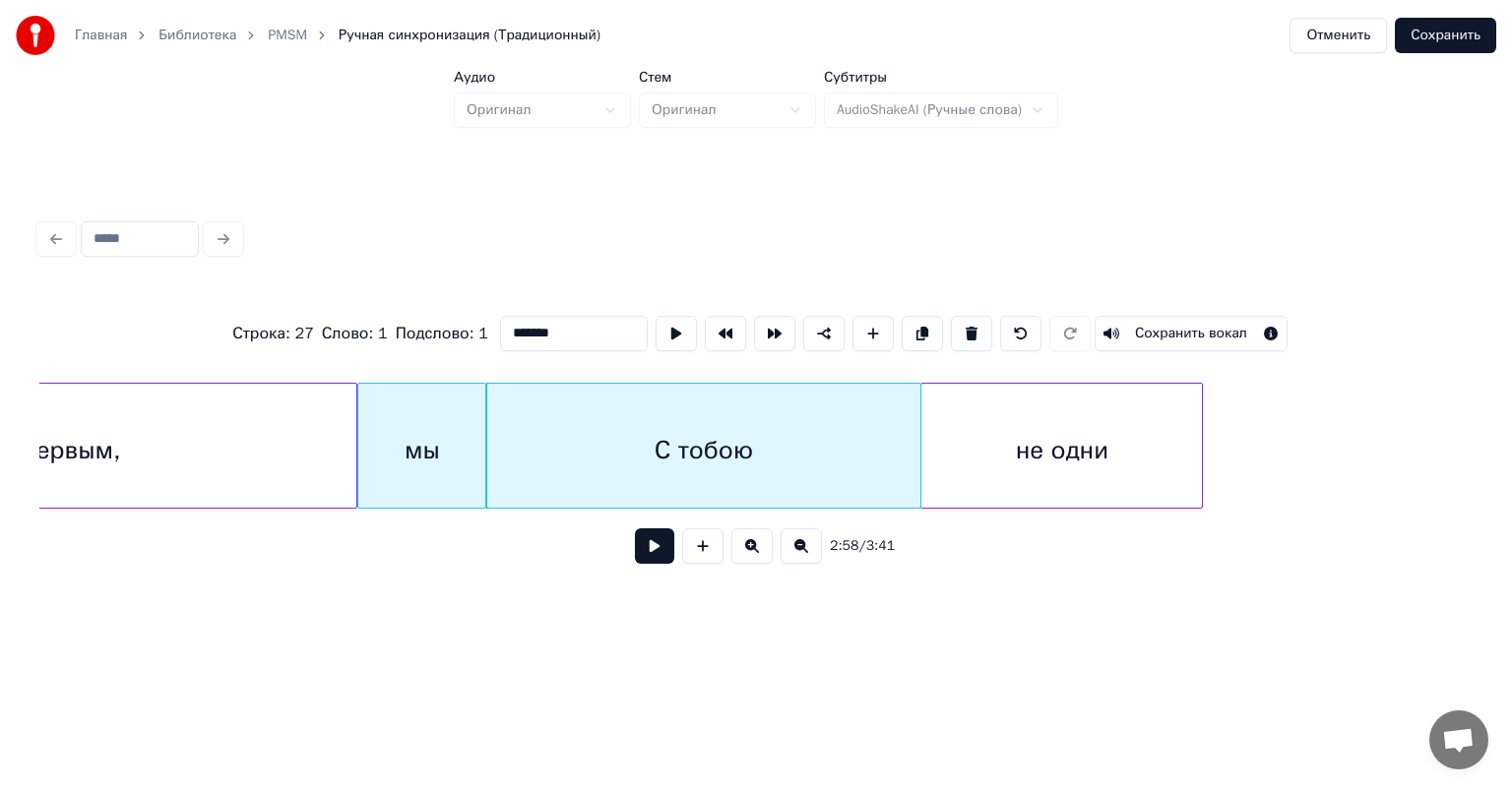 click at bounding box center [655, 546] 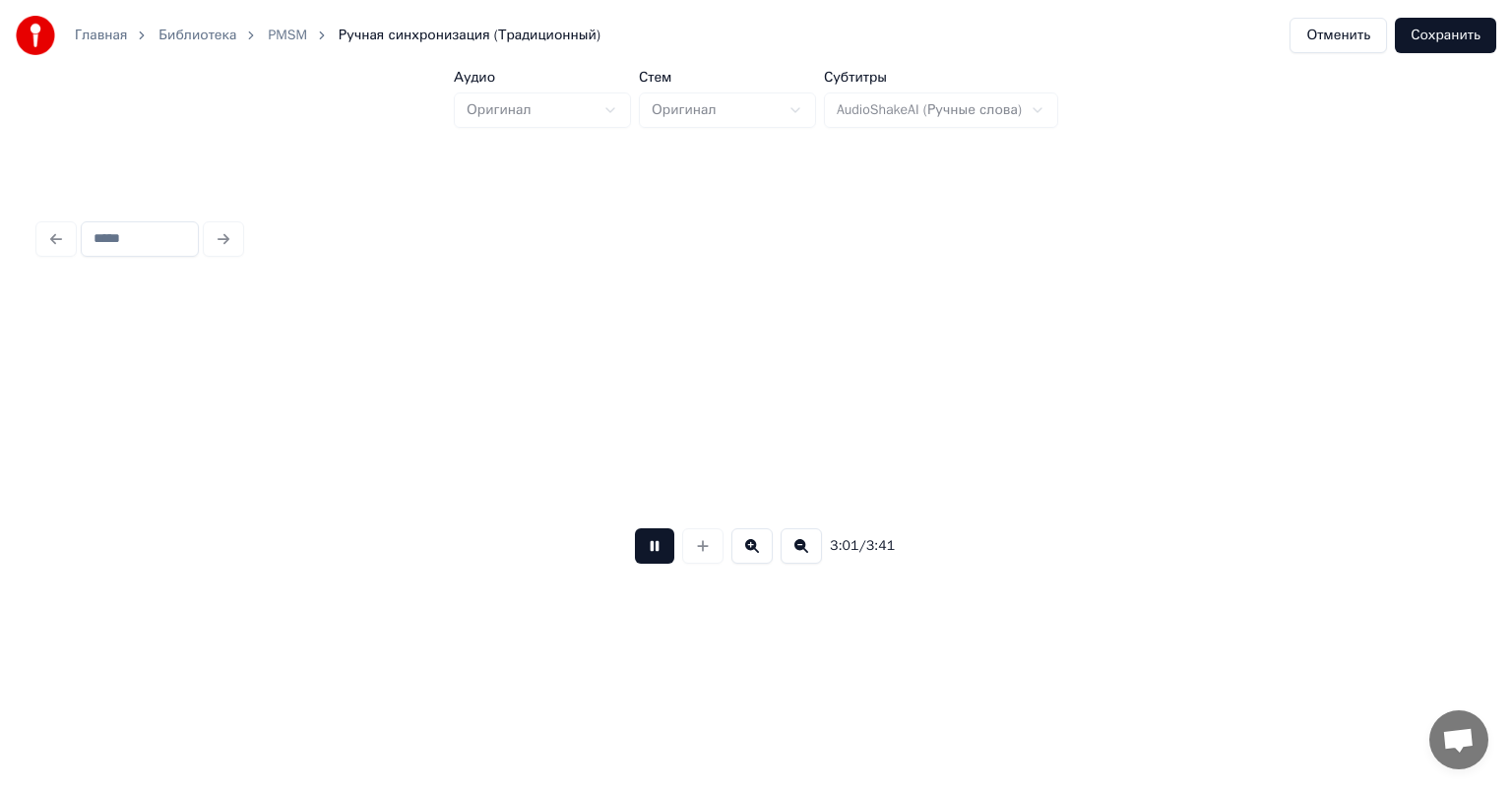 scroll, scrollTop: 0, scrollLeft: 35637, axis: horizontal 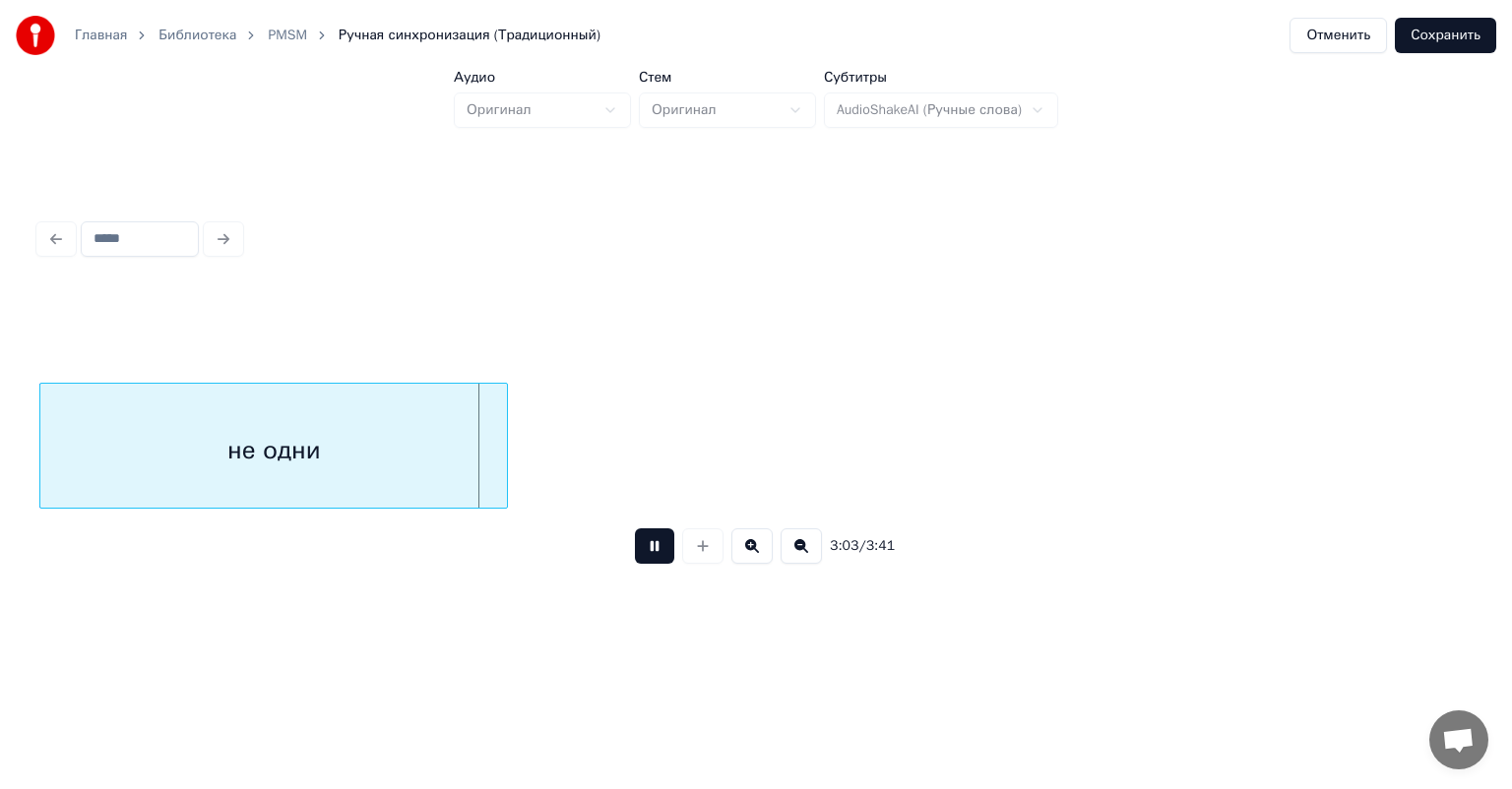 click at bounding box center [655, 546] 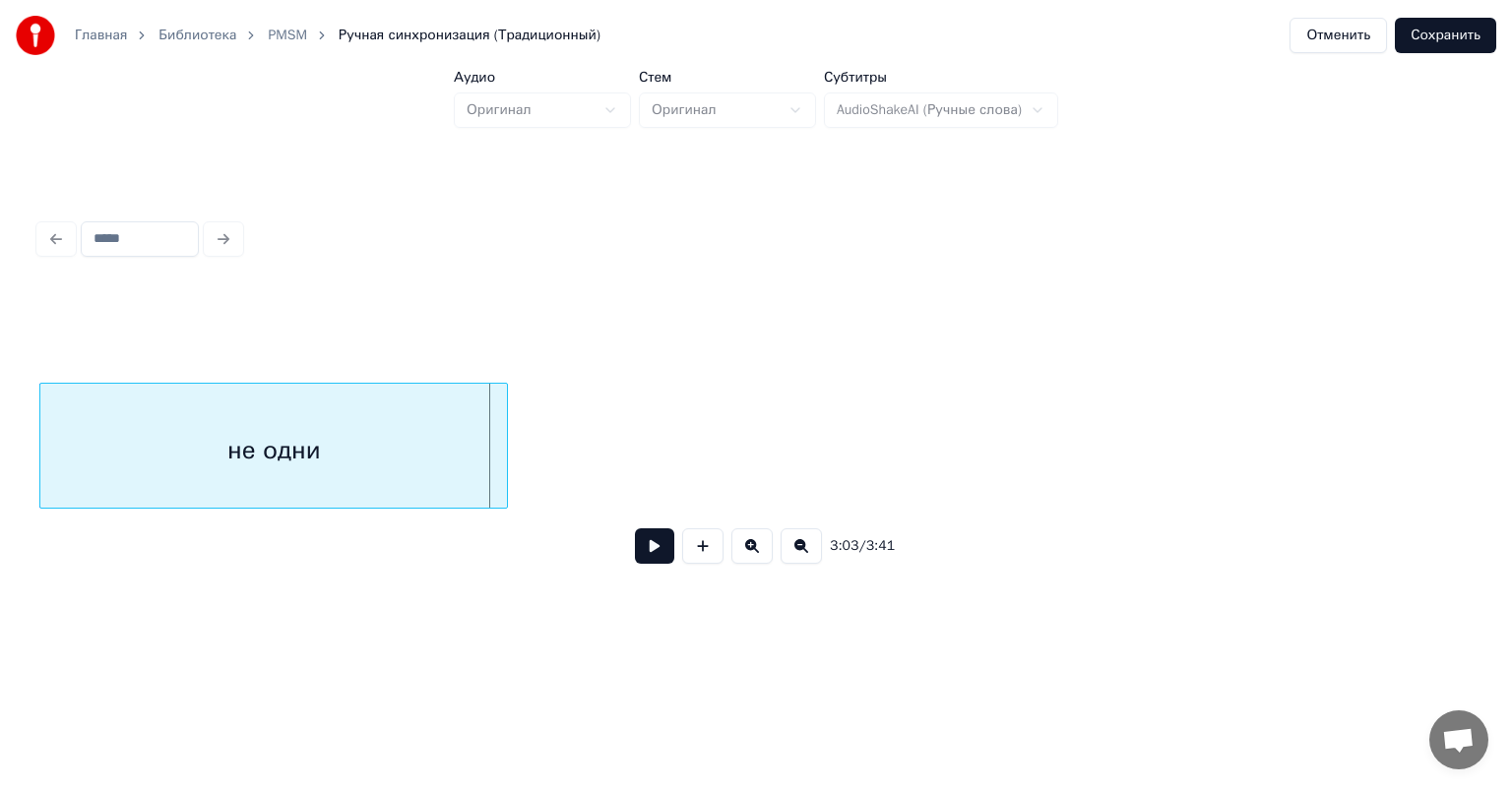 click at bounding box center [655, 546] 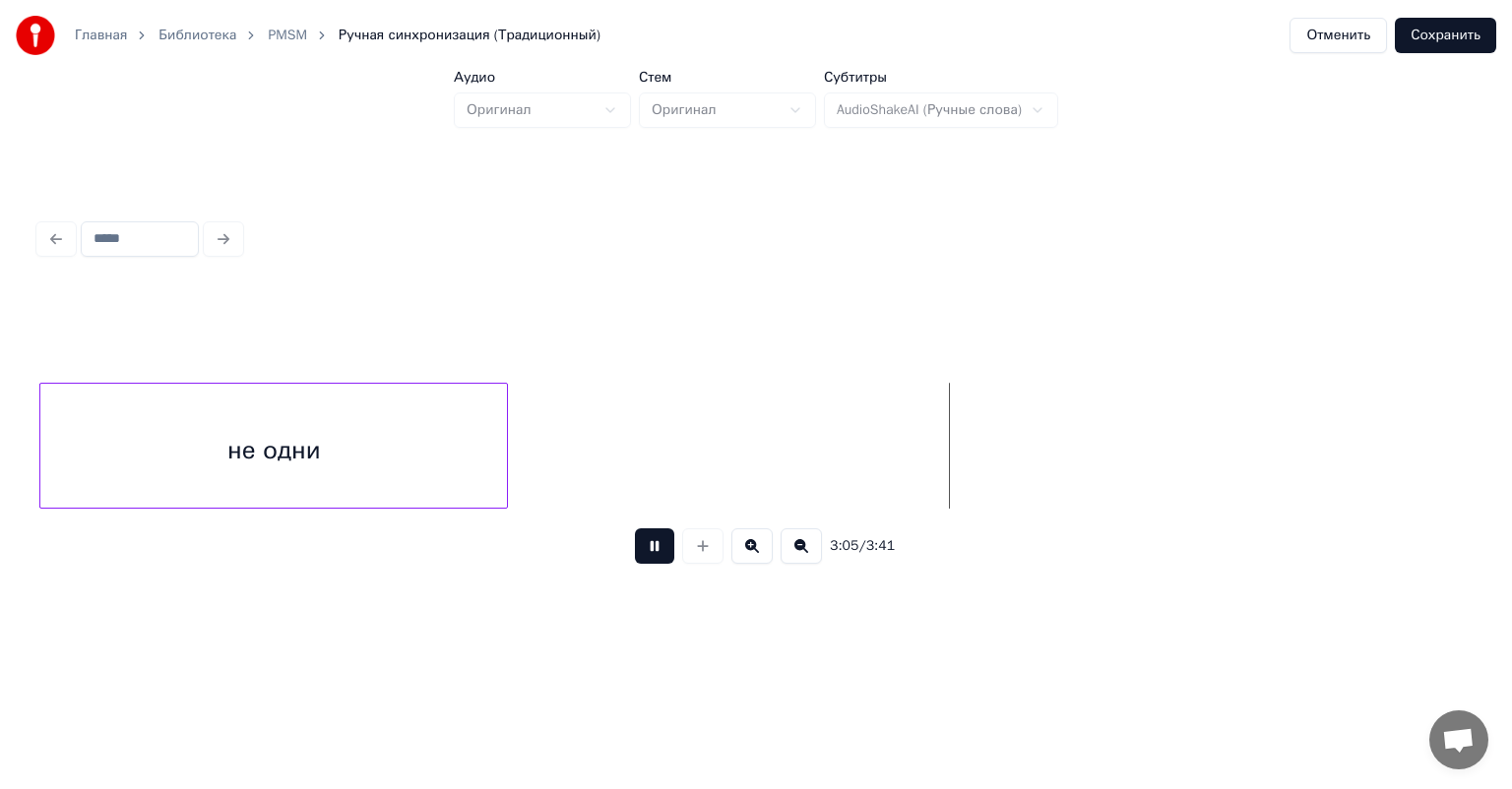 click at bounding box center [655, 546] 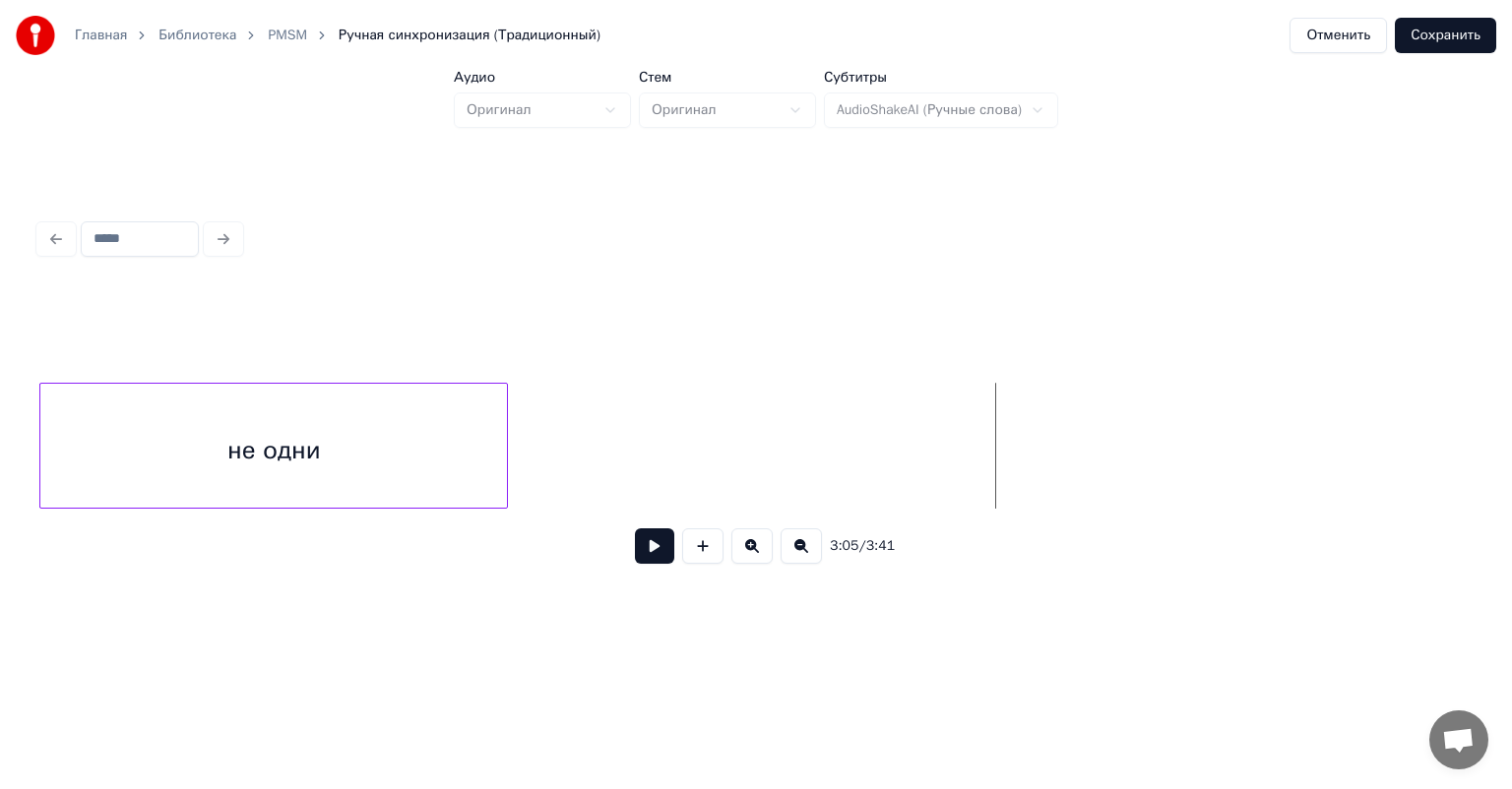 click at bounding box center [655, 546] 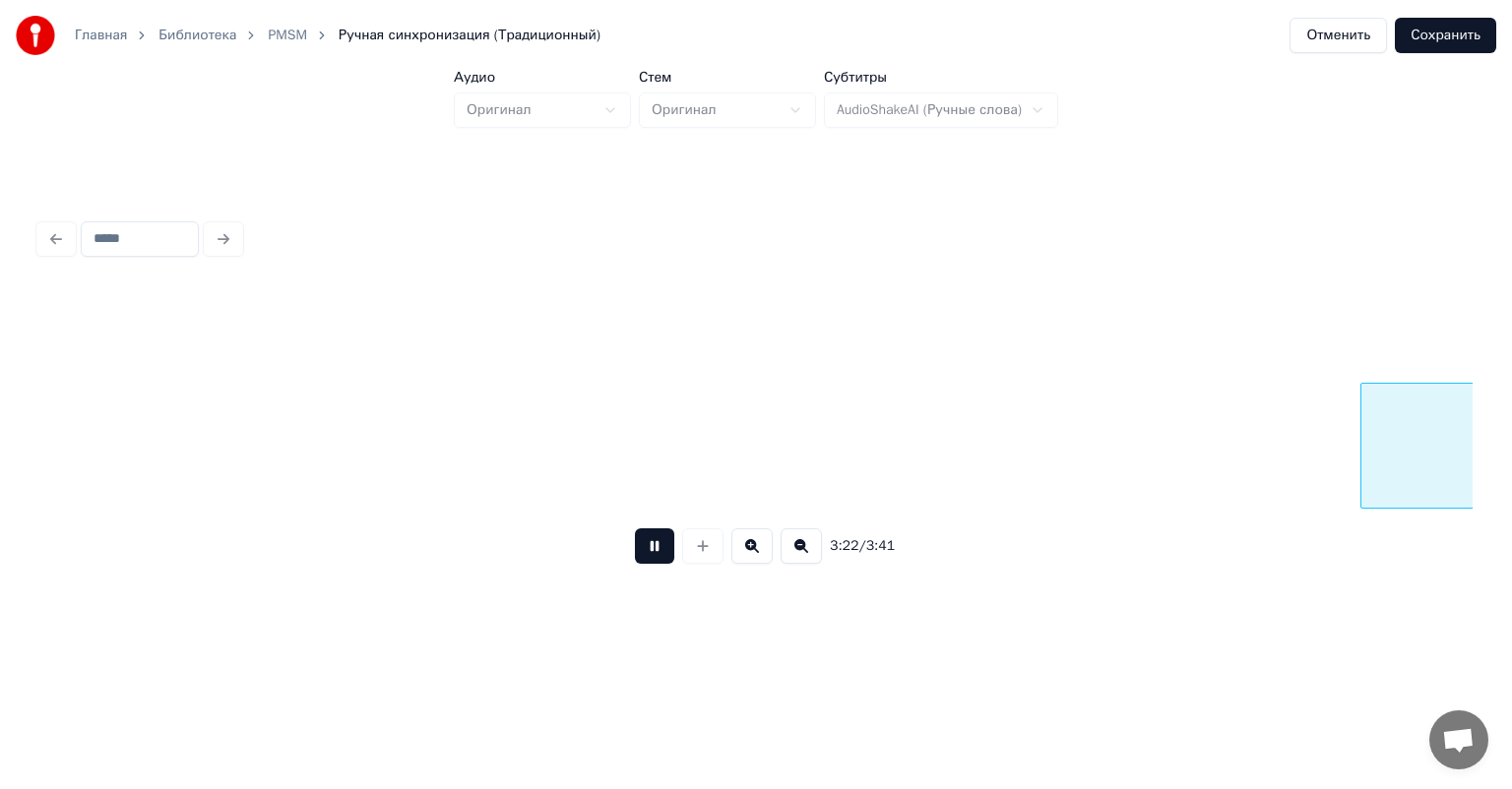 scroll, scrollTop: 0, scrollLeft: 39944, axis: horizontal 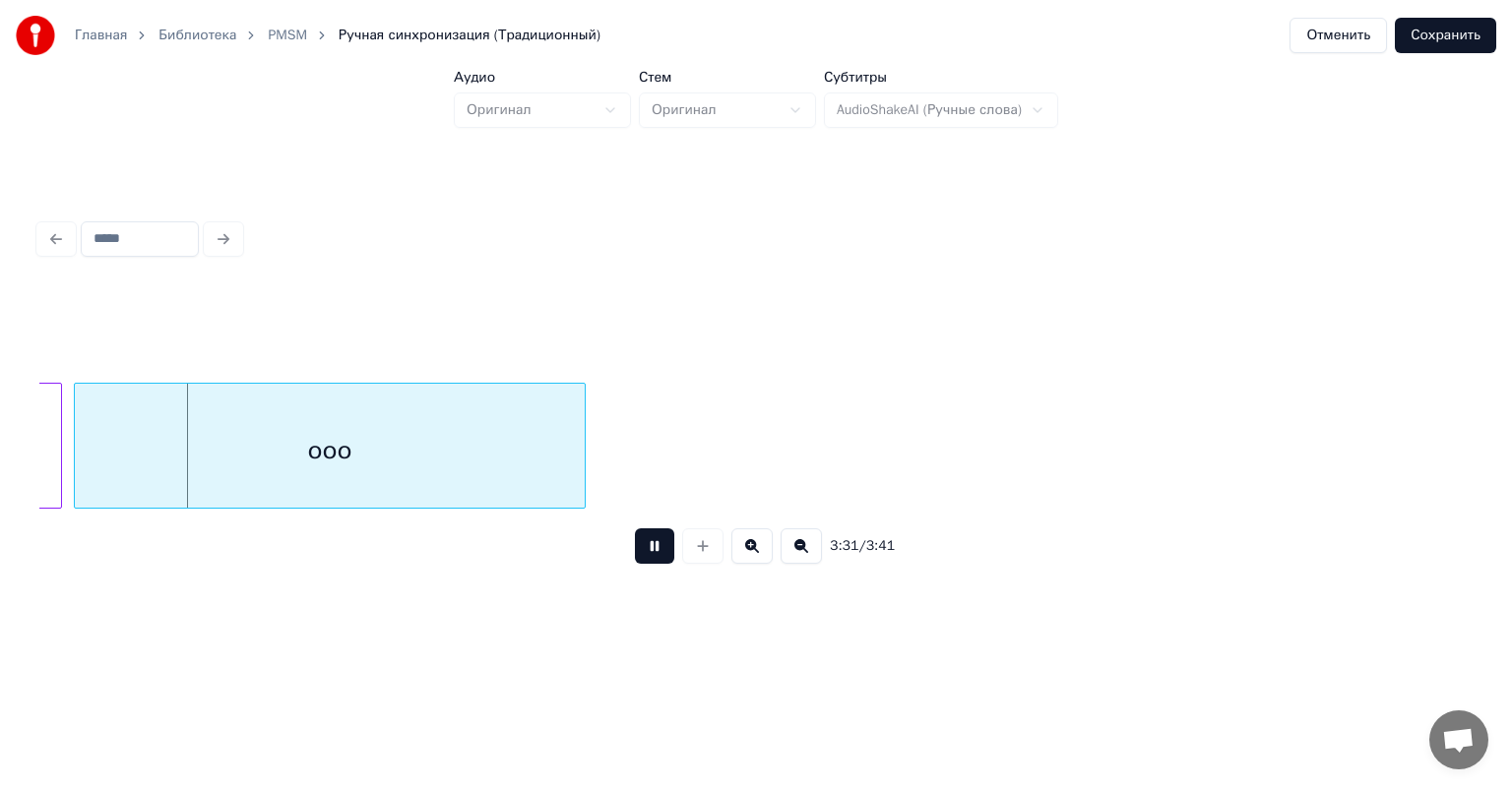 click at bounding box center [655, 546] 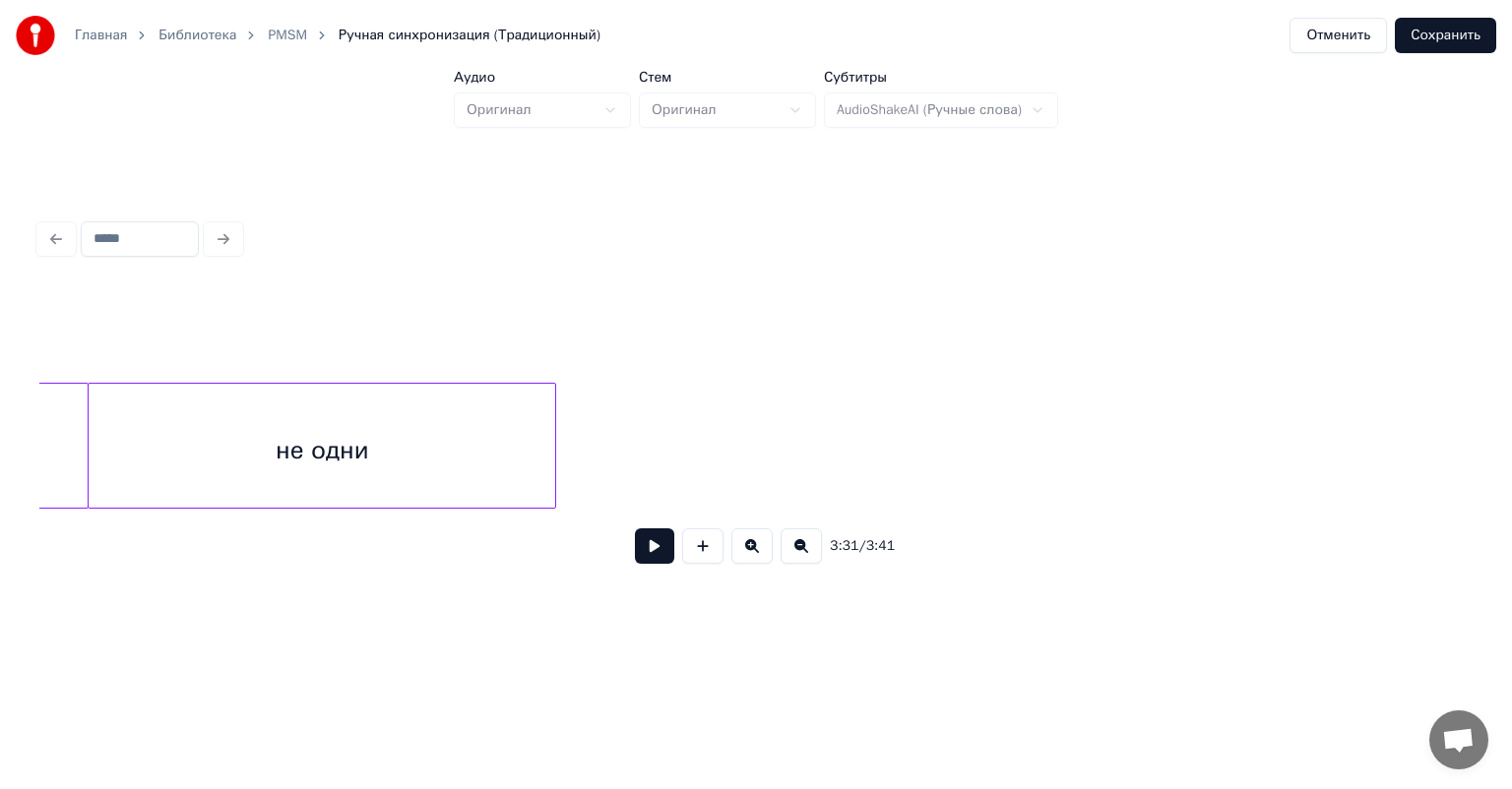 scroll, scrollTop: 0, scrollLeft: 35270, axis: horizontal 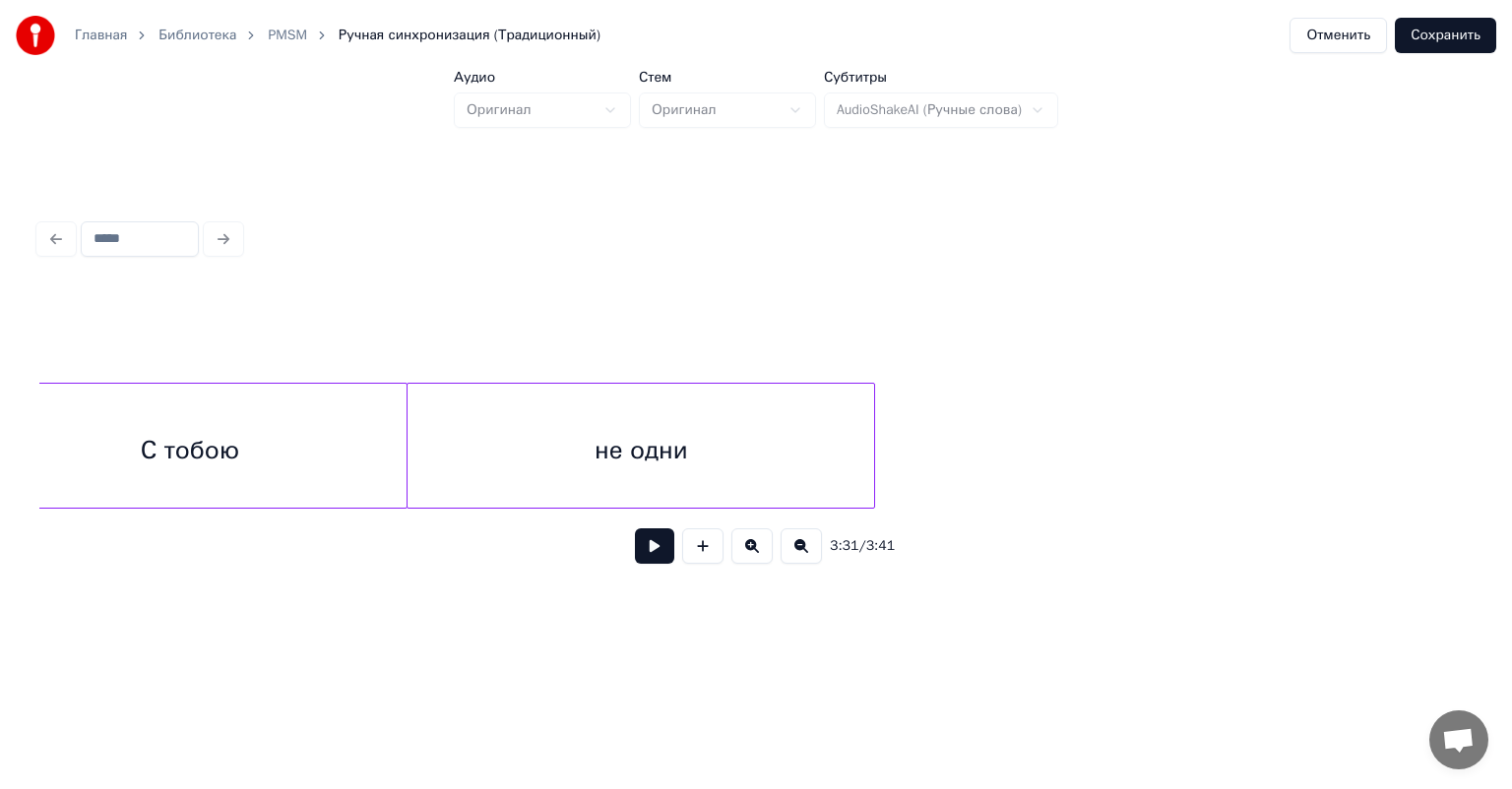 click on "не одни" at bounding box center [641, 451] 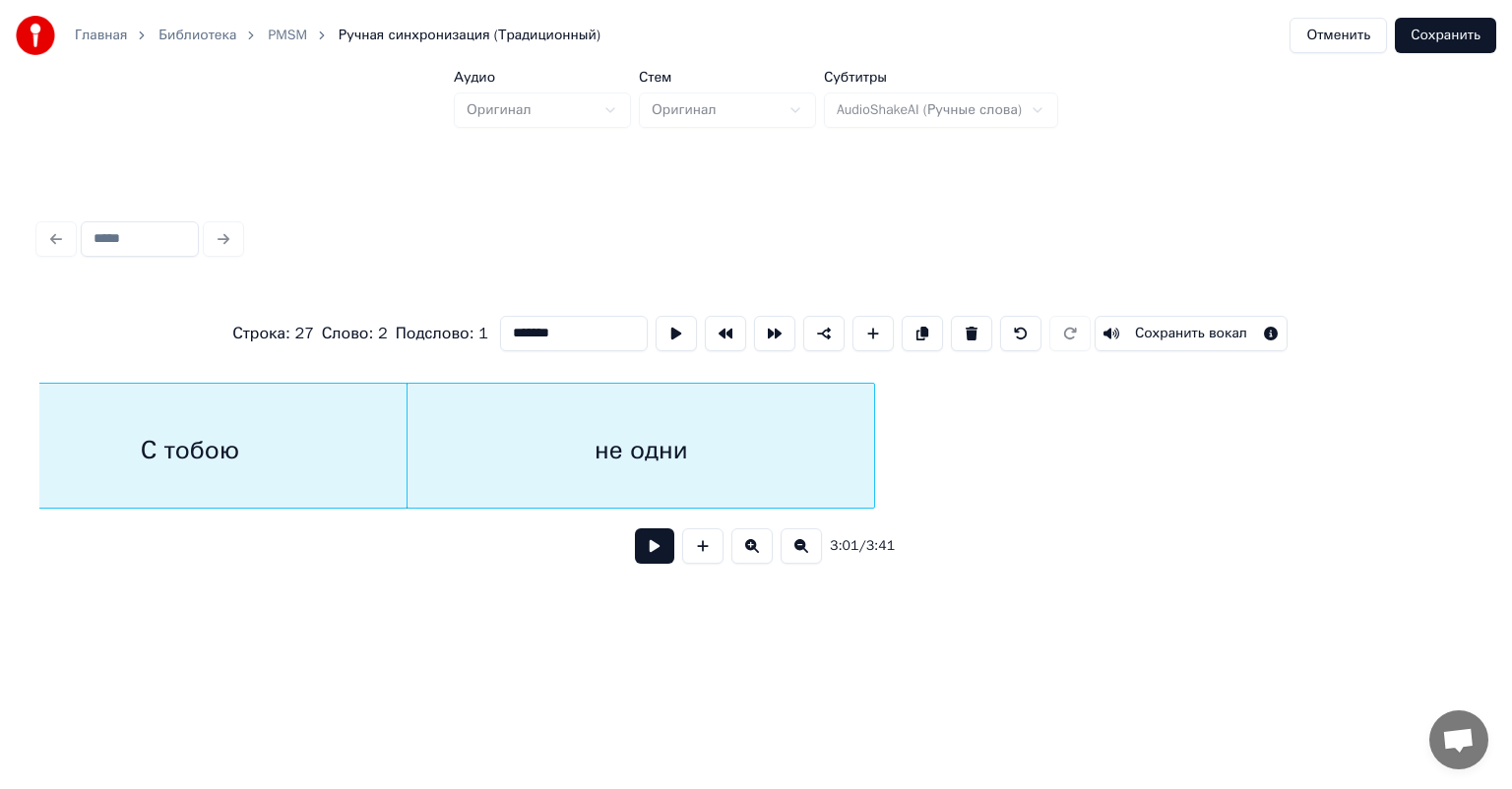 click at bounding box center [655, 546] 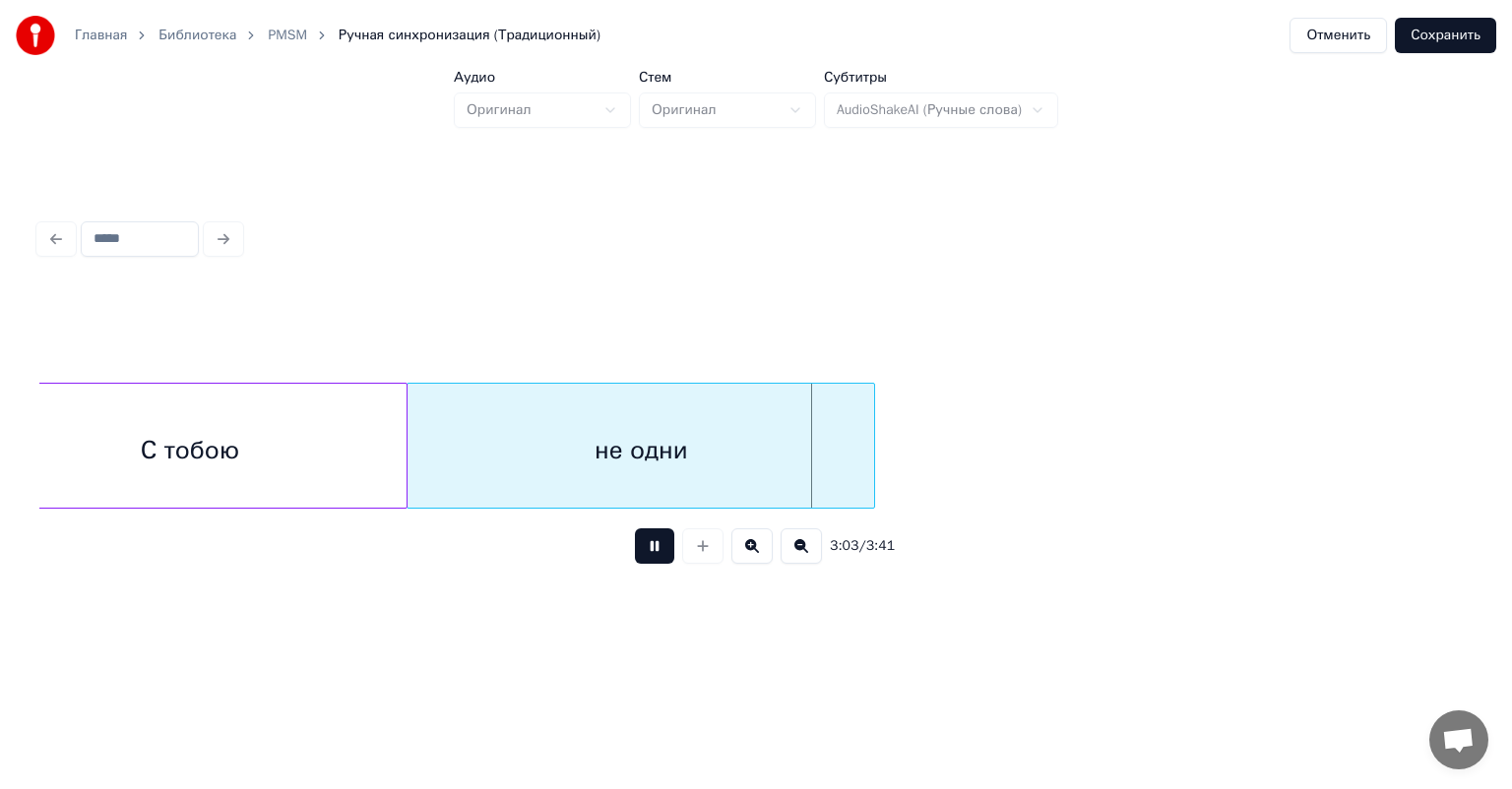 click at bounding box center (655, 546) 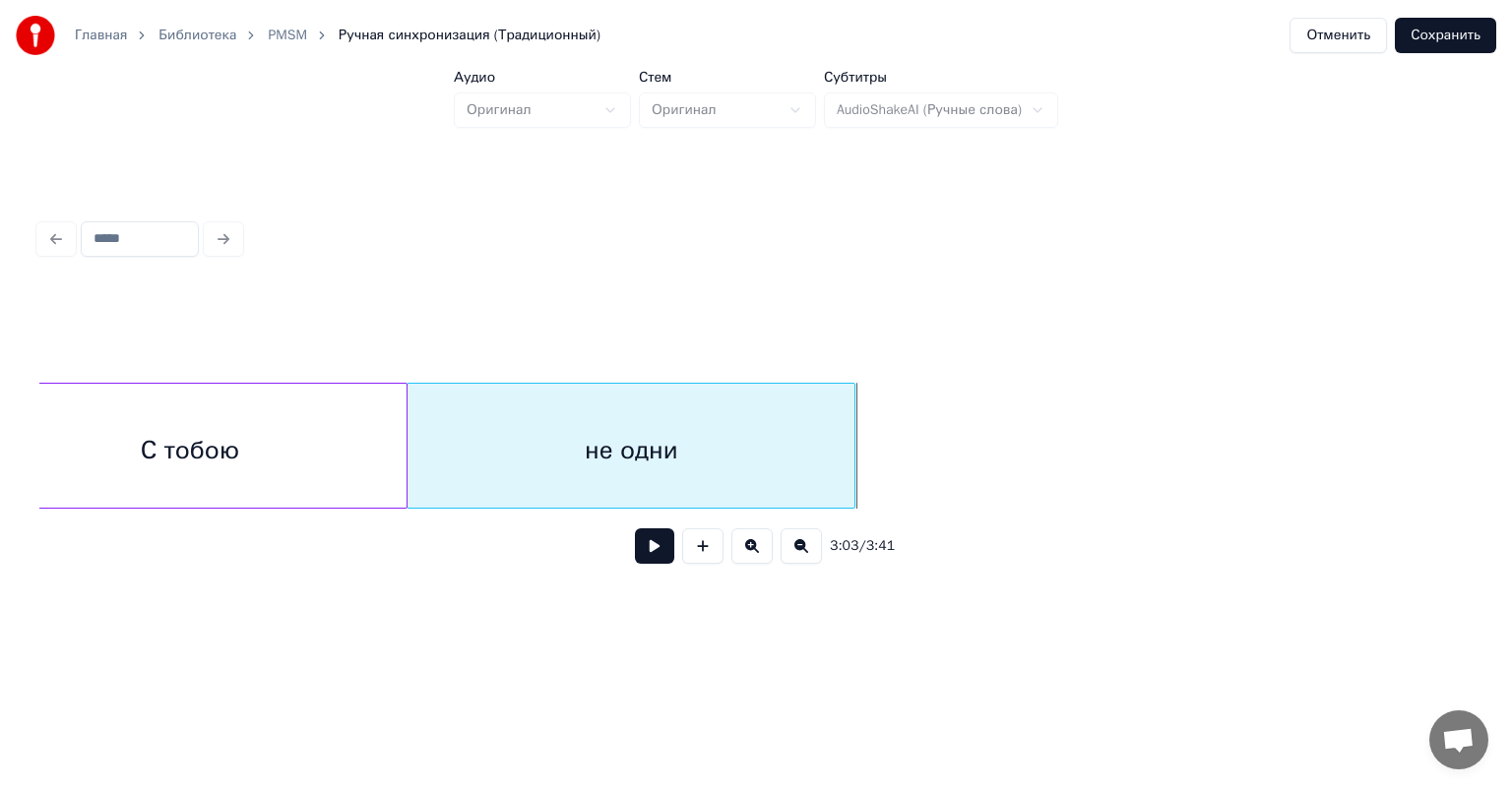 click at bounding box center [851, 446] 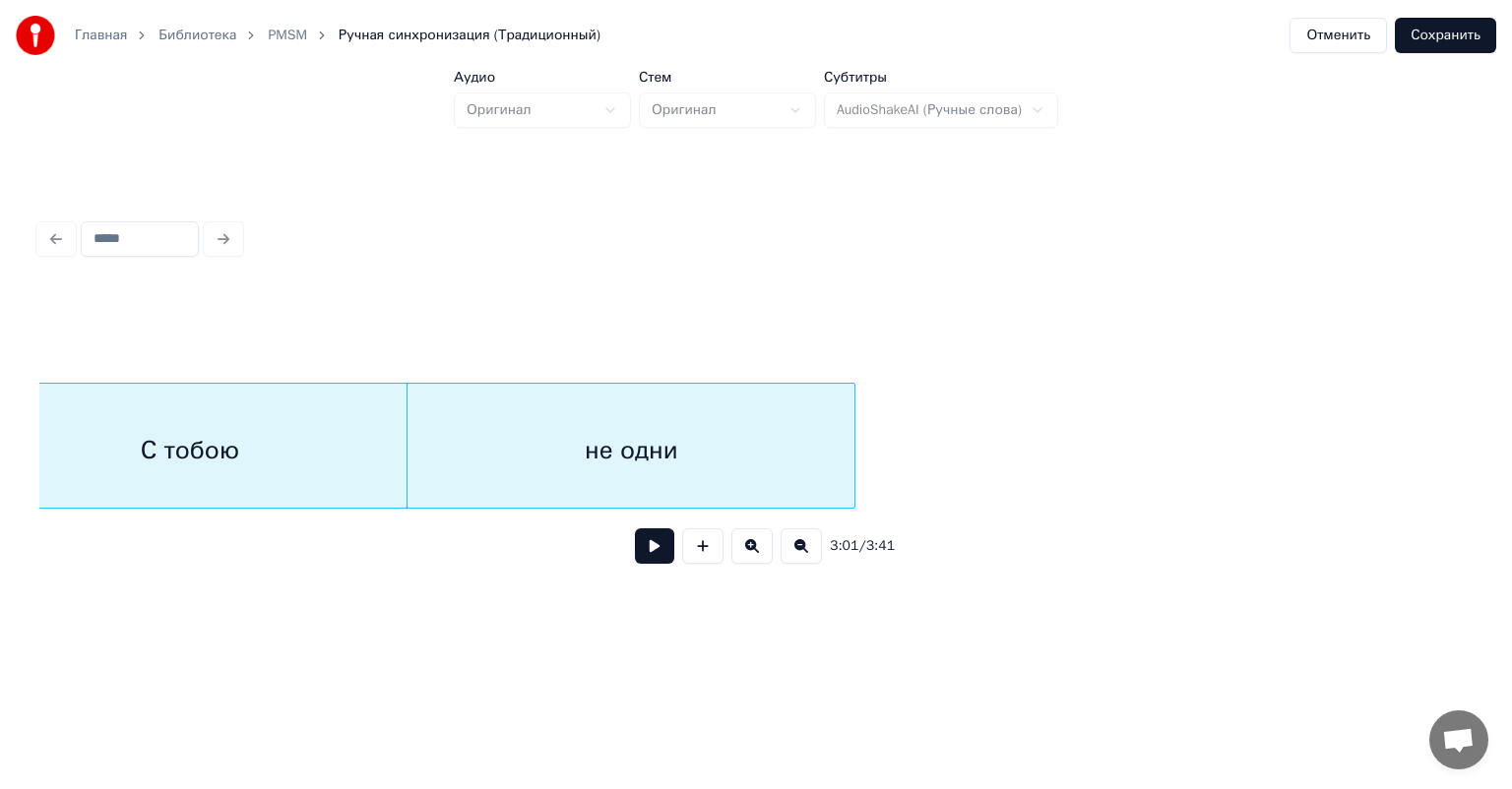 click on "не одни" at bounding box center (631, 451) 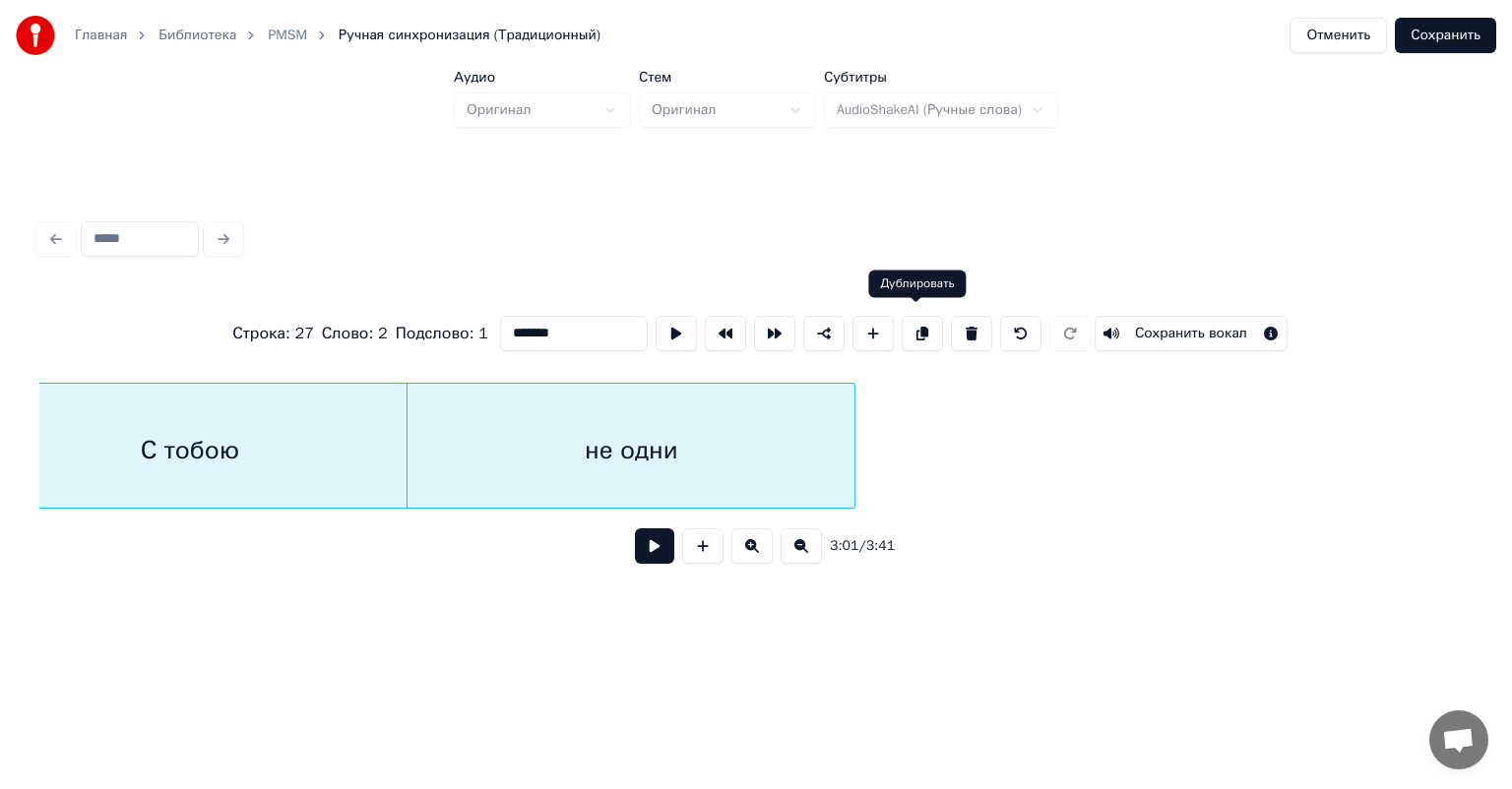 click at bounding box center [922, 334] 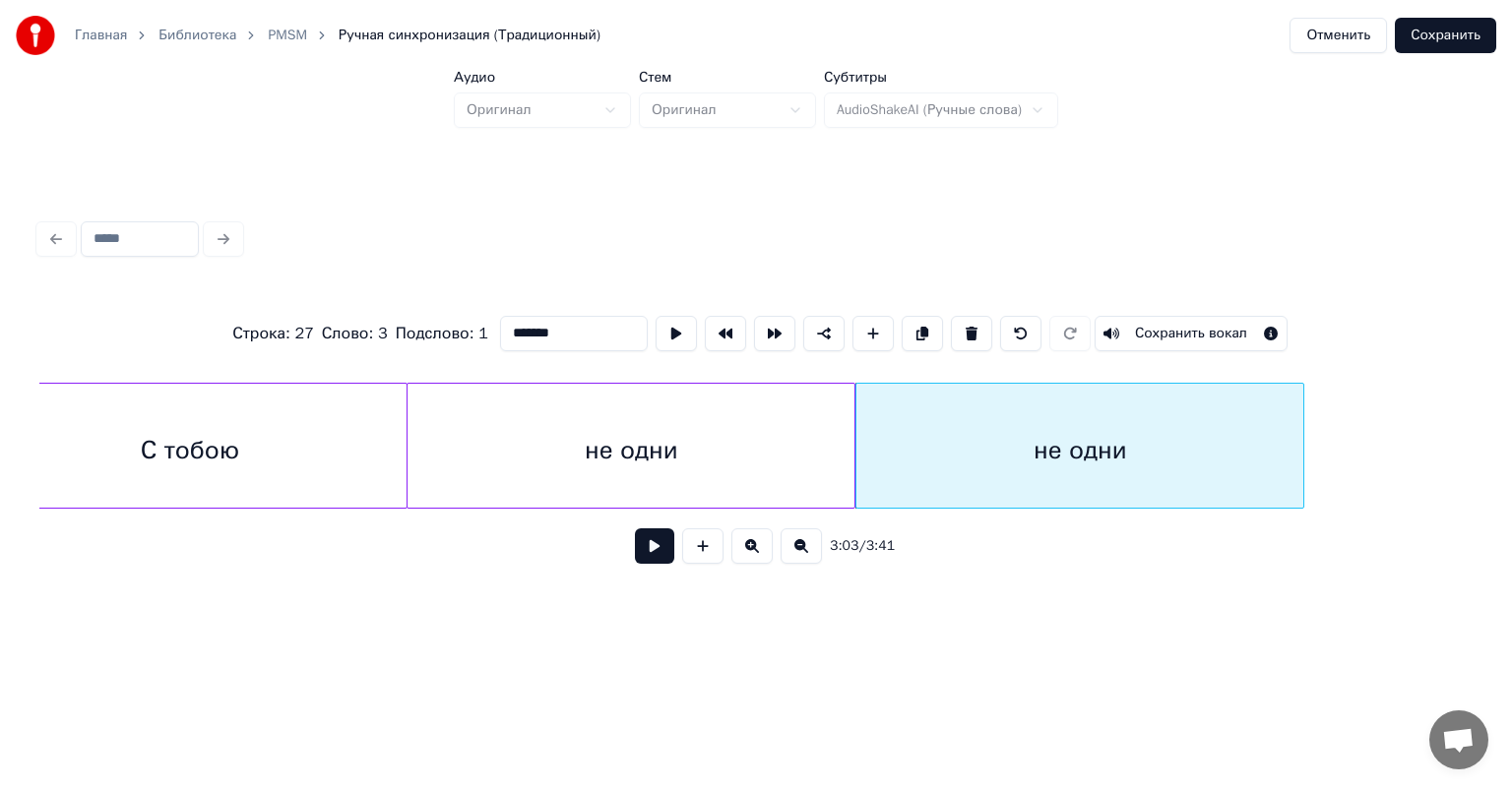 click on "не одни" at bounding box center (1080, 451) 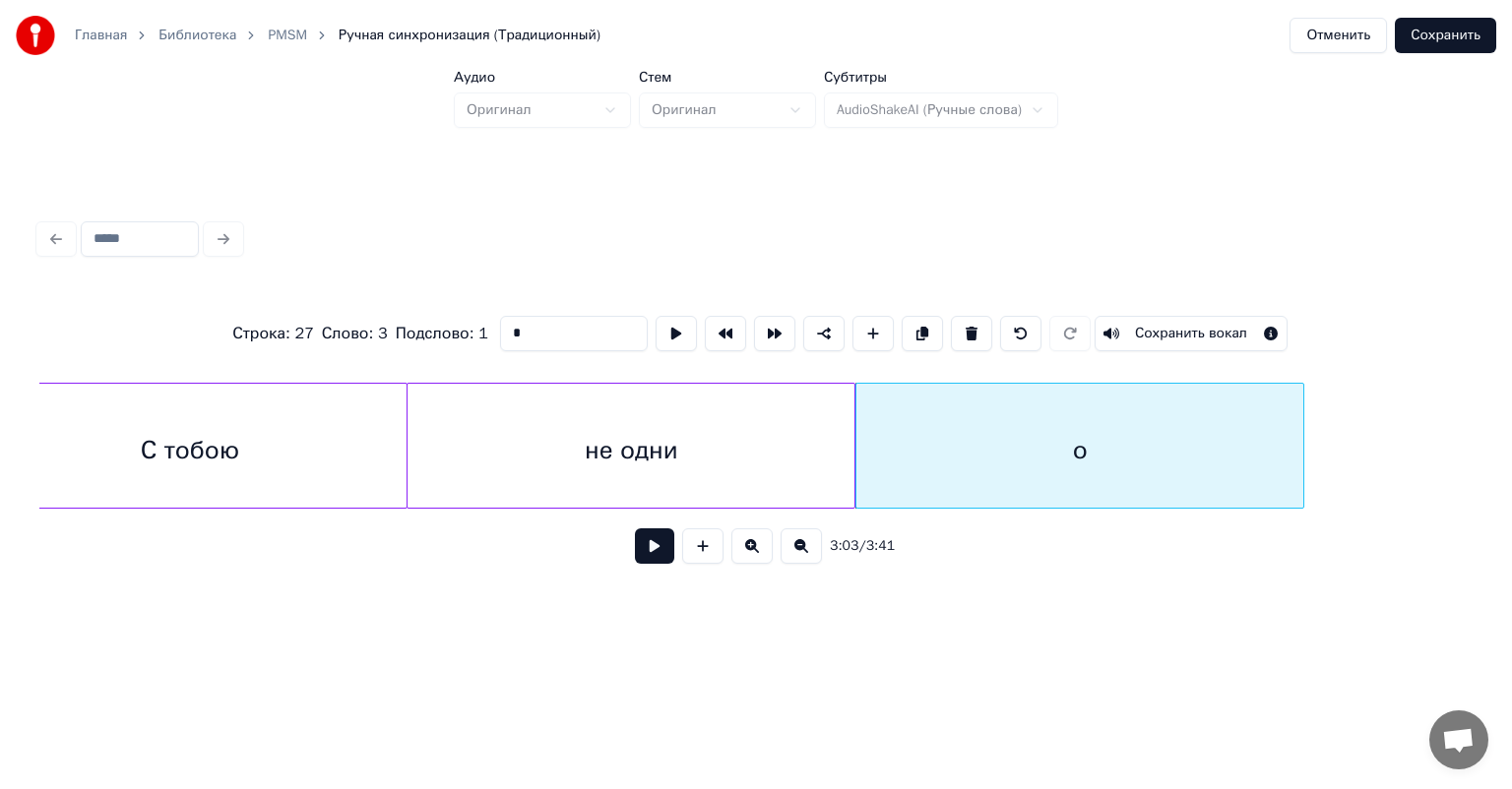 click on "*" at bounding box center (574, 334) 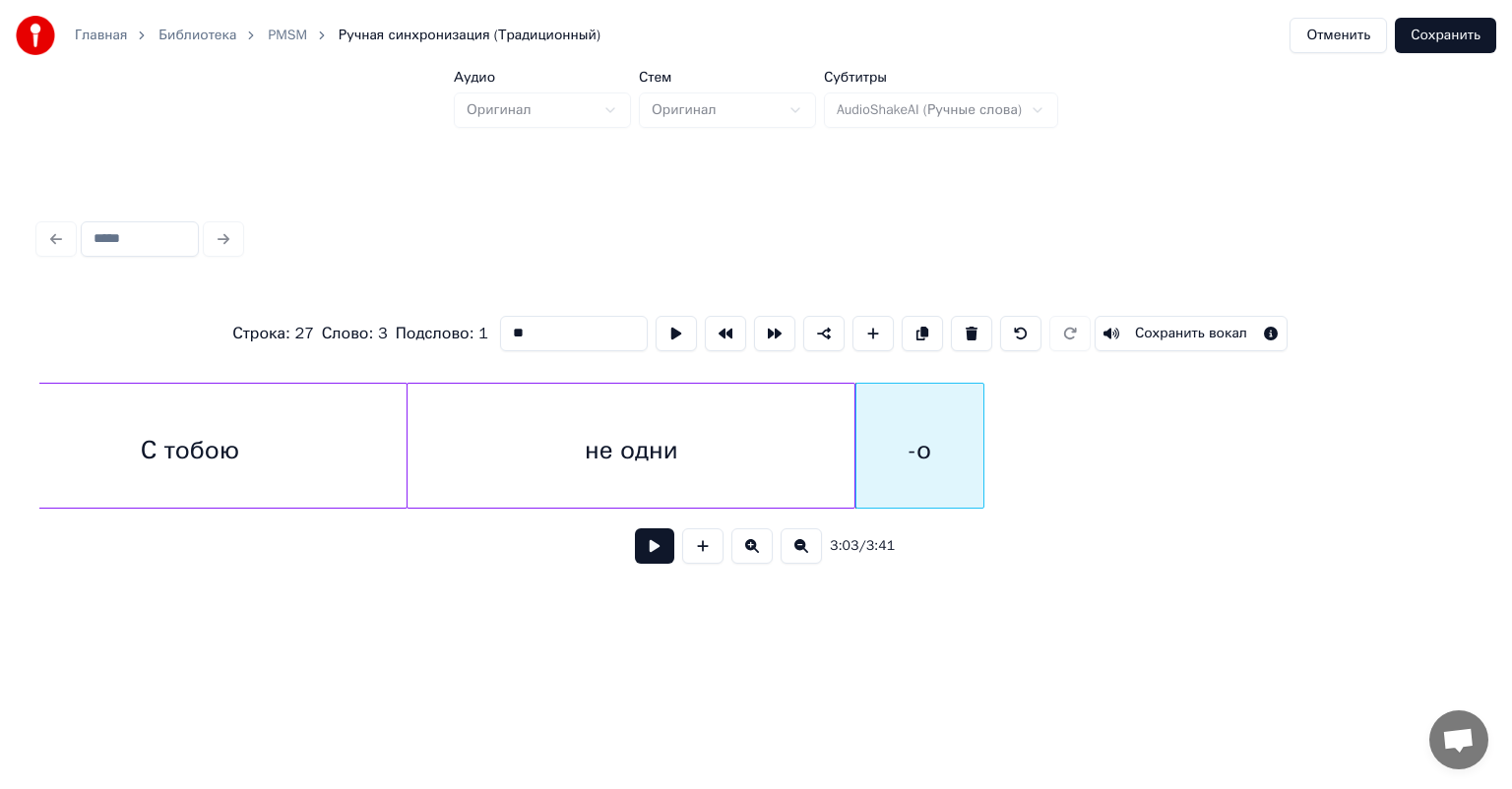 click at bounding box center [980, 446] 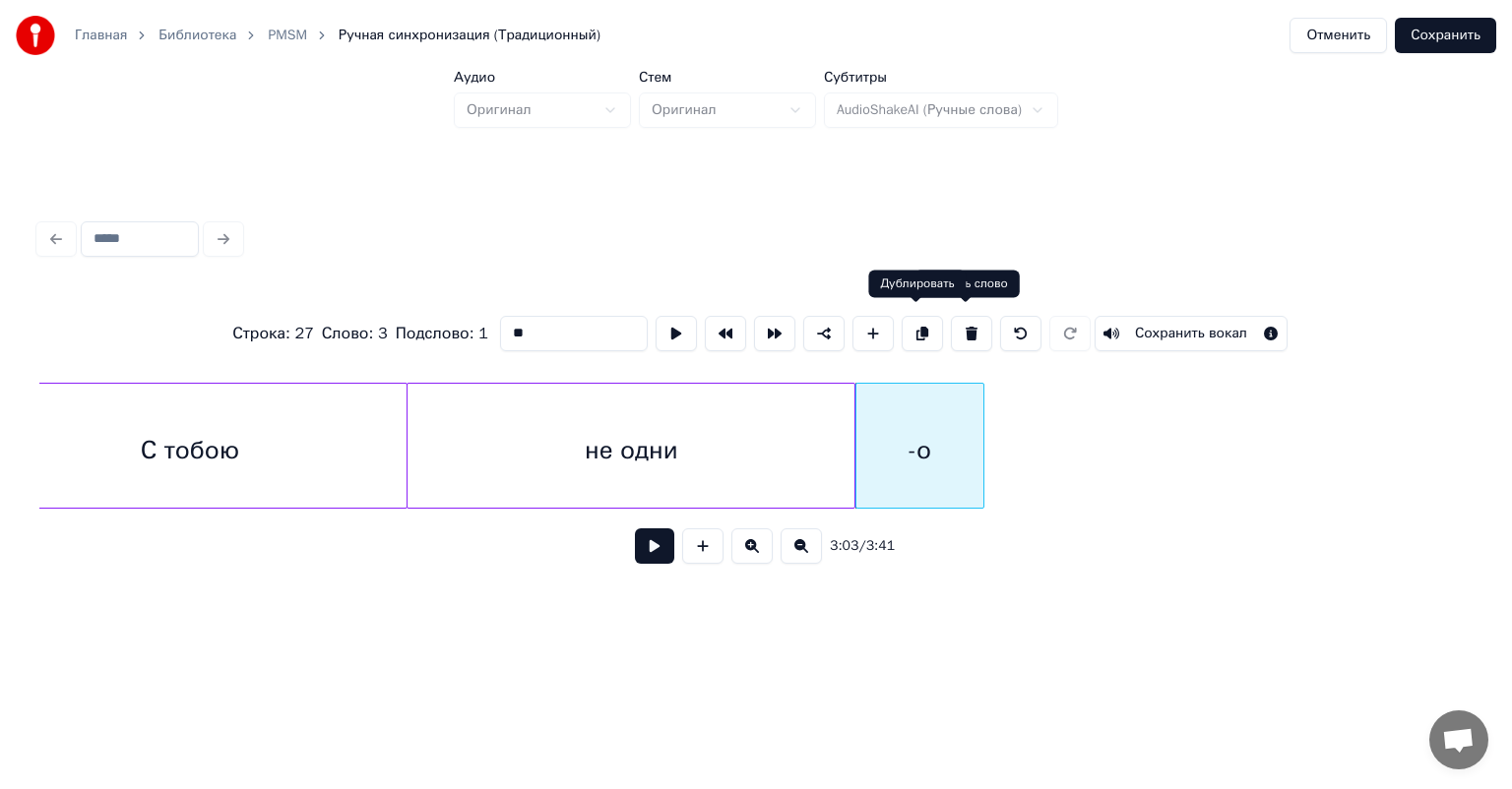 click at bounding box center (922, 334) 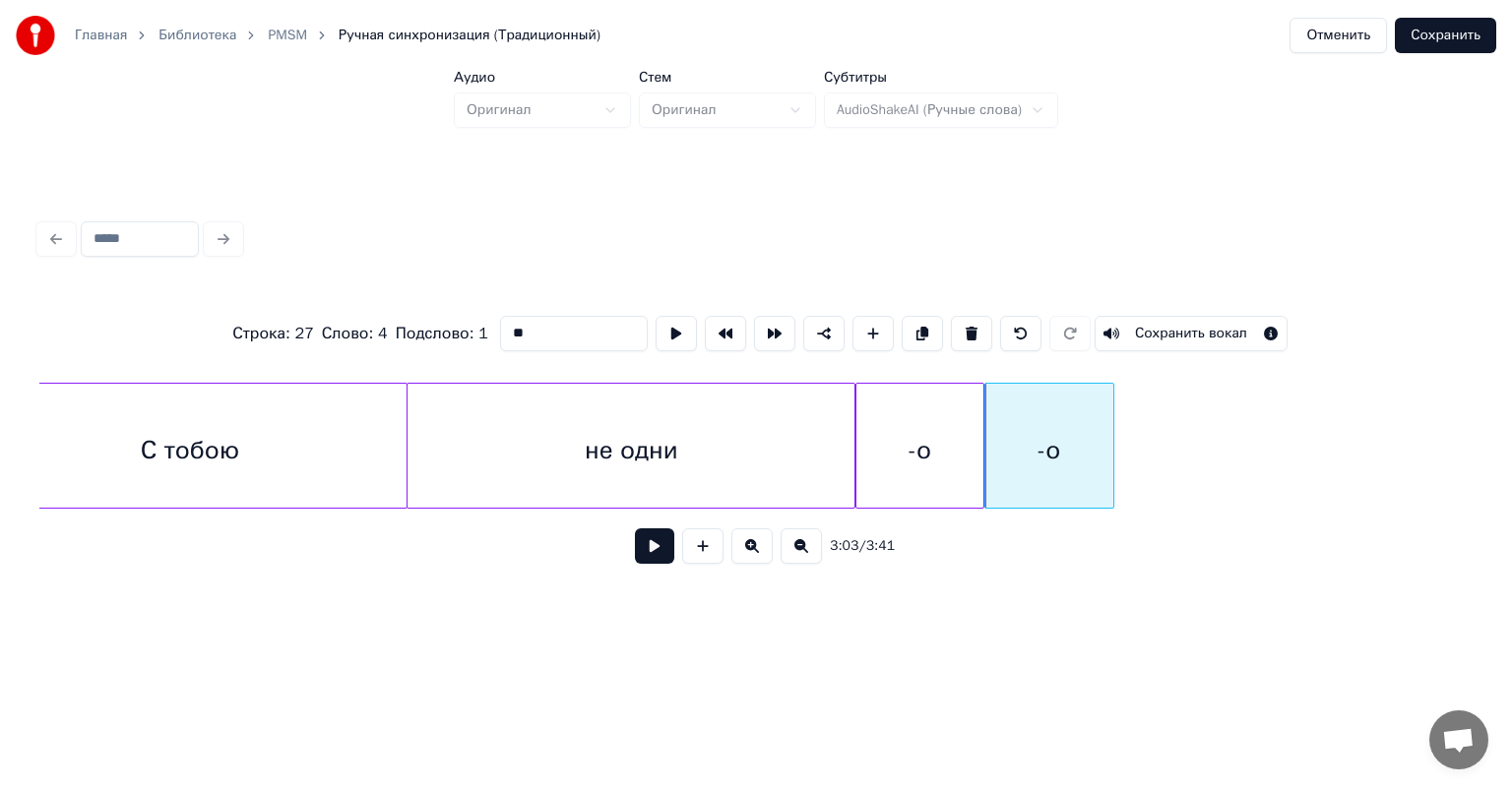 click on "не одни" at bounding box center [631, 451] 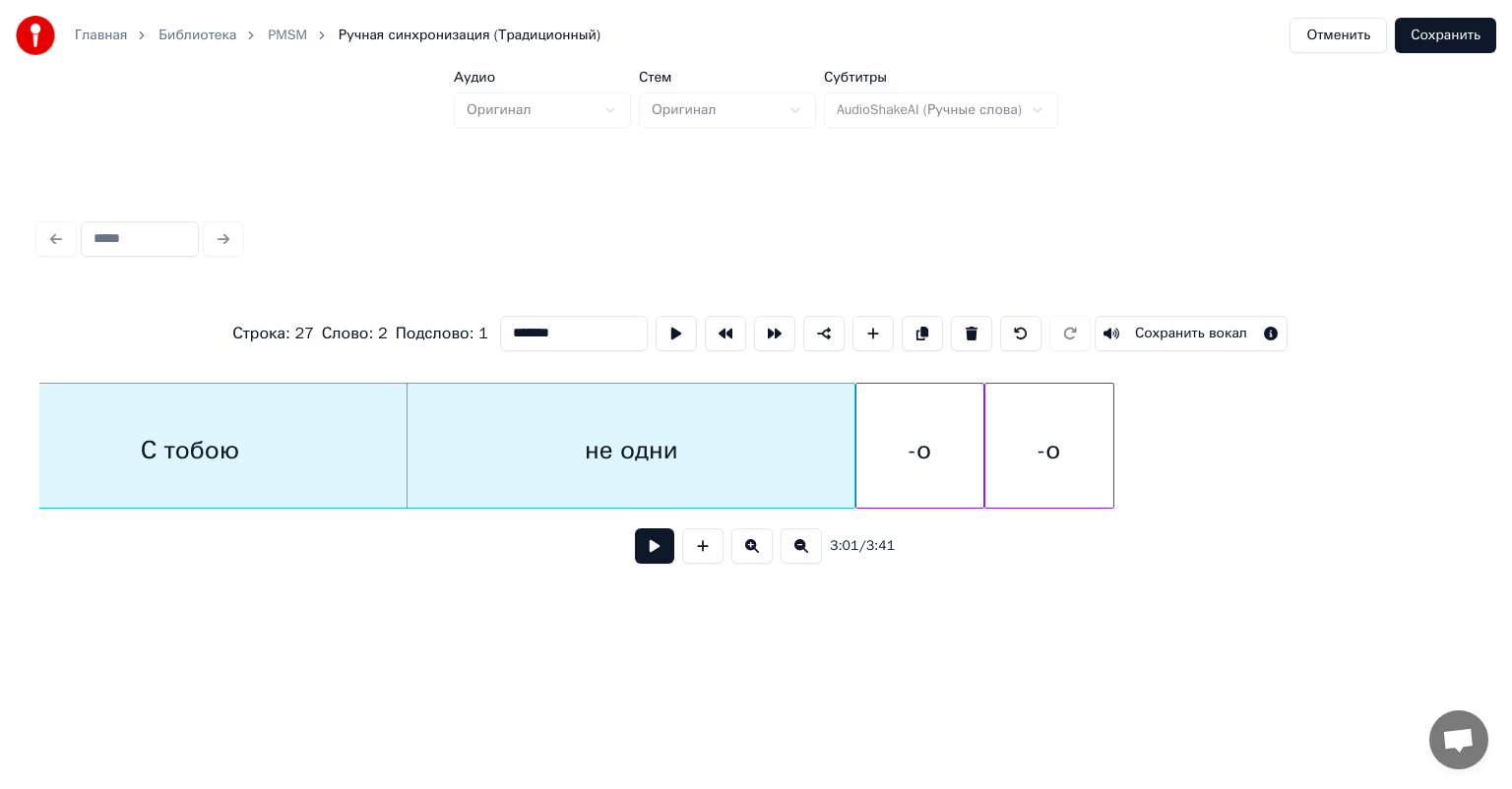 click at bounding box center (655, 546) 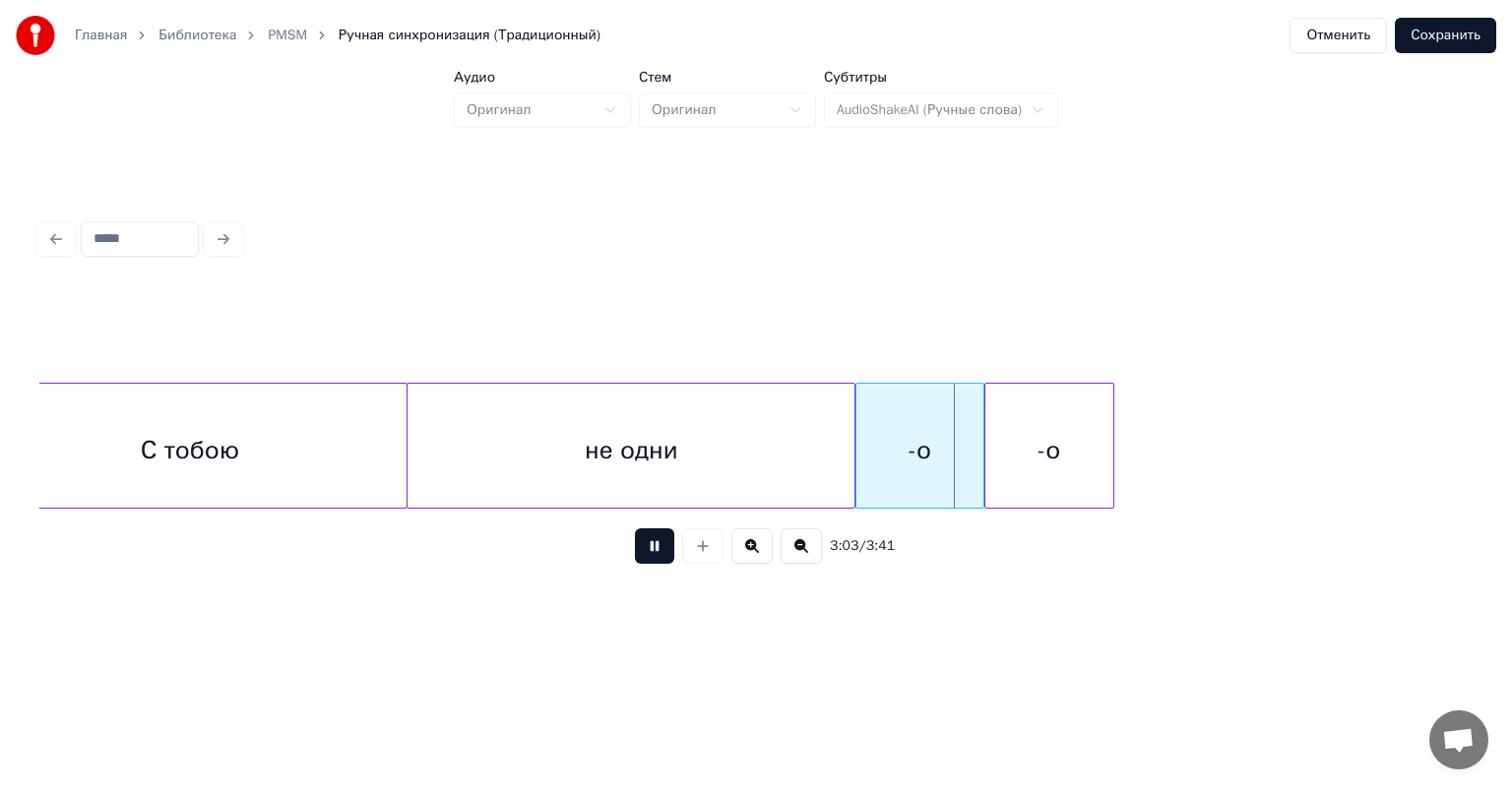 click on "-о" at bounding box center (919, 451) 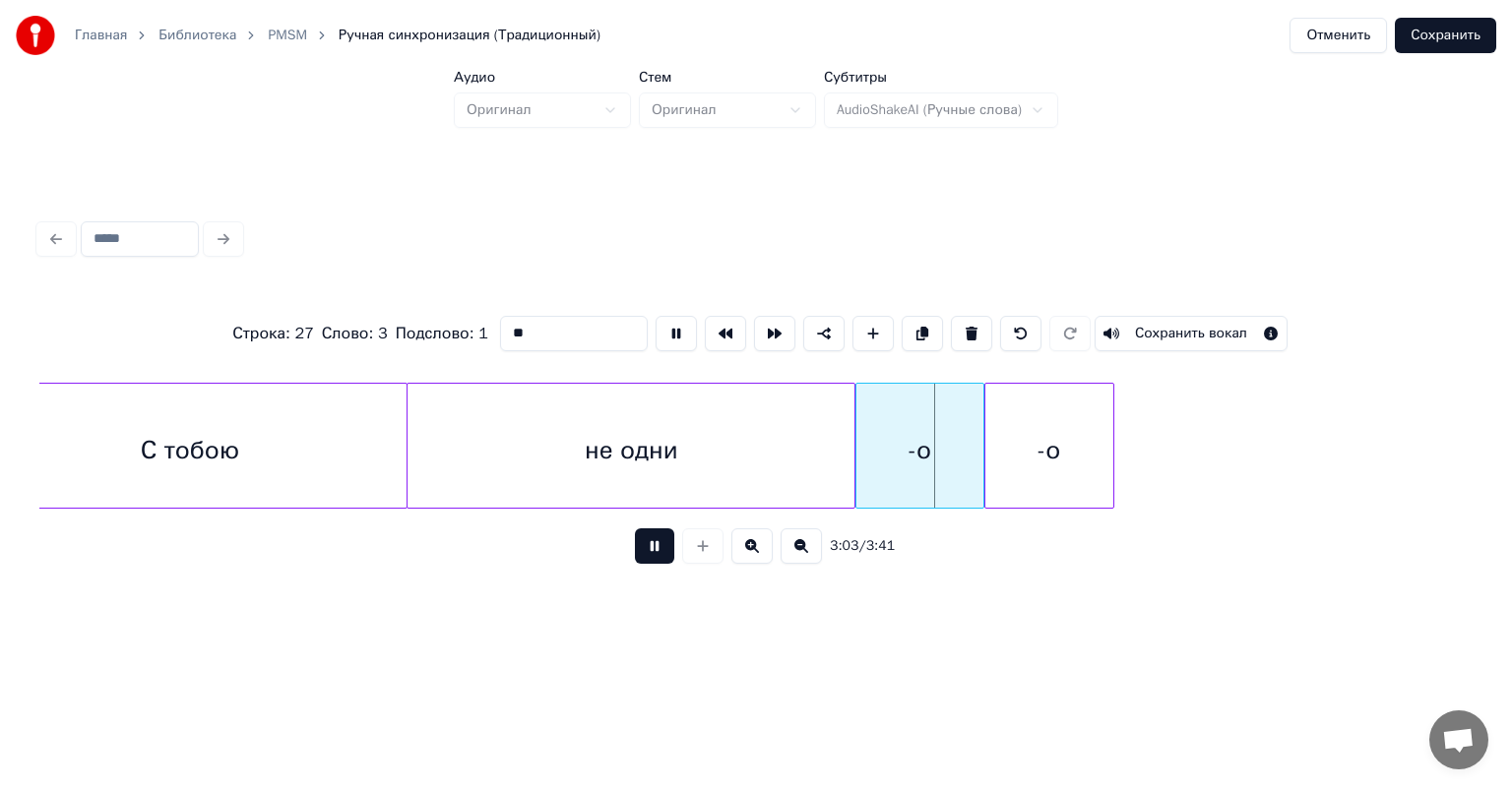 click on "не одни" at bounding box center [631, 451] 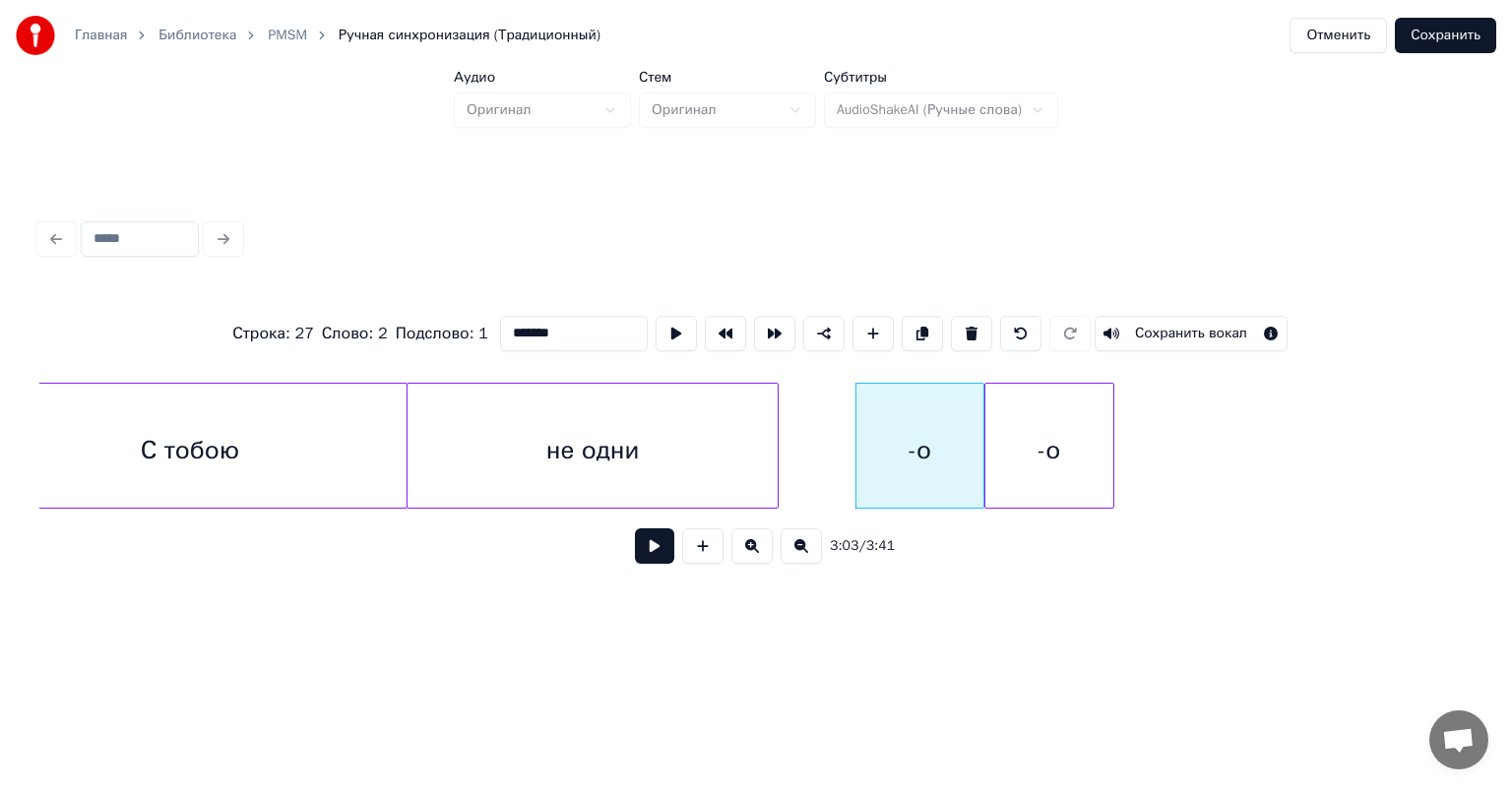 click at bounding box center (775, 446) 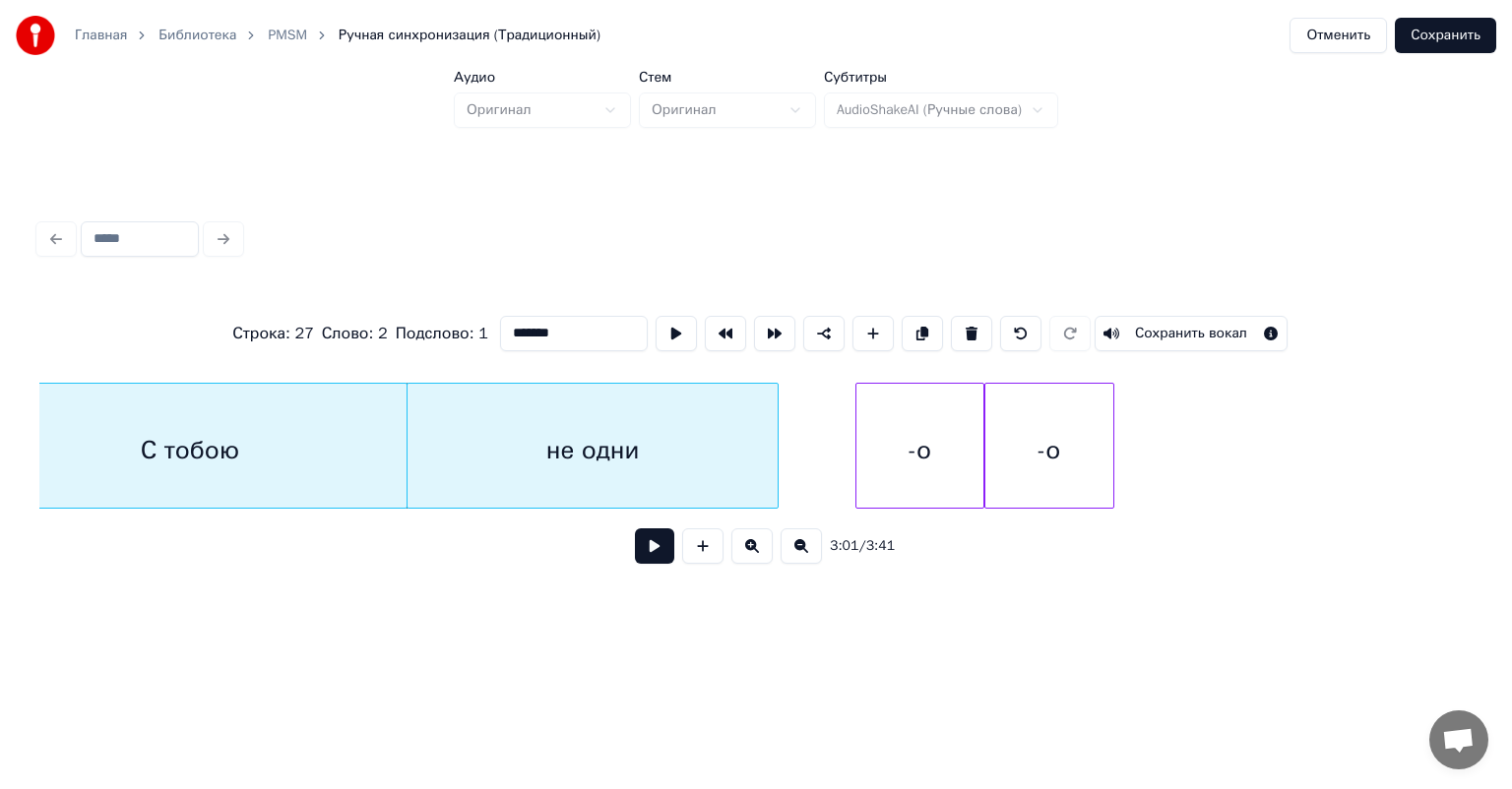 click on "не одни" at bounding box center [593, 451] 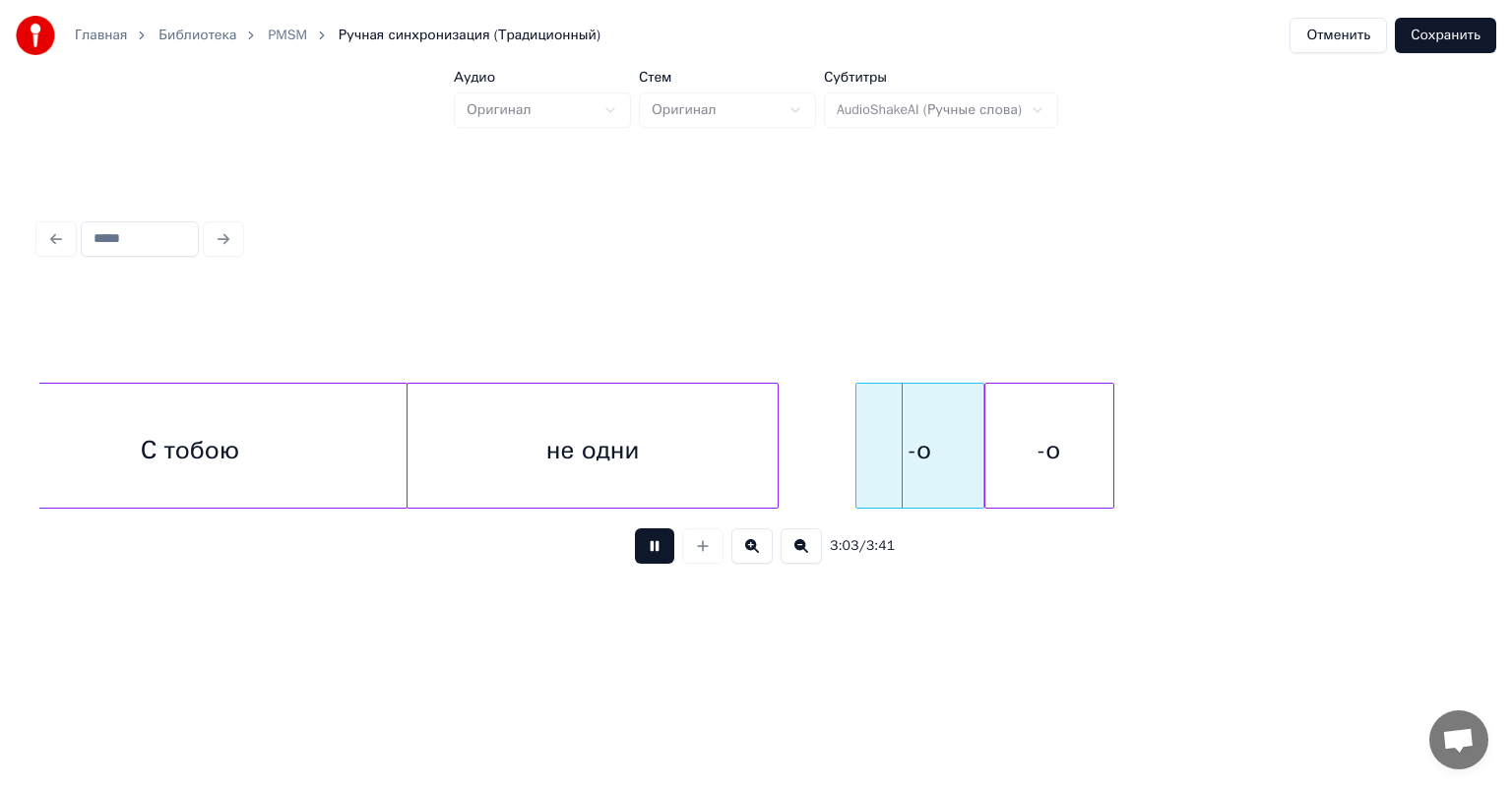 click at bounding box center [655, 546] 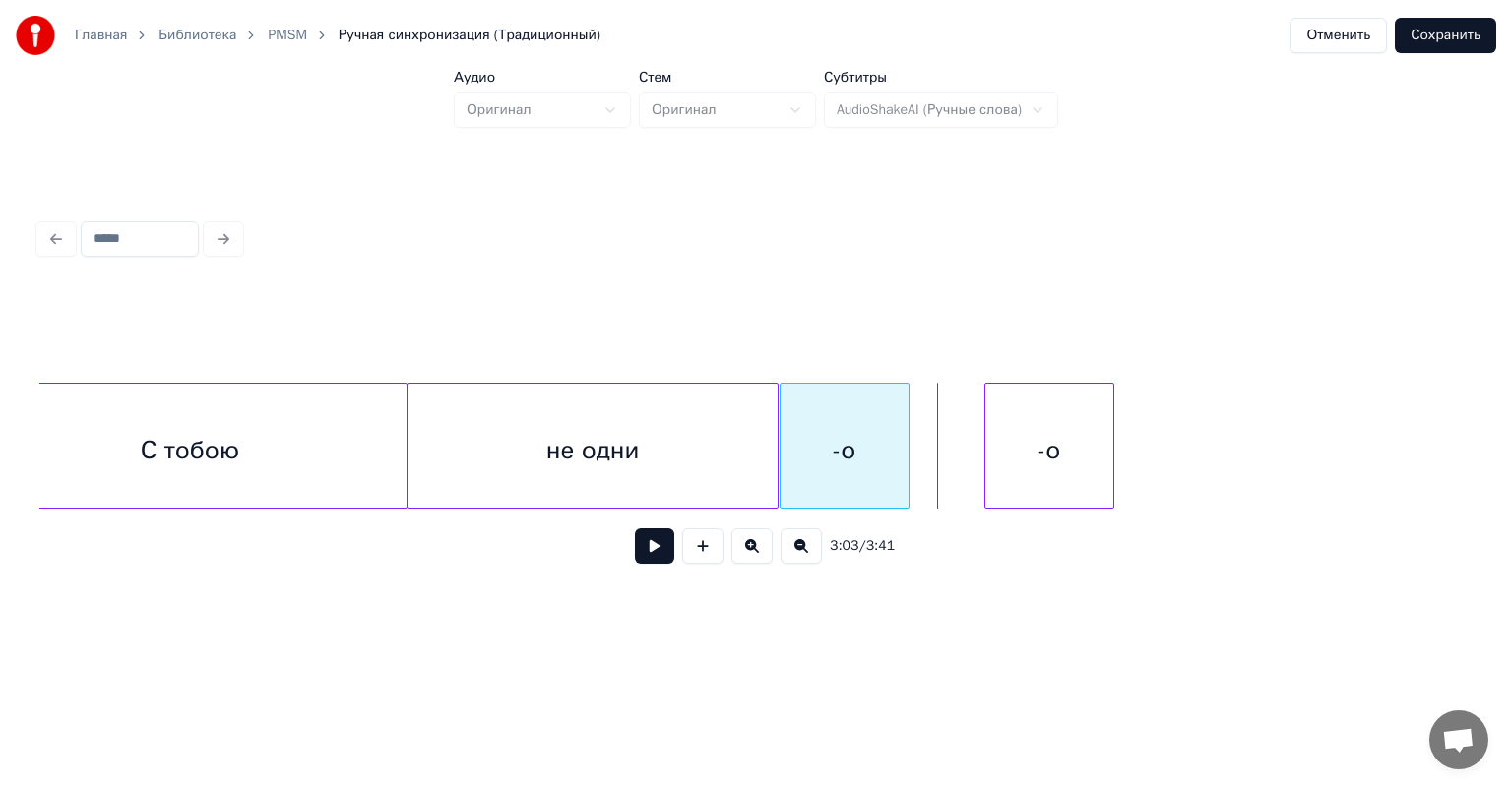 click on "-о" at bounding box center (844, 451) 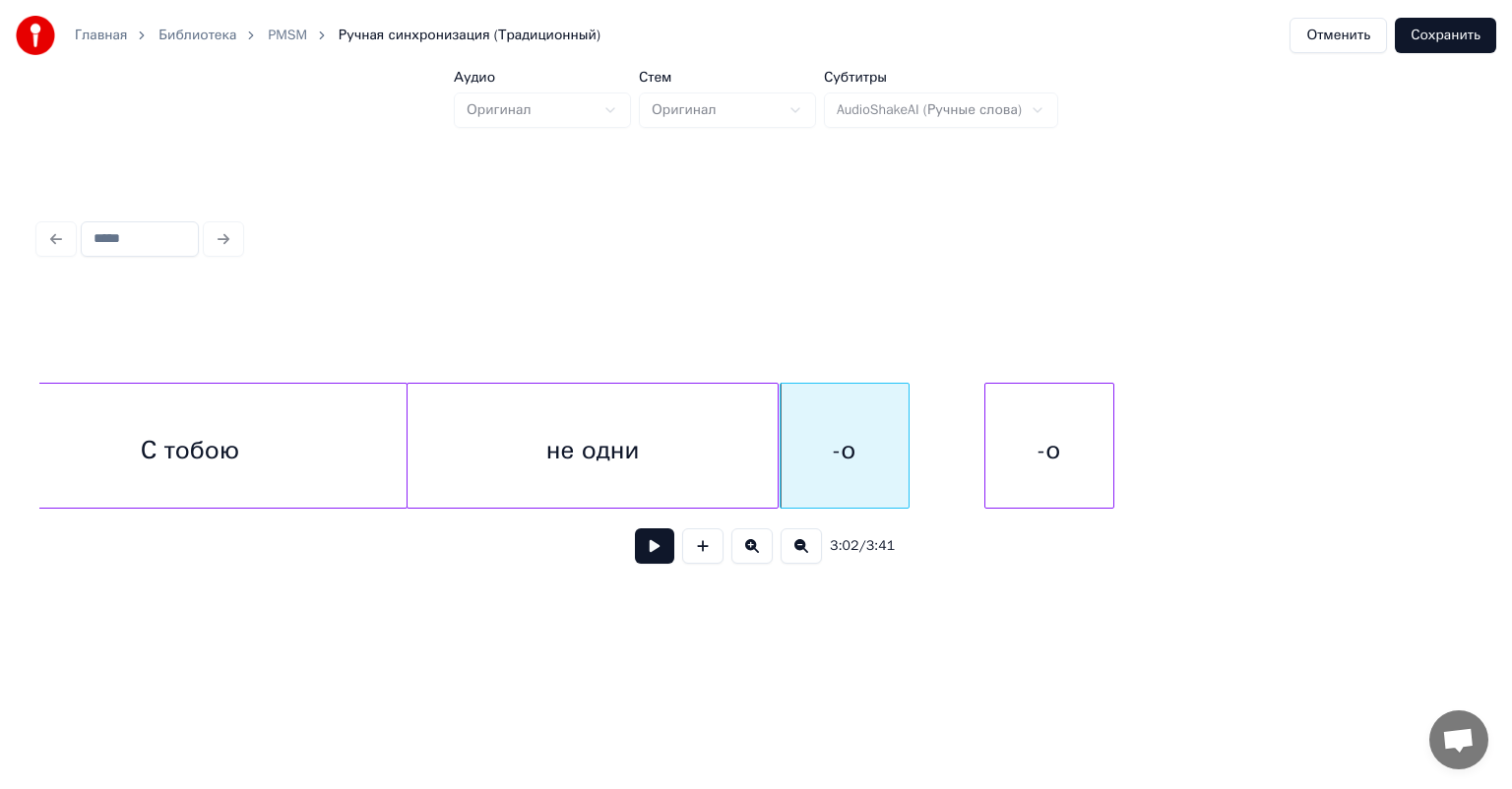 click on "не одни" at bounding box center [593, 451] 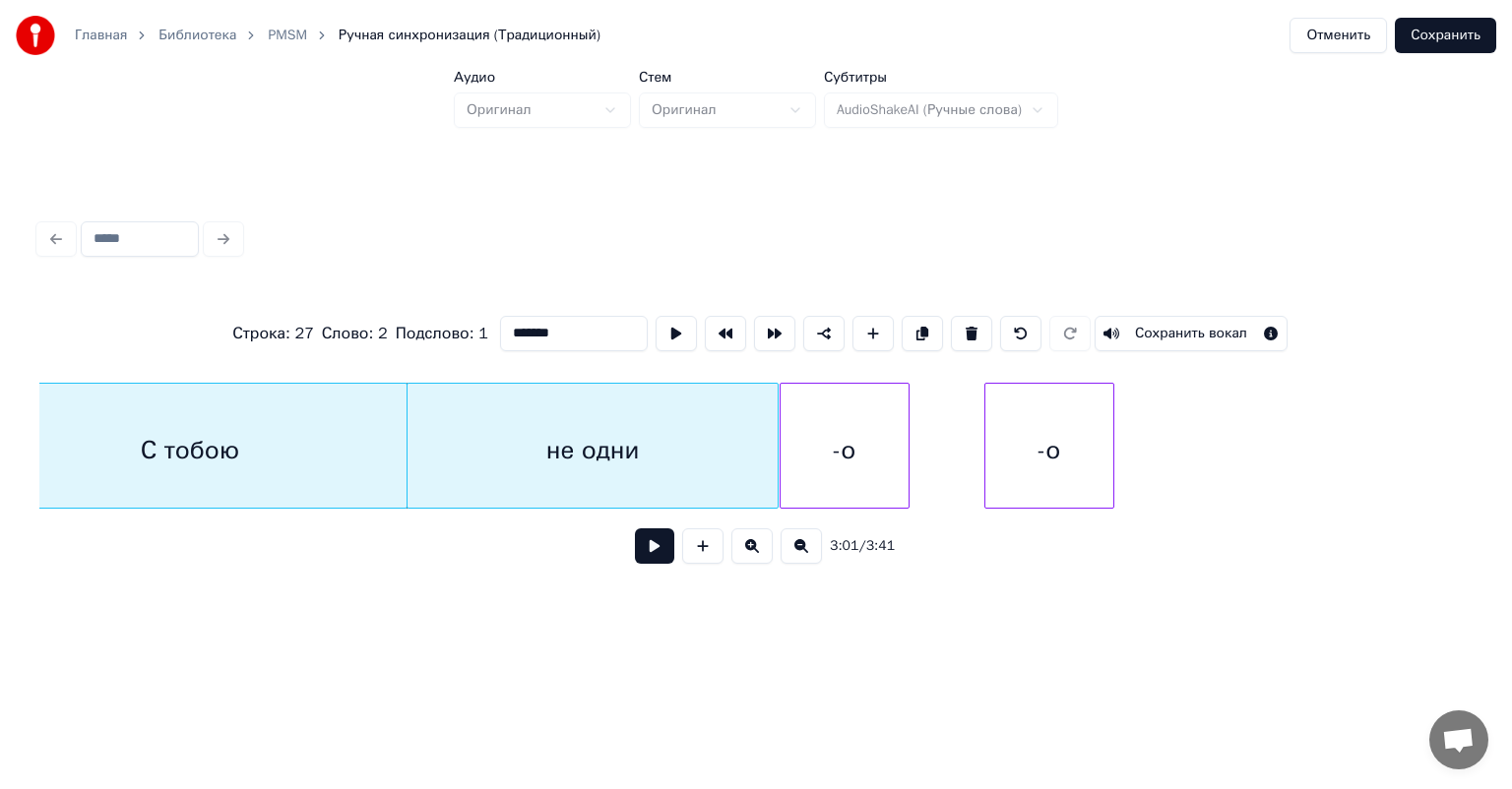click at bounding box center [655, 546] 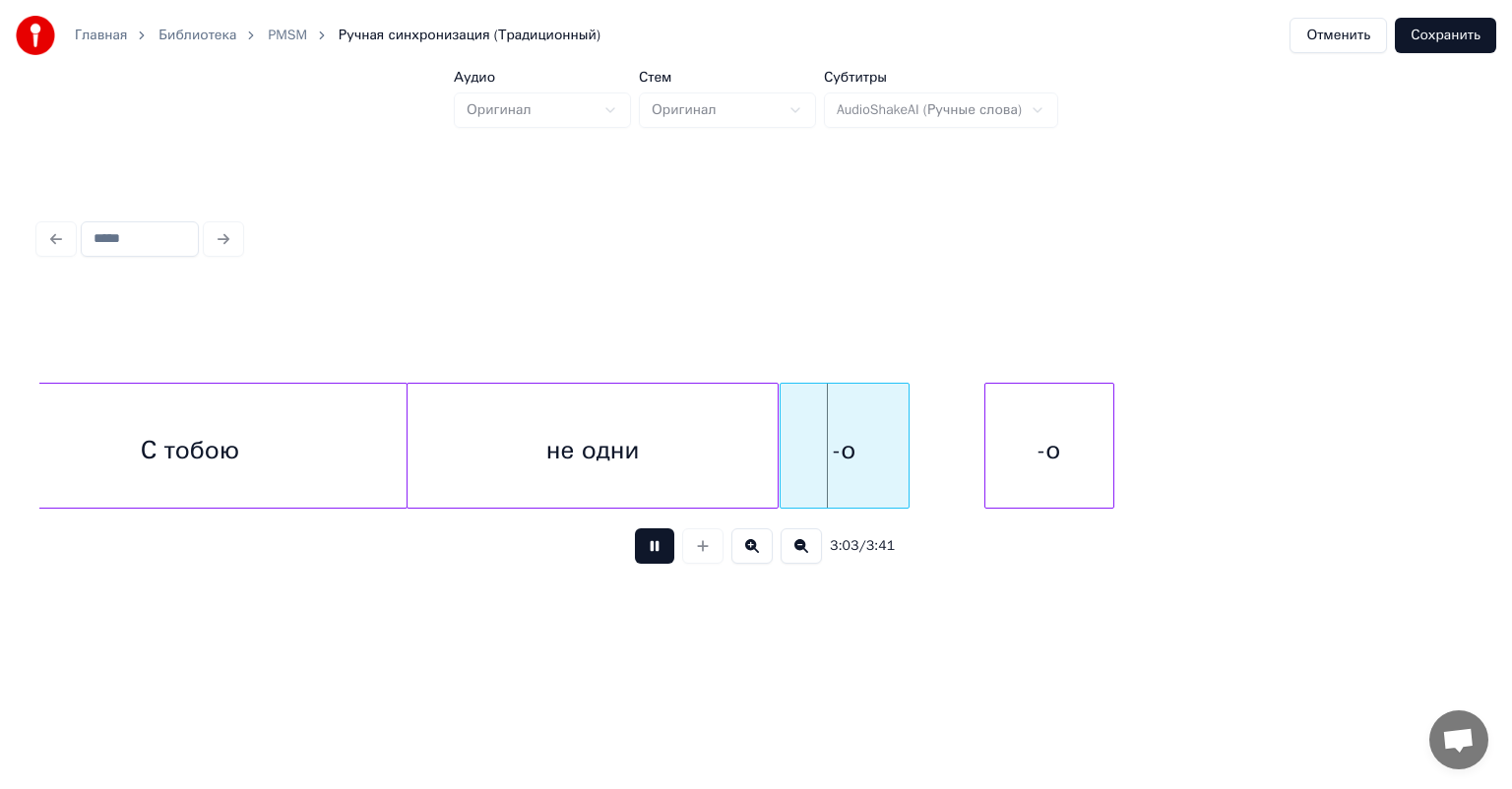 click at bounding box center (655, 546) 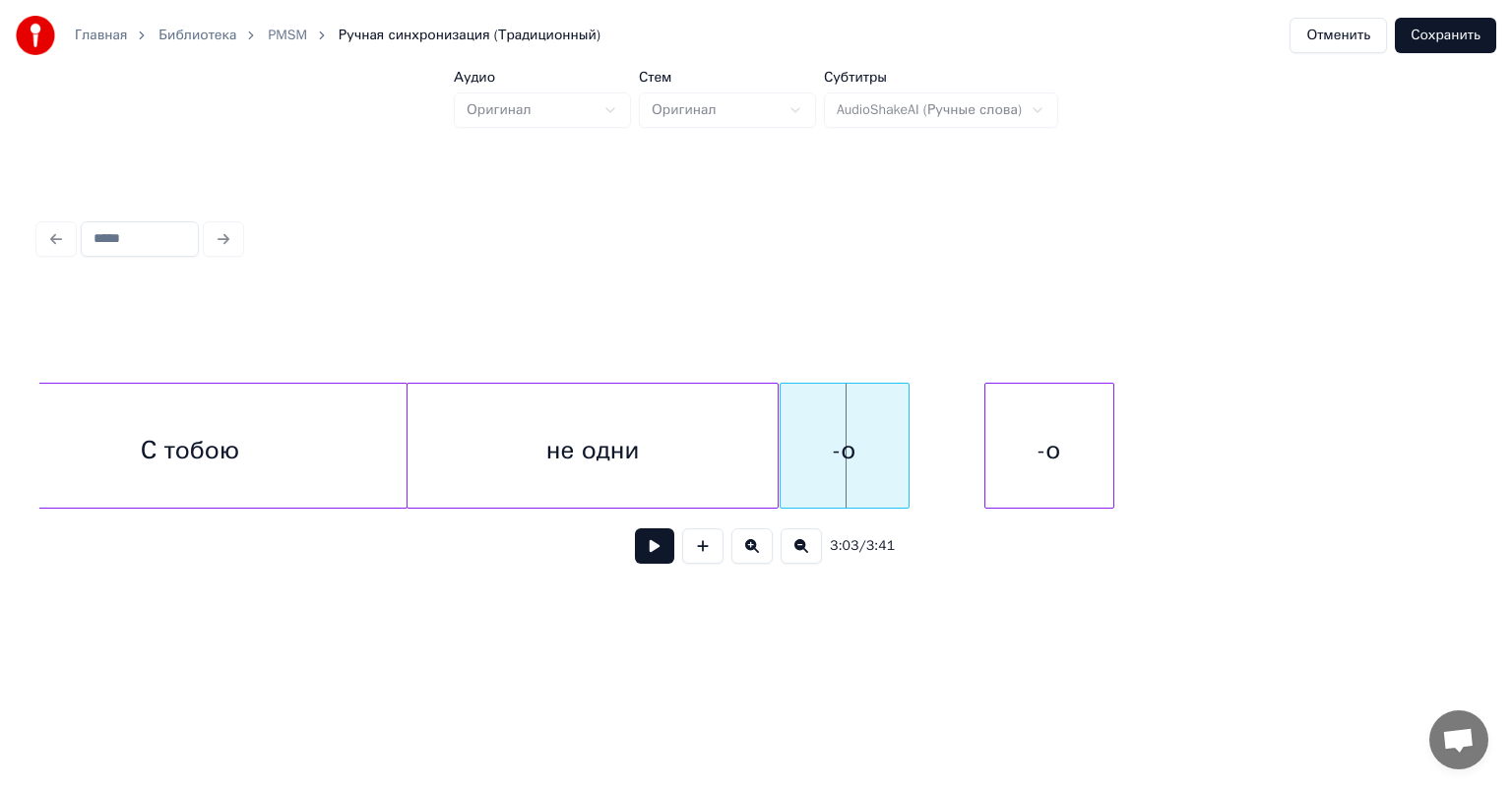 click at bounding box center (655, 546) 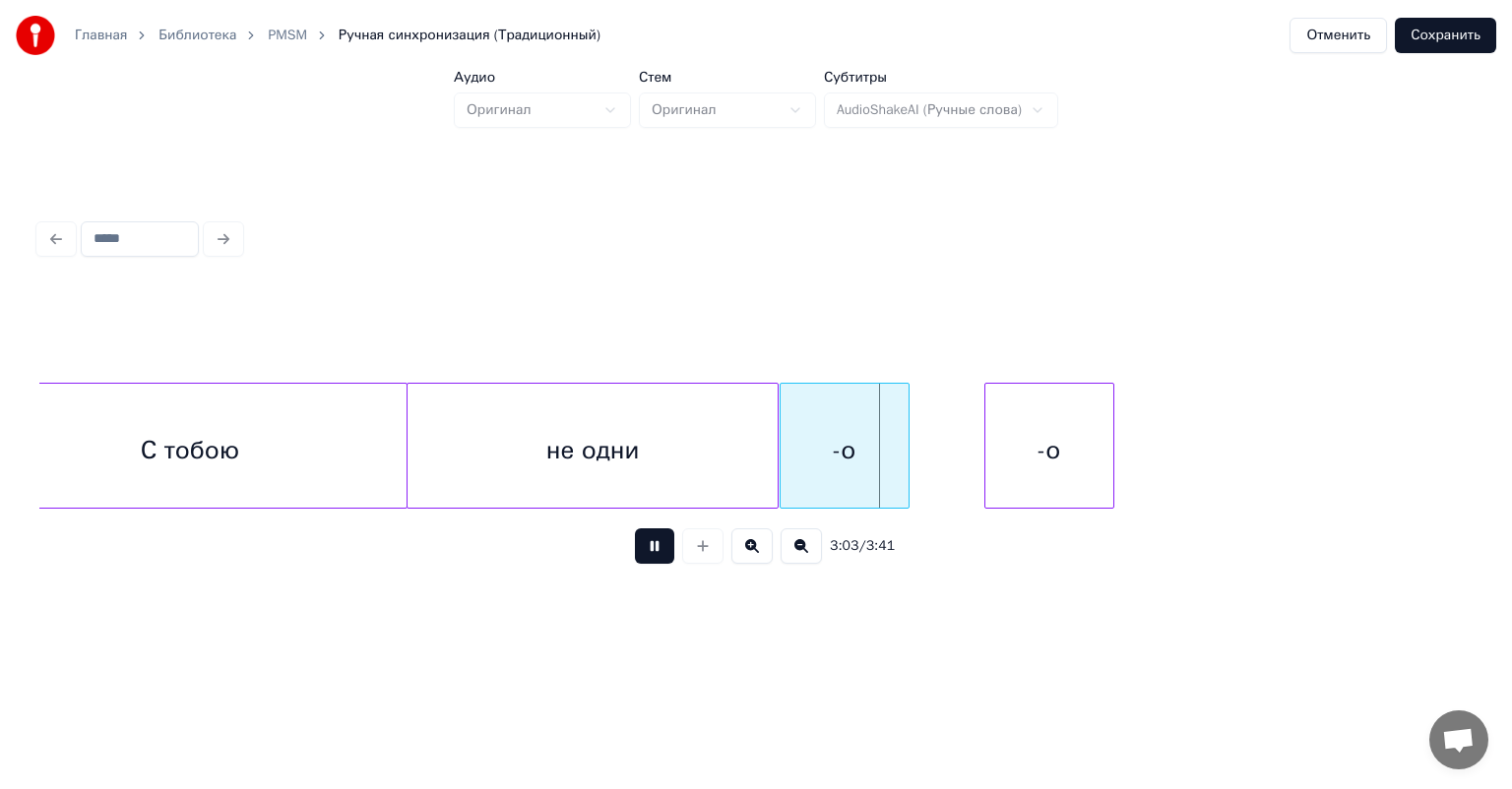 click at bounding box center (655, 546) 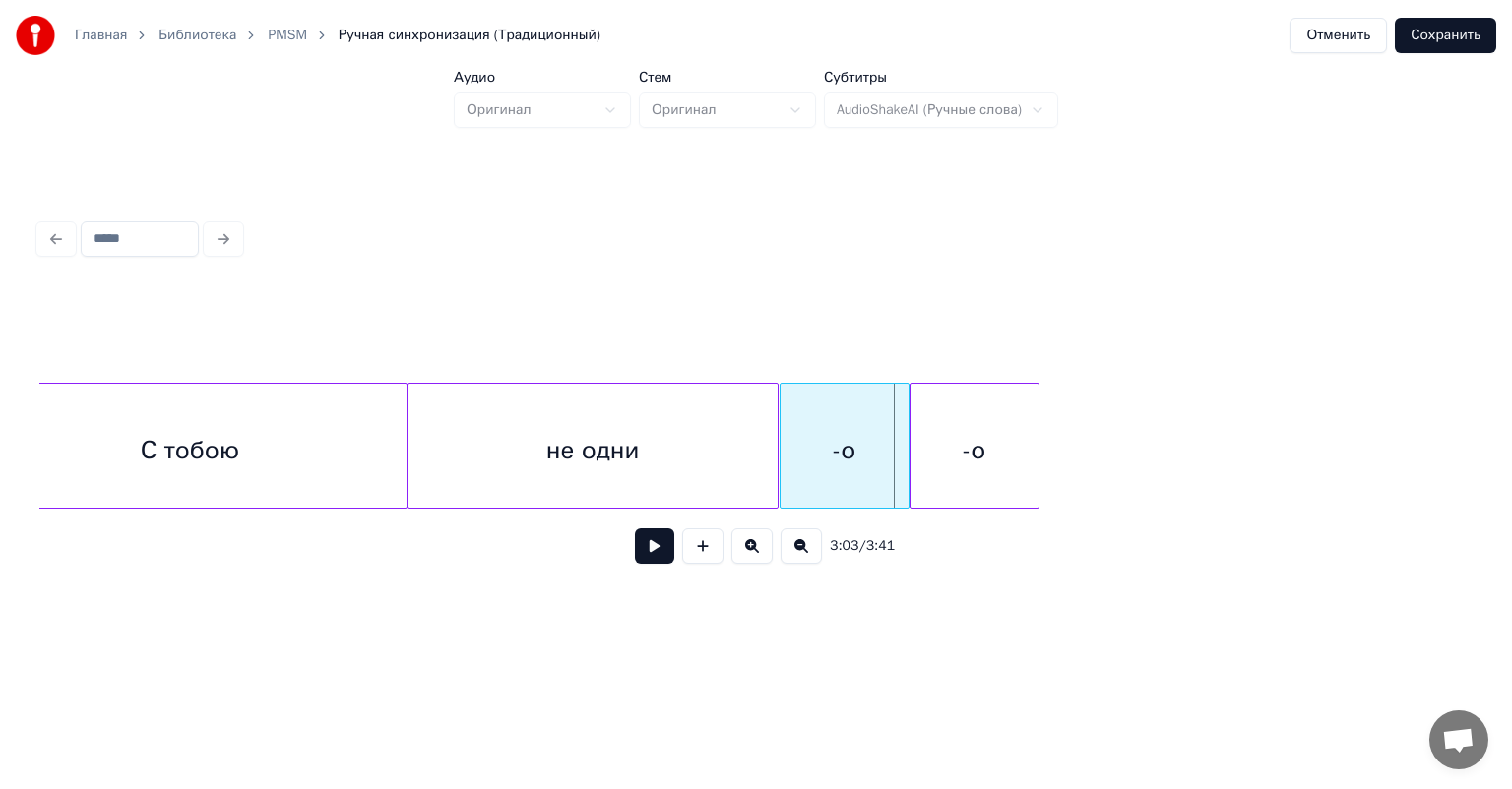 click on "-о" at bounding box center (974, 451) 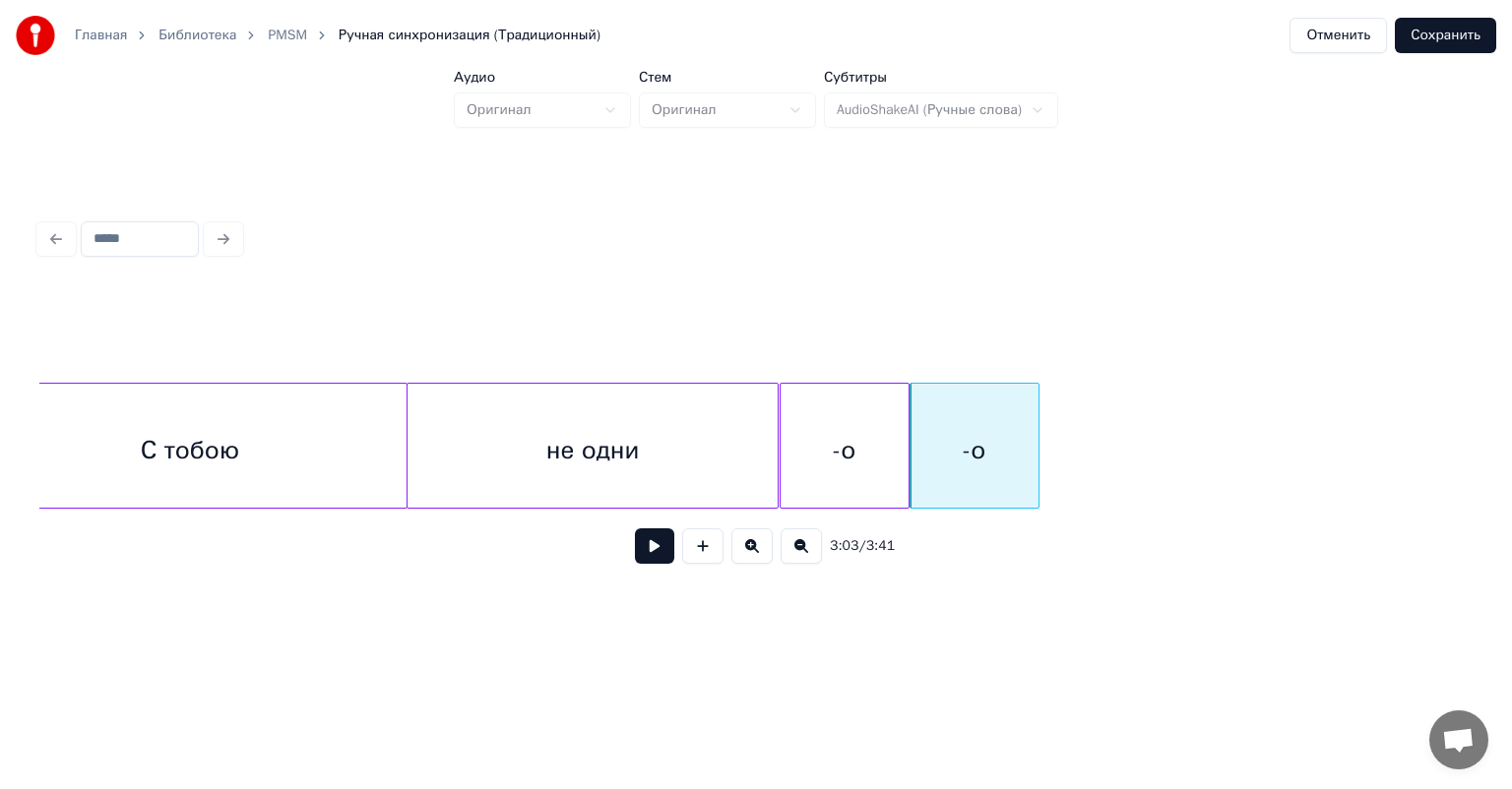 click on "-о" at bounding box center (844, 451) 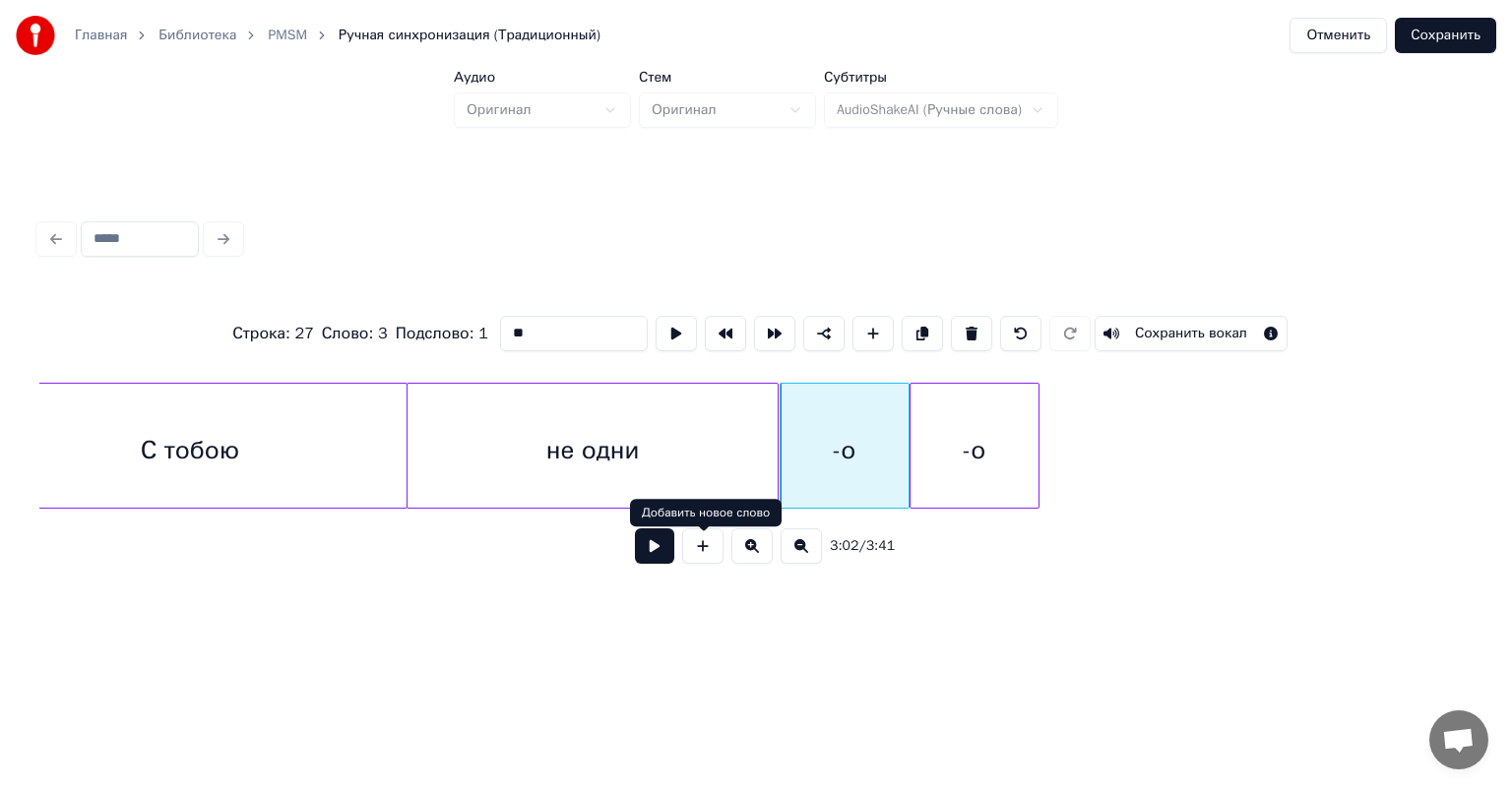 click on "3:02  /  3:41" at bounding box center (756, 546) 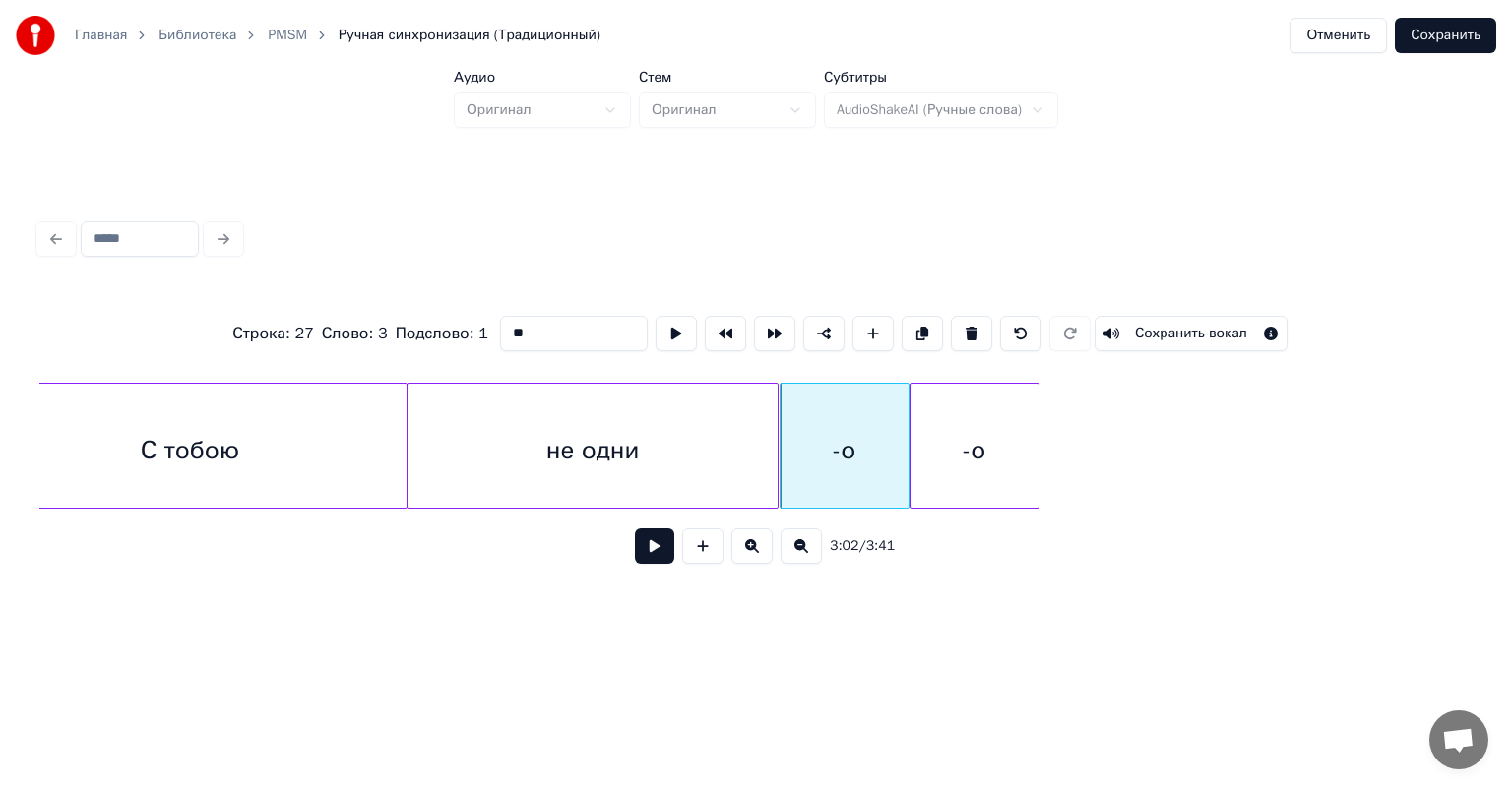 click at bounding box center [655, 546] 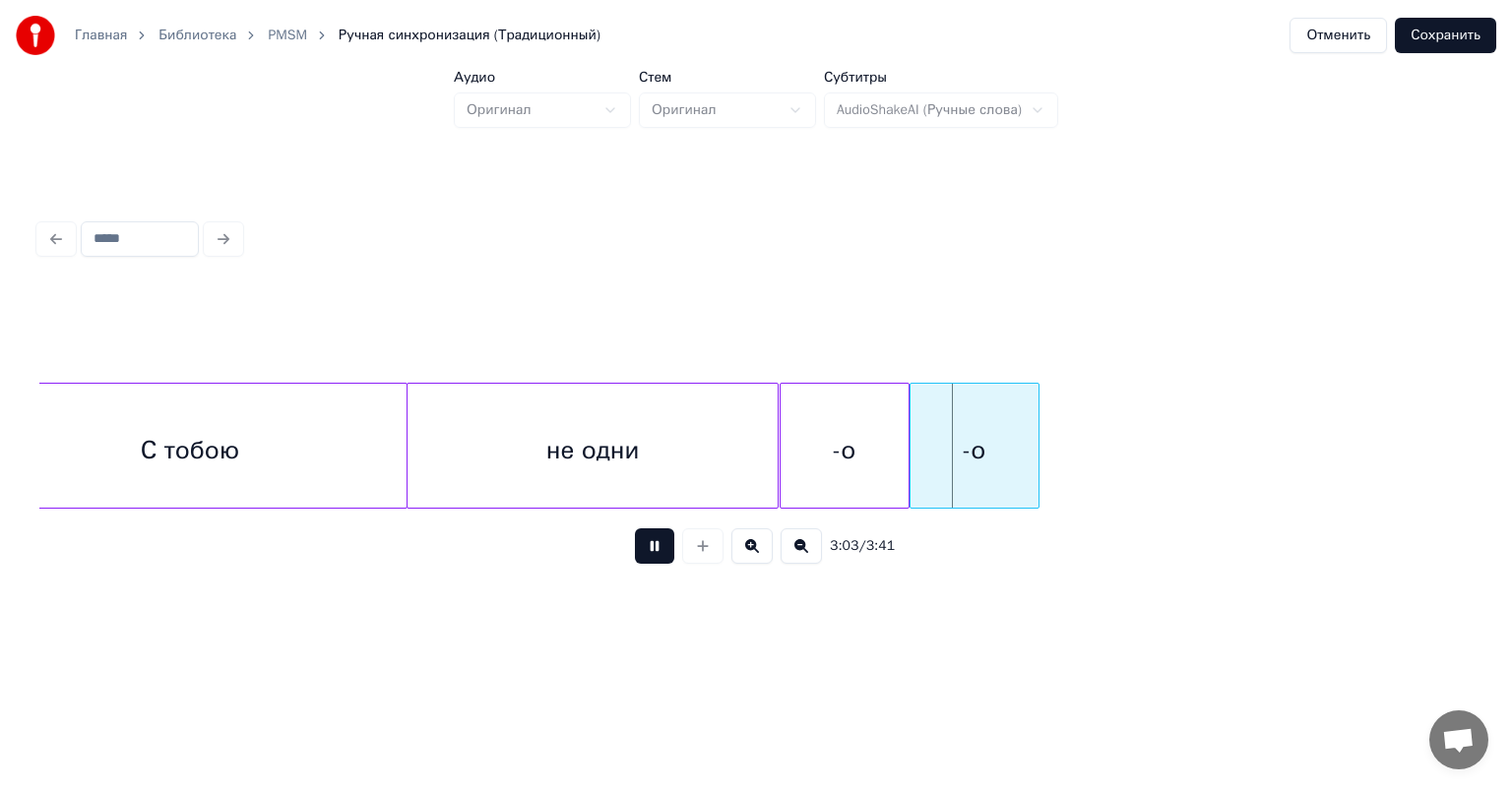 click at bounding box center [655, 546] 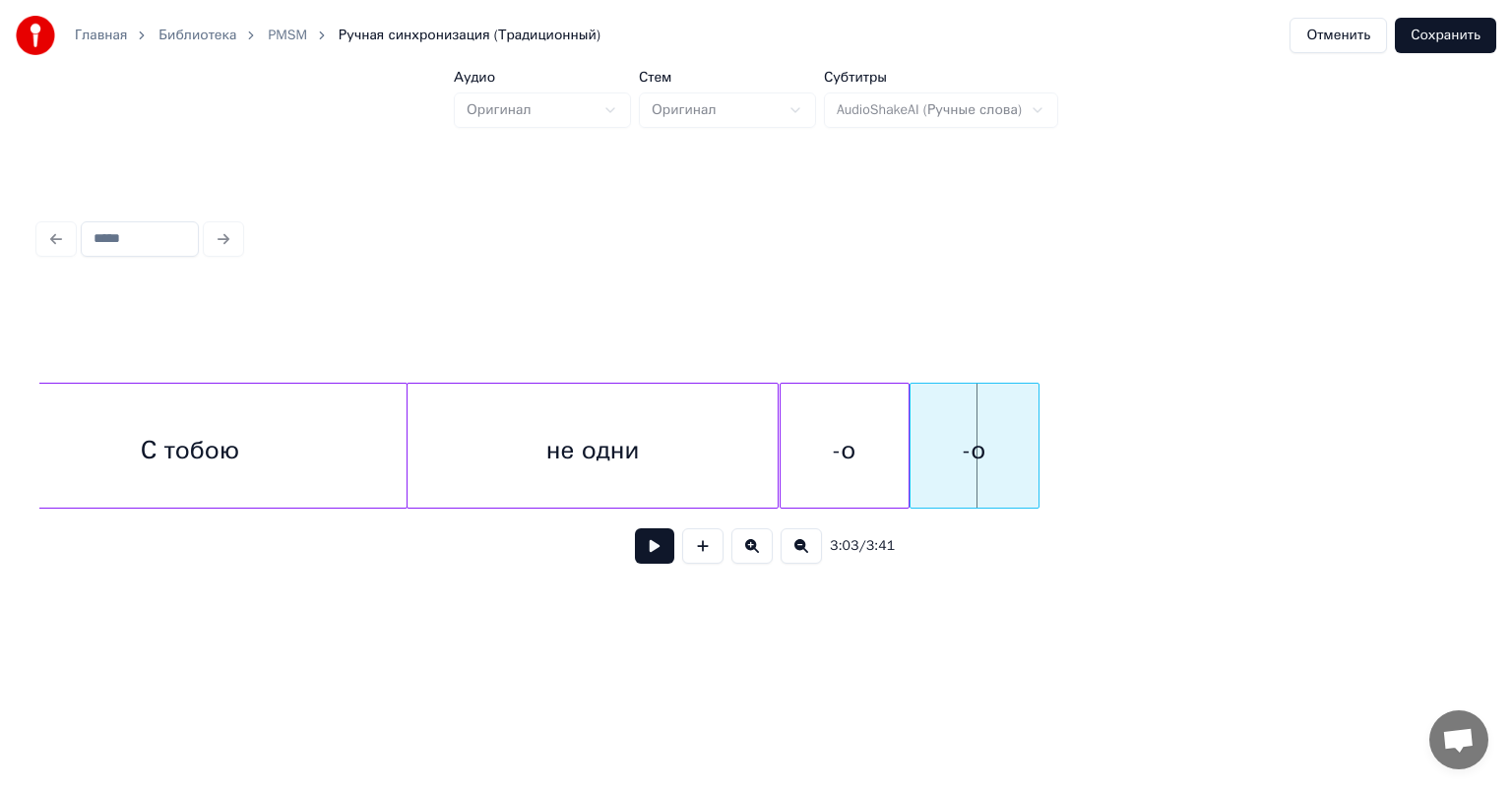 click at bounding box center [655, 546] 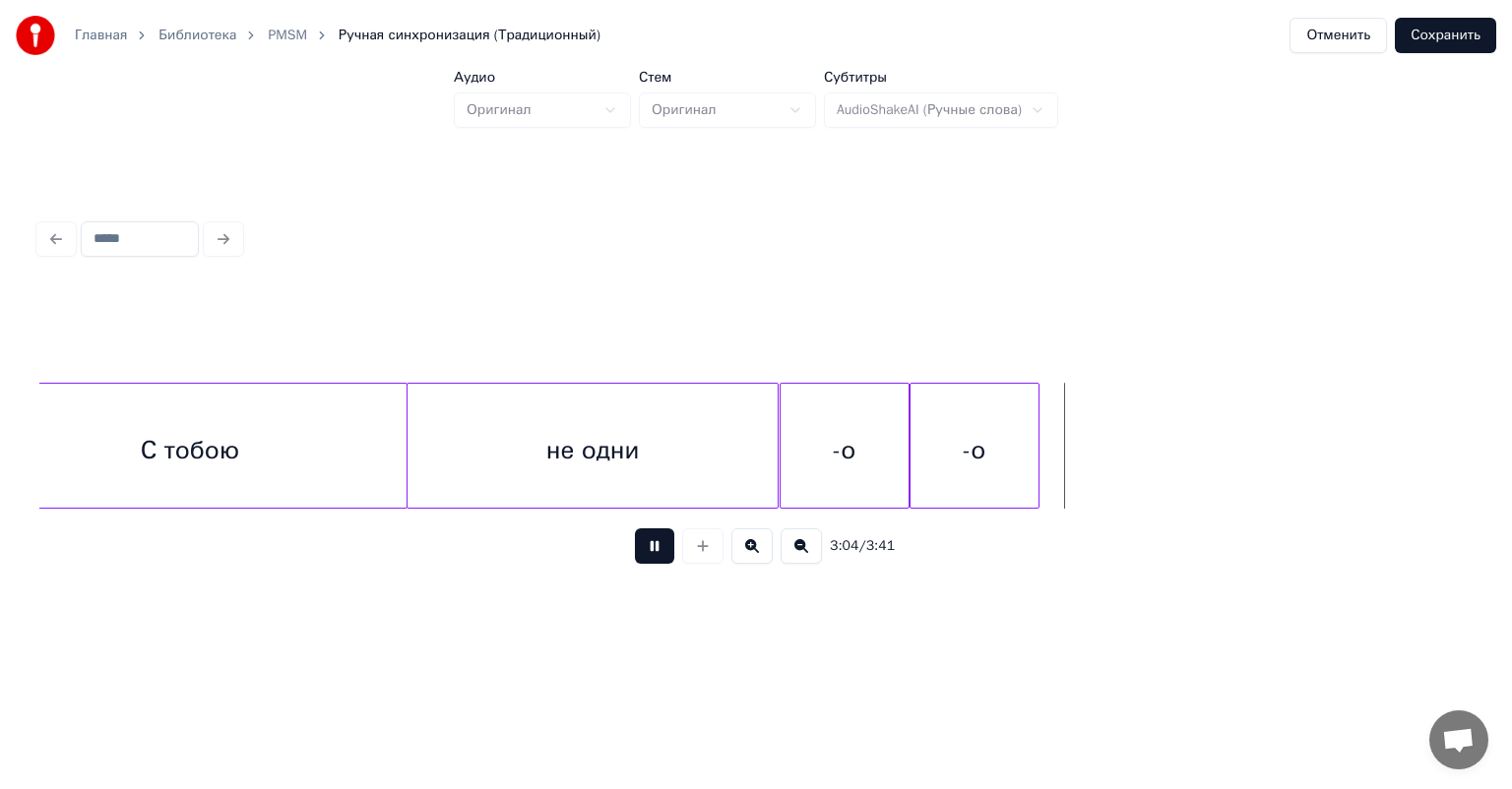 click at bounding box center [655, 546] 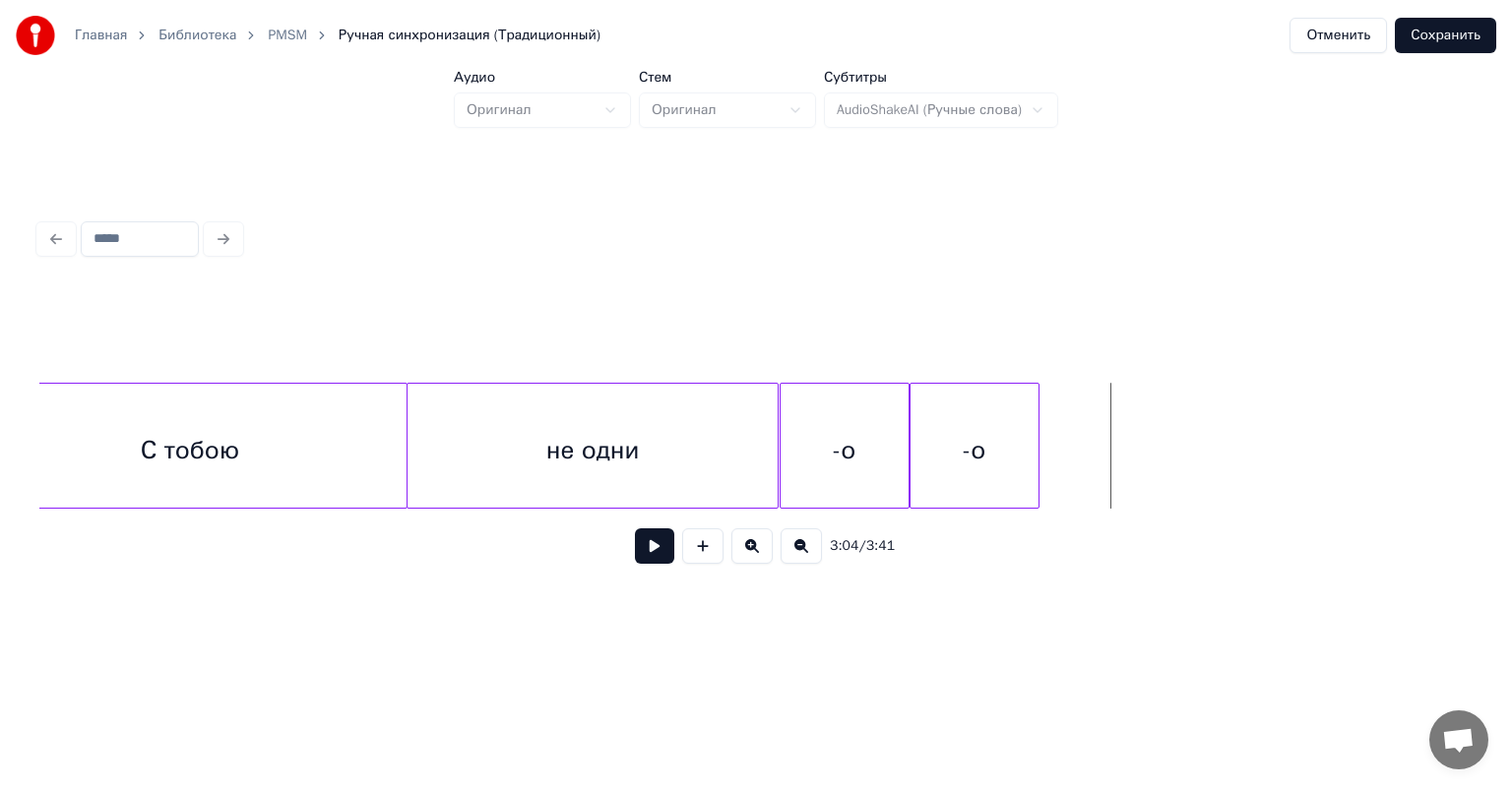 click on "-о" at bounding box center [974, 451] 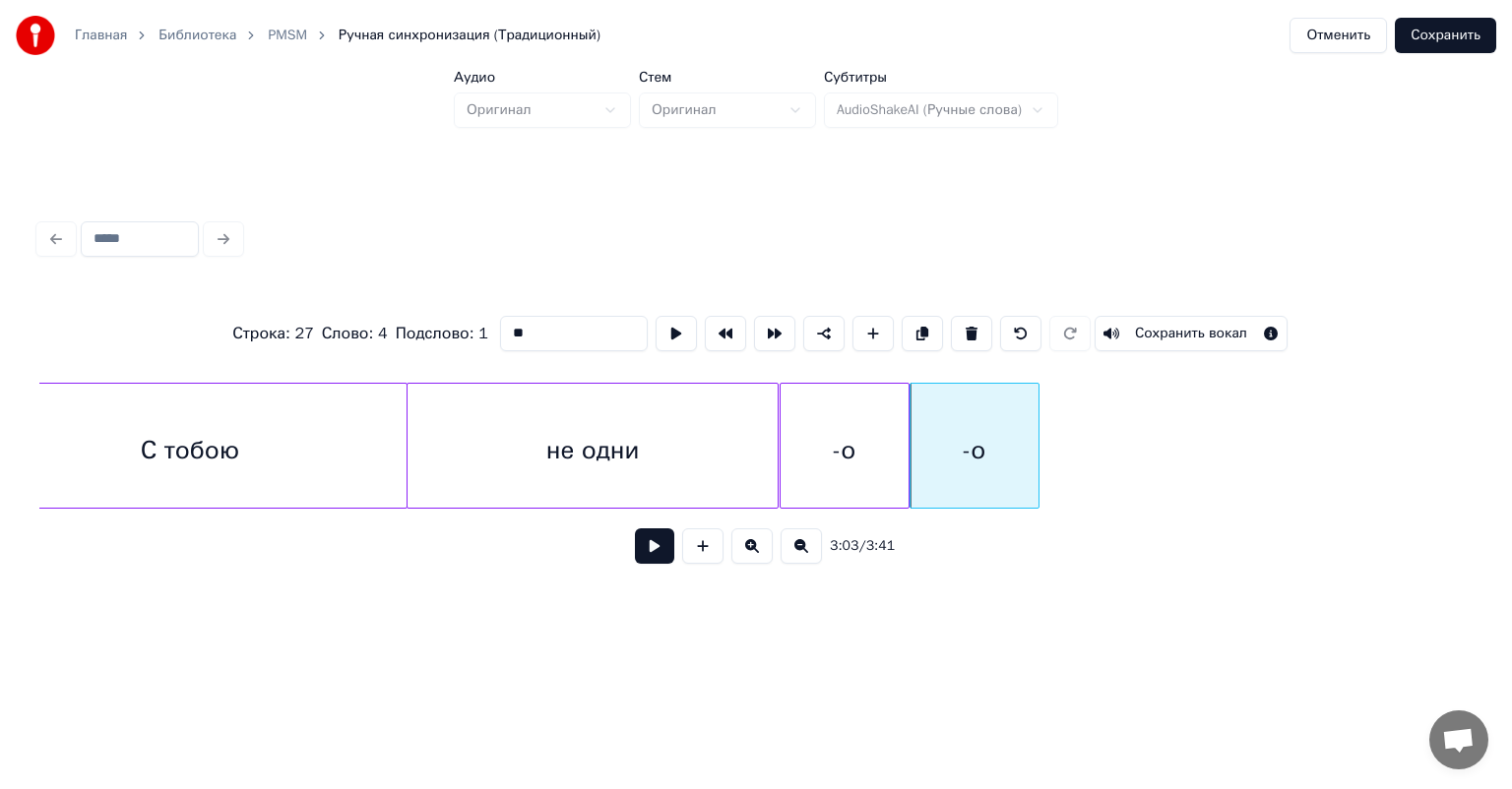 click at bounding box center (922, 334) 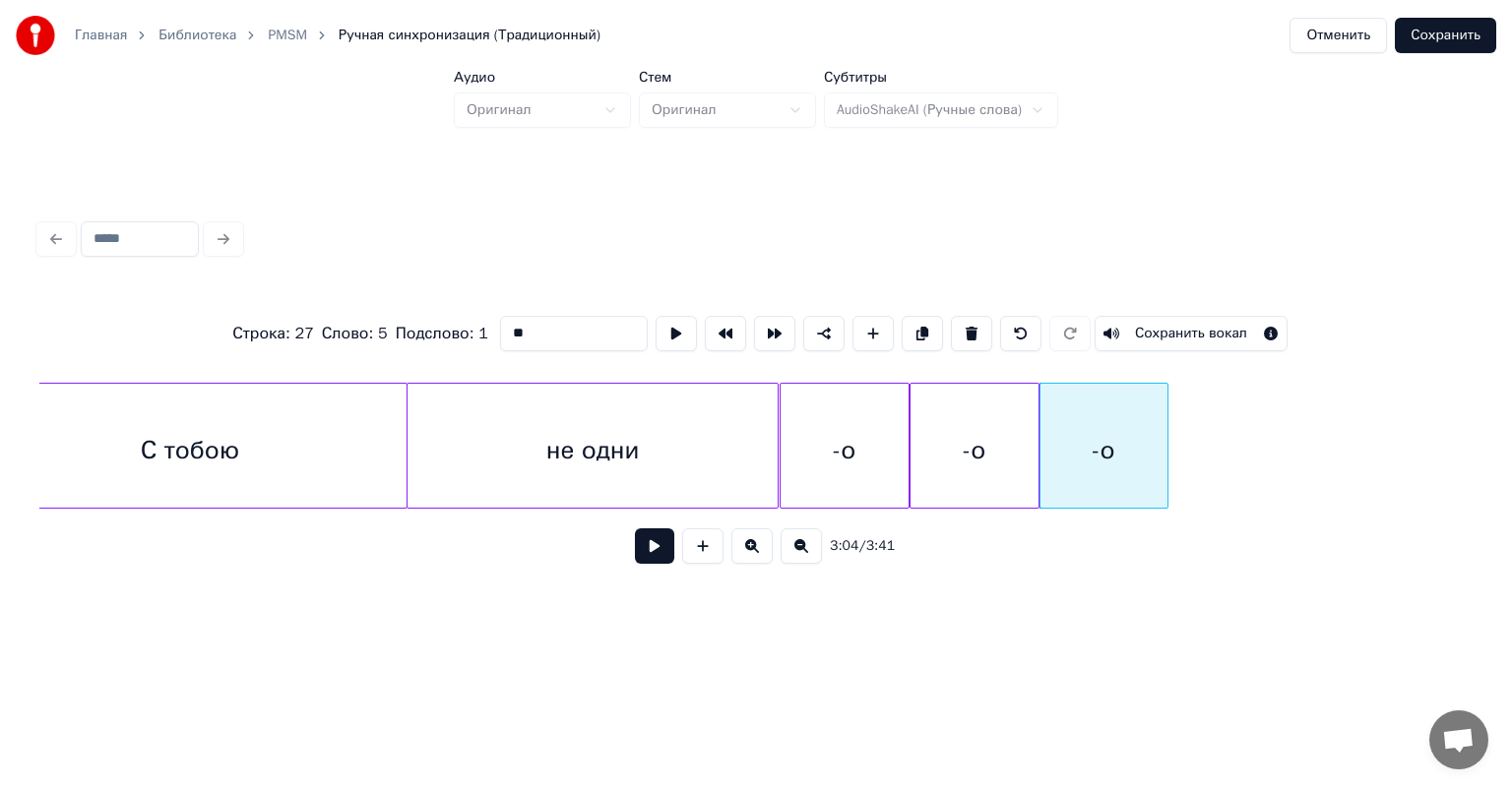 drag, startPoint x: 578, startPoint y: 318, endPoint x: 501, endPoint y: 330, distance: 77.92946 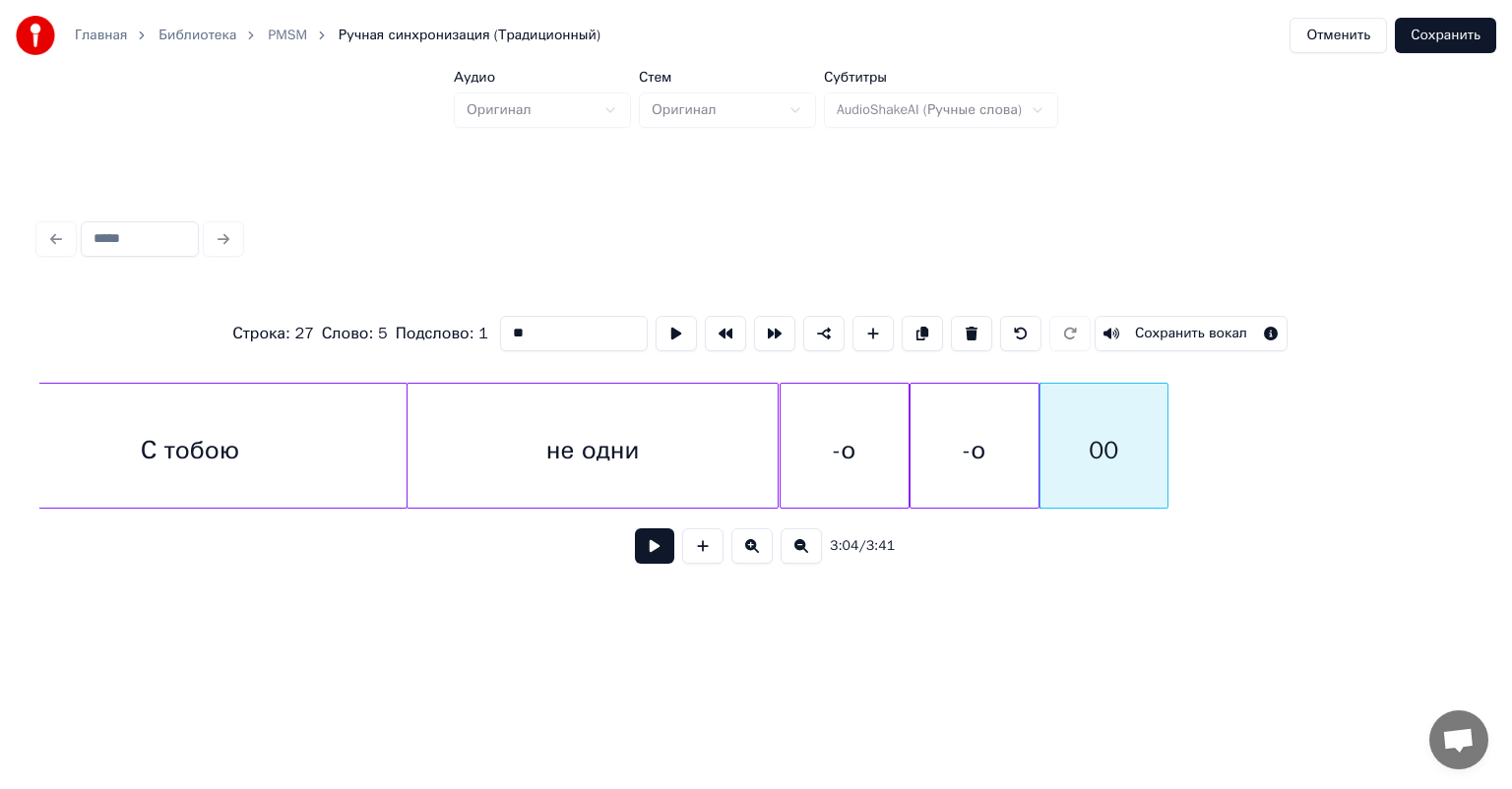 type on "*" 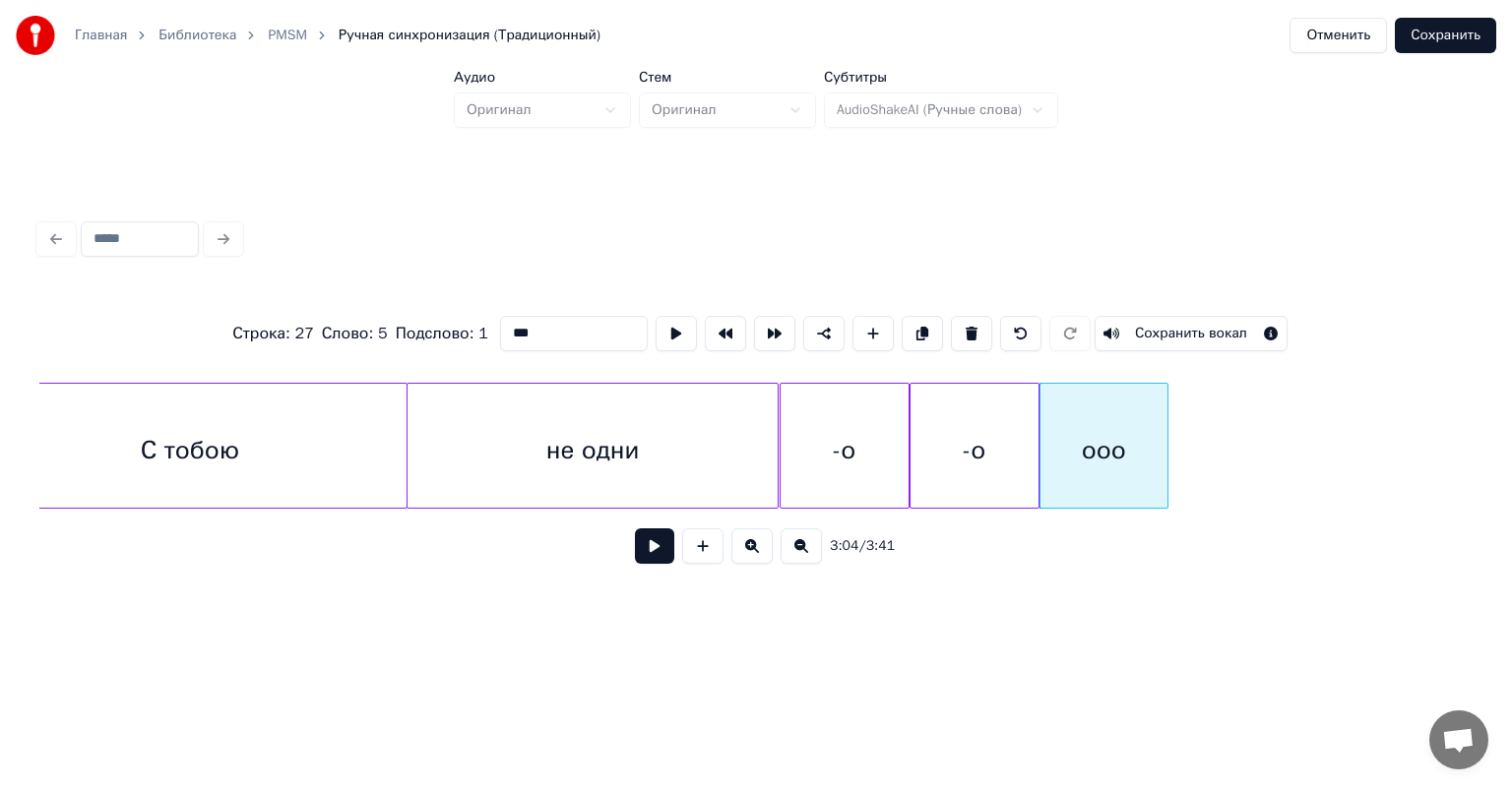 click on "не одни" at bounding box center [593, 451] 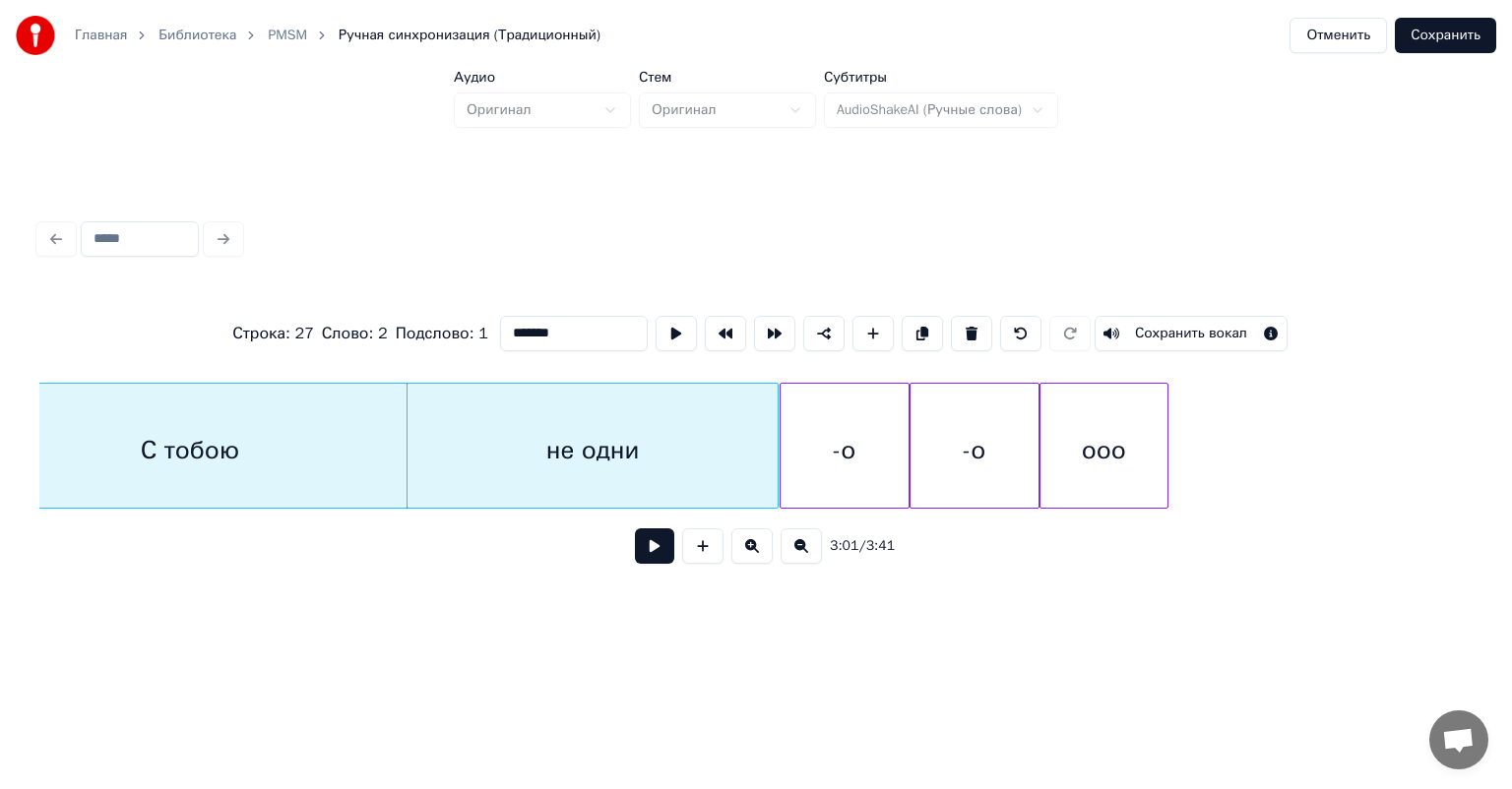 type on "*******" 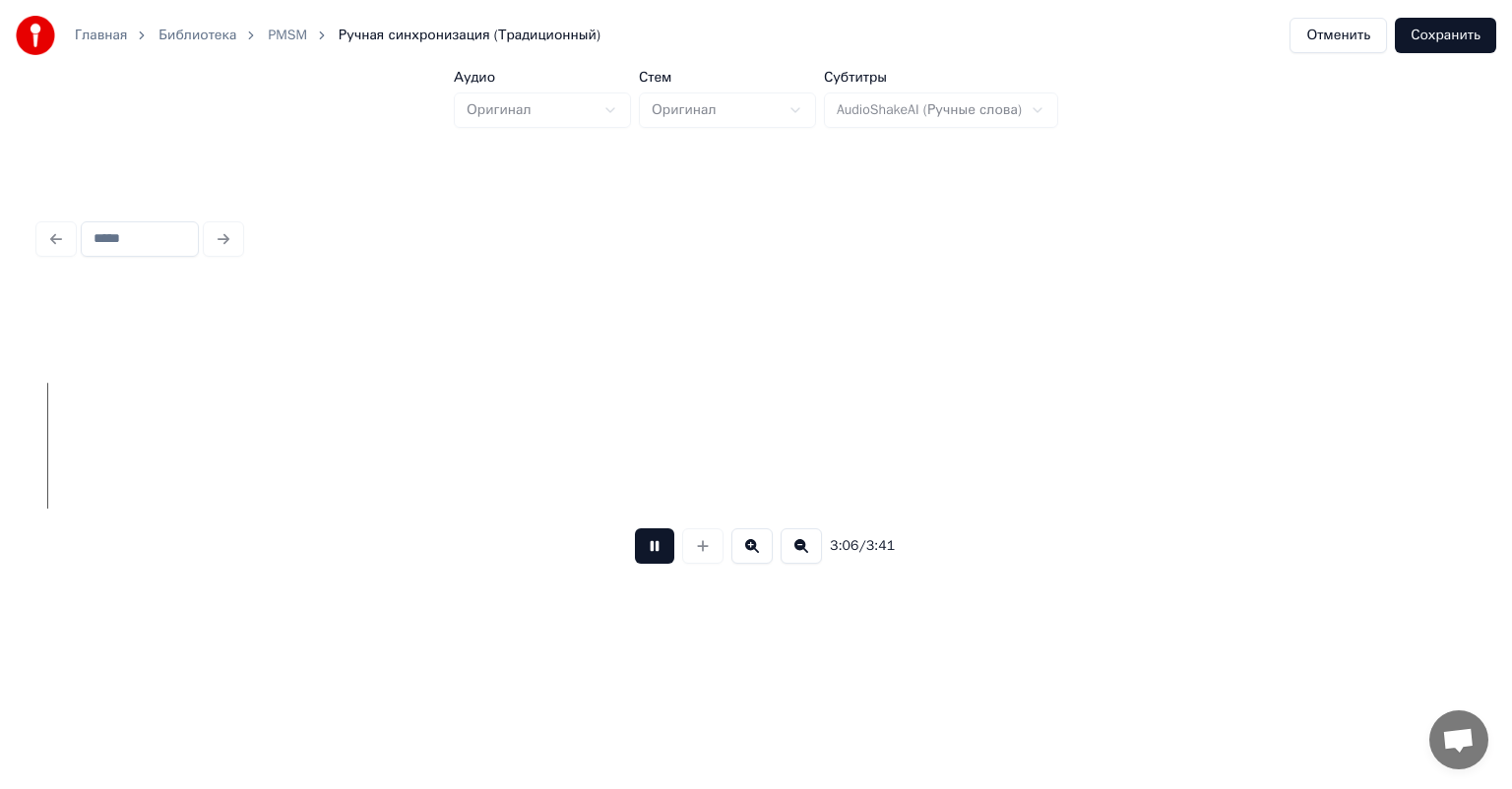 scroll, scrollTop: 0, scrollLeft: 36269, axis: horizontal 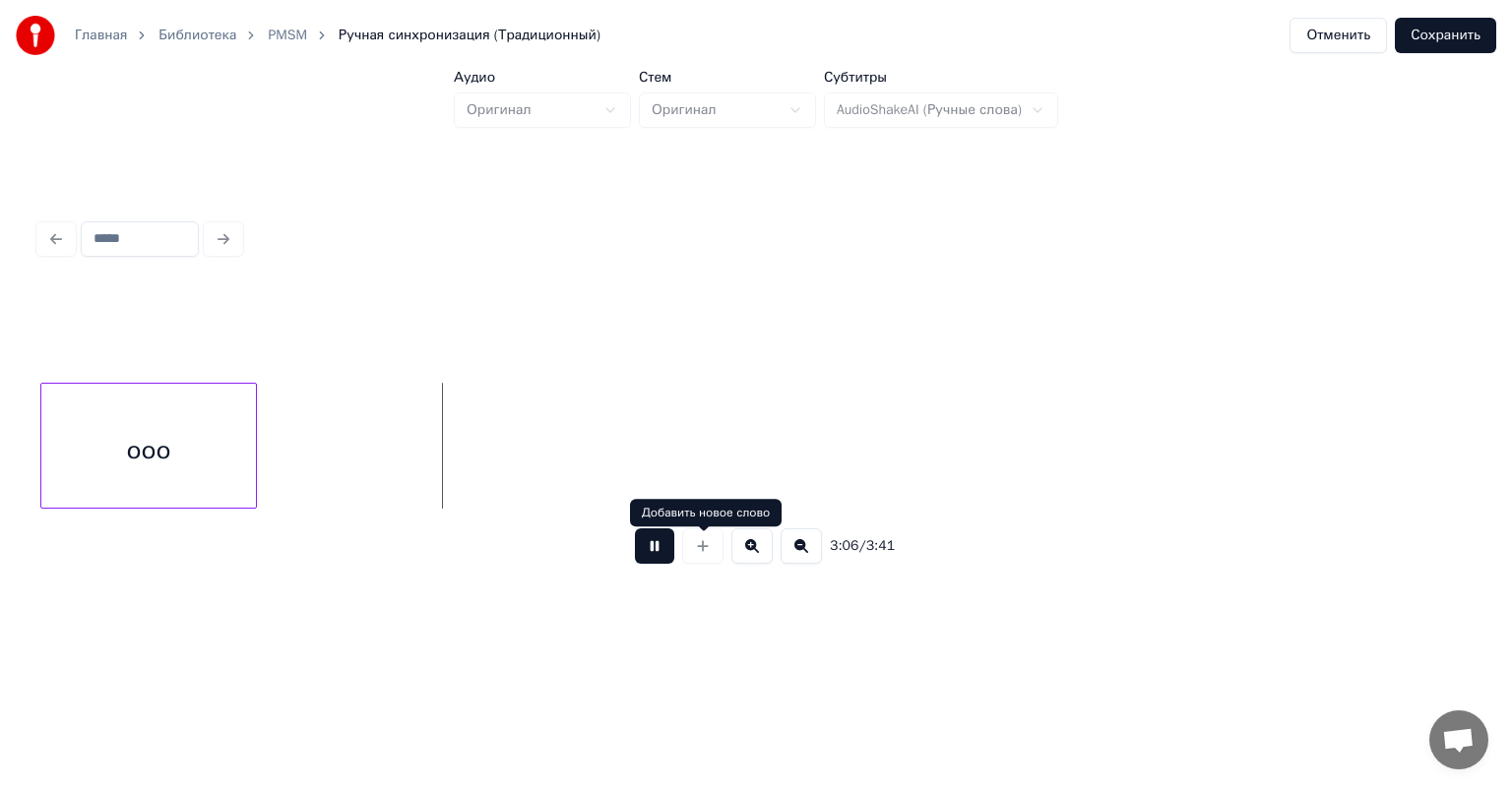 click at bounding box center [655, 546] 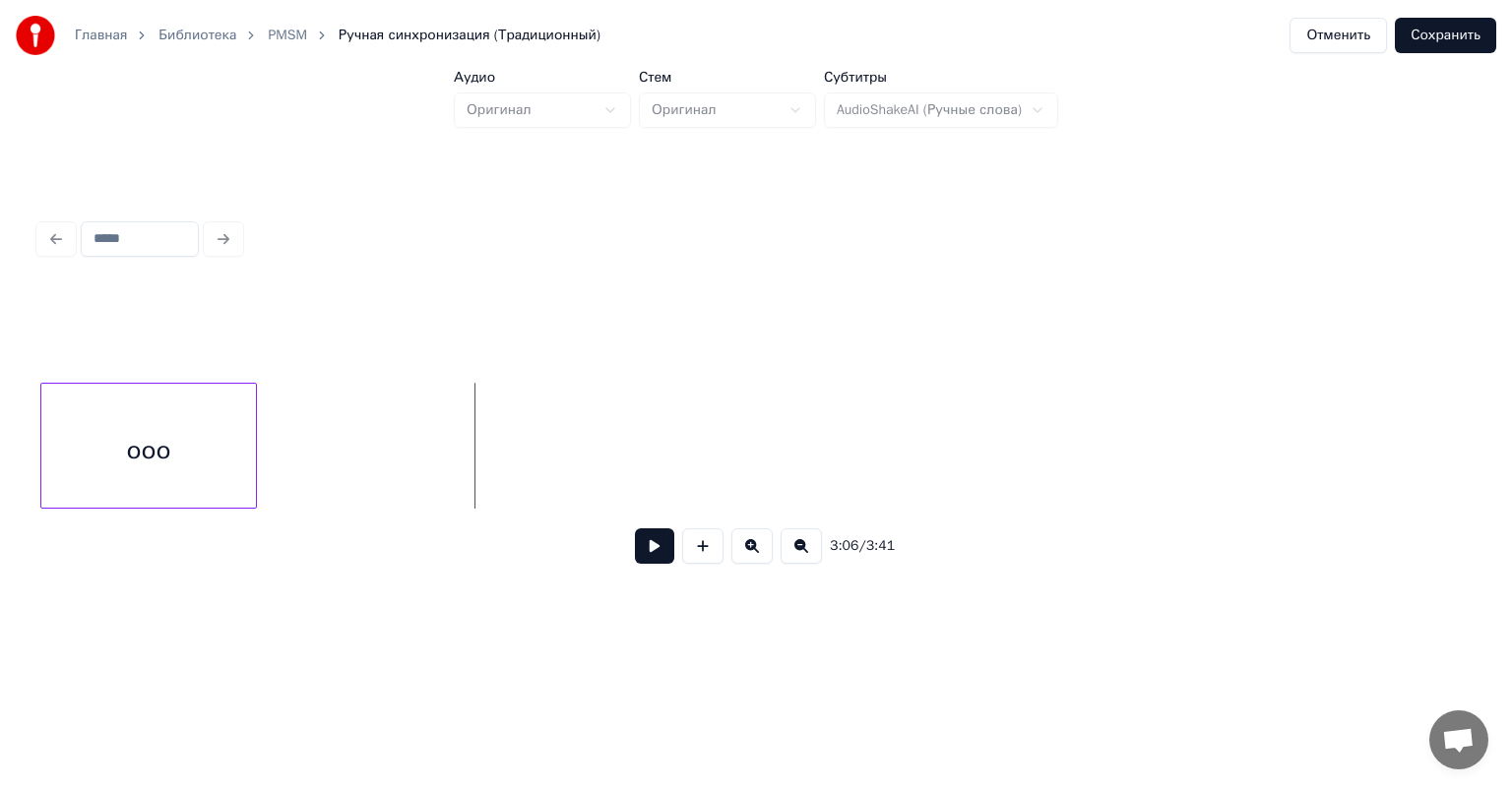 click on "ооо" at bounding box center (149, 451) 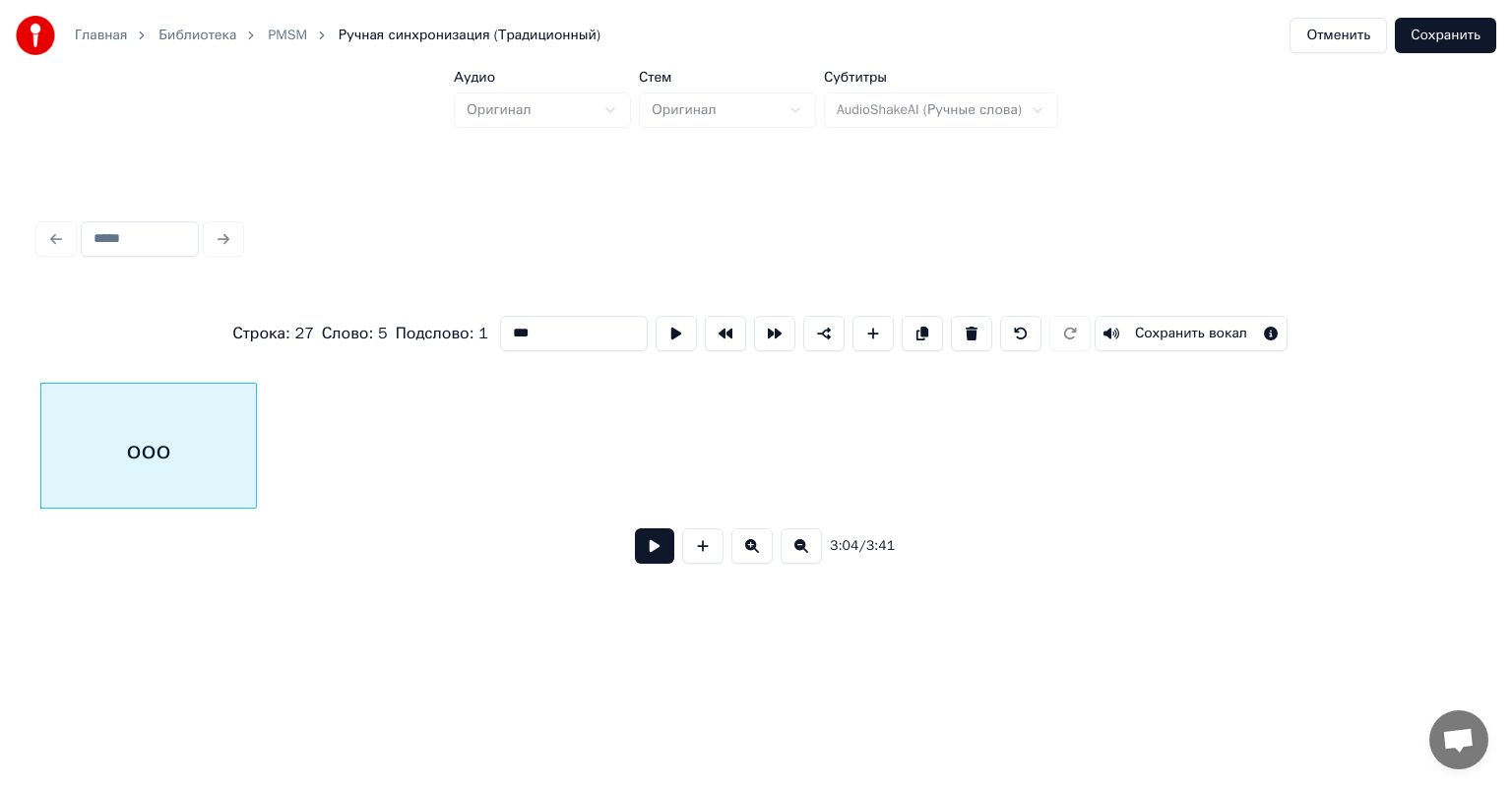 click on "ооо" at bounding box center (149, 451) 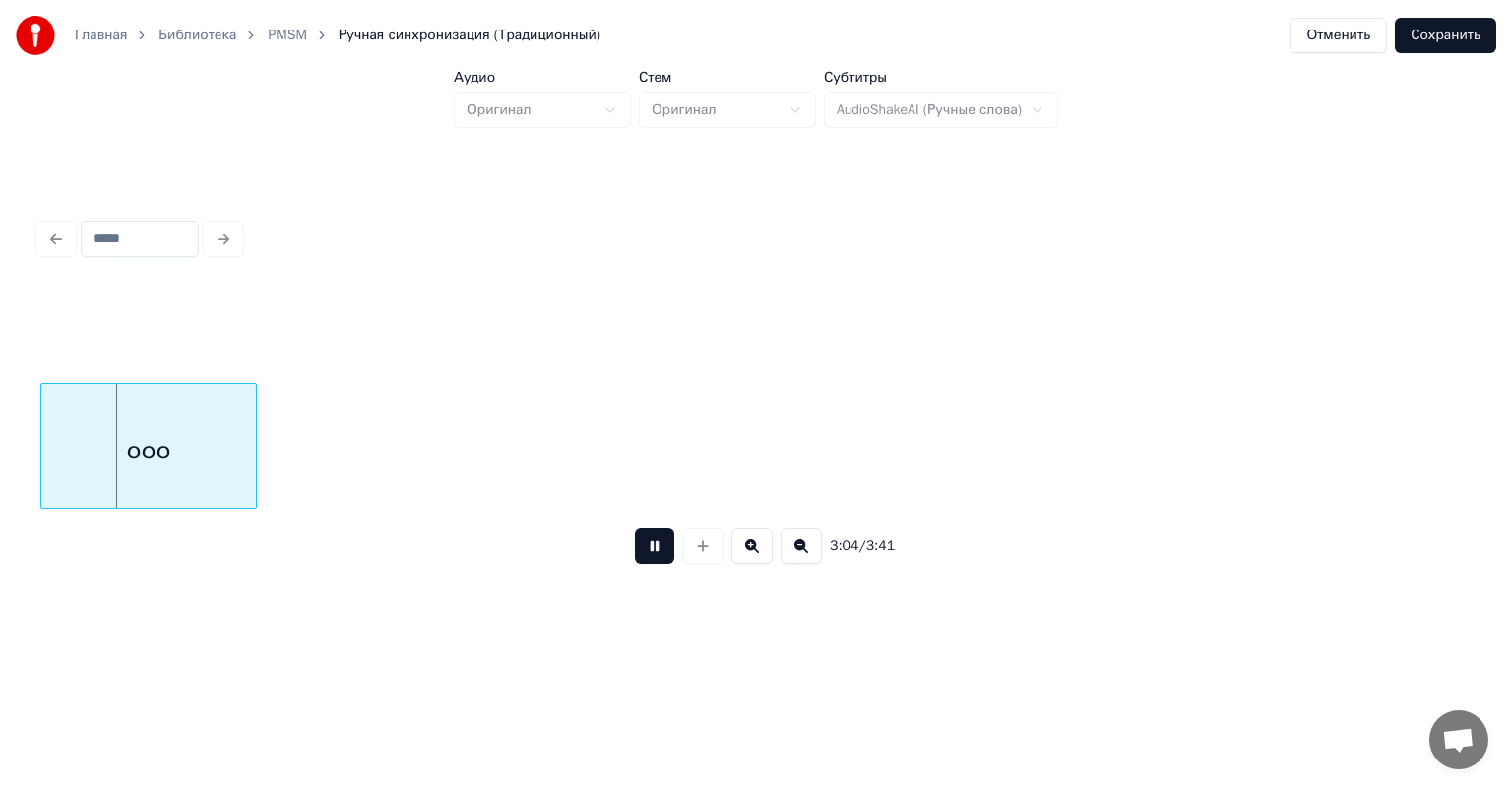 click at bounding box center [655, 546] 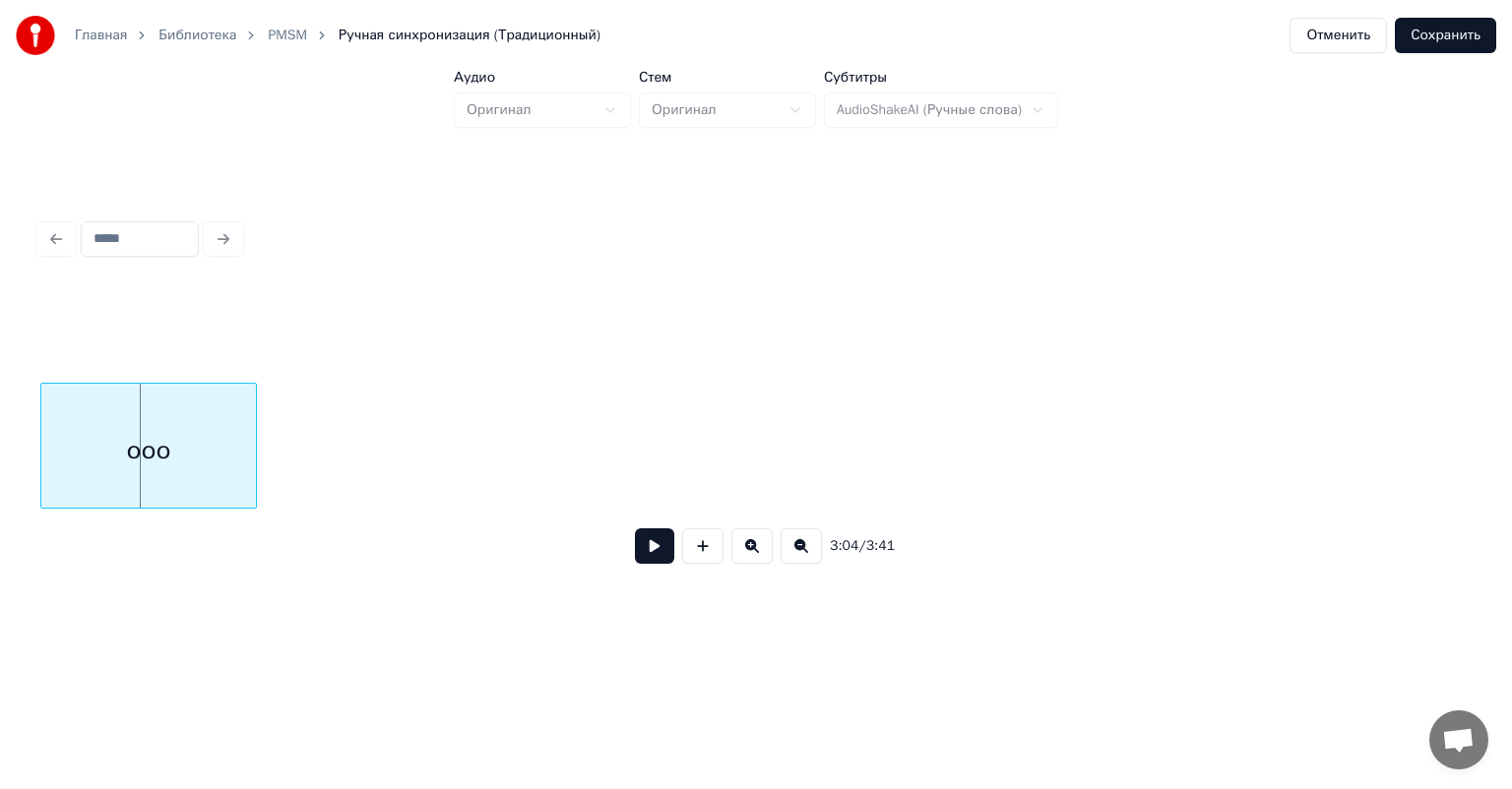 click at bounding box center (655, 546) 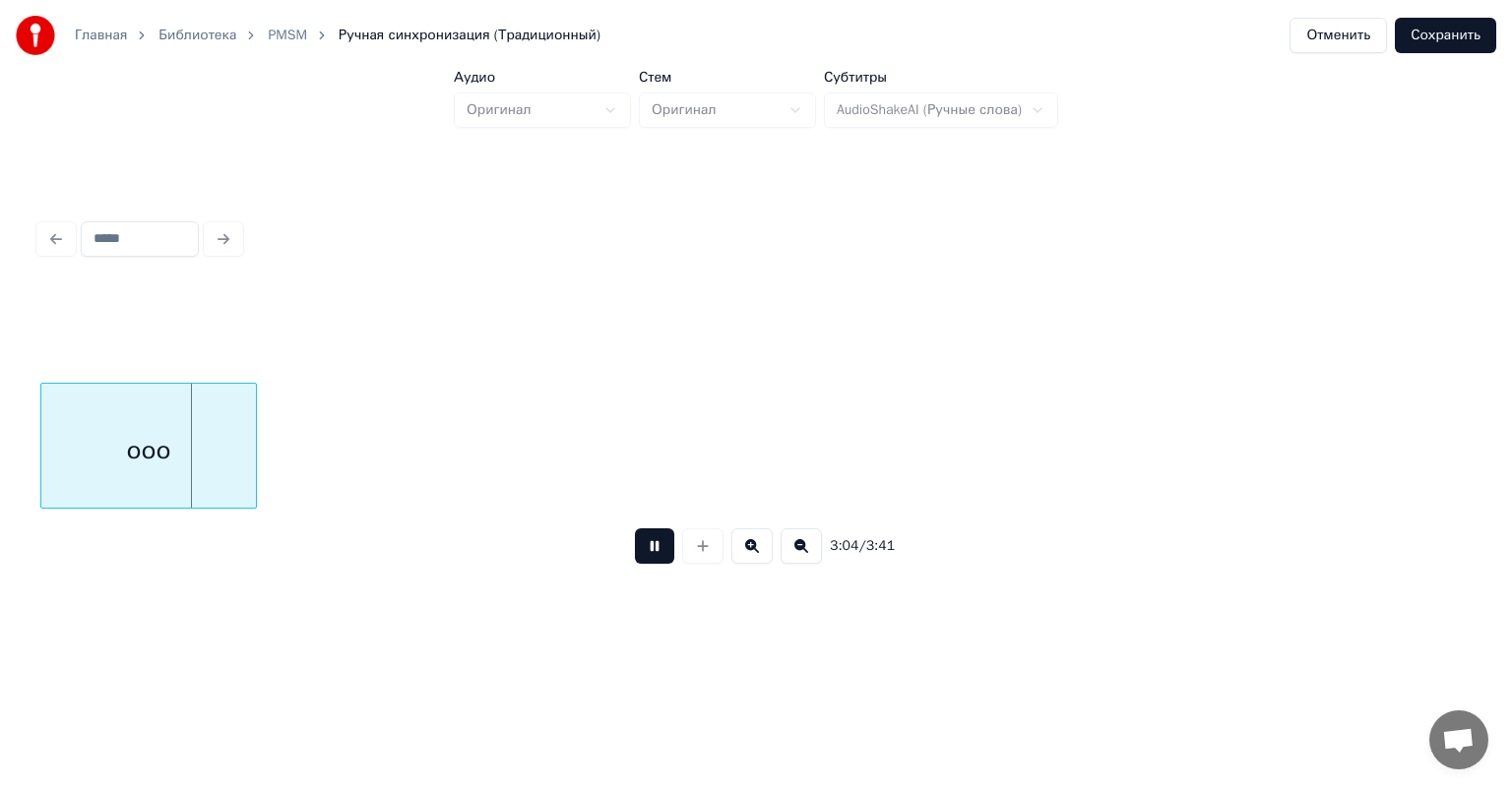 click at bounding box center (655, 546) 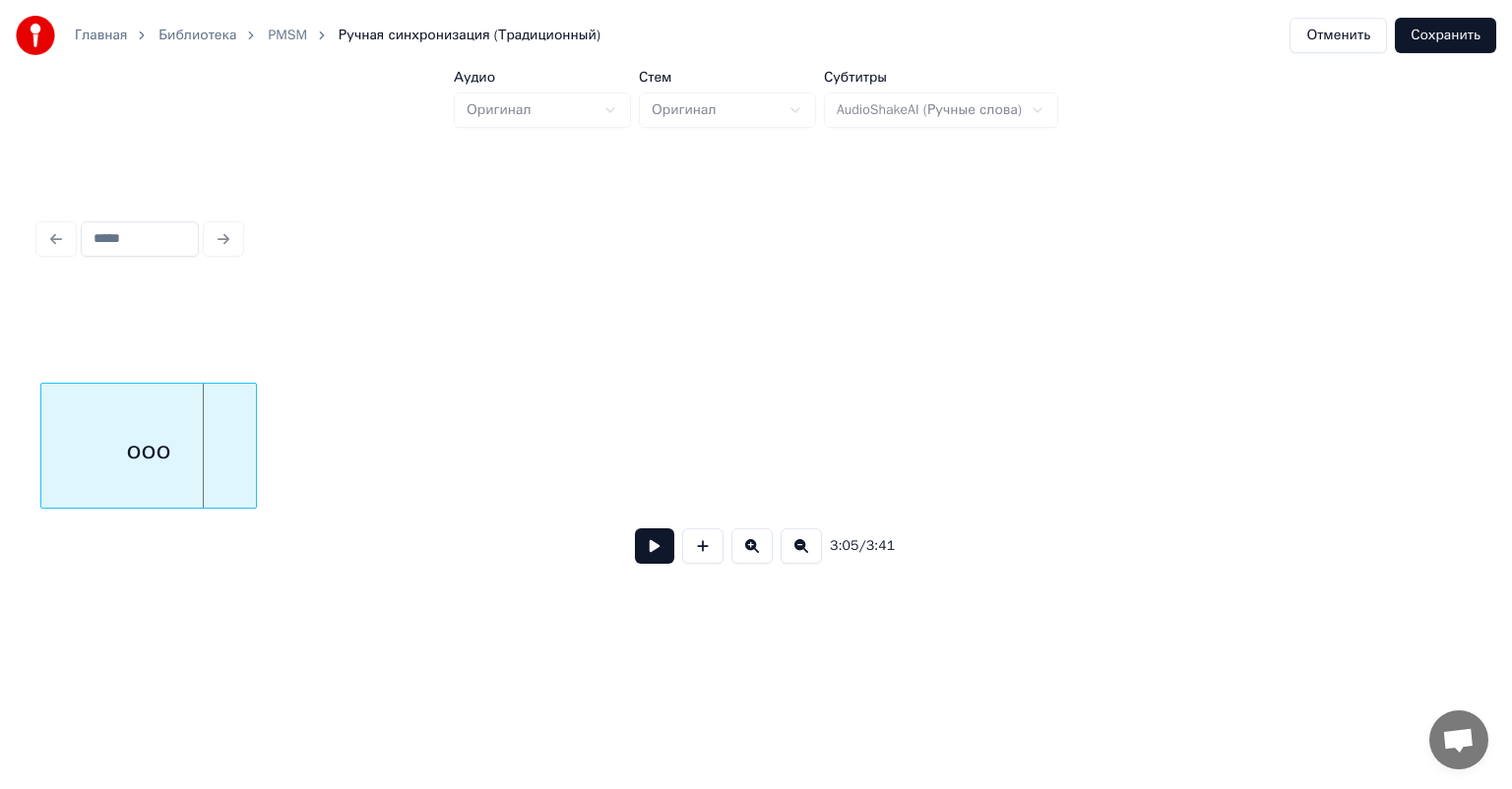 click at bounding box center [655, 546] 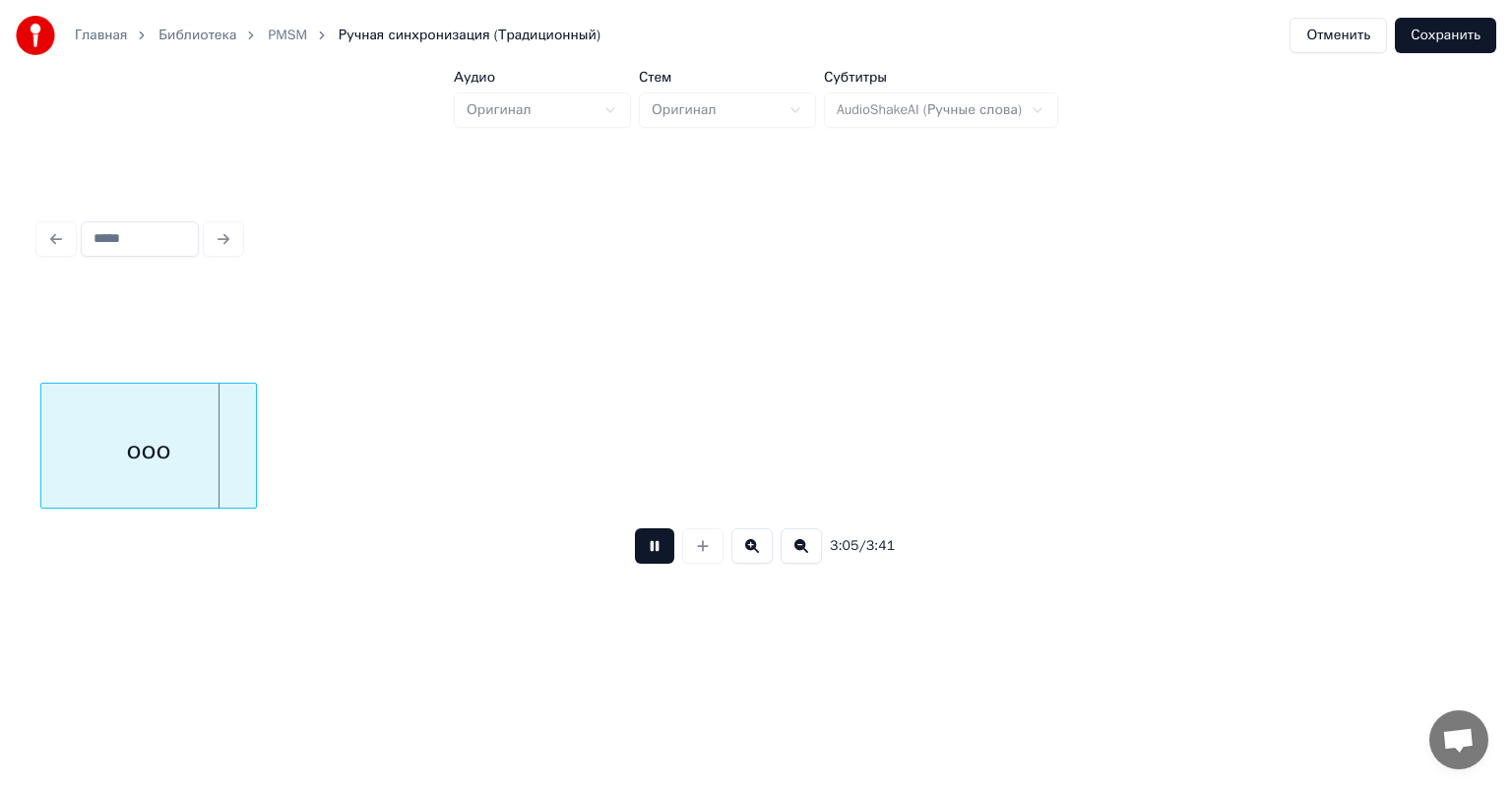 click at bounding box center (655, 546) 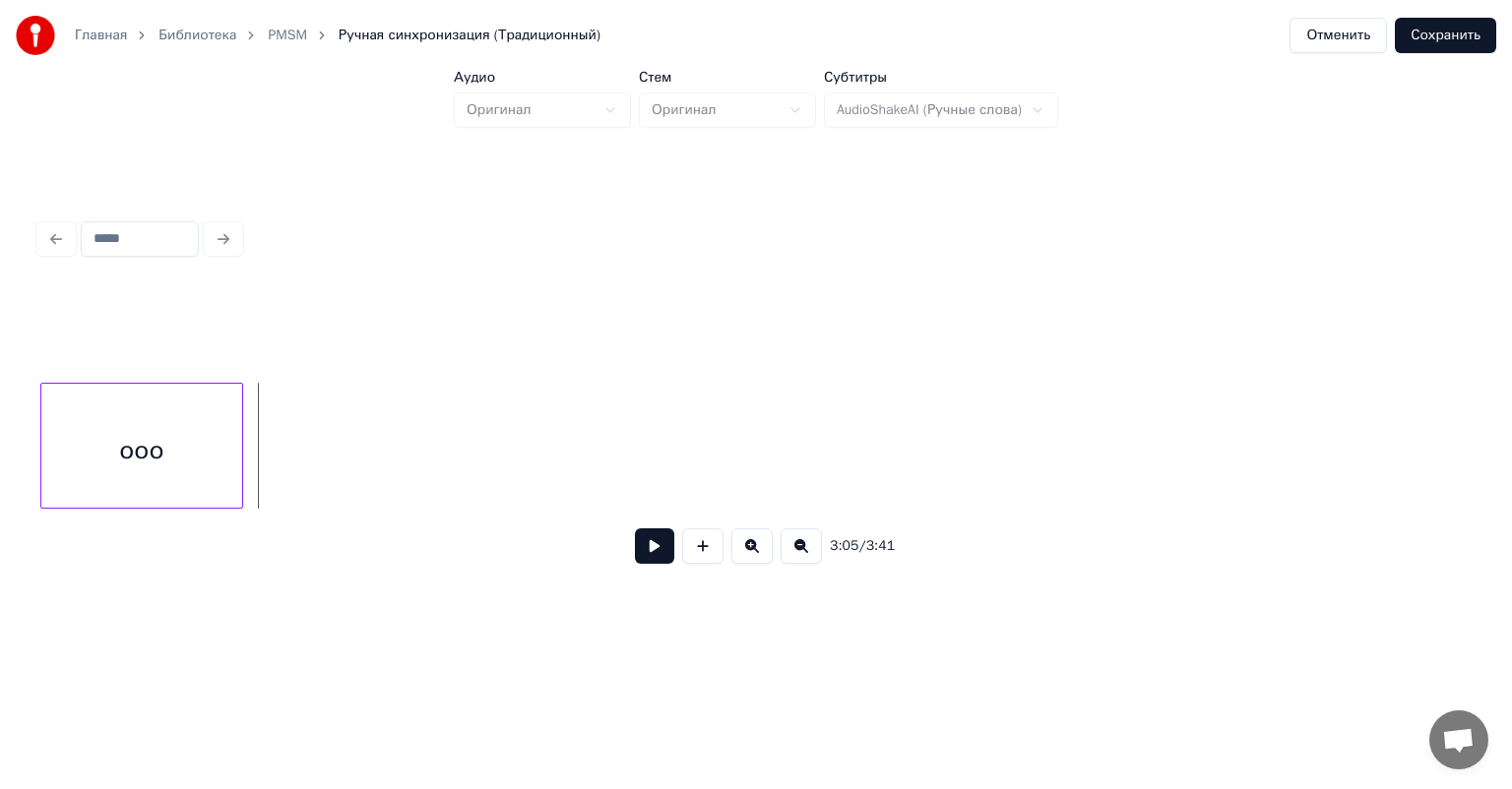 click at bounding box center (239, 446) 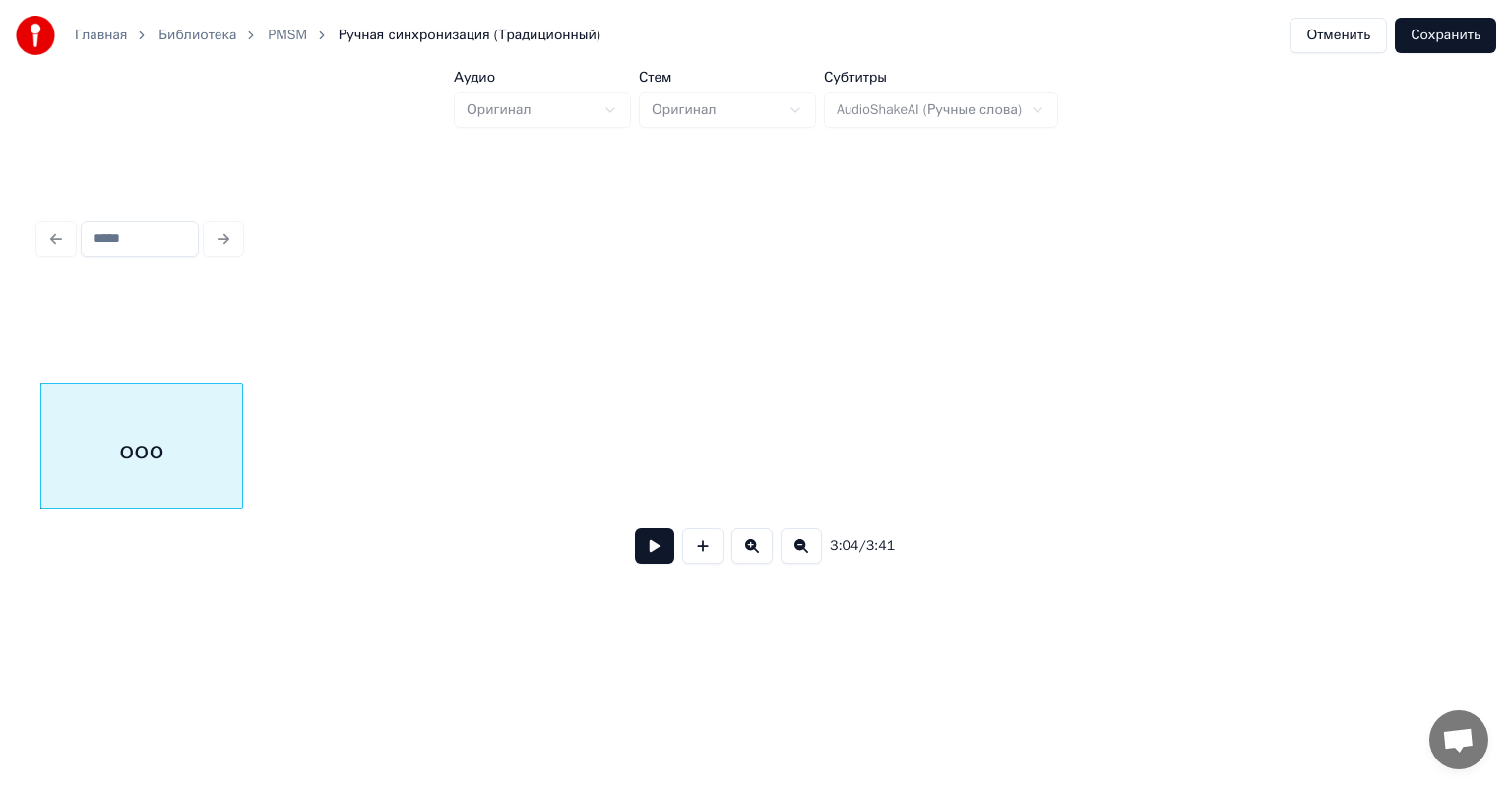 click at bounding box center (239, 446) 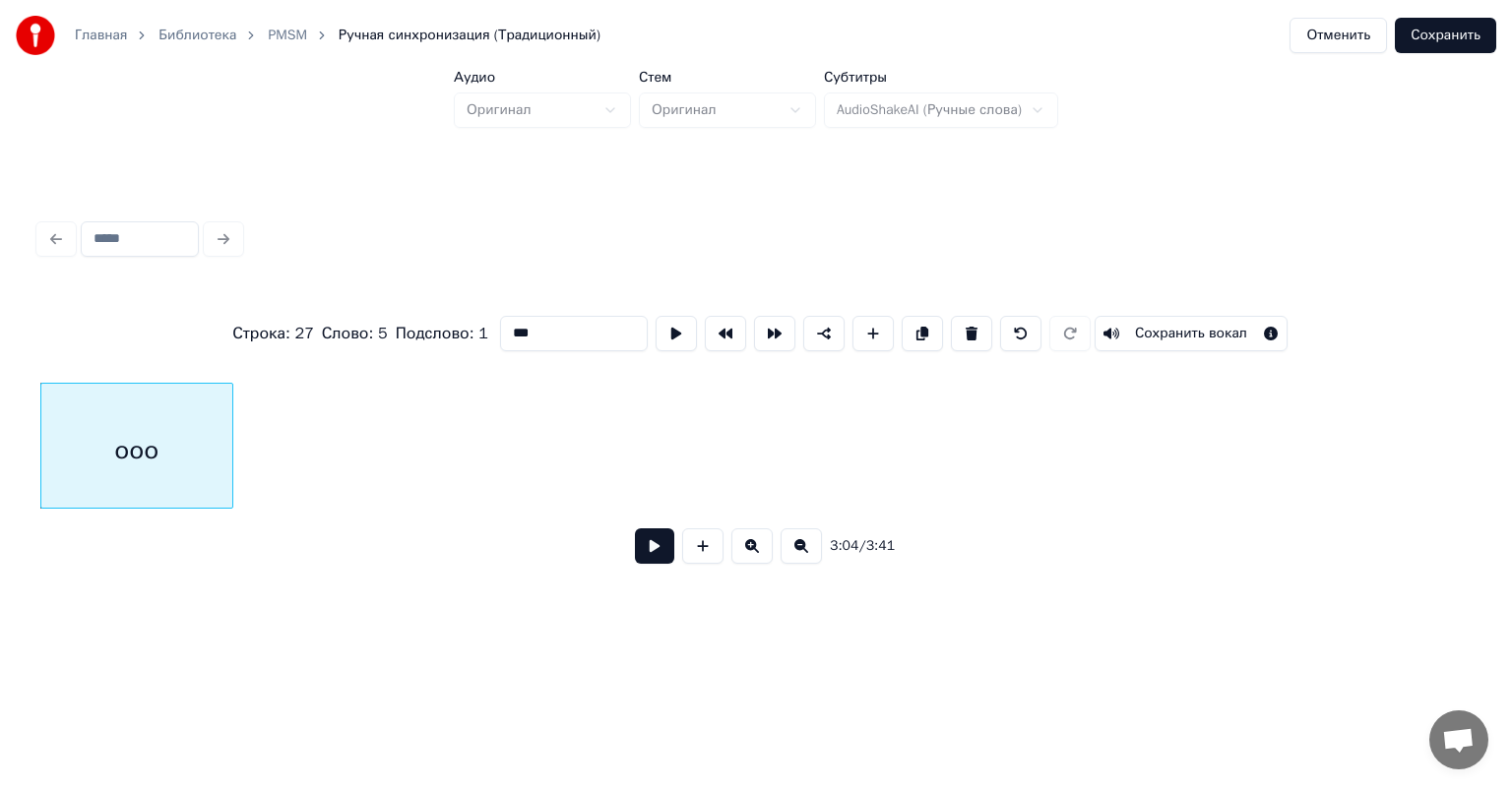 click at bounding box center (229, 446) 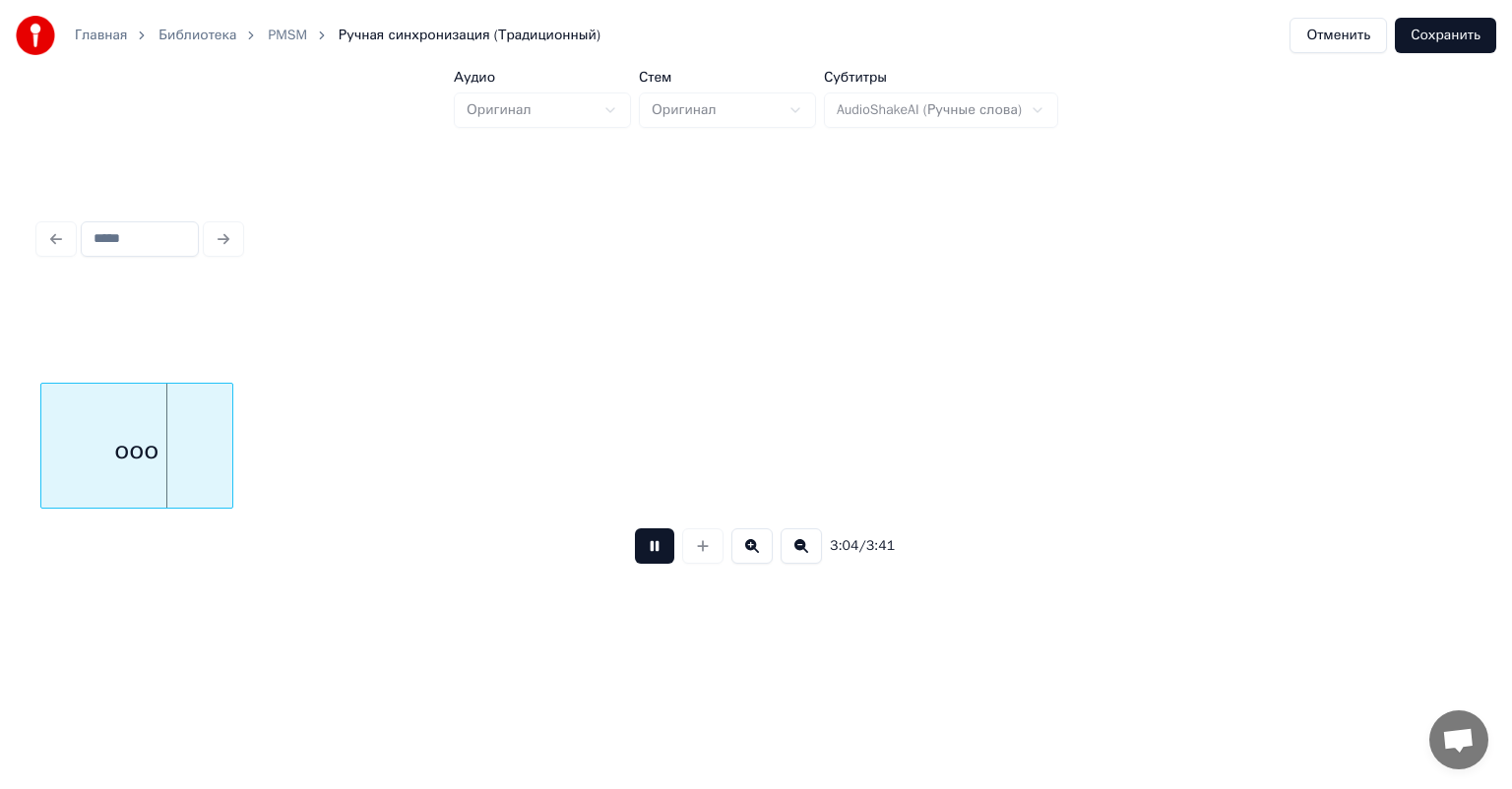click at bounding box center (655, 546) 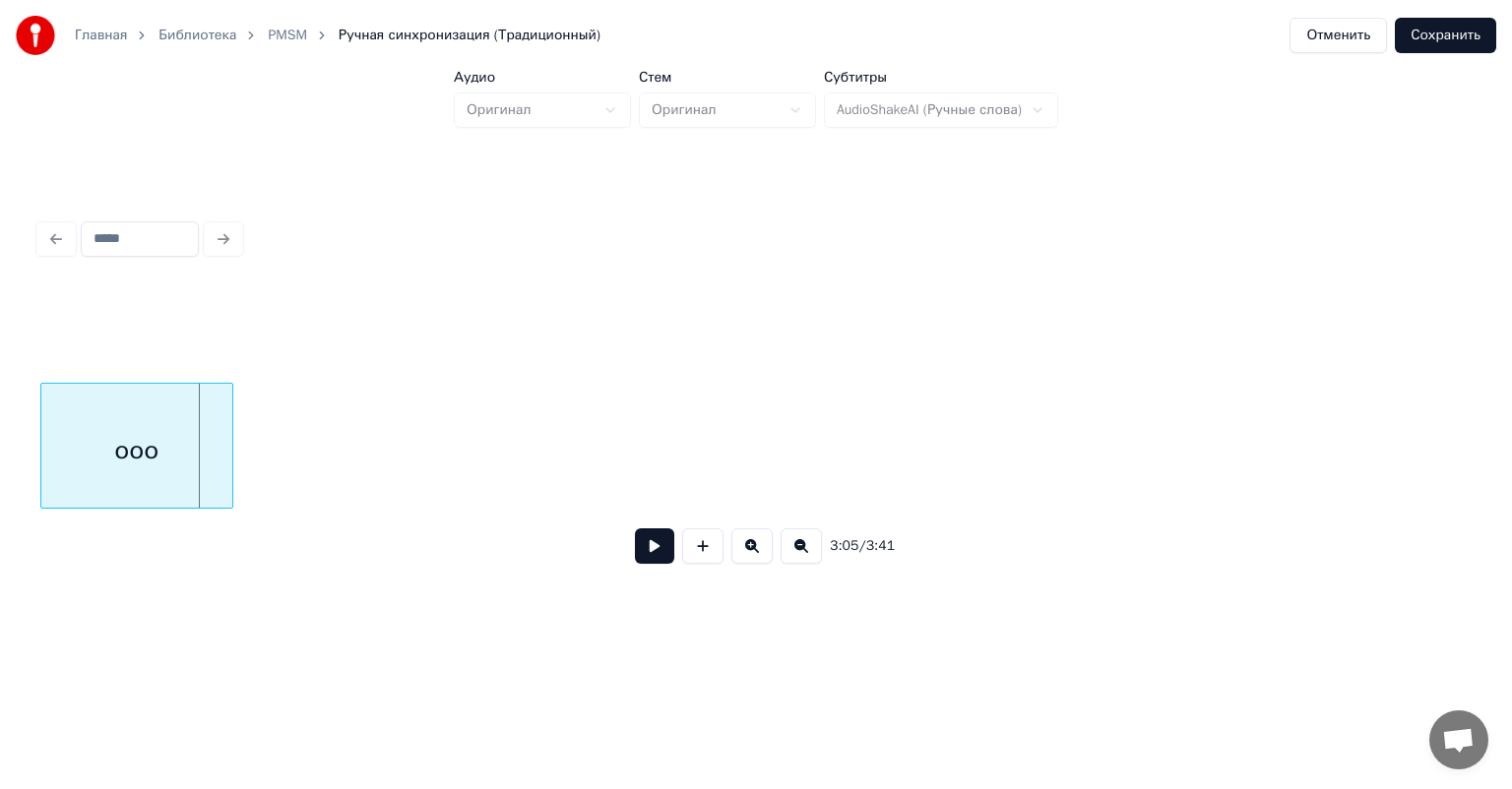 click at bounding box center [655, 546] 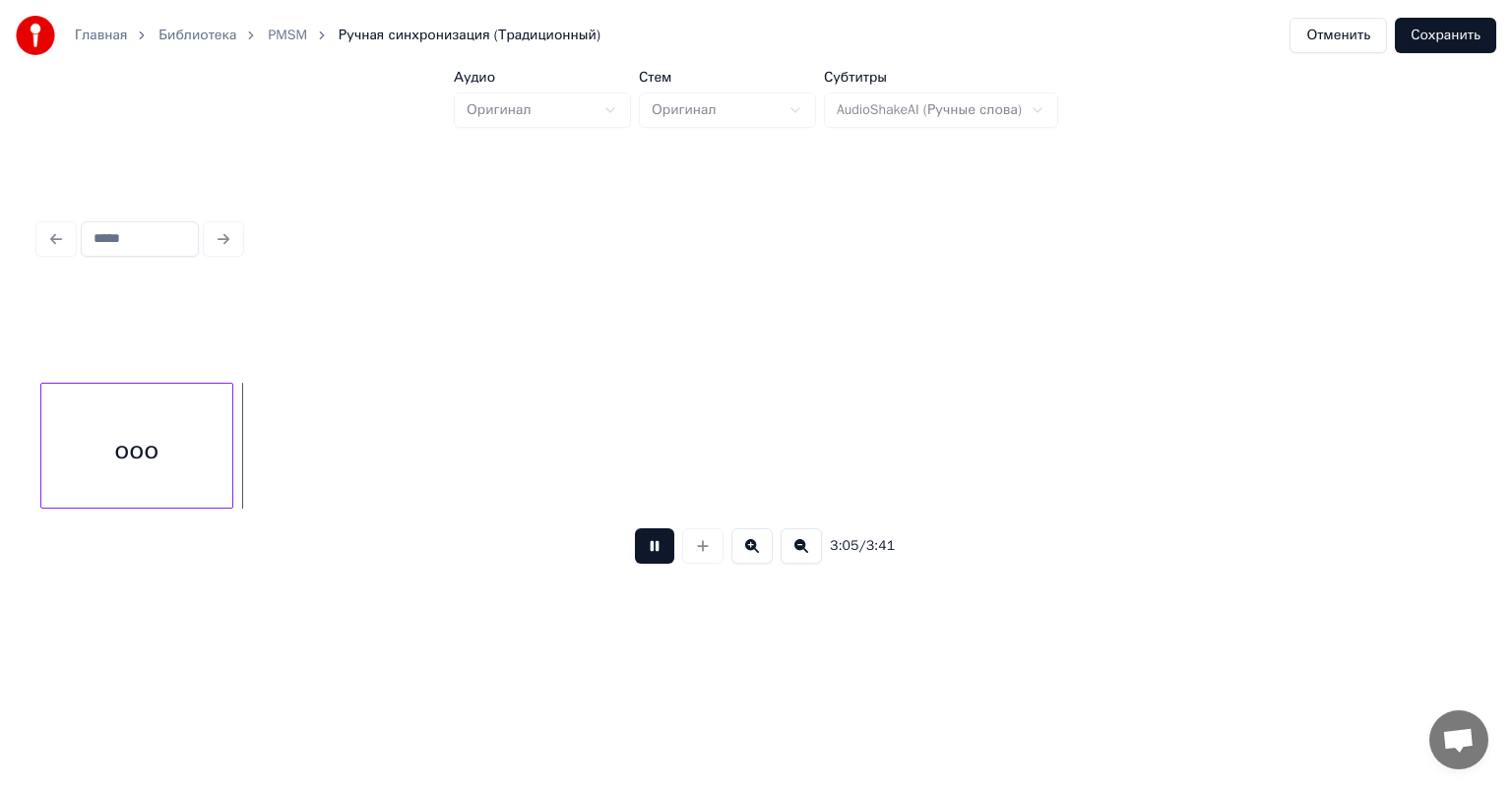 click at bounding box center [655, 546] 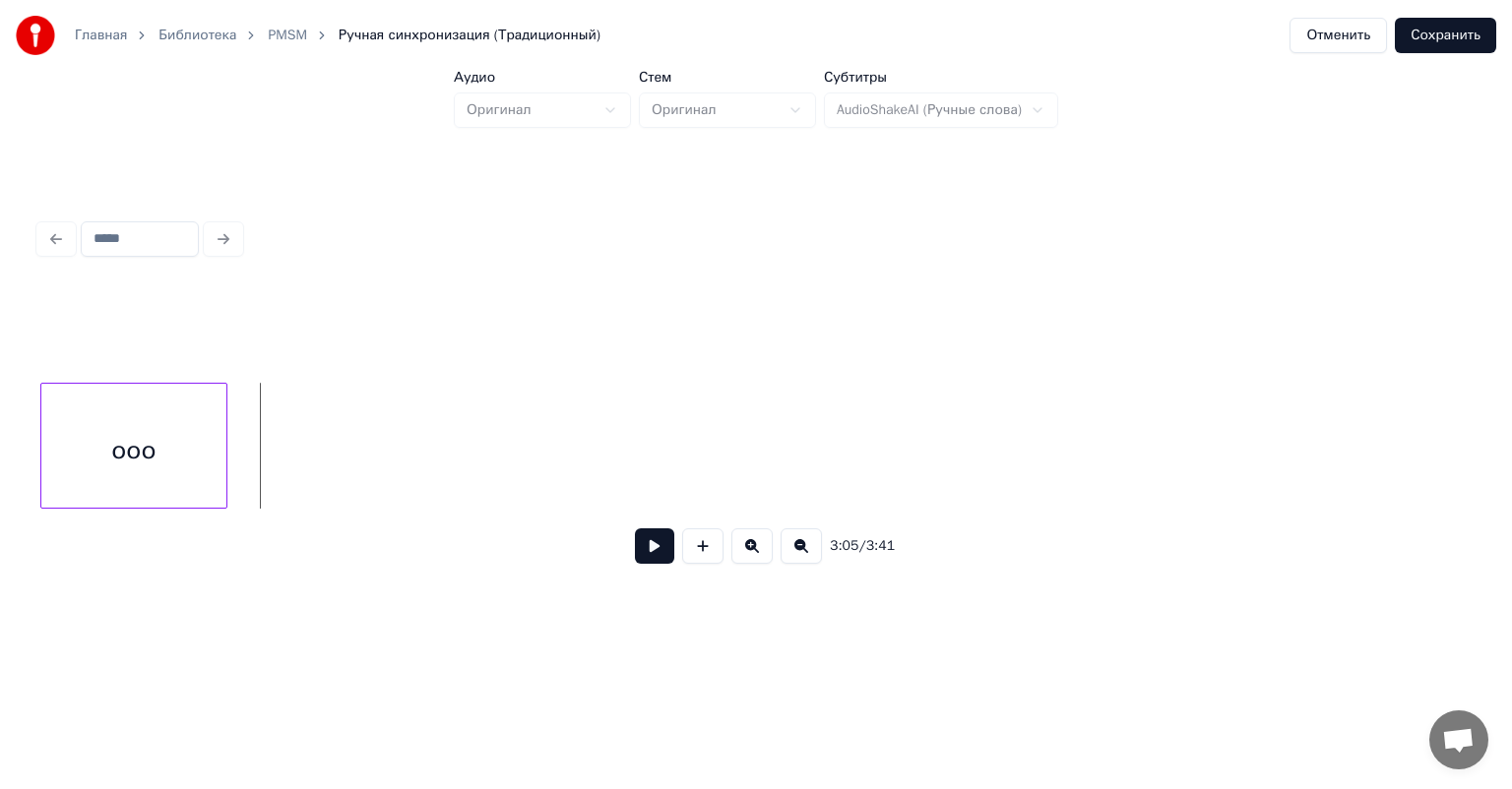 click at bounding box center (223, 446) 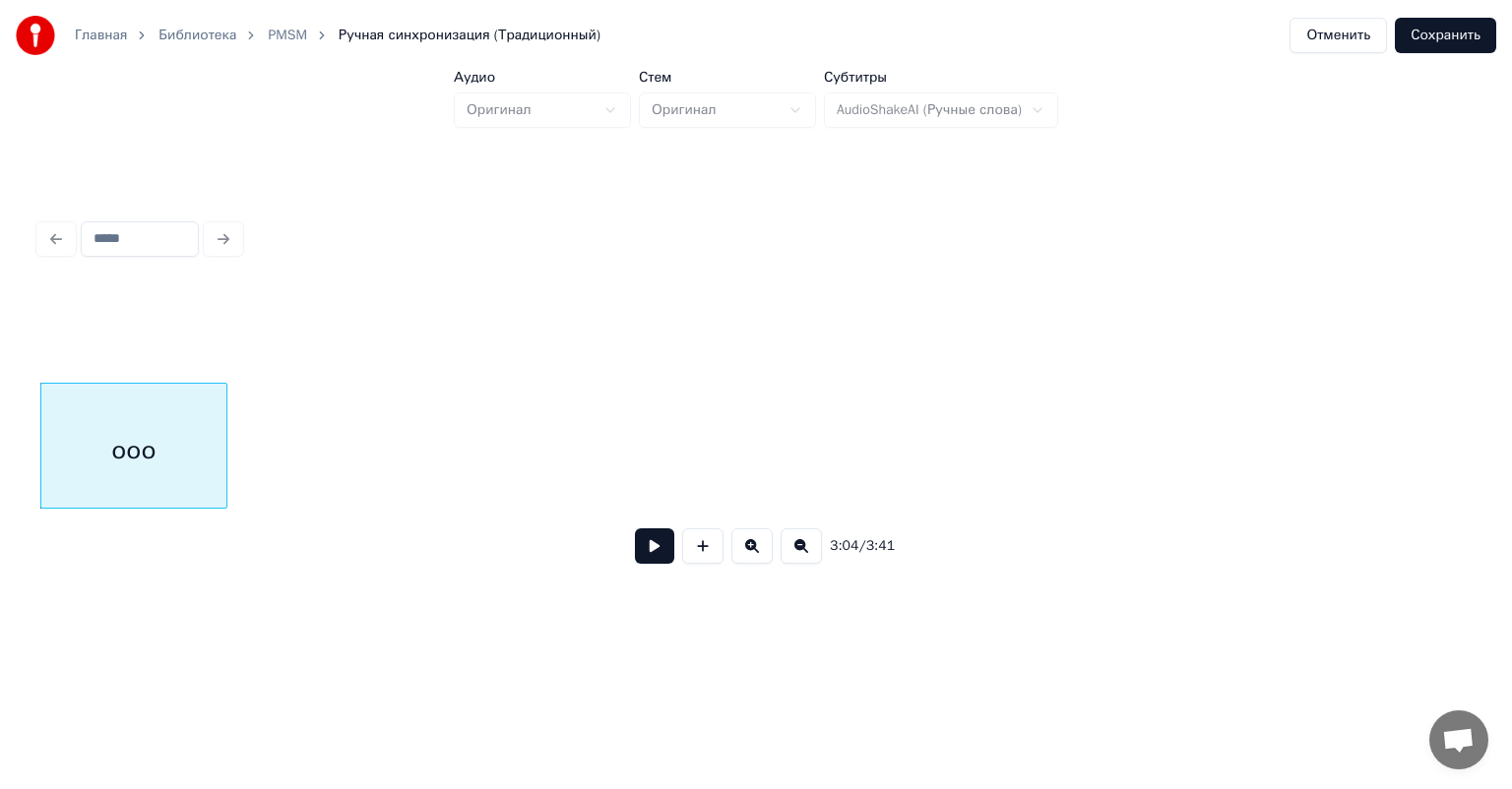 click on "ооо" at bounding box center [134, 451] 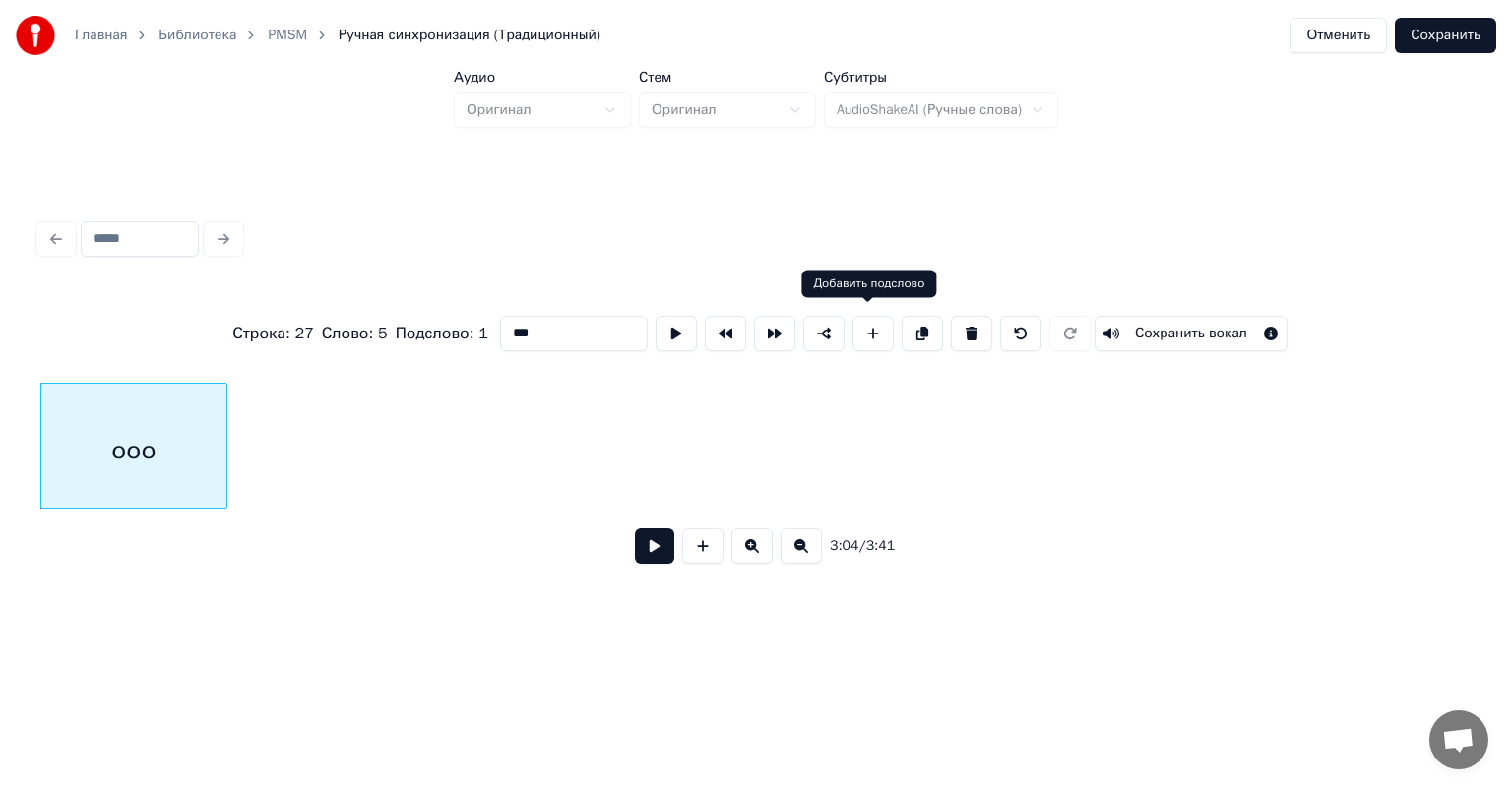 click at bounding box center [824, 334] 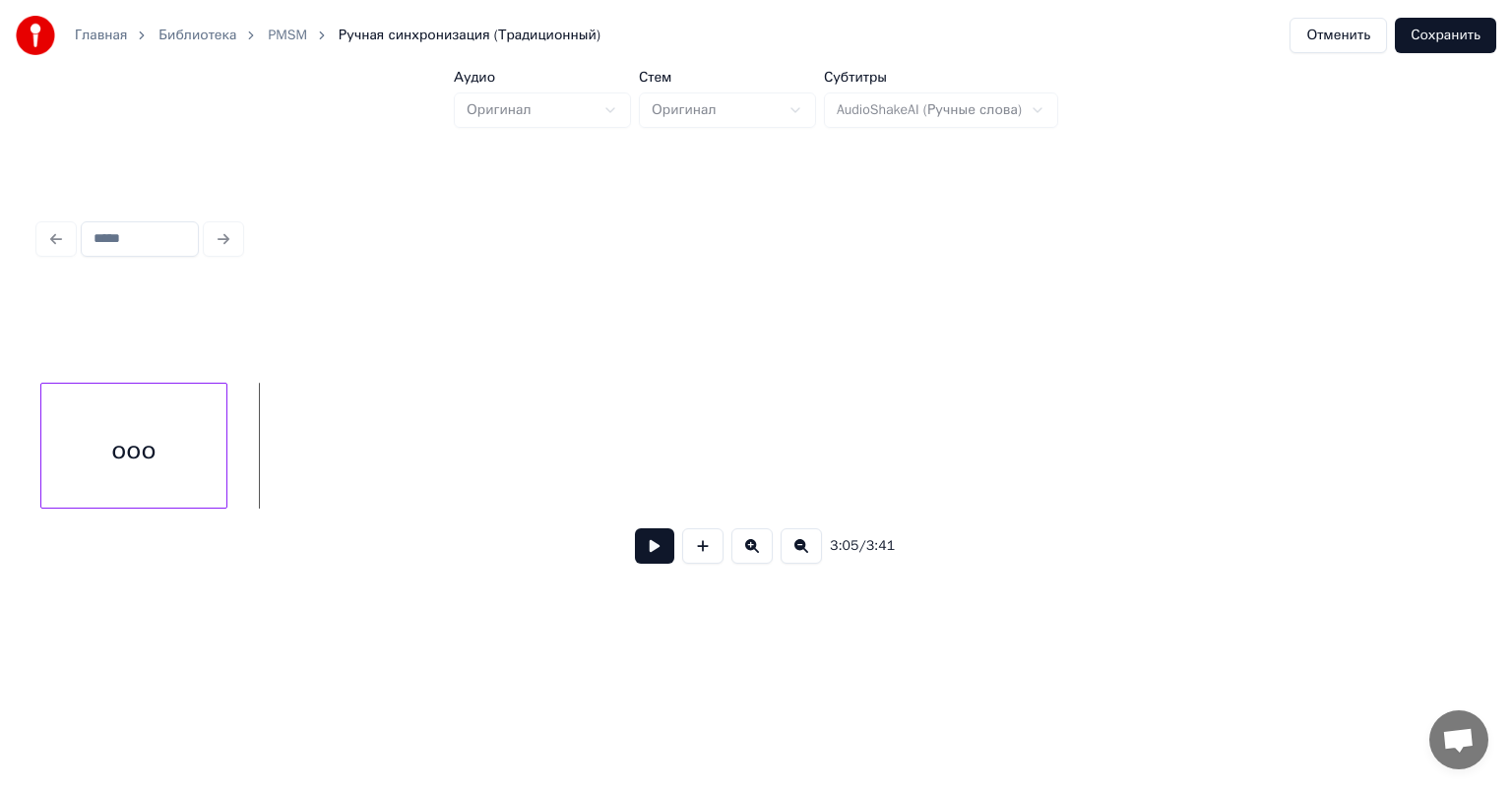 click on "ооо" at bounding box center (-14461, 446) 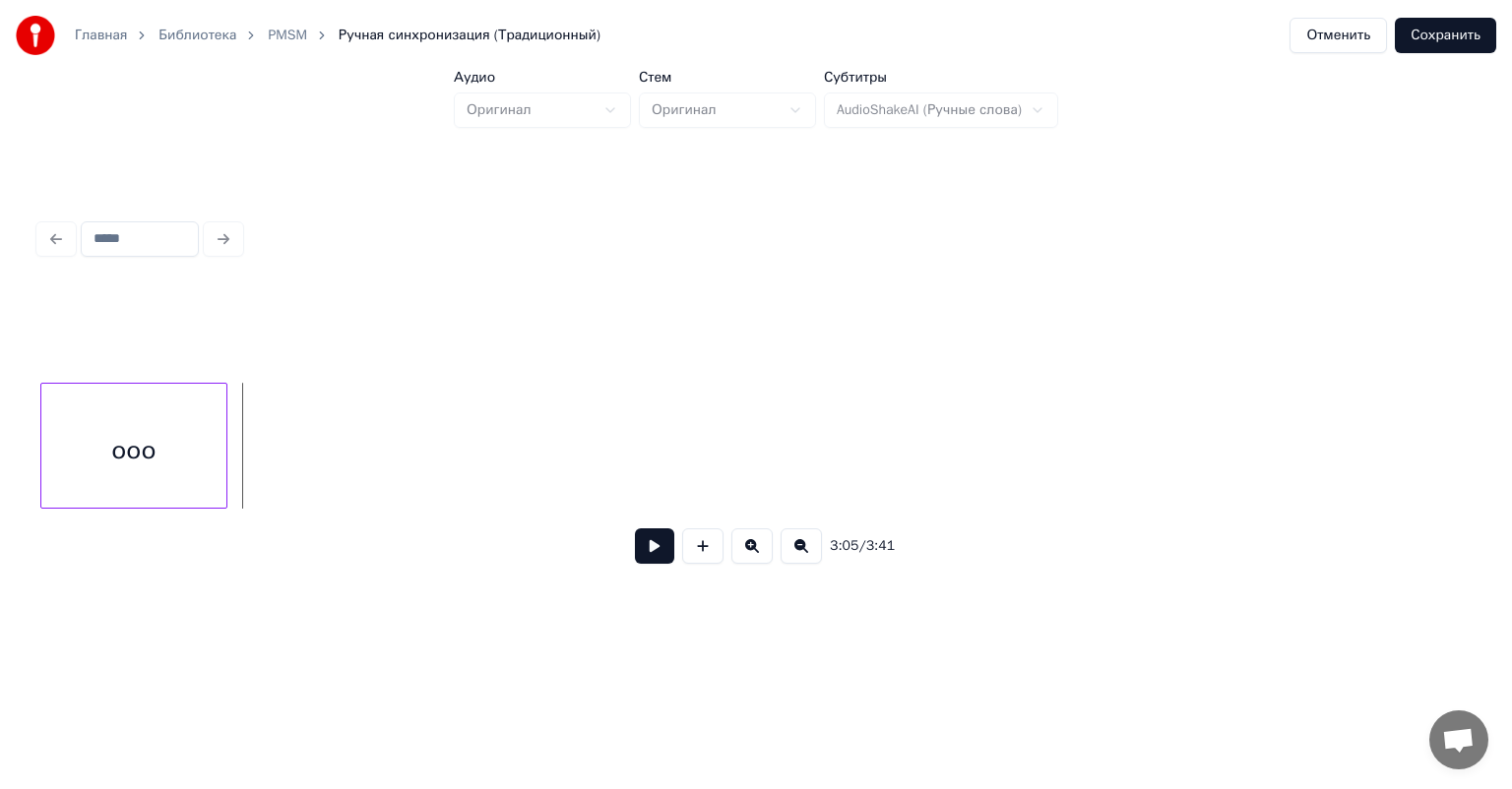 click on "ооо" at bounding box center [134, 451] 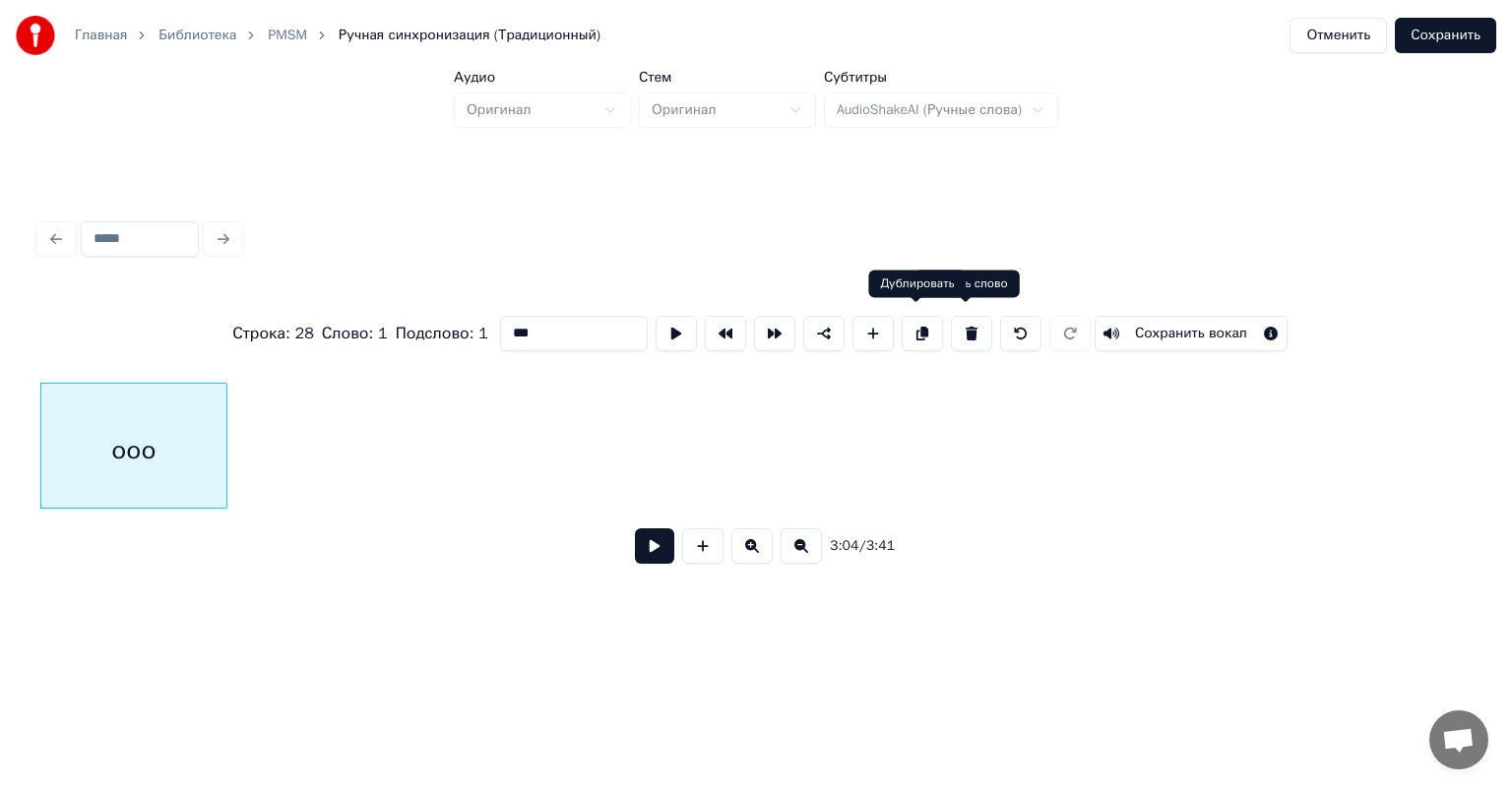 click at bounding box center [922, 334] 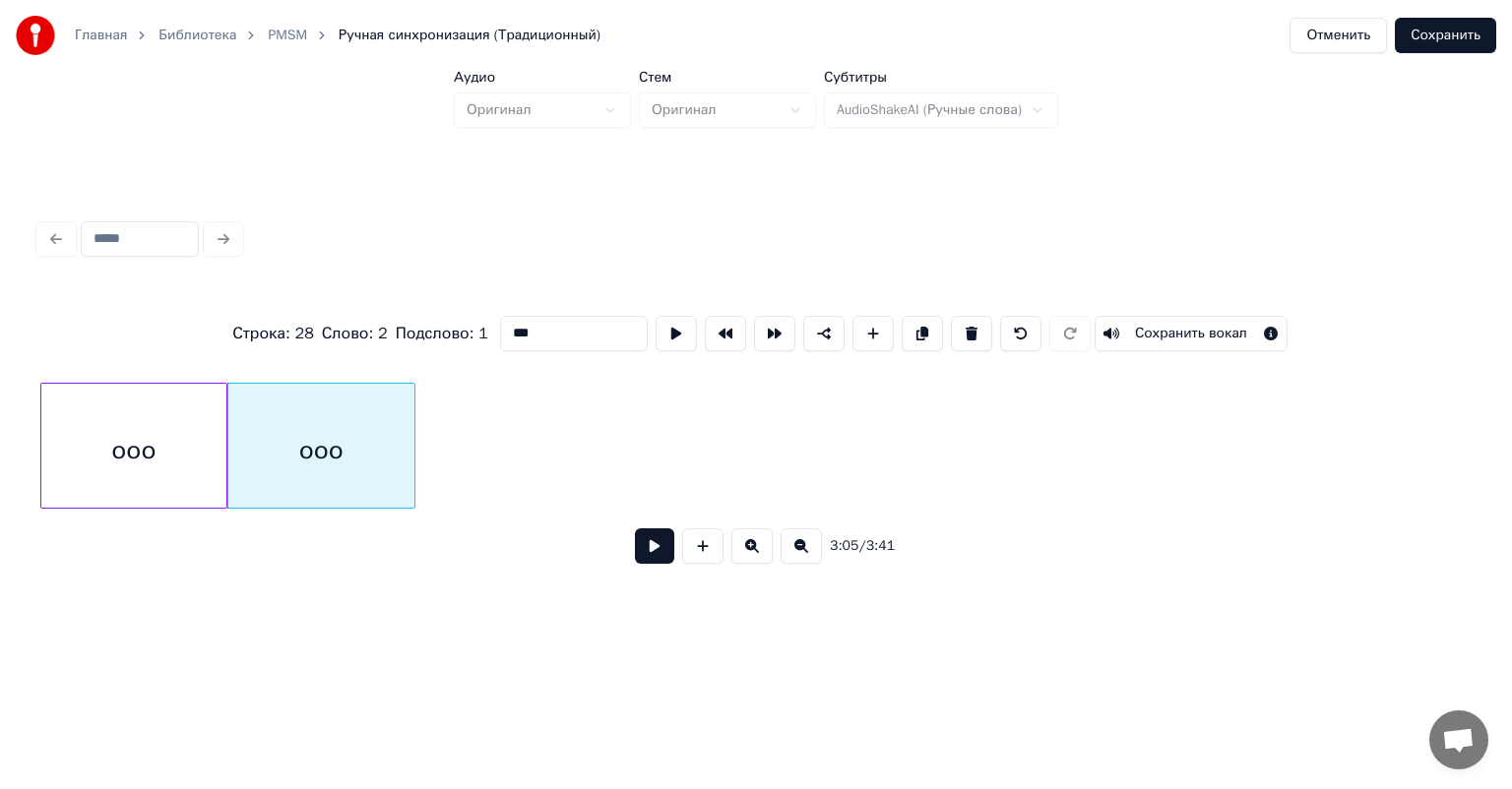 click on "ооо" at bounding box center (134, 451) 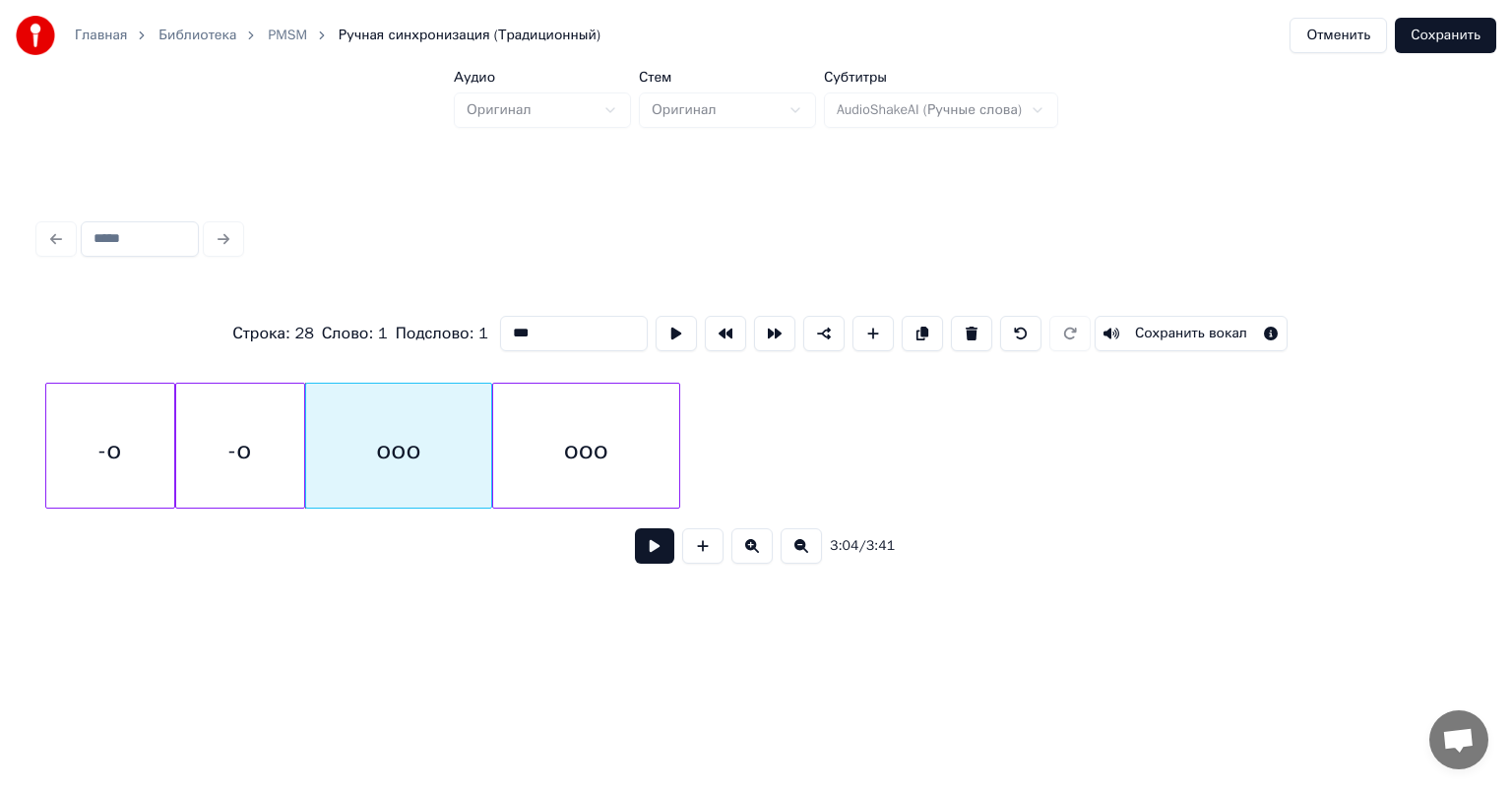 scroll, scrollTop: 0, scrollLeft: 35956, axis: horizontal 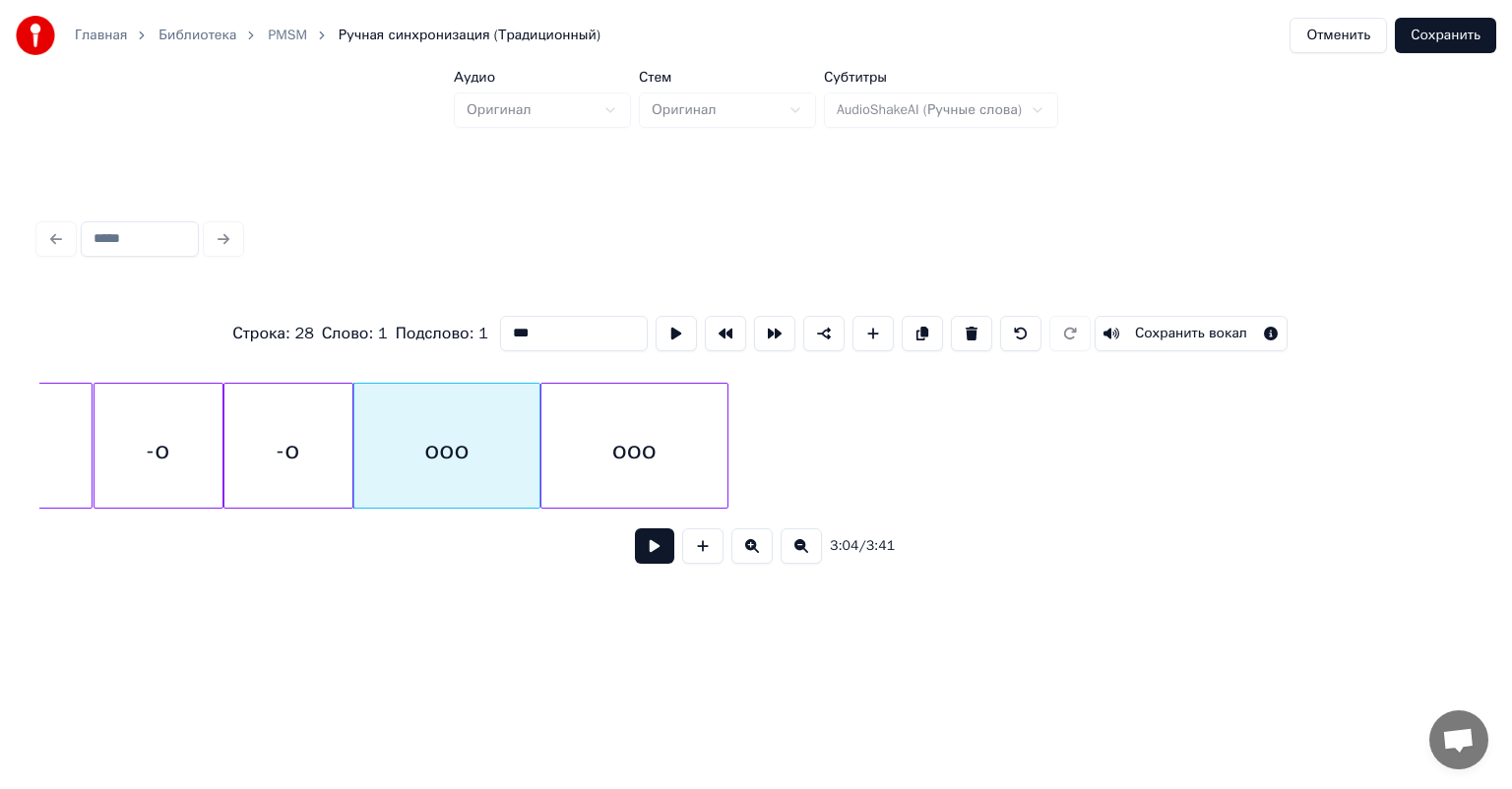 click on "-о" at bounding box center [287, 451] 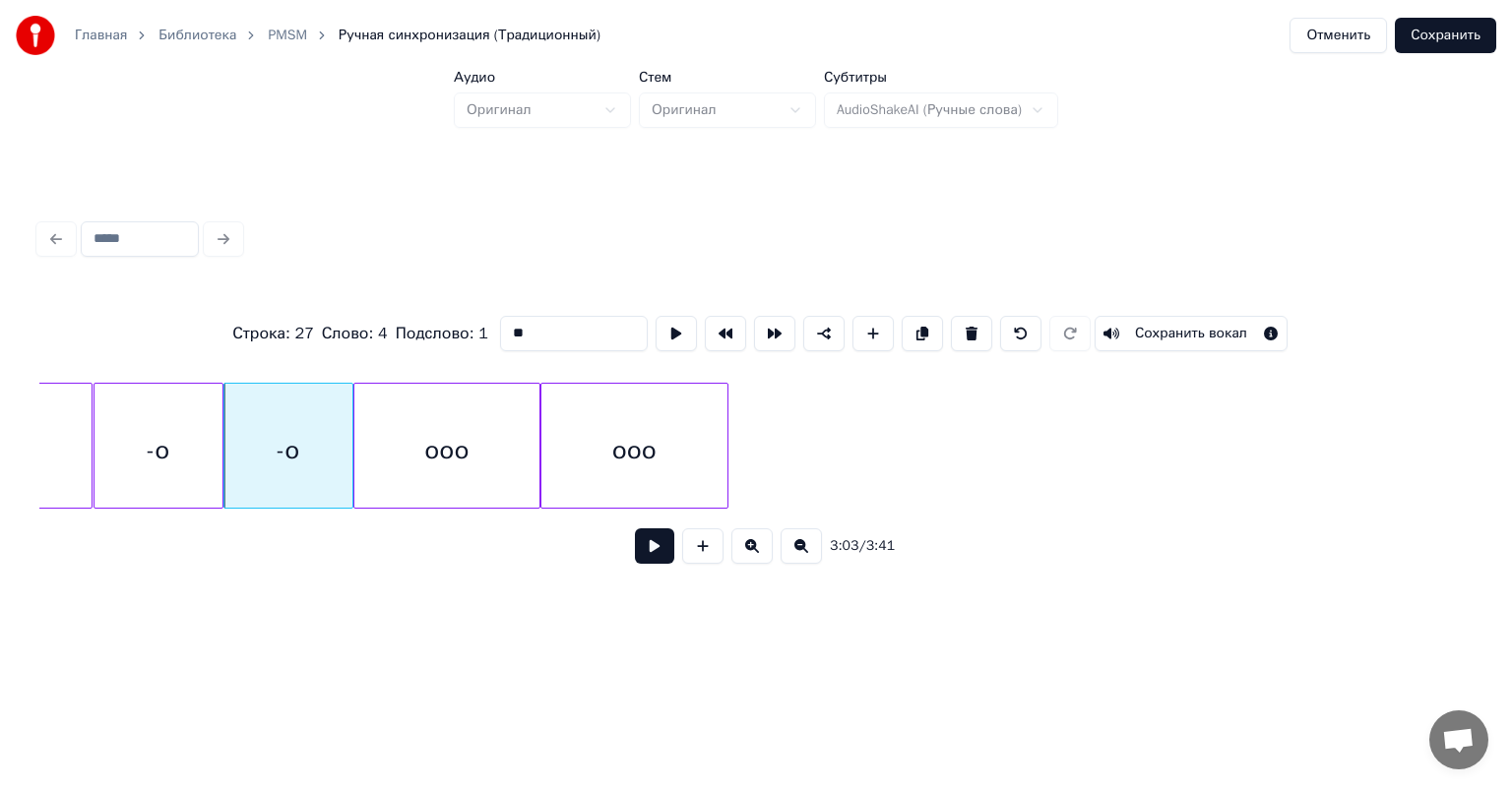 click on "ооо" at bounding box center (447, 451) 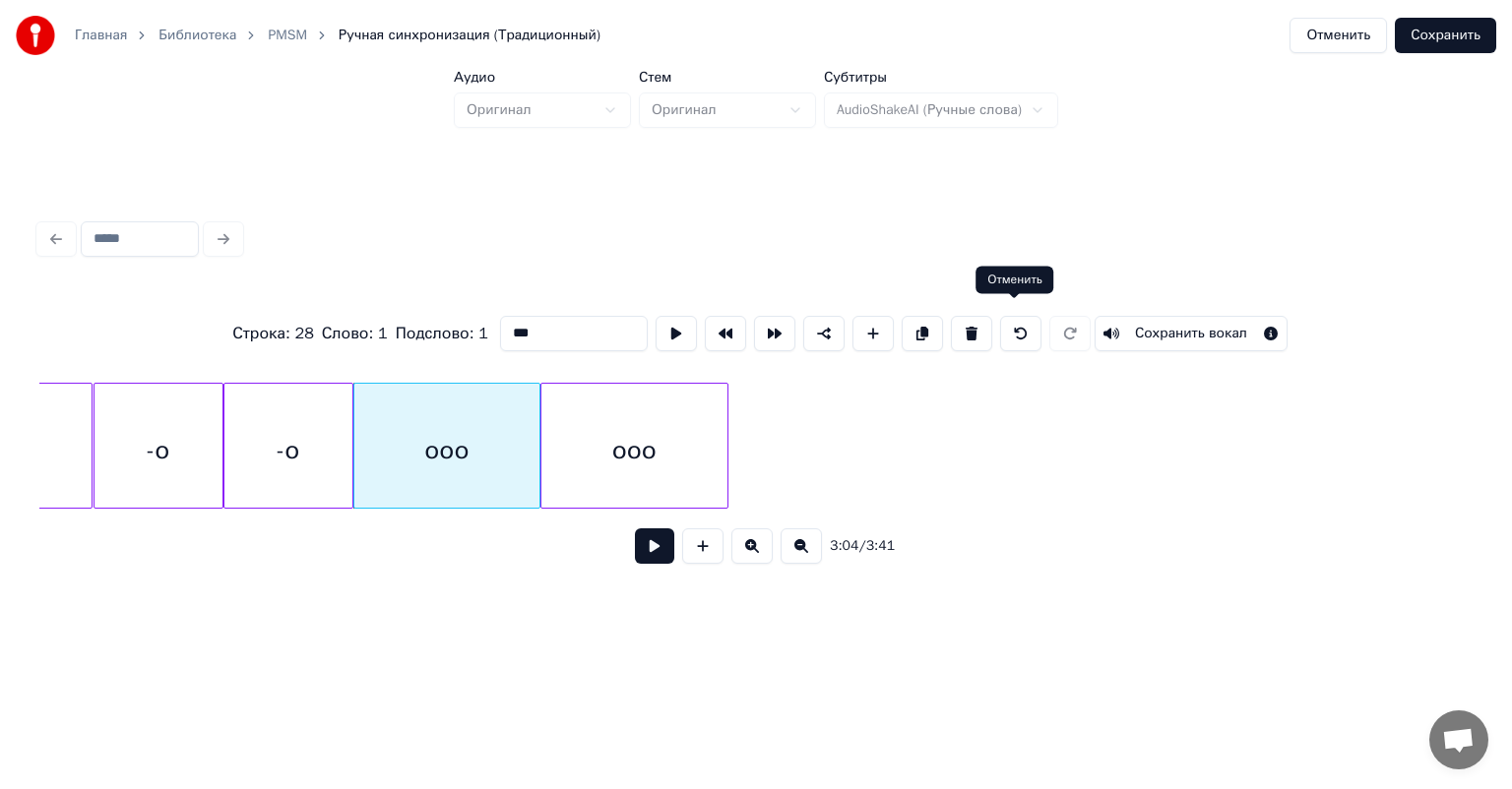 click at bounding box center [1021, 334] 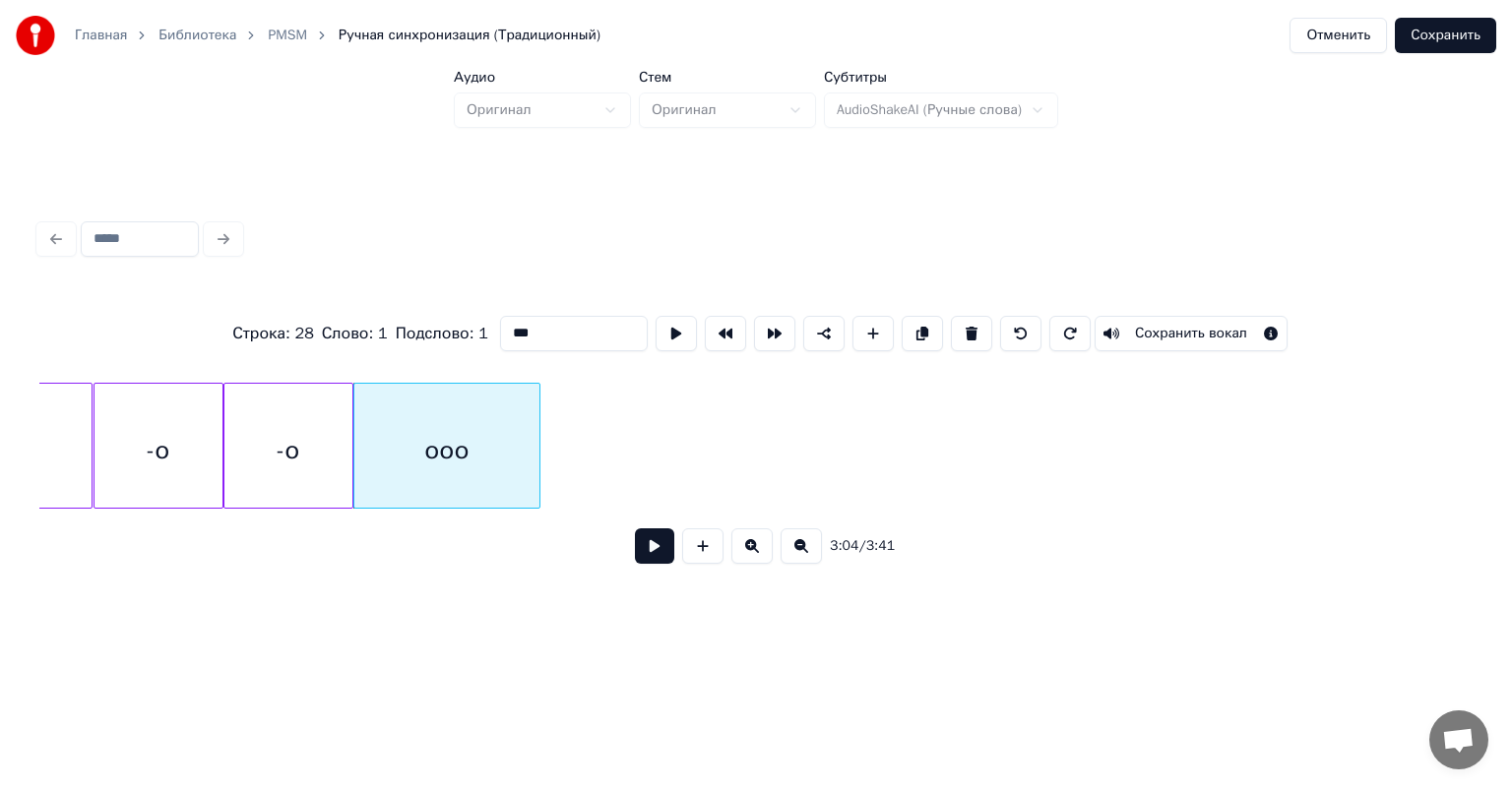 click at bounding box center (1021, 334) 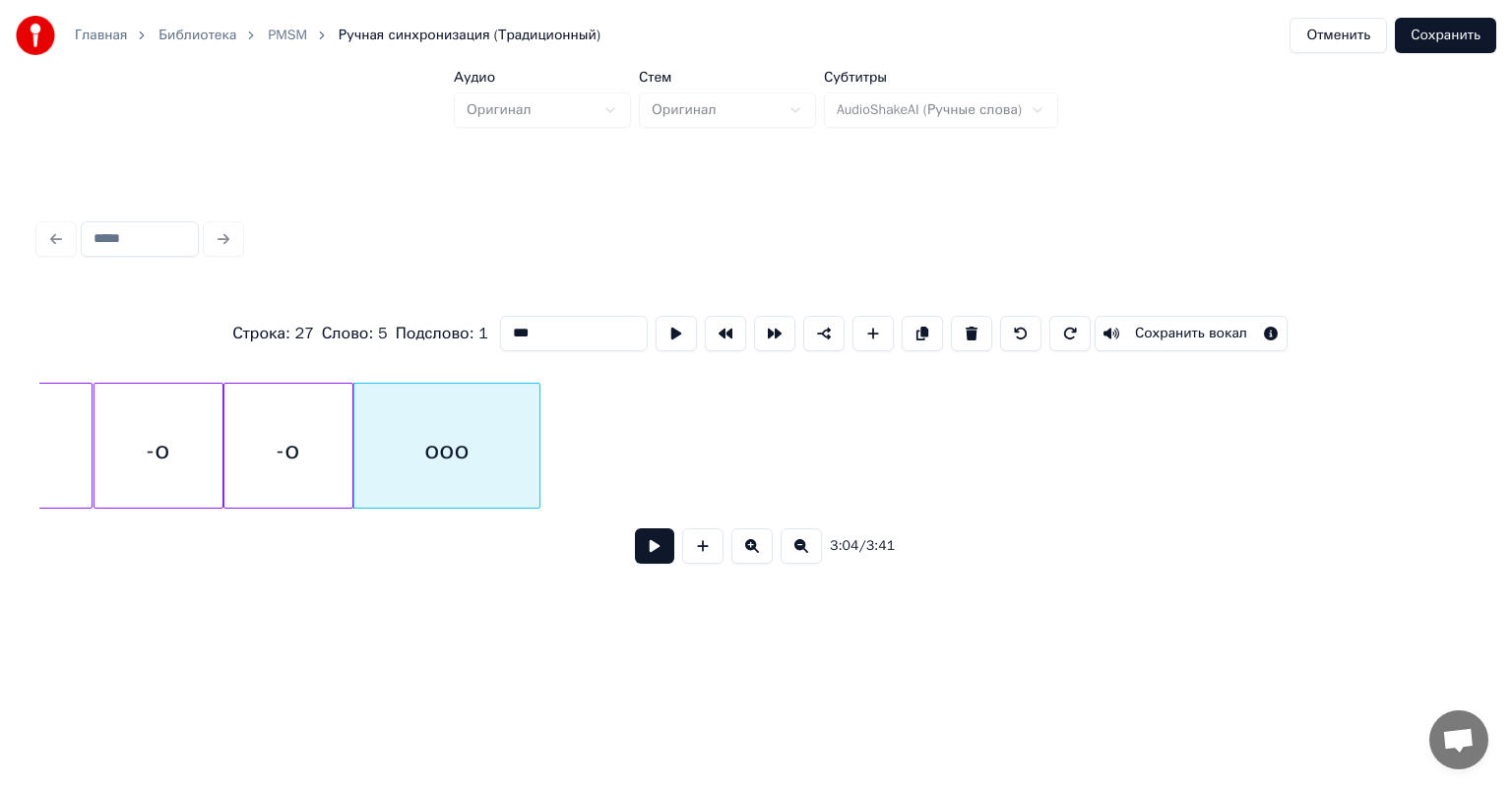 click on "-о" at bounding box center [287, 451] 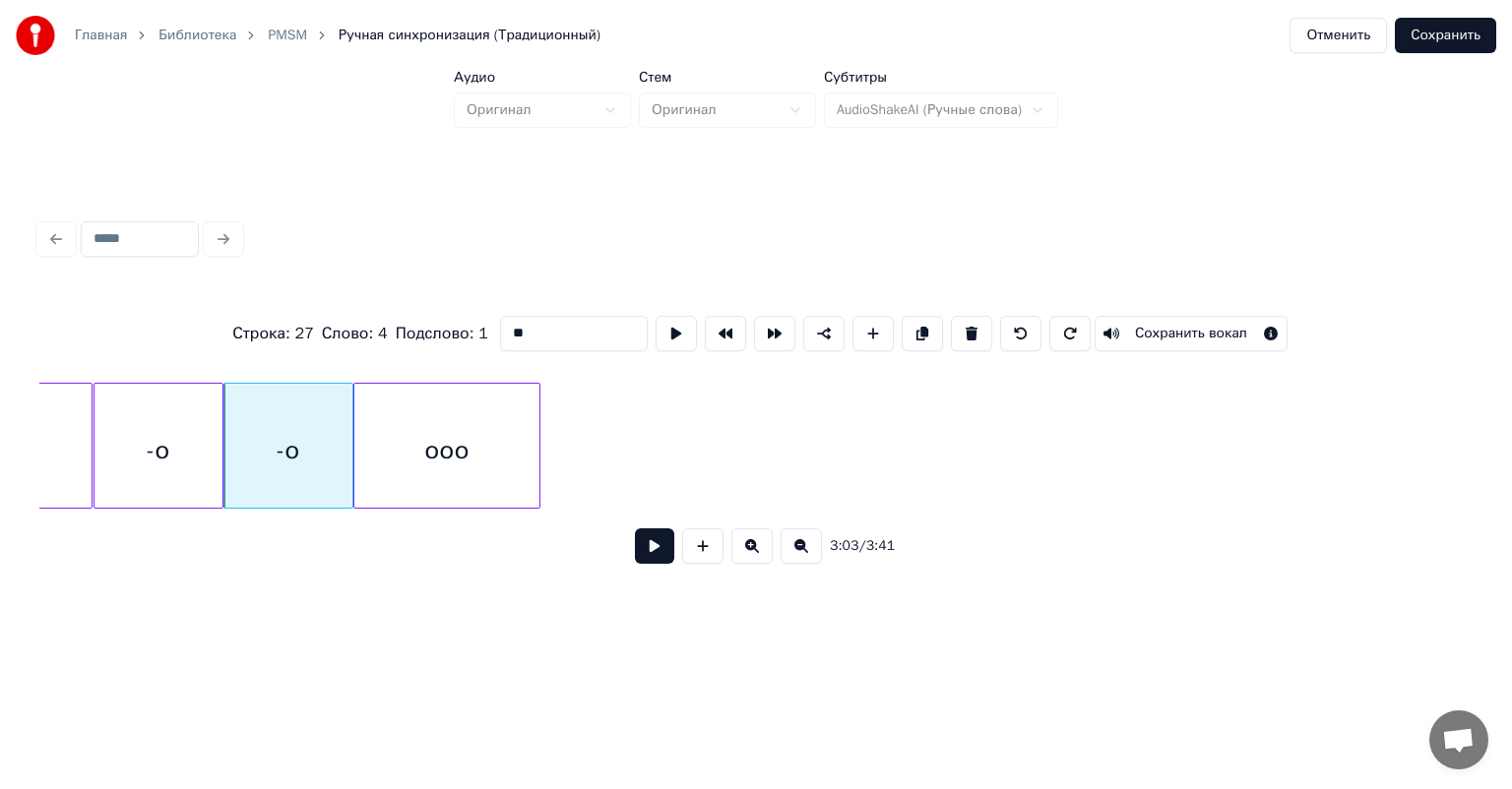 click on "ооо" at bounding box center [447, 451] 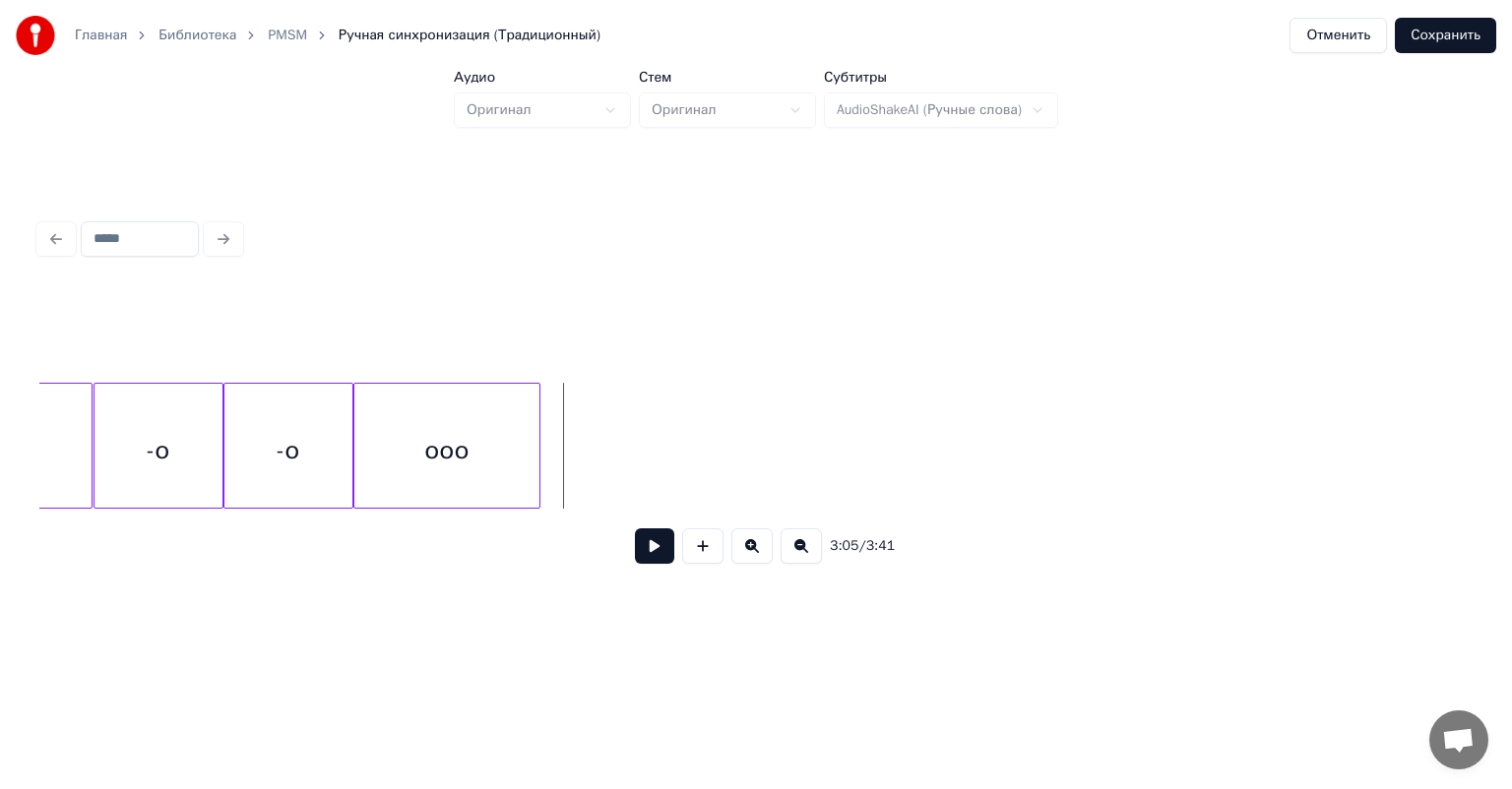 click on "ооо" at bounding box center (447, 451) 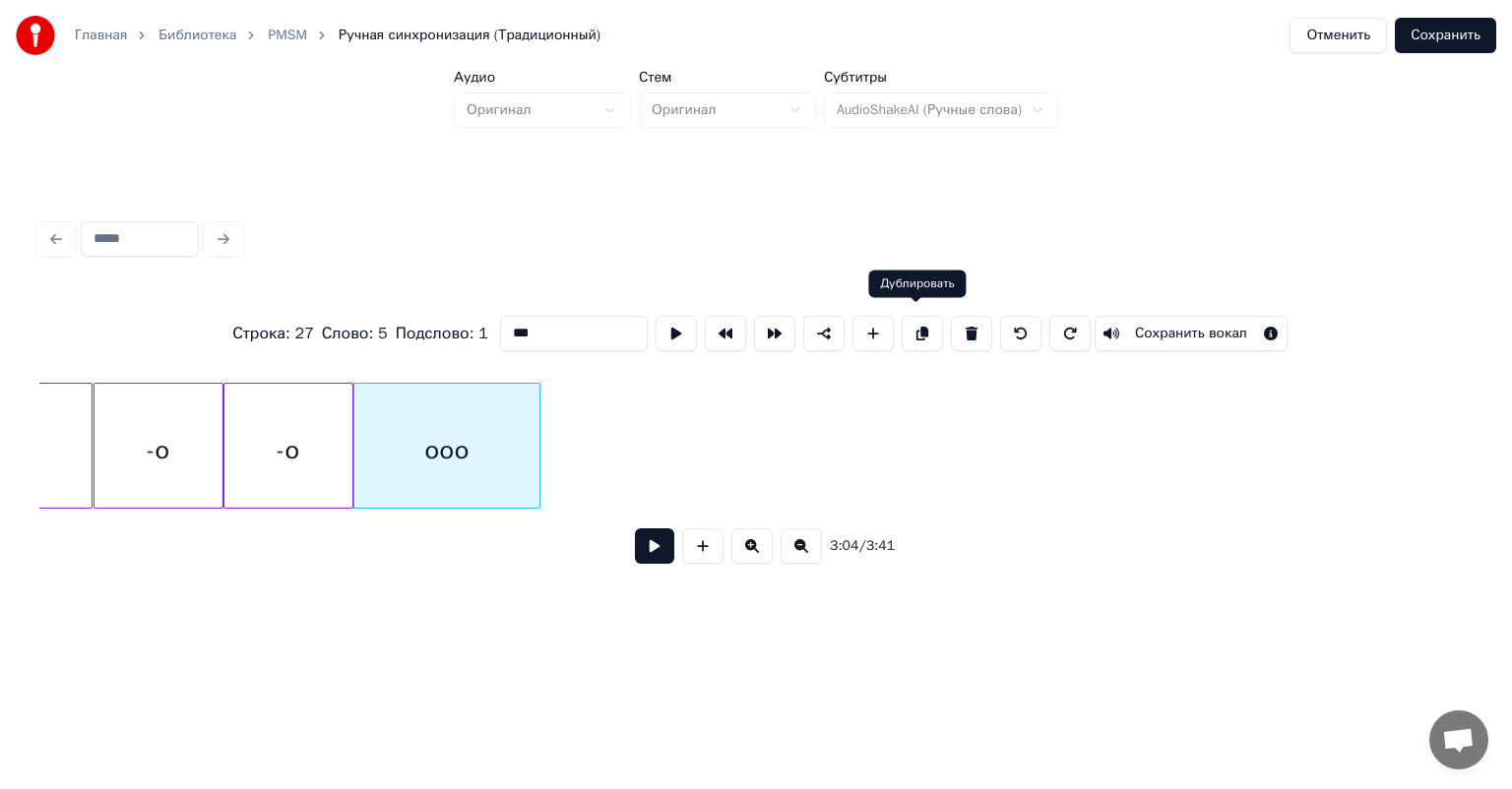 click at bounding box center (922, 334) 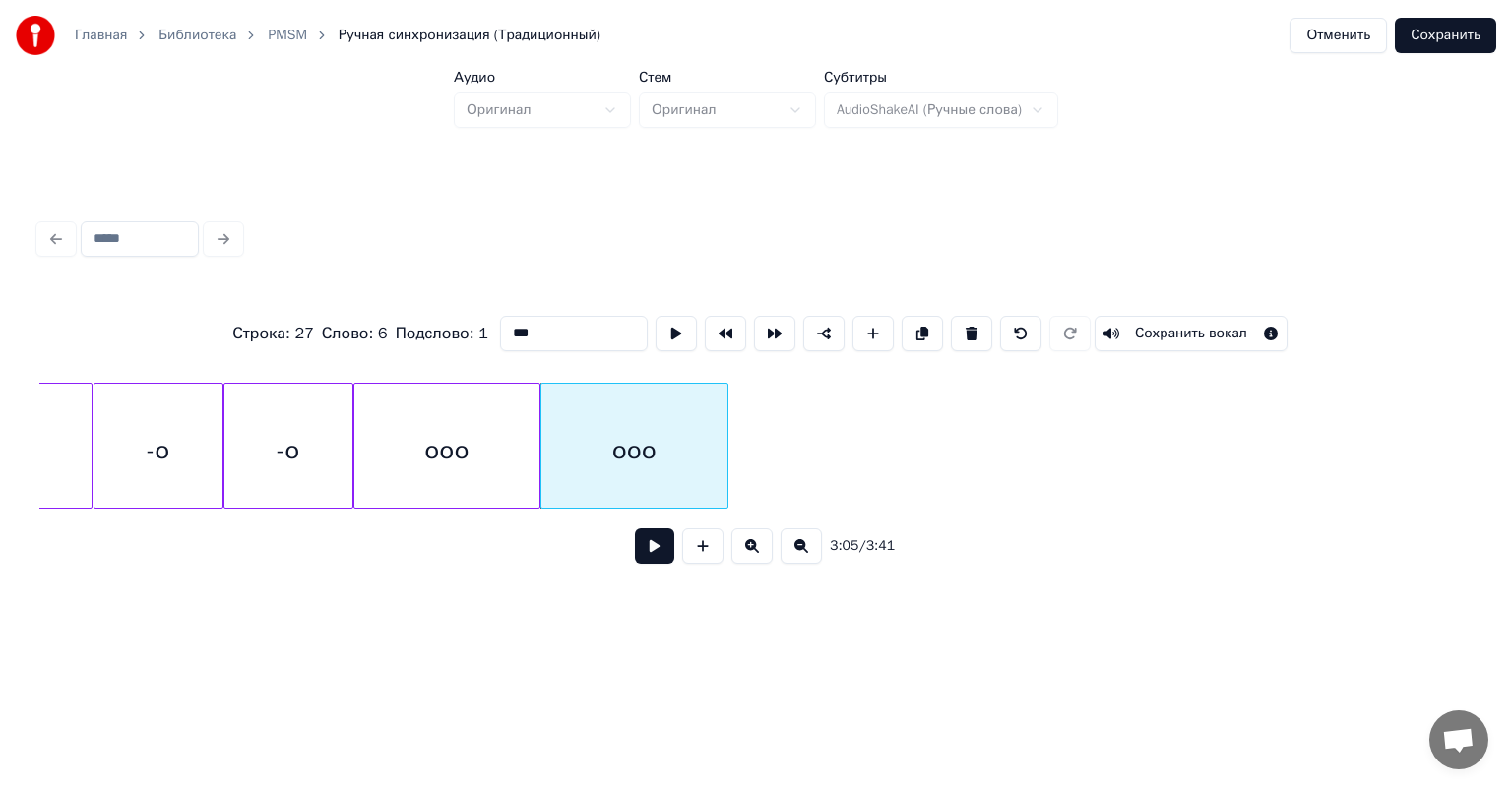 click on "ооо" at bounding box center [634, 451] 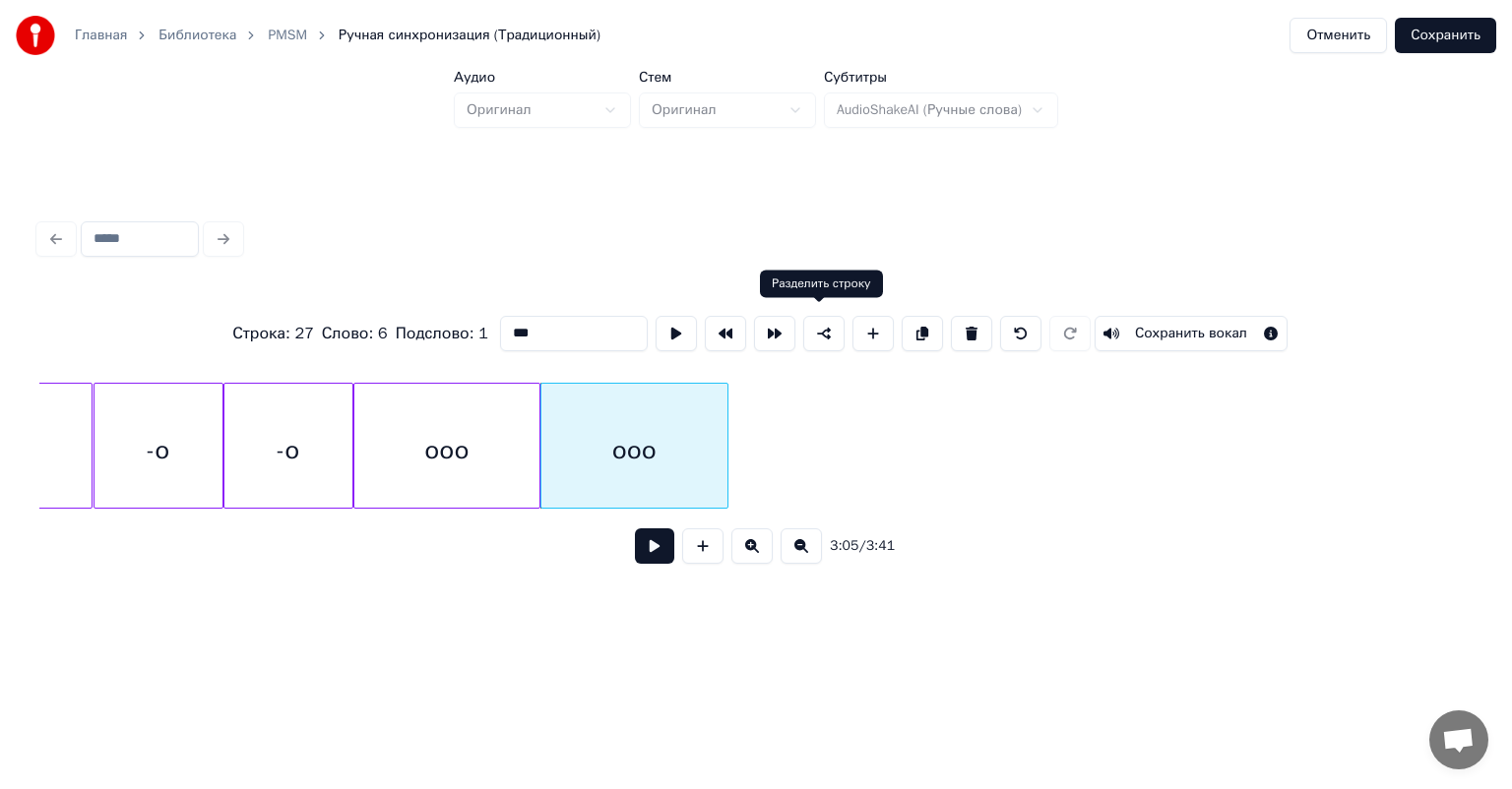 click at bounding box center [824, 334] 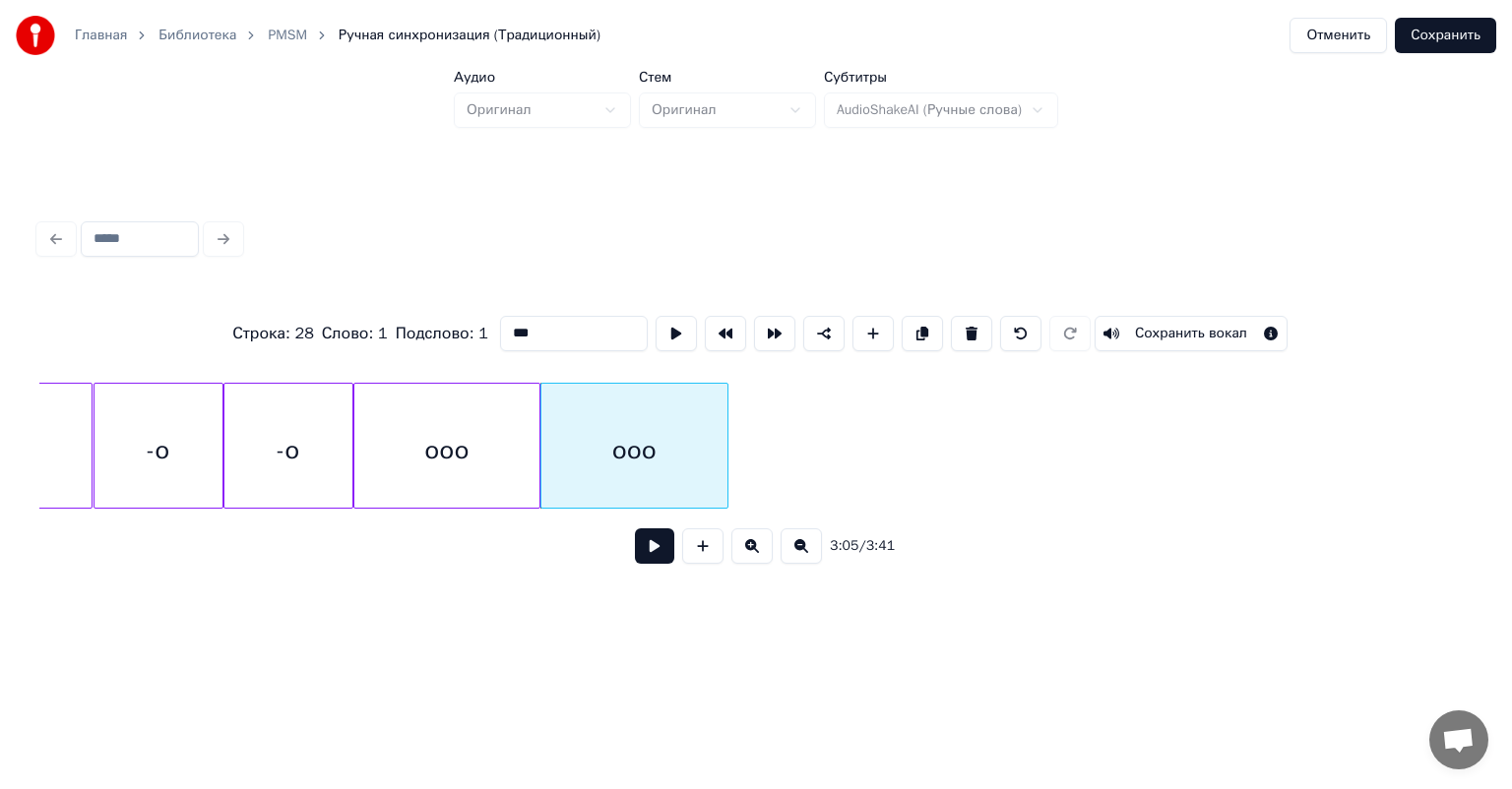 click on "ооо" at bounding box center (447, 451) 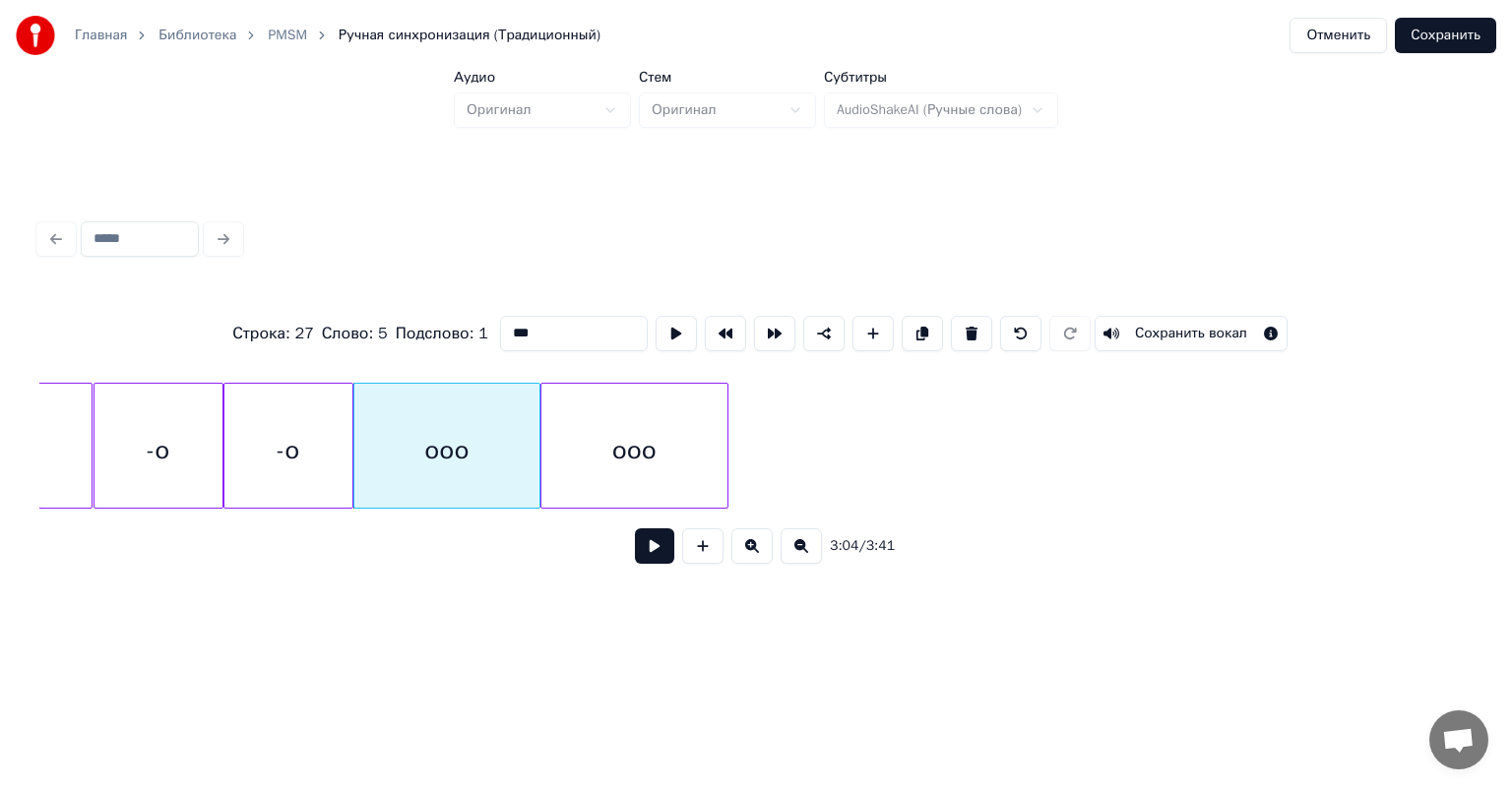 click at bounding box center (655, 546) 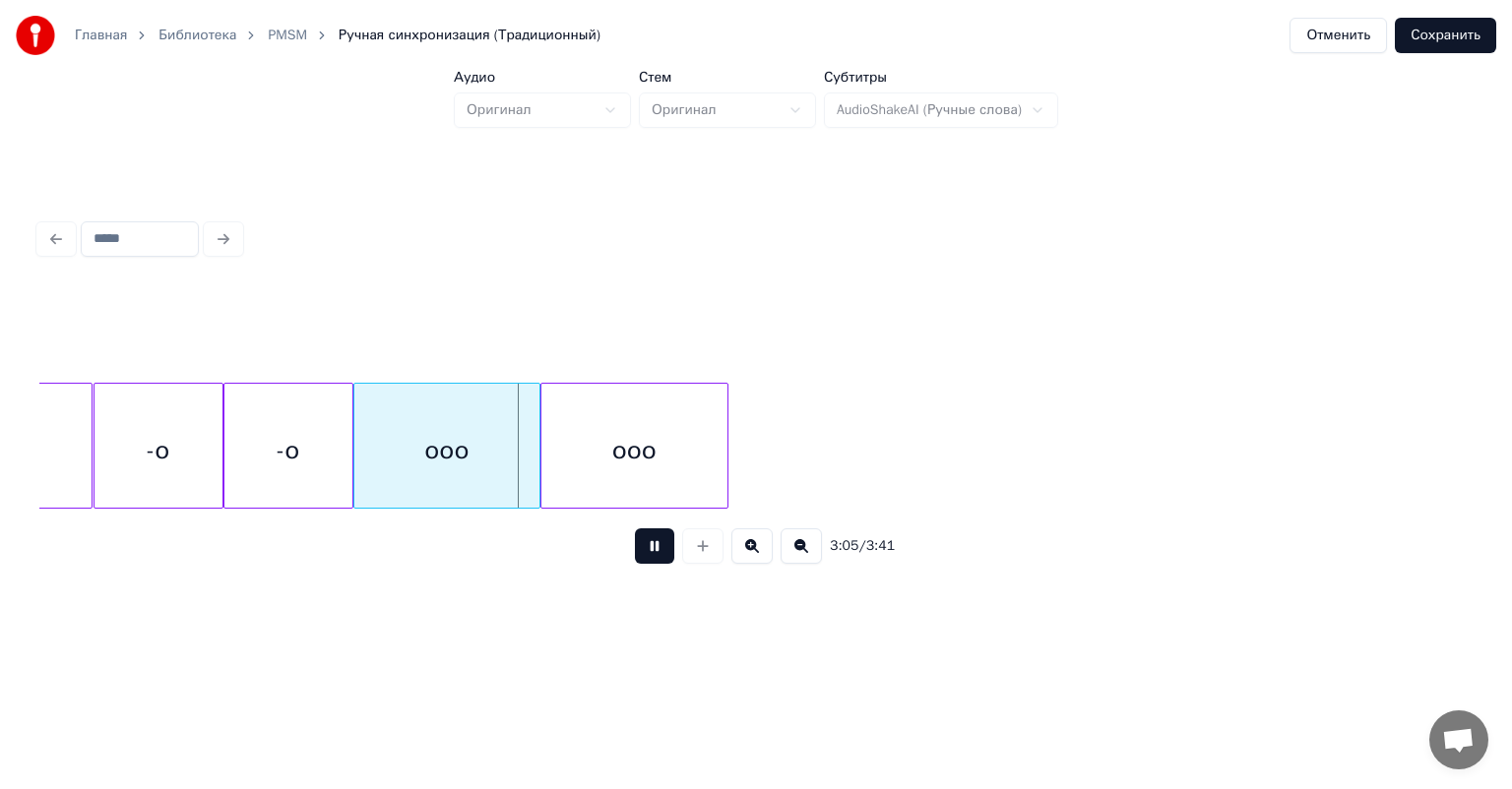 click at bounding box center [655, 546] 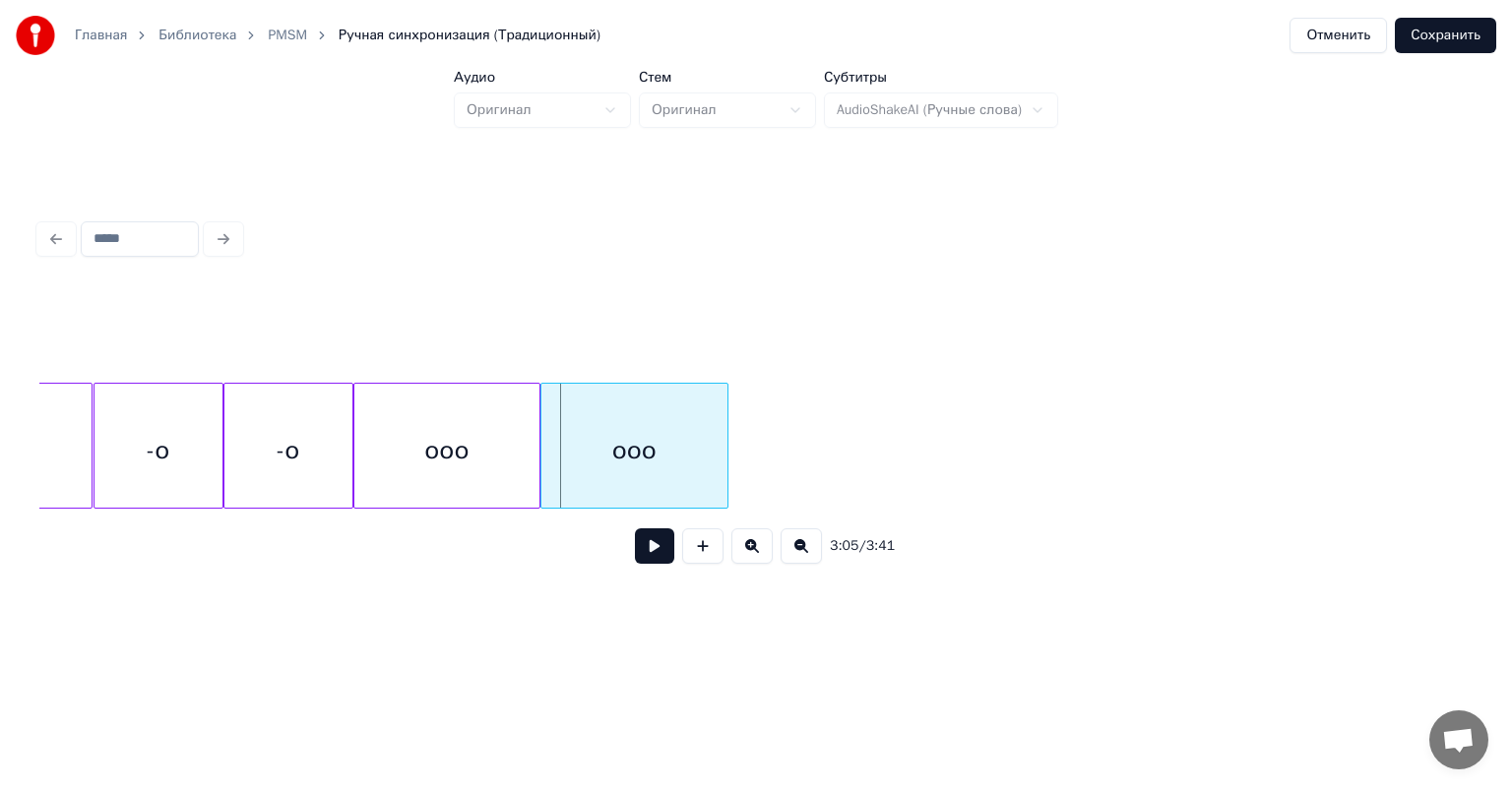 click on "ооо" at bounding box center [634, 451] 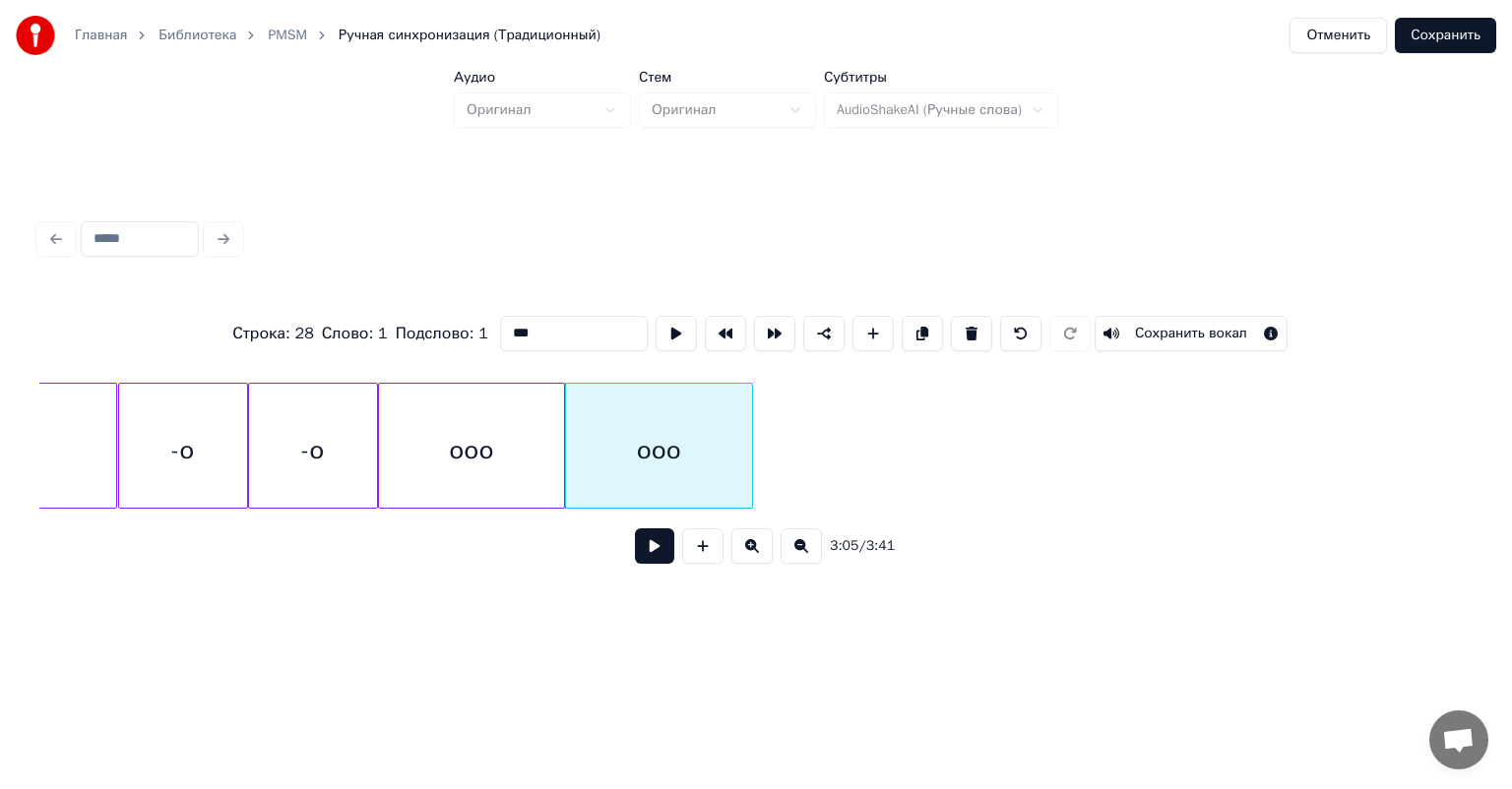 scroll, scrollTop: 0, scrollLeft: 35736, axis: horizontal 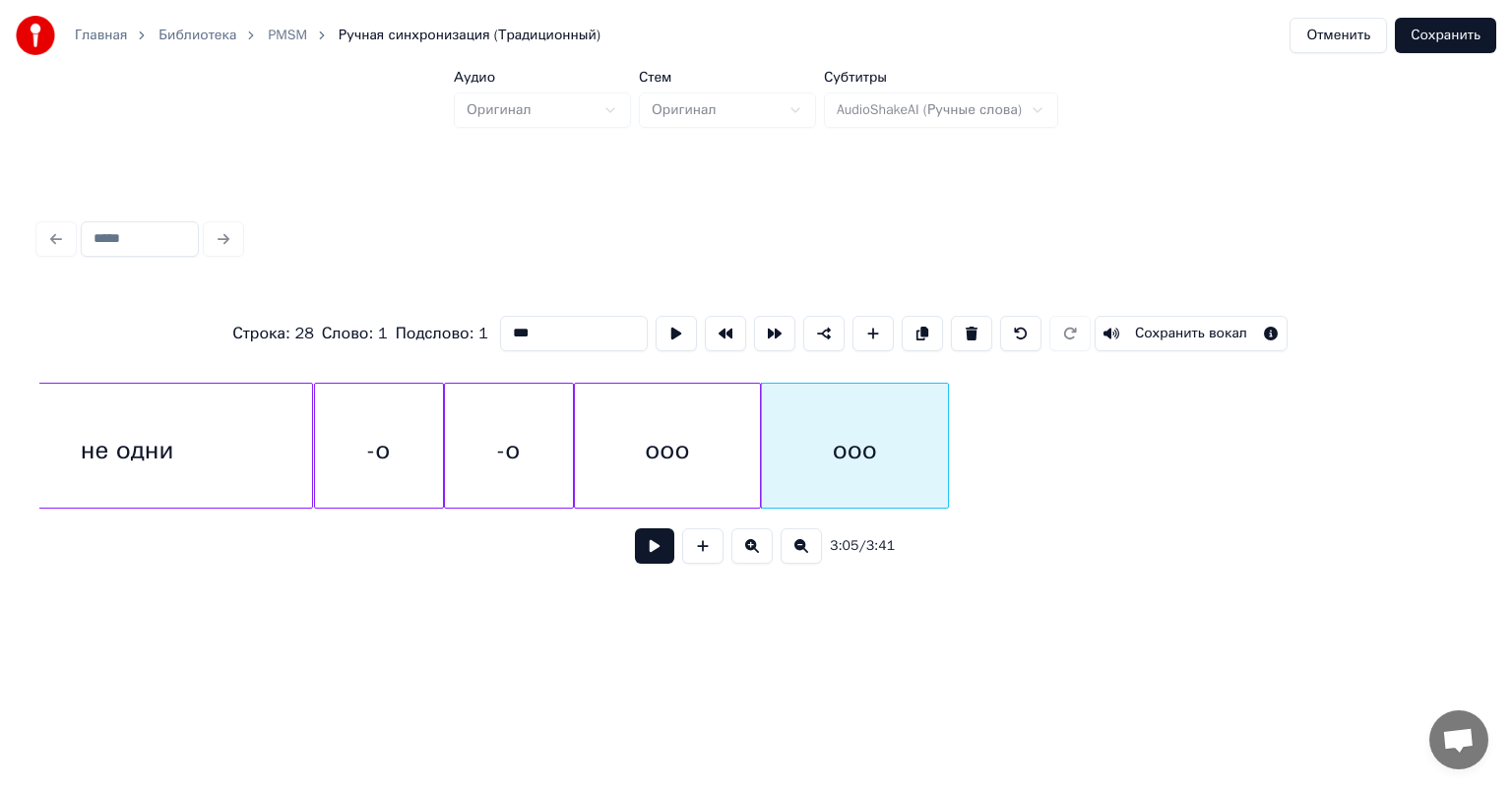 drag, startPoint x: 574, startPoint y: 327, endPoint x: 499, endPoint y: 331, distance: 75.106591 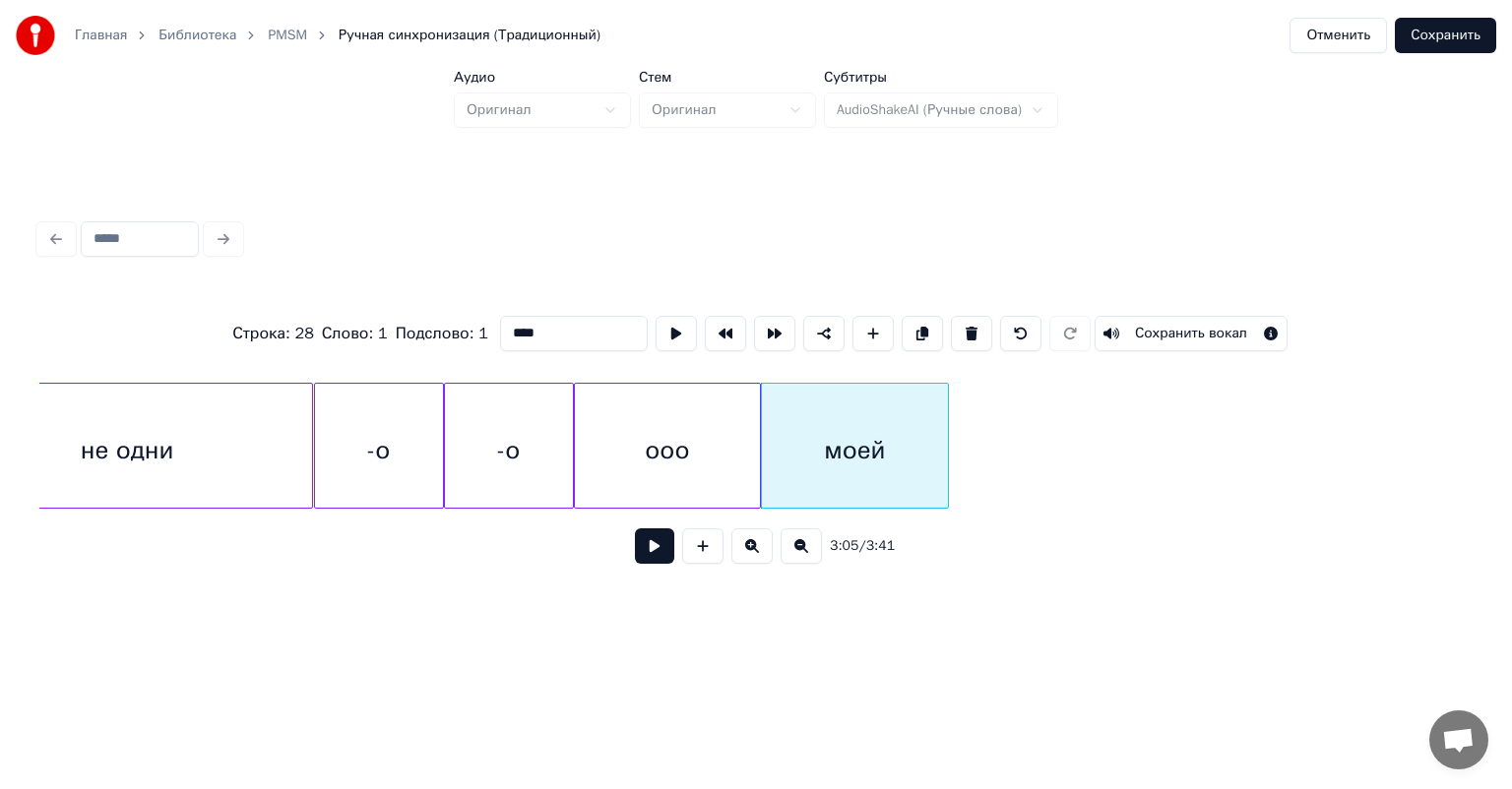 click on "ооо" at bounding box center [667, 451] 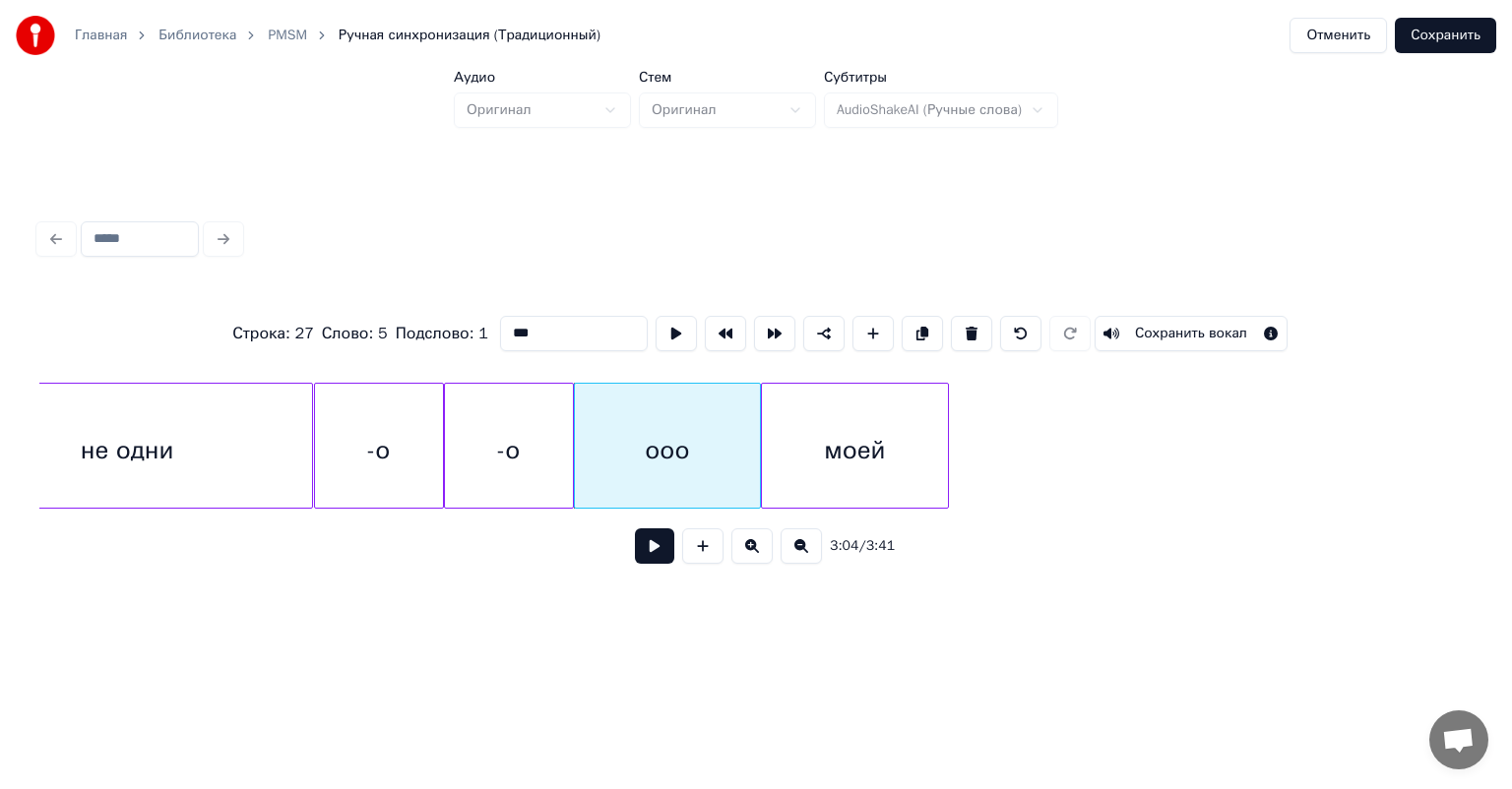 click at bounding box center (655, 546) 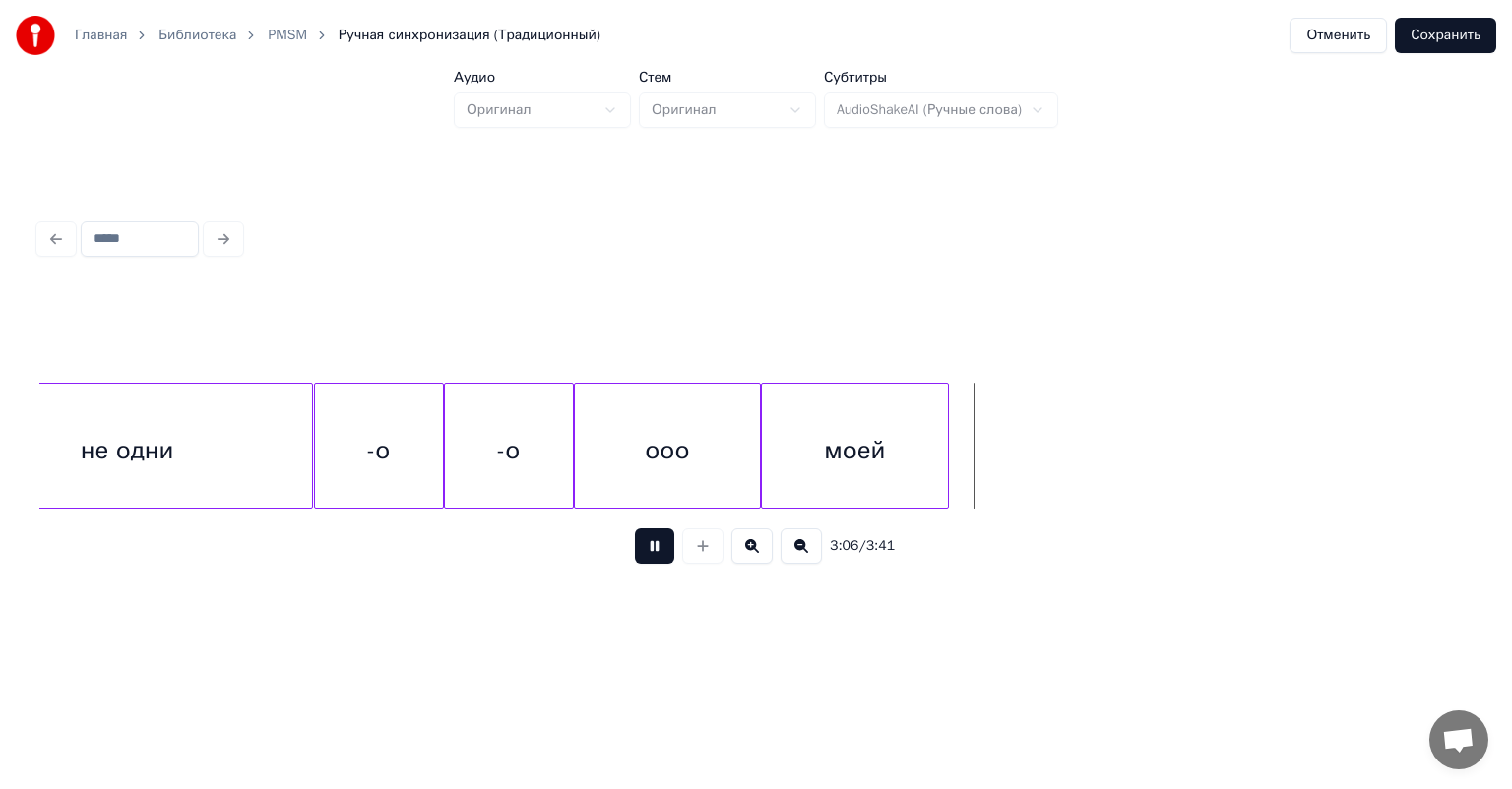 click at bounding box center [655, 546] 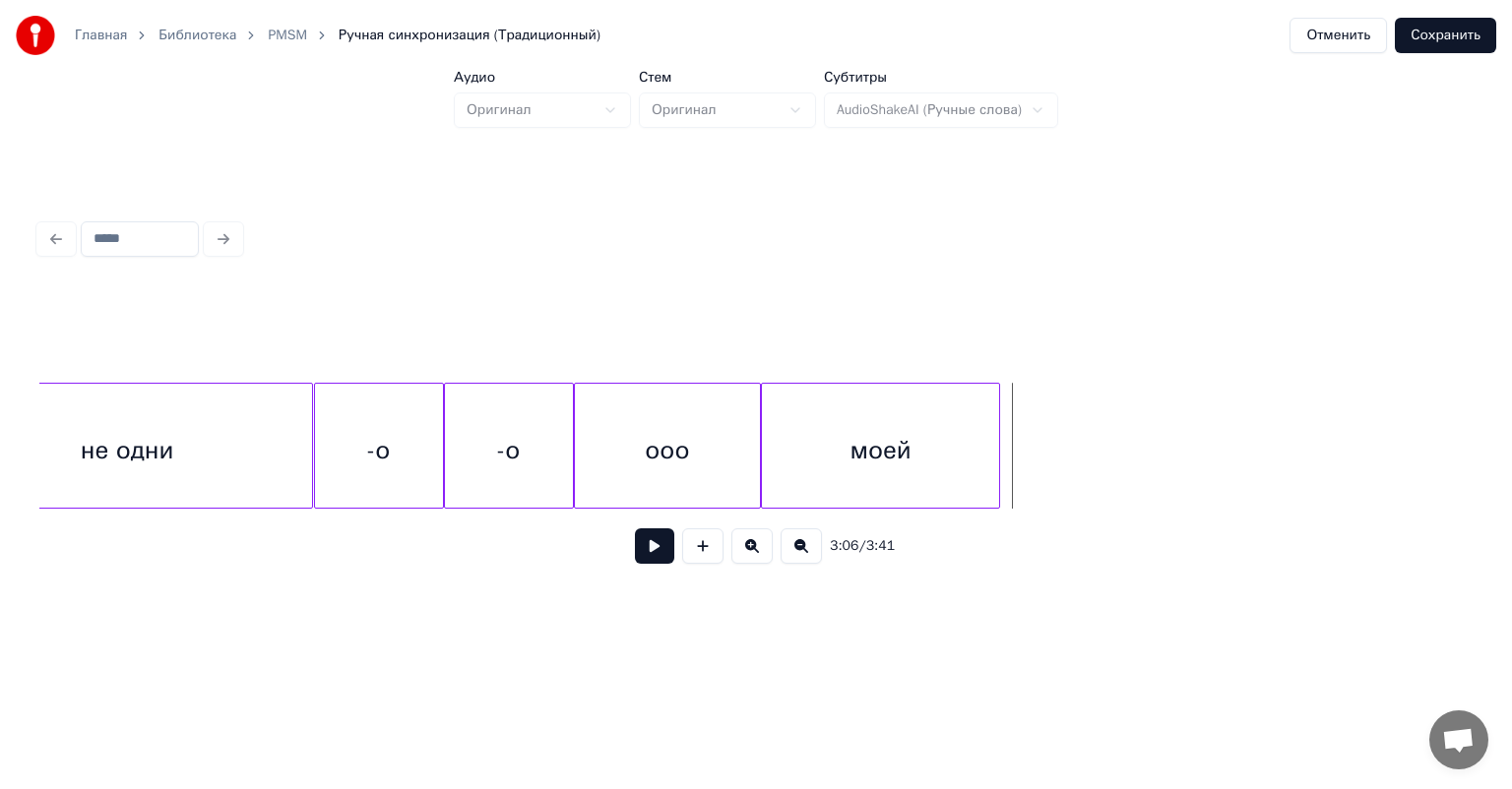 click at bounding box center [996, 446] 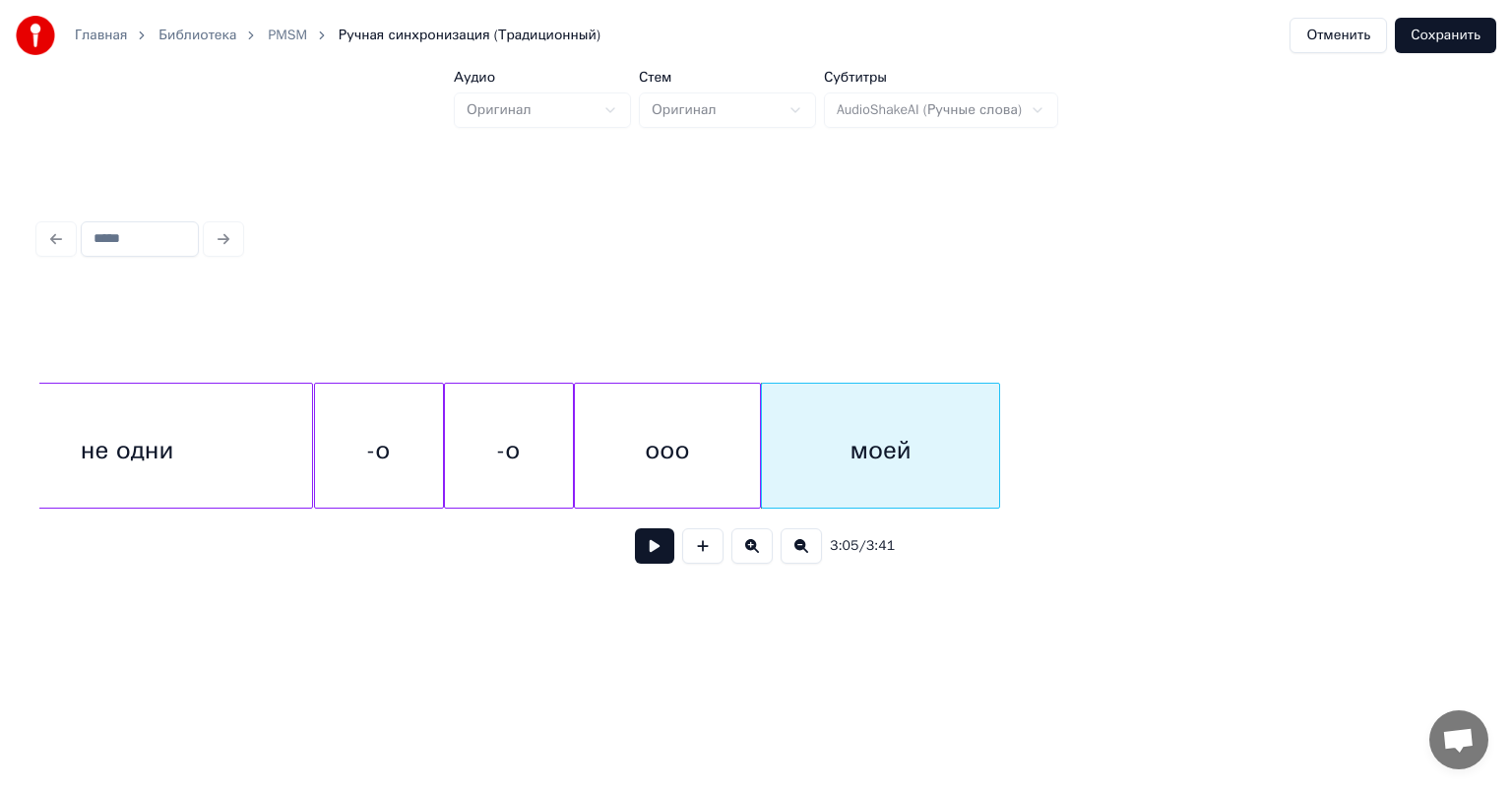 click on "моей" at bounding box center [880, 451] 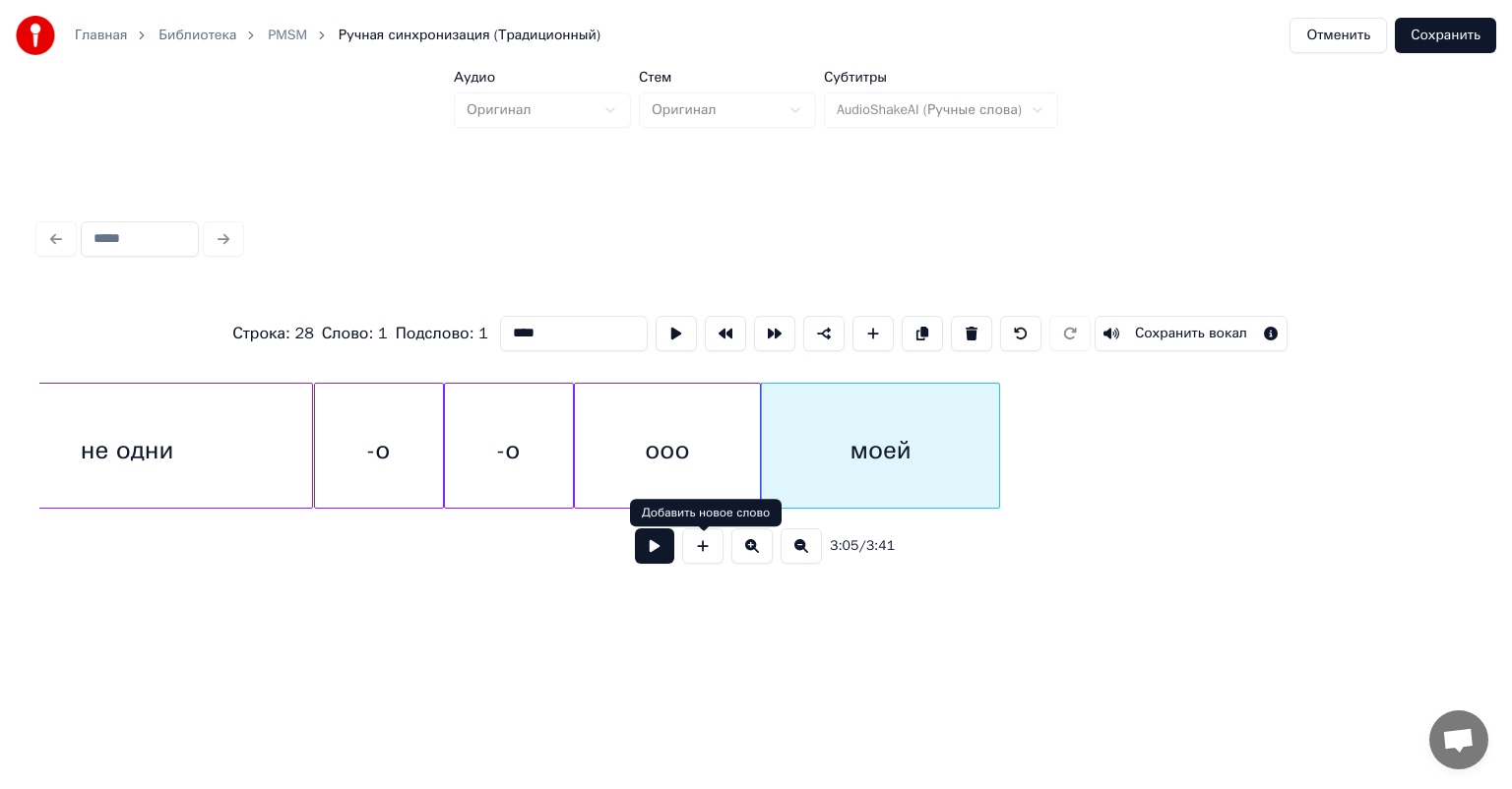click at bounding box center (655, 546) 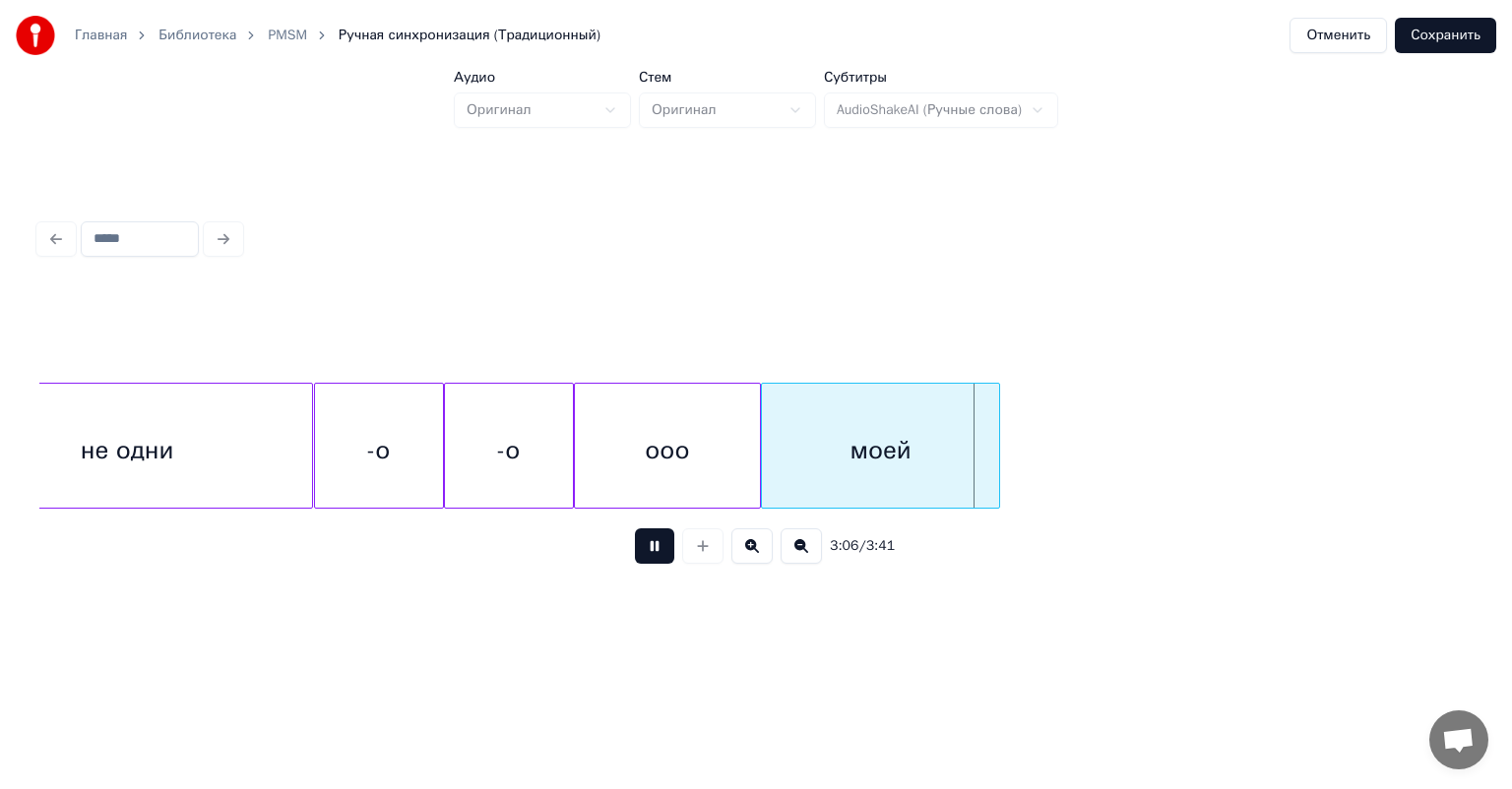 click at bounding box center [655, 546] 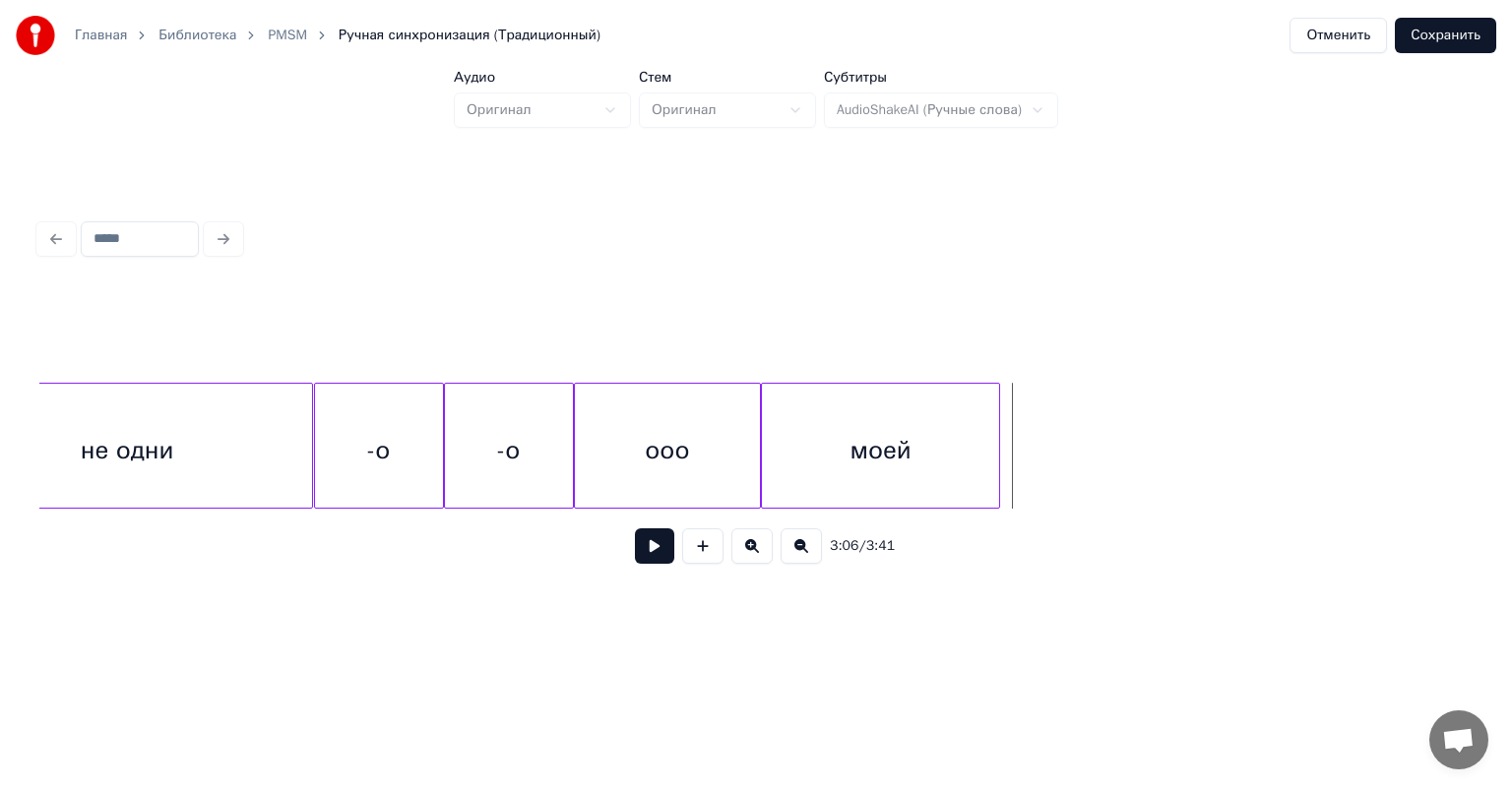 click on "моей" at bounding box center [880, 451] 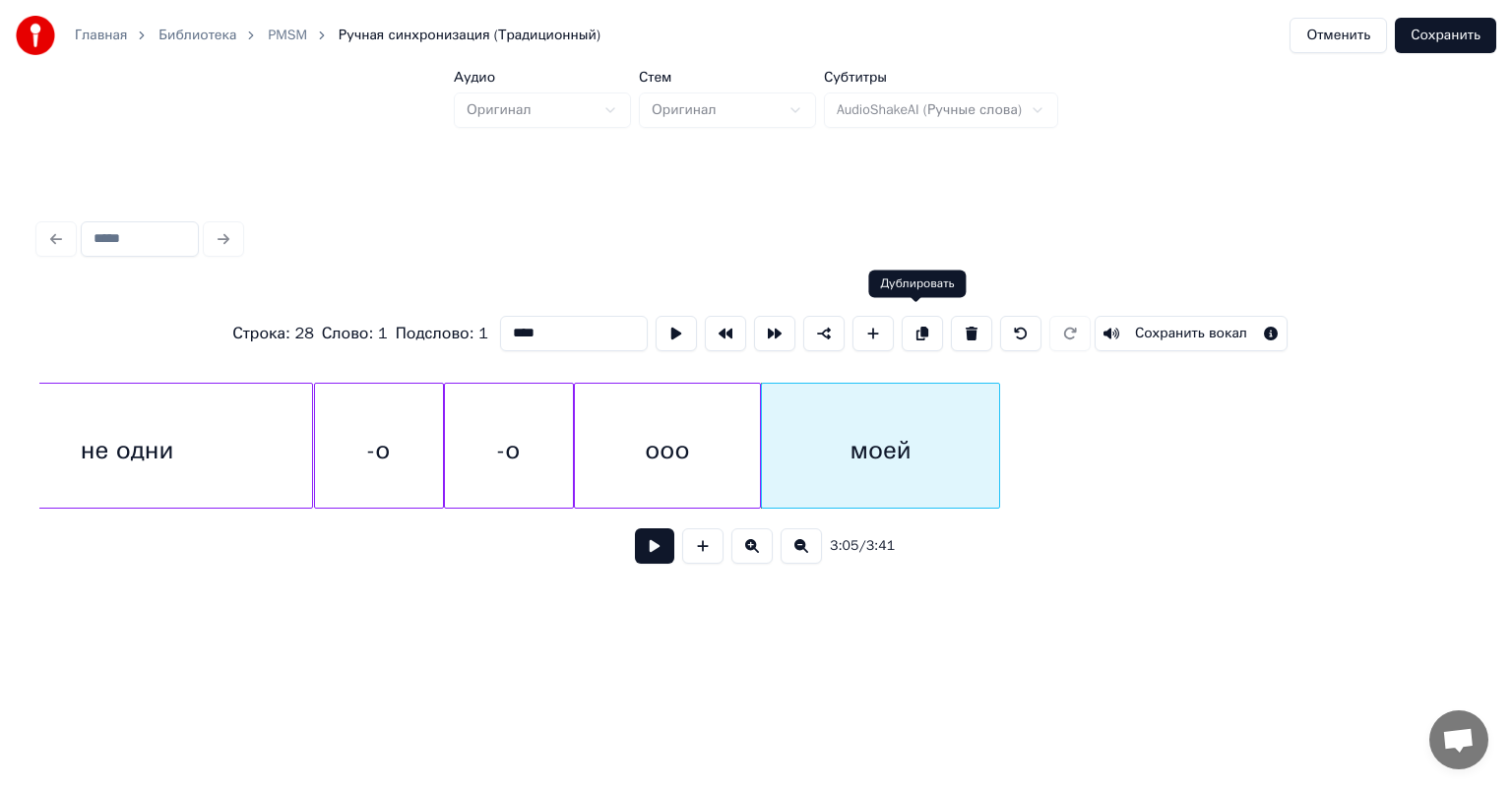 click at bounding box center [922, 334] 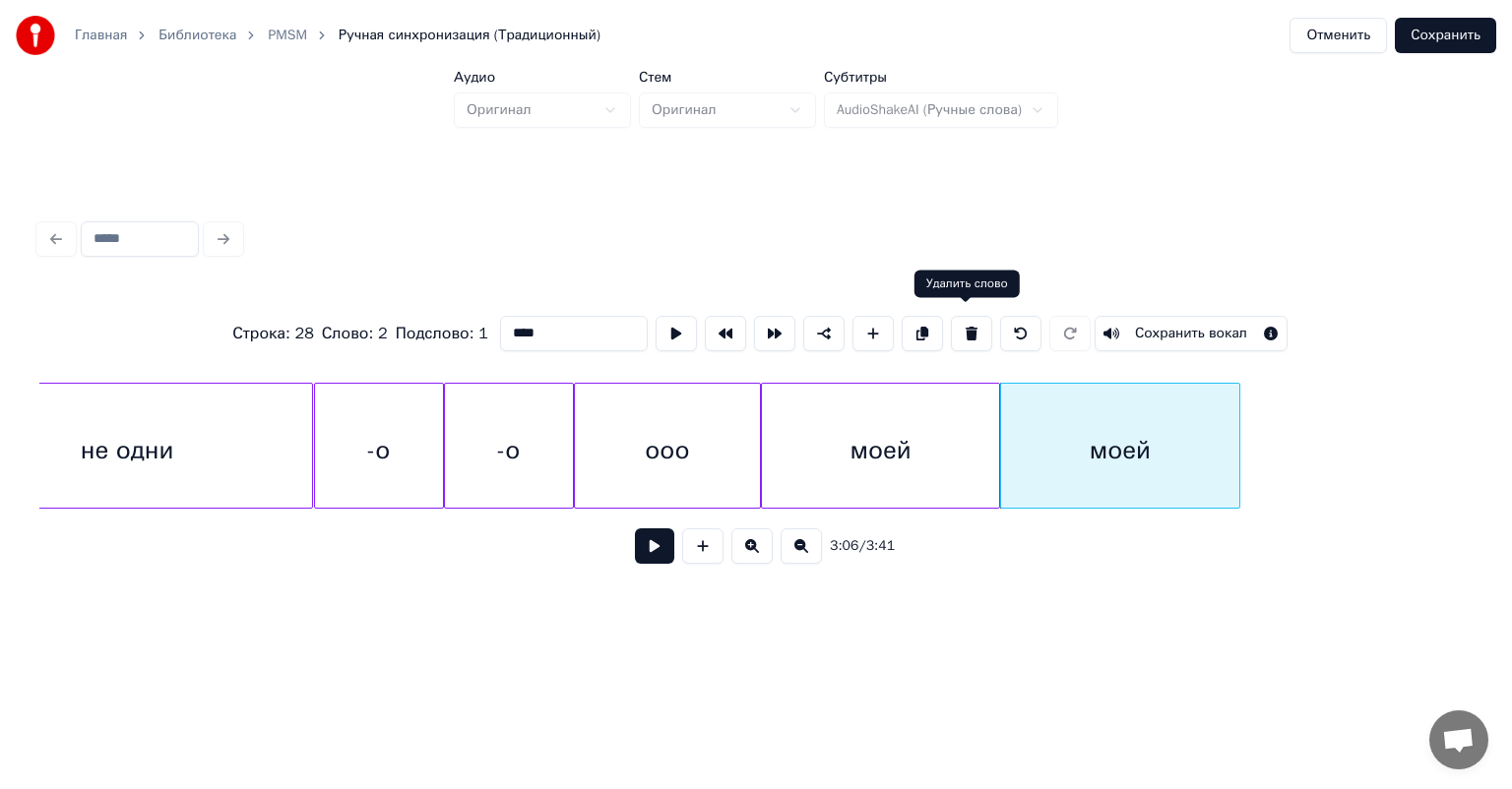 click on "моей" at bounding box center [1119, 451] 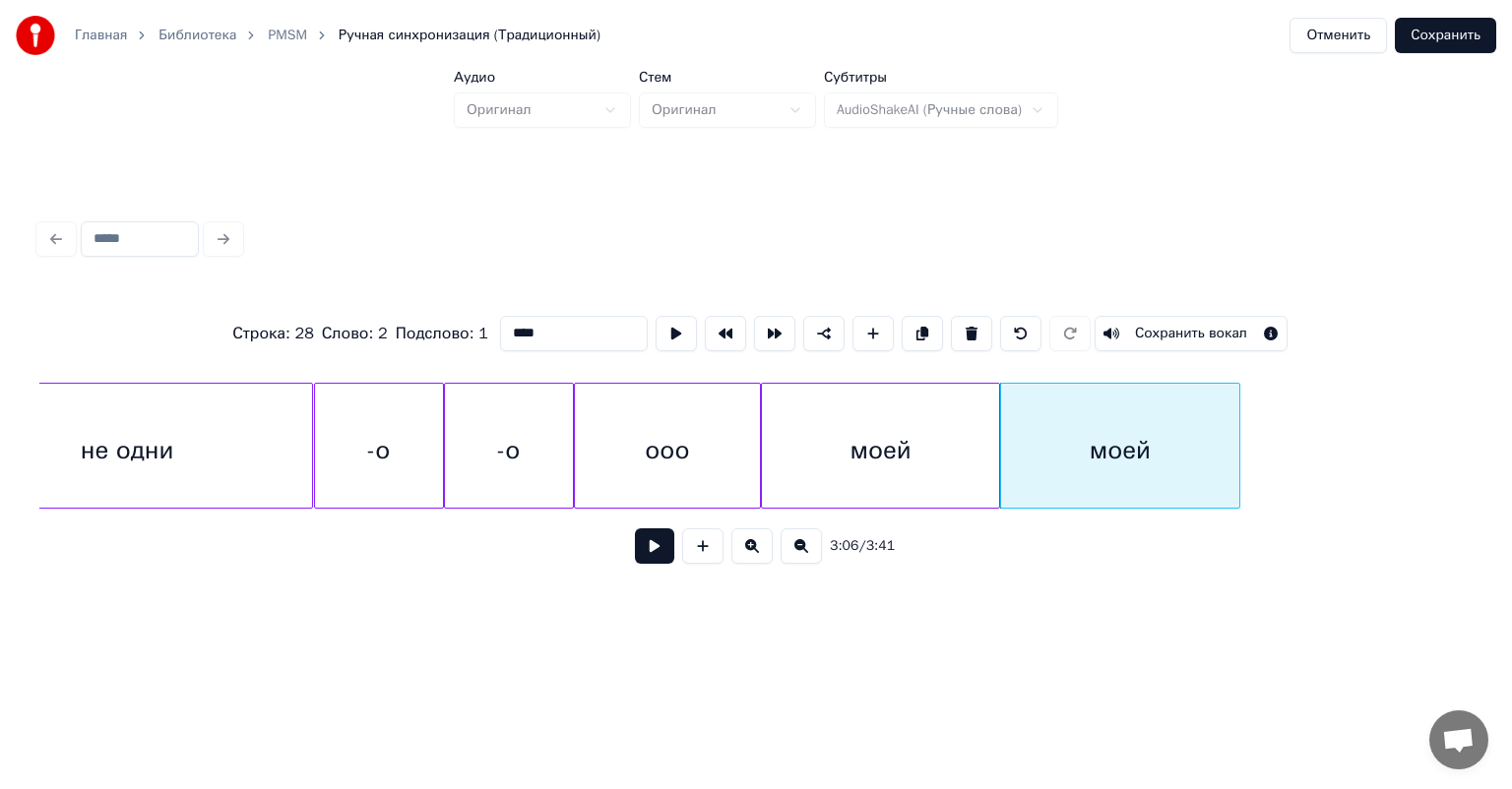 drag, startPoint x: 569, startPoint y: 328, endPoint x: 492, endPoint y: 327, distance: 77.00649 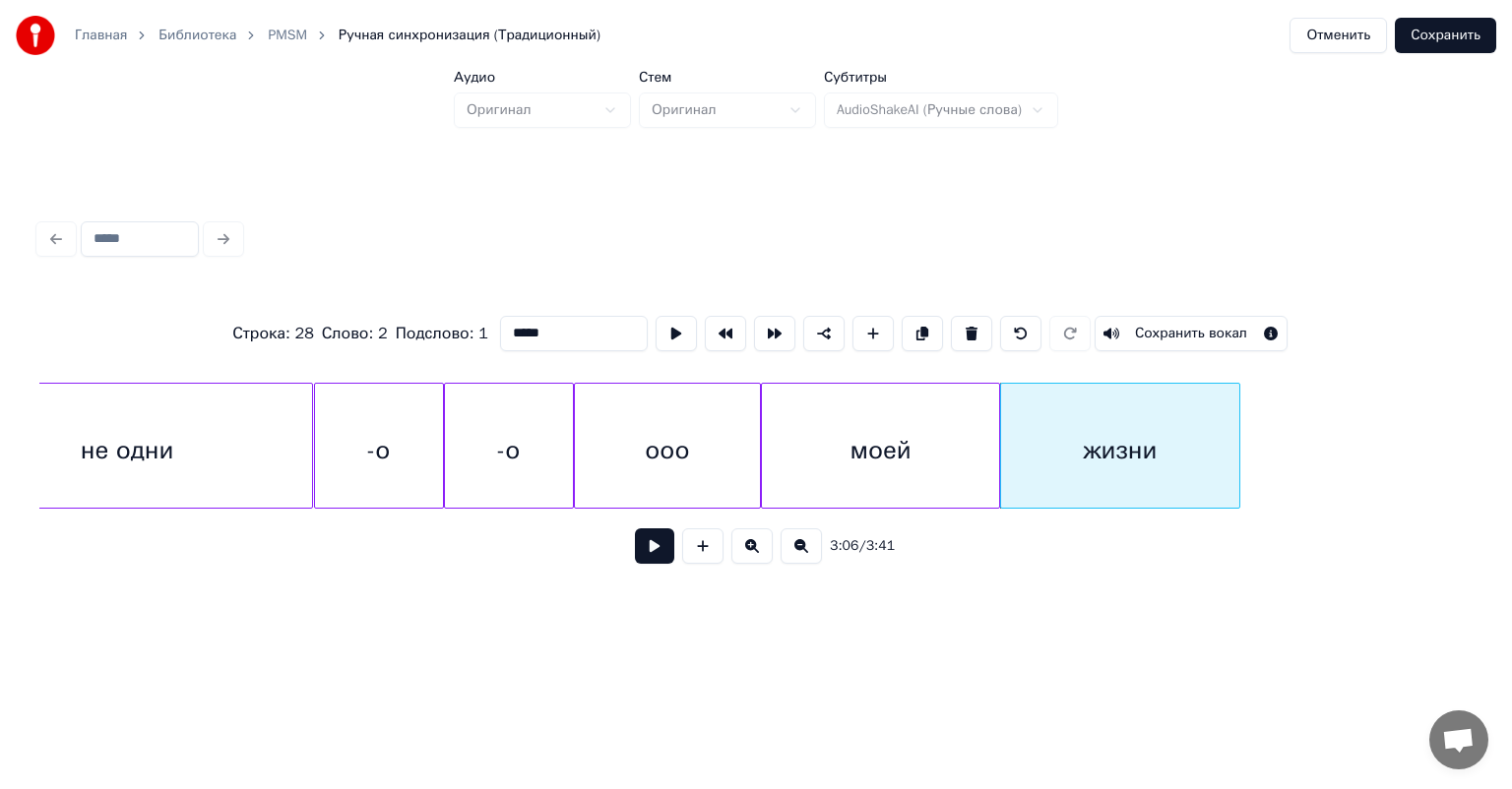 click on "моей" at bounding box center (880, 451) 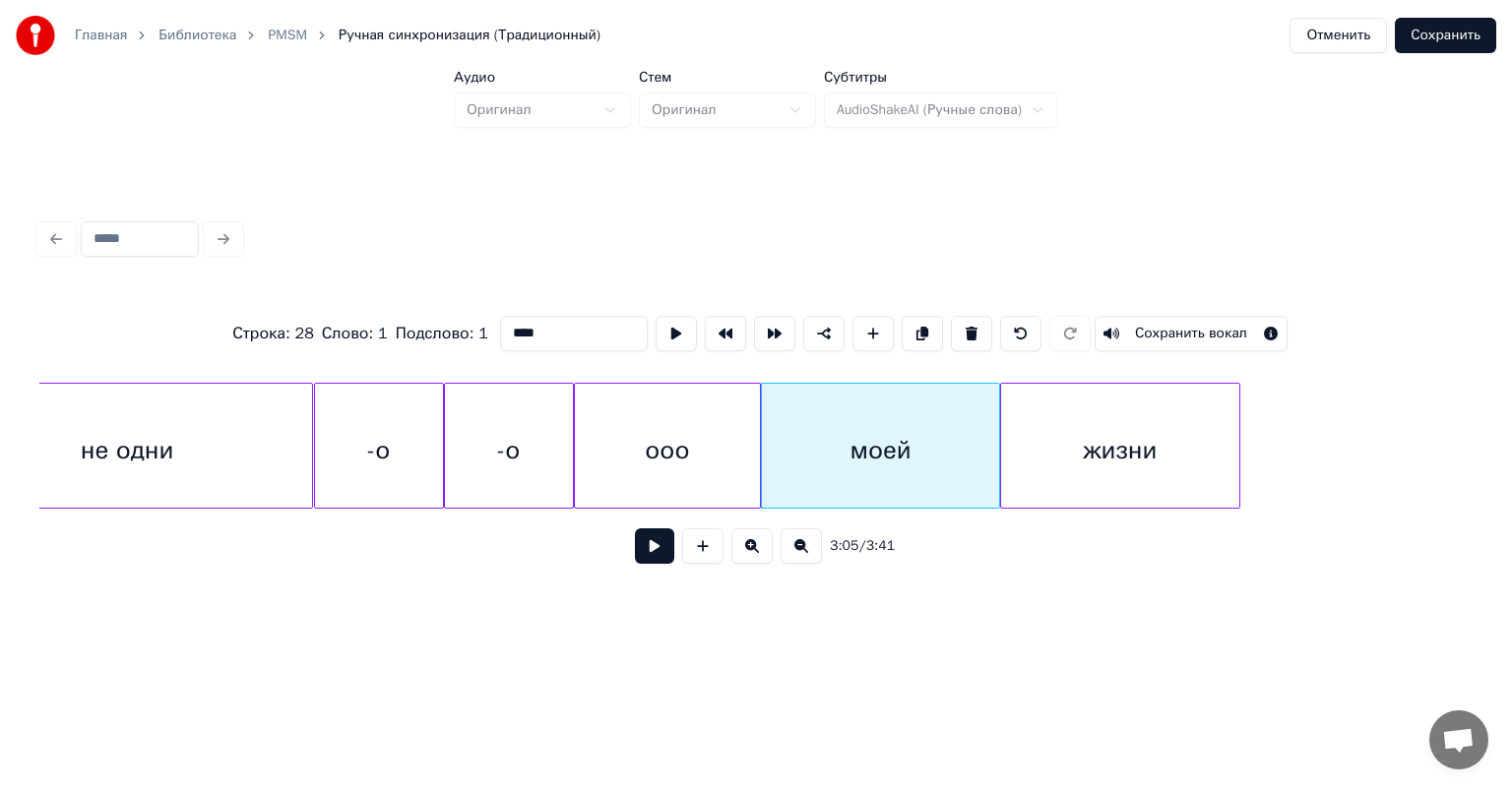 click at bounding box center [655, 546] 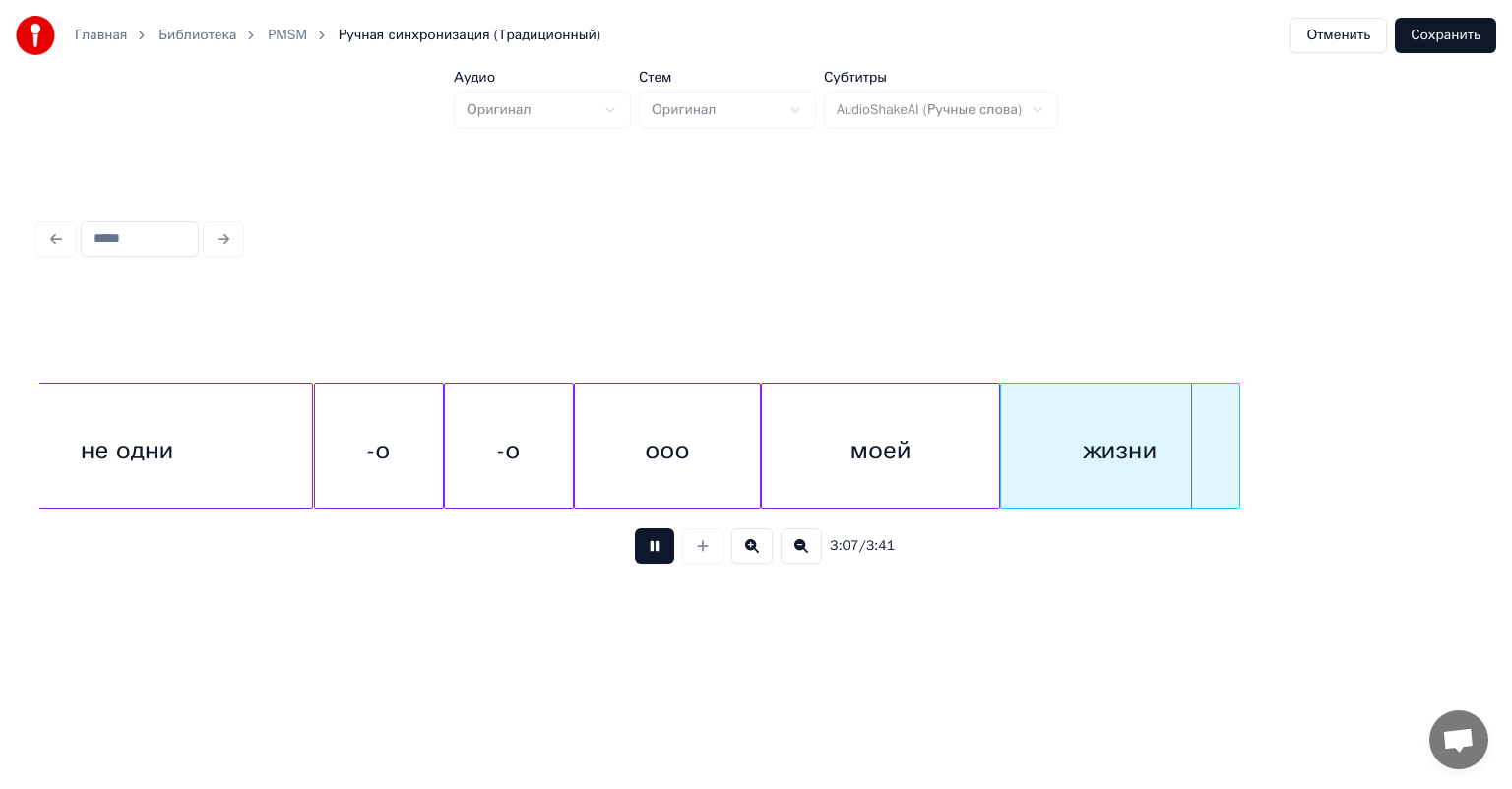 click at bounding box center (655, 546) 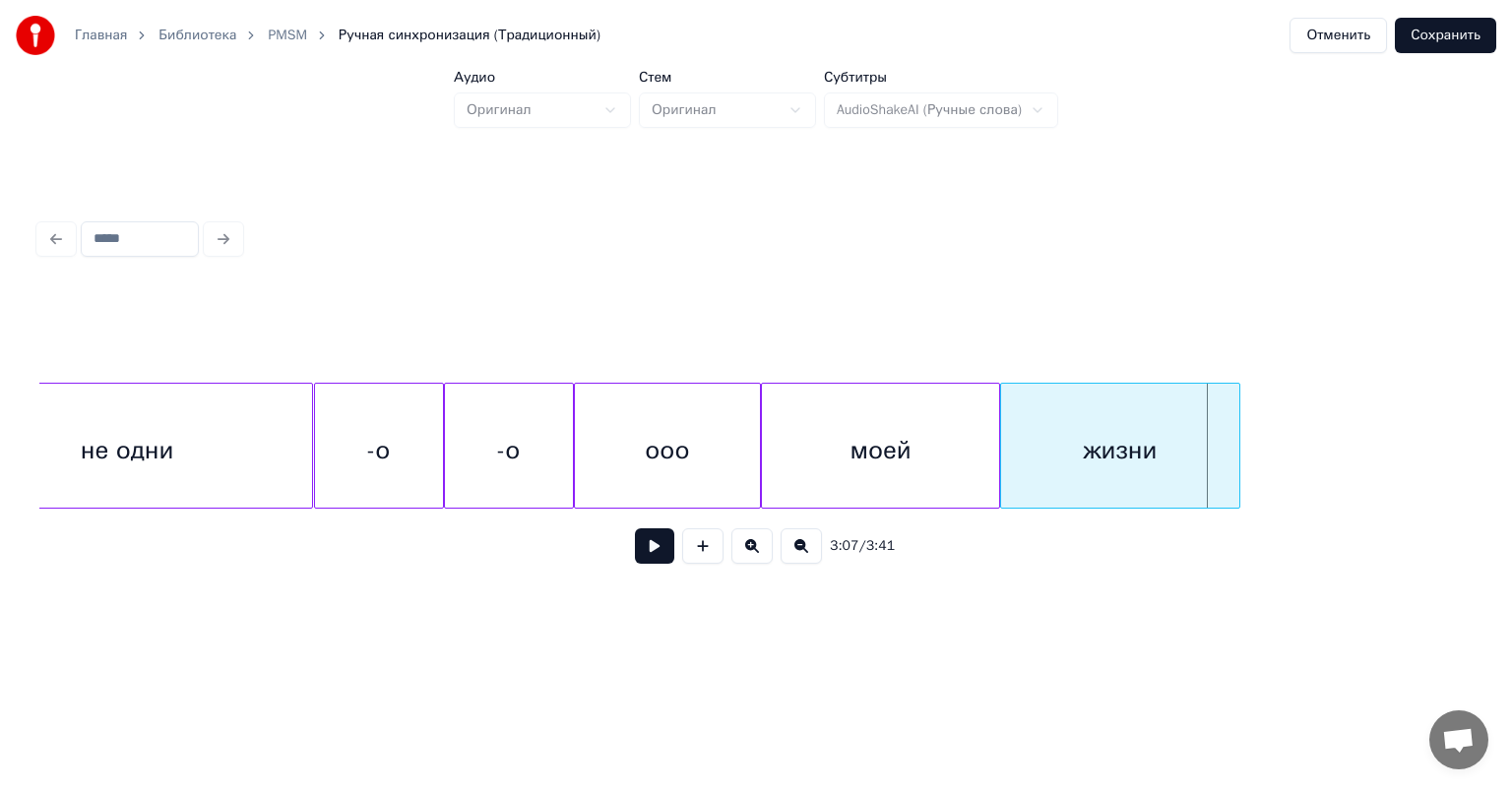 click at bounding box center (655, 546) 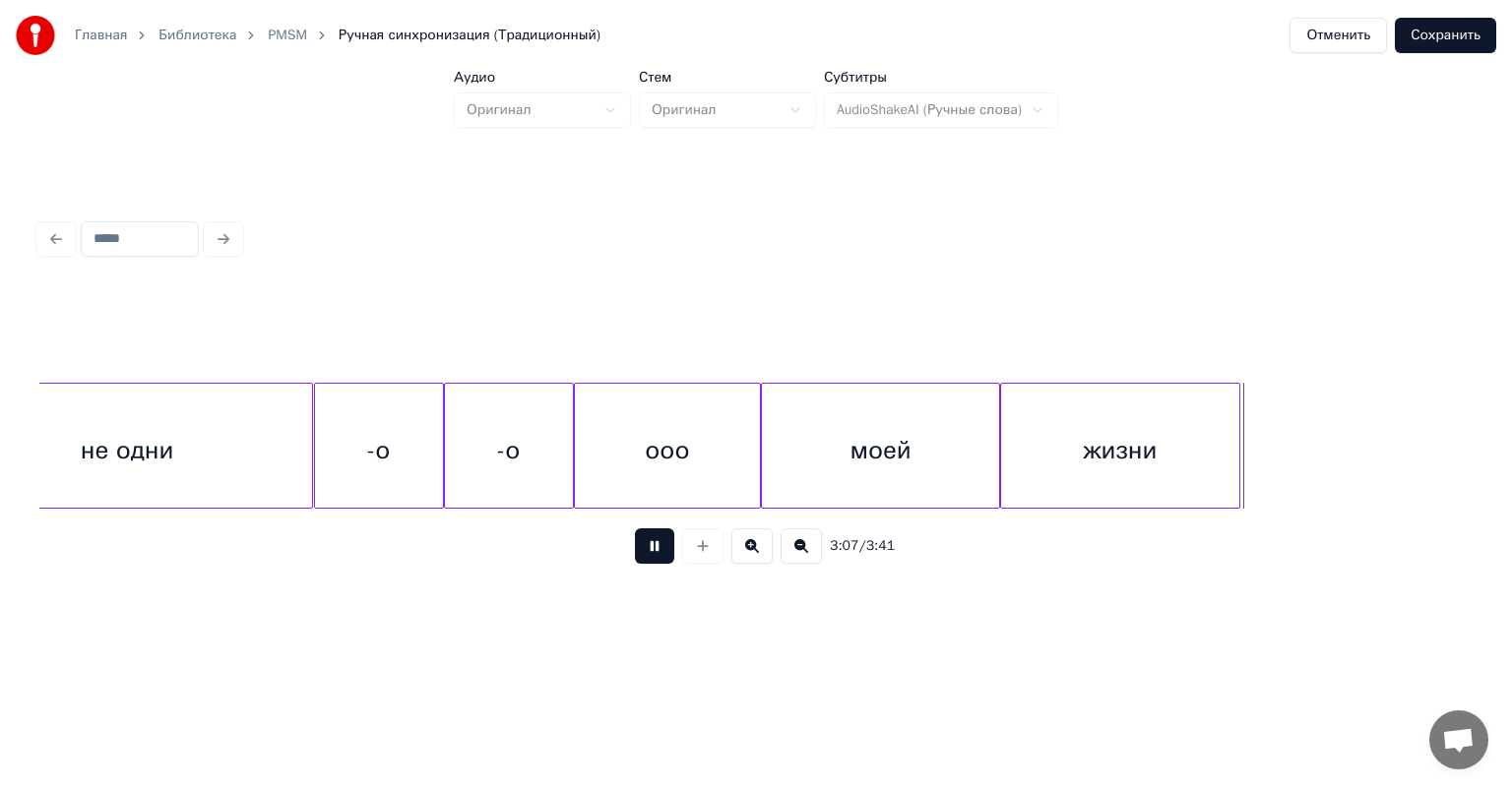 click at bounding box center (655, 546) 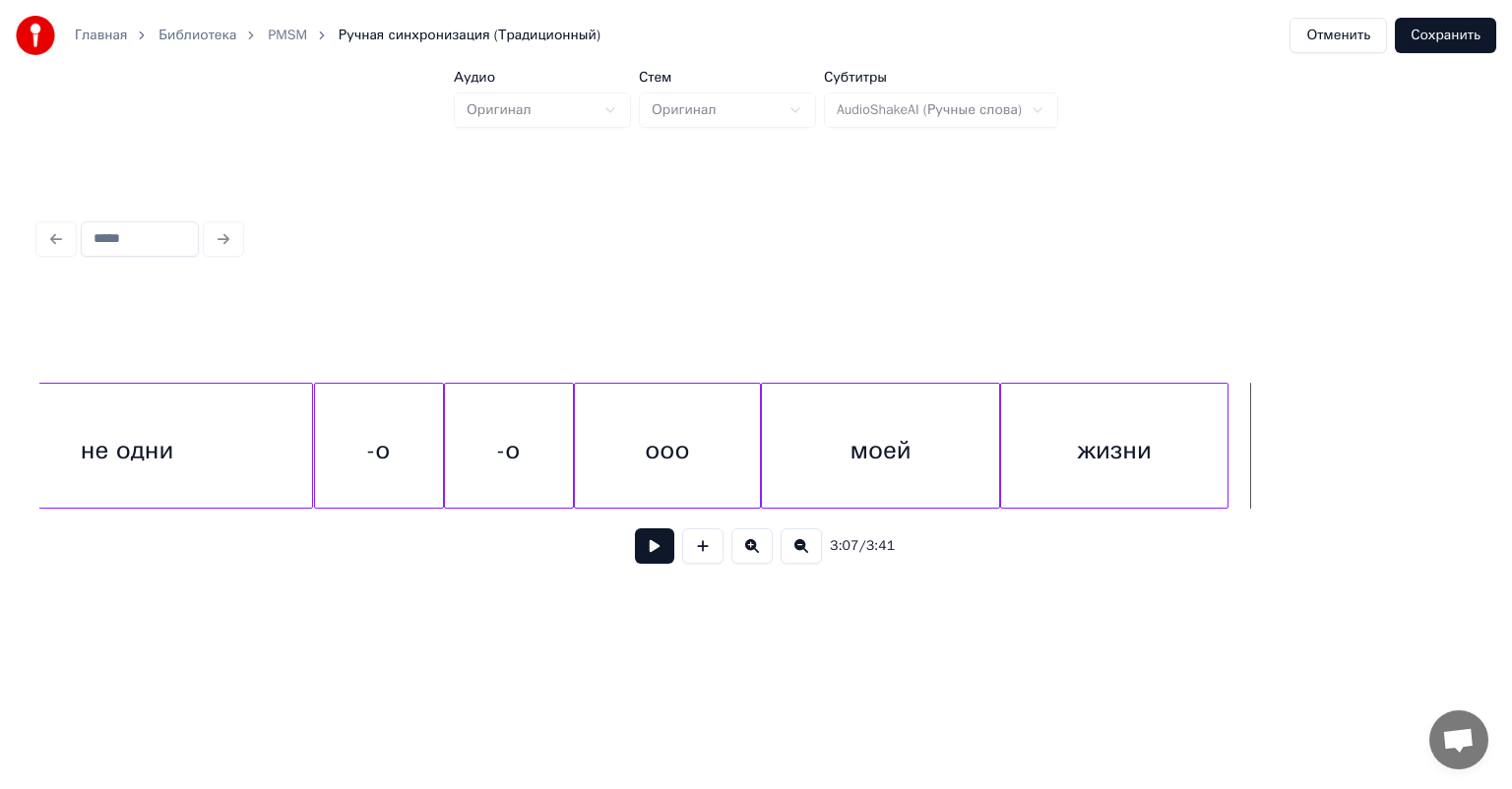 click at bounding box center (1225, 446) 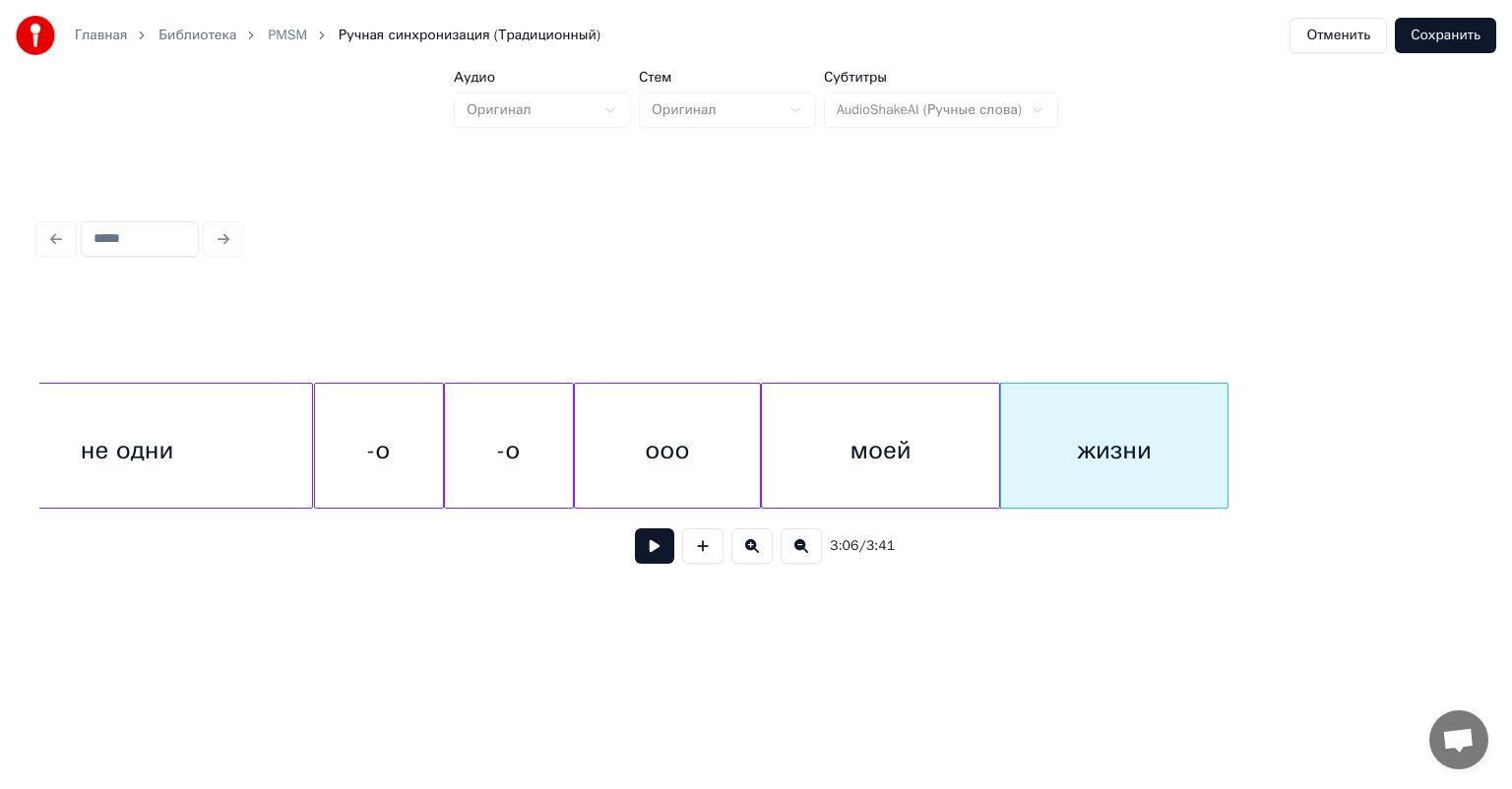 click on "жизни" at bounding box center [1114, 451] 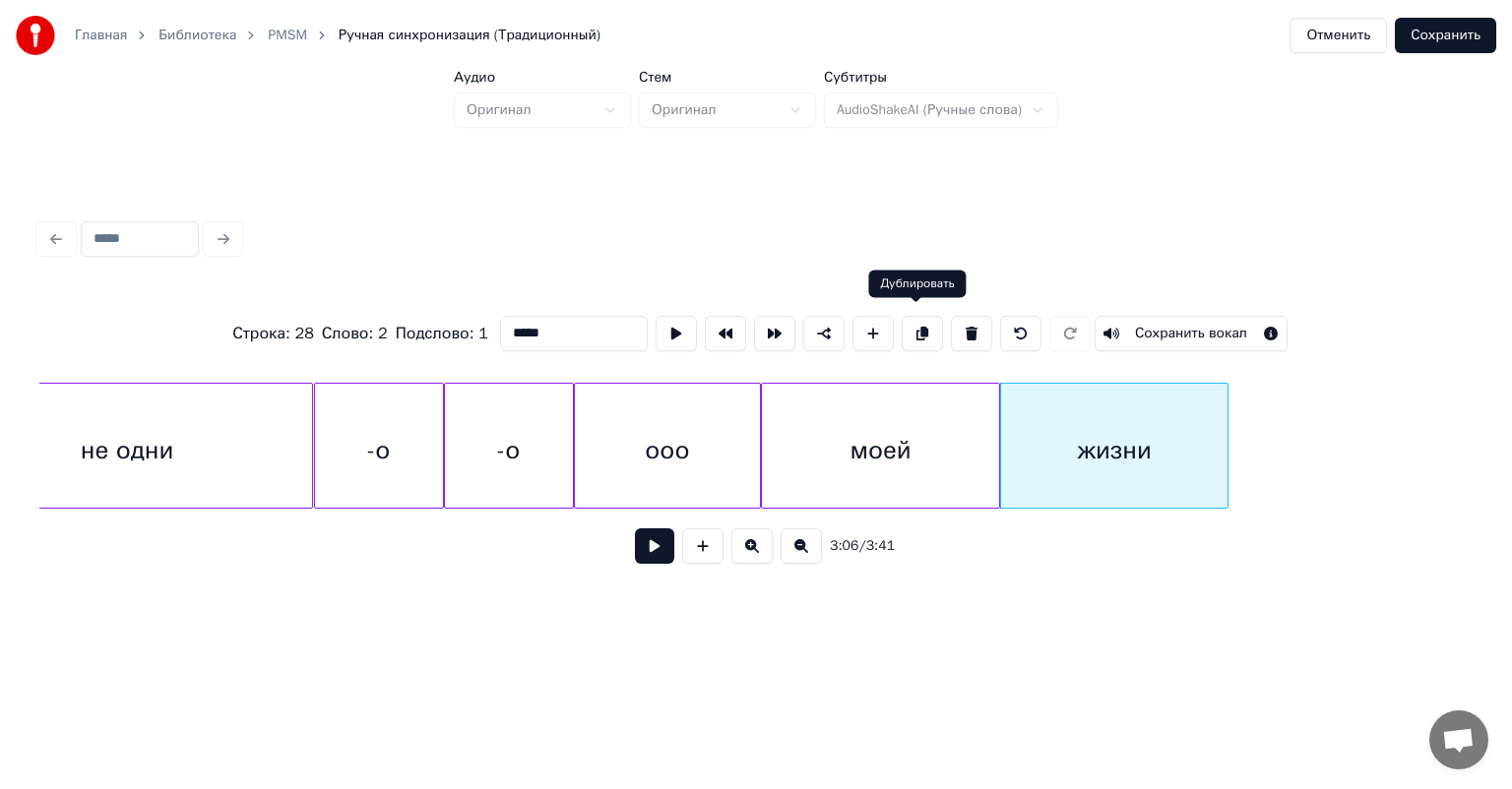 click at bounding box center (922, 334) 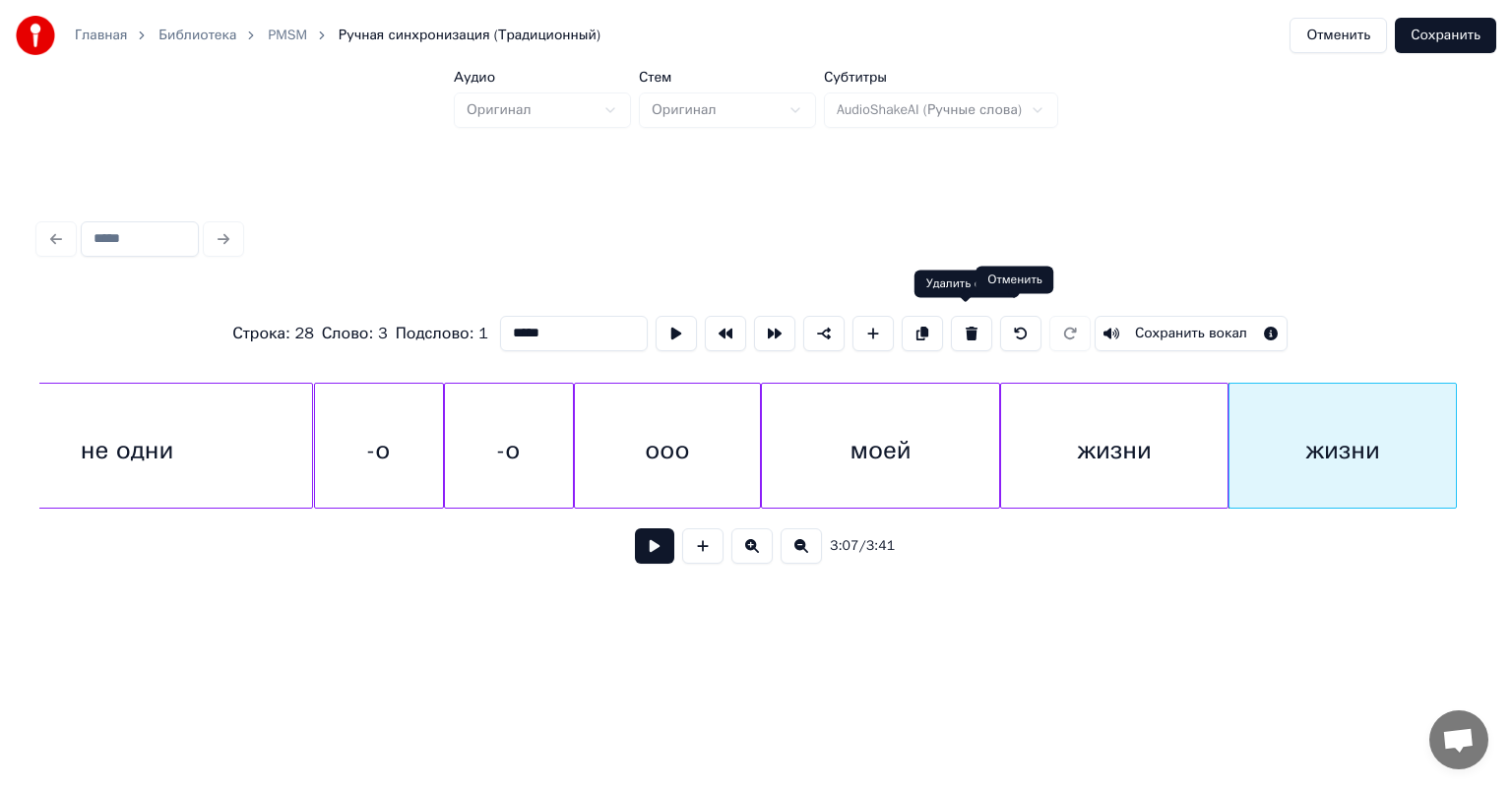 click on "жизни" at bounding box center [1343, 451] 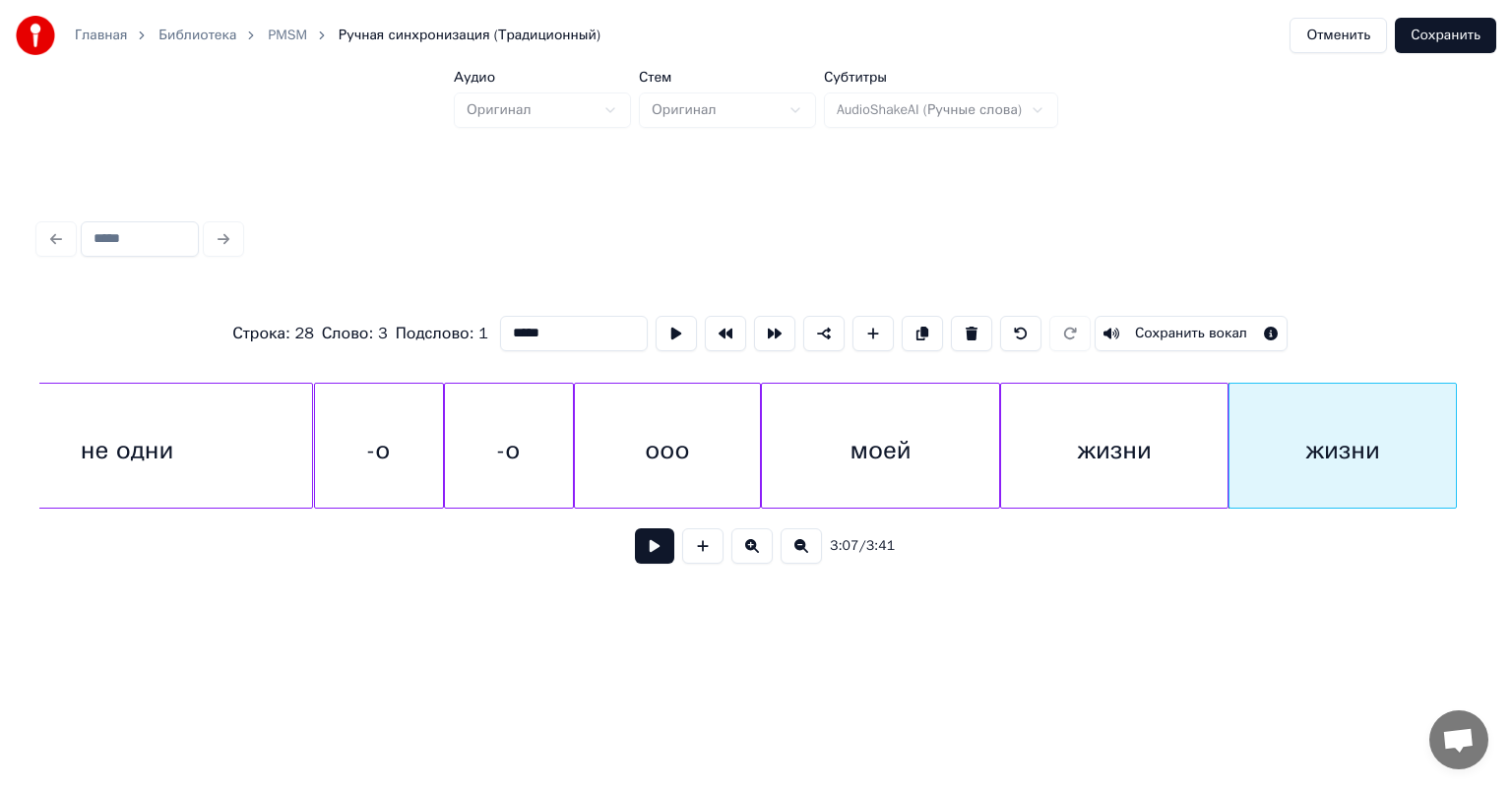 drag, startPoint x: 568, startPoint y: 332, endPoint x: 503, endPoint y: 331, distance: 65.007692 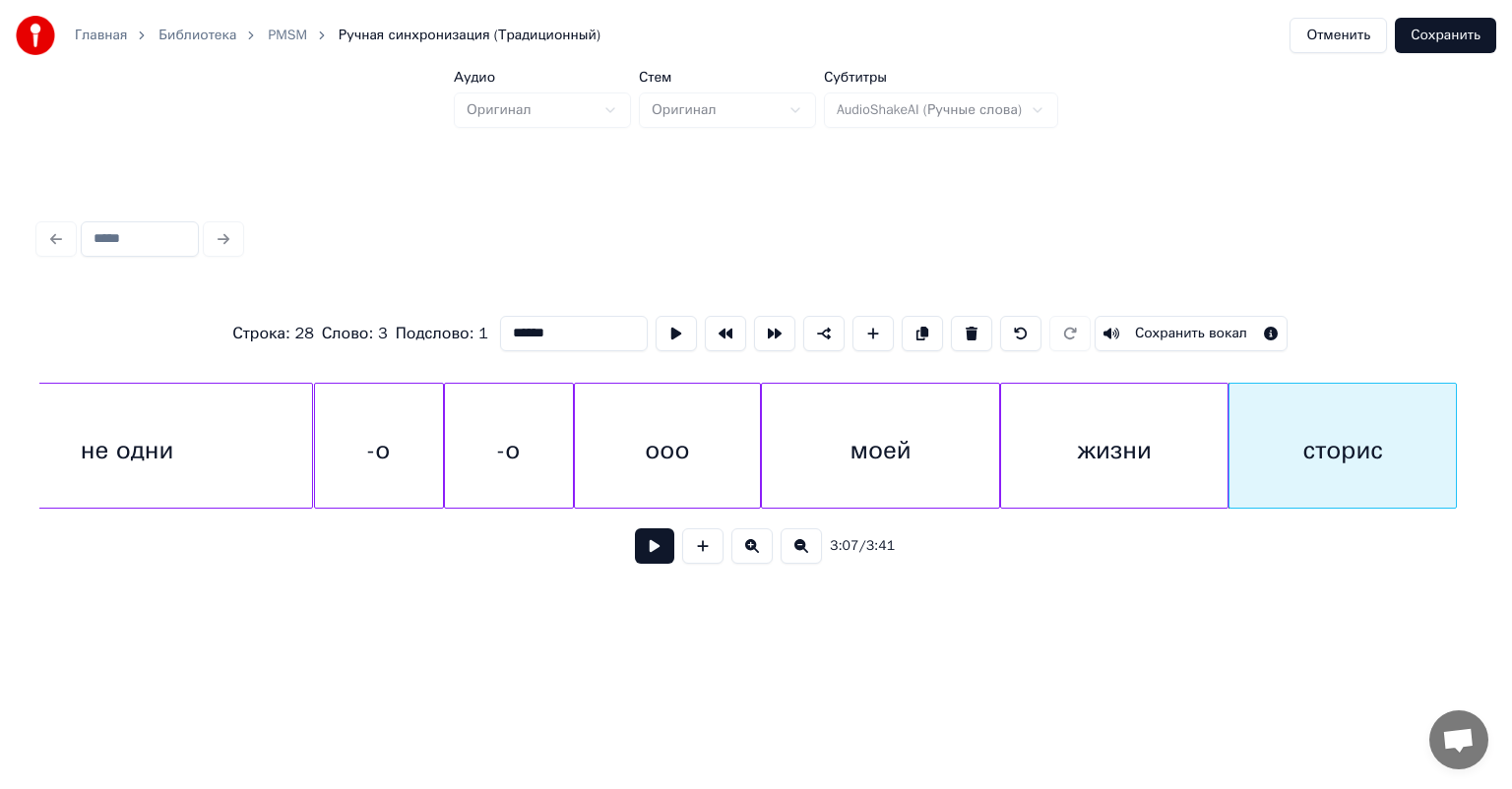 type on "******" 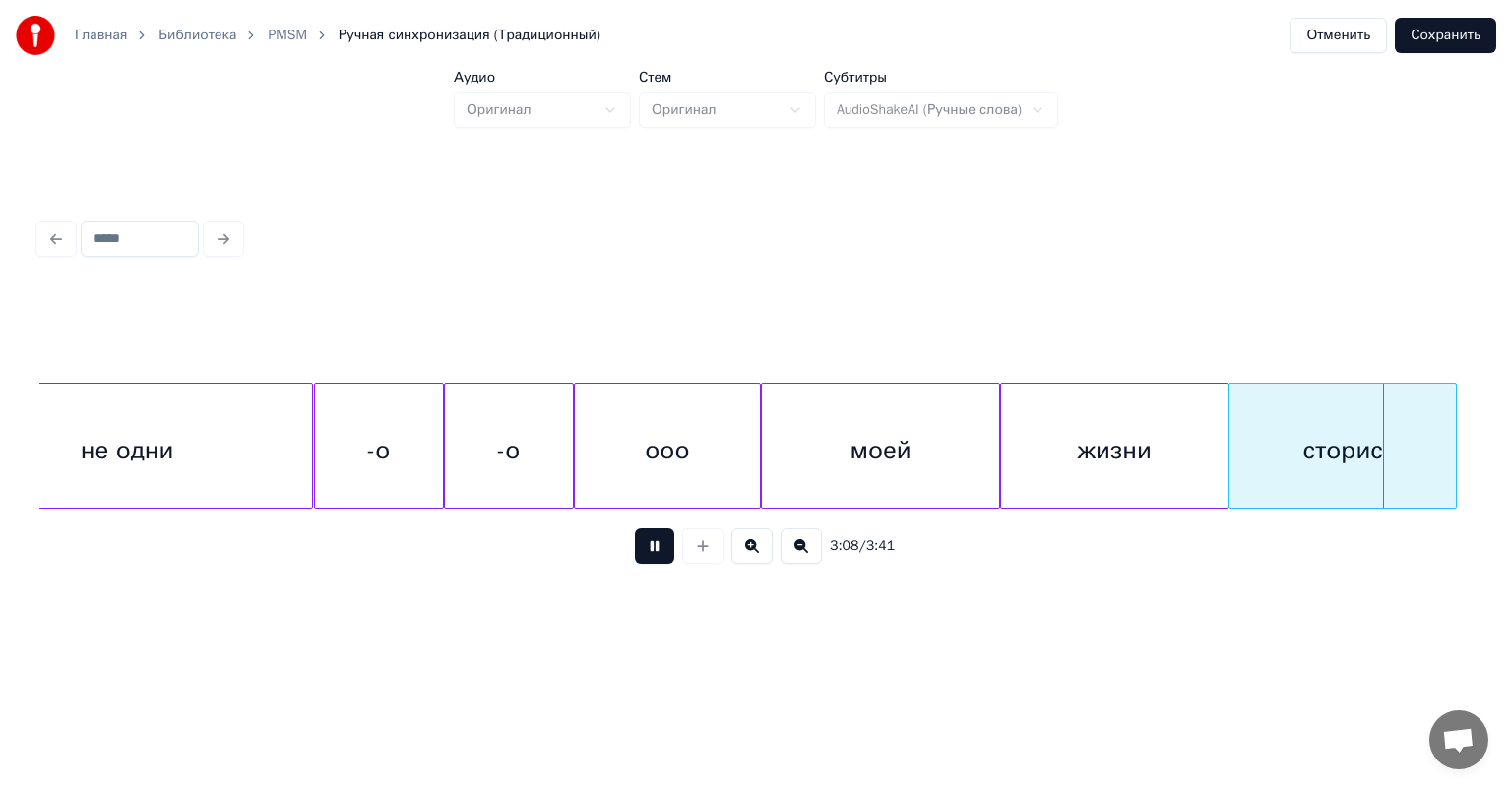 click at bounding box center [655, 546] 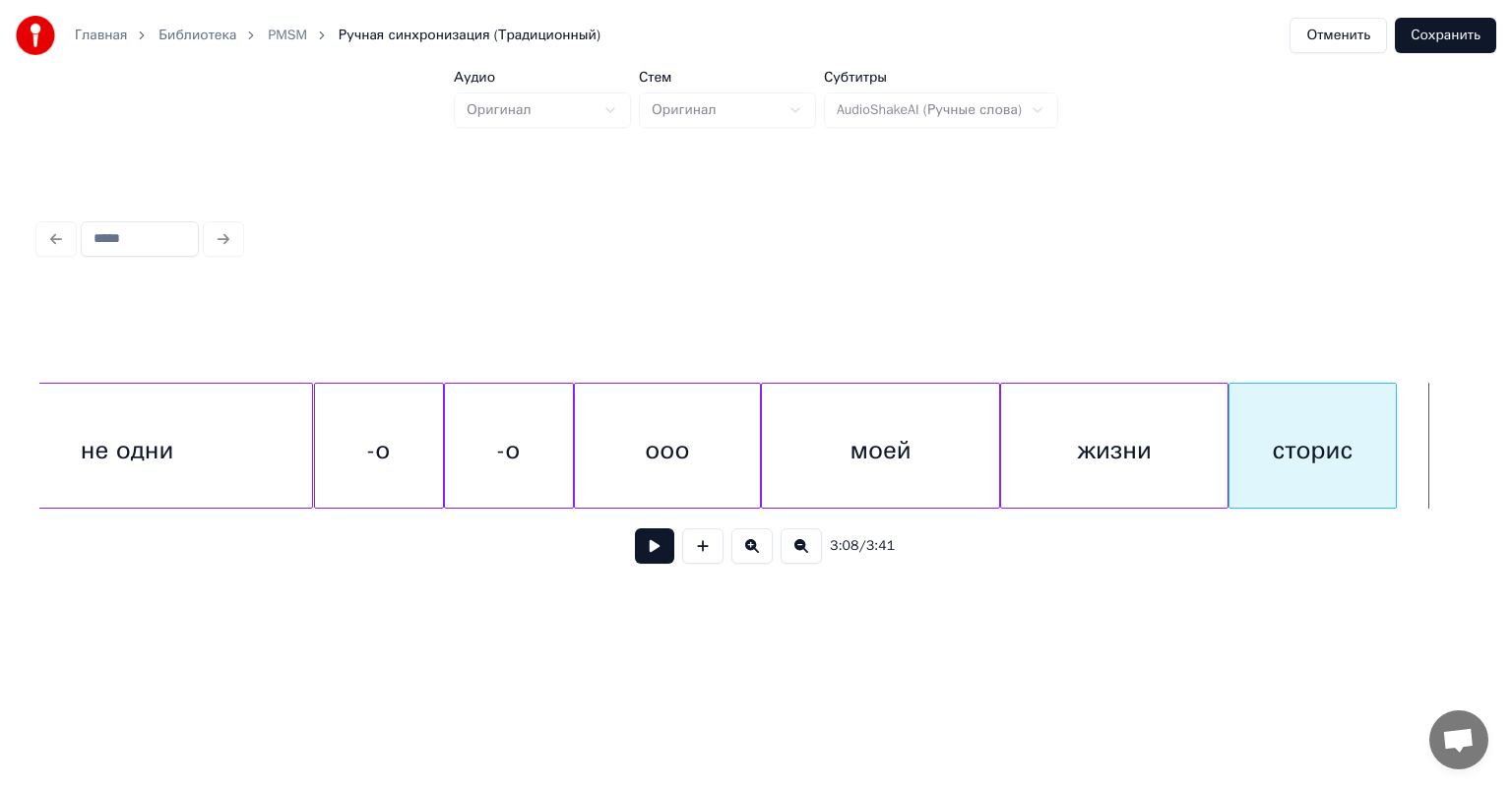 click at bounding box center [1393, 446] 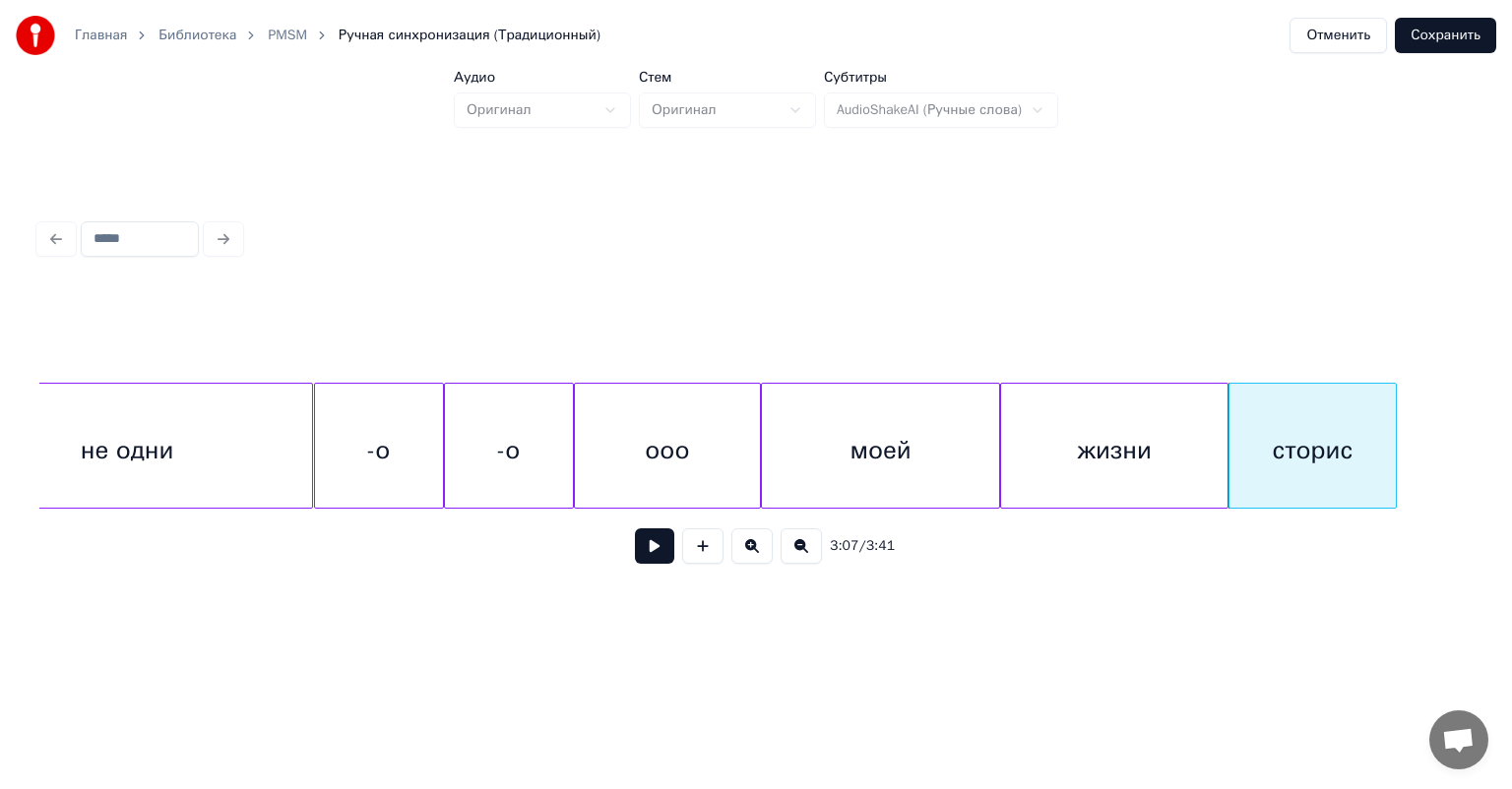 click on "ооо" at bounding box center [667, 451] 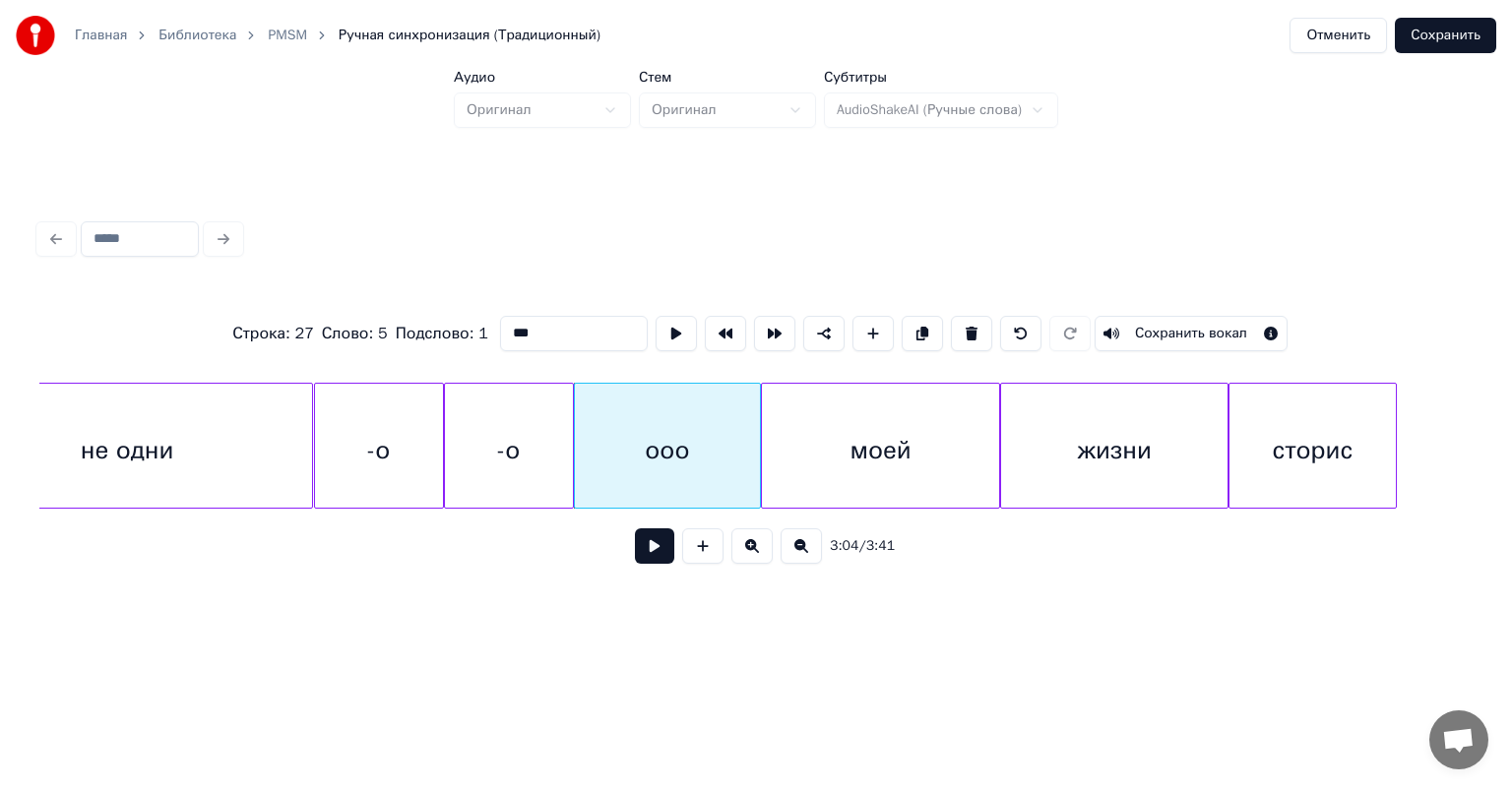 click at bounding box center (655, 546) 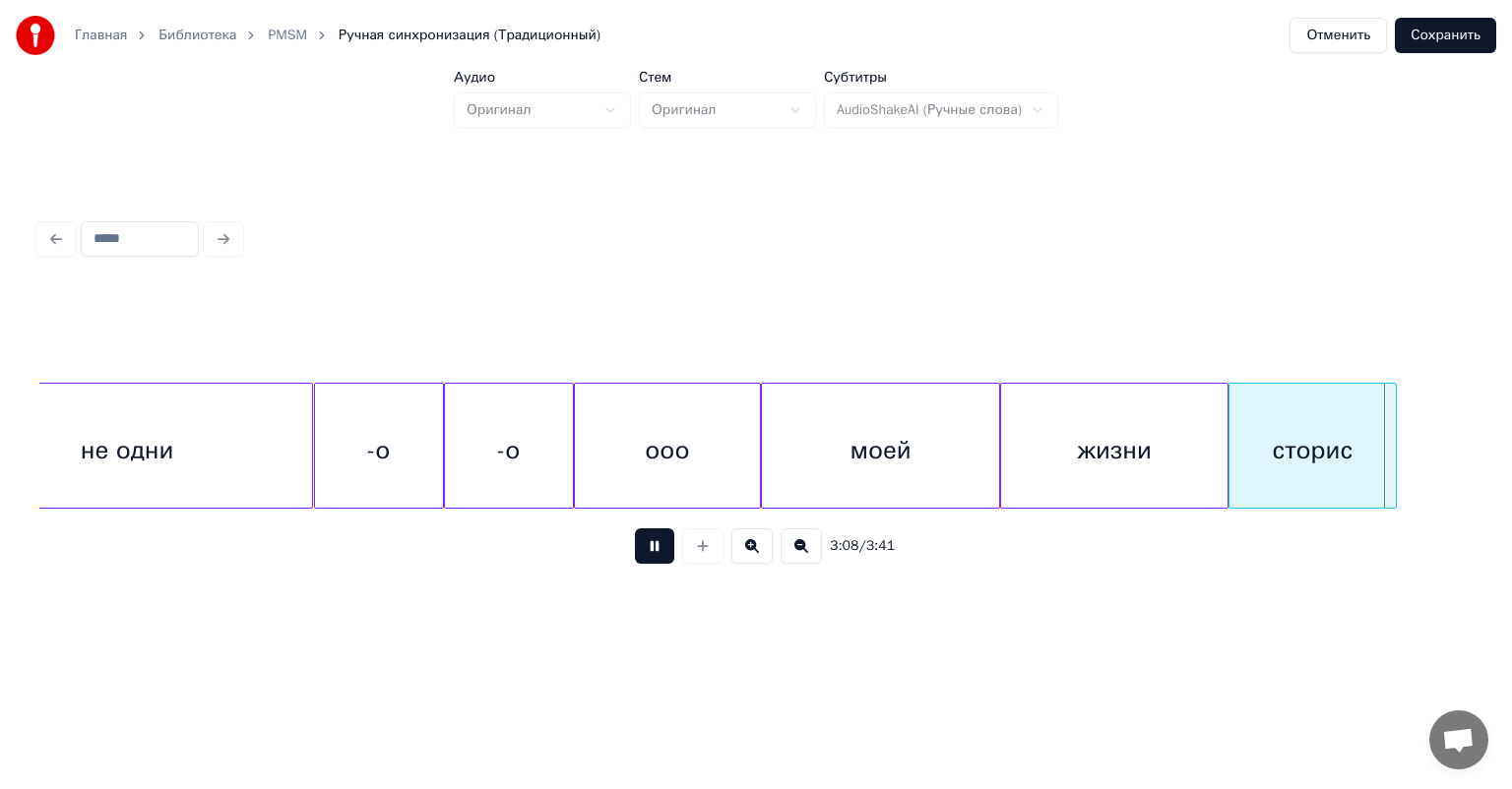 click at bounding box center [655, 546] 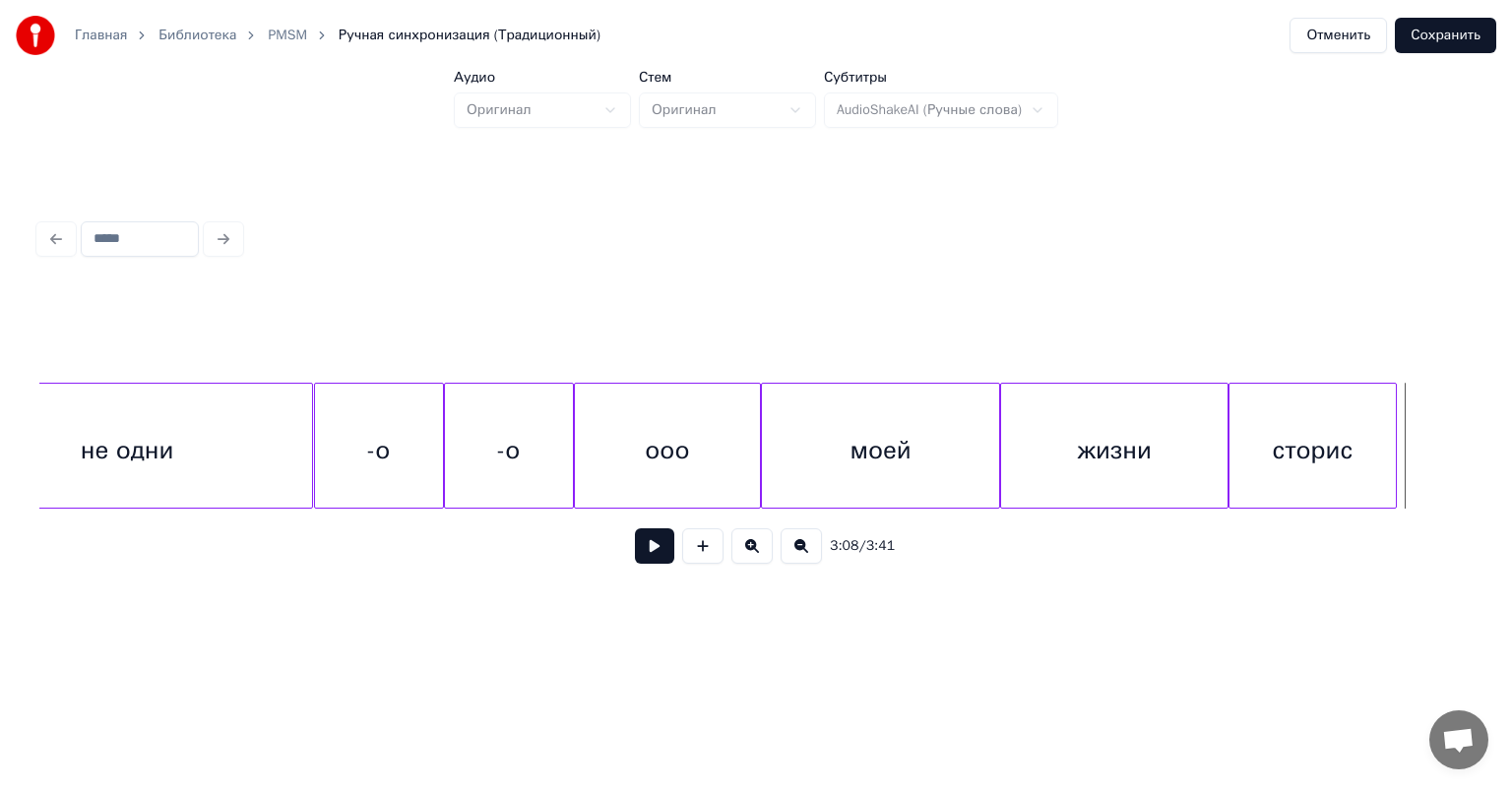 click on "сторис" at bounding box center [1312, 451] 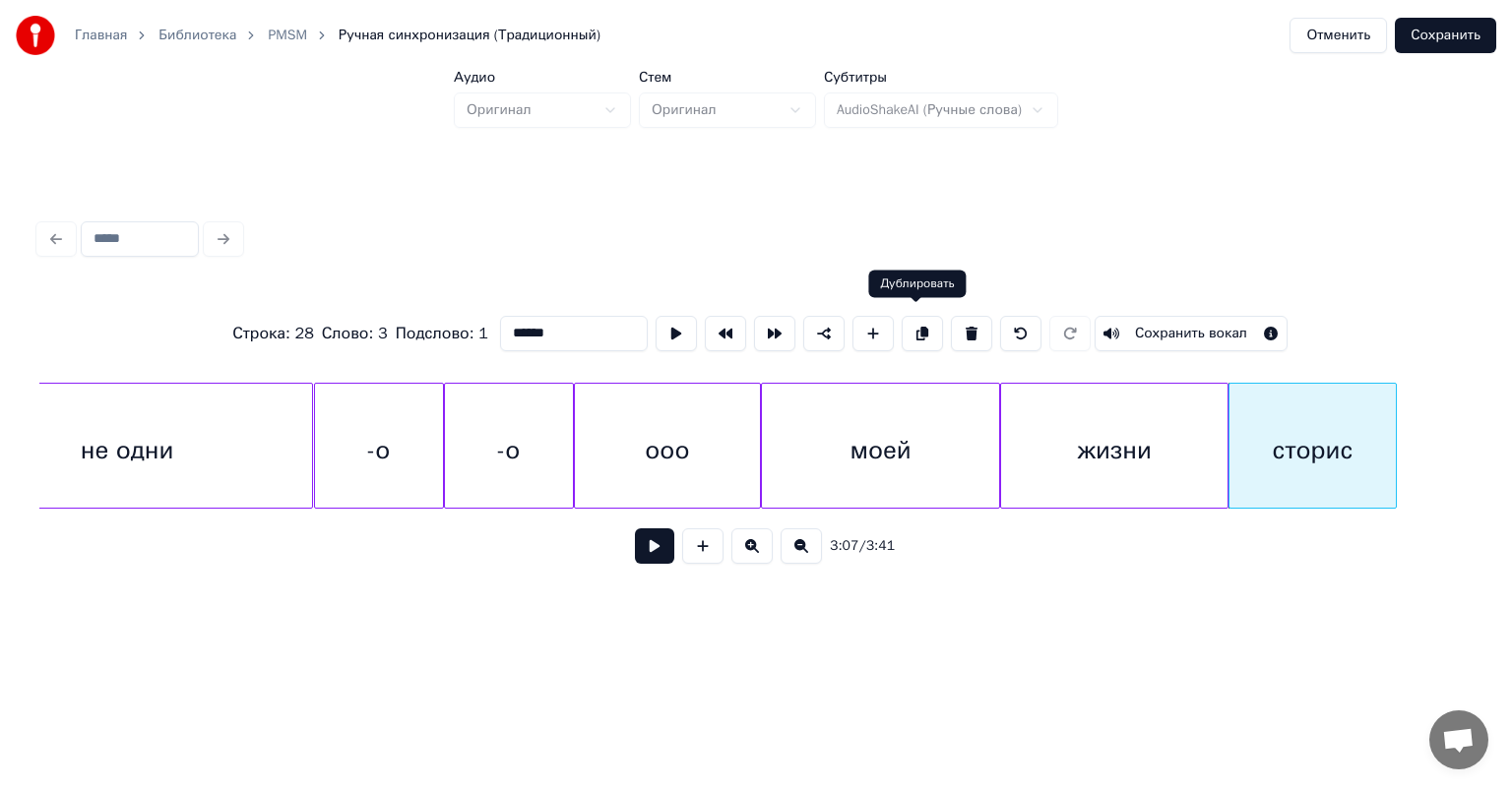 click at bounding box center (922, 334) 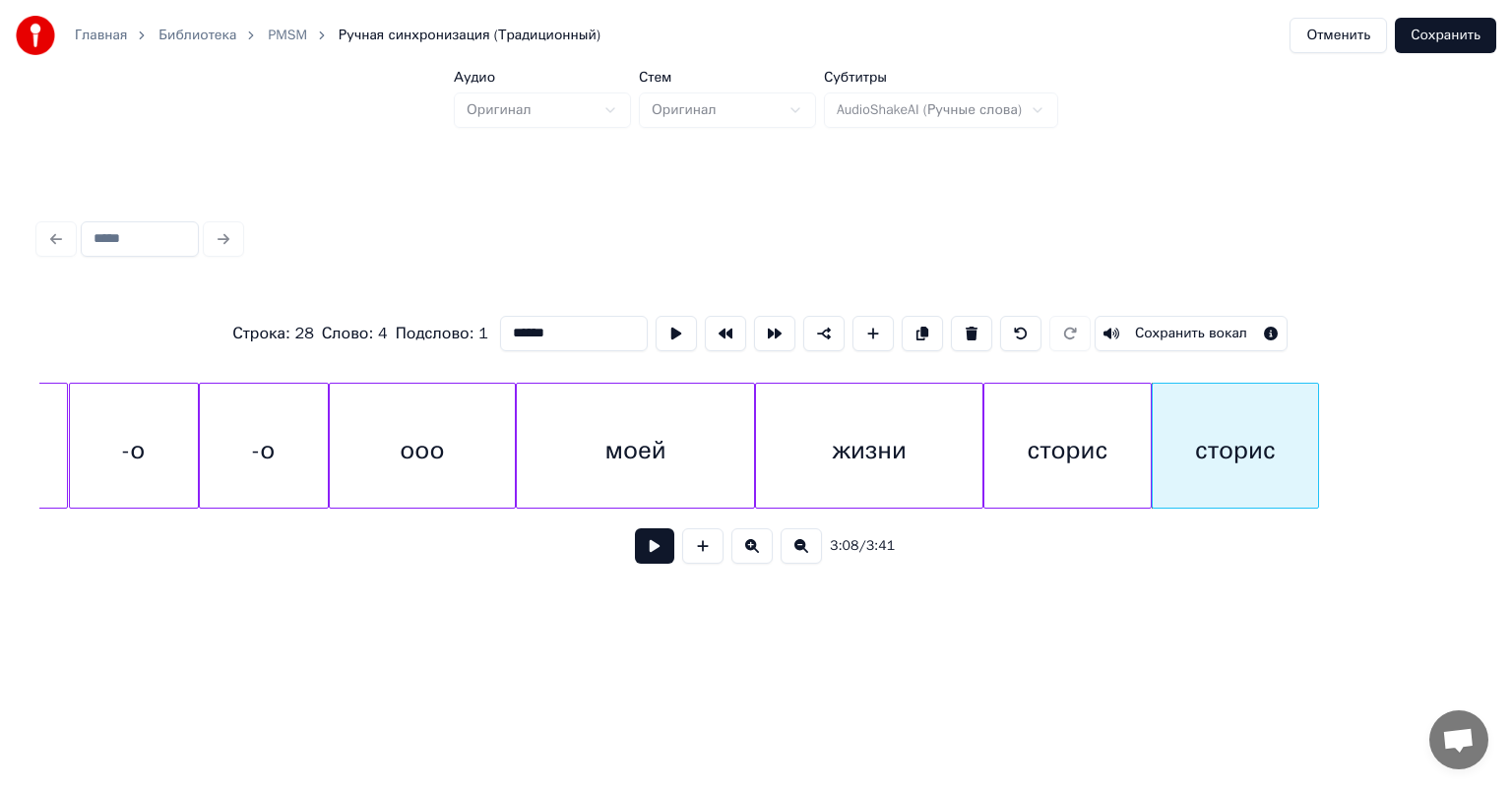 scroll, scrollTop: 0, scrollLeft: 36030, axis: horizontal 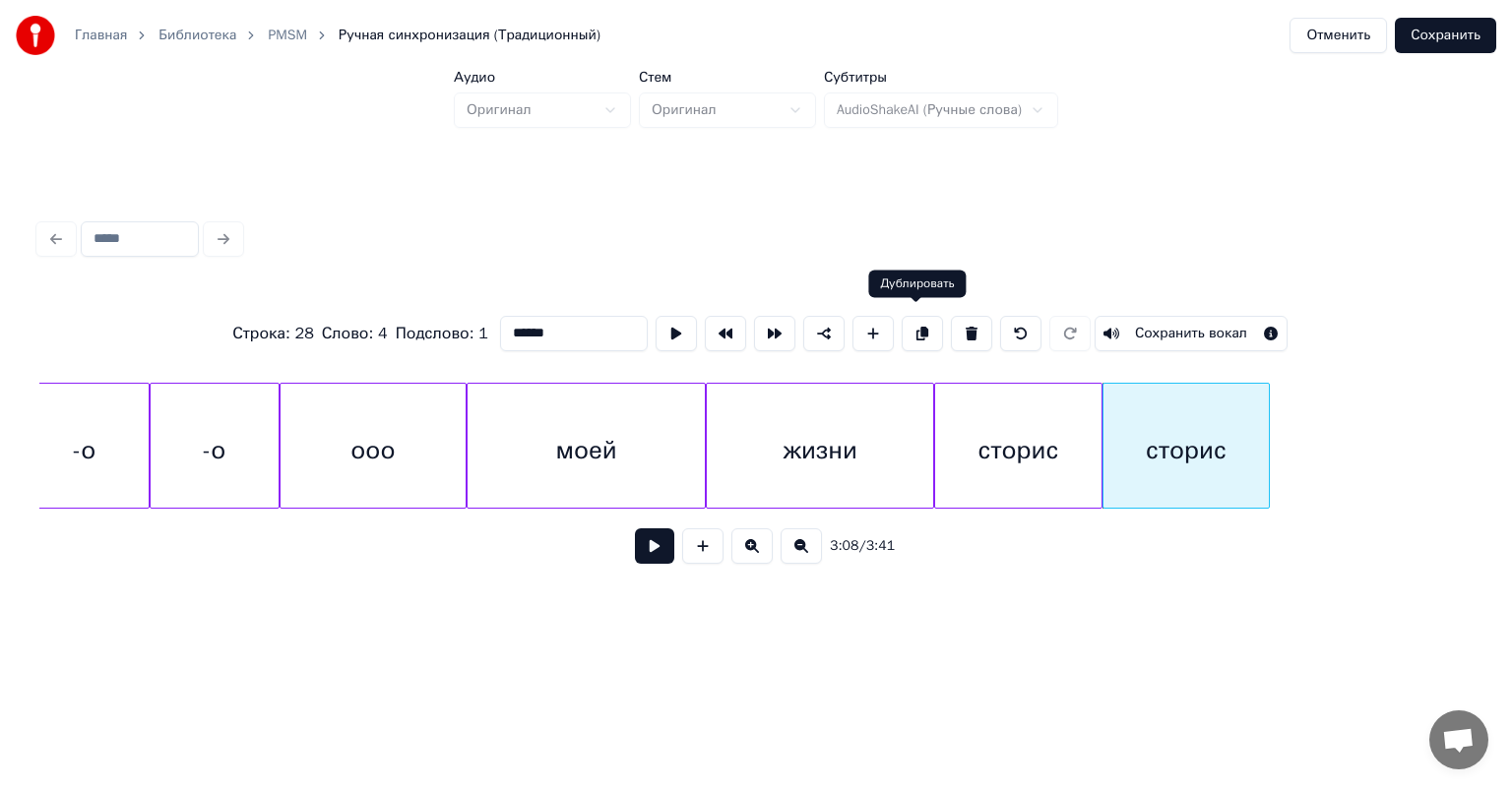 click on "сторис" at bounding box center [1018, 451] 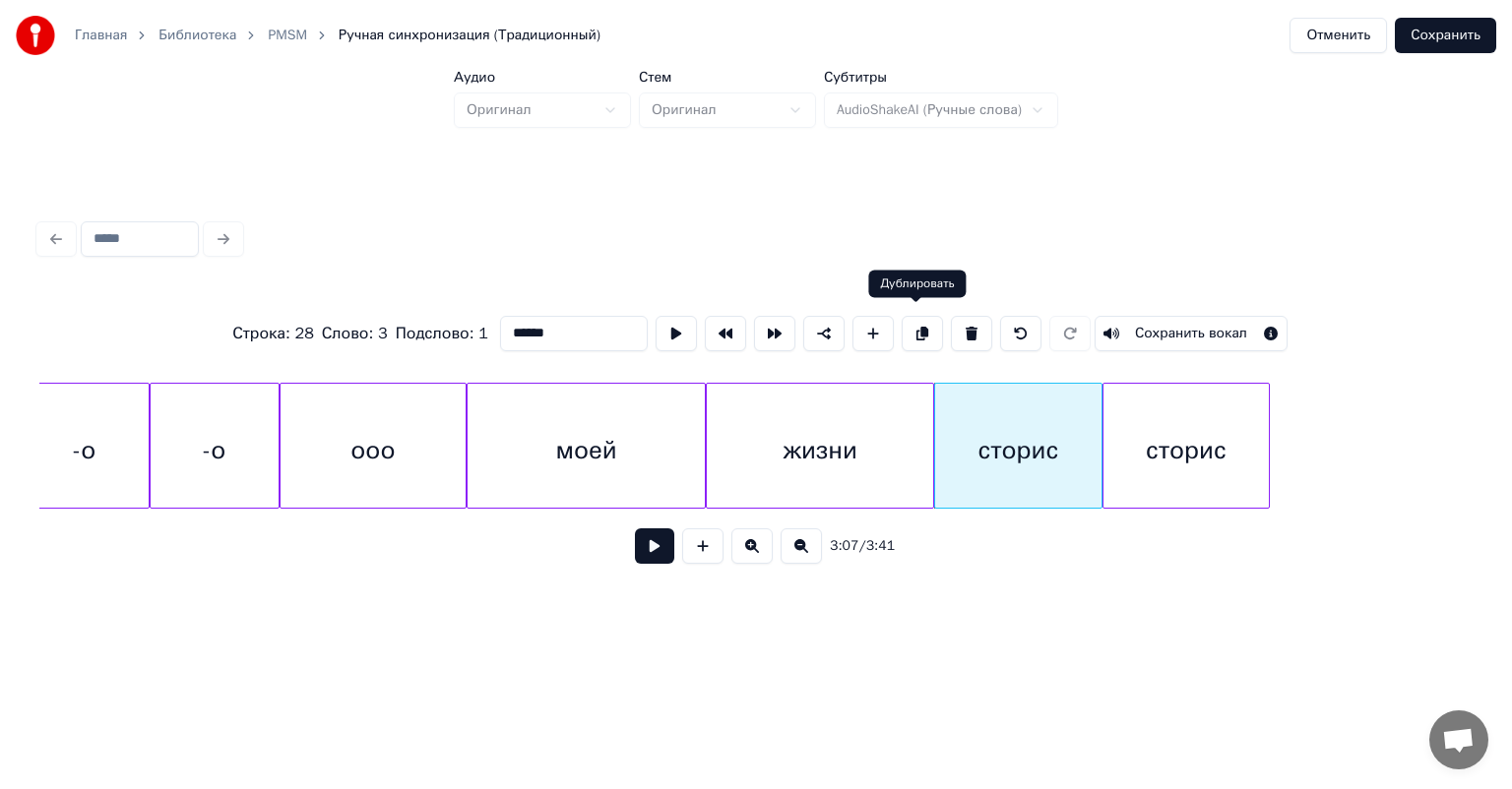 click on "сторис" at bounding box center (1186, 451) 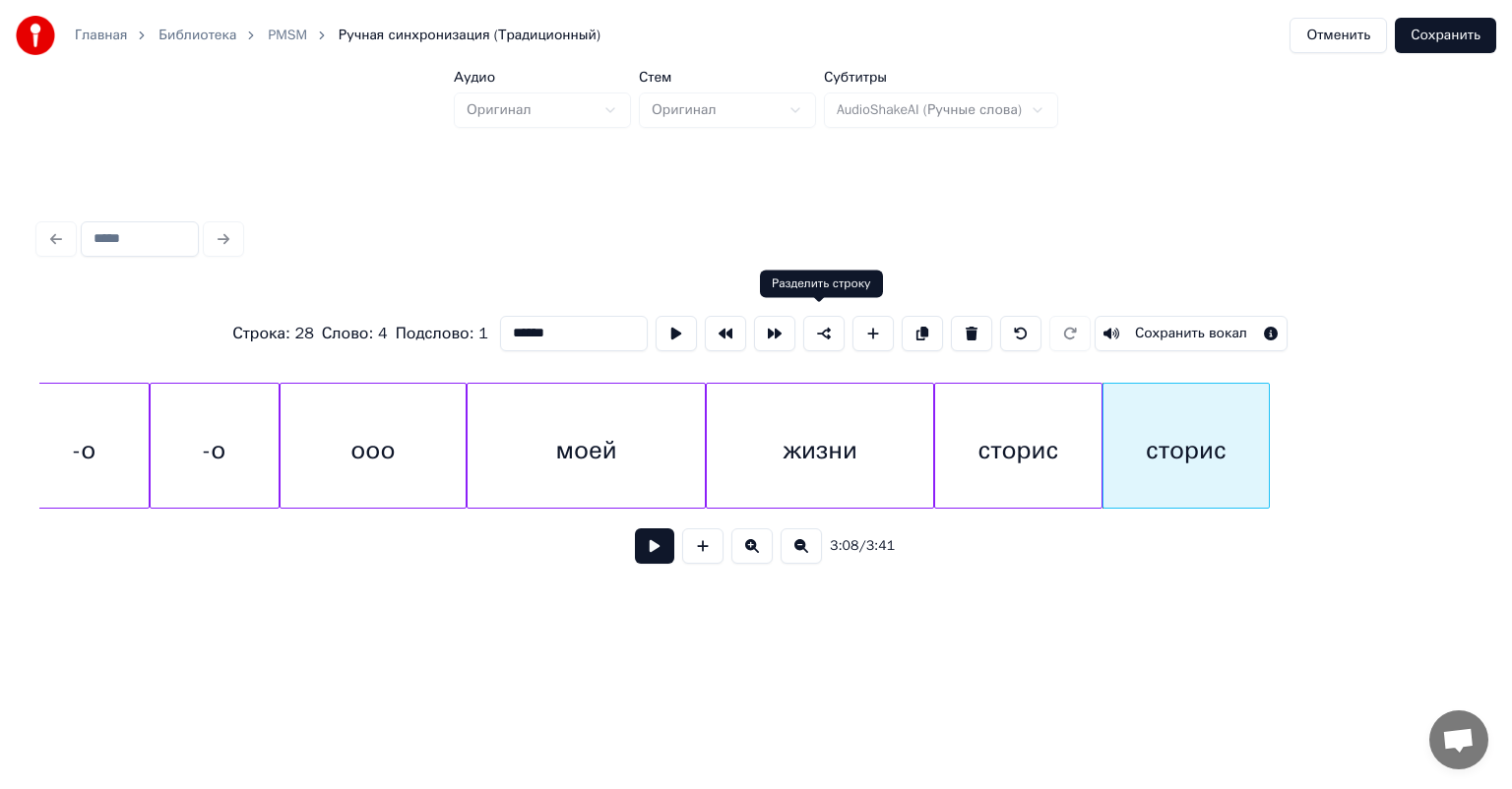 click at bounding box center [824, 334] 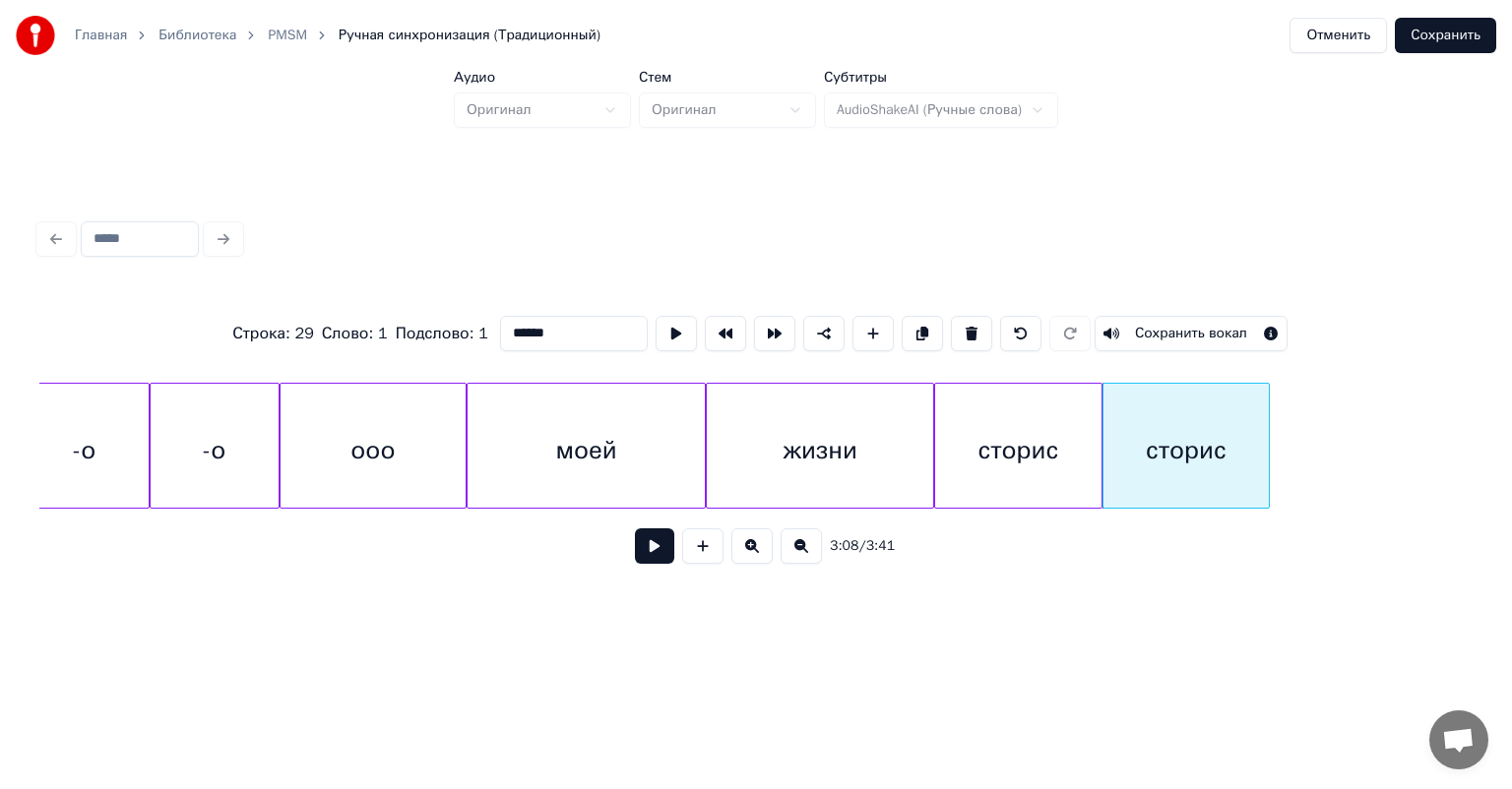 click on "сторис" at bounding box center (1186, 451) 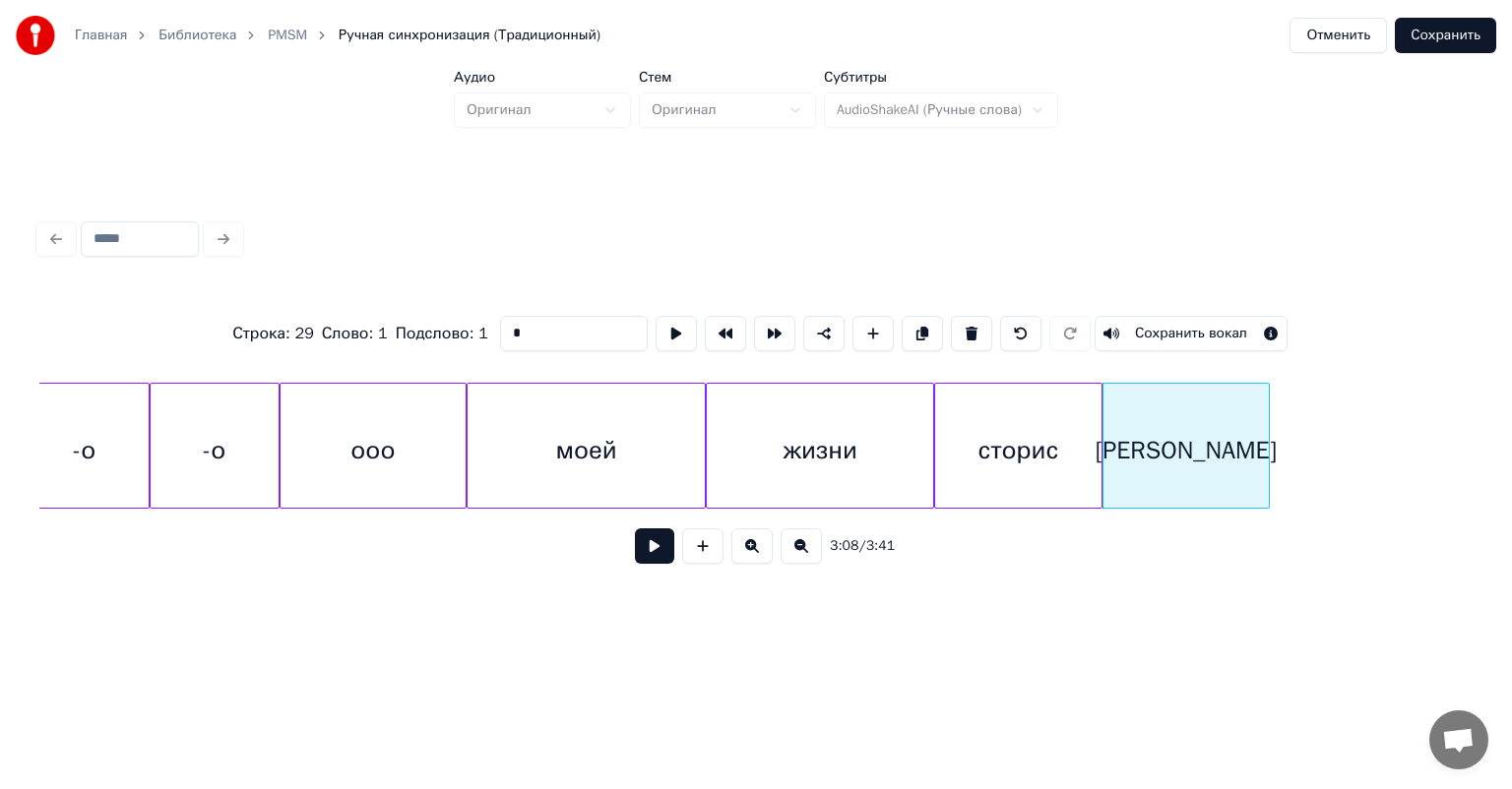 click on "моей" at bounding box center [586, 451] 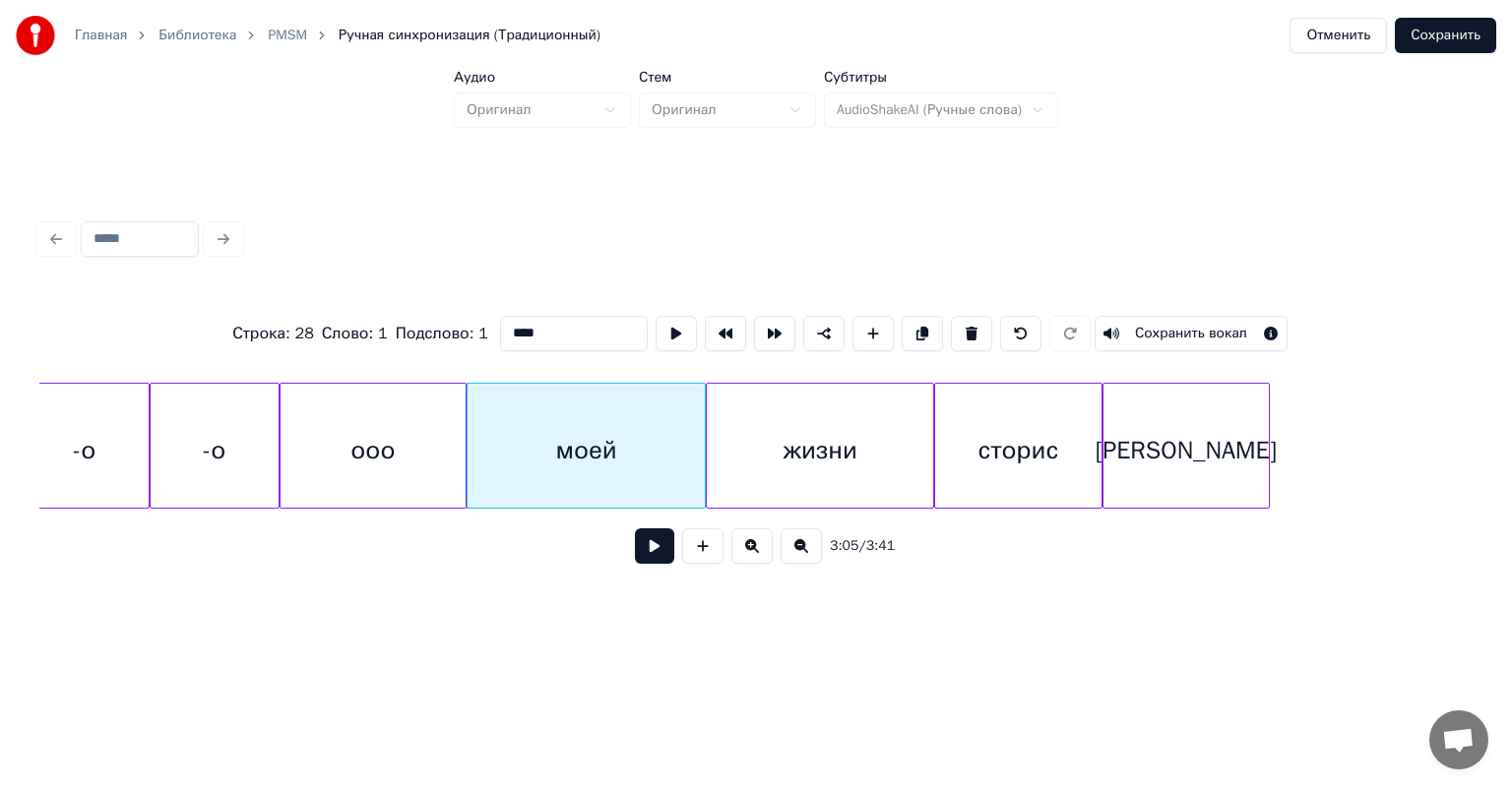 click on "****" at bounding box center [574, 334] 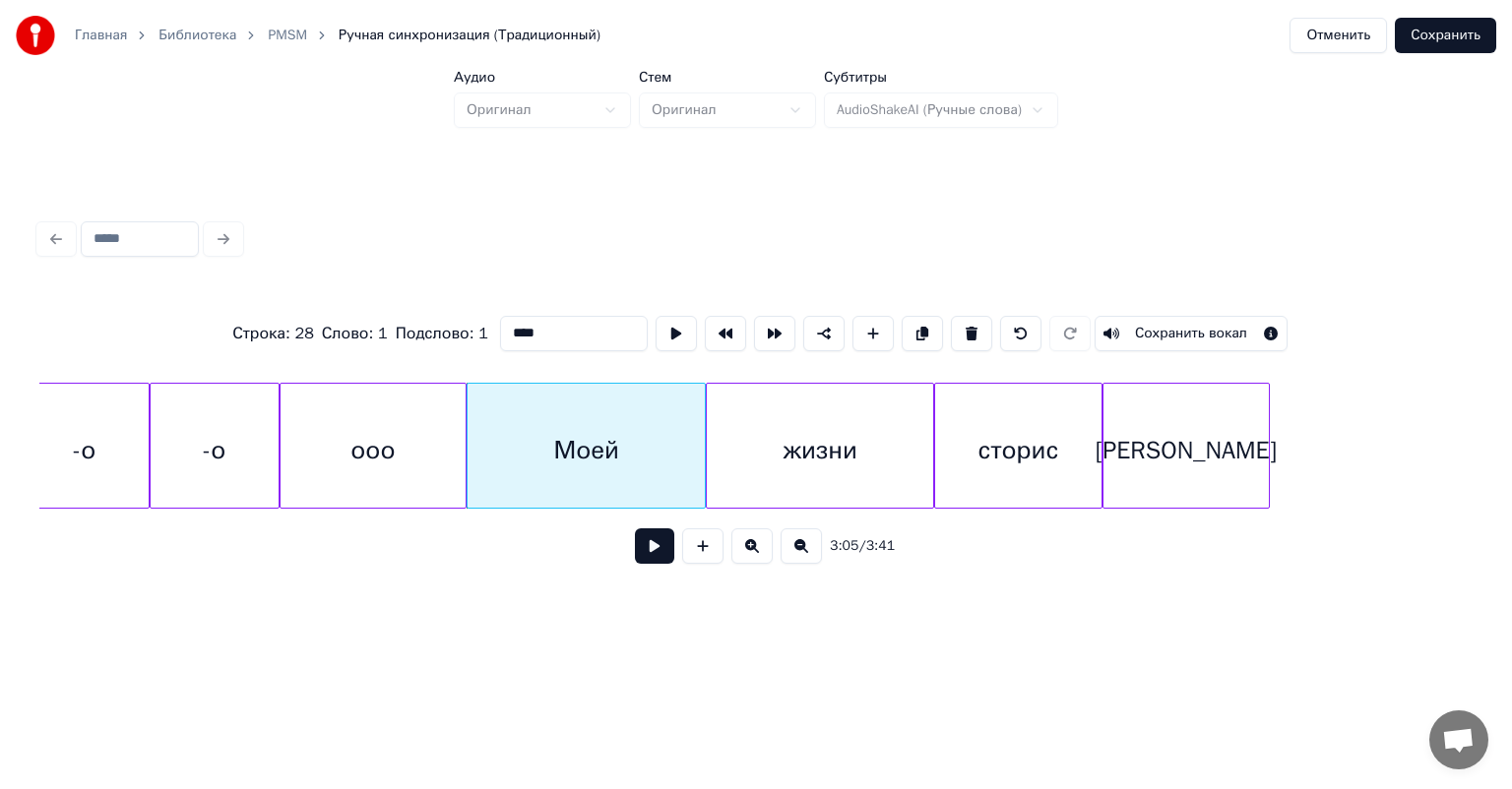 click on "Моей" at bounding box center [586, 451] 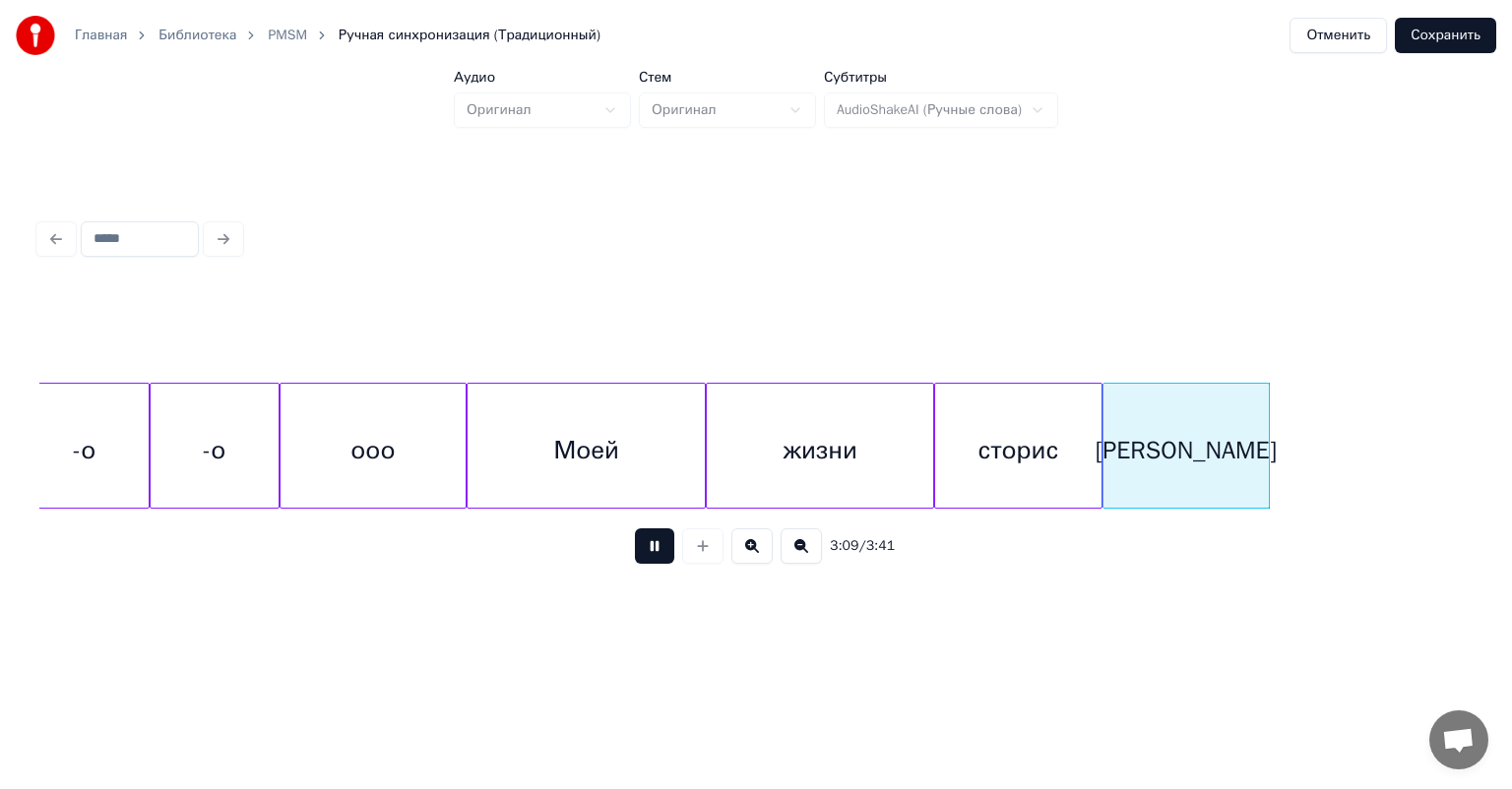 click on "[PERSON_NAME]" at bounding box center (1186, 451) 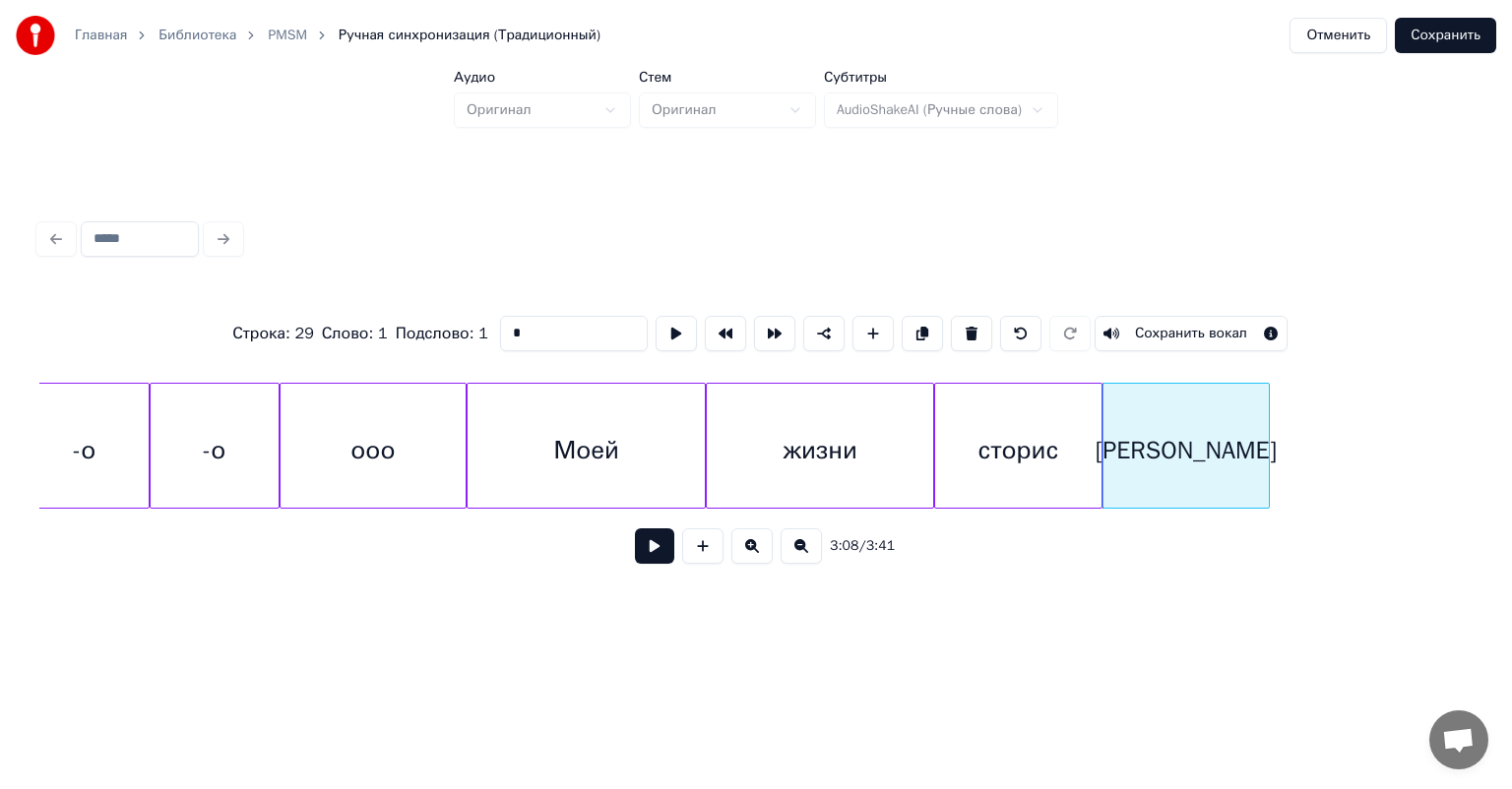 click on "[PERSON_NAME]" at bounding box center (1186, 451) 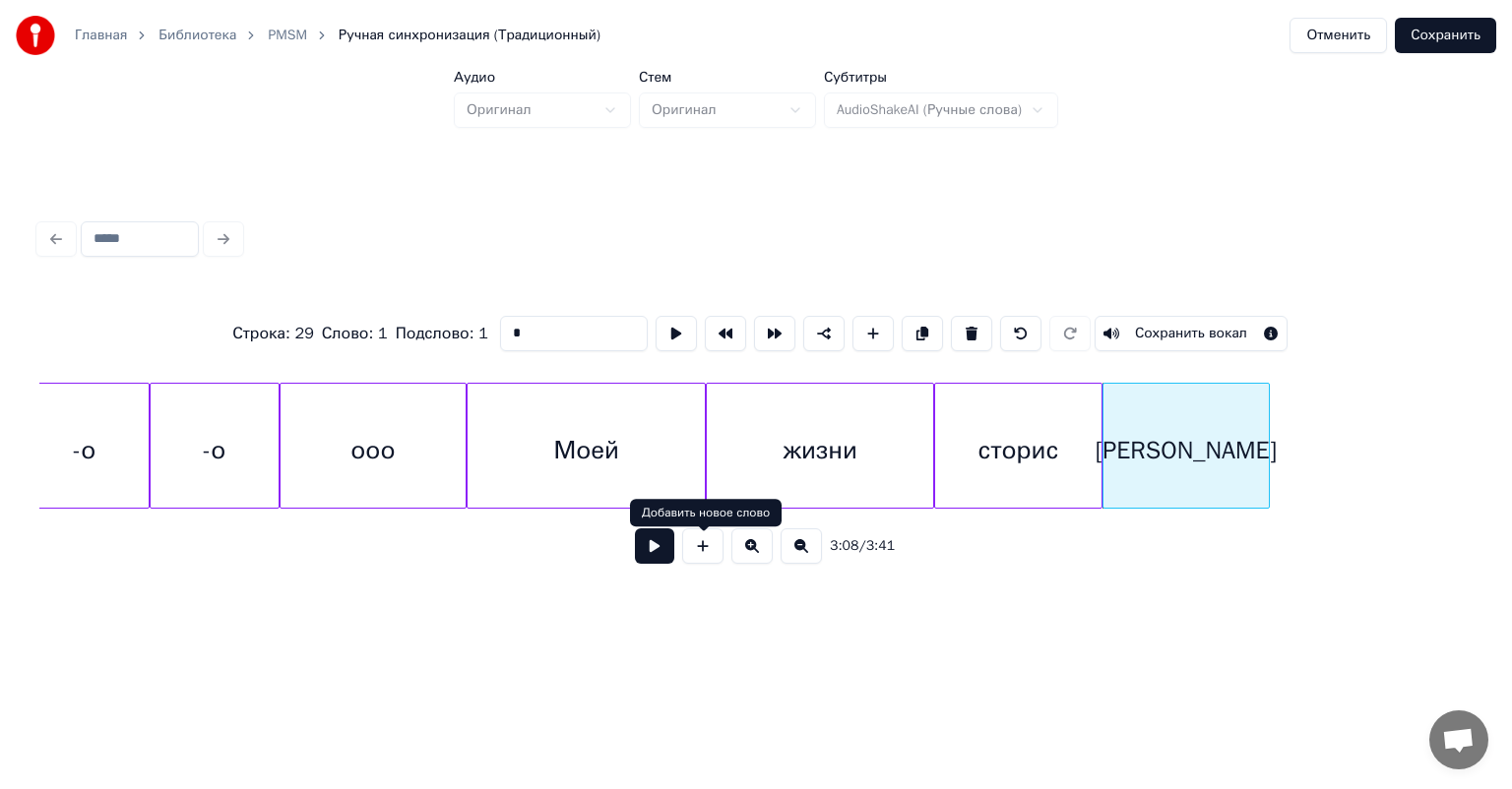 click at bounding box center (655, 546) 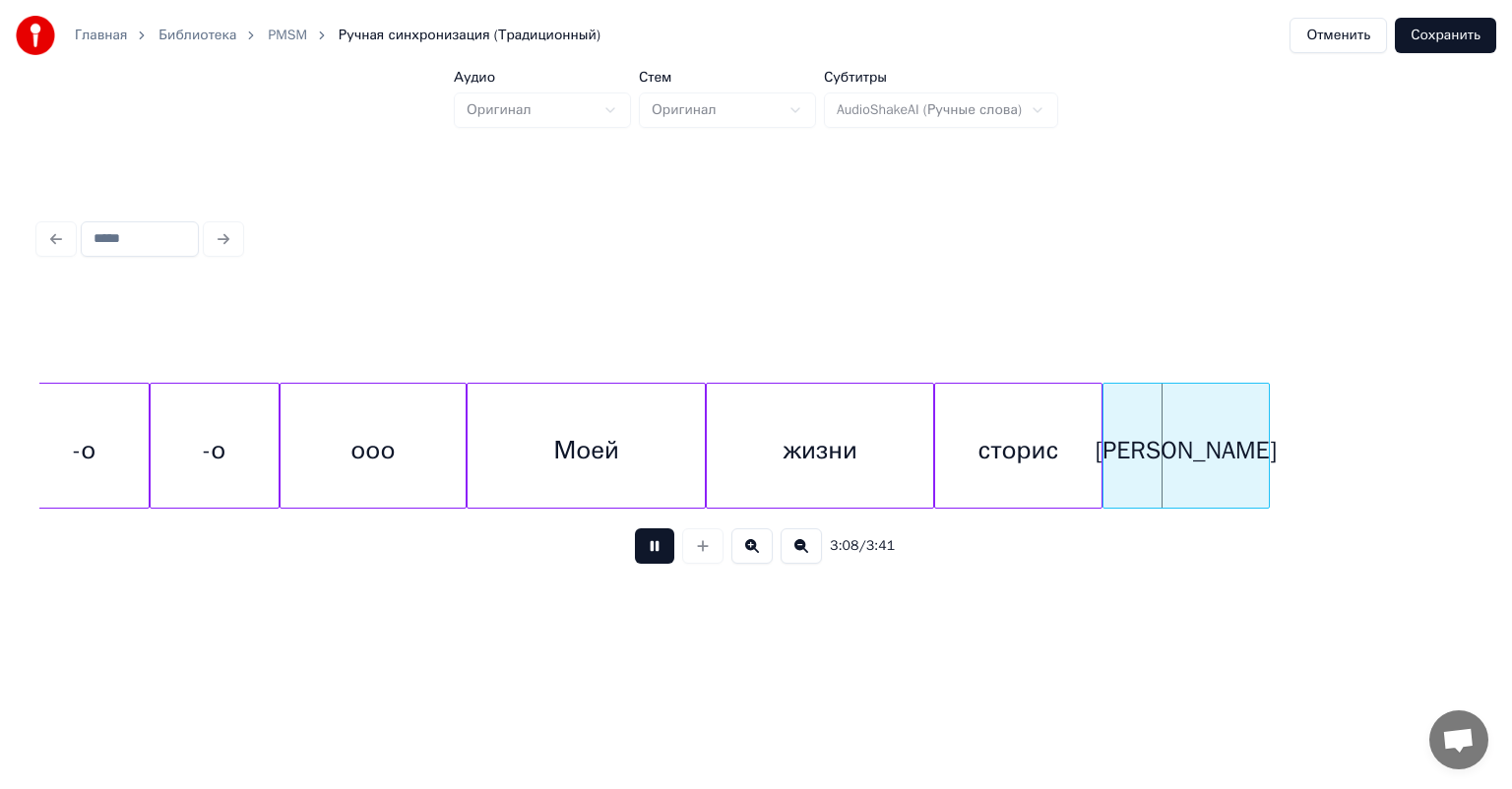 click at bounding box center (655, 546) 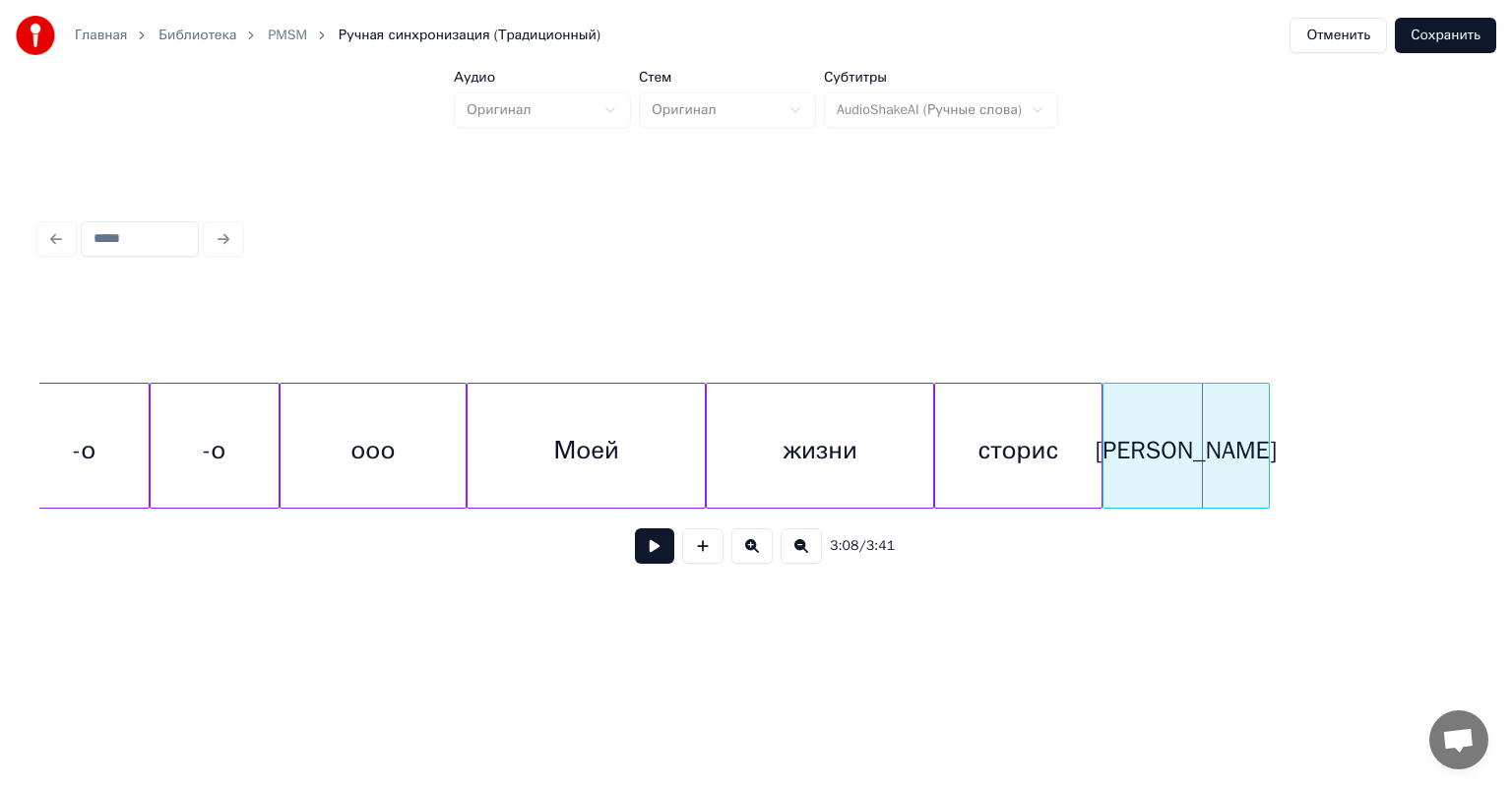 click at bounding box center (655, 546) 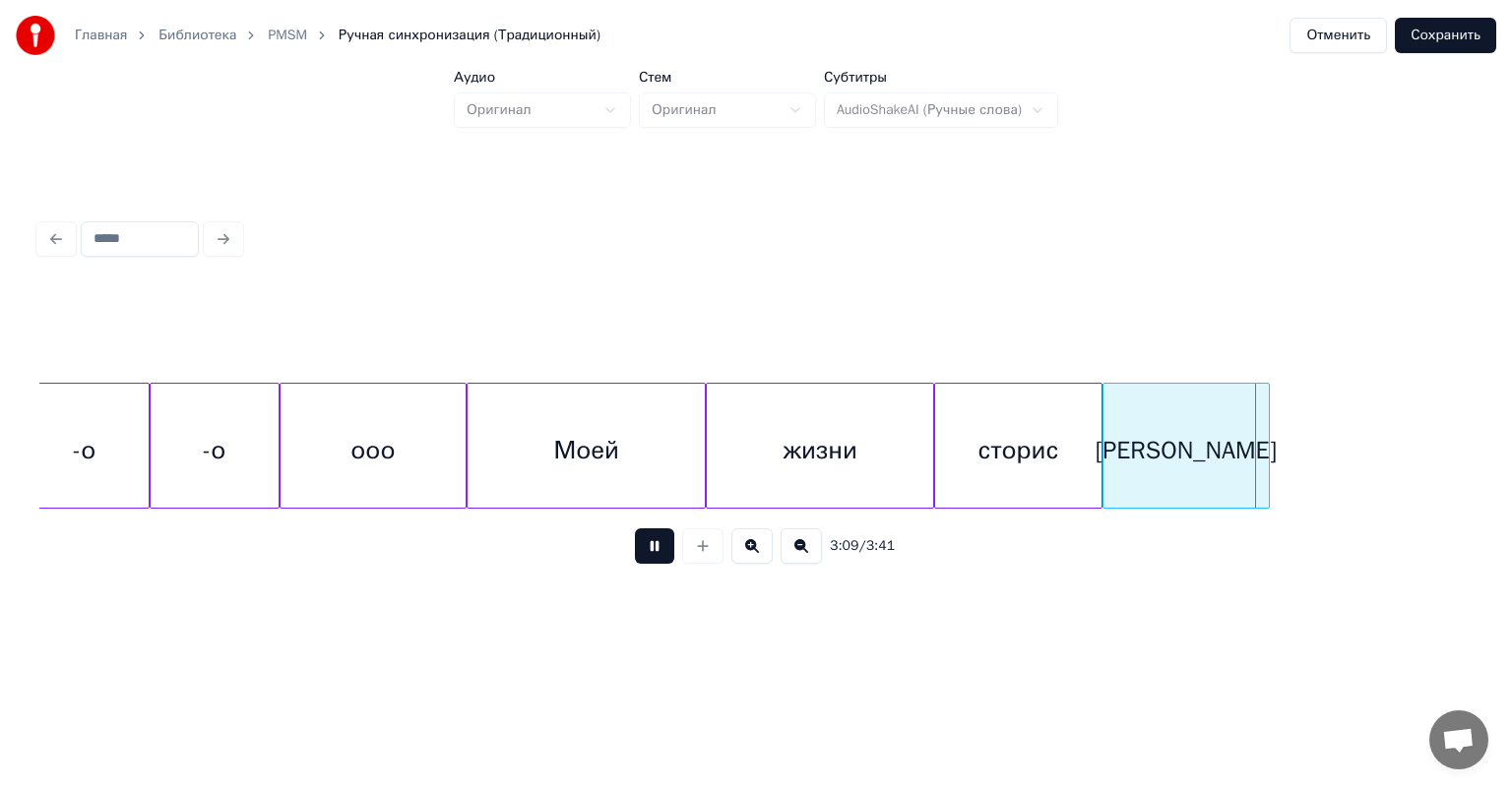 click at bounding box center (655, 546) 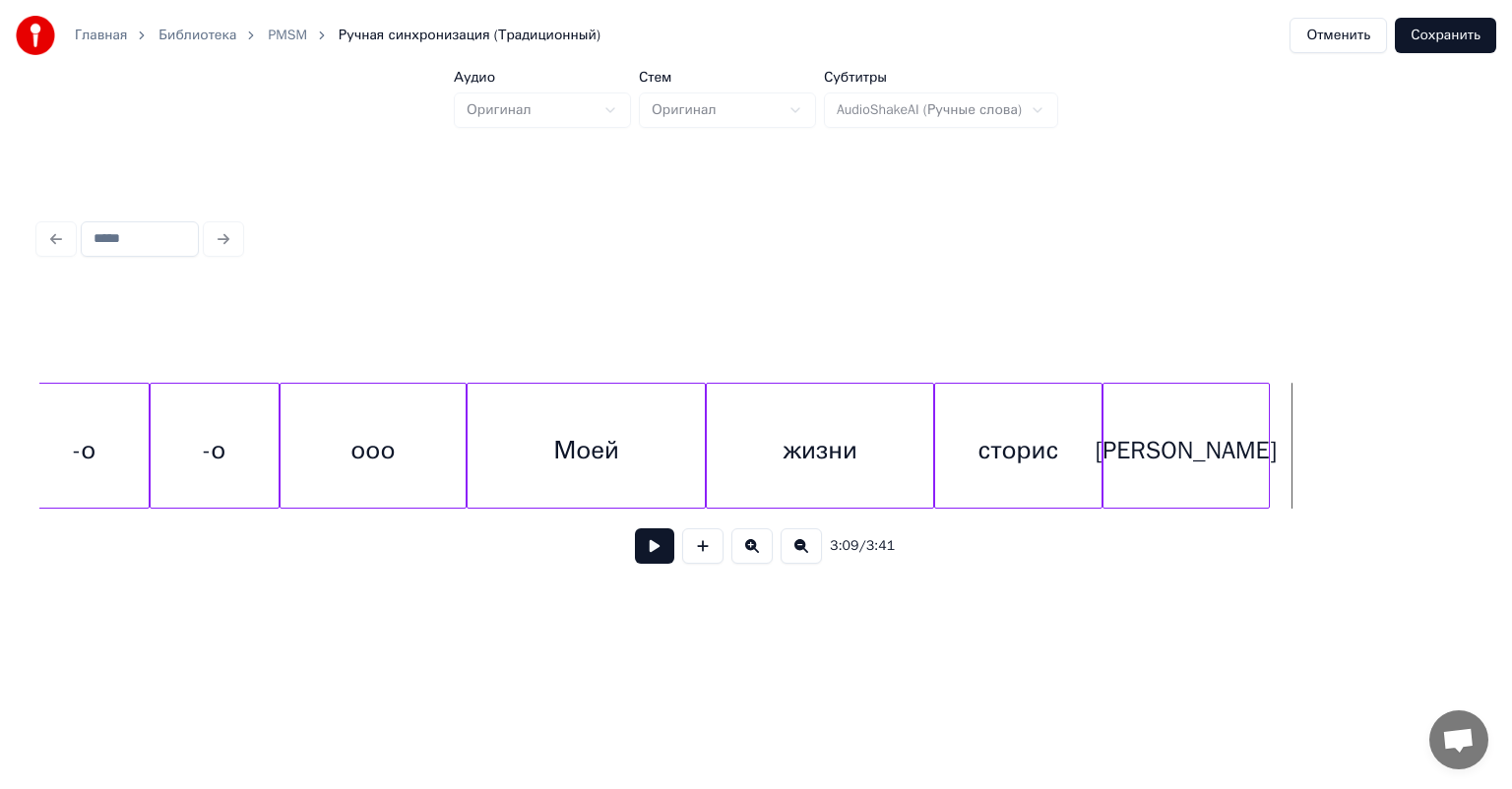 click on "[PERSON_NAME]" at bounding box center [1186, 451] 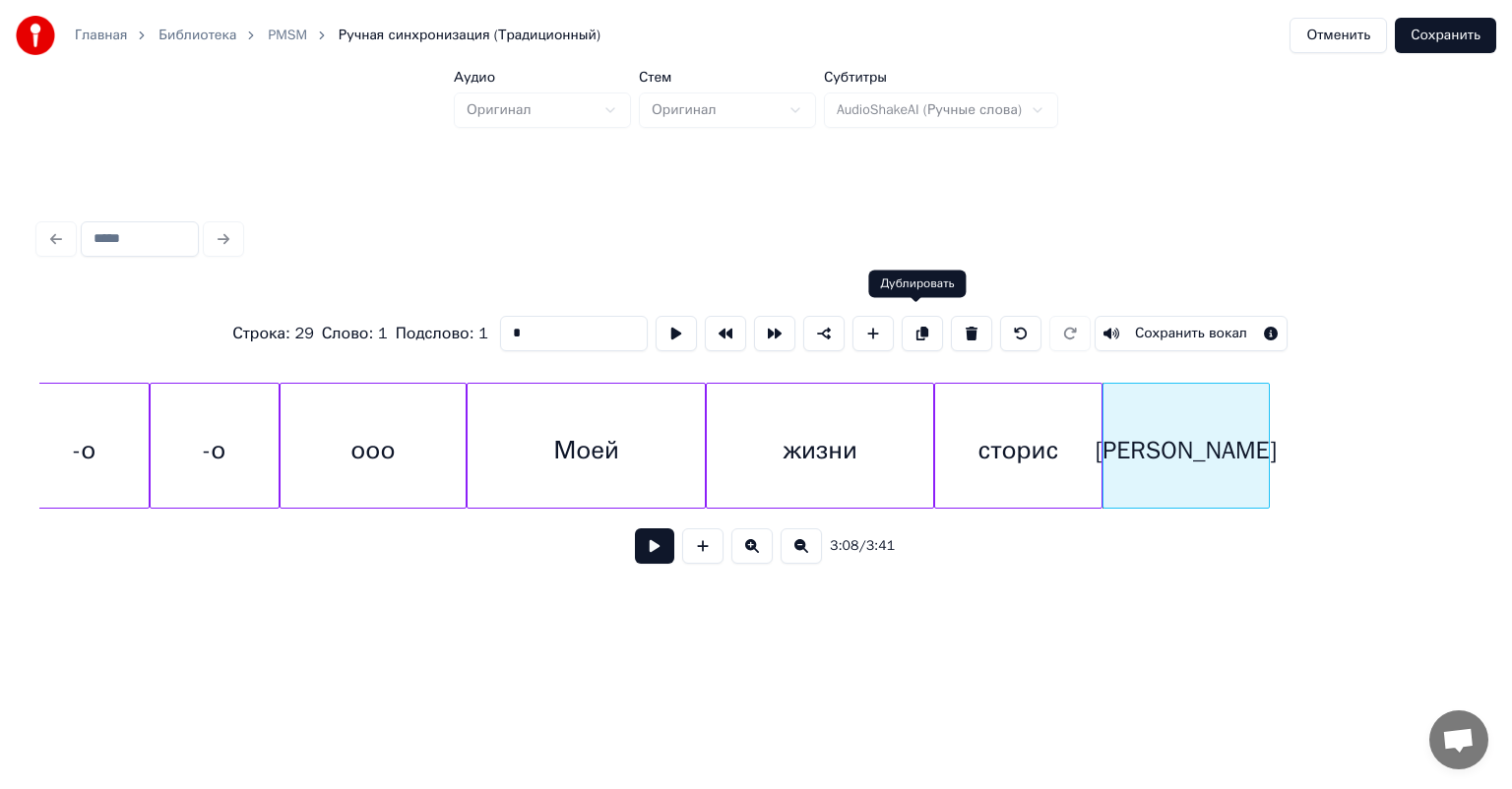 click at bounding box center [922, 334] 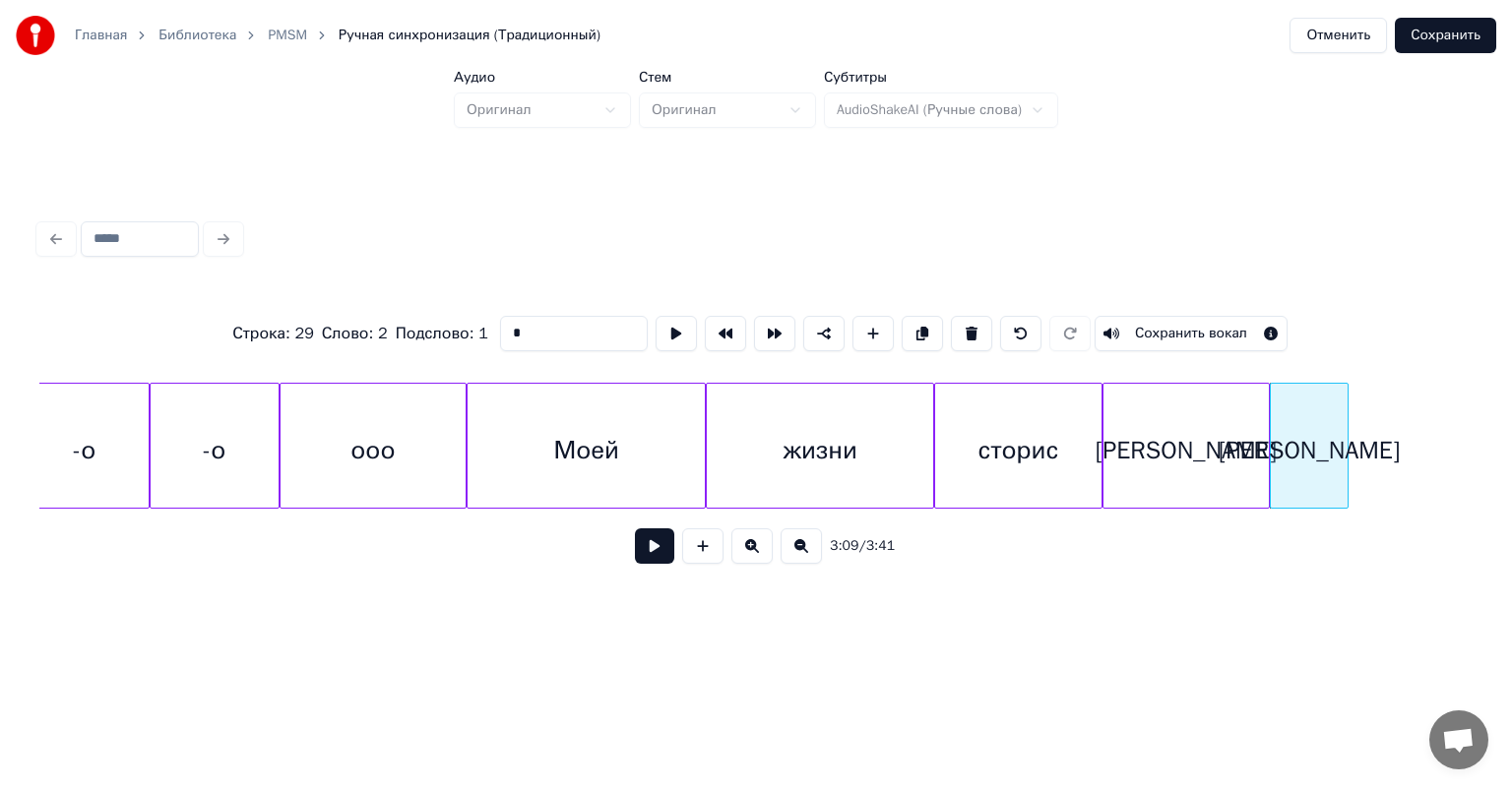 click at bounding box center [1345, 446] 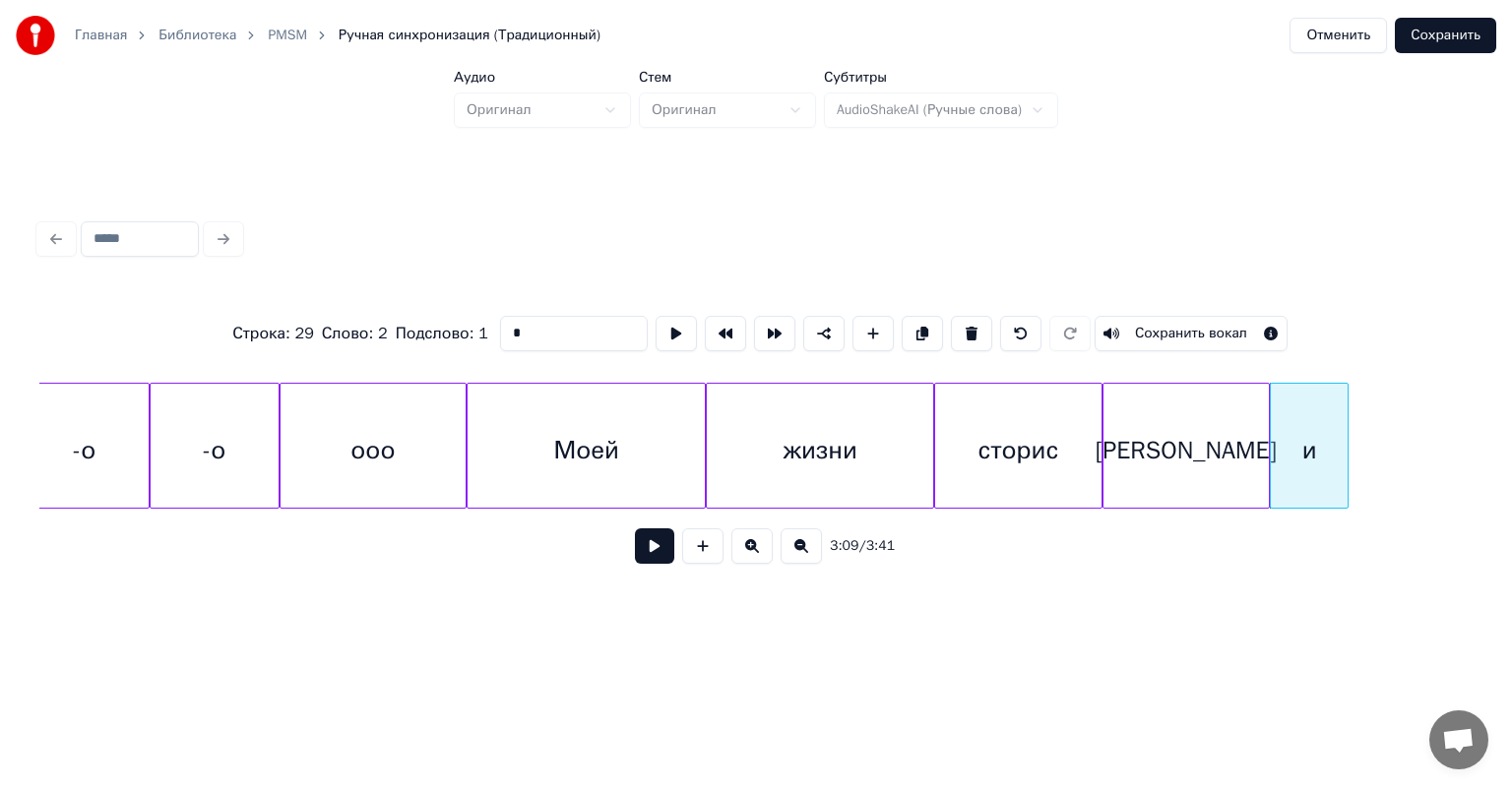 click on "сторис" at bounding box center (1018, 451) 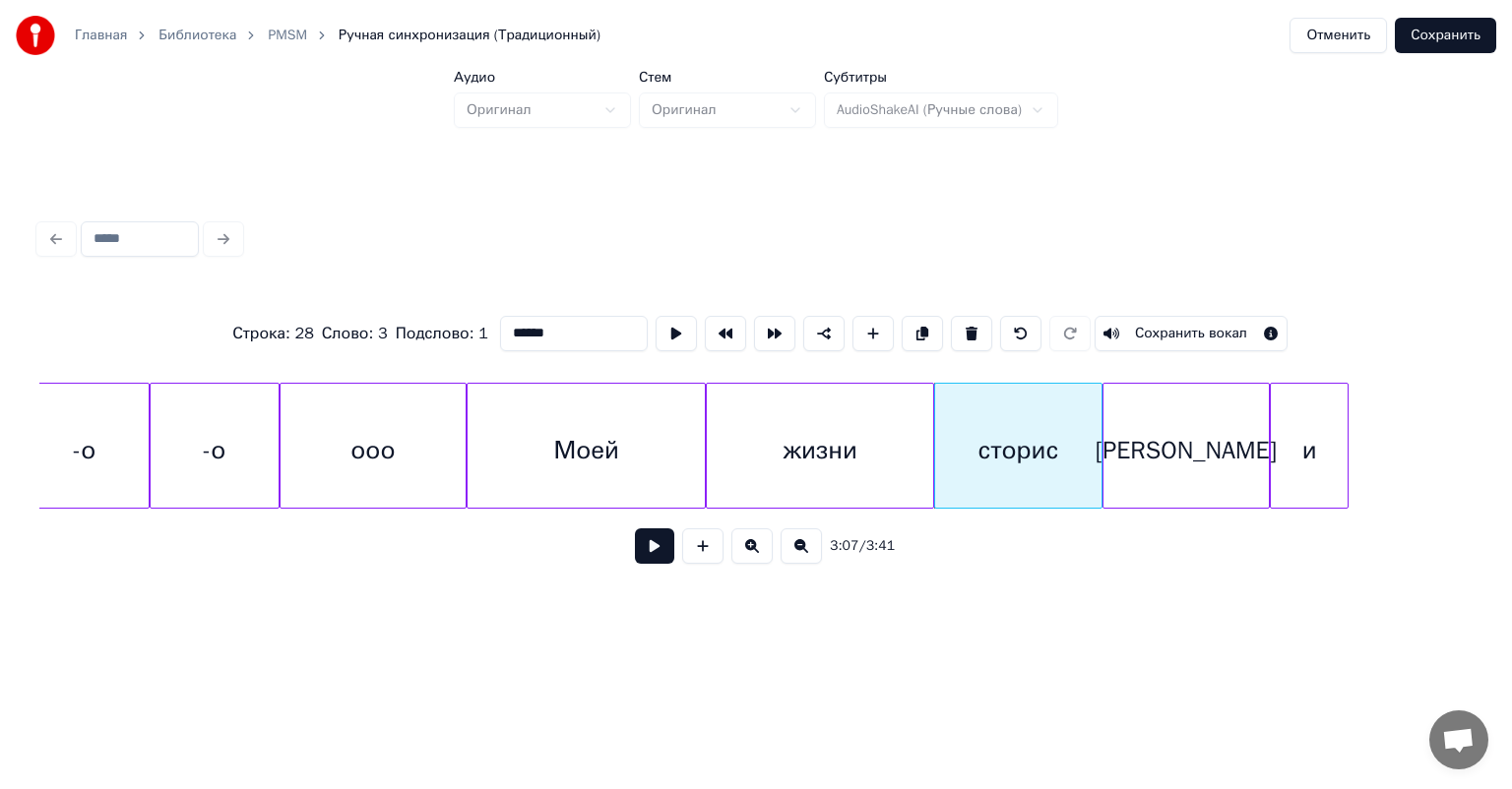 type on "******" 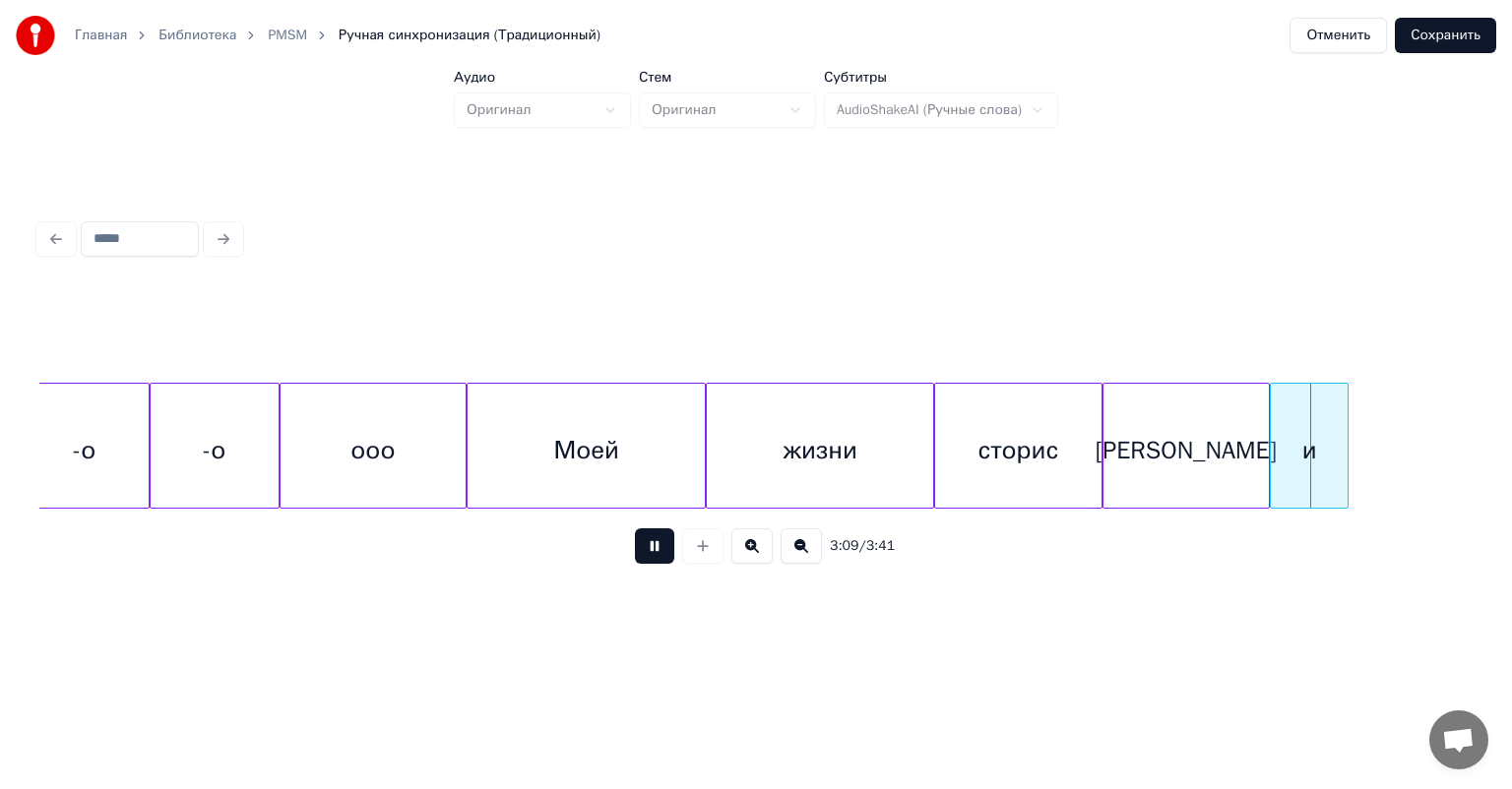 click at bounding box center [655, 546] 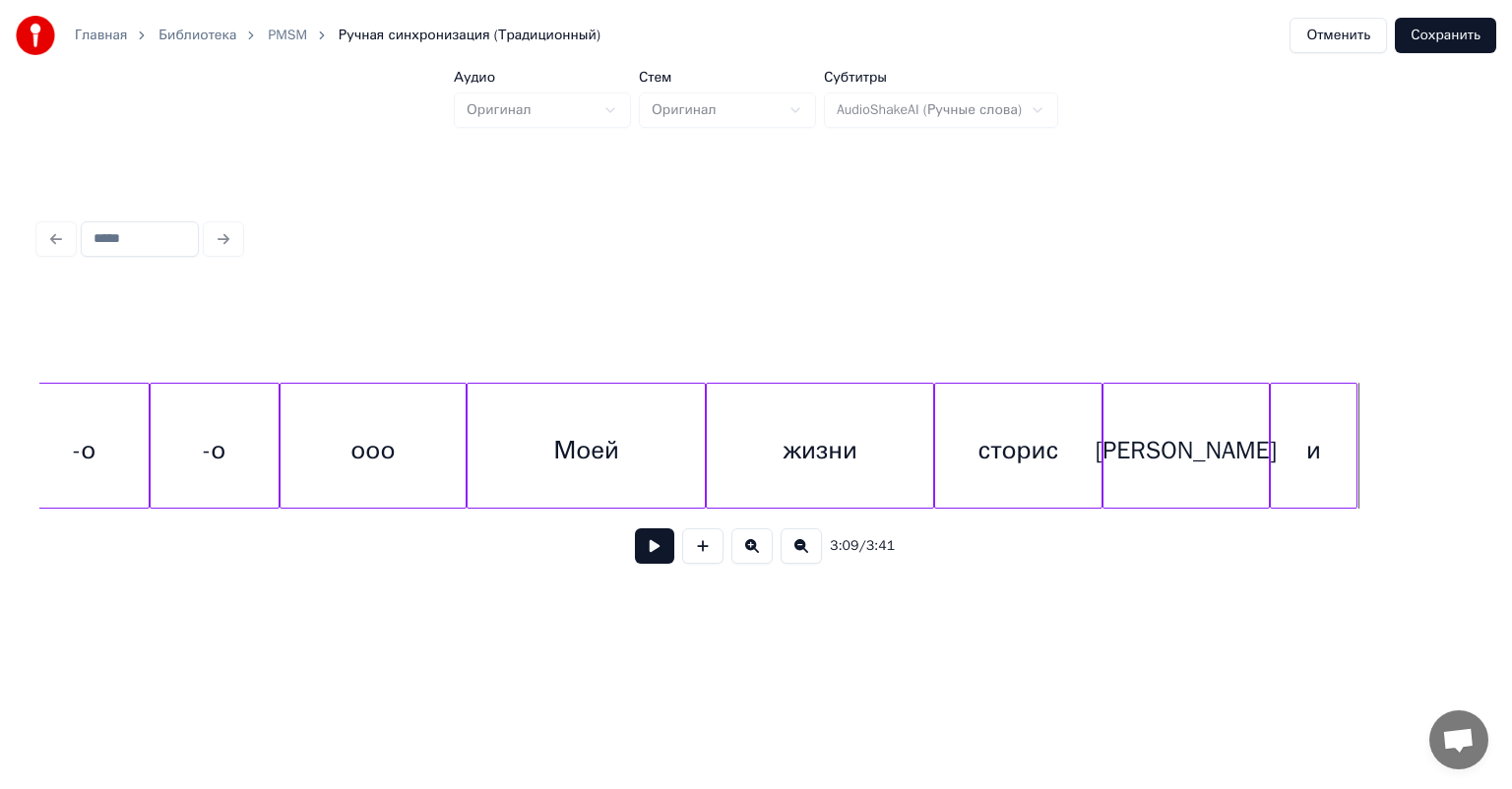 click at bounding box center [1354, 446] 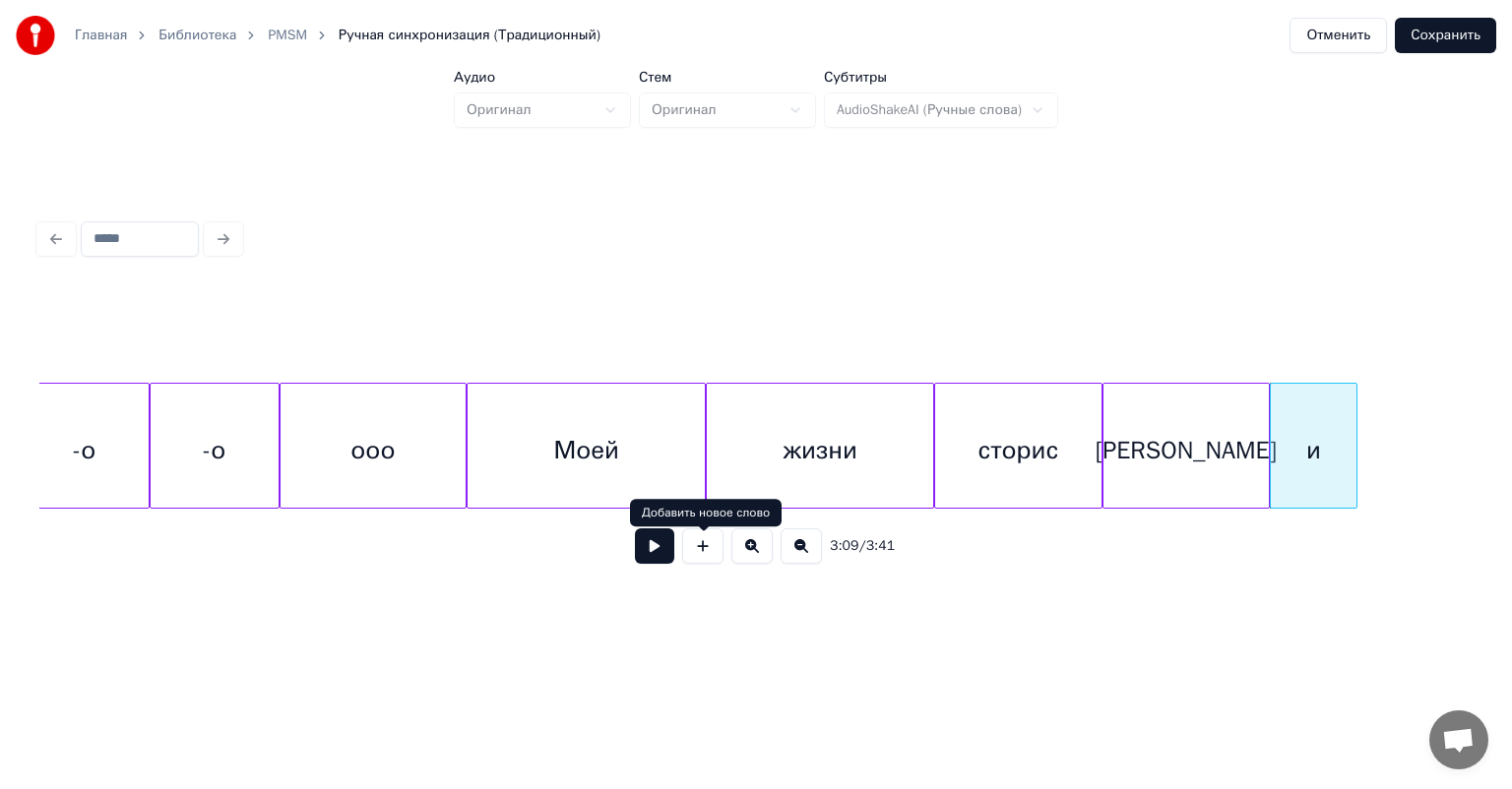 click on "и" at bounding box center [1313, 451] 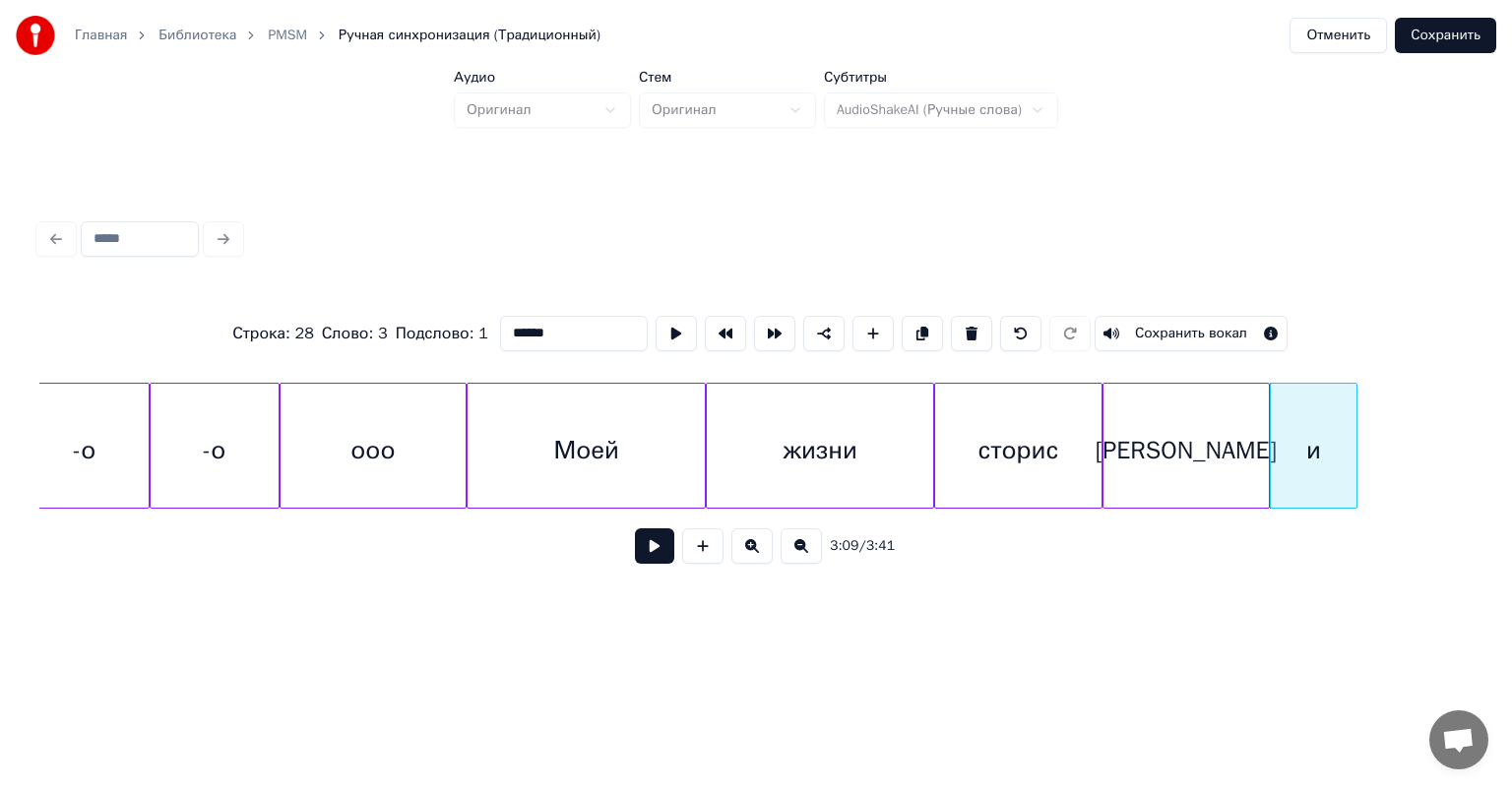 type on "*" 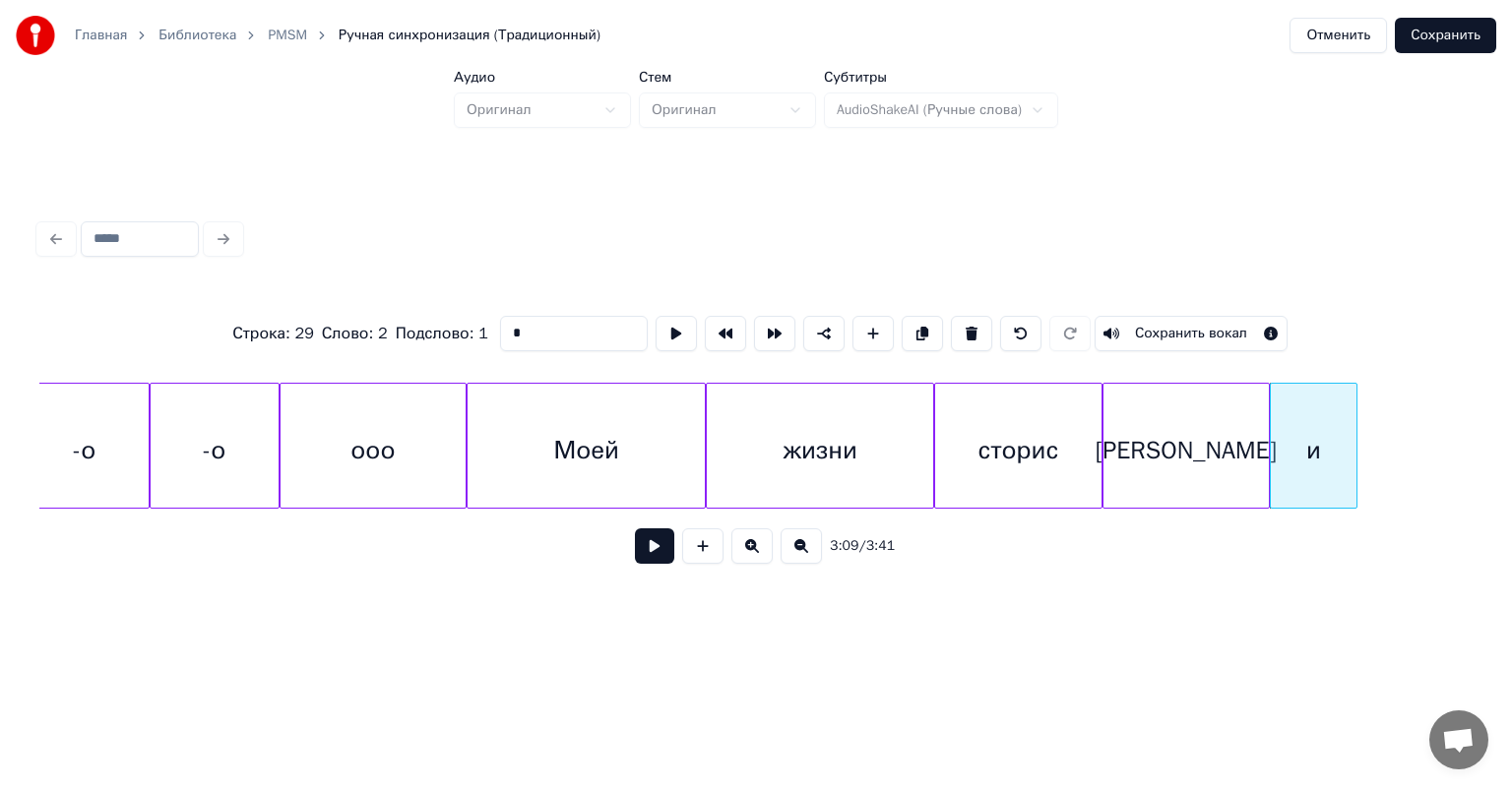 click at bounding box center [655, 546] 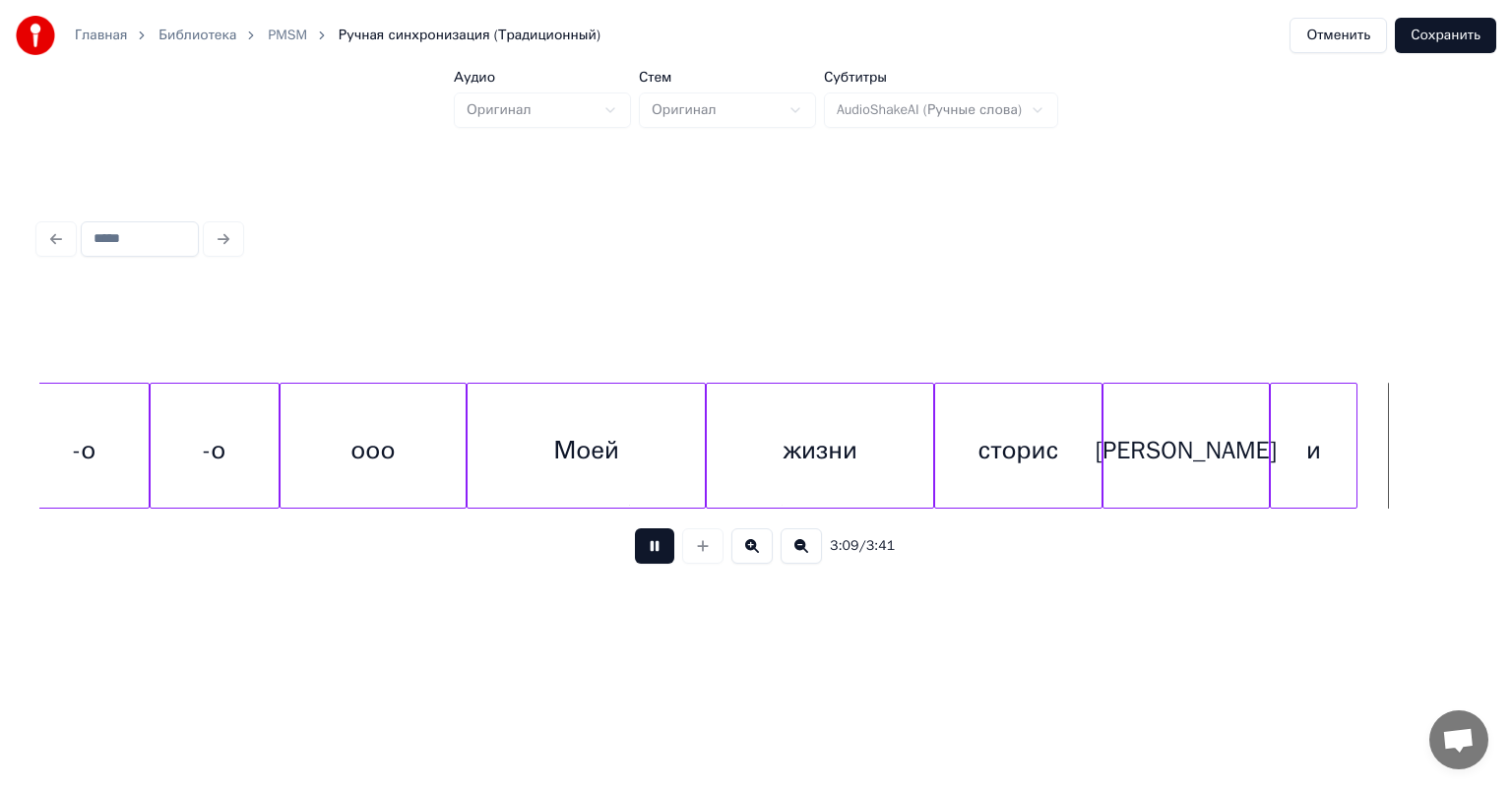 click at bounding box center [655, 546] 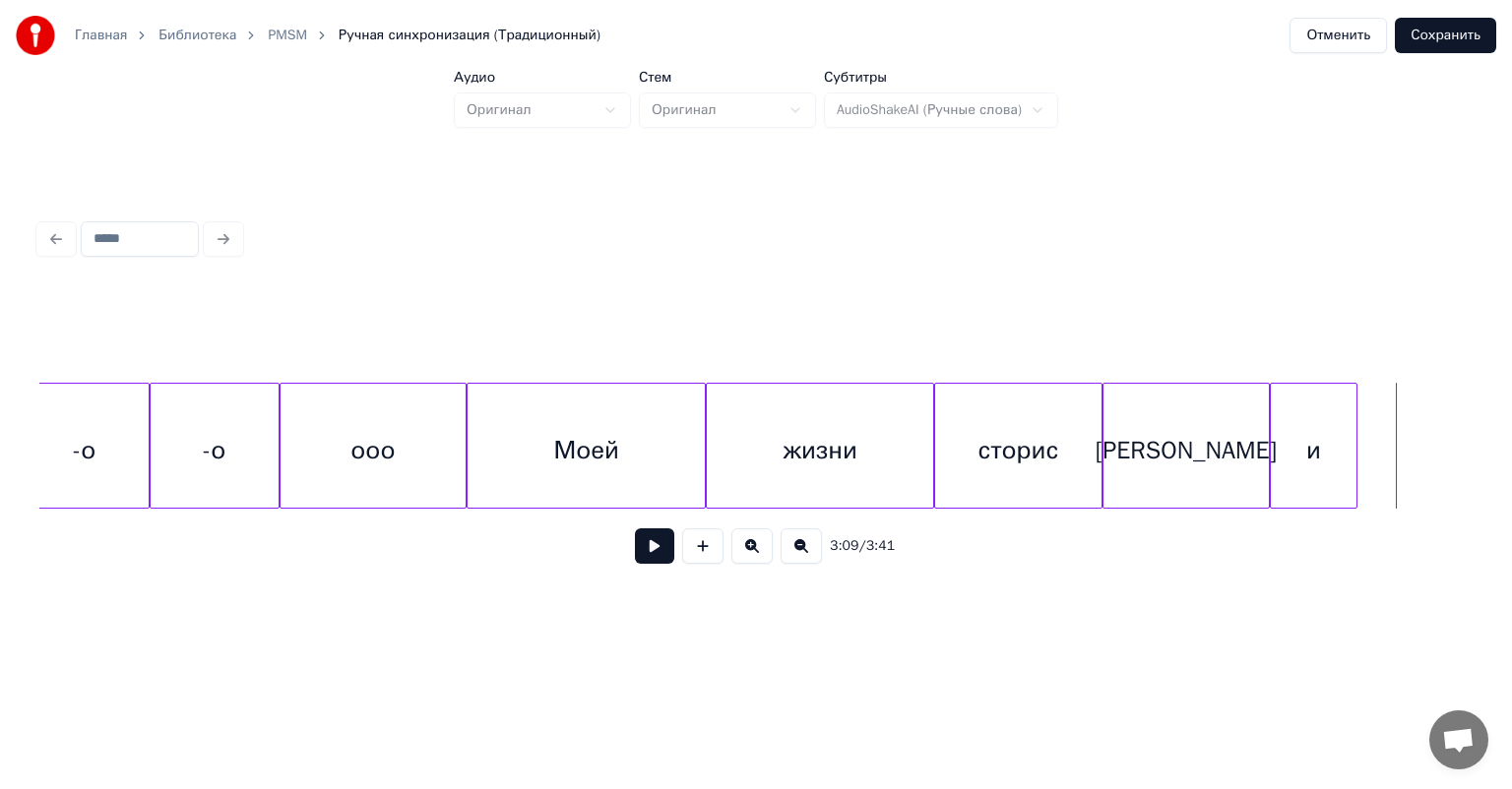 click on "и" at bounding box center (1313, 451) 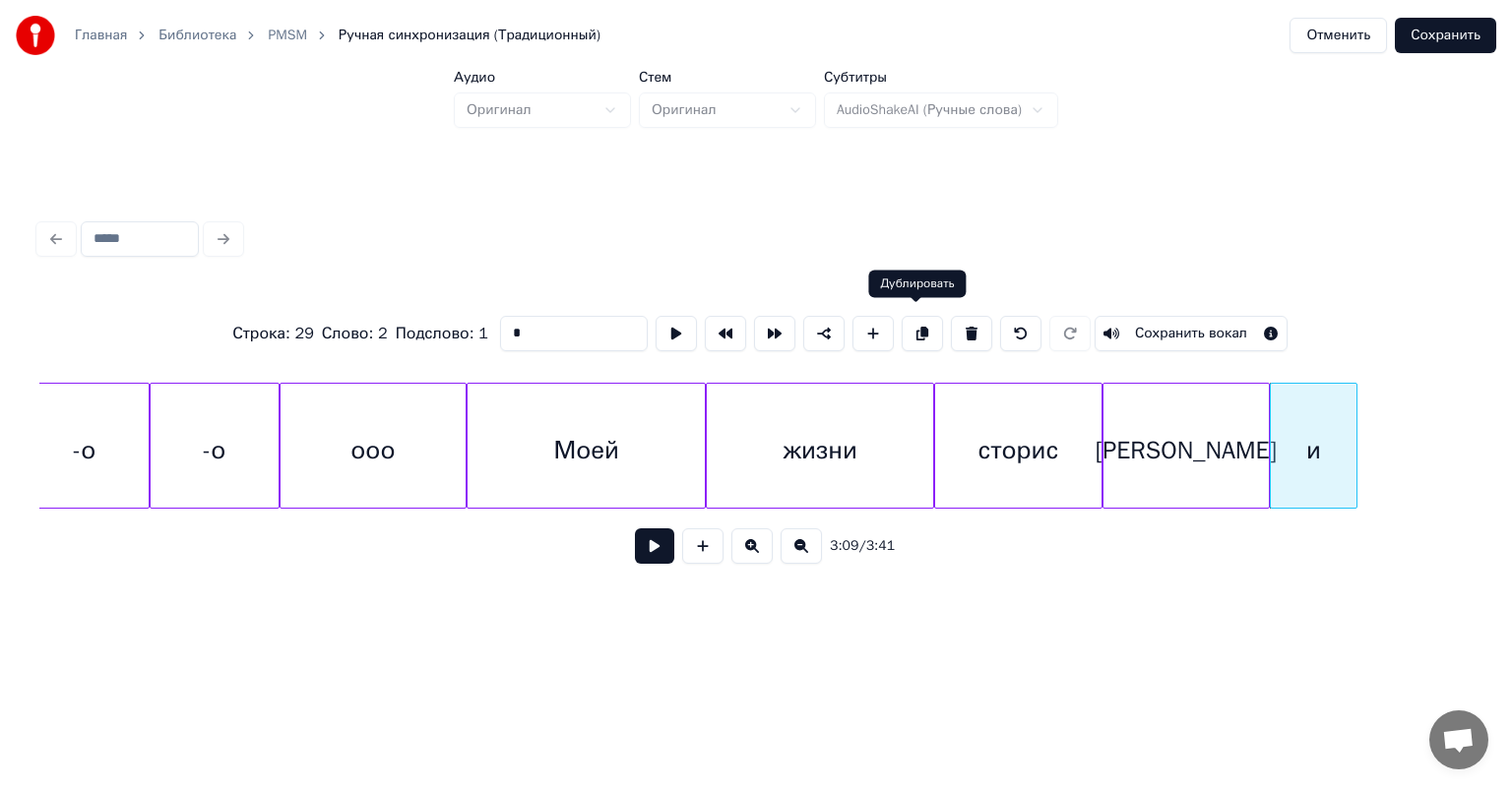 click at bounding box center [922, 334] 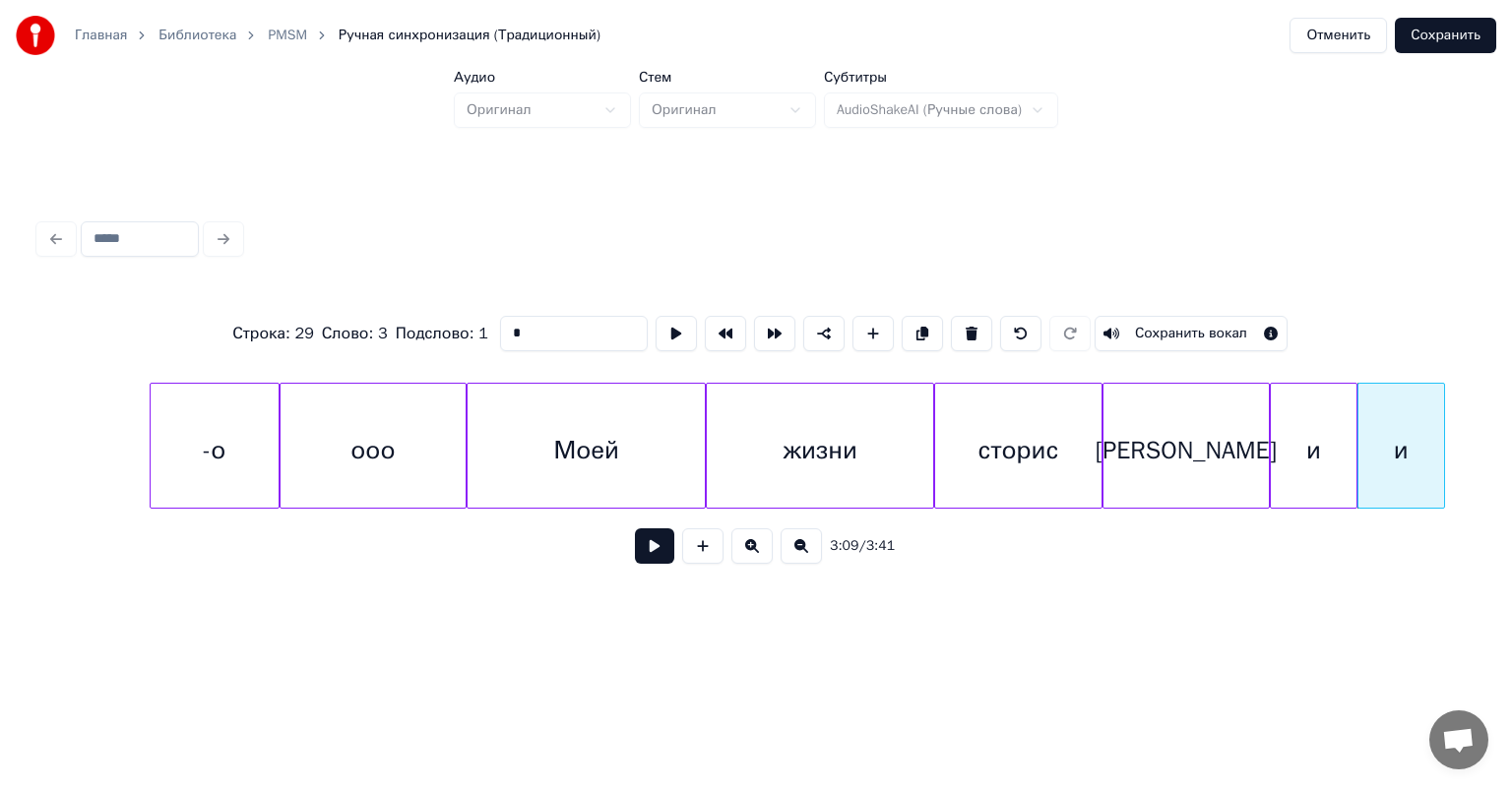 scroll, scrollTop: 0, scrollLeft: 36422, axis: horizontal 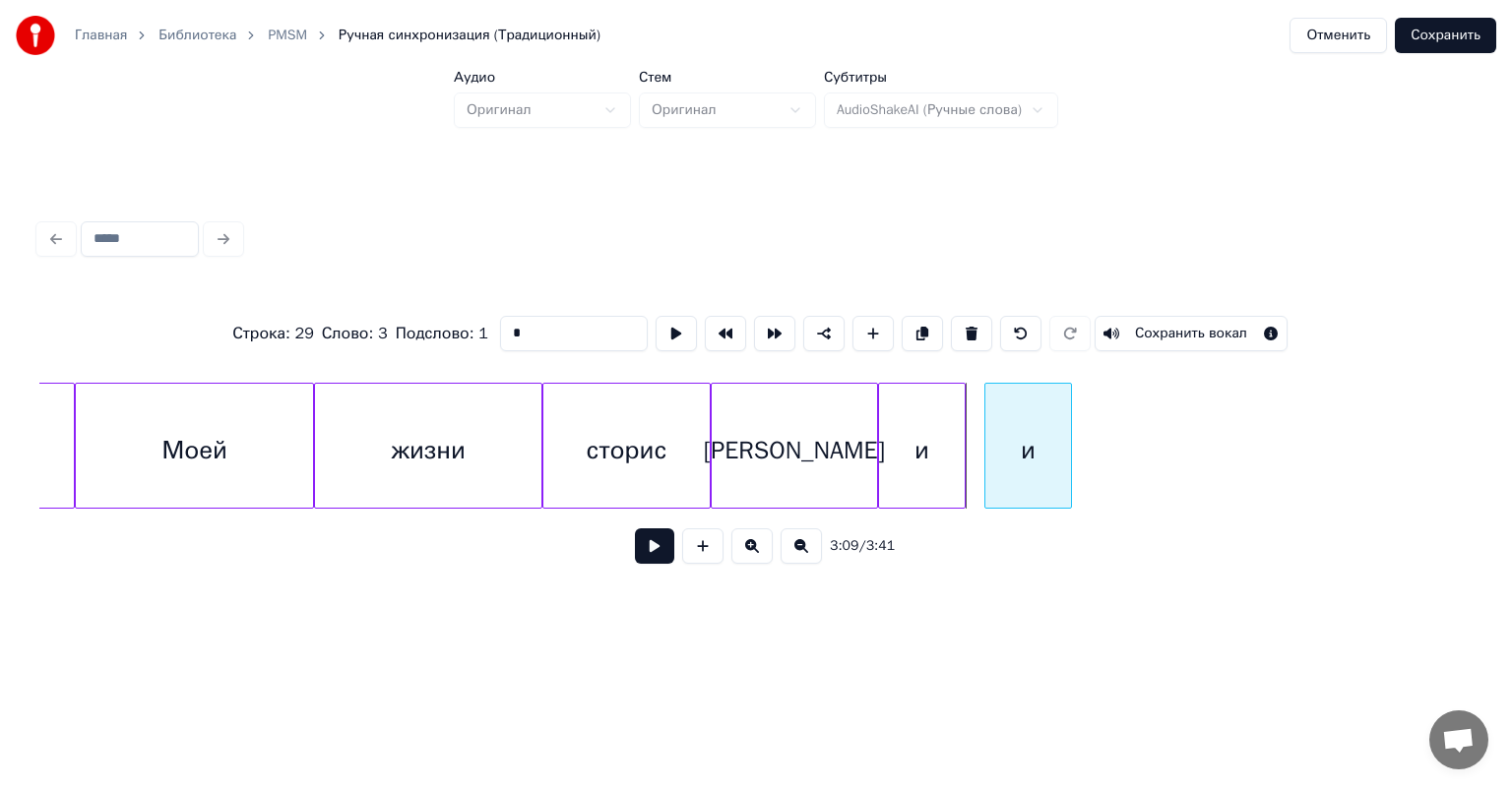 click on "и" at bounding box center (1028, 451) 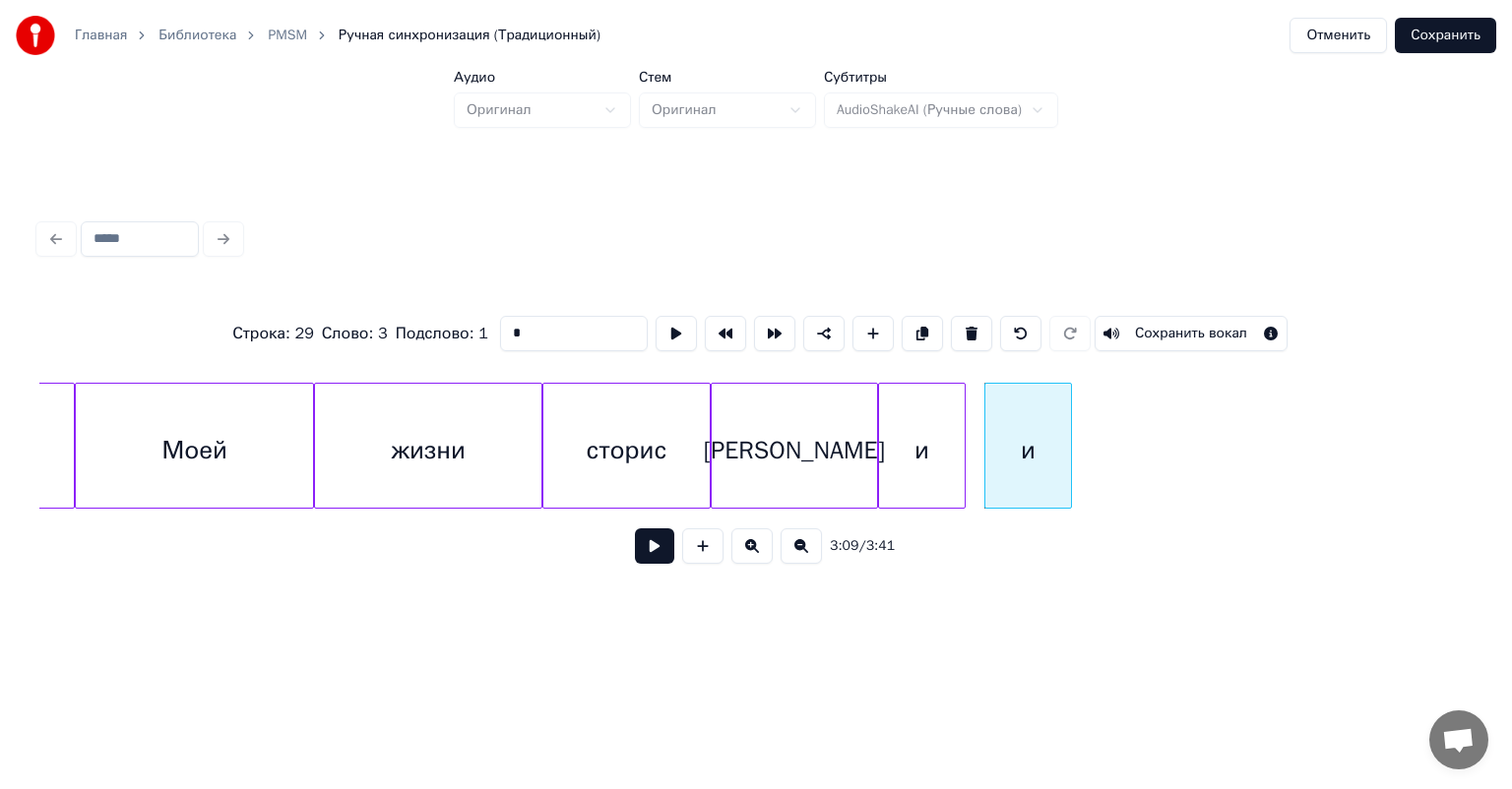 click on "и" at bounding box center (1028, 451) 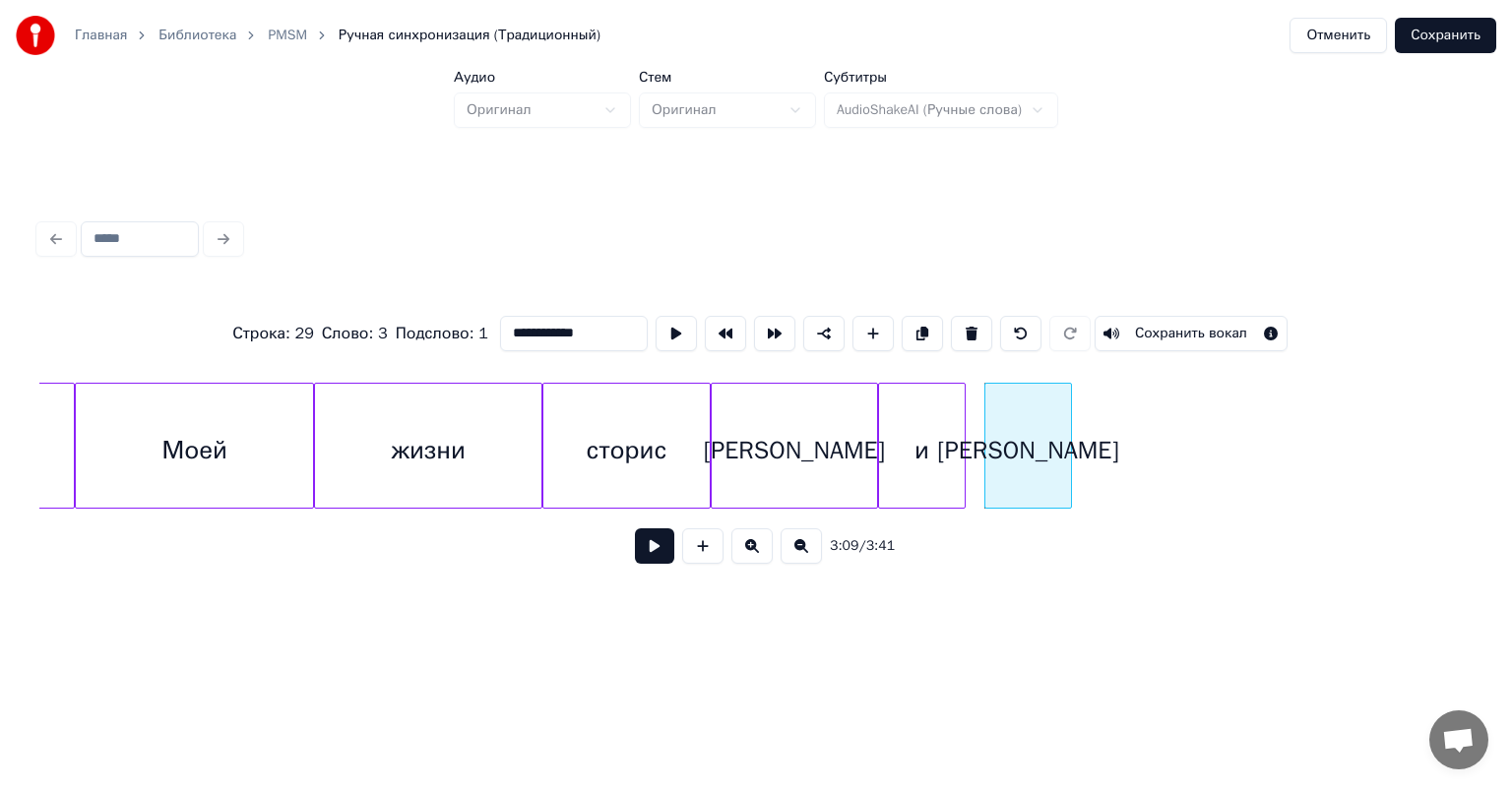 click on "[PERSON_NAME]" at bounding box center [794, 451] 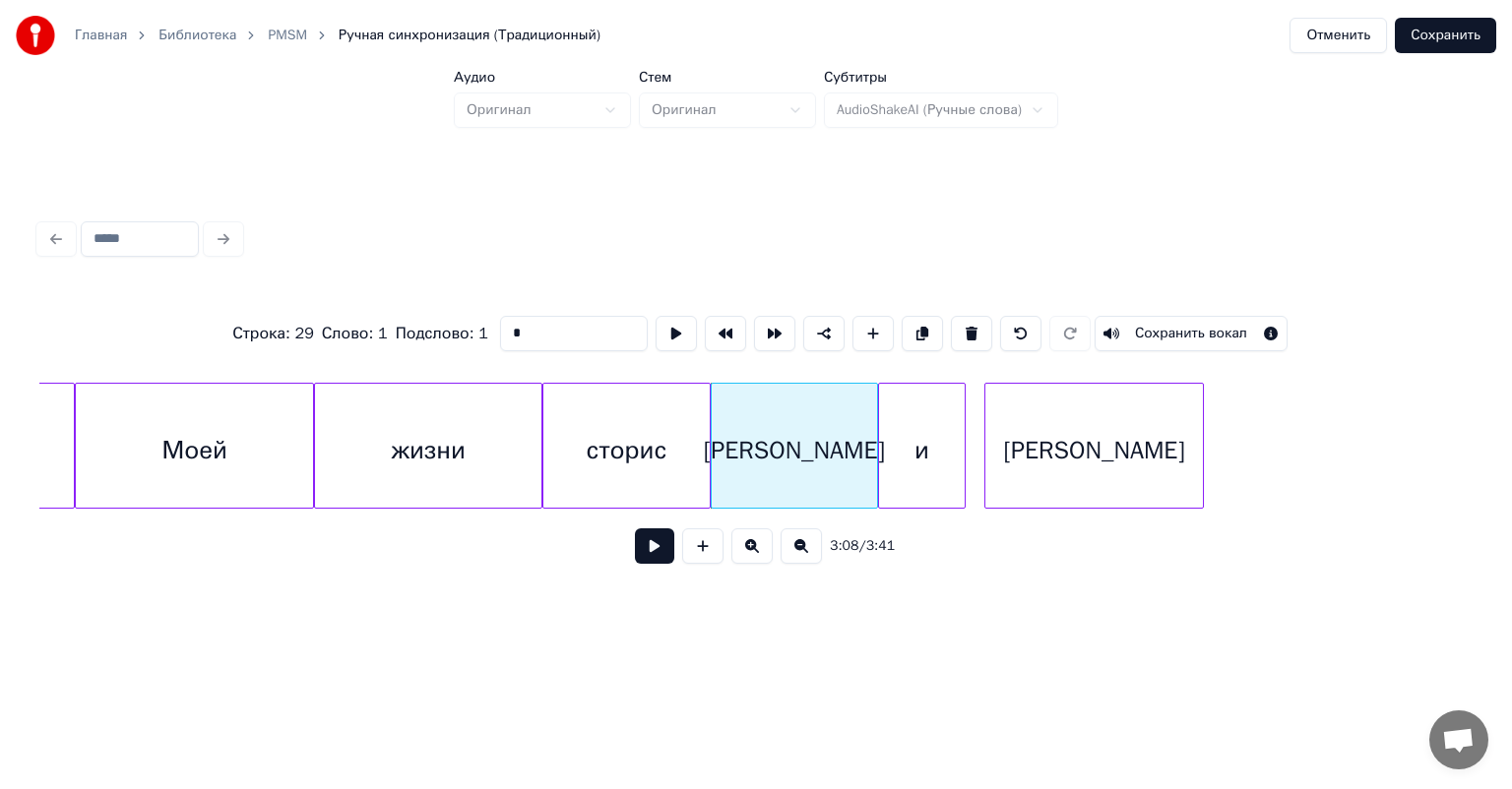 click at bounding box center [1200, 446] 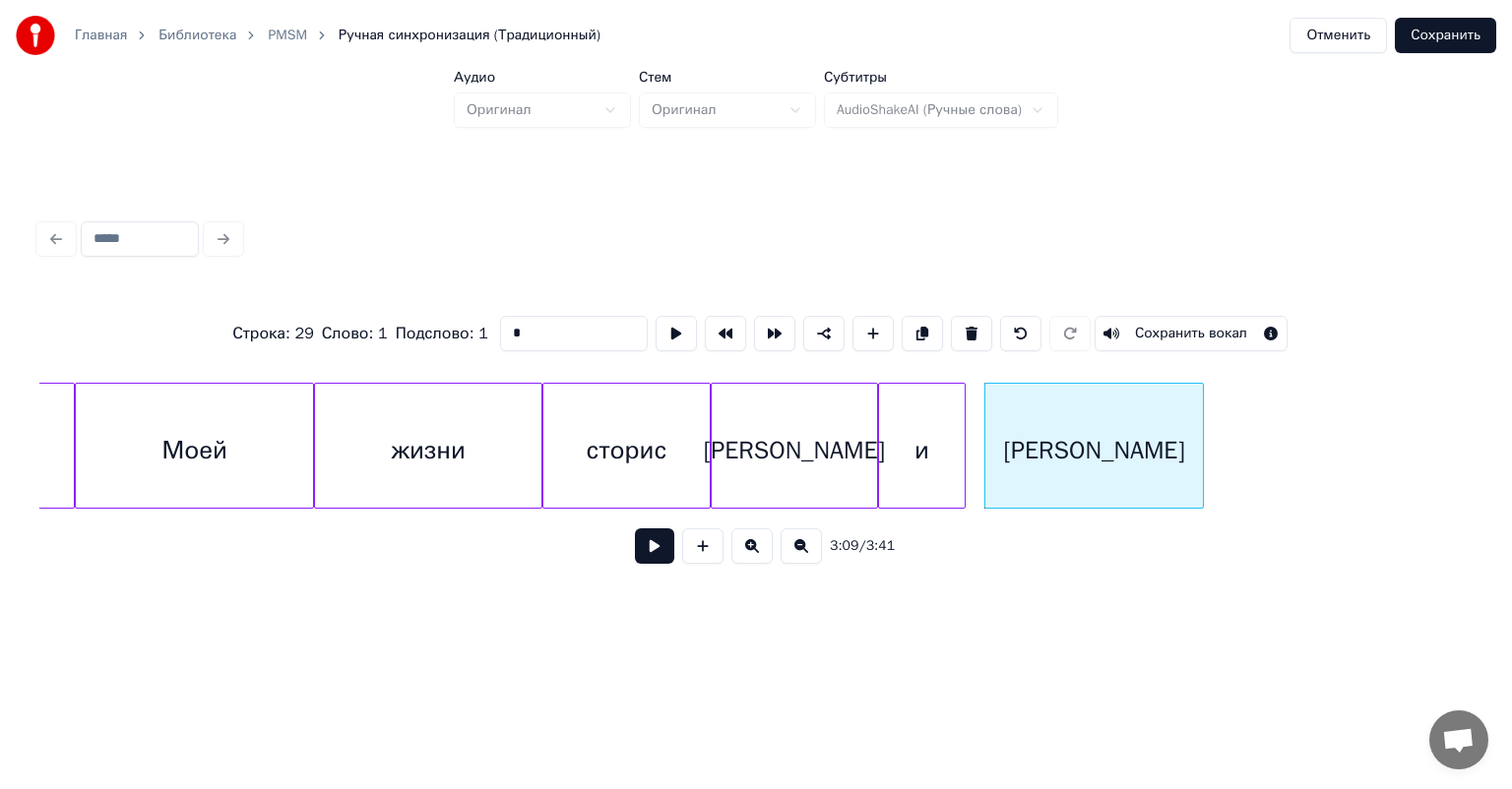 click on "сторис" at bounding box center [626, 451] 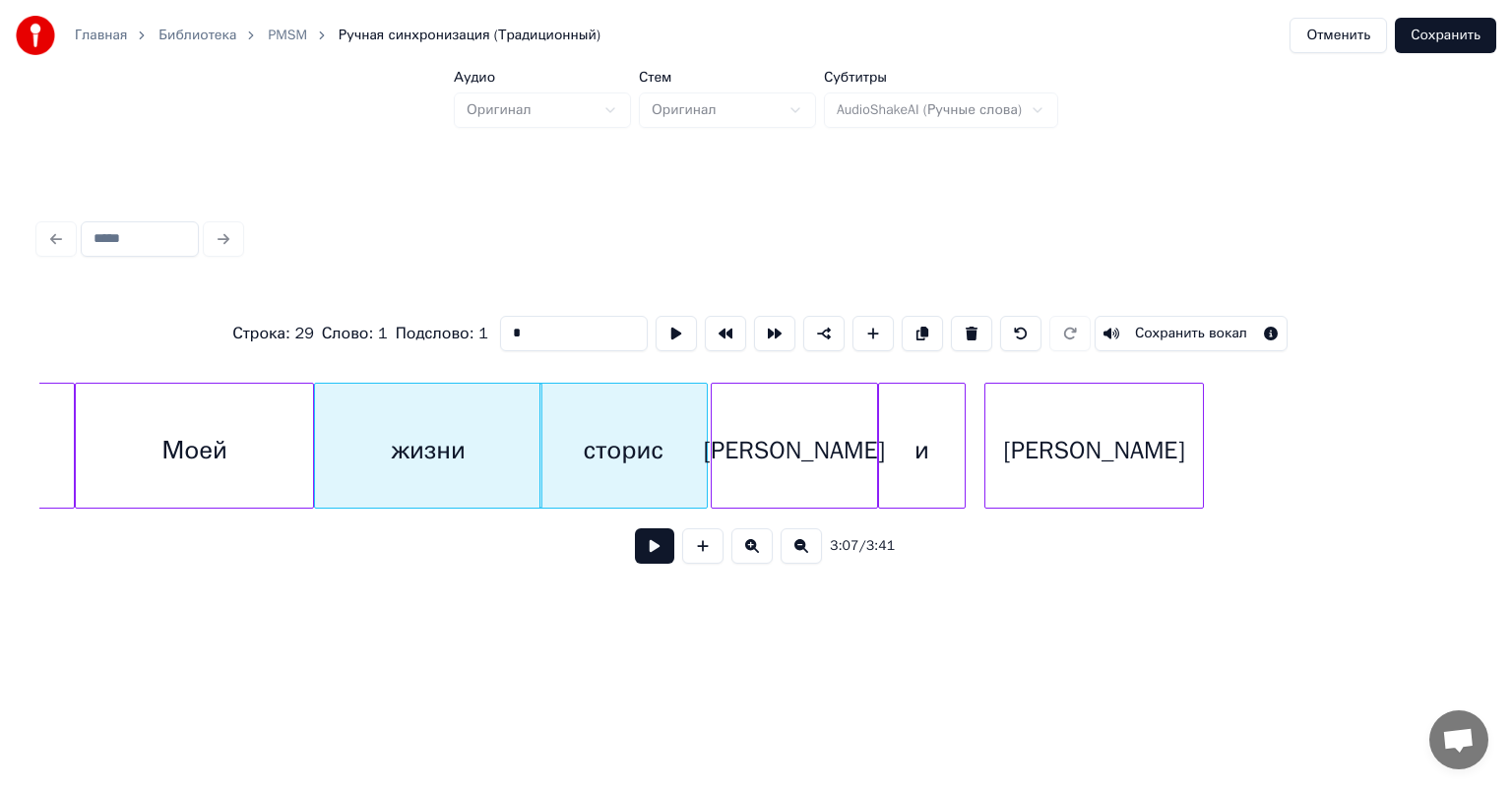 type on "*" 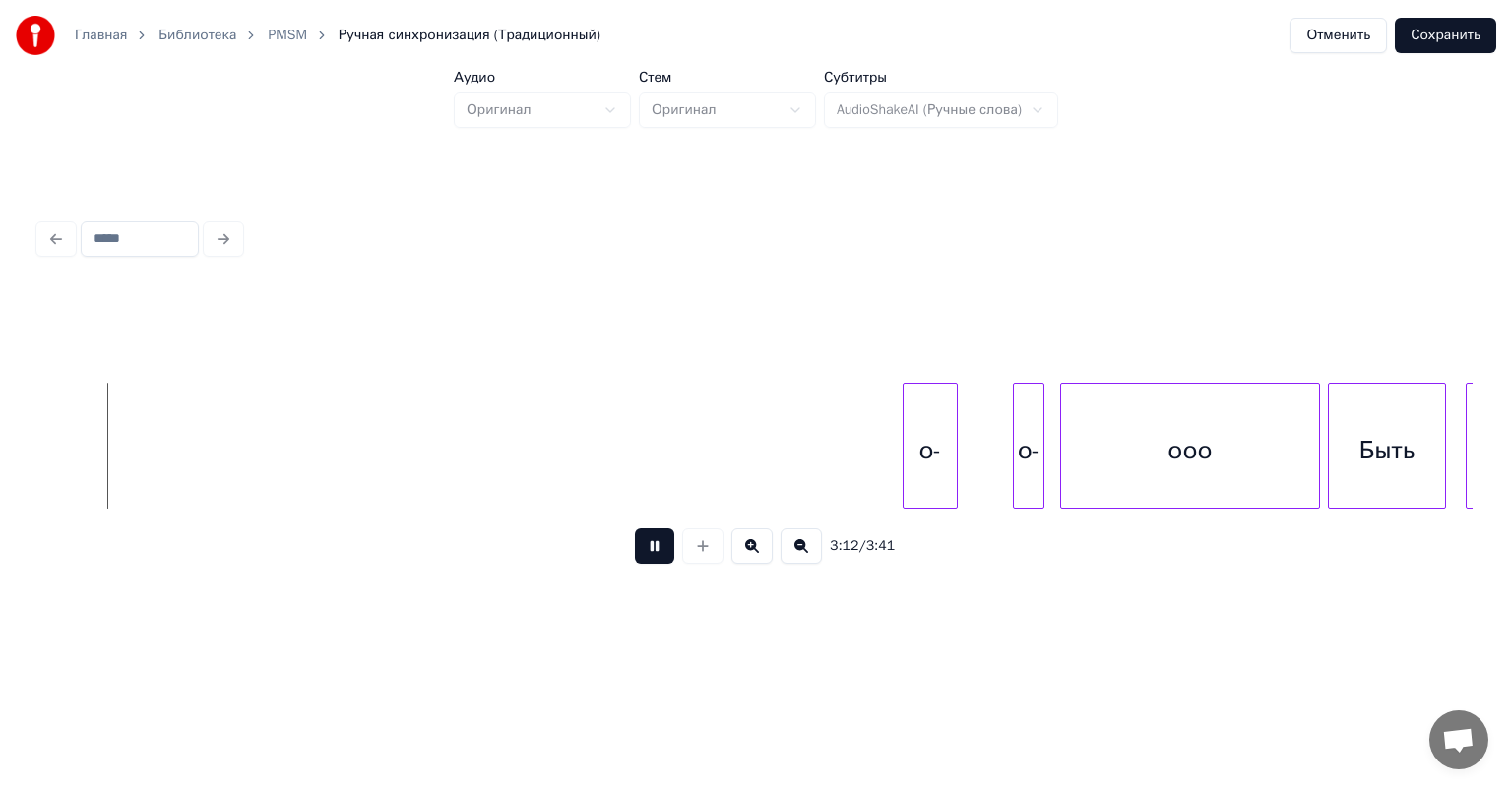 scroll, scrollTop: 0, scrollLeft: 37367, axis: horizontal 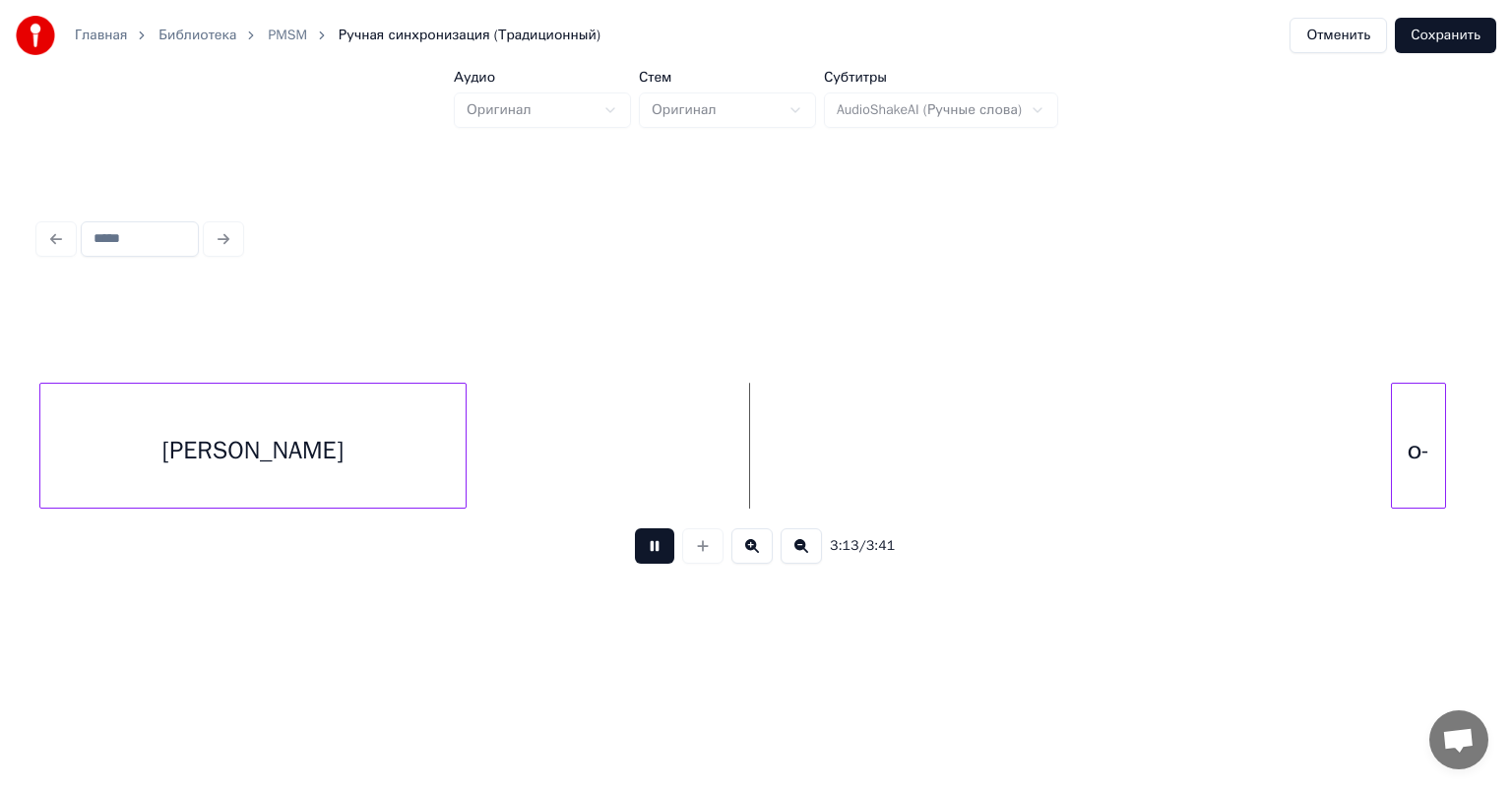 click at bounding box center [463, 446] 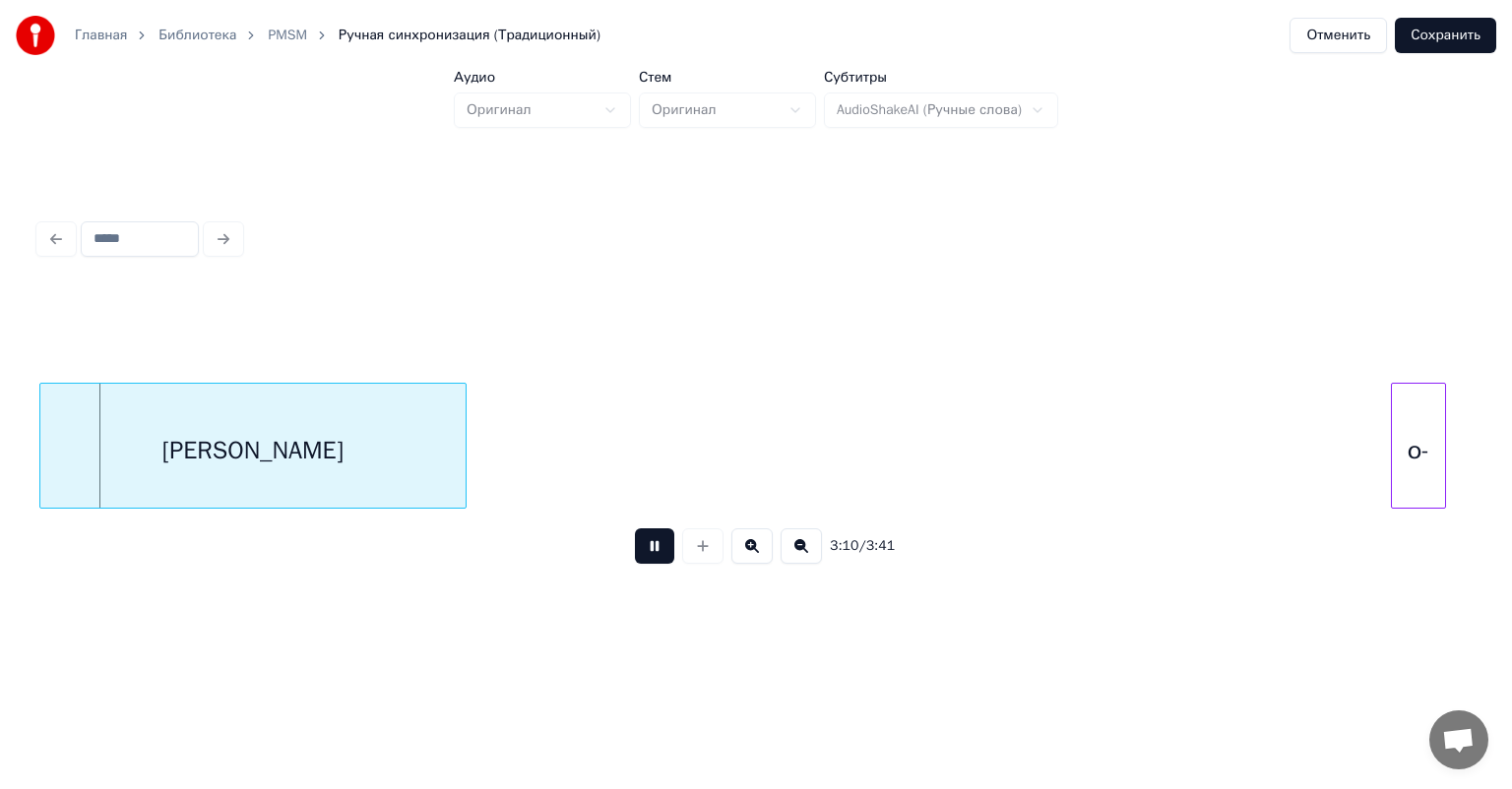click on "[PERSON_NAME]" at bounding box center [253, 451] 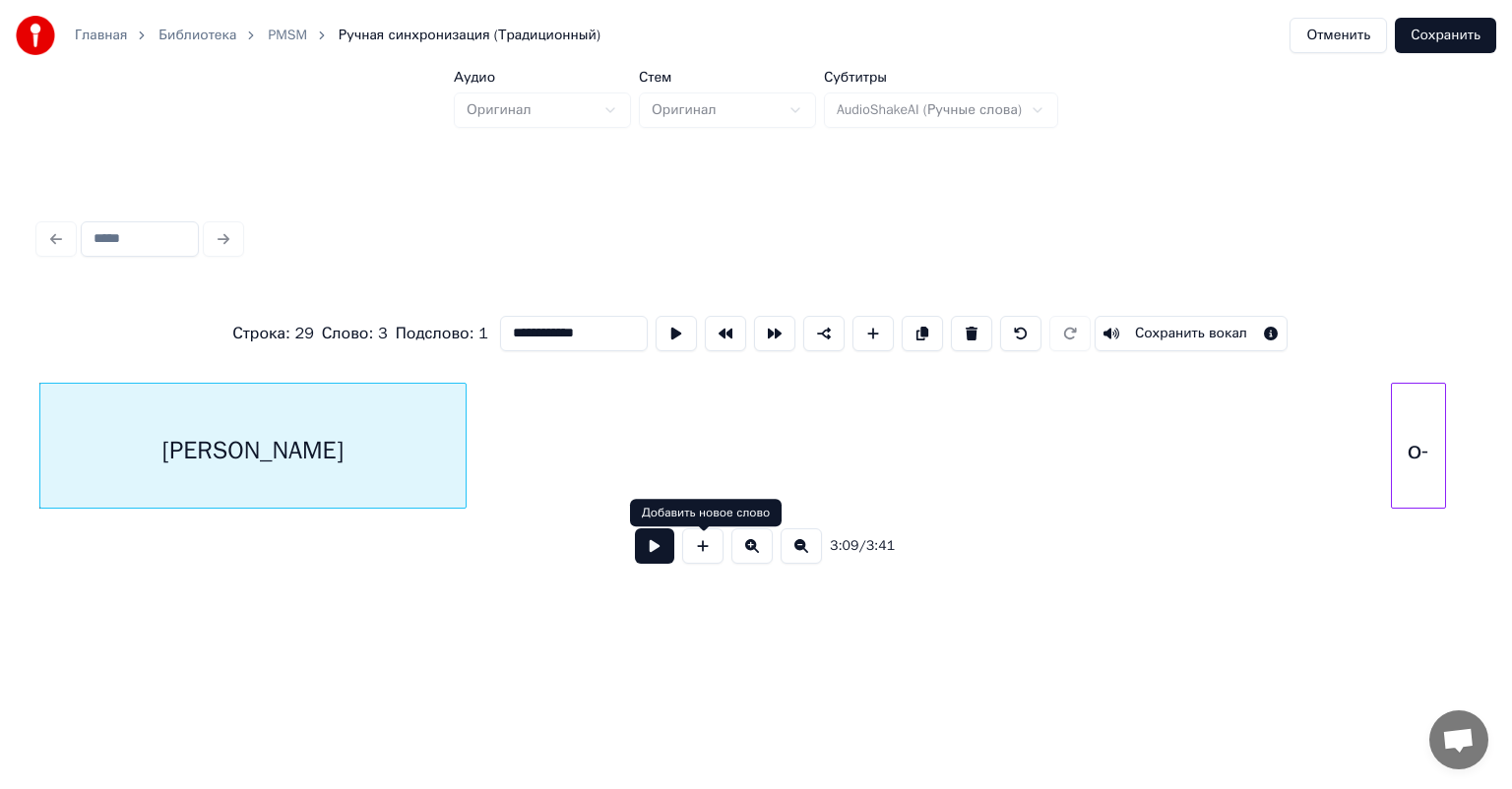 click on "[PERSON_NAME]" at bounding box center (253, 451) 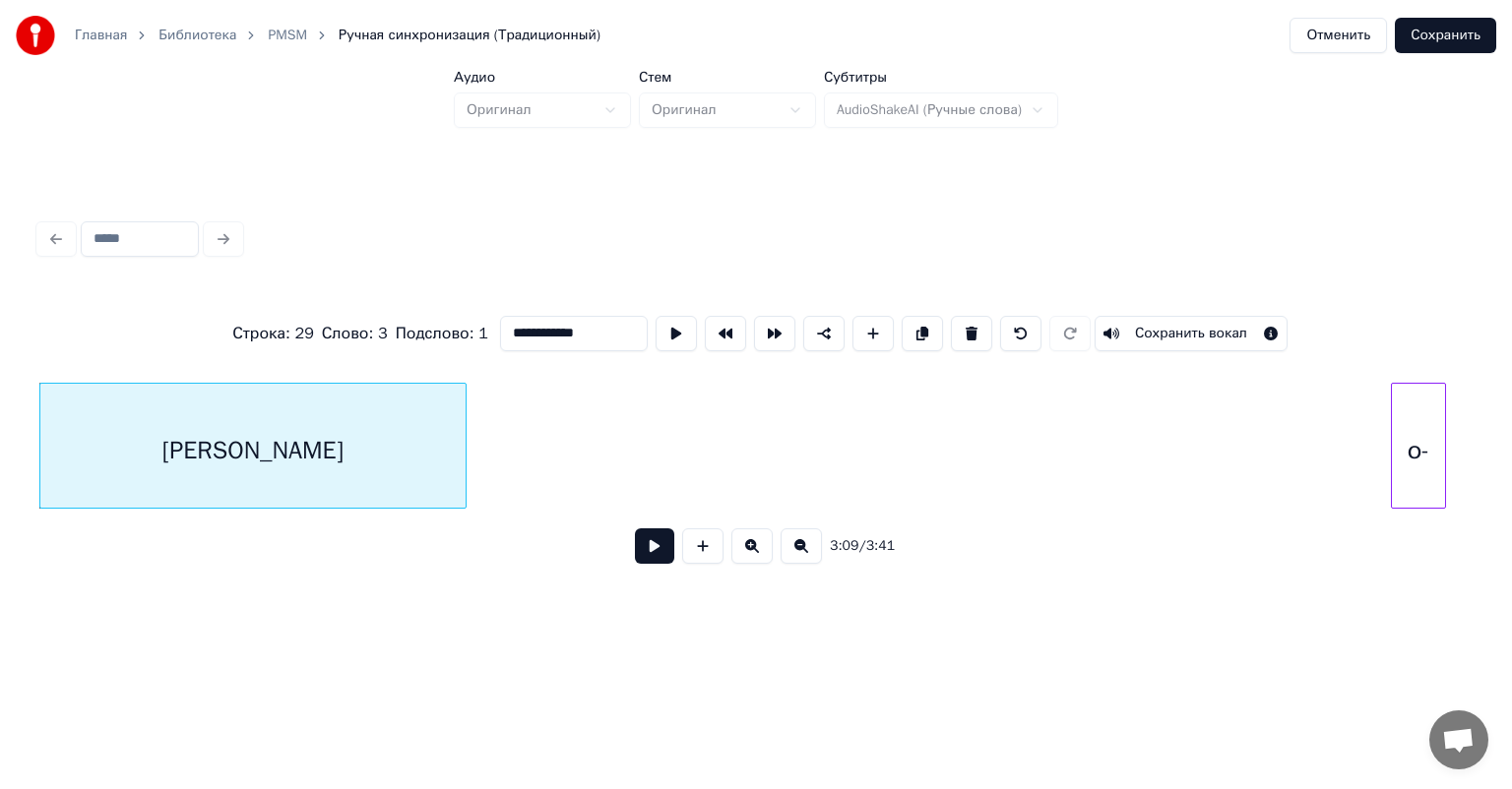 click at bounding box center [655, 546] 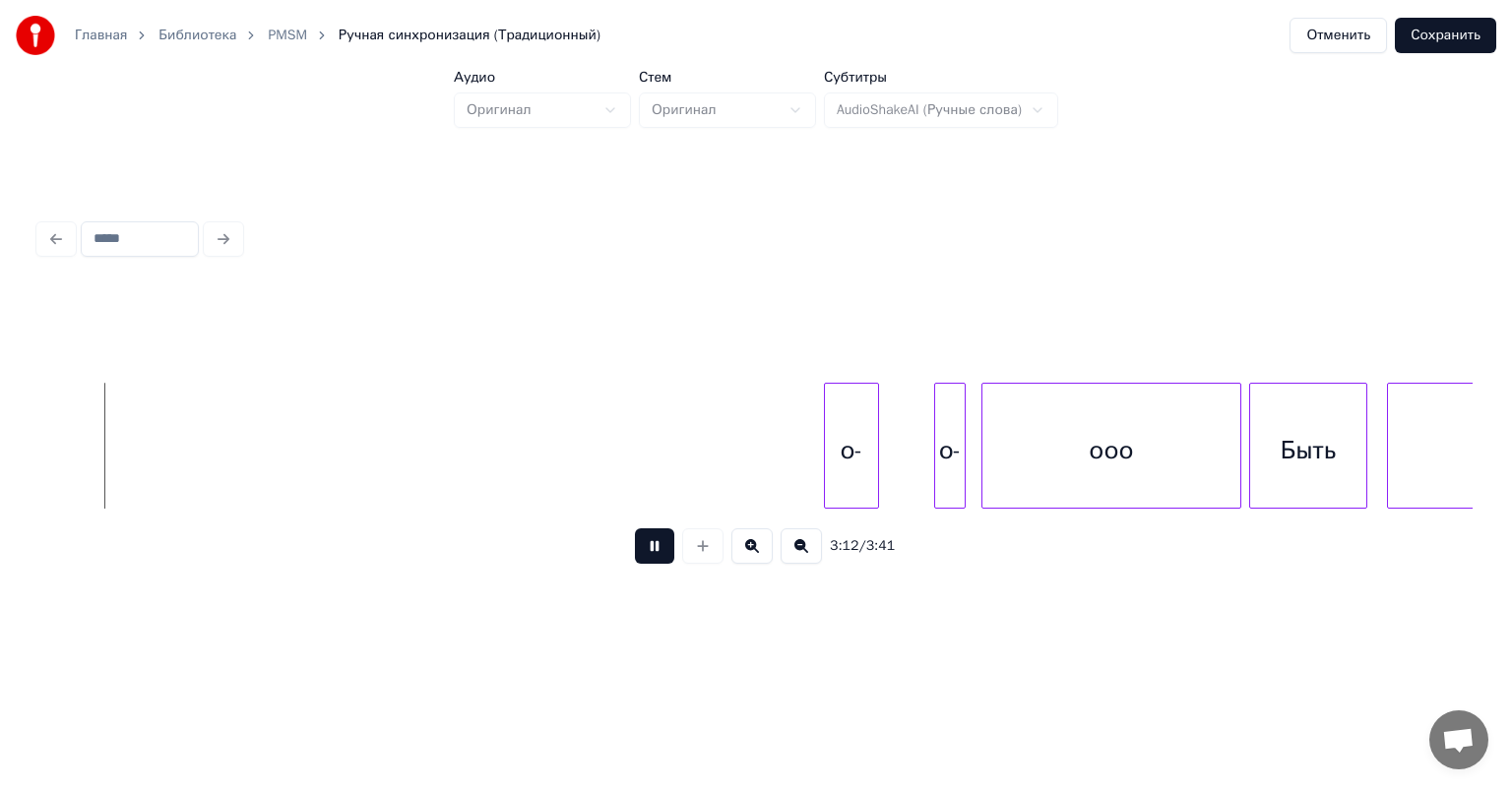 scroll, scrollTop: 0, scrollLeft: 38016, axis: horizontal 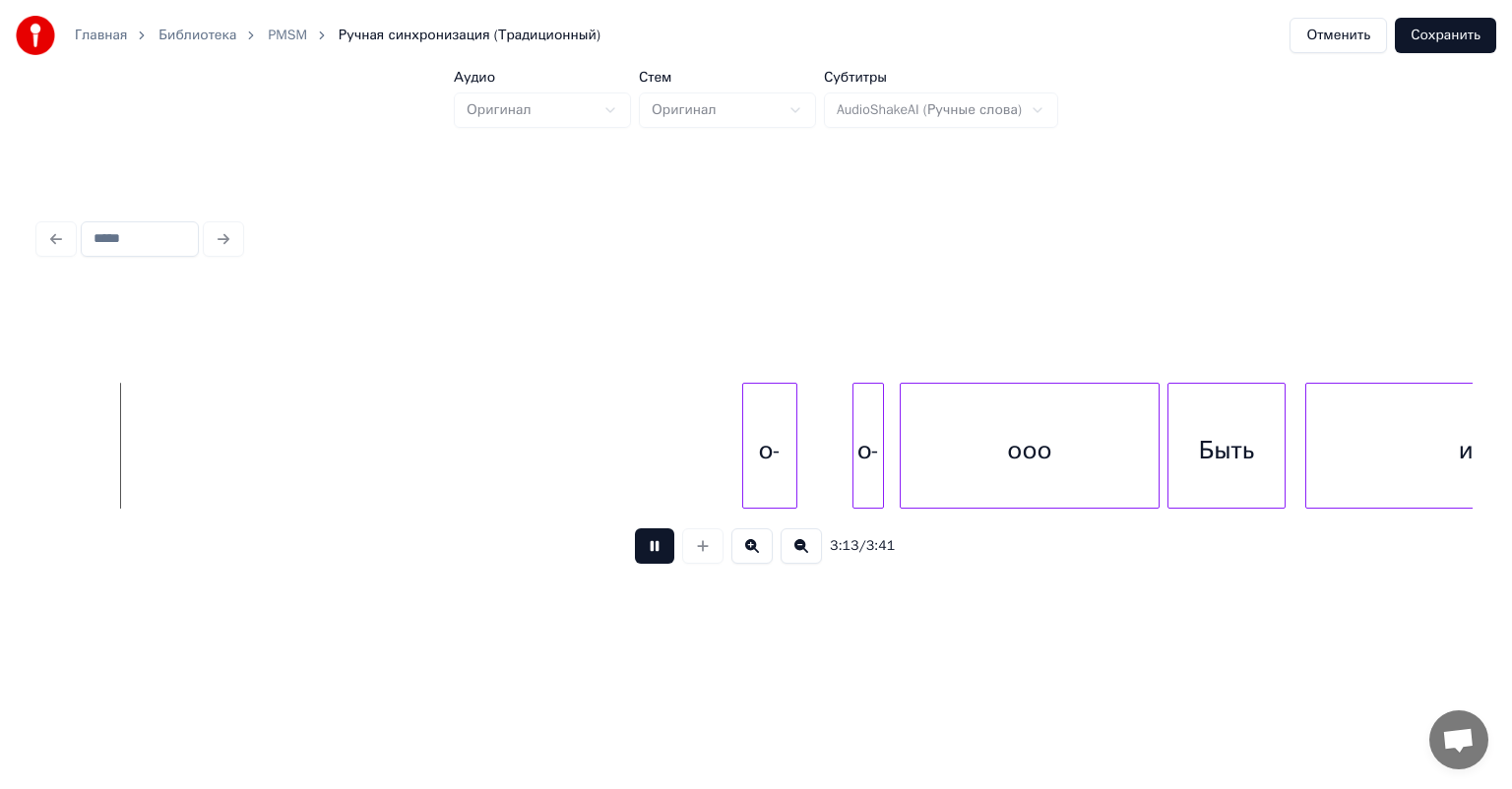 click at bounding box center [655, 546] 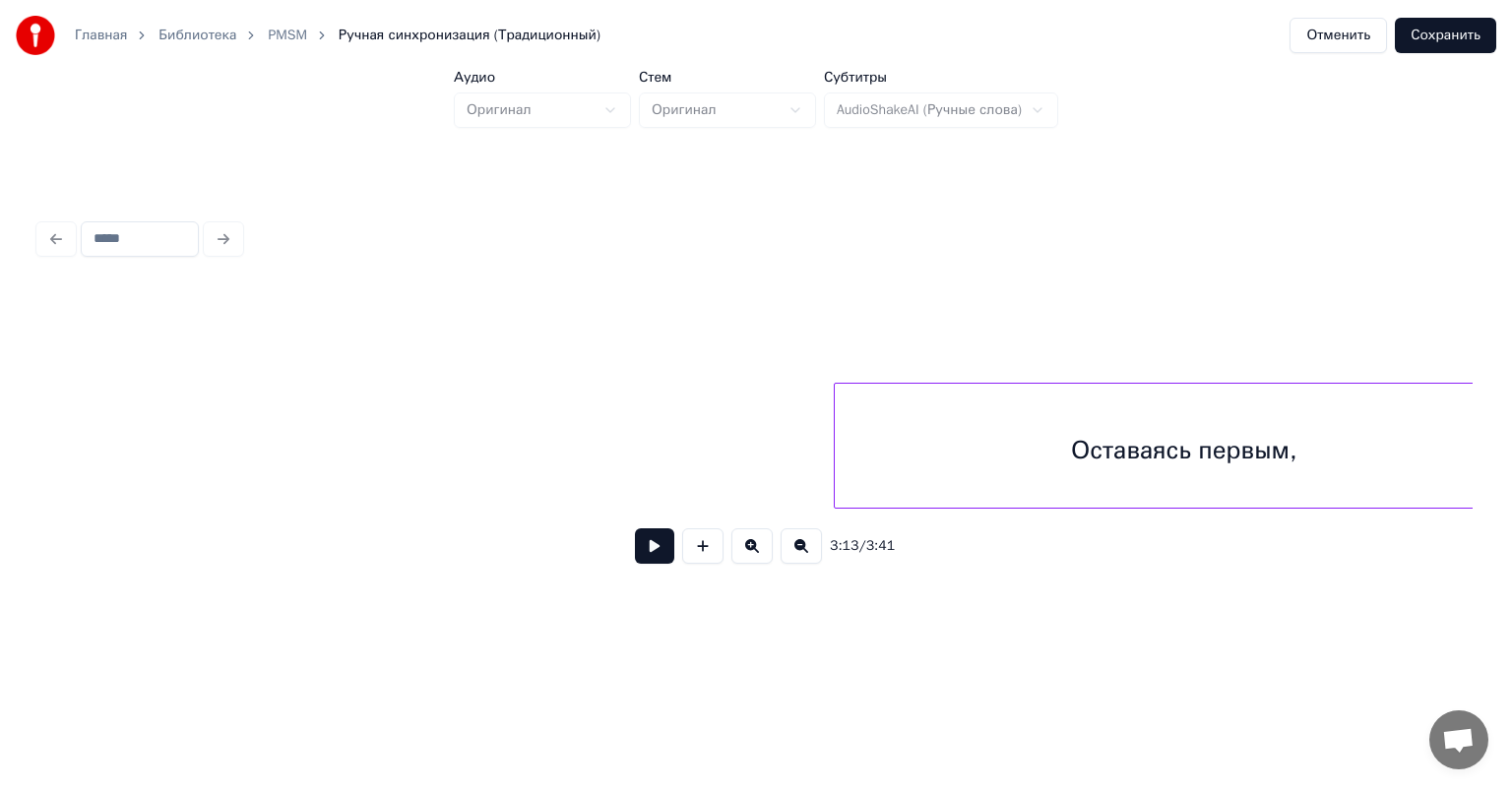 scroll, scrollTop: 0, scrollLeft: 31914, axis: horizontal 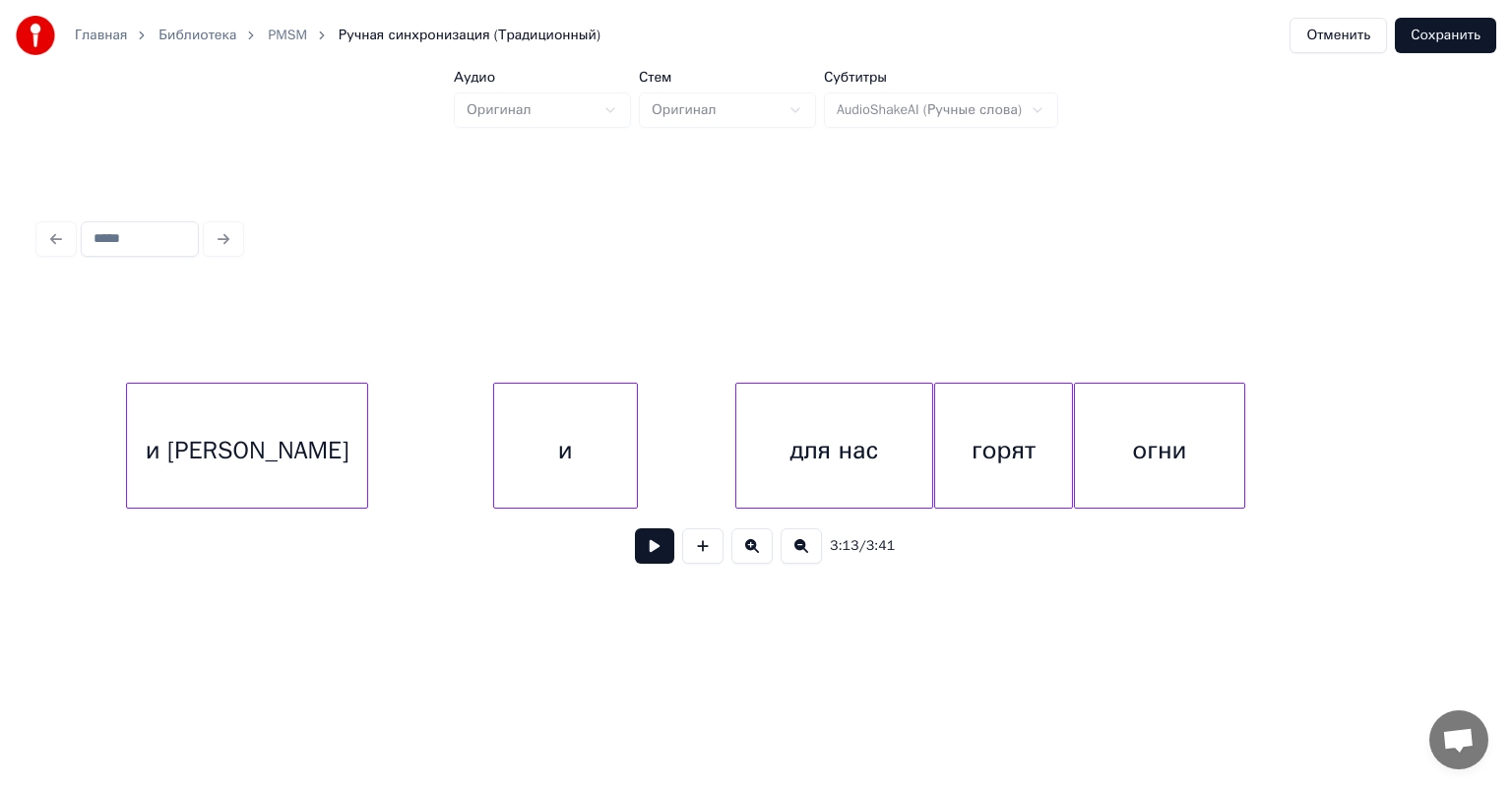 click on "и" at bounding box center [565, 451] 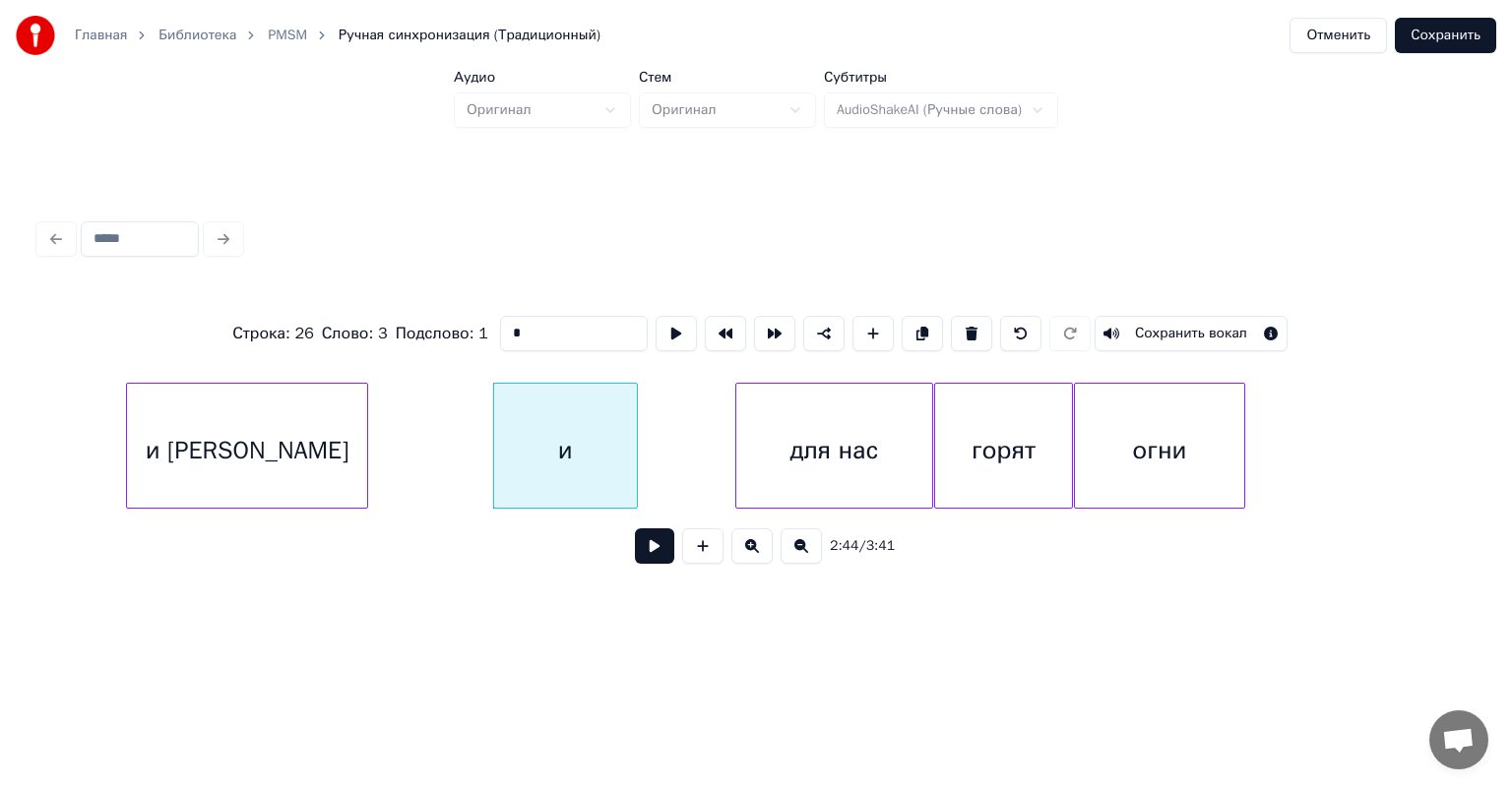 click on "и [PERSON_NAME]" at bounding box center [247, 451] 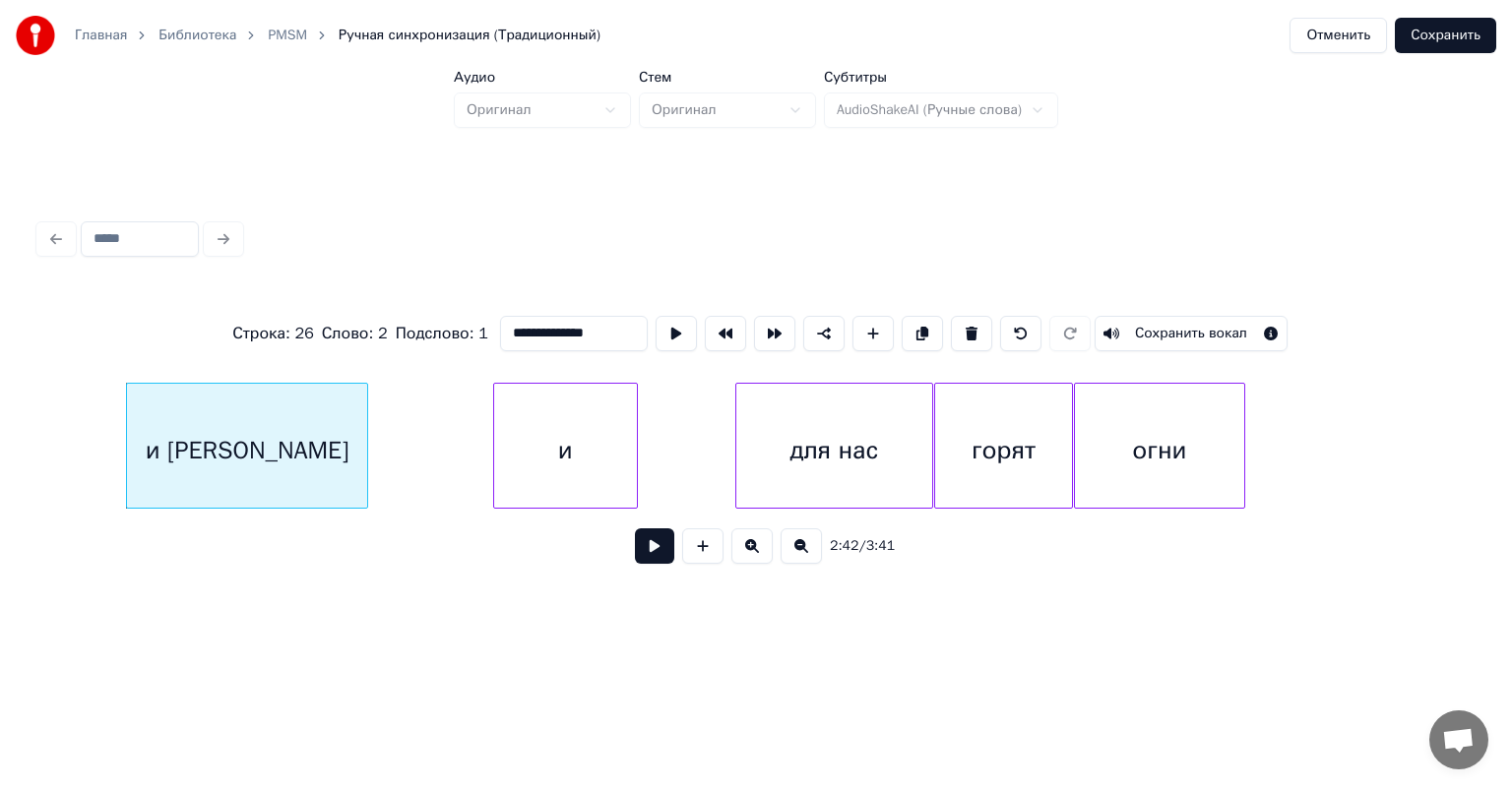 click at bounding box center [655, 546] 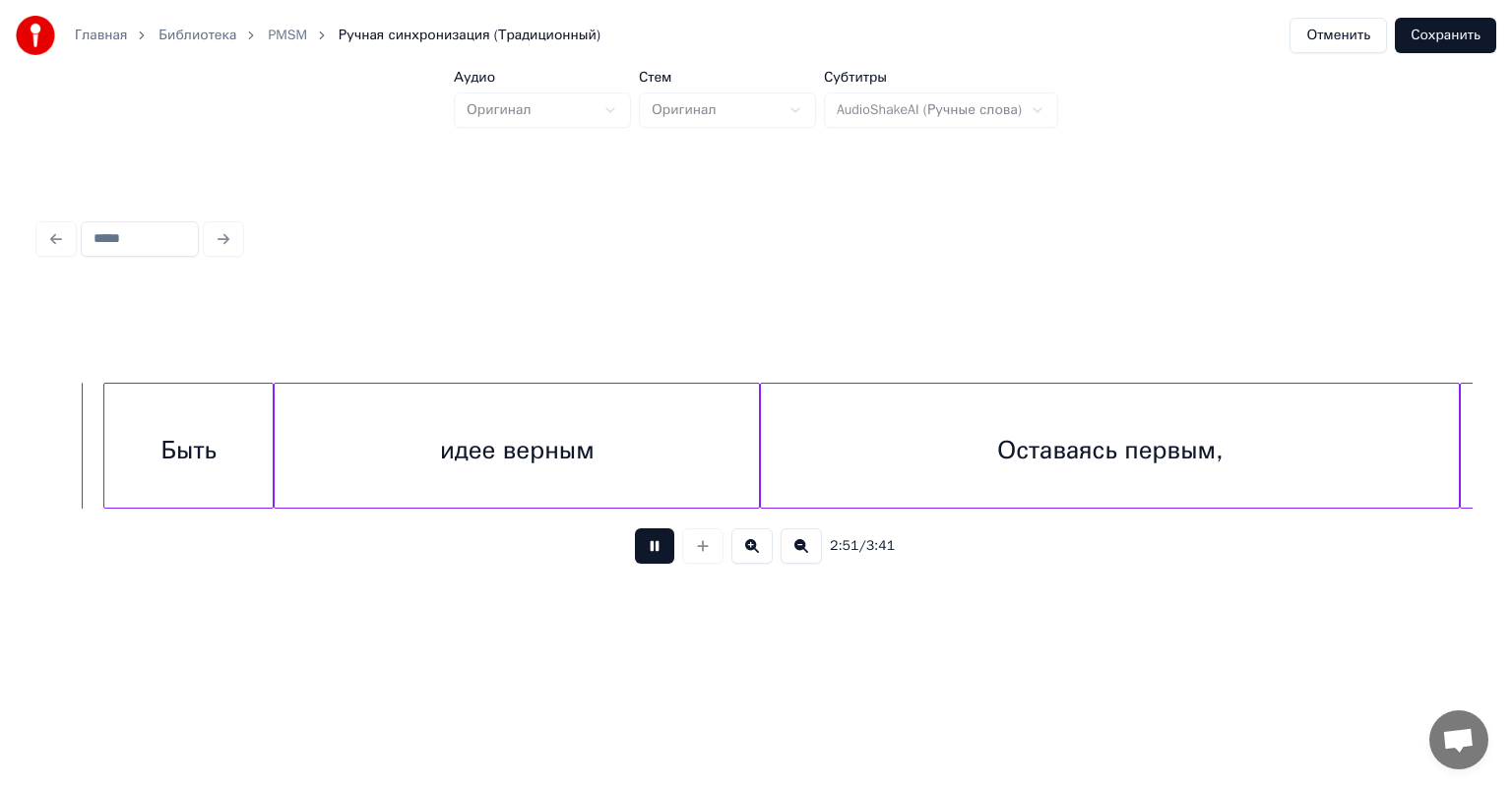 scroll, scrollTop: 0, scrollLeft: 33580, axis: horizontal 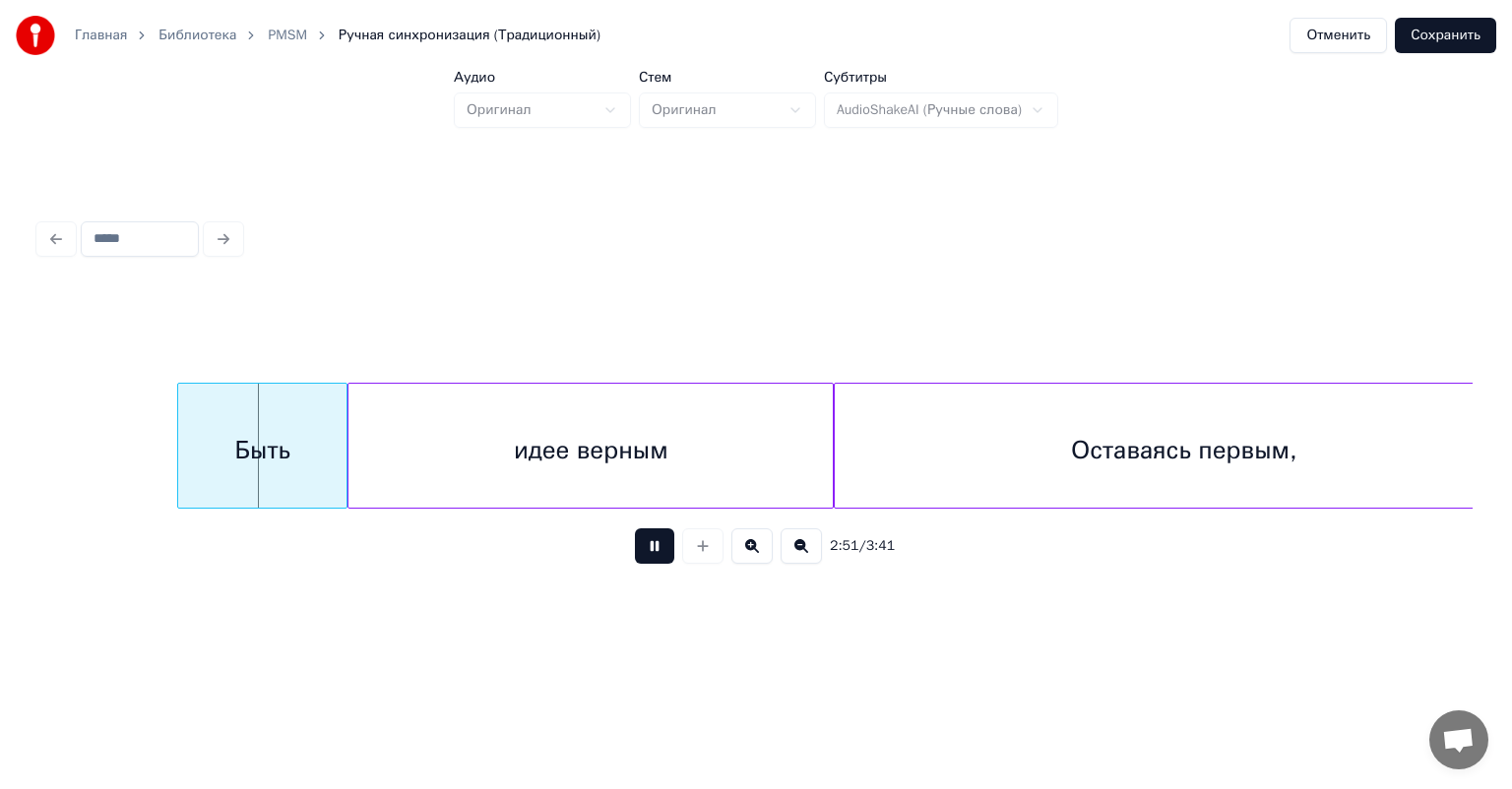 click on "Быть" at bounding box center (263, 451) 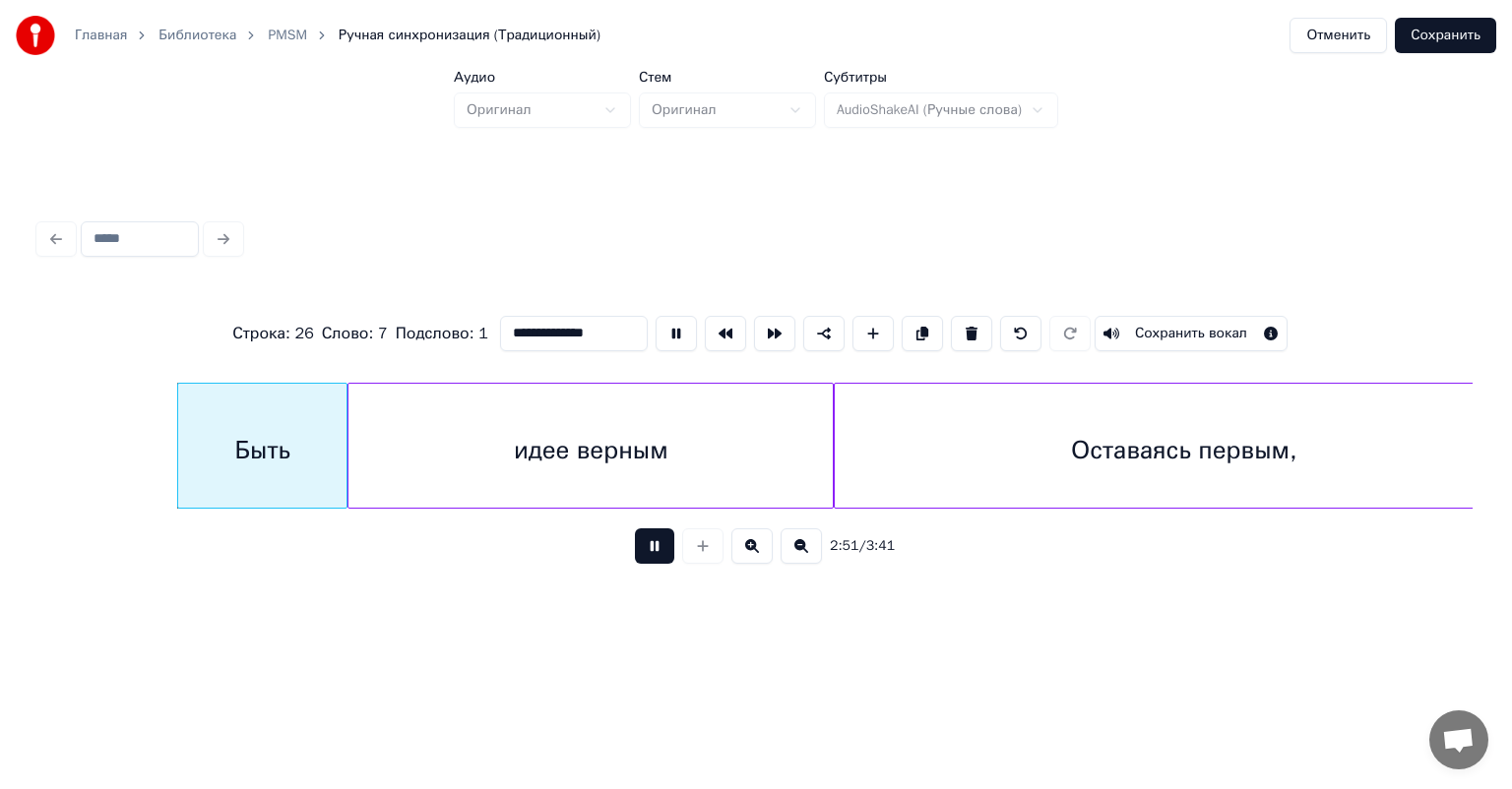 type on "****" 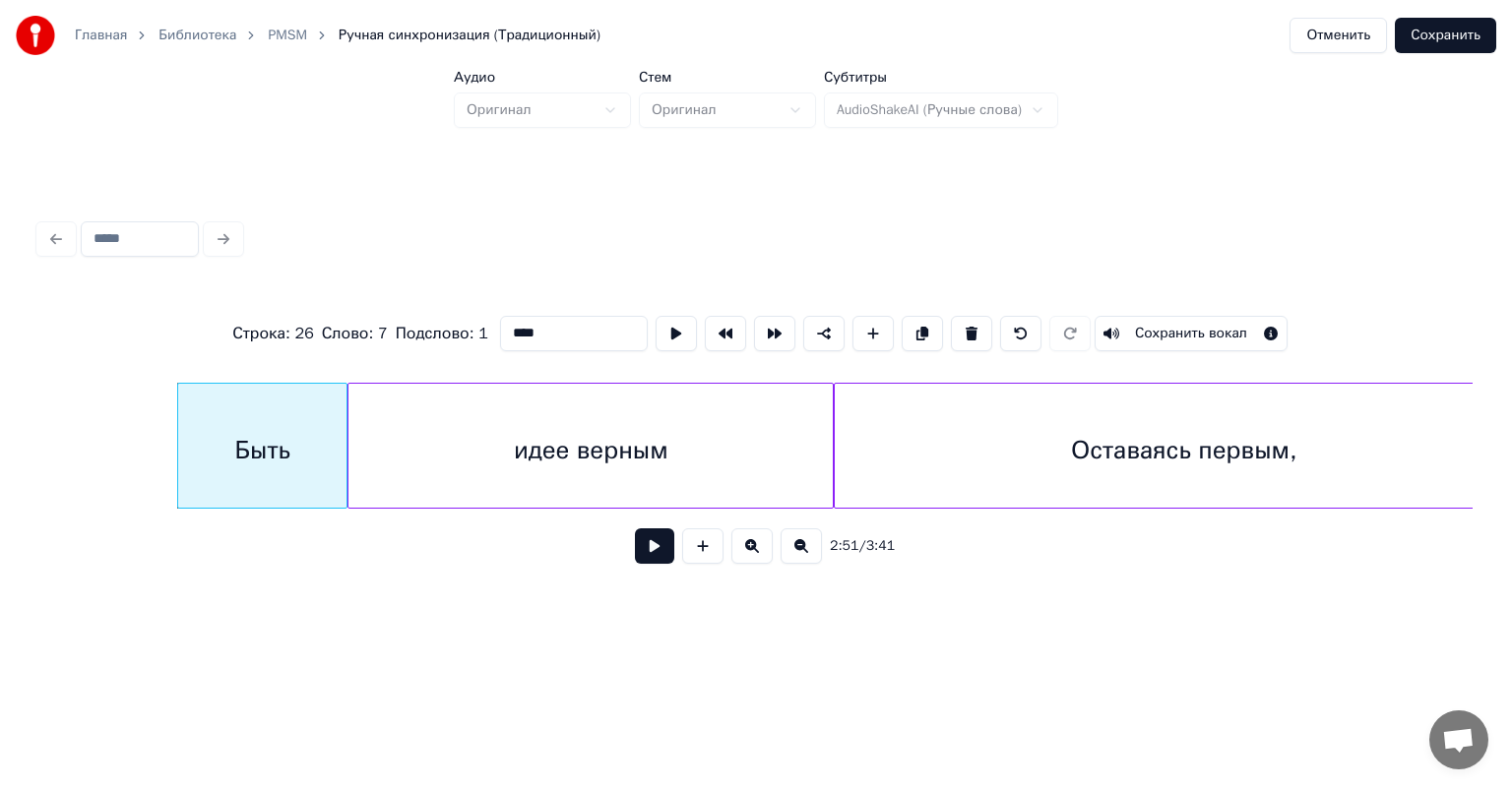 click on "Быть" at bounding box center (263, 451) 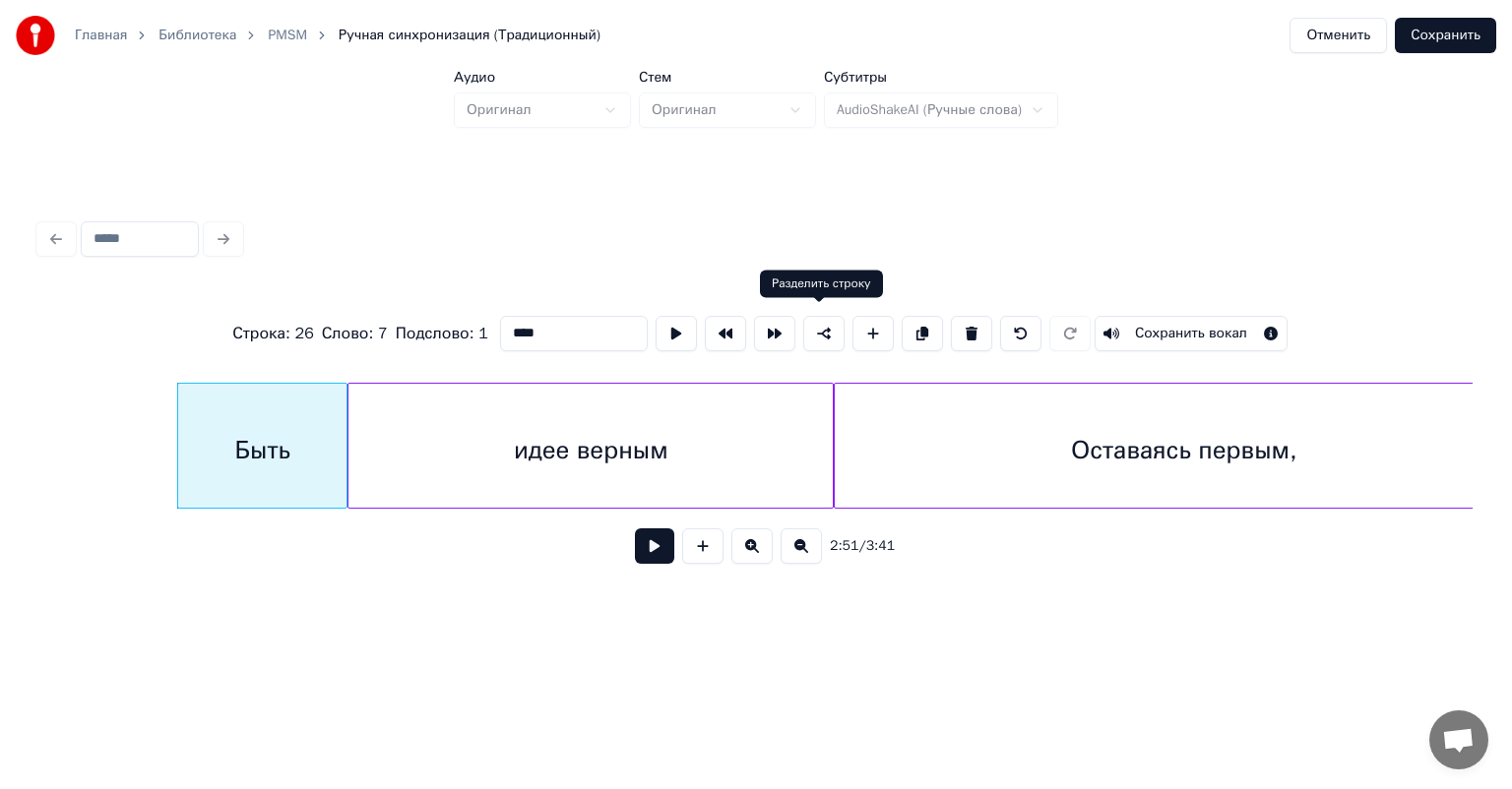 click at bounding box center (824, 334) 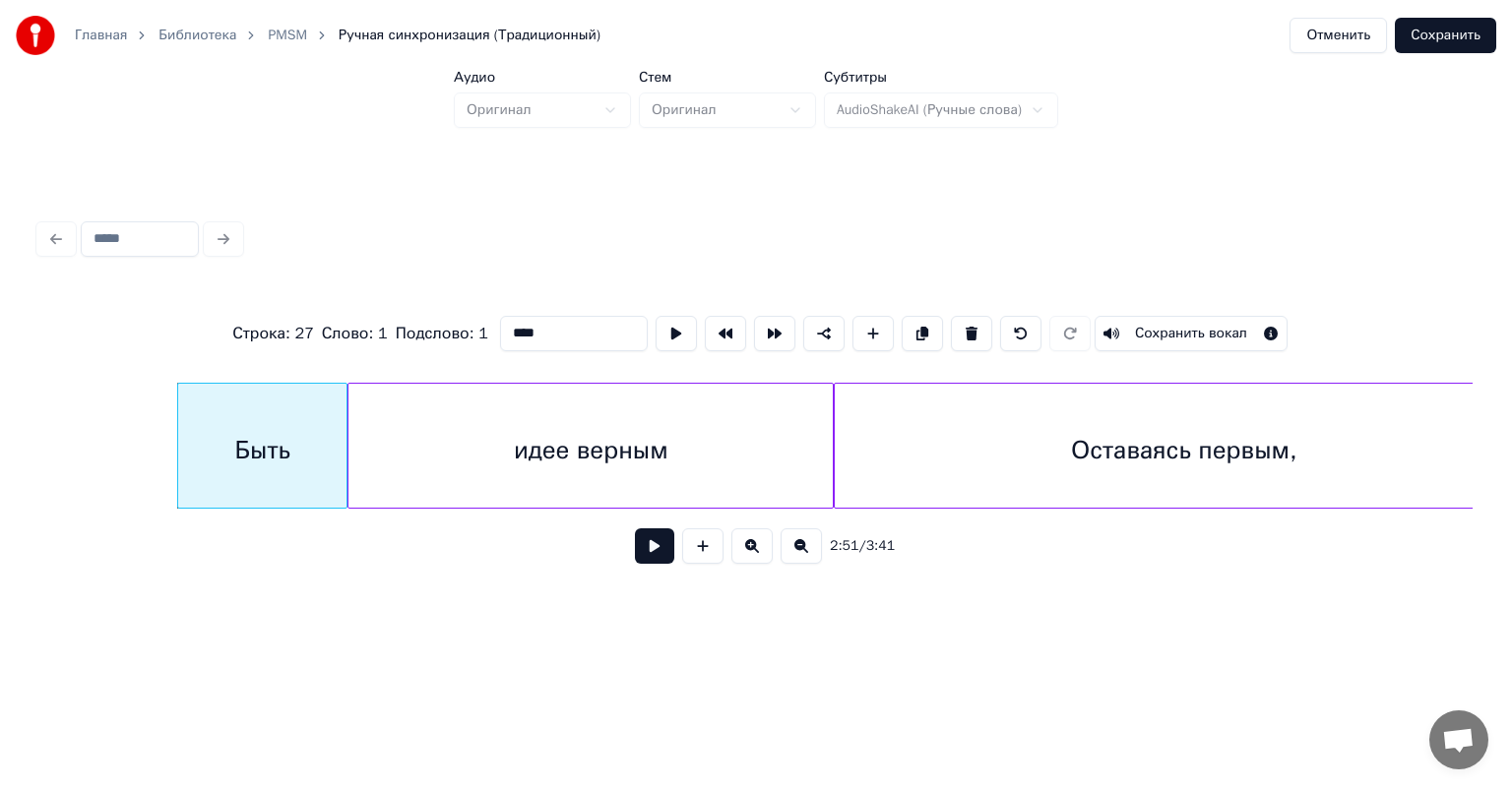 click on "Быть" at bounding box center (263, 451) 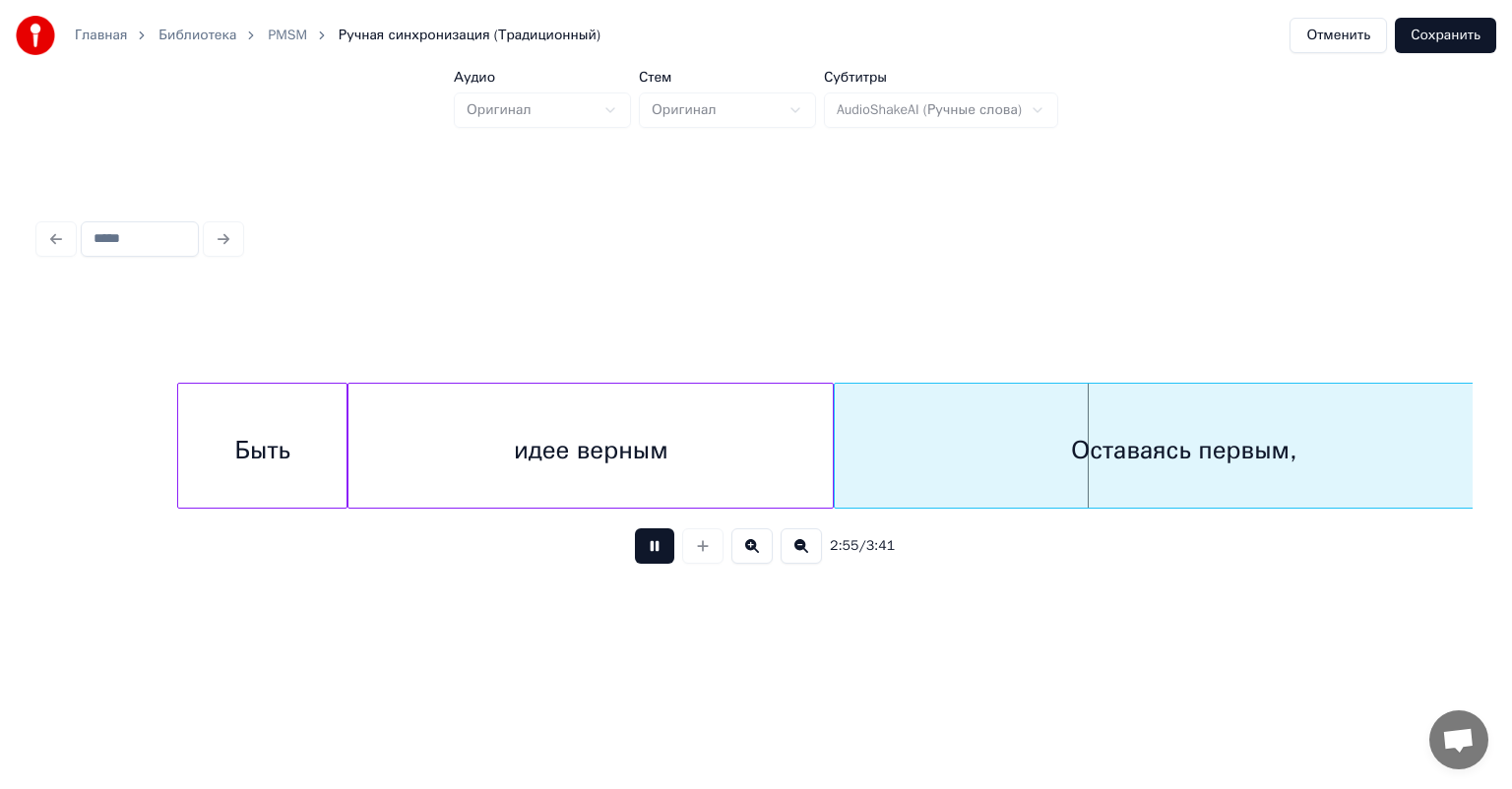 click at bounding box center [655, 546] 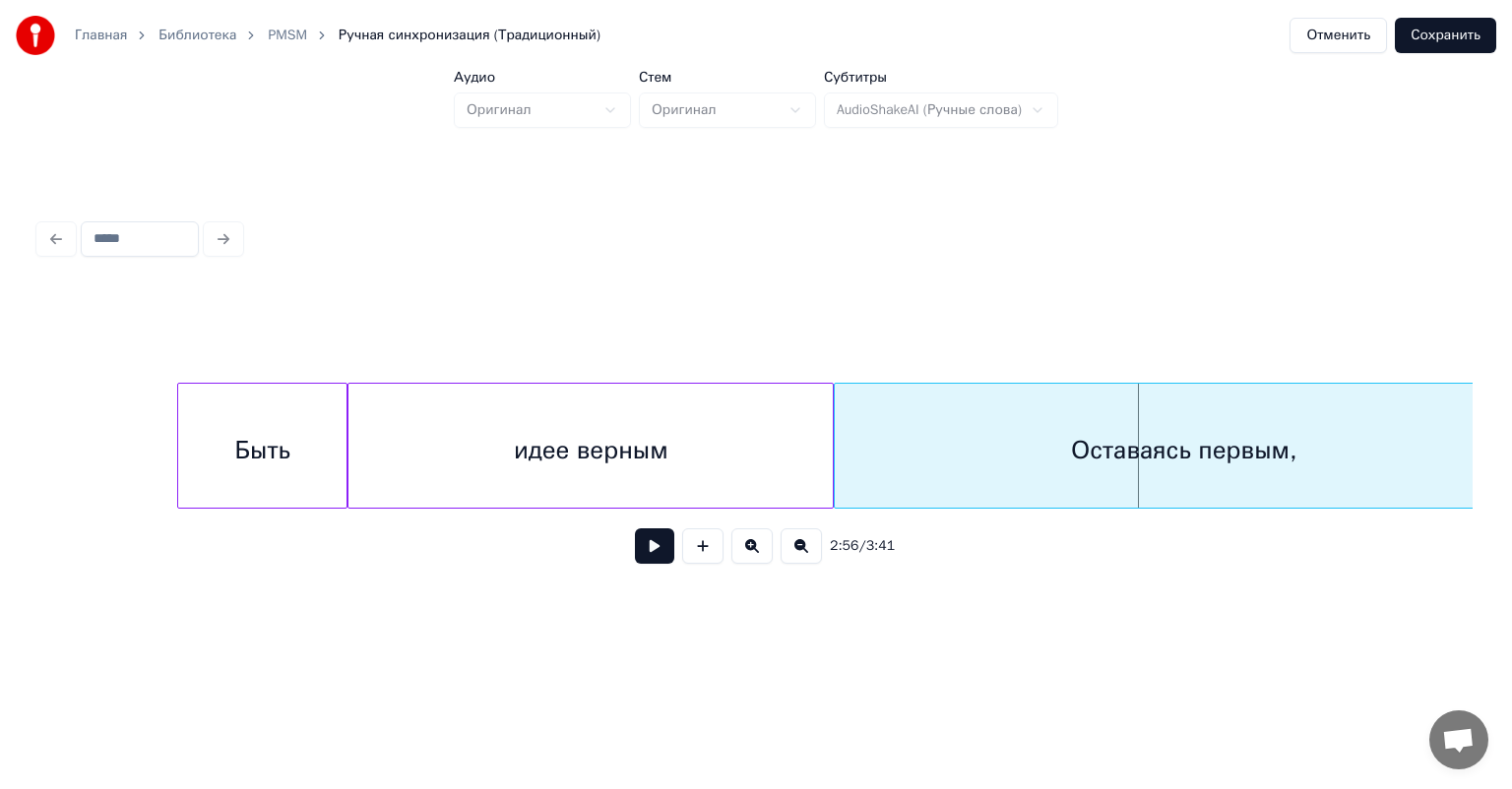 click on "идее верным" at bounding box center (591, 451) 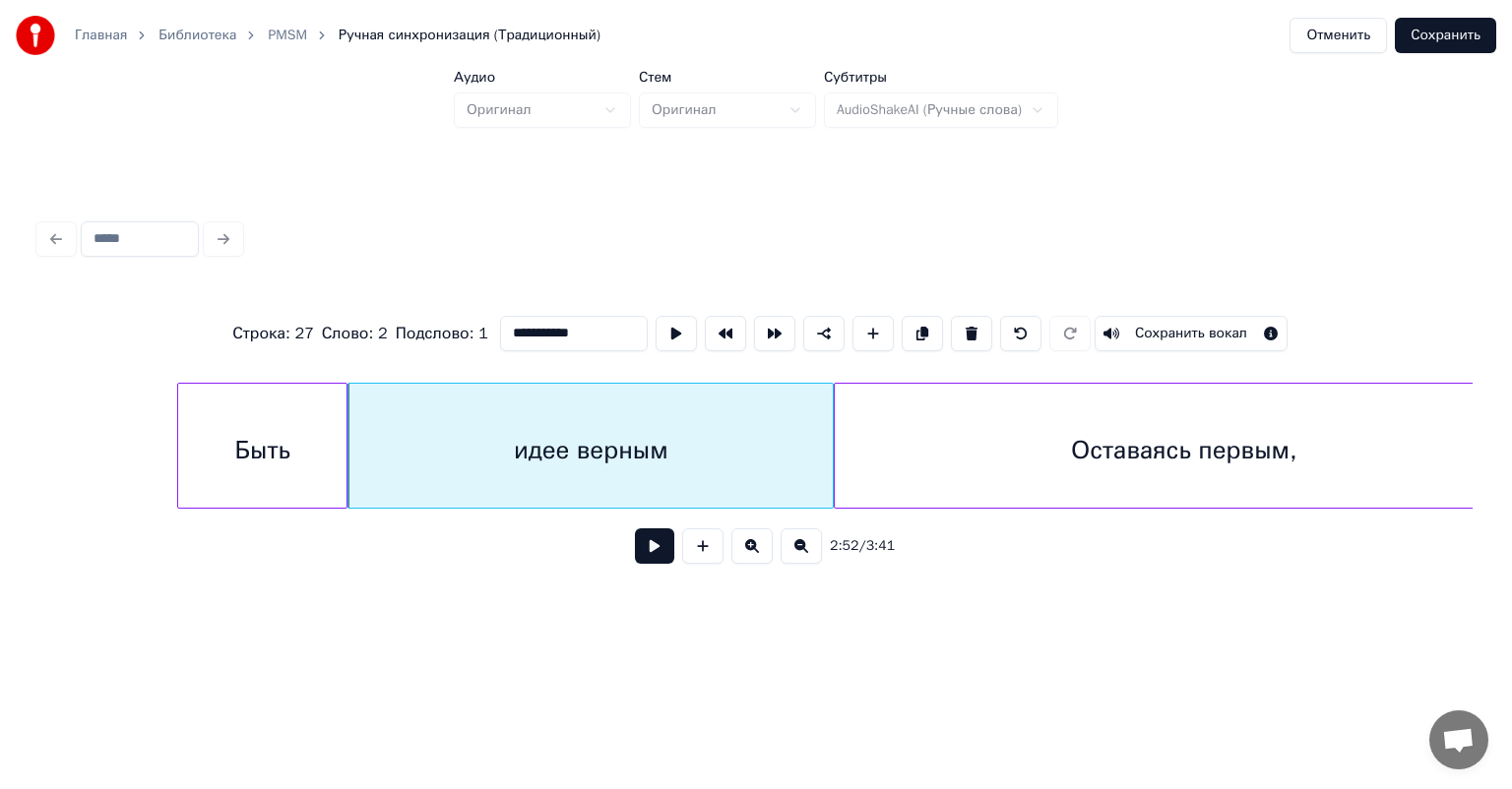 click on "Оставаясь первым," at bounding box center (1183, 451) 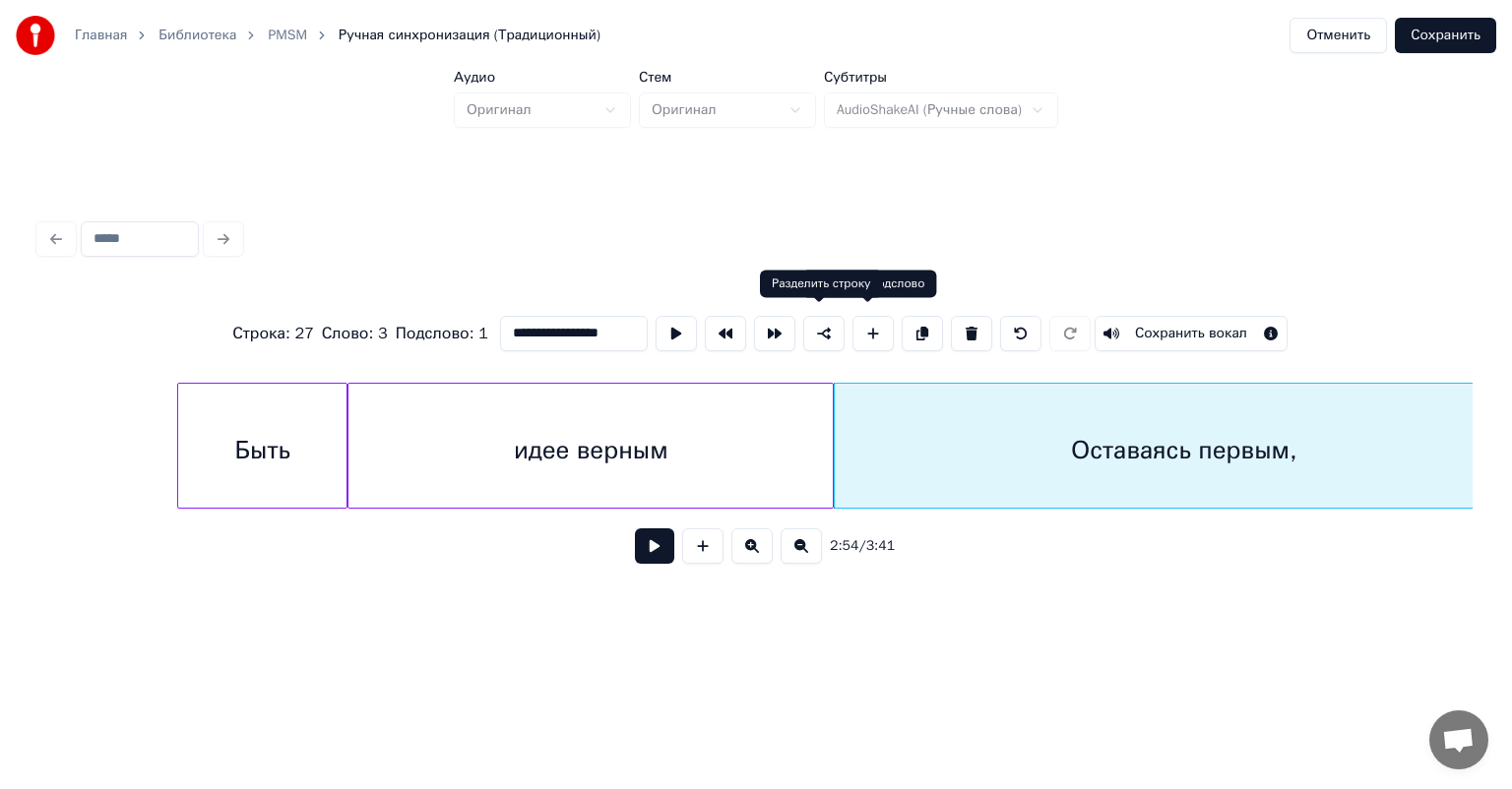 click at bounding box center [824, 334] 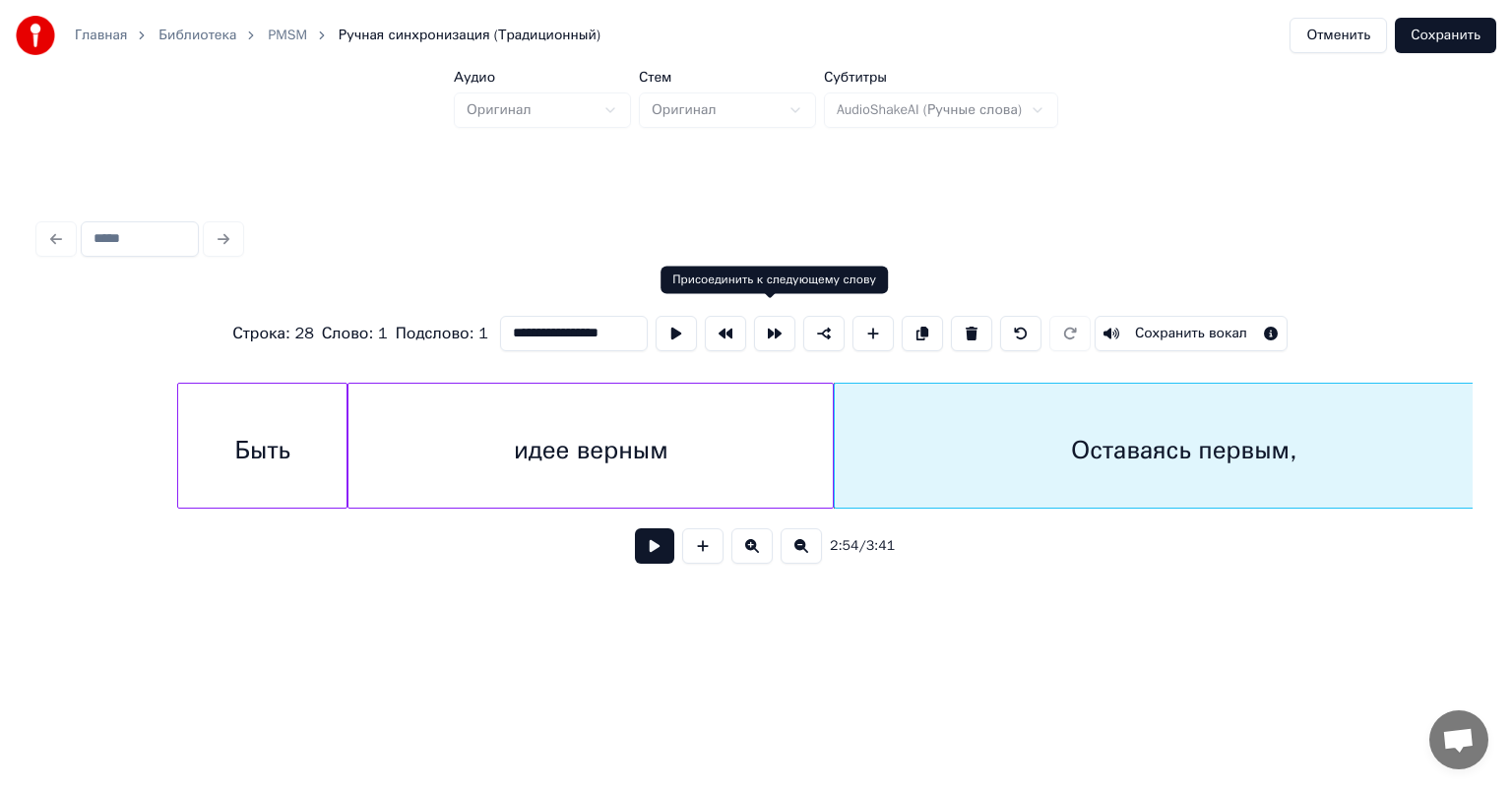 click on "Быть" at bounding box center (263, 451) 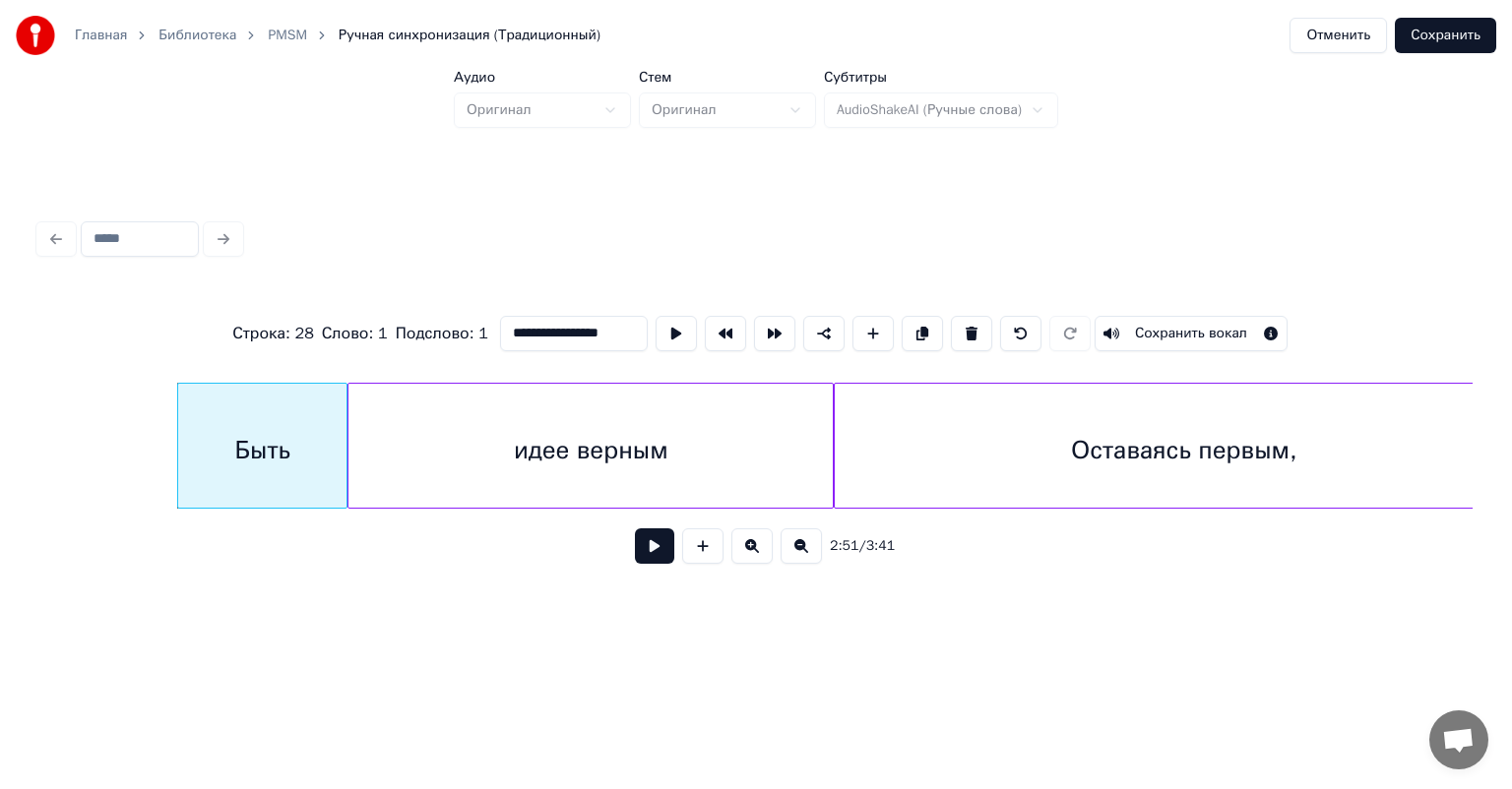 type on "****" 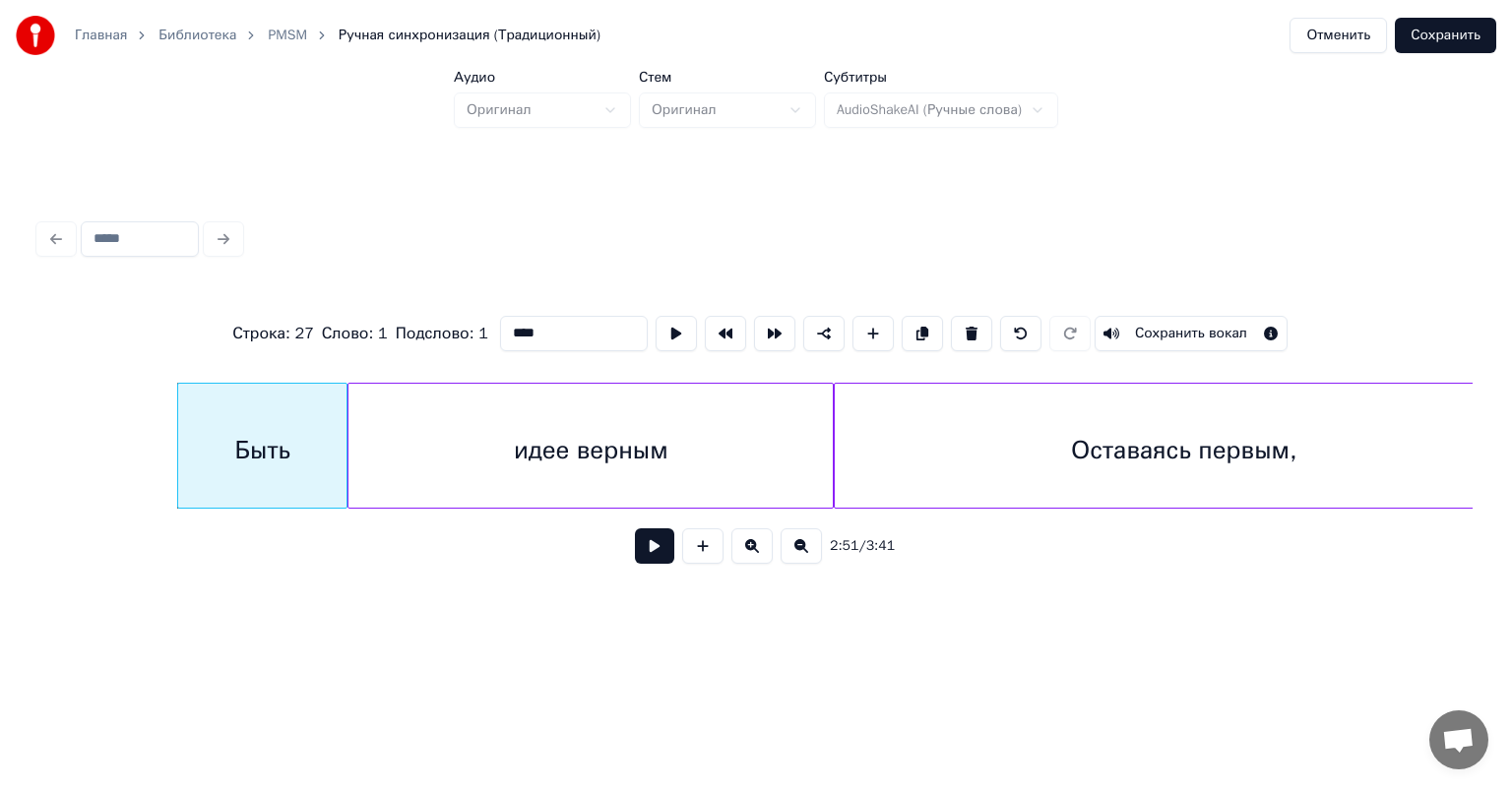 click at bounding box center [655, 546] 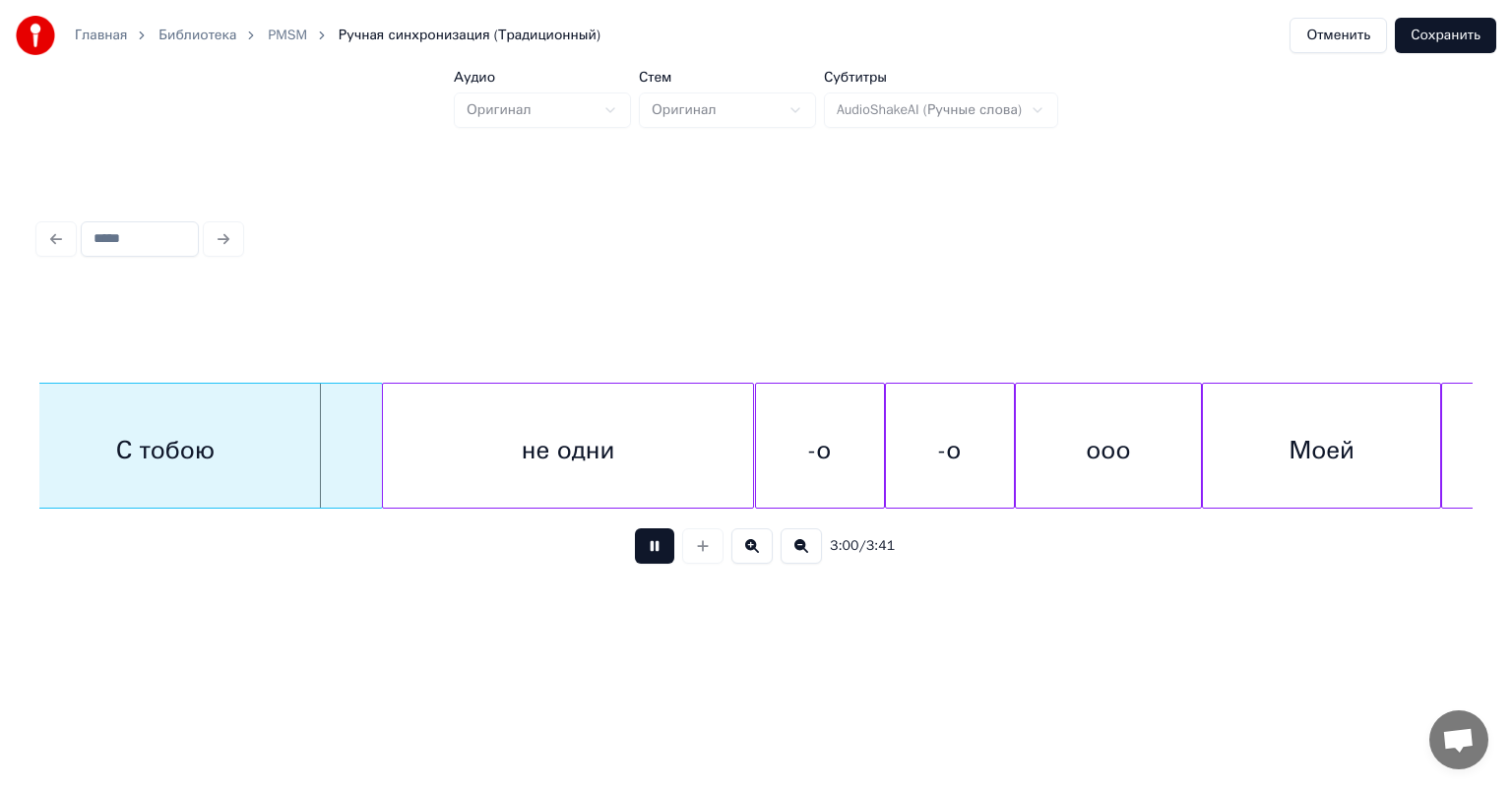 scroll, scrollTop: 0, scrollLeft: 35319, axis: horizontal 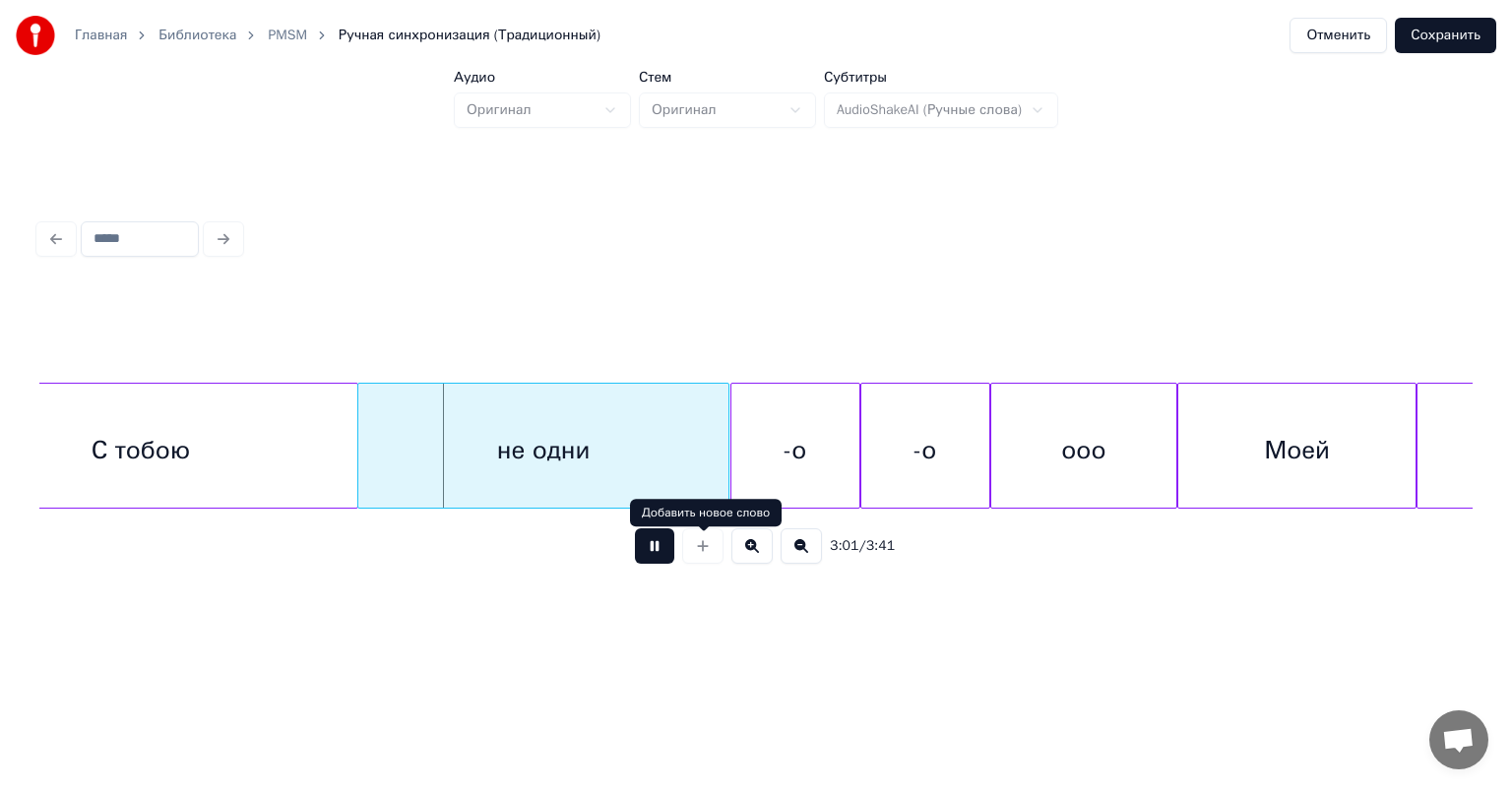 click at bounding box center (655, 546) 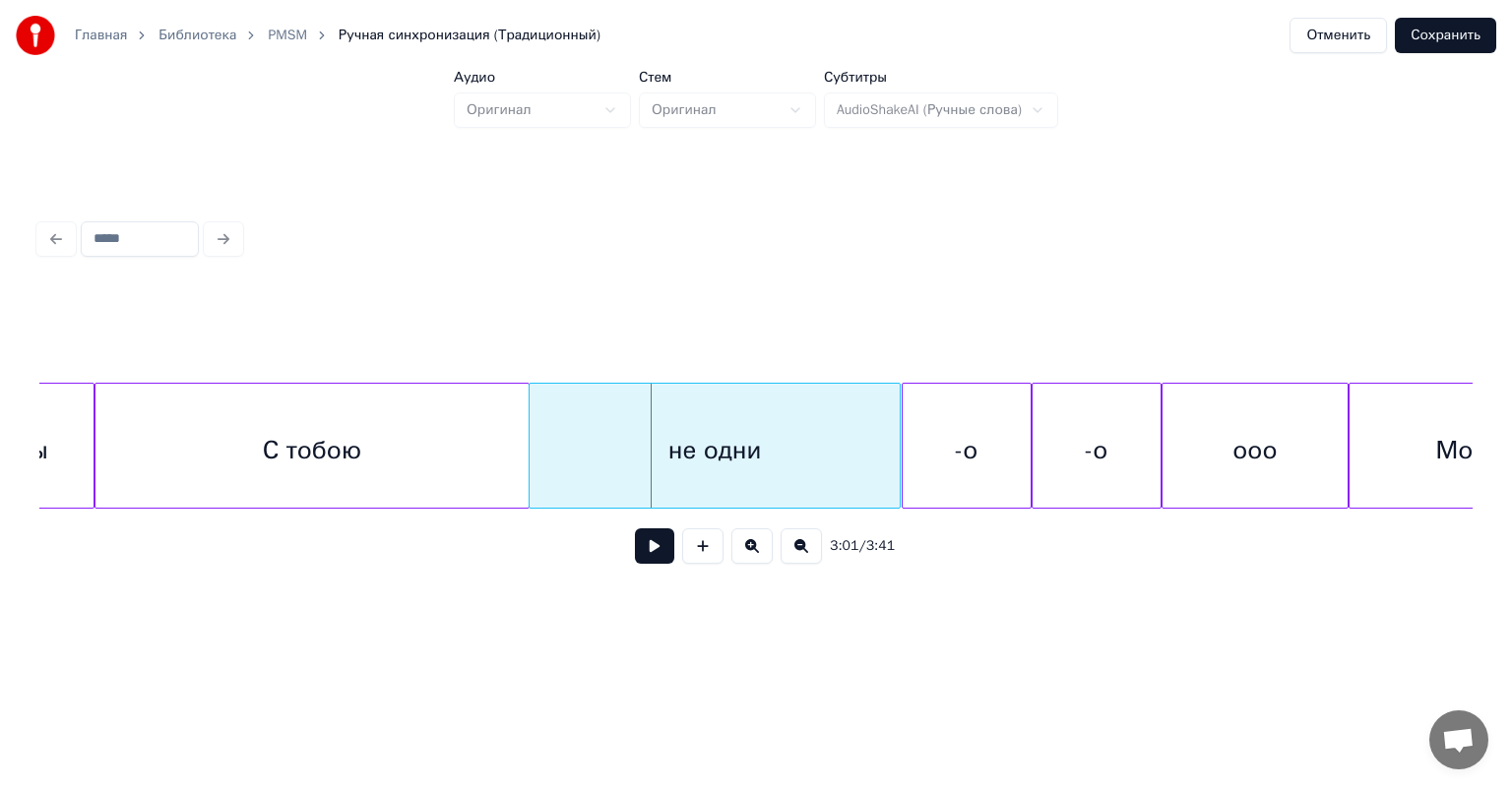 scroll, scrollTop: 0, scrollLeft: 35026, axis: horizontal 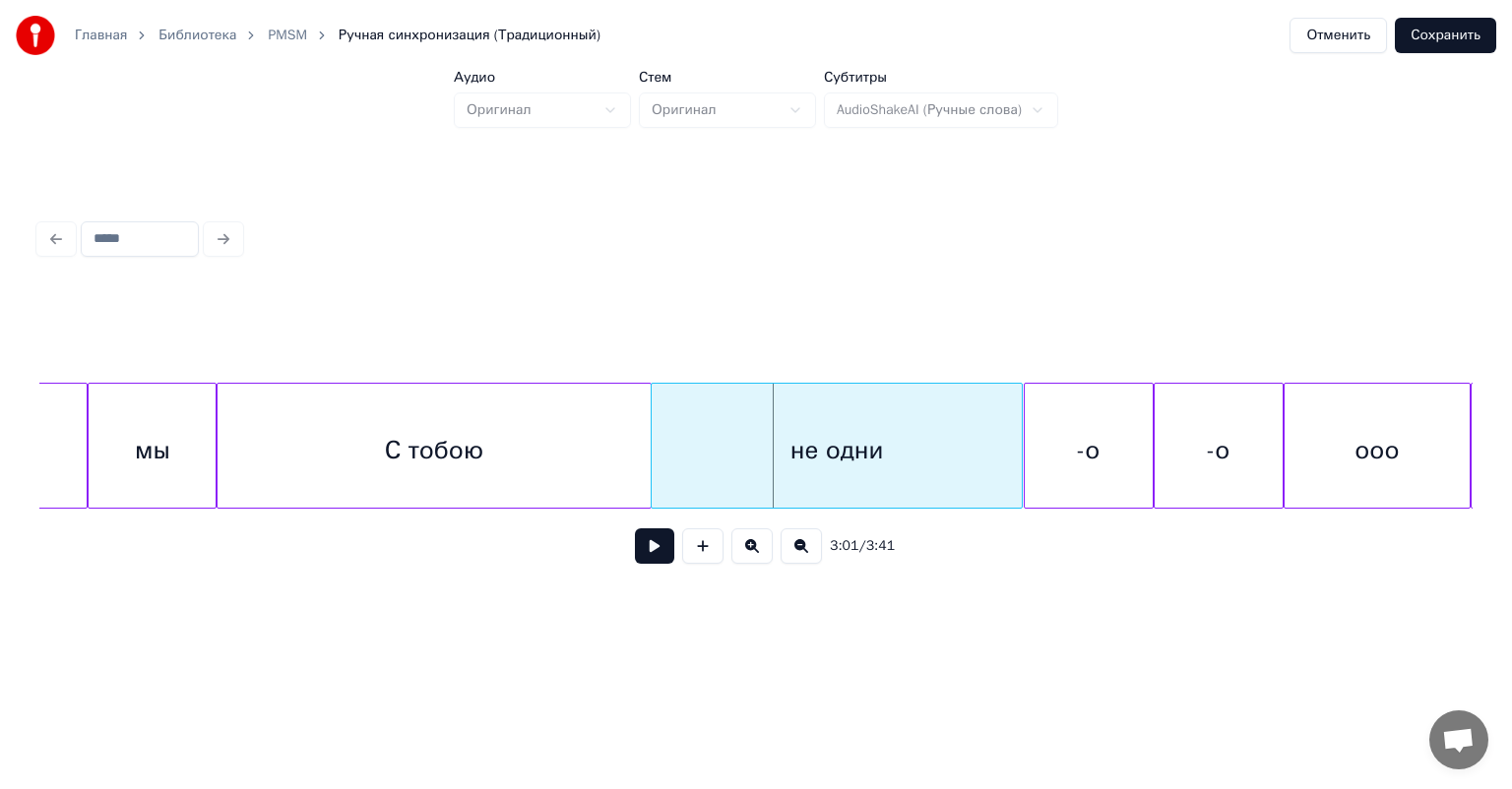 click on "С тобою" at bounding box center [434, 451] 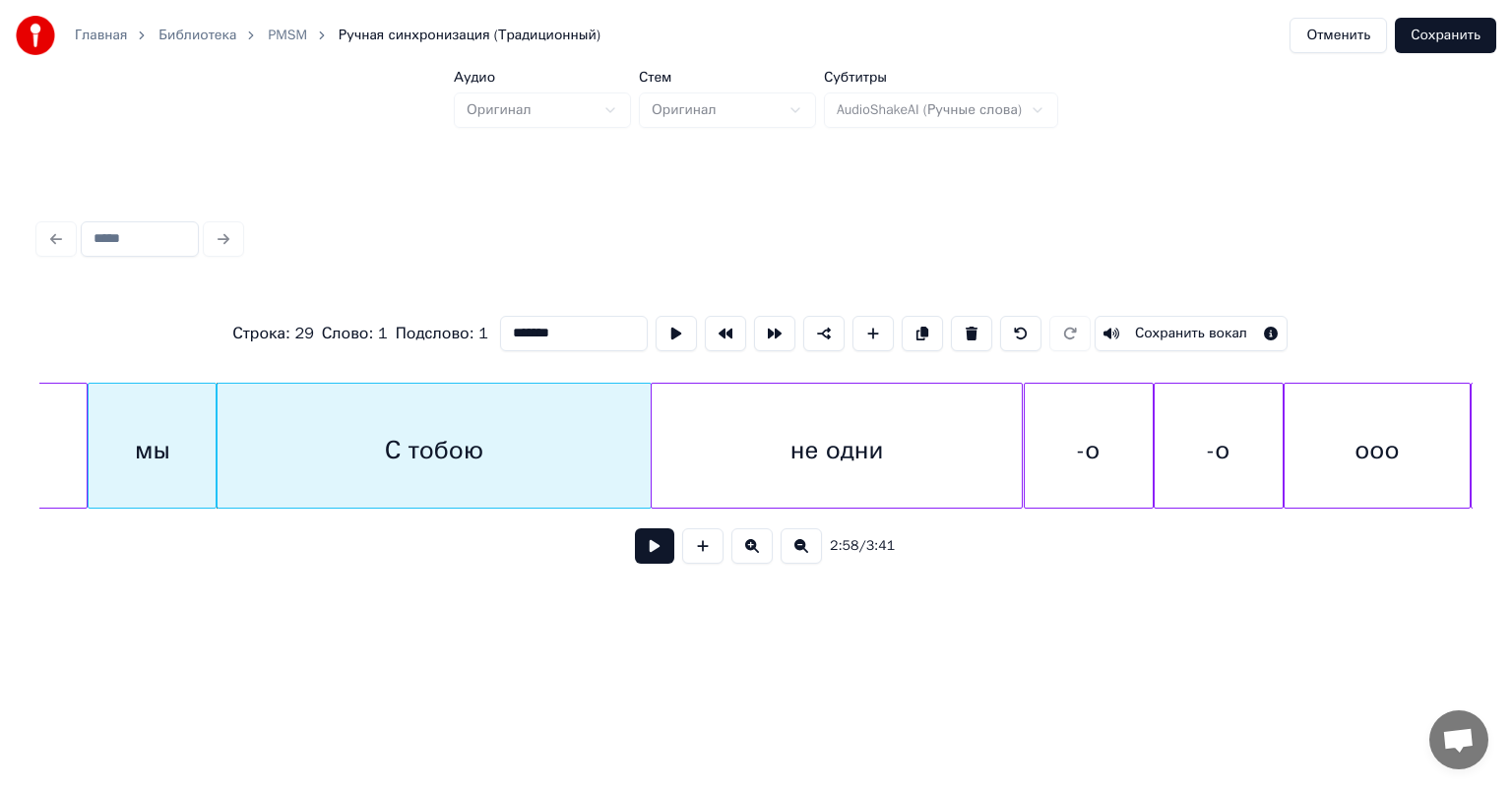 click at bounding box center (655, 546) 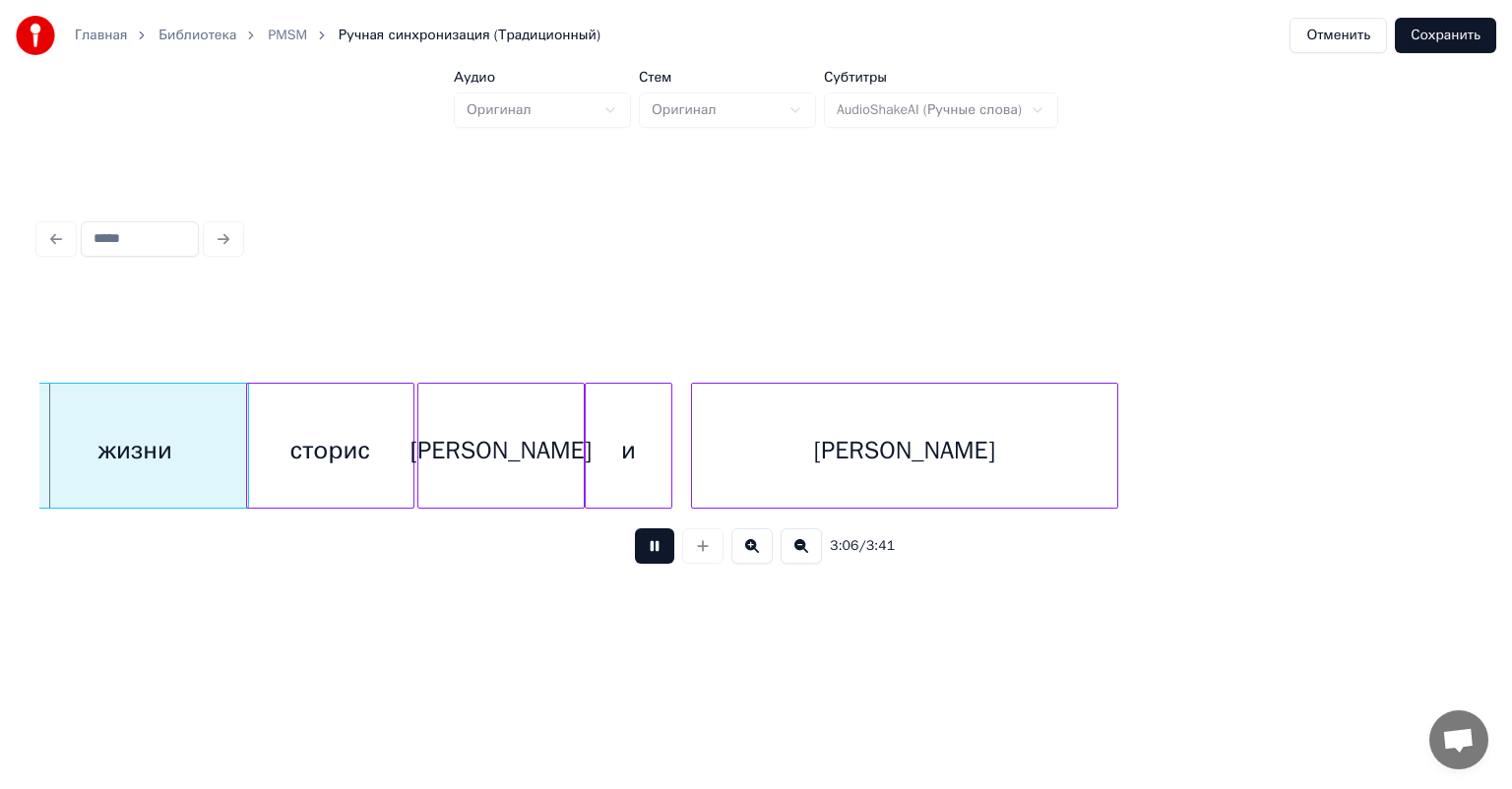 scroll, scrollTop: 0, scrollLeft: 36642, axis: horizontal 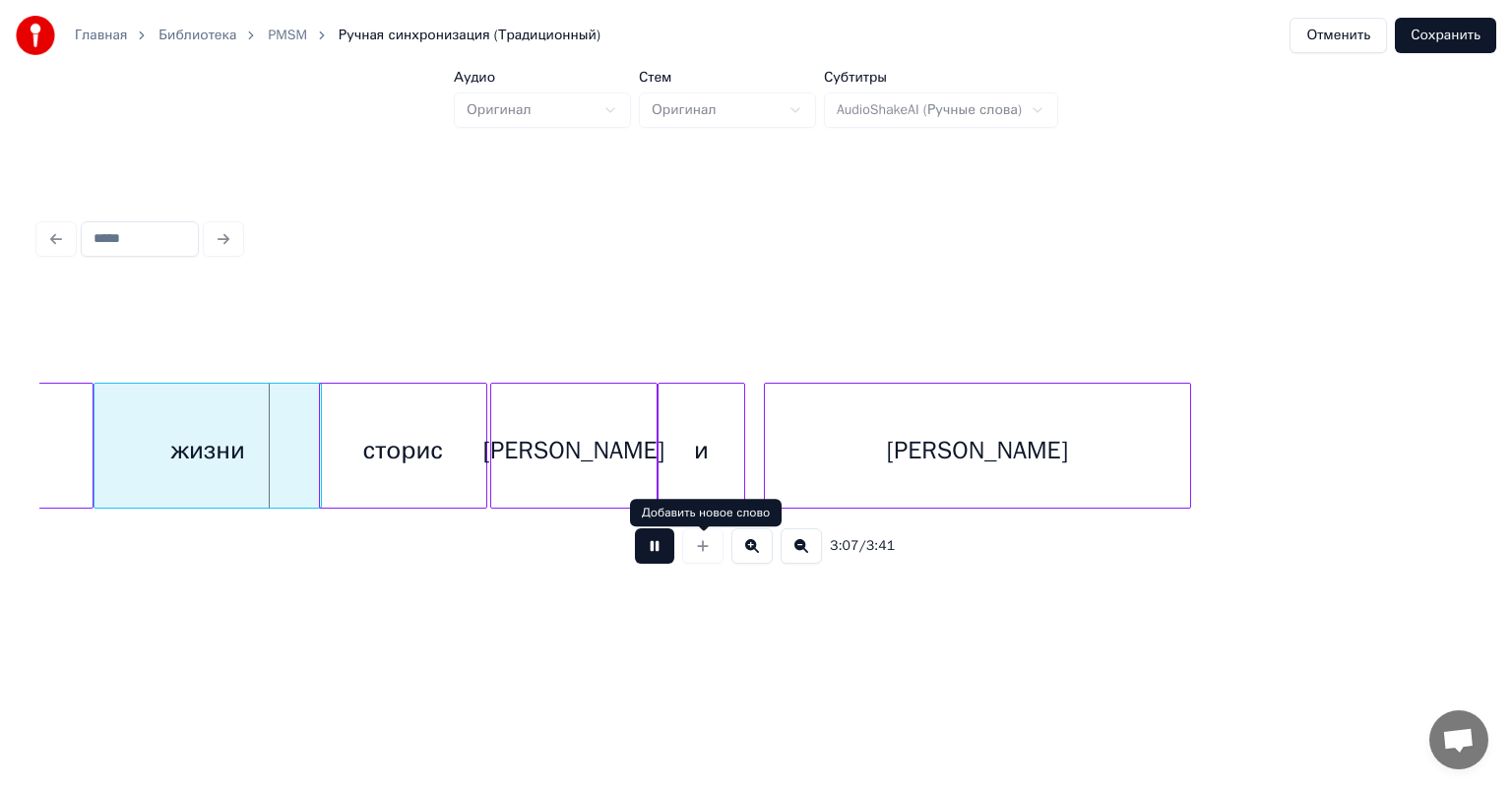 drag, startPoint x: 642, startPoint y: 552, endPoint x: 879, endPoint y: 531, distance: 237.92856 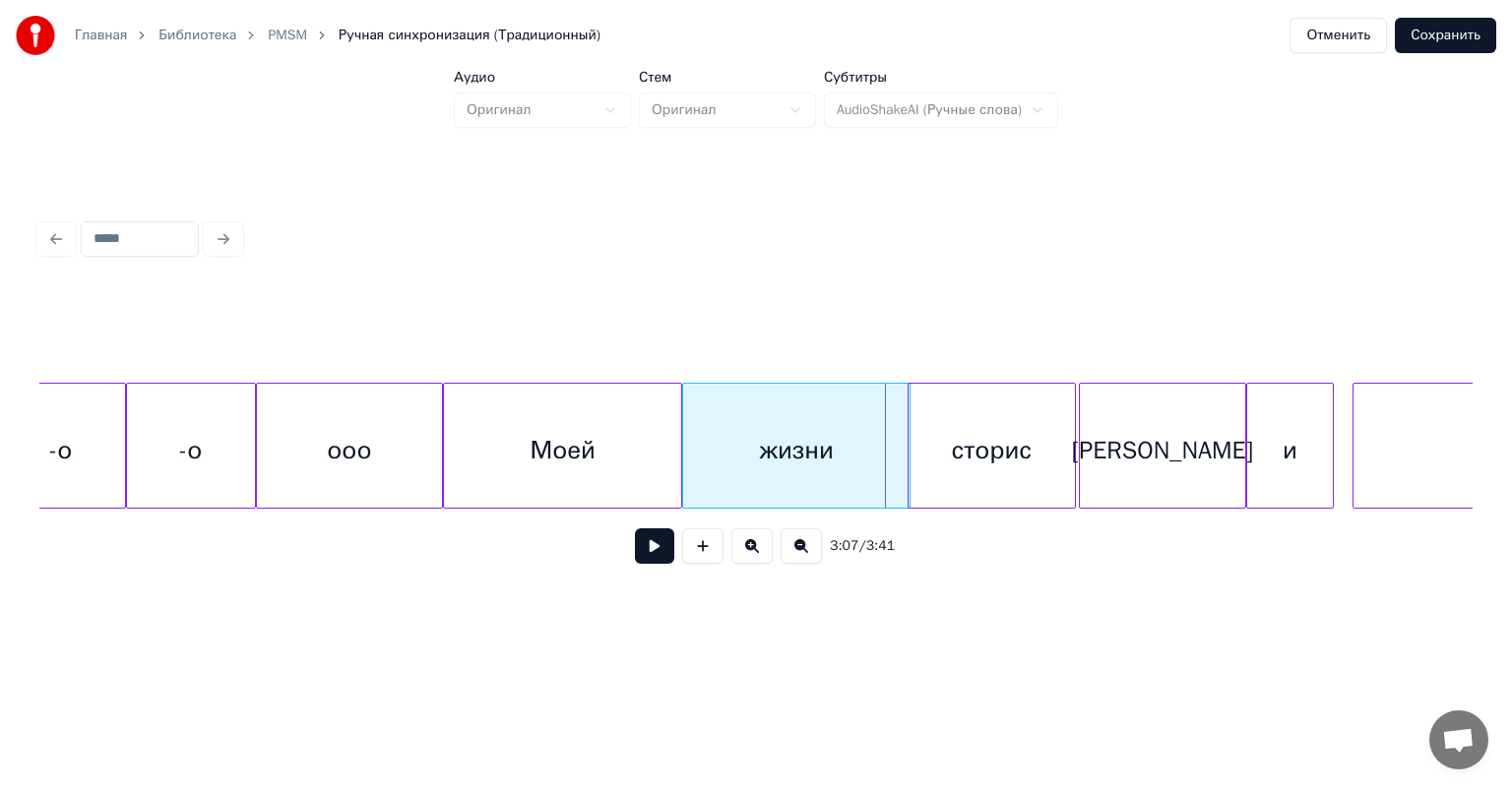 scroll, scrollTop: 0, scrollLeft: 36004, axis: horizontal 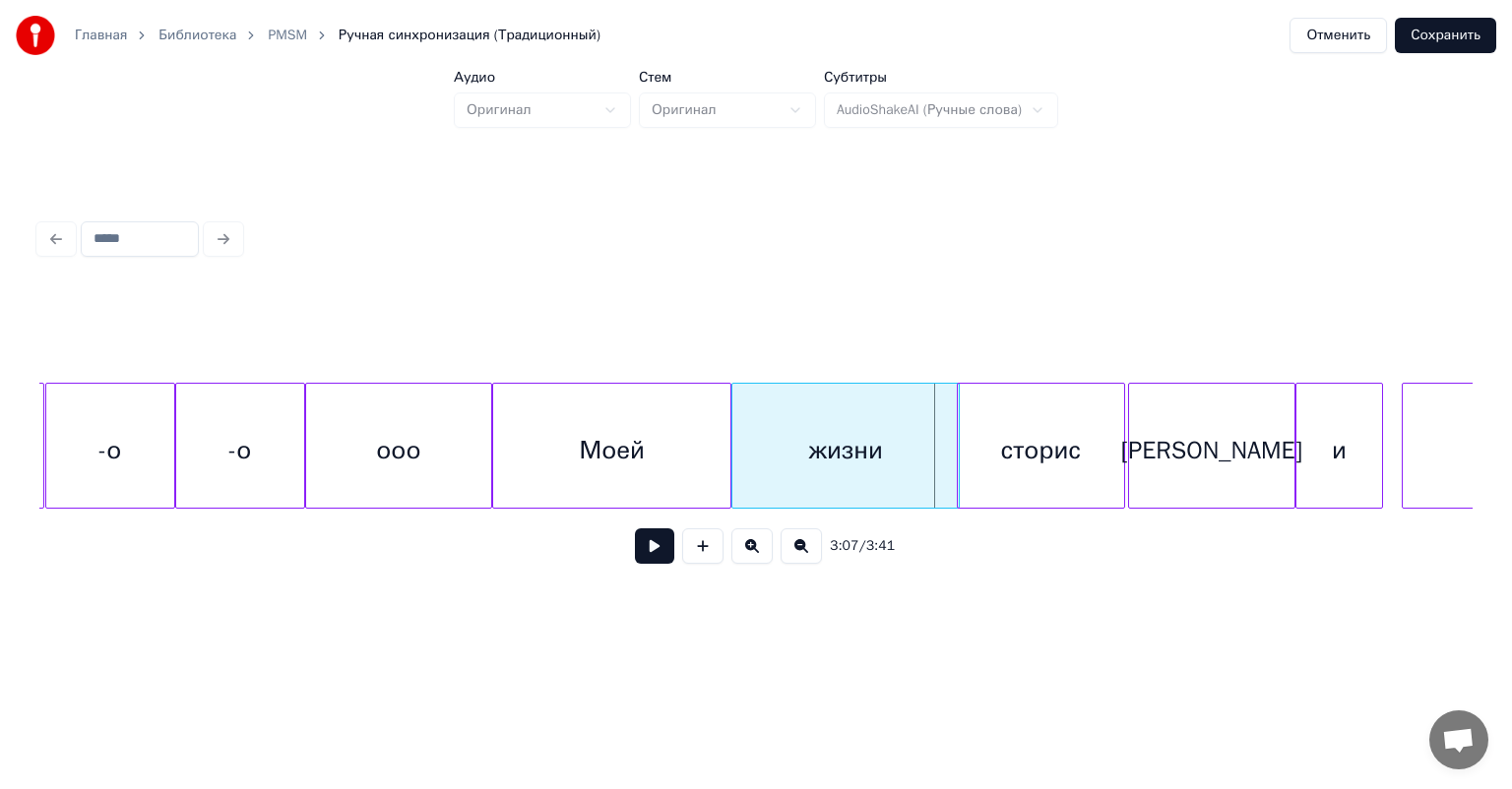 click on "Моей" at bounding box center (611, 451) 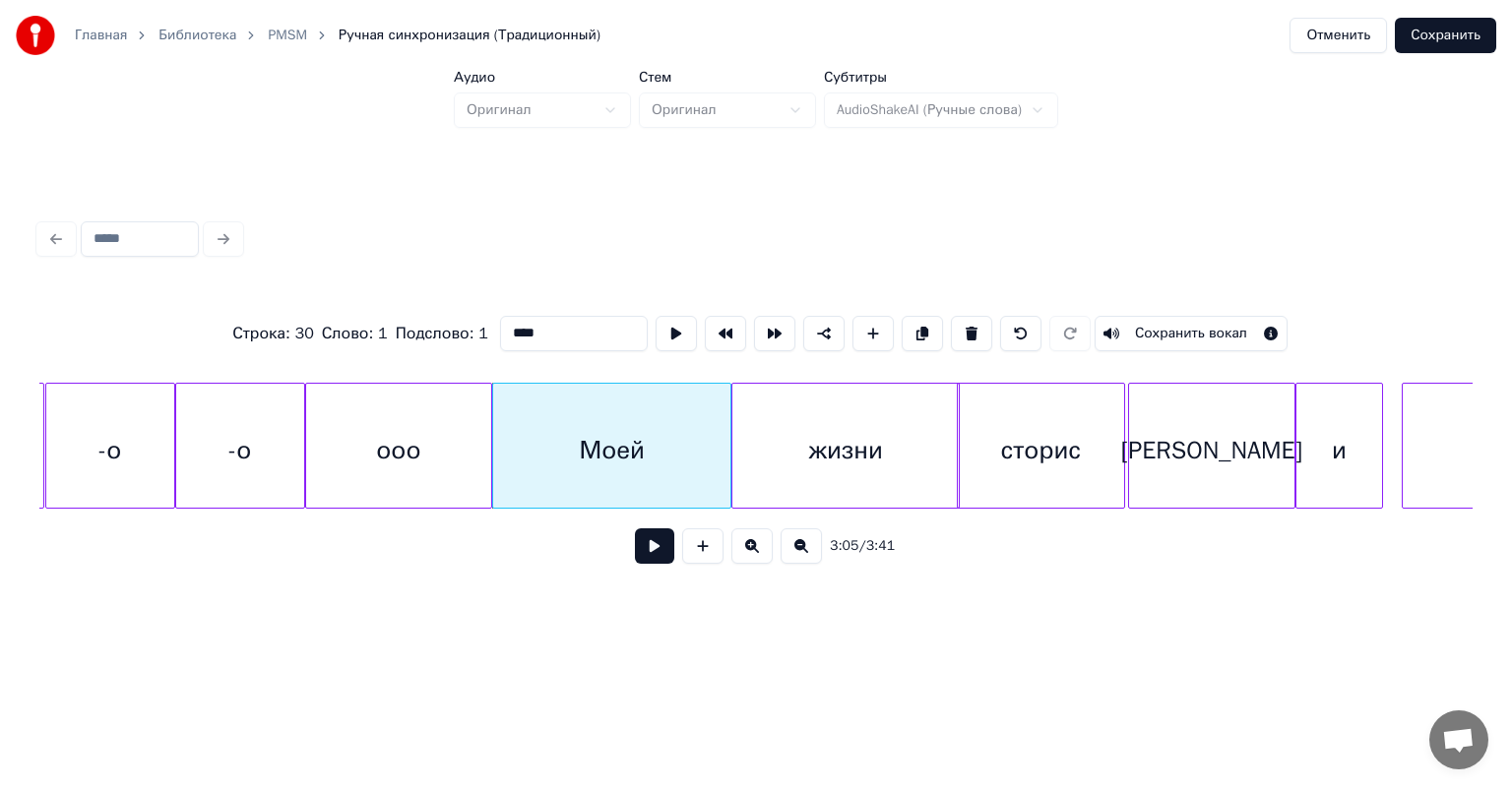 click at bounding box center [655, 546] 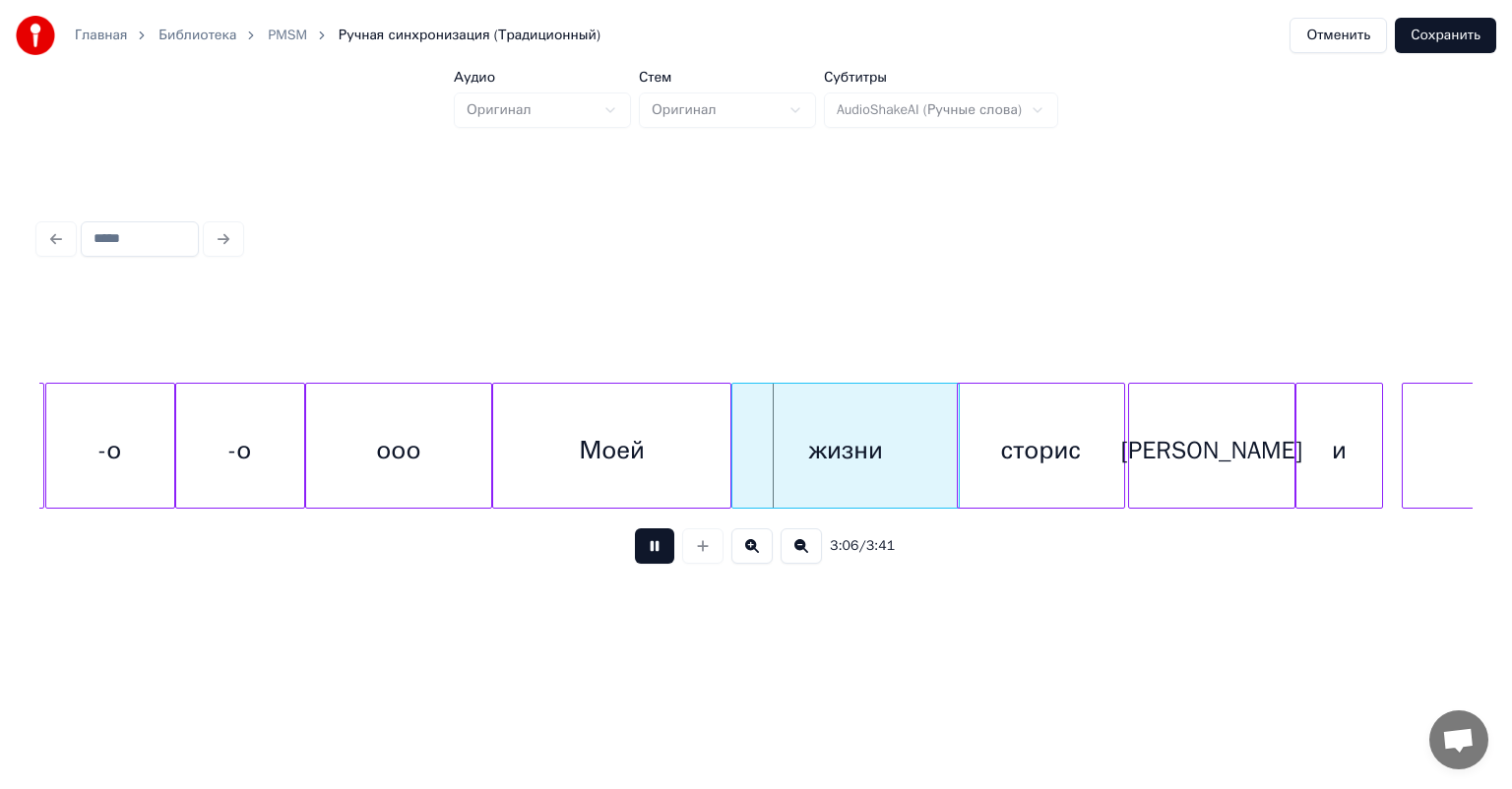 click on "Моей" at bounding box center (611, 451) 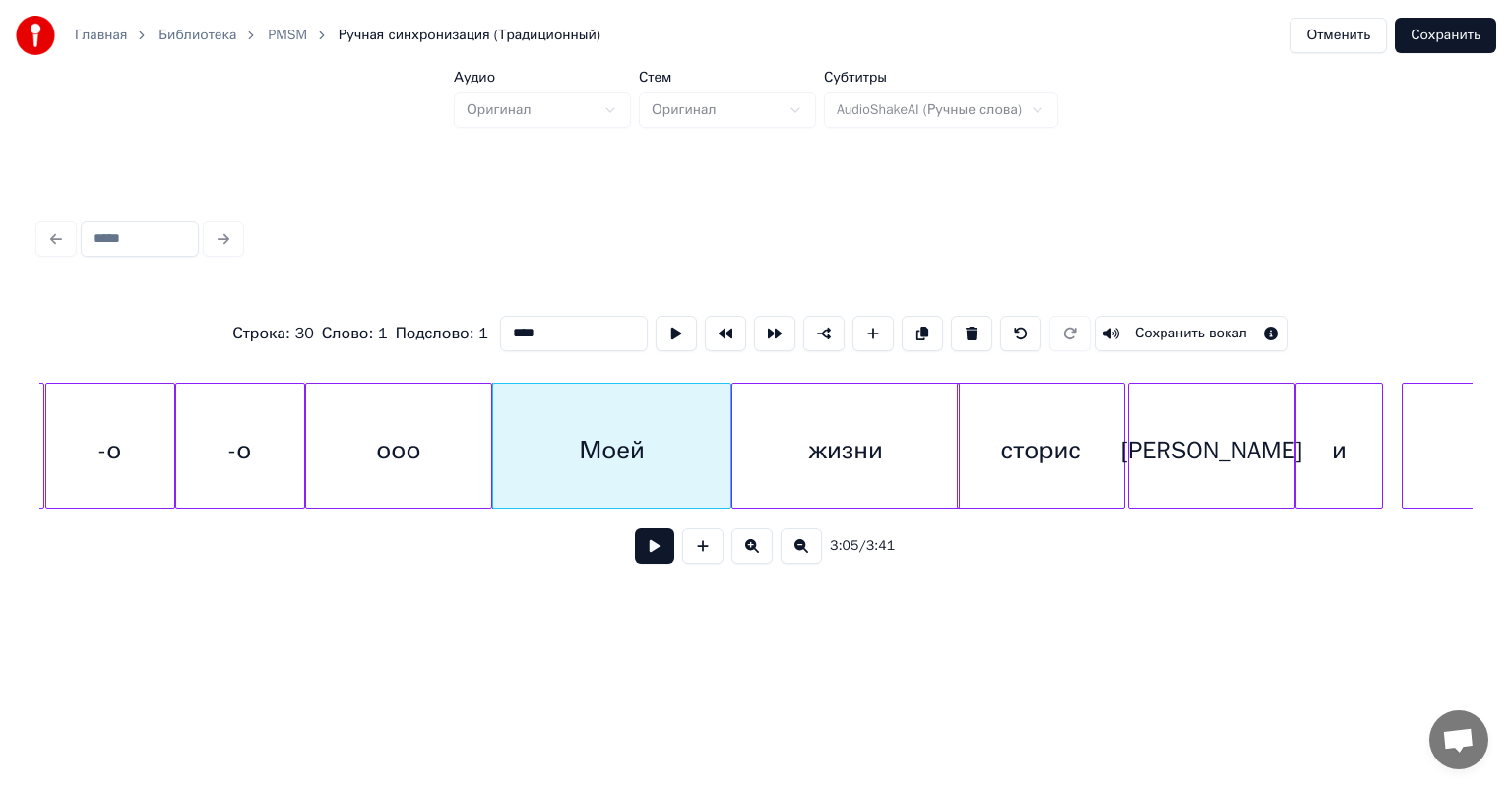click on "жизни" at bounding box center (846, 451) 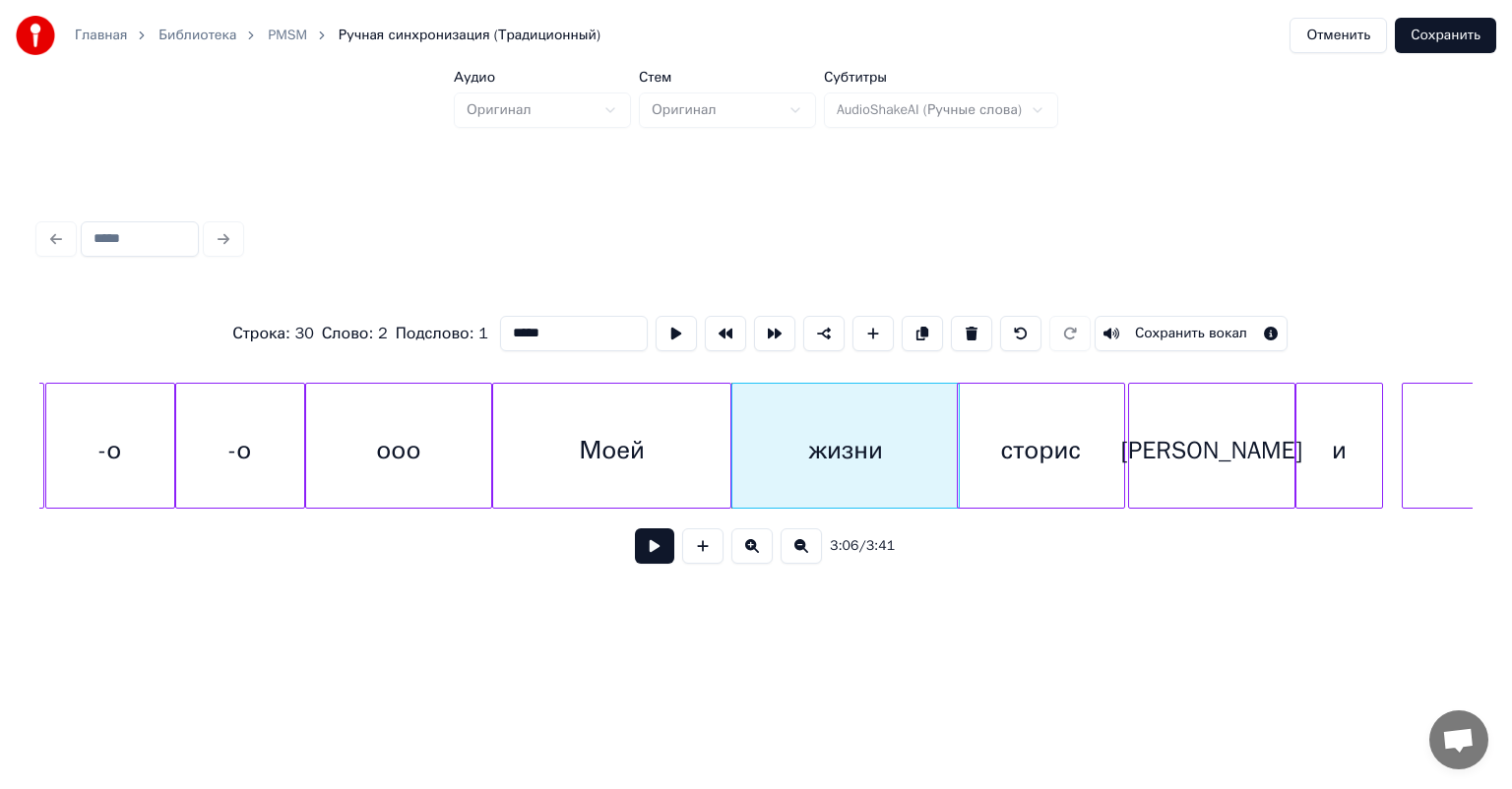 click at bounding box center (655, 546) 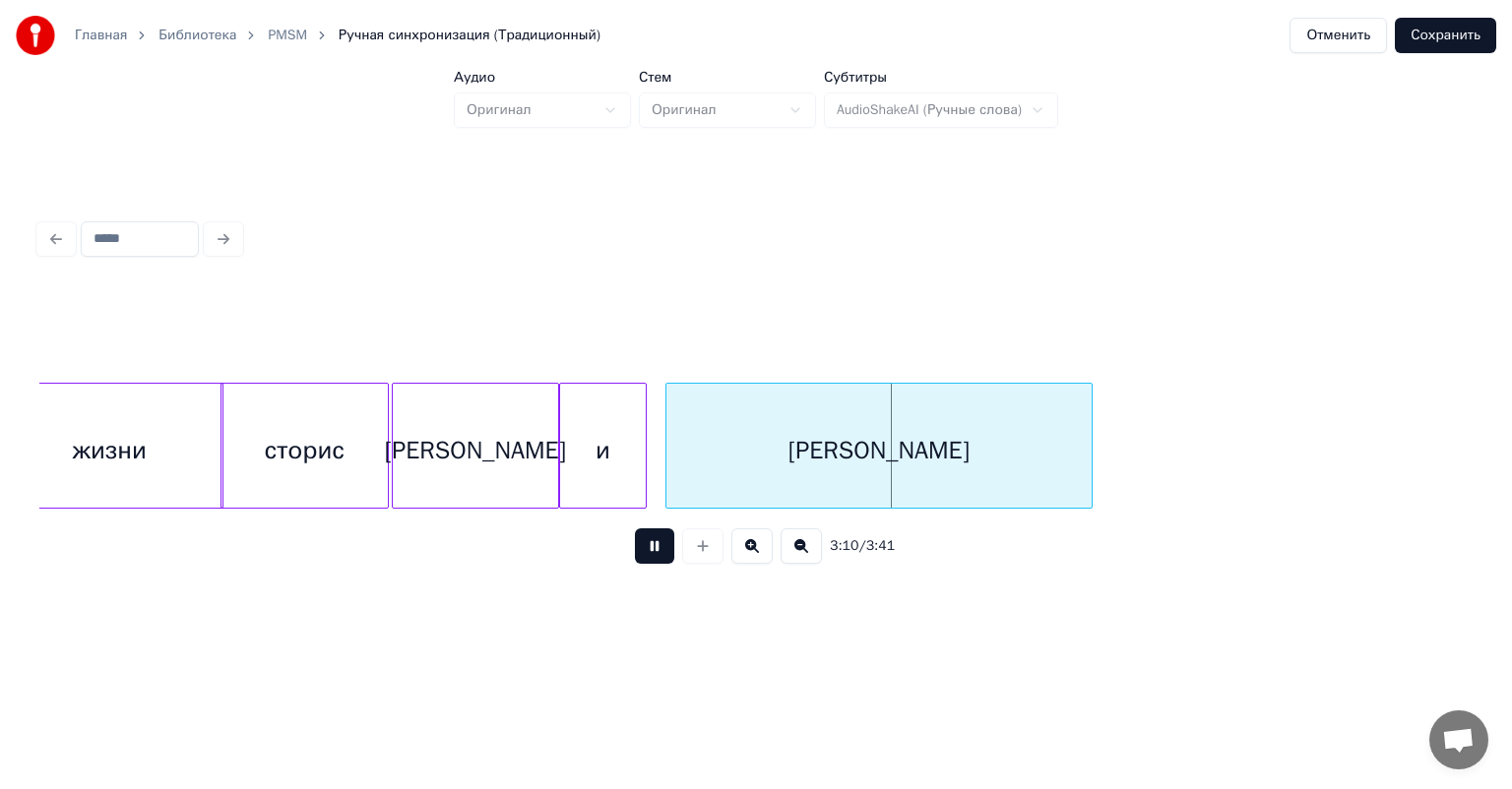 scroll, scrollTop: 0, scrollLeft: 36789, axis: horizontal 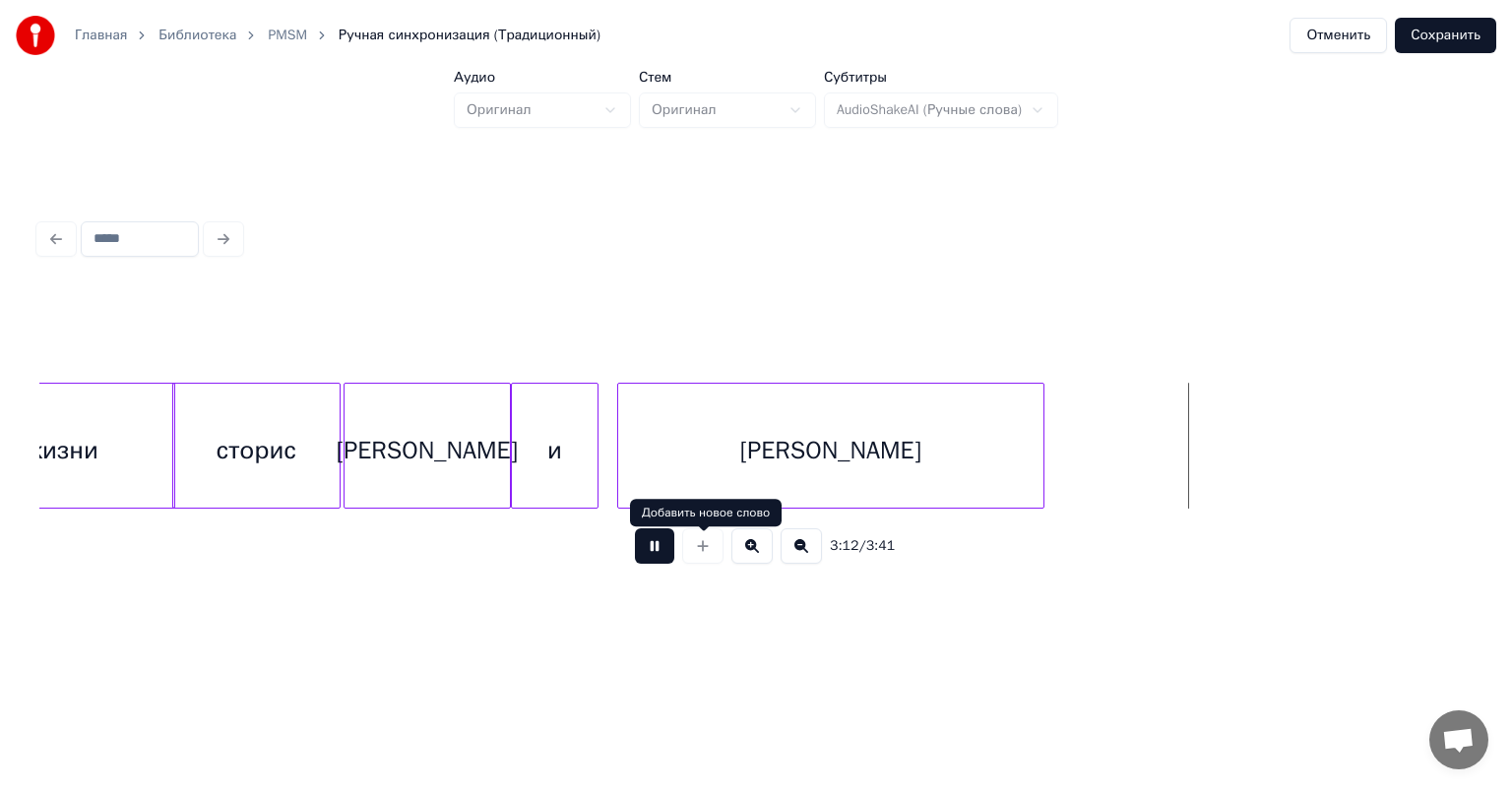 click at bounding box center [655, 546] 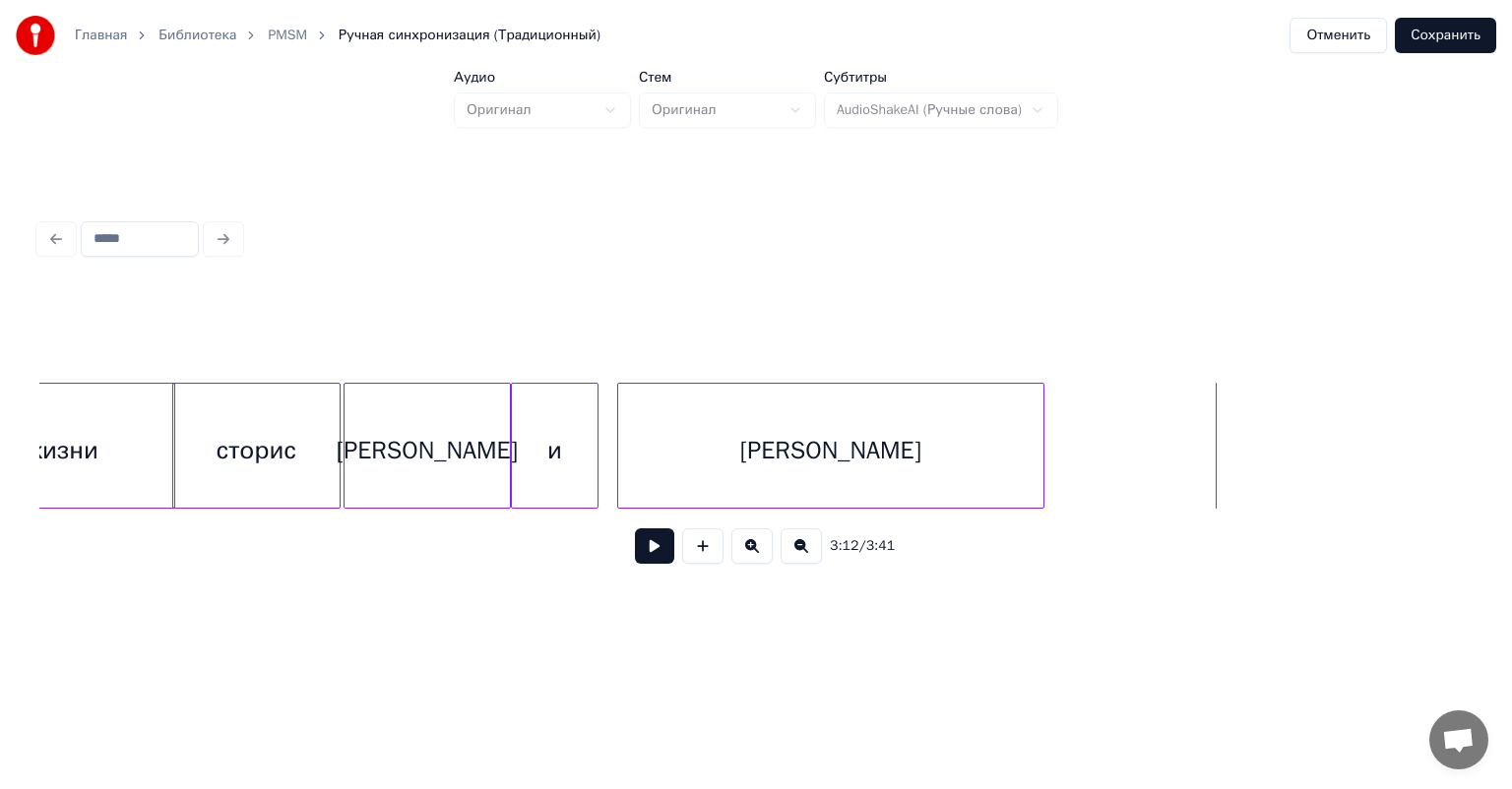 click on "[PERSON_NAME]" at bounding box center [831, 451] 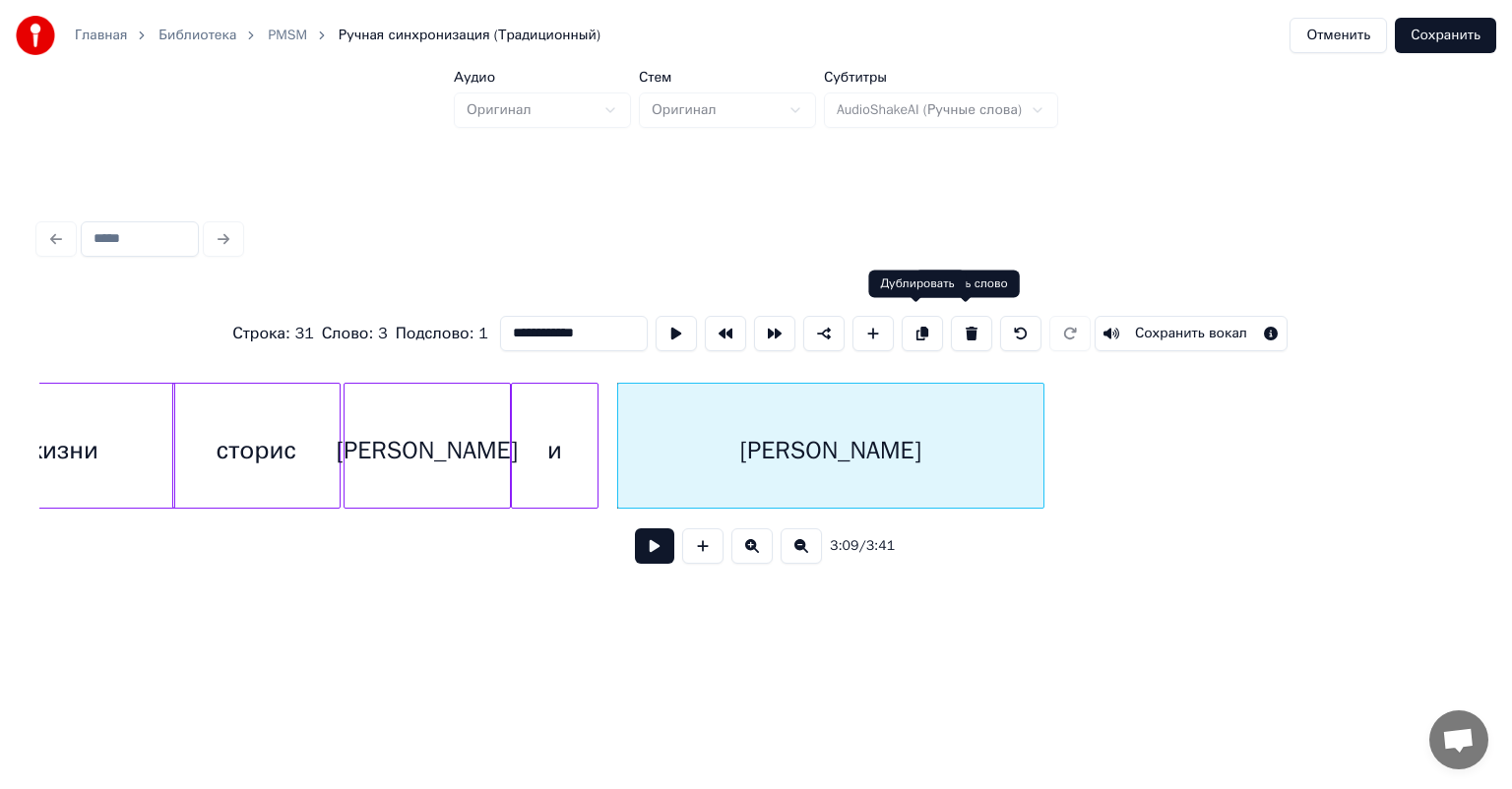 click at bounding box center (922, 334) 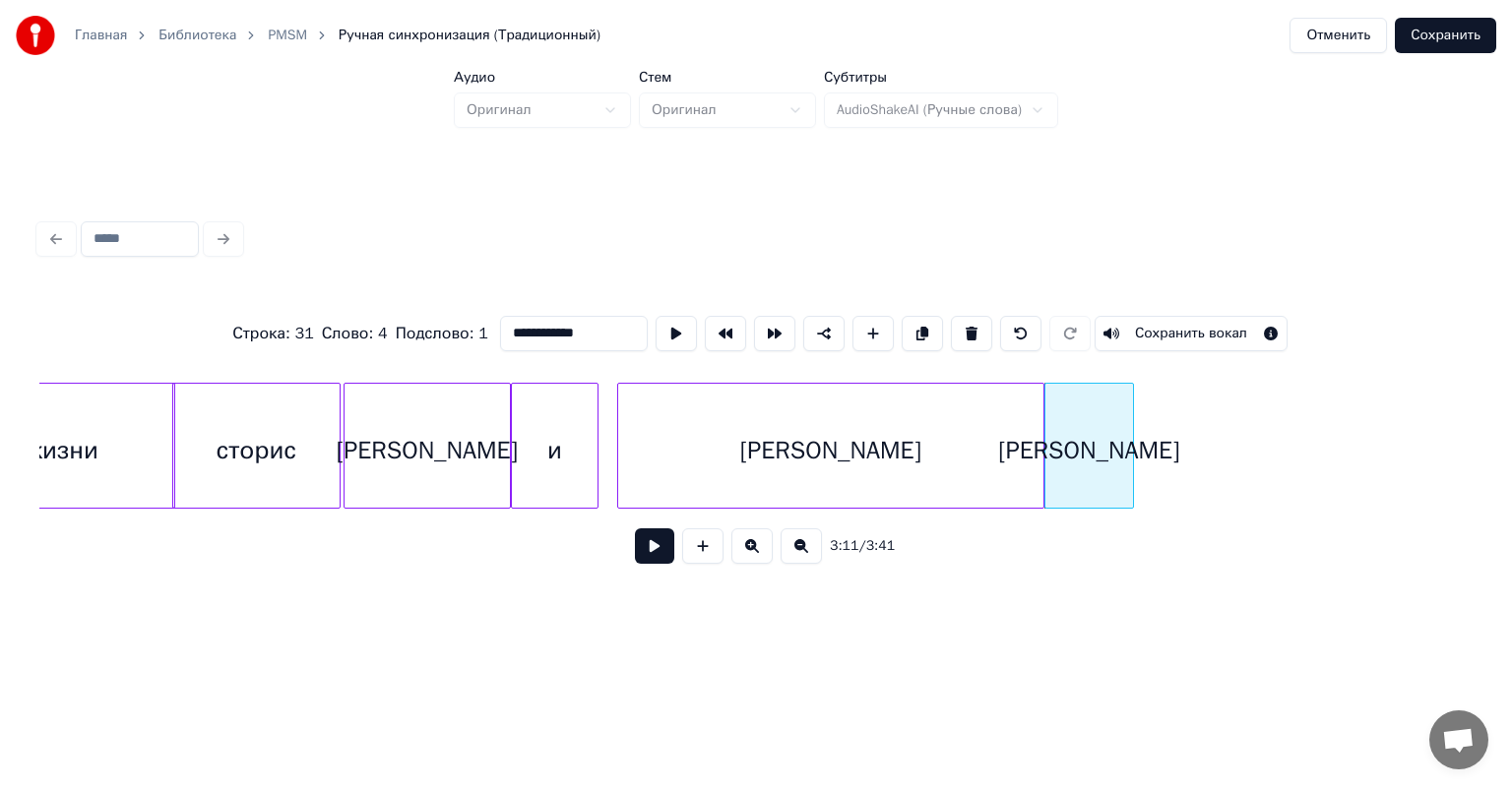 click at bounding box center [1130, 446] 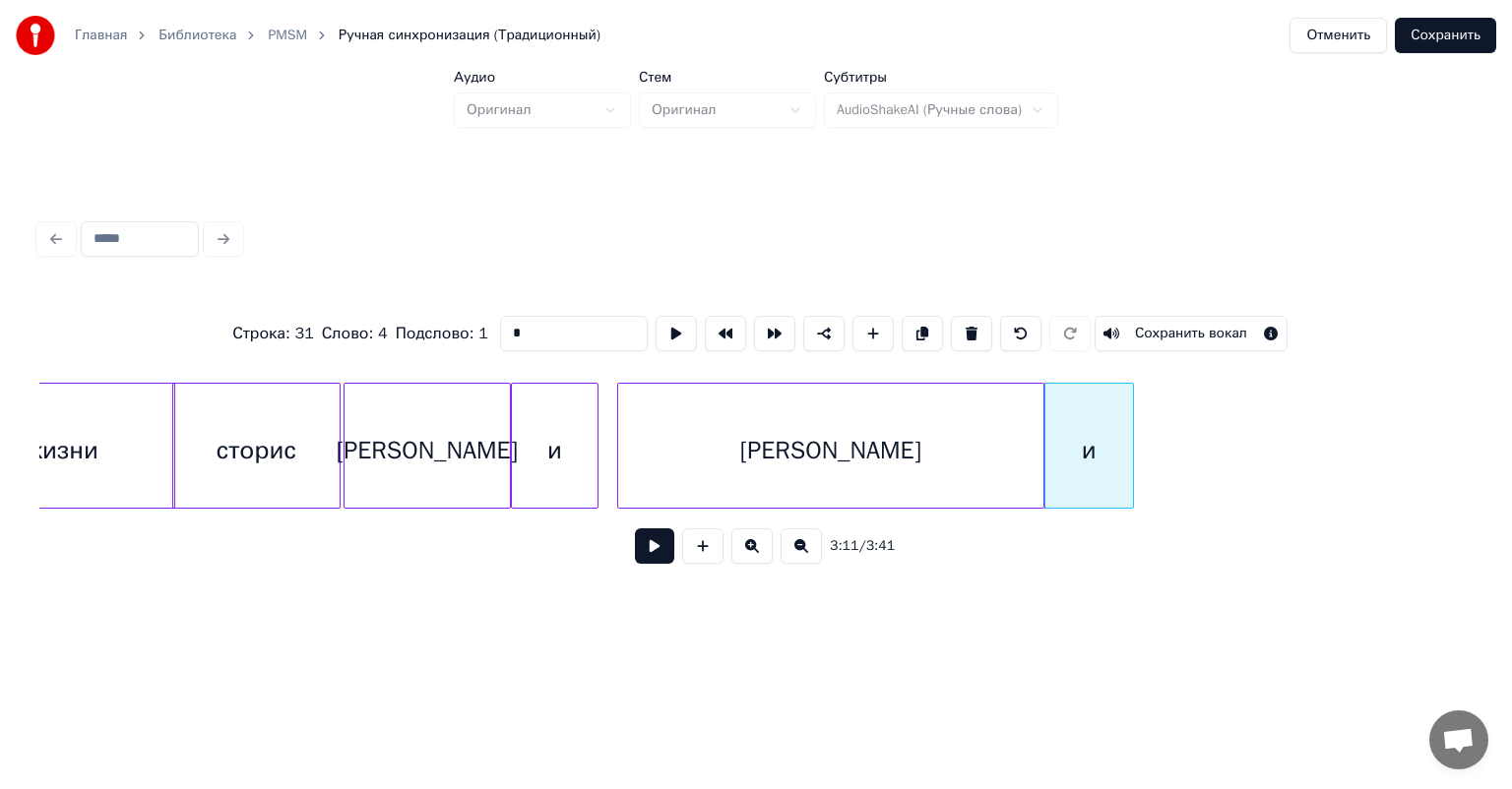 click on "[PERSON_NAME]" at bounding box center [831, 451] 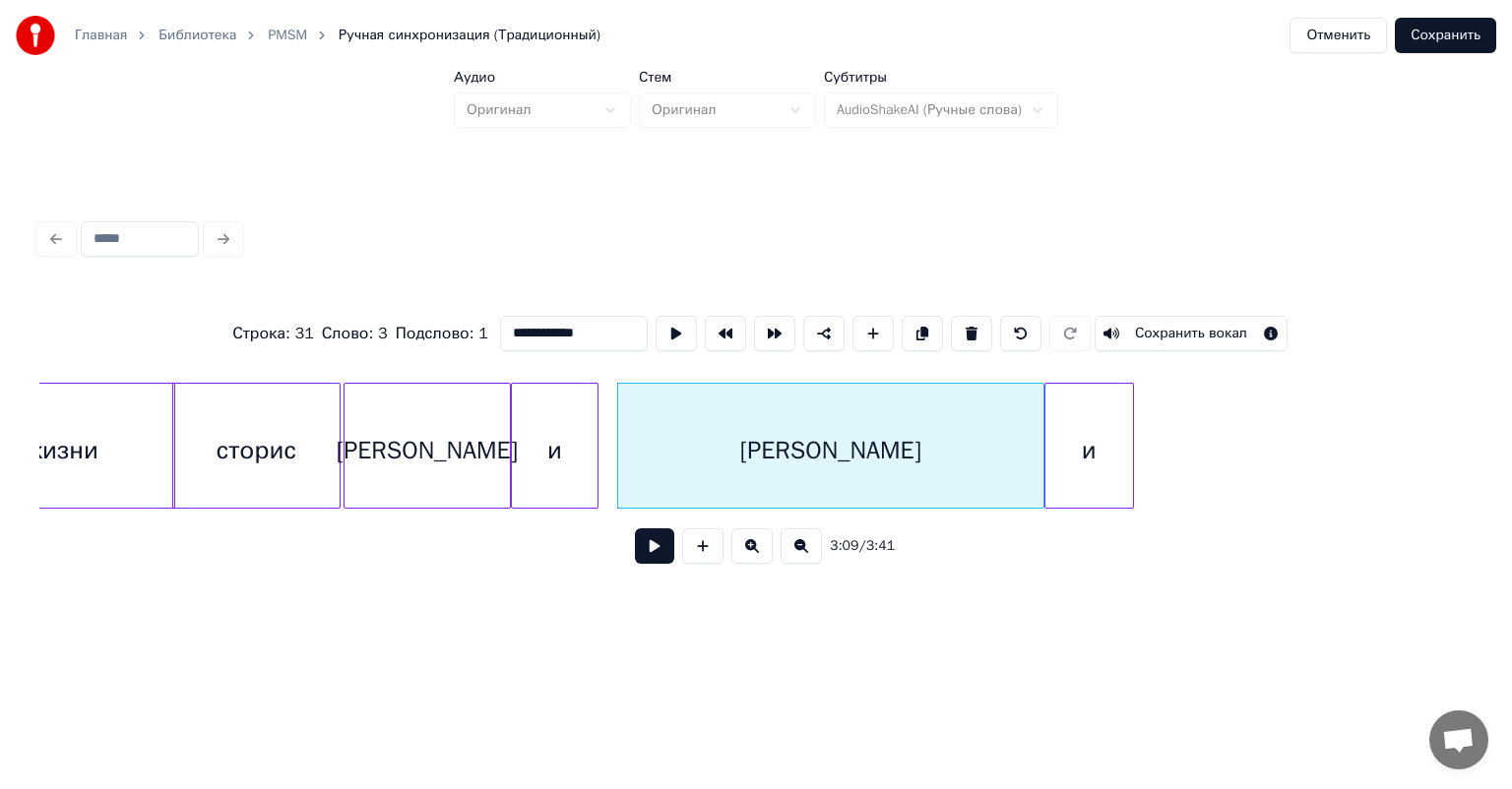 click on "и" at bounding box center [554, 451] 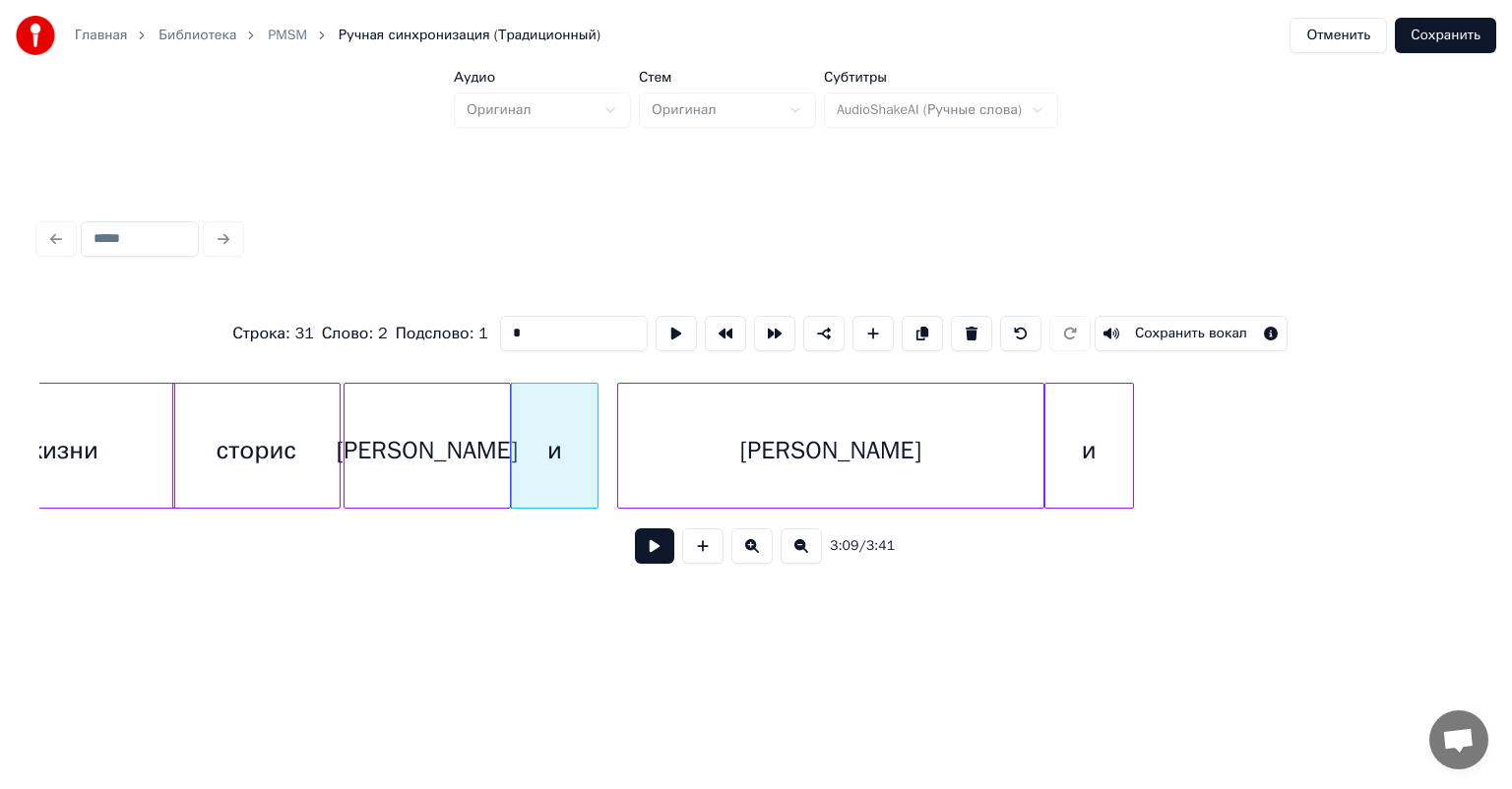 click at bounding box center (655, 546) 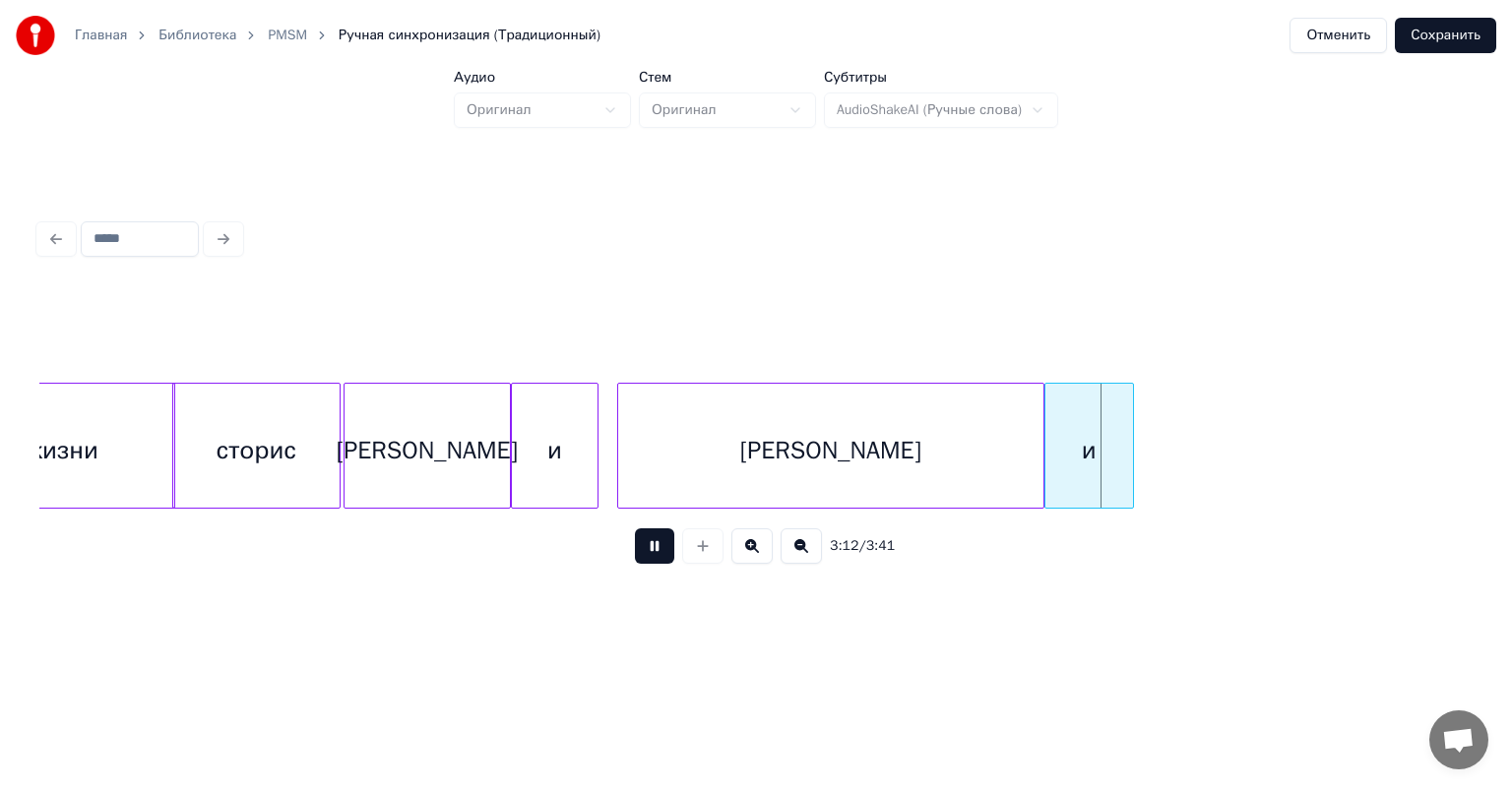 click at bounding box center (655, 546) 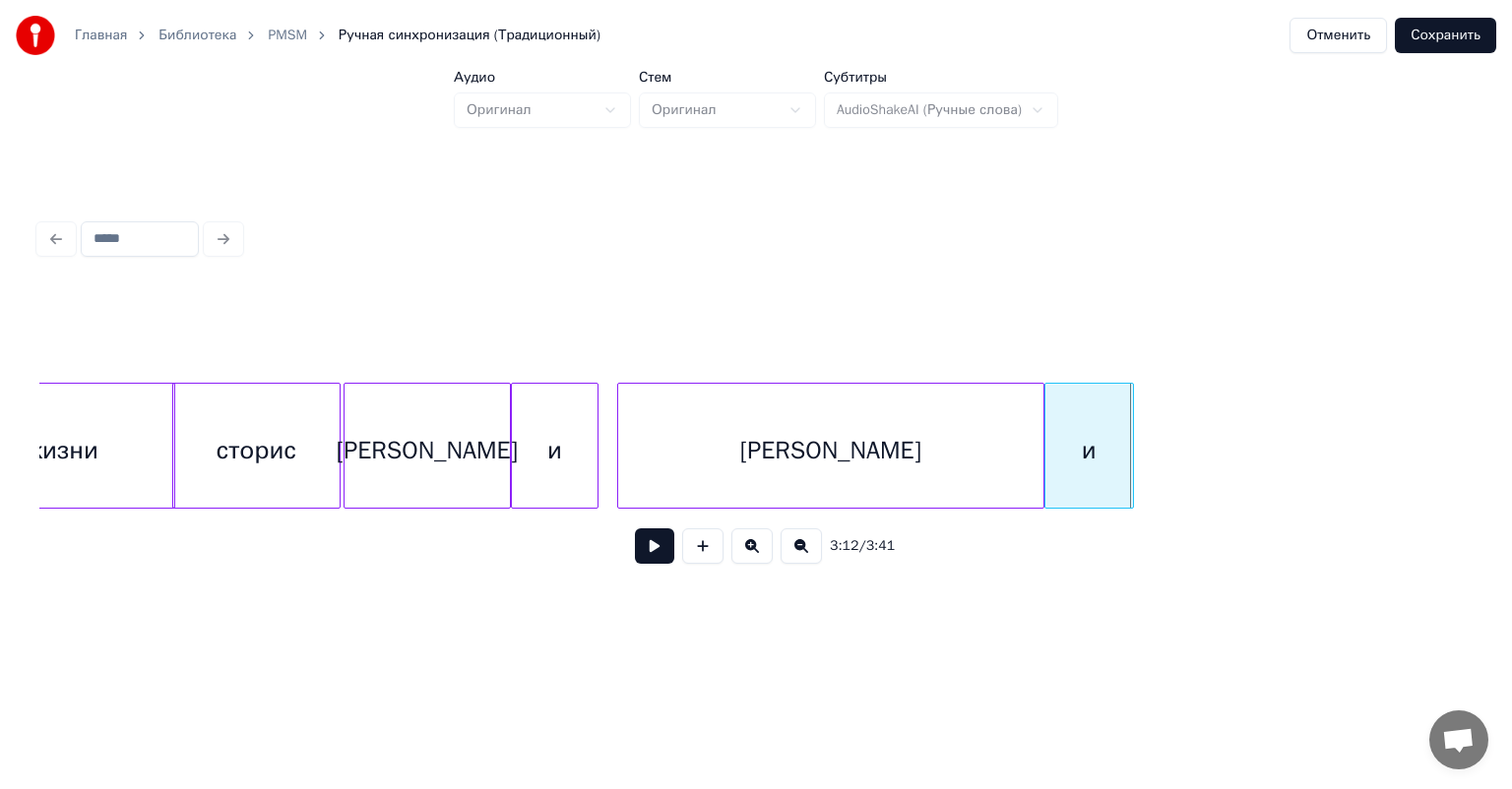 click at bounding box center (655, 546) 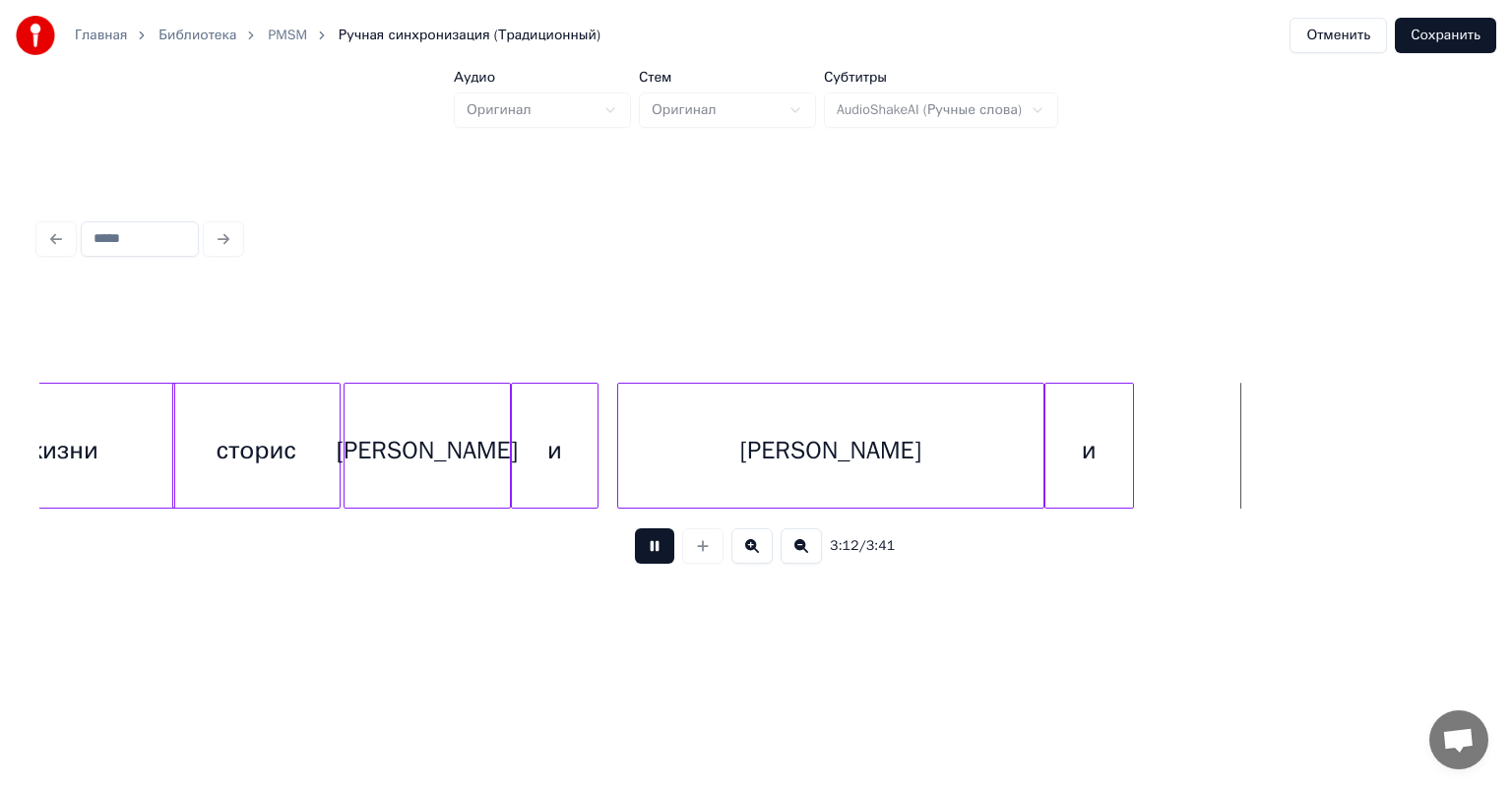click at bounding box center [655, 546] 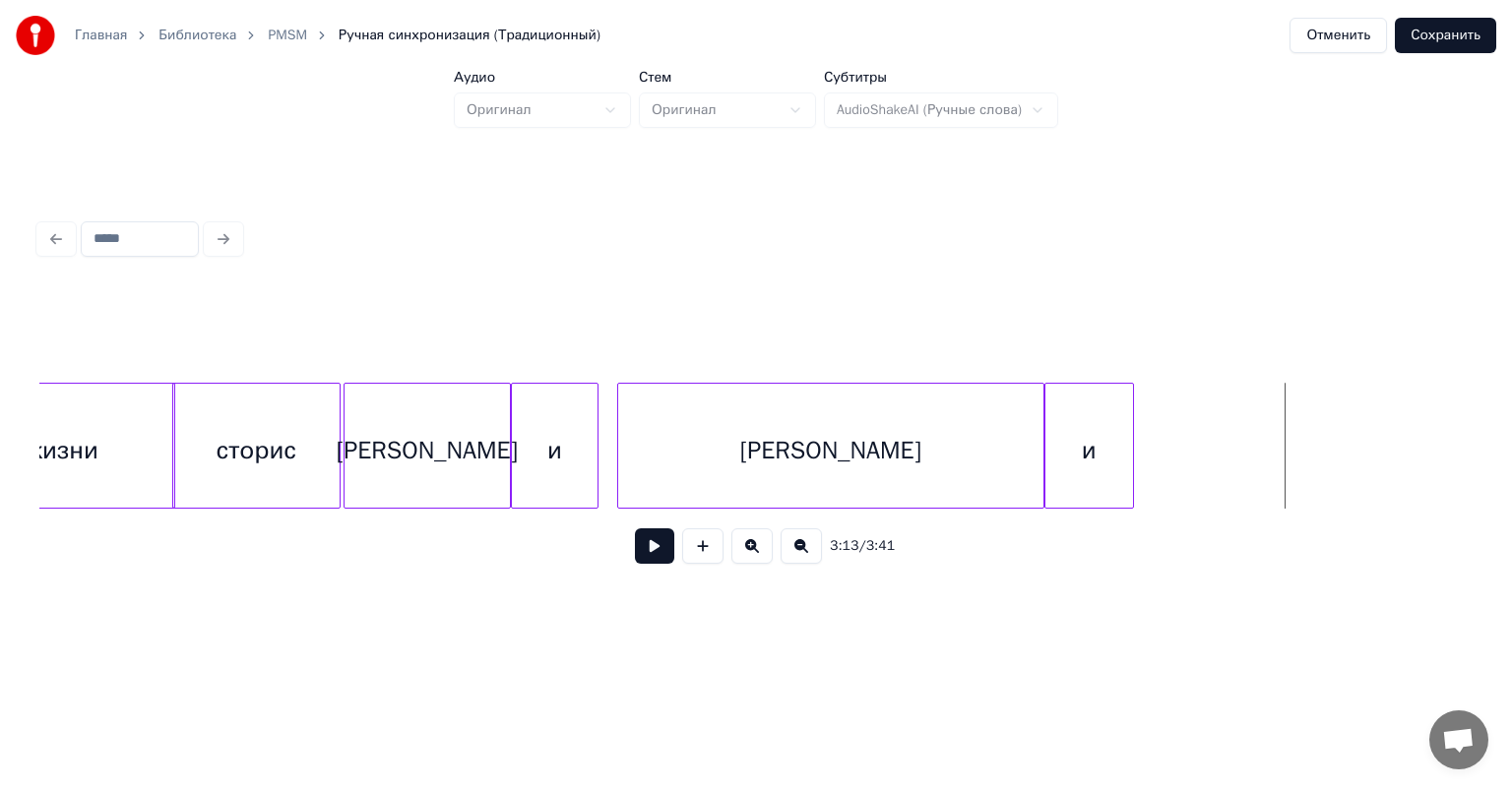 click on "и" at bounding box center [1089, 451] 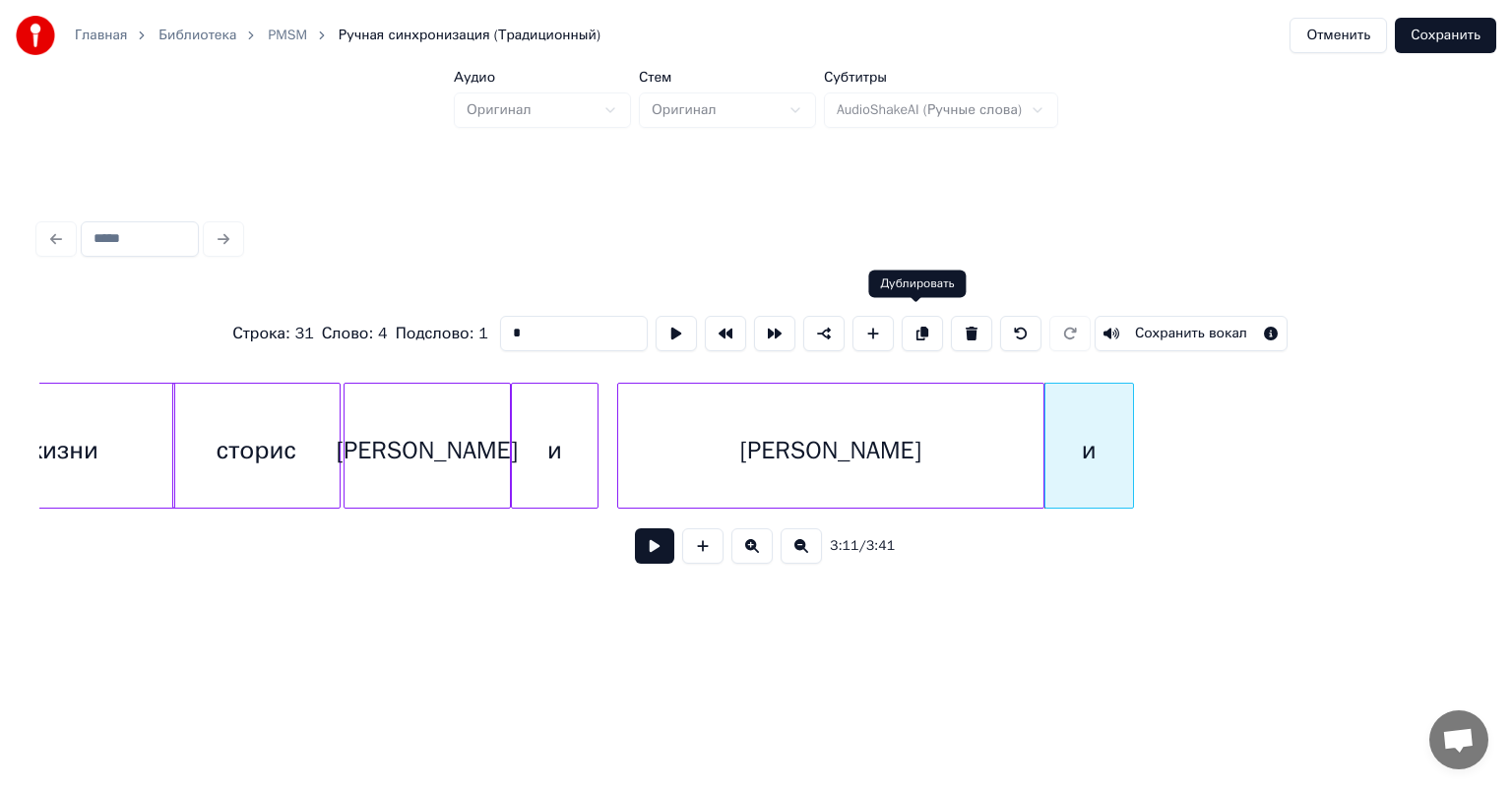 click at bounding box center (922, 334) 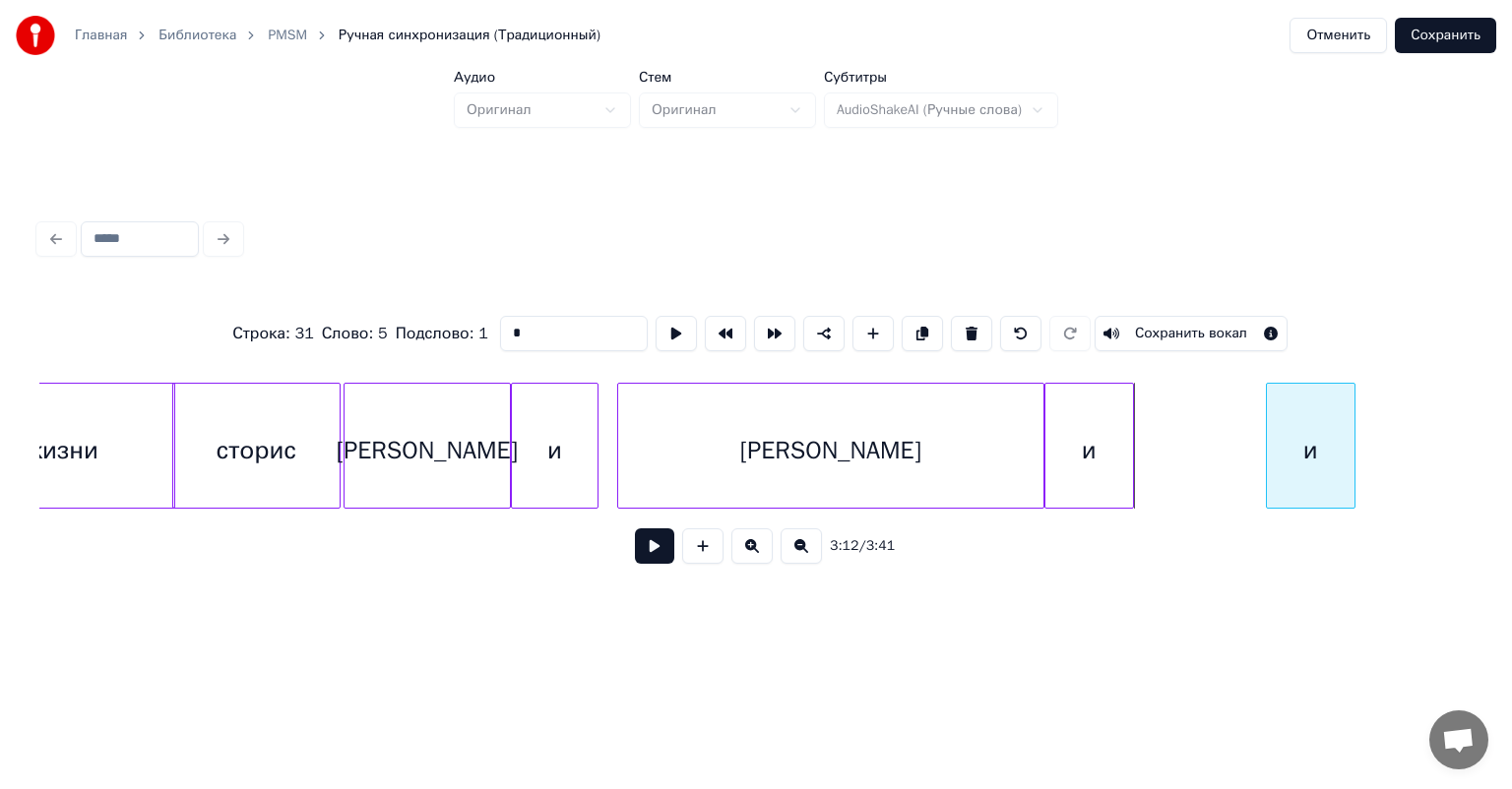 click on "и" at bounding box center [1310, 451] 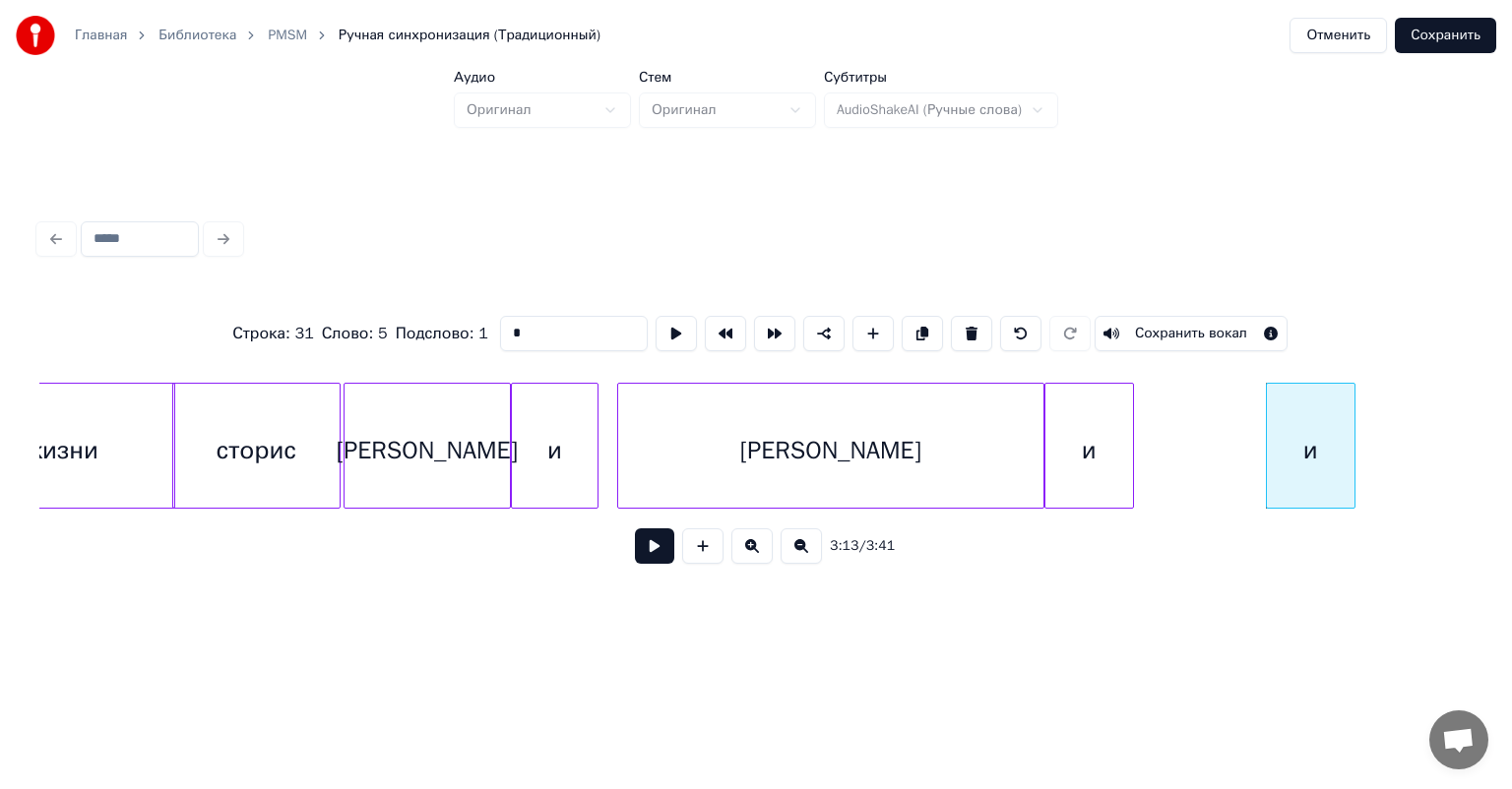 click on "и" at bounding box center [1310, 451] 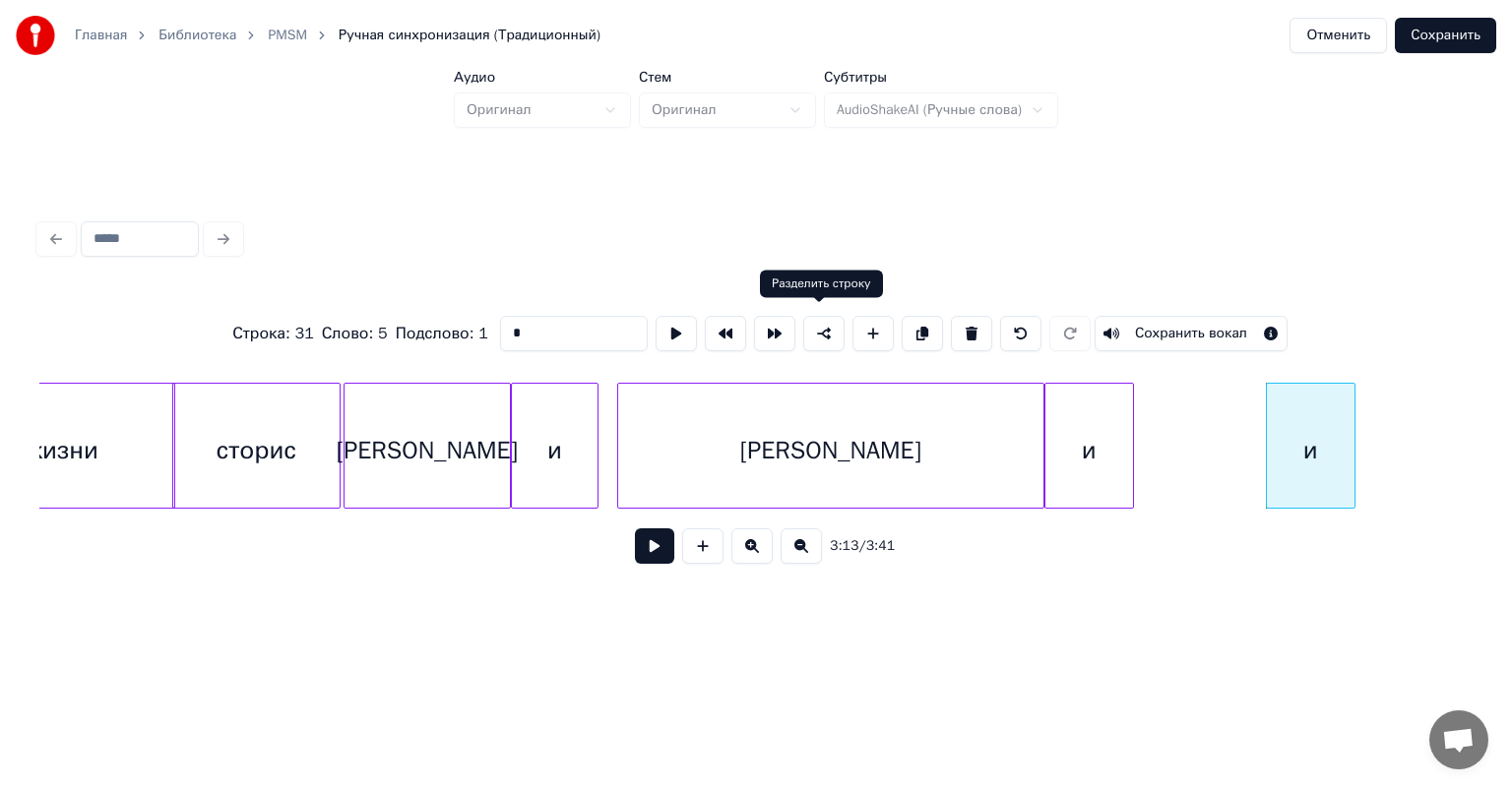 click at bounding box center (824, 334) 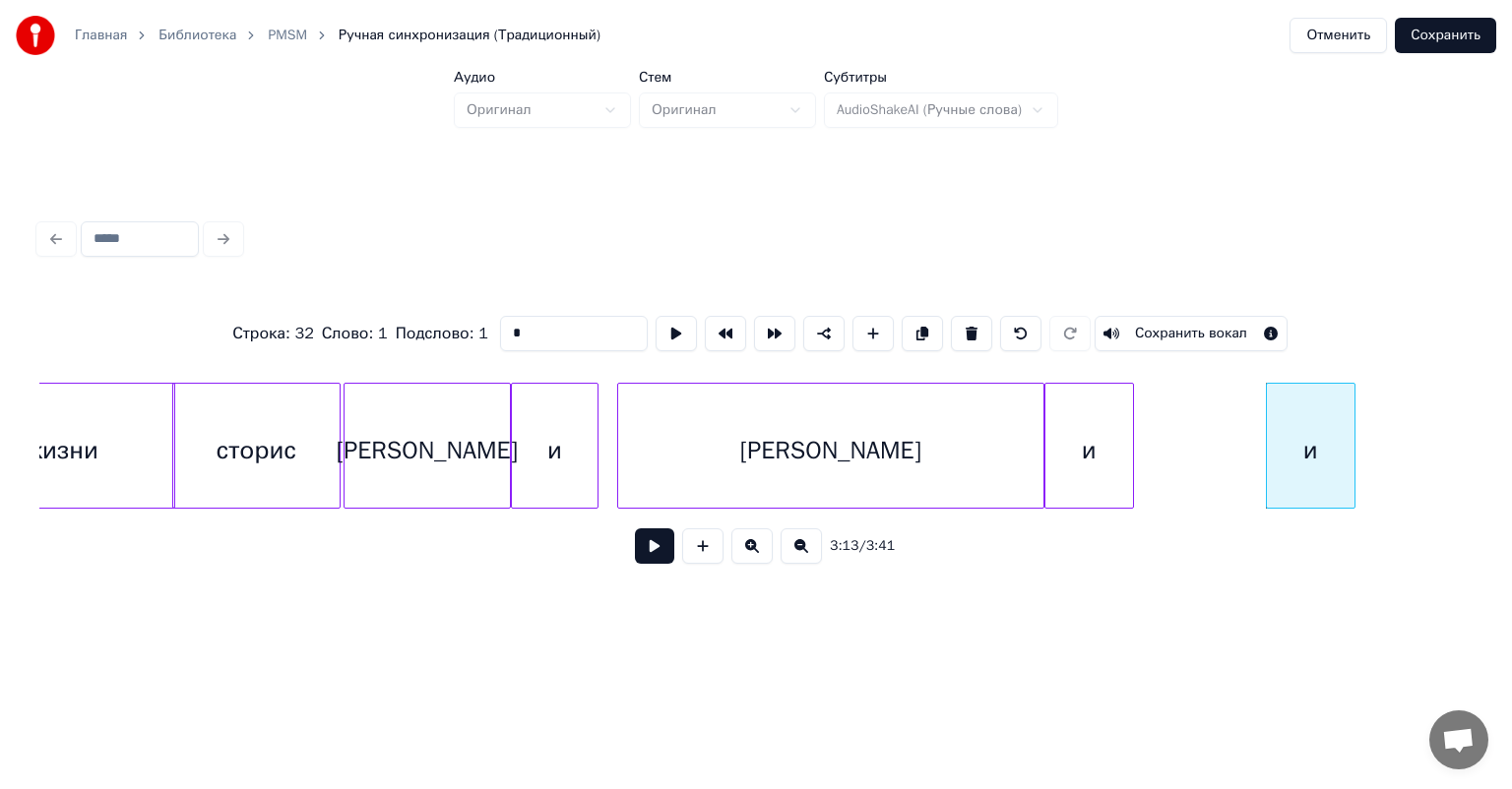 drag, startPoint x: 544, startPoint y: 328, endPoint x: 508, endPoint y: 328, distance: 36 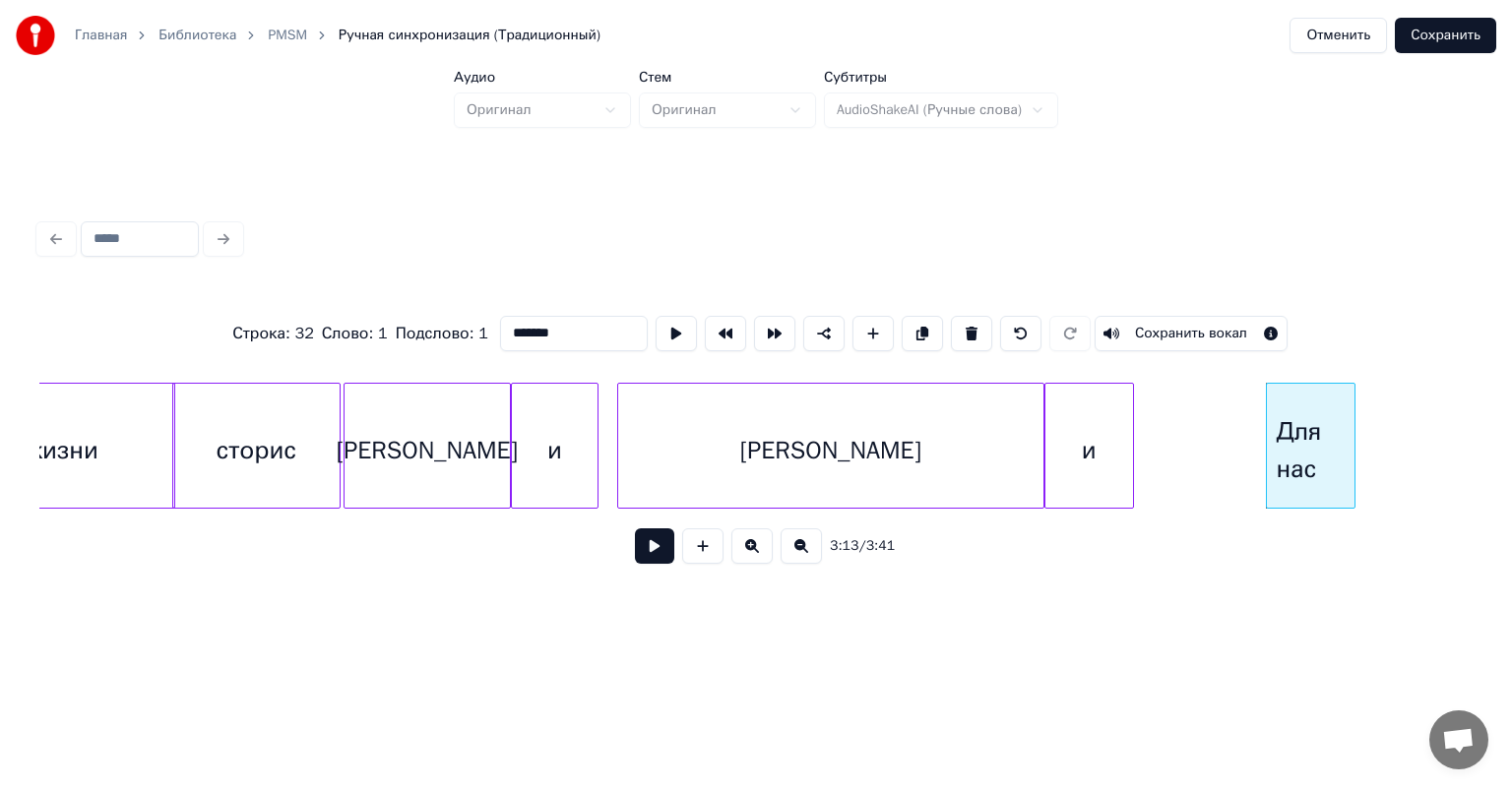 type on "*******" 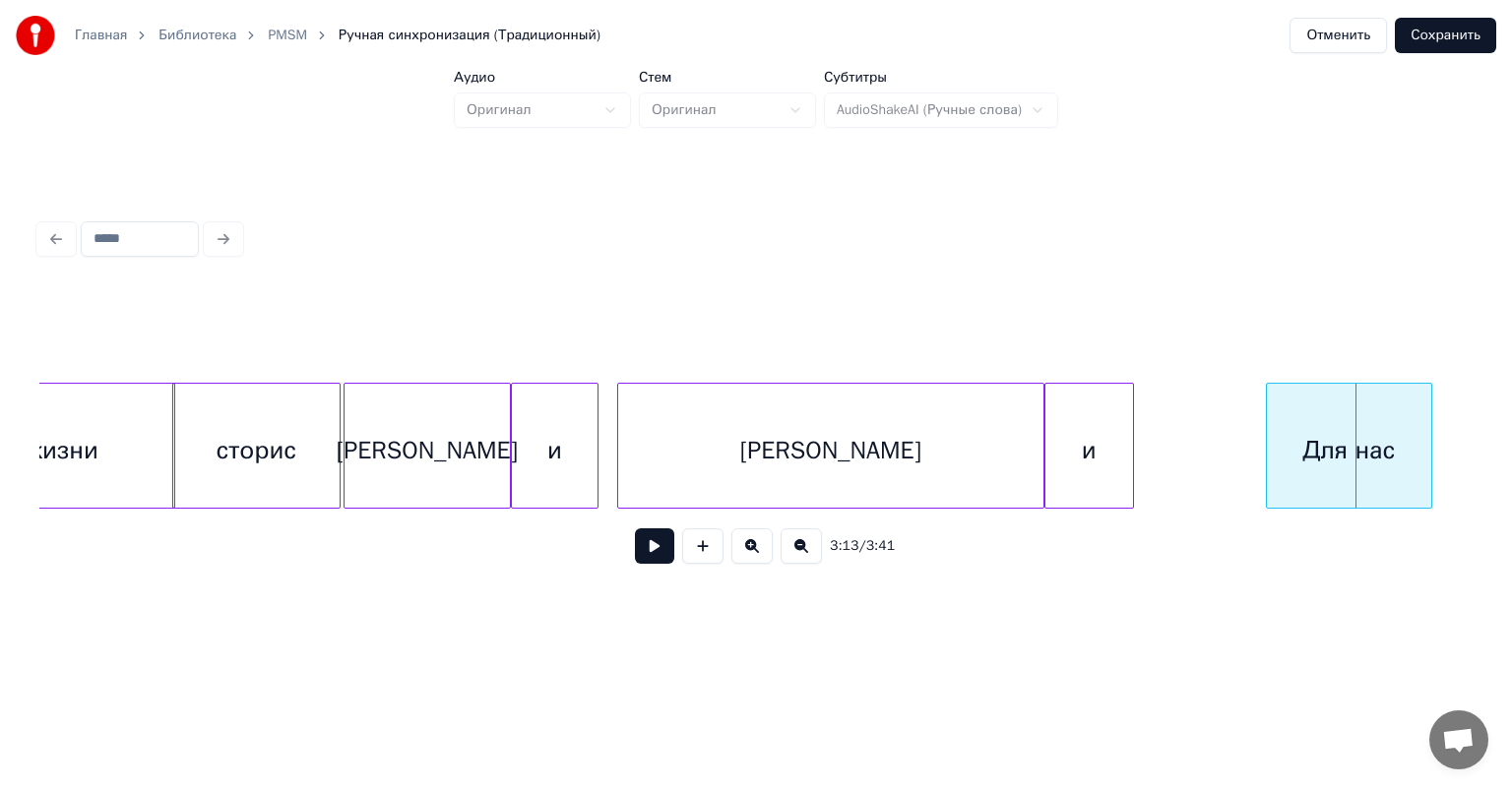 click at bounding box center (1428, 446) 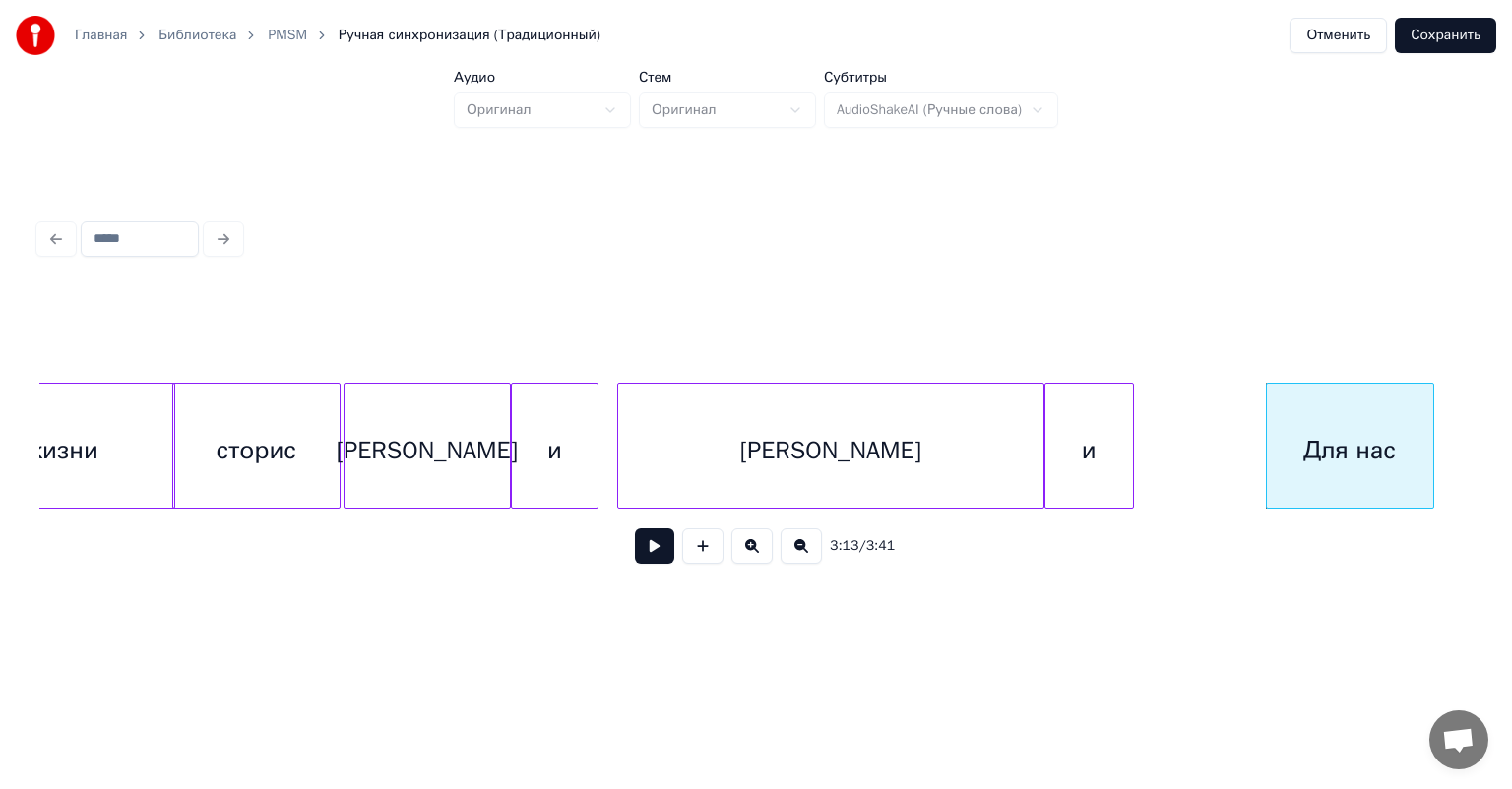 click on "и" at bounding box center (1089, 451) 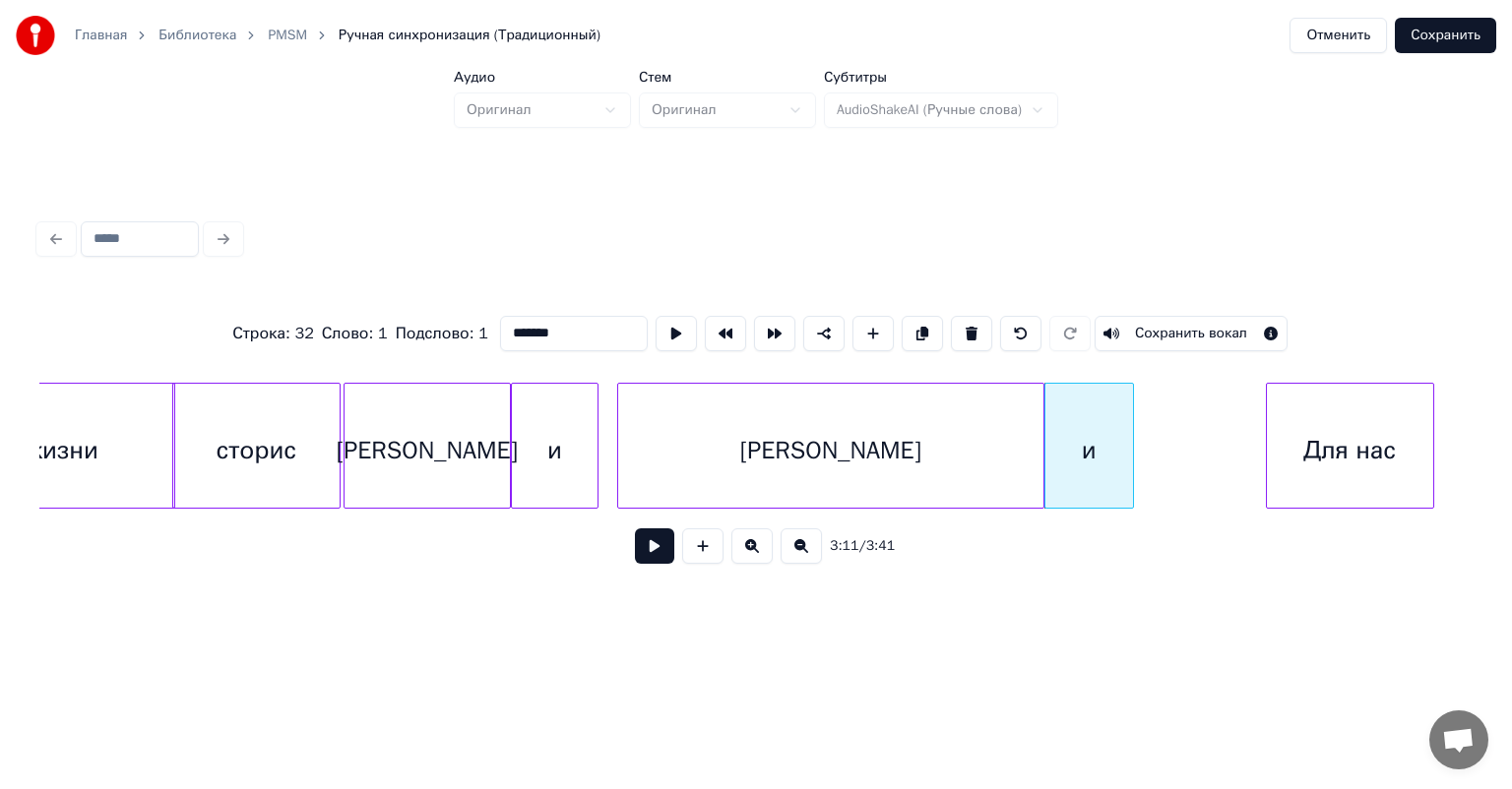 type on "*" 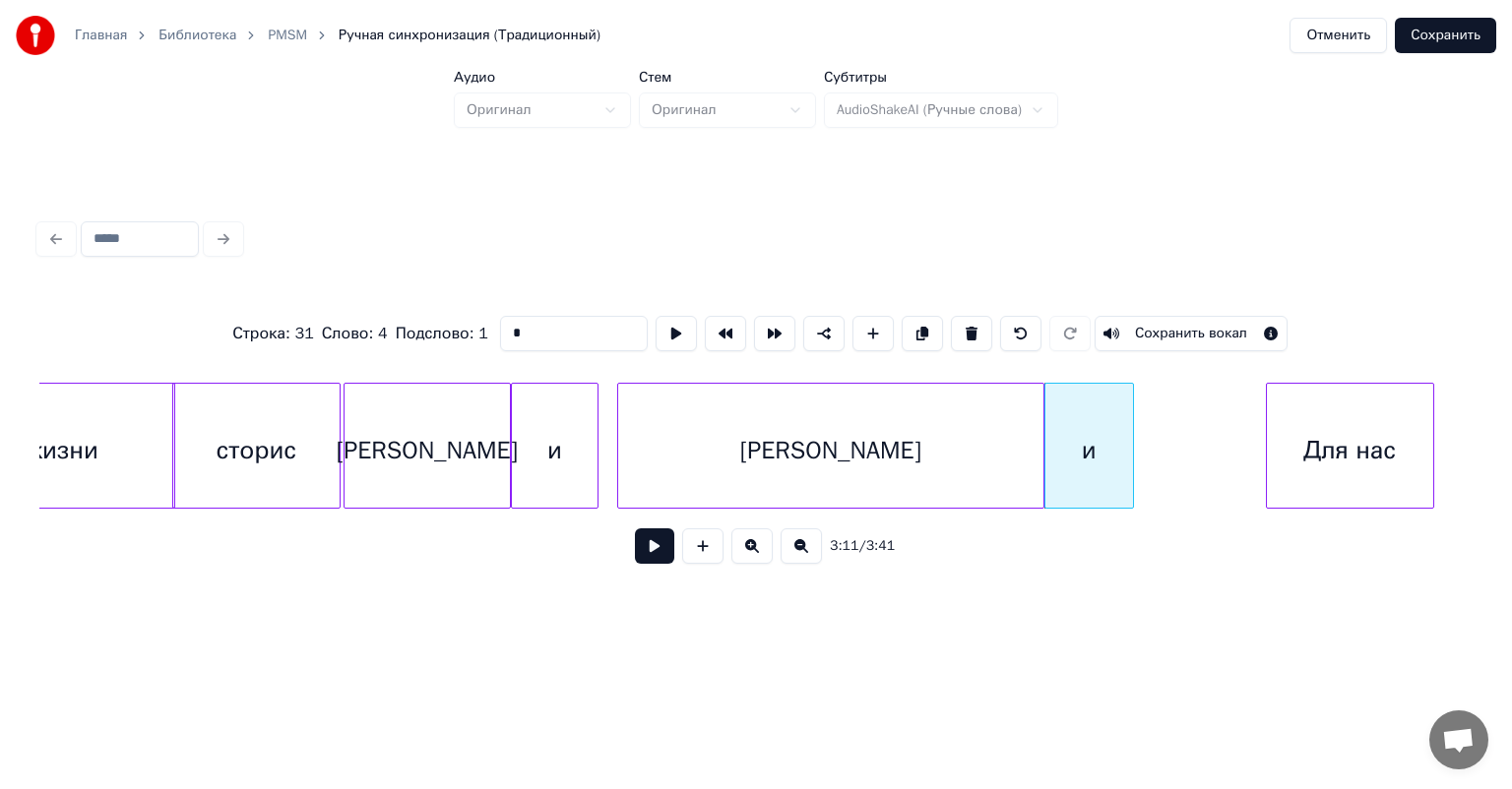 click at bounding box center [655, 546] 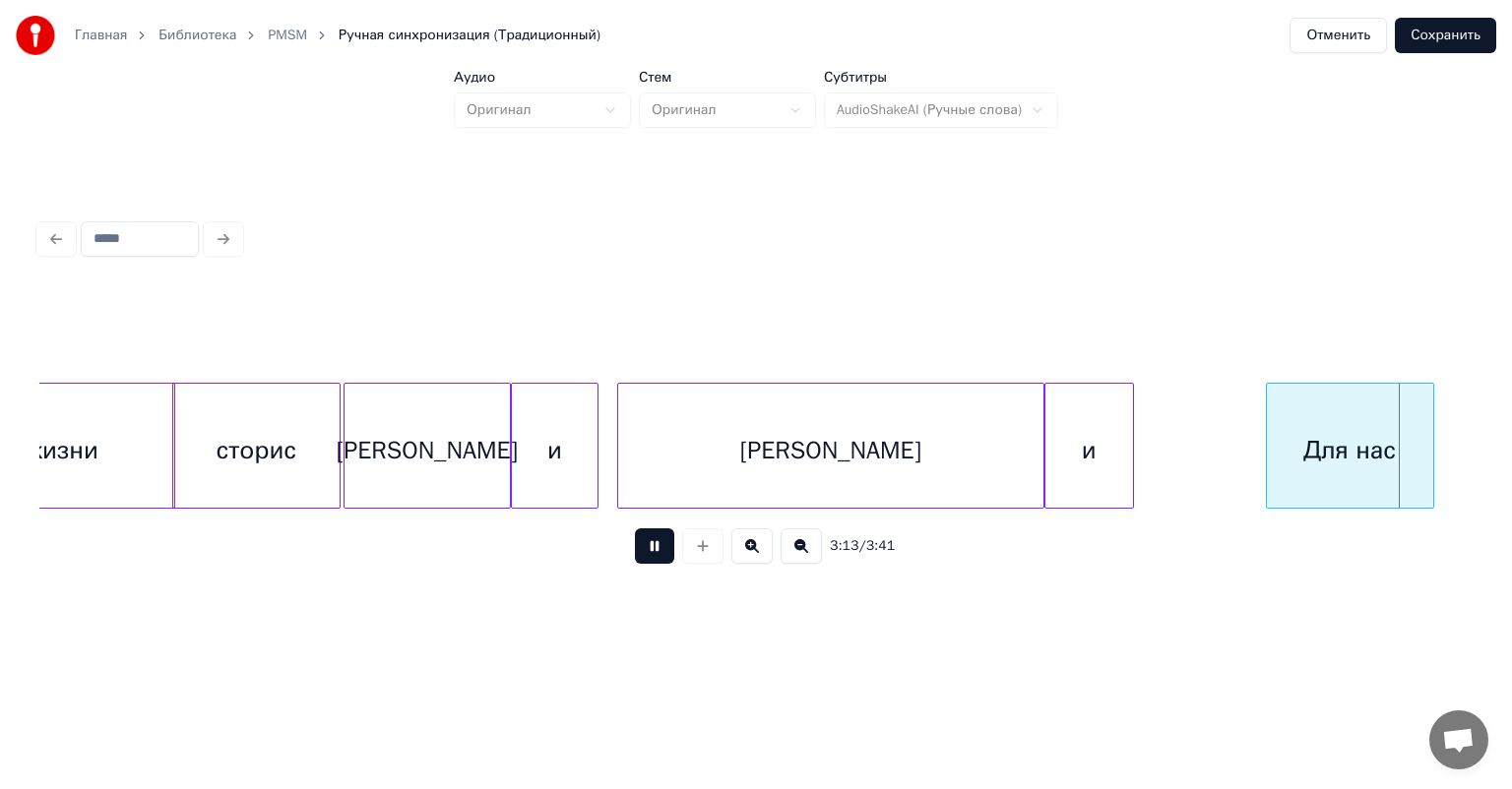 click at bounding box center (655, 546) 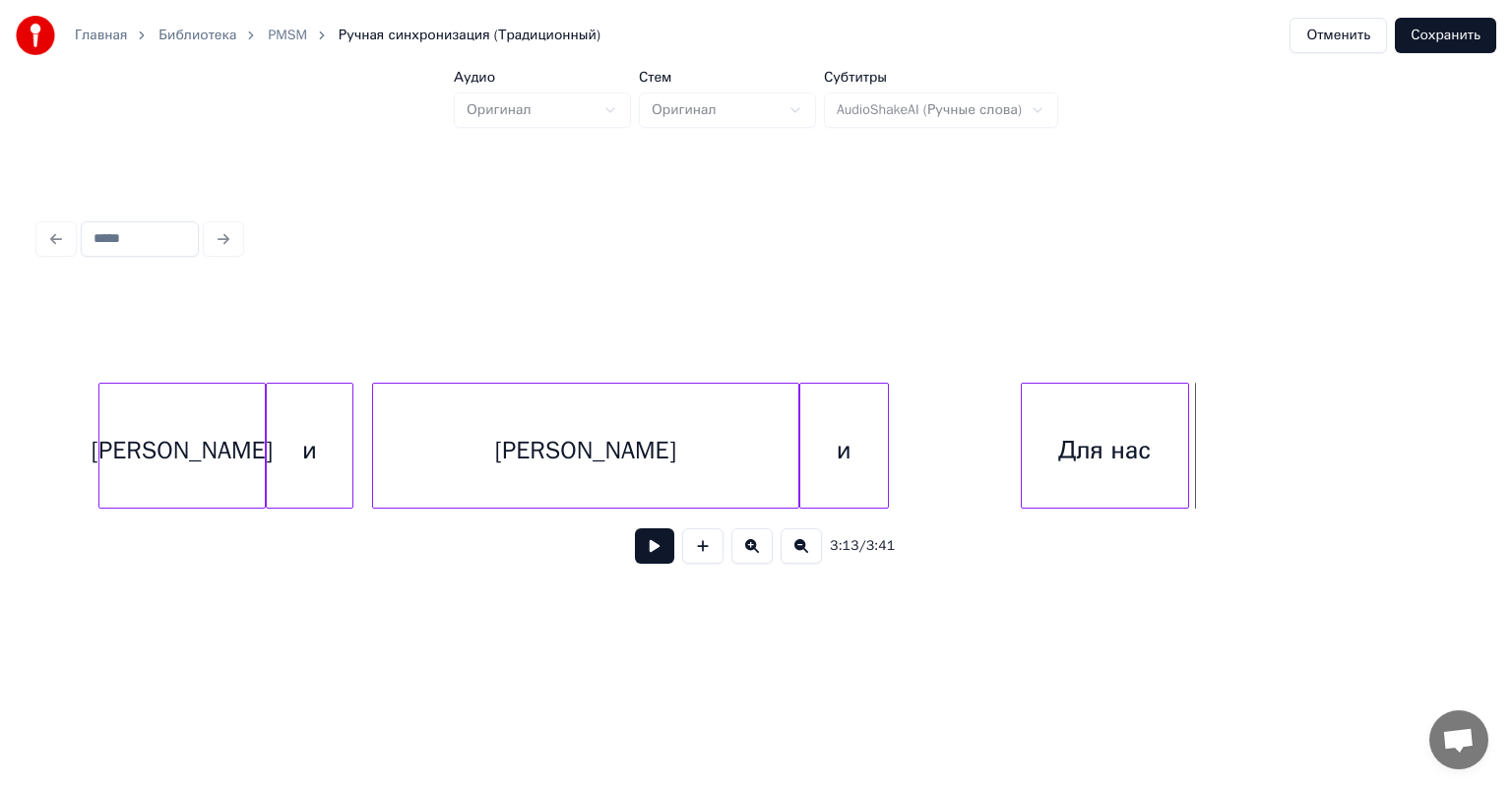 scroll, scrollTop: 0, scrollLeft: 37107, axis: horizontal 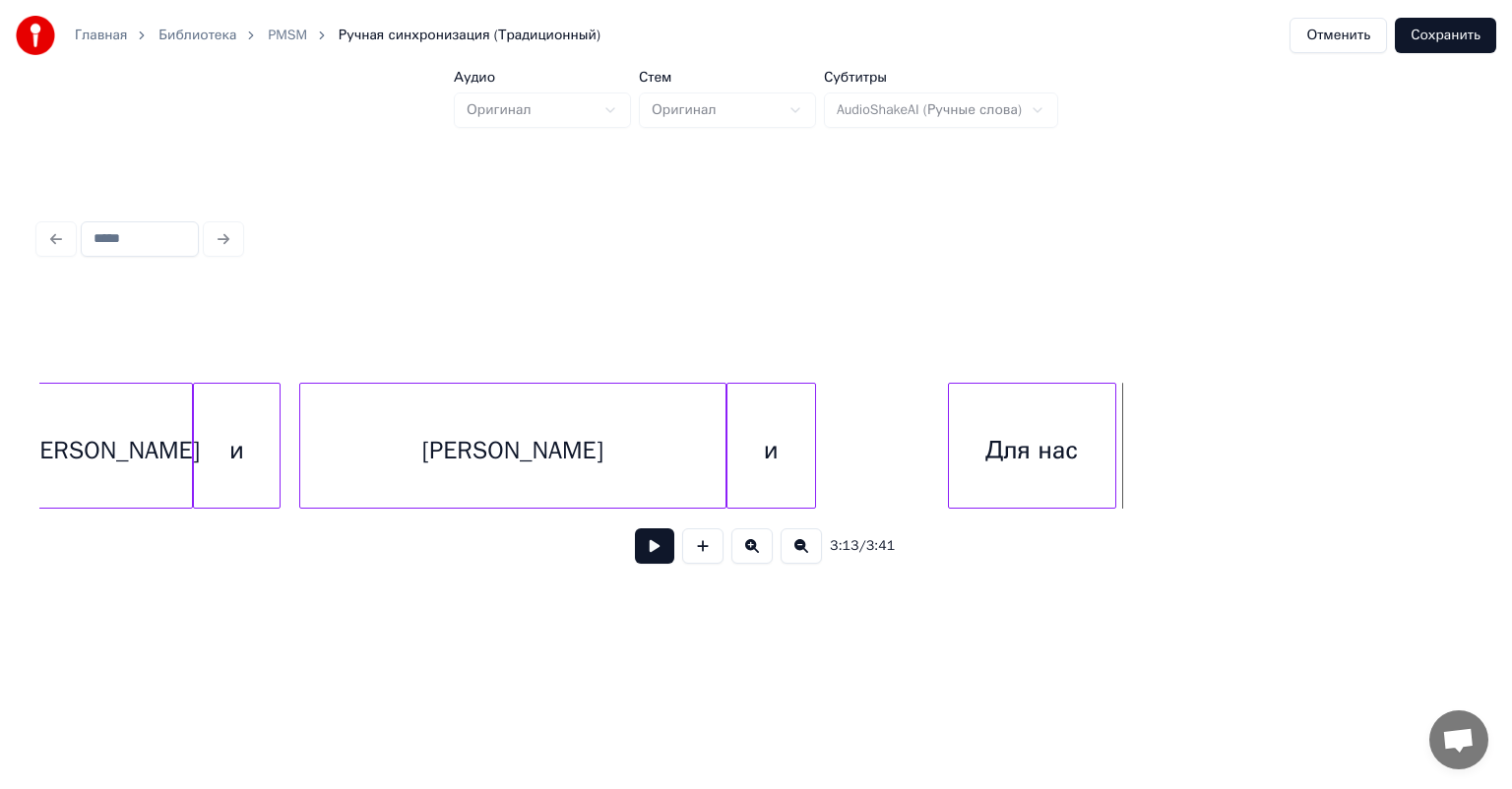 click on "Для нас" at bounding box center (1032, 451) 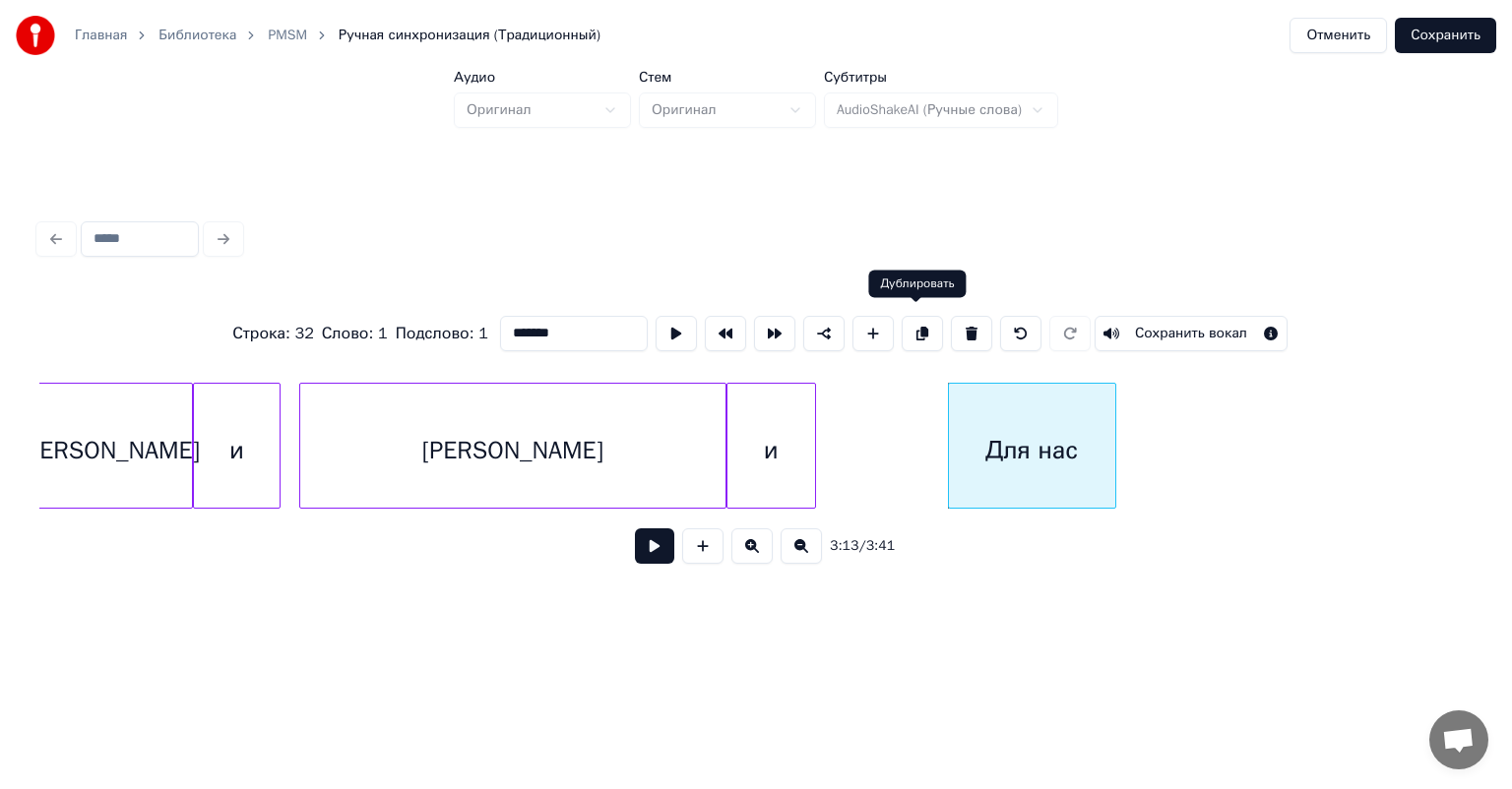 click at bounding box center [922, 334] 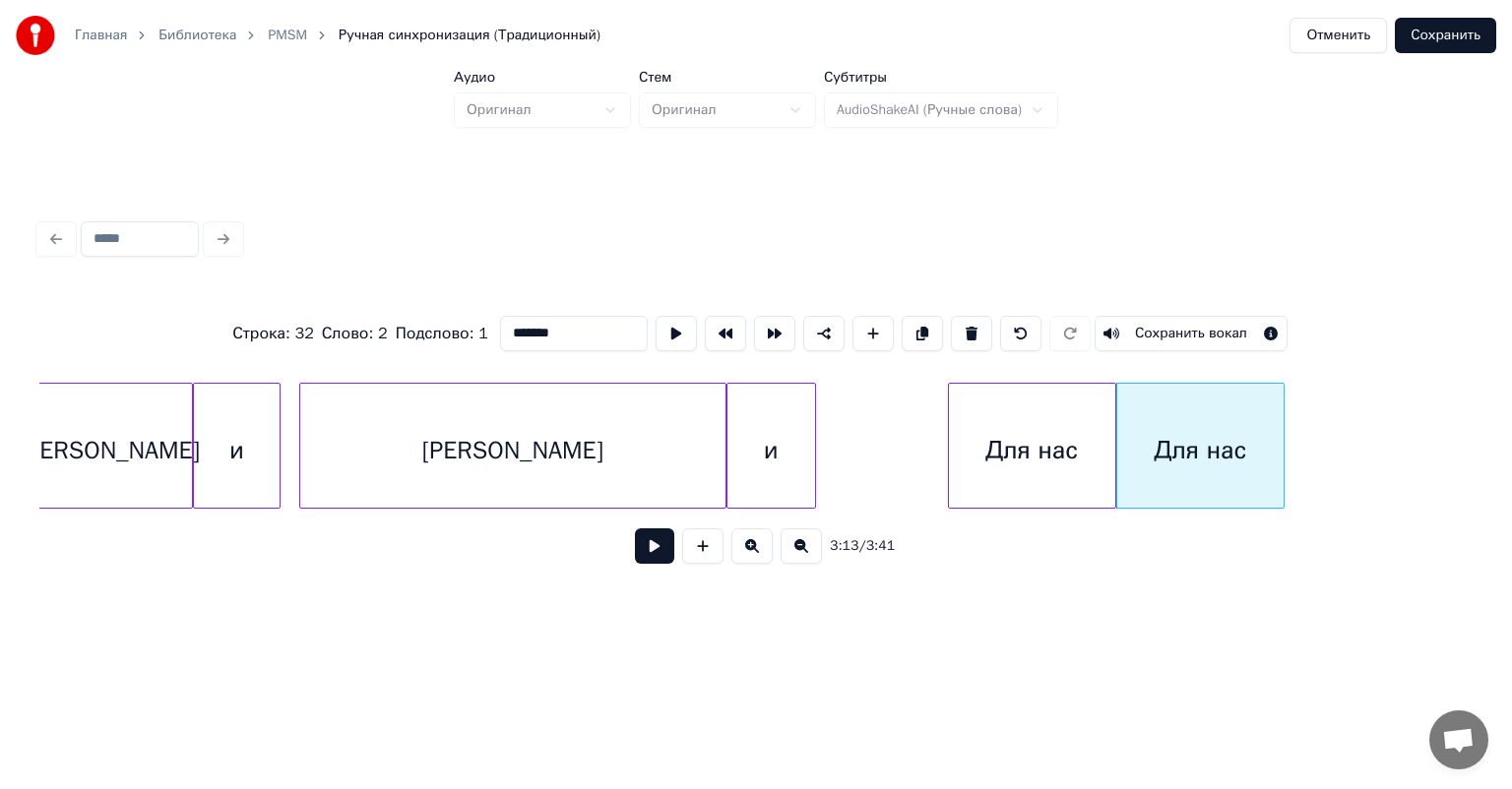 click on "Для нас" at bounding box center (1032, 451) 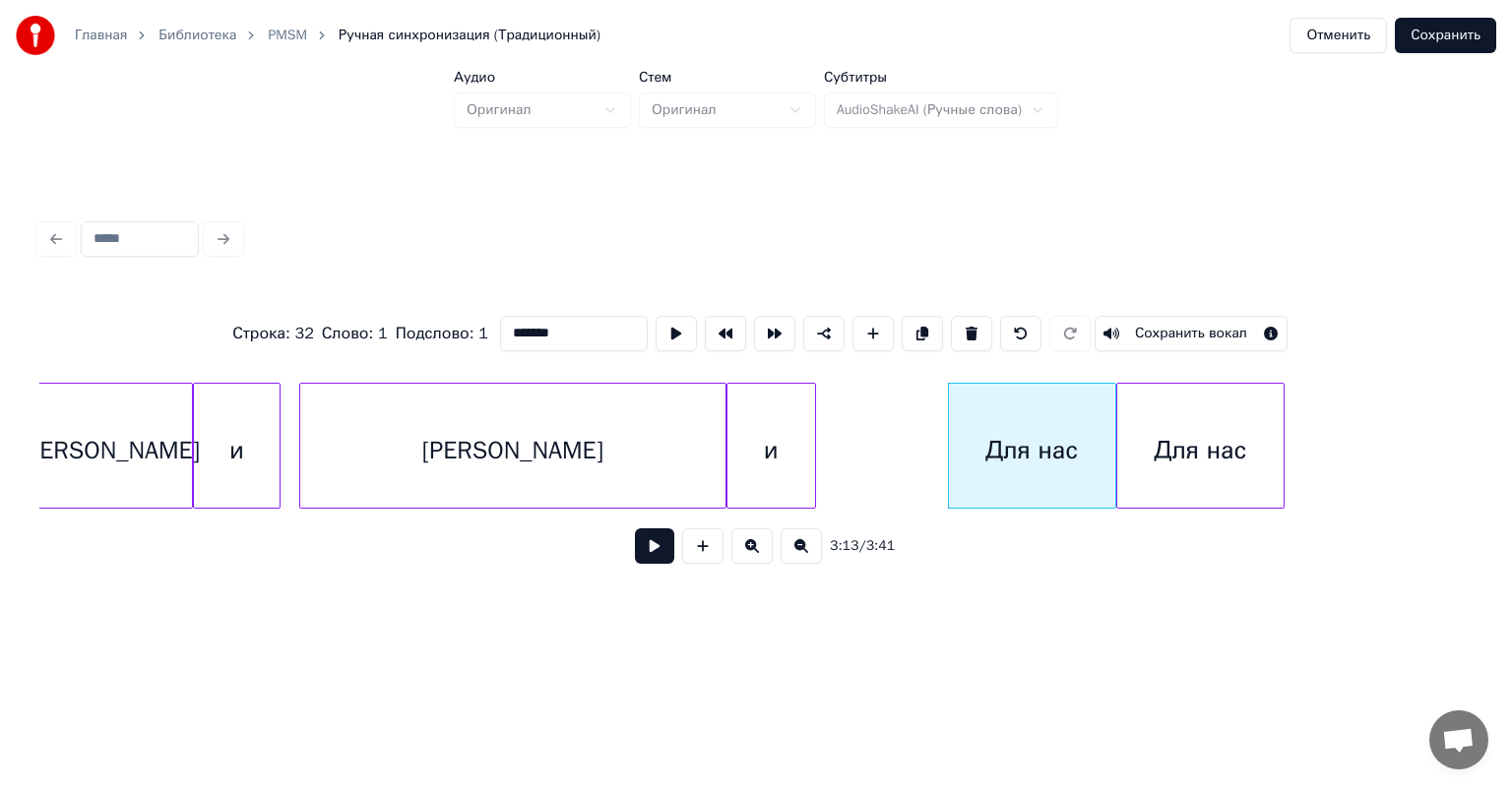click at bounding box center (655, 546) 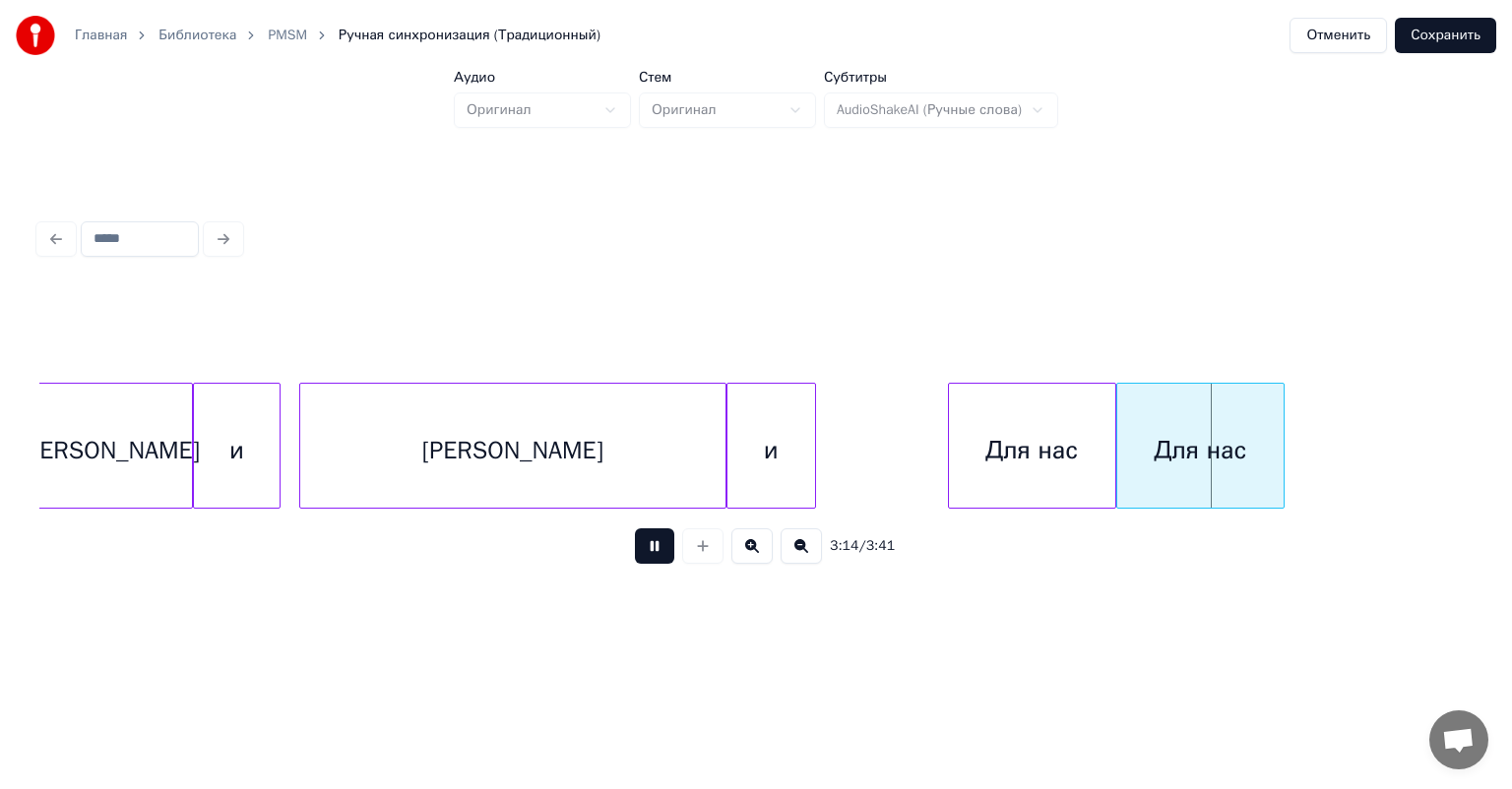 click on "Для нас" at bounding box center [1200, 451] 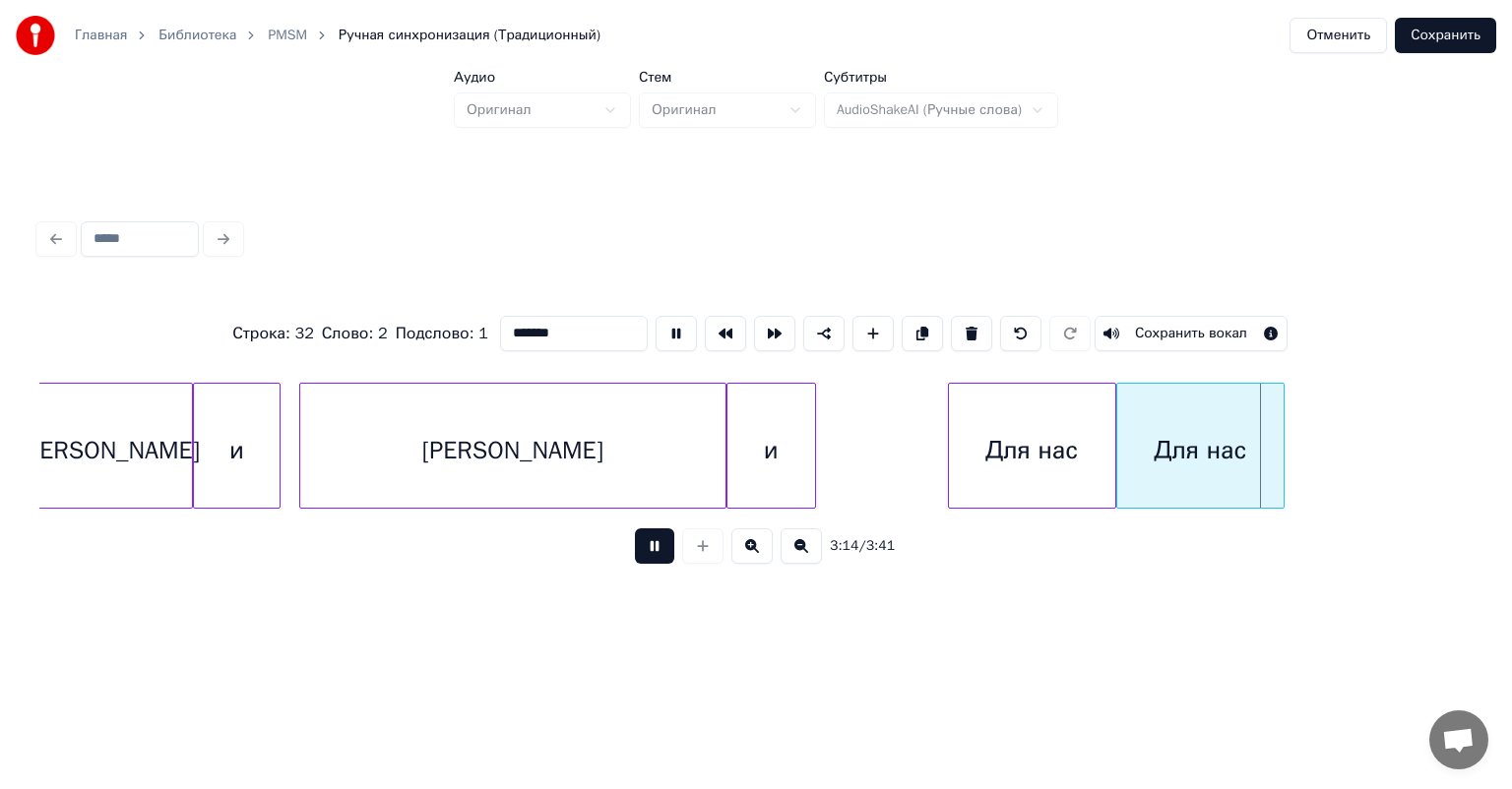 click on "Для нас" at bounding box center (1200, 451) 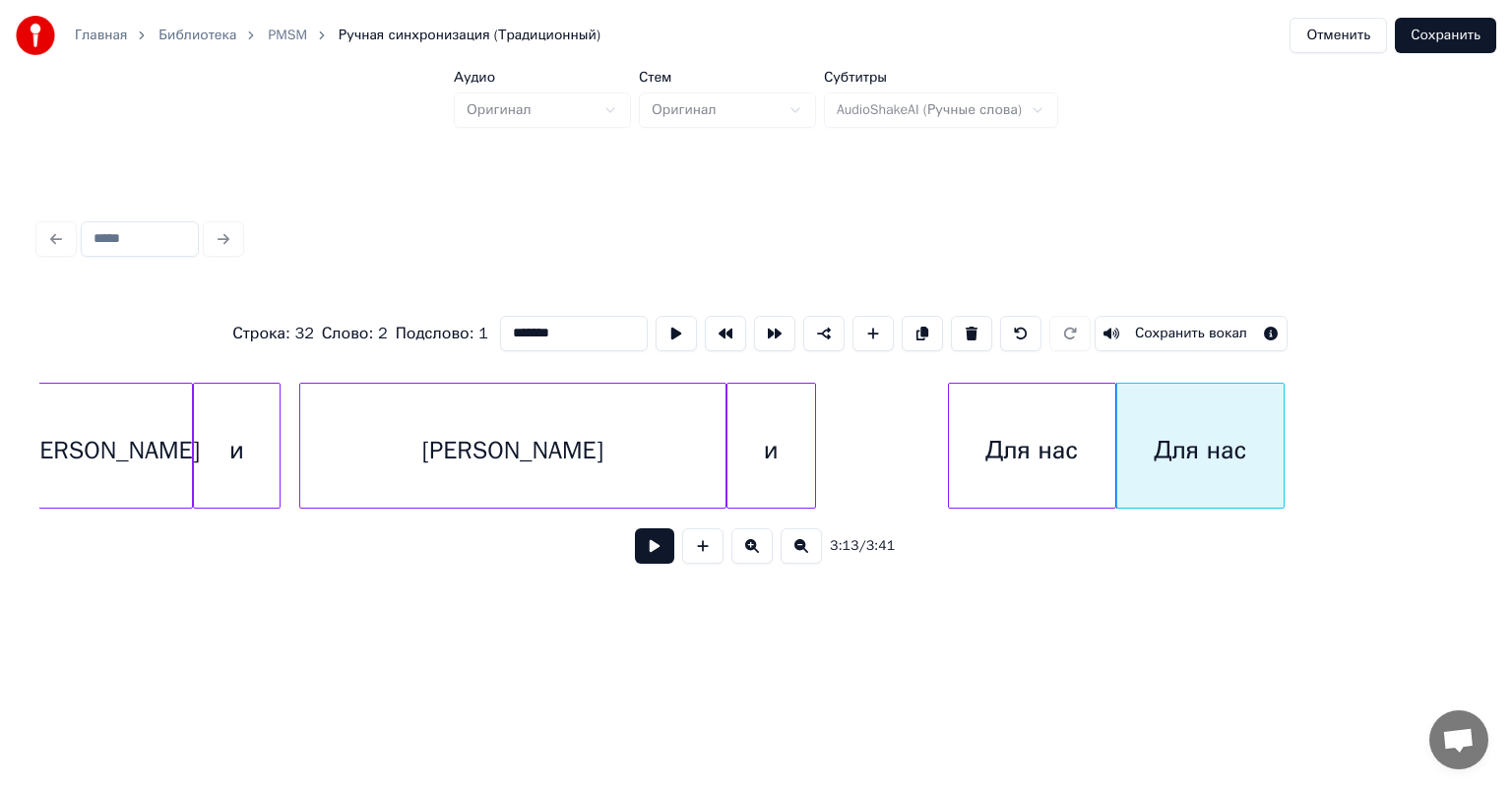 click on "Для нас" at bounding box center (1200, 451) 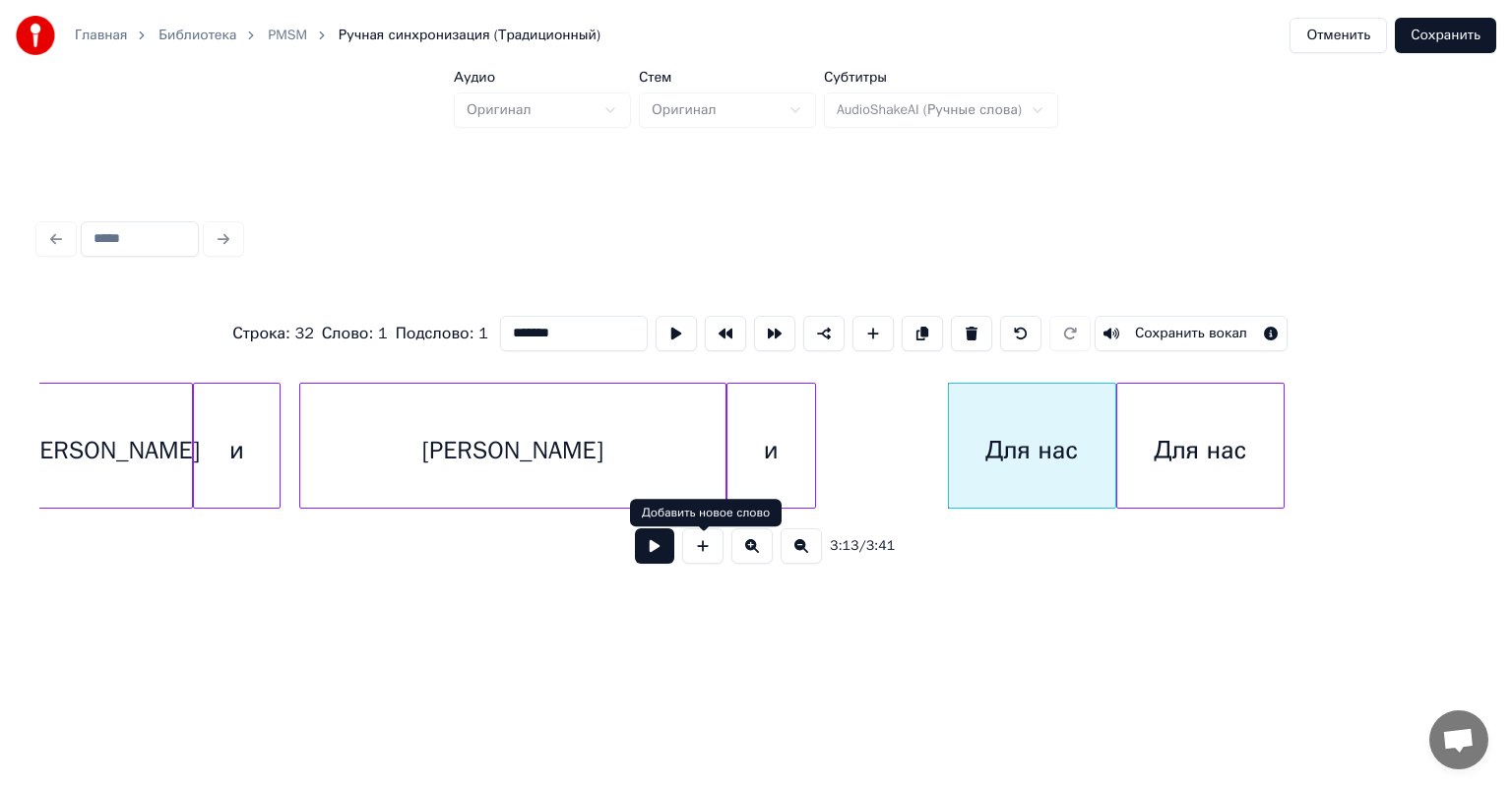click at bounding box center (655, 546) 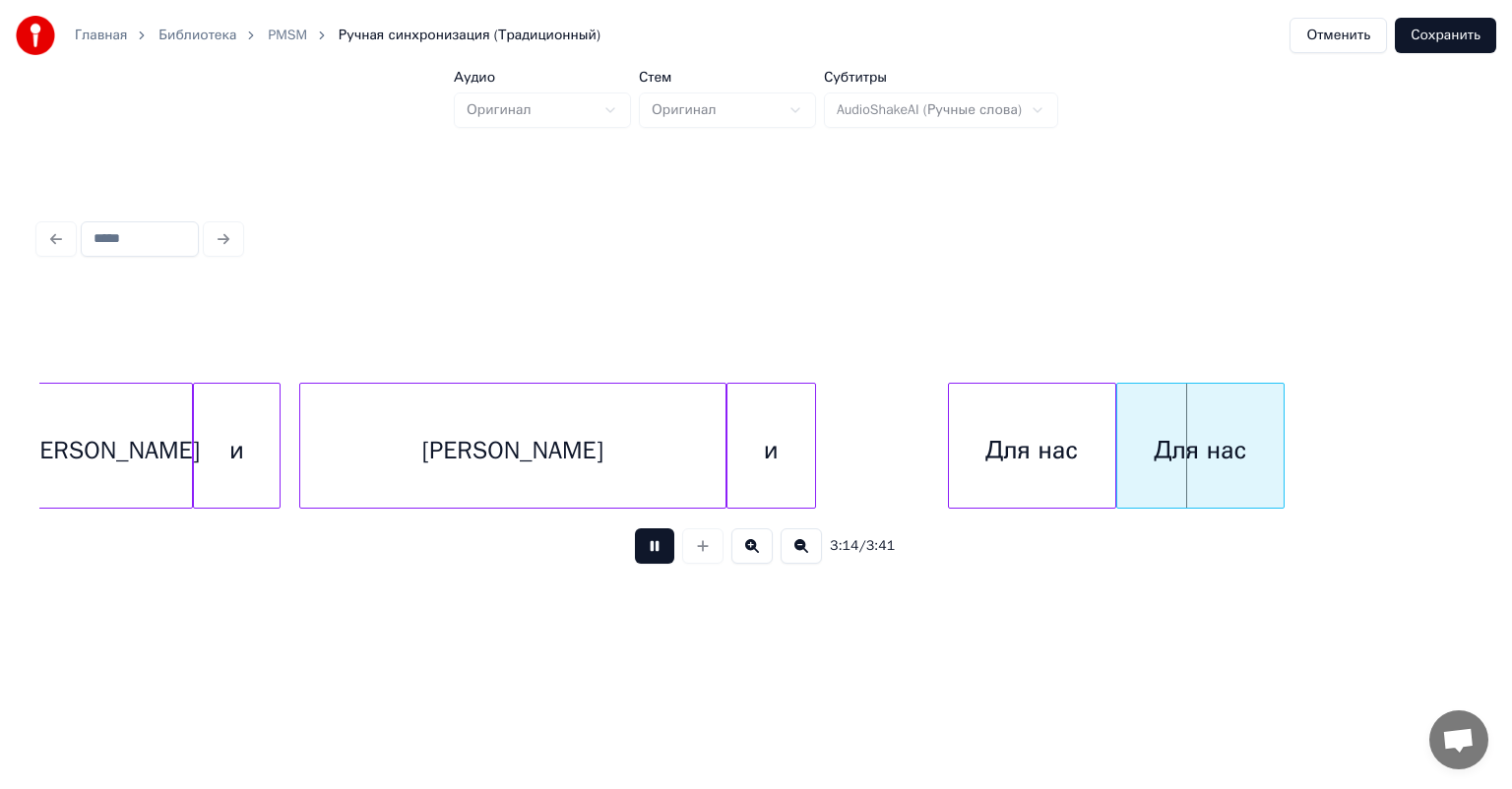 click at bounding box center (655, 546) 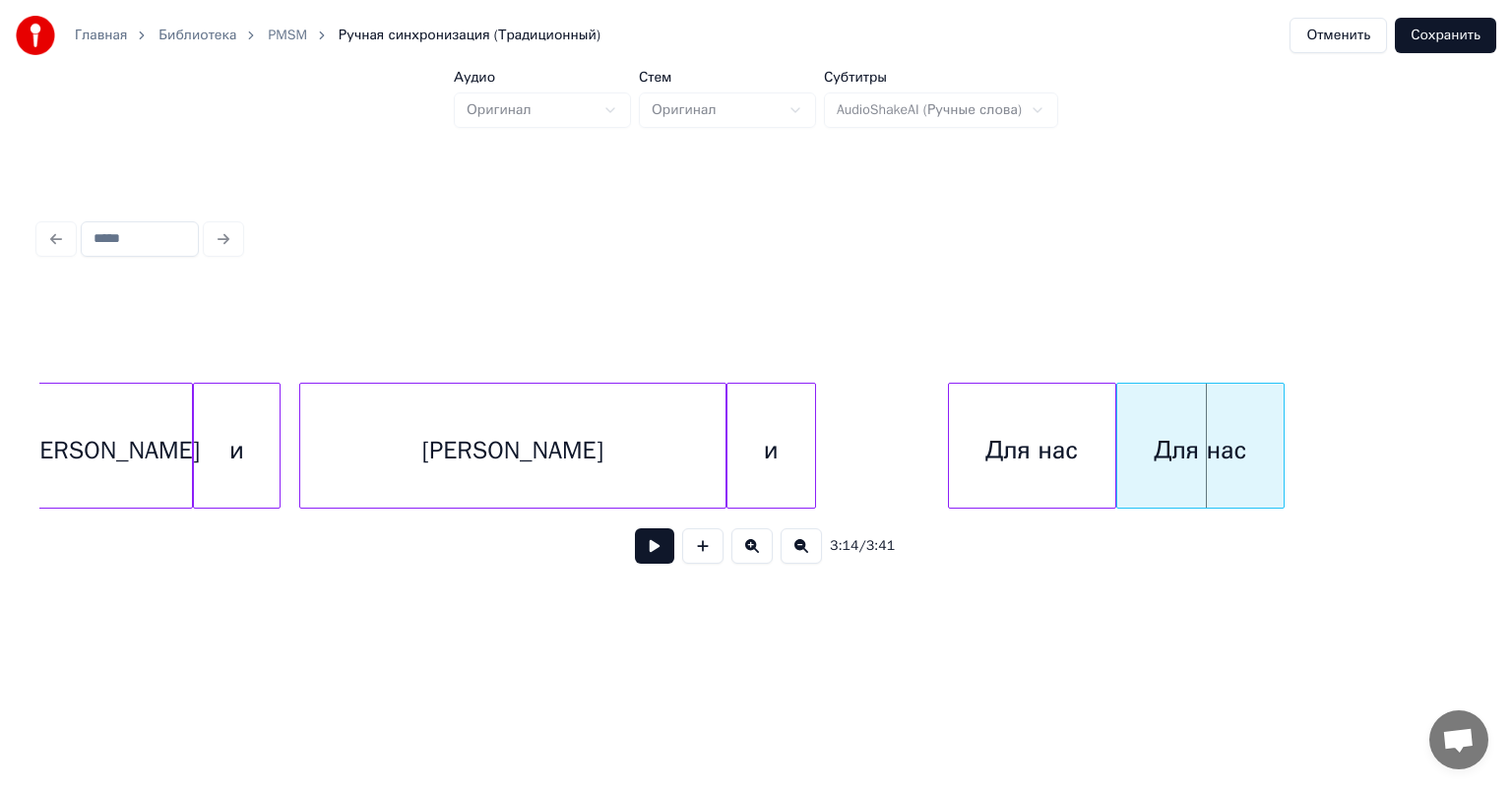 click at bounding box center (655, 546) 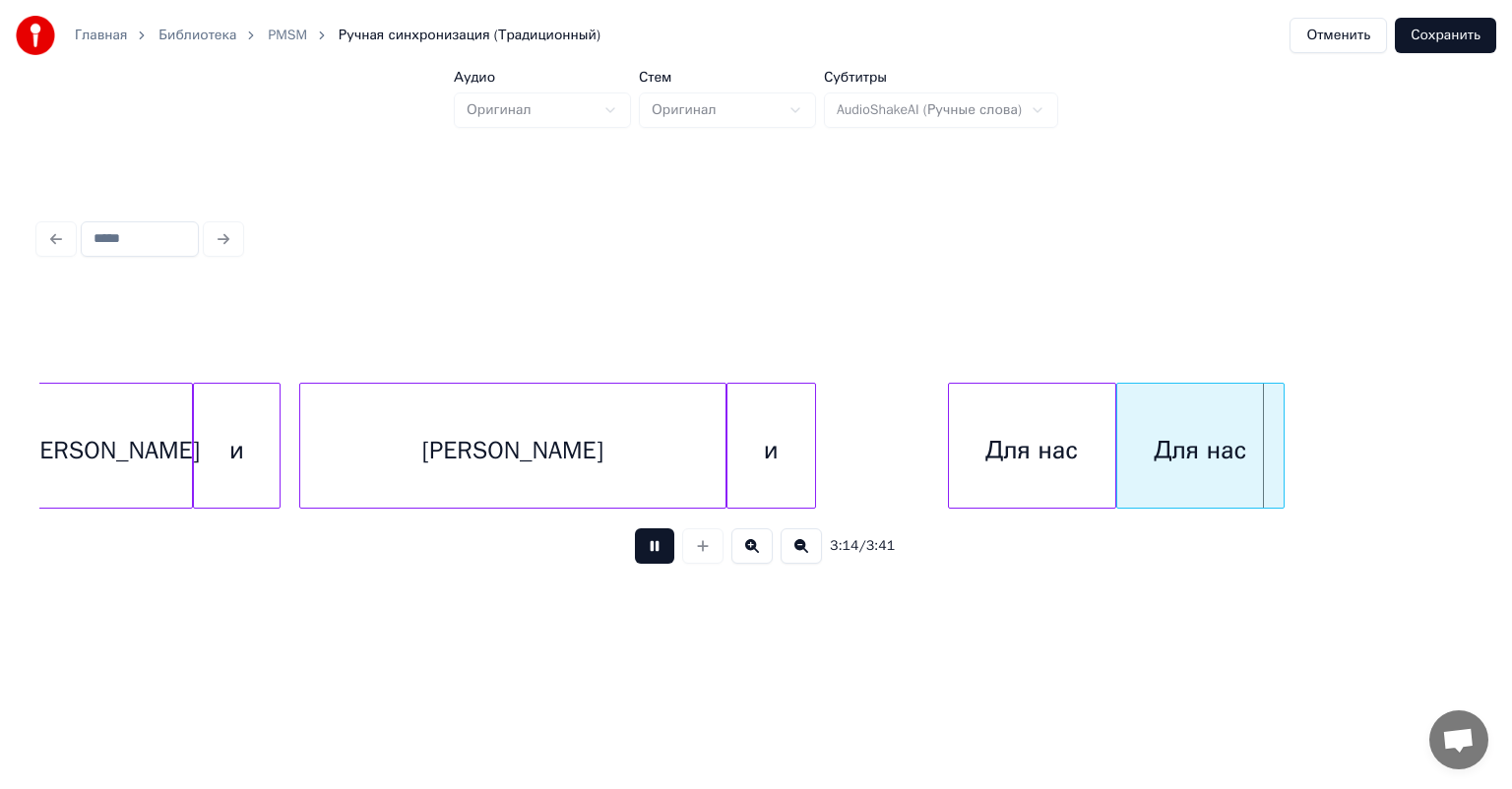click at bounding box center [655, 546] 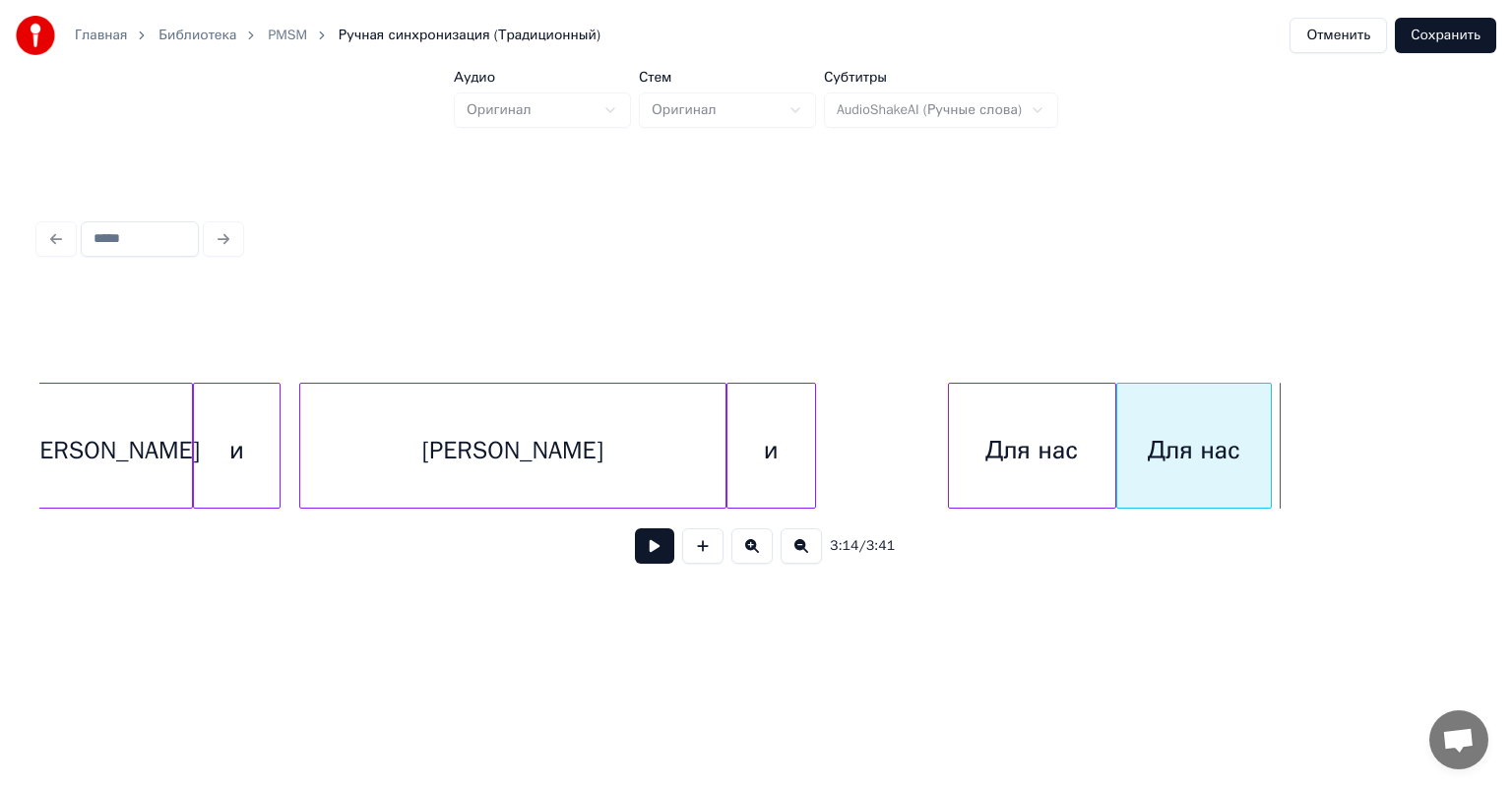 click at bounding box center [1268, 446] 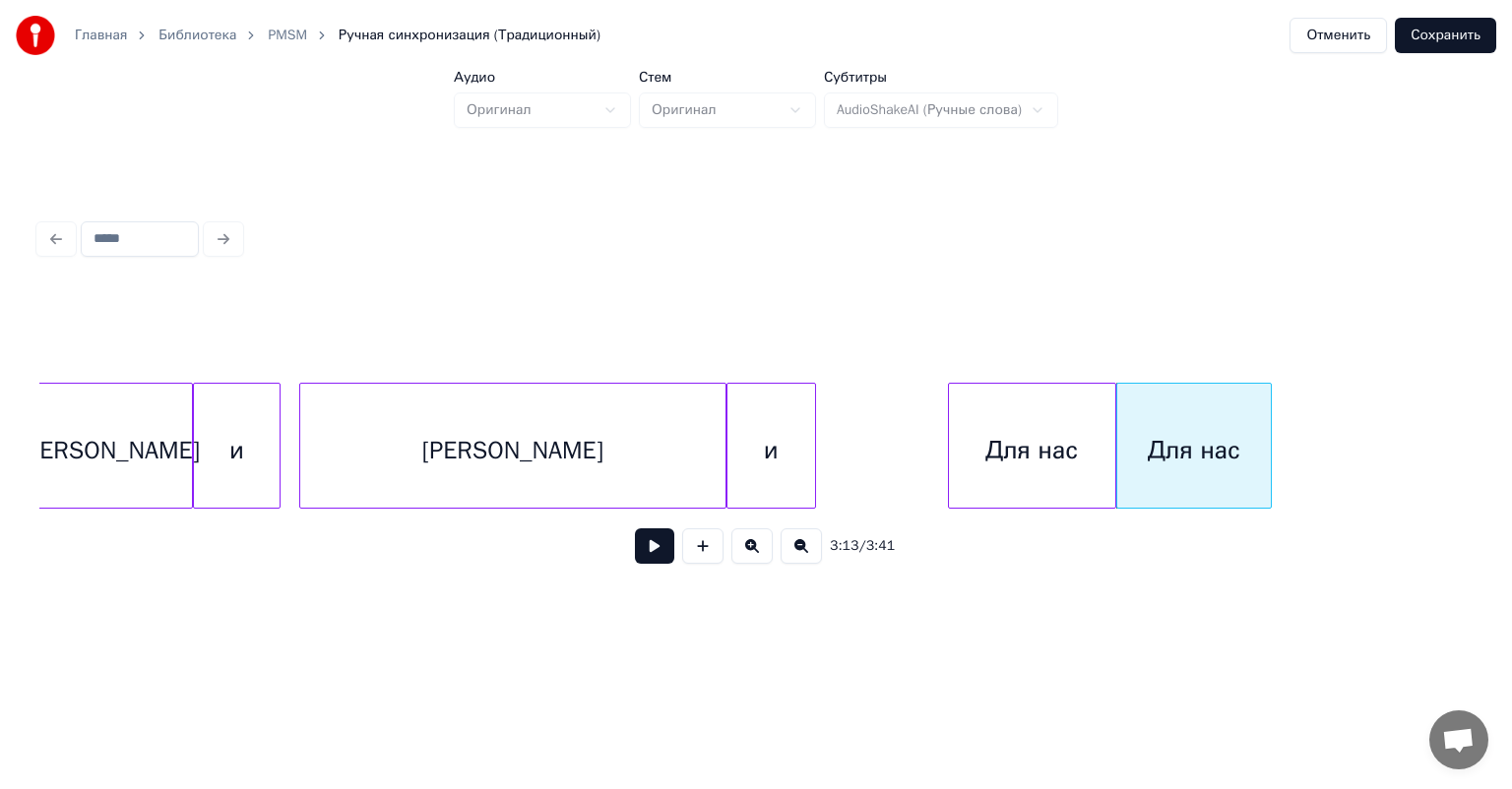 click on "Для нас" at bounding box center (1194, 451) 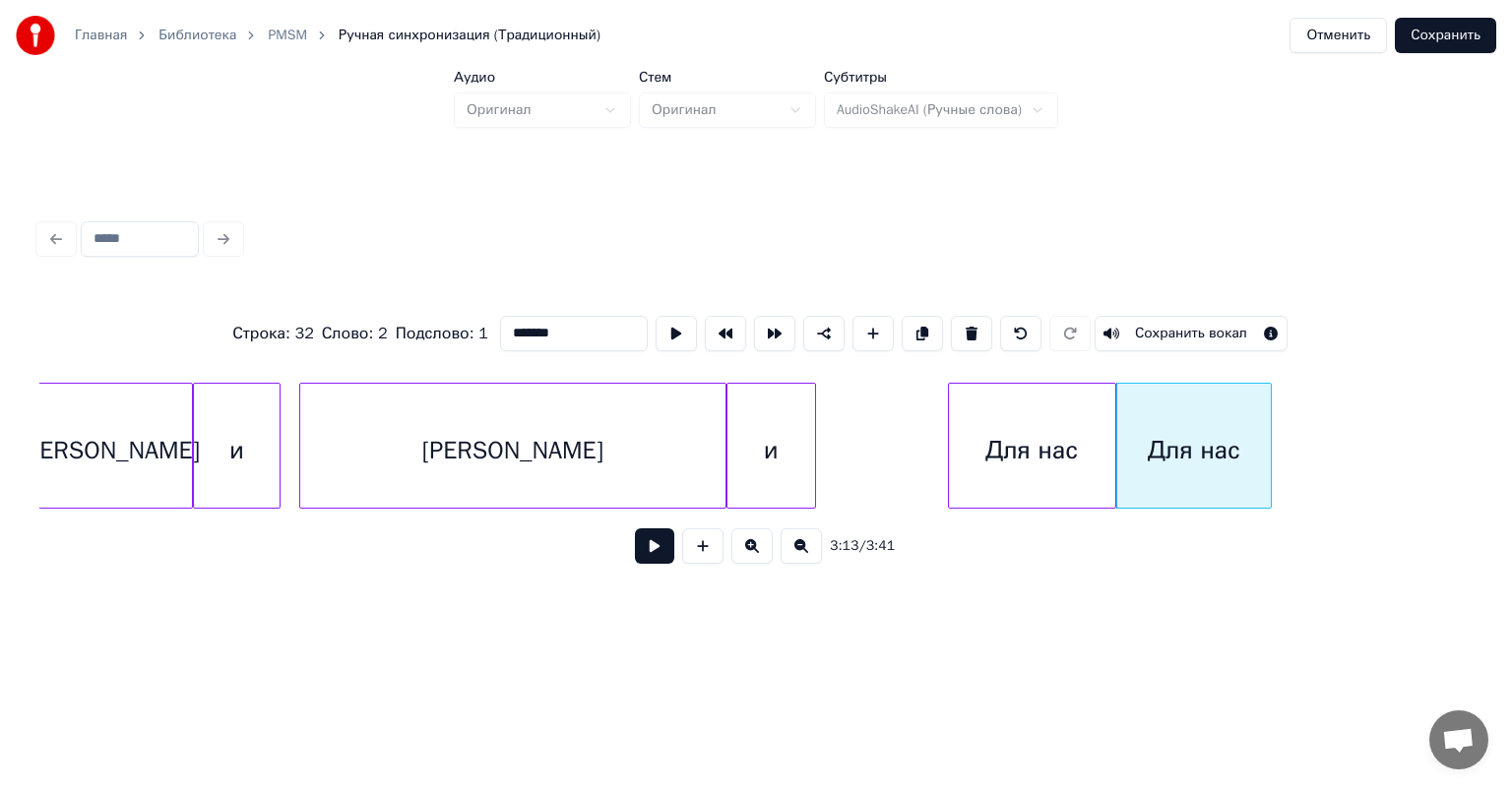 drag, startPoint x: 577, startPoint y: 331, endPoint x: 472, endPoint y: 345, distance: 105.92922 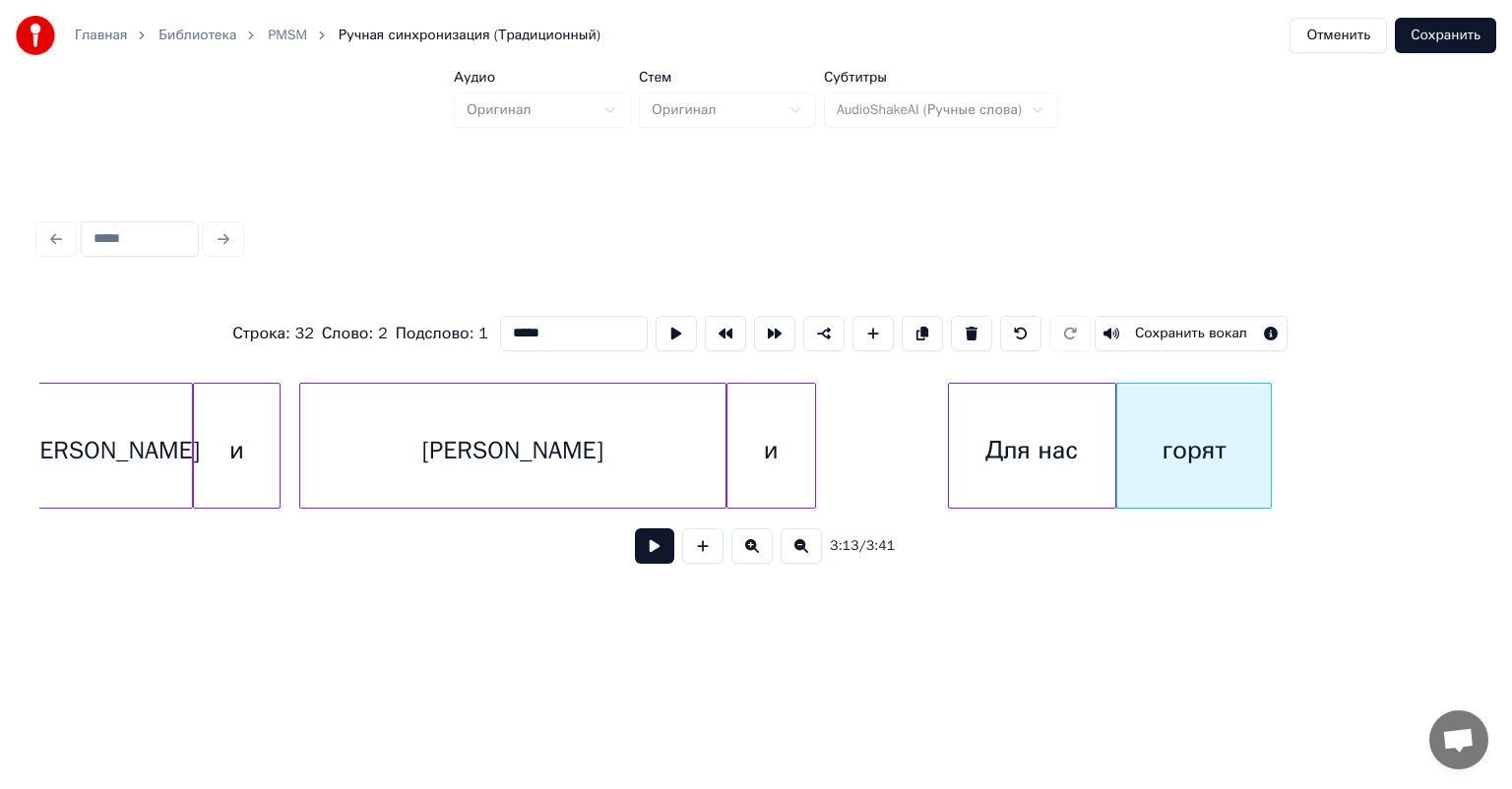 click on "Для нас" at bounding box center (1032, 451) 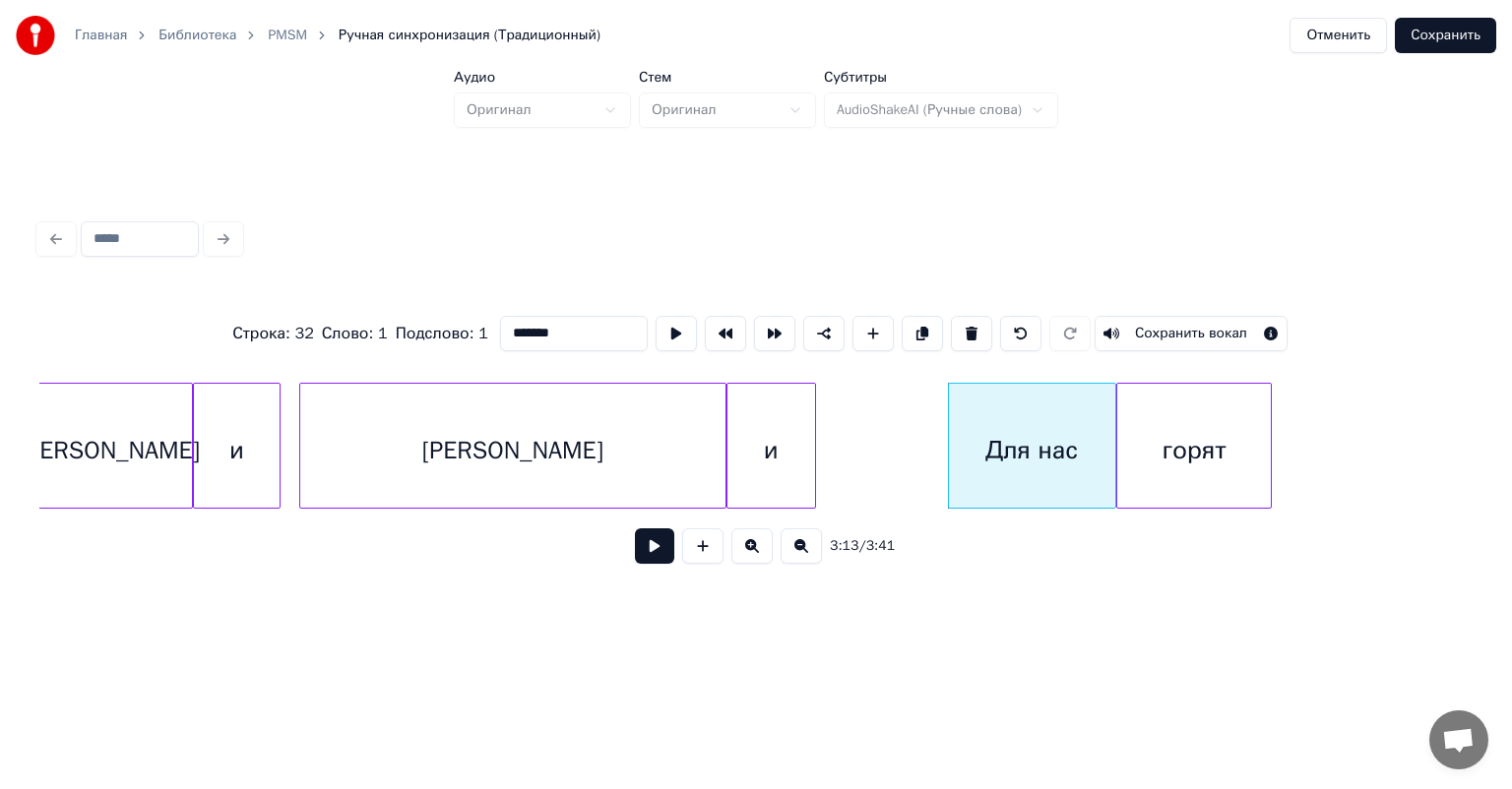click on "горят" at bounding box center (1194, 451) 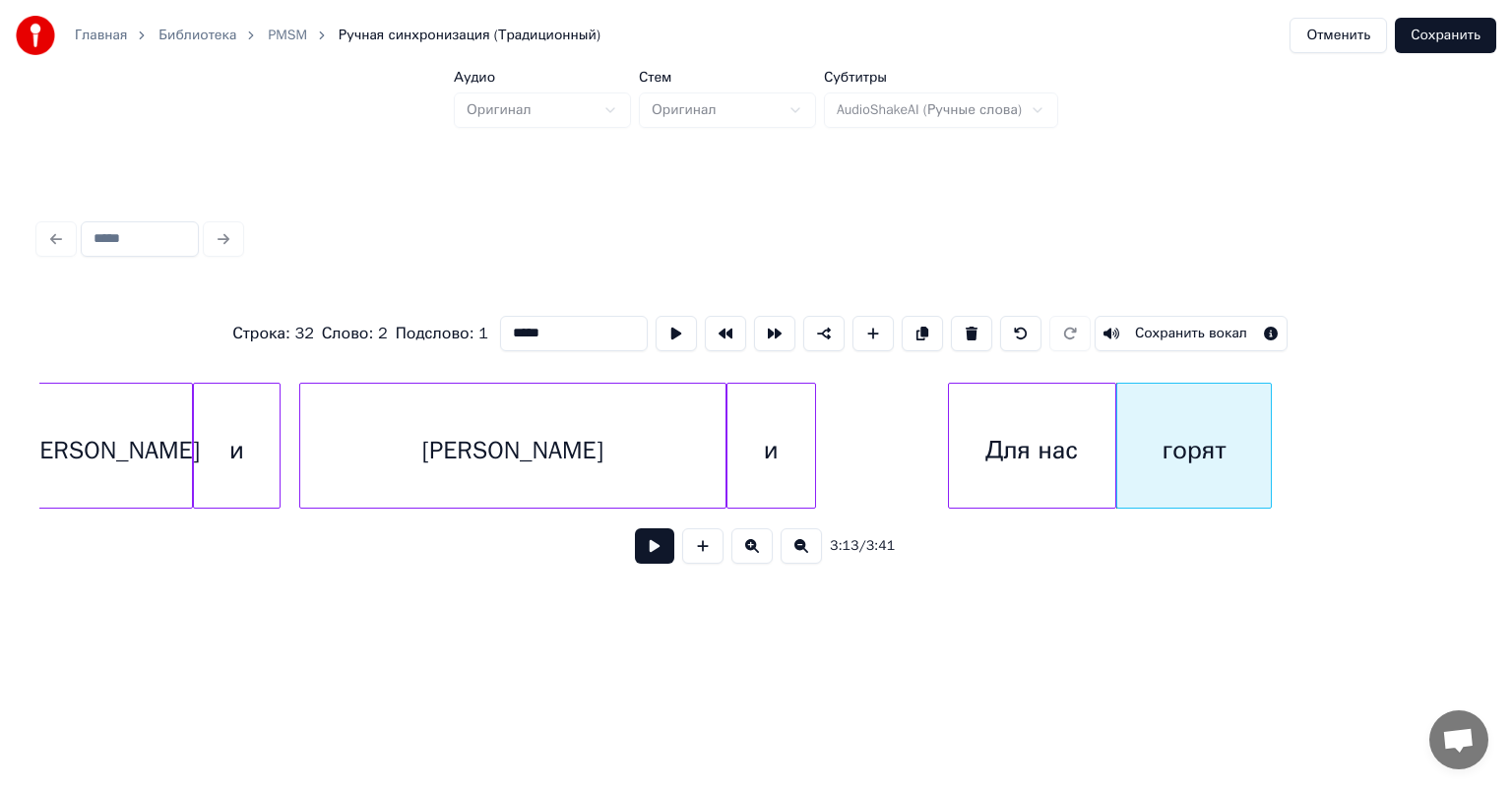click at bounding box center [922, 334] 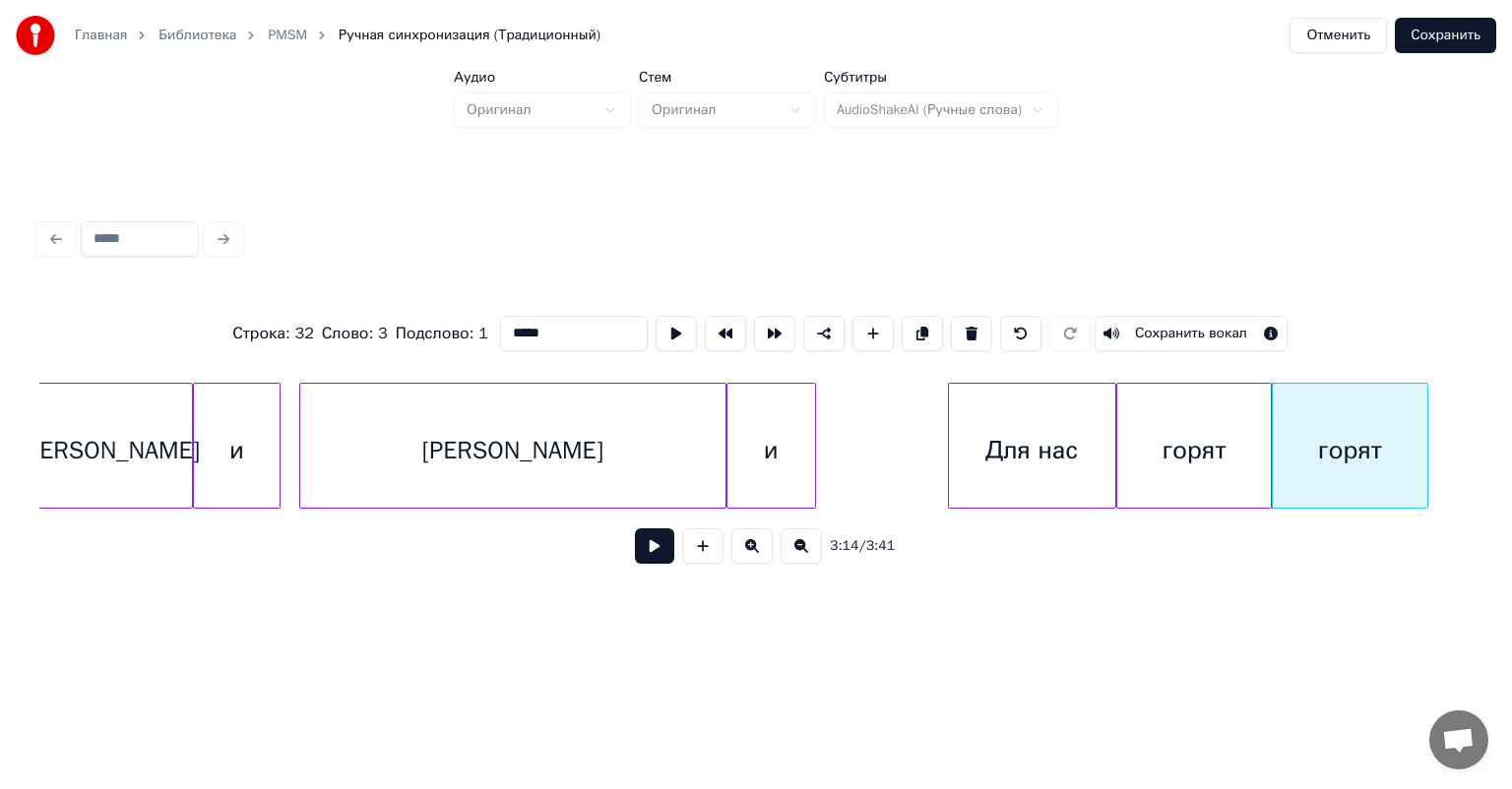 click on "горят" at bounding box center (1350, 451) 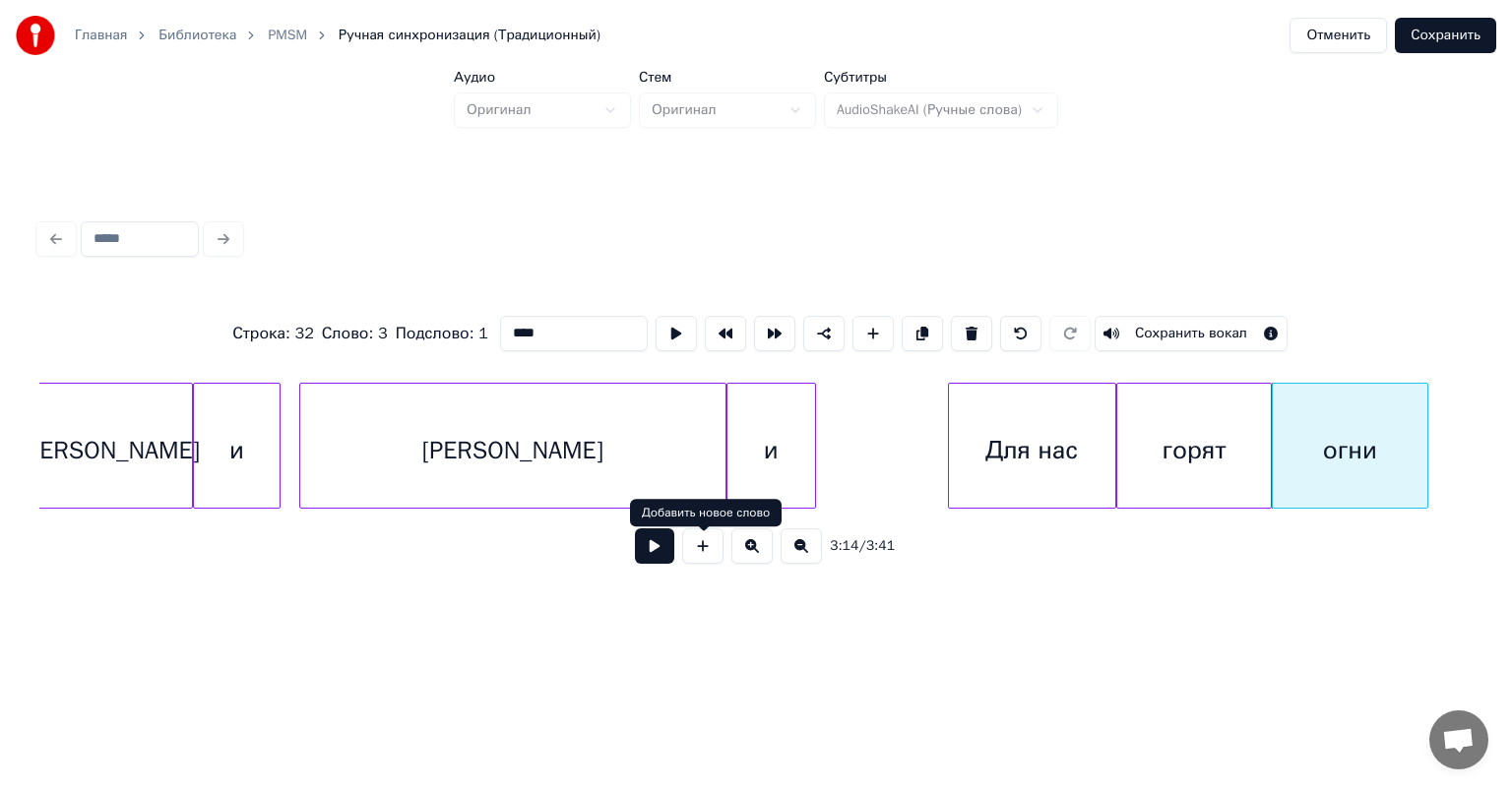 click on "[PERSON_NAME]" at bounding box center [513, 451] 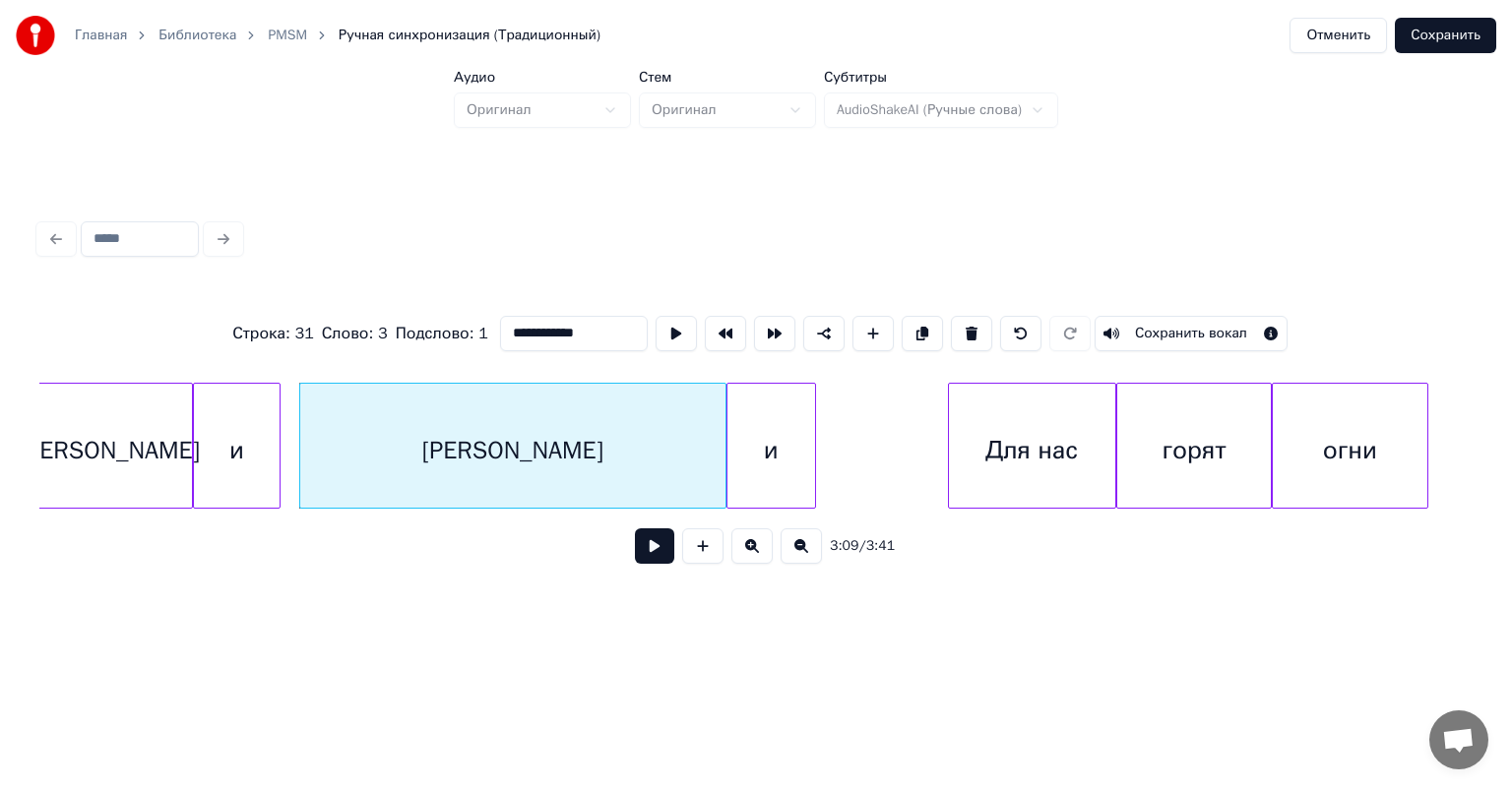 type on "**********" 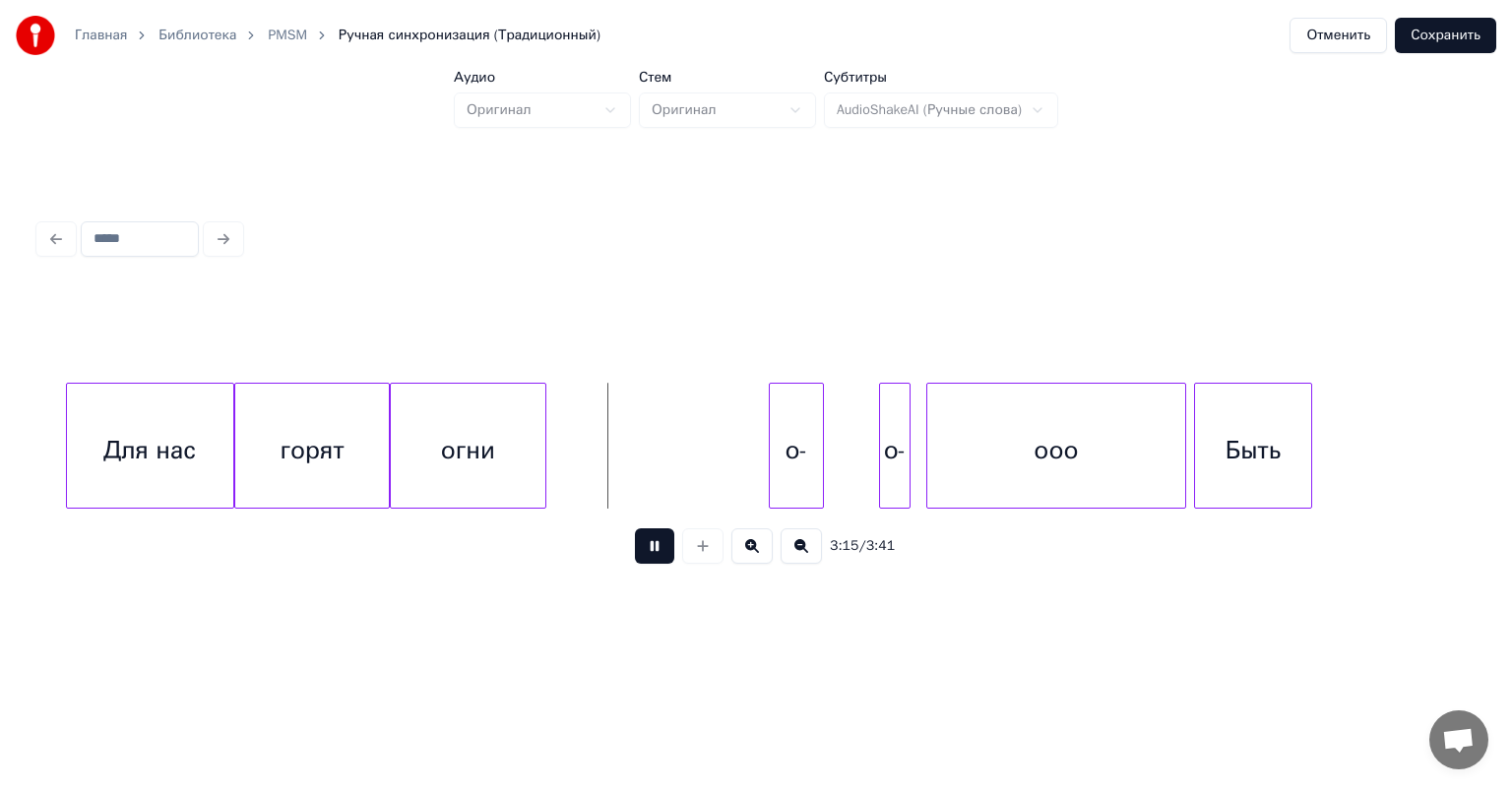 scroll, scrollTop: 0, scrollLeft: 37646, axis: horizontal 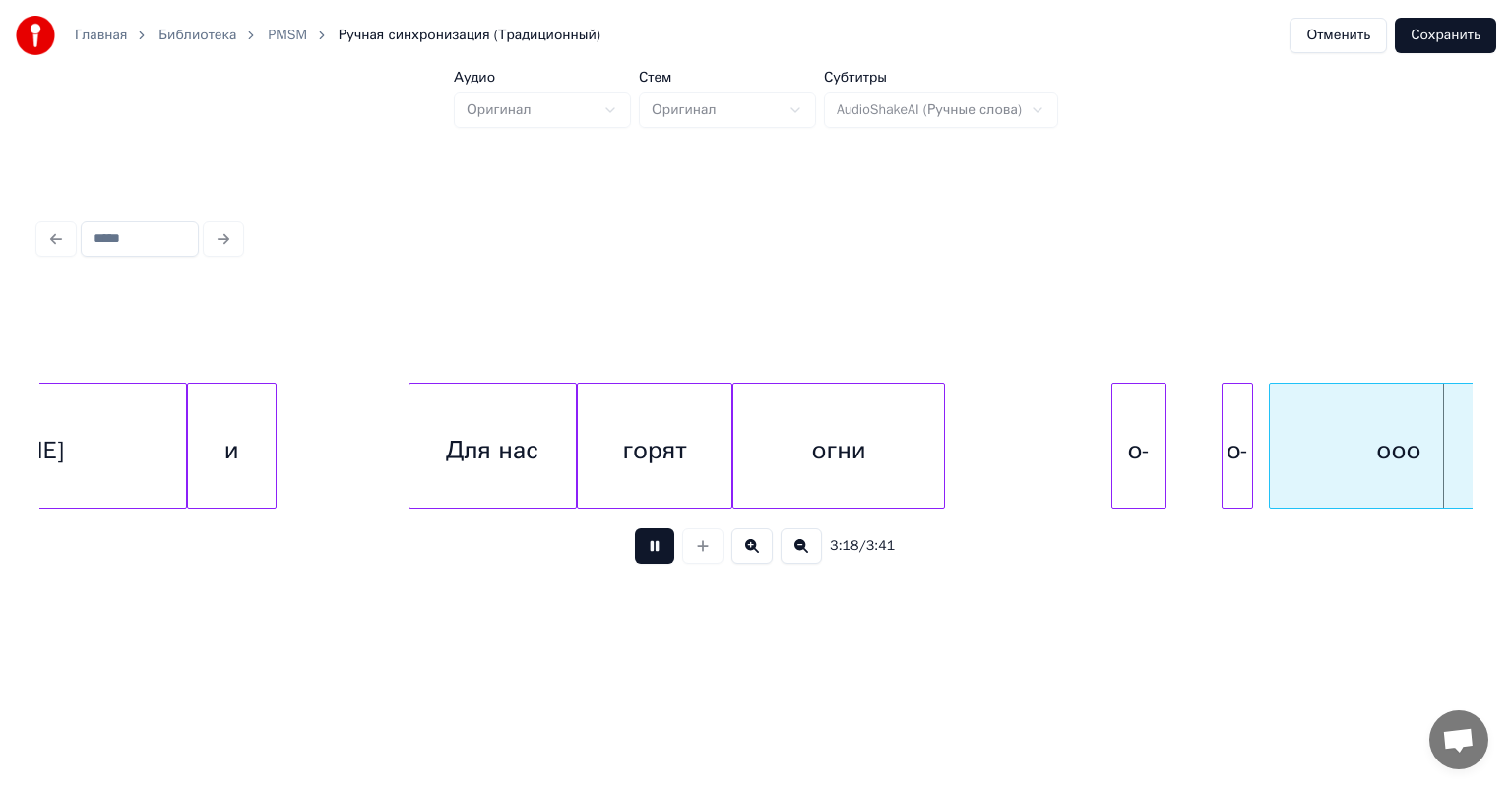 click at bounding box center (941, 446) 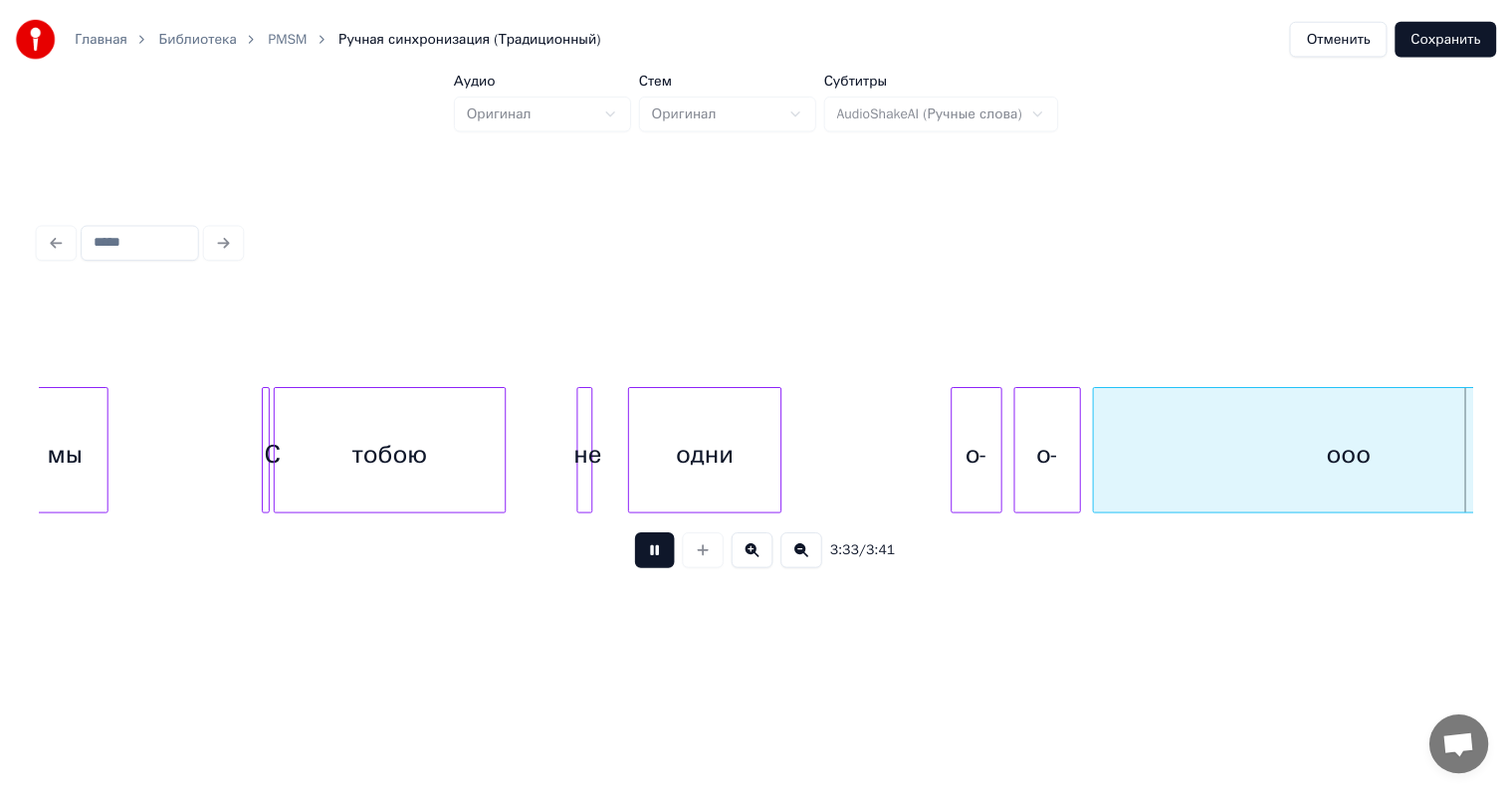 scroll, scrollTop: 0, scrollLeft: 42422, axis: horizontal 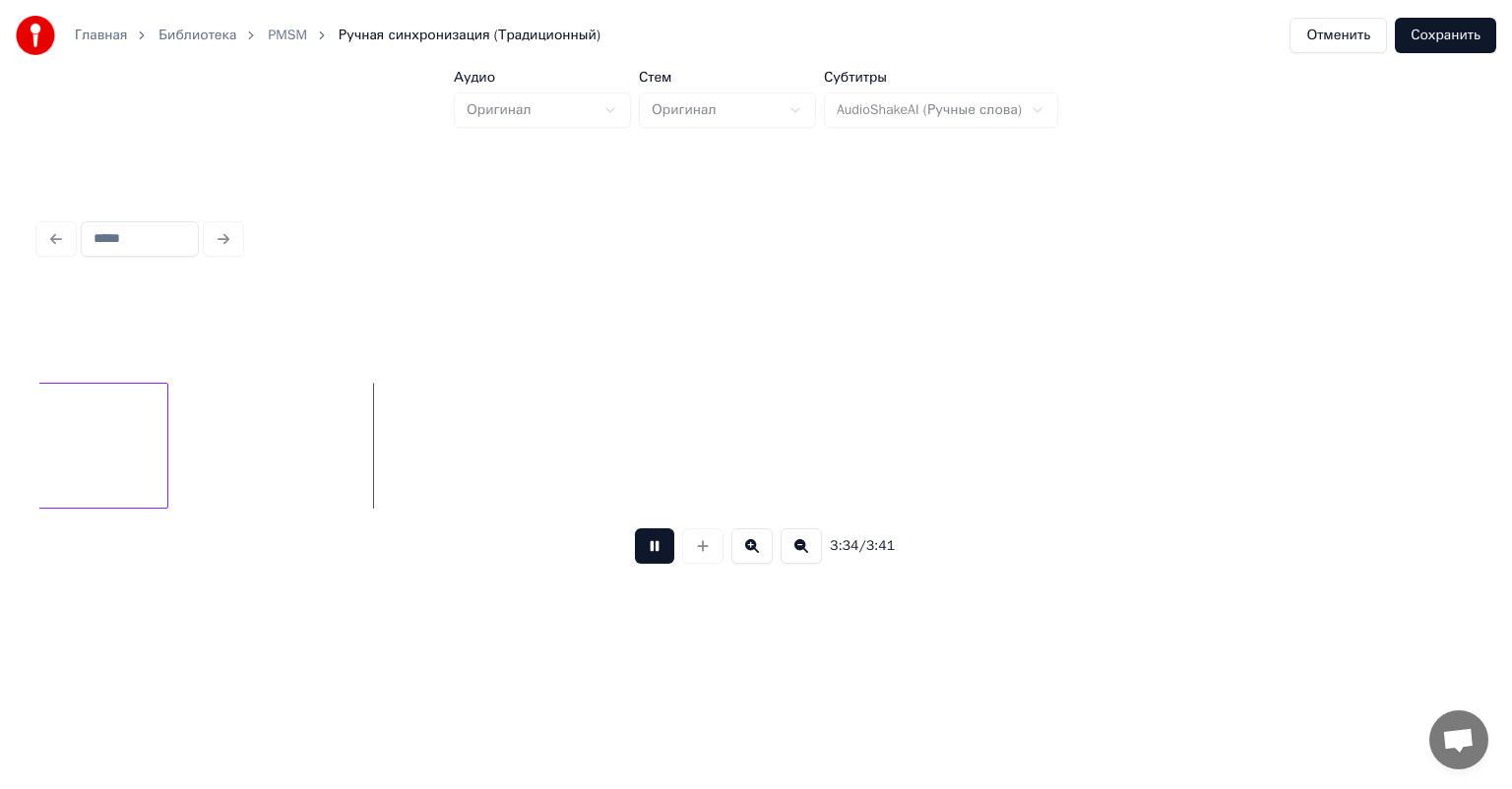click on "Сохранить" at bounding box center (1445, 35) 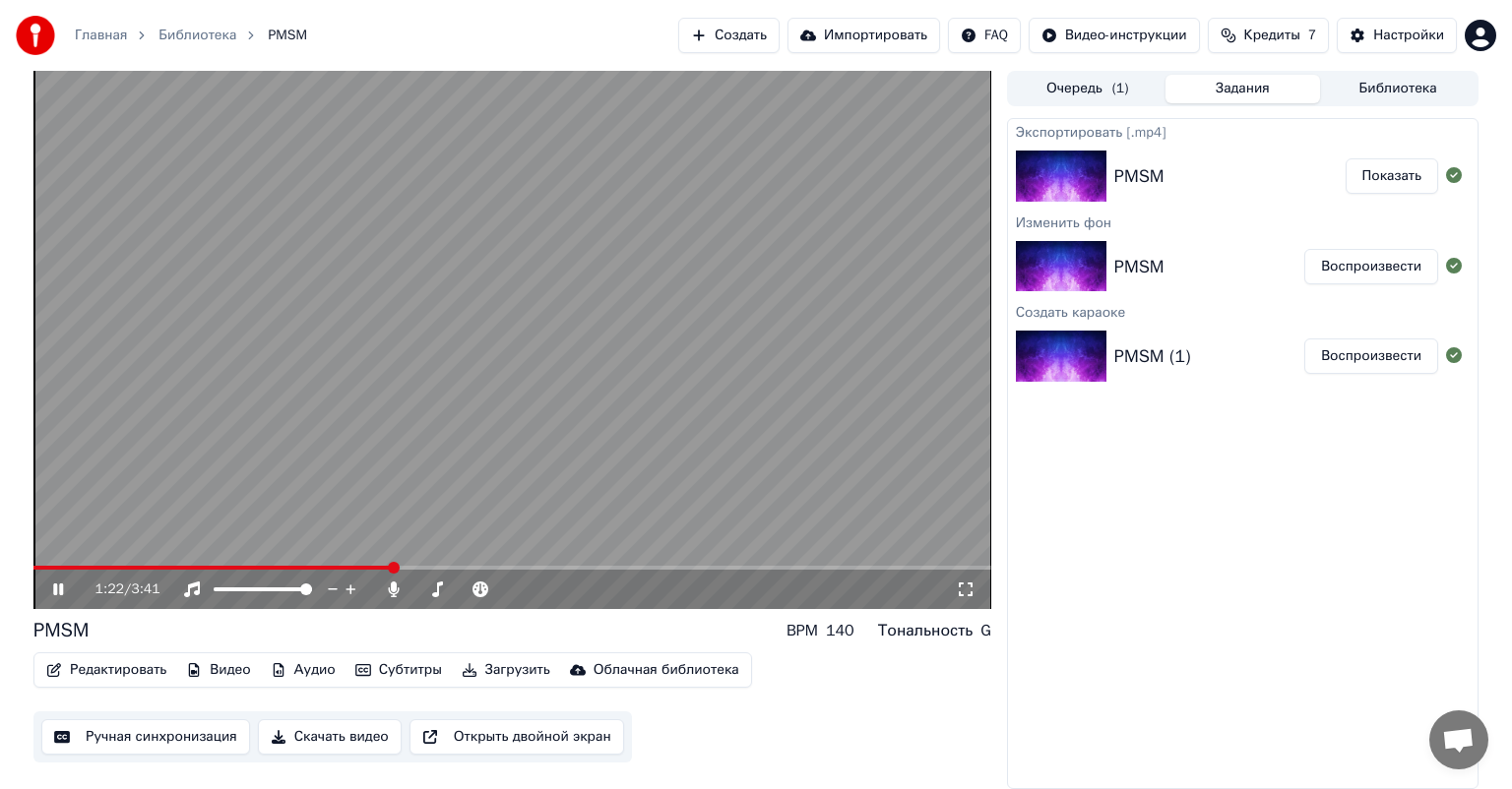 click 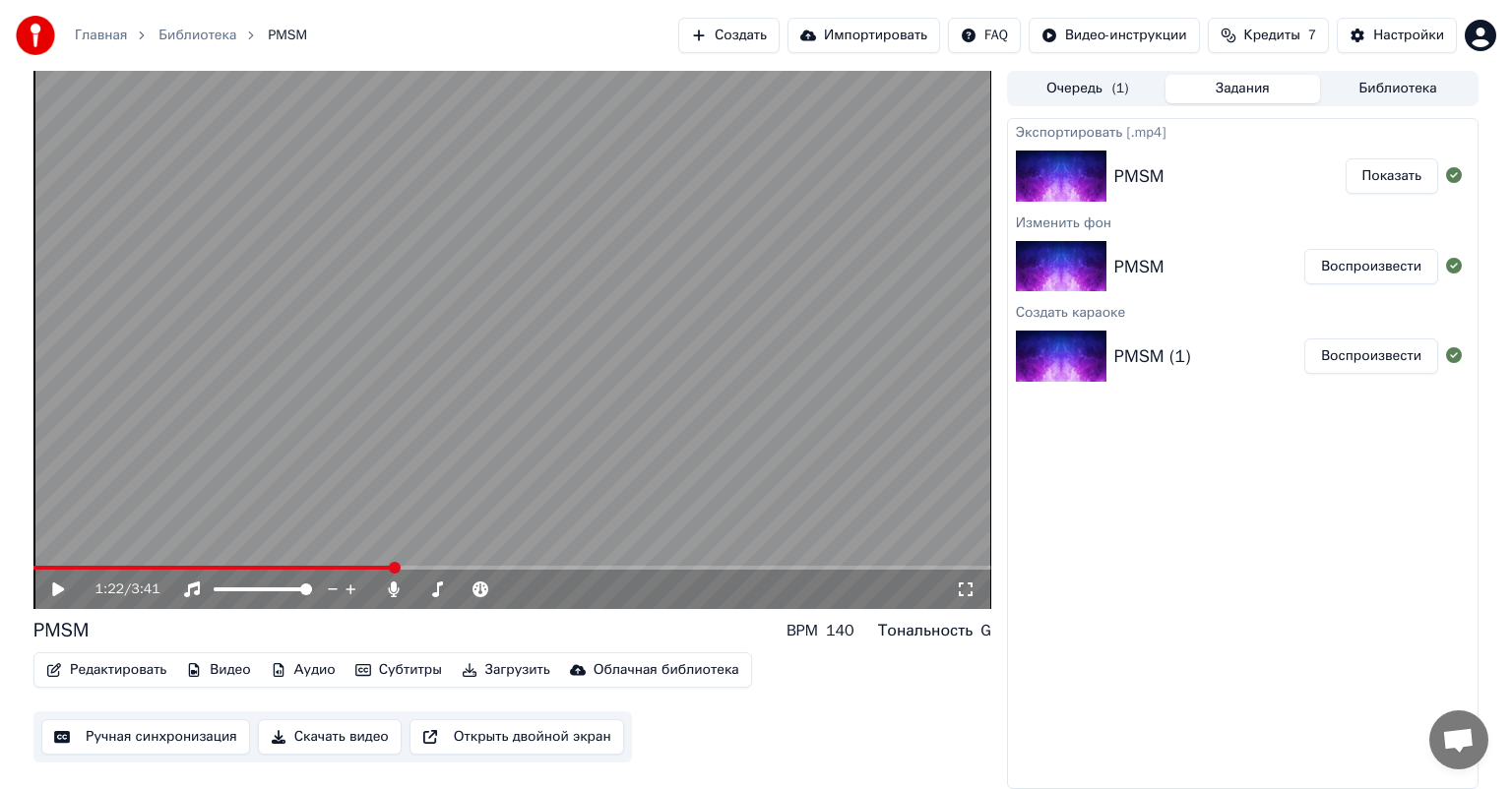 click on "Редактировать" at bounding box center [106, 670] 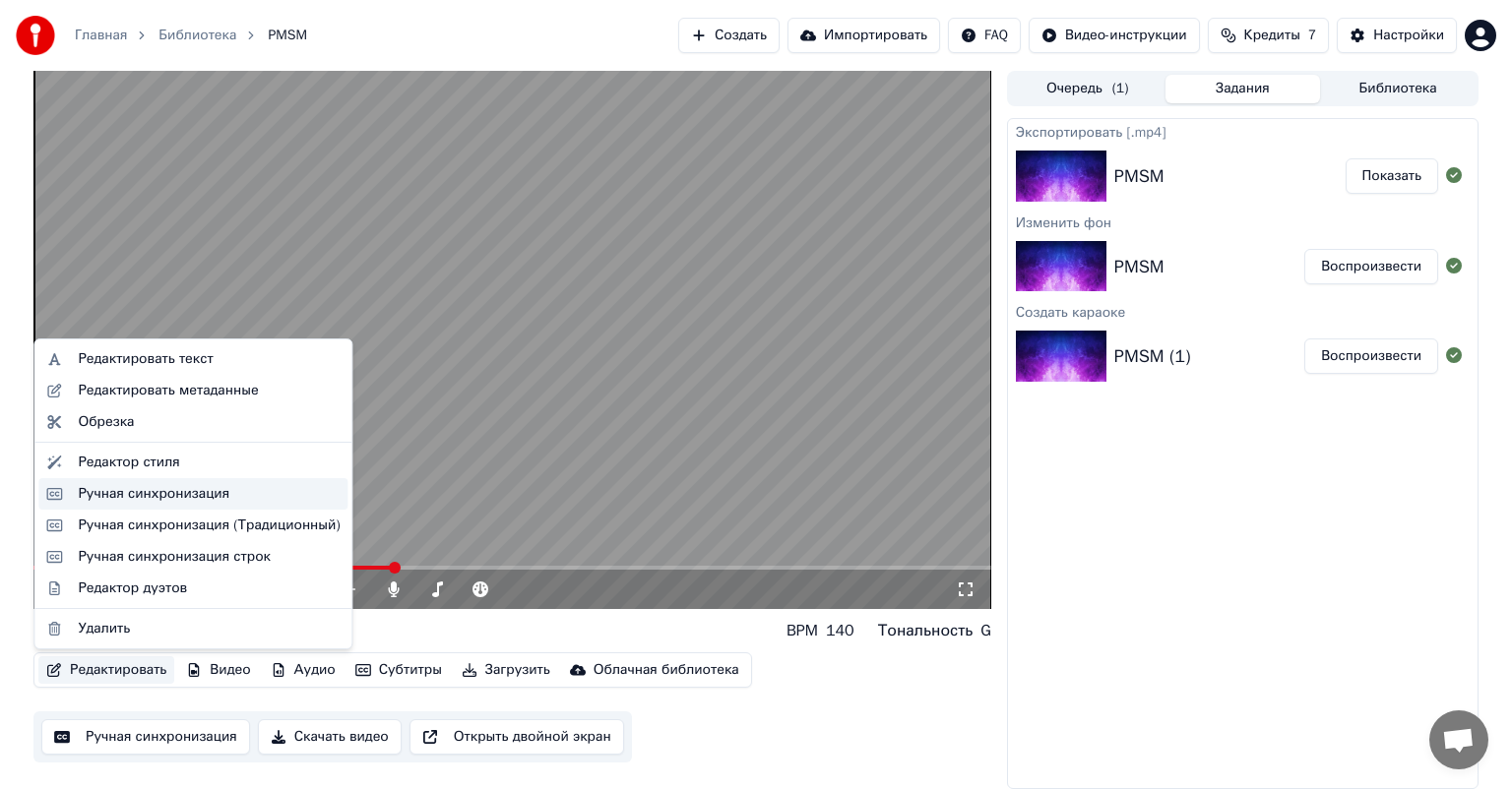 click on "Ручная синхронизация" at bounding box center [154, 494] 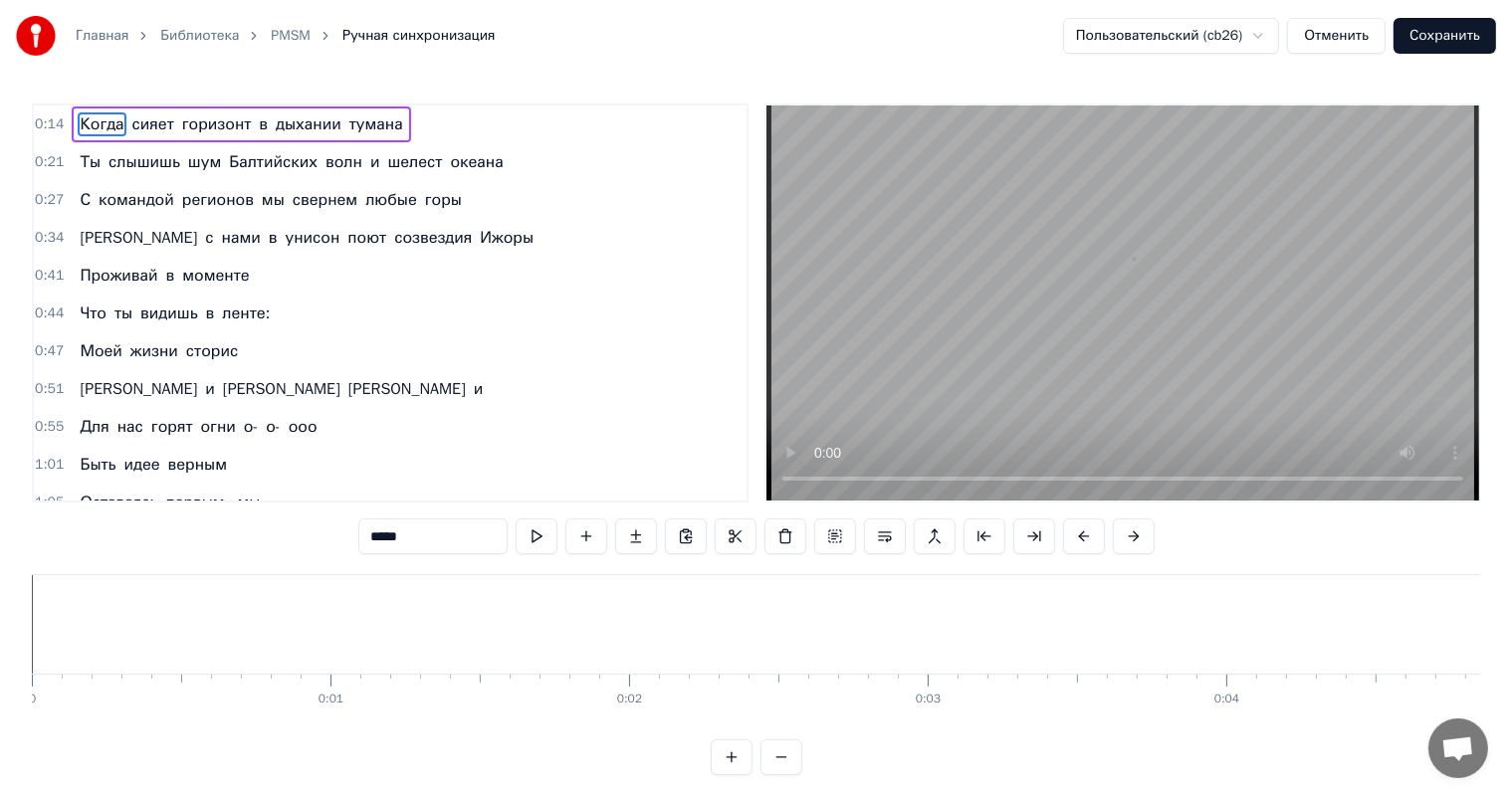 scroll, scrollTop: 0, scrollLeft: 4117, axis: horizontal 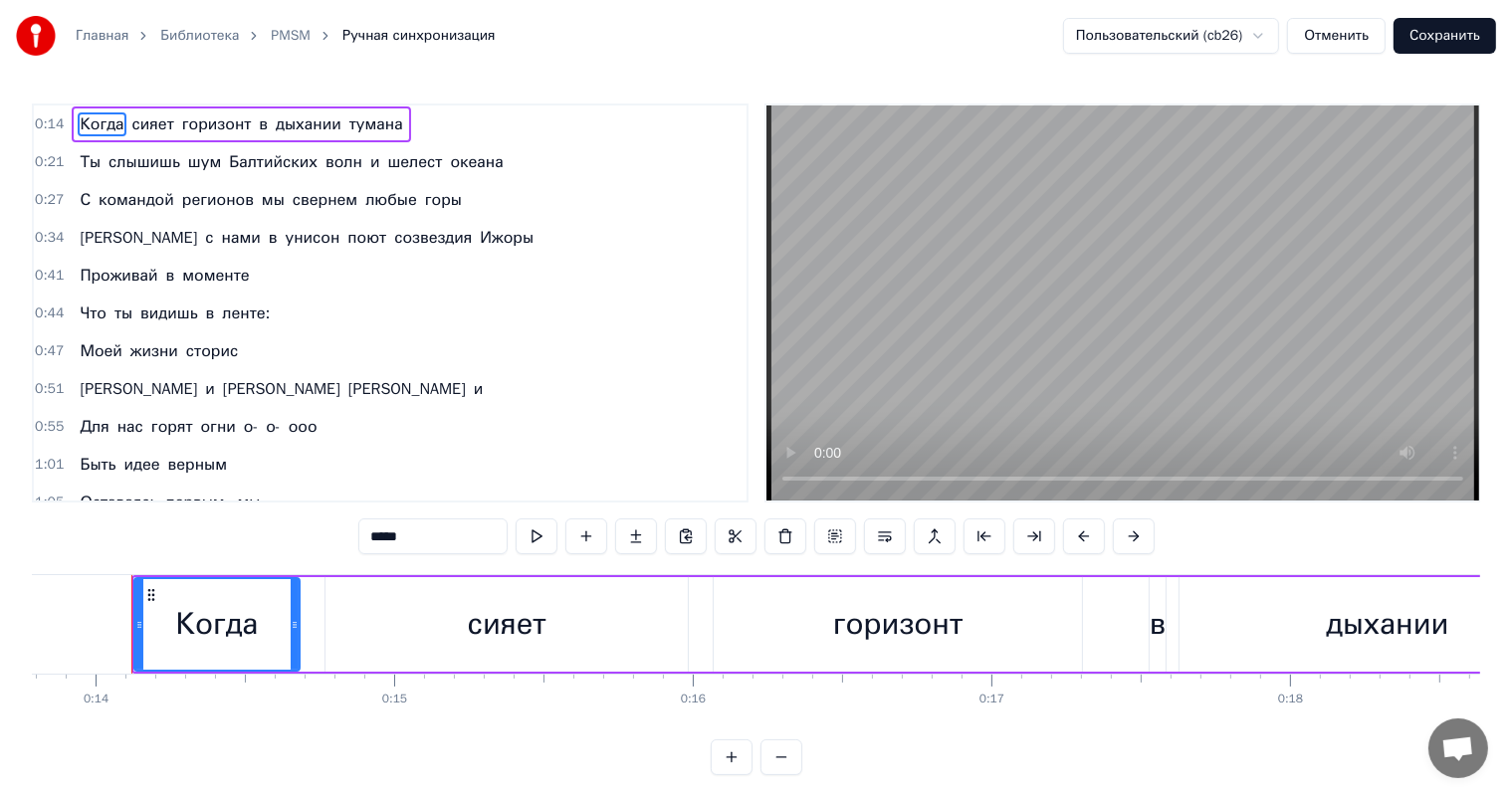 click on "[PERSON_NAME]" at bounding box center (407, 389) 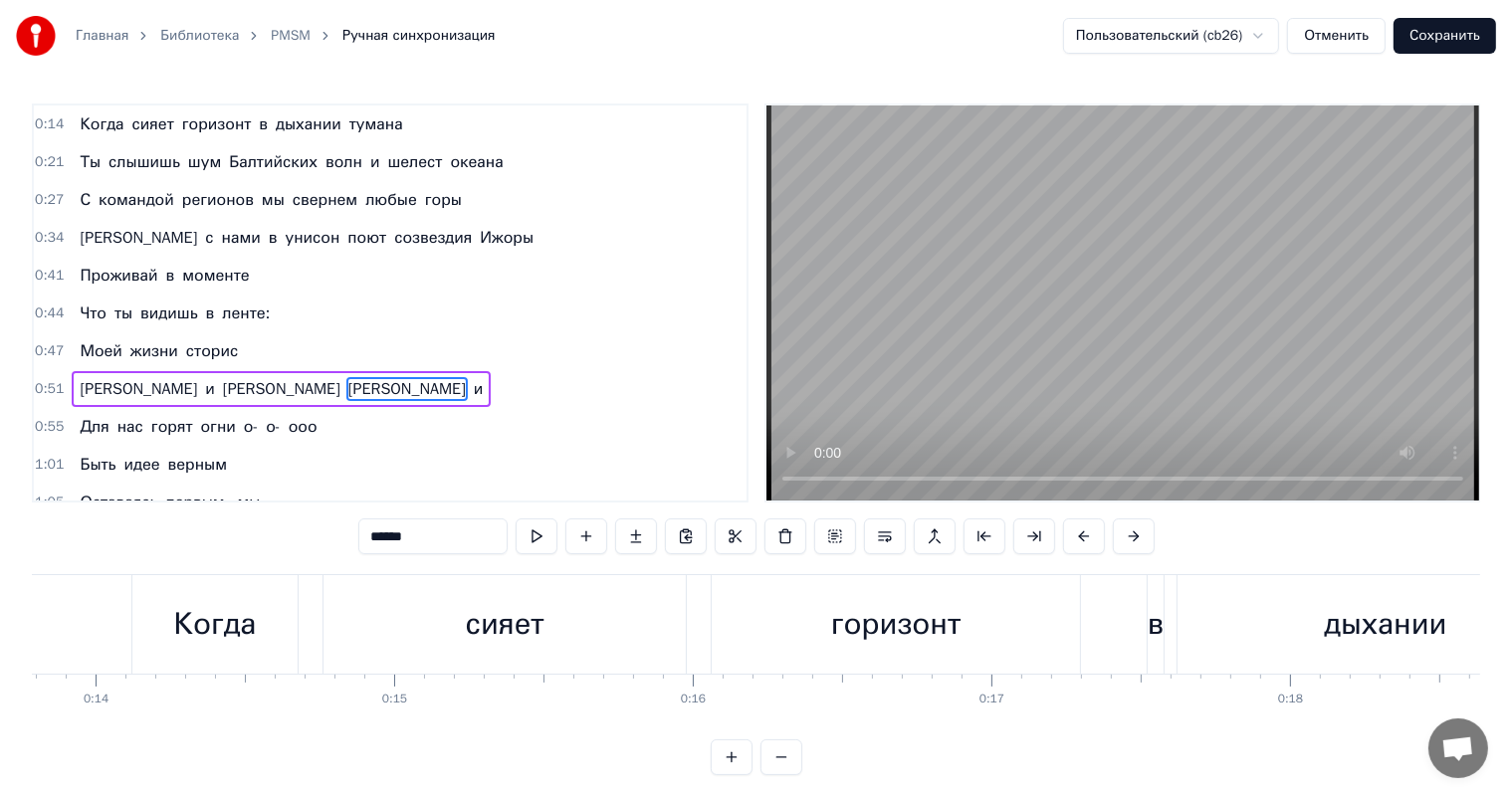 scroll, scrollTop: 76, scrollLeft: 0, axis: vertical 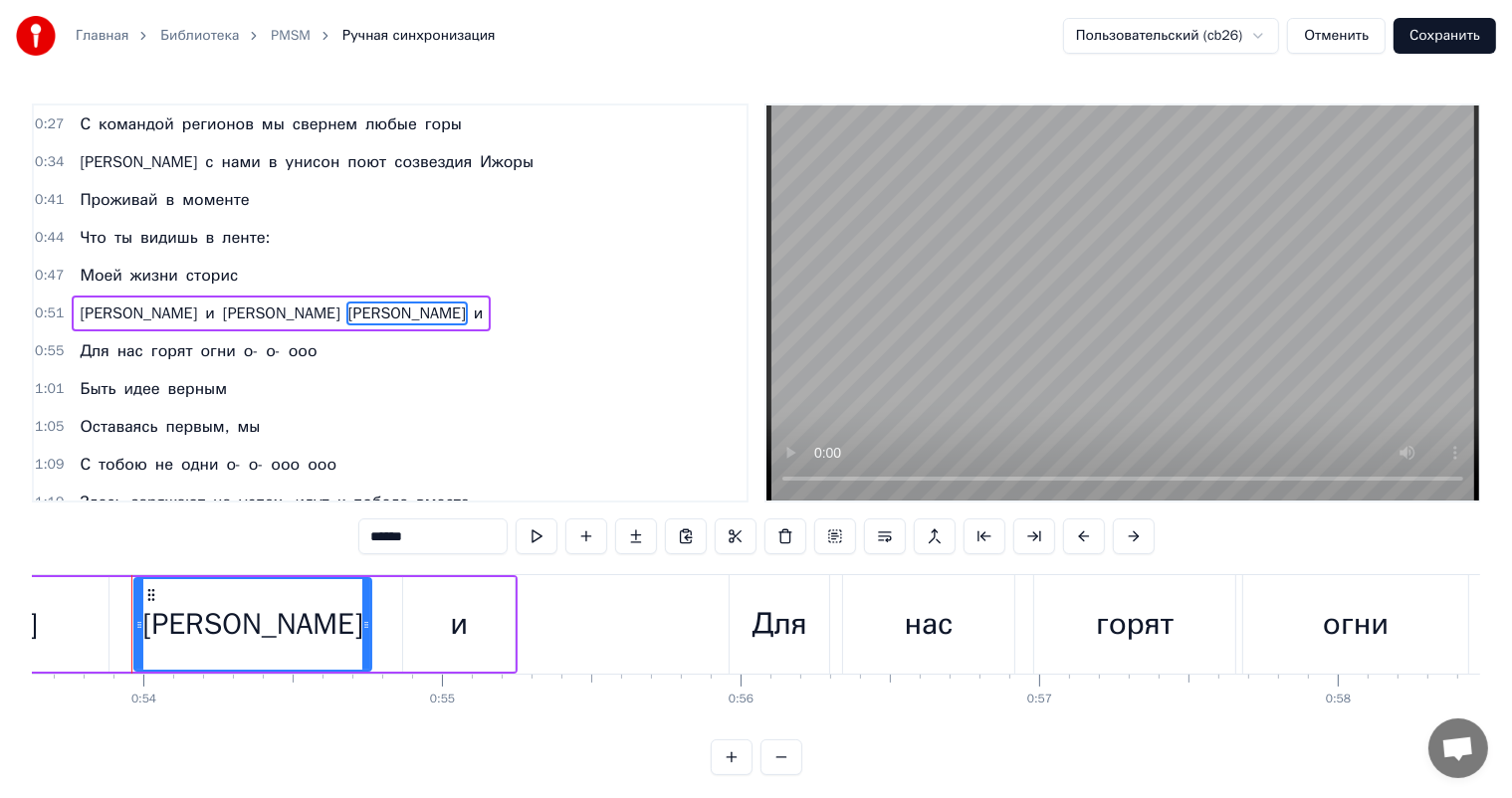 click on "одни" at bounding box center [199, 465] 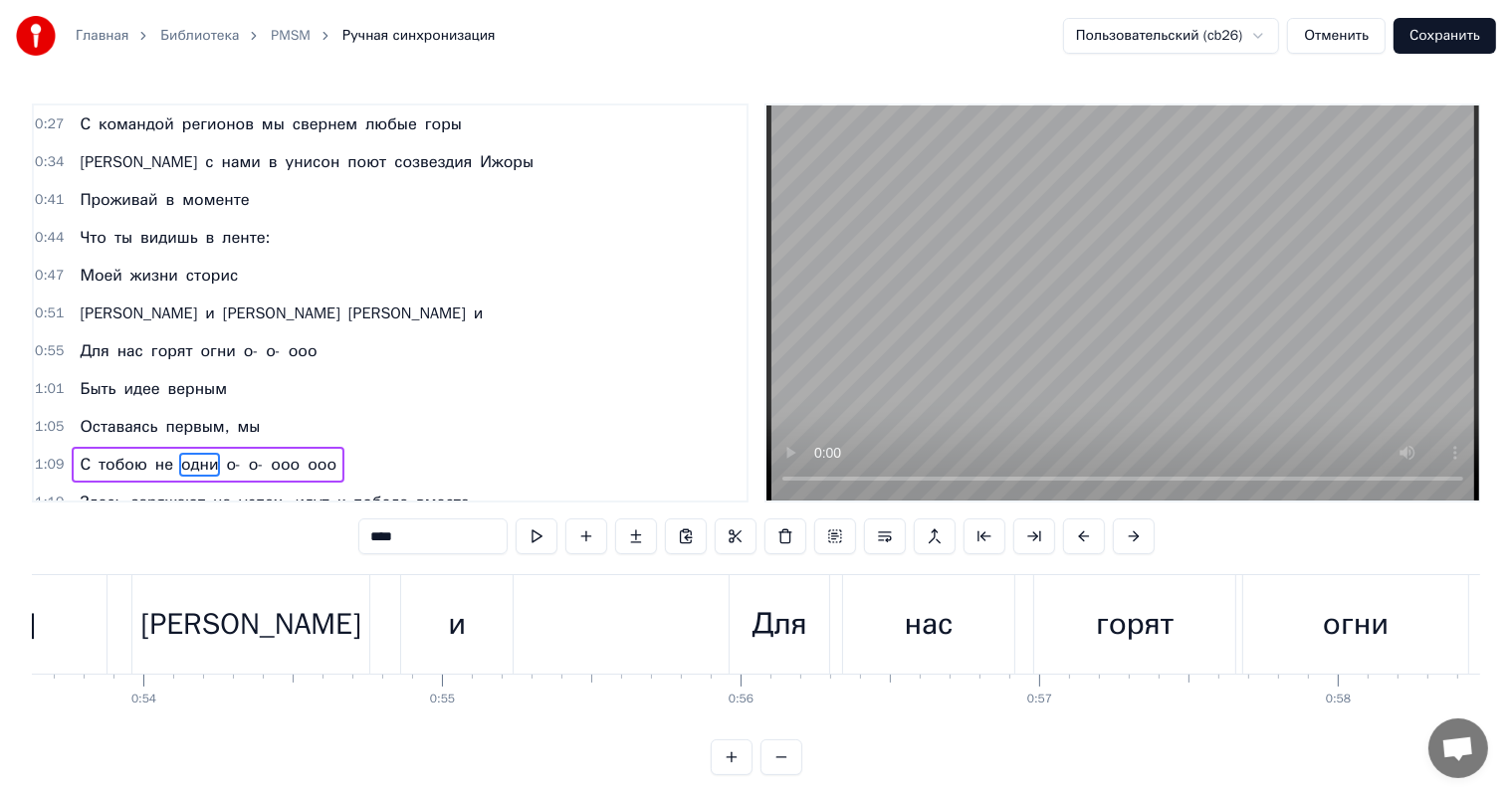 scroll, scrollTop: 91, scrollLeft: 0, axis: vertical 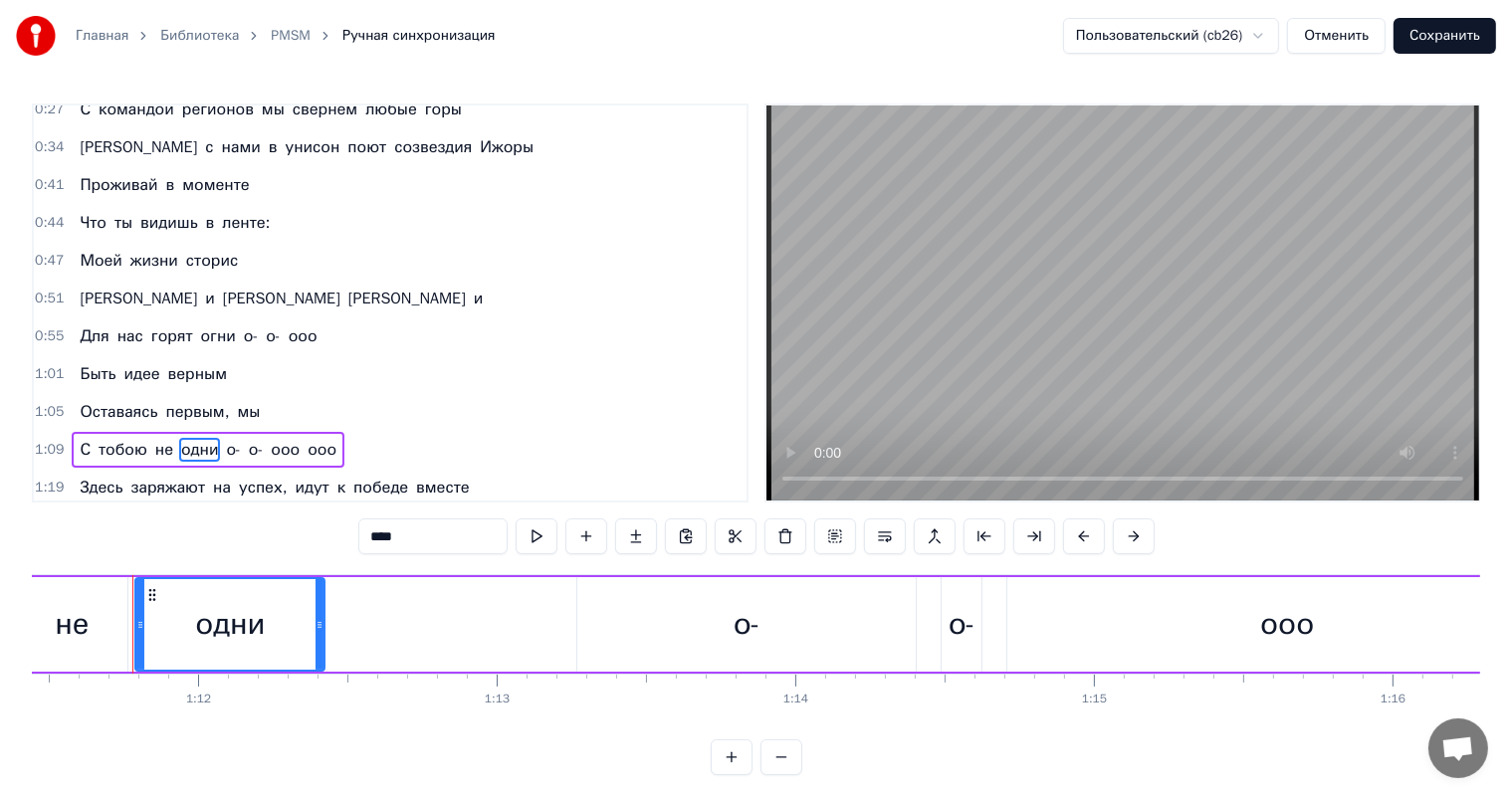 click on "заряжают" at bounding box center (168, 488) 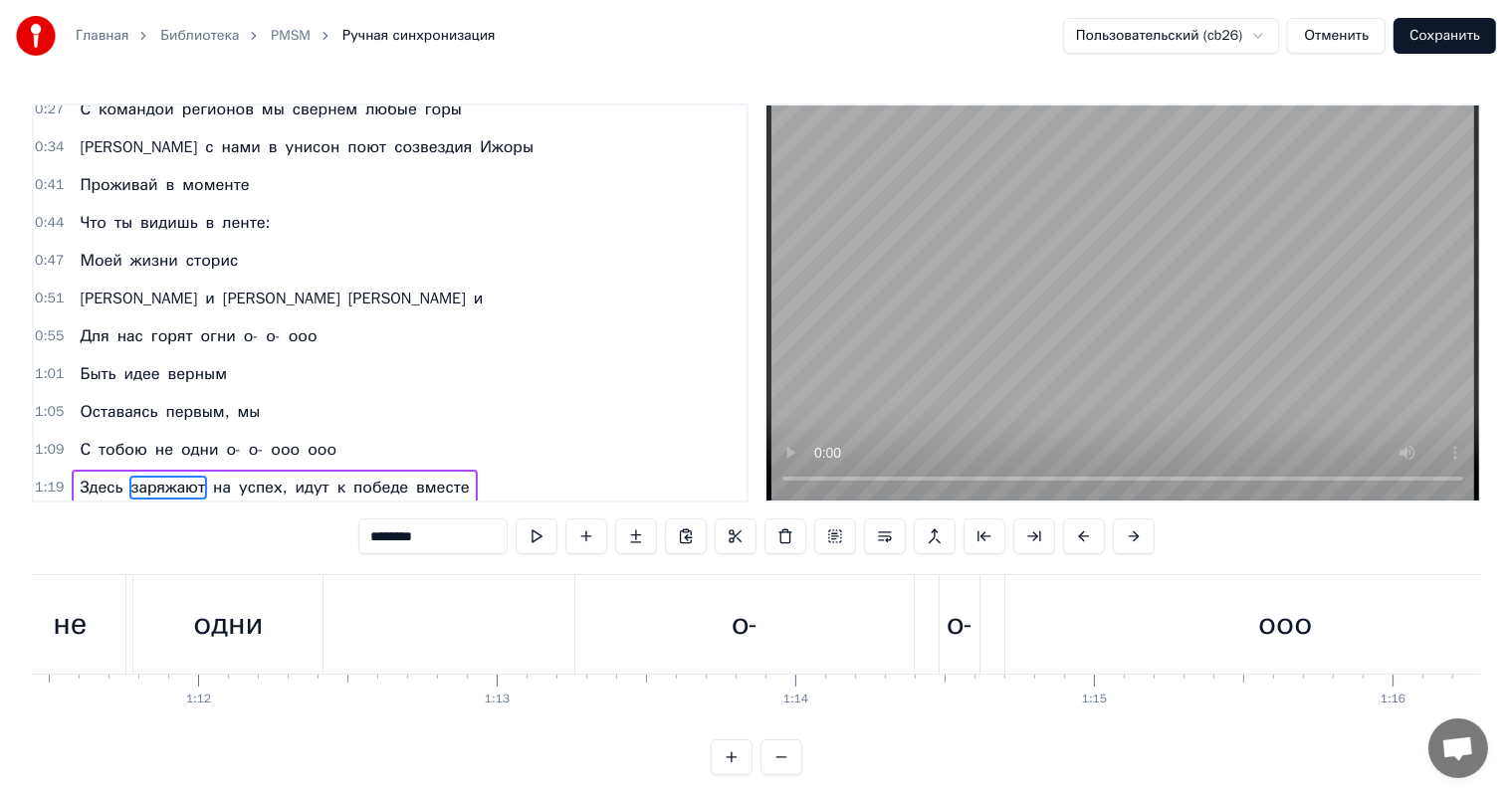 scroll, scrollTop: 96, scrollLeft: 0, axis: vertical 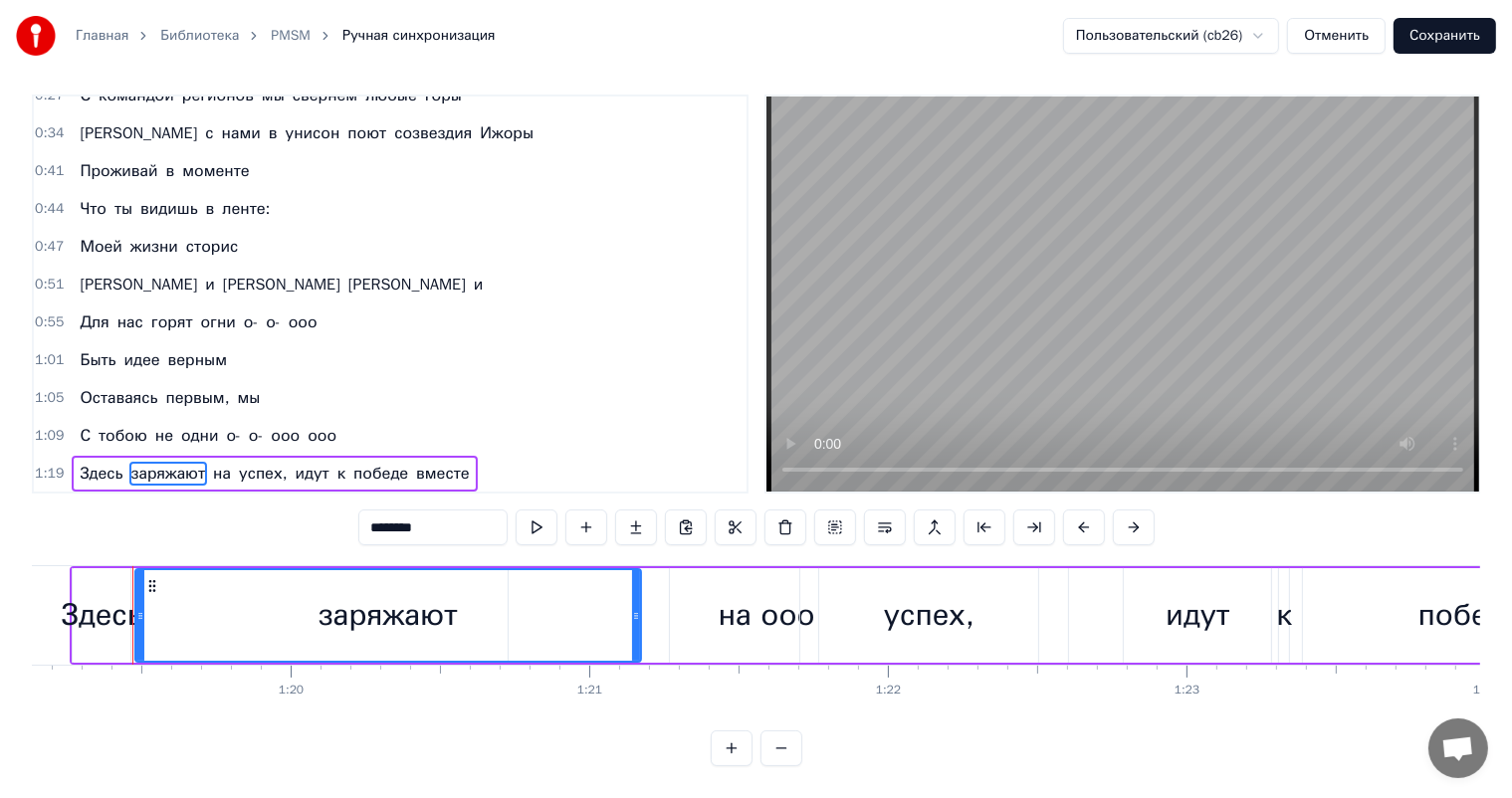 click on "на" at bounding box center [735, 615] 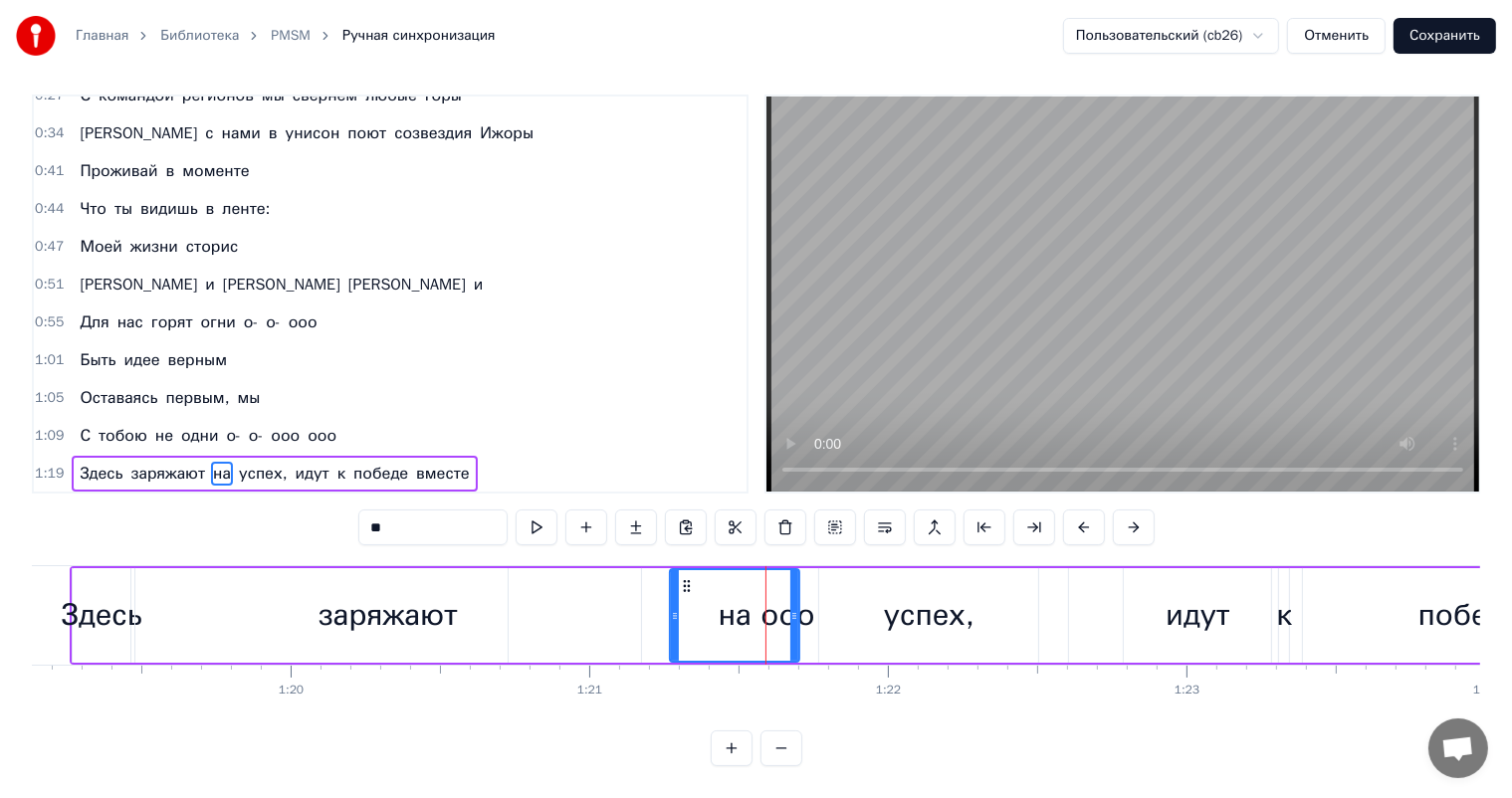 scroll, scrollTop: 0, scrollLeft: 0, axis: both 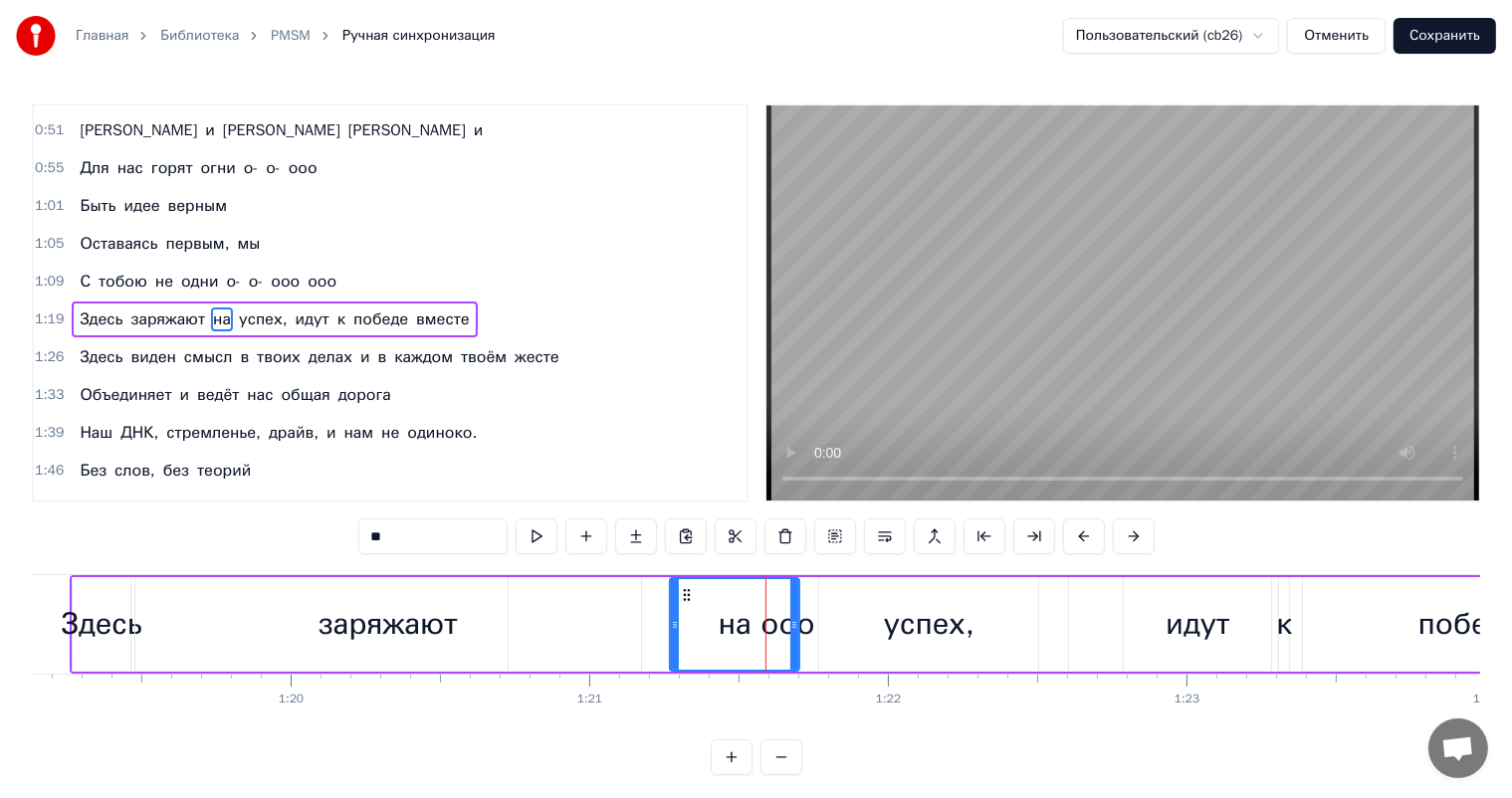 click 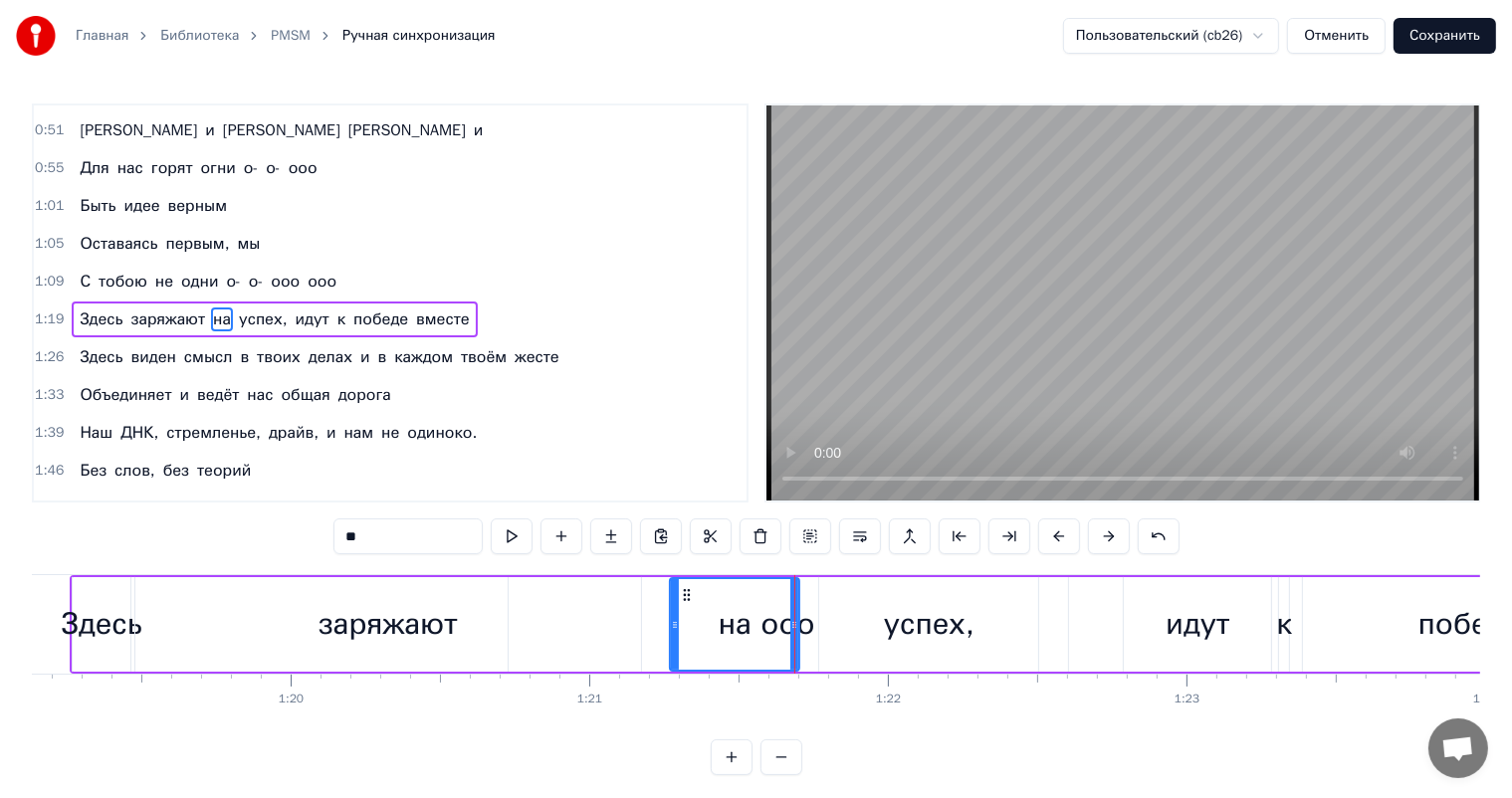 click on "успех," at bounding box center (929, 624) 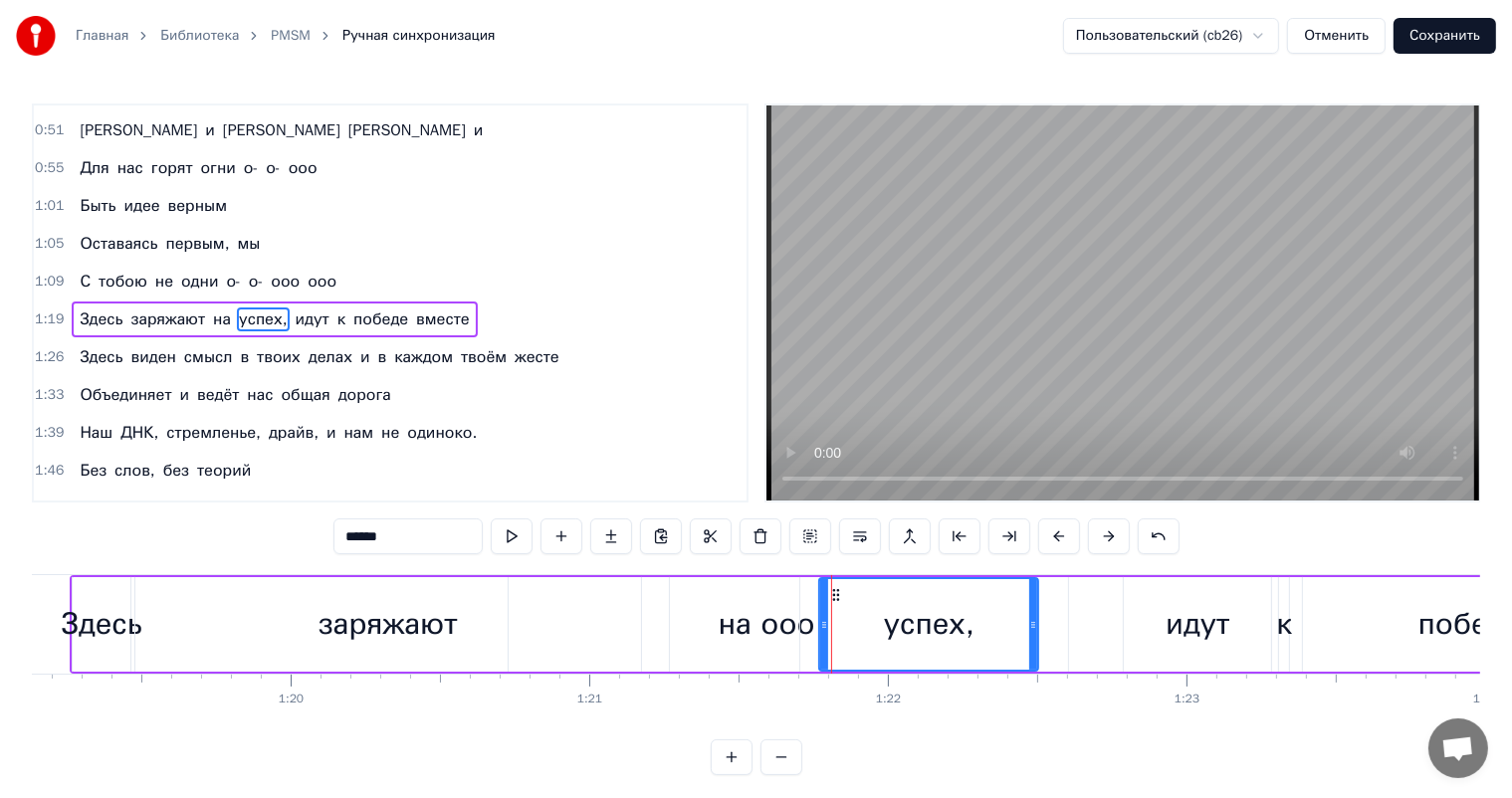 click on "Здесь заряжают на успех, идут к победе вместе" at bounding box center (1057, 624) 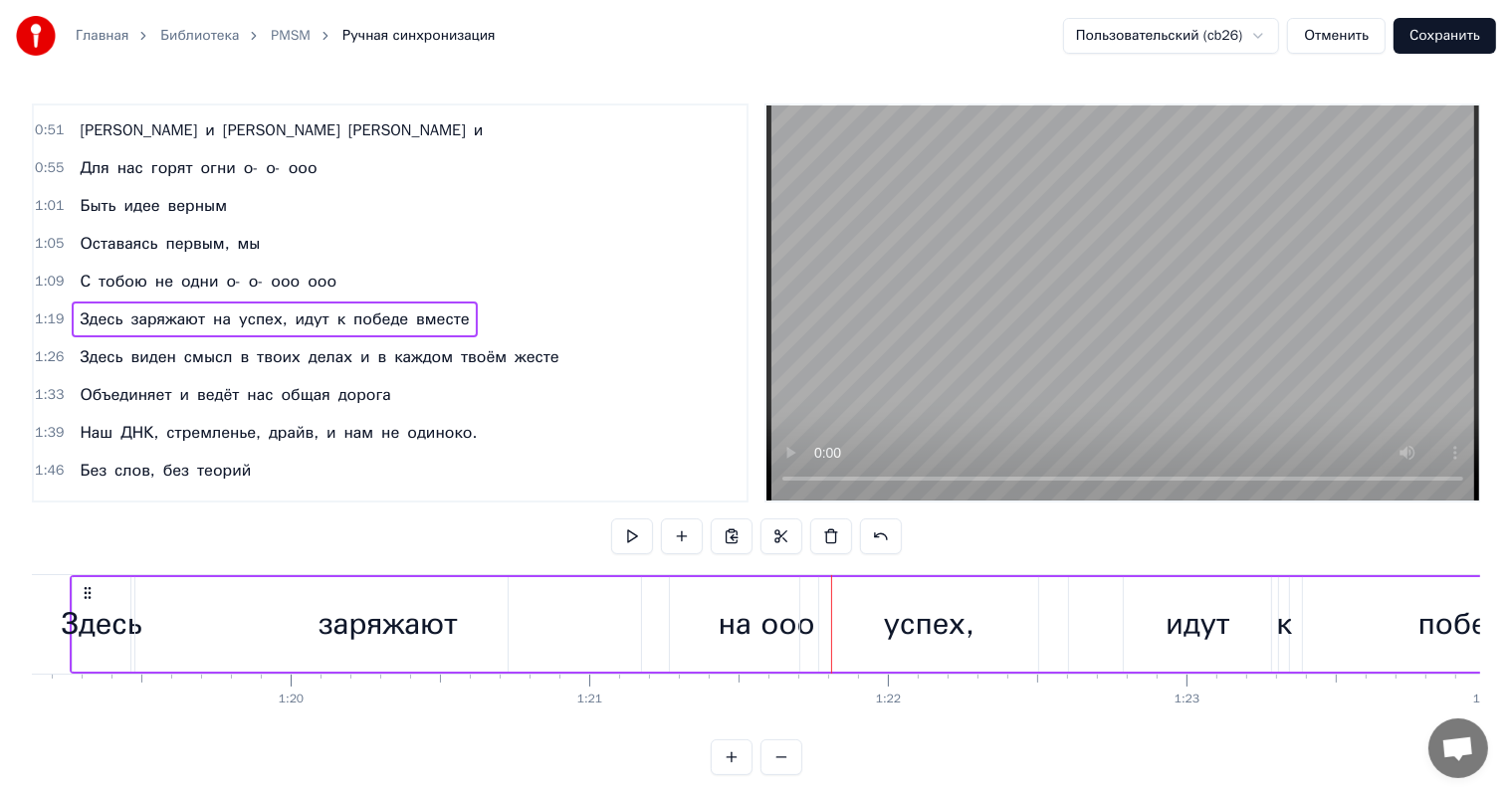 click on "Здесь заряжают на успех, идут к победе вместе" at bounding box center [1057, 624] 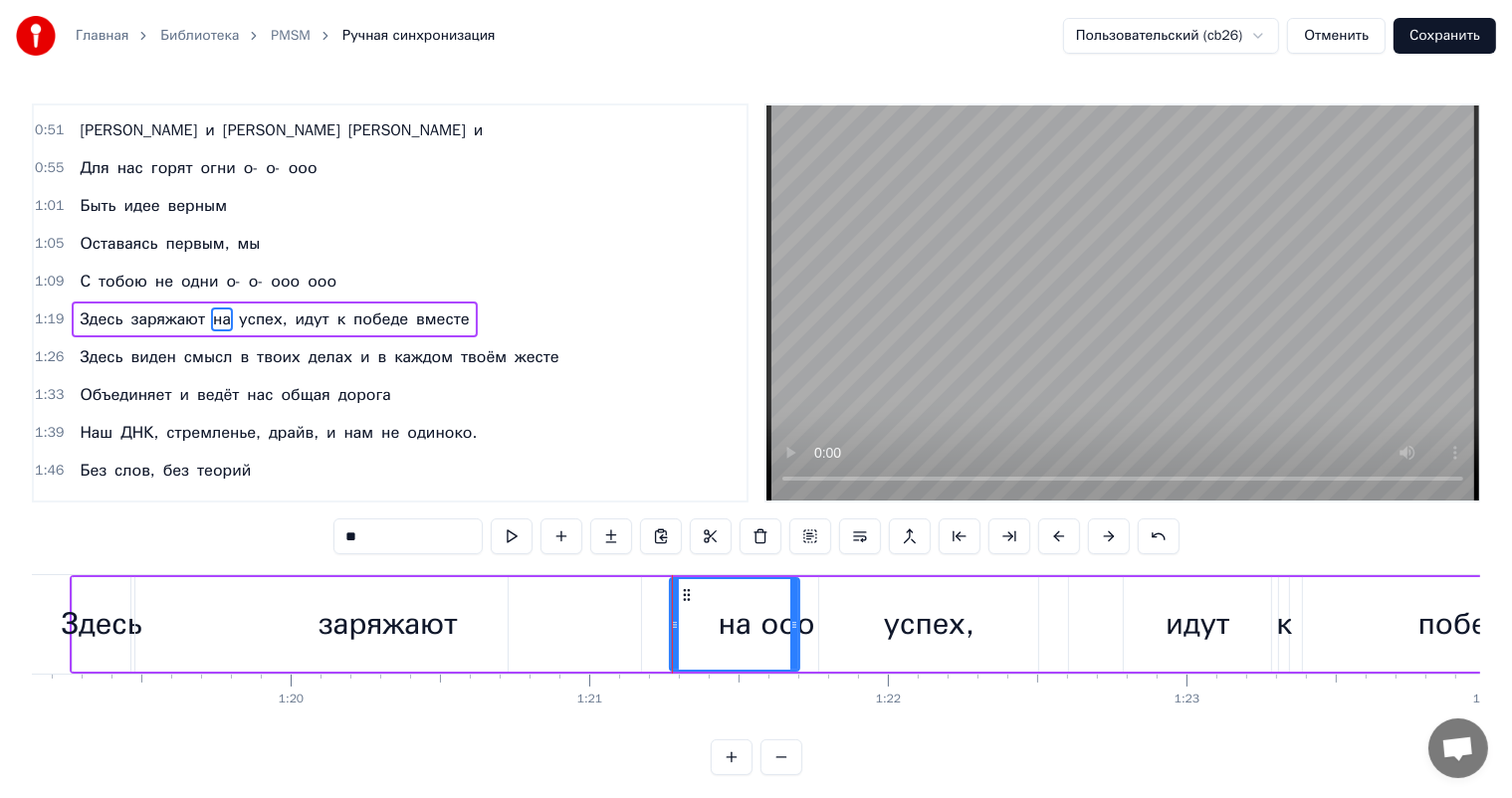 drag, startPoint x: 709, startPoint y: 625, endPoint x: 660, endPoint y: 634, distance: 49.819675 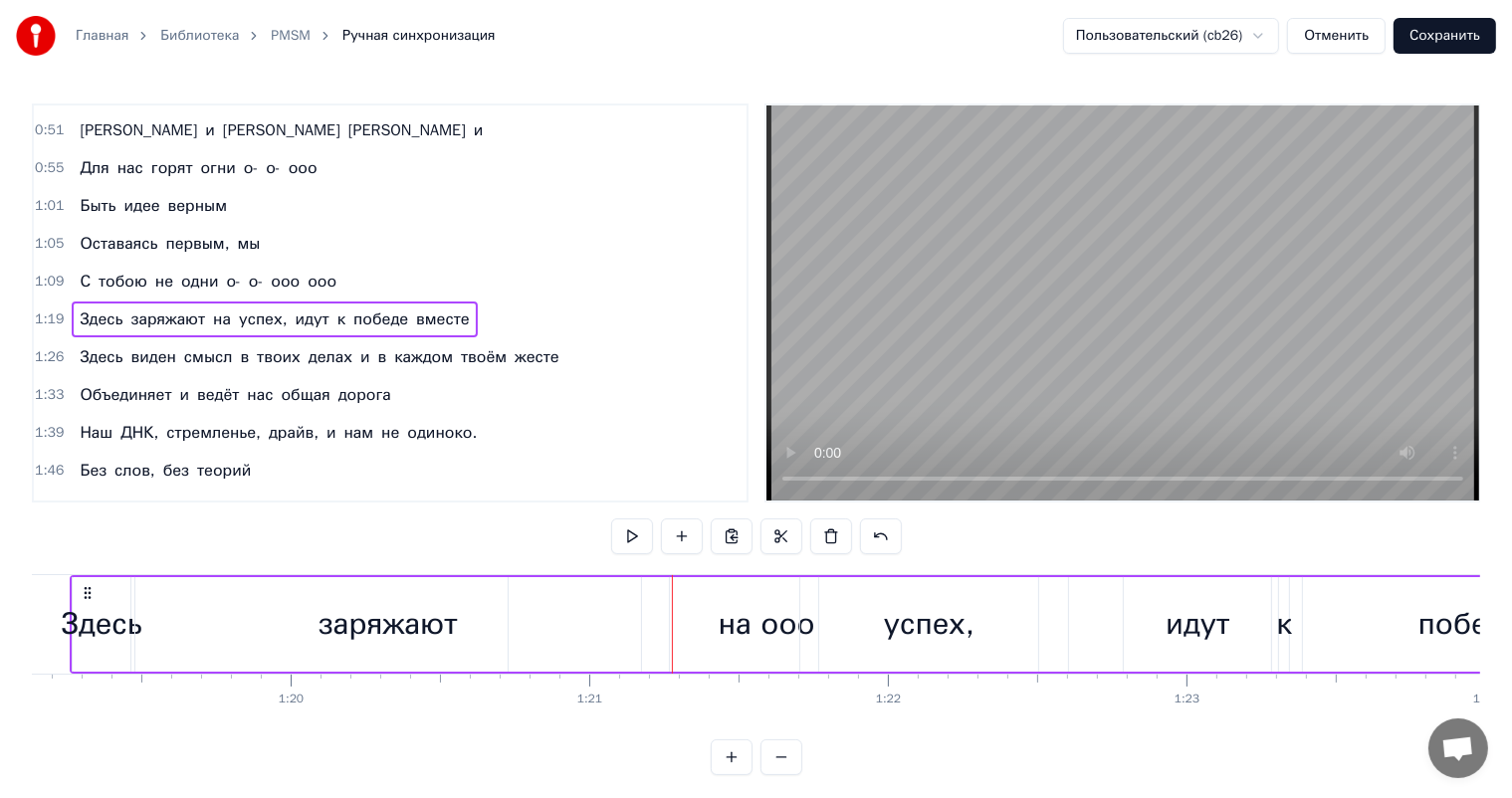 click on "на" at bounding box center (735, 624) 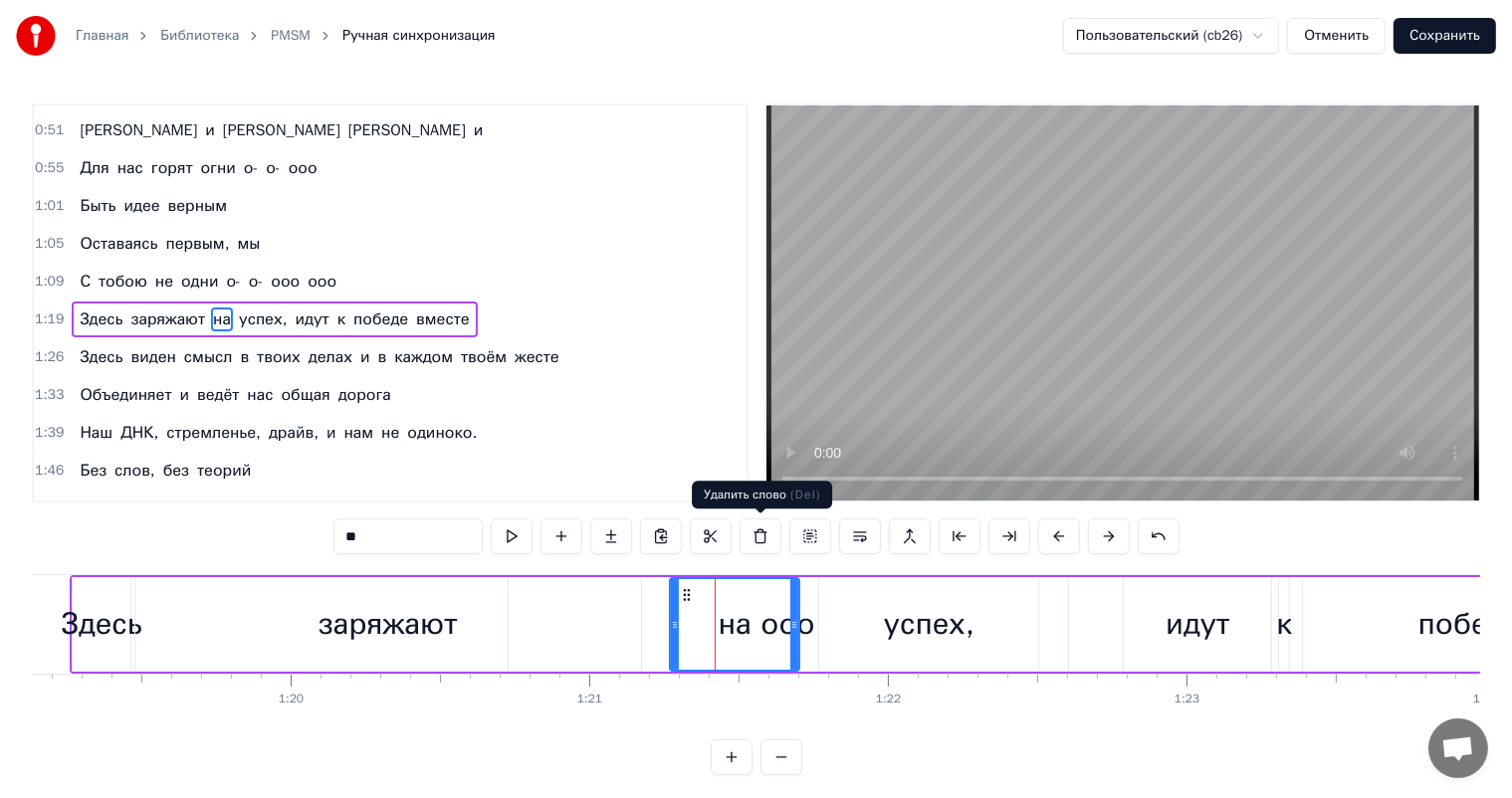 click at bounding box center [760, 536] 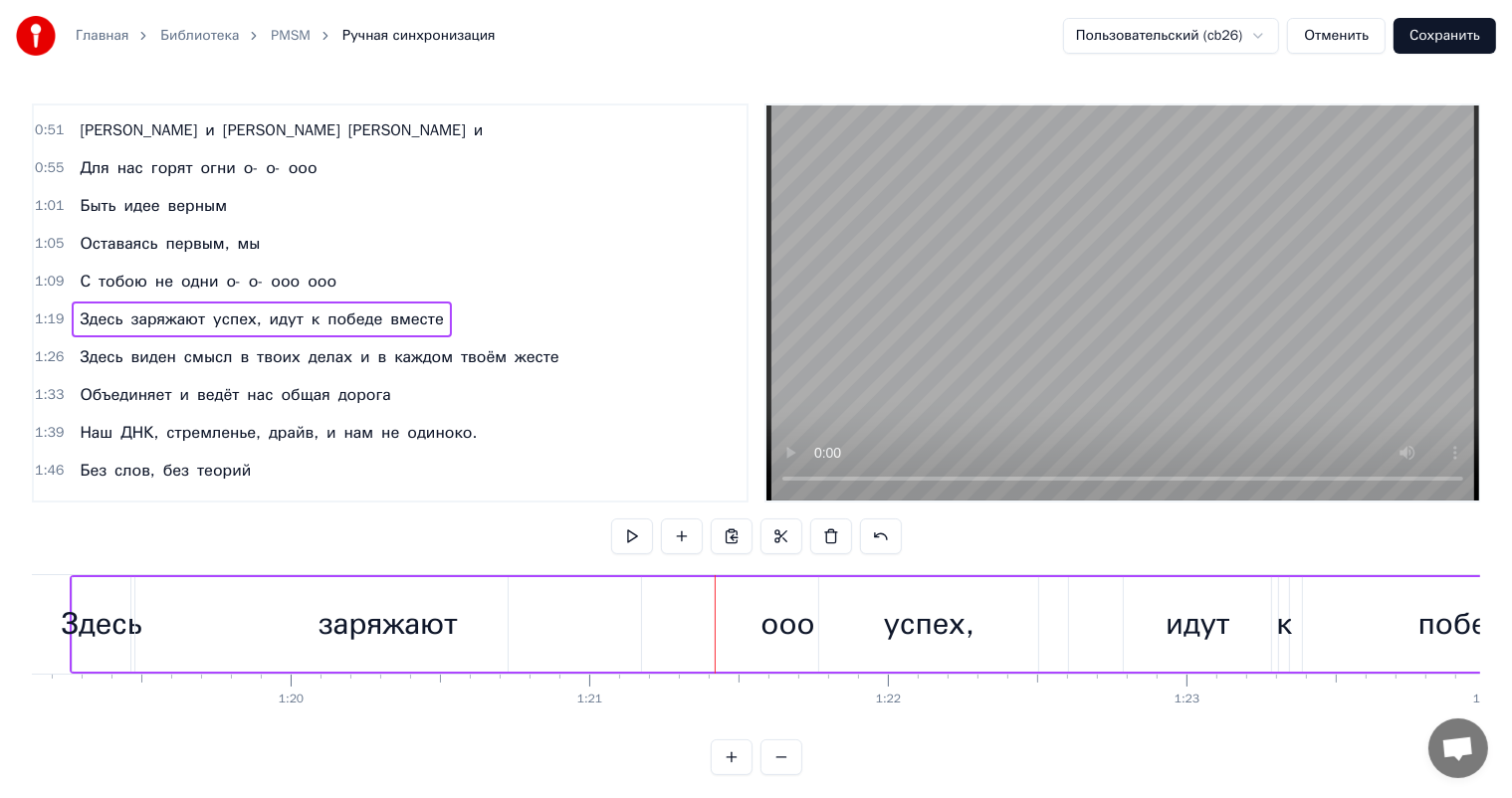 click on "Здесь заряжают успех, идут к победе вместе" at bounding box center [1057, 624] 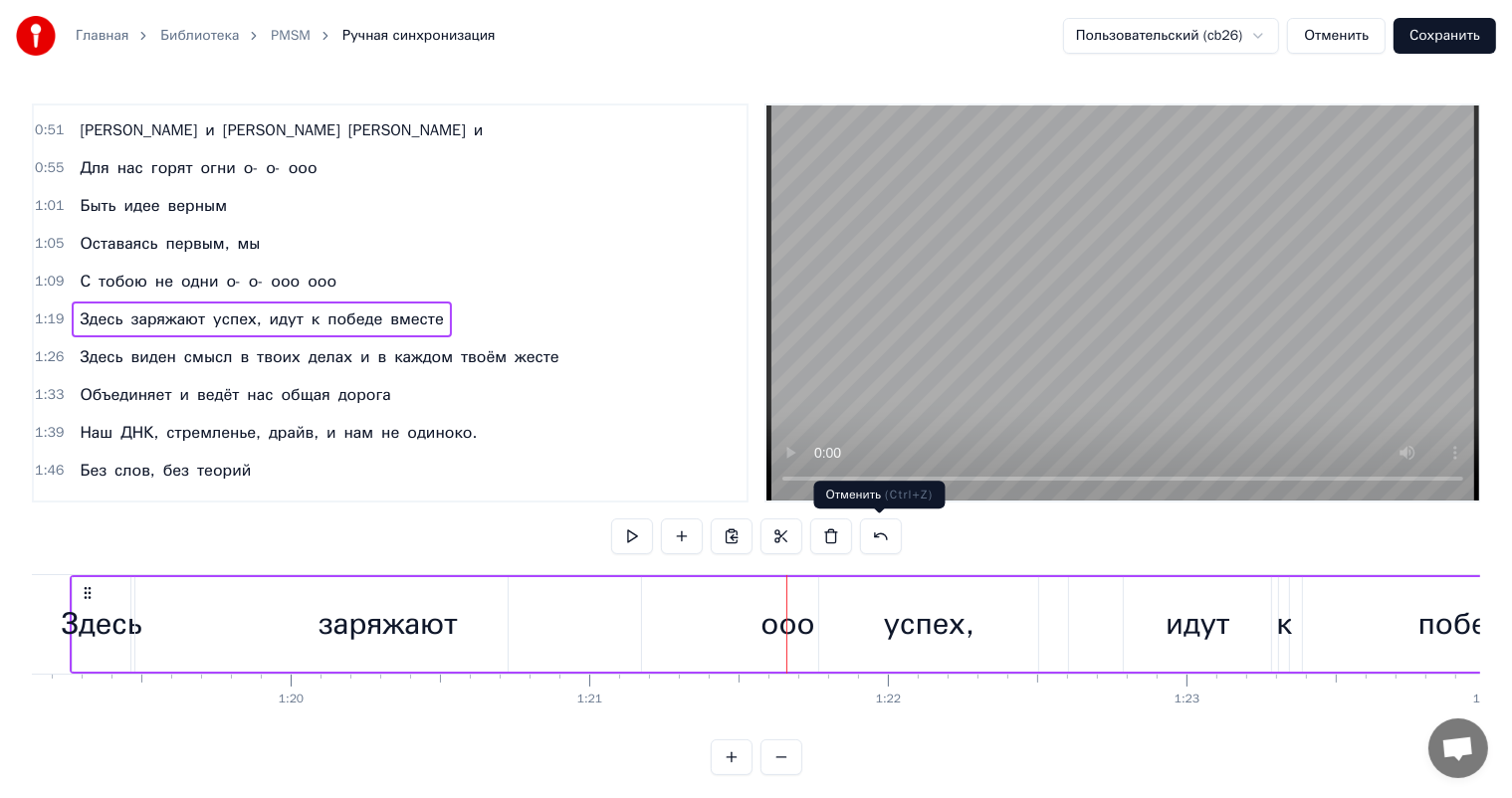 click at bounding box center (881, 536) 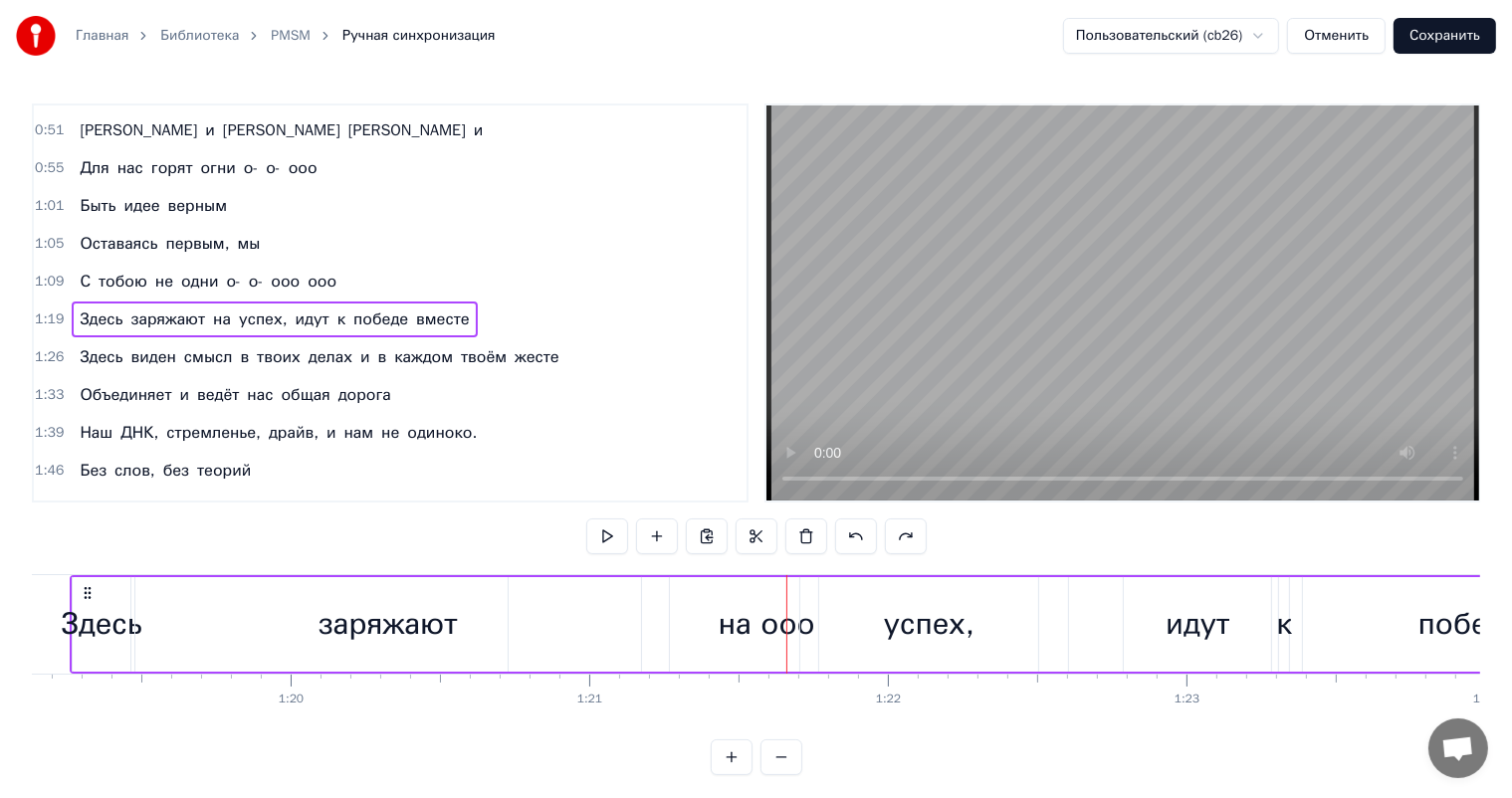 click on "на" at bounding box center (735, 624) 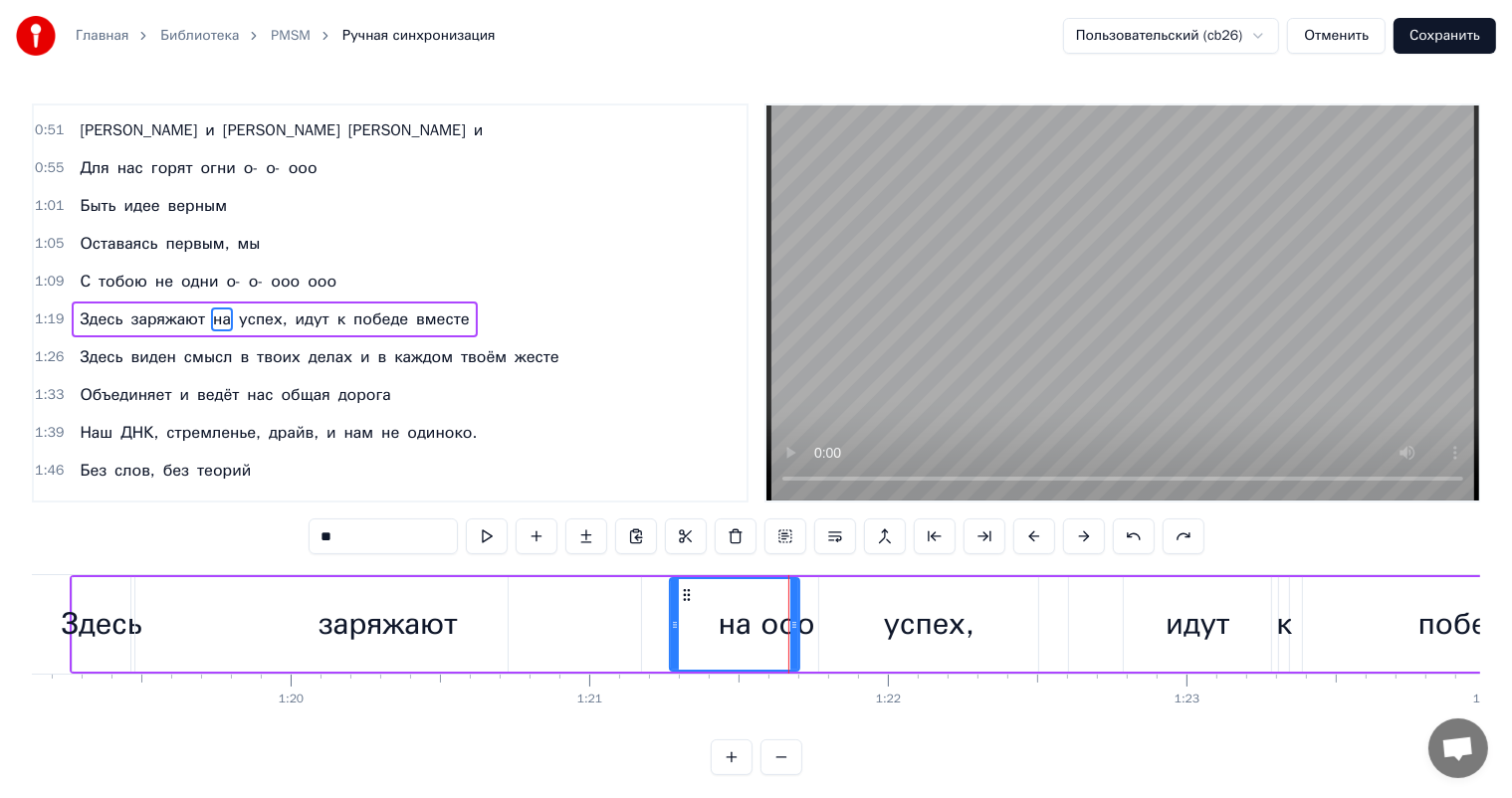 click on "успех," at bounding box center [929, 624] 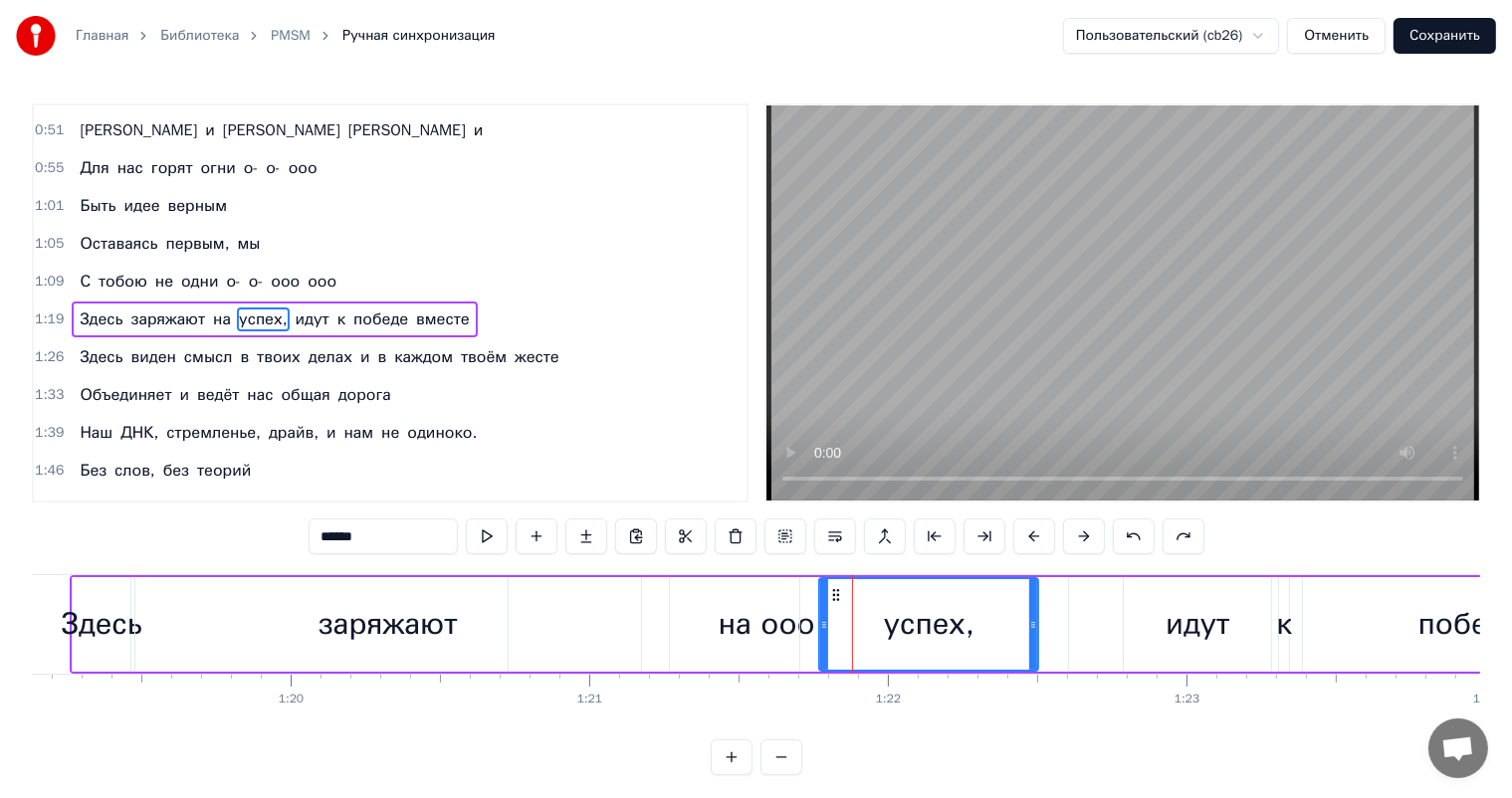 click on "Здесь заряжают на успех, идут к победе вместе" at bounding box center (1057, 624) 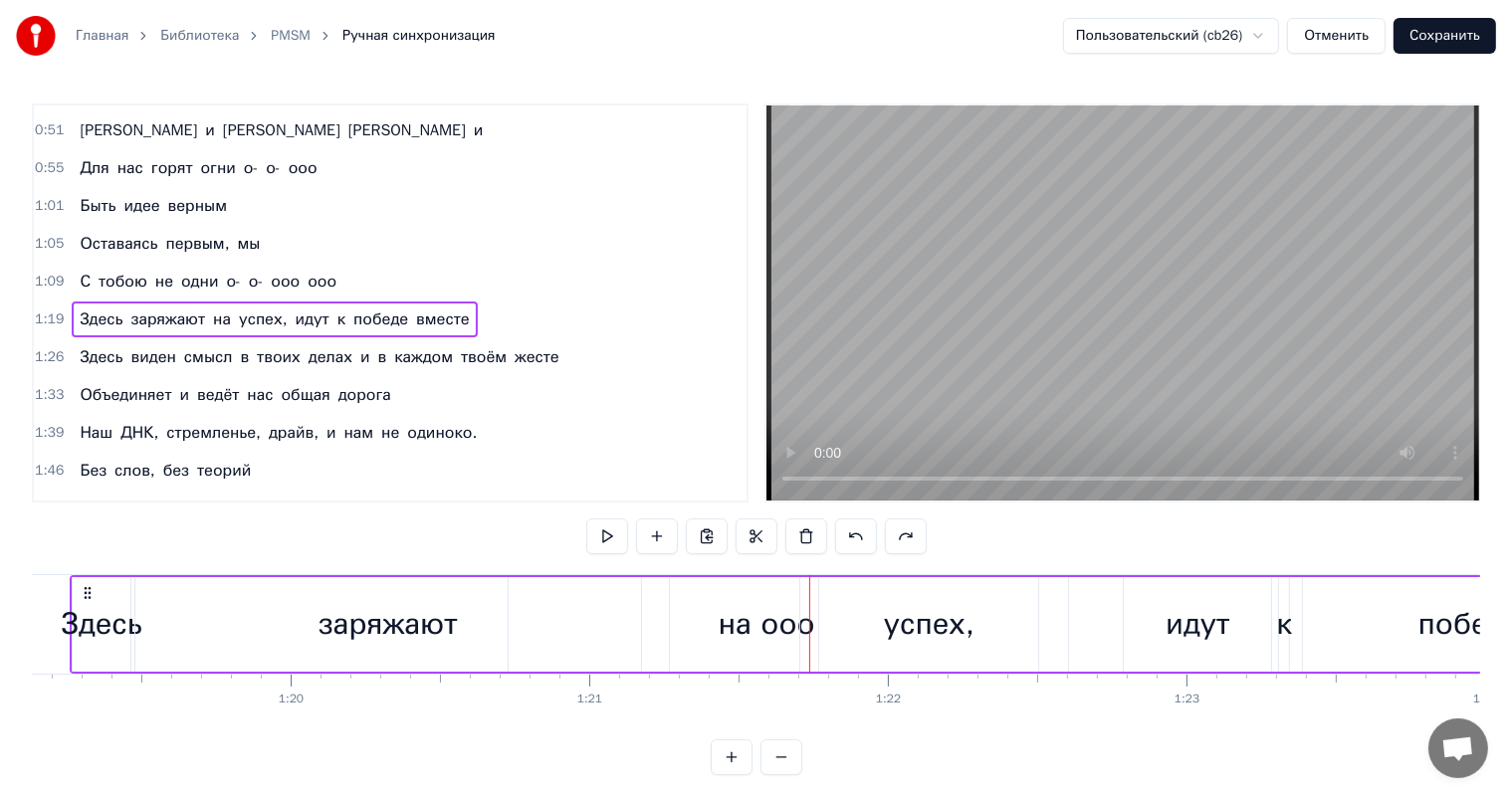 click on "ооо" at bounding box center (322, 282) 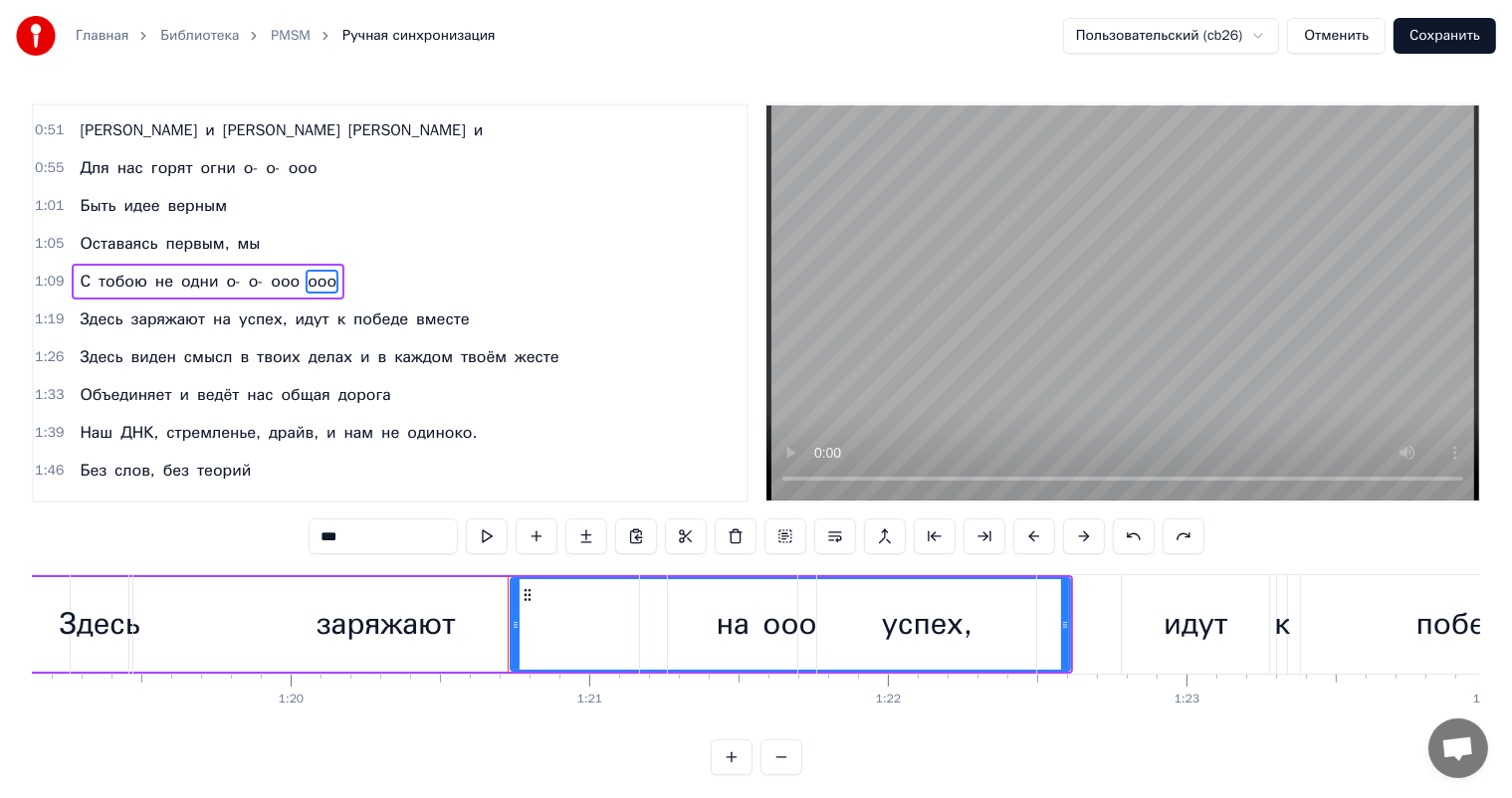 scroll, scrollTop: 223, scrollLeft: 0, axis: vertical 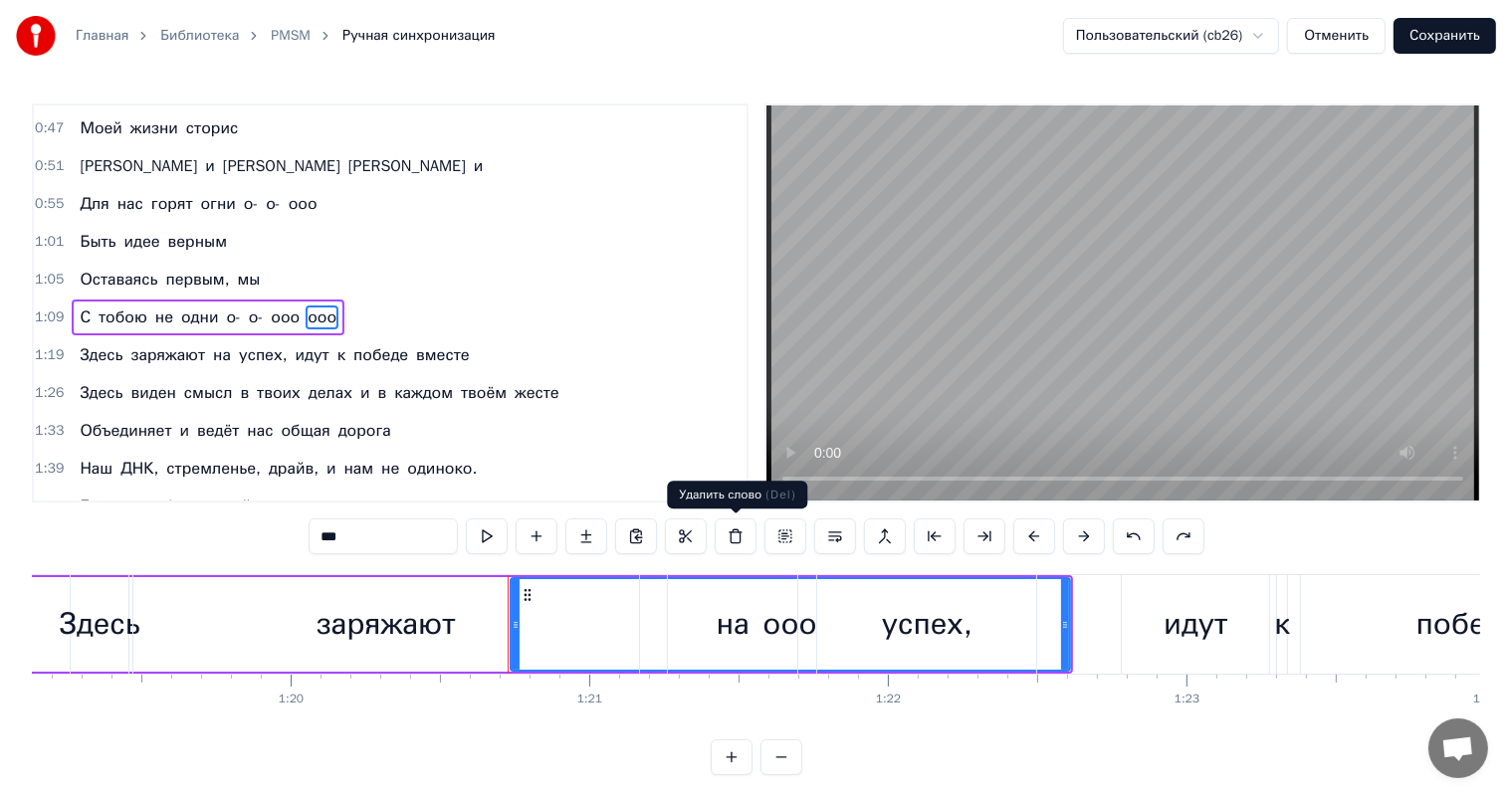 click at bounding box center (736, 536) 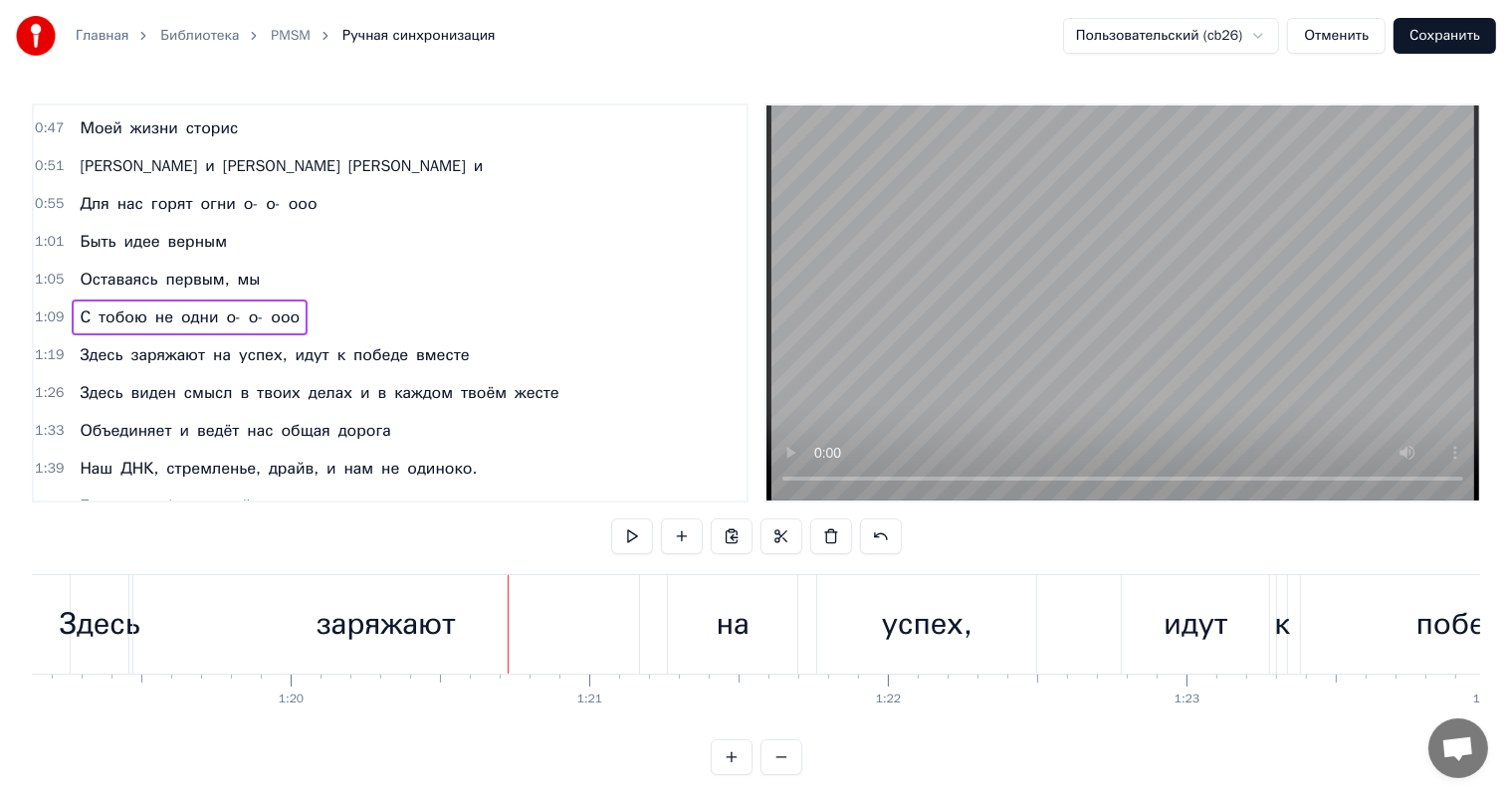 click on "заряжают" at bounding box center [386, 624] 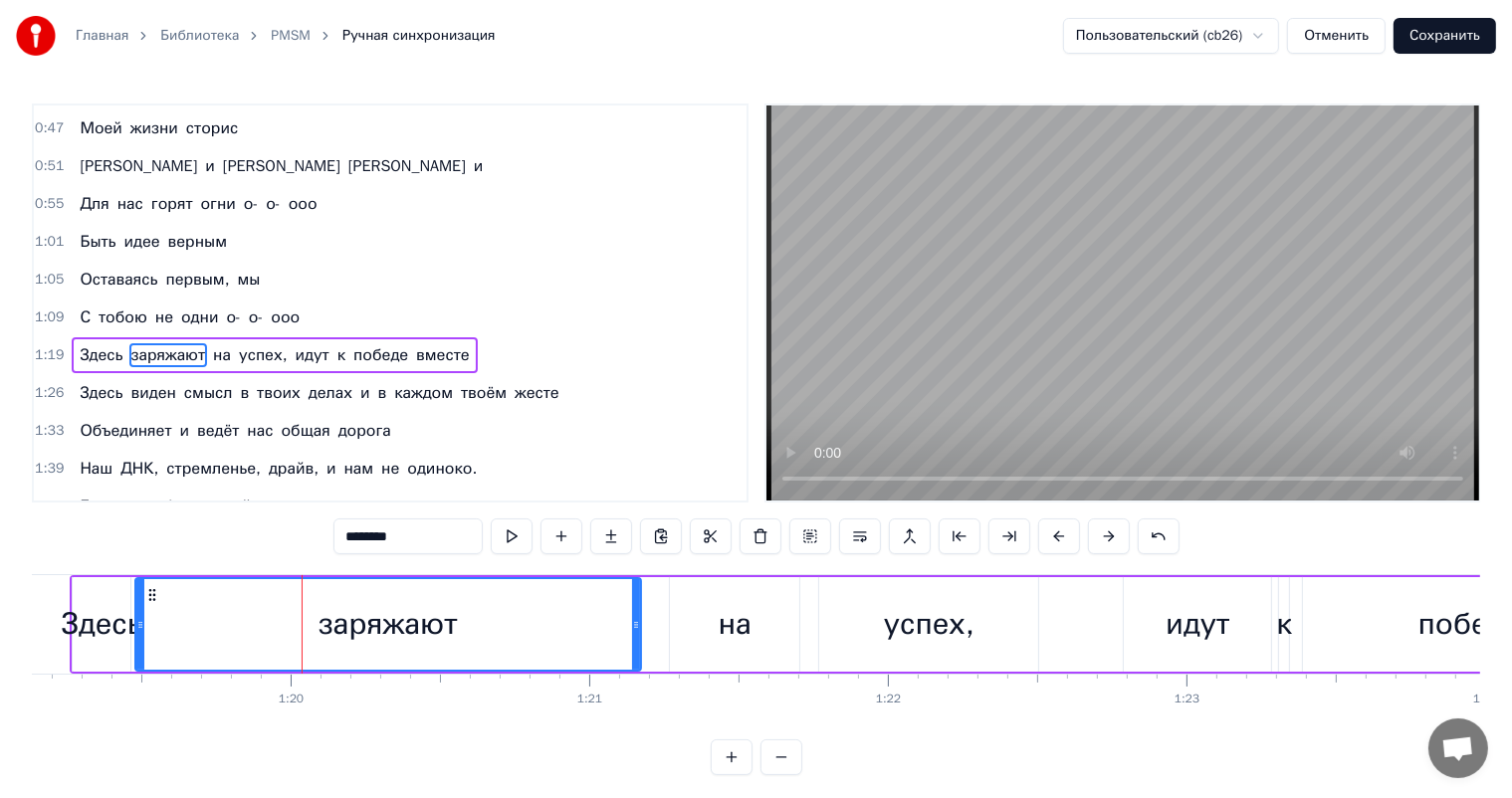 scroll, scrollTop: 259, scrollLeft: 0, axis: vertical 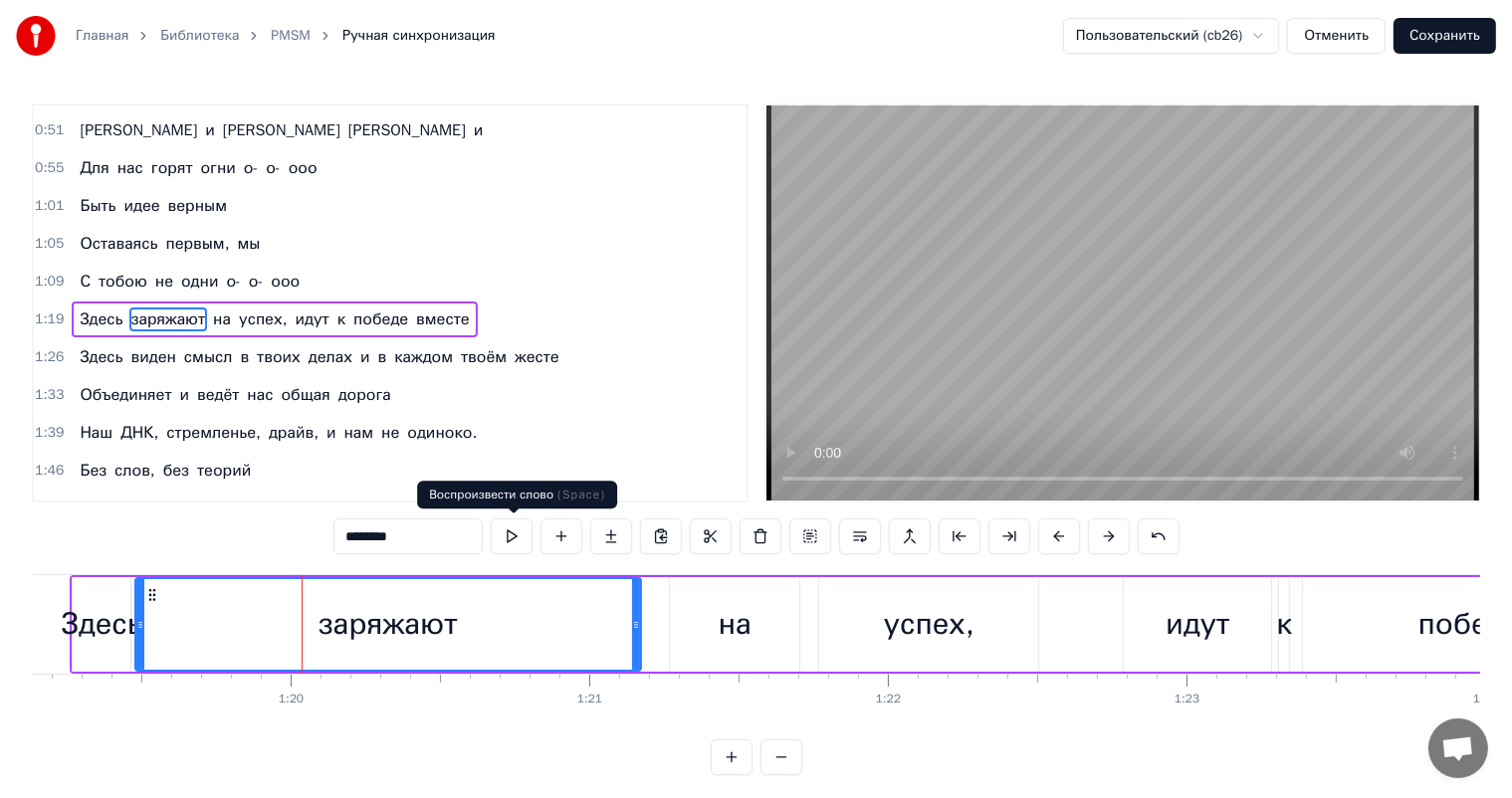 click at bounding box center [512, 536] 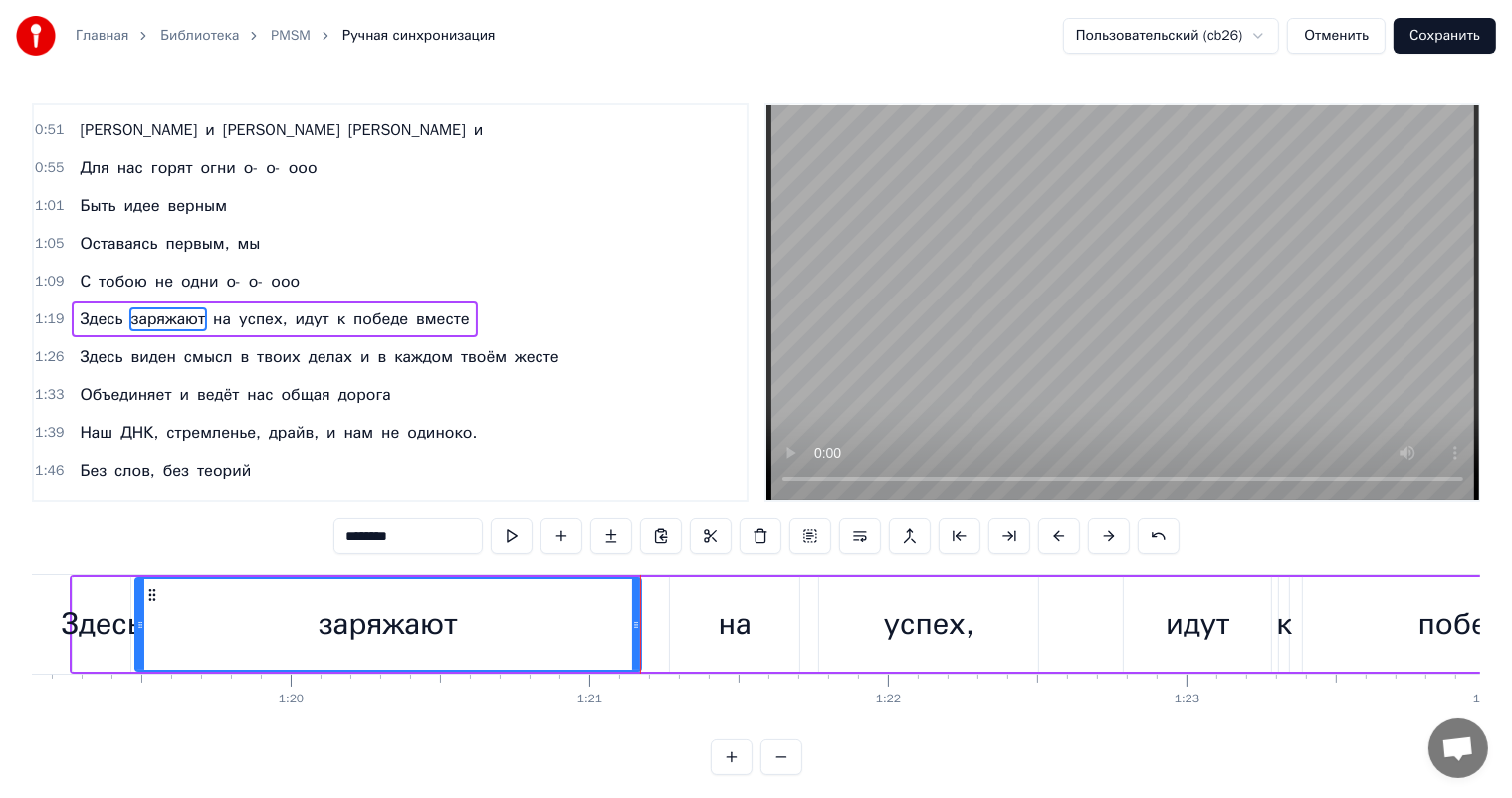 click on "на" at bounding box center [736, 624] 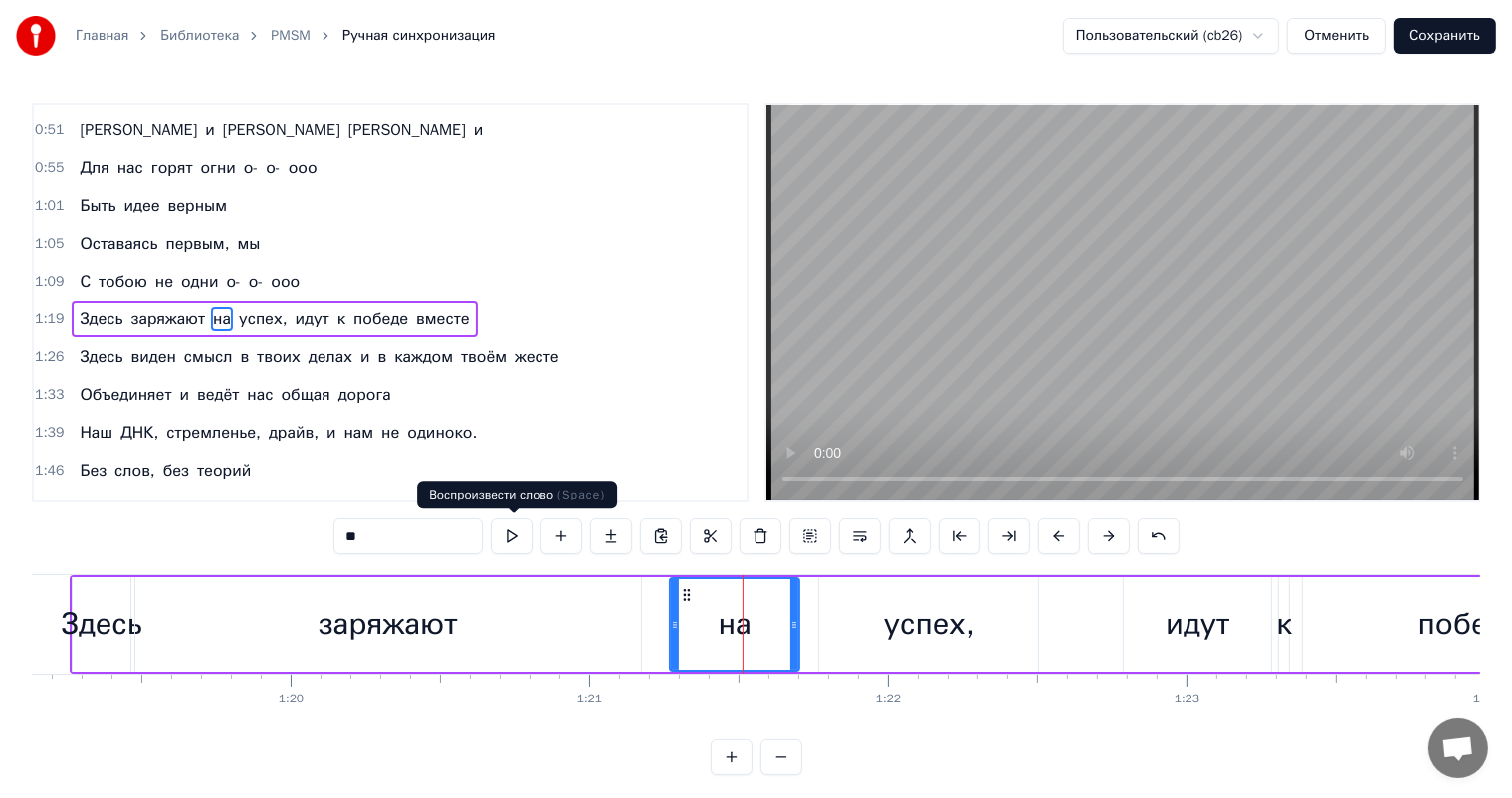 click at bounding box center (512, 536) 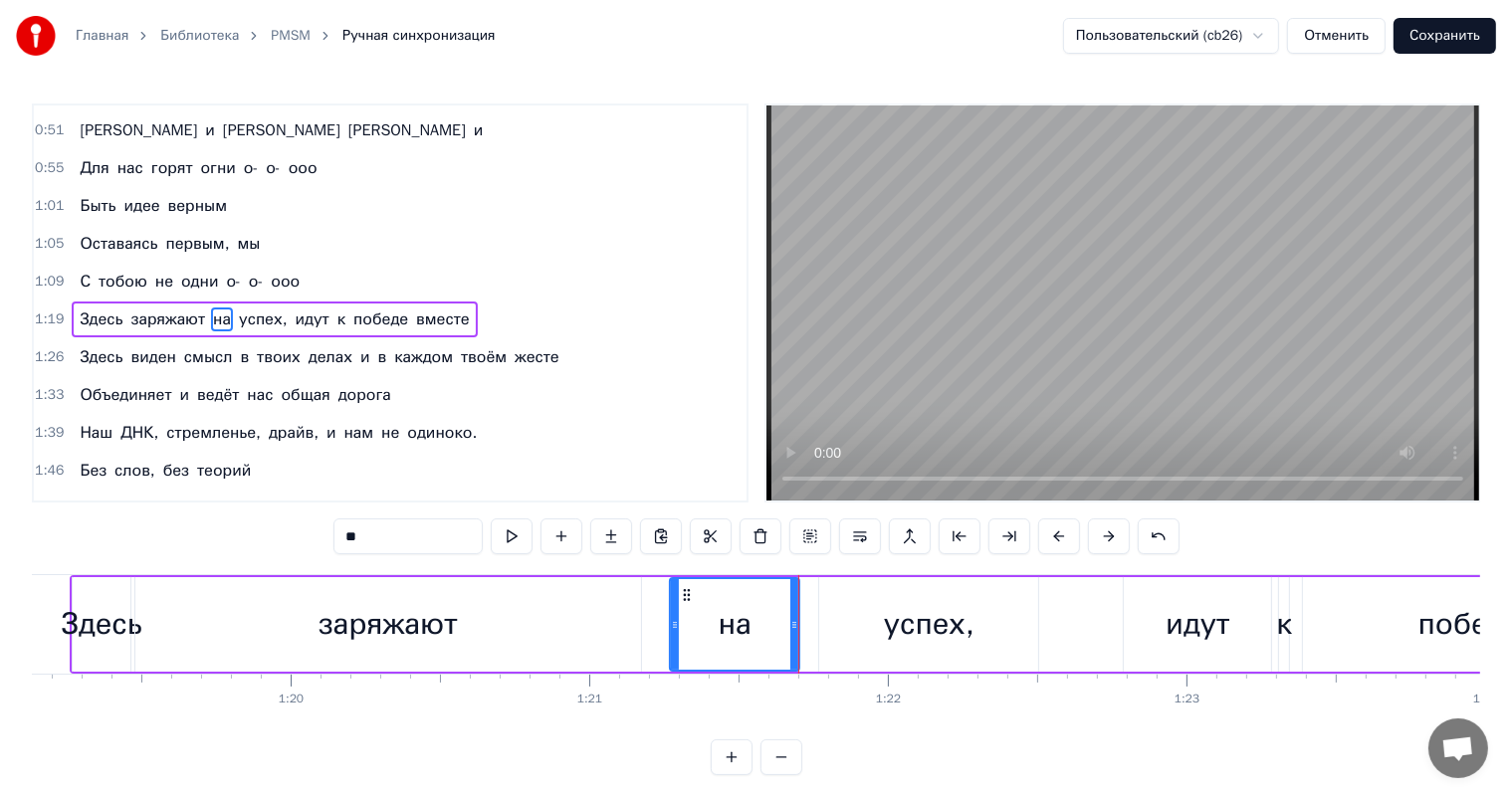 click on "успех," at bounding box center (929, 624) 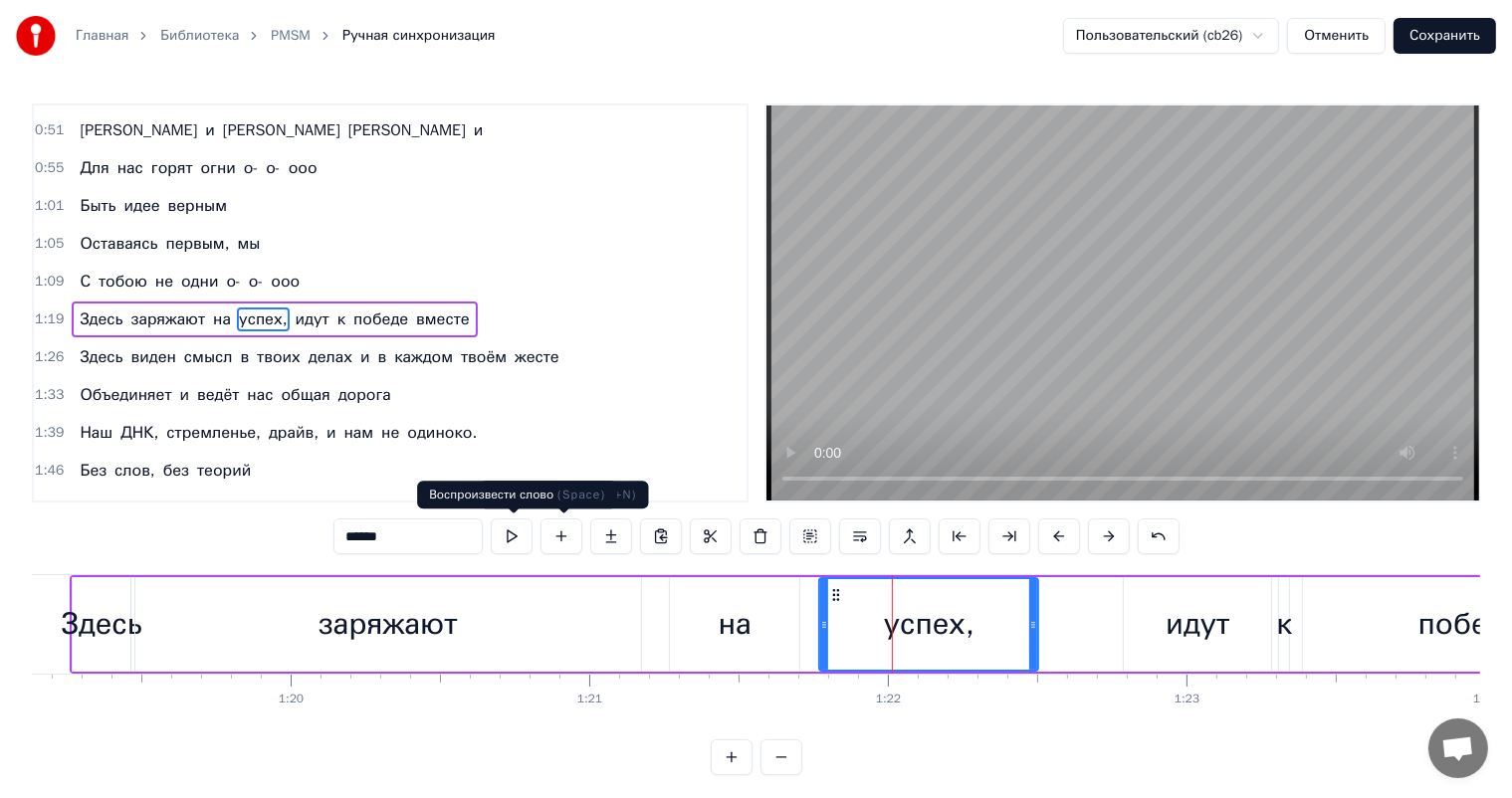 click at bounding box center [512, 536] 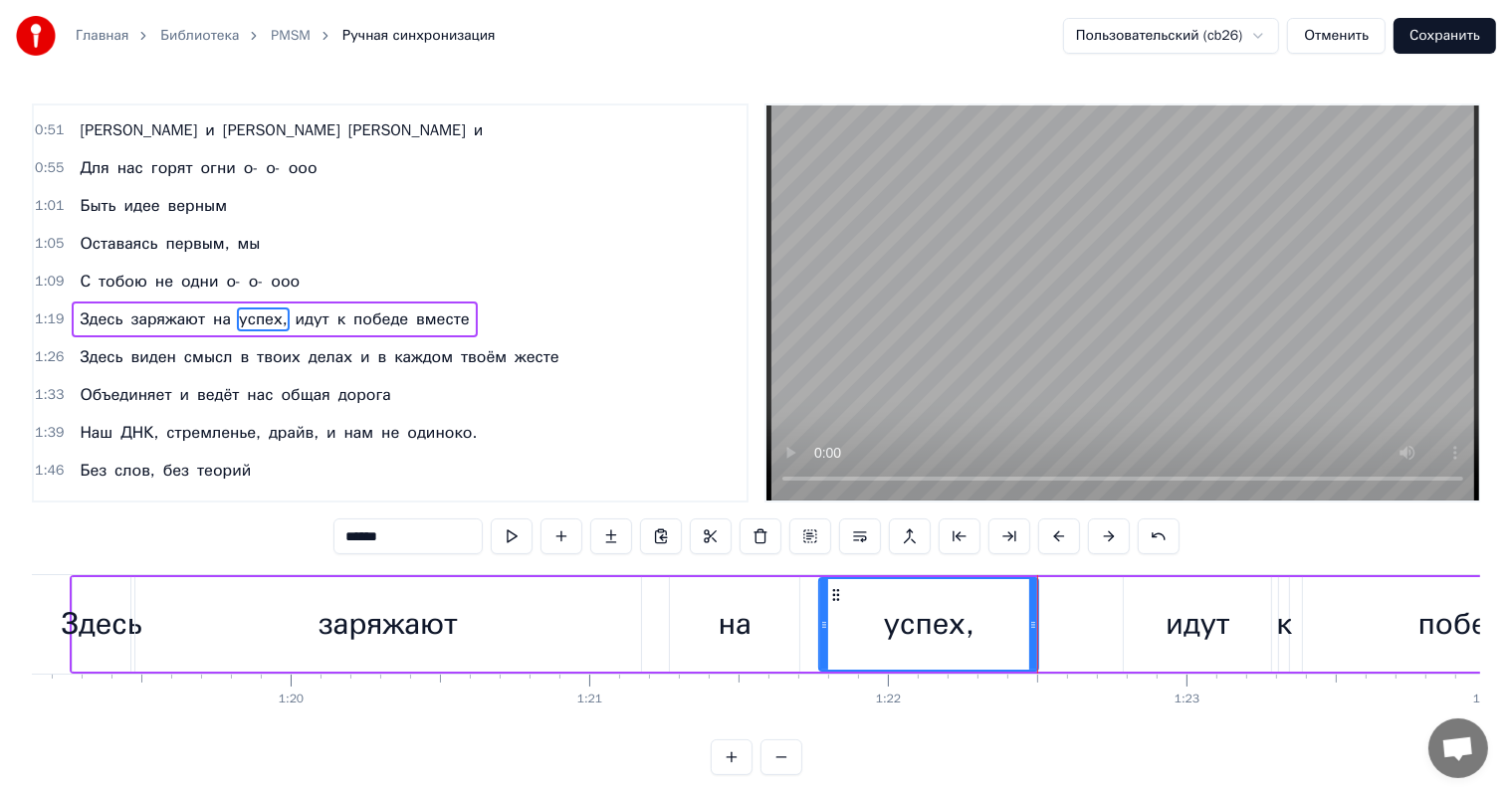 click on "Здесь заряжают на успех, идут к победе вместе" at bounding box center (1057, 624) 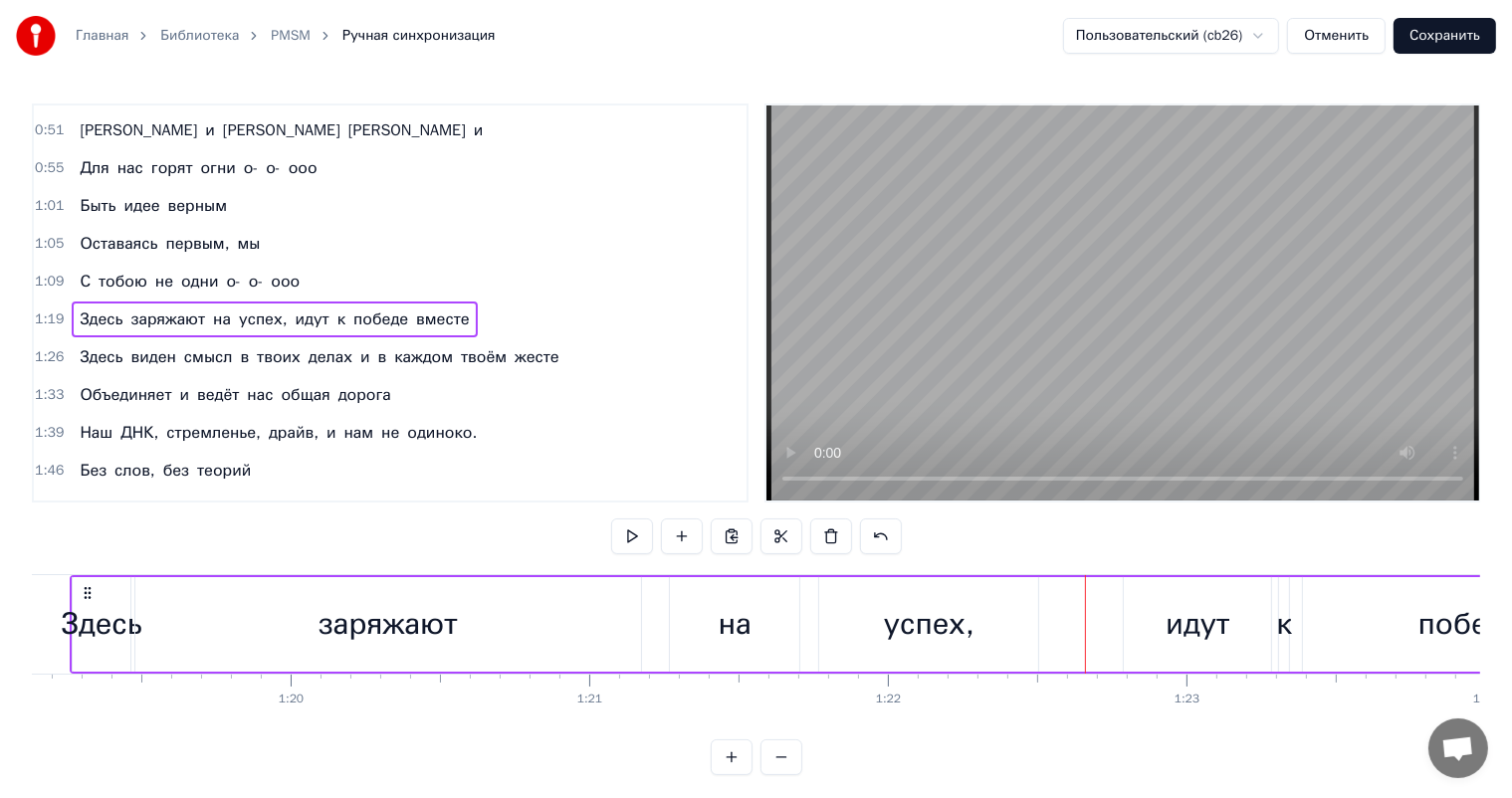 drag, startPoint x: 1174, startPoint y: 616, endPoint x: 1156, endPoint y: 619, distance: 18.248288 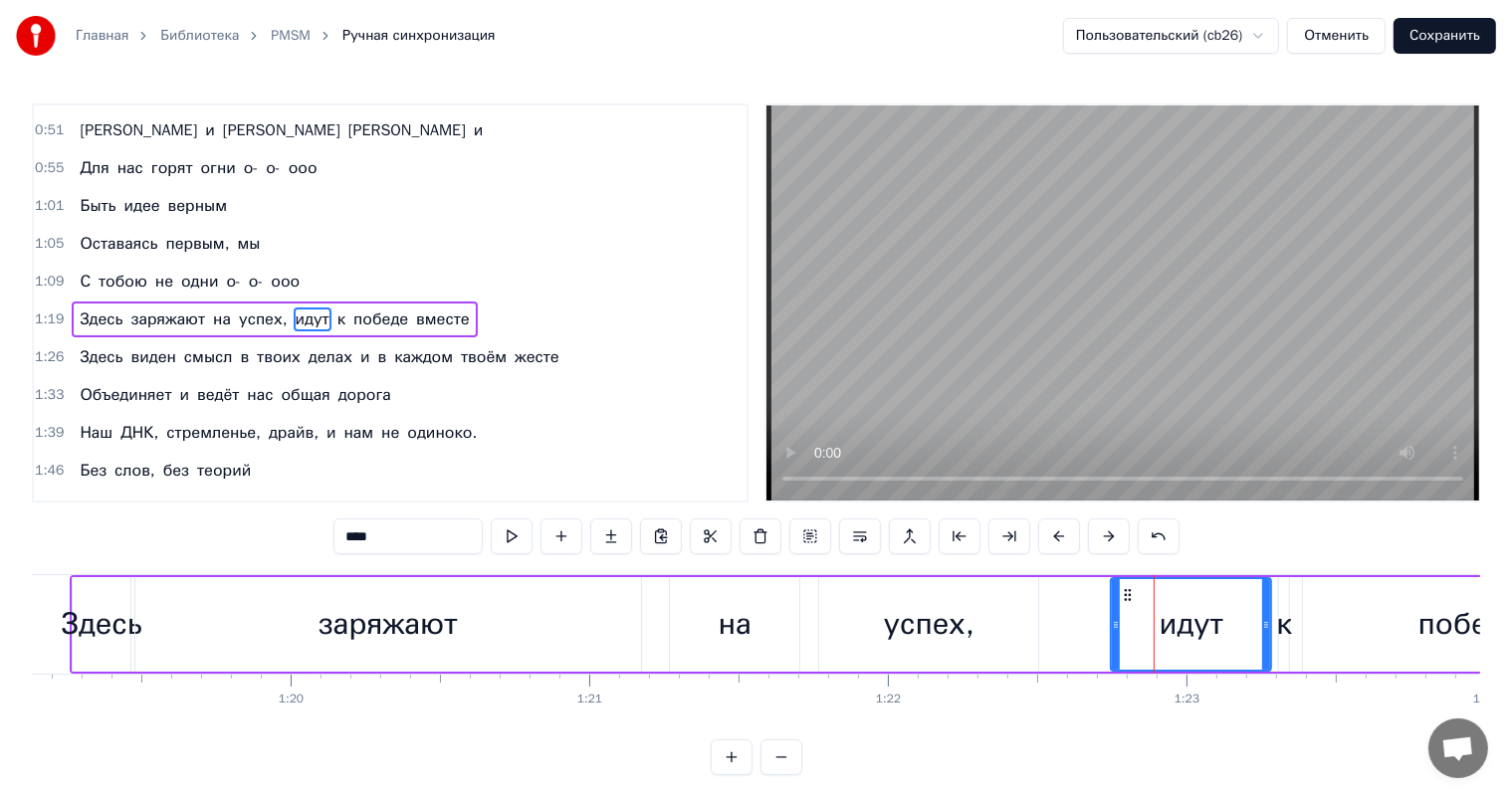 drag, startPoint x: 1127, startPoint y: 625, endPoint x: 1112, endPoint y: 627, distance: 15.132746 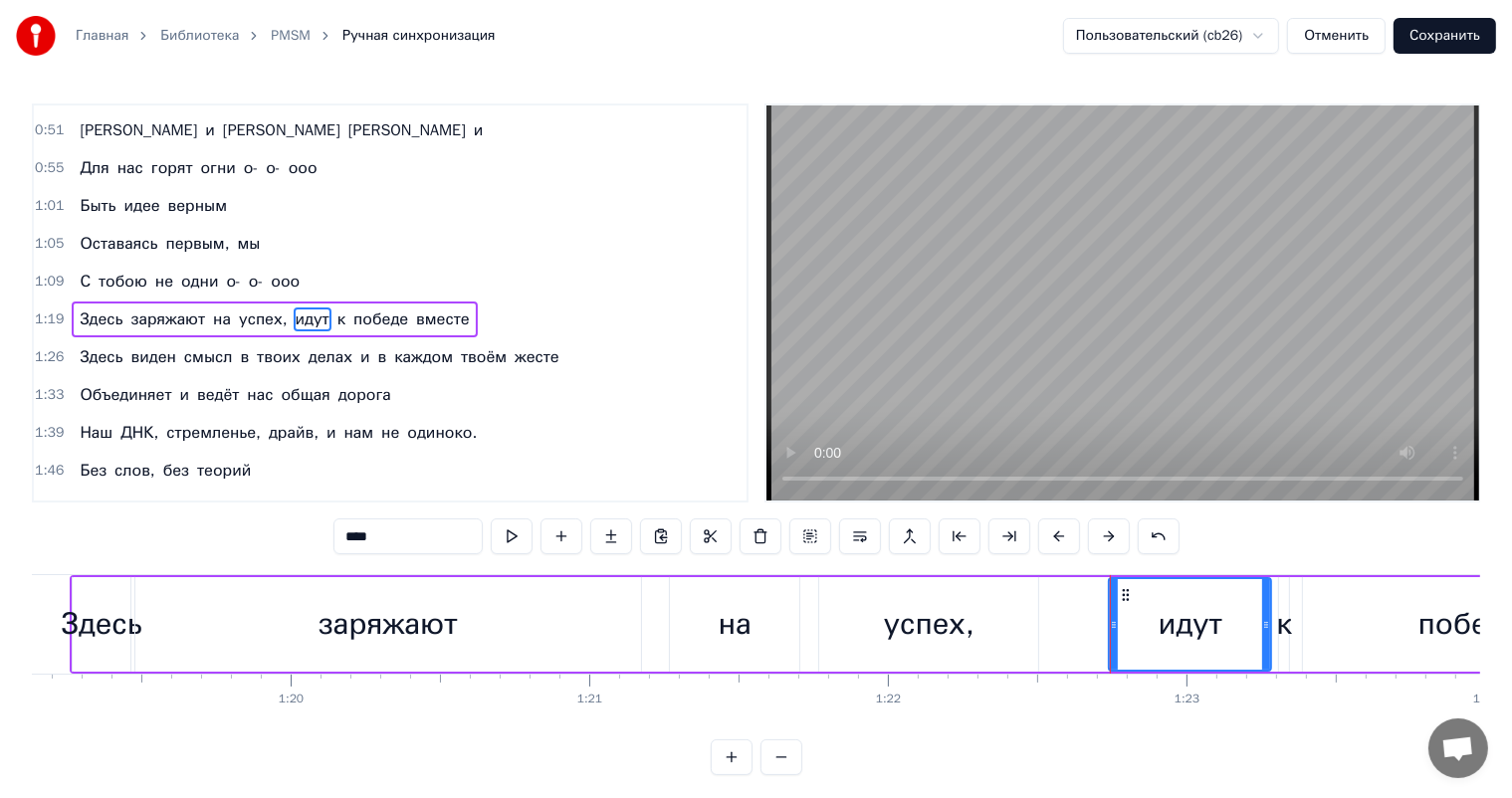 click on "идут" at bounding box center (1190, 624) 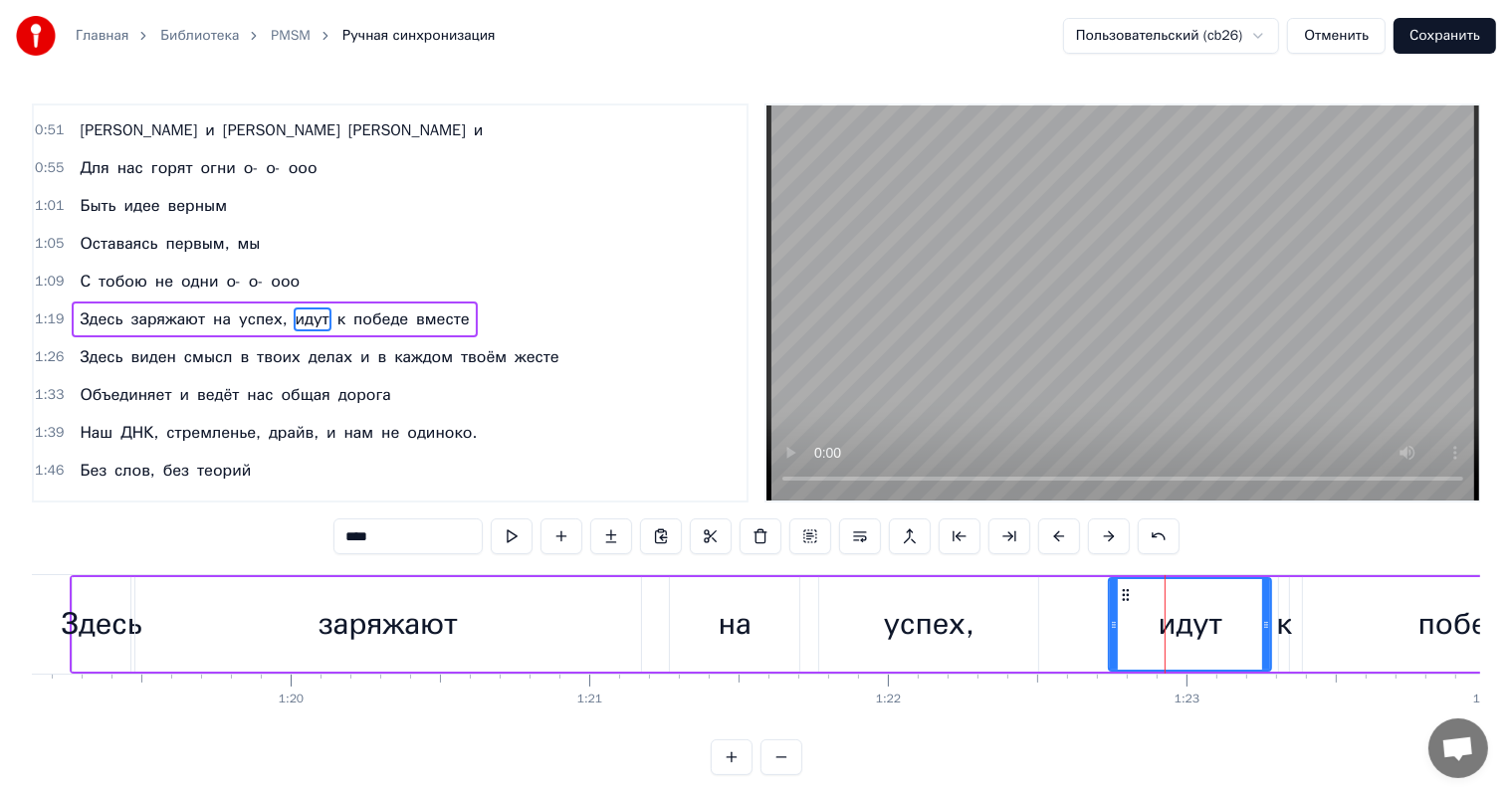 click on "успех," at bounding box center (929, 624) 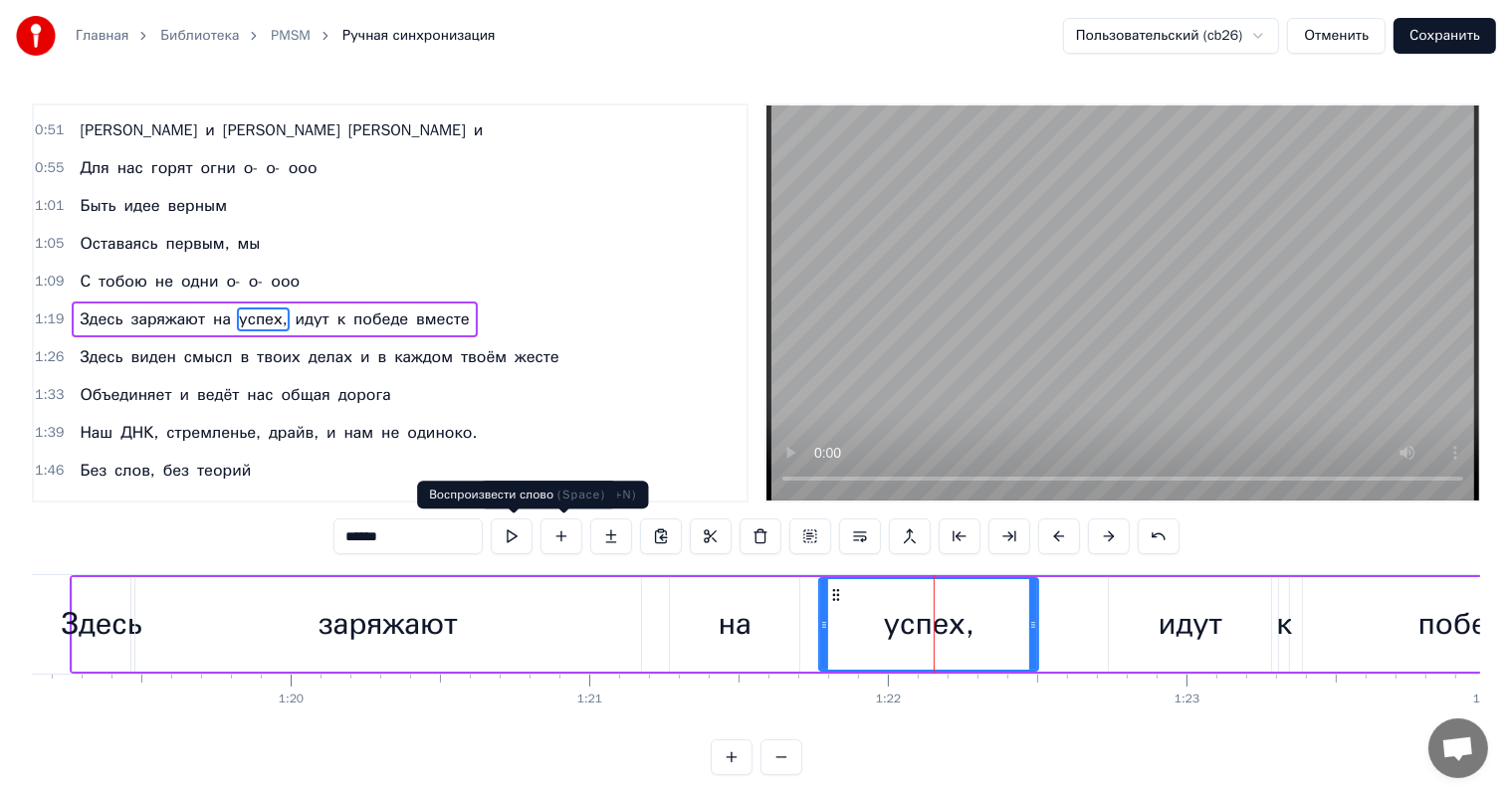 click at bounding box center (512, 536) 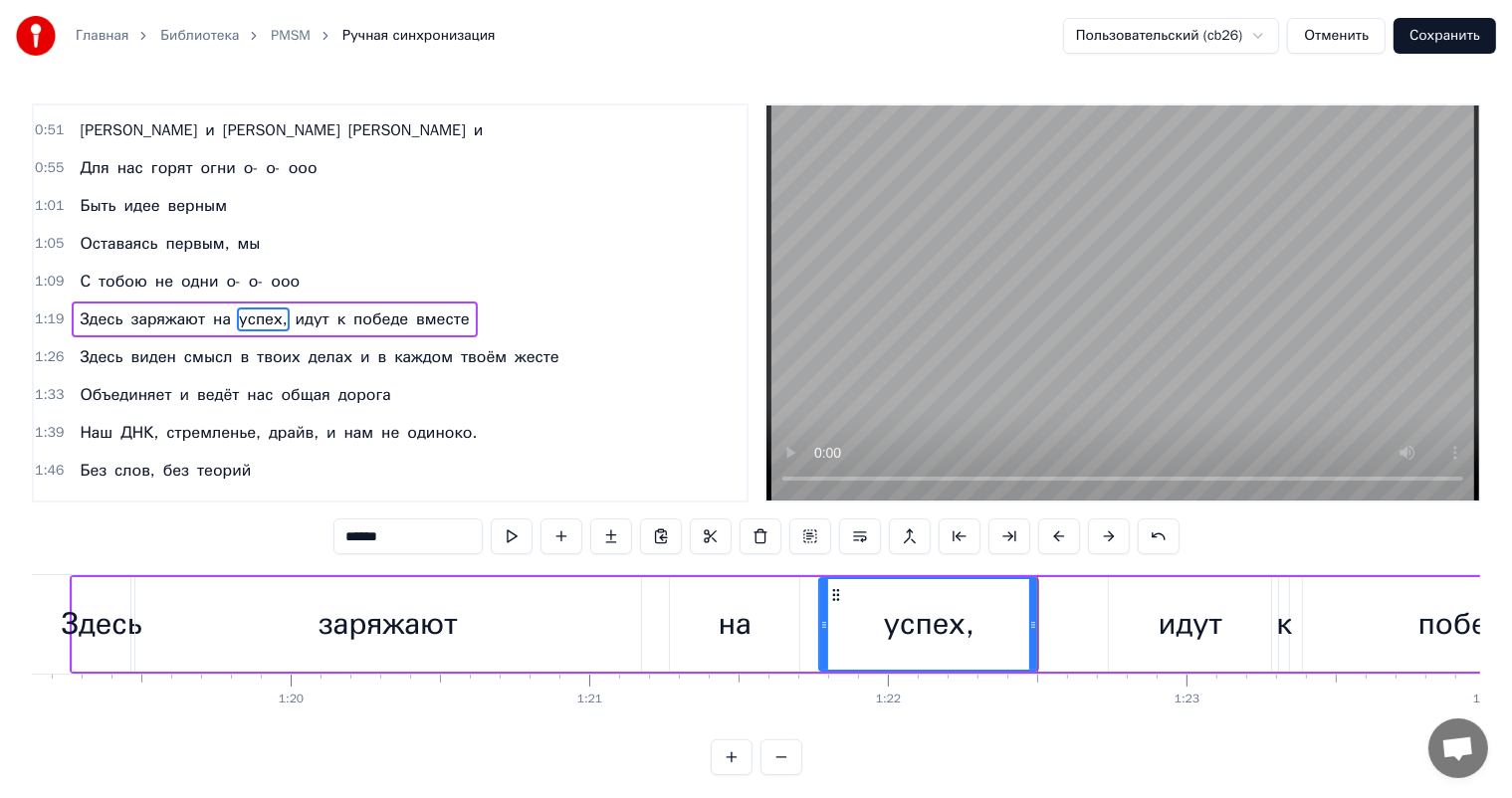 click on "идут" at bounding box center (1189, 624) 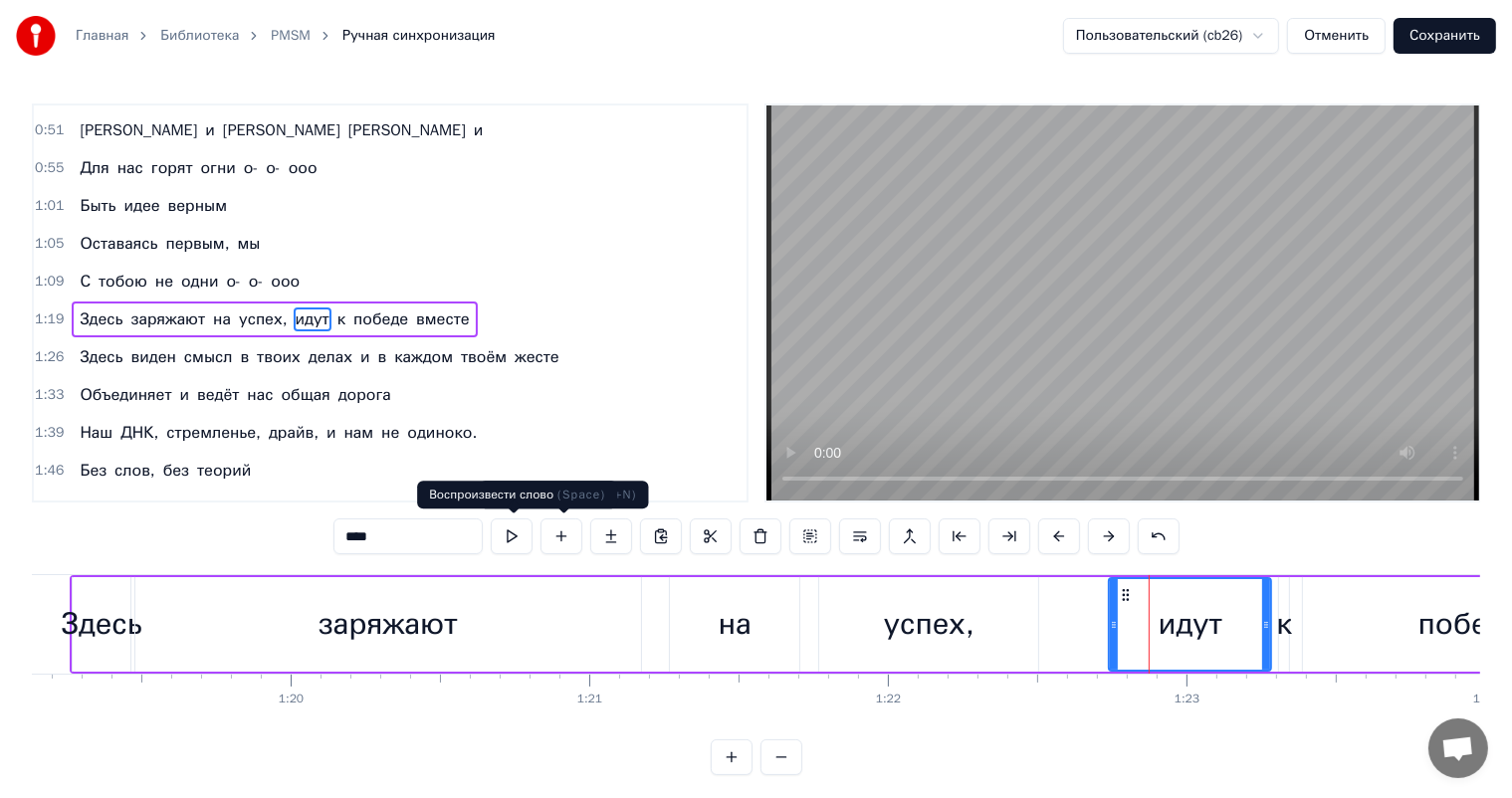 click at bounding box center (512, 536) 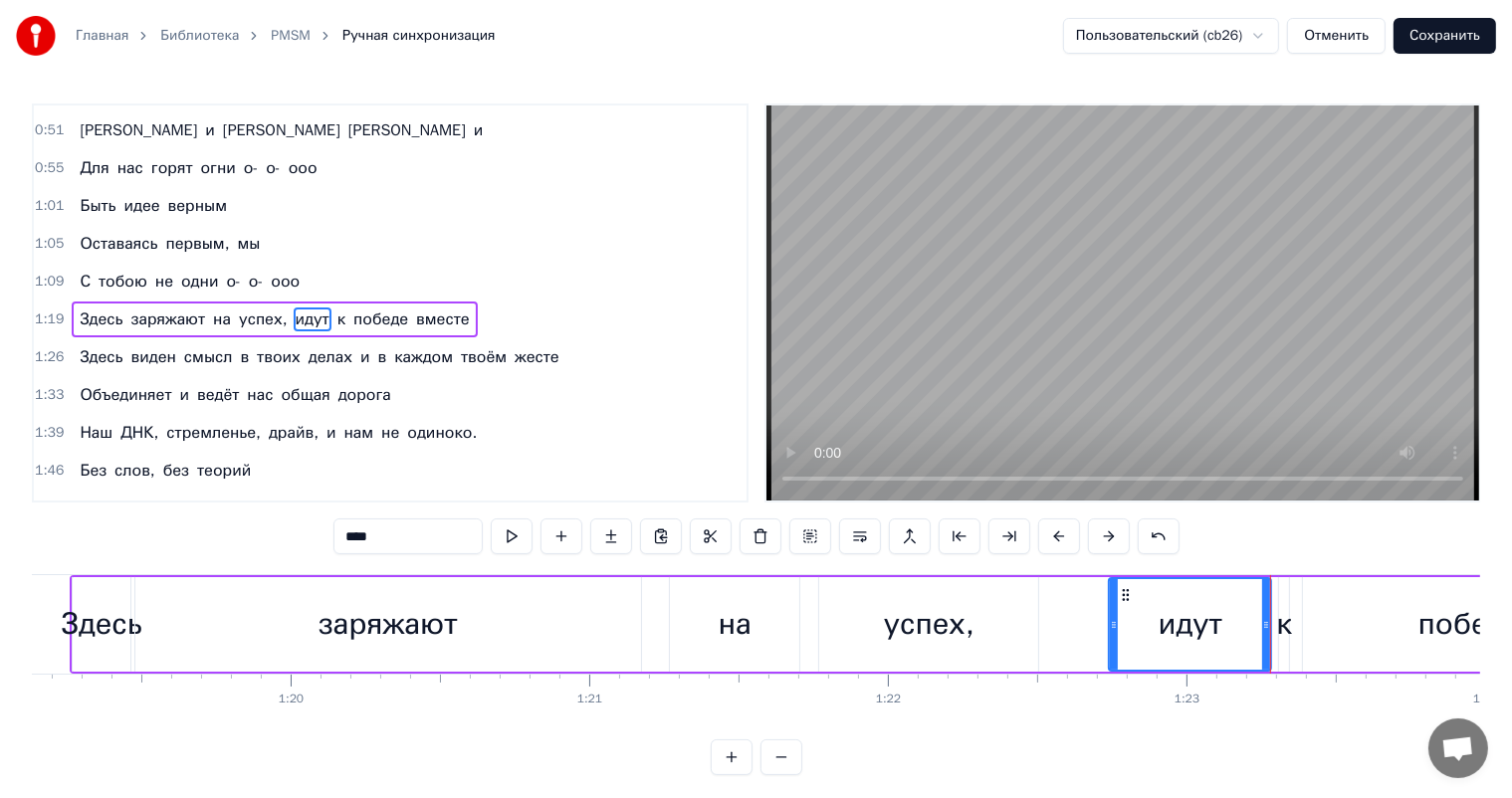 click on "к" at bounding box center (1284, 624) 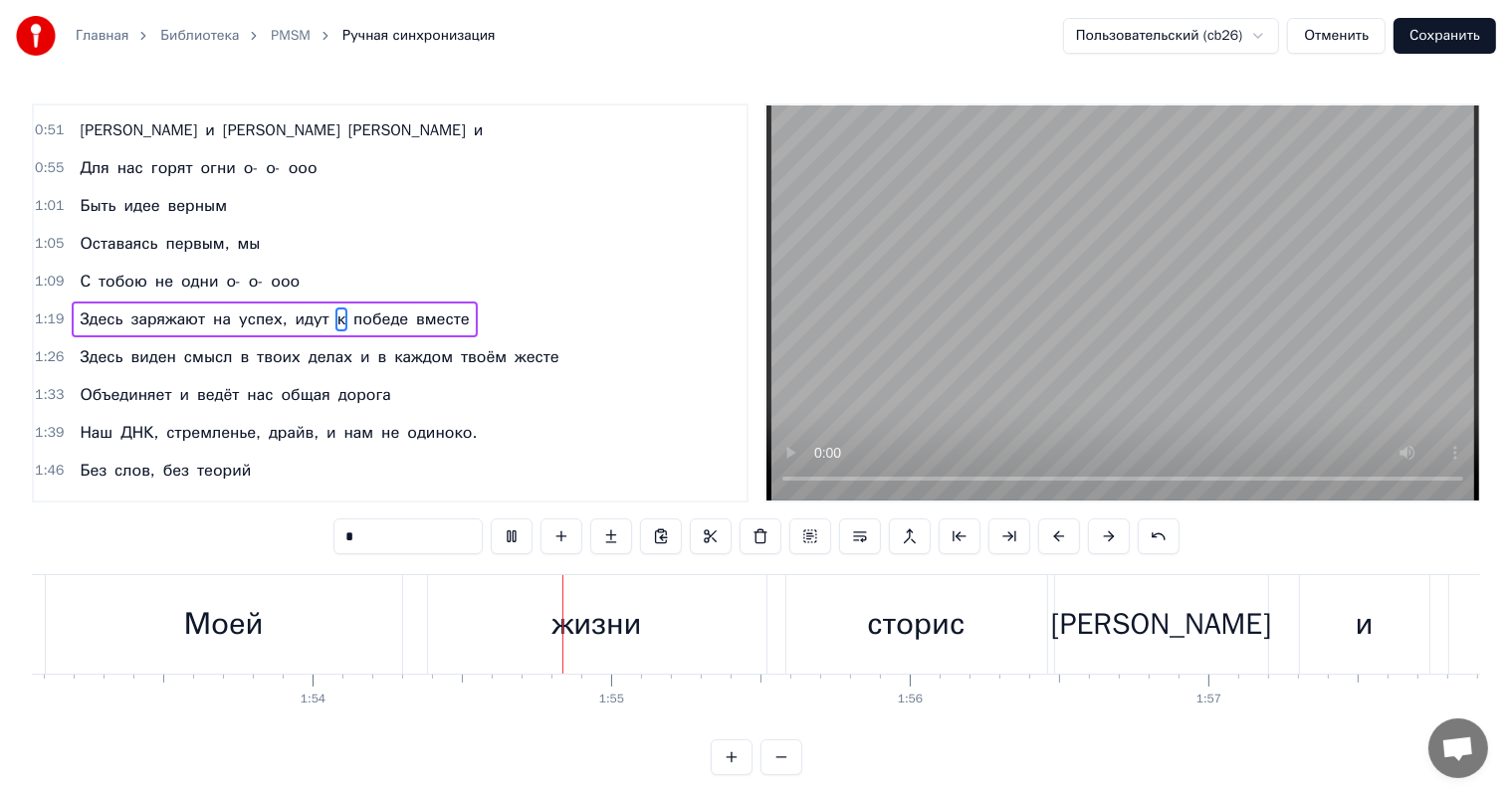 scroll, scrollTop: 0, scrollLeft: 33975, axis: horizontal 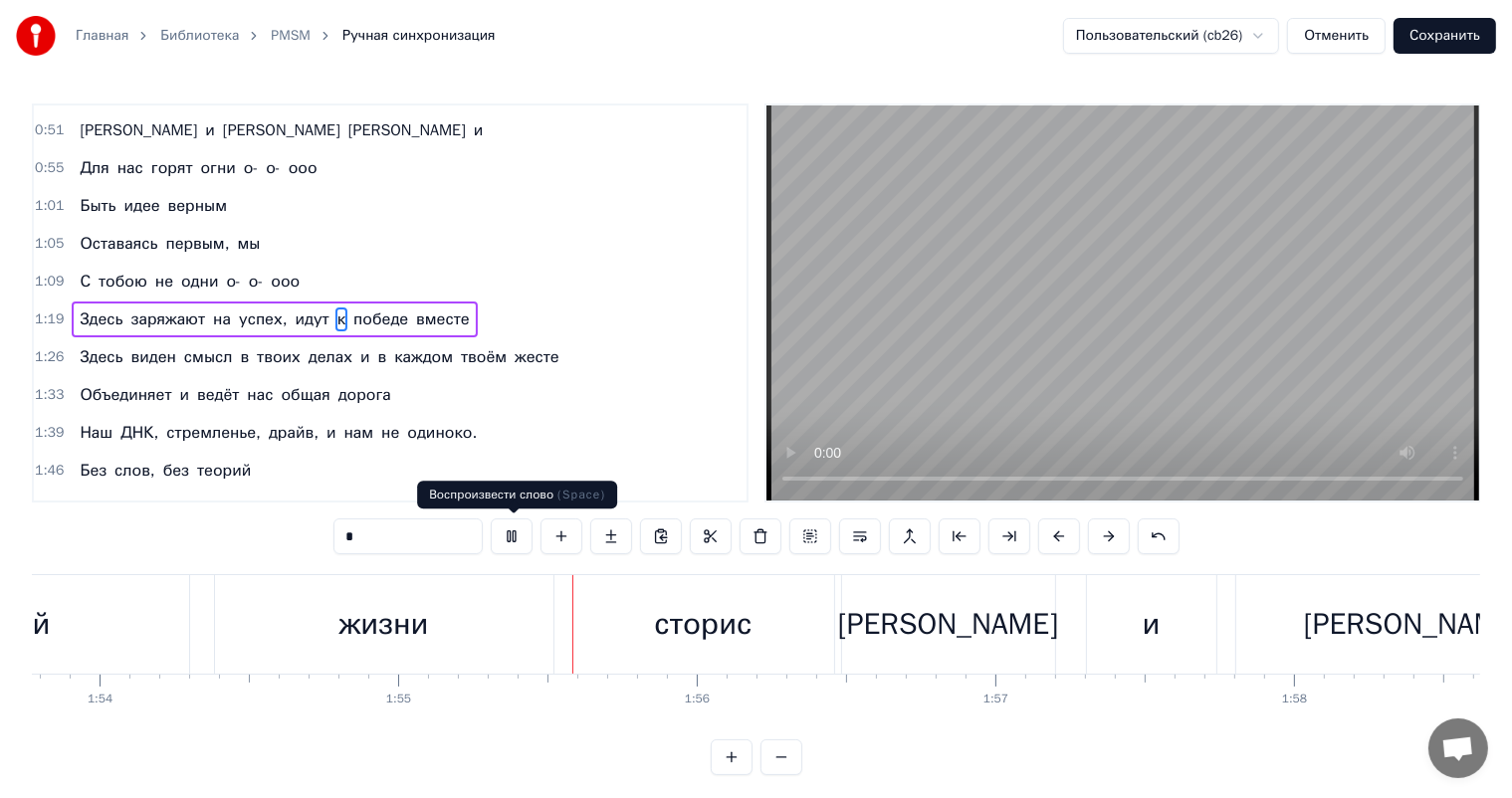 click at bounding box center (512, 536) 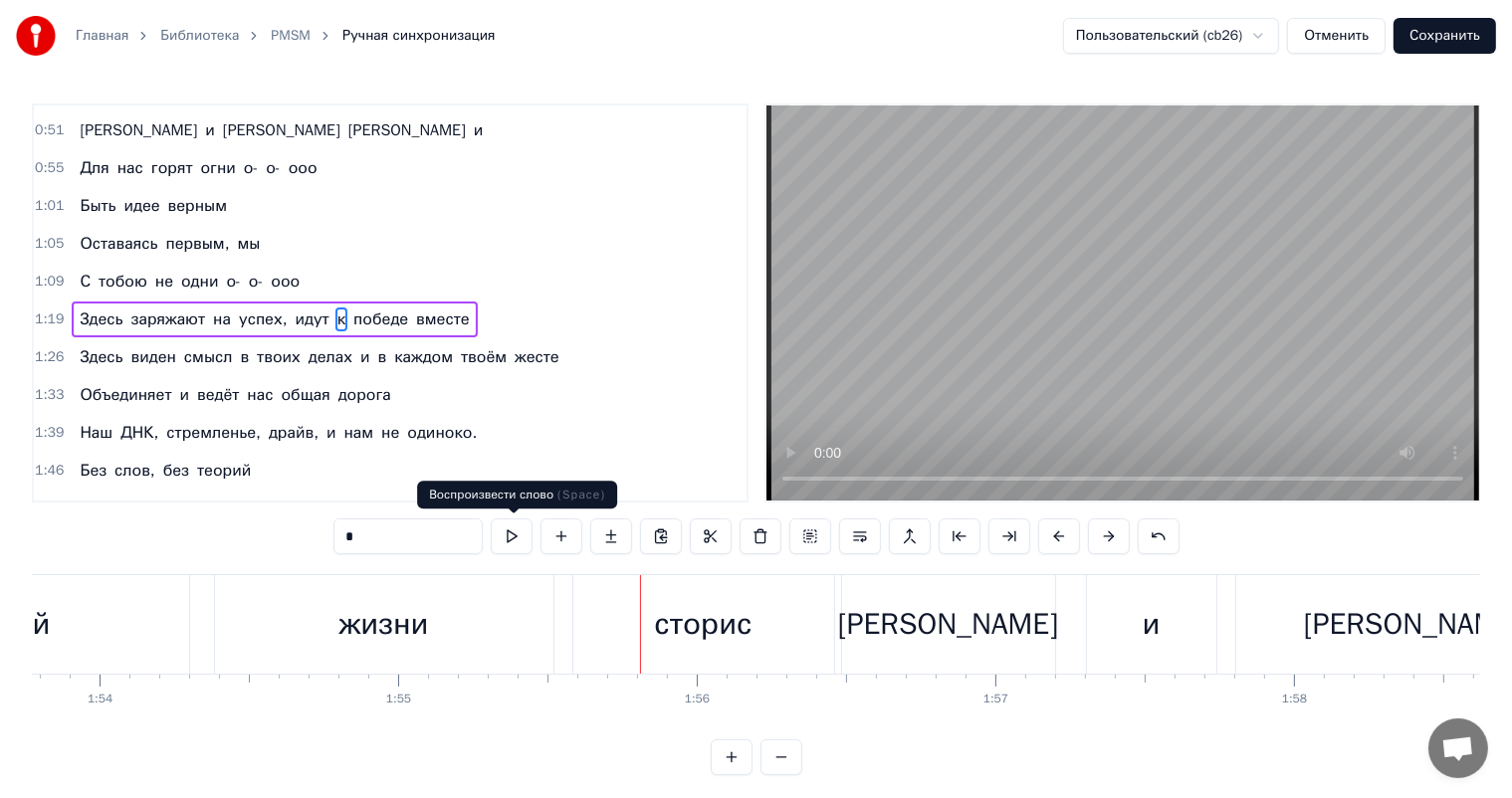 click on "жизни" at bounding box center [384, 624] 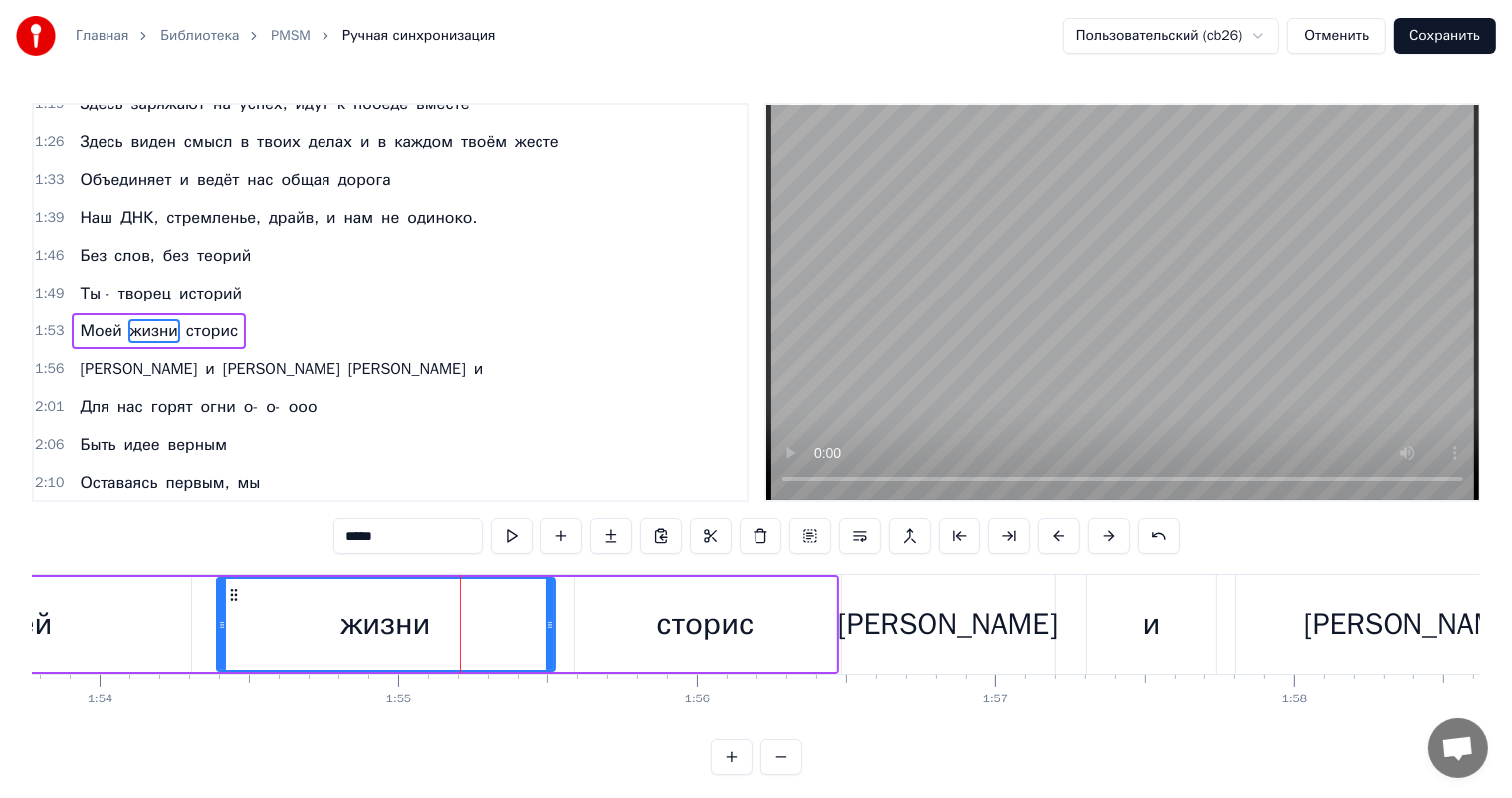 scroll, scrollTop: 479, scrollLeft: 0, axis: vertical 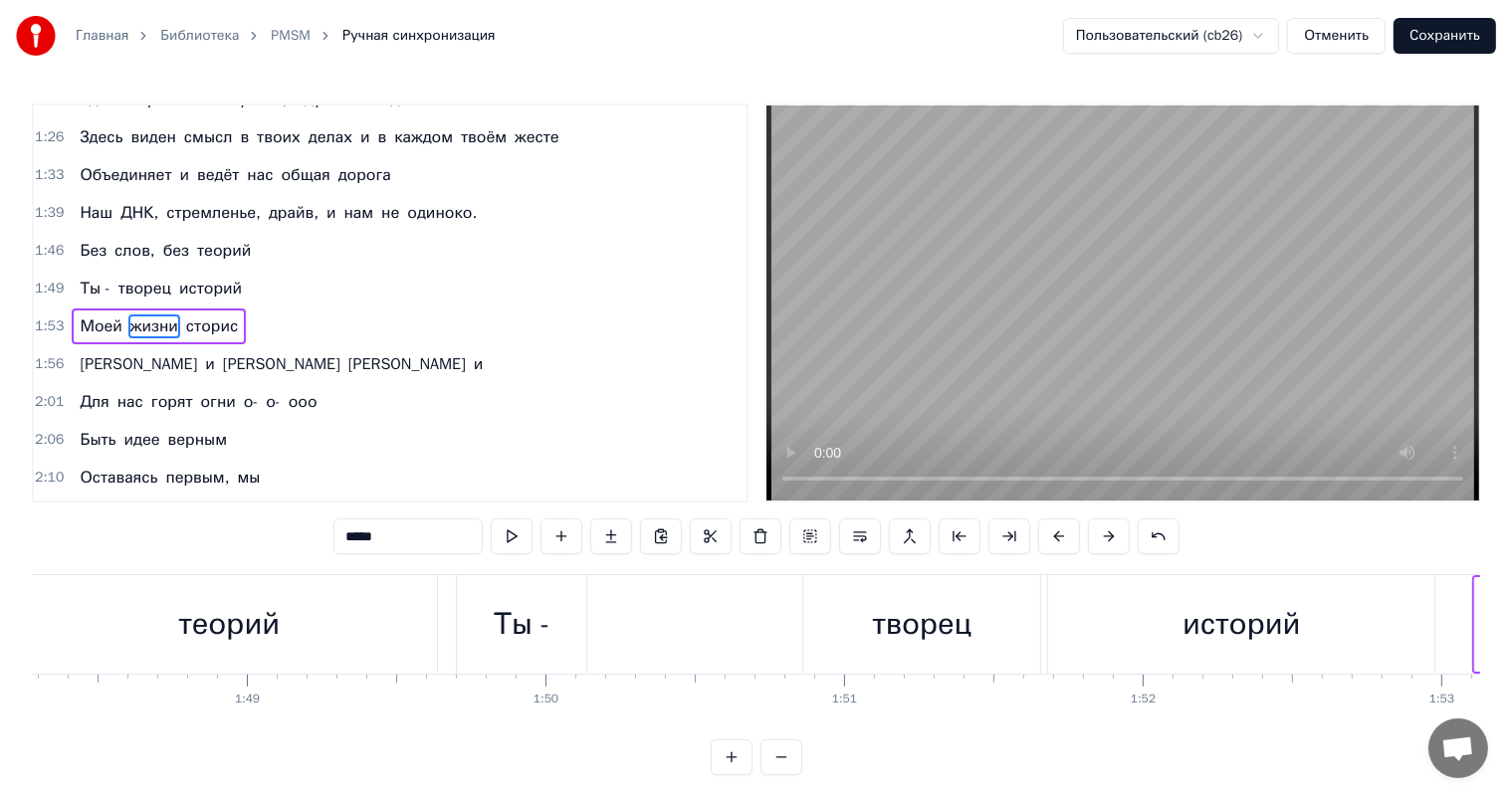 click on "Ты -" at bounding box center [522, 624] 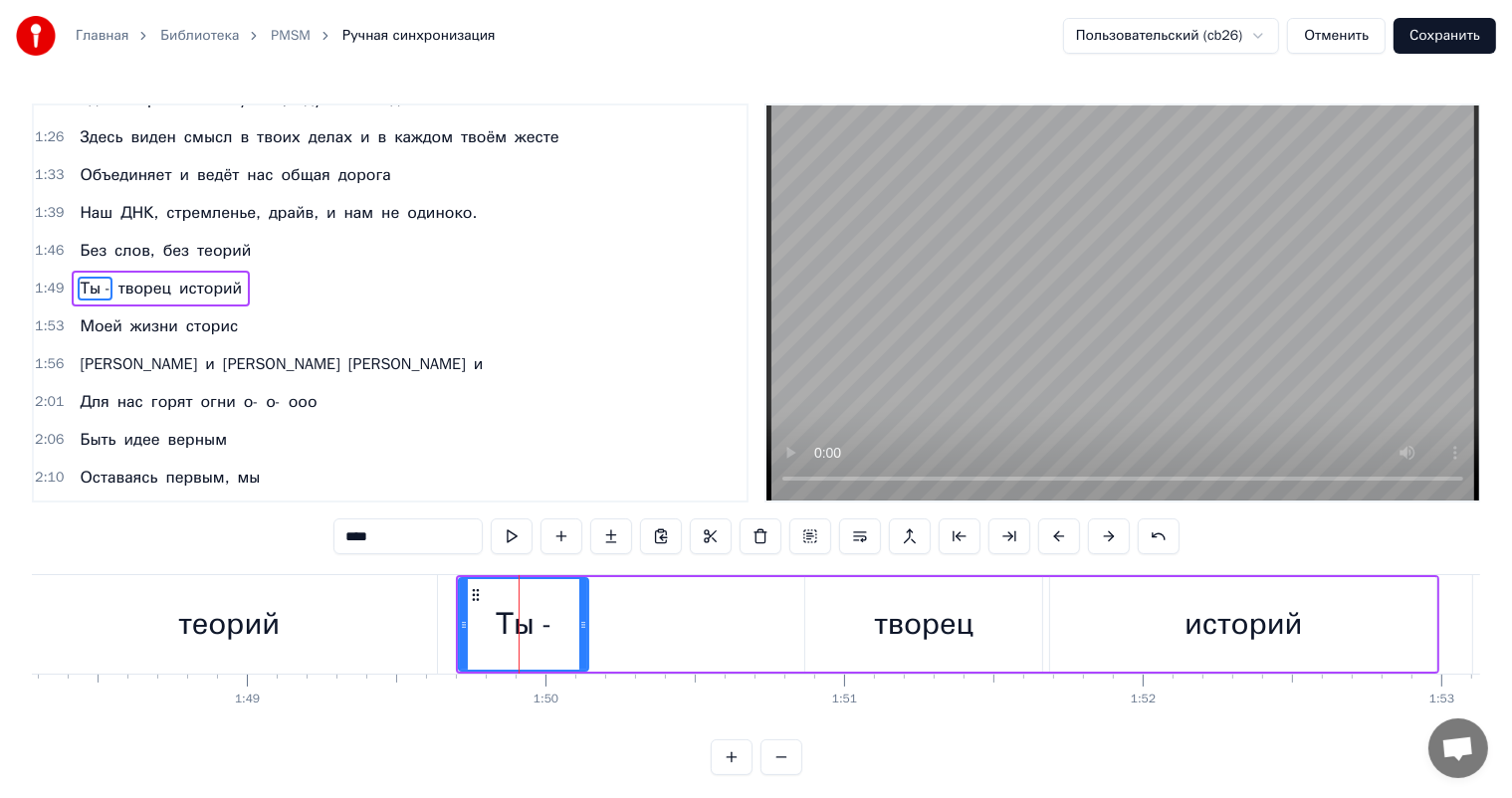 scroll, scrollTop: 442, scrollLeft: 0, axis: vertical 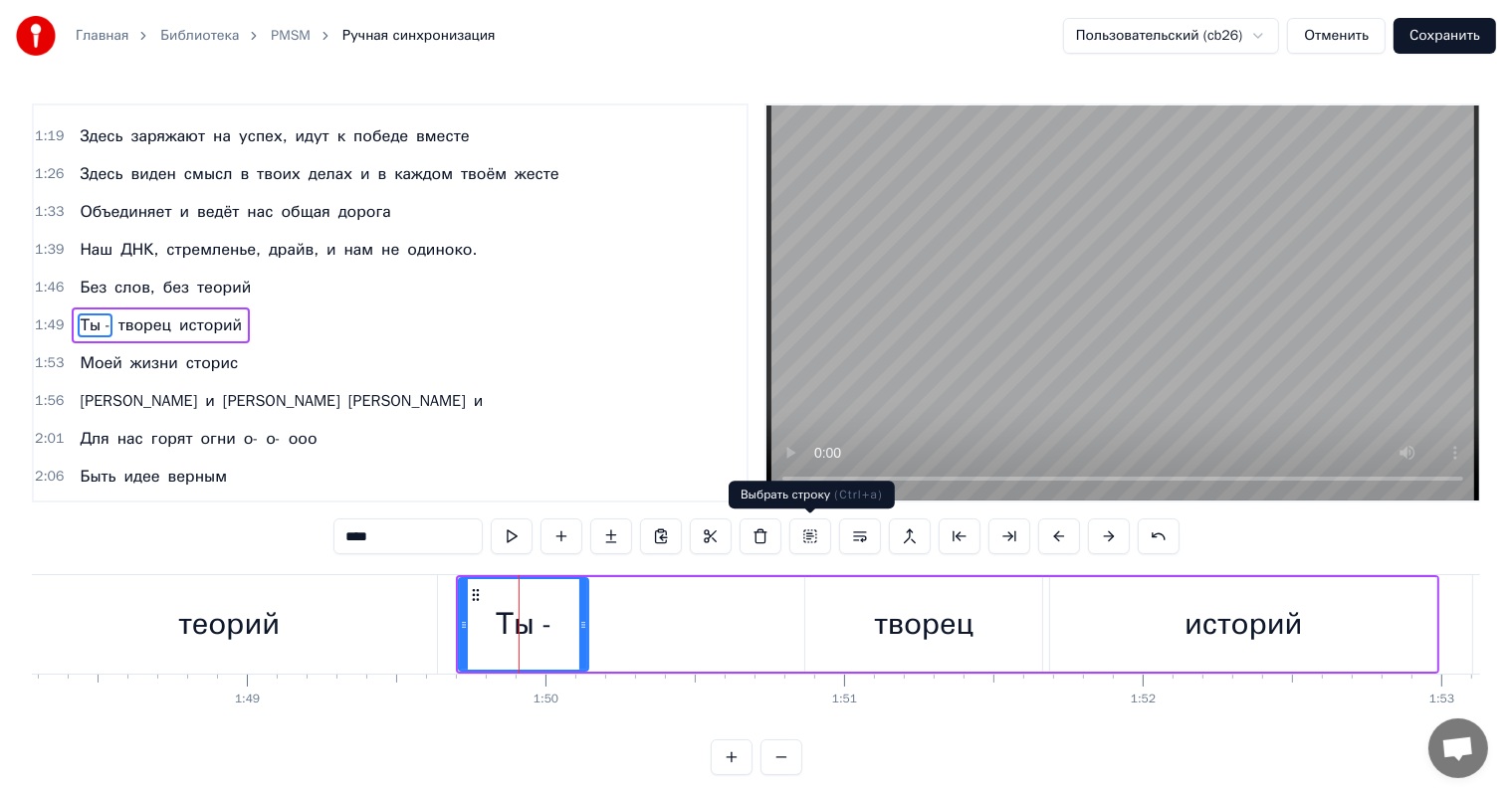 click at bounding box center (810, 536) 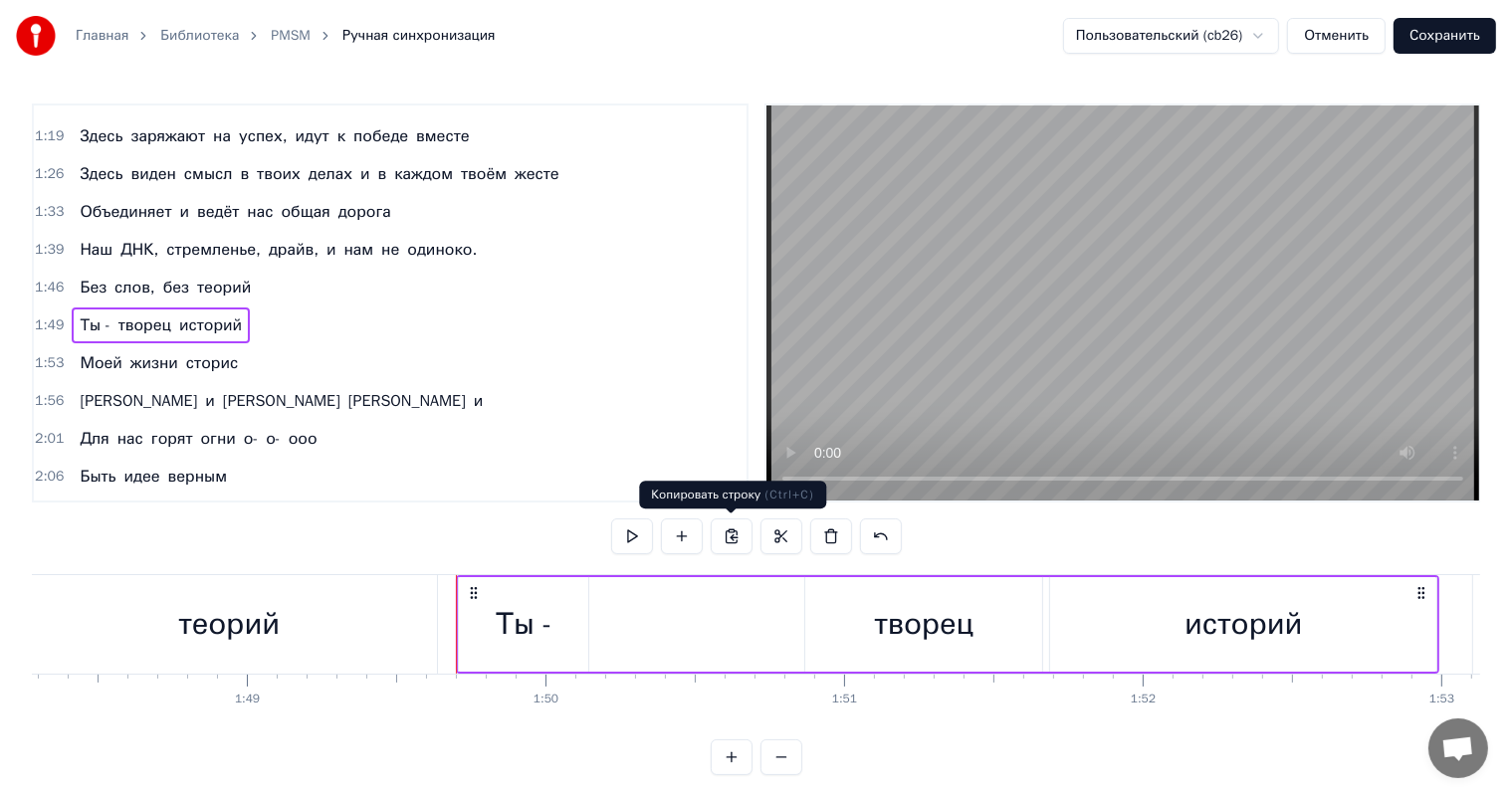 click at bounding box center [732, 536] 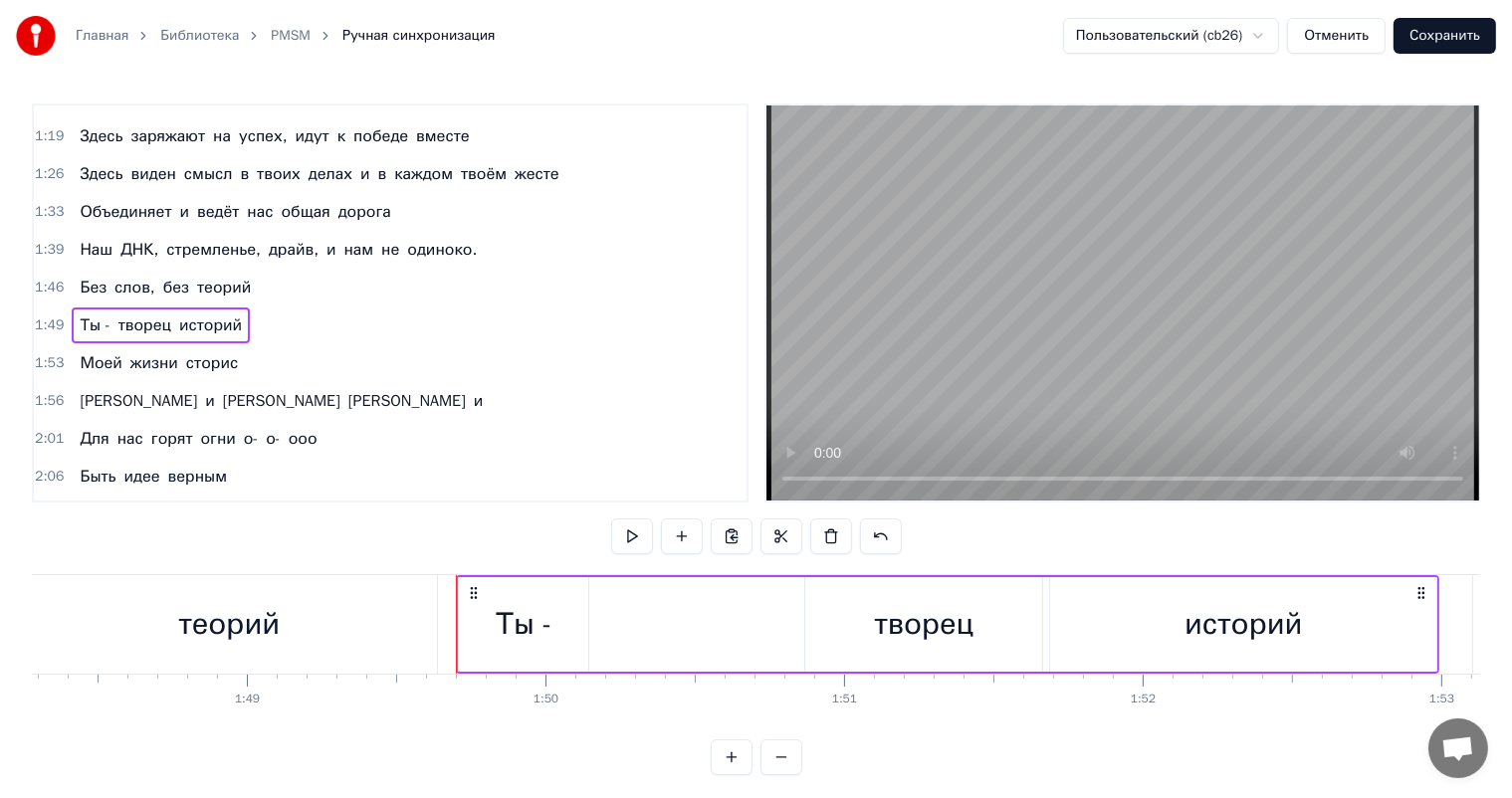 click on "теорий" at bounding box center (230, 624) 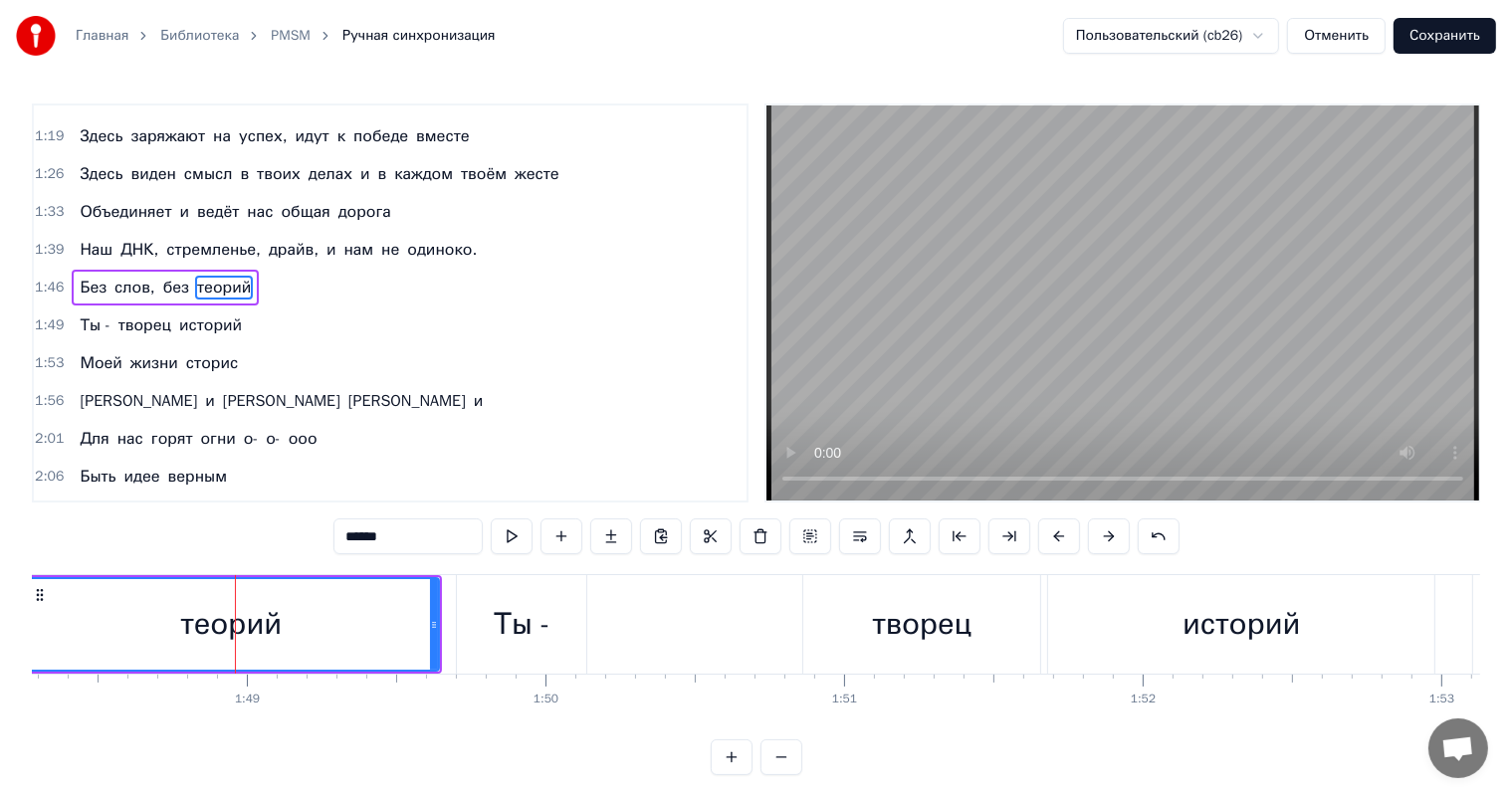 scroll, scrollTop: 406, scrollLeft: 0, axis: vertical 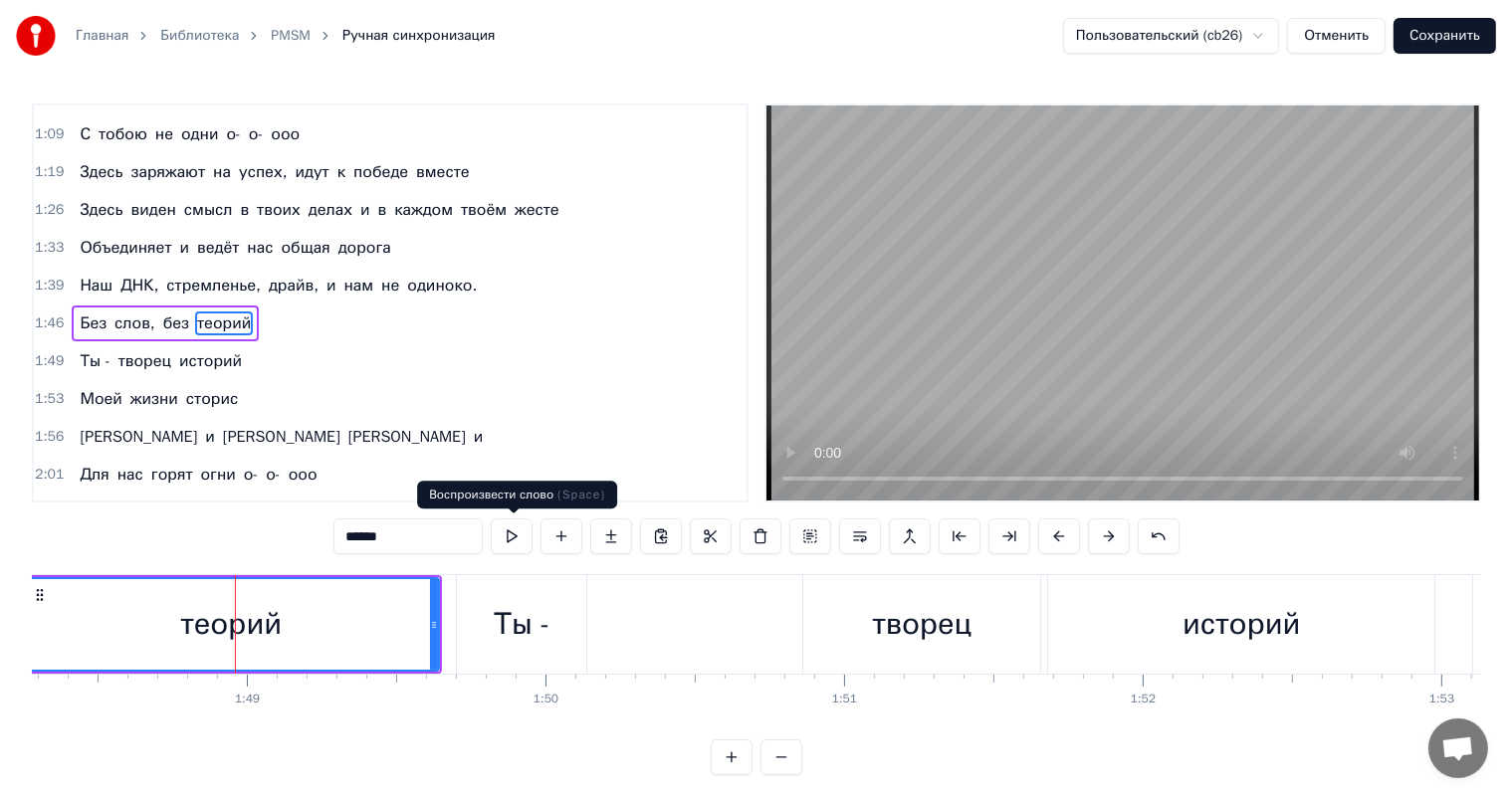 click at bounding box center [512, 536] 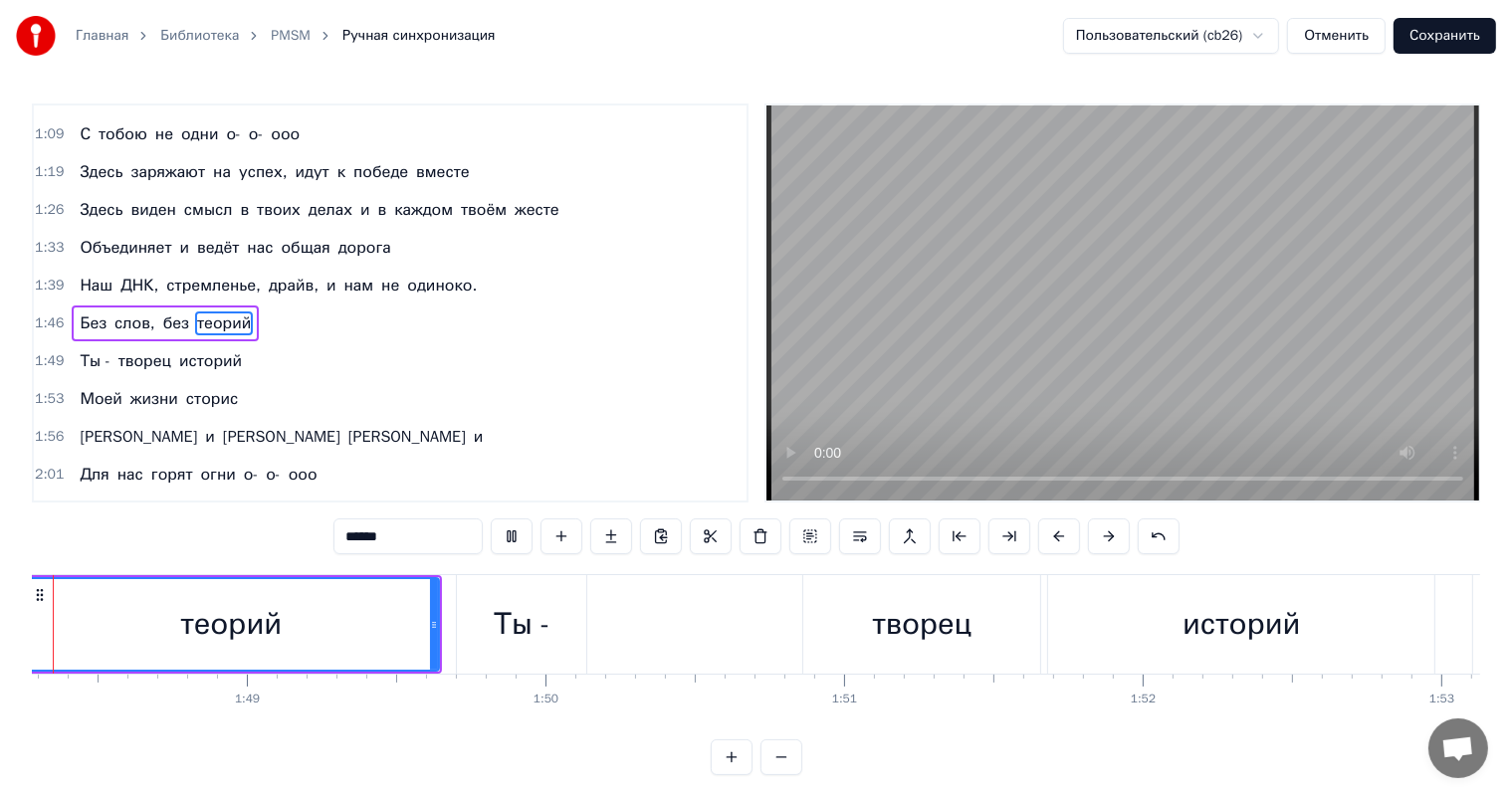 scroll, scrollTop: 0, scrollLeft: 32223, axis: horizontal 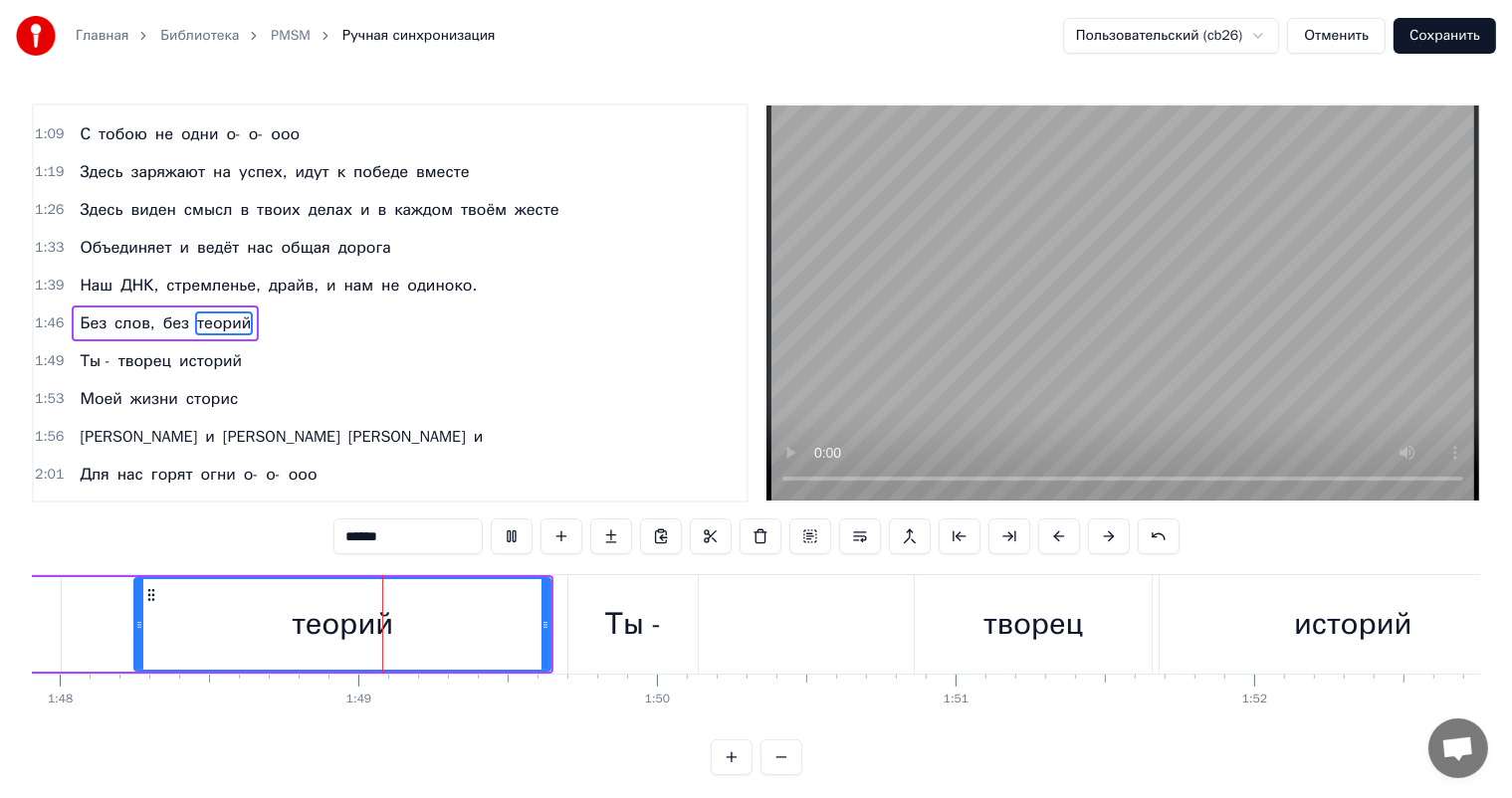 click at bounding box center (512, 536) 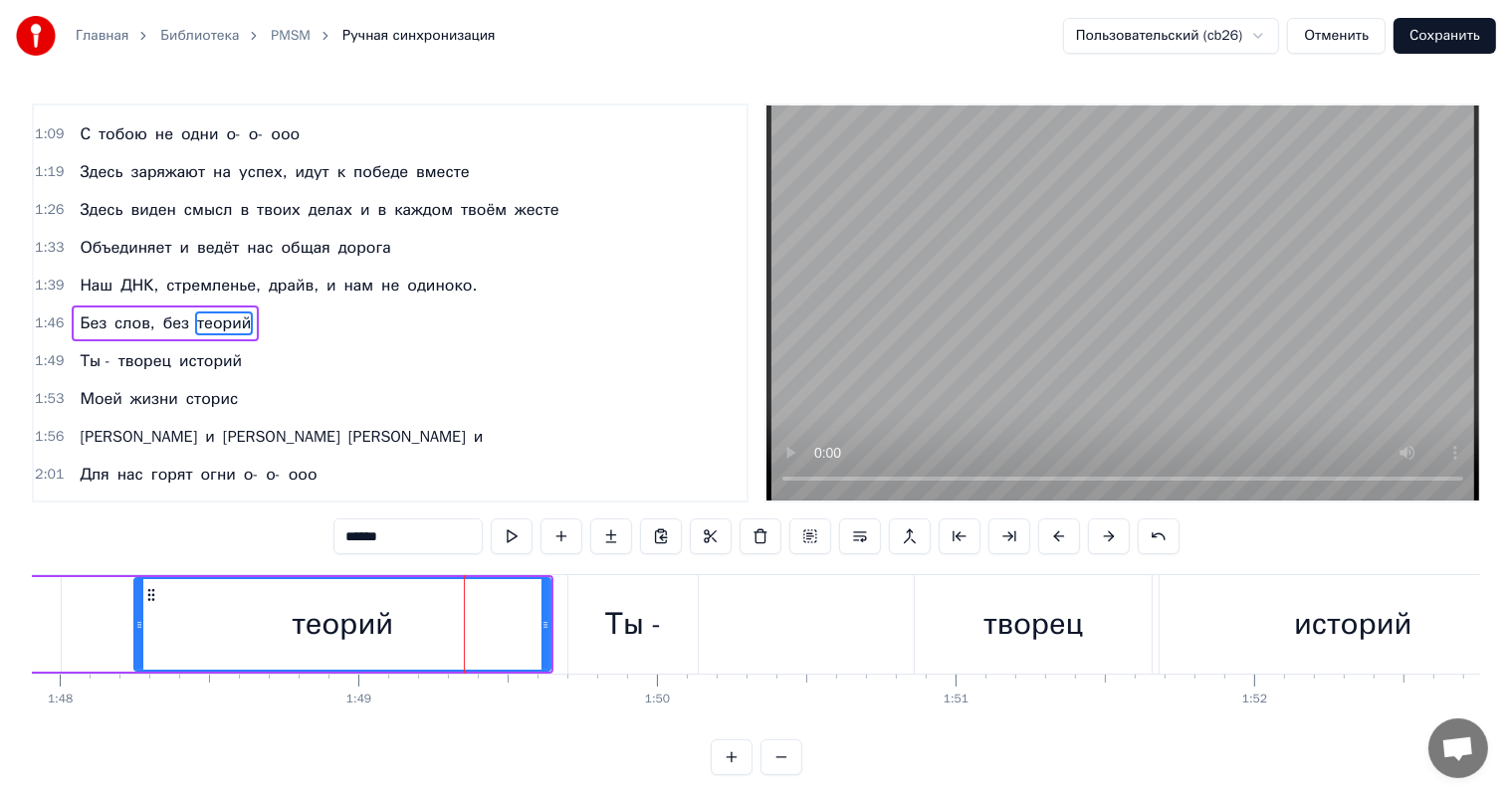 click at bounding box center [512, 536] 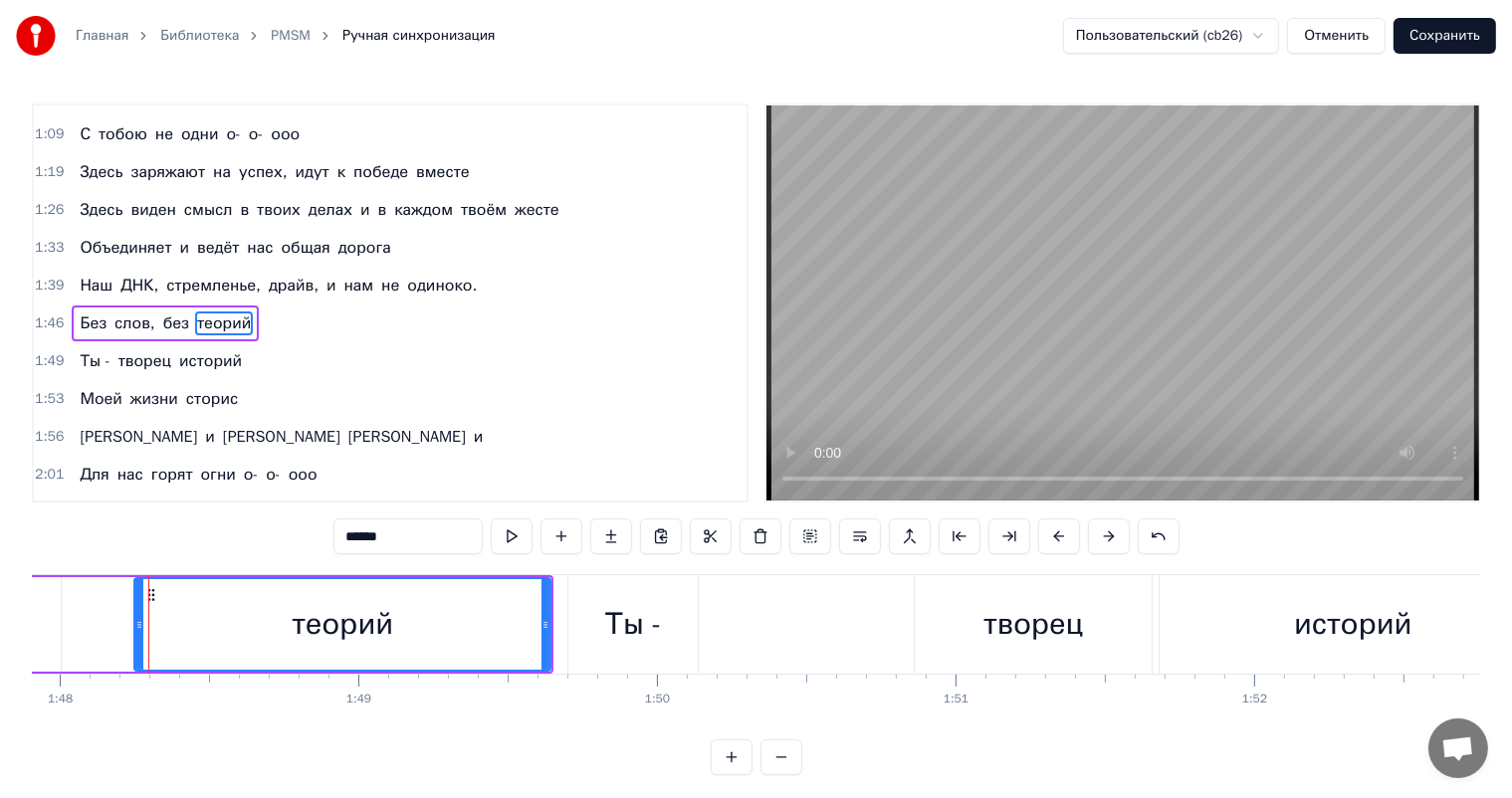 click at bounding box center (512, 536) 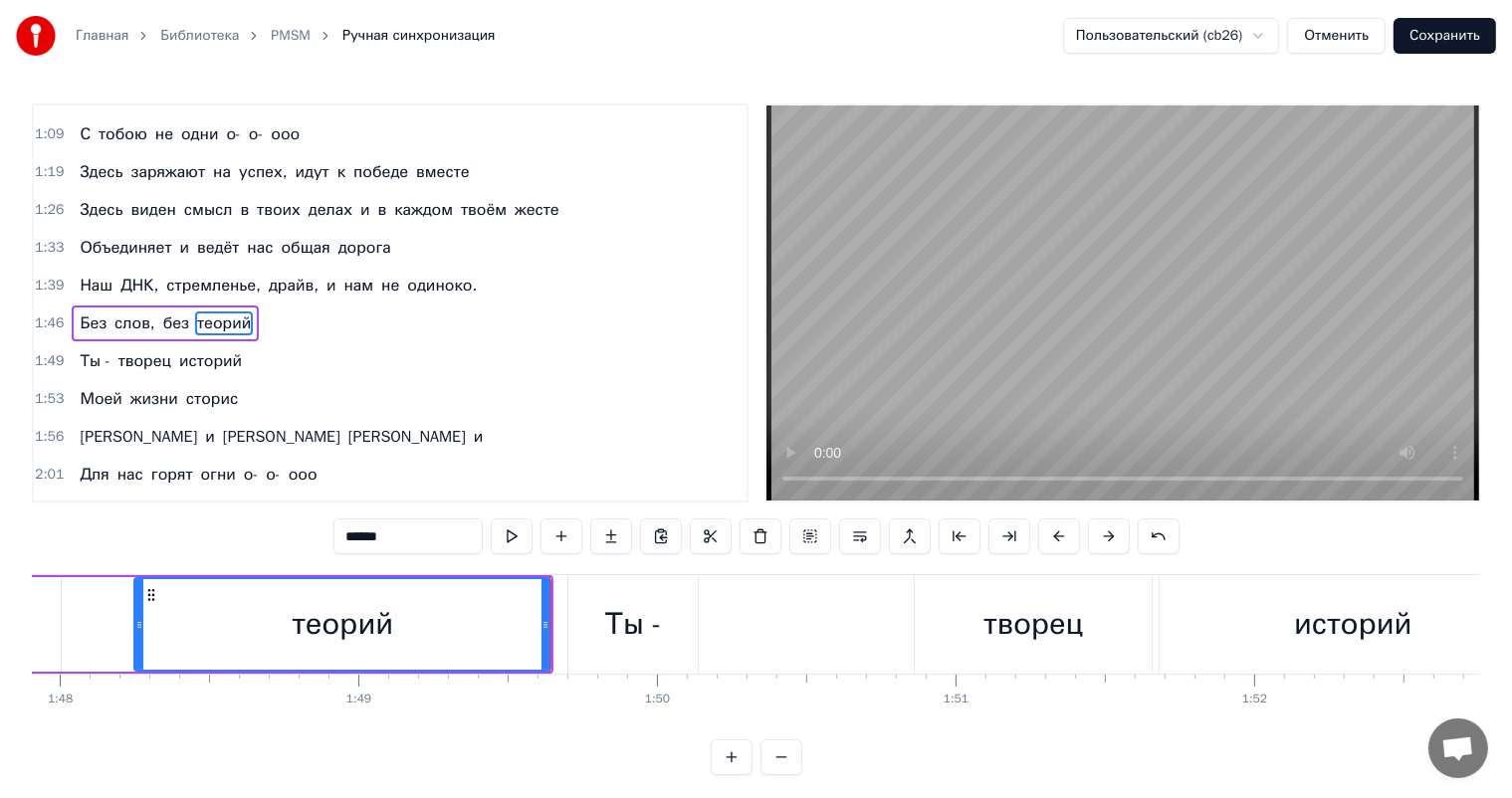 click at bounding box center [512, 536] 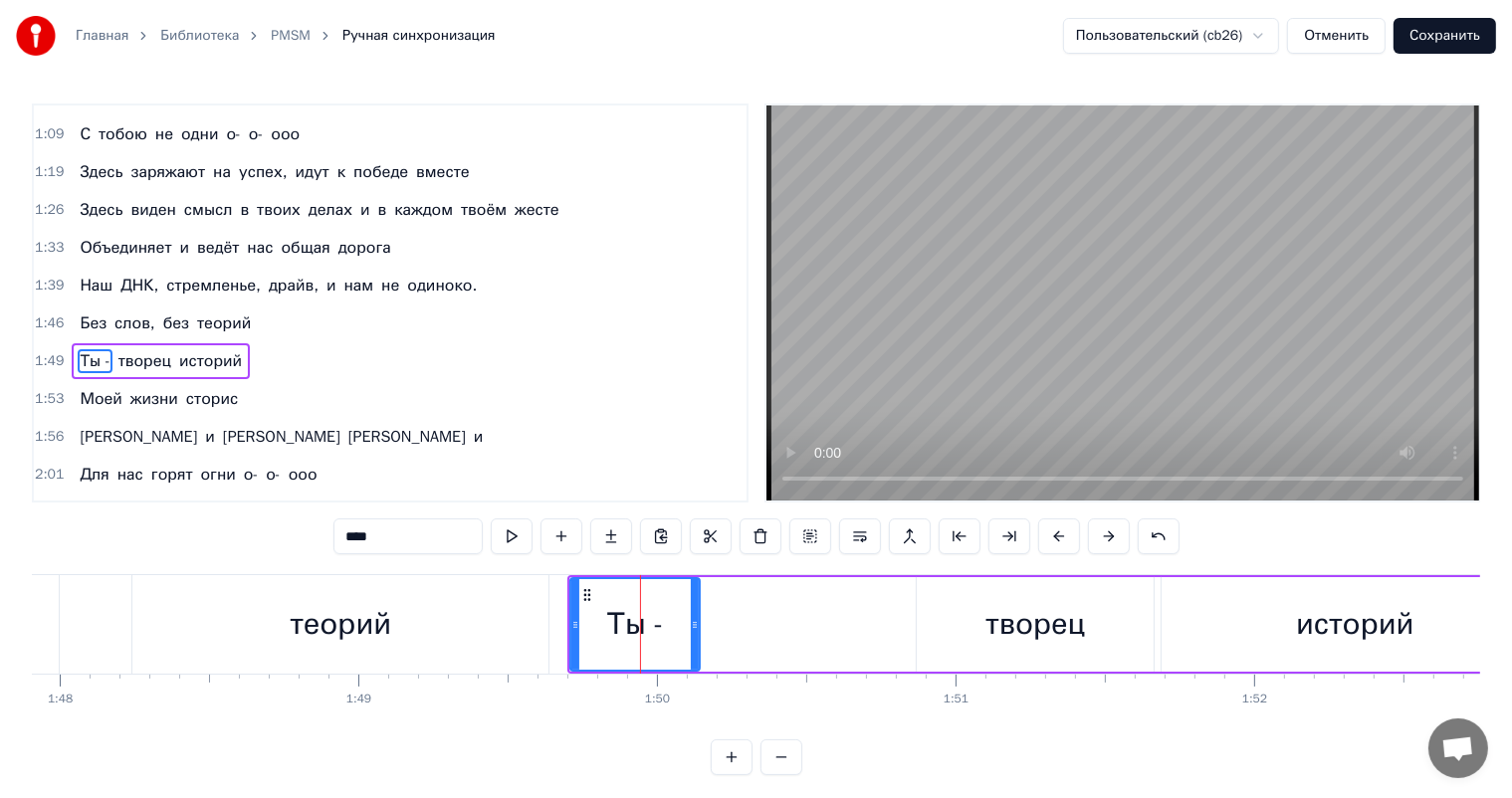 scroll, scrollTop: 442, scrollLeft: 0, axis: vertical 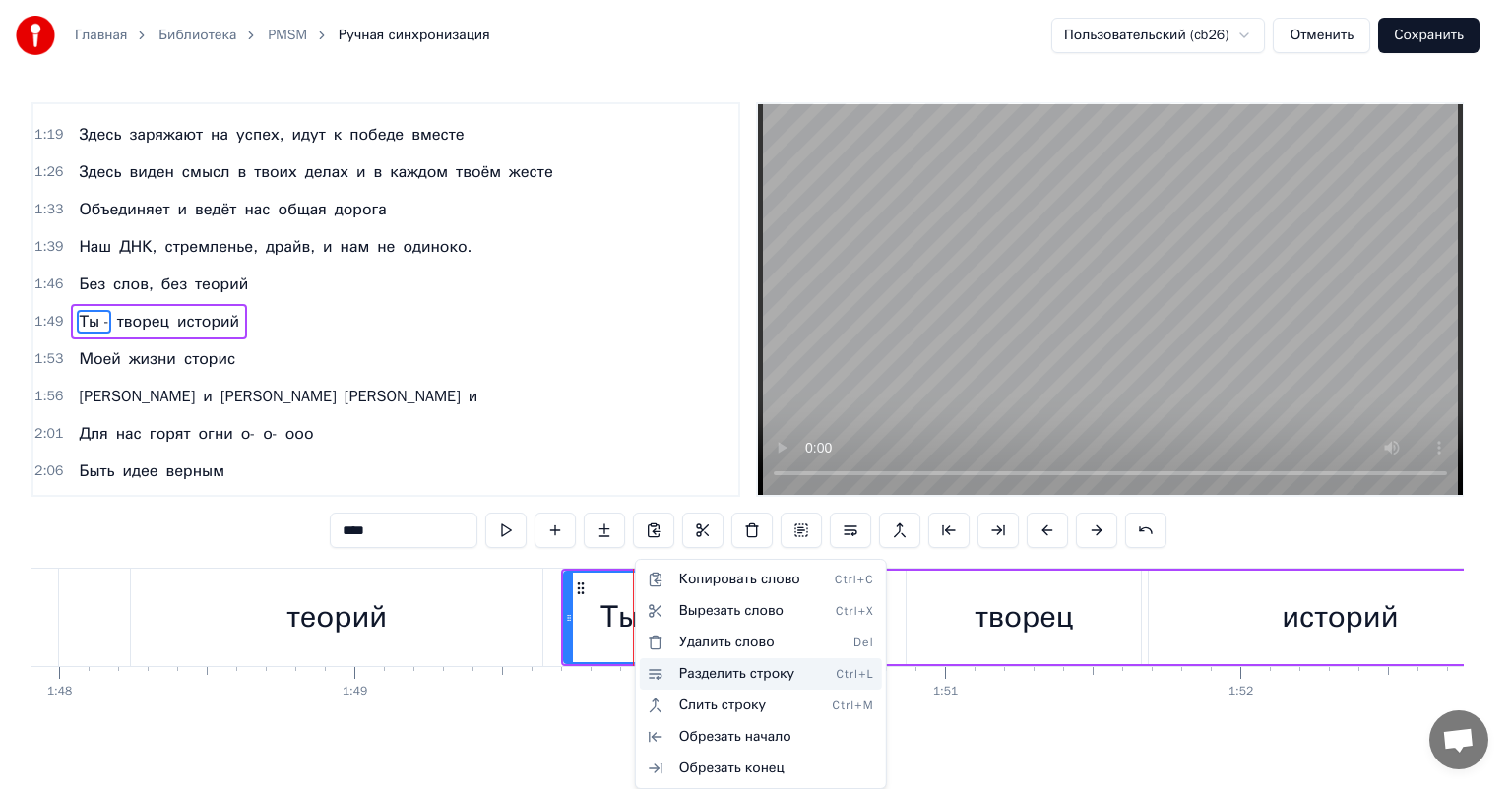 click on "Разделить строку Ctrl+L" at bounding box center [761, 674] 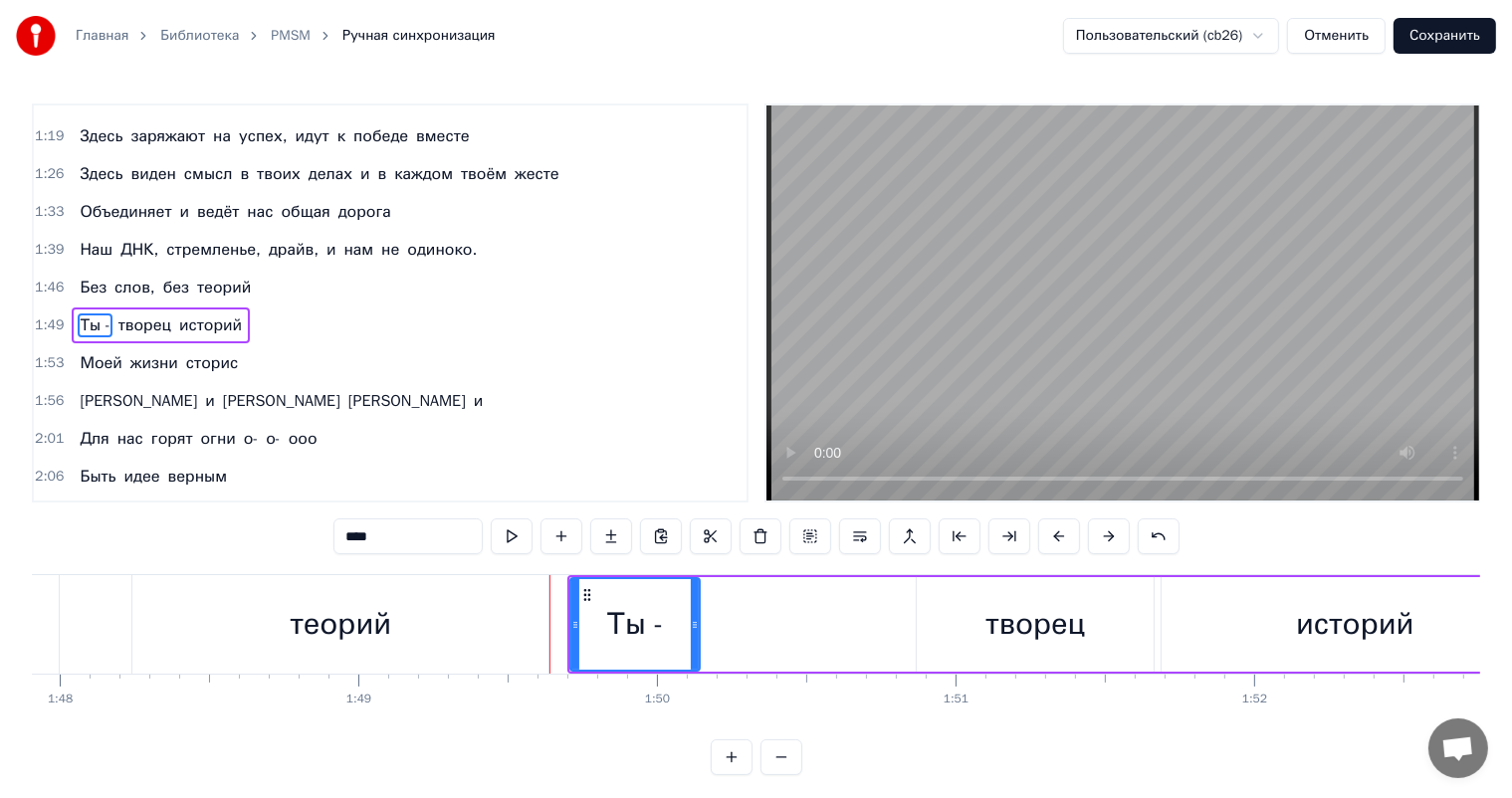 click on "теорий" at bounding box center (340, 624) 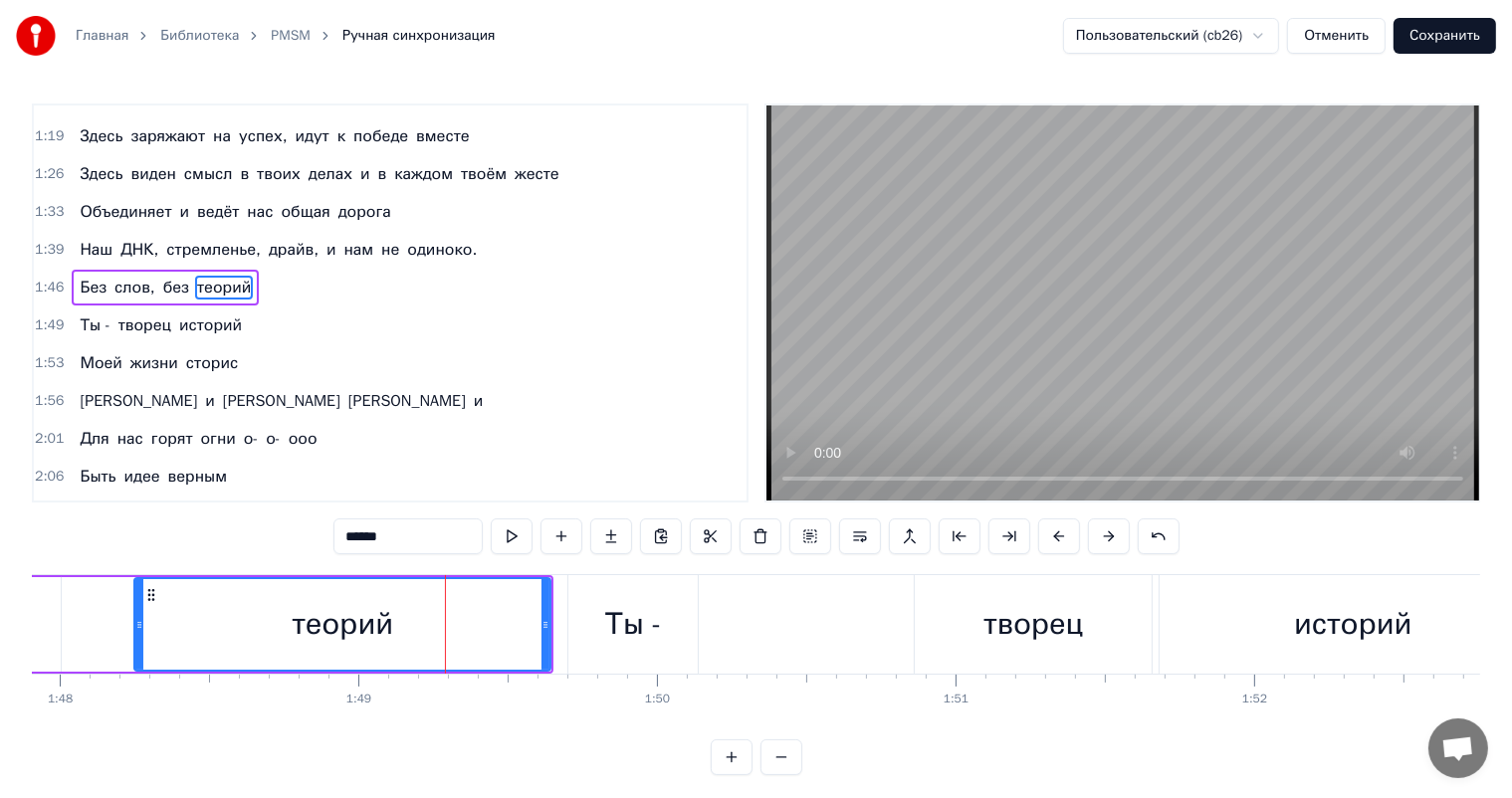 scroll, scrollTop: 406, scrollLeft: 0, axis: vertical 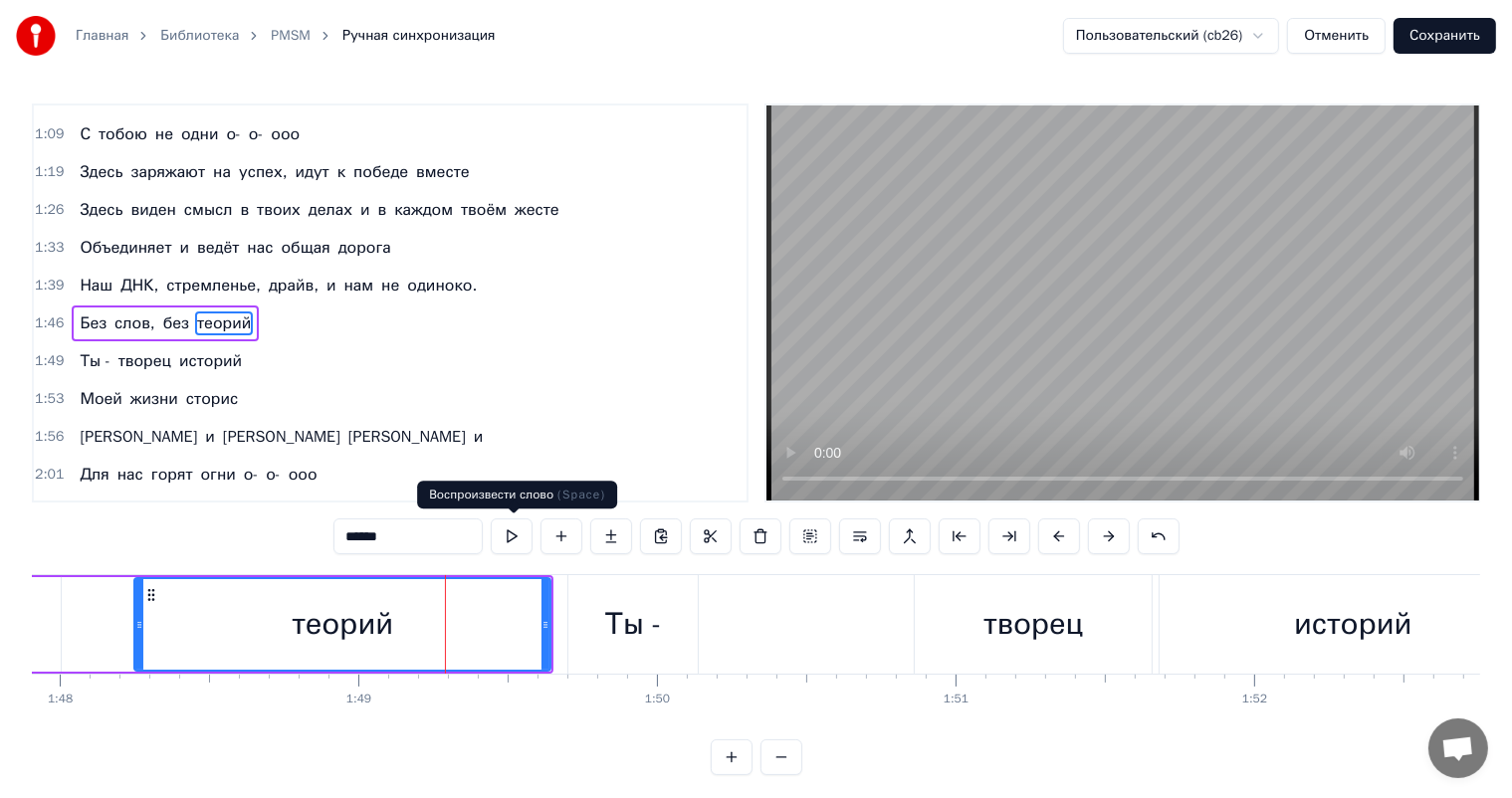 click at bounding box center [512, 536] 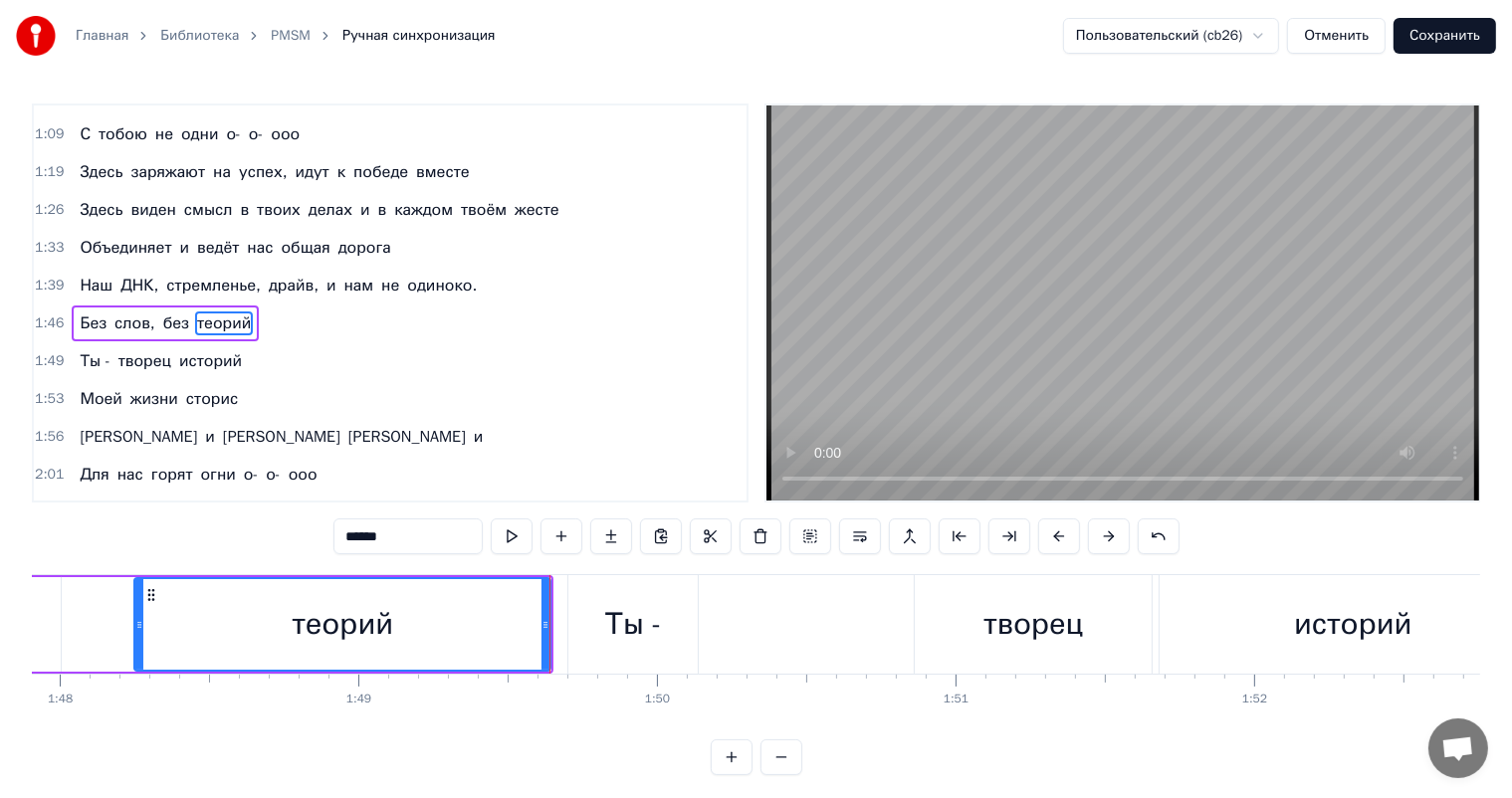 click on "Ты -" at bounding box center (633, 624) 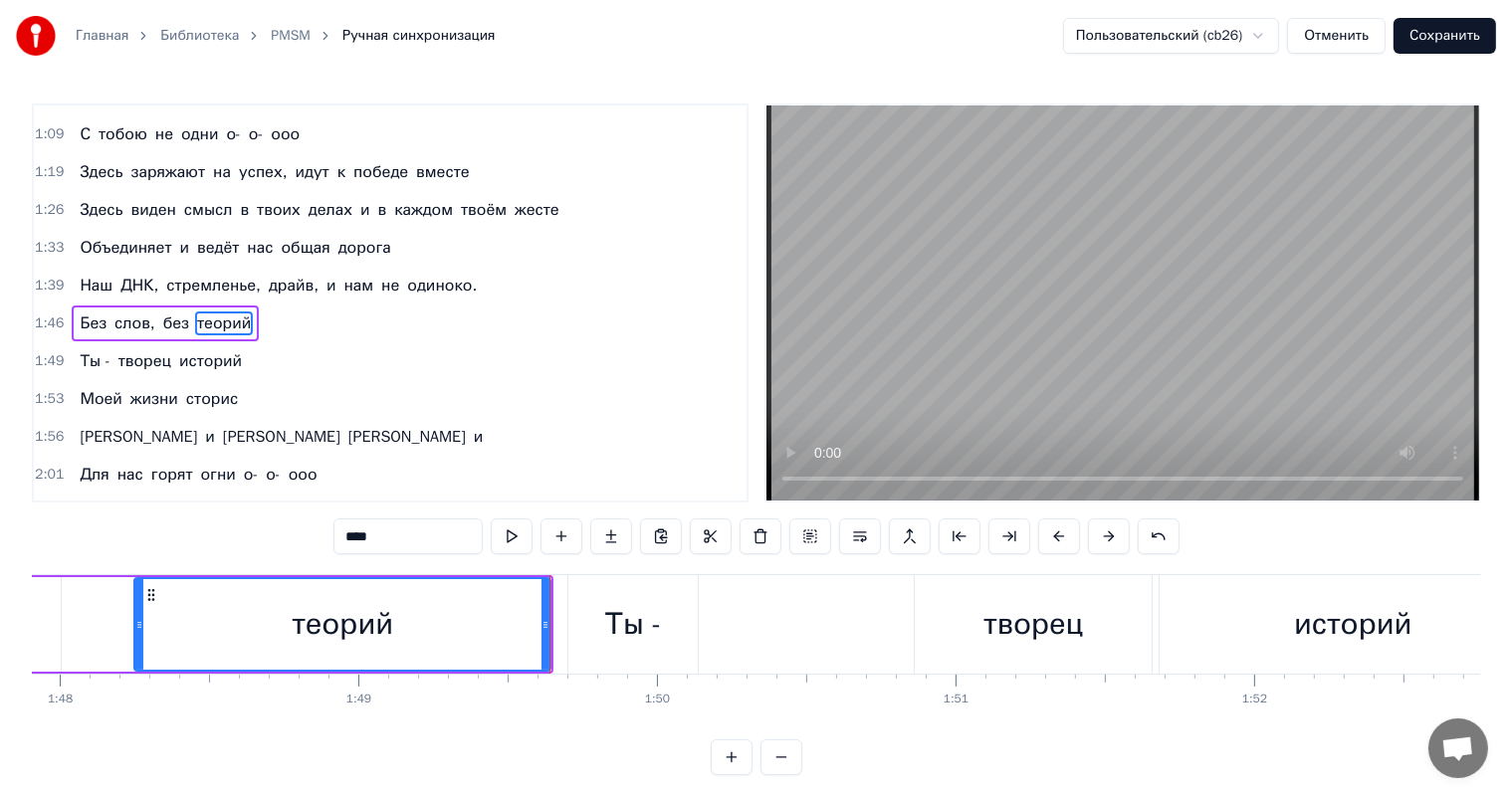 scroll, scrollTop: 442, scrollLeft: 0, axis: vertical 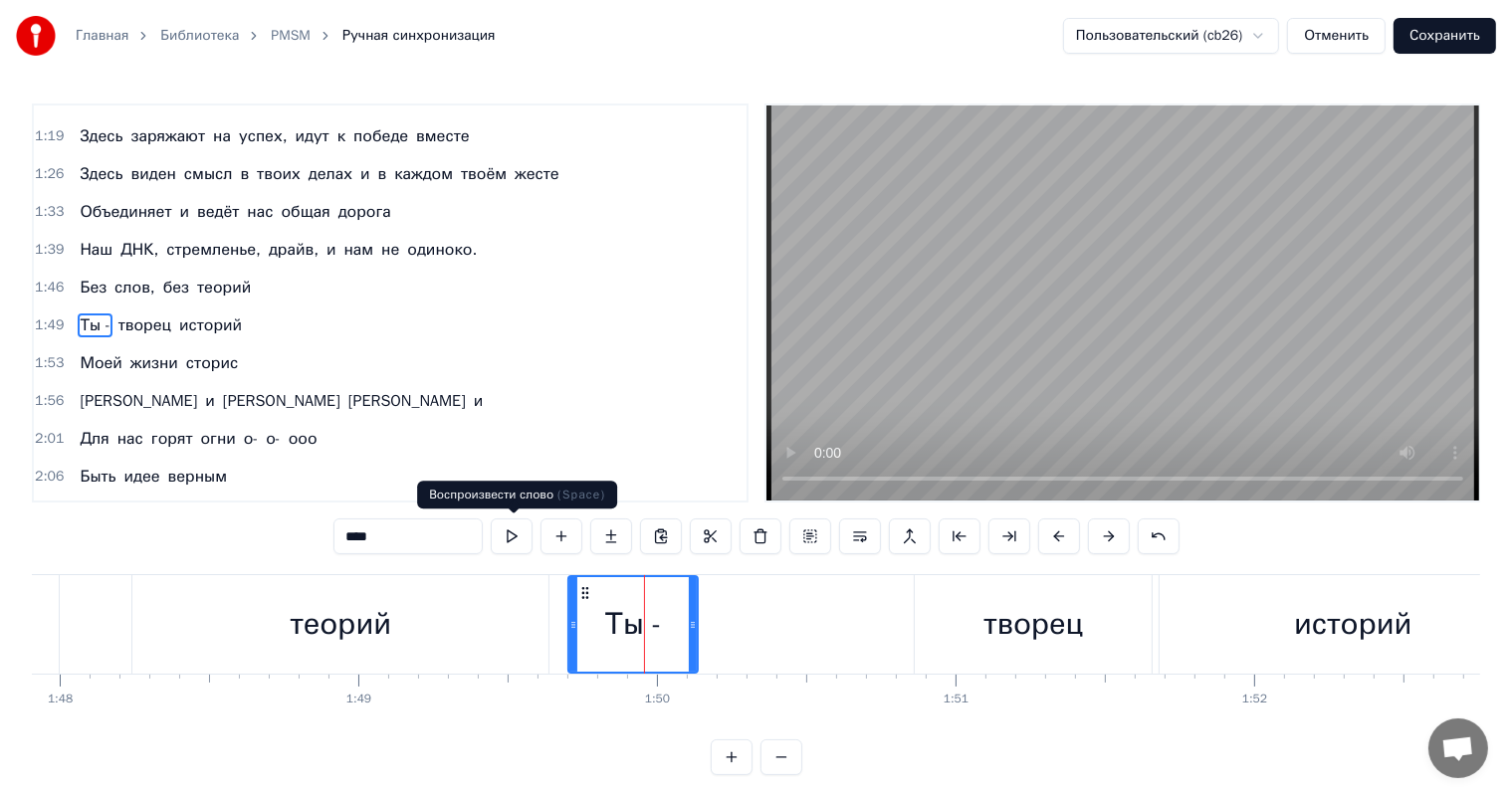 click at bounding box center [512, 536] 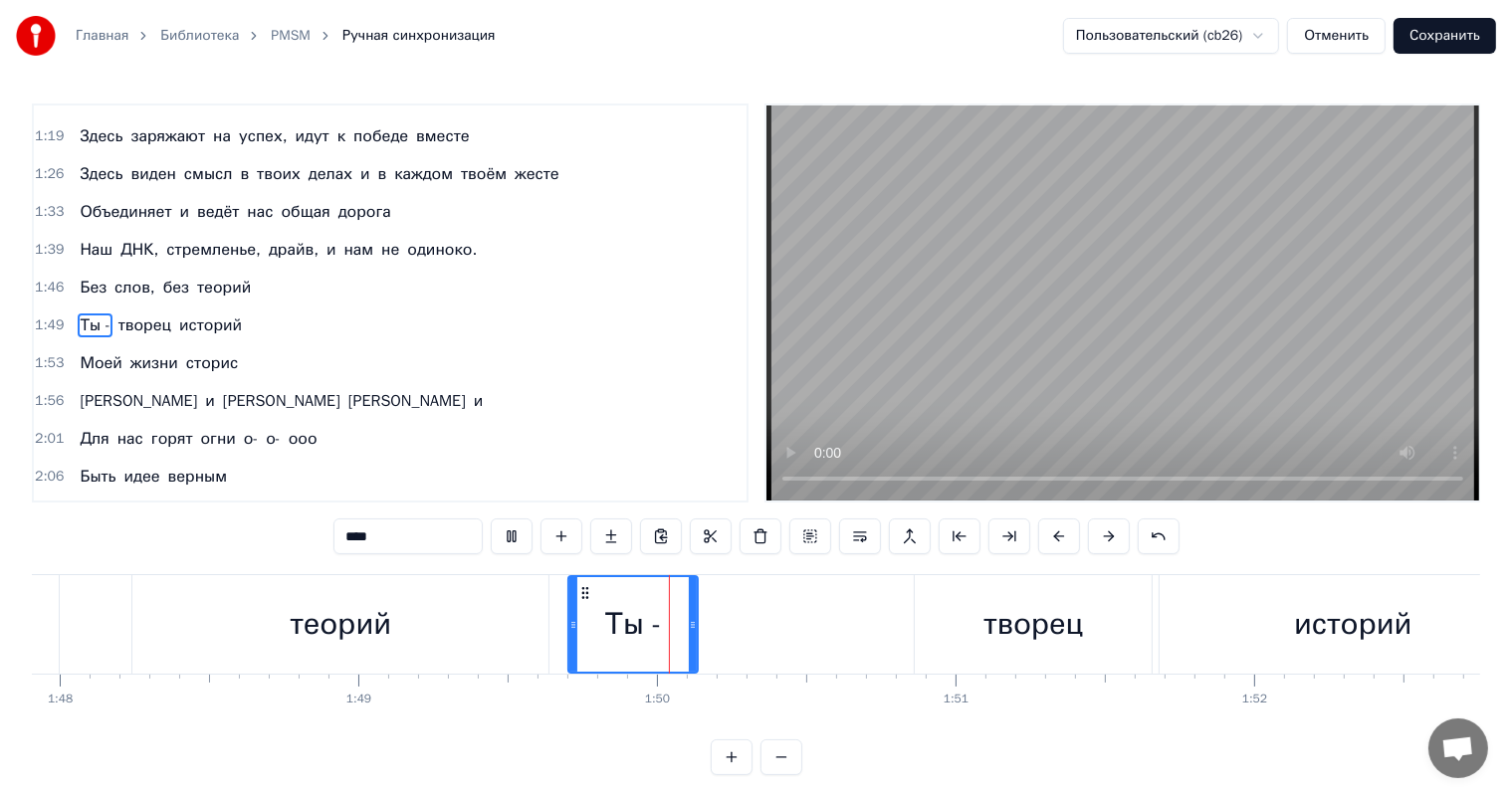 click at bounding box center (512, 536) 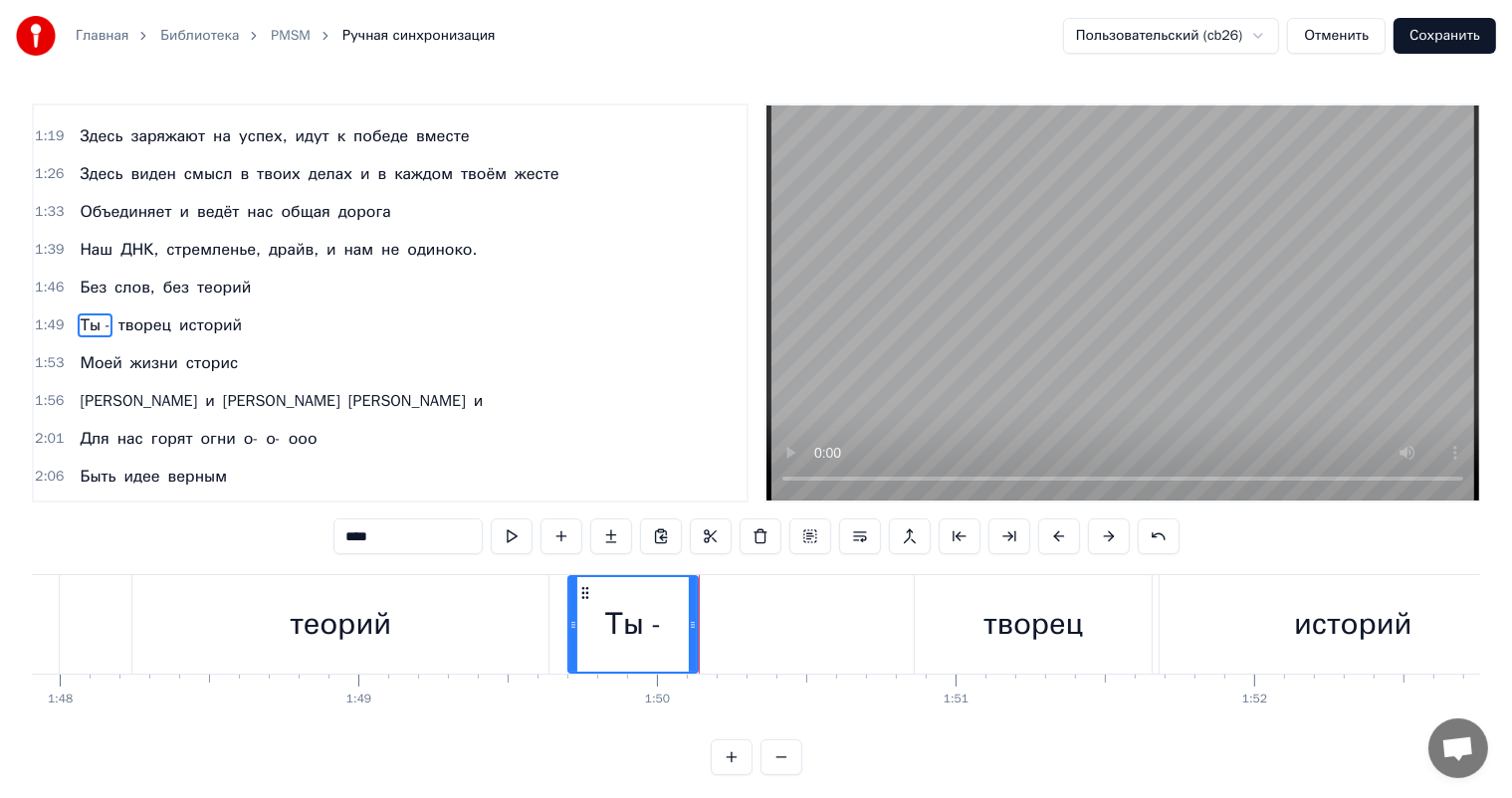 click on "Ты -" at bounding box center [633, 624] 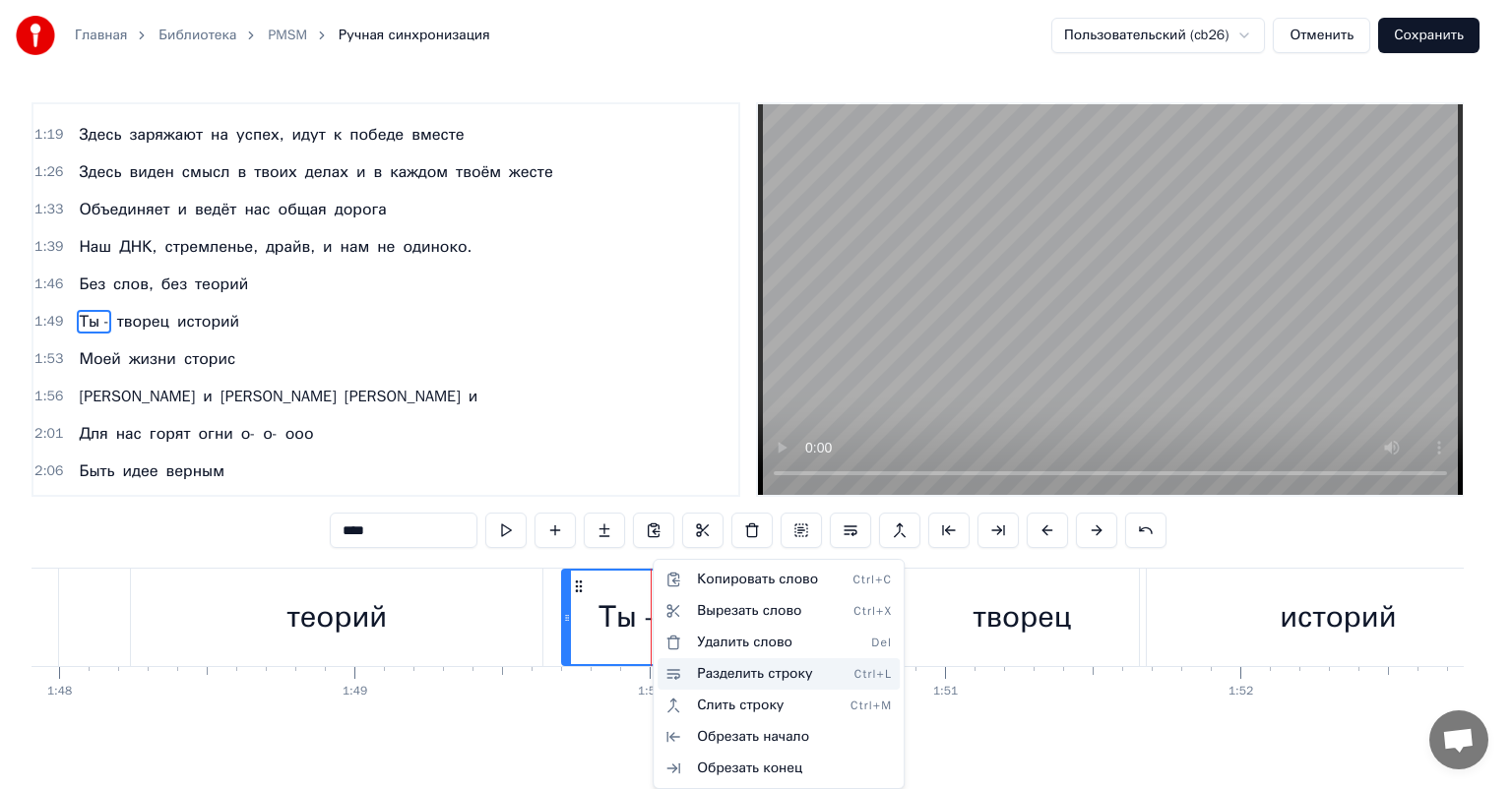 click on "Разделить строку Ctrl+L" at bounding box center (779, 674) 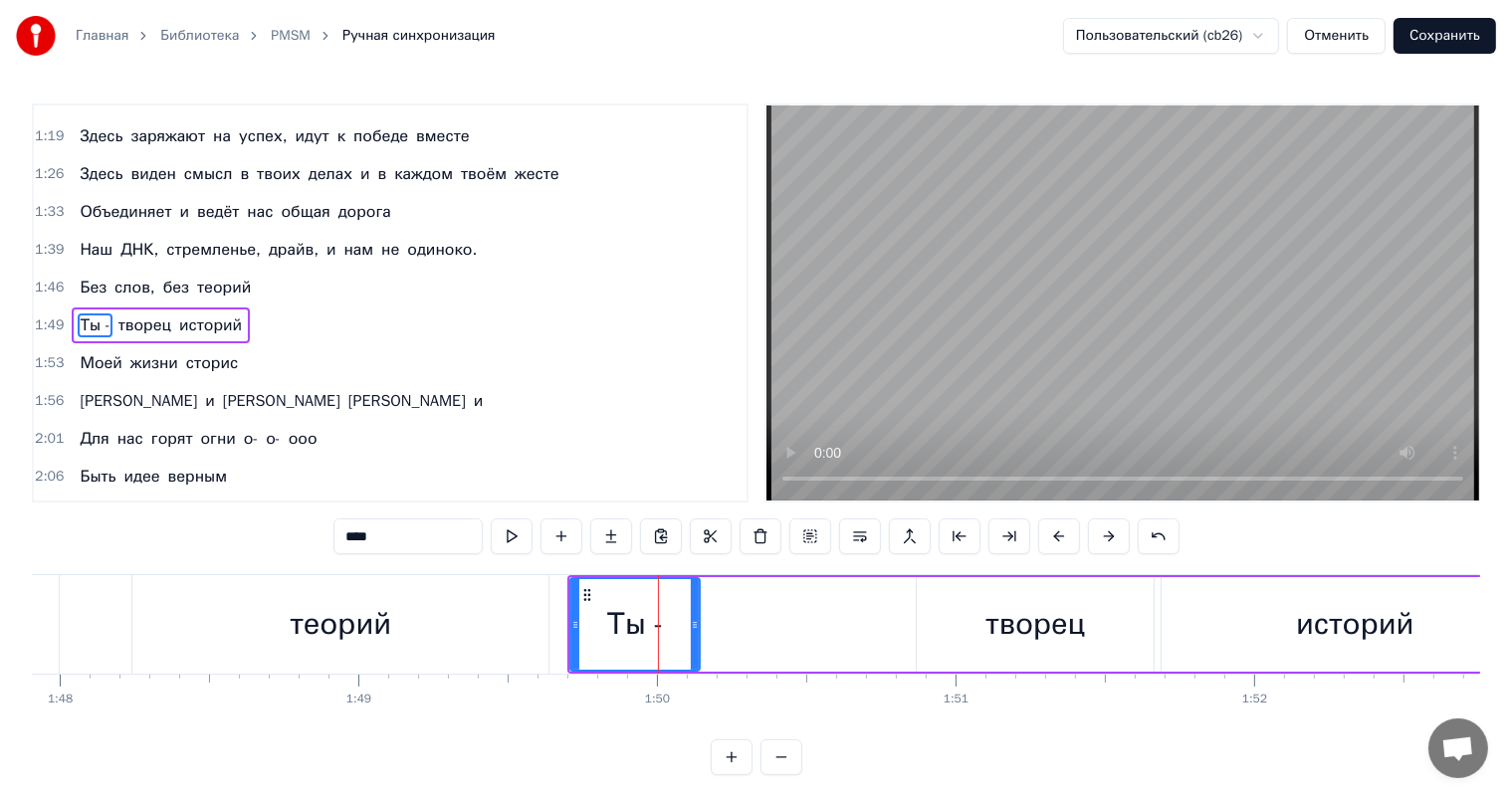 click on "теорий" at bounding box center (340, 624) 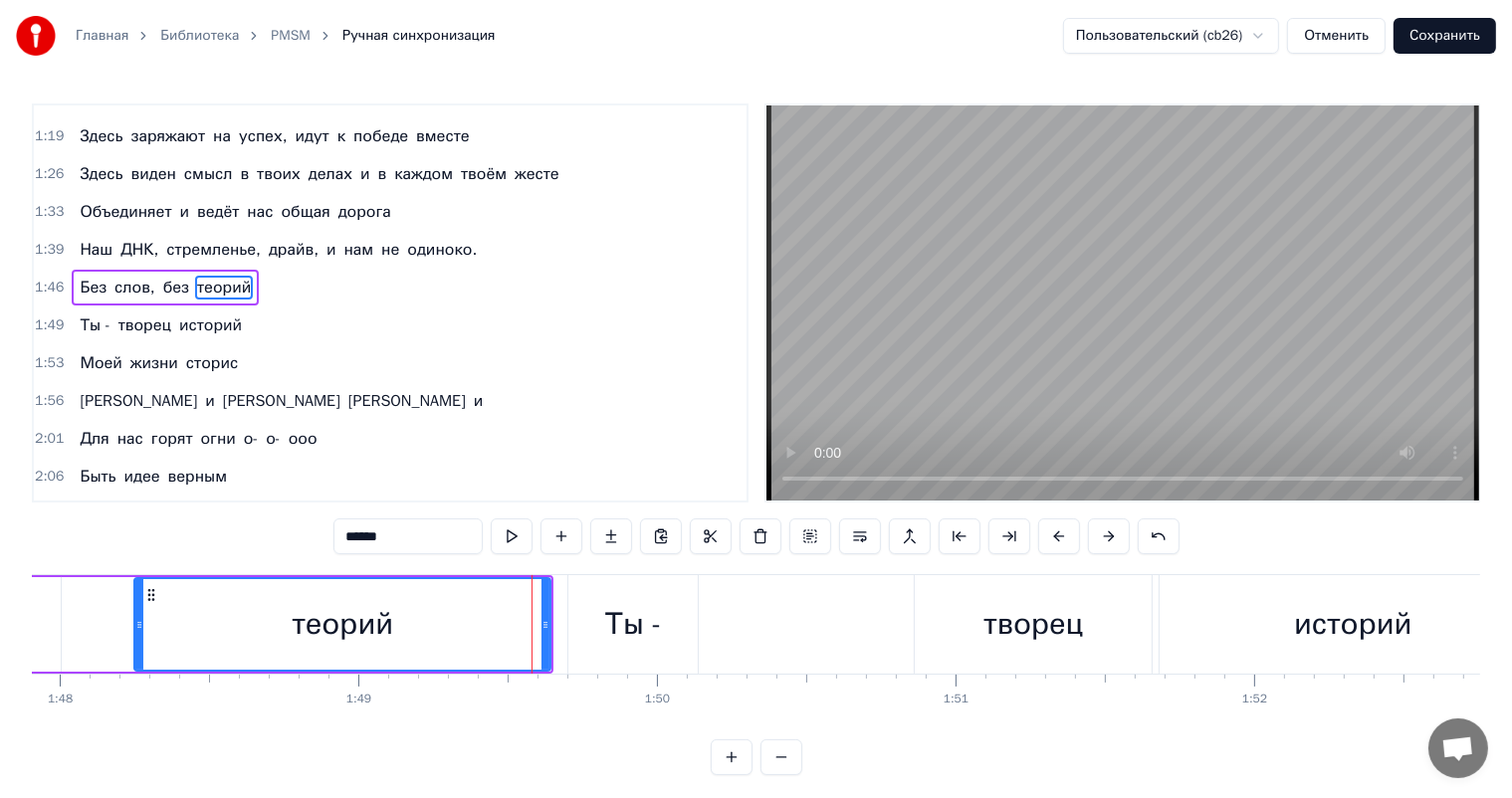 scroll, scrollTop: 406, scrollLeft: 0, axis: vertical 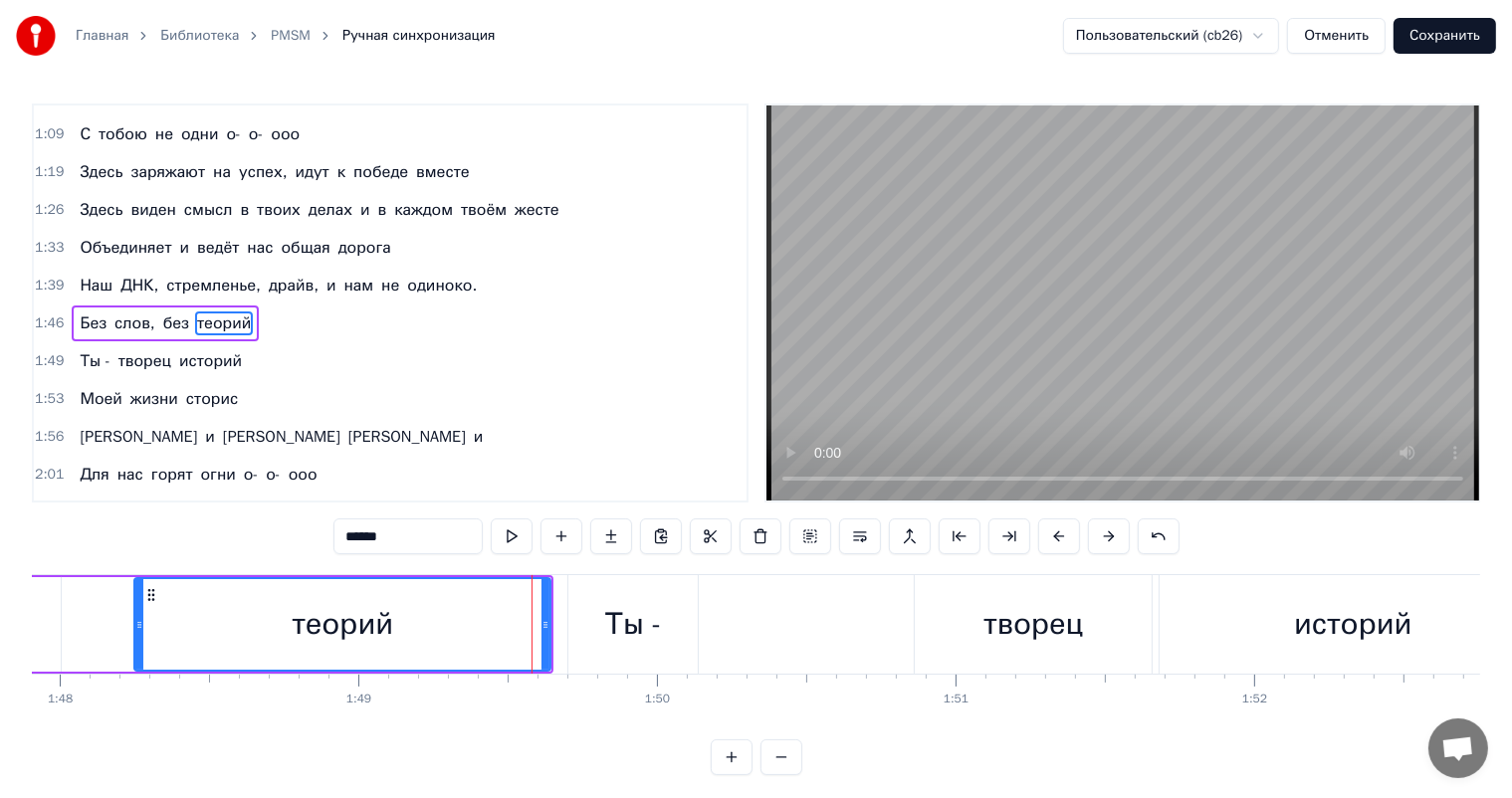 click on "Ты -" at bounding box center (633, 624) 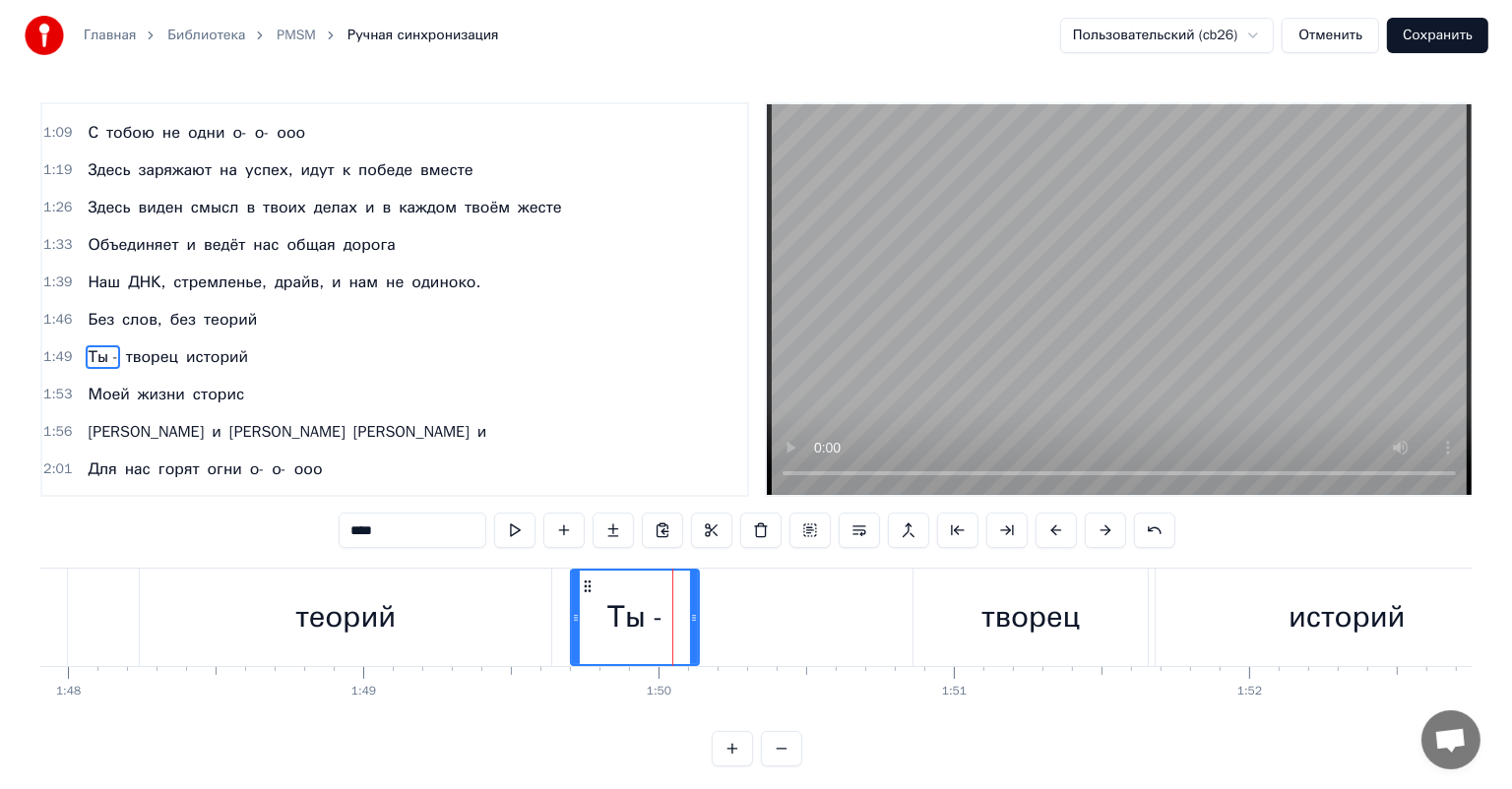 scroll, scrollTop: 437, scrollLeft: 0, axis: vertical 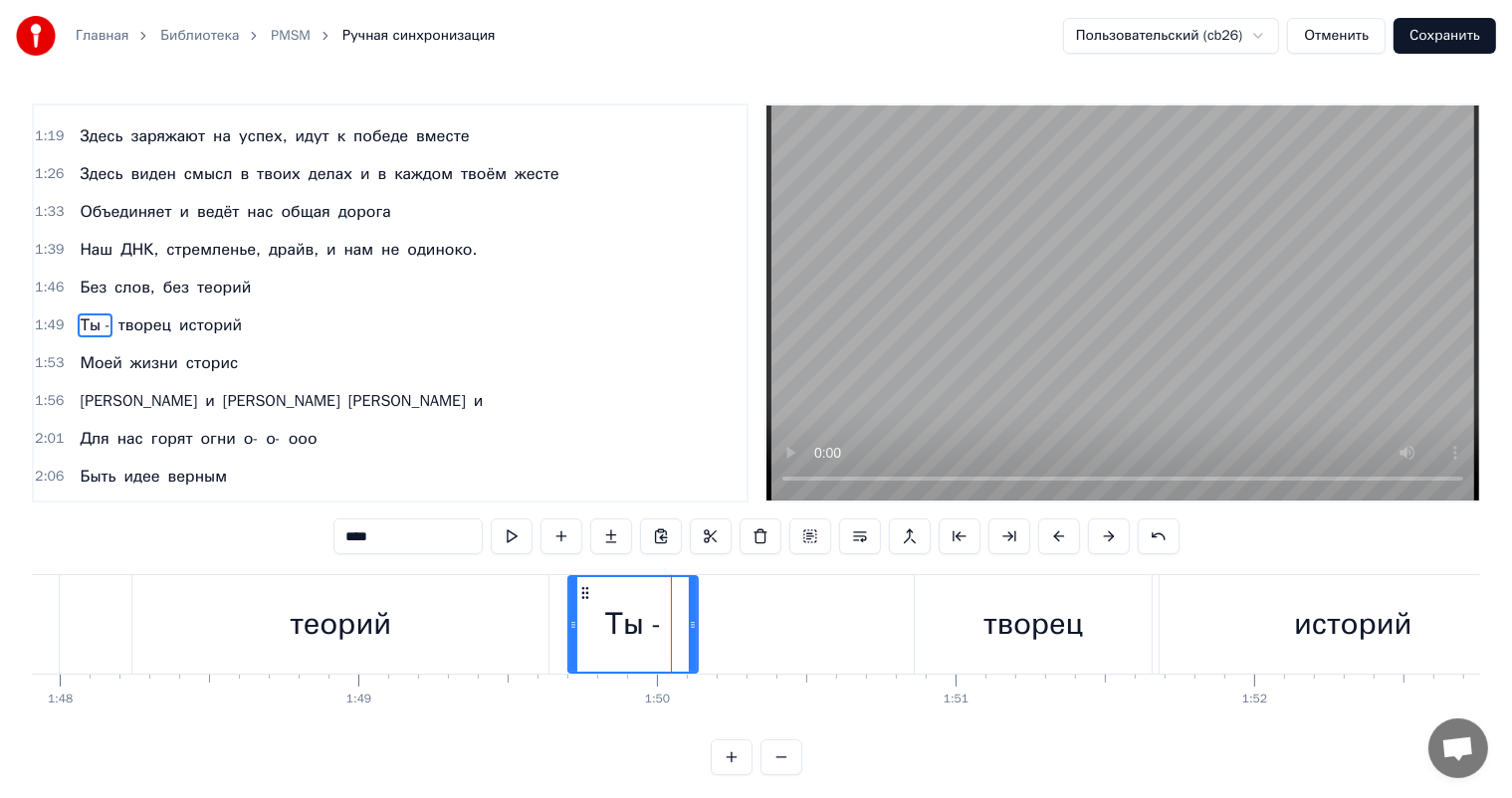 click on "Ты -" at bounding box center [95, 325] 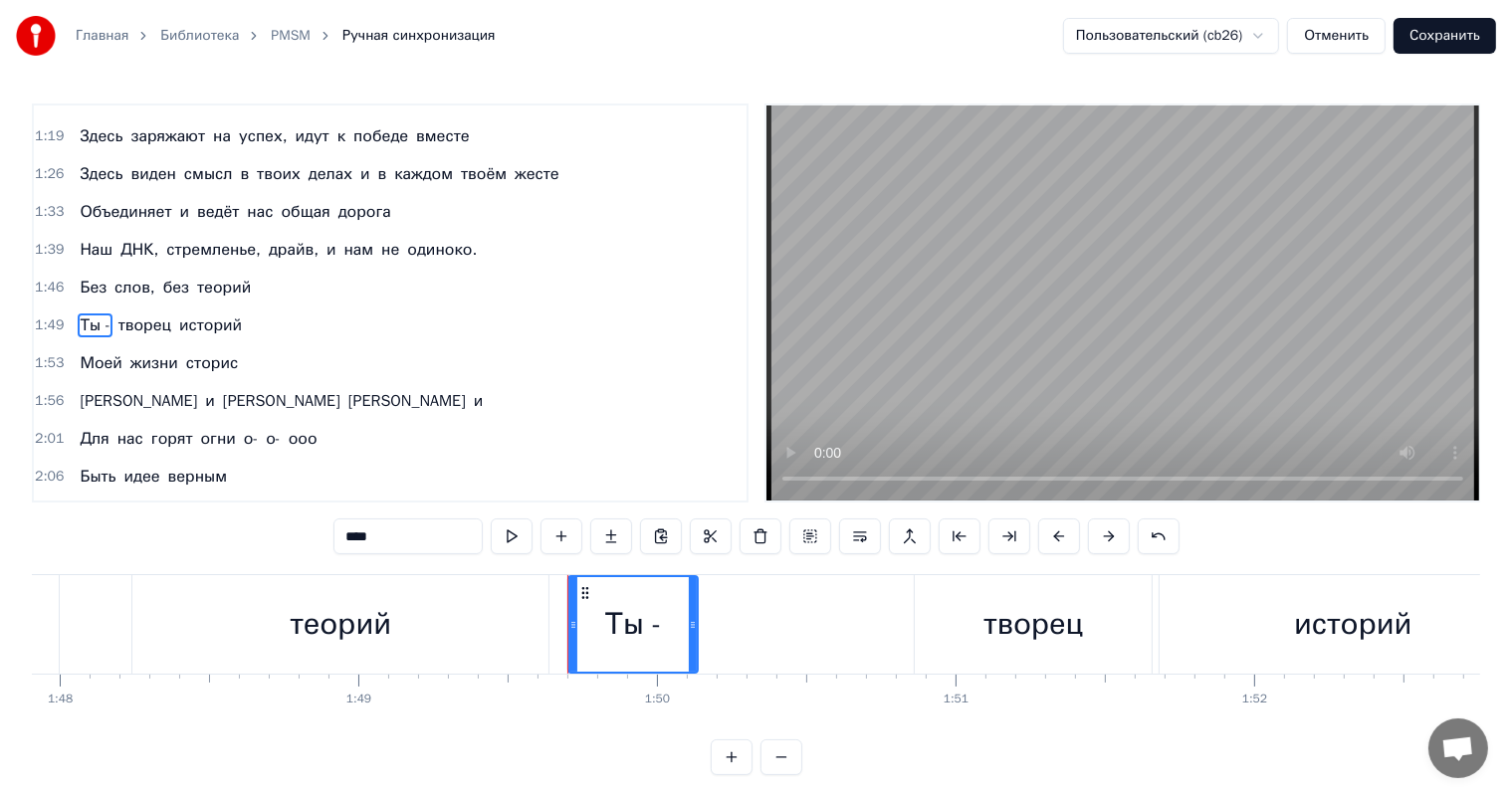 click on "творец" at bounding box center [1033, 624] 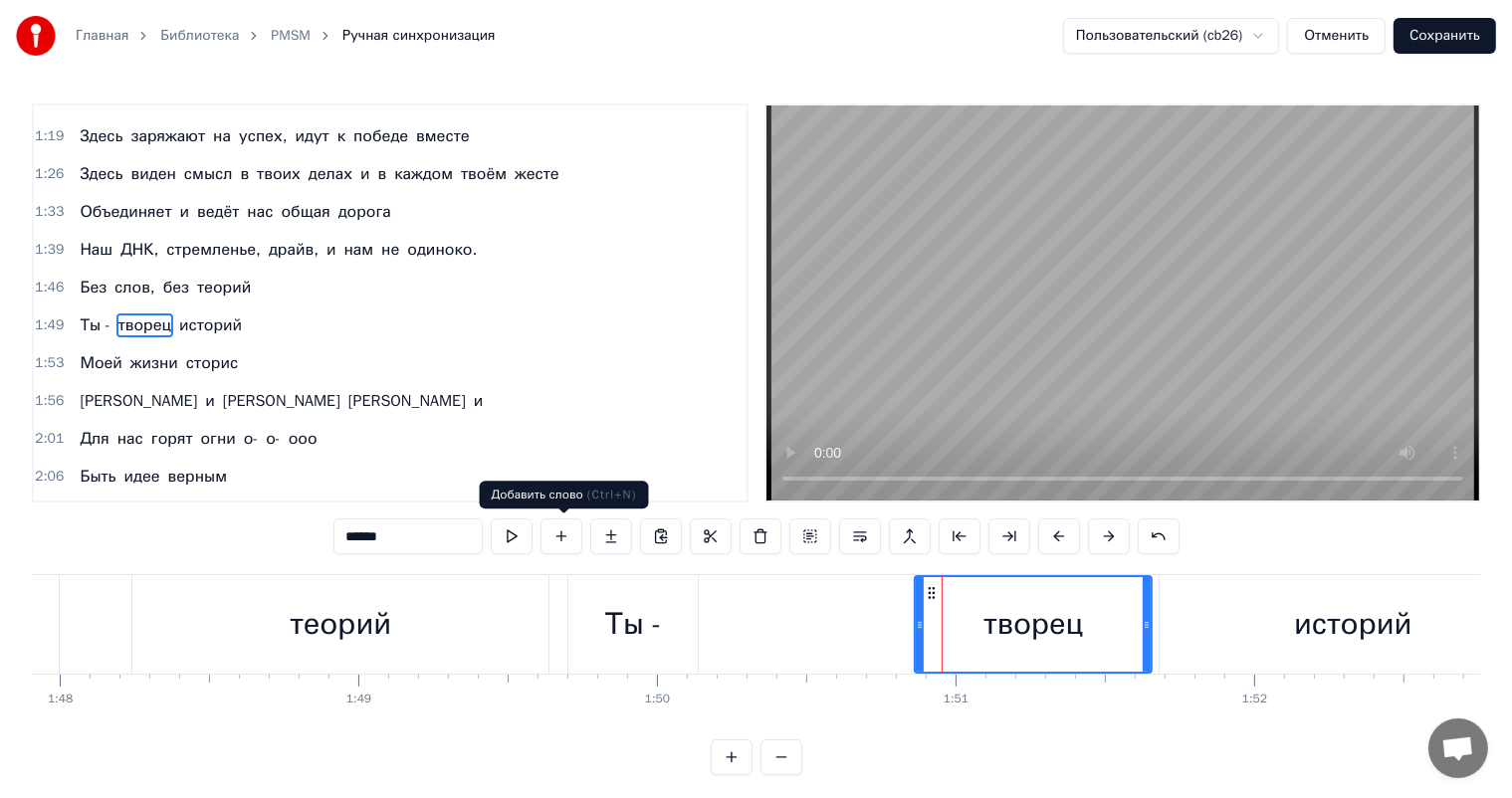 click at bounding box center (561, 536) 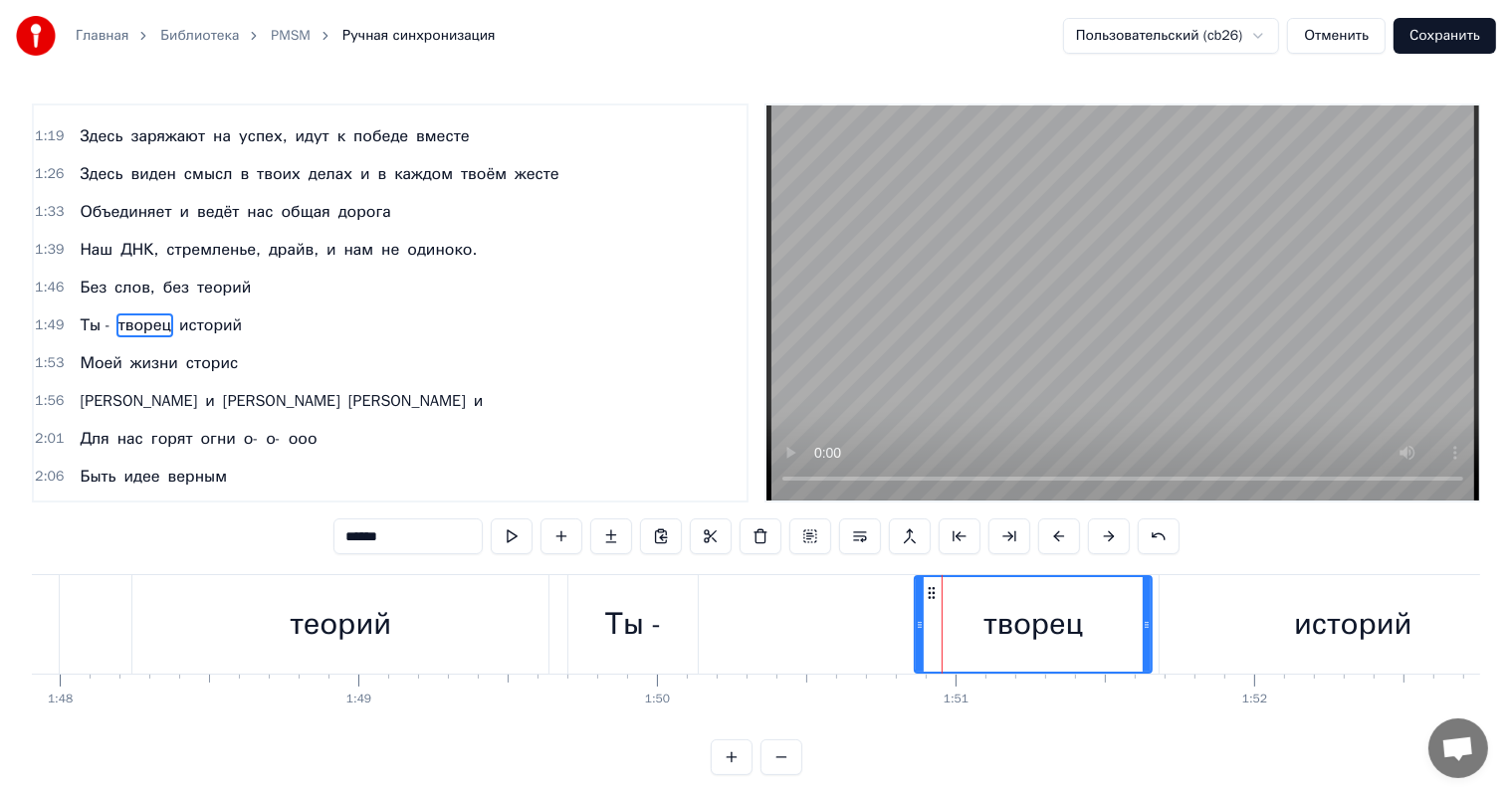 drag, startPoint x: 1035, startPoint y: 613, endPoint x: 991, endPoint y: 620, distance: 44.553339 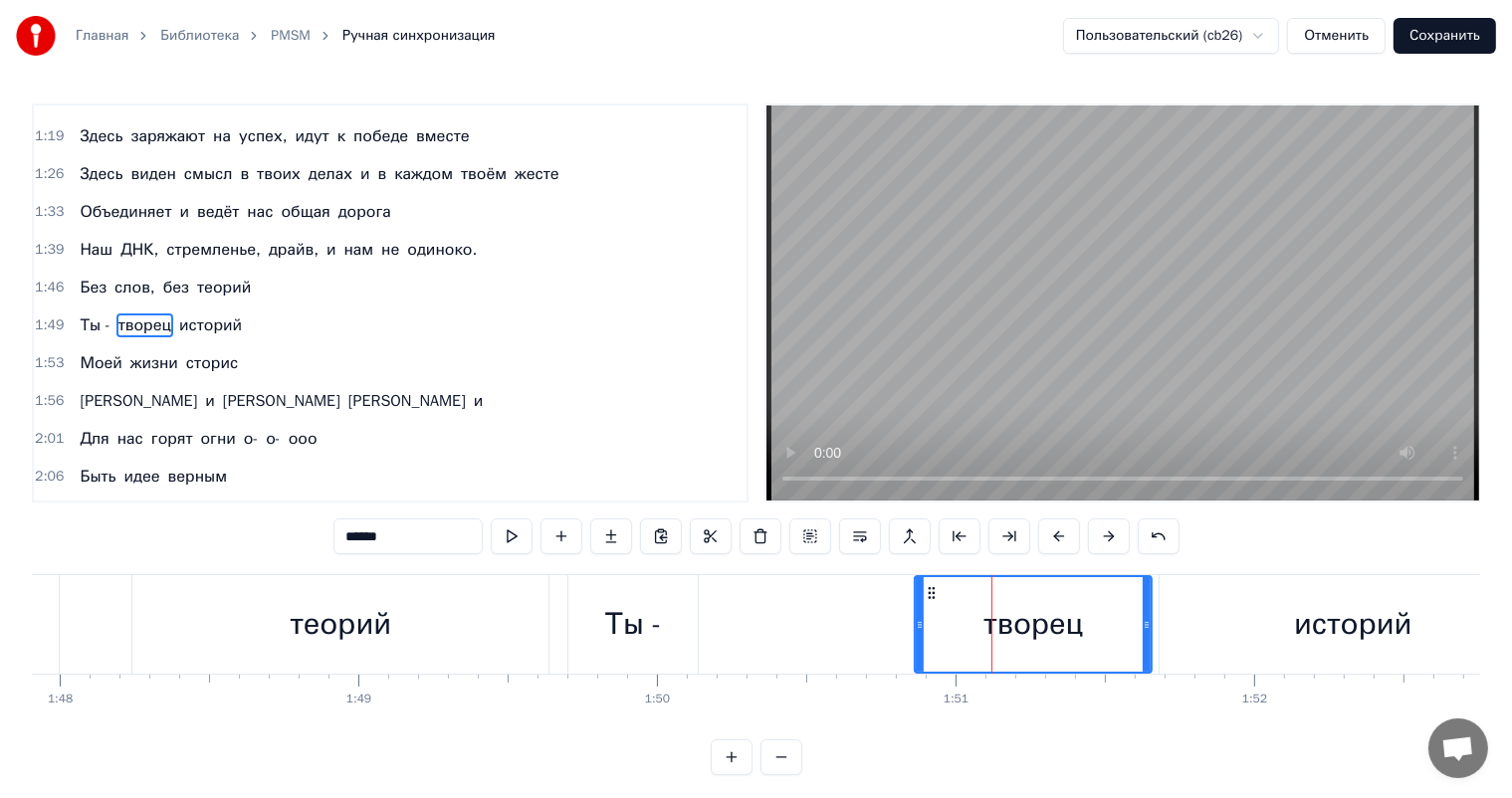 click on "творец" at bounding box center (1034, 624) 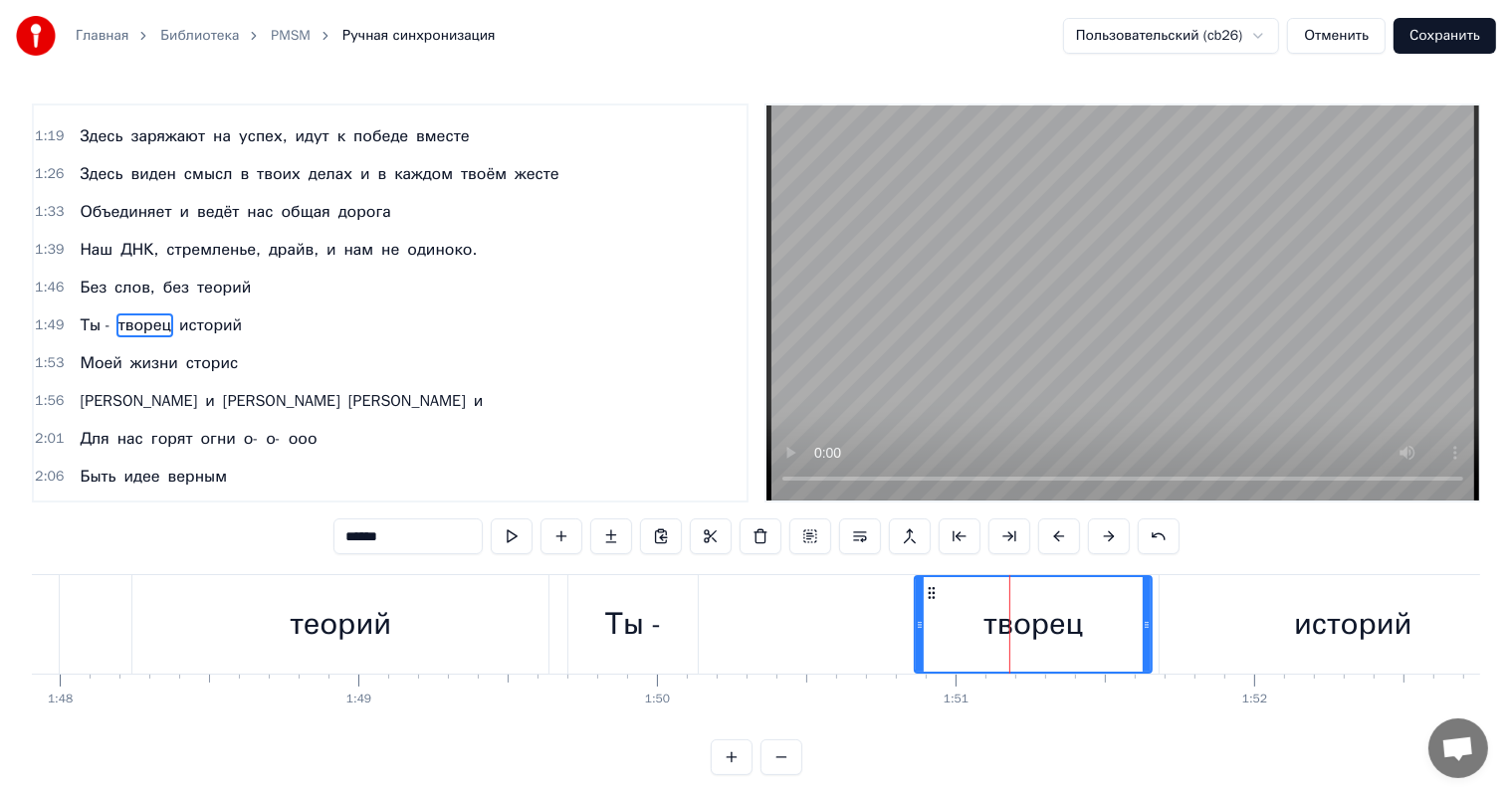 click on "творец" at bounding box center (1033, 624) 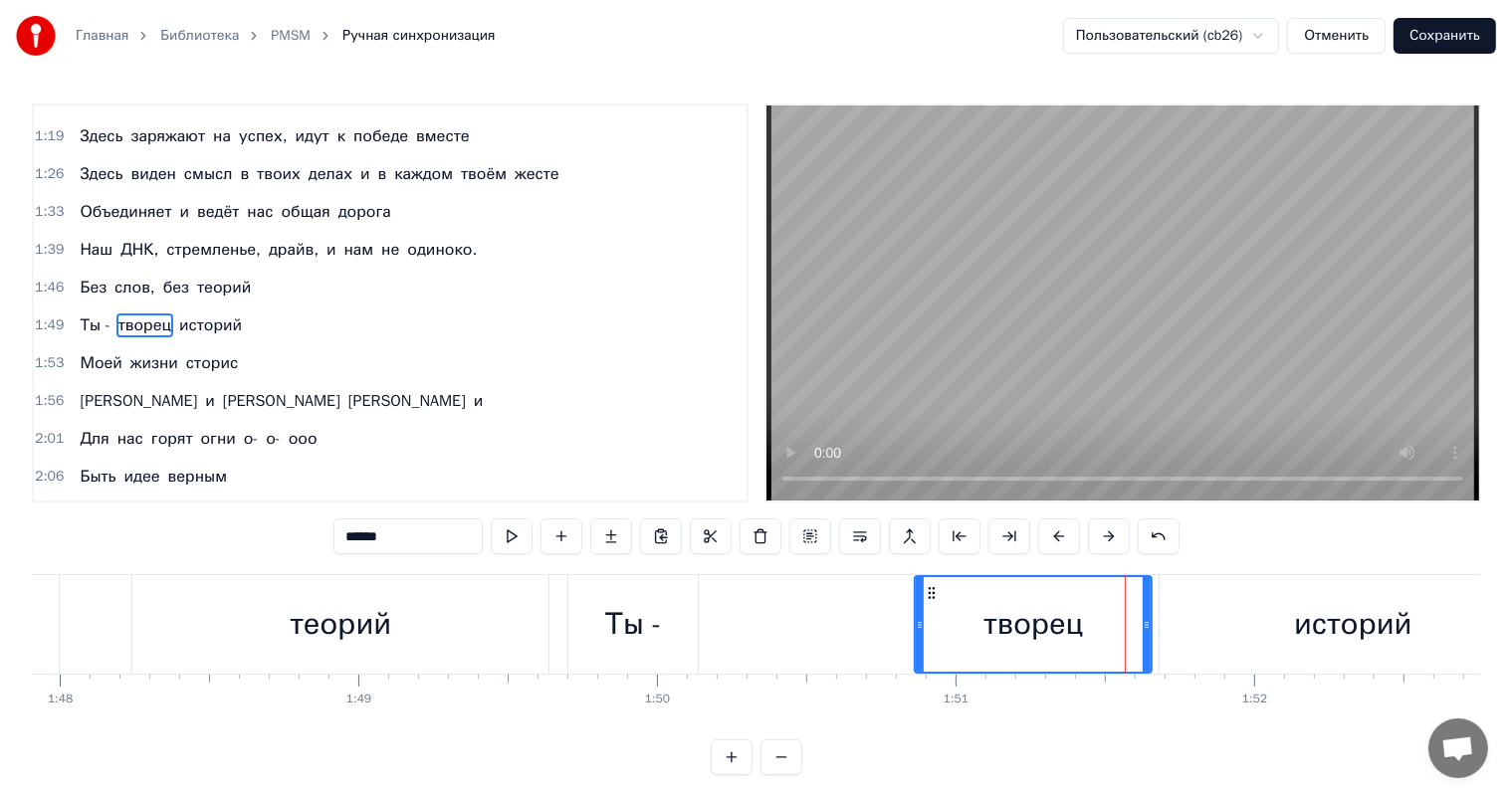 click on "Ты -" at bounding box center (633, 624) 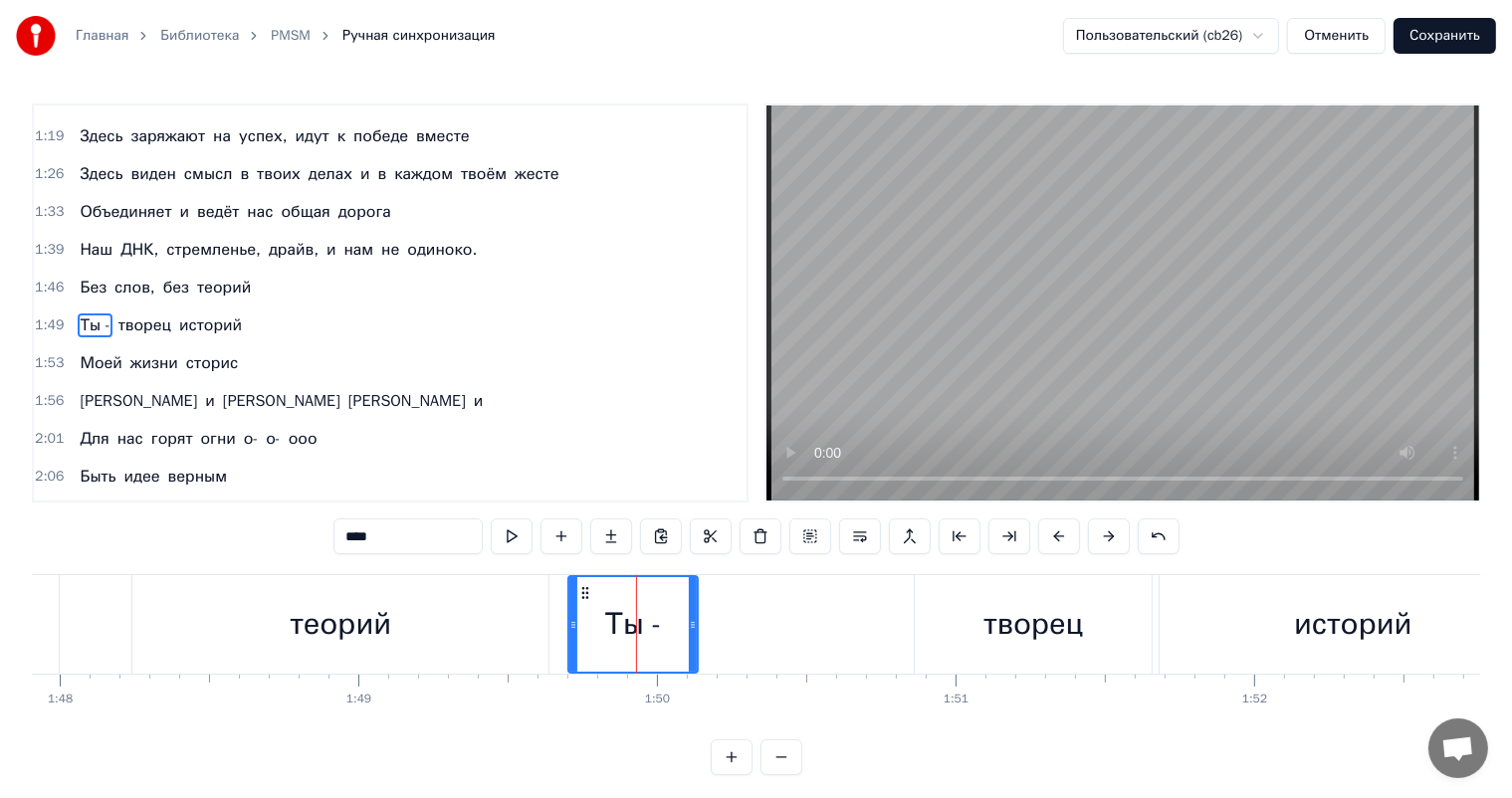 click on "Сохранить" at bounding box center [1444, 36] 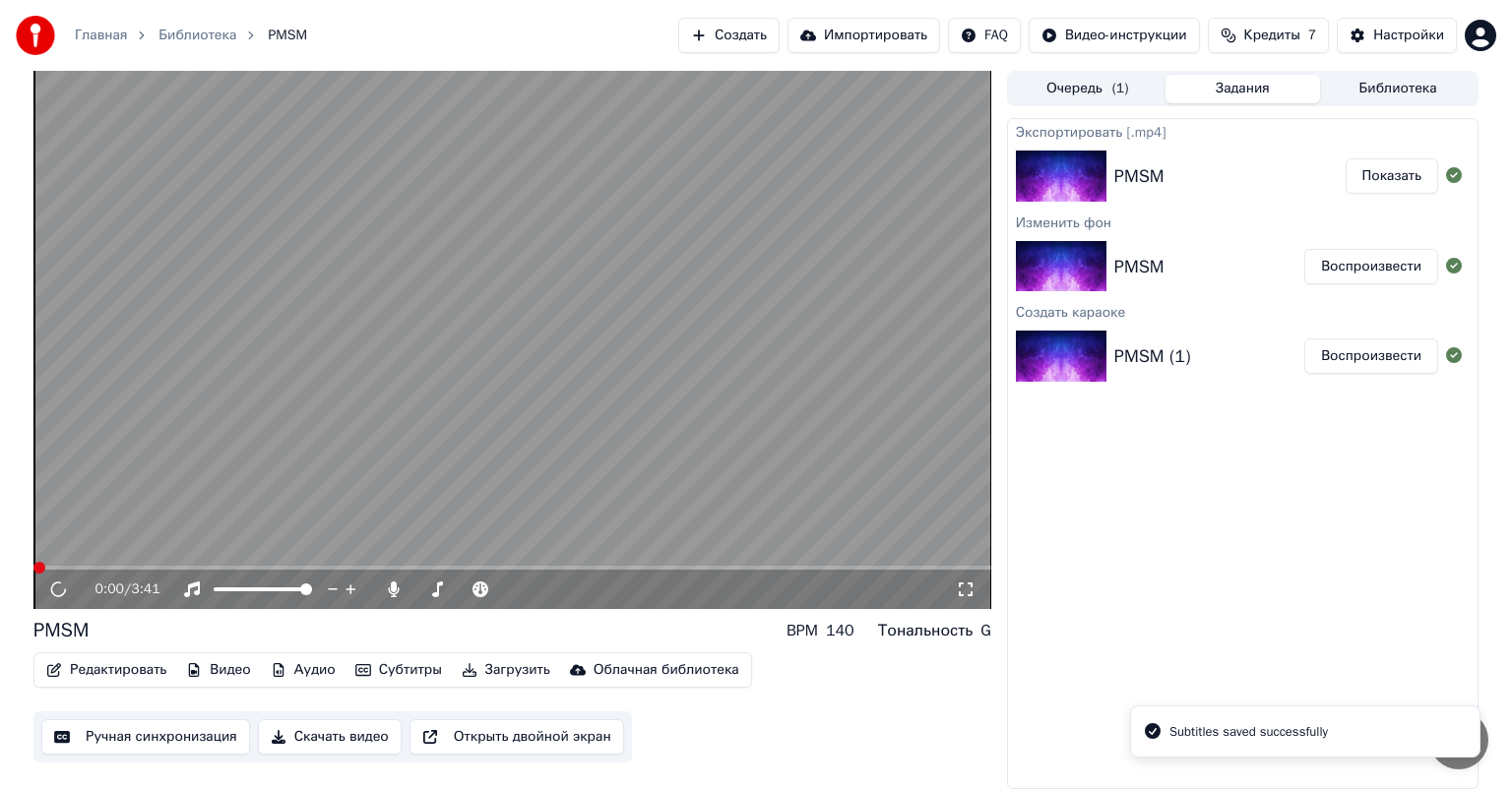 click on "Редактировать" at bounding box center (106, 670) 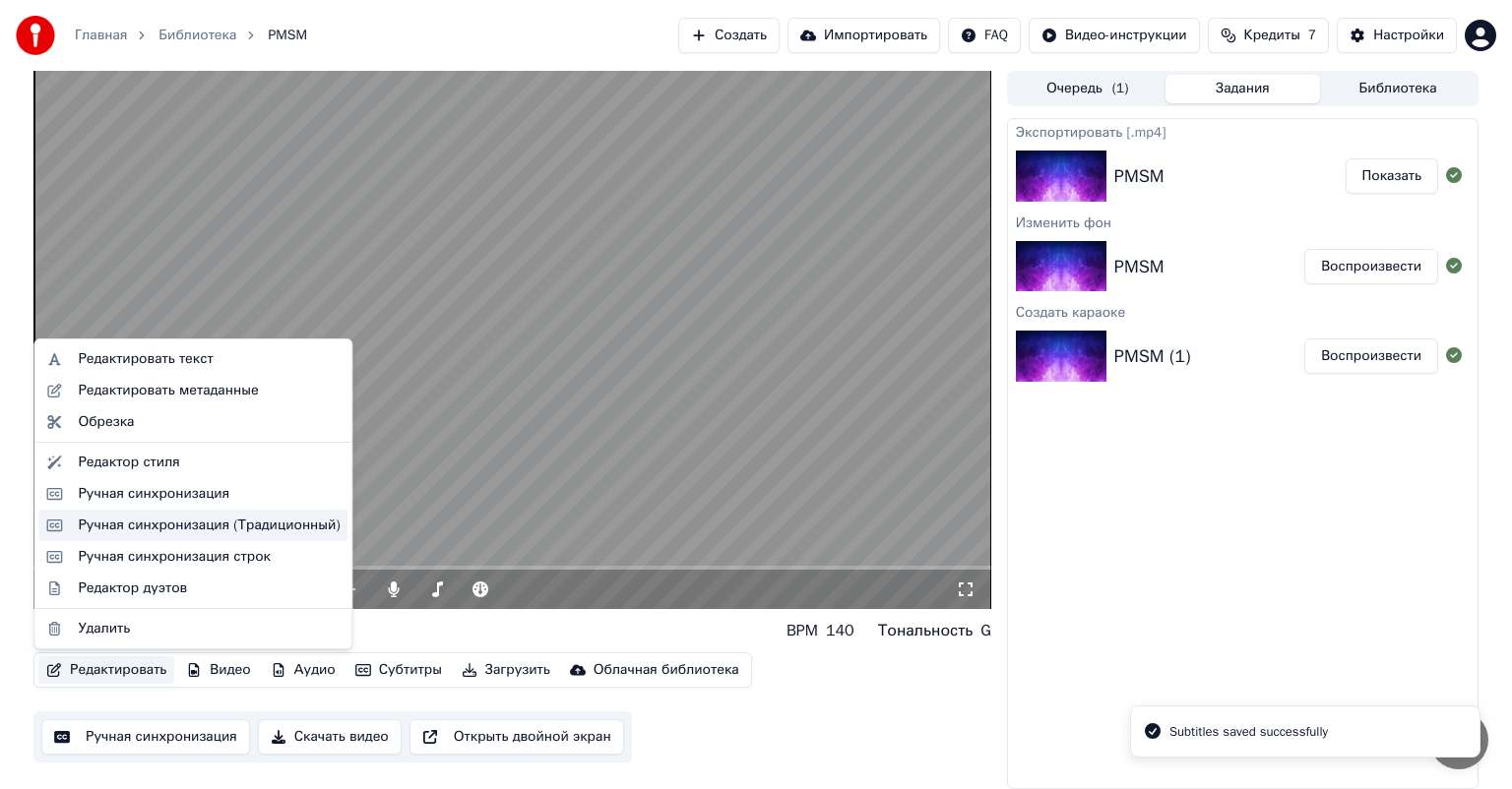click on "Ручная синхронизация (Традиционный)" at bounding box center [209, 525] 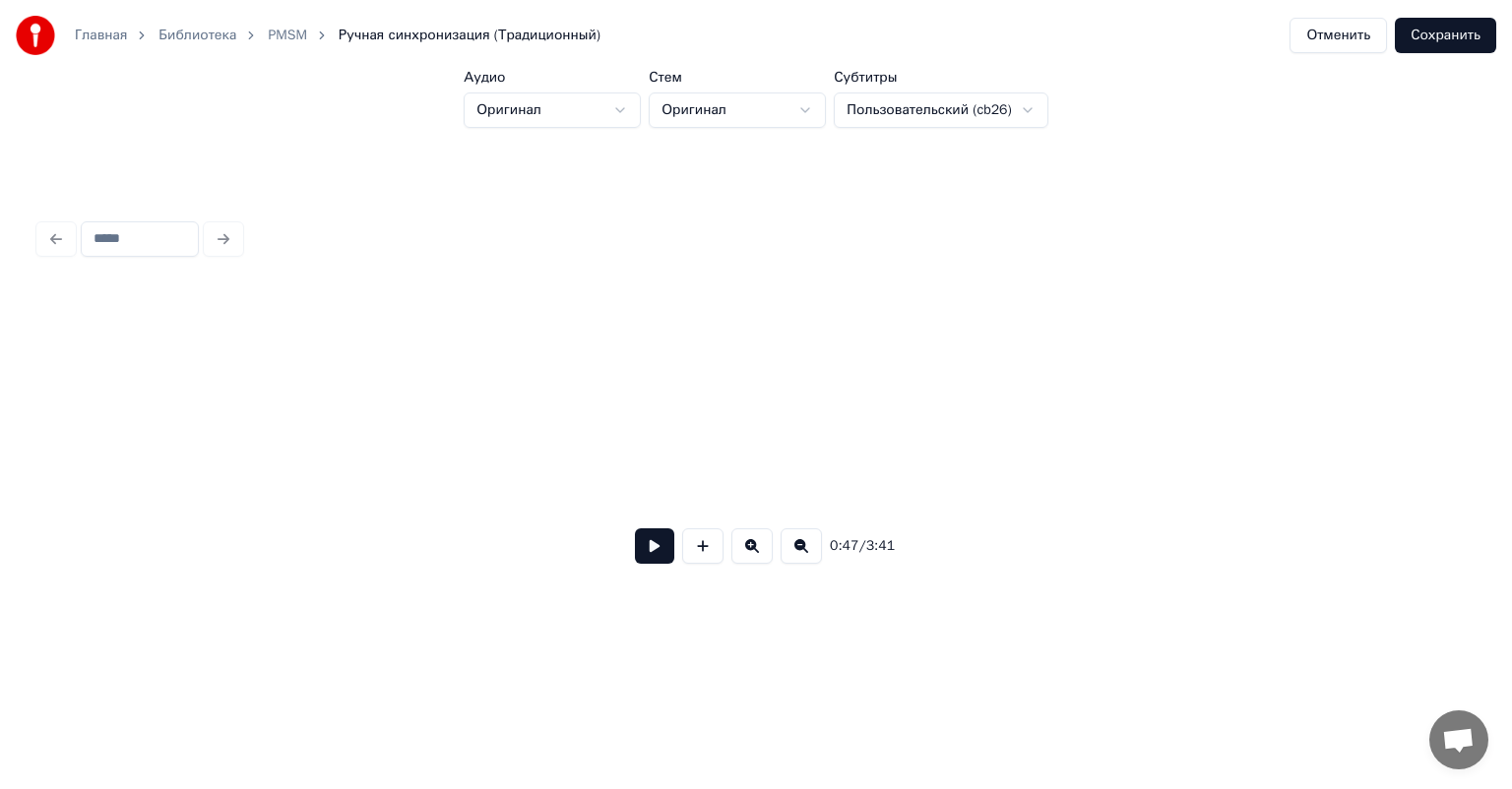 scroll, scrollTop: 0, scrollLeft: 0, axis: both 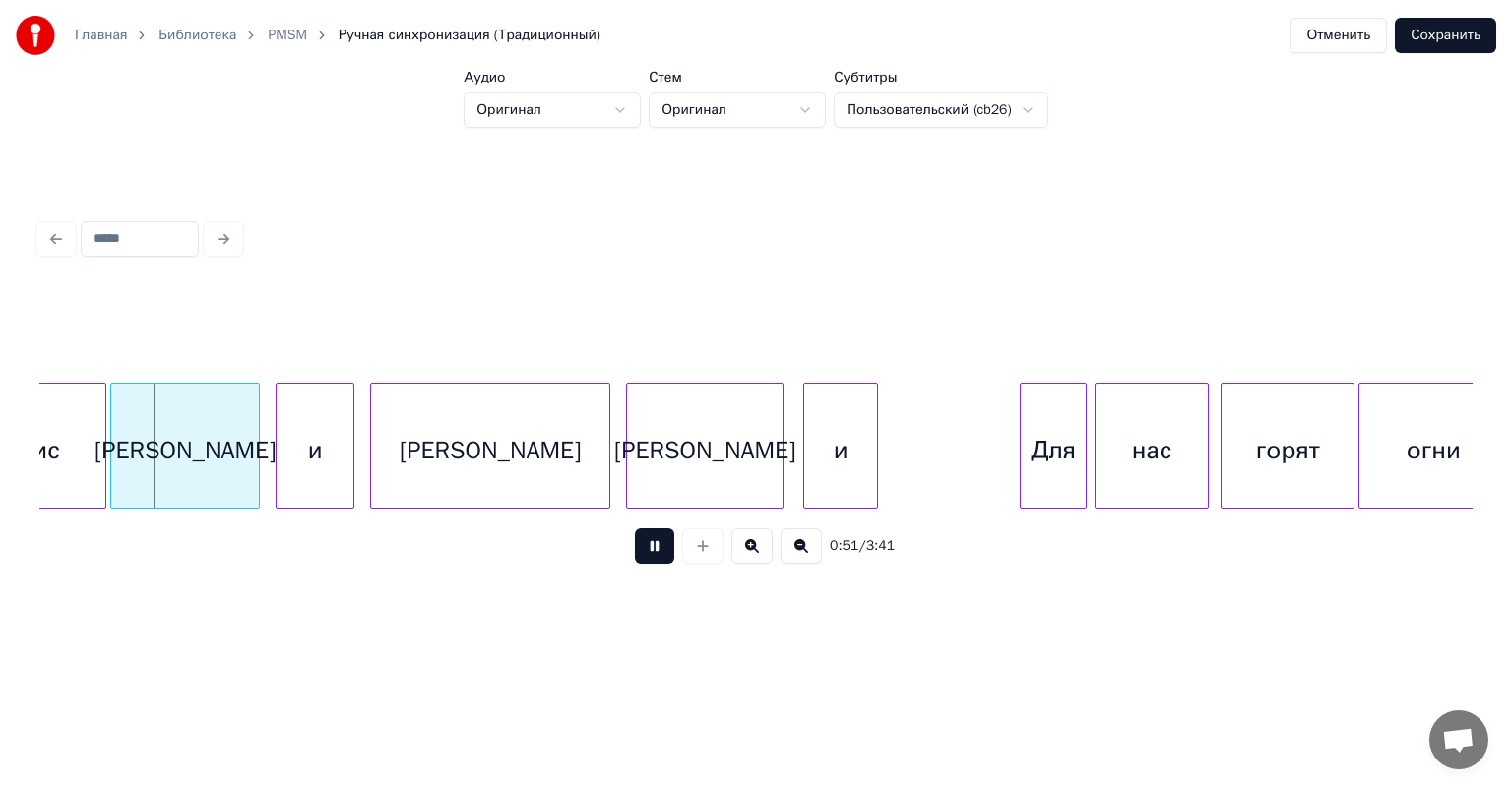 click on "[PERSON_NAME]" at bounding box center [185, 451] 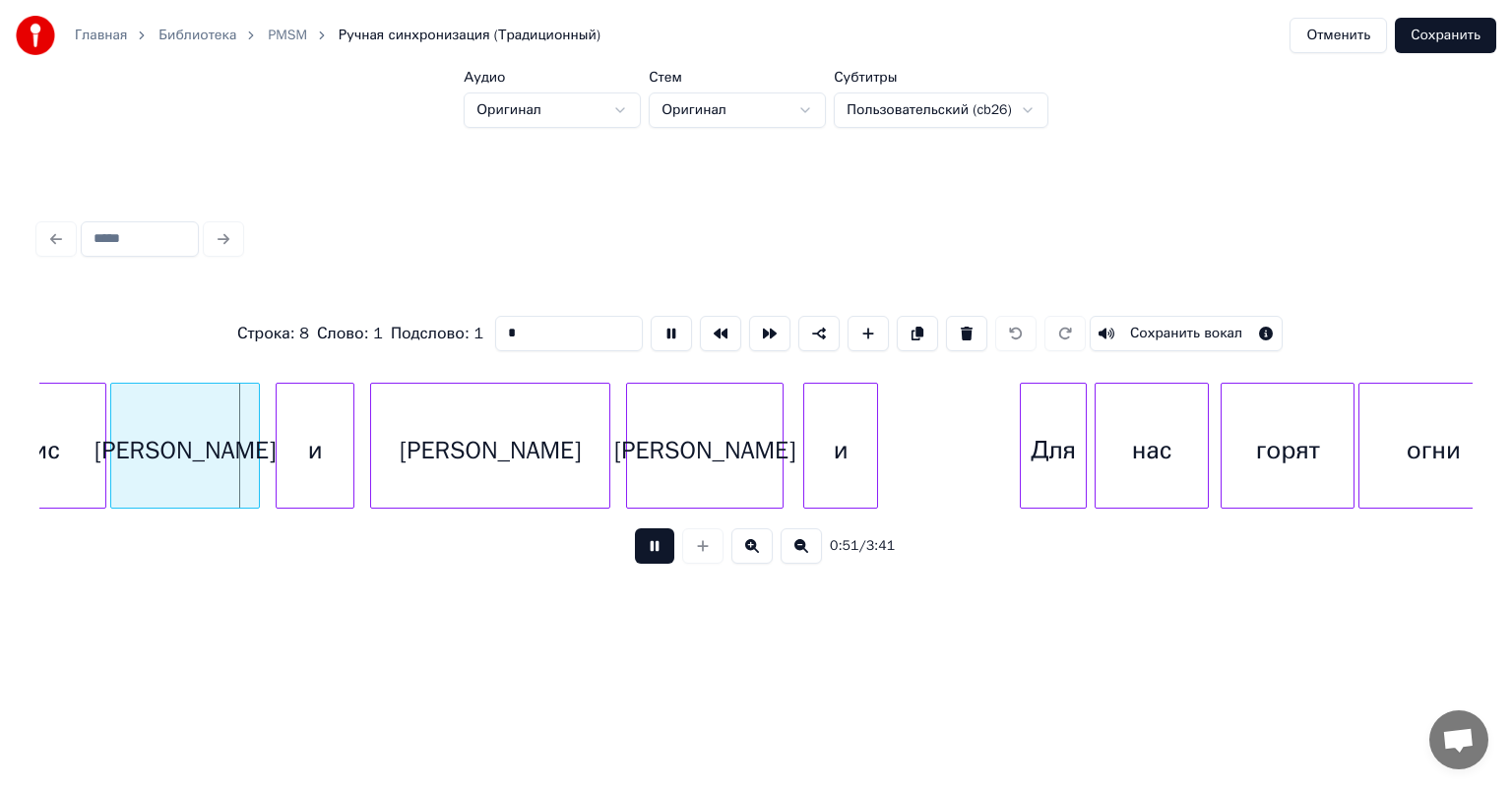 click on "сторис" at bounding box center [20, 451] 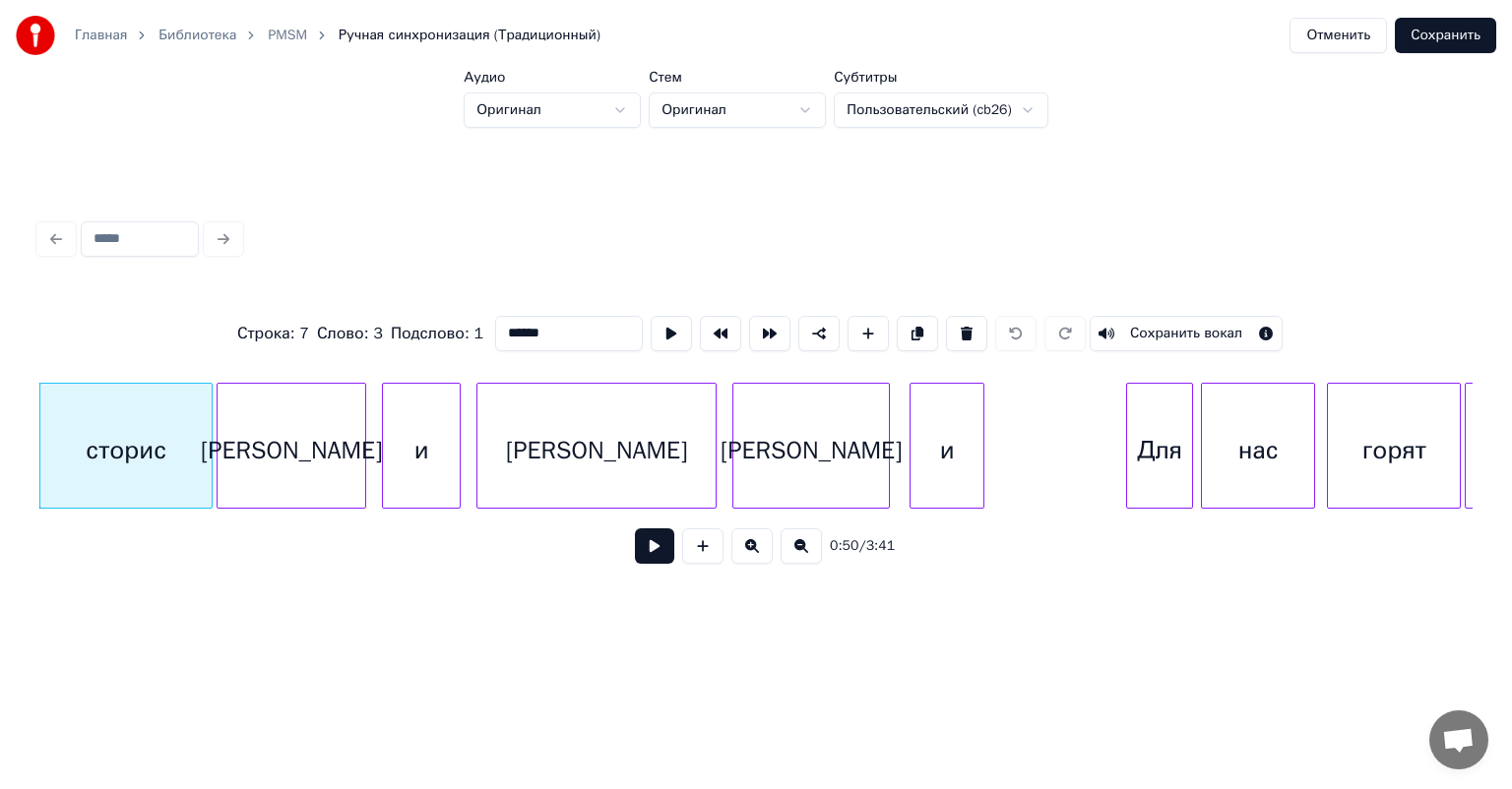 click on "Отменить" at bounding box center (1338, 35) 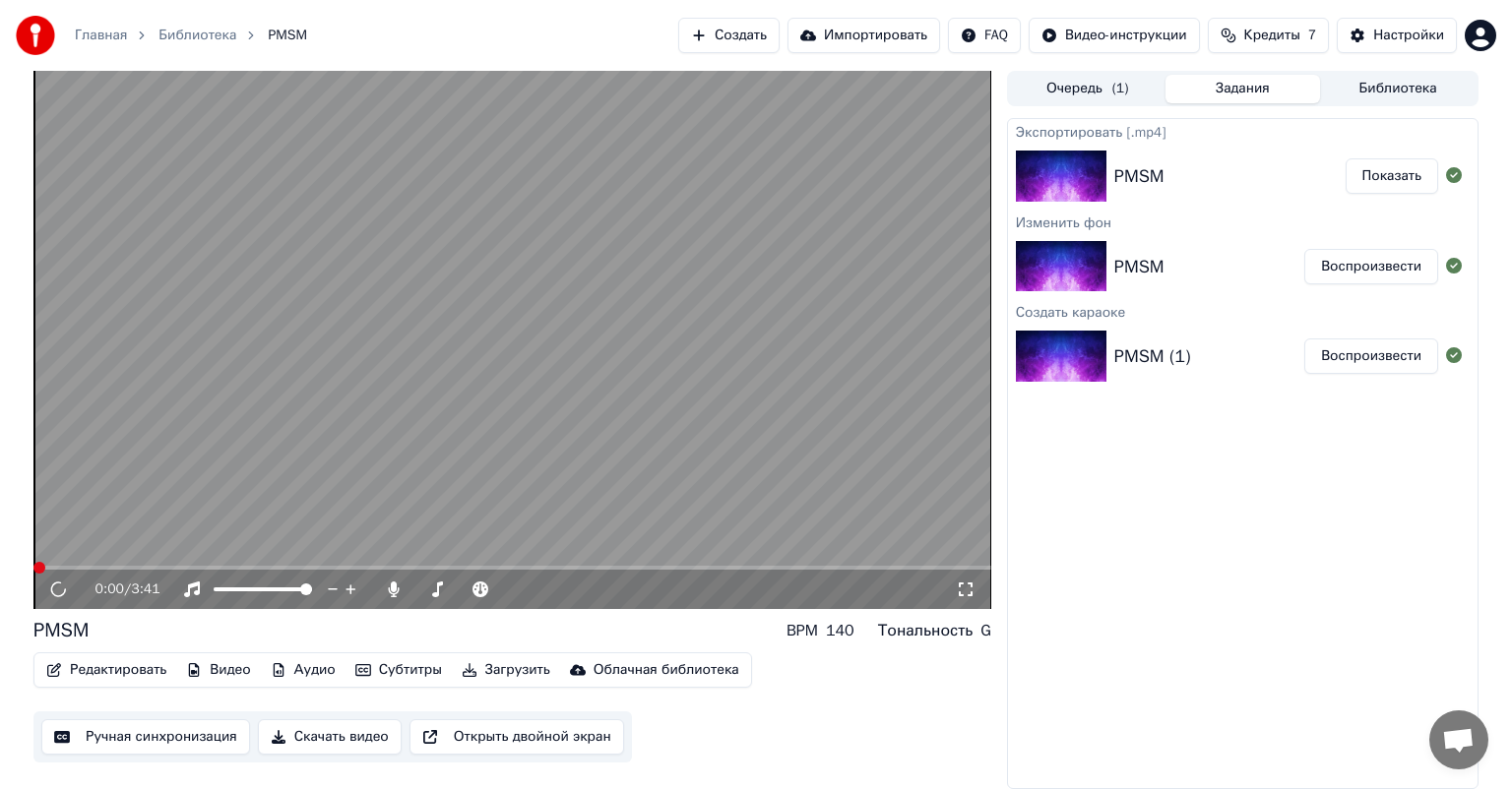 click at bounding box center [512, 339] 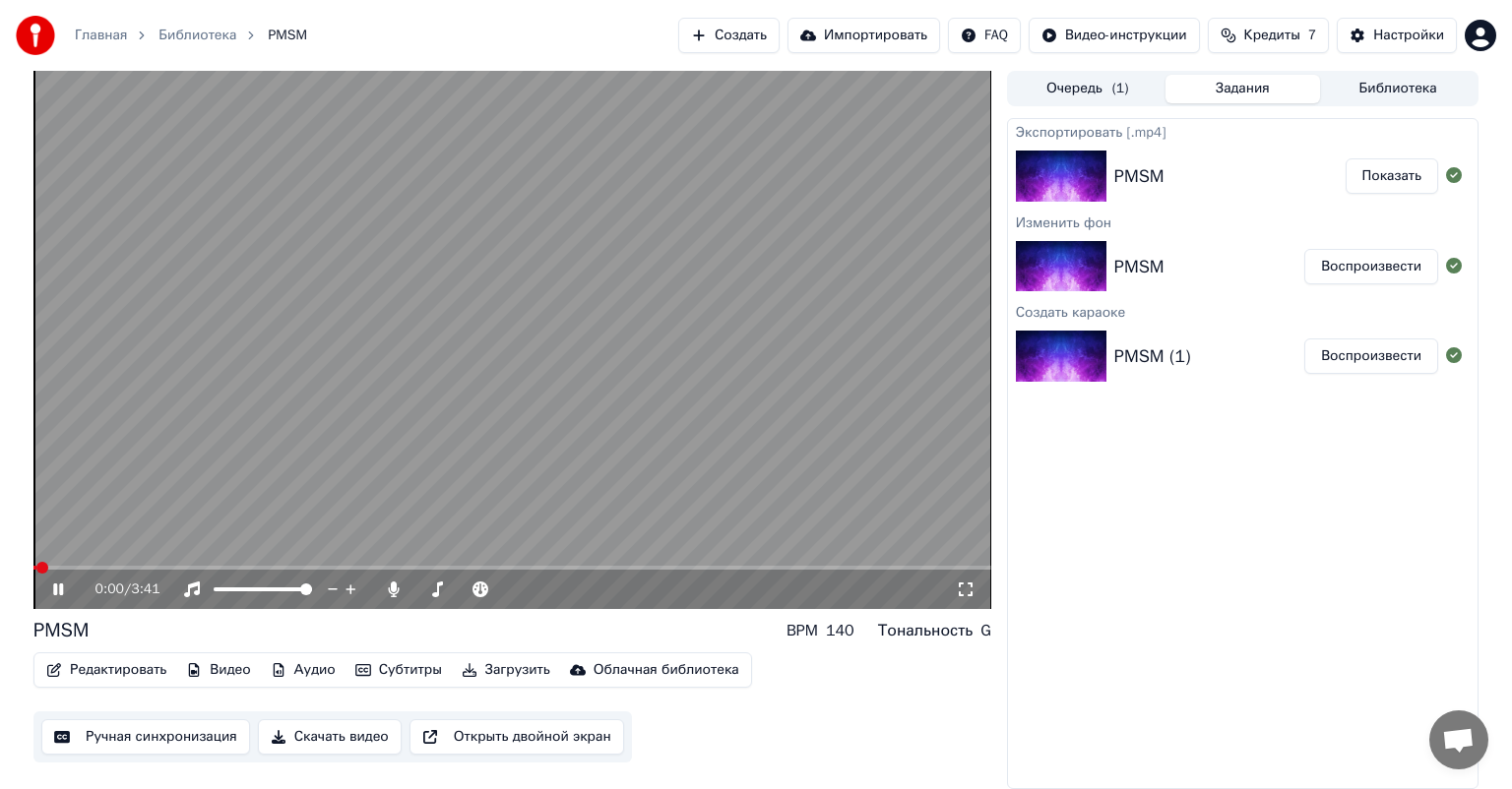 click 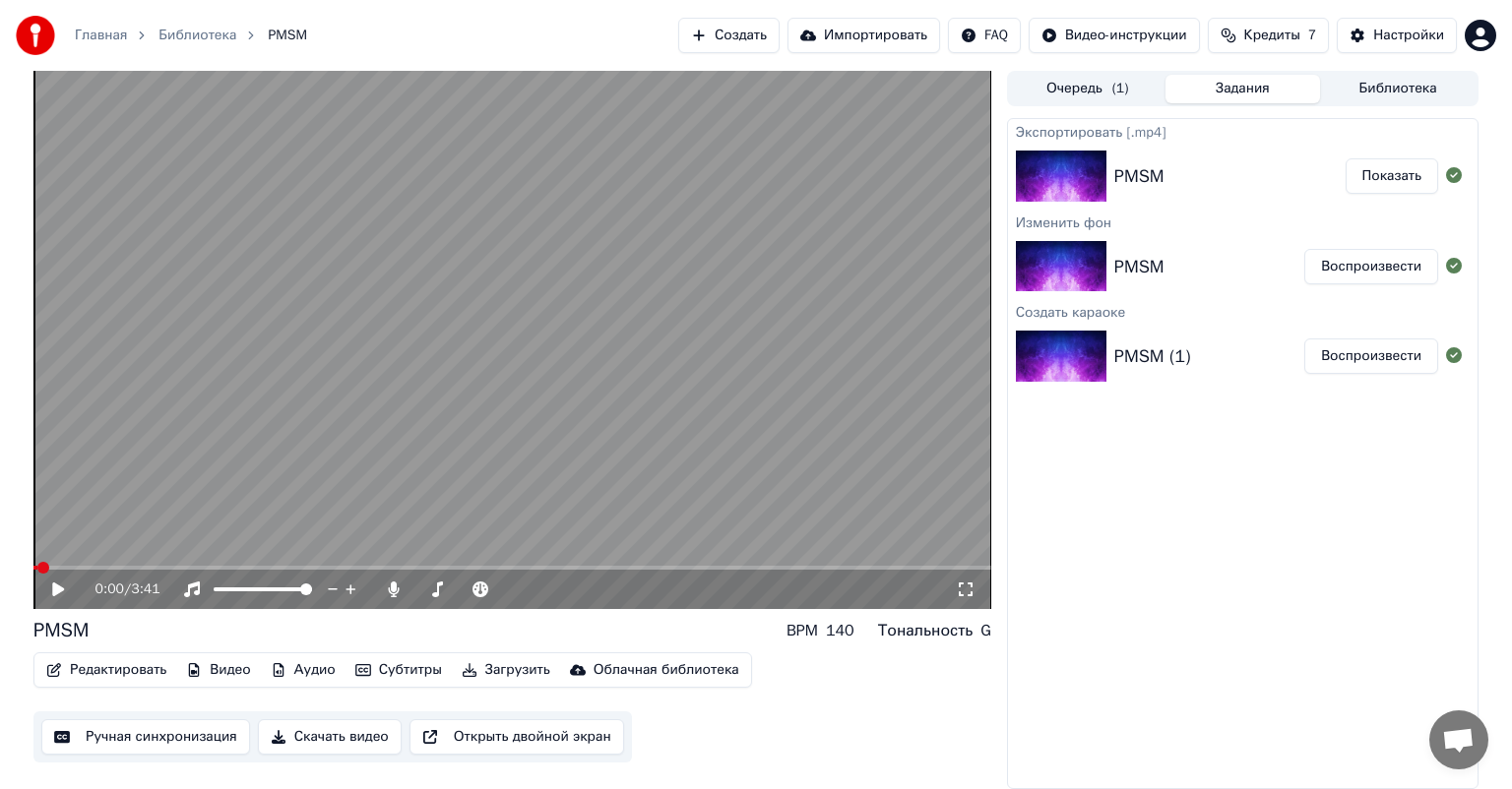click on "Редактировать" at bounding box center [106, 670] 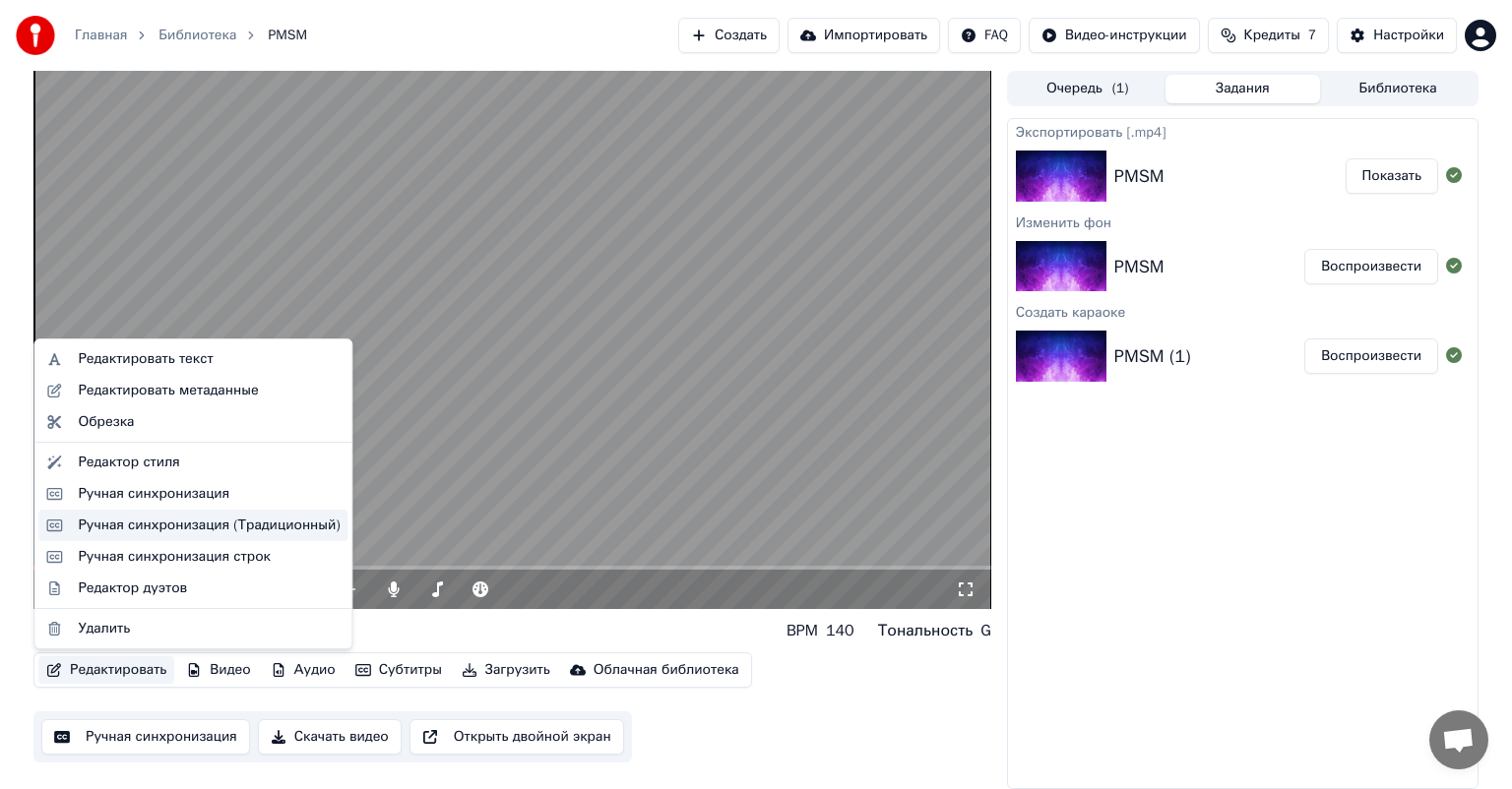 click on "Ручная синхронизация (Традиционный)" at bounding box center [209, 525] 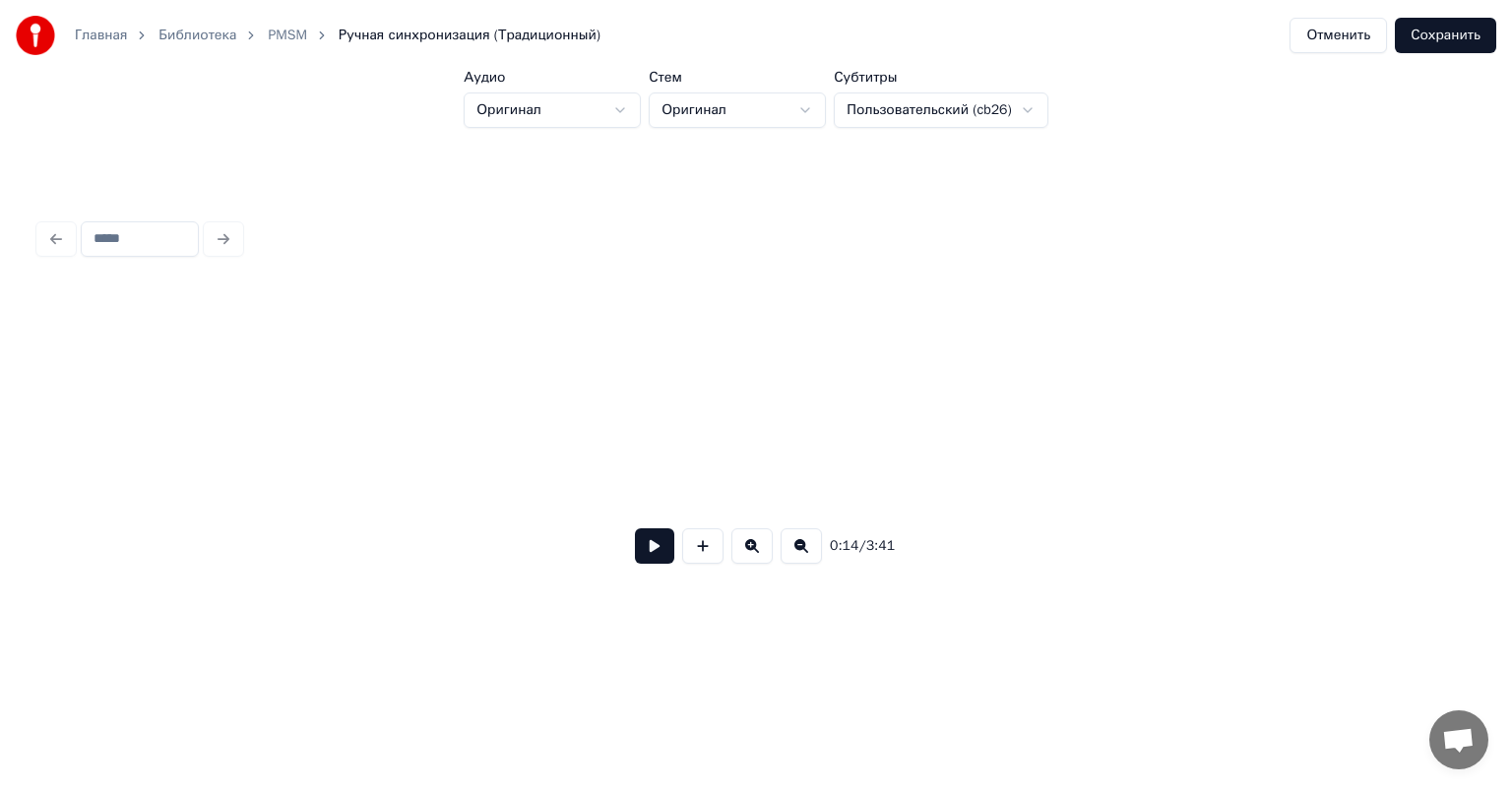 scroll, scrollTop: 0, scrollLeft: 2780, axis: horizontal 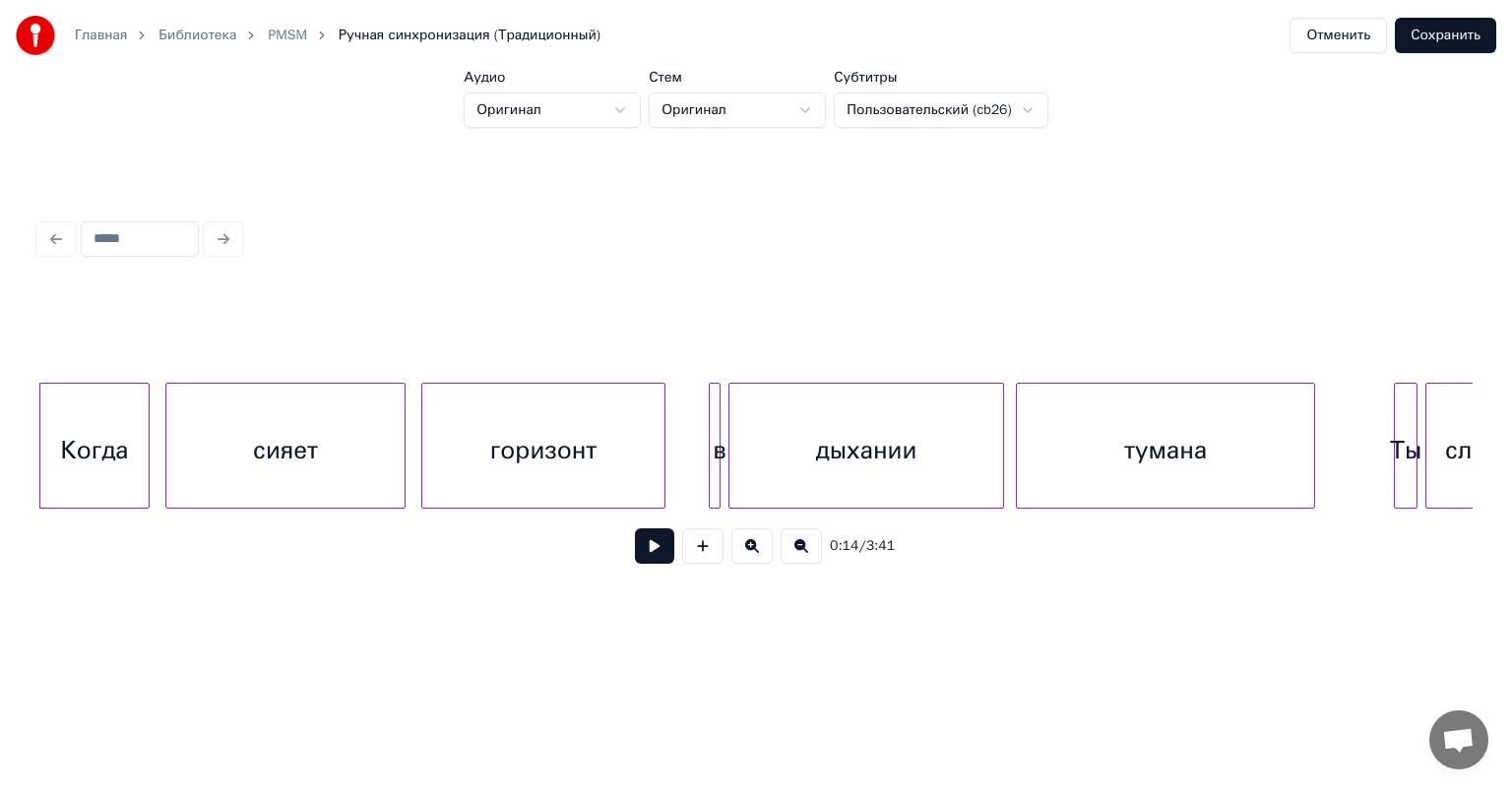click on "Когда" at bounding box center (94, 451) 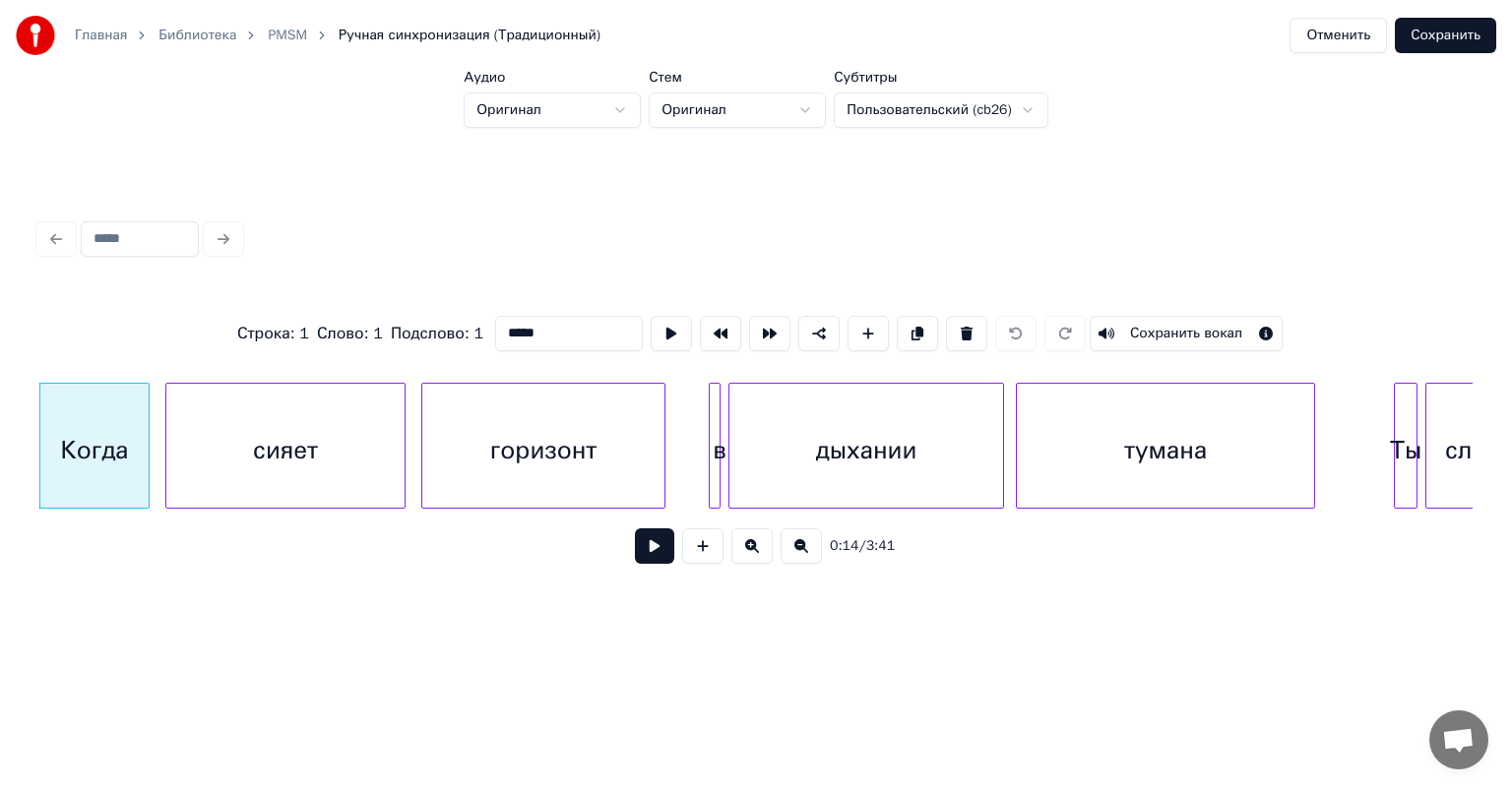 click at bounding box center (655, 546) 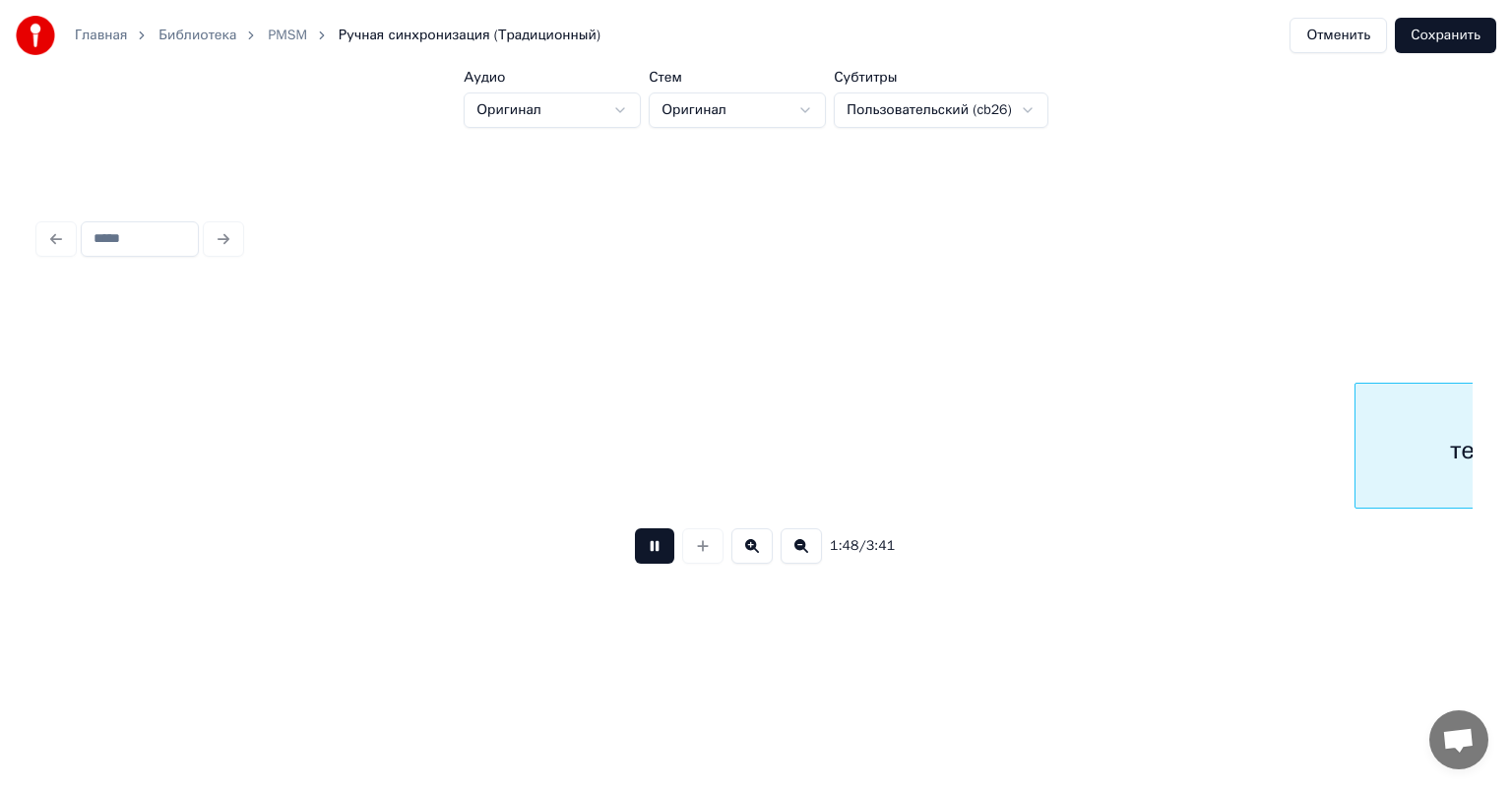 scroll, scrollTop: 0, scrollLeft: 21431, axis: horizontal 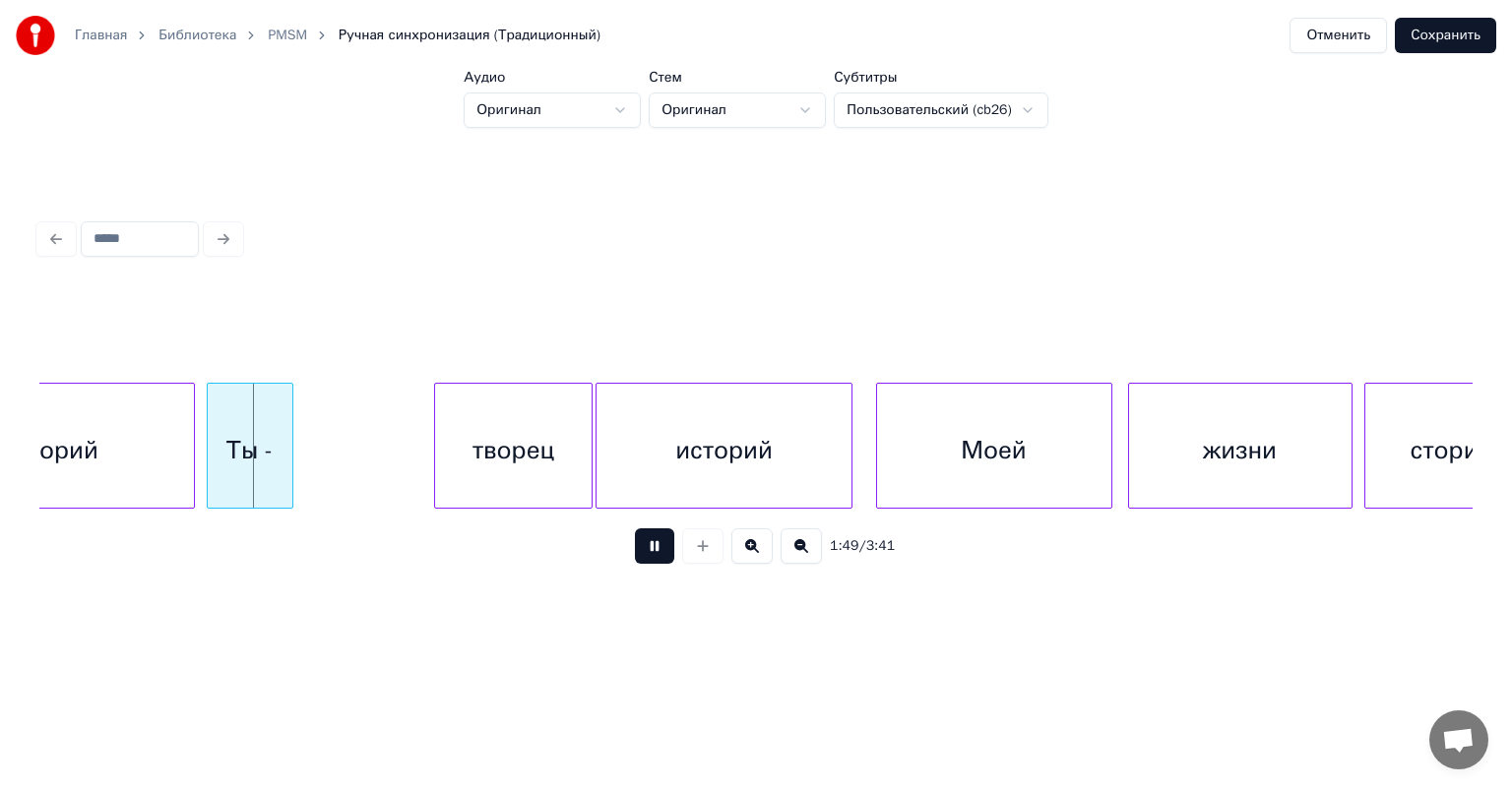 click at bounding box center [655, 546] 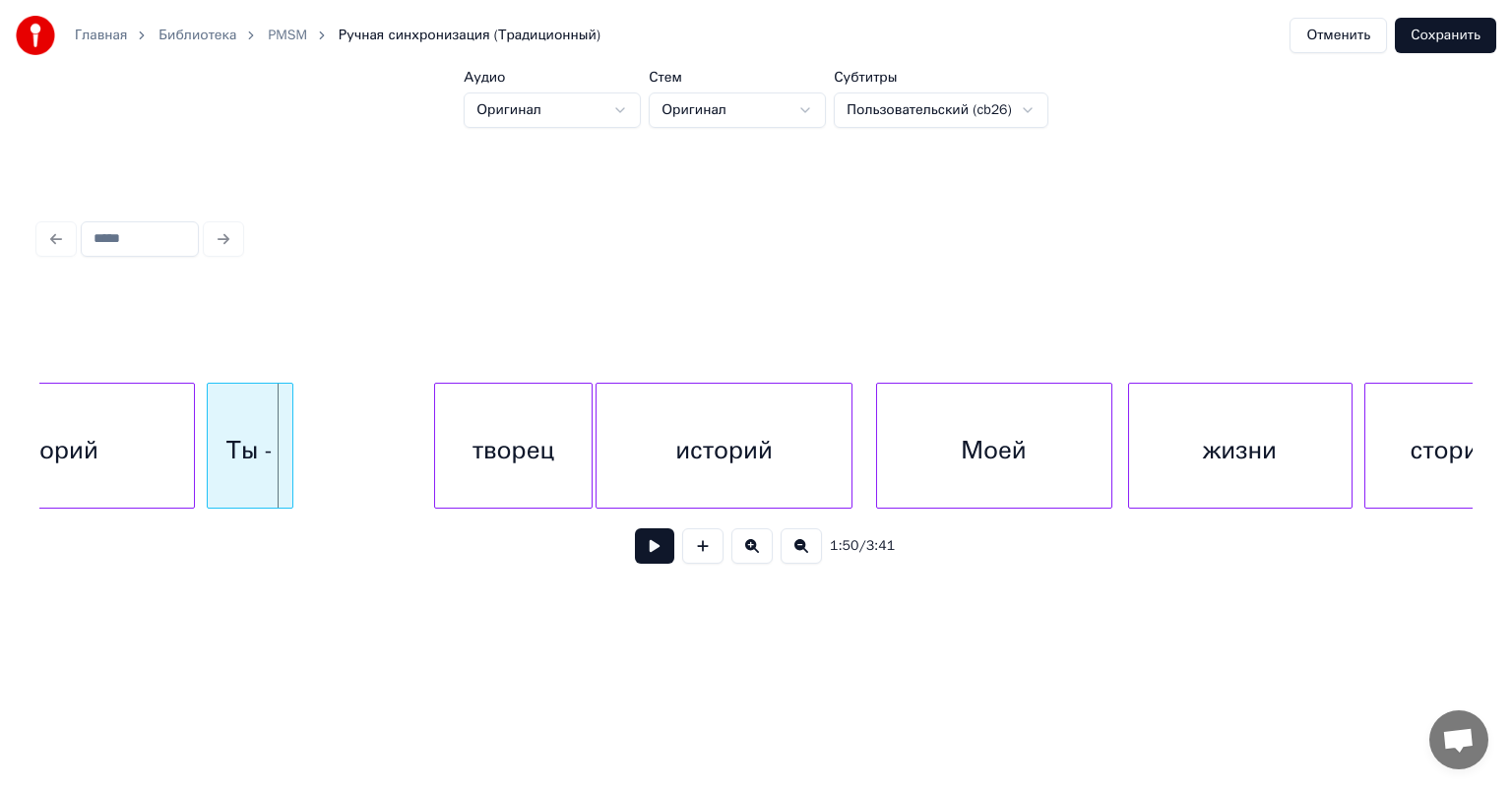 click on "Ты -" at bounding box center (250, 451) 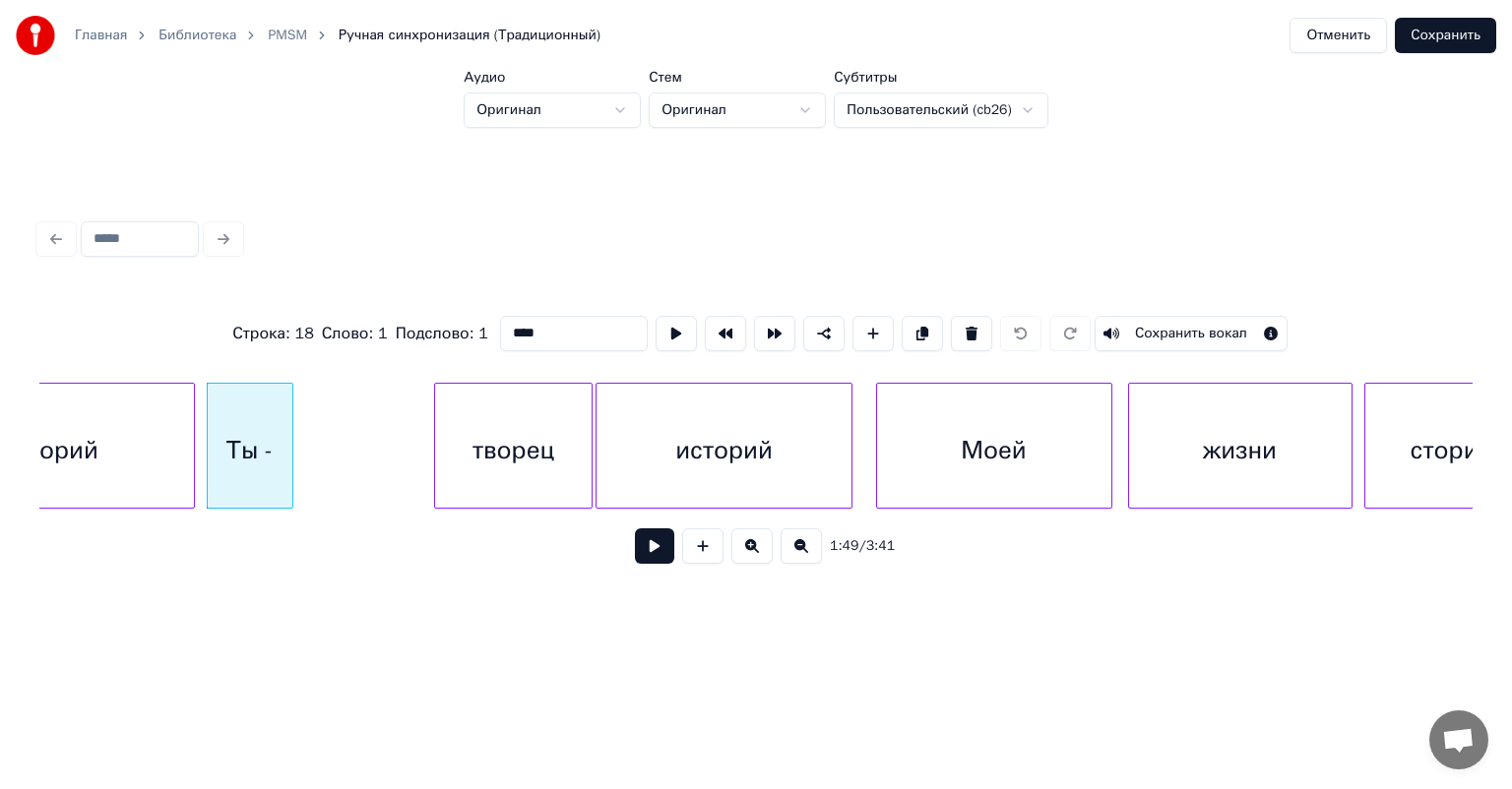 click on "теорий" at bounding box center (57, 451) 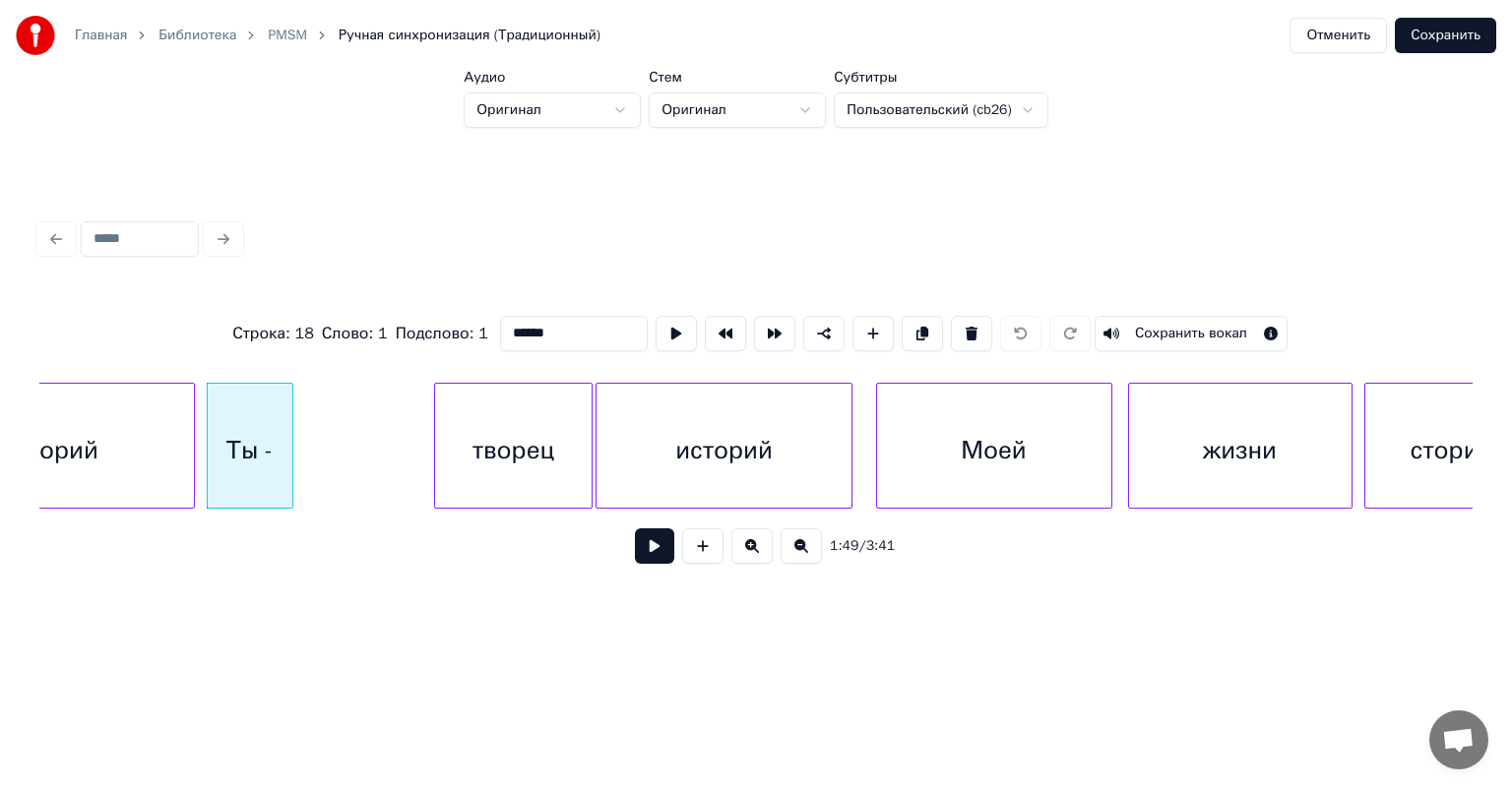 scroll, scrollTop: 0, scrollLeft: 21310, axis: horizontal 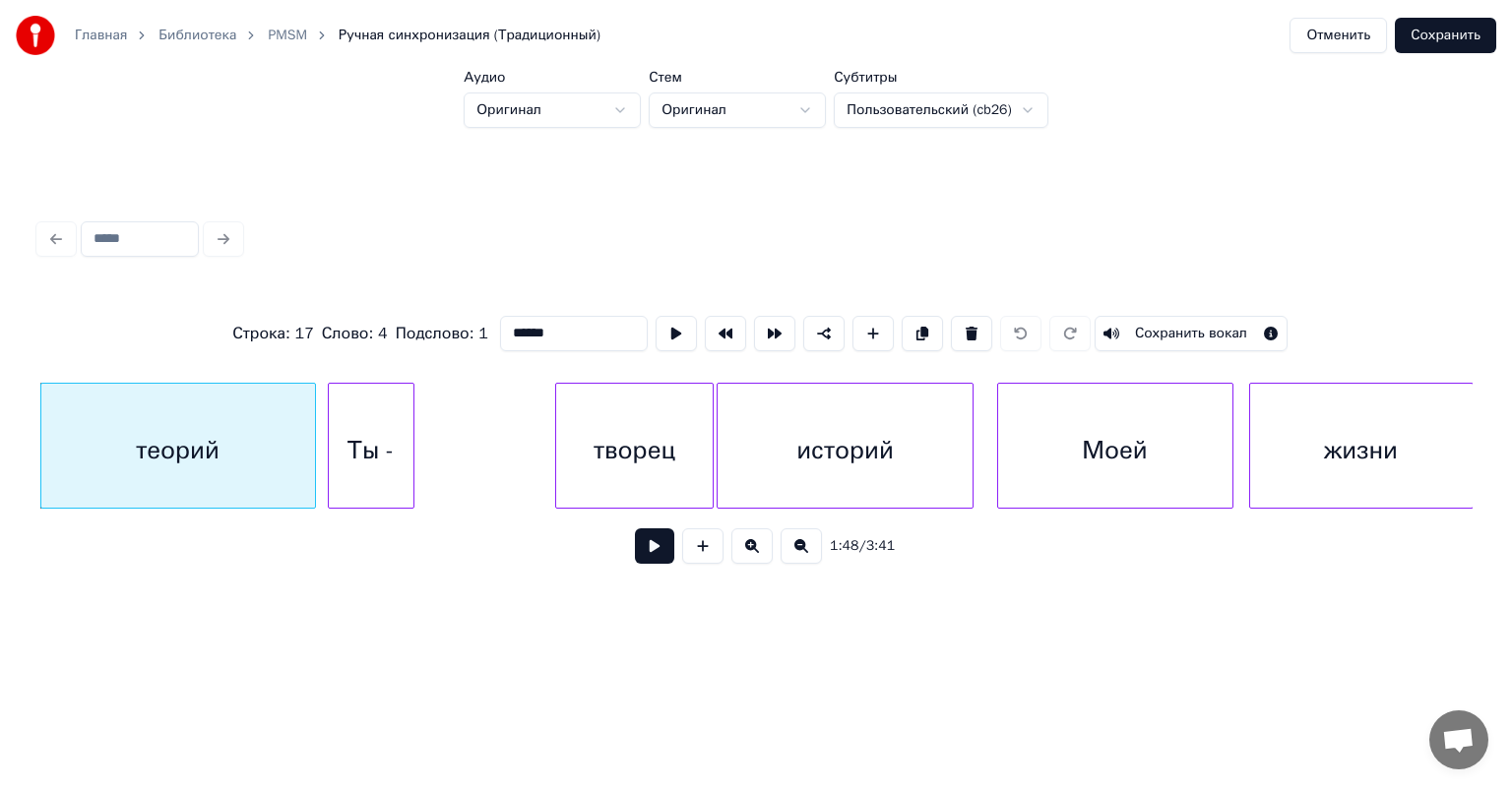 click on "Ты -" at bounding box center [371, 451] 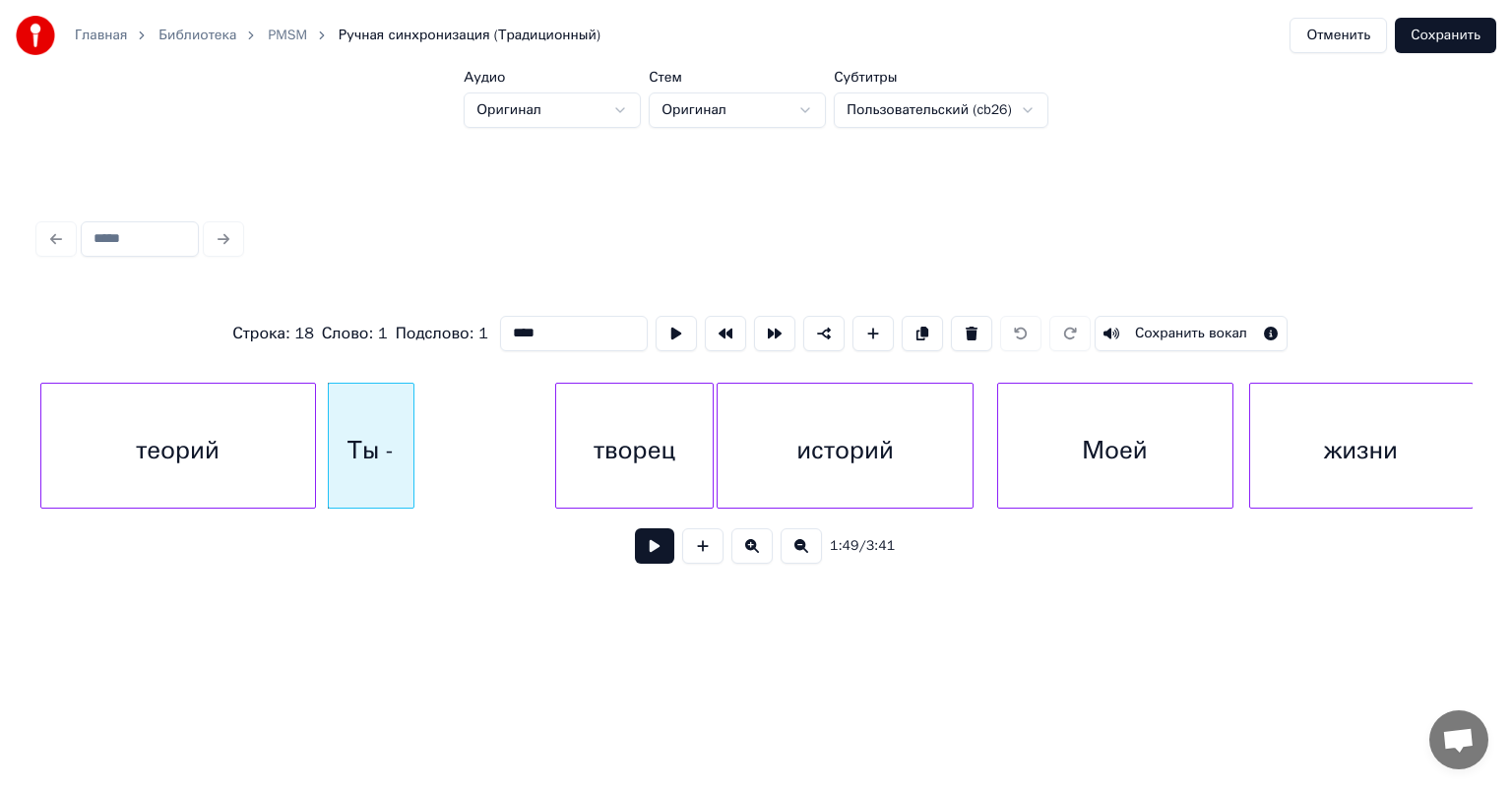 click on "творец" at bounding box center (634, 451) 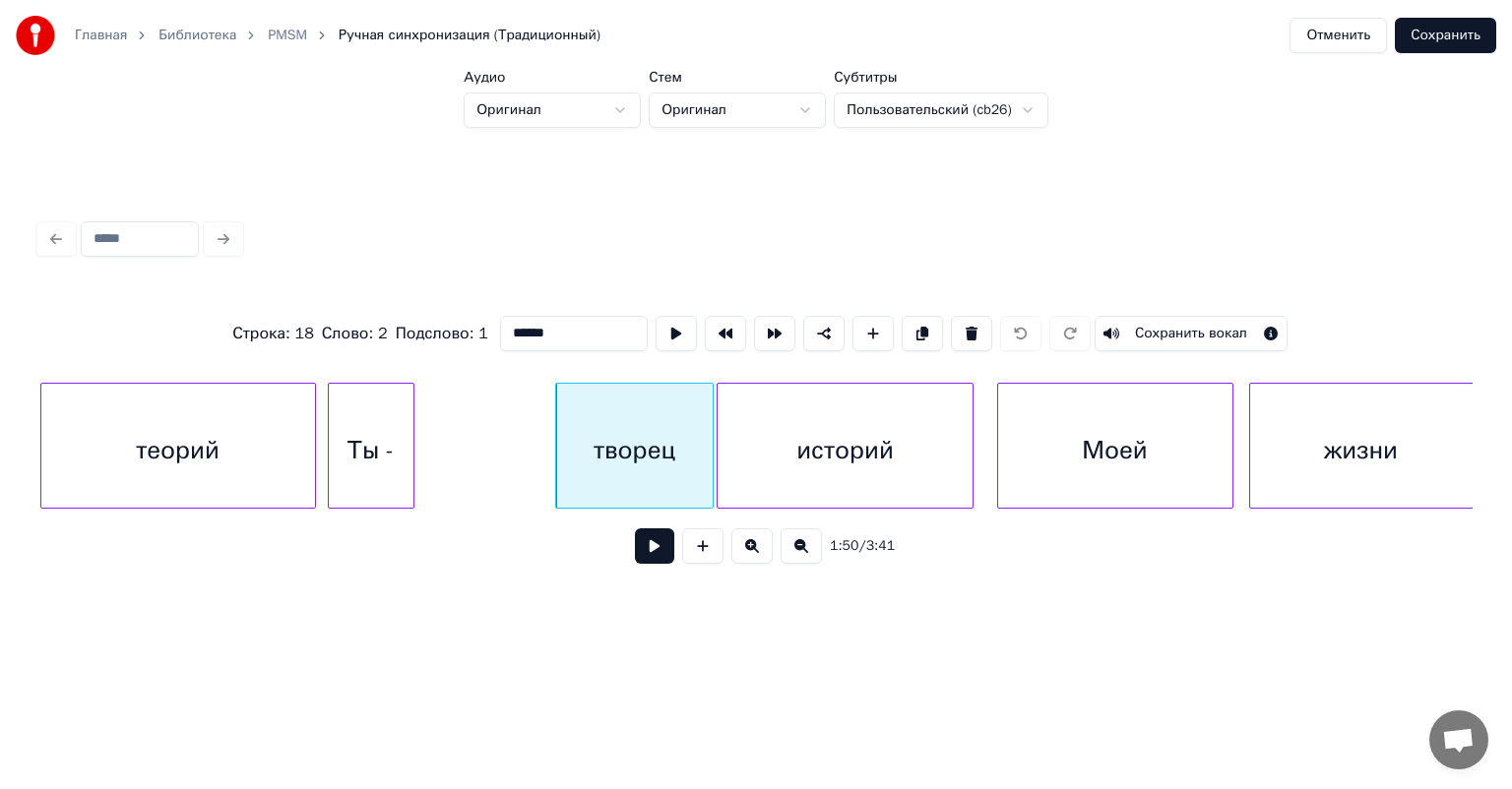 click on "Ты -" at bounding box center [371, 451] 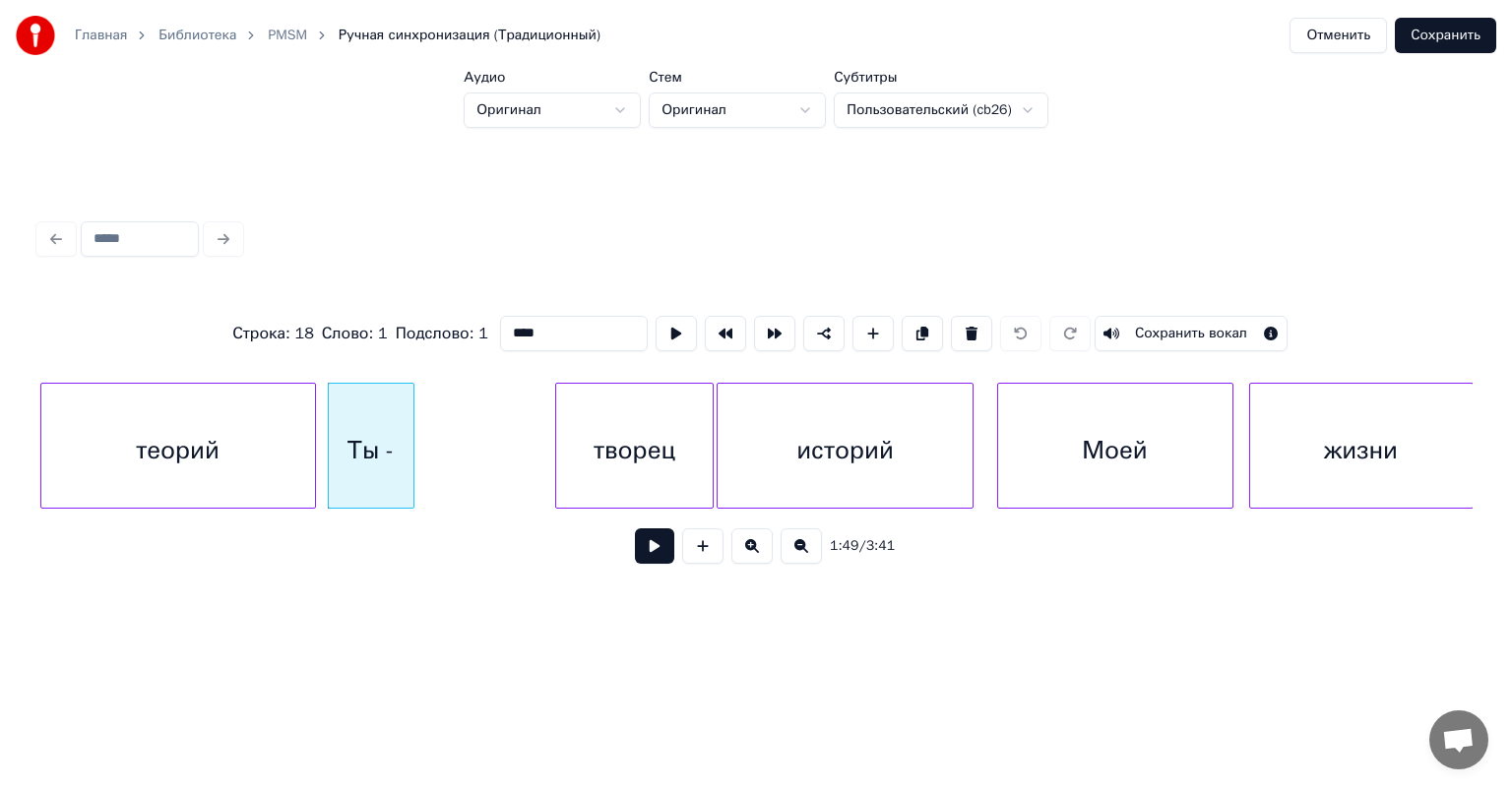 click on "теорий" at bounding box center (178, 451) 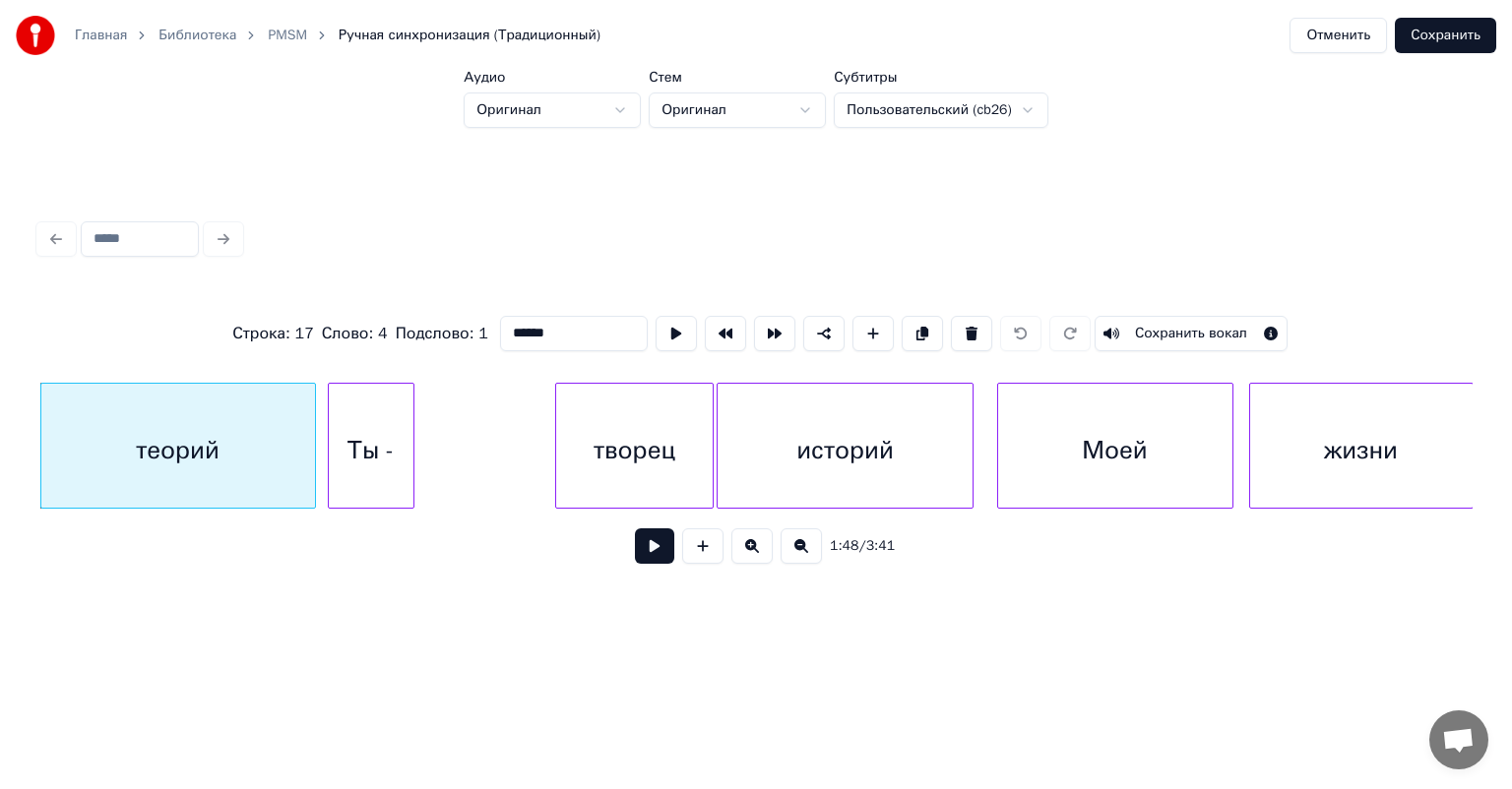 click on "Ты -" at bounding box center [371, 451] 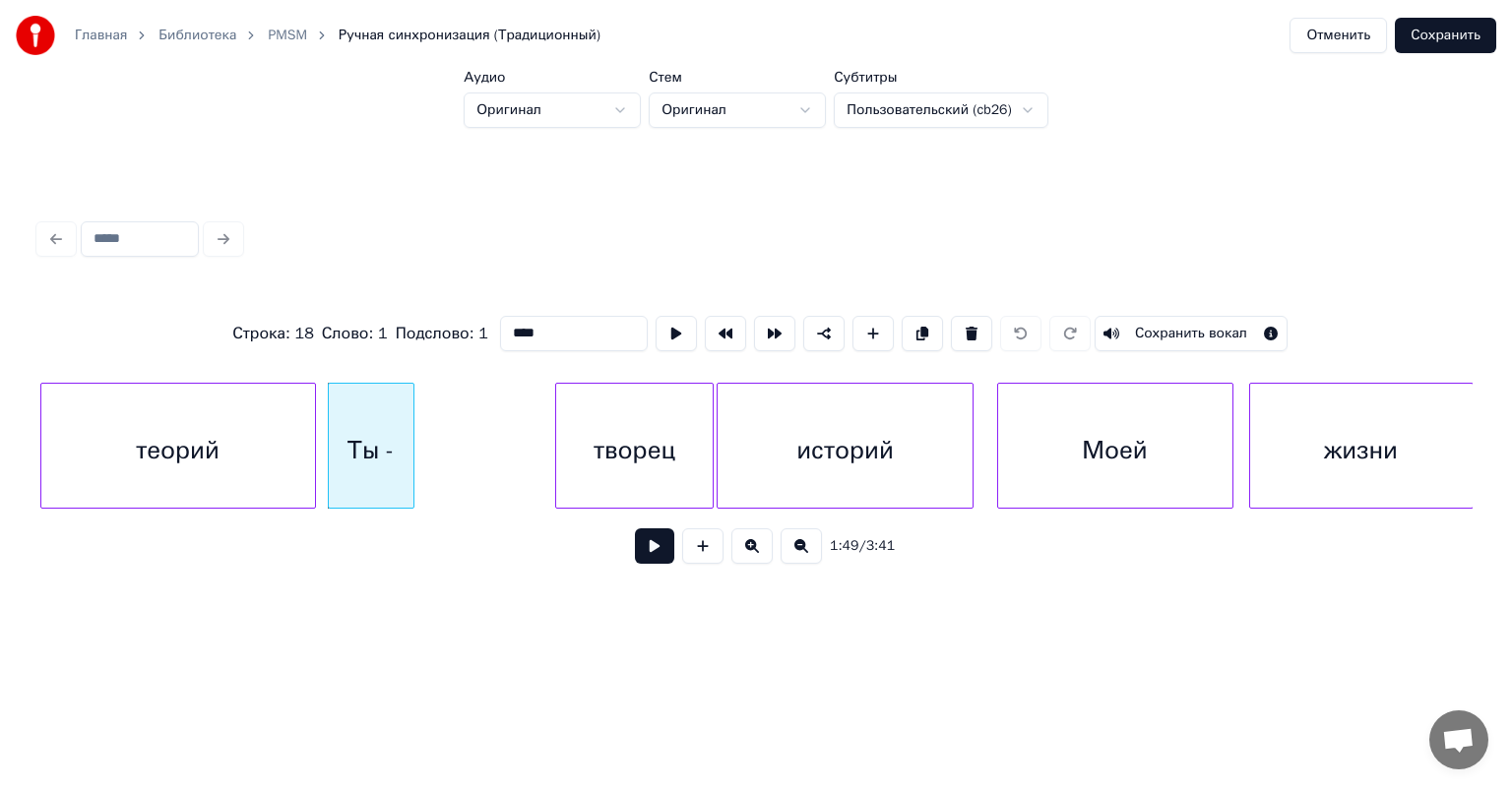 click at bounding box center (655, 546) 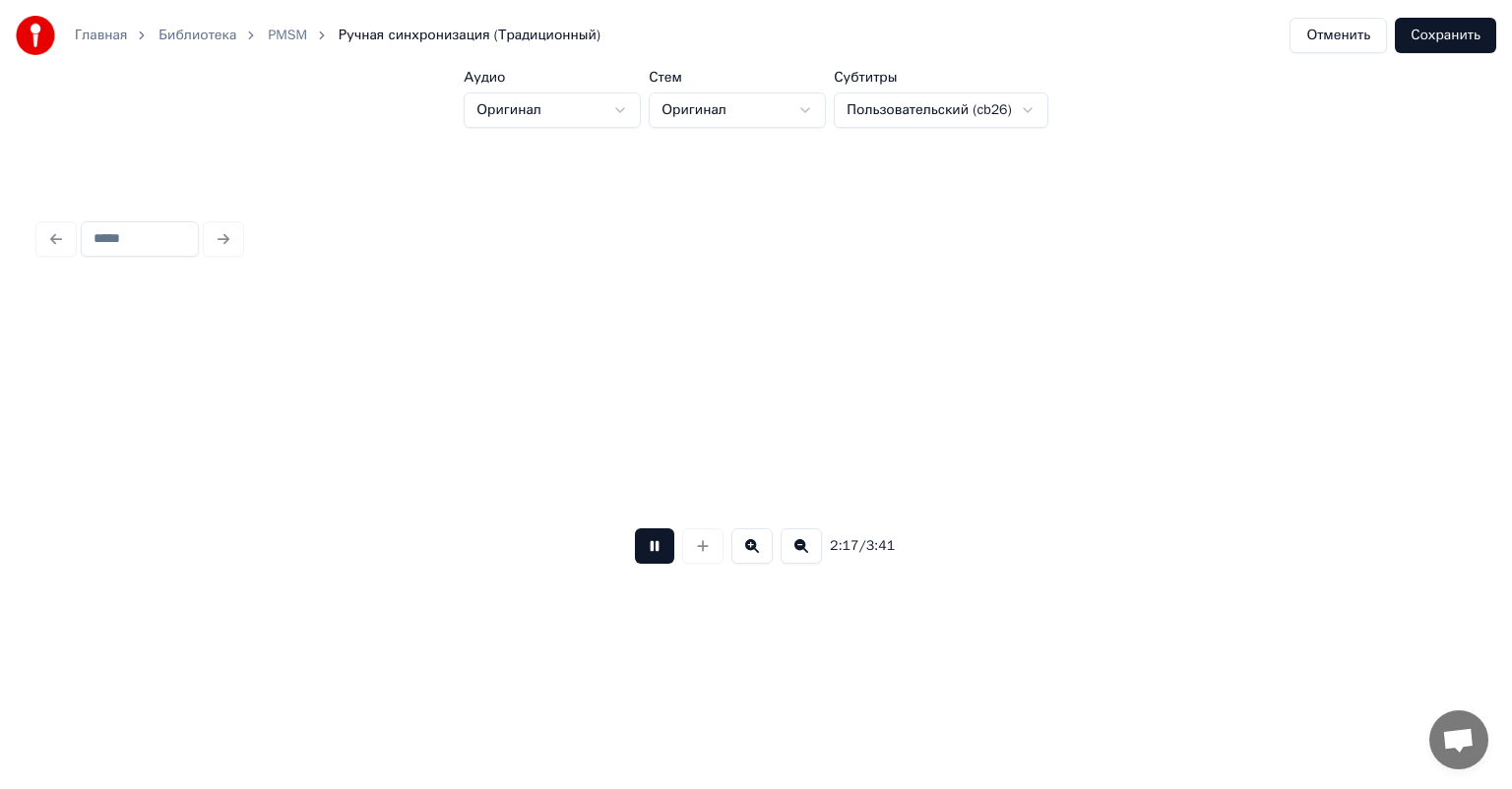 scroll, scrollTop: 0, scrollLeft: 27051, axis: horizontal 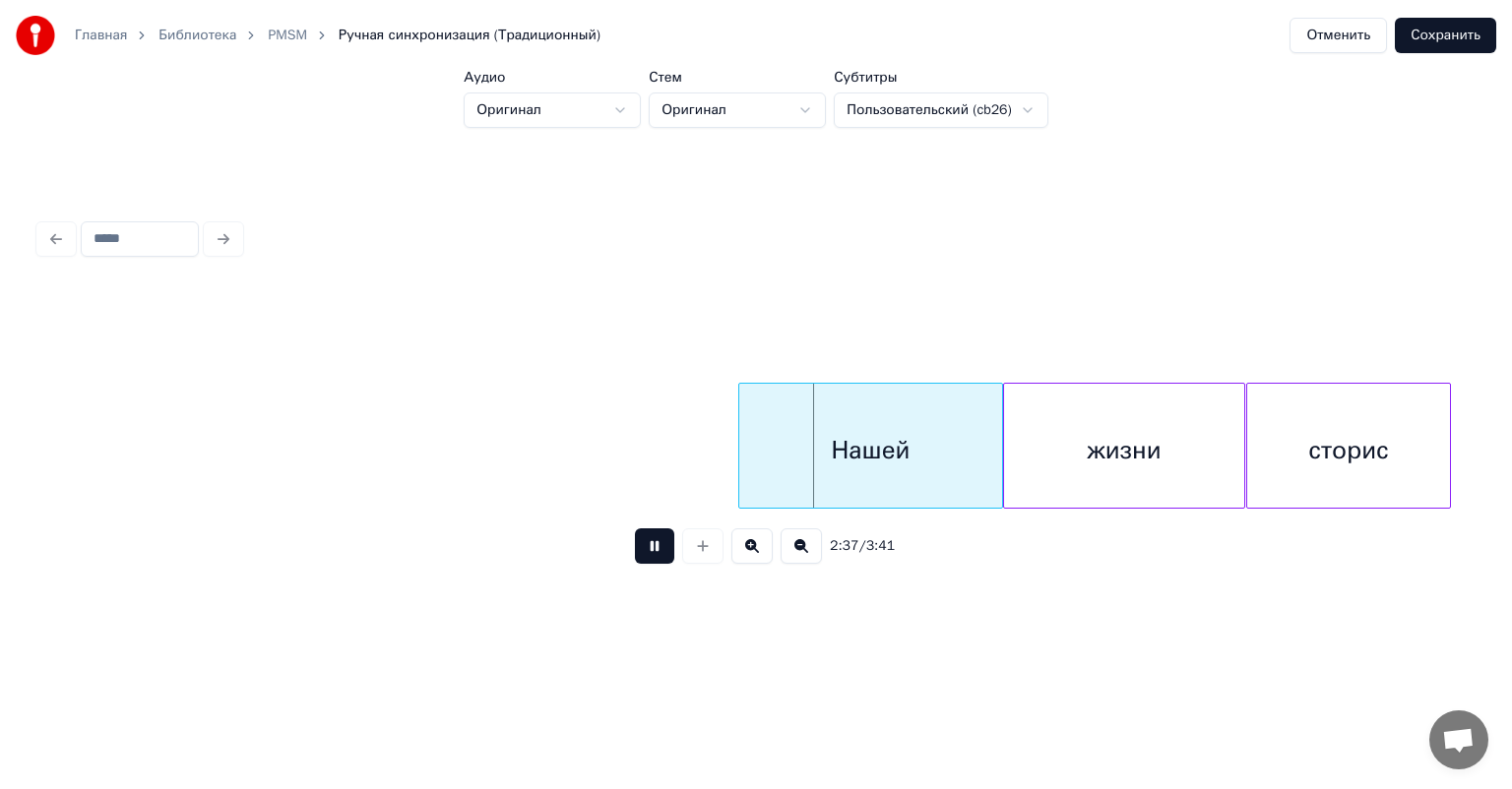click on "Нашей" at bounding box center (871, 451) 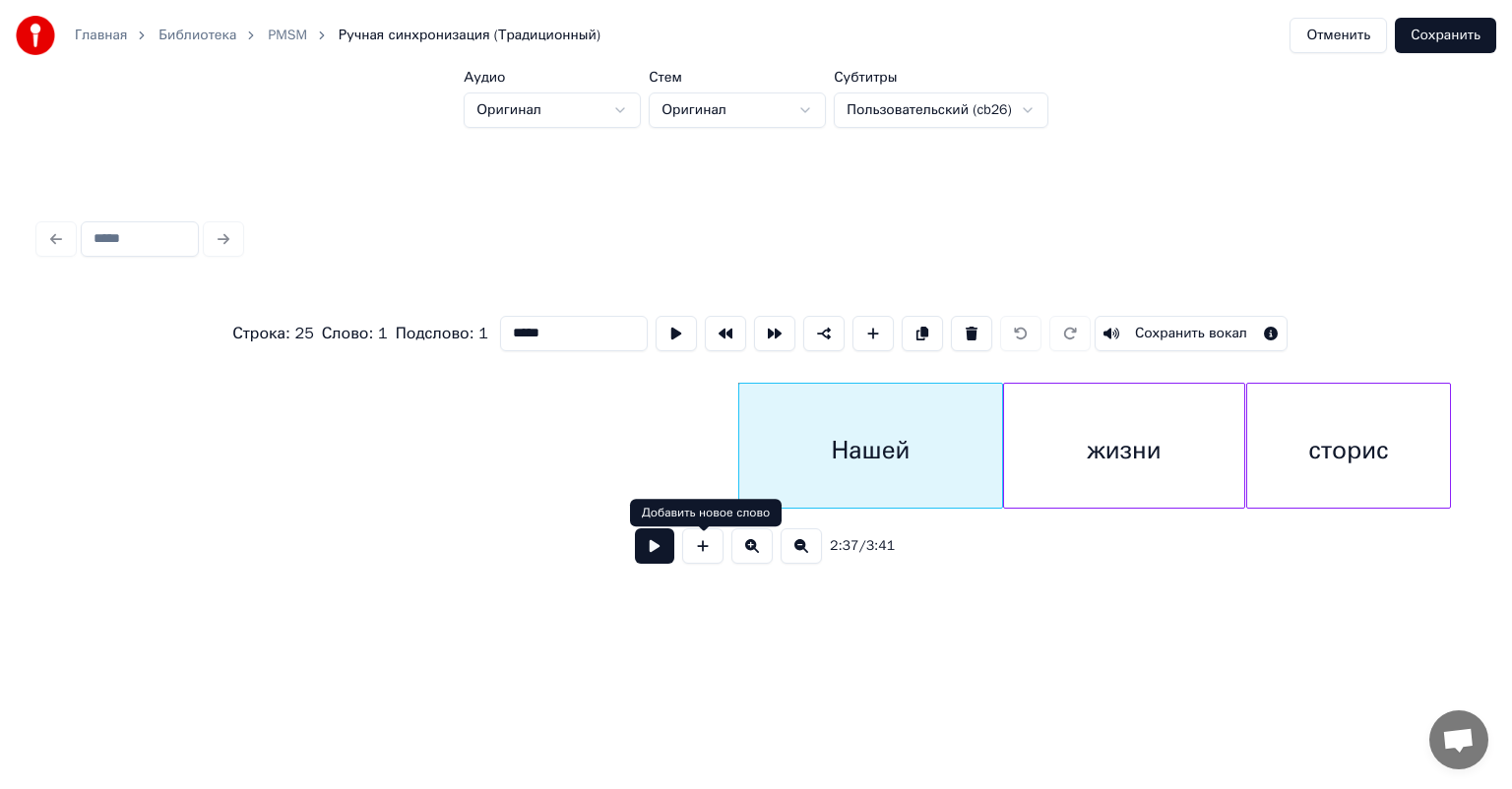 click at bounding box center (655, 546) 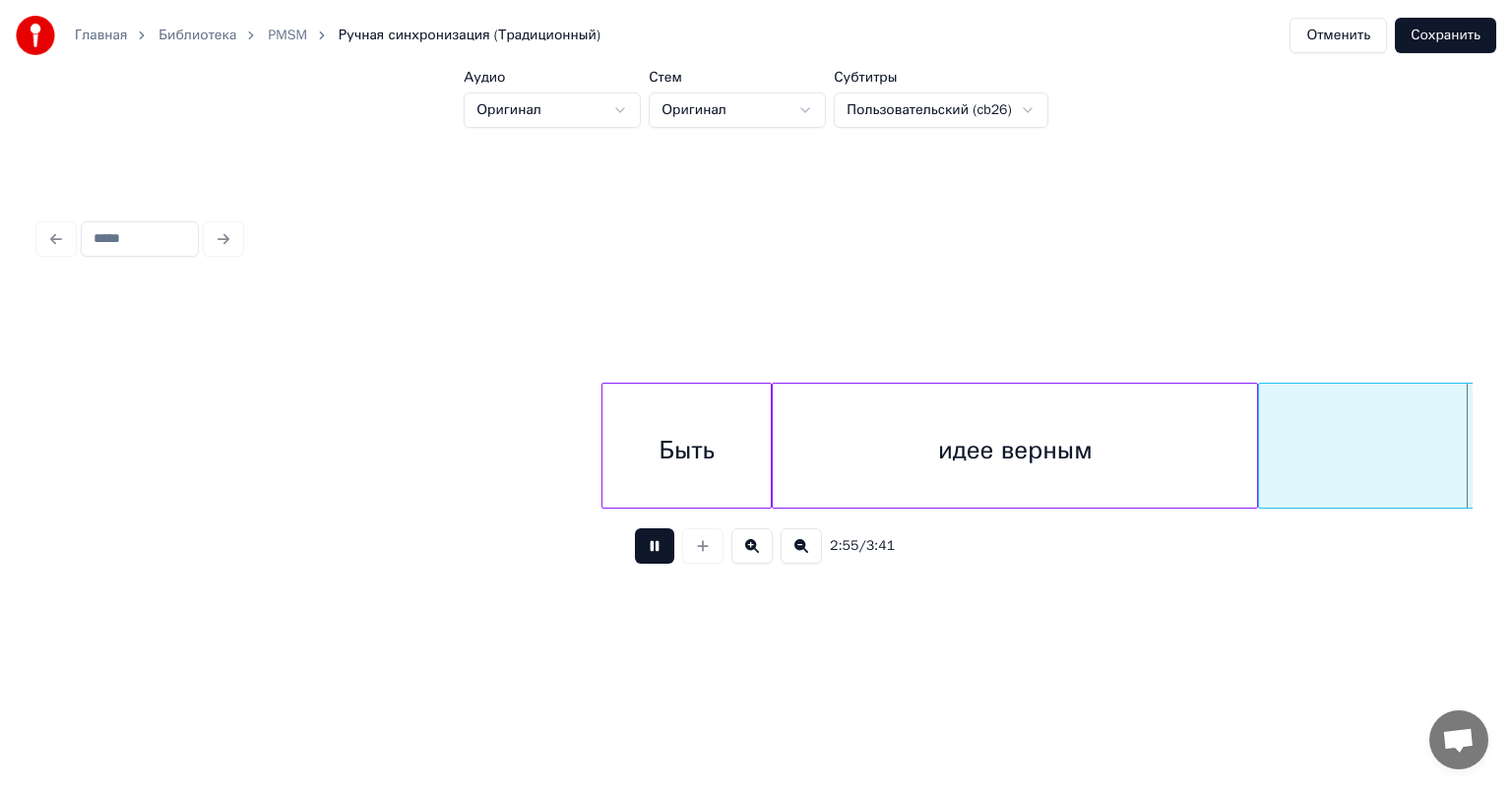 scroll, scrollTop: 0, scrollLeft: 34592, axis: horizontal 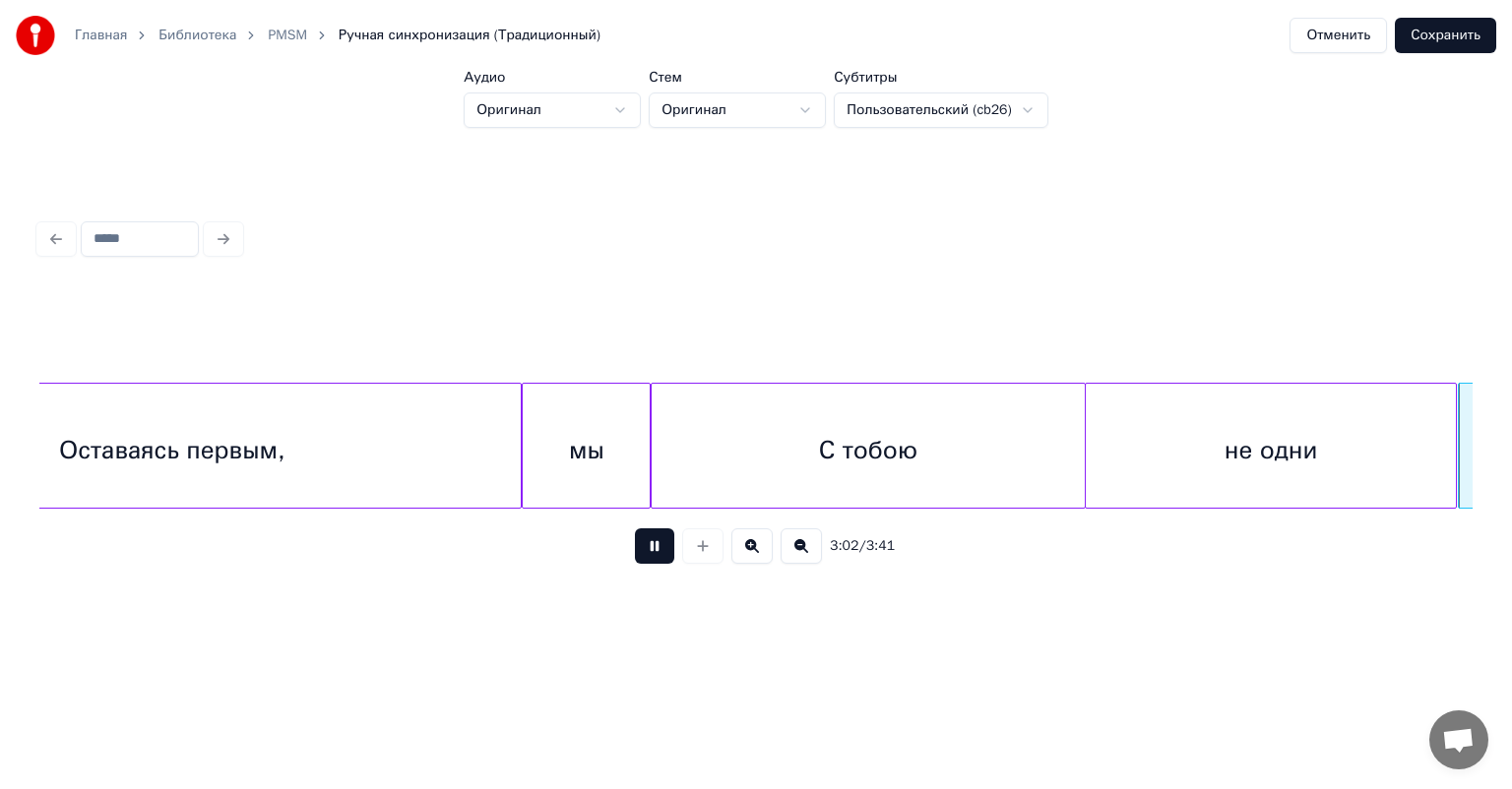 click at bounding box center (655, 546) 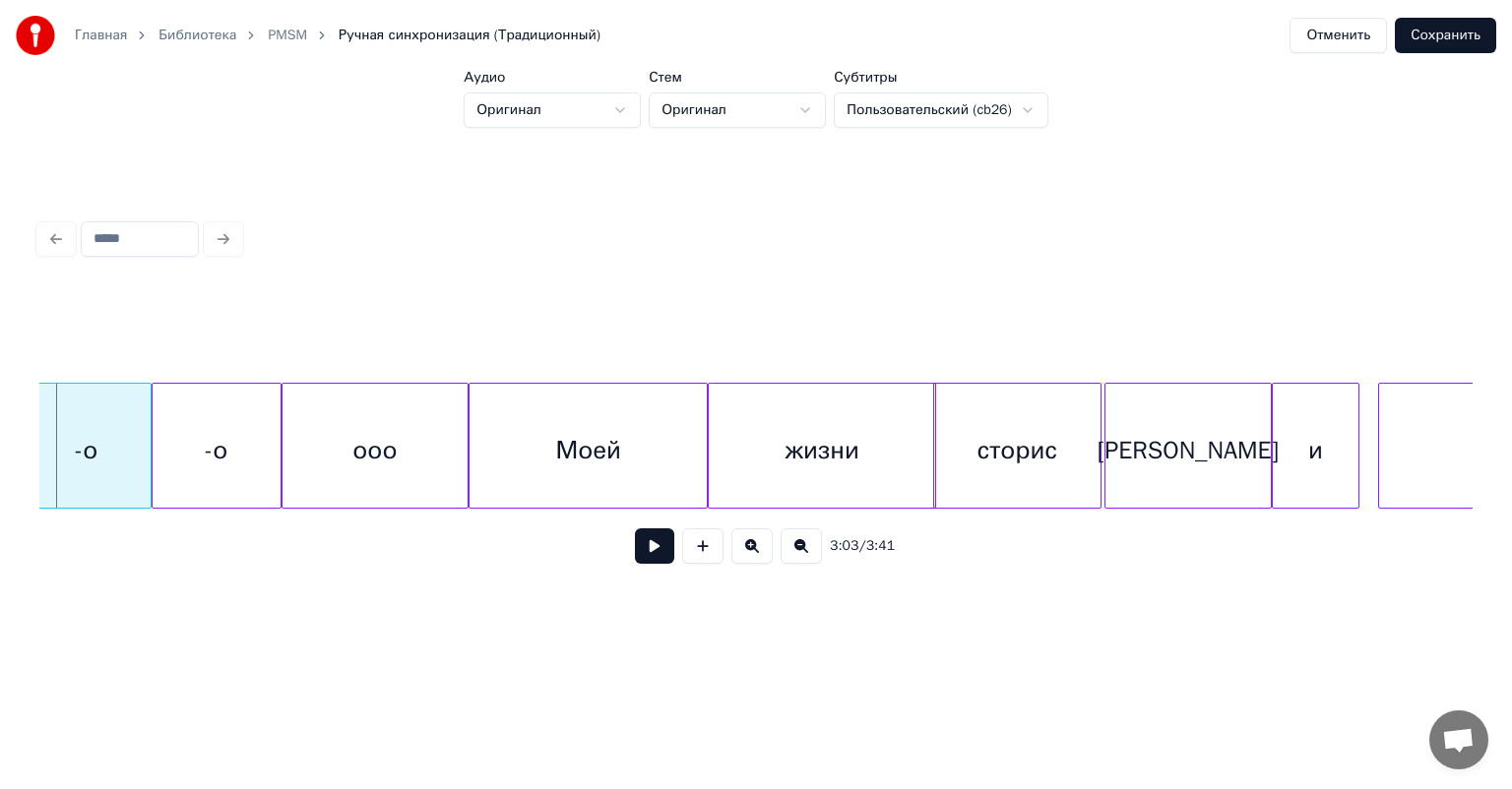 click on "-о" at bounding box center [86, 451] 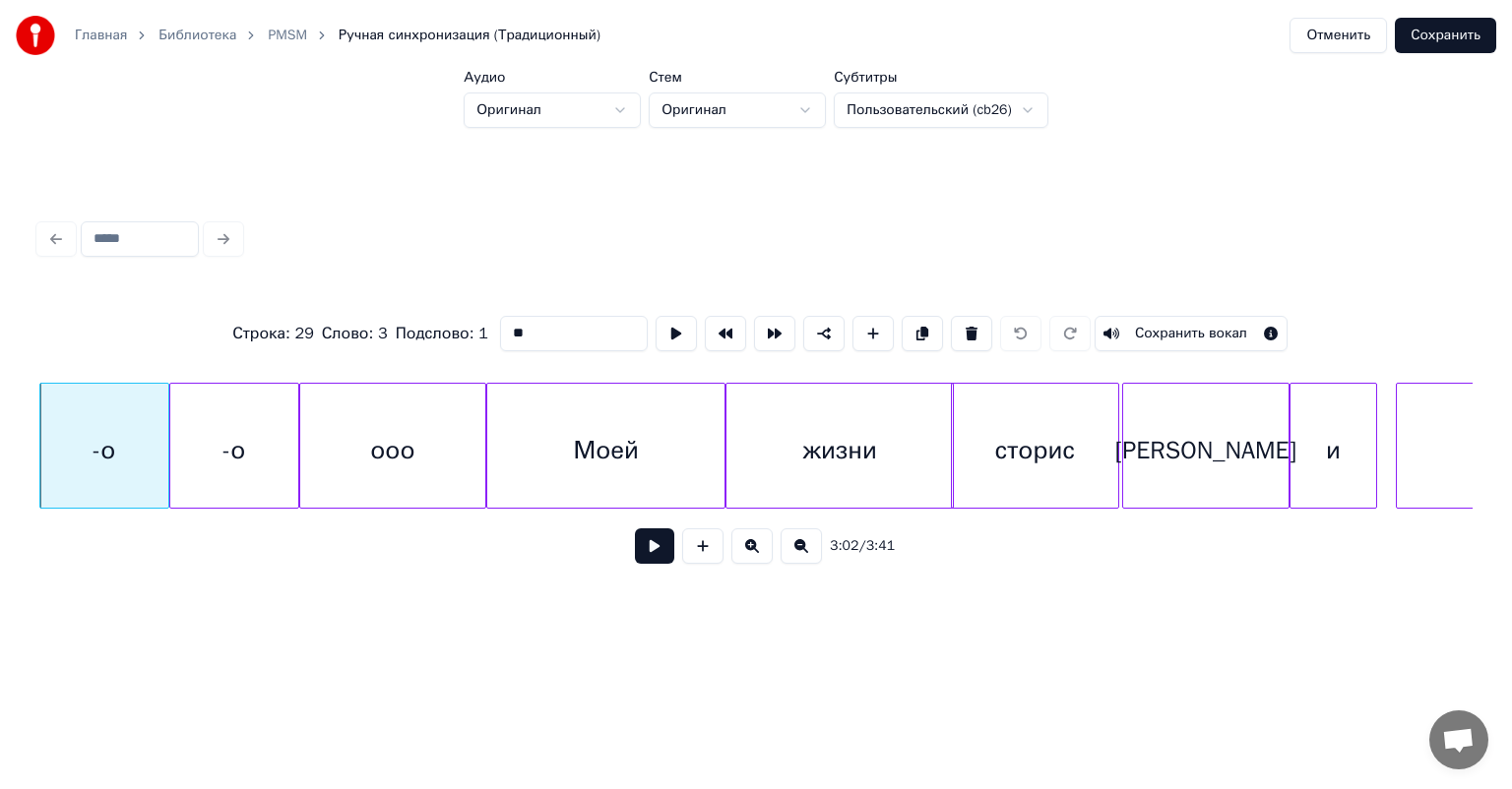 click on "**" at bounding box center [574, 334] 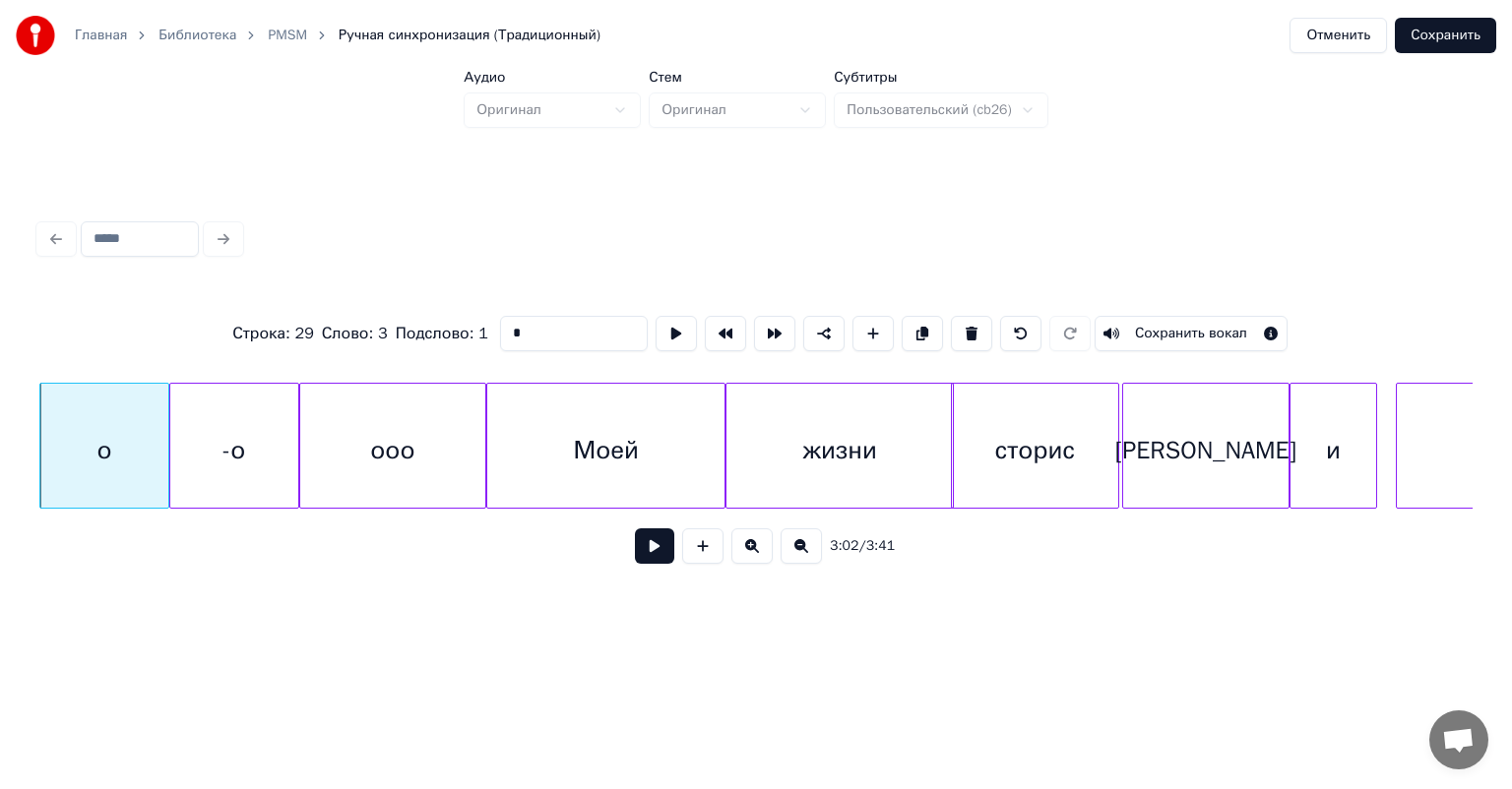 click on "-о" at bounding box center [233, 451] 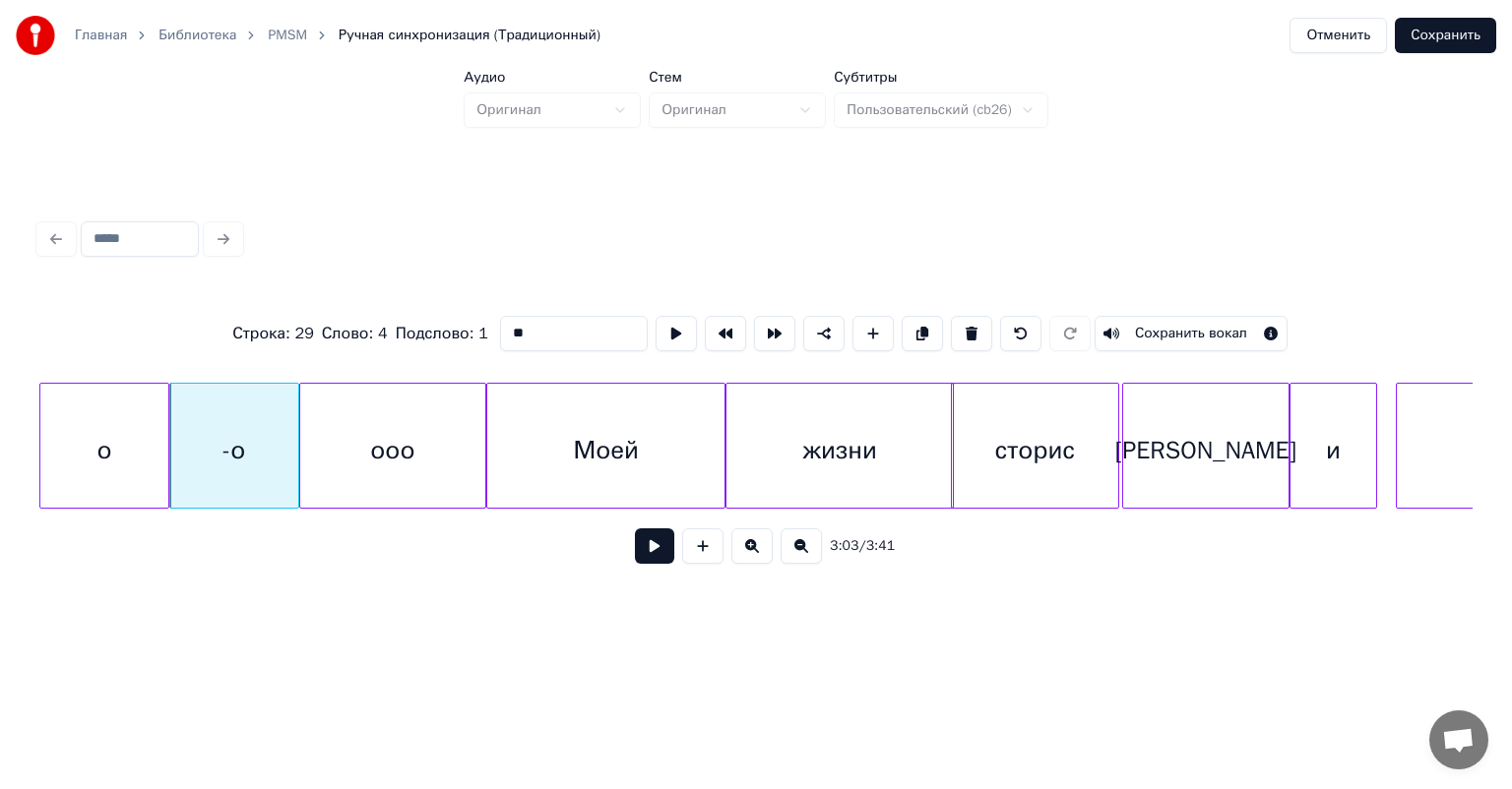 click on "ооо" at bounding box center (393, 451) 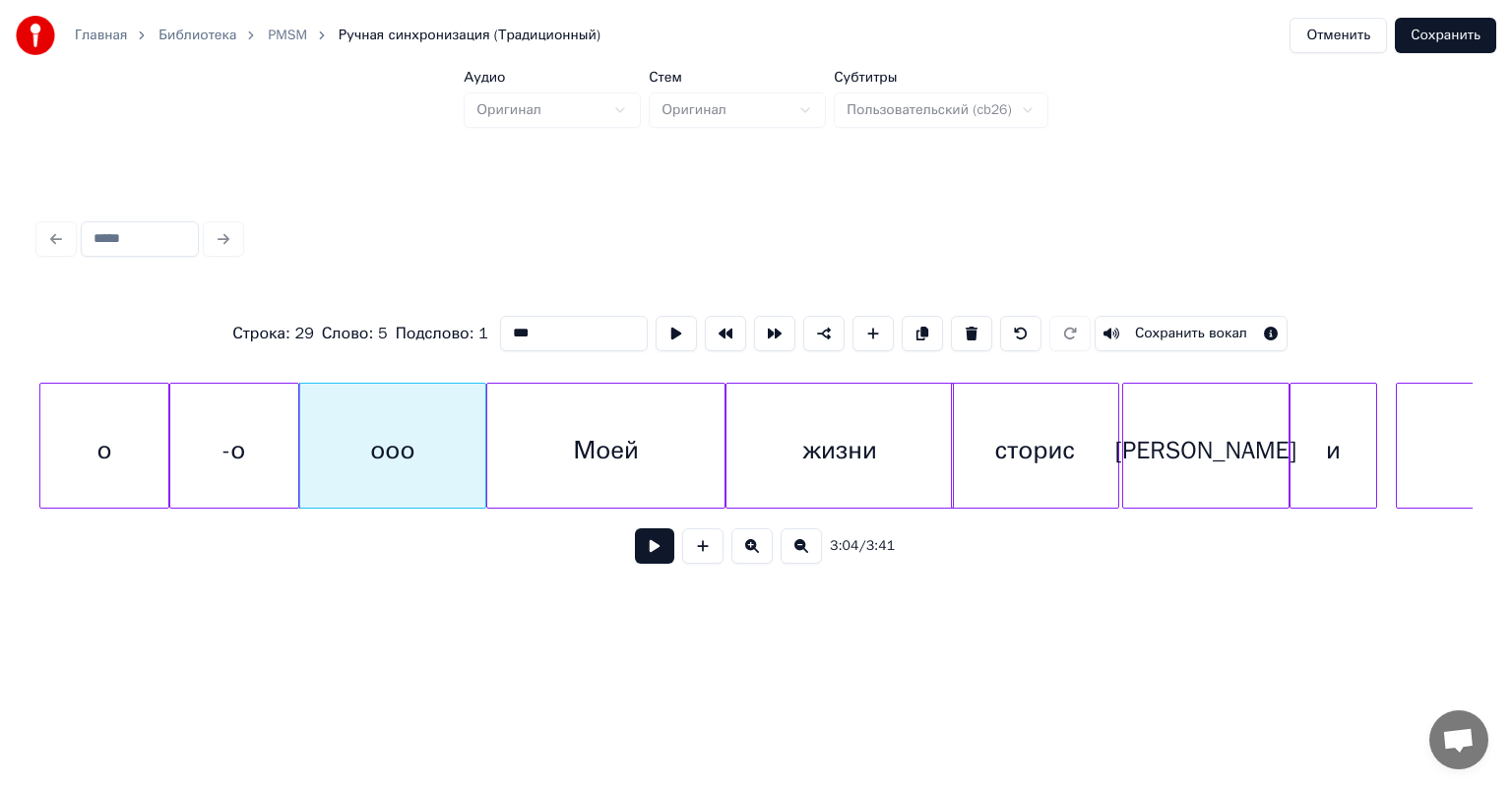 click on "***" at bounding box center (574, 334) 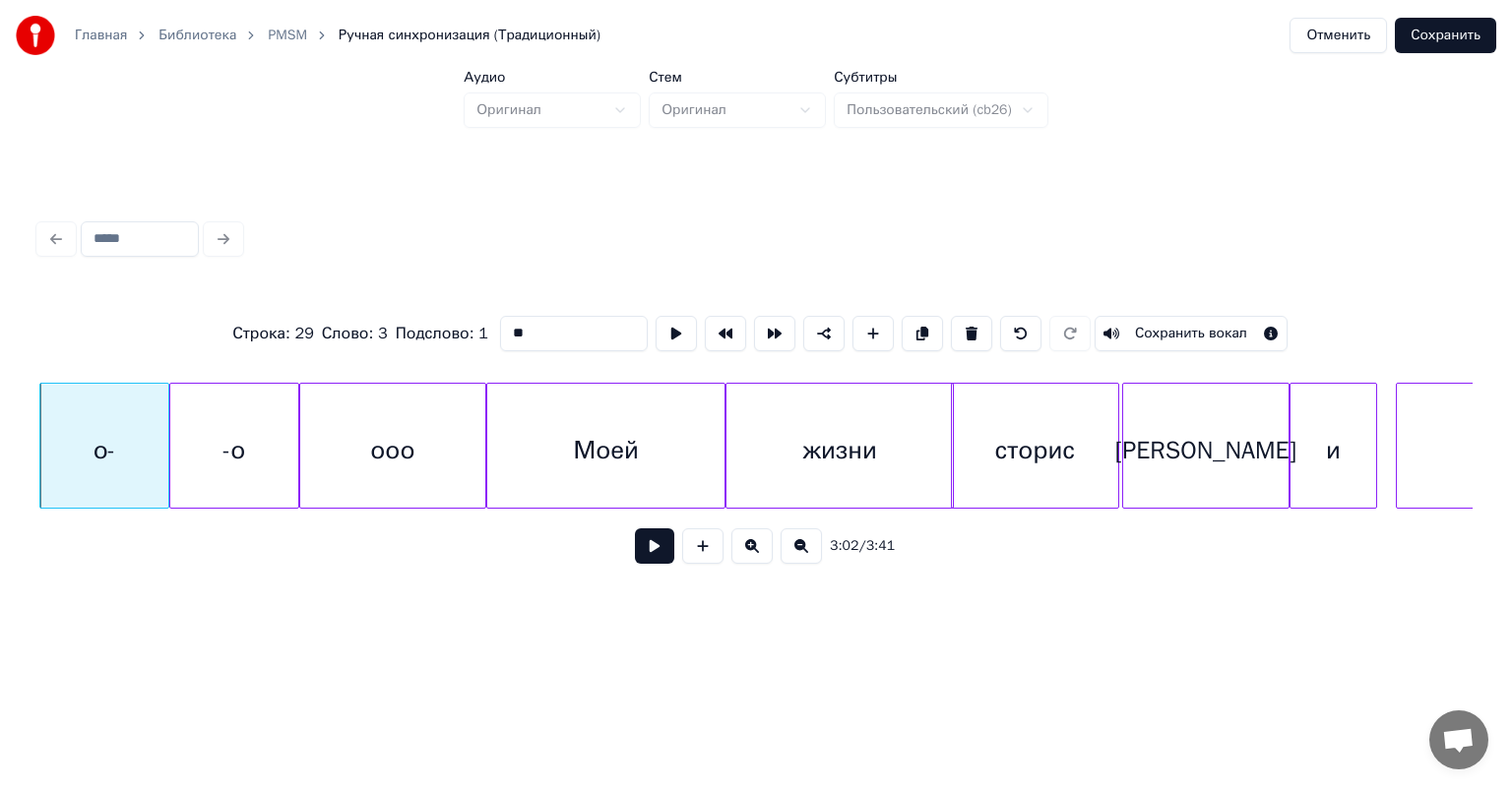 click on "-о" at bounding box center (233, 451) 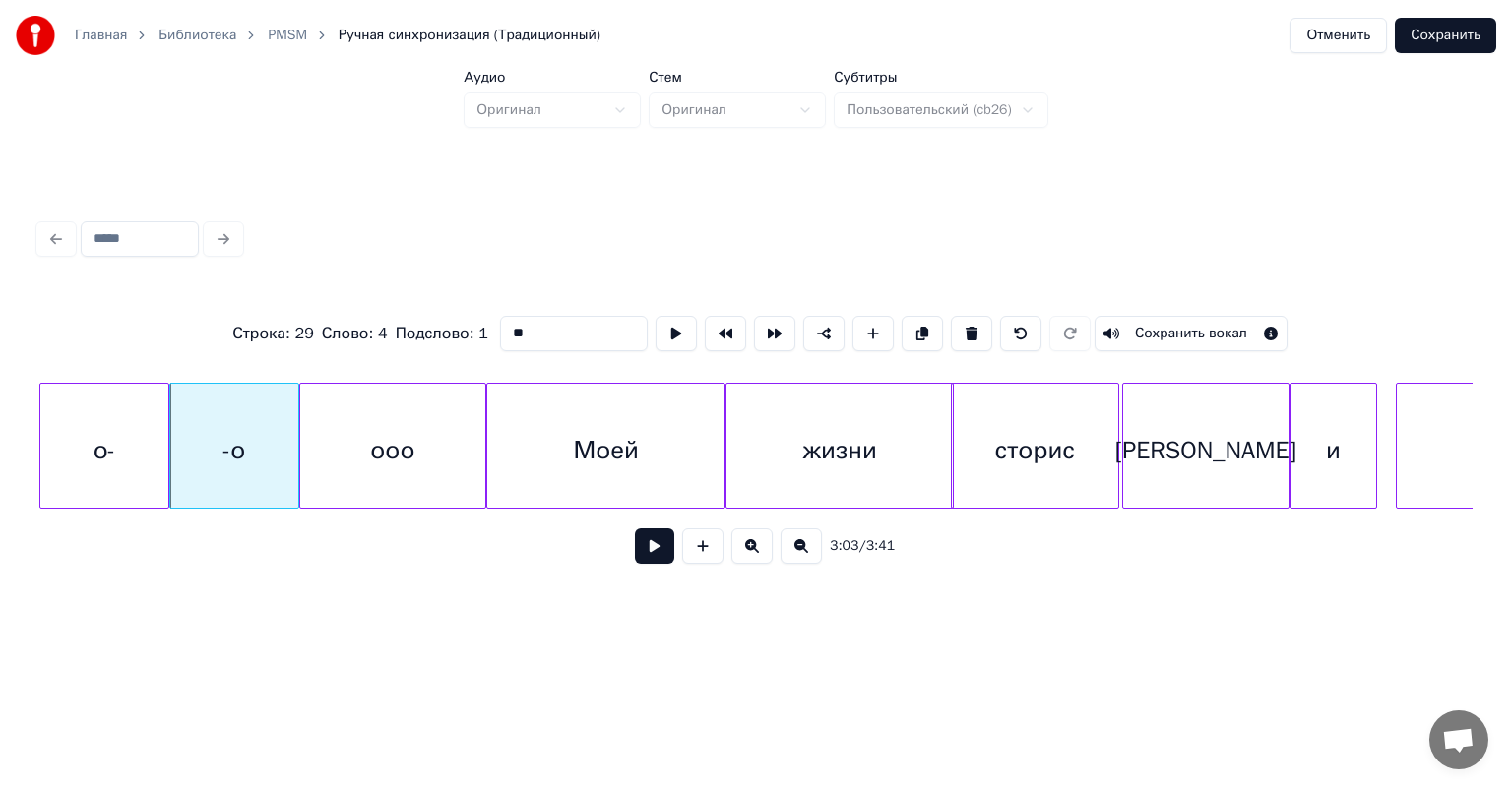 click on "**" at bounding box center [574, 334] 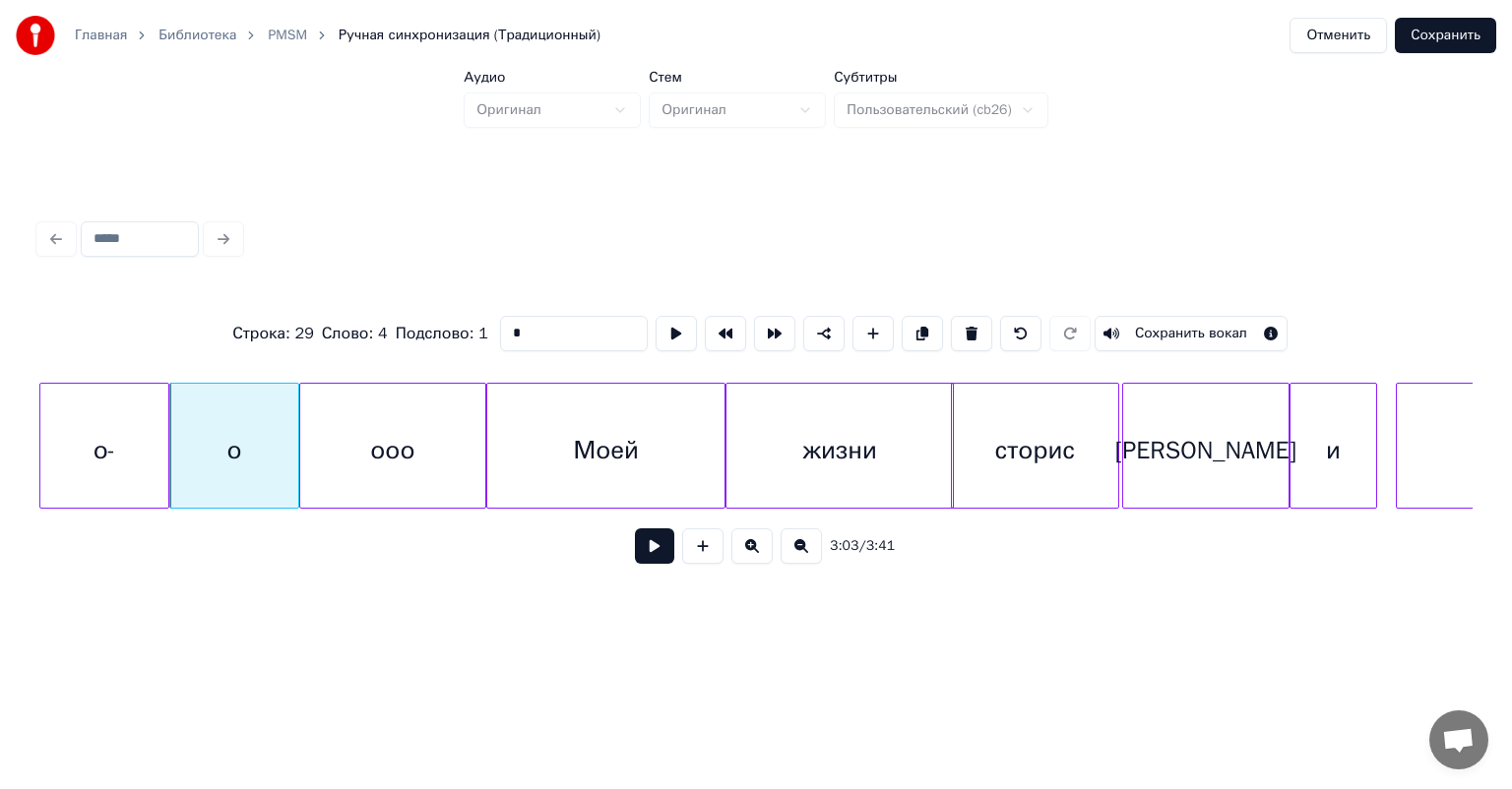 click on "*" at bounding box center [574, 334] 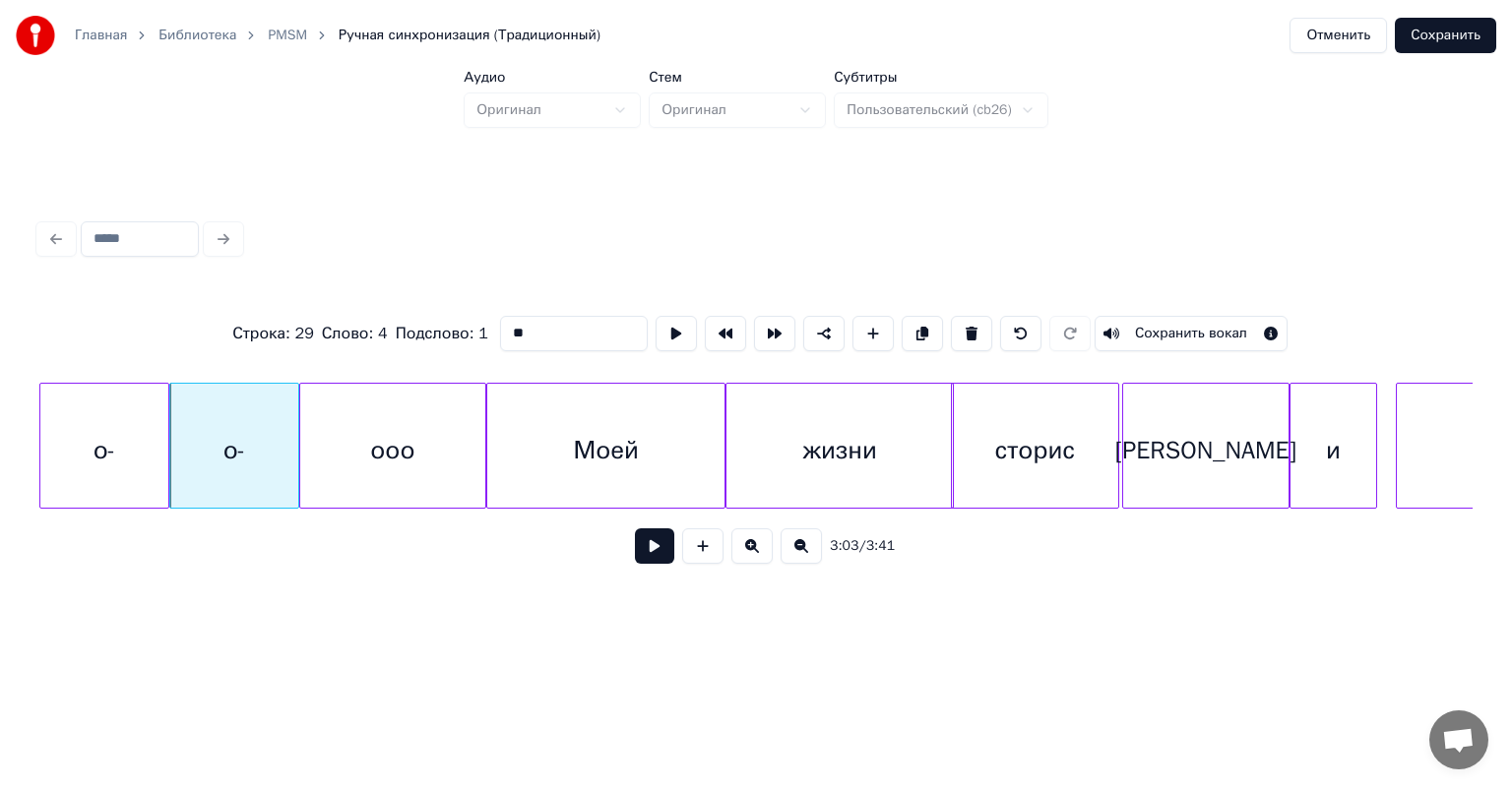 type on "**" 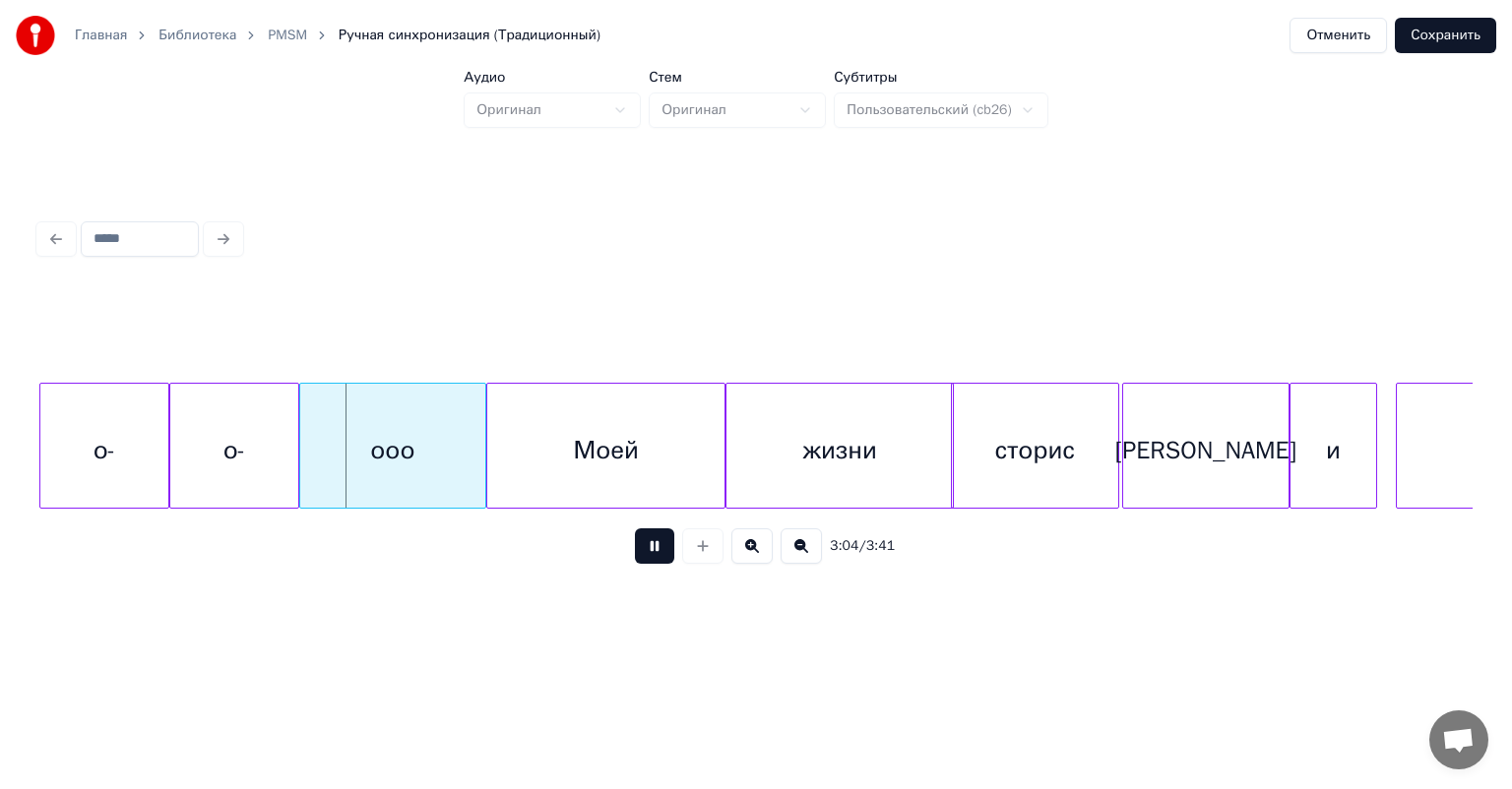 click on "Сохранить" at bounding box center (1445, 35) 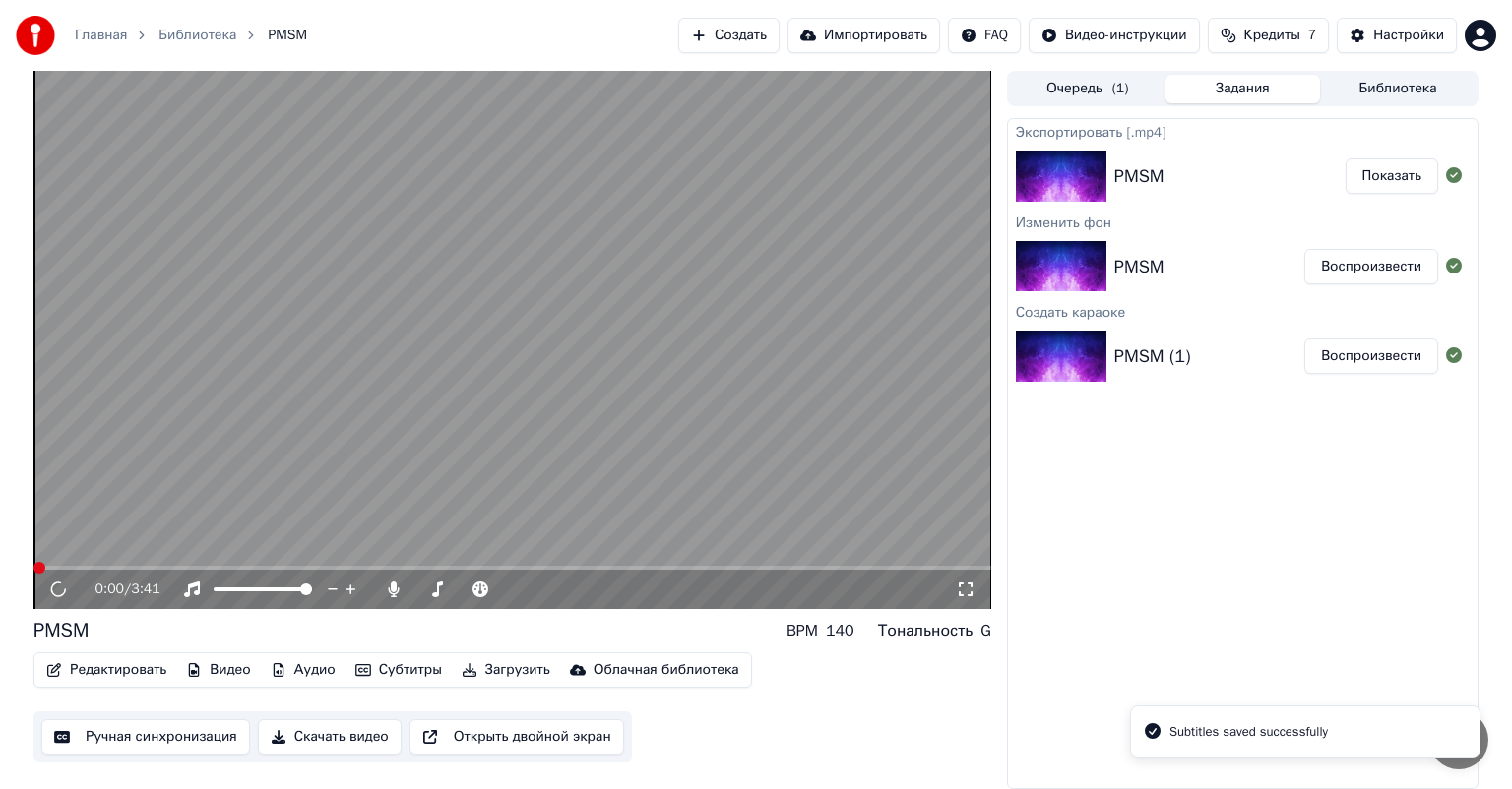 click on "Редактировать" at bounding box center [106, 670] 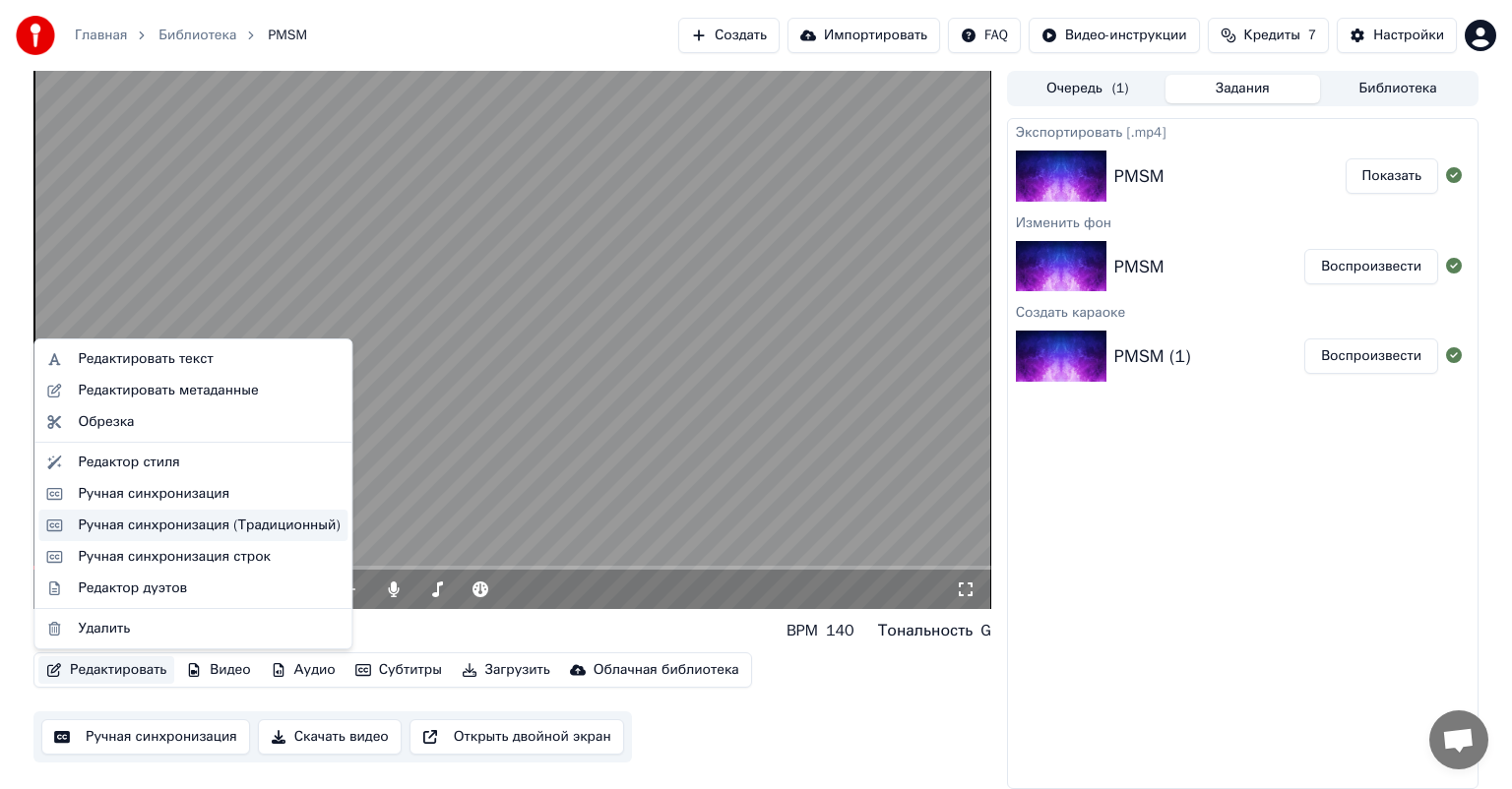 click on "Ручная синхронизация (Традиционный)" at bounding box center [209, 525] 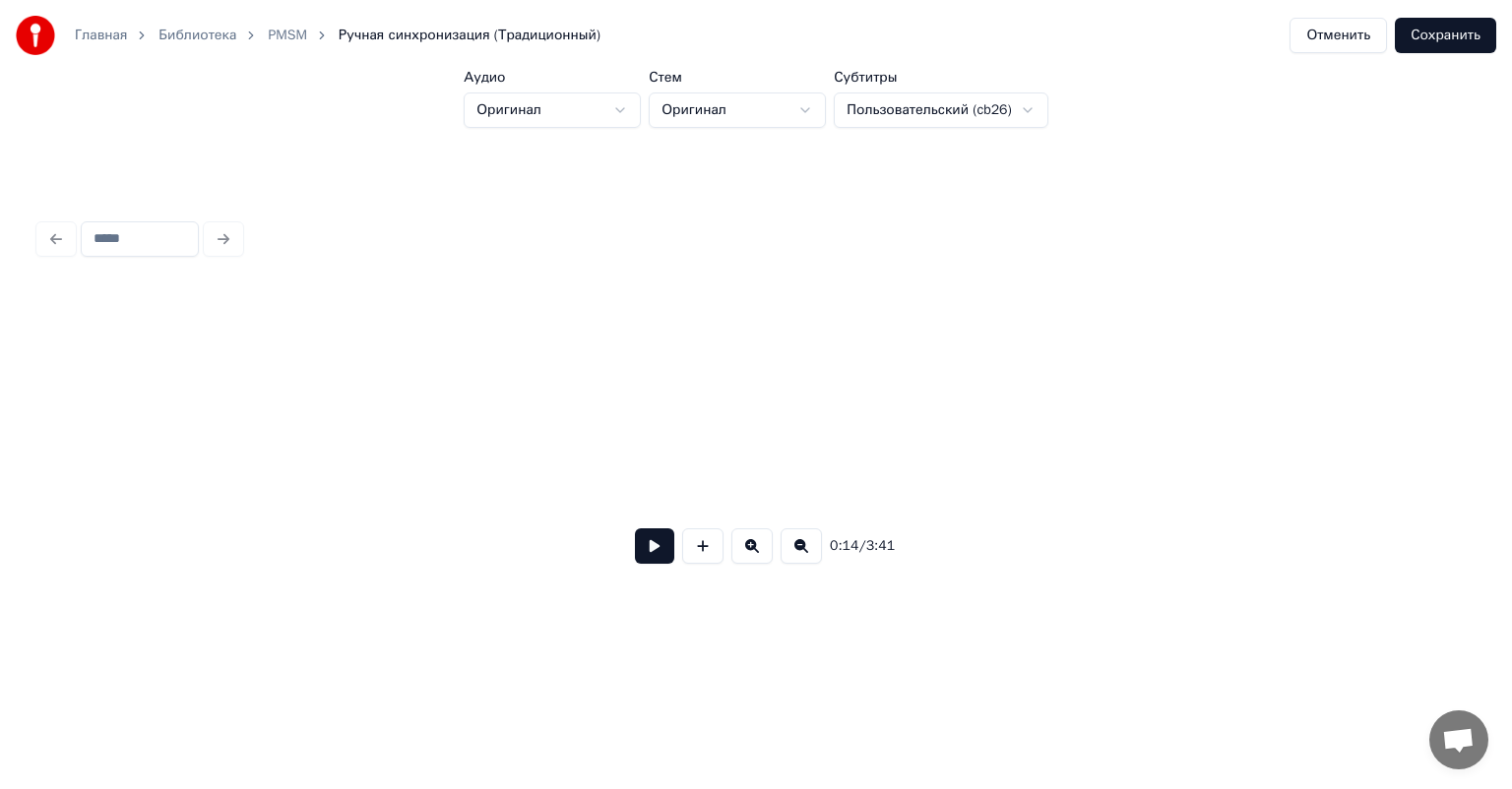 scroll, scrollTop: 0, scrollLeft: 2780, axis: horizontal 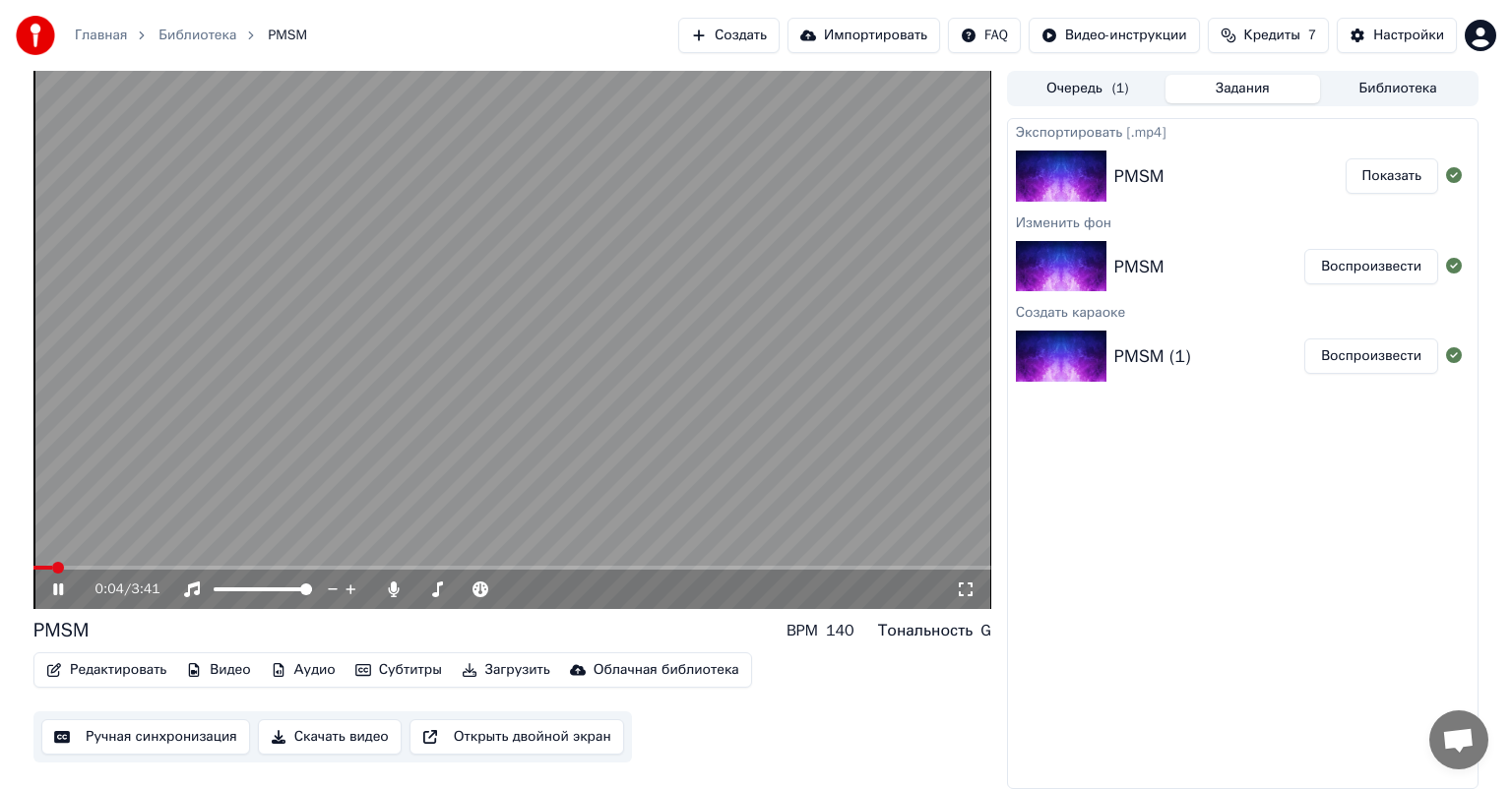 click on "Субтитры" at bounding box center (399, 670) 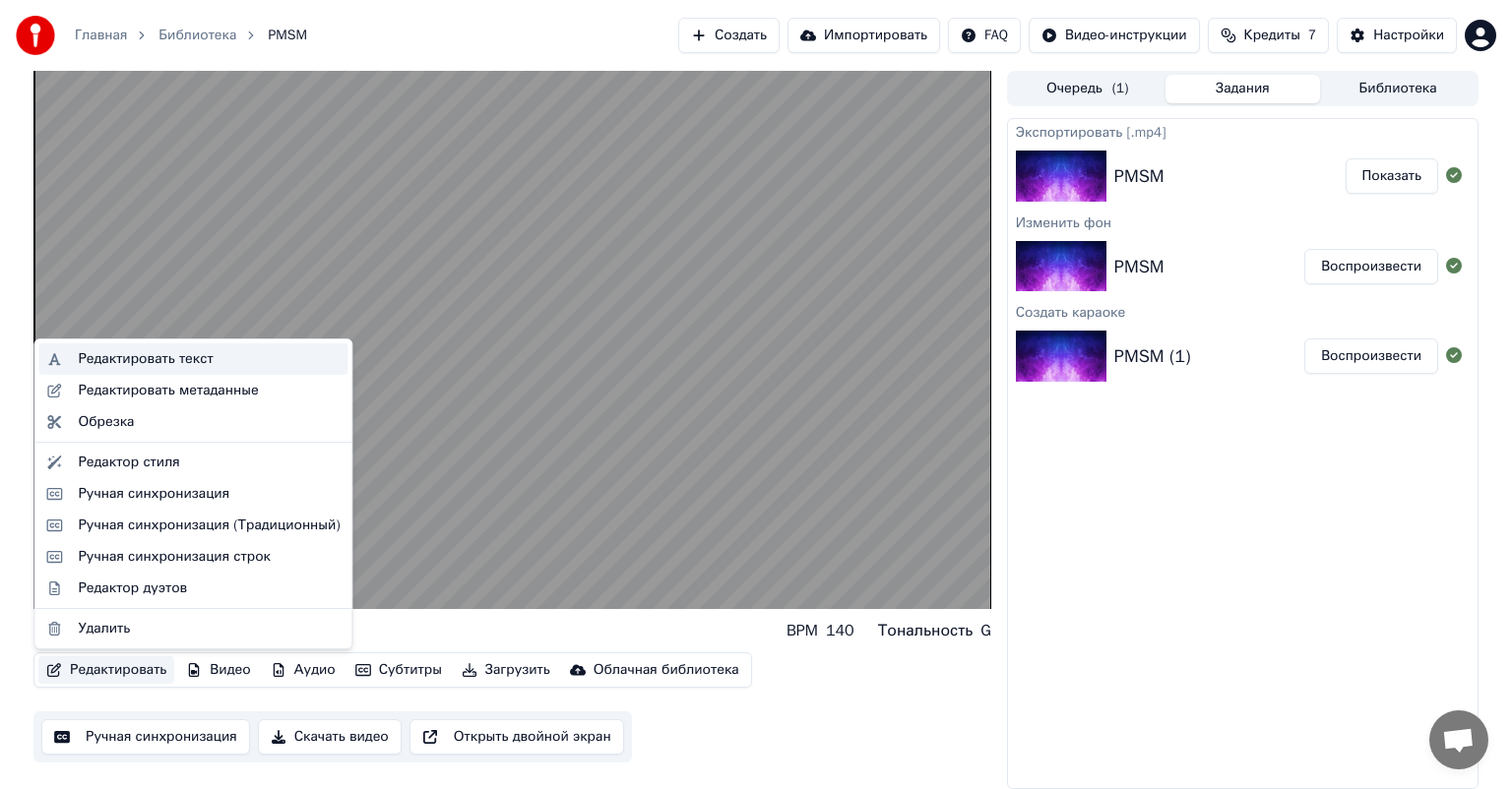 click on "Редактировать текст" at bounding box center [145, 359] 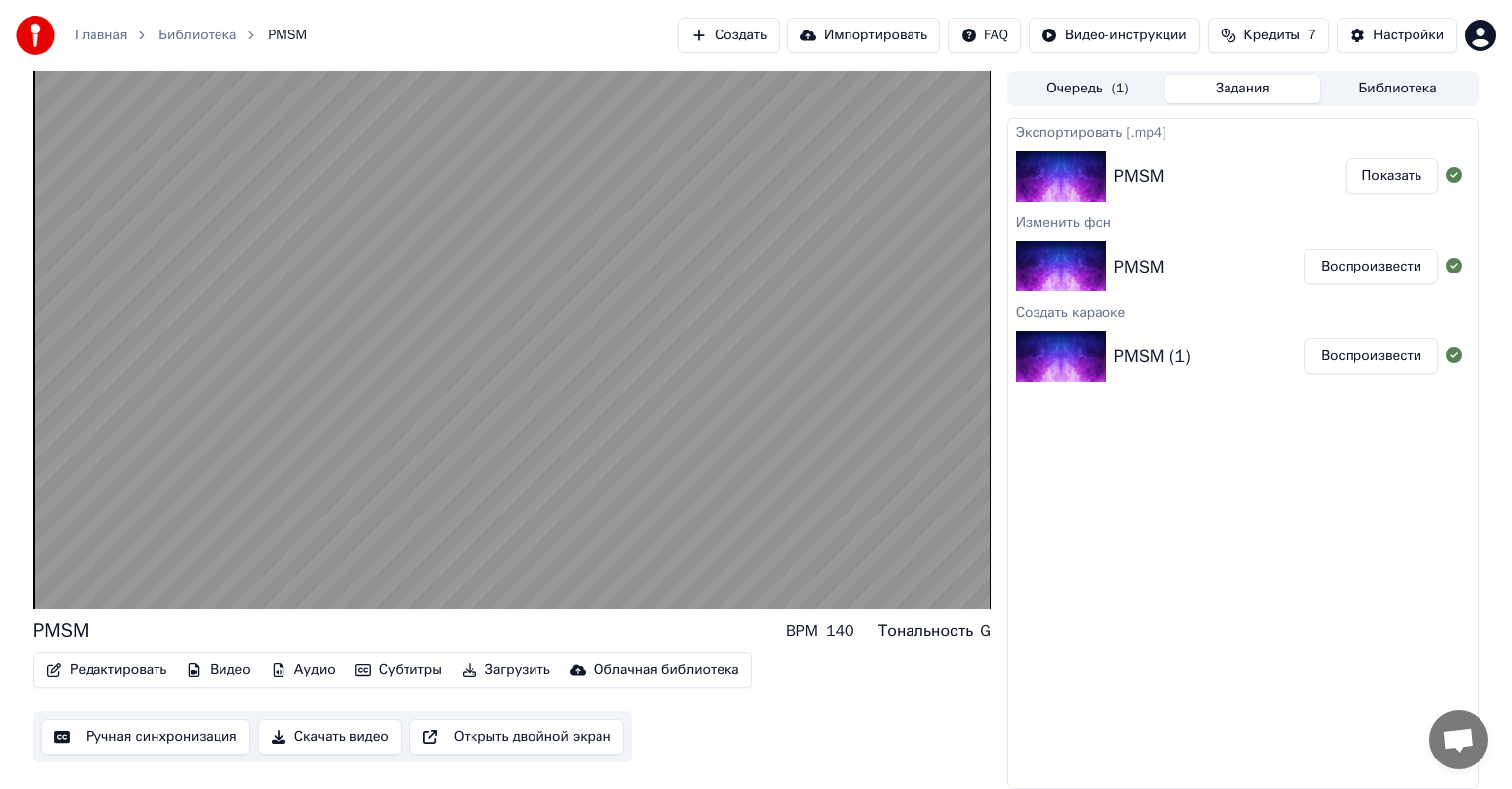 click on "PMSM" at bounding box center (1139, 176) 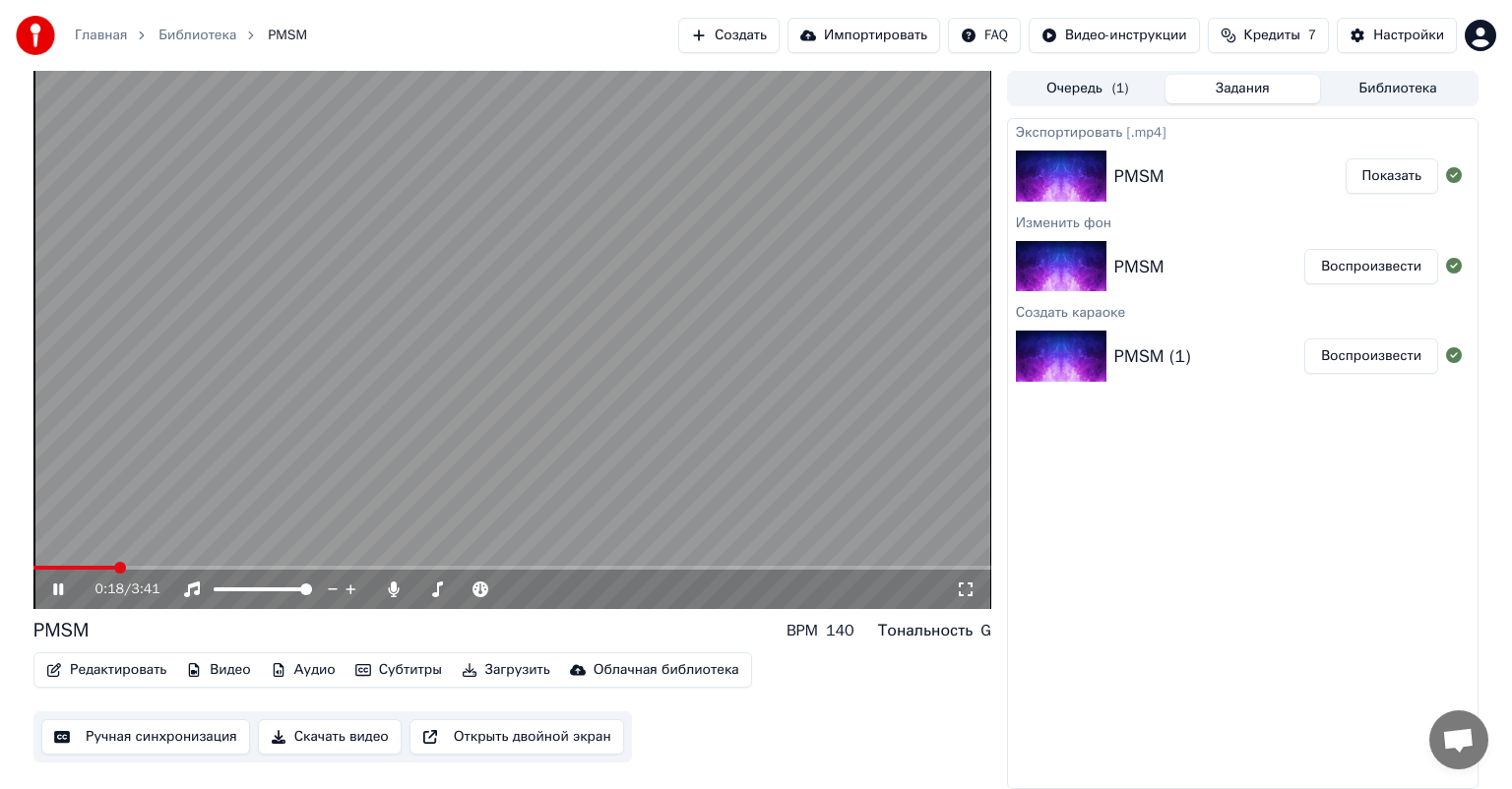 click on "Экспортировать [.mp4] PMSM Показать Изменить фон PMSM Воспроизвести Создать караоке PMSM (1) Воспроизвести" at bounding box center [1242, 454] 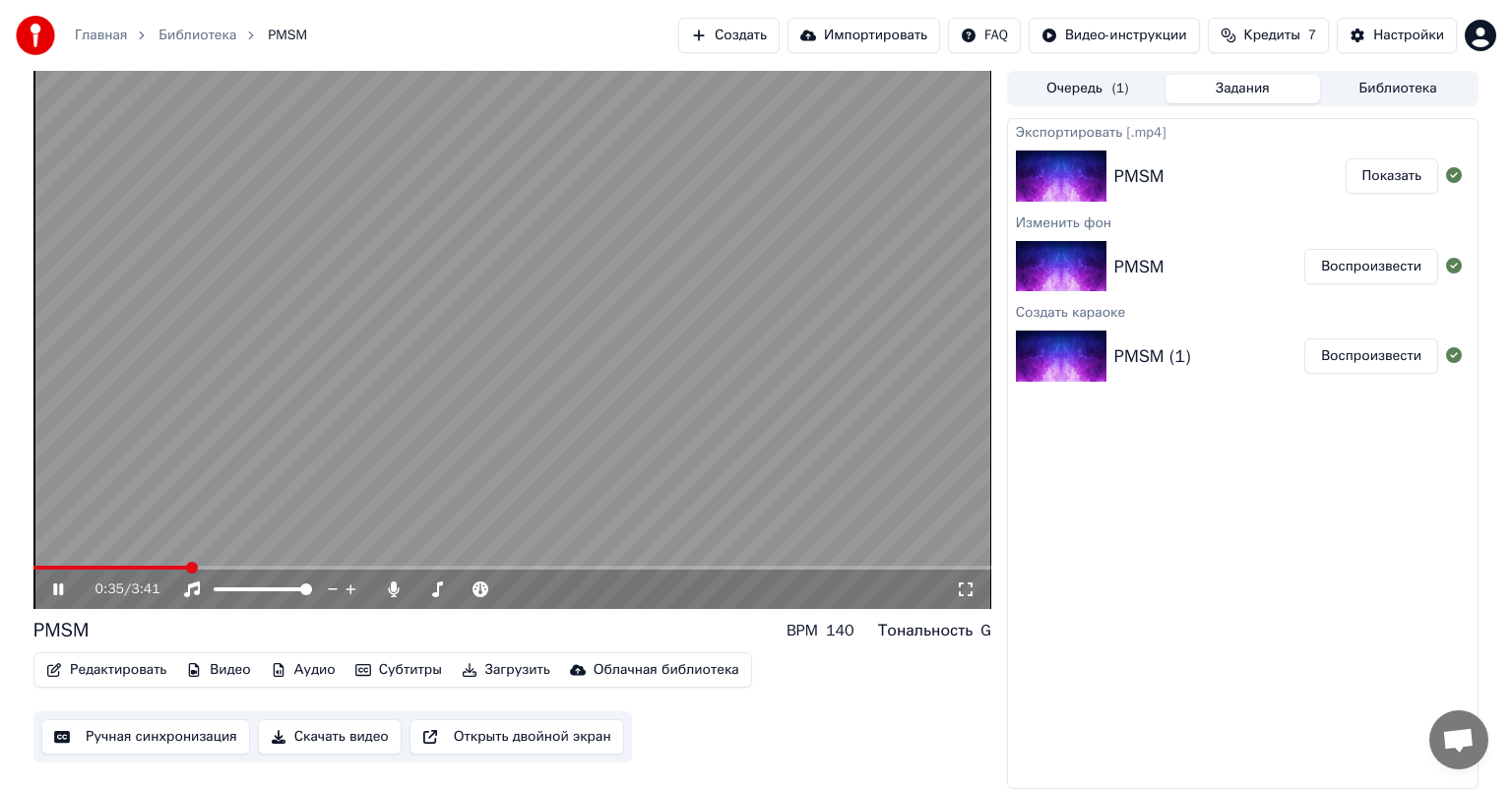 click on "Субтитры" at bounding box center [399, 670] 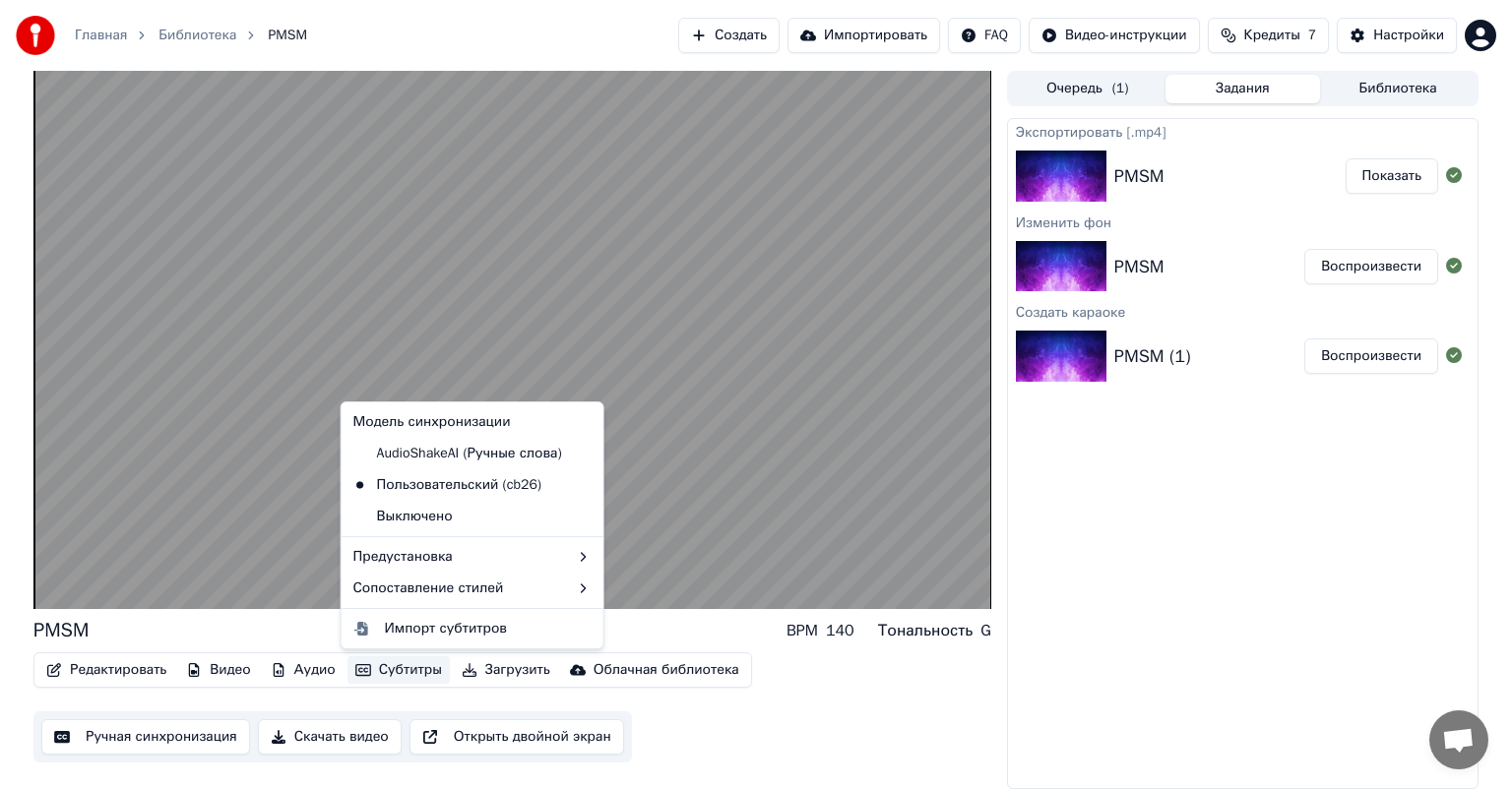 click on "Экспортировать [.mp4] PMSM Показать Изменить фон PMSM Воспроизвести Создать караоке PMSM (1) Воспроизвести" at bounding box center [1242, 454] 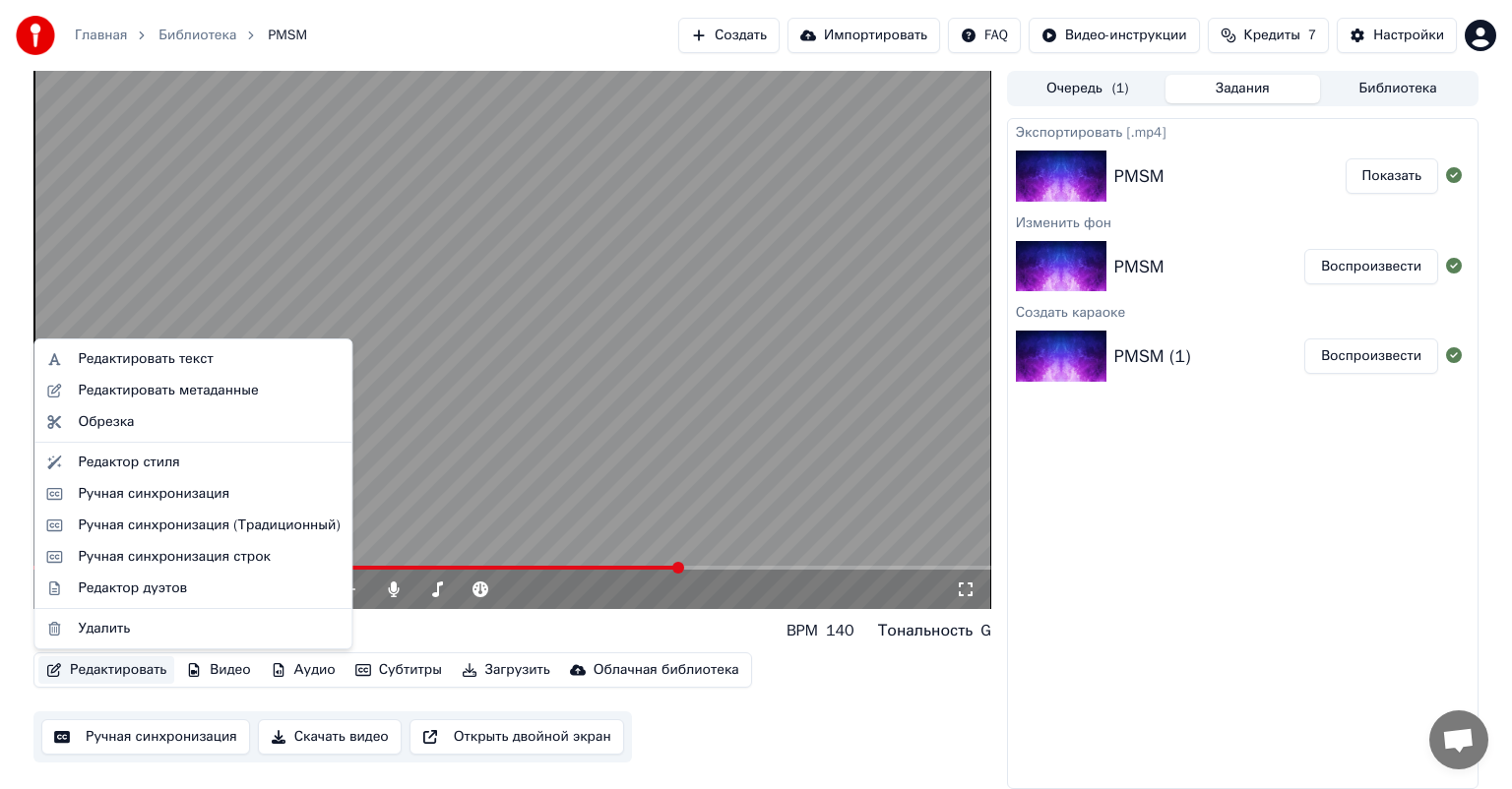 click on "Редактировать" at bounding box center [106, 670] 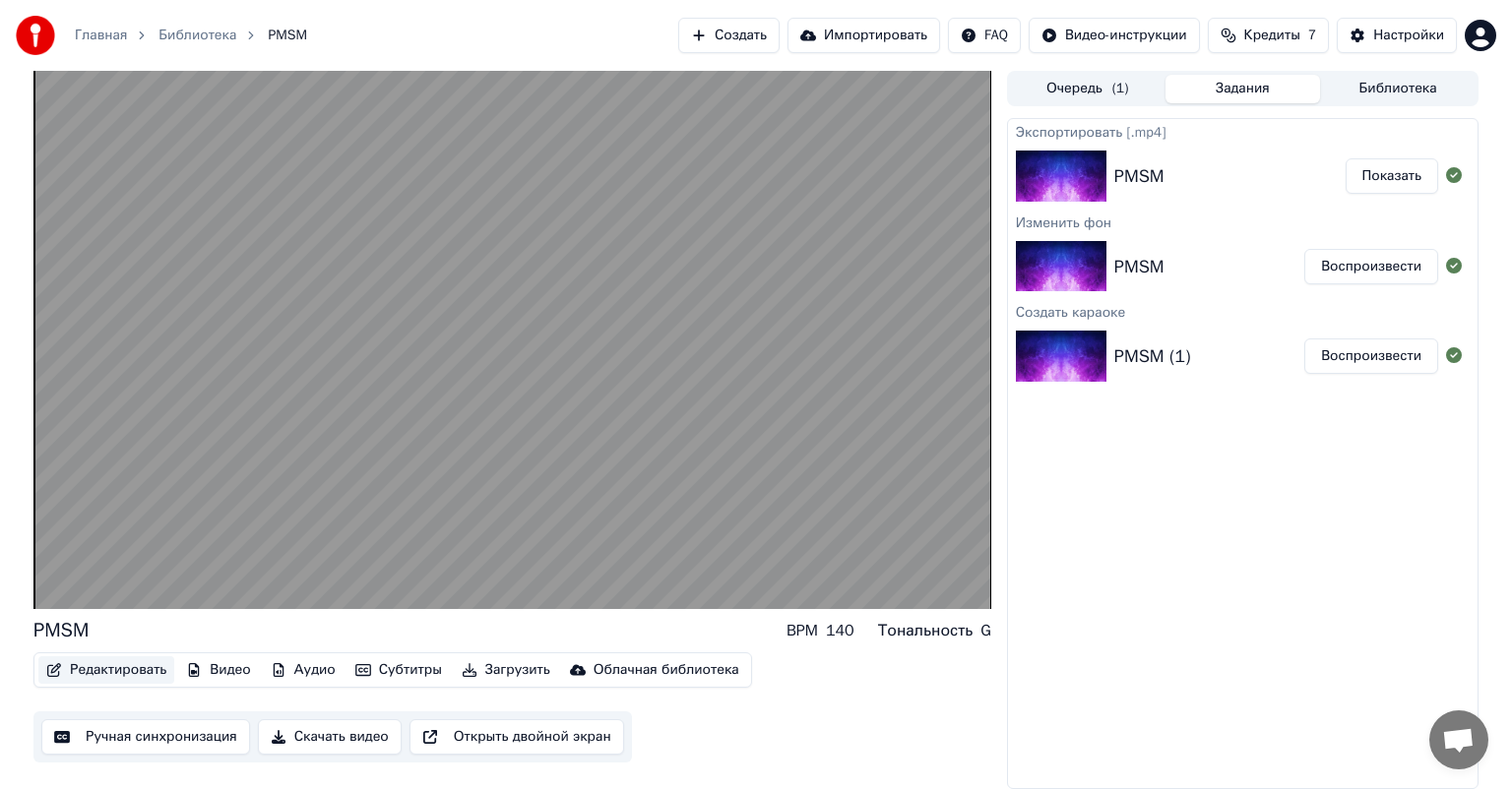 click on "Редактировать" at bounding box center [106, 670] 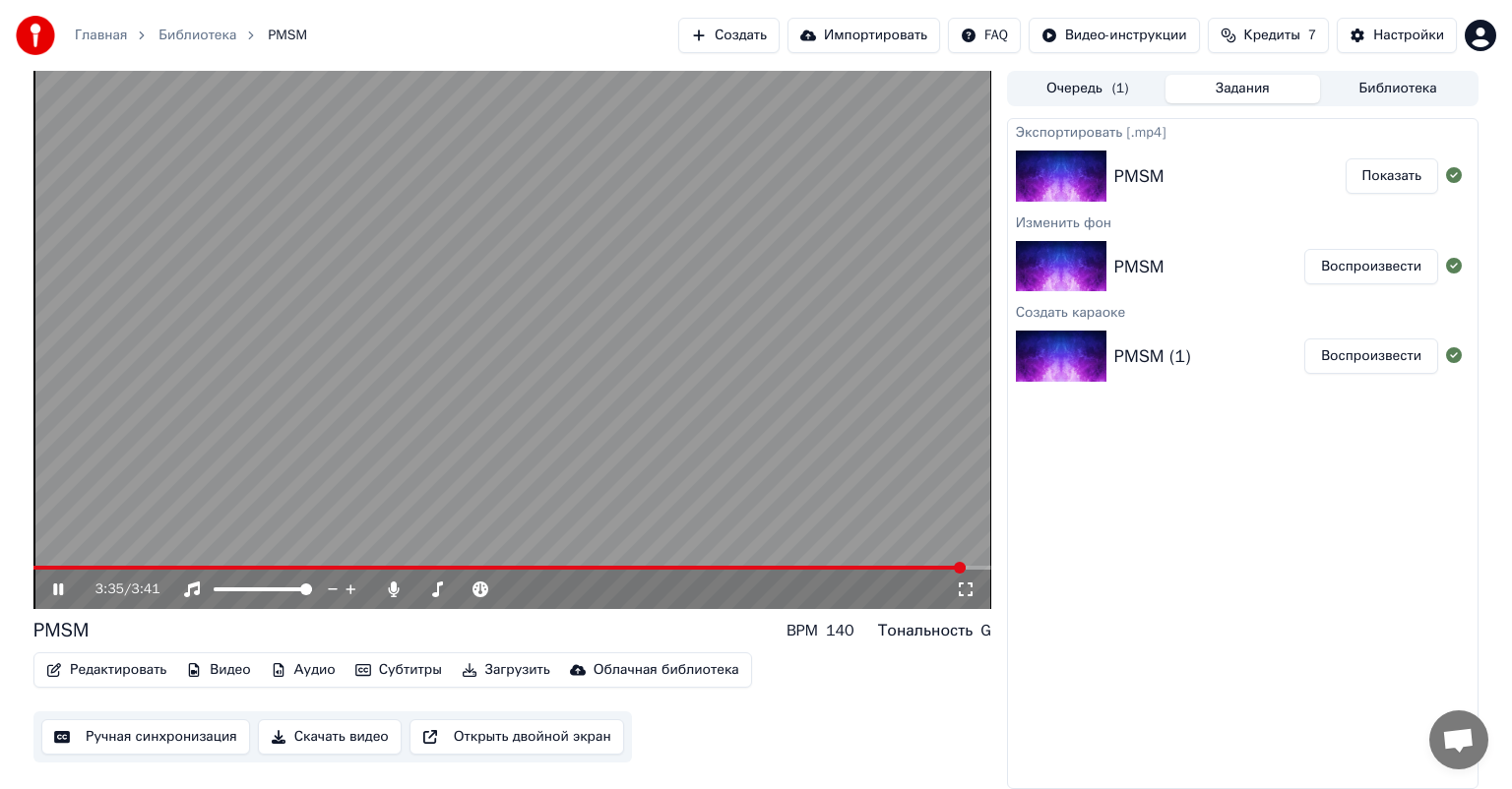 click 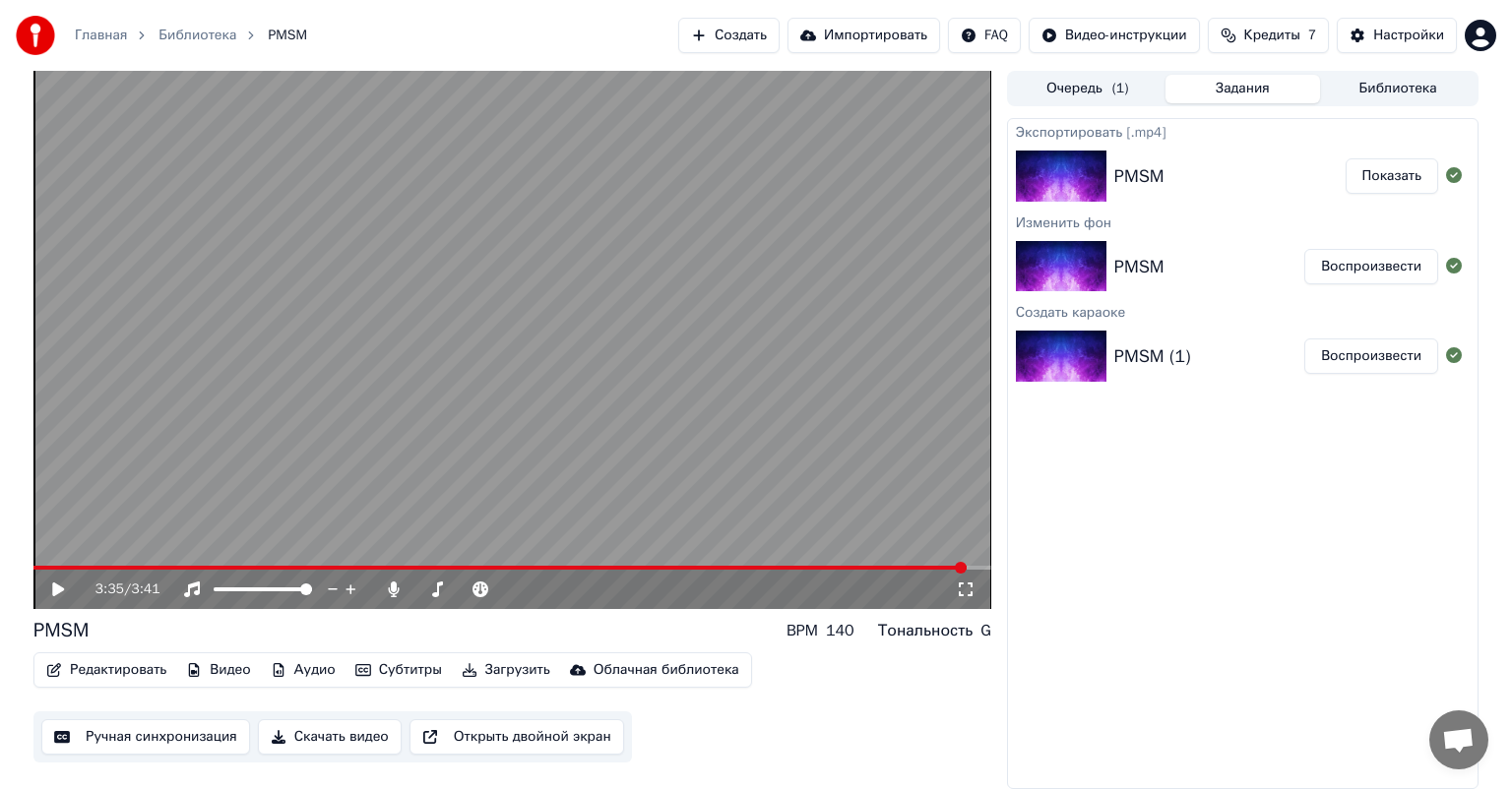 click on "Редактировать Видео Аудио Субтитры Загрузить Облачная библиотека" at bounding box center [393, 670] 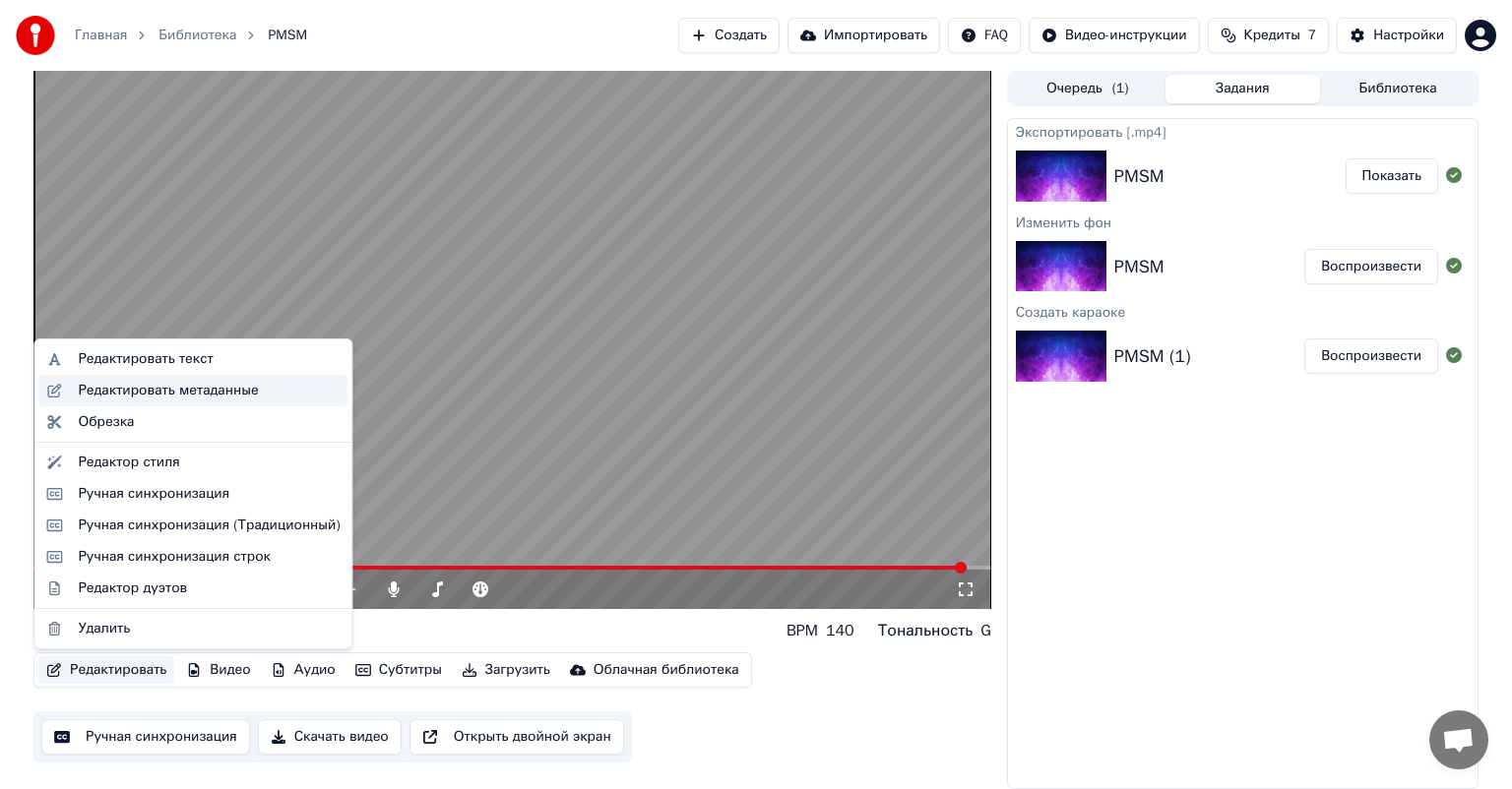 click on "Редактировать метаданные" at bounding box center [167, 391] 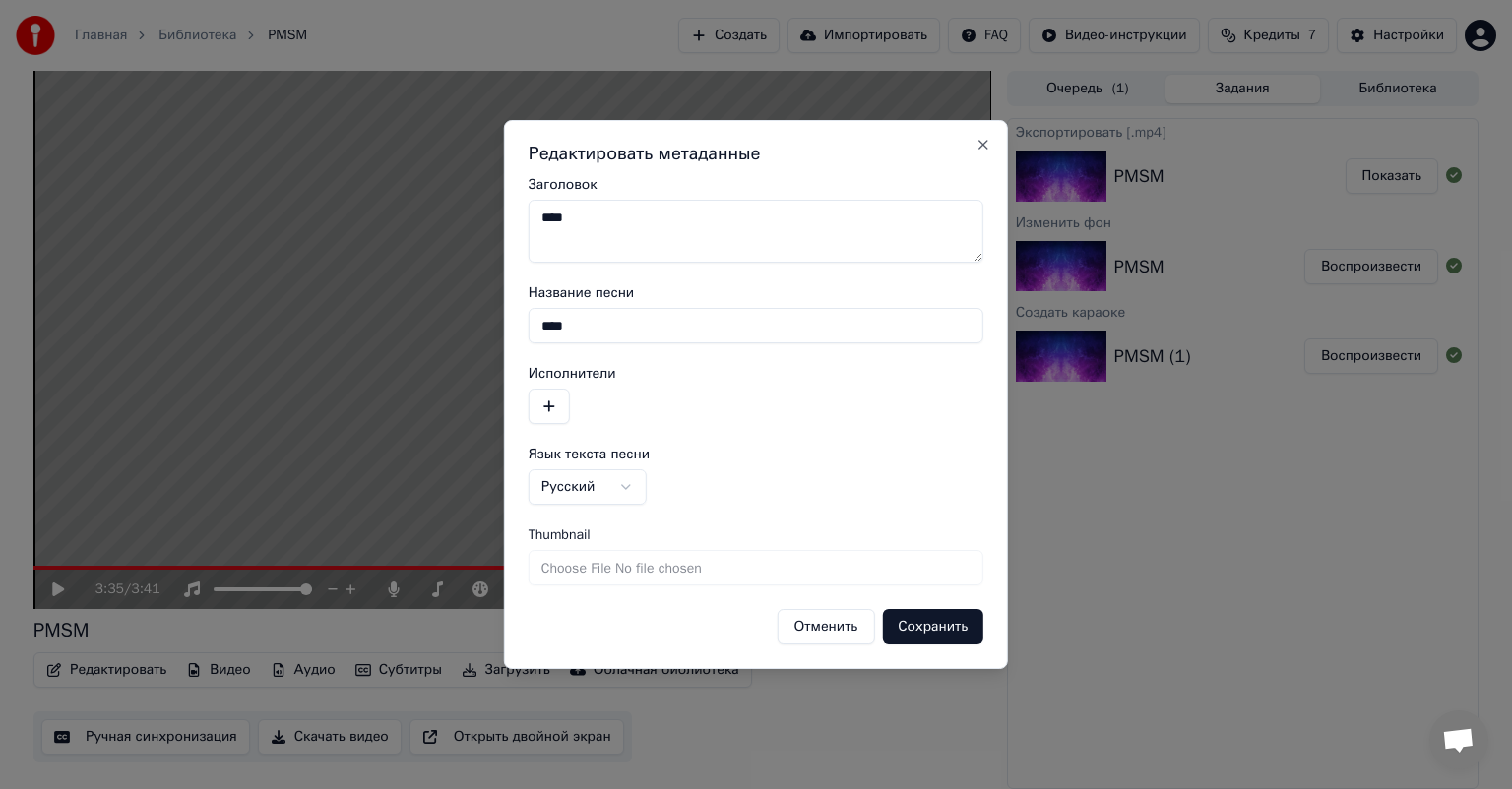 drag, startPoint x: 598, startPoint y: 219, endPoint x: 538, endPoint y: 217, distance: 60.033324 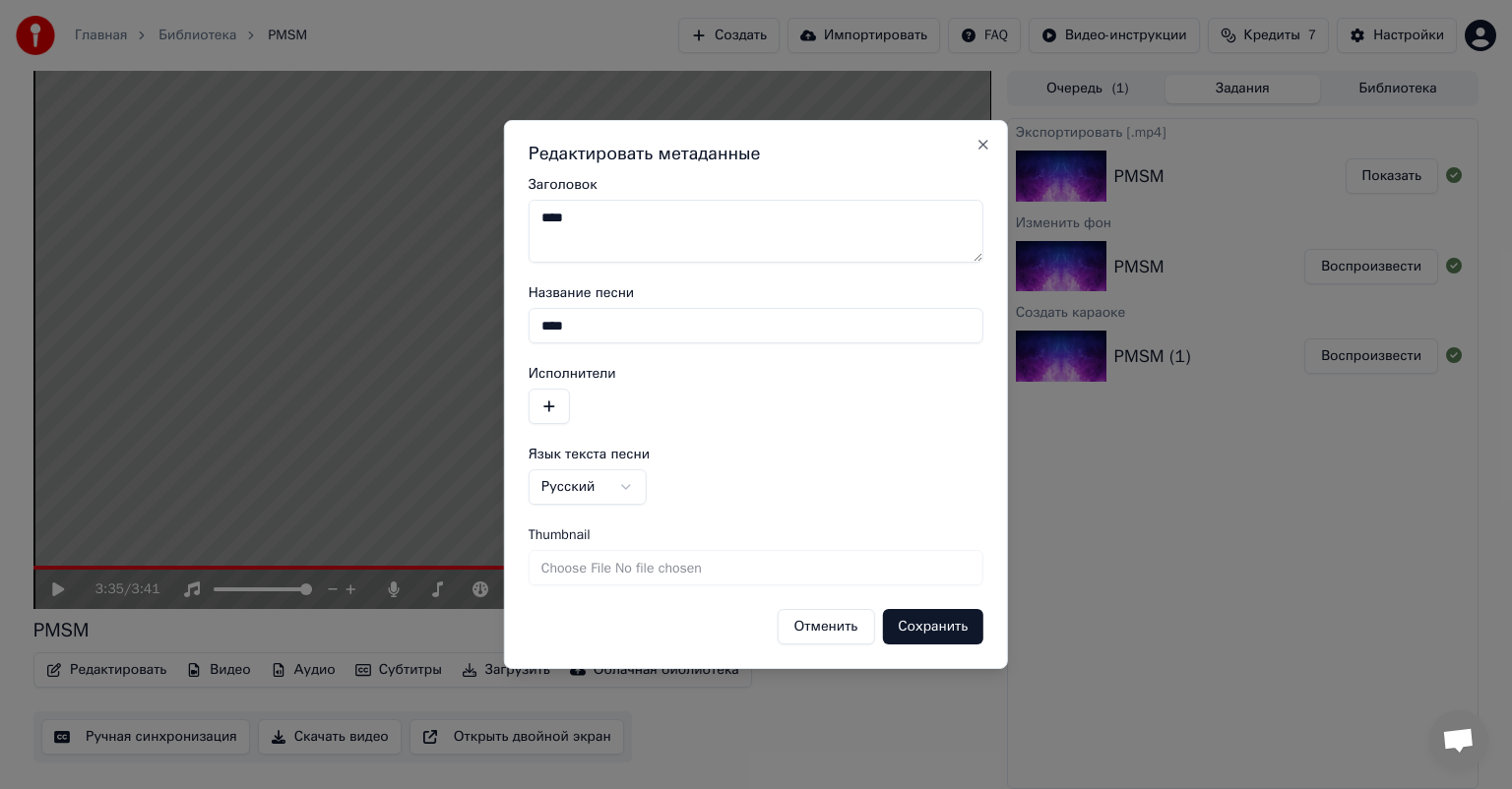 click on "****" at bounding box center (756, 231) 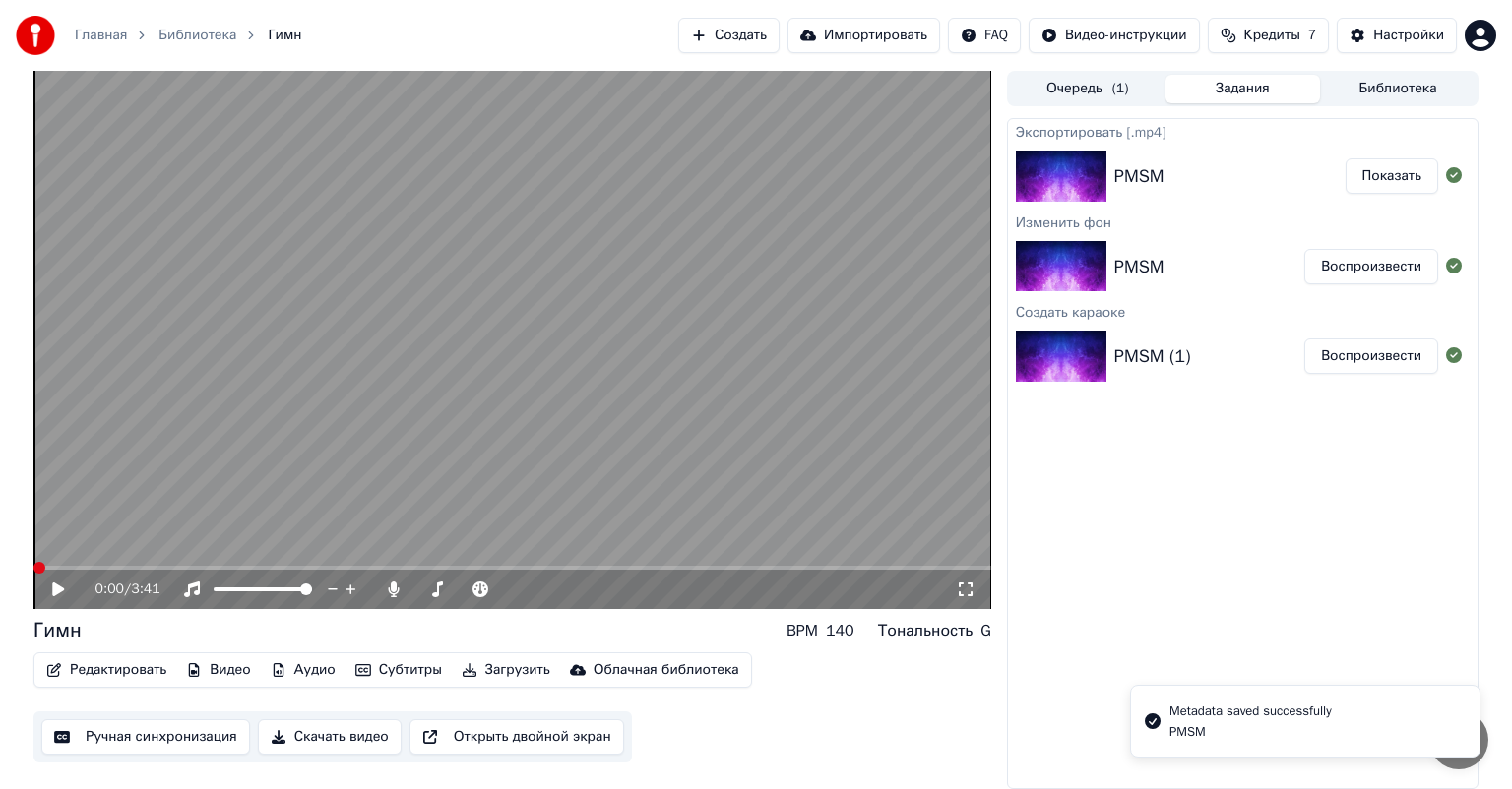 click 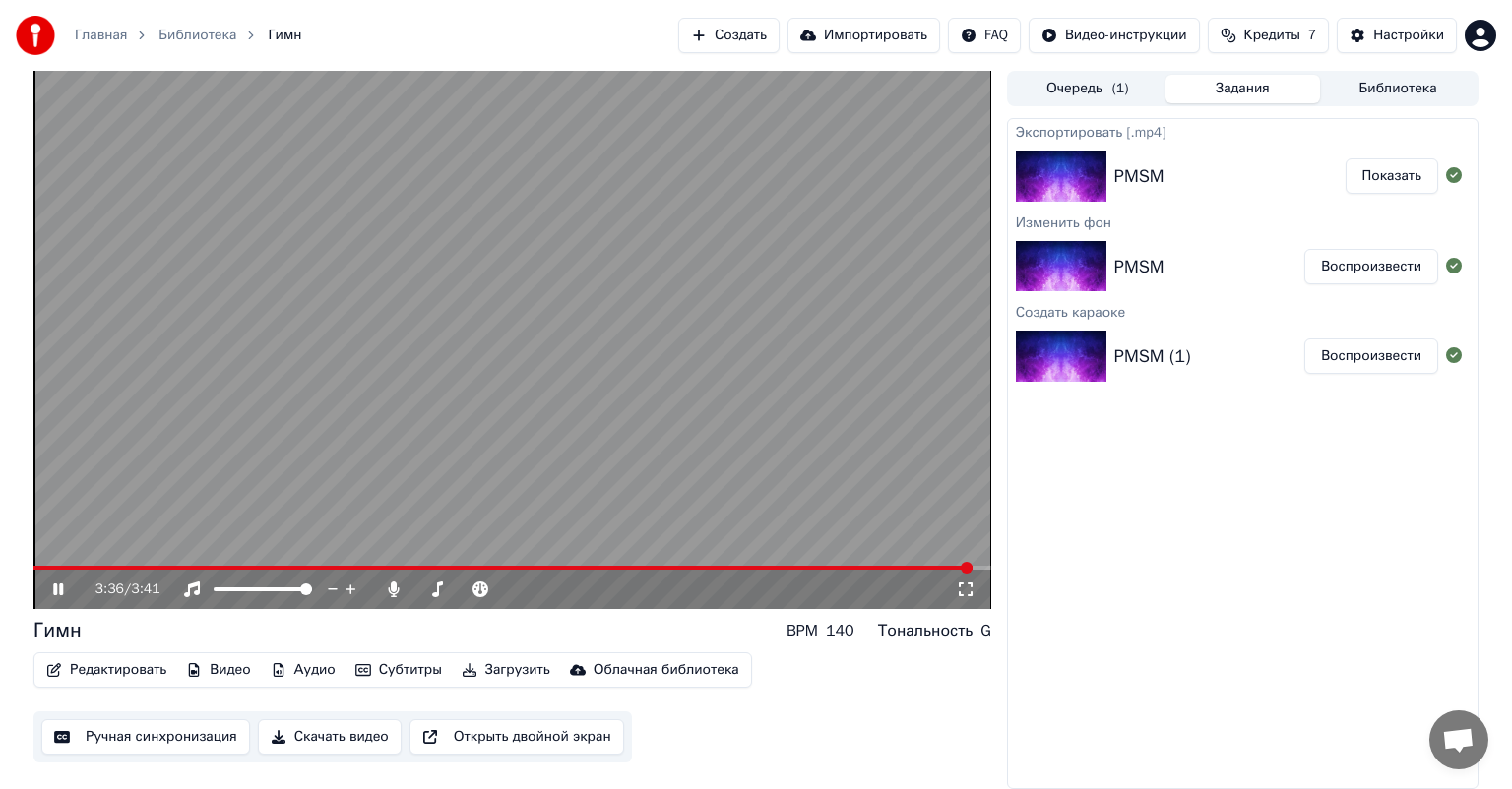 click at bounding box center [512, 339] 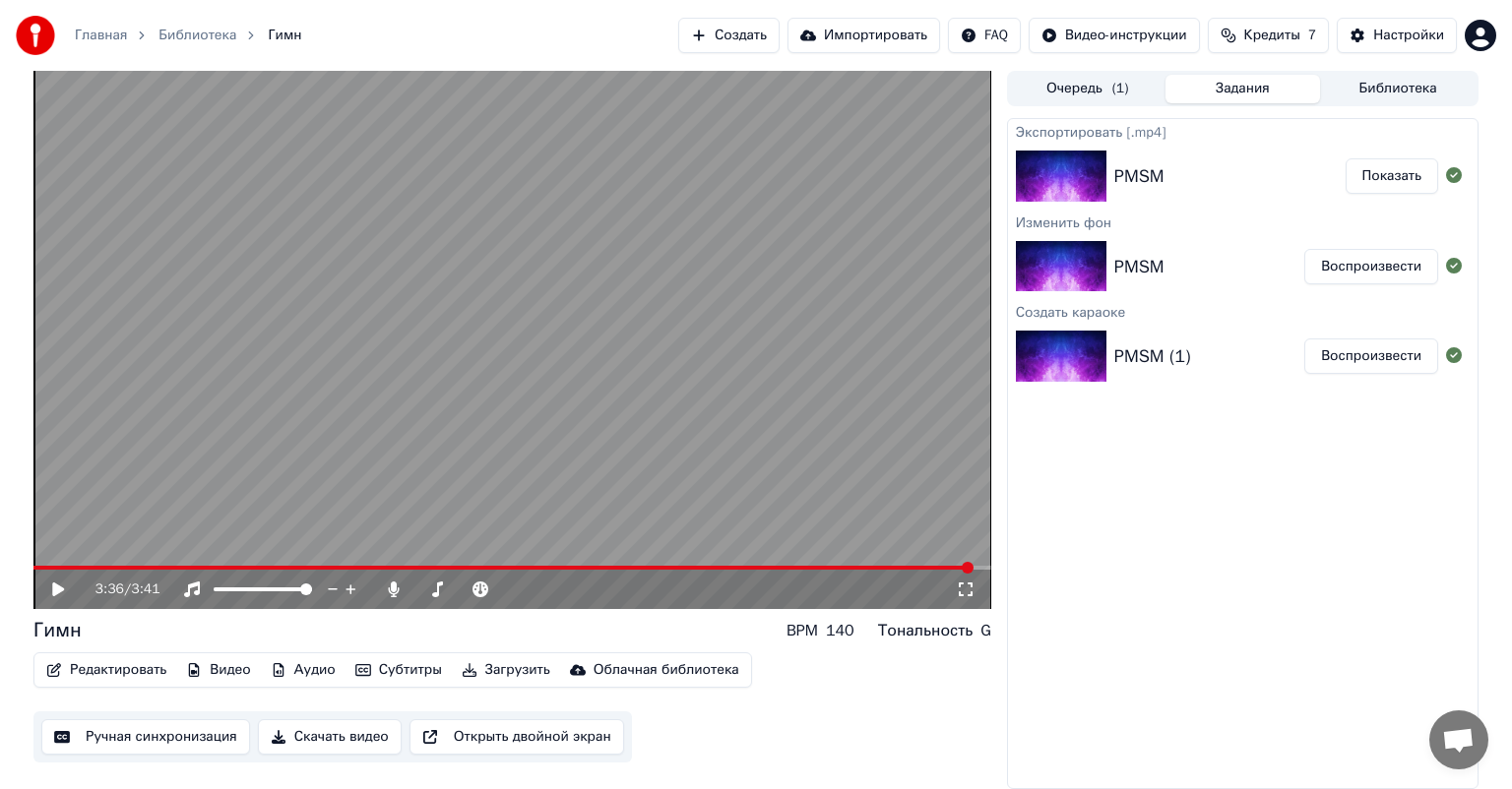 click on "3:36  /  3:41" at bounding box center [512, 589] 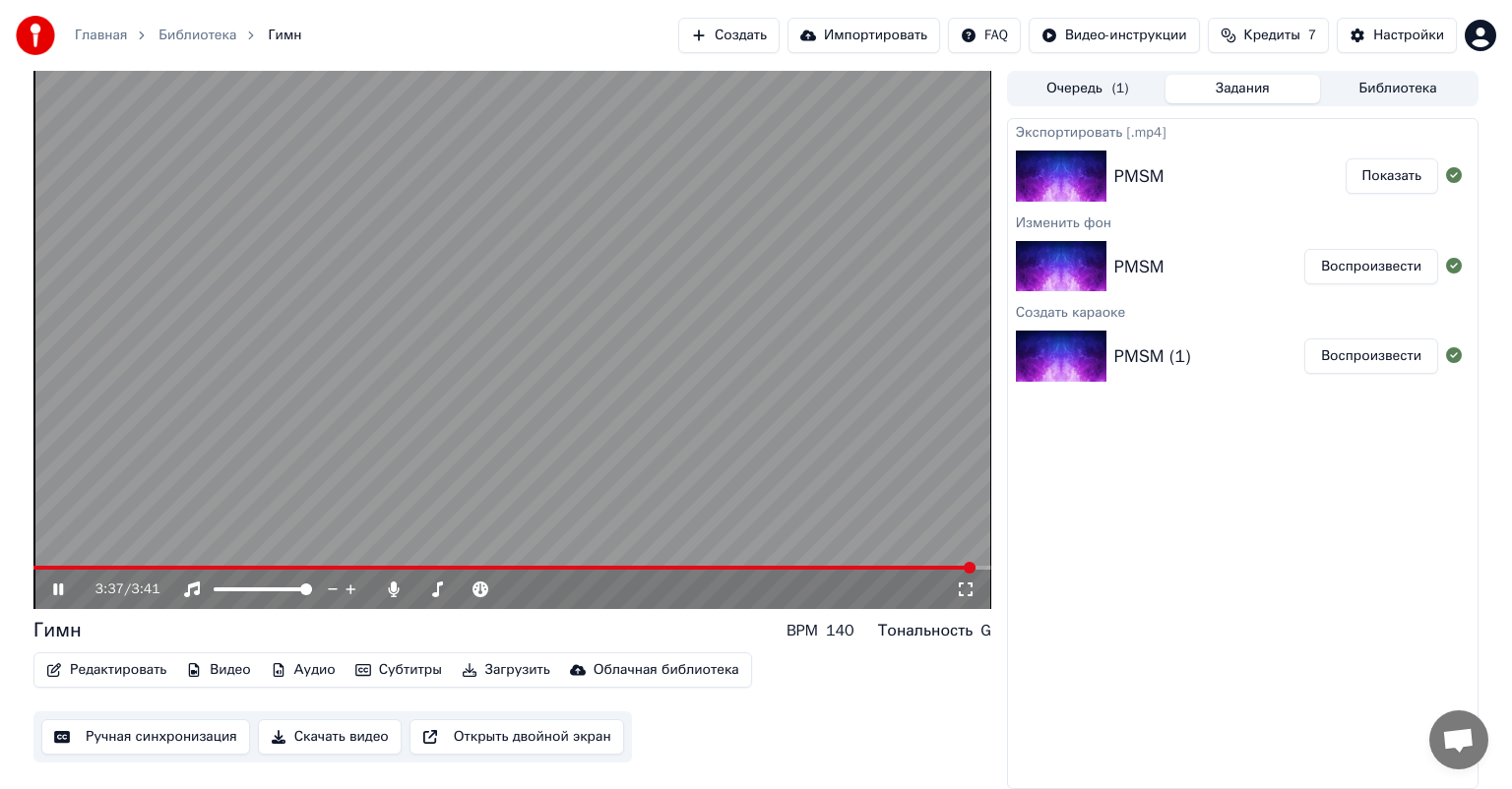 click at bounding box center [504, 568] 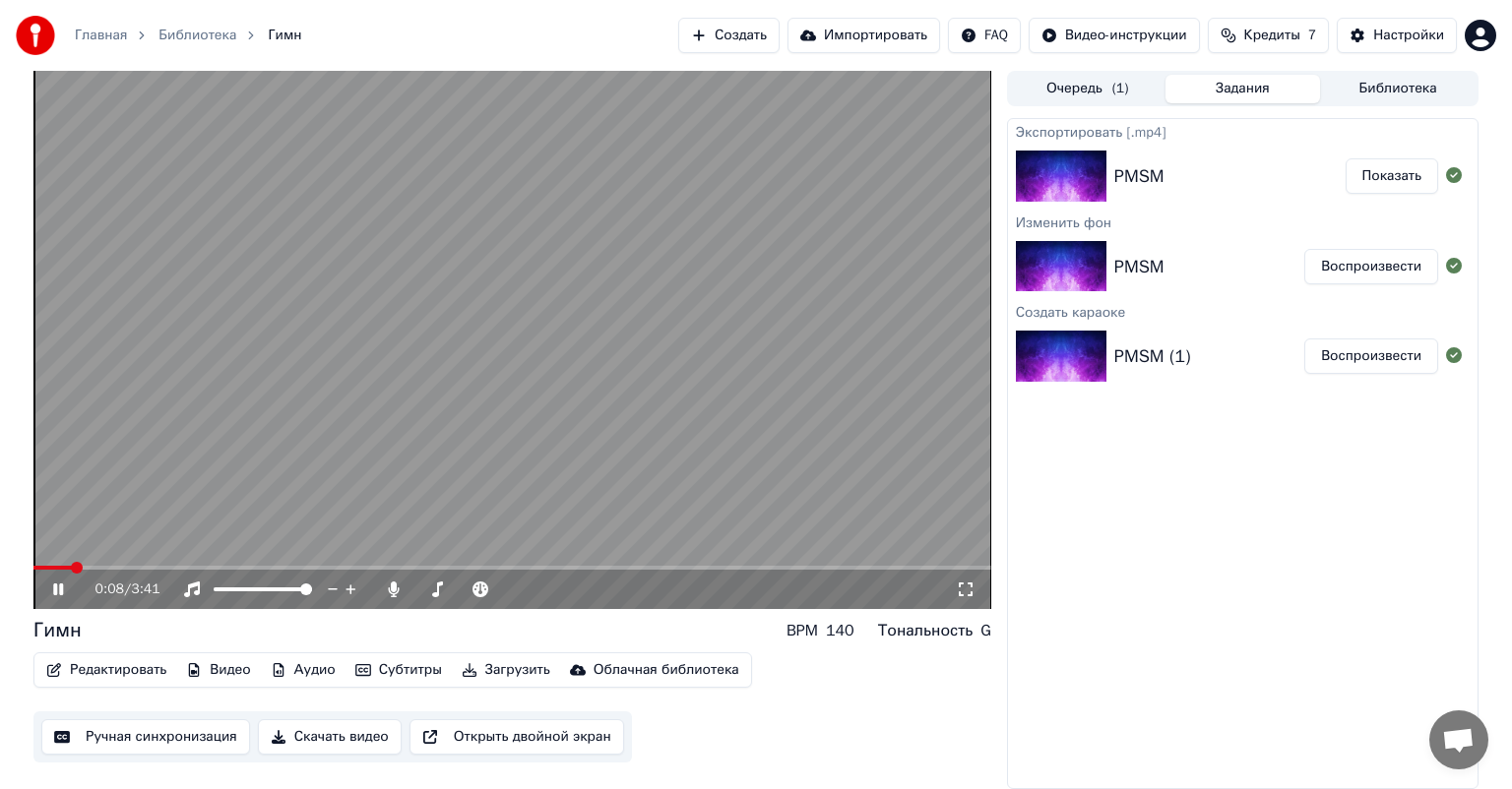 click at bounding box center (512, 339) 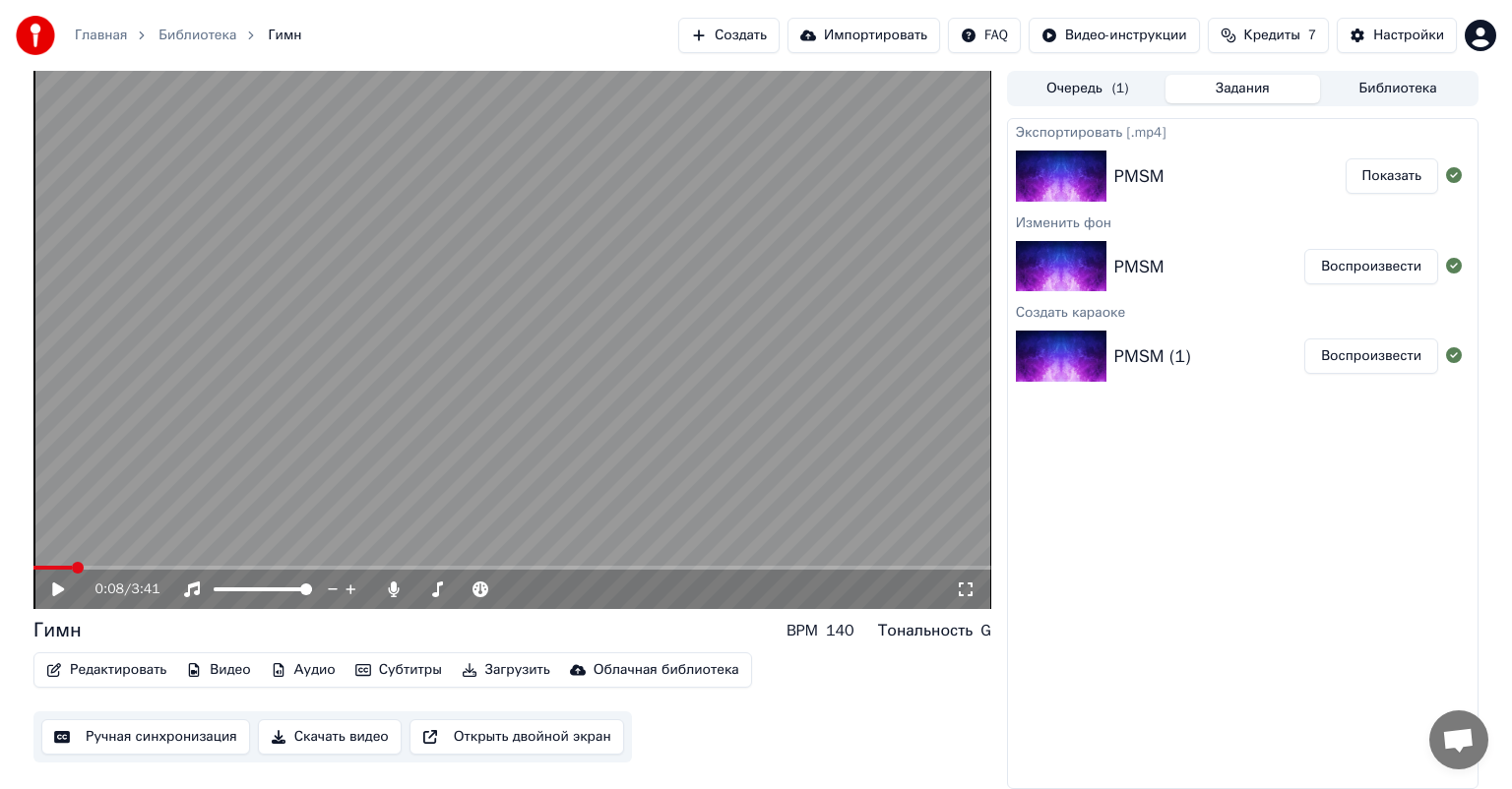 click at bounding box center (512, 568) 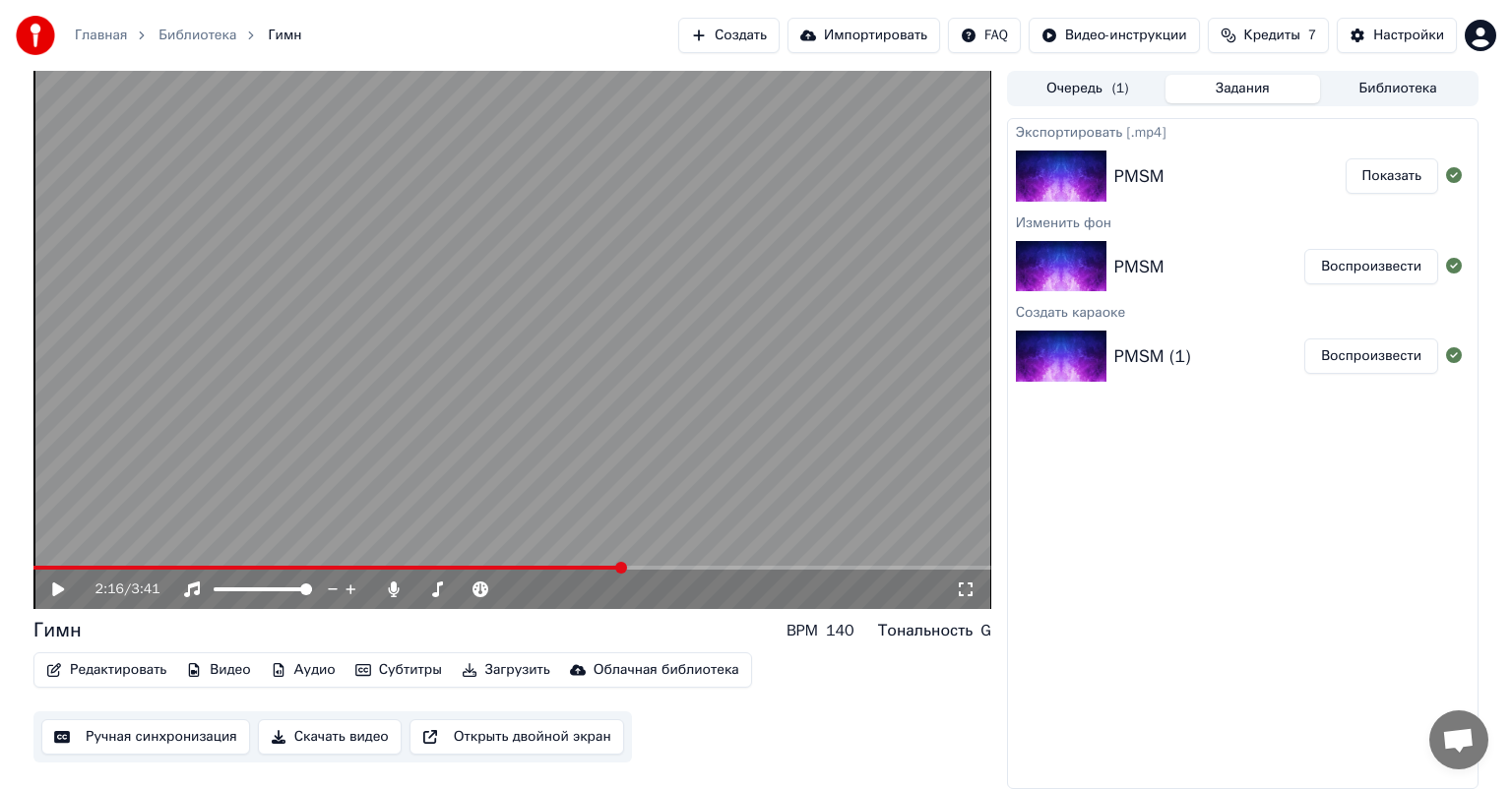 click on "Загрузить" at bounding box center (506, 670) 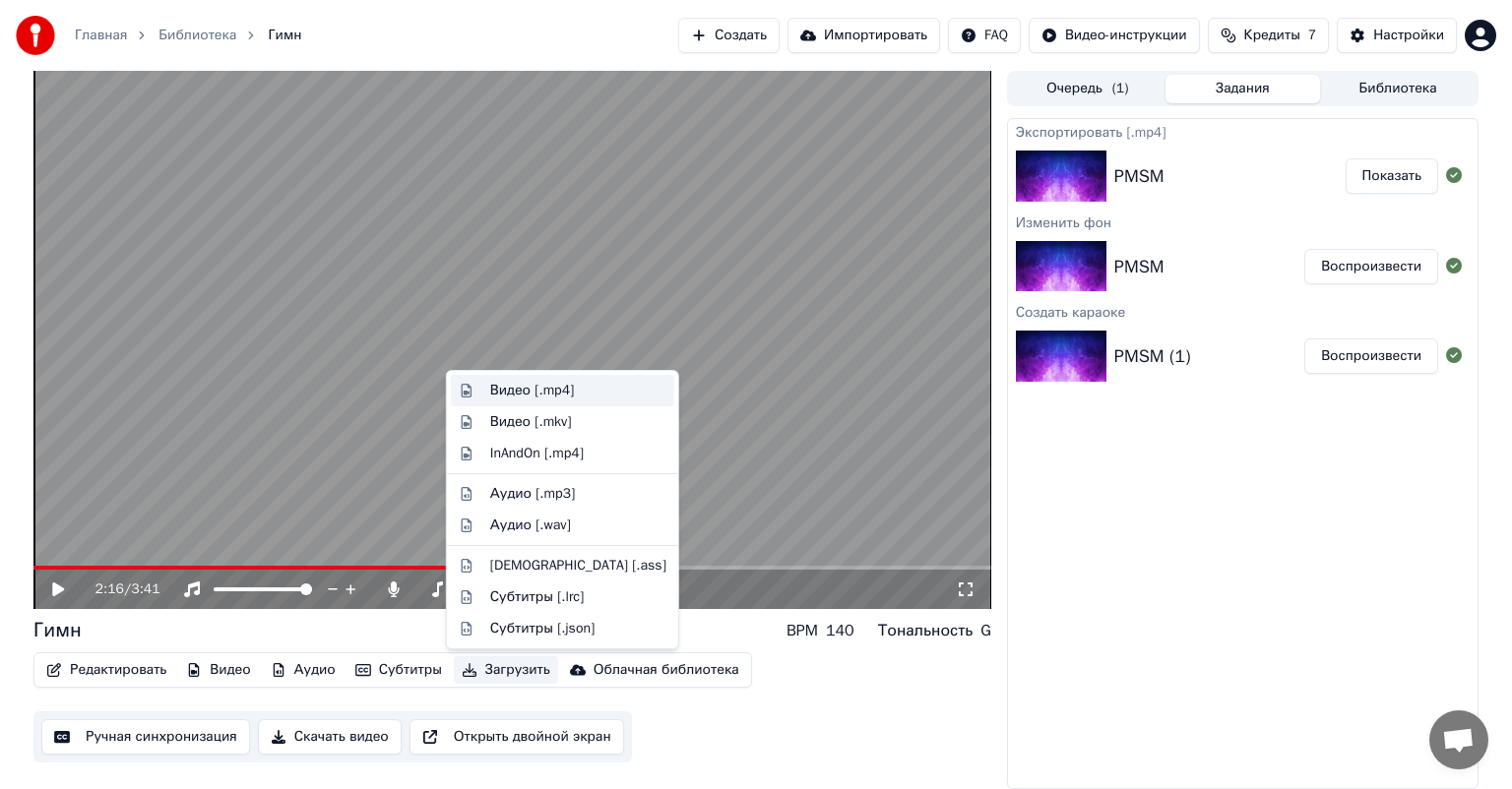click on "Видео [.mp4]" at bounding box center [532, 391] 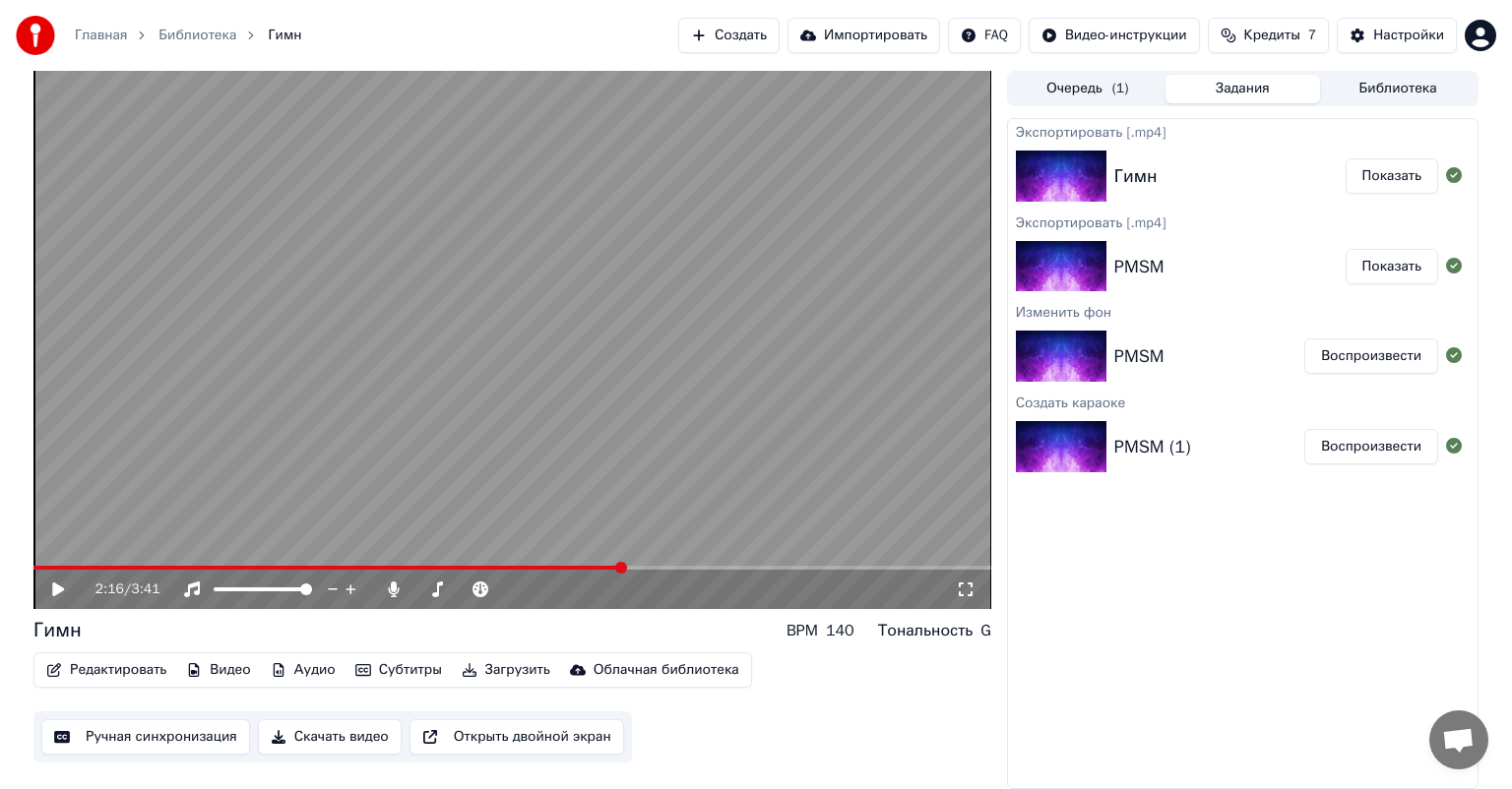 click on "Показать" at bounding box center (1392, 176) 